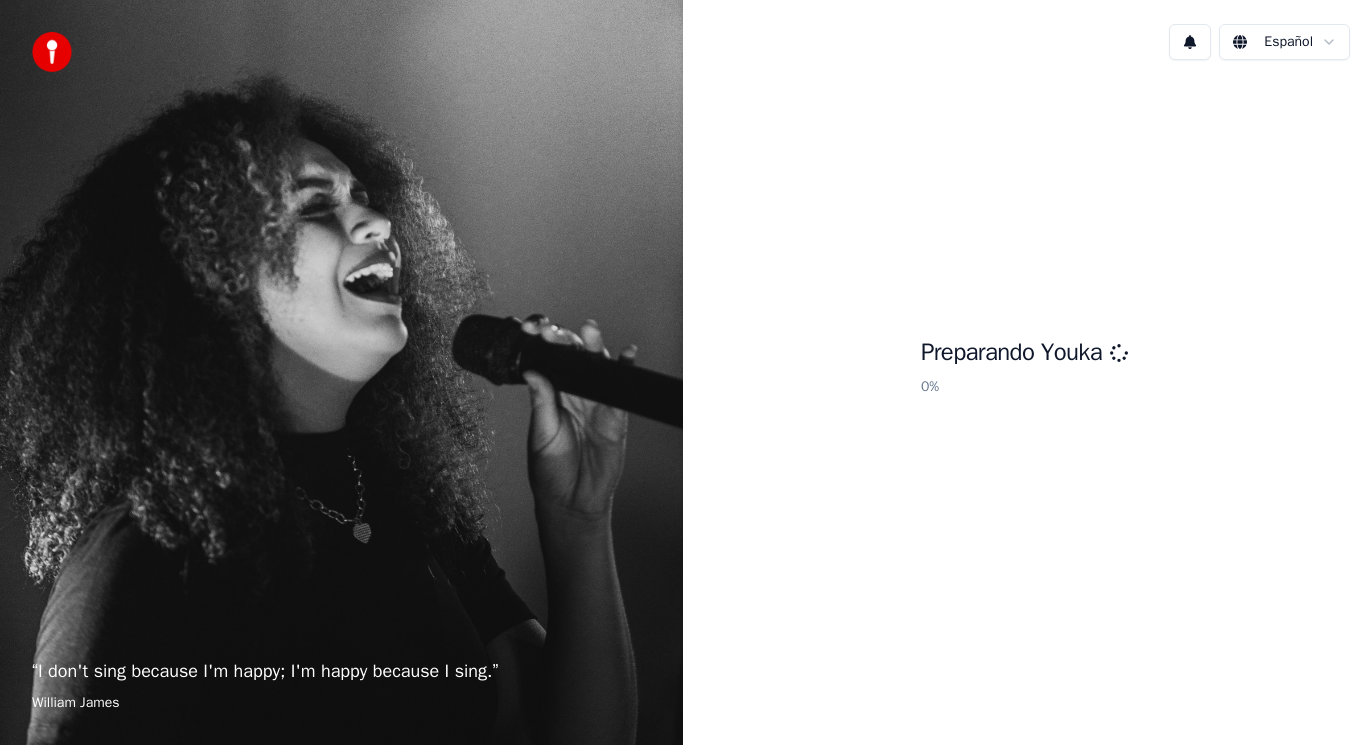 scroll, scrollTop: 0, scrollLeft: 0, axis: both 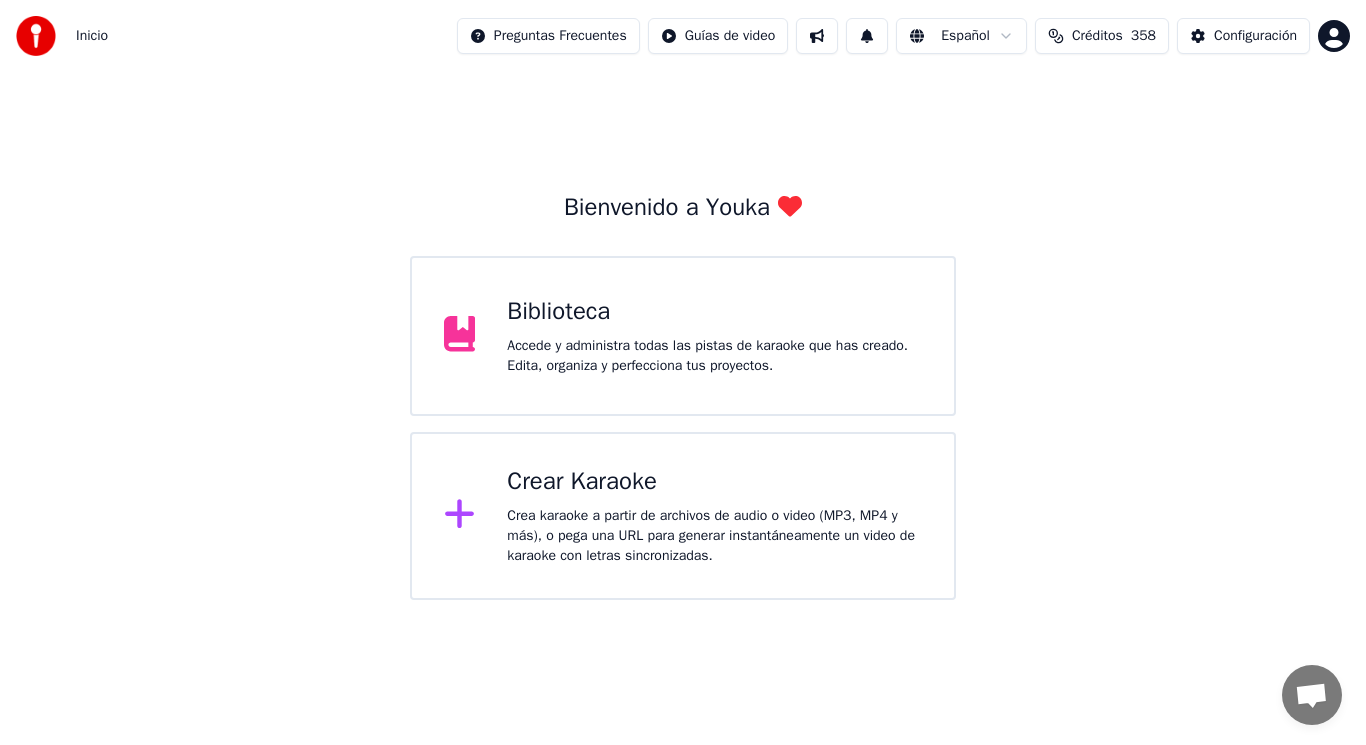 click on "Accede y administra todas las pistas de karaoke que has creado. Edita, organiza y perfecciona tus proyectos." at bounding box center [714, 356] 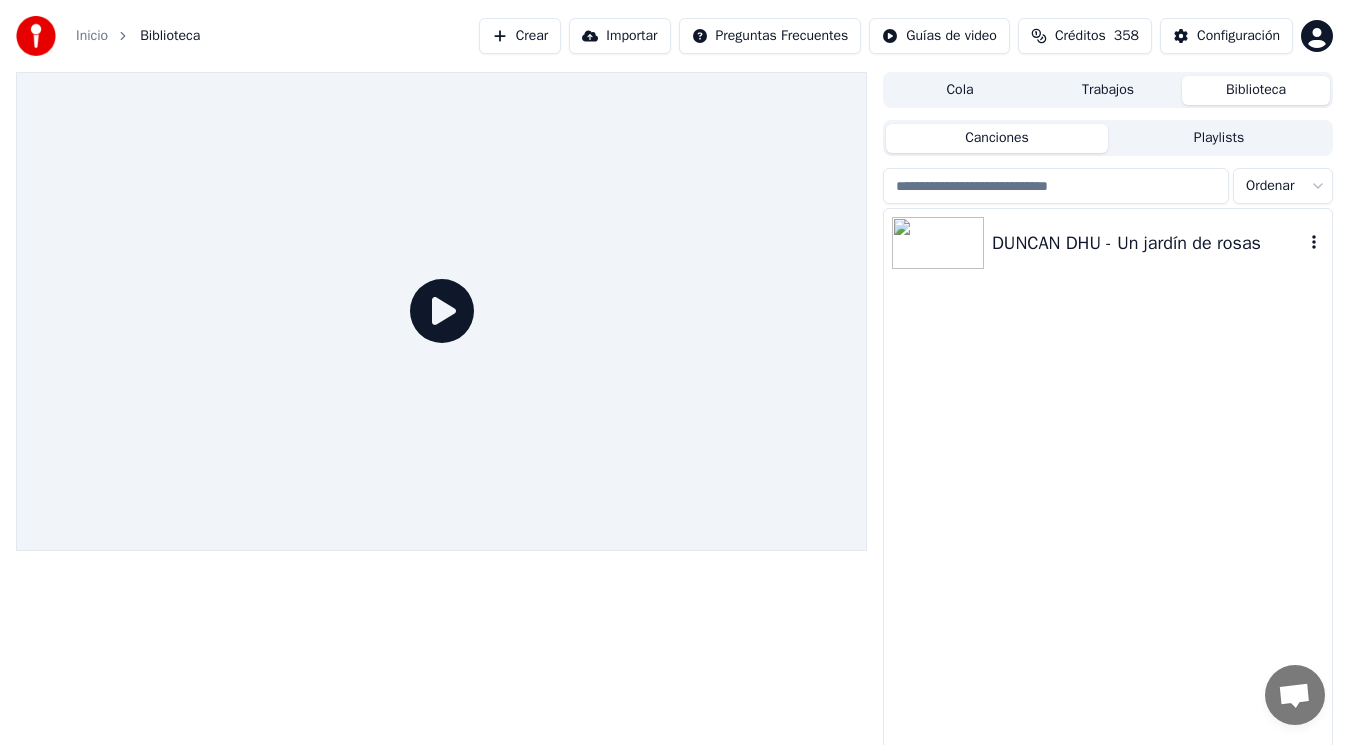 click on "DUNCAN DHU - Un jardín de rosas" at bounding box center (1148, 243) 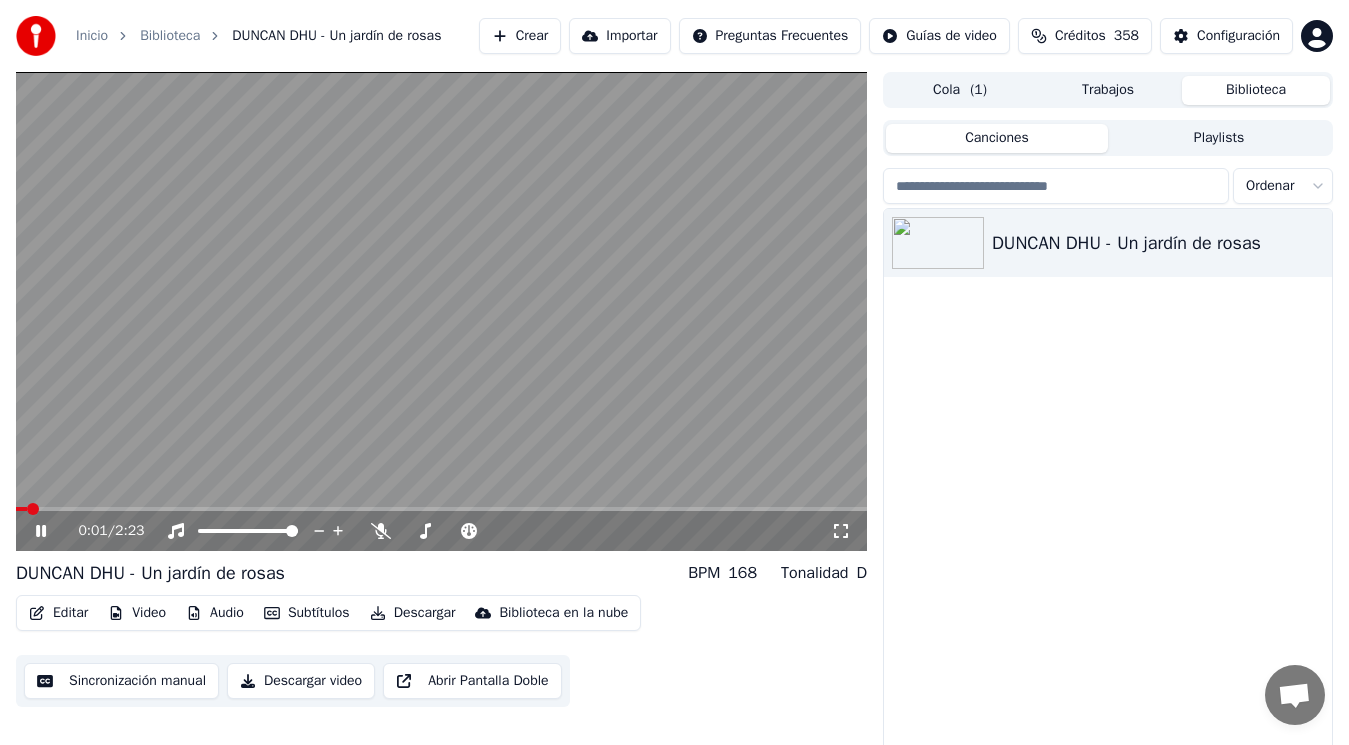 click 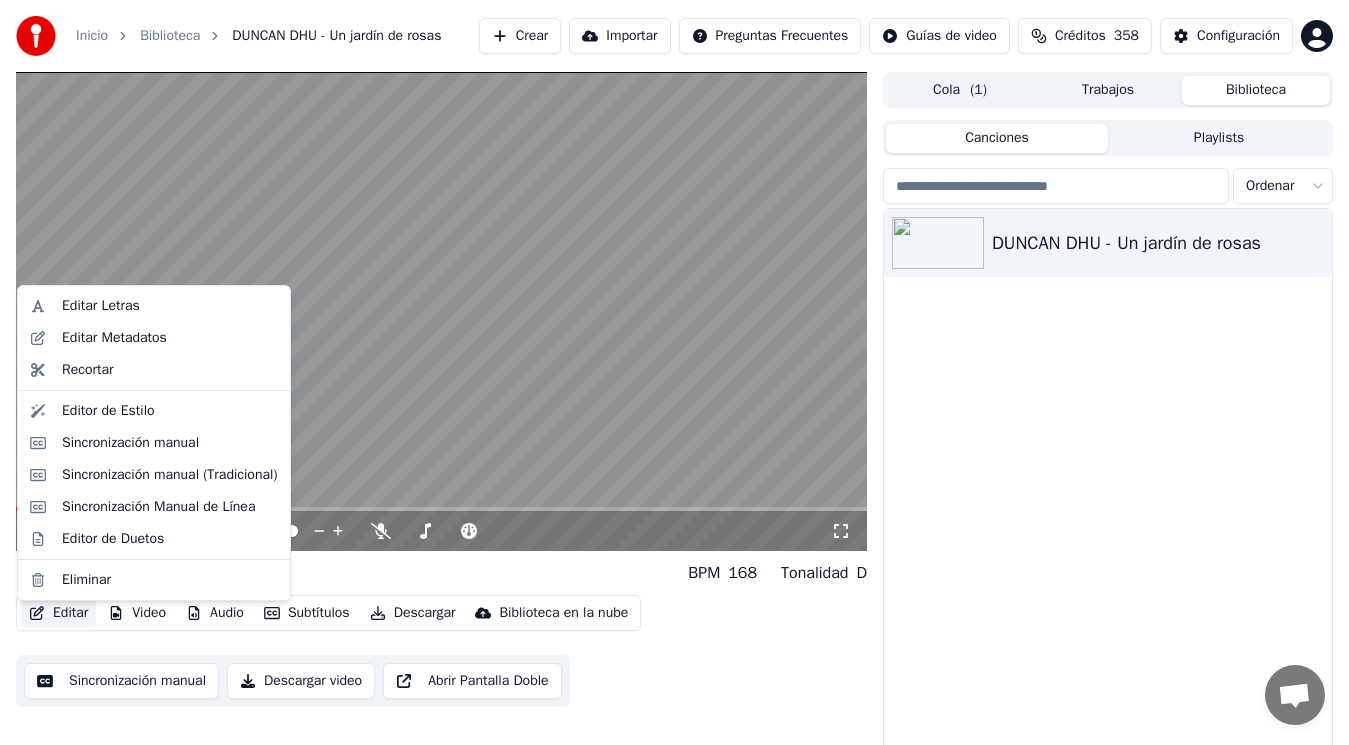 click on "Editar" at bounding box center [58, 613] 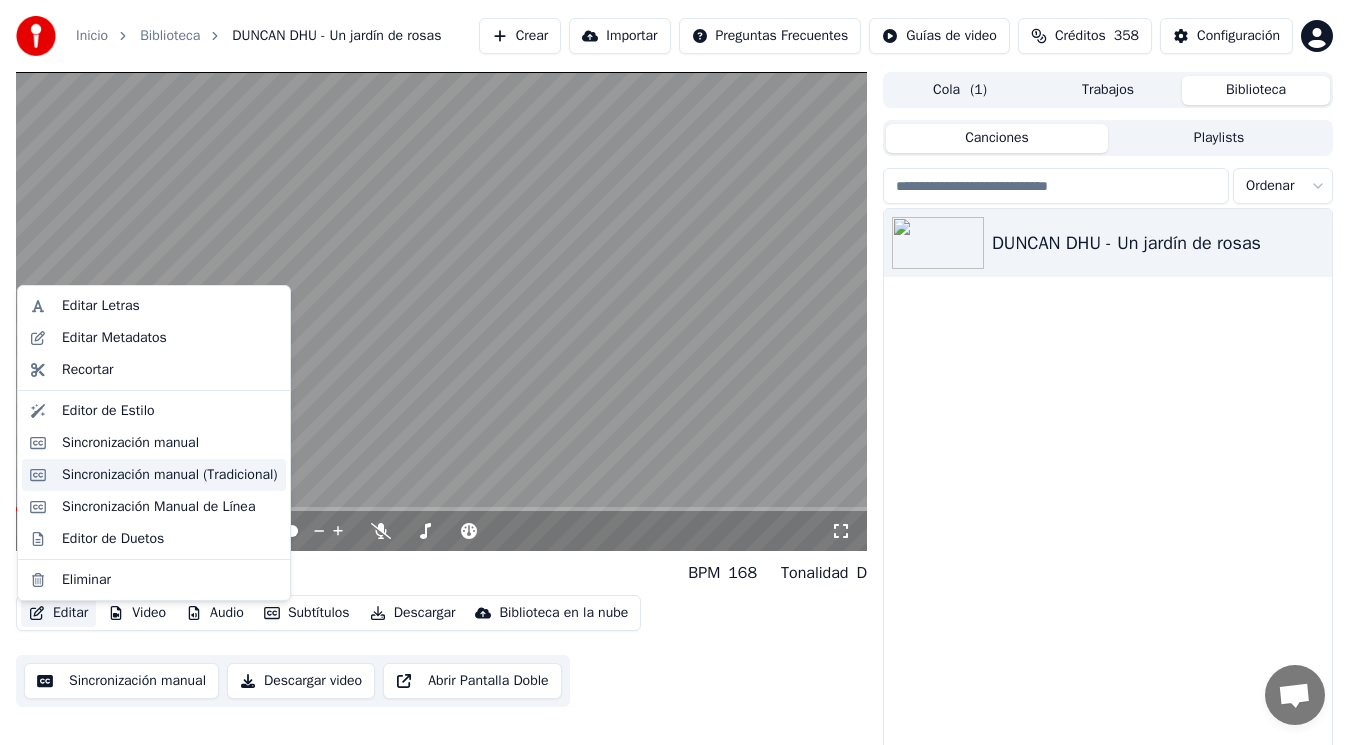 click on "Sincronización manual (Tradicional)" at bounding box center (170, 475) 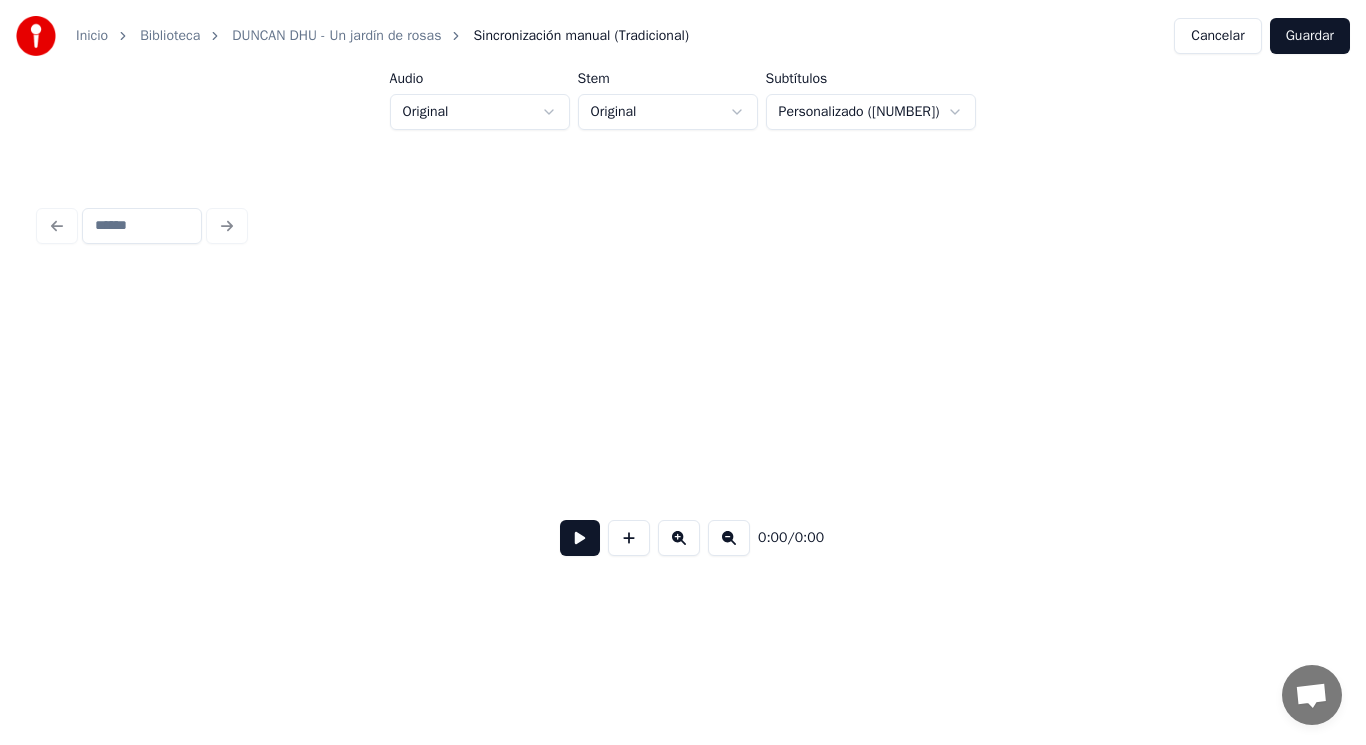 scroll, scrollTop: 0, scrollLeft: 6355, axis: horizontal 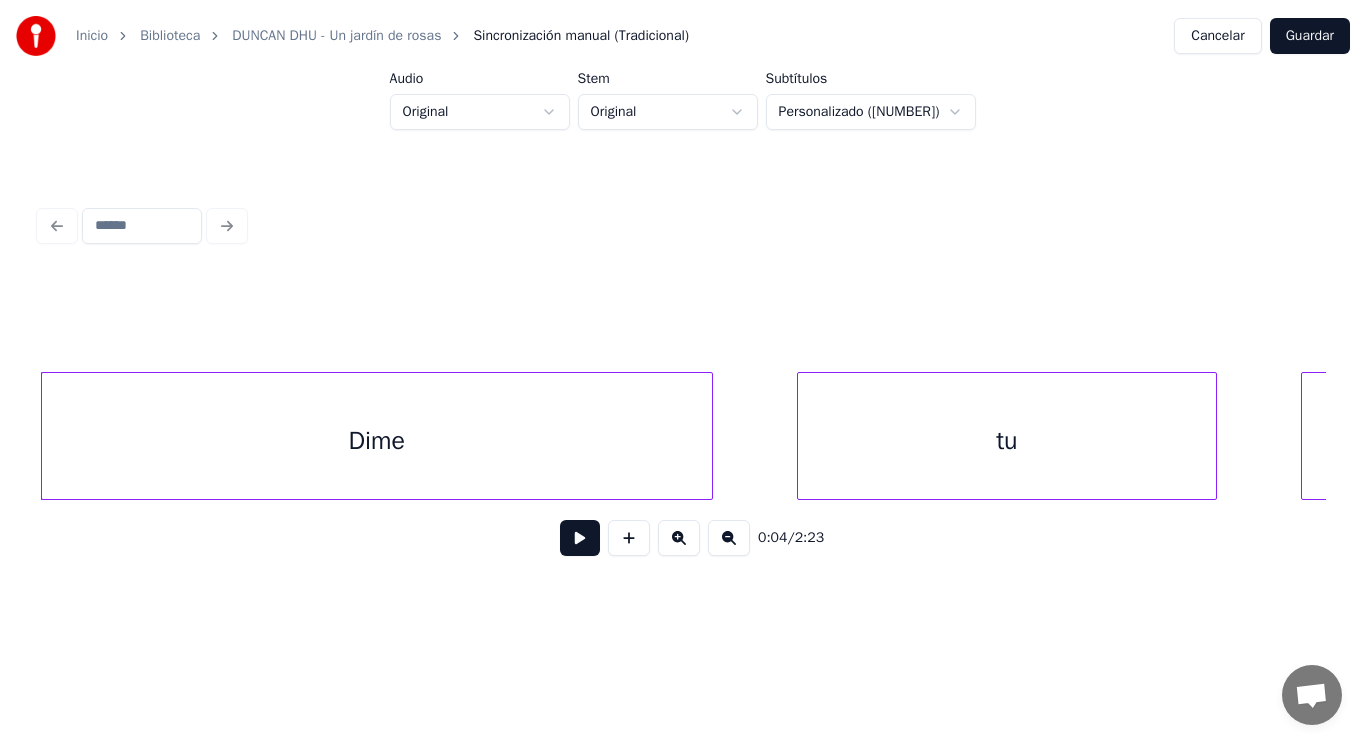 click on "Dime" at bounding box center [377, 441] 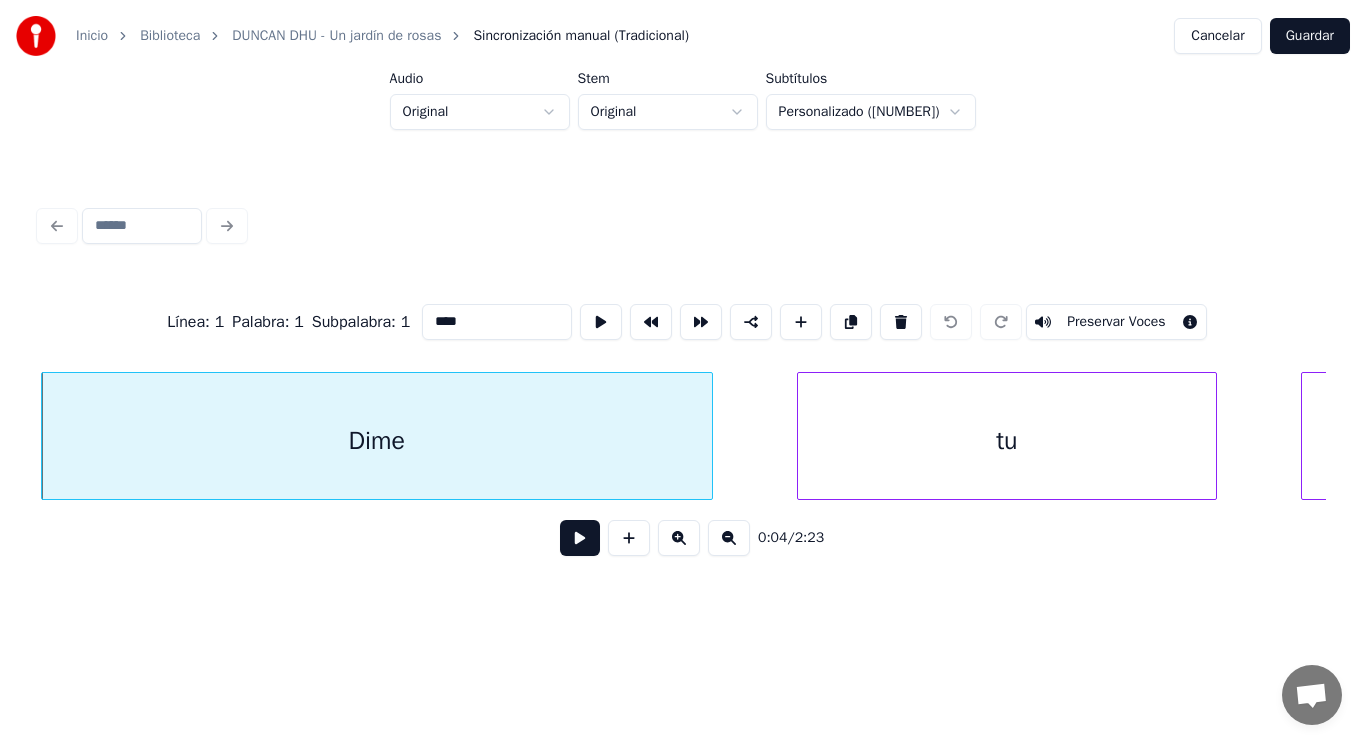 click at bounding box center (580, 538) 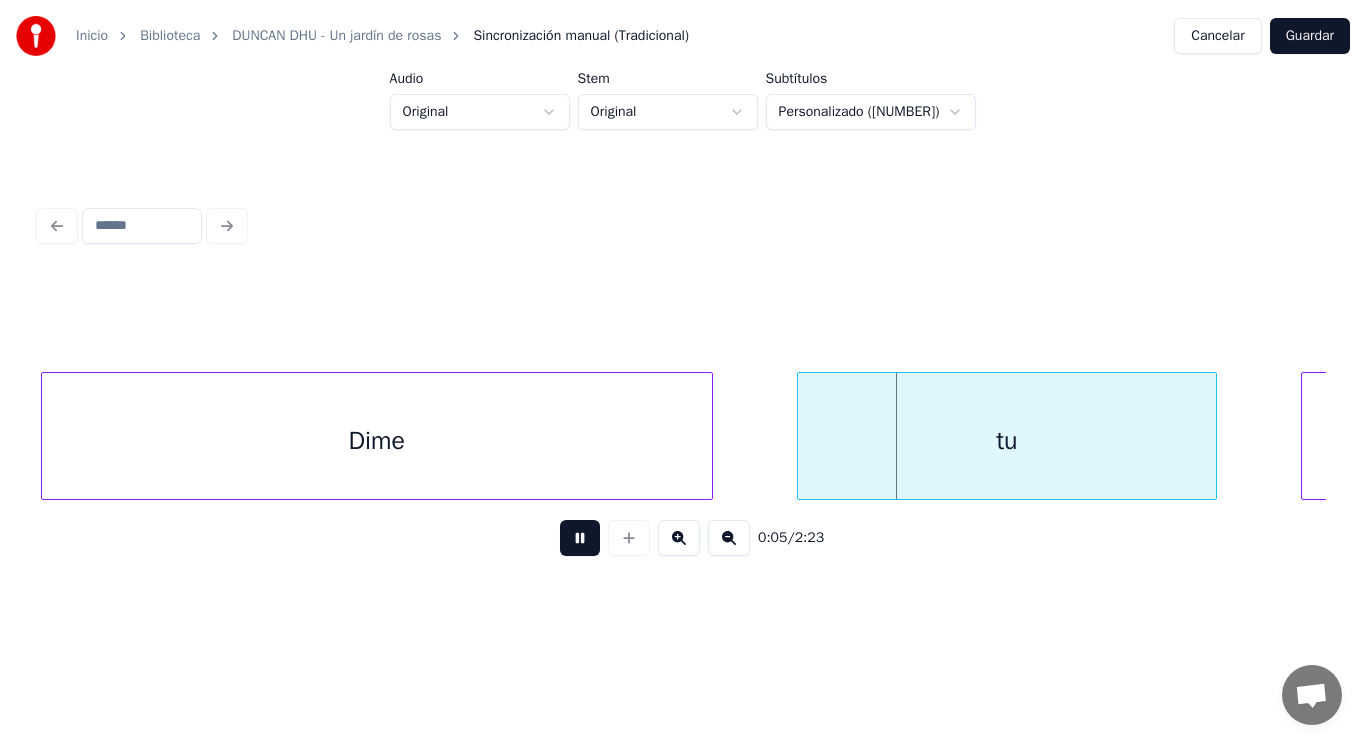 click at bounding box center (580, 538) 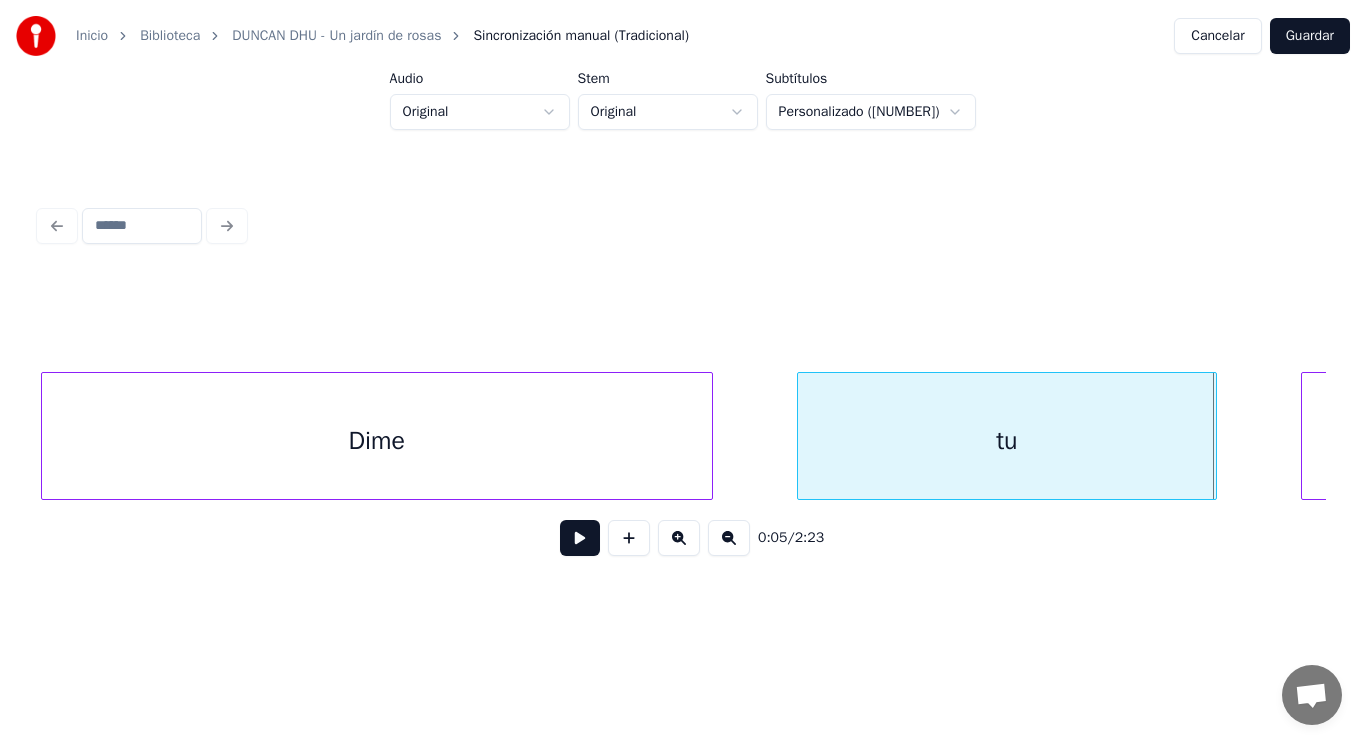 click at bounding box center (580, 538) 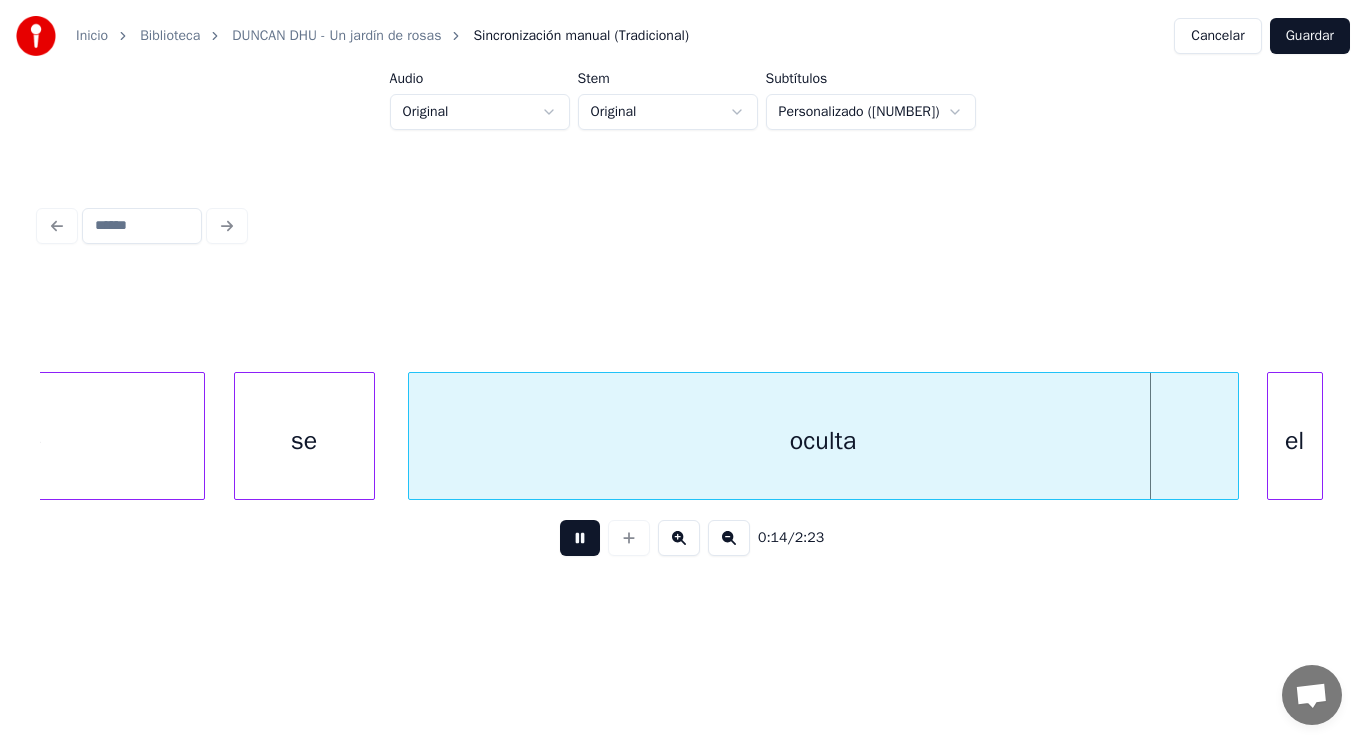 scroll, scrollTop: 0, scrollLeft: 20676, axis: horizontal 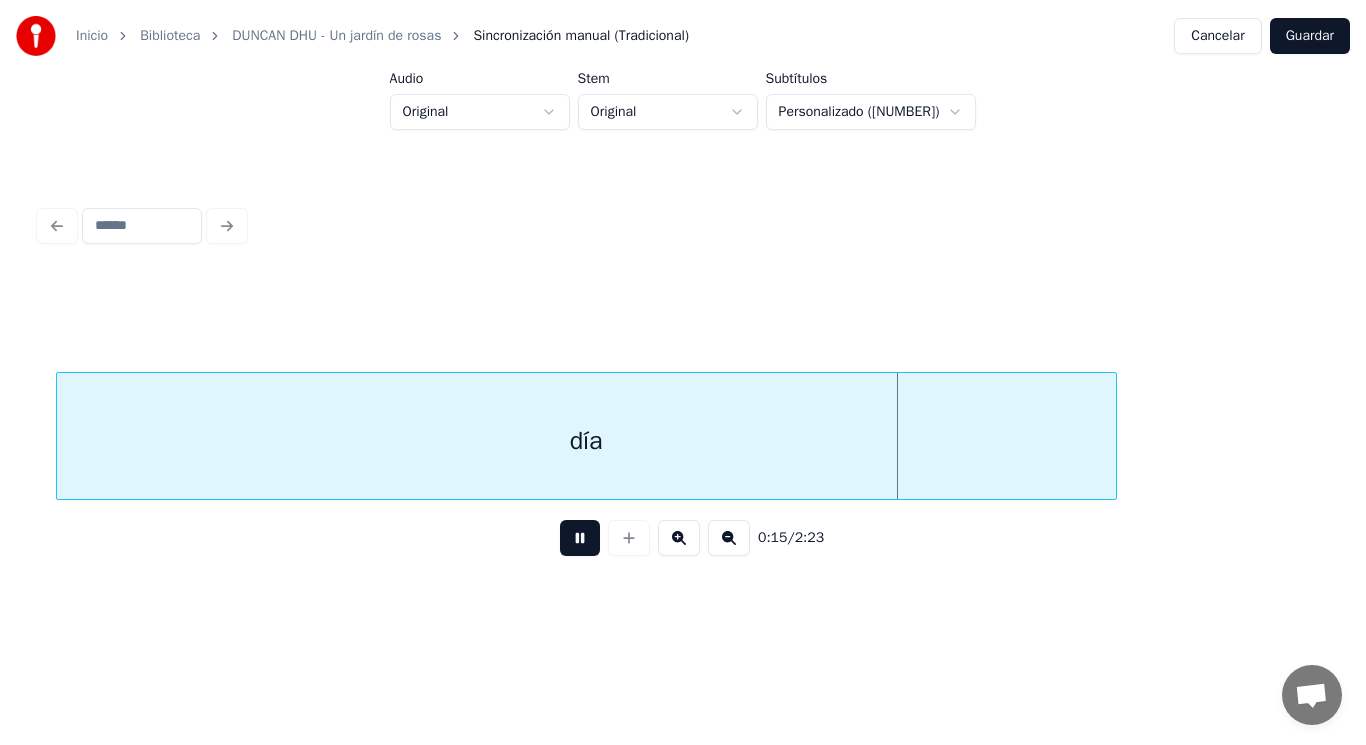 click at bounding box center (580, 538) 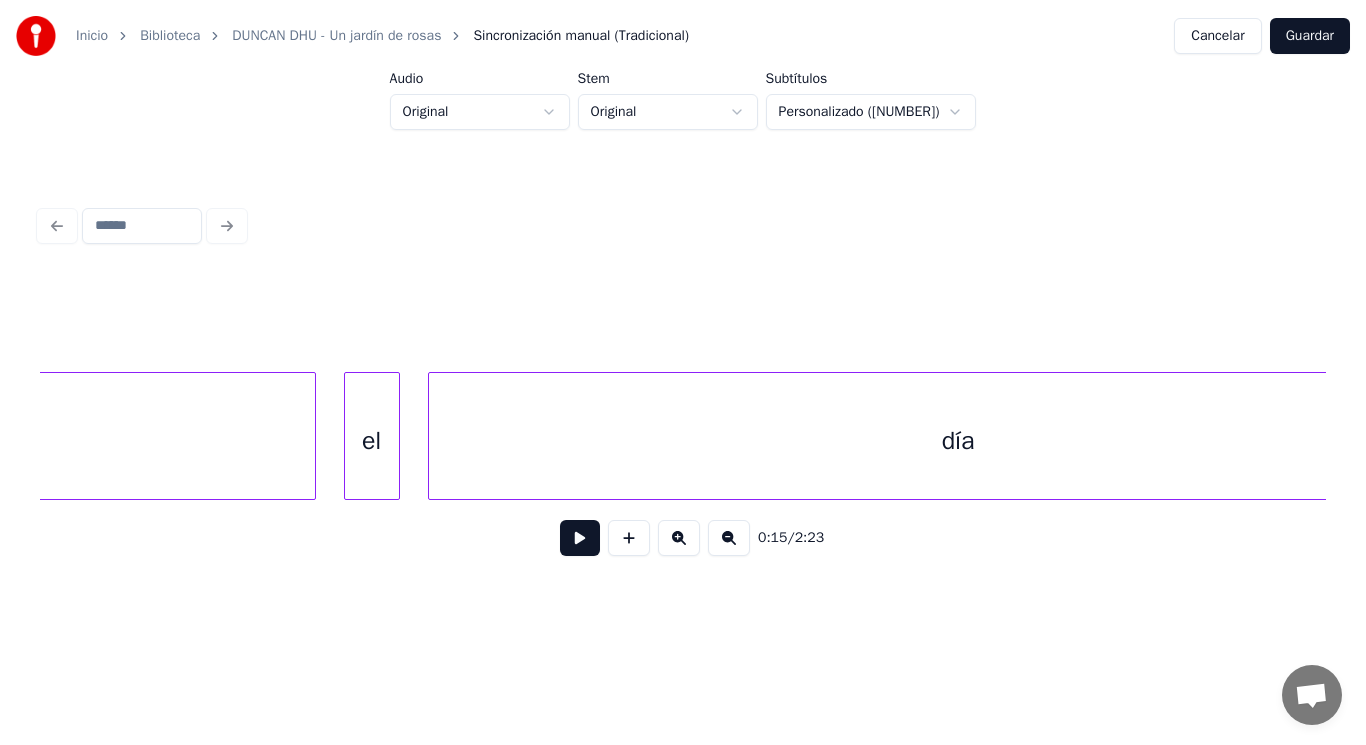 scroll, scrollTop: 0, scrollLeft: 20196, axis: horizontal 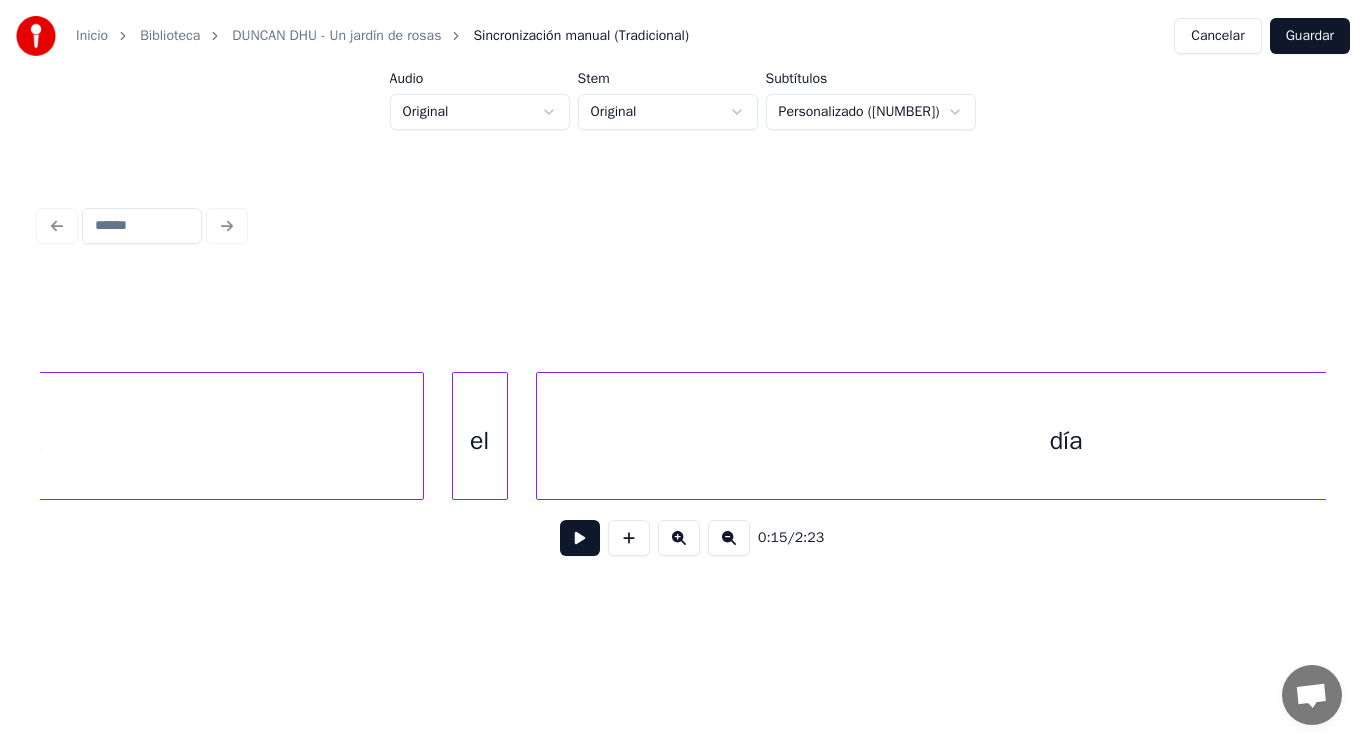 click on "oculta" at bounding box center [8, 441] 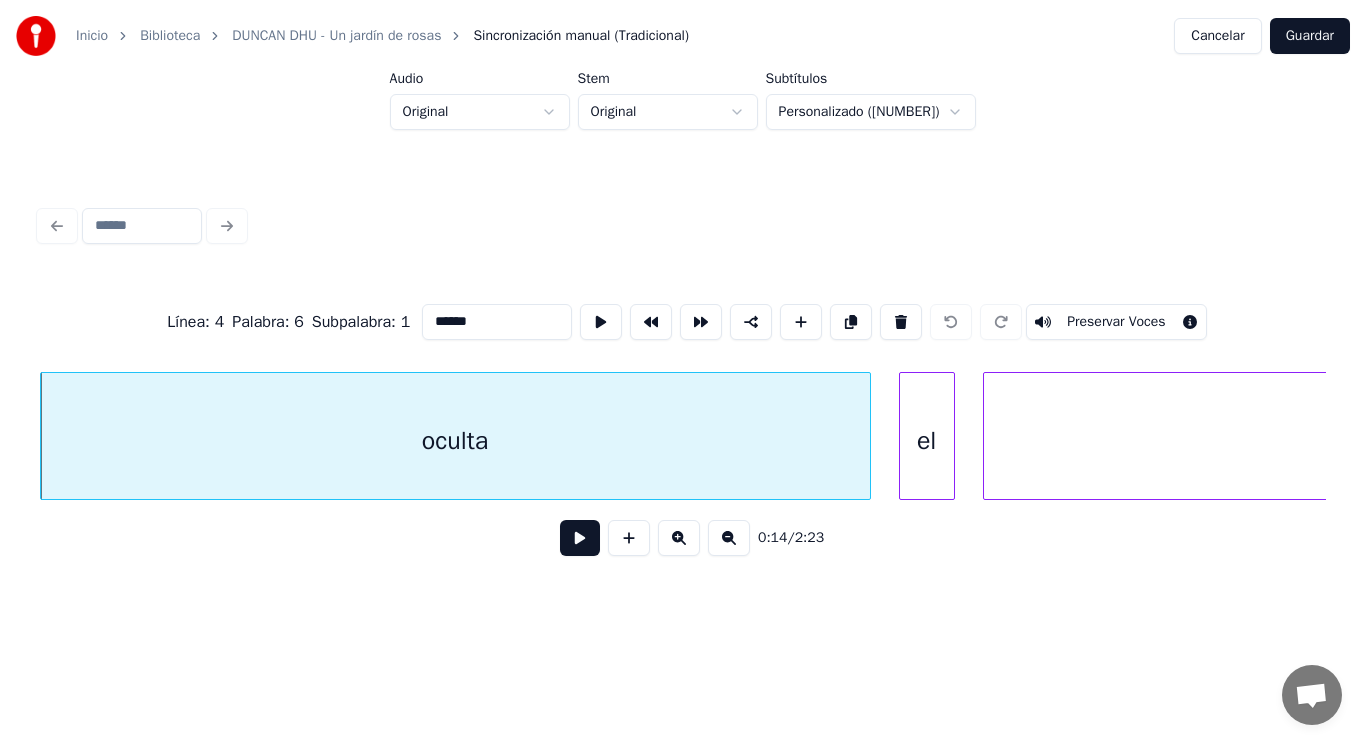 click at bounding box center [580, 538] 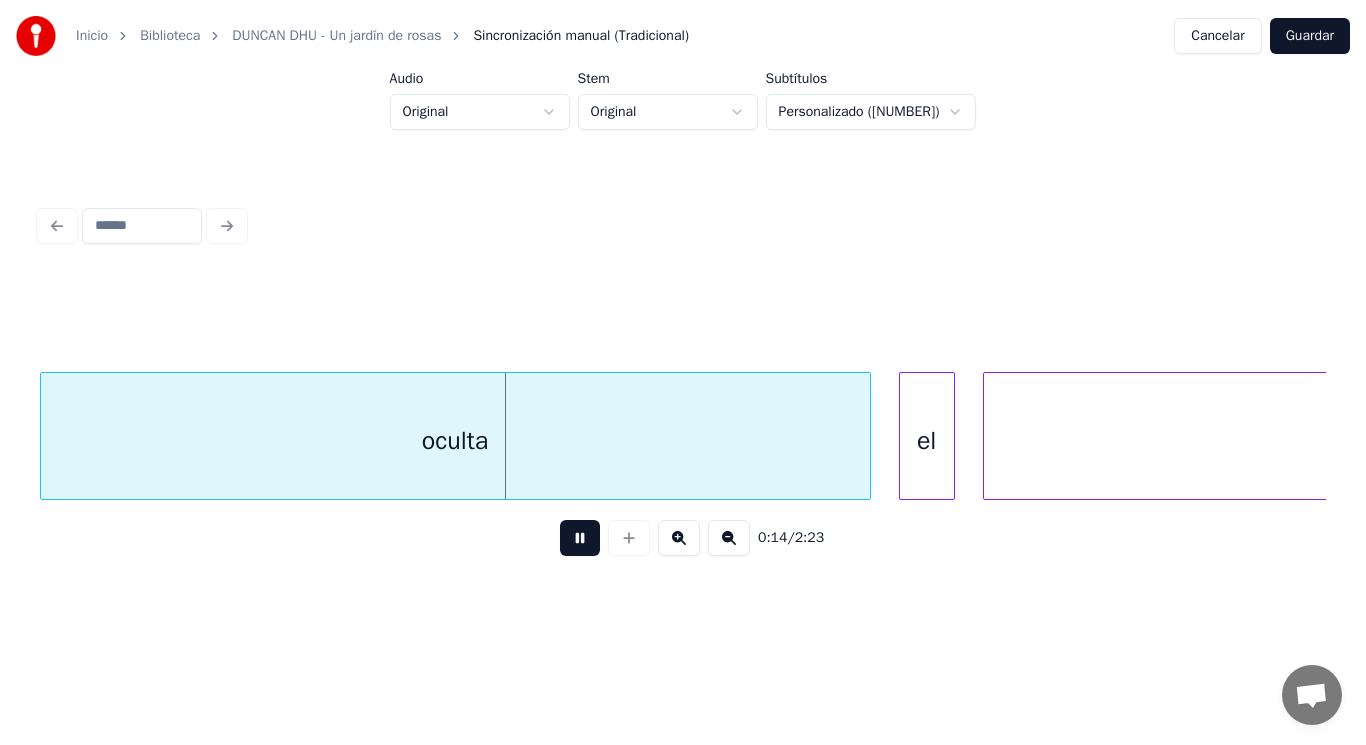 click at bounding box center [580, 538] 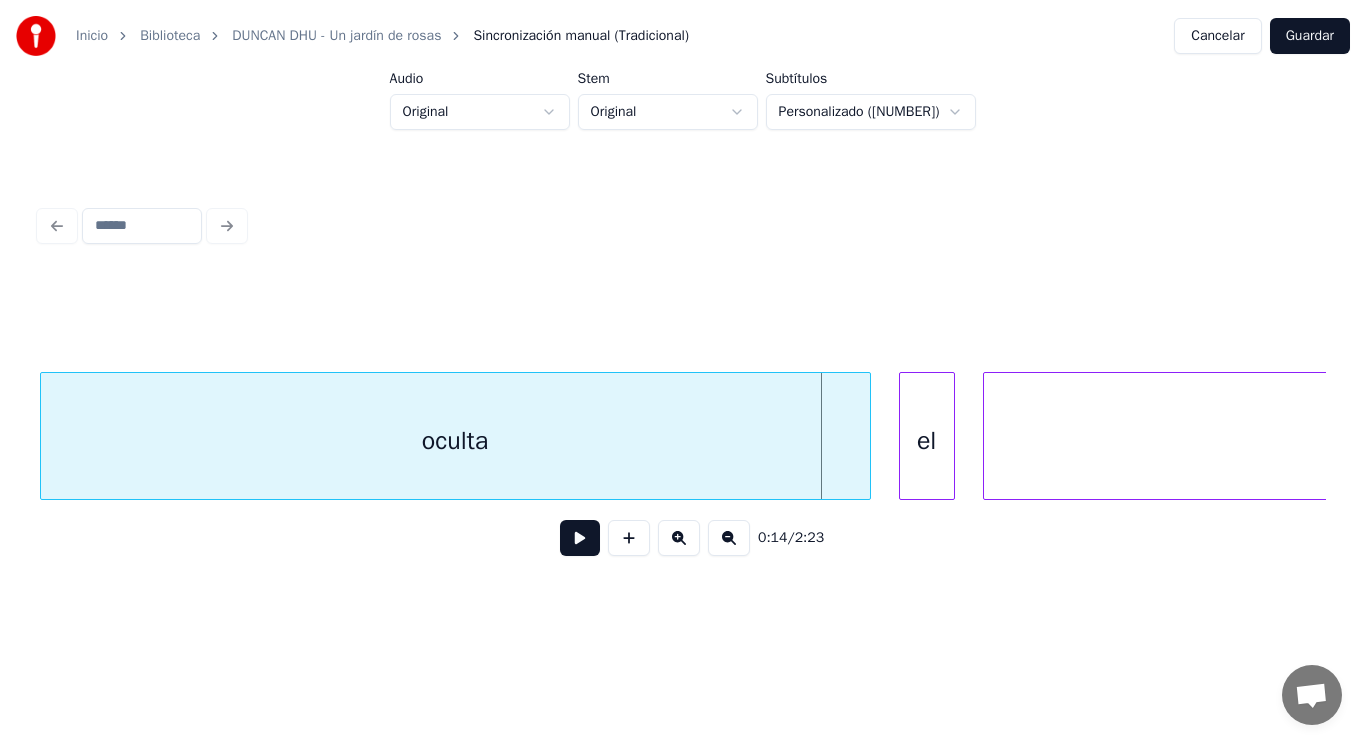 click on "oculta" at bounding box center [455, 441] 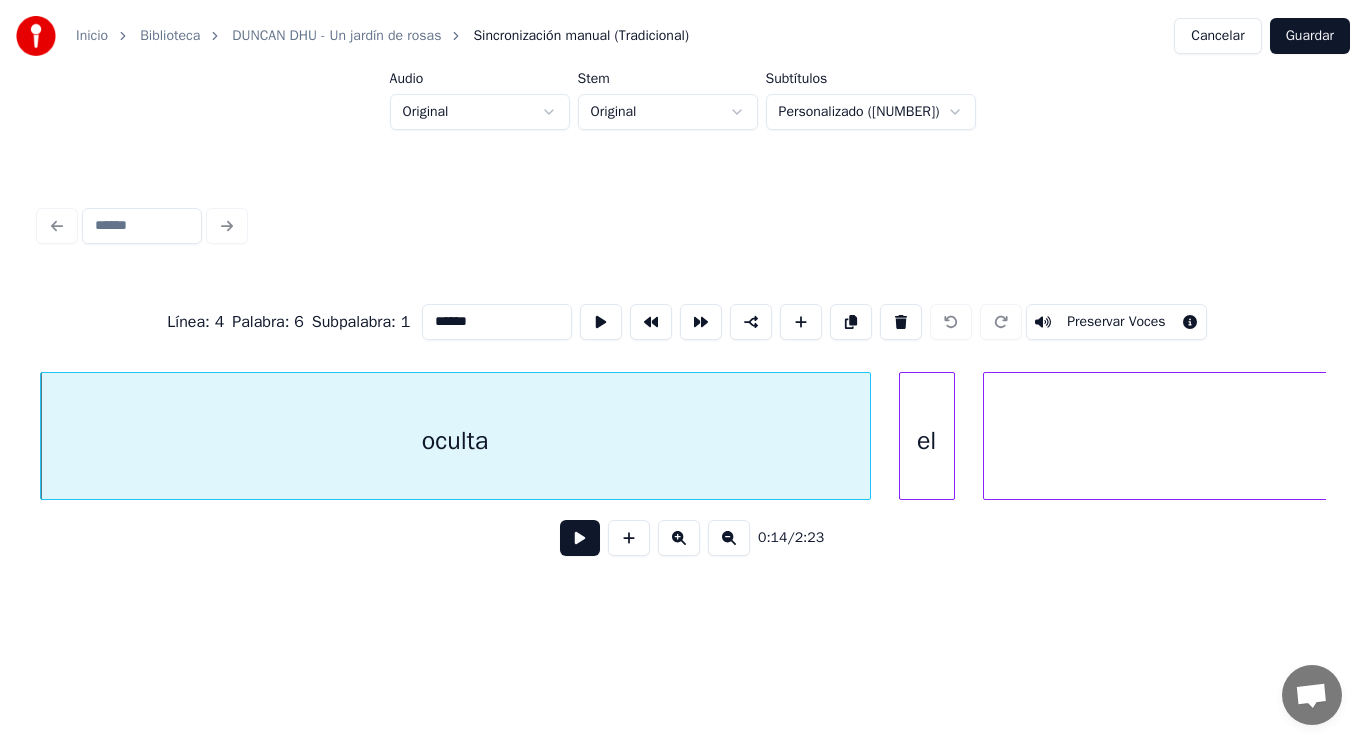 click at bounding box center [580, 538] 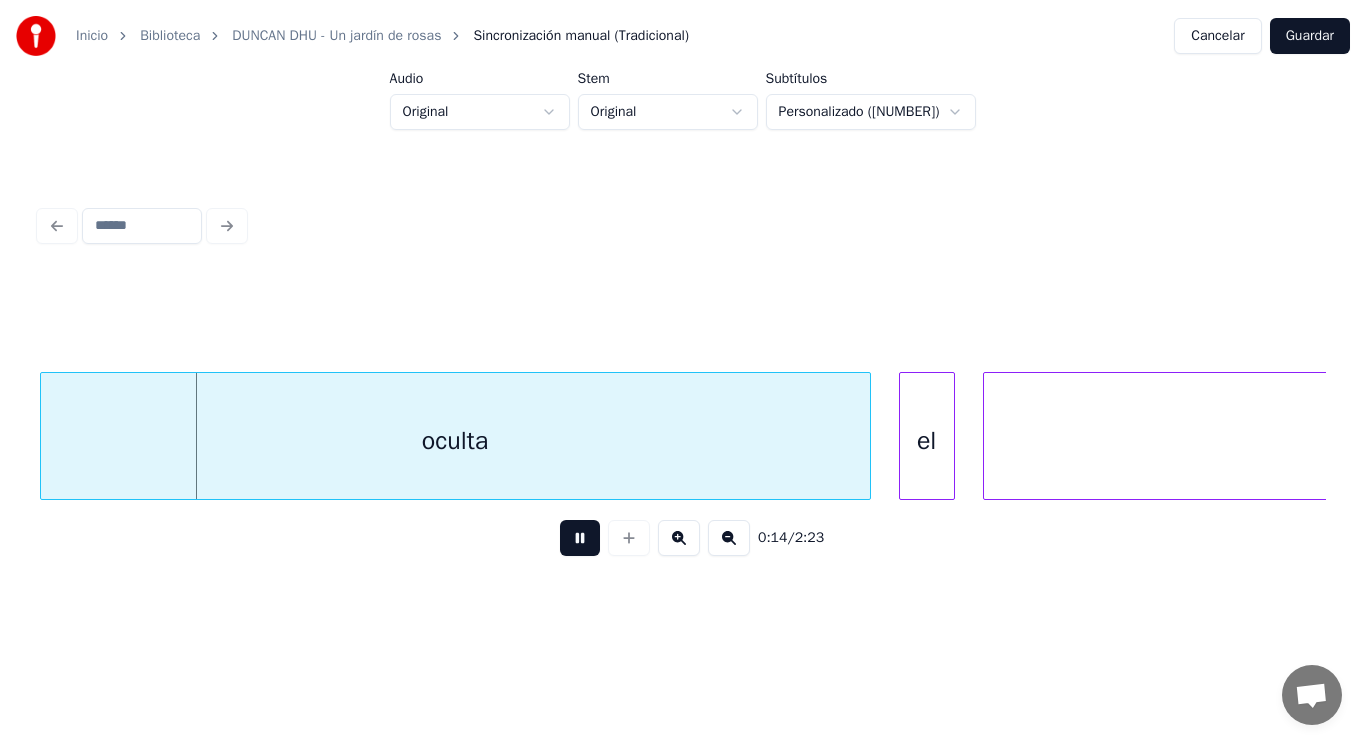 click at bounding box center (580, 538) 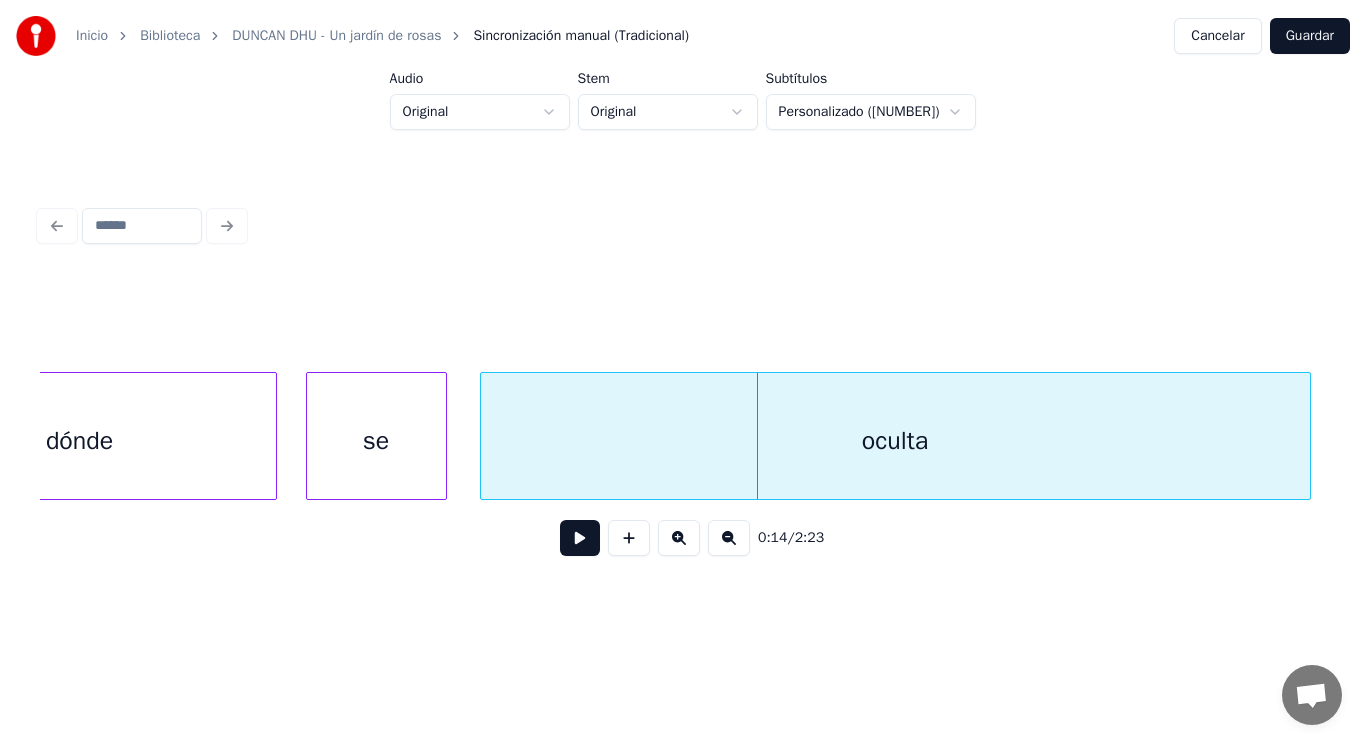 click on "dónde" at bounding box center [80, 441] 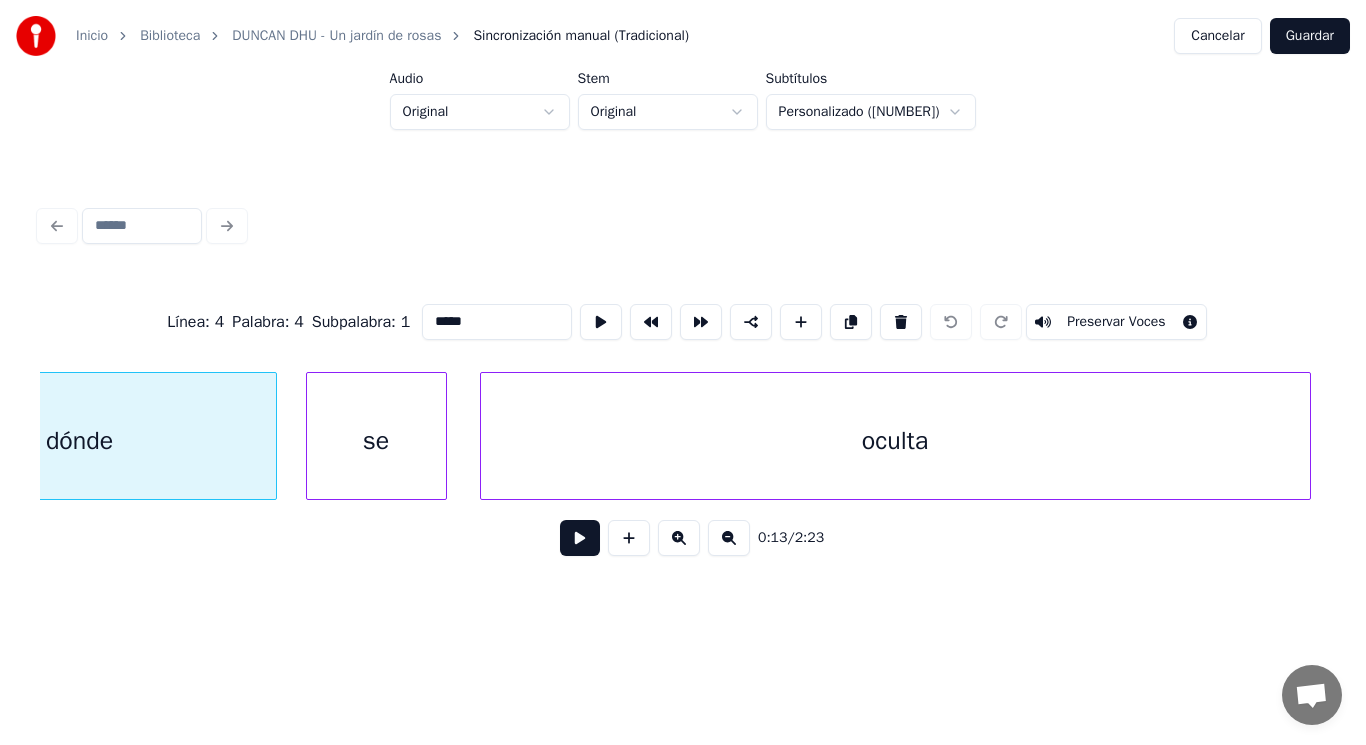 scroll, scrollTop: 0, scrollLeft: 19152, axis: horizontal 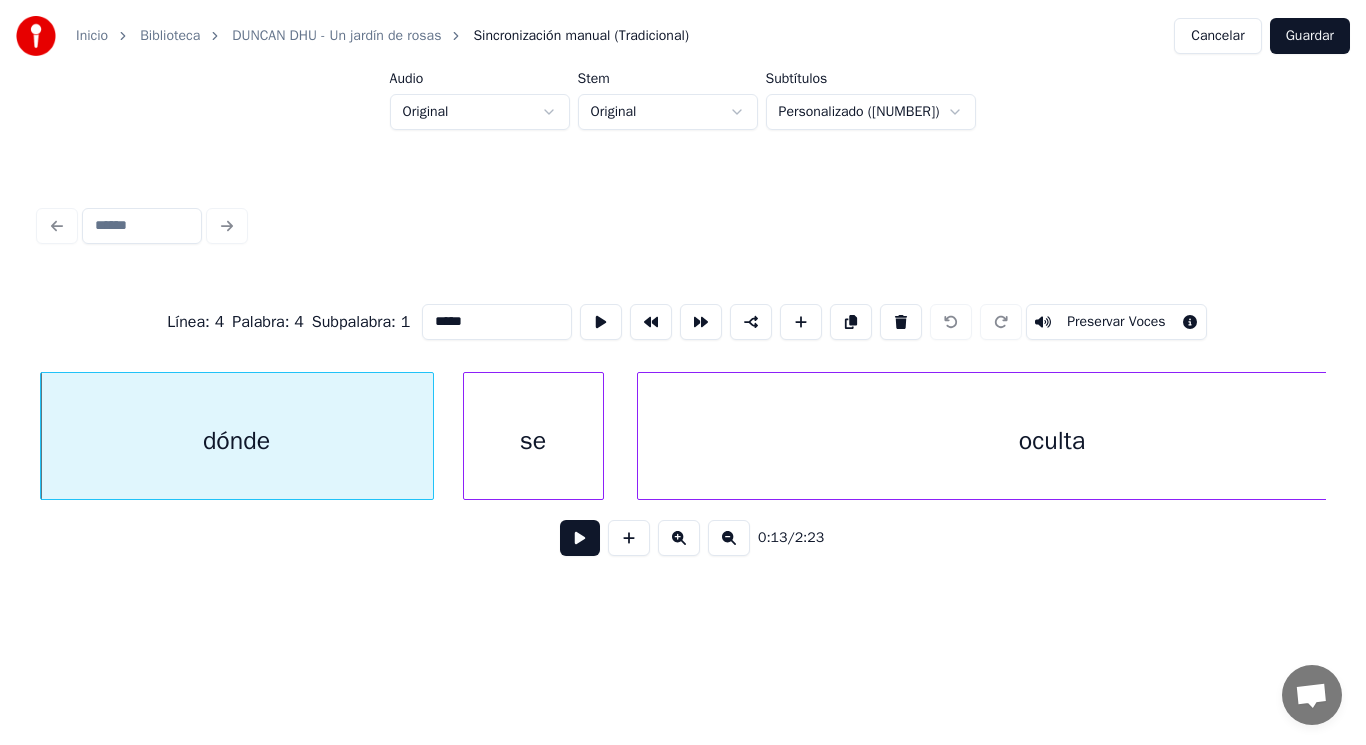 click at bounding box center (580, 538) 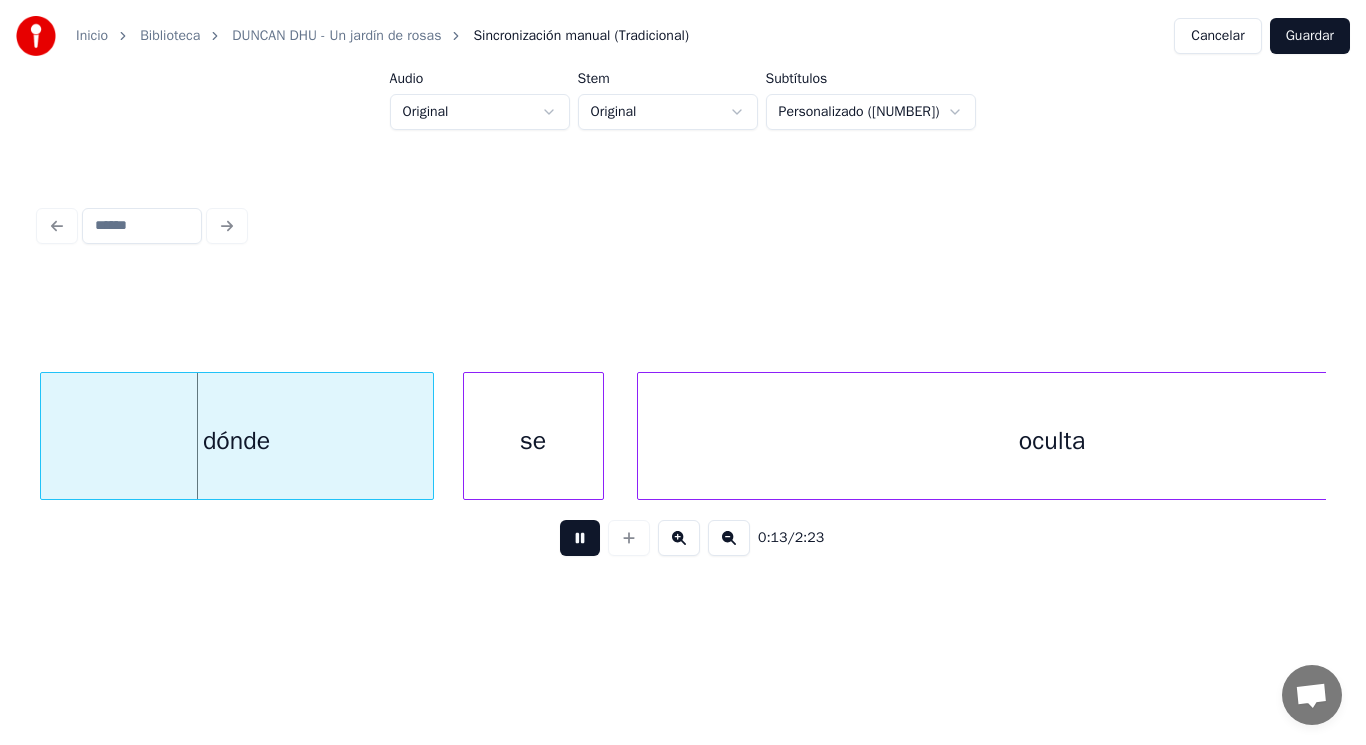 click at bounding box center (580, 538) 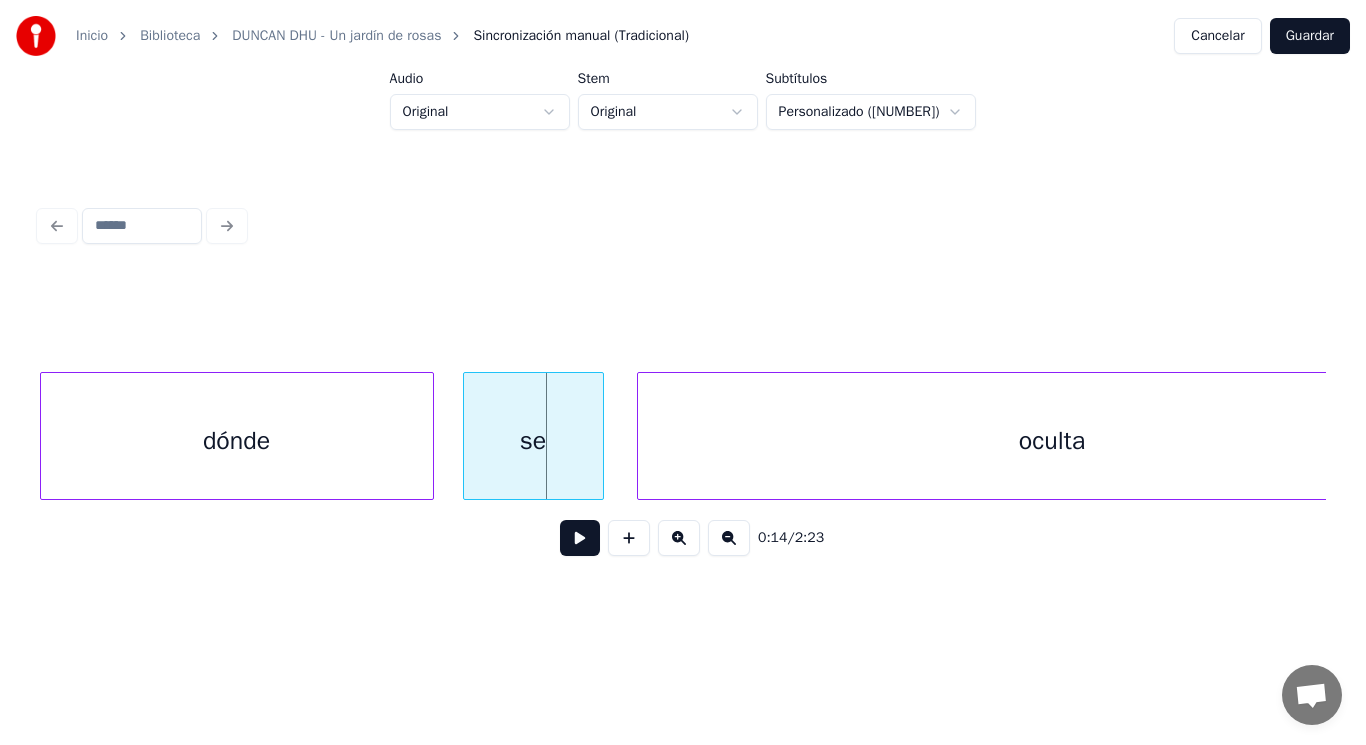 click on "se" at bounding box center (533, 441) 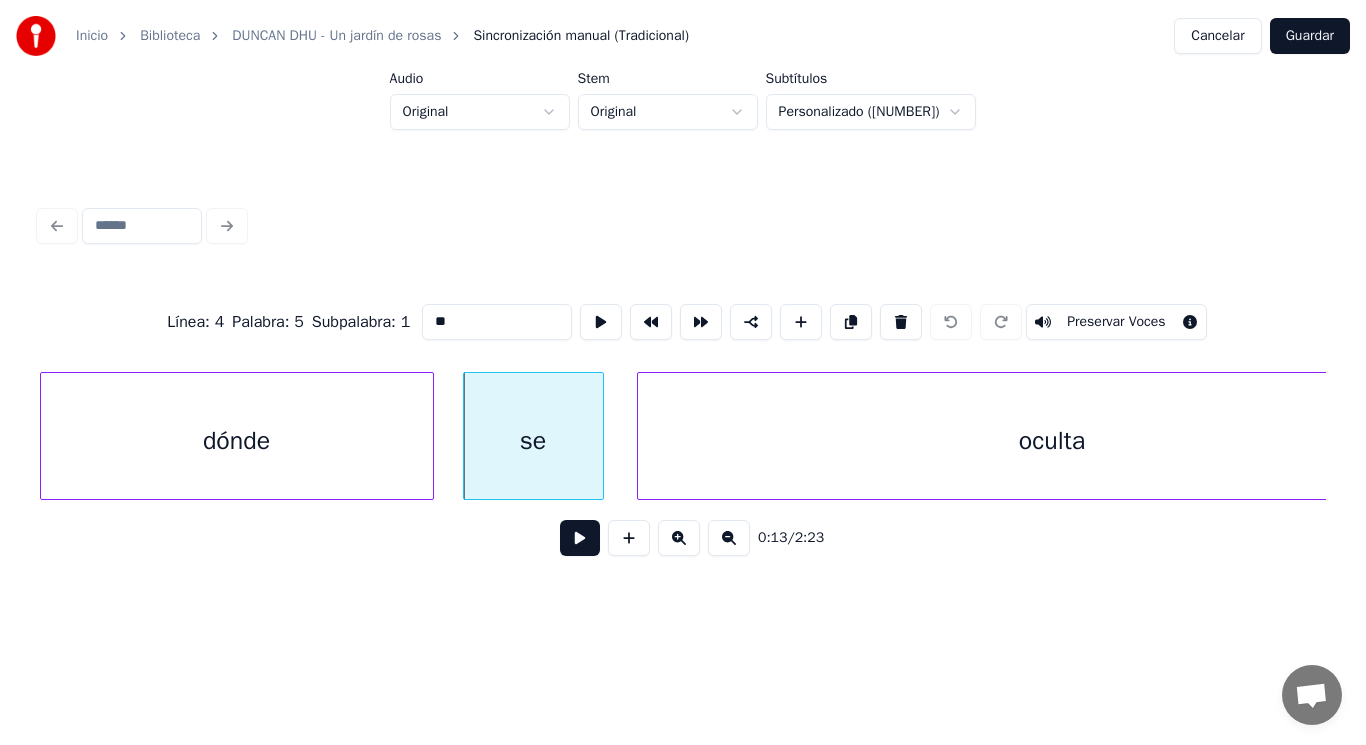 click at bounding box center (580, 538) 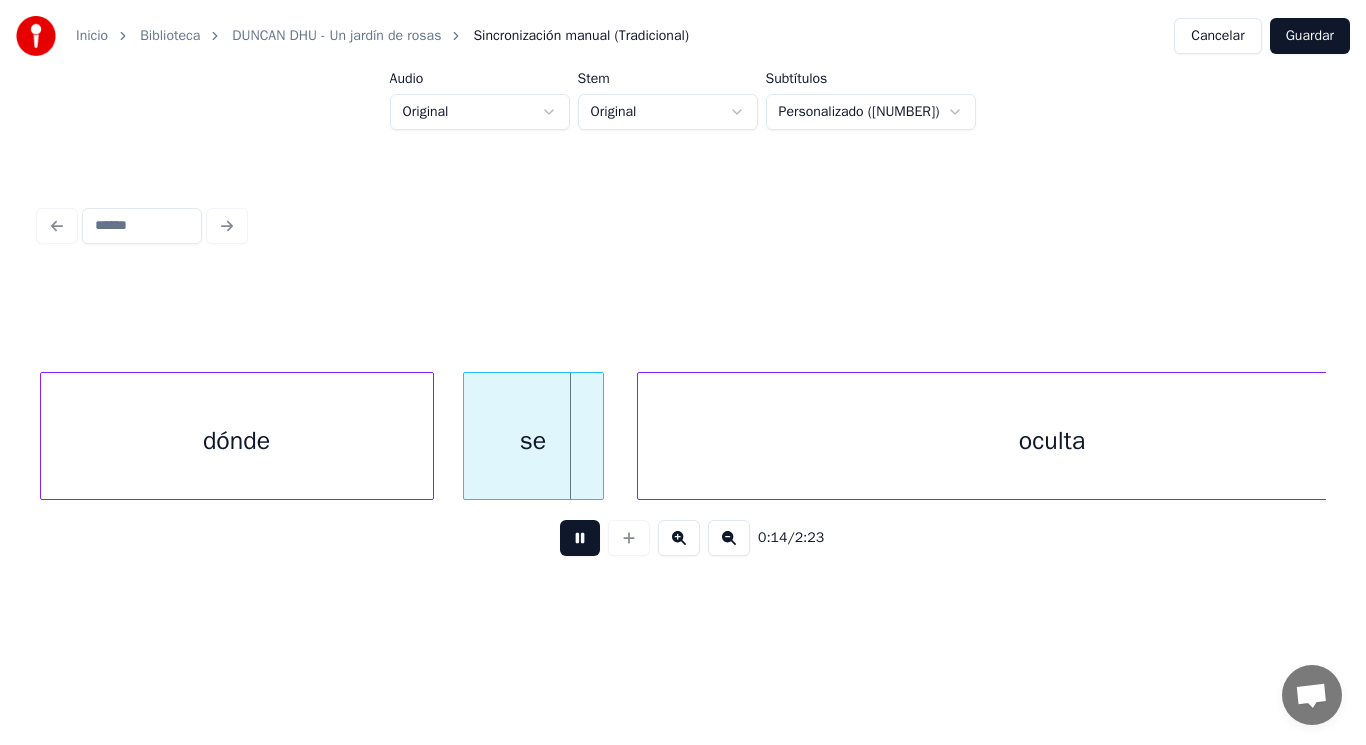 click at bounding box center (580, 538) 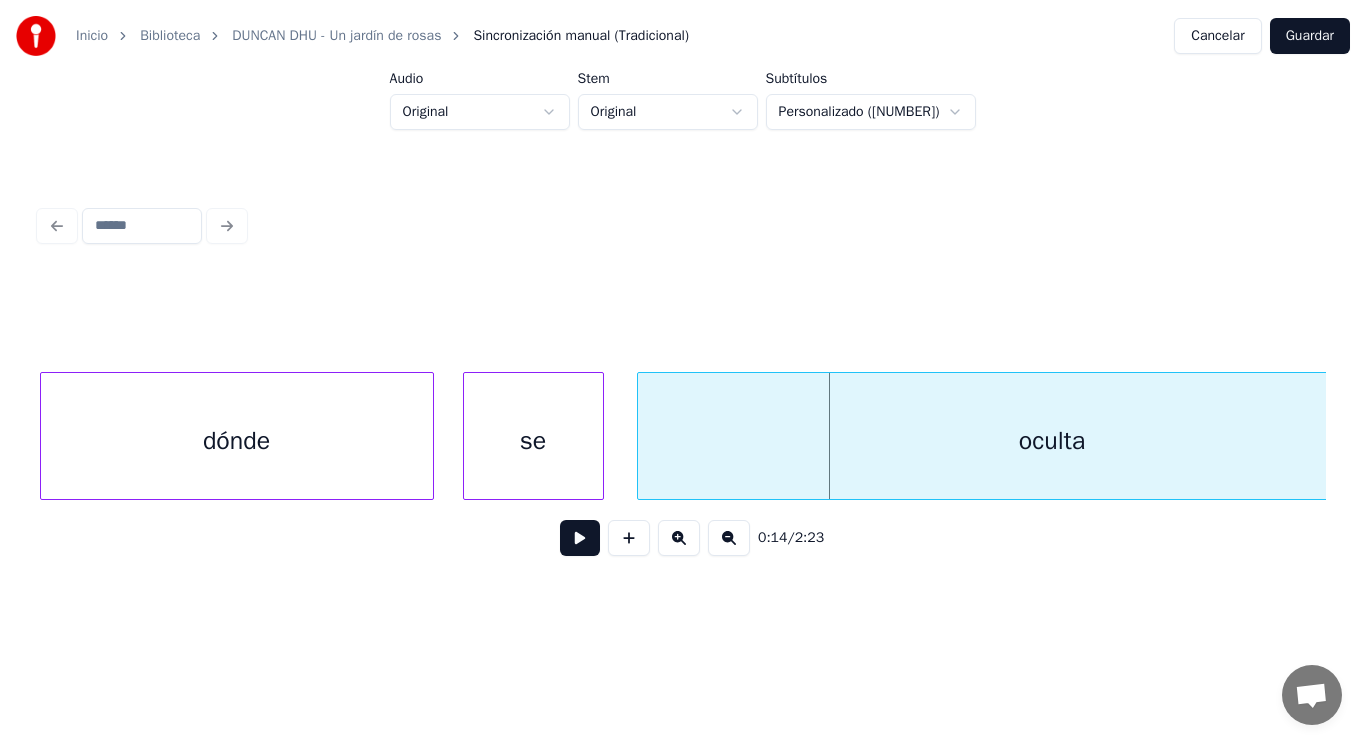 click on "oculta" at bounding box center [1052, 441] 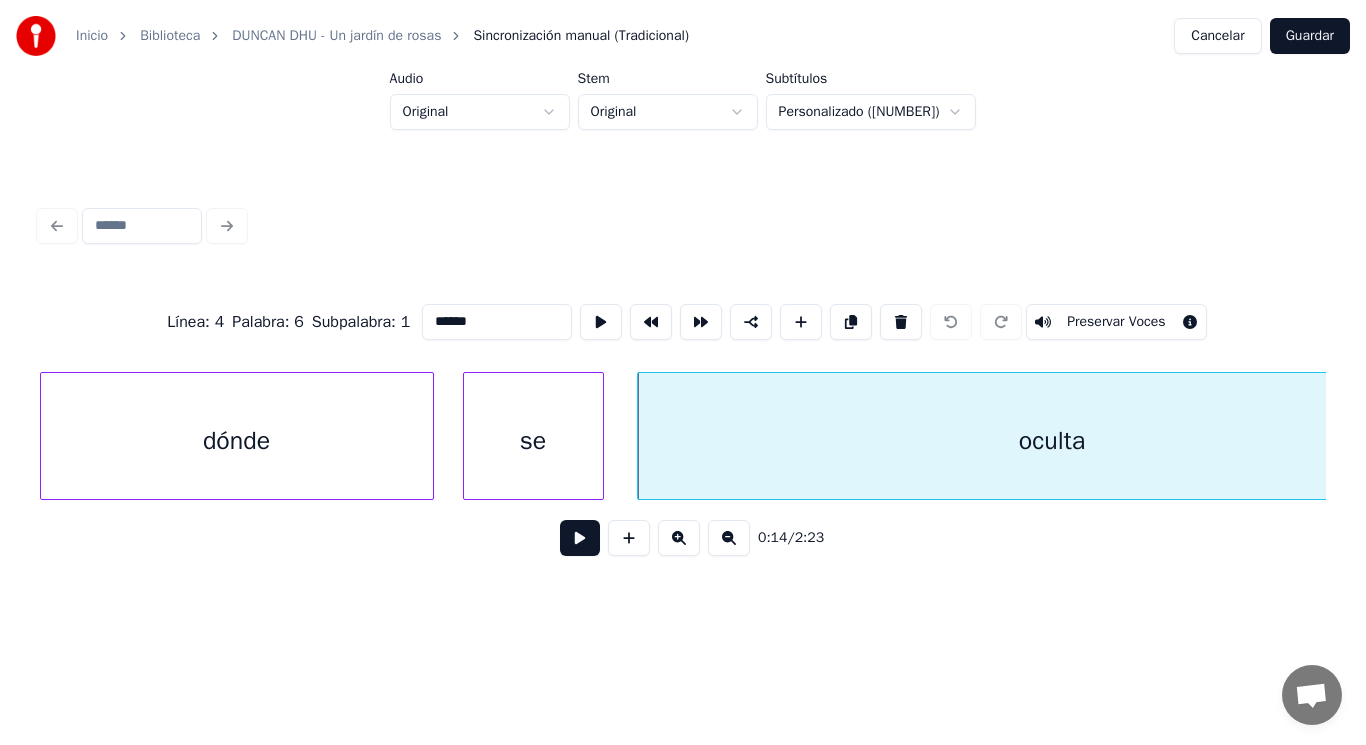 click at bounding box center [580, 538] 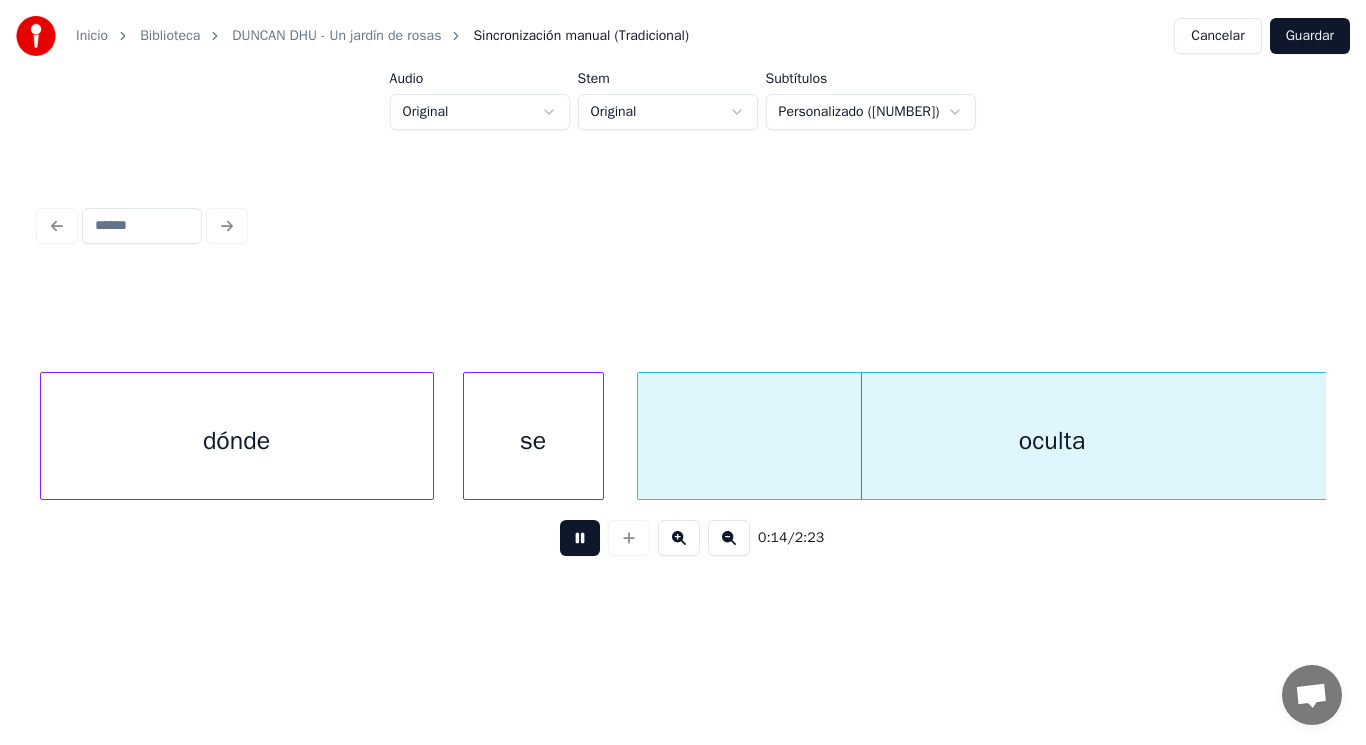 click at bounding box center (580, 538) 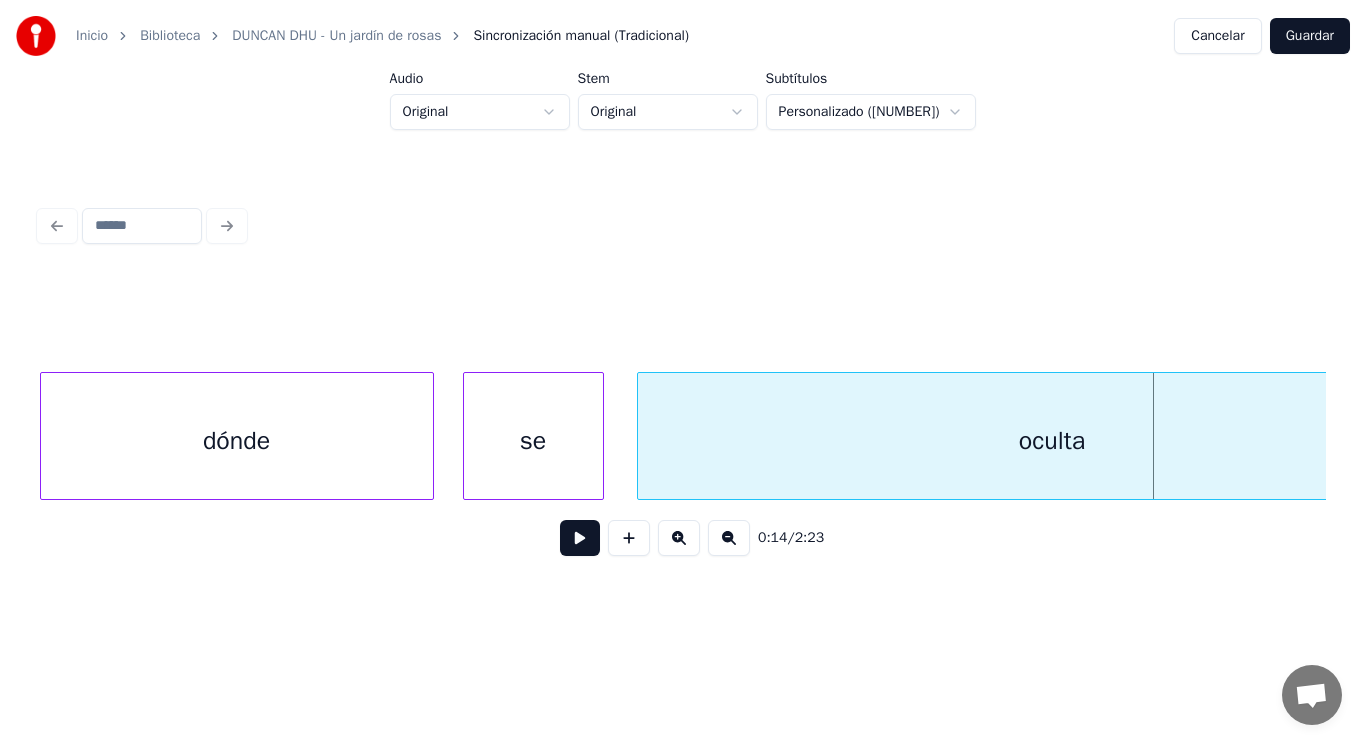 click on "se" at bounding box center [533, 441] 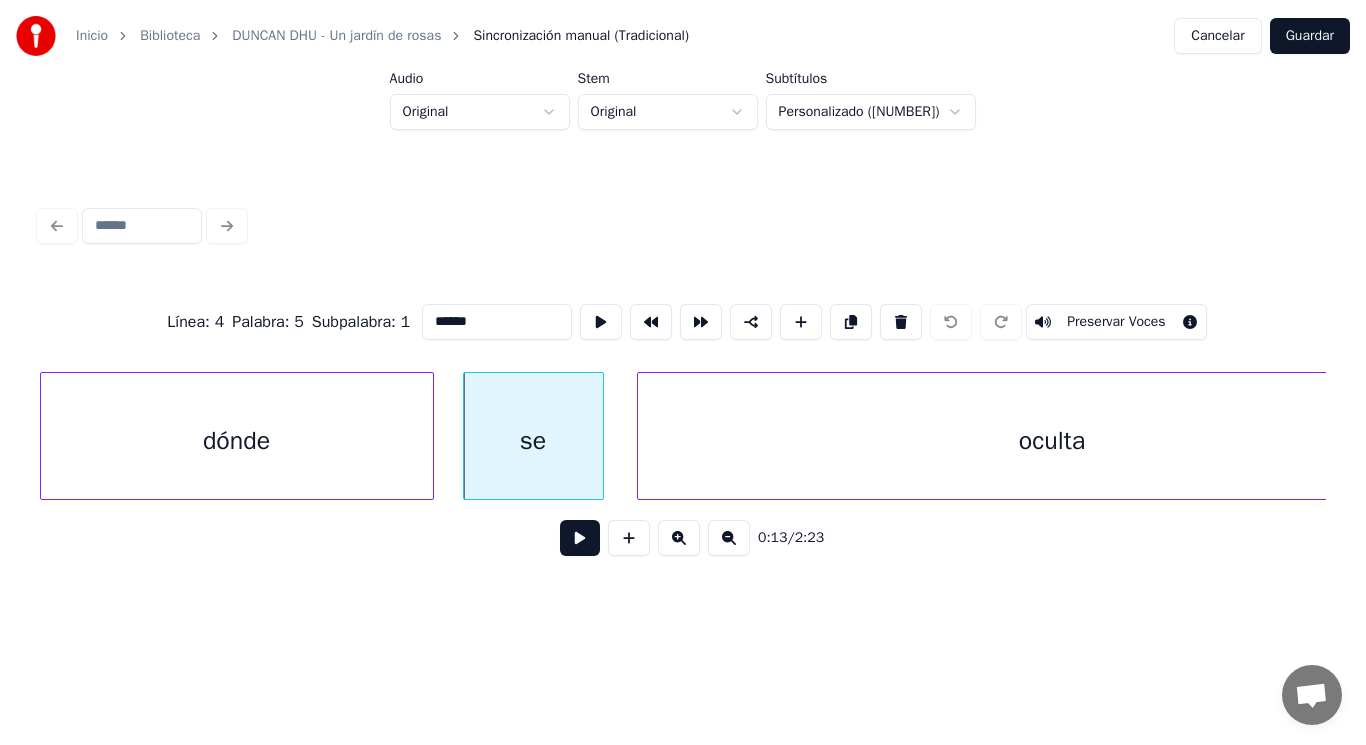 type on "**" 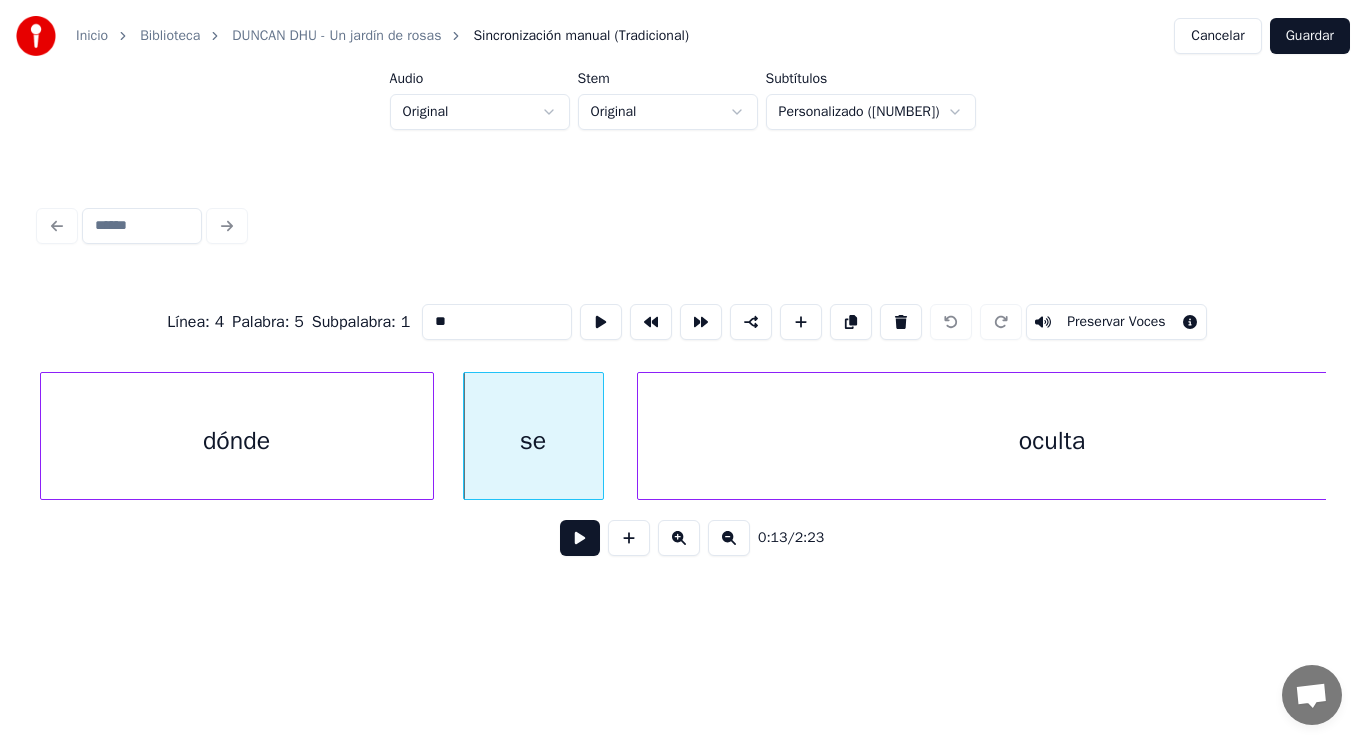 click at bounding box center (580, 538) 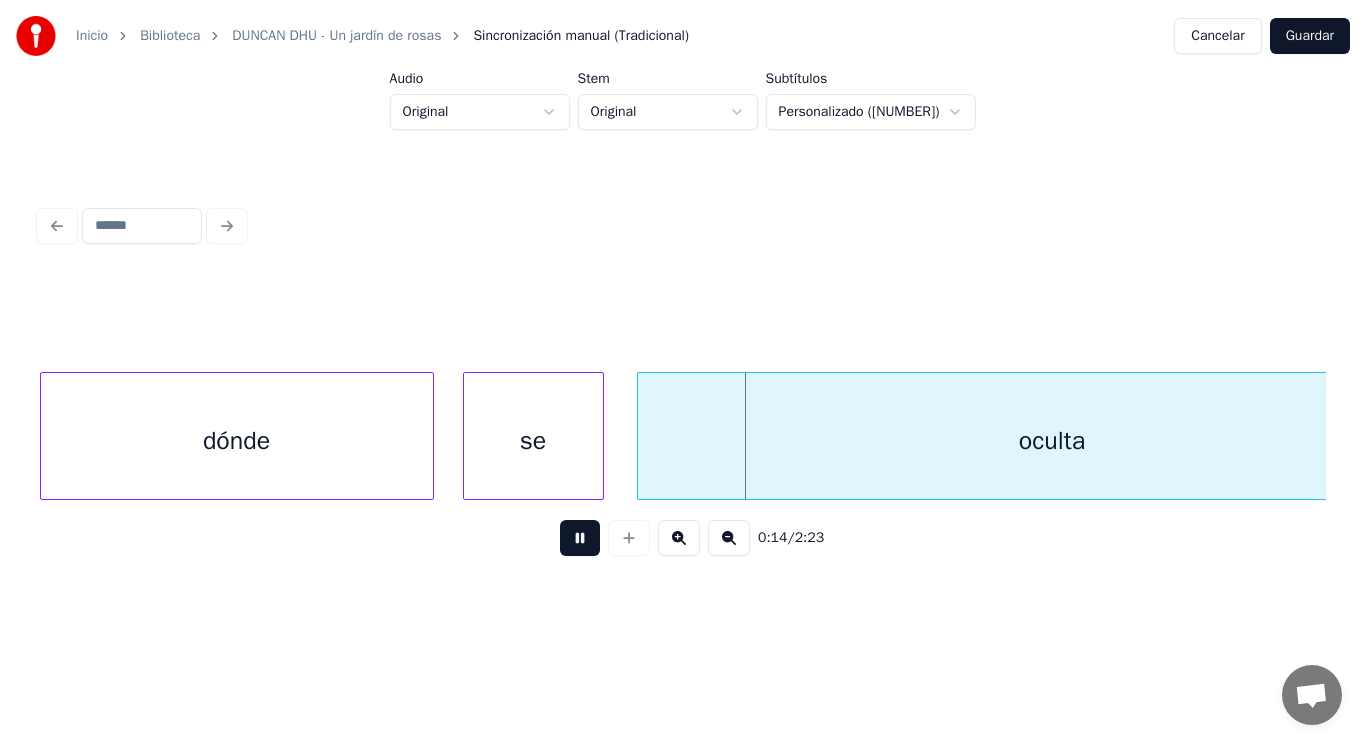click at bounding box center [580, 538] 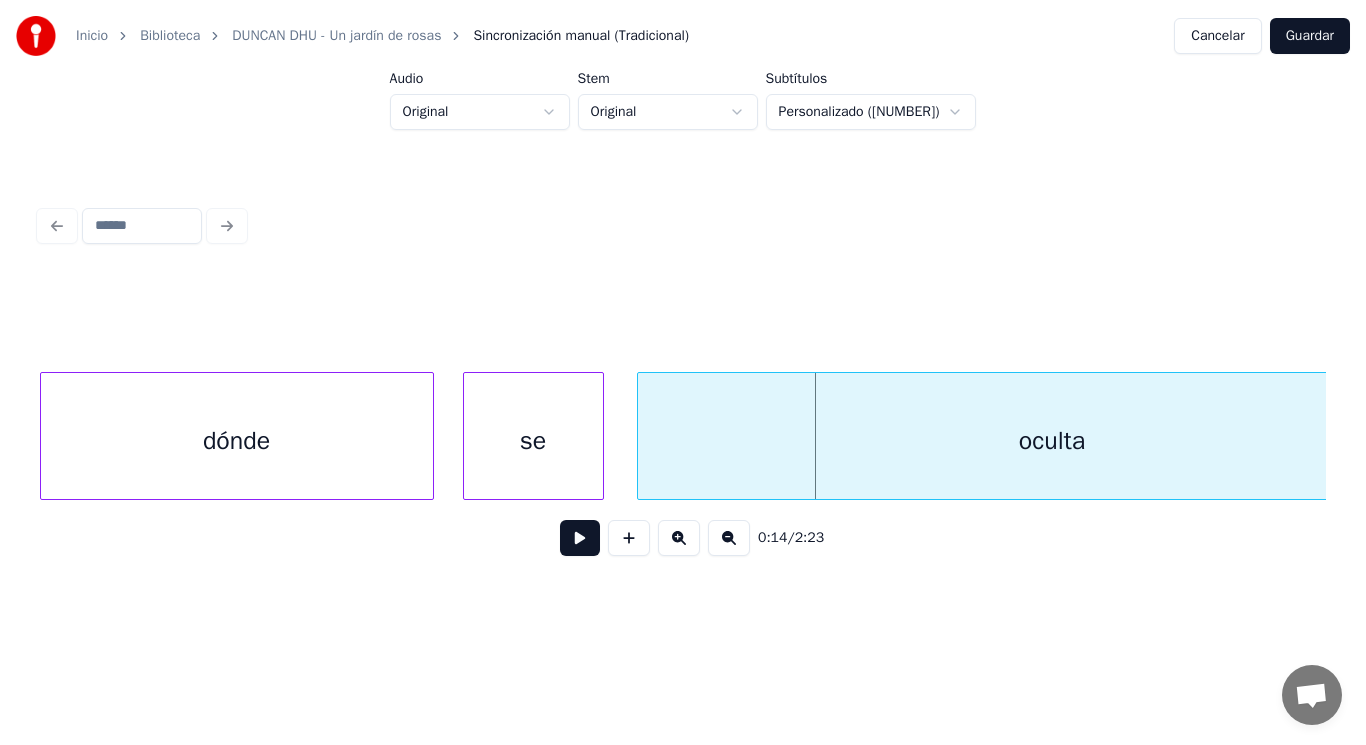 click on "se" at bounding box center [533, 441] 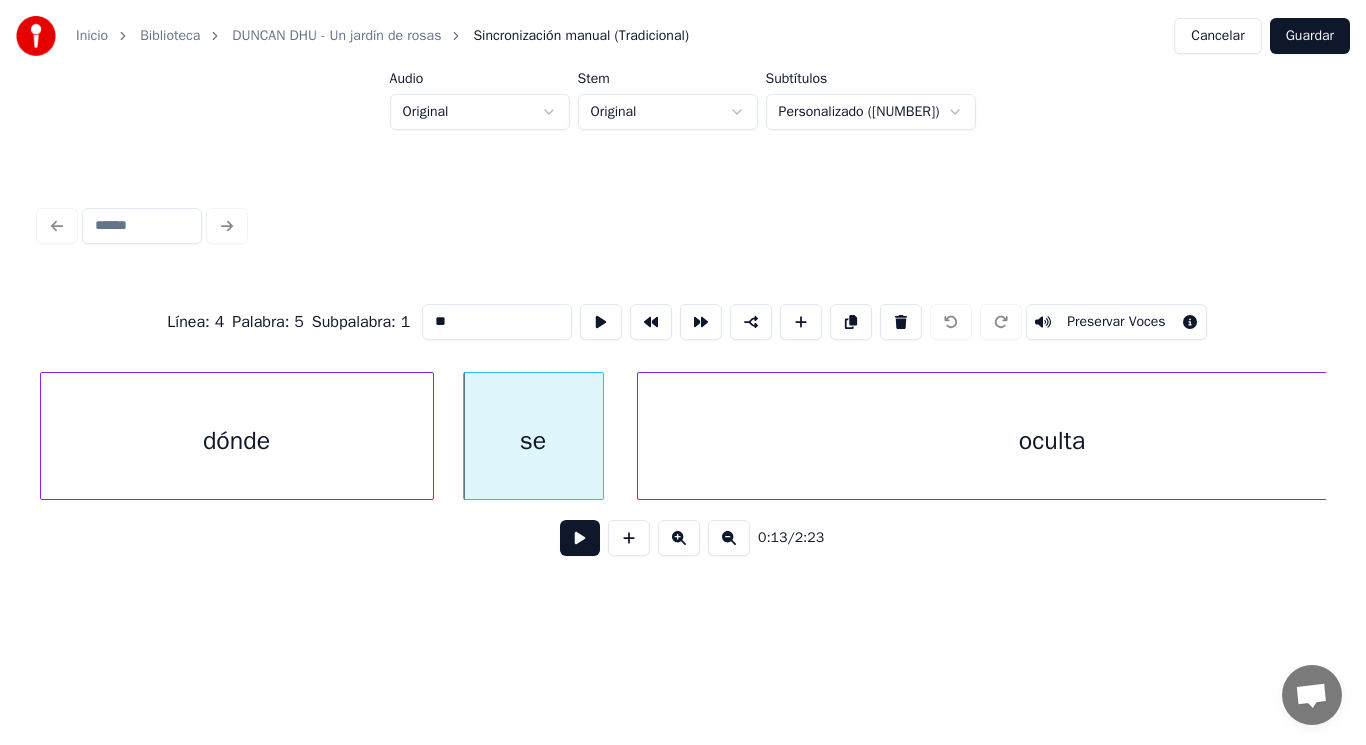 click at bounding box center (580, 538) 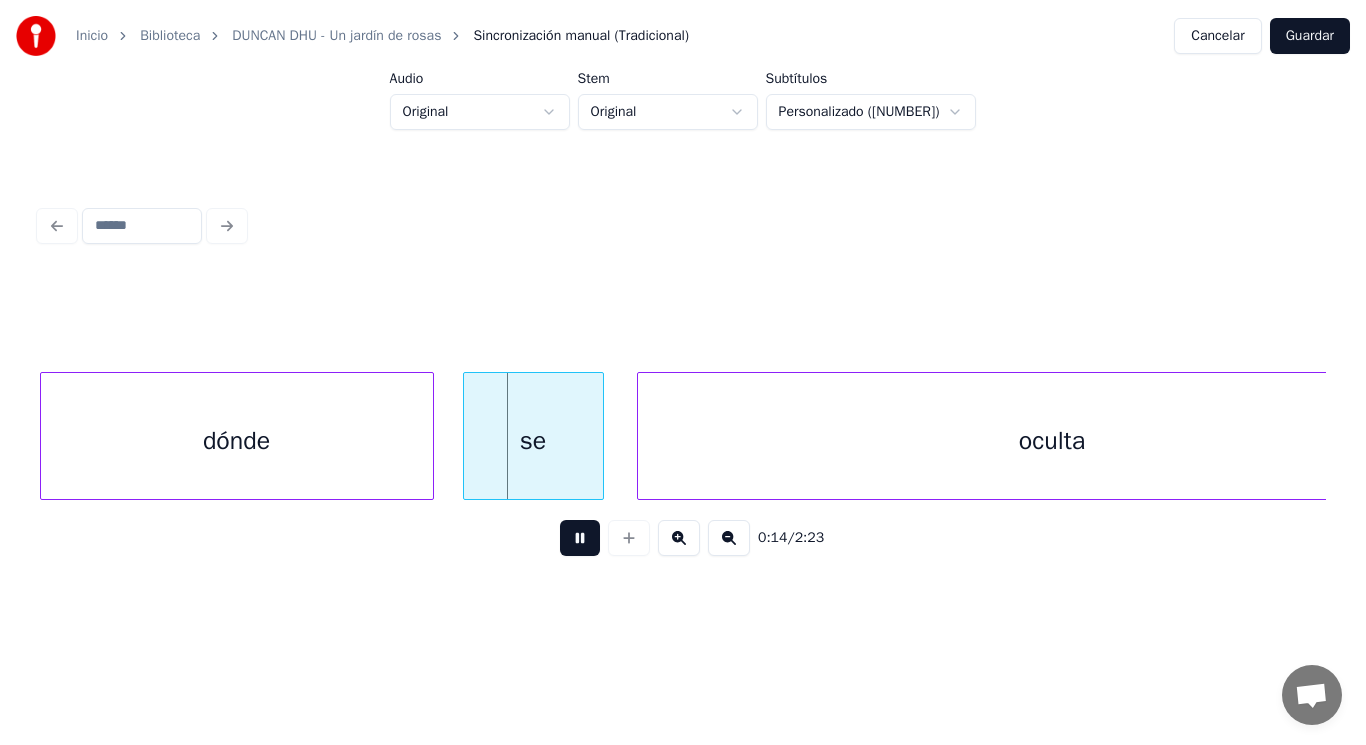 click at bounding box center [580, 538] 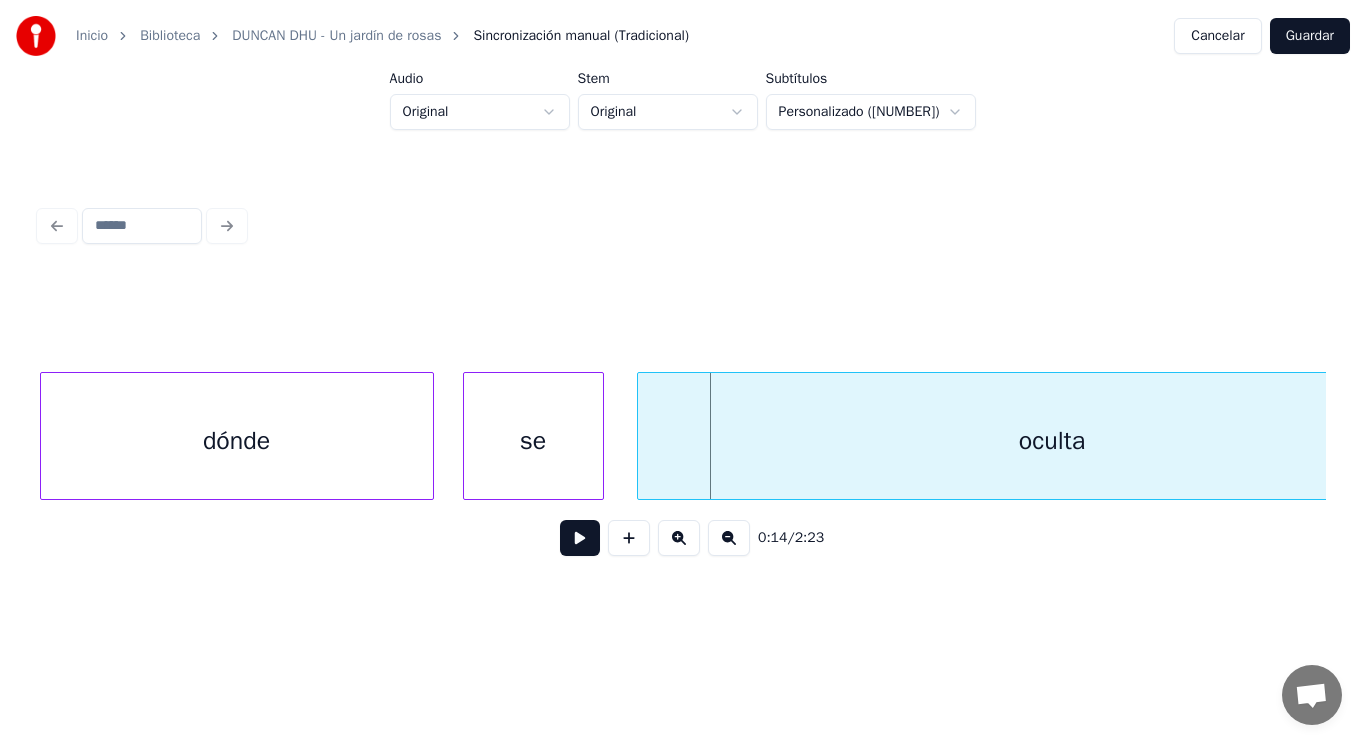click at bounding box center (580, 538) 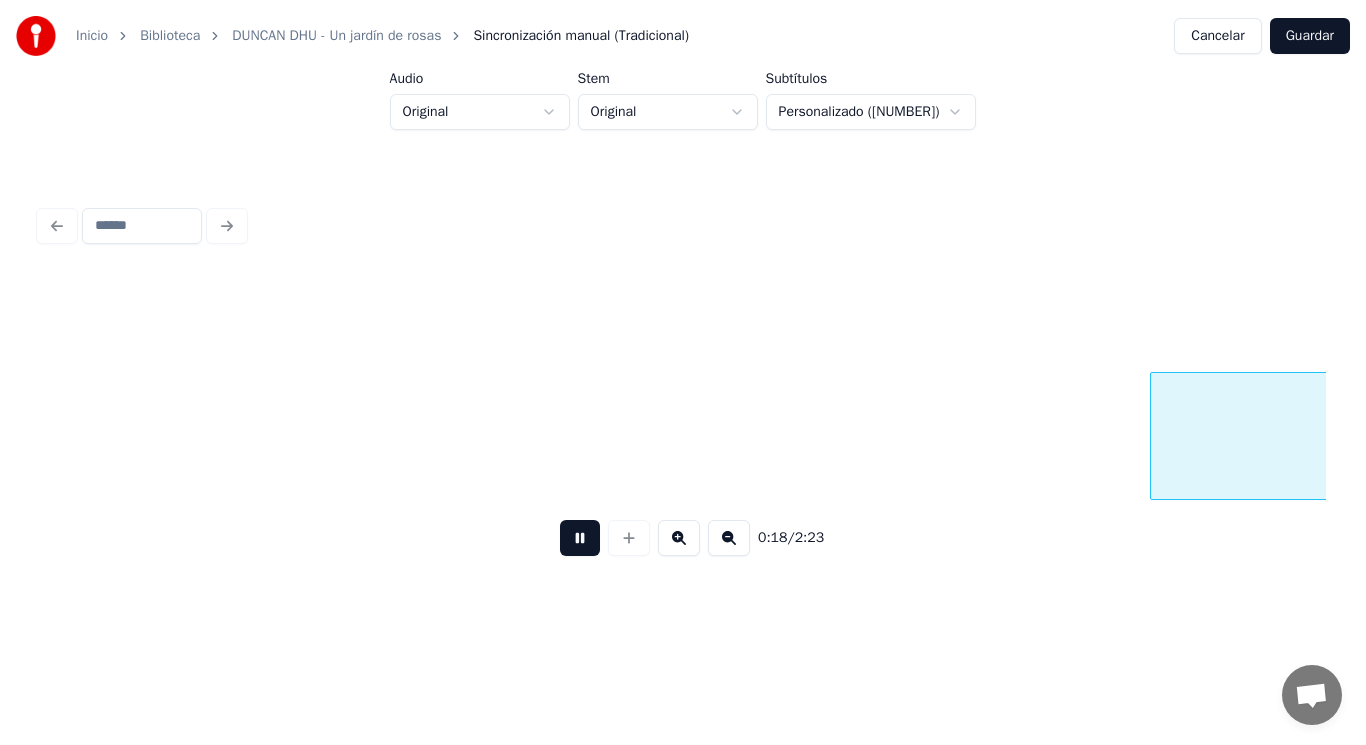 scroll, scrollTop: 0, scrollLeft: 25678, axis: horizontal 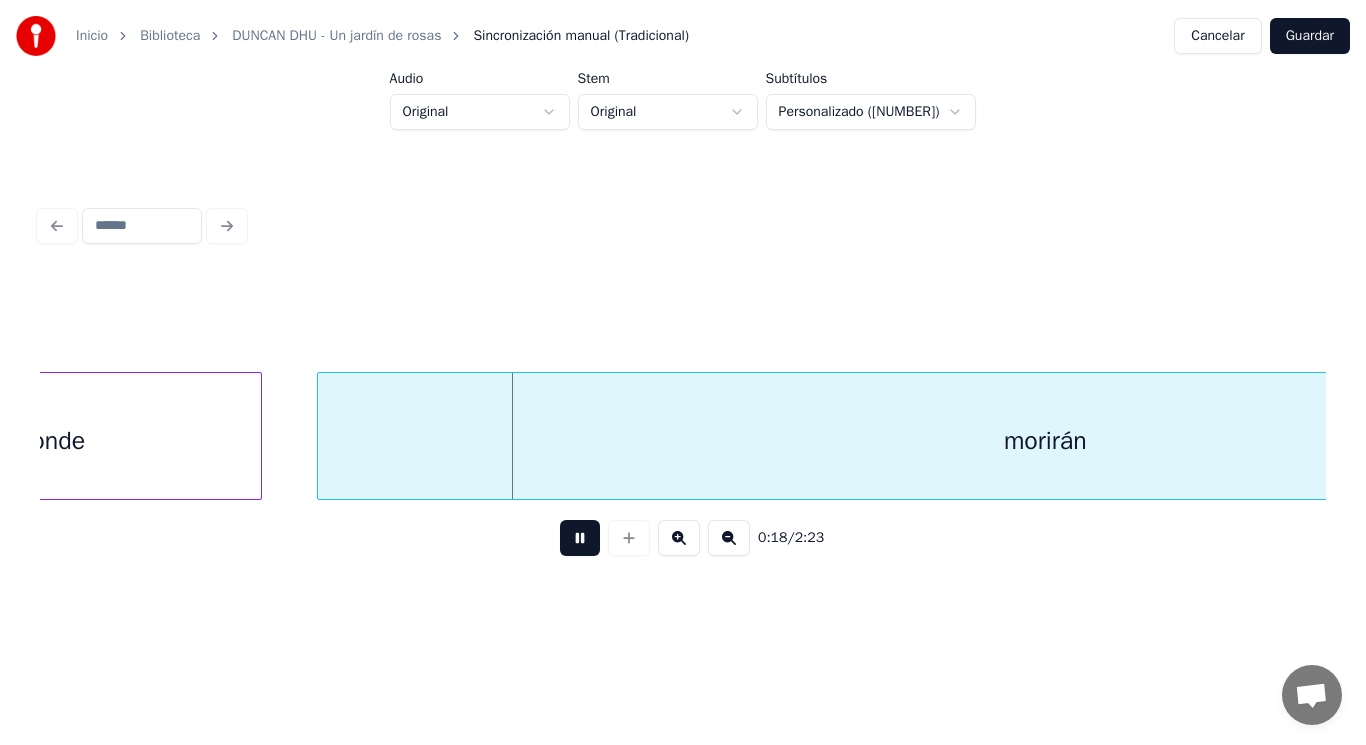 click at bounding box center [580, 538] 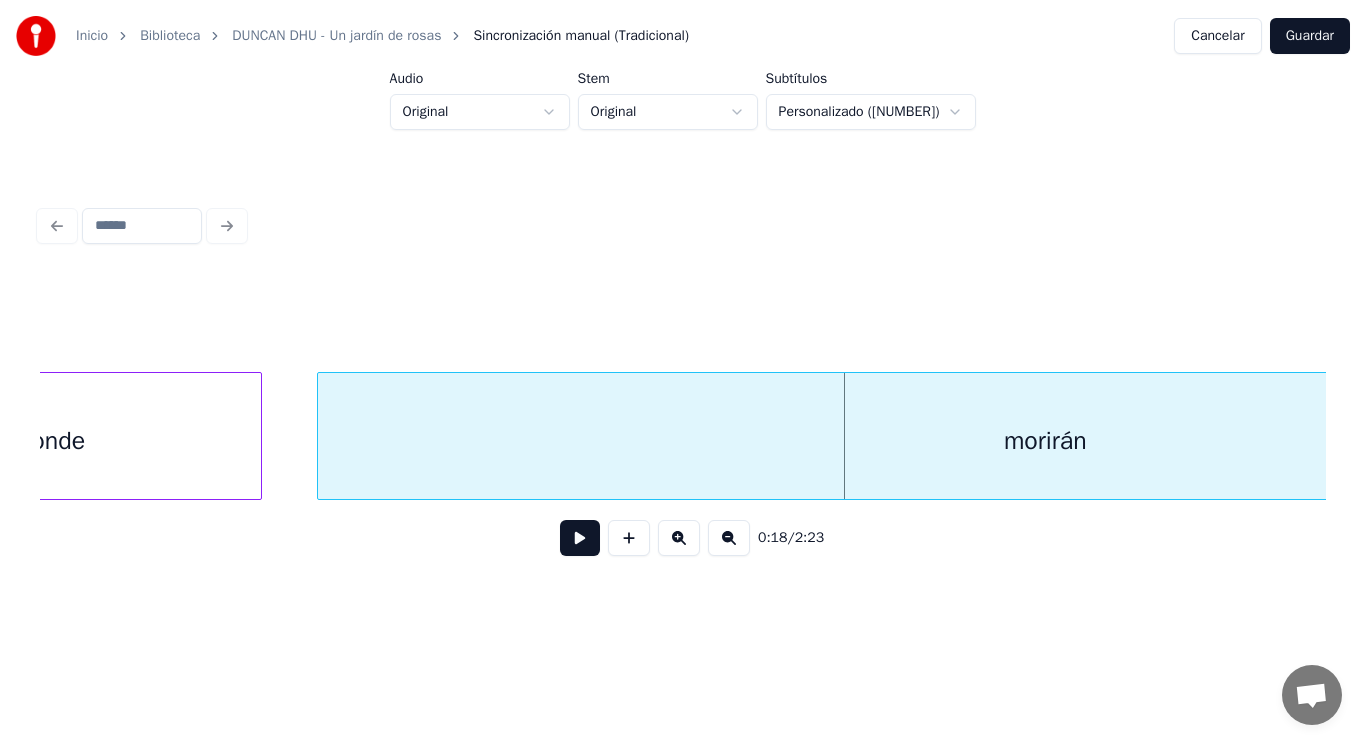 click on "donde" at bounding box center (52, 441) 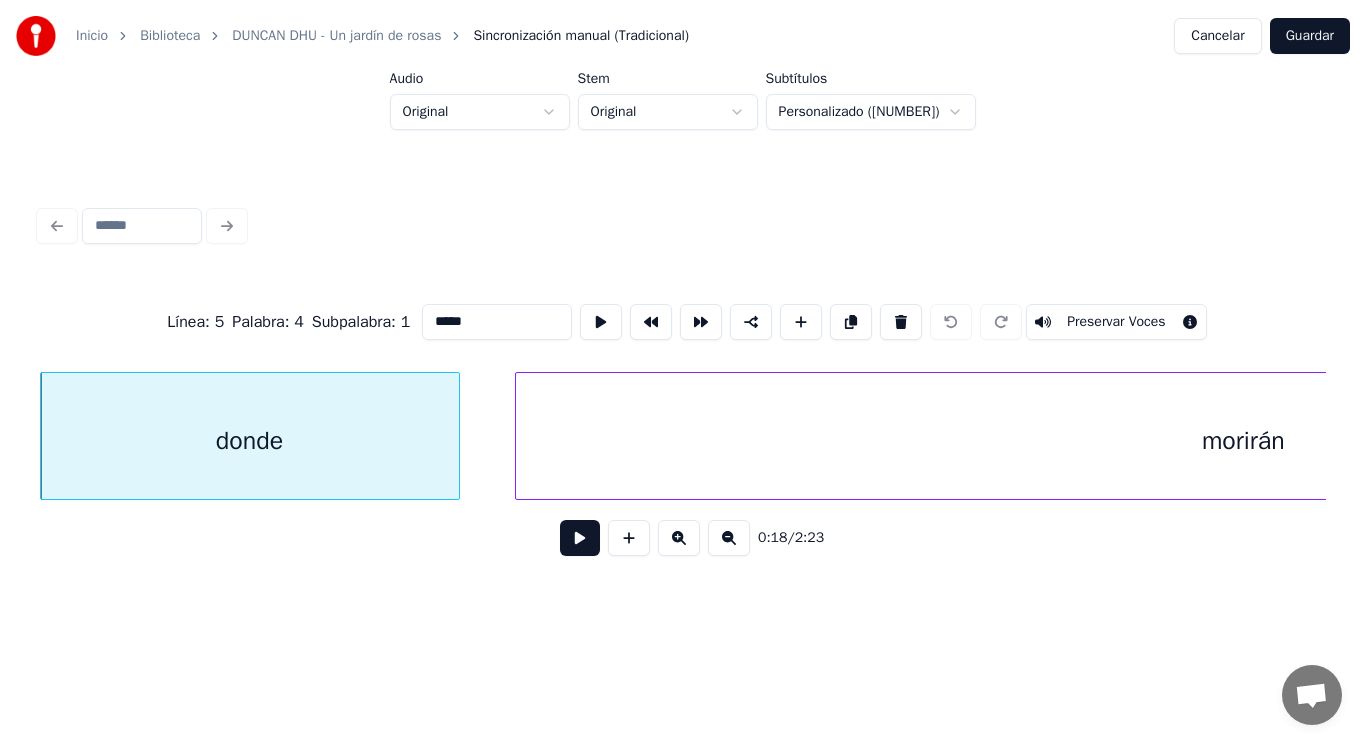 click on "*****" at bounding box center [497, 322] 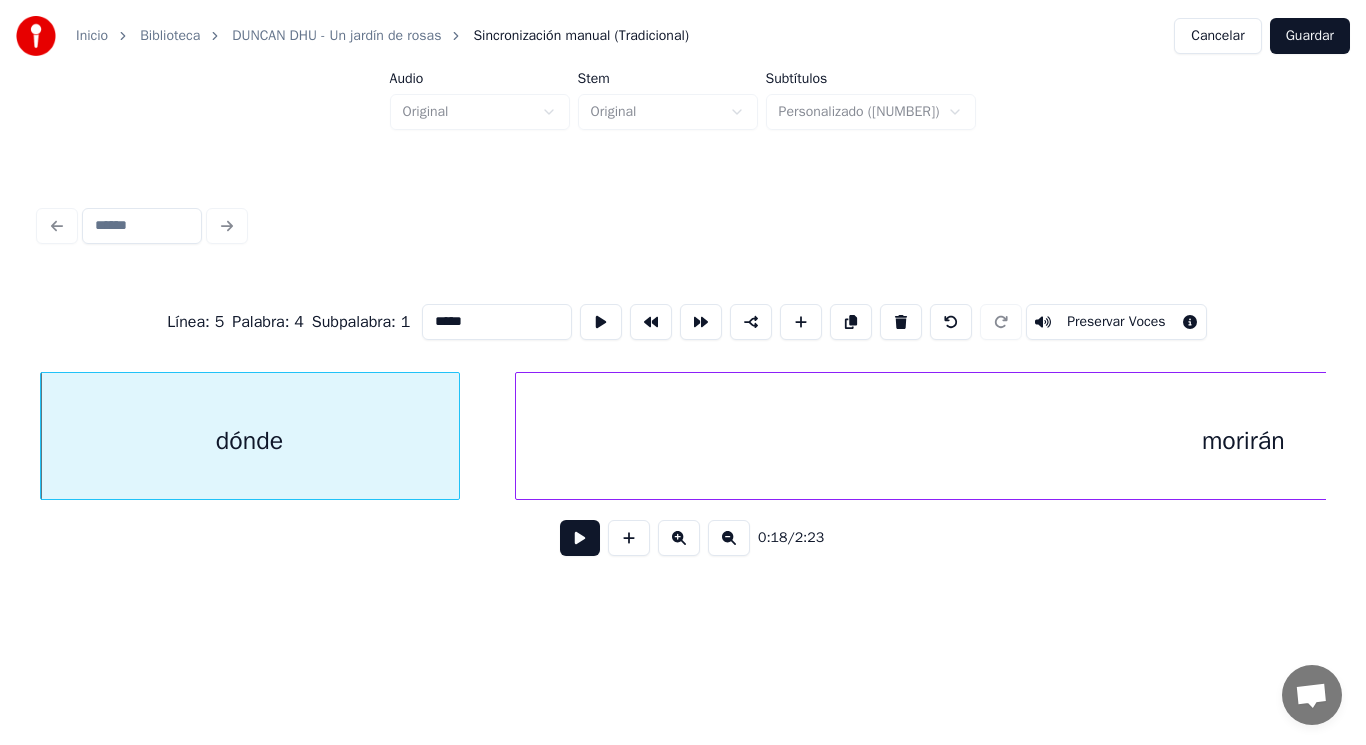 type on "*****" 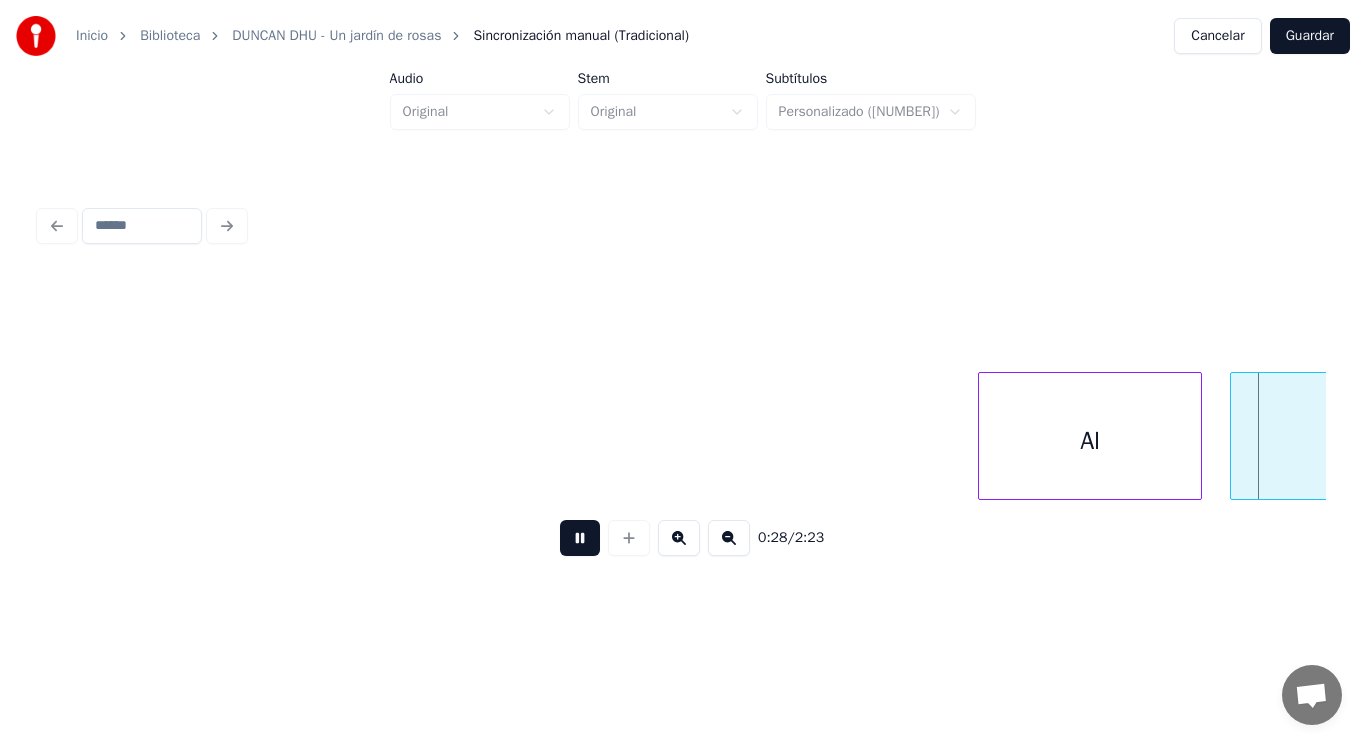 scroll, scrollTop: 0, scrollLeft: 39821, axis: horizontal 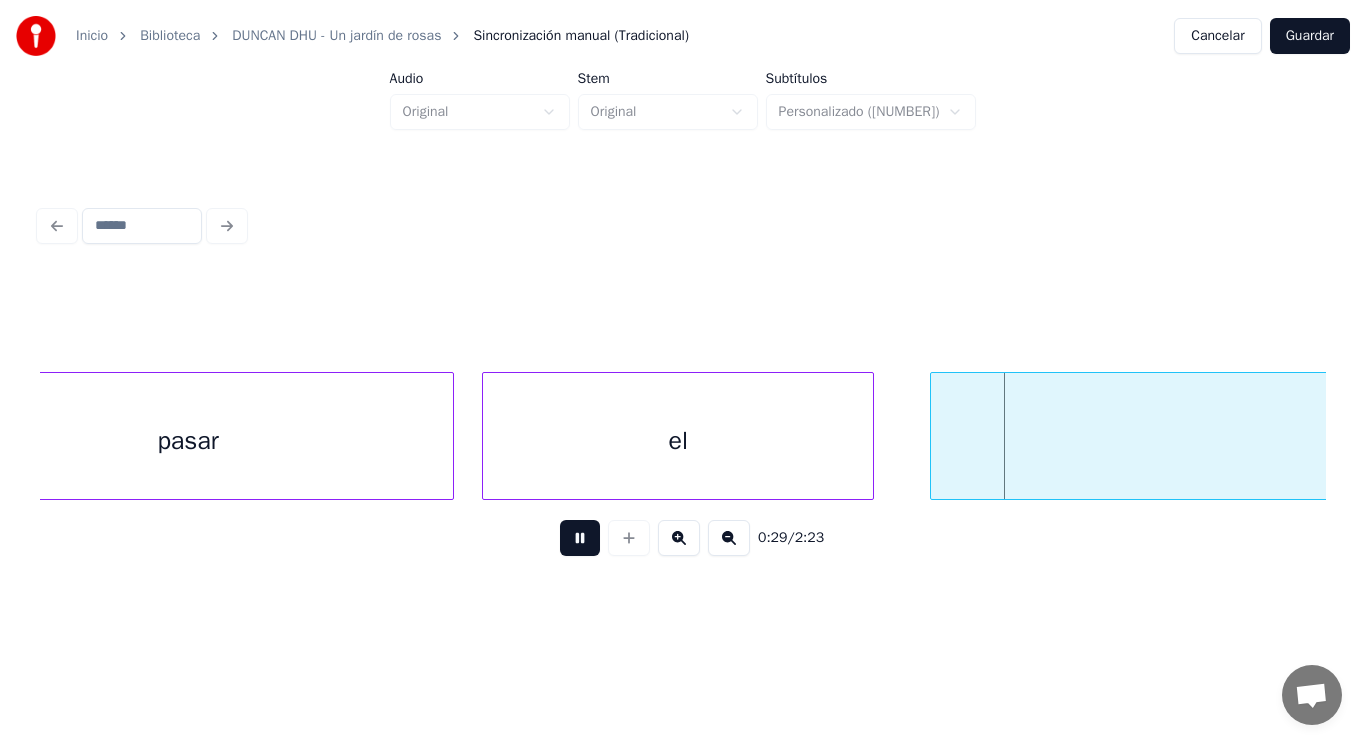 click at bounding box center [580, 538] 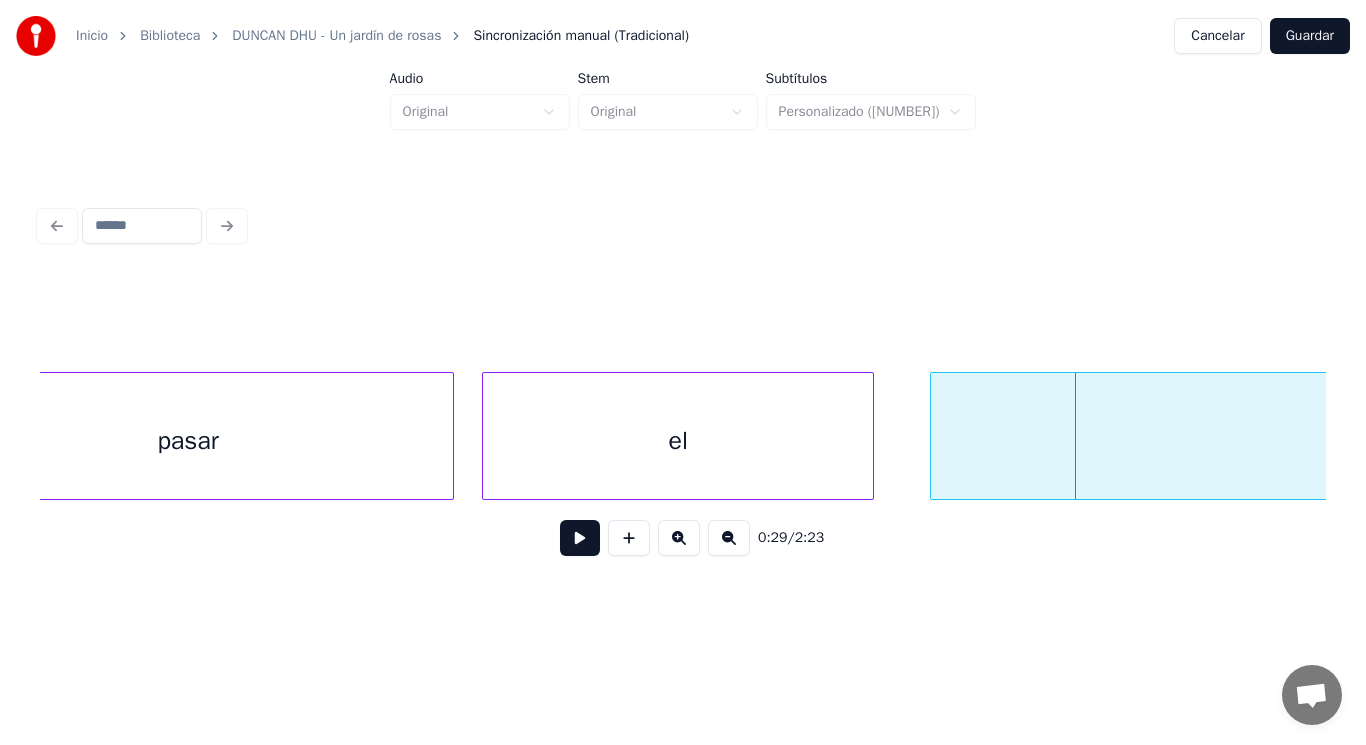 click at bounding box center (580, 538) 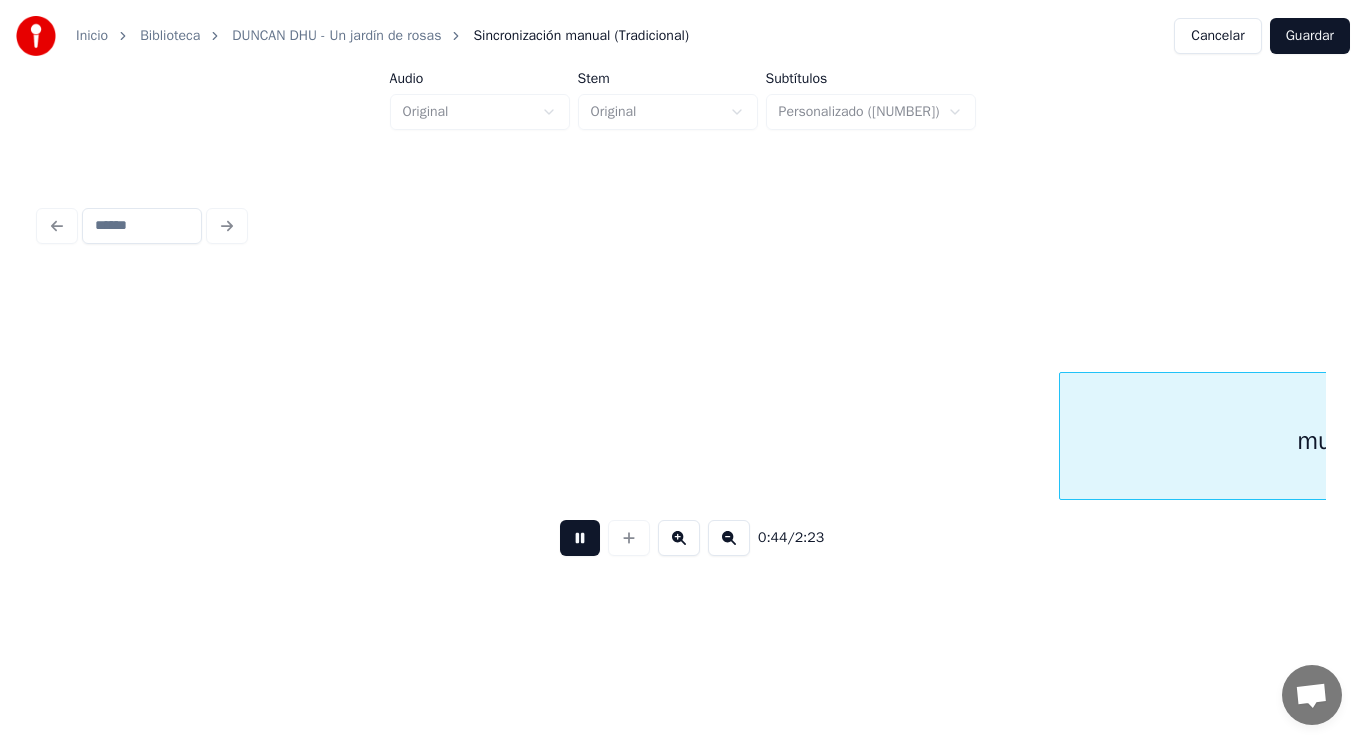 scroll, scrollTop: 0, scrollLeft: 61943, axis: horizontal 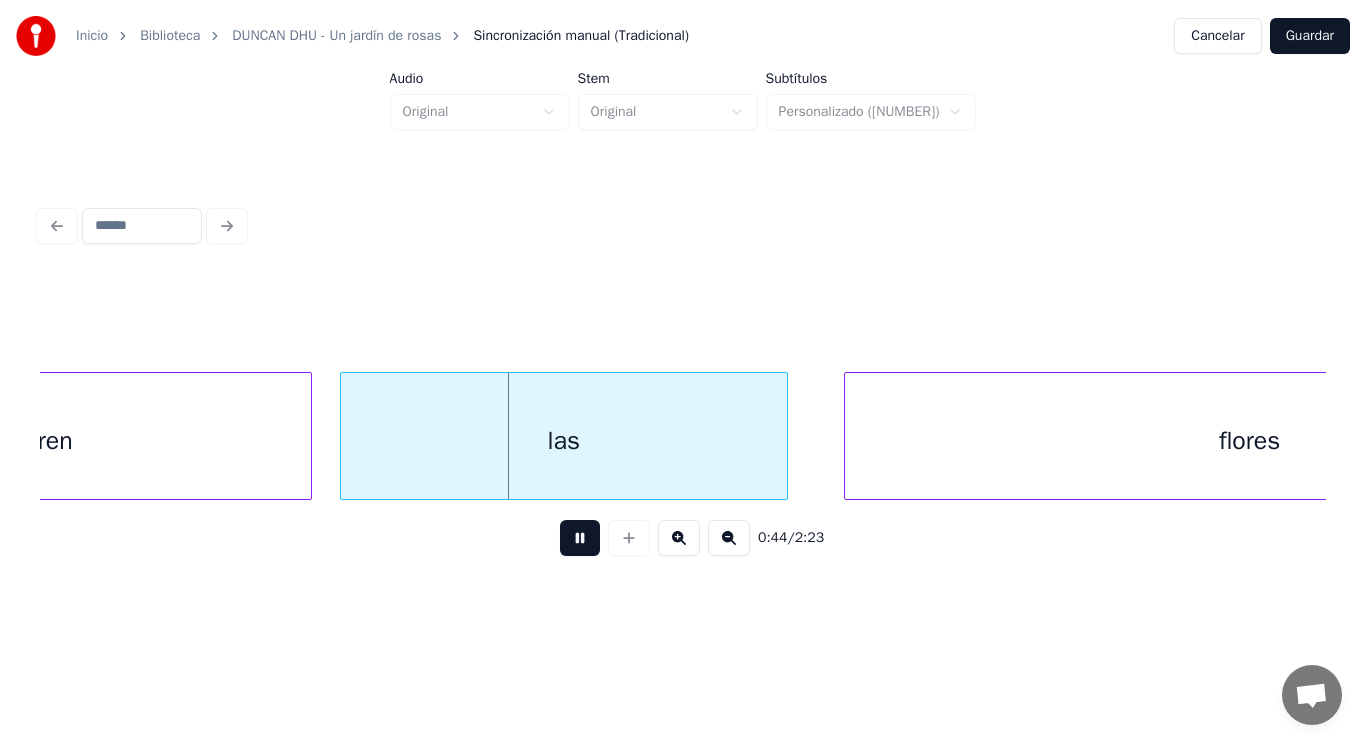 click at bounding box center (580, 538) 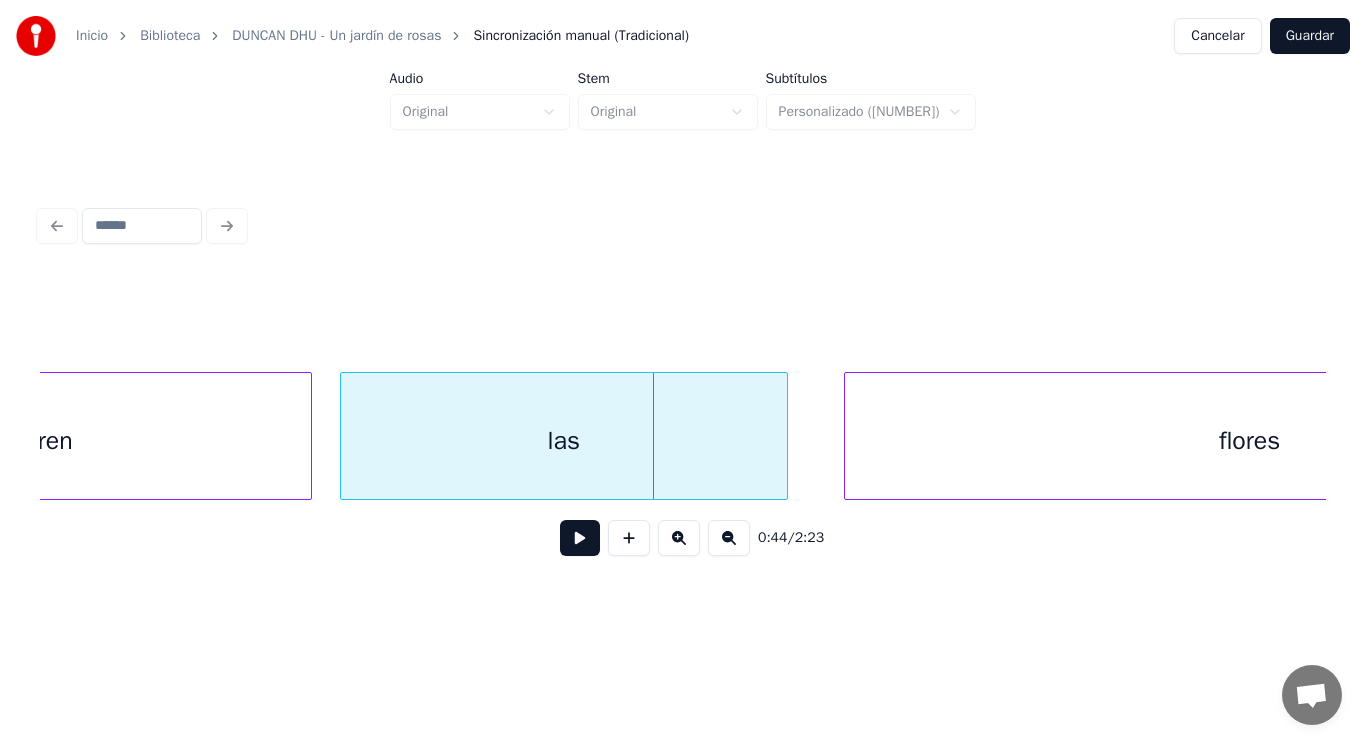 click at bounding box center (580, 538) 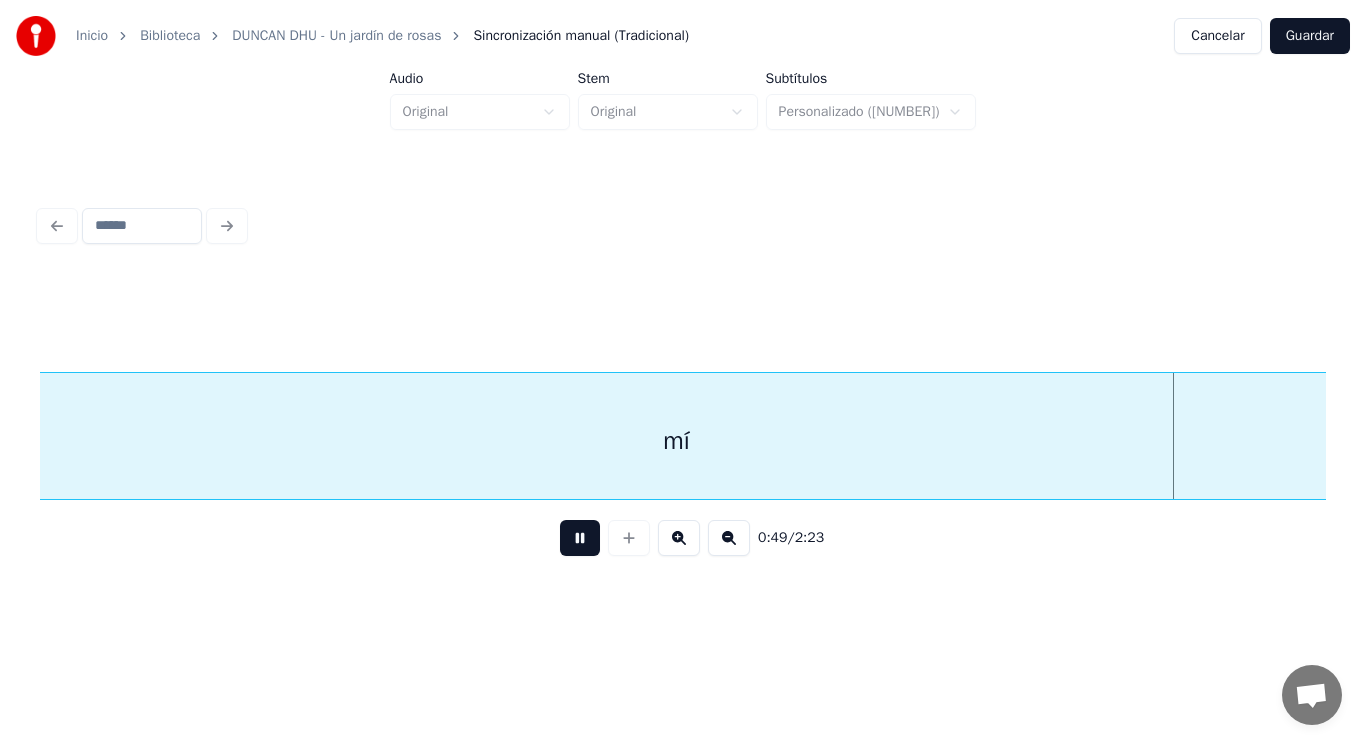 scroll, scrollTop: 0, scrollLeft: 69745, axis: horizontal 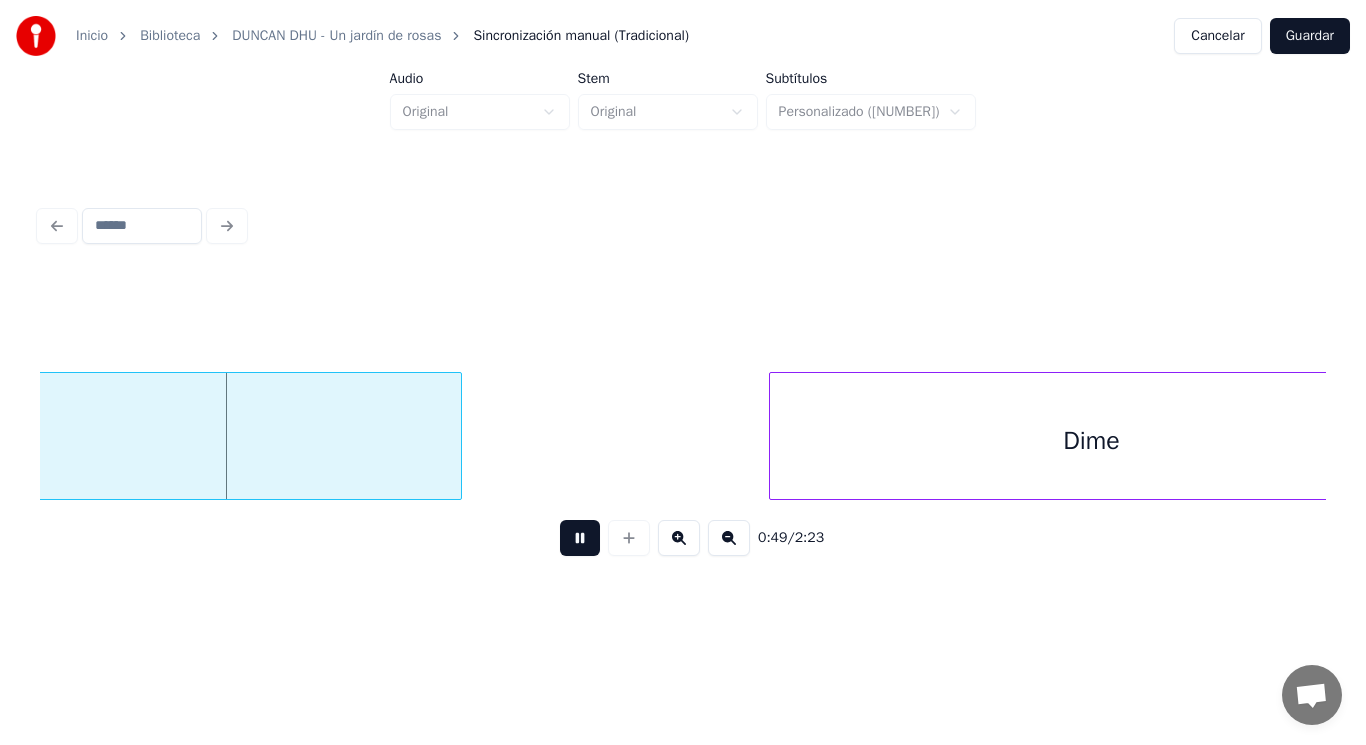 click at bounding box center [580, 538] 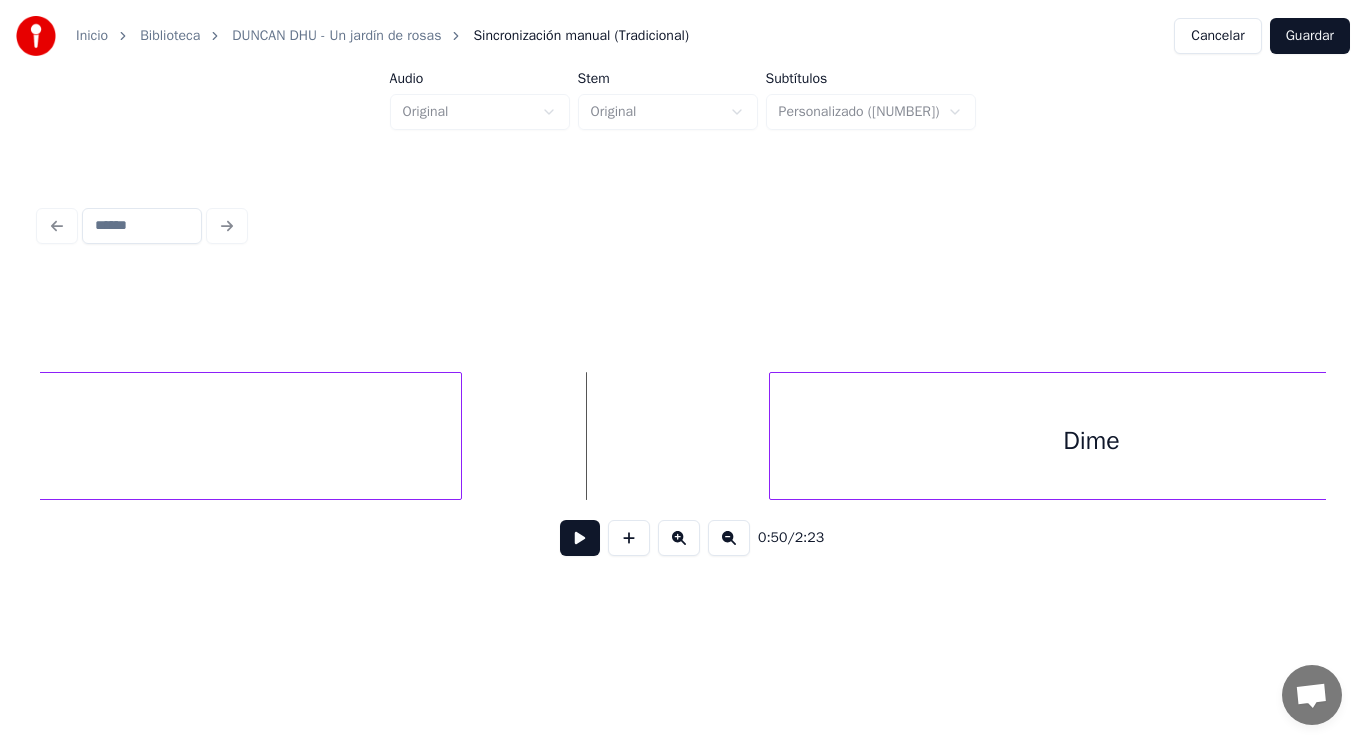 click at bounding box center [580, 538] 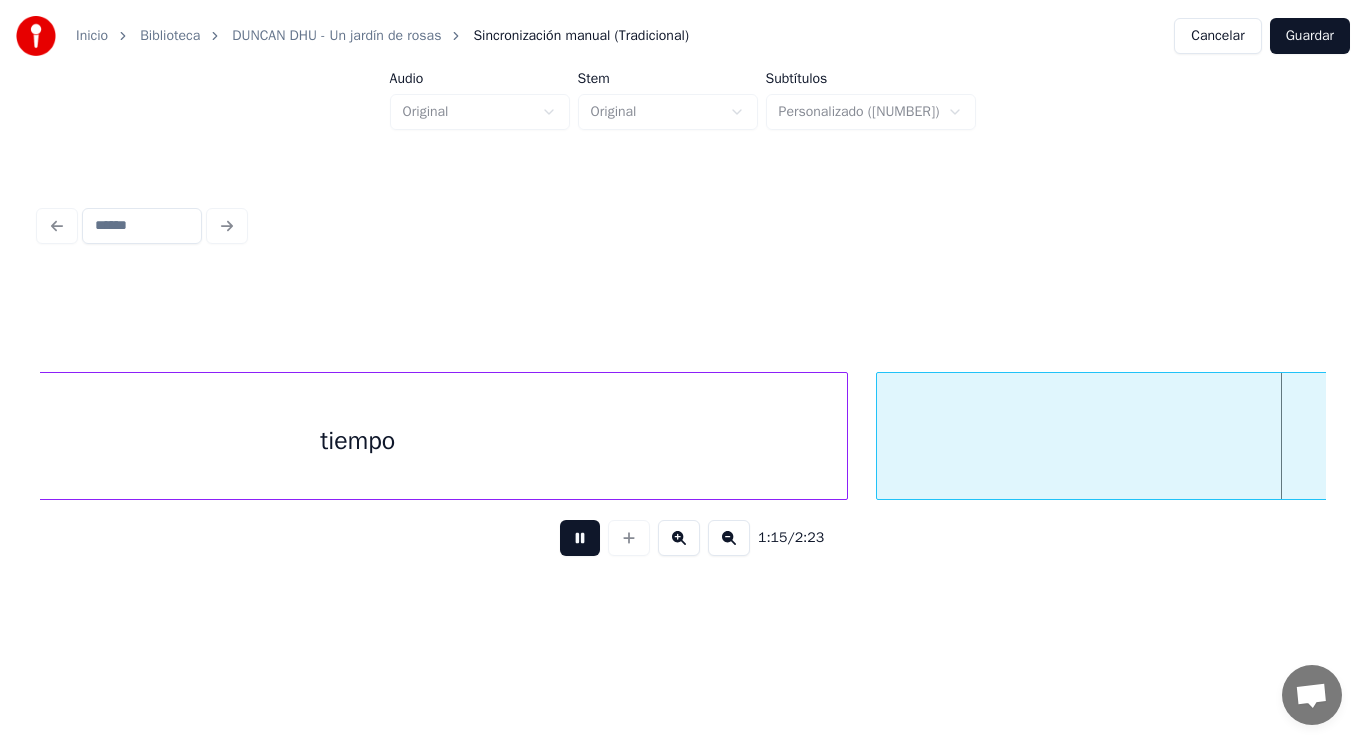 scroll, scrollTop: 0, scrollLeft: 106254, axis: horizontal 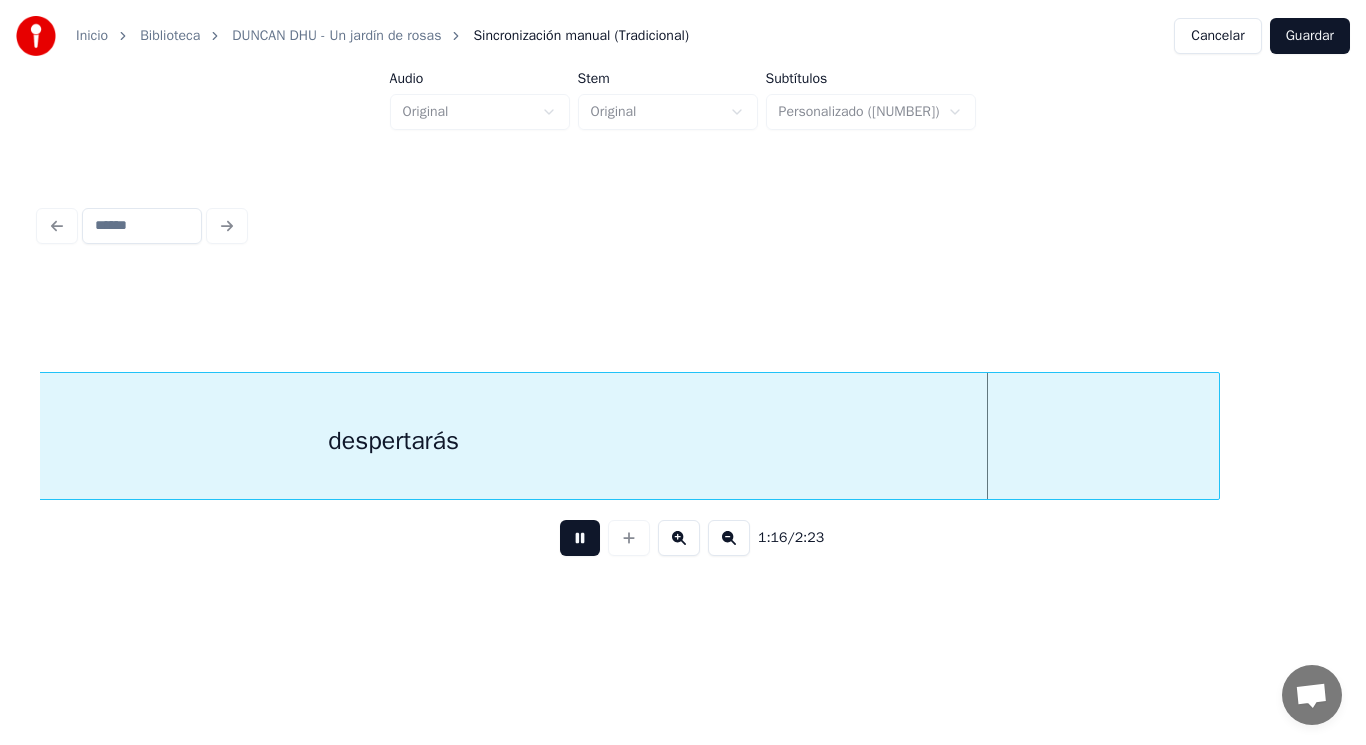 click at bounding box center [580, 538] 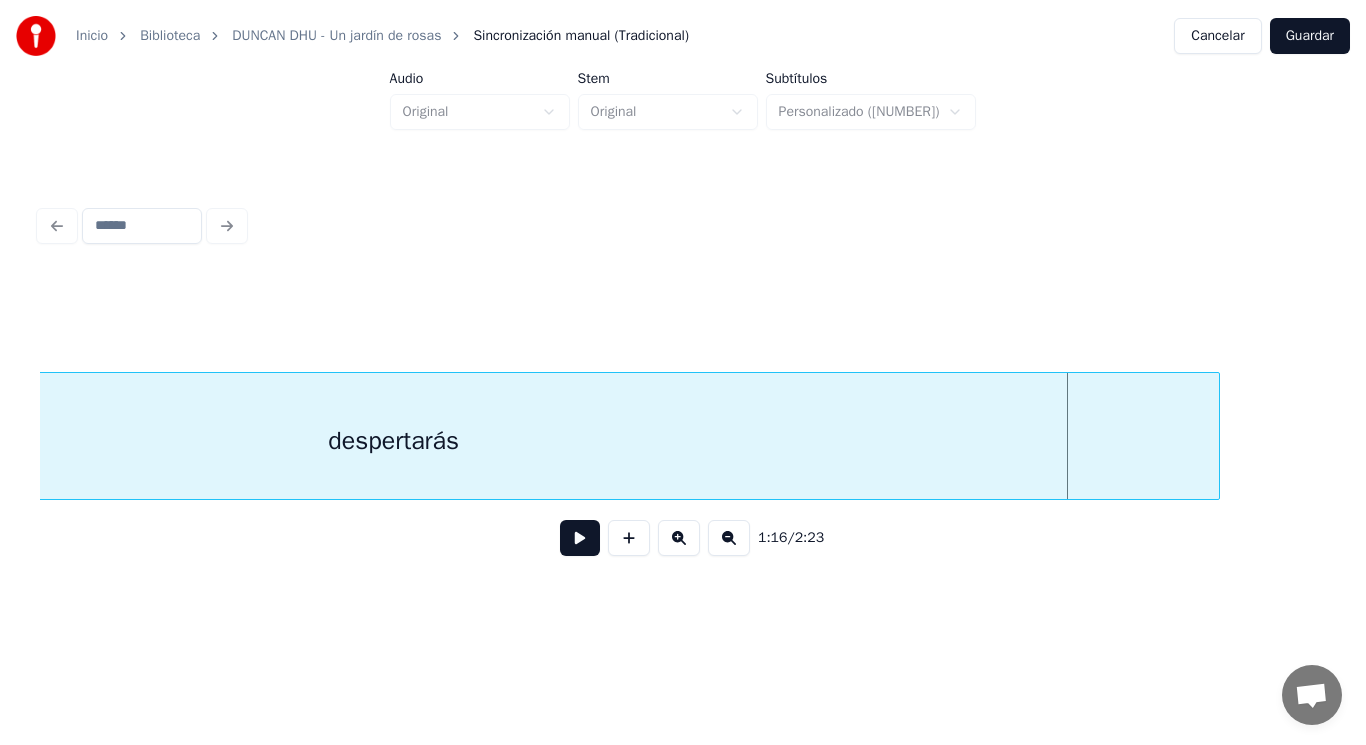 click on "despertarás" at bounding box center [394, 441] 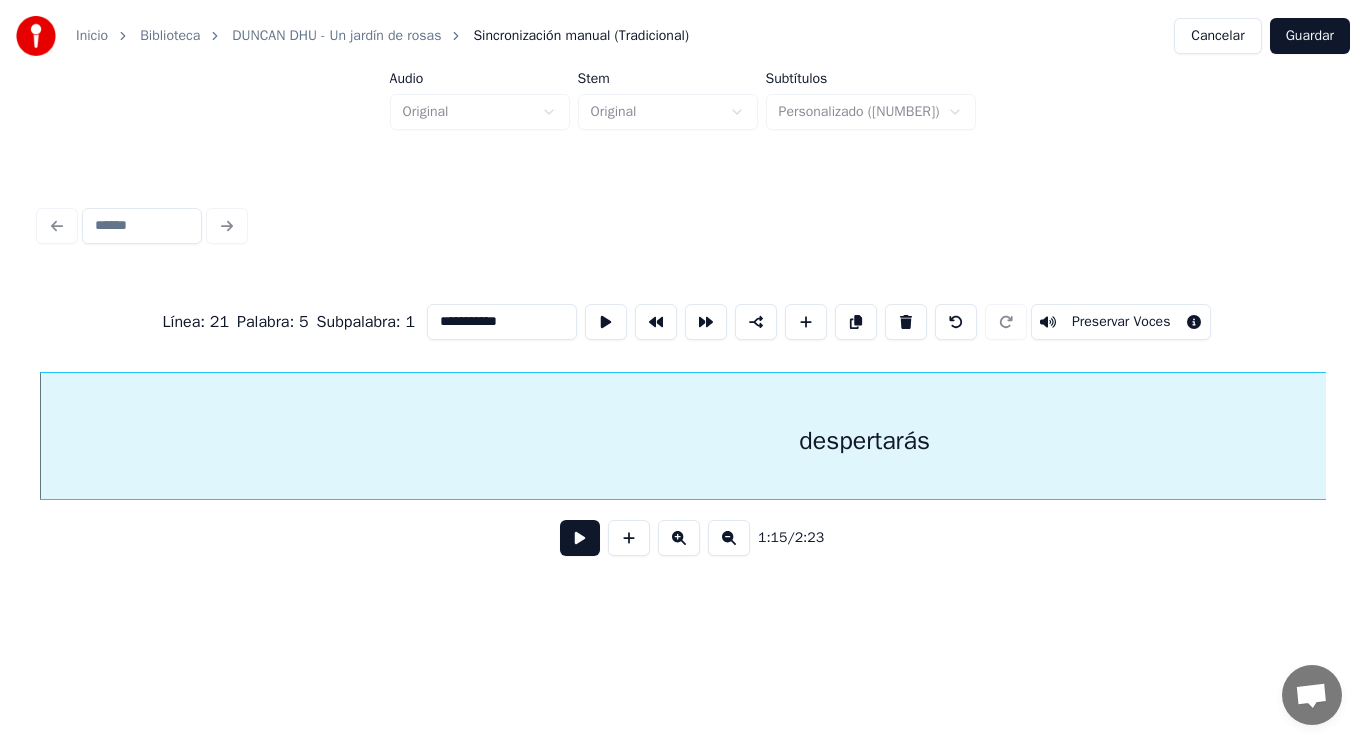 click at bounding box center (580, 538) 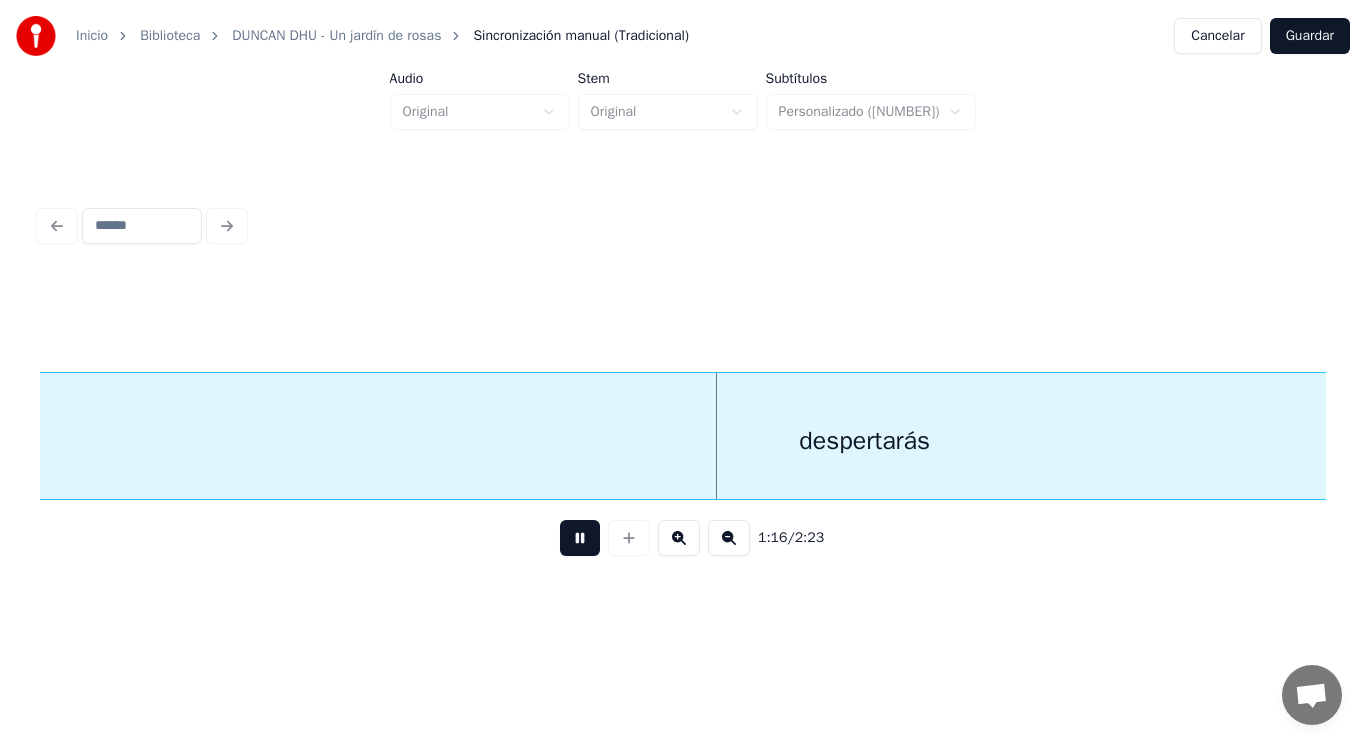 click at bounding box center [580, 538] 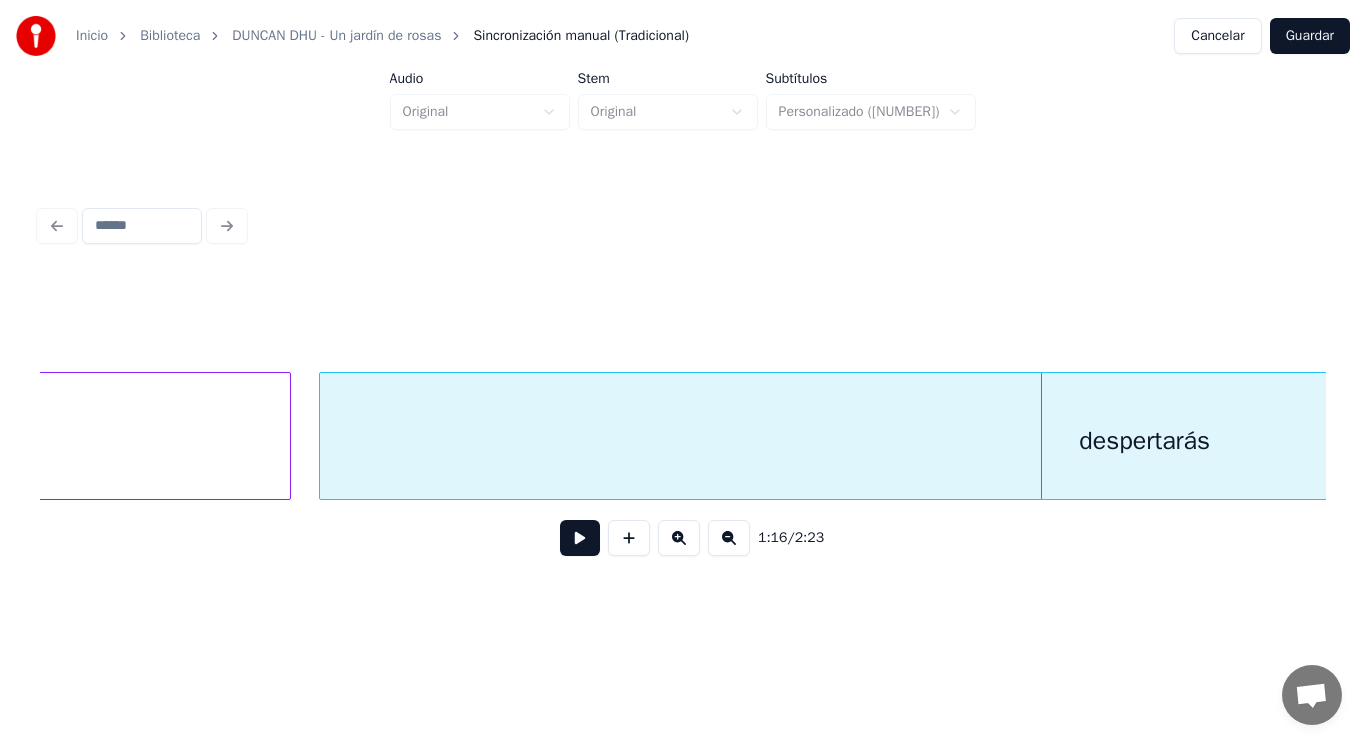 click on "tiempo" at bounding box center [-199, 441] 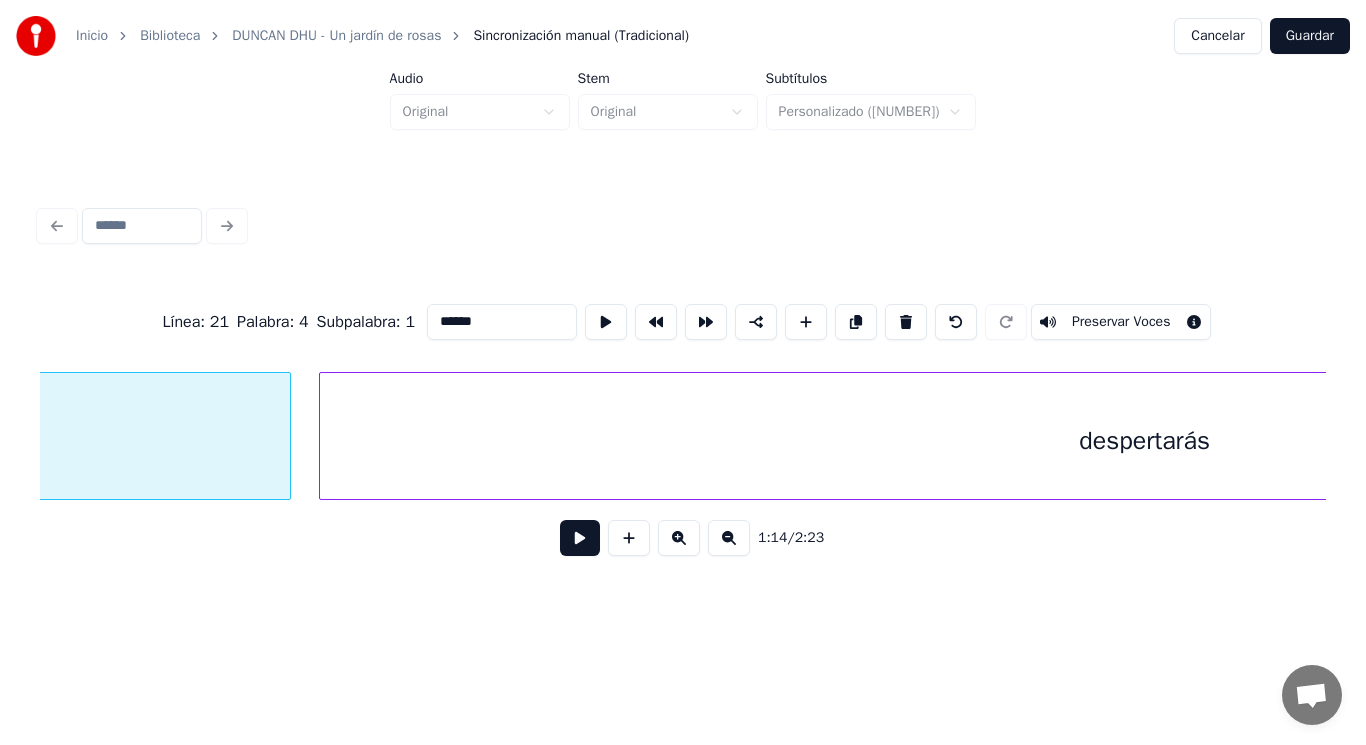 scroll, scrollTop: 0, scrollLeft: 104775, axis: horizontal 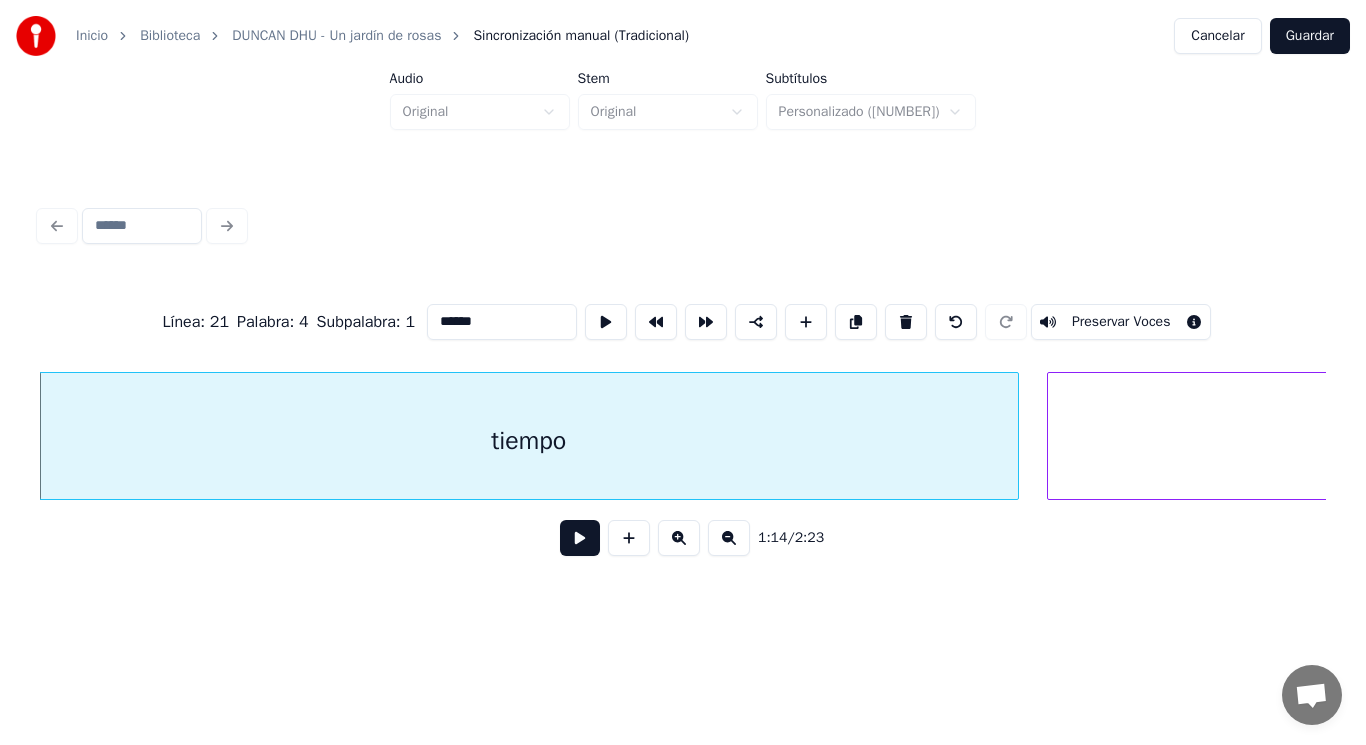 click at bounding box center (580, 538) 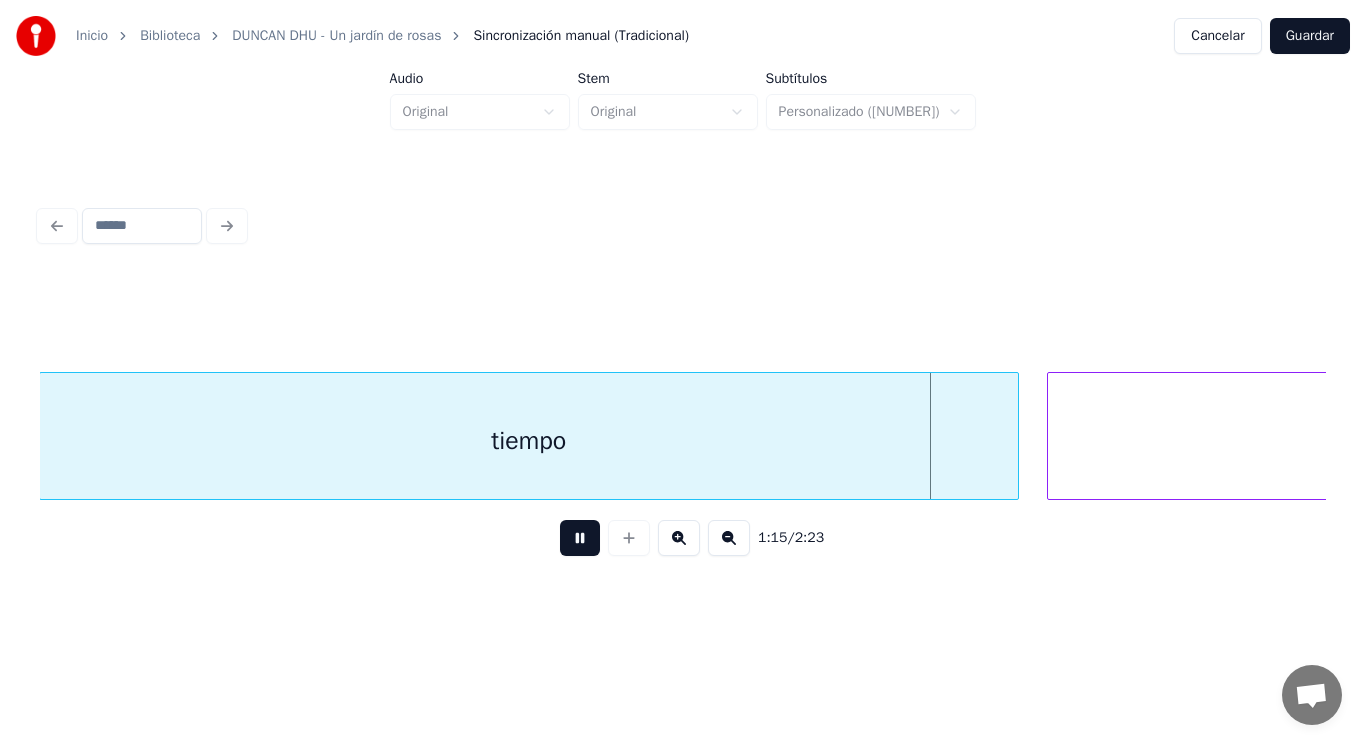 click at bounding box center [580, 538] 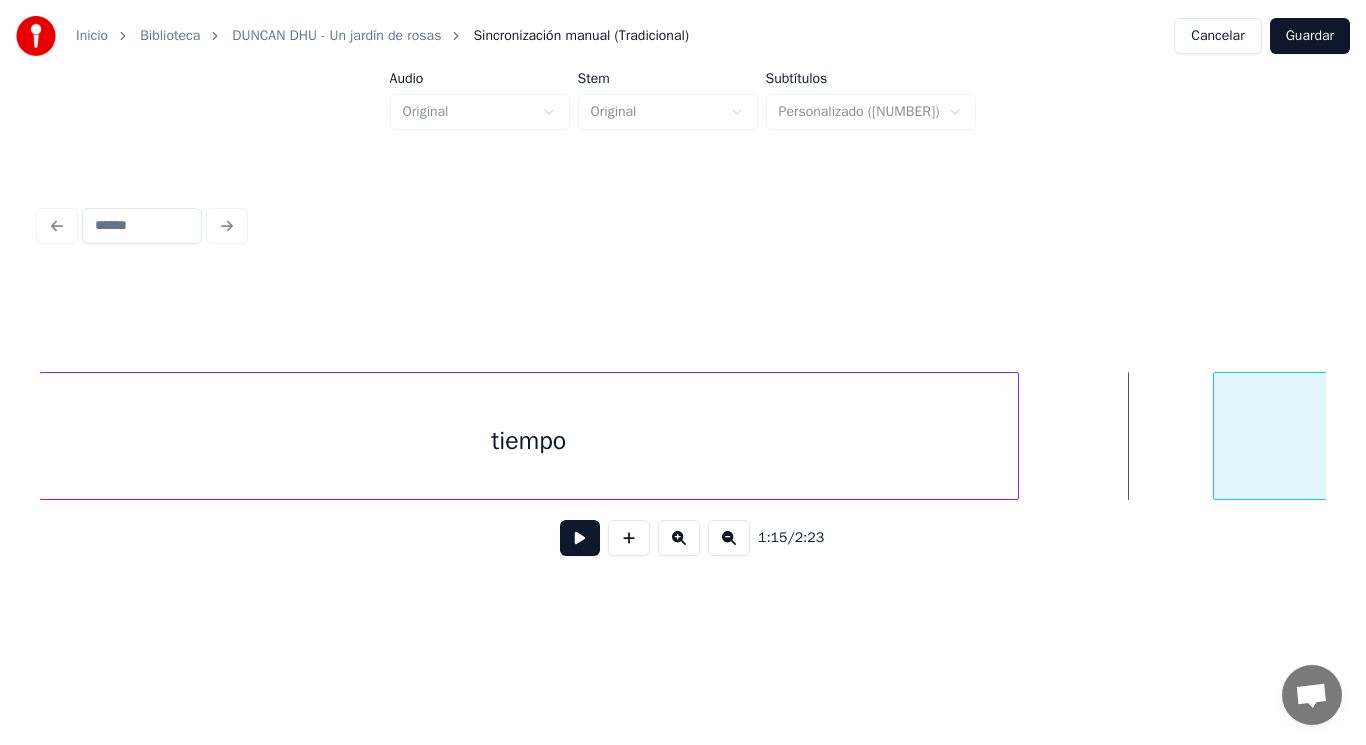 click at bounding box center (1217, 436) 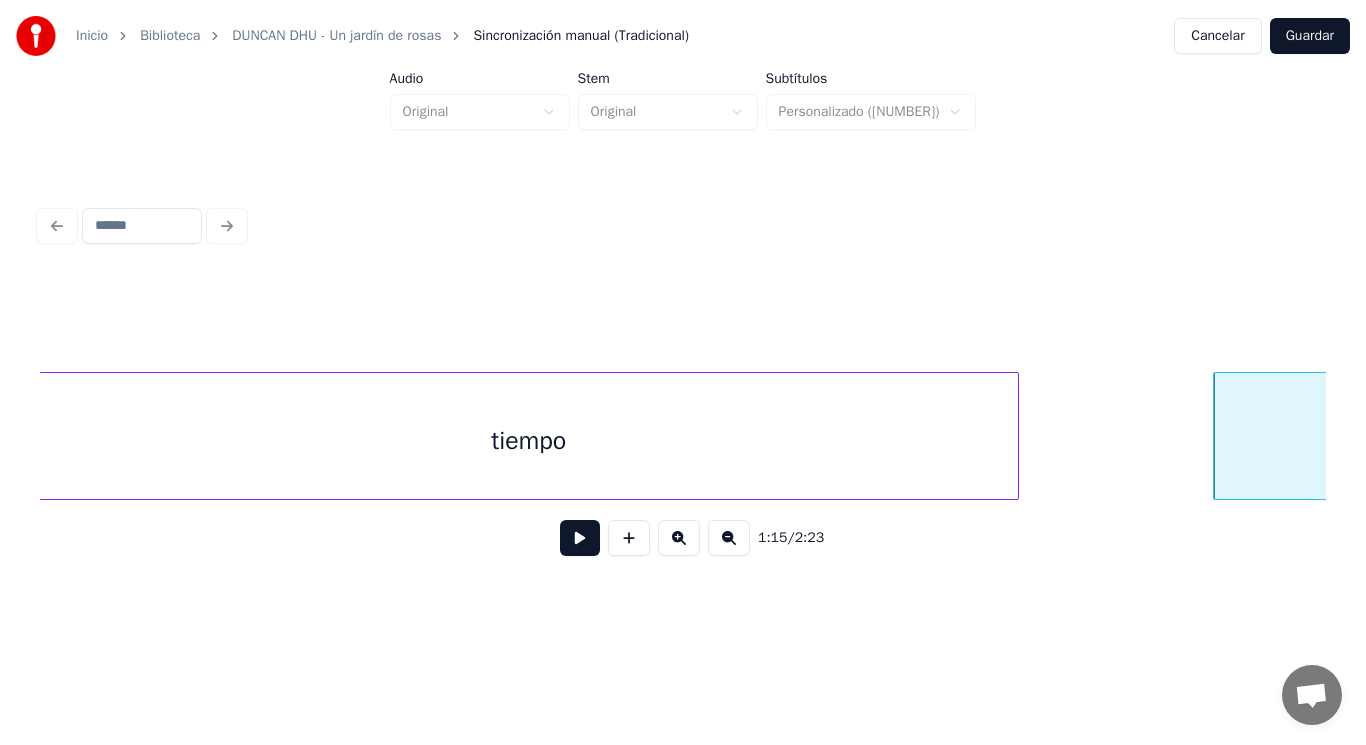 click at bounding box center [580, 538] 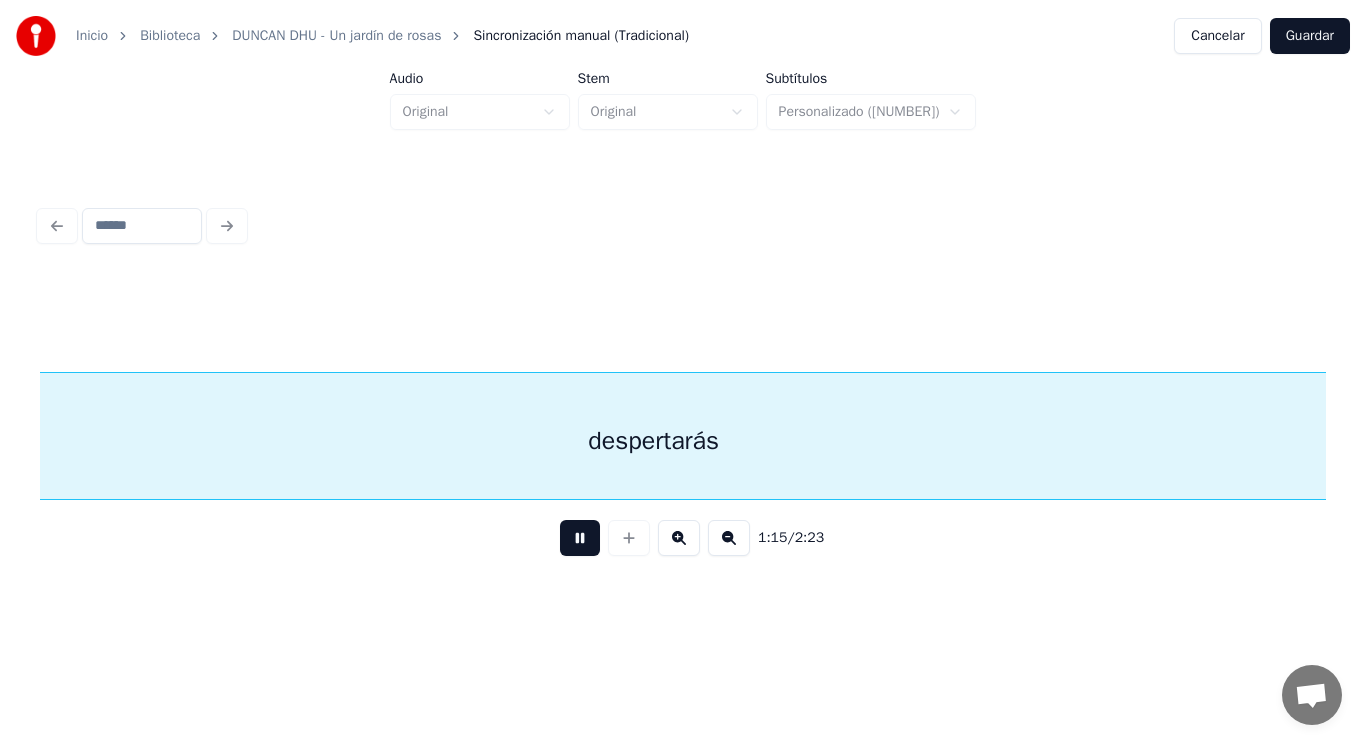 click at bounding box center (580, 538) 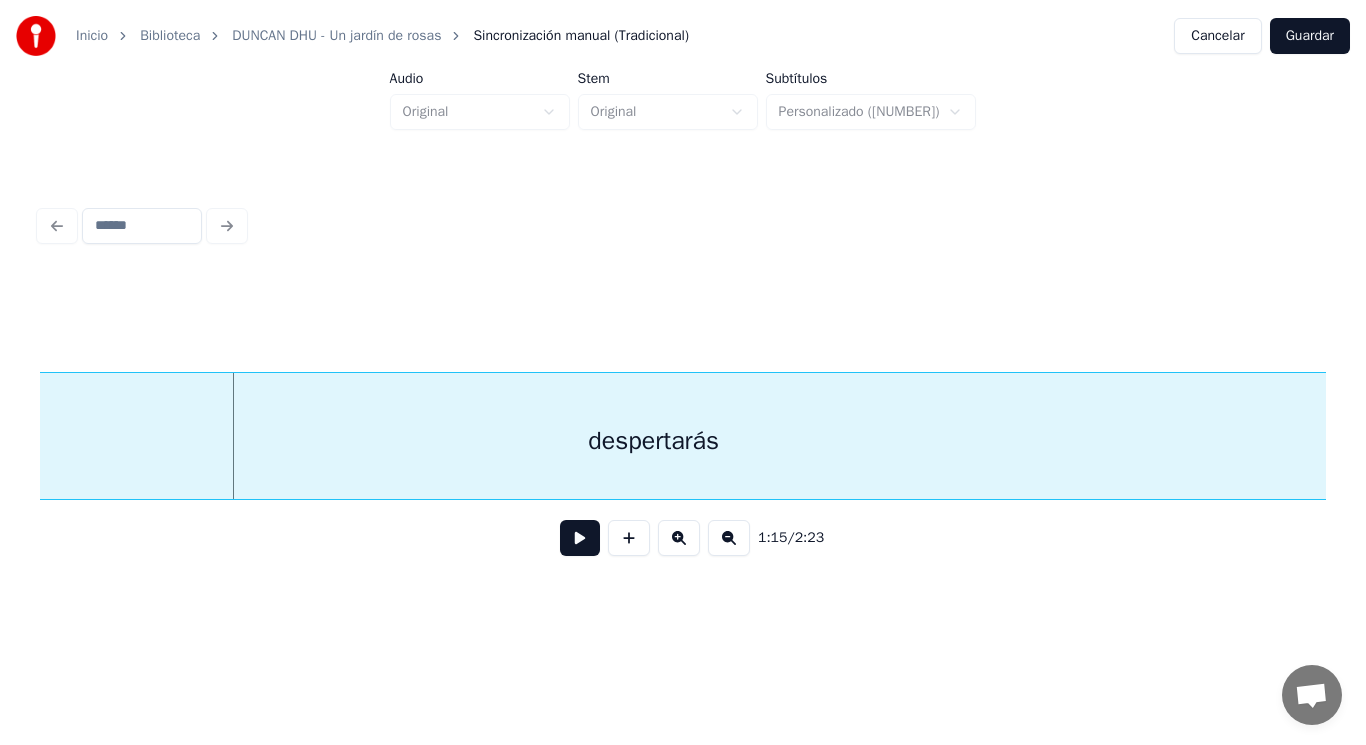 click on "despertarás" at bounding box center [654, 441] 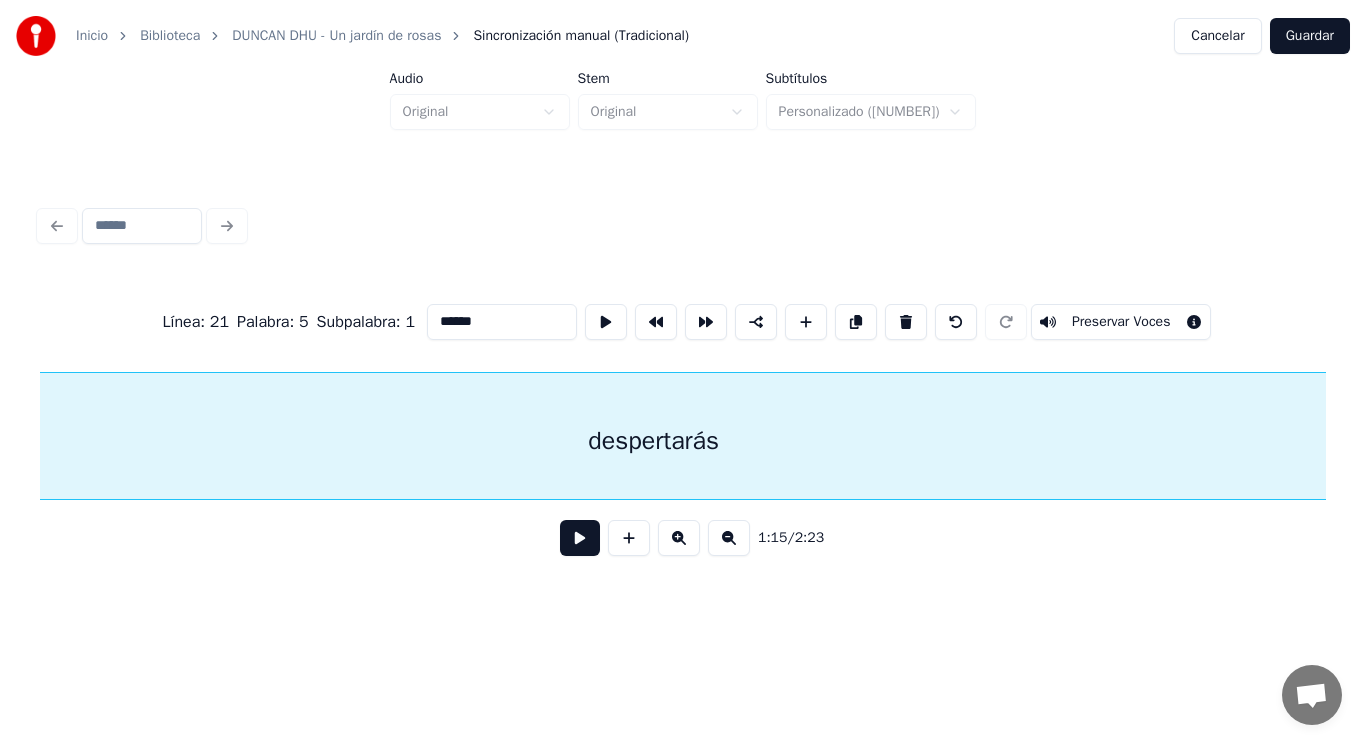 type on "**********" 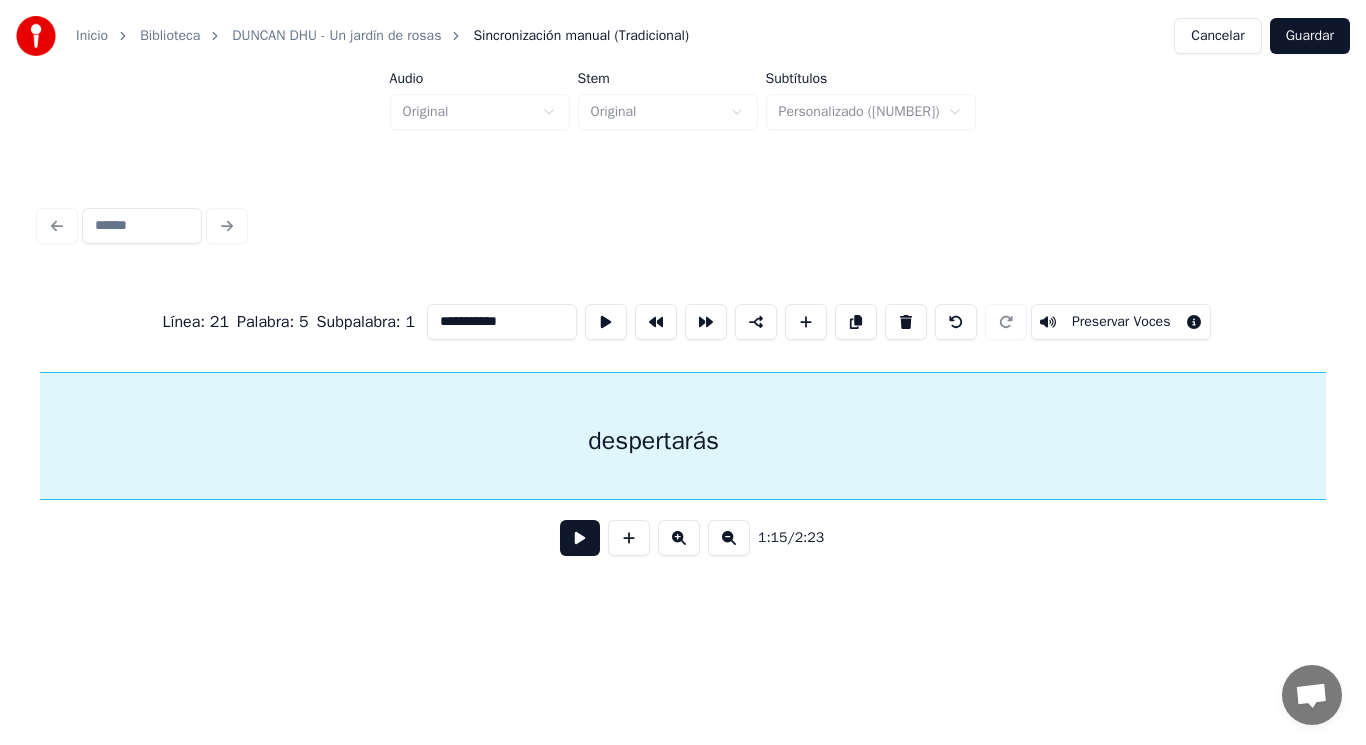 scroll, scrollTop: 0, scrollLeft: 105949, axis: horizontal 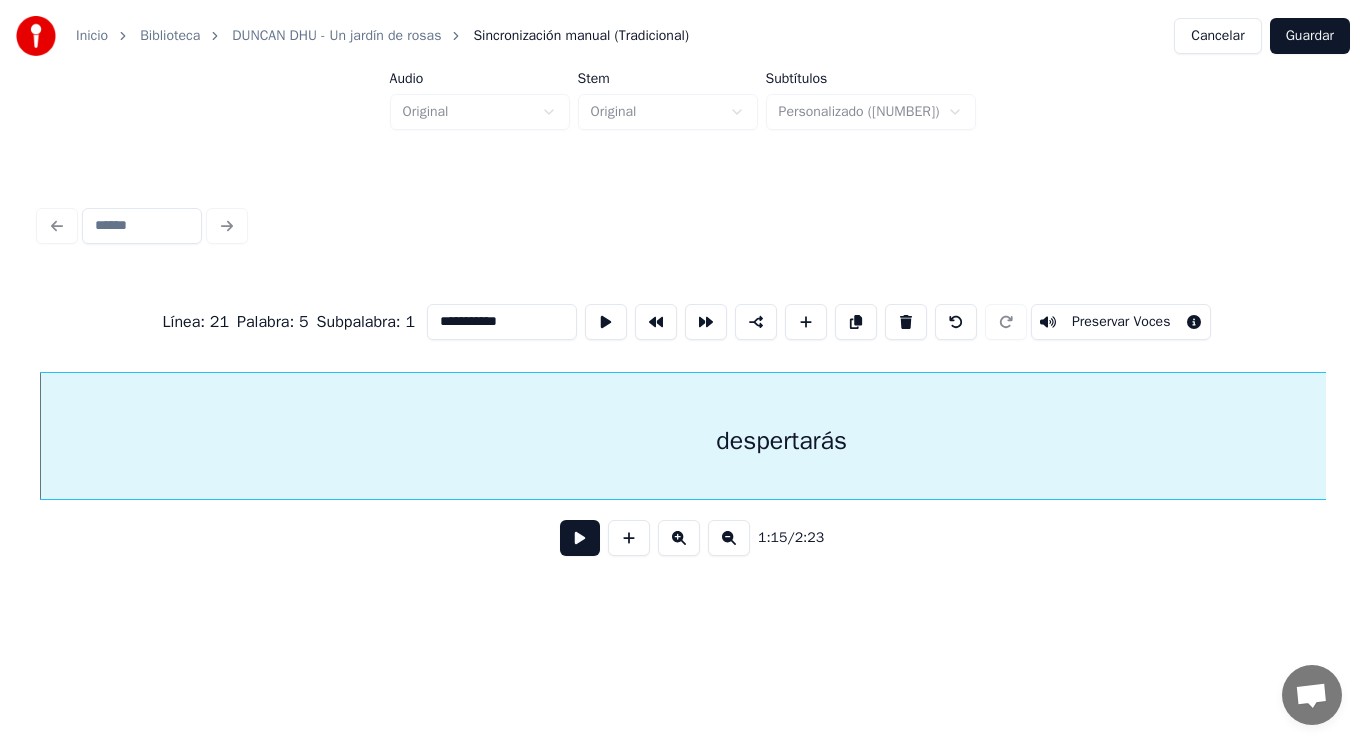 click at bounding box center (580, 538) 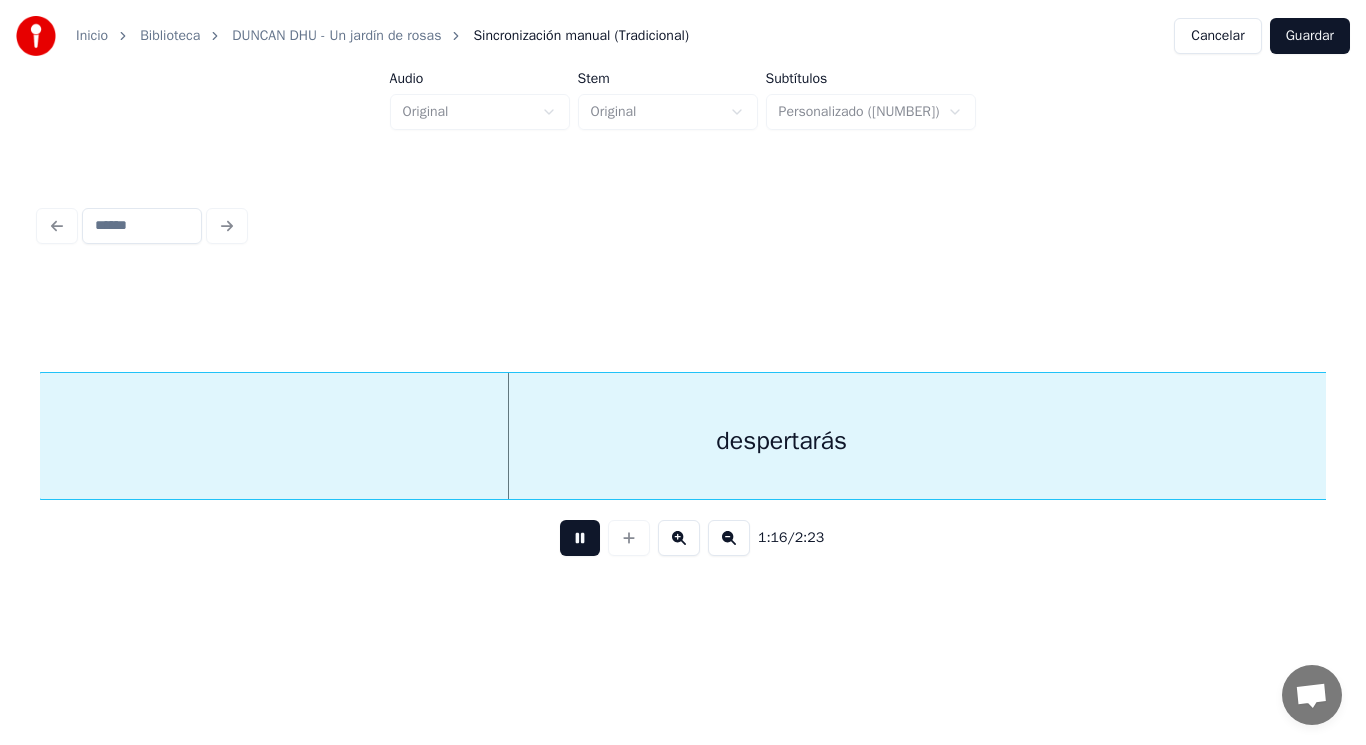 click at bounding box center (580, 538) 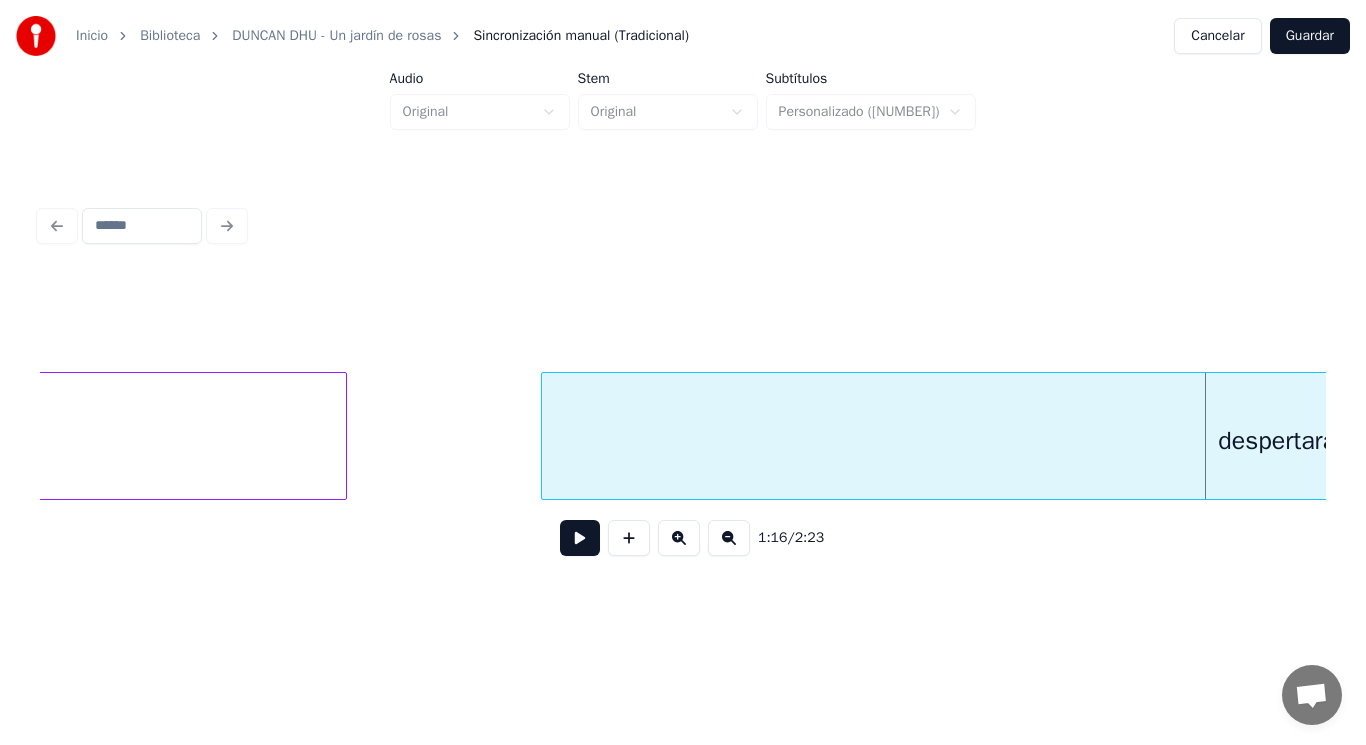 scroll, scrollTop: 0, scrollLeft: 105309, axis: horizontal 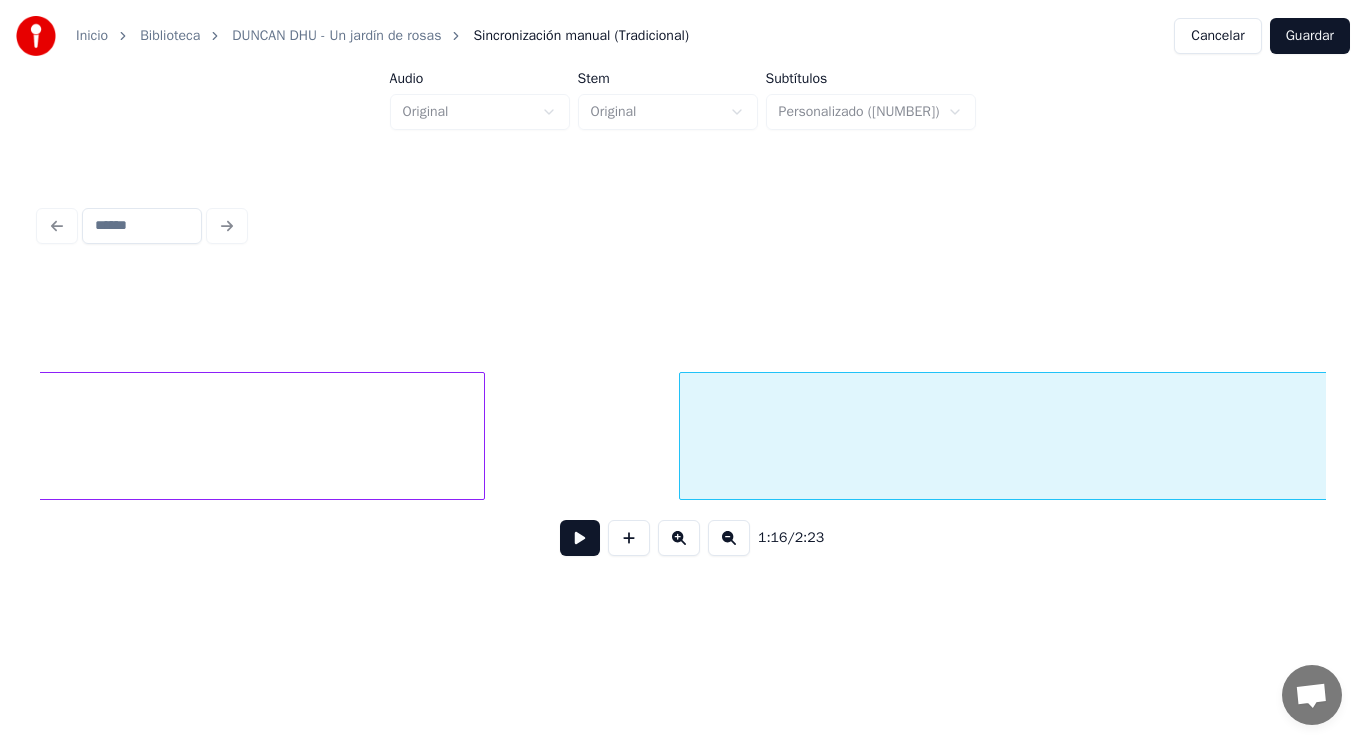 click on "despertarás tiempo" at bounding box center (-4884, 436) 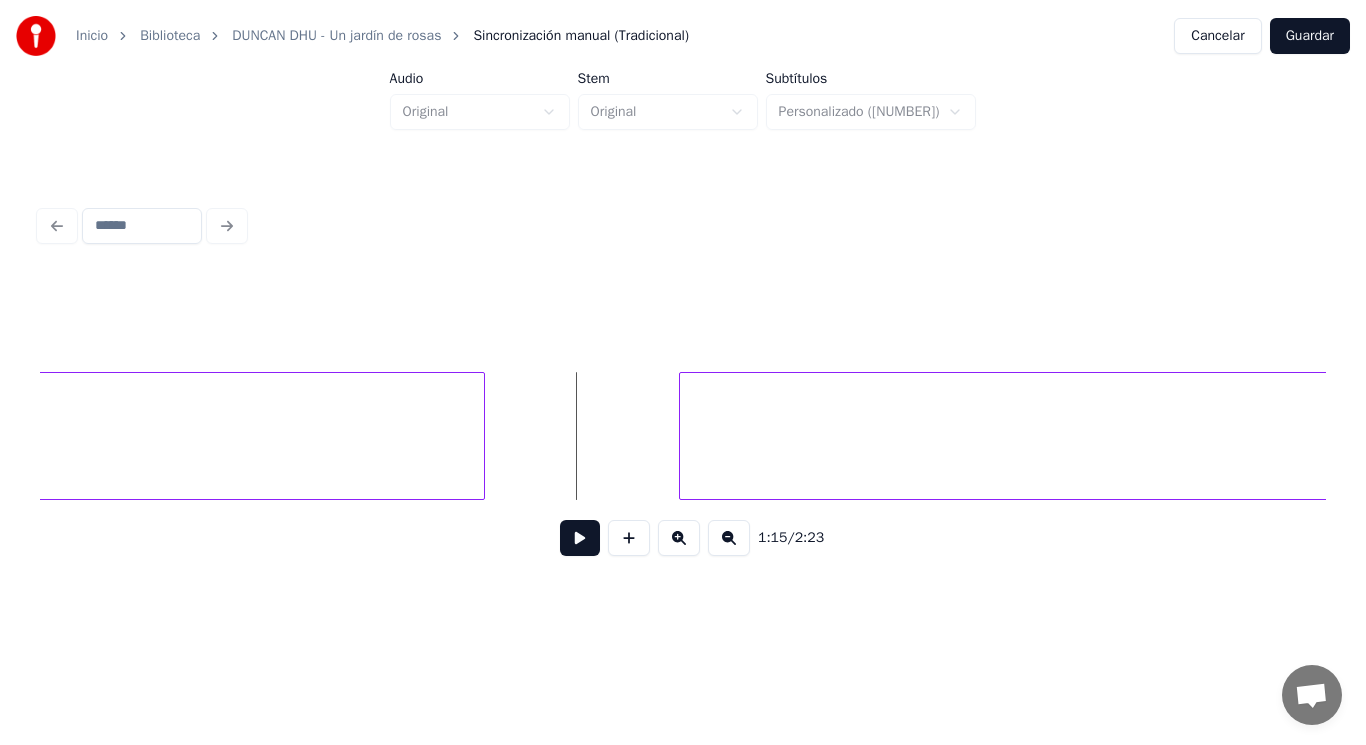 click at bounding box center (580, 538) 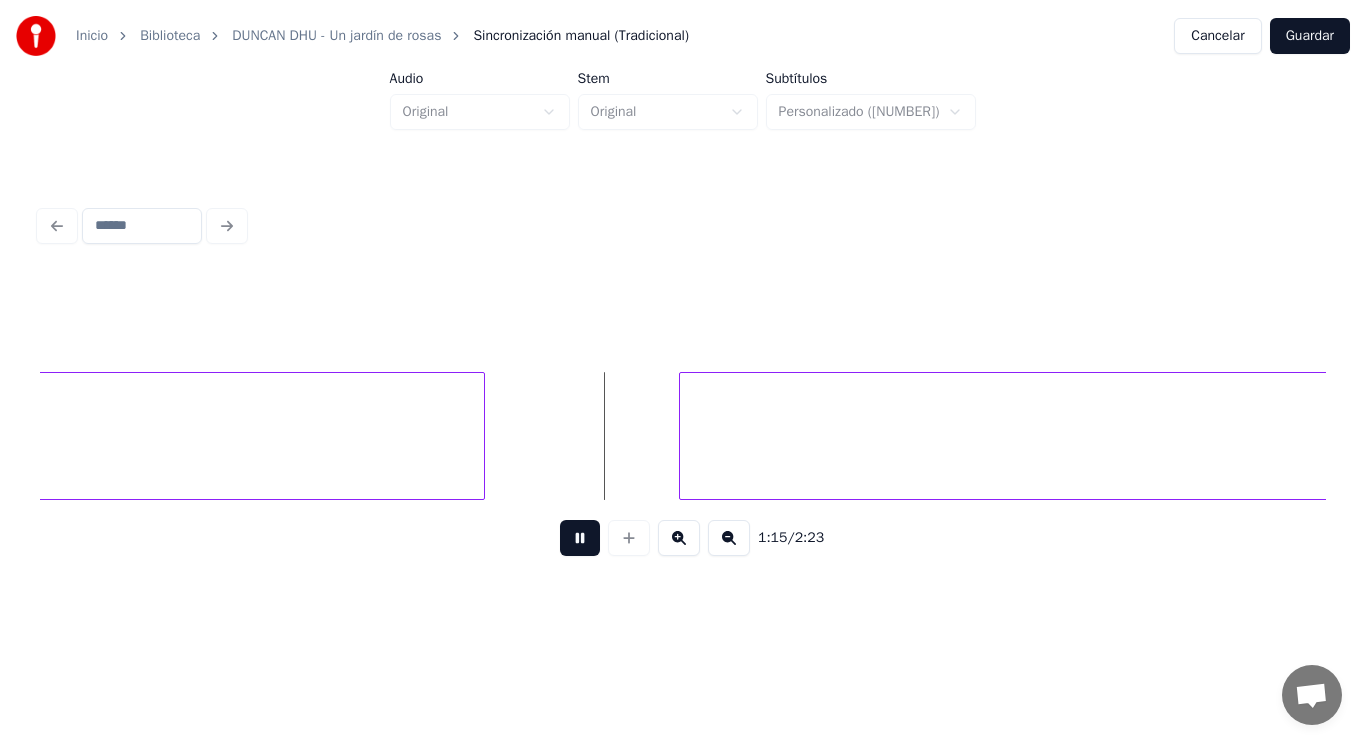 click at bounding box center (580, 538) 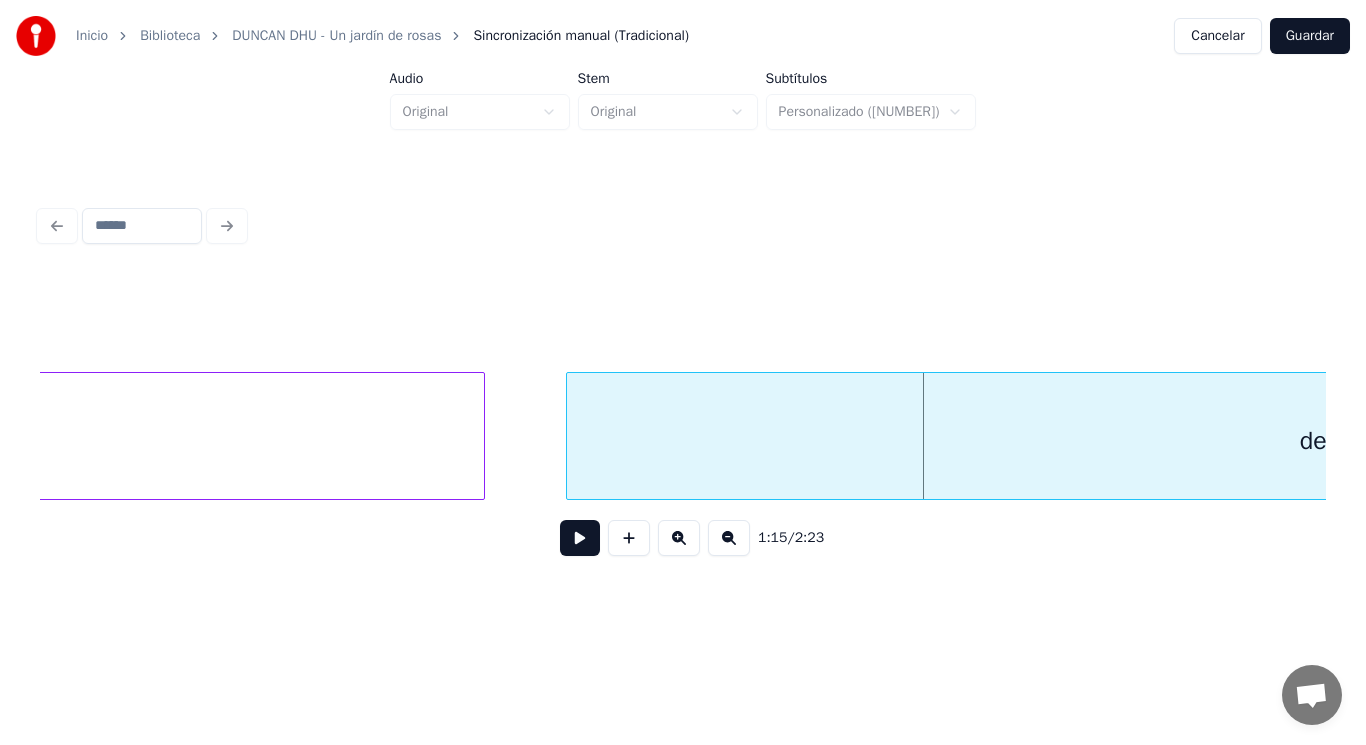 click at bounding box center [570, 436] 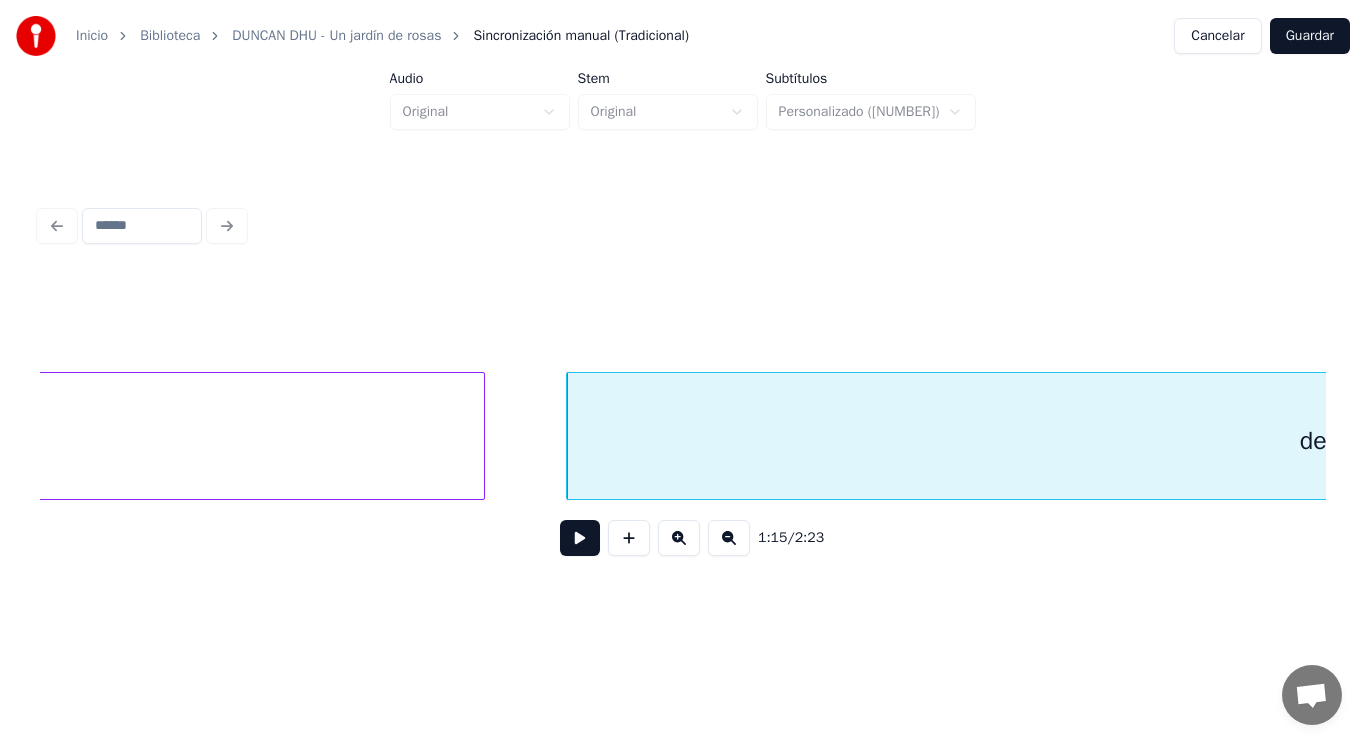 click on "despertarás tiempo" at bounding box center [-4884, 436] 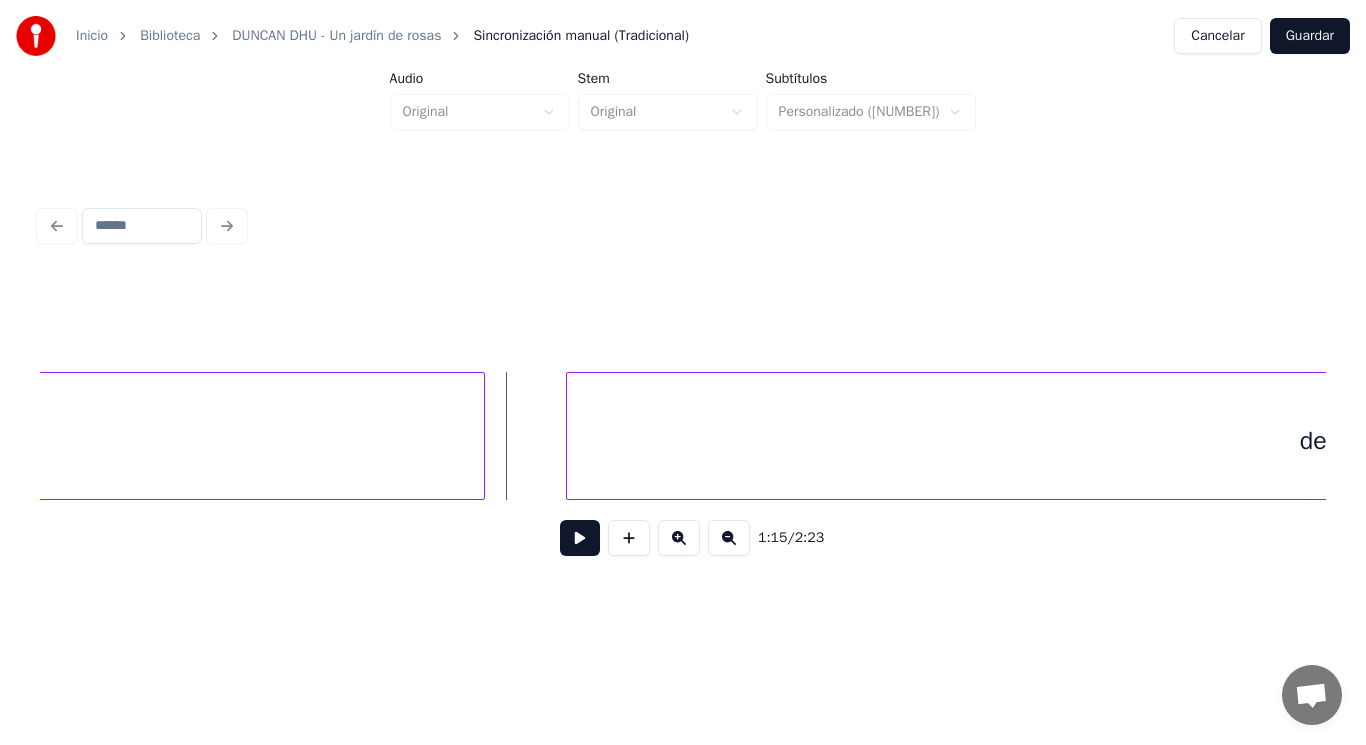 click at bounding box center (580, 538) 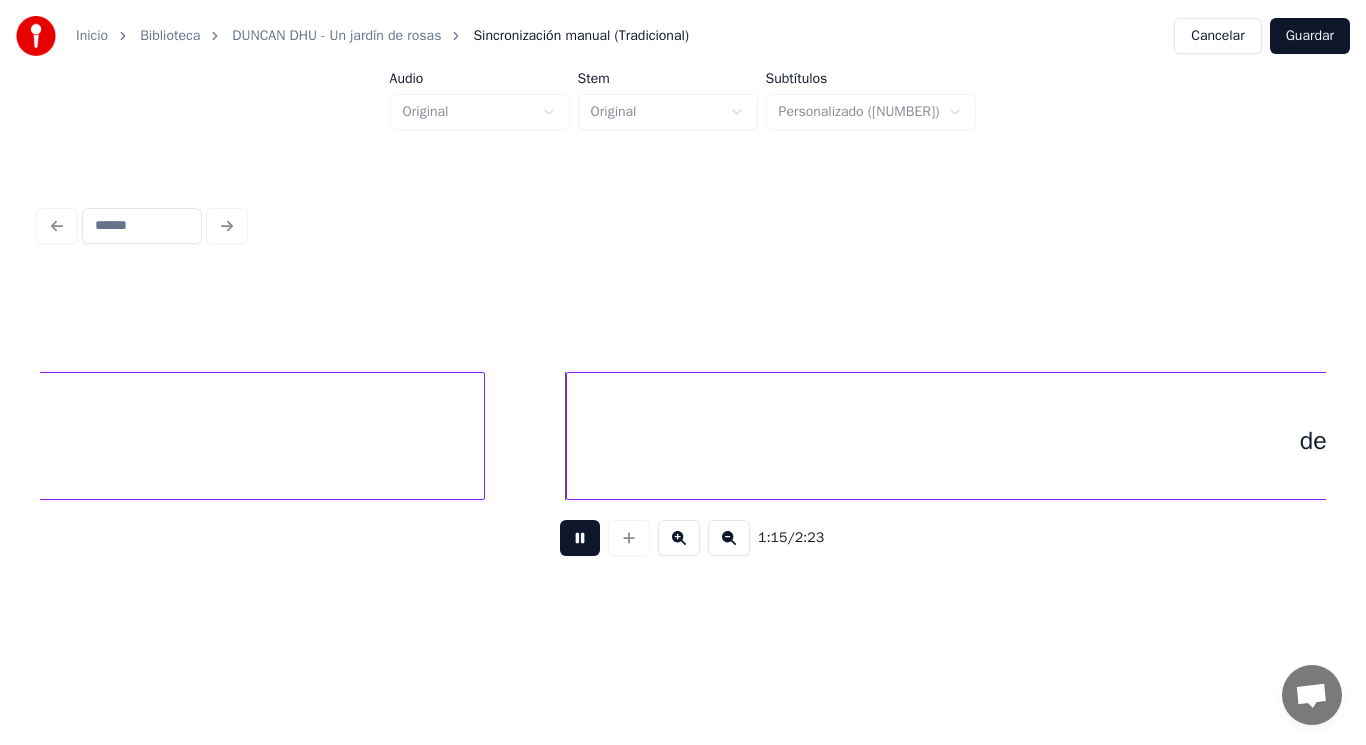 click at bounding box center [580, 538] 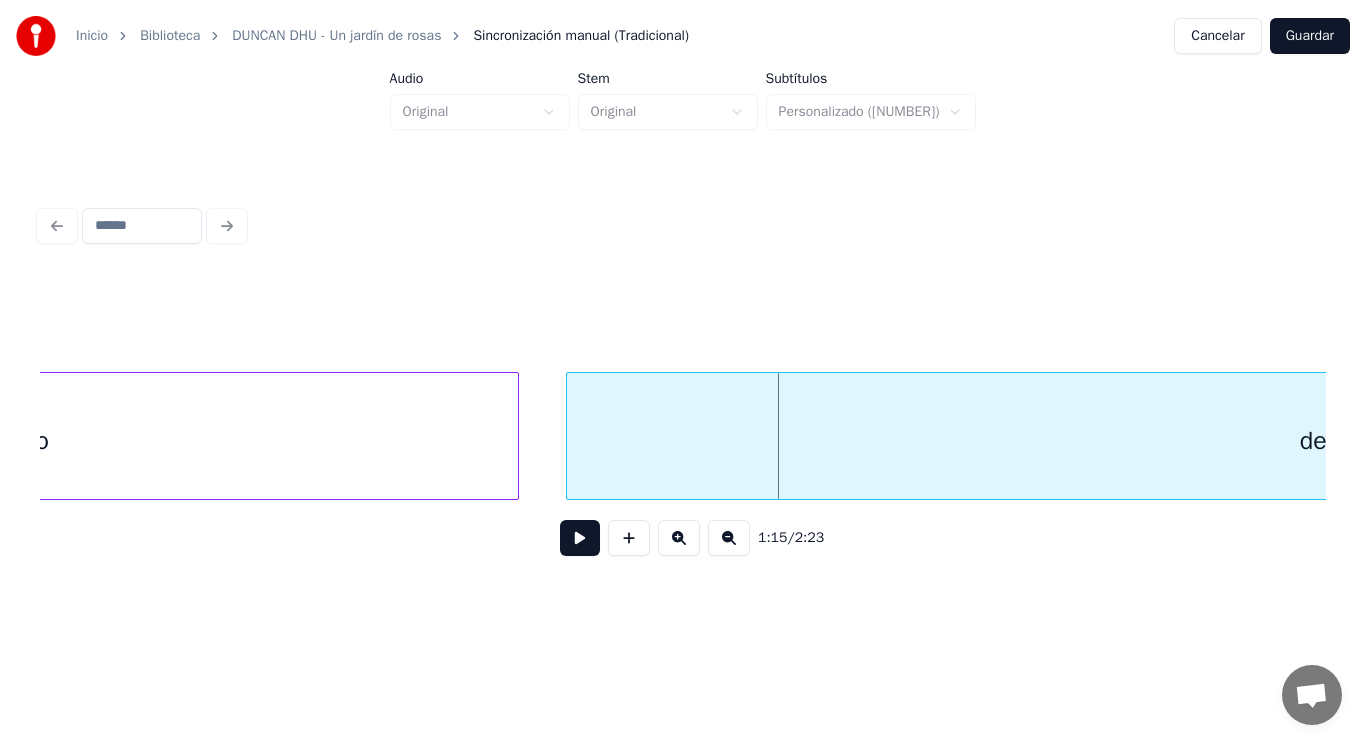 click at bounding box center (515, 436) 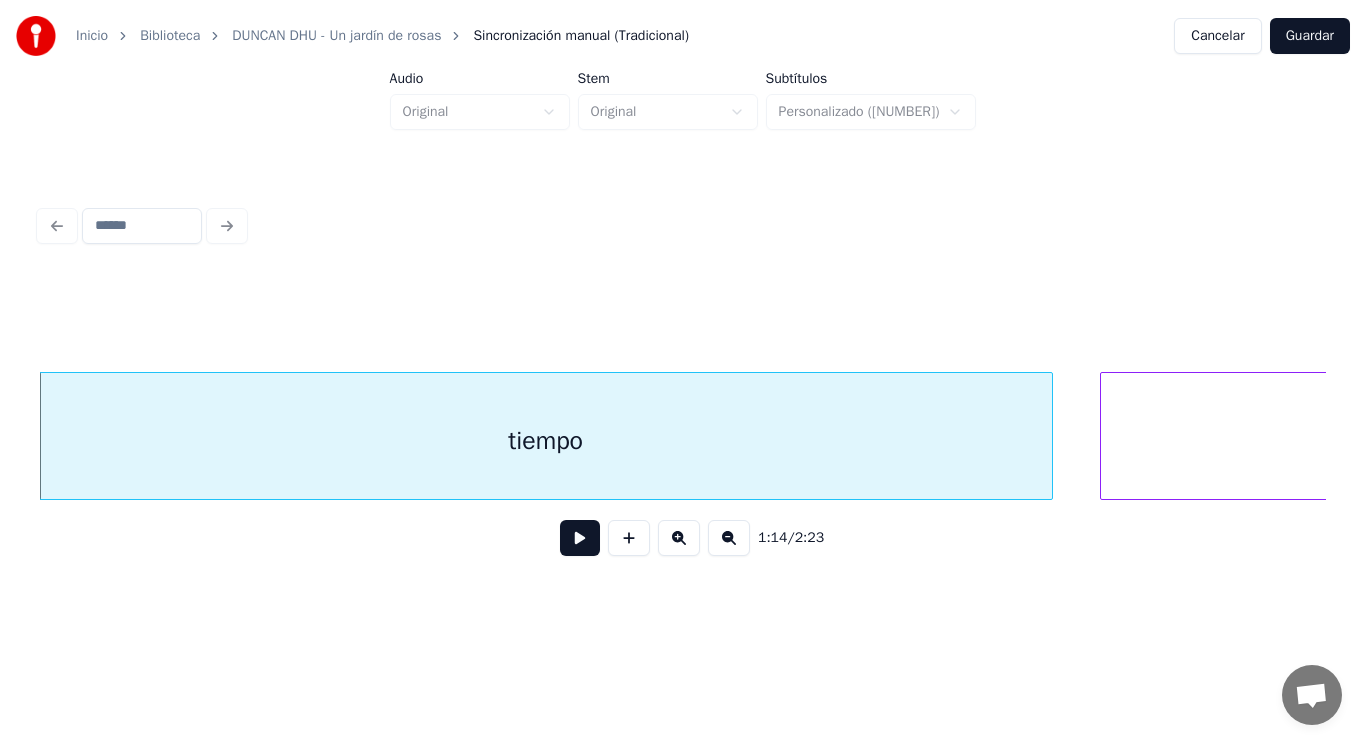 click at bounding box center [580, 538] 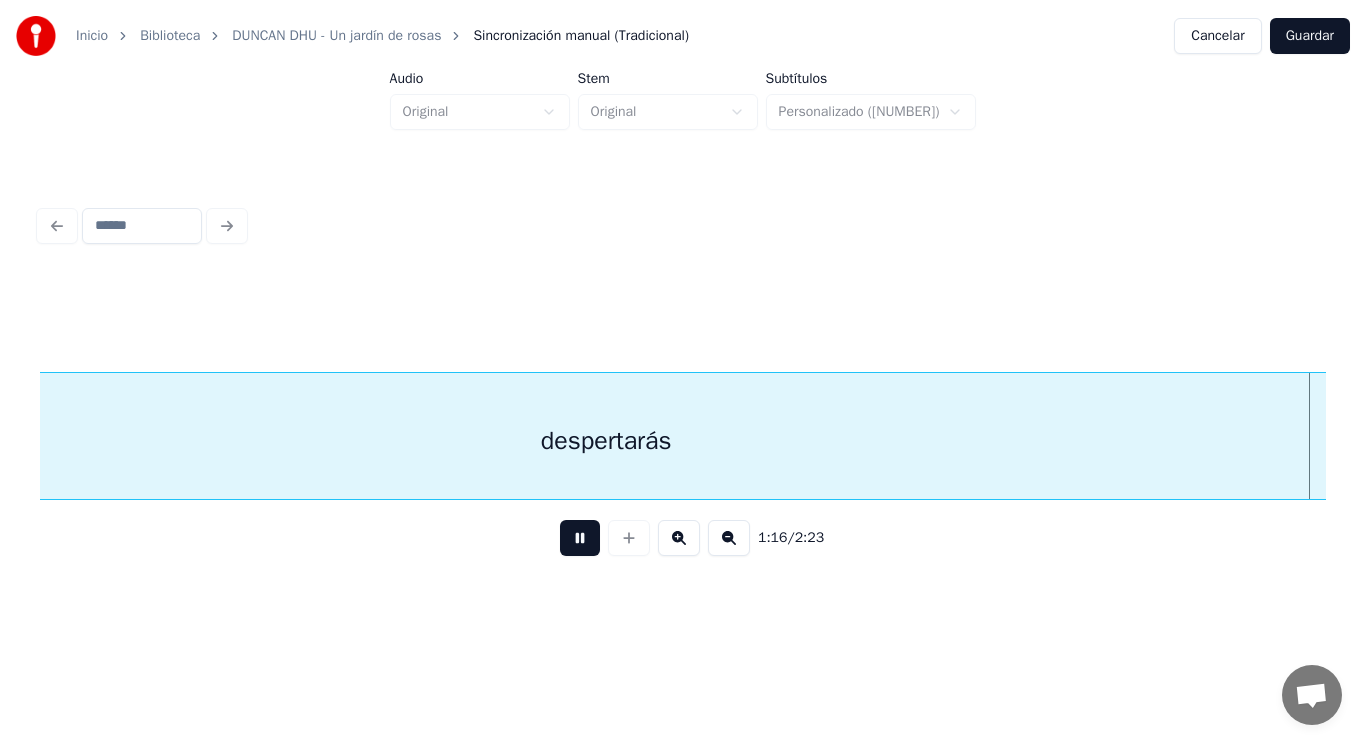 scroll, scrollTop: 0, scrollLeft: 107375, axis: horizontal 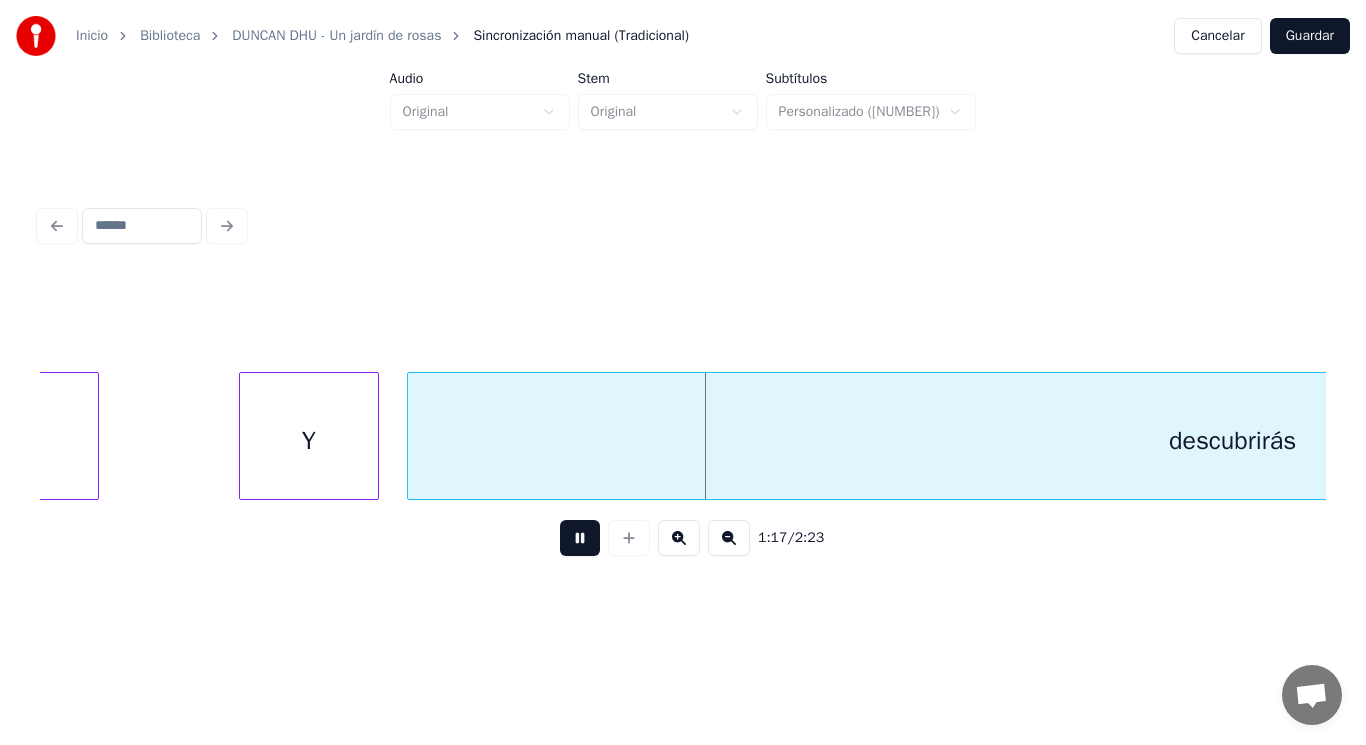 click at bounding box center (580, 538) 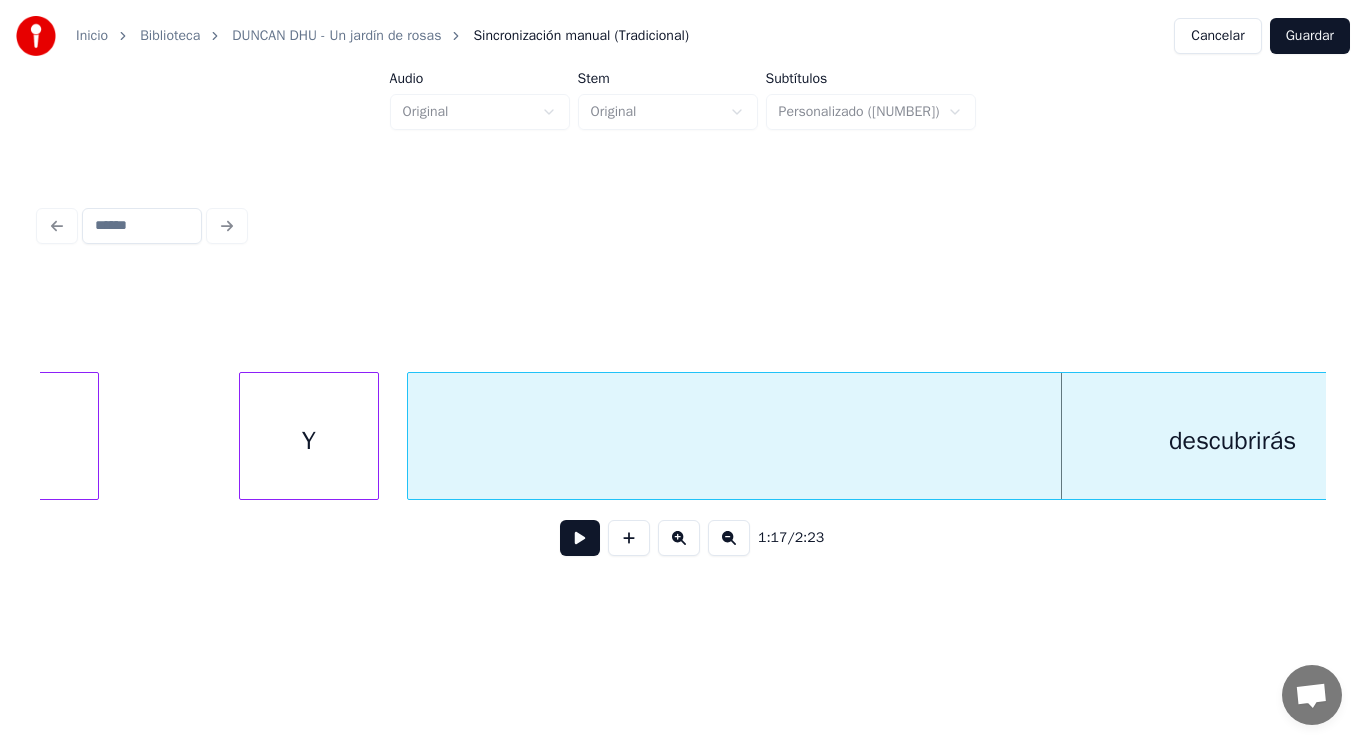 click on "Y" at bounding box center [309, 441] 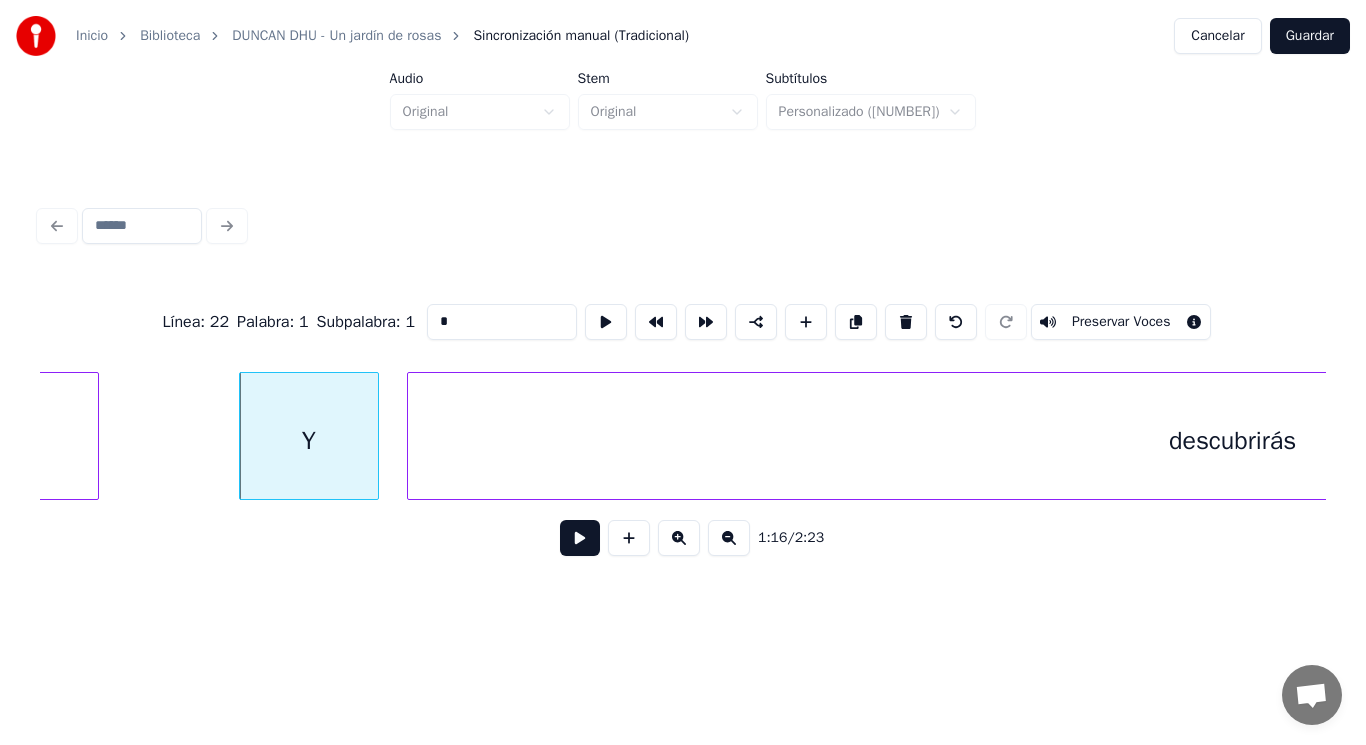 click at bounding box center [580, 538] 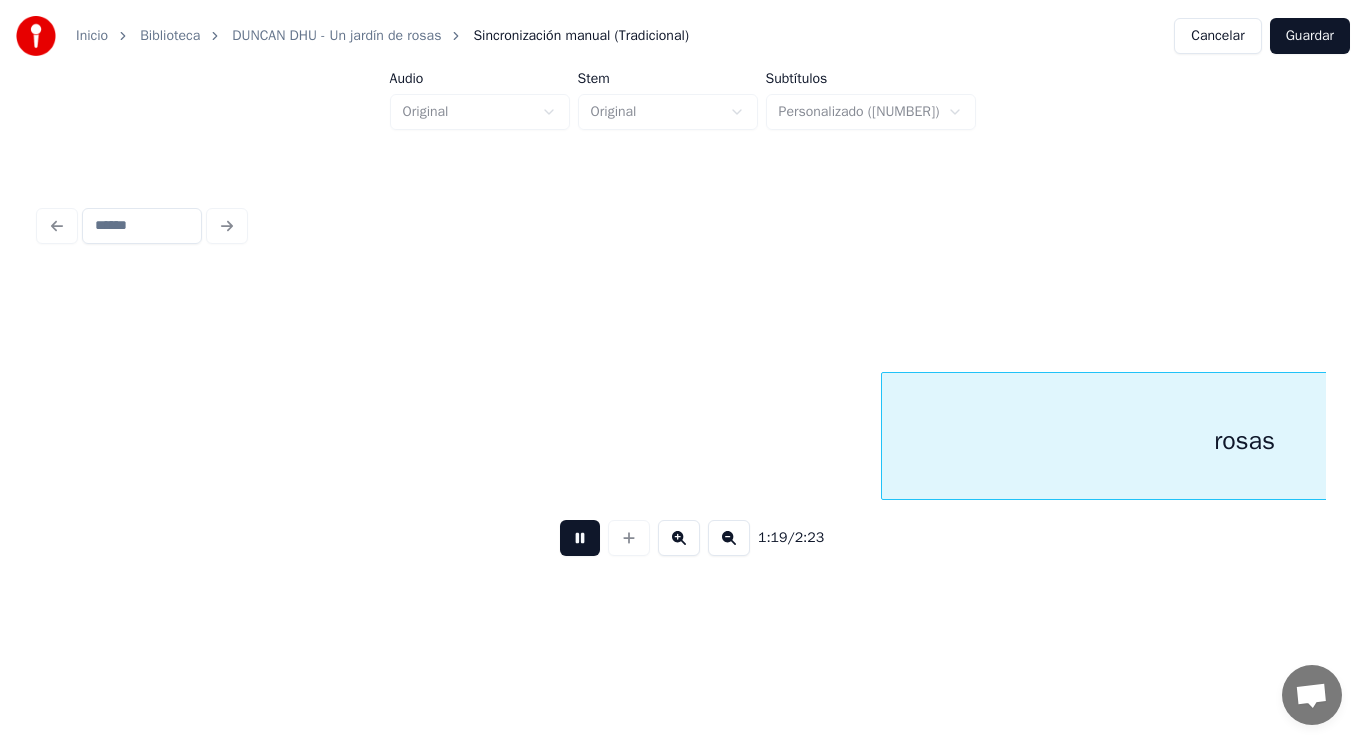 scroll, scrollTop: 0, scrollLeft: 111288, axis: horizontal 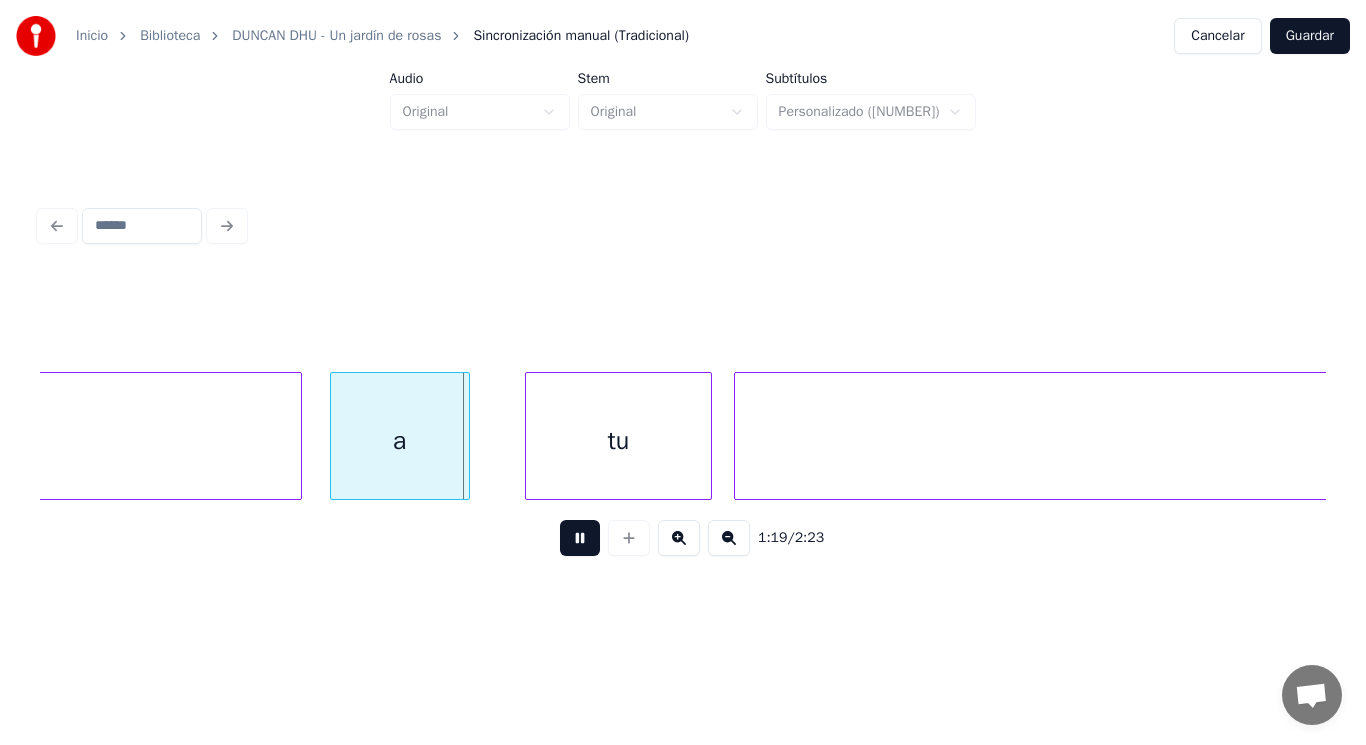 click at bounding box center [580, 538] 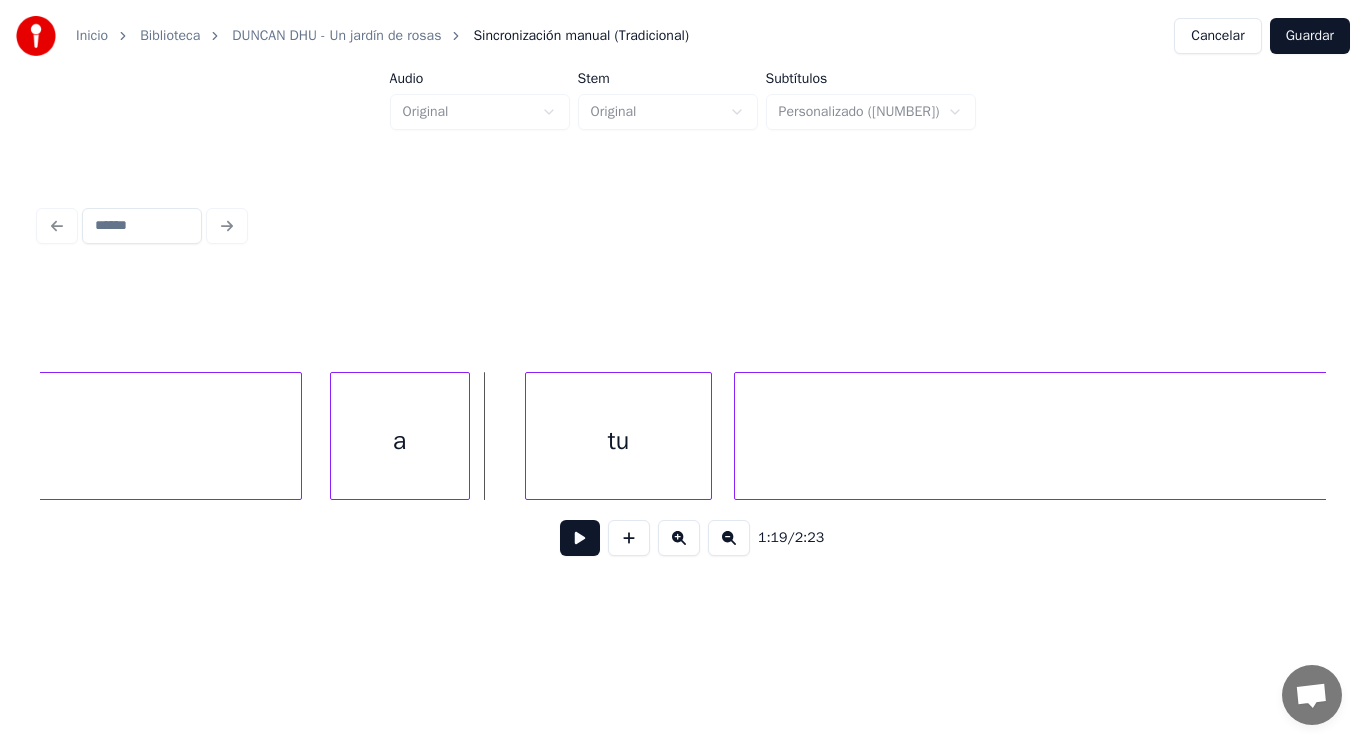 click on "a" at bounding box center (400, 441) 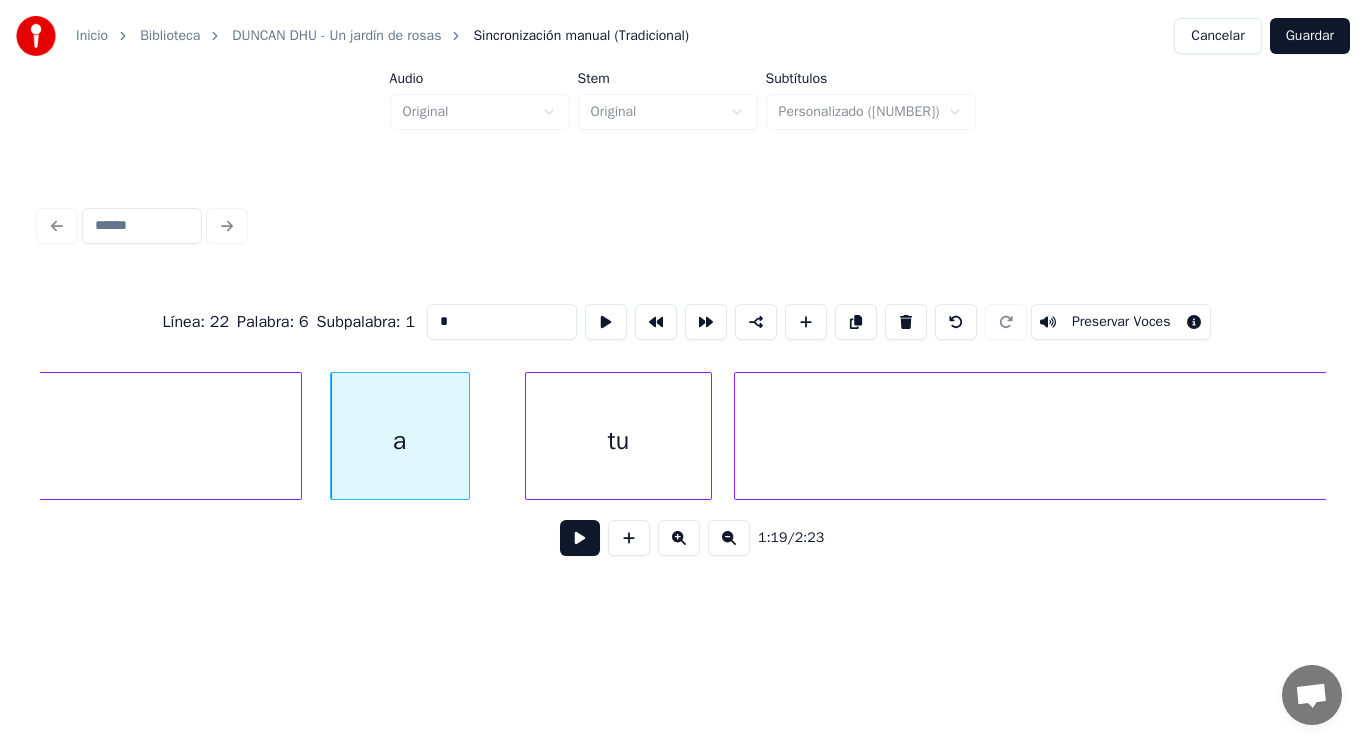 click at bounding box center [580, 538] 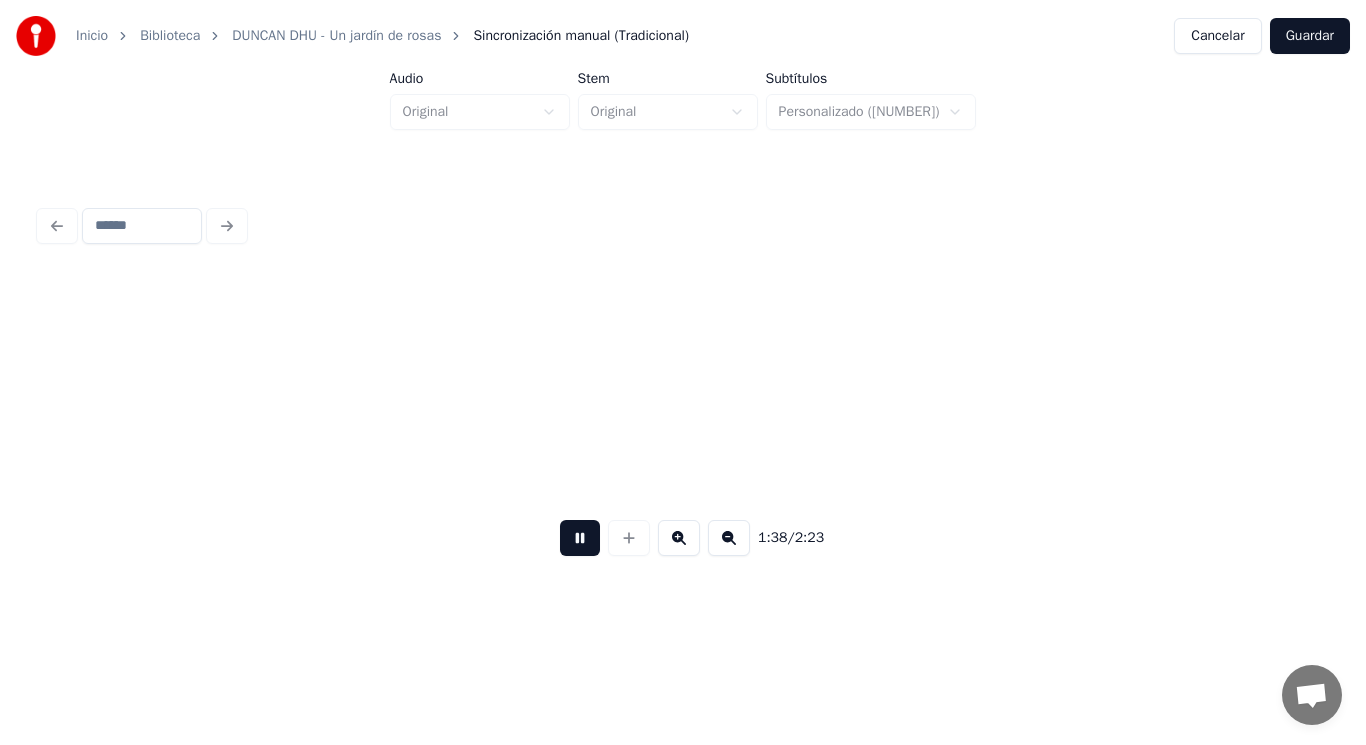click at bounding box center (580, 538) 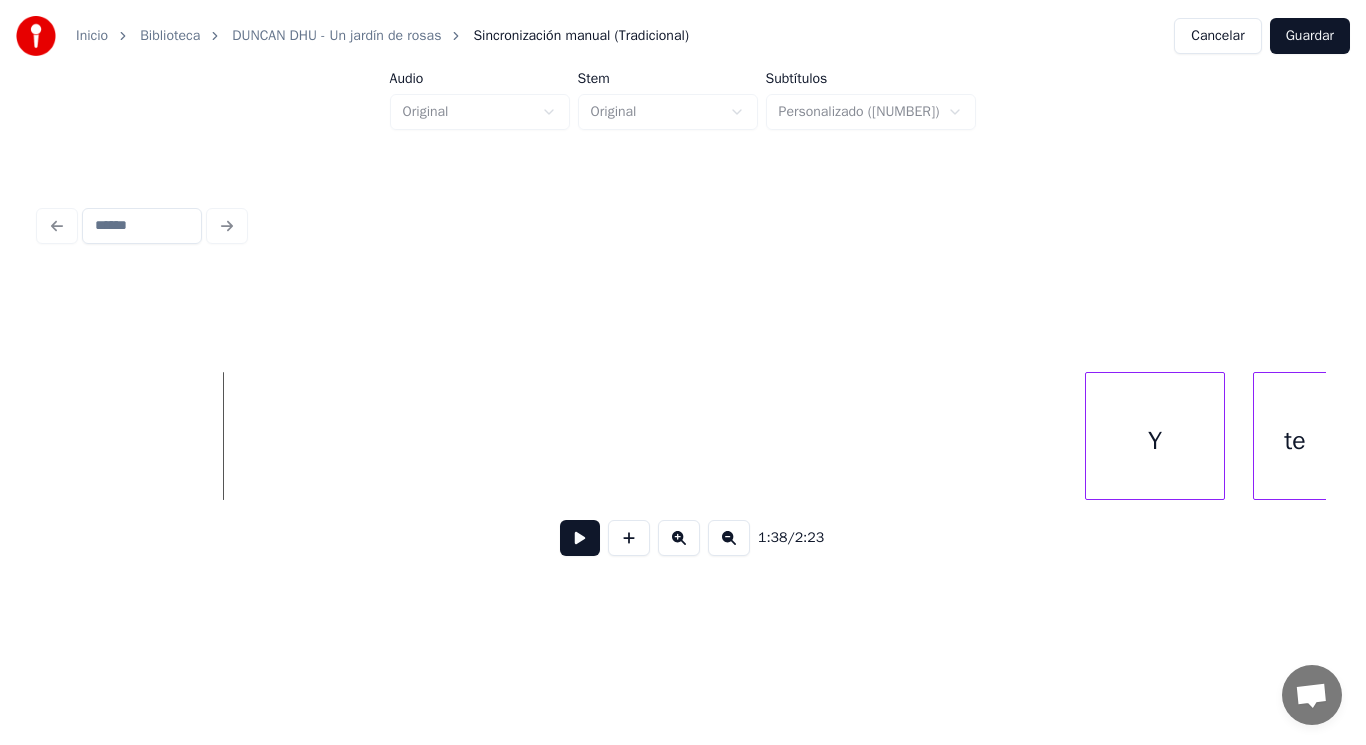 click at bounding box center [580, 538] 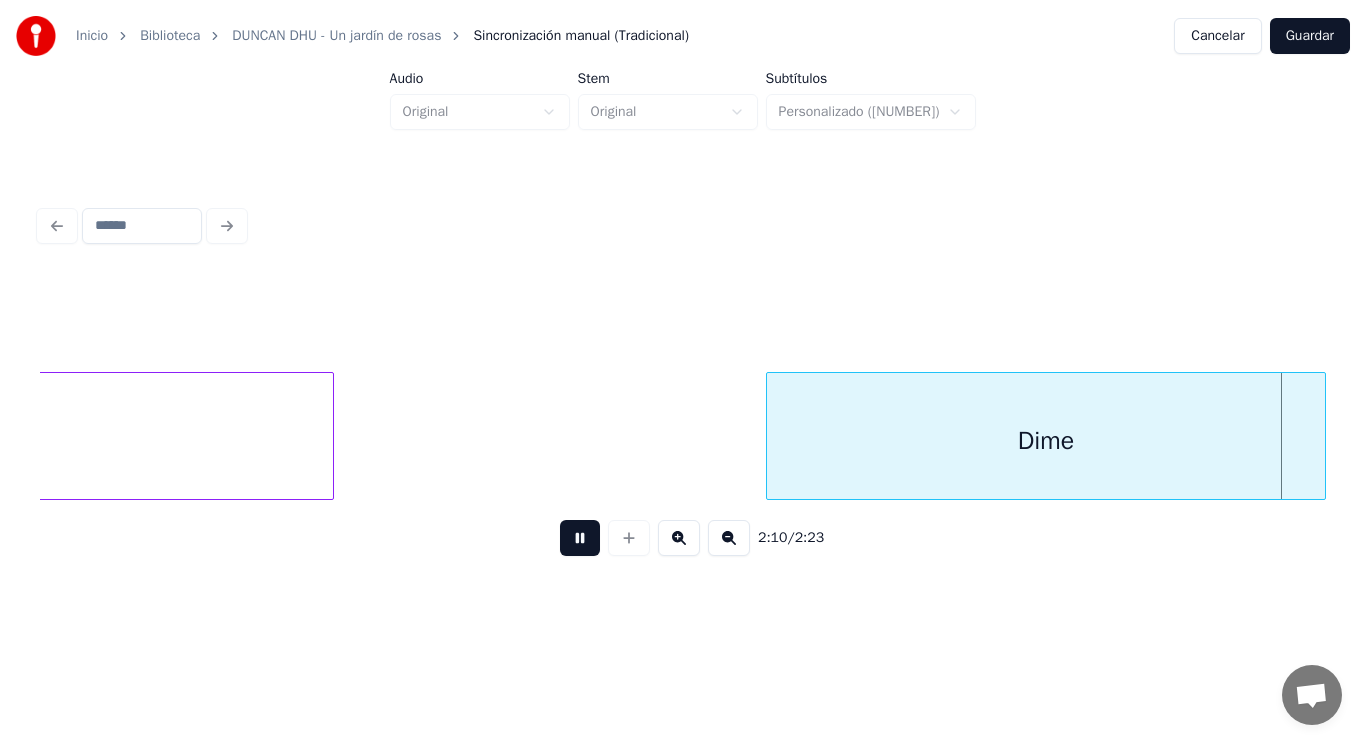 scroll, scrollTop: 0, scrollLeft: 182999, axis: horizontal 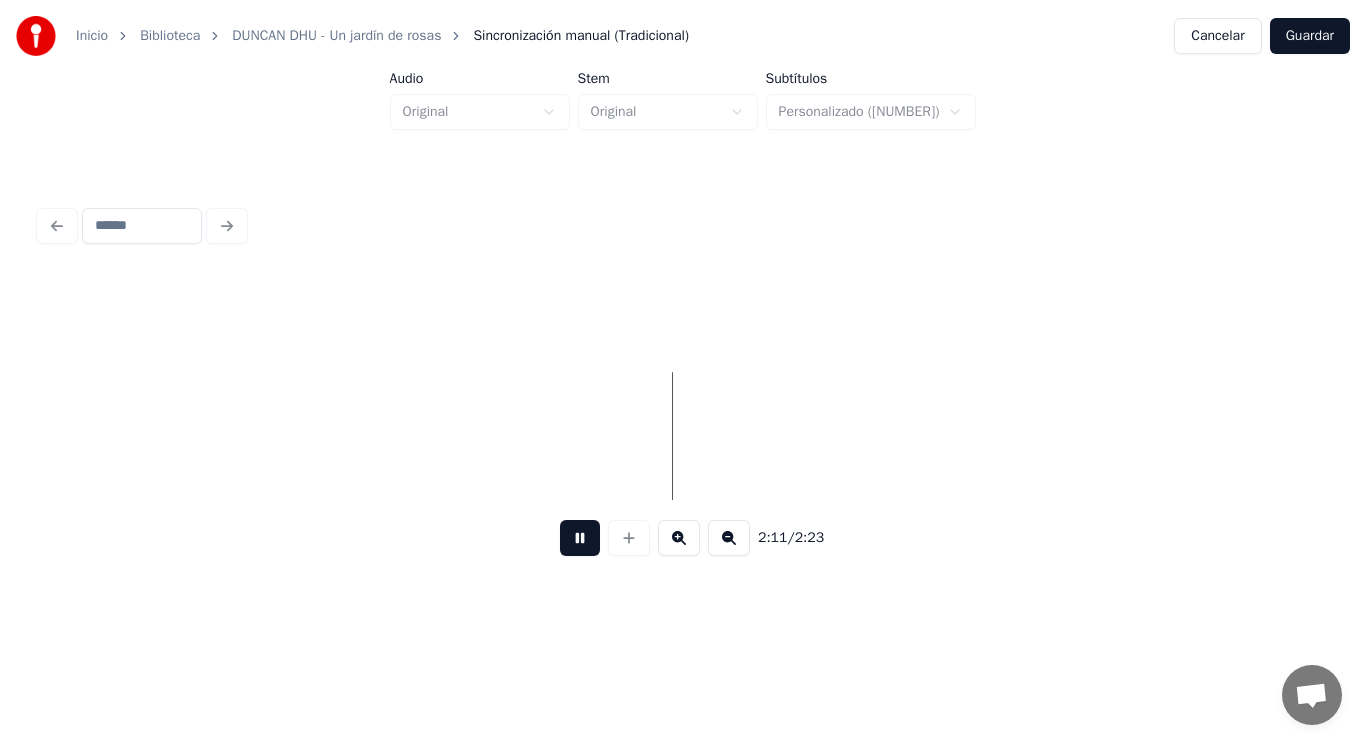 click at bounding box center [580, 538] 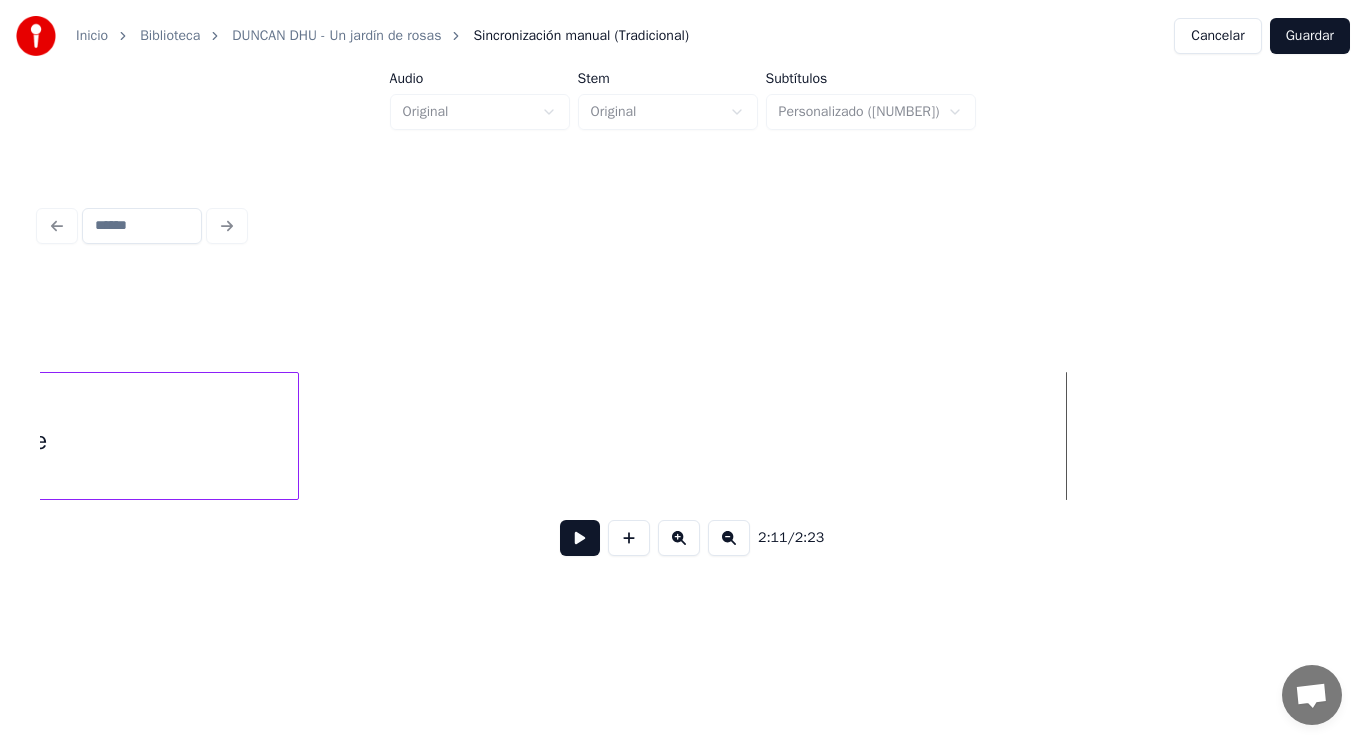 click on "Dime" at bounding box center (19, 441) 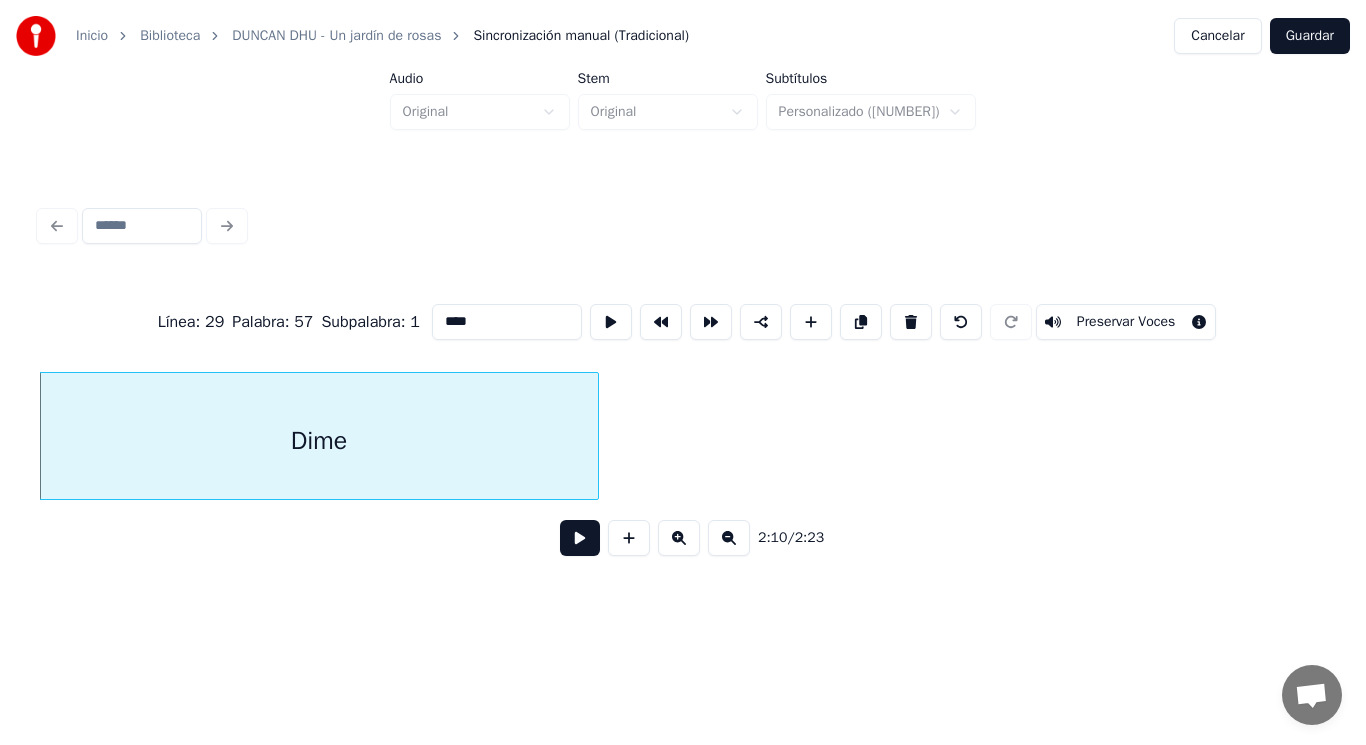 click at bounding box center [580, 538] 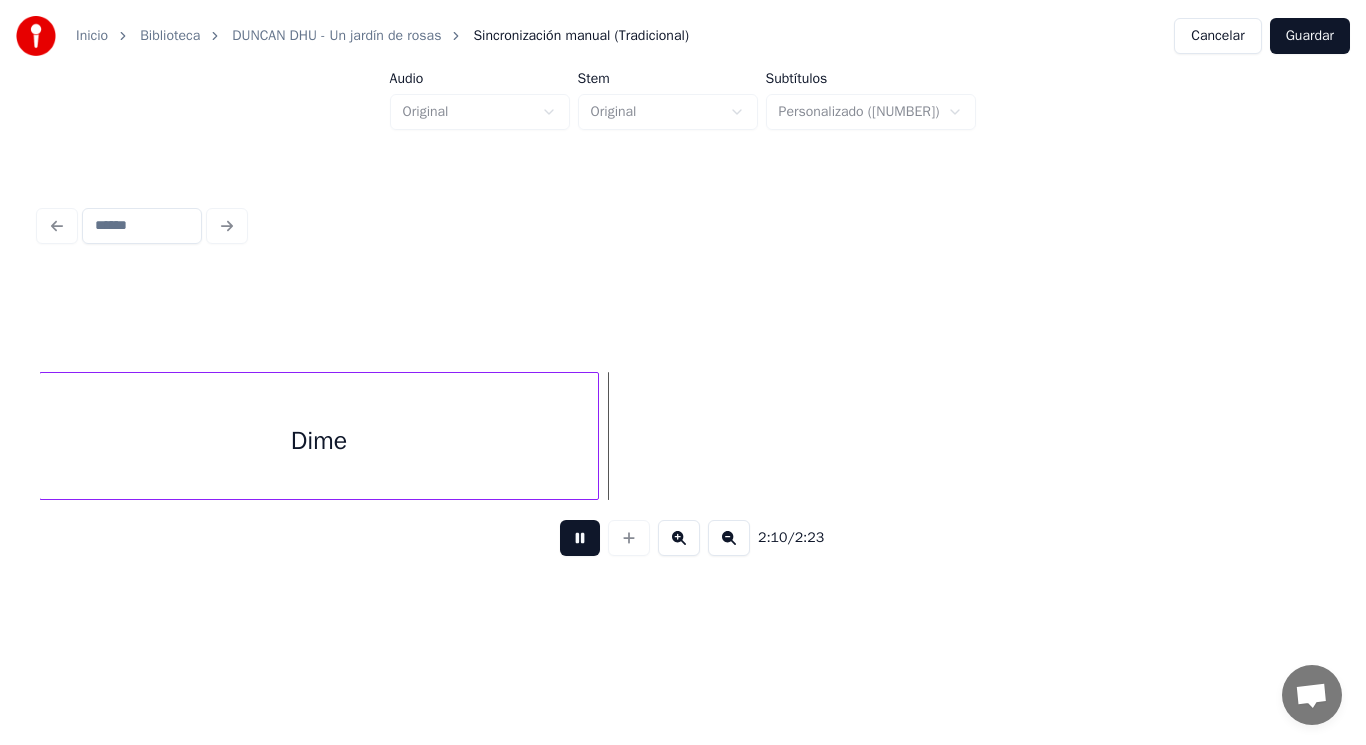 click at bounding box center (580, 538) 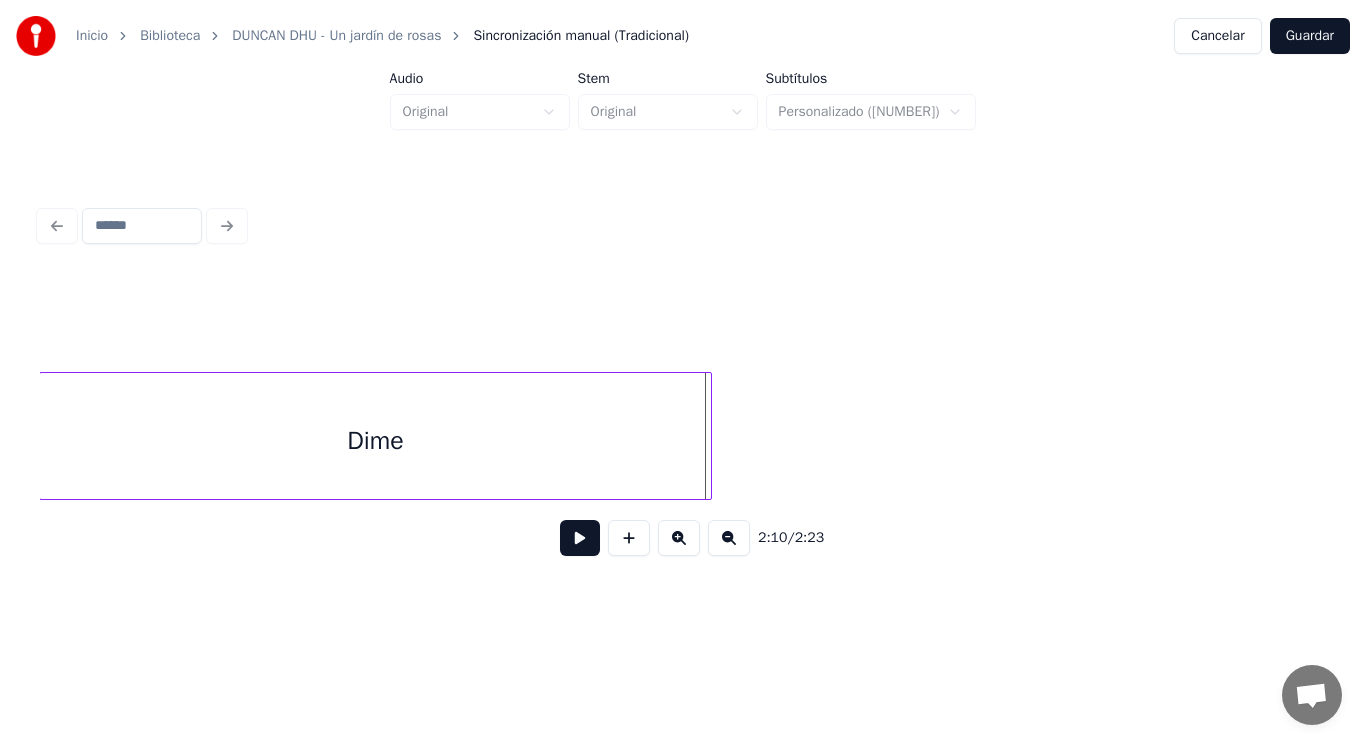 click at bounding box center [708, 436] 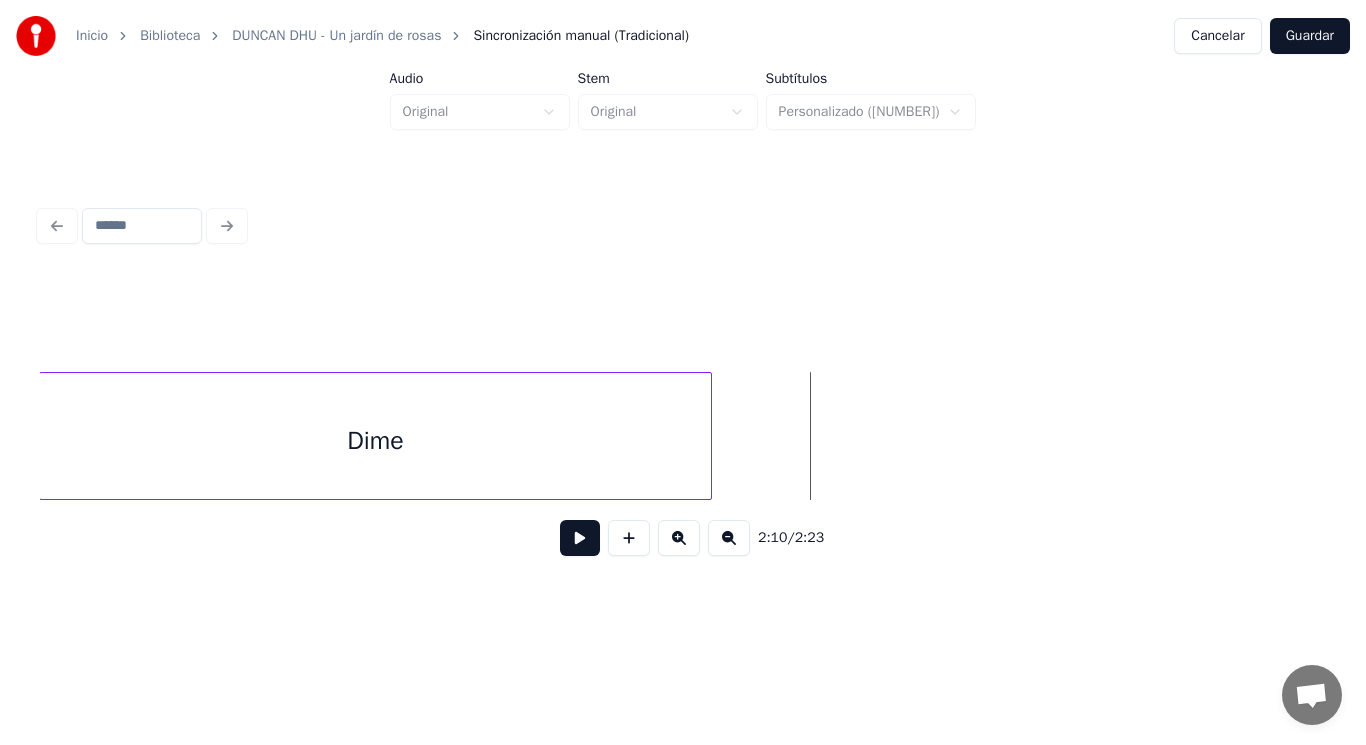 click at bounding box center [580, 538] 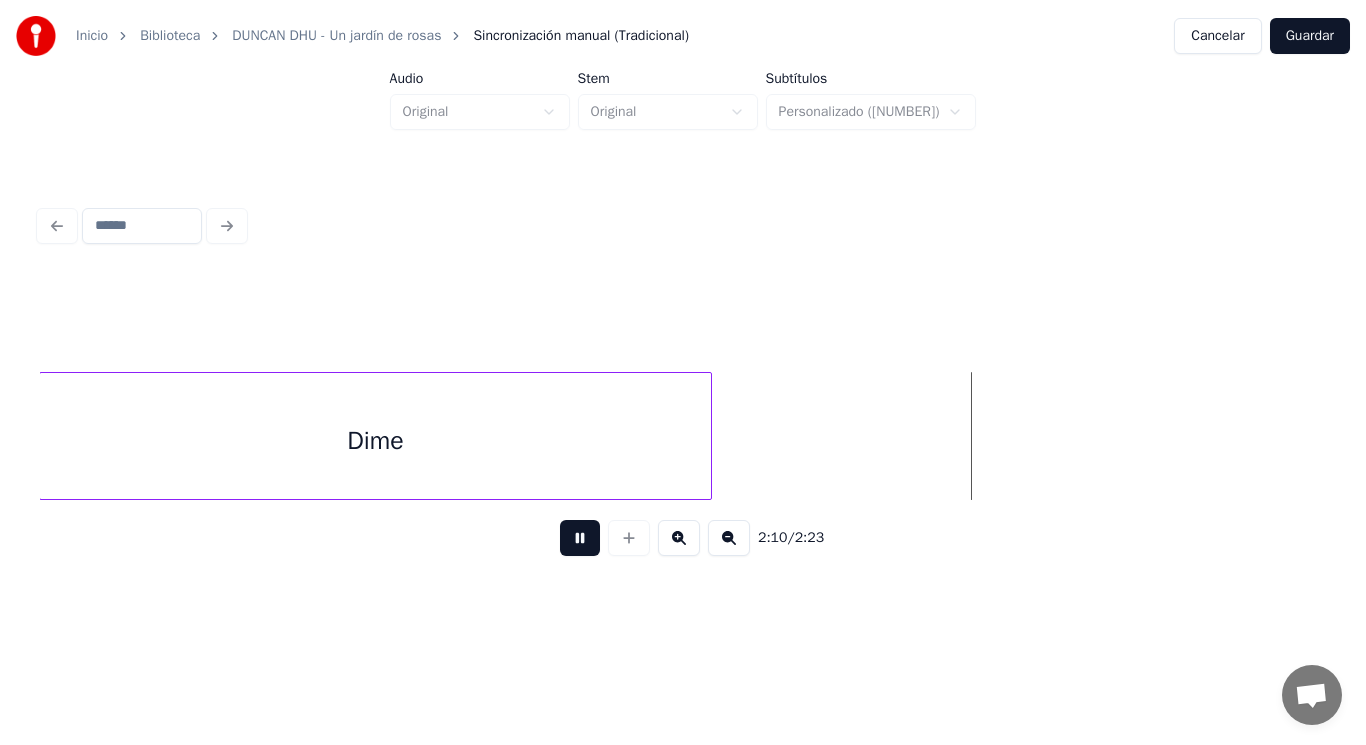 click at bounding box center [580, 538] 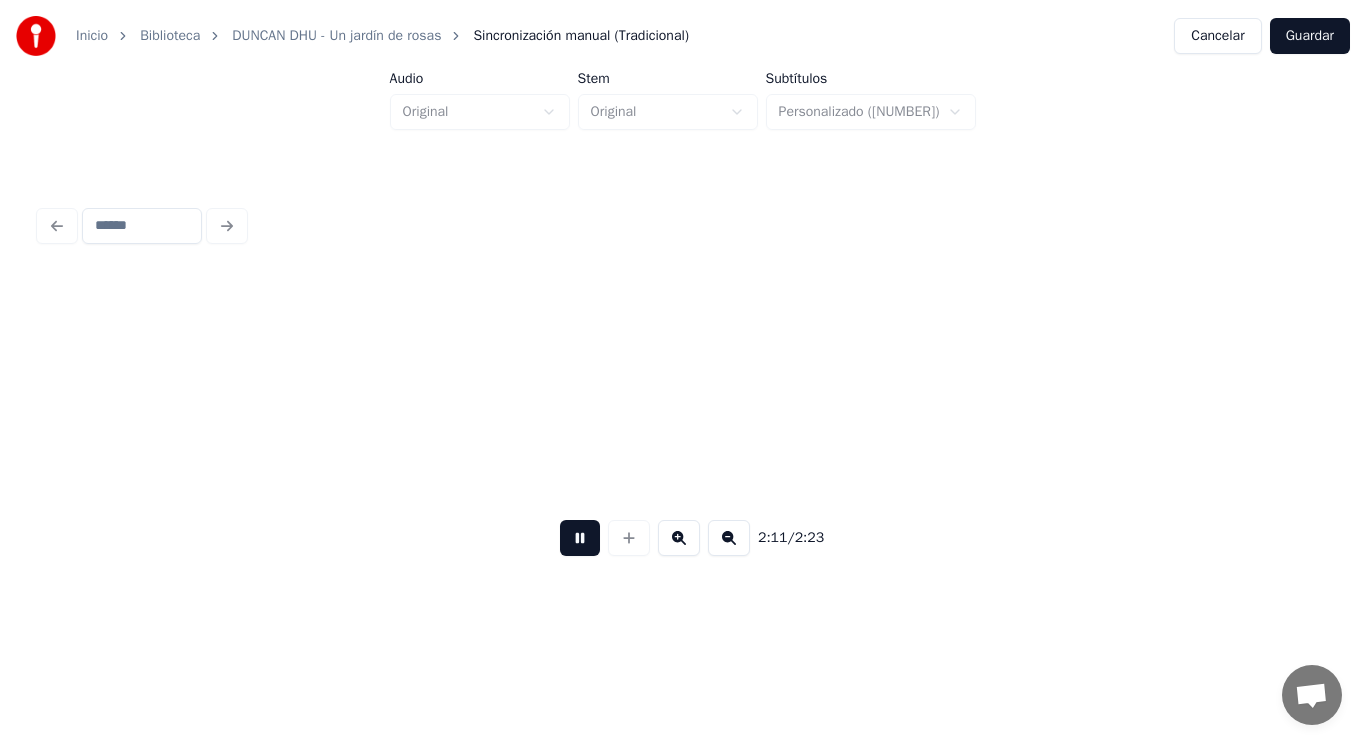 scroll, scrollTop: 0, scrollLeft: 183710, axis: horizontal 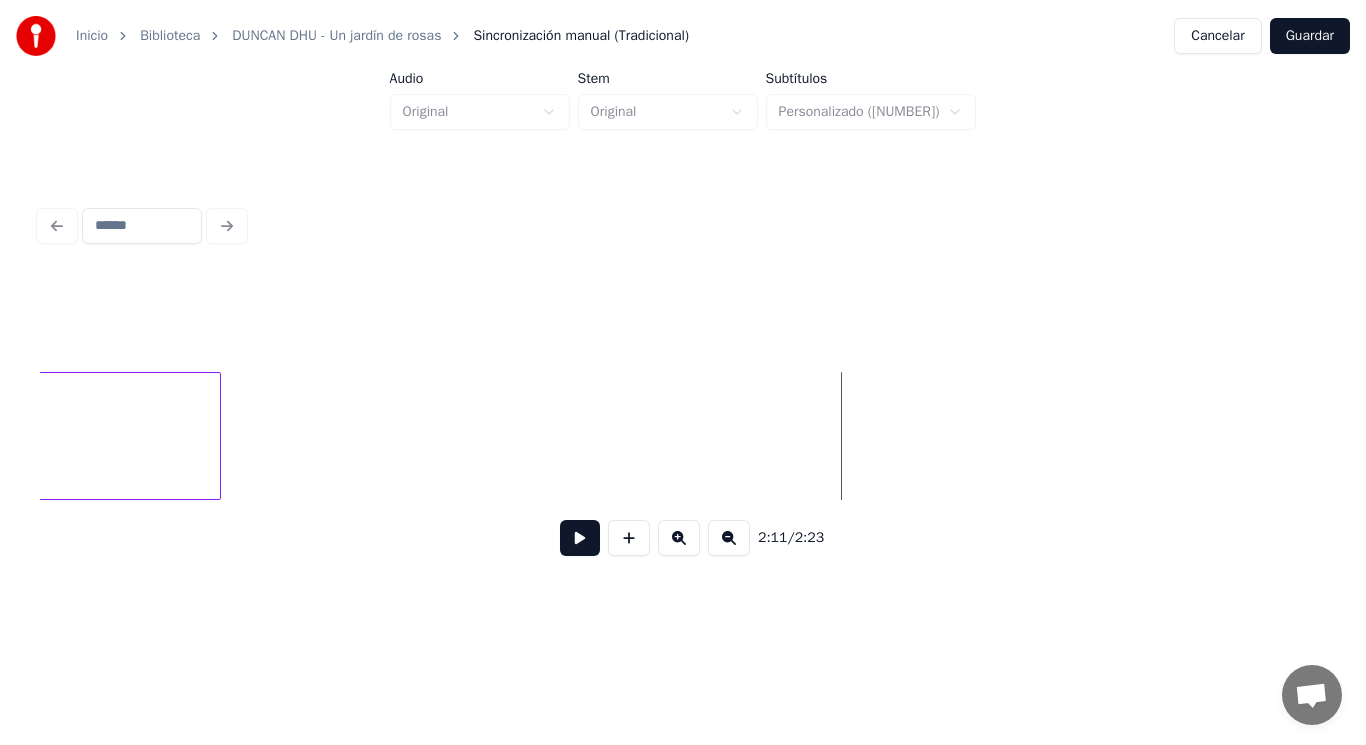 click on "Dime" at bounding box center (-116, 441) 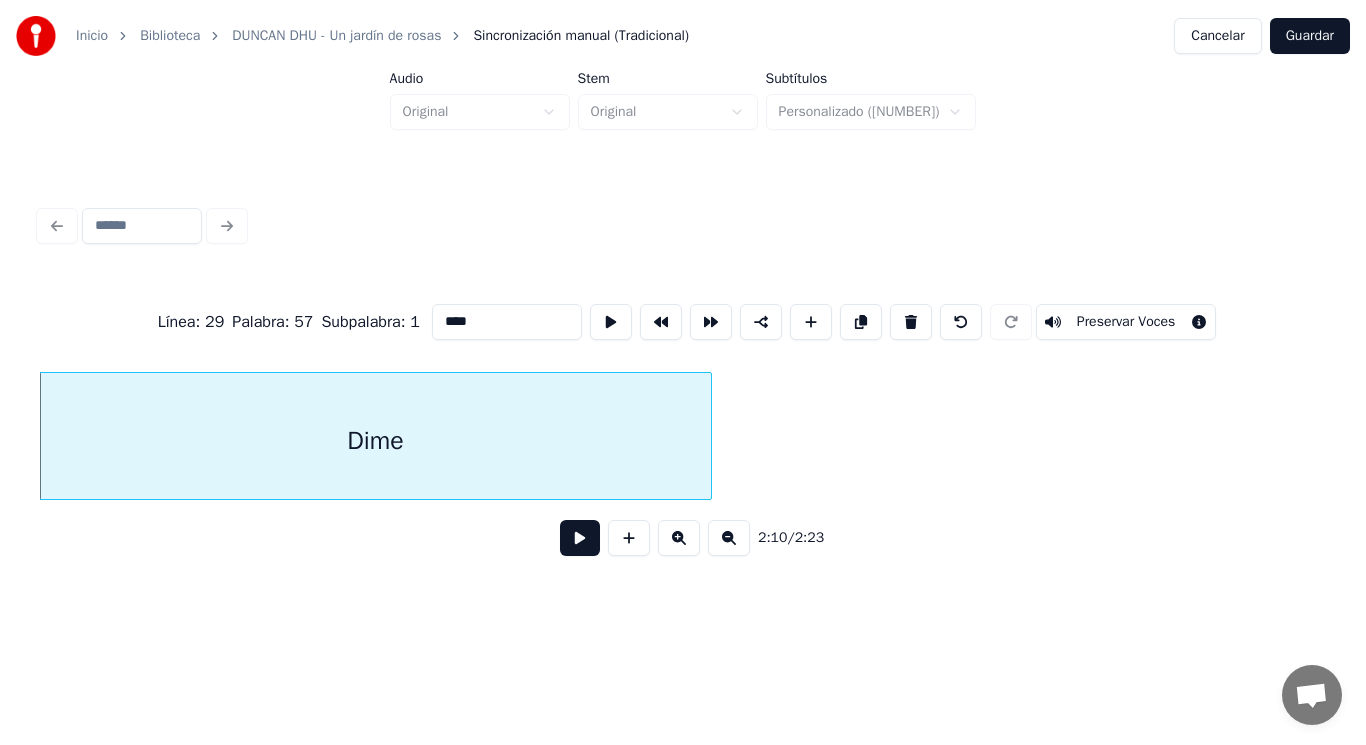 click at bounding box center [580, 538] 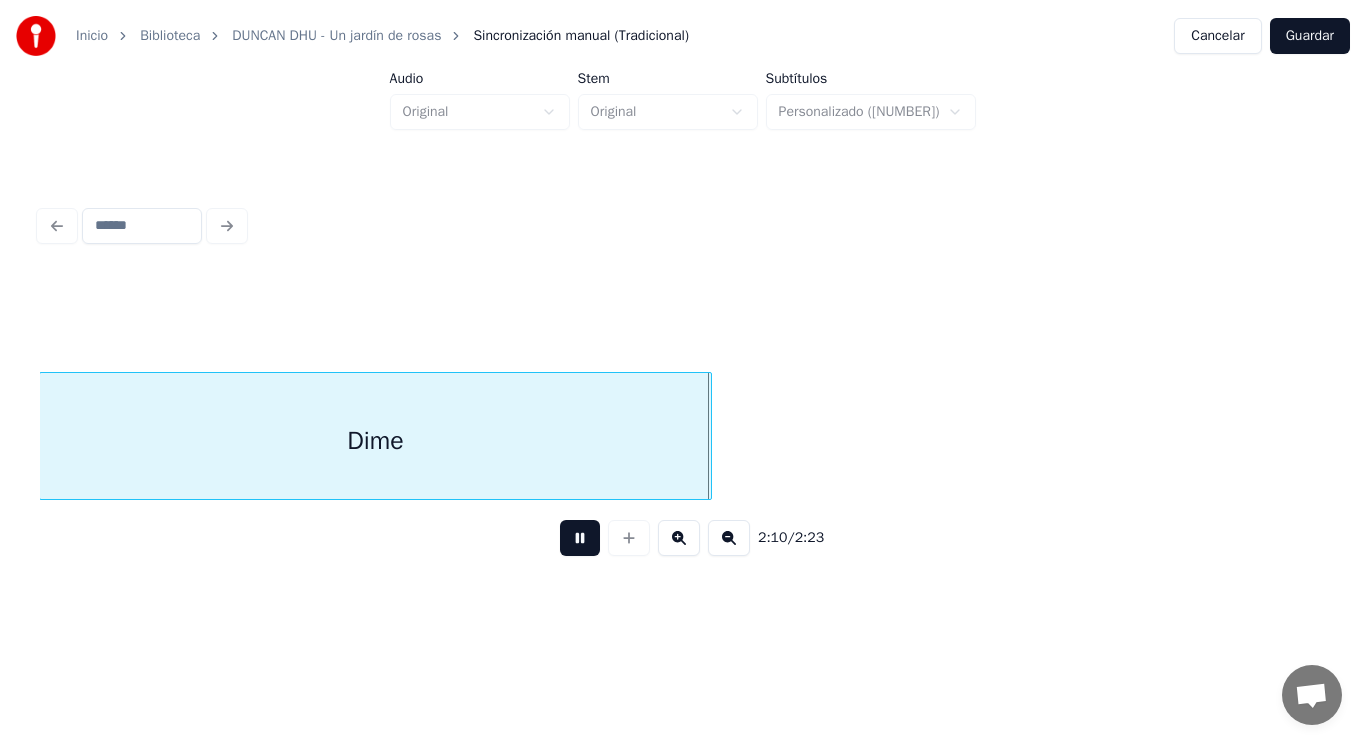 click at bounding box center [580, 538] 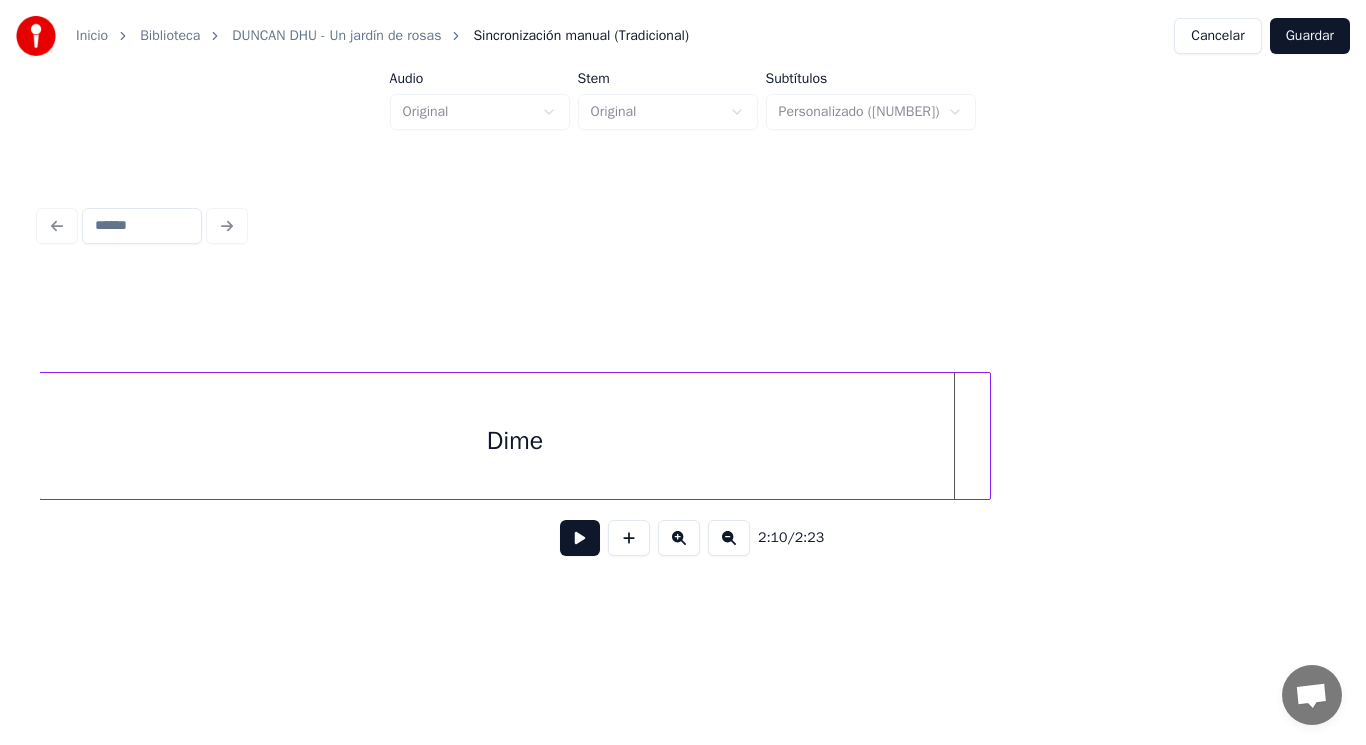 click at bounding box center [987, 436] 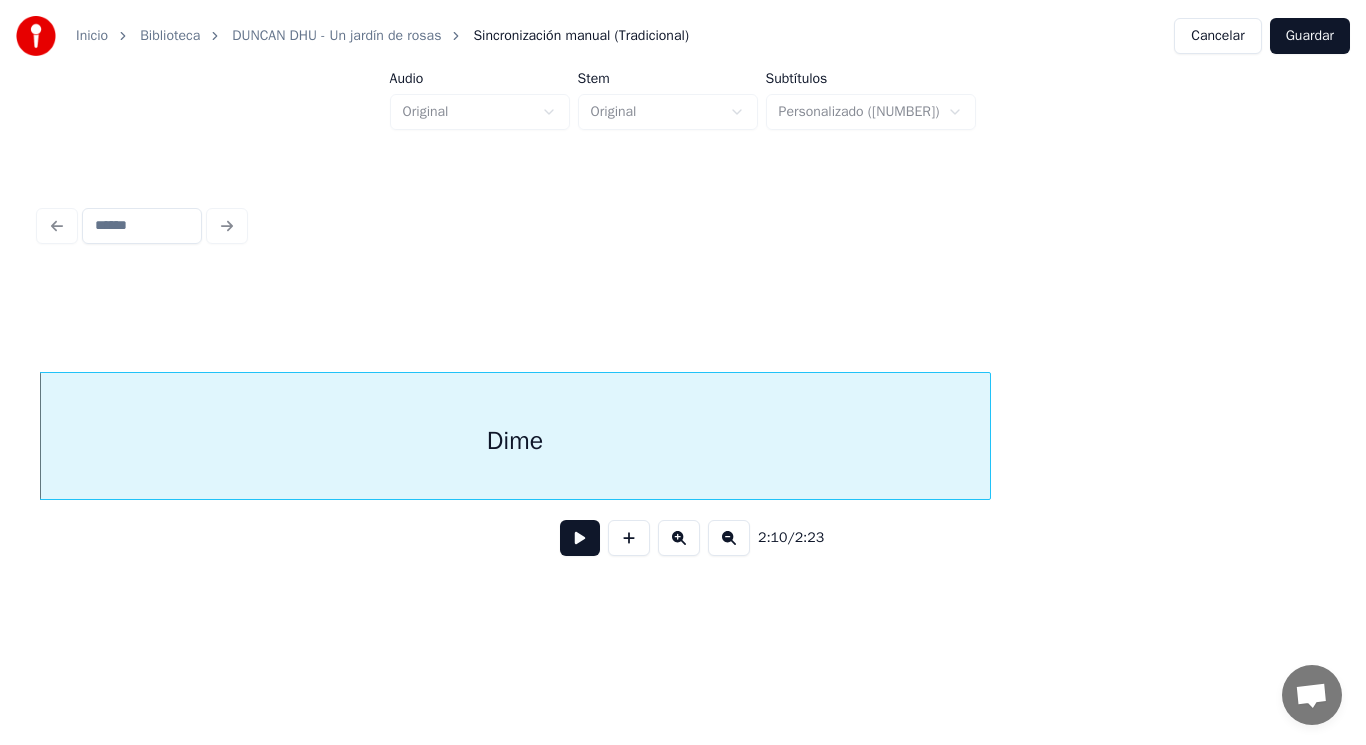 click at bounding box center [580, 538] 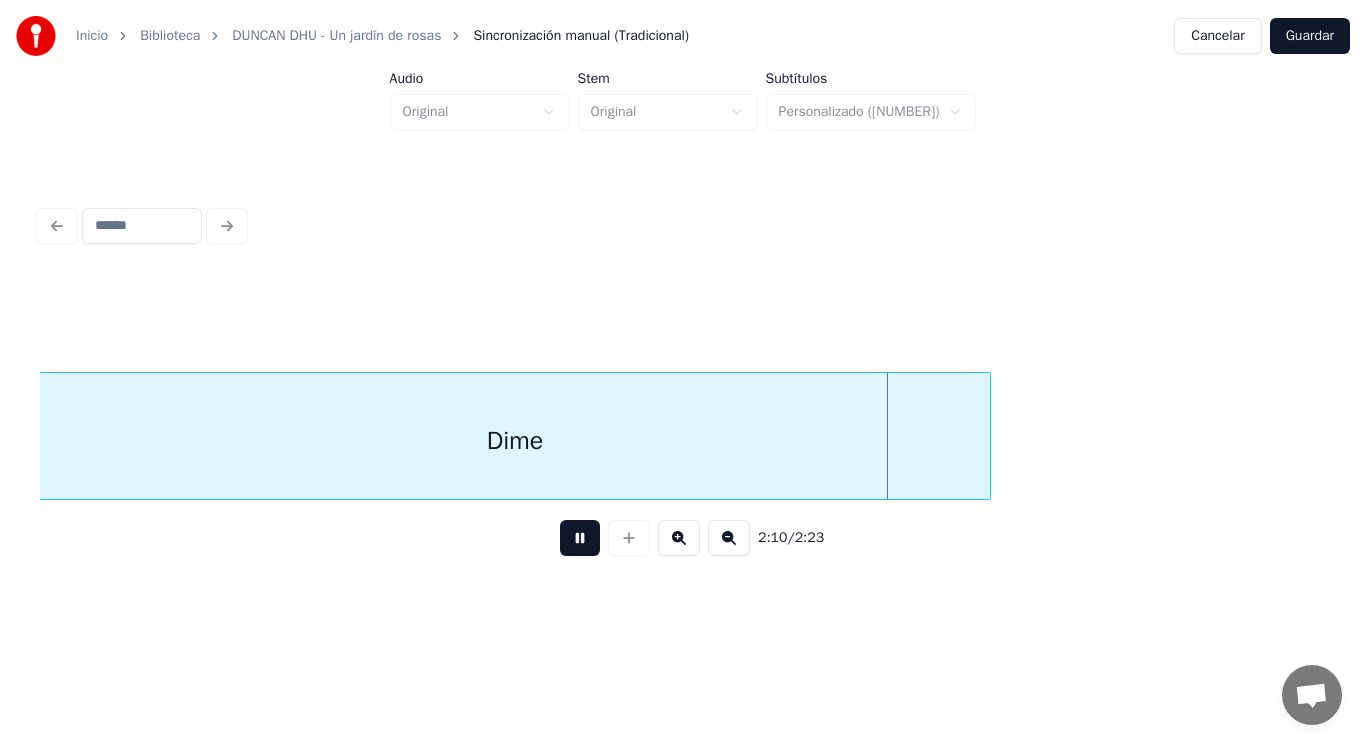 click at bounding box center (580, 538) 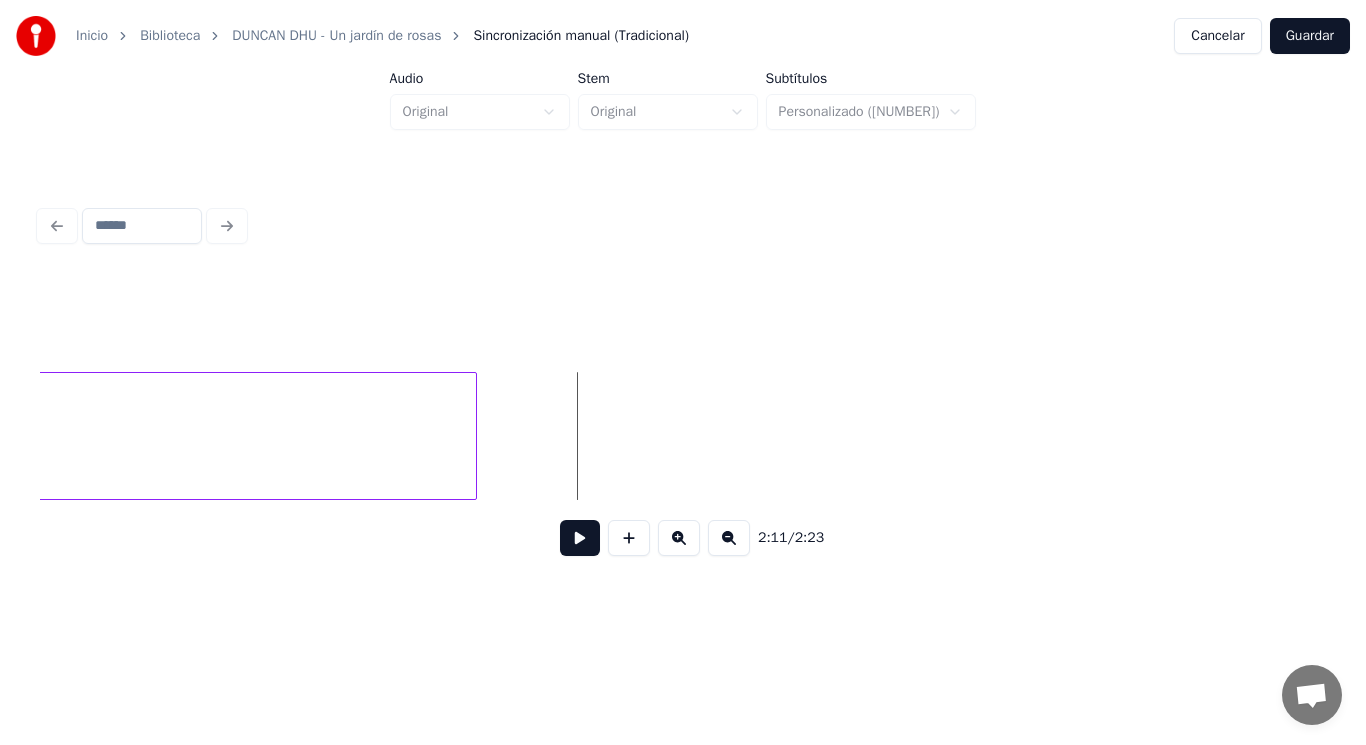 scroll, scrollTop: 0, scrollLeft: 182979, axis: horizontal 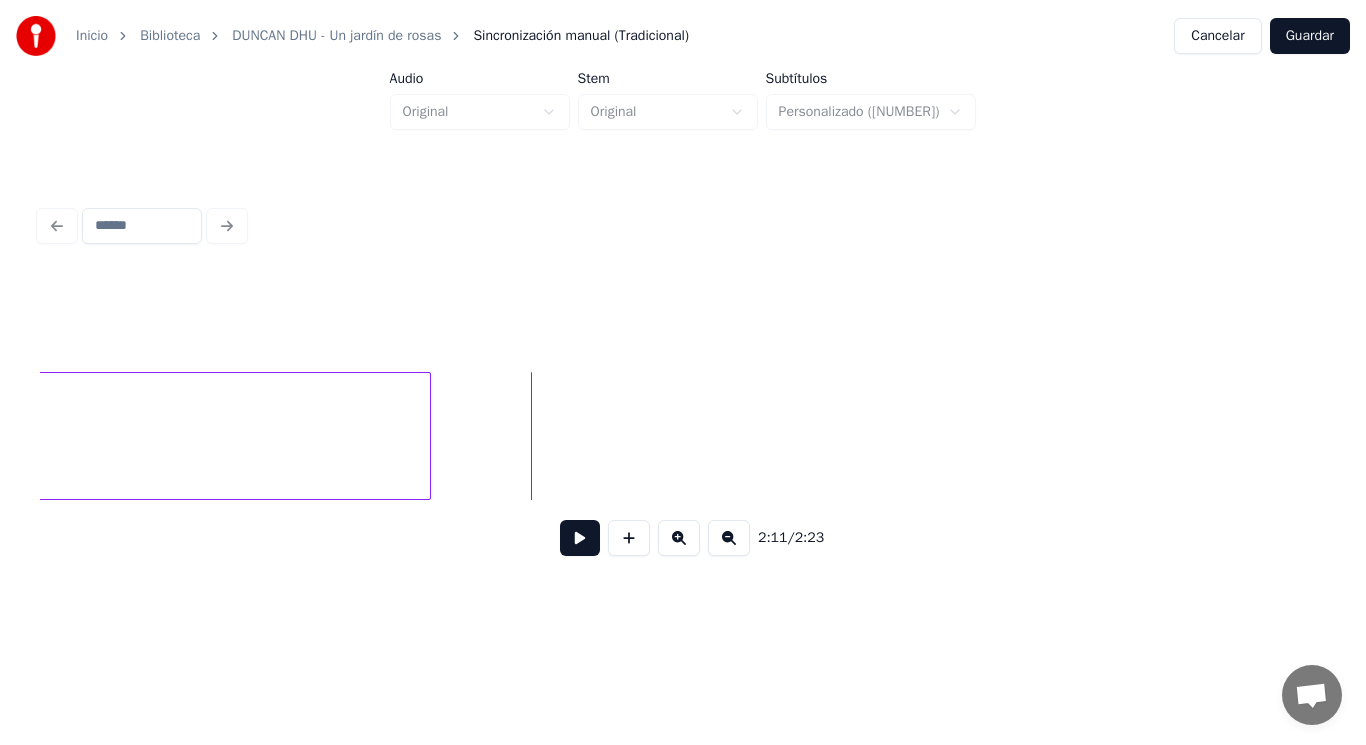 click on "Dime" at bounding box center (-82554, 436) 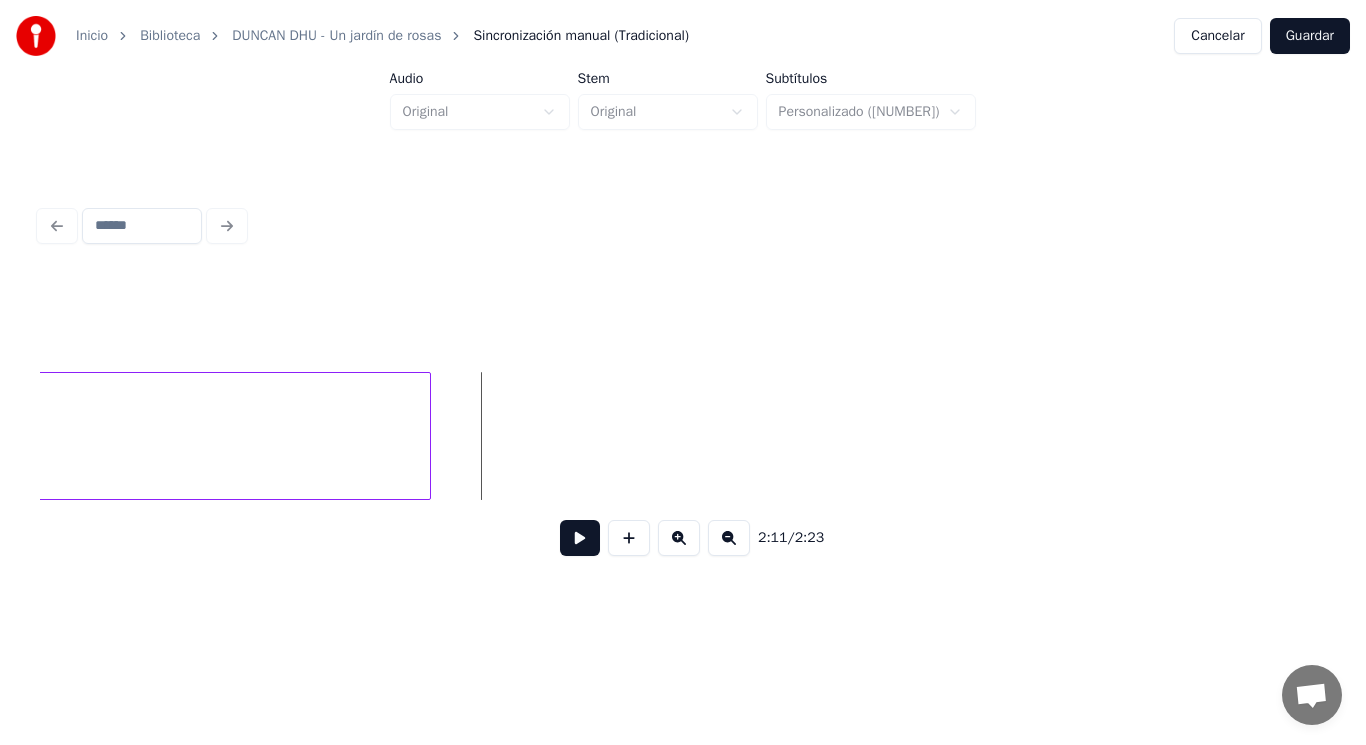 click at bounding box center [580, 538] 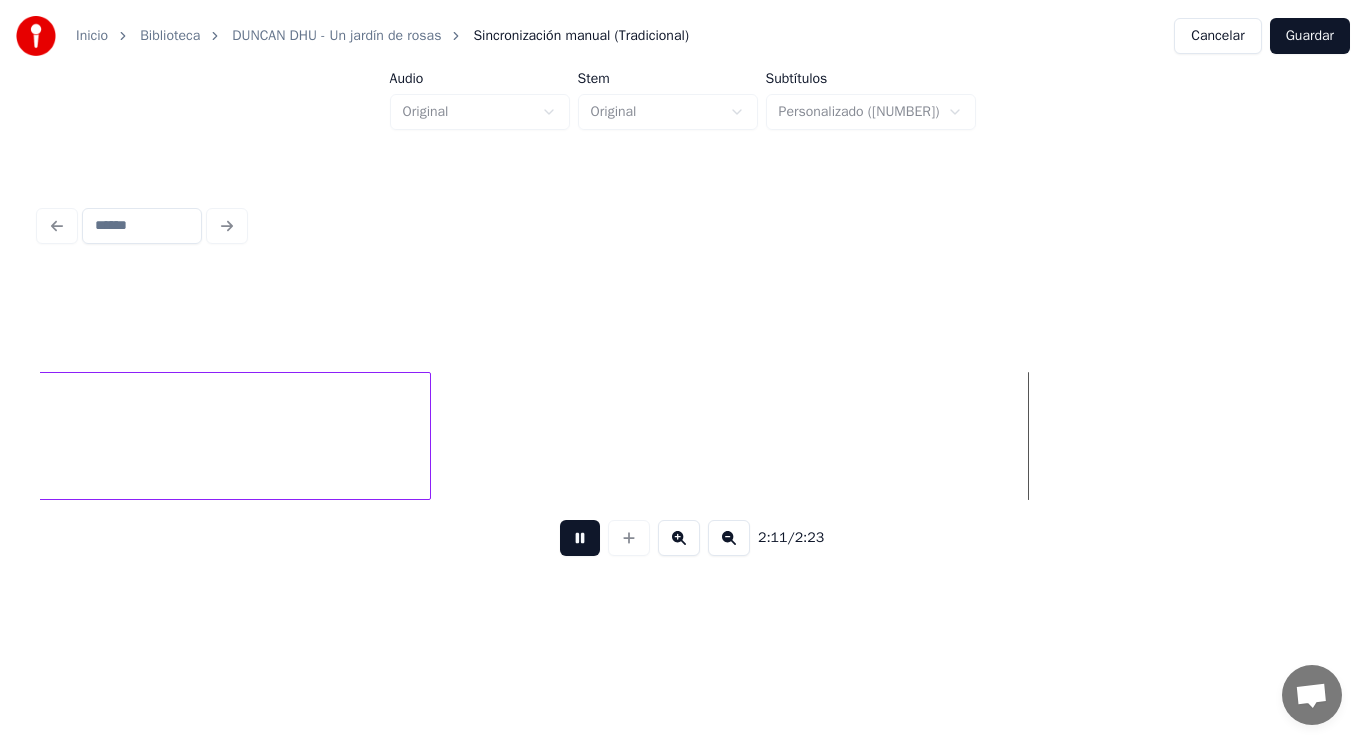 click at bounding box center [580, 538] 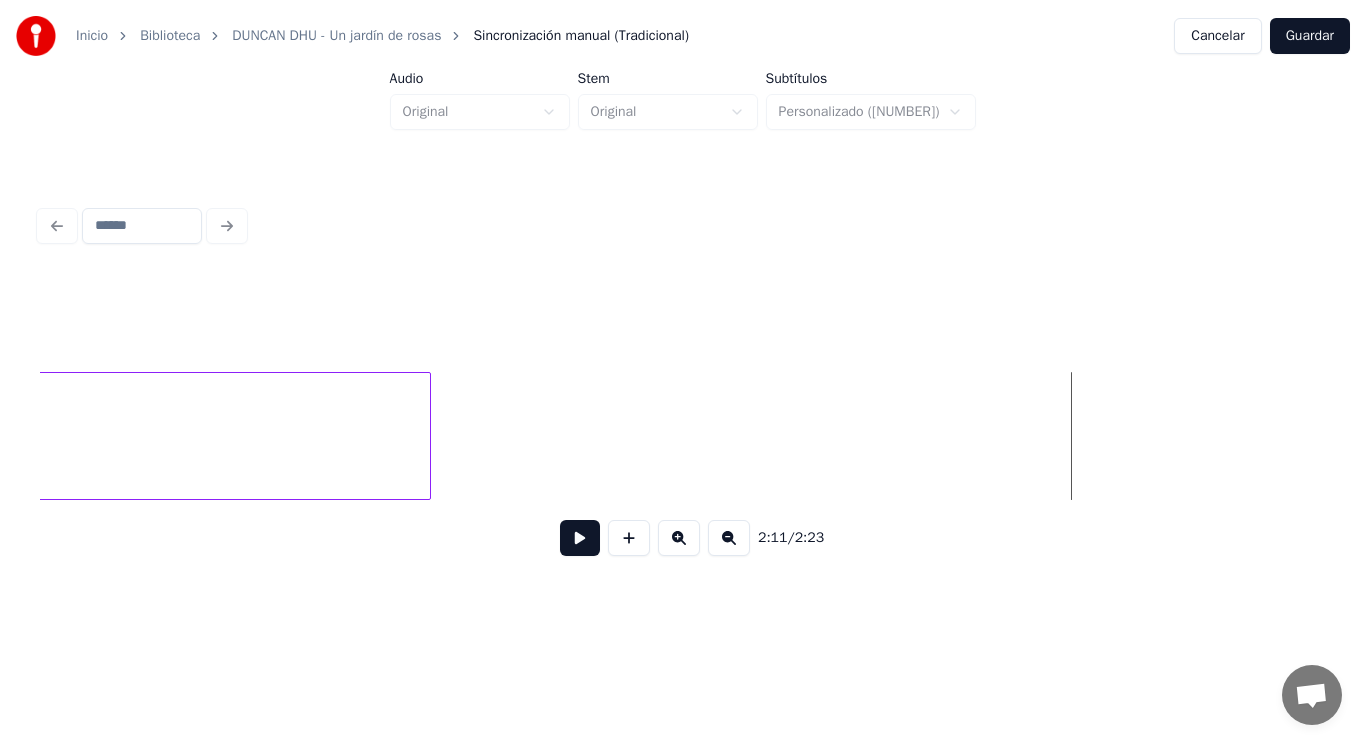 click on "Dime" at bounding box center (-82554, 436) 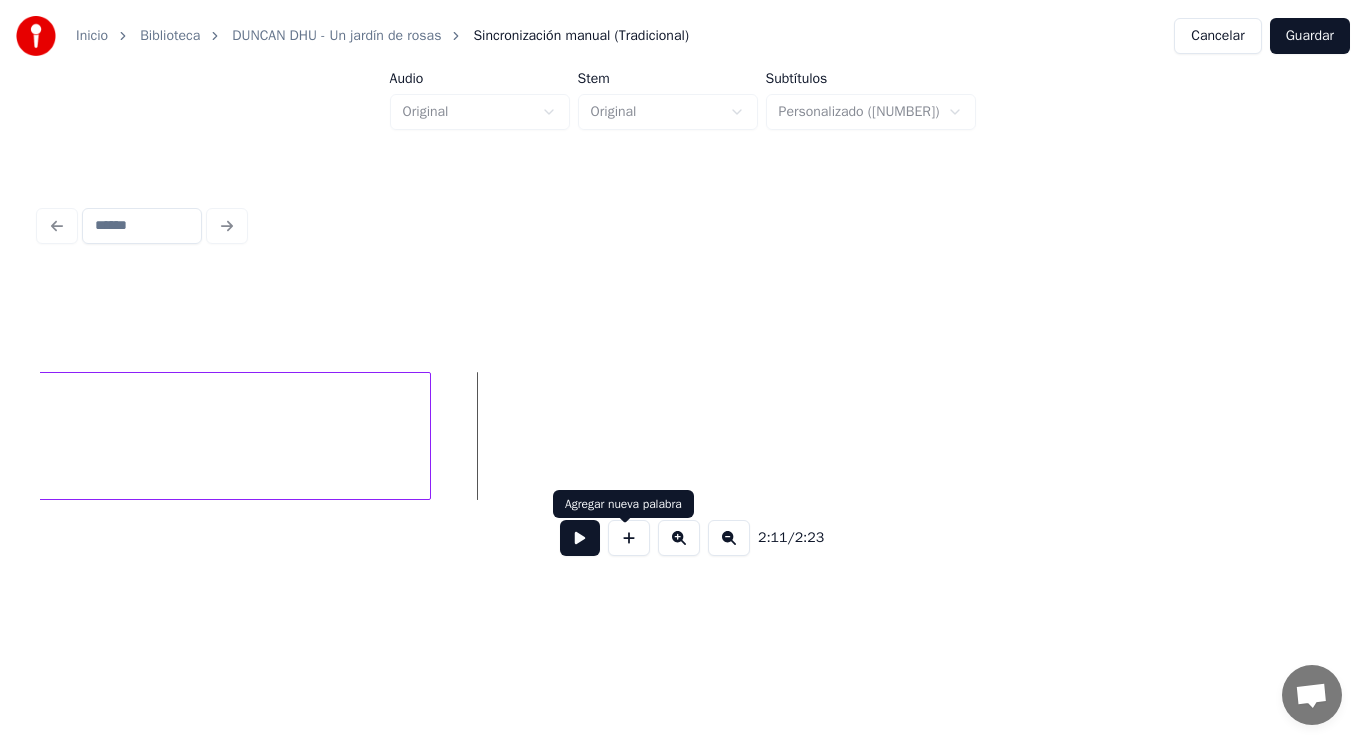 click at bounding box center (629, 538) 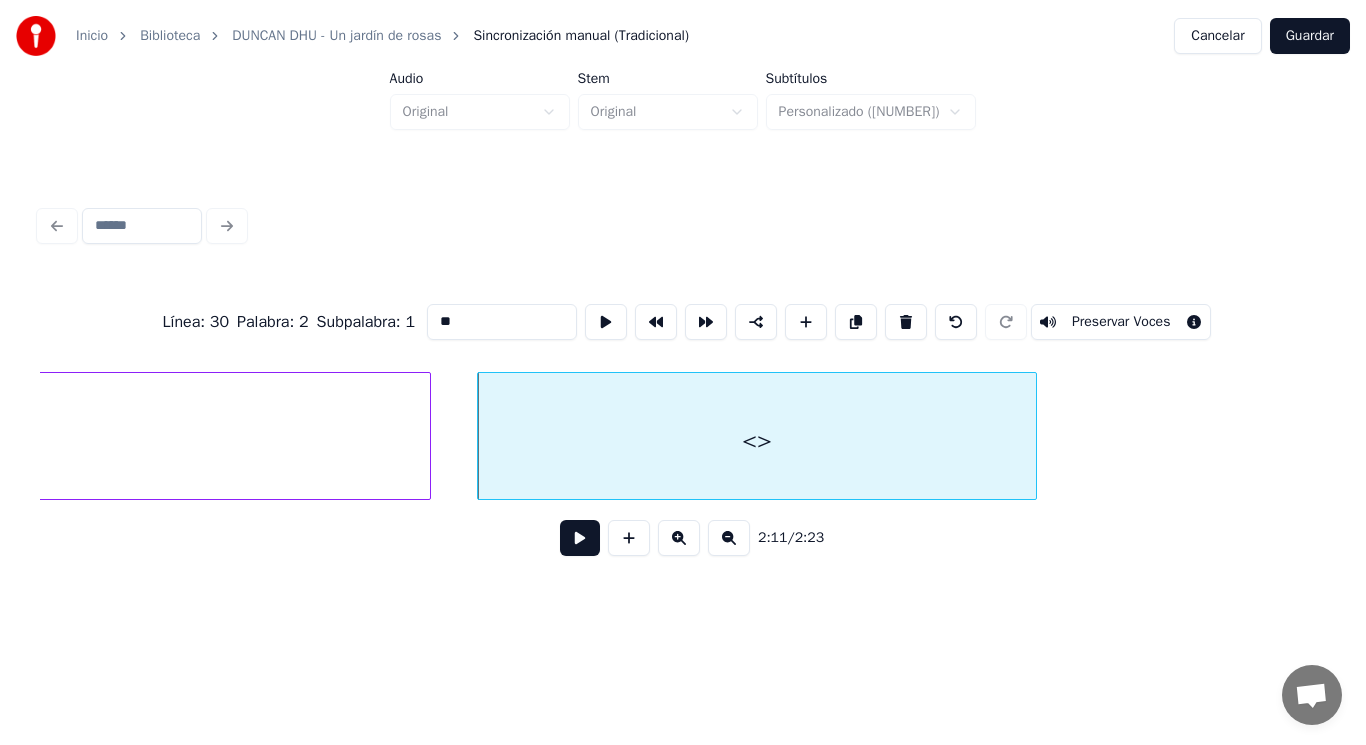 drag, startPoint x: 424, startPoint y: 314, endPoint x: 211, endPoint y: 306, distance: 213.15018 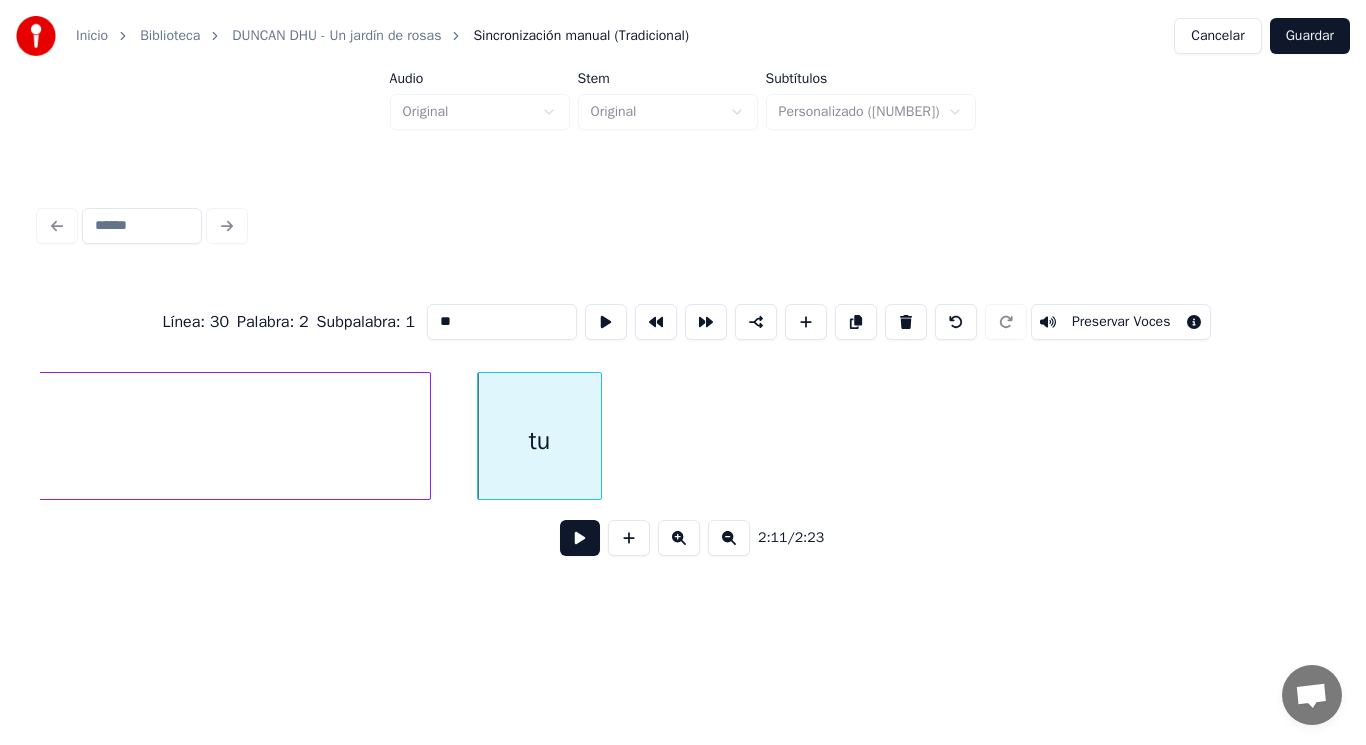click at bounding box center (598, 436) 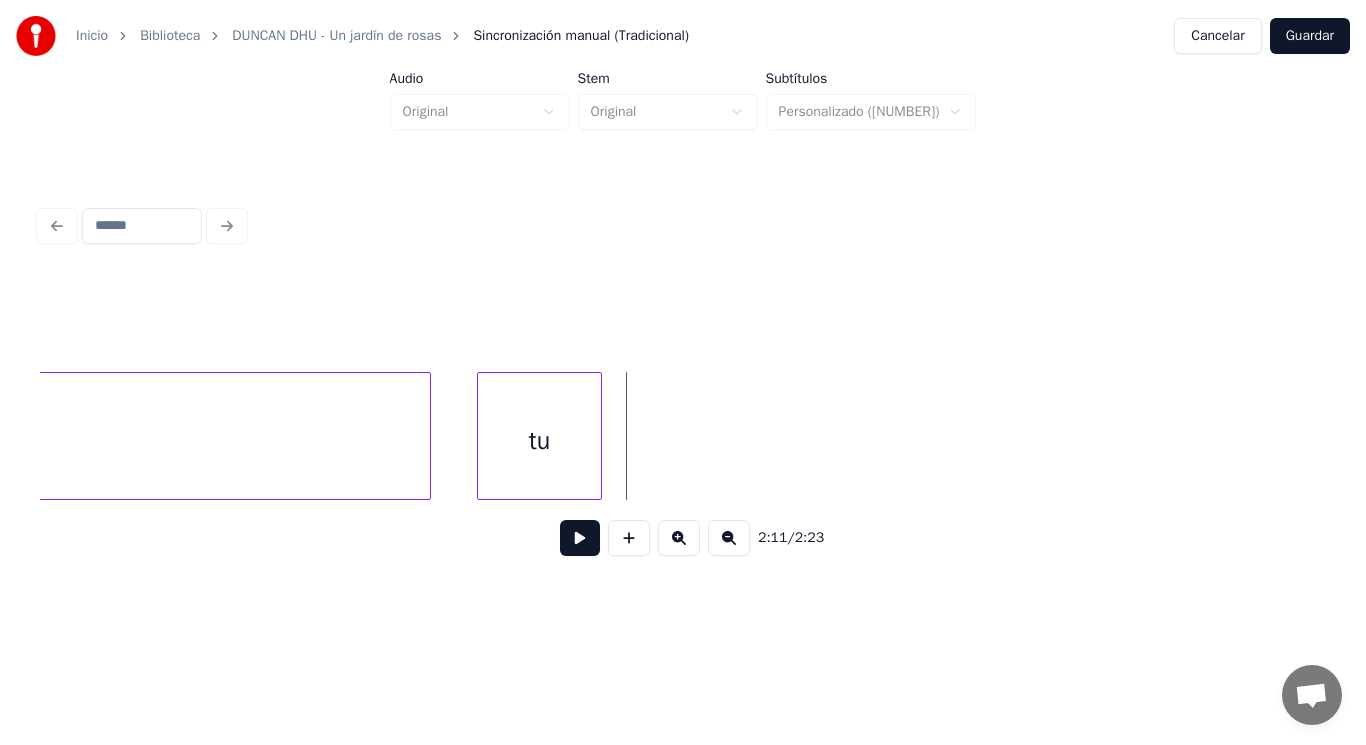 click at bounding box center [580, 538] 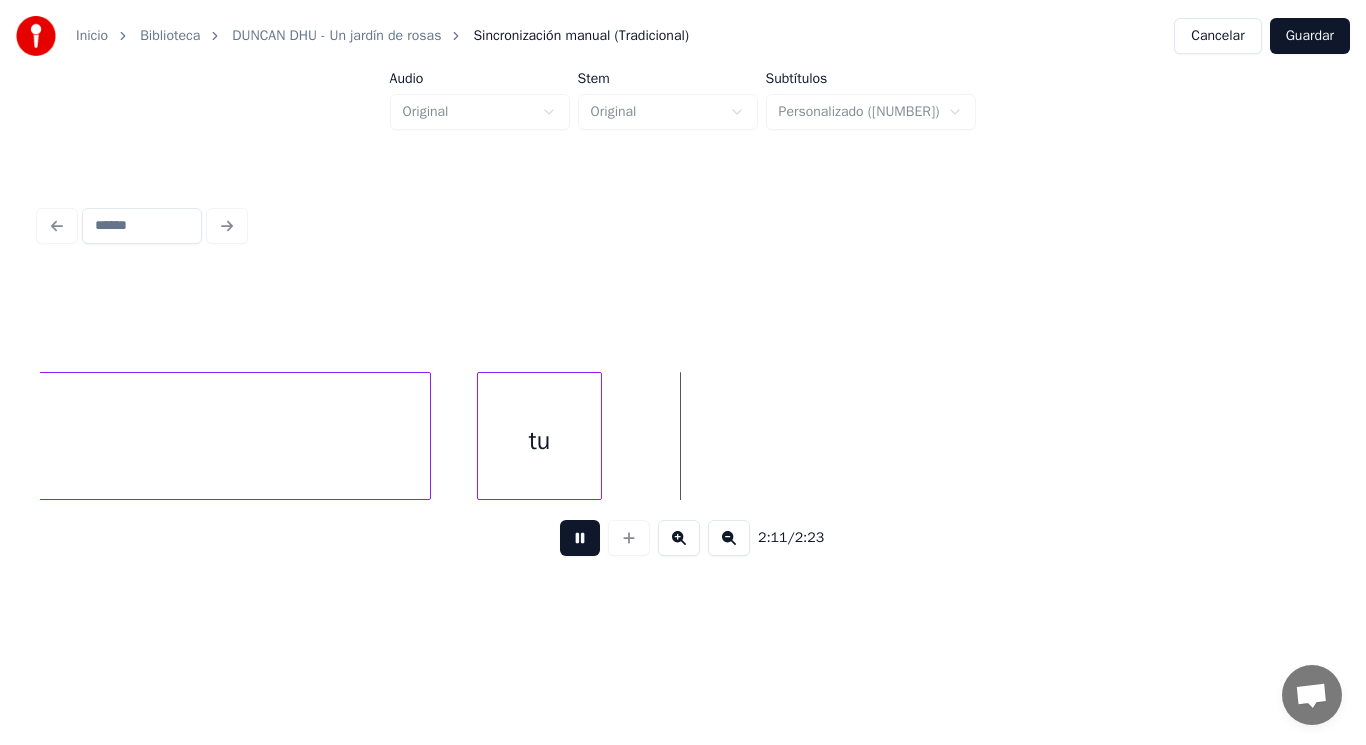 click at bounding box center (580, 538) 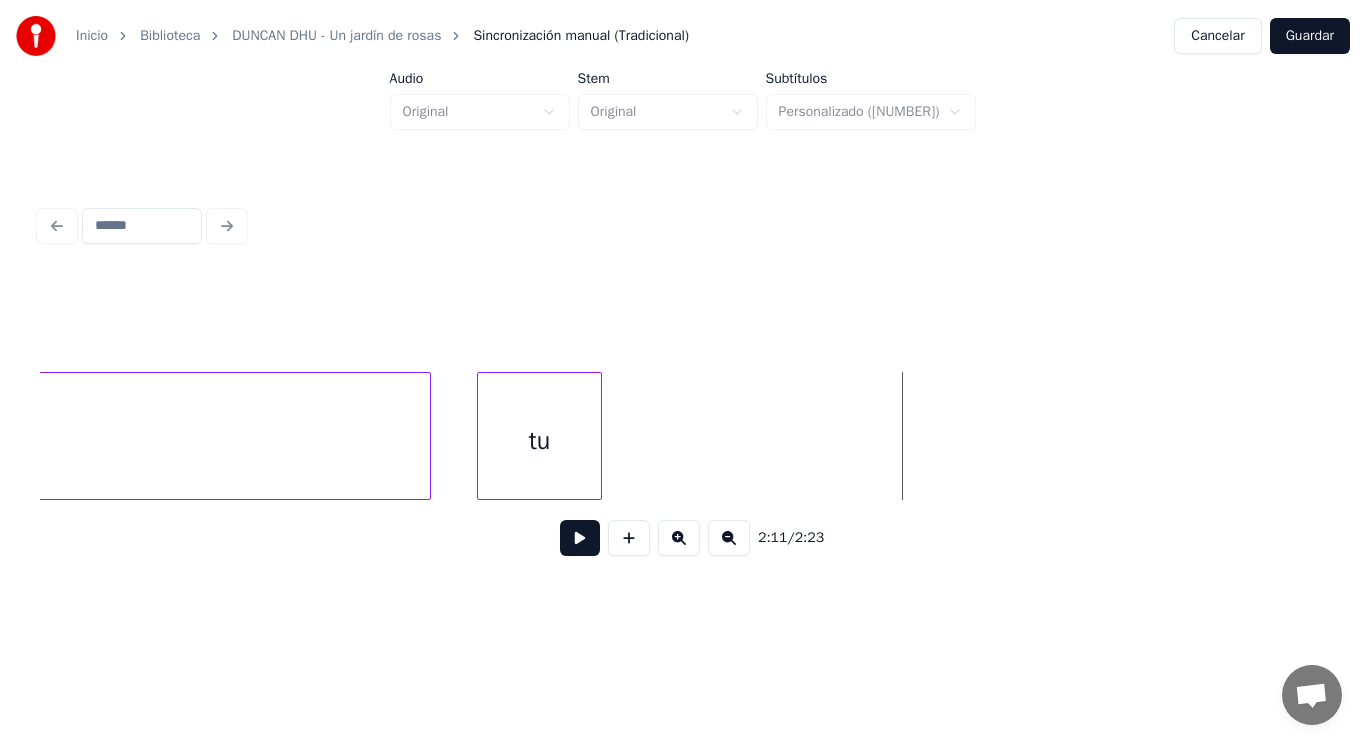 click at bounding box center (598, 436) 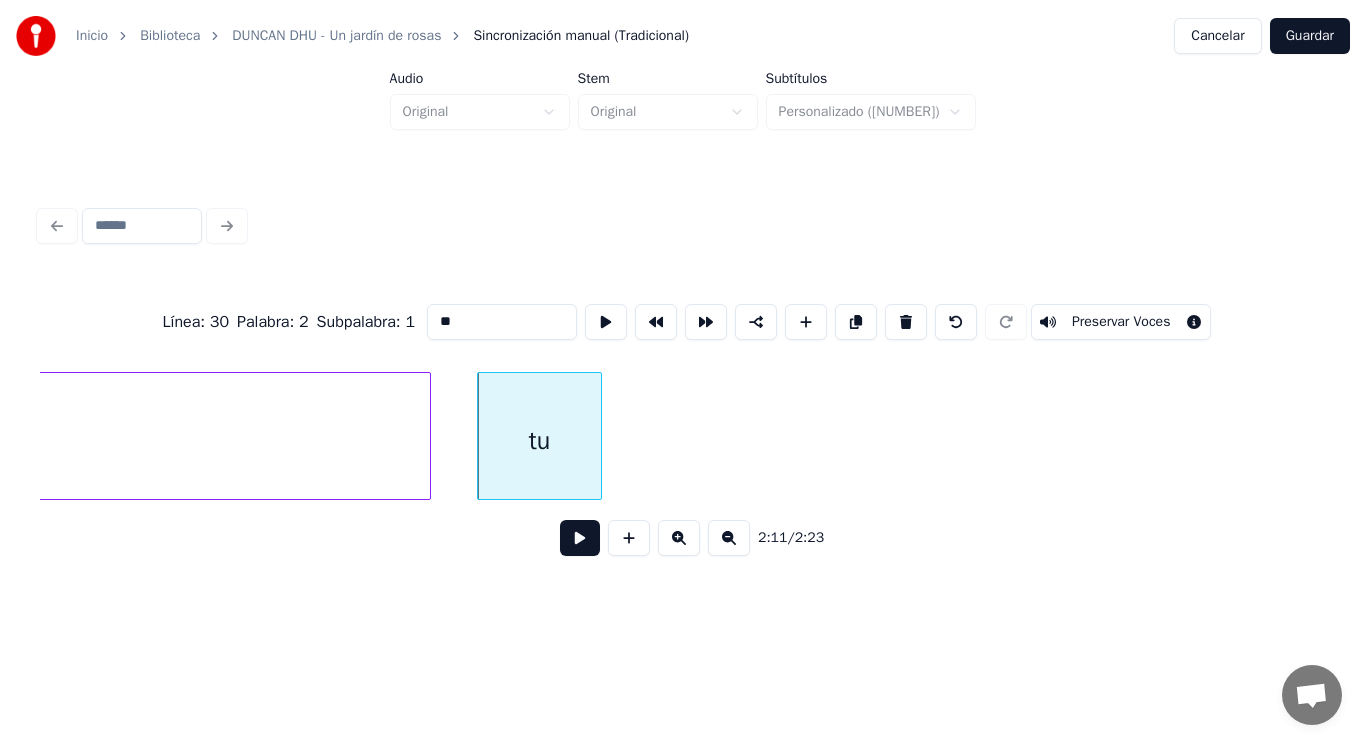 click at bounding box center (580, 538) 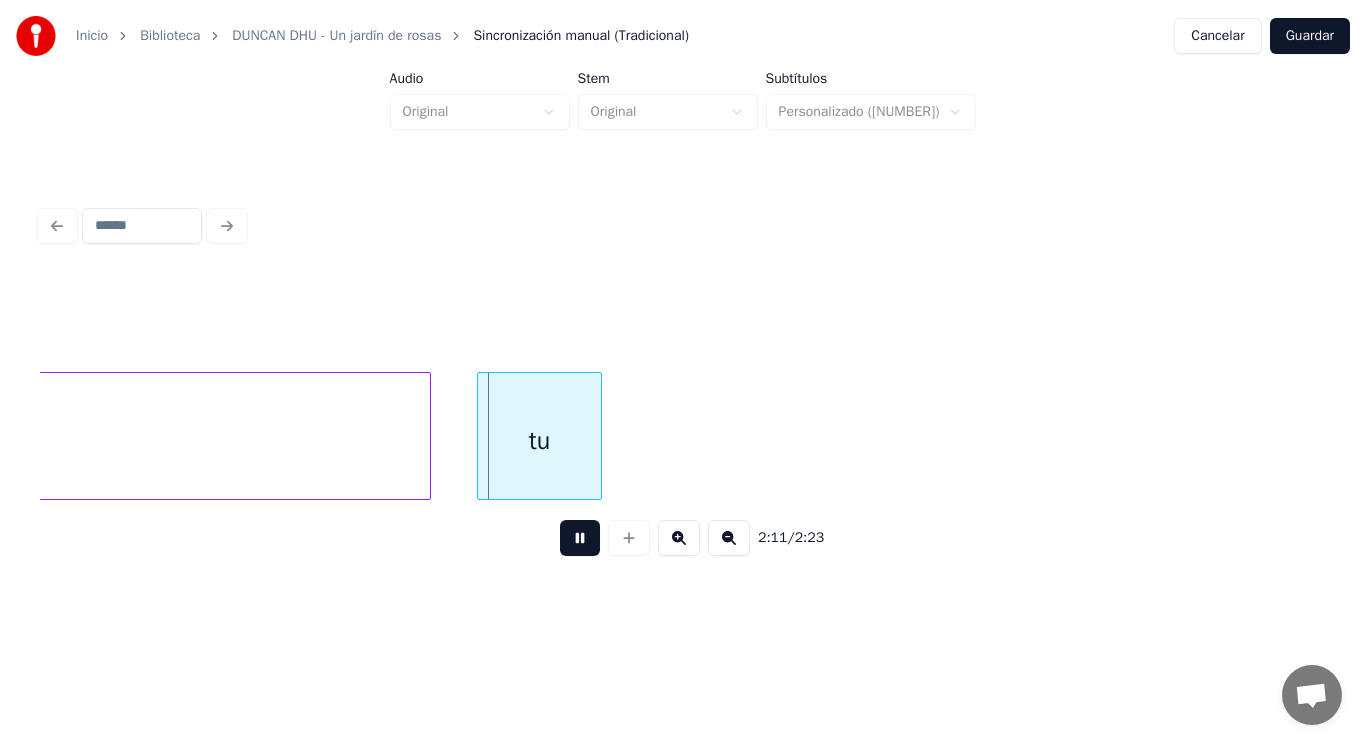 click at bounding box center [580, 538] 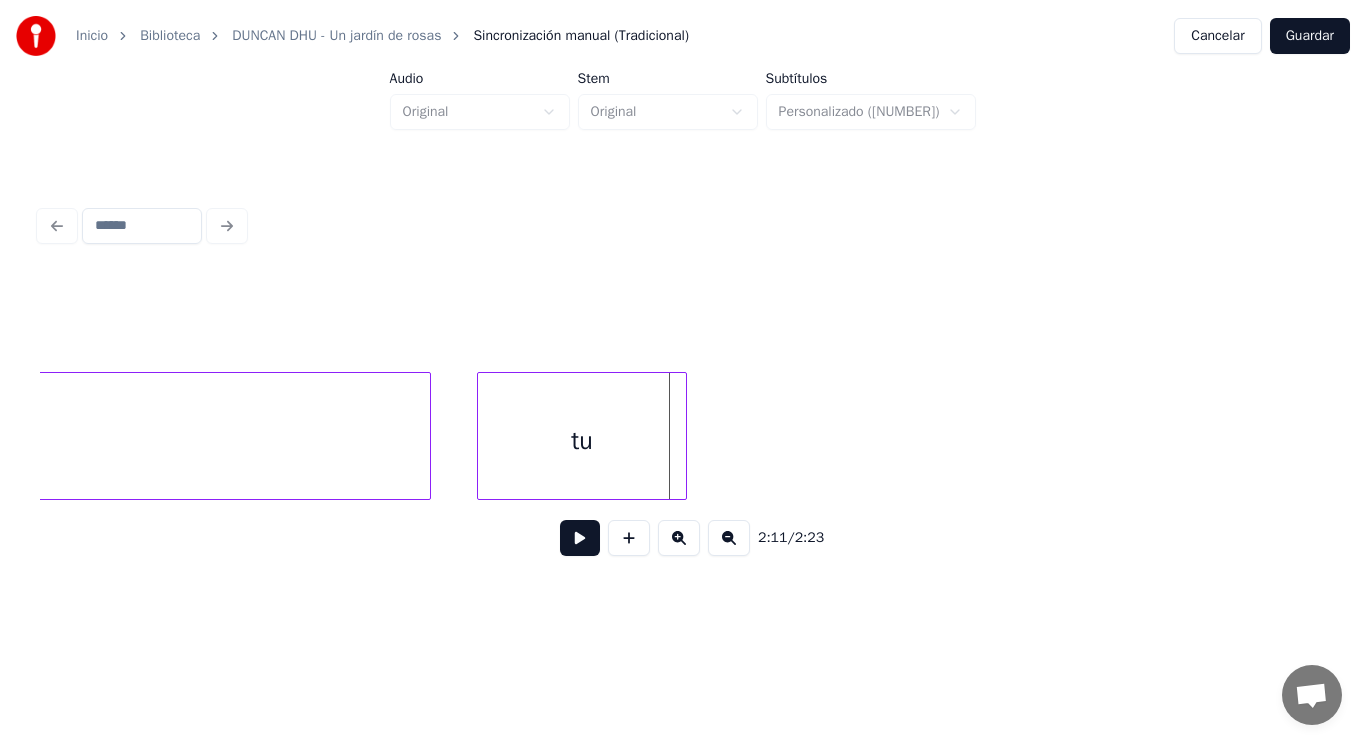 click at bounding box center [683, 436] 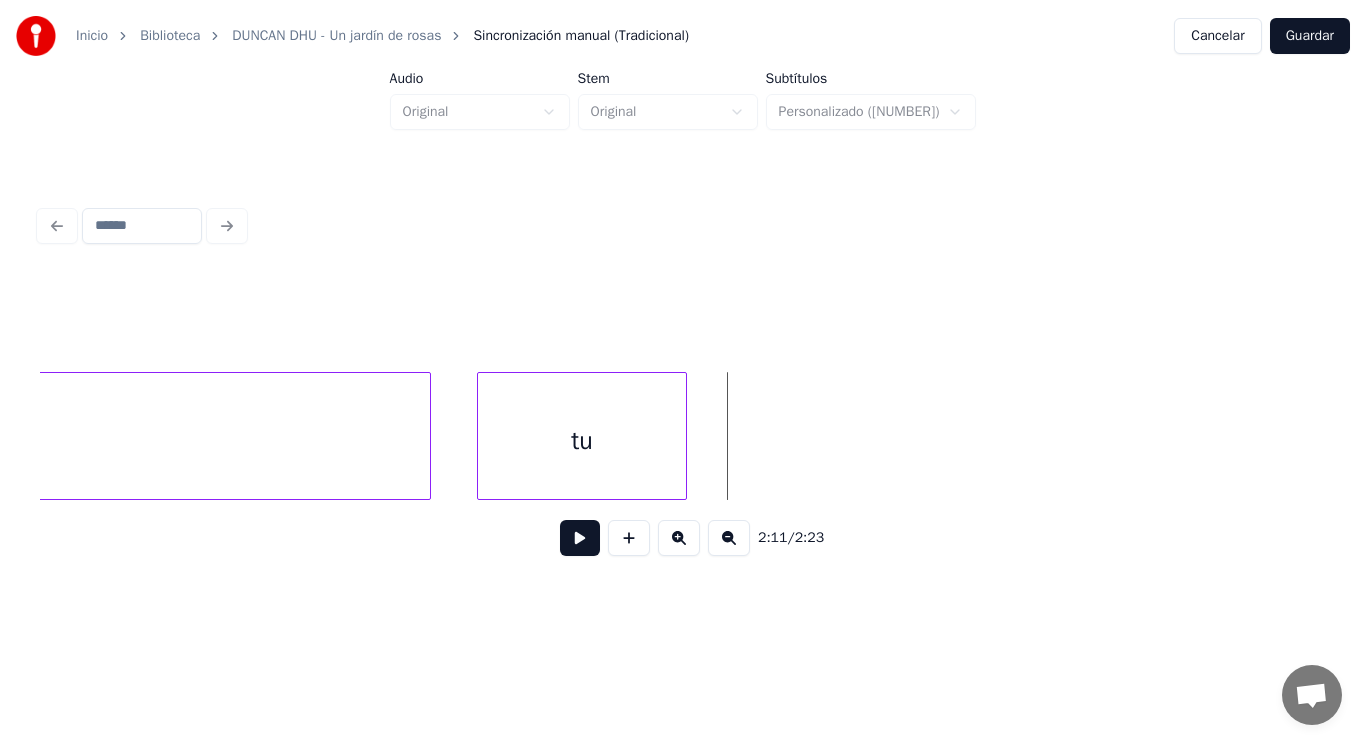 click at bounding box center (580, 538) 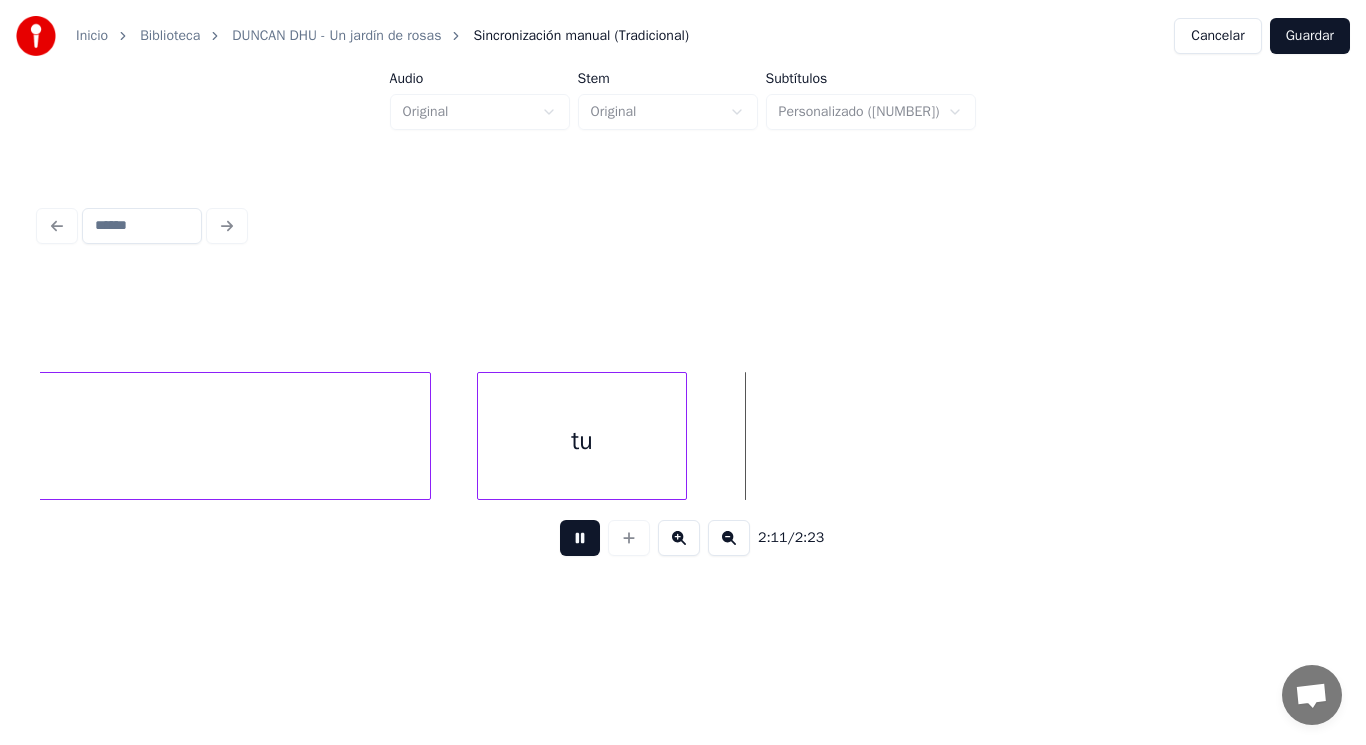click at bounding box center [580, 538] 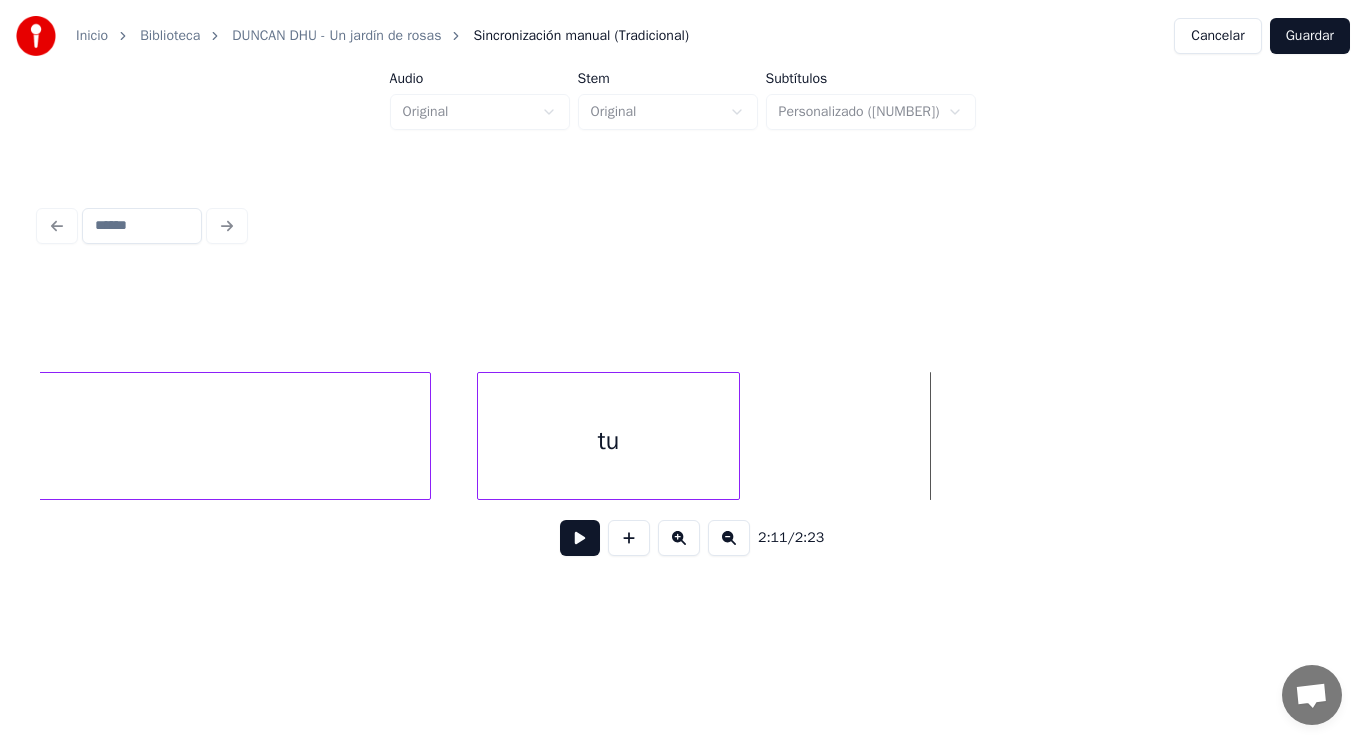 click at bounding box center (736, 436) 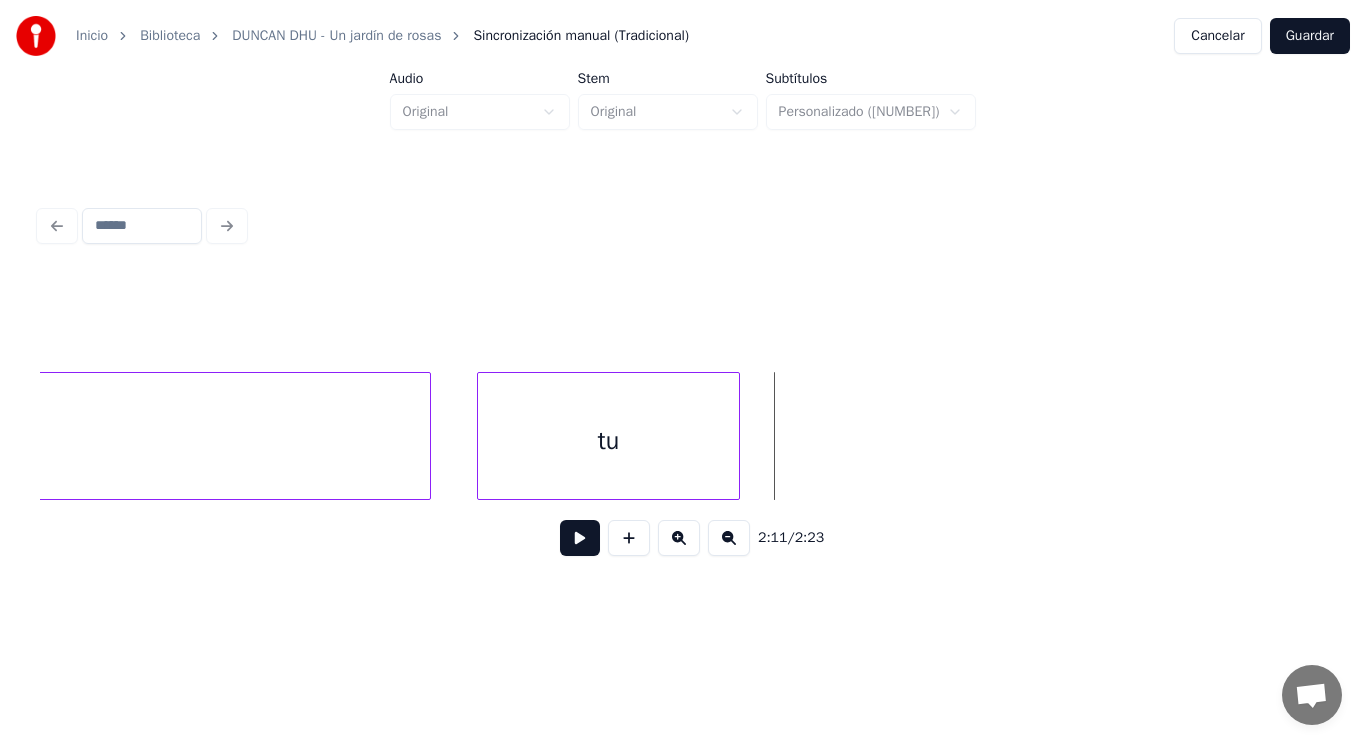 click at bounding box center (580, 538) 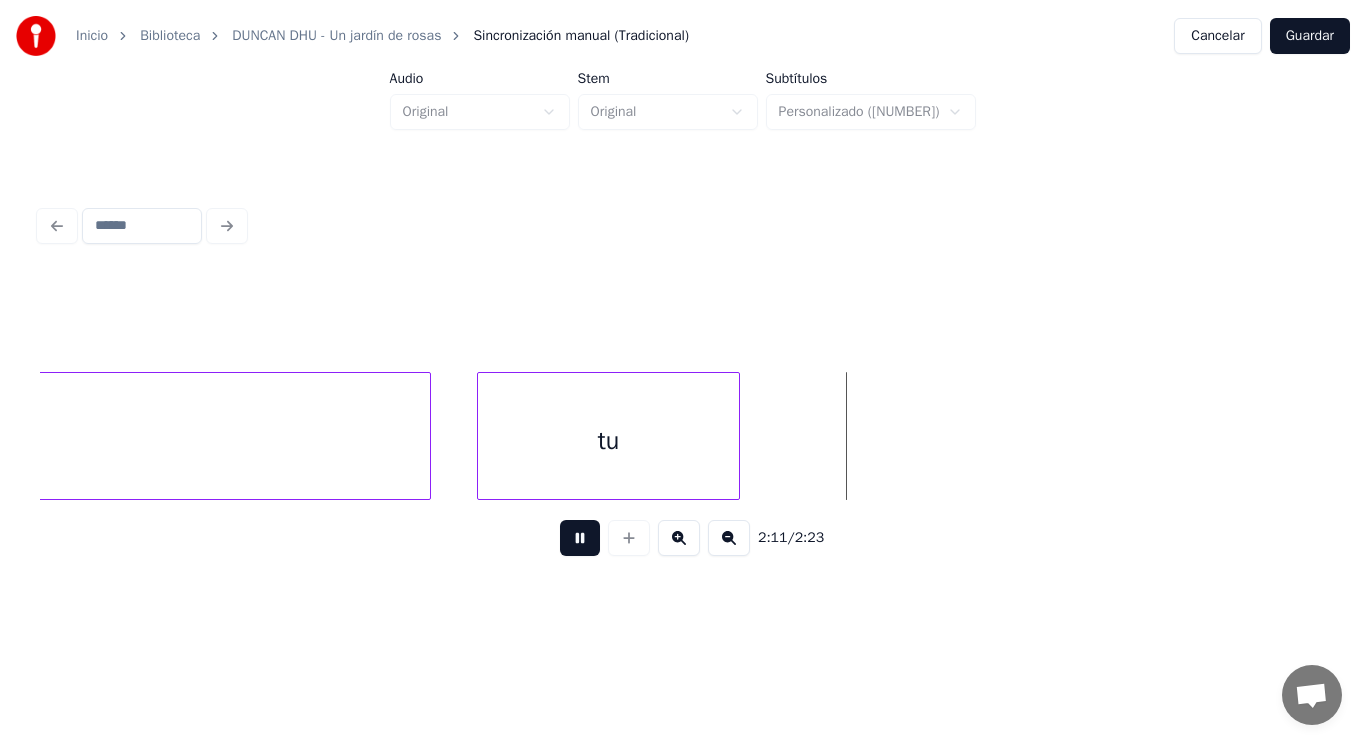 click at bounding box center (580, 538) 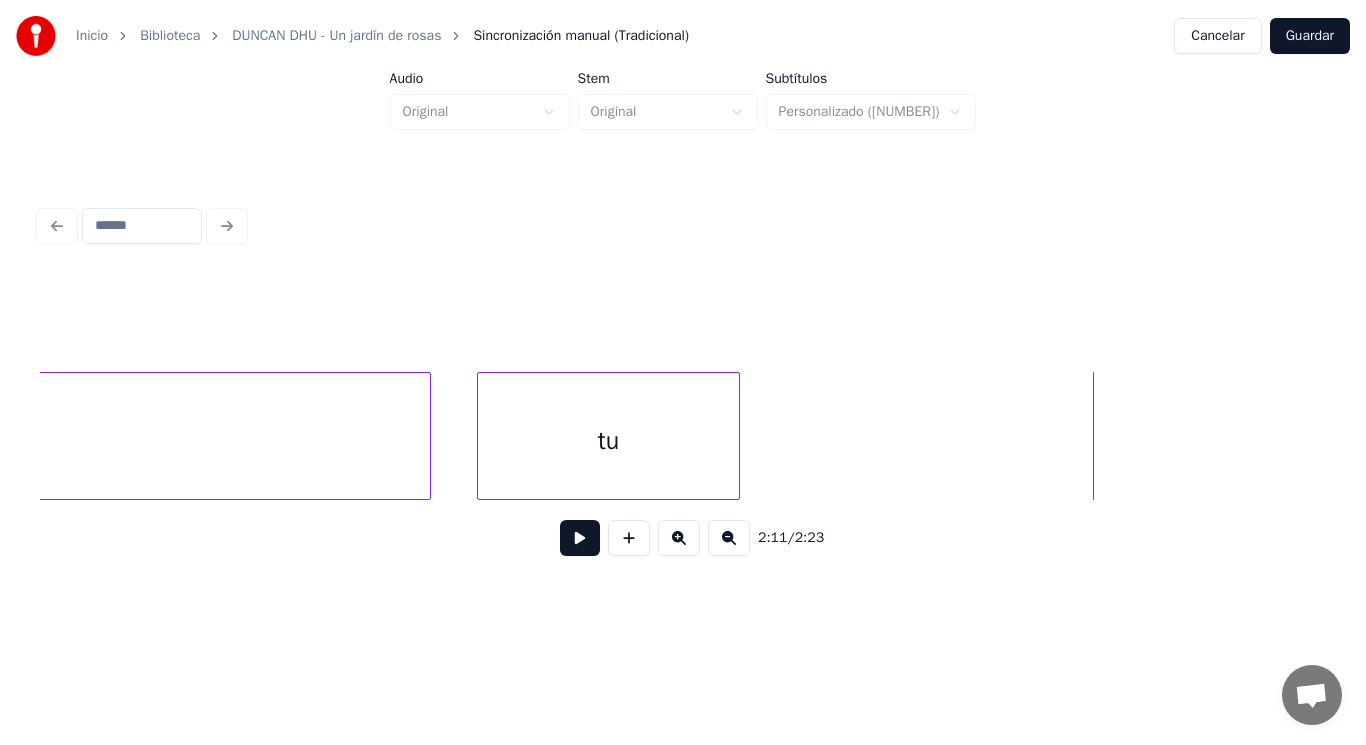 click on "Dime tu" at bounding box center (-82554, 436) 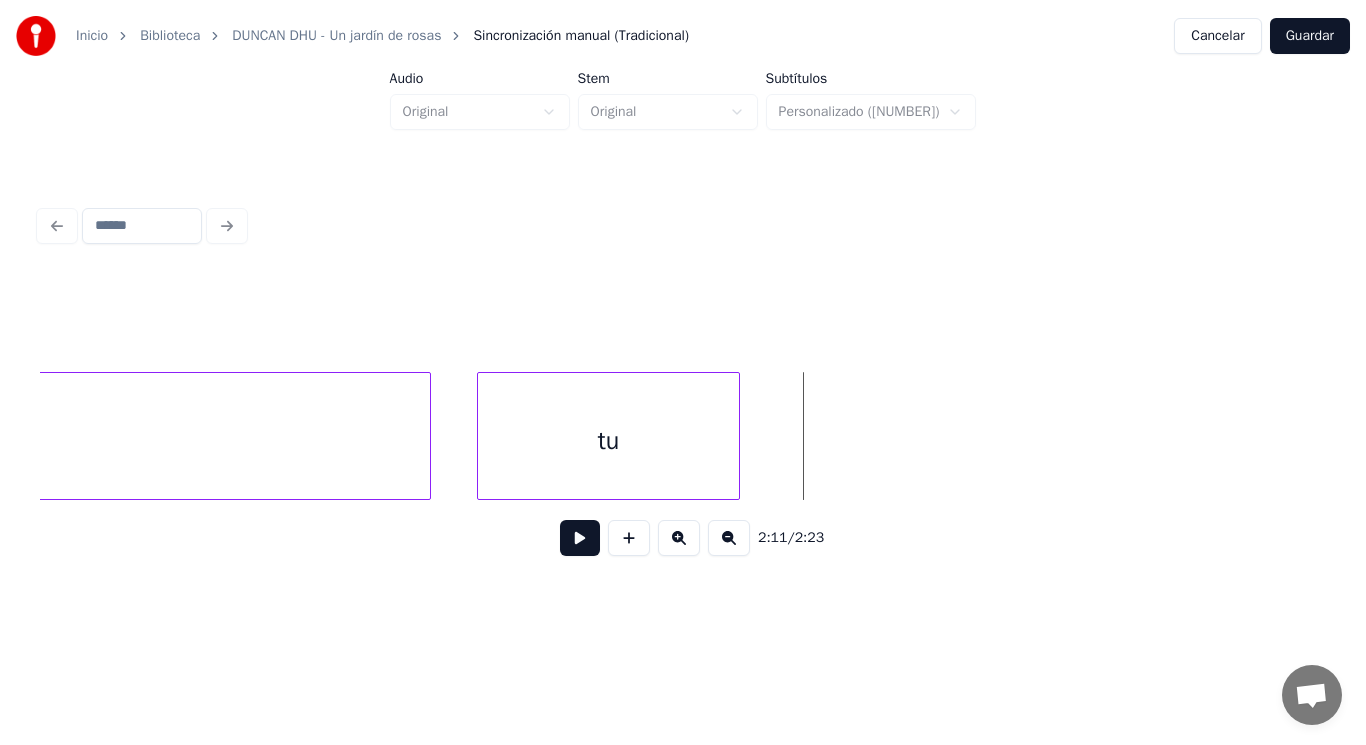 click at bounding box center (580, 538) 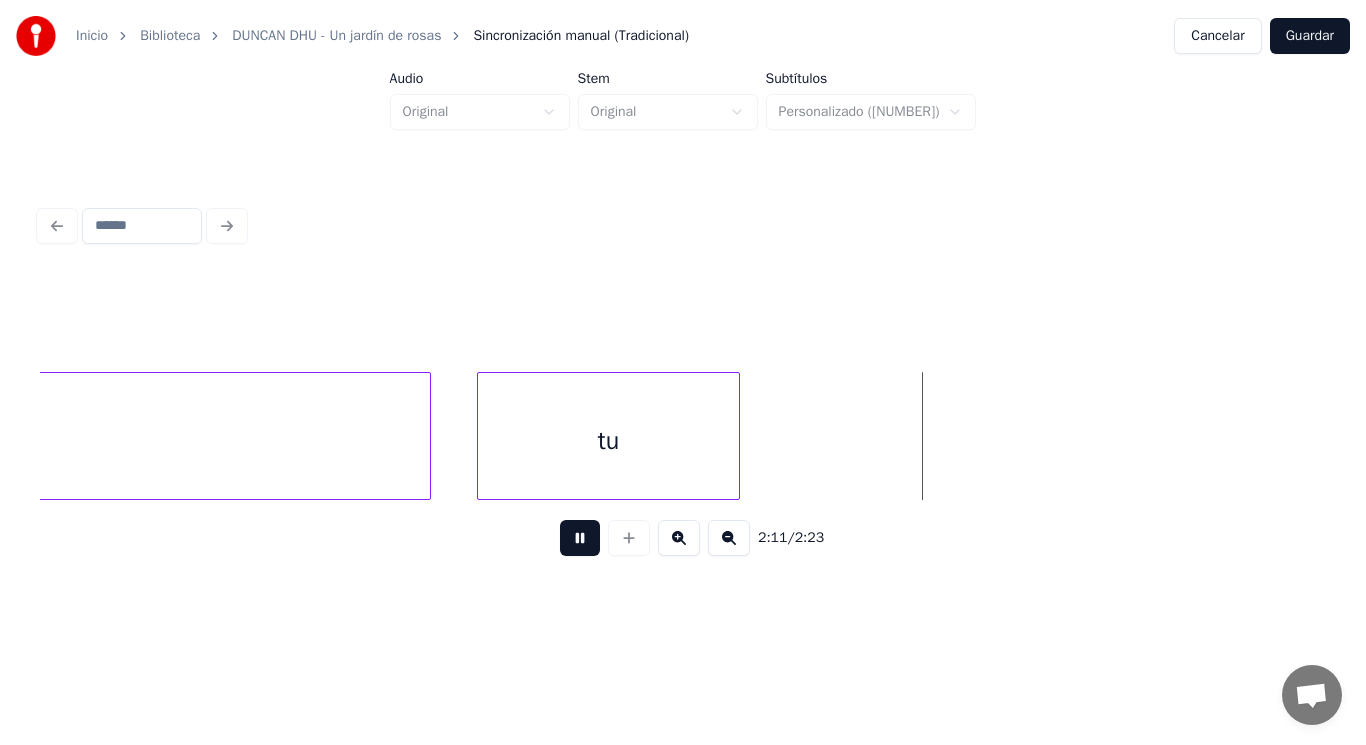 click at bounding box center [580, 538] 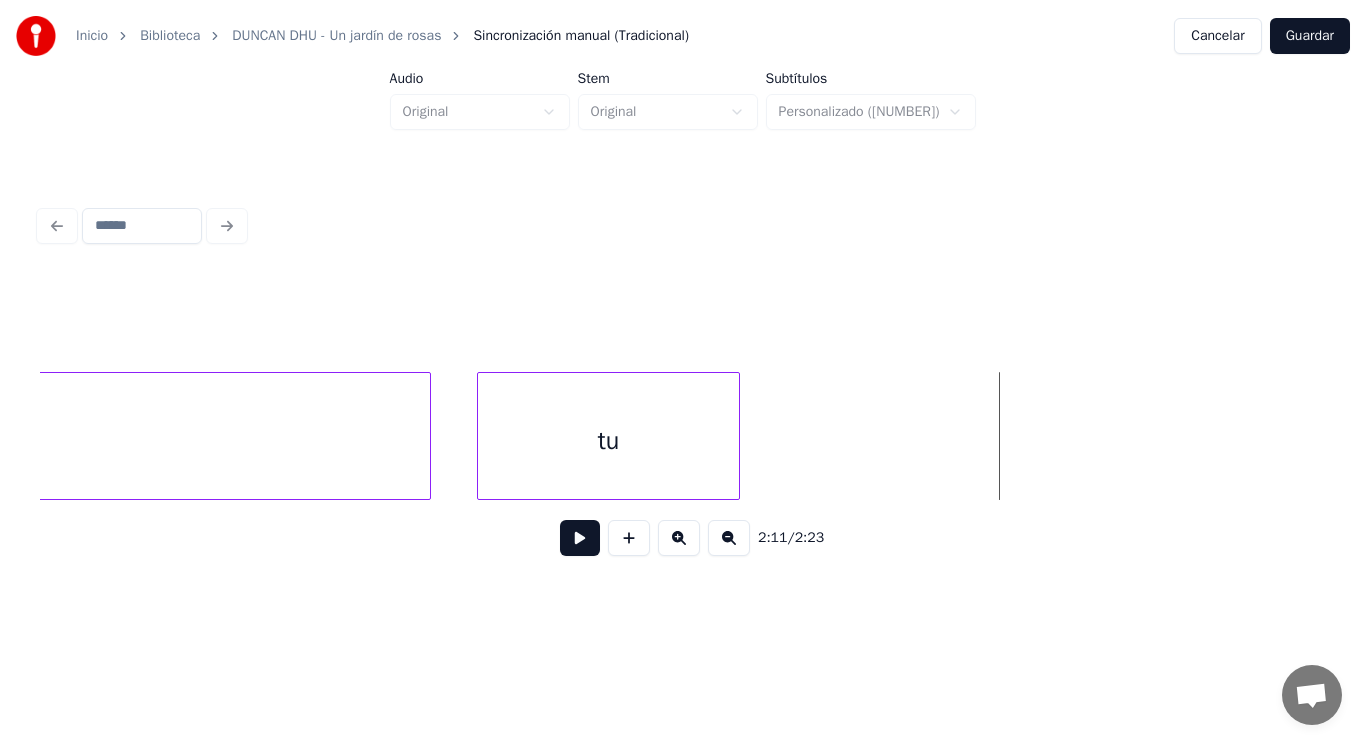 click at bounding box center [736, 436] 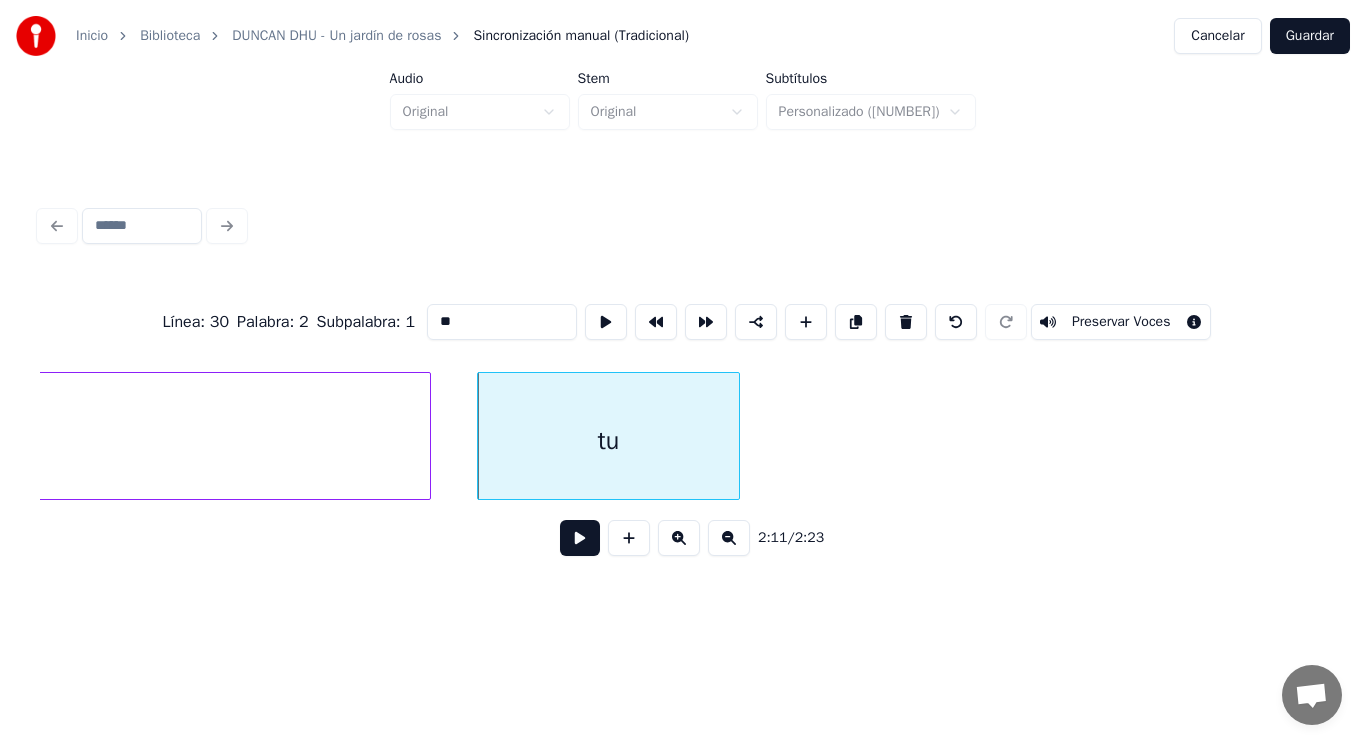click at bounding box center (580, 538) 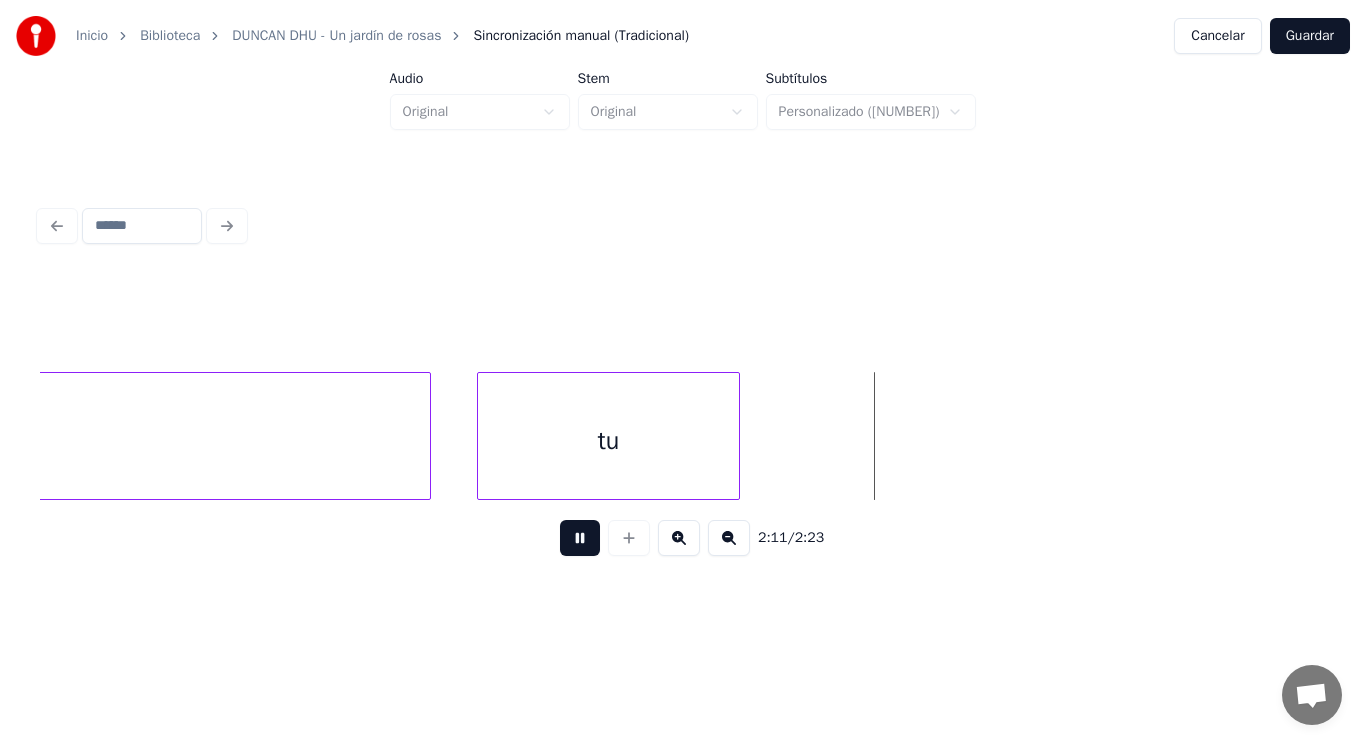 click at bounding box center [580, 538] 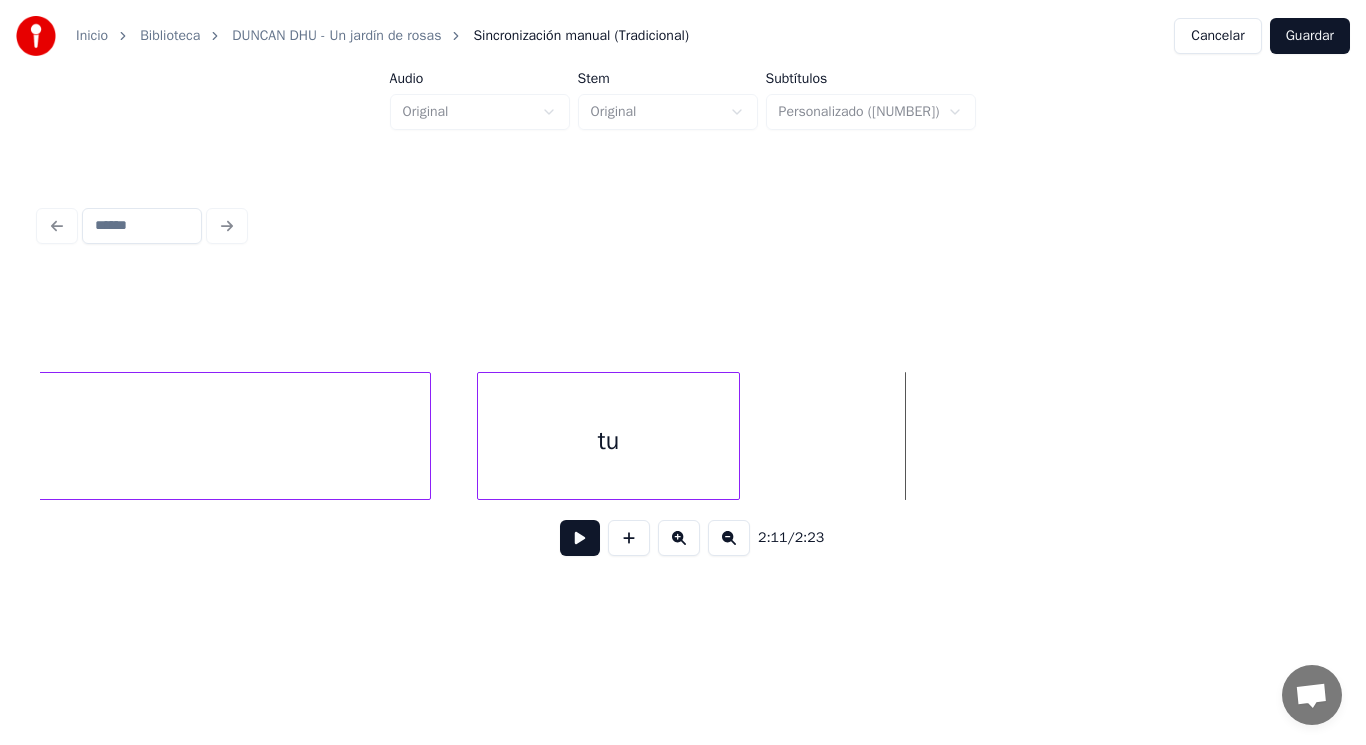 click on "Dime tu" at bounding box center (-82554, 436) 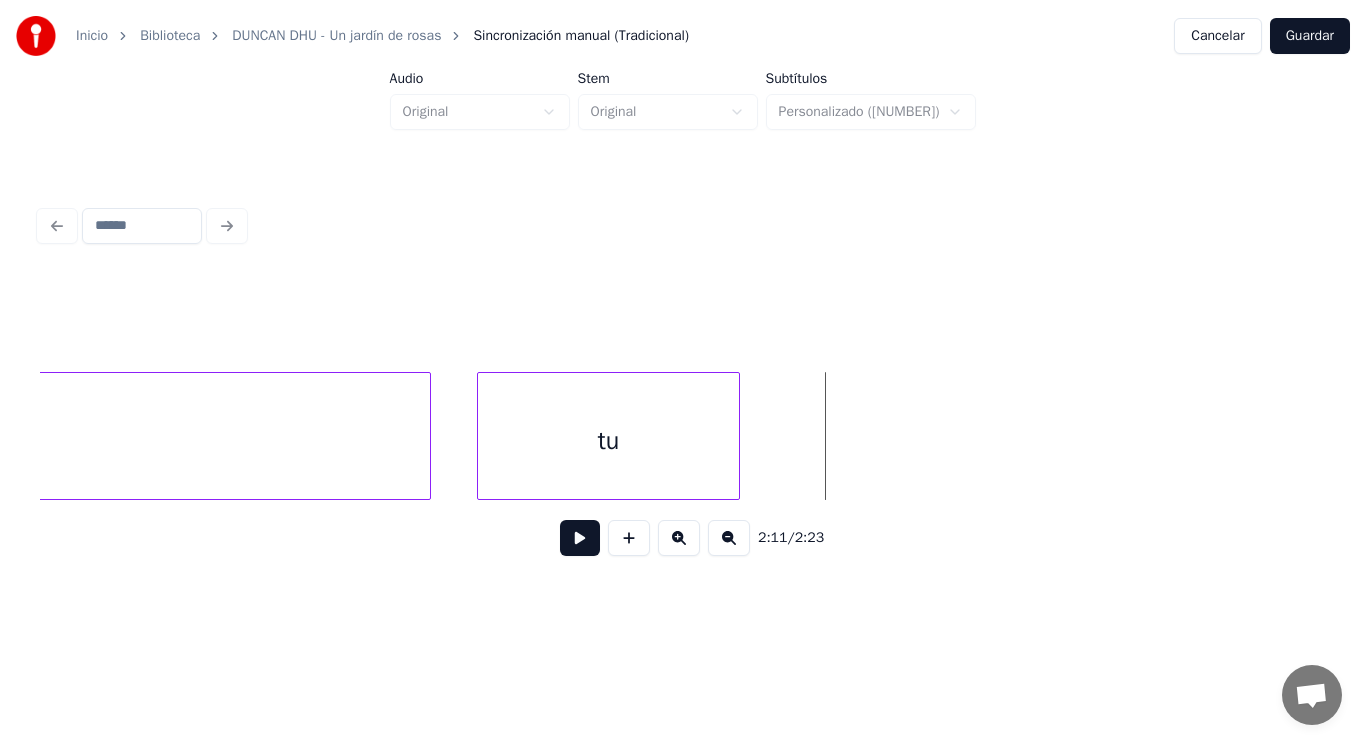 click at bounding box center (580, 538) 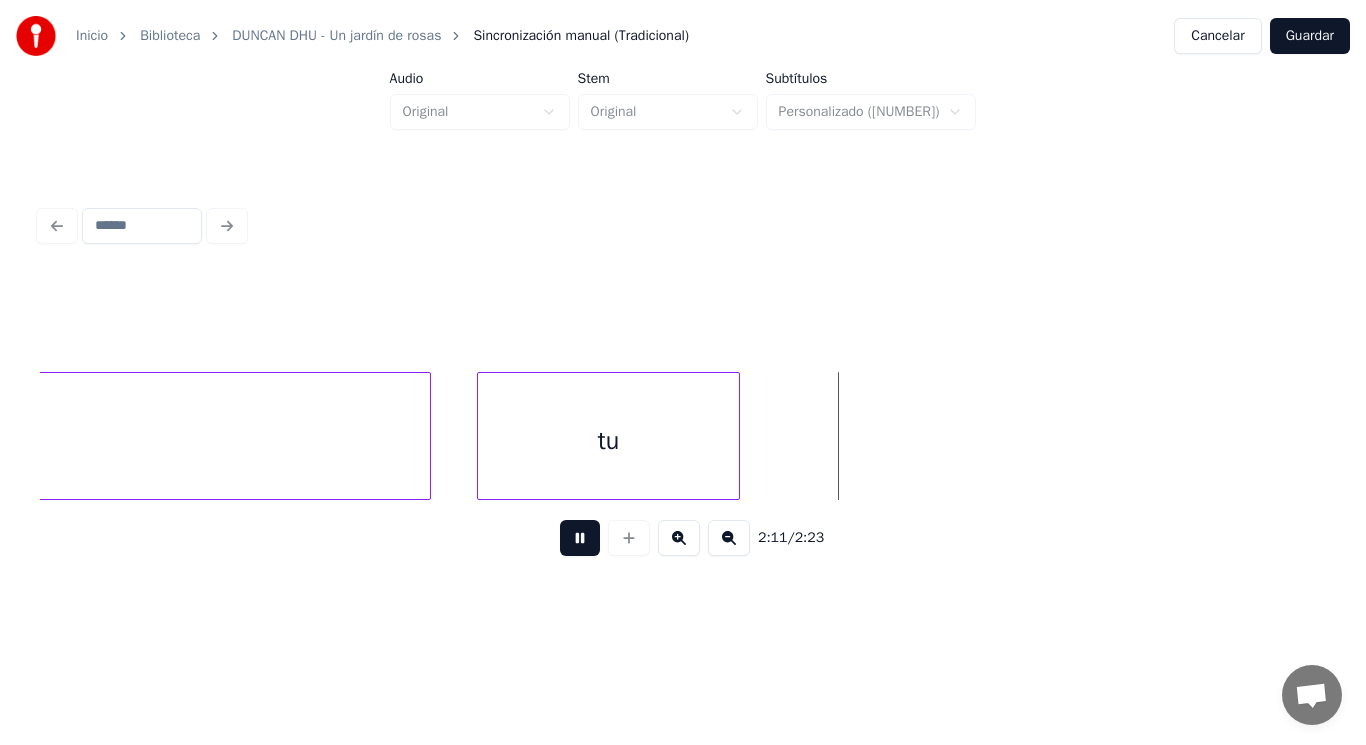 click at bounding box center (580, 538) 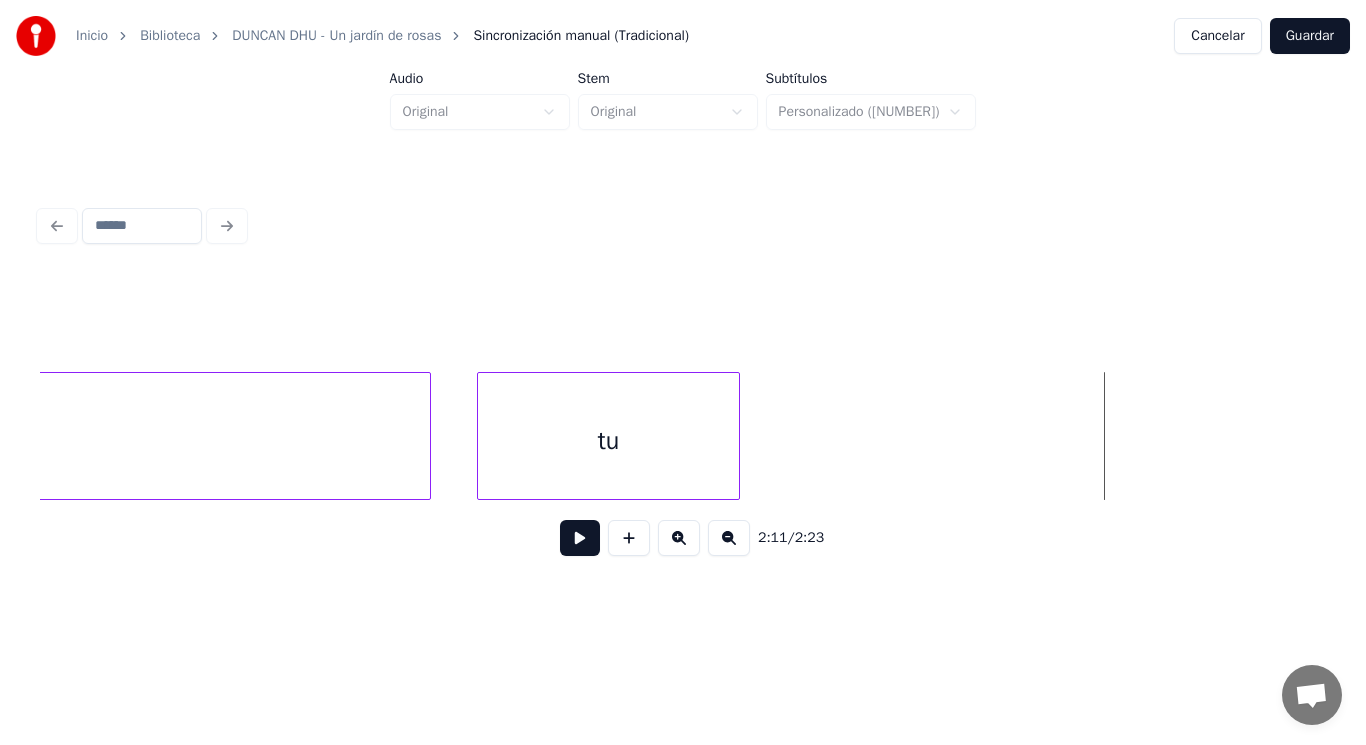 click on "Dime tu" at bounding box center (-82554, 436) 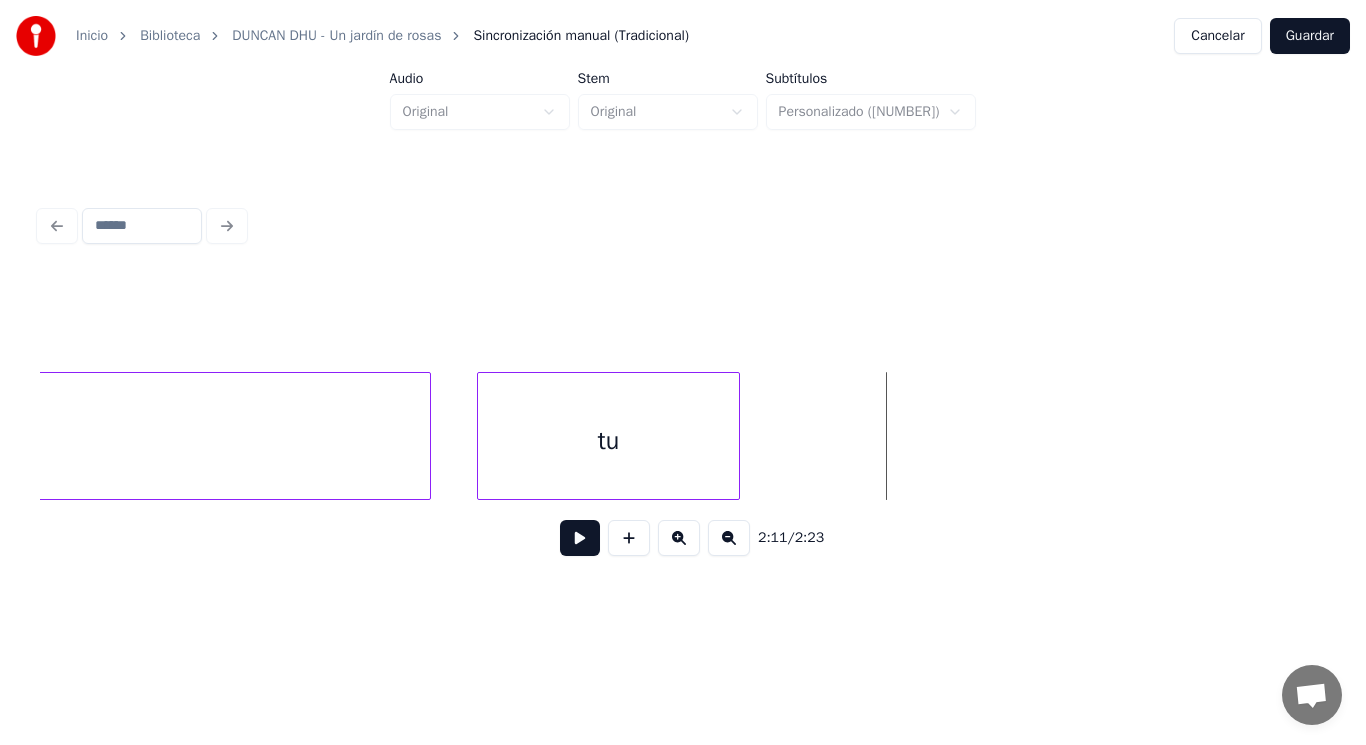 click at bounding box center [580, 538] 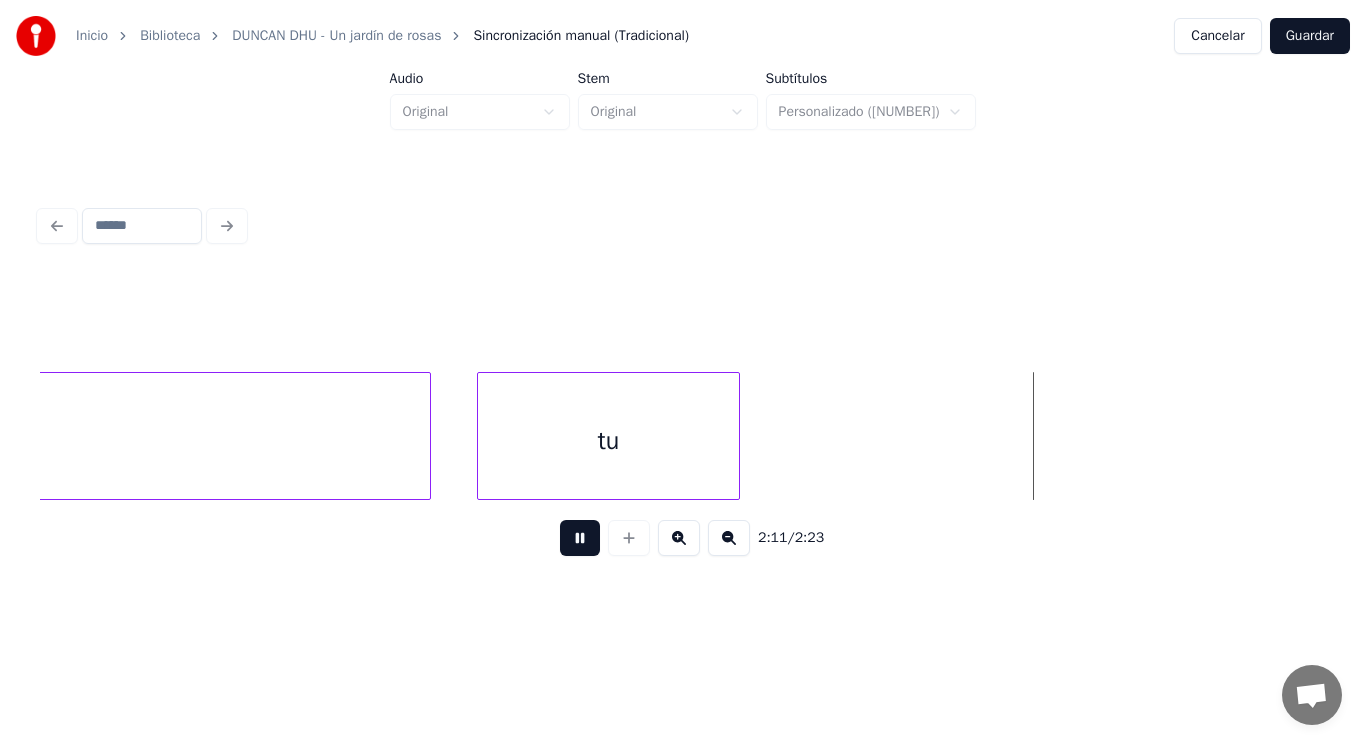 click at bounding box center (580, 538) 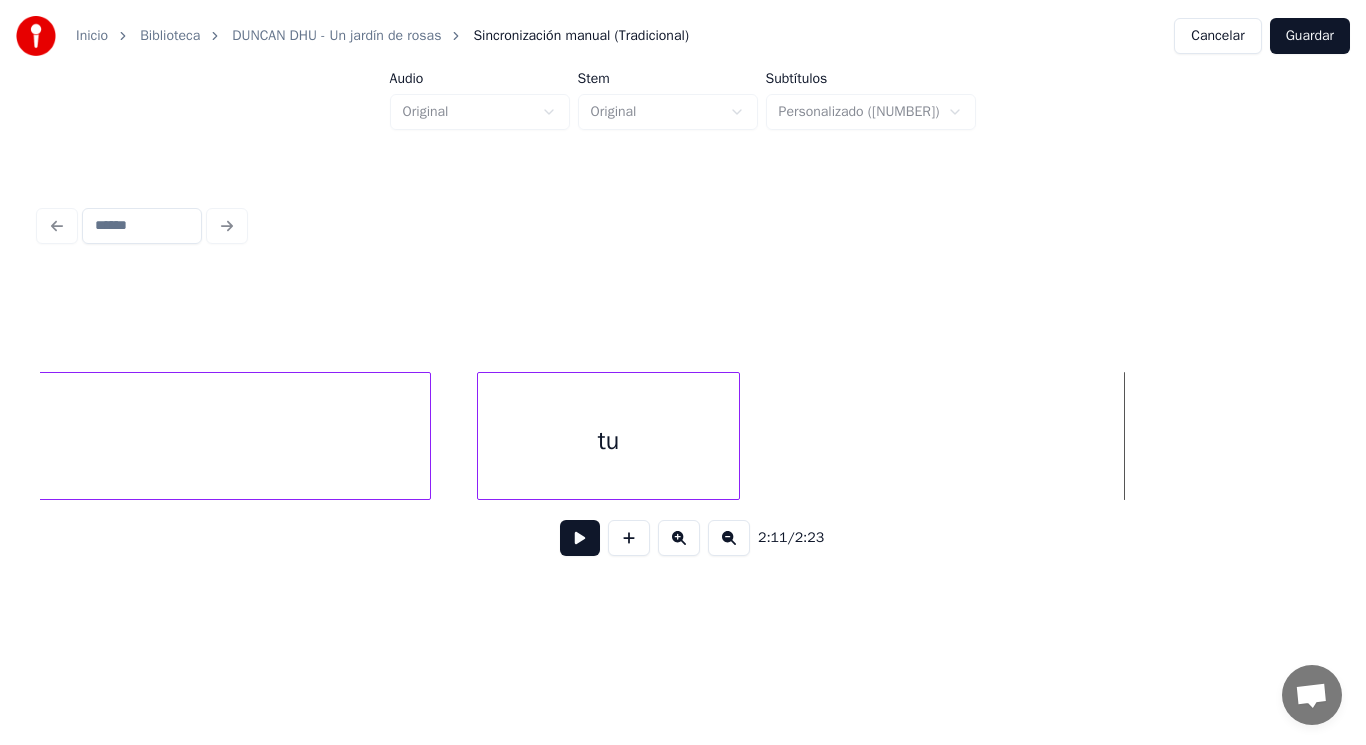 click on "Dime tu" at bounding box center [-82554, 436] 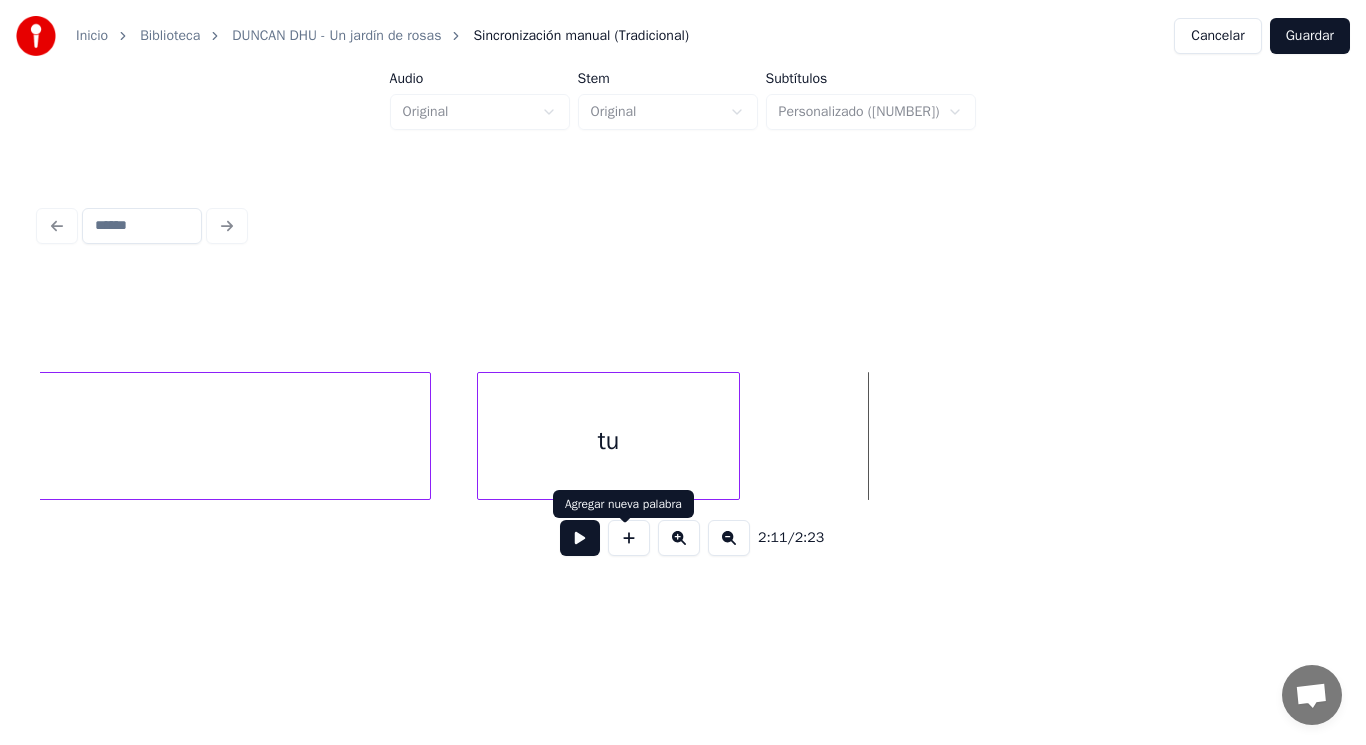 click at bounding box center (629, 538) 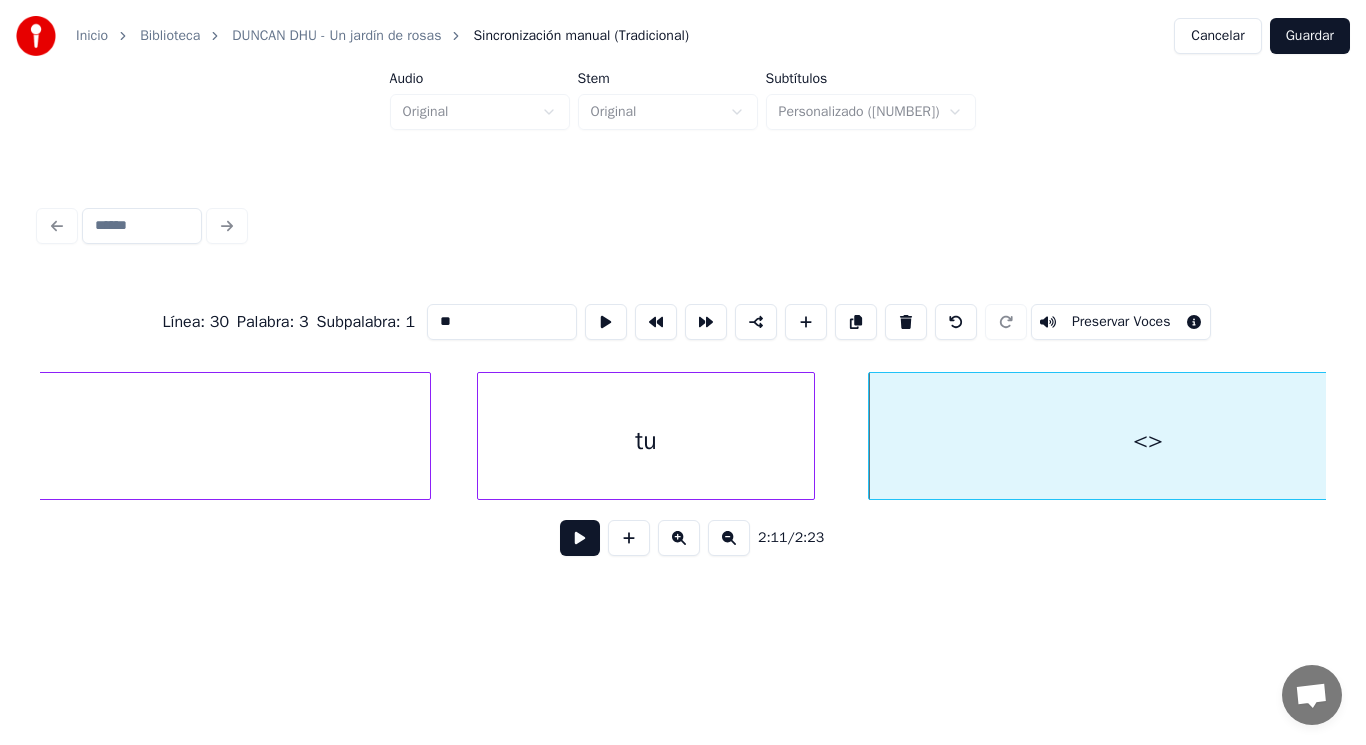 click at bounding box center [811, 436] 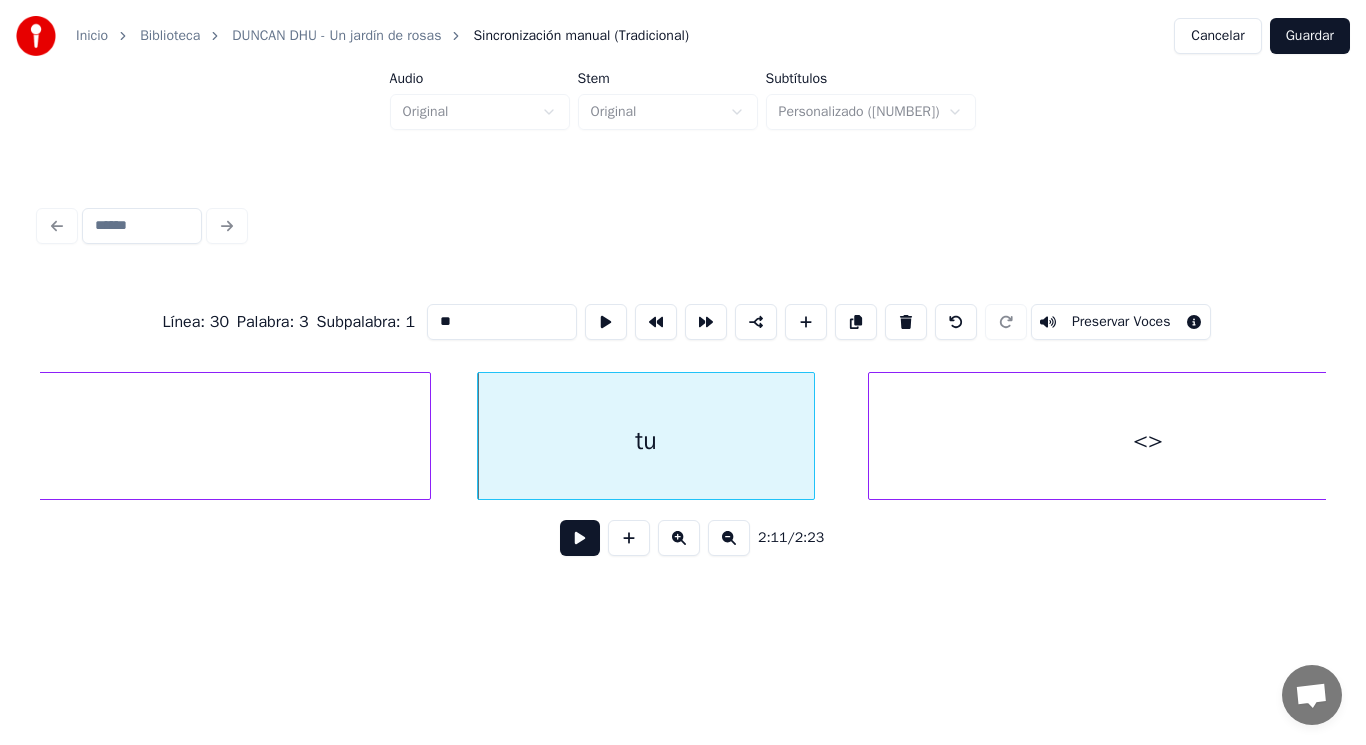 click on "<>" at bounding box center [1148, 441] 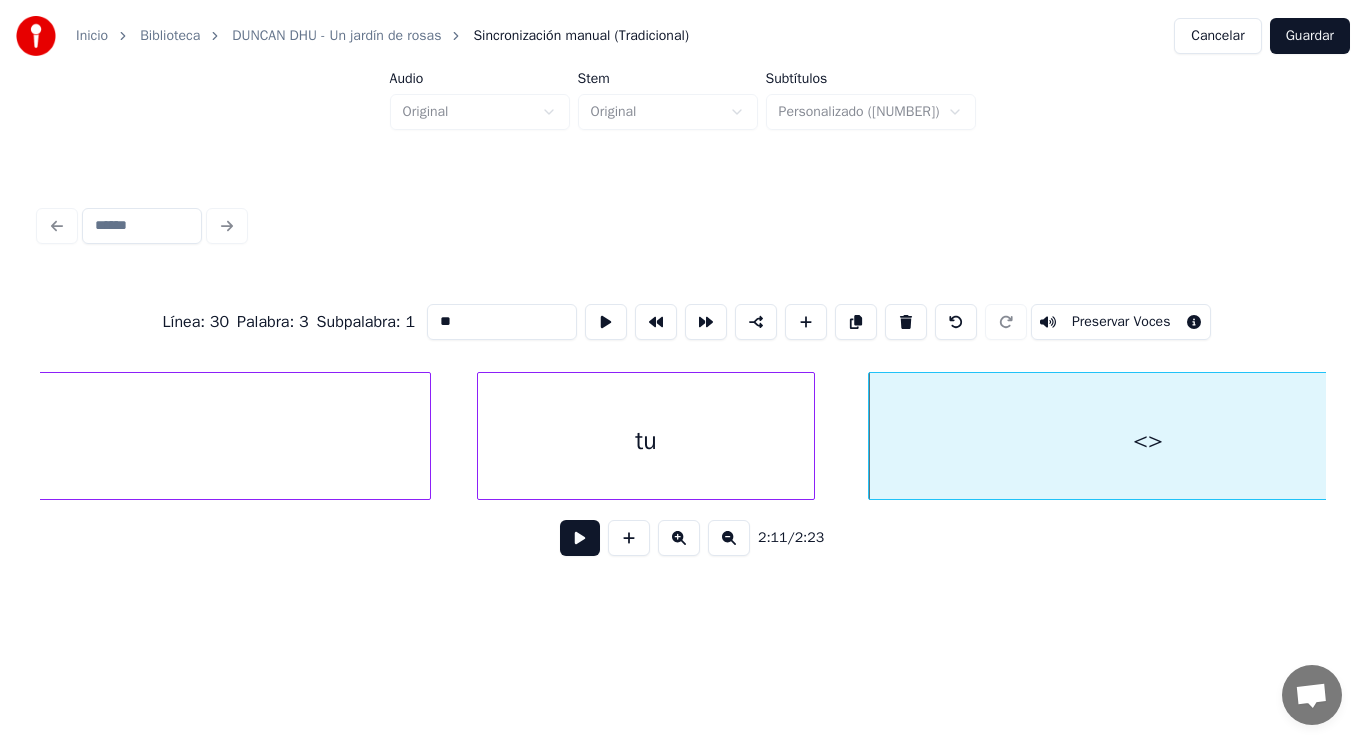 drag, startPoint x: 431, startPoint y: 312, endPoint x: 338, endPoint y: 318, distance: 93.193344 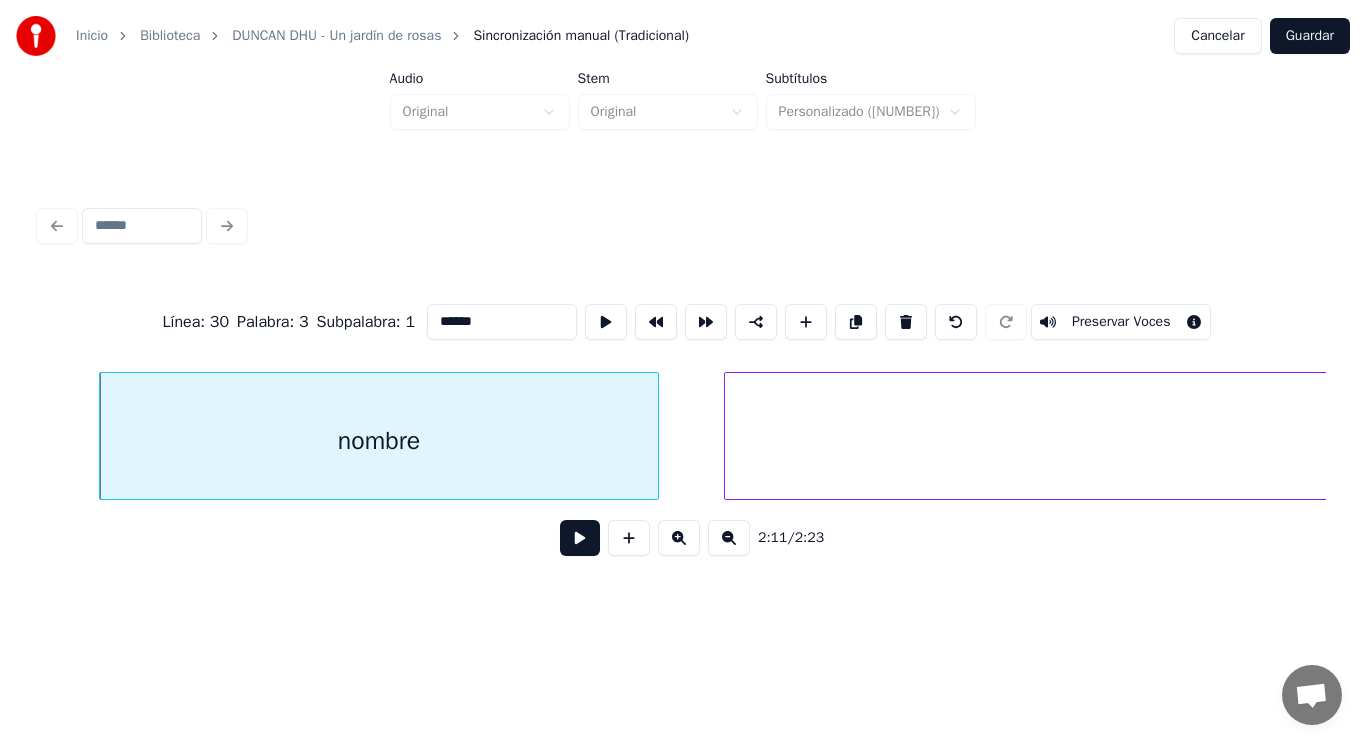 scroll, scrollTop: 0, scrollLeft: 183779, axis: horizontal 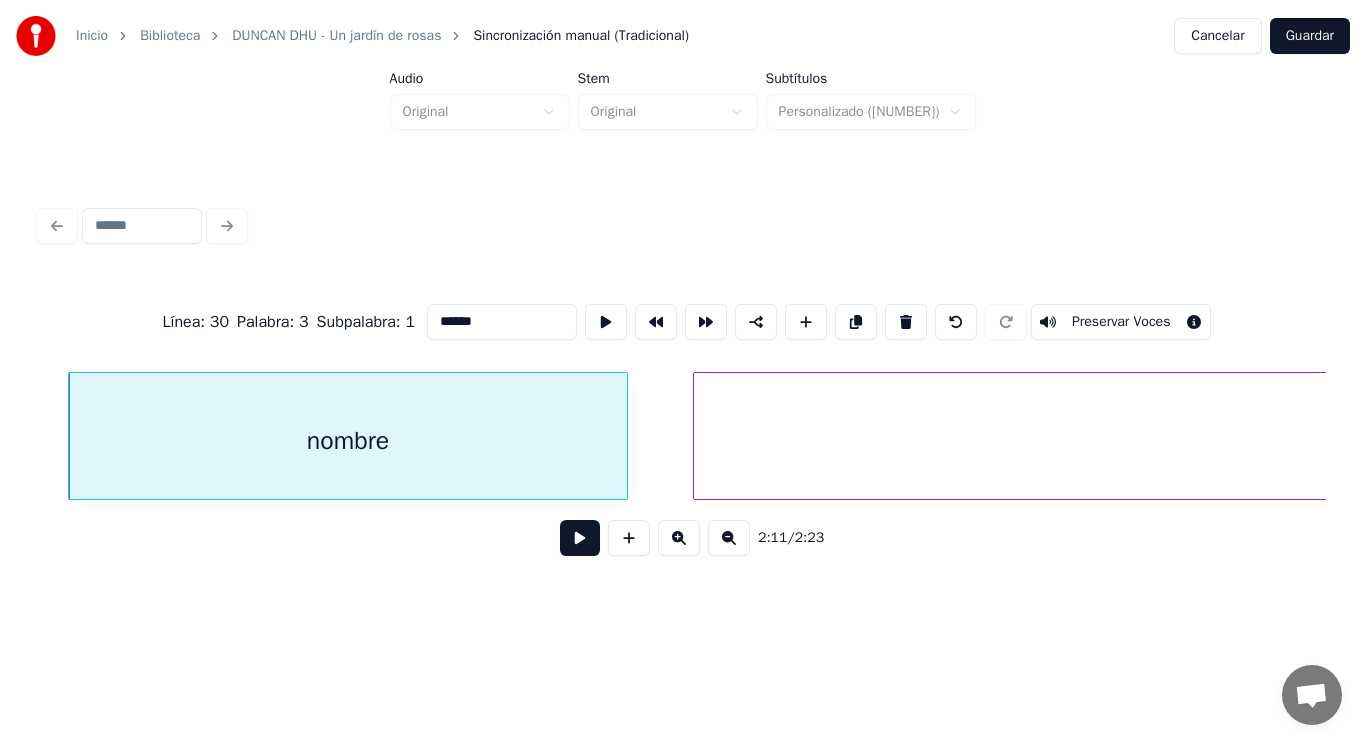click on "el" at bounding box center [2415, 441] 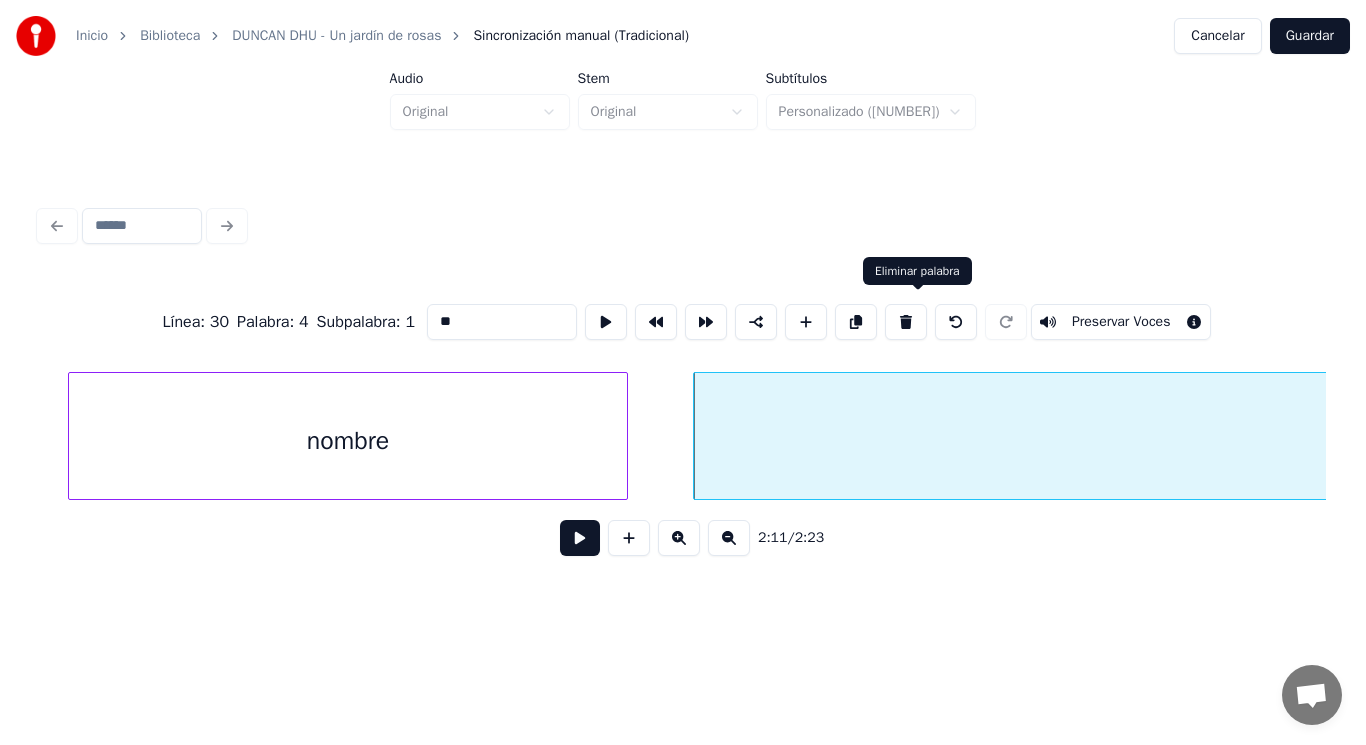 click at bounding box center (906, 322) 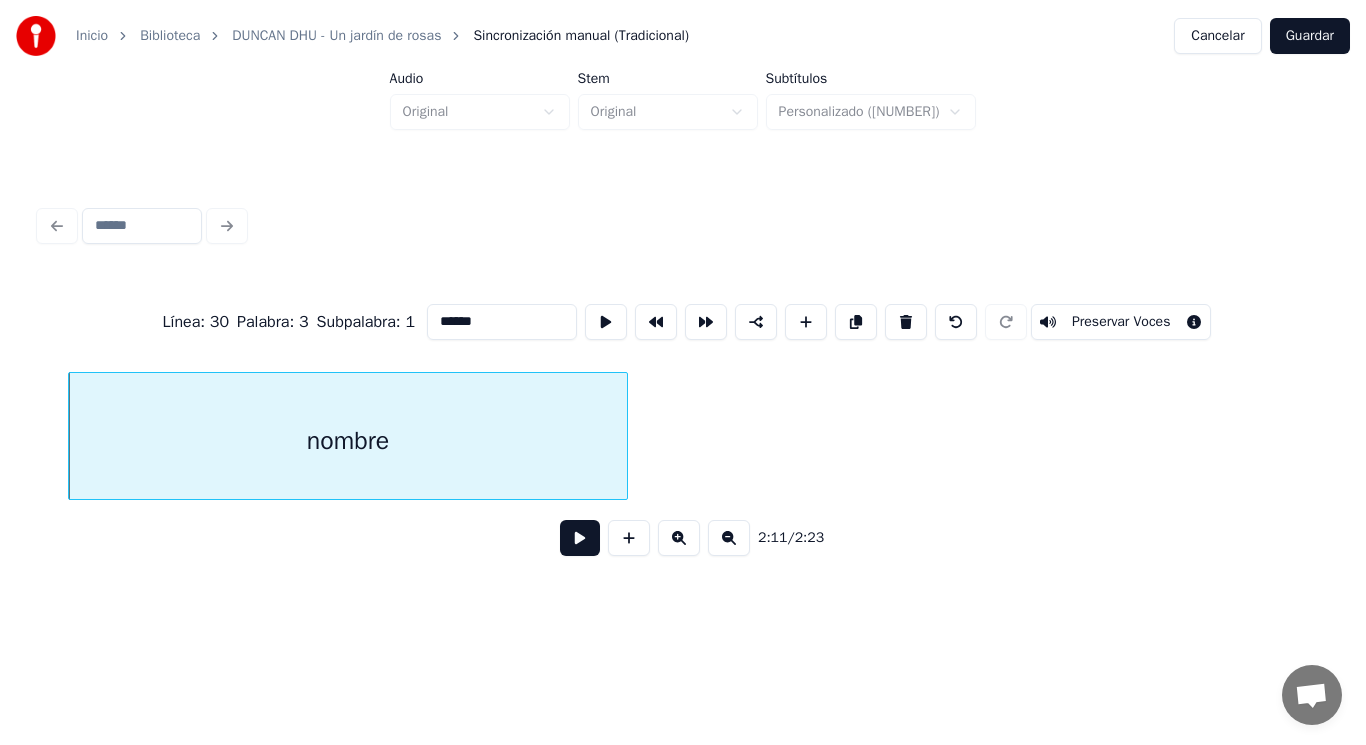 click at bounding box center [580, 538] 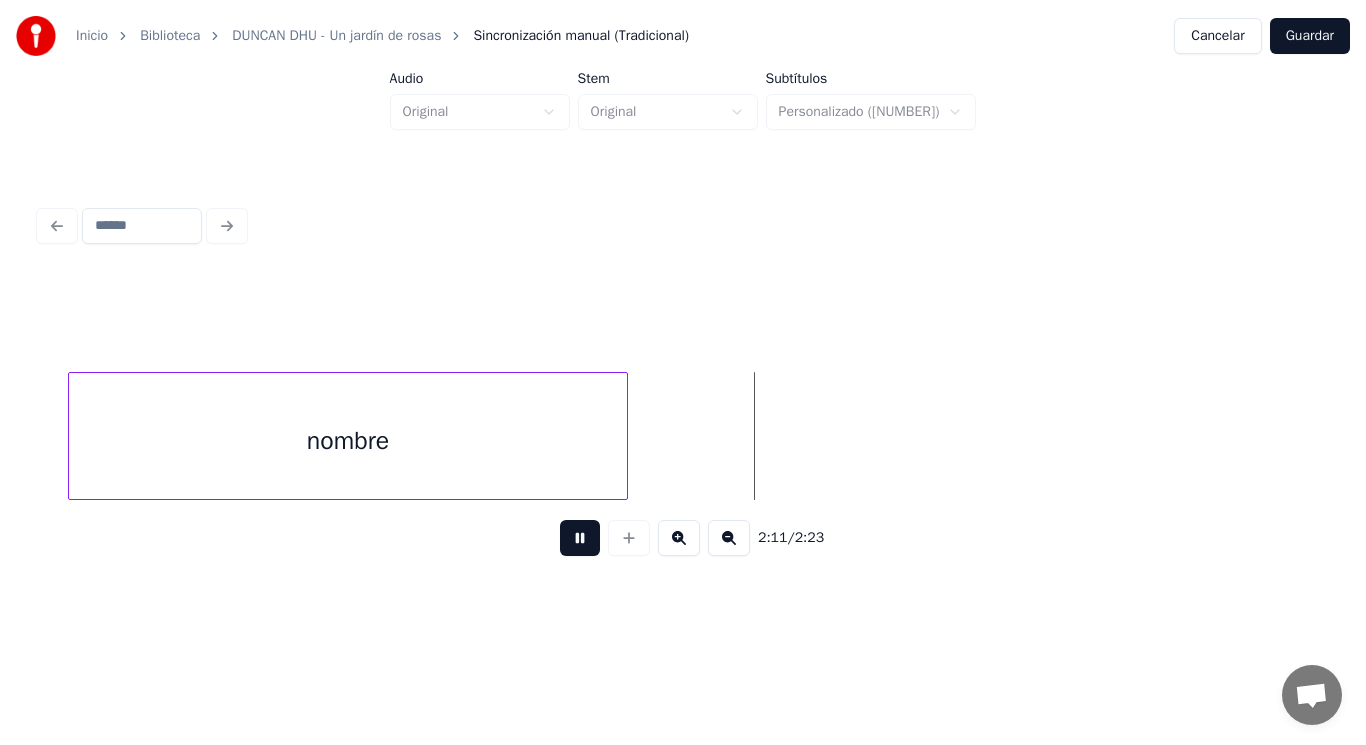 click at bounding box center (580, 538) 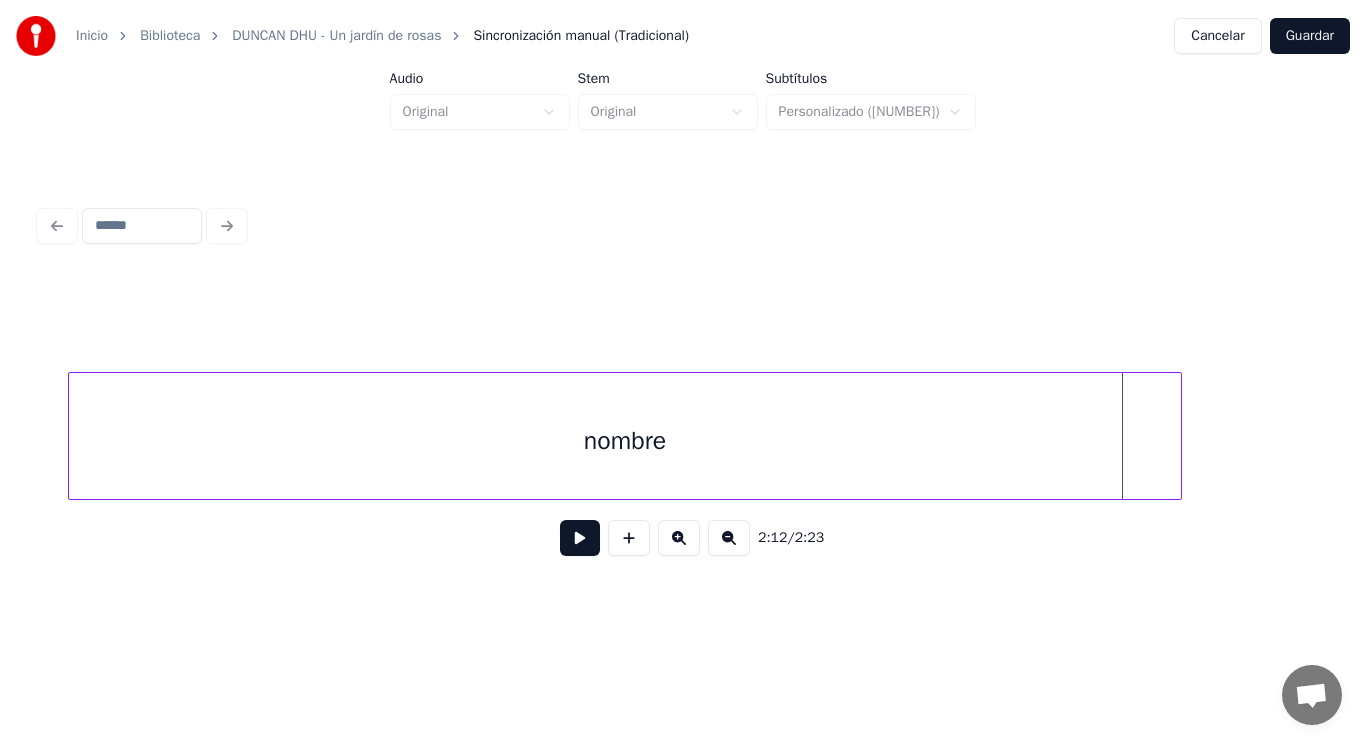 click at bounding box center [1178, 436] 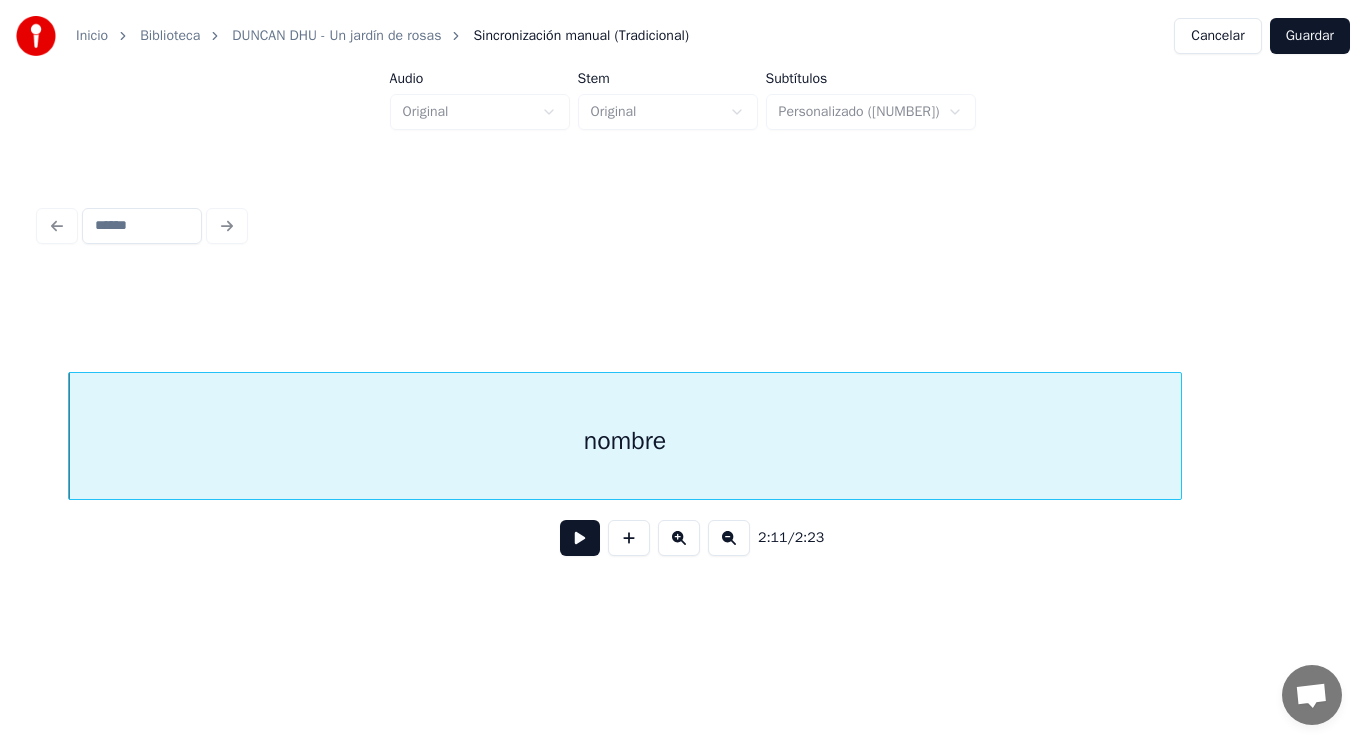 click at bounding box center (580, 538) 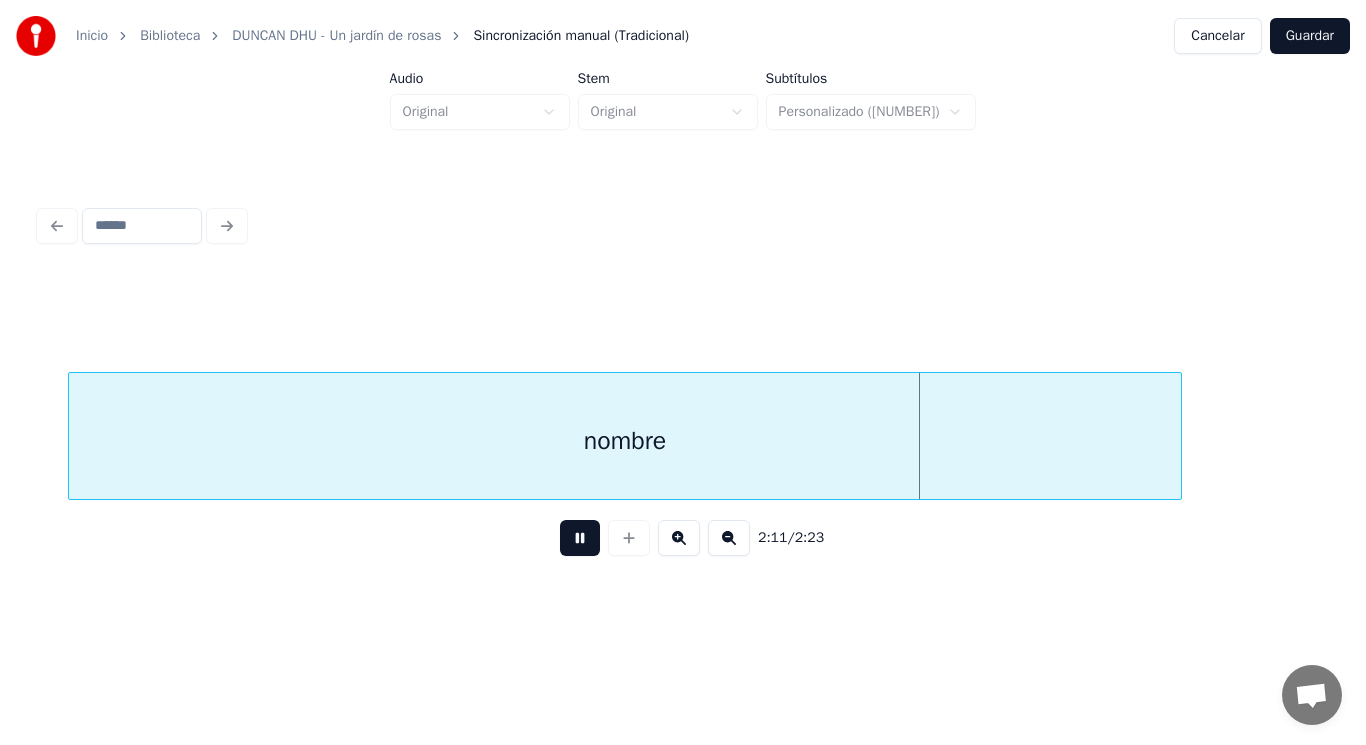 click at bounding box center (580, 538) 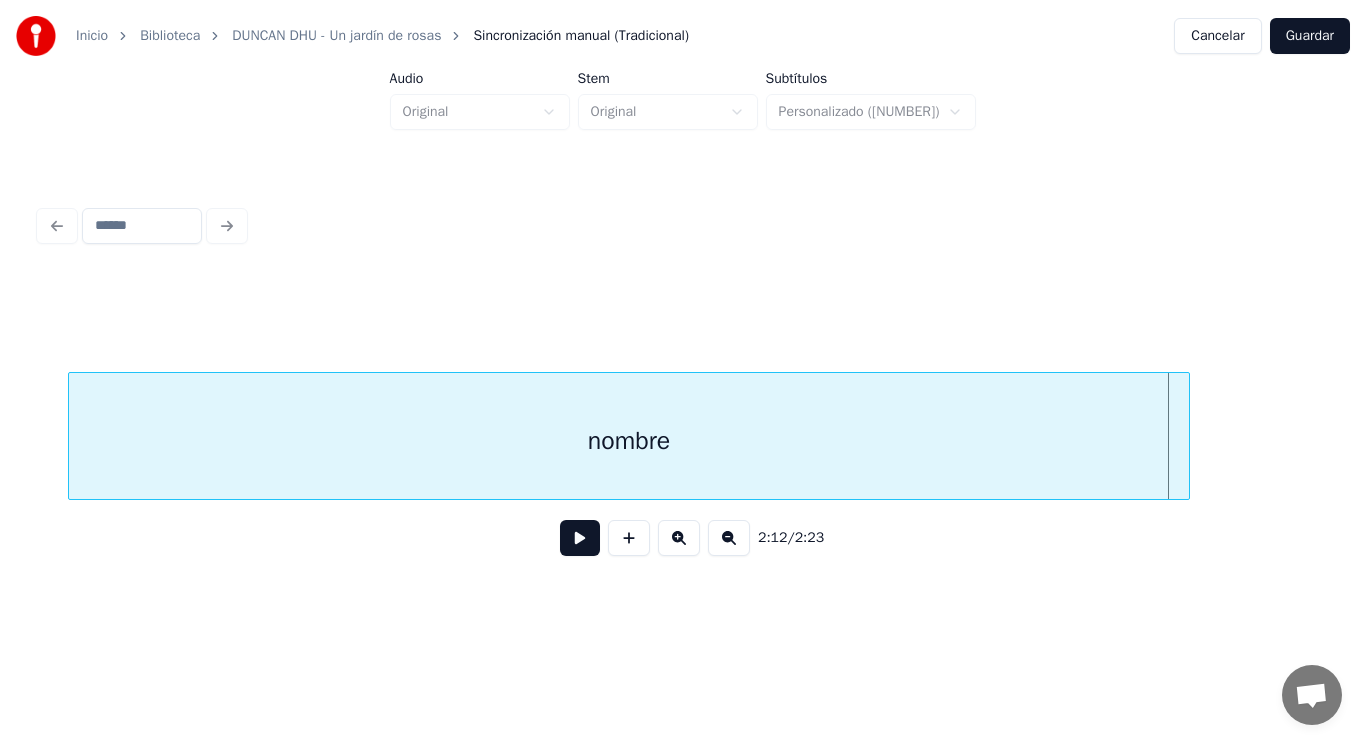 click at bounding box center (1186, 436) 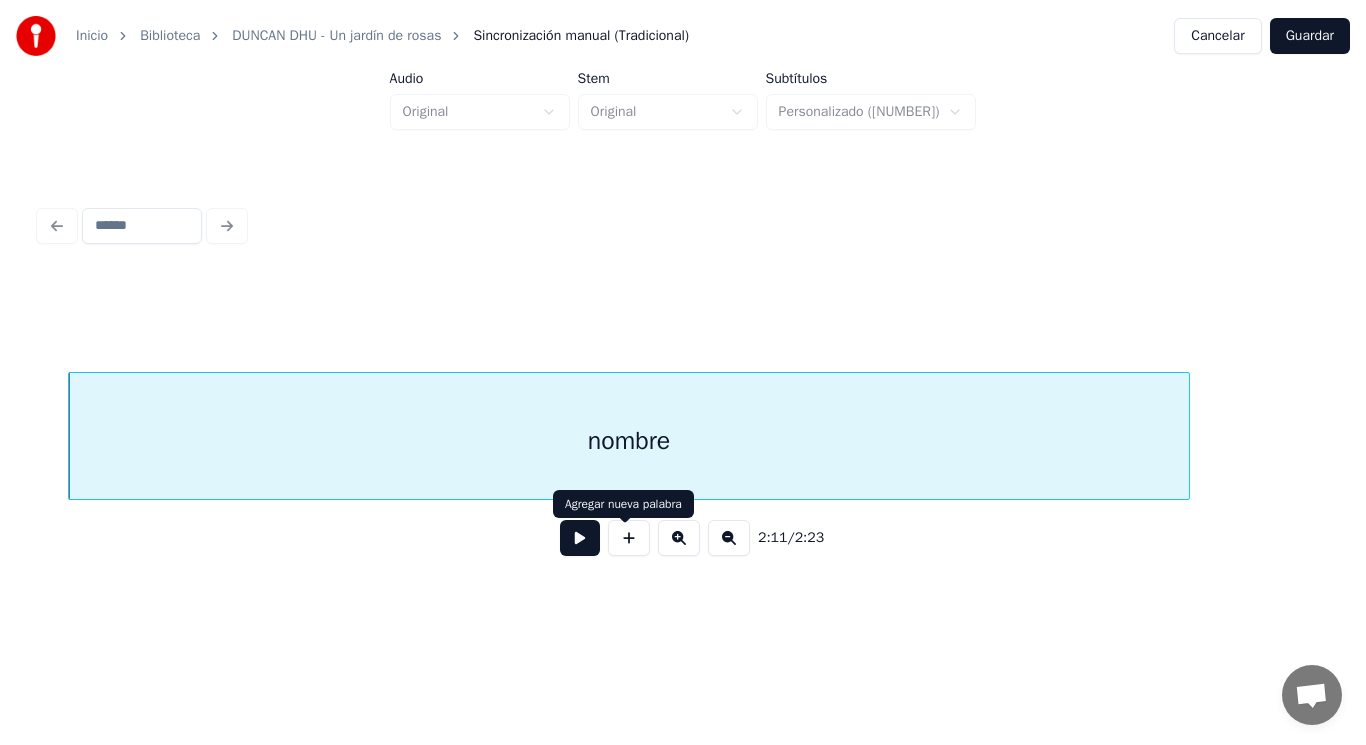 click at bounding box center (580, 538) 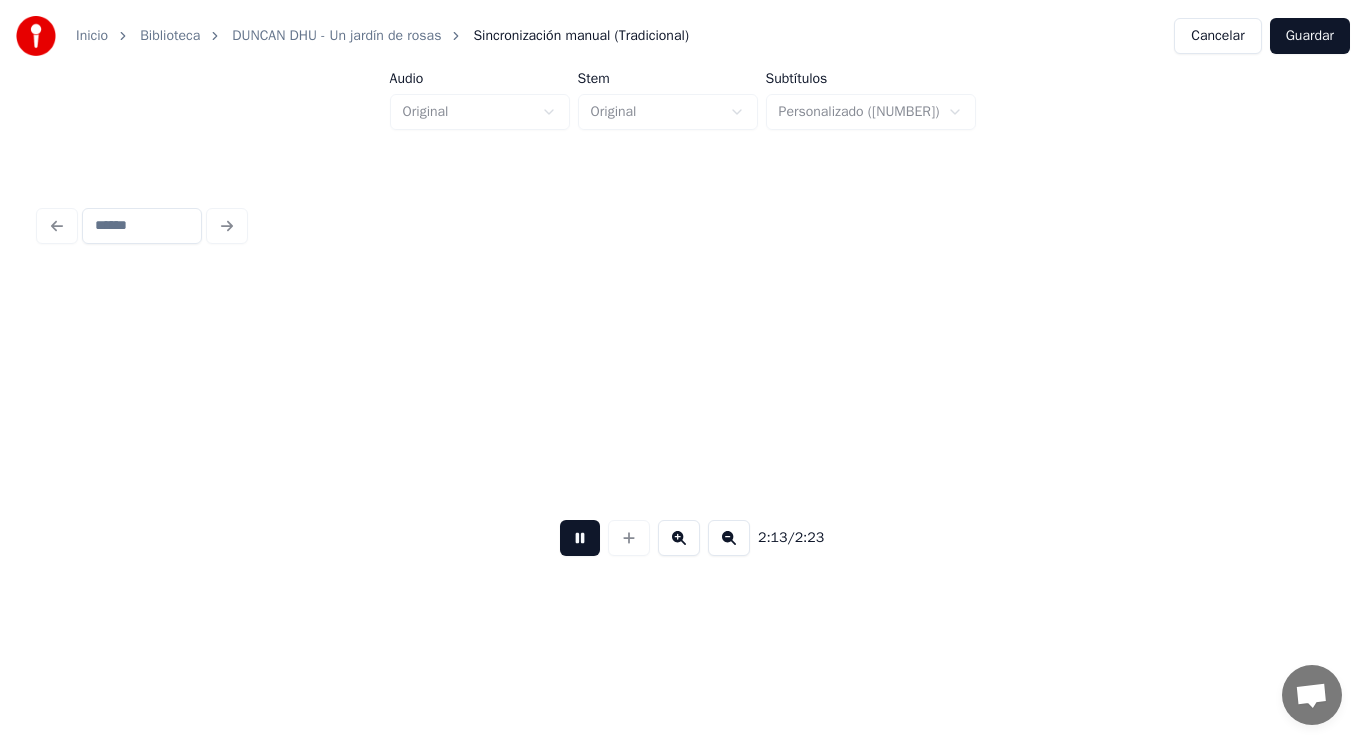 scroll, scrollTop: 0, scrollLeft: 186394, axis: horizontal 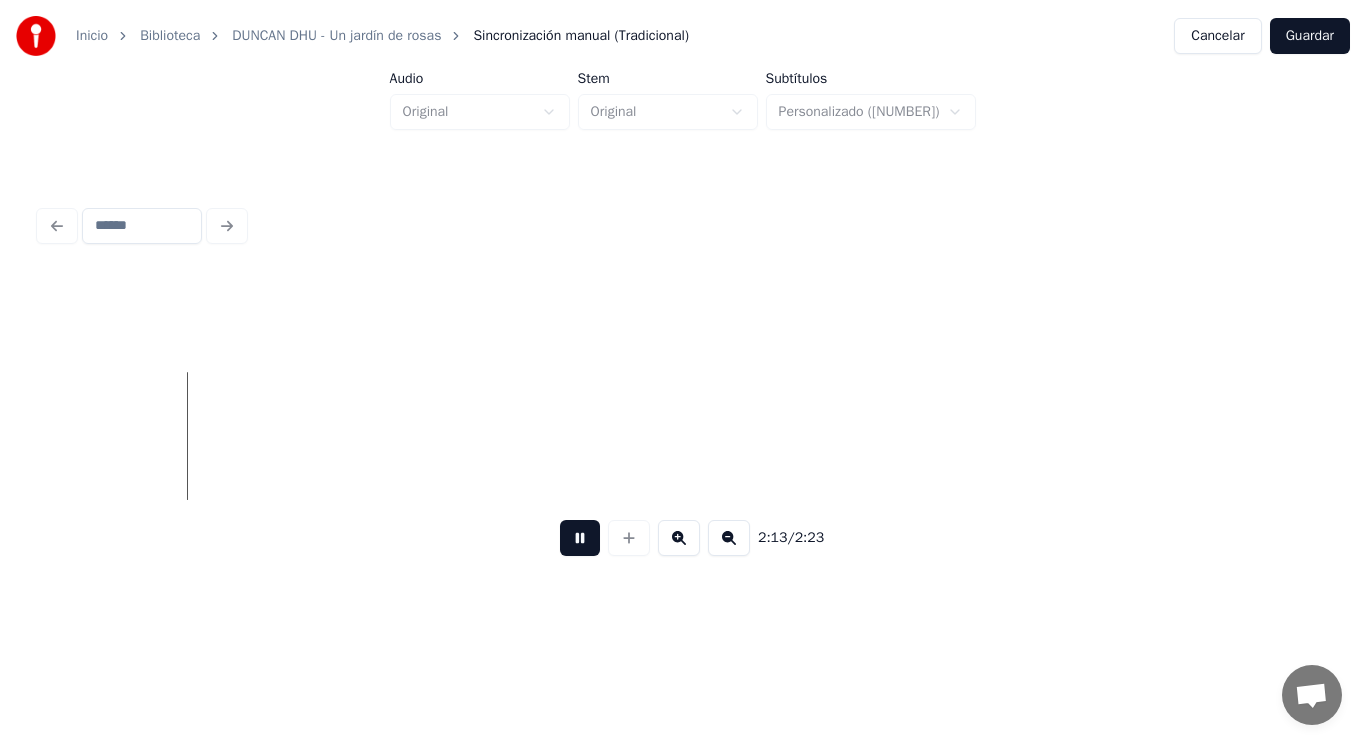click at bounding box center (580, 538) 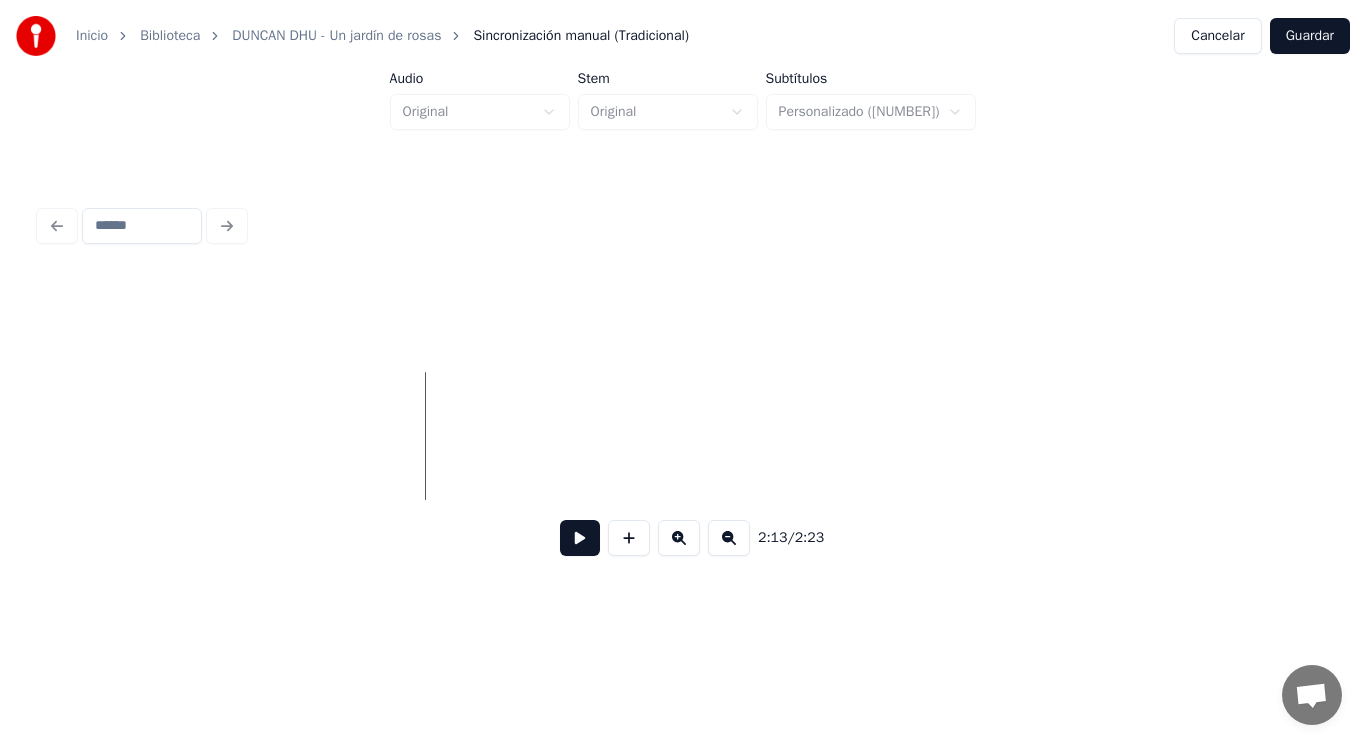 click at bounding box center (-85969, 436) 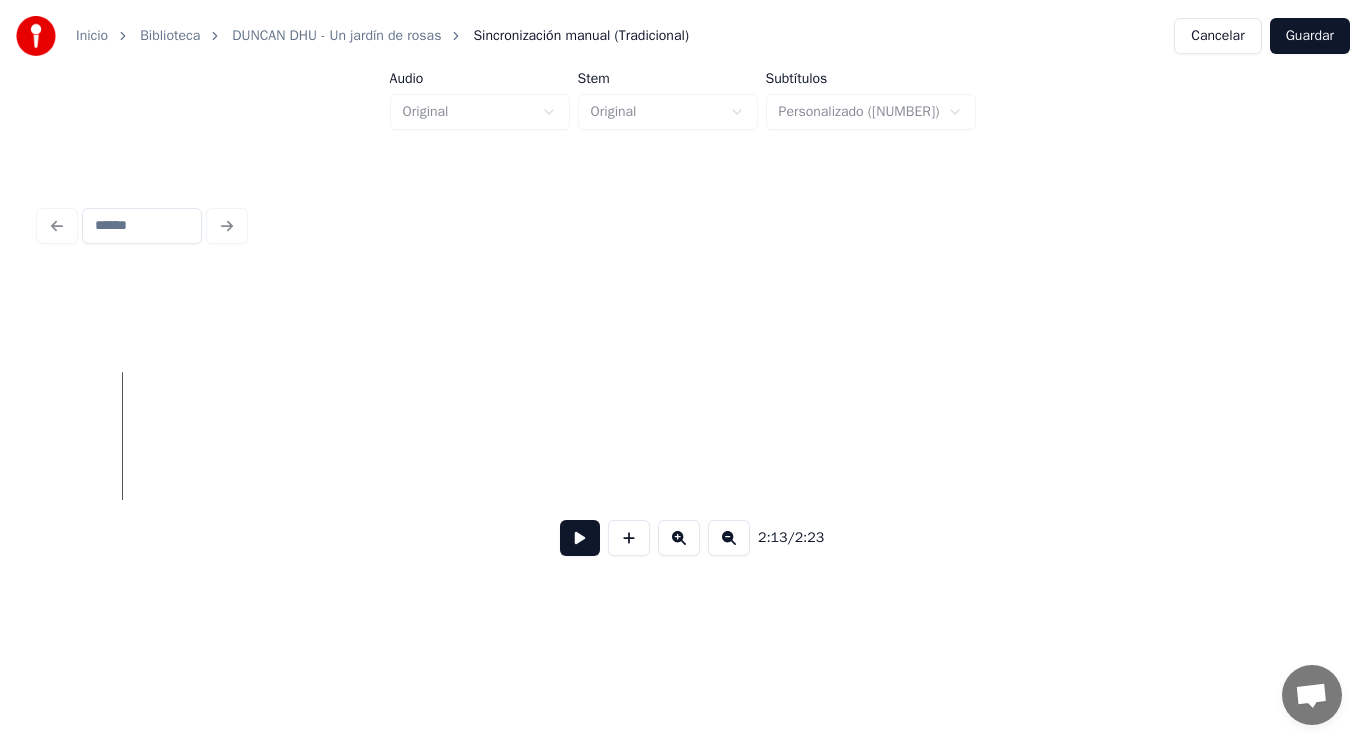 click at bounding box center [629, 538] 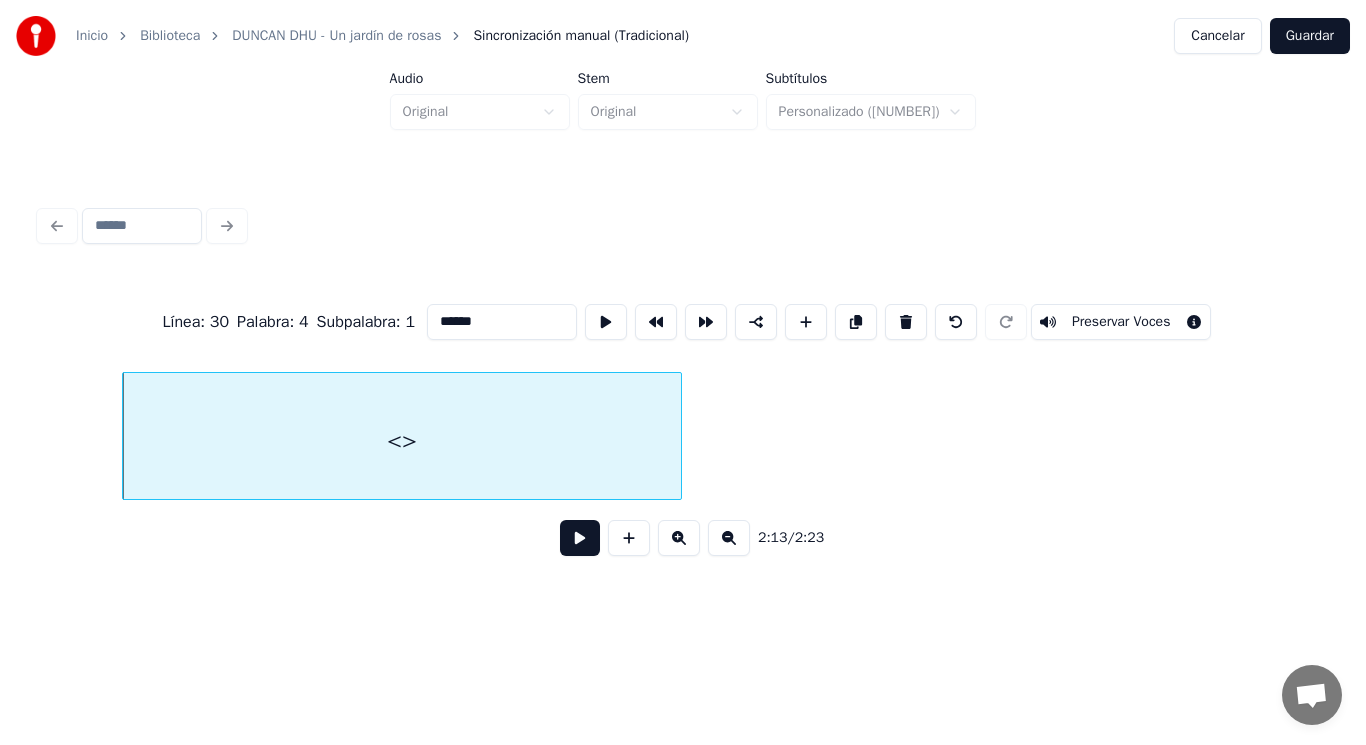 type on "**" 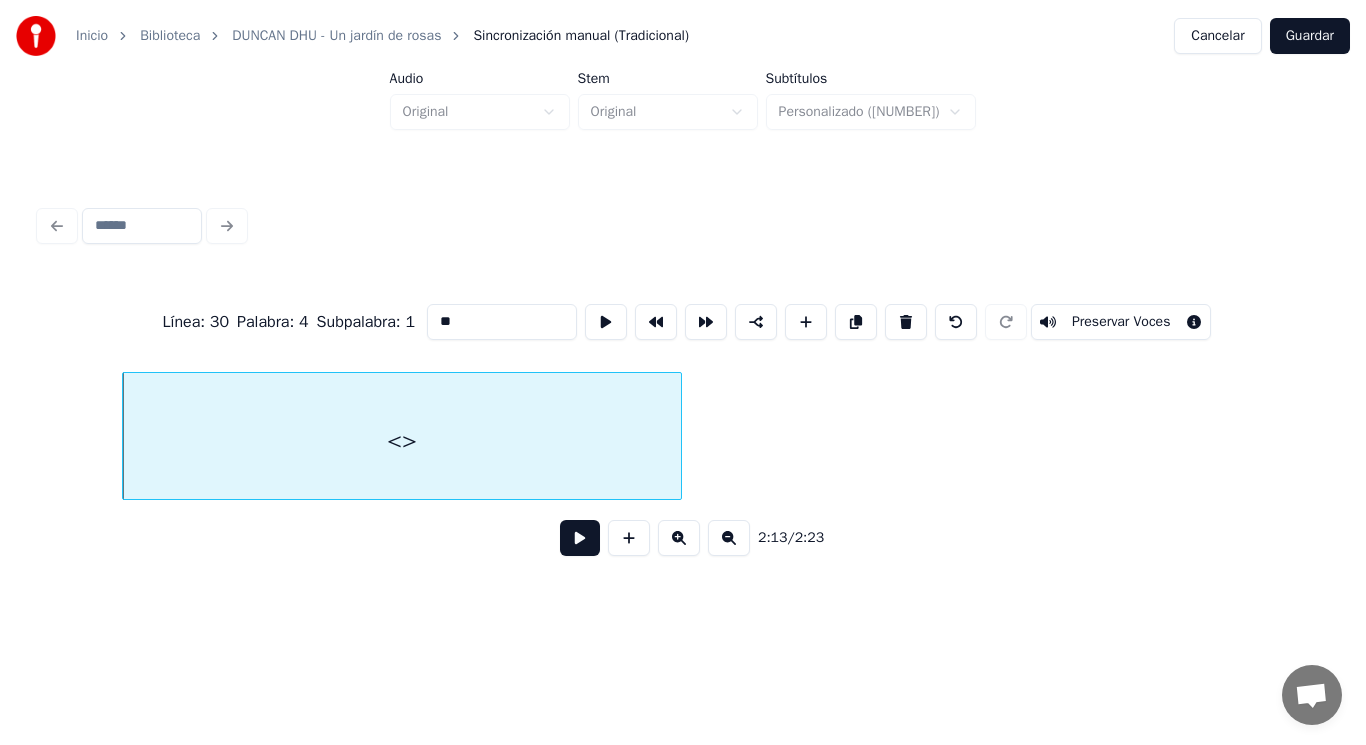 drag, startPoint x: 427, startPoint y: 308, endPoint x: 326, endPoint y: 320, distance: 101.71037 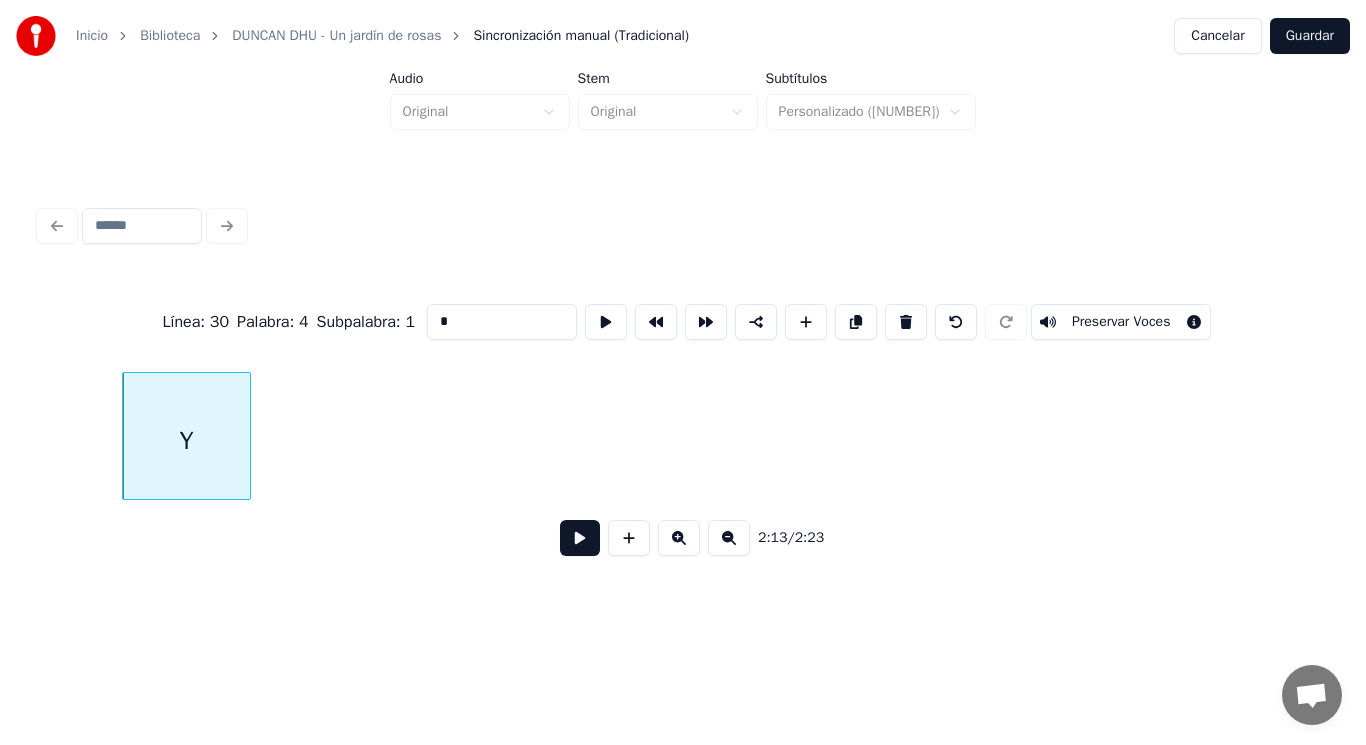 click at bounding box center (247, 436) 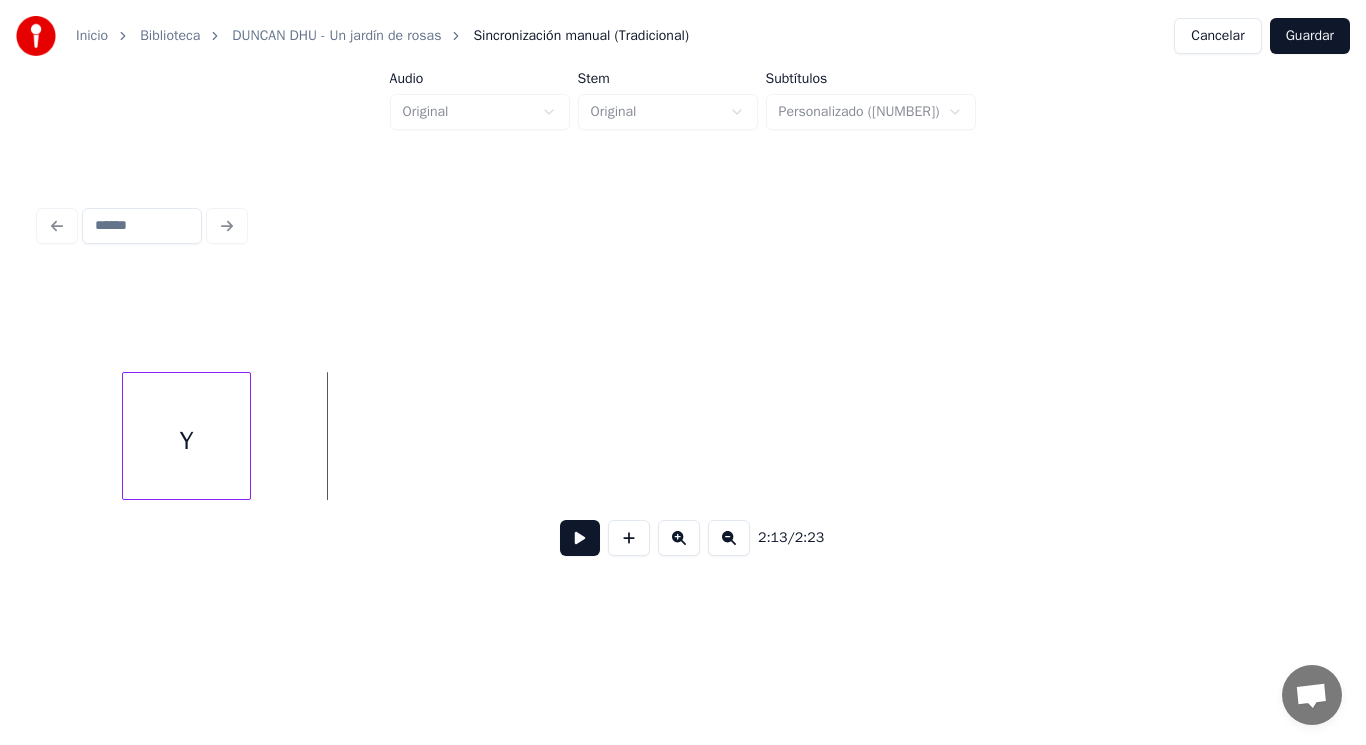click at bounding box center [580, 538] 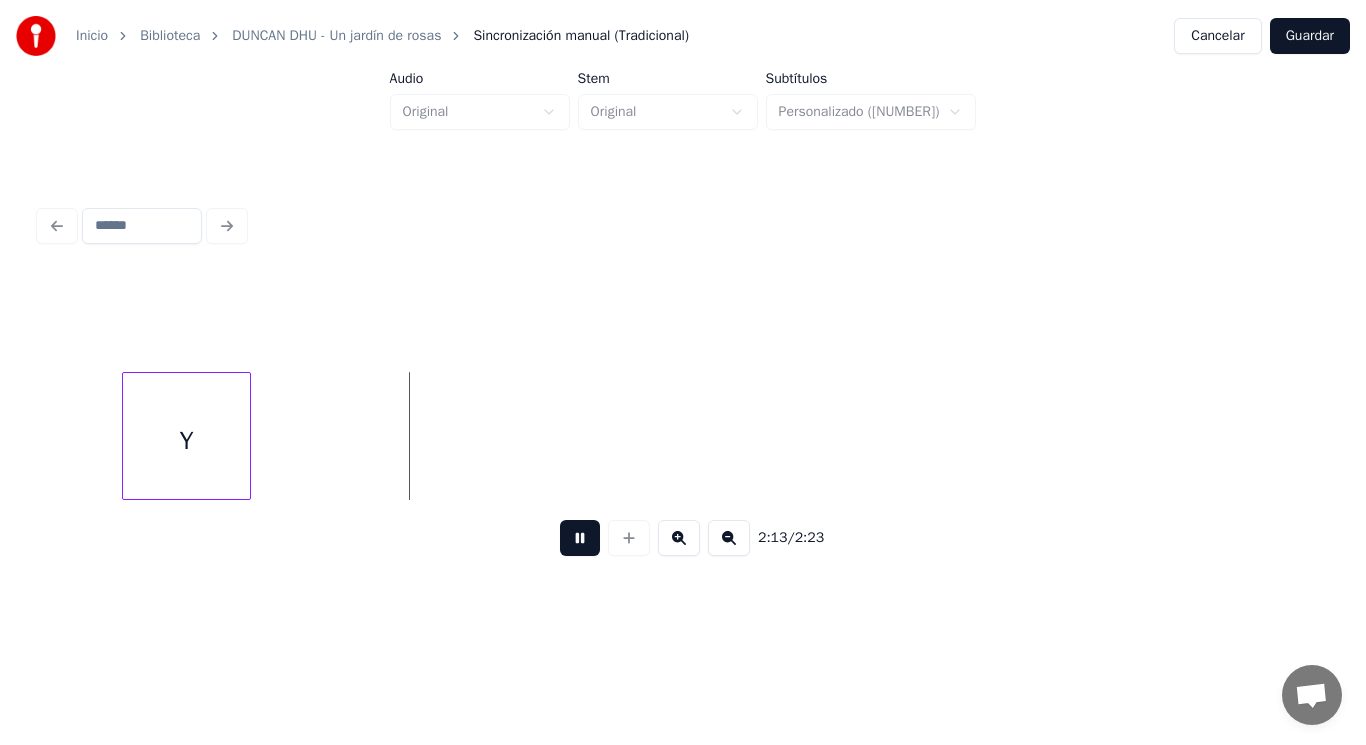 click at bounding box center [580, 538] 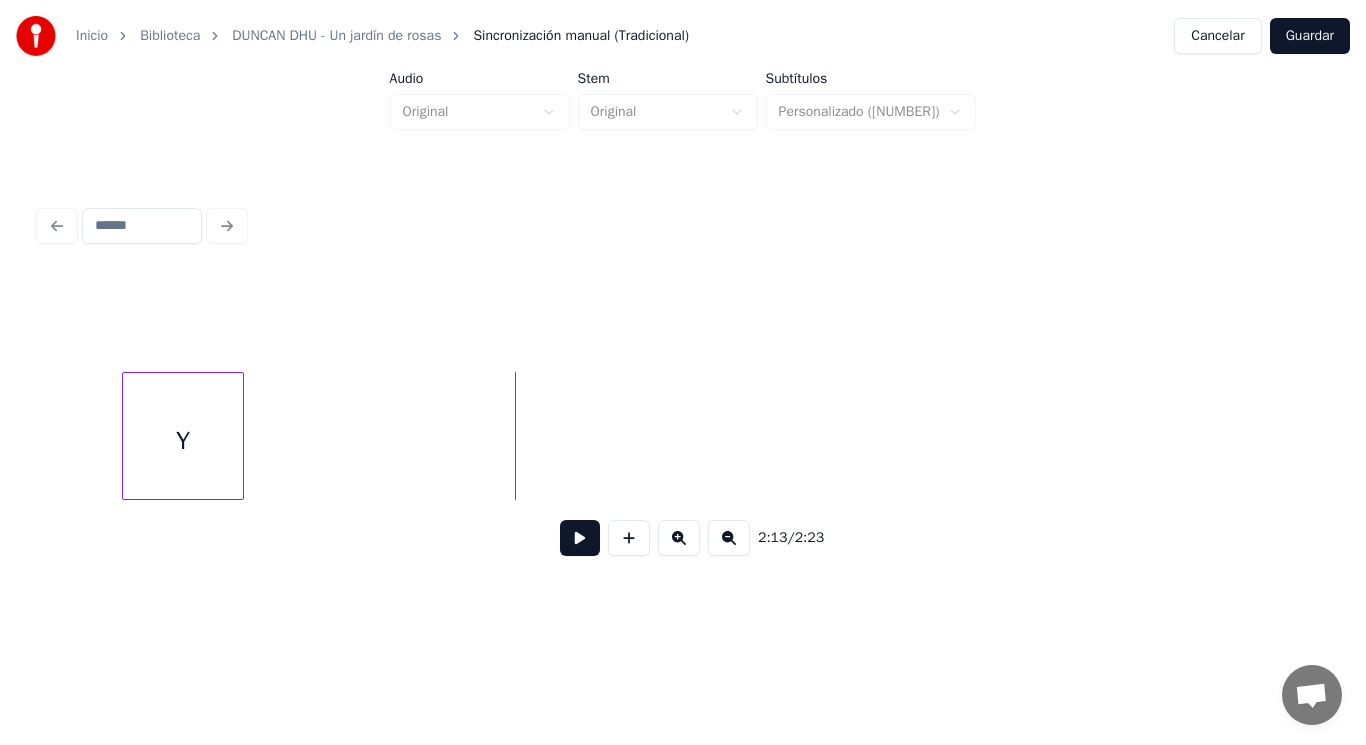 click at bounding box center [240, 436] 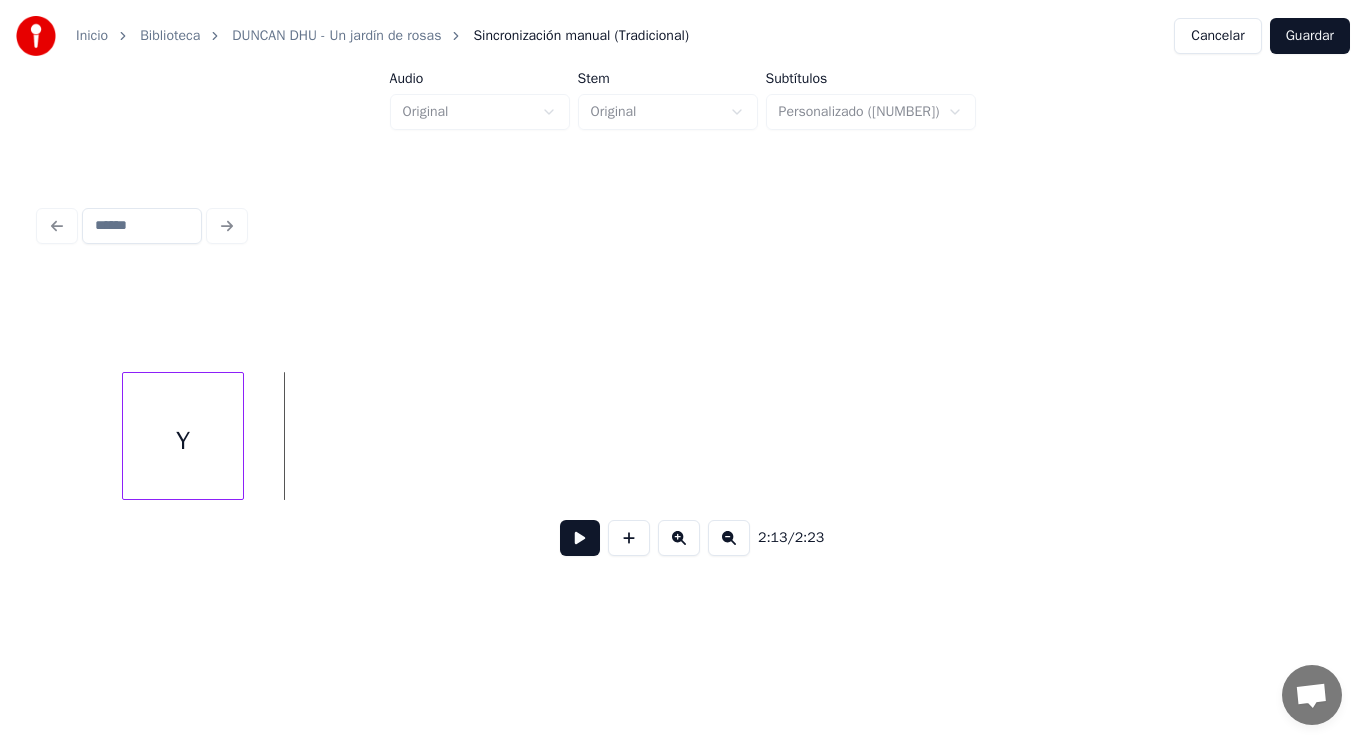 click at bounding box center [580, 538] 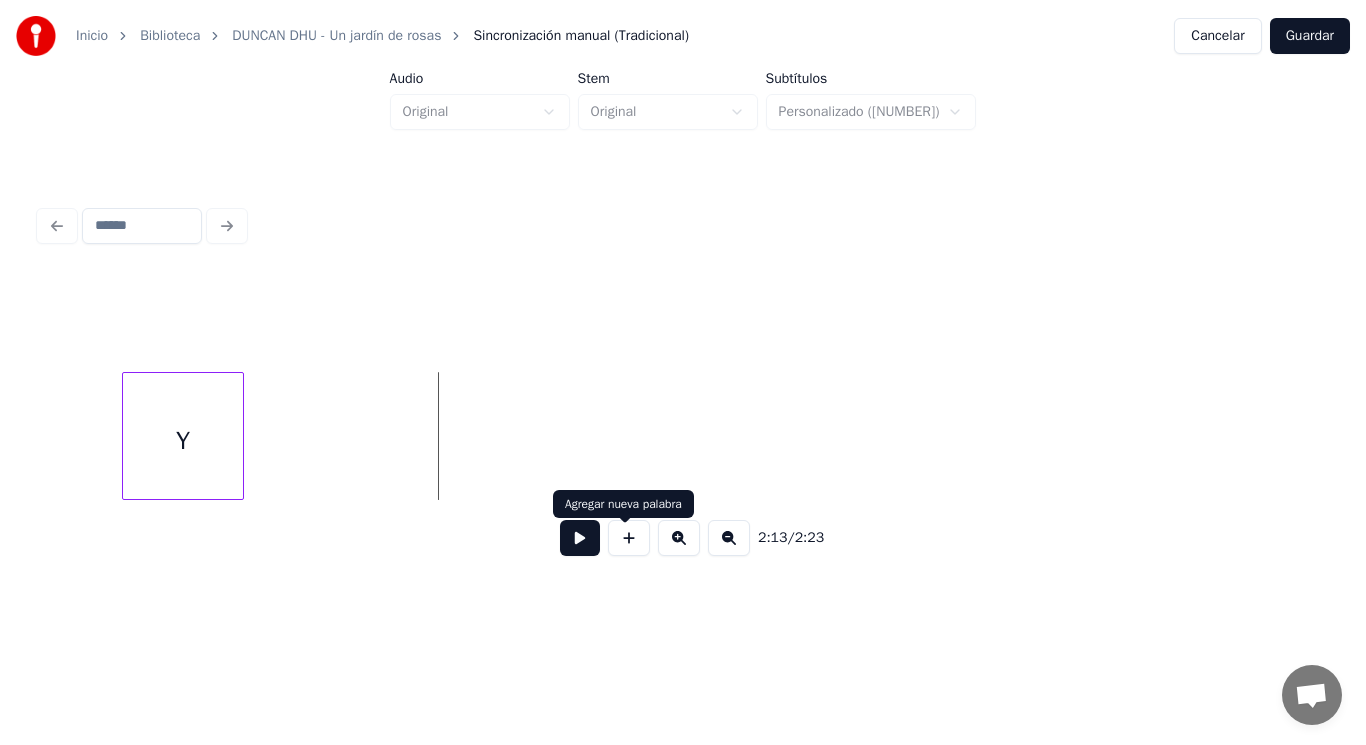 click at bounding box center (629, 538) 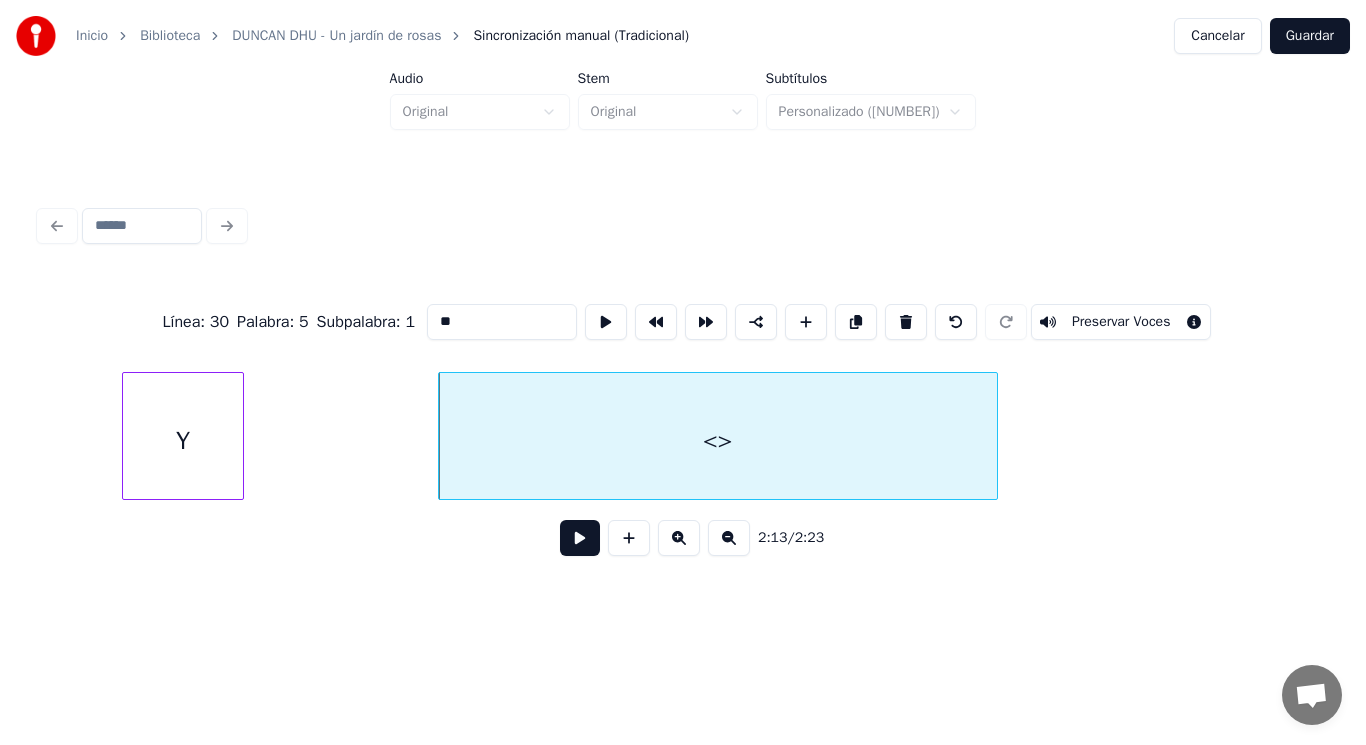 drag, startPoint x: 431, startPoint y: 308, endPoint x: 294, endPoint y: 320, distance: 137.52454 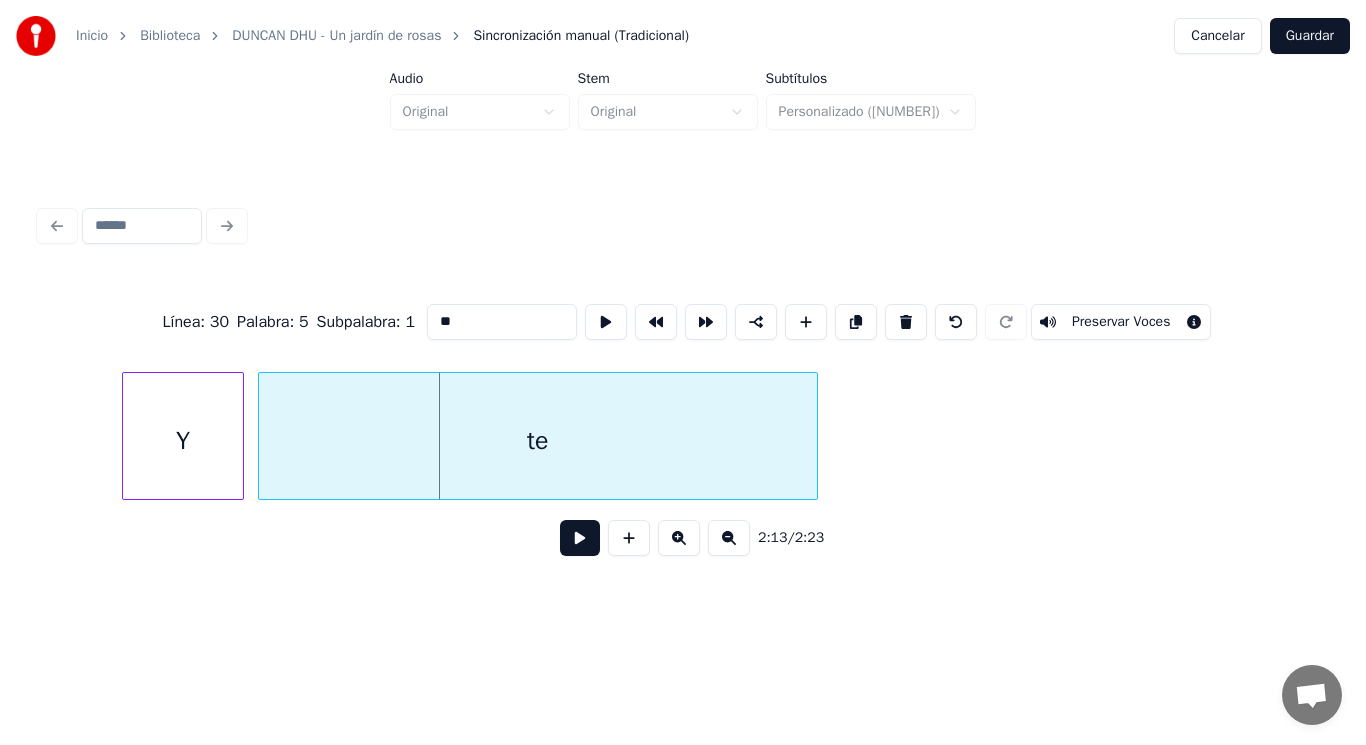 click on "te" at bounding box center [538, 441] 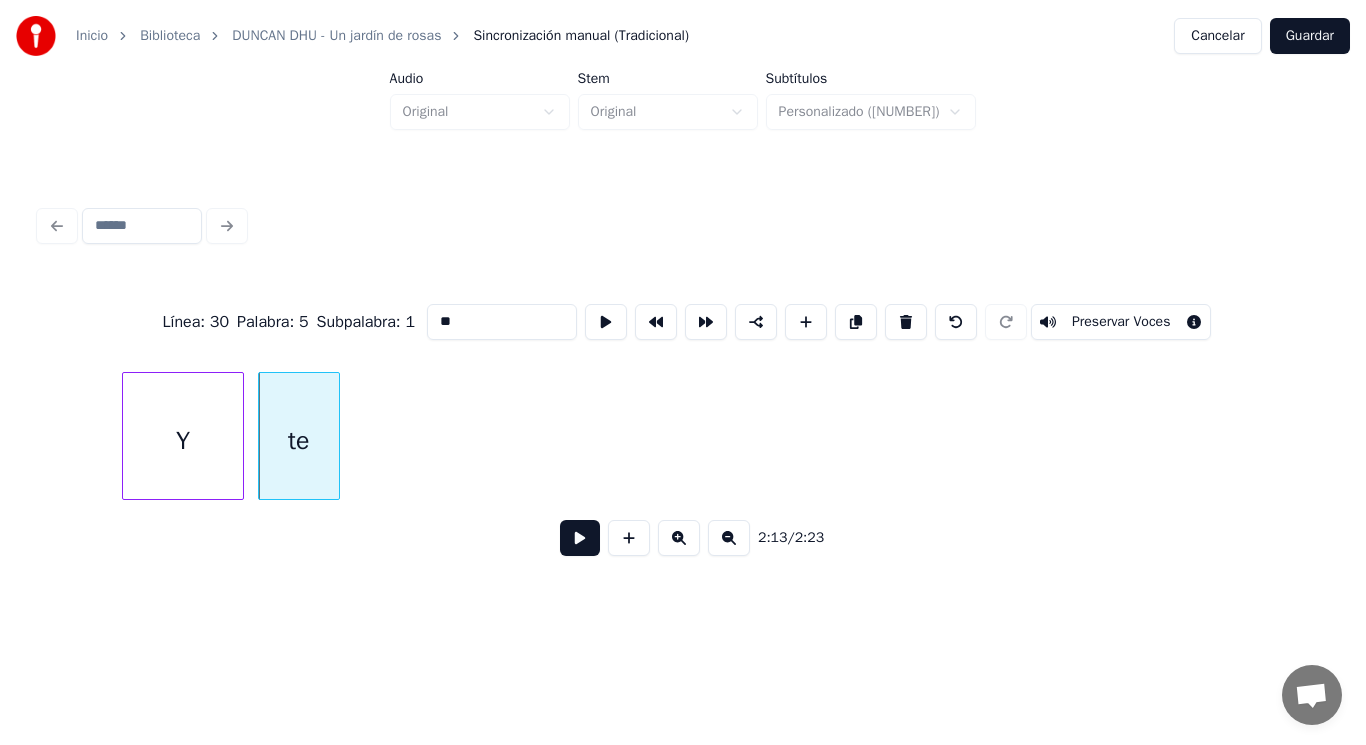 click at bounding box center (336, 436) 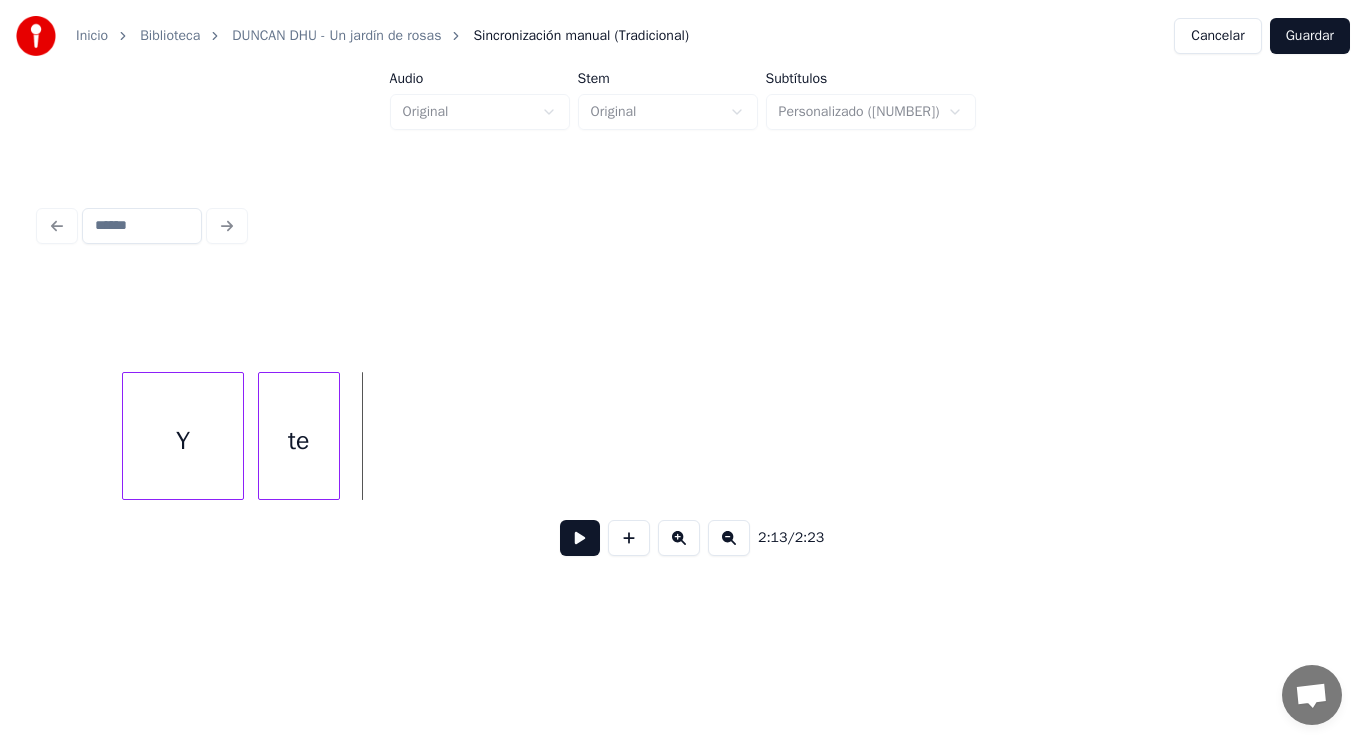 click at bounding box center (580, 538) 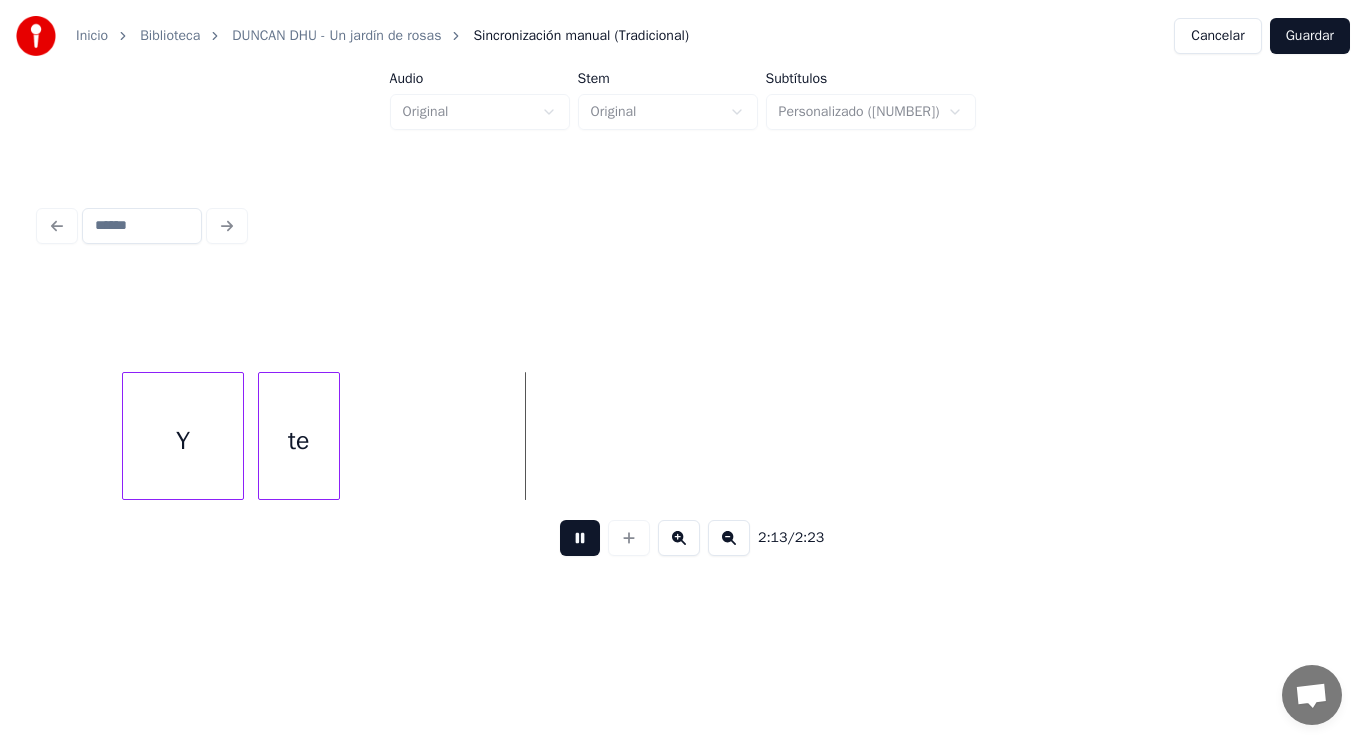 click at bounding box center (580, 538) 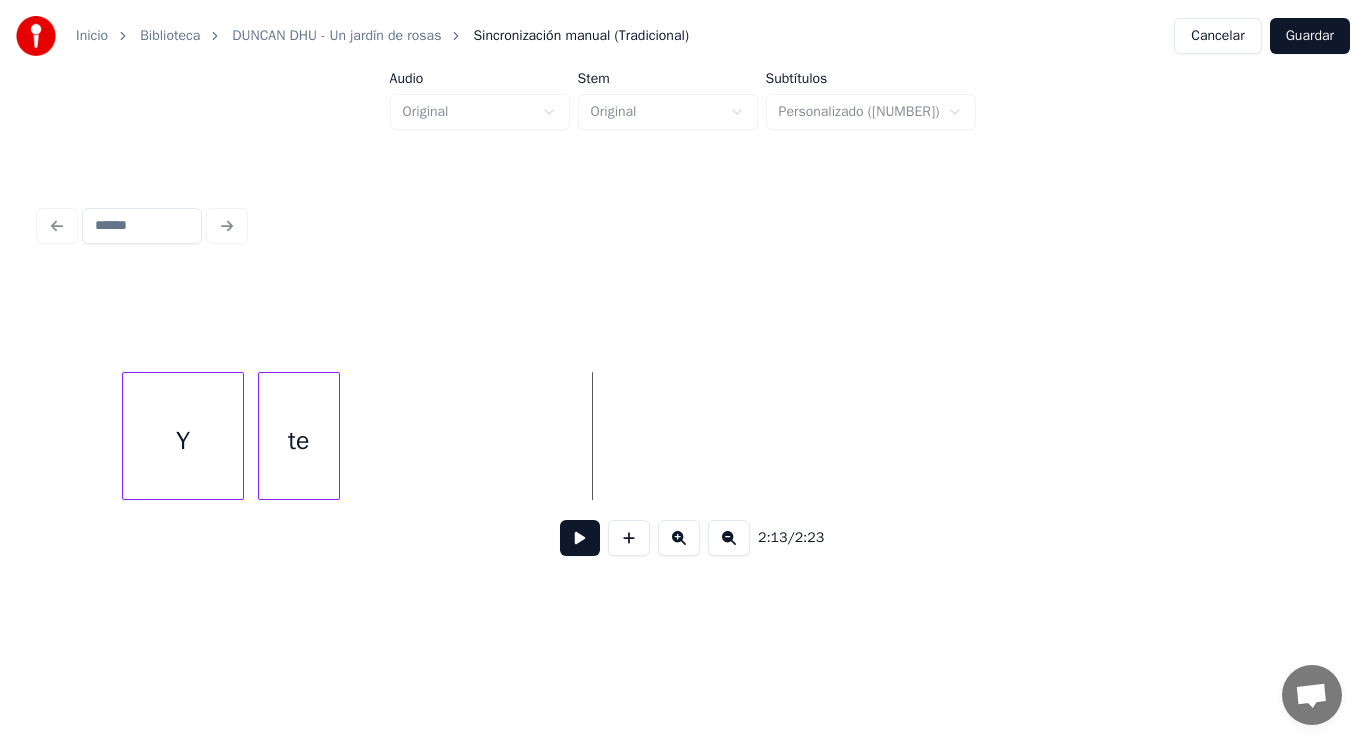 click on "Y te" at bounding box center [-85969, 436] 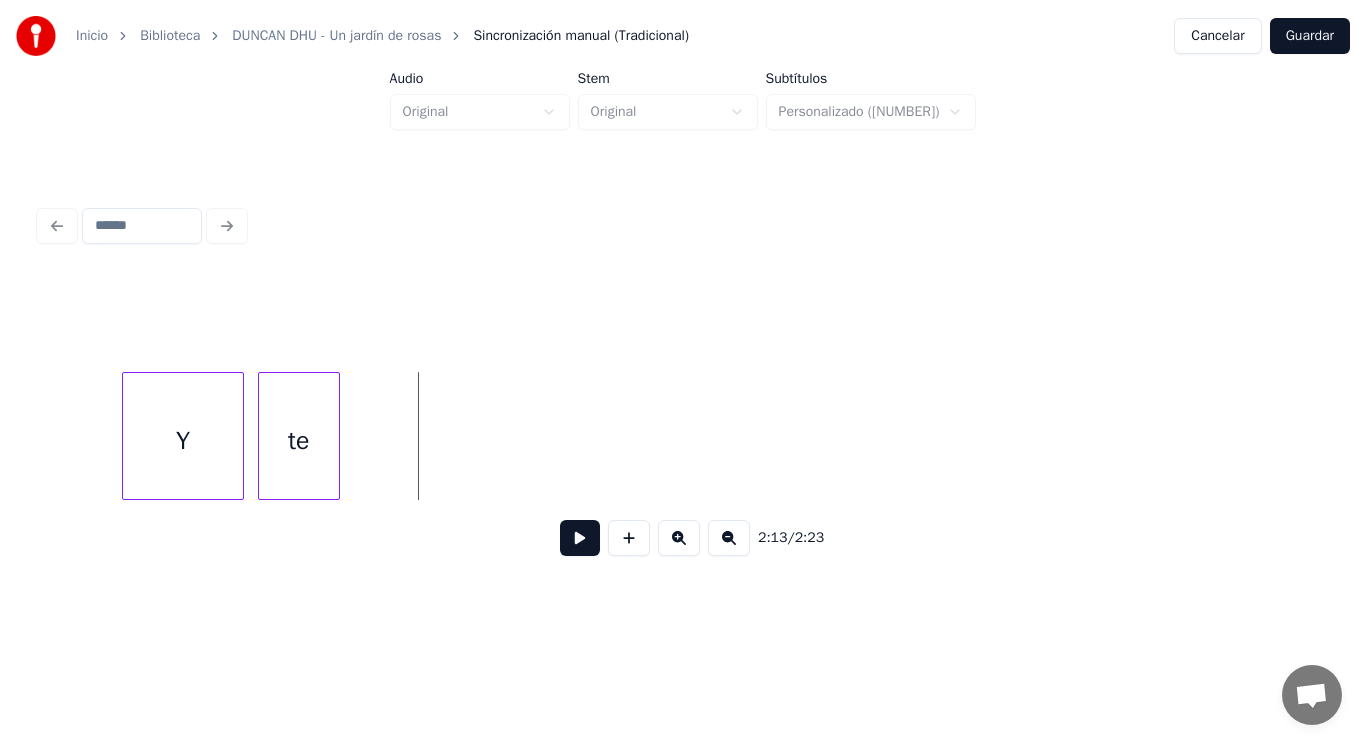 click at bounding box center (580, 538) 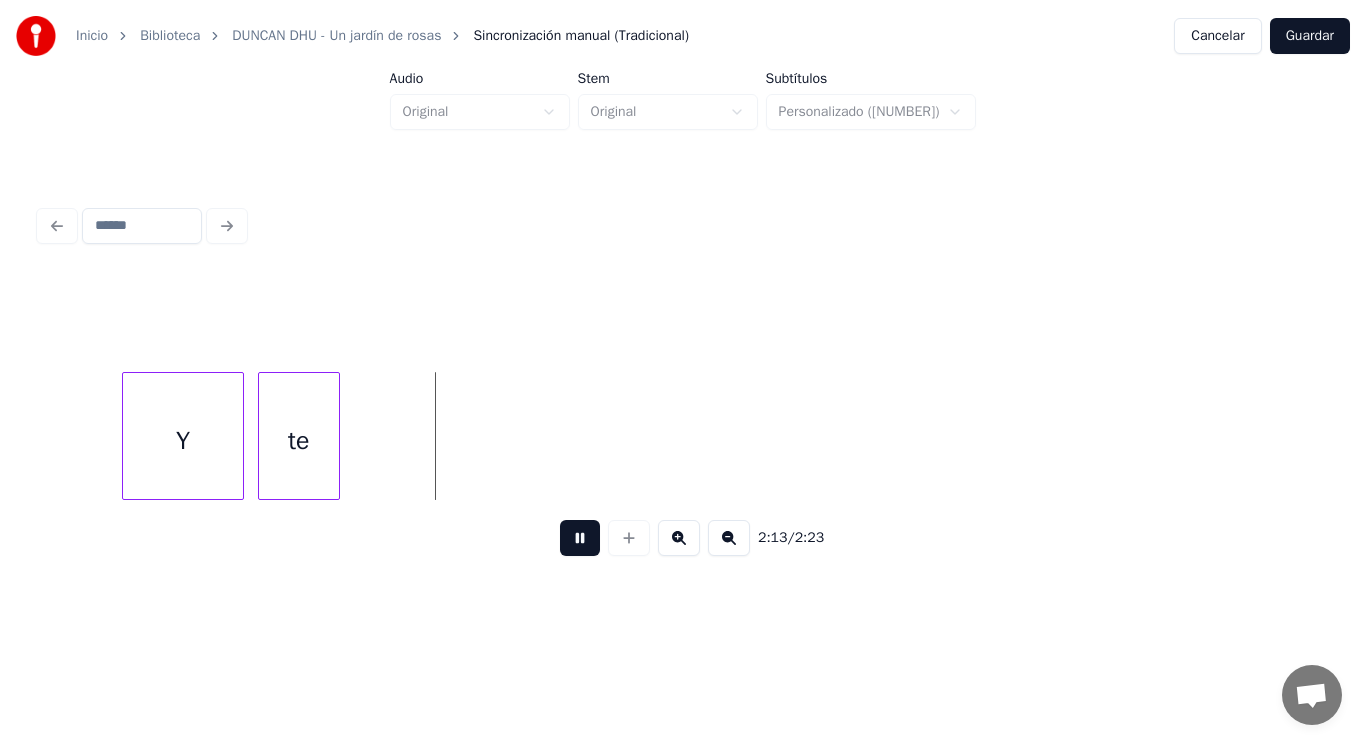 click at bounding box center (580, 538) 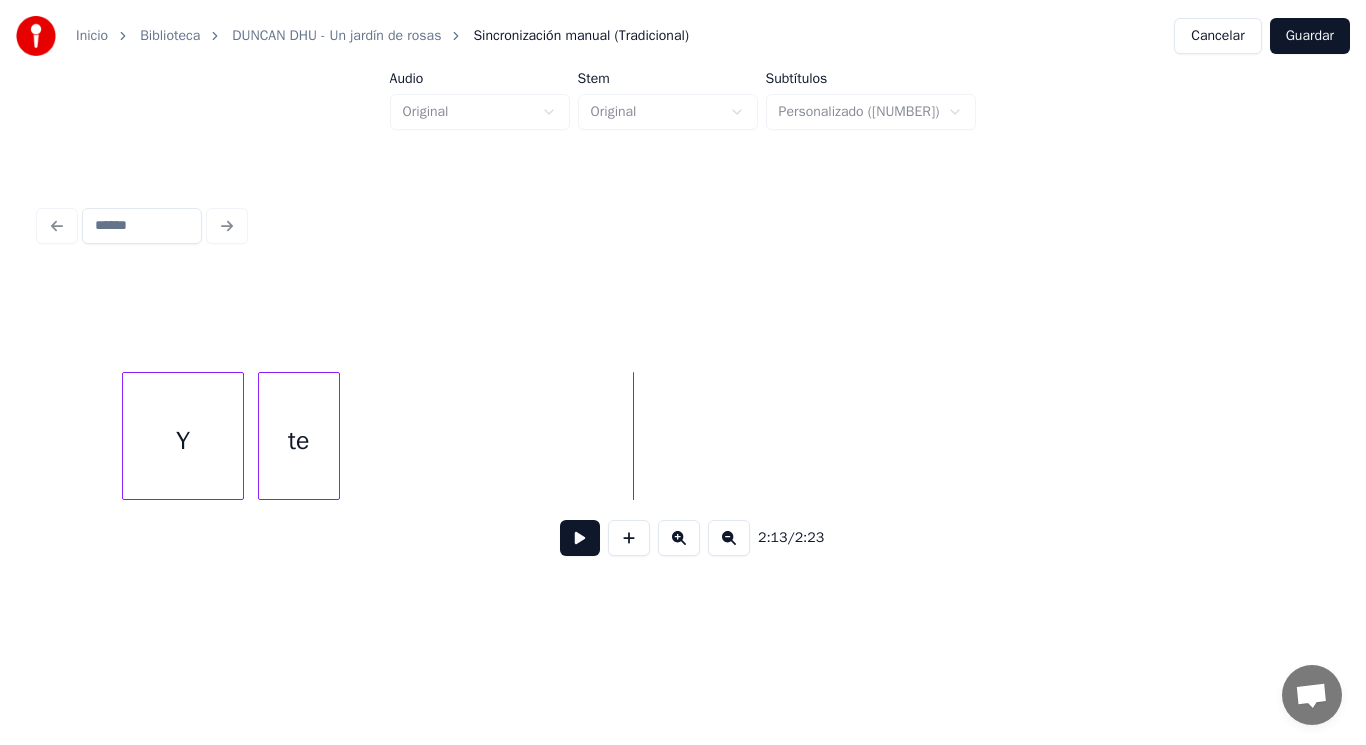 click on "Y te" at bounding box center [-85969, 436] 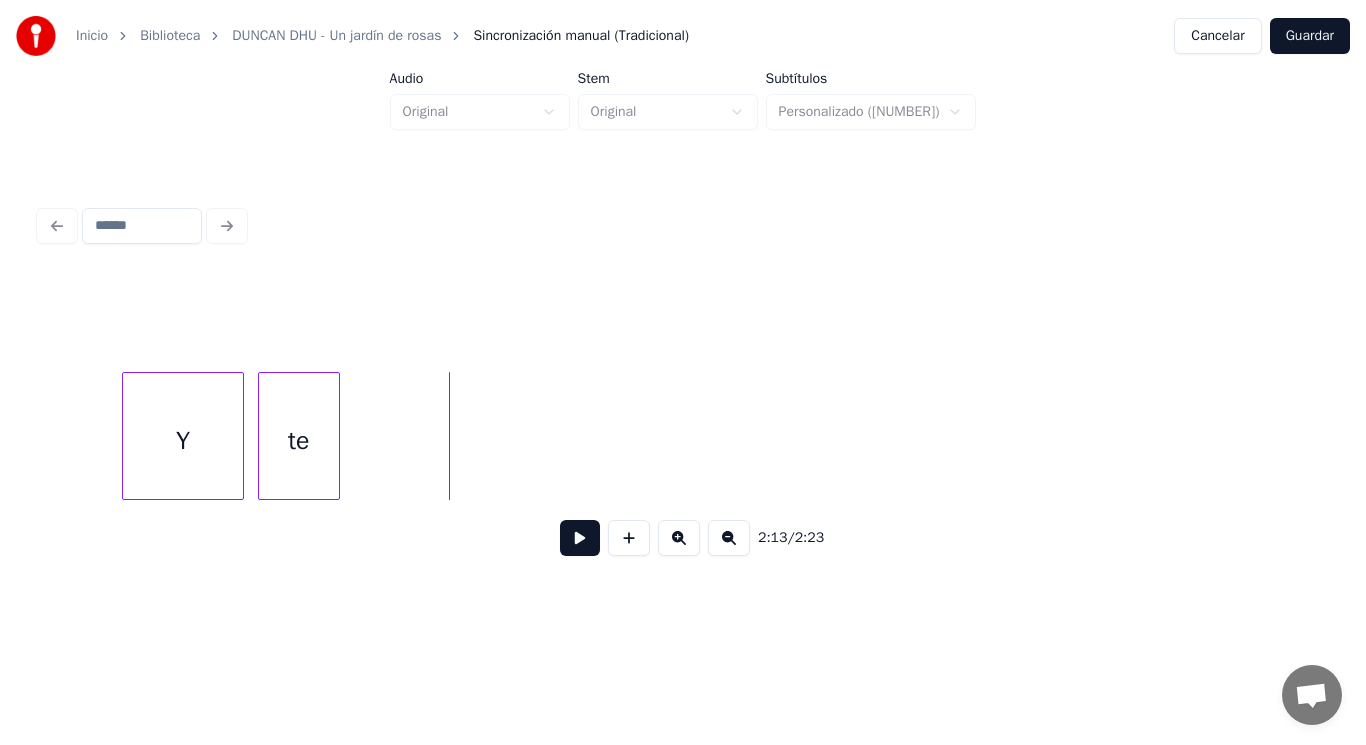 click at bounding box center [580, 538] 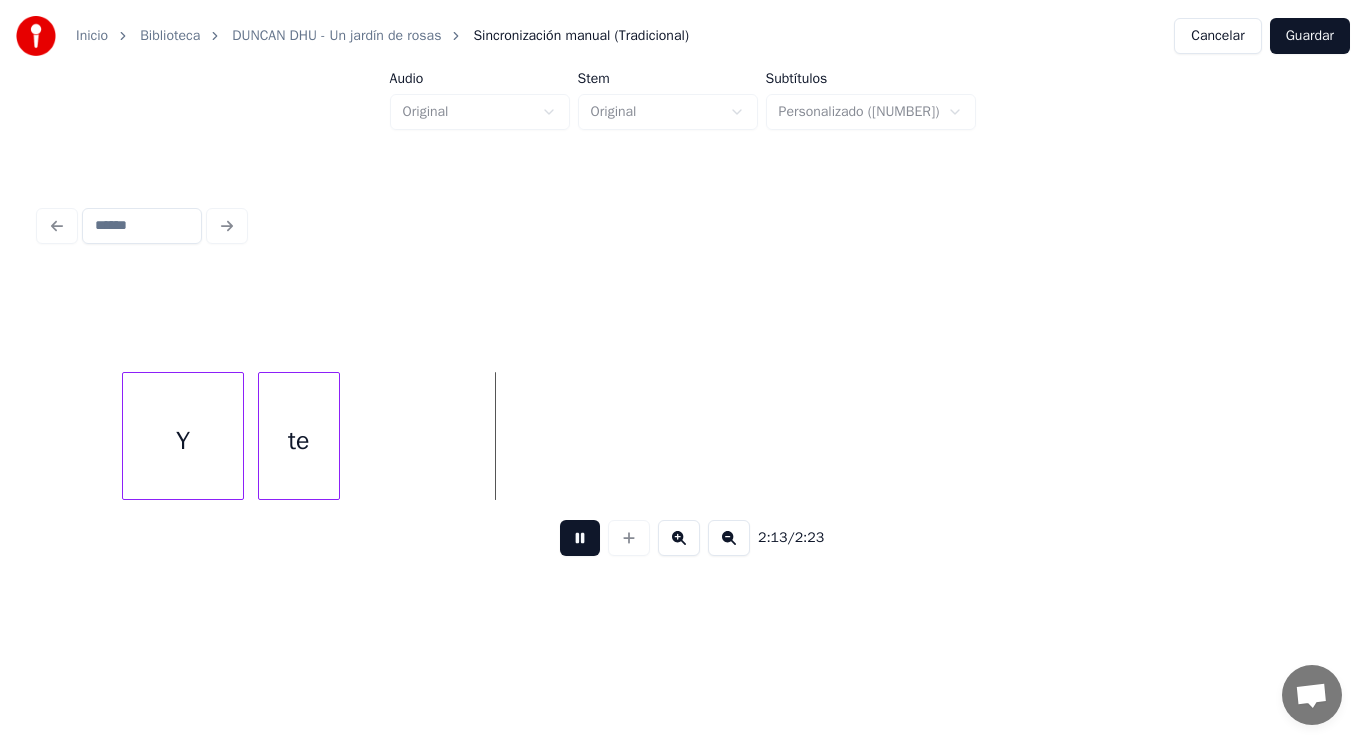 click at bounding box center (580, 538) 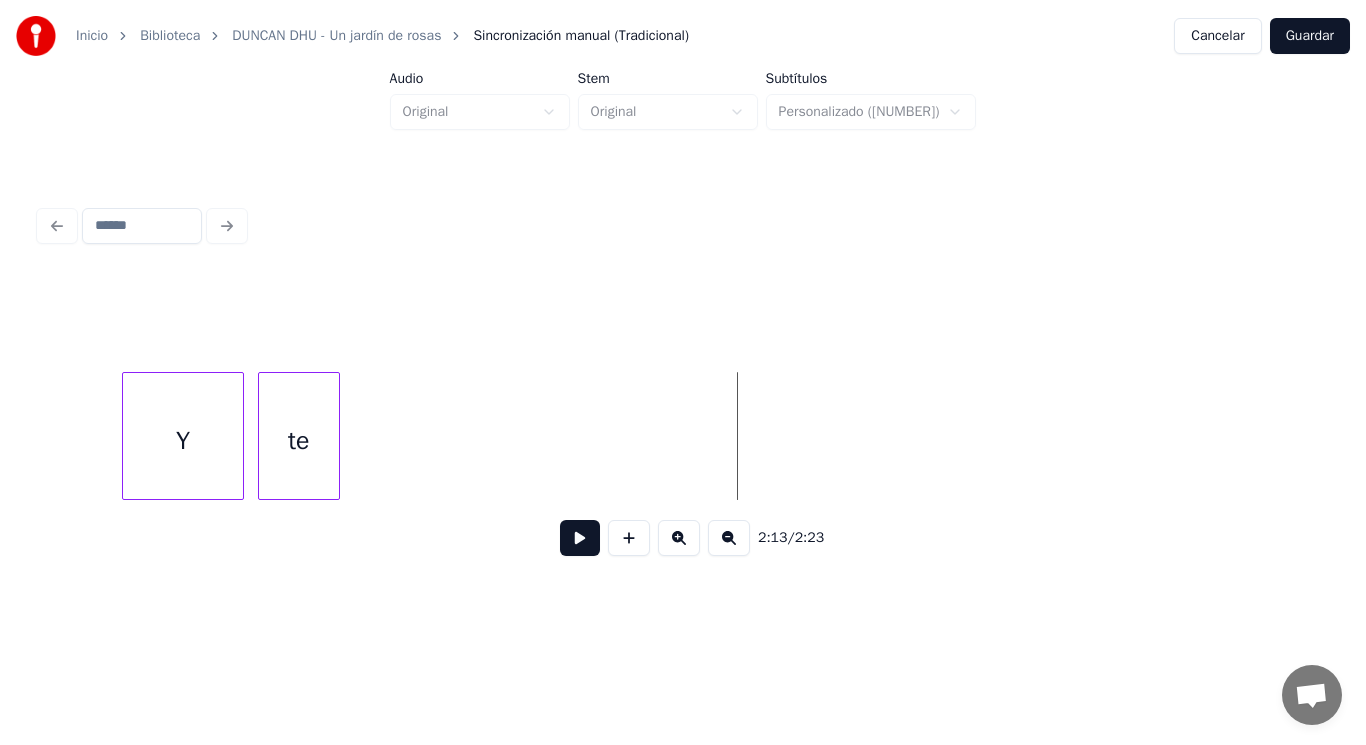 click on "Y te" at bounding box center [-85969, 436] 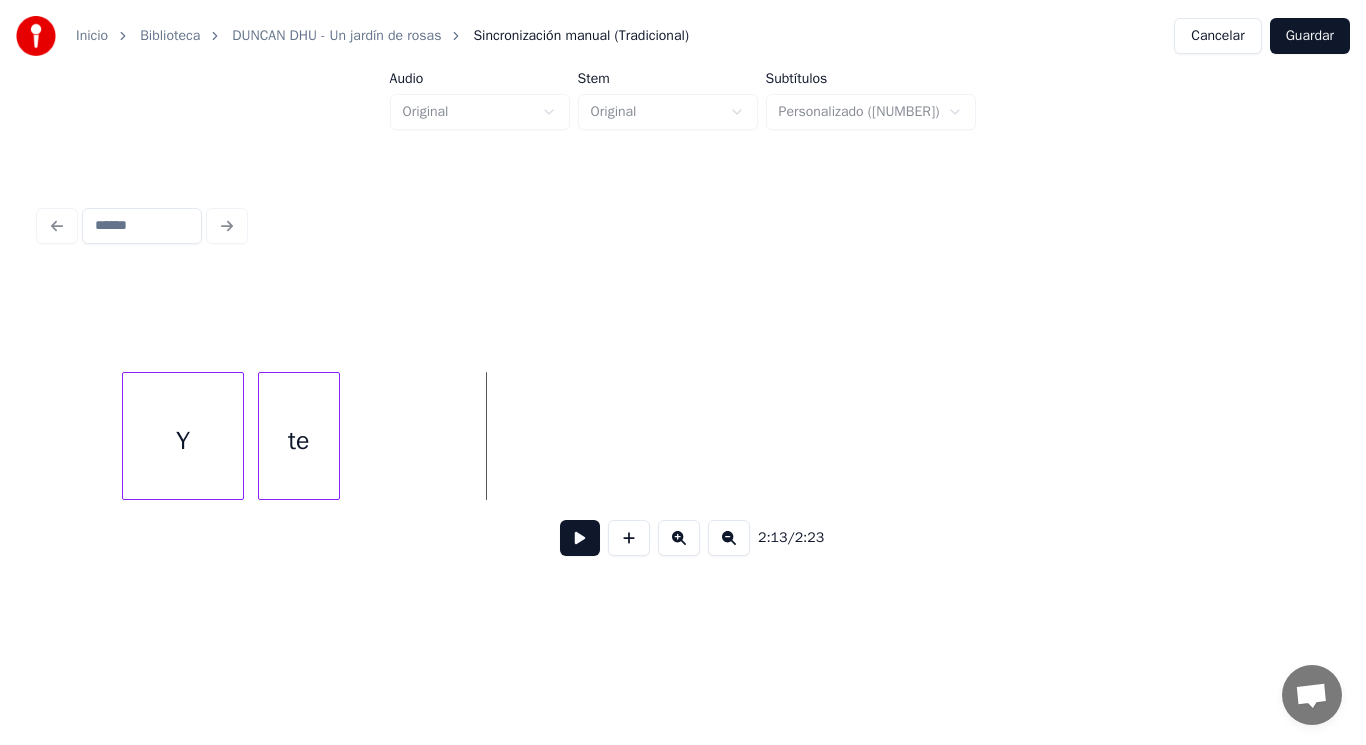 click at bounding box center (580, 538) 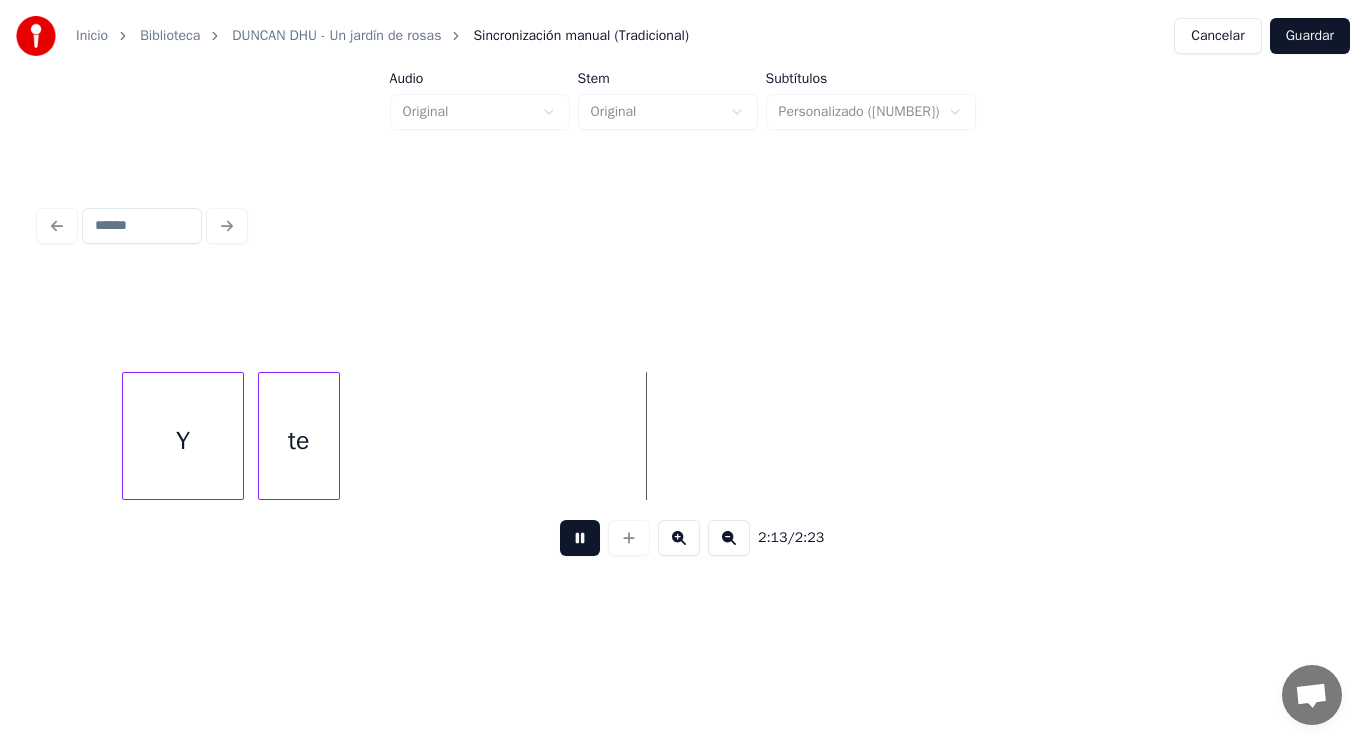 click at bounding box center [580, 538] 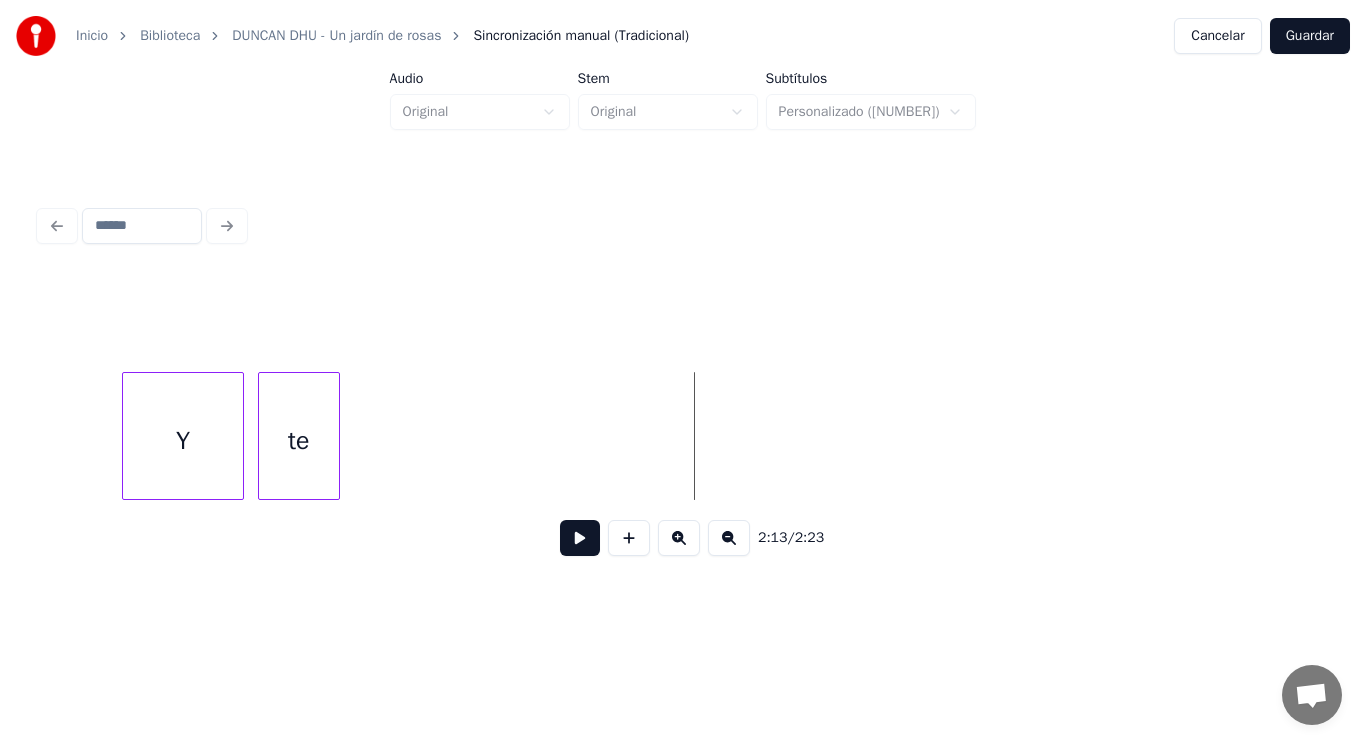 click on "Y te" at bounding box center (-85969, 436) 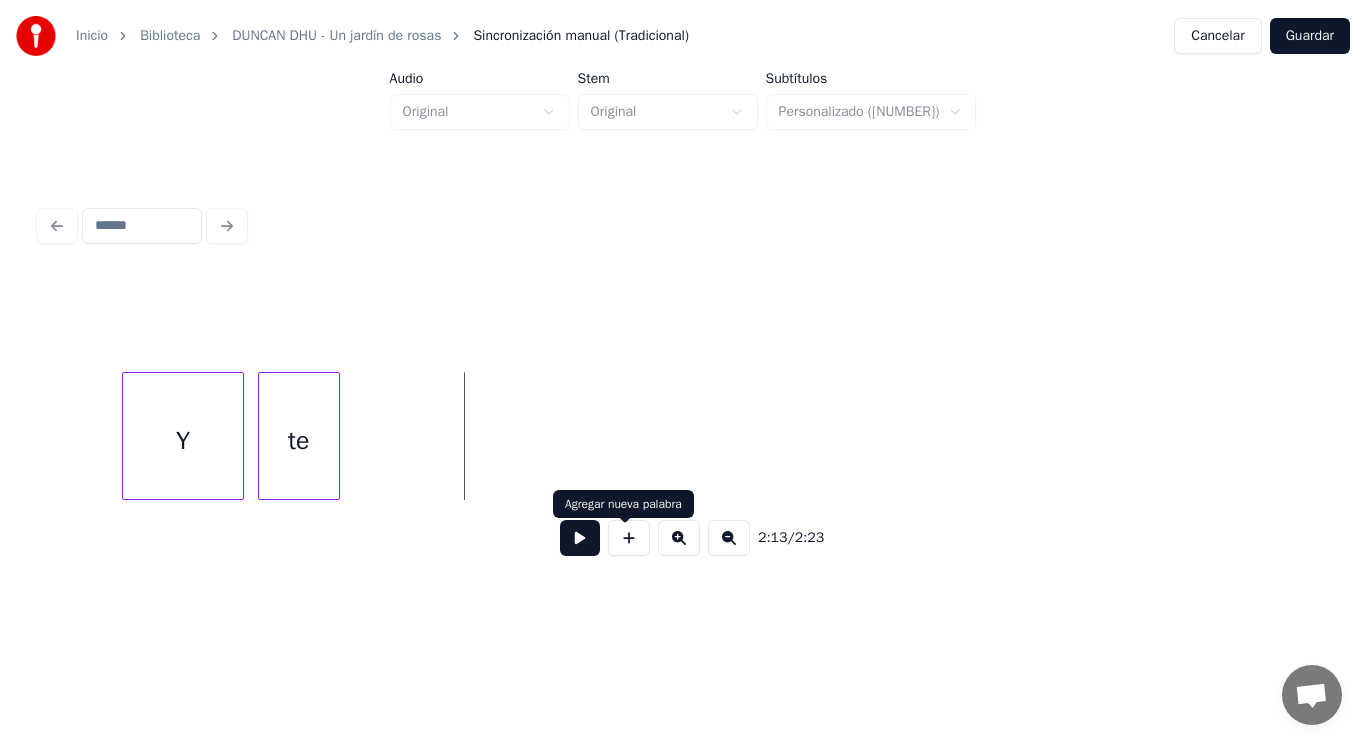 click at bounding box center [629, 538] 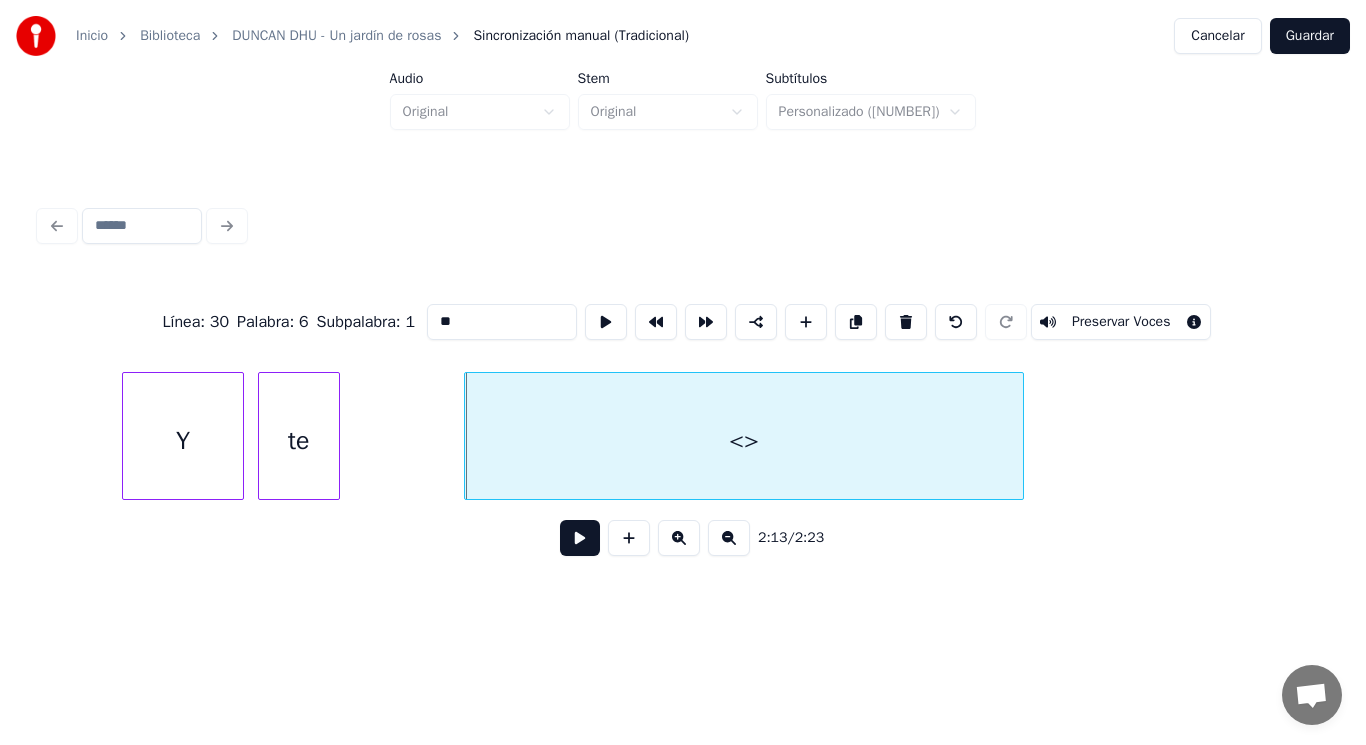 drag, startPoint x: 422, startPoint y: 318, endPoint x: 345, endPoint y: 317, distance: 77.00649 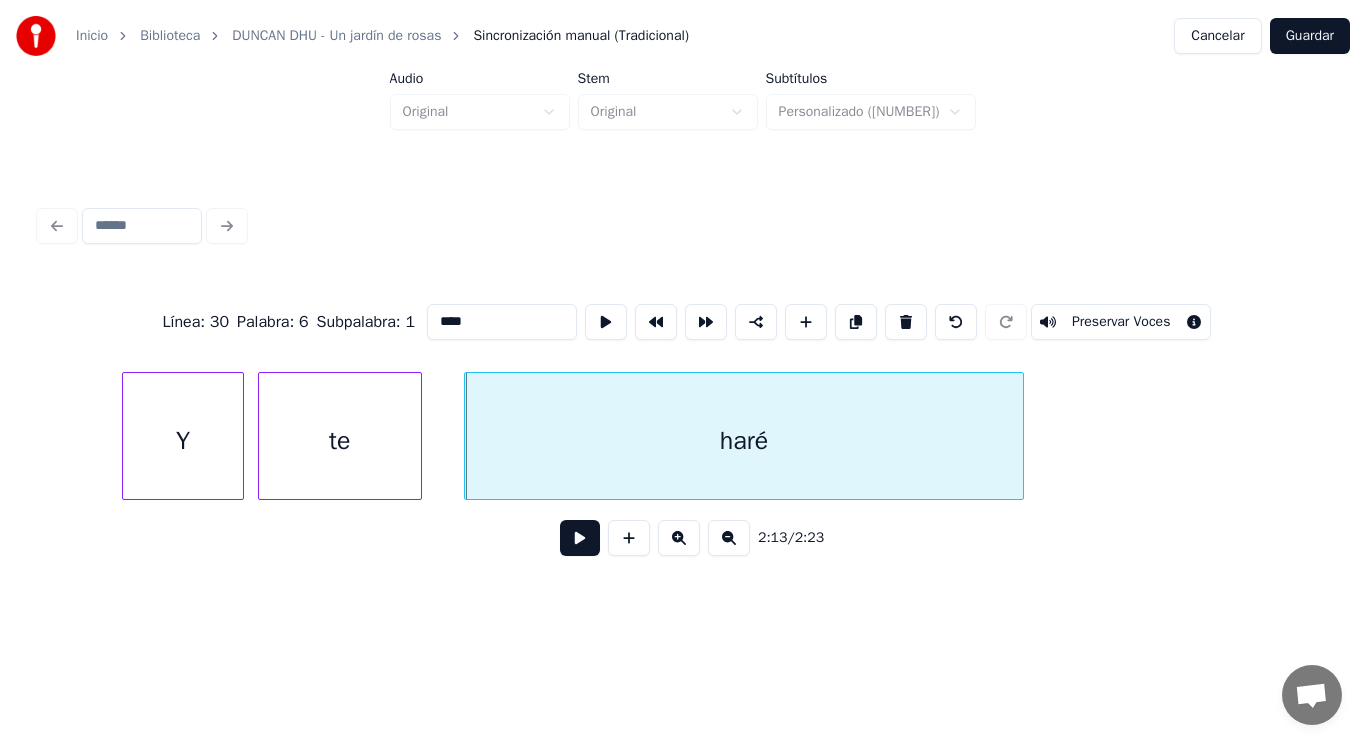 click at bounding box center [418, 436] 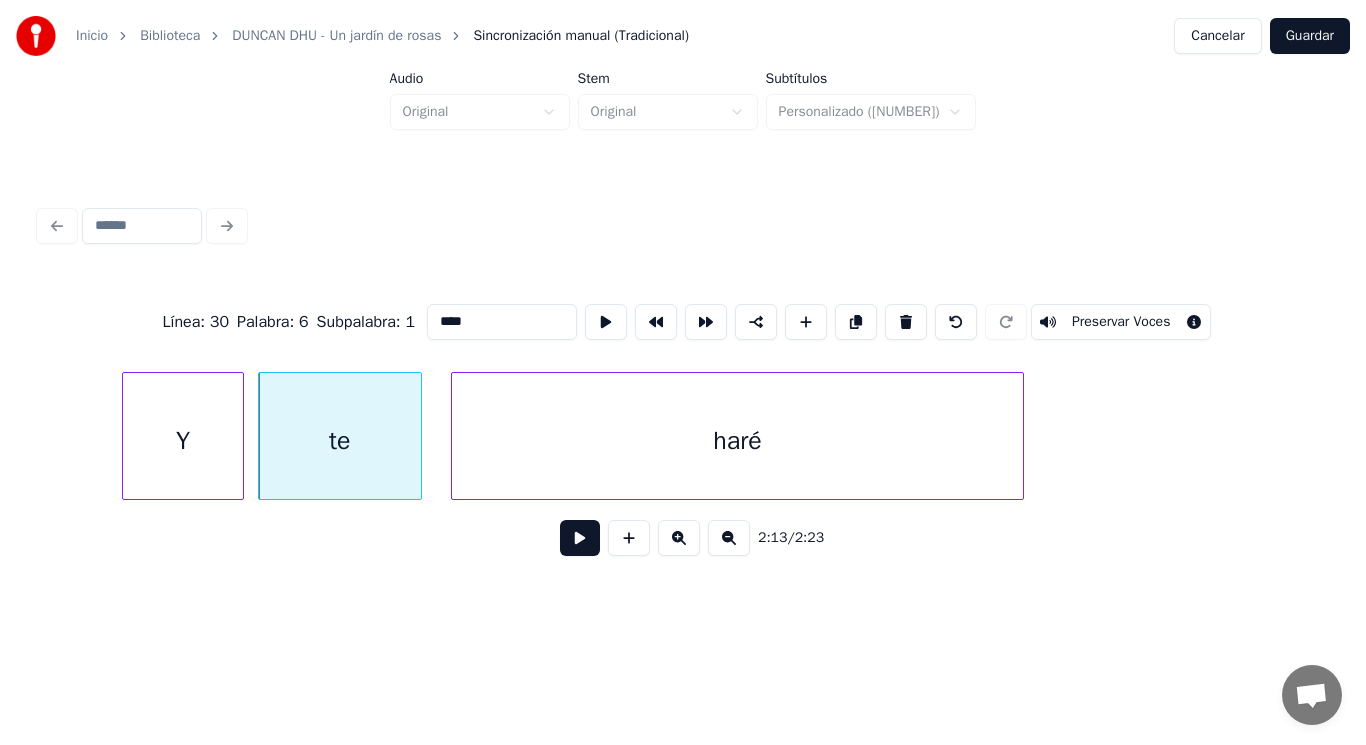 click at bounding box center (455, 436) 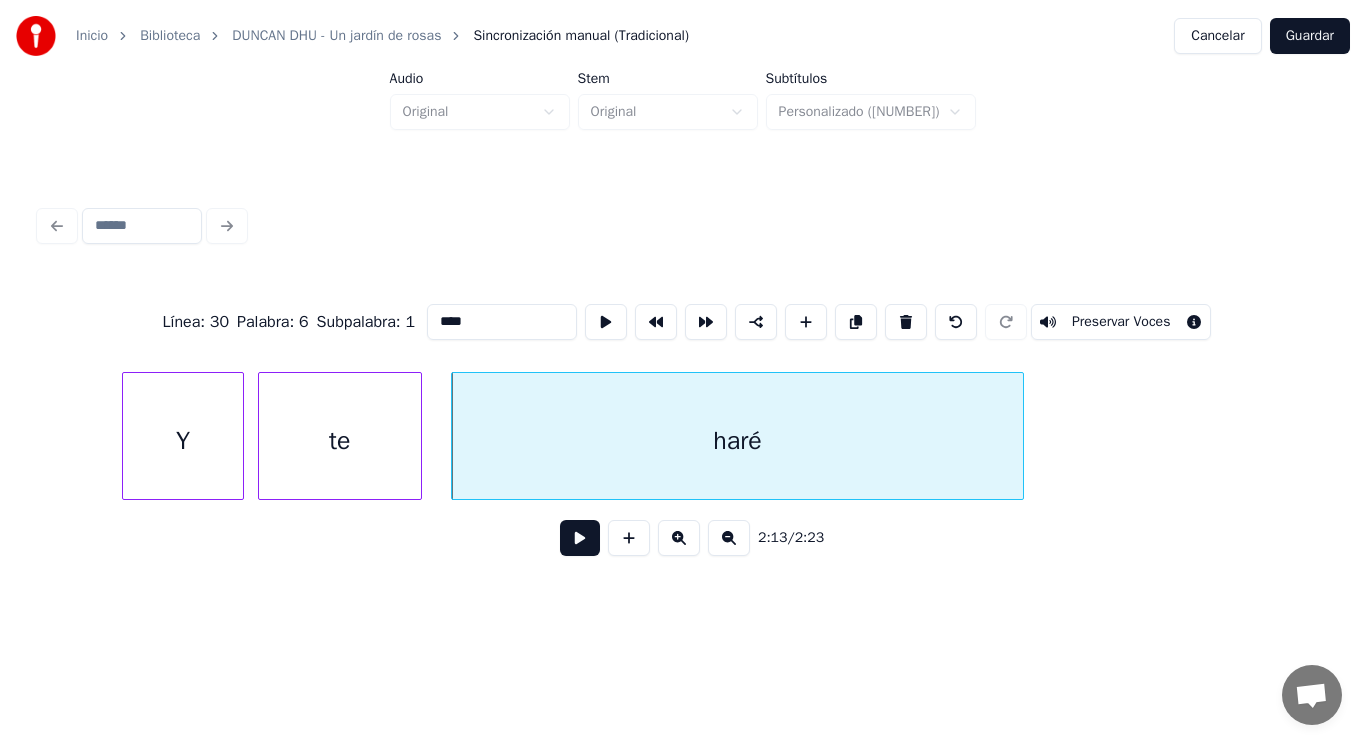 type on "****" 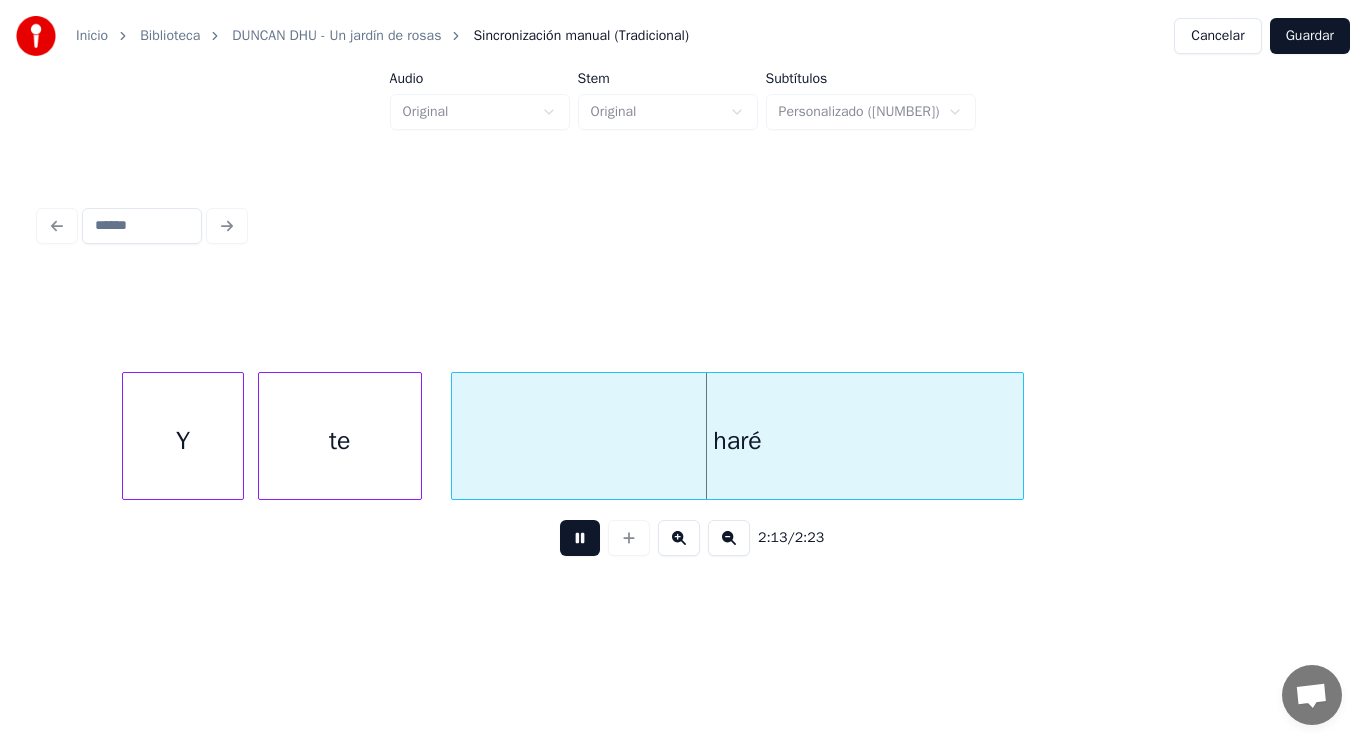 click at bounding box center [580, 538] 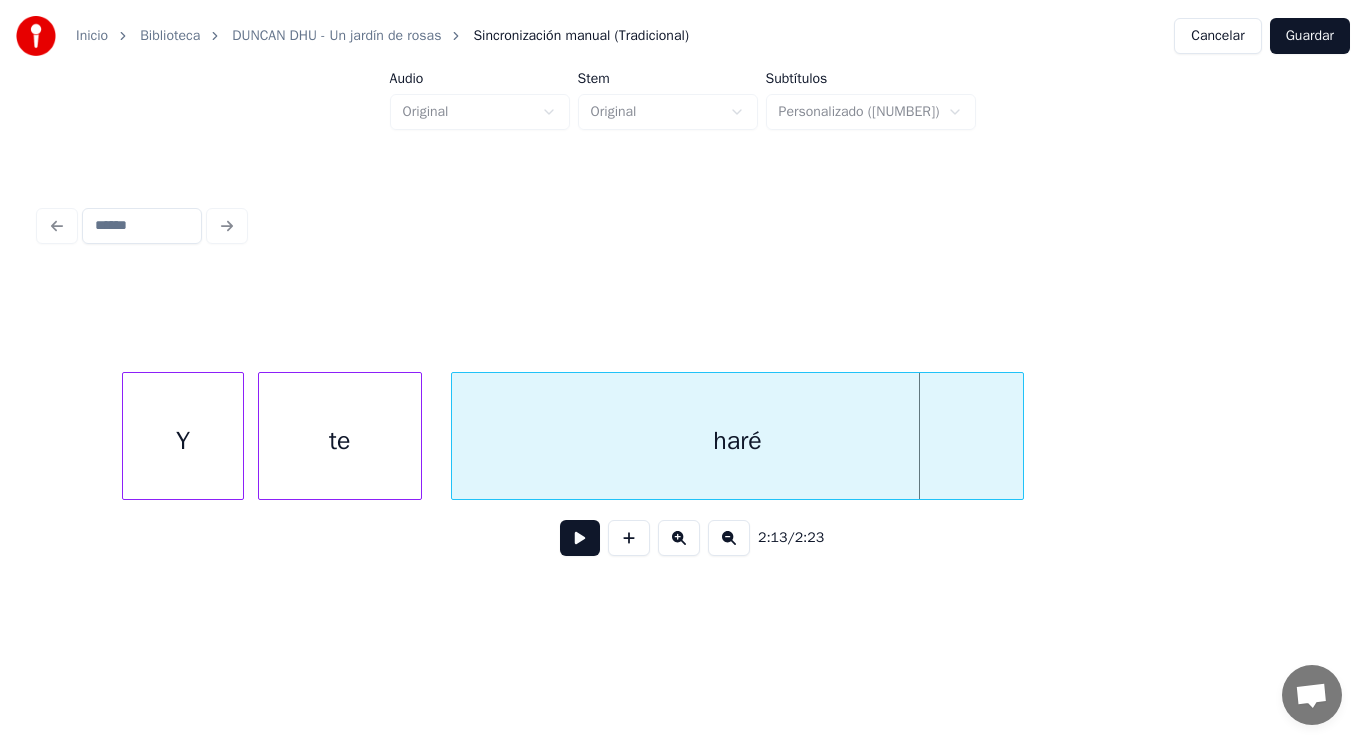 click on "haré" at bounding box center [737, 441] 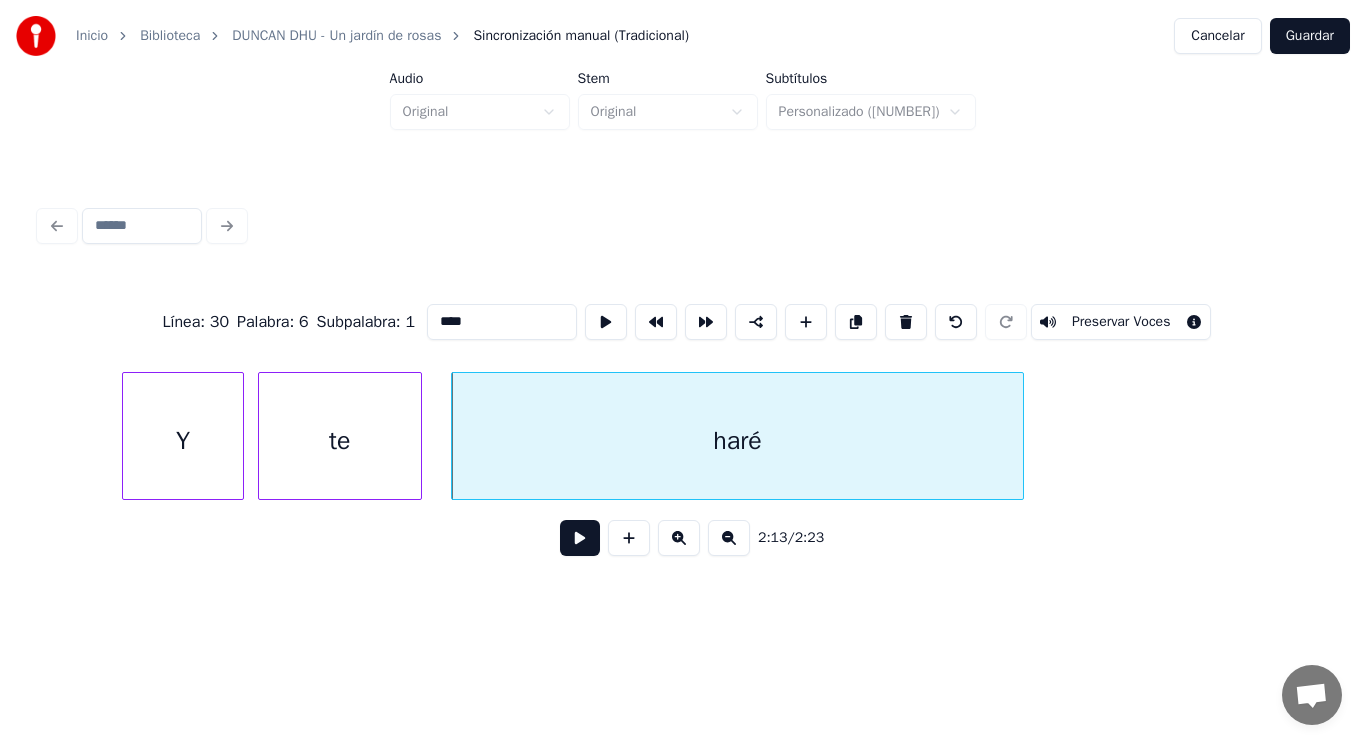 click at bounding box center (580, 538) 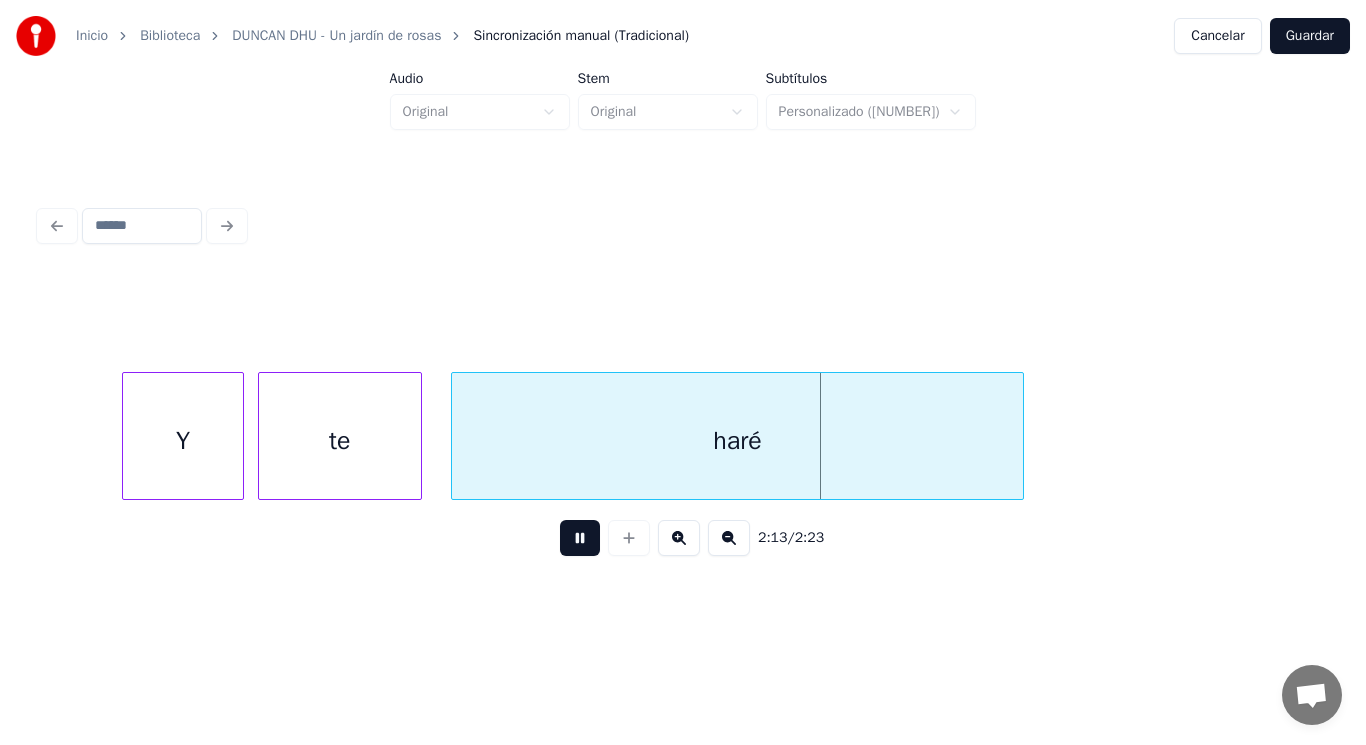 click at bounding box center [580, 538] 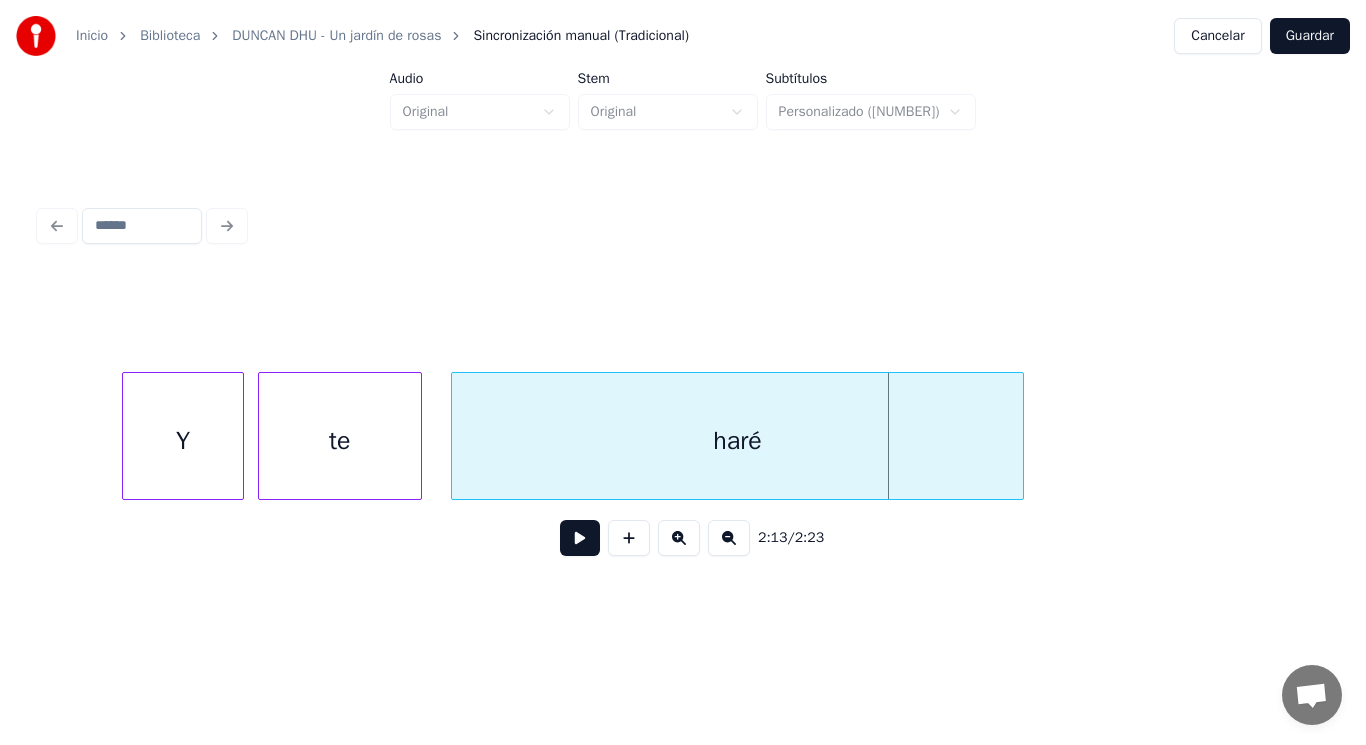 click on "te" at bounding box center (340, 441) 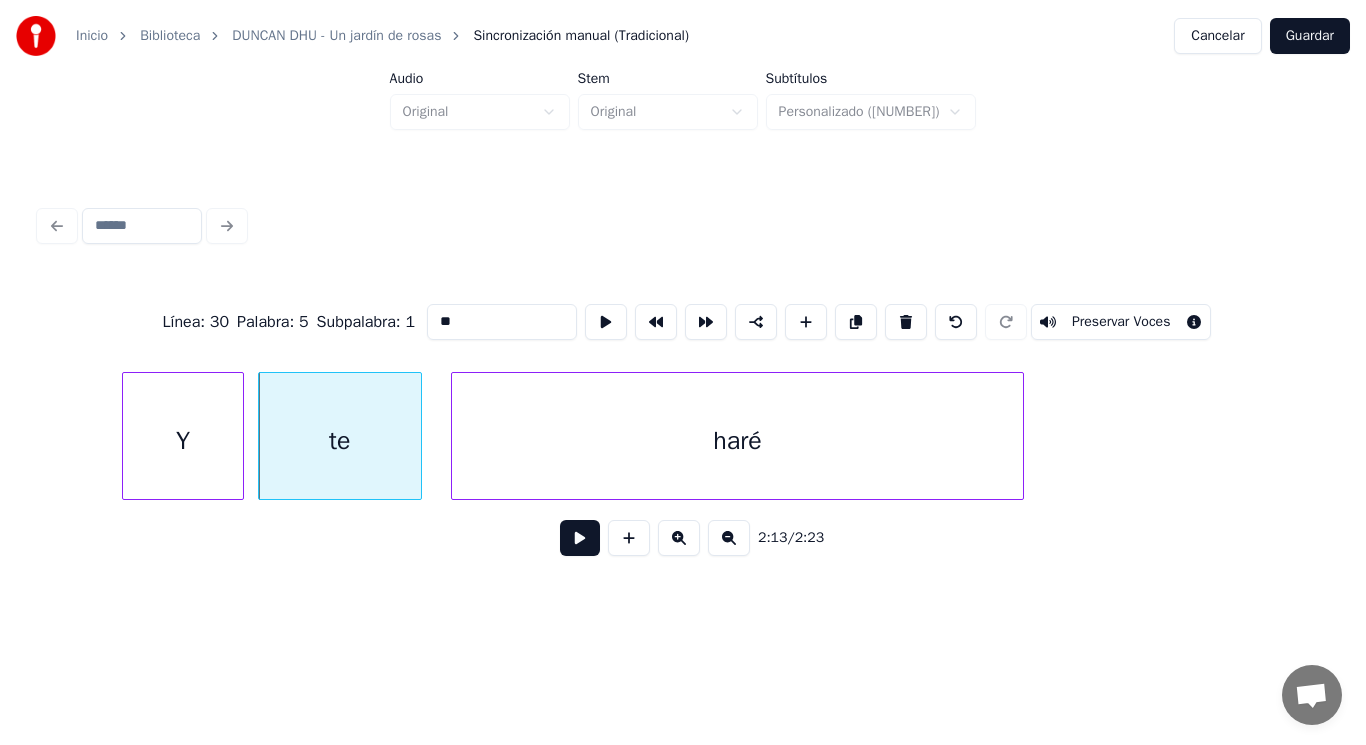 click at bounding box center [580, 538] 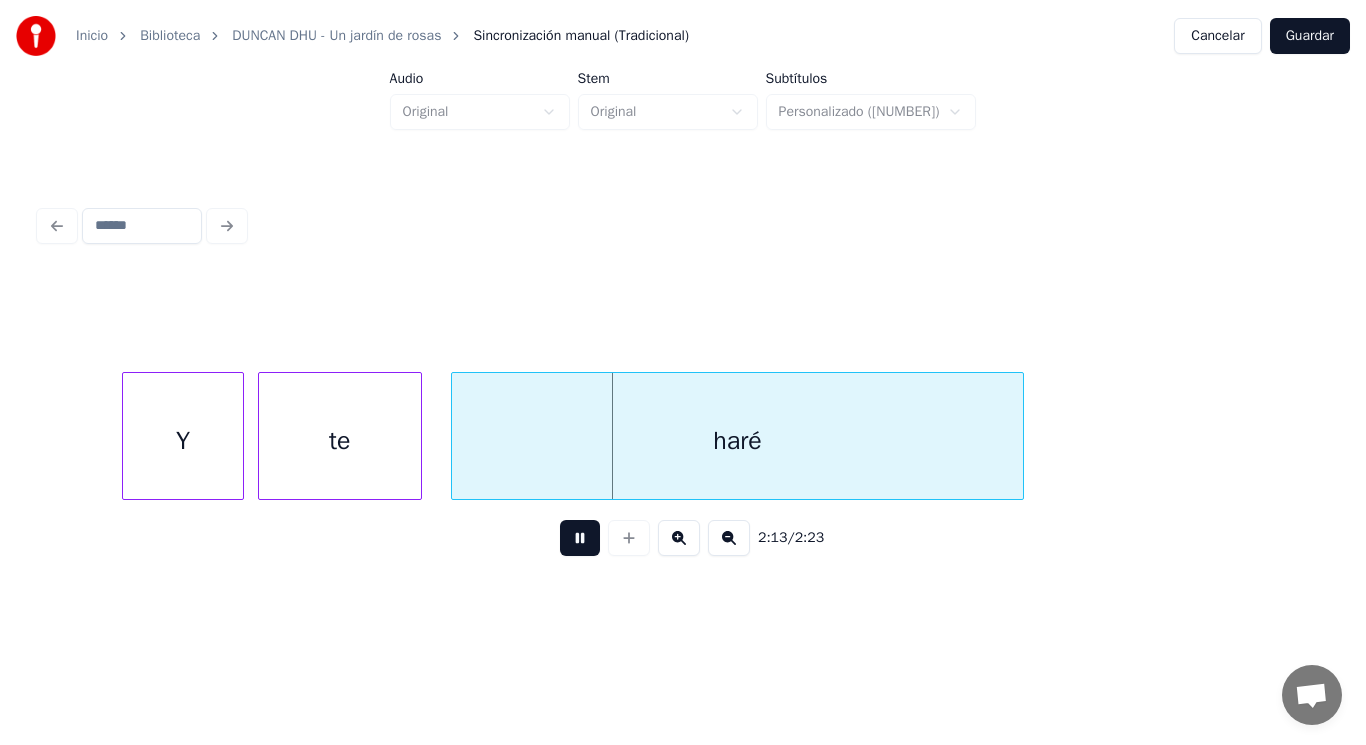 click at bounding box center [580, 538] 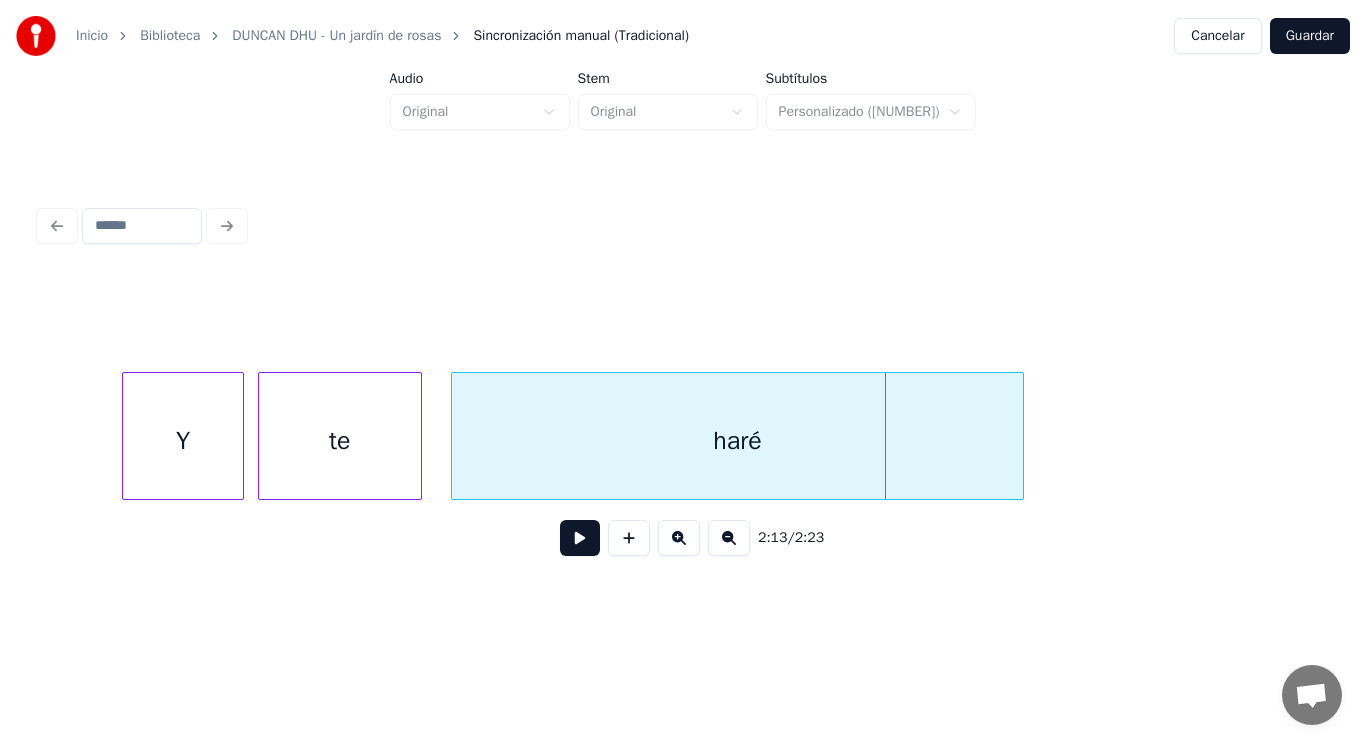 click on "Y" at bounding box center (183, 441) 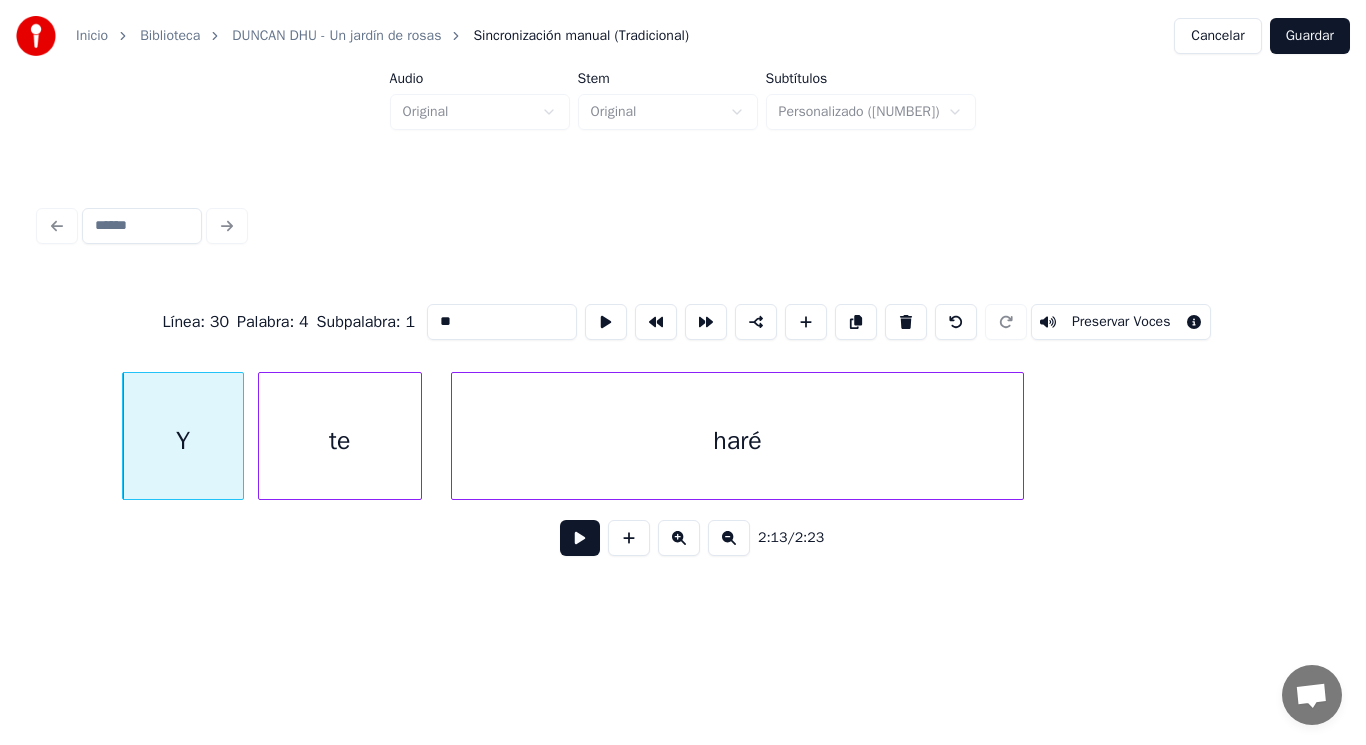 type on "*" 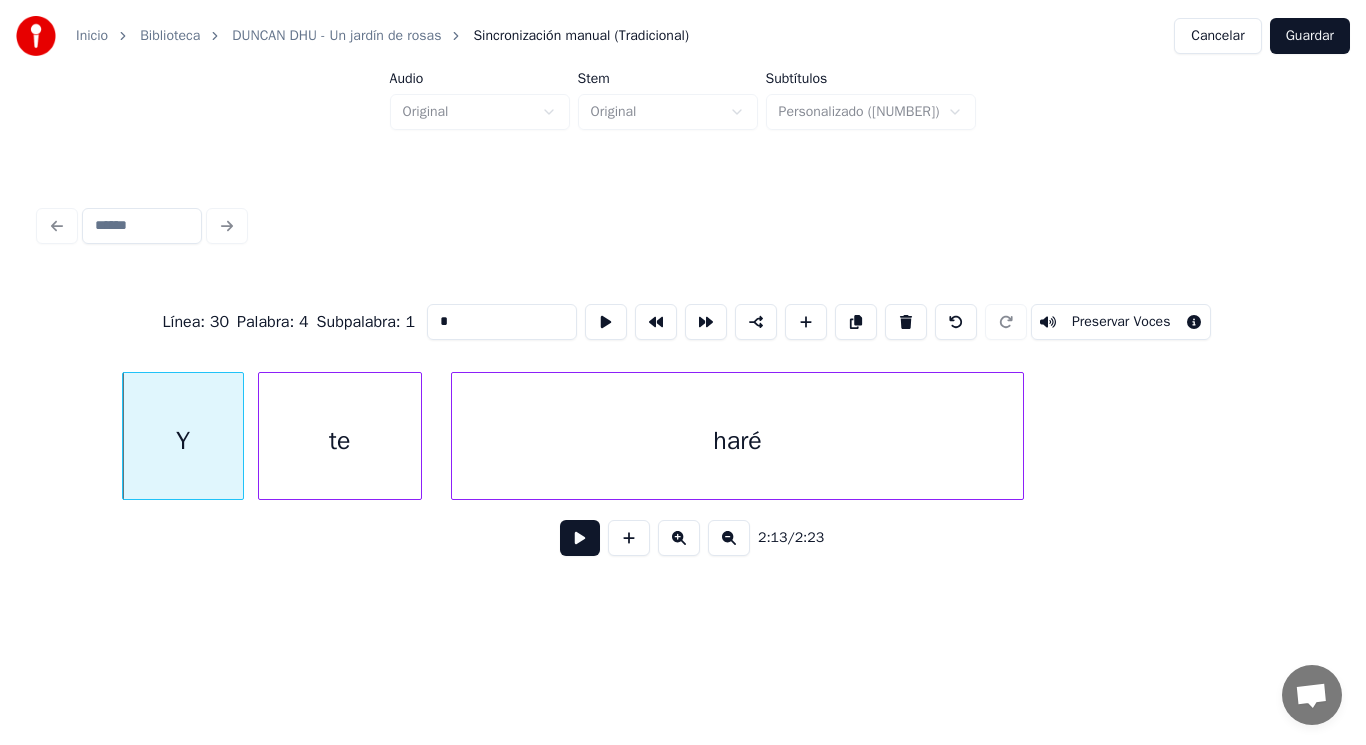 click at bounding box center [580, 538] 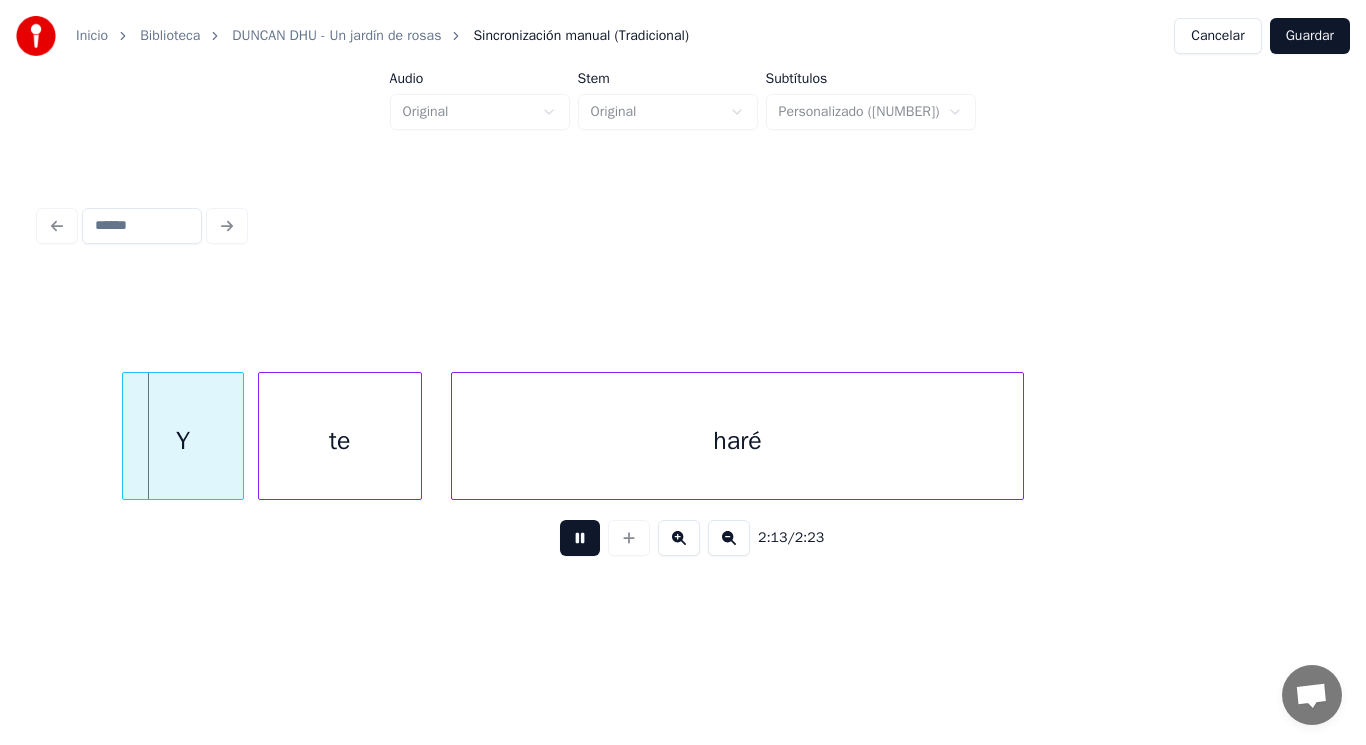 click at bounding box center [580, 538] 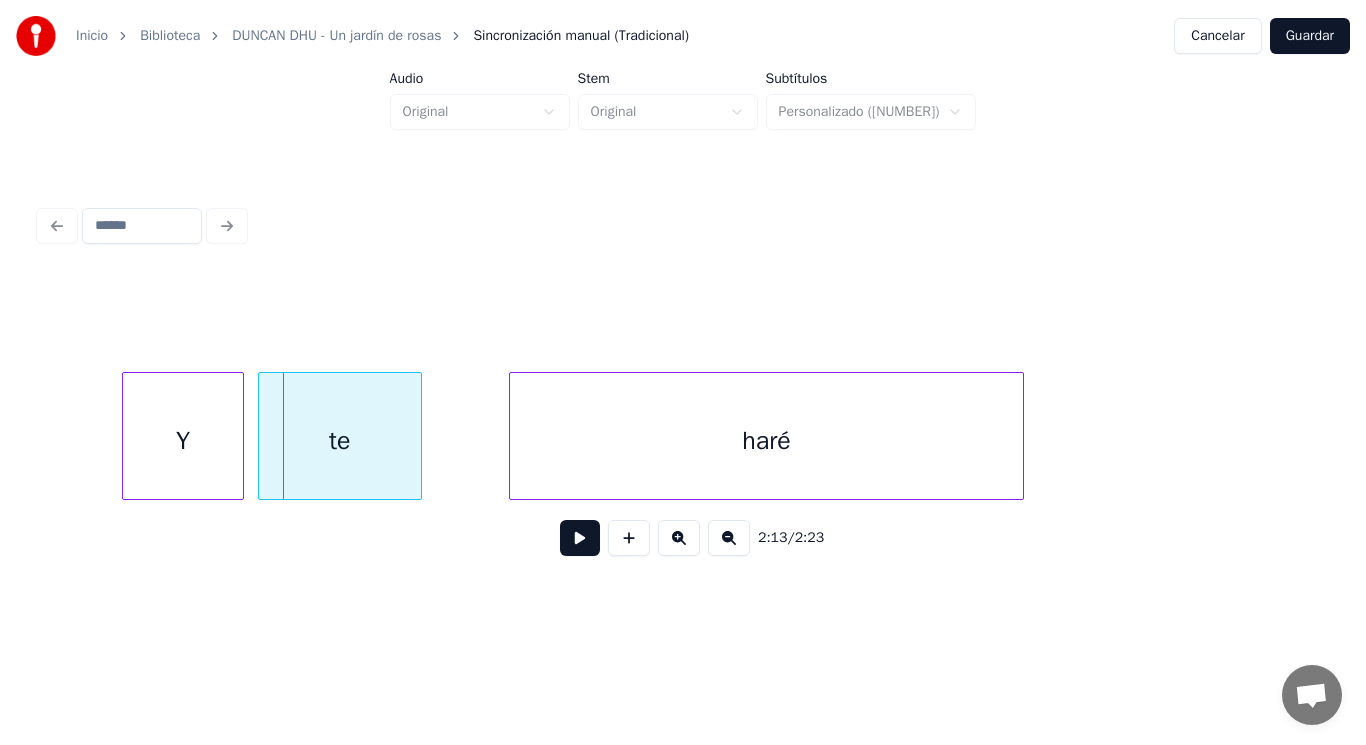 click at bounding box center (513, 436) 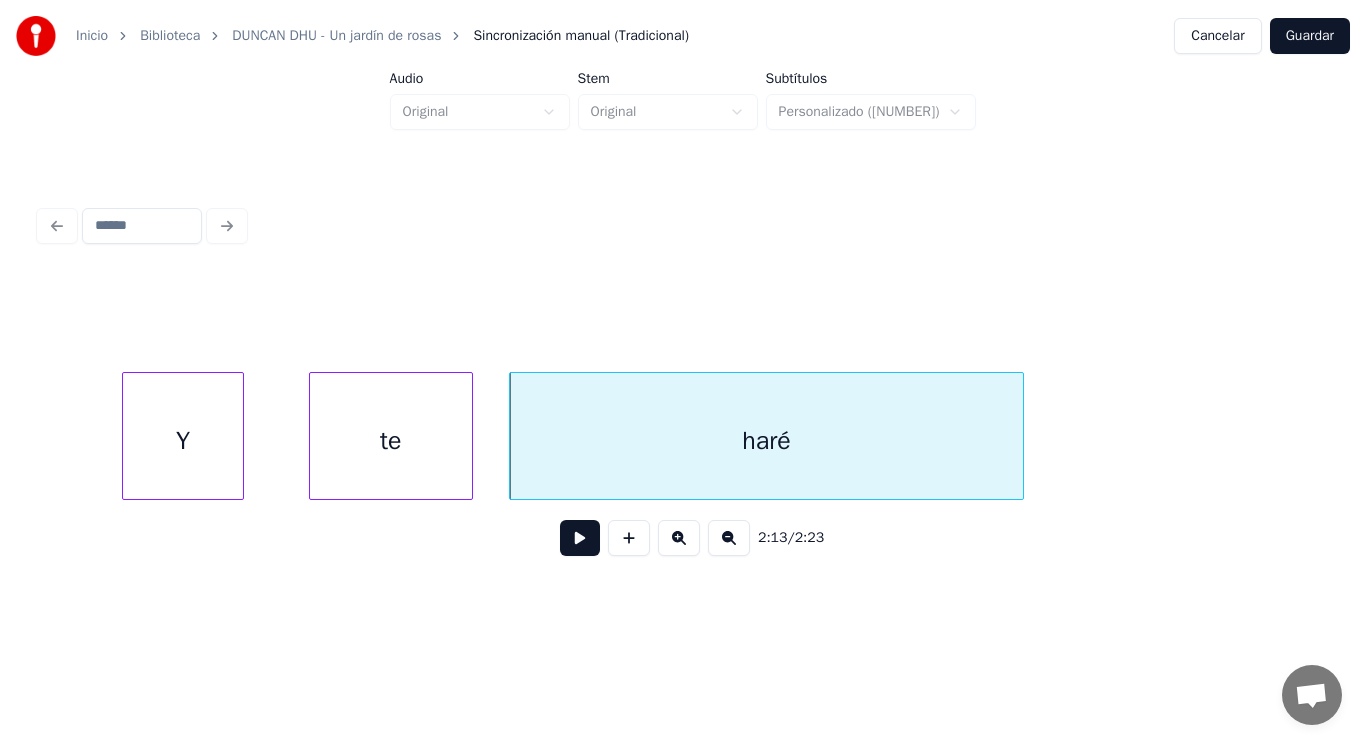 click on "te" at bounding box center (391, 441) 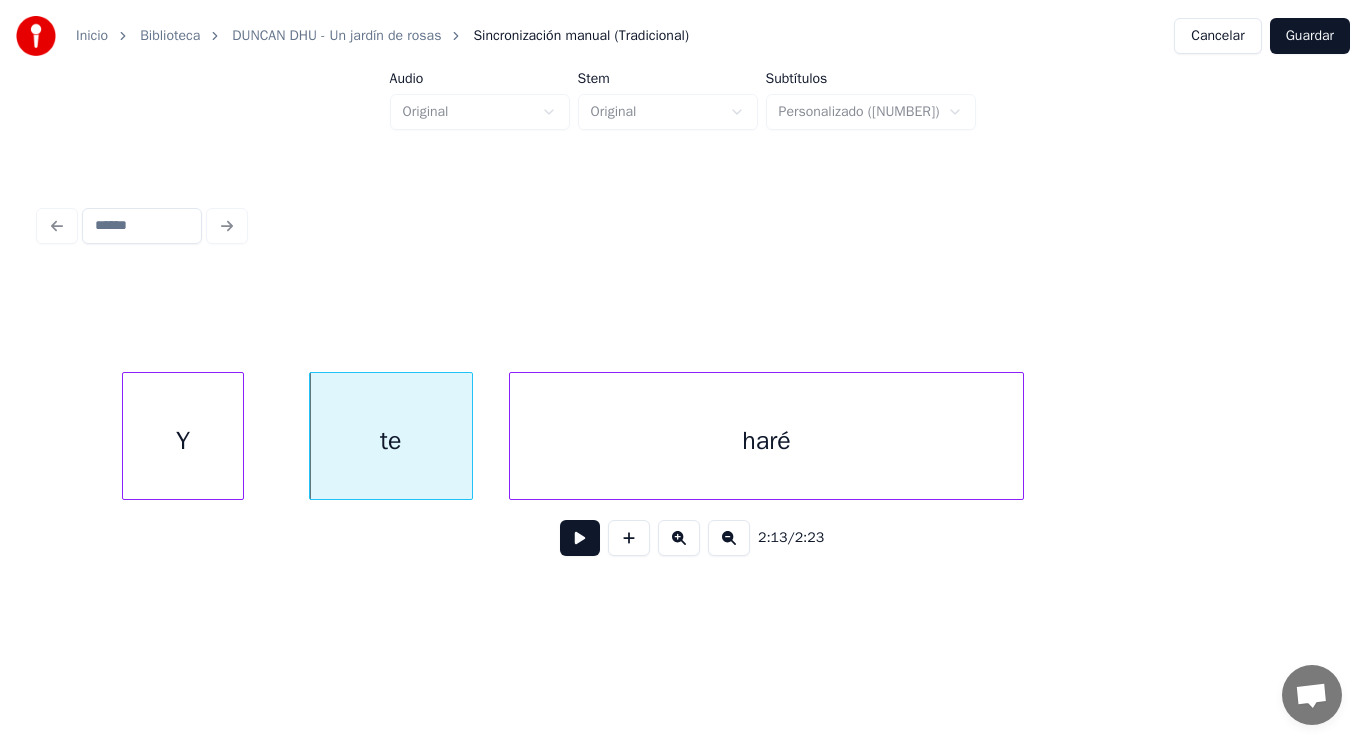 click at bounding box center (580, 538) 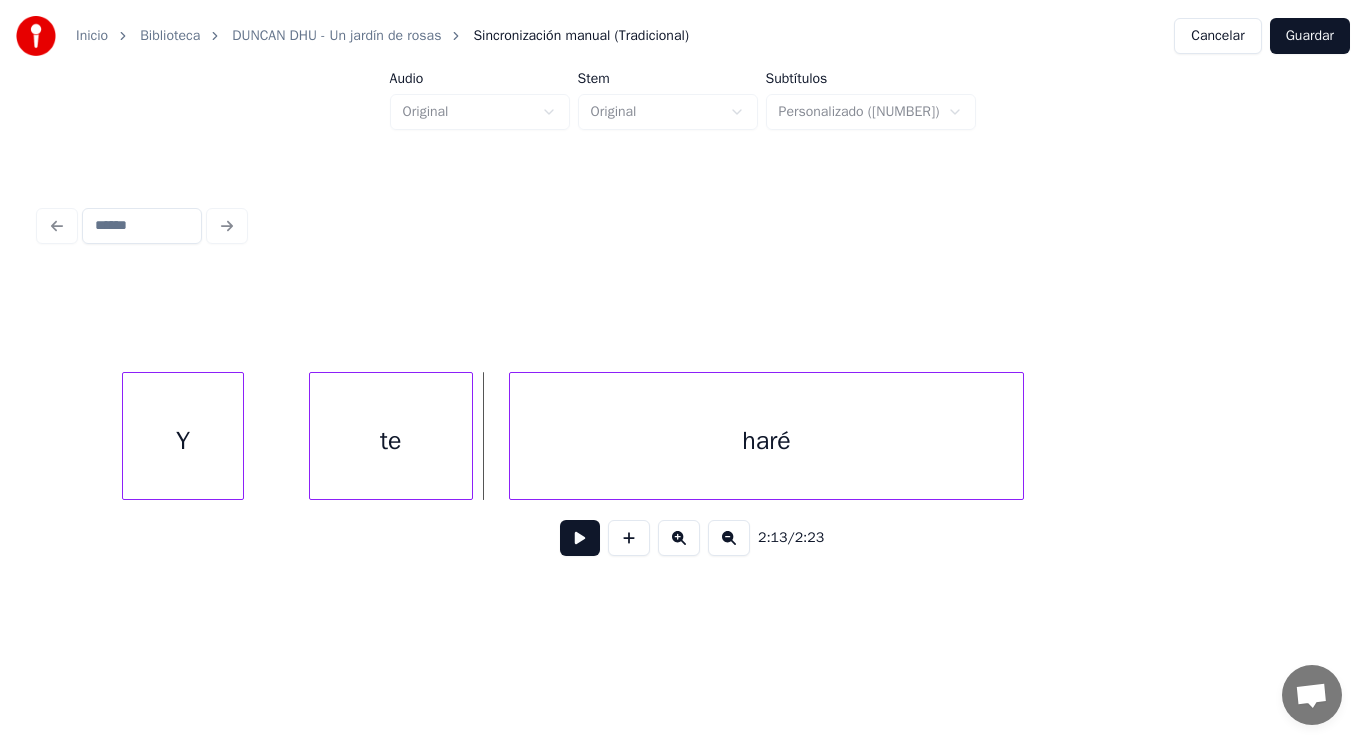 click on "Y" at bounding box center [183, 441] 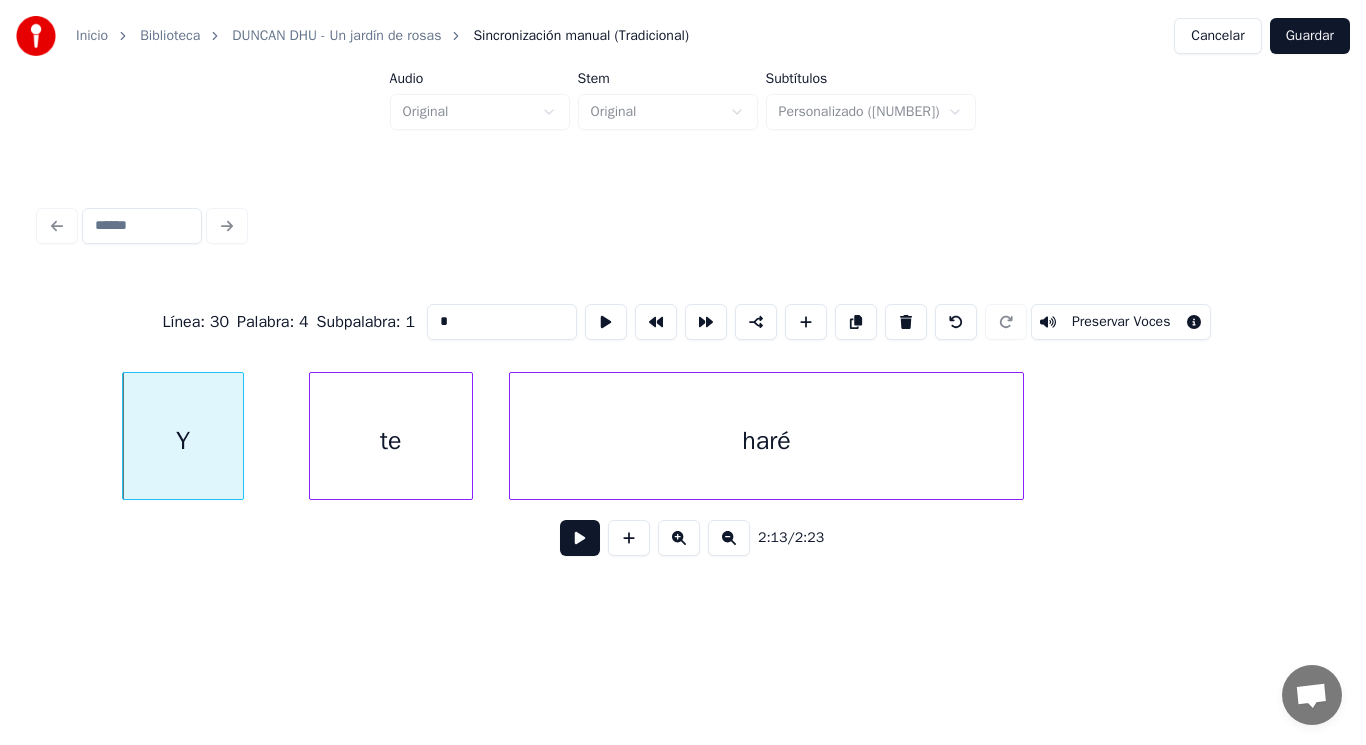 click at bounding box center (580, 538) 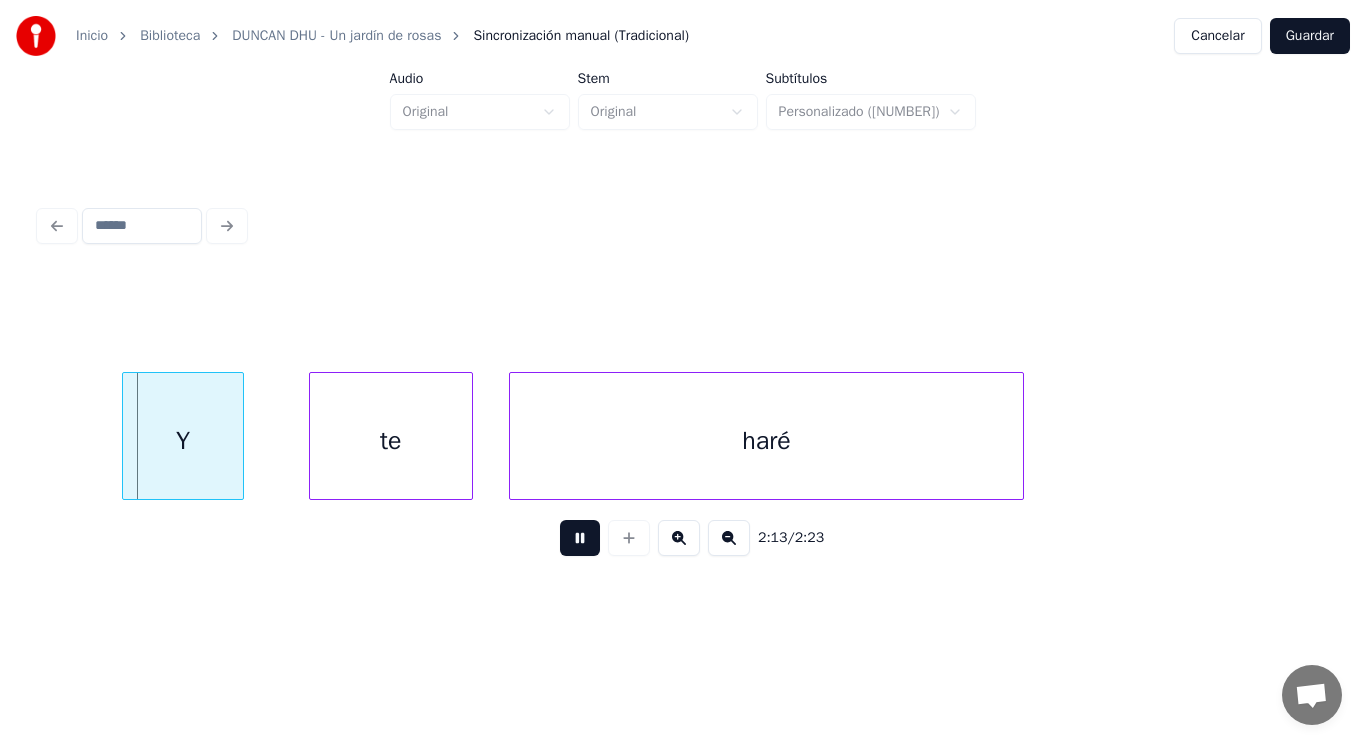 click at bounding box center (580, 538) 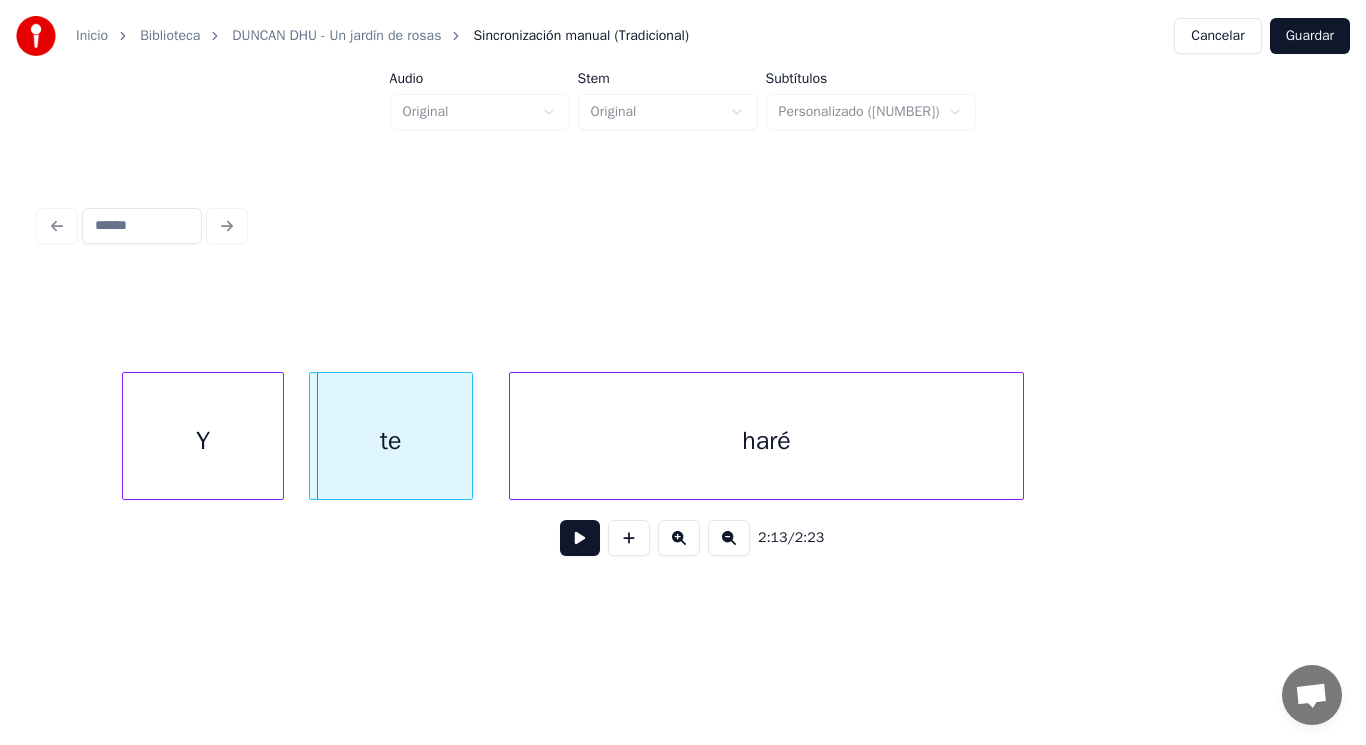 click at bounding box center (280, 436) 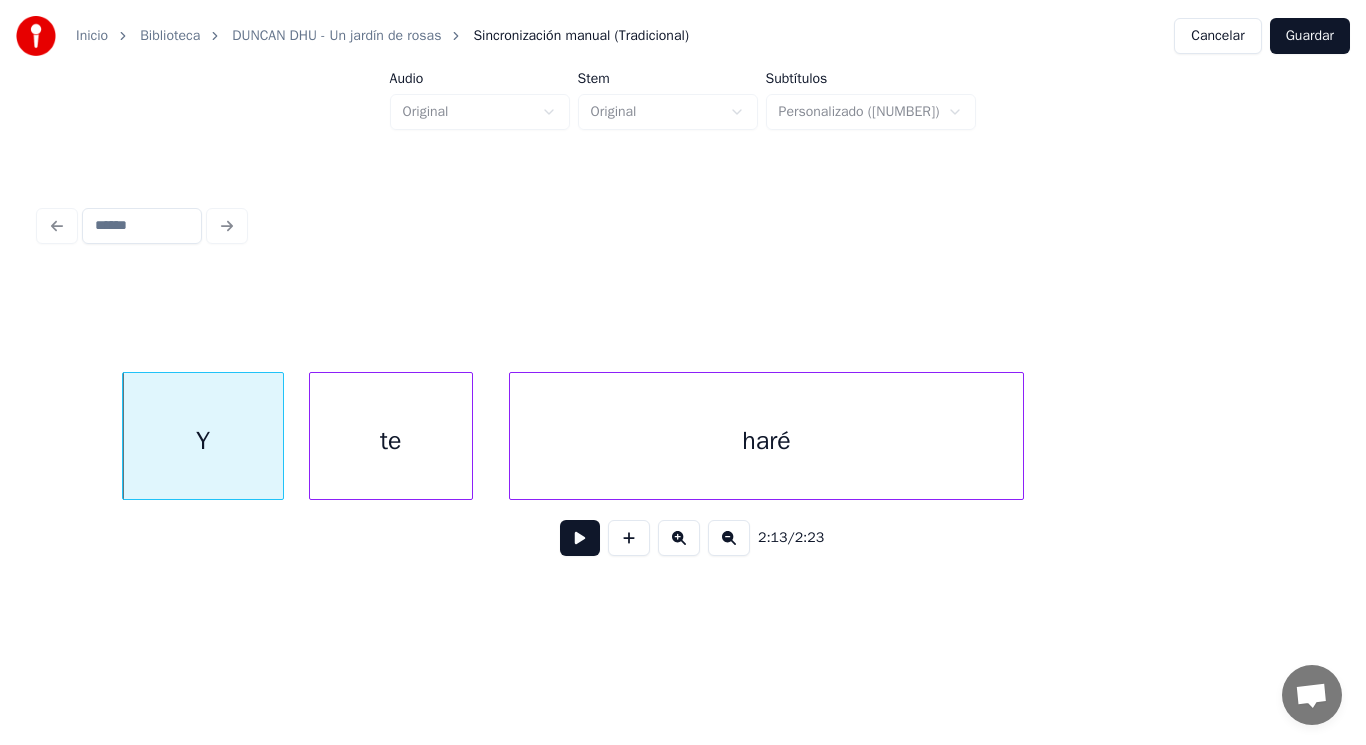 click on "te" at bounding box center (391, 441) 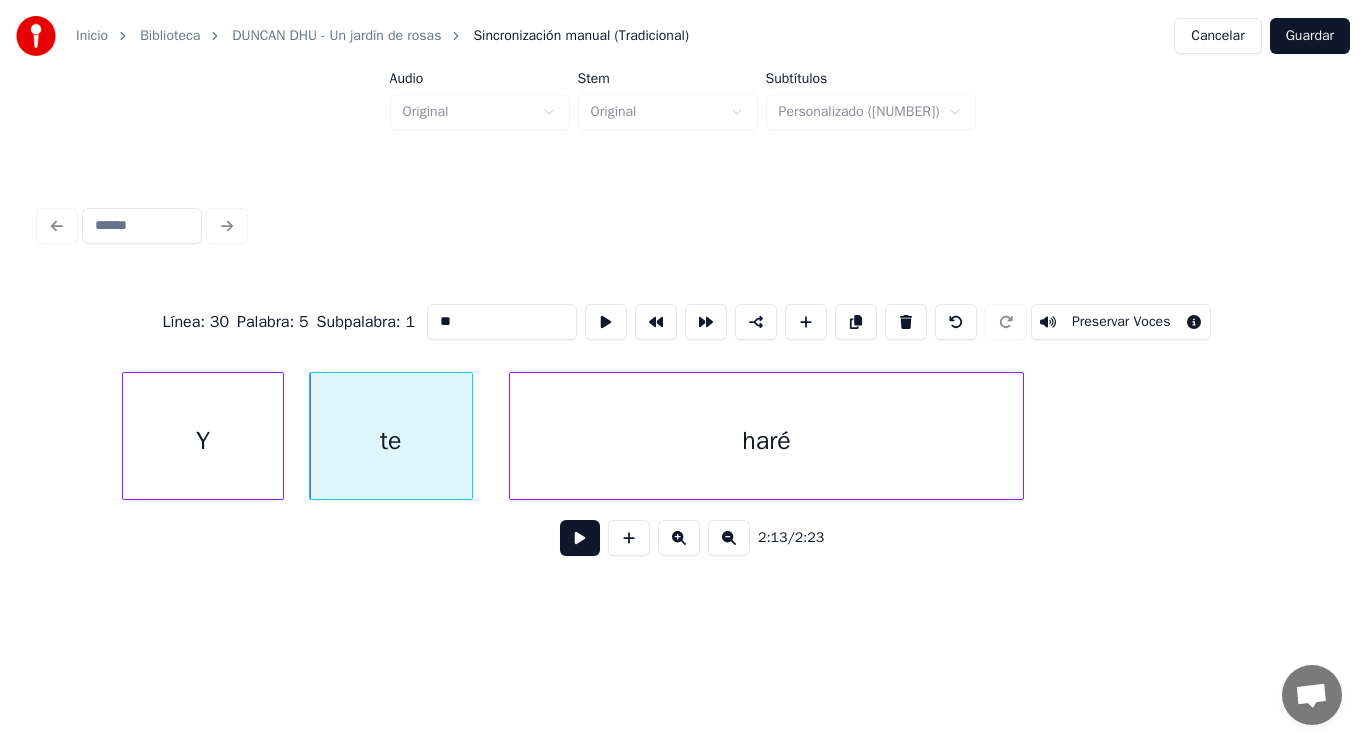 click at bounding box center [580, 538] 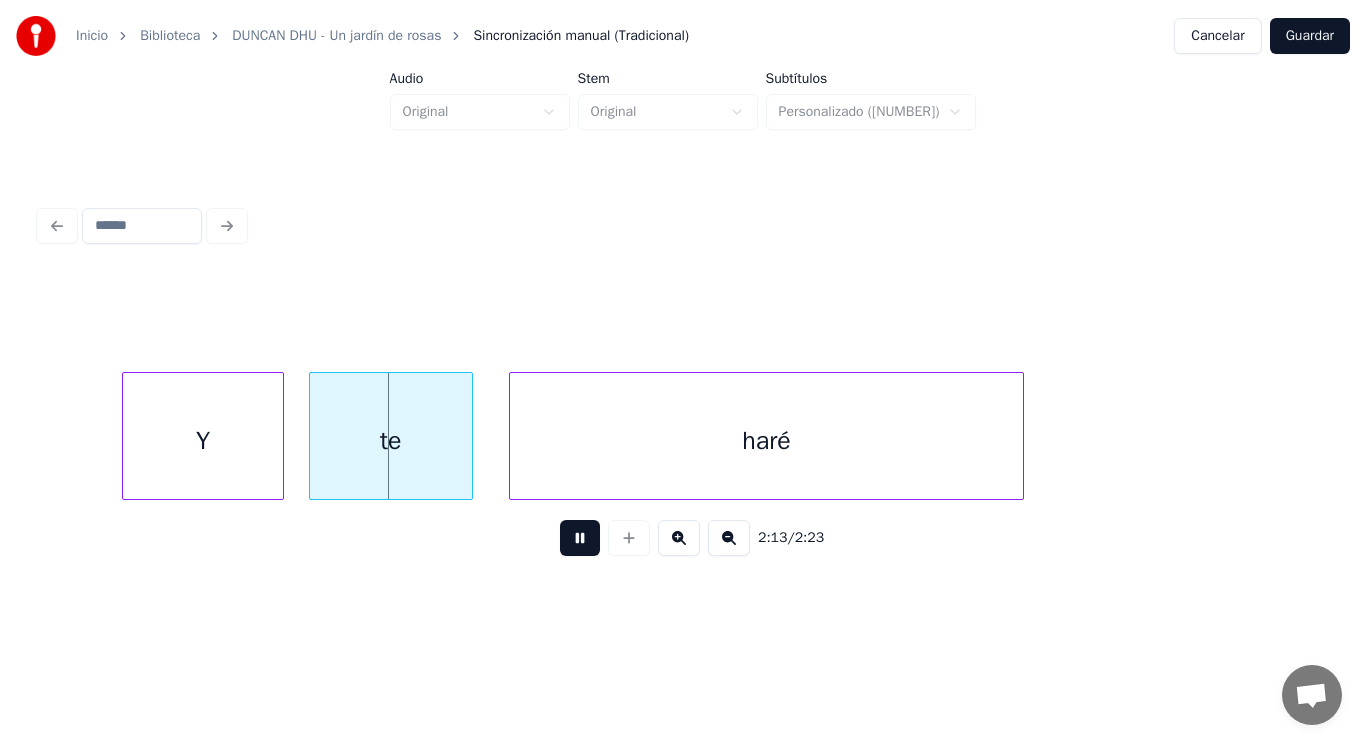 click at bounding box center [580, 538] 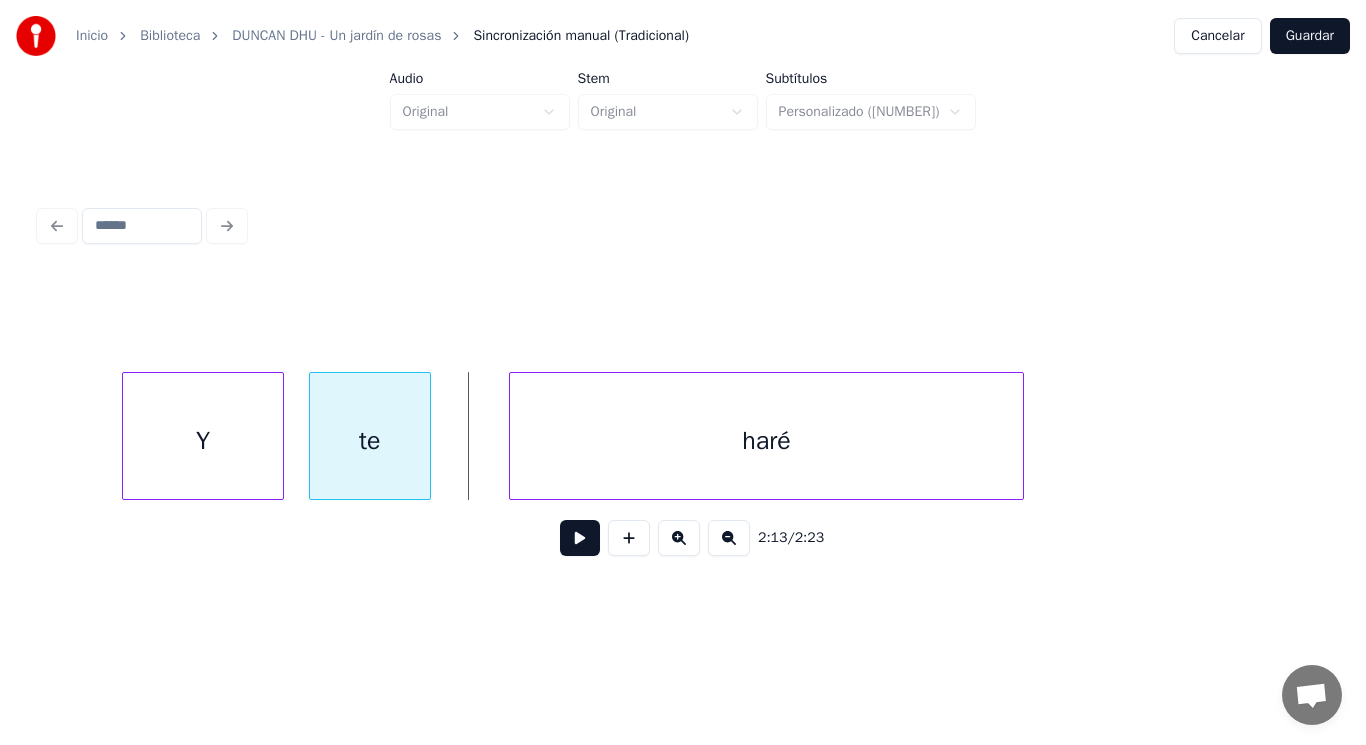 click at bounding box center (427, 436) 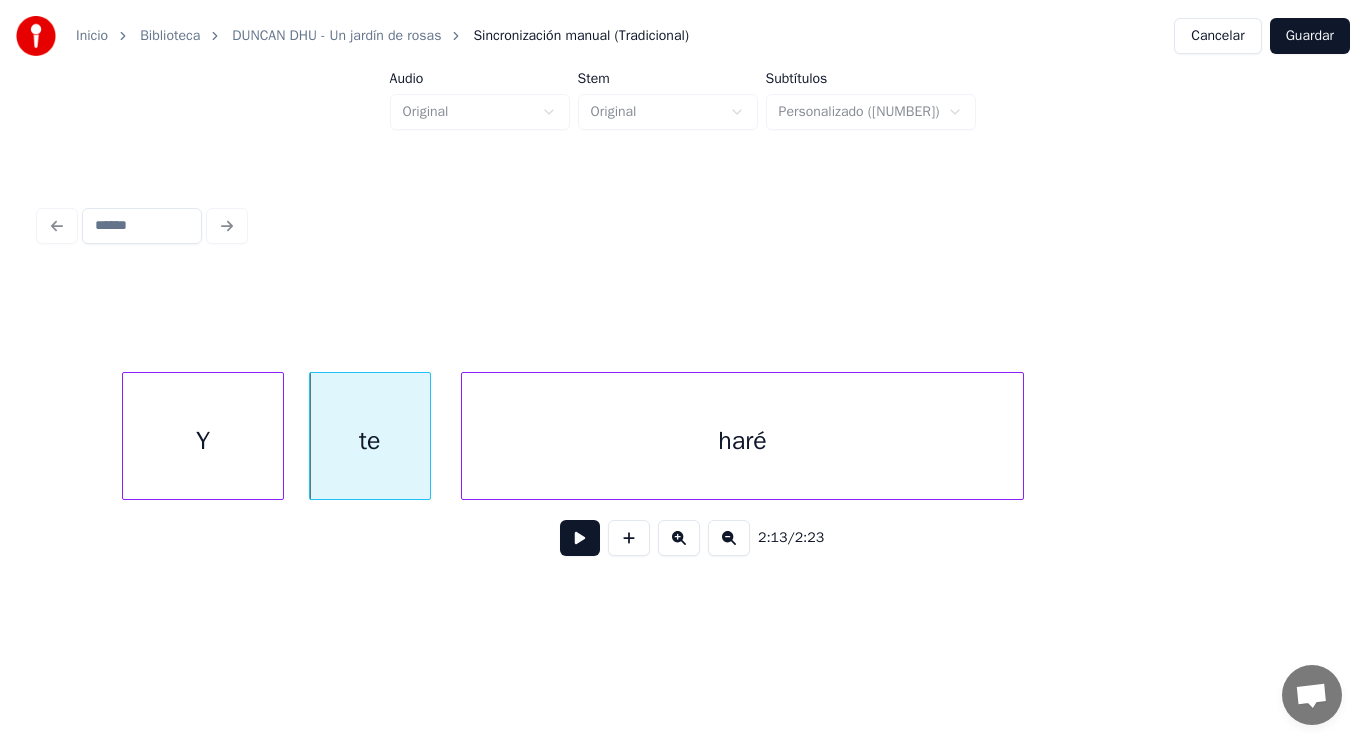 click at bounding box center (465, 436) 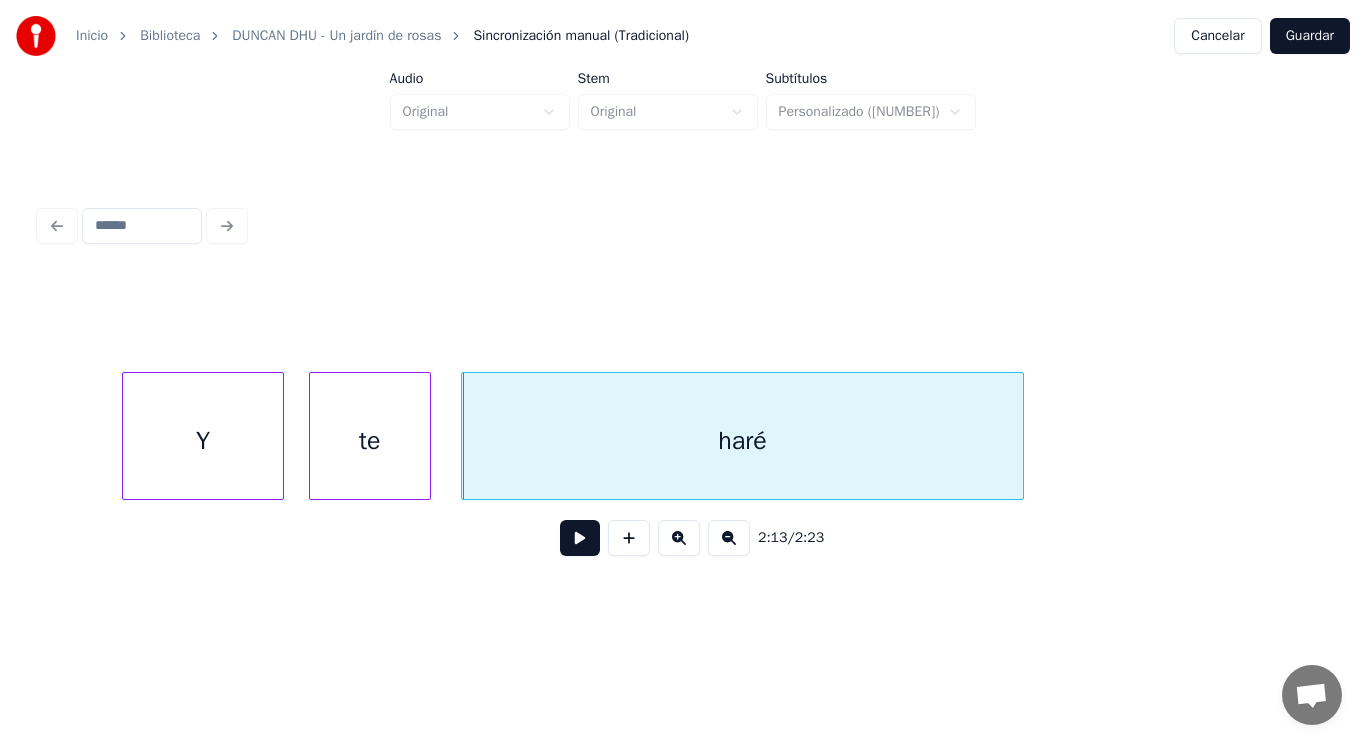 click at bounding box center [580, 538] 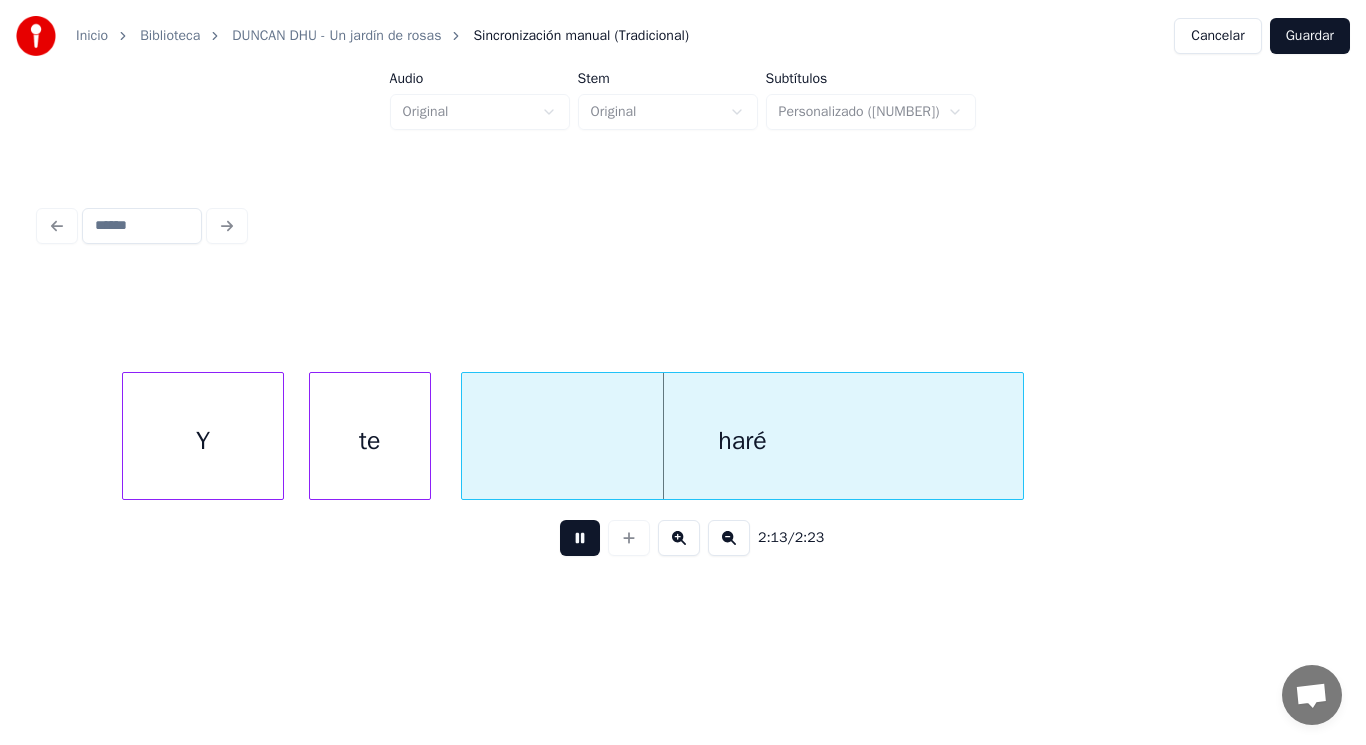 click at bounding box center [580, 538] 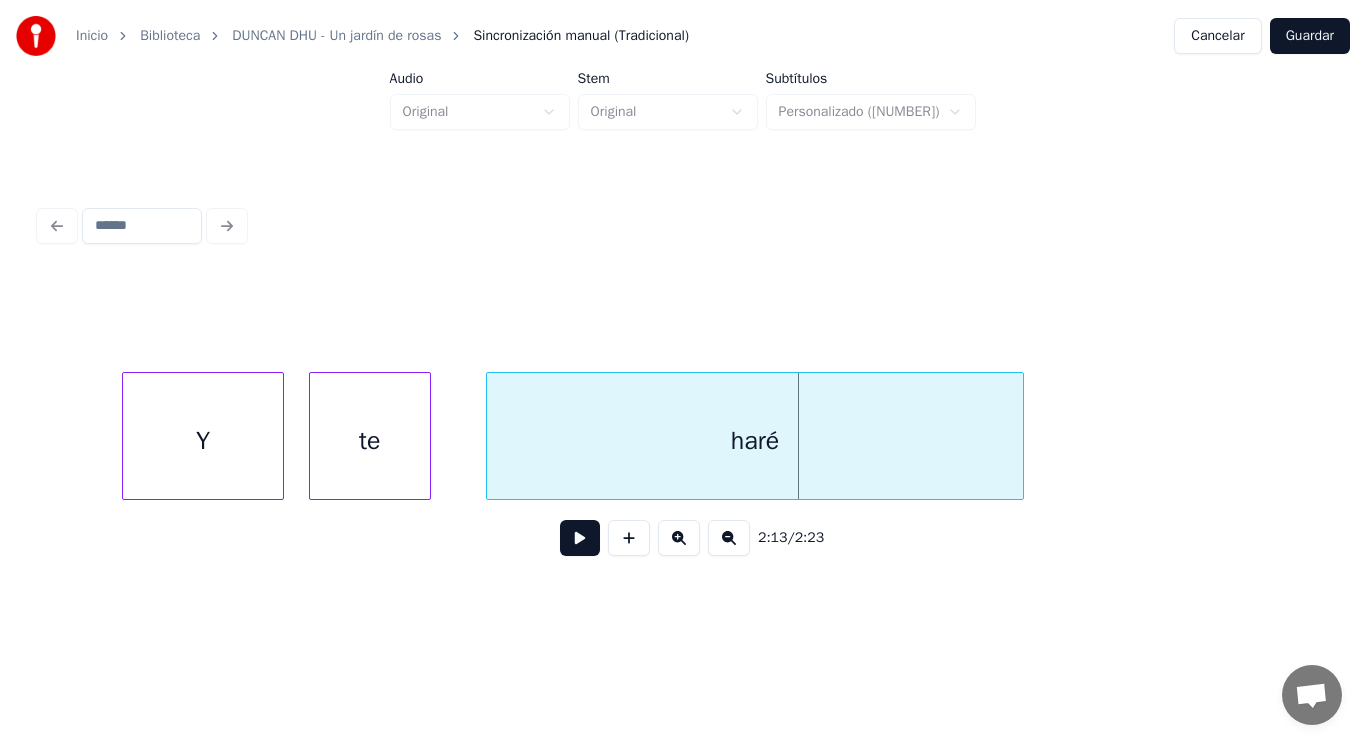 click at bounding box center [490, 436] 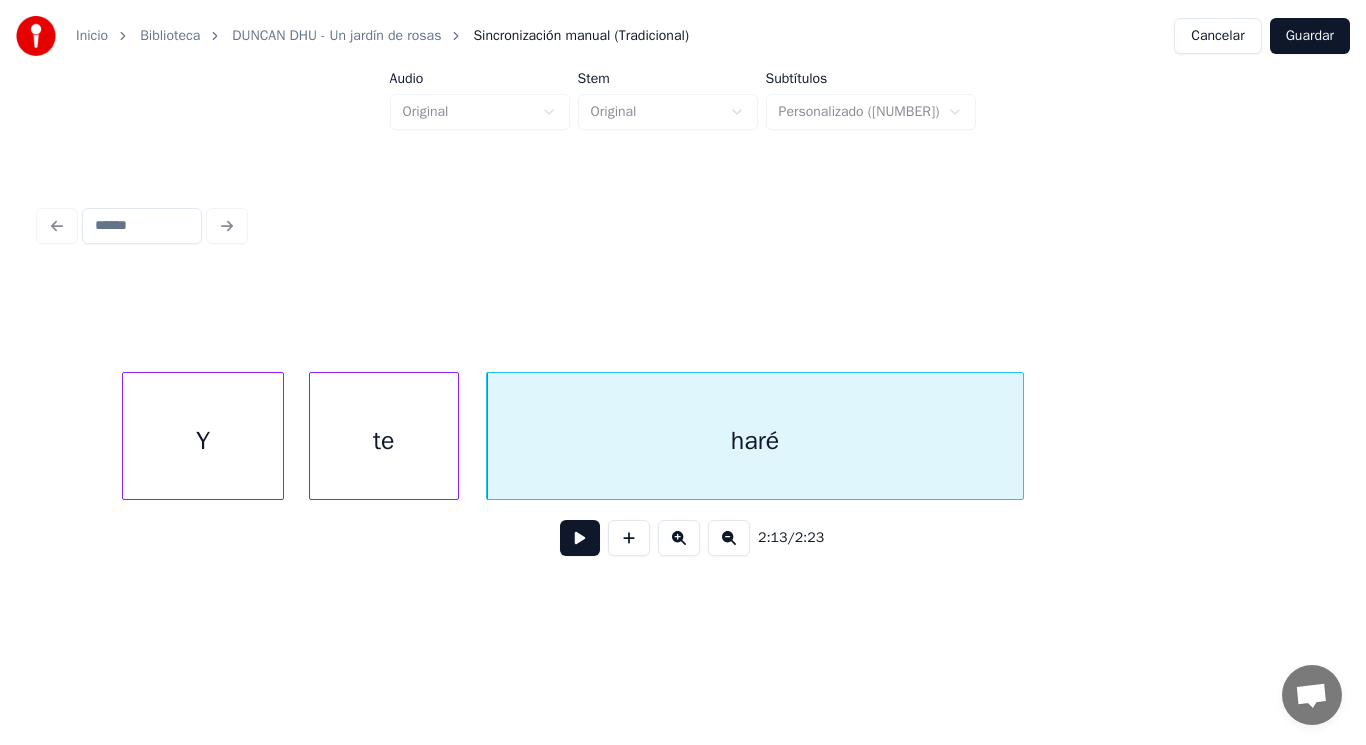 click at bounding box center (455, 436) 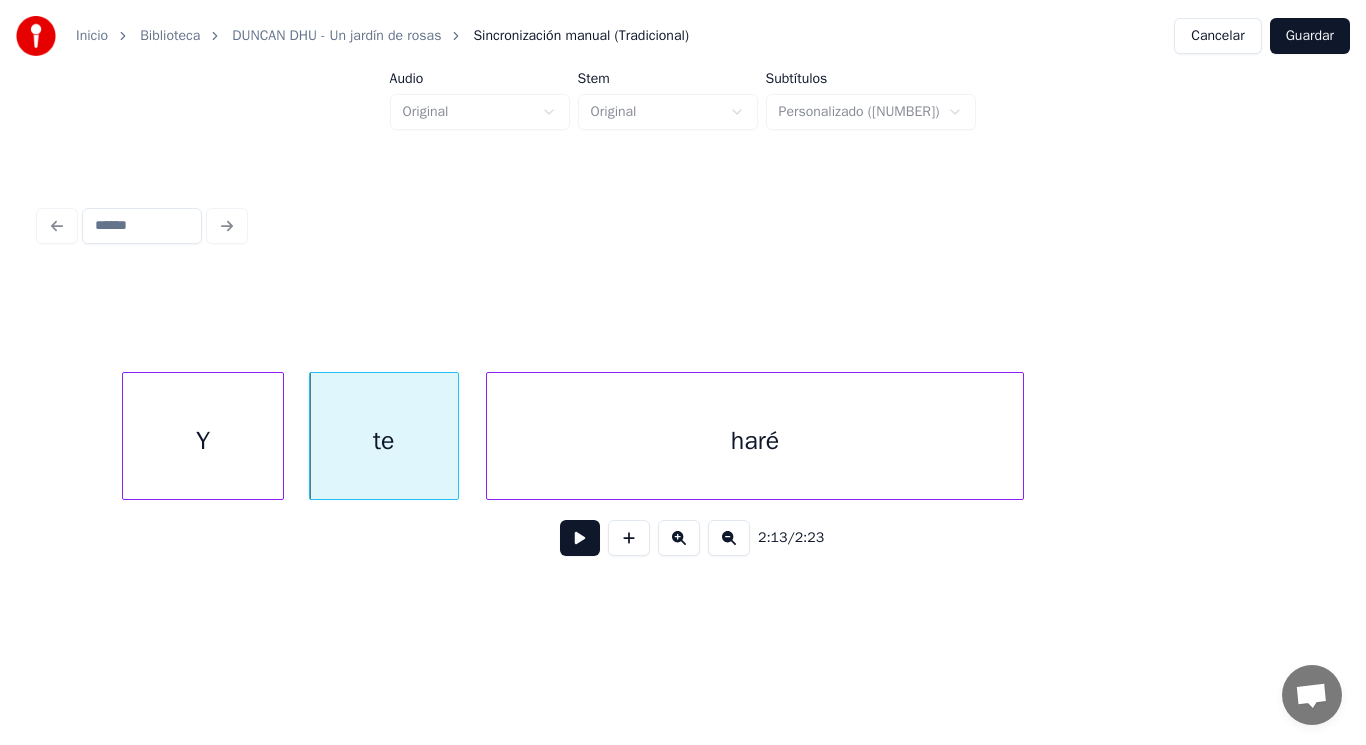 click at bounding box center [580, 538] 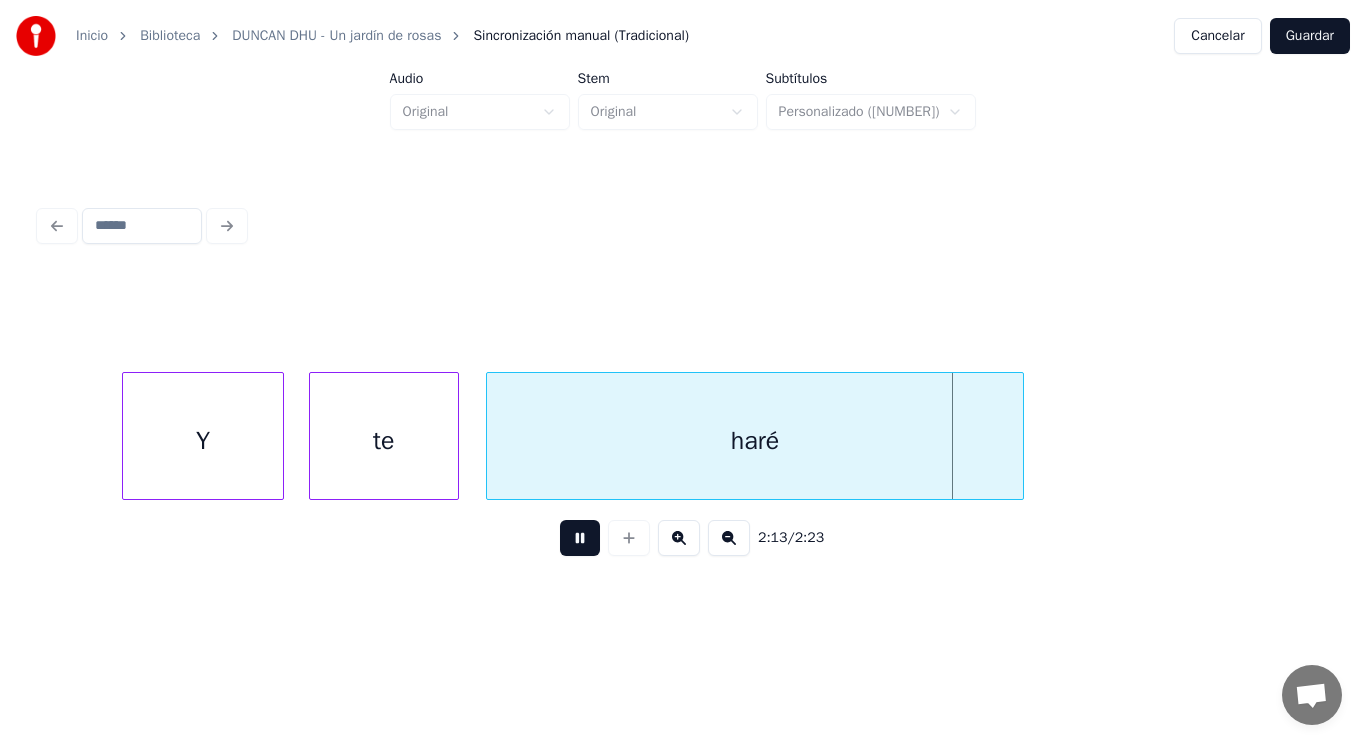 click at bounding box center (580, 538) 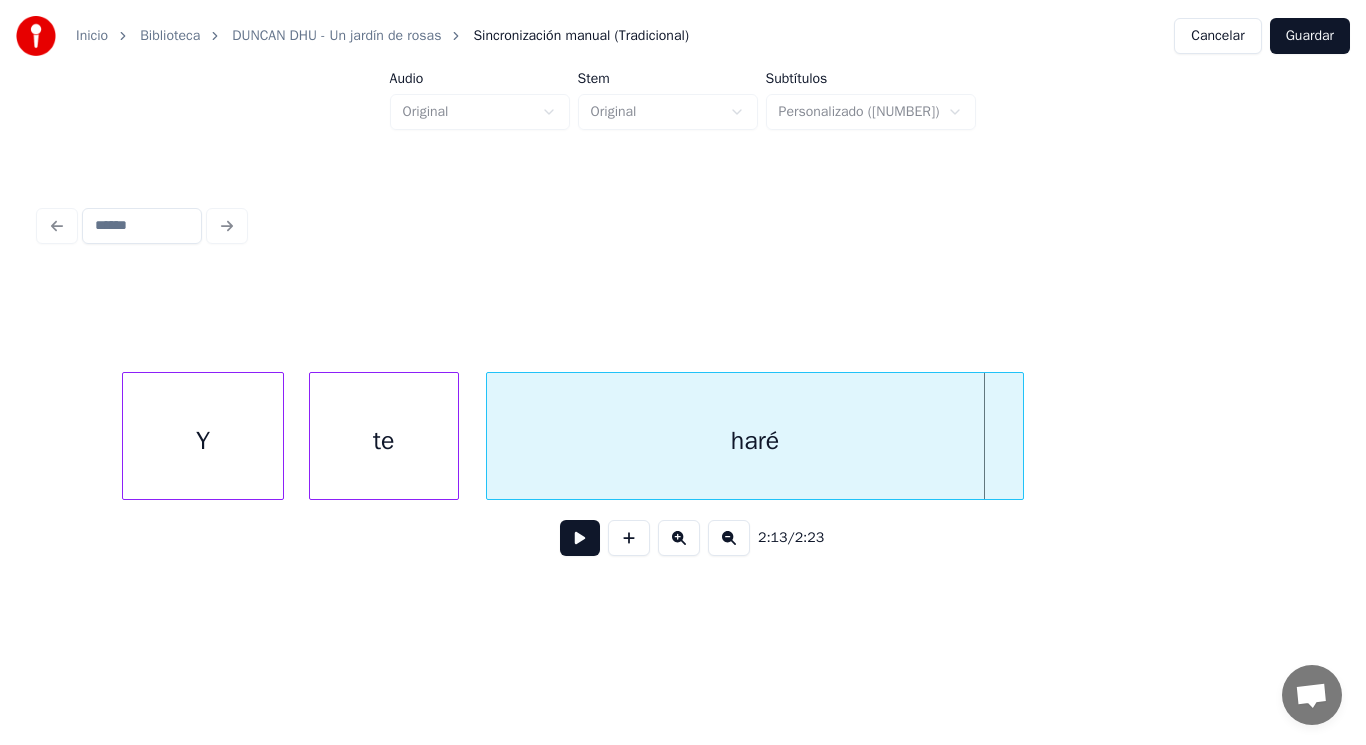 click on "haré" at bounding box center [755, 441] 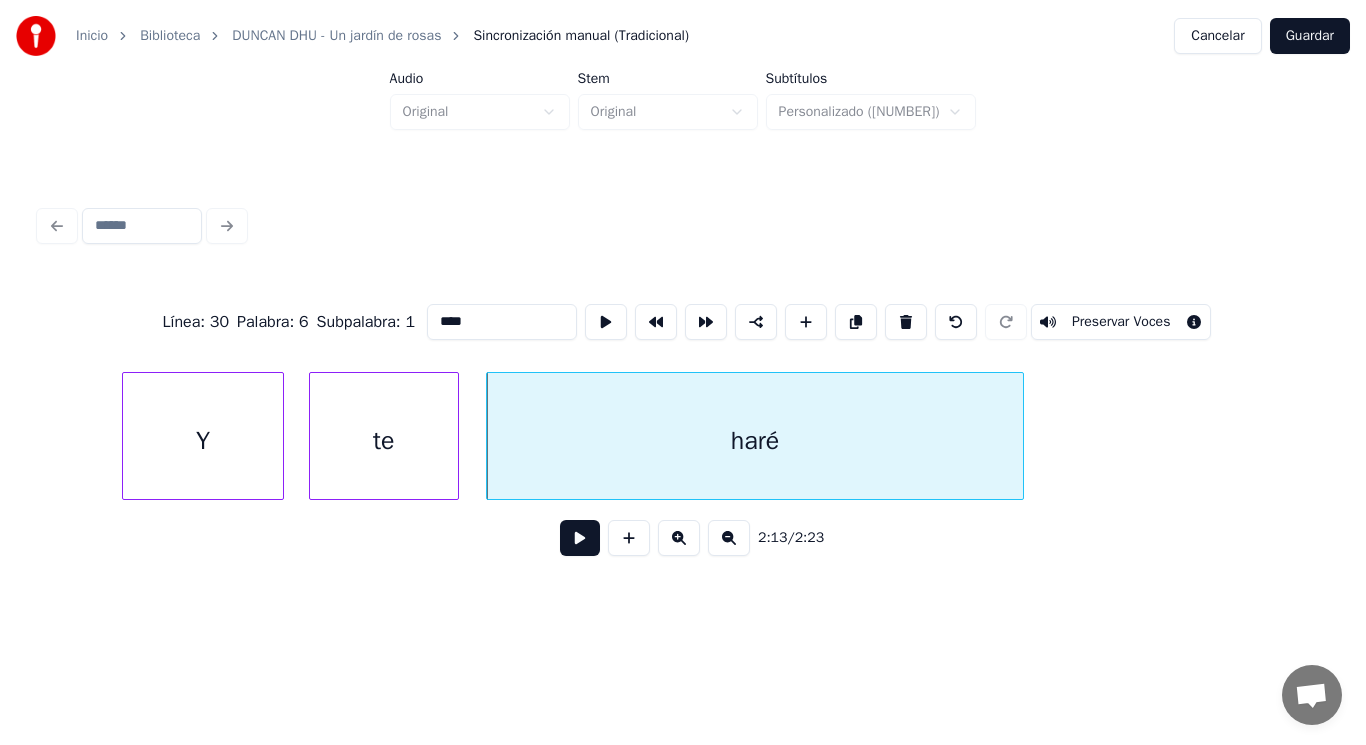 click at bounding box center (580, 538) 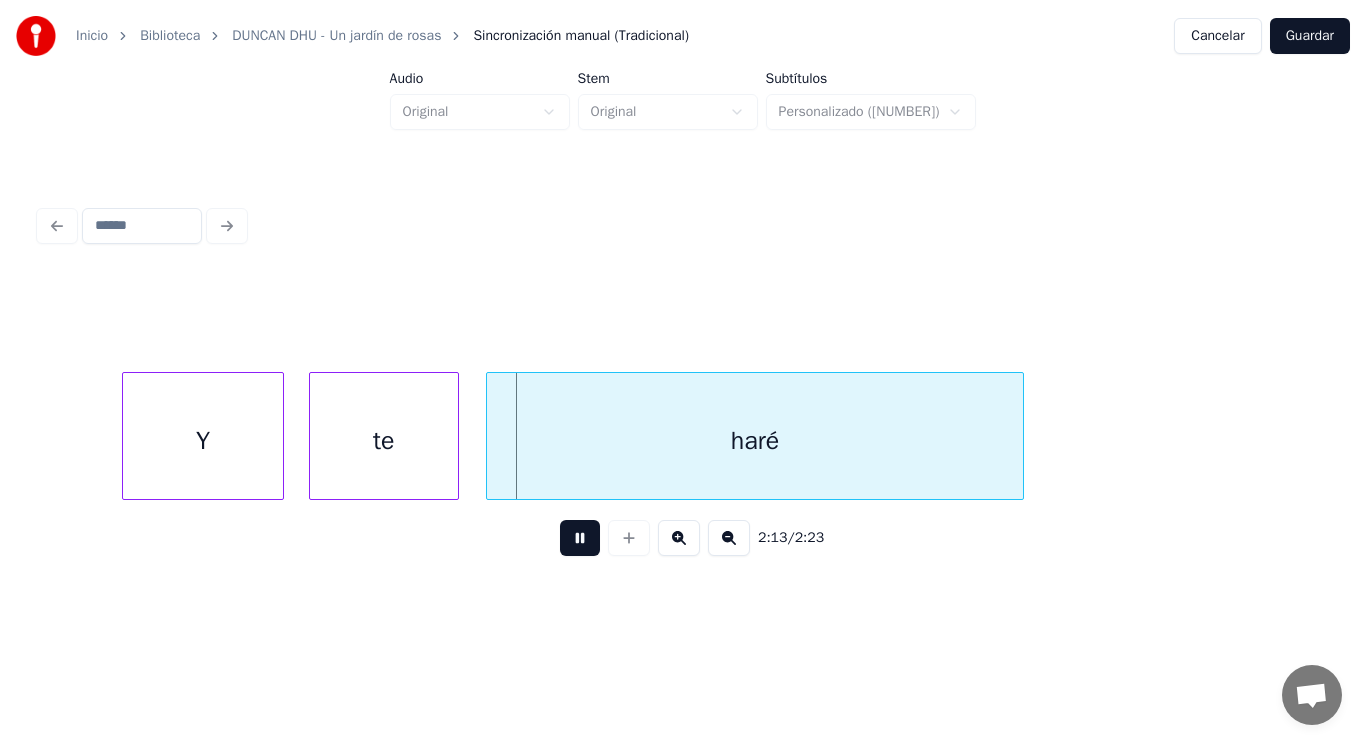 click at bounding box center (580, 538) 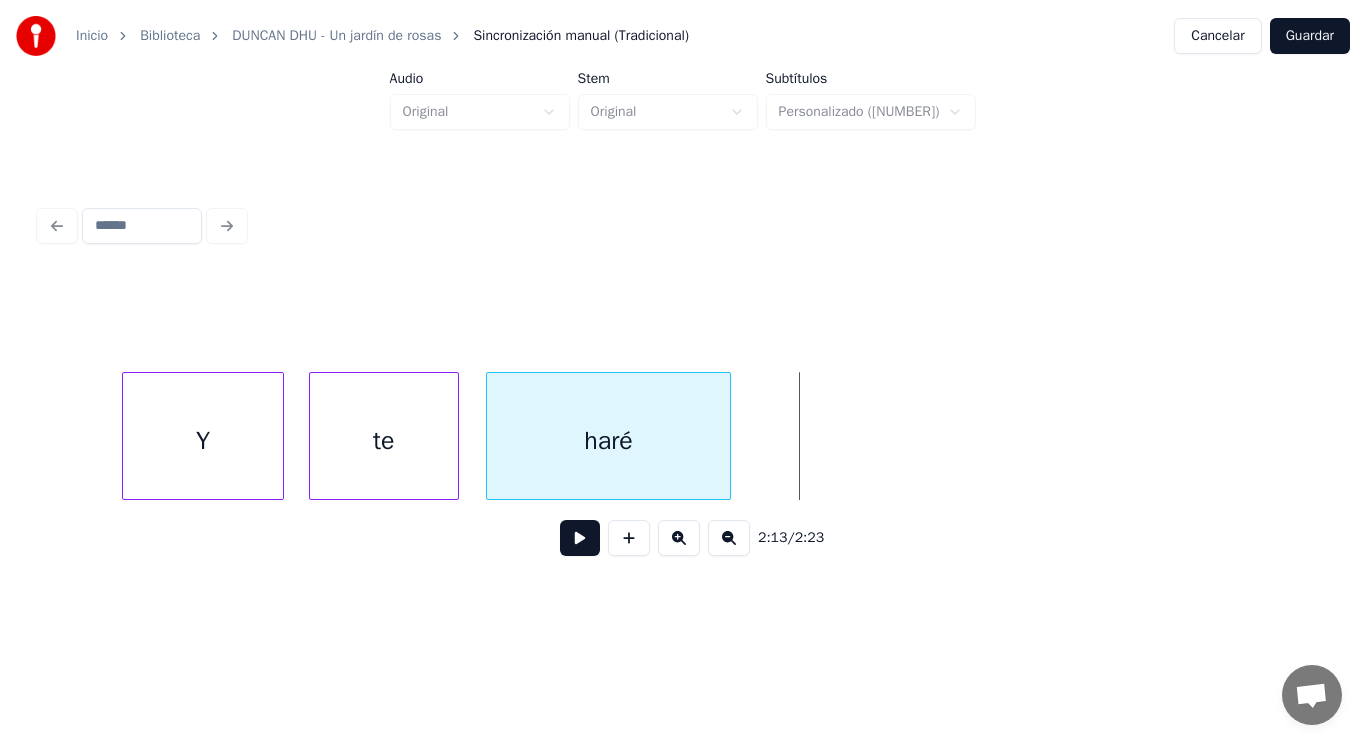 click at bounding box center (727, 436) 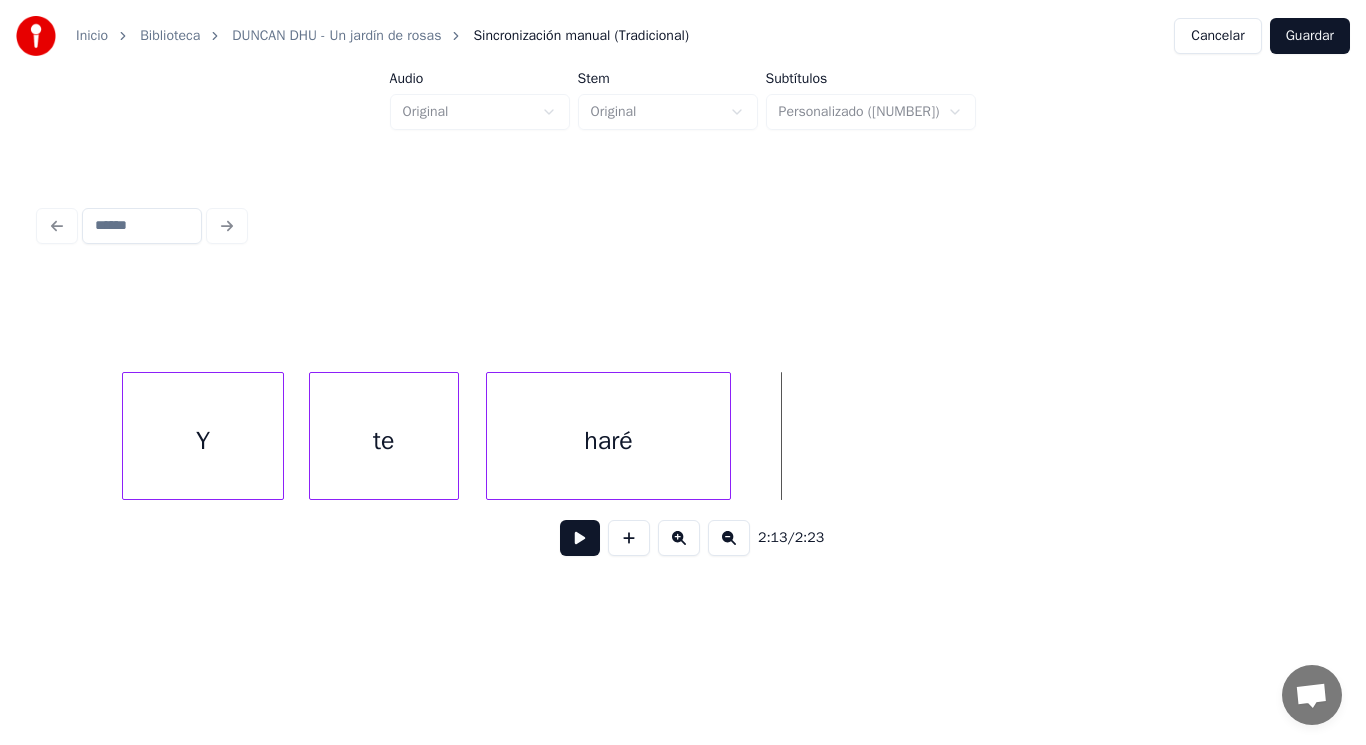 click at bounding box center [580, 538] 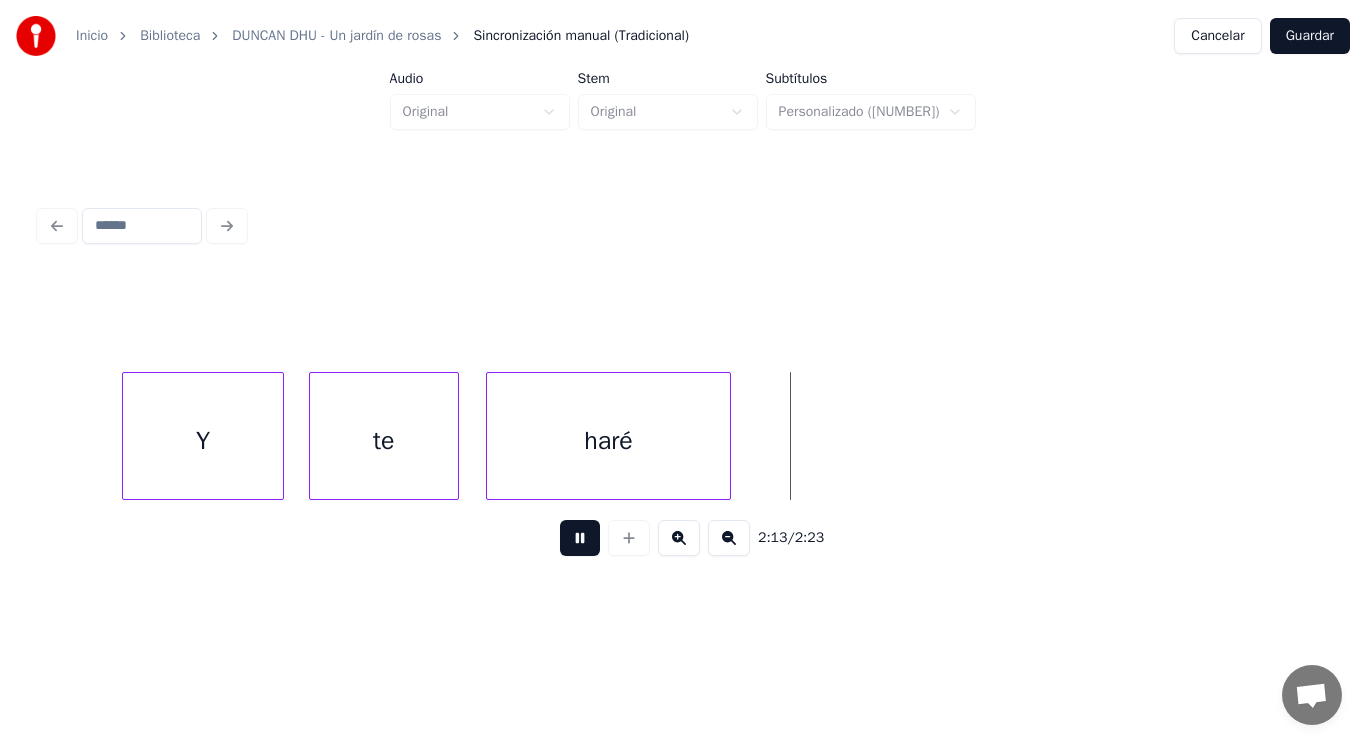 click at bounding box center (580, 538) 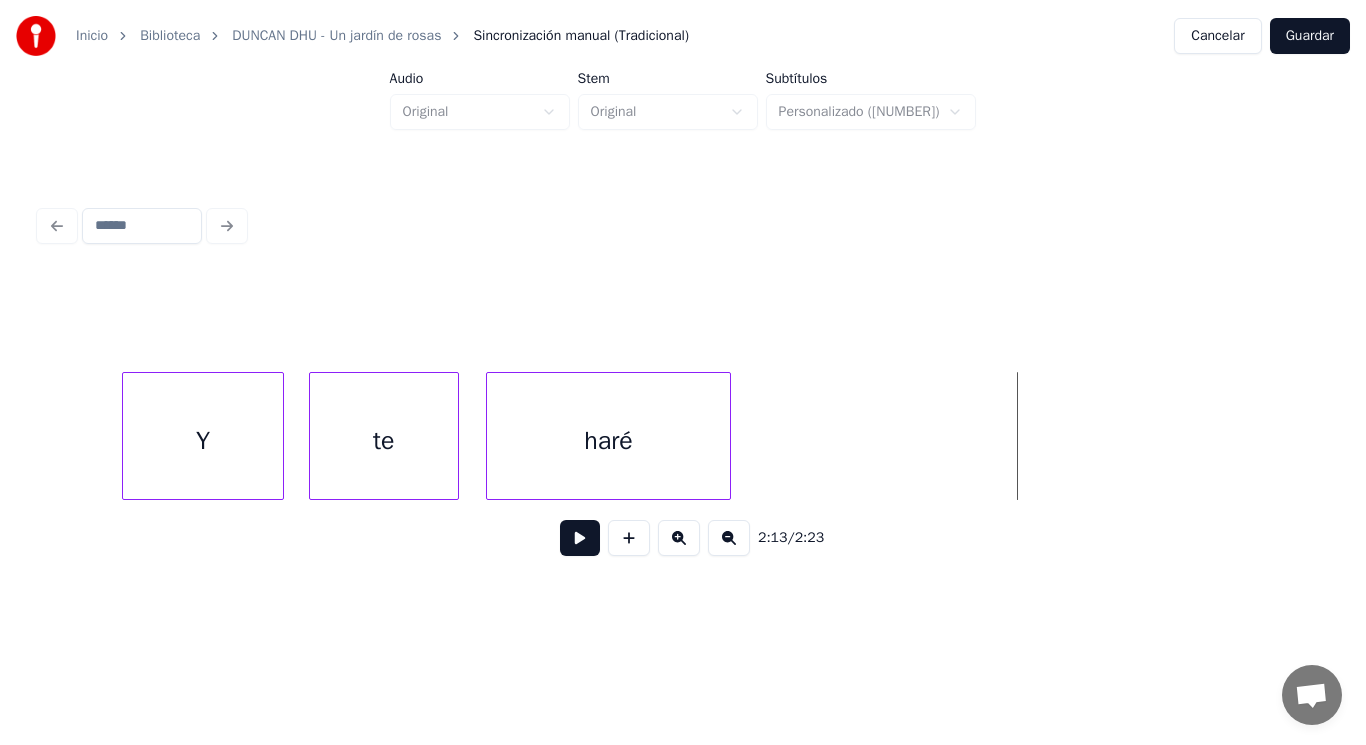 click on "Y te haré" at bounding box center [-85969, 436] 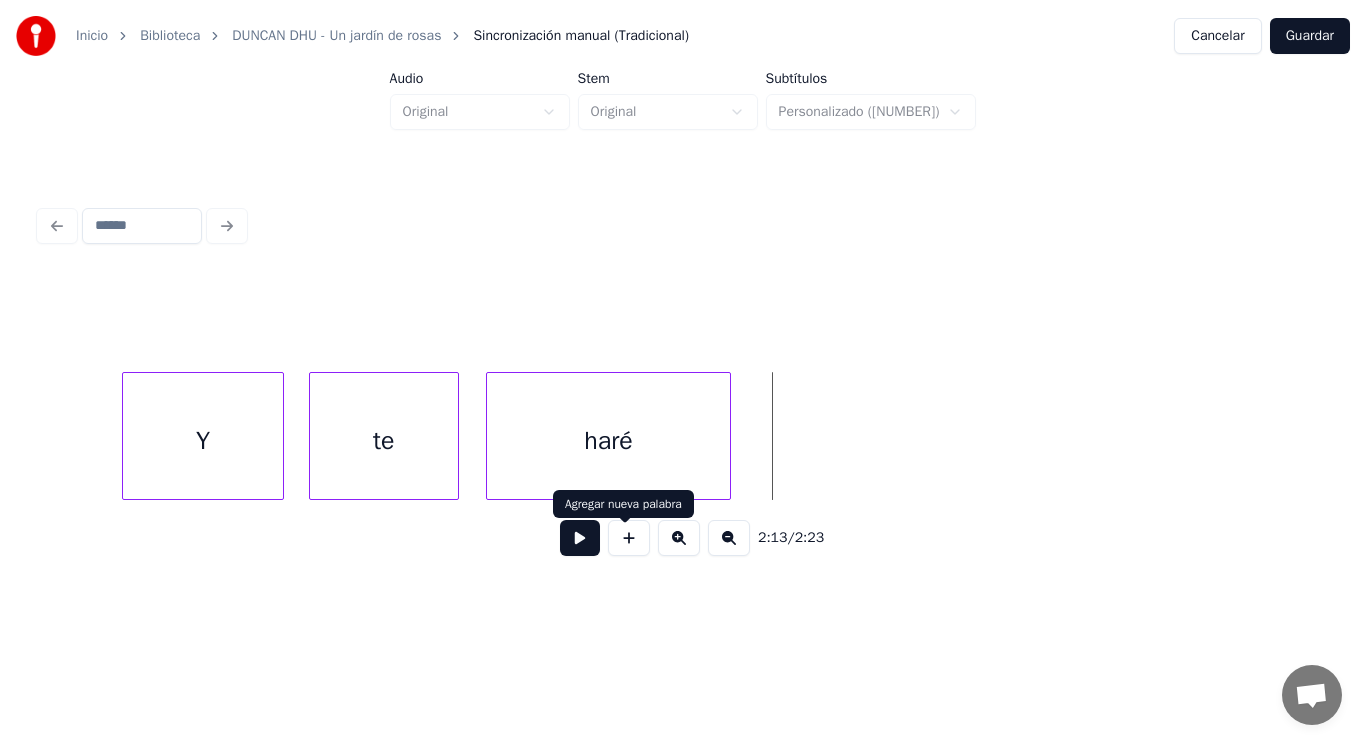 click at bounding box center [629, 538] 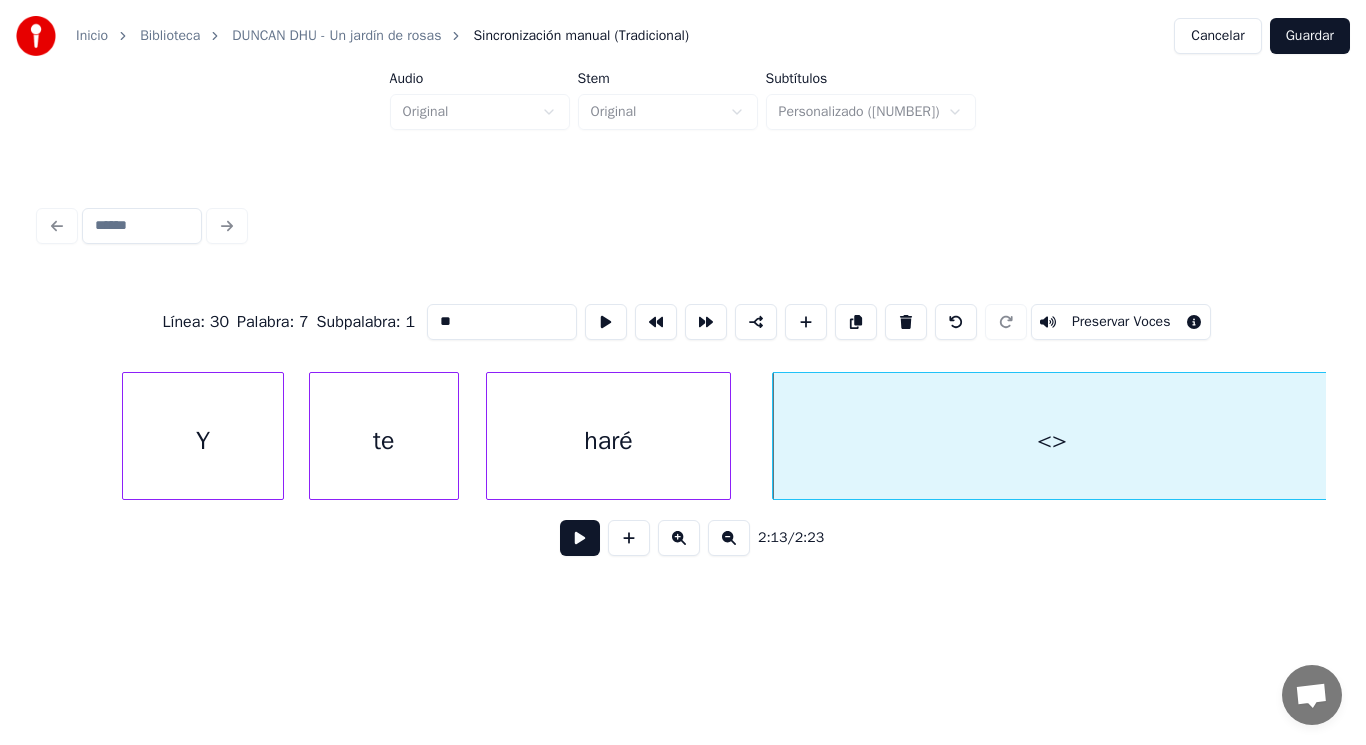 drag, startPoint x: 422, startPoint y: 319, endPoint x: 330, endPoint y: 310, distance: 92.43917 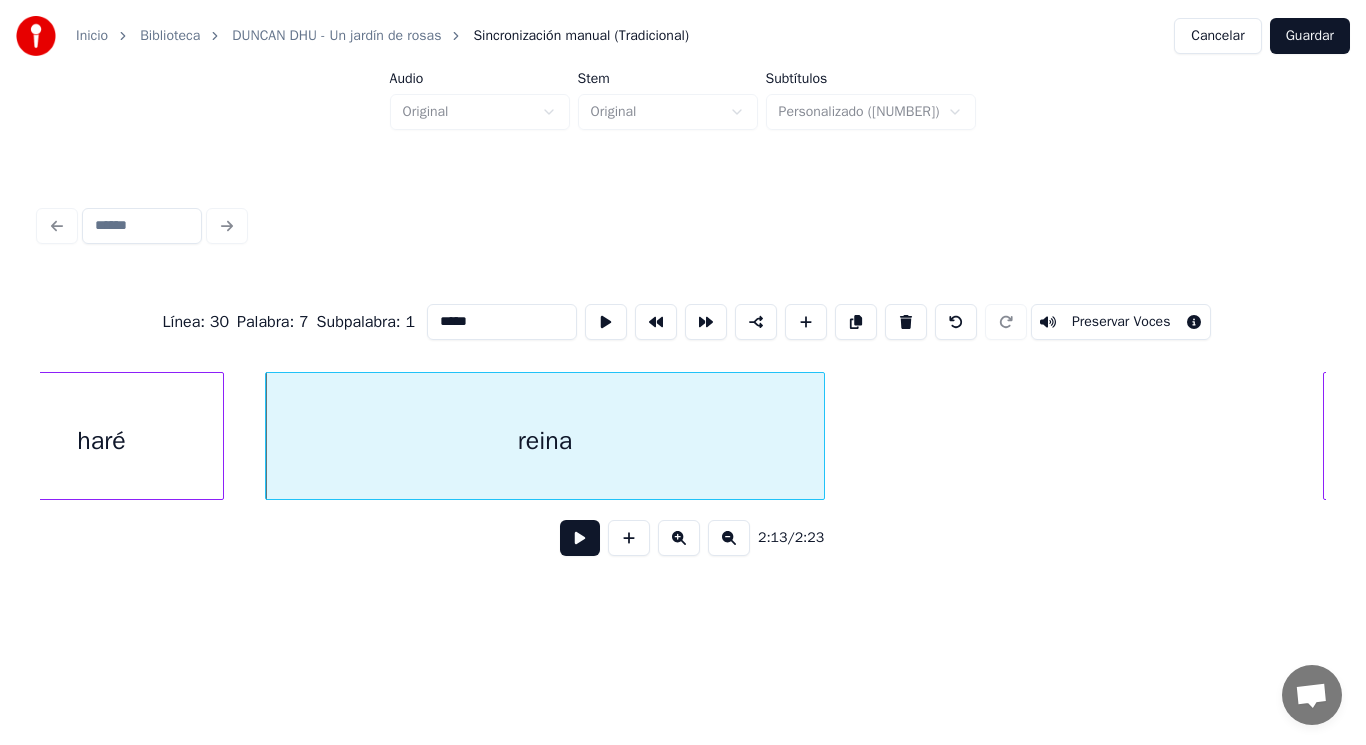 scroll, scrollTop: 0, scrollLeft: 186994, axis: horizontal 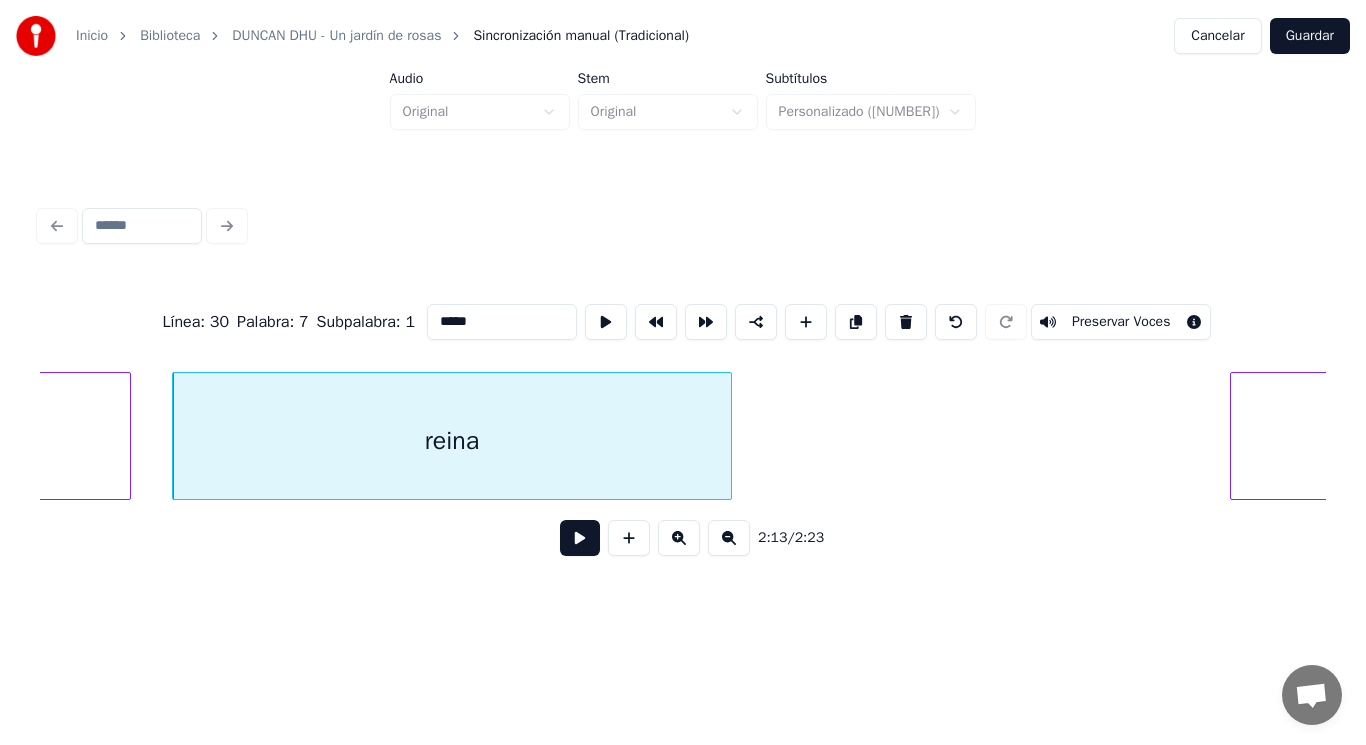 type on "*****" 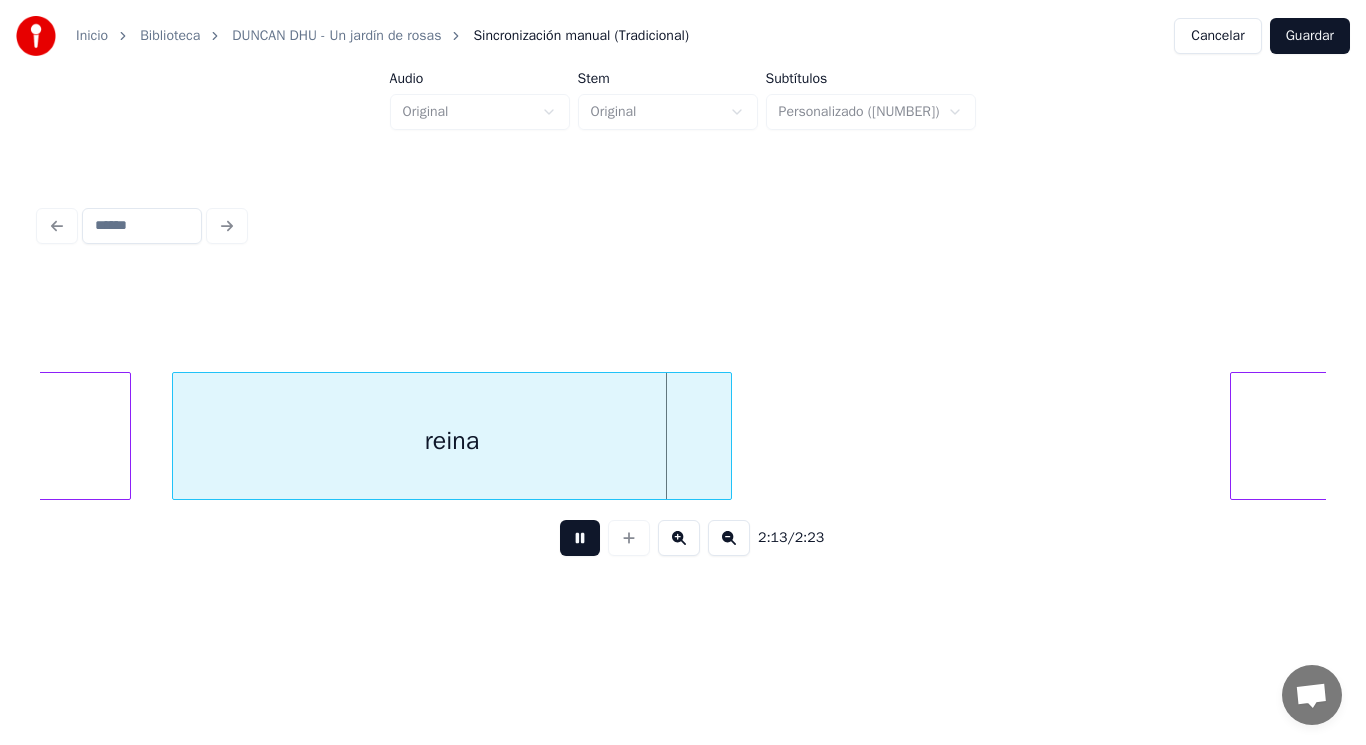 click at bounding box center (580, 538) 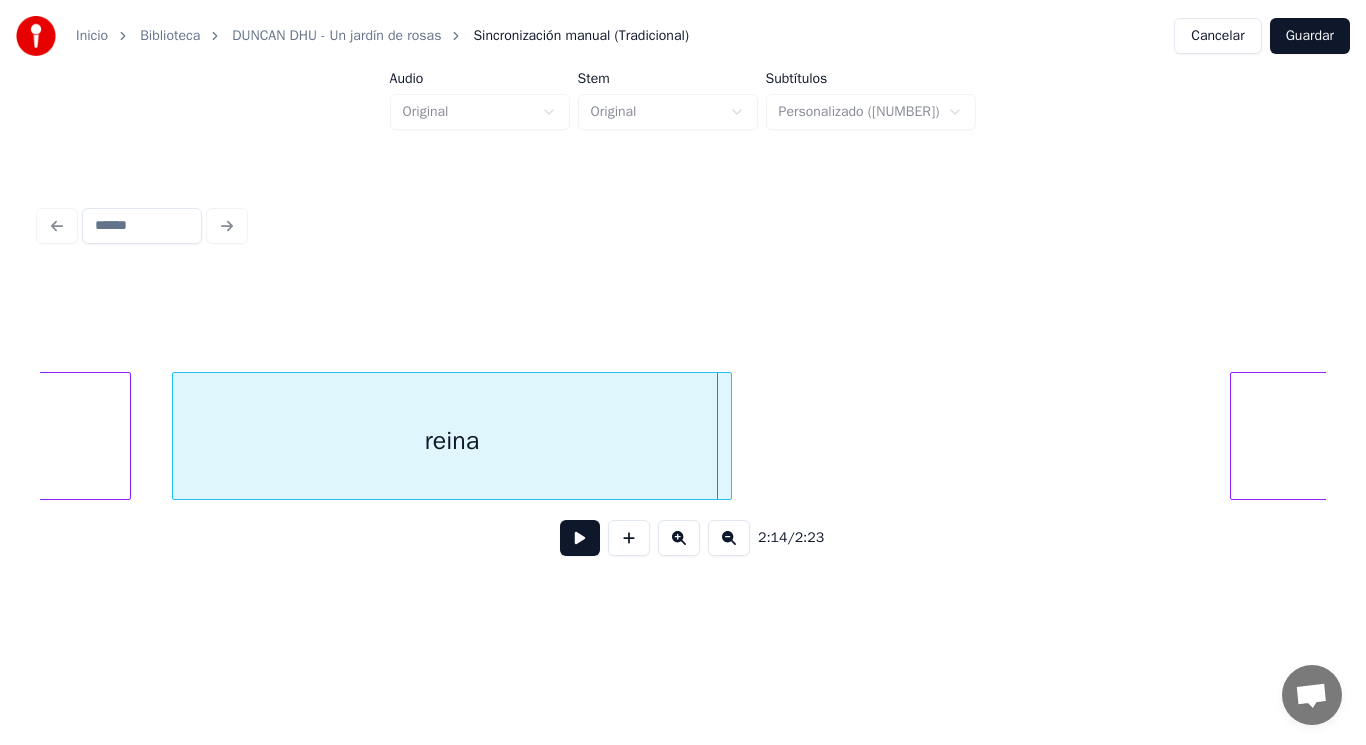 click on "reina" at bounding box center (452, 441) 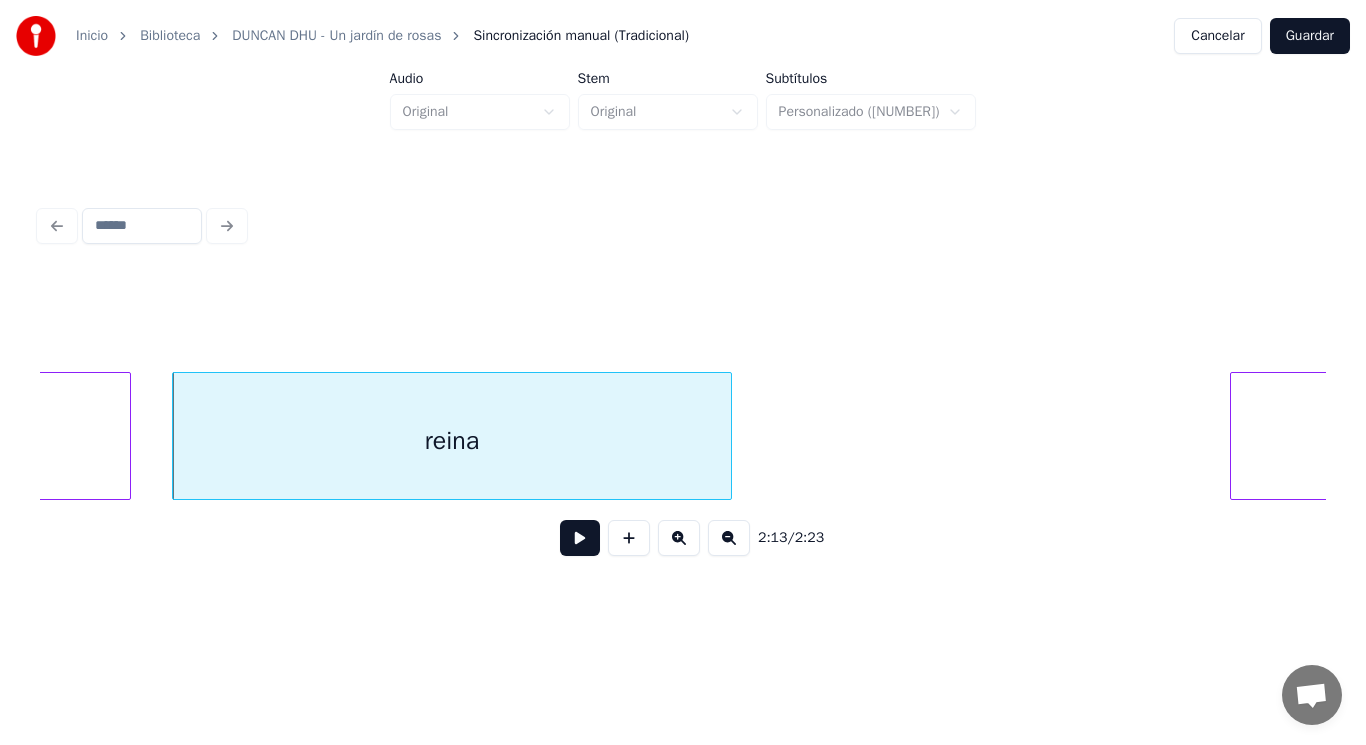click at bounding box center (580, 538) 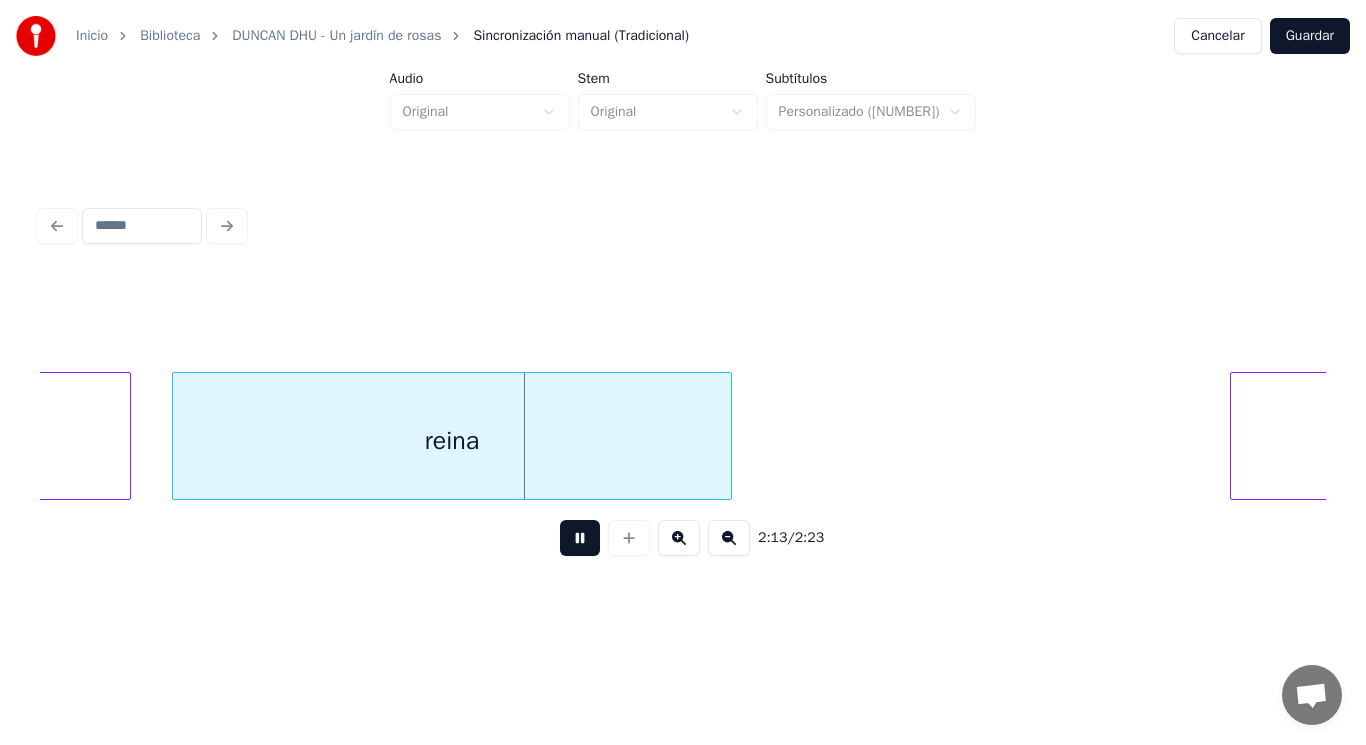 click at bounding box center [580, 538] 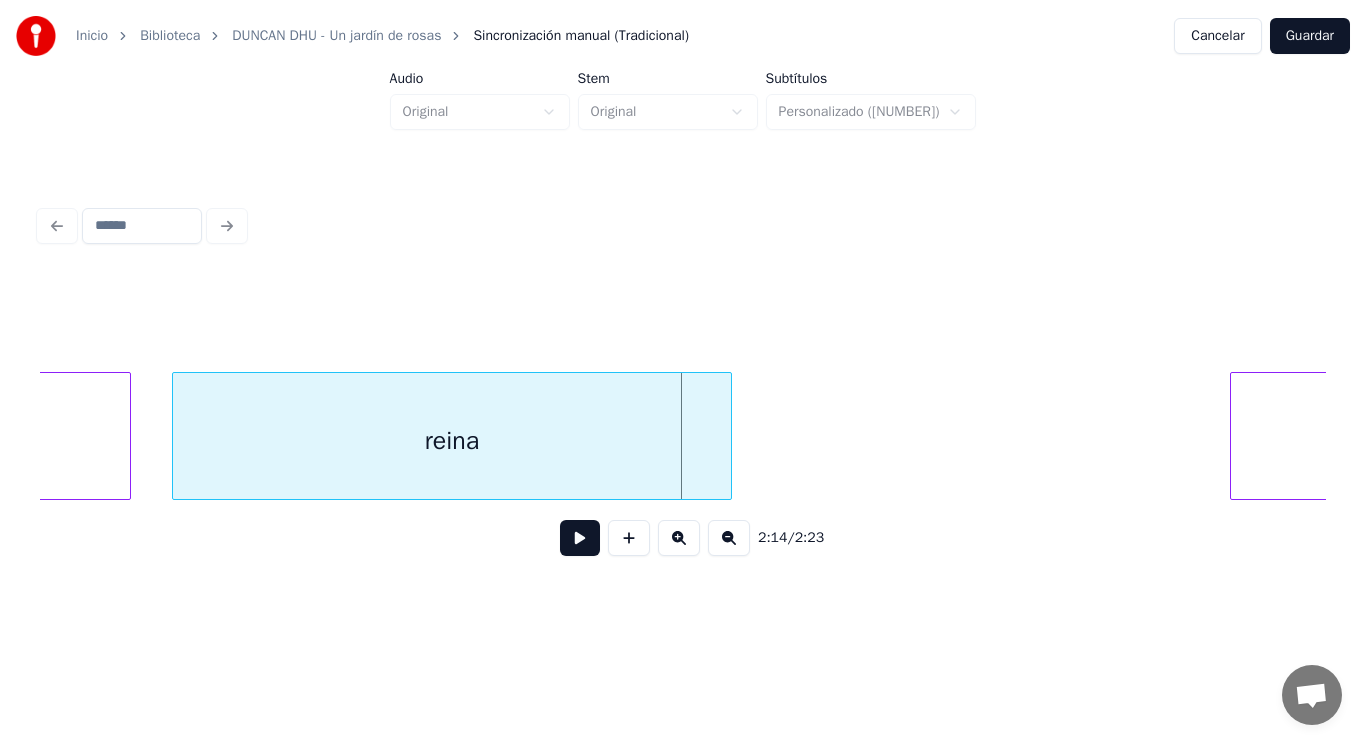 click on "reina" at bounding box center (452, 441) 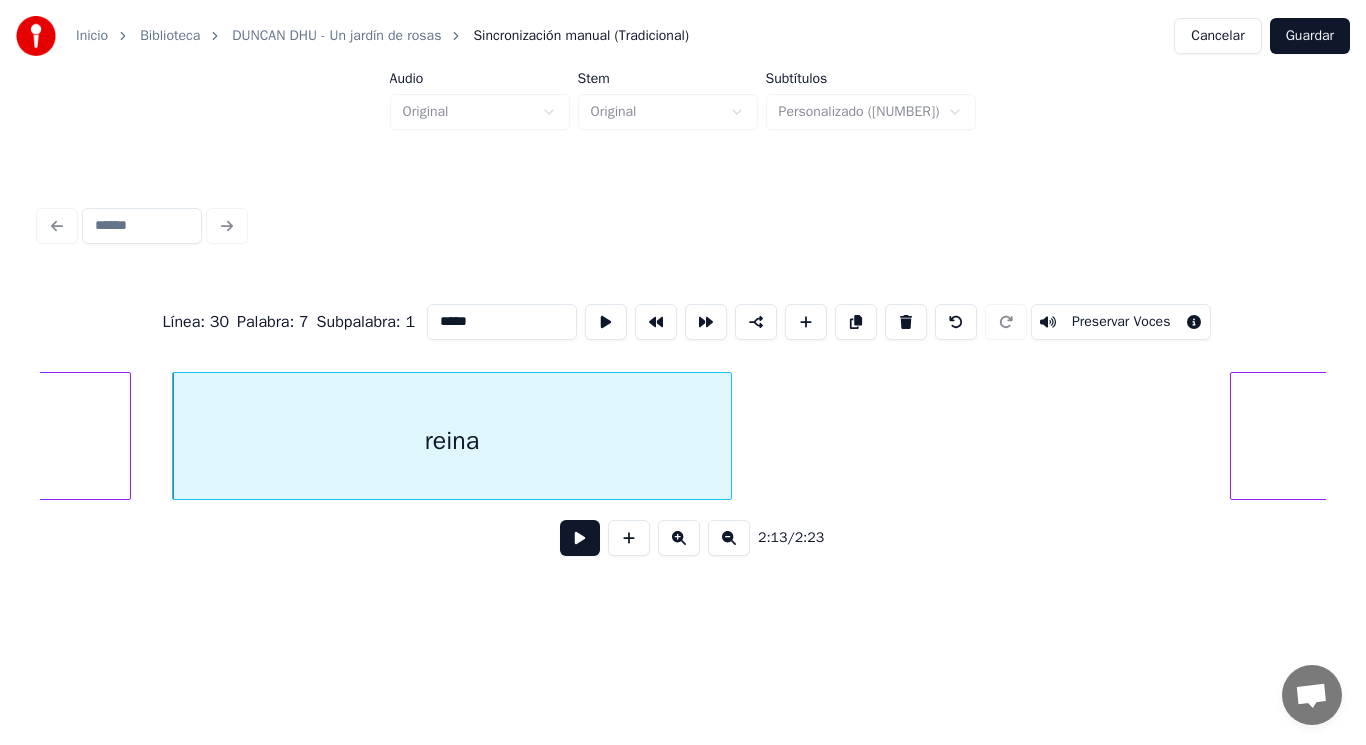 click at bounding box center (580, 538) 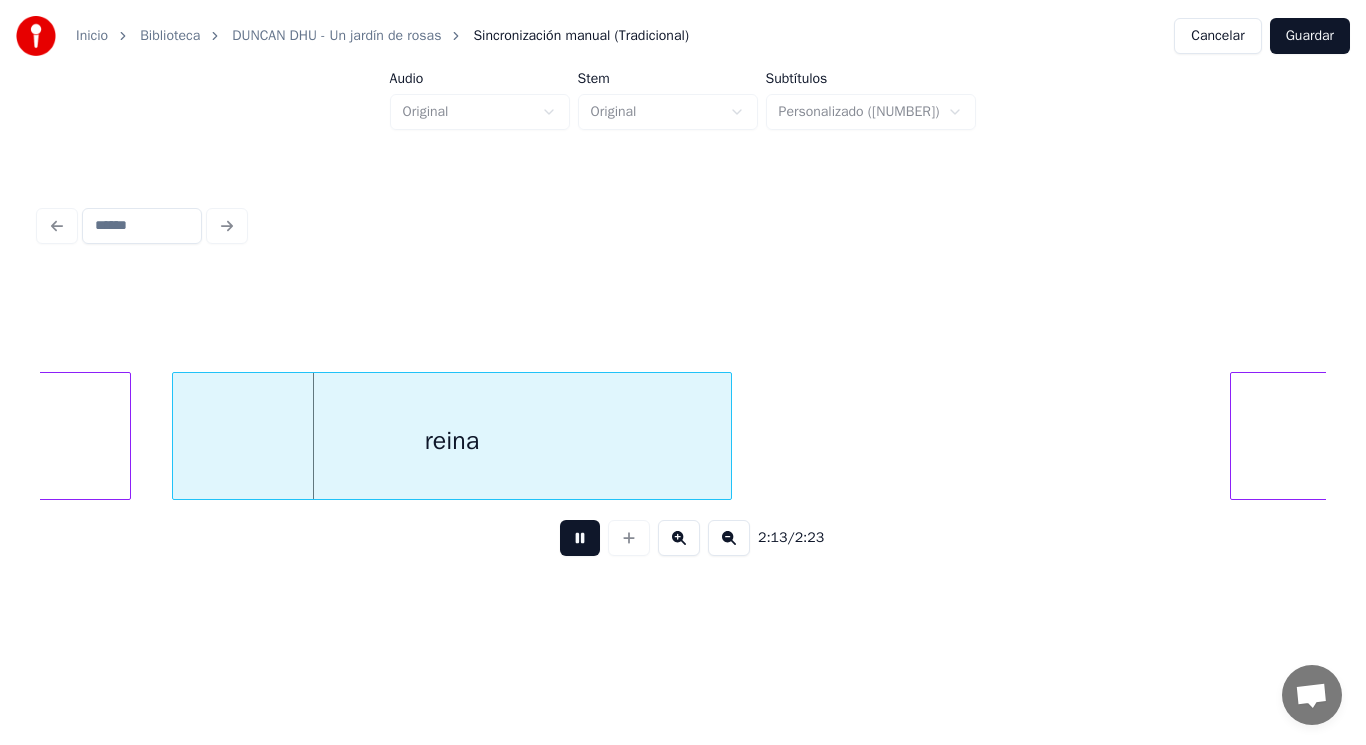 click at bounding box center [580, 538] 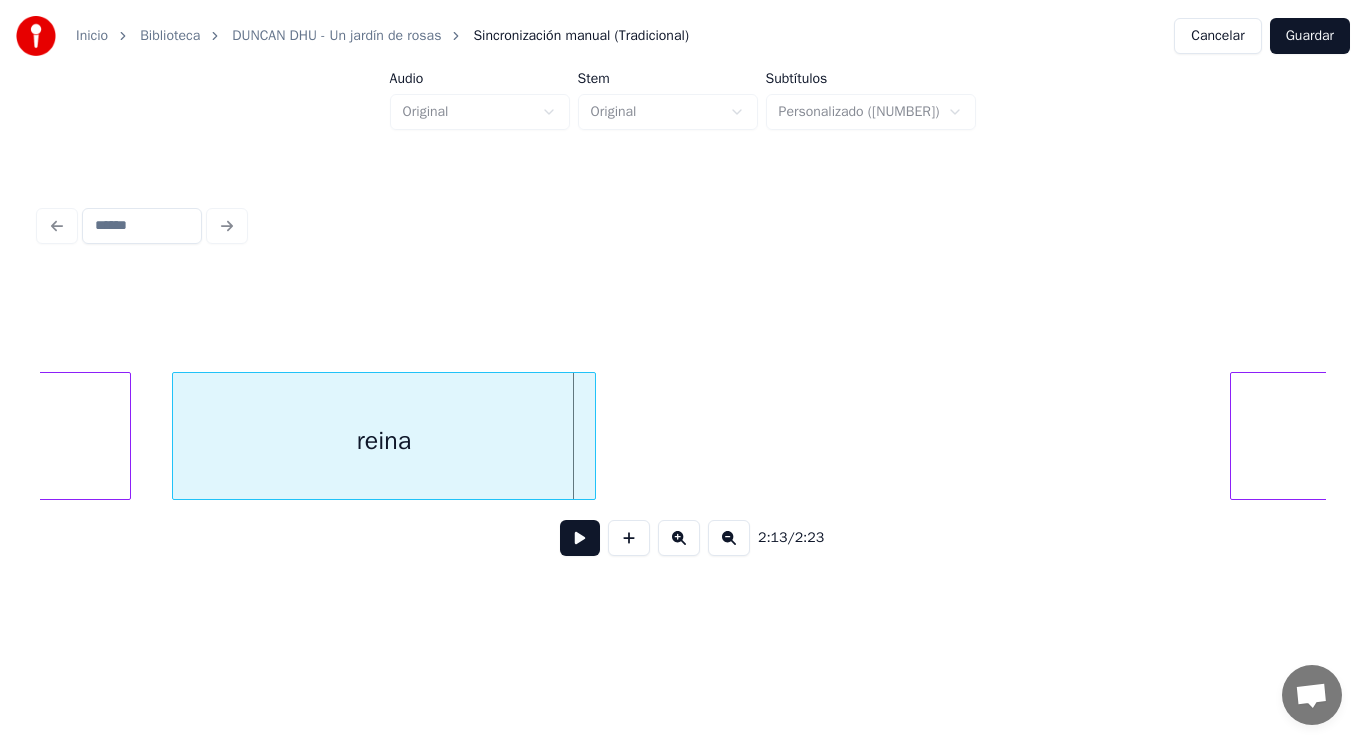click at bounding box center (592, 436) 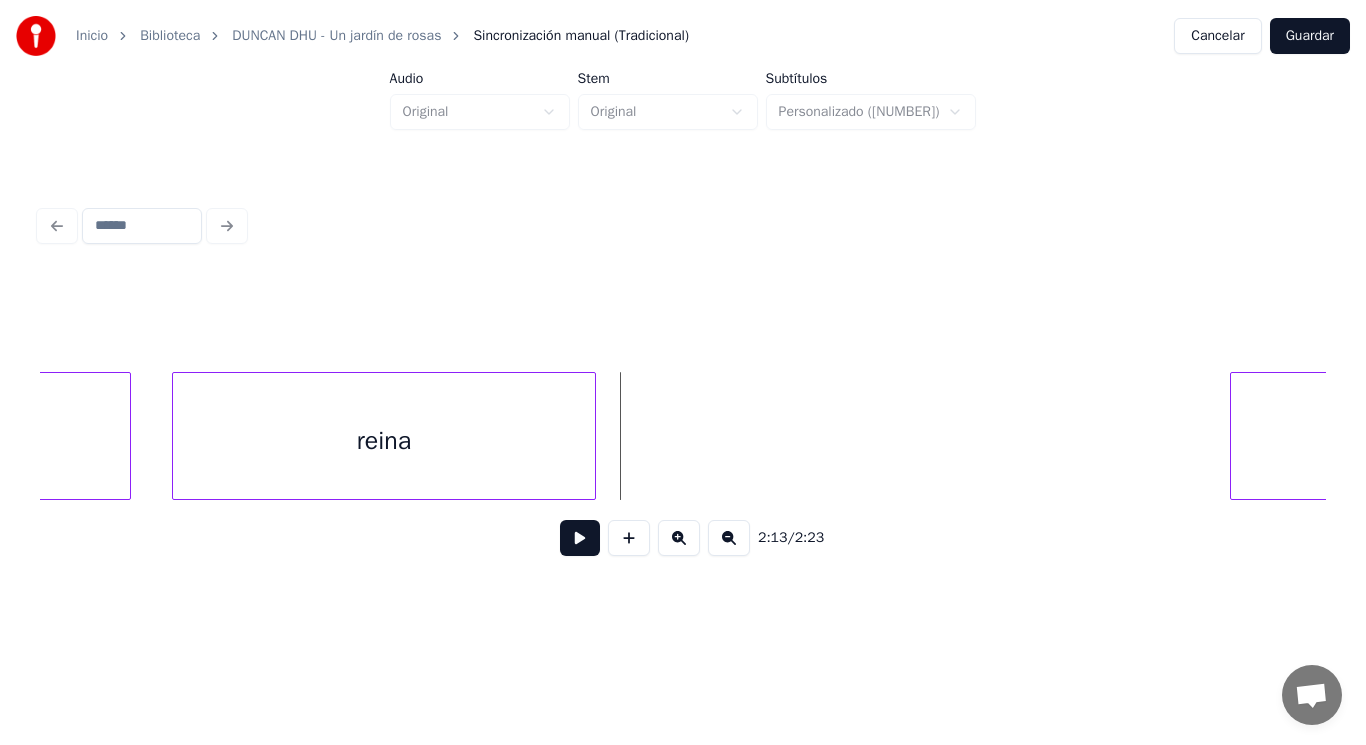 click at bounding box center [580, 538] 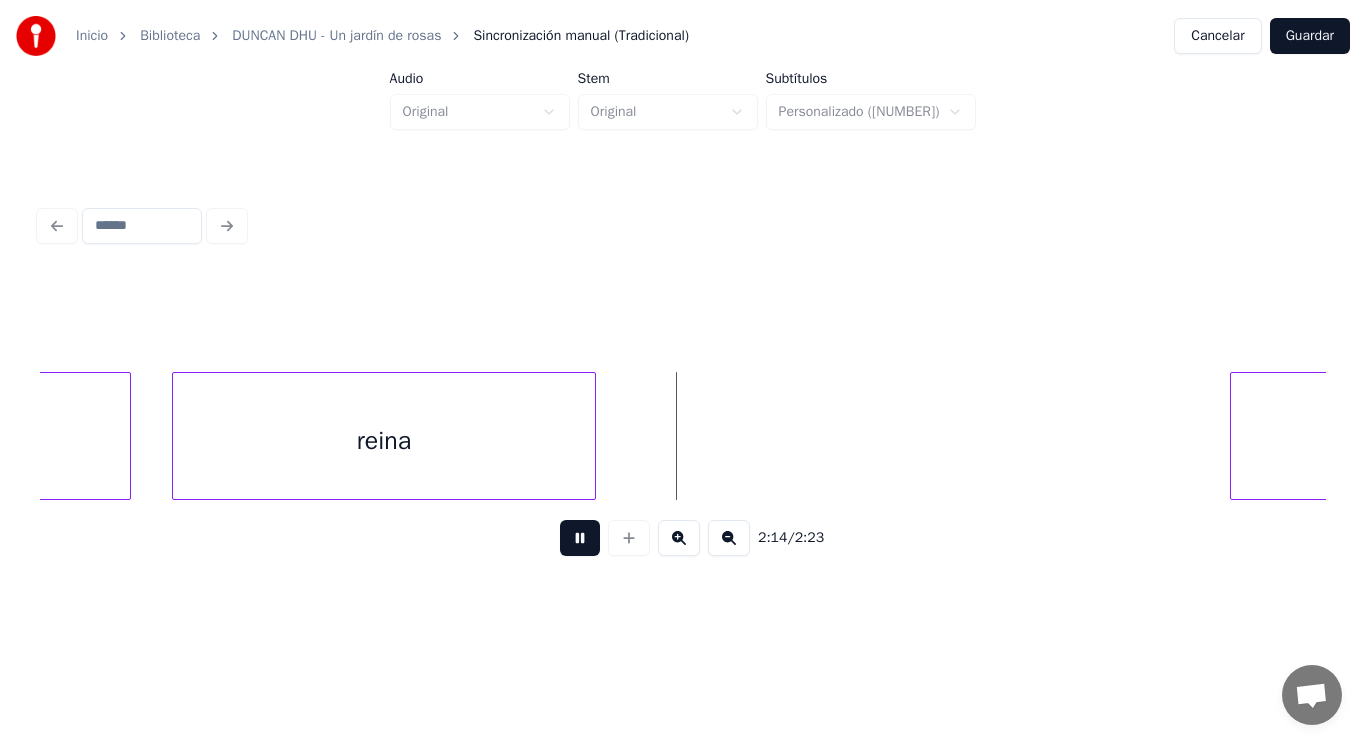 click at bounding box center [580, 538] 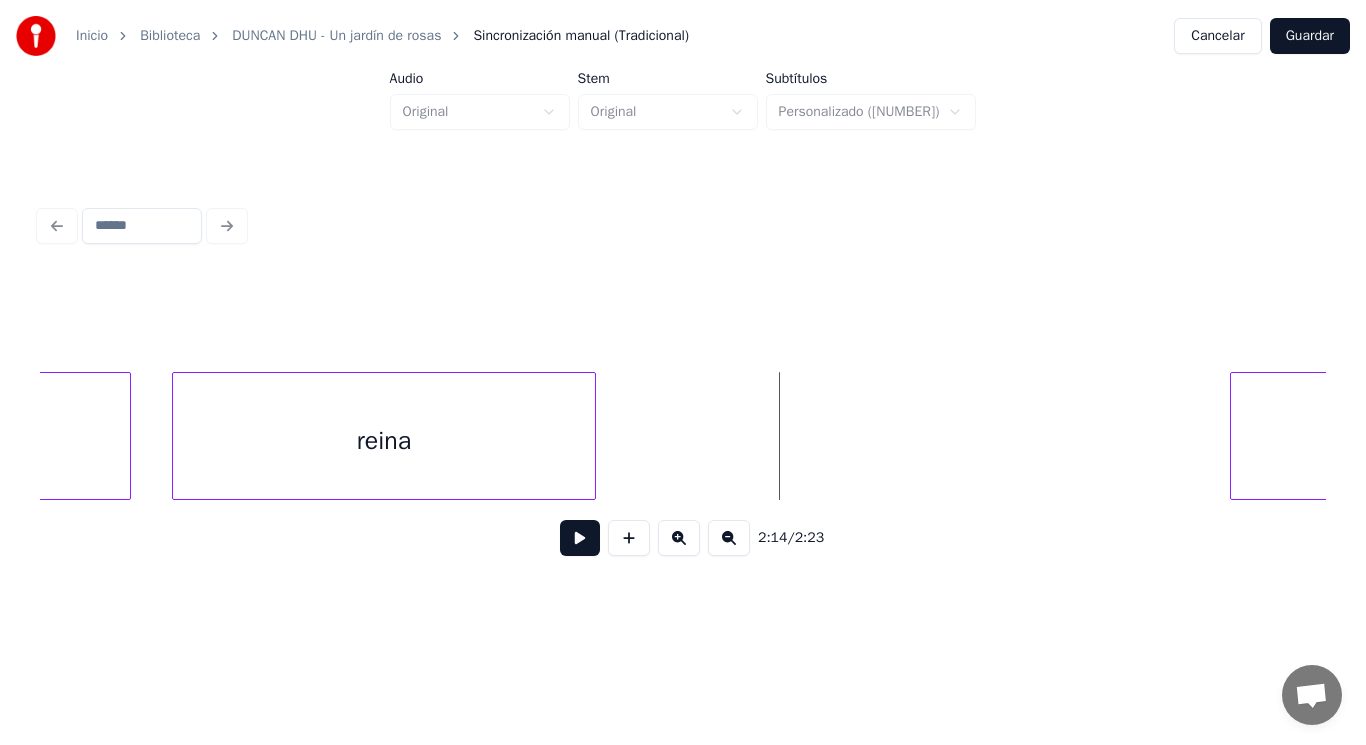 click on "haré reina día" at bounding box center (-86569, 436) 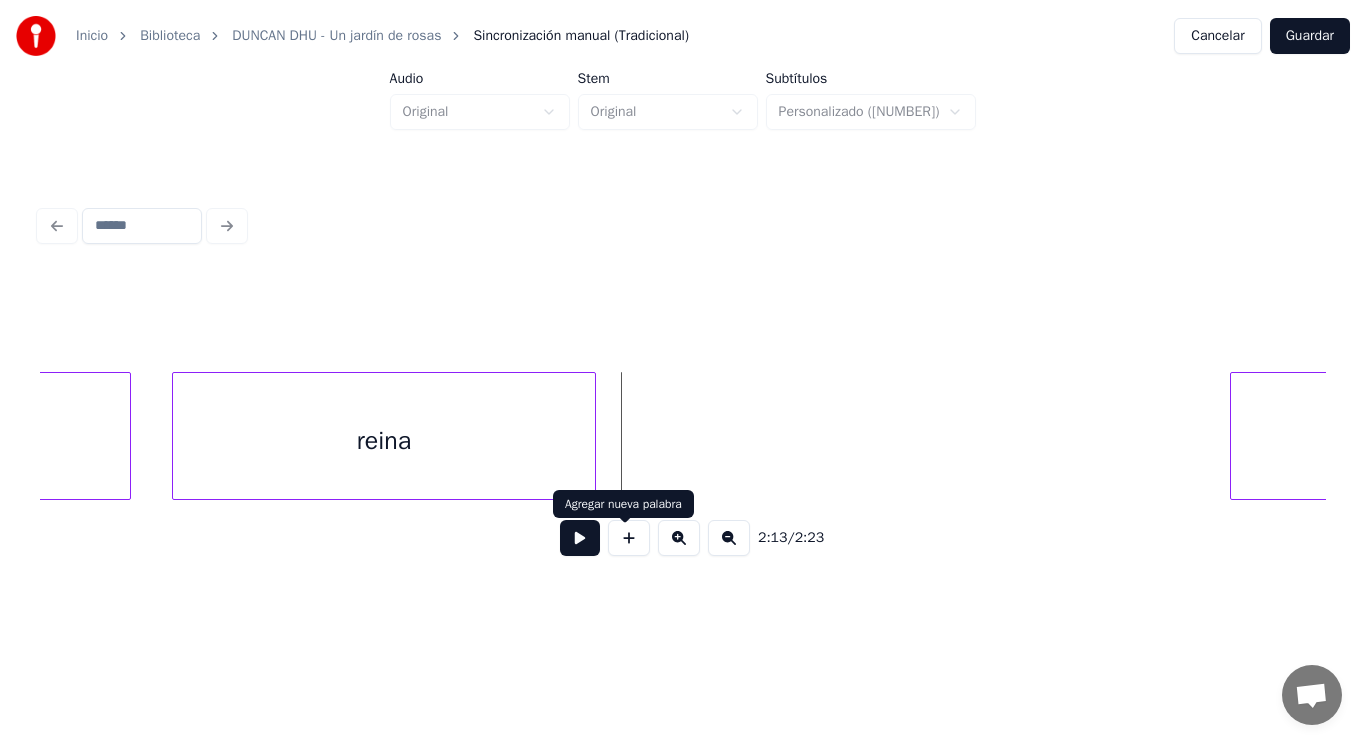 click at bounding box center [629, 538] 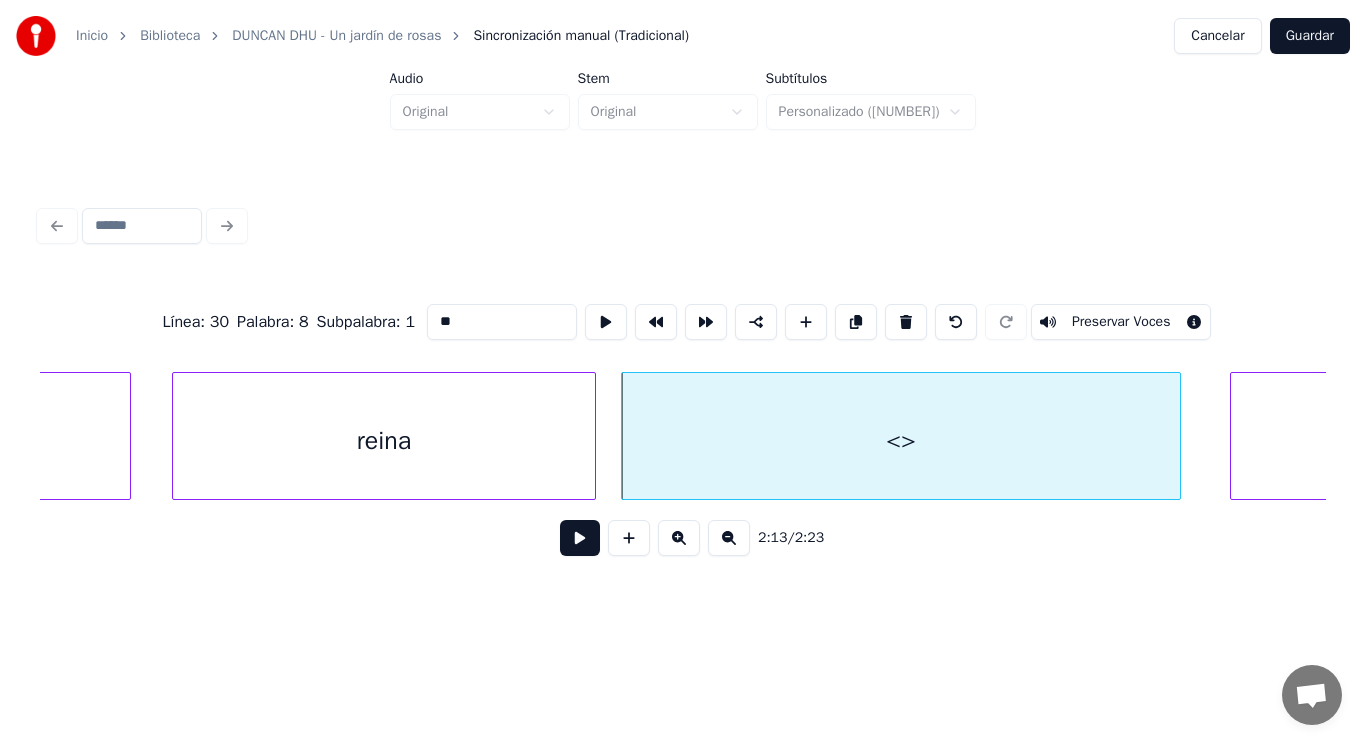 click on "**" at bounding box center [502, 322] 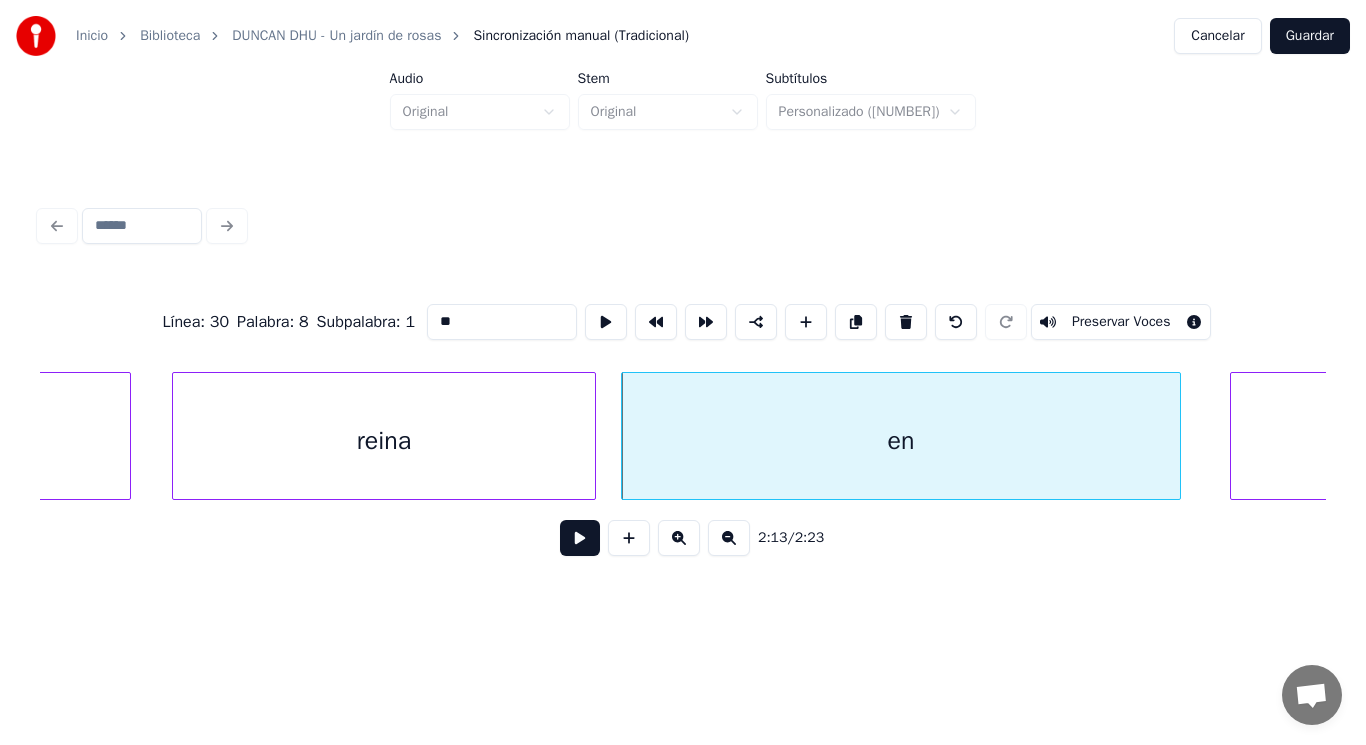 click on "en" at bounding box center [901, 436] 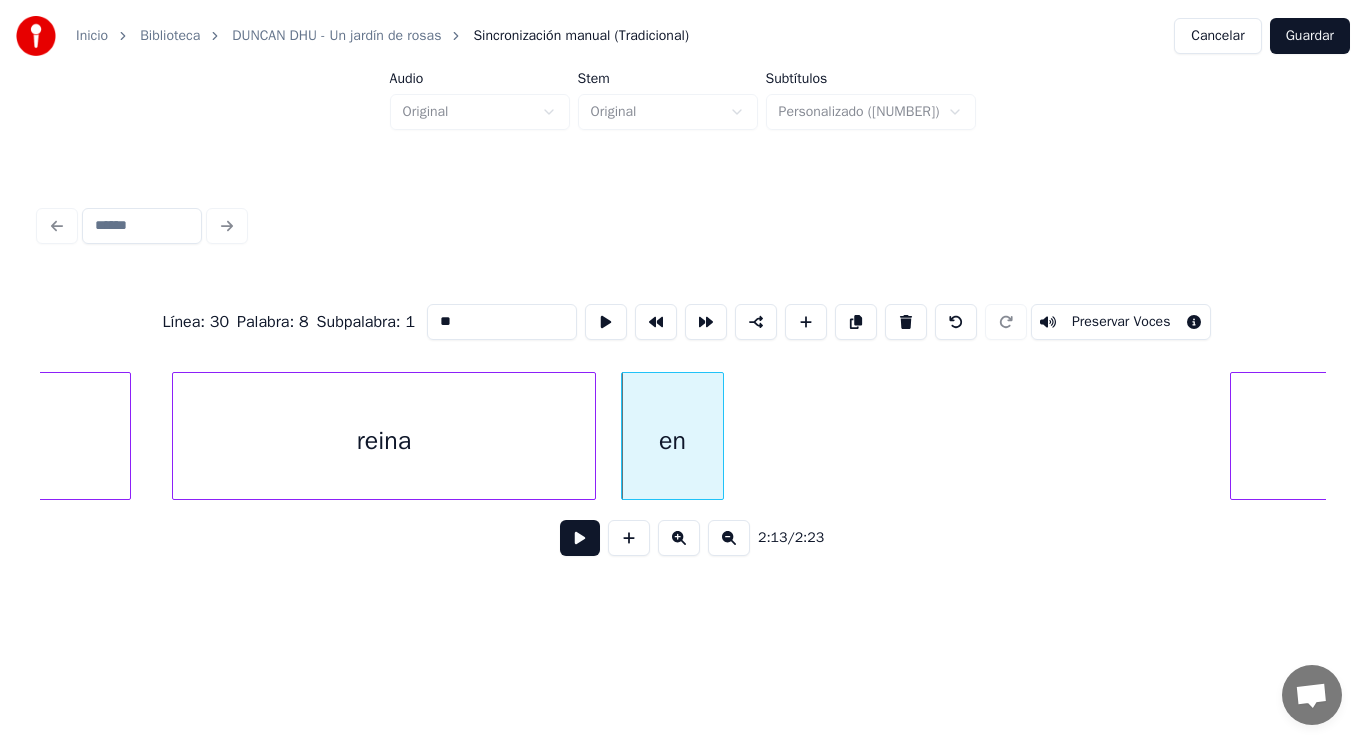 click at bounding box center [720, 436] 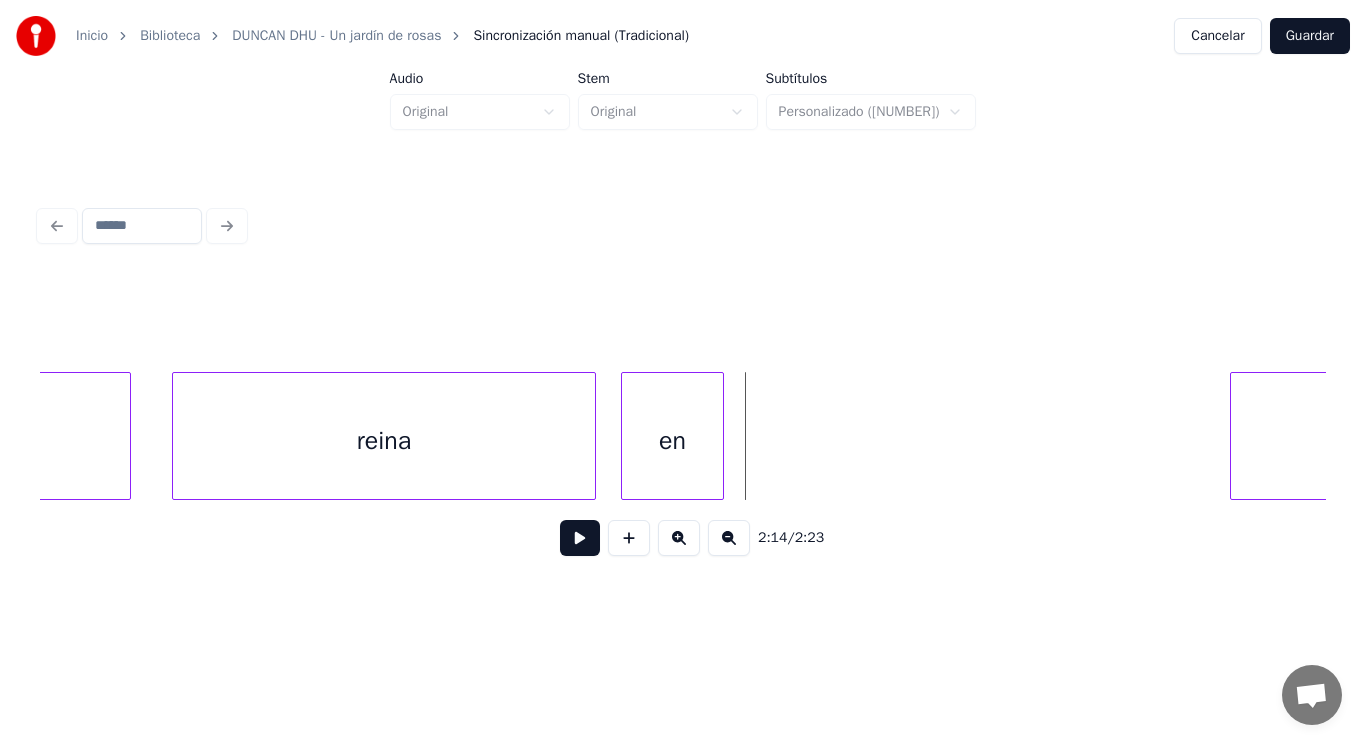 click at bounding box center (580, 538) 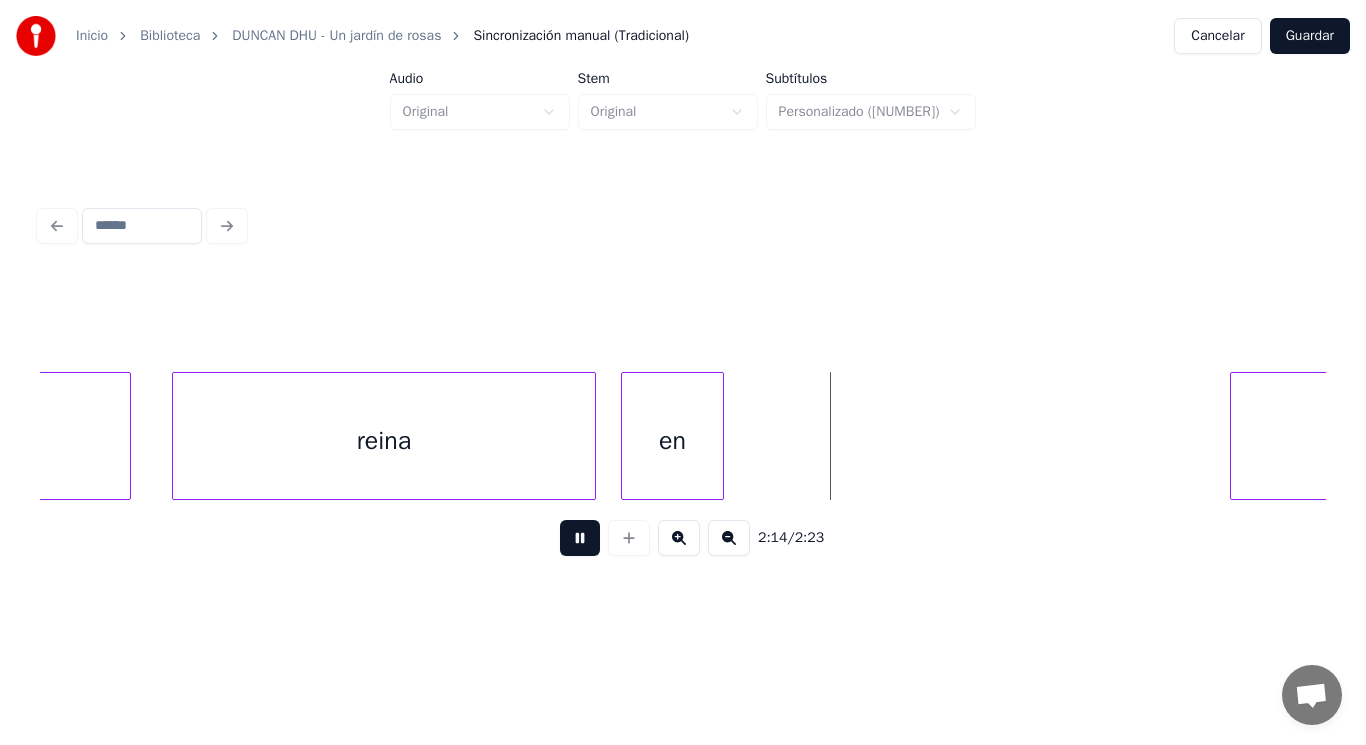 click at bounding box center (580, 538) 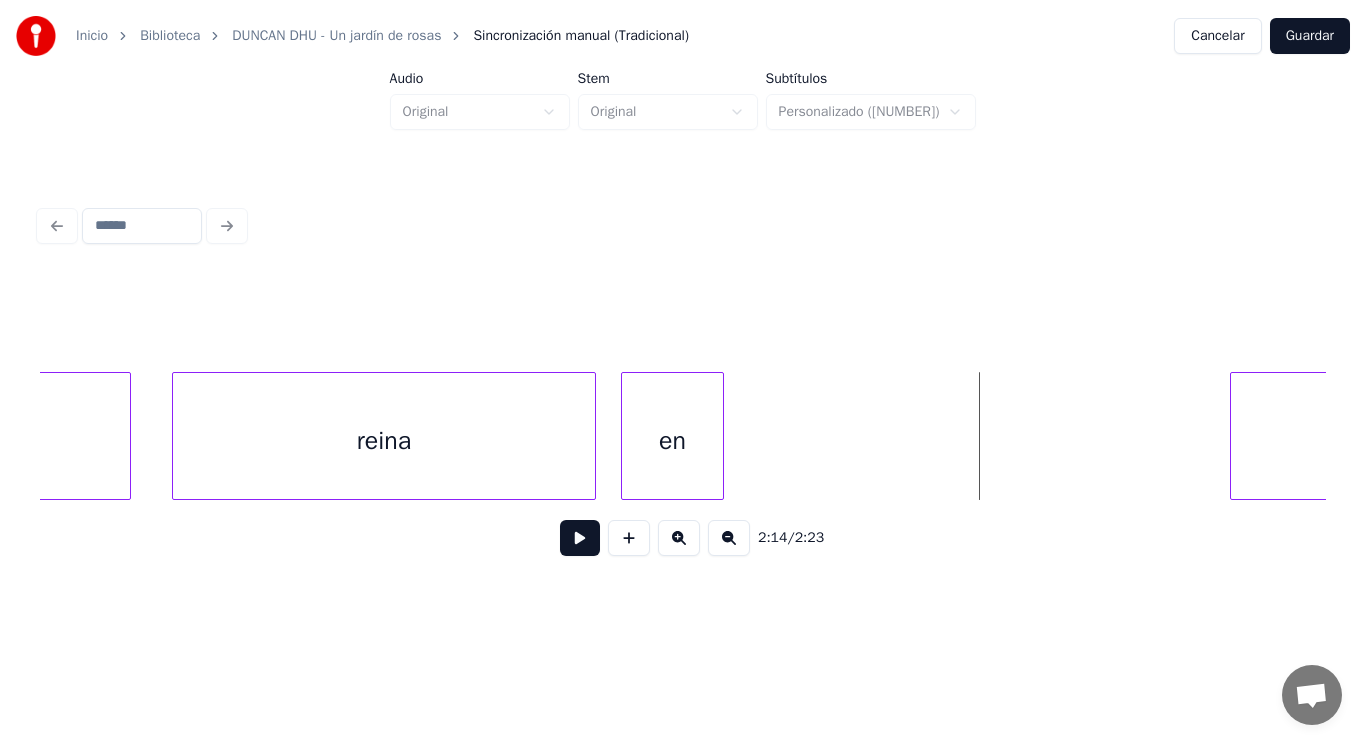 click on "haré reina día en" at bounding box center [-86569, 436] 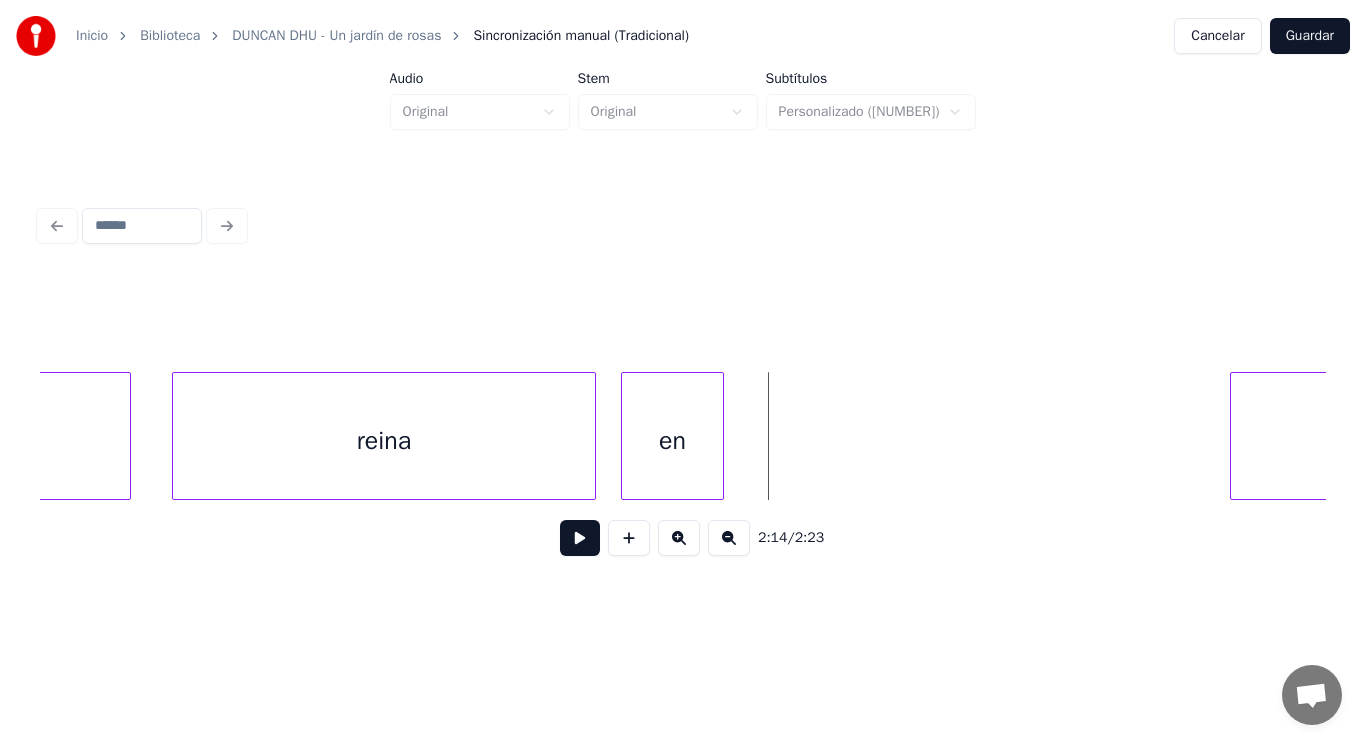 click at bounding box center [580, 538] 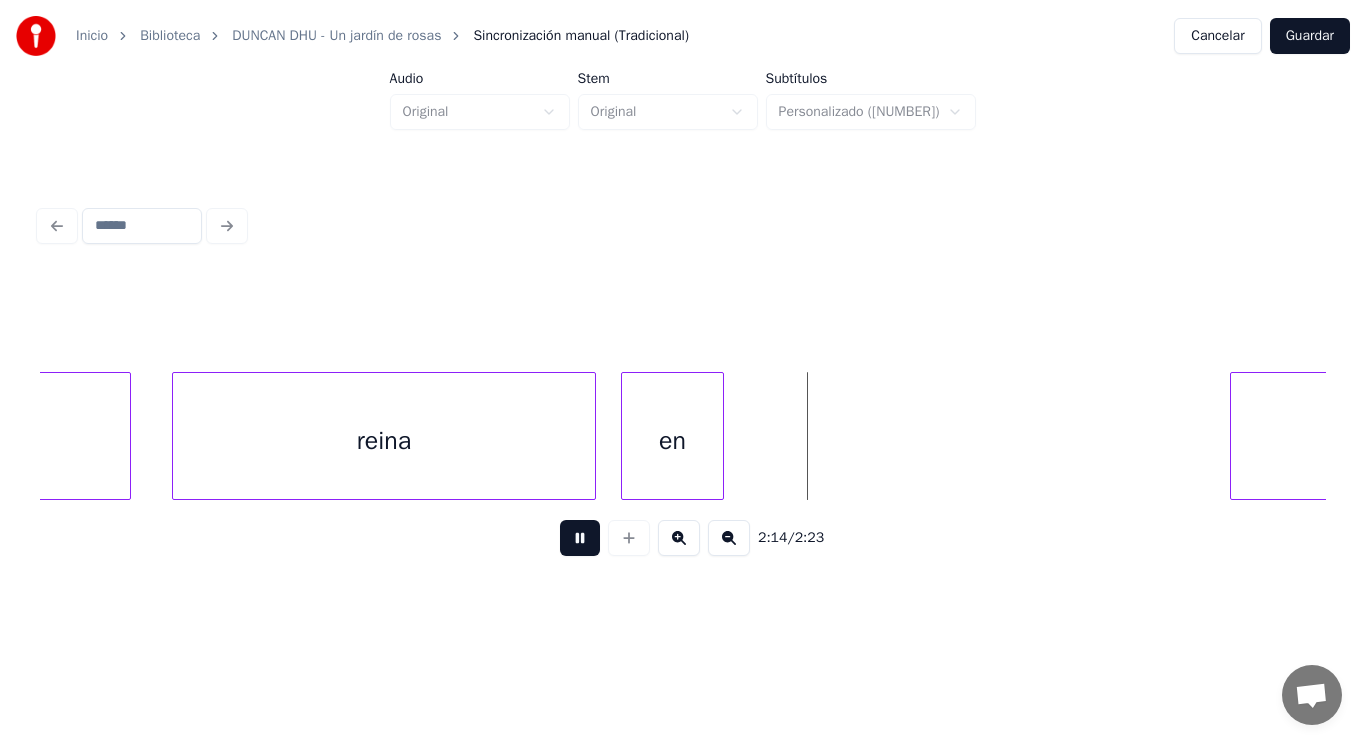 click at bounding box center [580, 538] 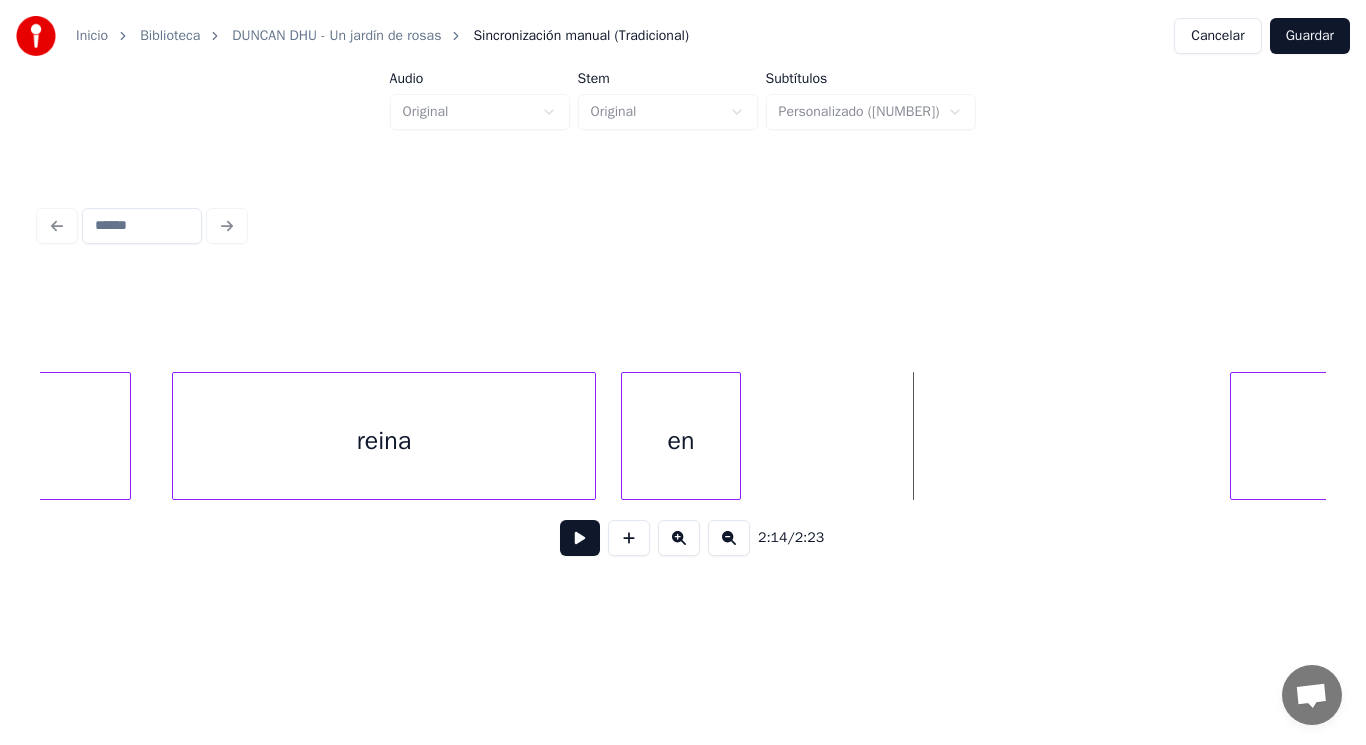click at bounding box center [737, 436] 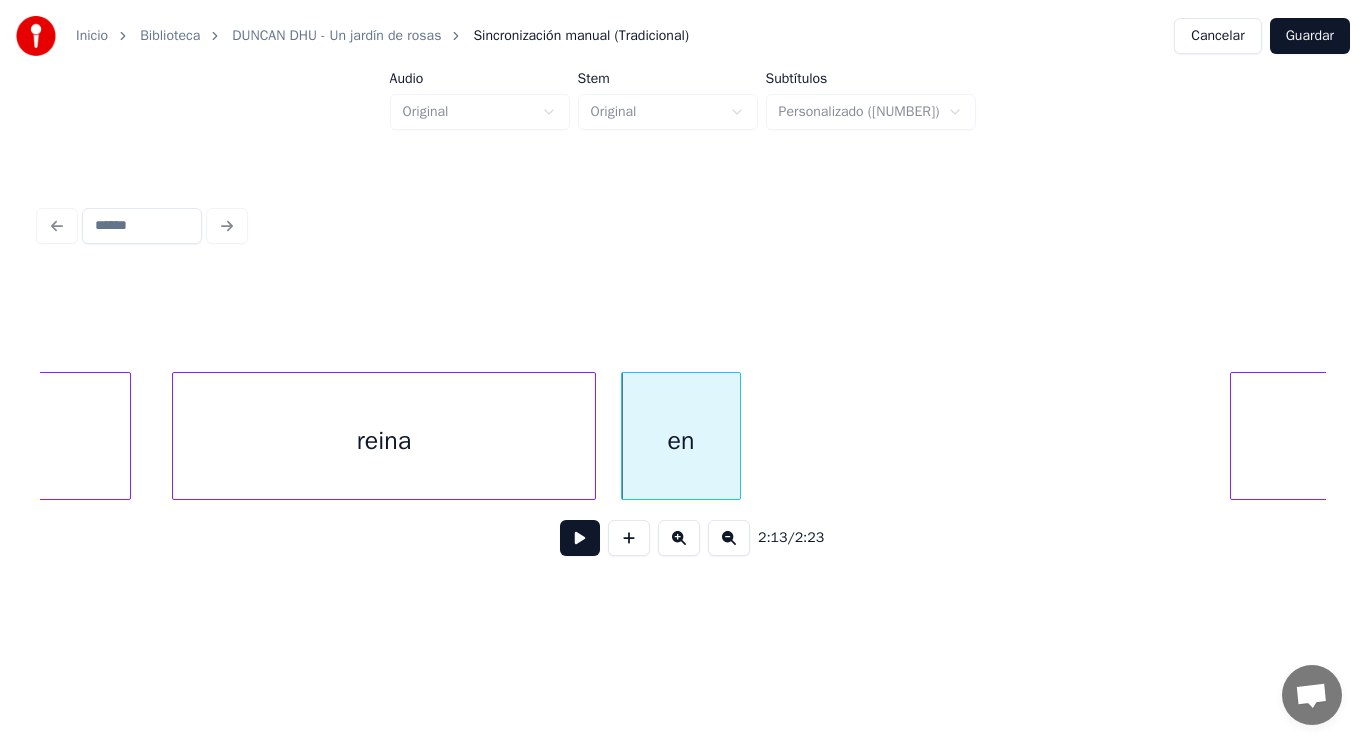 click on "día" at bounding box center [3554, 441] 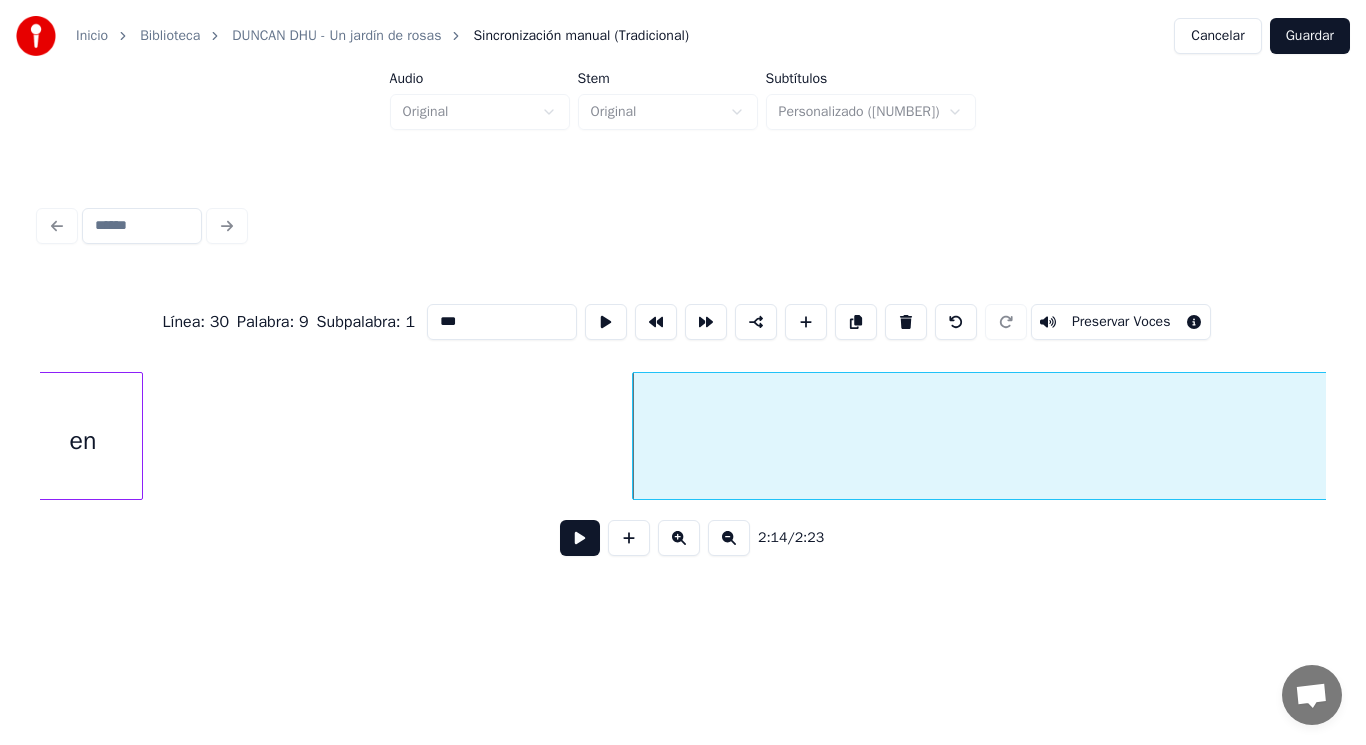 scroll, scrollTop: 0, scrollLeft: 187634, axis: horizontal 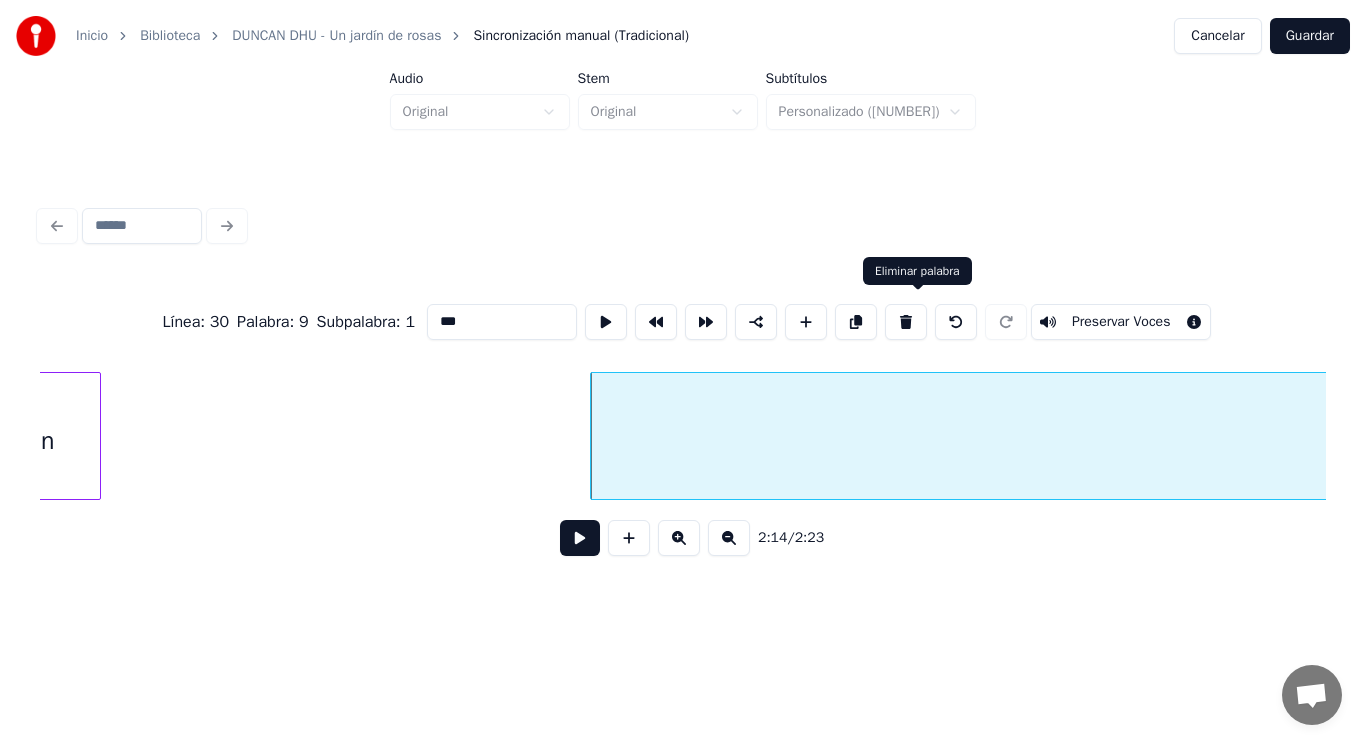 click at bounding box center [906, 322] 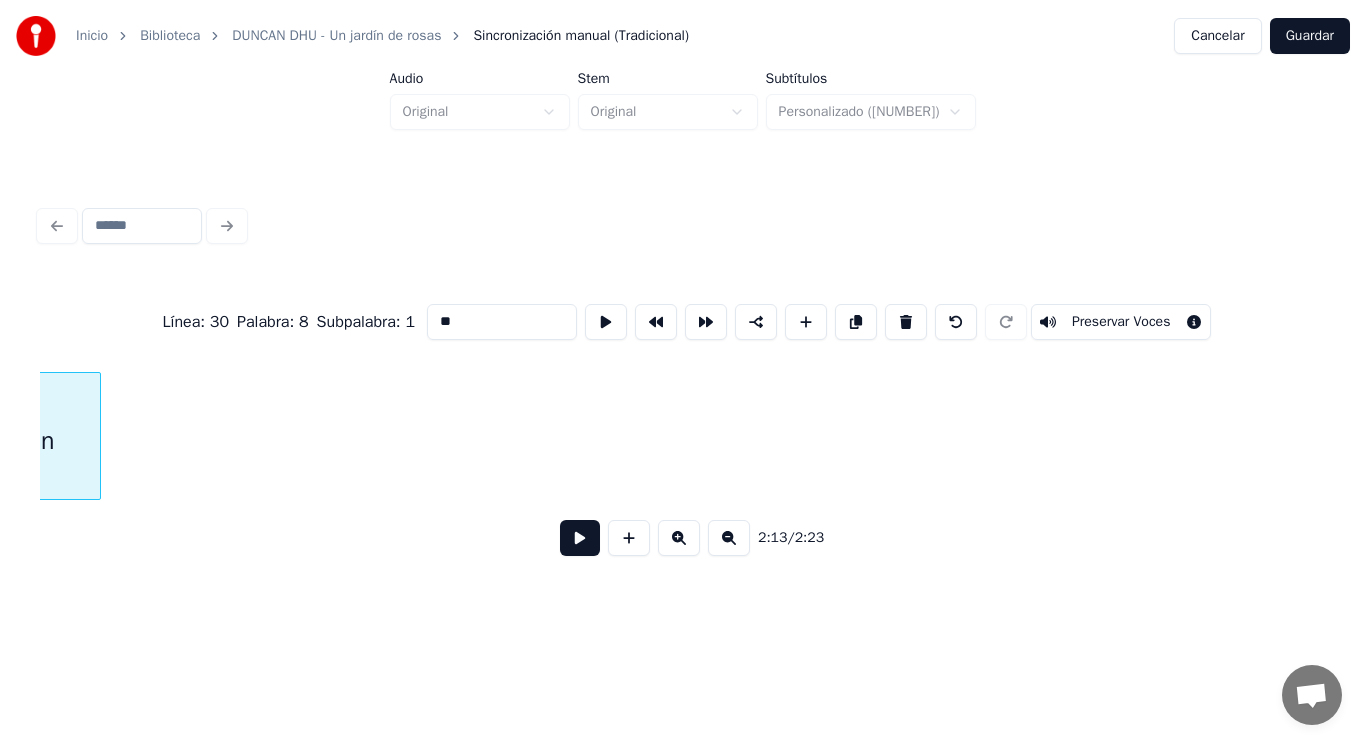 type on "**" 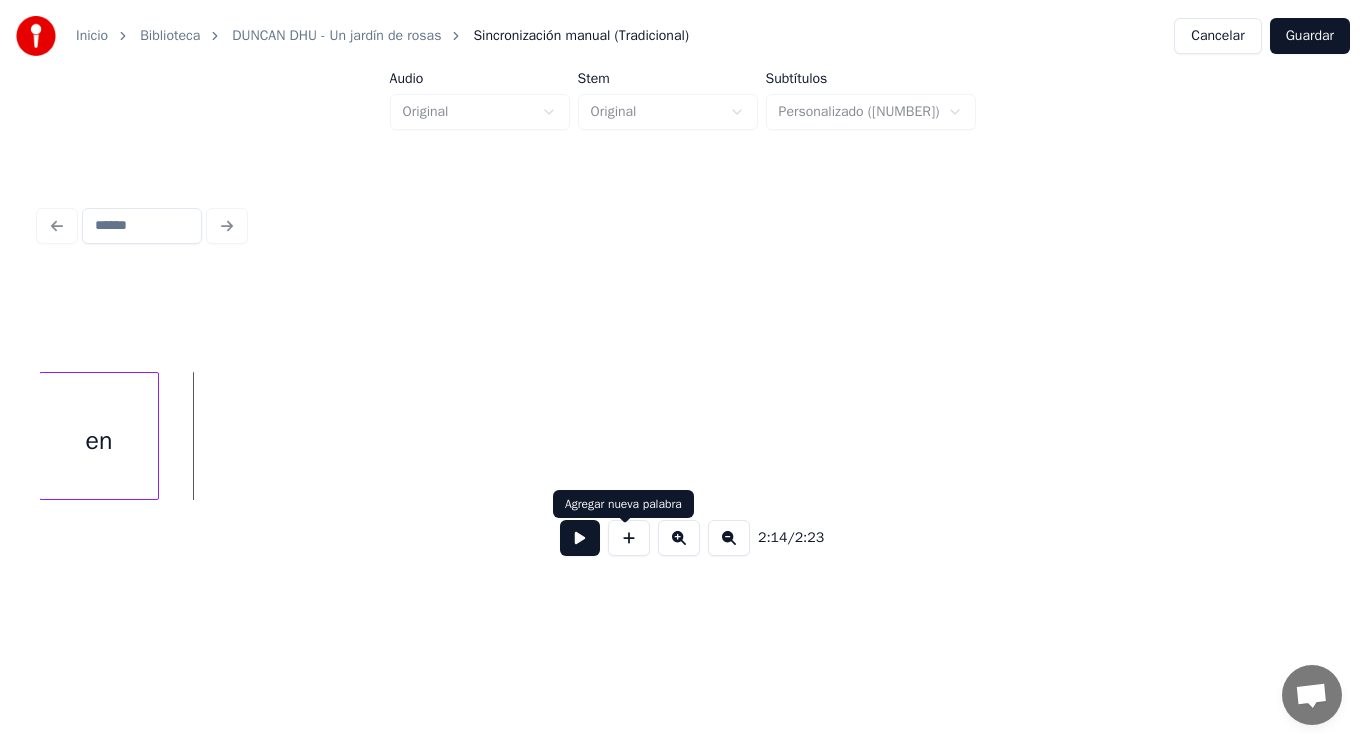 click at bounding box center [629, 538] 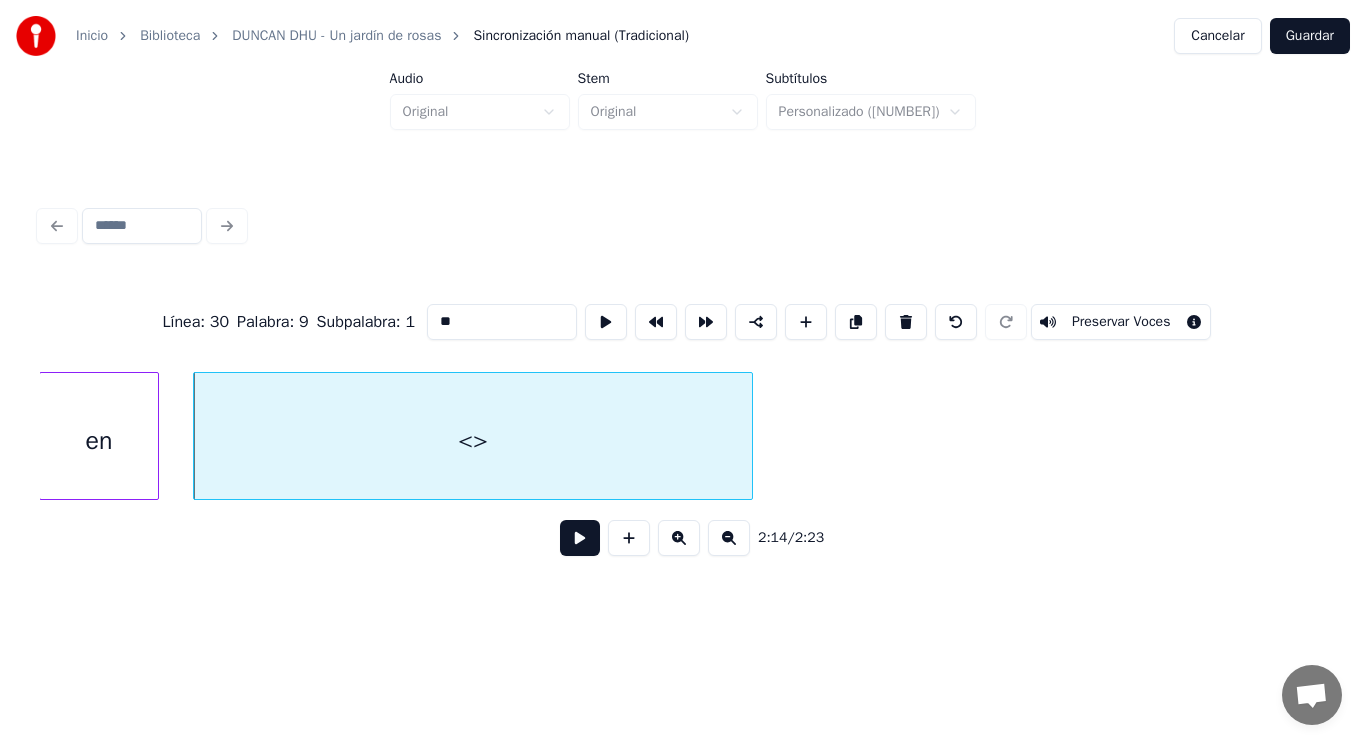 drag, startPoint x: 432, startPoint y: 314, endPoint x: 313, endPoint y: 313, distance: 119.0042 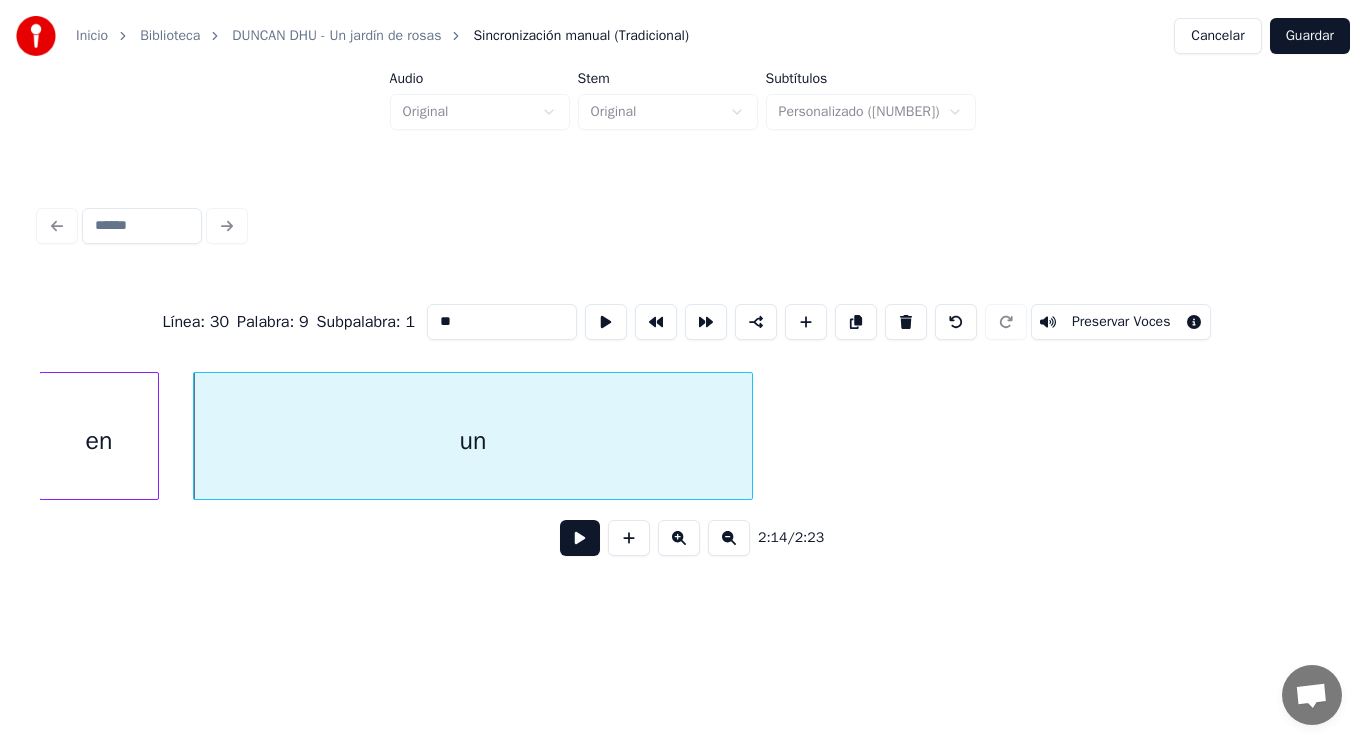 type on "**" 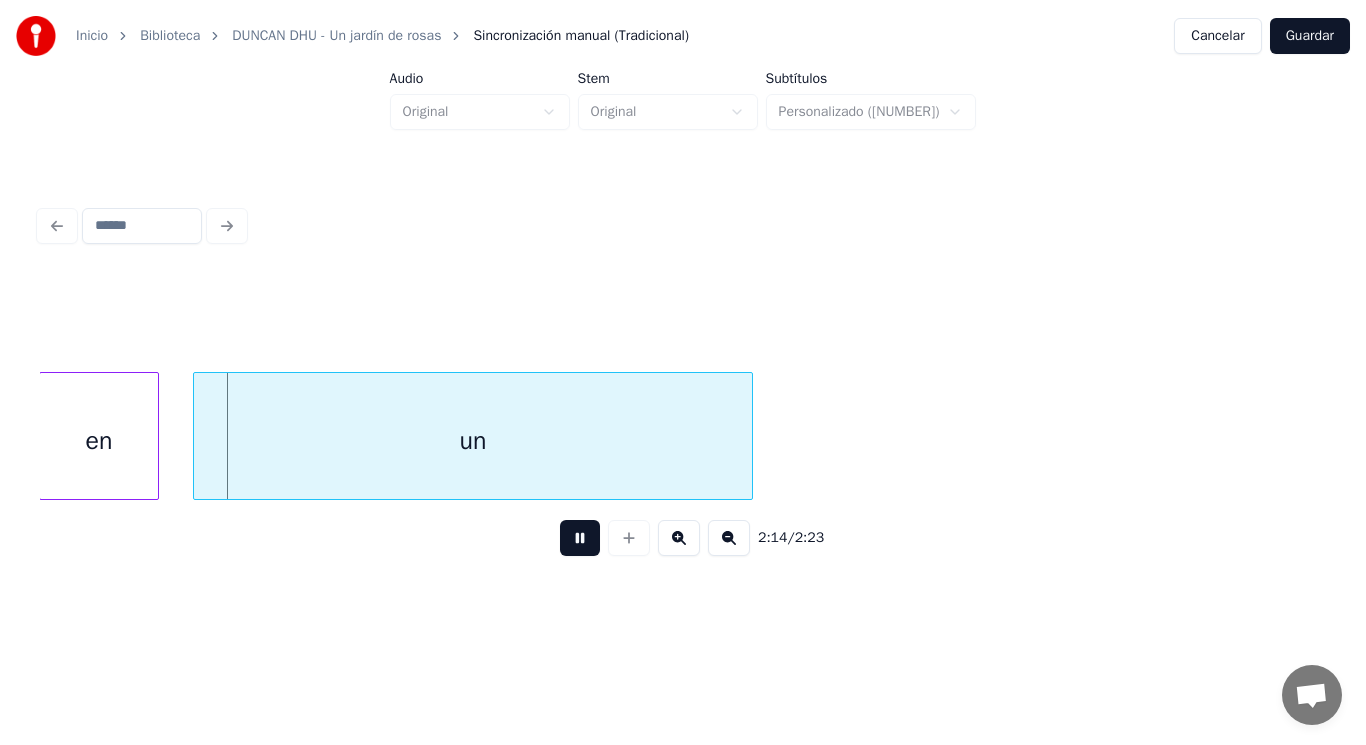 click at bounding box center [580, 538] 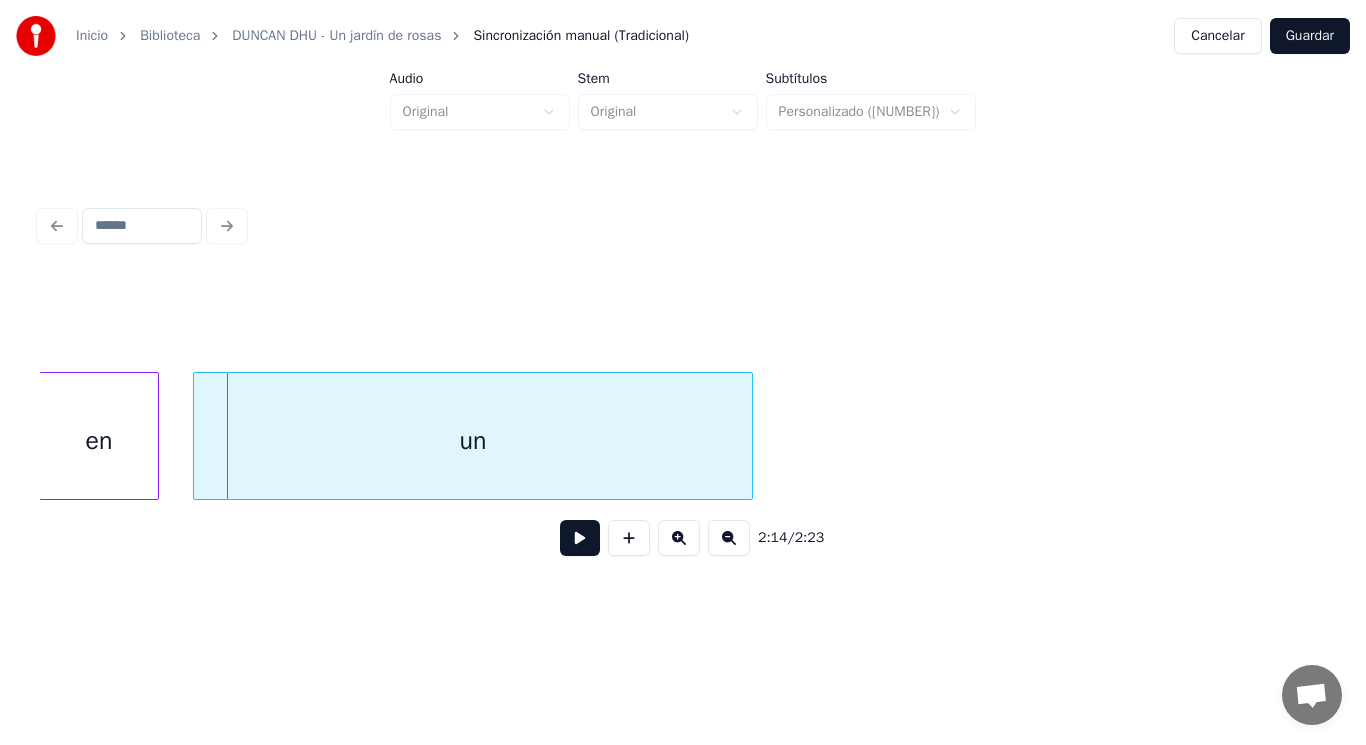 click on "un" at bounding box center [473, 441] 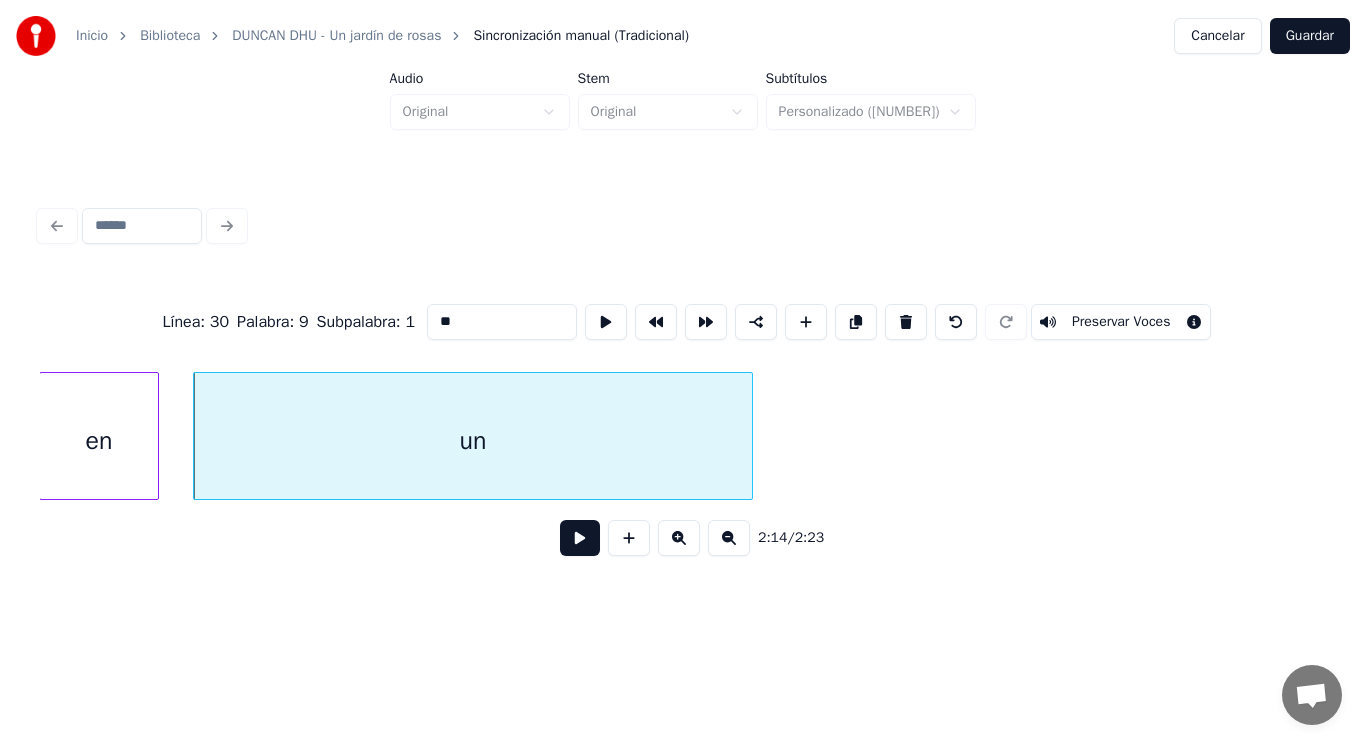 click at bounding box center (580, 538) 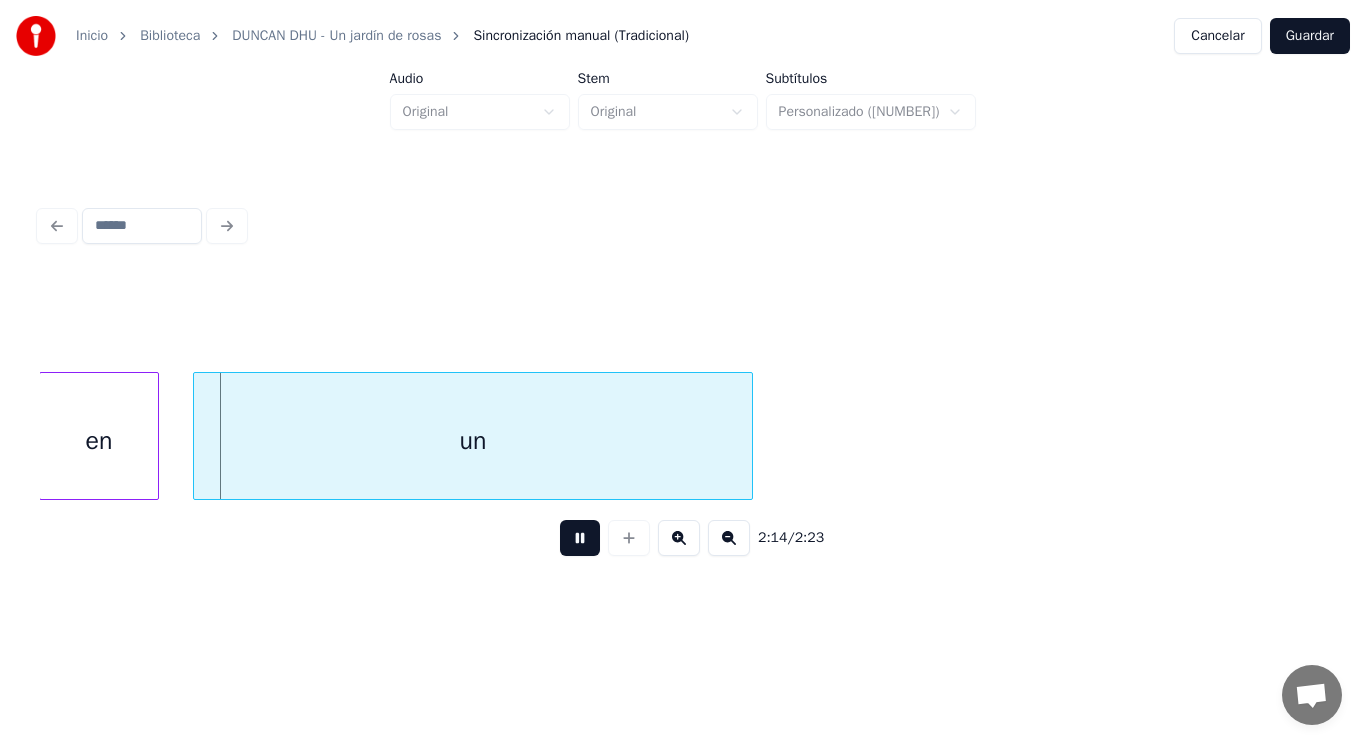 click at bounding box center (580, 538) 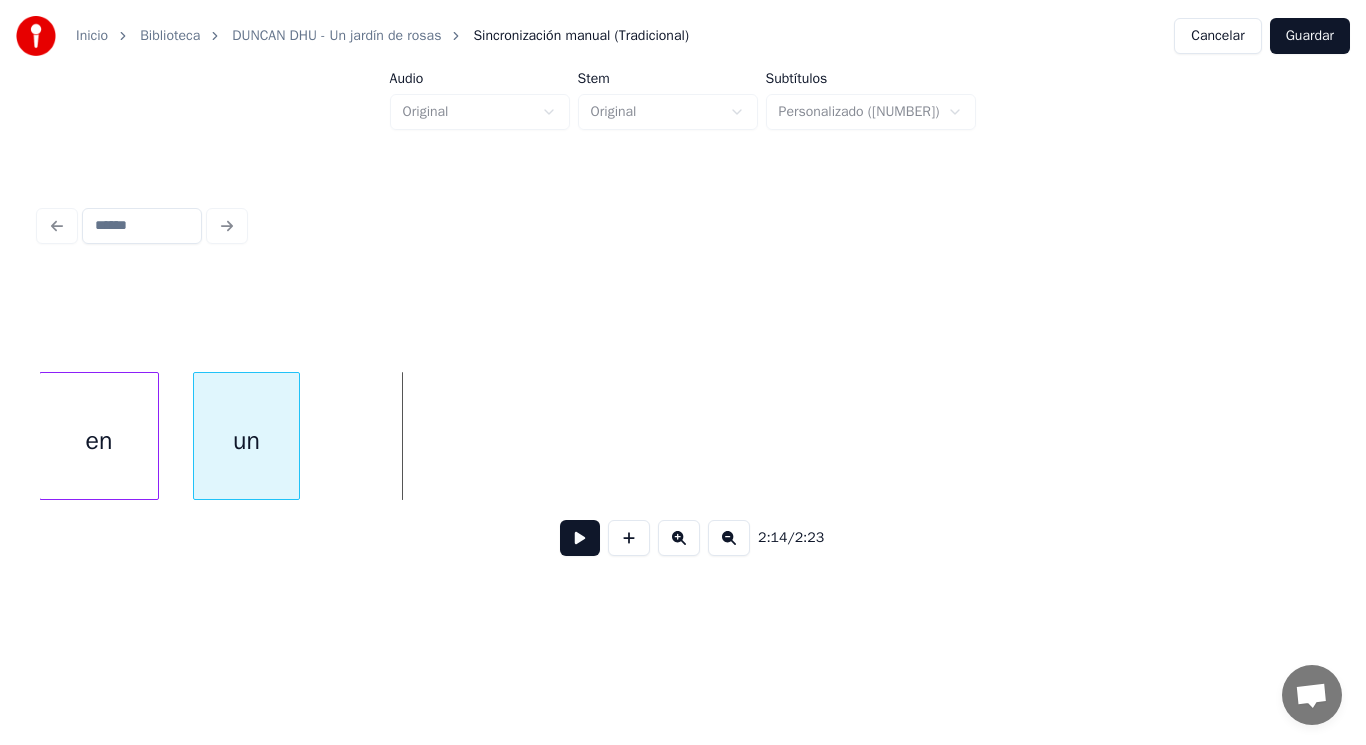 click at bounding box center [296, 436] 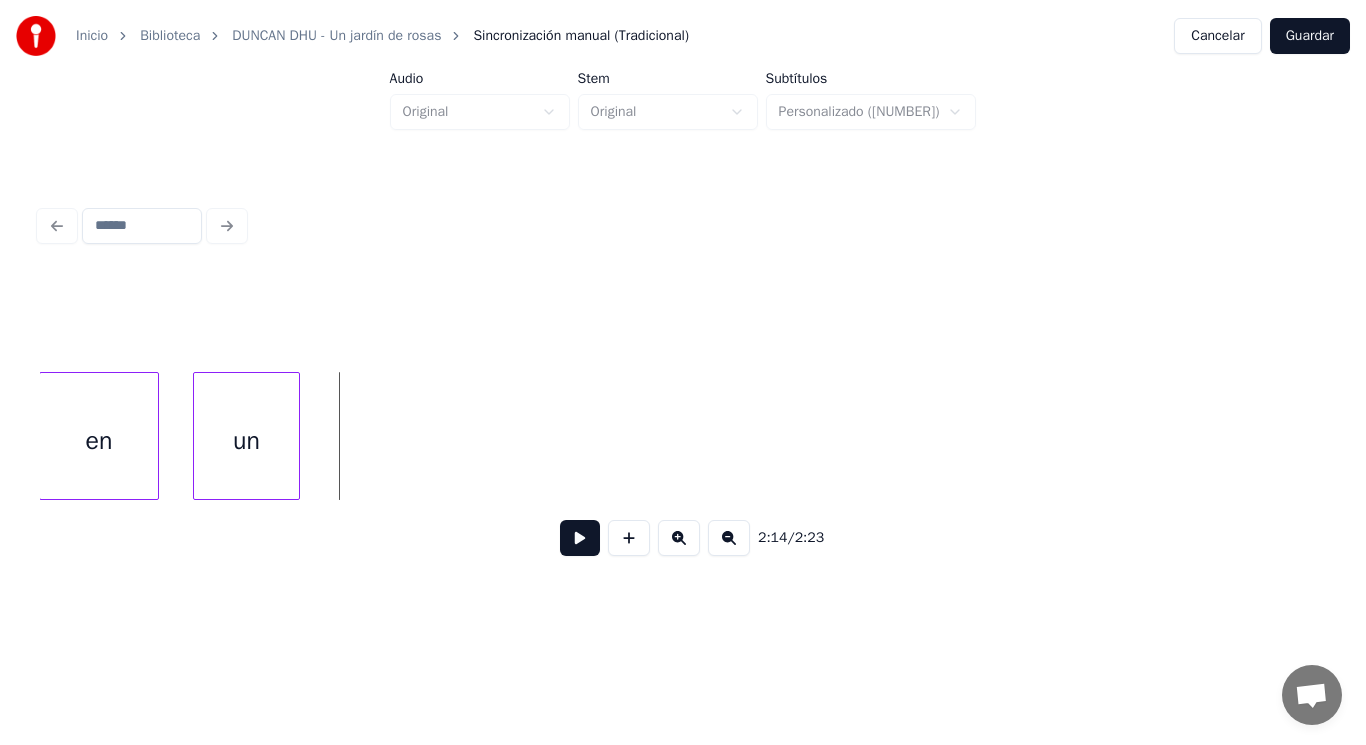 click at bounding box center (580, 538) 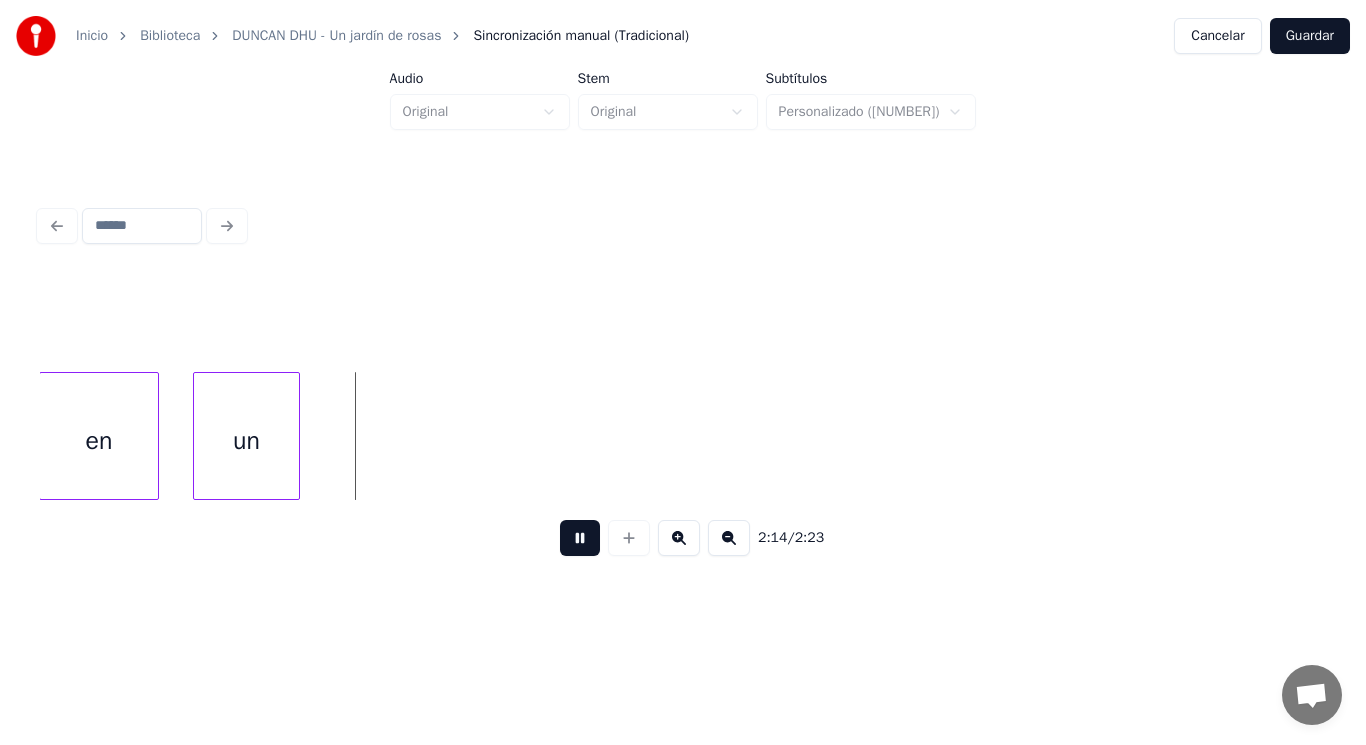 click at bounding box center (580, 538) 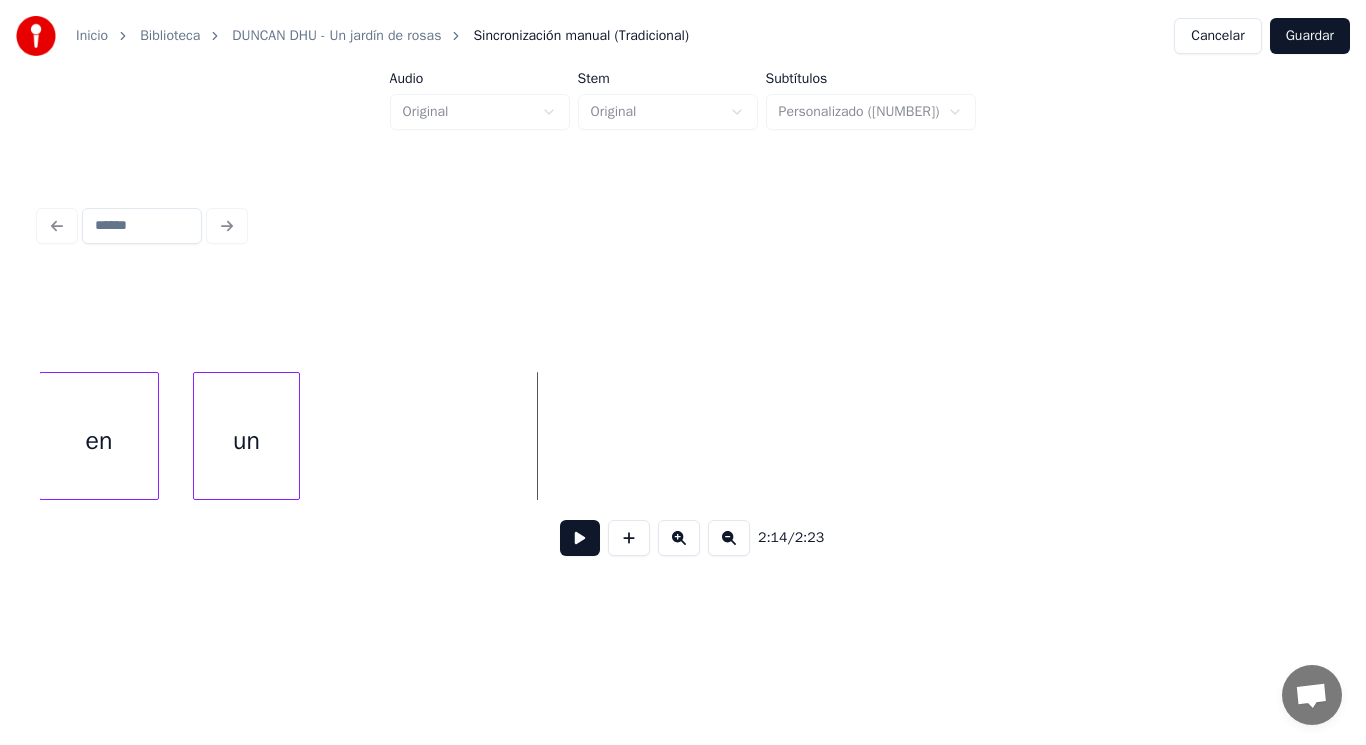 click on "en un" at bounding box center [-87151, 436] 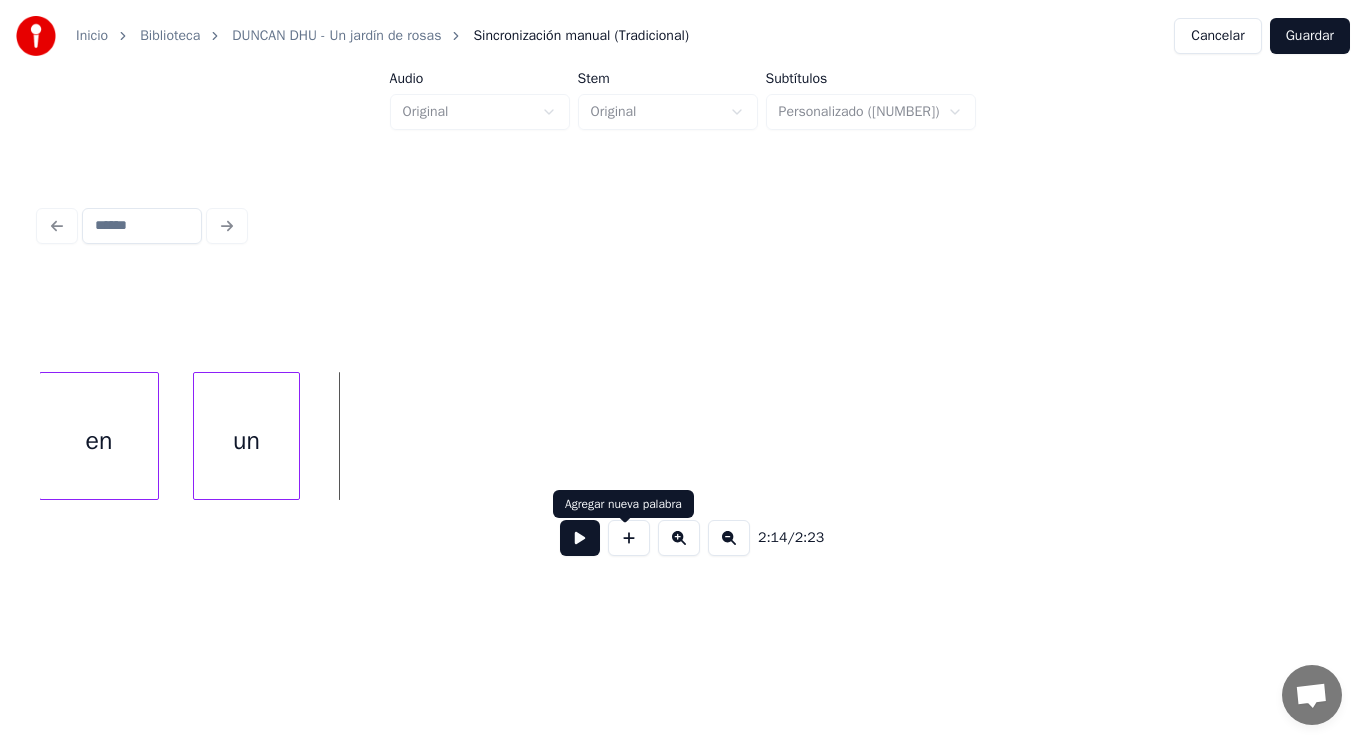 click at bounding box center (629, 538) 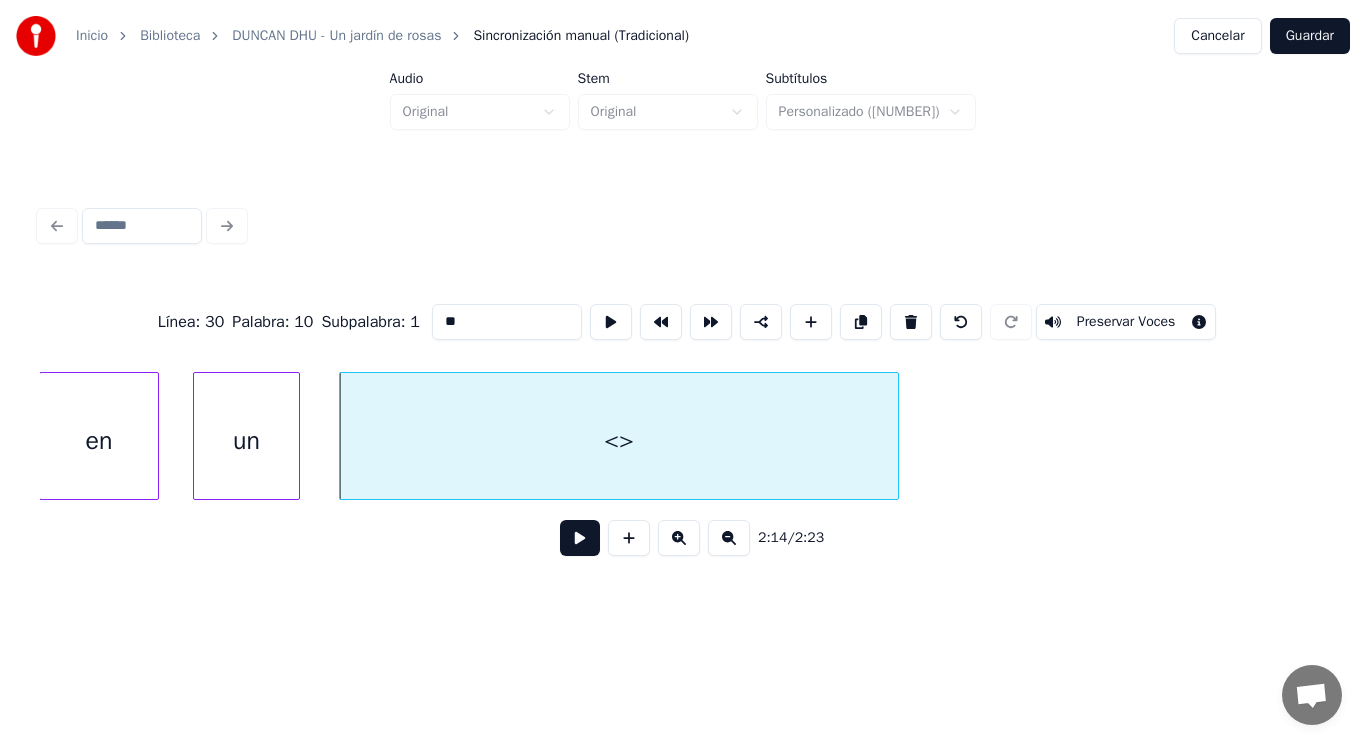 drag, startPoint x: 428, startPoint y: 310, endPoint x: 284, endPoint y: 313, distance: 144.03125 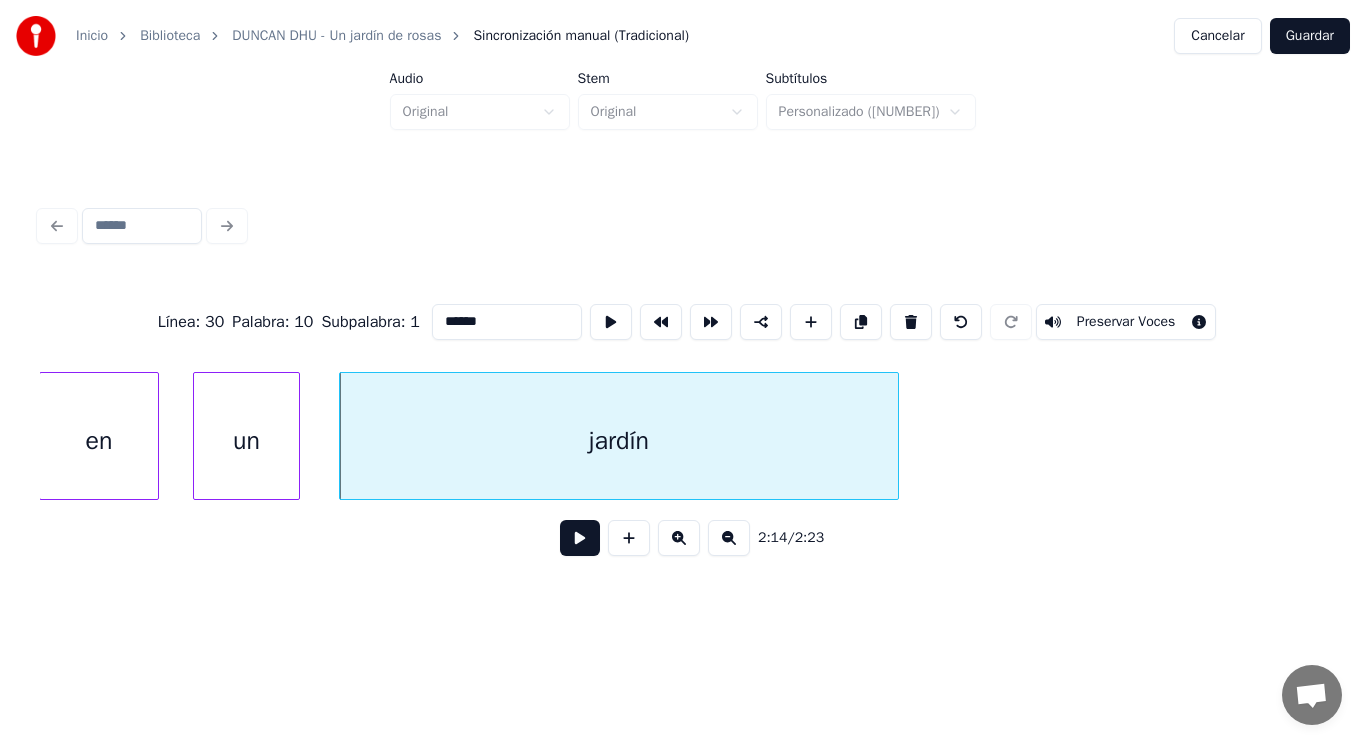 type on "******" 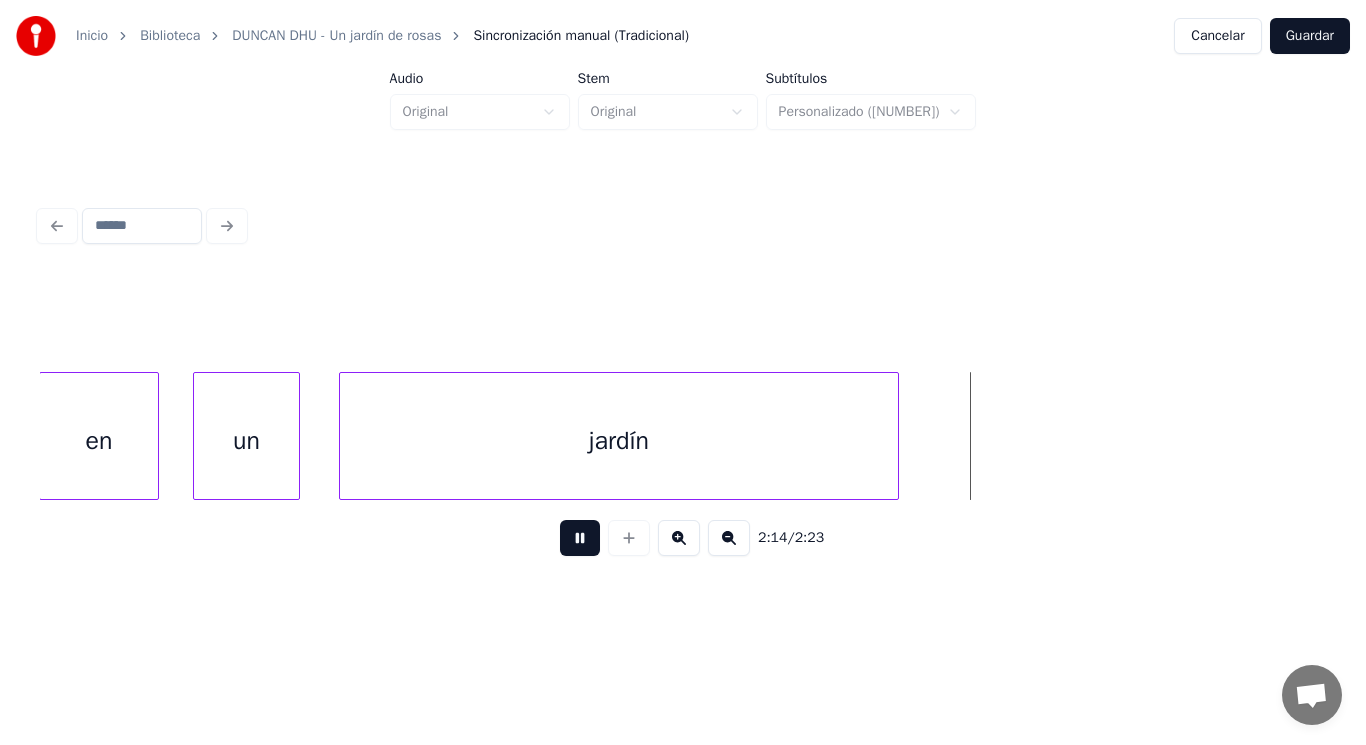 click at bounding box center (580, 538) 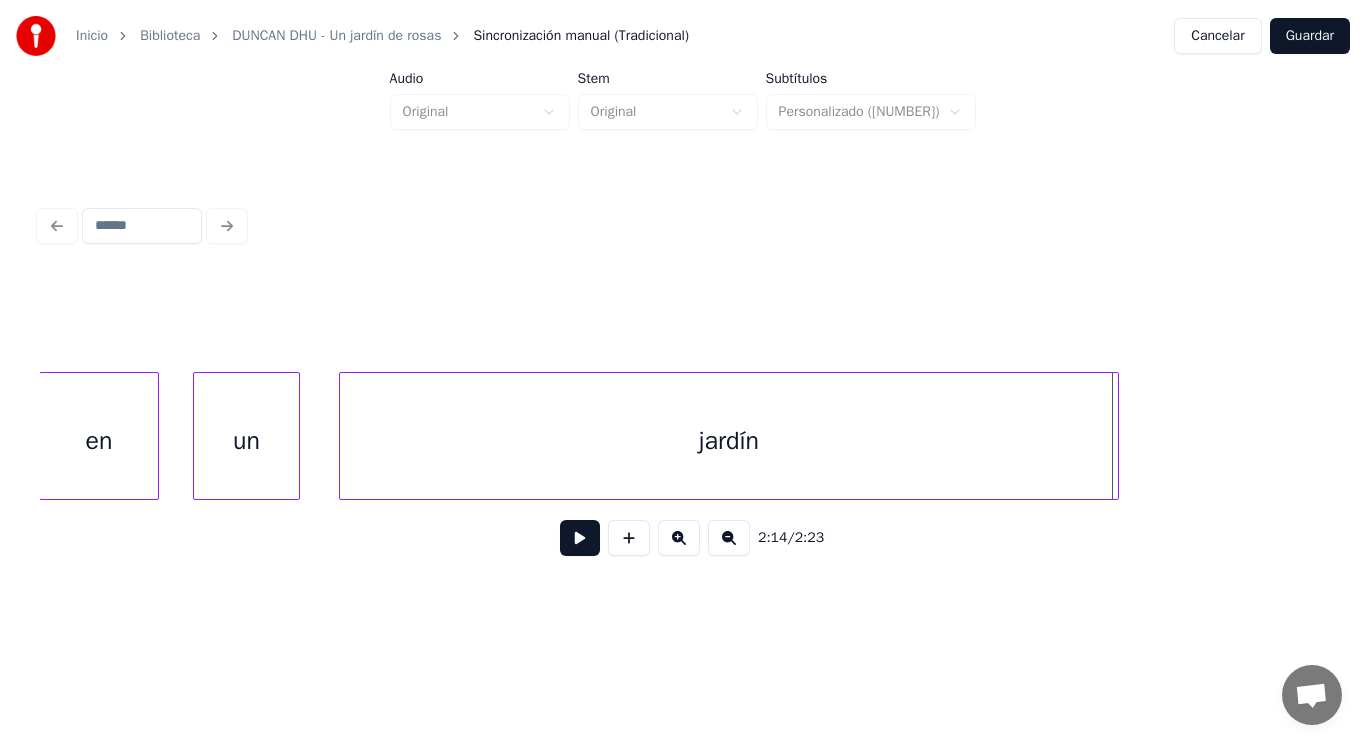 click at bounding box center (1115, 436) 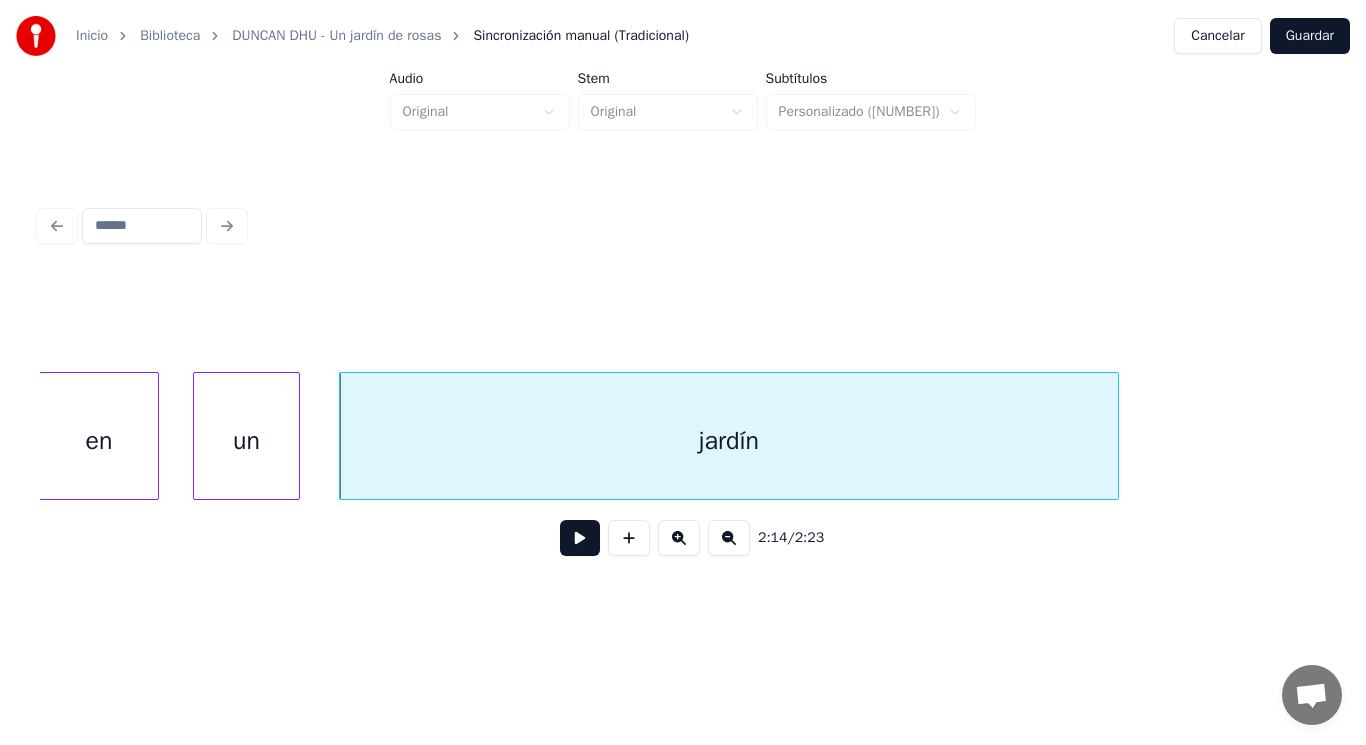 click at bounding box center [580, 538] 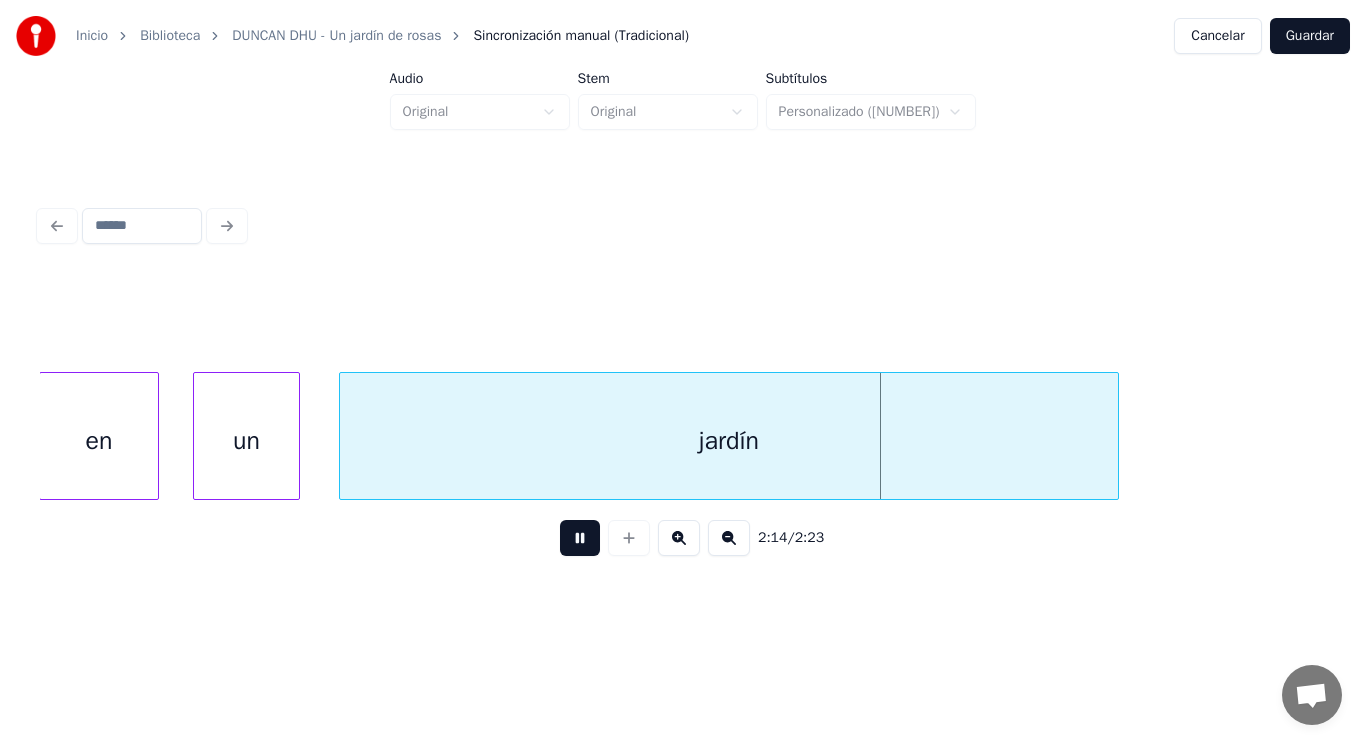 click at bounding box center [580, 538] 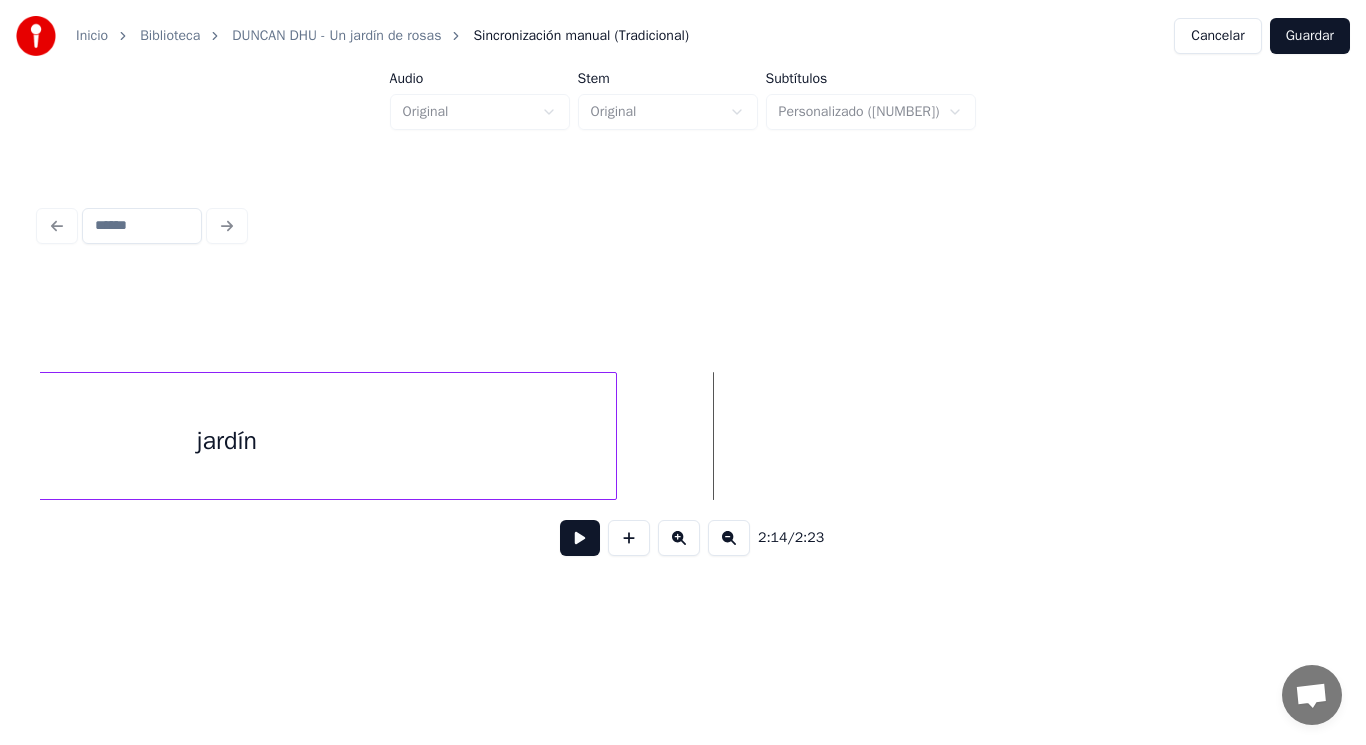 scroll, scrollTop: 0, scrollLeft: 188136, axis: horizontal 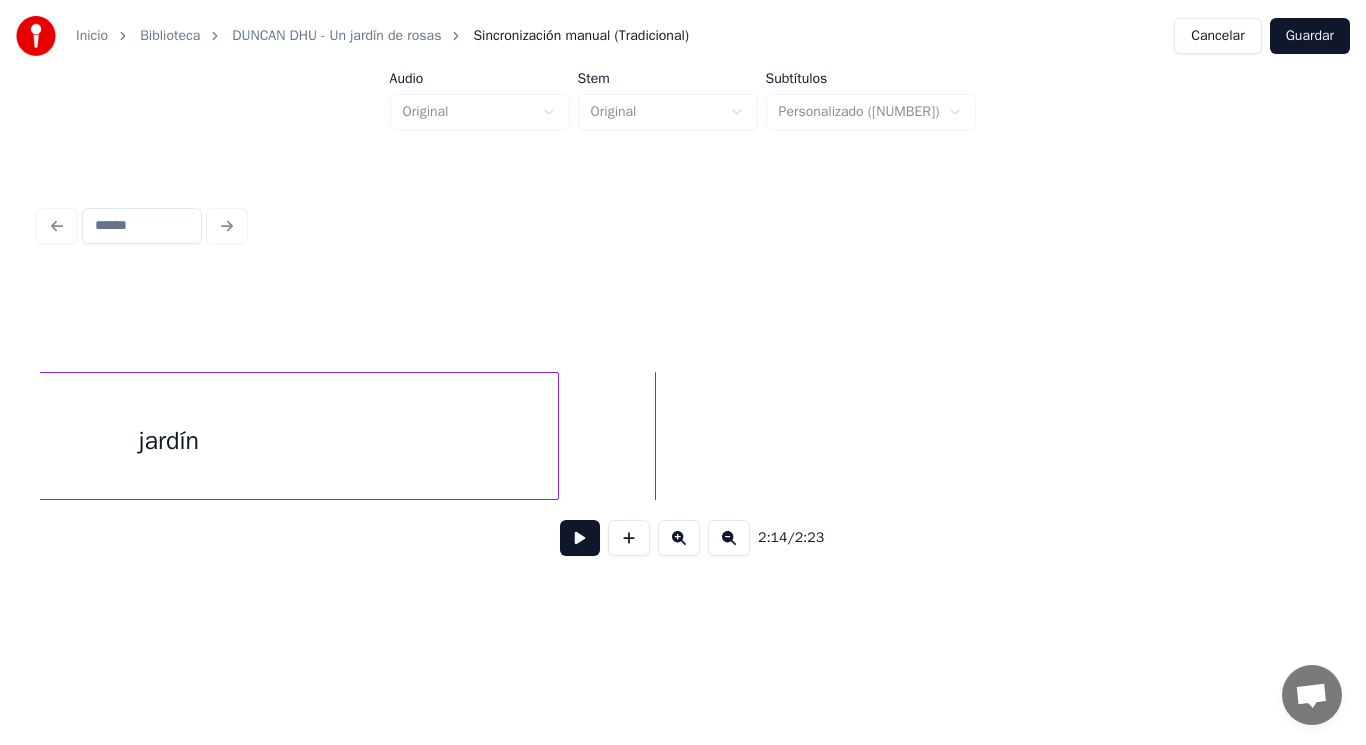 click on "jardín" at bounding box center (-87711, 436) 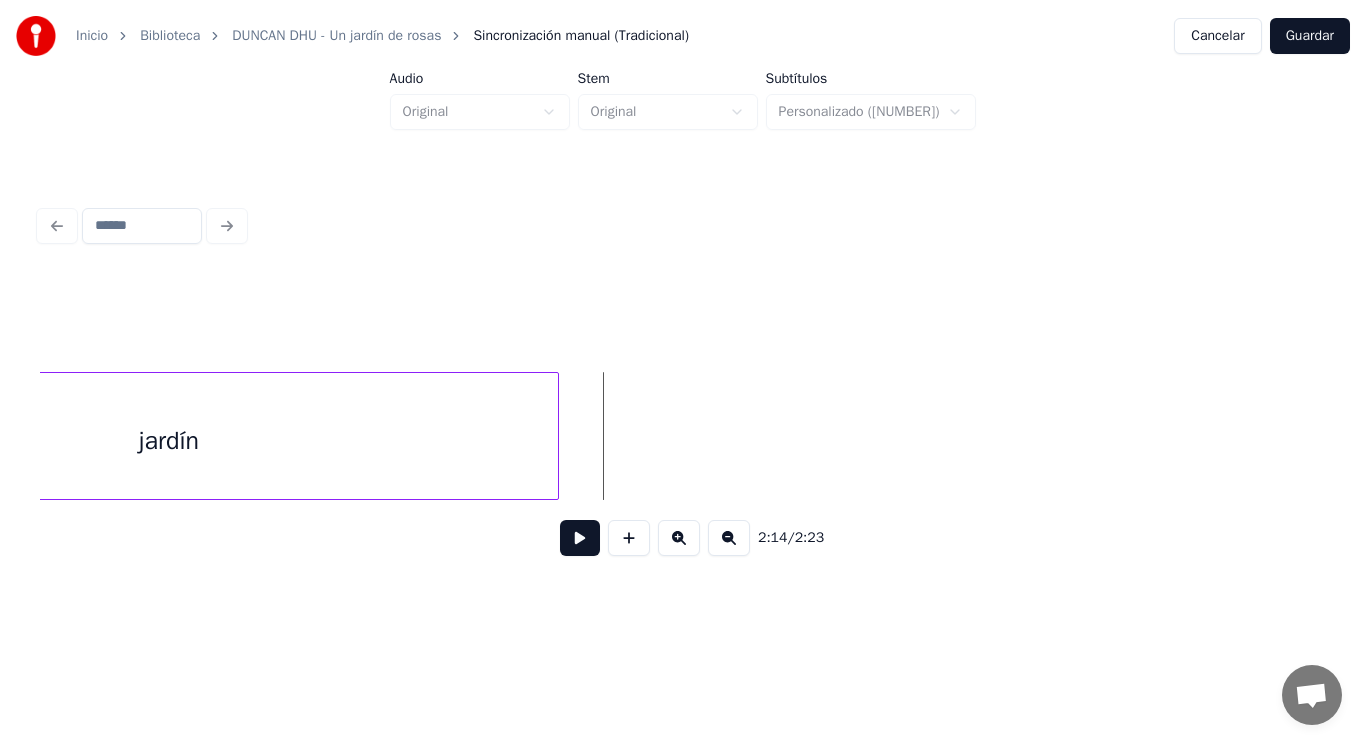 click at bounding box center [580, 538] 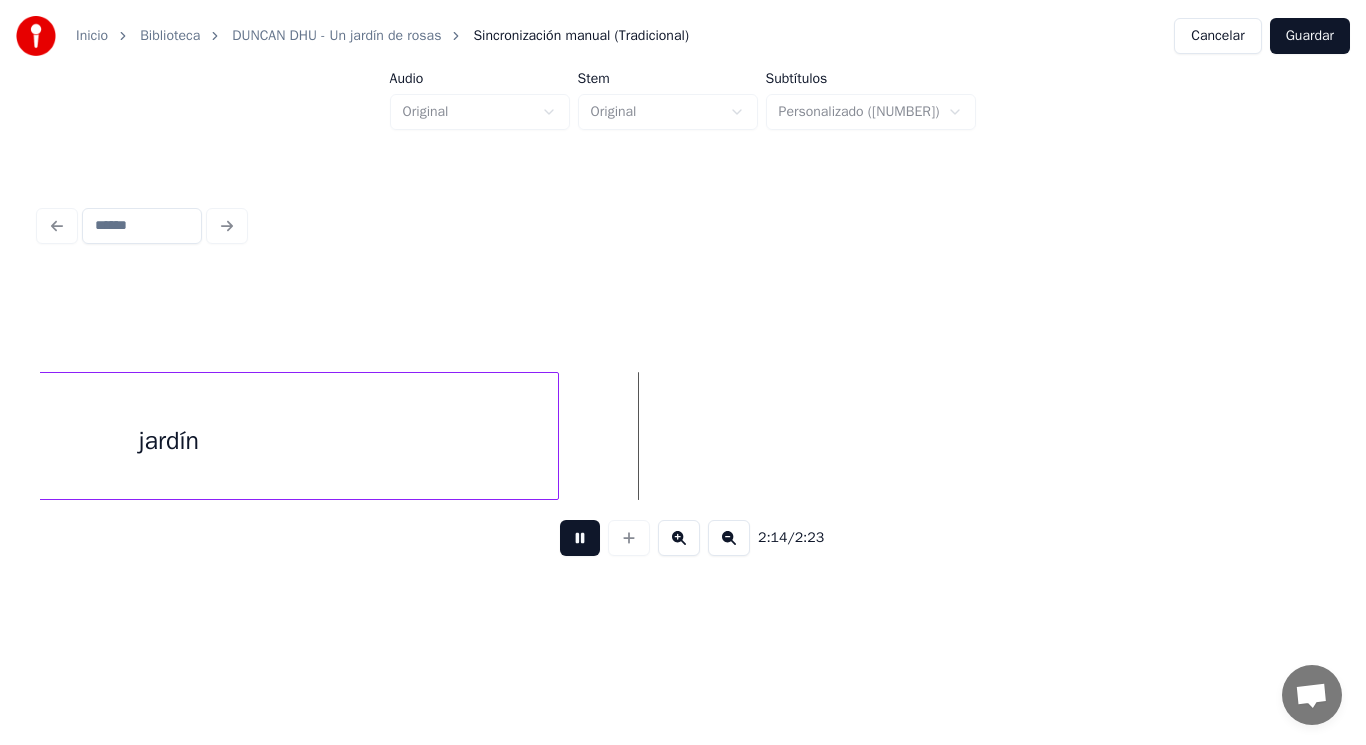 click at bounding box center [580, 538] 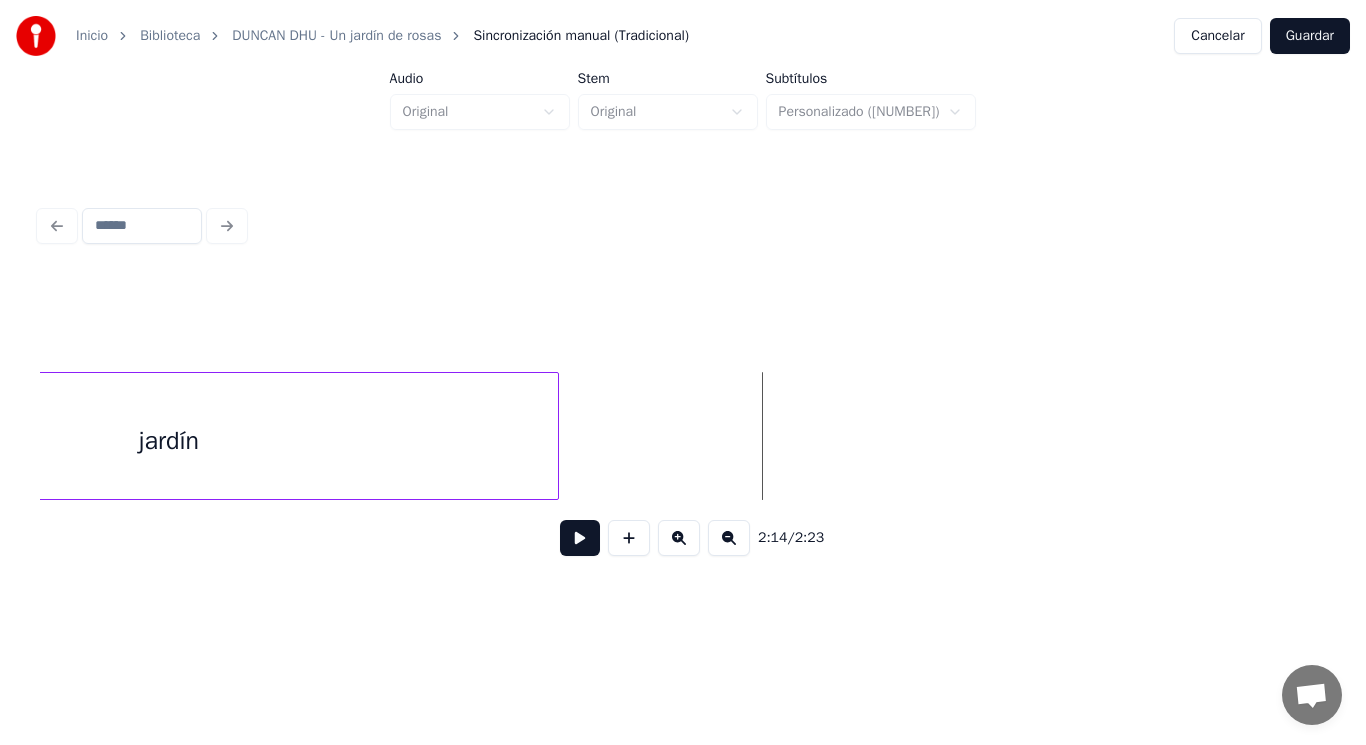 click on "jardín" at bounding box center (-87711, 436) 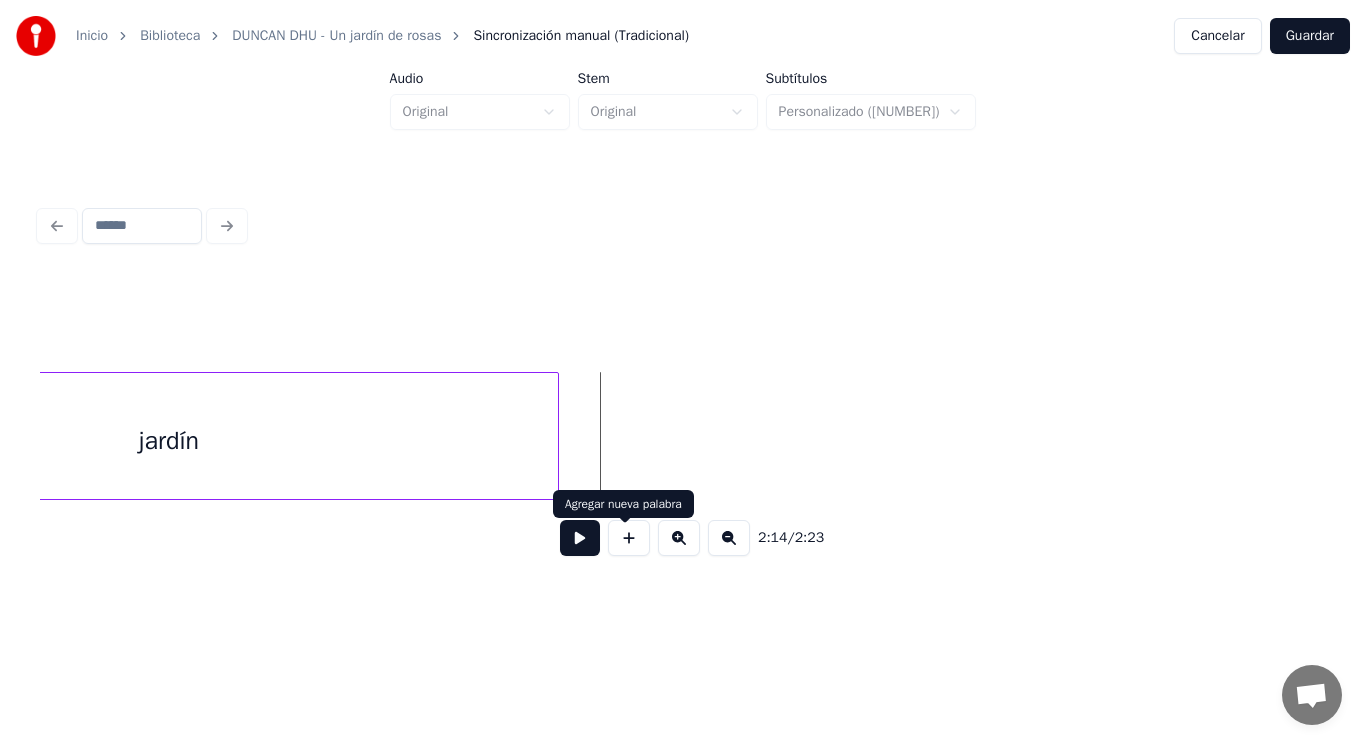 click at bounding box center (629, 538) 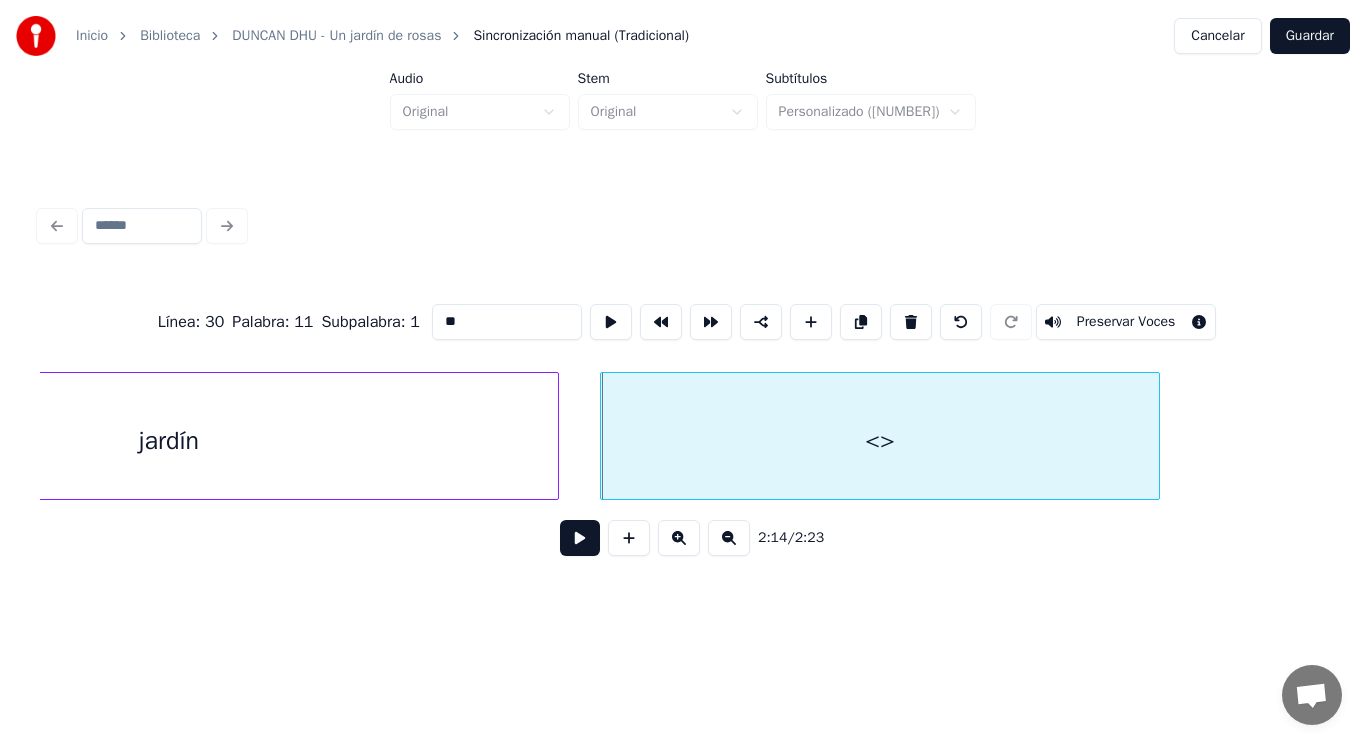 drag, startPoint x: 427, startPoint y: 305, endPoint x: 345, endPoint y: 309, distance: 82.0975 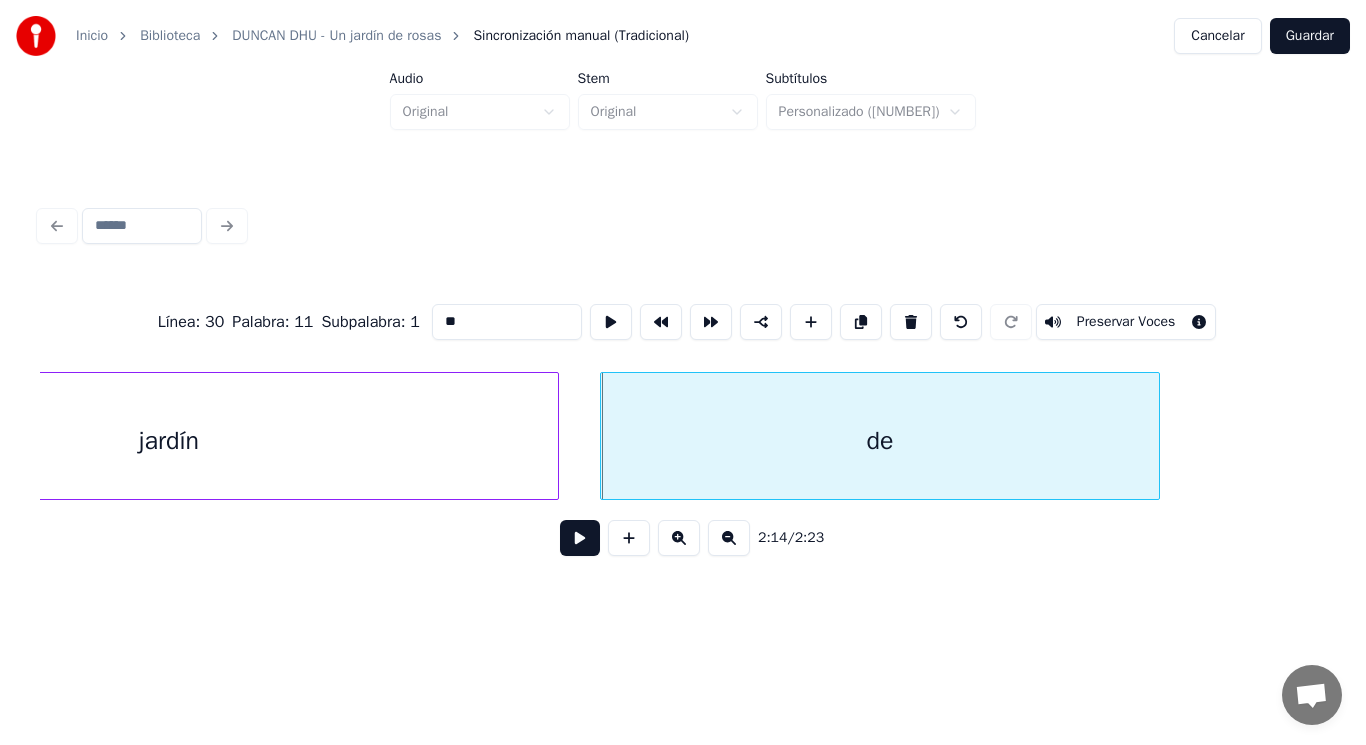 type on "**" 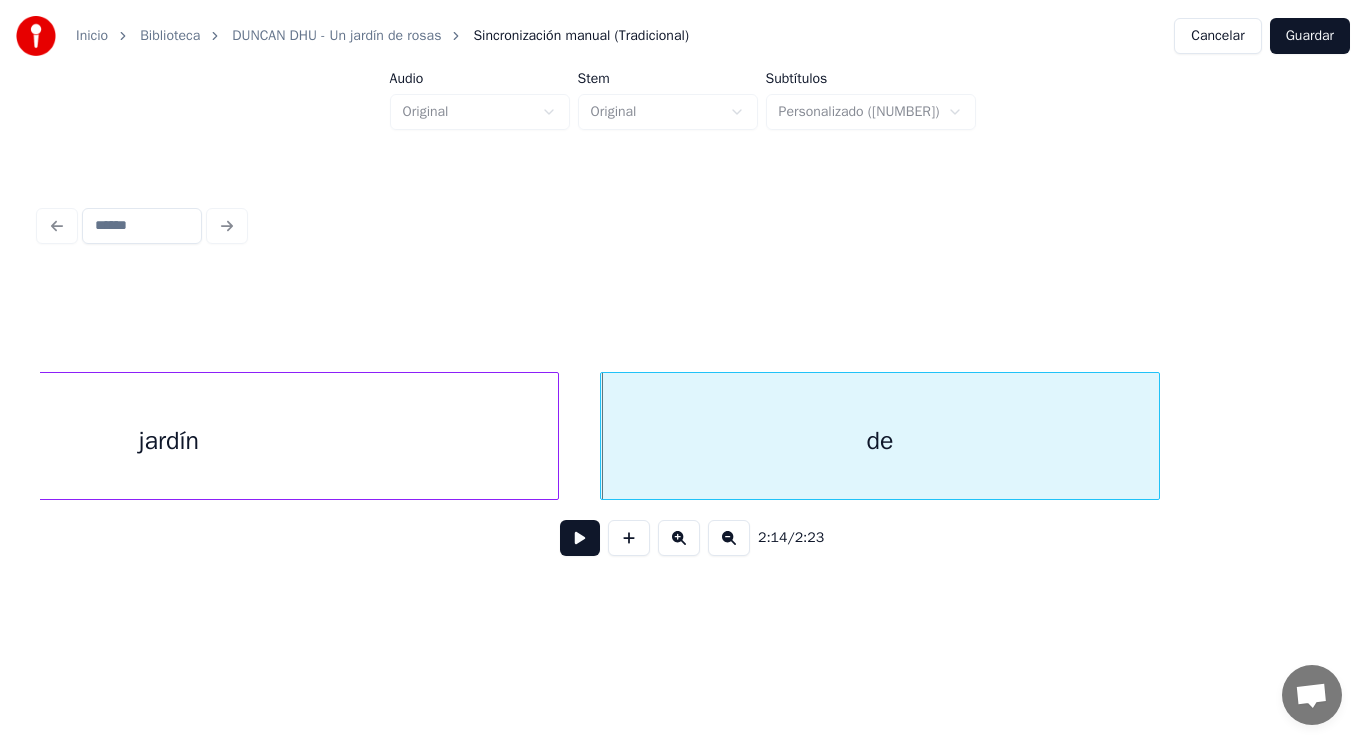 click at bounding box center (580, 538) 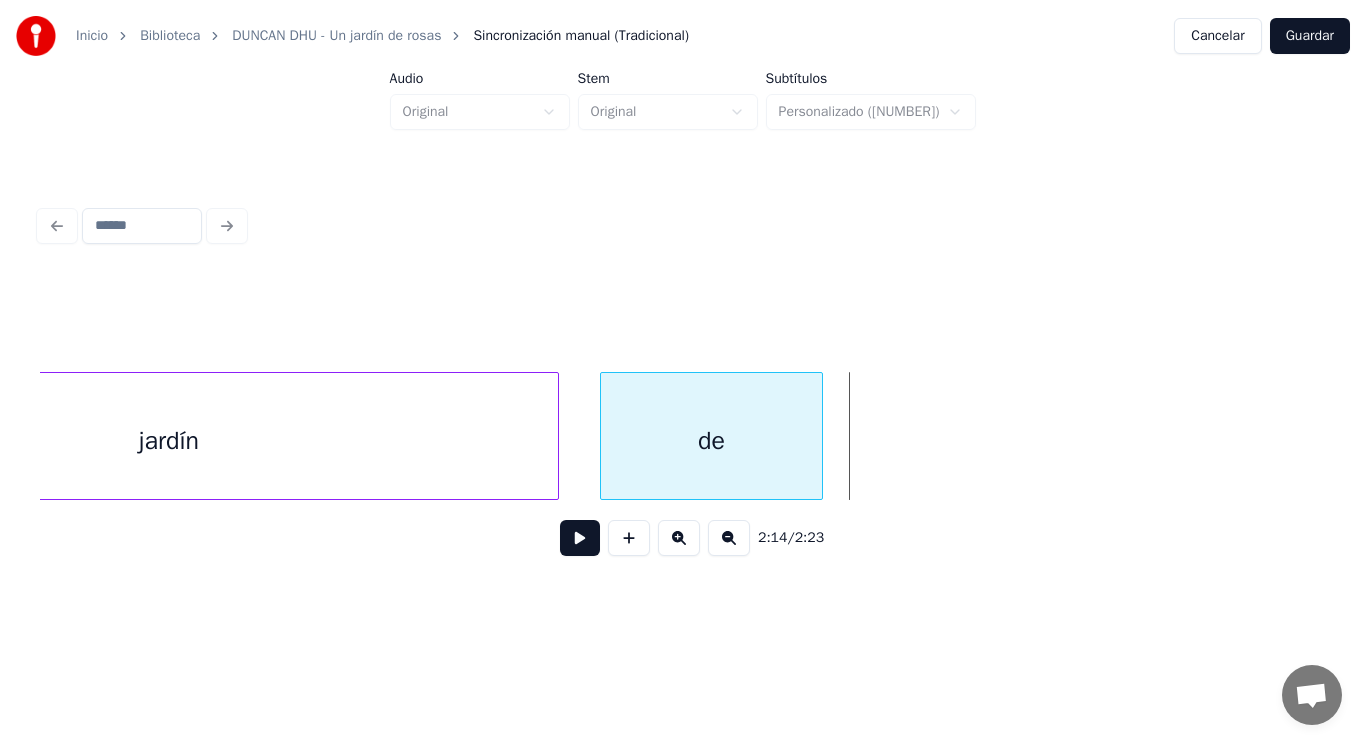 click at bounding box center (819, 436) 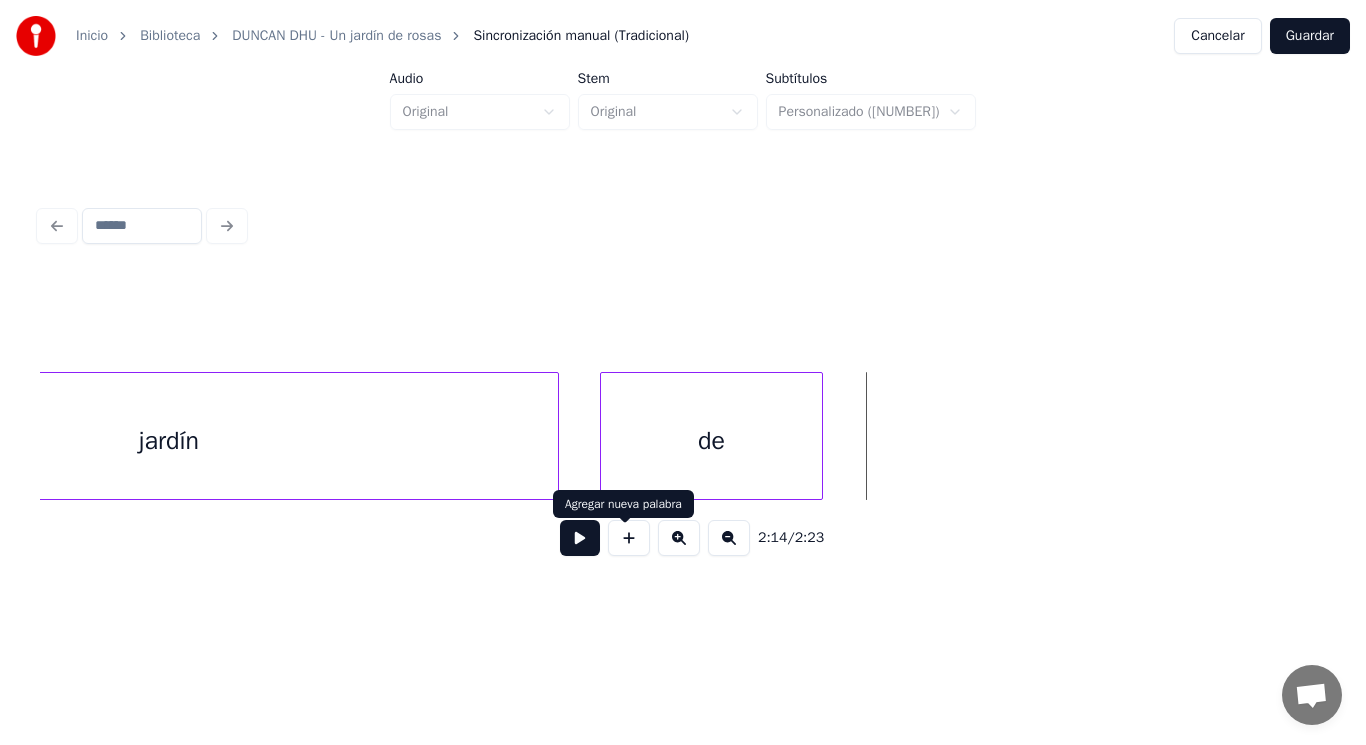 click at bounding box center [580, 538] 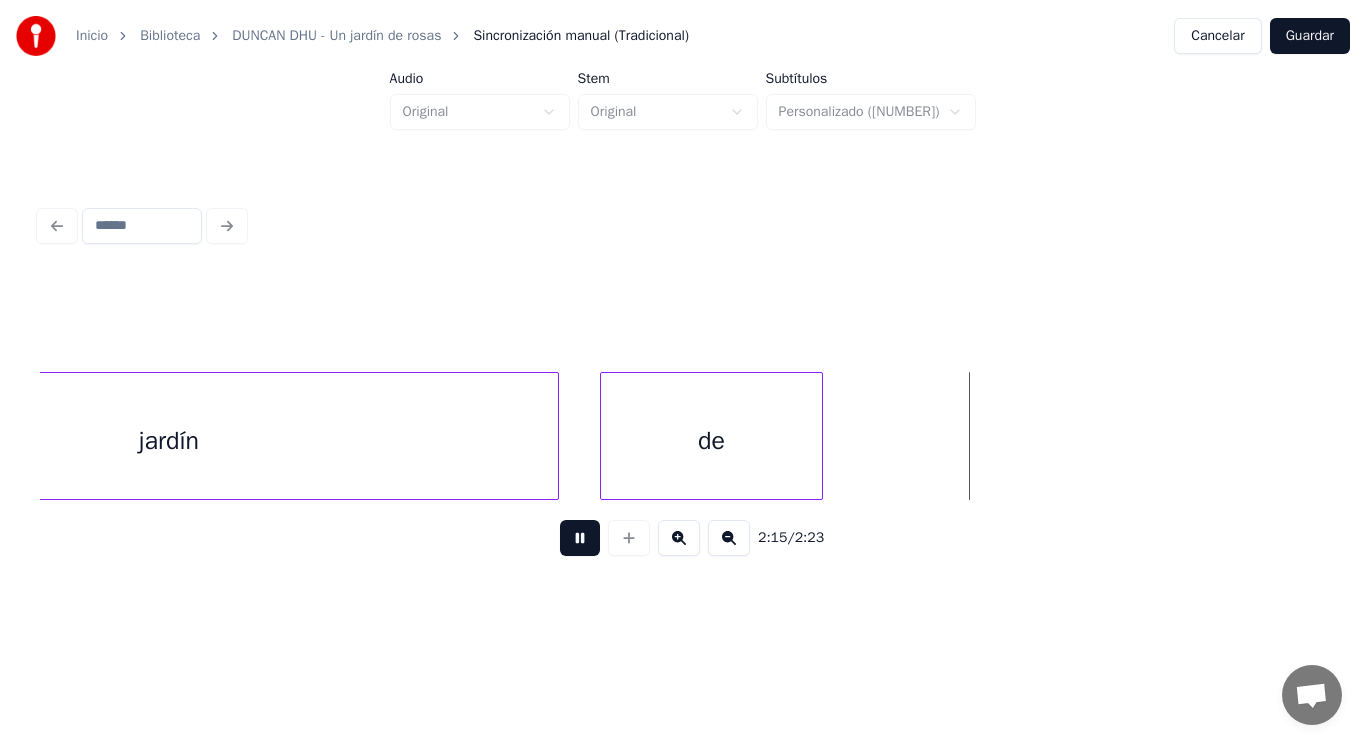 click at bounding box center [580, 538] 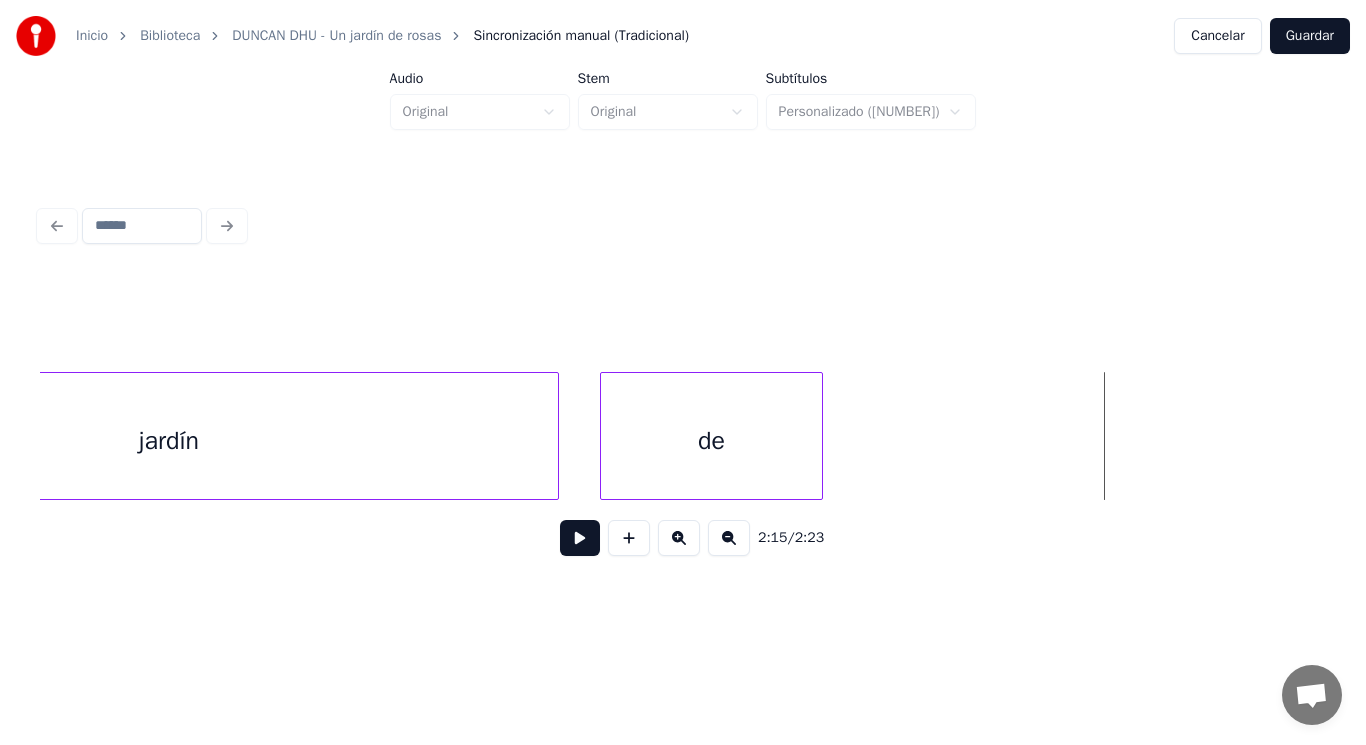 click on "jardín de" at bounding box center [-87711, 436] 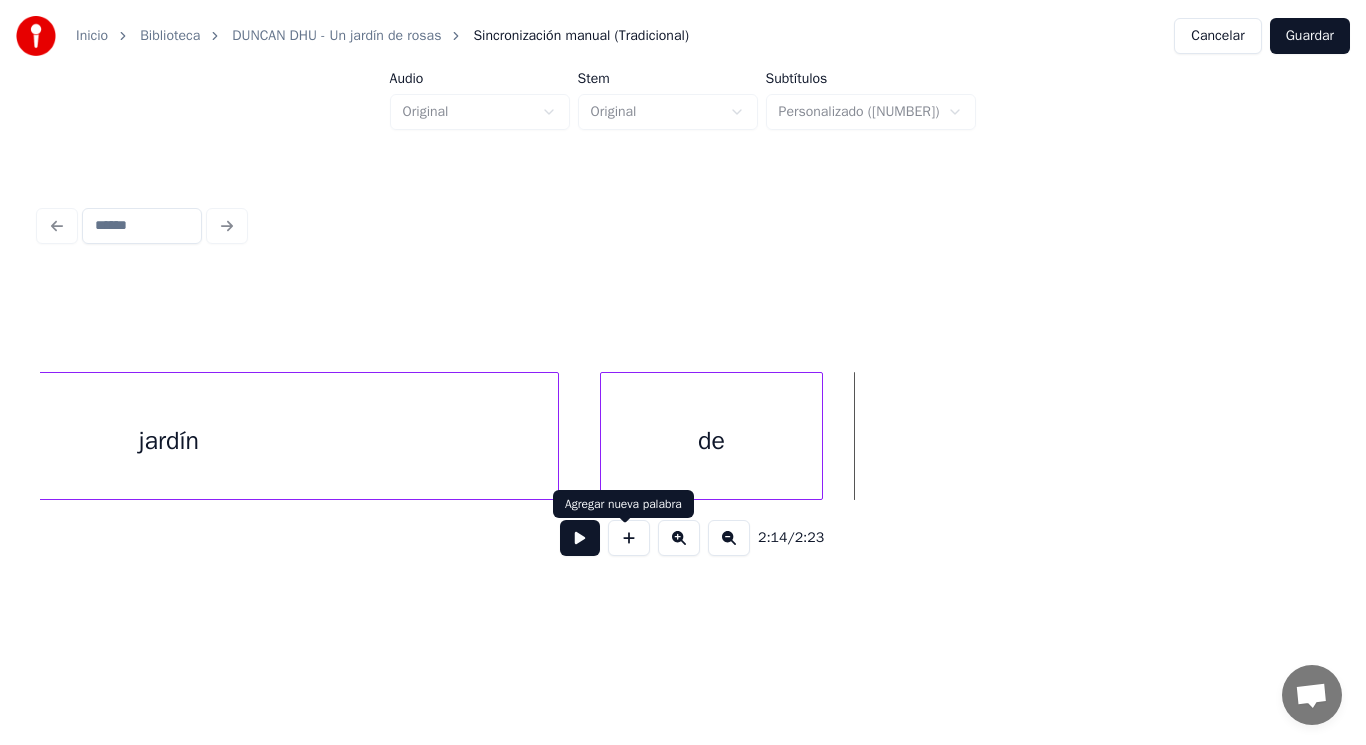click at bounding box center [629, 538] 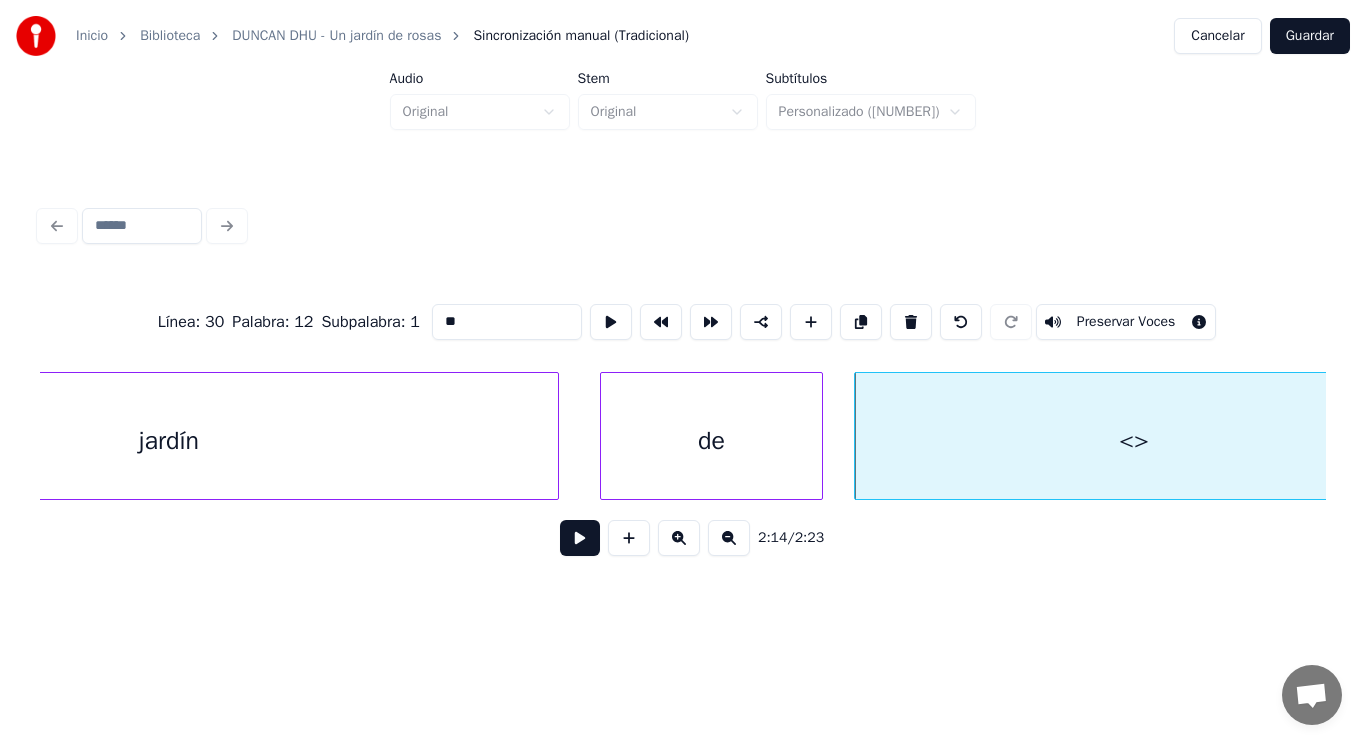 drag, startPoint x: 449, startPoint y: 309, endPoint x: 354, endPoint y: 317, distance: 95.33625 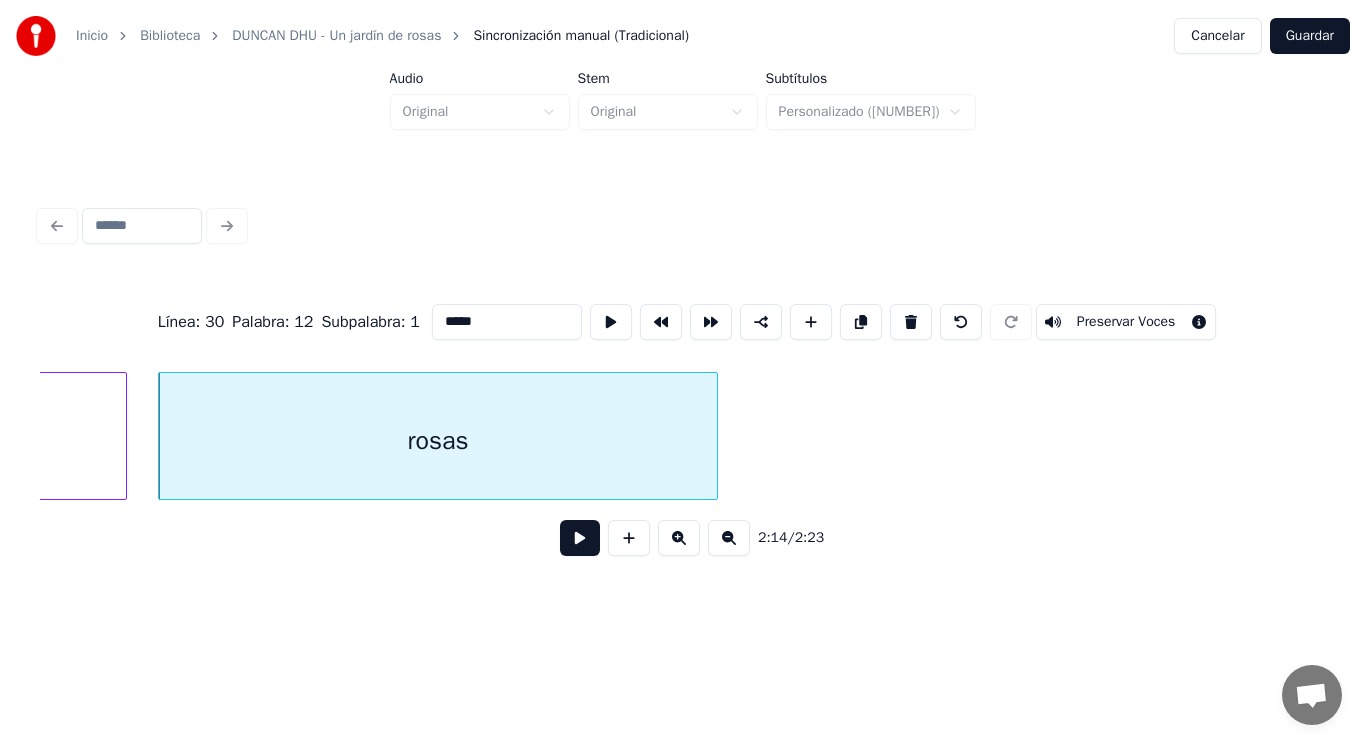scroll, scrollTop: 0, scrollLeft: 188856, axis: horizontal 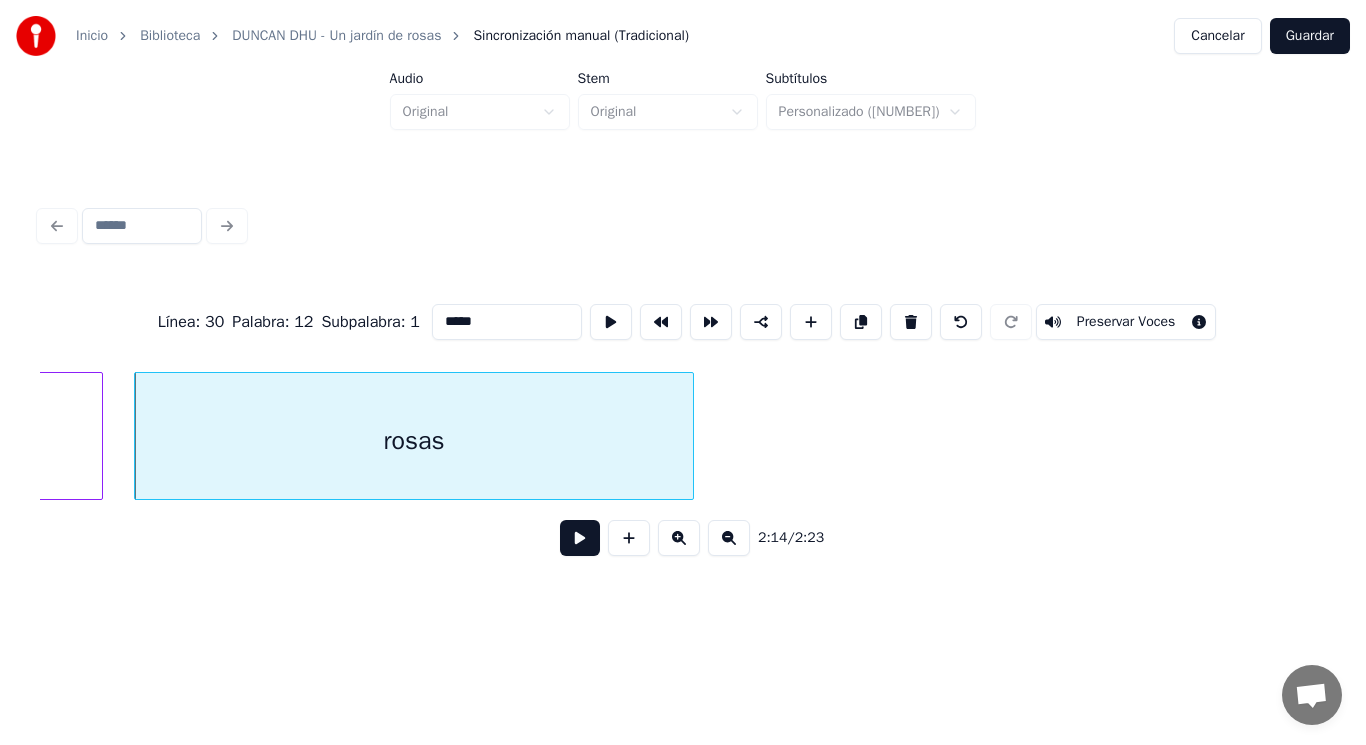 type on "*****" 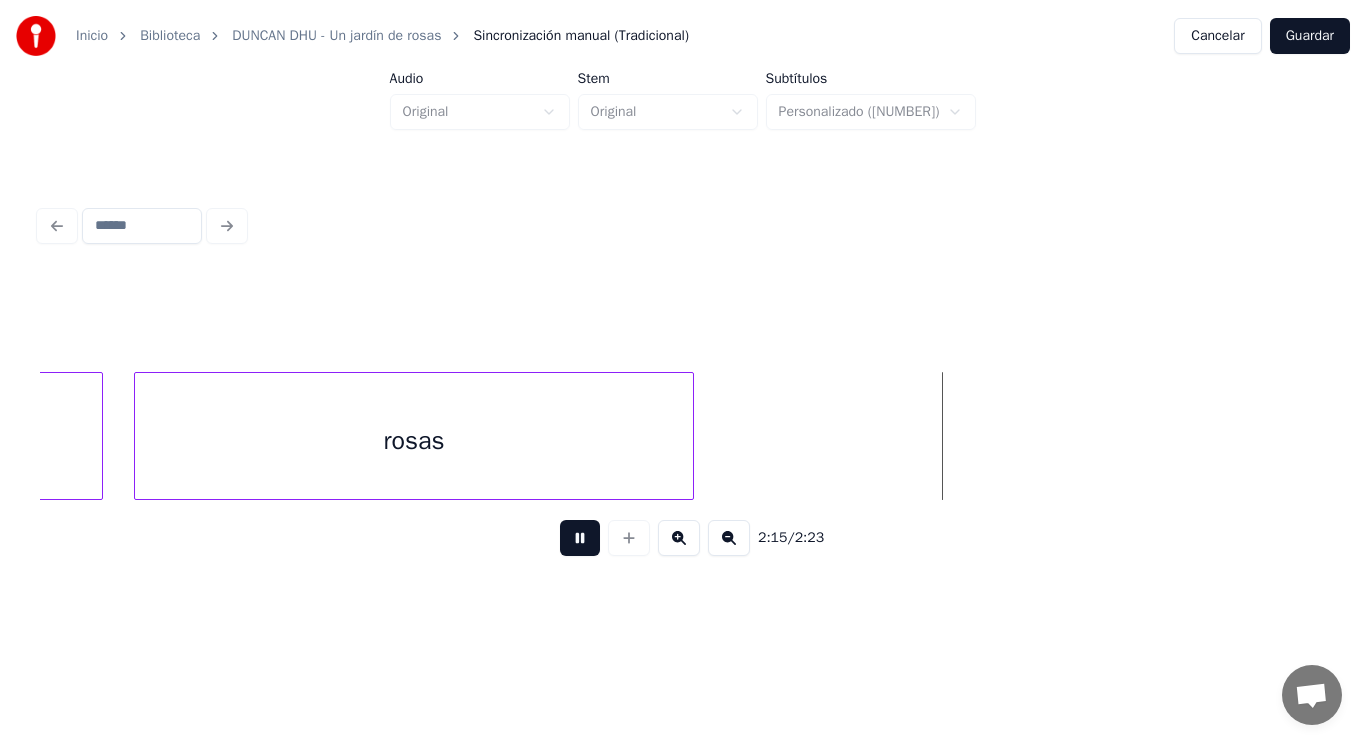 click at bounding box center [580, 538] 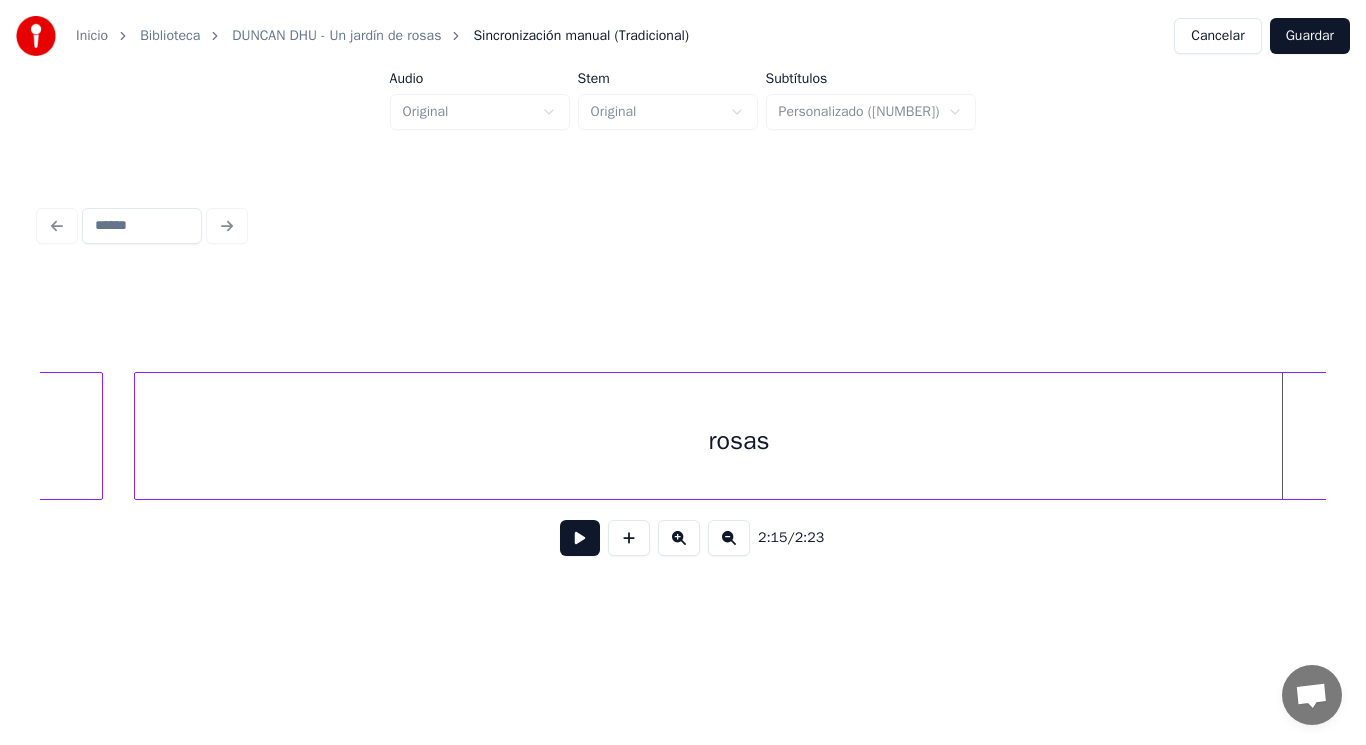 click on "Inicio Biblioteca DUNCAN DHU - Un jardín de rosas Sincronización manual (Tradicional) Cancelar Guardar Audio Original Stem Original Subtítulos Personalizado (7703) 2:15  /  2:23" at bounding box center (683, 304) 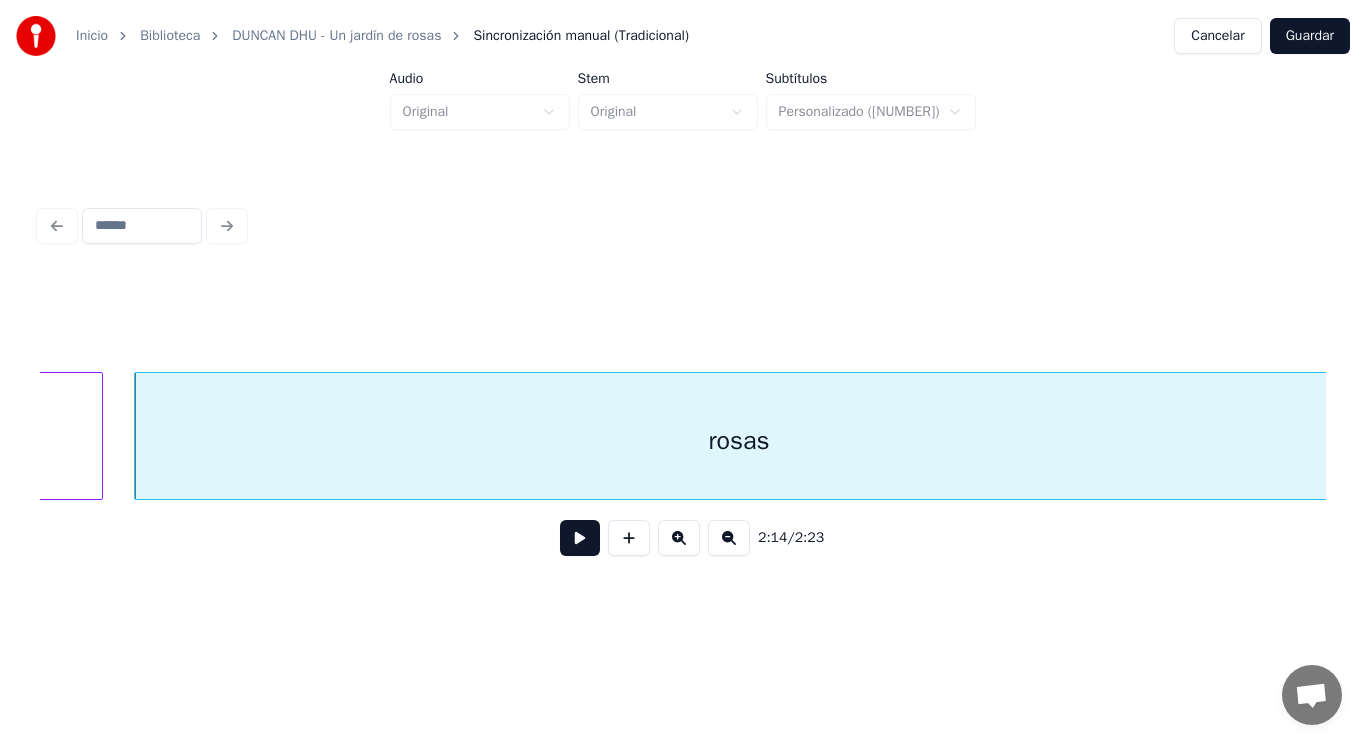 click at bounding box center [580, 538] 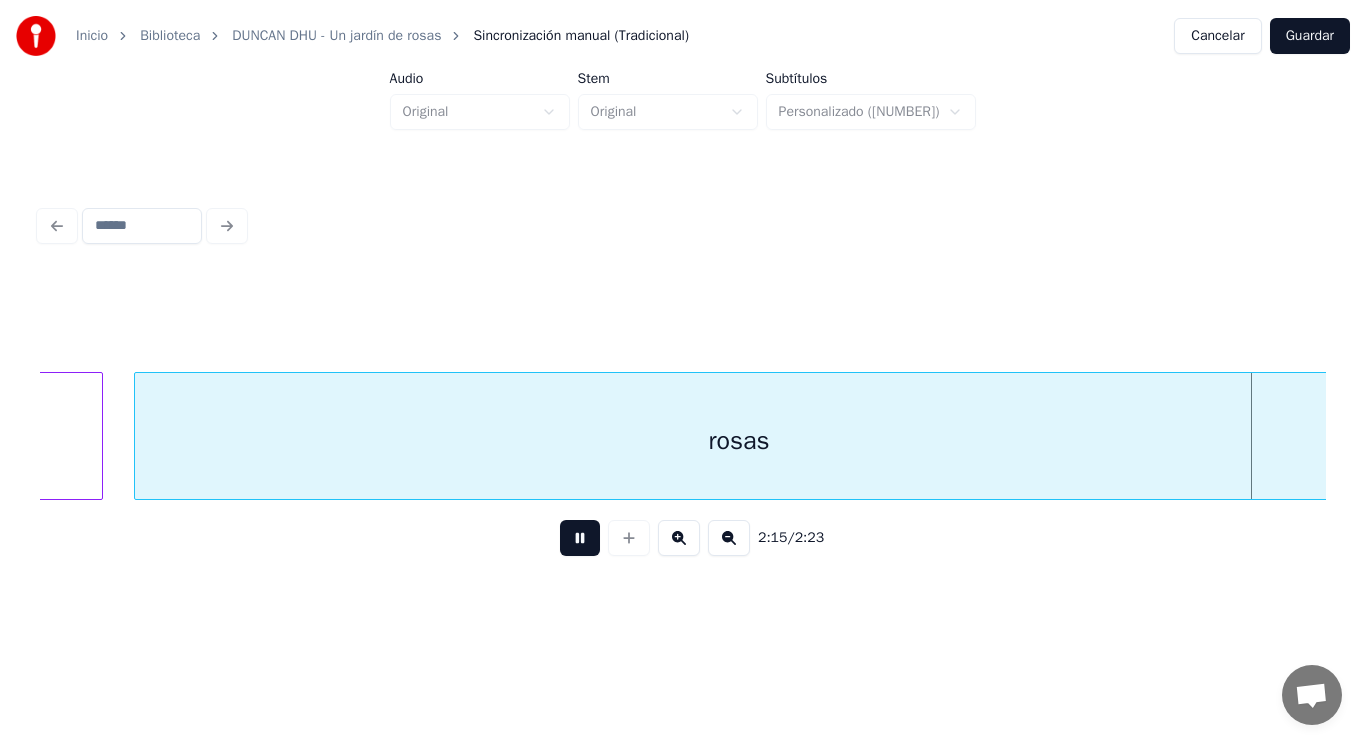 click at bounding box center (580, 538) 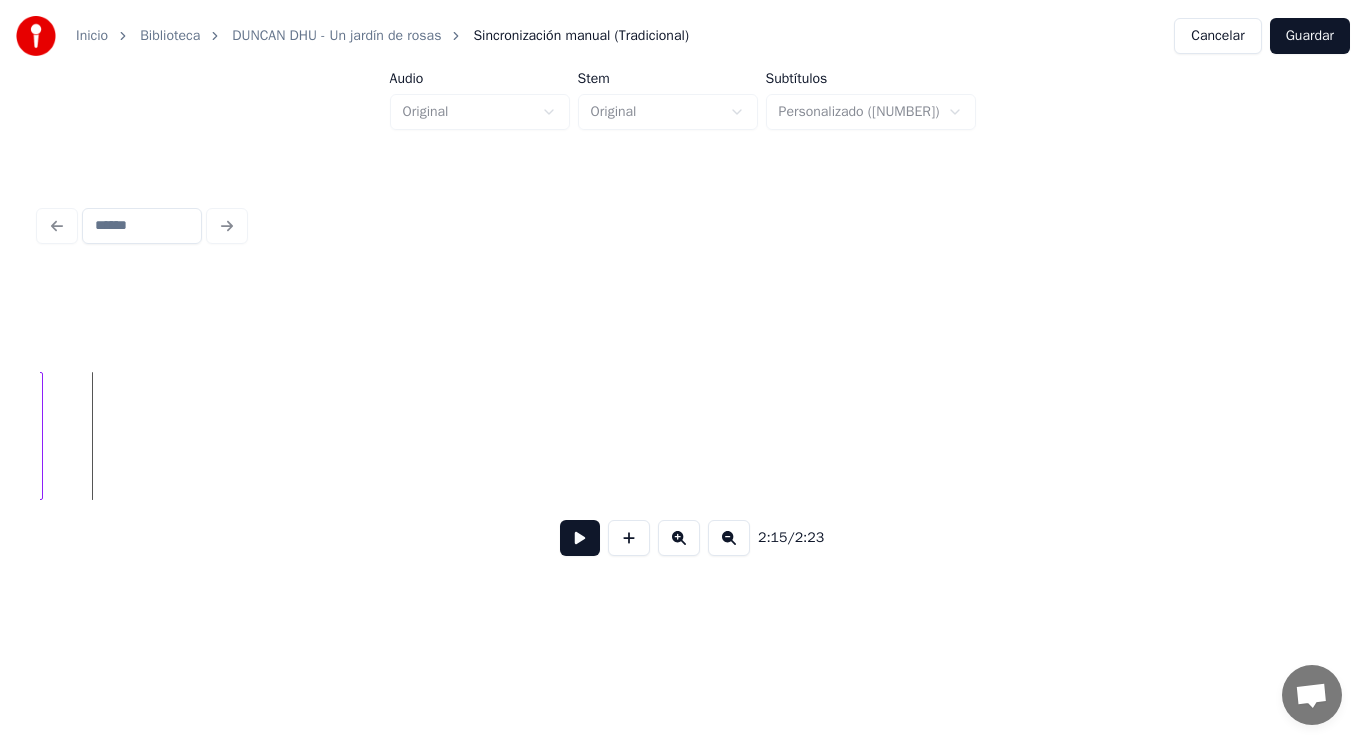 click on "2:15  /  2:23" at bounding box center (683, 386) 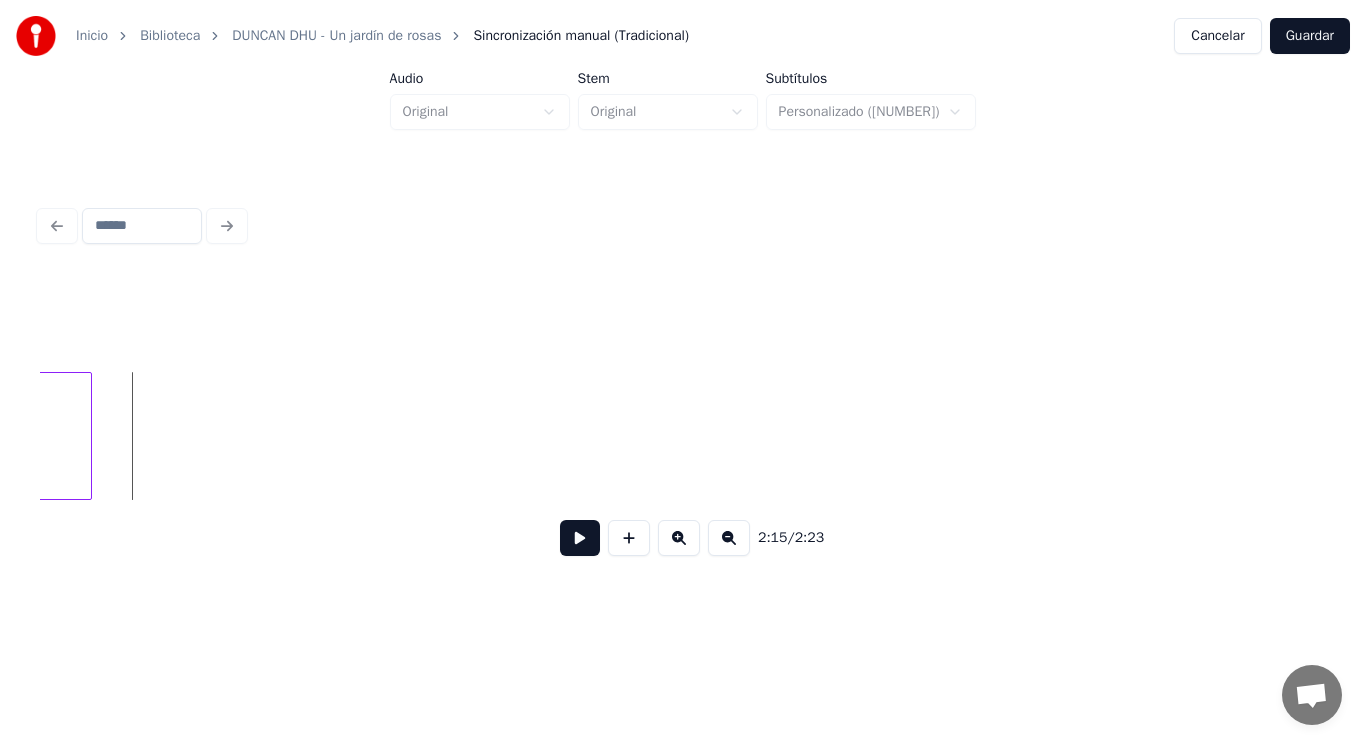 click at bounding box center (88, 436) 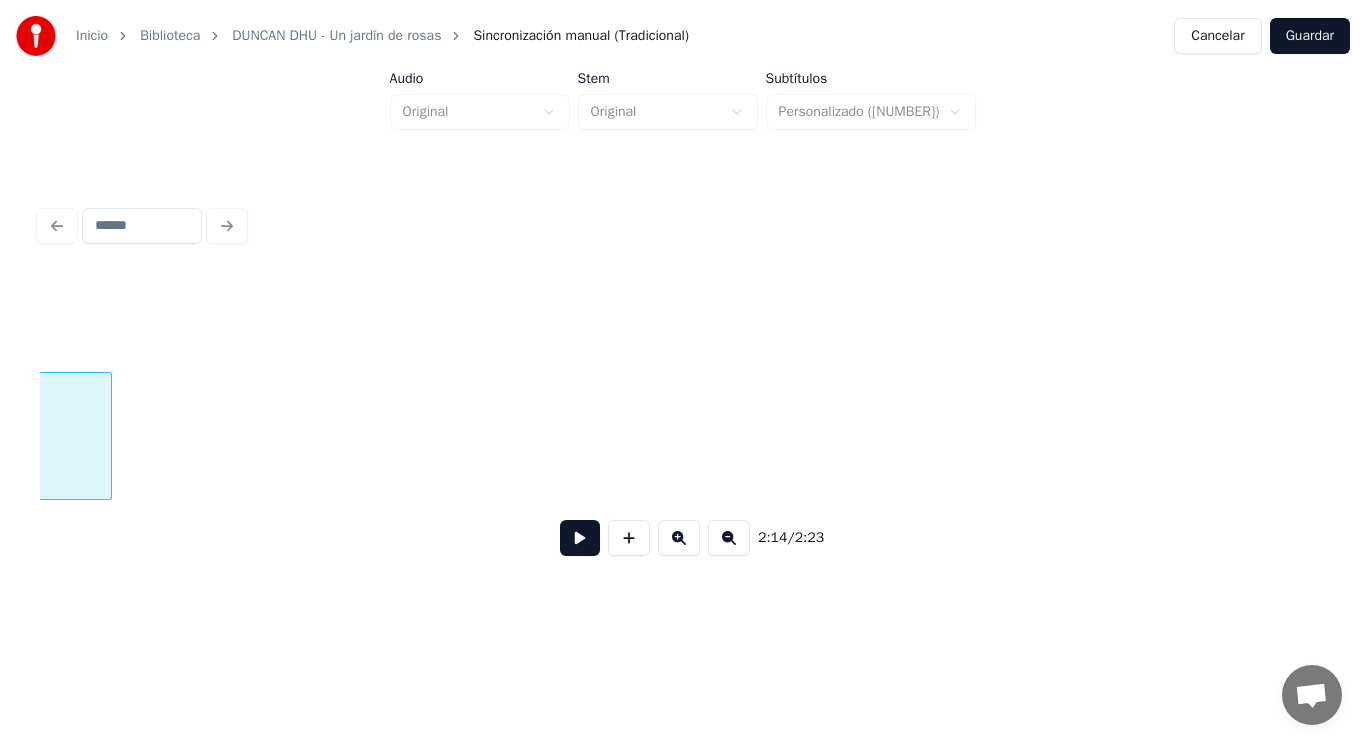 scroll, scrollTop: 0, scrollLeft: 188951, axis: horizontal 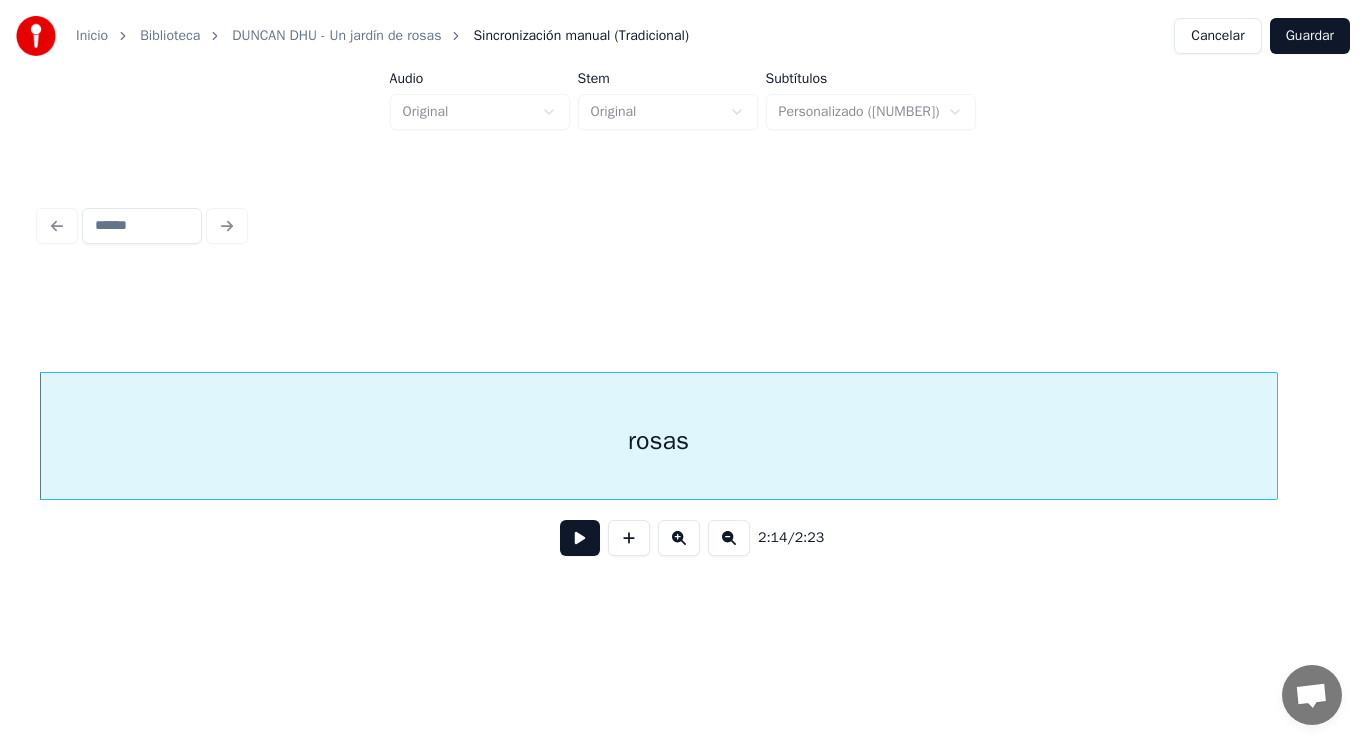 click at bounding box center (580, 538) 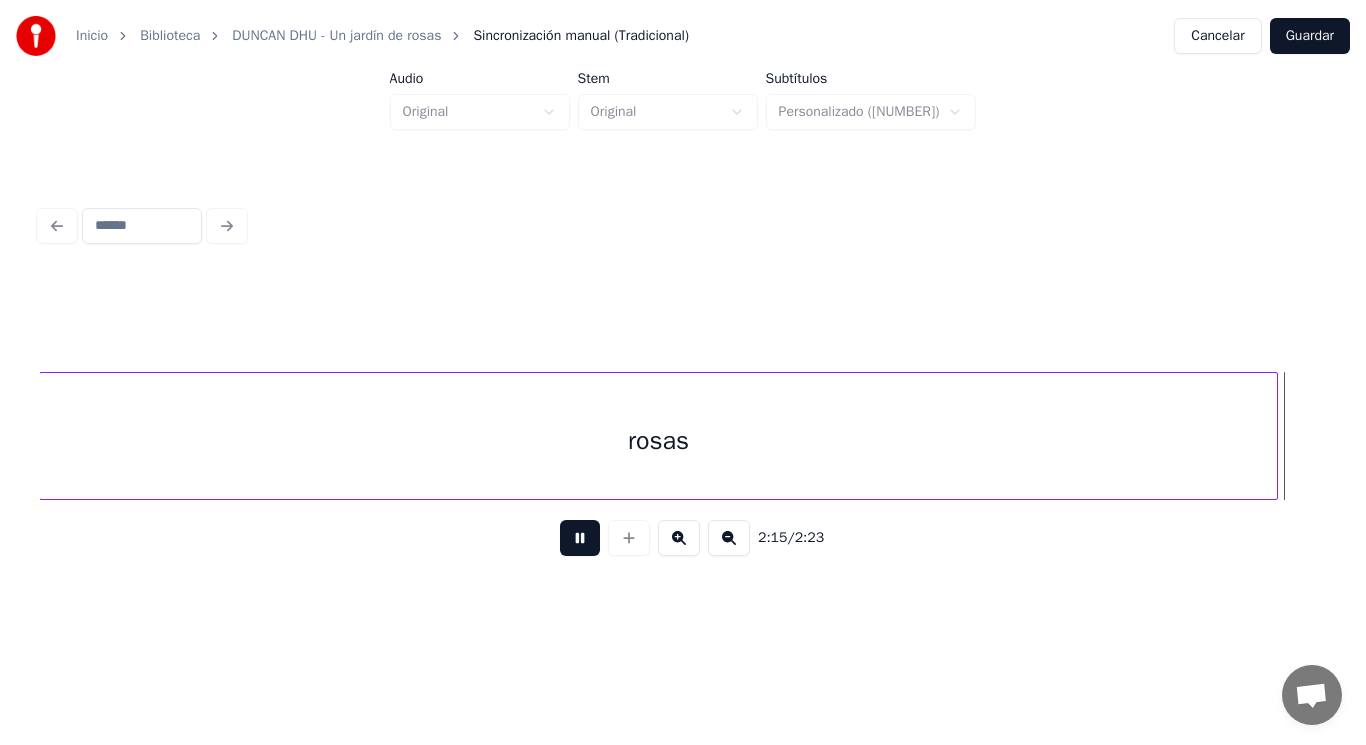 scroll, scrollTop: 0, scrollLeft: 190261, axis: horizontal 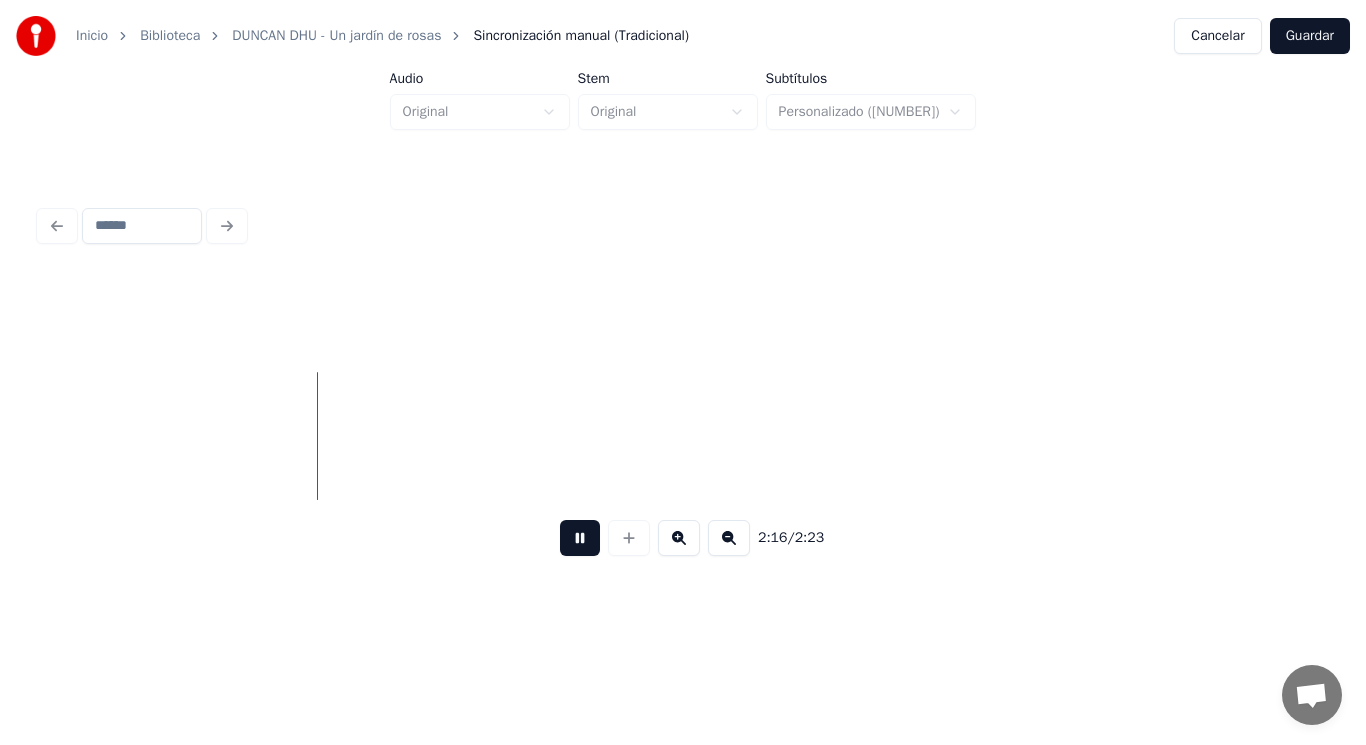 click at bounding box center (580, 538) 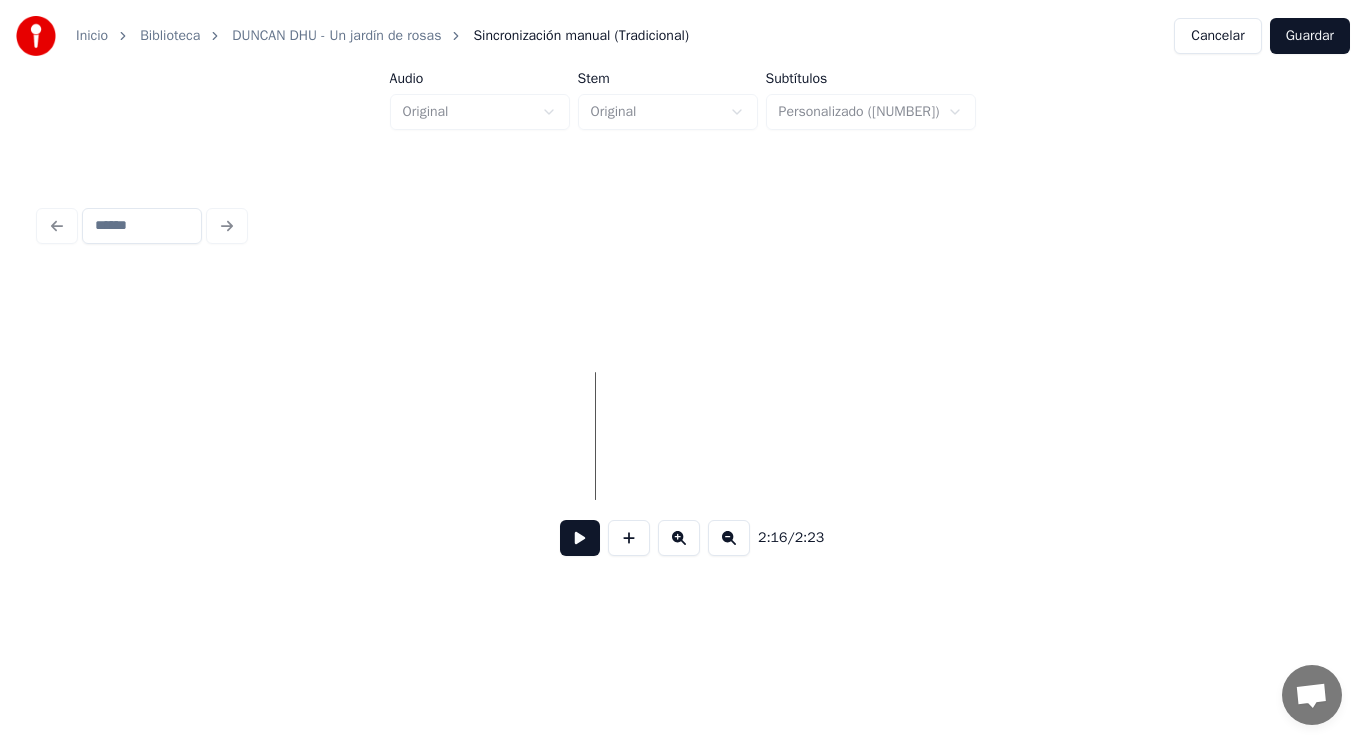 click at bounding box center [-89836, 436] 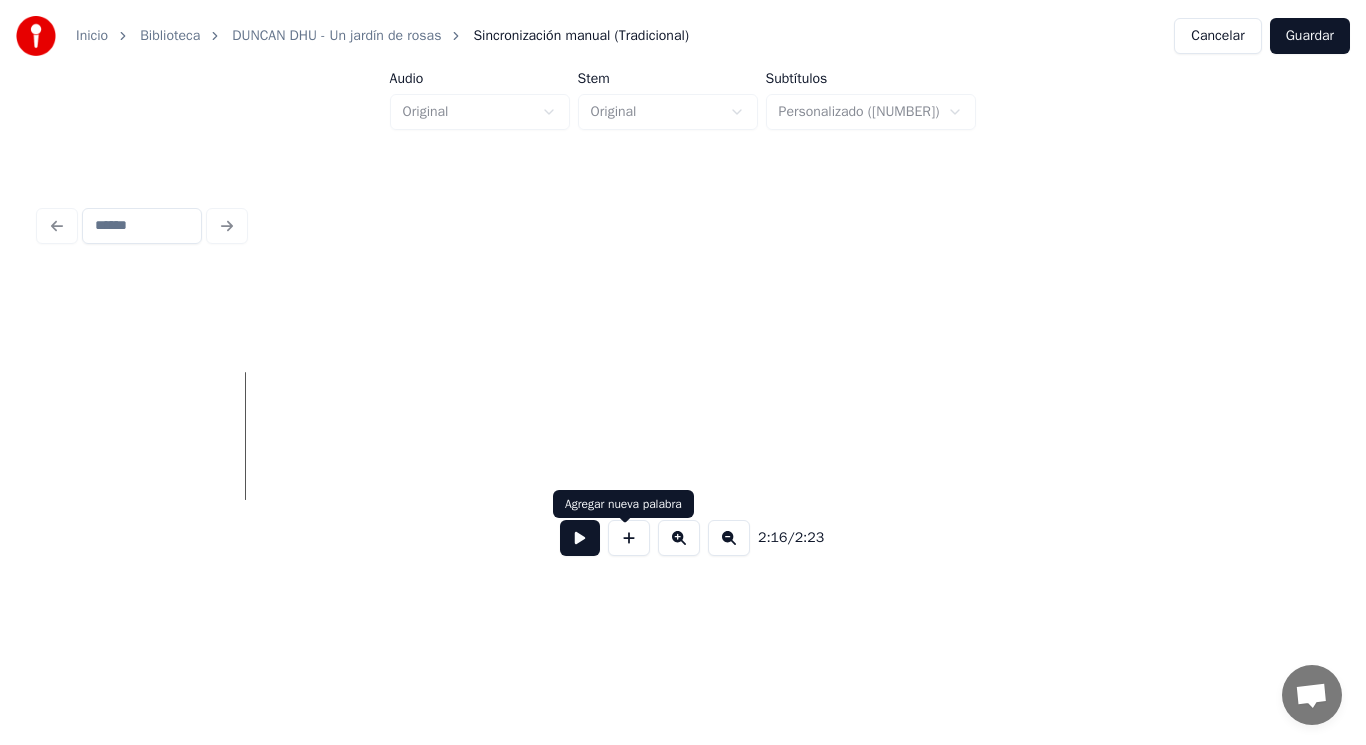 click at bounding box center [629, 538] 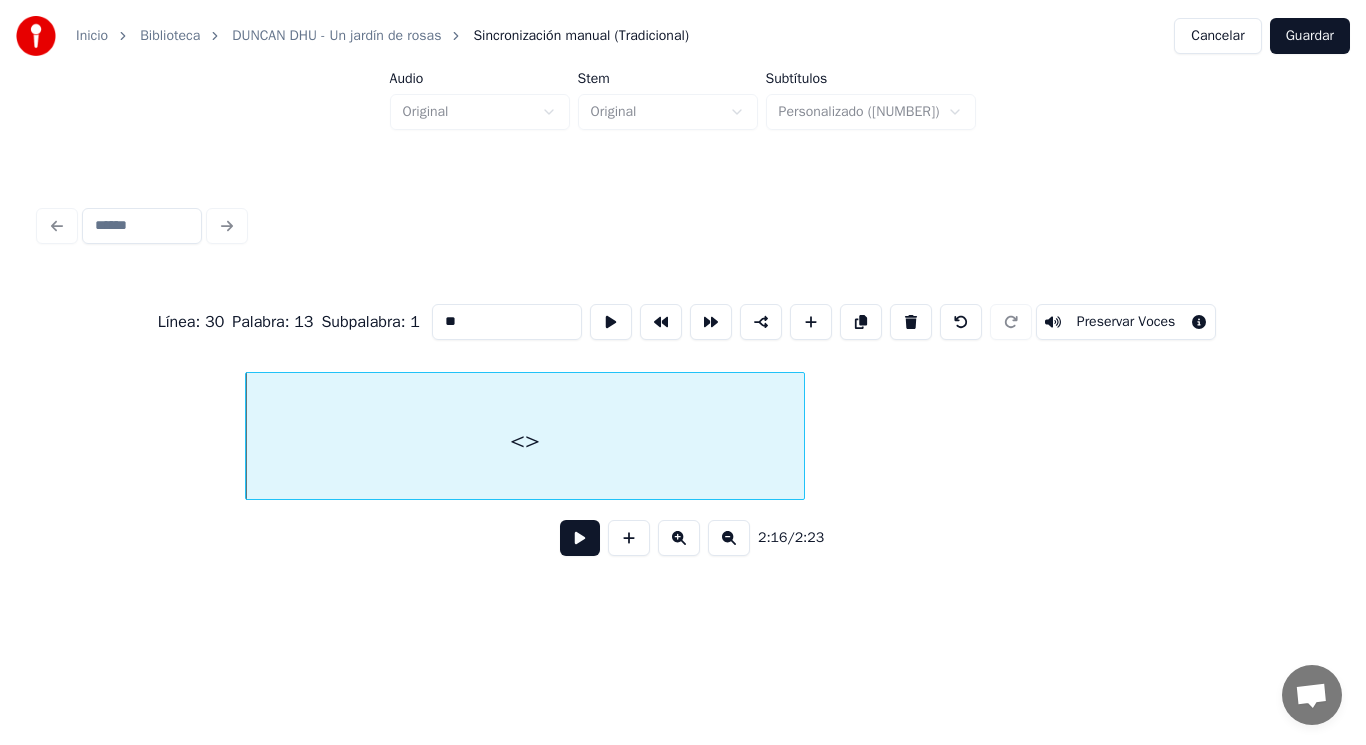drag, startPoint x: 439, startPoint y: 319, endPoint x: 282, endPoint y: 303, distance: 157.81319 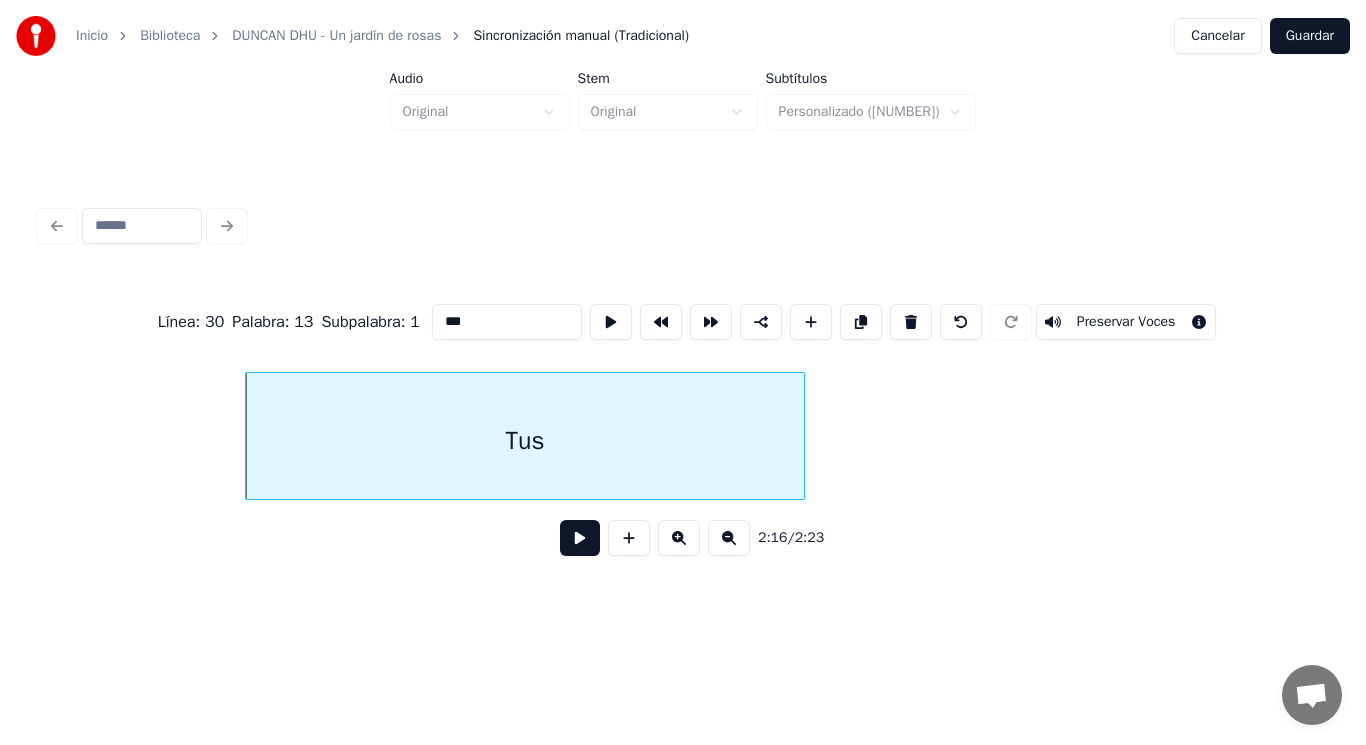 type on "***" 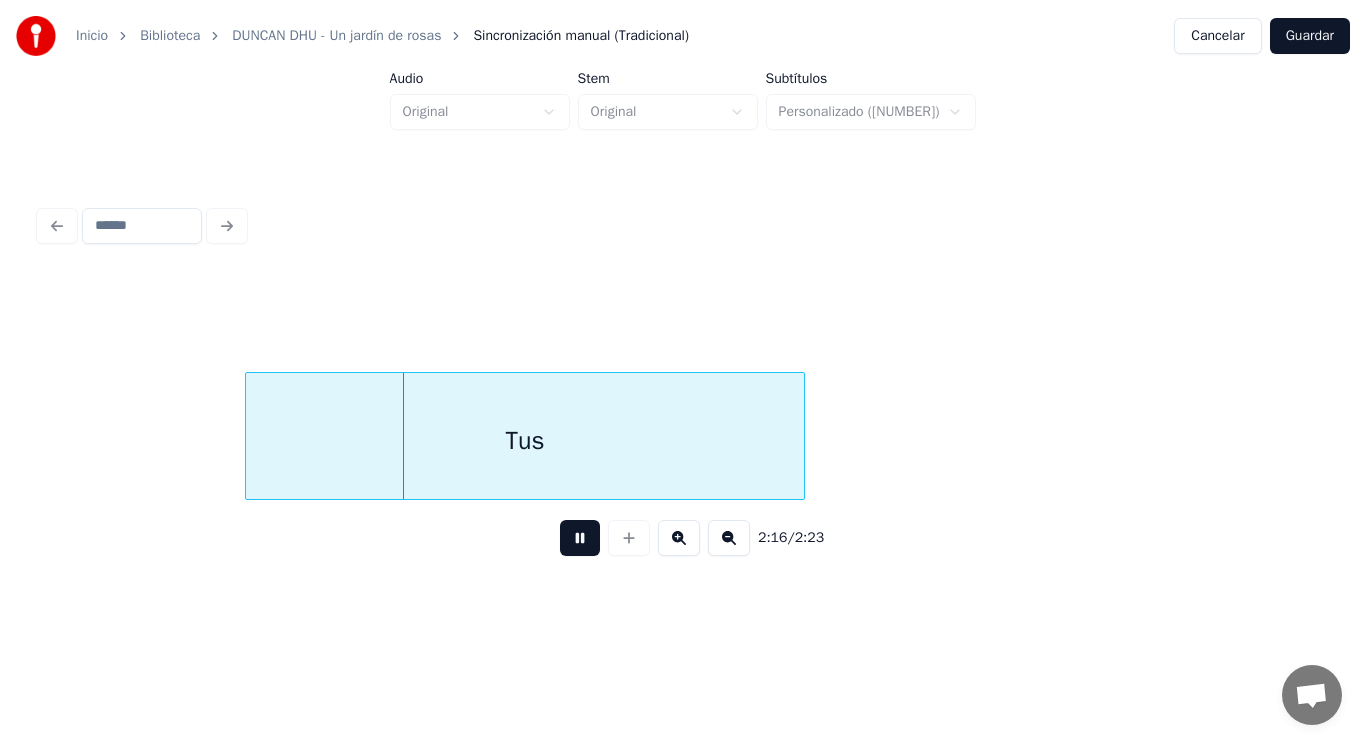 click at bounding box center (580, 538) 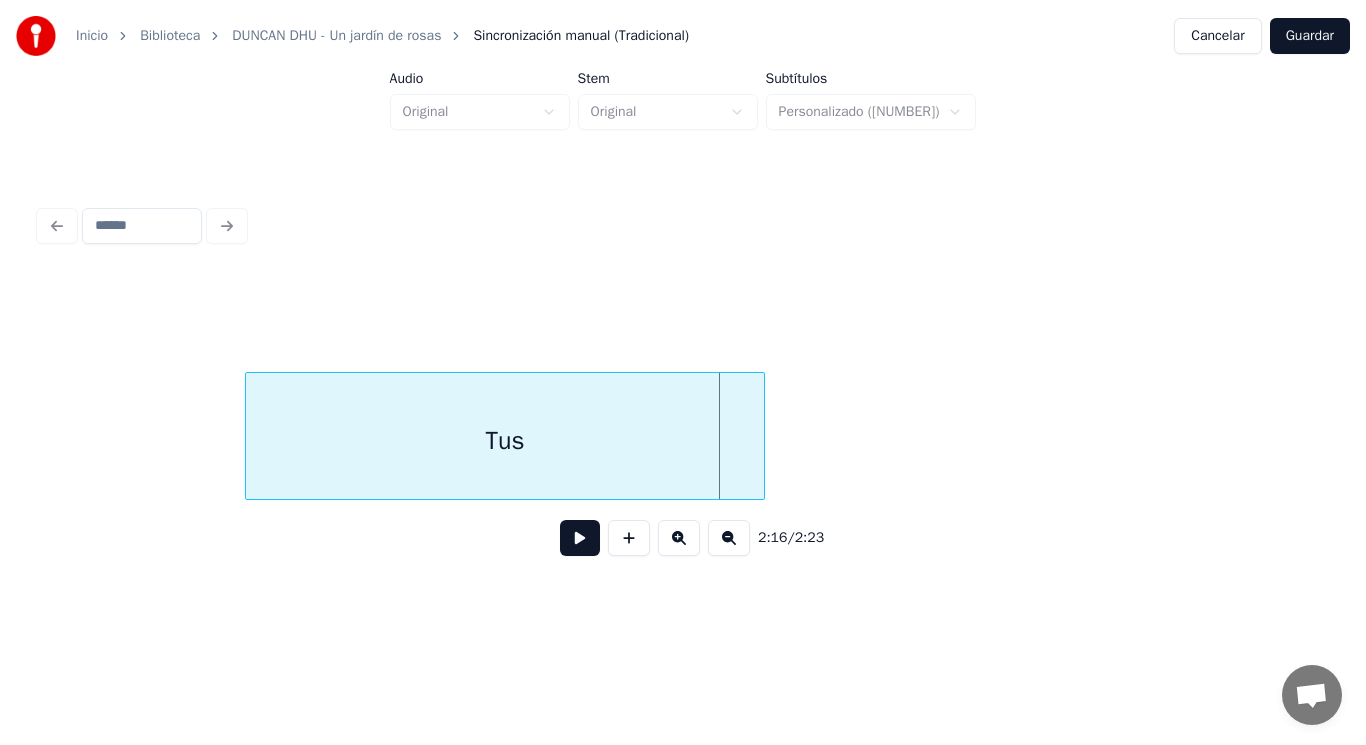 click at bounding box center [761, 436] 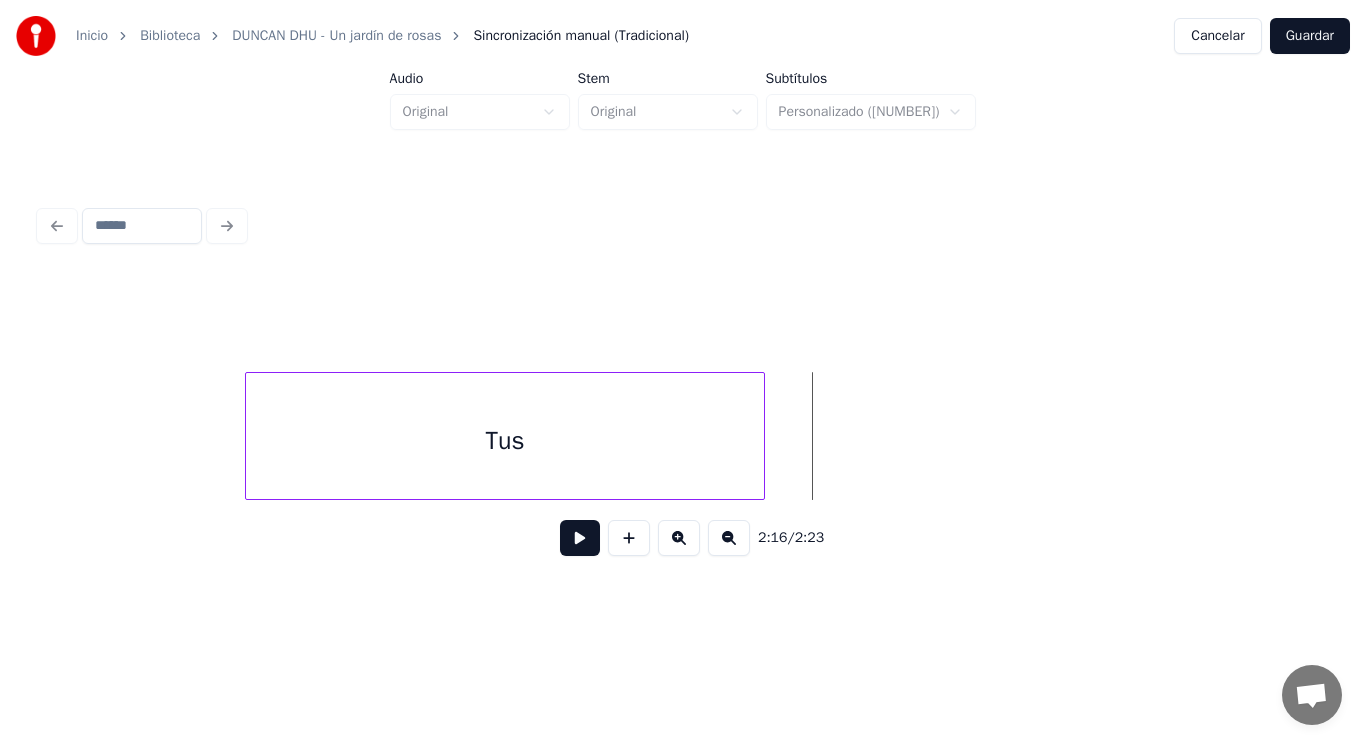 click at bounding box center [580, 538] 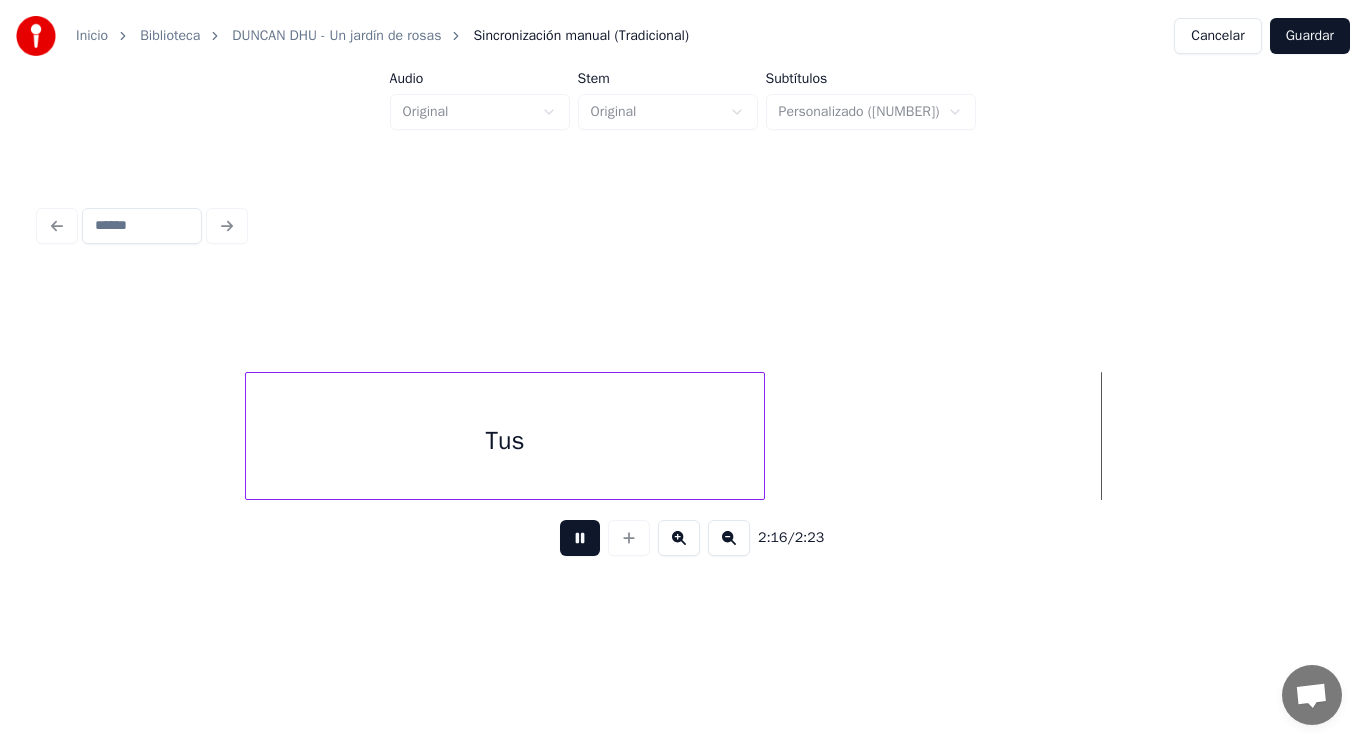 click at bounding box center (580, 538) 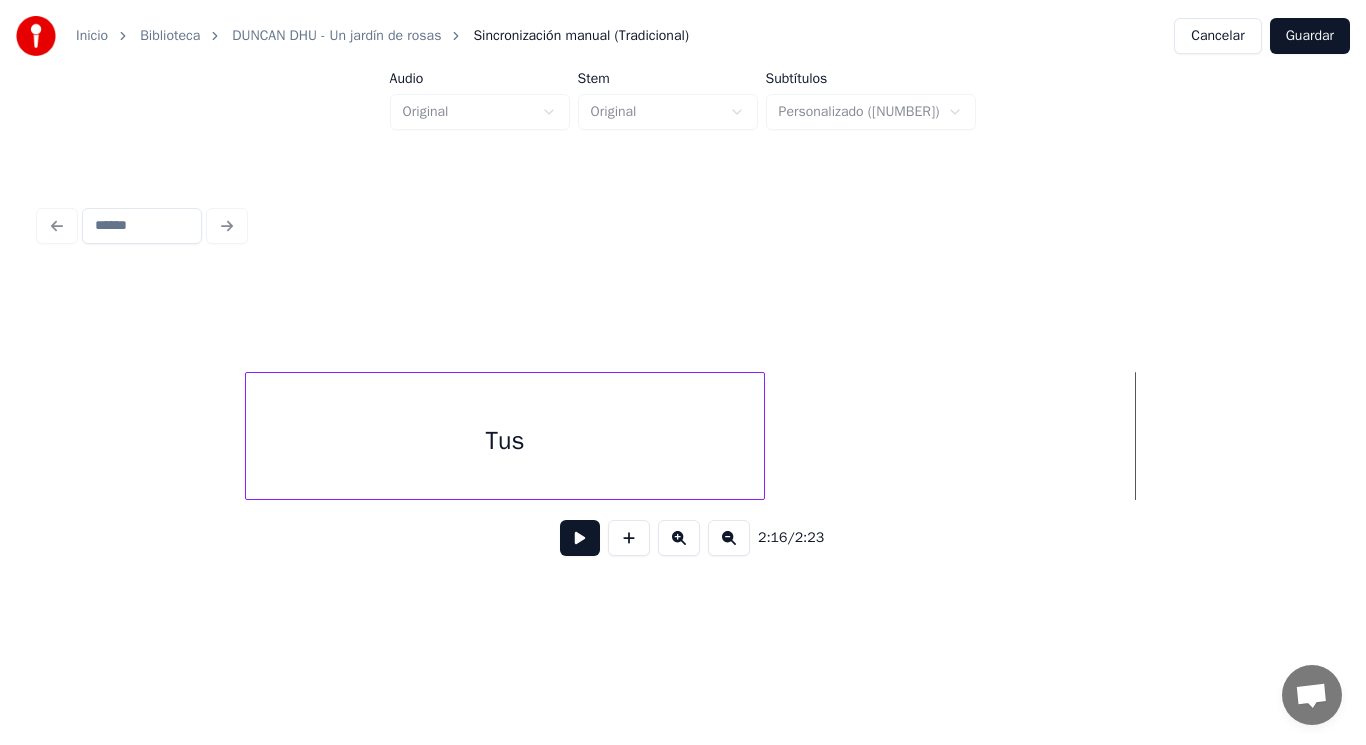 click on "Tus" at bounding box center [505, 441] 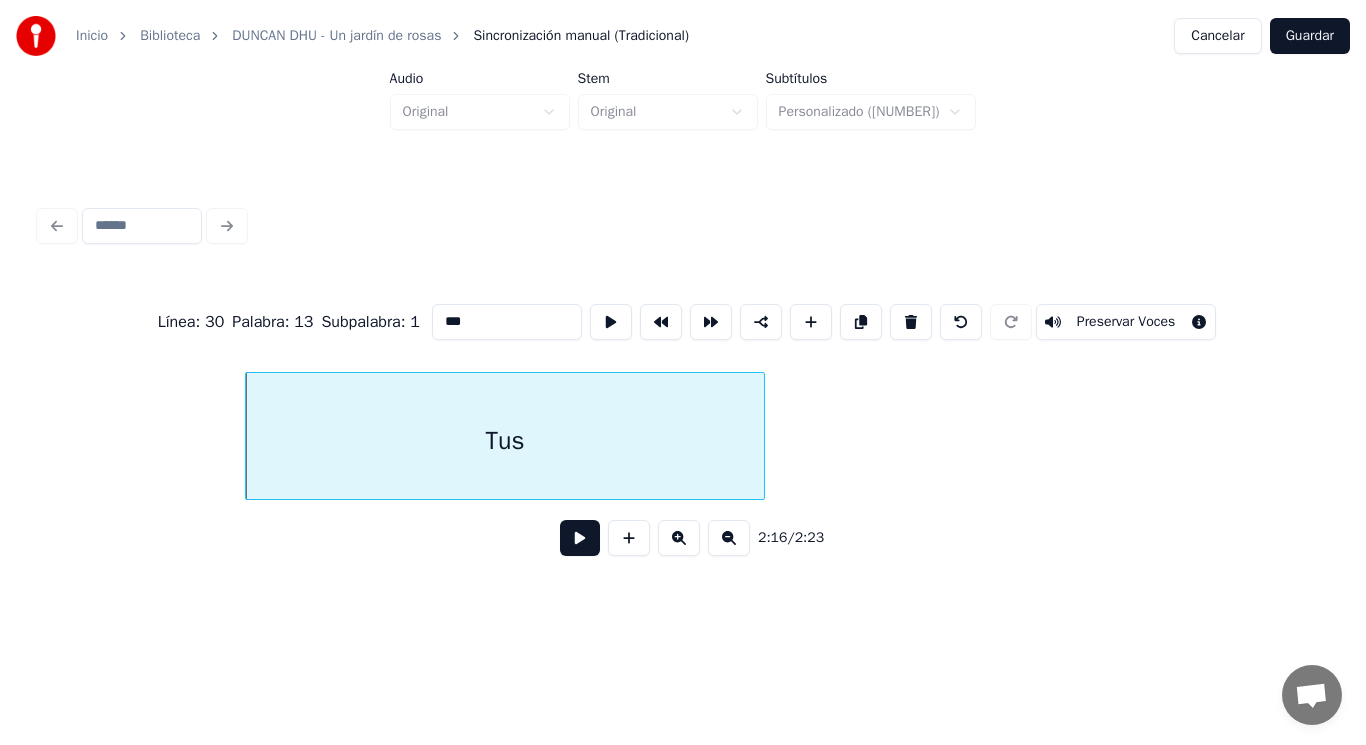 click at bounding box center (580, 538) 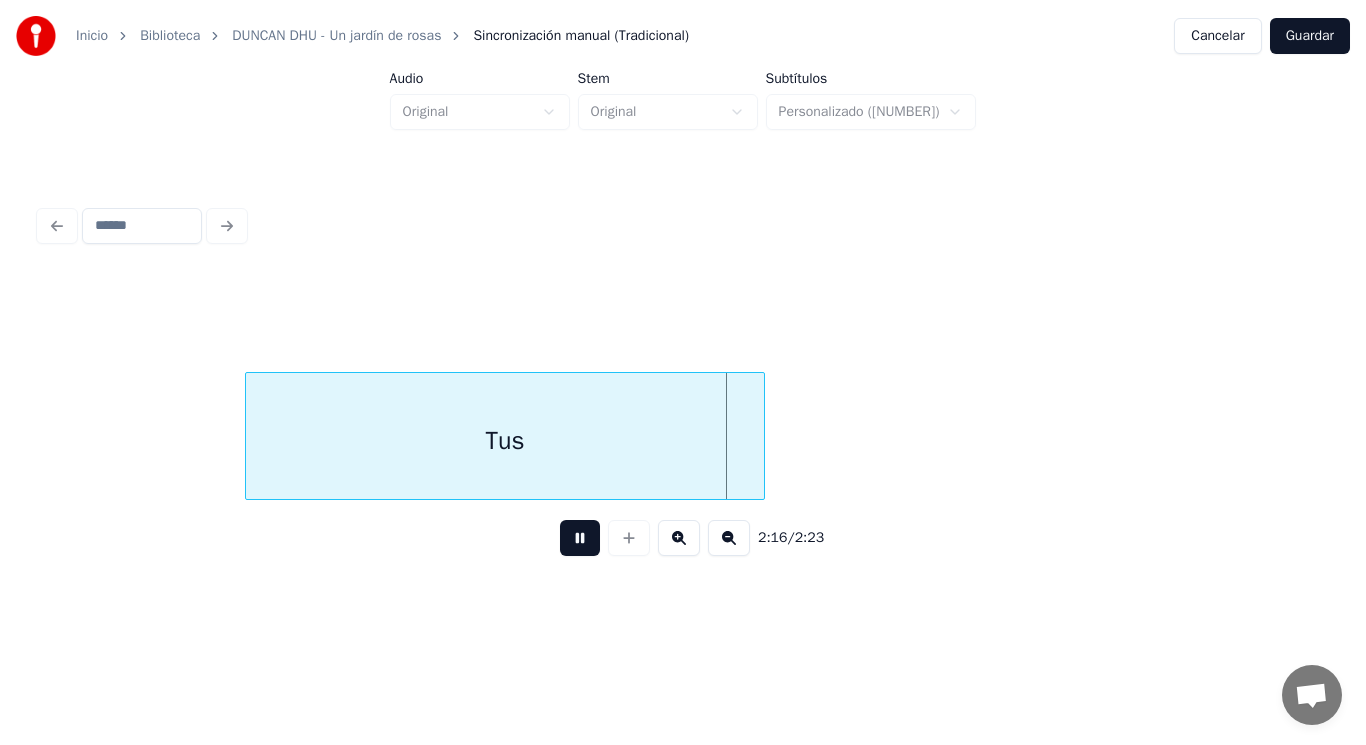 click at bounding box center (580, 538) 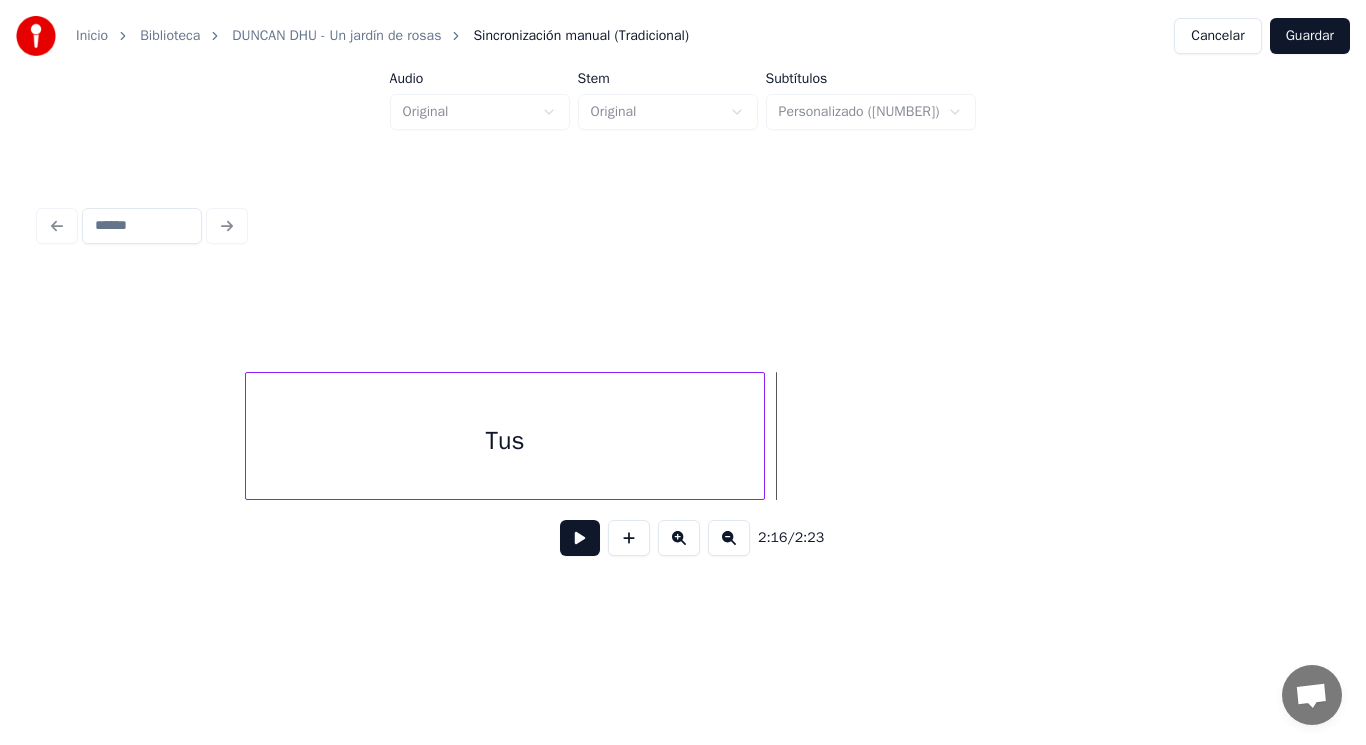 click on "Tus" at bounding box center [505, 441] 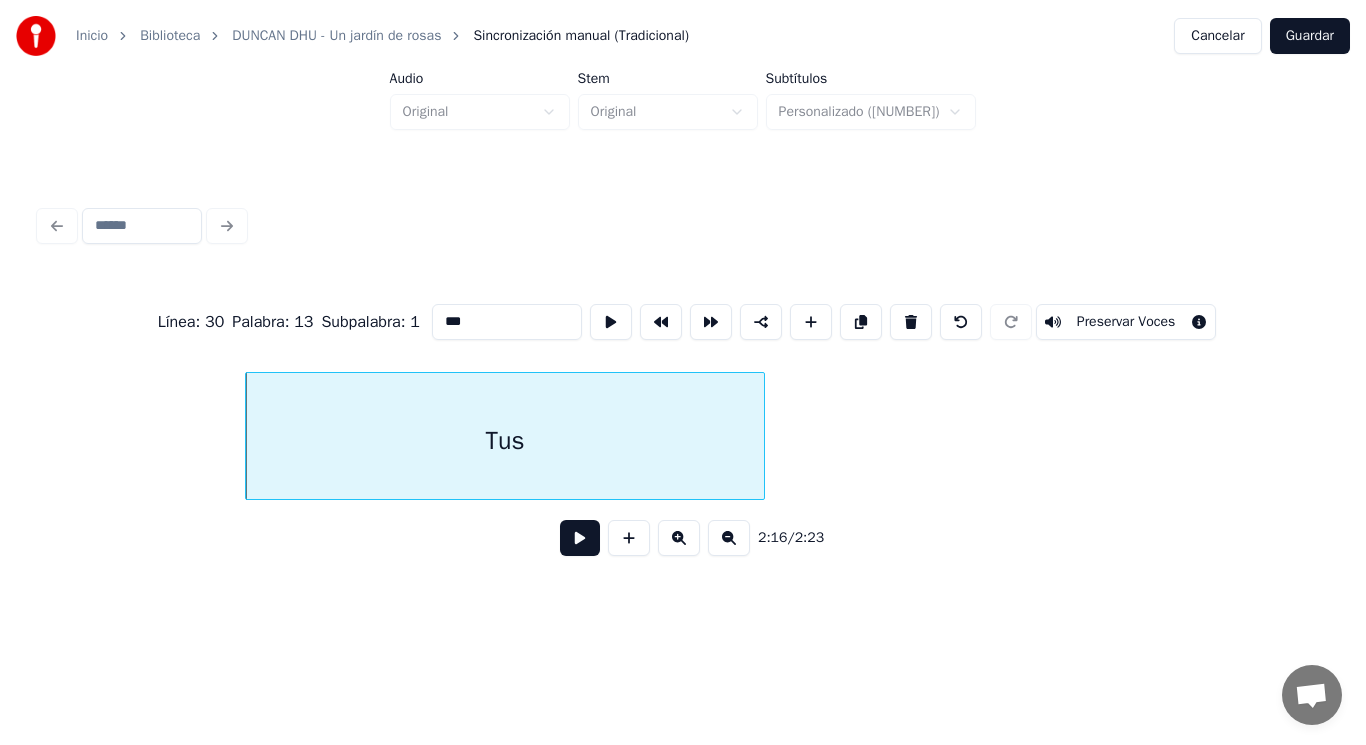 click at bounding box center [580, 538] 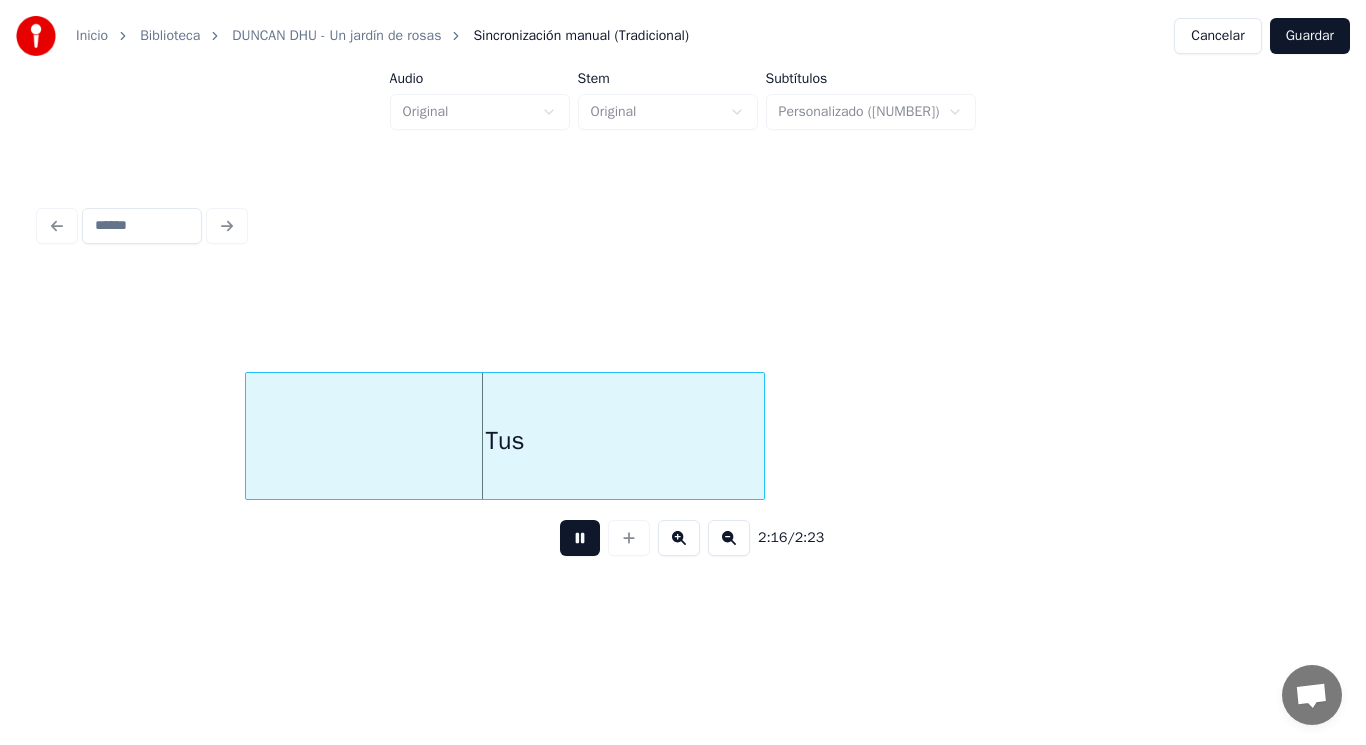 click at bounding box center (580, 538) 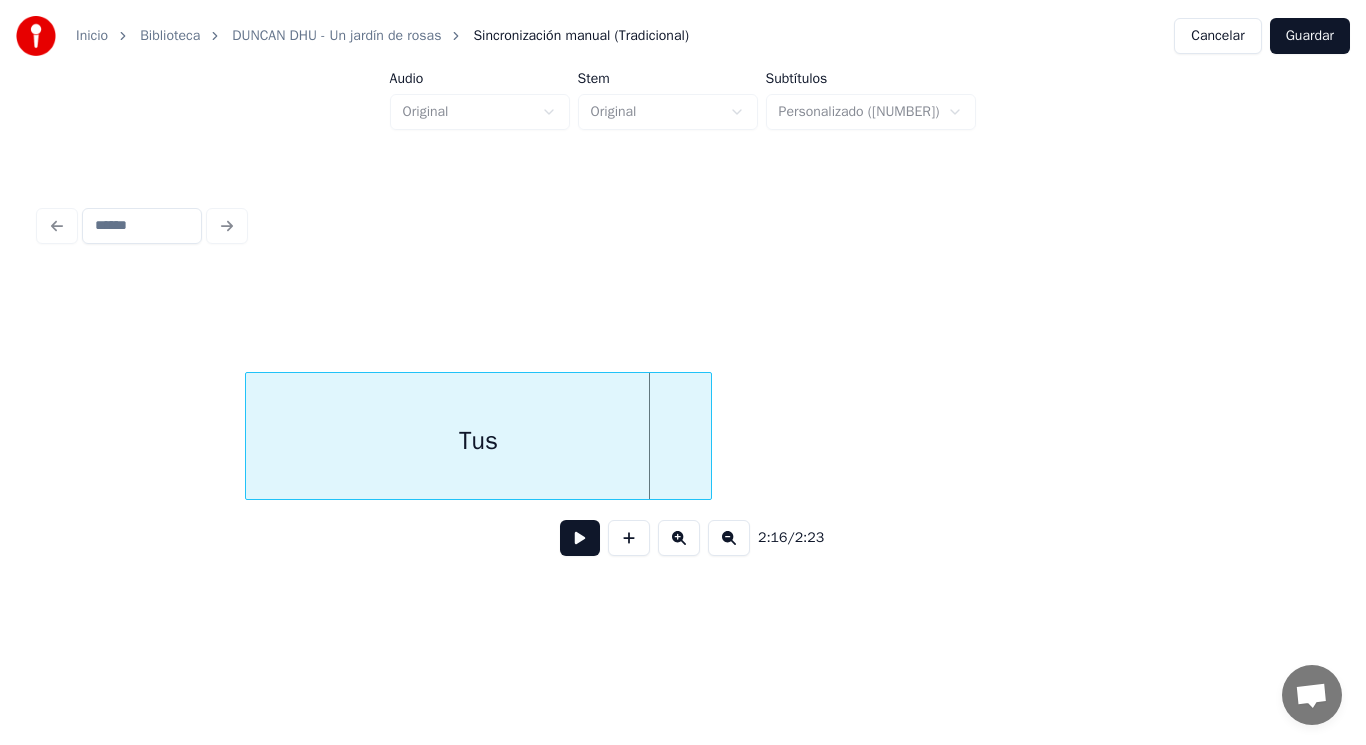 click at bounding box center (708, 436) 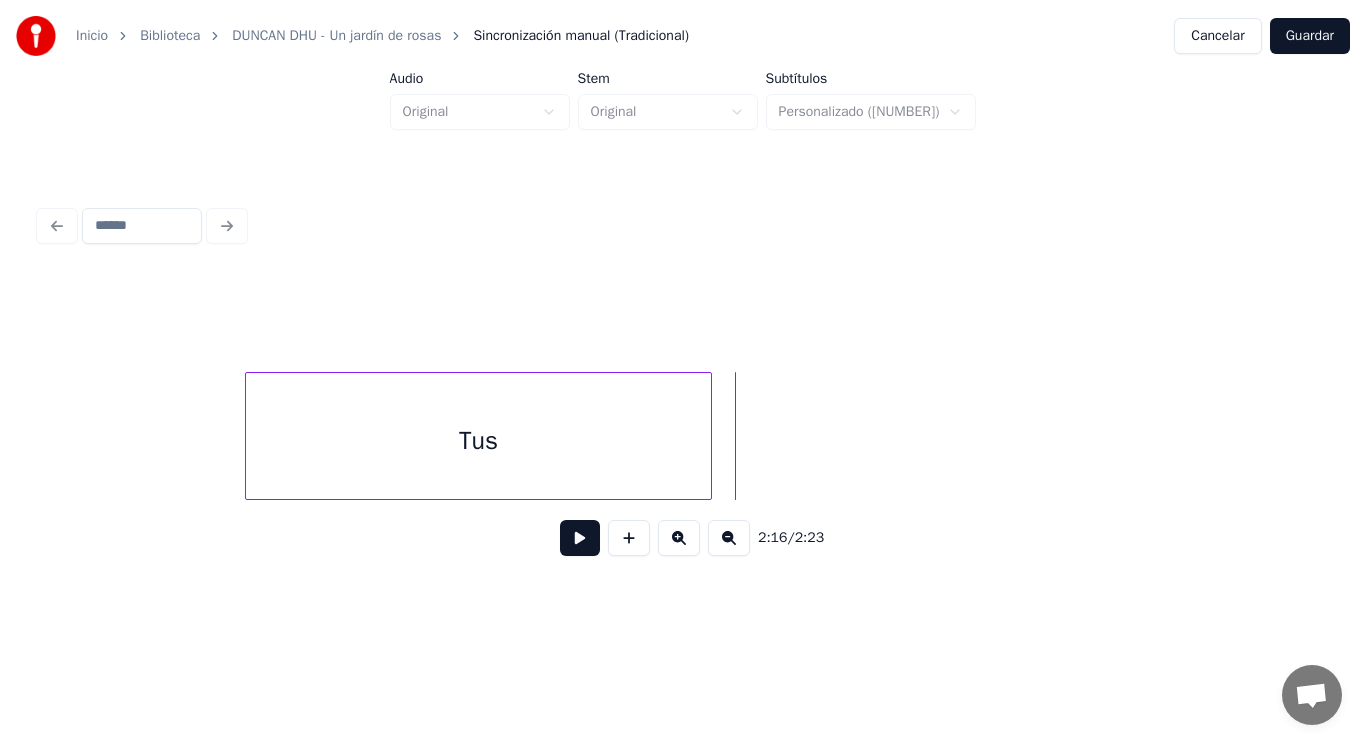 click at bounding box center (580, 538) 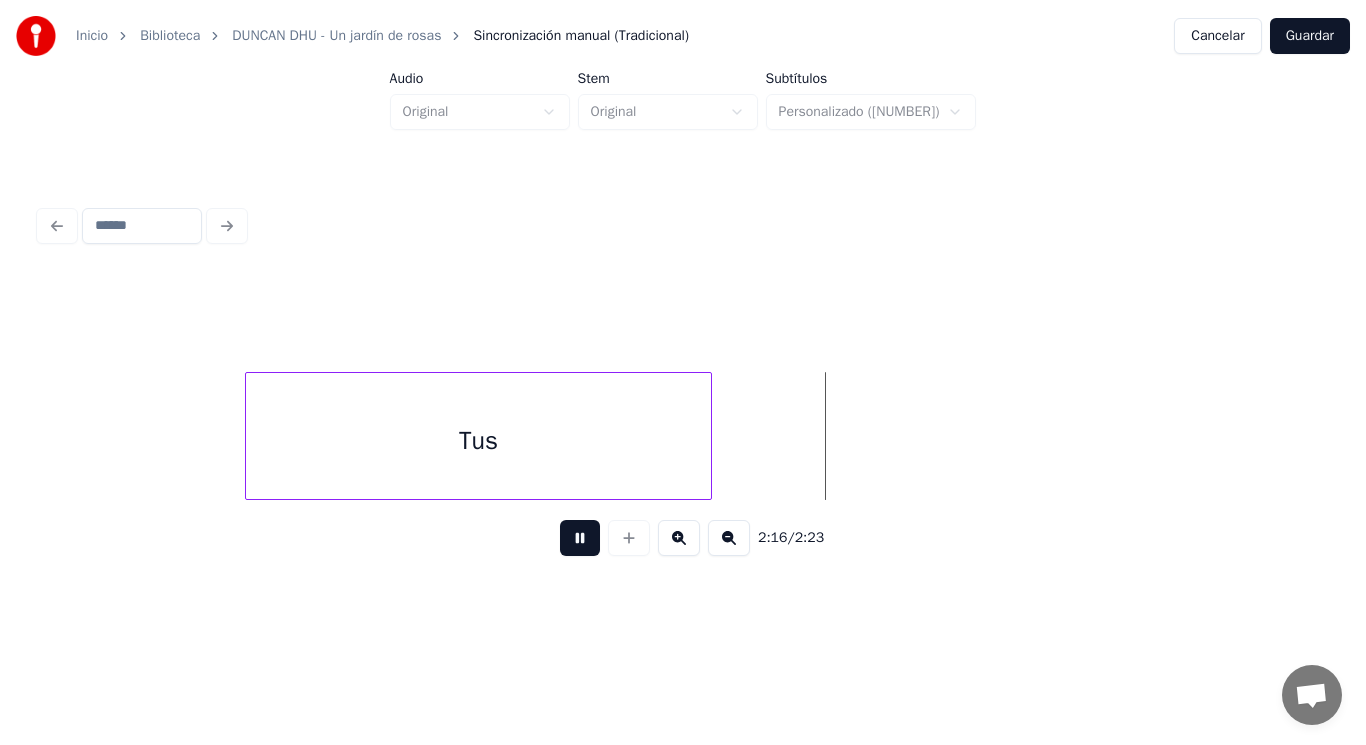 click at bounding box center (580, 538) 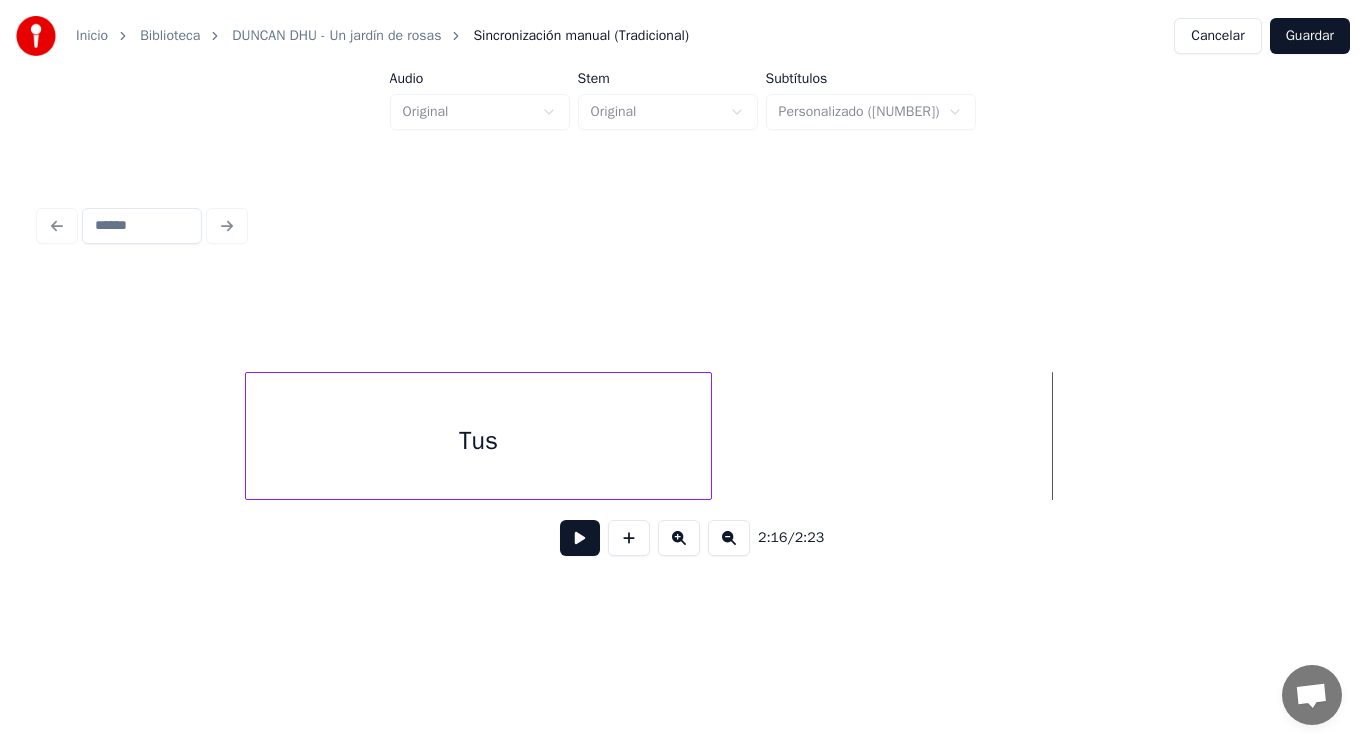 click on "Tus" at bounding box center (-89836, 436) 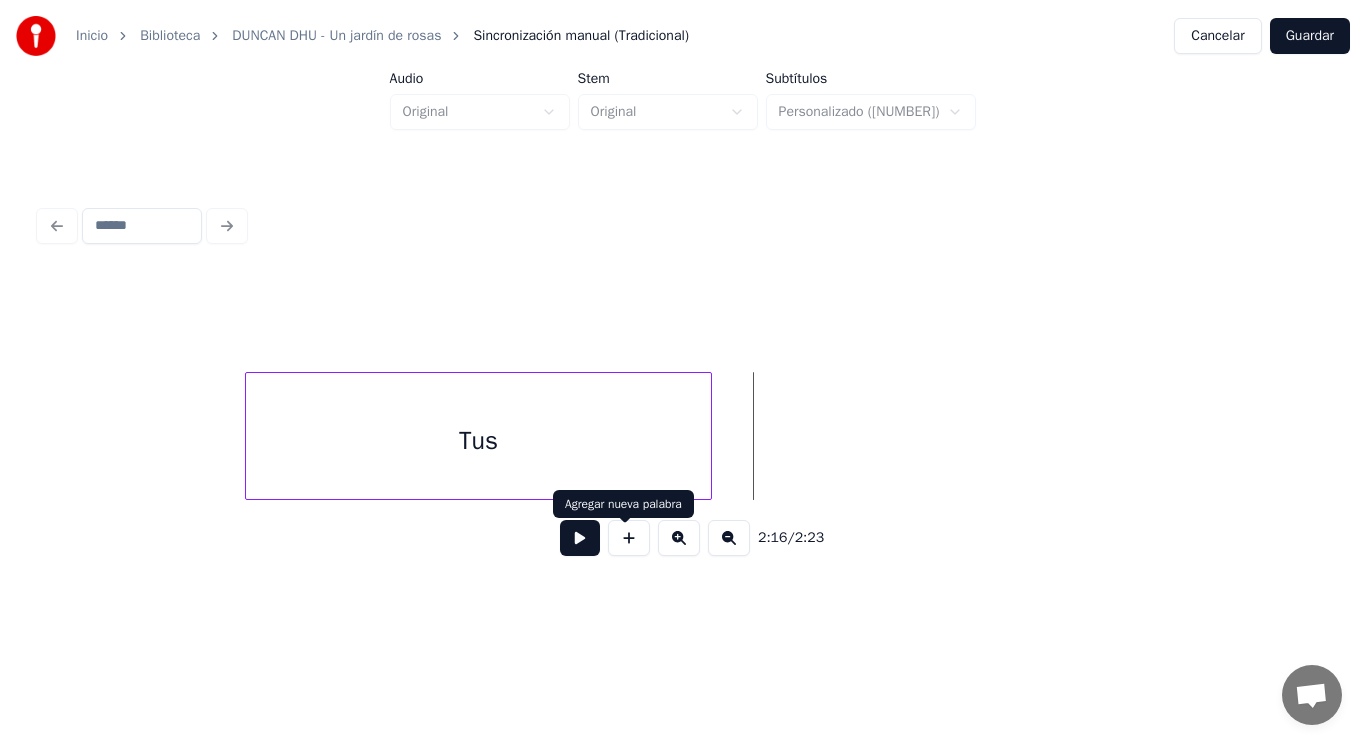 click at bounding box center [629, 538] 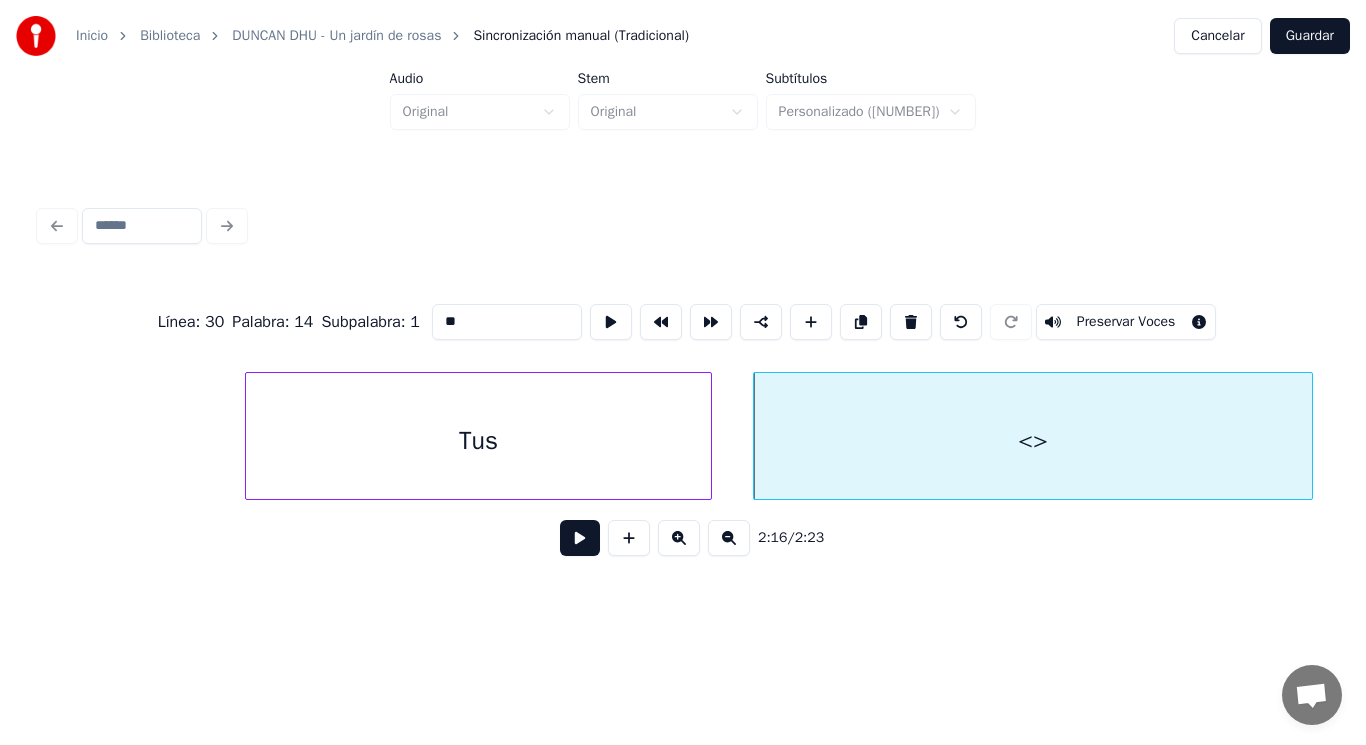 drag, startPoint x: 431, startPoint y: 310, endPoint x: 283, endPoint y: 337, distance: 150.44267 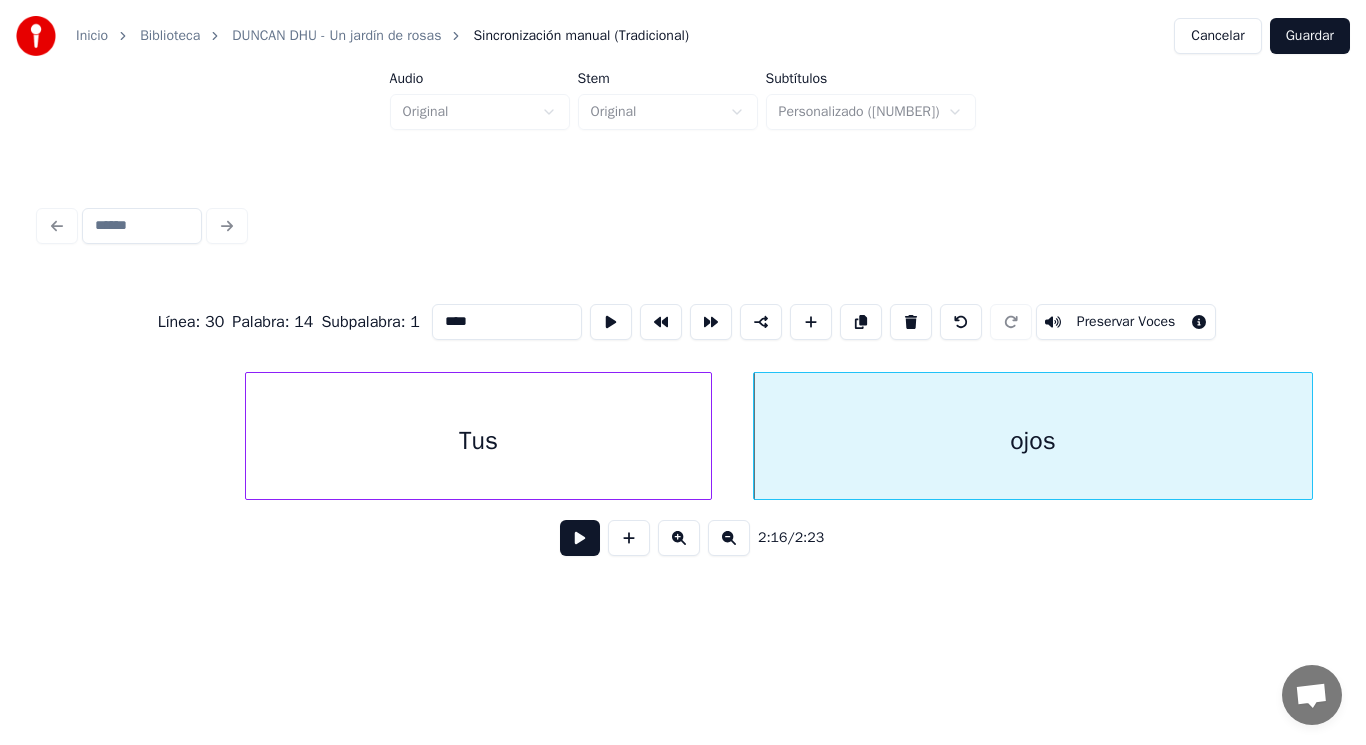 click on "Tus" at bounding box center [478, 441] 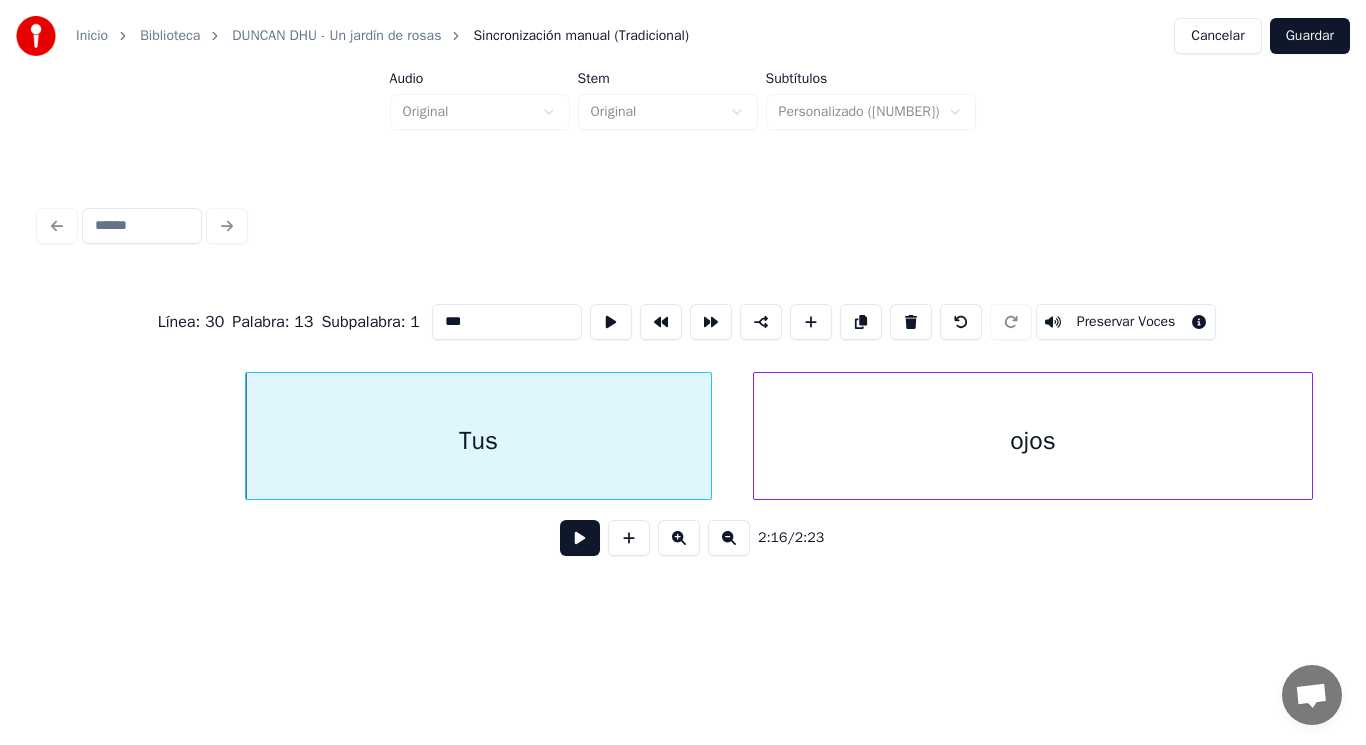 type on "***" 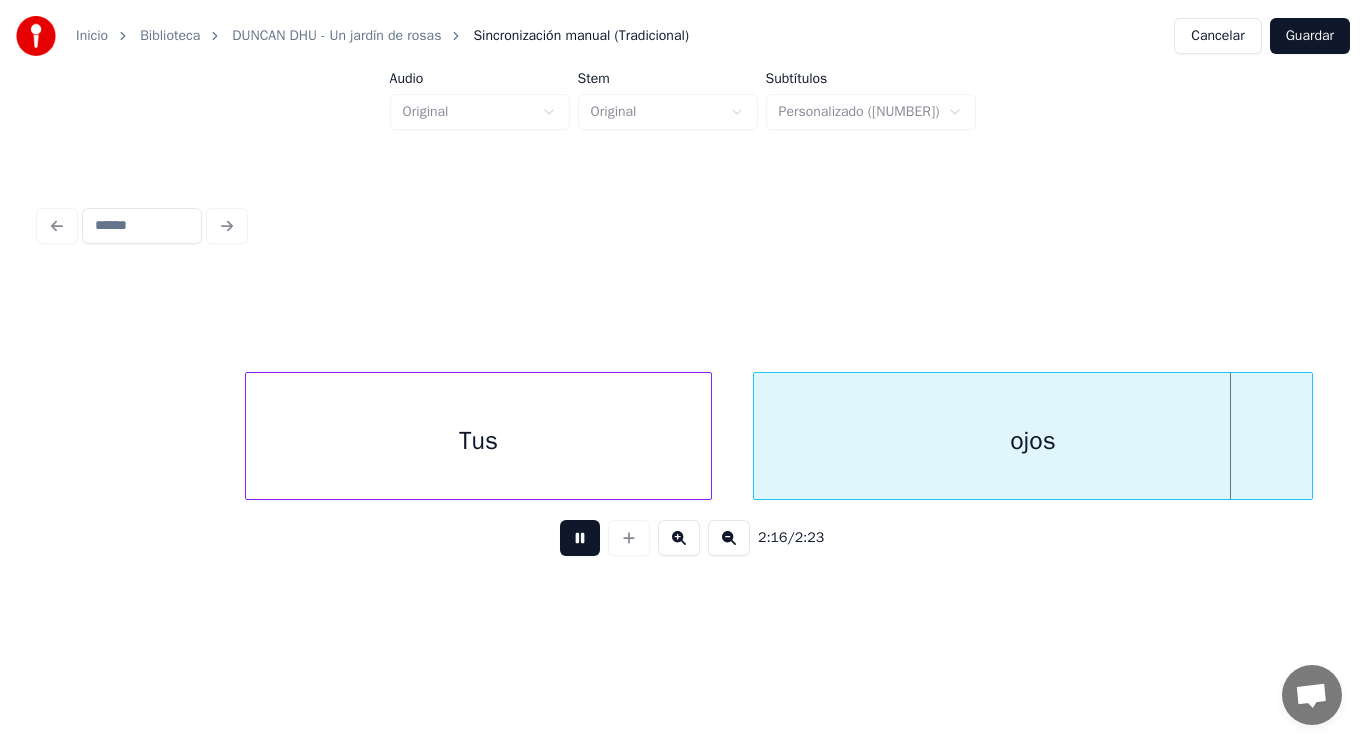 scroll, scrollTop: 0, scrollLeft: 191569, axis: horizontal 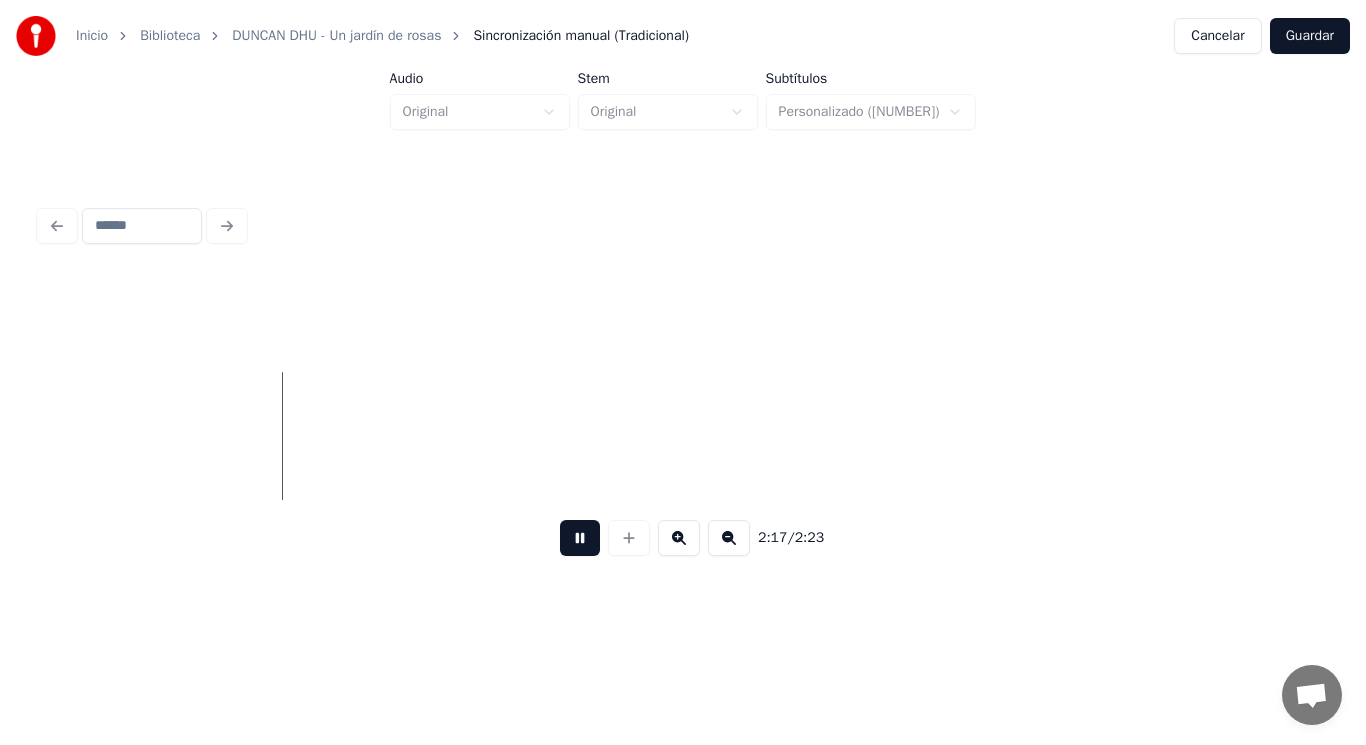 click at bounding box center [580, 538] 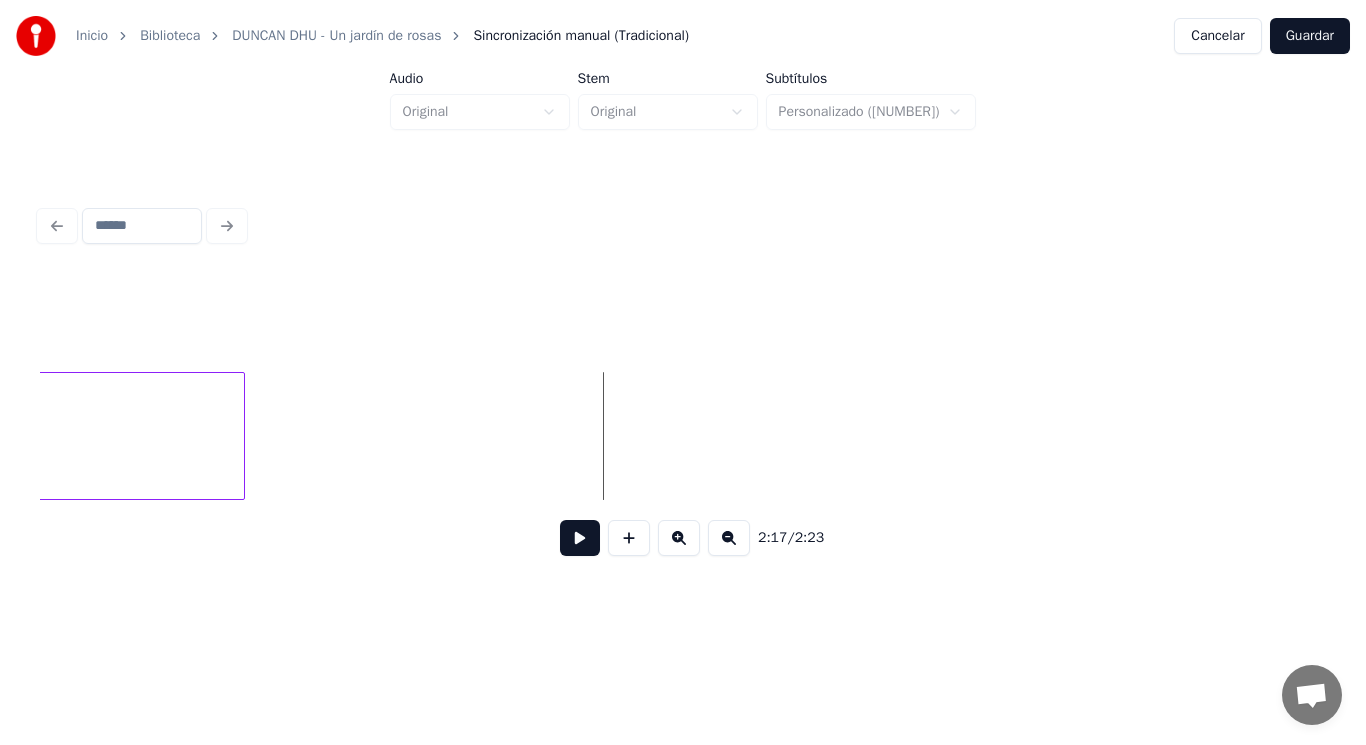 click on "ojos" at bounding box center [-35, 441] 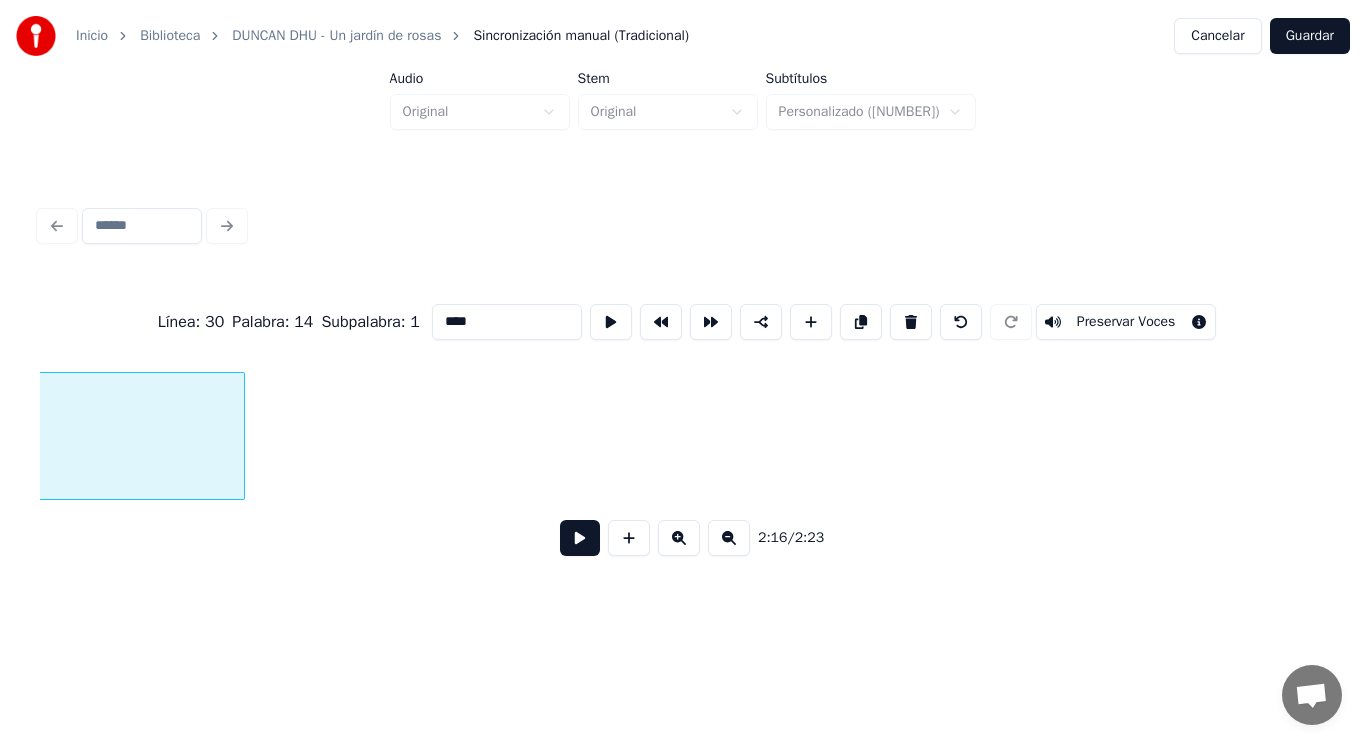 scroll, scrollTop: 0, scrollLeft: 190975, axis: horizontal 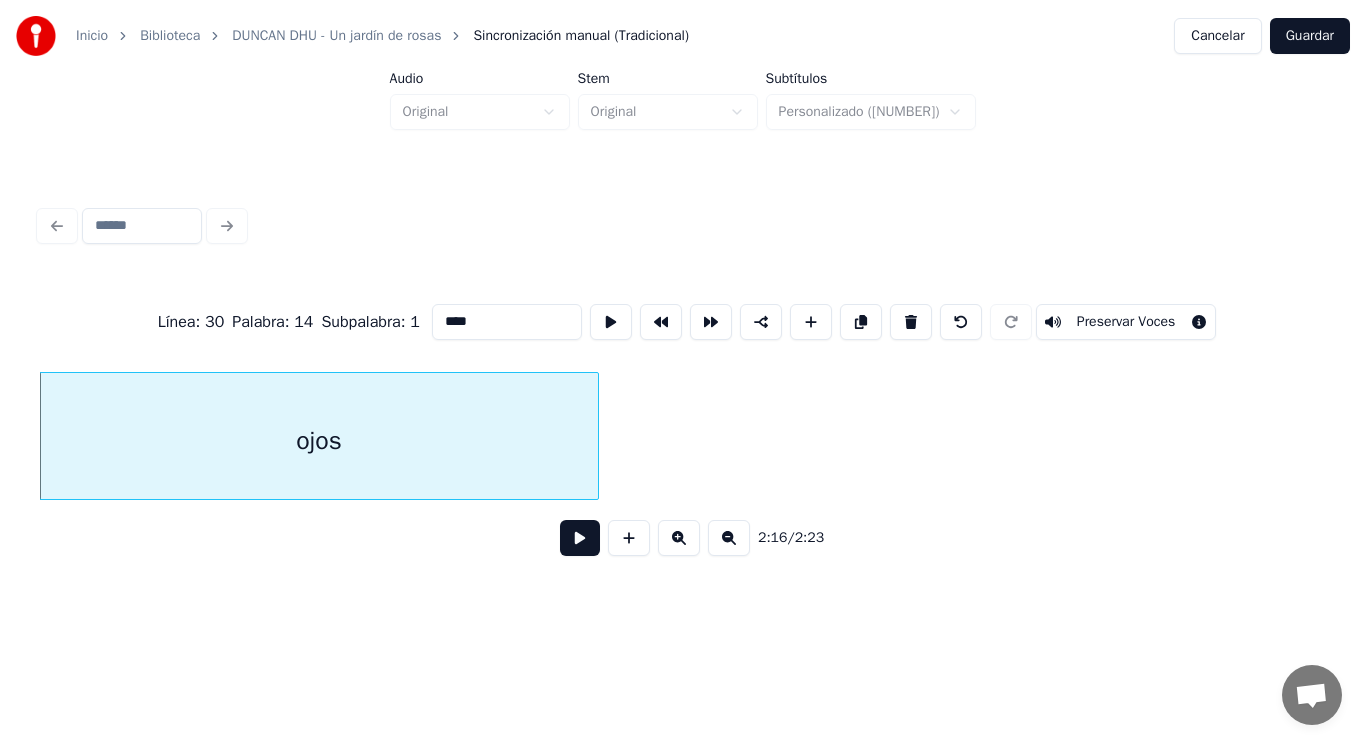click at bounding box center (580, 538) 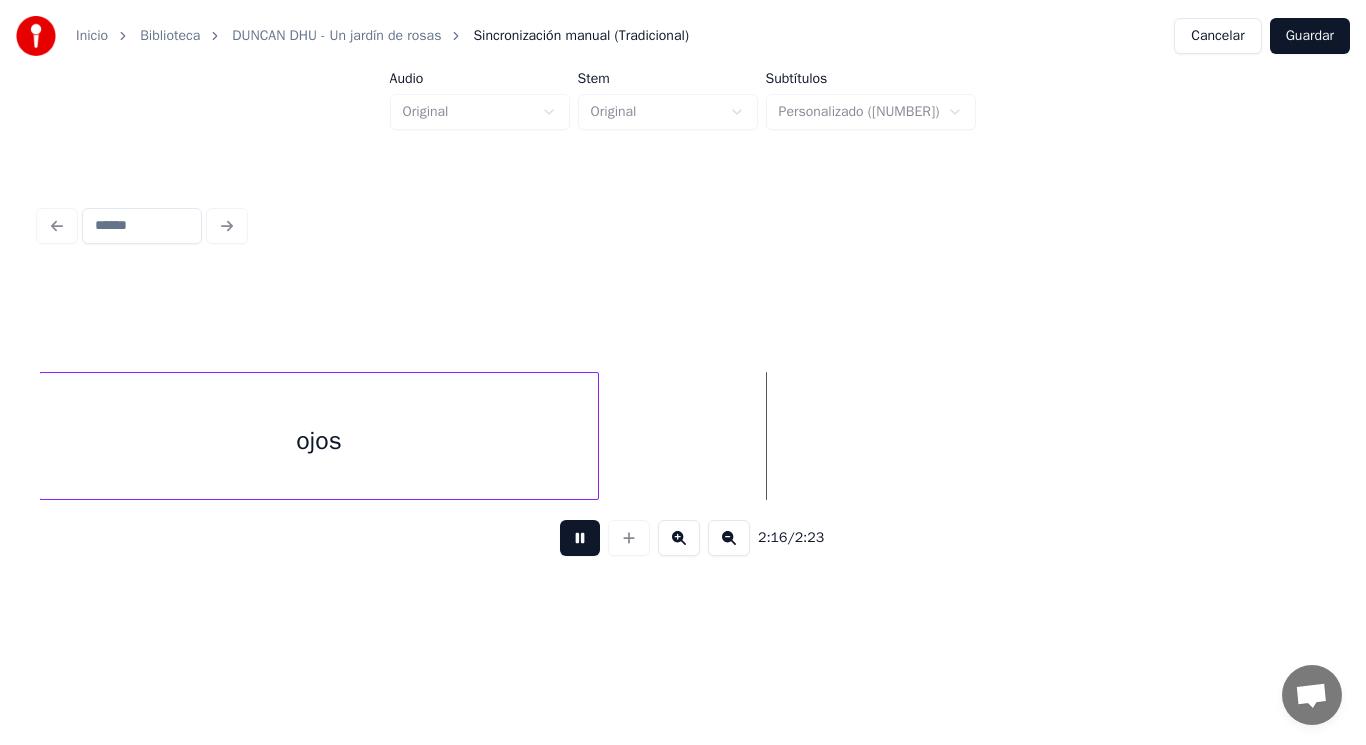 click at bounding box center [580, 538] 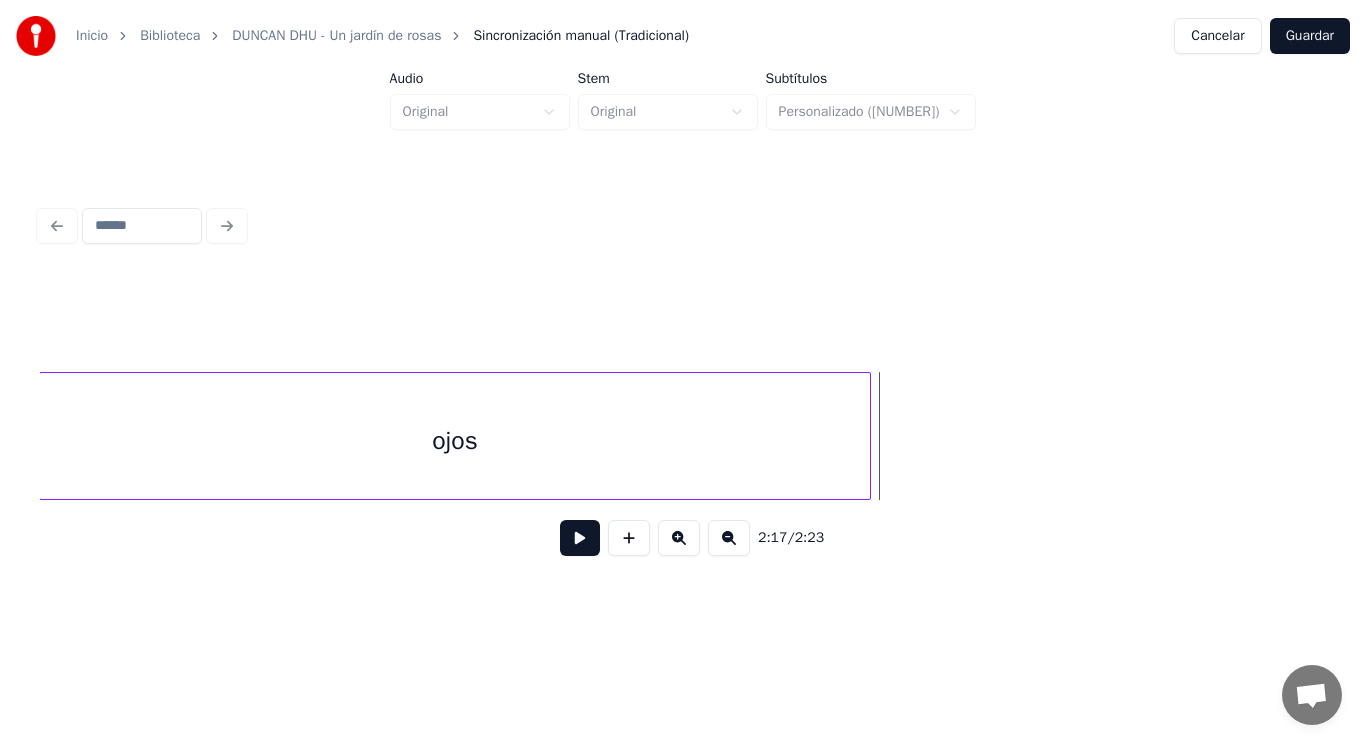 click at bounding box center (867, 436) 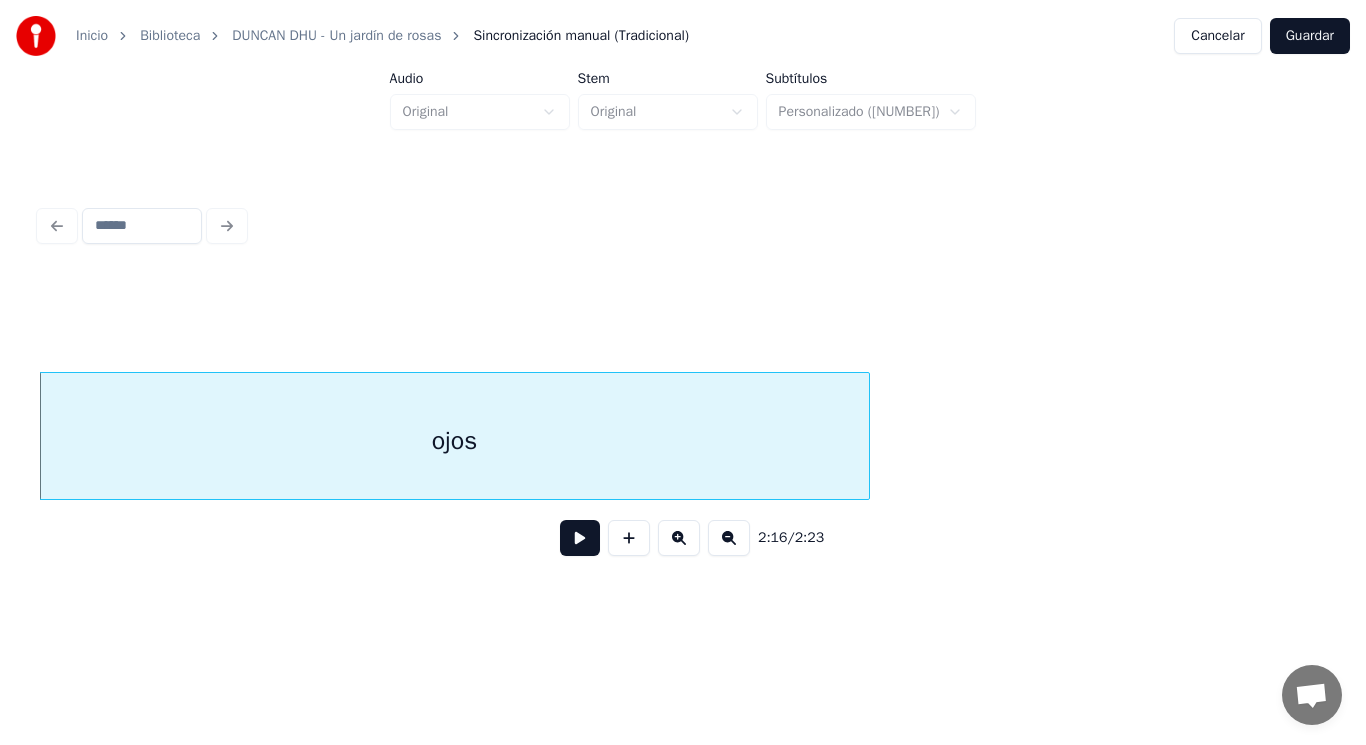 click at bounding box center (580, 538) 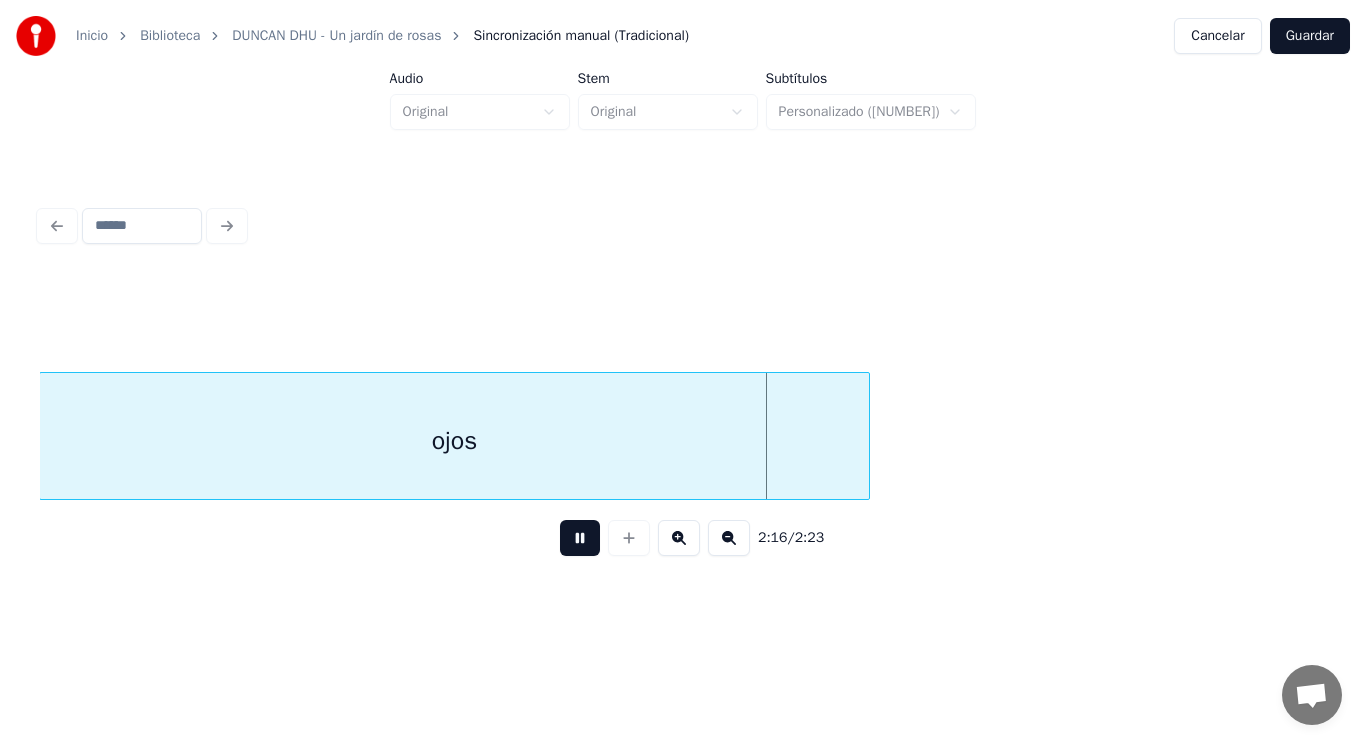 click at bounding box center [580, 538] 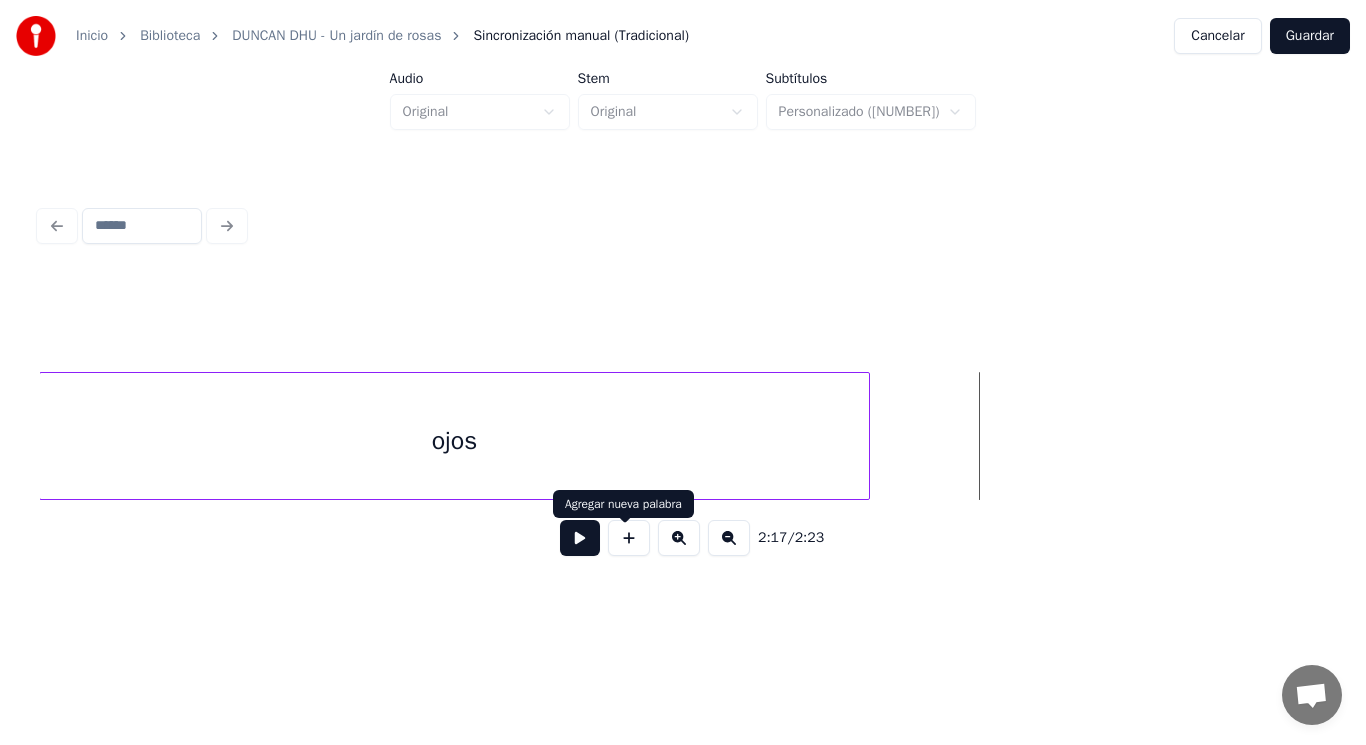 click at bounding box center [629, 538] 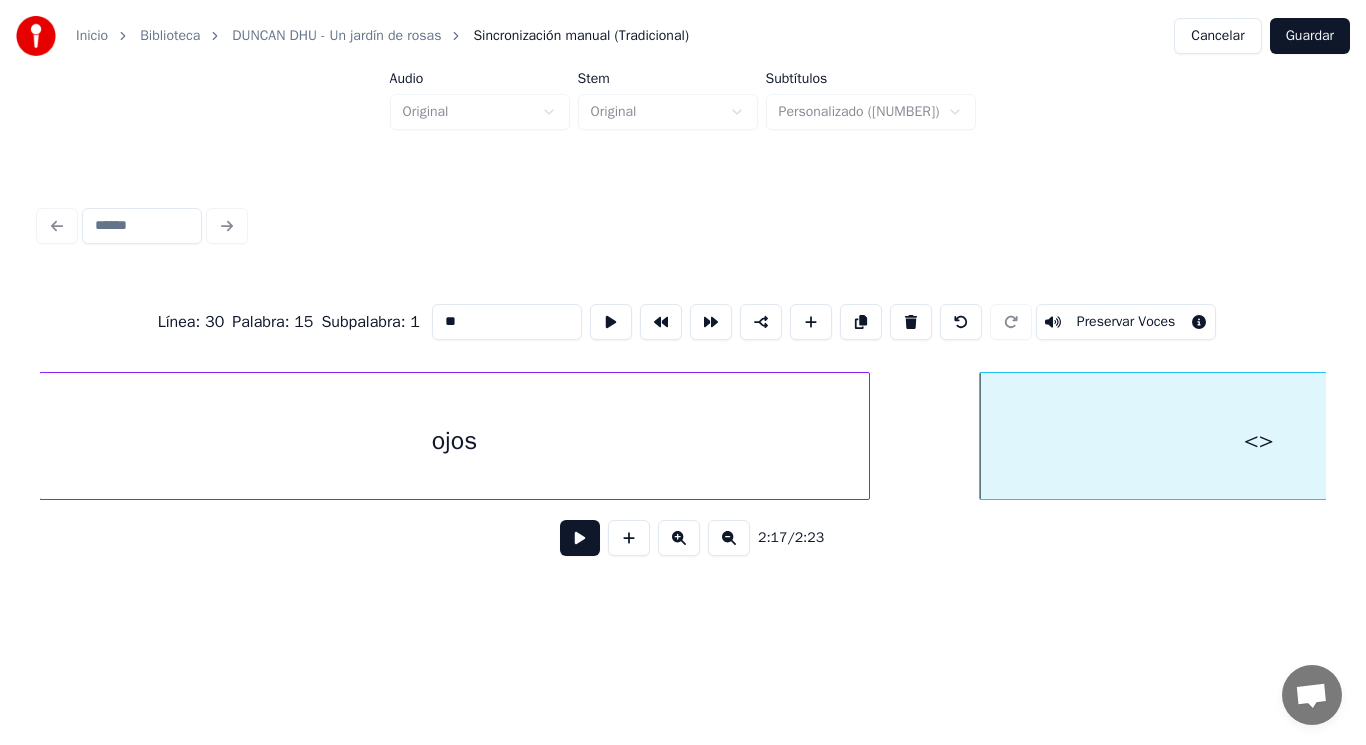 drag, startPoint x: 431, startPoint y: 311, endPoint x: 380, endPoint y: 322, distance: 52.17279 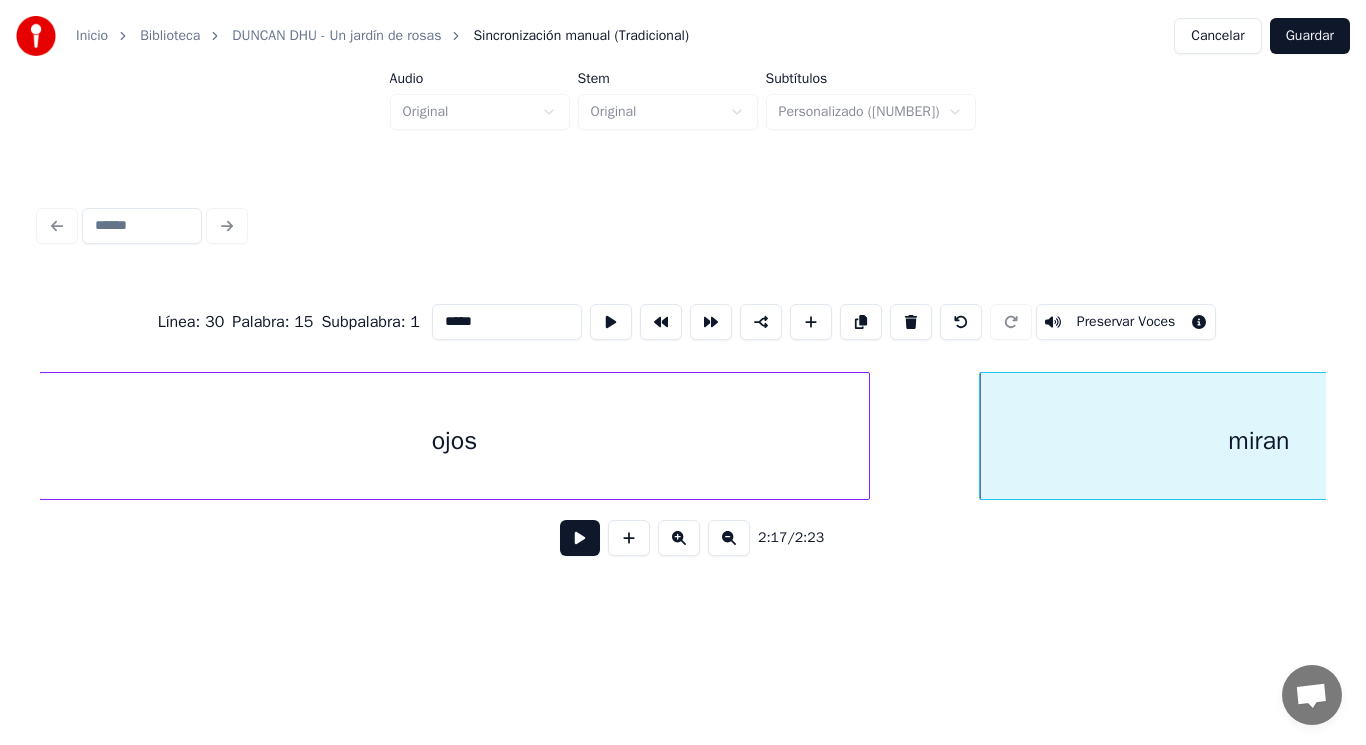click on "ojos" at bounding box center (454, 441) 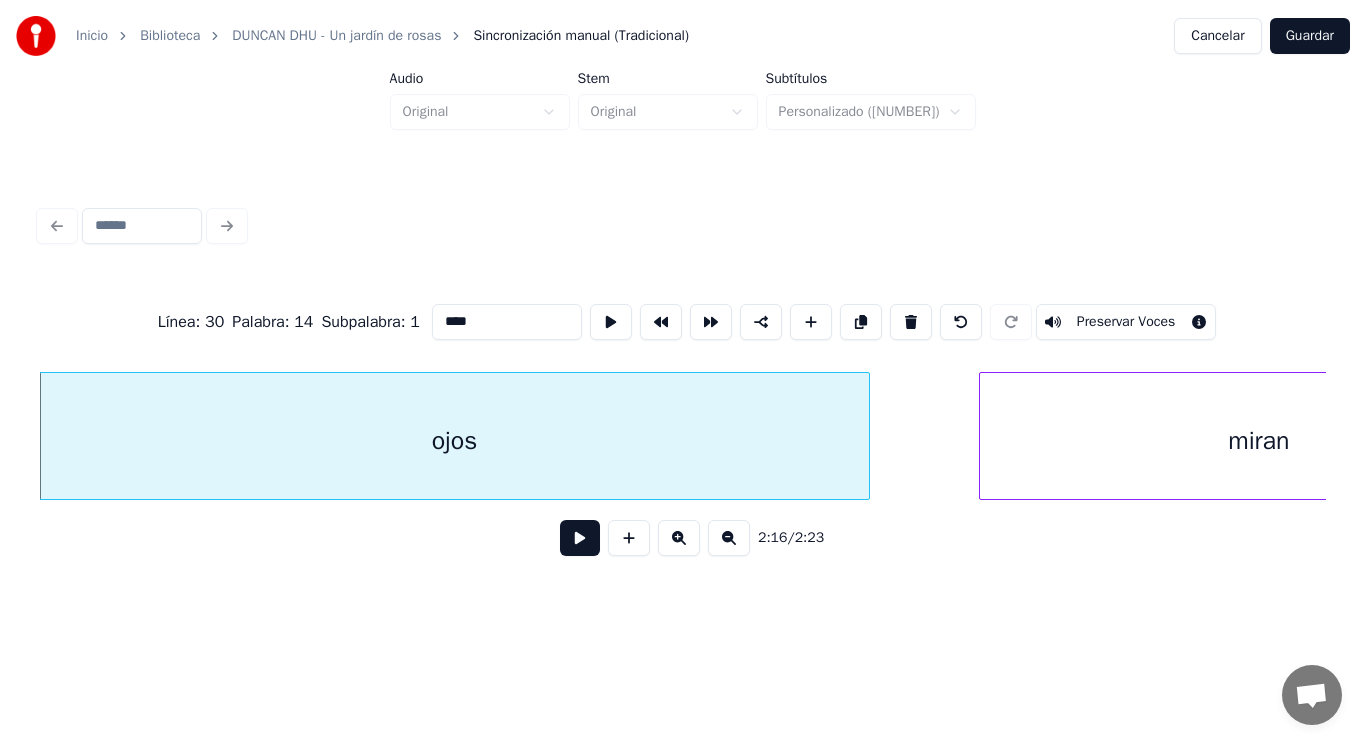 type on "****" 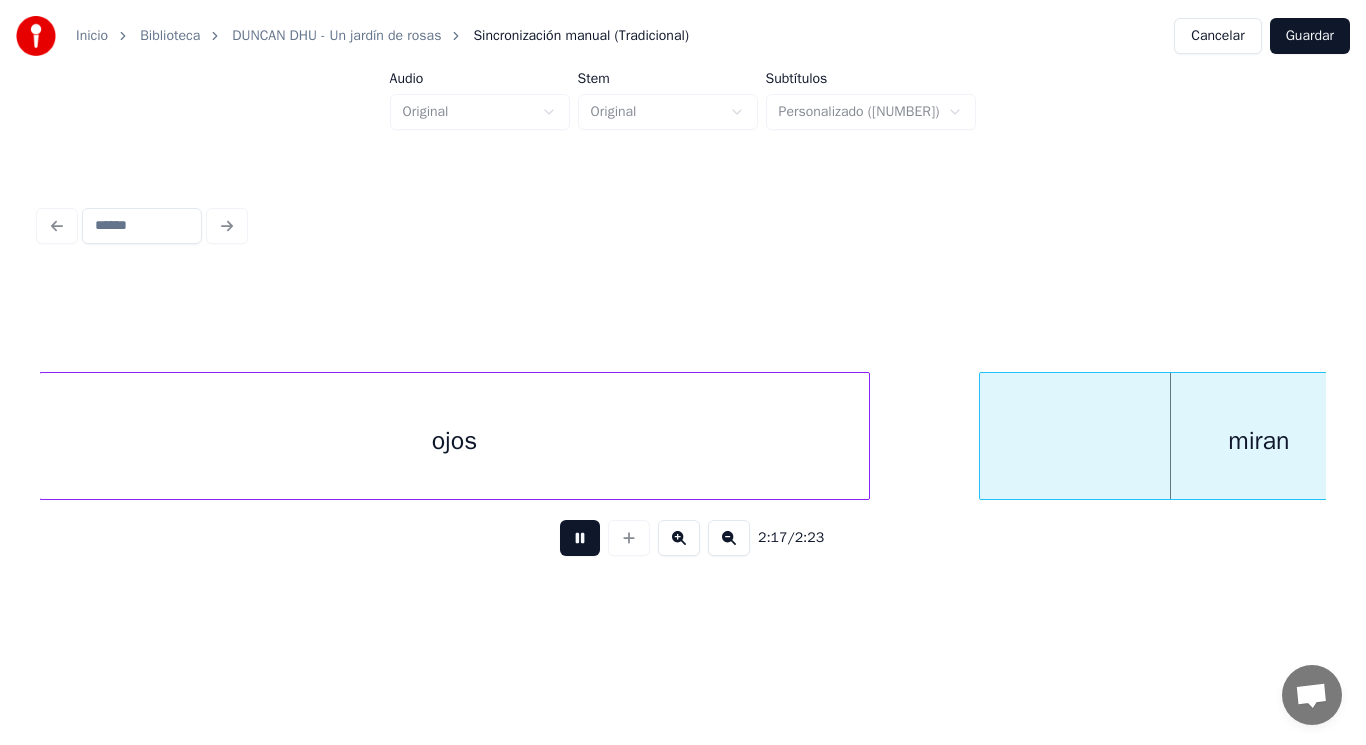scroll, scrollTop: 0, scrollLeft: 192263, axis: horizontal 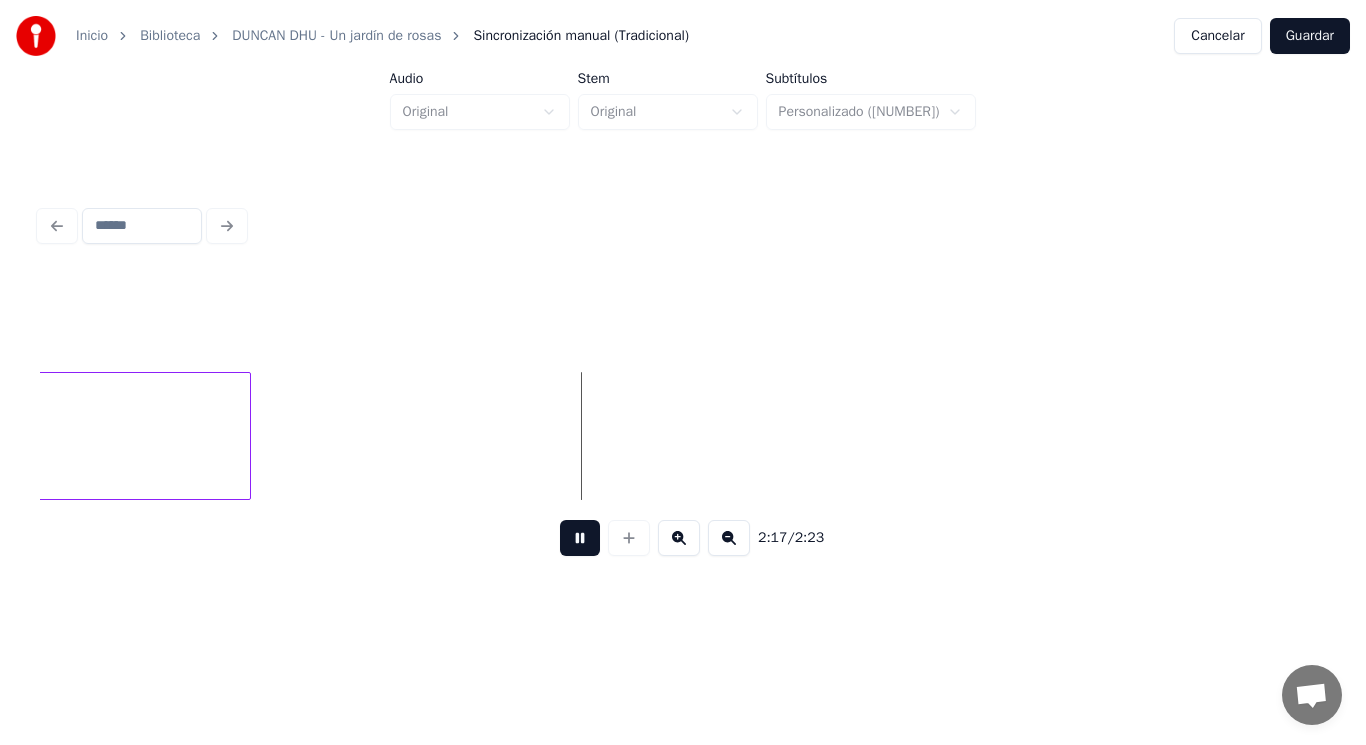 drag, startPoint x: 562, startPoint y: 545, endPoint x: 196, endPoint y: 383, distance: 400.2499 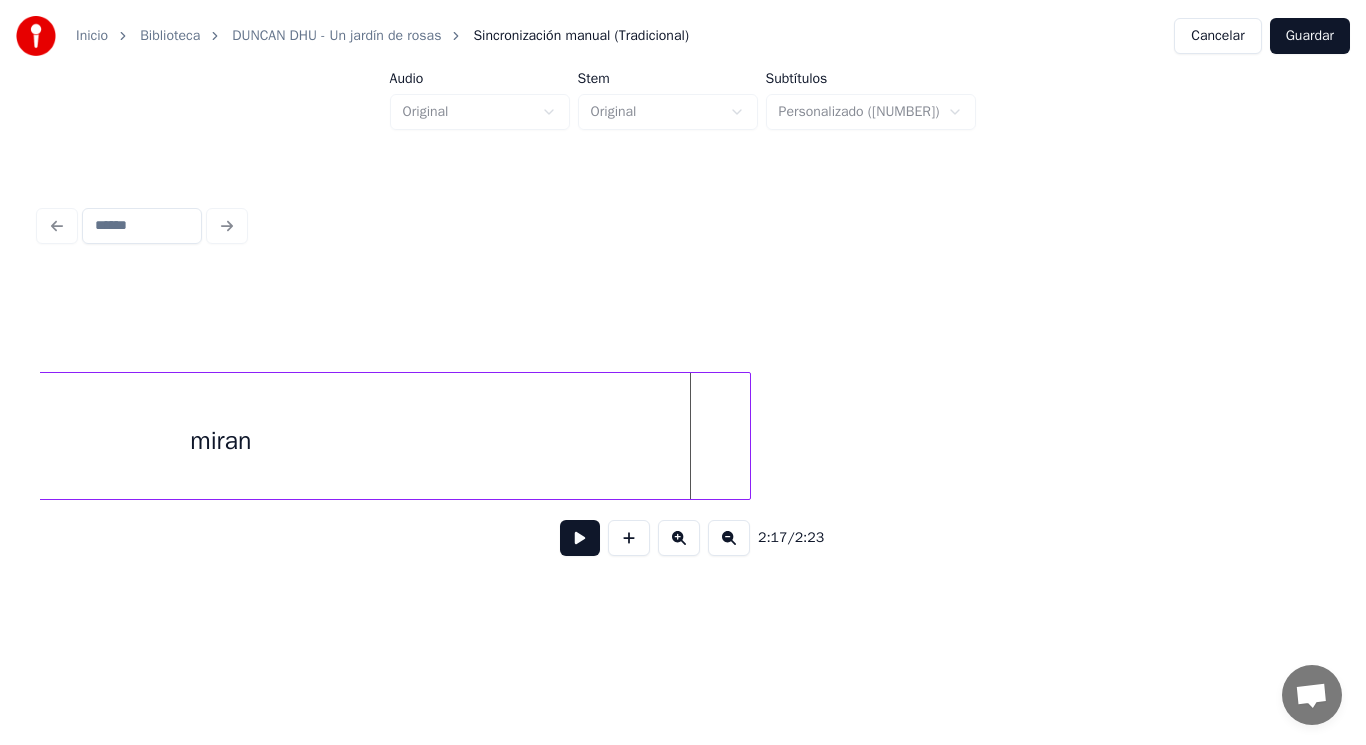 click at bounding box center (747, 436) 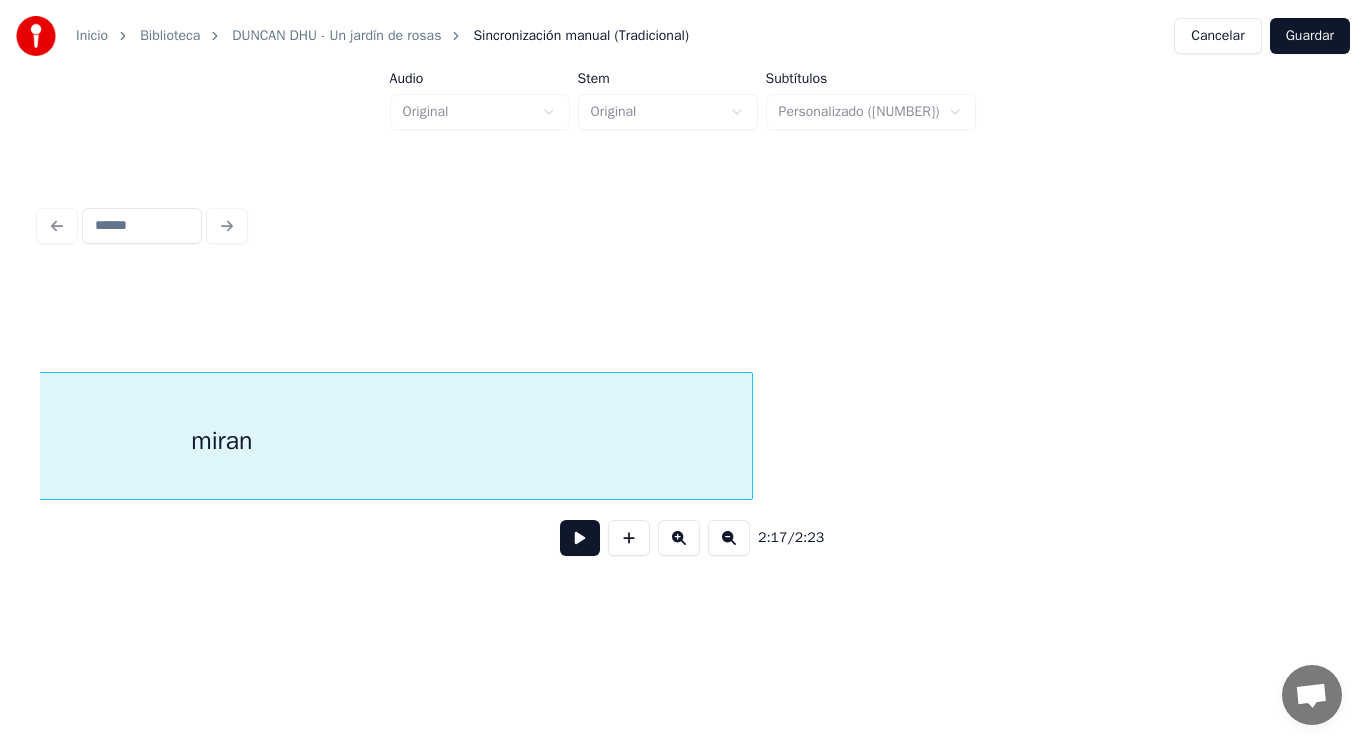 scroll, scrollTop: 0, scrollLeft: 191915, axis: horizontal 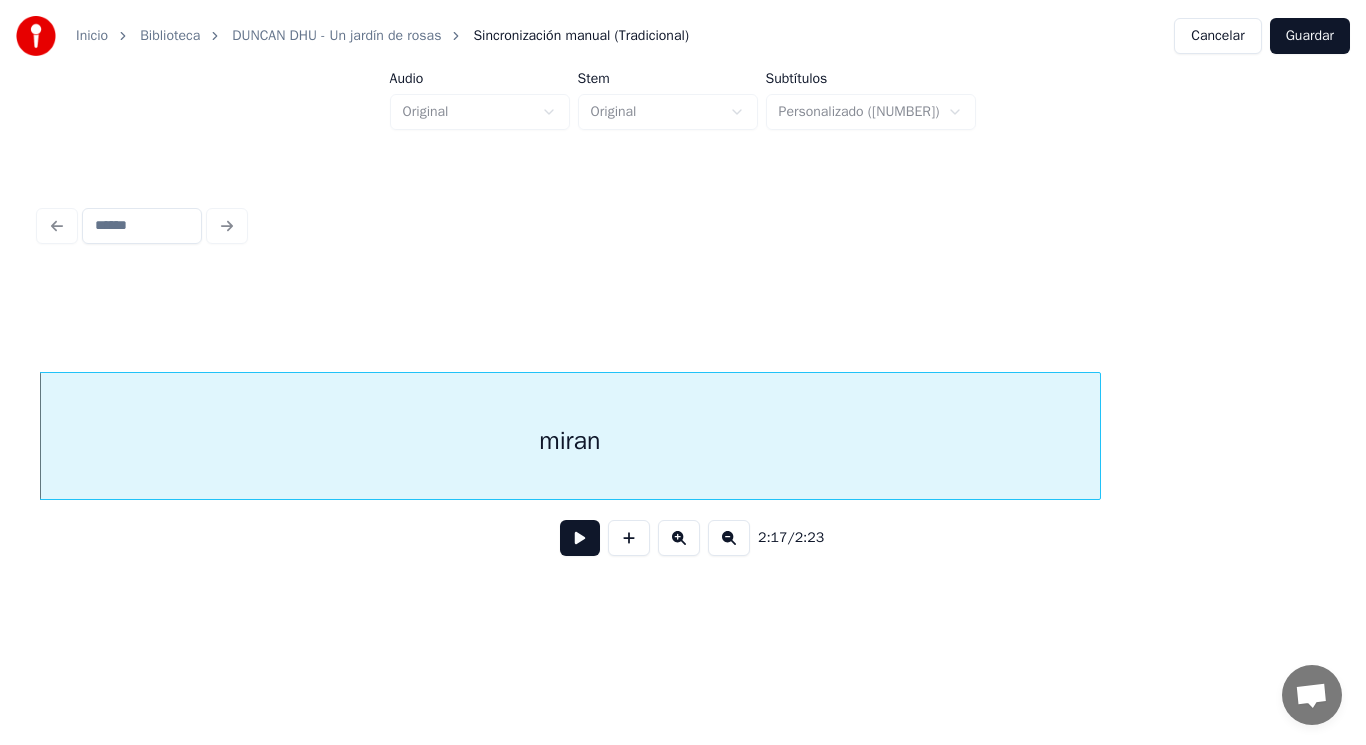 click at bounding box center (580, 538) 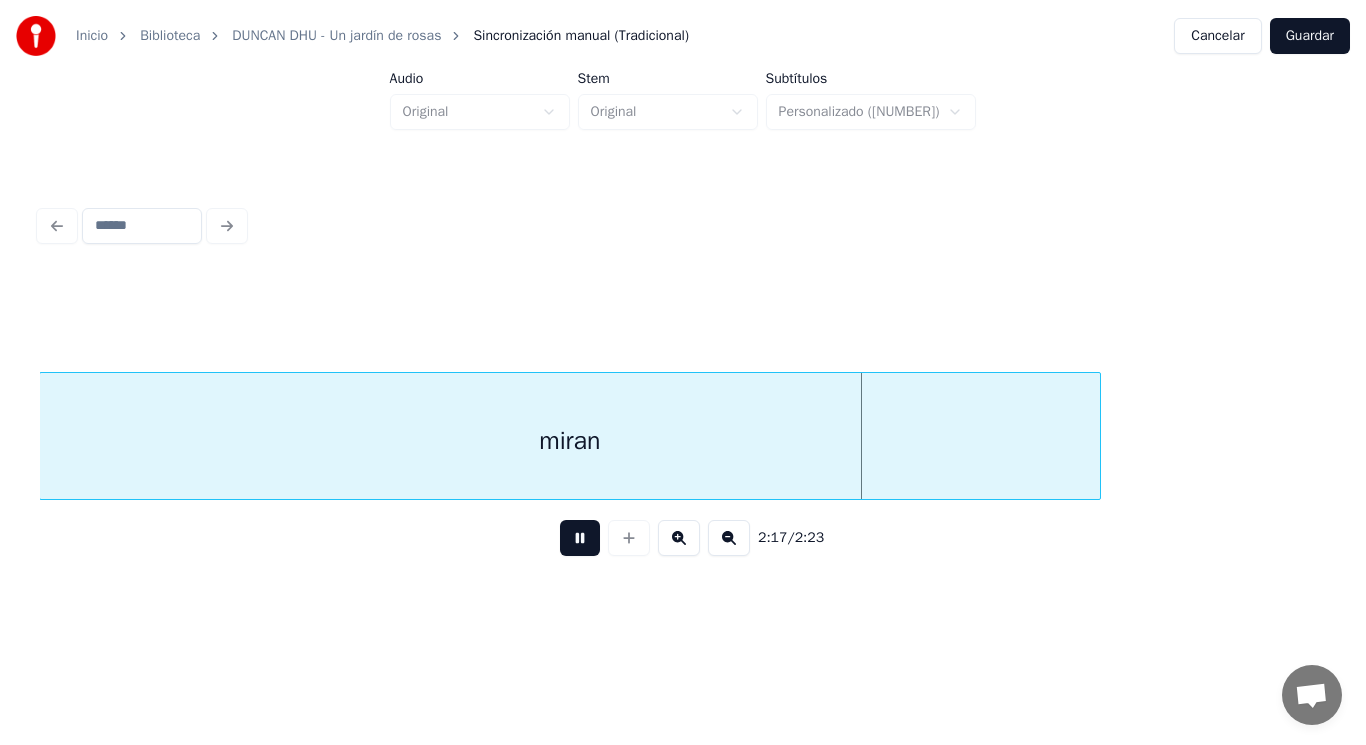 click at bounding box center (580, 538) 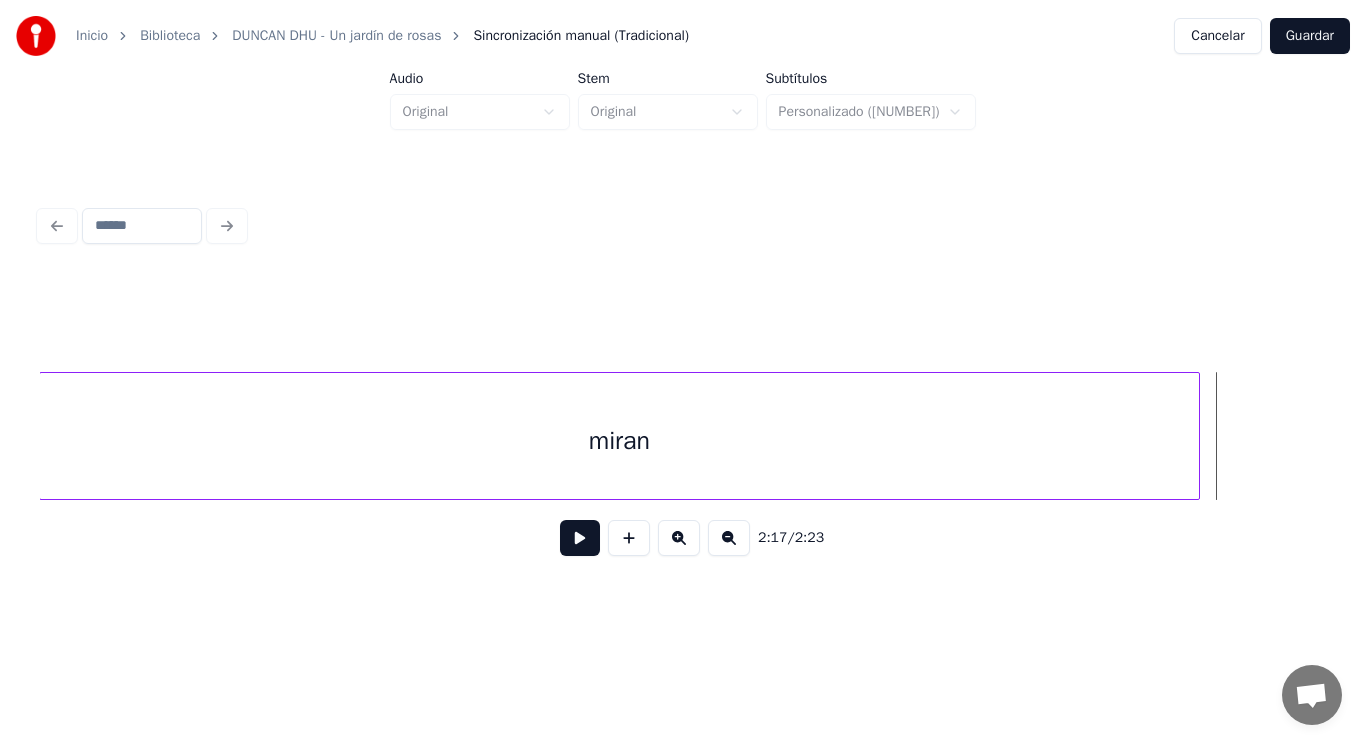 click at bounding box center (1196, 436) 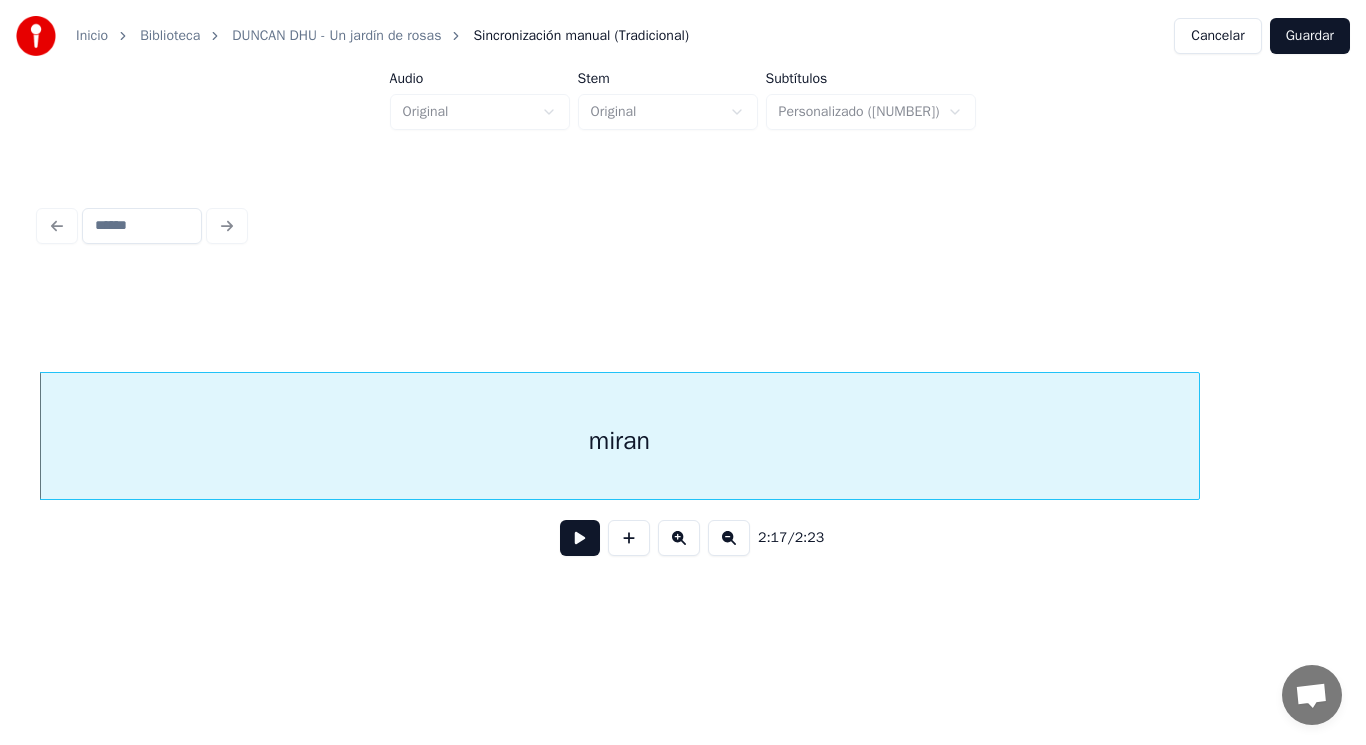 click at bounding box center [580, 538] 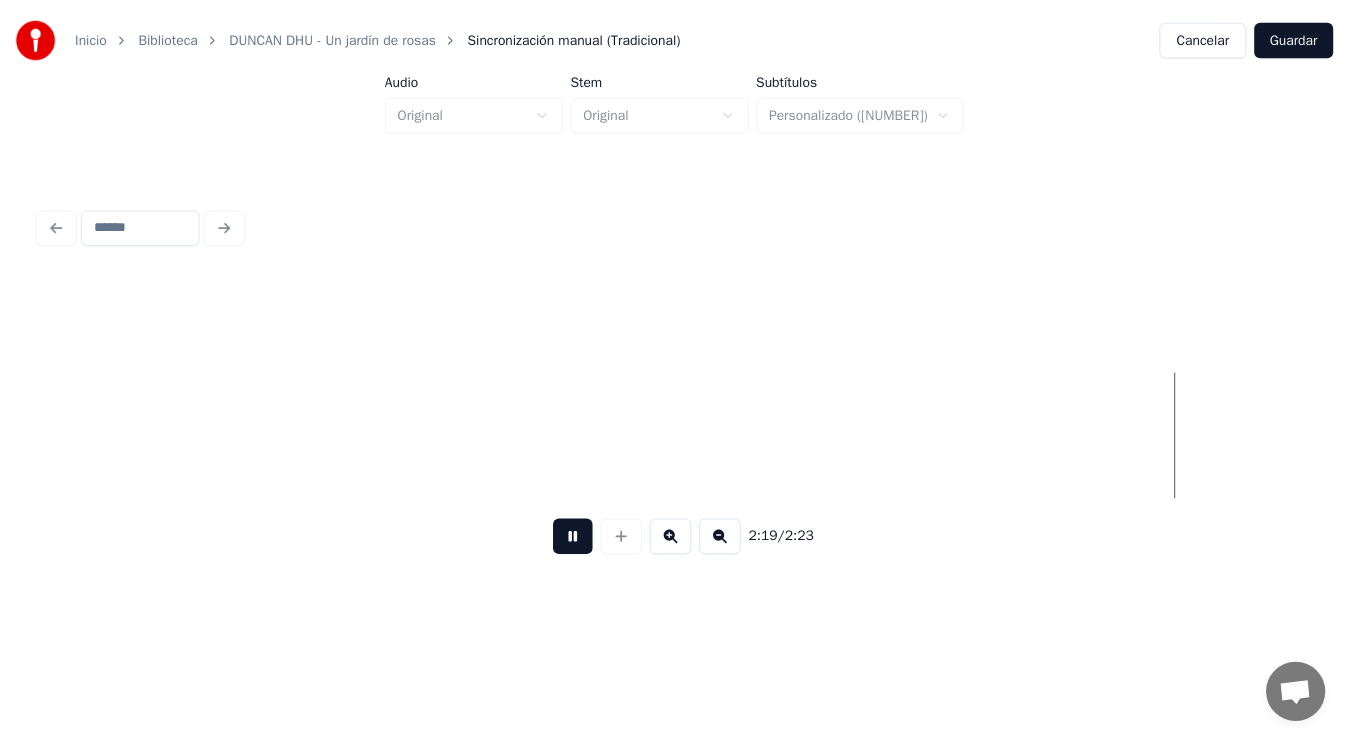 scroll, scrollTop: 0, scrollLeft: 195836, axis: horizontal 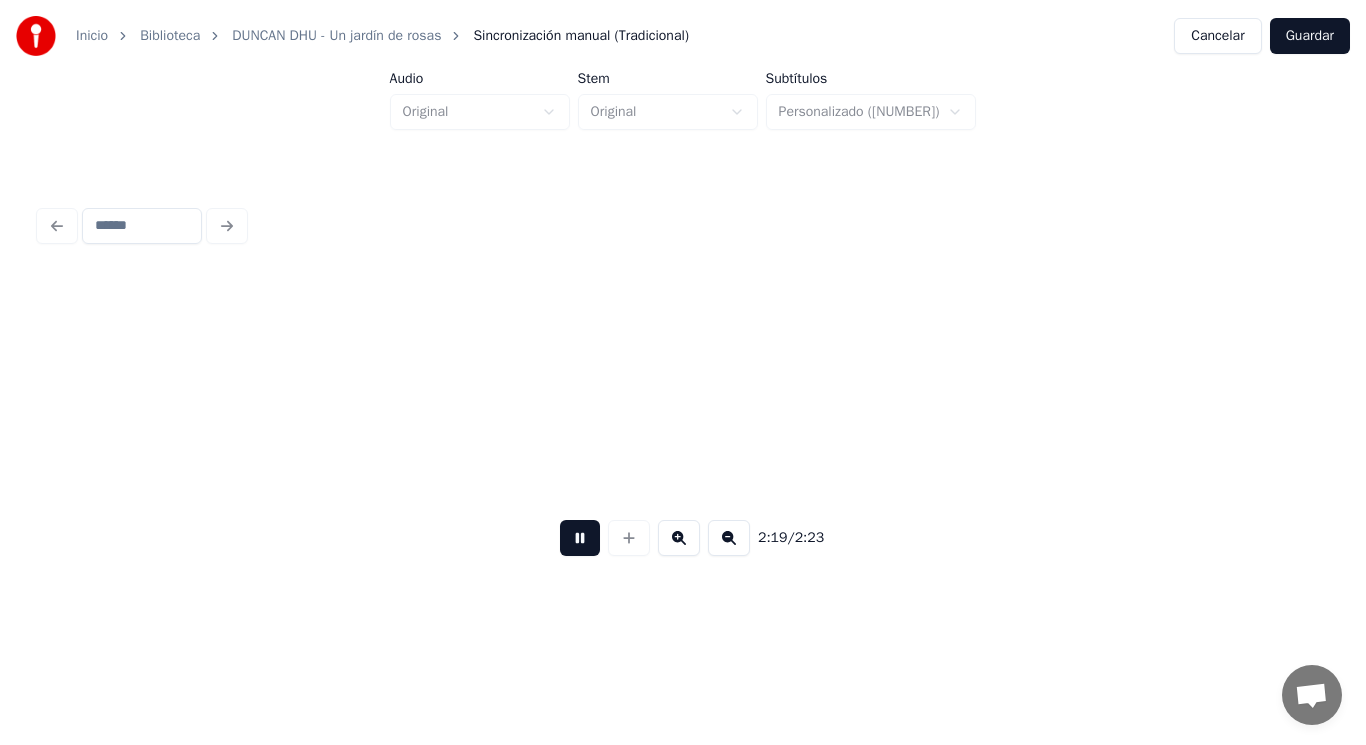 click at bounding box center [580, 538] 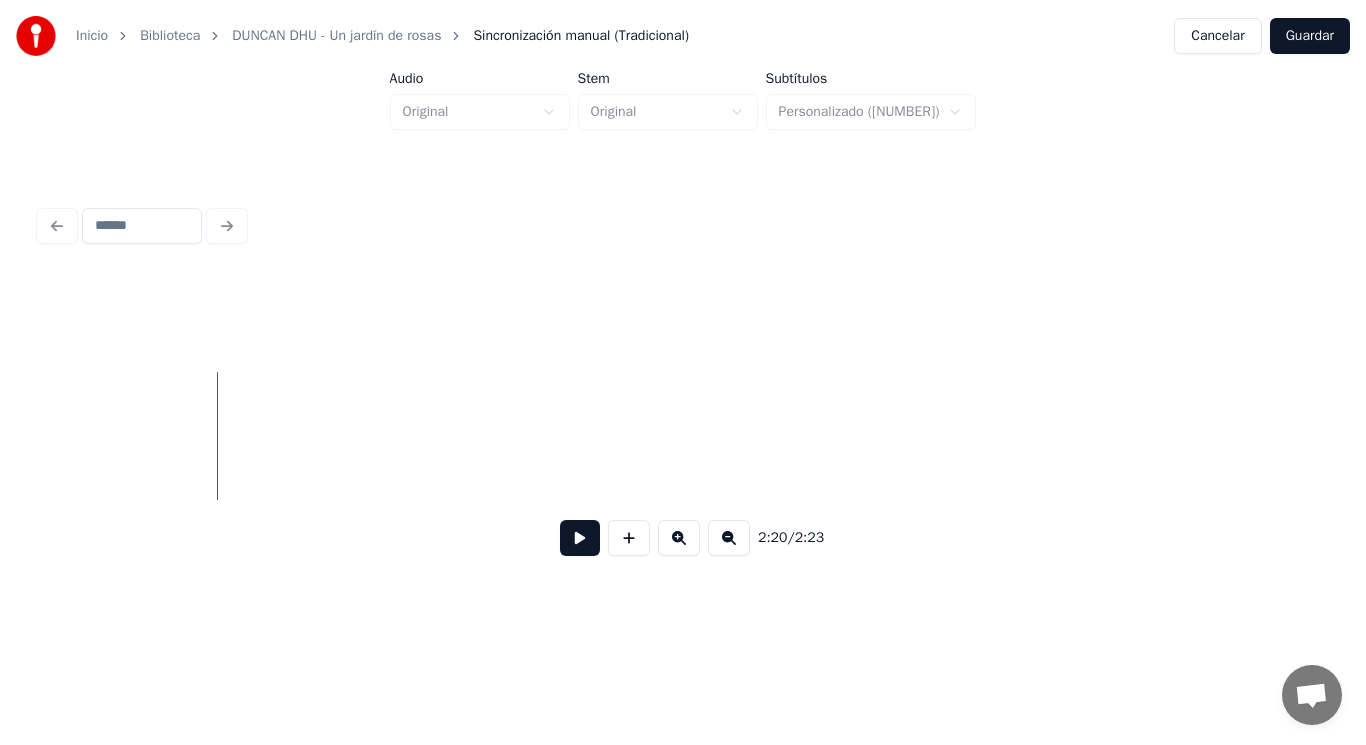 click on "Guardar" at bounding box center [1310, 36] 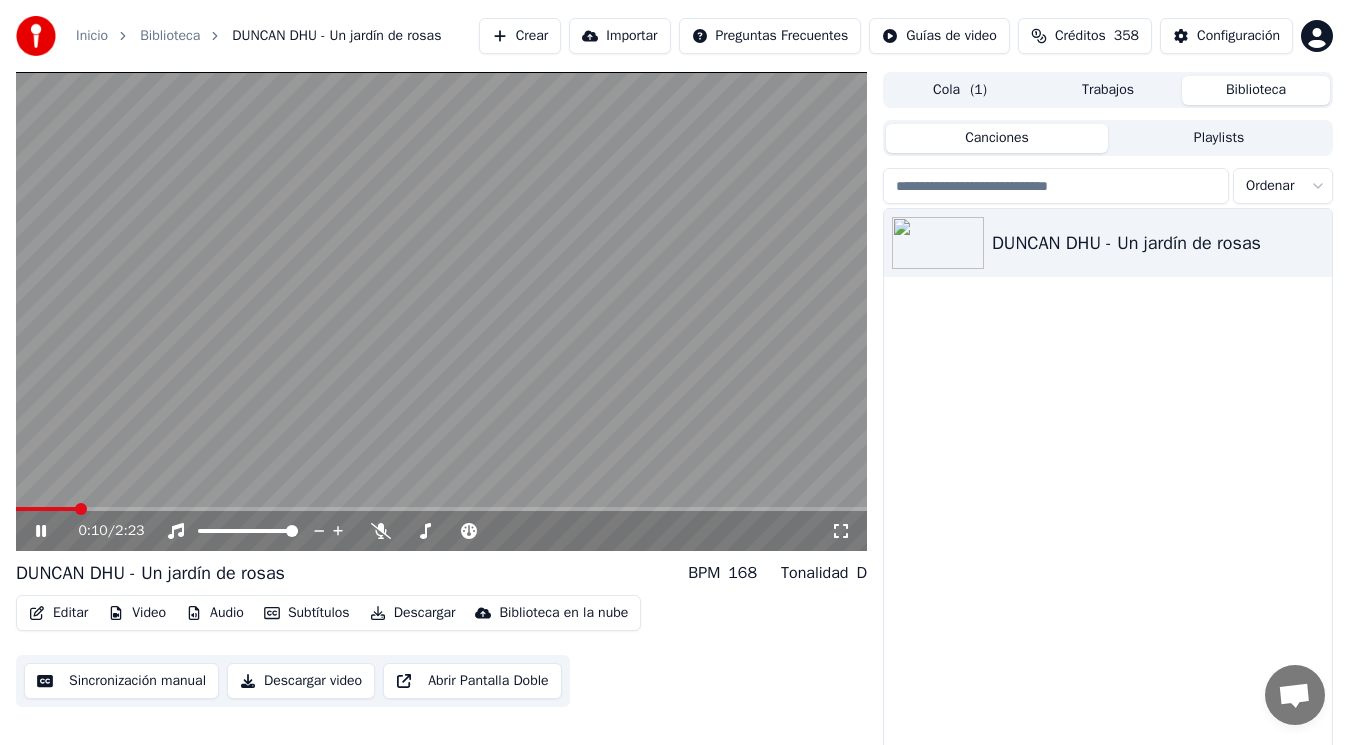 click 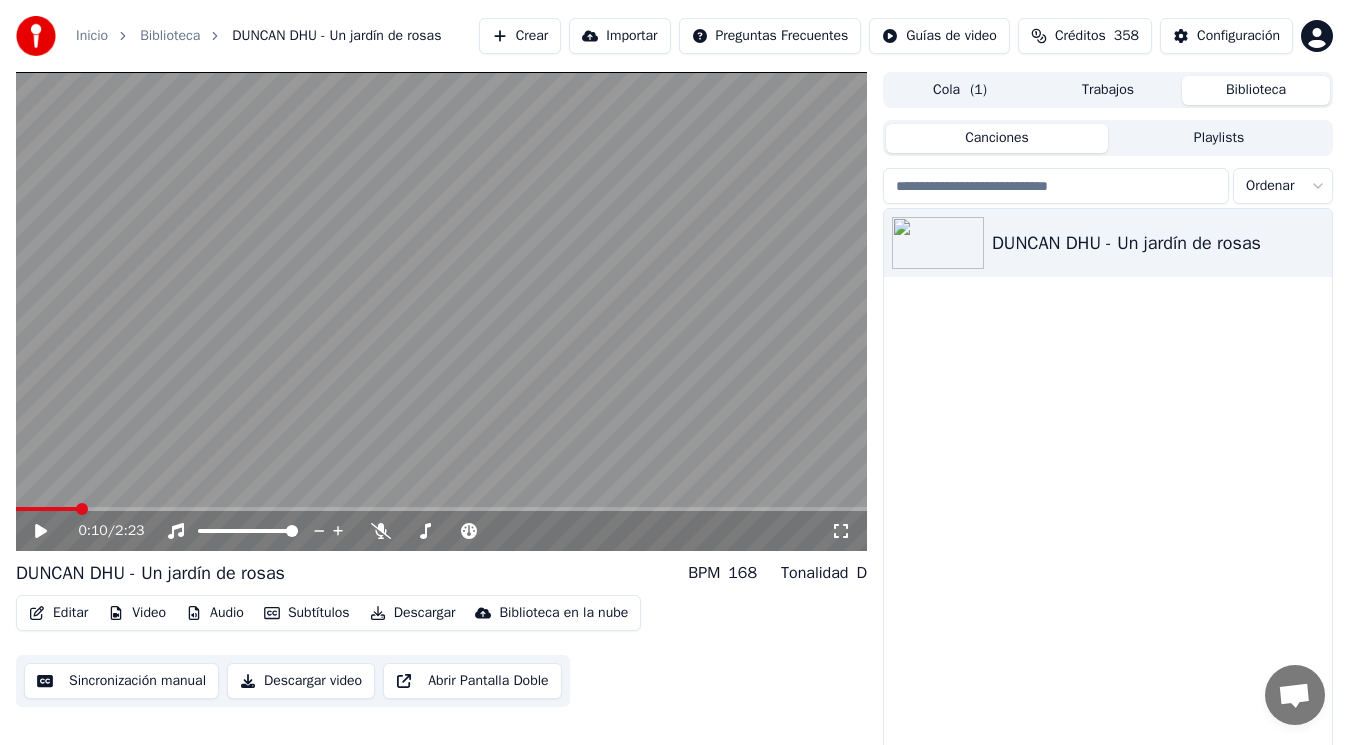click on "Descargar" at bounding box center [413, 613] 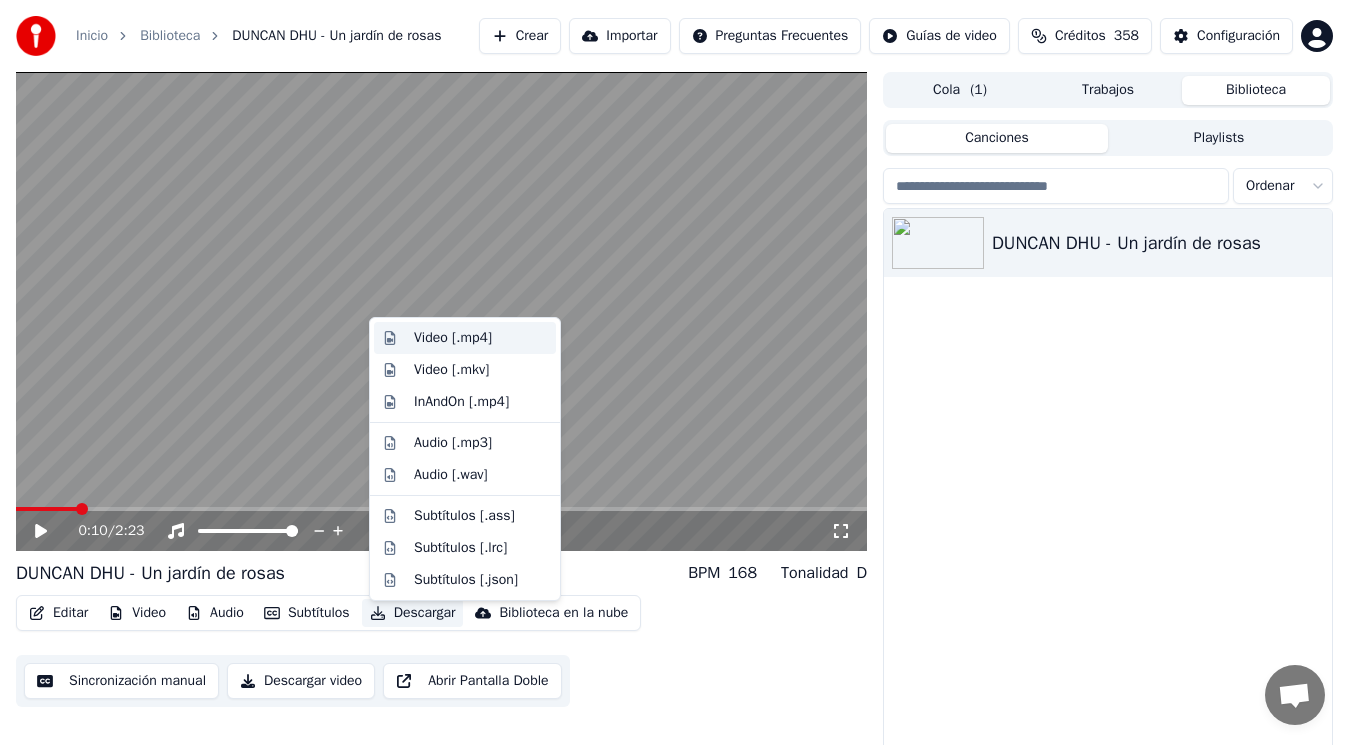 click on "Video [.mp4]" at bounding box center [453, 338] 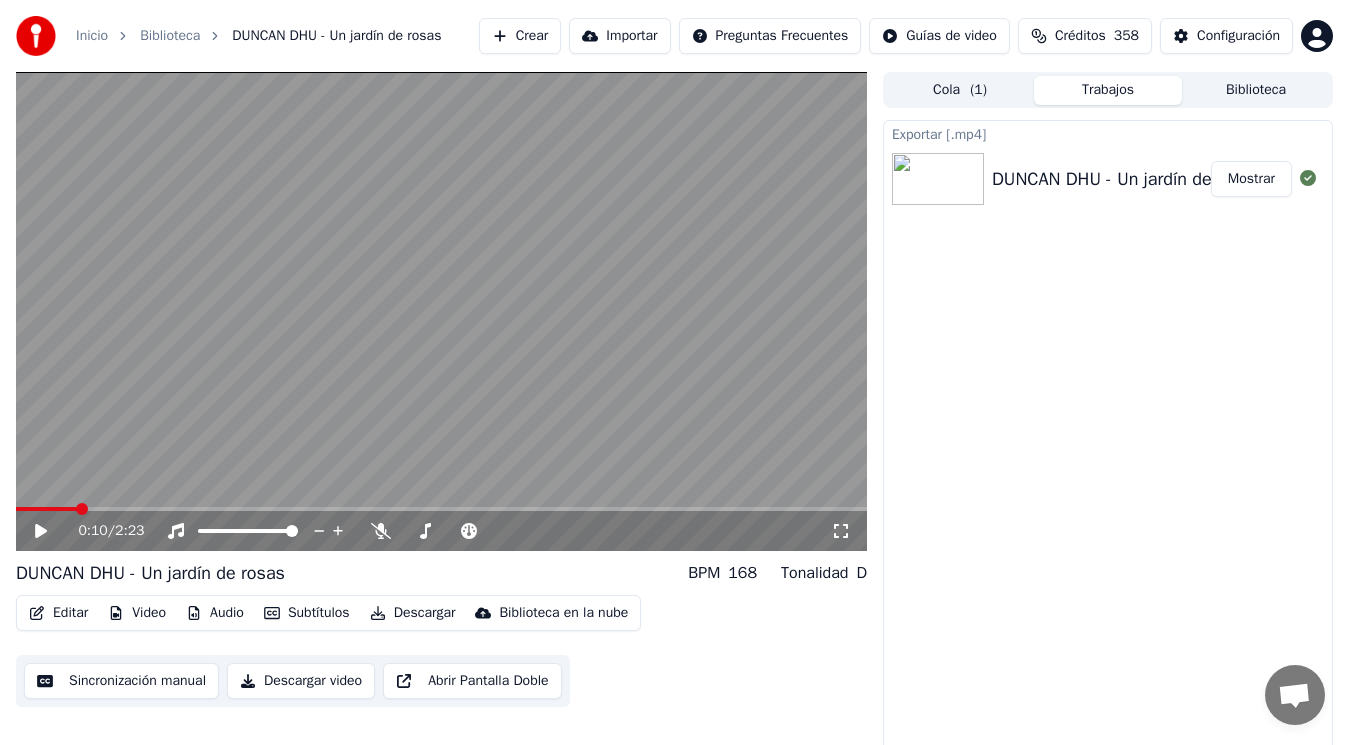click on "Mostrar" at bounding box center [1251, 179] 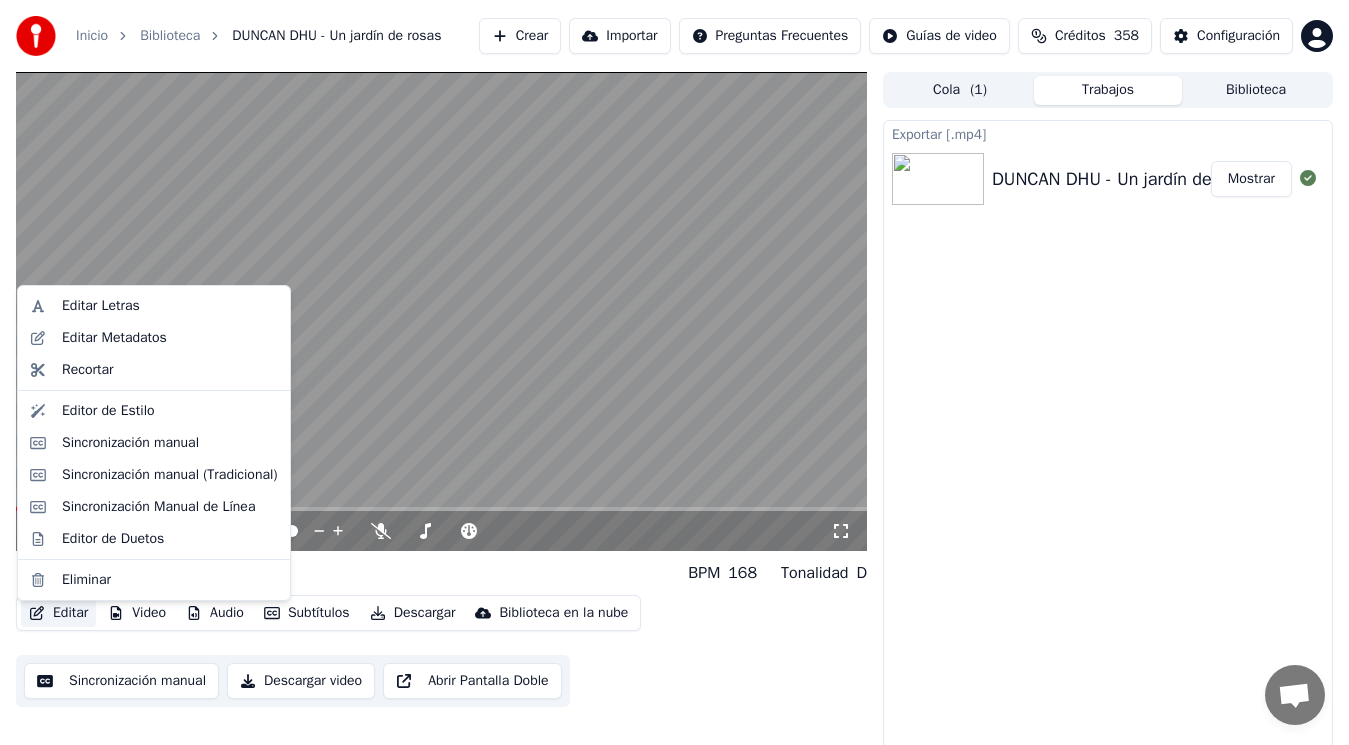click on "Editar" at bounding box center [58, 613] 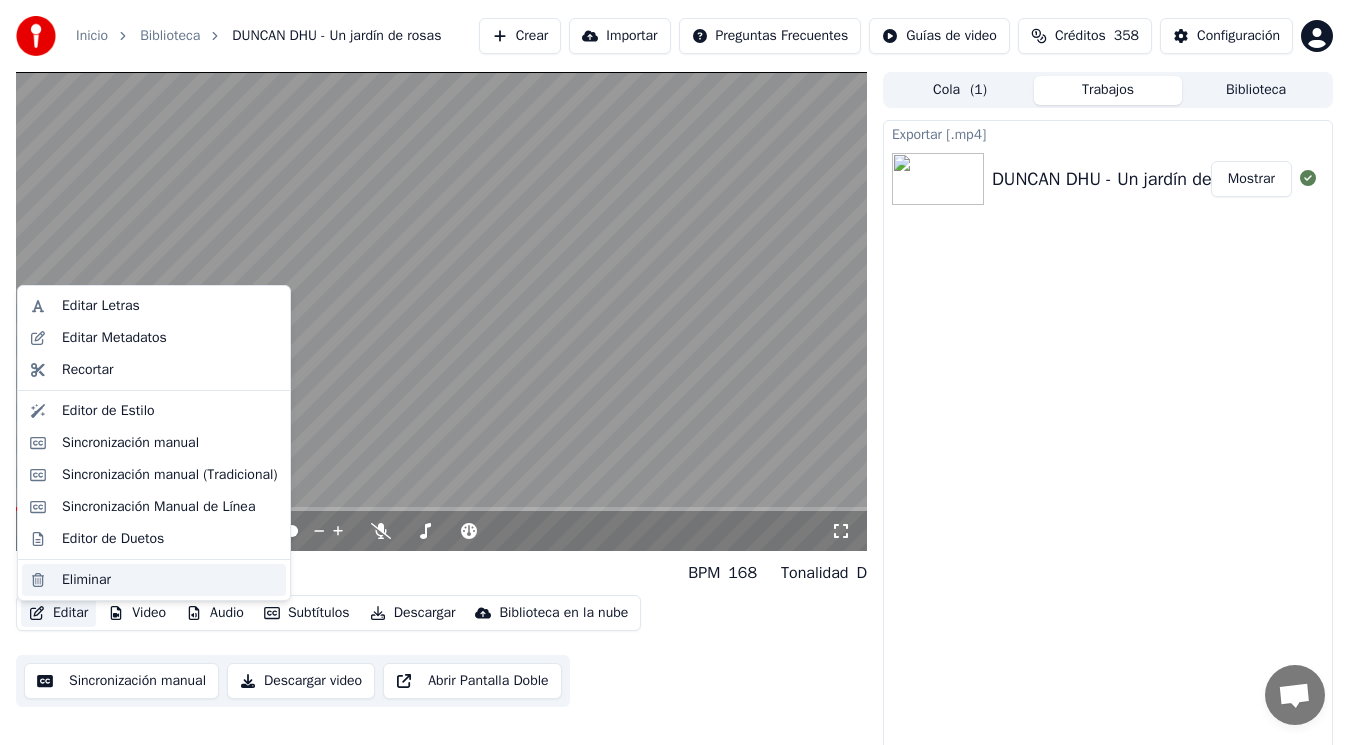 click on "Eliminar" at bounding box center [86, 580] 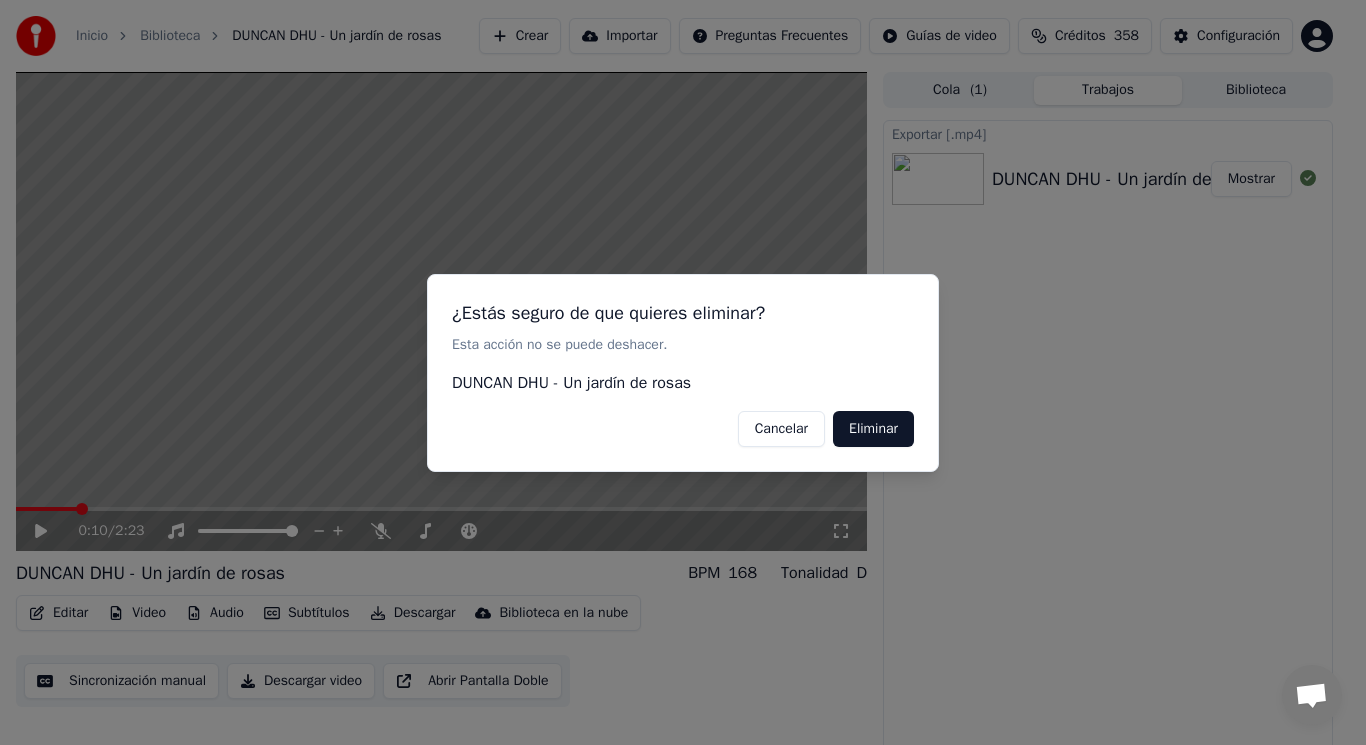 click on "Eliminar" at bounding box center [873, 428] 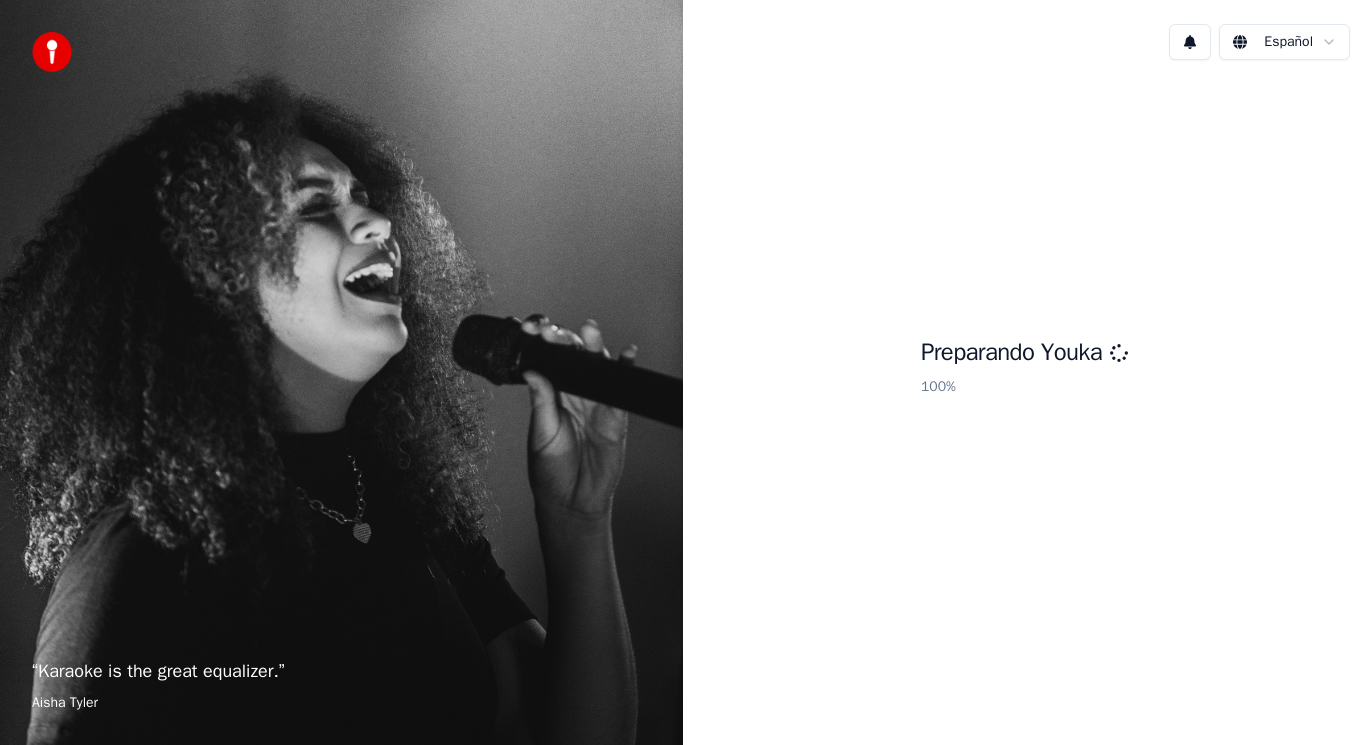 scroll, scrollTop: 0, scrollLeft: 0, axis: both 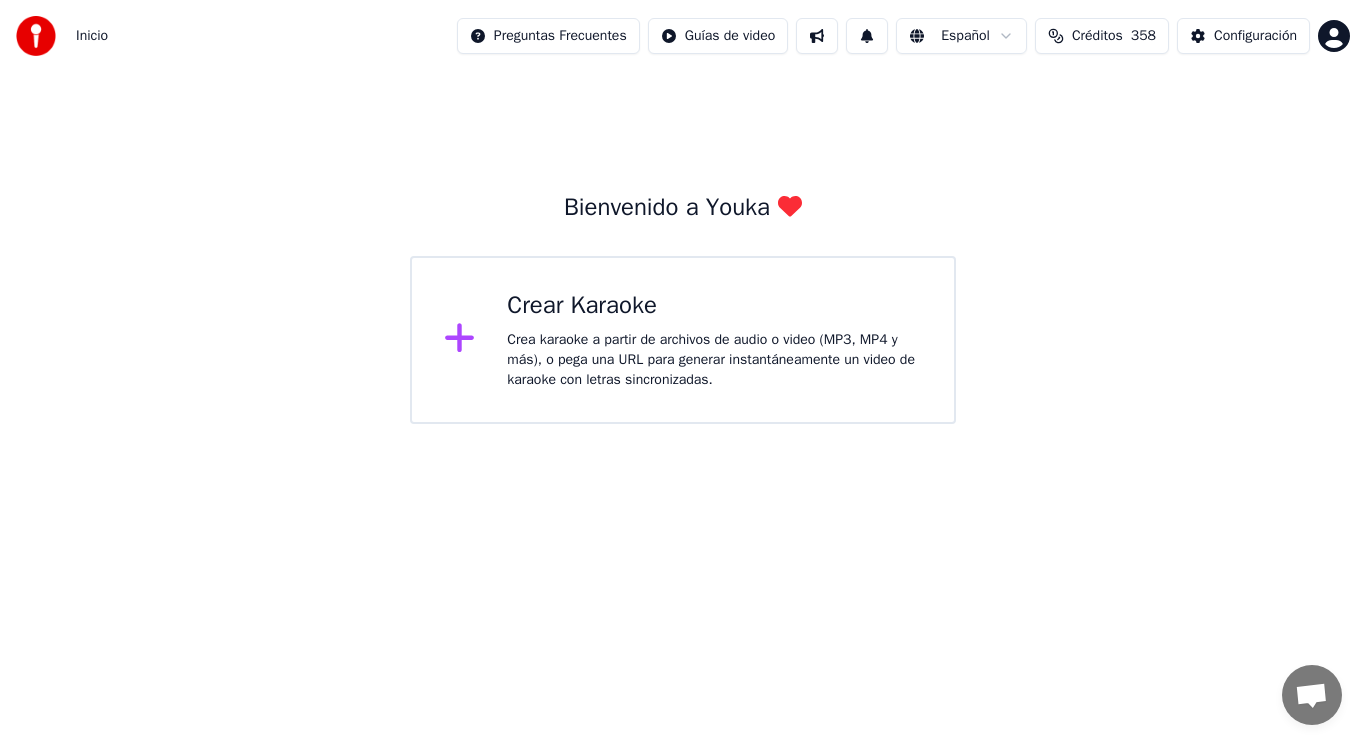 click on "Crea karaoke a partir de archivos de audio o video (MP3, MP4 y más), o pega una URL para generar instantáneamente un video de karaoke con letras sincronizadas." at bounding box center [714, 360] 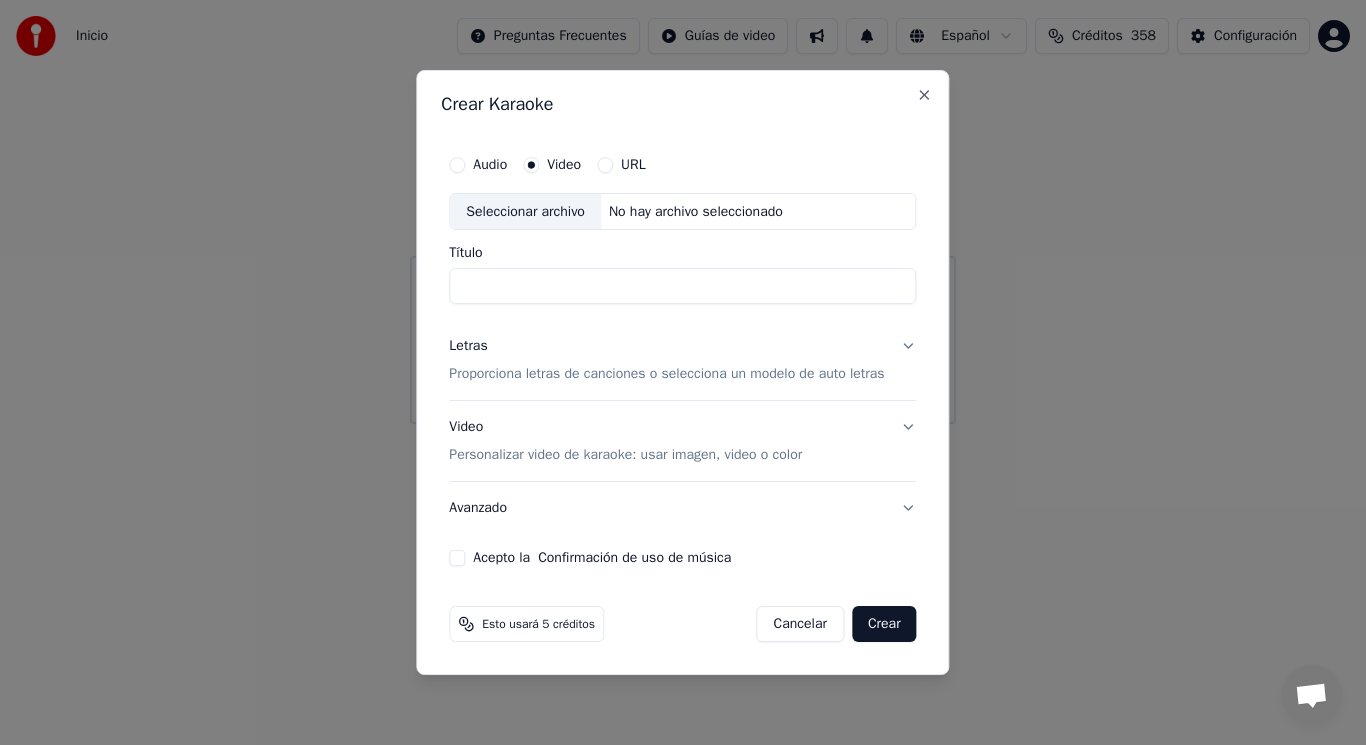 click on "Seleccionar archivo" at bounding box center [525, 212] 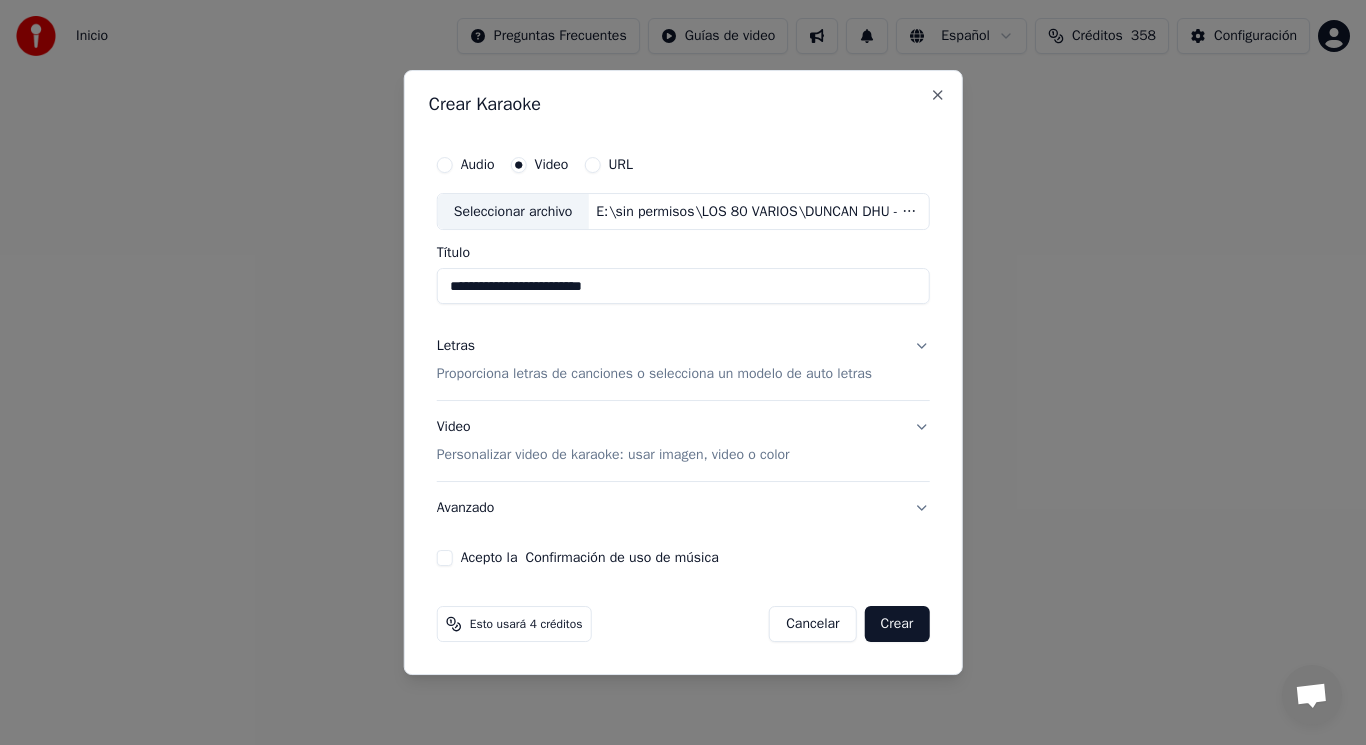 click on "**********" at bounding box center (683, 287) 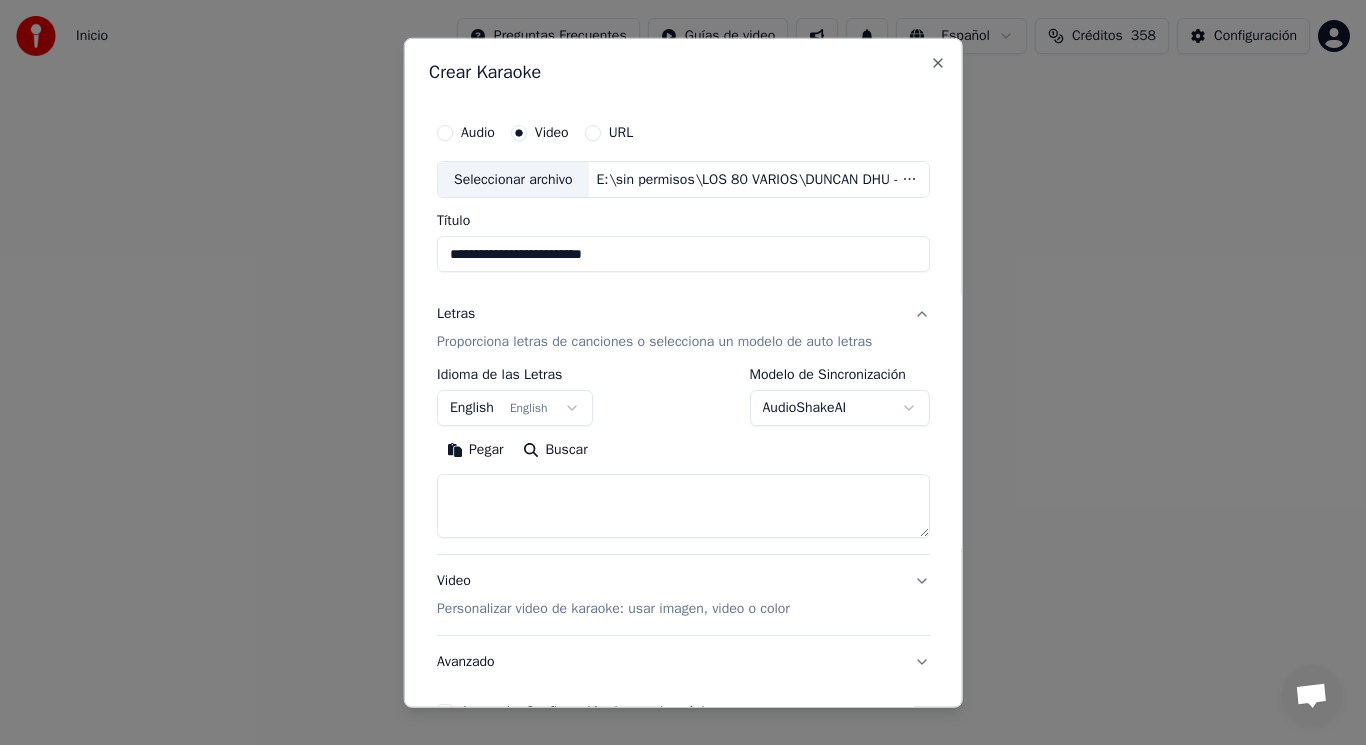 click on "English English" at bounding box center [515, 408] 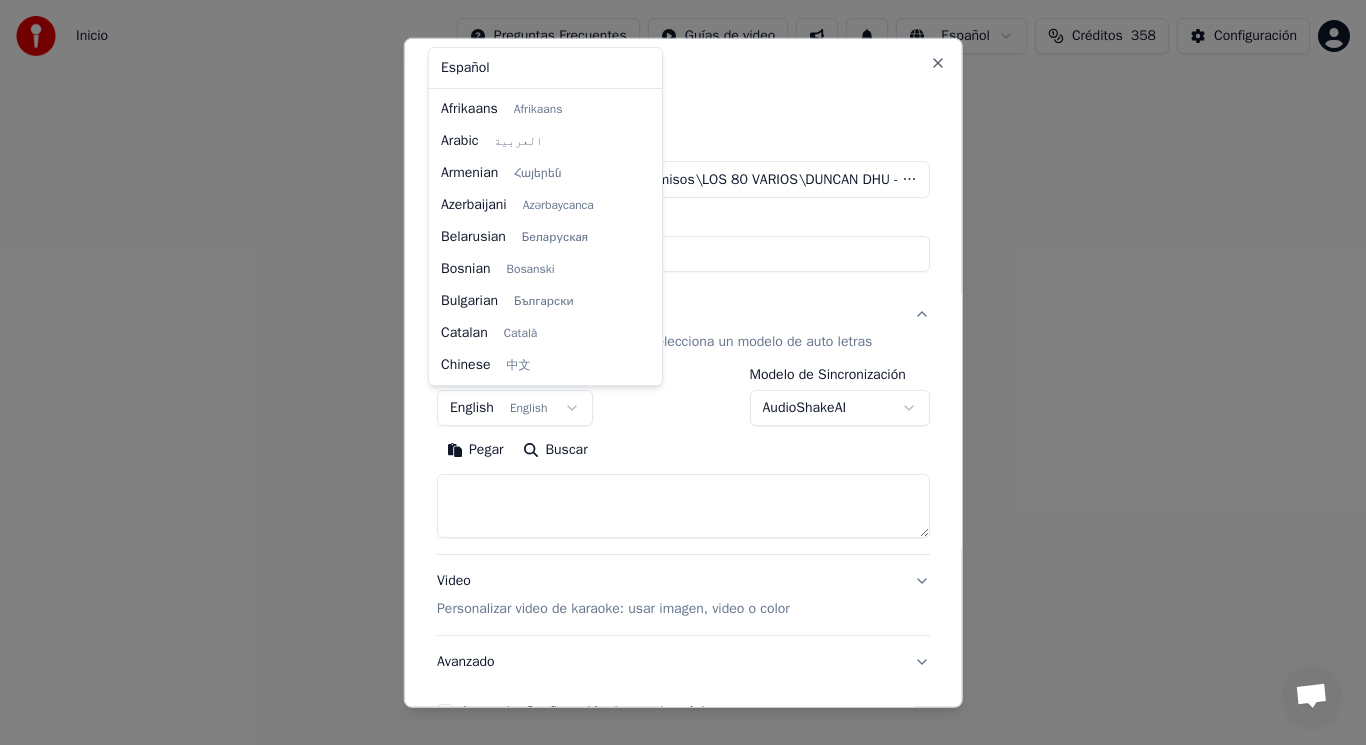 scroll, scrollTop: 160, scrollLeft: 0, axis: vertical 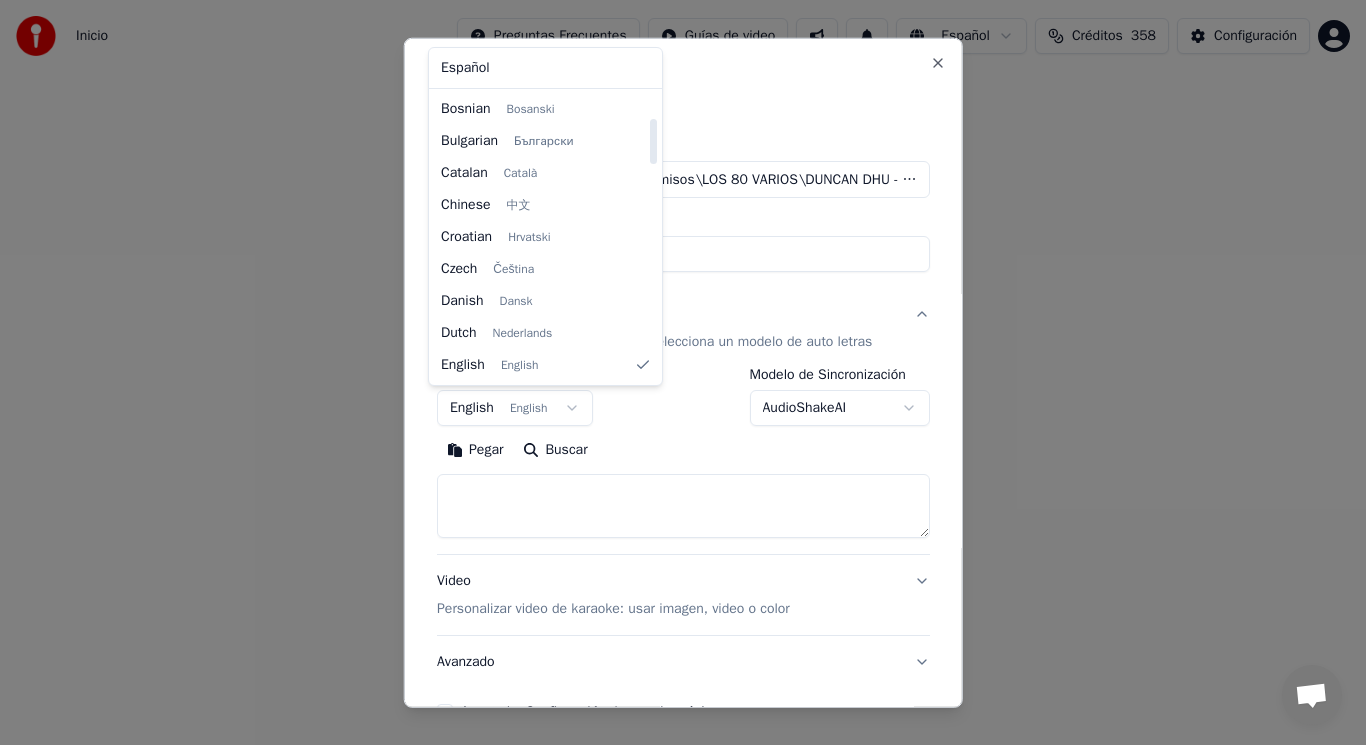 select on "**" 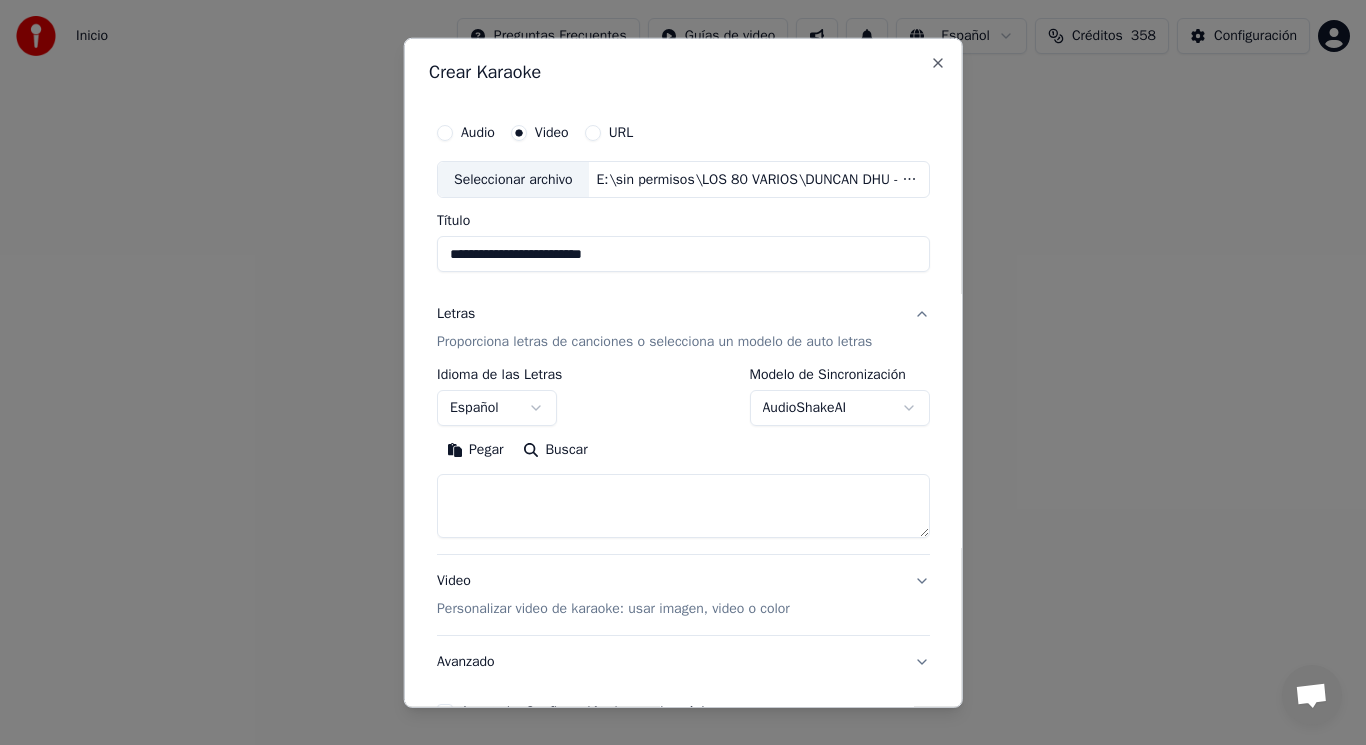 click at bounding box center (683, 506) 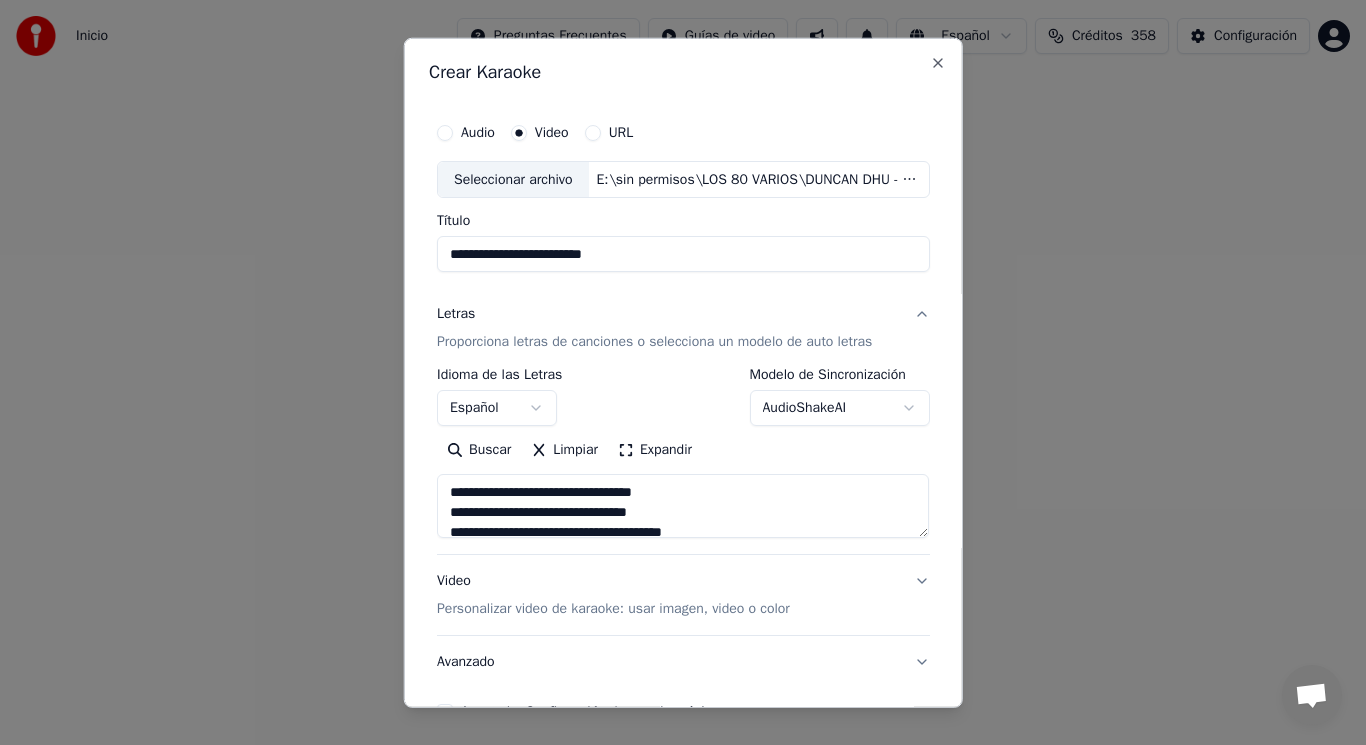 scroll, scrollTop: 545, scrollLeft: 0, axis: vertical 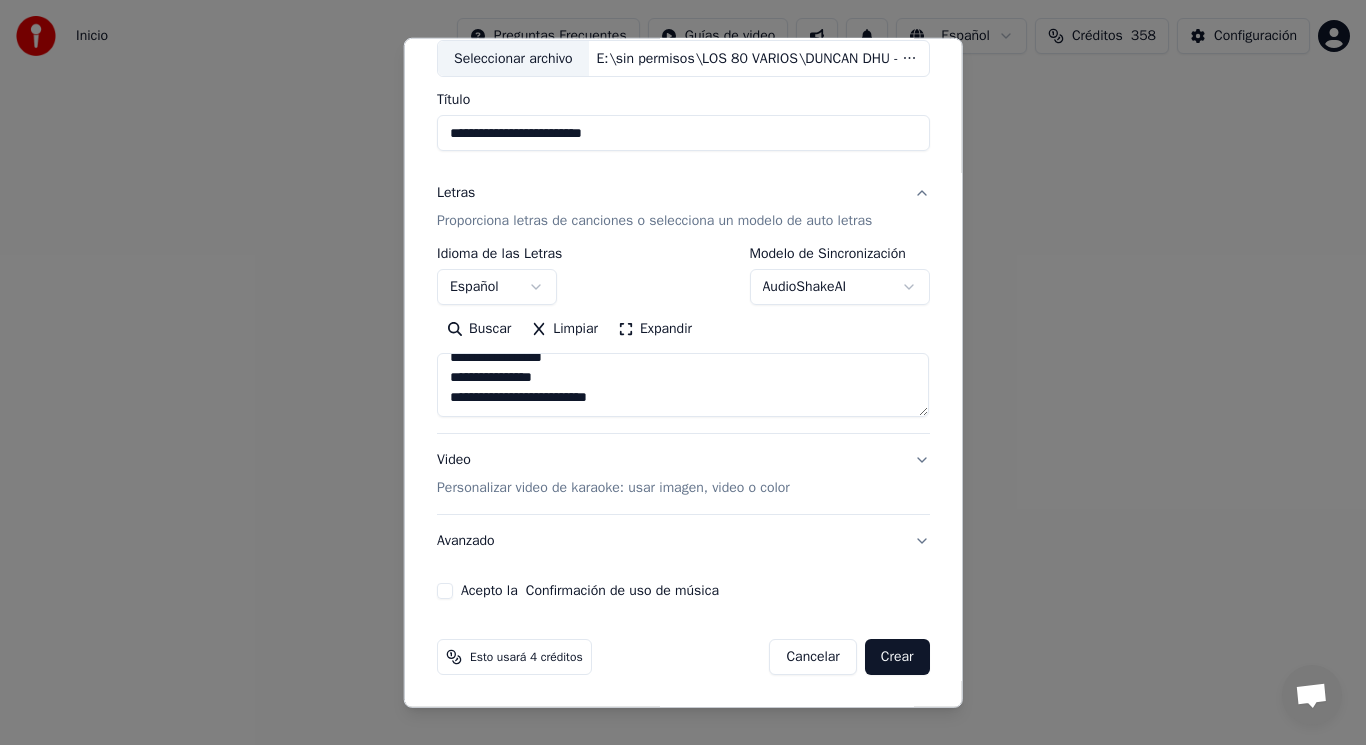click on "Acepto la   Confirmación de uso de música" at bounding box center [445, 591] 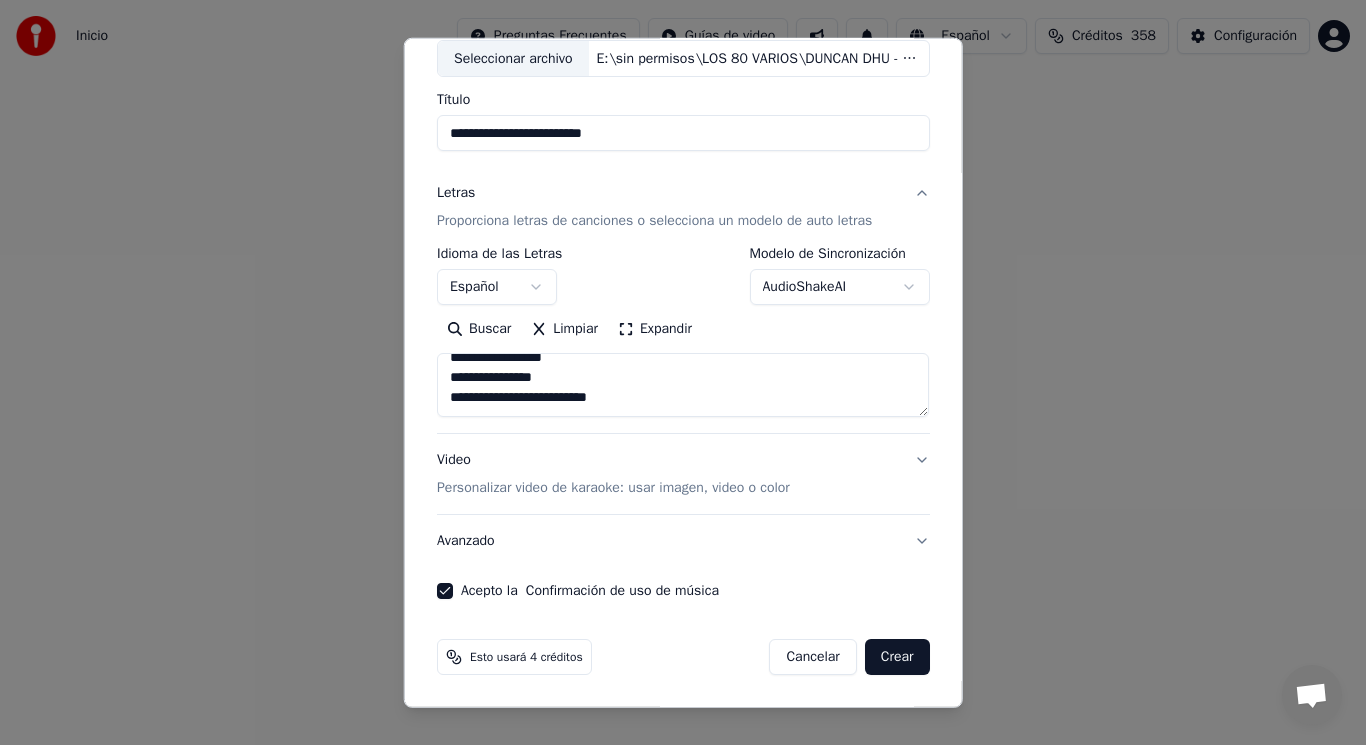click on "Crear" at bounding box center (897, 657) 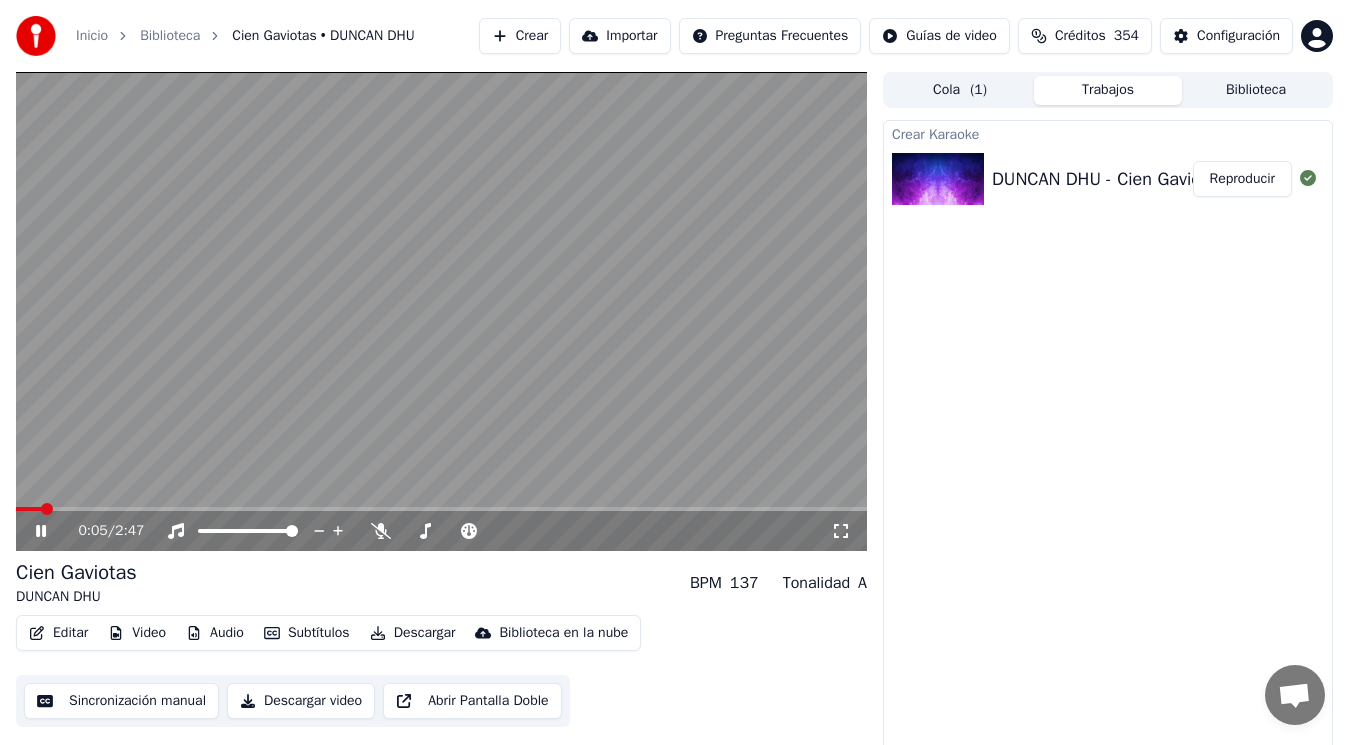 click 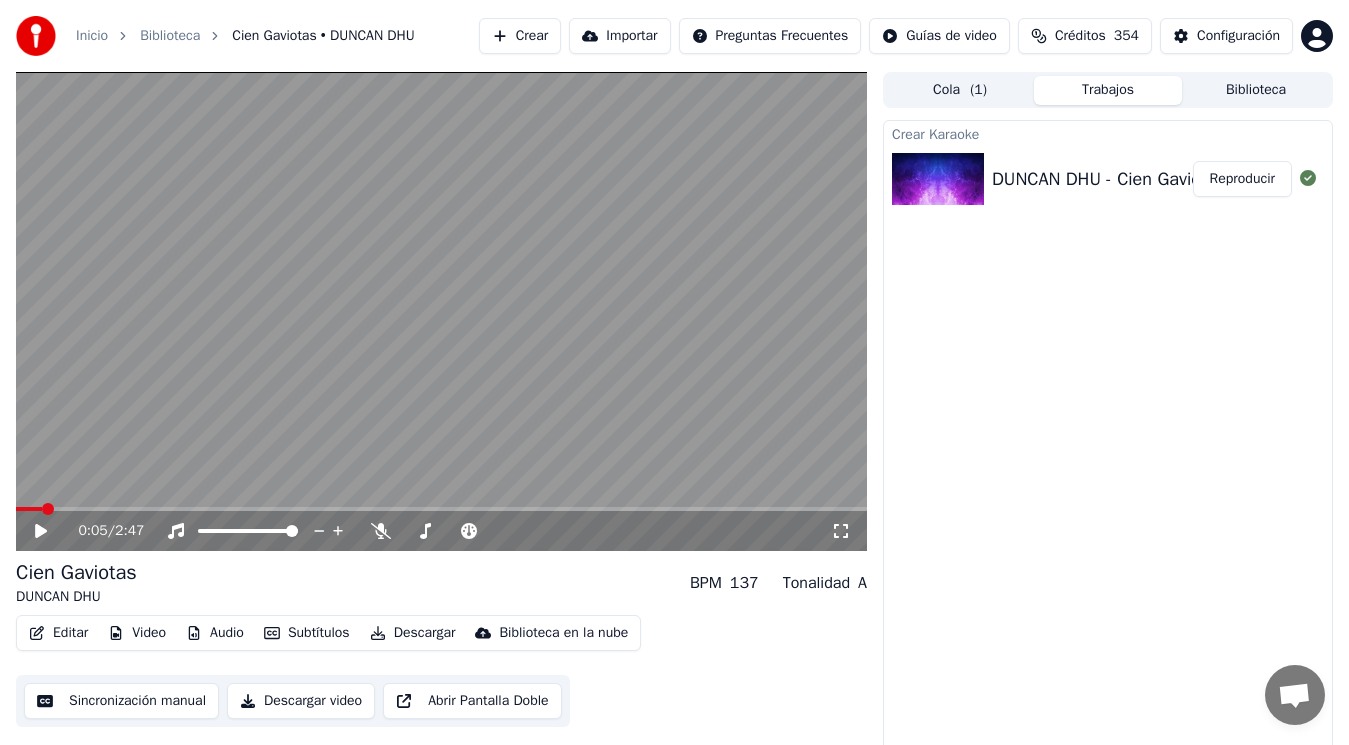 click on "Editar" at bounding box center [58, 633] 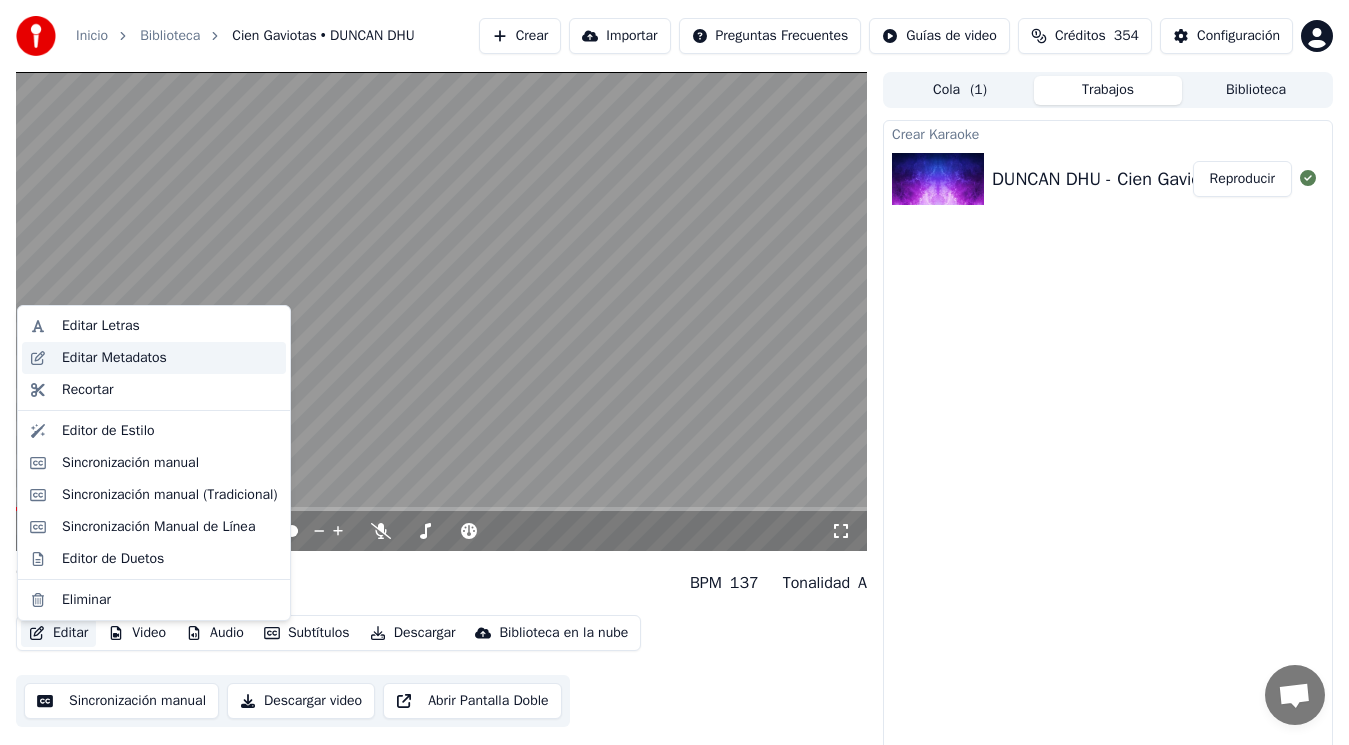 click on "Editar Metadatos" at bounding box center [114, 358] 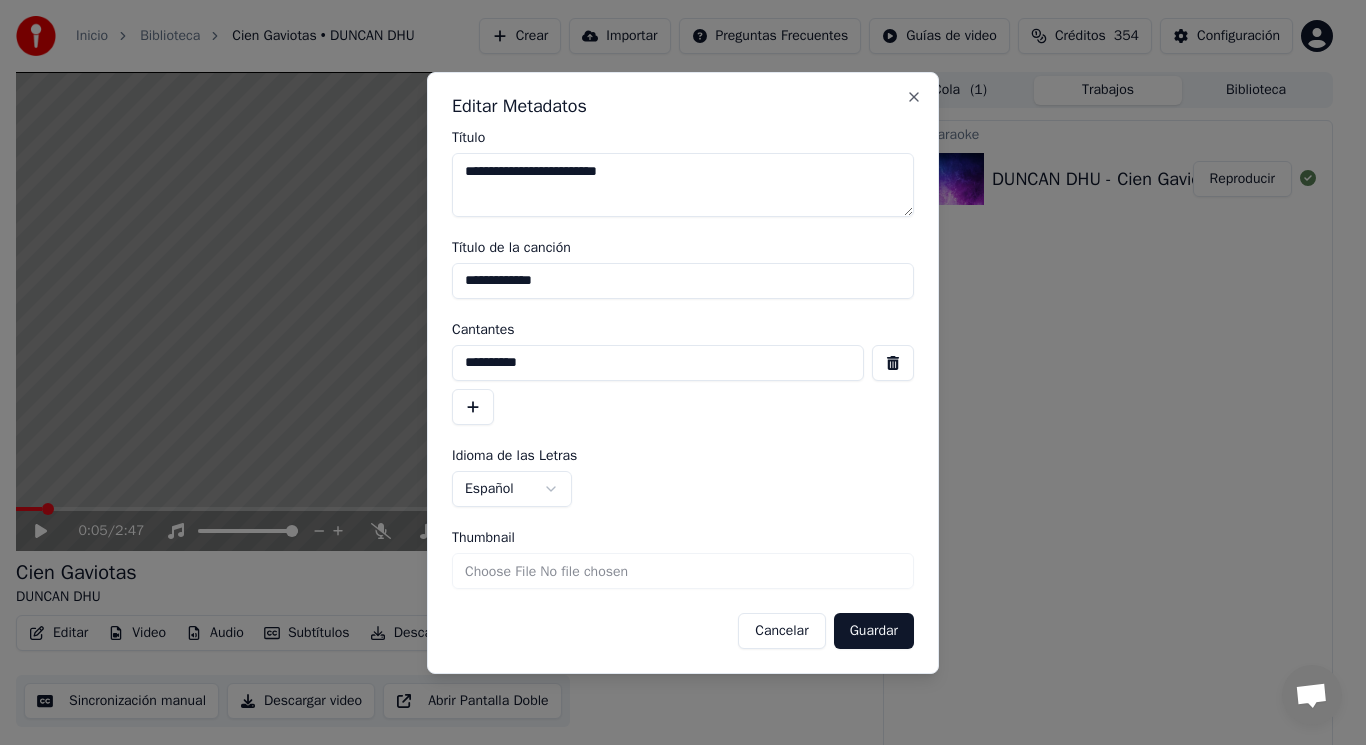 click at bounding box center [893, 363] 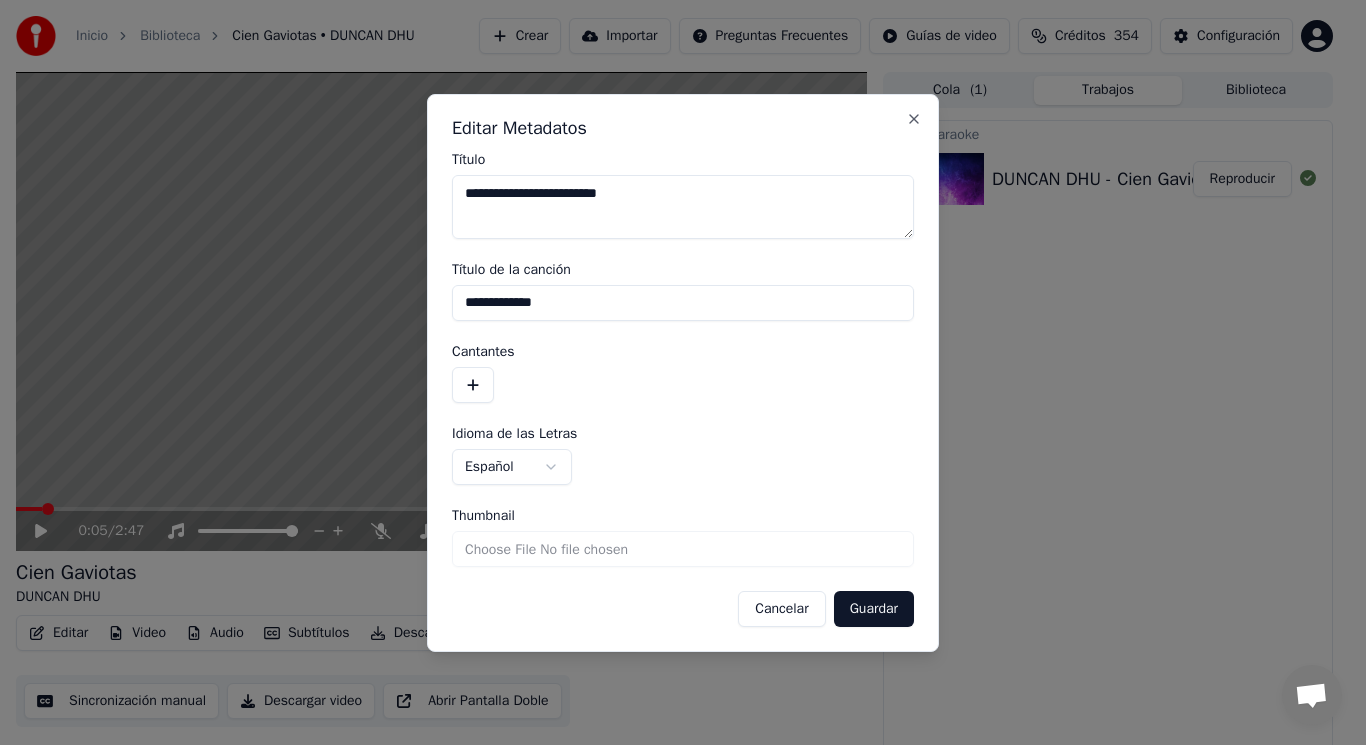 drag, startPoint x: 562, startPoint y: 299, endPoint x: 304, endPoint y: 292, distance: 258.09494 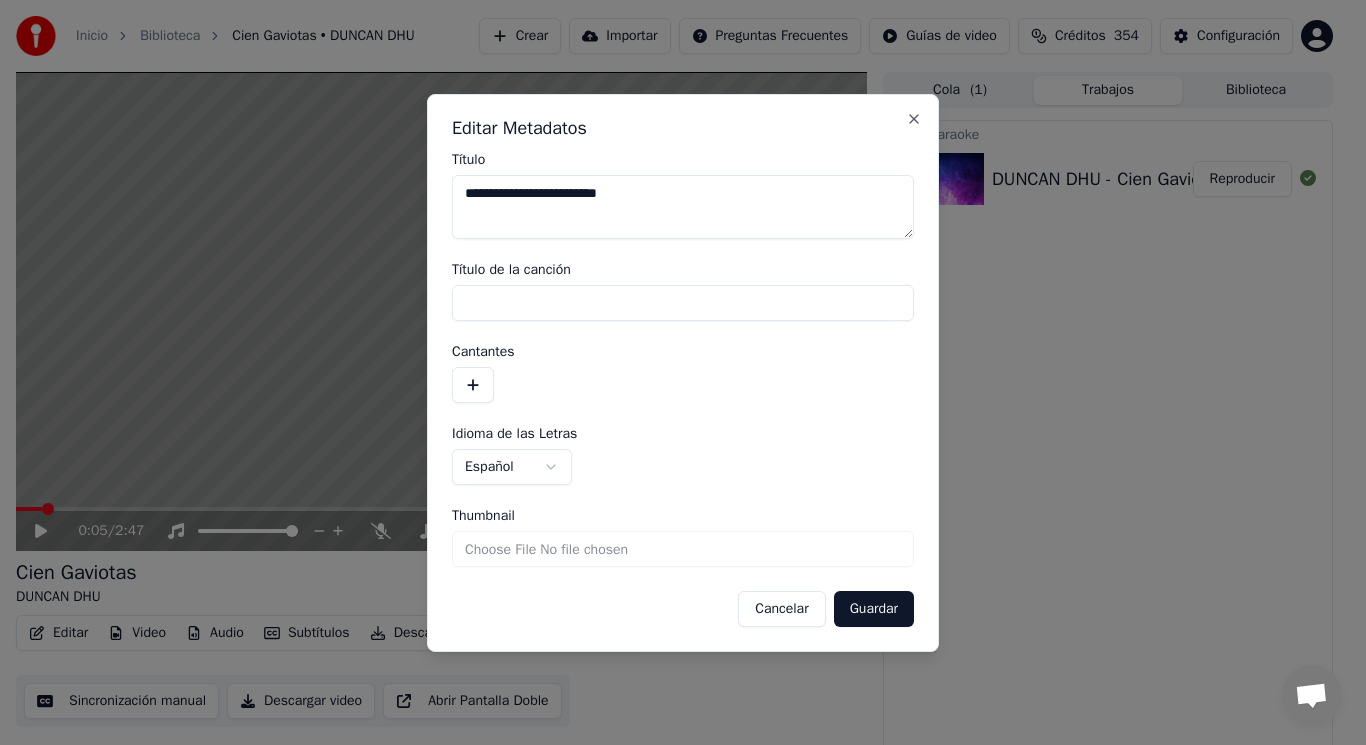 type 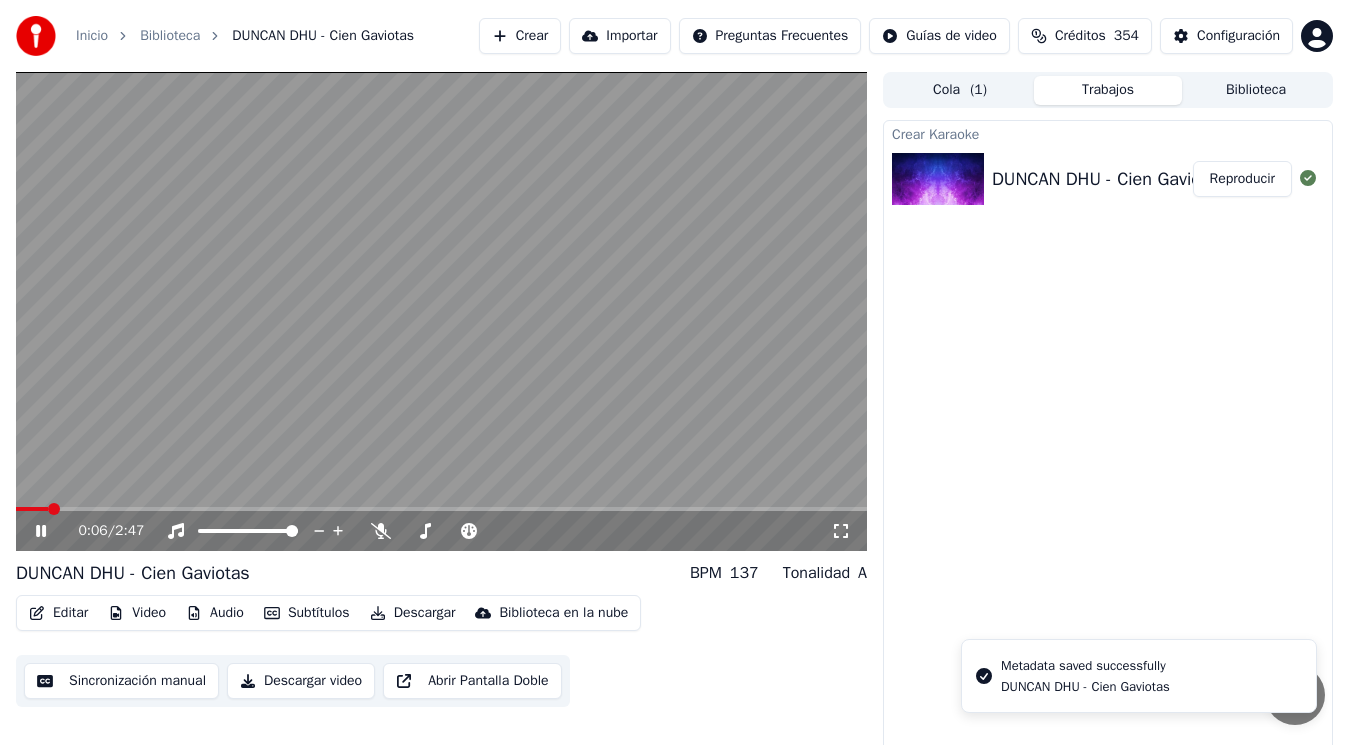 click 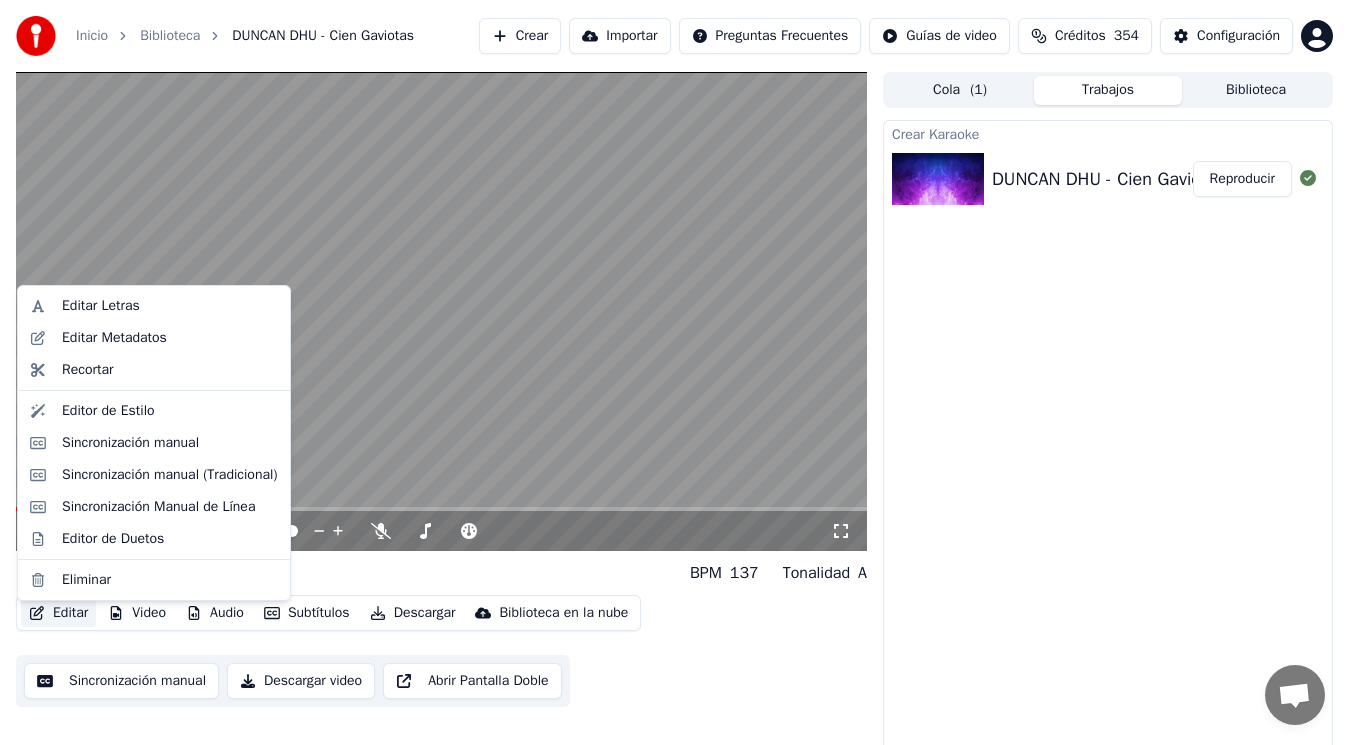 click on "Editar" at bounding box center [58, 613] 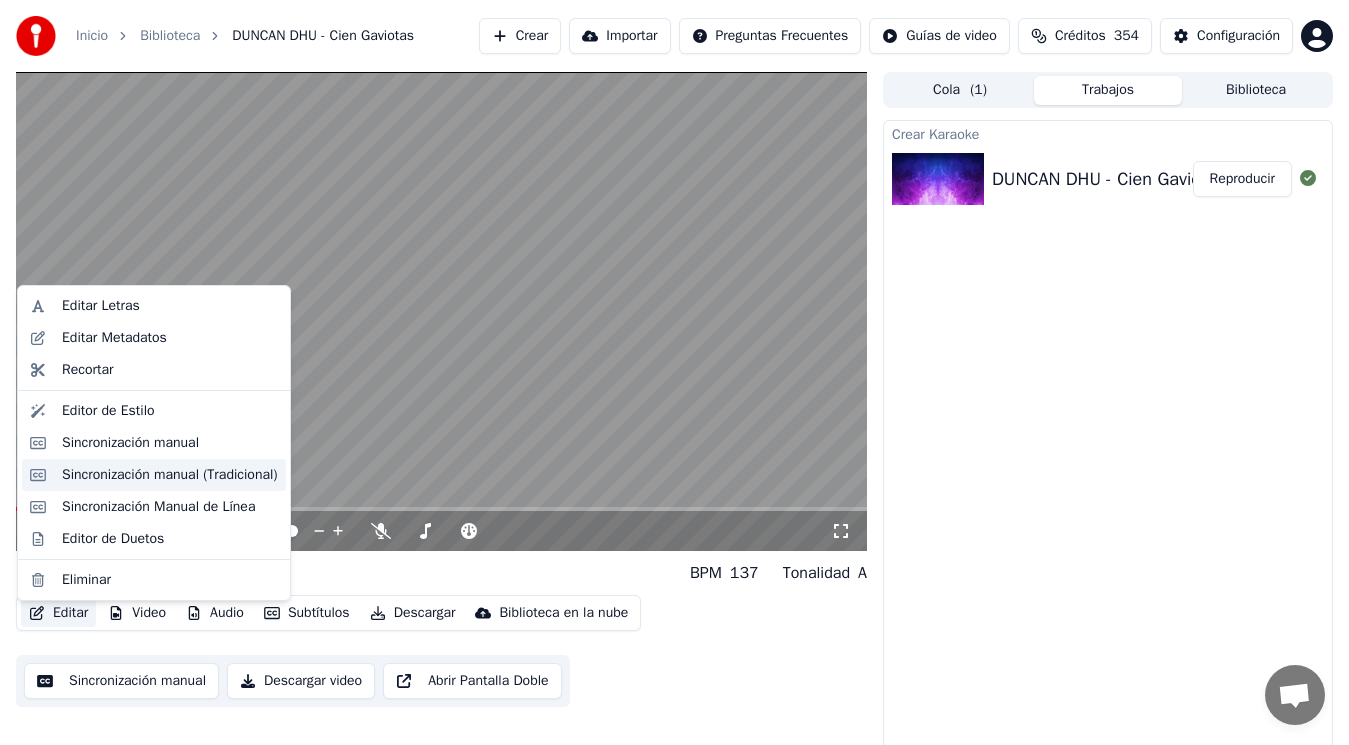 click on "Sincronización manual (Tradicional)" at bounding box center [170, 475] 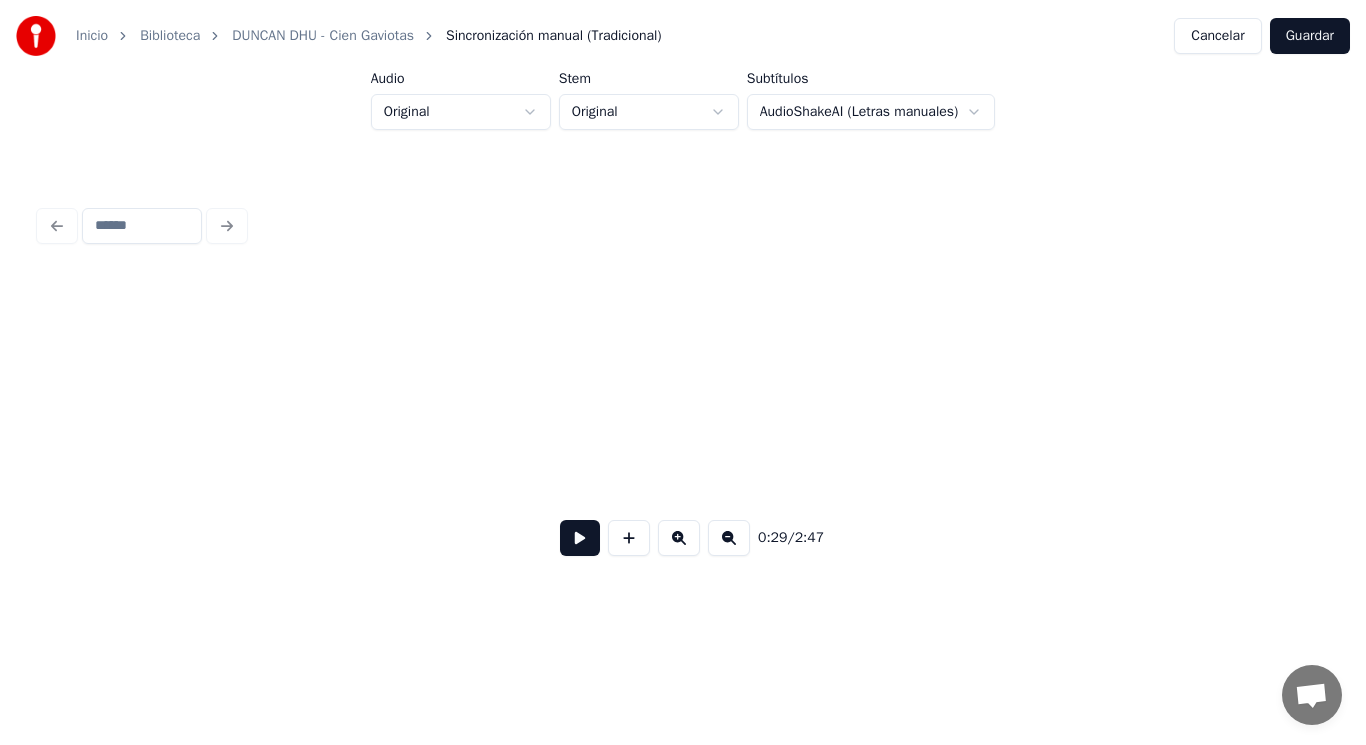 scroll, scrollTop: 0, scrollLeft: 41048, axis: horizontal 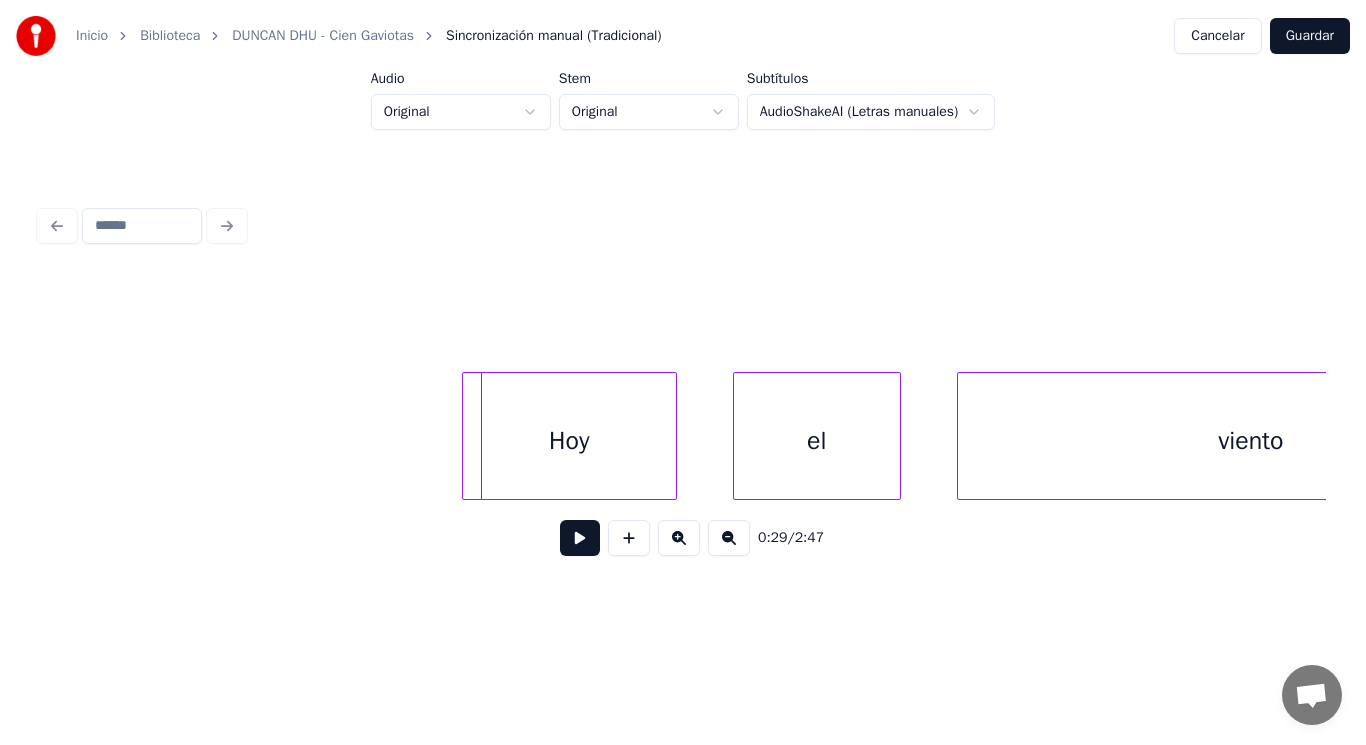 click at bounding box center (466, 436) 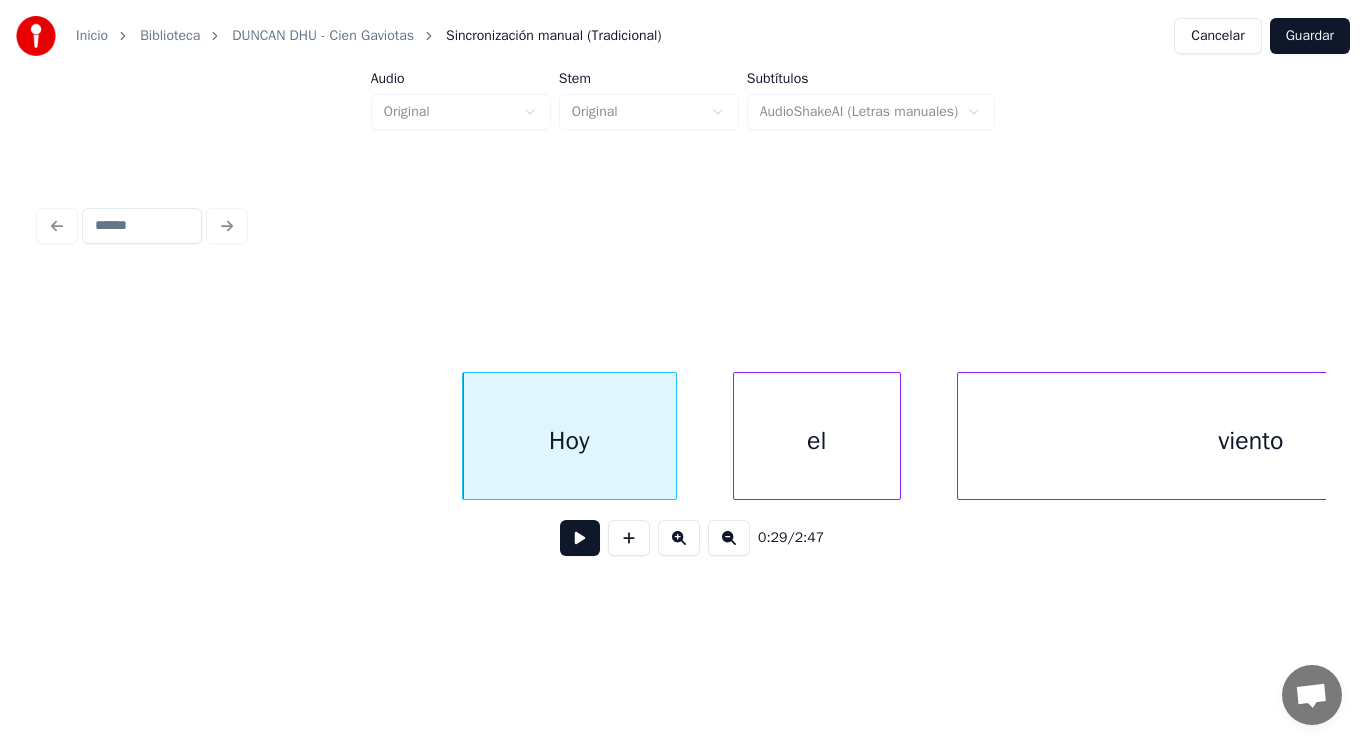 click at bounding box center (580, 538) 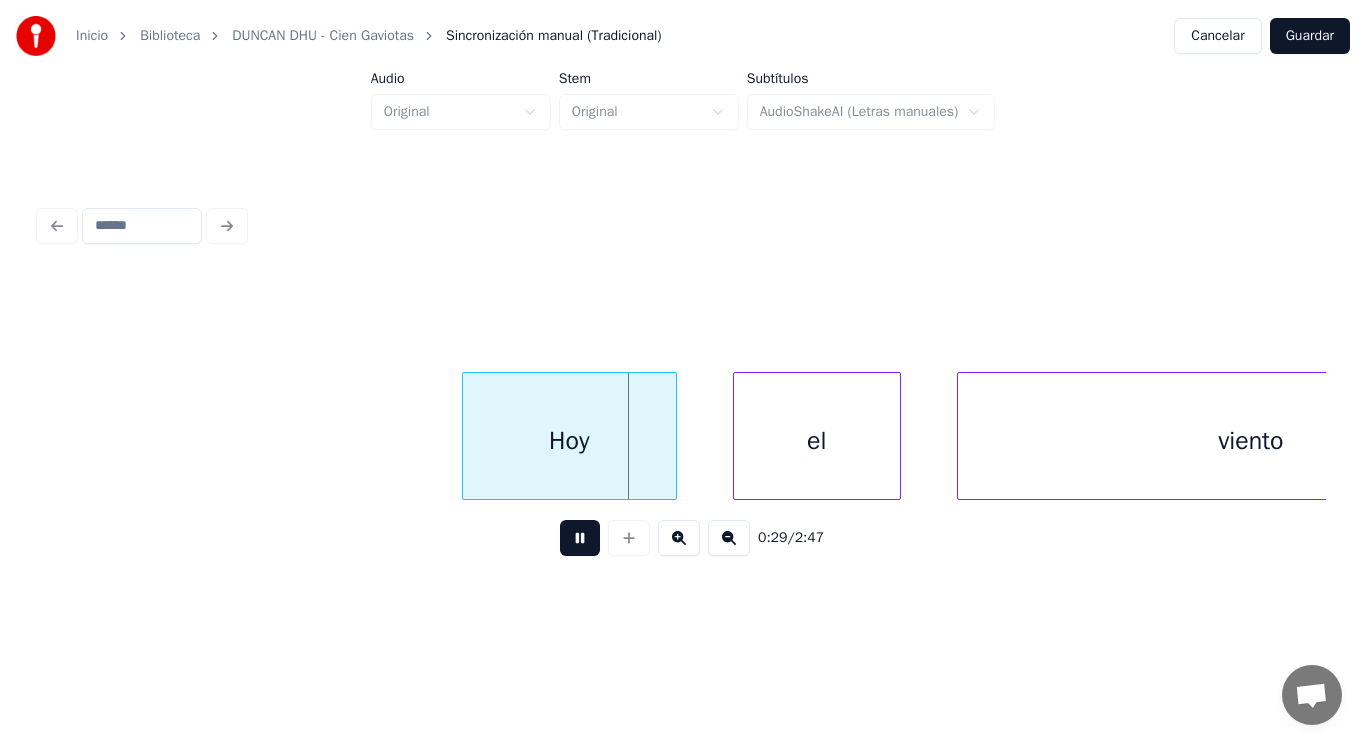 click at bounding box center (580, 538) 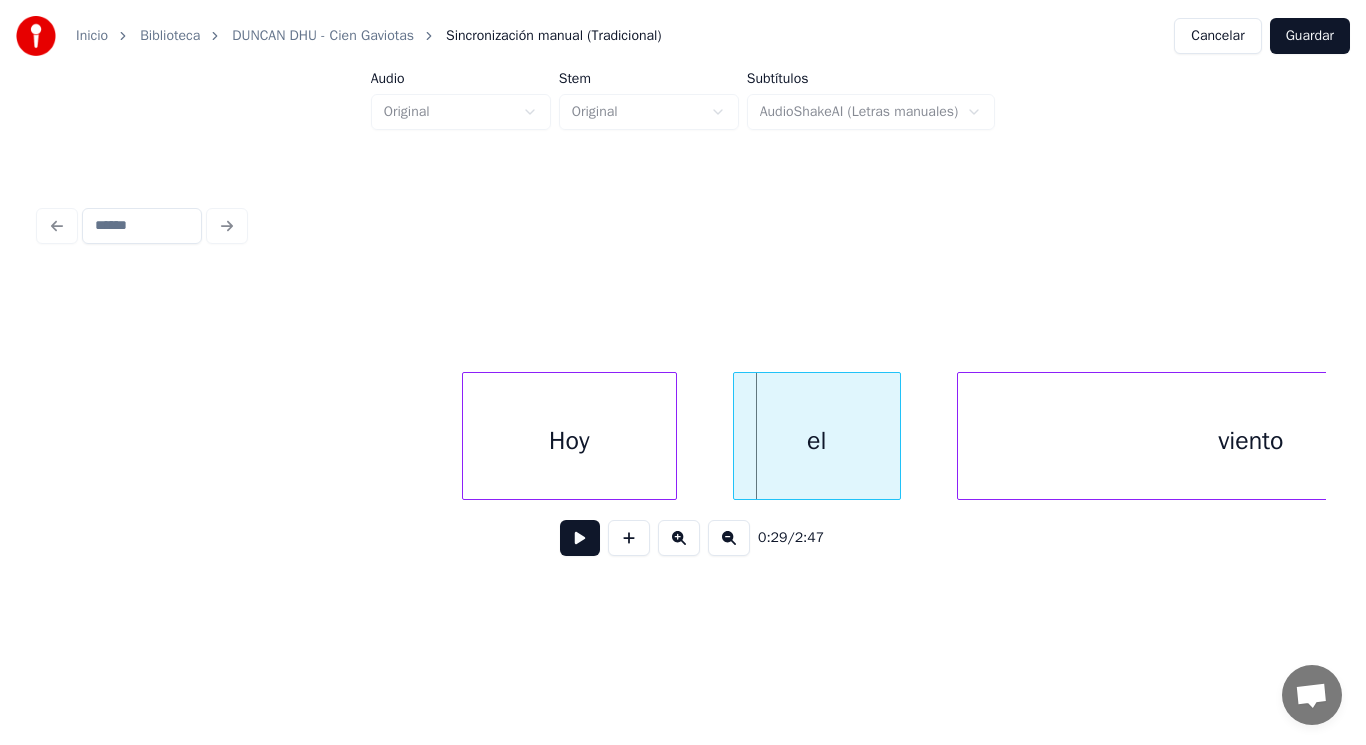 click on "Hoy" at bounding box center [569, 441] 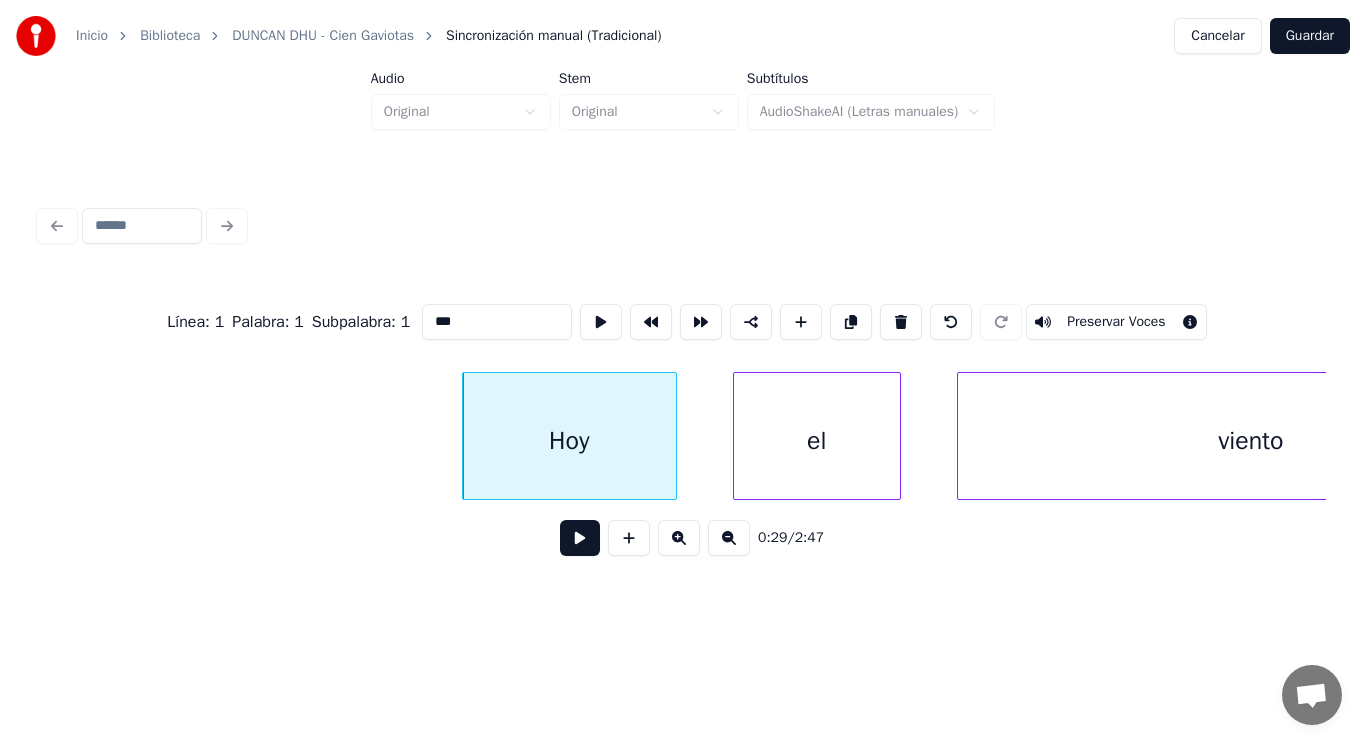 click at bounding box center [580, 538] 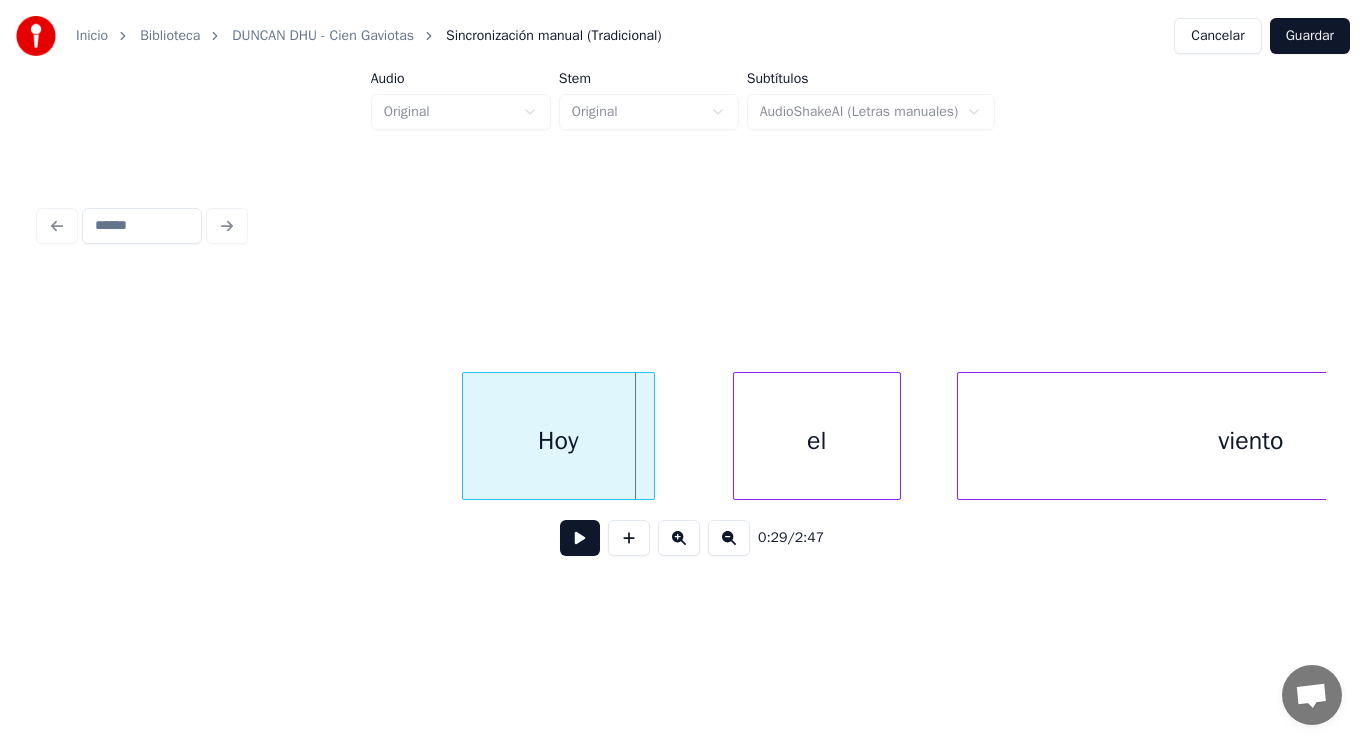 click at bounding box center (651, 436) 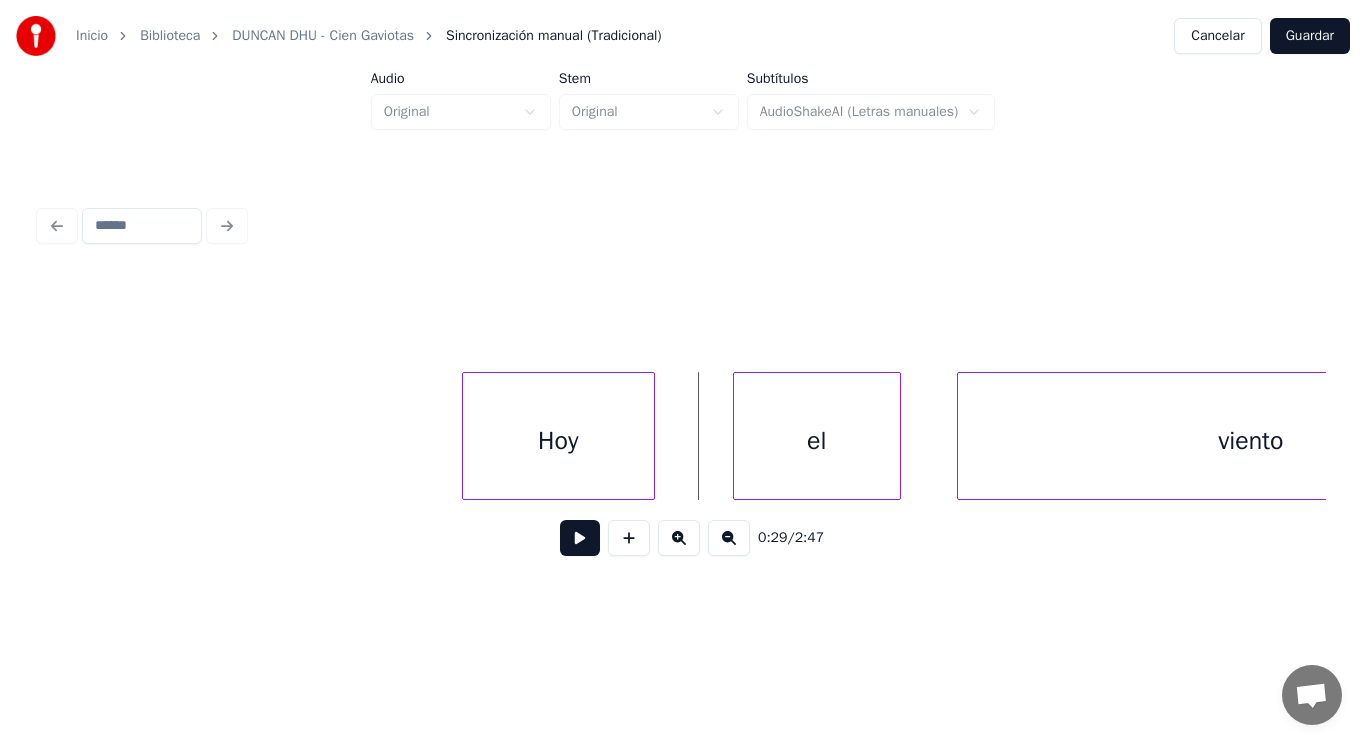 click at bounding box center [580, 538] 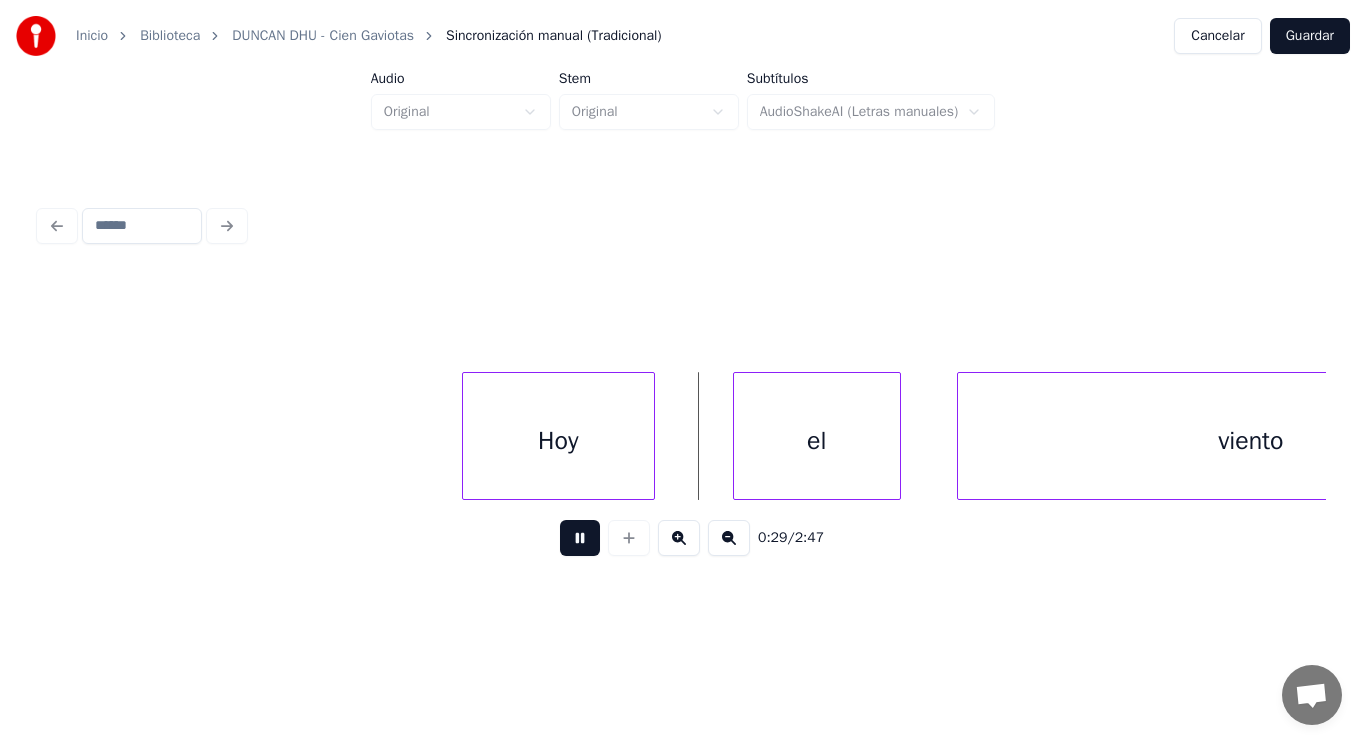 click at bounding box center [580, 538] 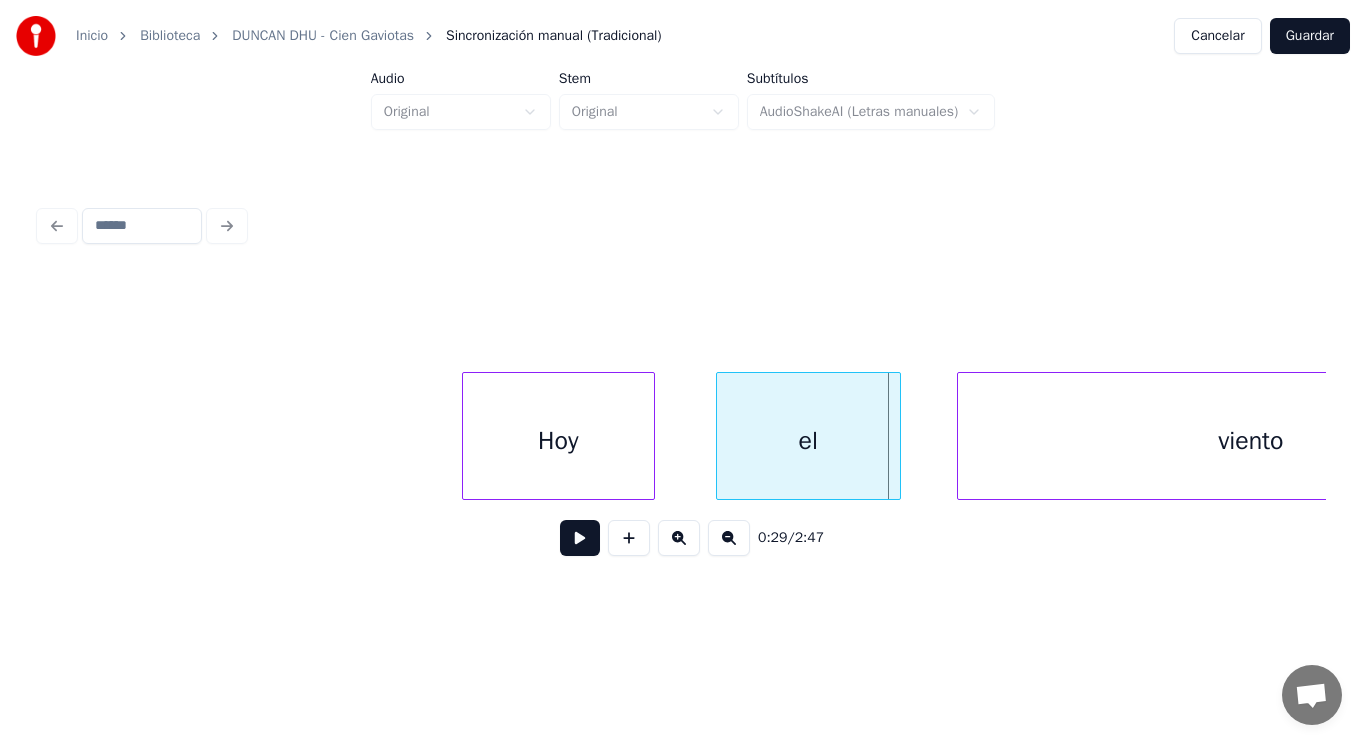 click at bounding box center (720, 436) 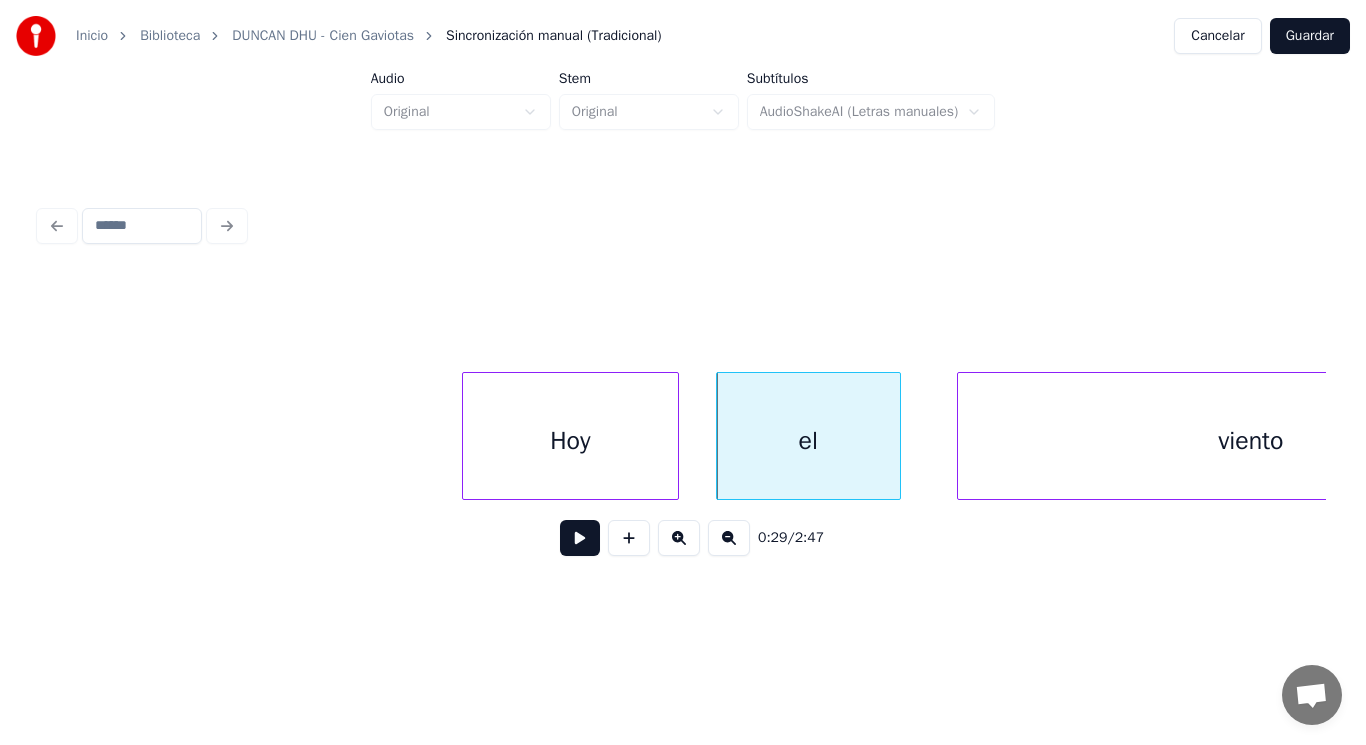 click at bounding box center [675, 436] 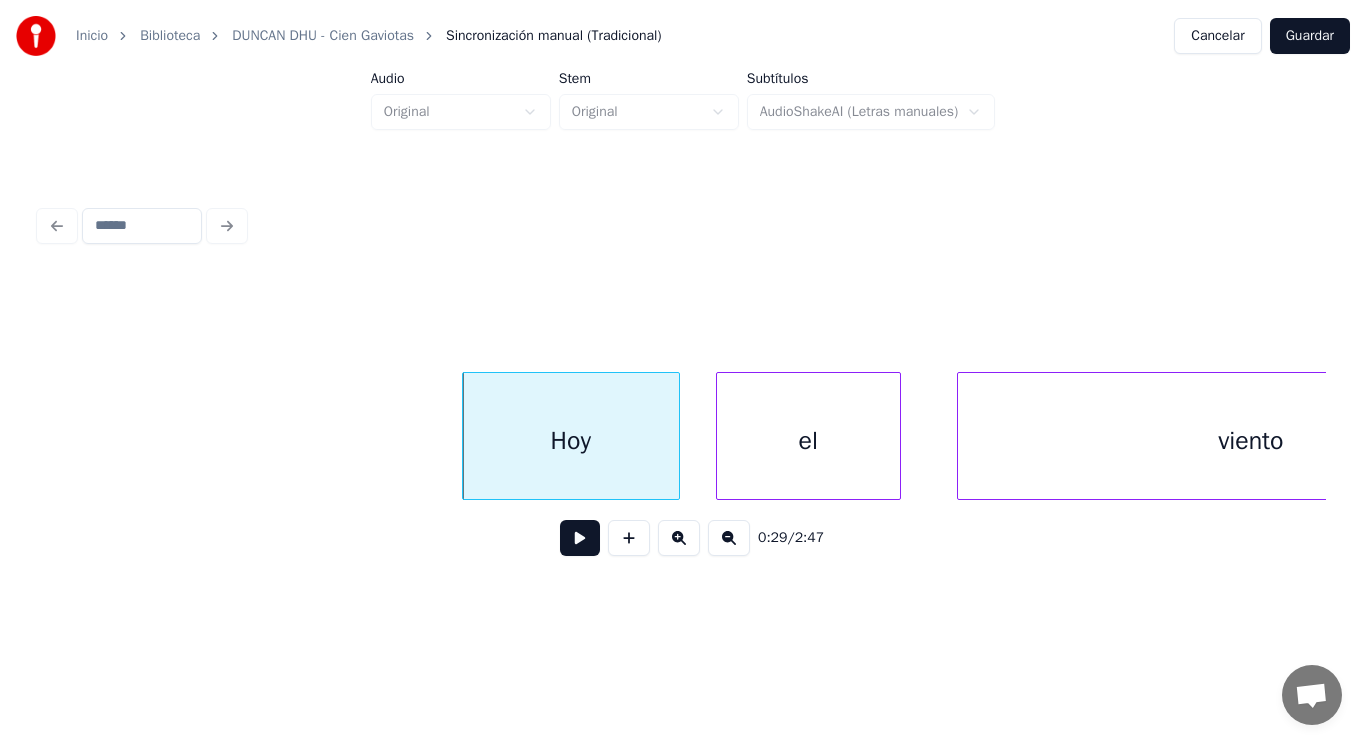 click at bounding box center [580, 538] 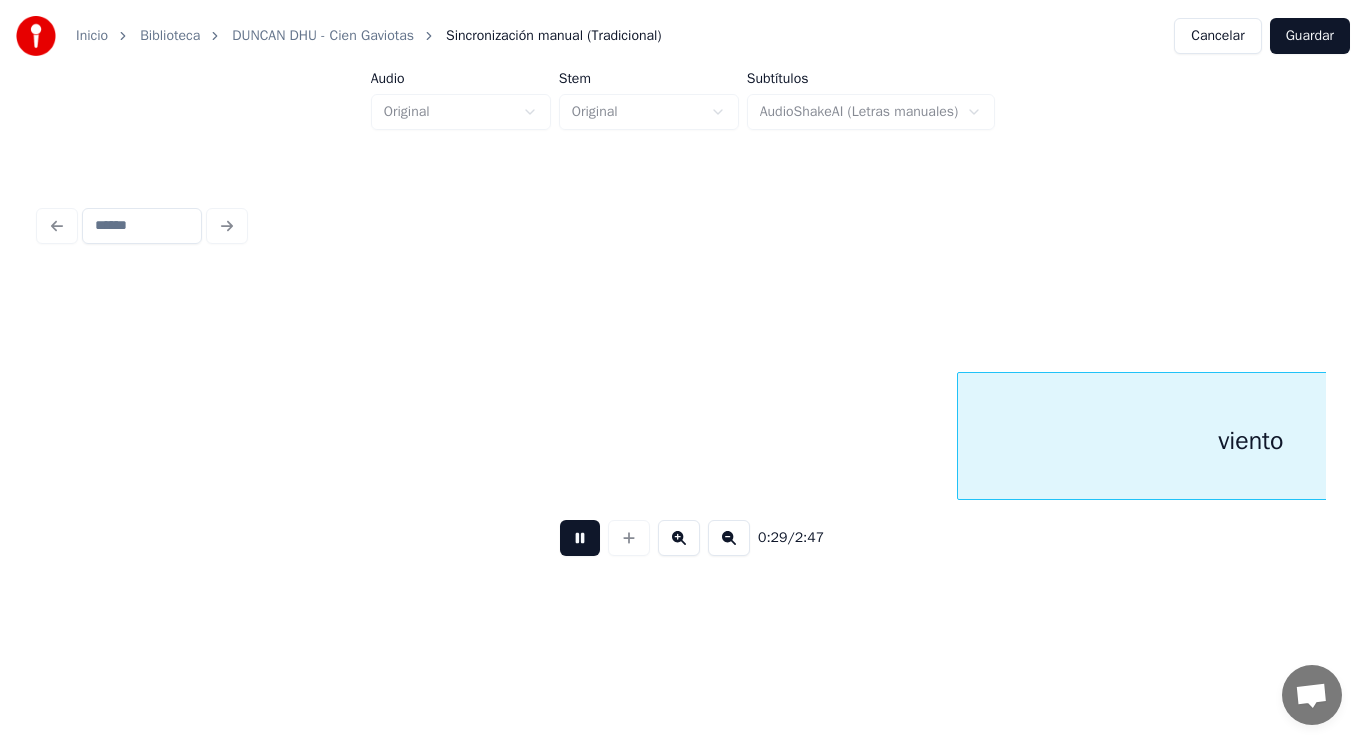 click at bounding box center [580, 538] 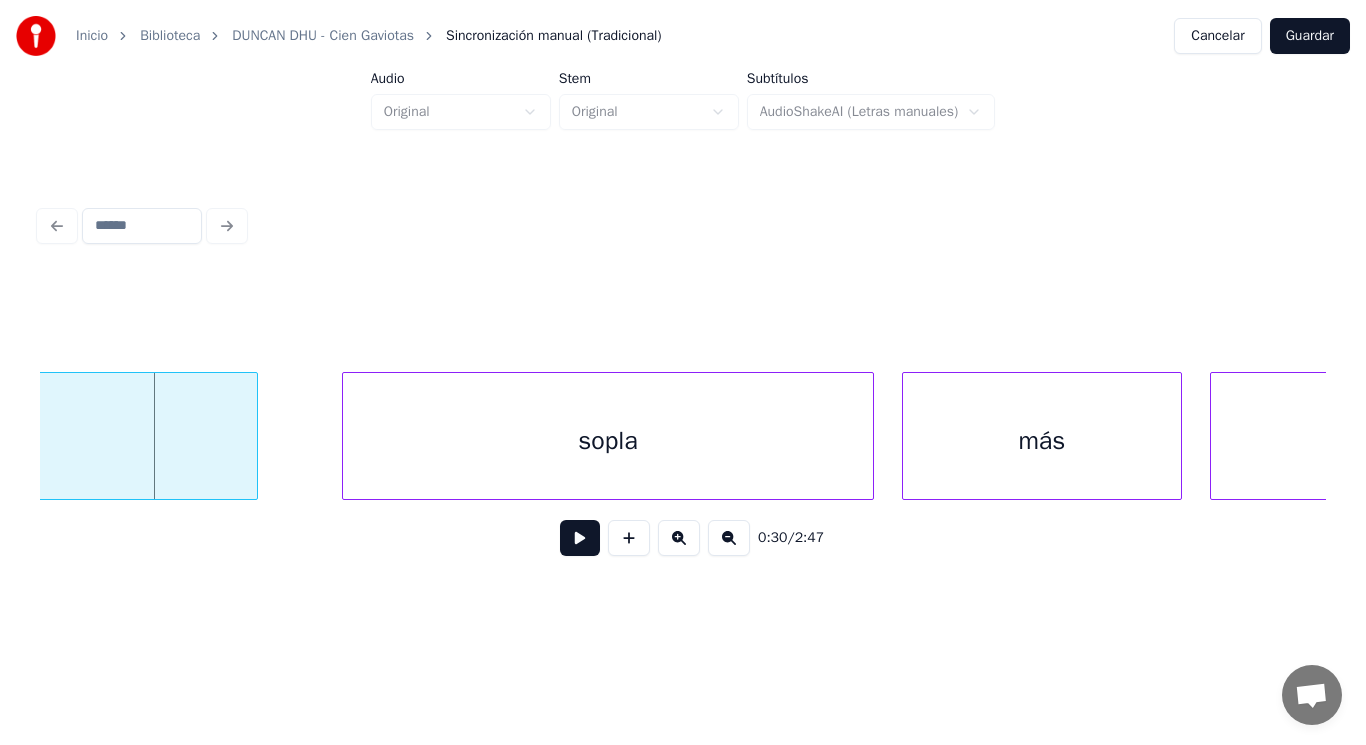 click on "viento" at bounding box center (-36, 441) 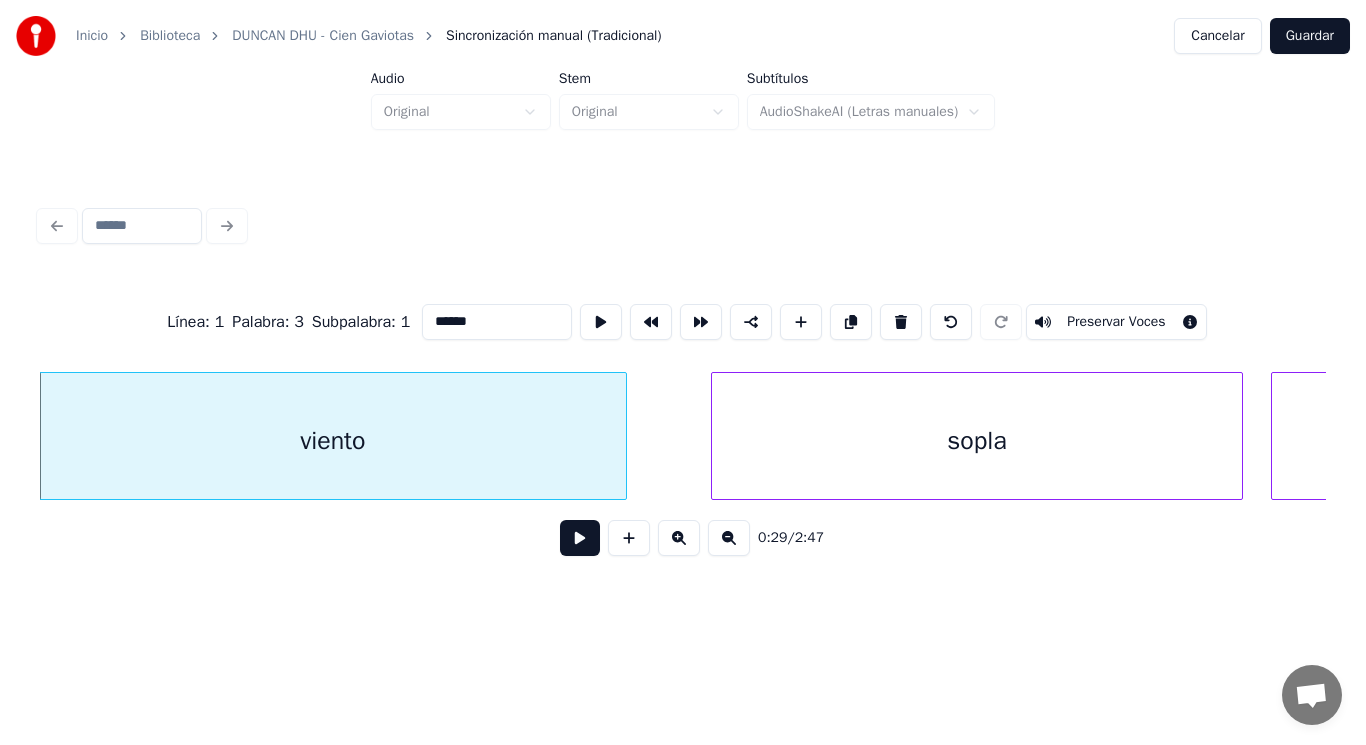click at bounding box center [580, 538] 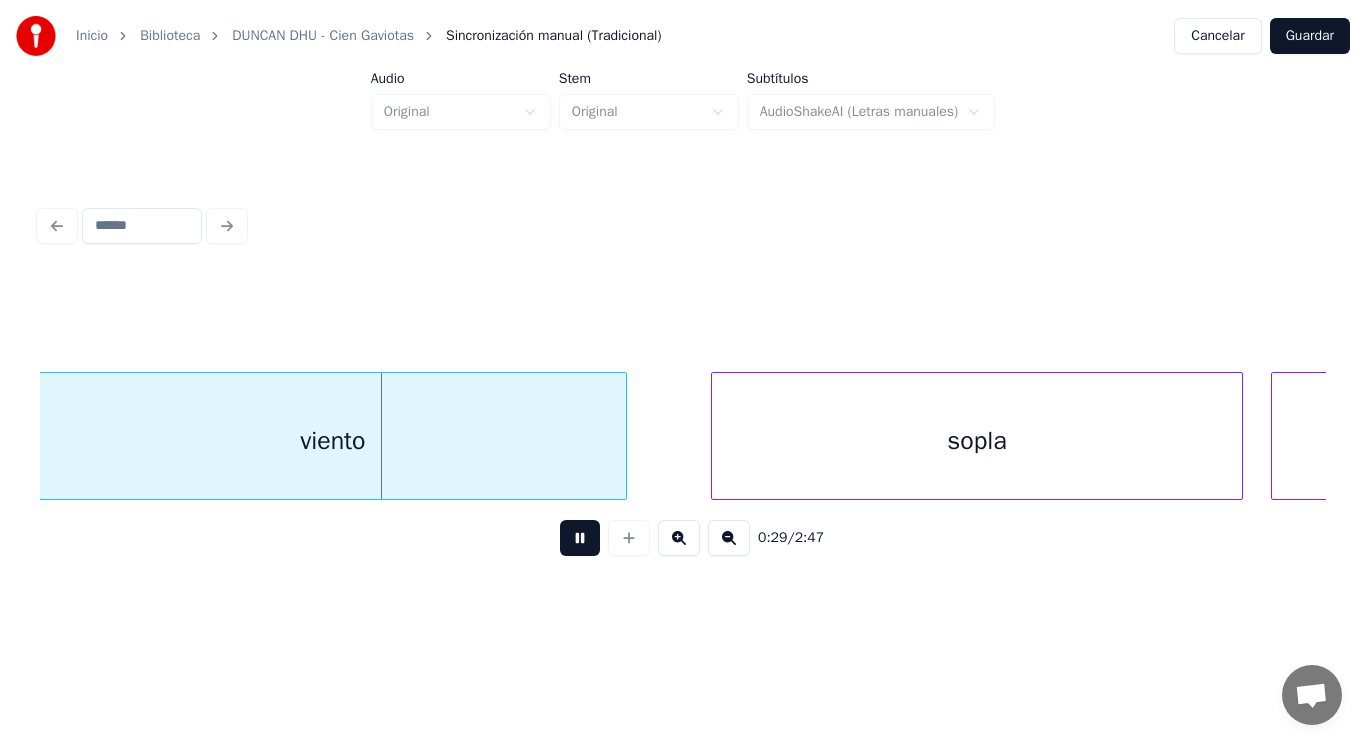 click at bounding box center (580, 538) 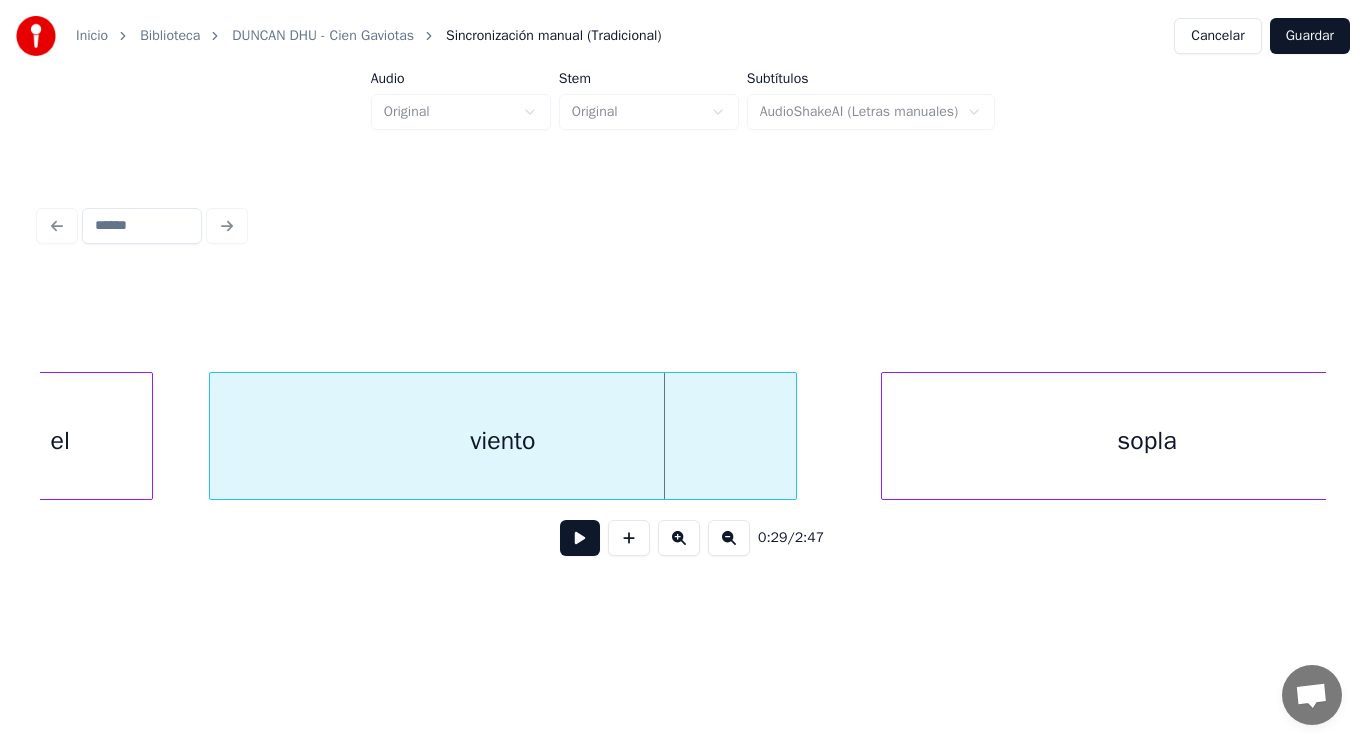 scroll, scrollTop: 0, scrollLeft: 41286, axis: horizontal 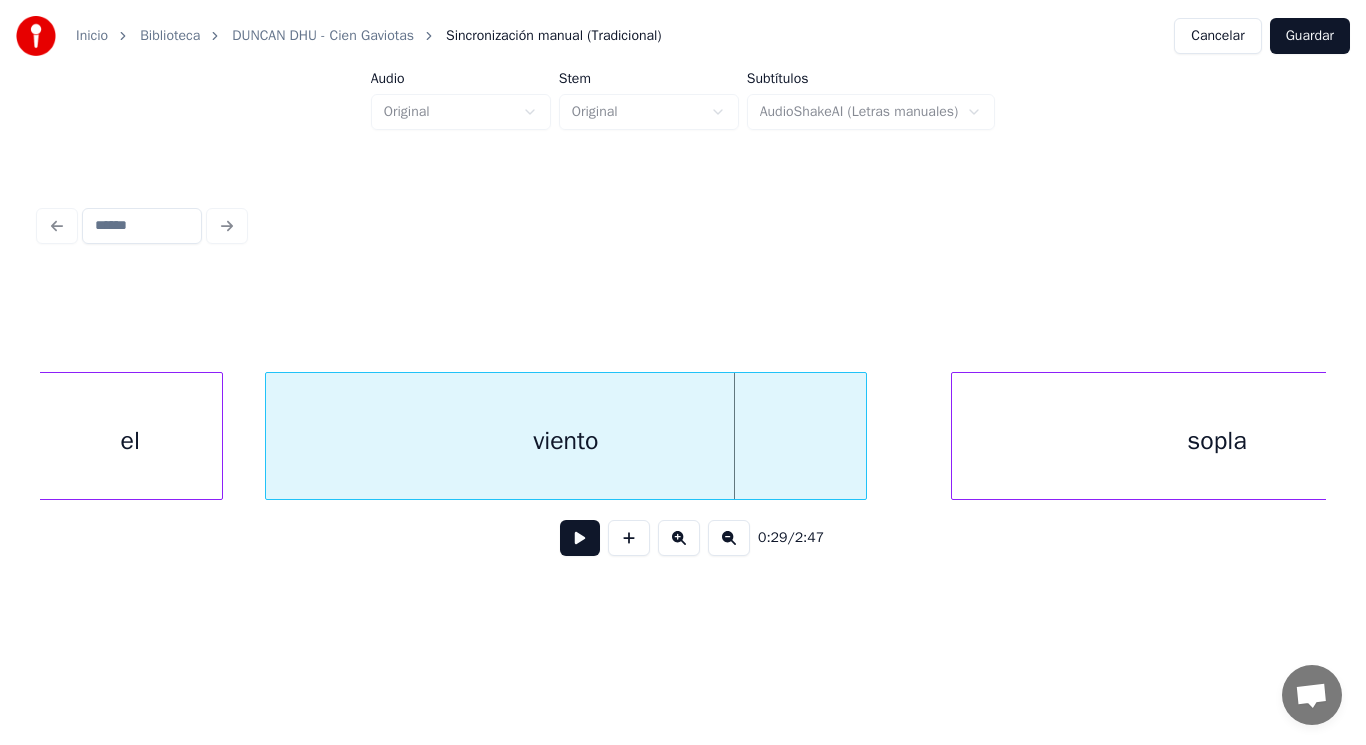 click at bounding box center [269, 436] 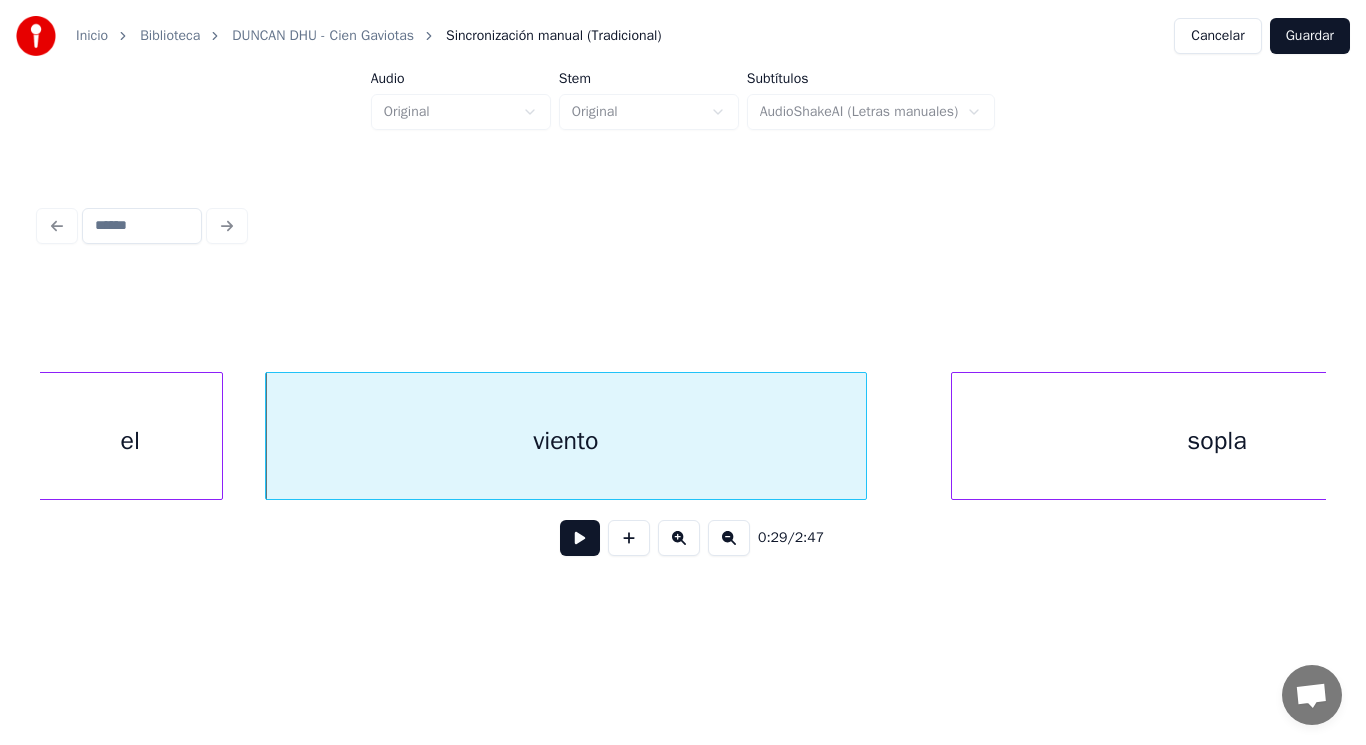 click at bounding box center (580, 538) 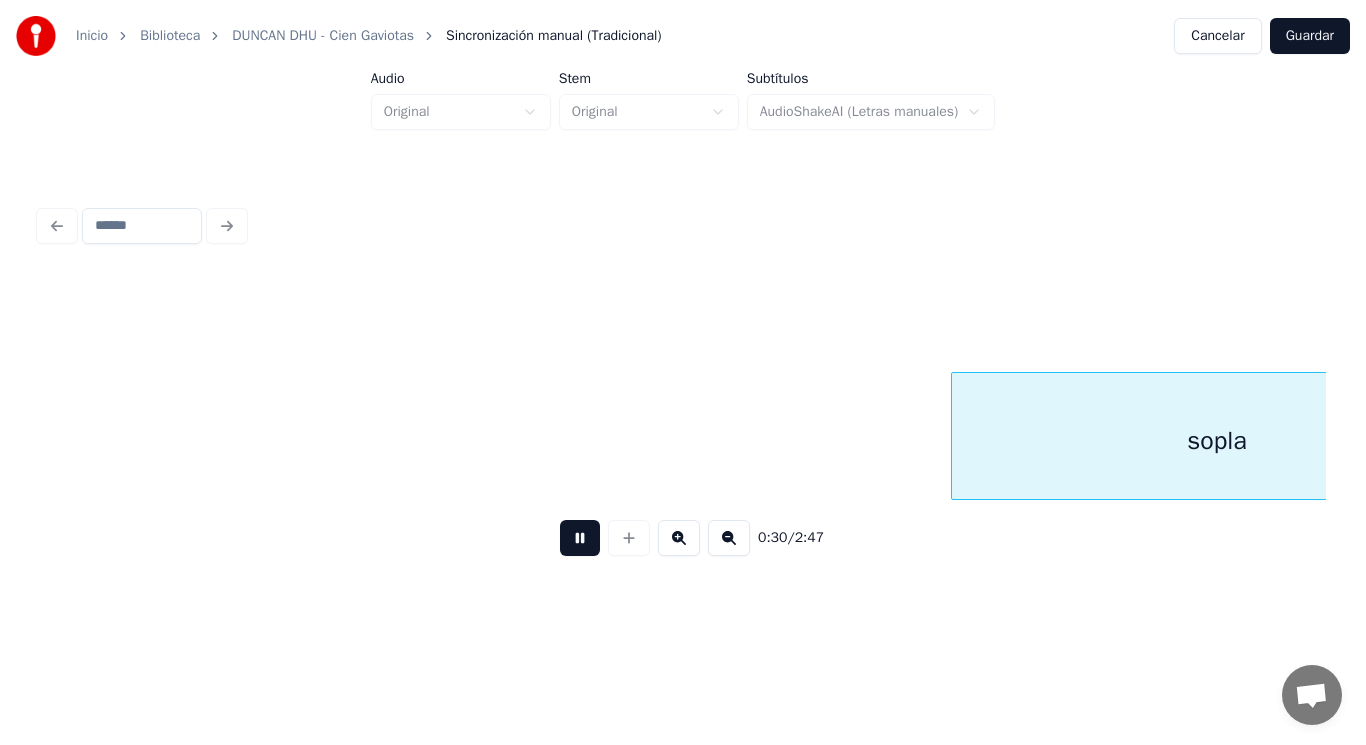 scroll, scrollTop: 0, scrollLeft: 42572, axis: horizontal 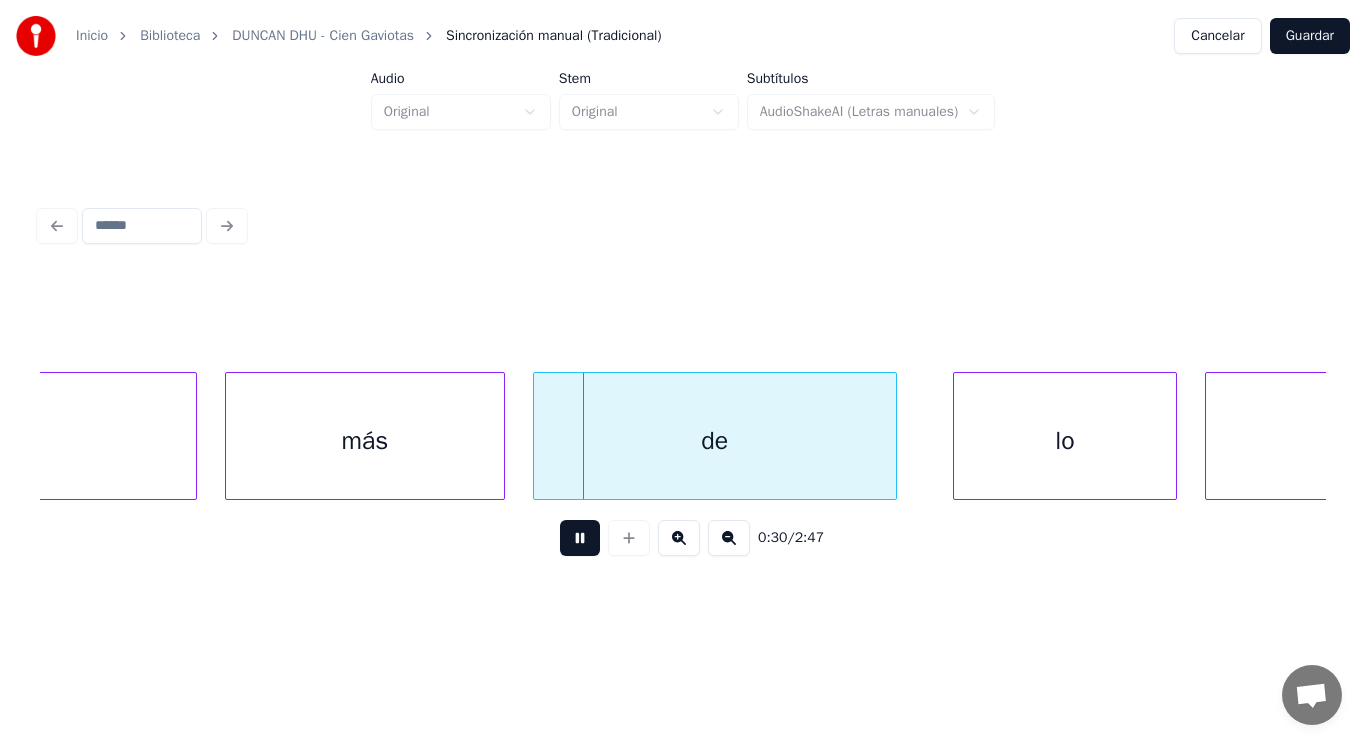 click at bounding box center [580, 538] 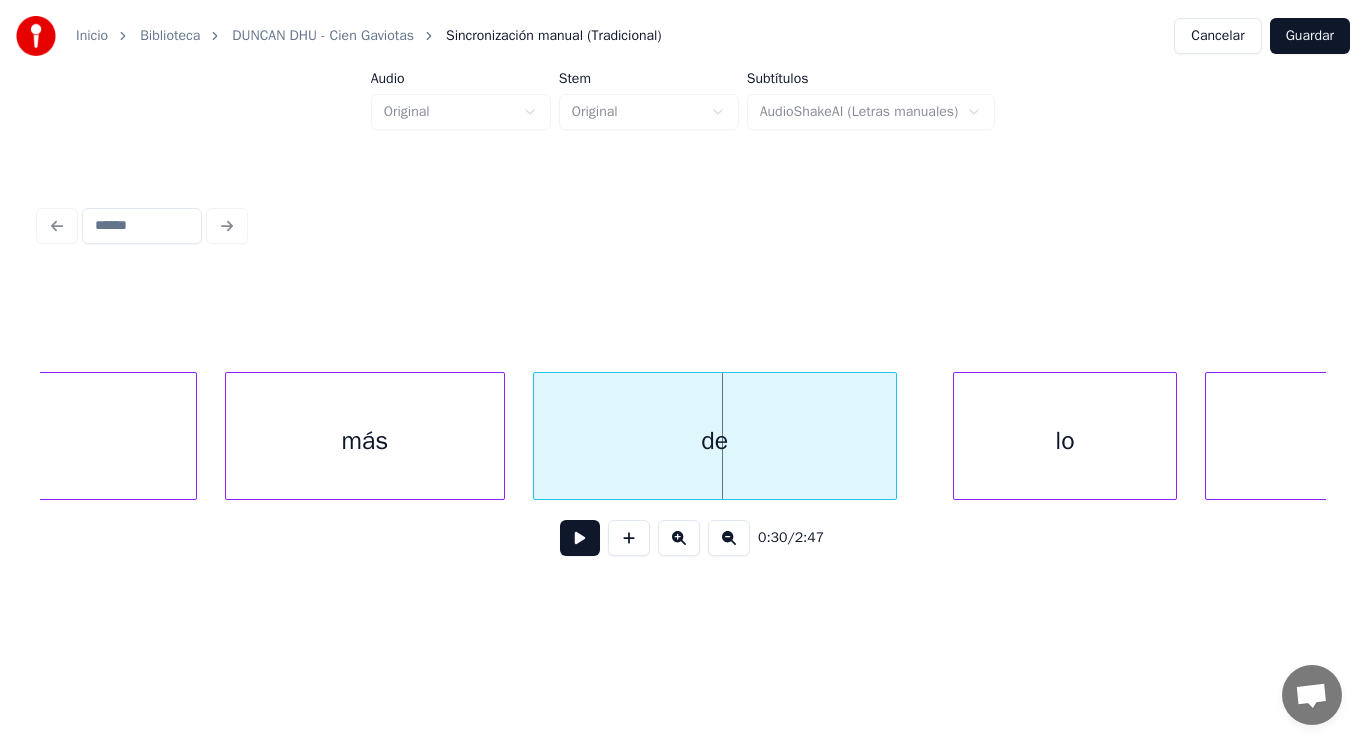 click on "sopla" at bounding box center (-69, 441) 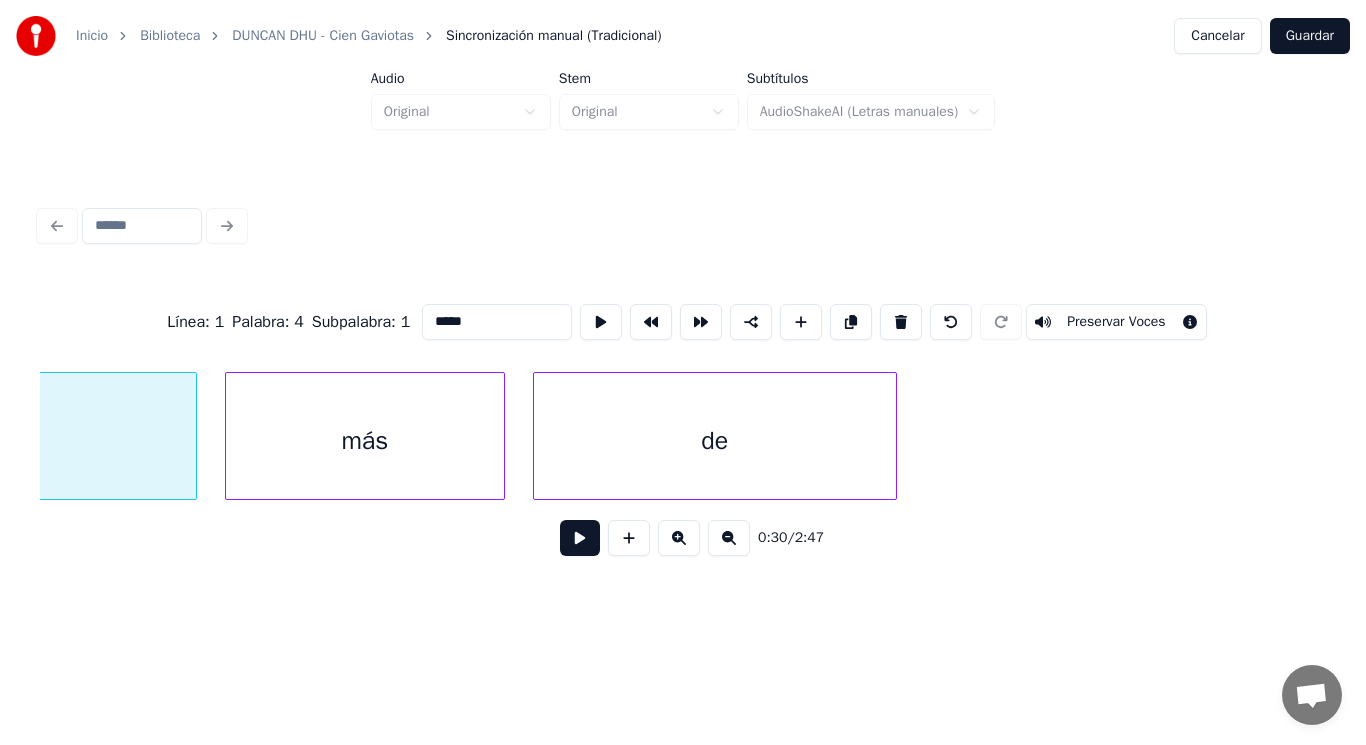 scroll, scrollTop: 0, scrollLeft: 42198, axis: horizontal 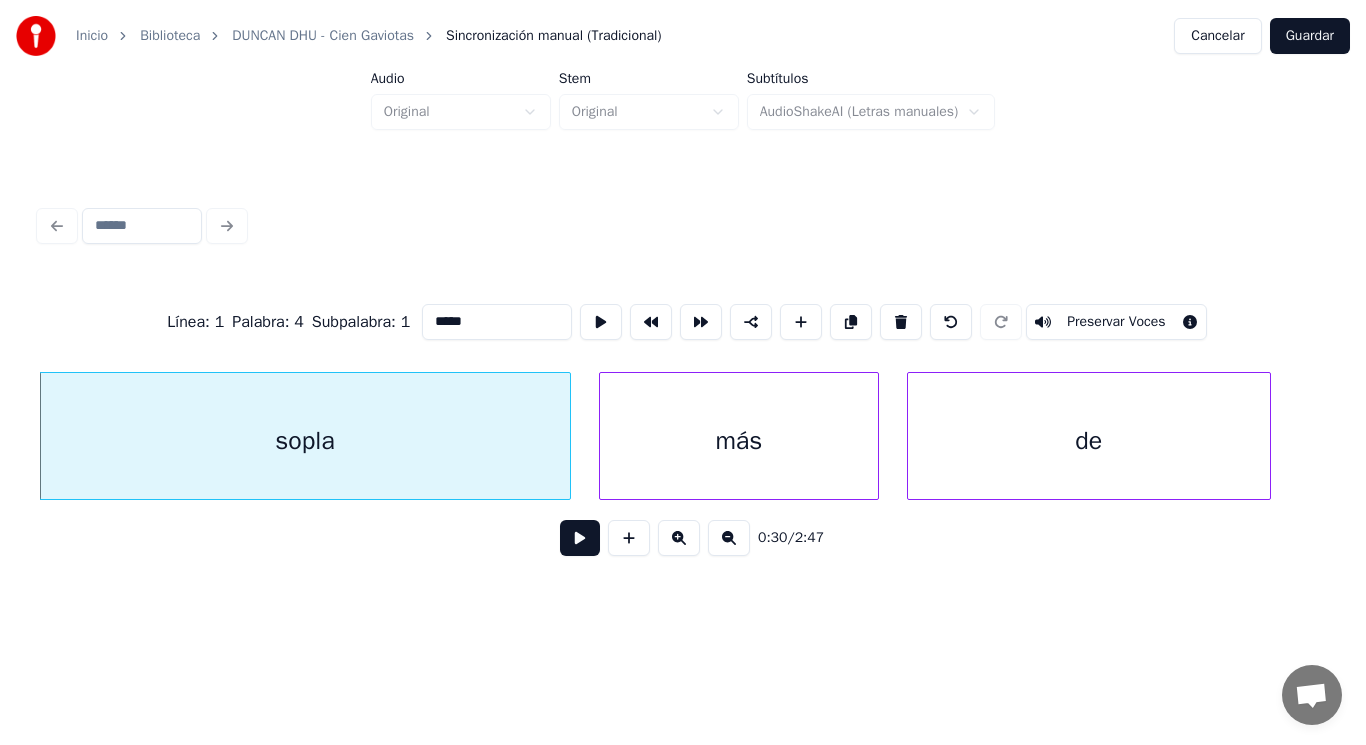 click at bounding box center [580, 538] 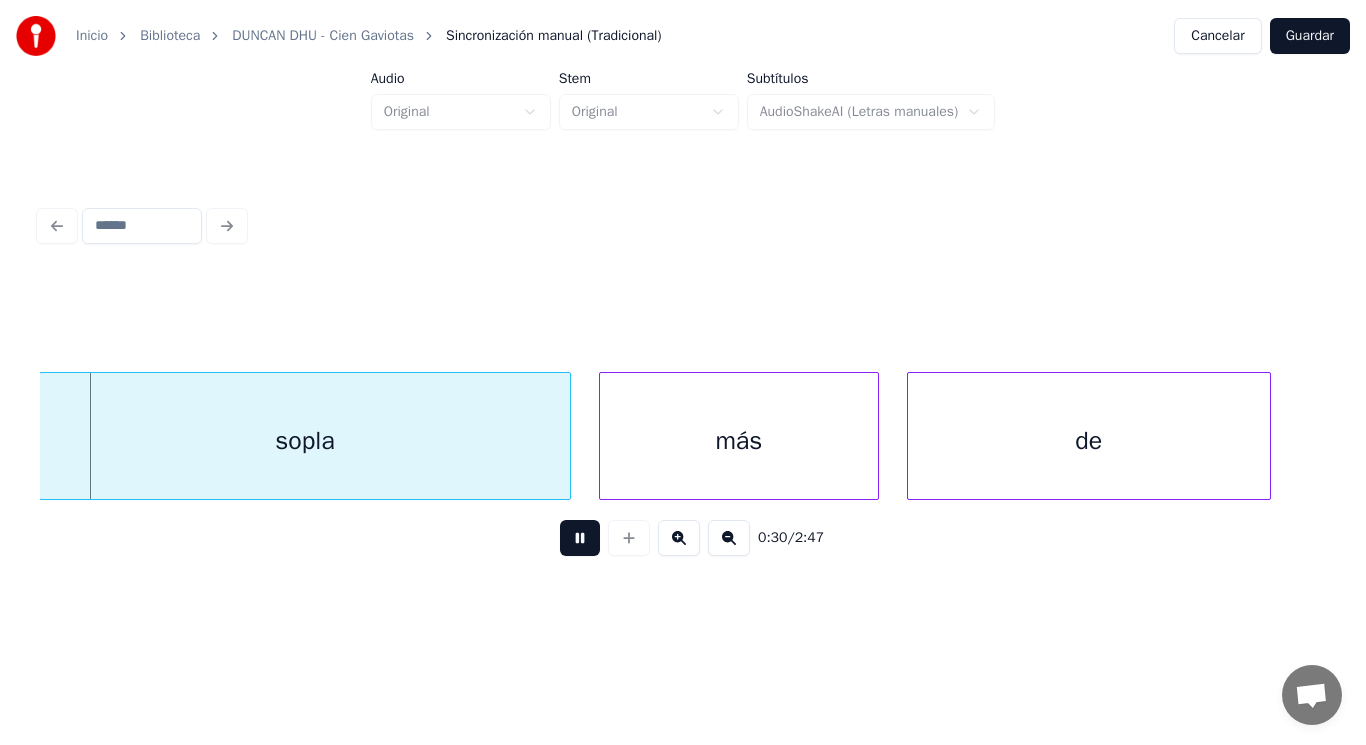 click at bounding box center [580, 538] 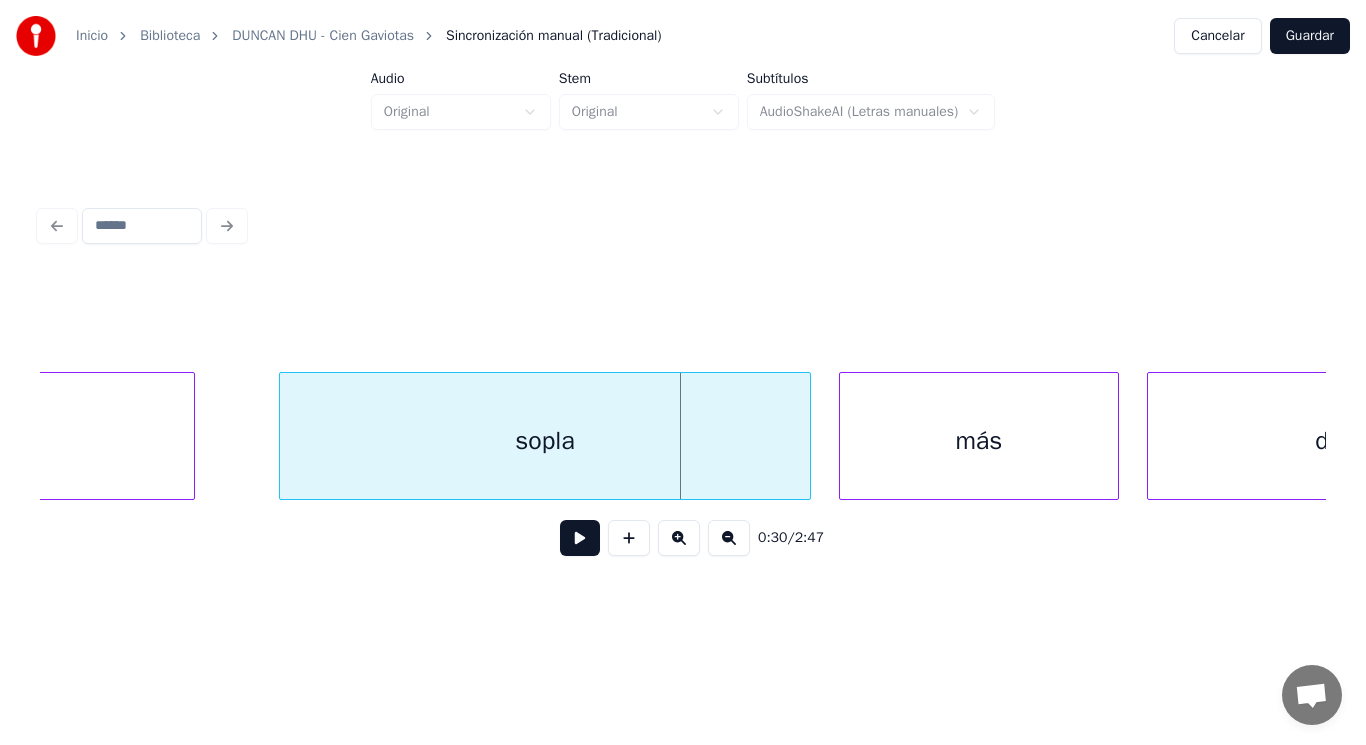 click on "viento" at bounding box center (-106, 441) 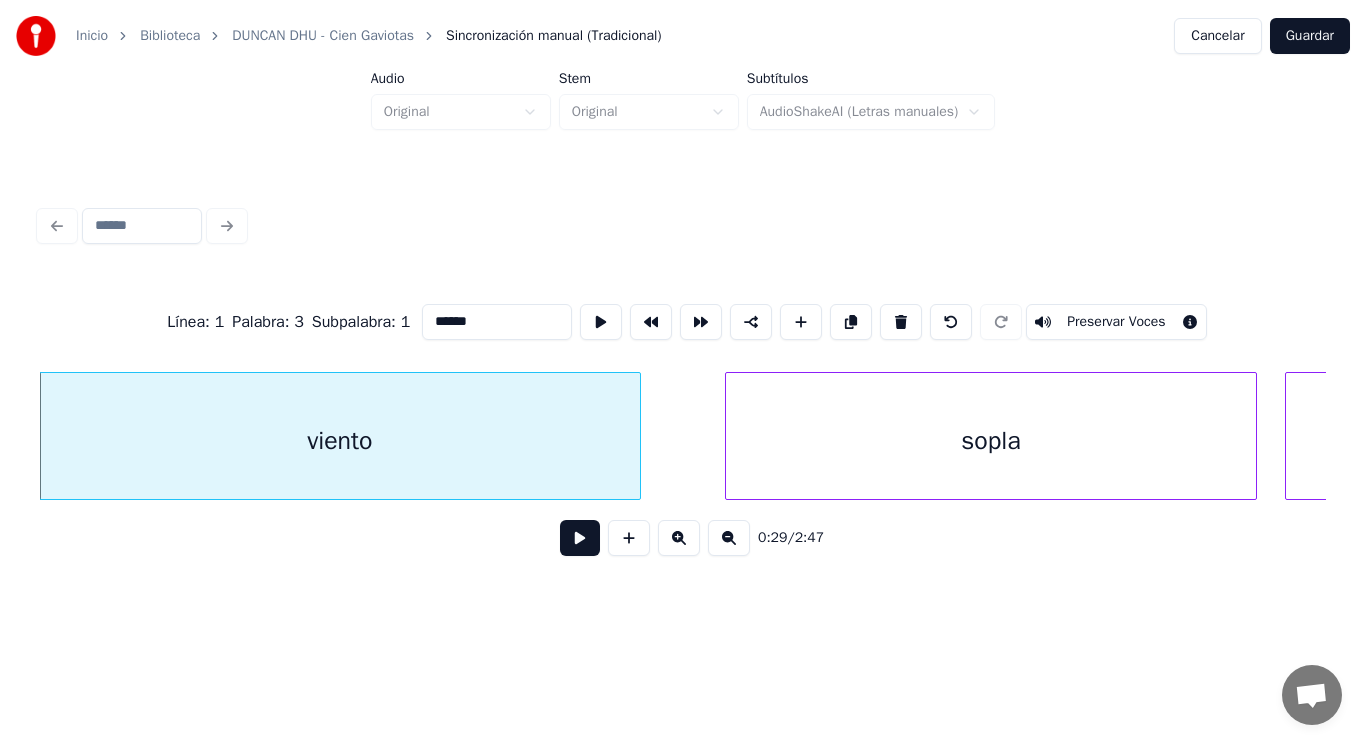 click at bounding box center (580, 538) 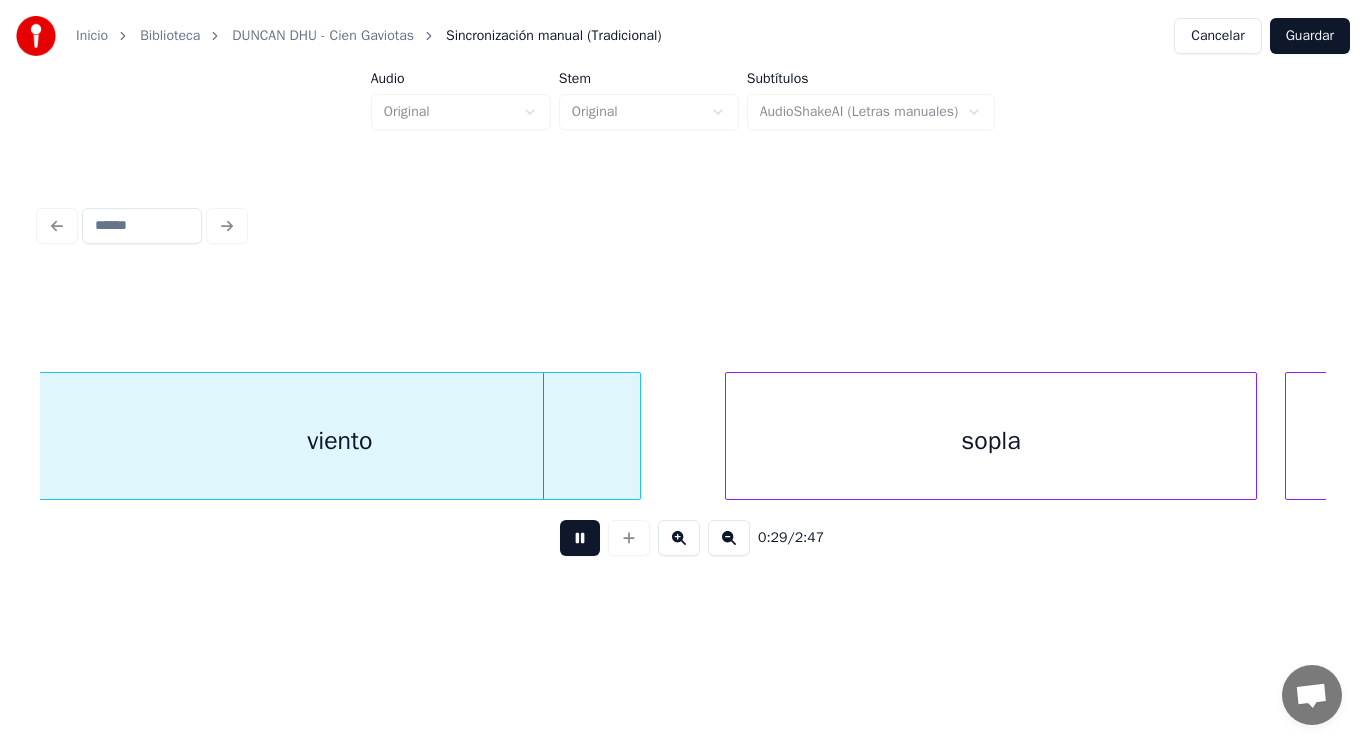 click at bounding box center (580, 538) 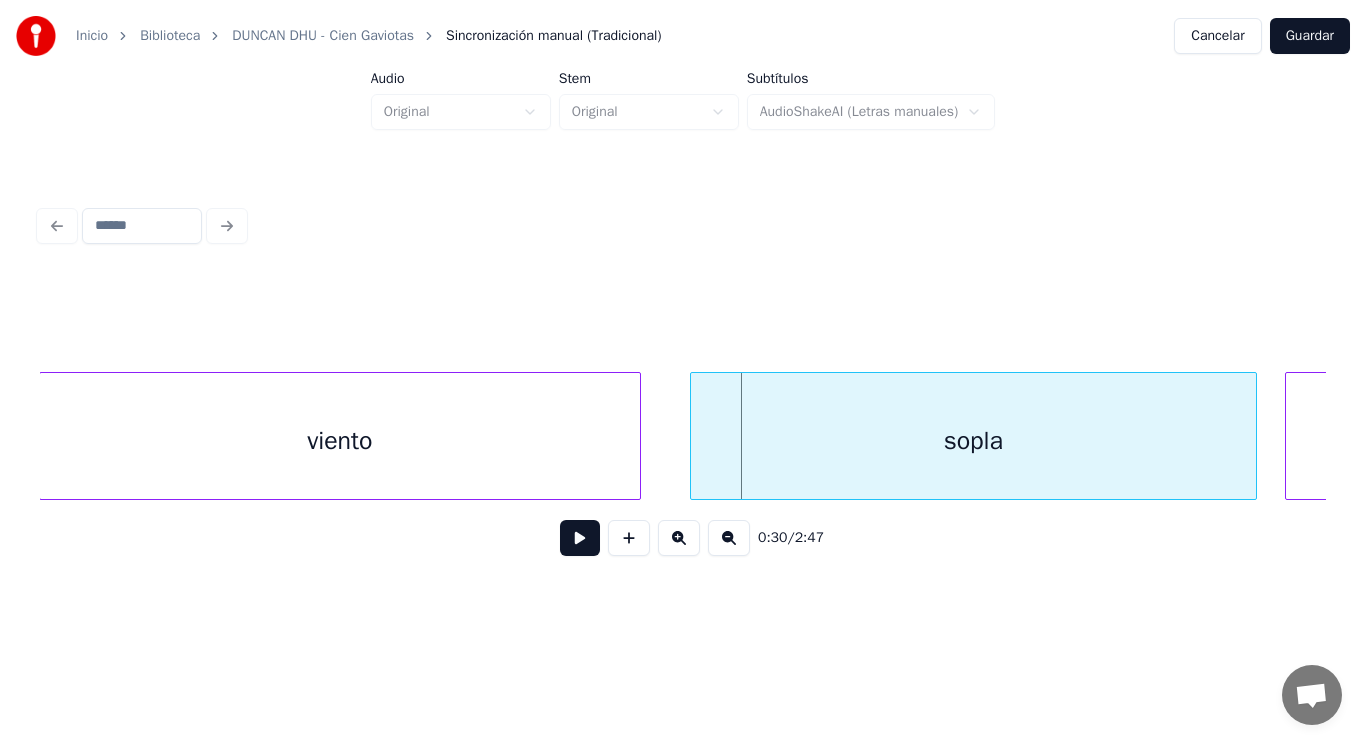 click at bounding box center [694, 436] 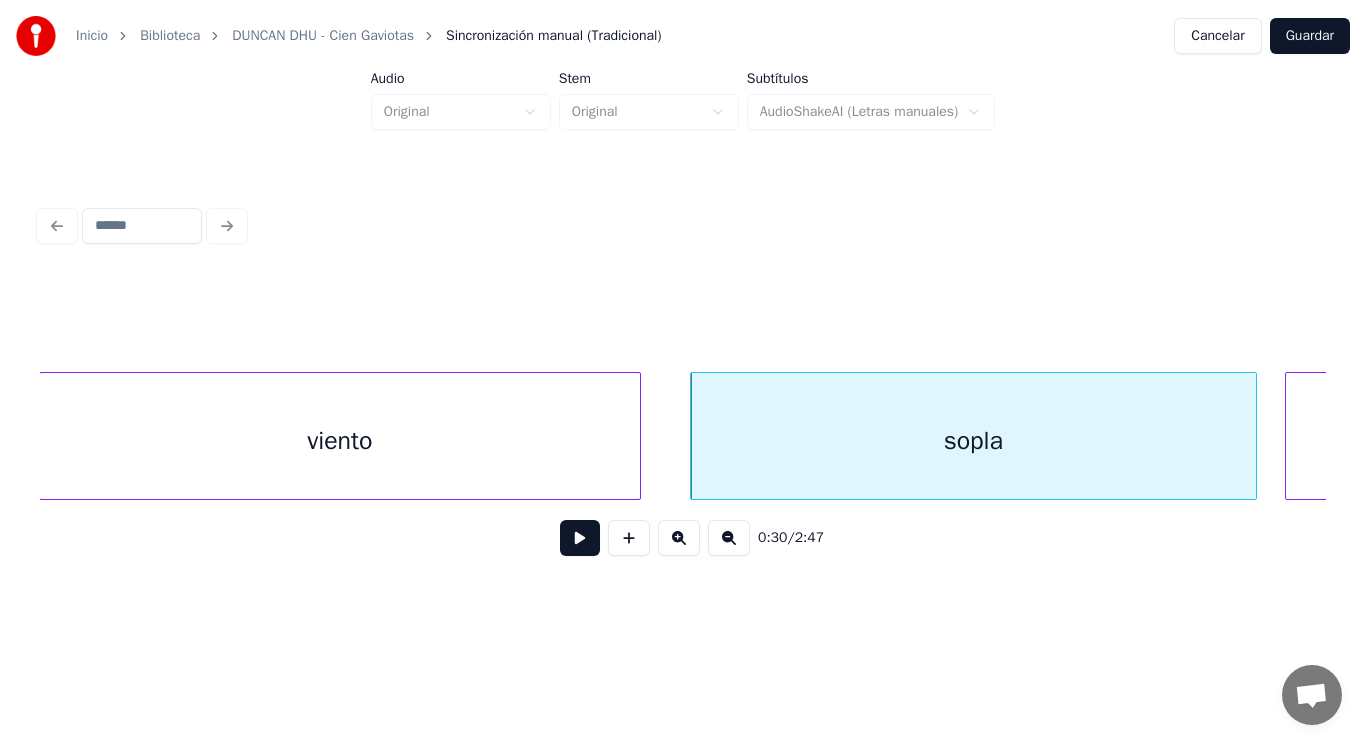 click at bounding box center (580, 538) 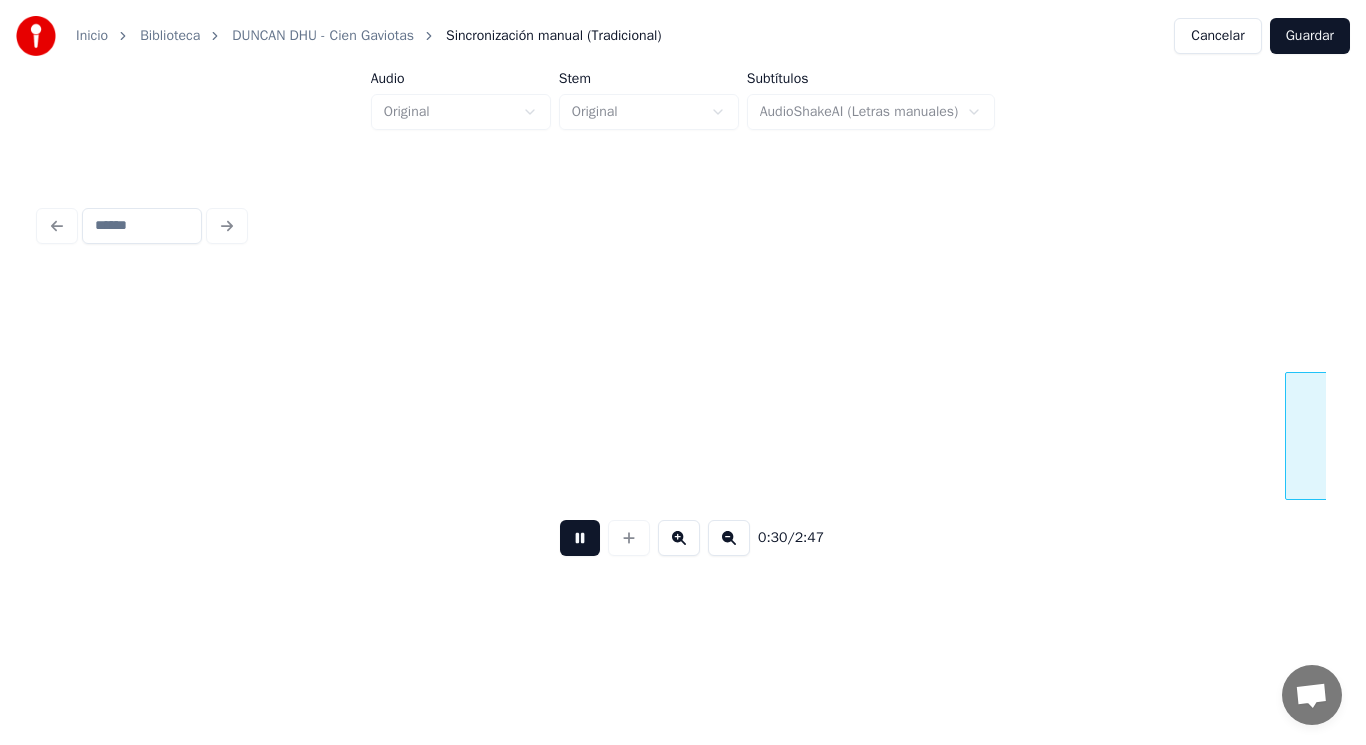 scroll, scrollTop: 0, scrollLeft: 42825, axis: horizontal 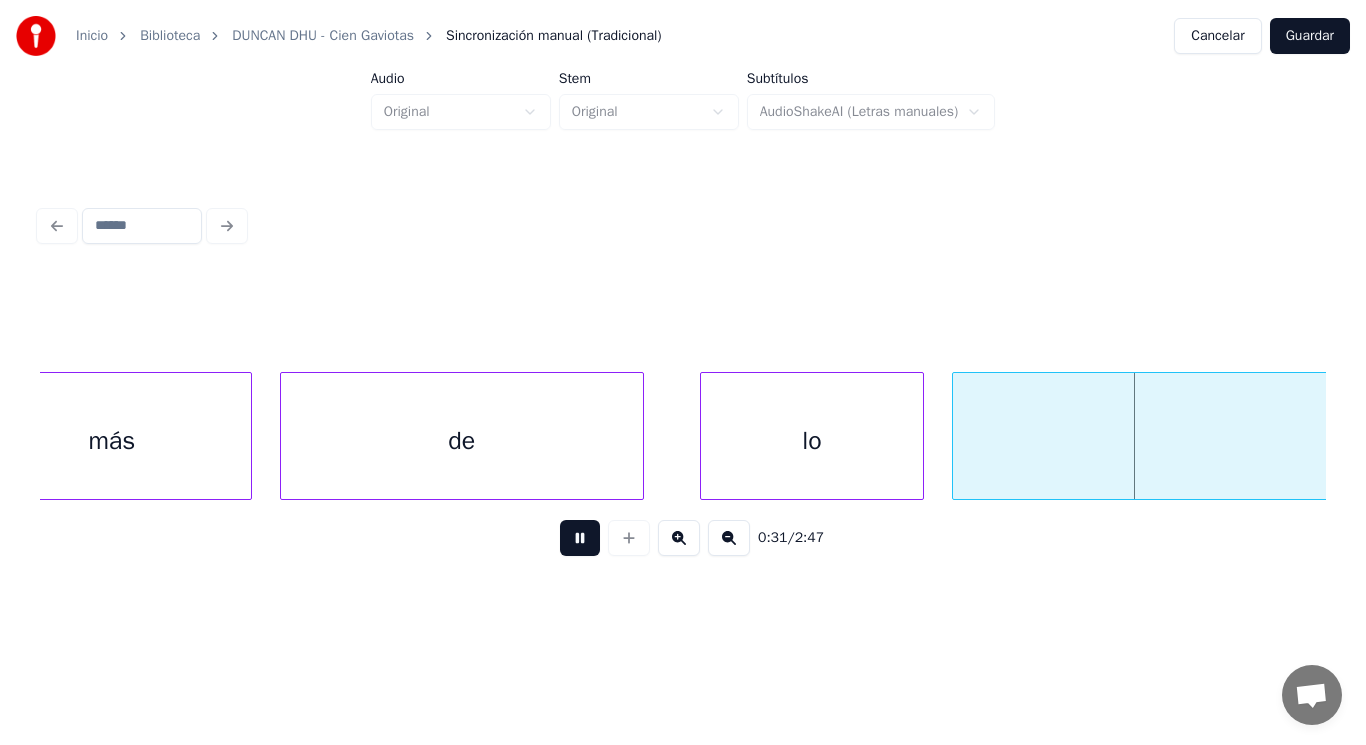 click at bounding box center (580, 538) 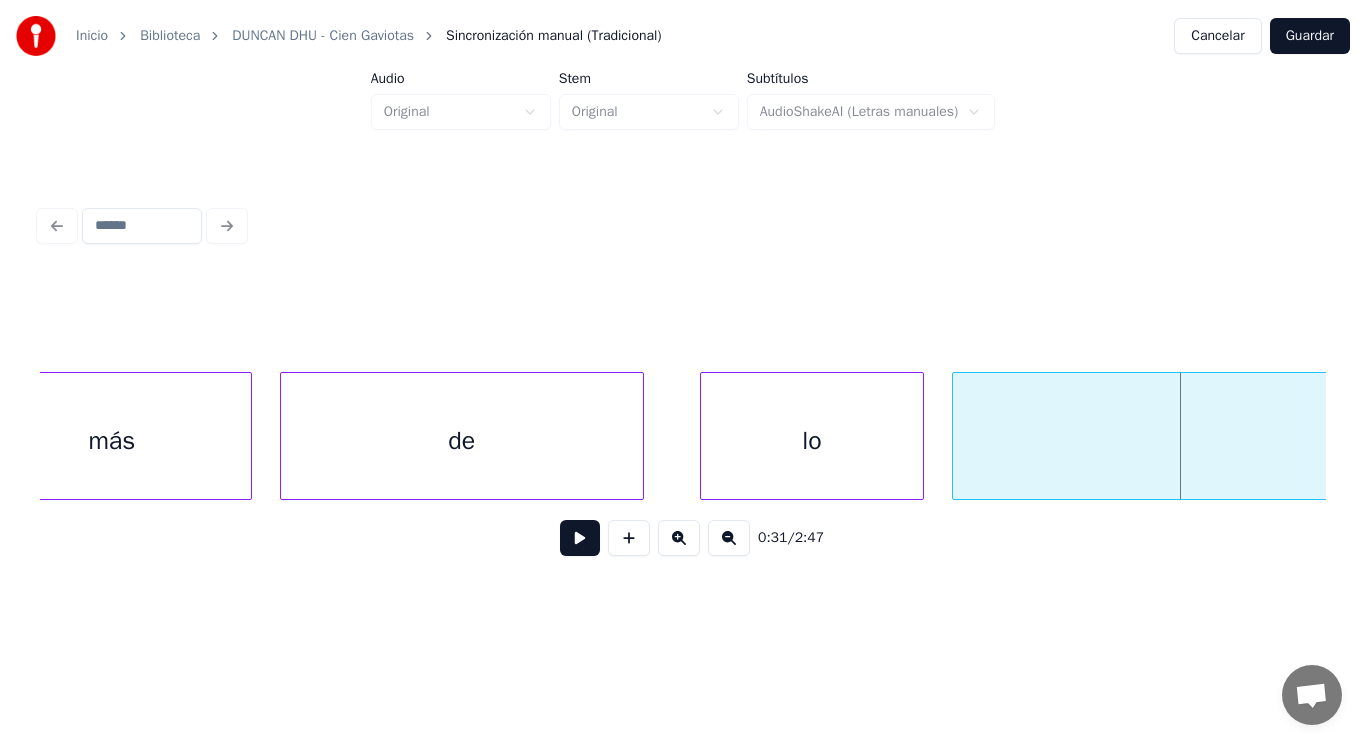 click on "de" at bounding box center [462, 441] 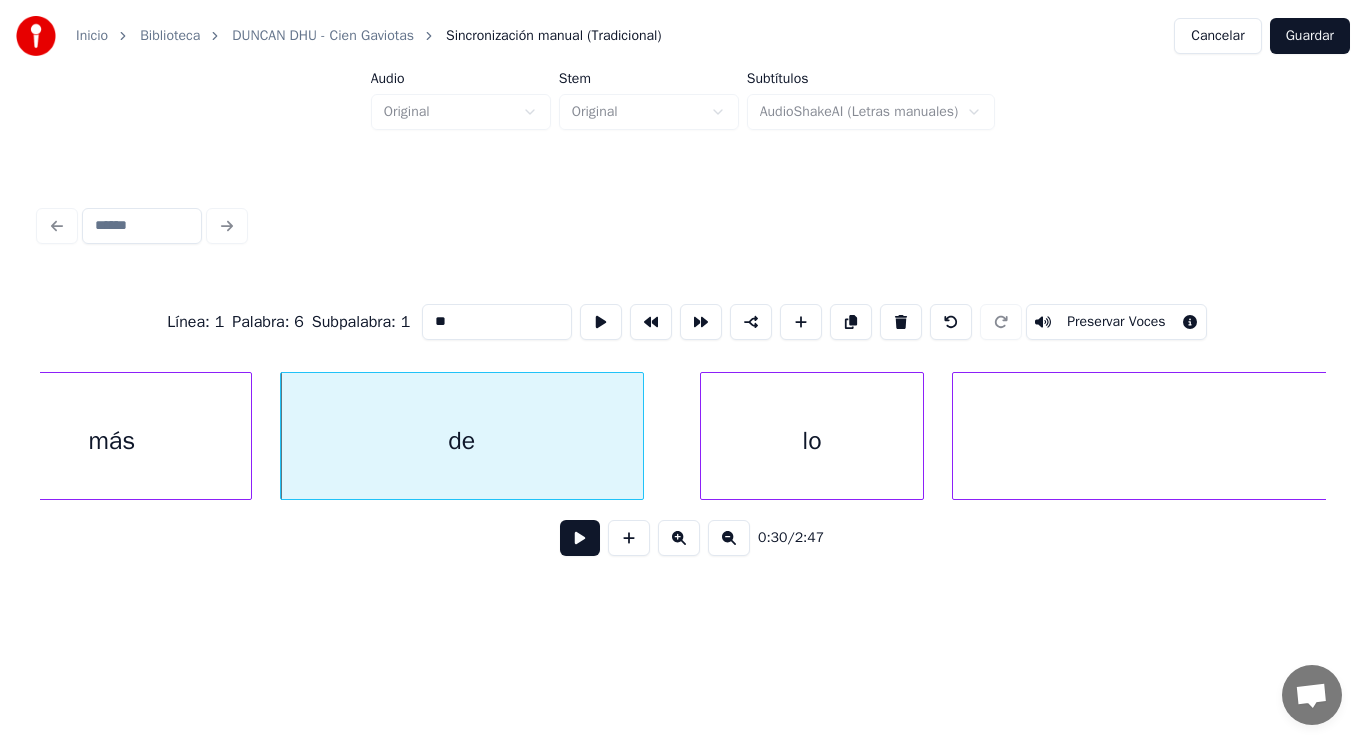 click at bounding box center (580, 538) 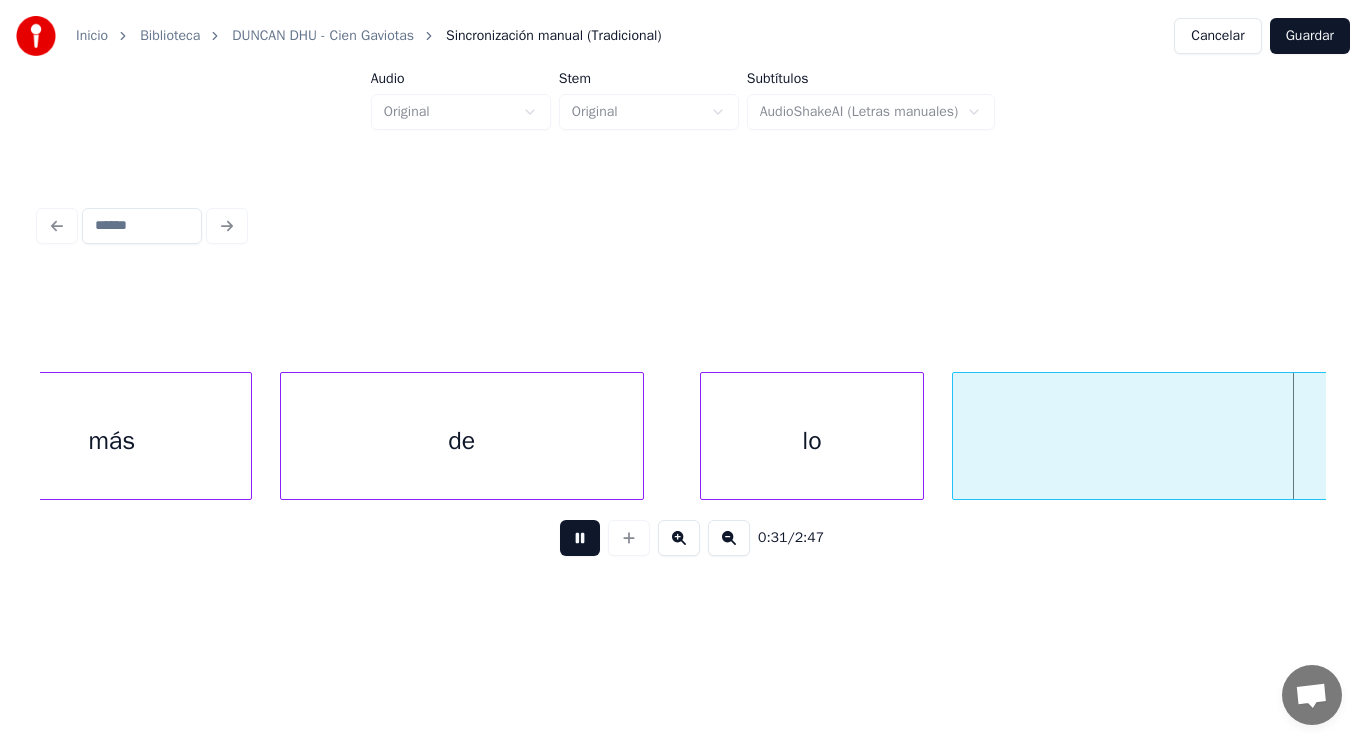 scroll, scrollTop: 0, scrollLeft: 44113, axis: horizontal 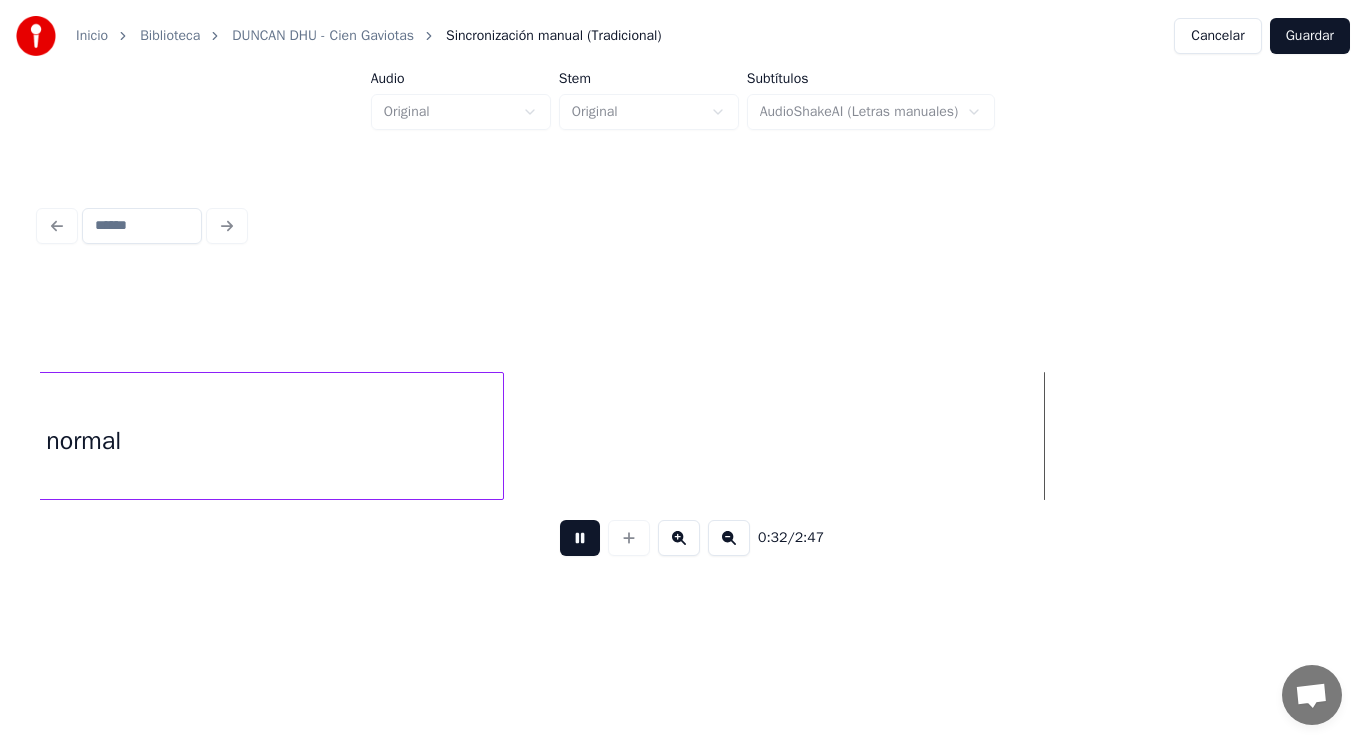 click at bounding box center (580, 538) 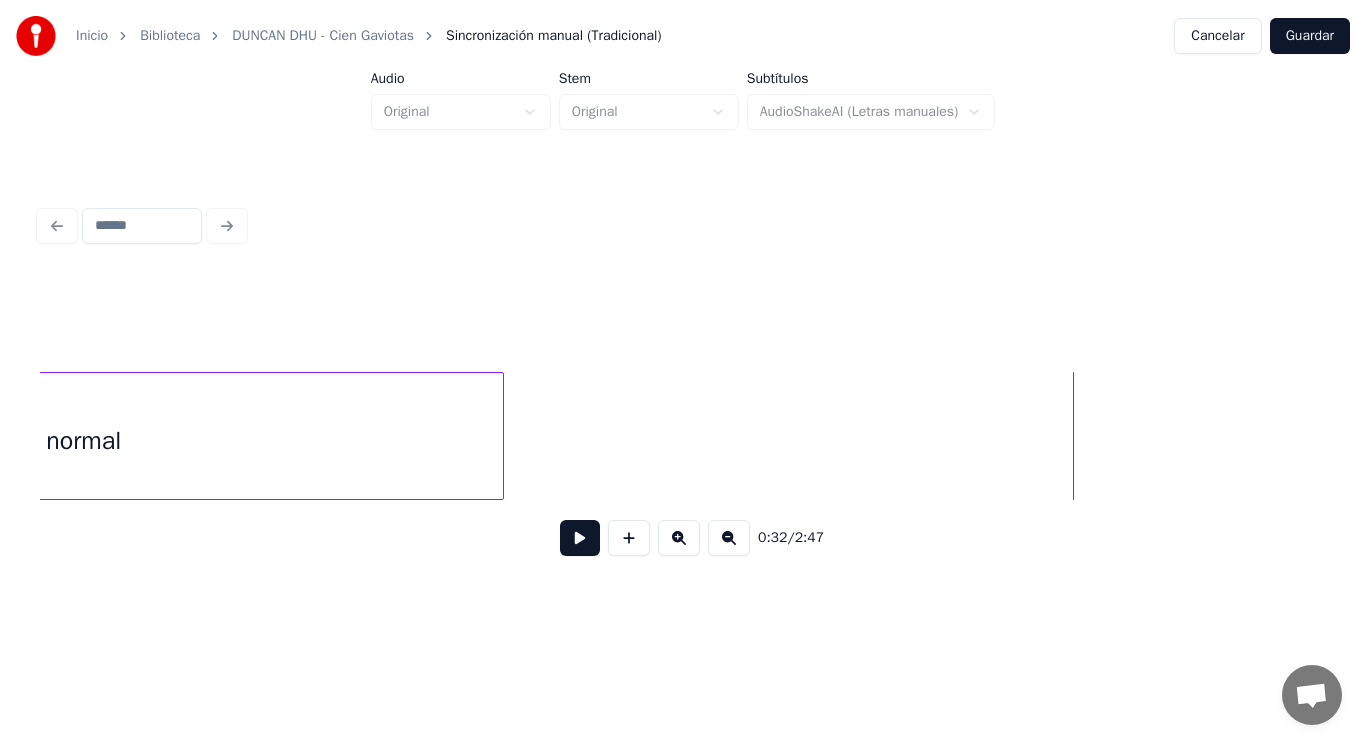 click on "normal" at bounding box center (84, 441) 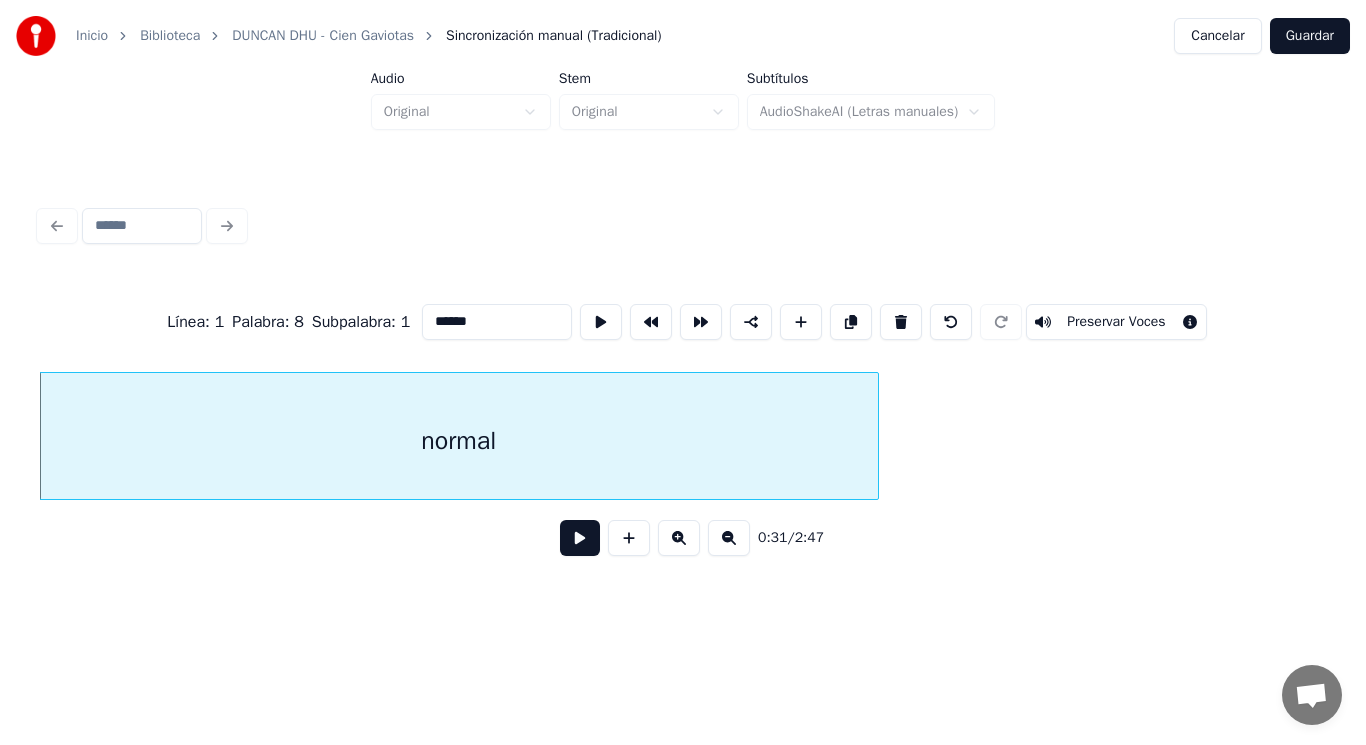 click at bounding box center (580, 538) 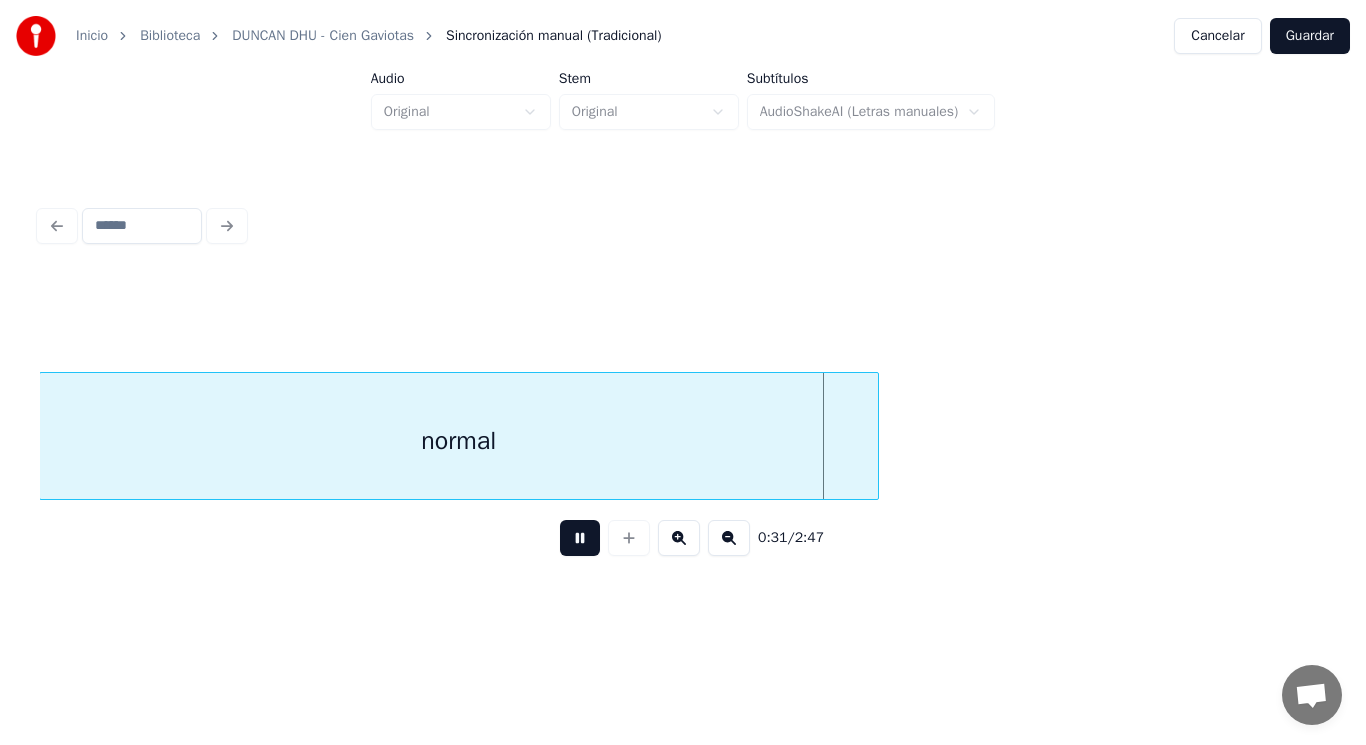 click at bounding box center [580, 538] 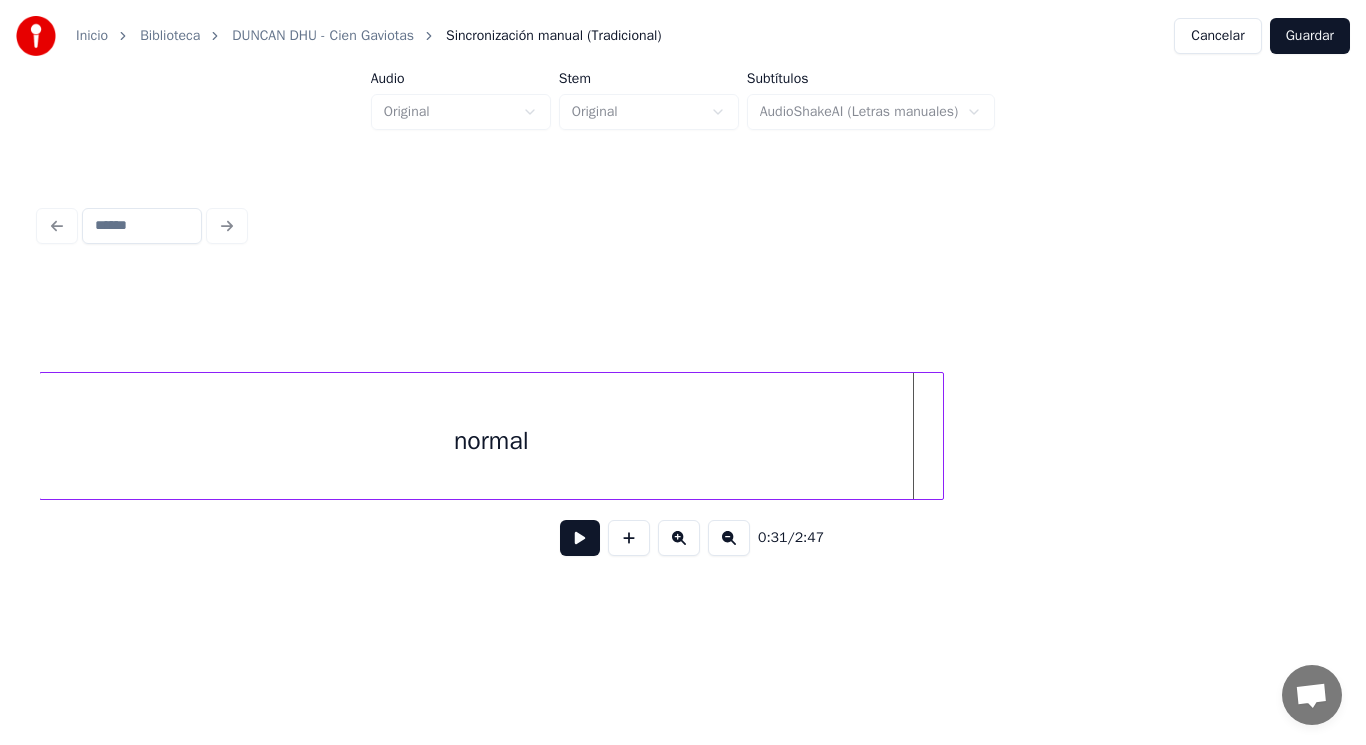 click at bounding box center [940, 436] 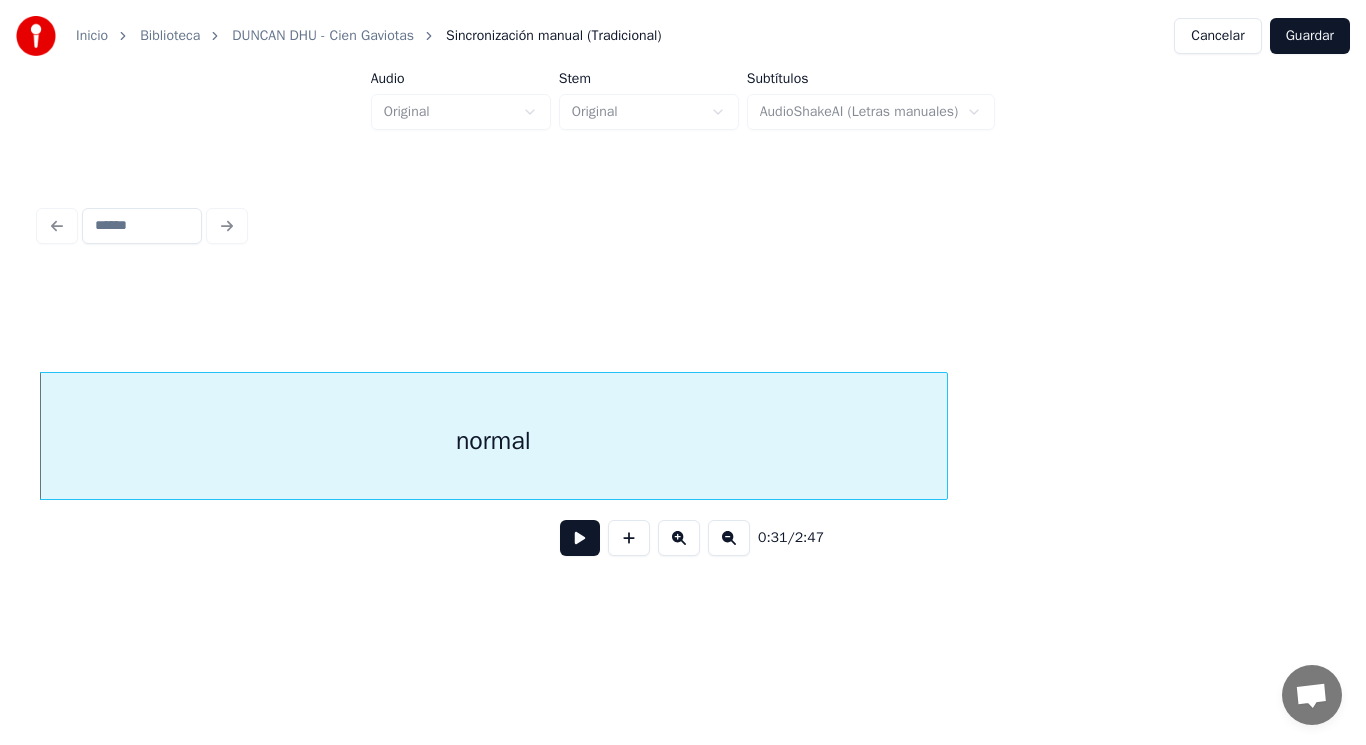 click at bounding box center [580, 538] 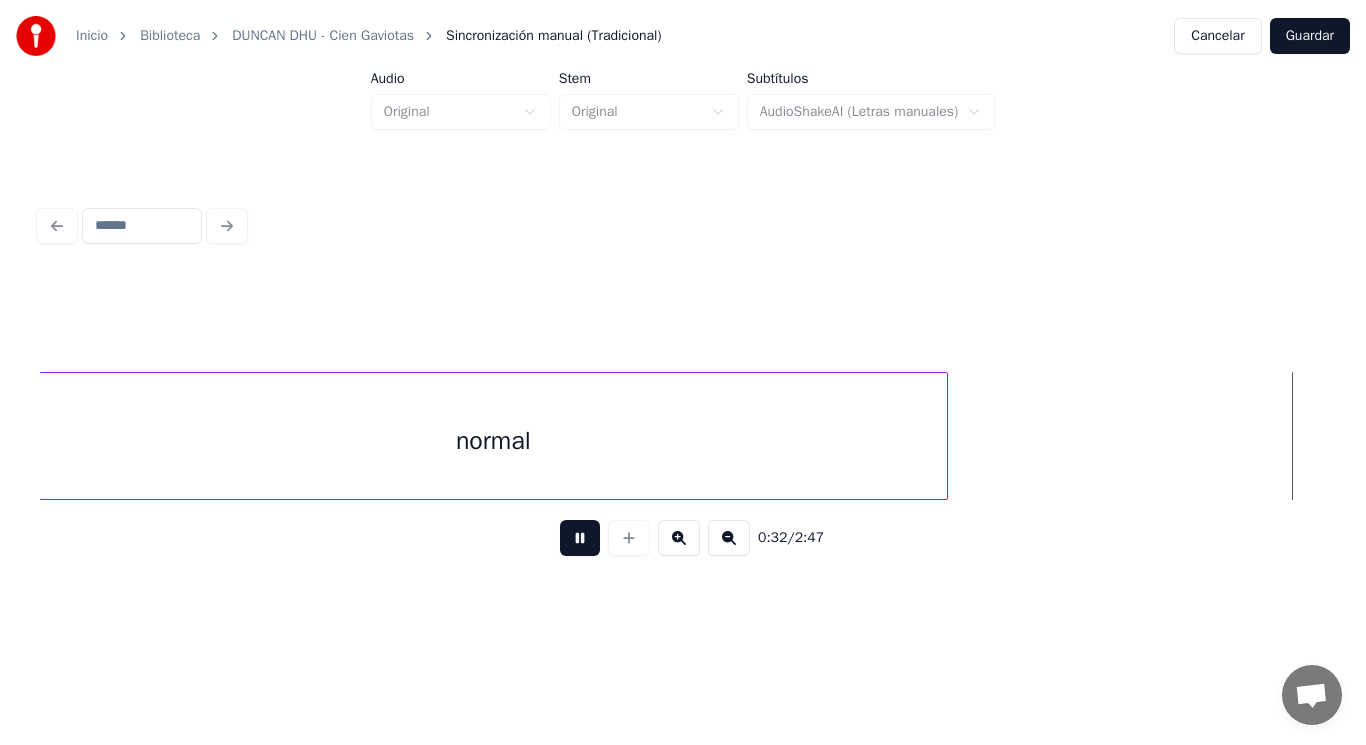 scroll, scrollTop: 0, scrollLeft: 45029, axis: horizontal 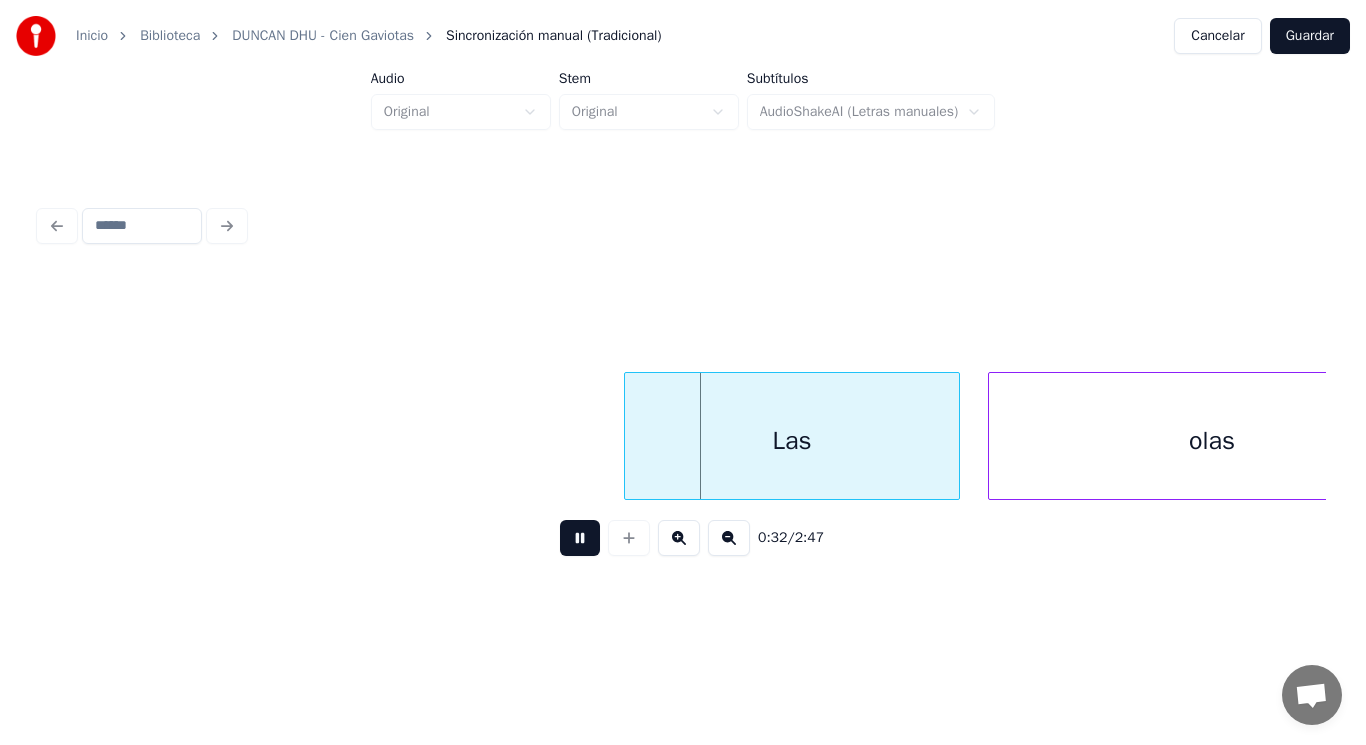 click at bounding box center (580, 538) 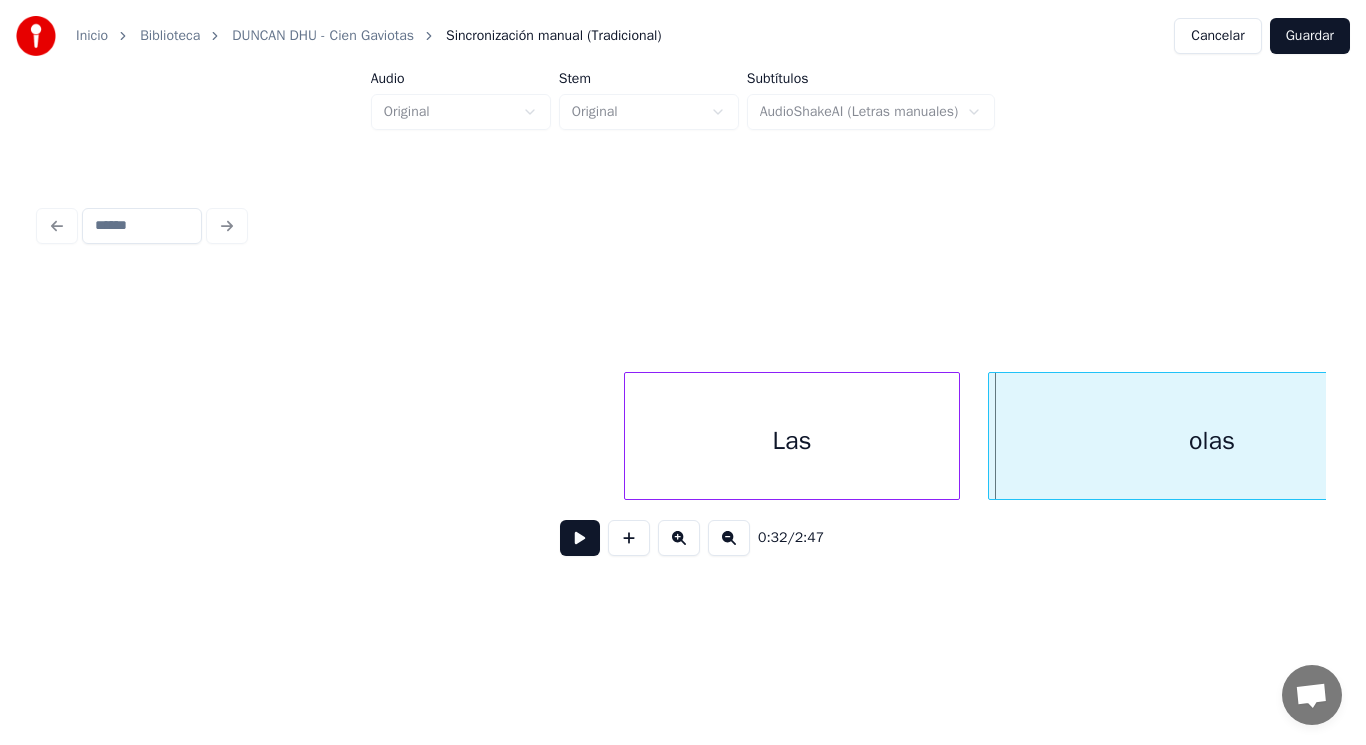 click on "Las olas" at bounding box center [72040, 436] 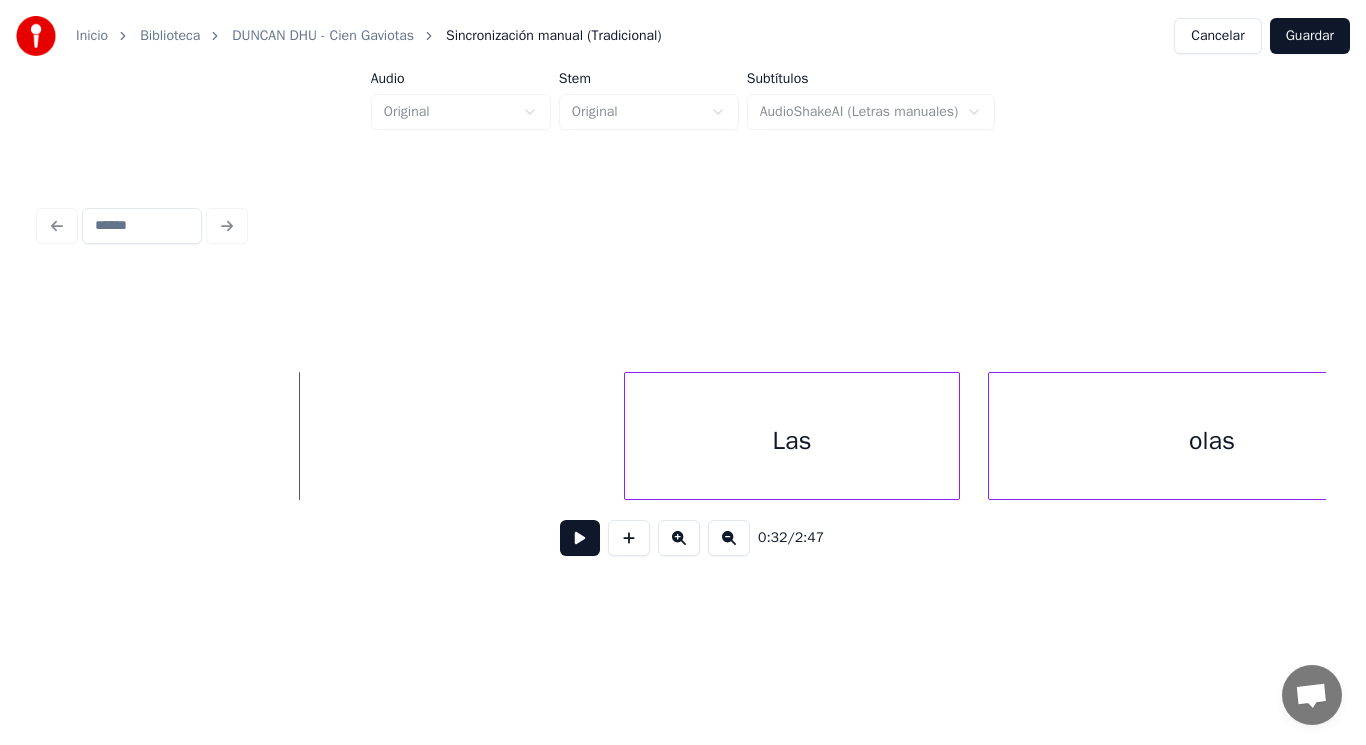 click at bounding box center [580, 538] 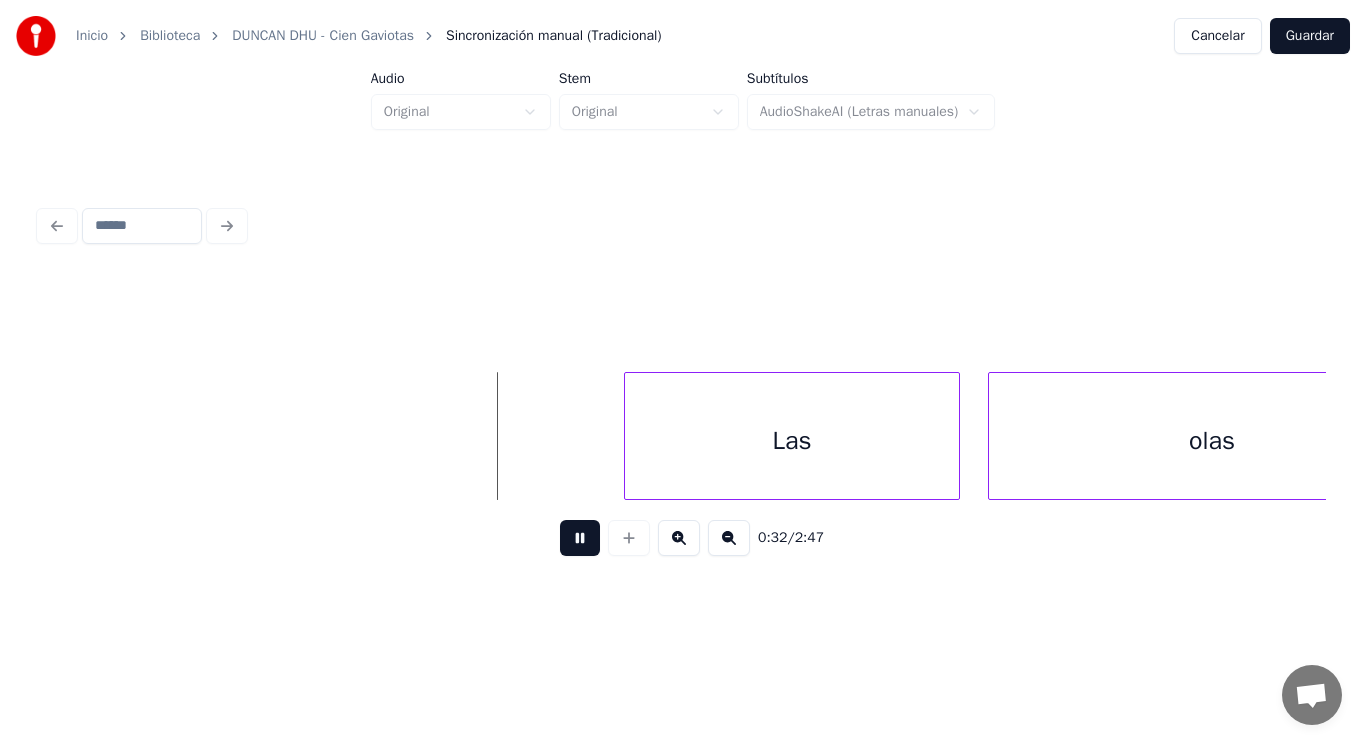 click at bounding box center [580, 538] 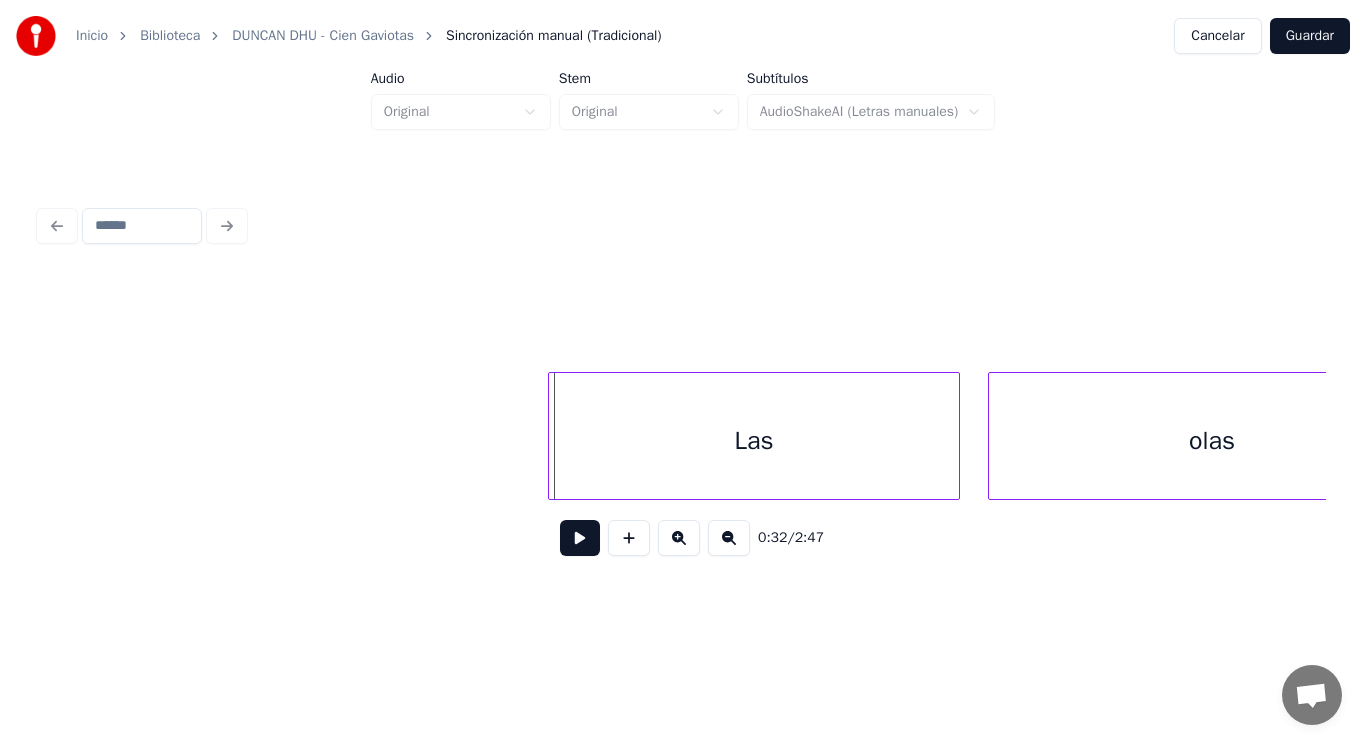 click at bounding box center [552, 436] 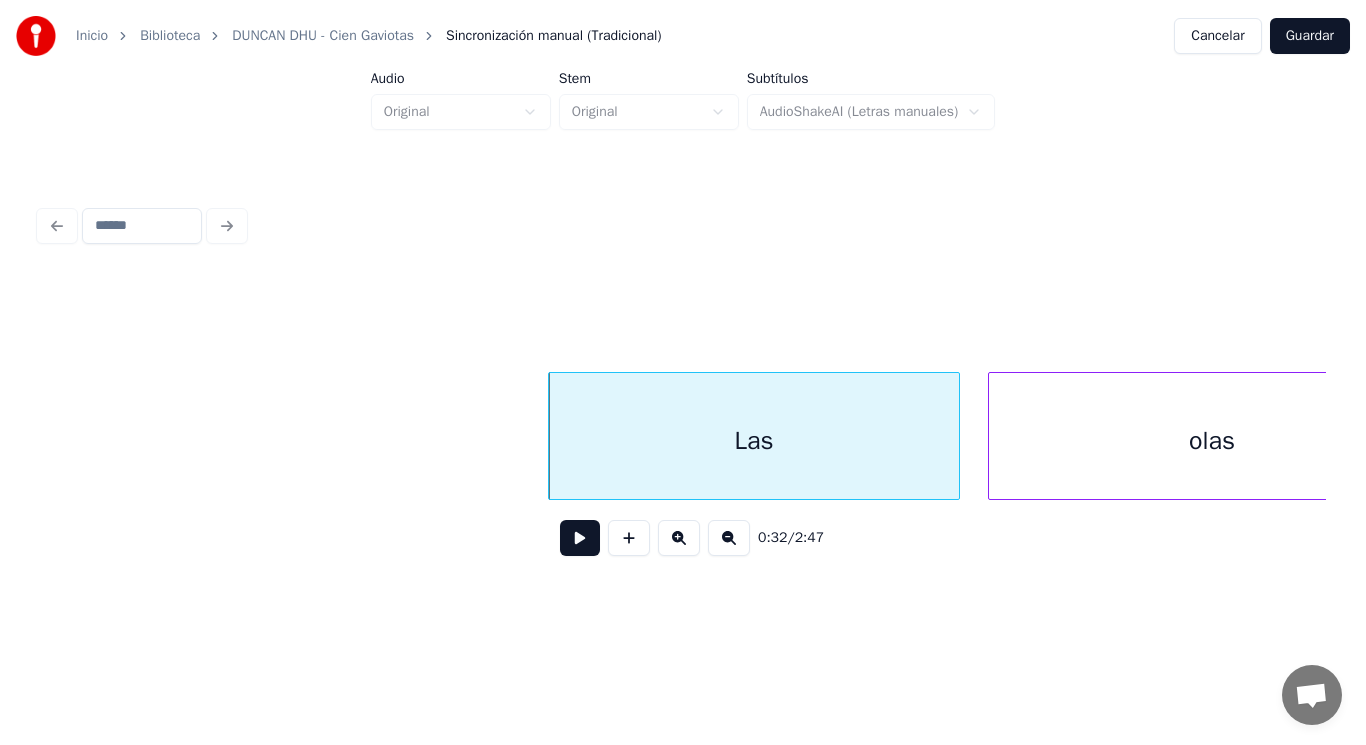 click at bounding box center [580, 538] 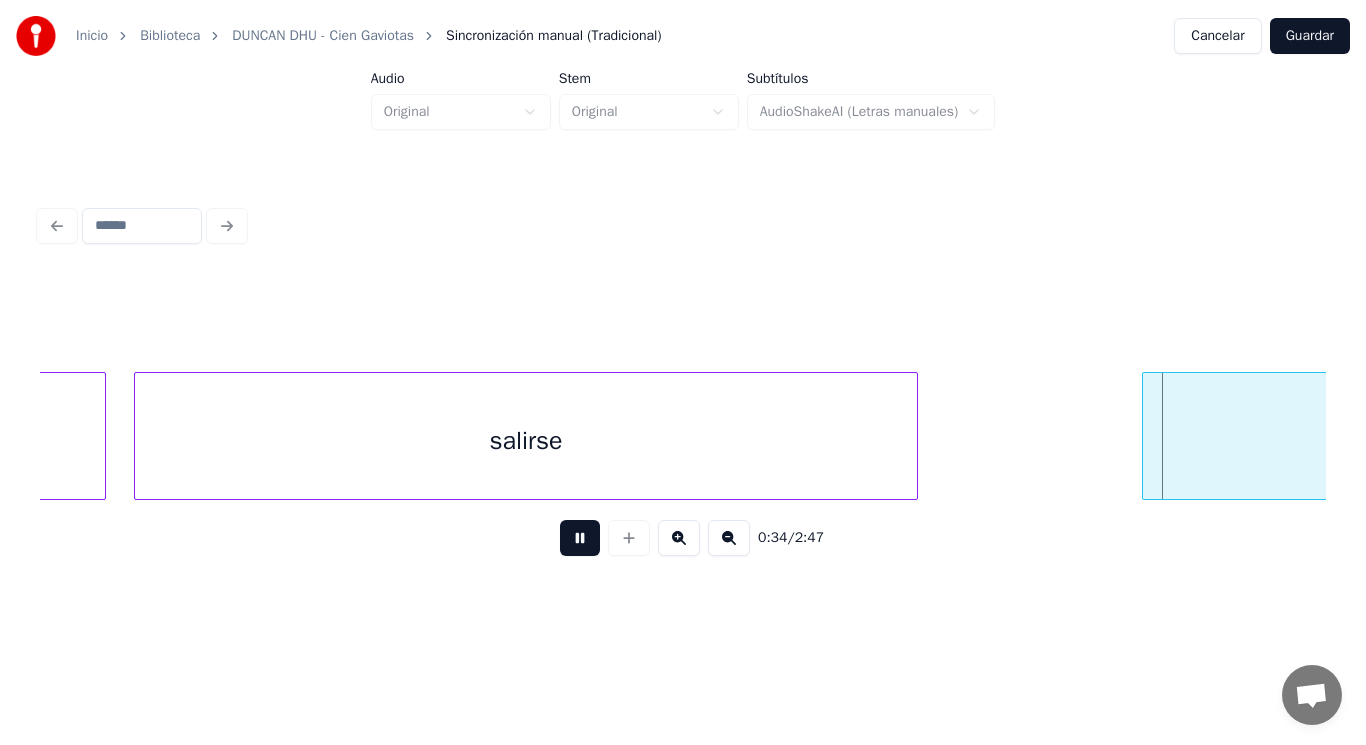 click at bounding box center (580, 538) 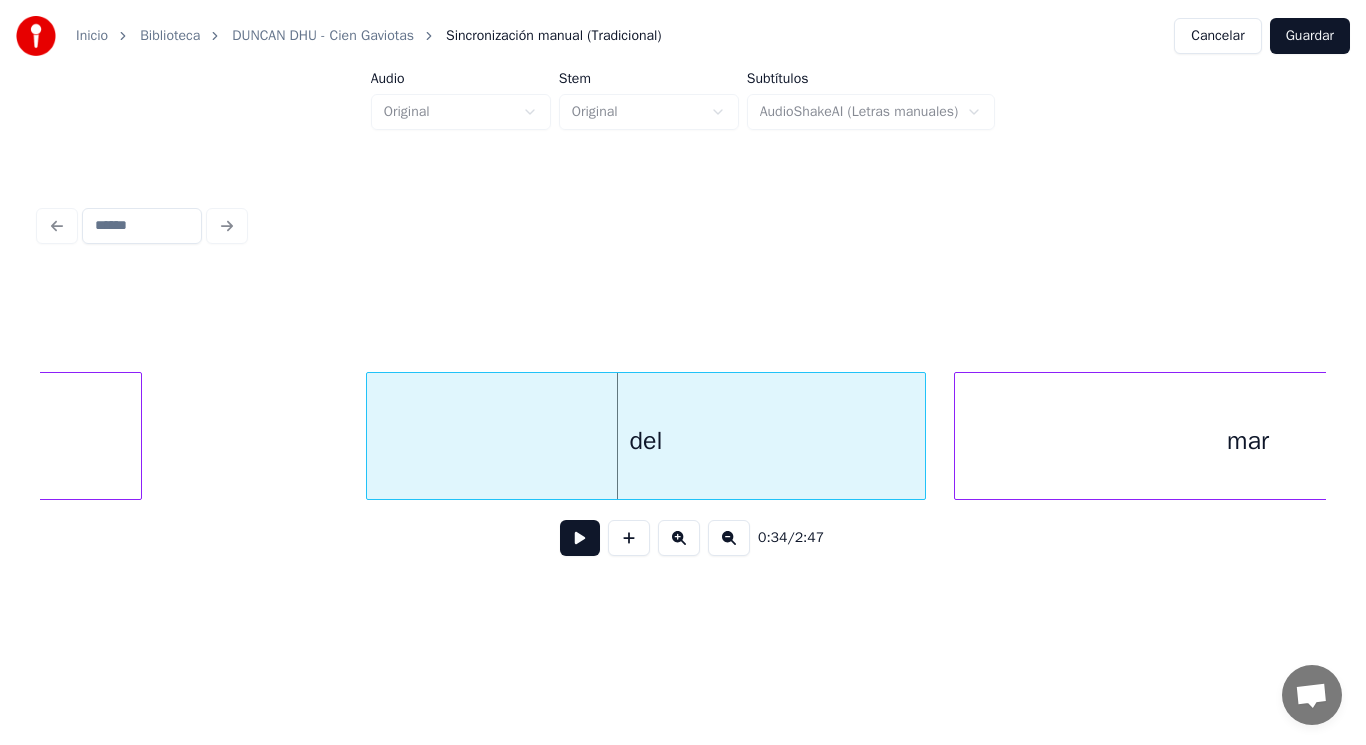 click on "salirse" at bounding box center [-250, 441] 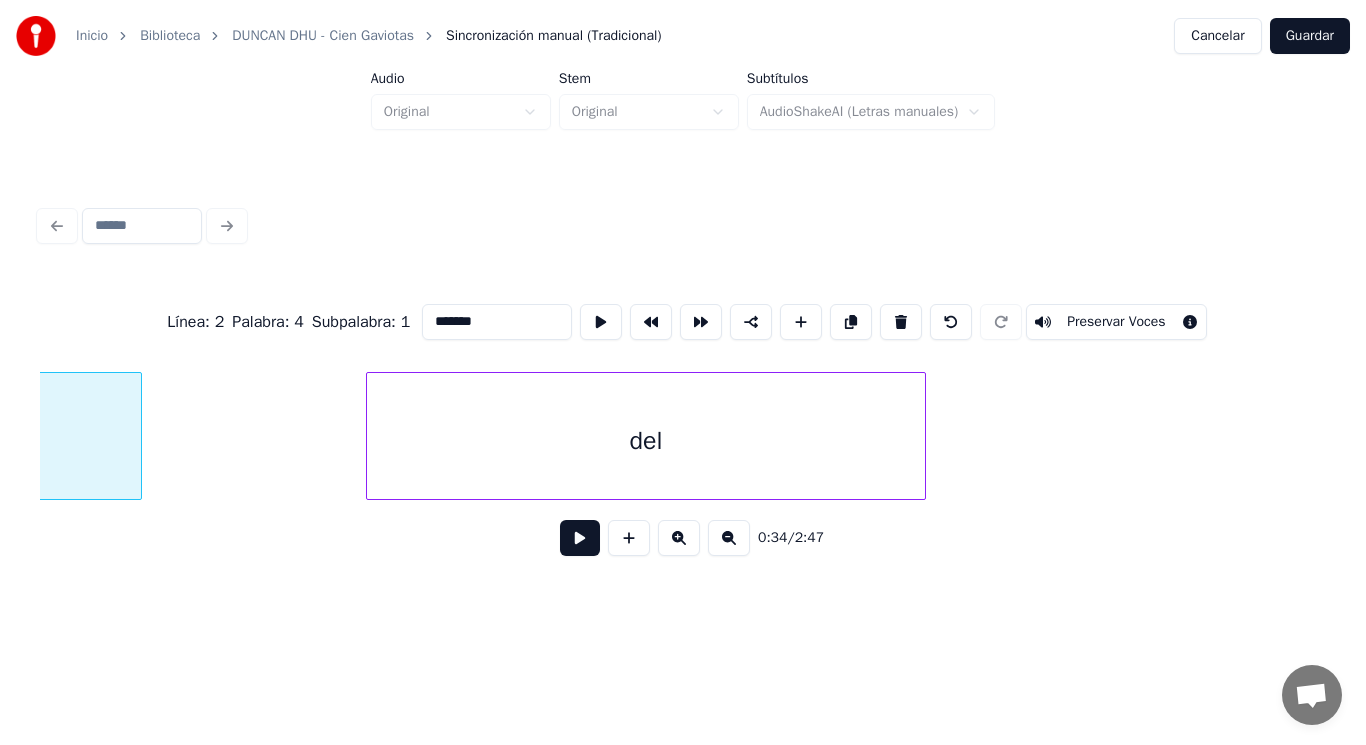 scroll, scrollTop: 0, scrollLeft: 47714, axis: horizontal 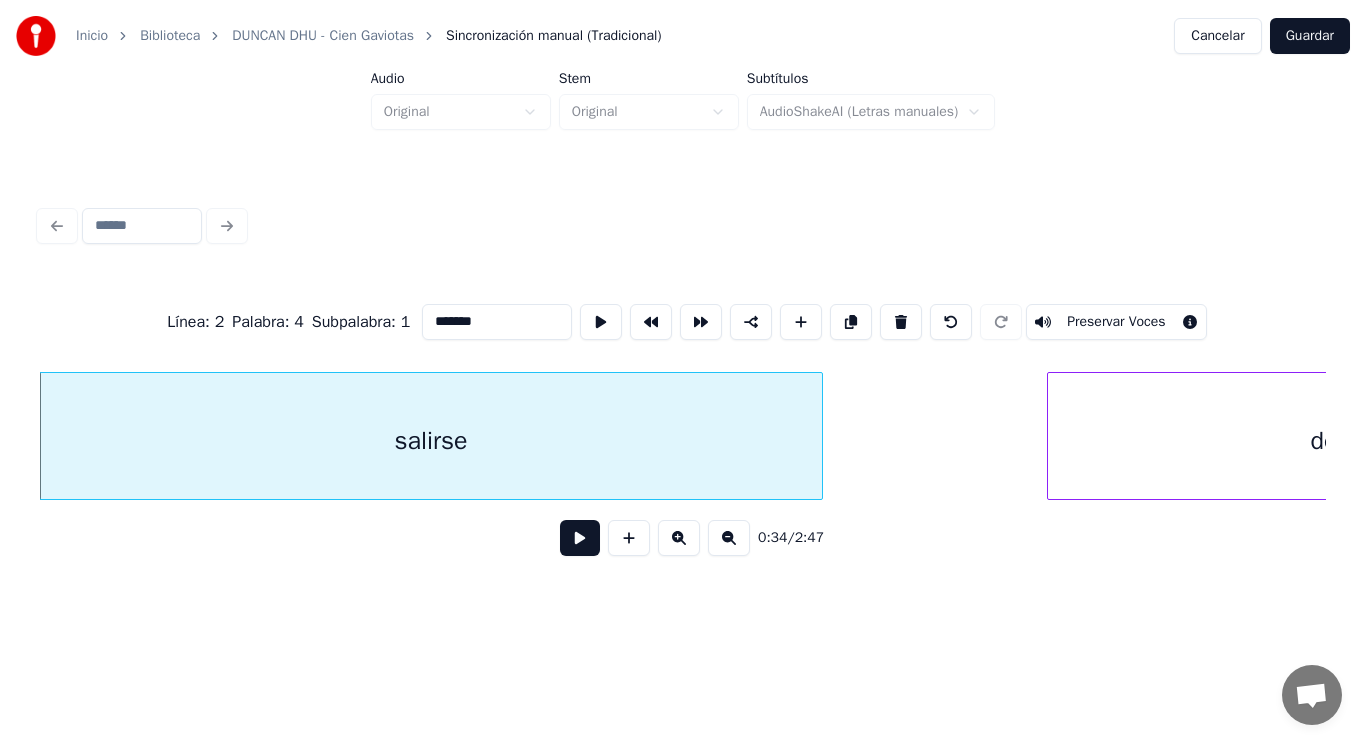 click at bounding box center [580, 538] 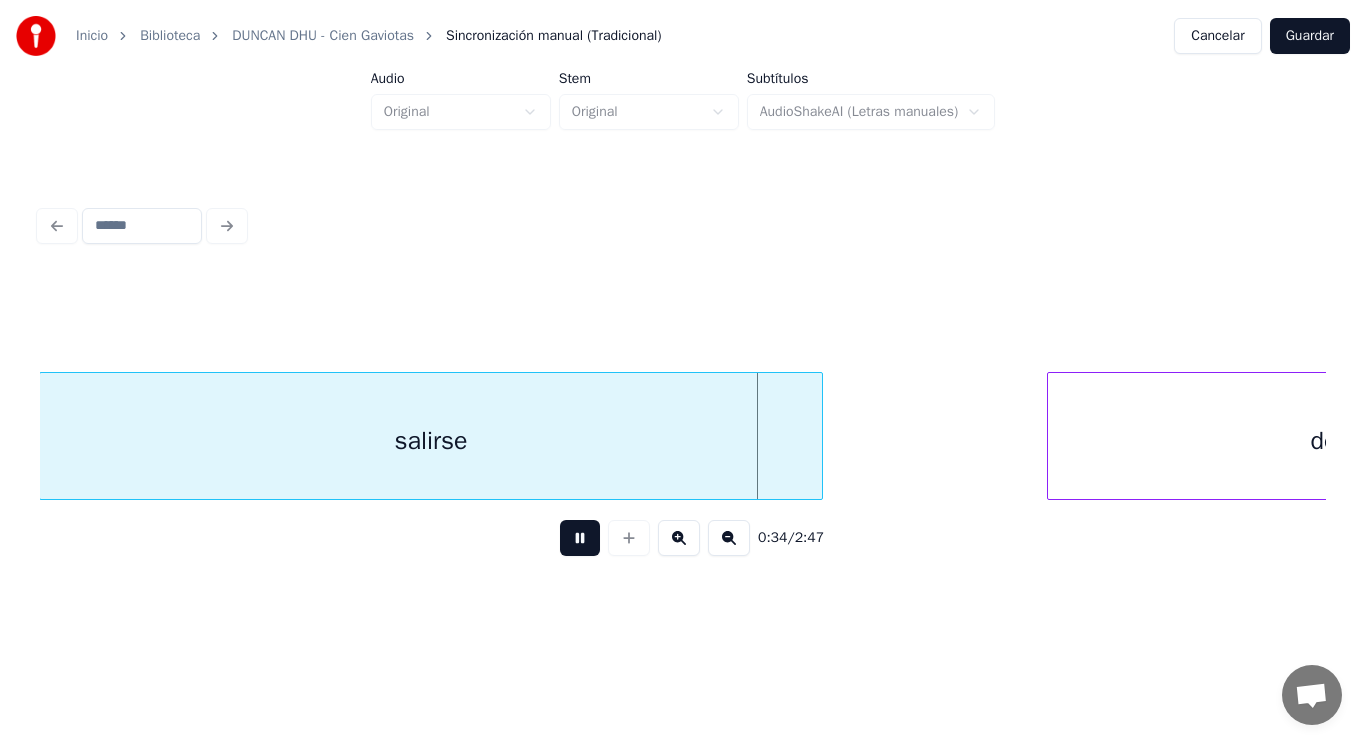 click at bounding box center (580, 538) 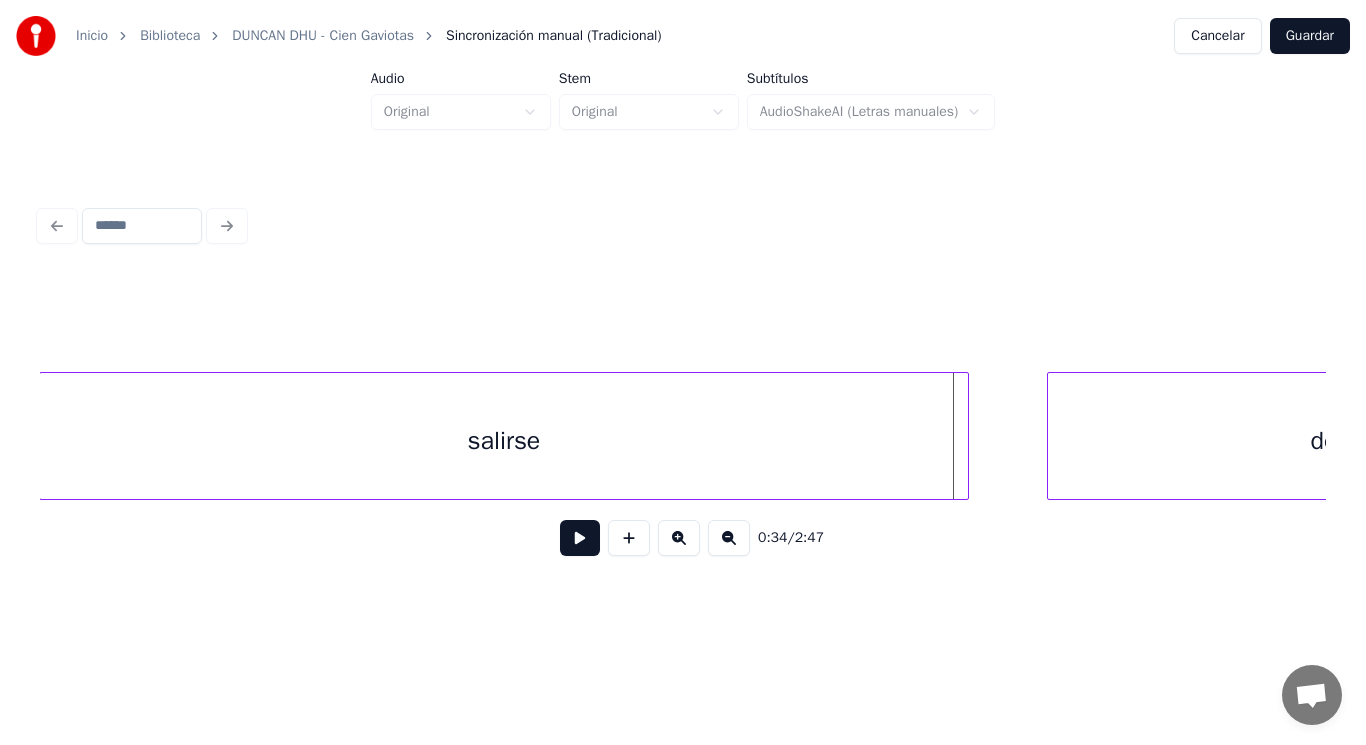 click at bounding box center (965, 436) 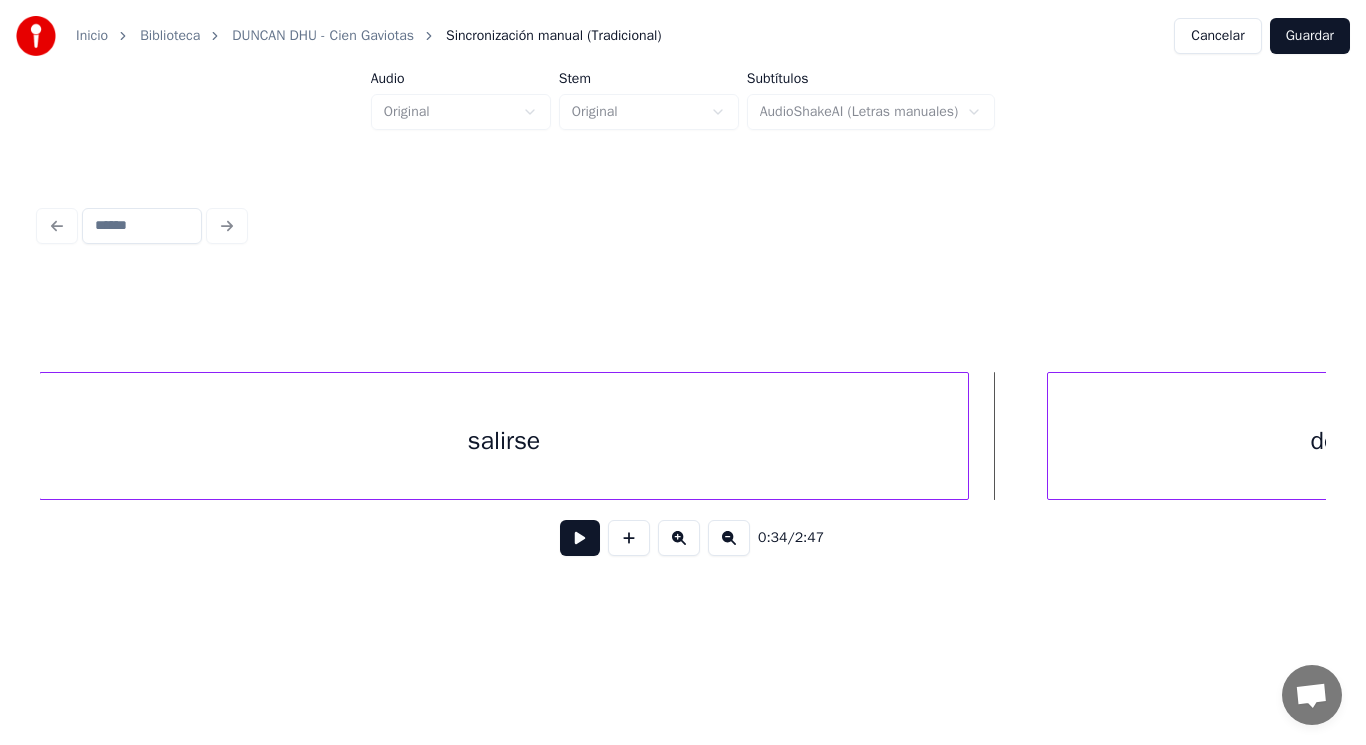 click at bounding box center [580, 538] 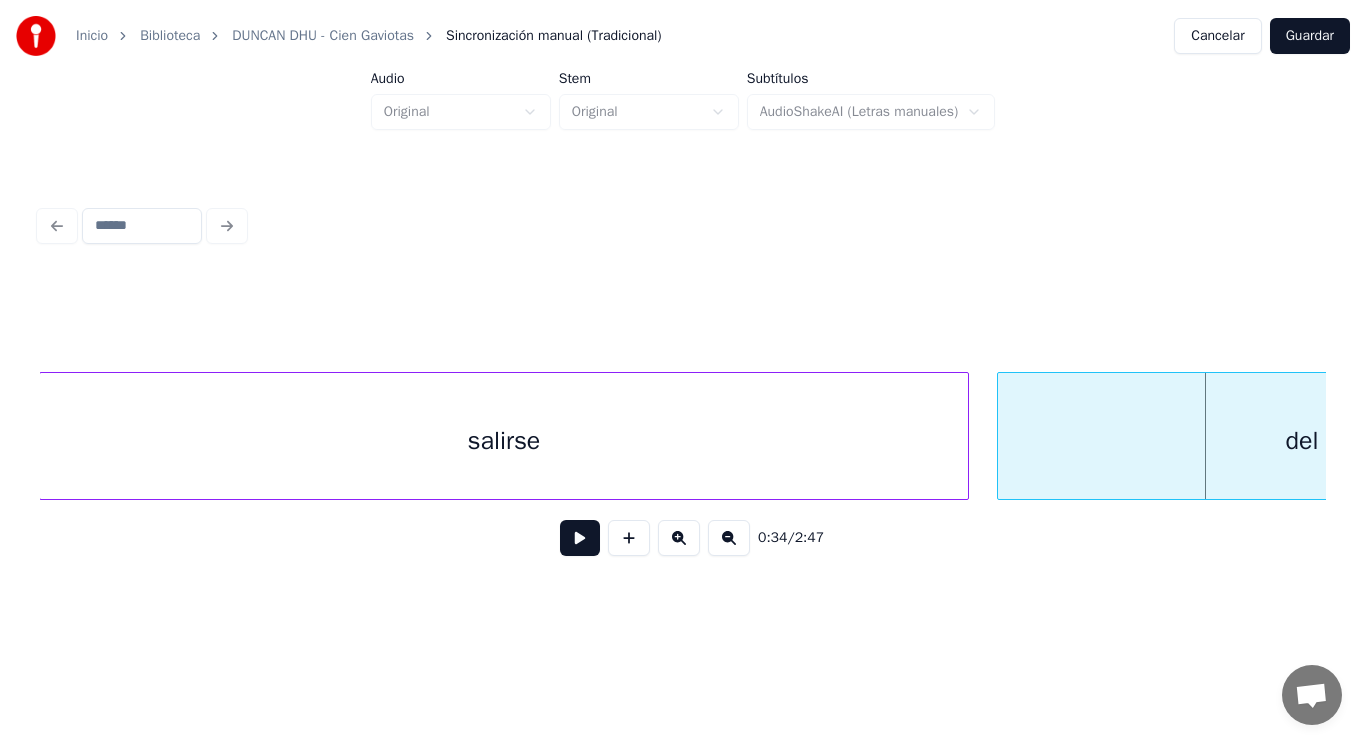 click at bounding box center [1001, 436] 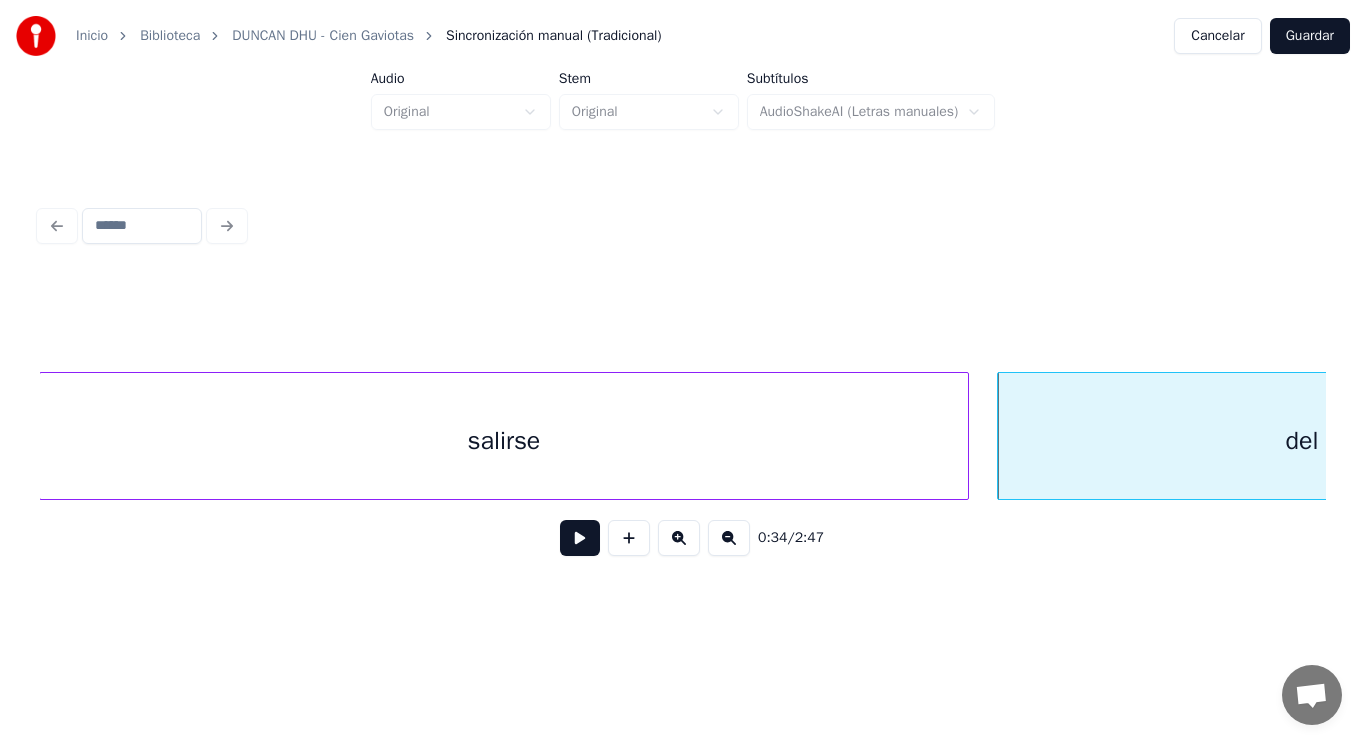 click on "salirse" at bounding box center [504, 441] 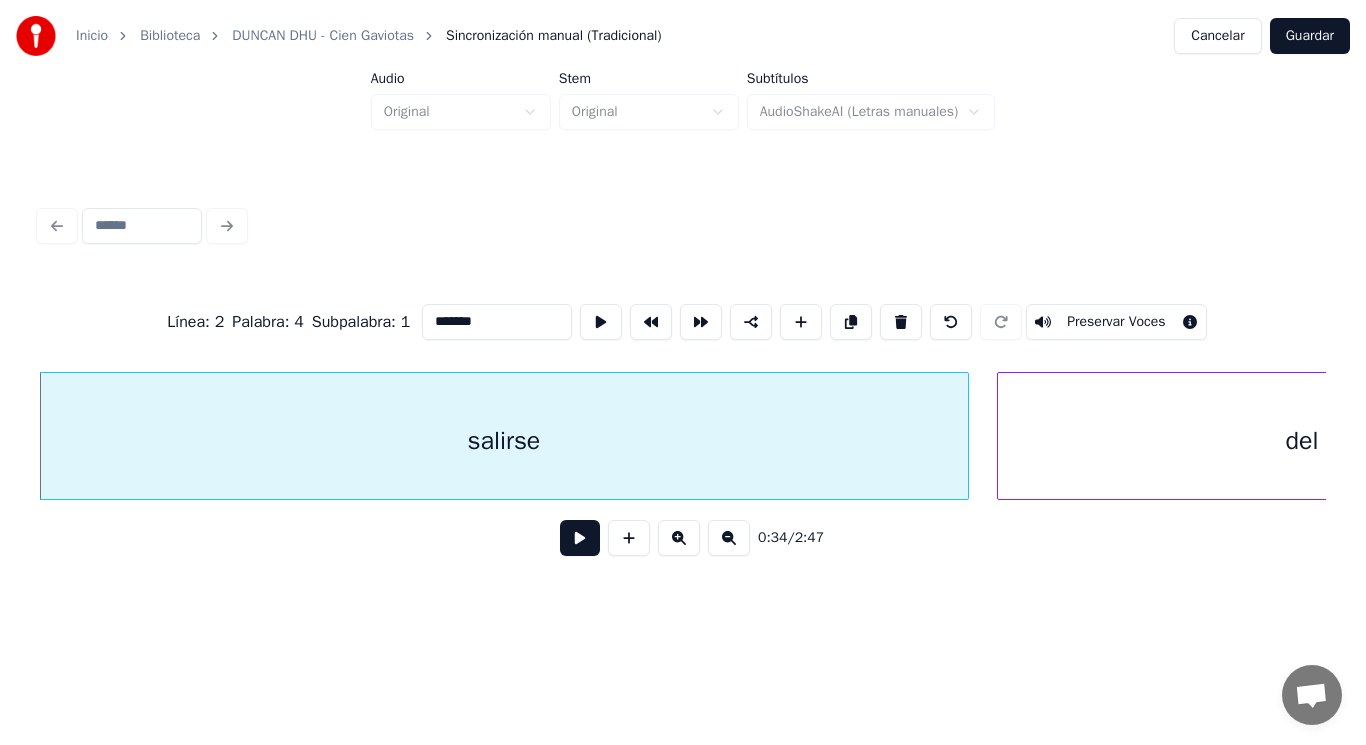 click at bounding box center [580, 538] 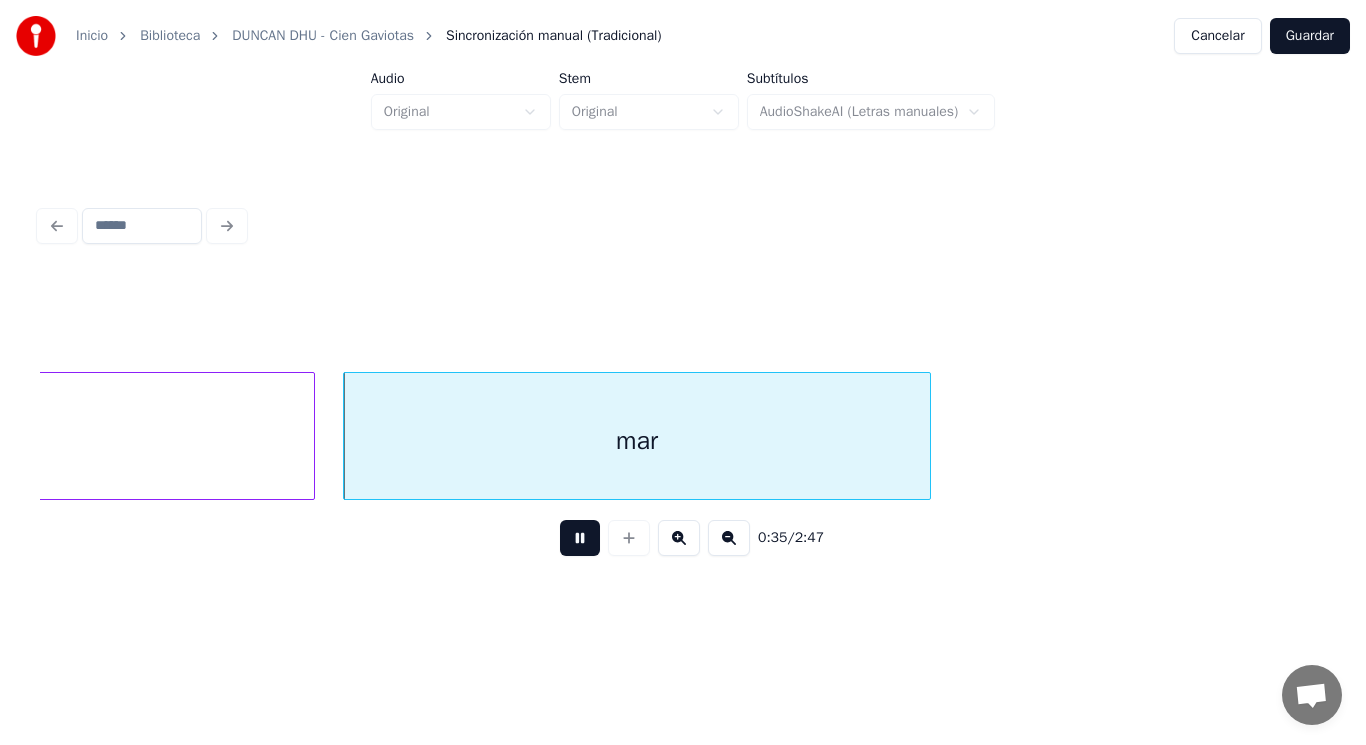 drag, startPoint x: 557, startPoint y: 548, endPoint x: 543, endPoint y: 545, distance: 14.3178215 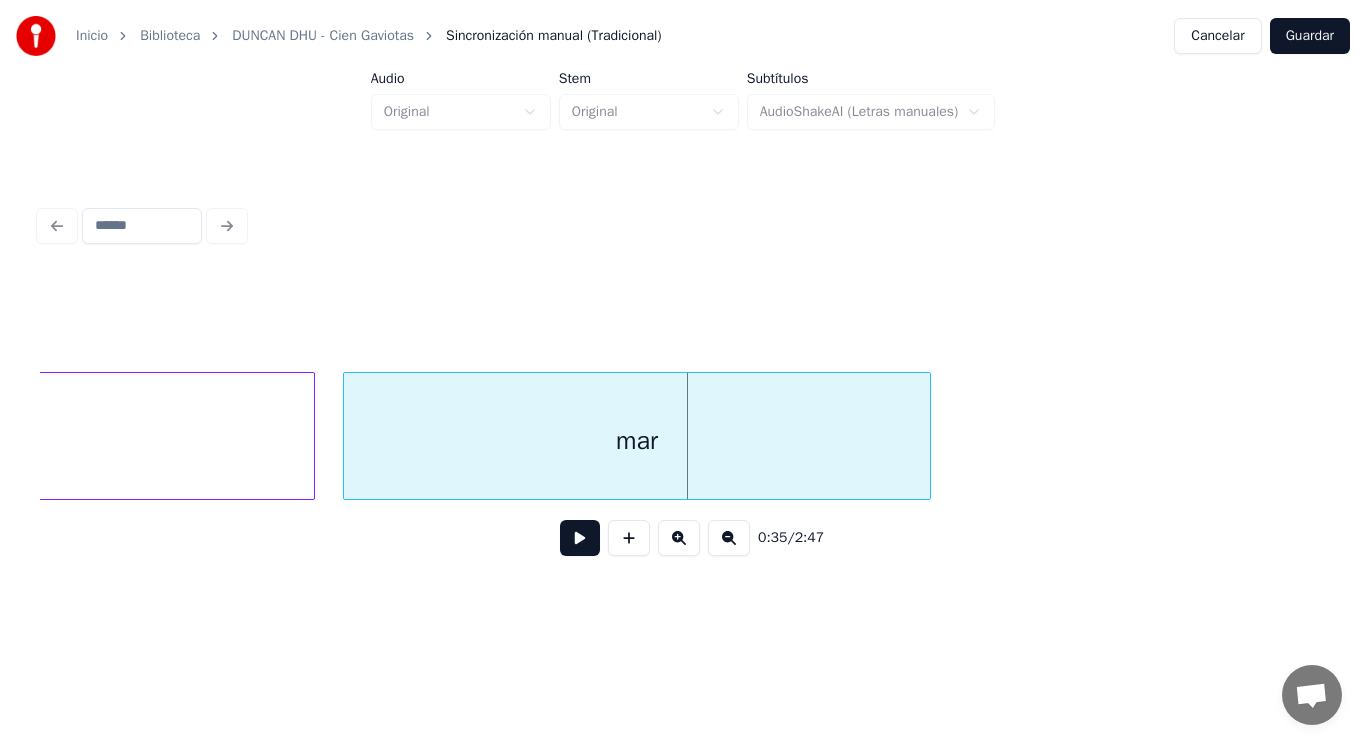 click on "del" at bounding box center [10, 441] 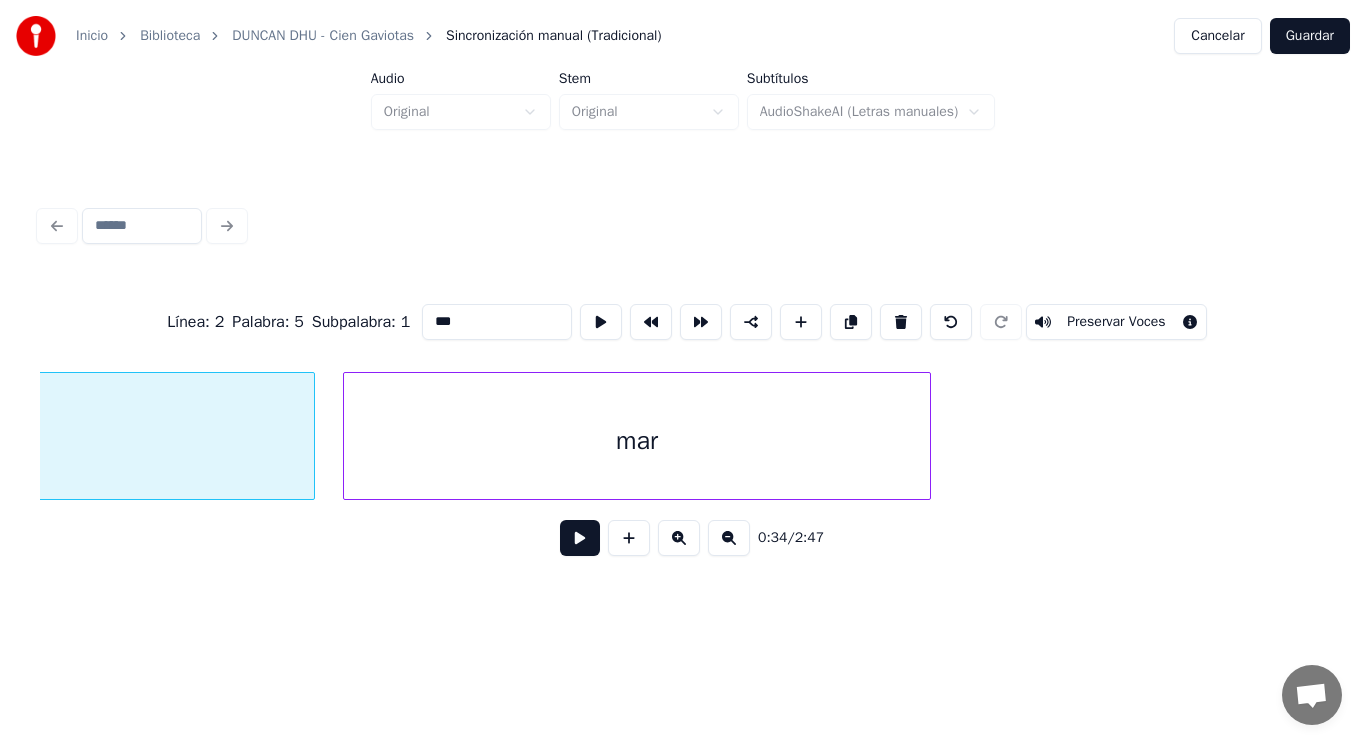 scroll, scrollTop: 0, scrollLeft: 48672, axis: horizontal 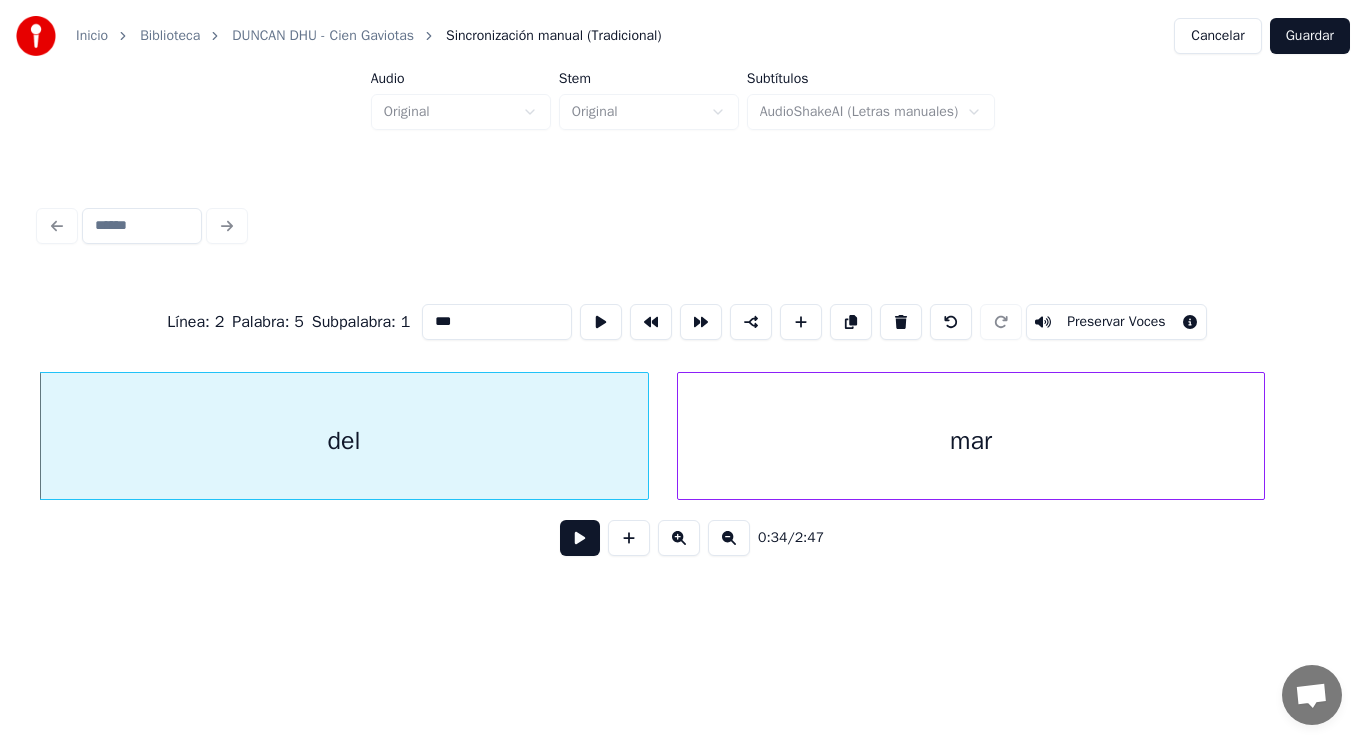 click at bounding box center (580, 538) 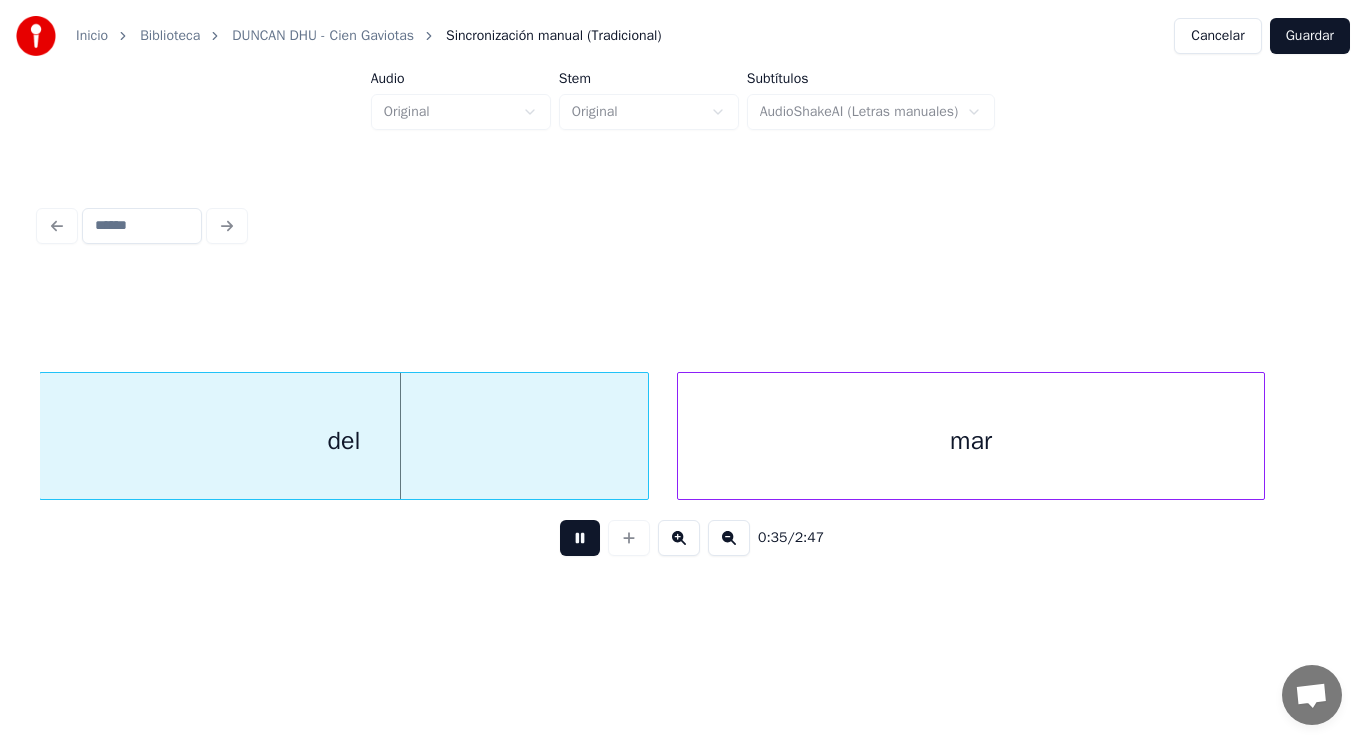 click at bounding box center (580, 538) 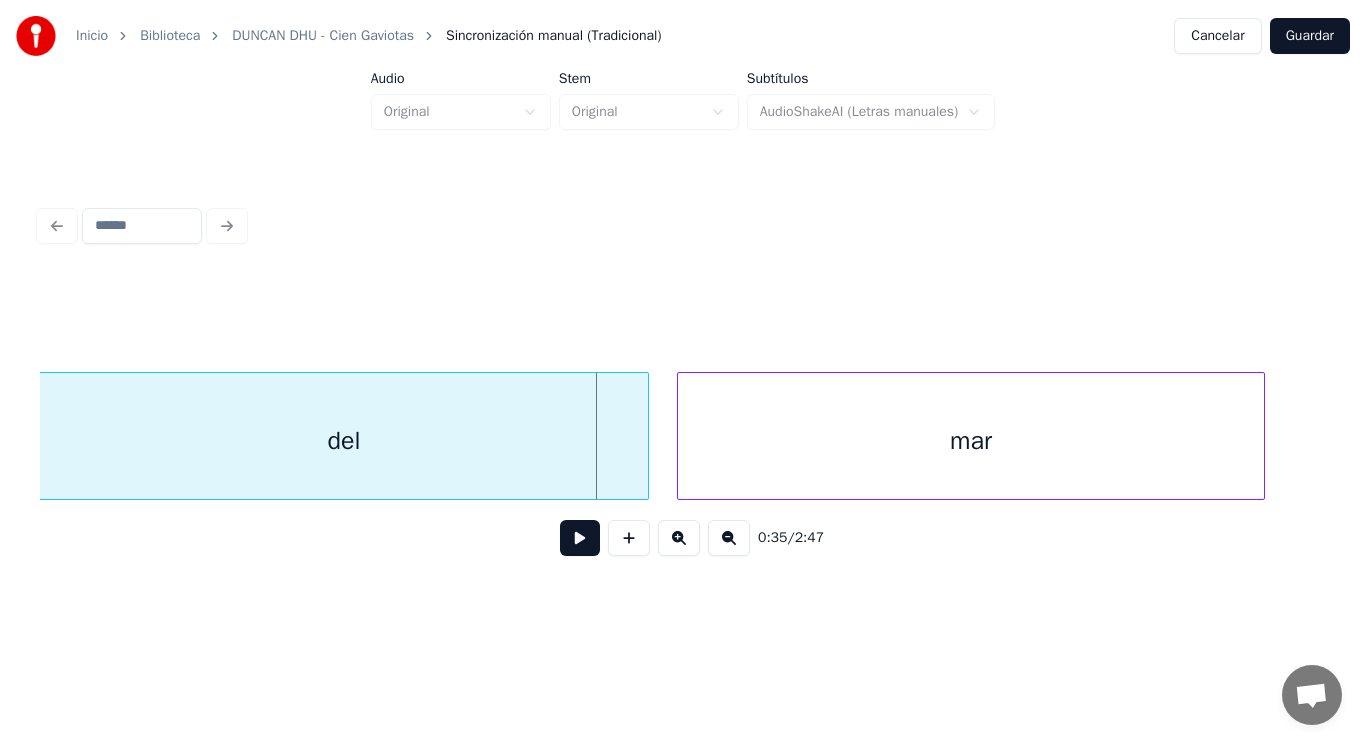 click at bounding box center [580, 538] 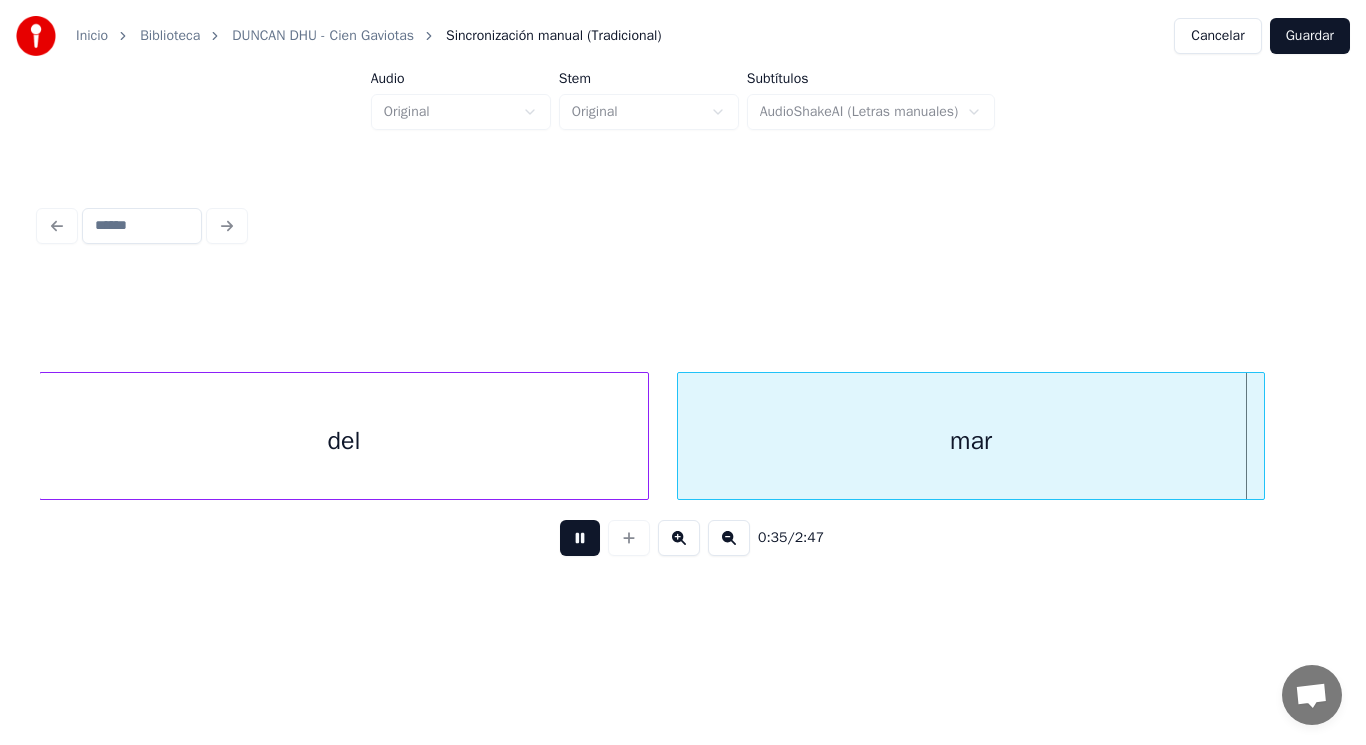 click at bounding box center [580, 538] 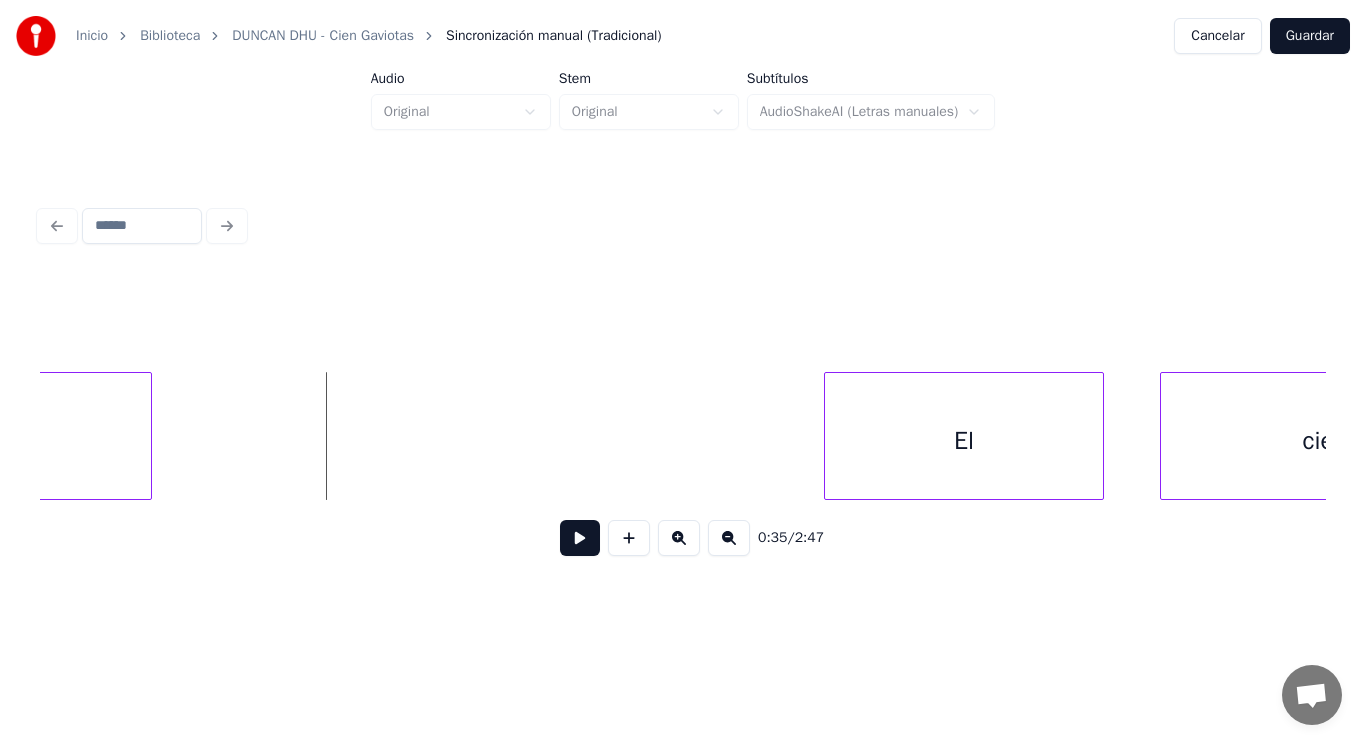 click on "mar" at bounding box center [-142, 441] 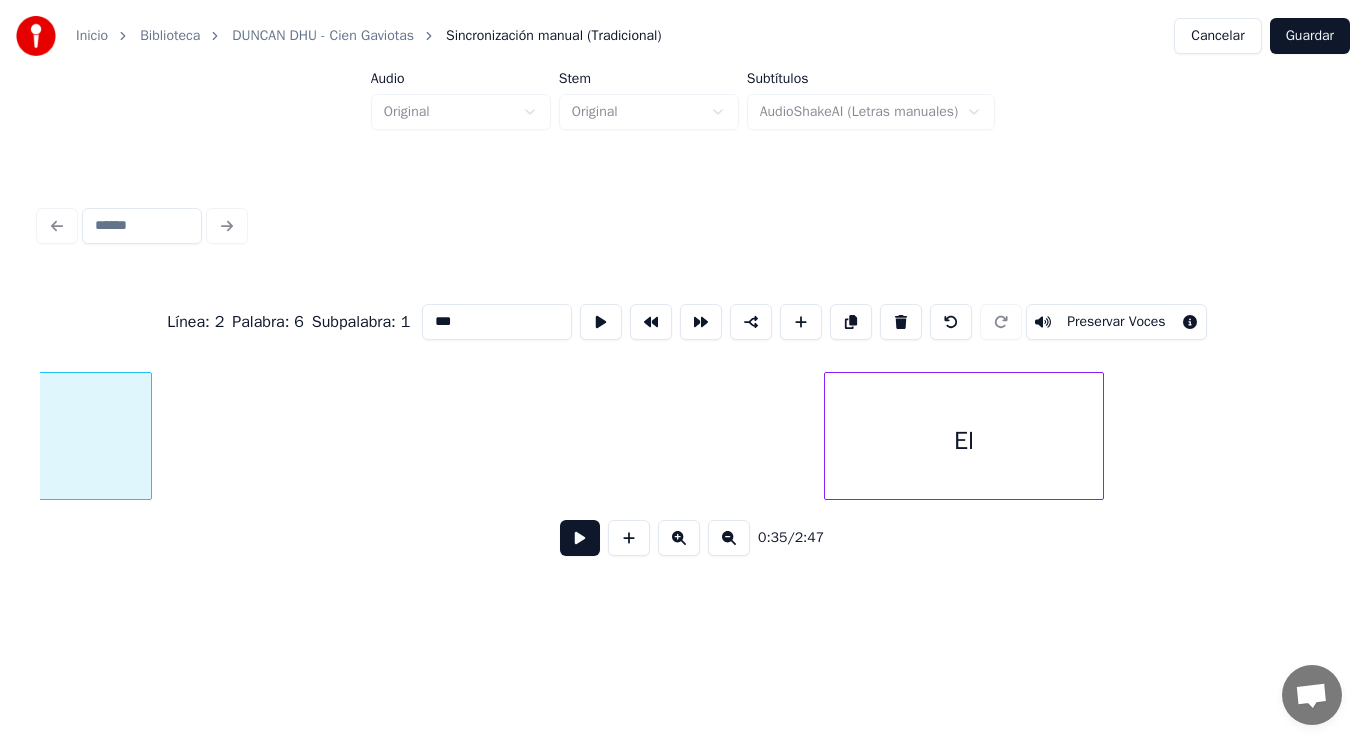 scroll, scrollTop: 0, scrollLeft: 49310, axis: horizontal 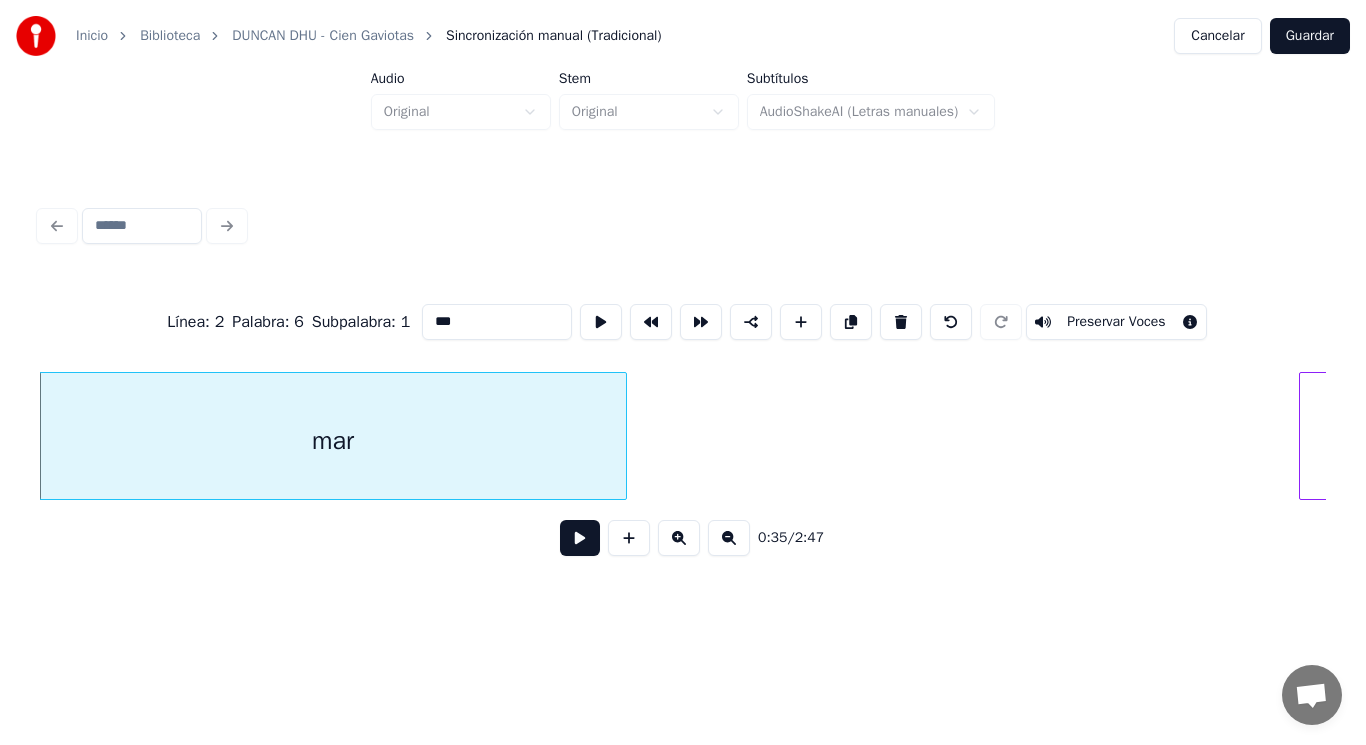 click at bounding box center (580, 538) 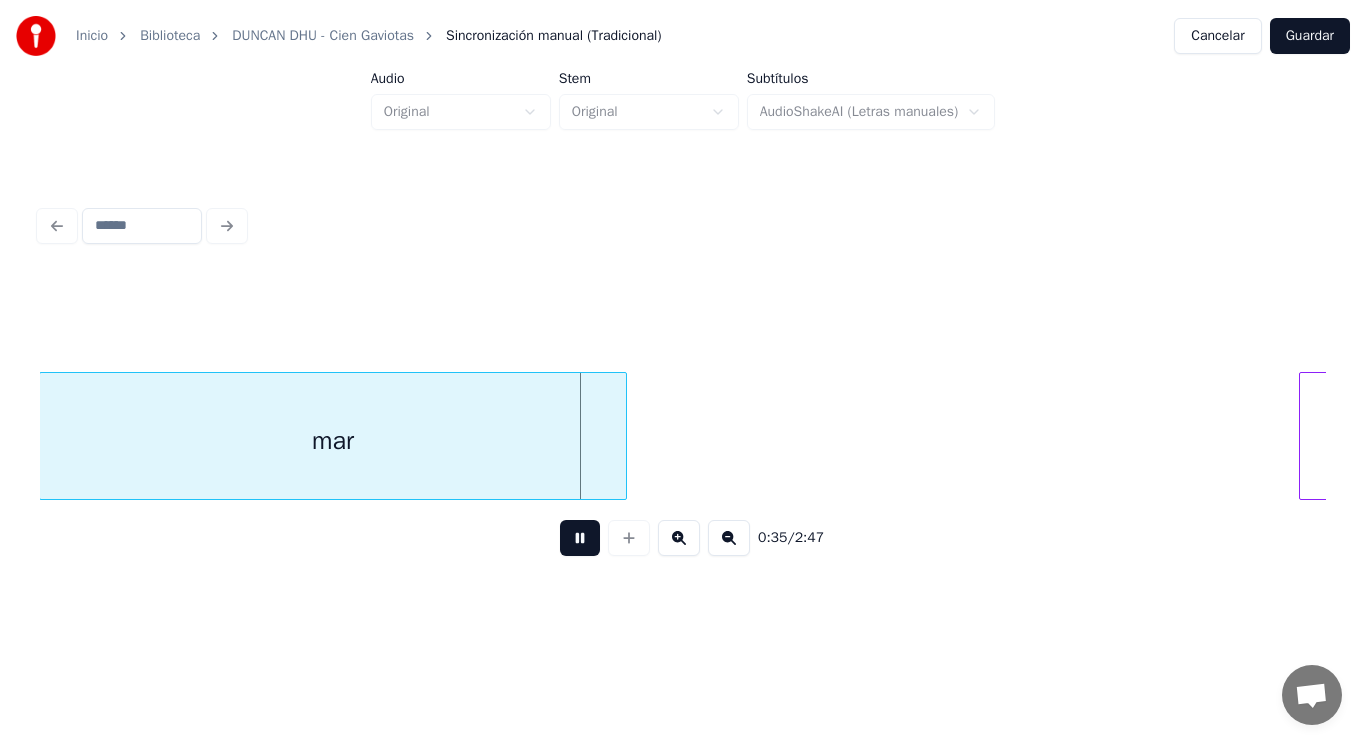 click at bounding box center (580, 538) 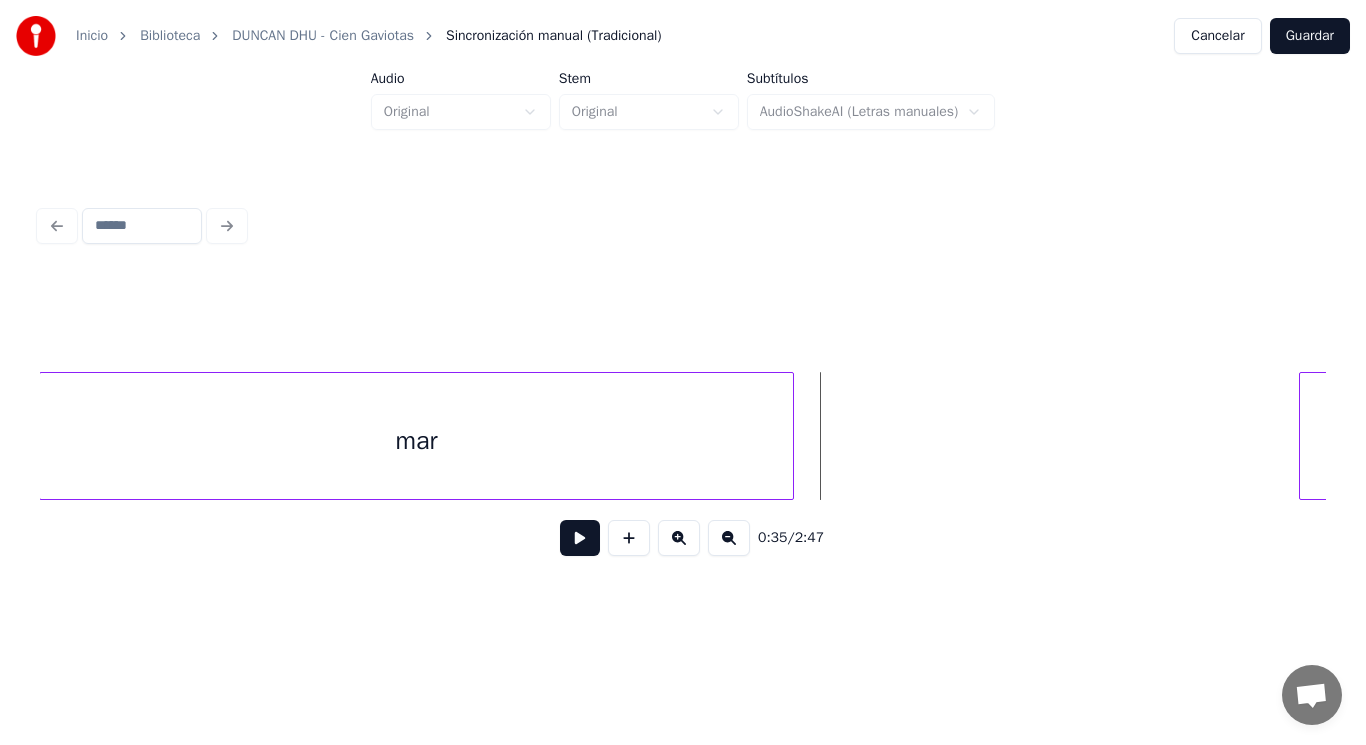 click at bounding box center (790, 436) 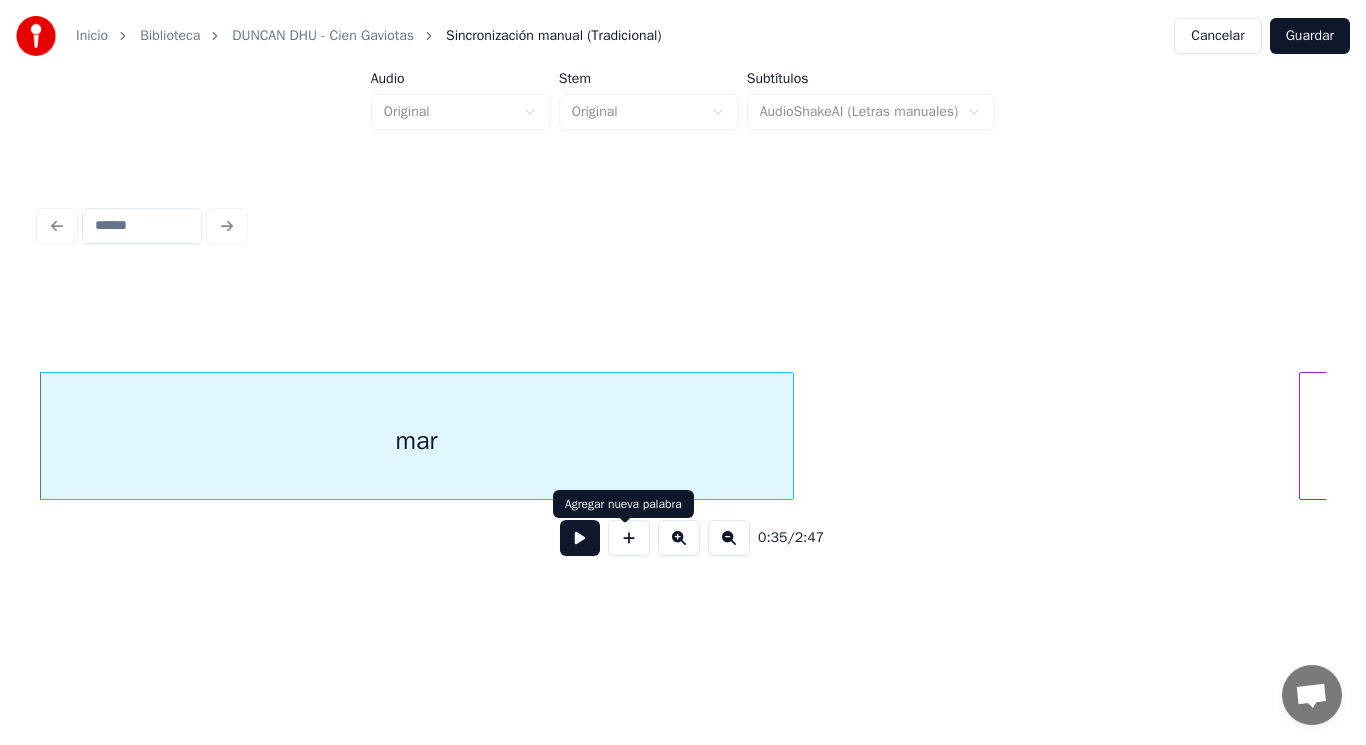 click at bounding box center (580, 538) 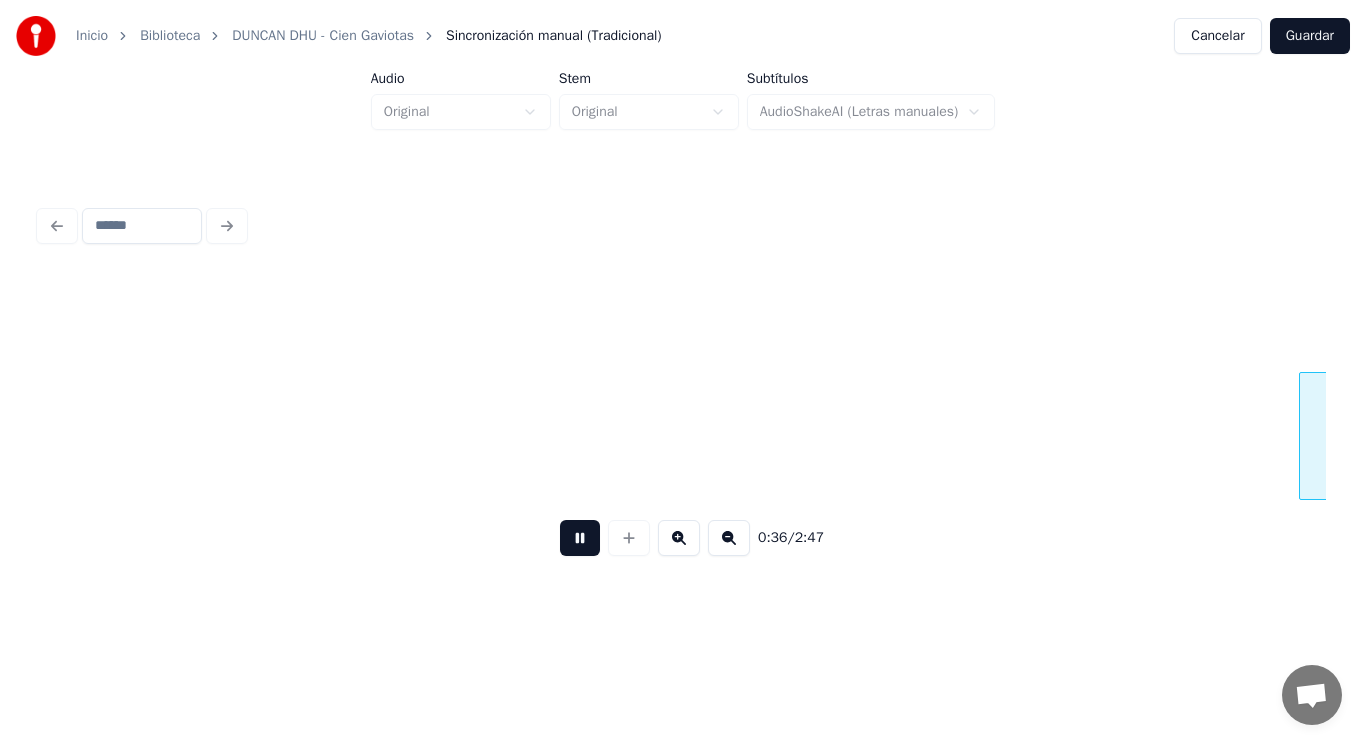 scroll, scrollTop: 0, scrollLeft: 50607, axis: horizontal 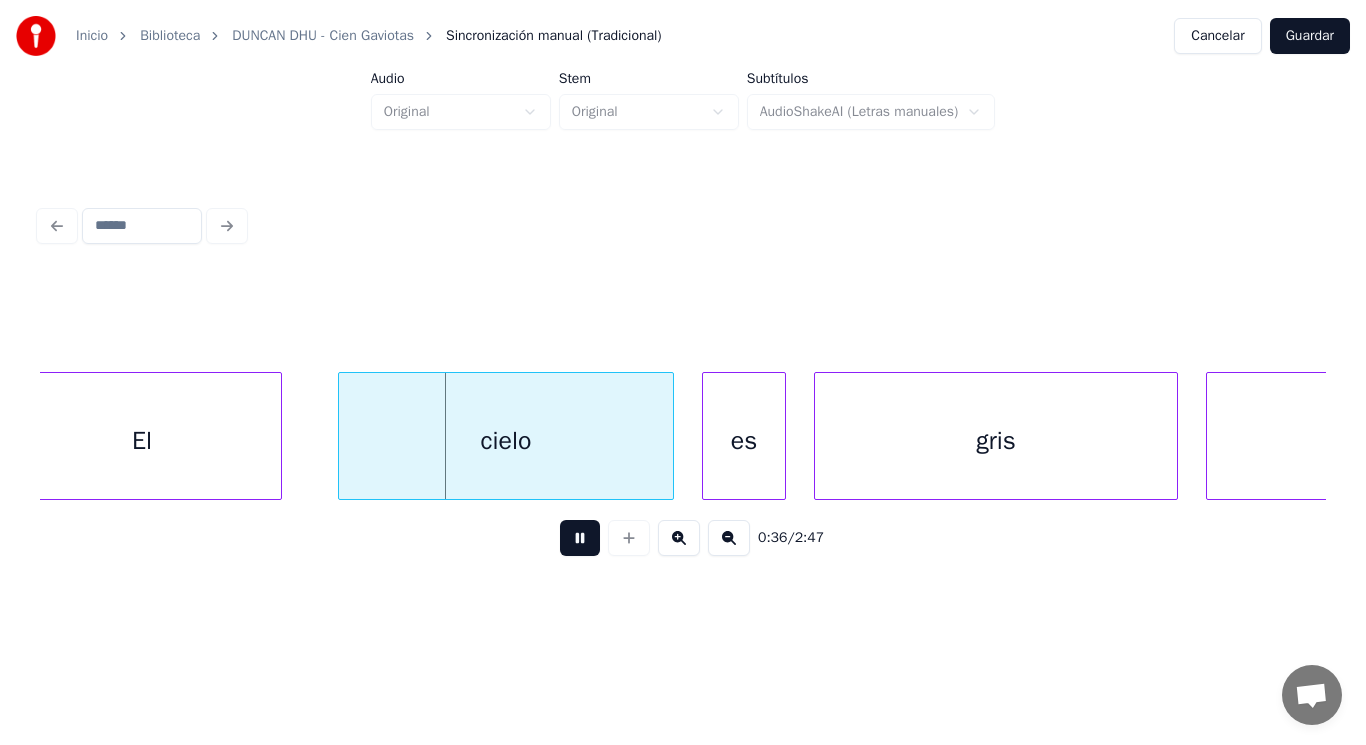 click at bounding box center [580, 538] 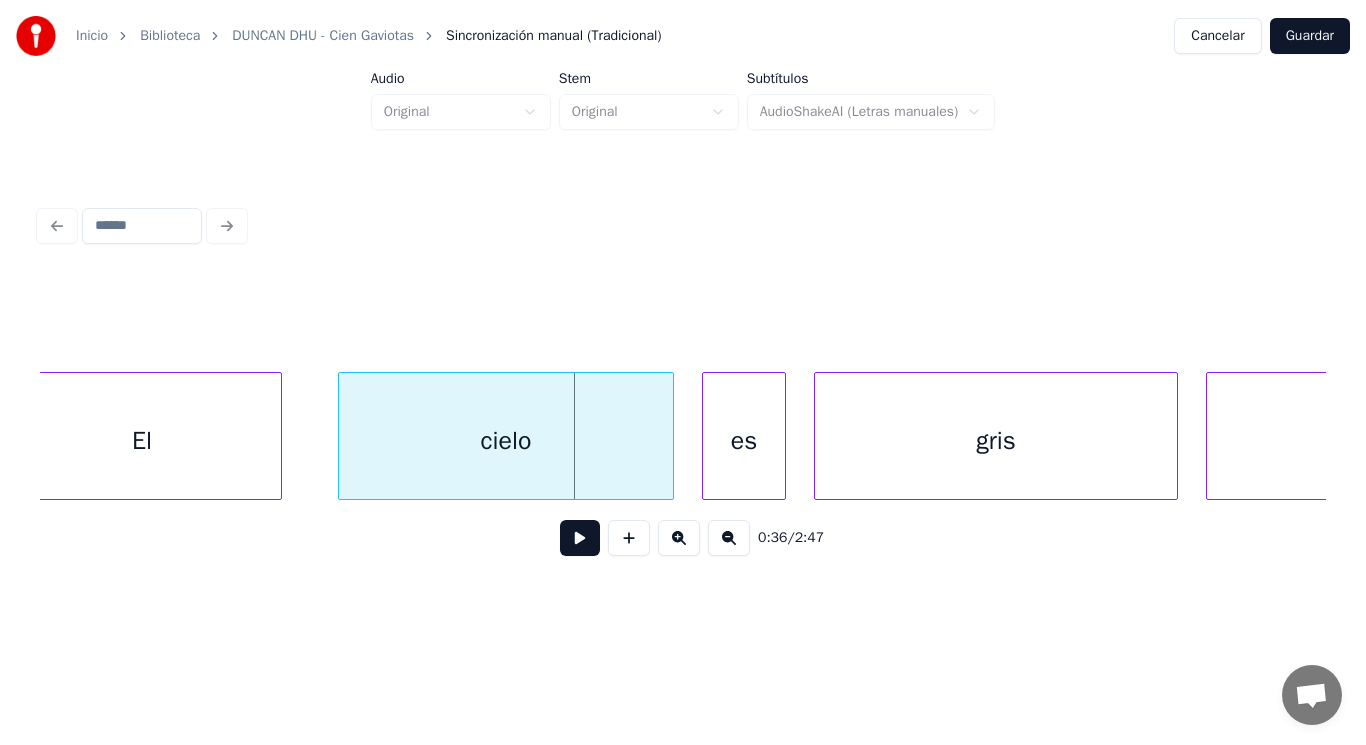 click on "El" at bounding box center (142, 441) 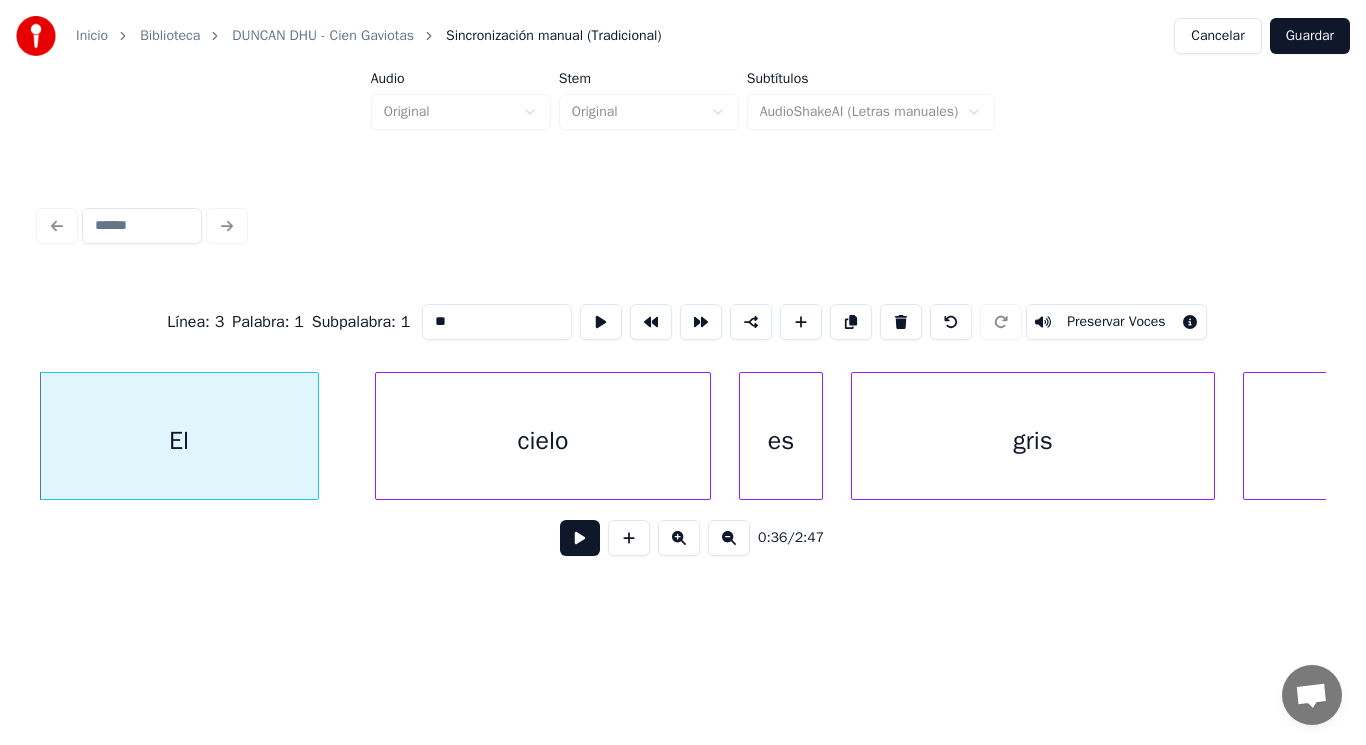 click at bounding box center [580, 538] 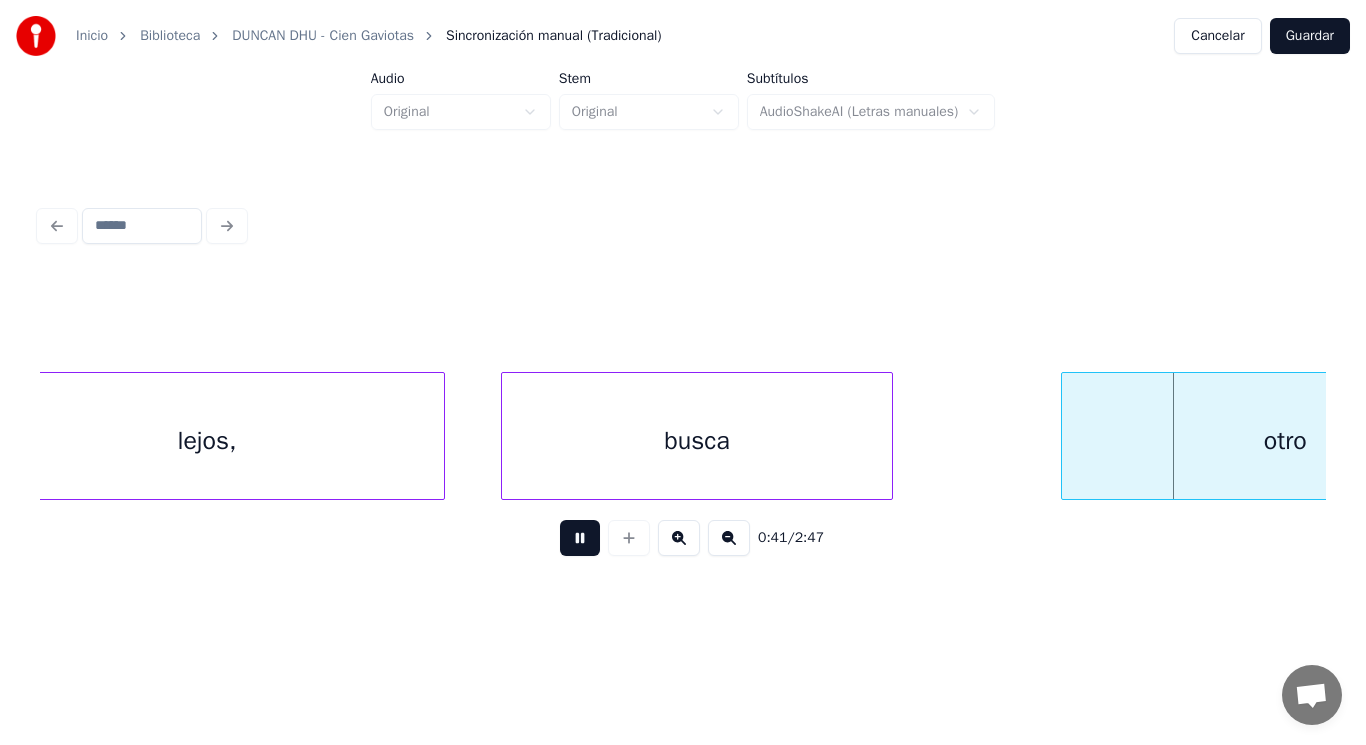scroll, scrollTop: 0, scrollLeft: 58387, axis: horizontal 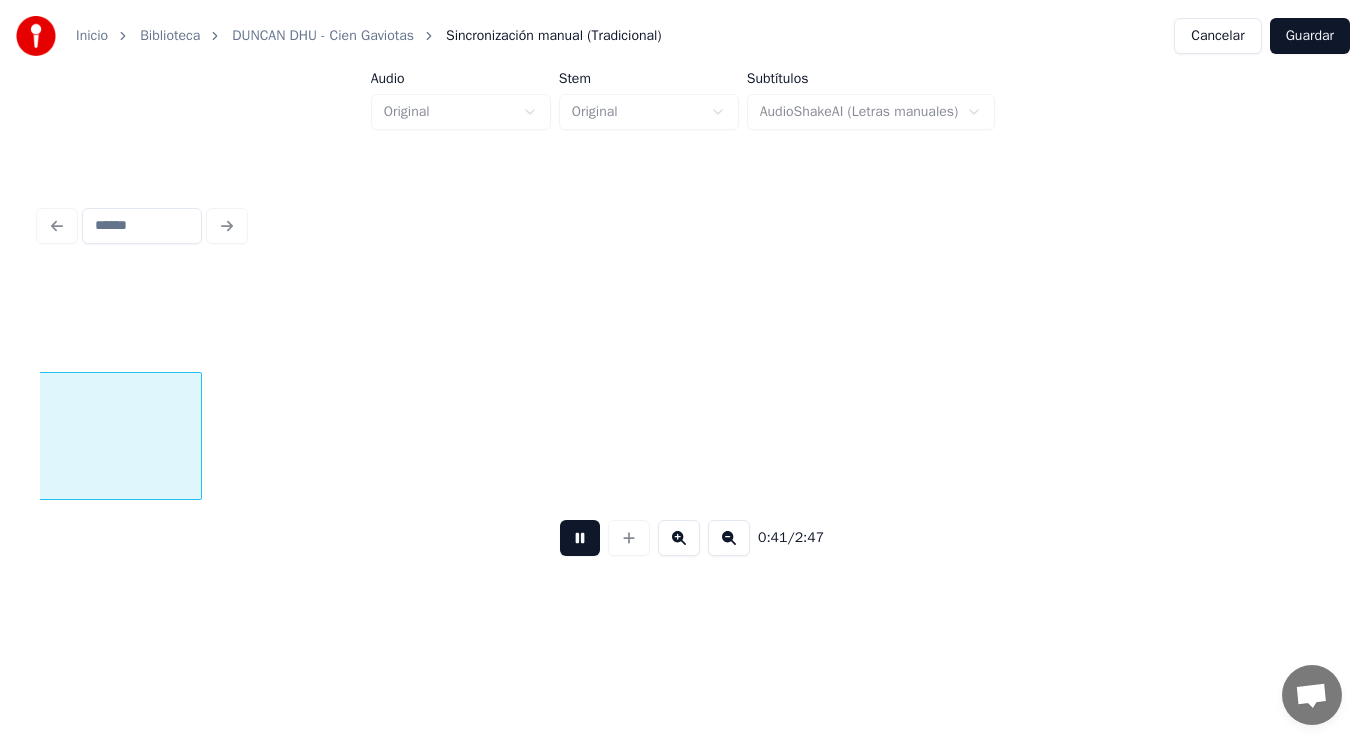 click at bounding box center [580, 538] 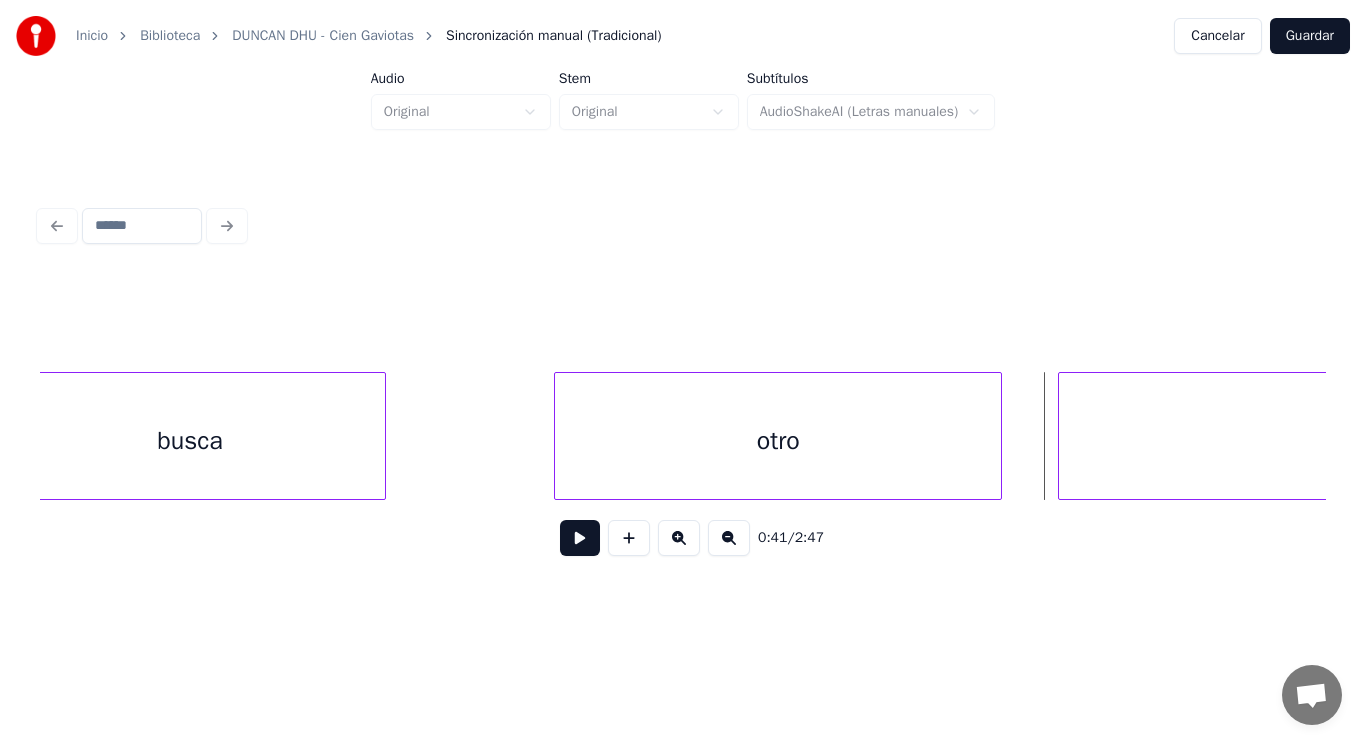 click on "busca" at bounding box center (190, 441) 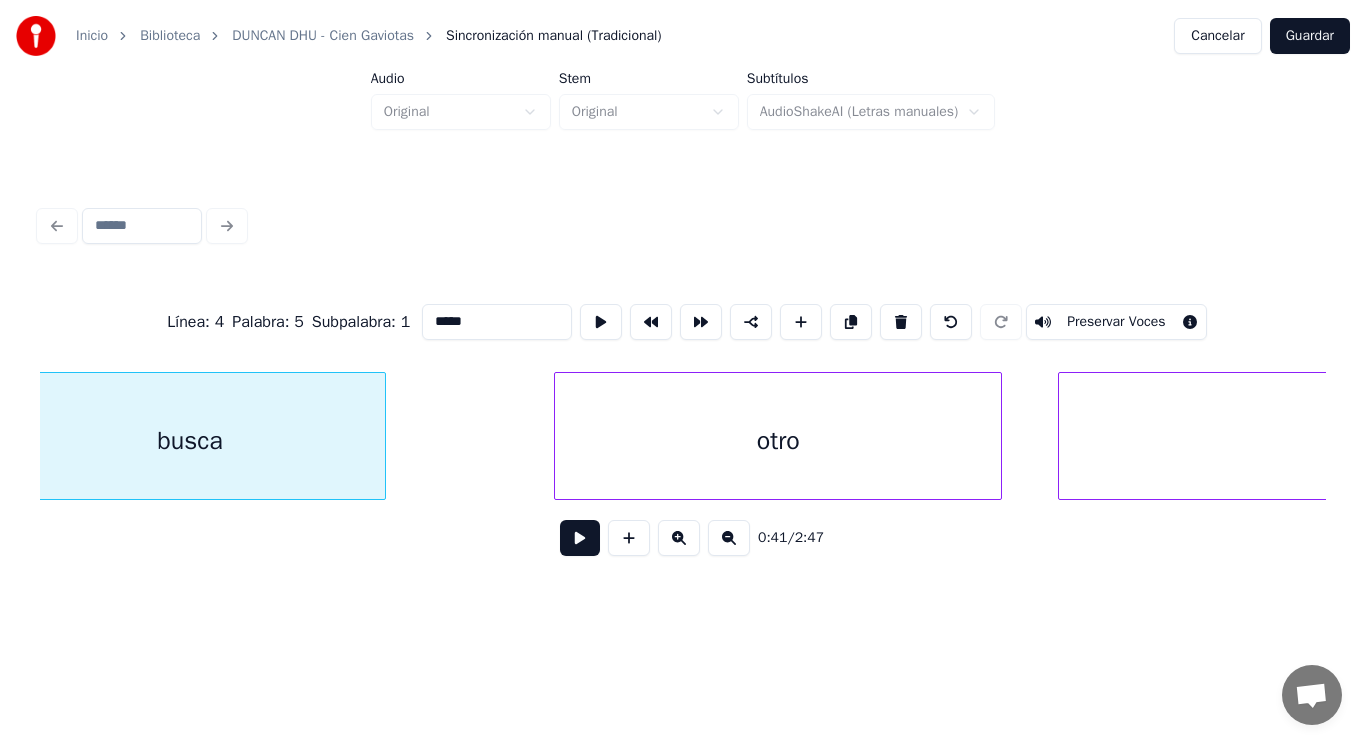 scroll, scrollTop: 0, scrollLeft: 57542, axis: horizontal 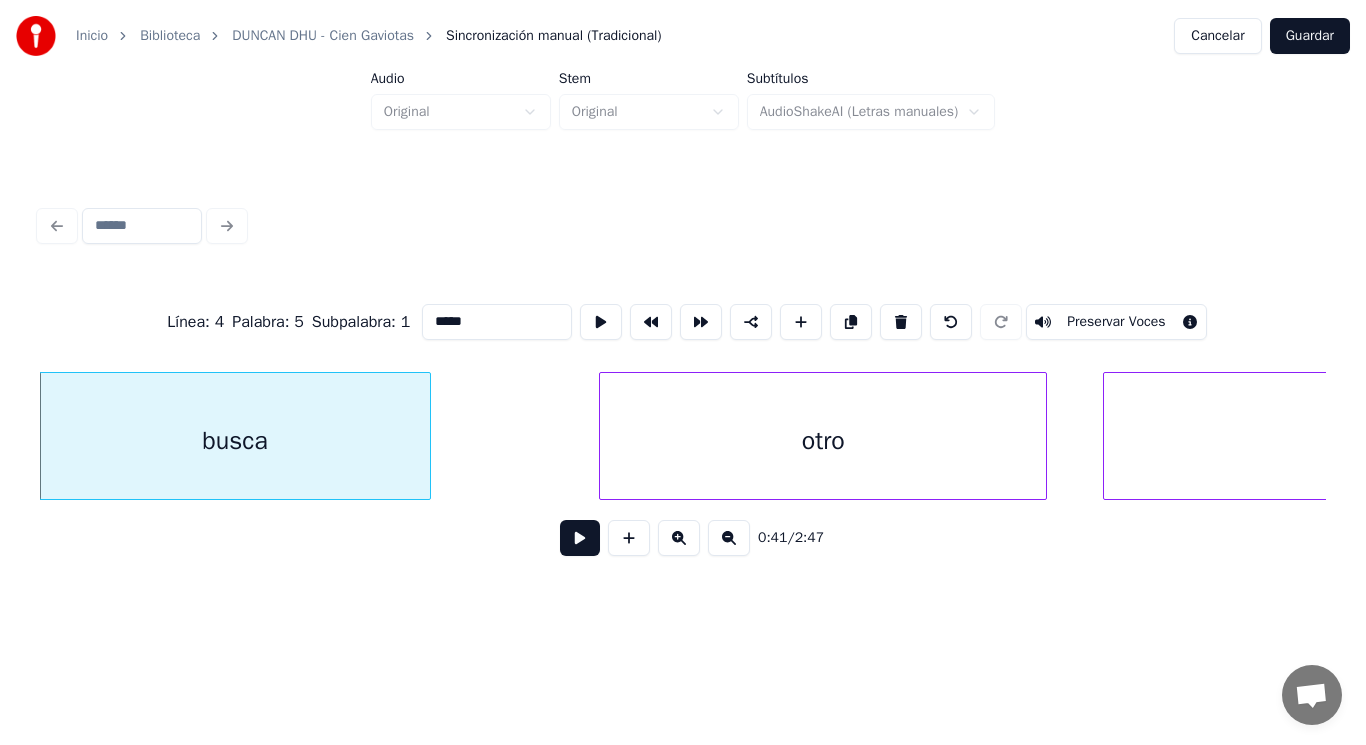 click at bounding box center (580, 538) 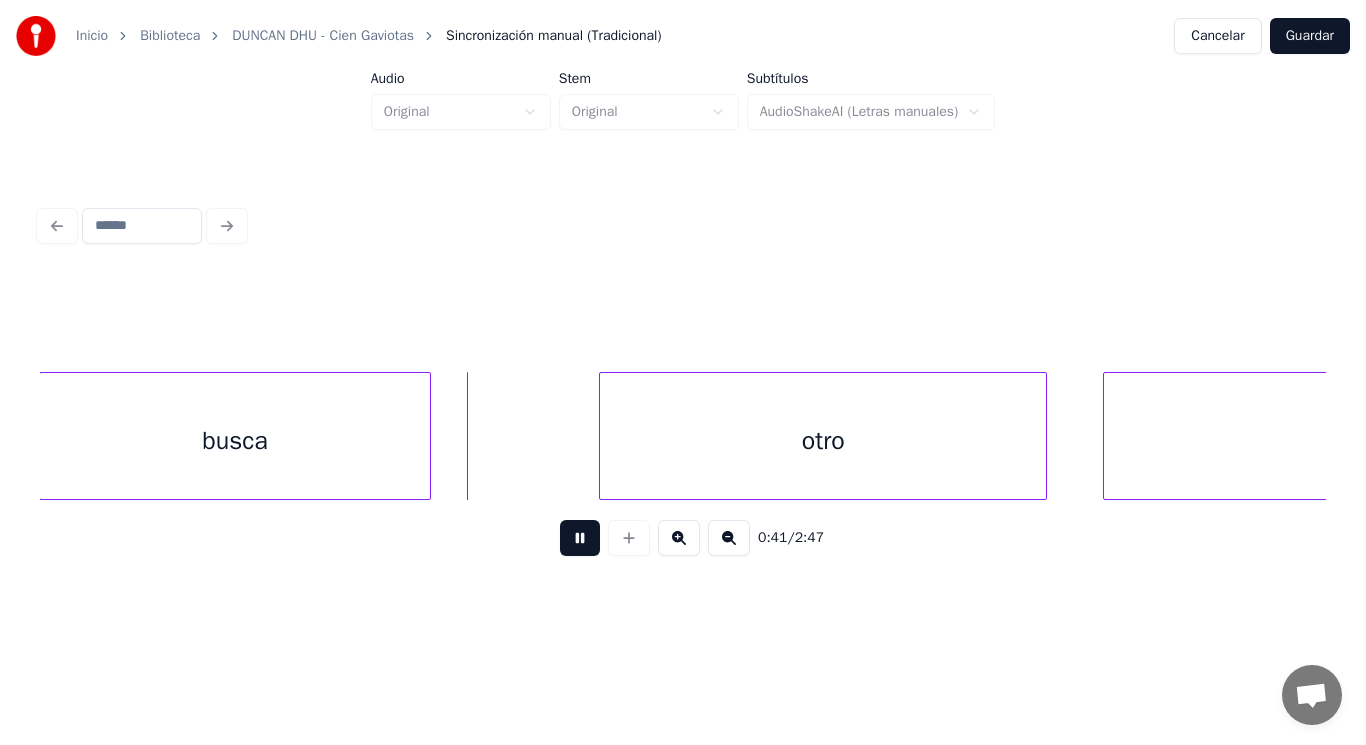click at bounding box center (580, 538) 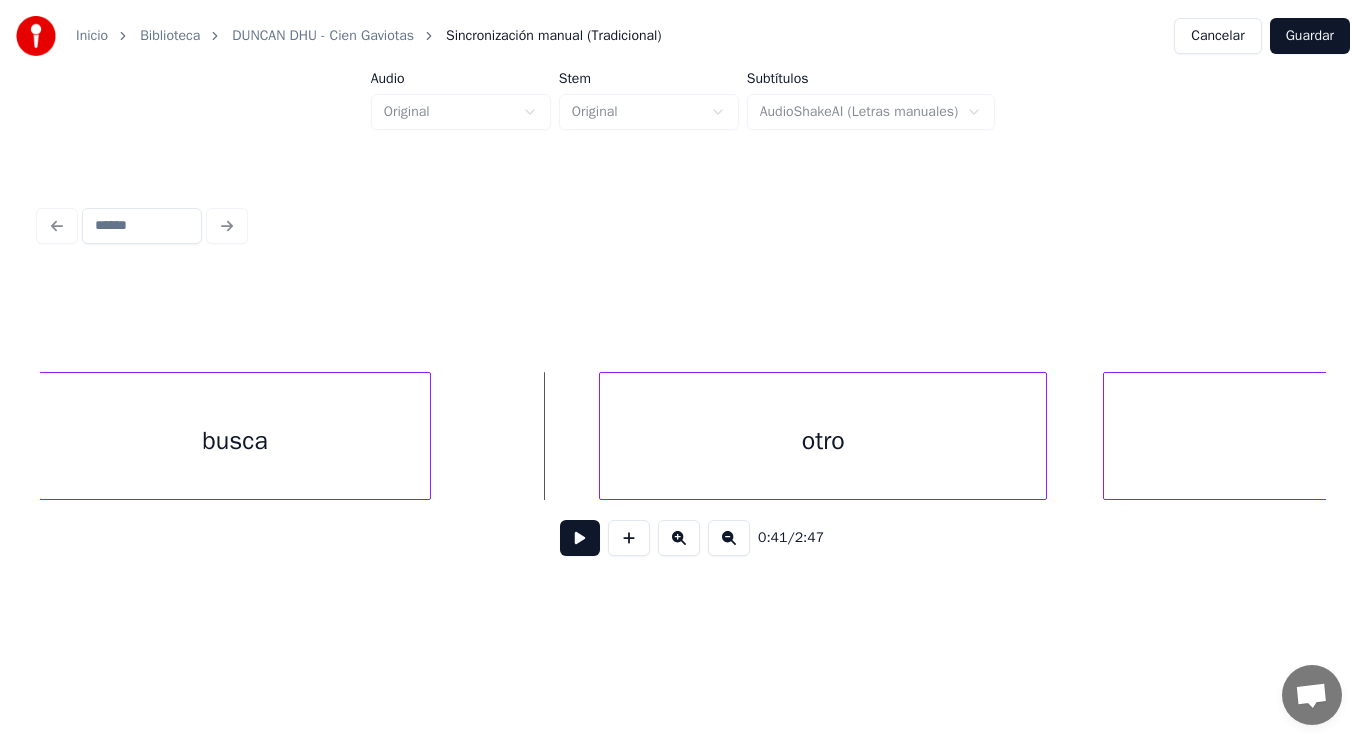 click on "otro lugar busca" at bounding box center [59527, 436] 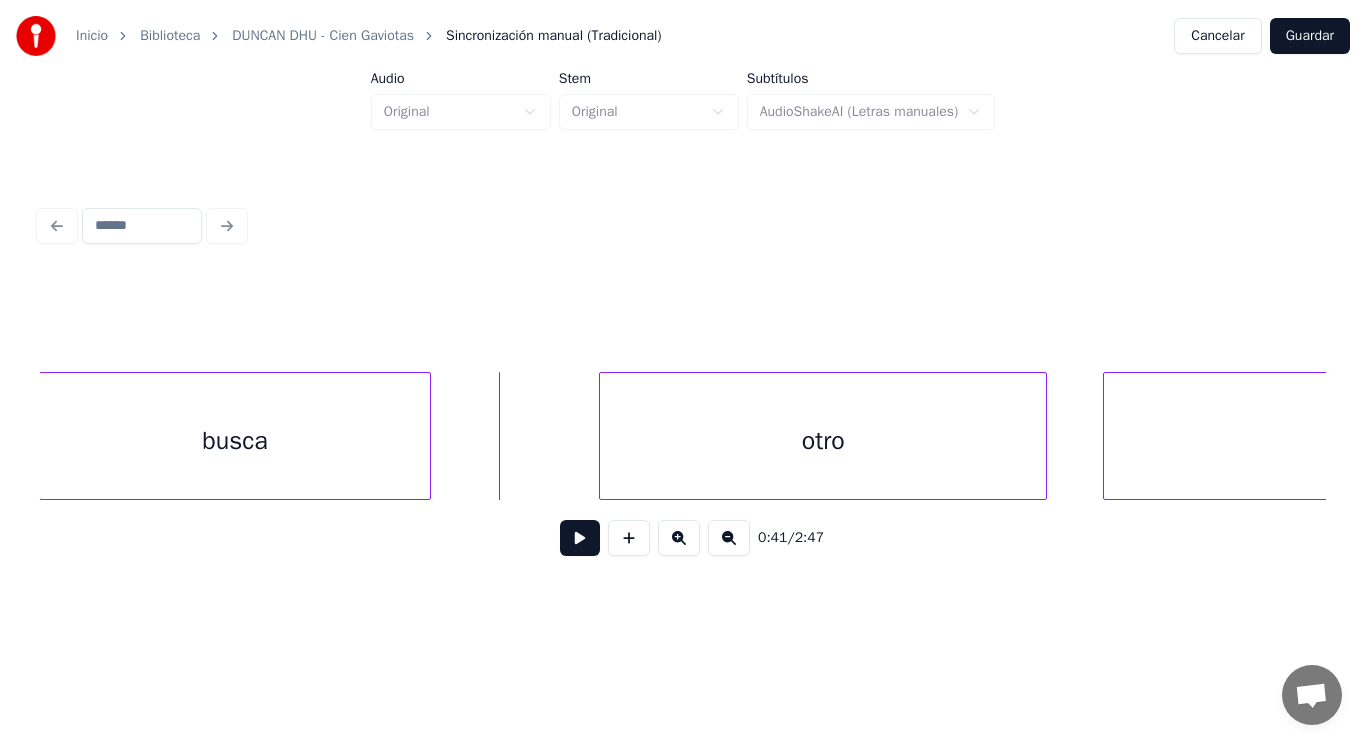 click at bounding box center [580, 538] 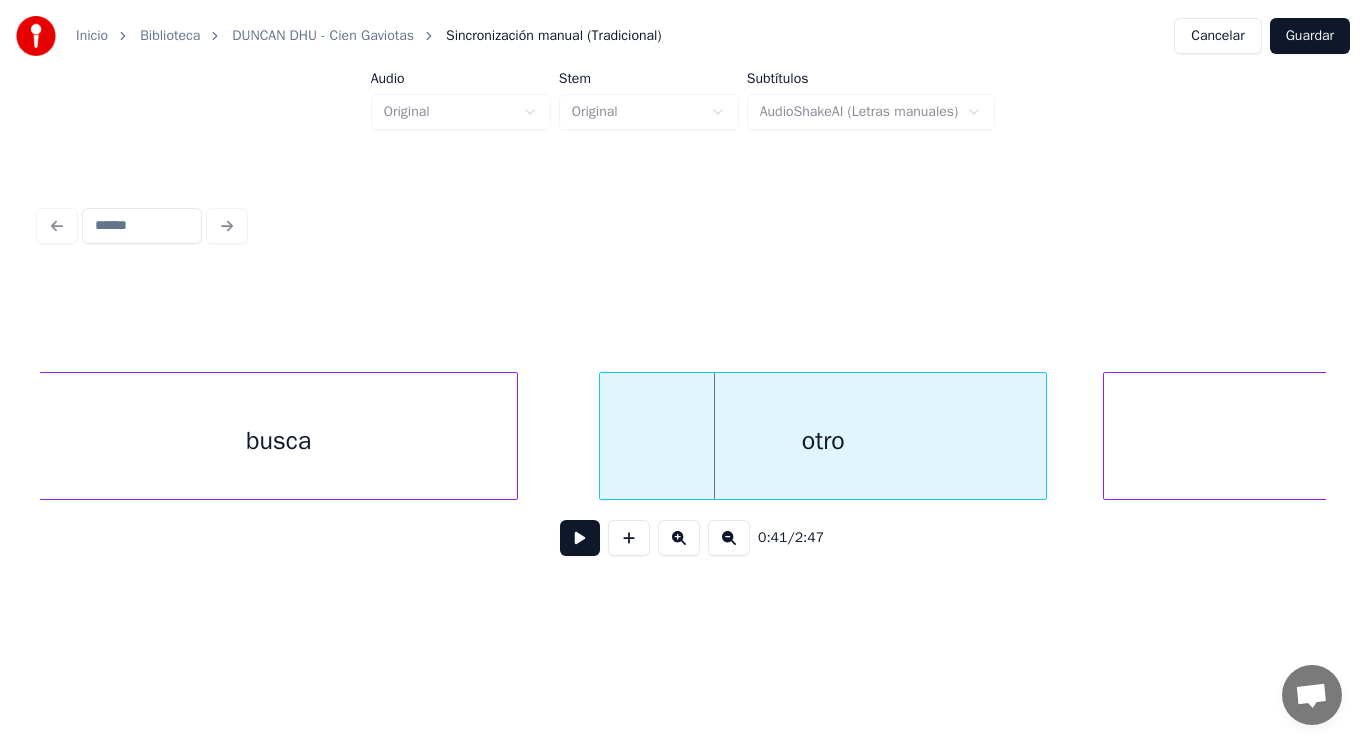 click at bounding box center (514, 436) 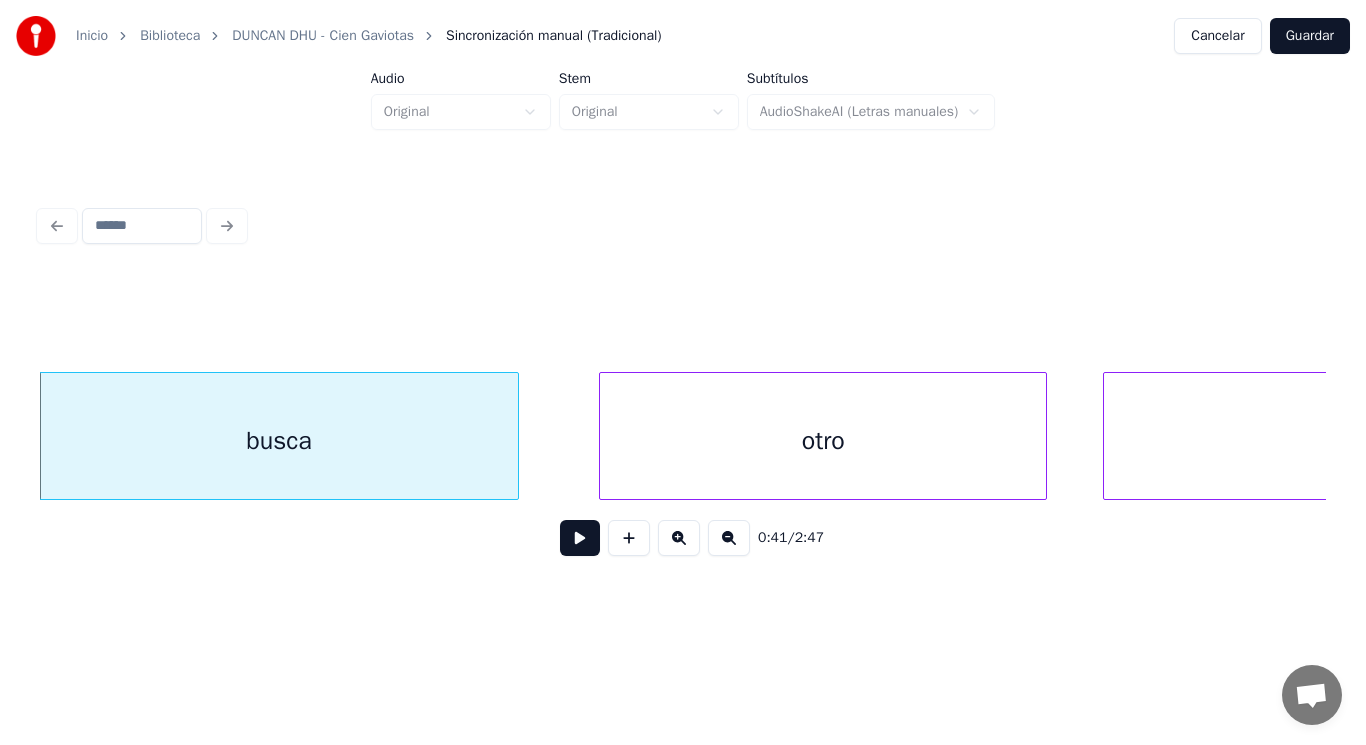 click at bounding box center (580, 538) 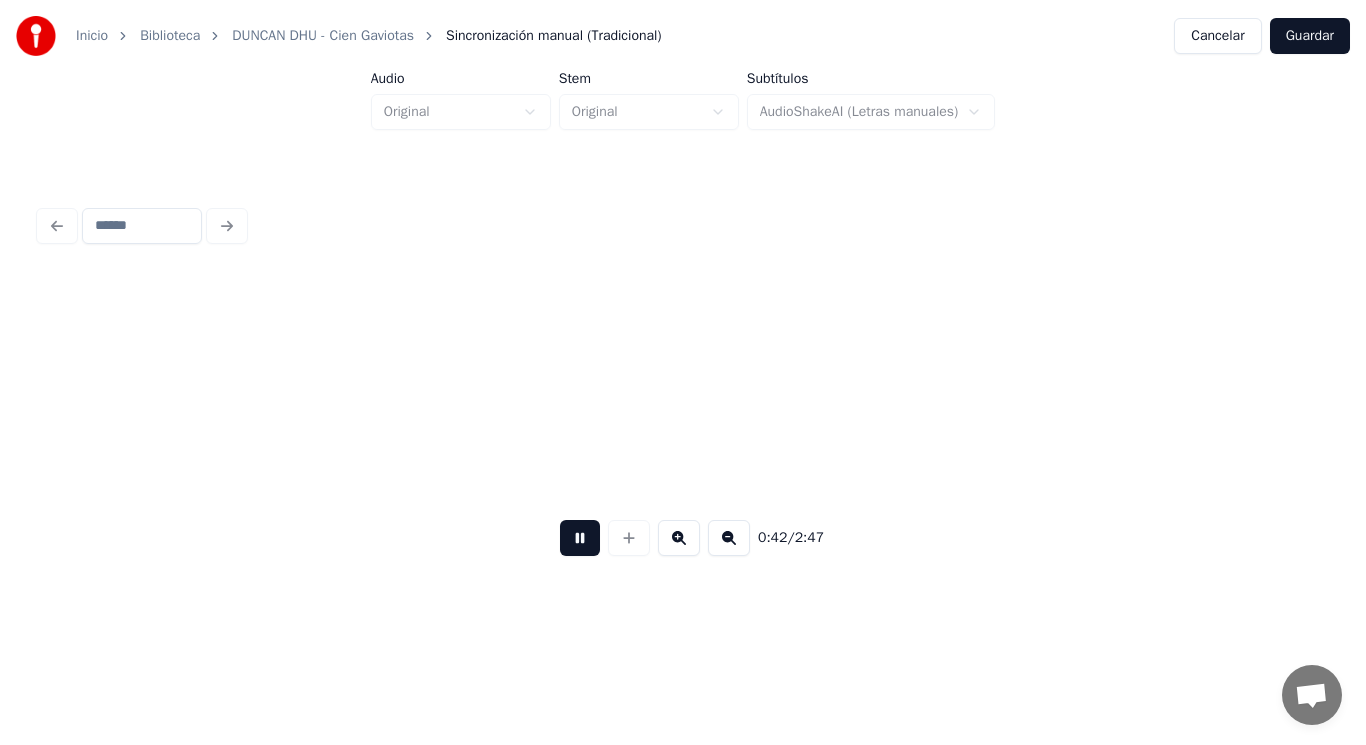 scroll, scrollTop: 0, scrollLeft: 60151, axis: horizontal 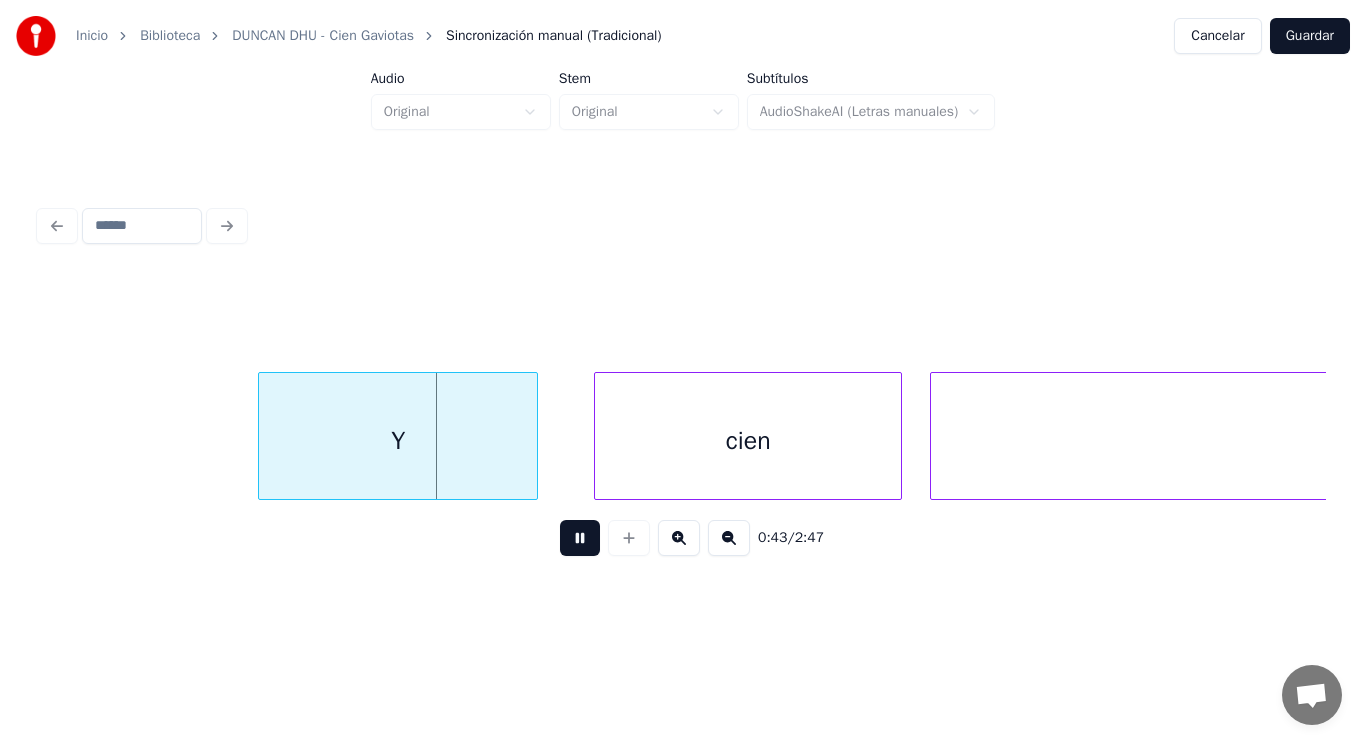 click at bounding box center [580, 538] 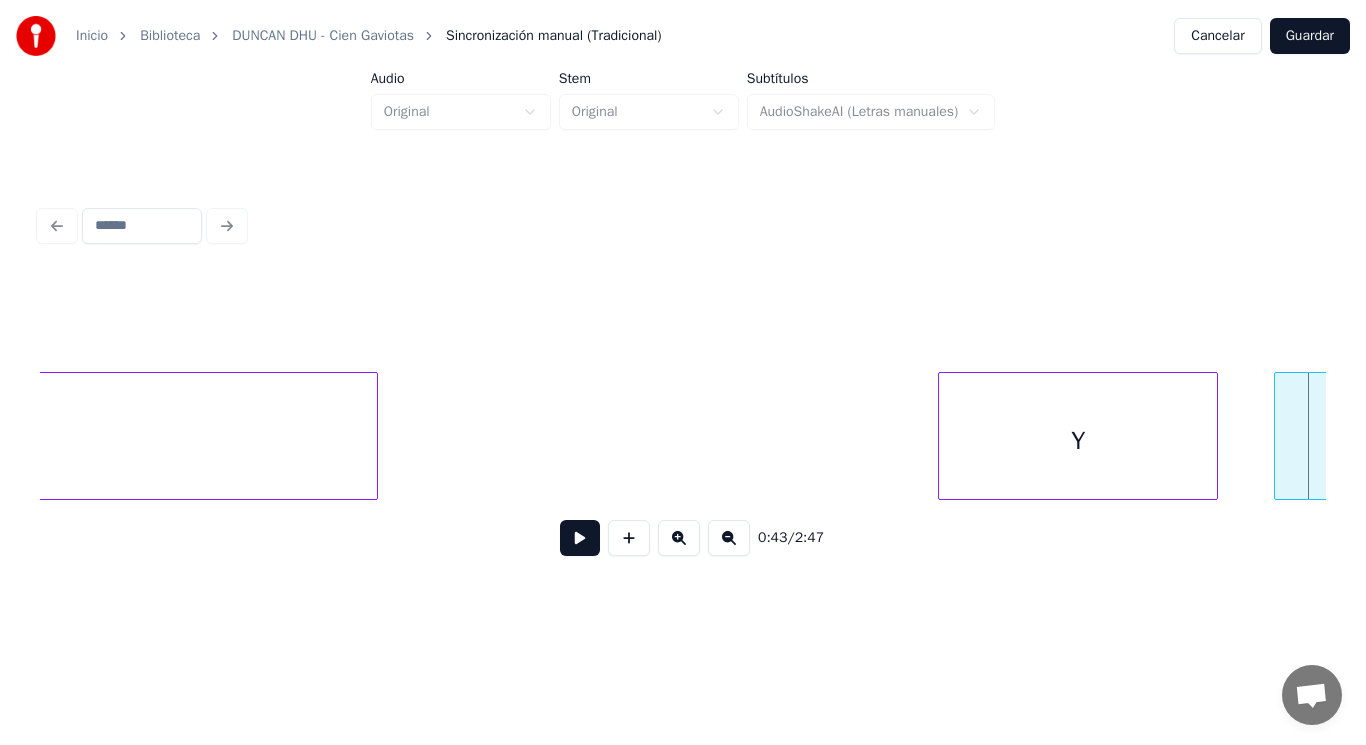 click on "lugar" at bounding box center [-224, 441] 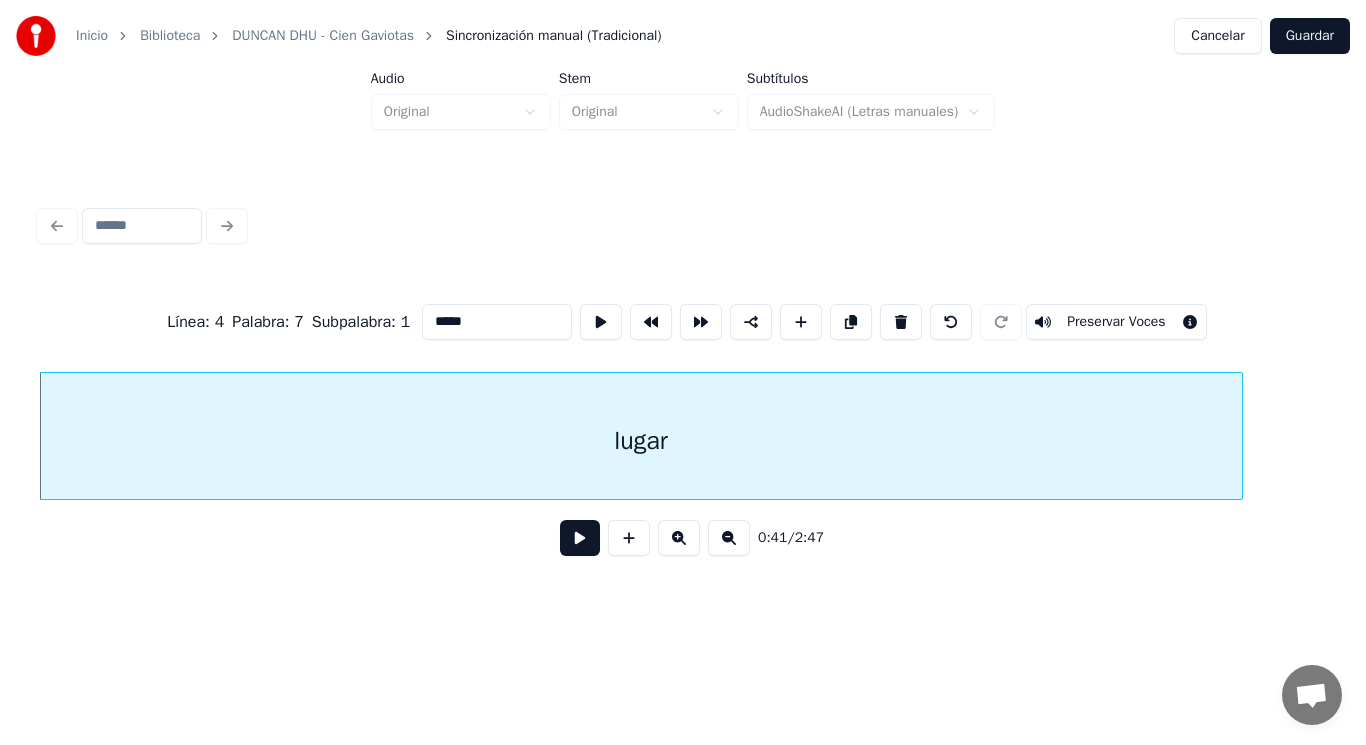 click at bounding box center [580, 538] 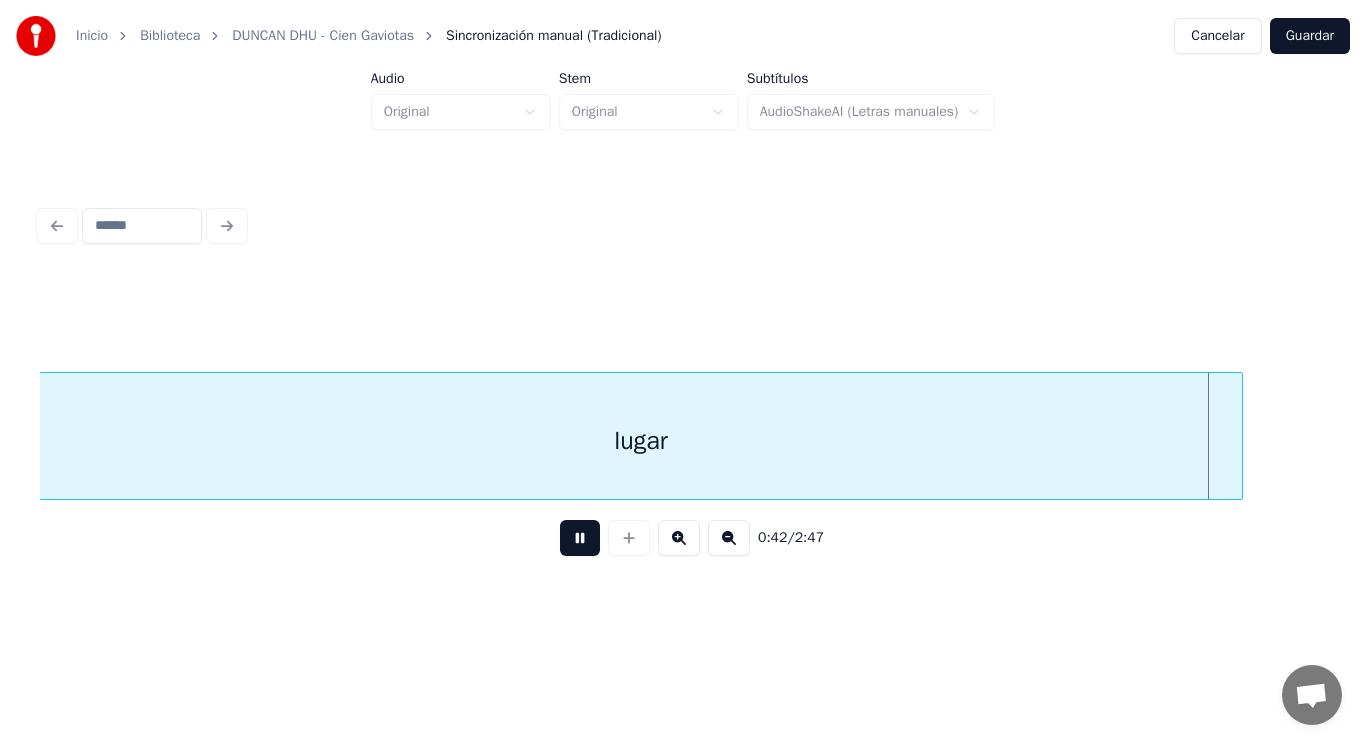 click at bounding box center [580, 538] 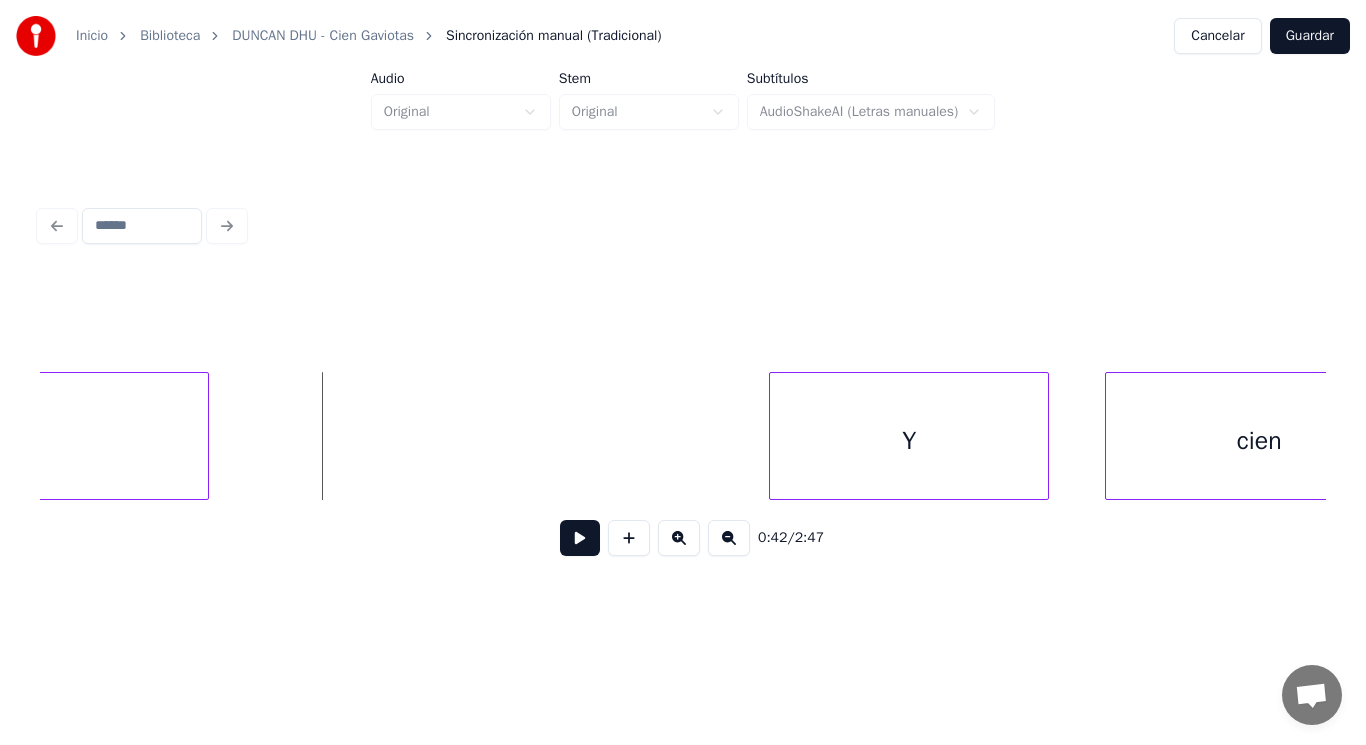 scroll, scrollTop: 0, scrollLeft: 59583, axis: horizontal 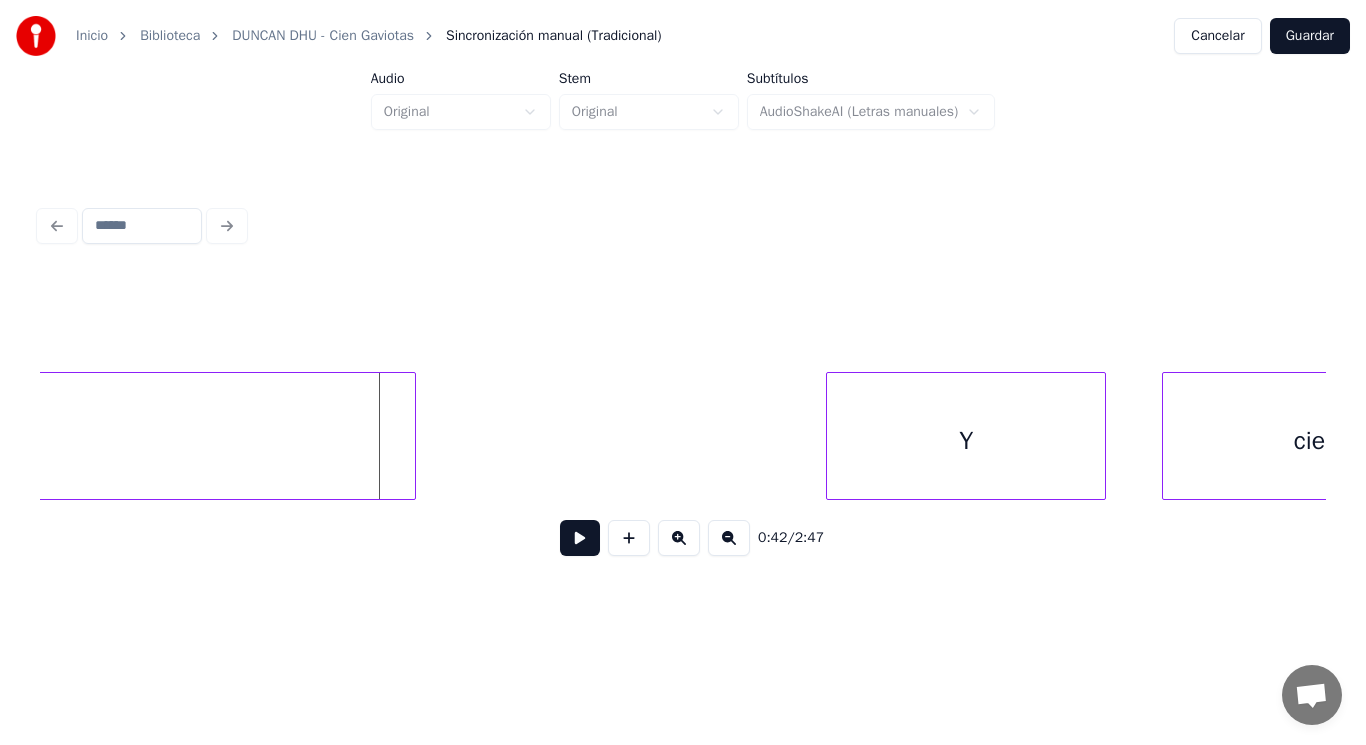 click at bounding box center [412, 436] 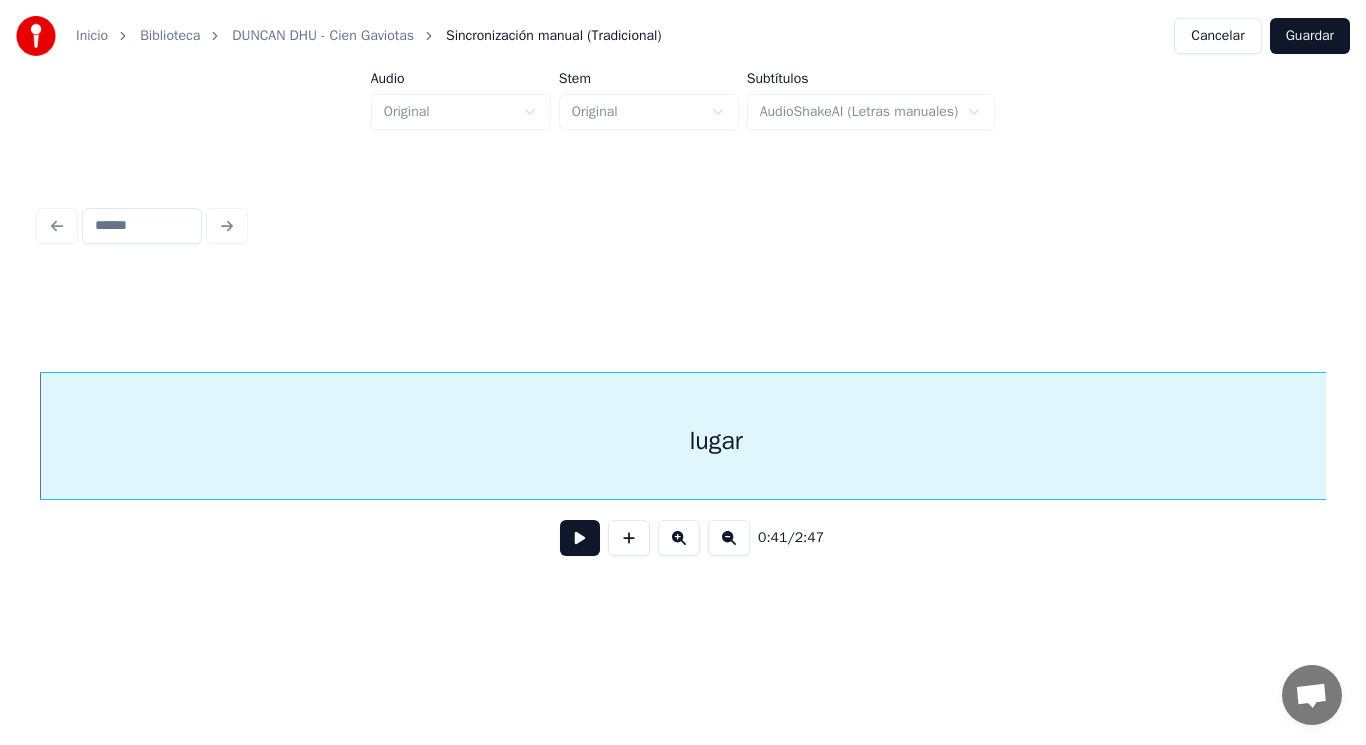 click at bounding box center [580, 538] 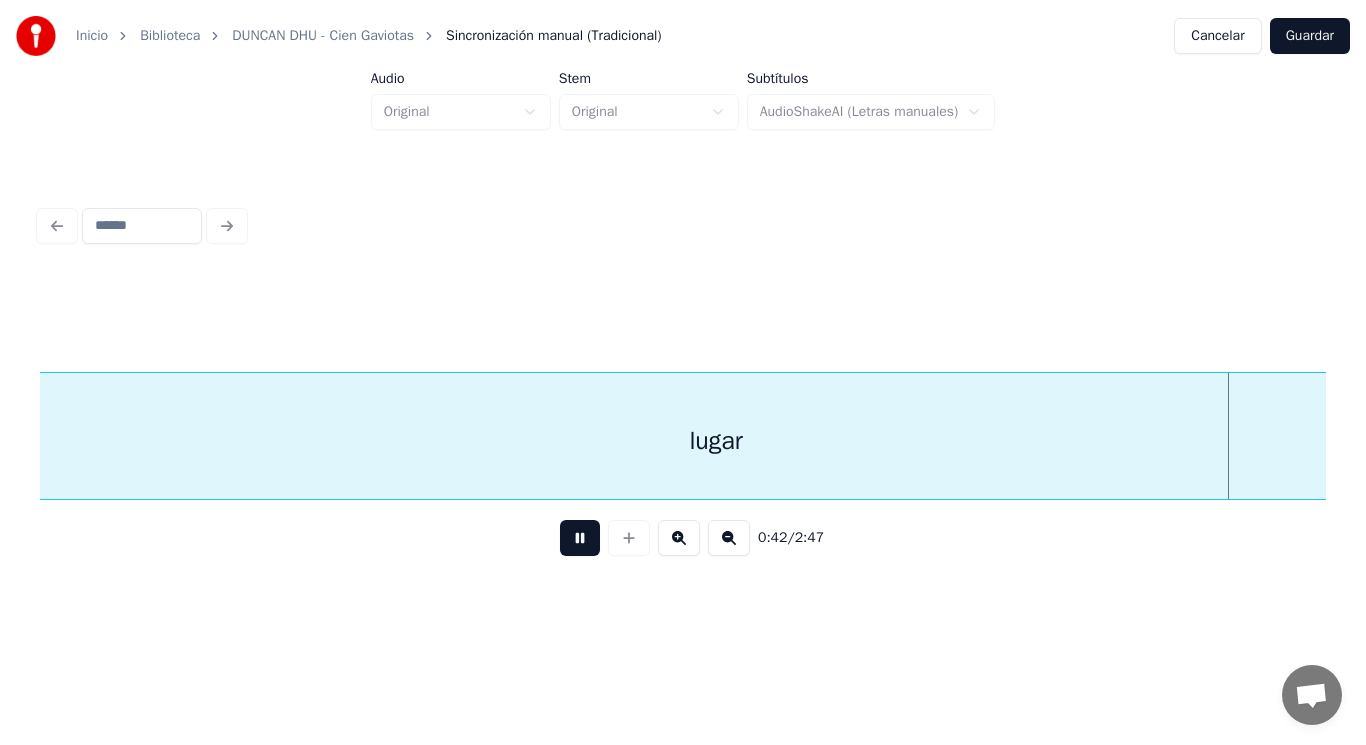 scroll, scrollTop: 0, scrollLeft: 59917, axis: horizontal 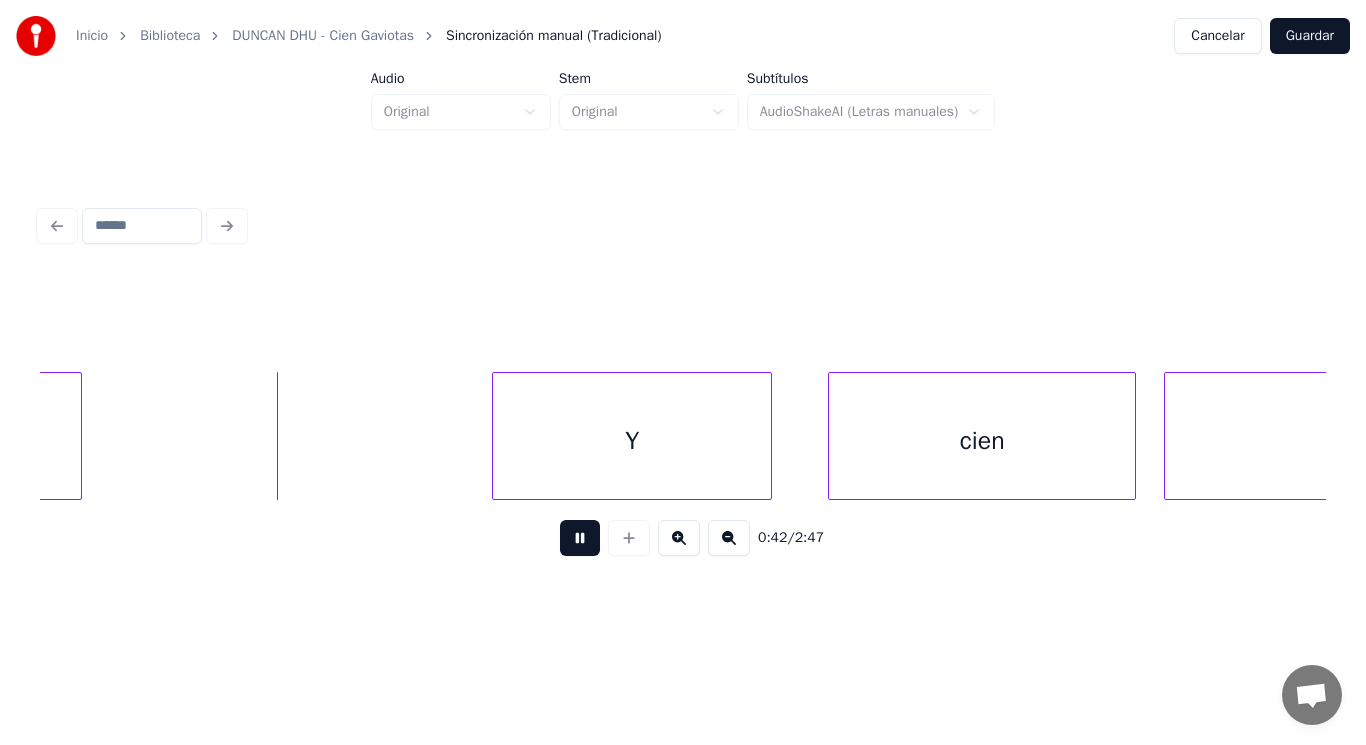 click at bounding box center (580, 538) 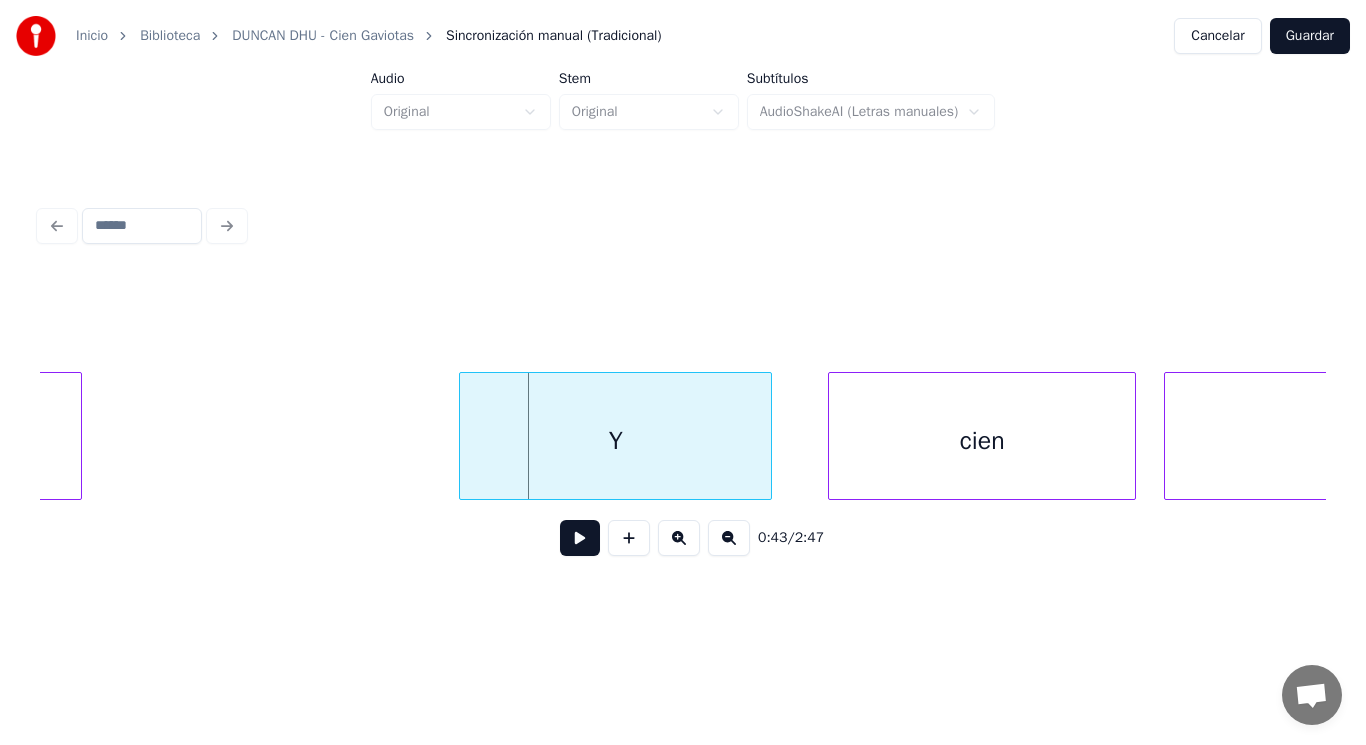 click at bounding box center [463, 436] 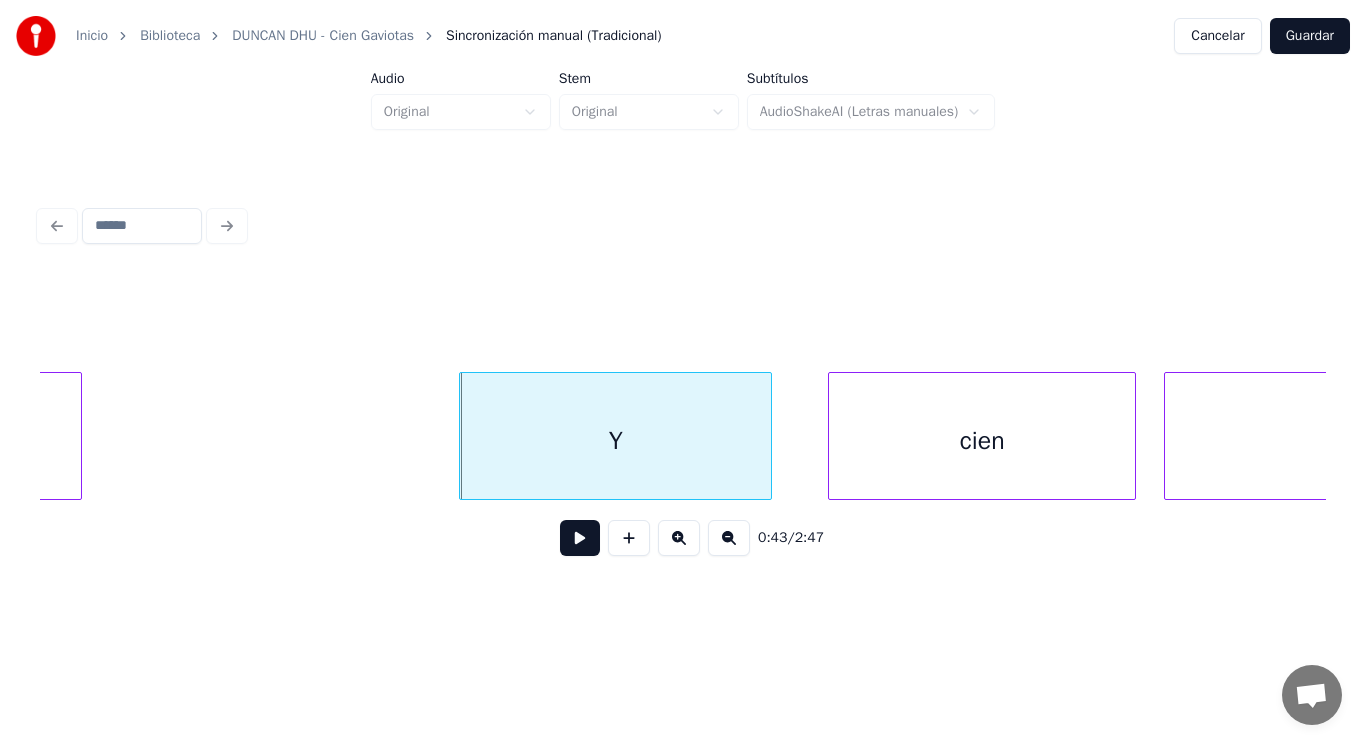 click at bounding box center (580, 538) 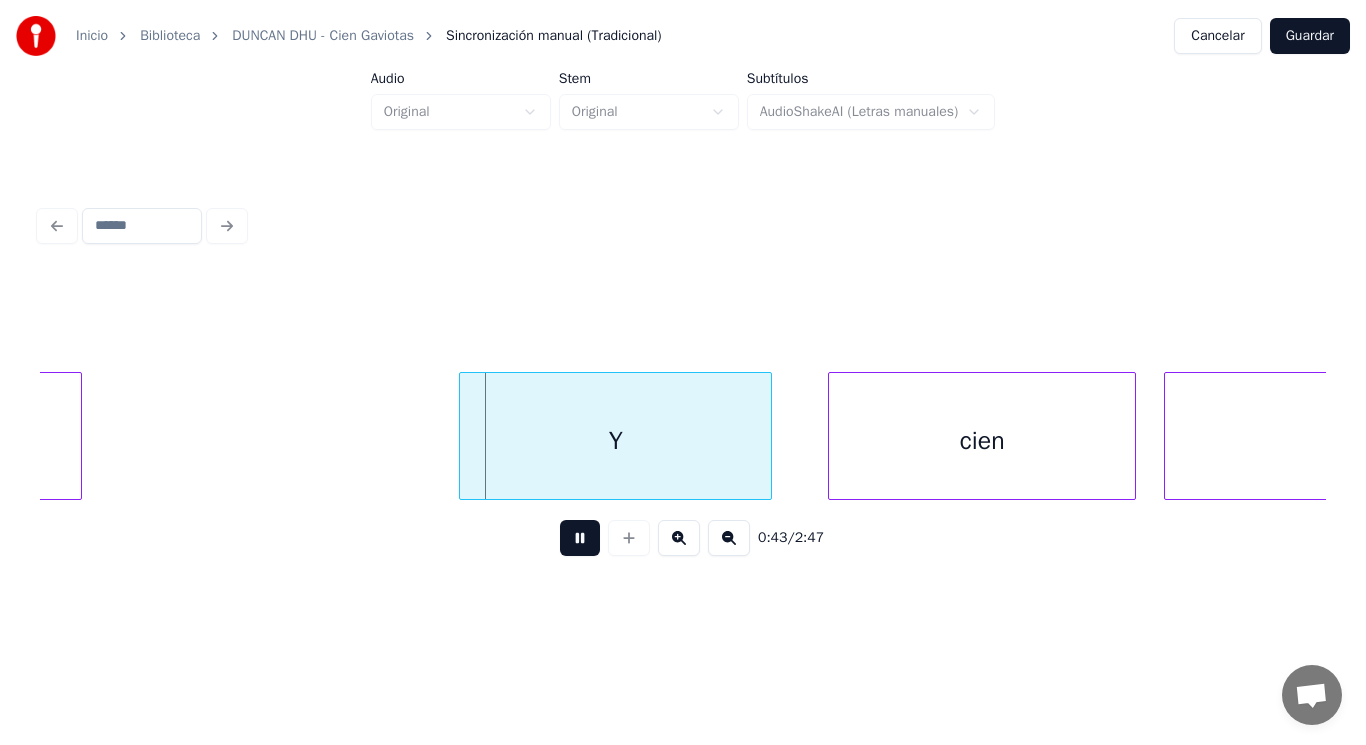 click at bounding box center (580, 538) 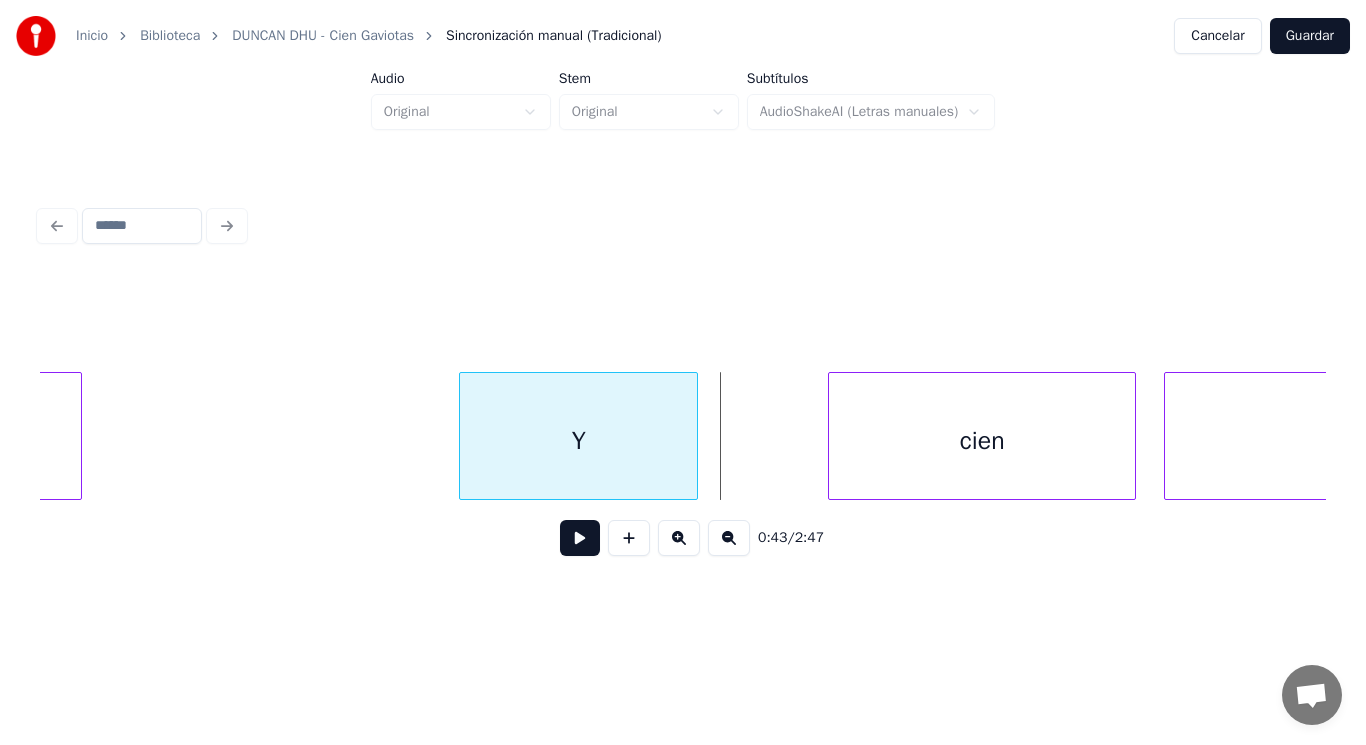 click at bounding box center (694, 436) 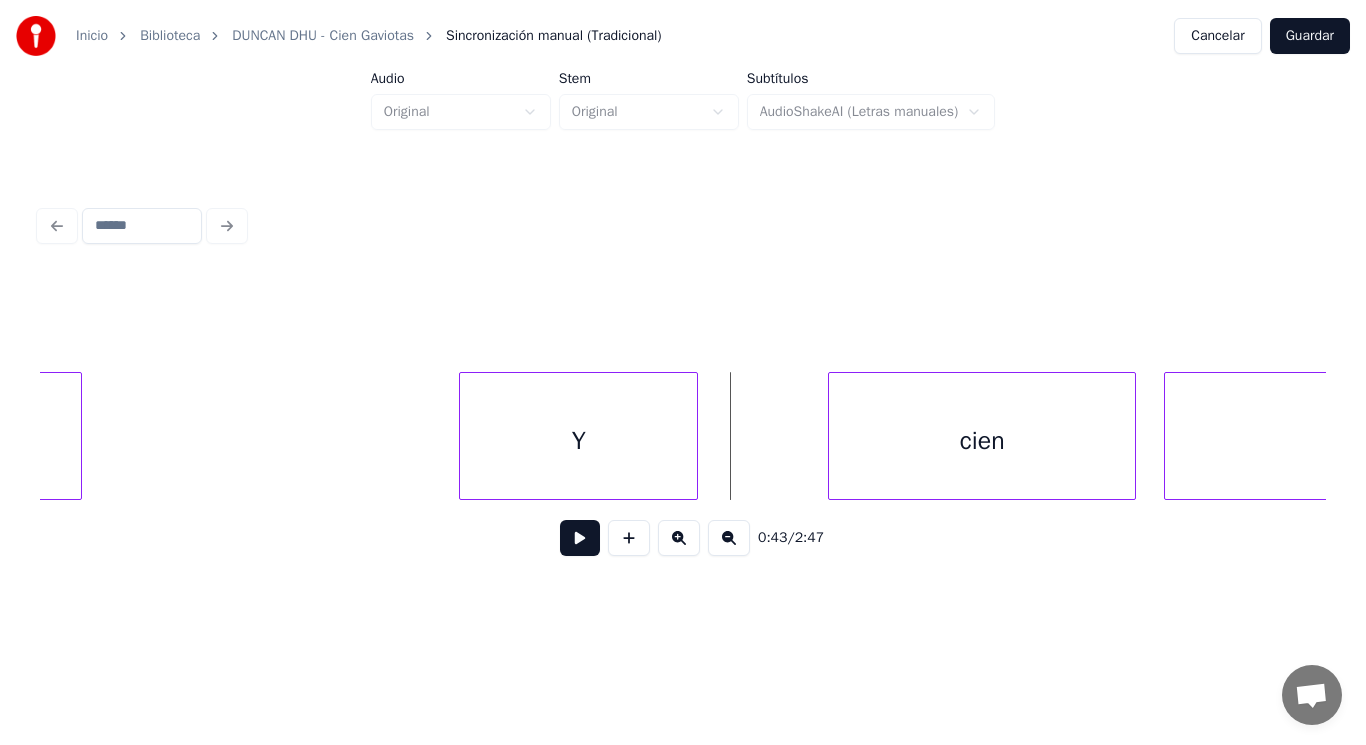 click at bounding box center [580, 538] 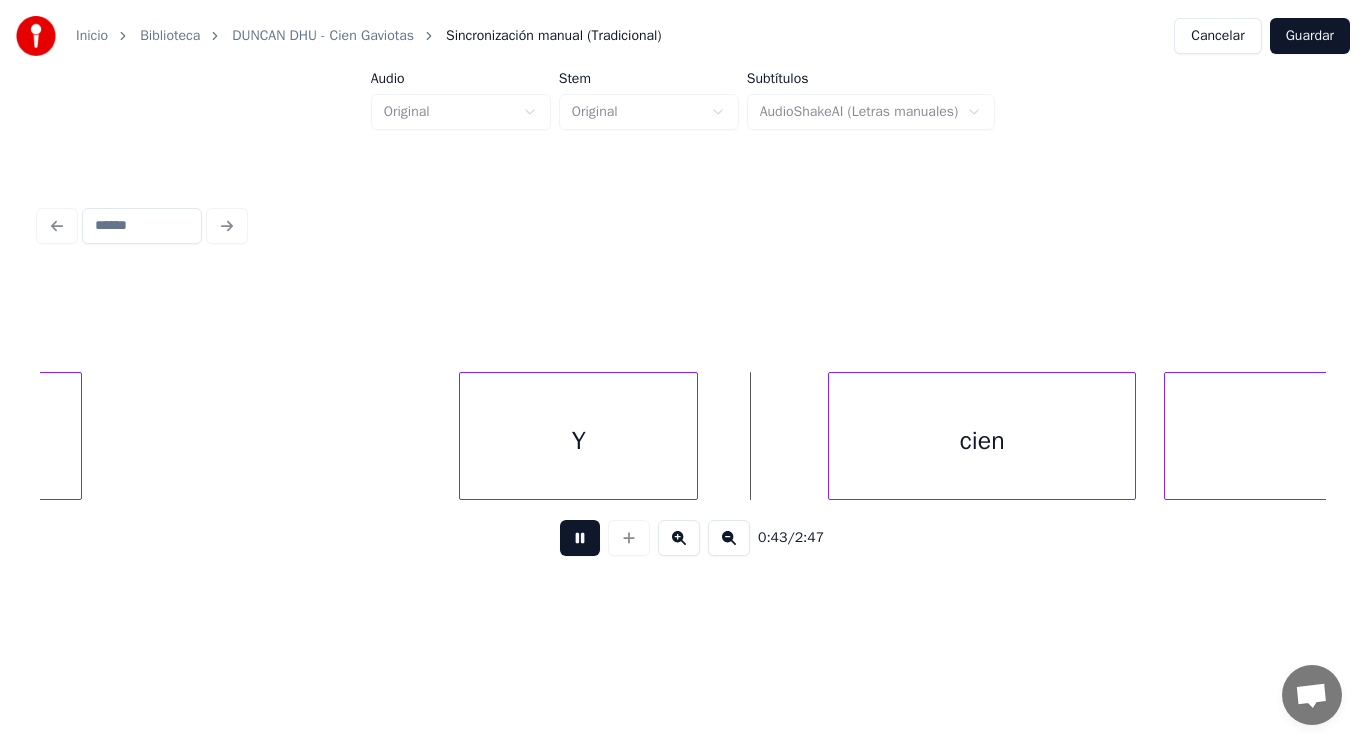 click at bounding box center [580, 538] 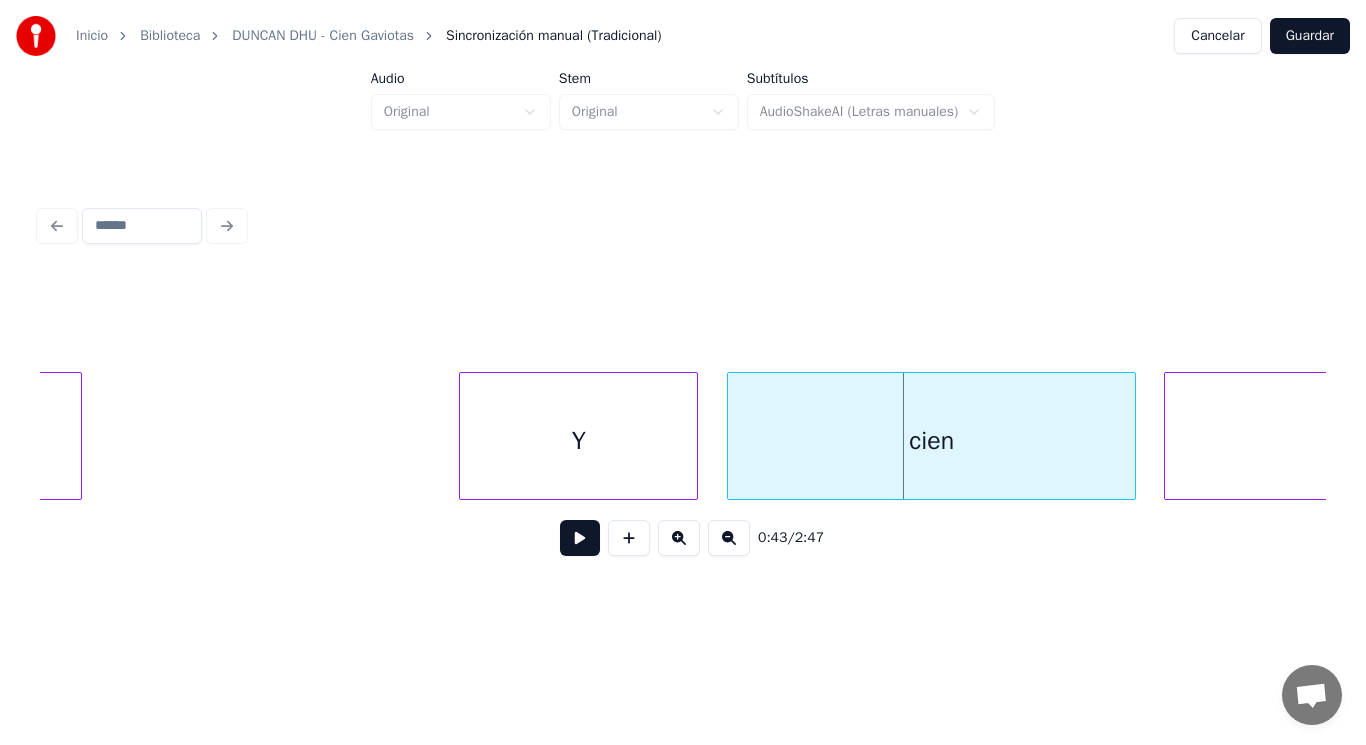 click at bounding box center (731, 436) 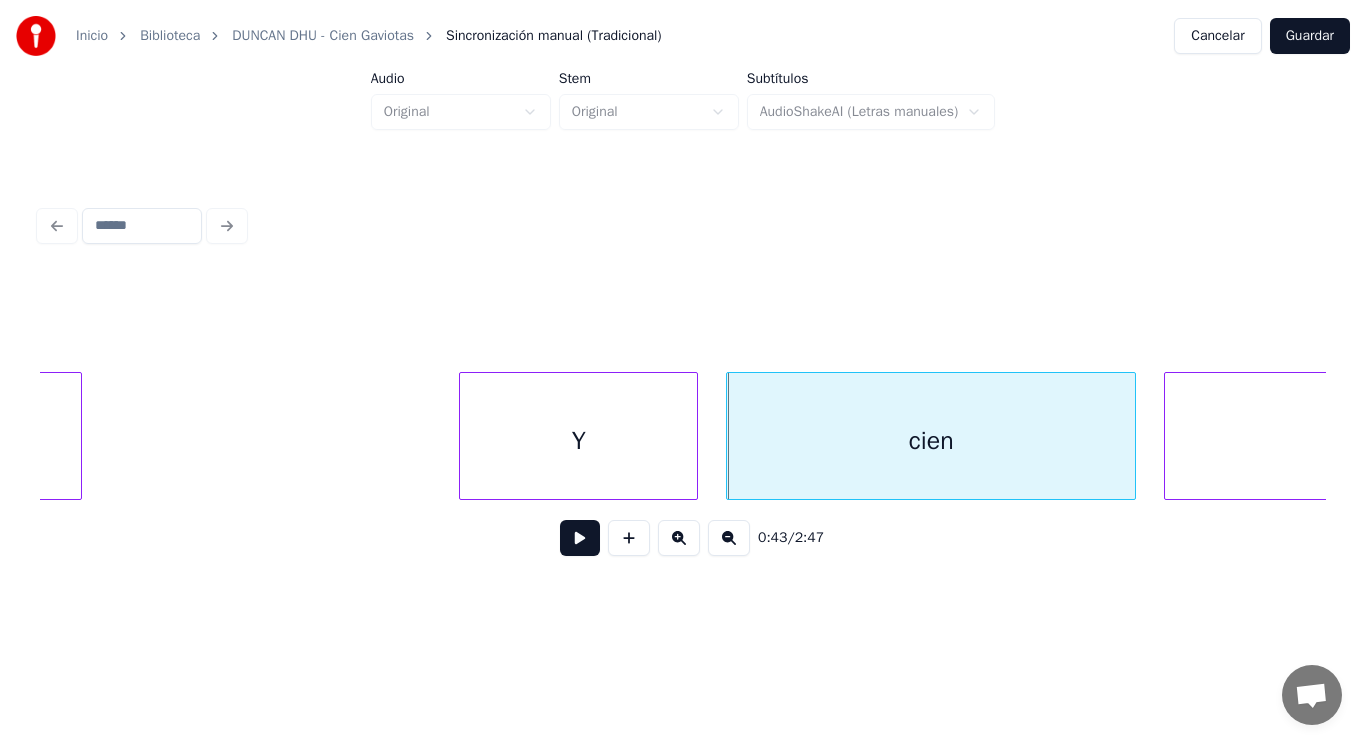 click at bounding box center (580, 538) 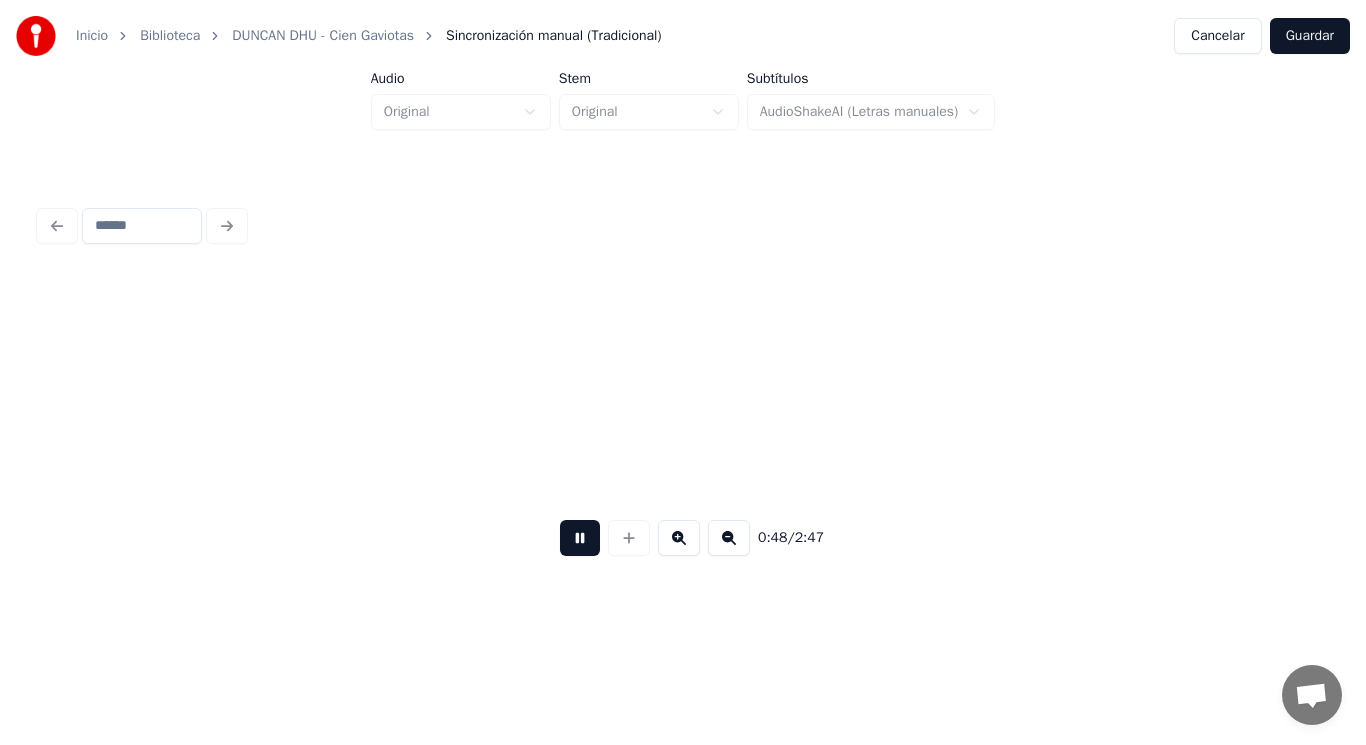 scroll, scrollTop: 0, scrollLeft: 67727, axis: horizontal 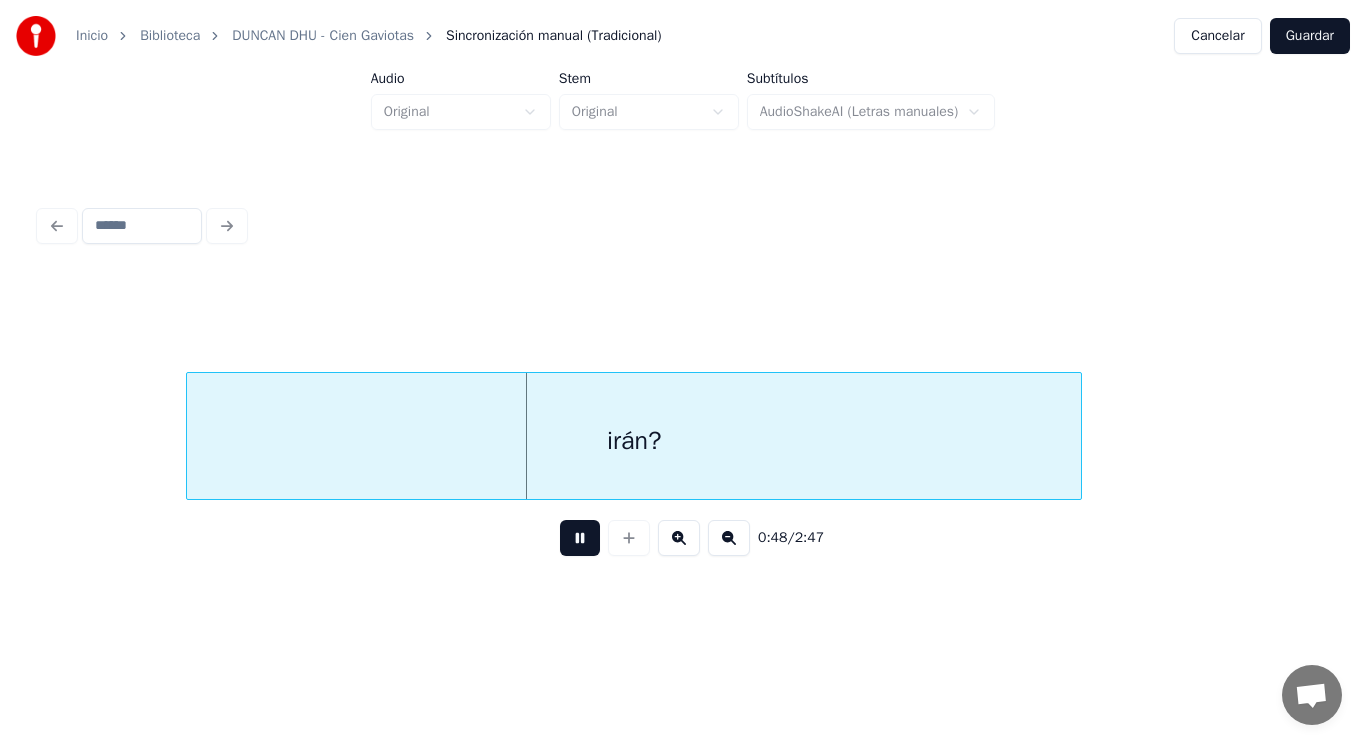 click at bounding box center (580, 538) 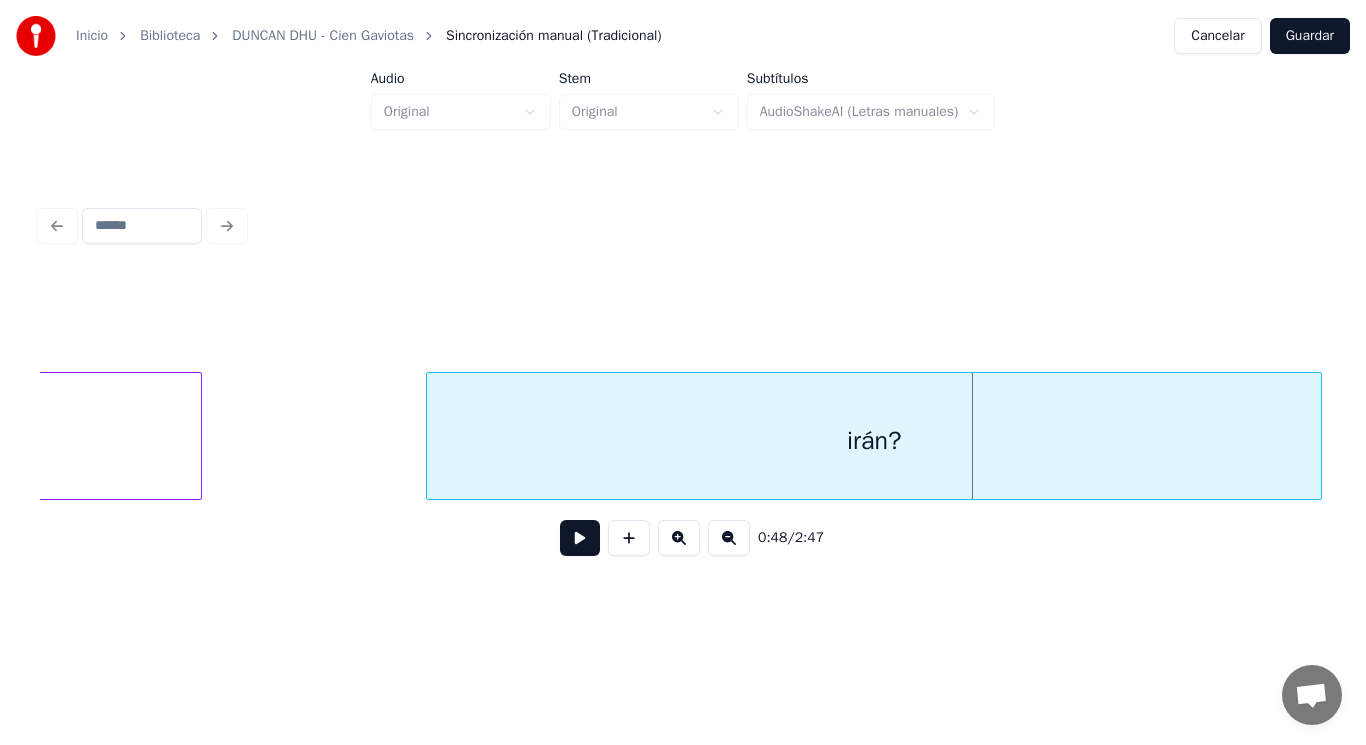 click on "¿Dónde" at bounding box center (-190, 441) 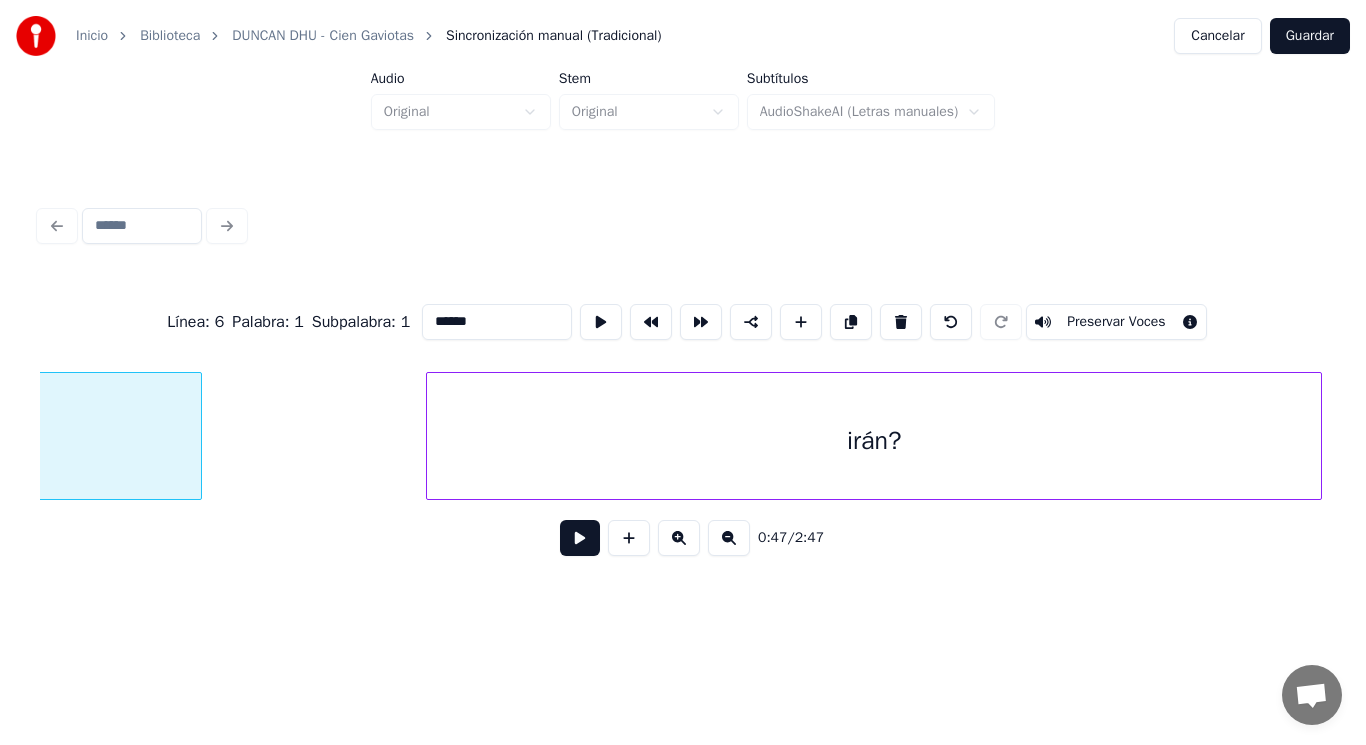 scroll, scrollTop: 0, scrollLeft: 66866, axis: horizontal 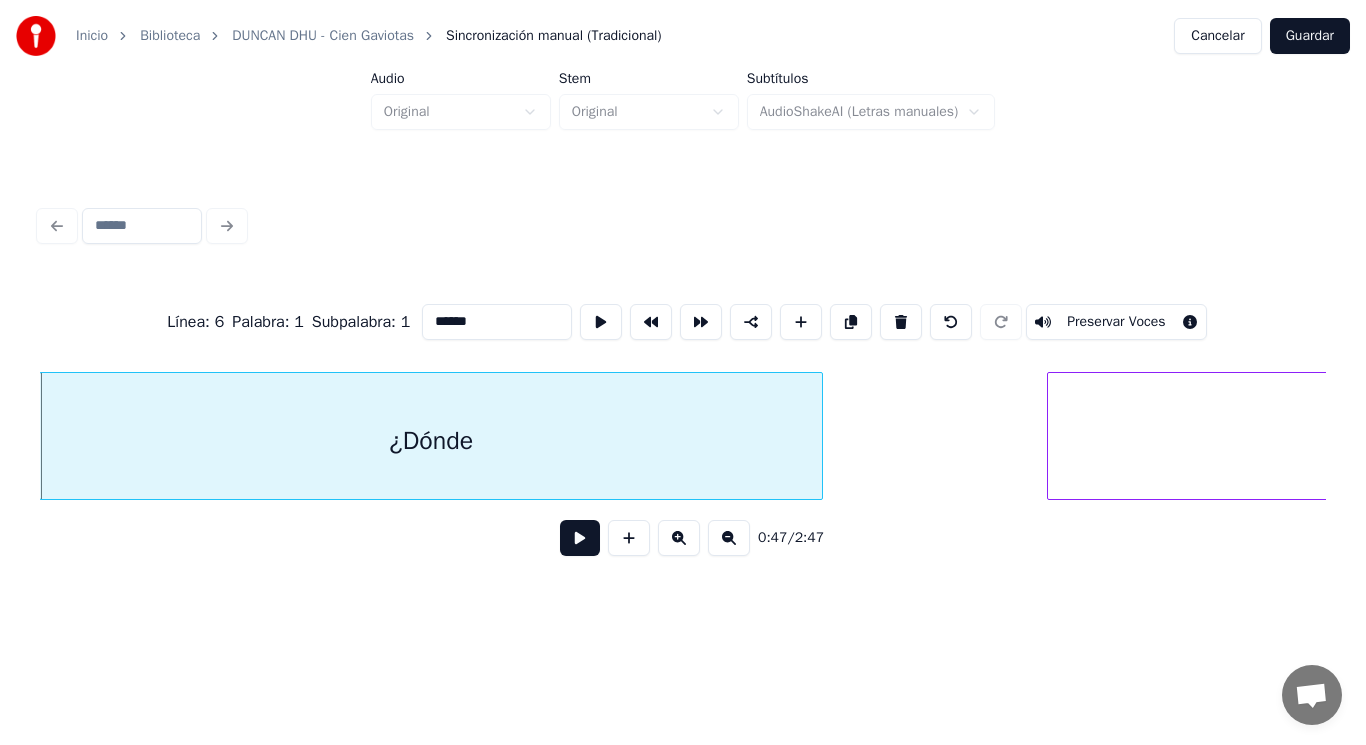 click at bounding box center (580, 538) 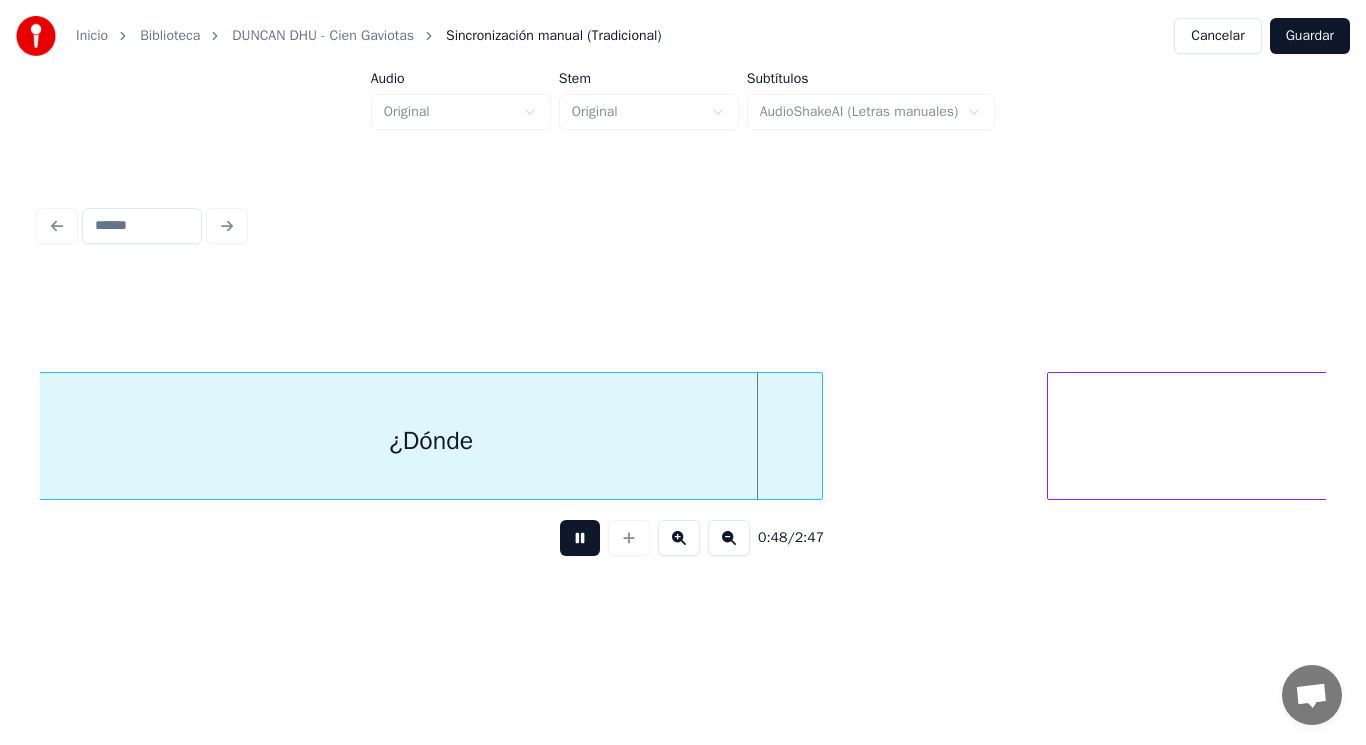 click at bounding box center [580, 538] 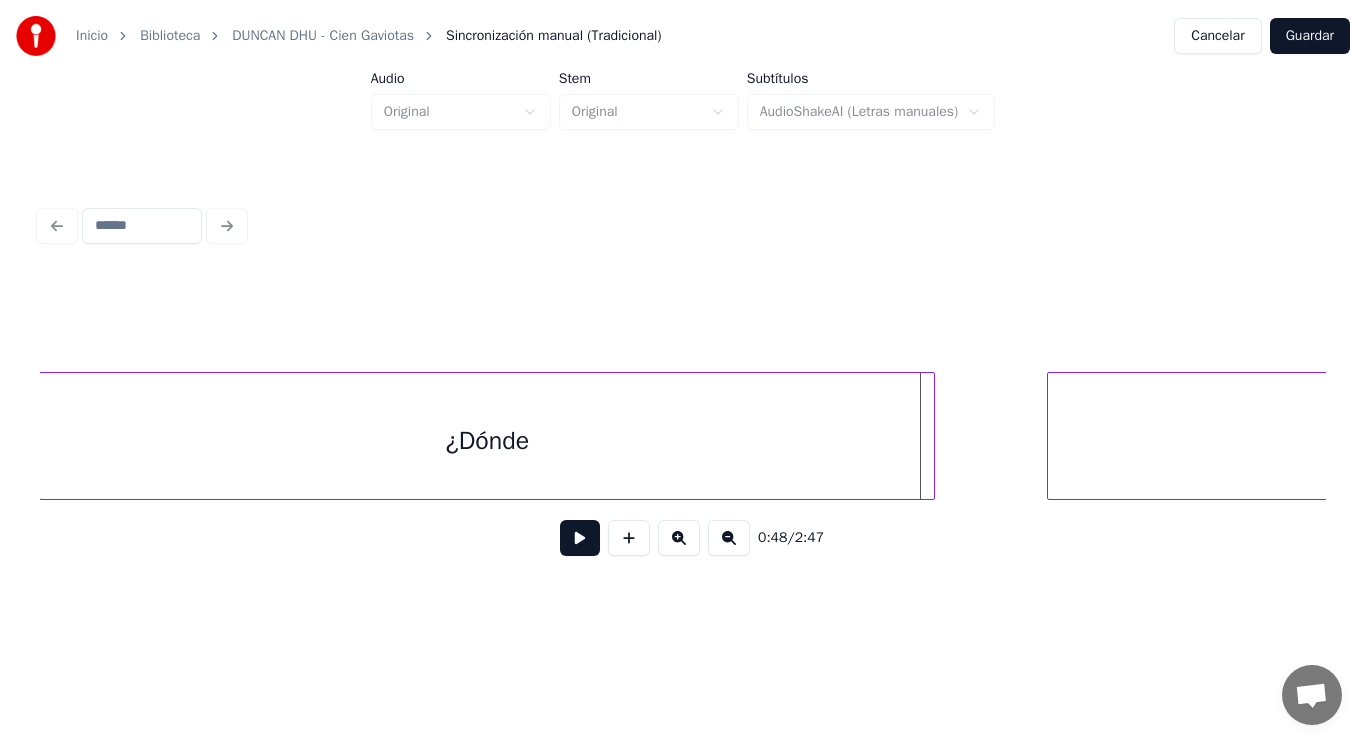 click at bounding box center [931, 436] 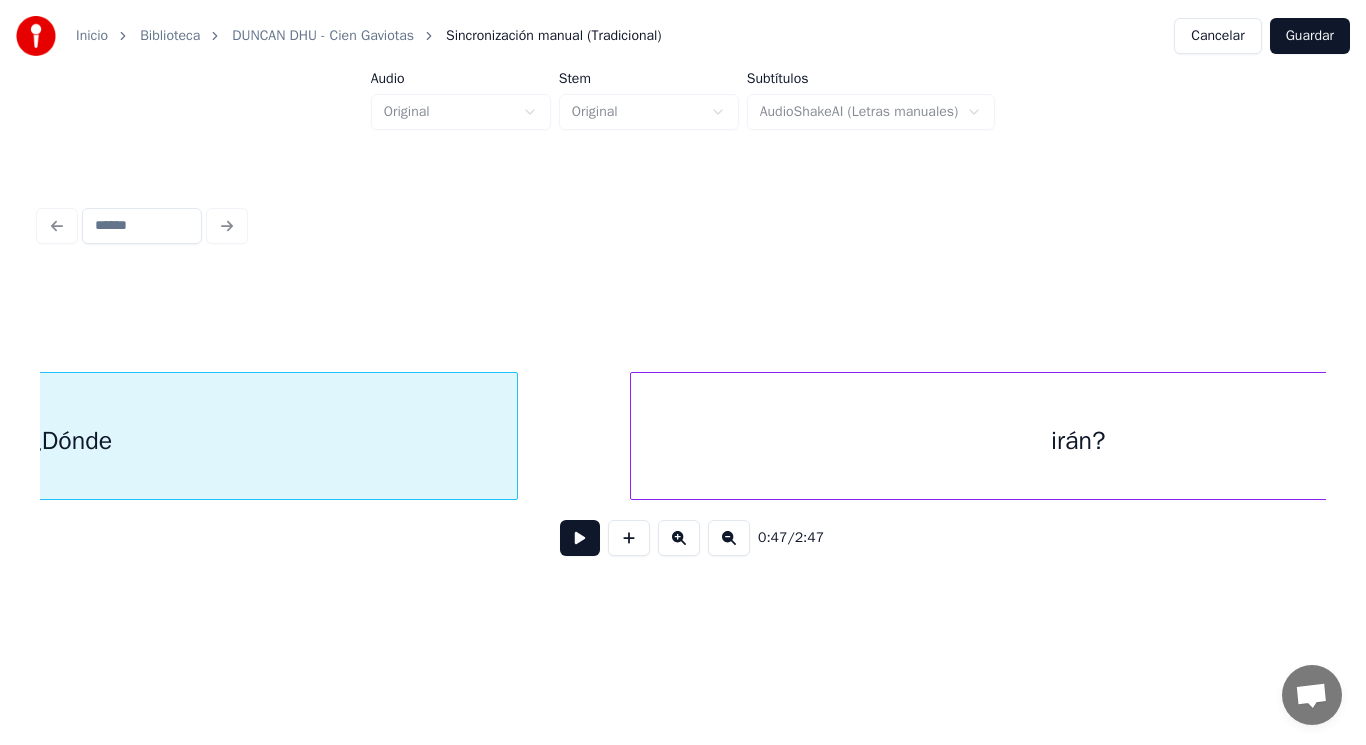 scroll, scrollTop: 0, scrollLeft: 67306, axis: horizontal 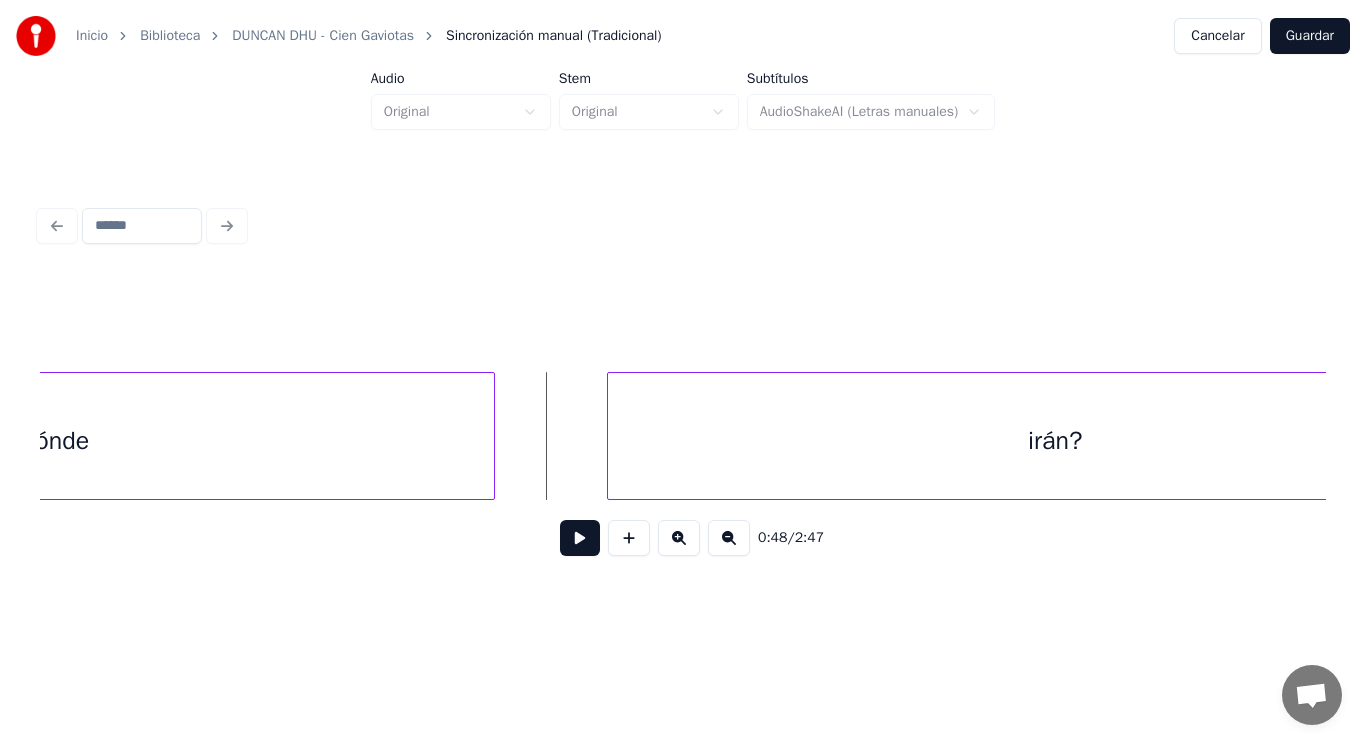 click at bounding box center [580, 538] 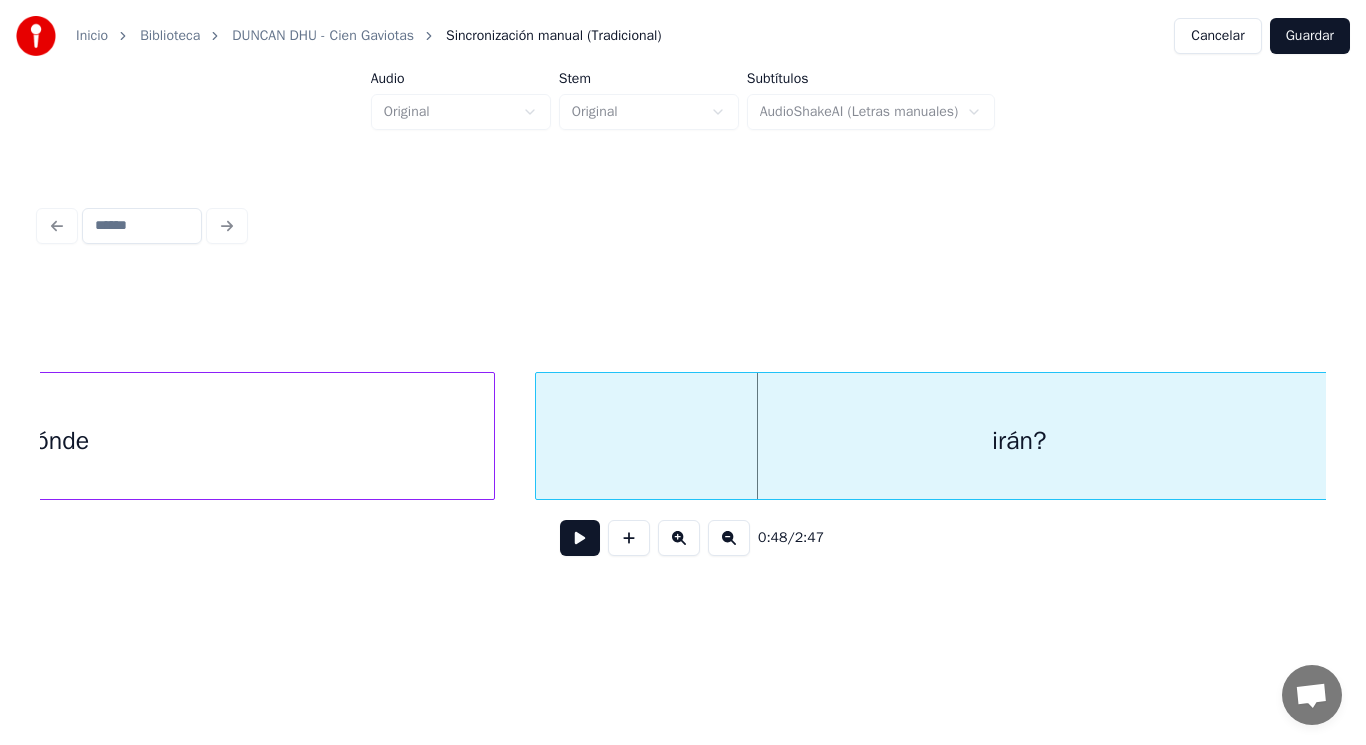 click at bounding box center (539, 436) 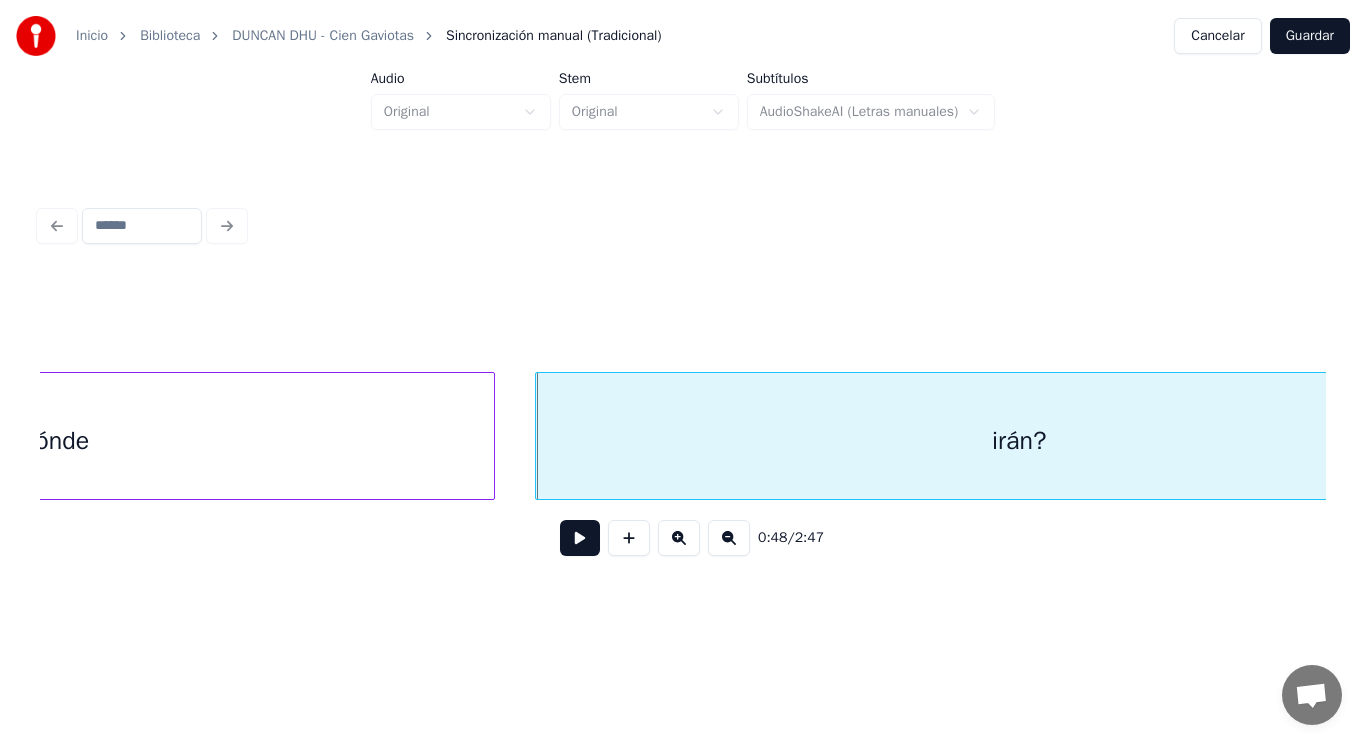 click at bounding box center (580, 538) 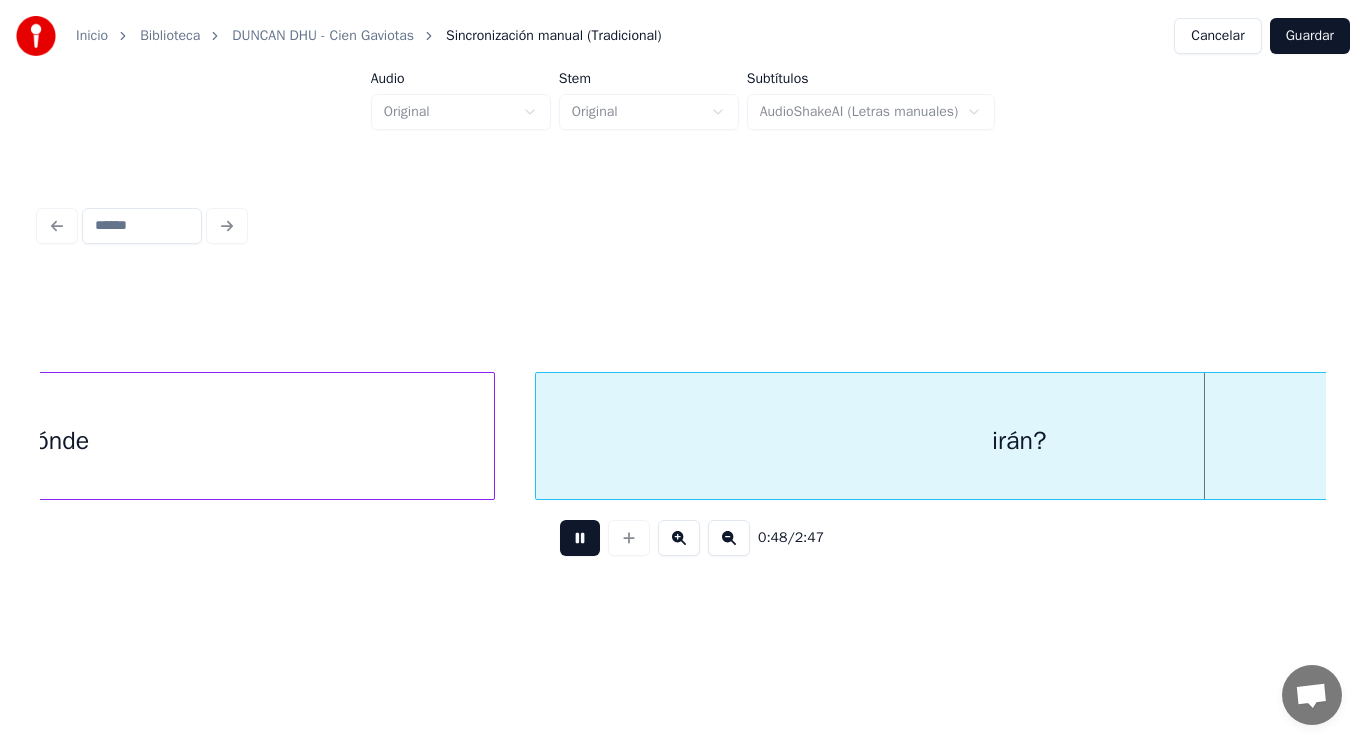 scroll, scrollTop: 0, scrollLeft: 68614, axis: horizontal 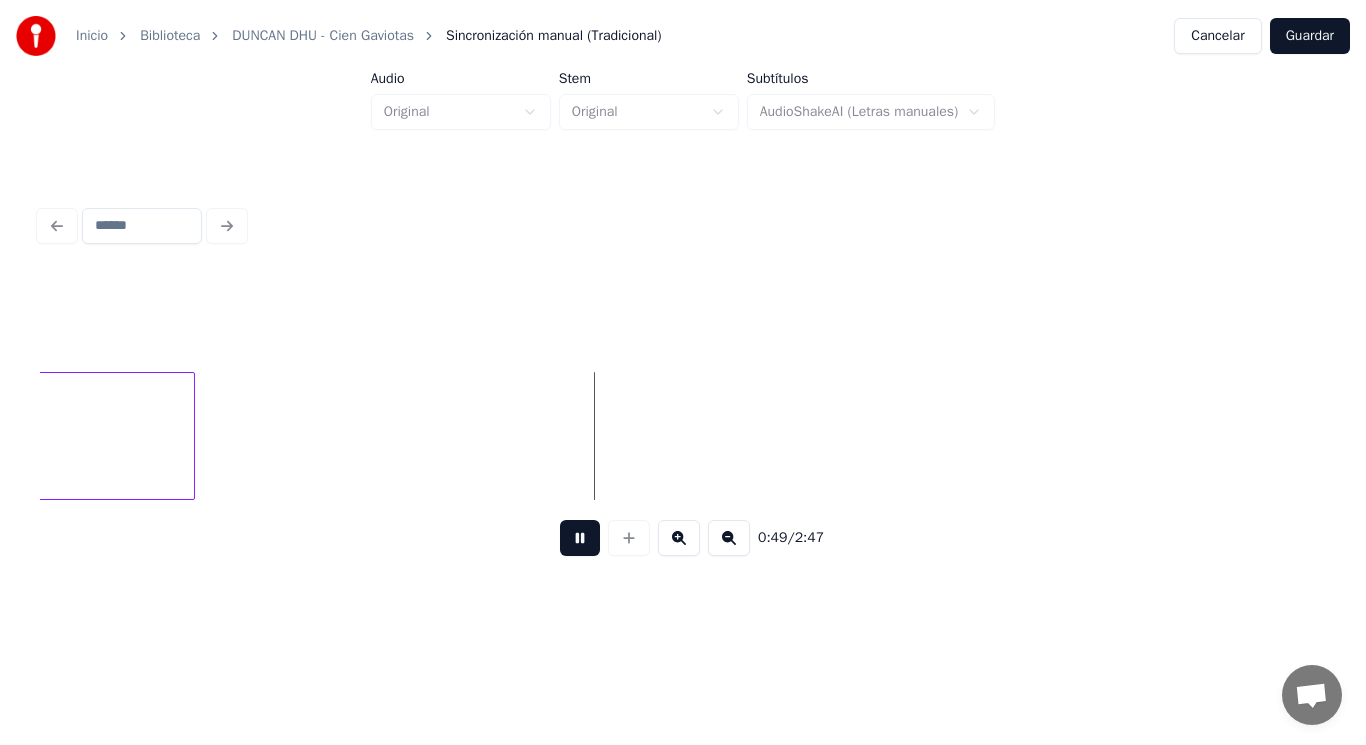 click at bounding box center [580, 538] 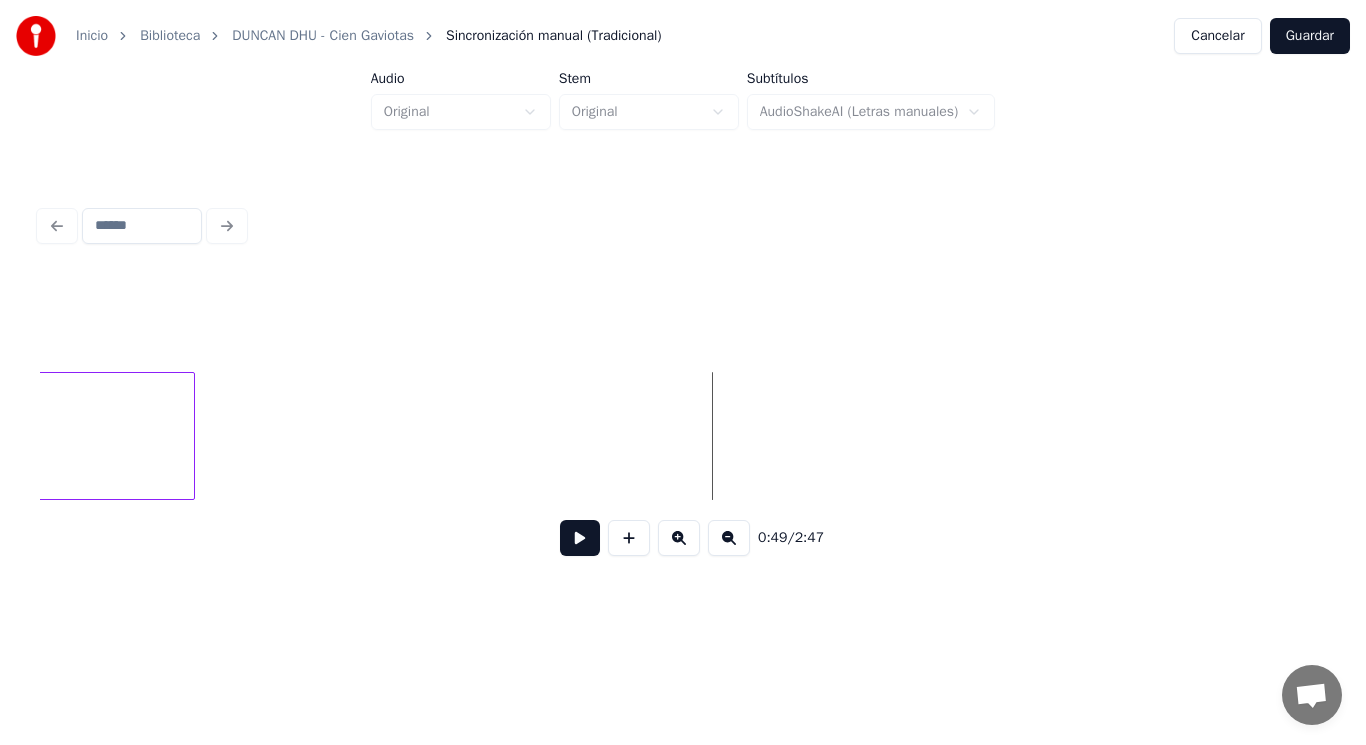 click on "irán?" at bounding box center (-289, 441) 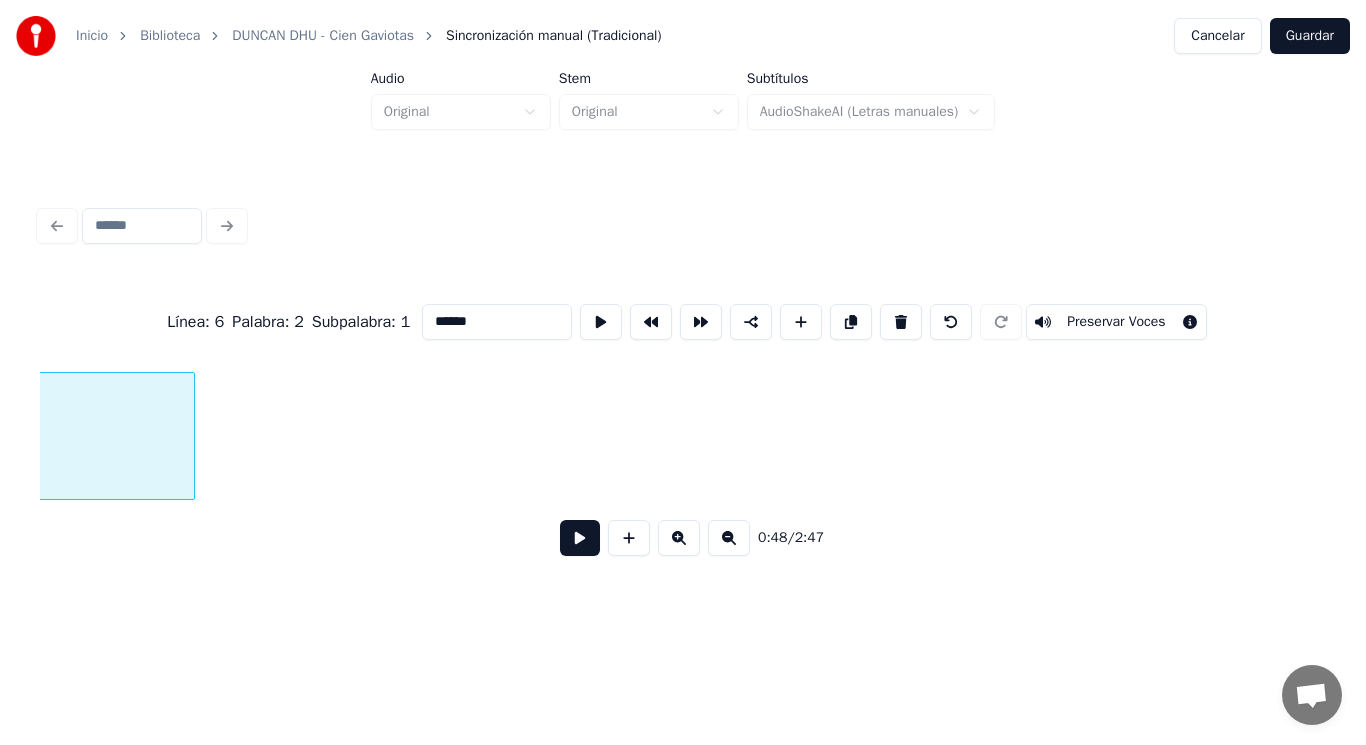 scroll, scrollTop: 0, scrollLeft: 67802, axis: horizontal 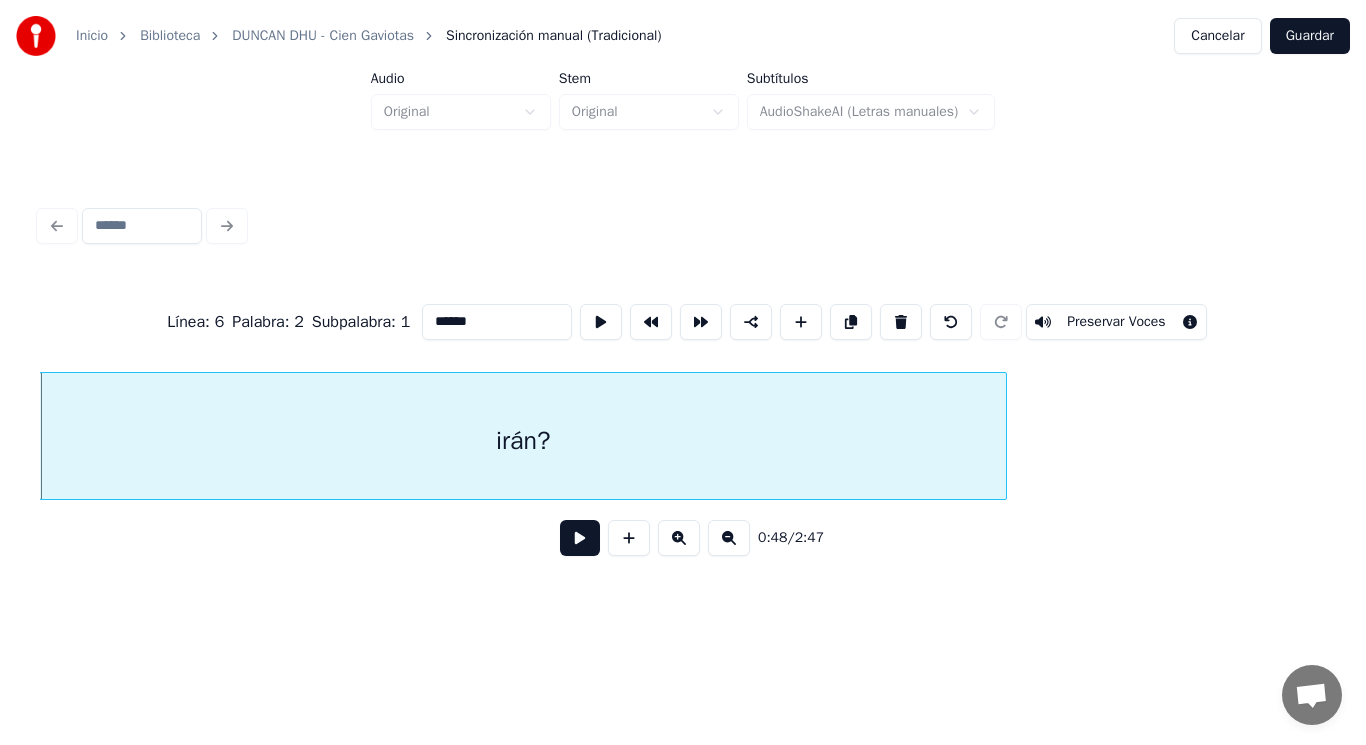 type on "*****" 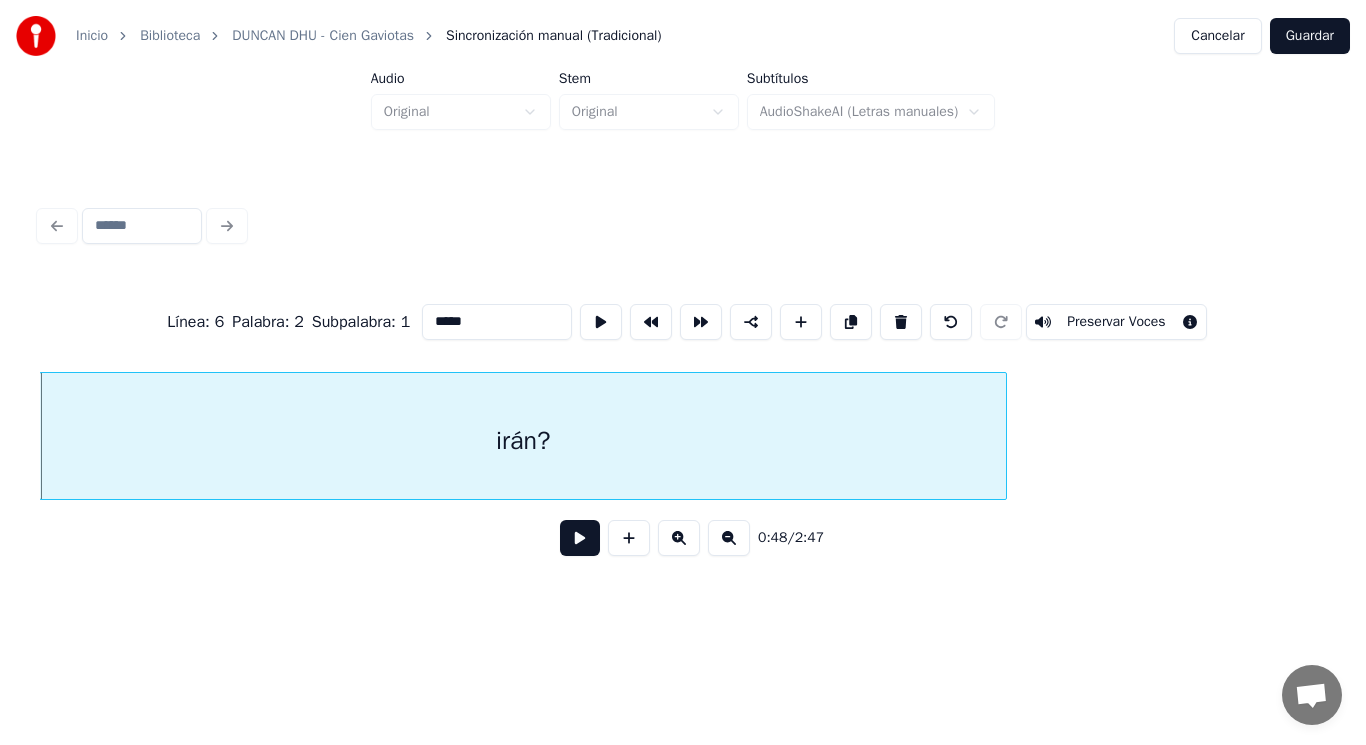 click at bounding box center [580, 538] 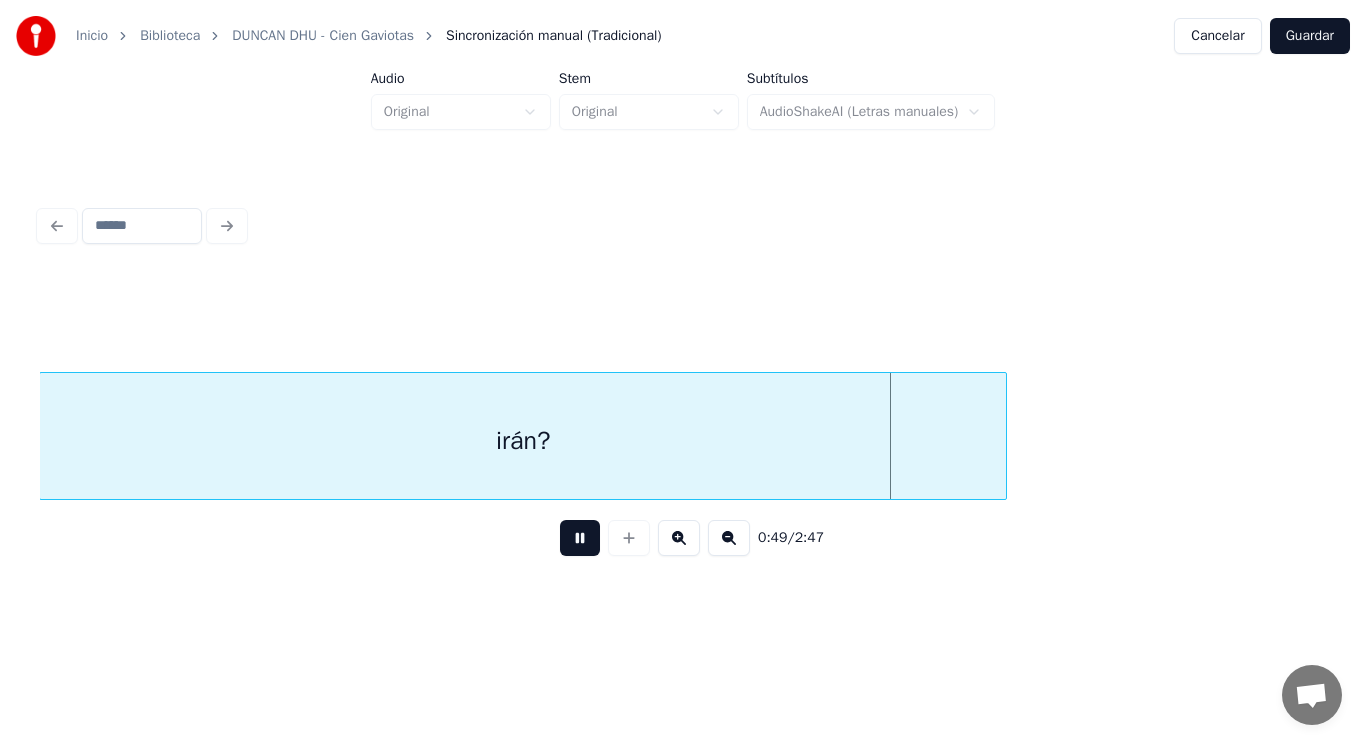 click at bounding box center [580, 538] 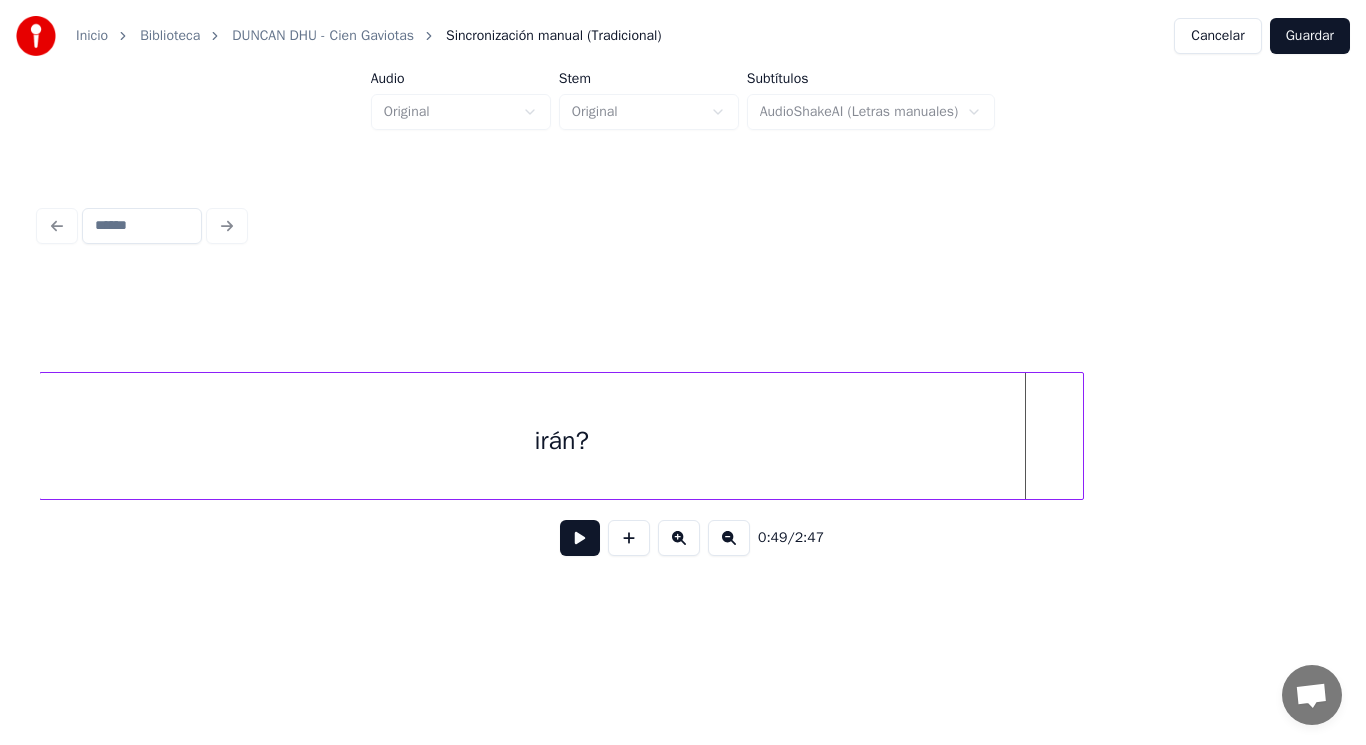 click at bounding box center [1080, 436] 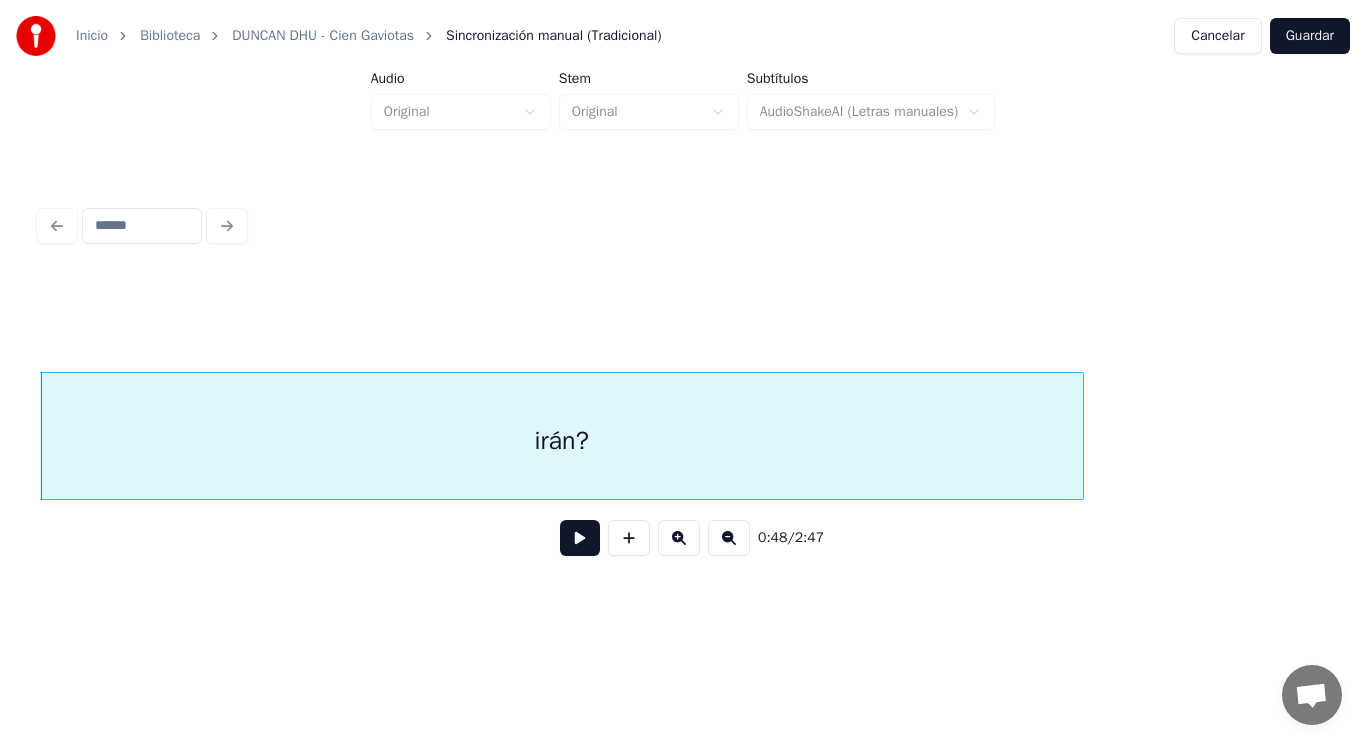 click at bounding box center [580, 538] 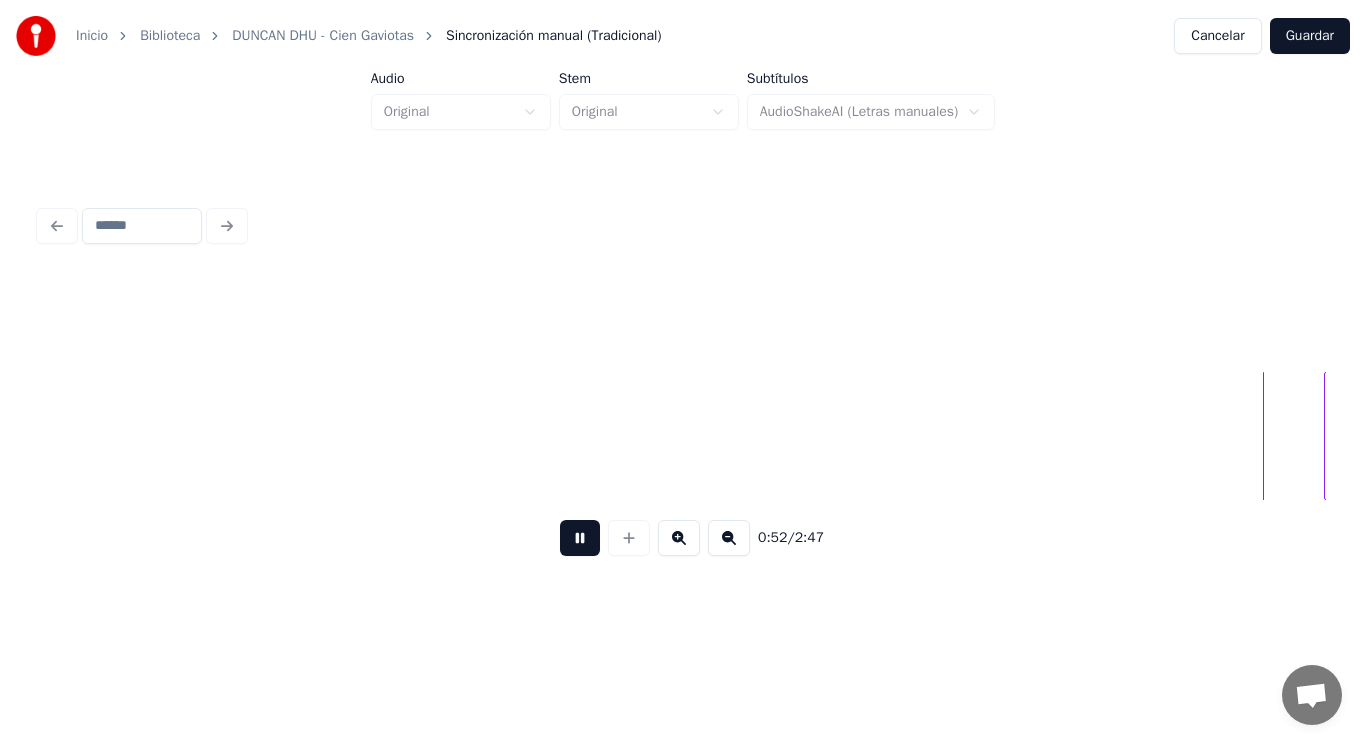scroll, scrollTop: 0, scrollLeft: 73006, axis: horizontal 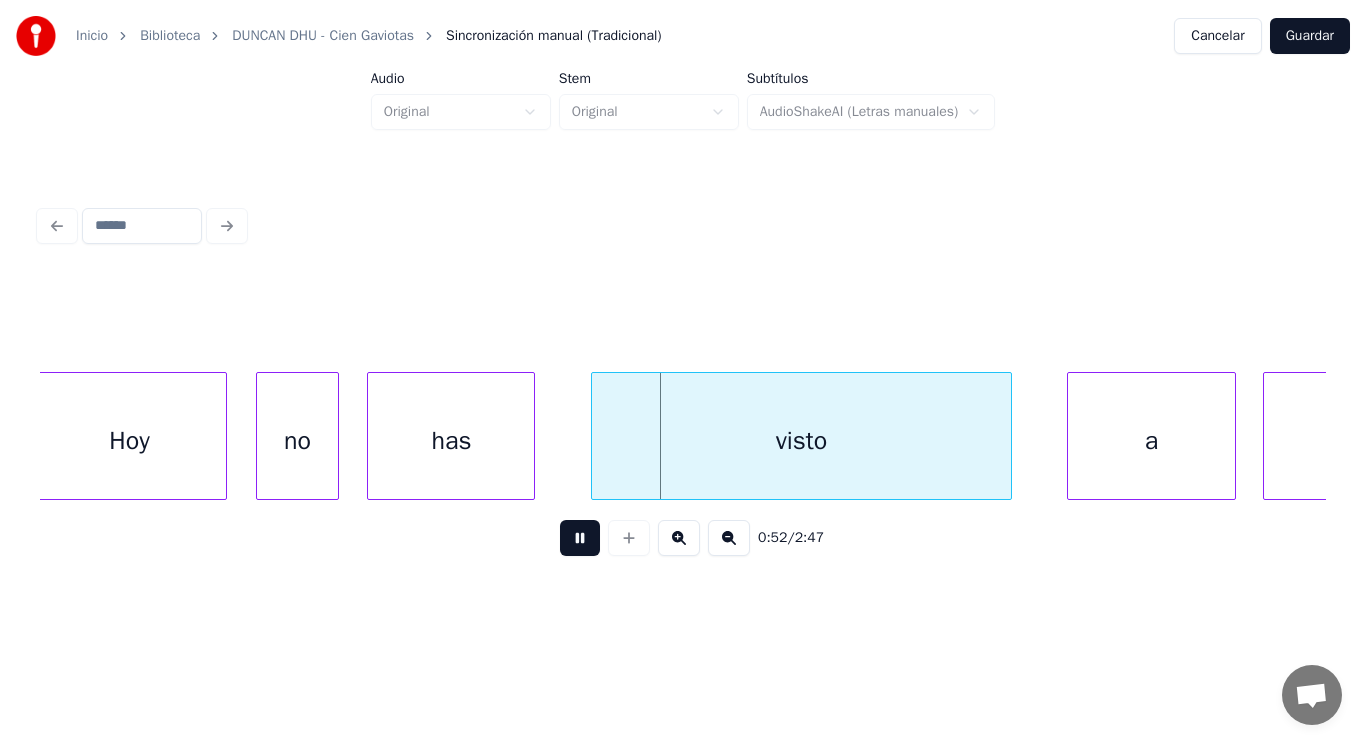 click at bounding box center (580, 538) 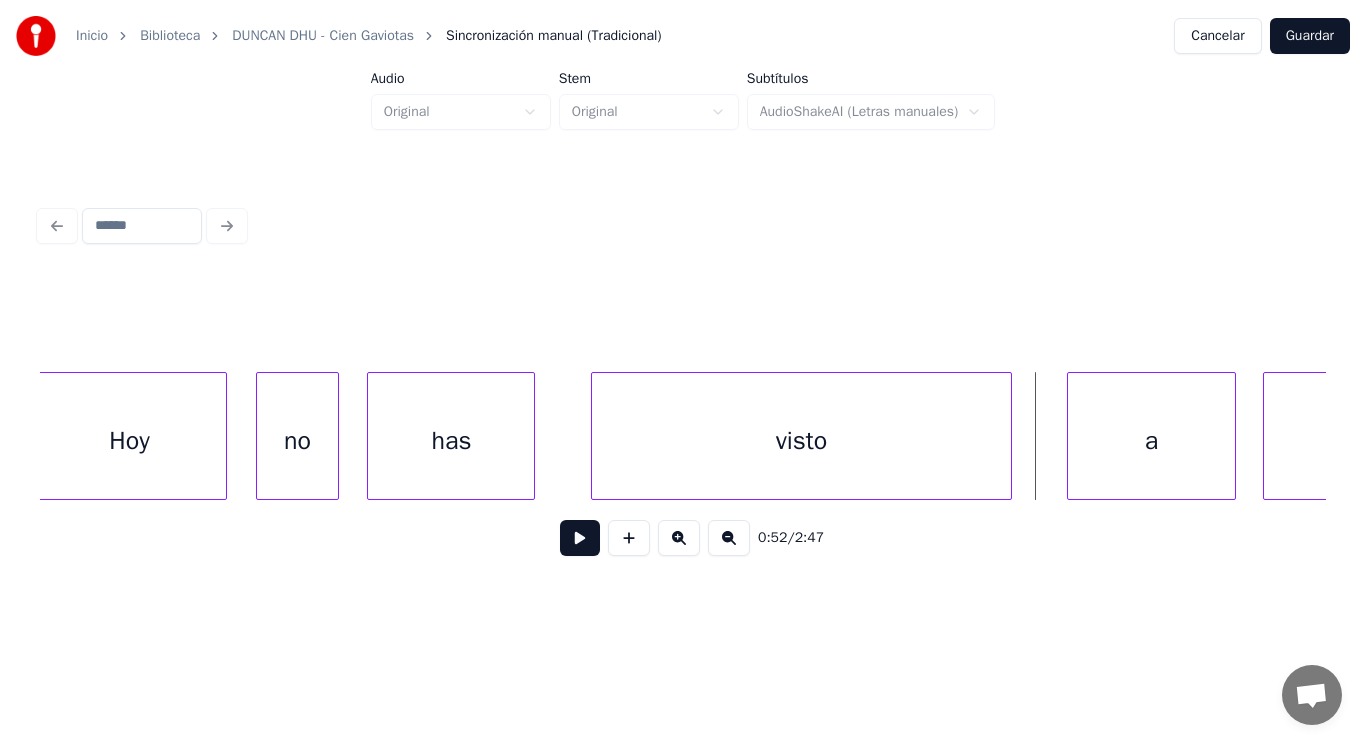 click on "visto" at bounding box center [801, 441] 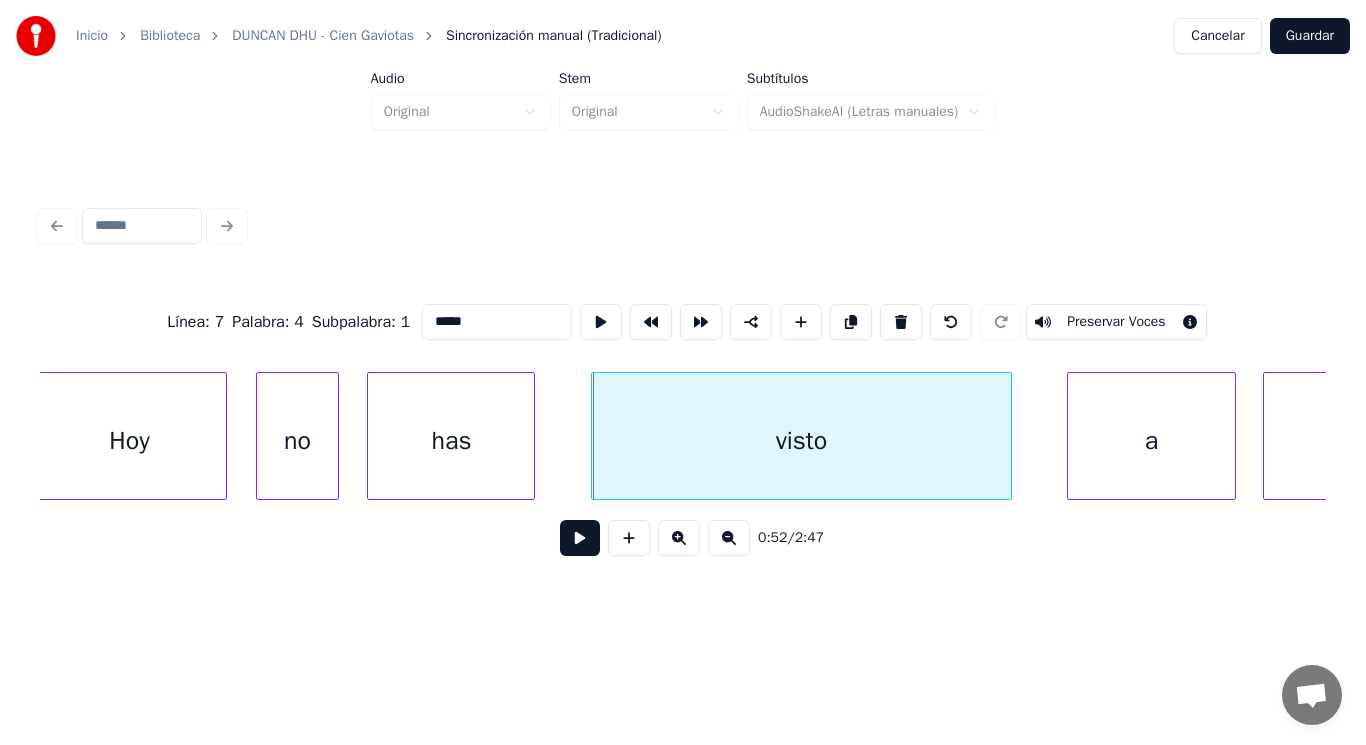 type on "*****" 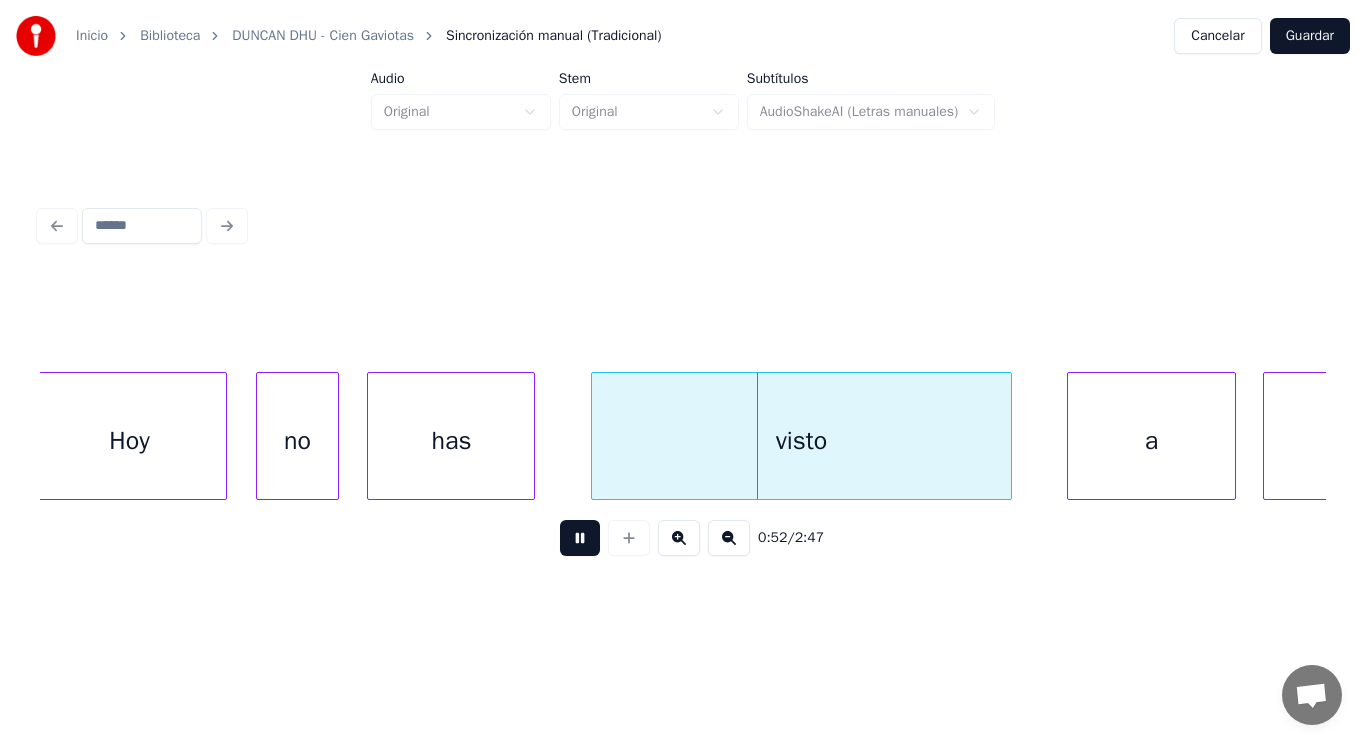 click at bounding box center [580, 538] 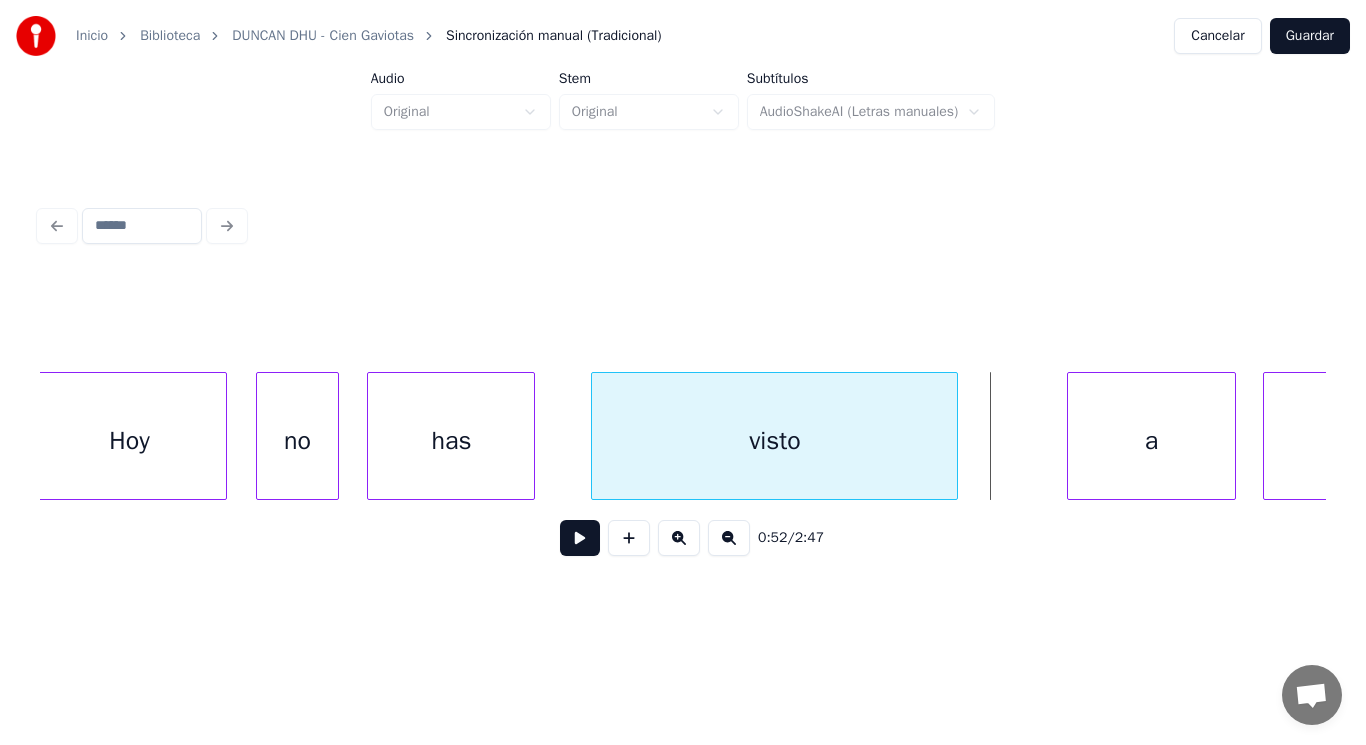 click at bounding box center [954, 436] 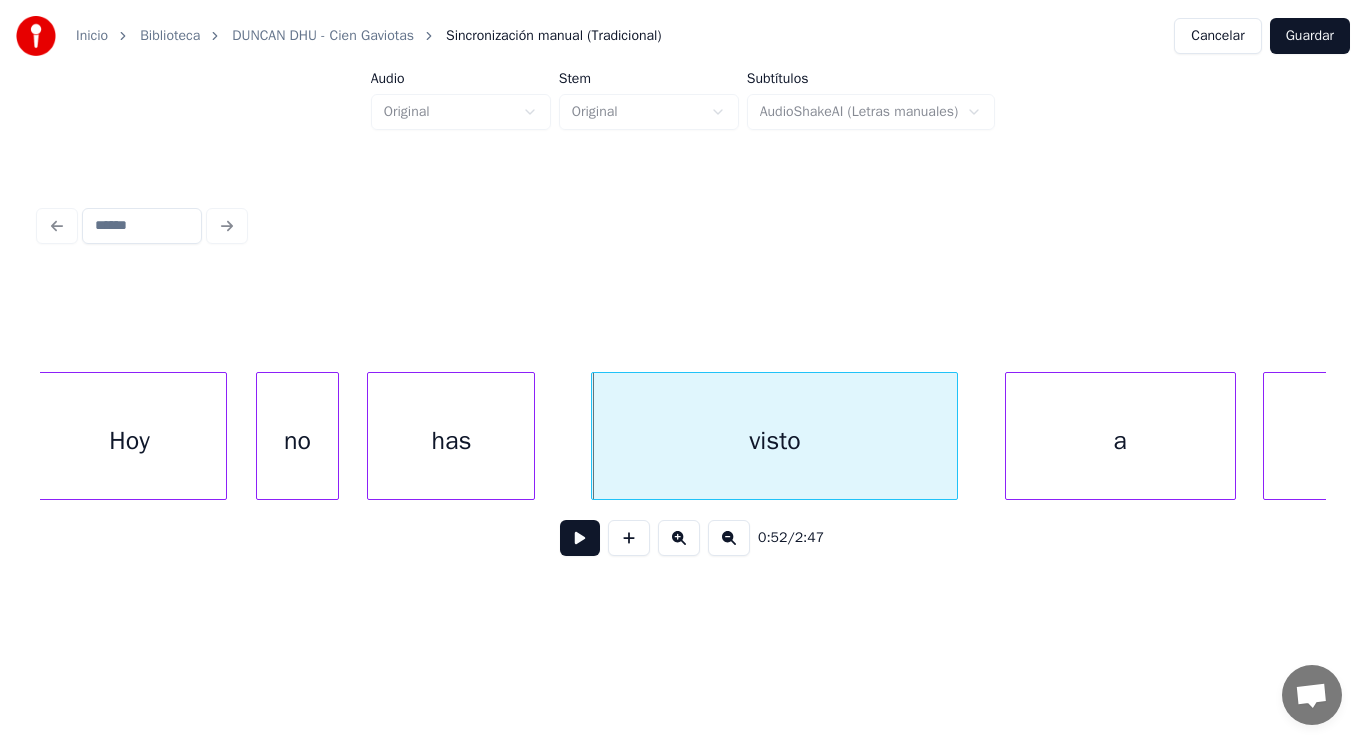click at bounding box center (1009, 436) 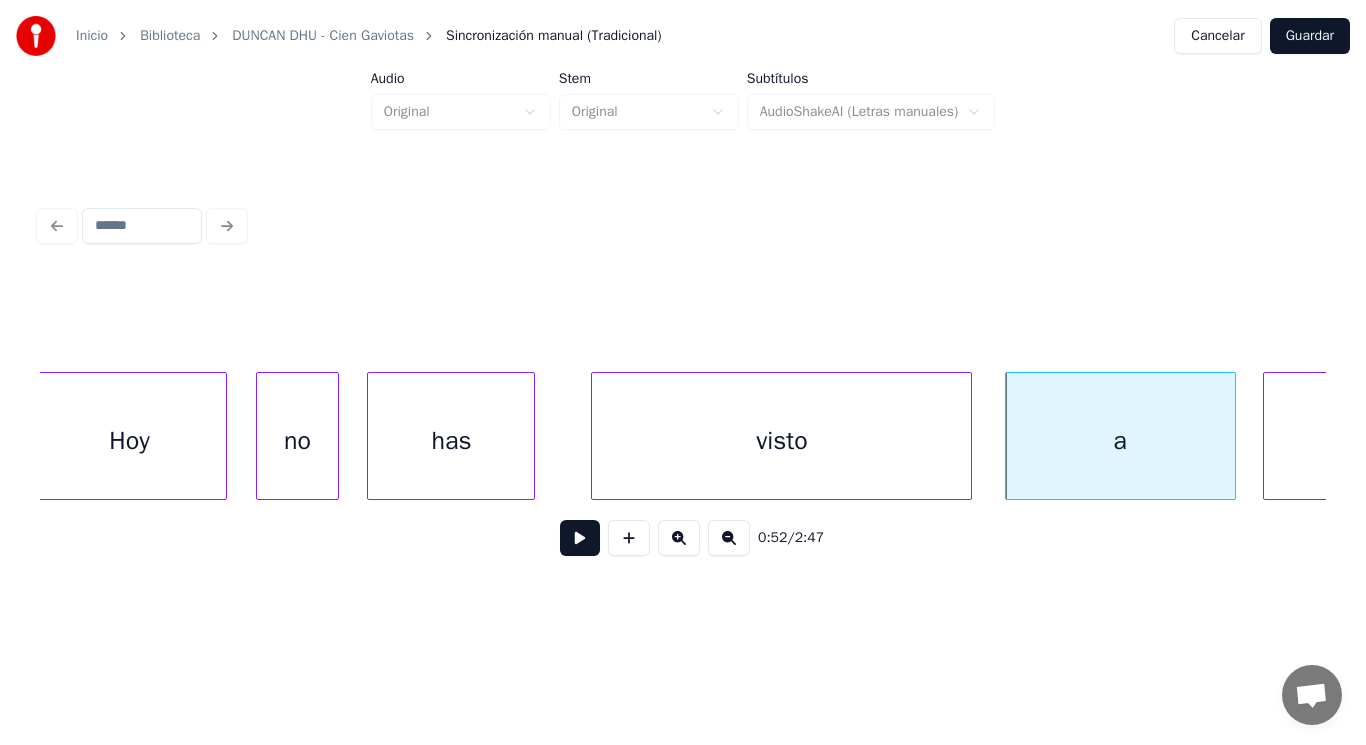 click at bounding box center (968, 436) 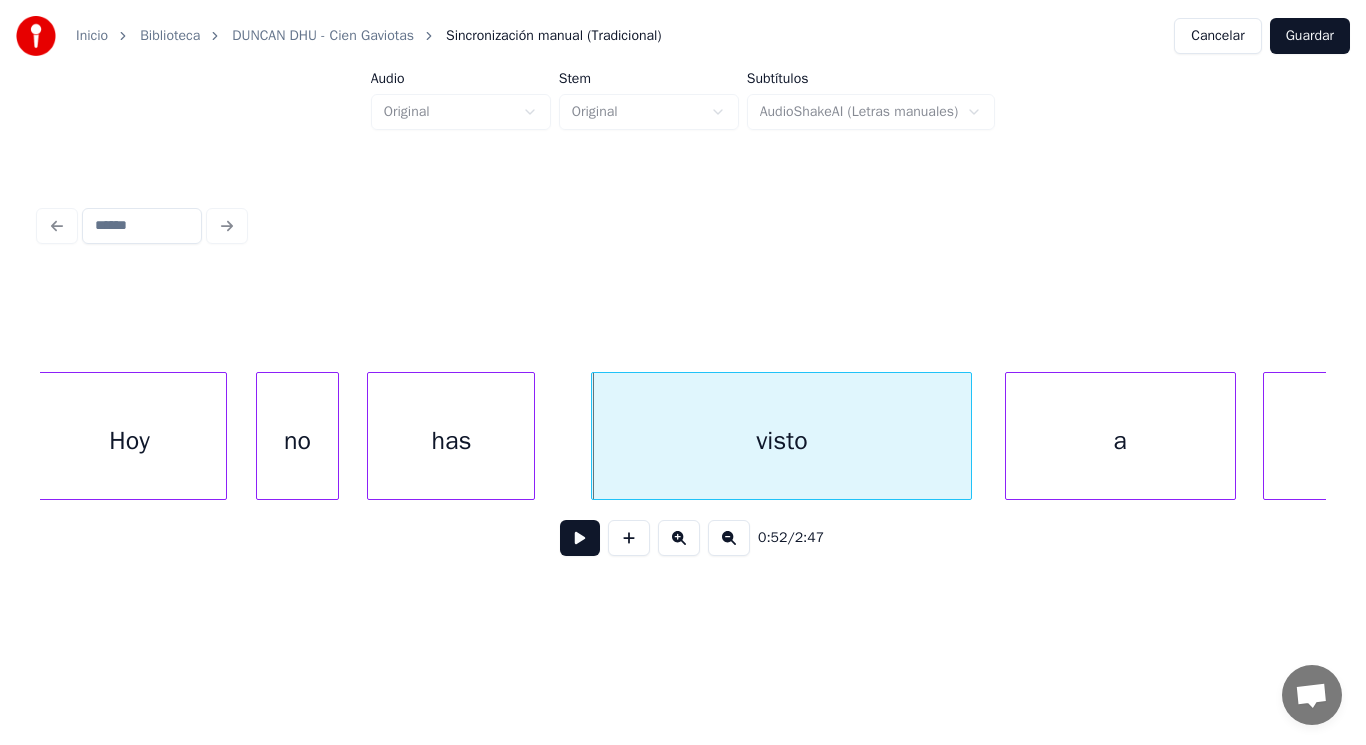 click at bounding box center (580, 538) 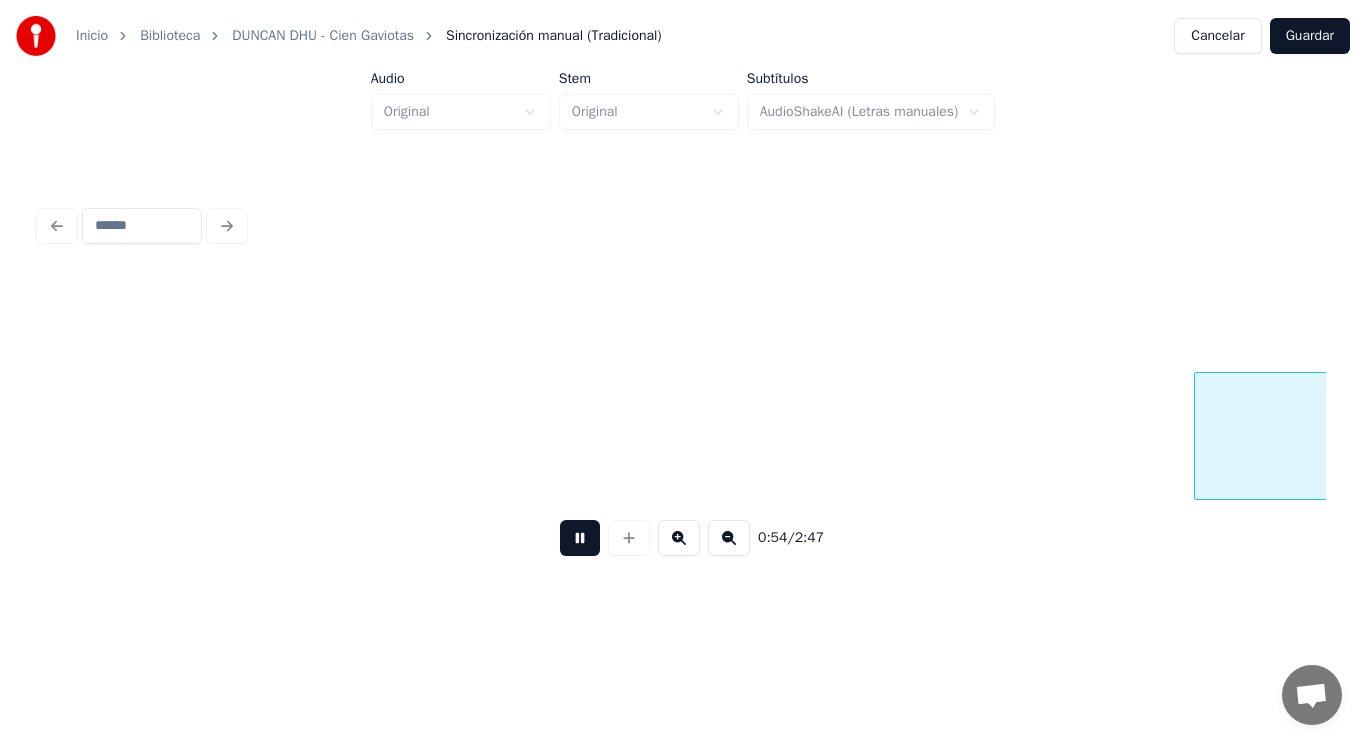 scroll, scrollTop: 0, scrollLeft: 75615, axis: horizontal 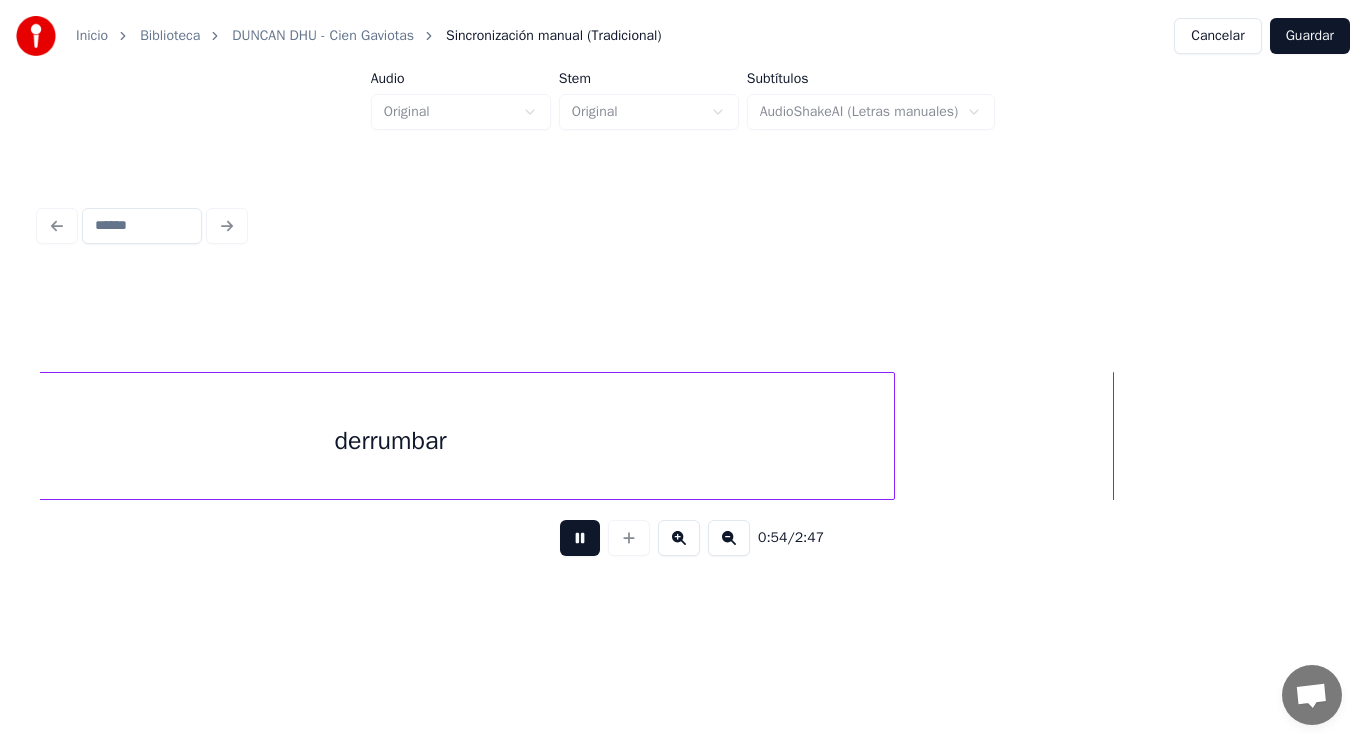 click at bounding box center (580, 538) 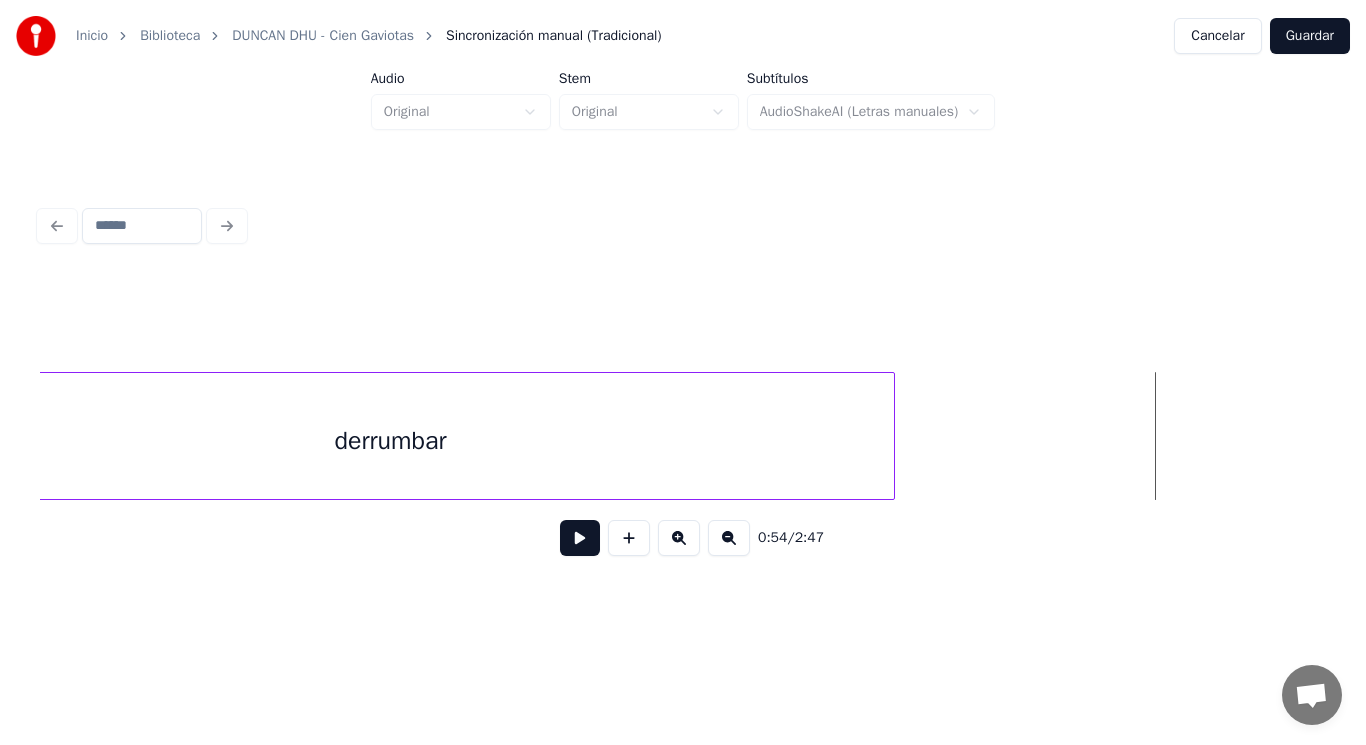click on "derrumbar" at bounding box center (390, 441) 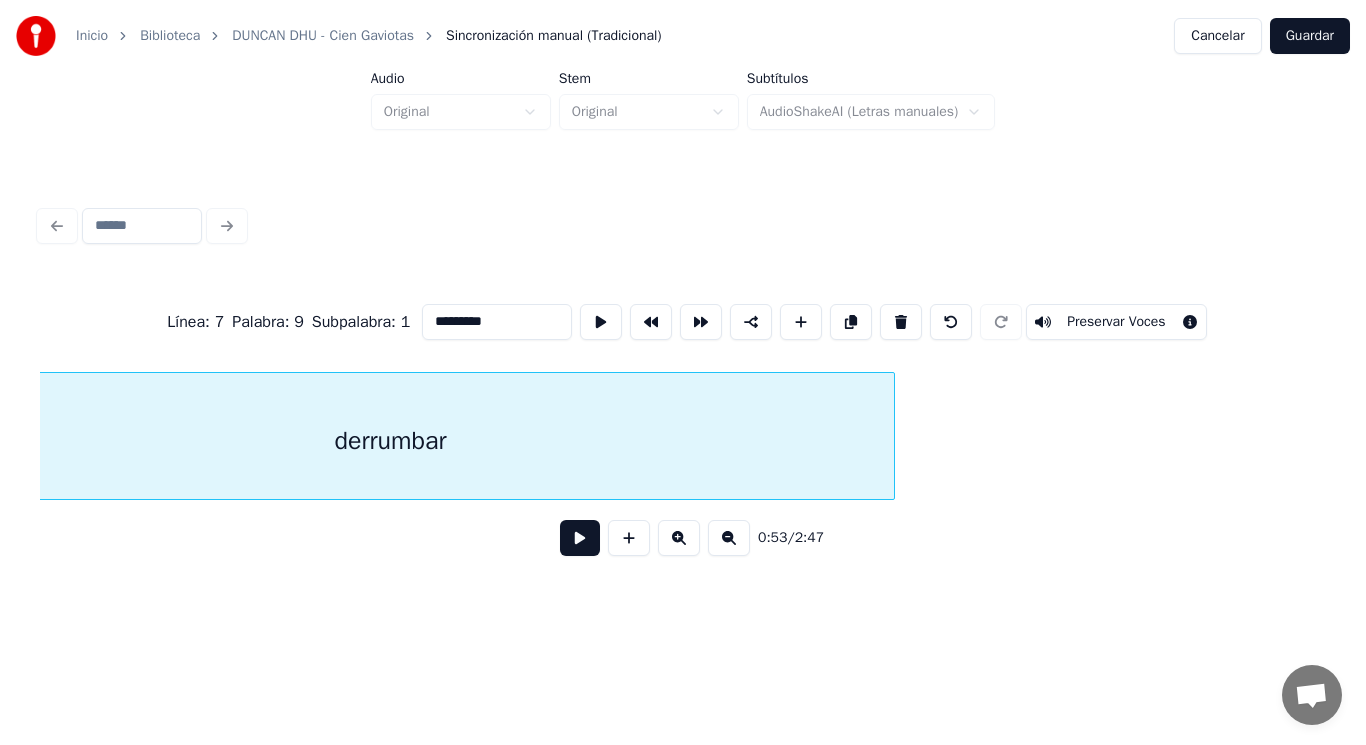 scroll, scrollTop: 0, scrollLeft: 75462, axis: horizontal 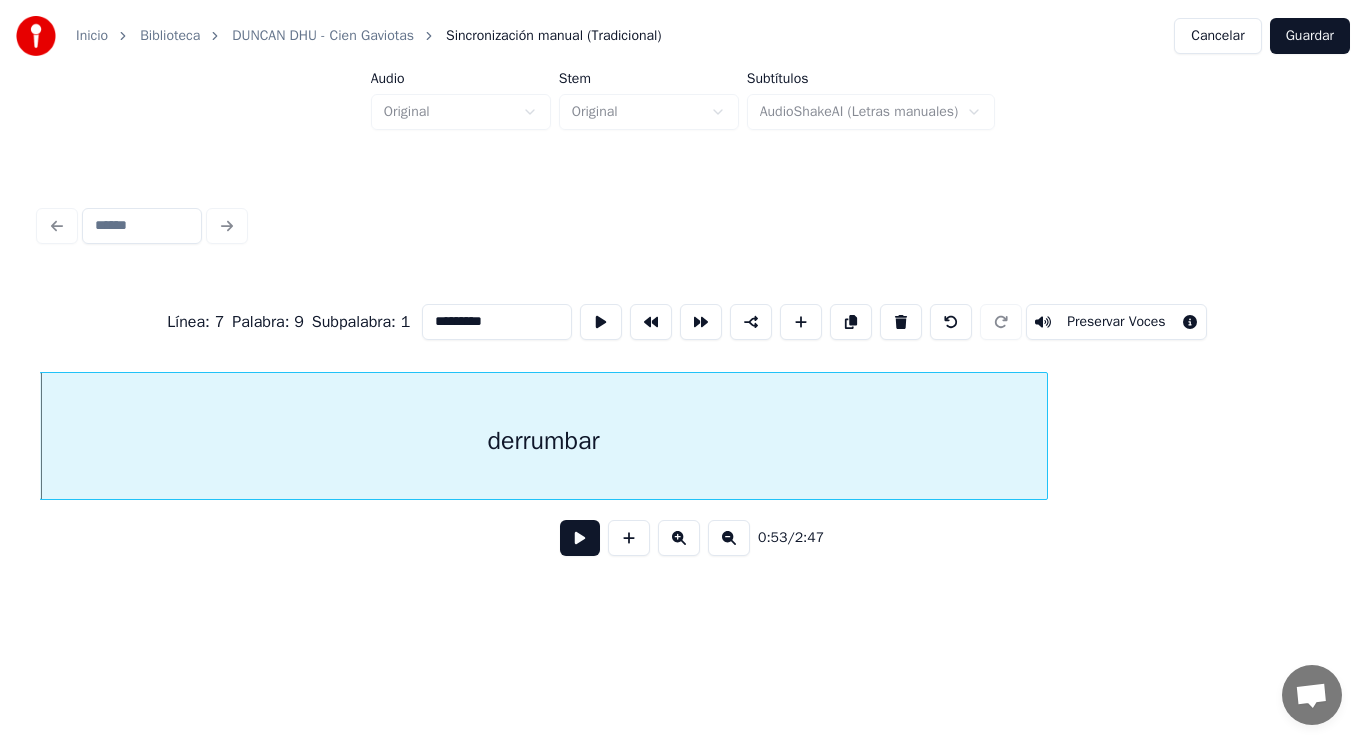 click at bounding box center [580, 538] 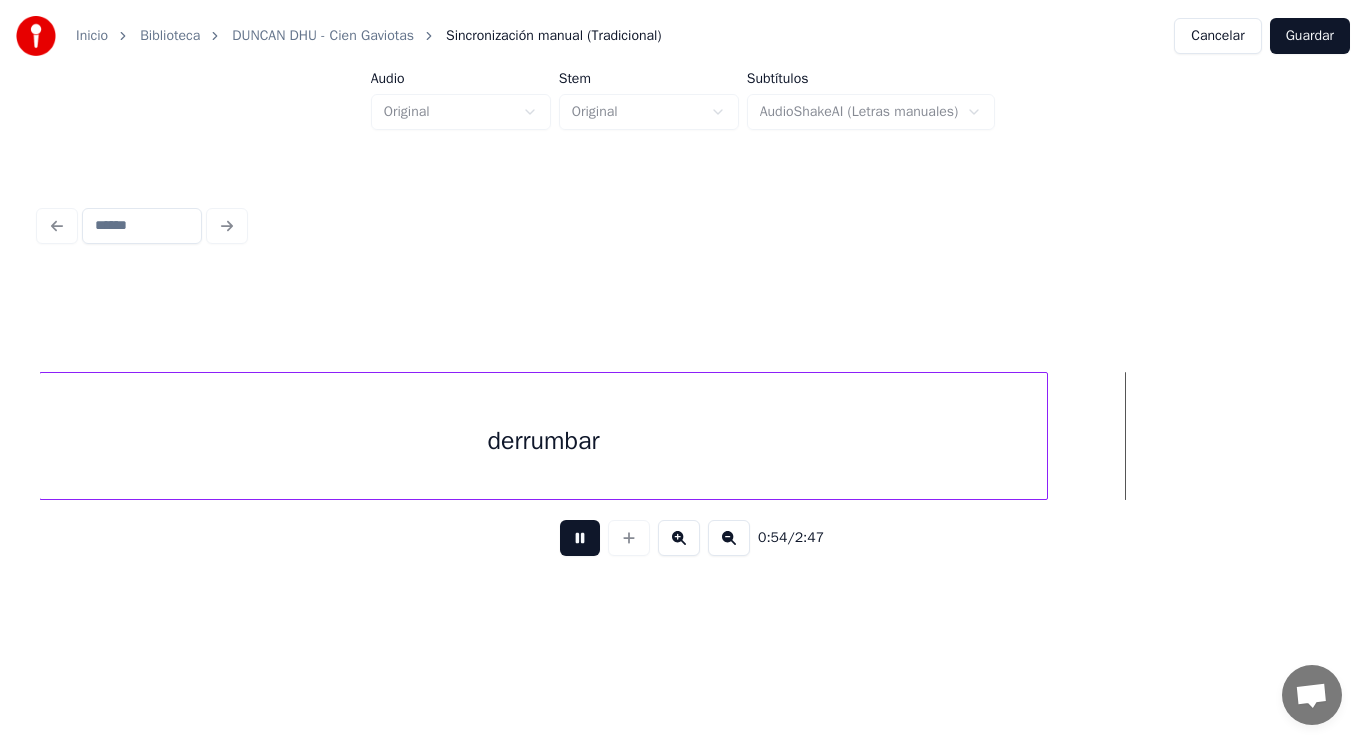 click at bounding box center (580, 538) 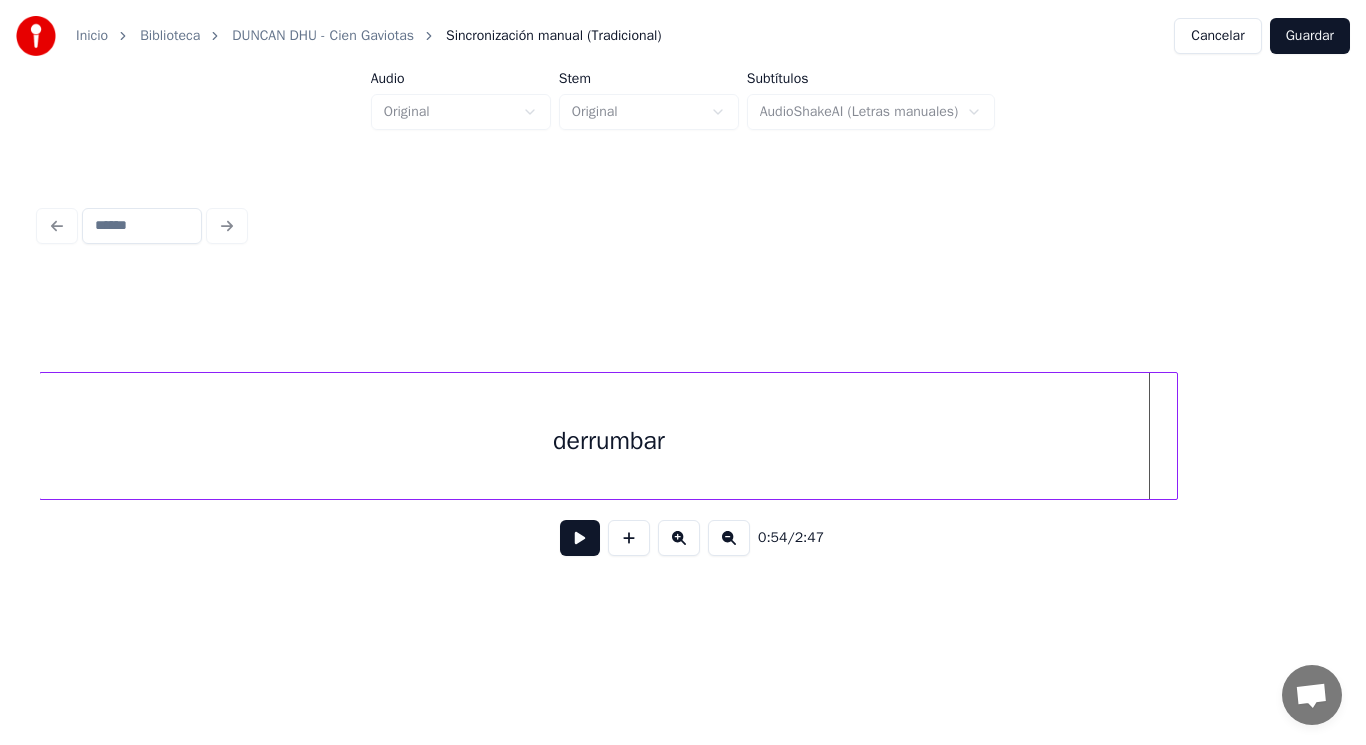 click at bounding box center (1174, 436) 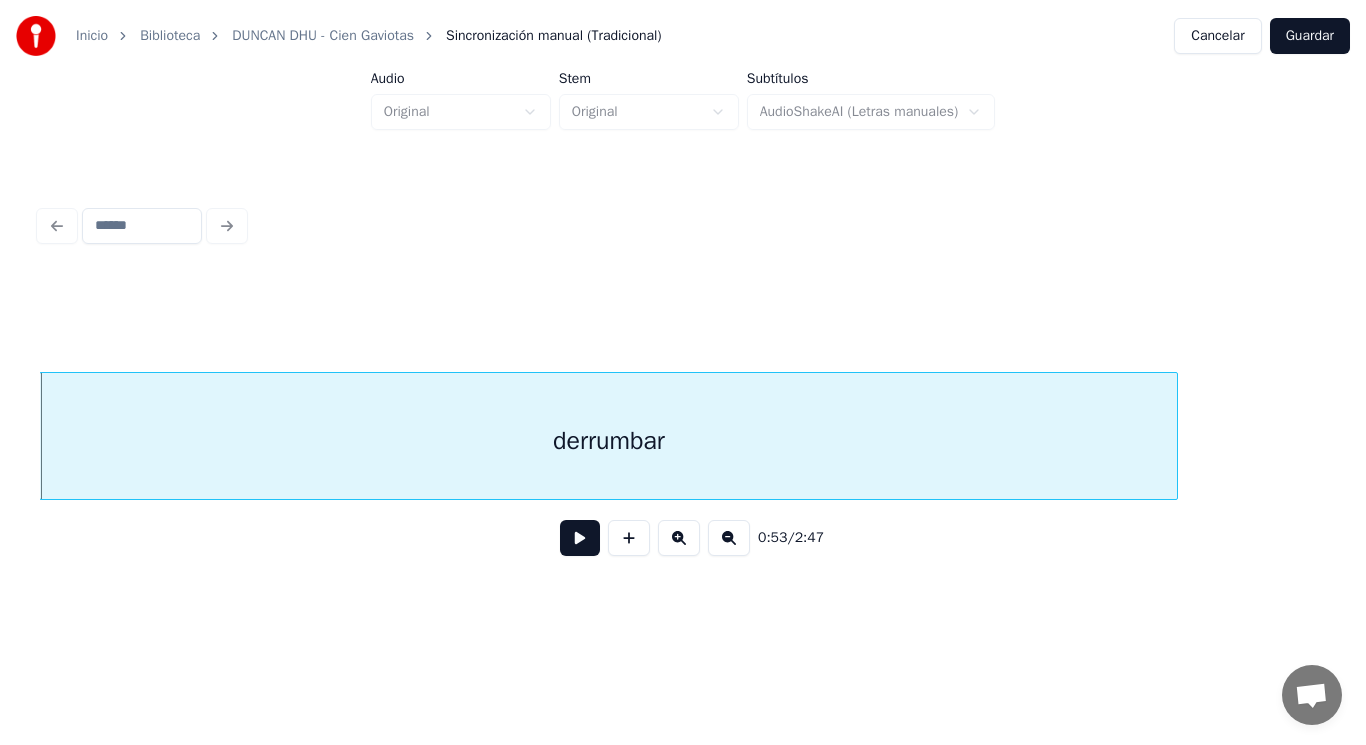 click at bounding box center [580, 538] 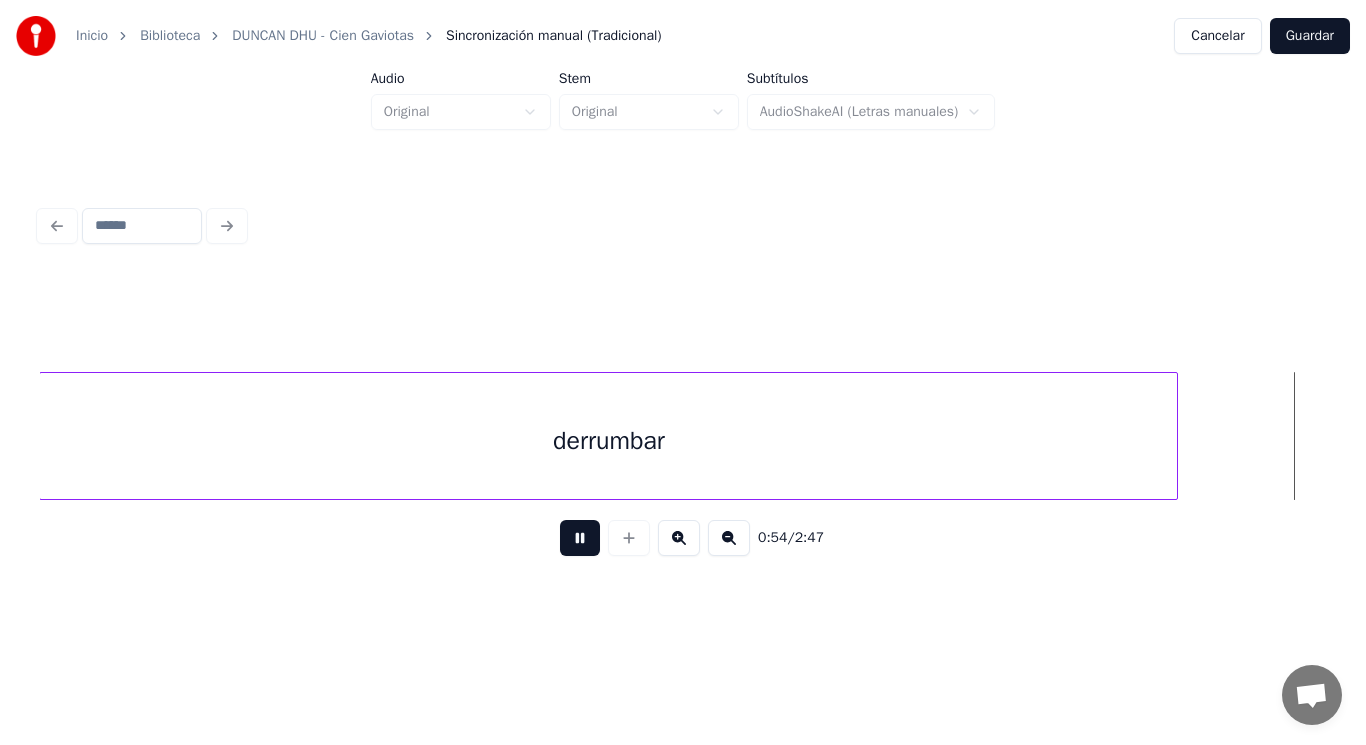 scroll, scrollTop: 0, scrollLeft: 76755, axis: horizontal 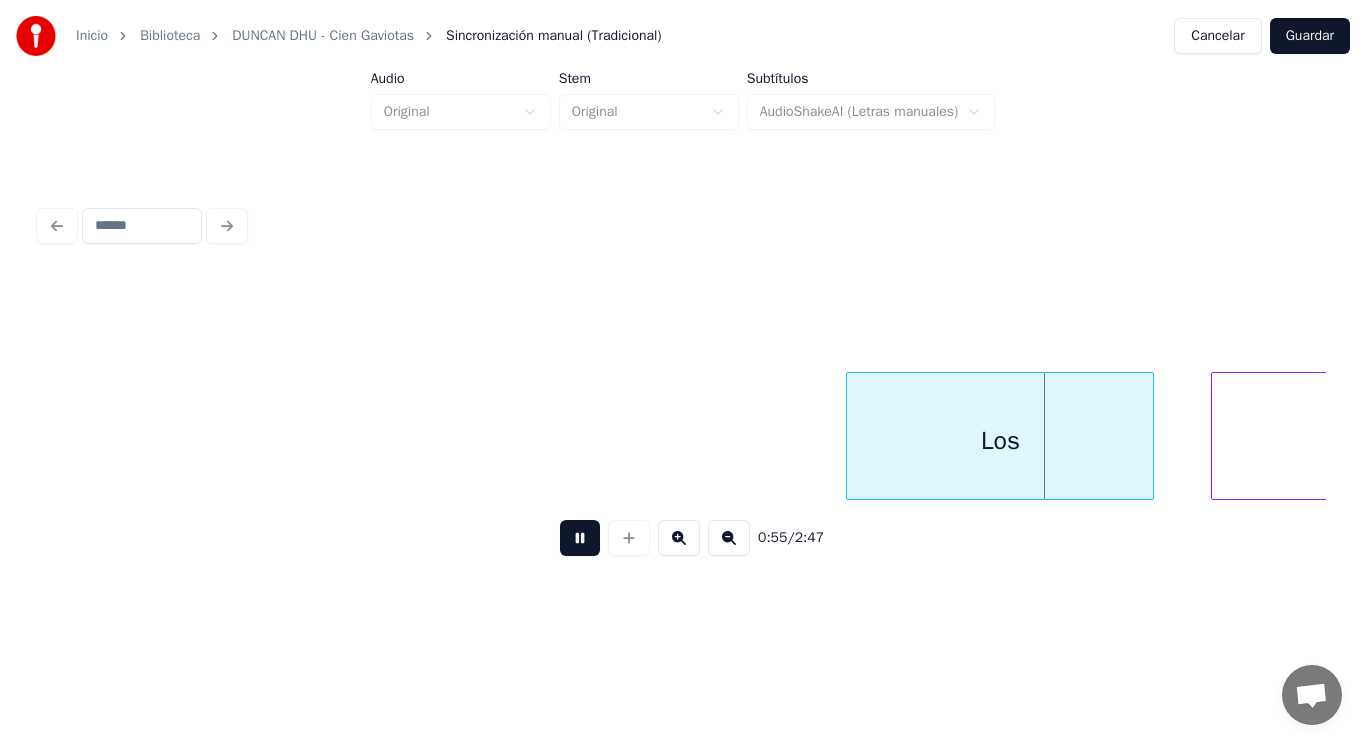 click at bounding box center (580, 538) 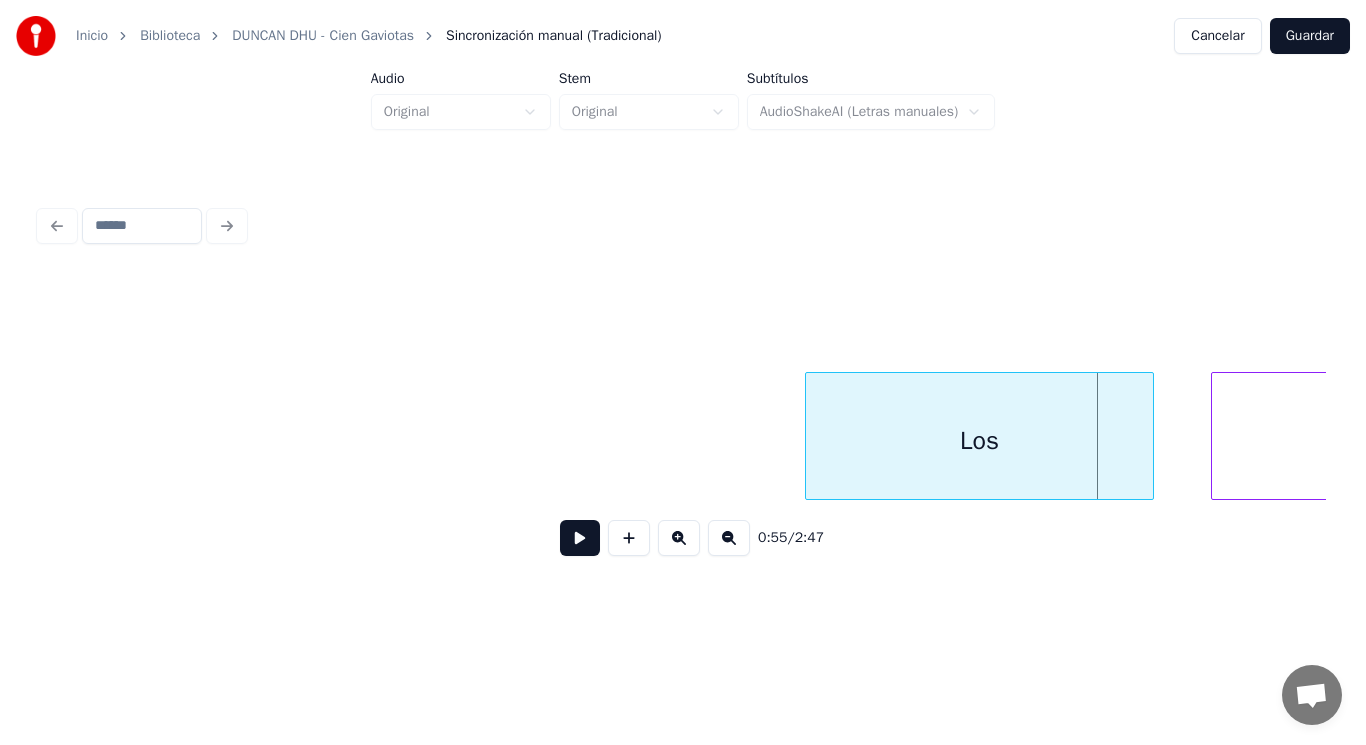 click at bounding box center (809, 436) 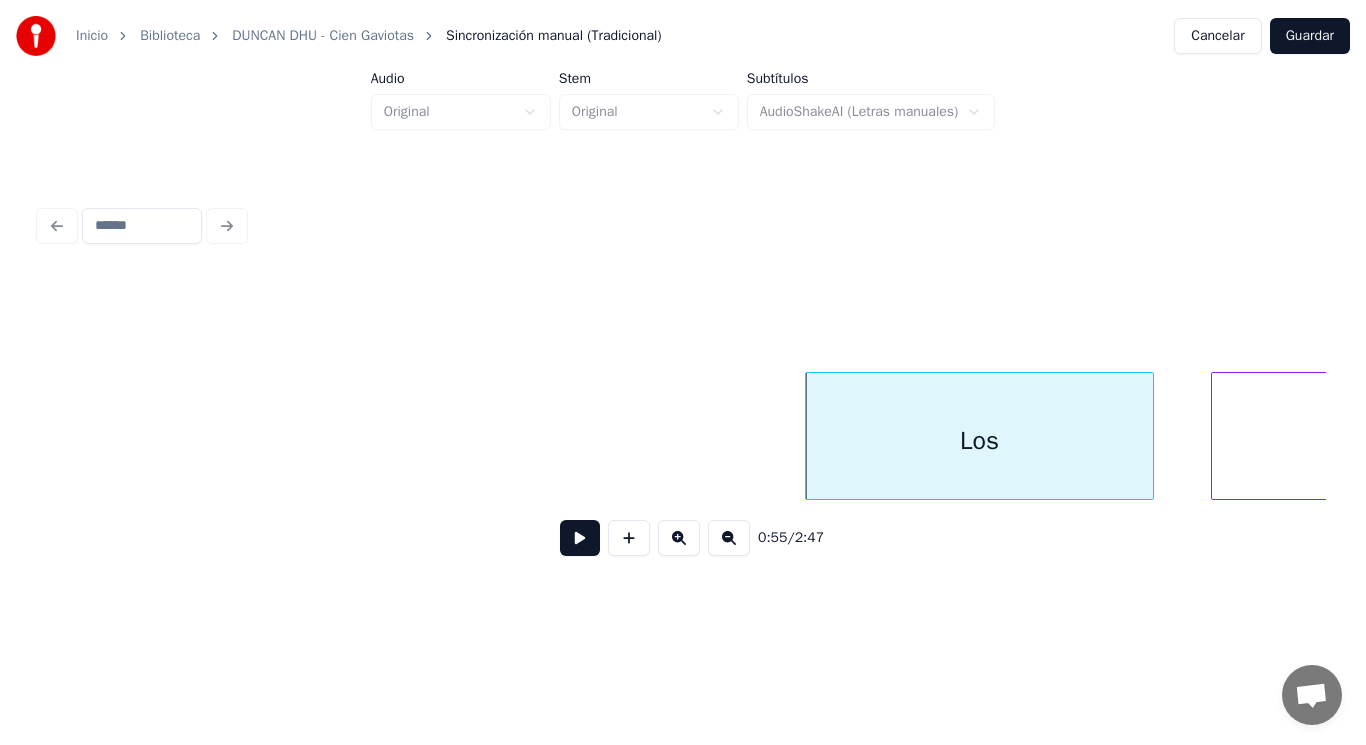 click at bounding box center [580, 538] 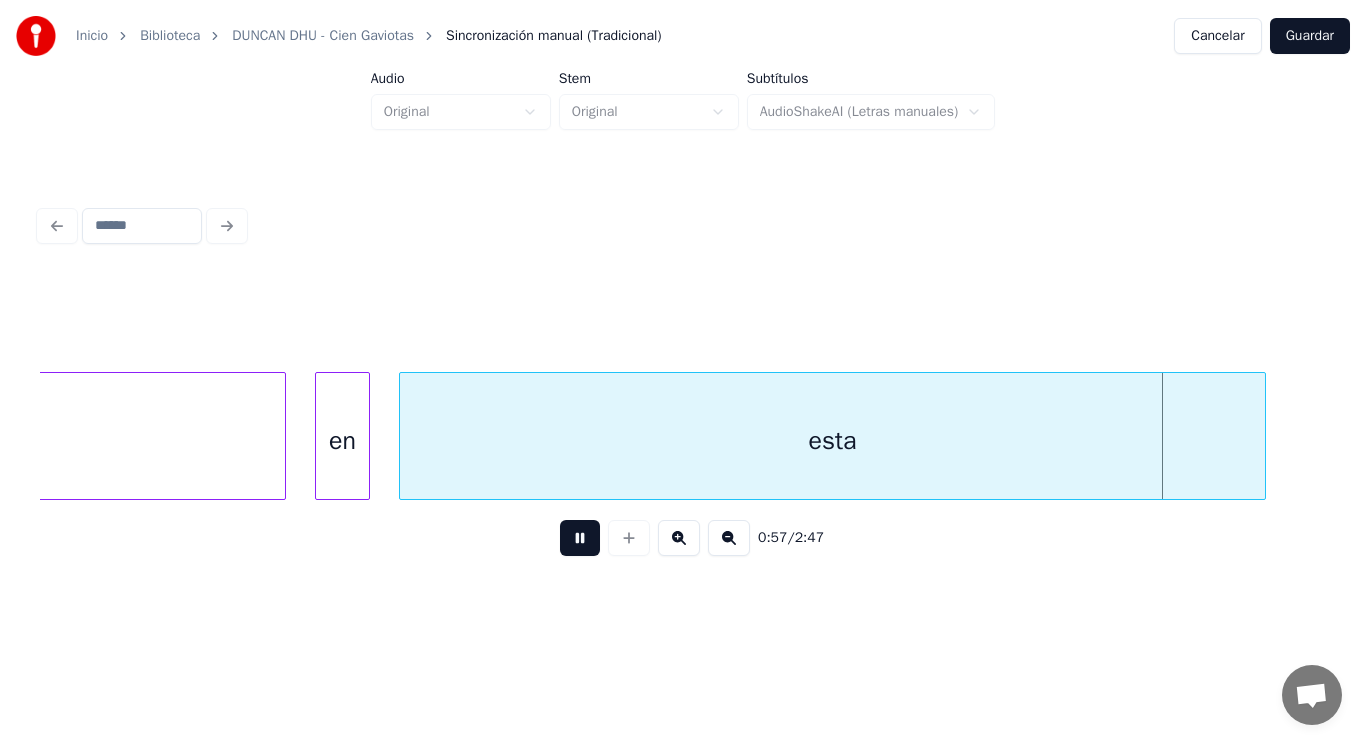 scroll, scrollTop: 0, scrollLeft: 80666, axis: horizontal 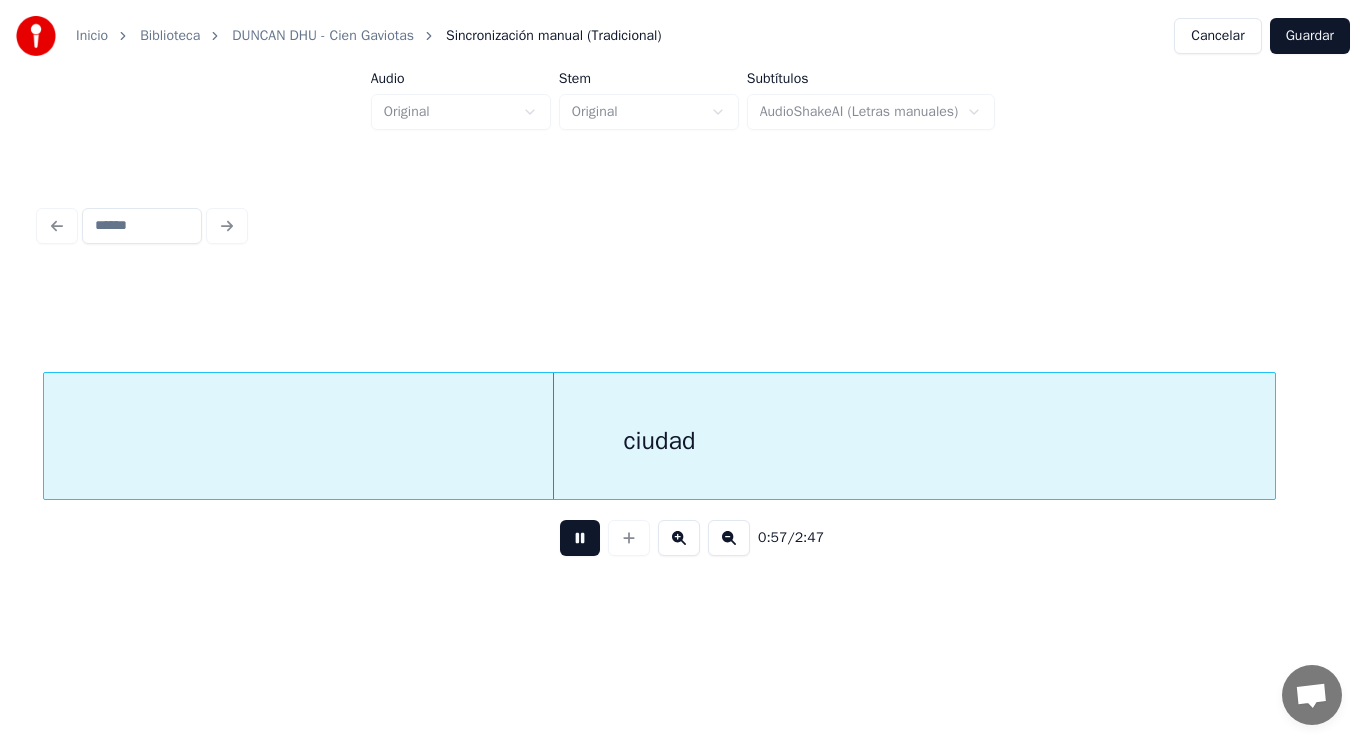 click at bounding box center (580, 538) 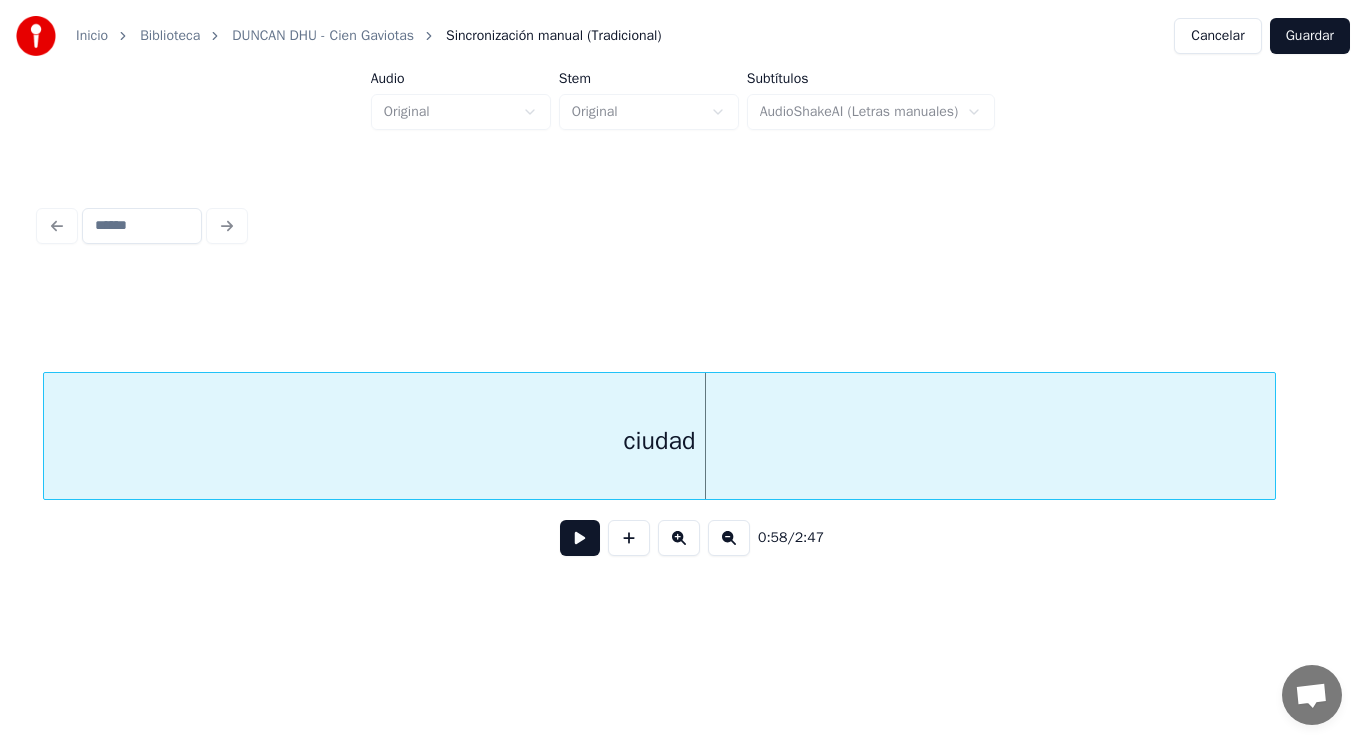 click on "ciudad" at bounding box center [659, 441] 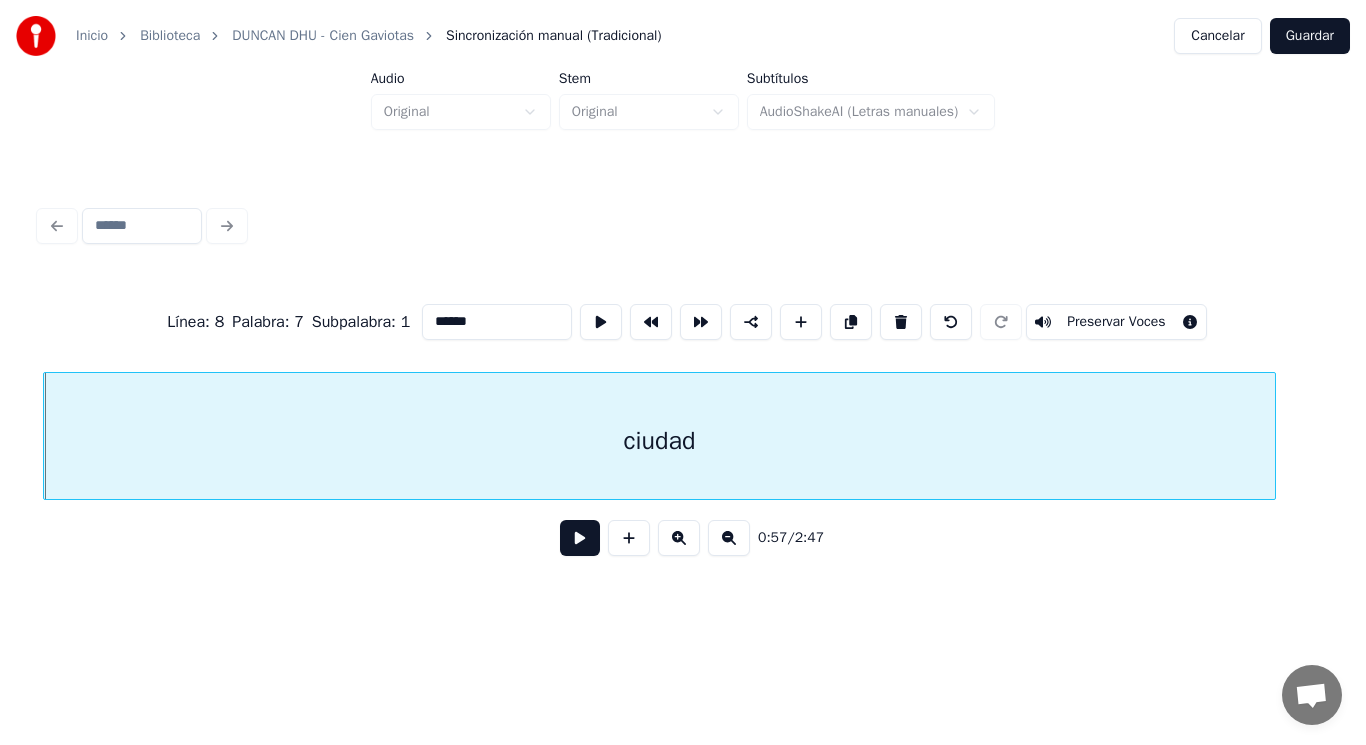 click at bounding box center (580, 538) 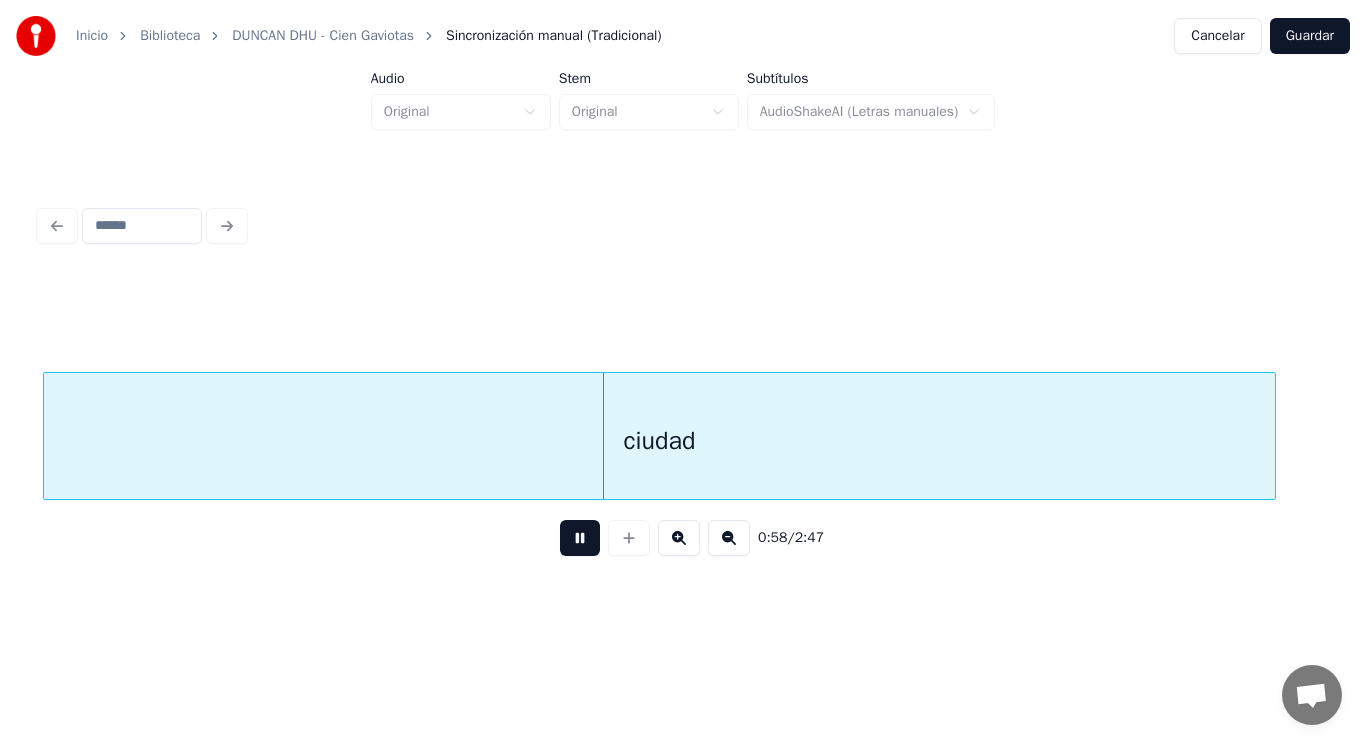 drag, startPoint x: 575, startPoint y: 551, endPoint x: 152, endPoint y: 487, distance: 427.8142 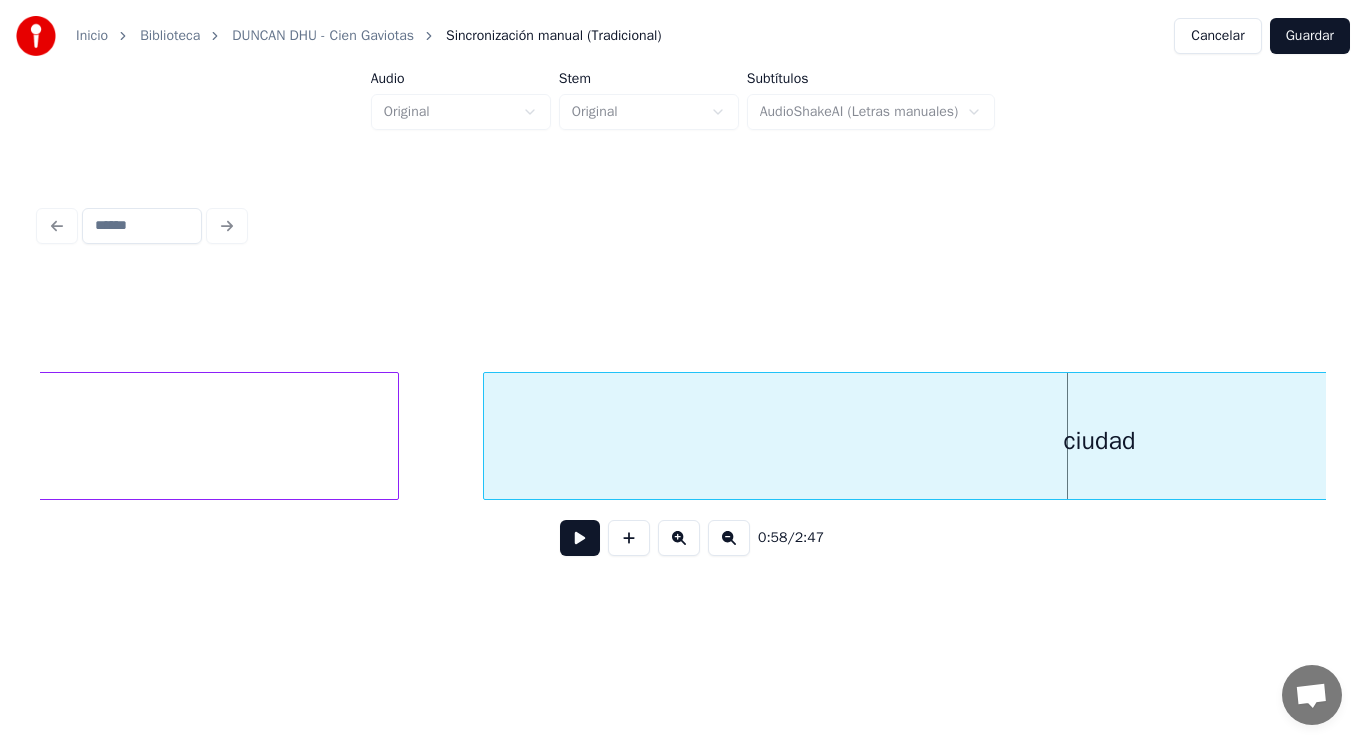 click on "esta" at bounding box center (-34, 441) 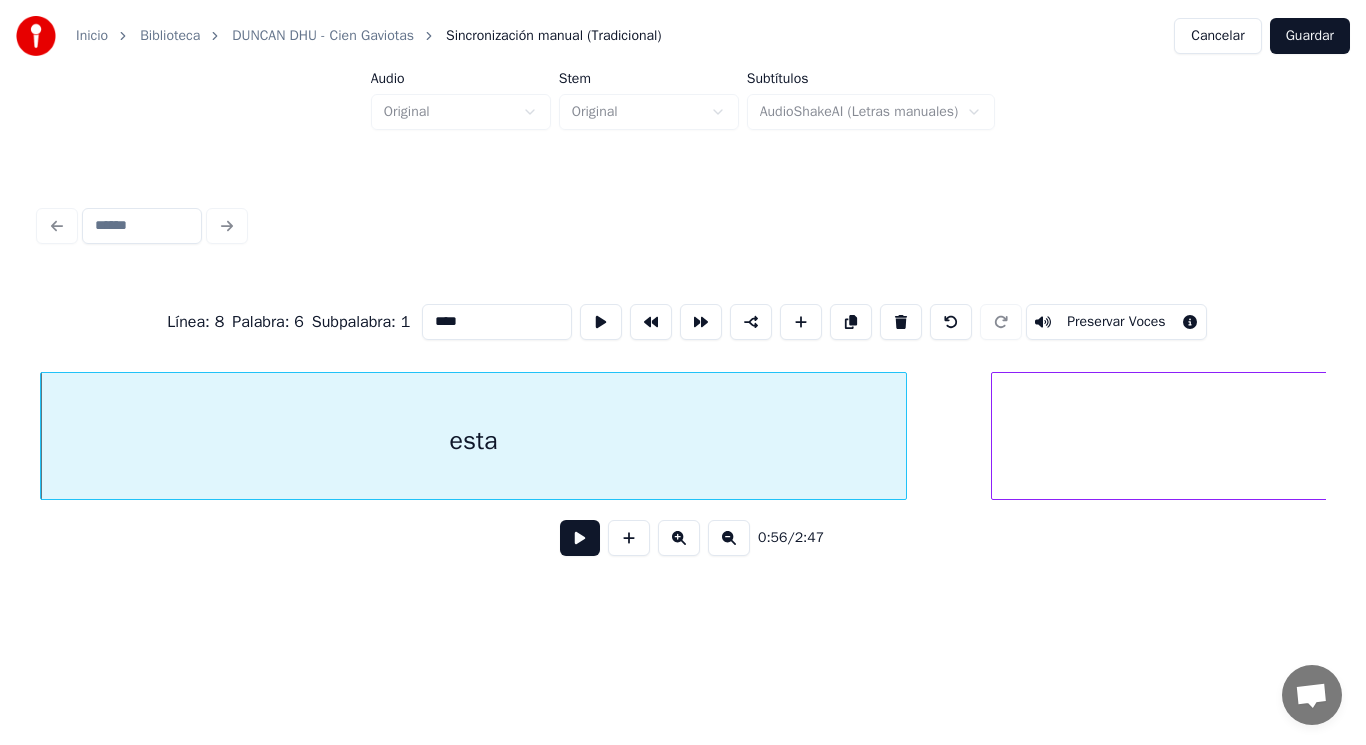 click at bounding box center [580, 538] 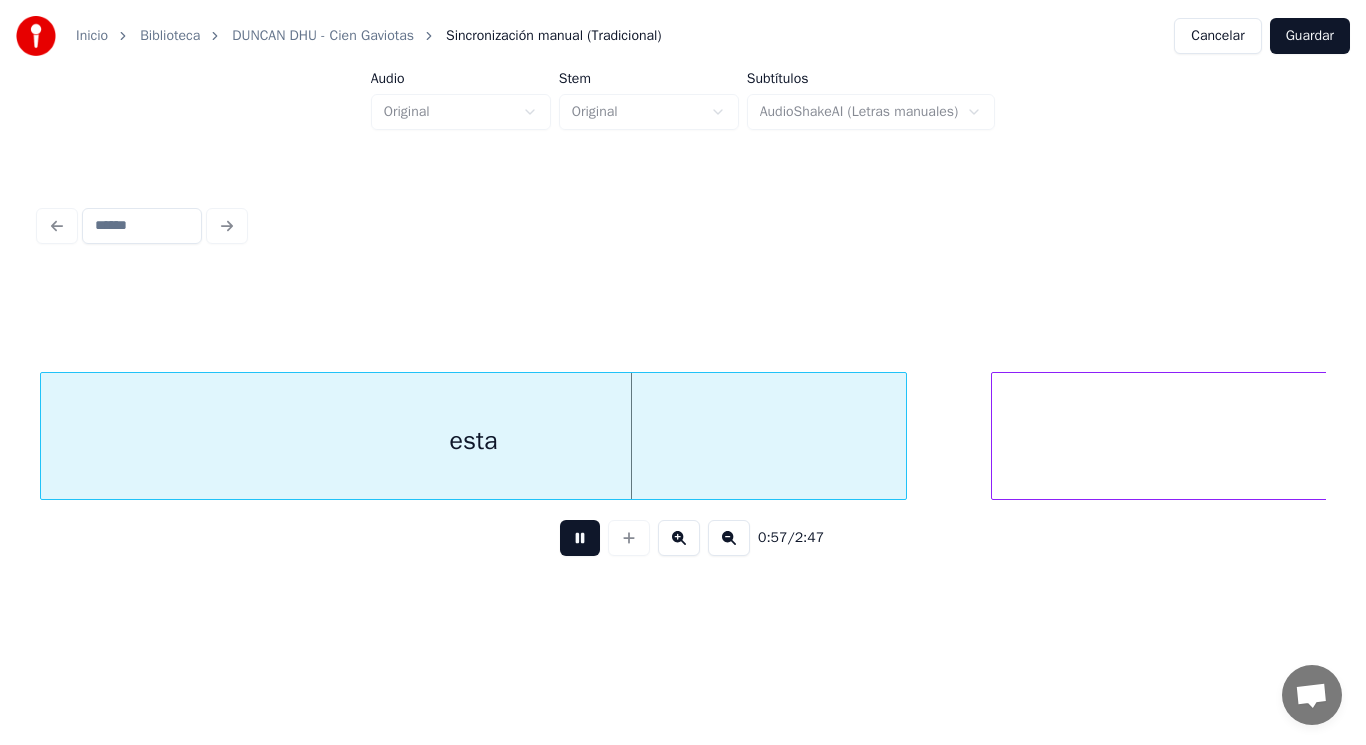 click at bounding box center [580, 538] 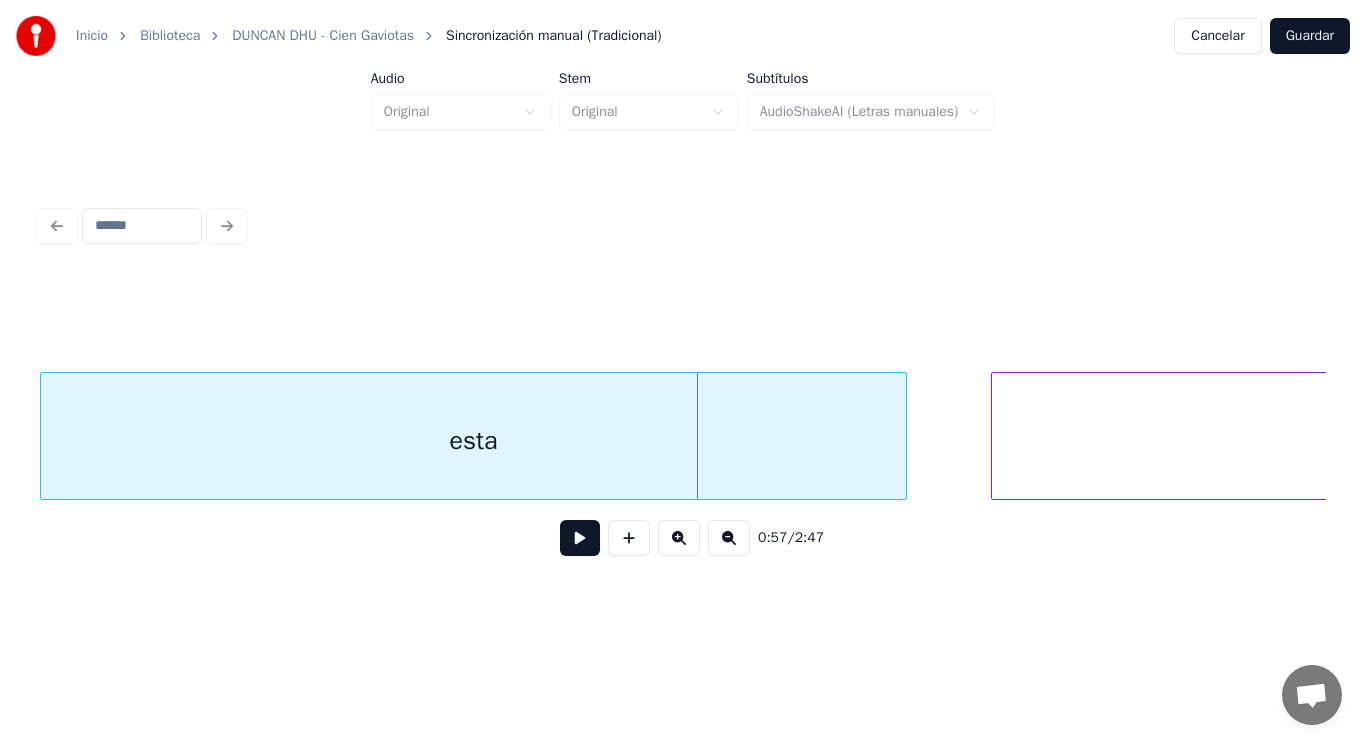 click on "esta" at bounding box center [474, 441] 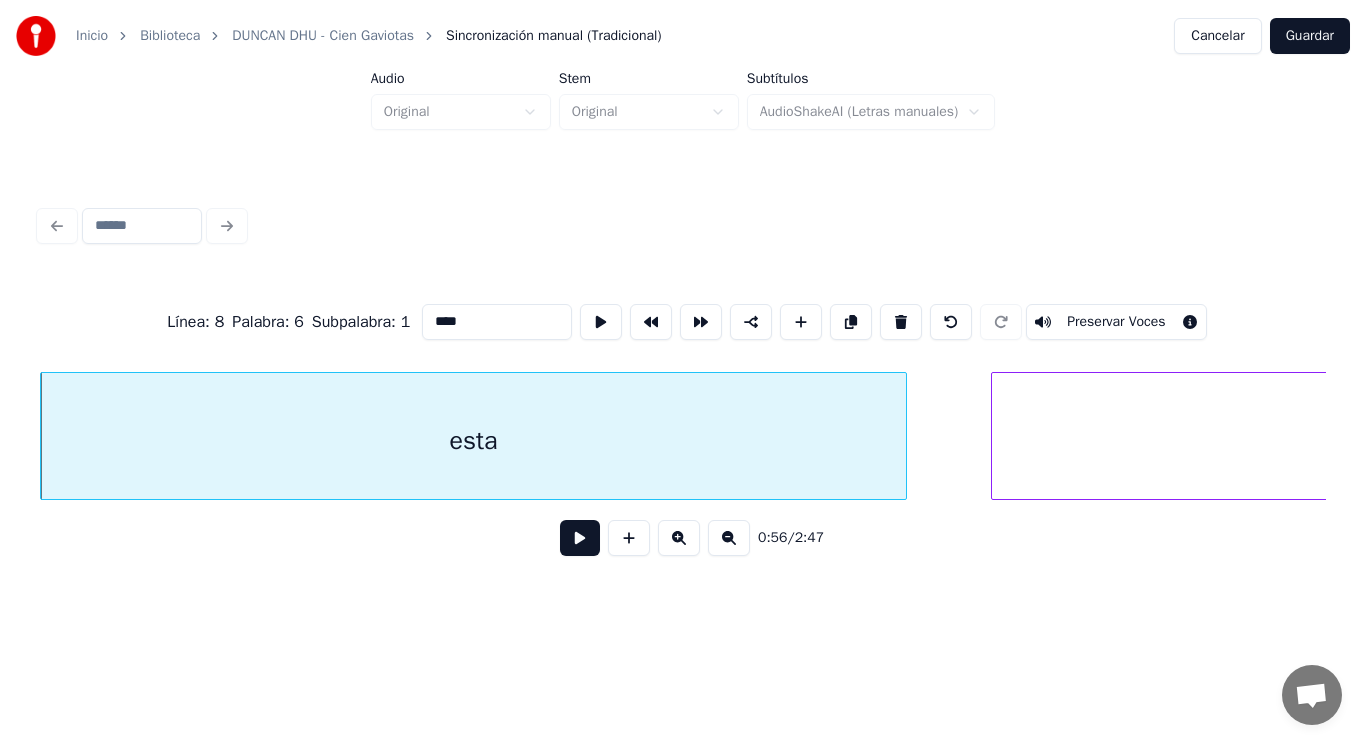 click at bounding box center [580, 538] 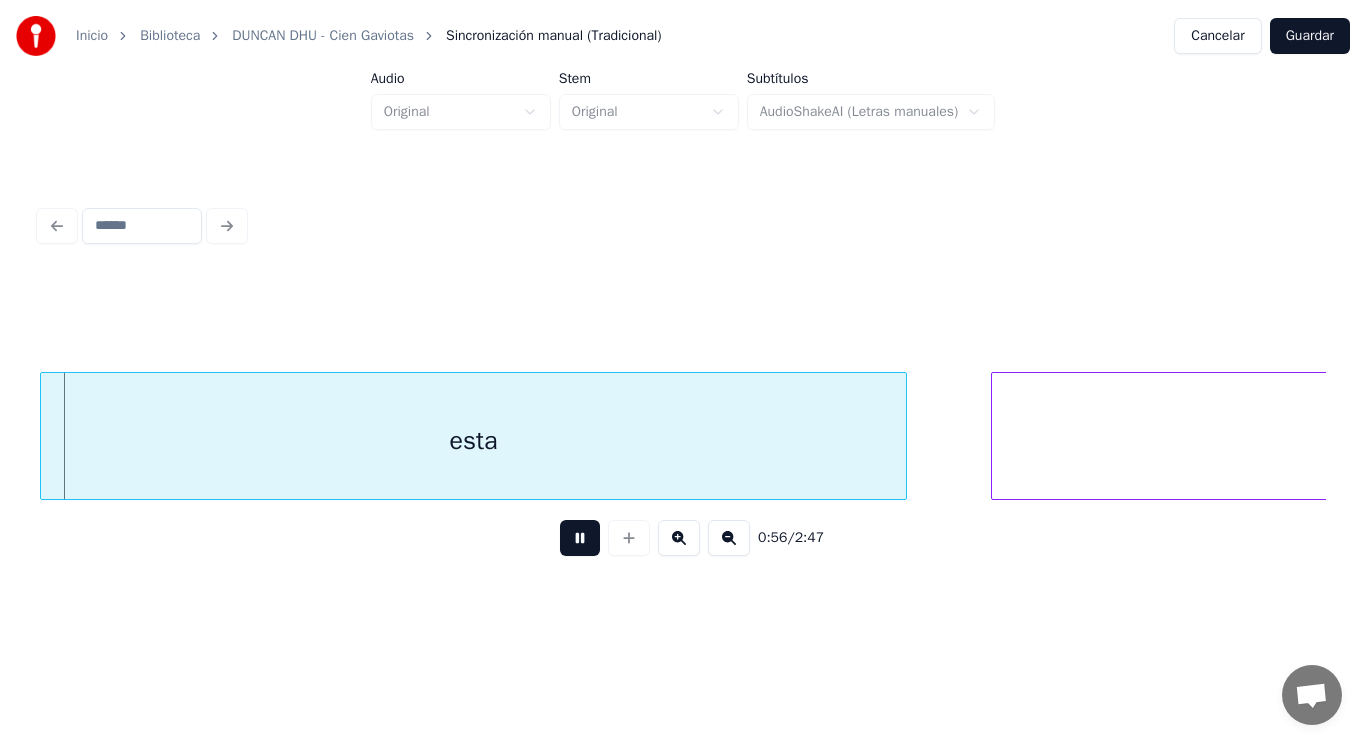 click at bounding box center [580, 538] 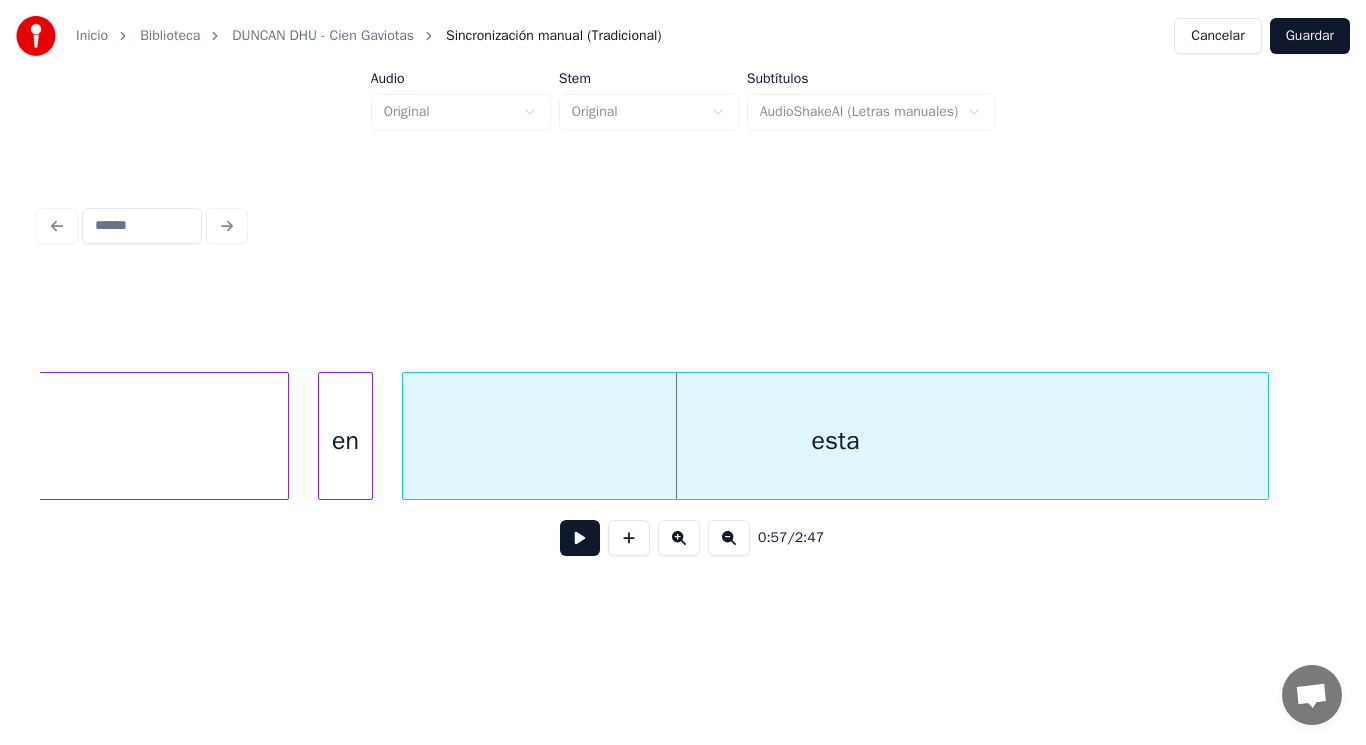 scroll, scrollTop: 0, scrollLeft: 79318, axis: horizontal 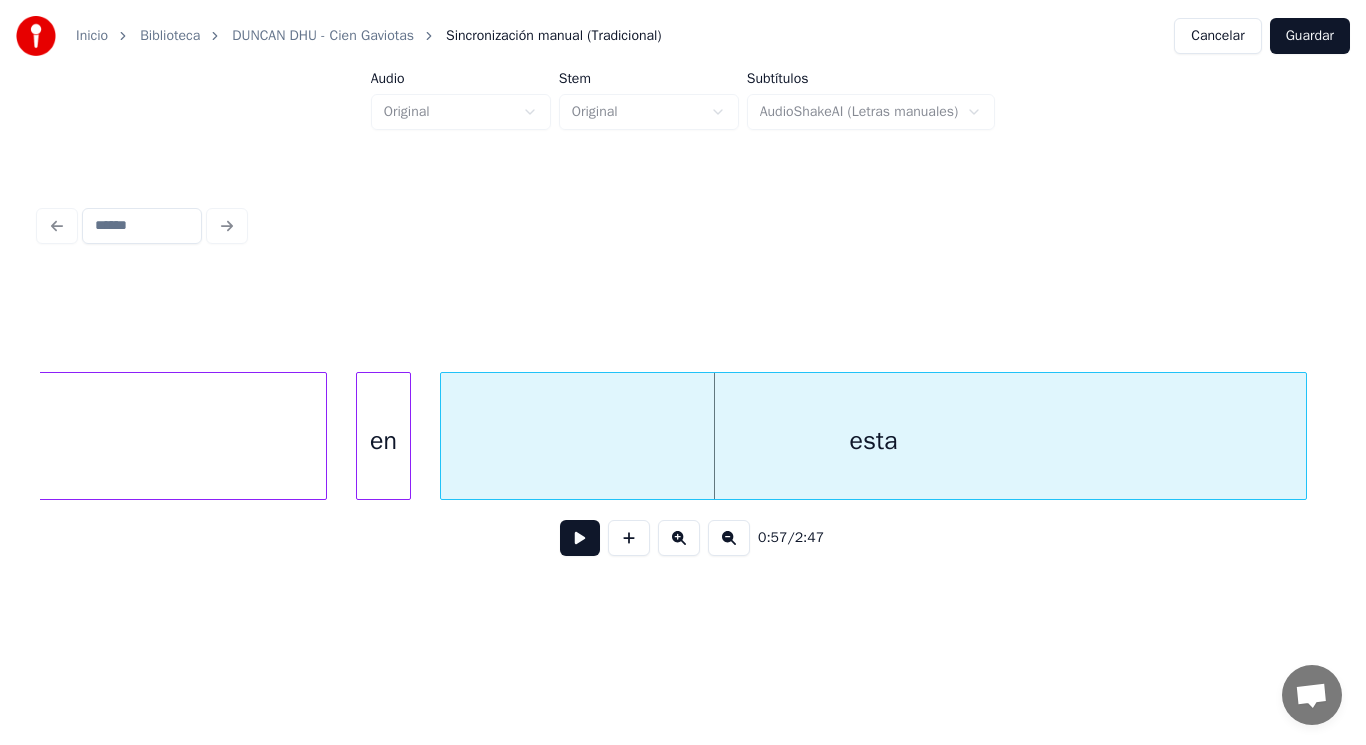 click at bounding box center [407, 436] 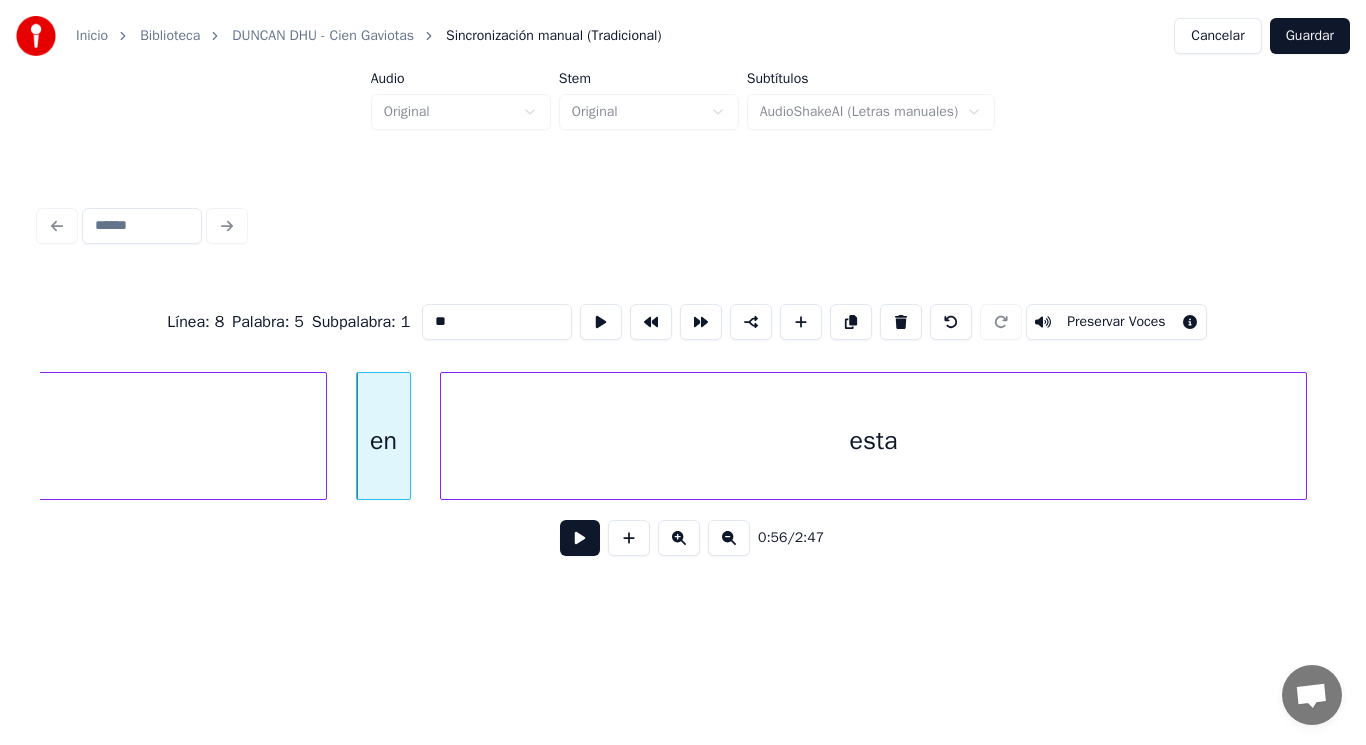 click at bounding box center [580, 538] 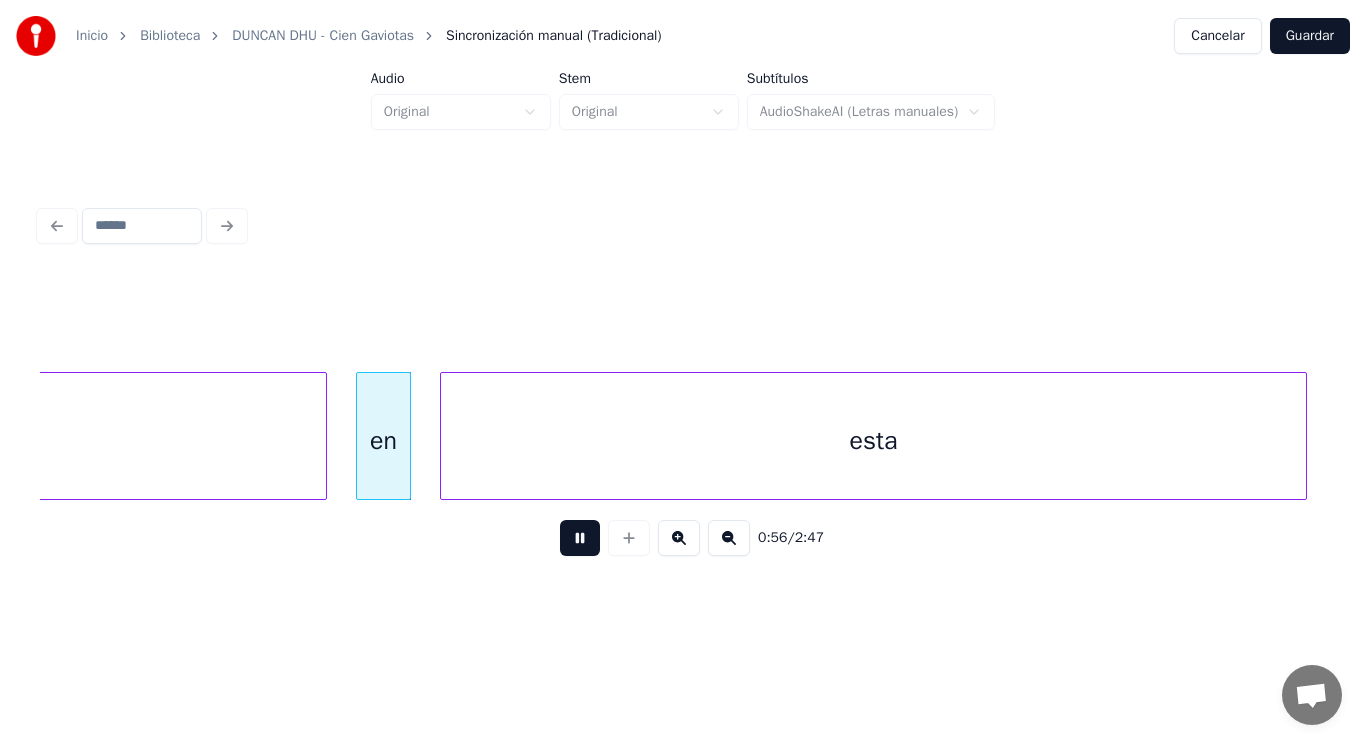 click at bounding box center (580, 538) 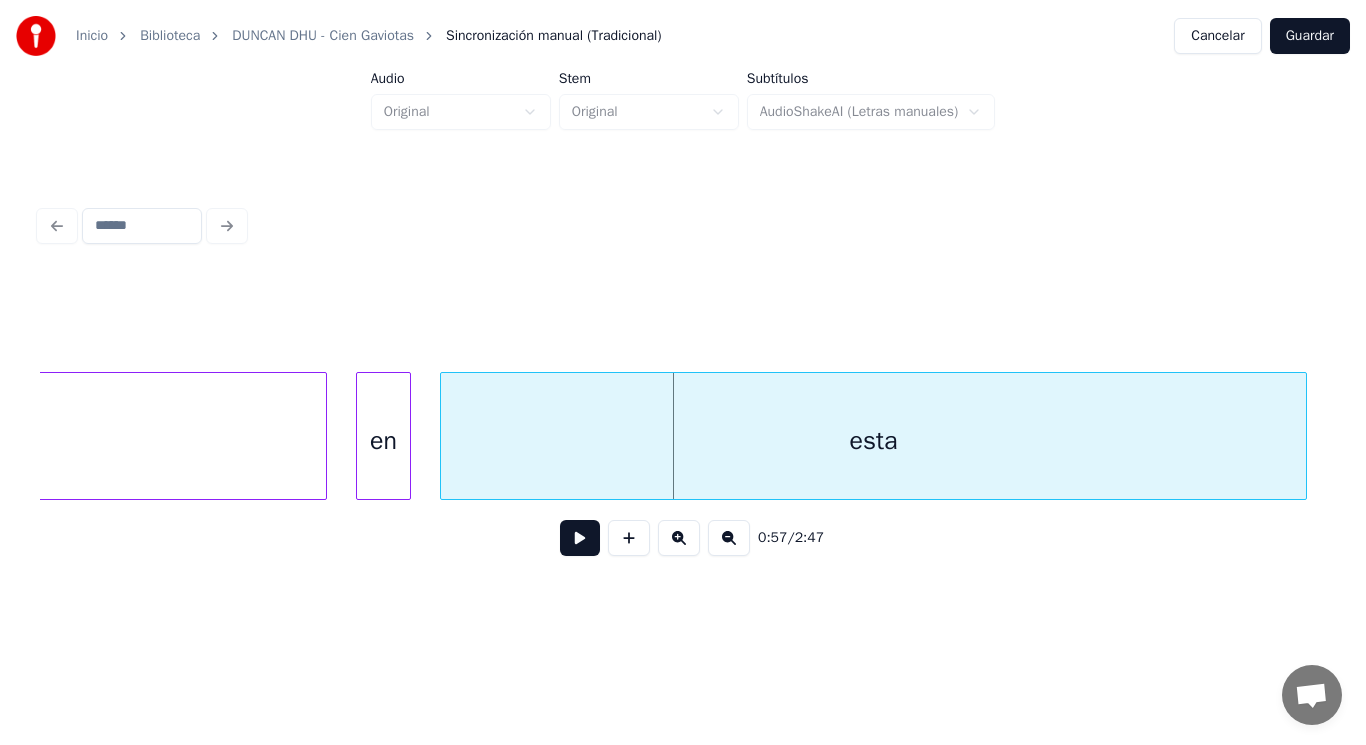 click on "en" at bounding box center [384, 436] 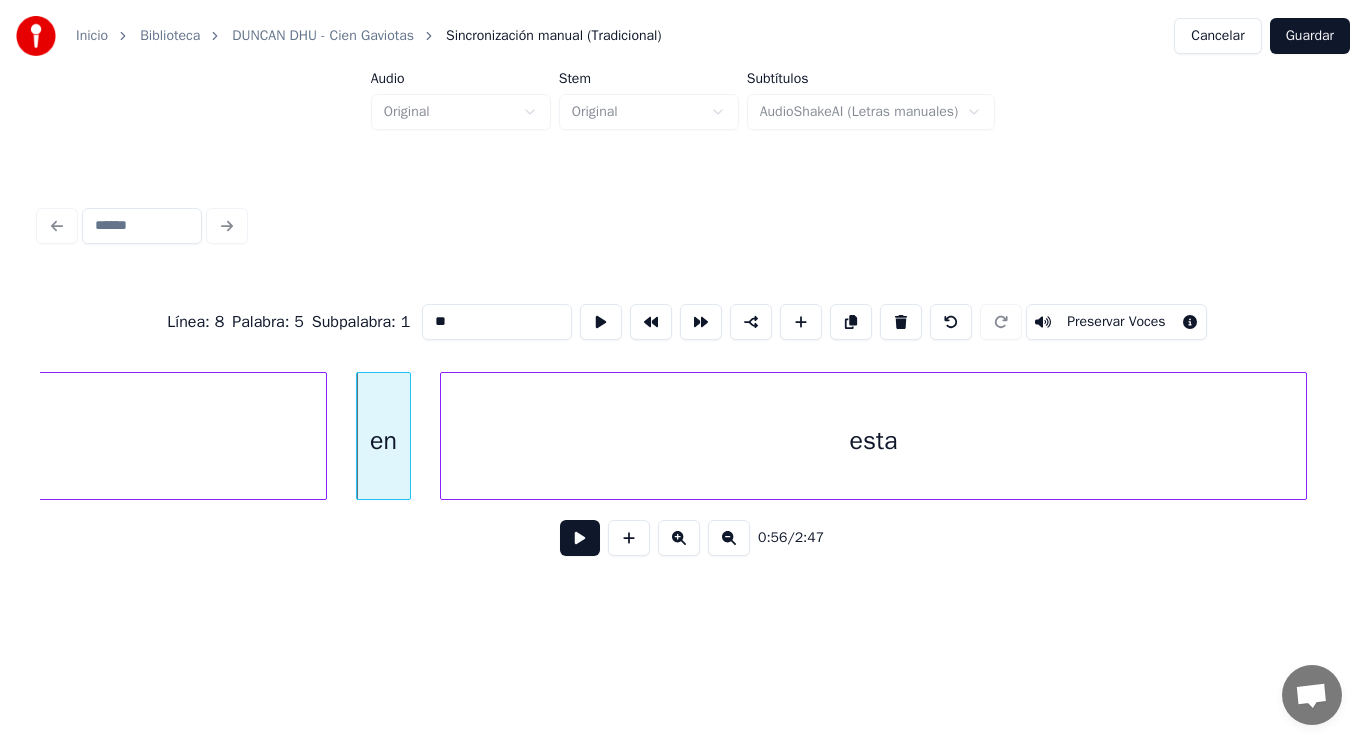click at bounding box center (580, 538) 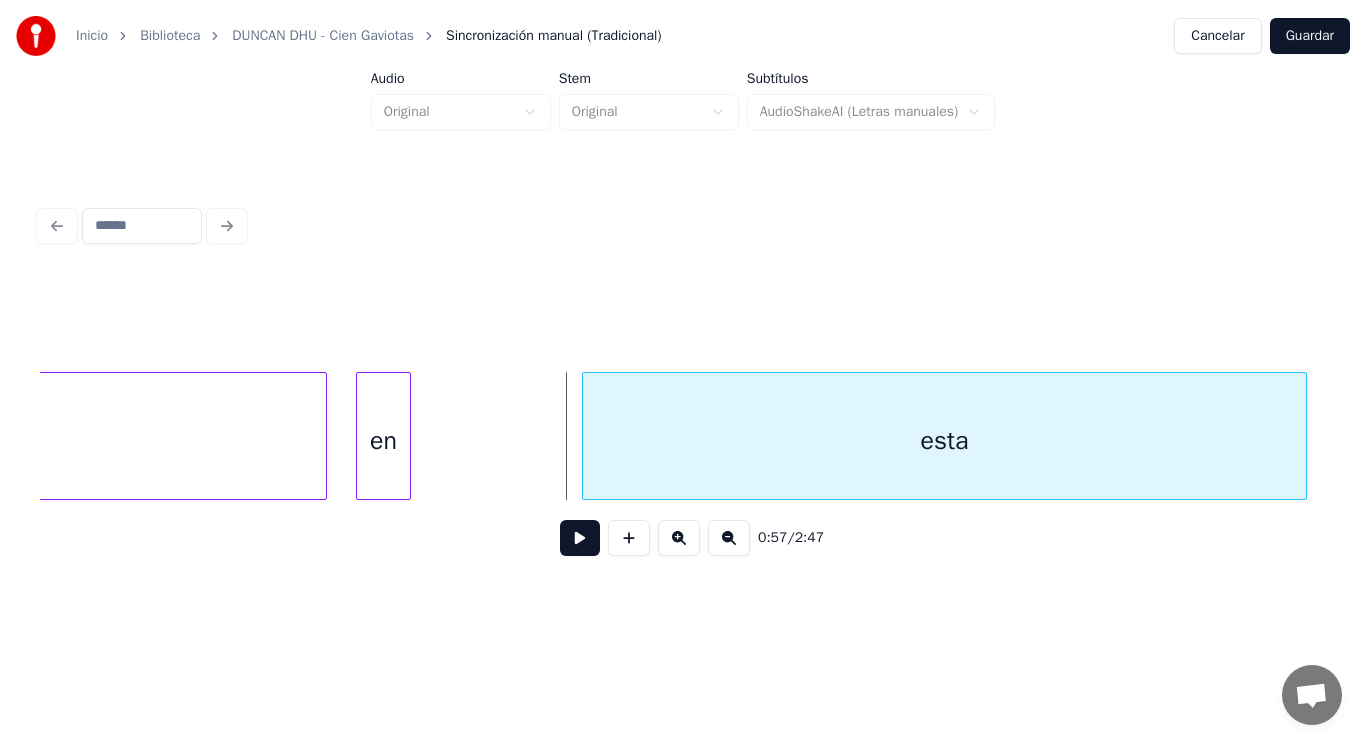 click at bounding box center [586, 436] 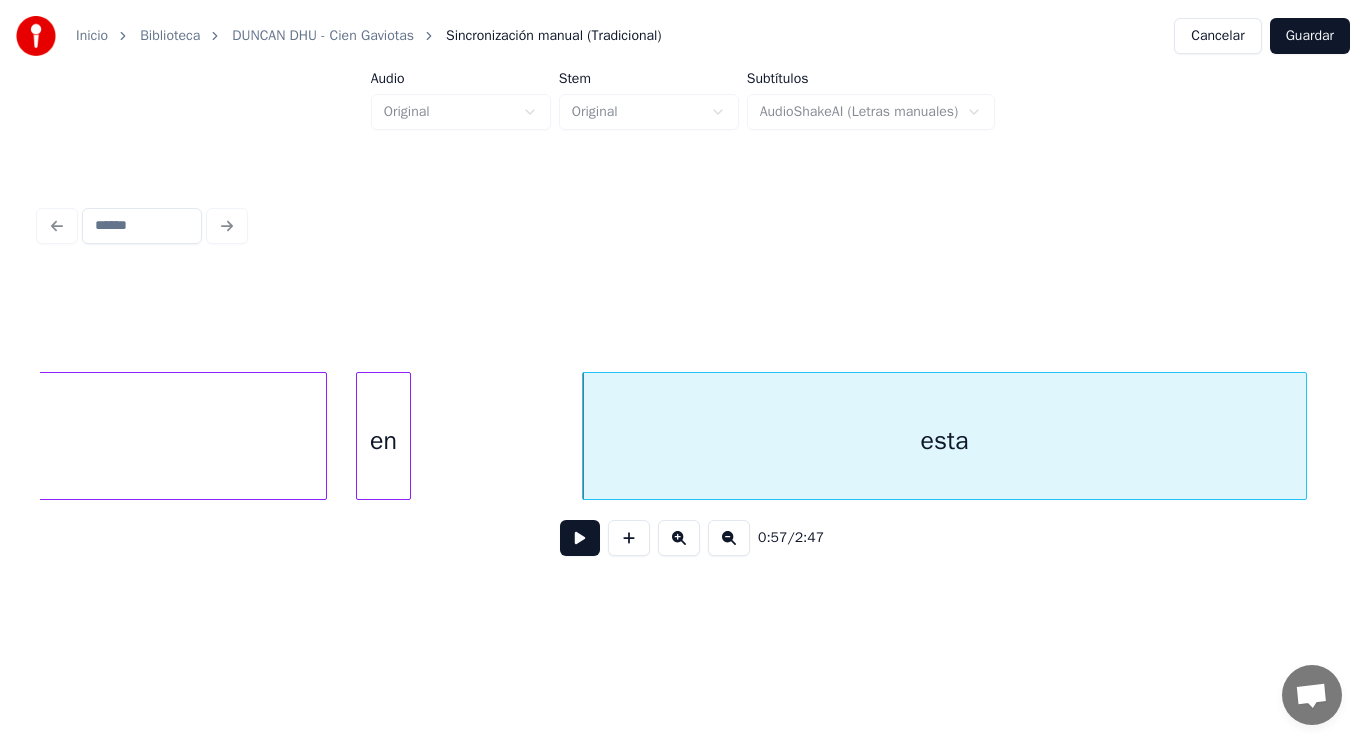 click at bounding box center [580, 538] 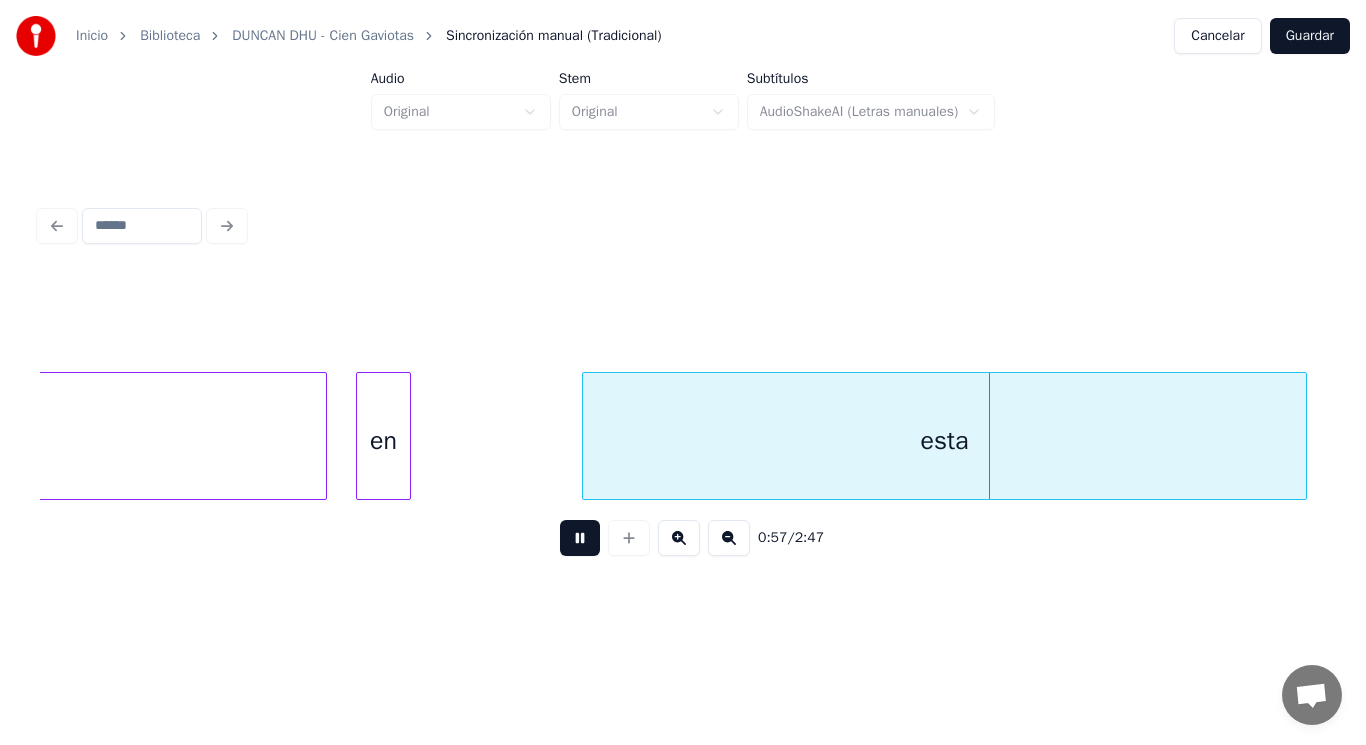 click at bounding box center [580, 538] 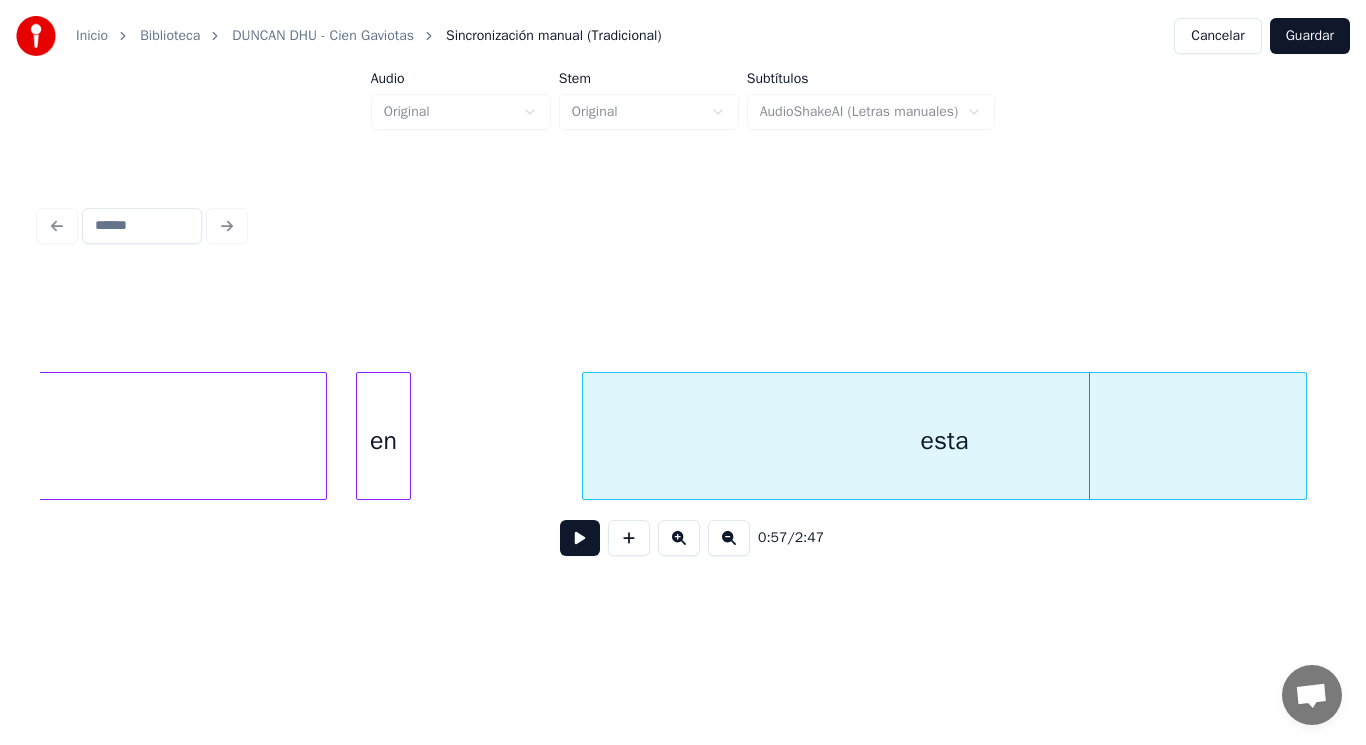 click at bounding box center [407, 436] 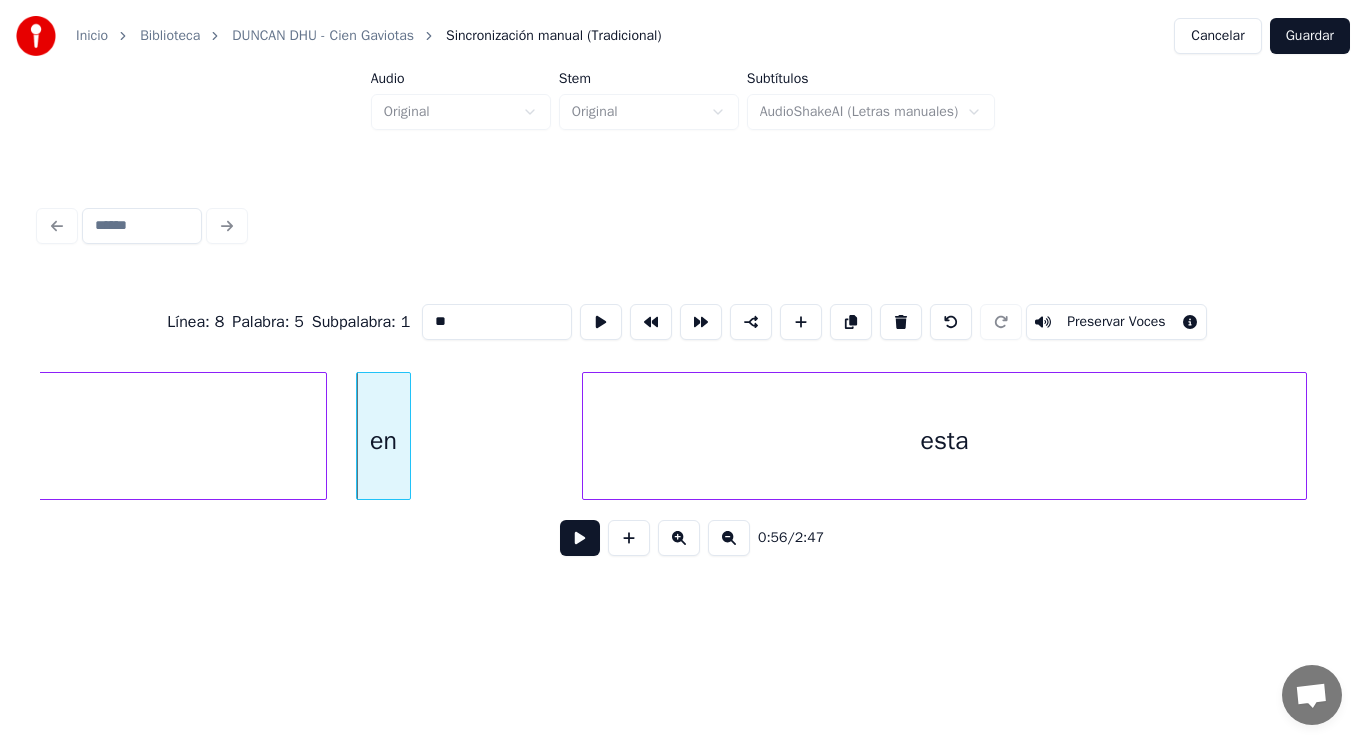 click at bounding box center [580, 538] 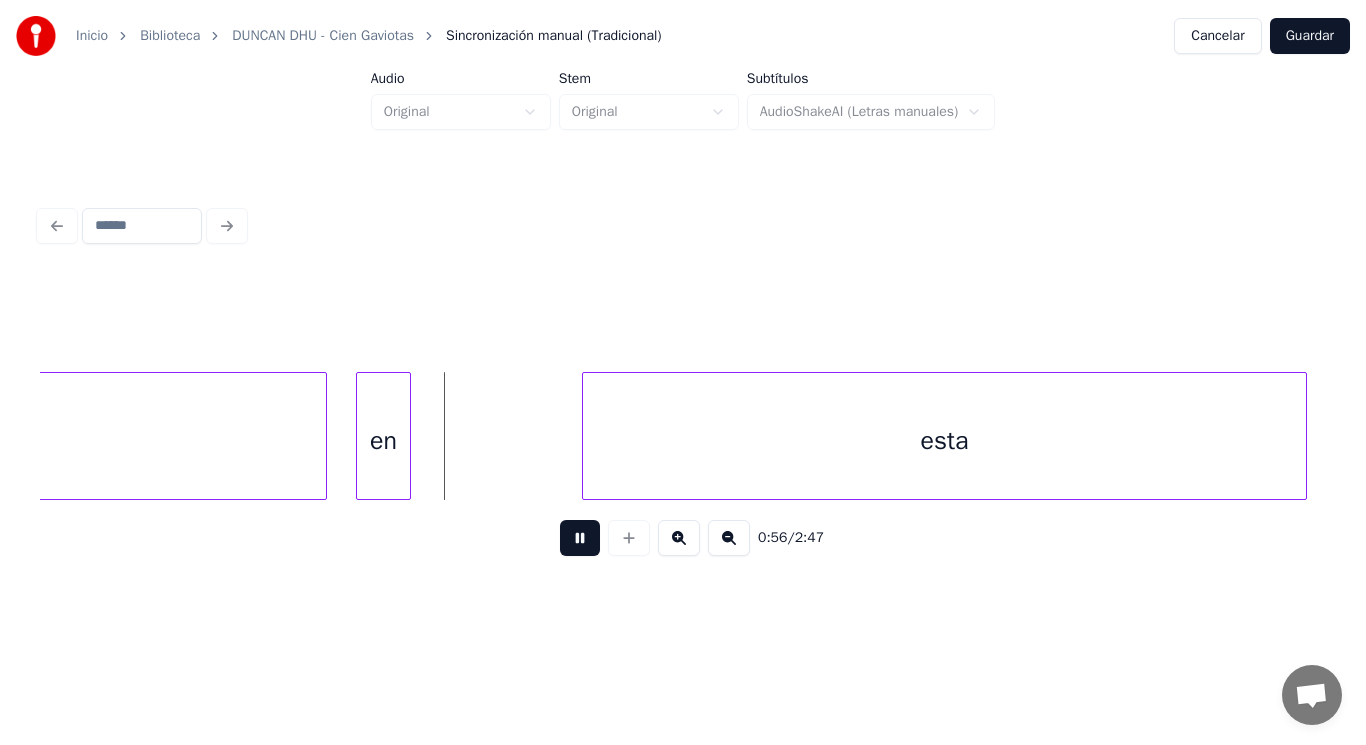 click at bounding box center (580, 538) 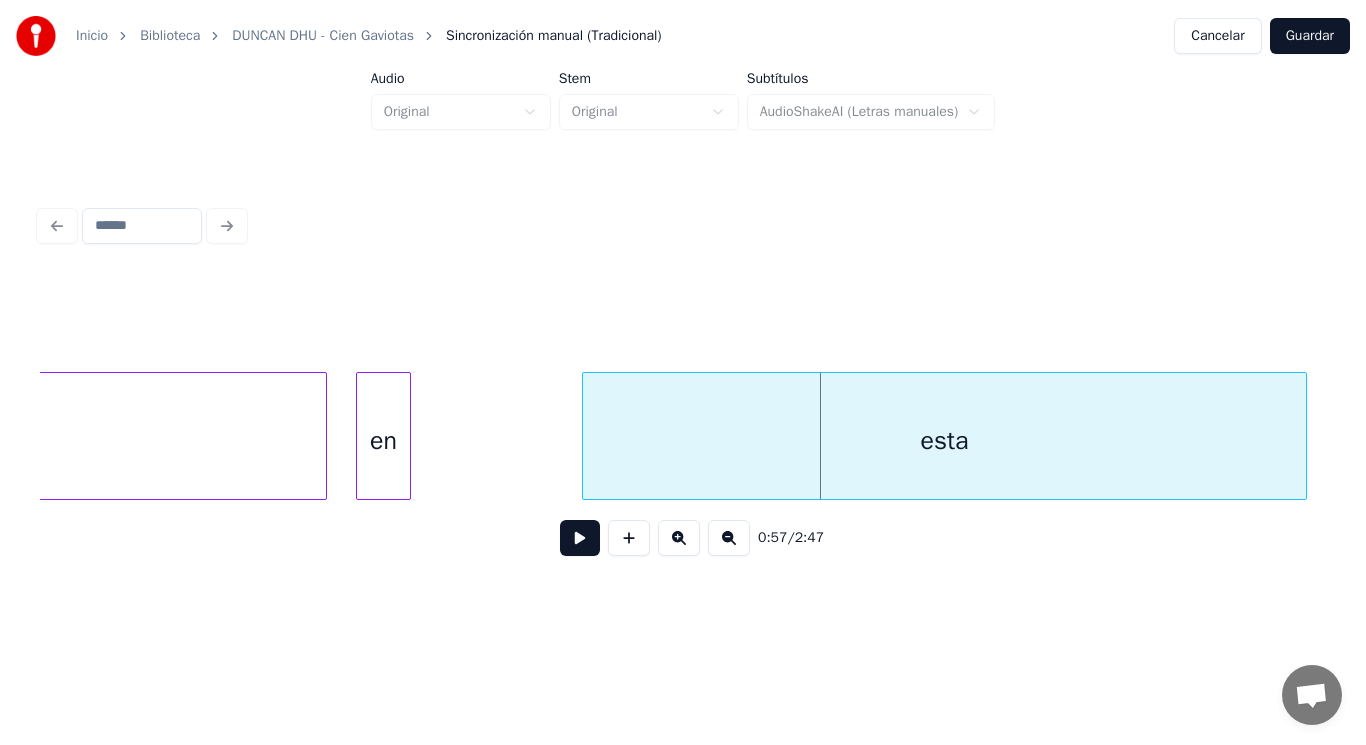 click on "esta" at bounding box center [945, 441] 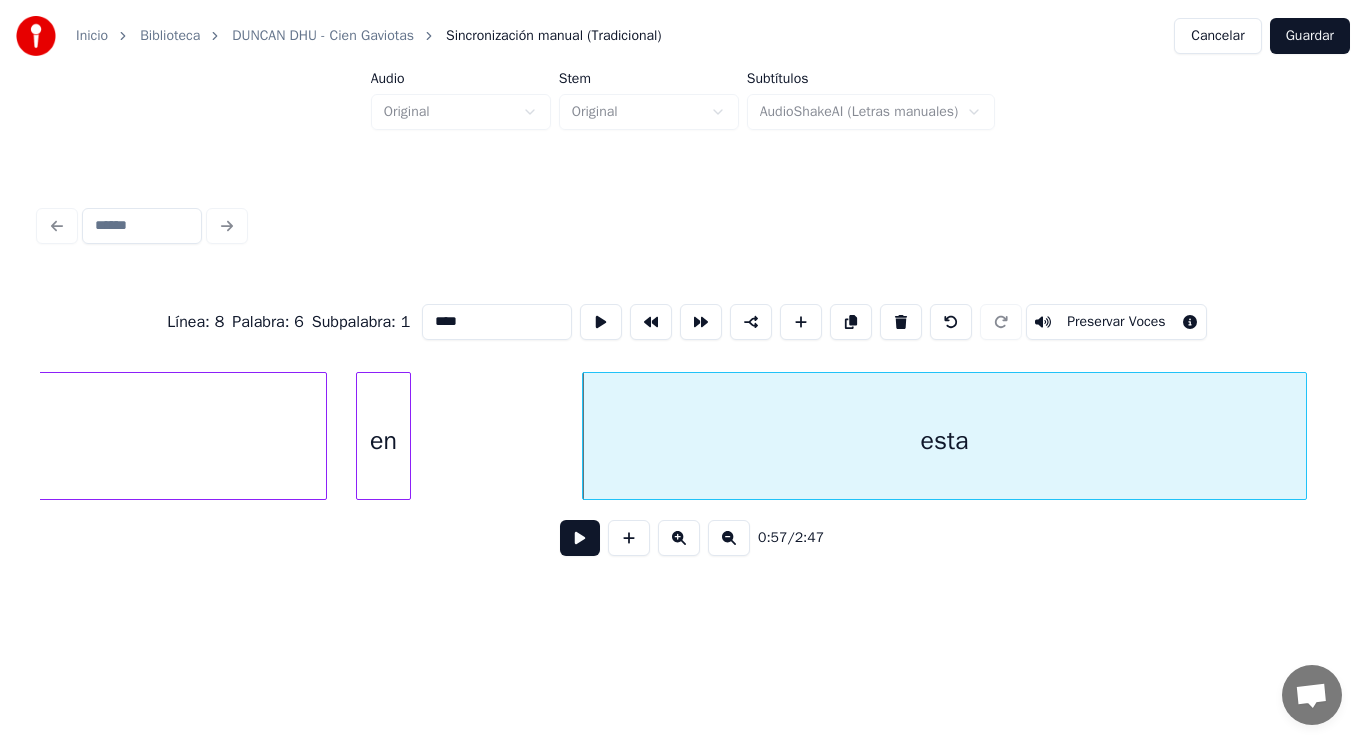 click at bounding box center (580, 538) 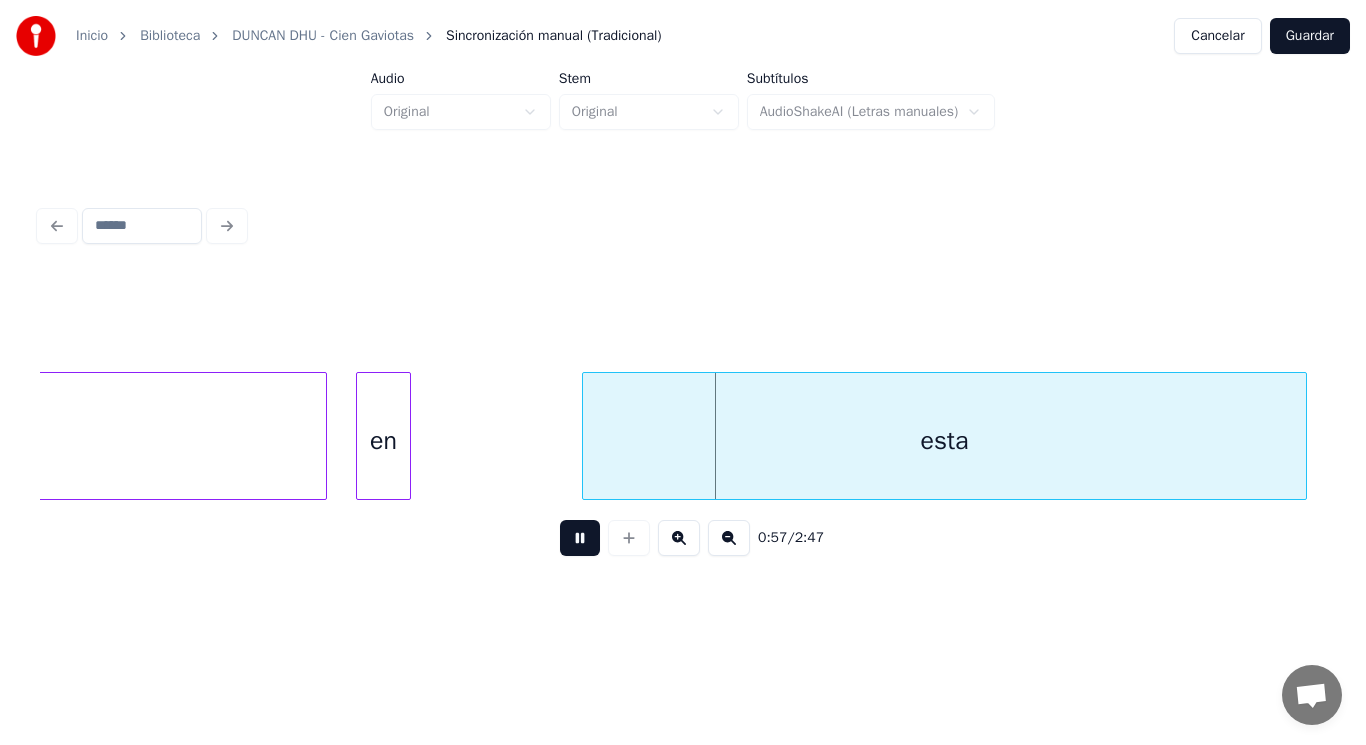 click at bounding box center [580, 538] 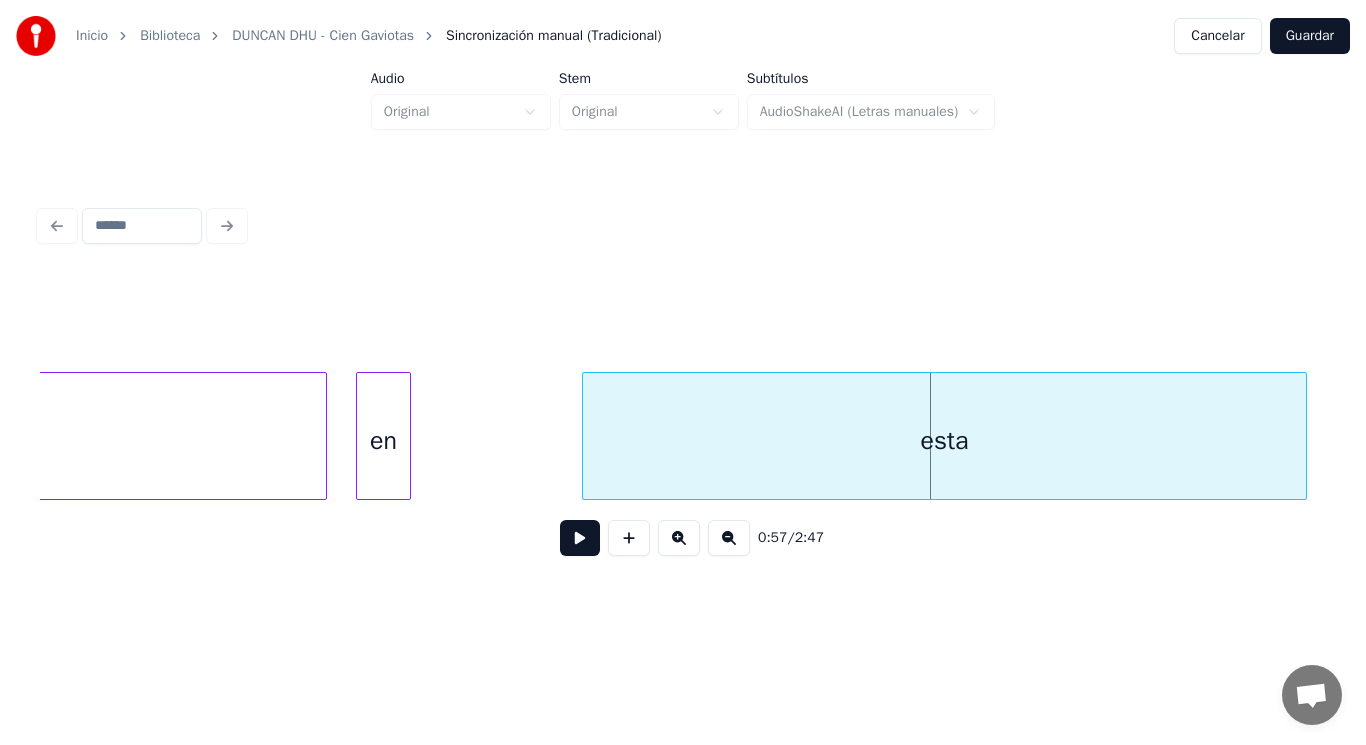 click on "en" at bounding box center (384, 441) 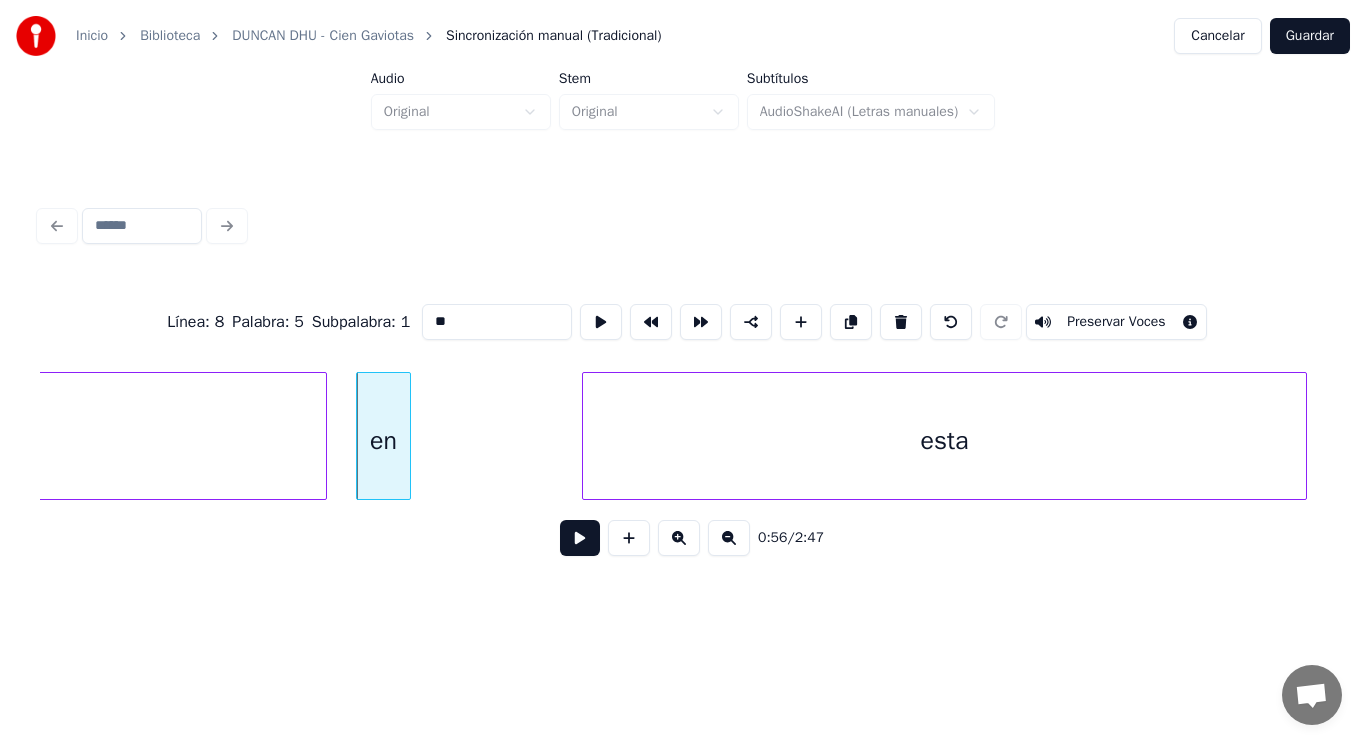 click at bounding box center [580, 538] 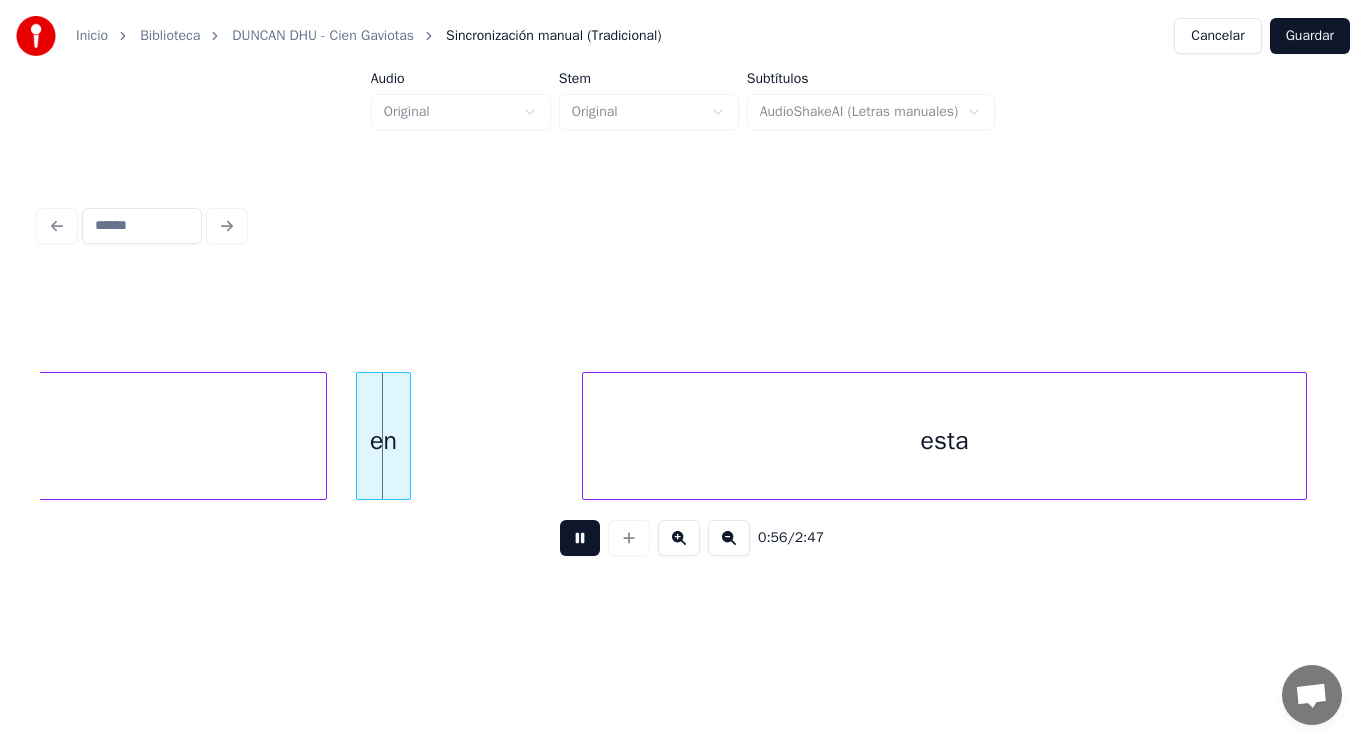 click at bounding box center [580, 538] 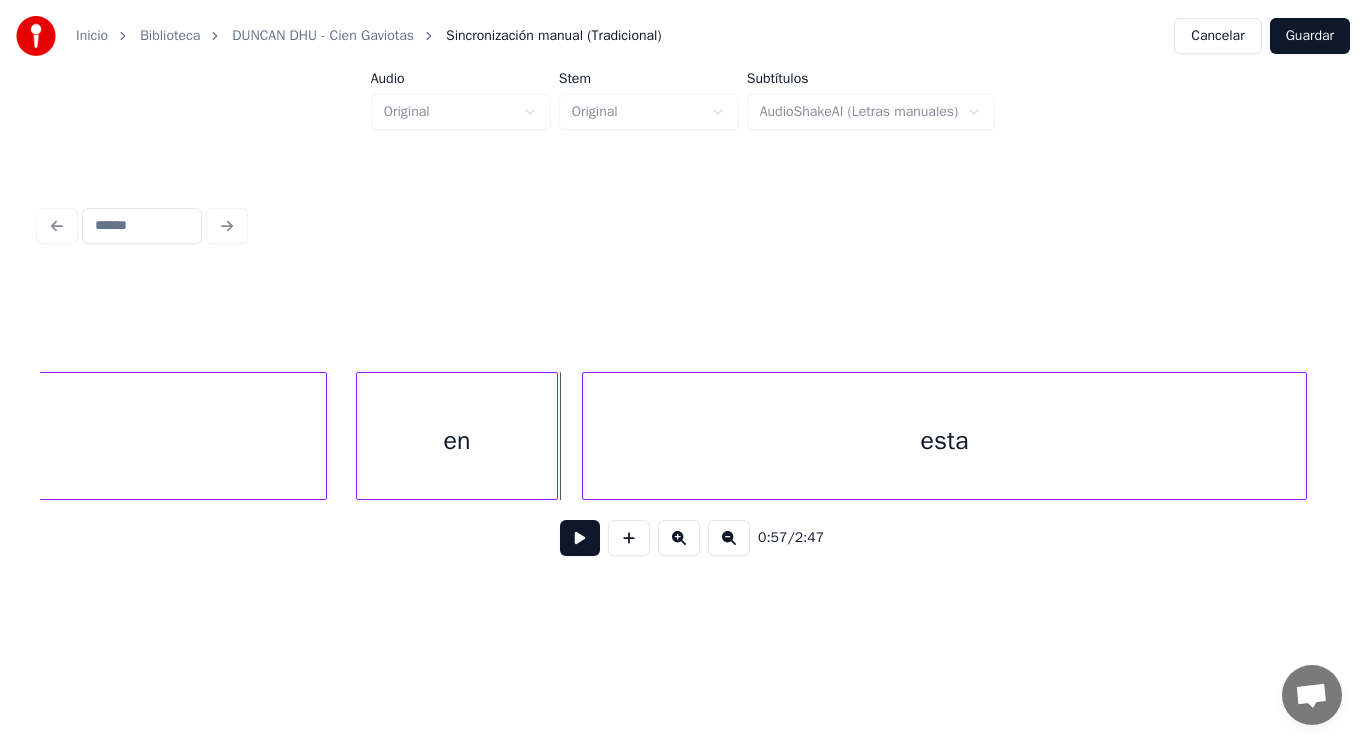 click at bounding box center (554, 436) 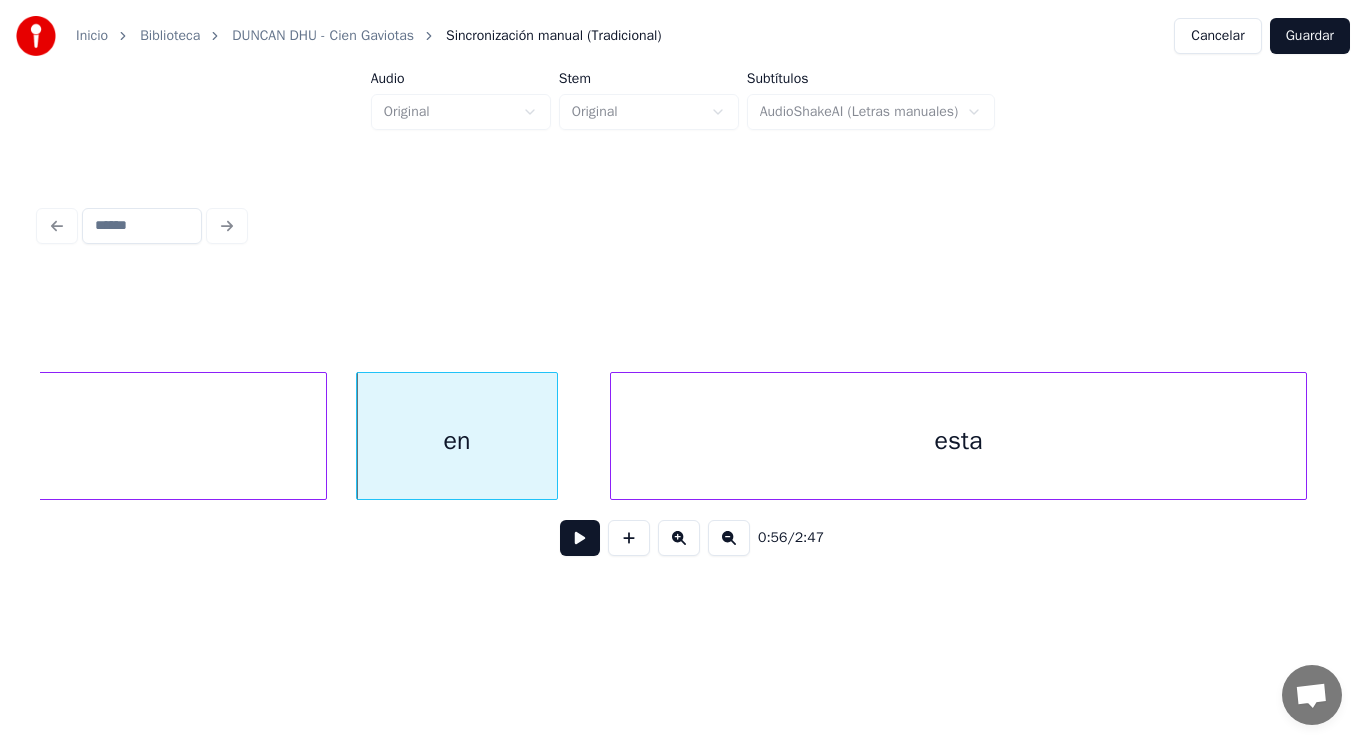 click at bounding box center [614, 436] 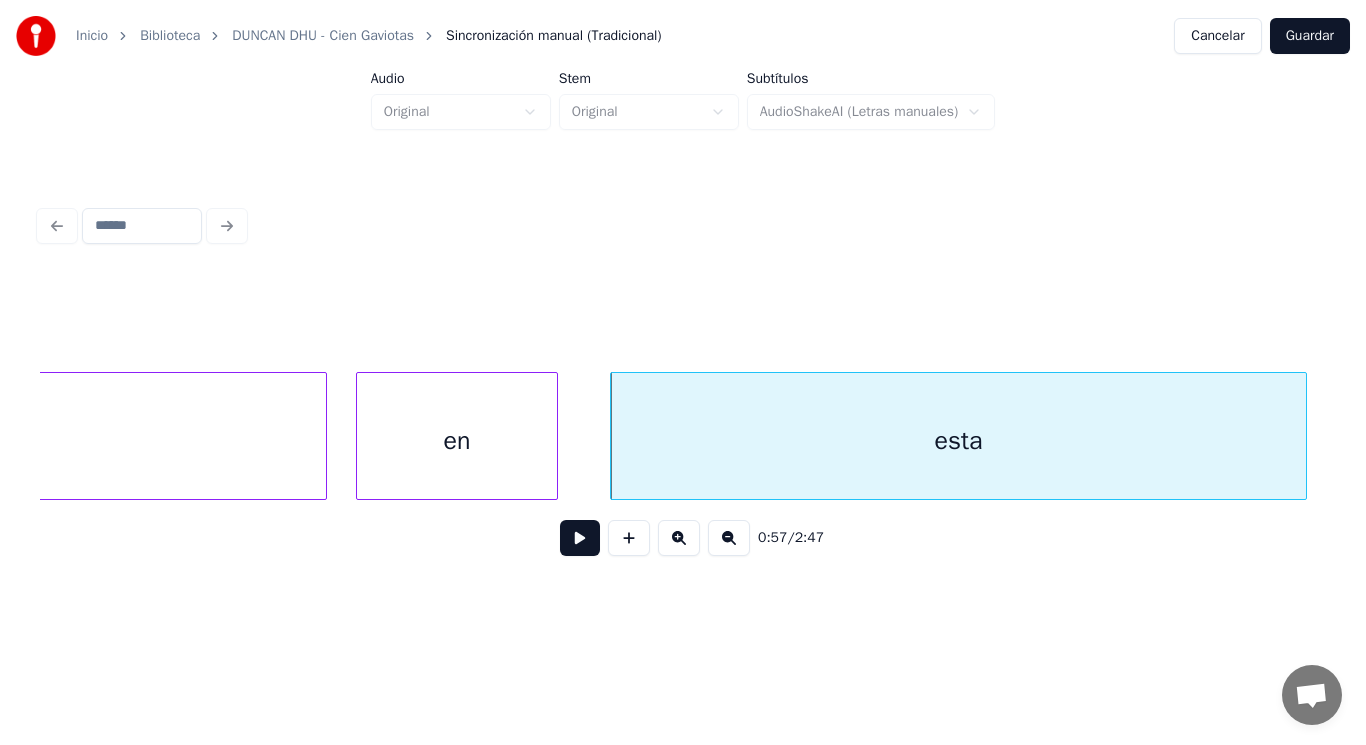 click at bounding box center (580, 538) 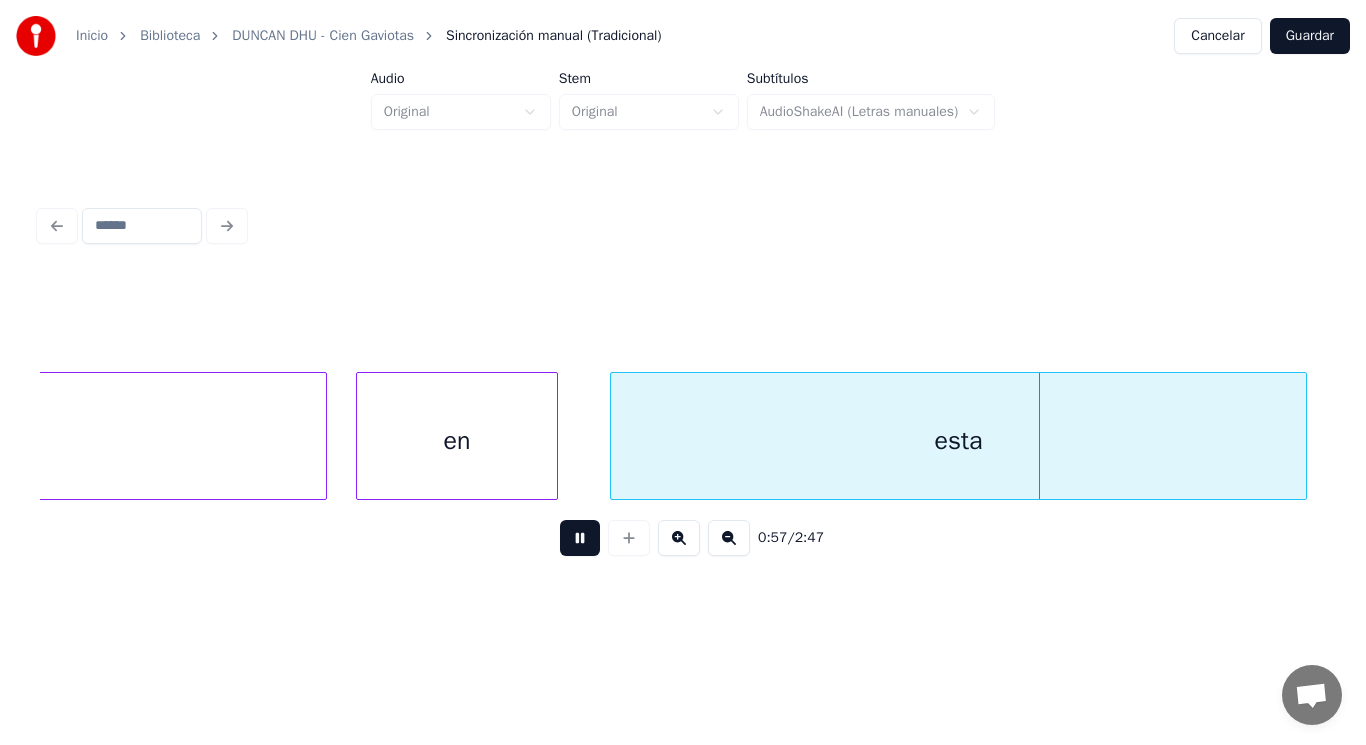 click at bounding box center (580, 538) 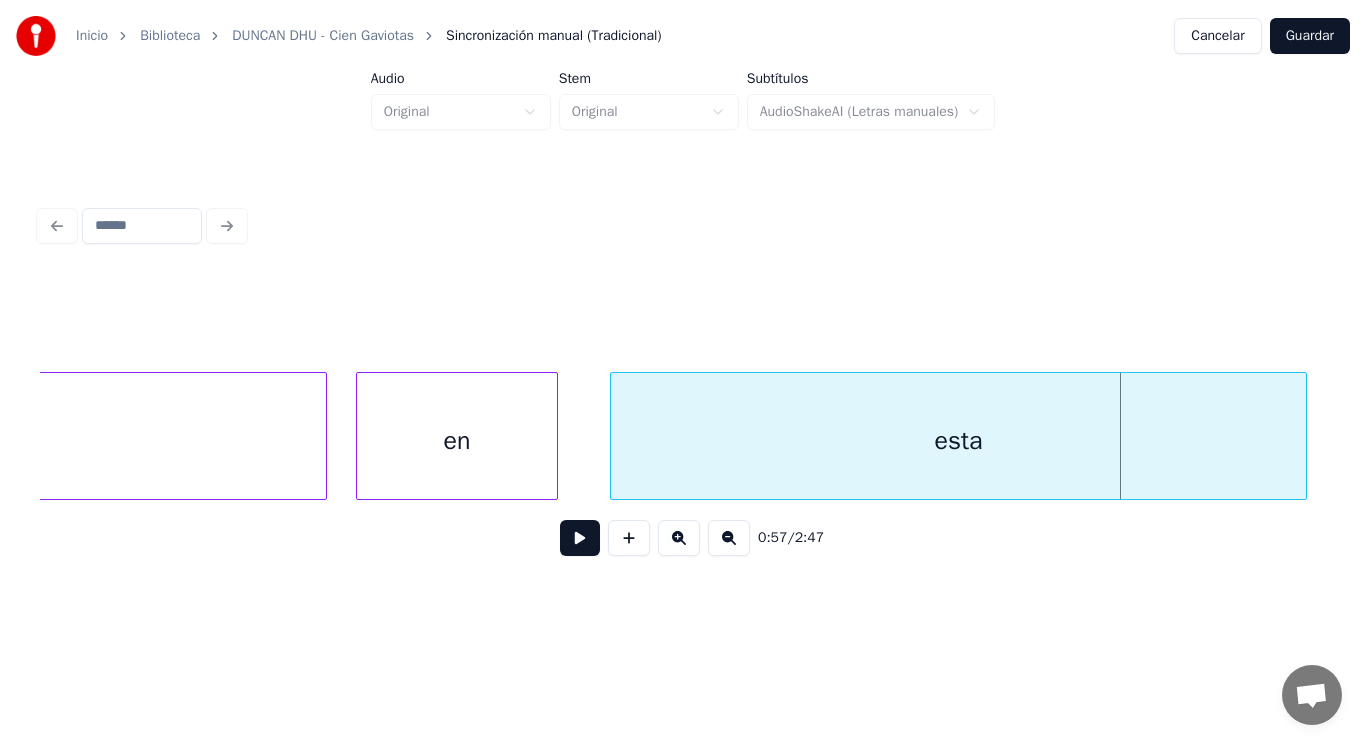 click on "en" at bounding box center [457, 436] 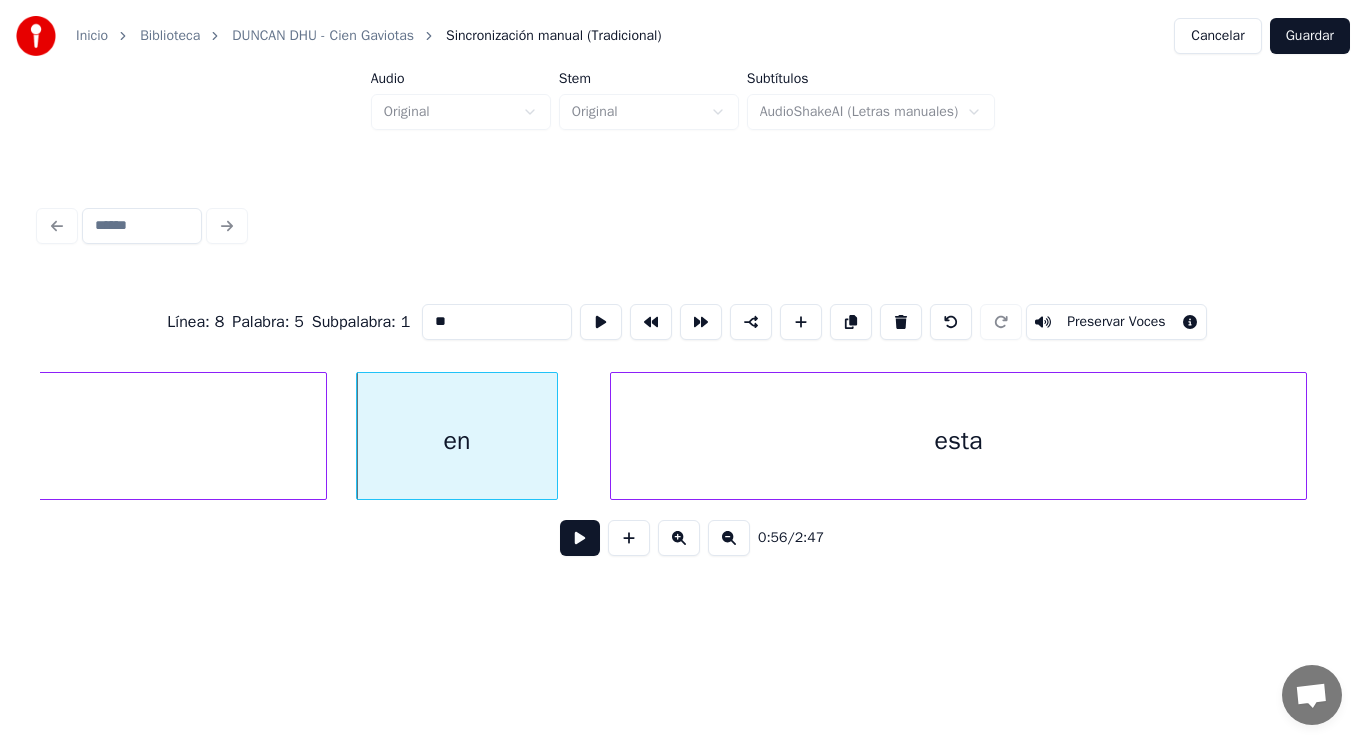 click at bounding box center [580, 538] 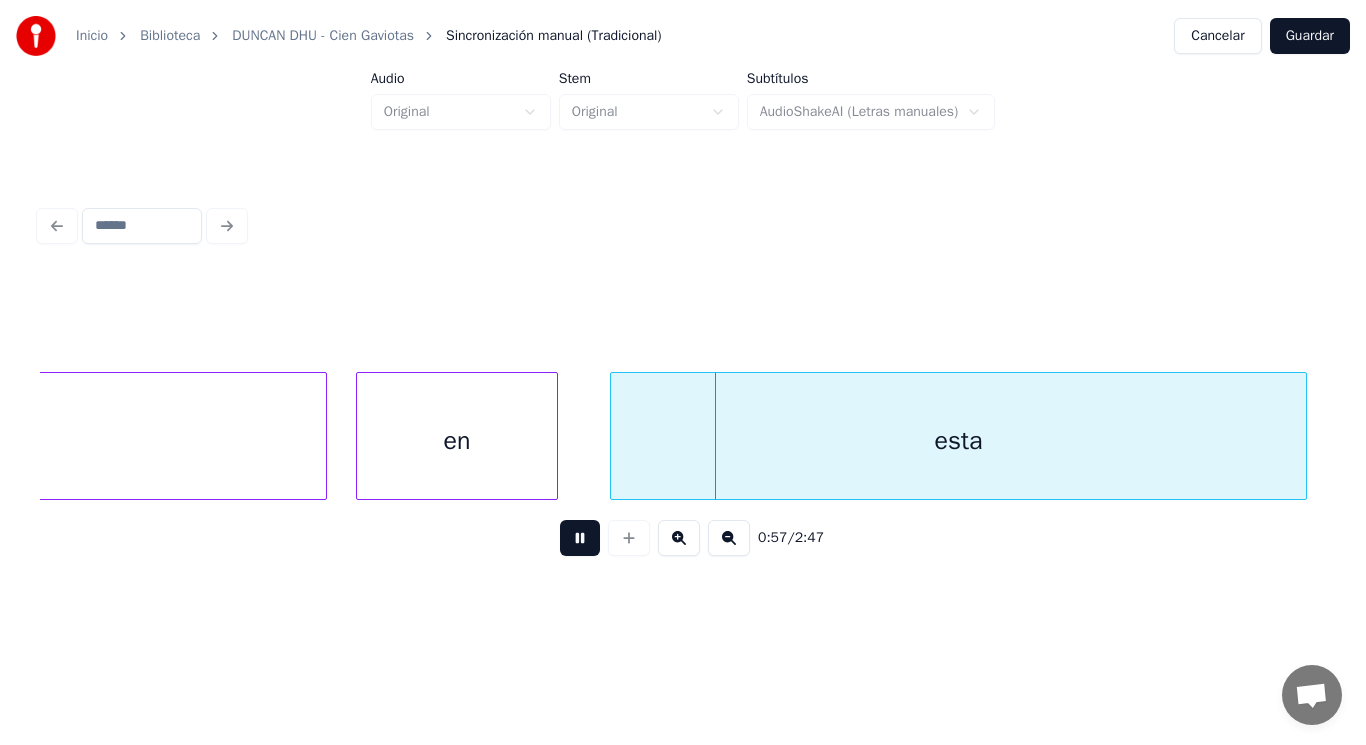 click at bounding box center (580, 538) 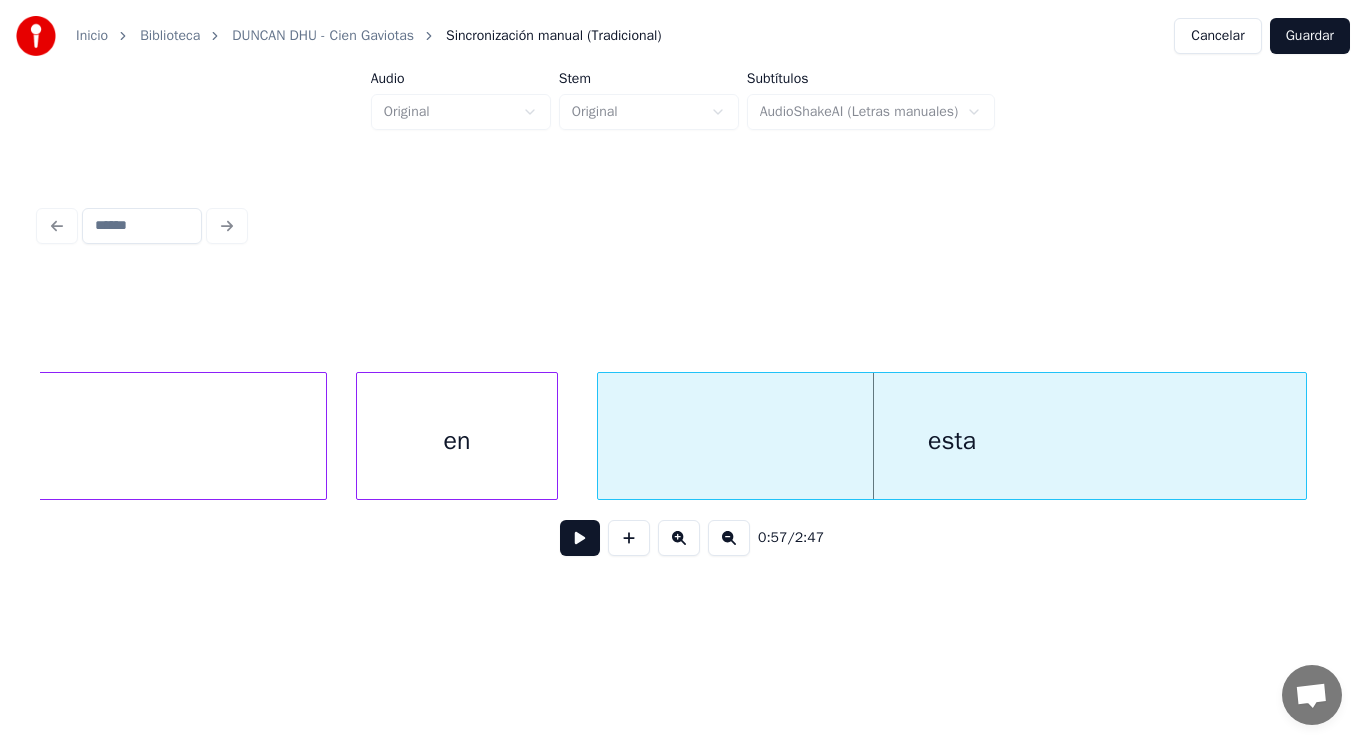 click at bounding box center [601, 436] 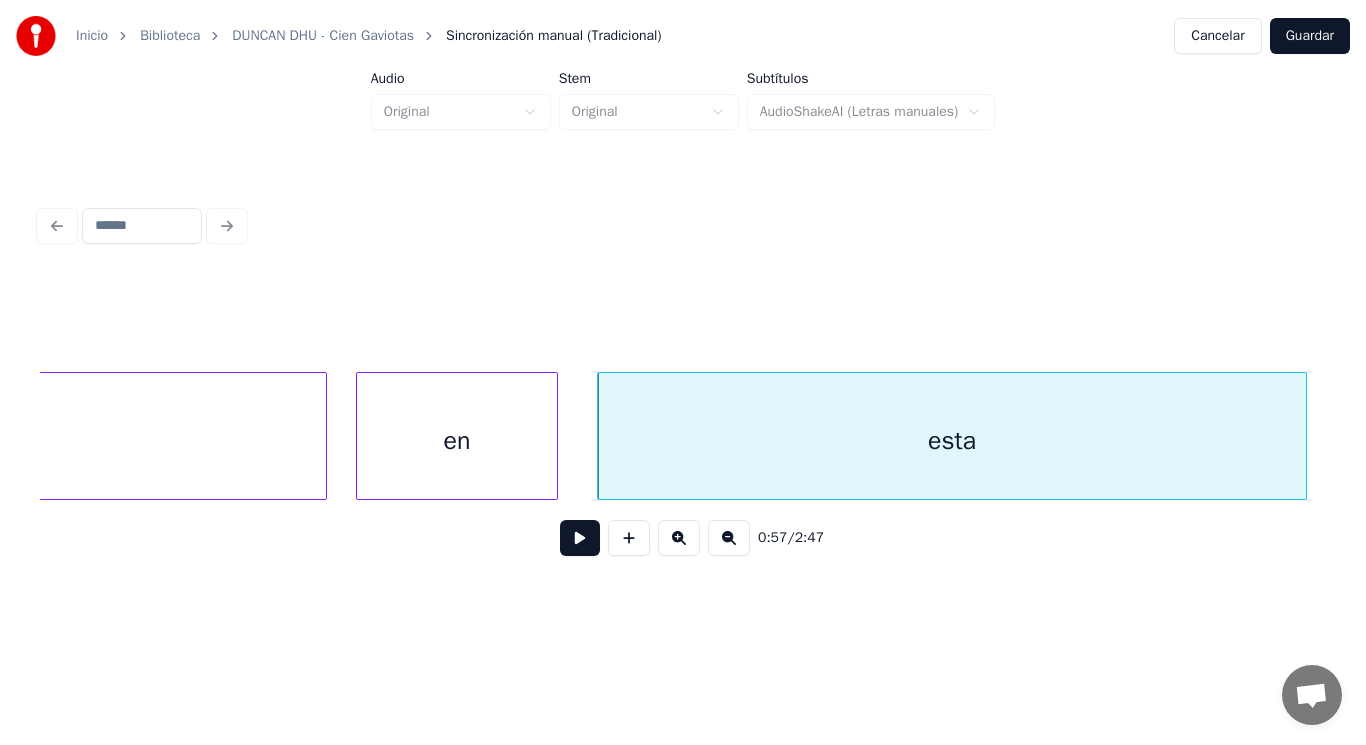 click on "en" at bounding box center [457, 441] 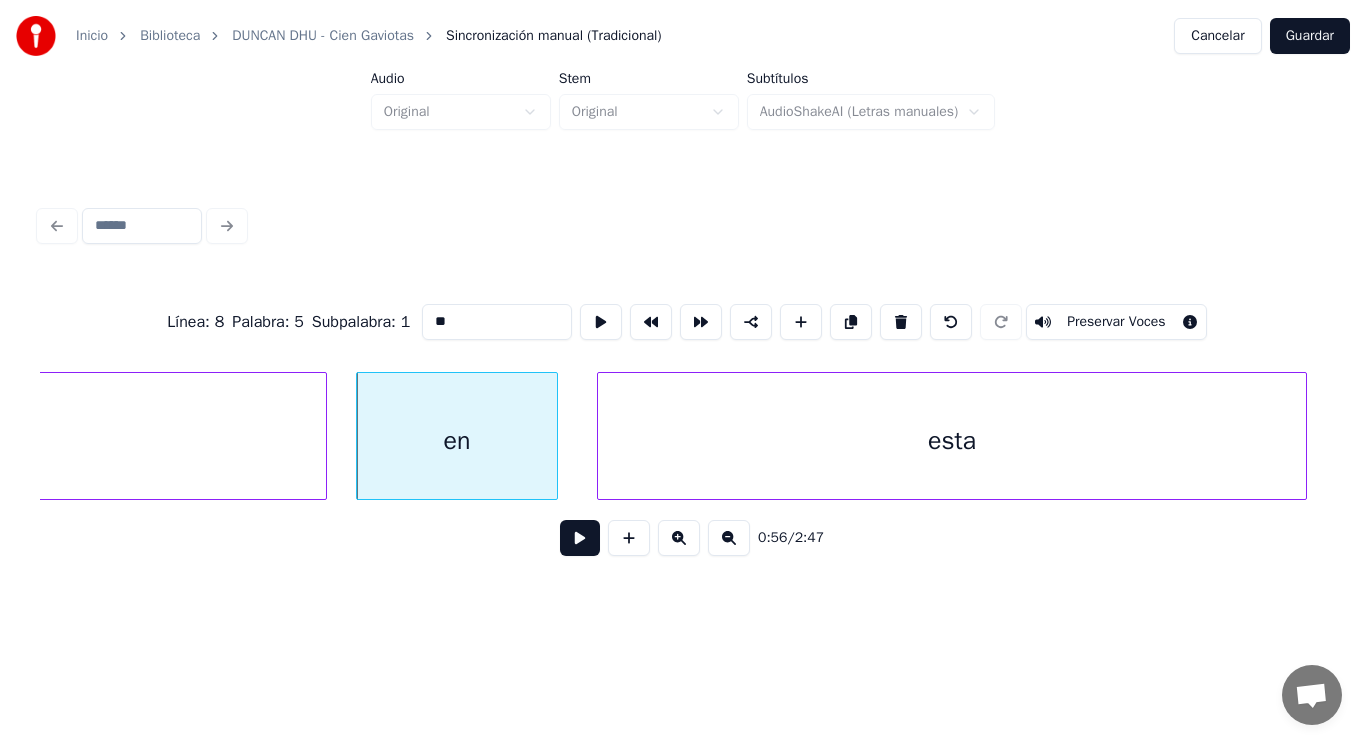 click at bounding box center [580, 538] 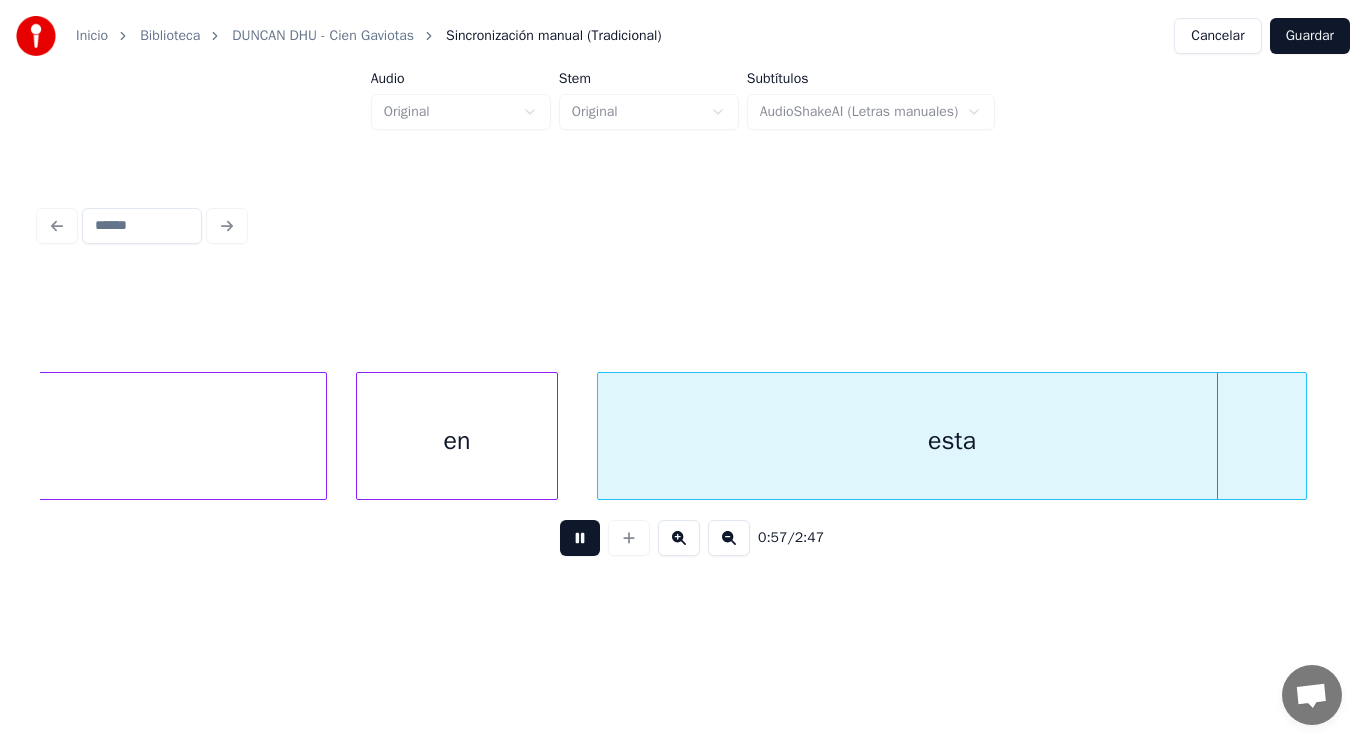scroll, scrollTop: 0, scrollLeft: 80612, axis: horizontal 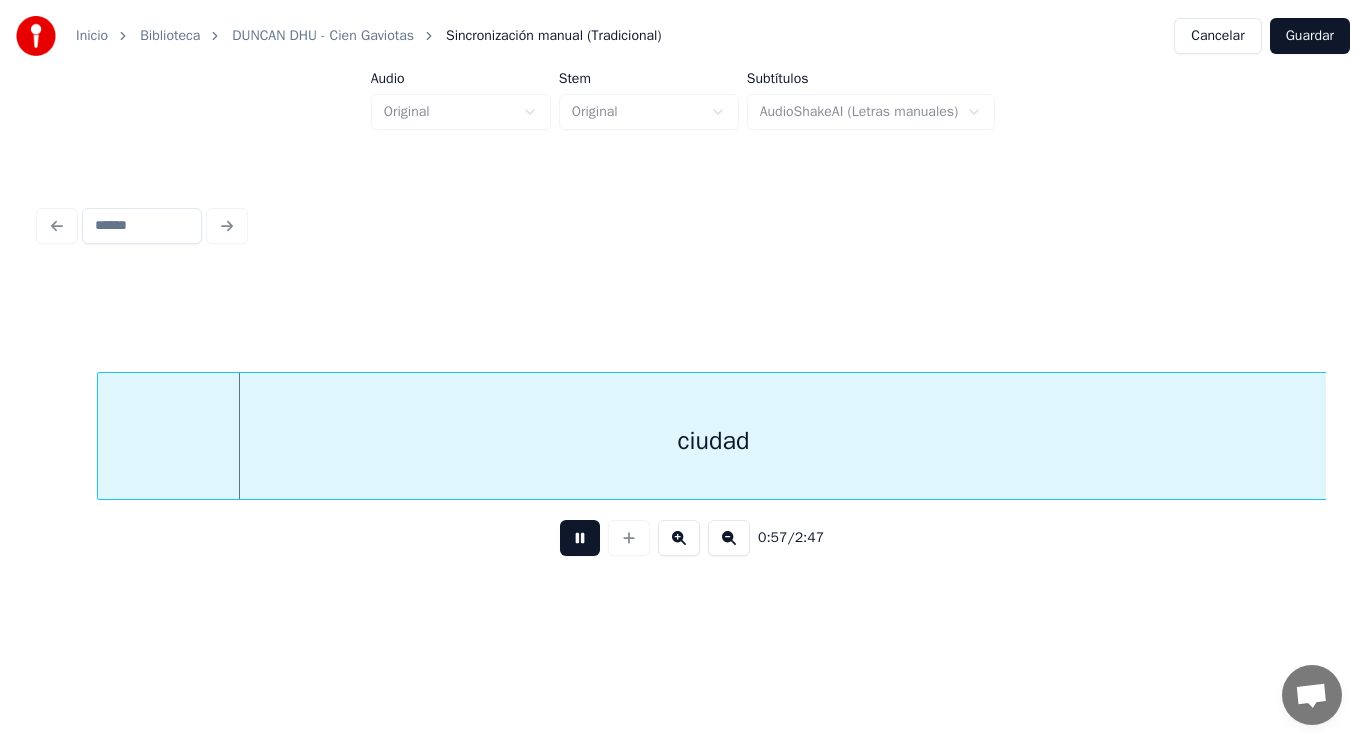 click at bounding box center [580, 538] 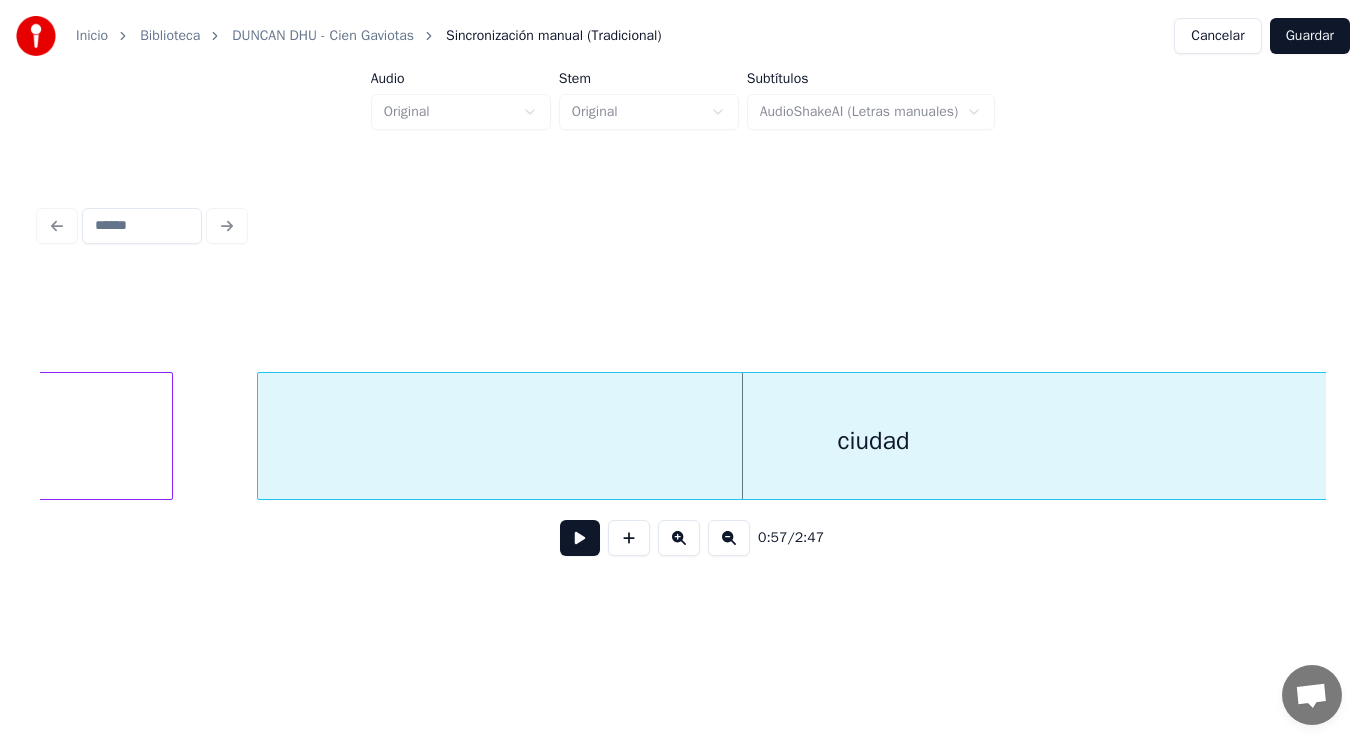 click on "esta" at bounding box center [-182, 441] 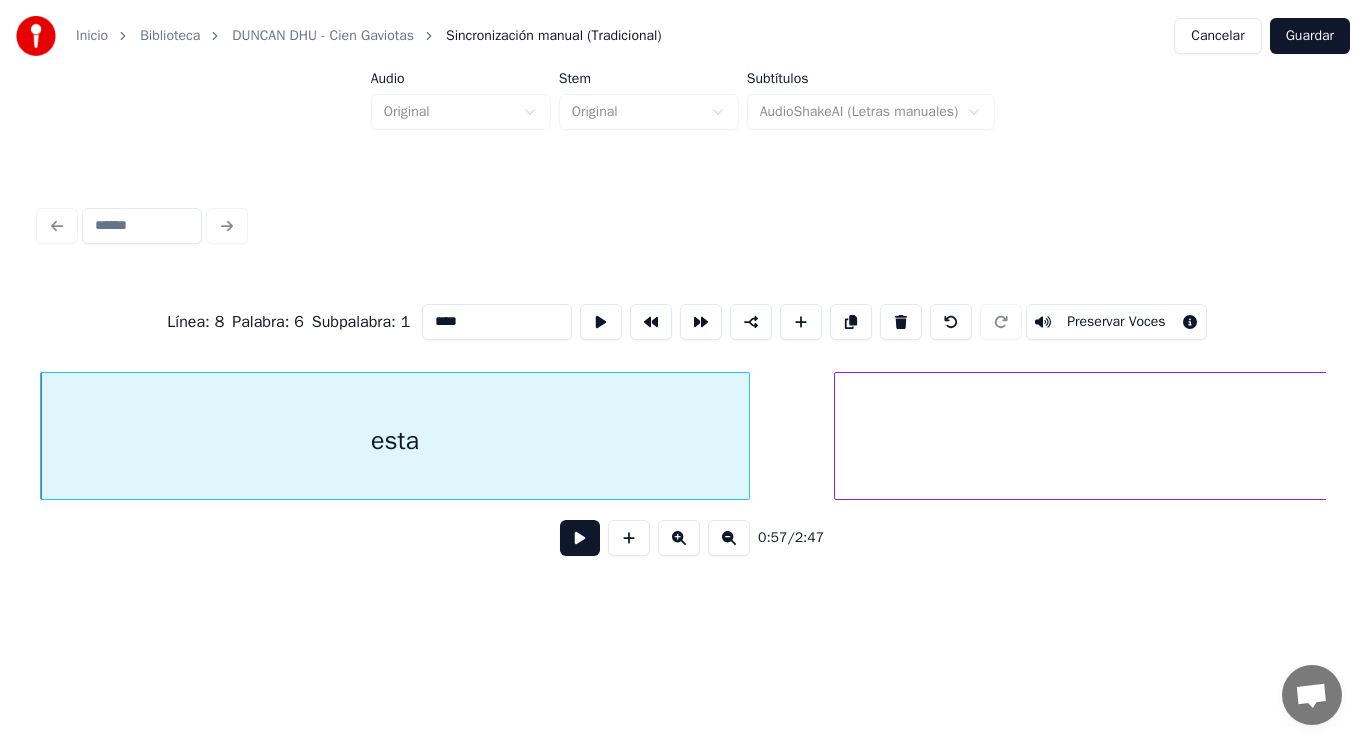 click at bounding box center (580, 538) 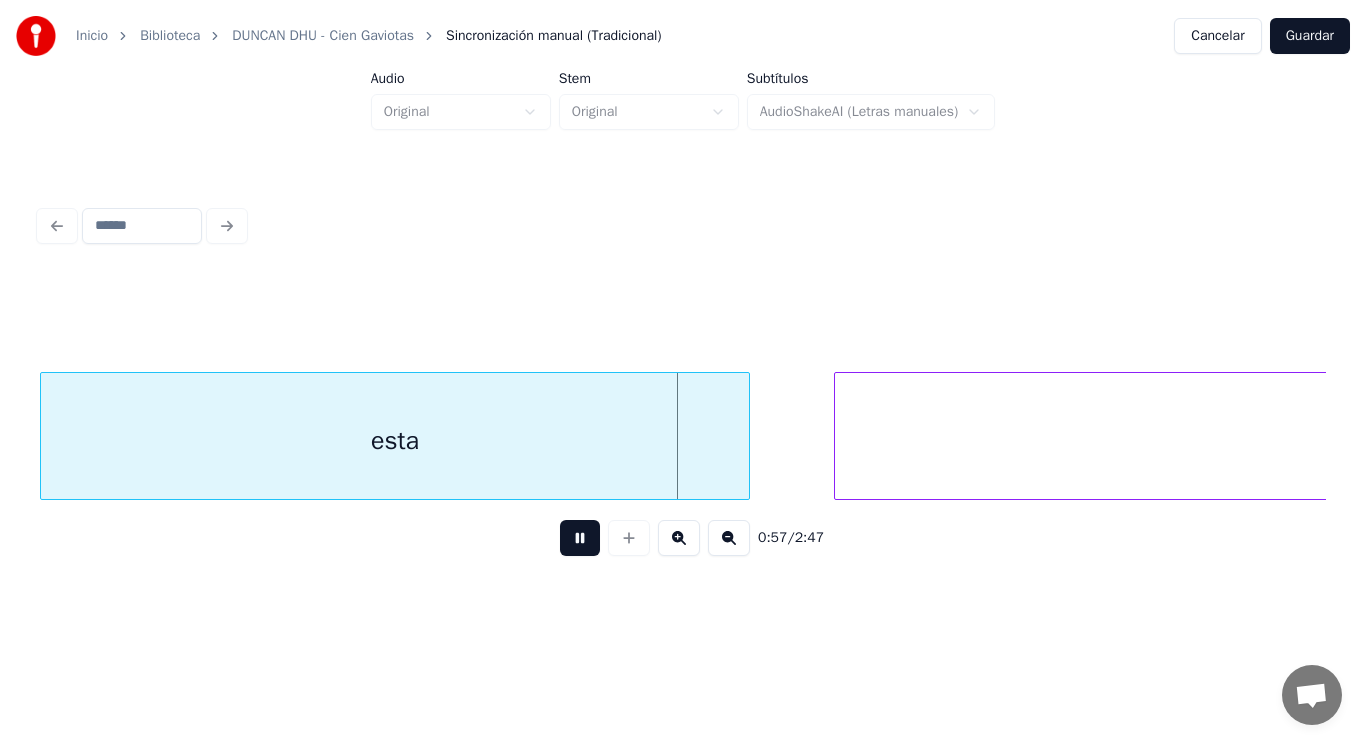 click at bounding box center (580, 538) 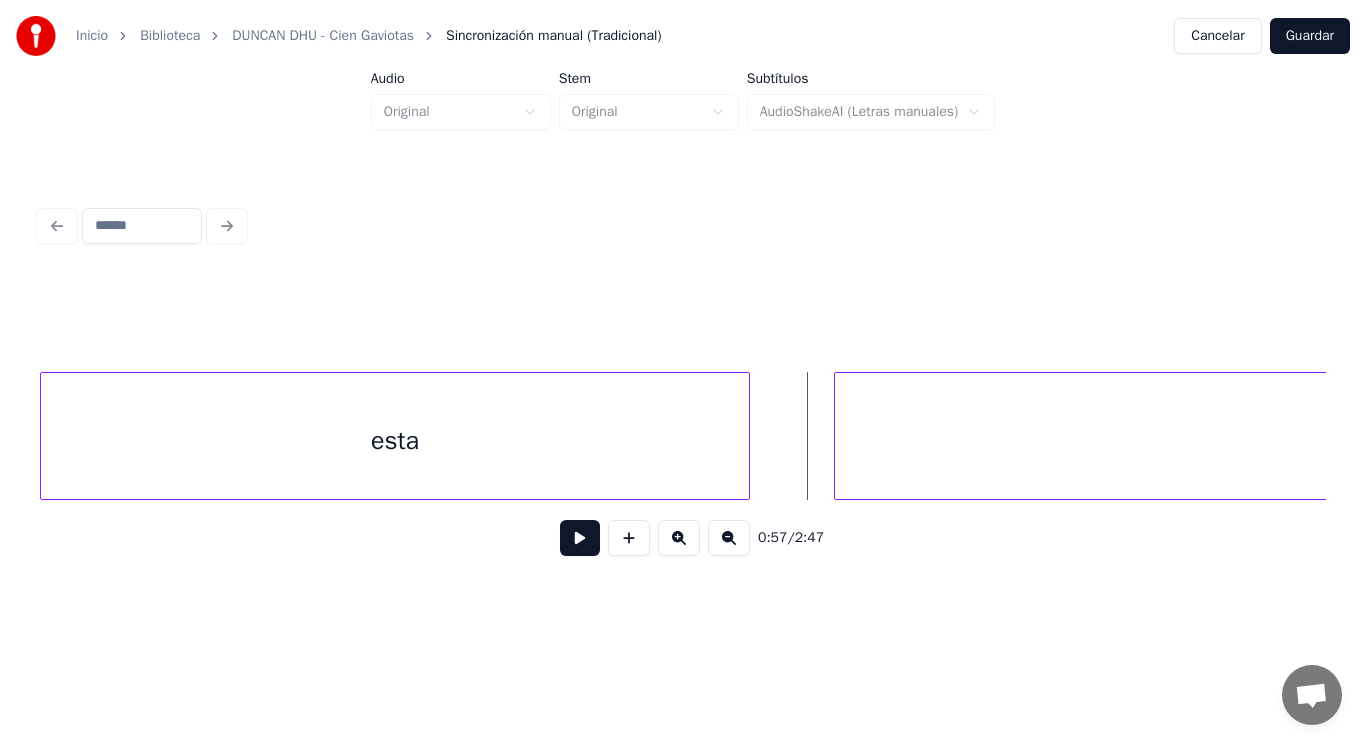 click on "esta" at bounding box center [395, 441] 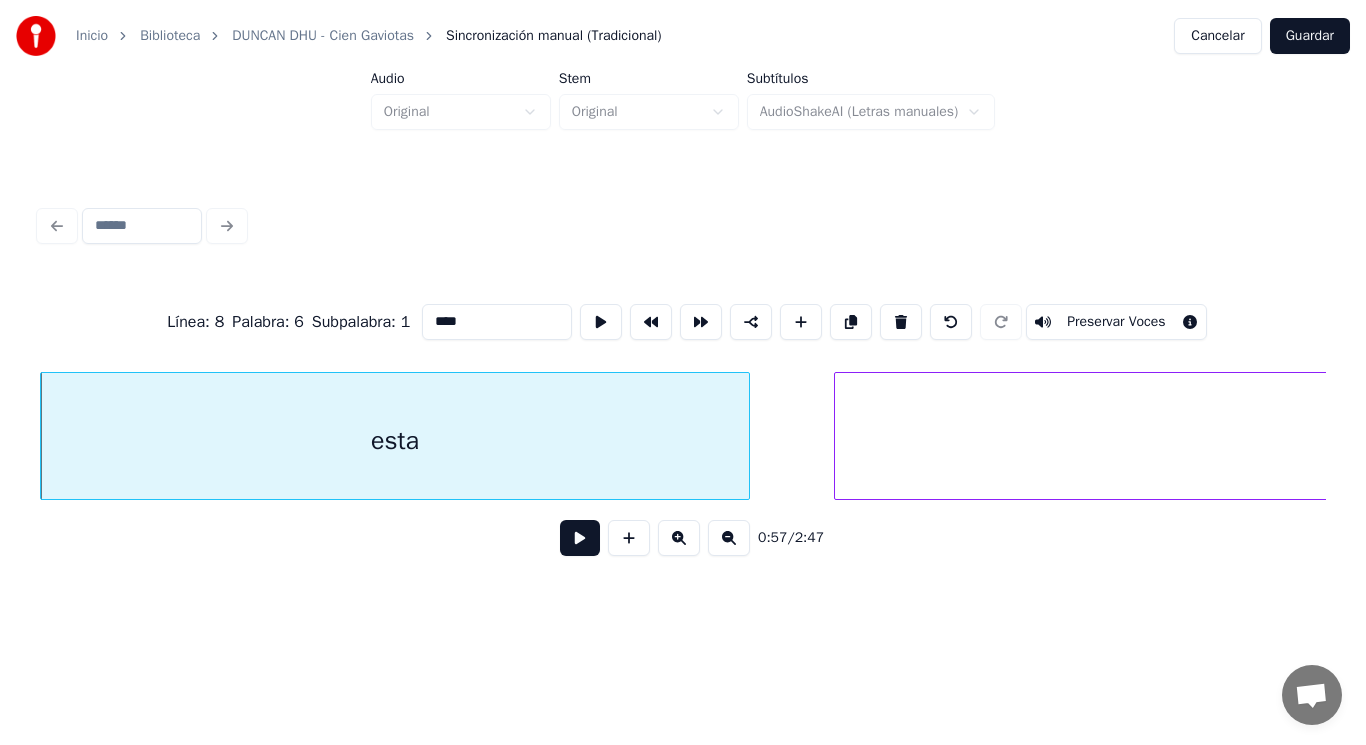 click at bounding box center [580, 538] 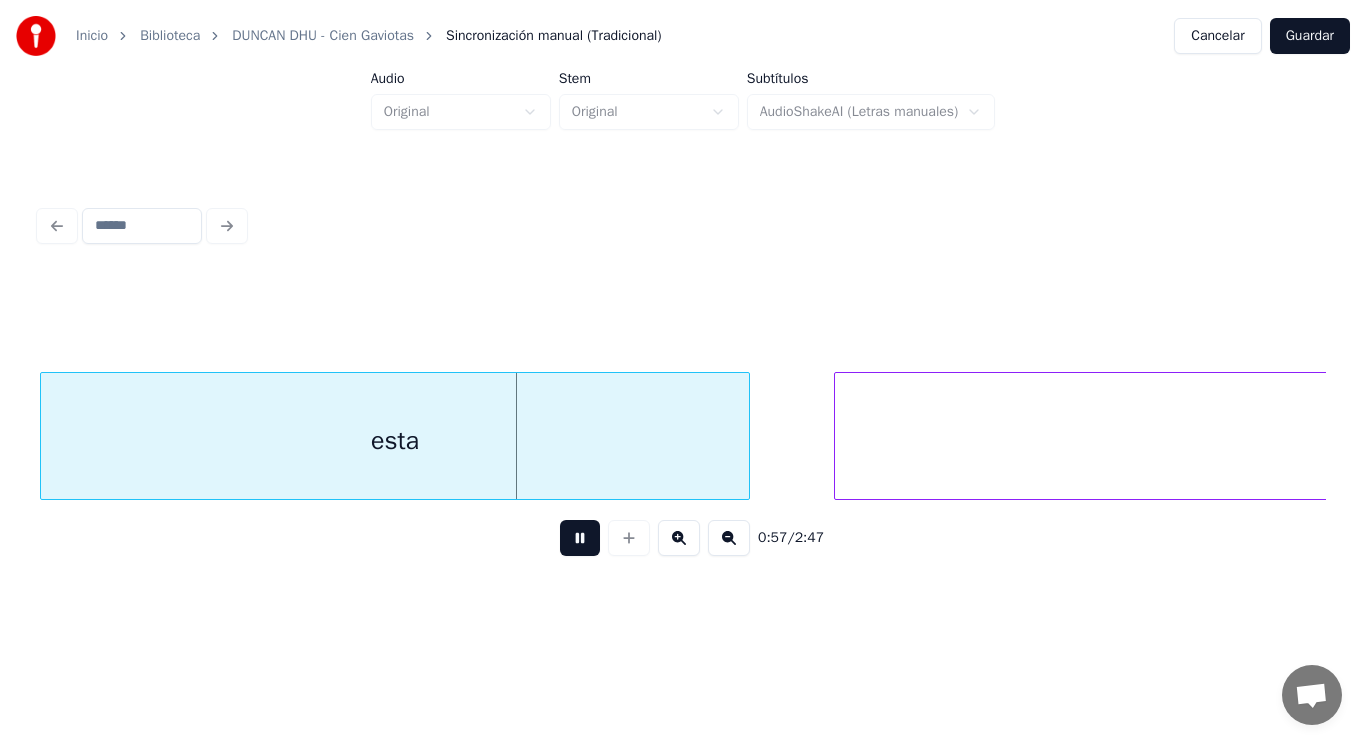 click at bounding box center [580, 538] 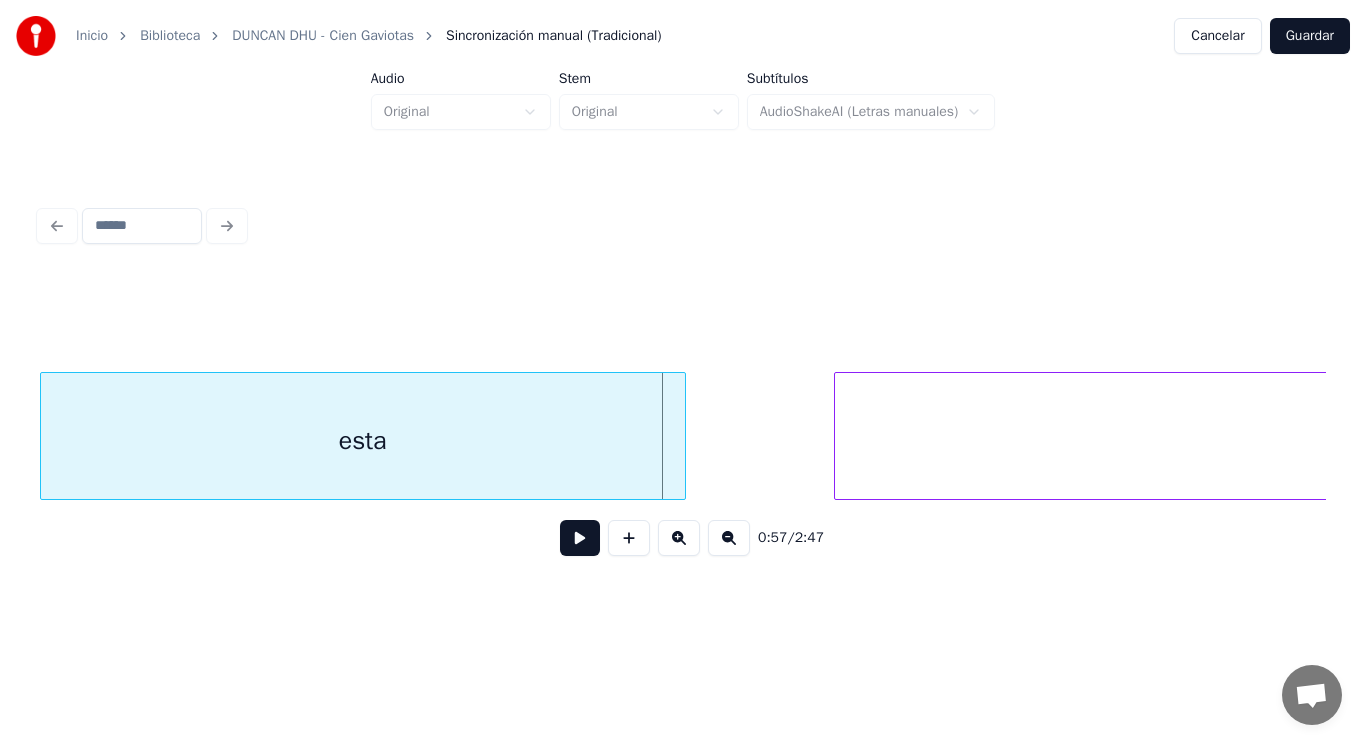click at bounding box center [682, 436] 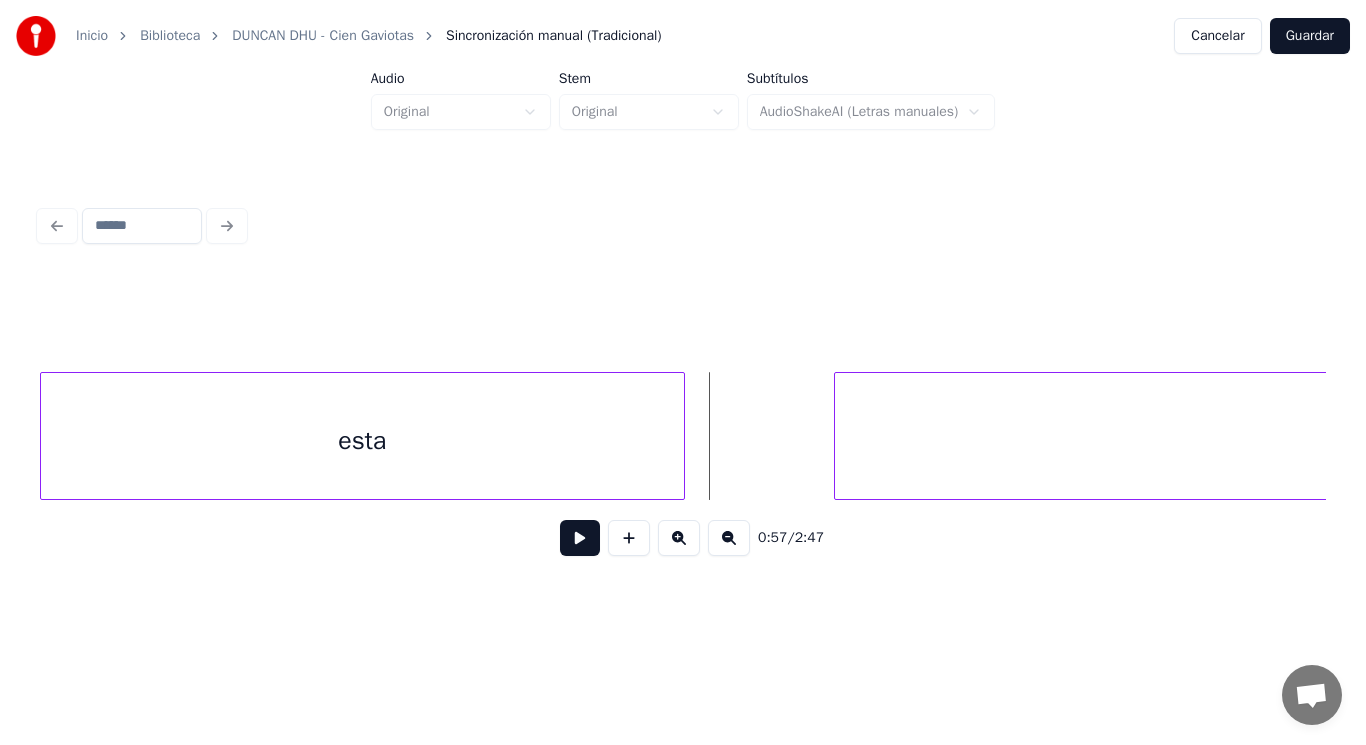 click at bounding box center [580, 538] 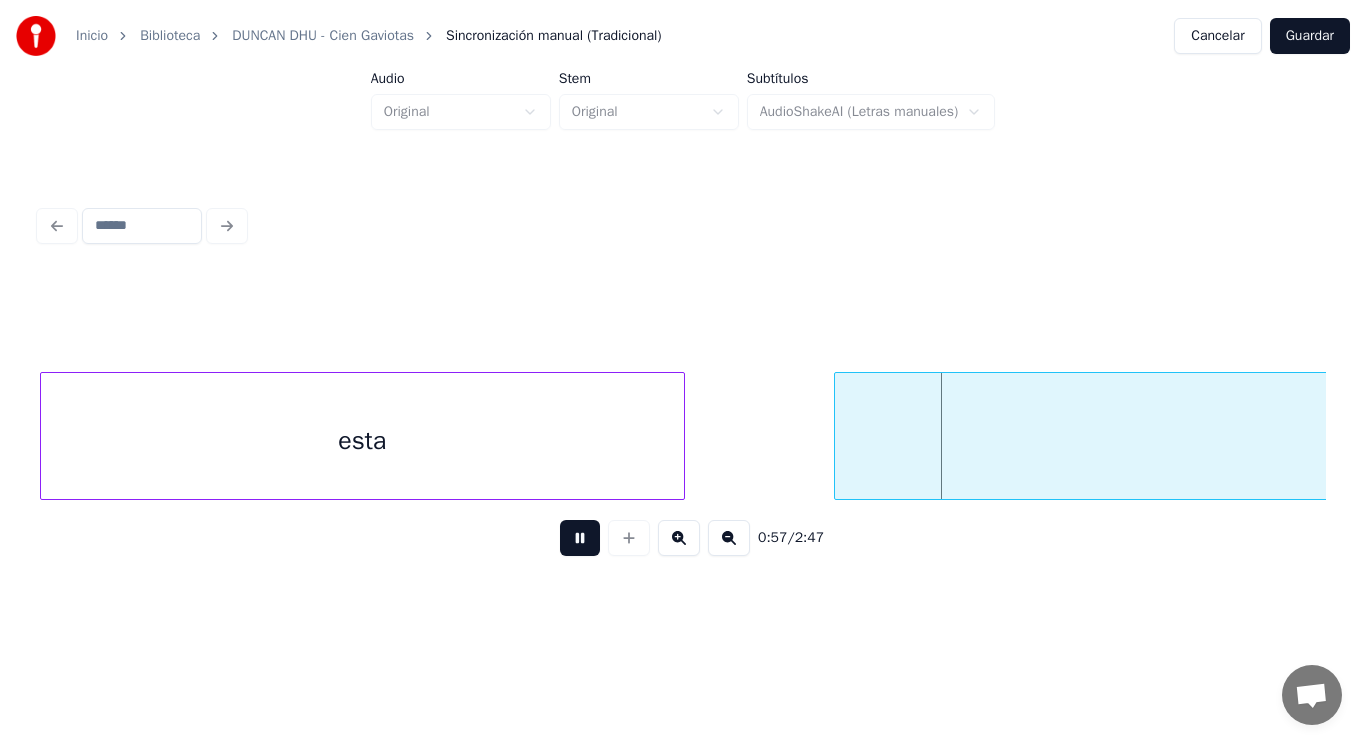 click at bounding box center [580, 538] 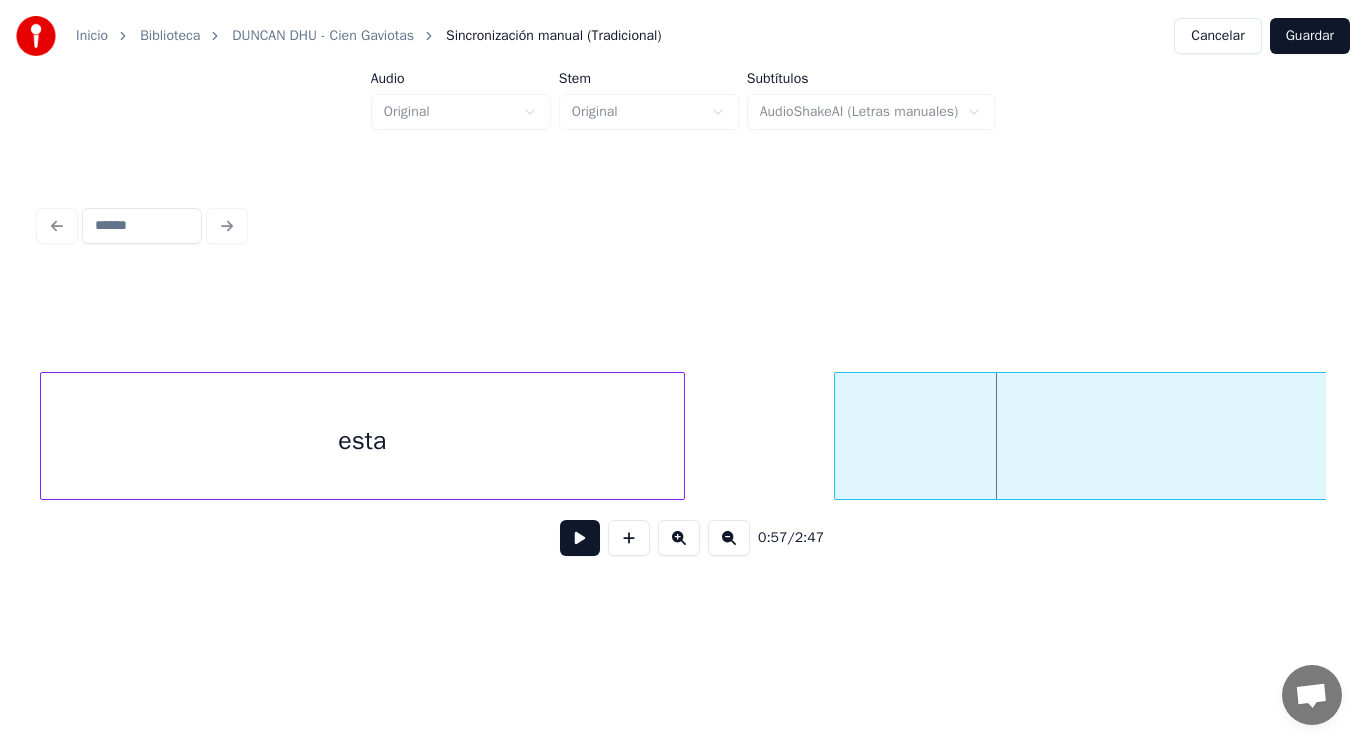 click on "ciudad esta" at bounding box center [37194, 436] 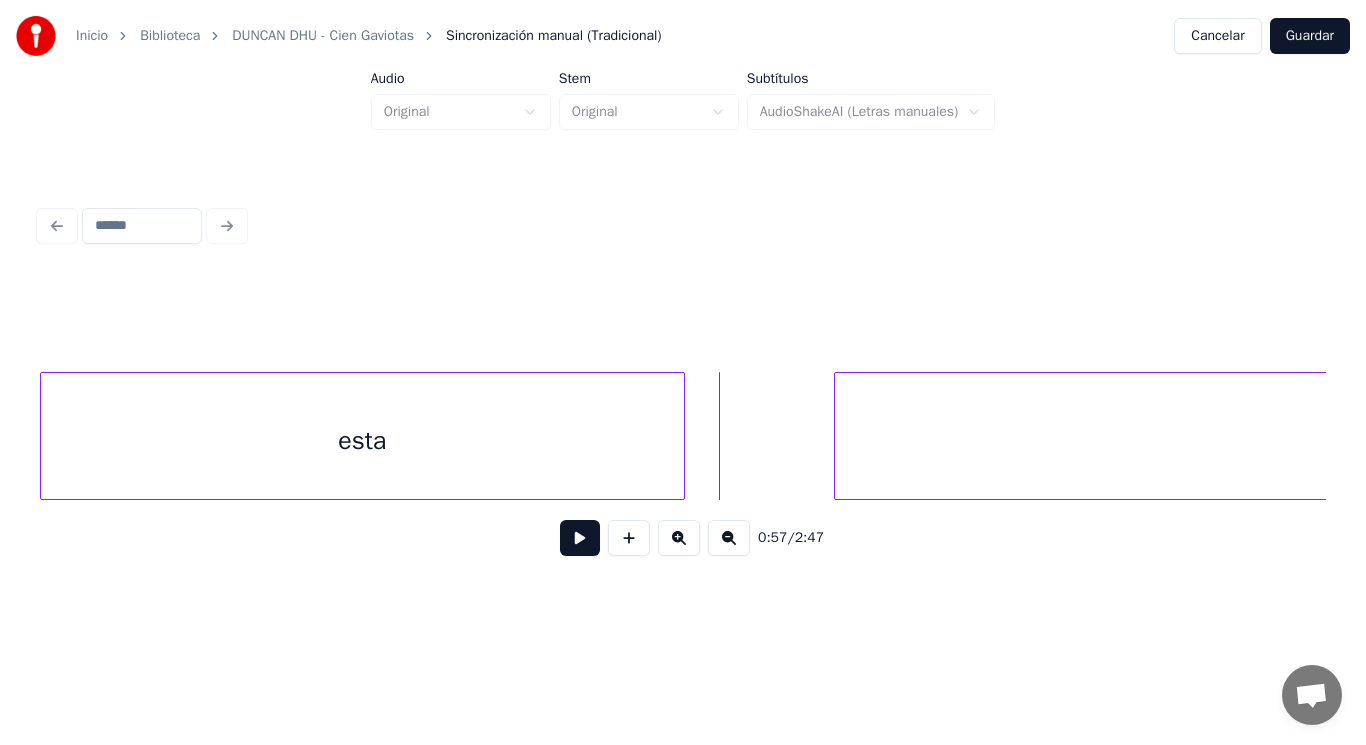 click at bounding box center (580, 538) 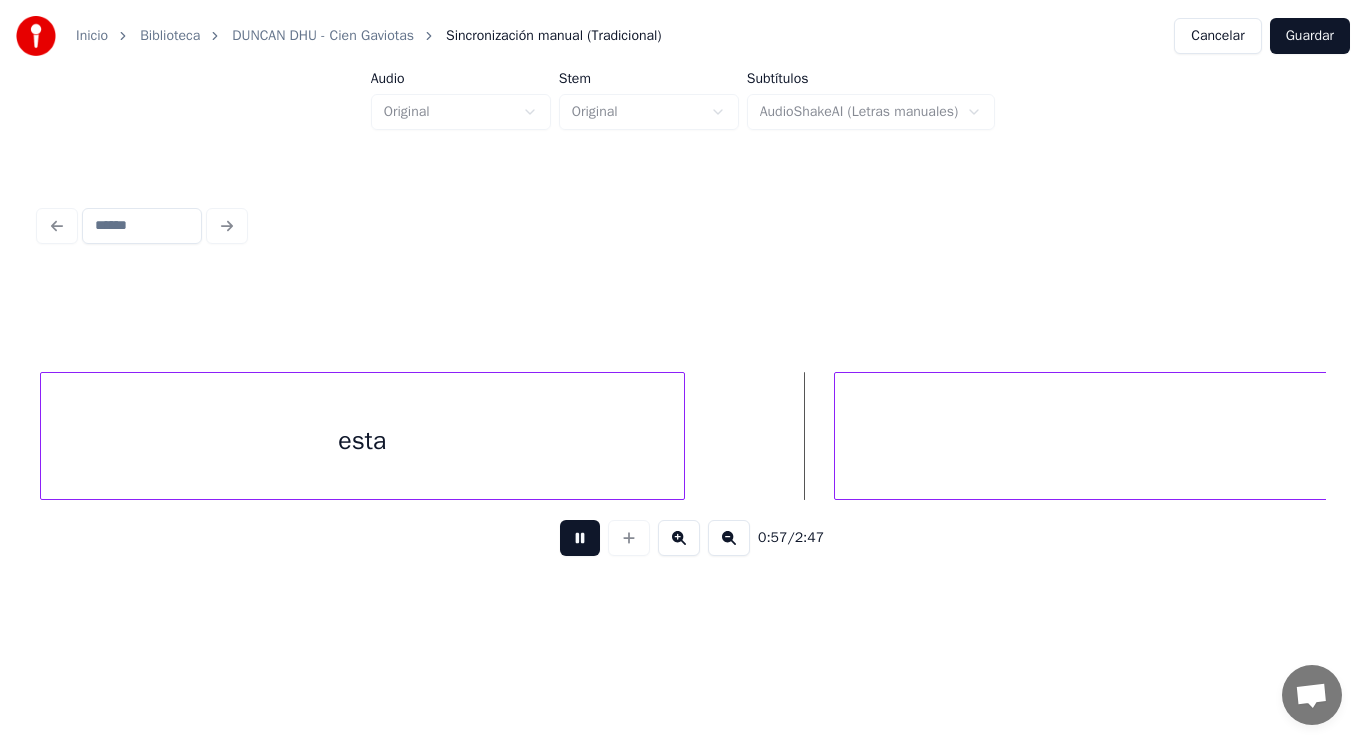 click at bounding box center (580, 538) 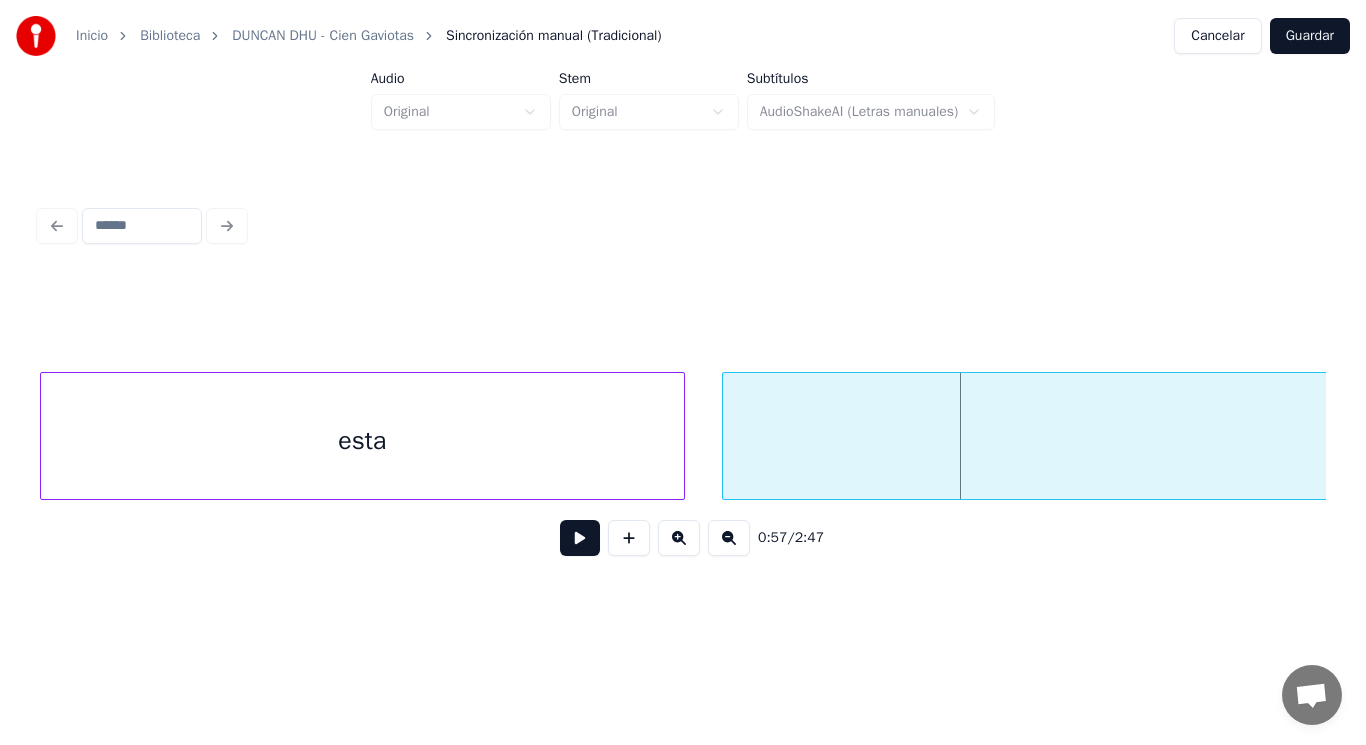 click at bounding box center (726, 436) 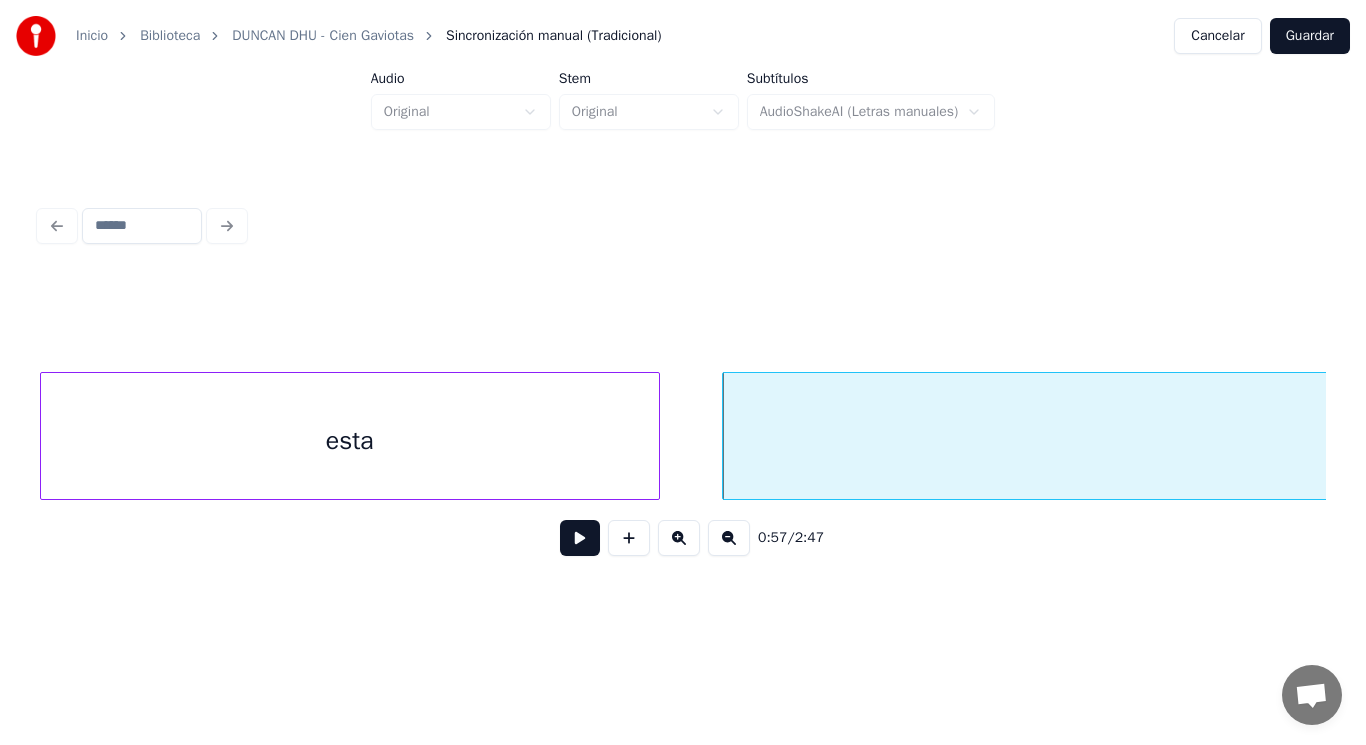 click at bounding box center (656, 436) 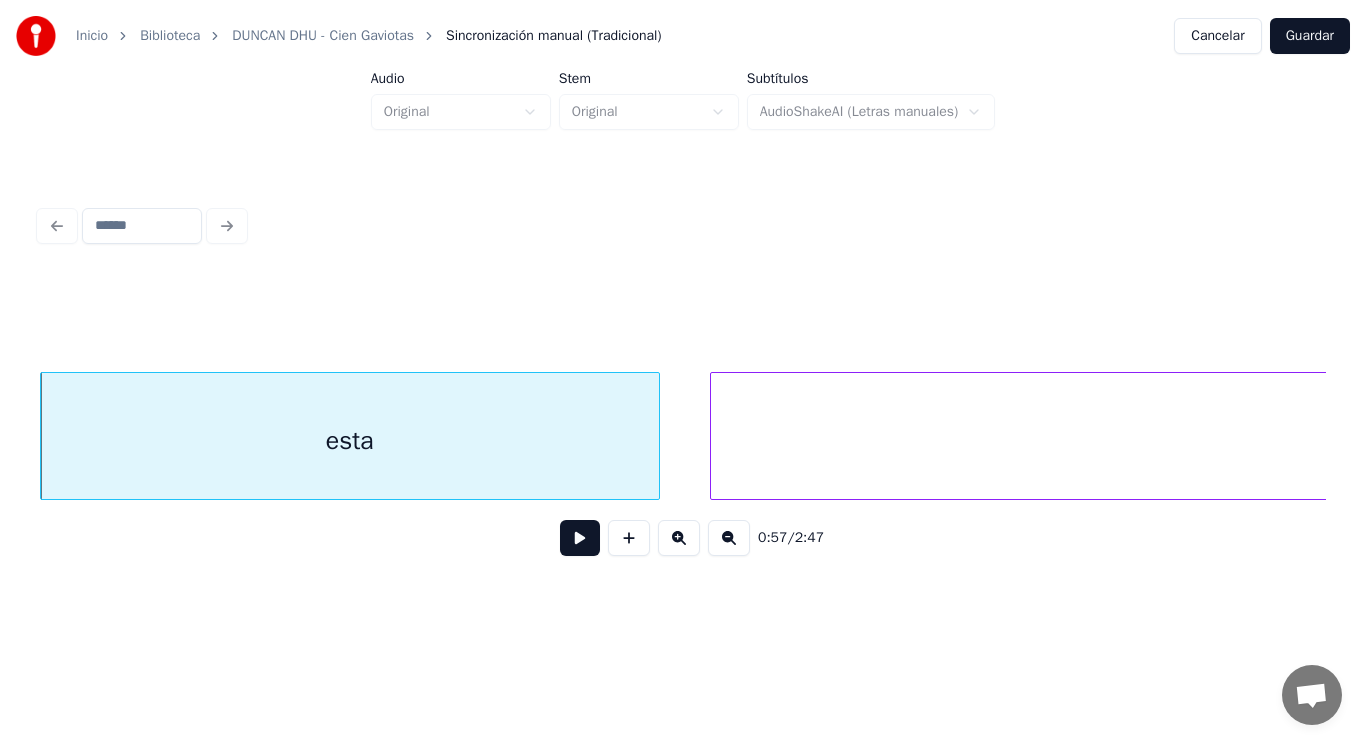 click at bounding box center [714, 436] 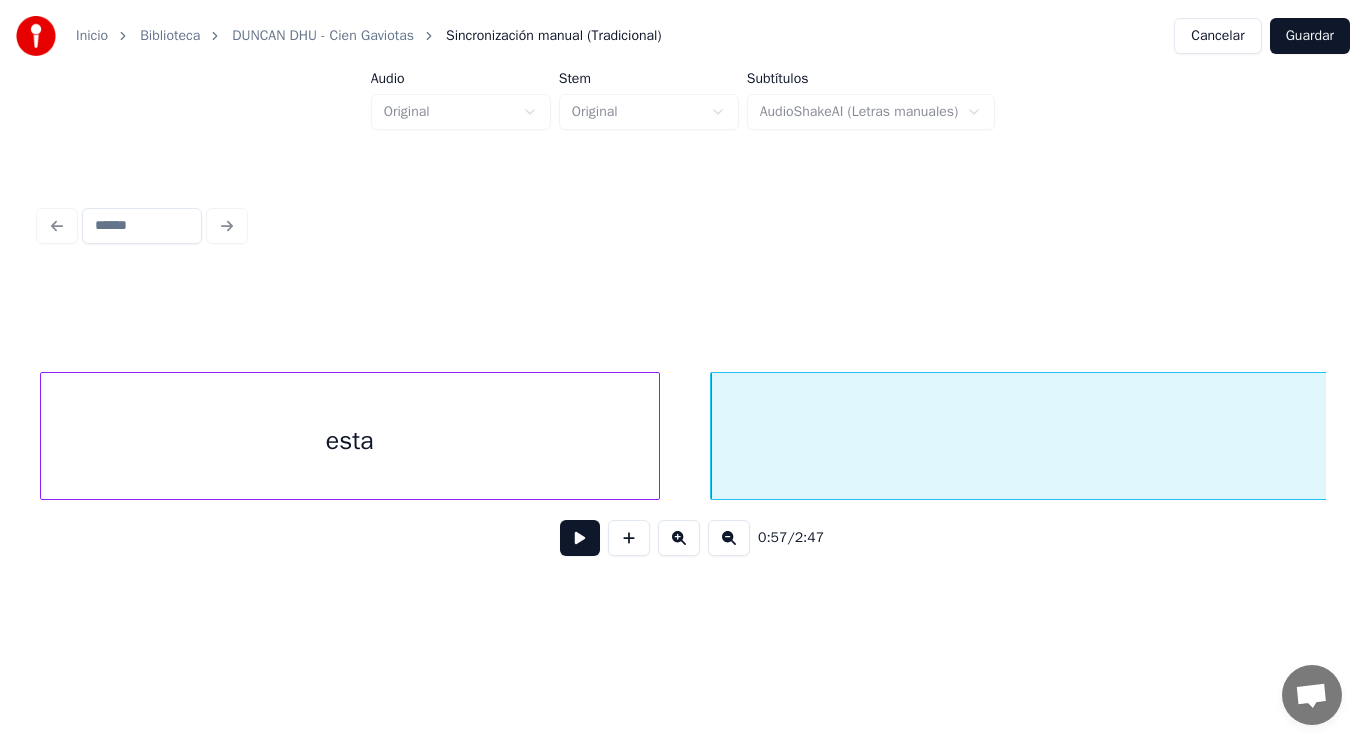 click at bounding box center [580, 538] 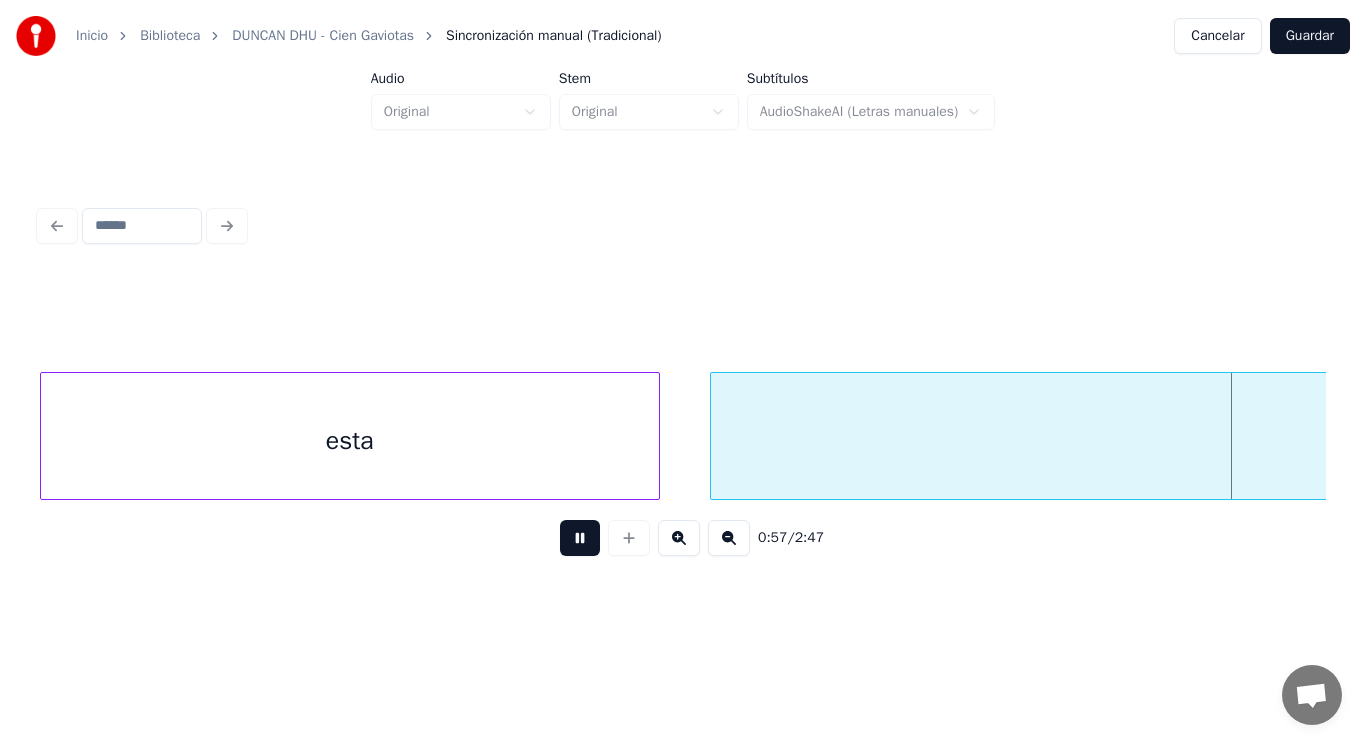 scroll, scrollTop: 0, scrollLeft: 81172, axis: horizontal 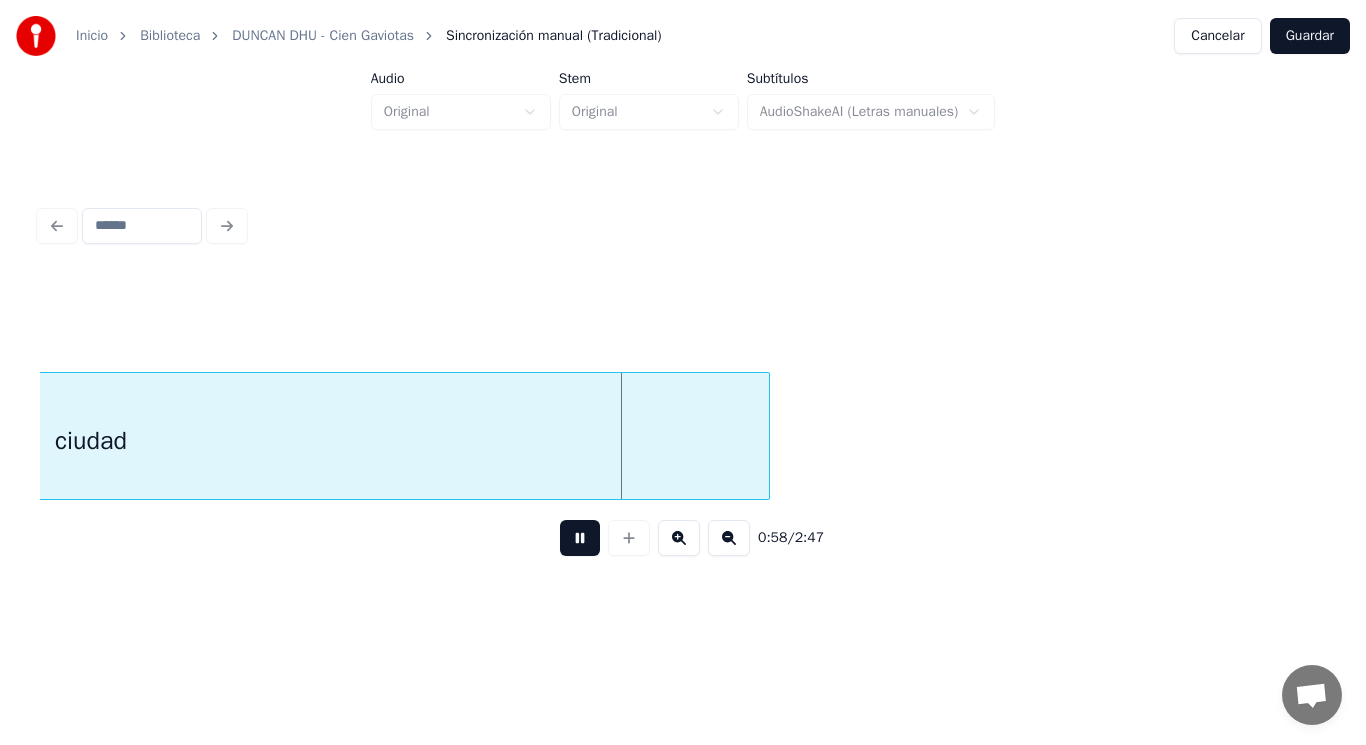 click at bounding box center [580, 538] 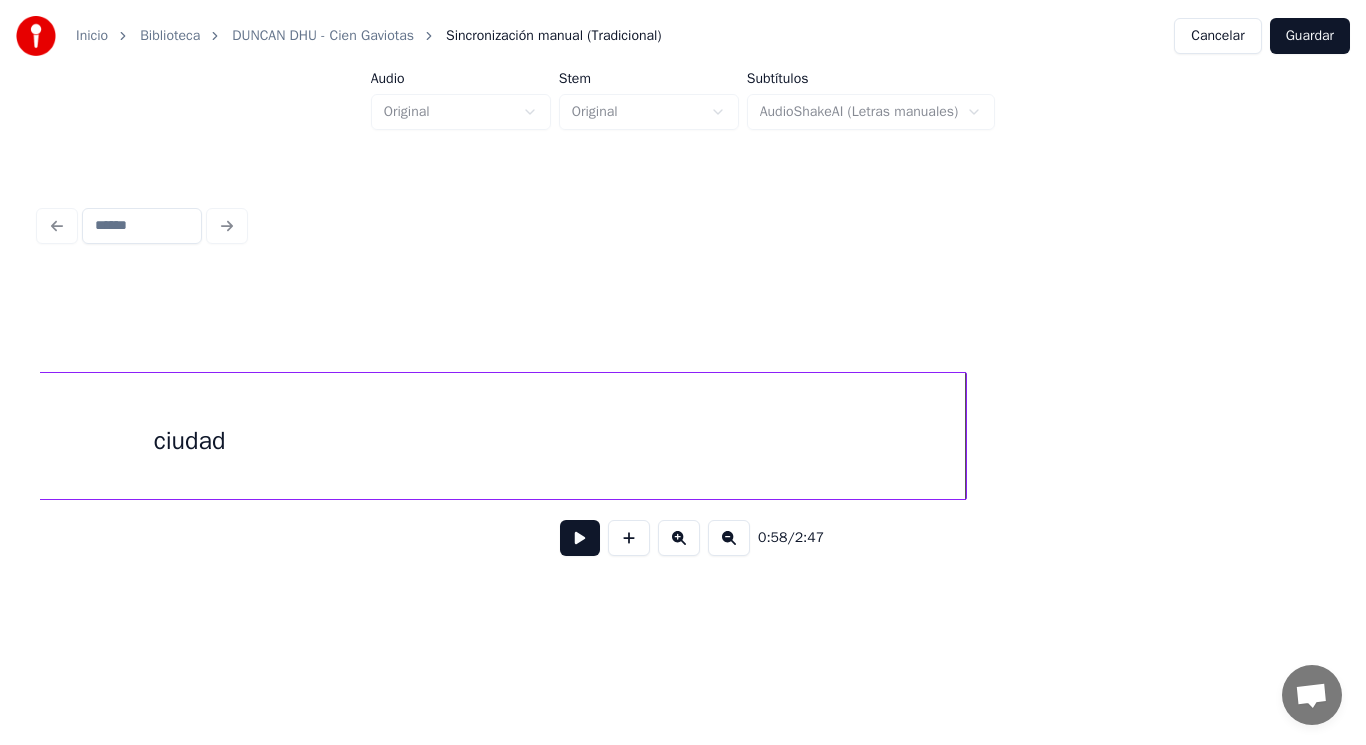 click at bounding box center (963, 436) 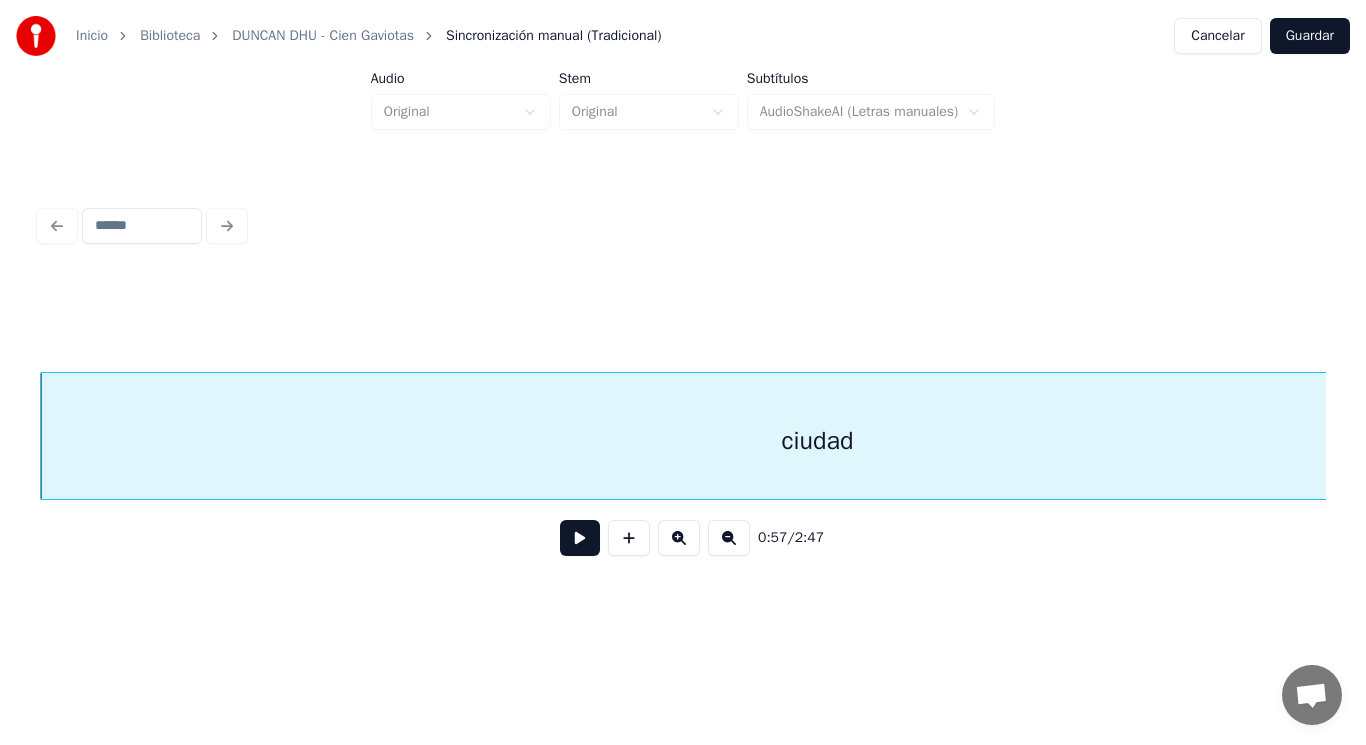 click at bounding box center [580, 538] 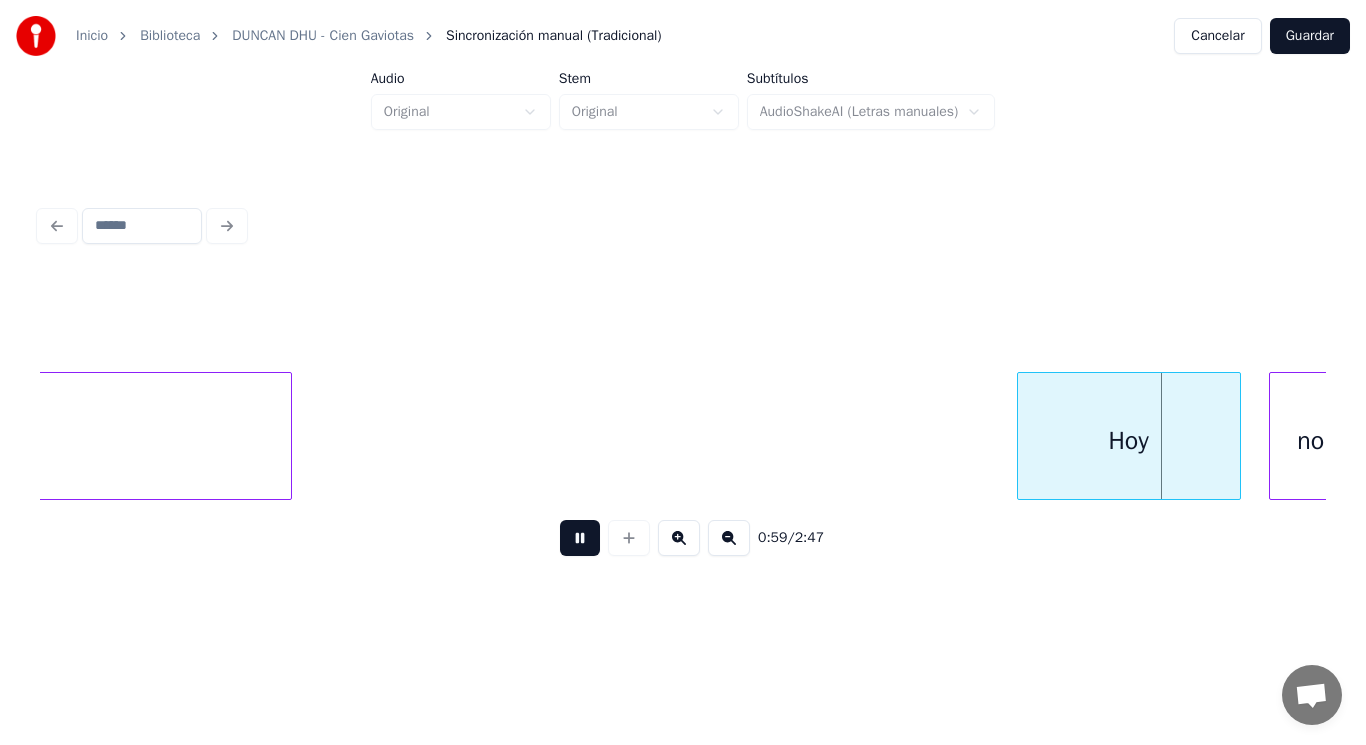 scroll, scrollTop: 0, scrollLeft: 83155, axis: horizontal 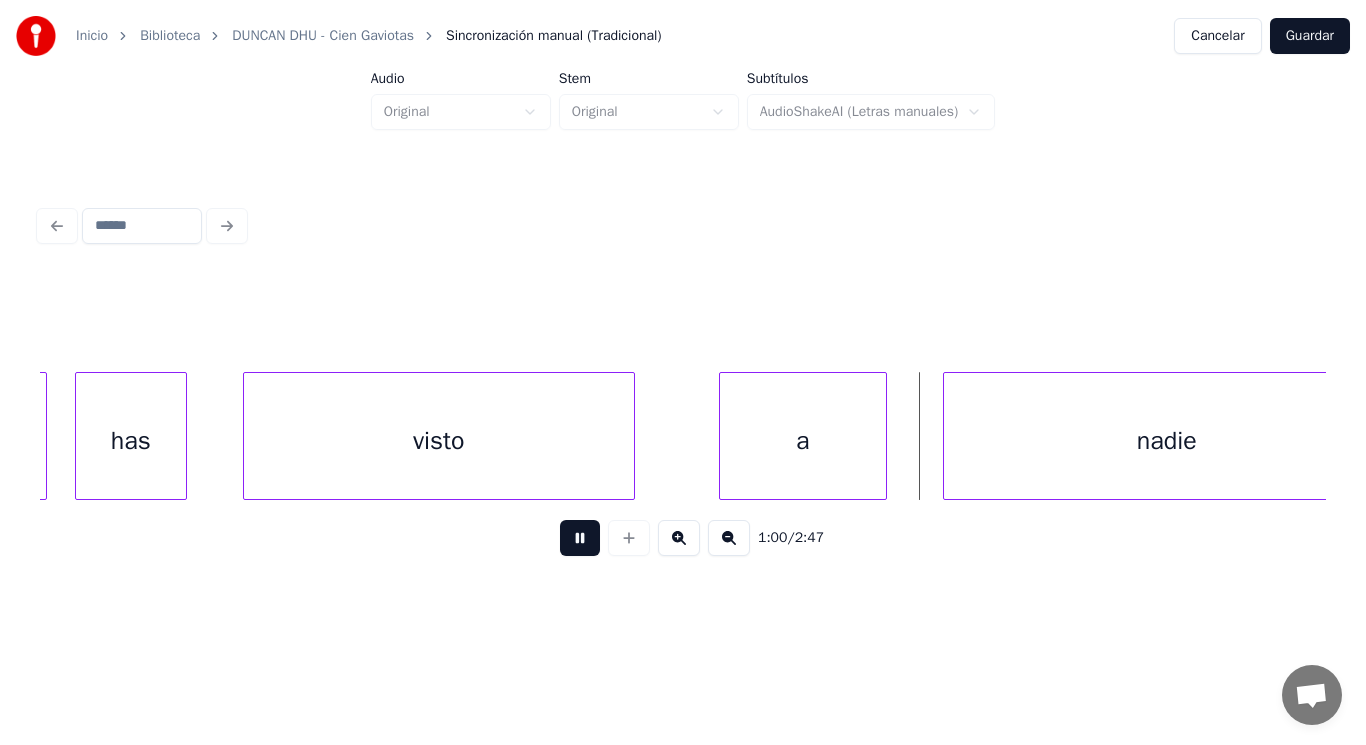 click at bounding box center (580, 538) 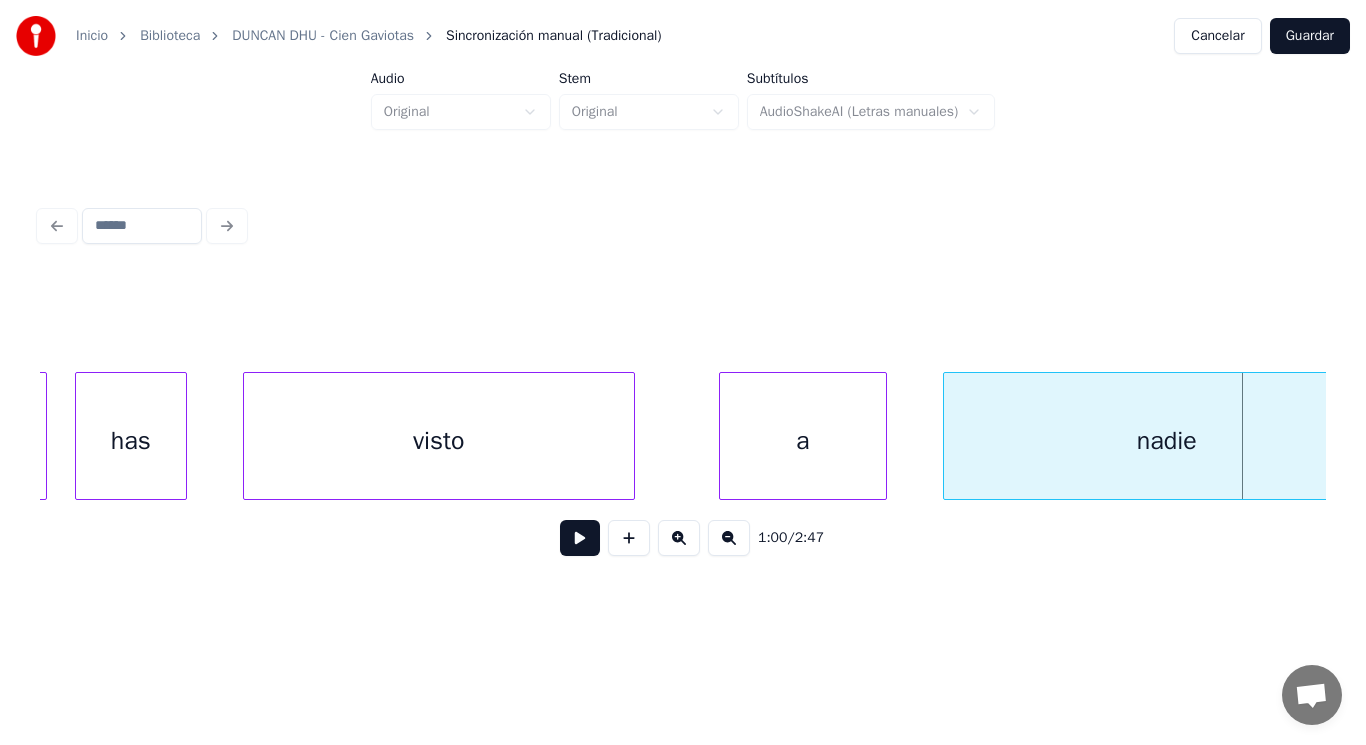 click on "visto" at bounding box center (439, 441) 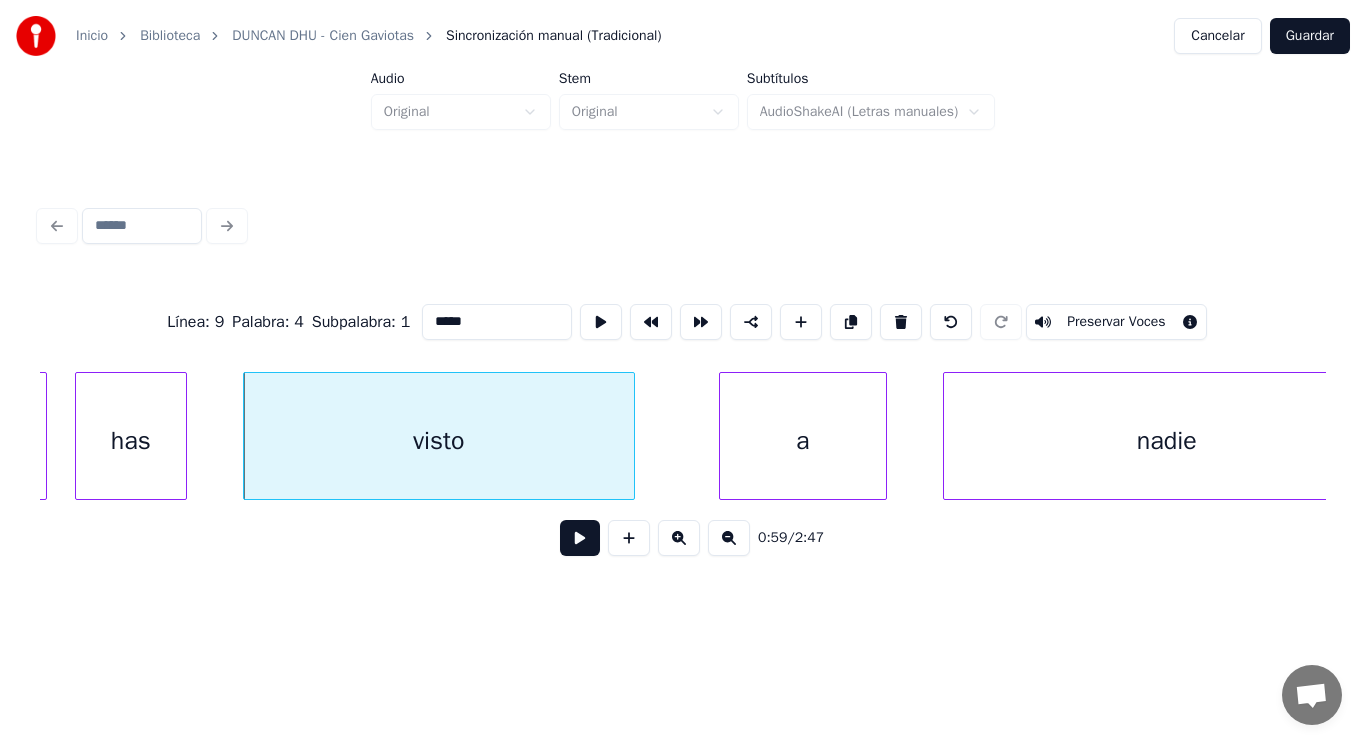click at bounding box center [580, 538] 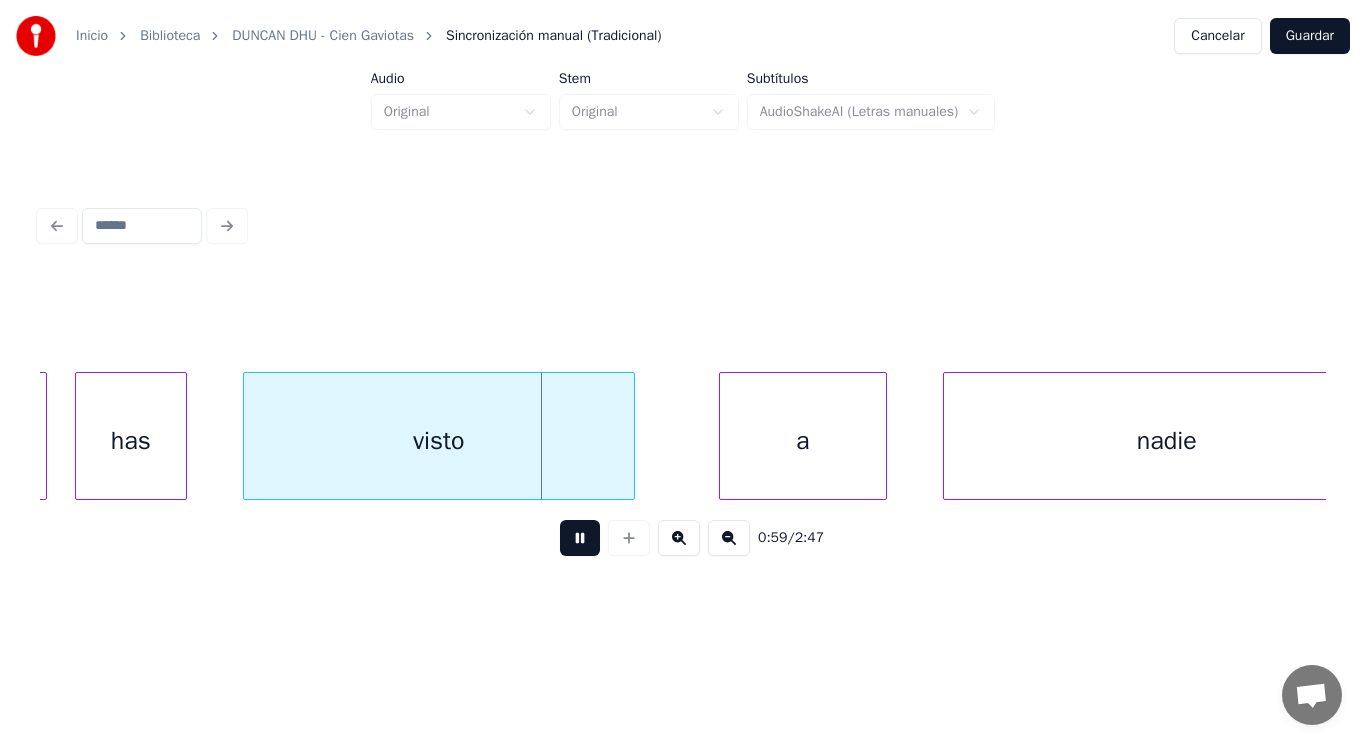 click at bounding box center [580, 538] 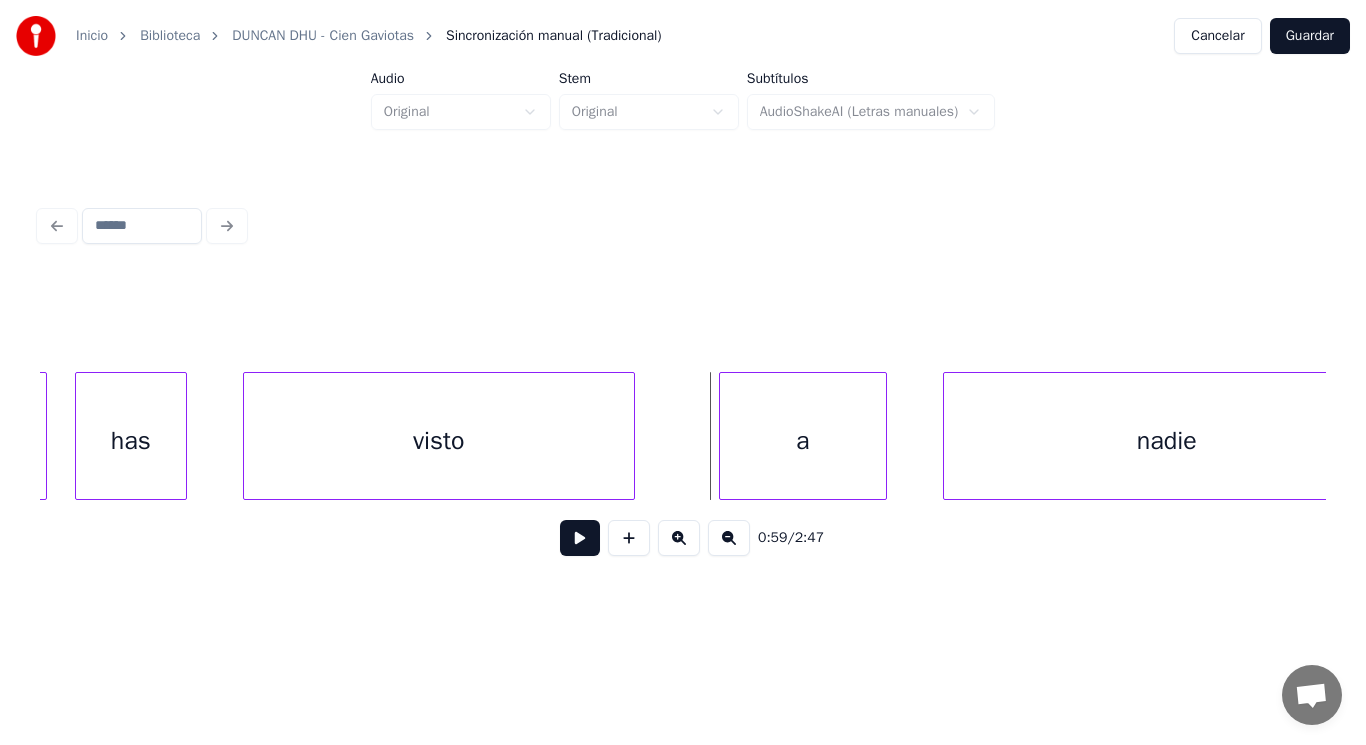 drag, startPoint x: 664, startPoint y: 461, endPoint x: 586, endPoint y: 516, distance: 95.44108 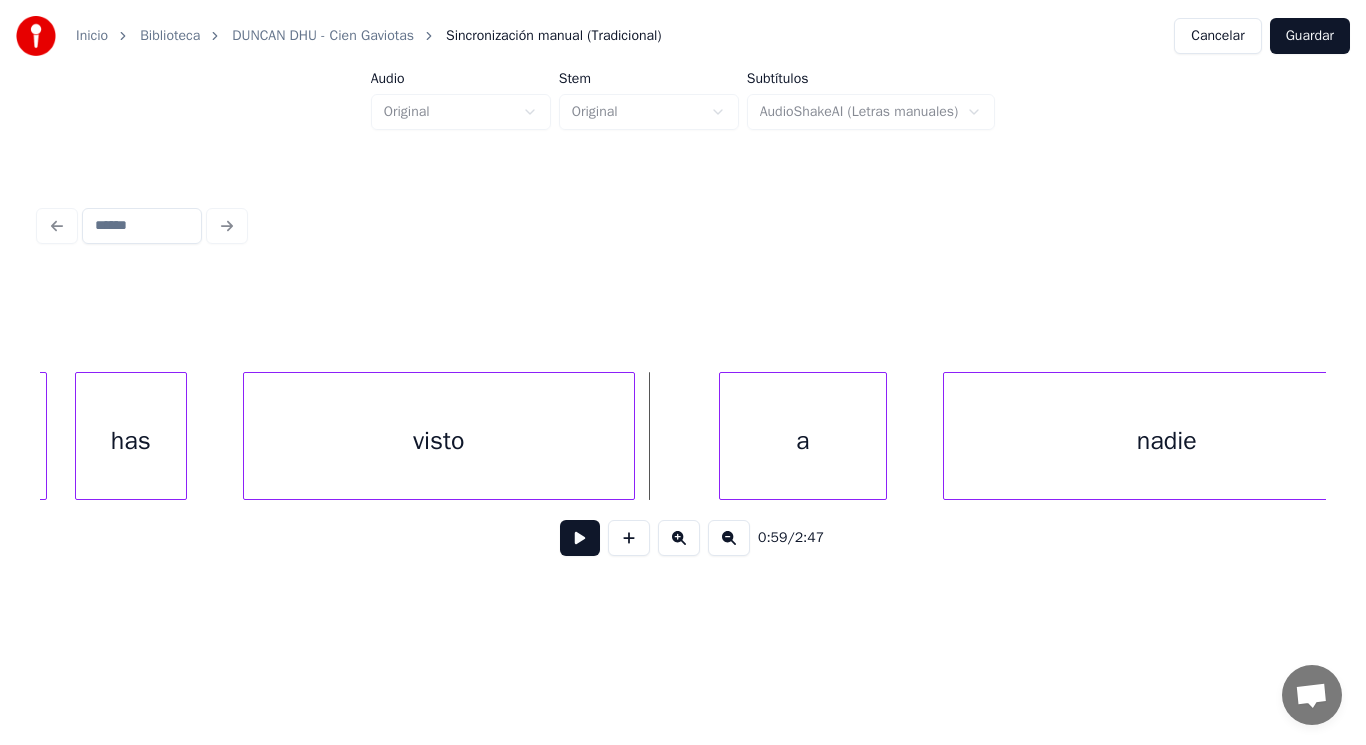 click at bounding box center [580, 538] 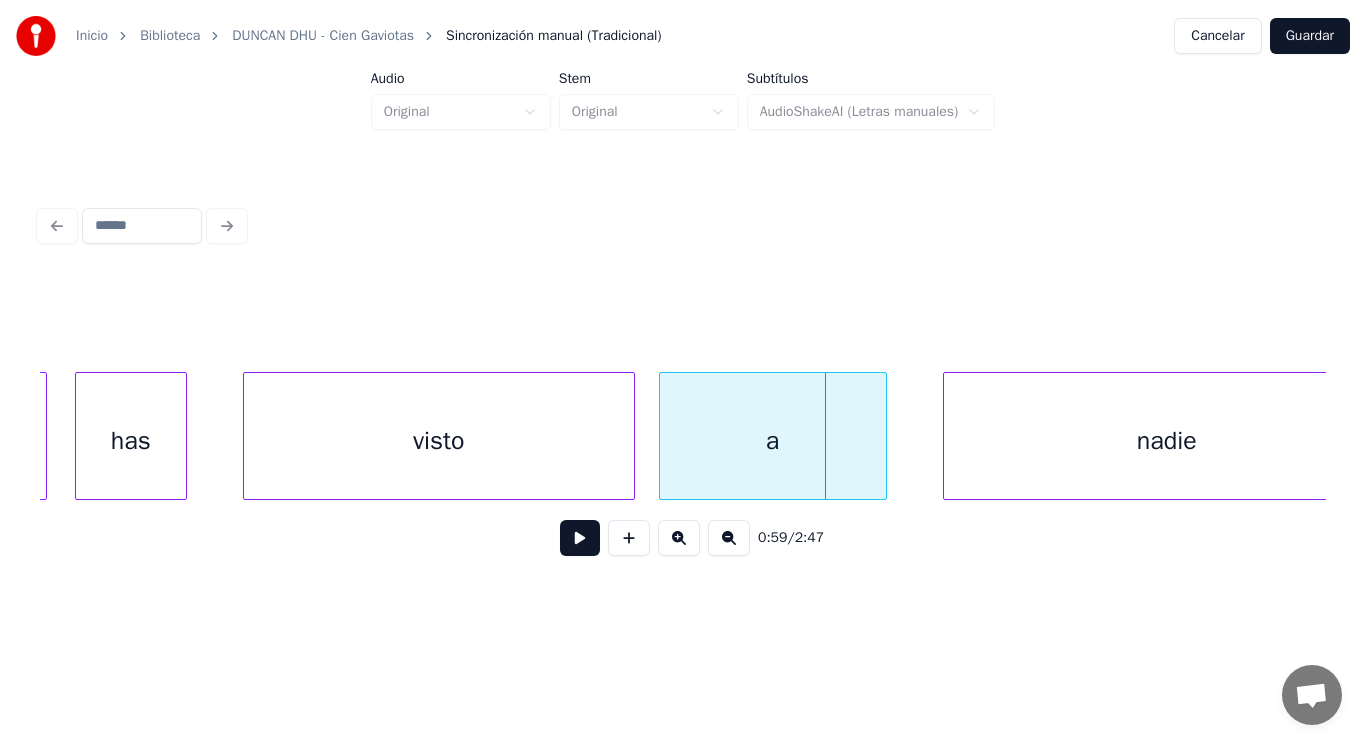 click at bounding box center [663, 436] 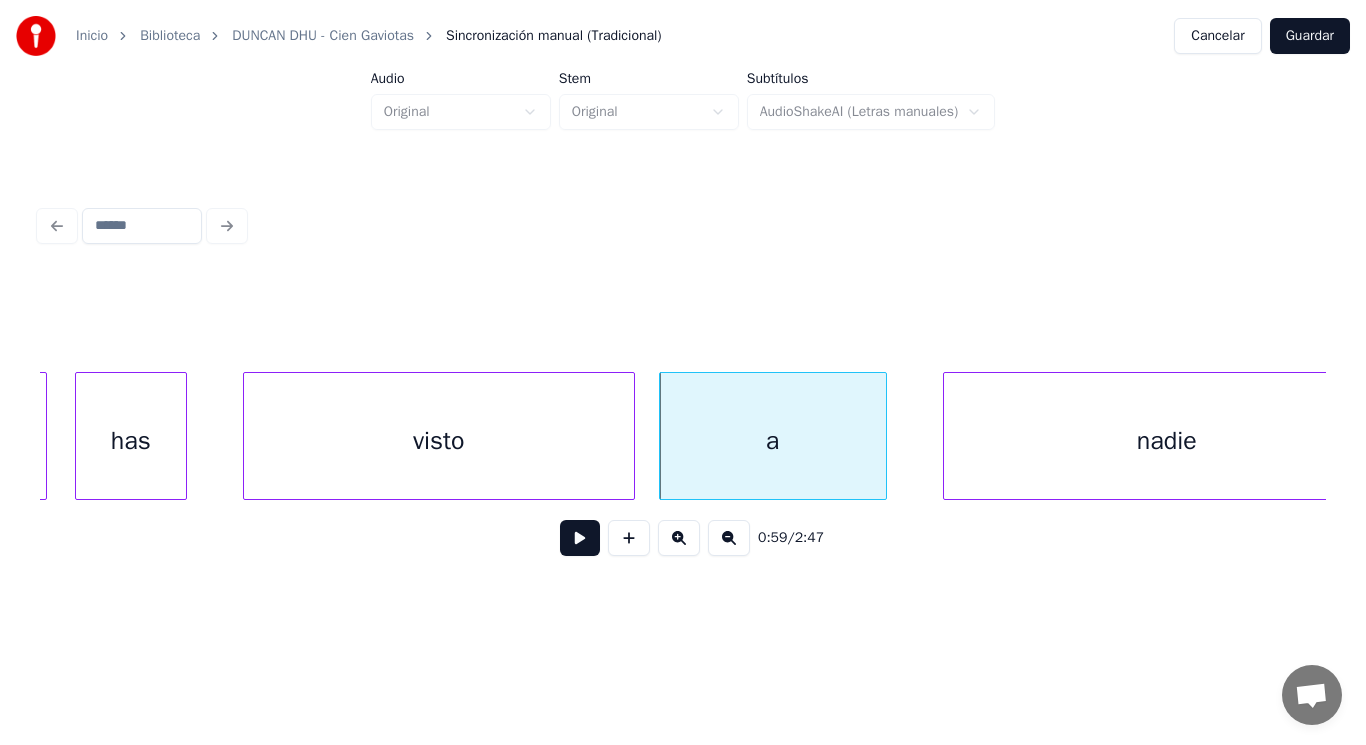 click at bounding box center [580, 538] 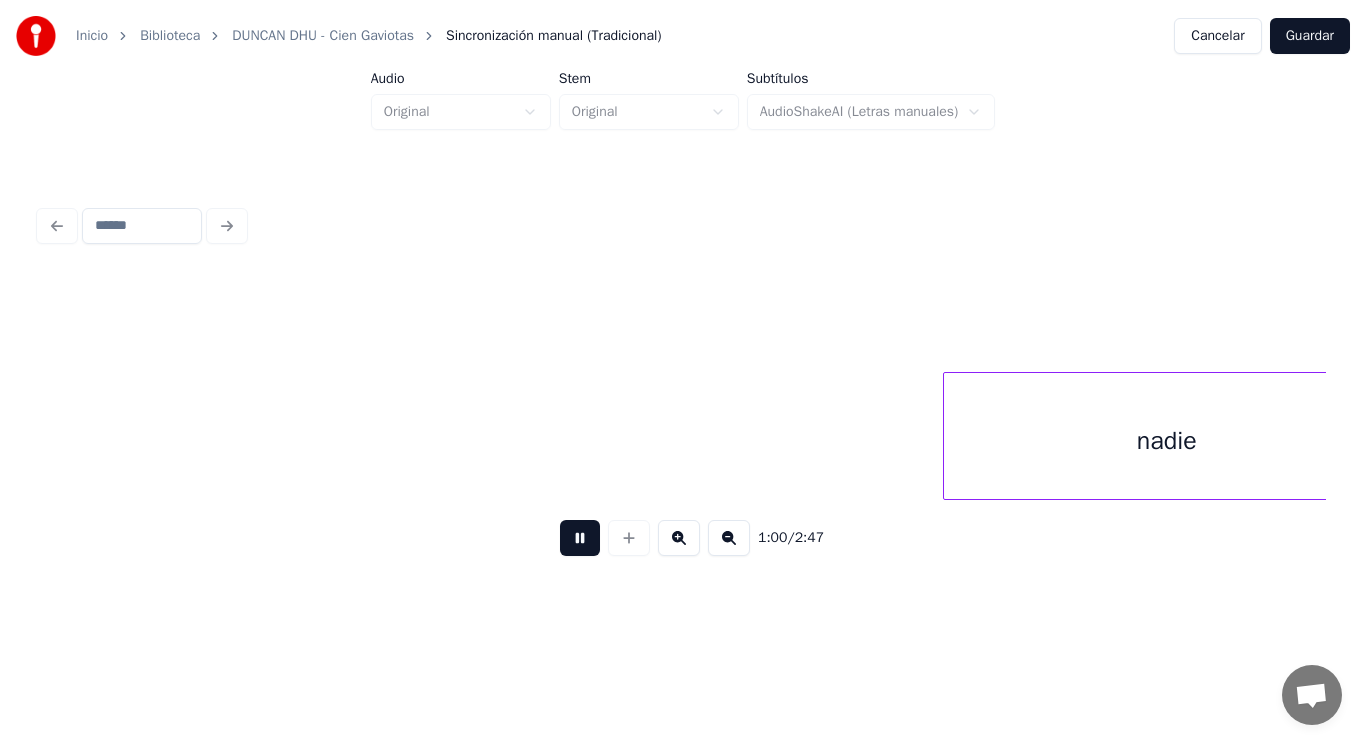 scroll, scrollTop: 0, scrollLeft: 84445, axis: horizontal 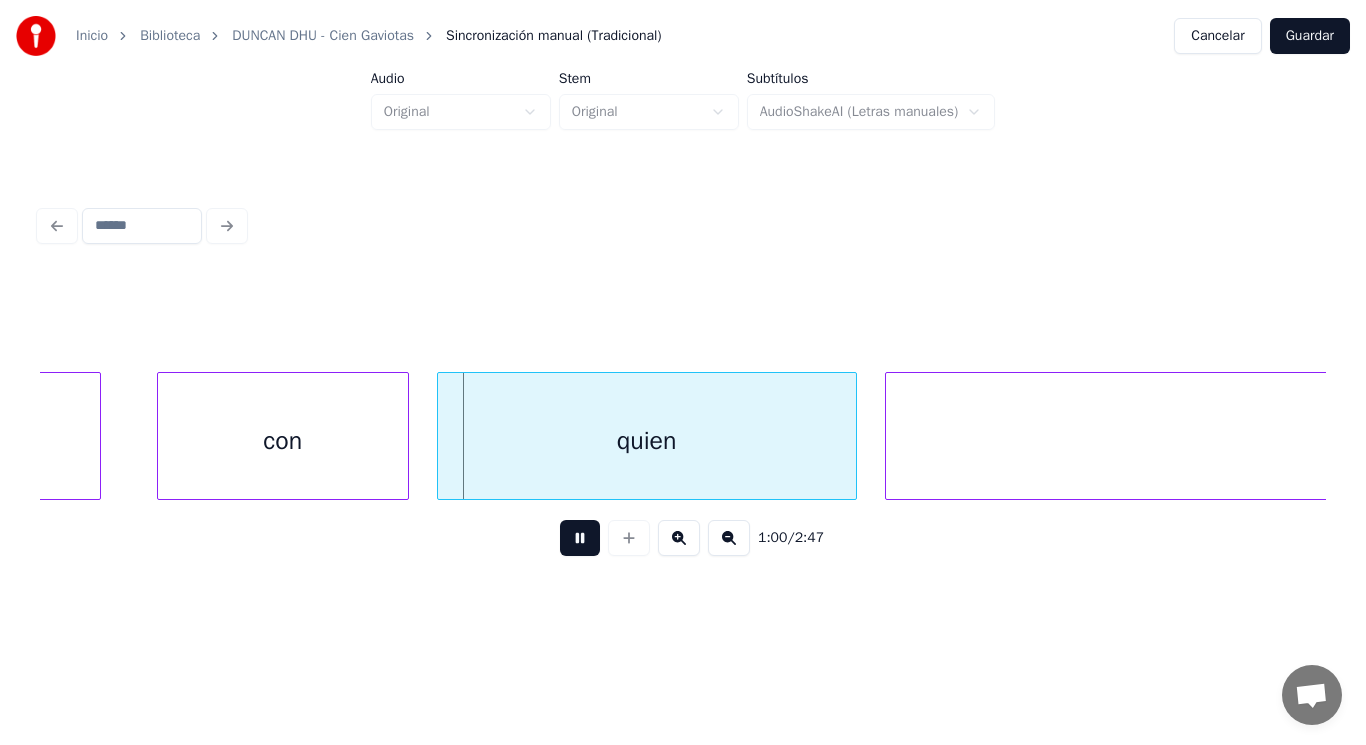 click at bounding box center (580, 538) 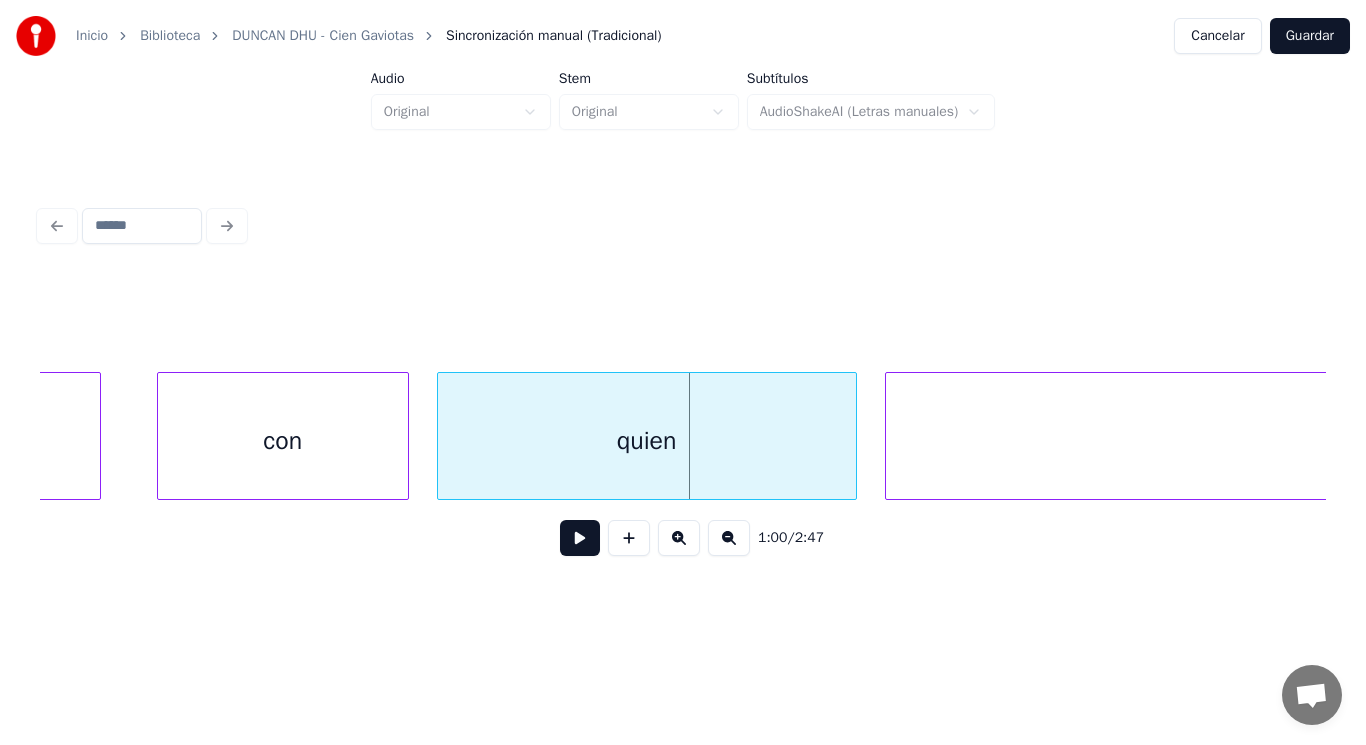 click at bounding box center (580, 538) 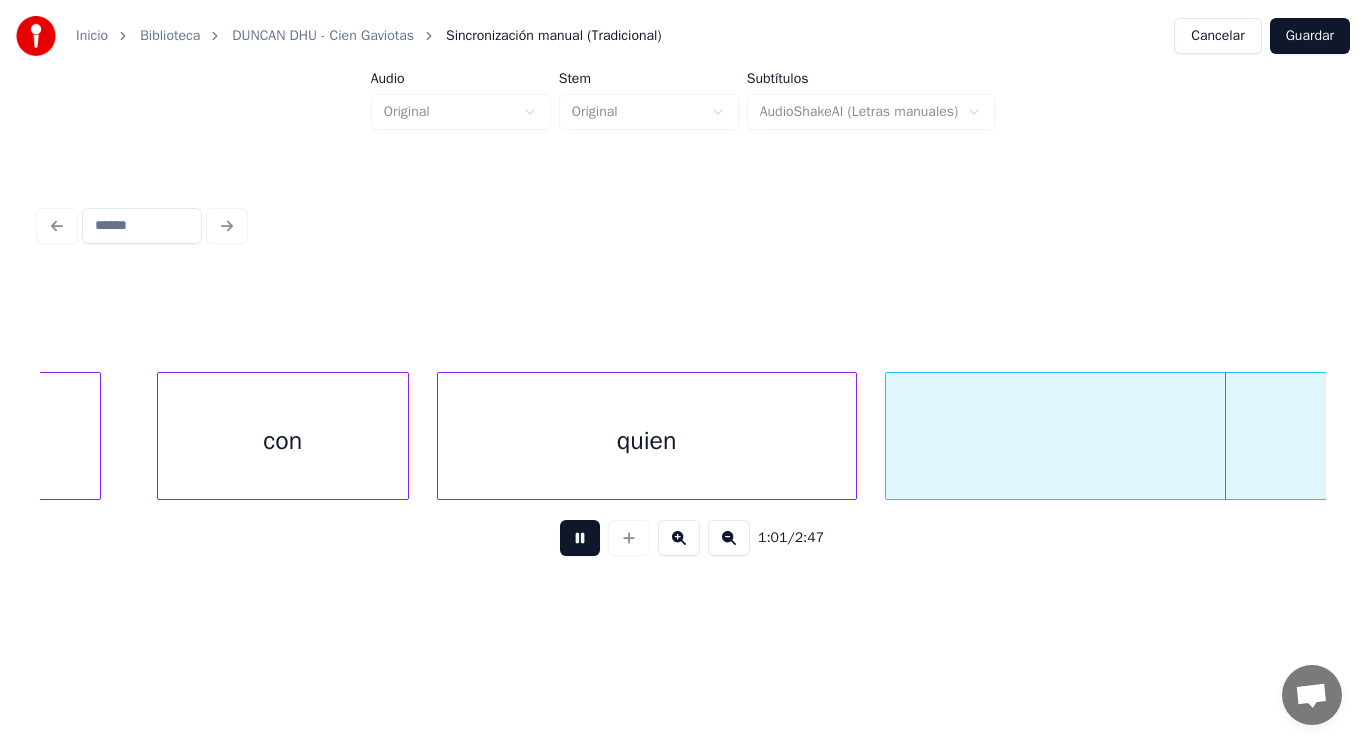 scroll, scrollTop: 0, scrollLeft: 85737, axis: horizontal 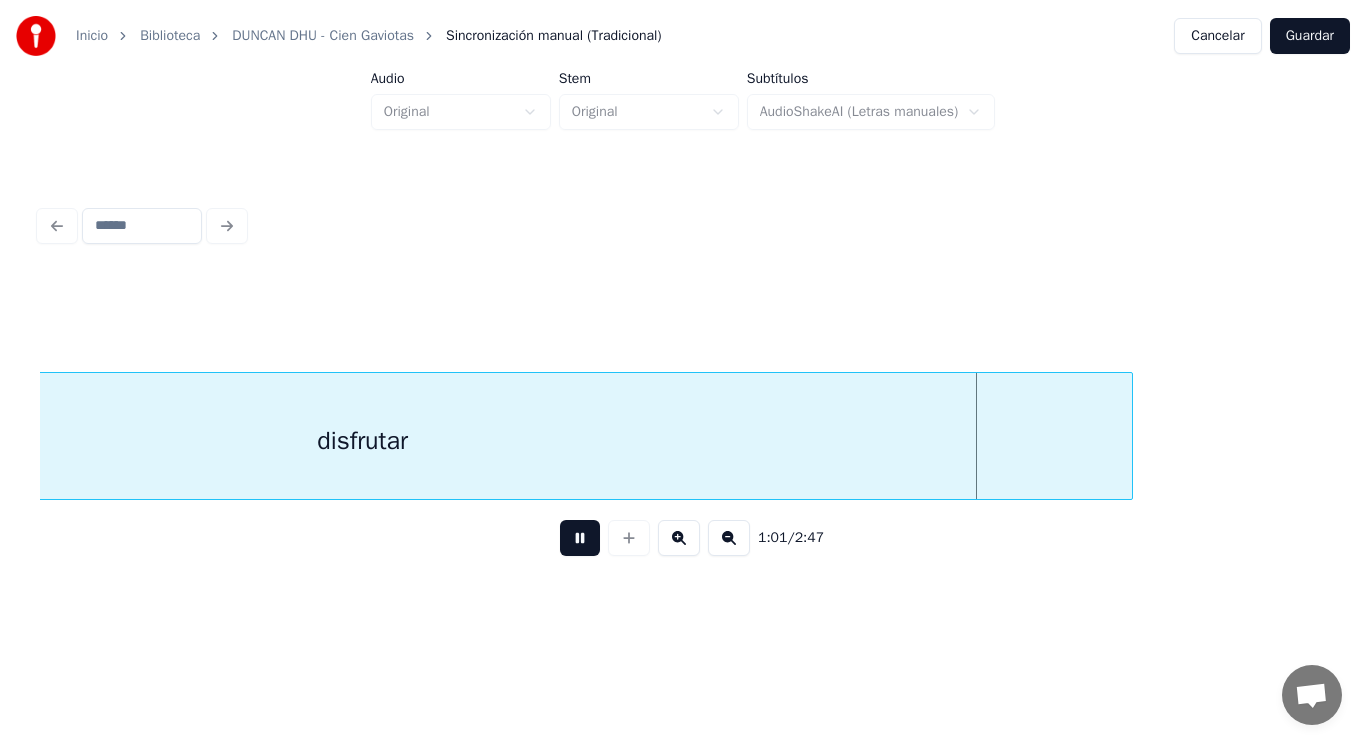 click at bounding box center (580, 538) 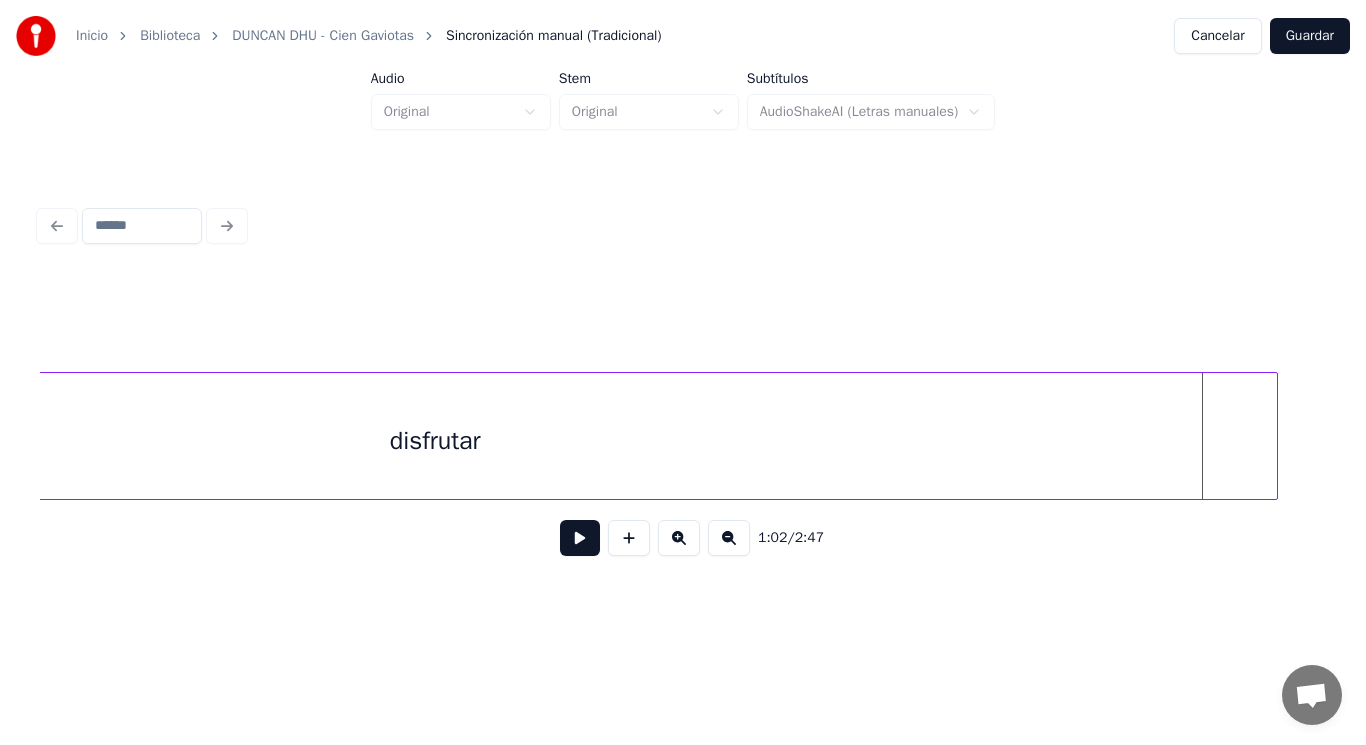 click at bounding box center [1274, 436] 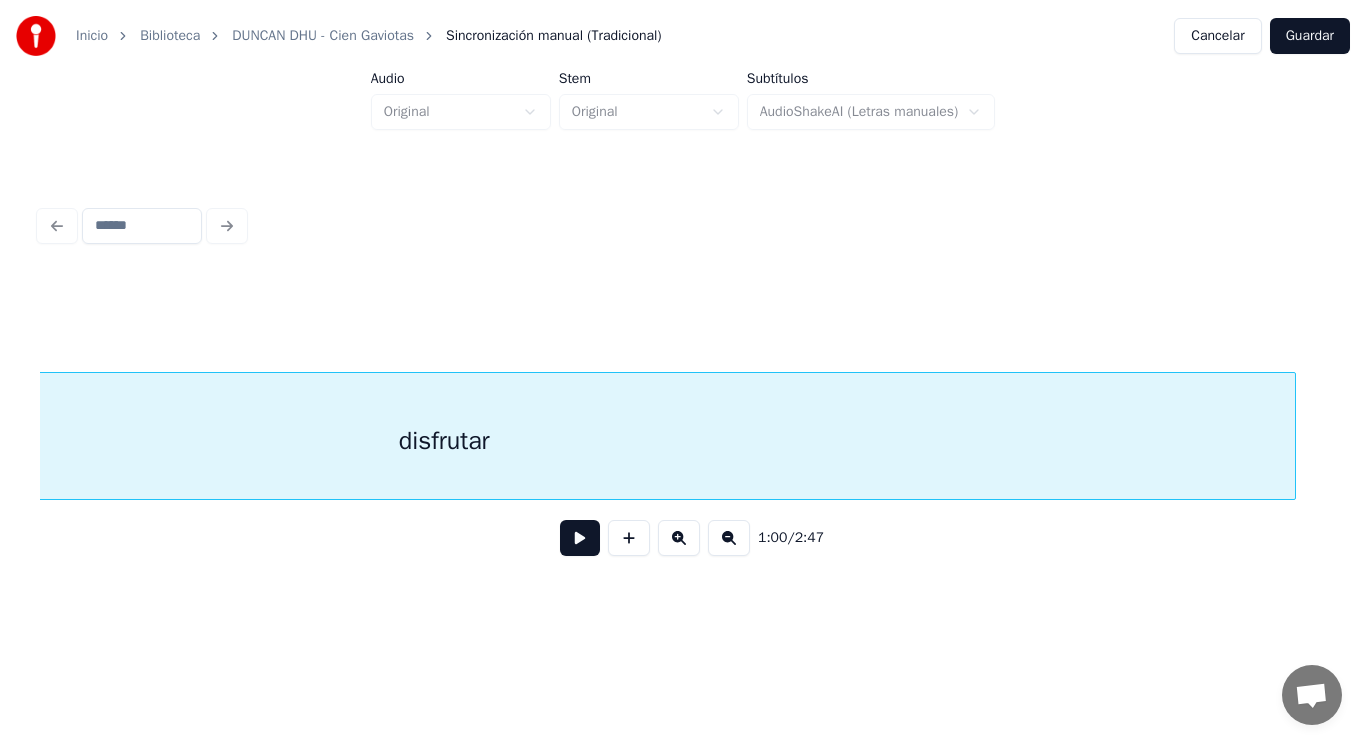 scroll, scrollTop: 0, scrollLeft: 85291, axis: horizontal 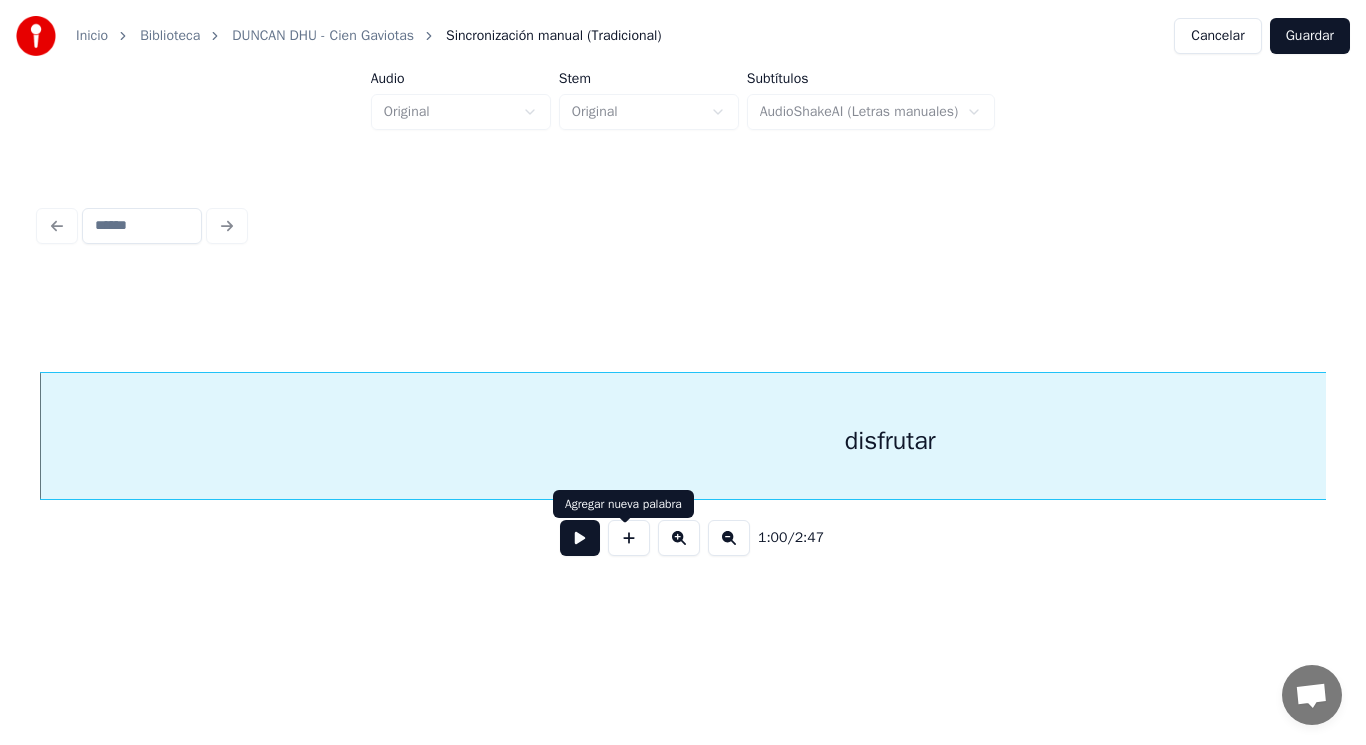 click at bounding box center [580, 538] 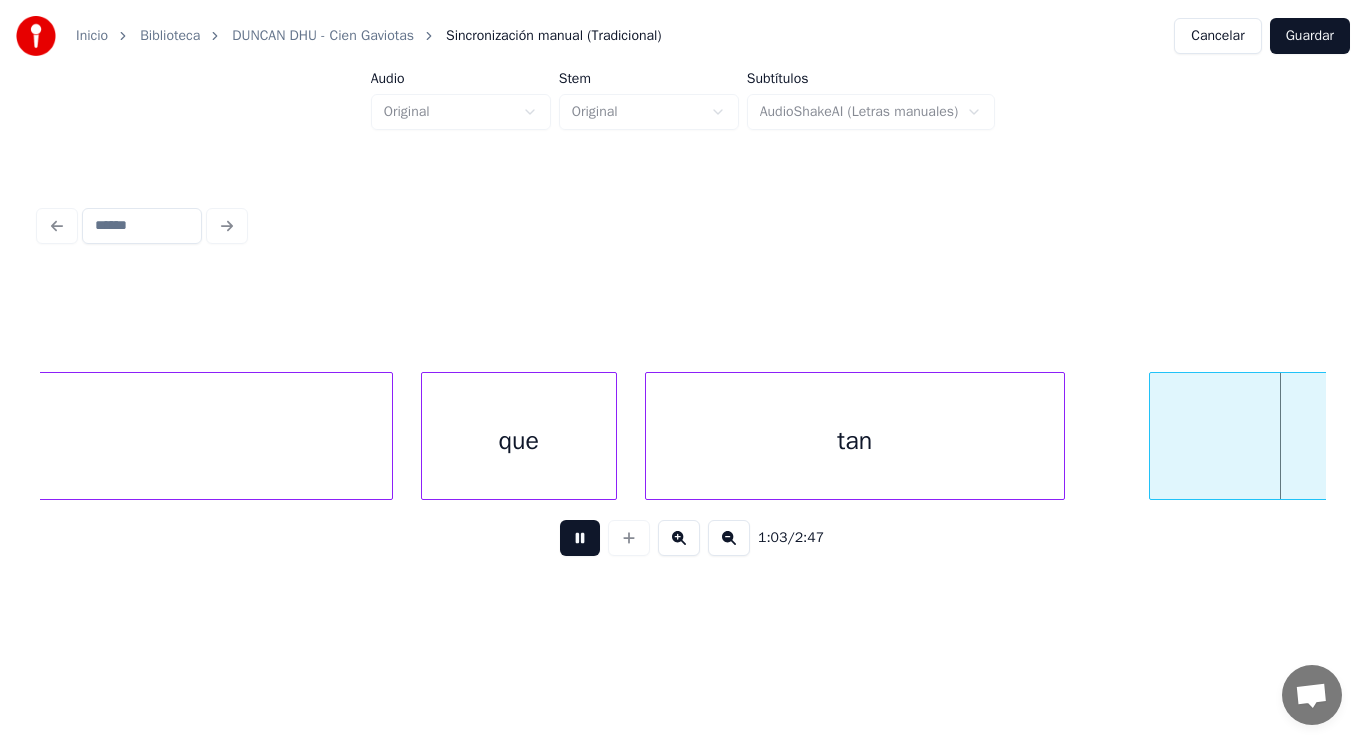 scroll, scrollTop: 0, scrollLeft: 89212, axis: horizontal 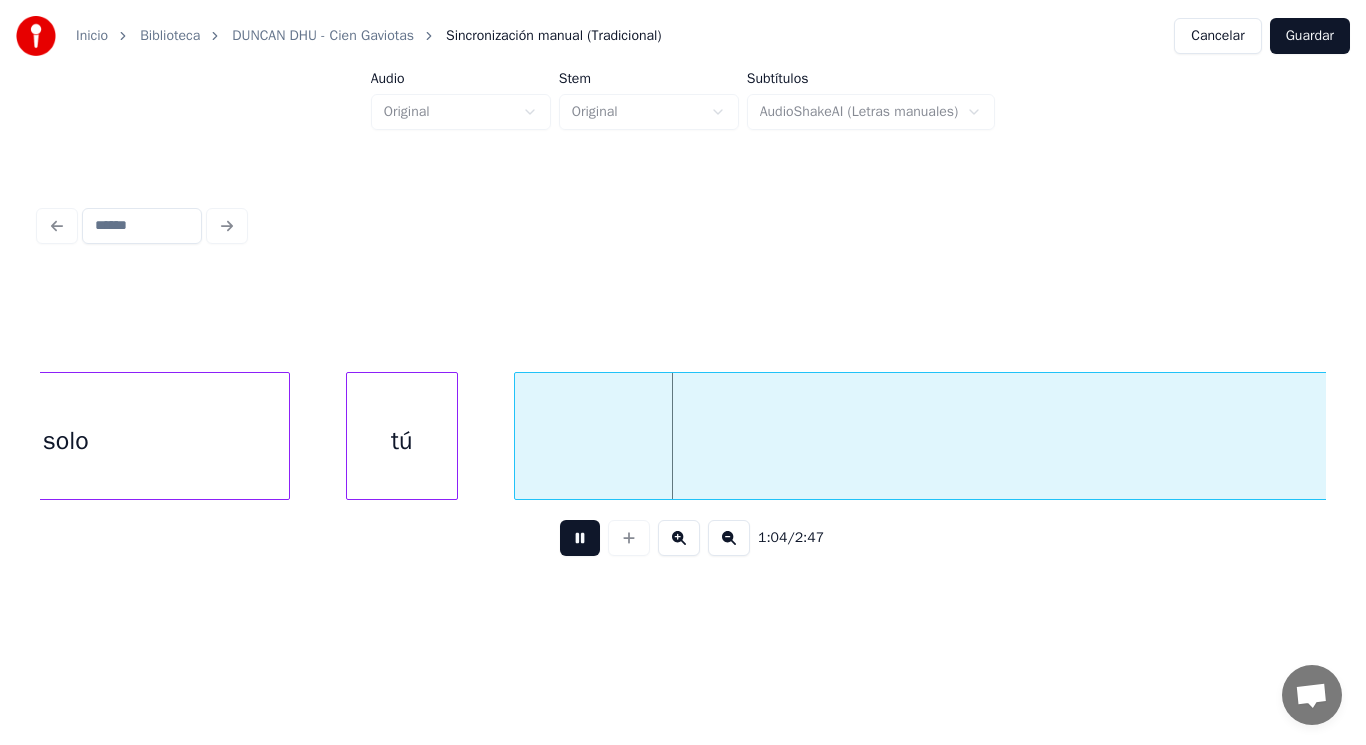 click at bounding box center (580, 538) 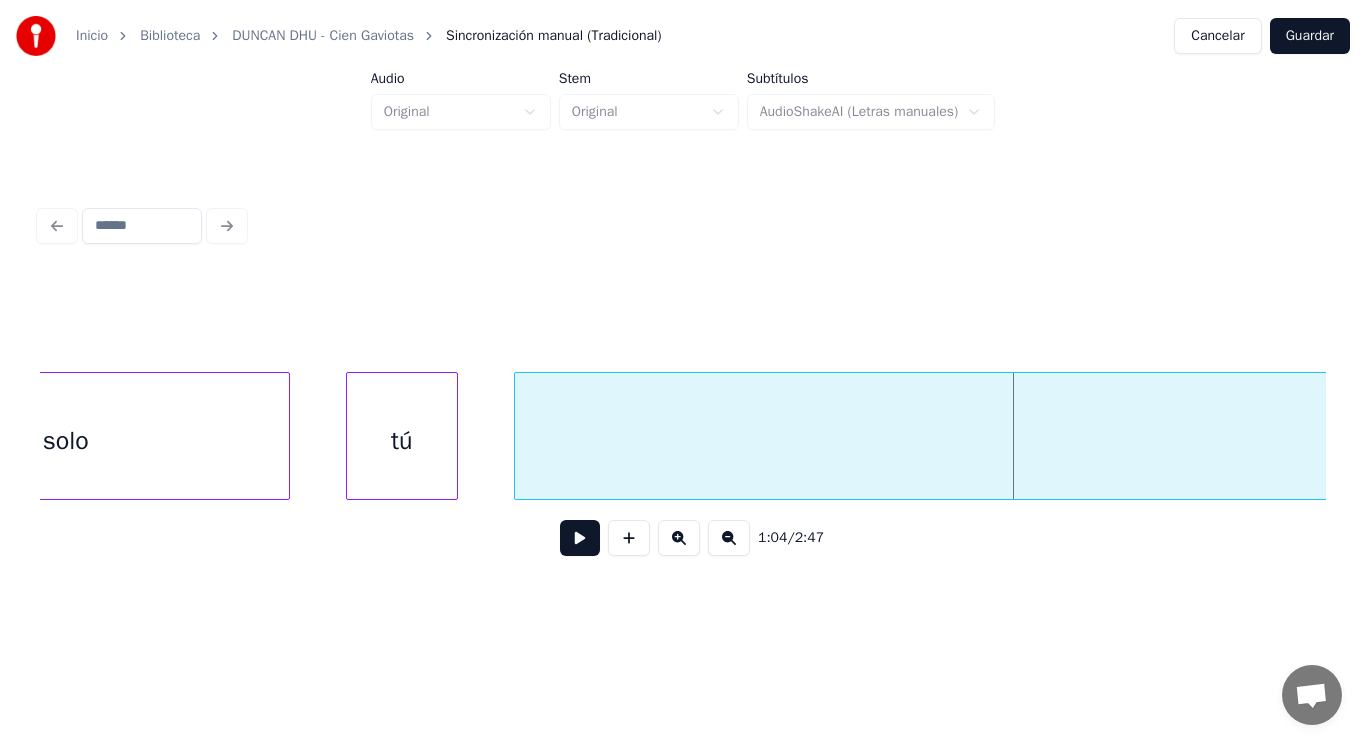 click on "imaginarás" at bounding box center (1536, 441) 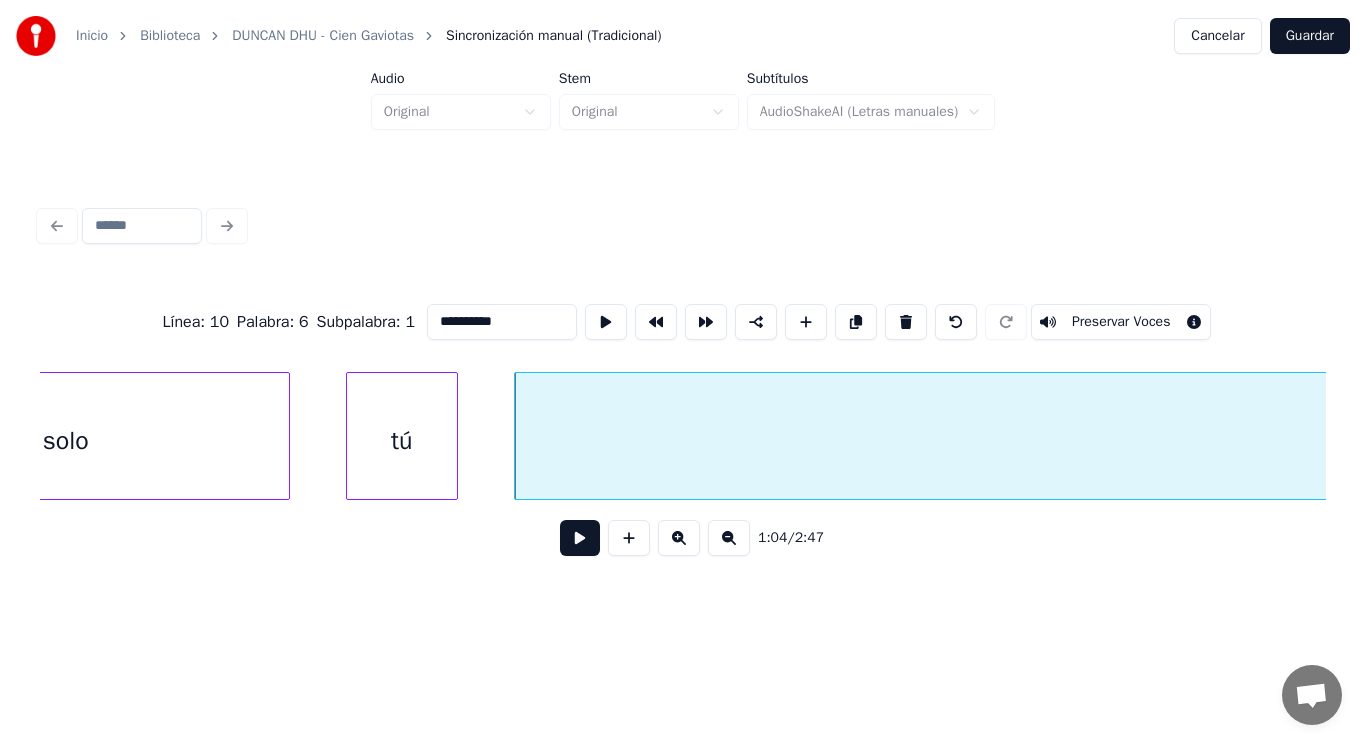 click at bounding box center [580, 538] 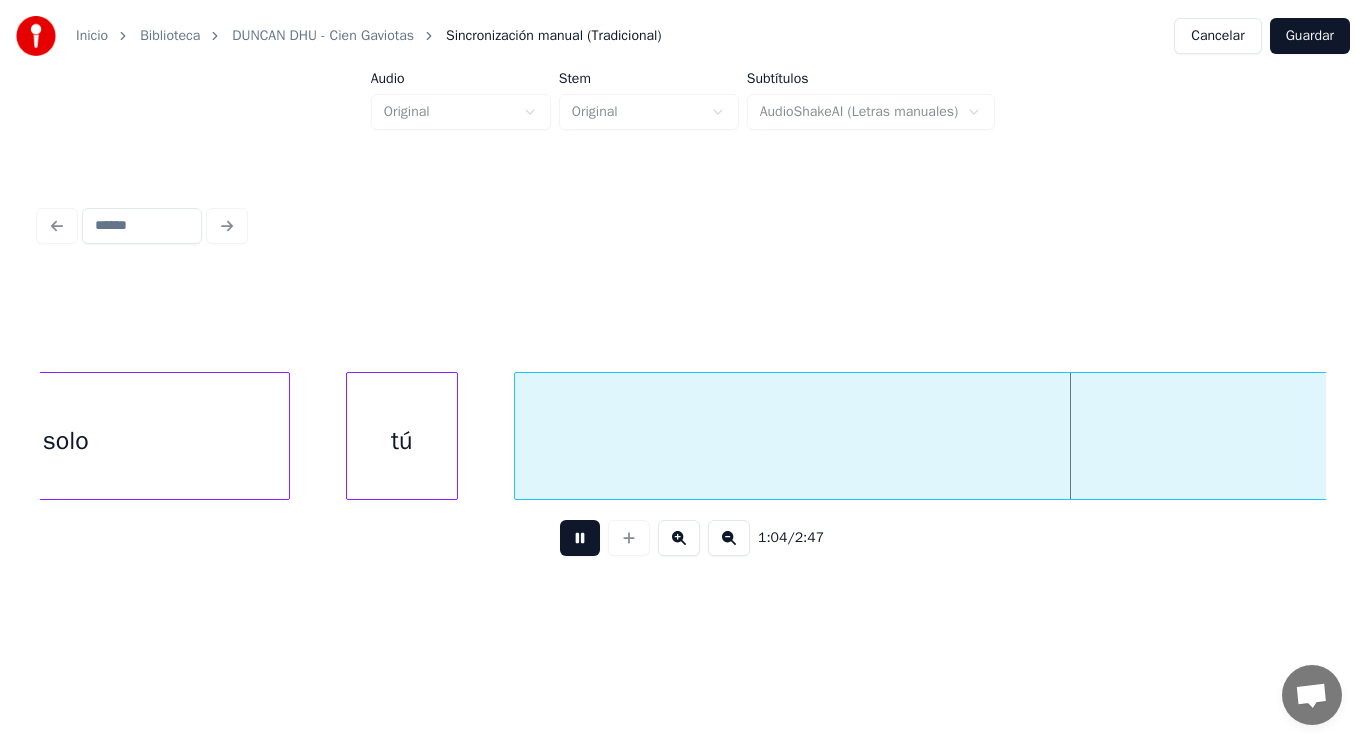 click at bounding box center (580, 538) 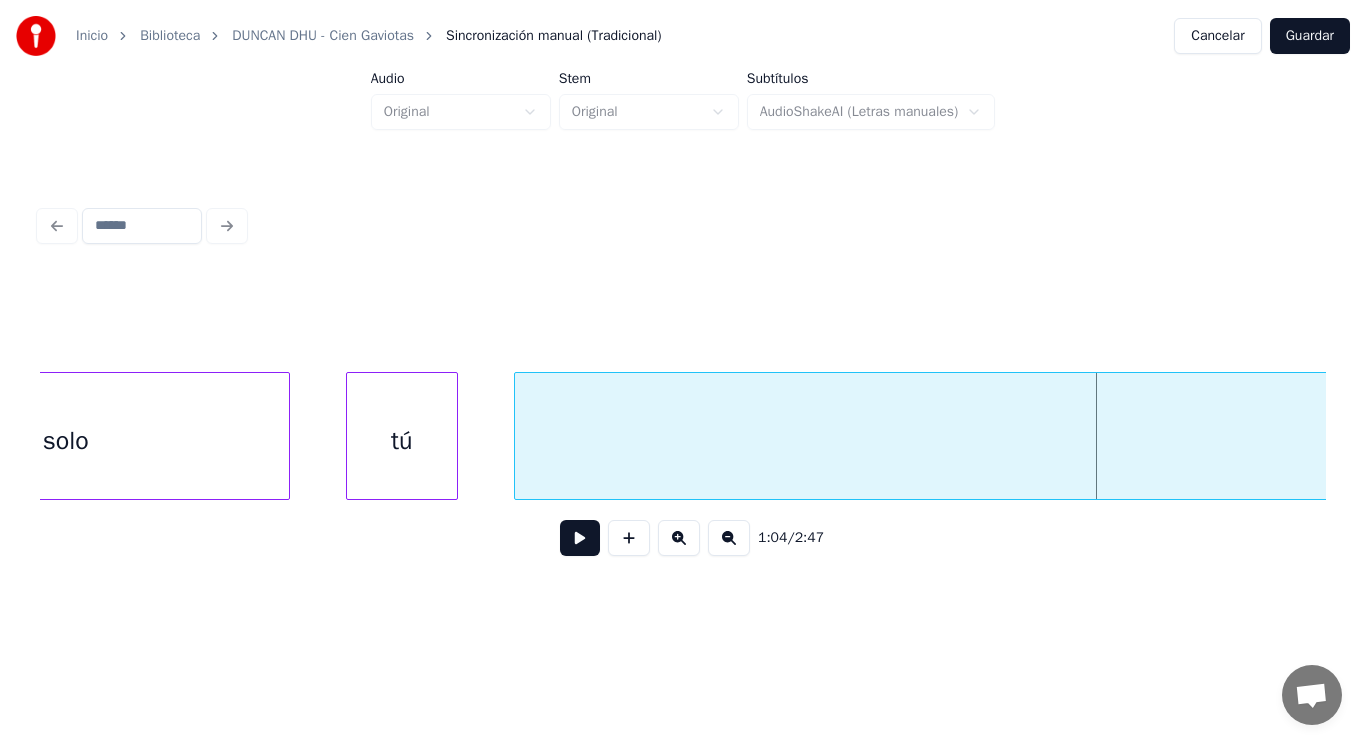 click on "tú" at bounding box center [402, 441] 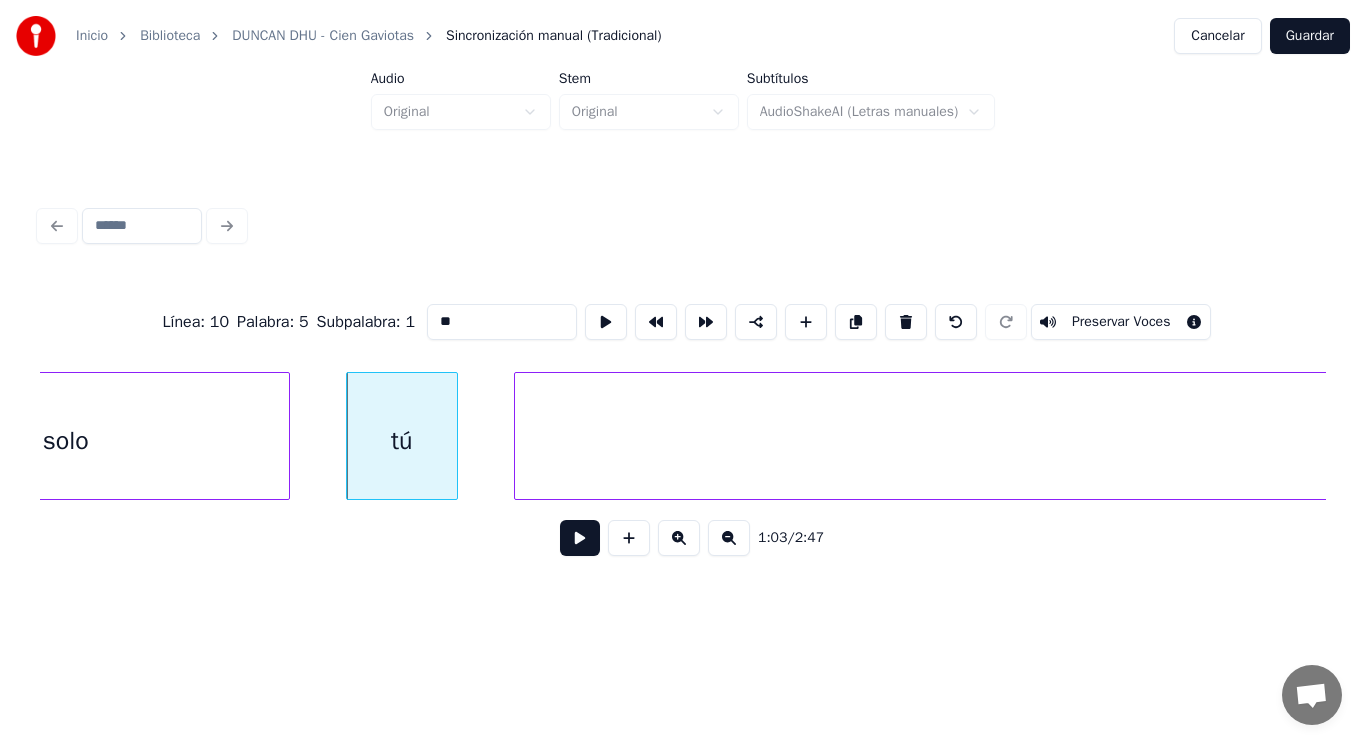 click at bounding box center [580, 538] 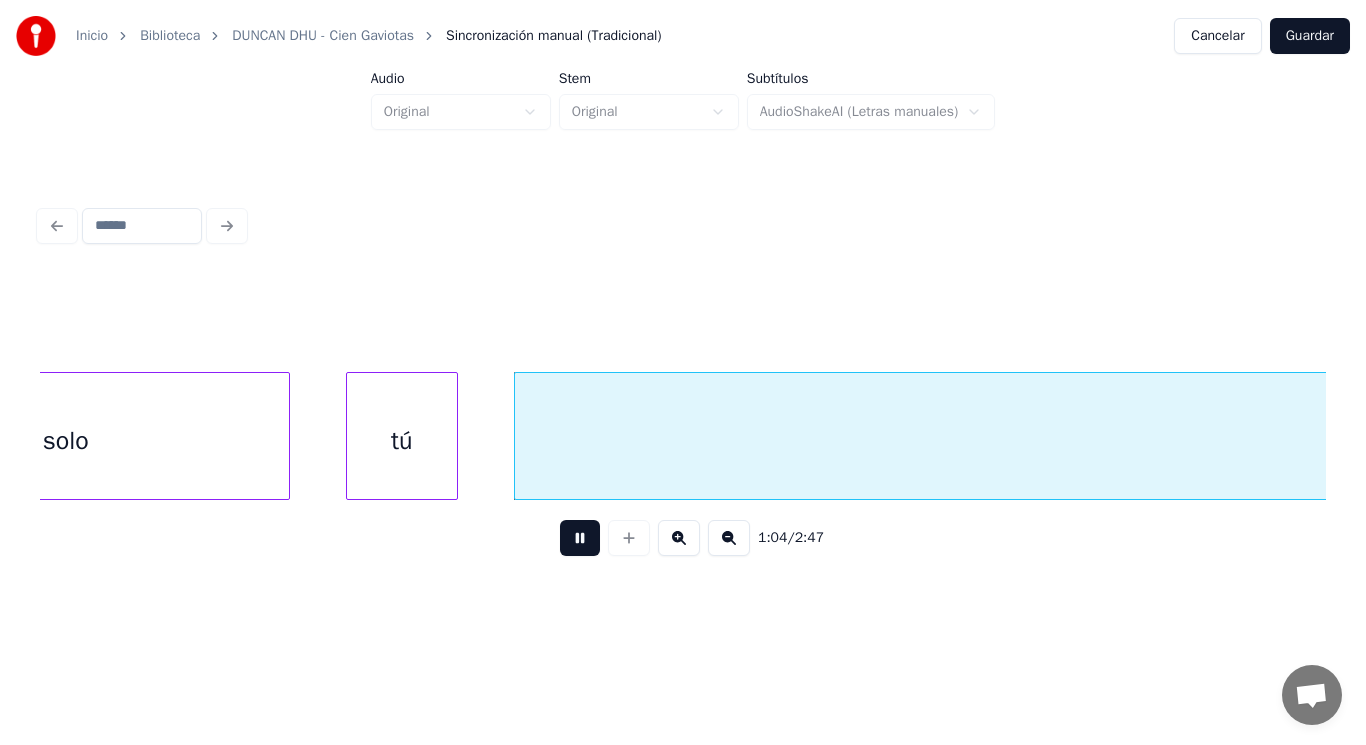 click at bounding box center (580, 538) 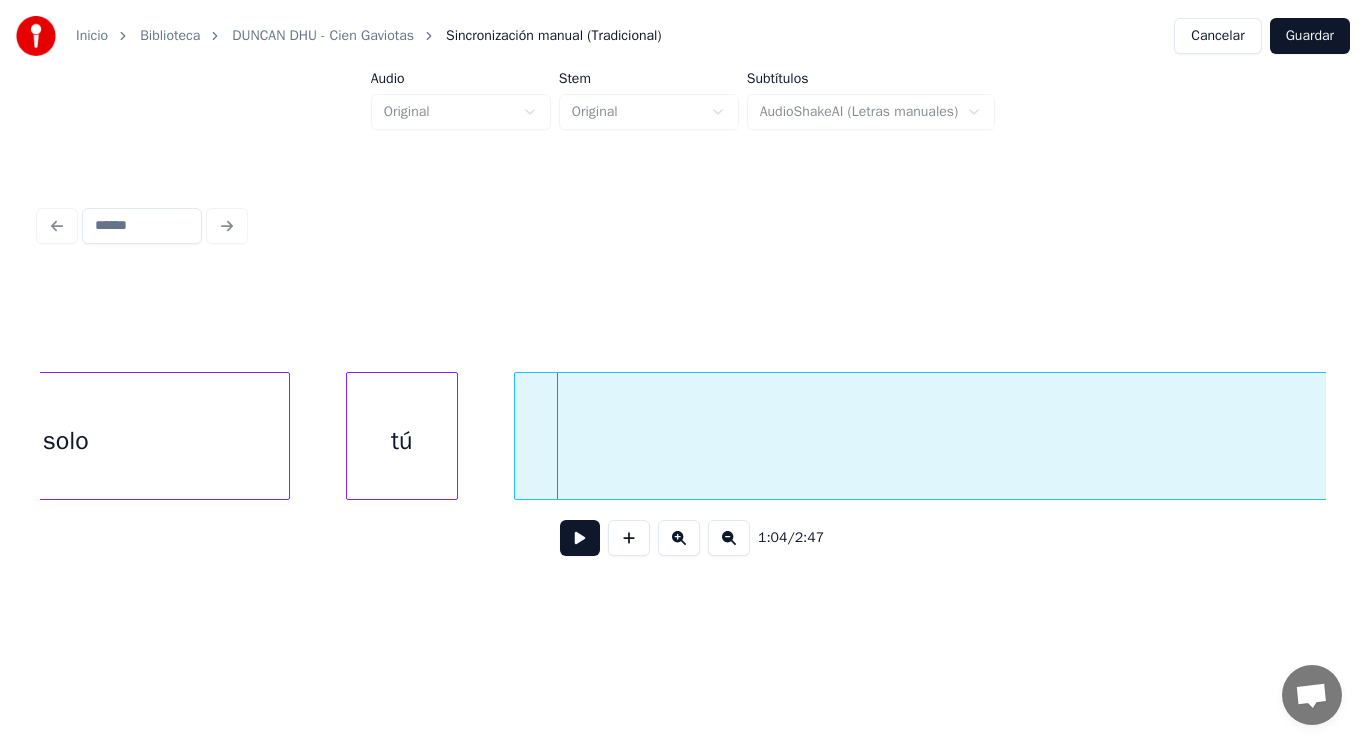 click on "imaginarás" at bounding box center (1536, 441) 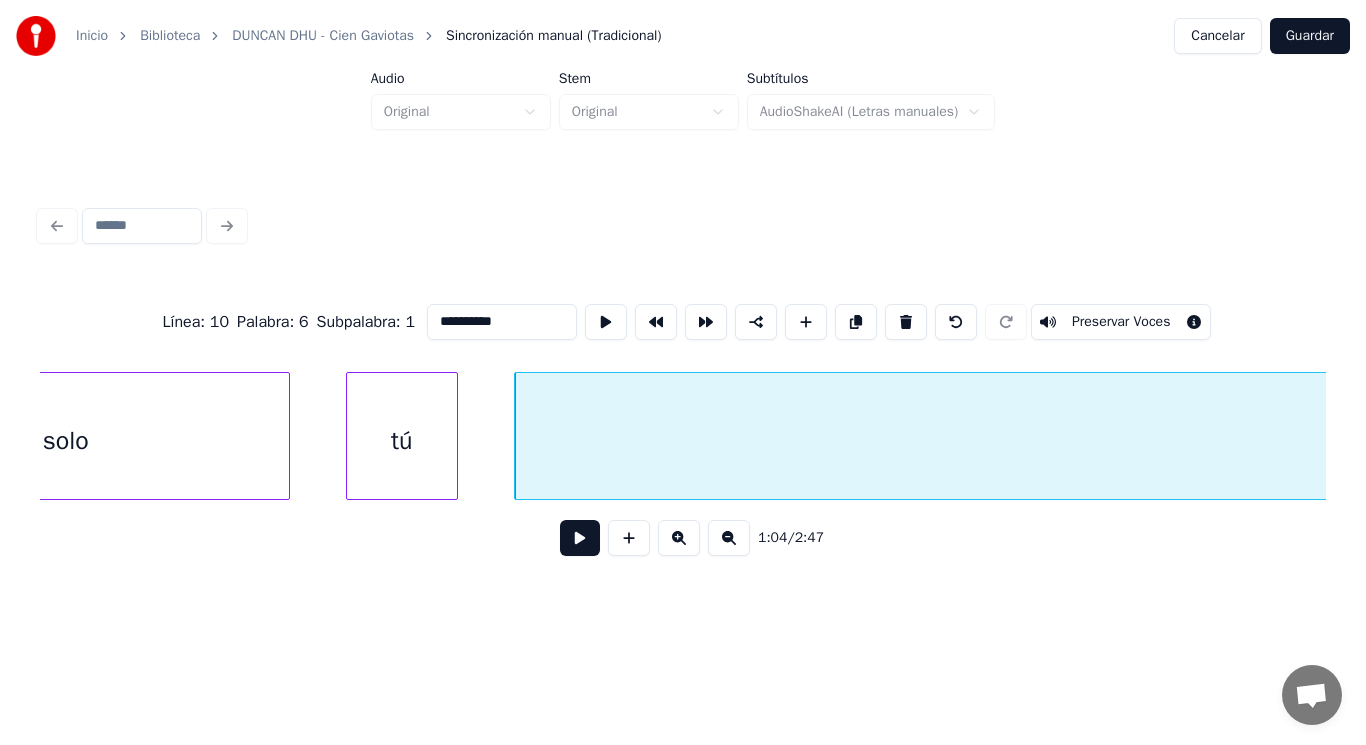 click on "imaginarás" at bounding box center (1536, 441) 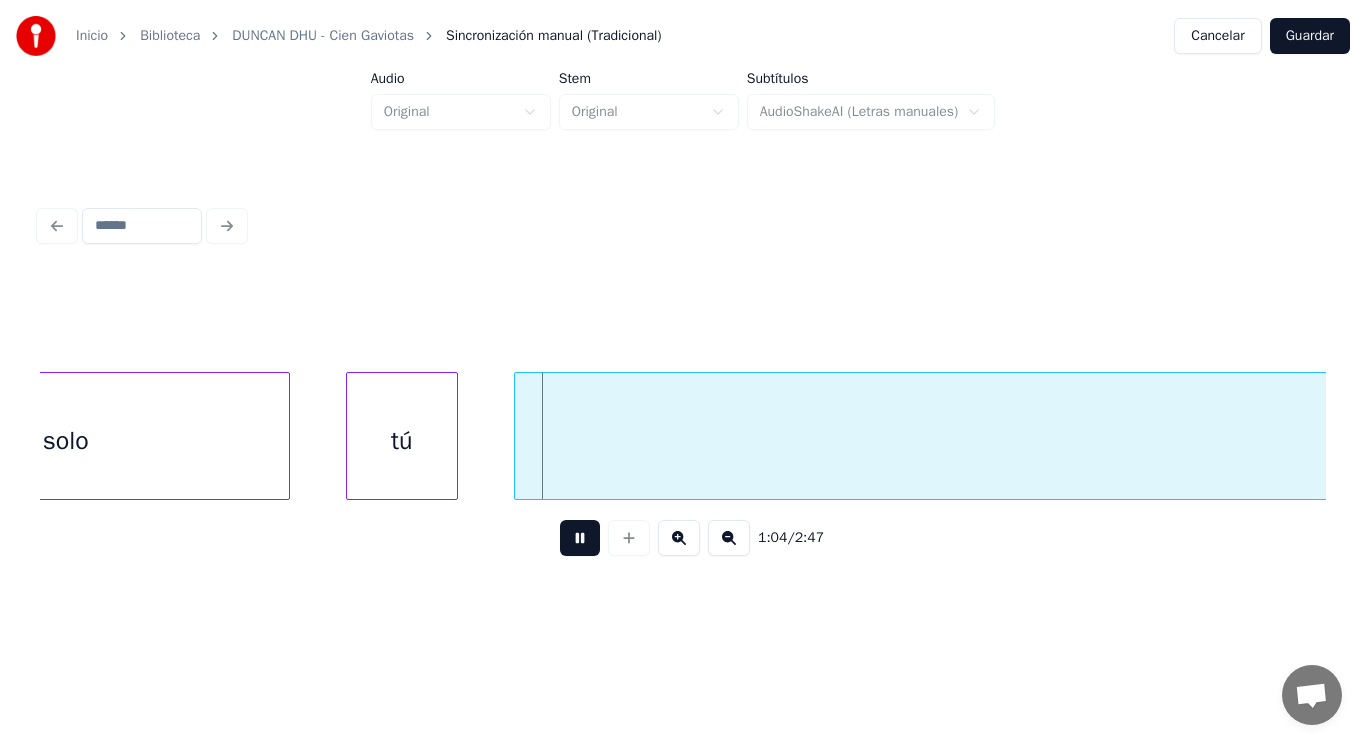 click at bounding box center (580, 538) 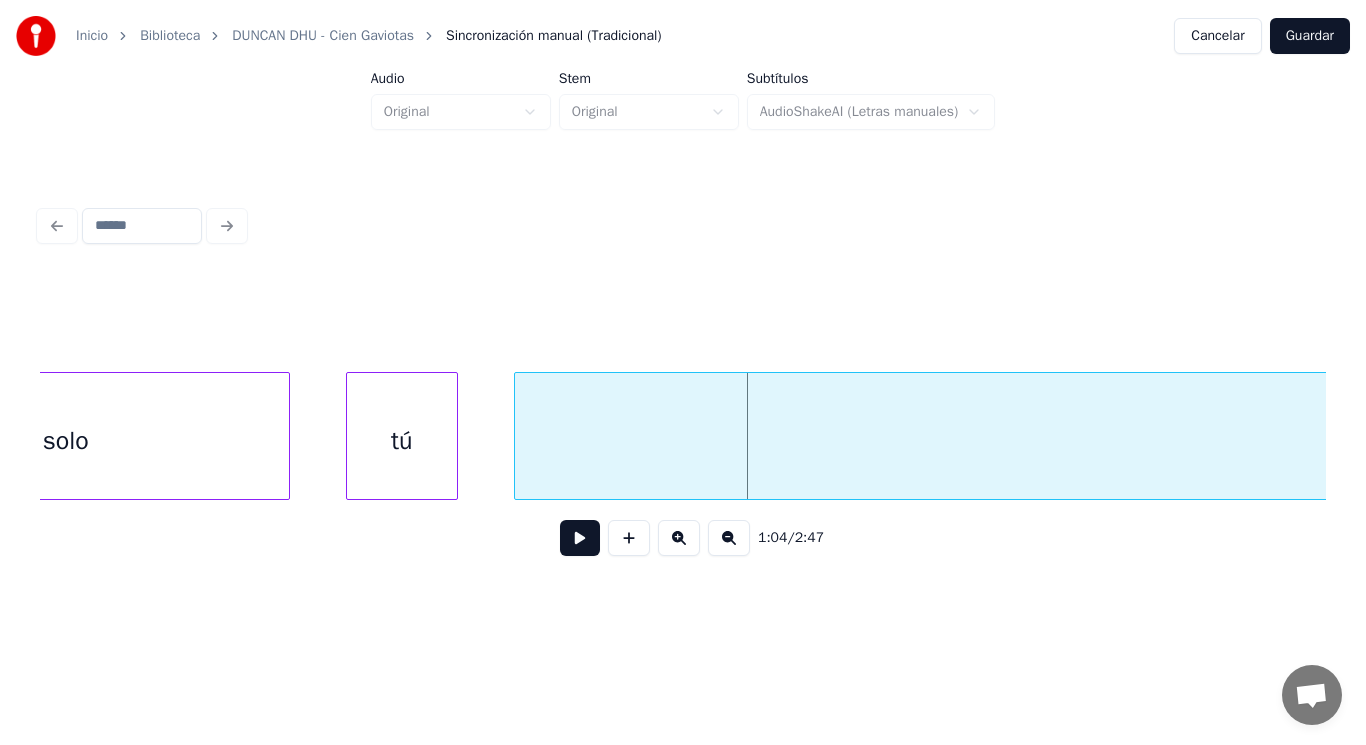 click at bounding box center [580, 538] 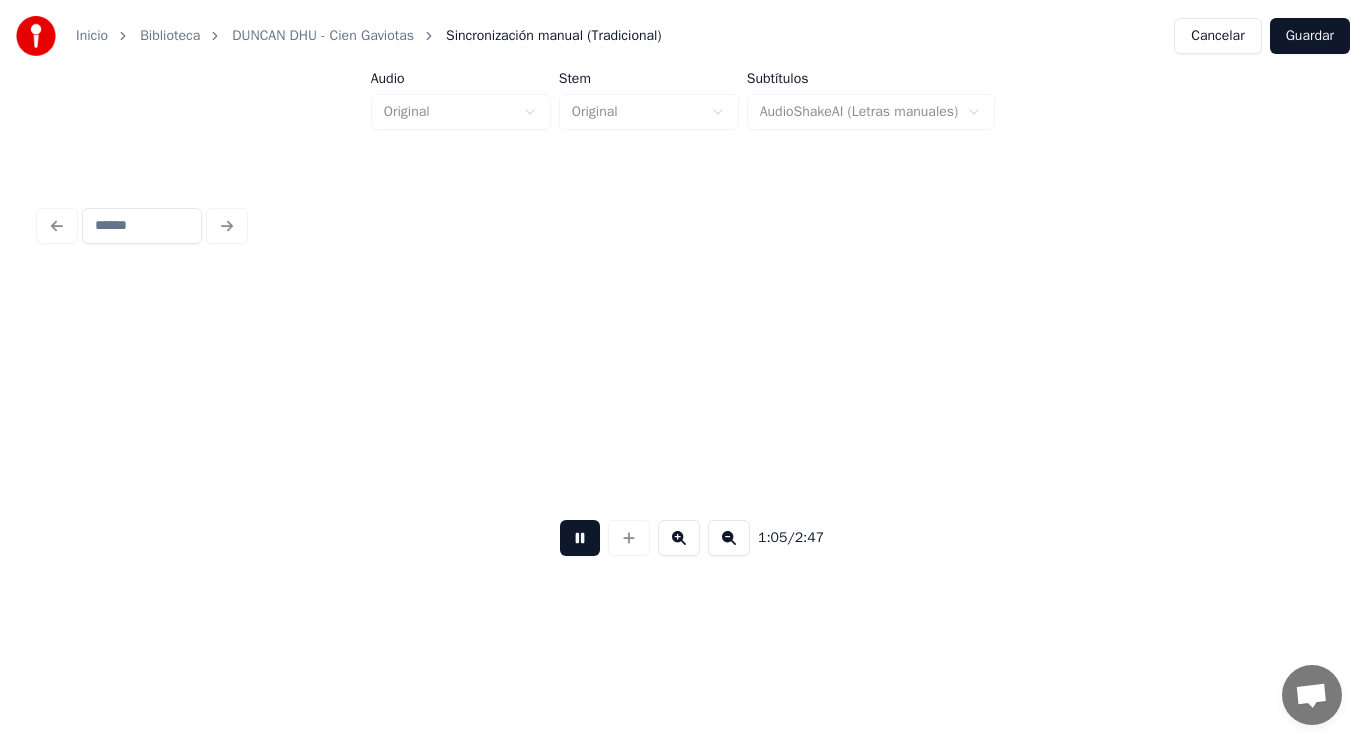 scroll, scrollTop: 0, scrollLeft: 91790, axis: horizontal 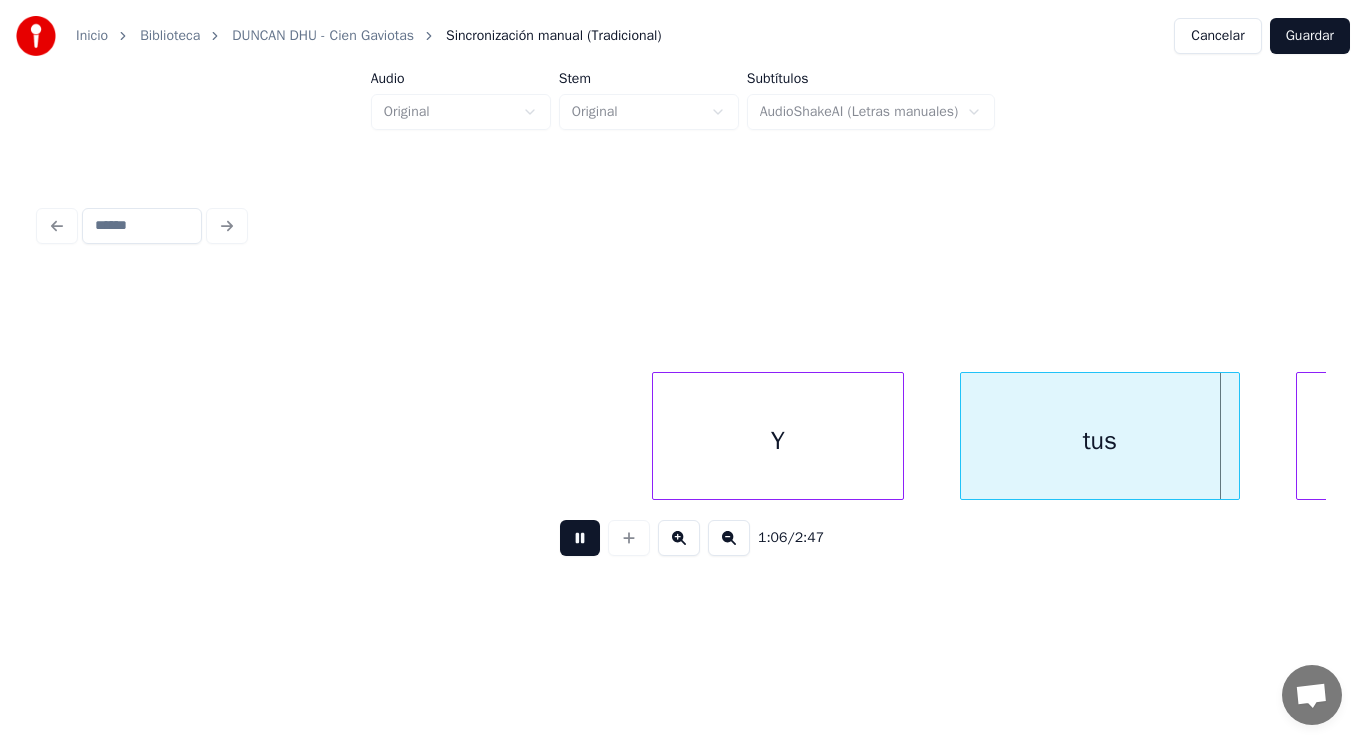 click at bounding box center [580, 538] 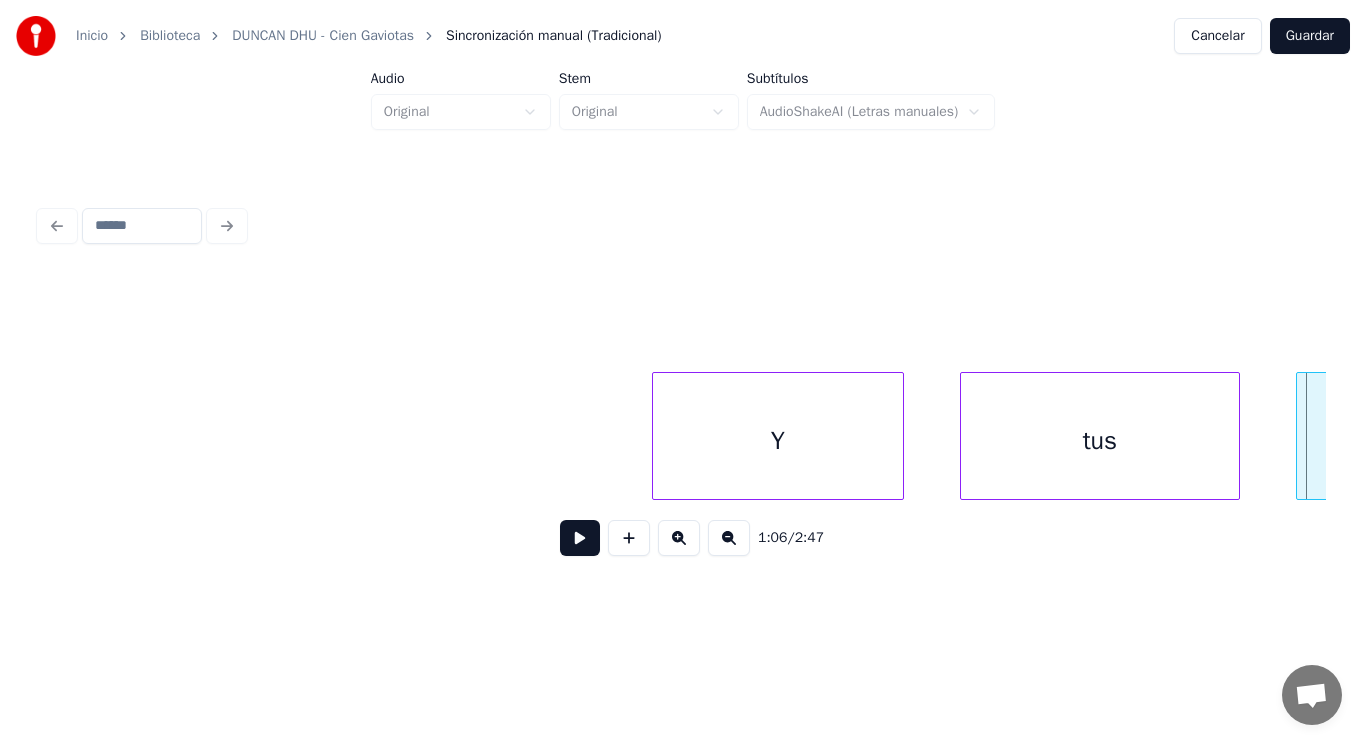 click on "Y tus miradas," at bounding box center [25279, 436] 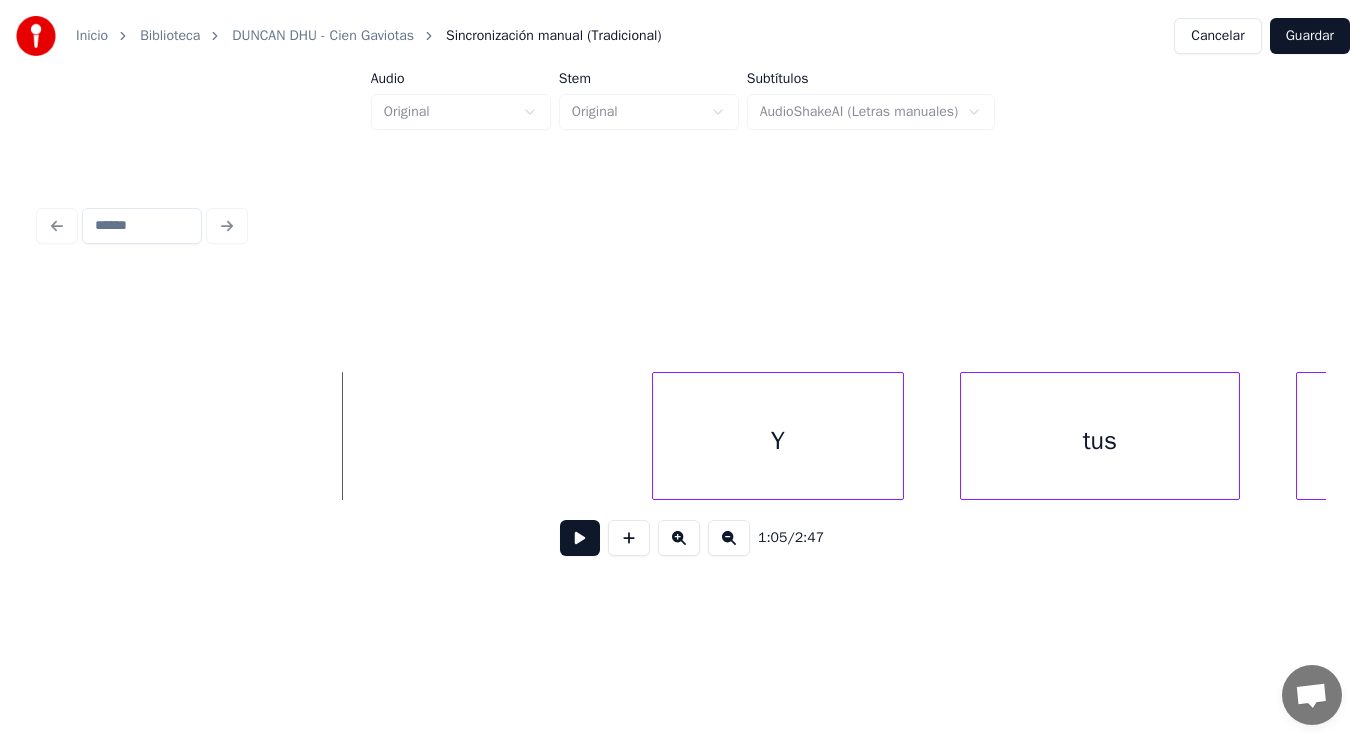 click at bounding box center (580, 538) 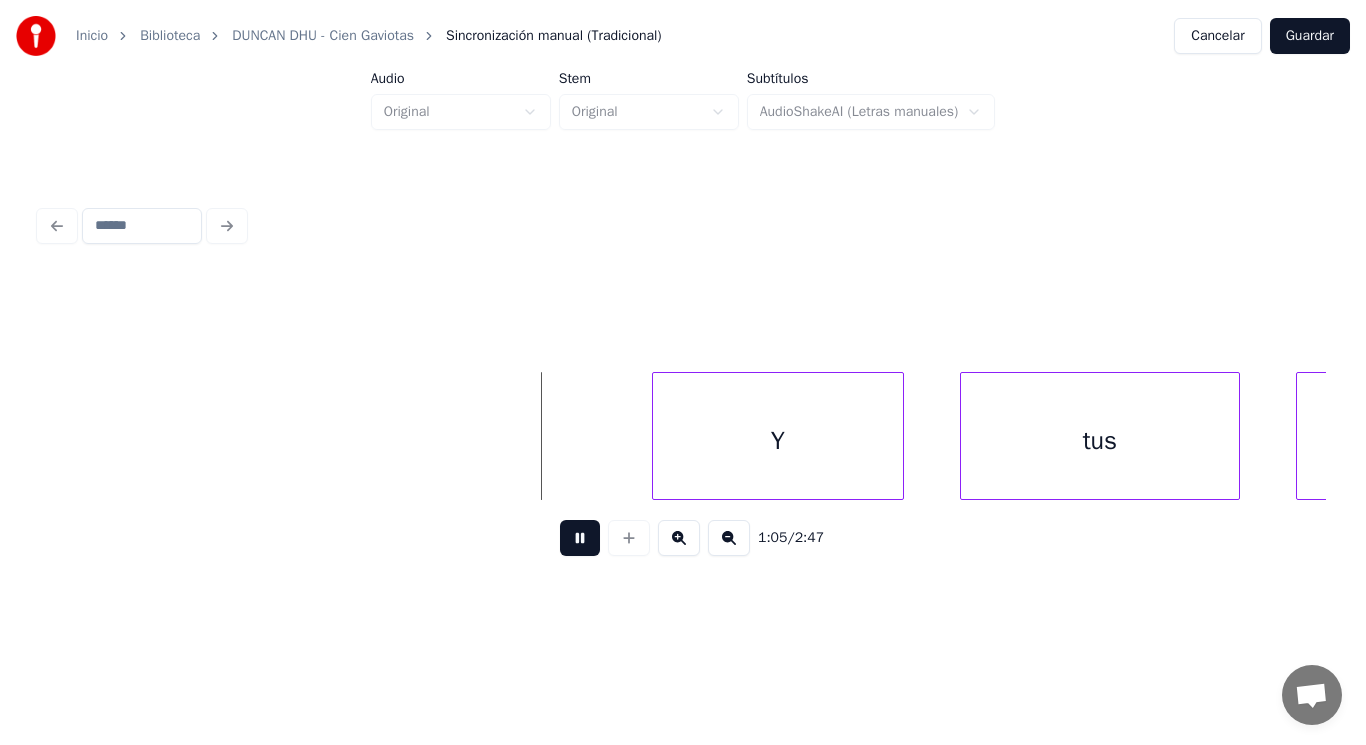click at bounding box center [580, 538] 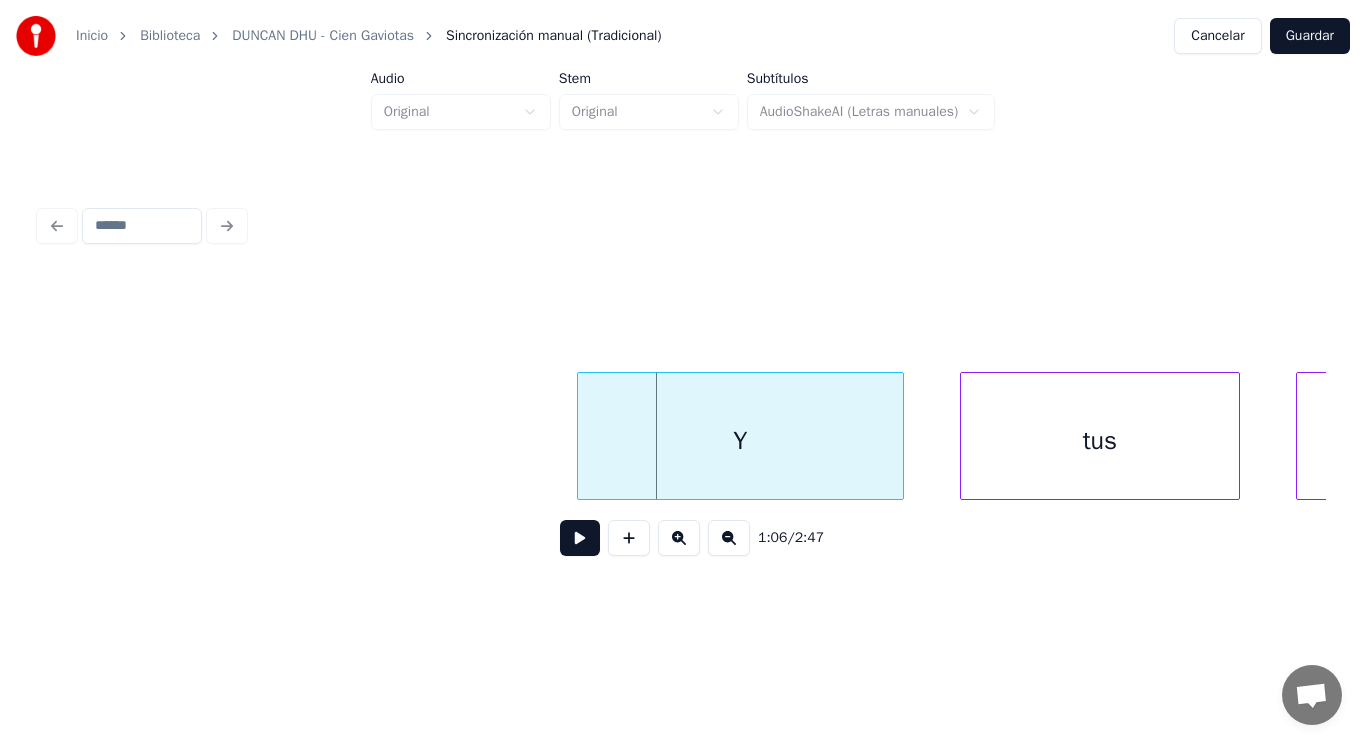 click at bounding box center [581, 436] 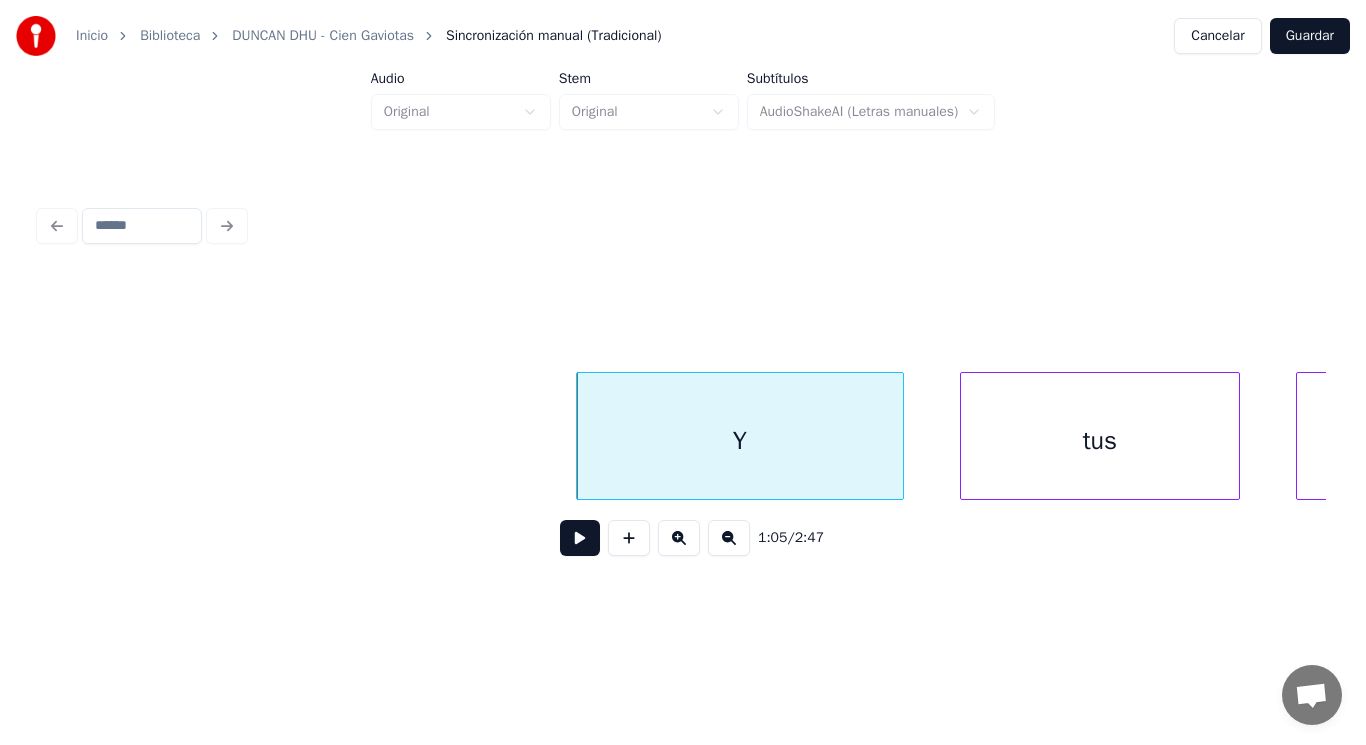 click at bounding box center (580, 538) 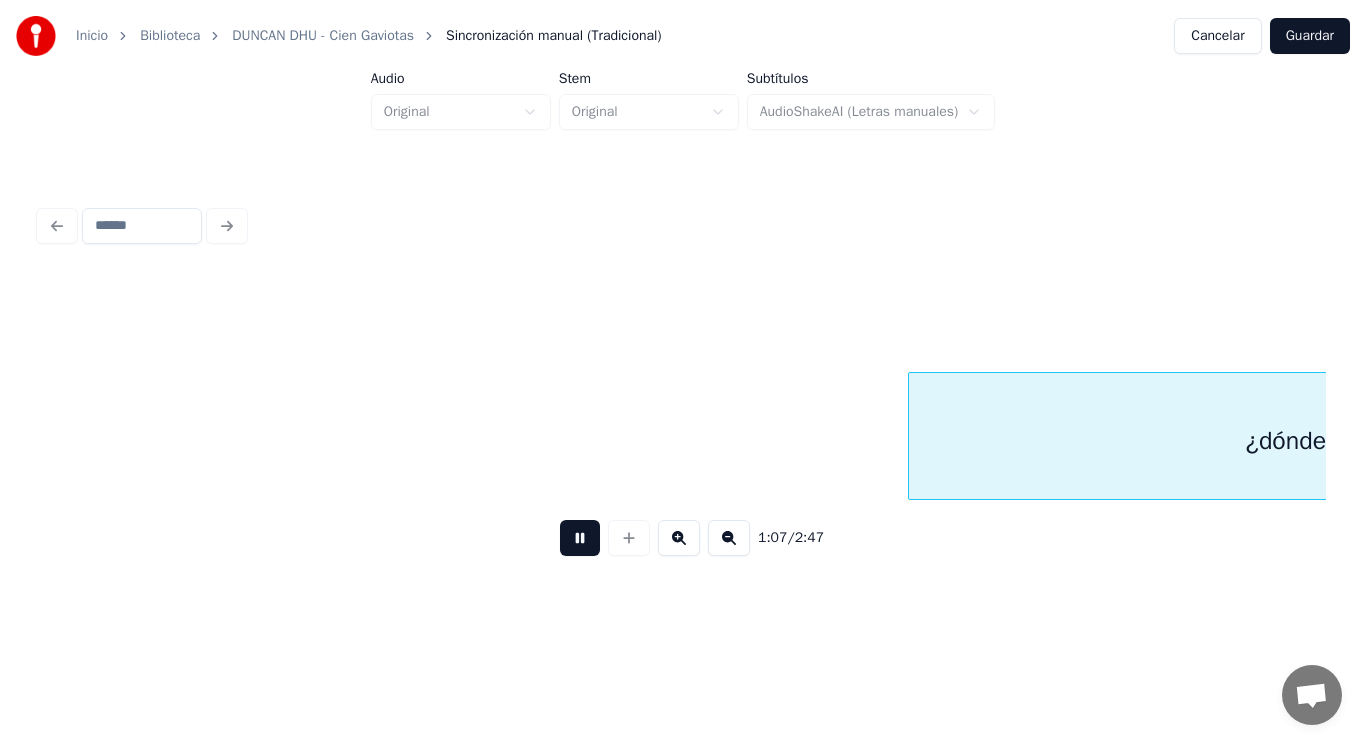 scroll, scrollTop: 0, scrollLeft: 94394, axis: horizontal 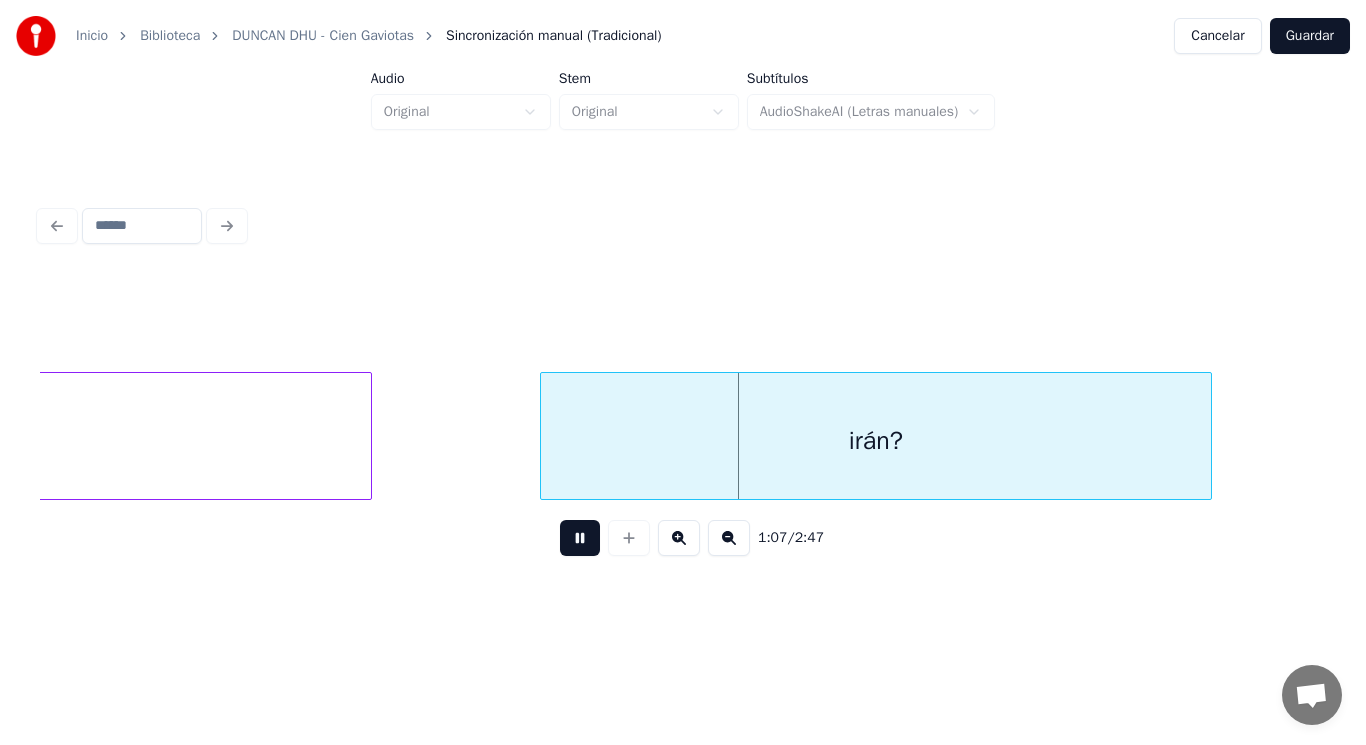 click at bounding box center [580, 538] 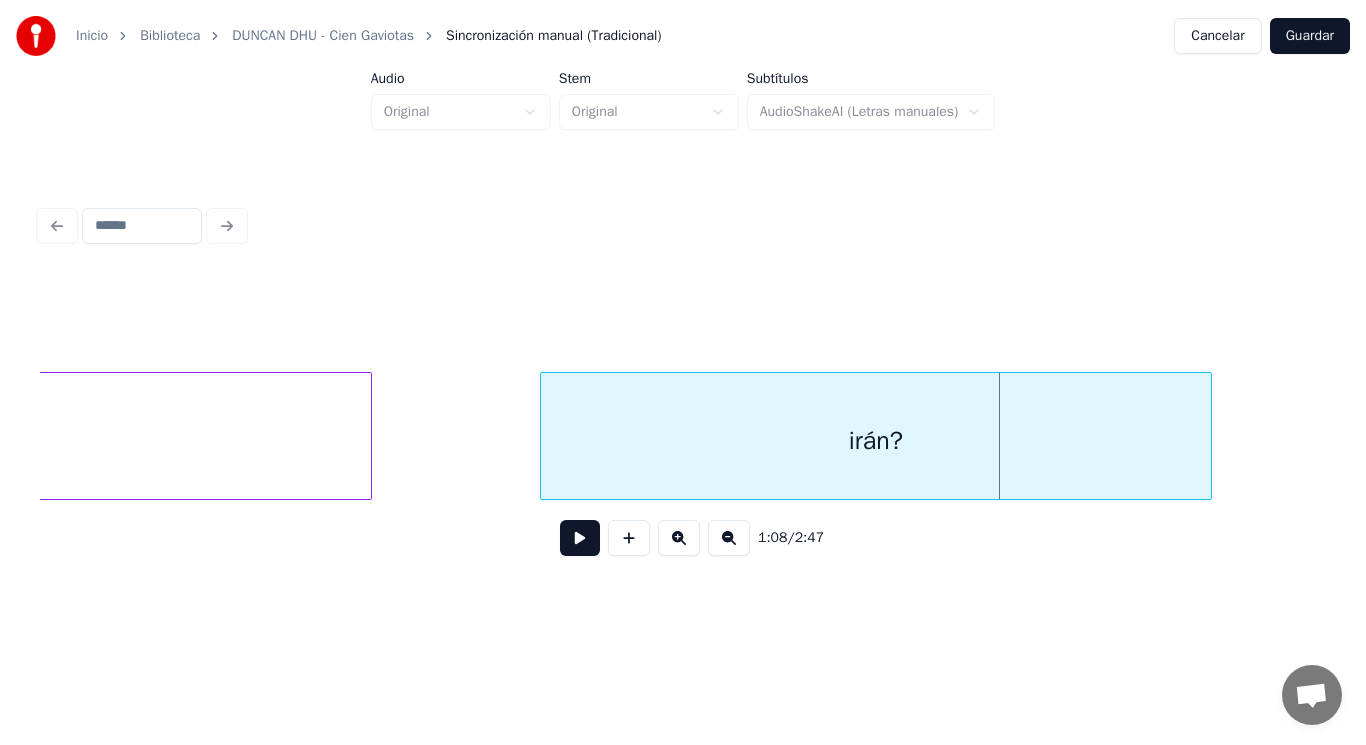 click on "¿dónde" at bounding box center [-6, 441] 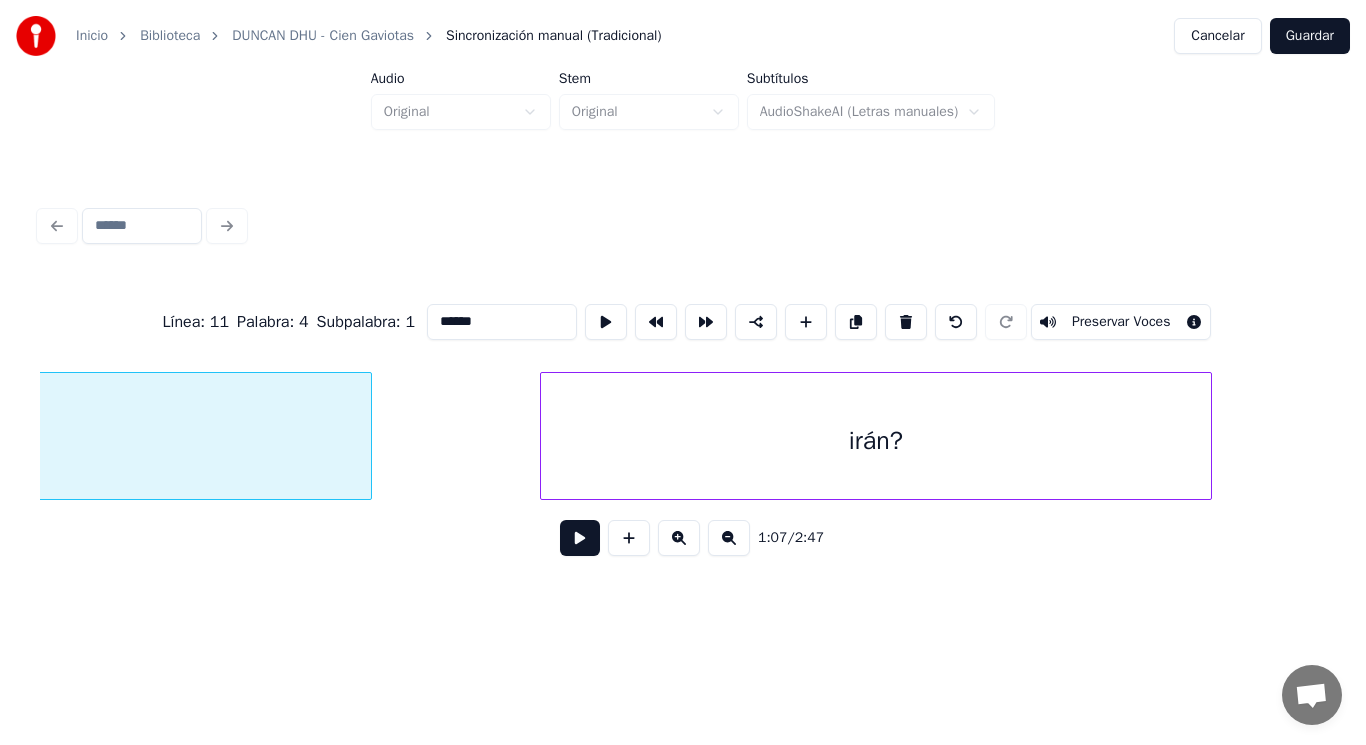 scroll, scrollTop: 0, scrollLeft: 93971, axis: horizontal 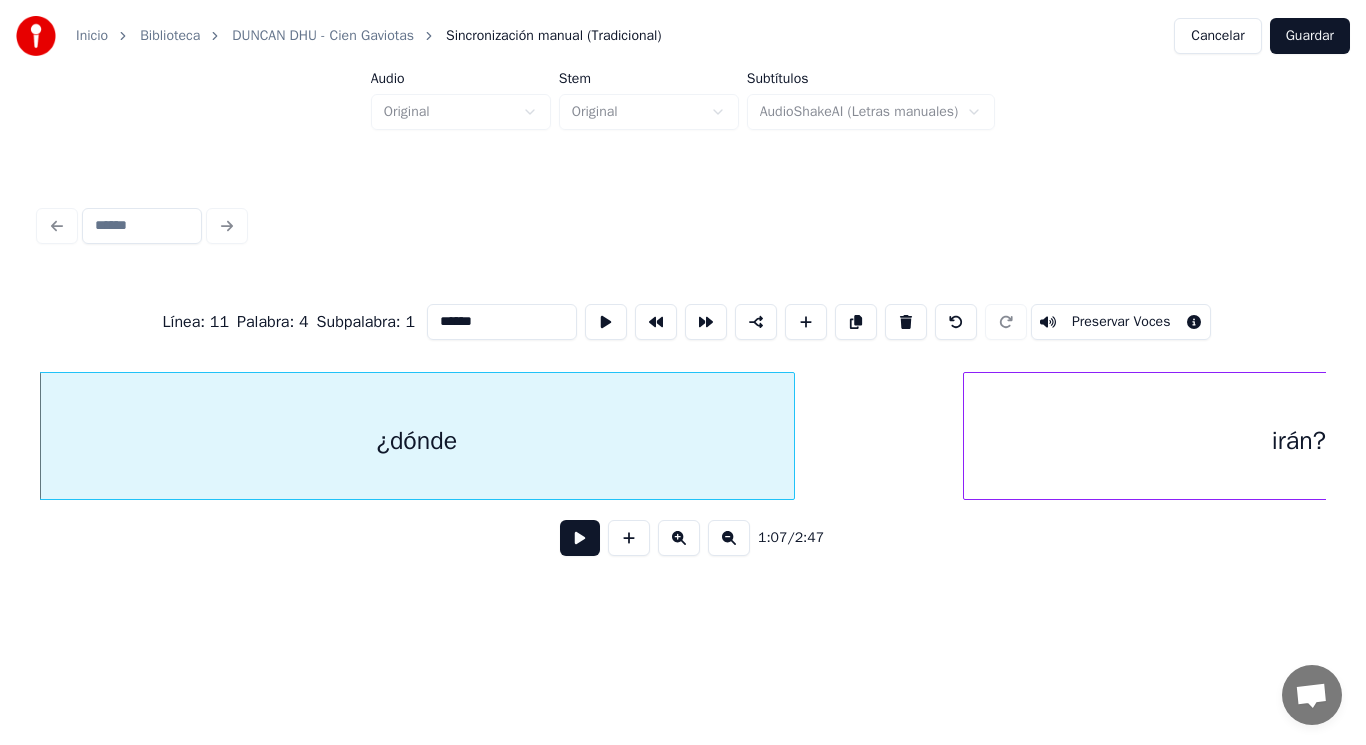 click at bounding box center (580, 538) 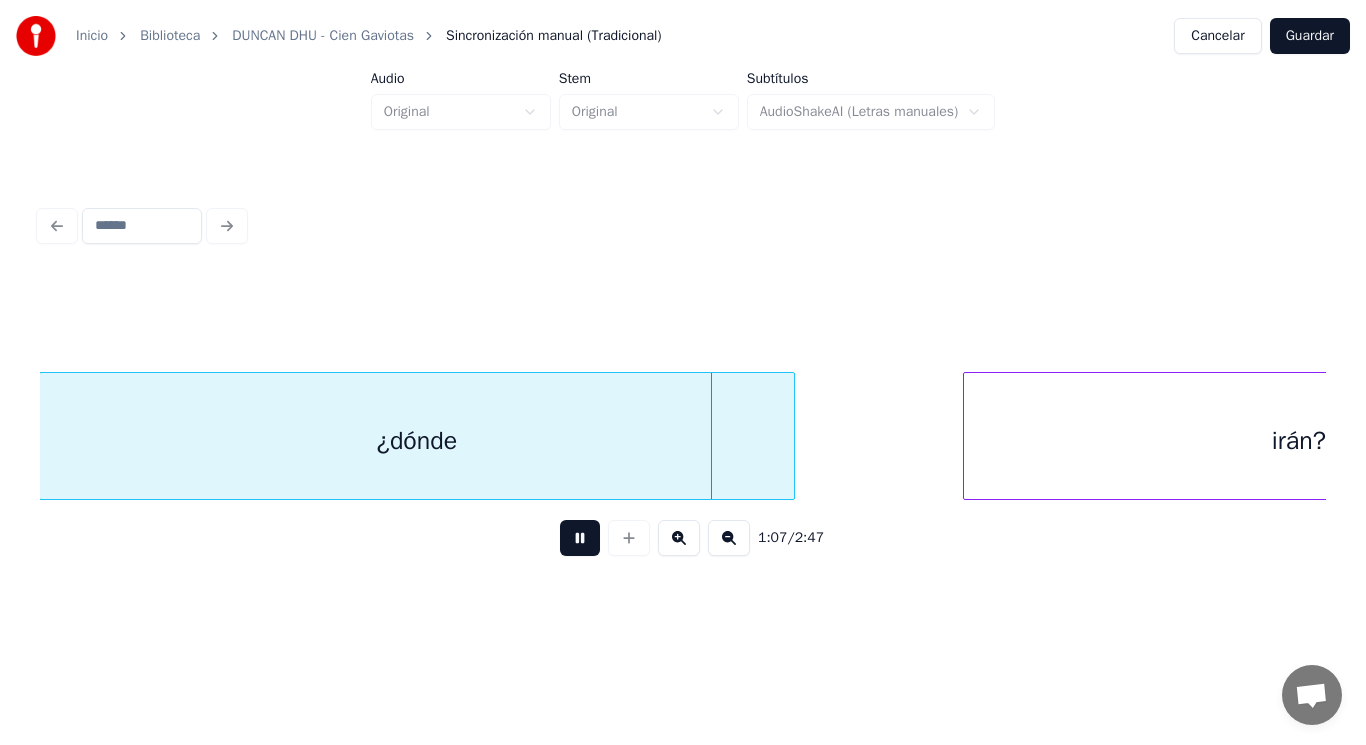 click at bounding box center [580, 538] 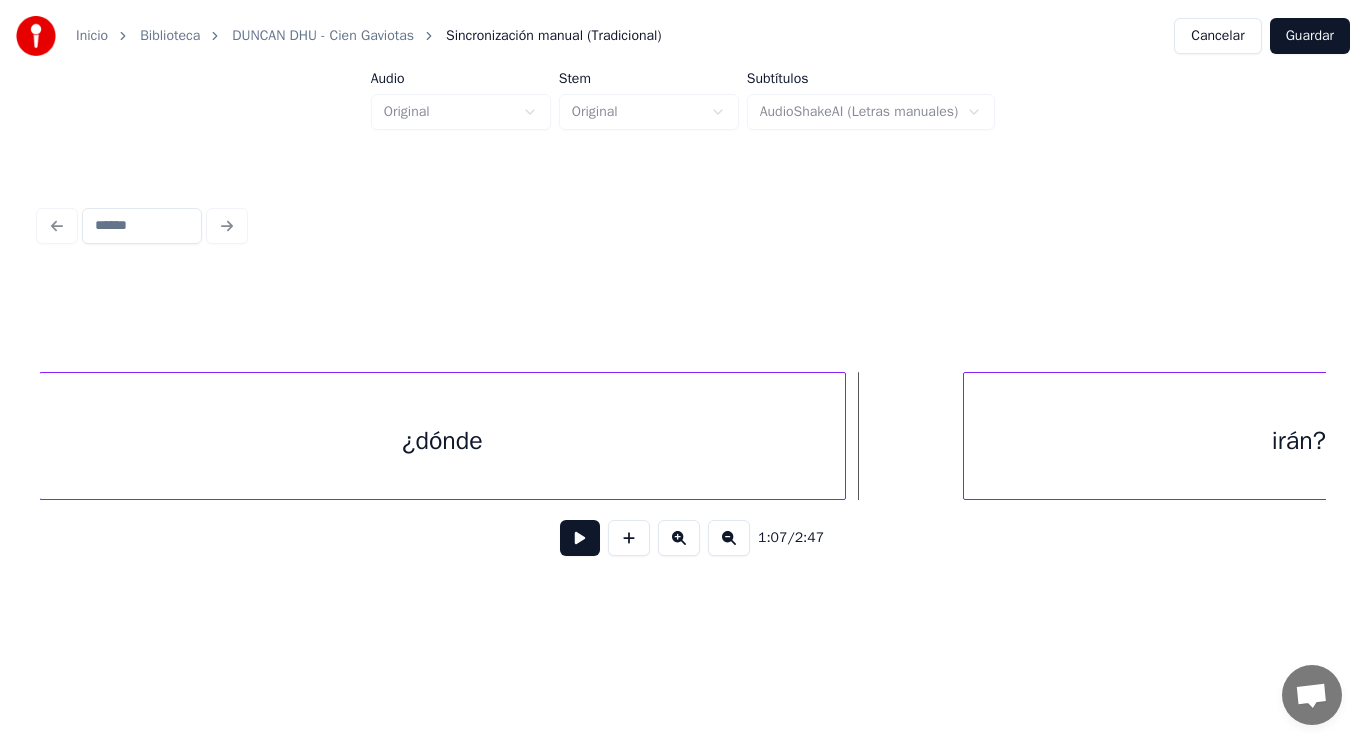 click at bounding box center (842, 436) 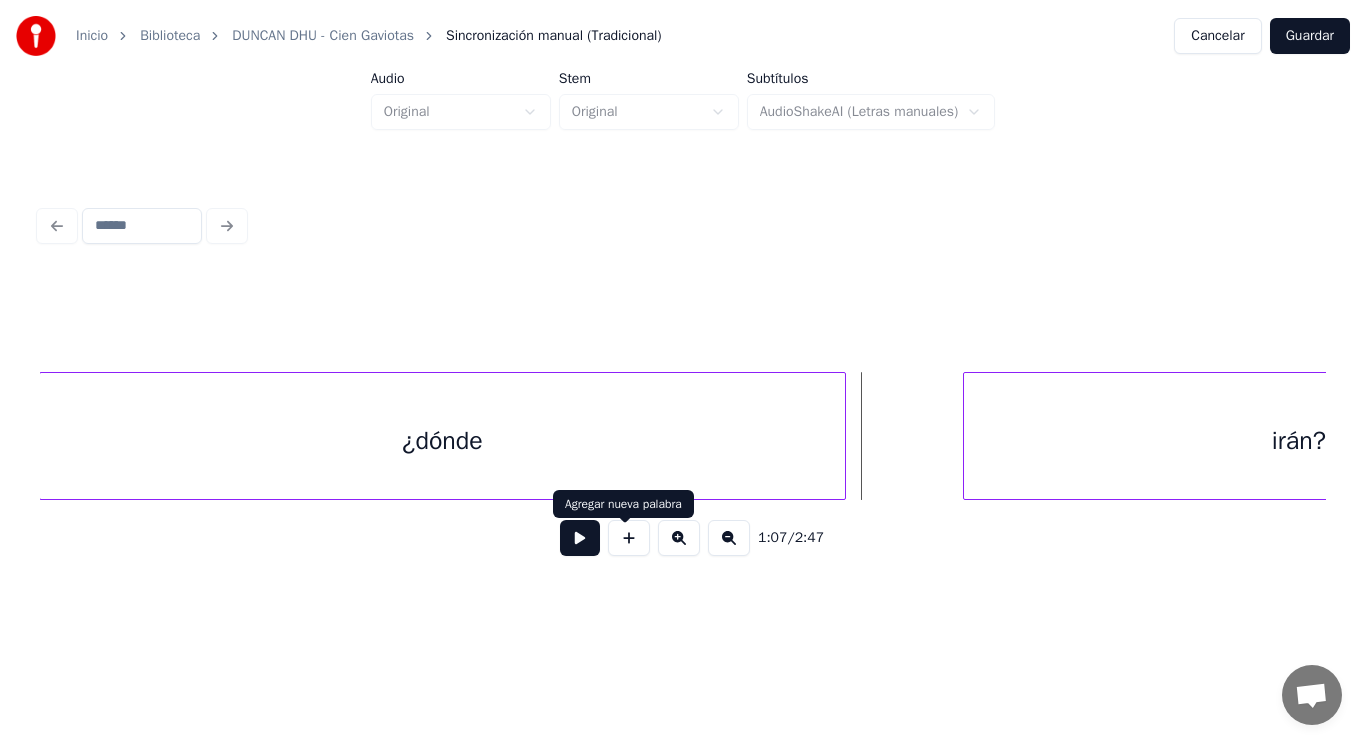 click at bounding box center [580, 538] 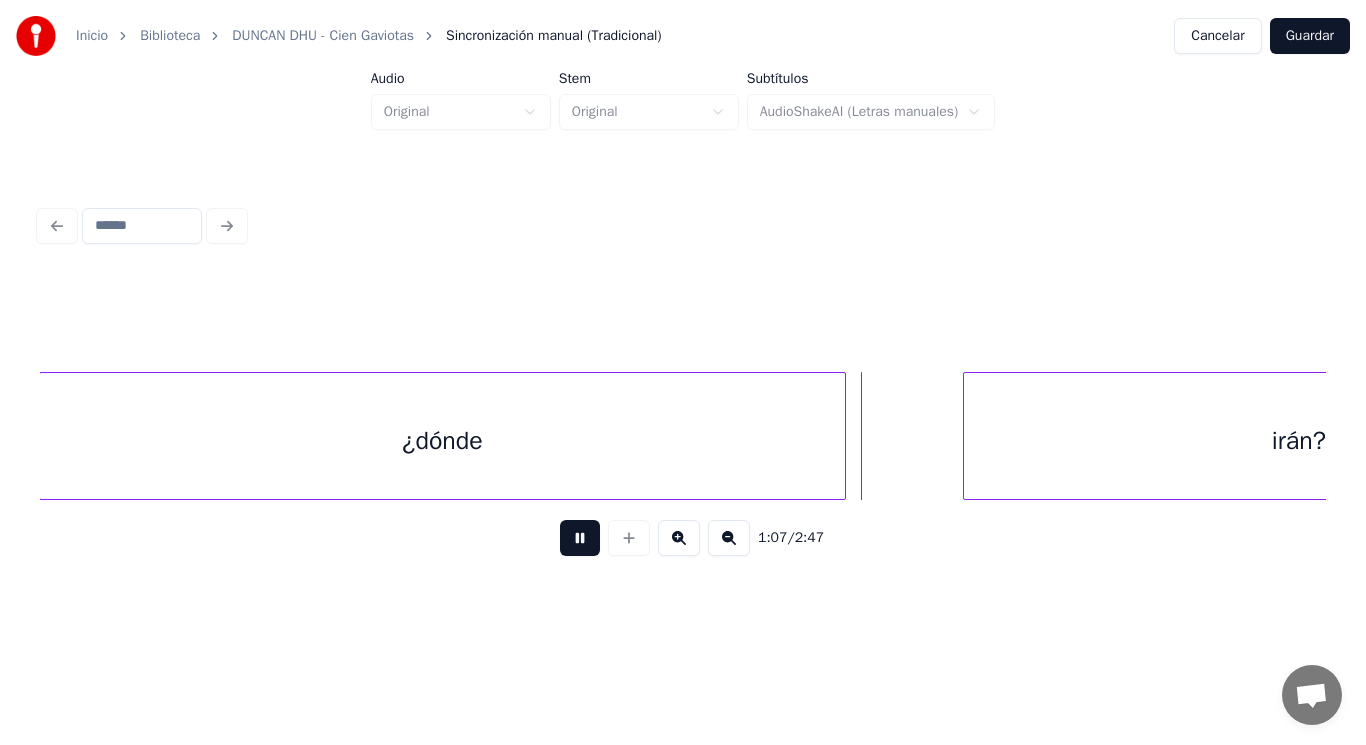 click at bounding box center [580, 538] 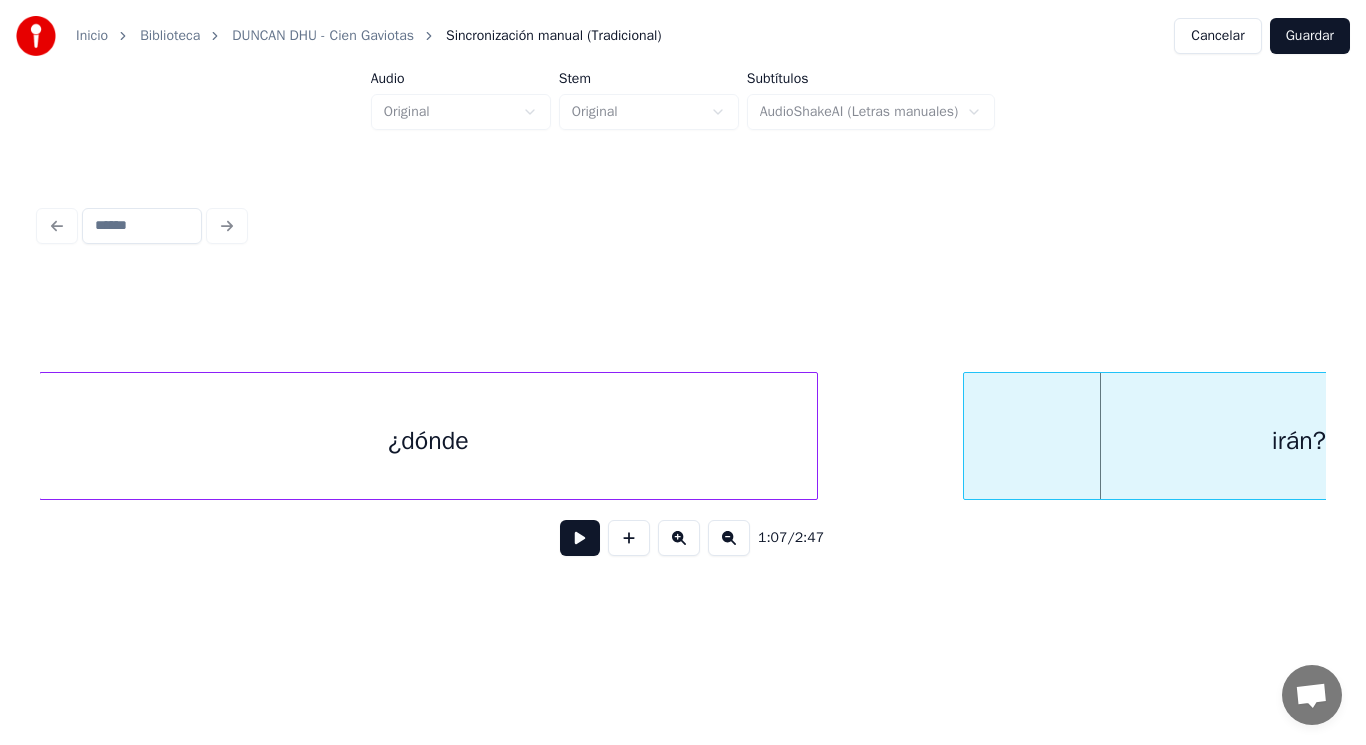 click at bounding box center (814, 436) 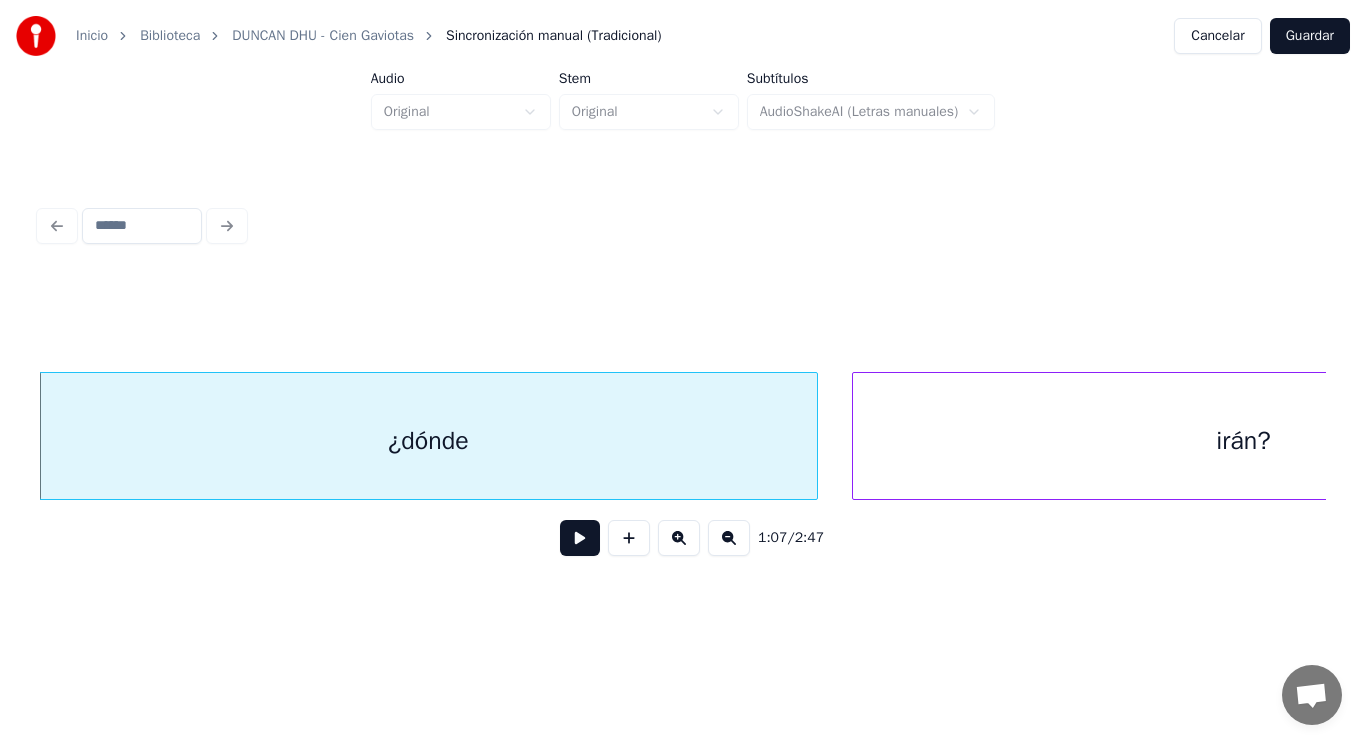 click at bounding box center [856, 436] 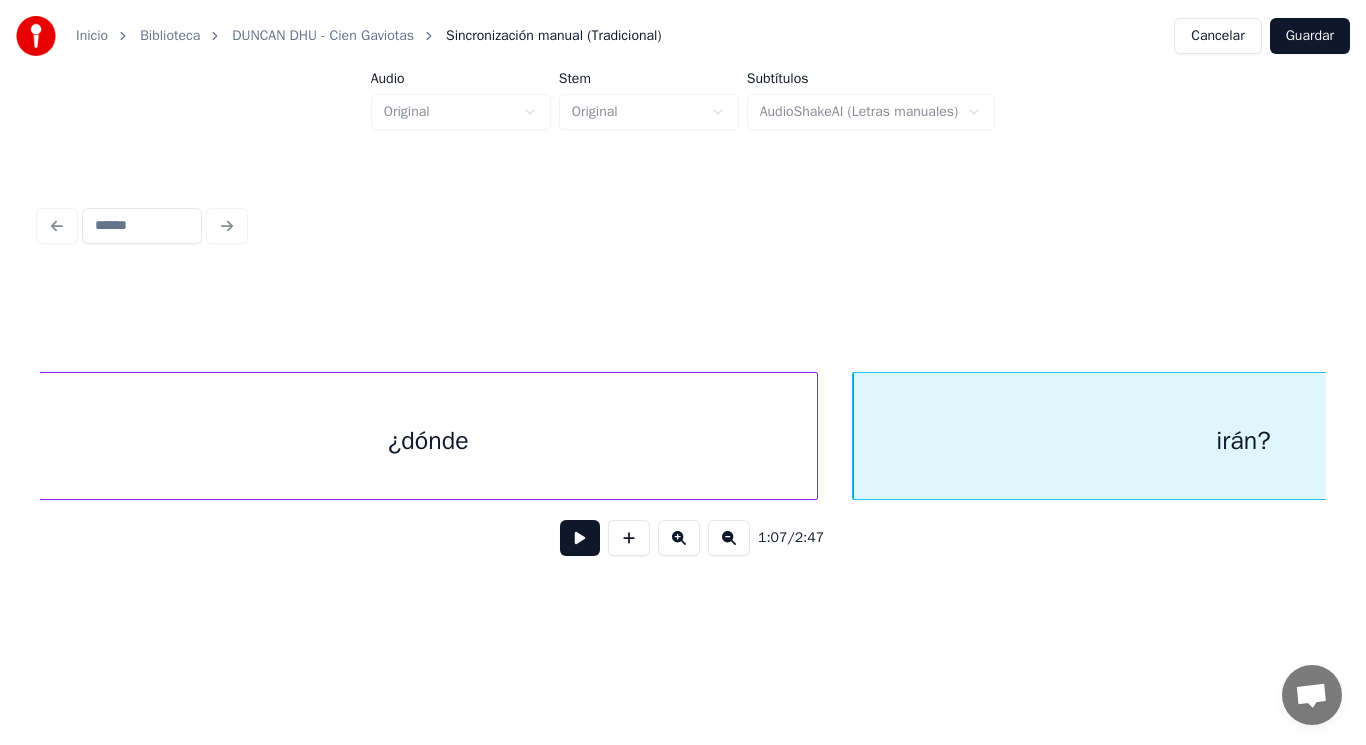 click at bounding box center [580, 538] 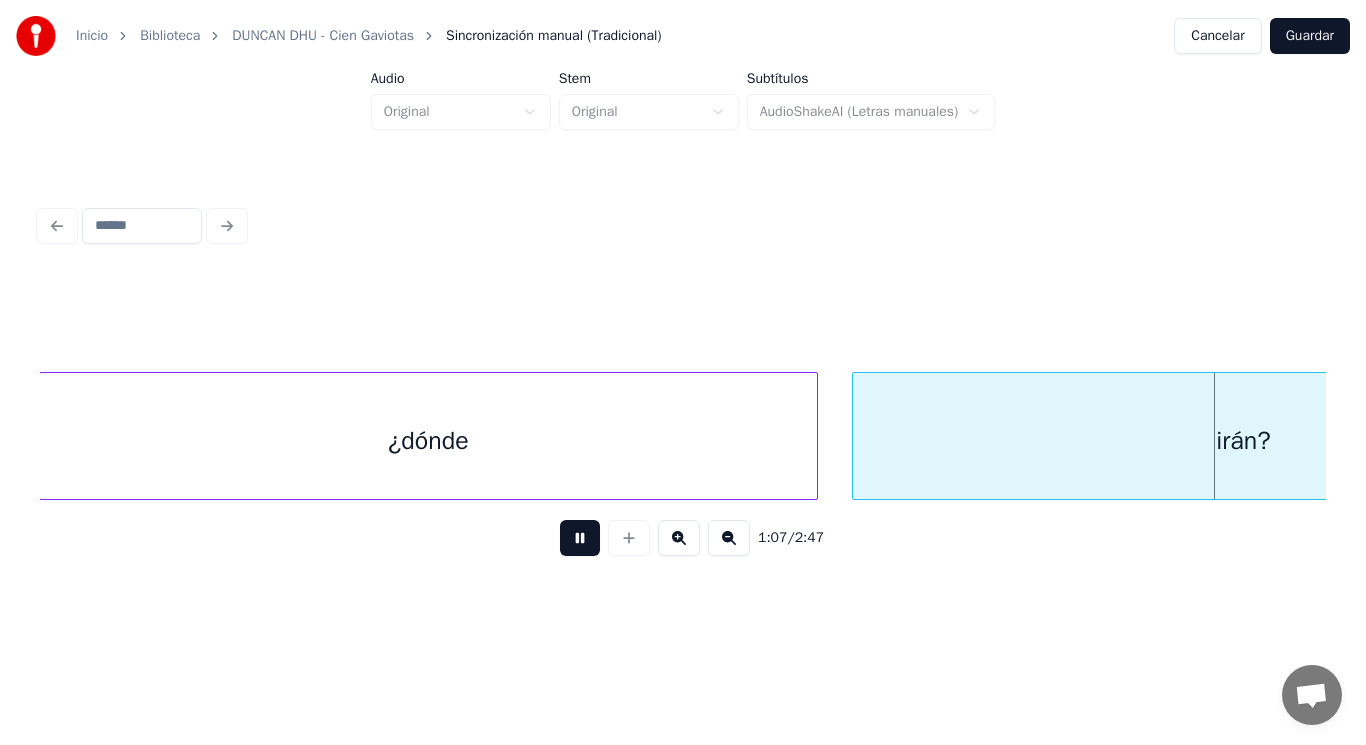 scroll, scrollTop: 0, scrollLeft: 95273, axis: horizontal 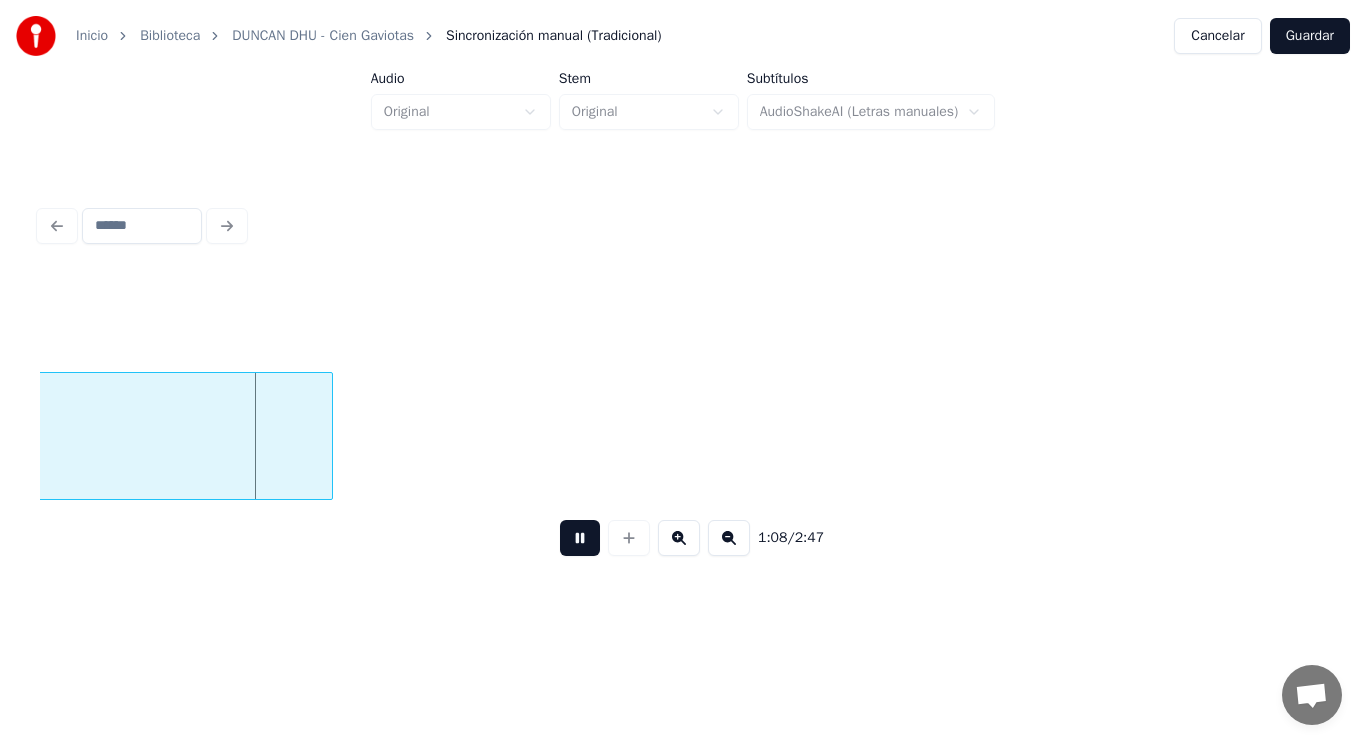 click at bounding box center (580, 538) 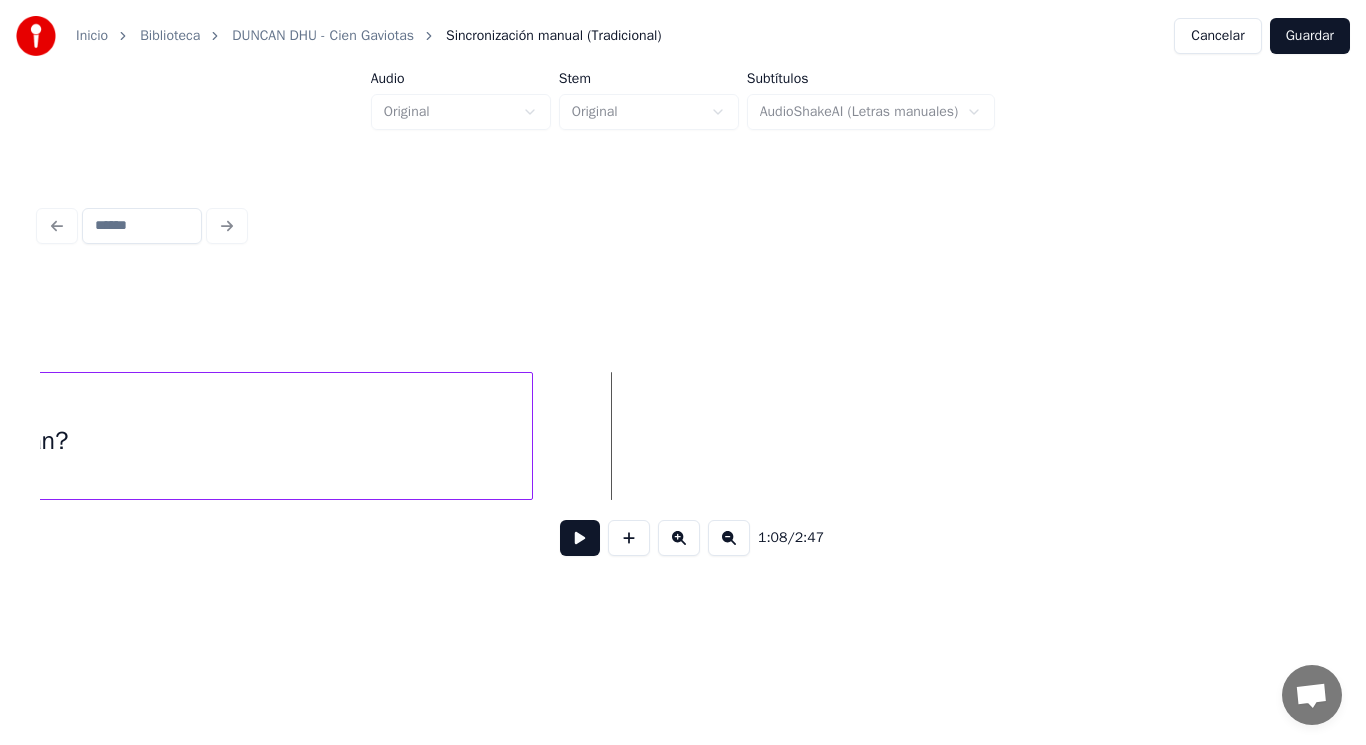 click at bounding box center (529, 436) 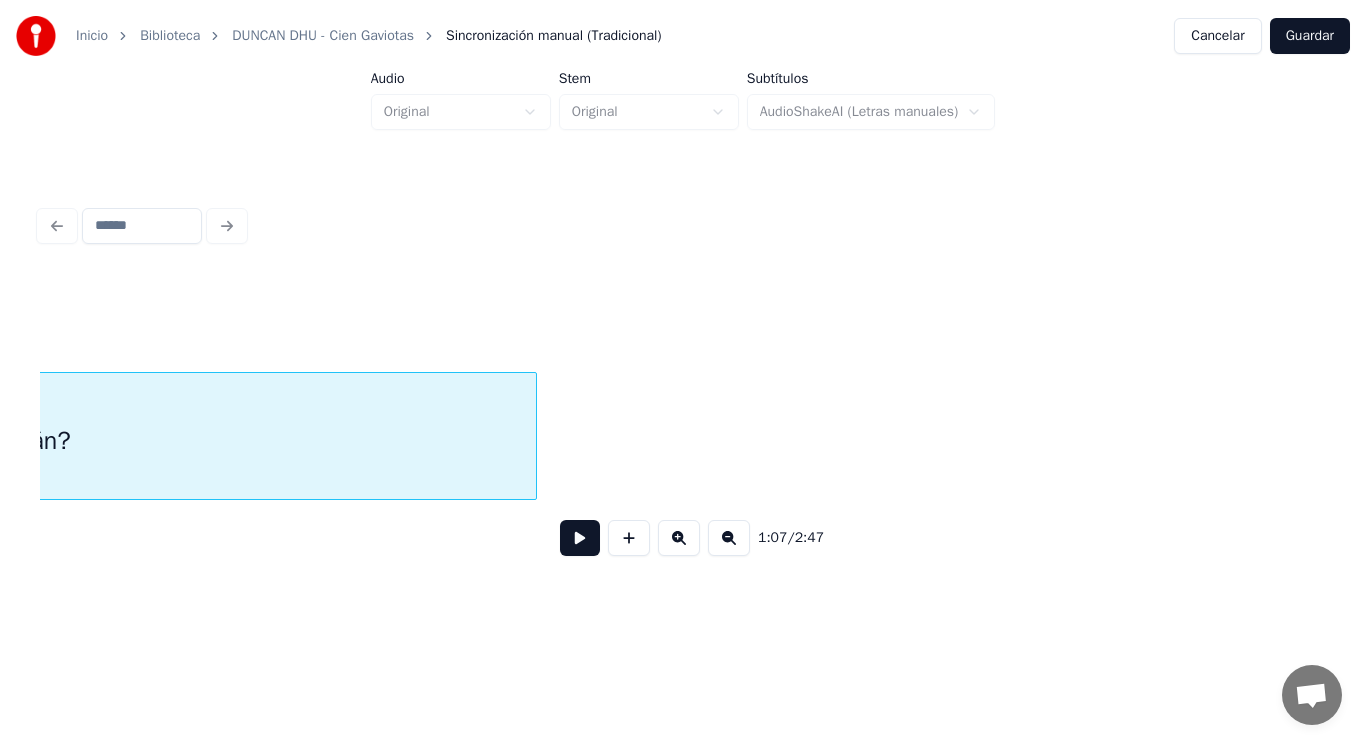 scroll, scrollTop: 0, scrollLeft: 94784, axis: horizontal 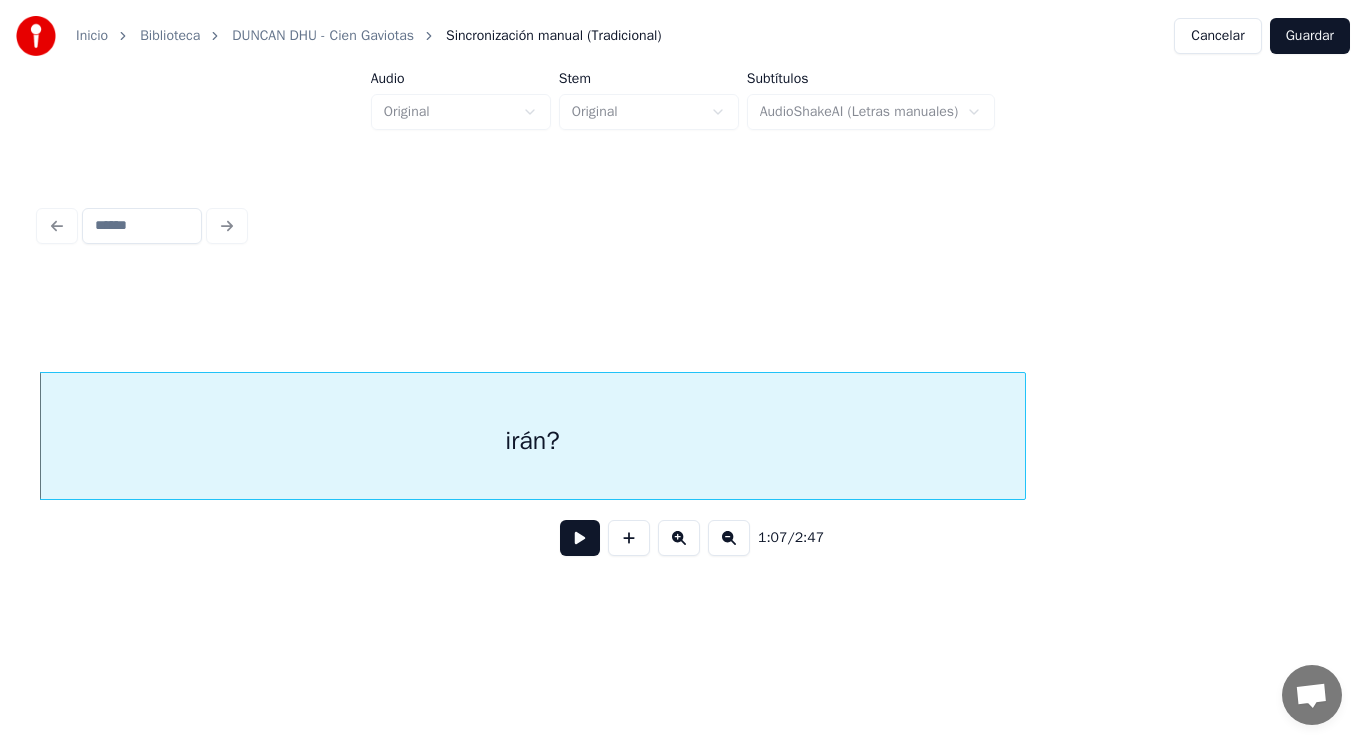 click at bounding box center [580, 538] 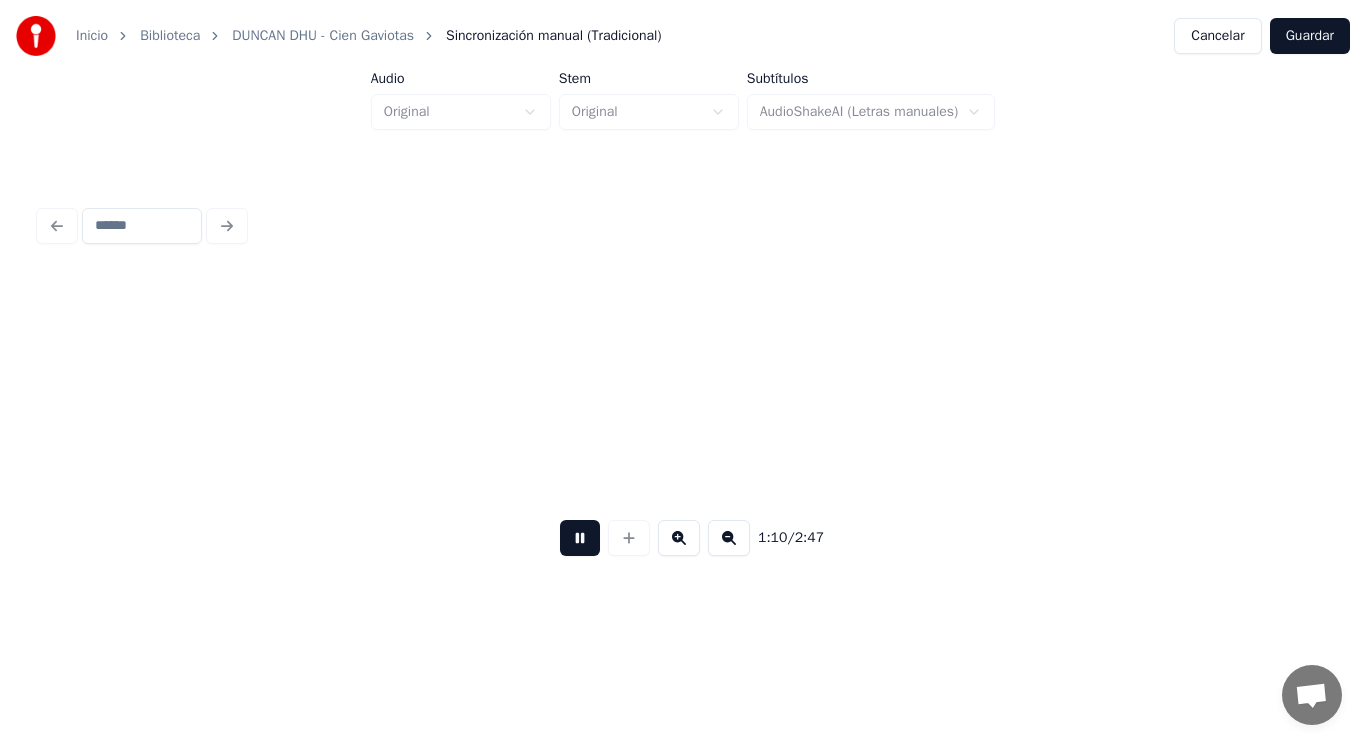 scroll, scrollTop: 0, scrollLeft: 98744, axis: horizontal 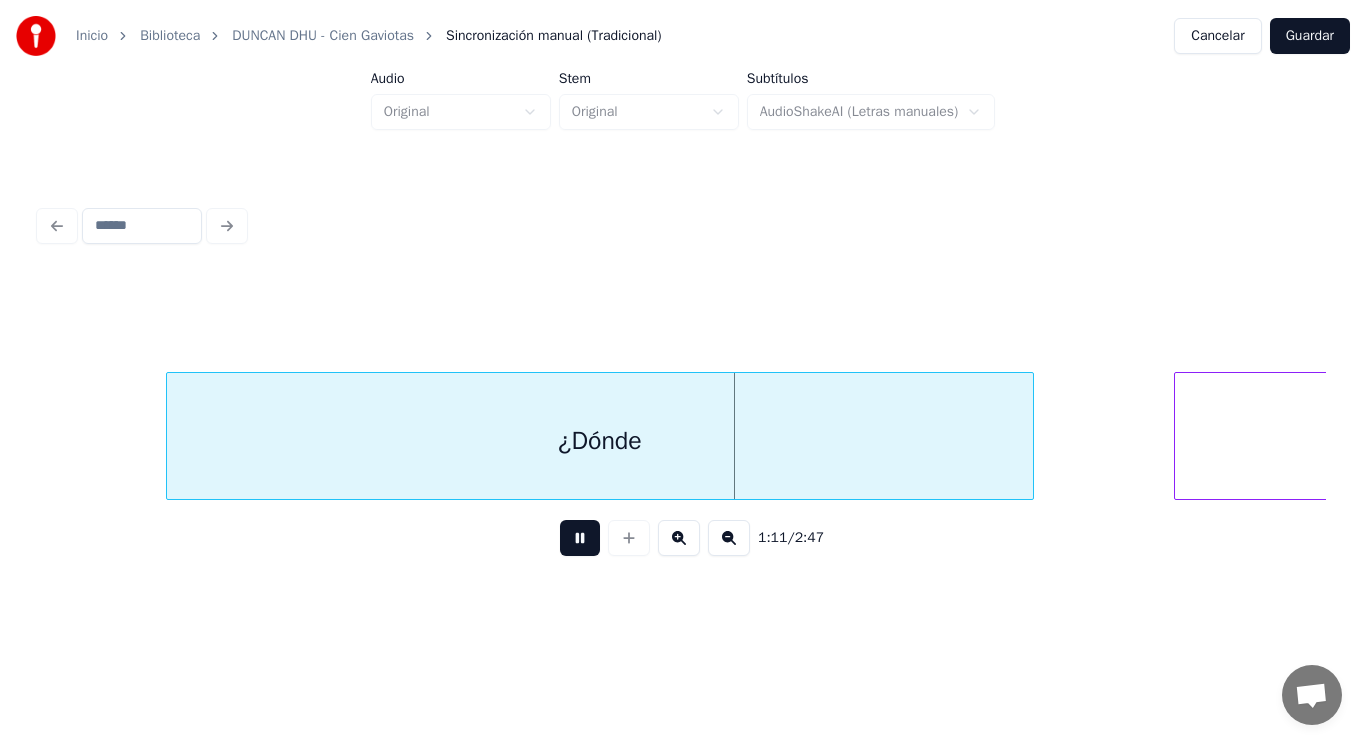 click at bounding box center (580, 538) 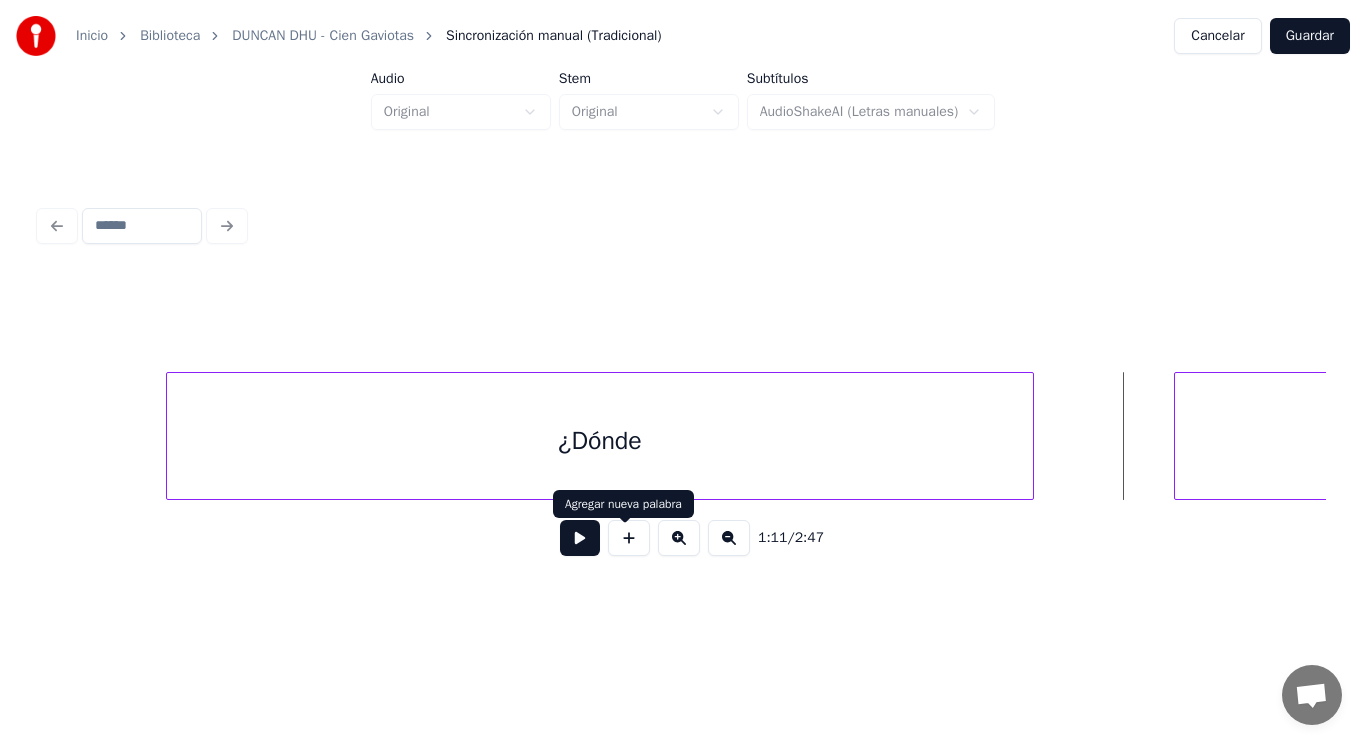 click at bounding box center [580, 538] 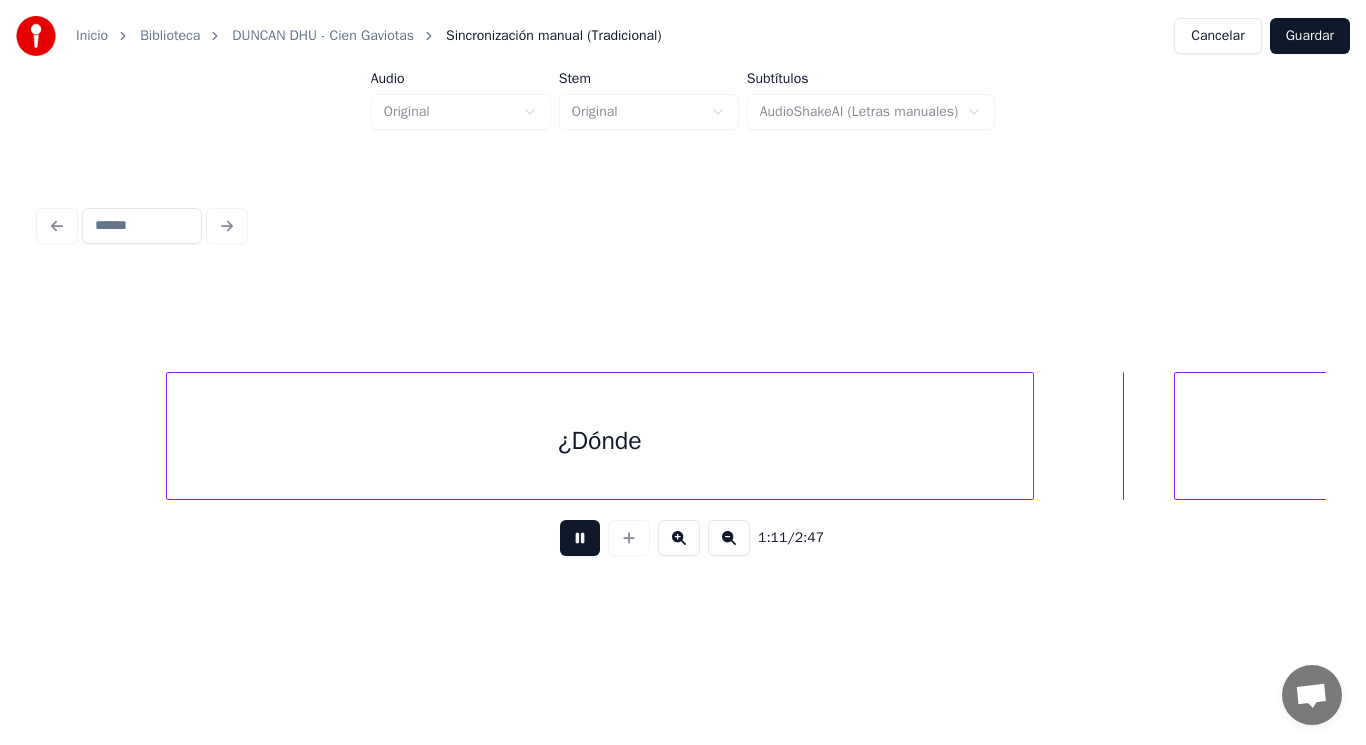 click at bounding box center (580, 538) 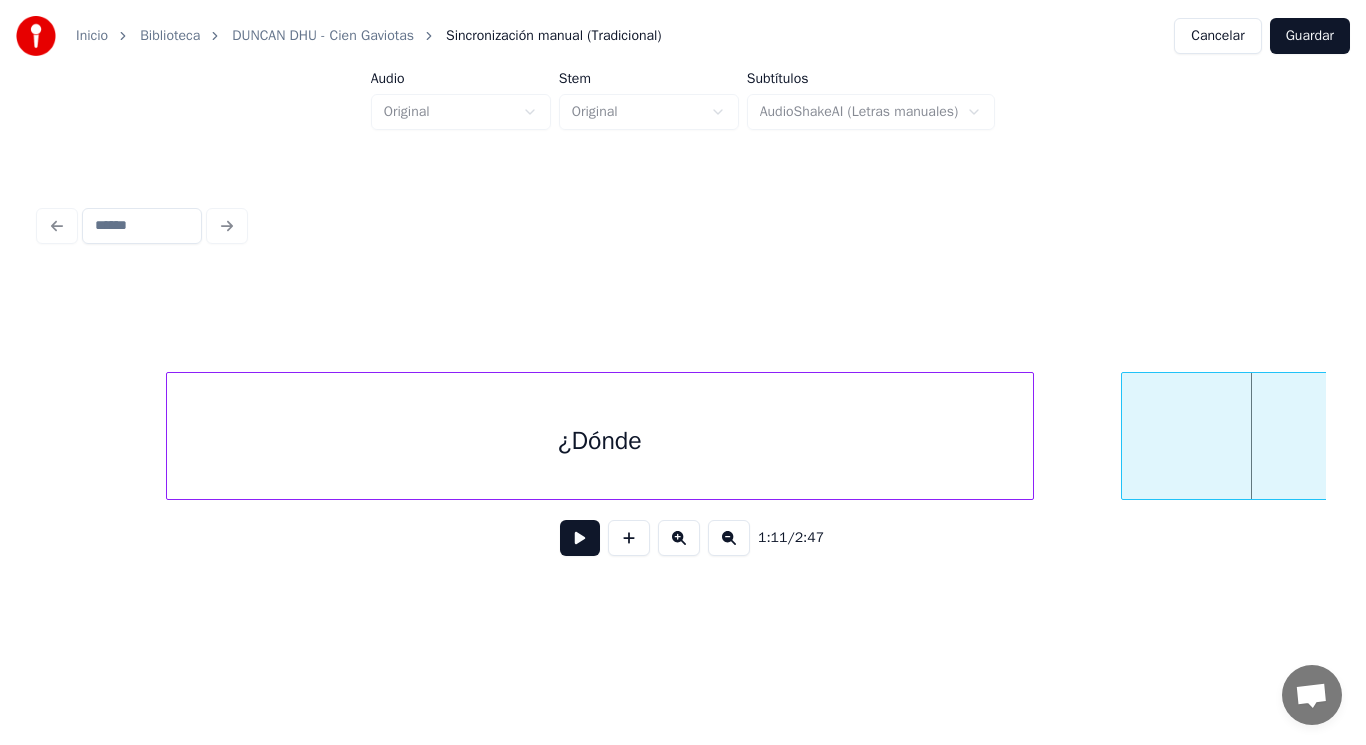 click at bounding box center [1125, 436] 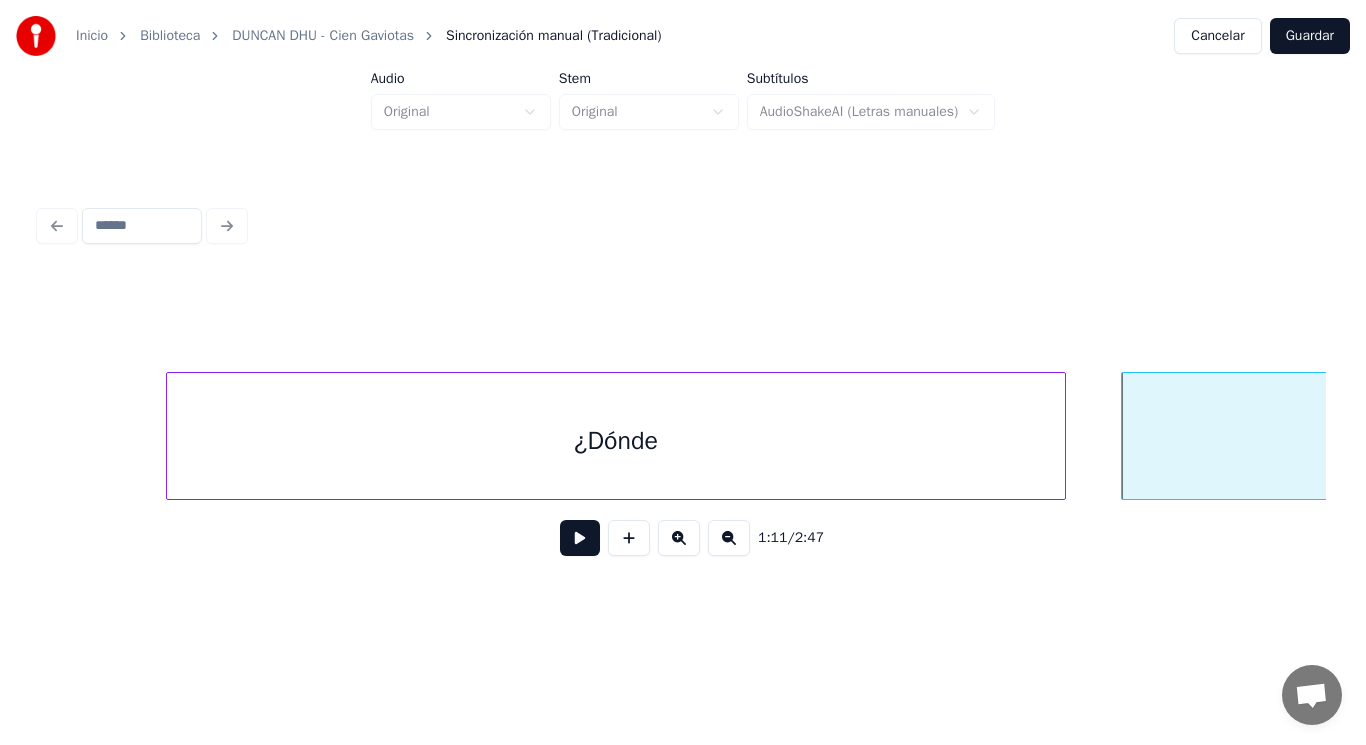 click at bounding box center (1062, 436) 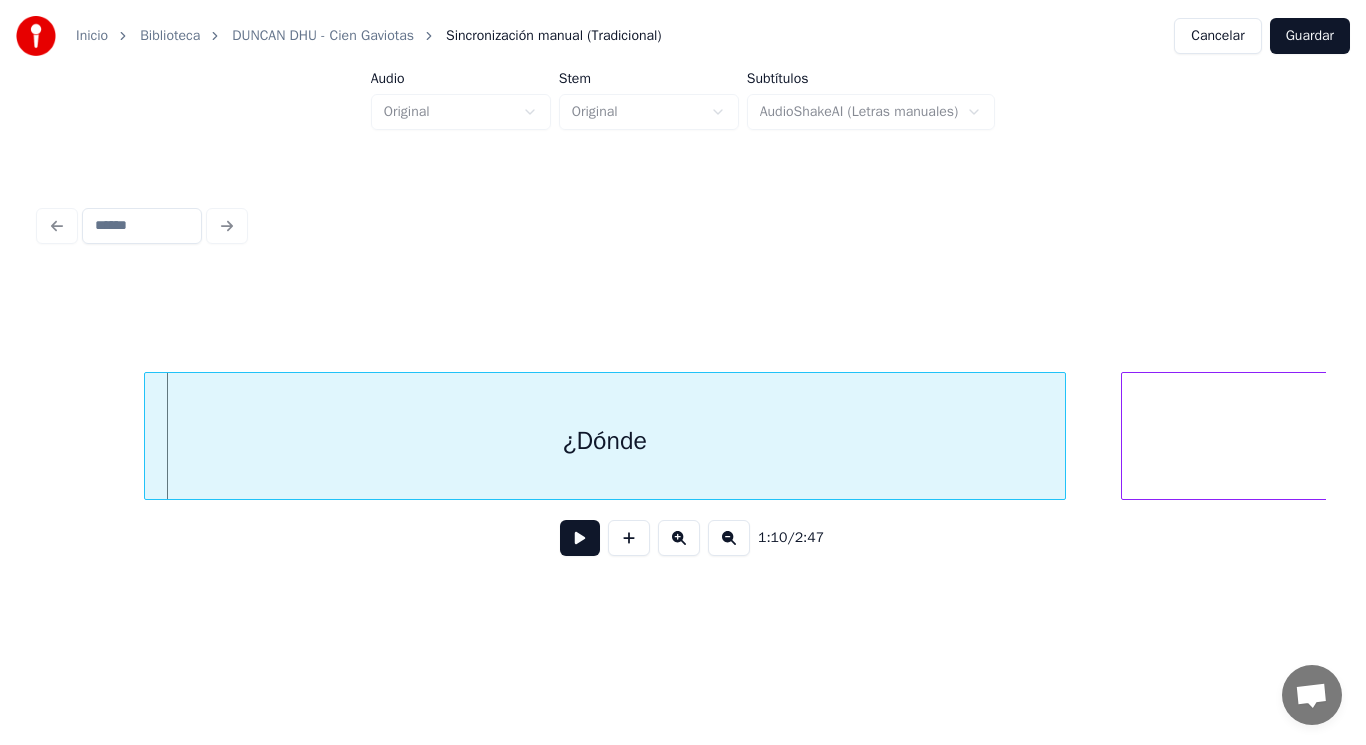 click at bounding box center [148, 436] 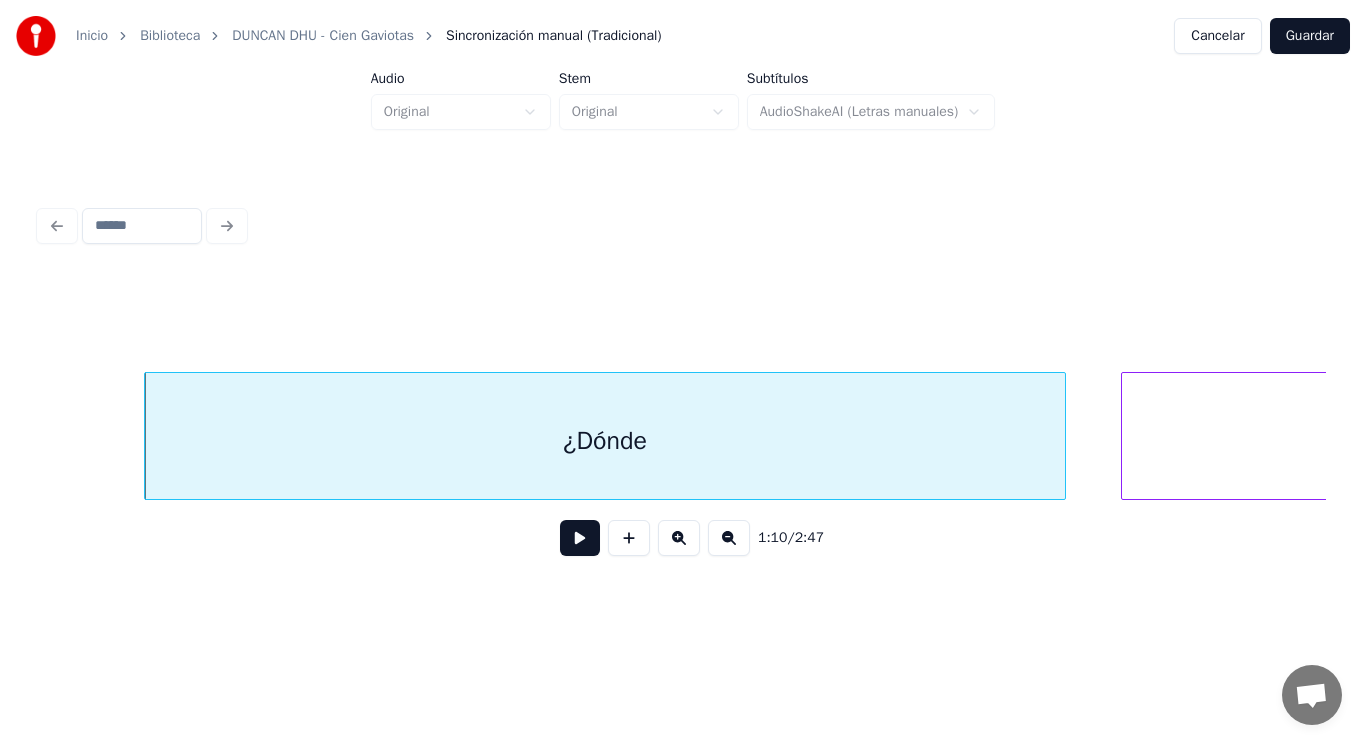 click at bounding box center [580, 538] 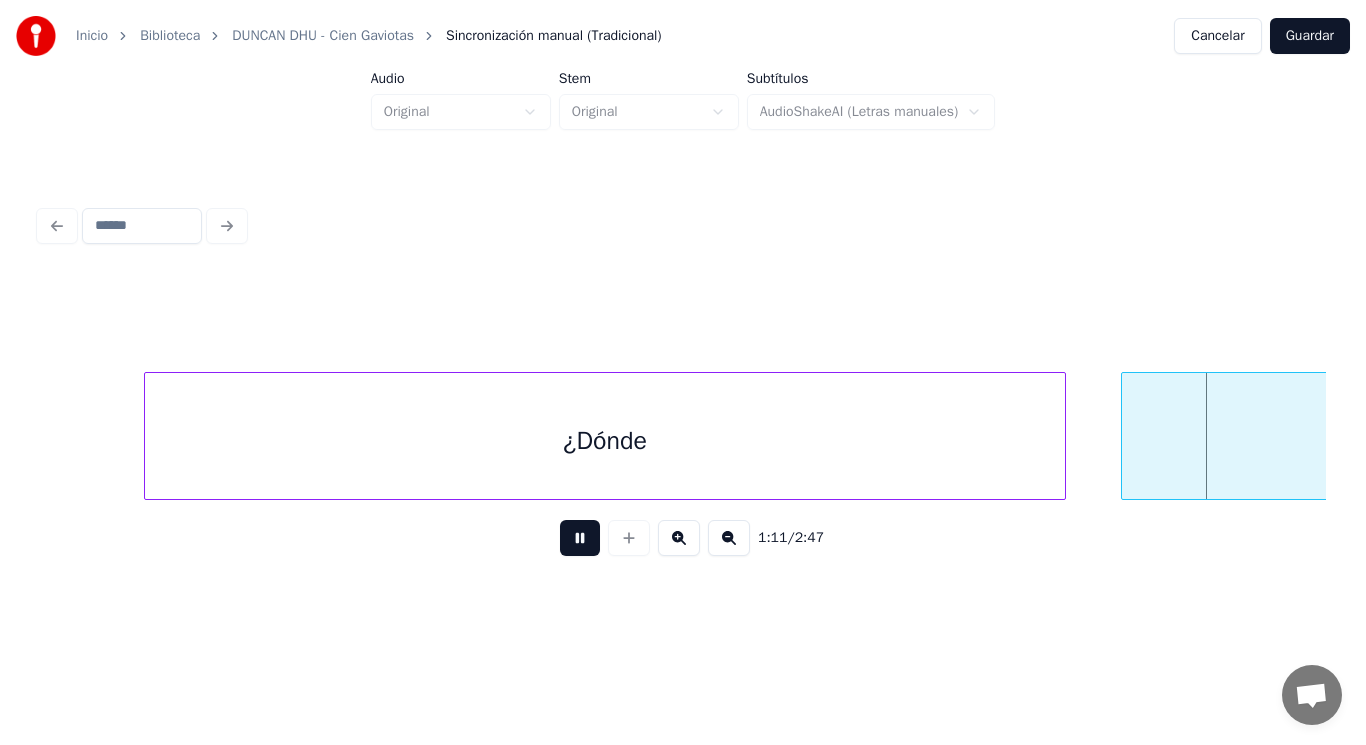 scroll, scrollTop: 0, scrollLeft: 100056, axis: horizontal 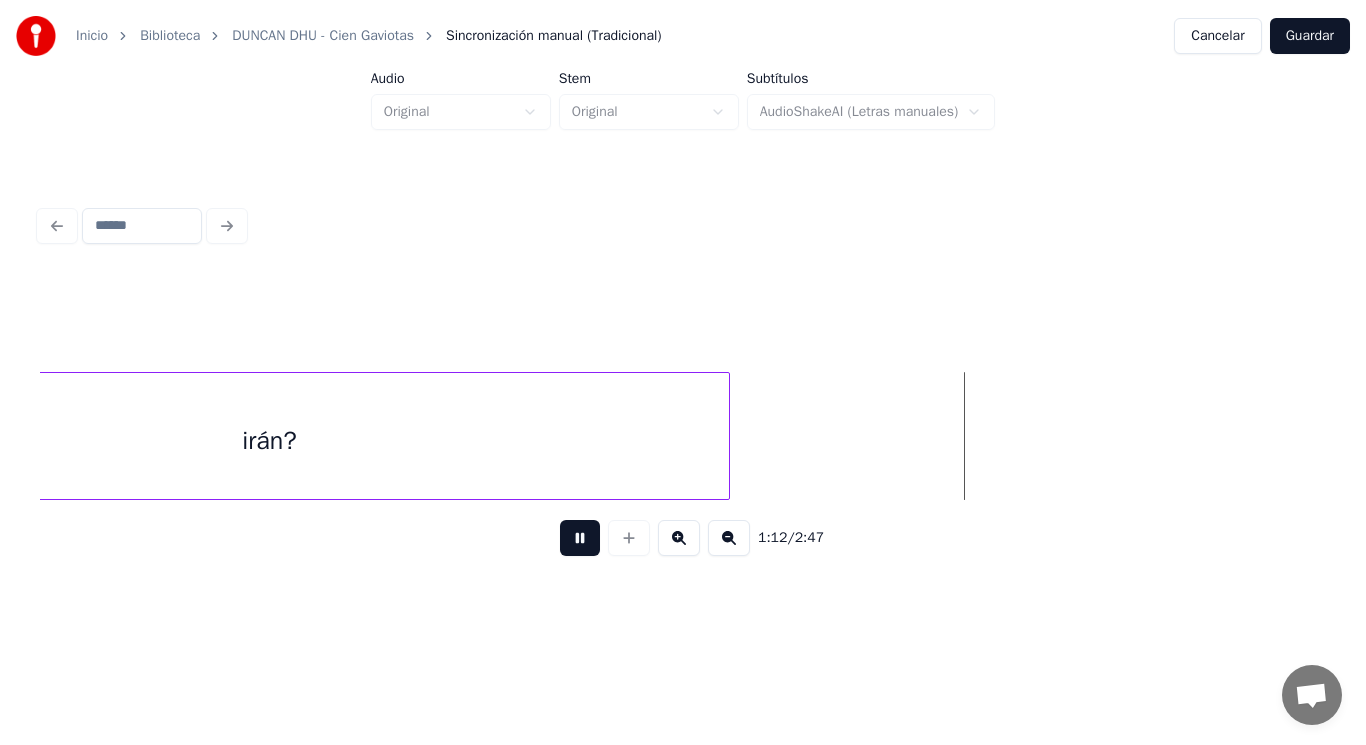 click at bounding box center [580, 538] 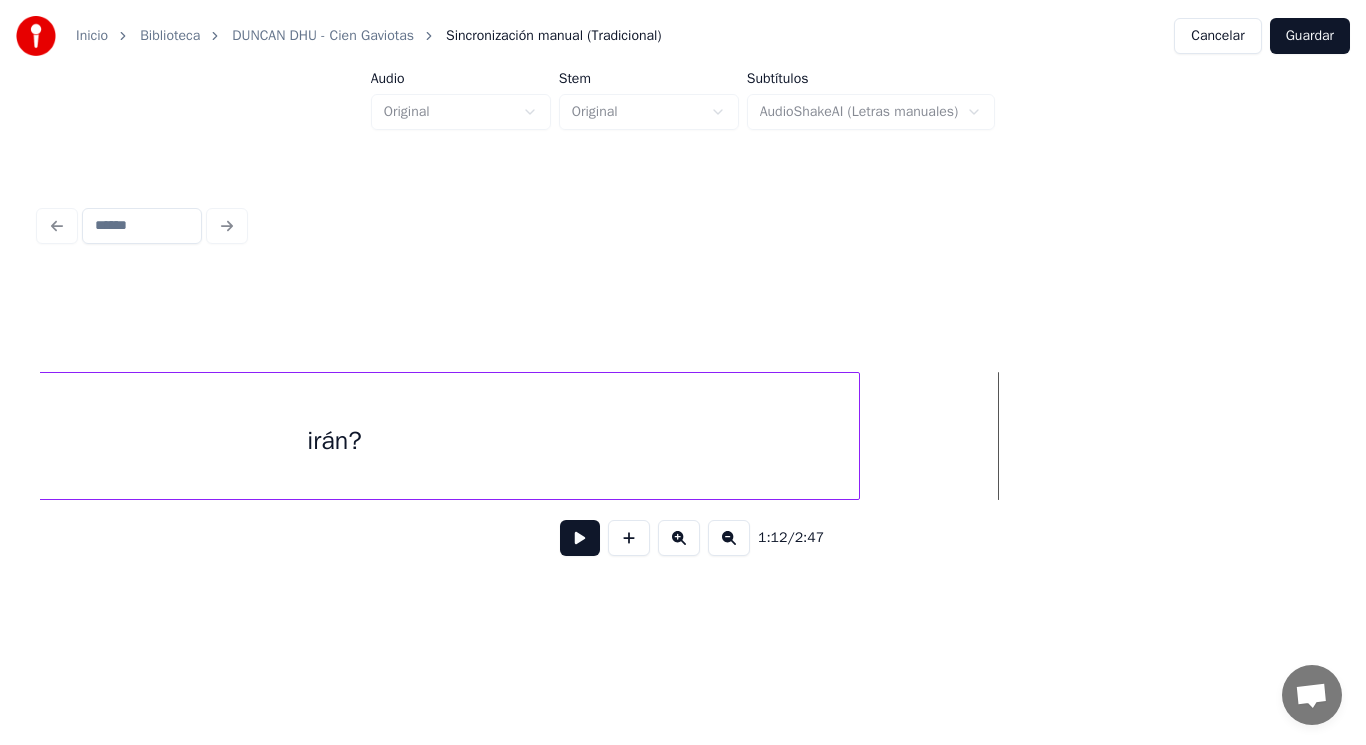 click at bounding box center [856, 436] 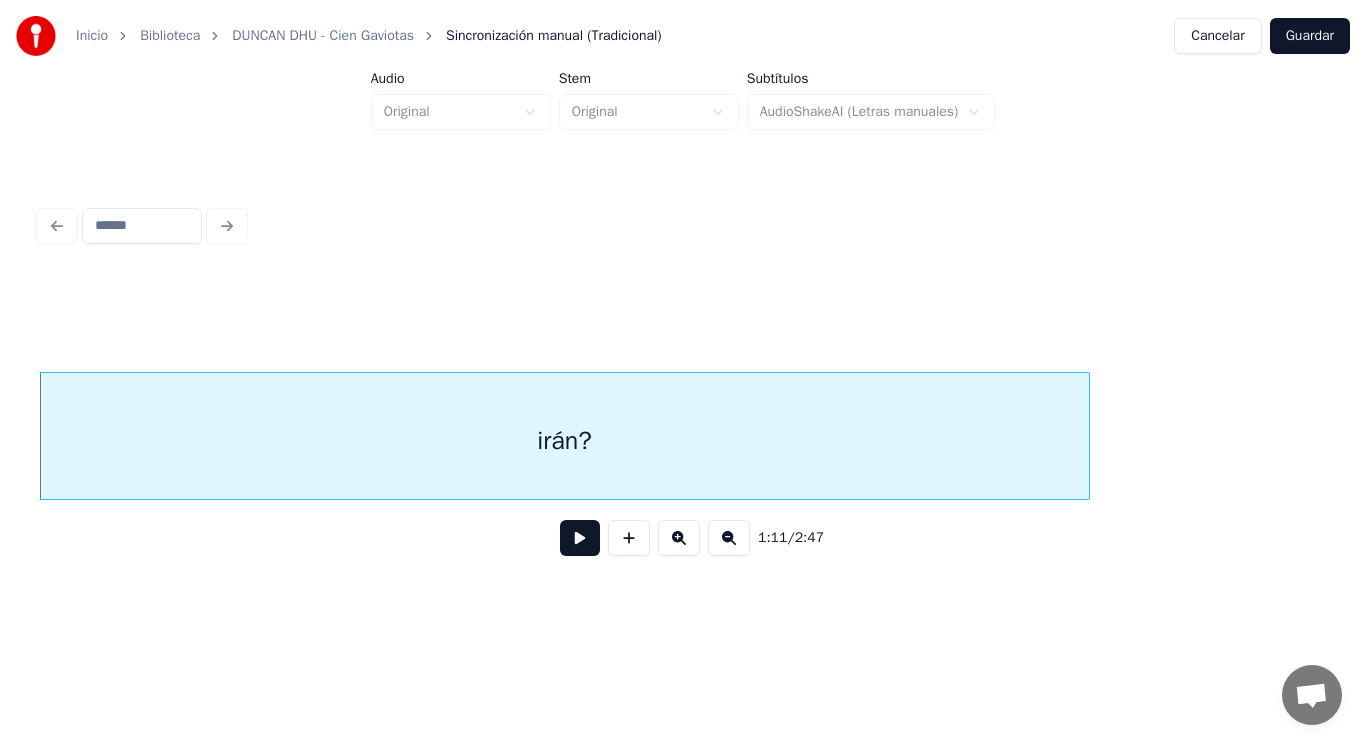 click at bounding box center (580, 538) 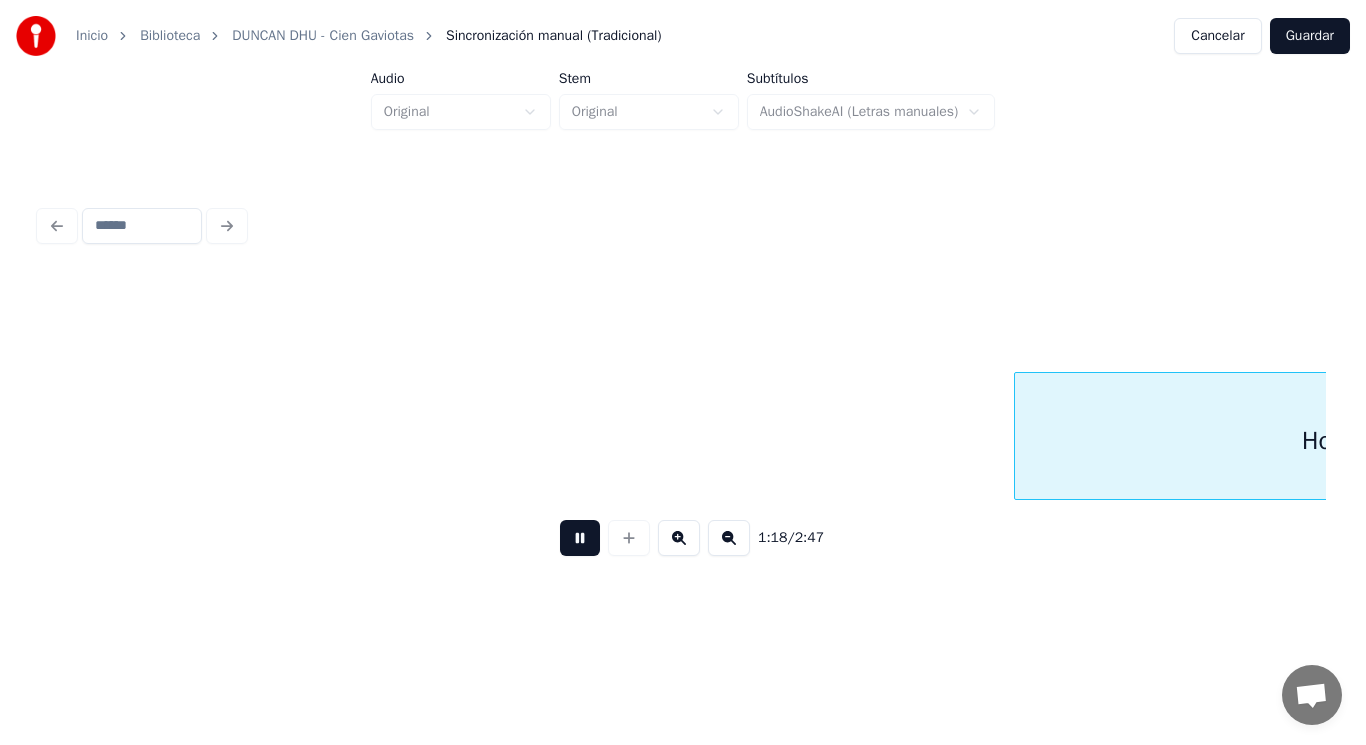 click at bounding box center [580, 538] 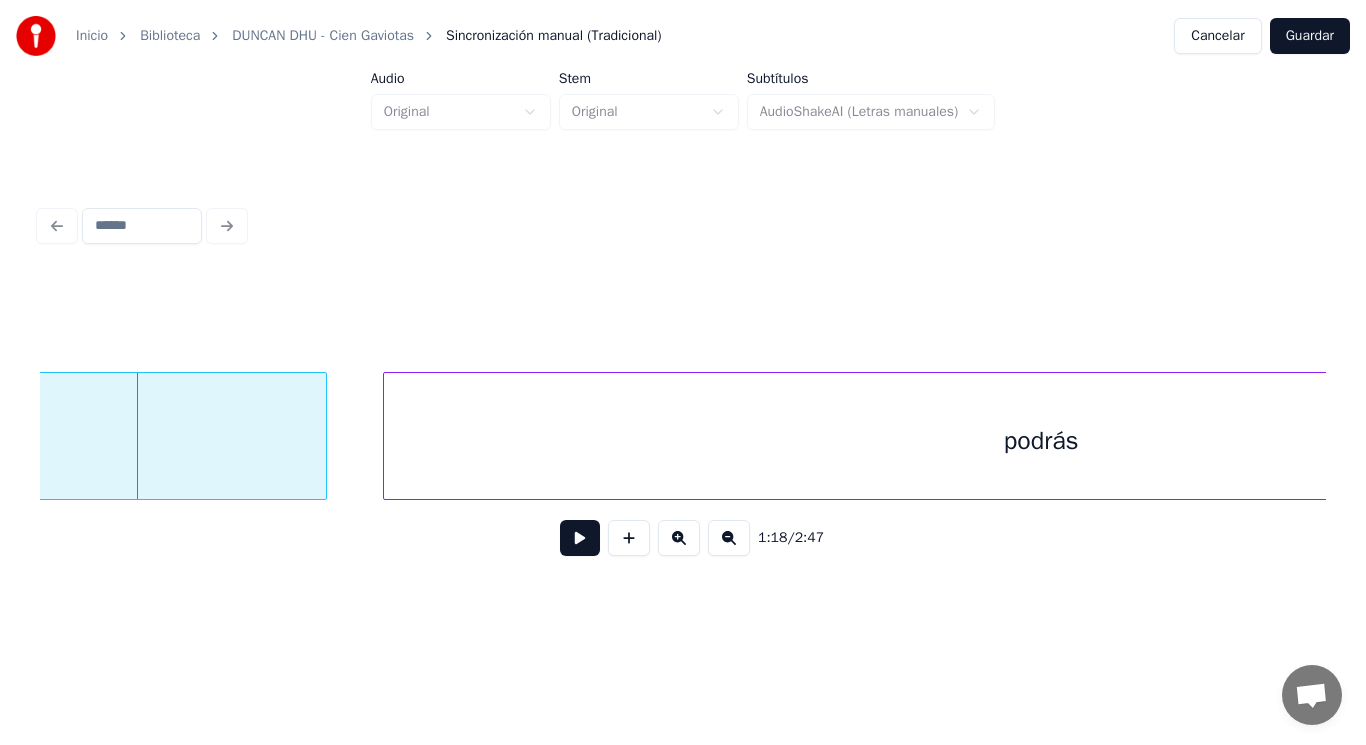 click on "Hoy" at bounding box center (19, 441) 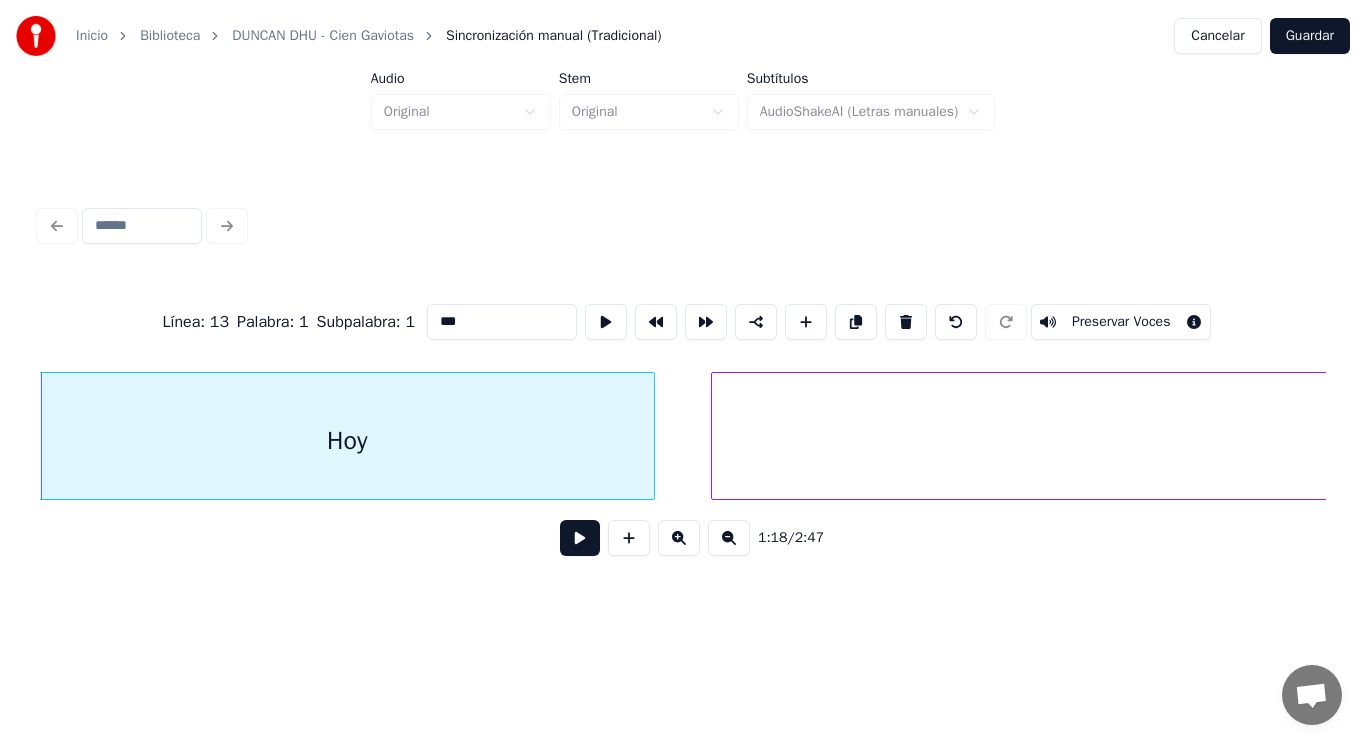 click at bounding box center (580, 538) 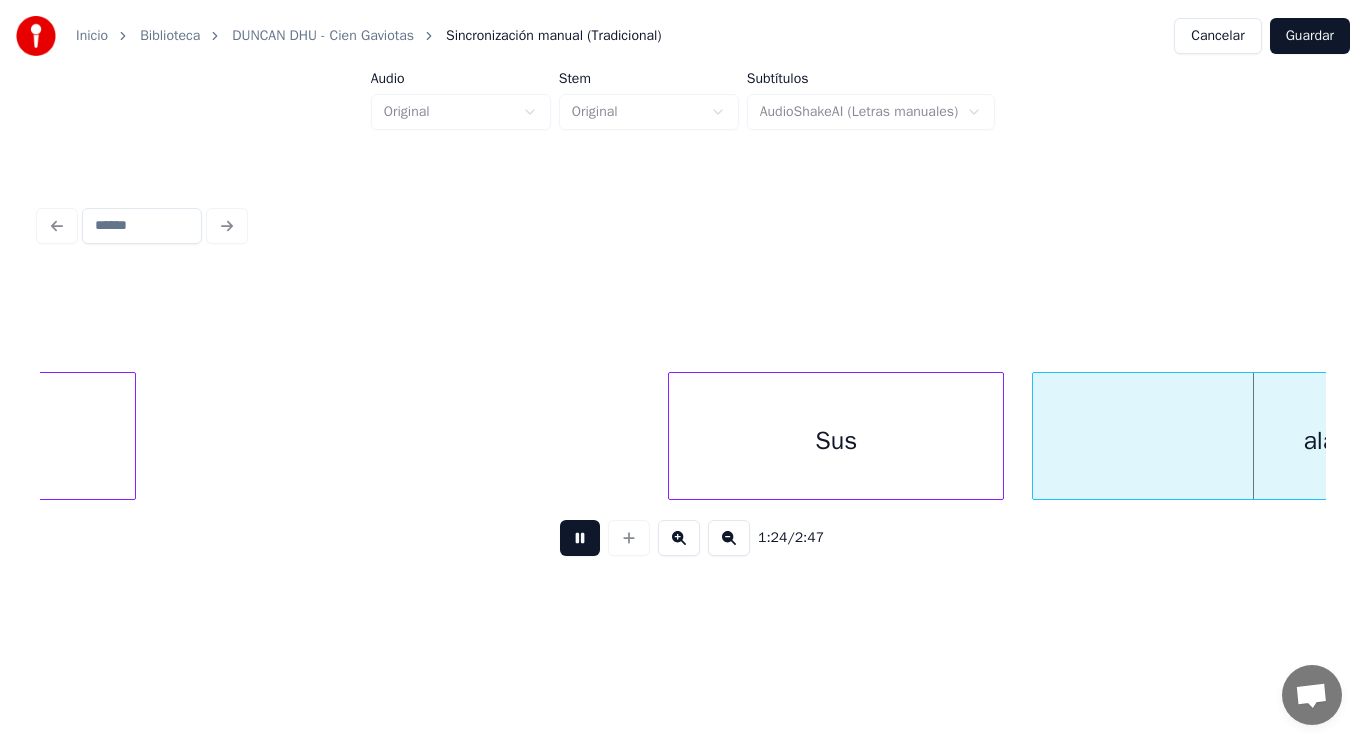 click at bounding box center (580, 538) 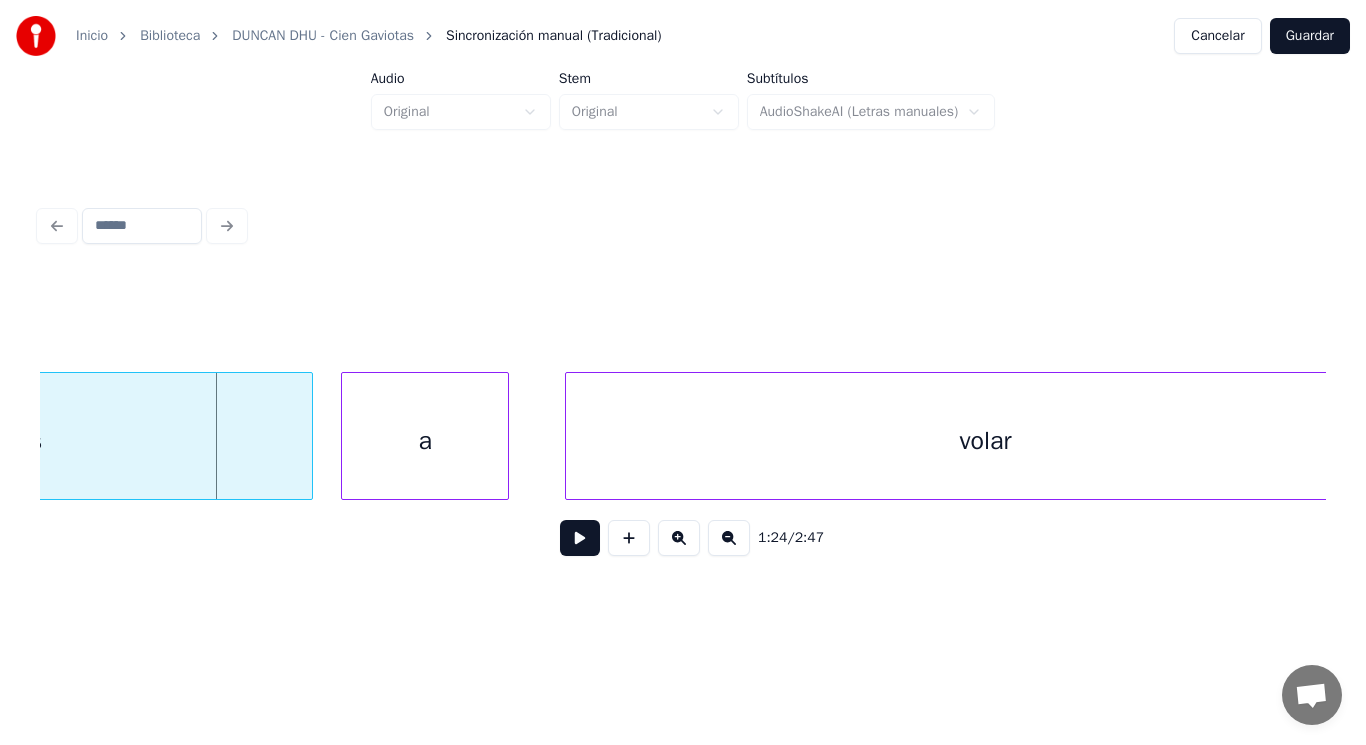 click on "alas" at bounding box center (19, 441) 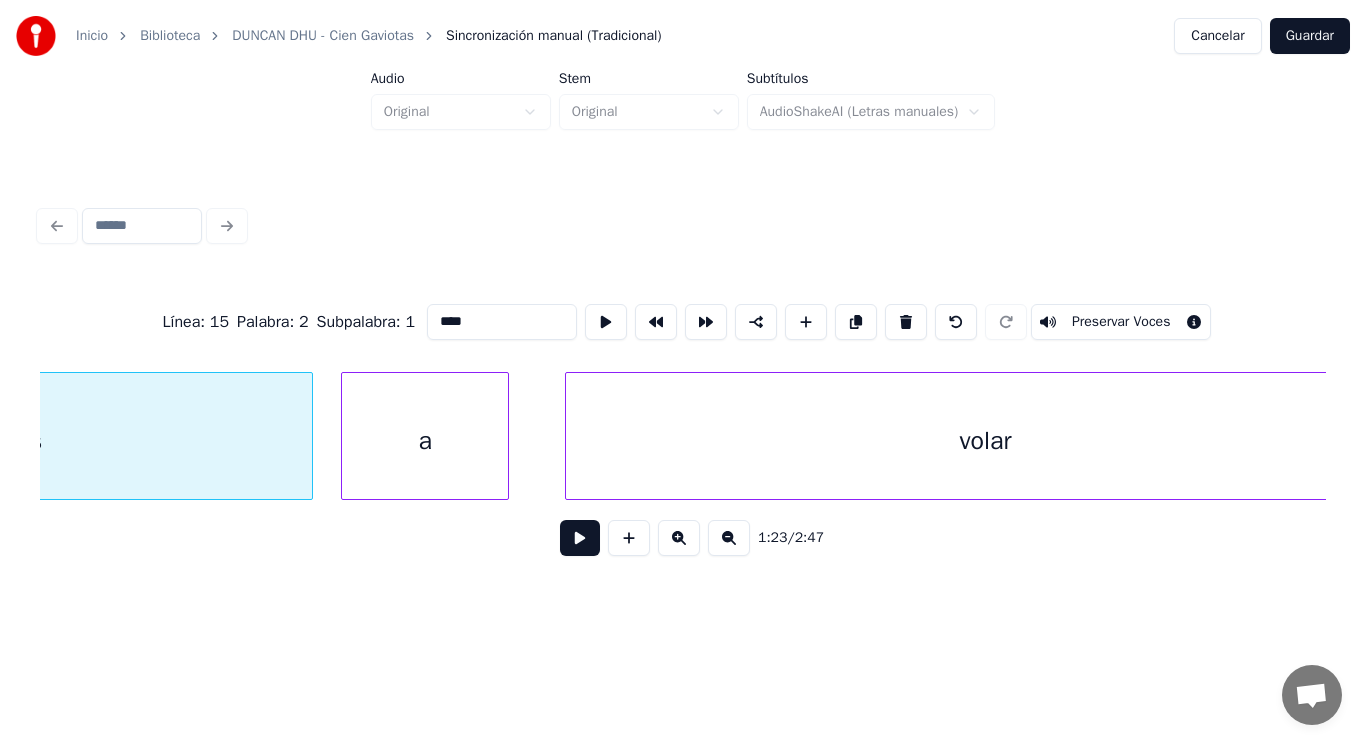 scroll, scrollTop: 0, scrollLeft: 117435, axis: horizontal 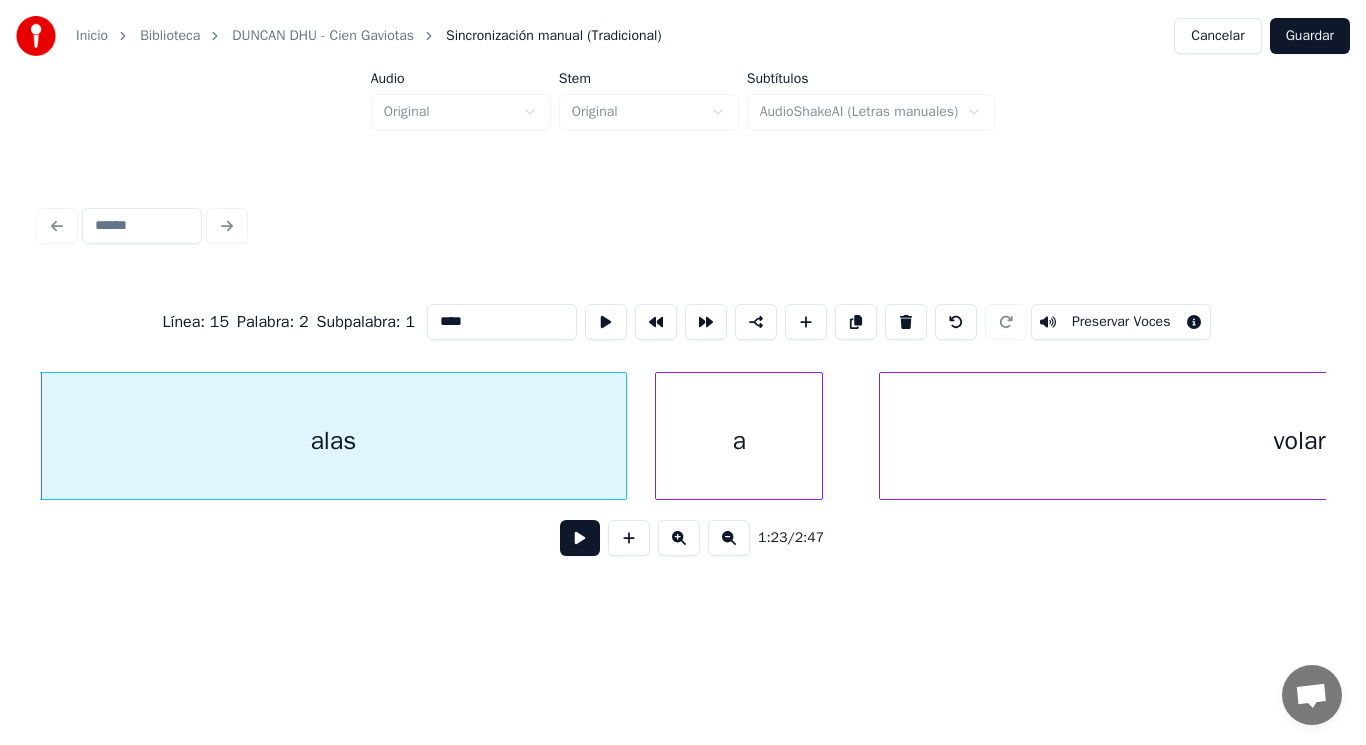 click at bounding box center (580, 538) 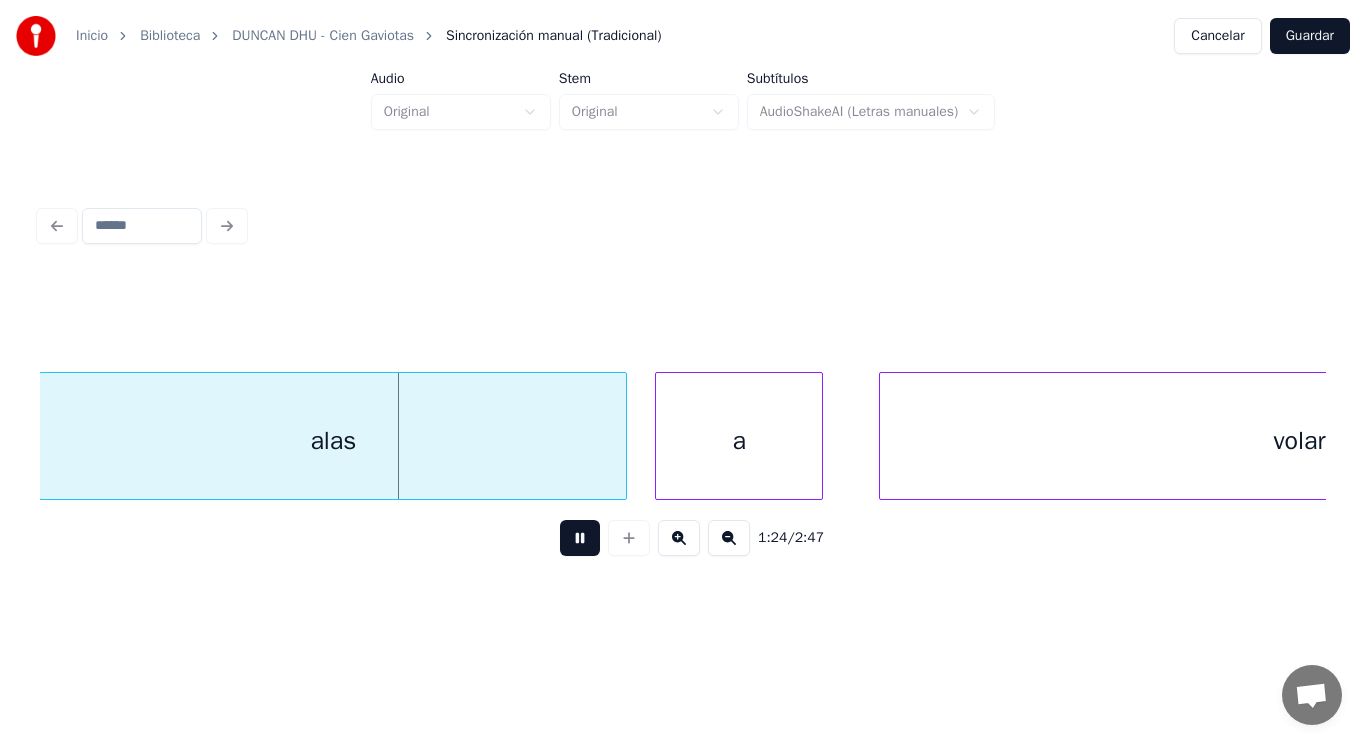 click at bounding box center (580, 538) 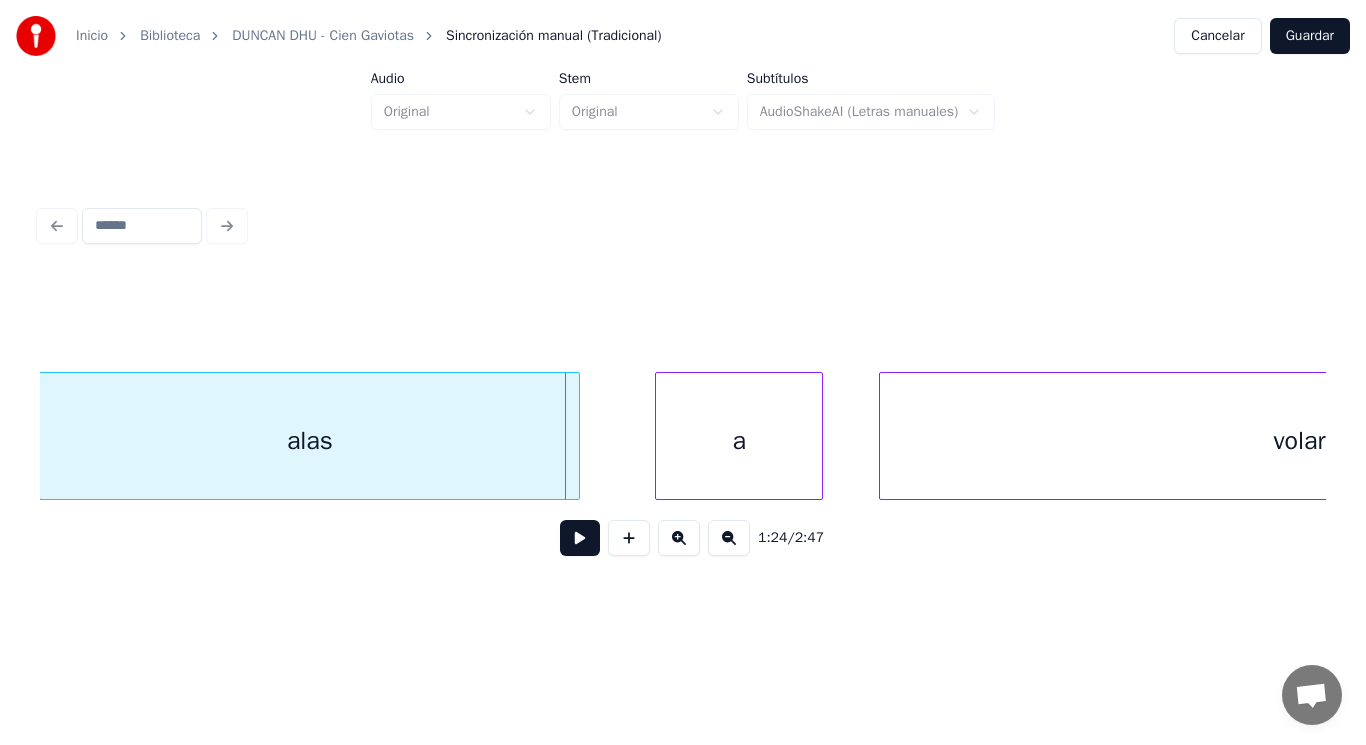 click at bounding box center [576, 436] 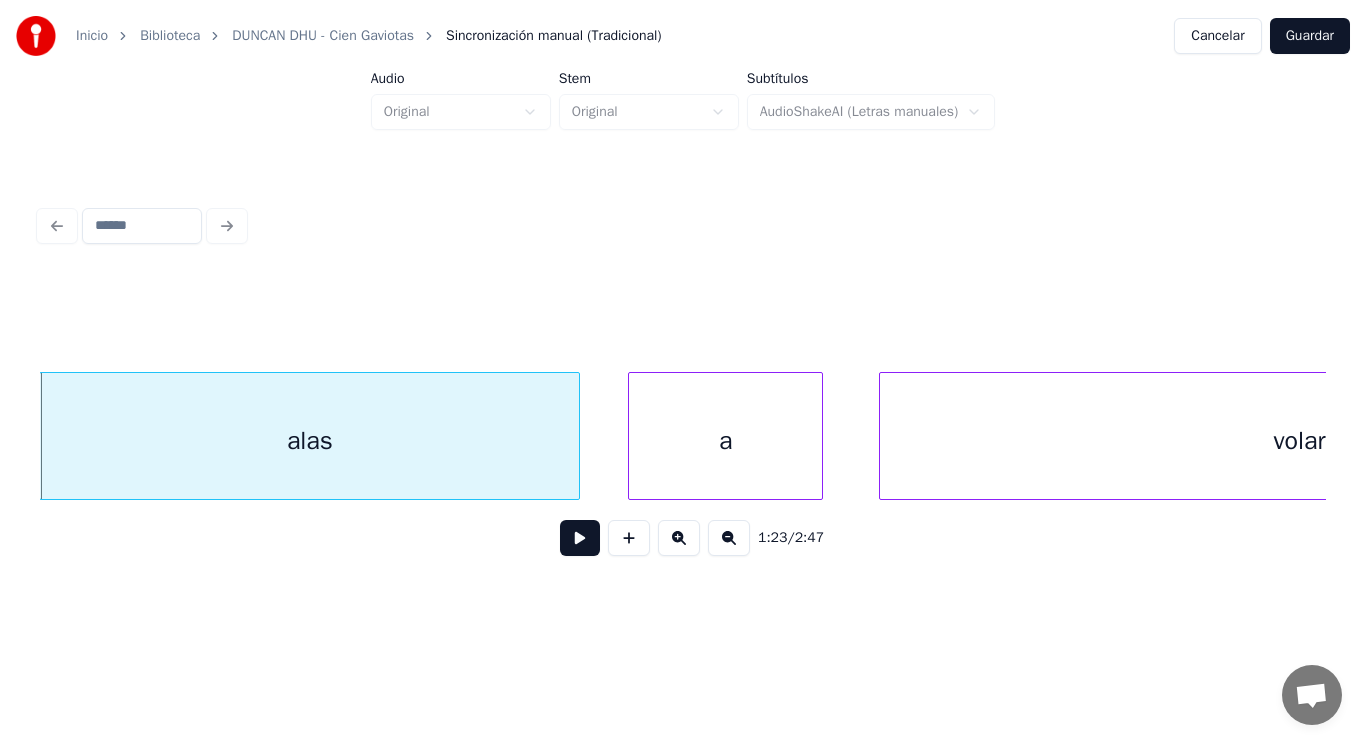 click at bounding box center [632, 436] 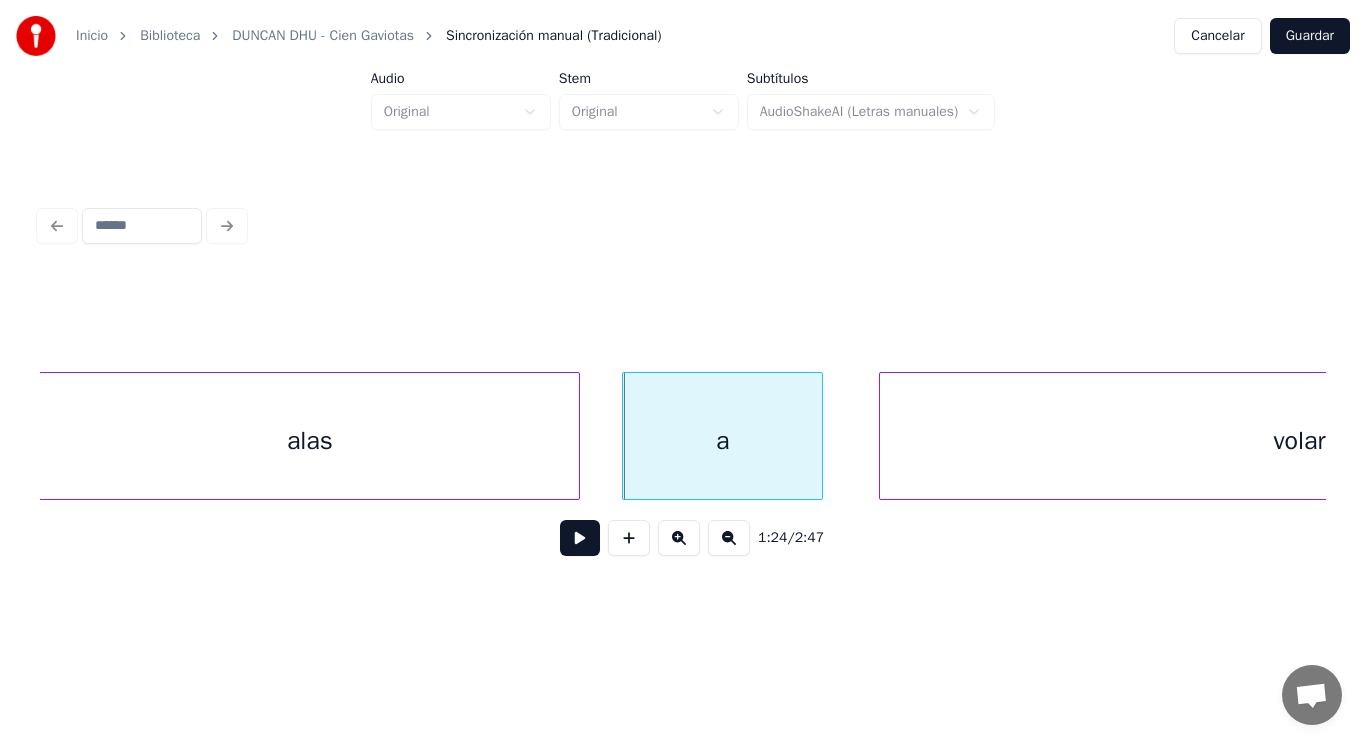 click at bounding box center (580, 538) 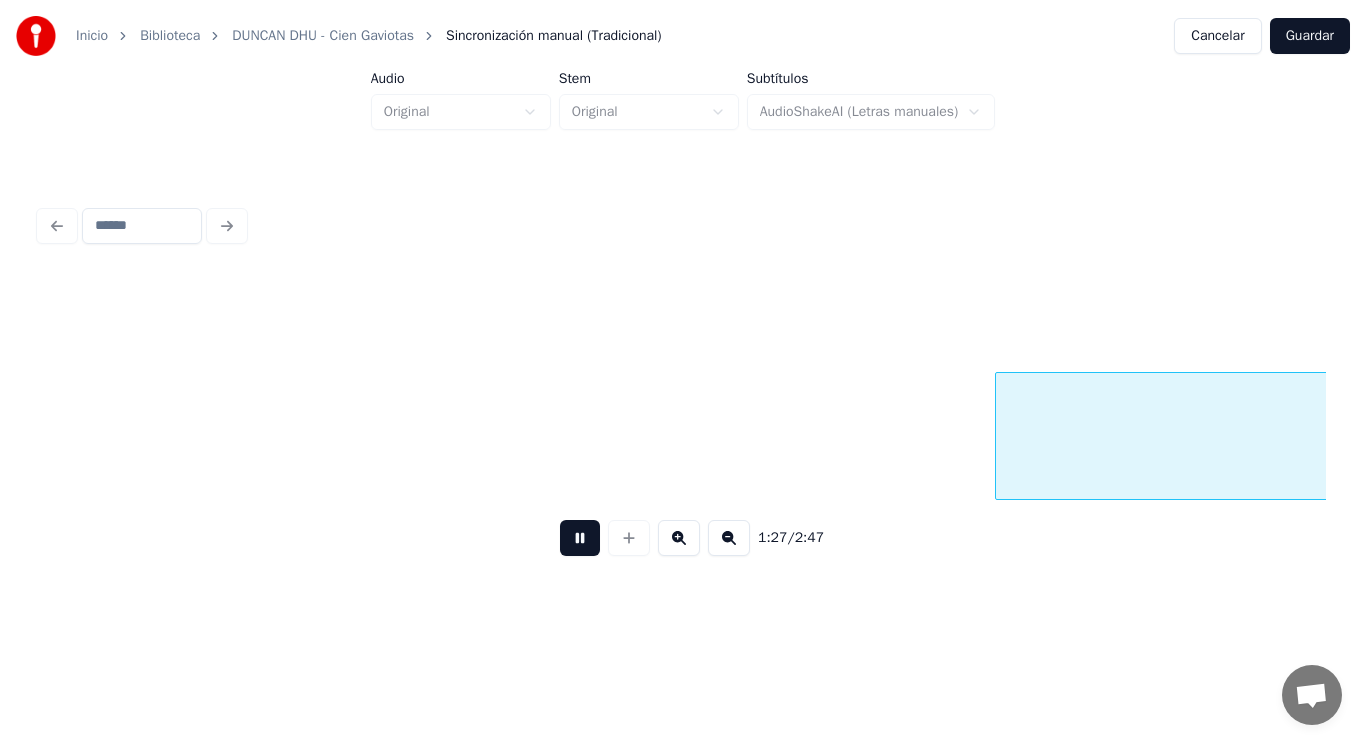 scroll, scrollTop: 0, scrollLeft: 122653, axis: horizontal 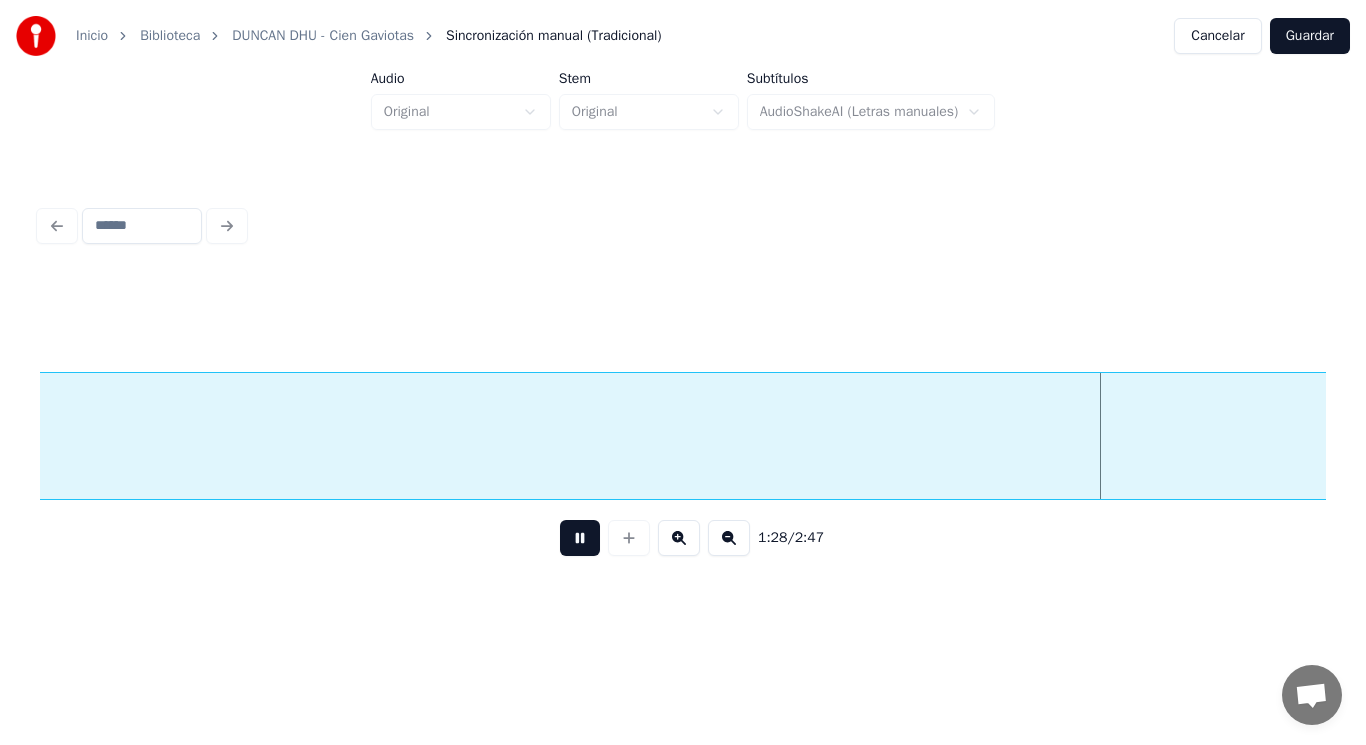 click at bounding box center [580, 538] 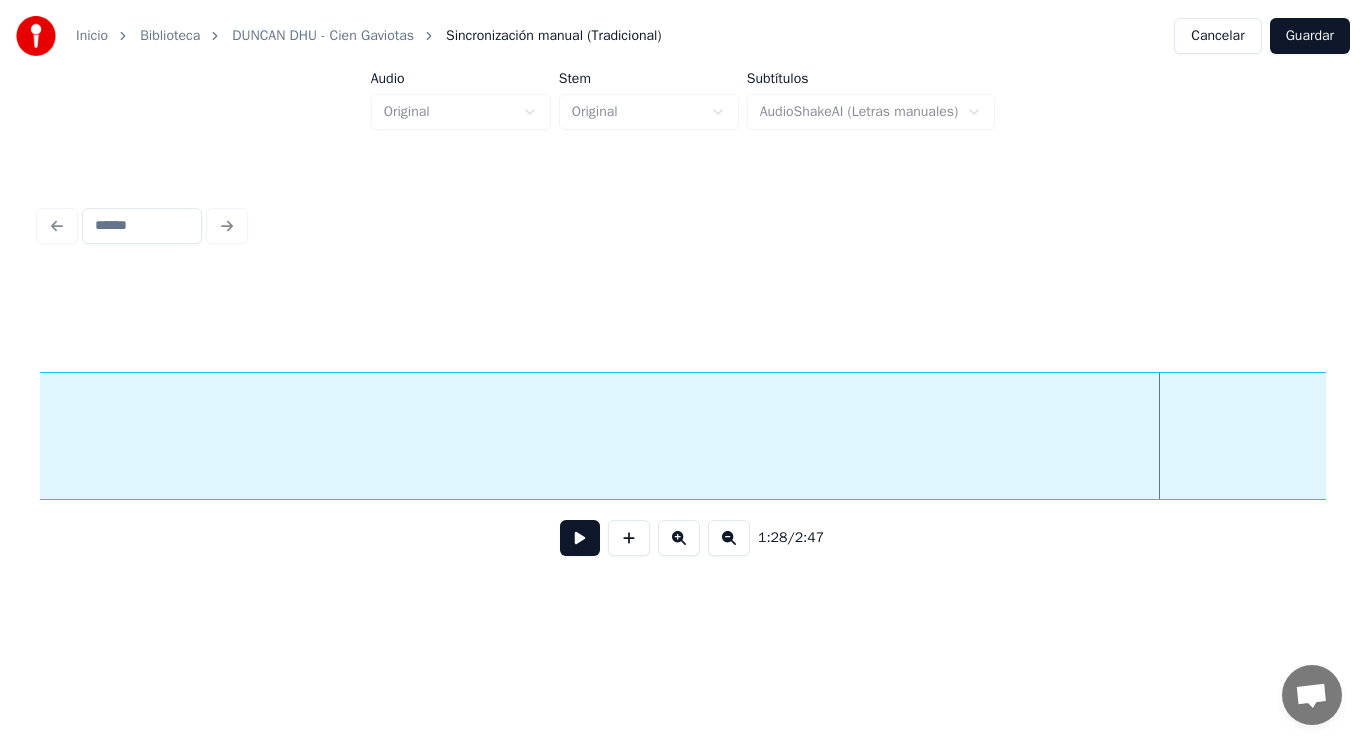 click on "irán?" at bounding box center (9423, 441) 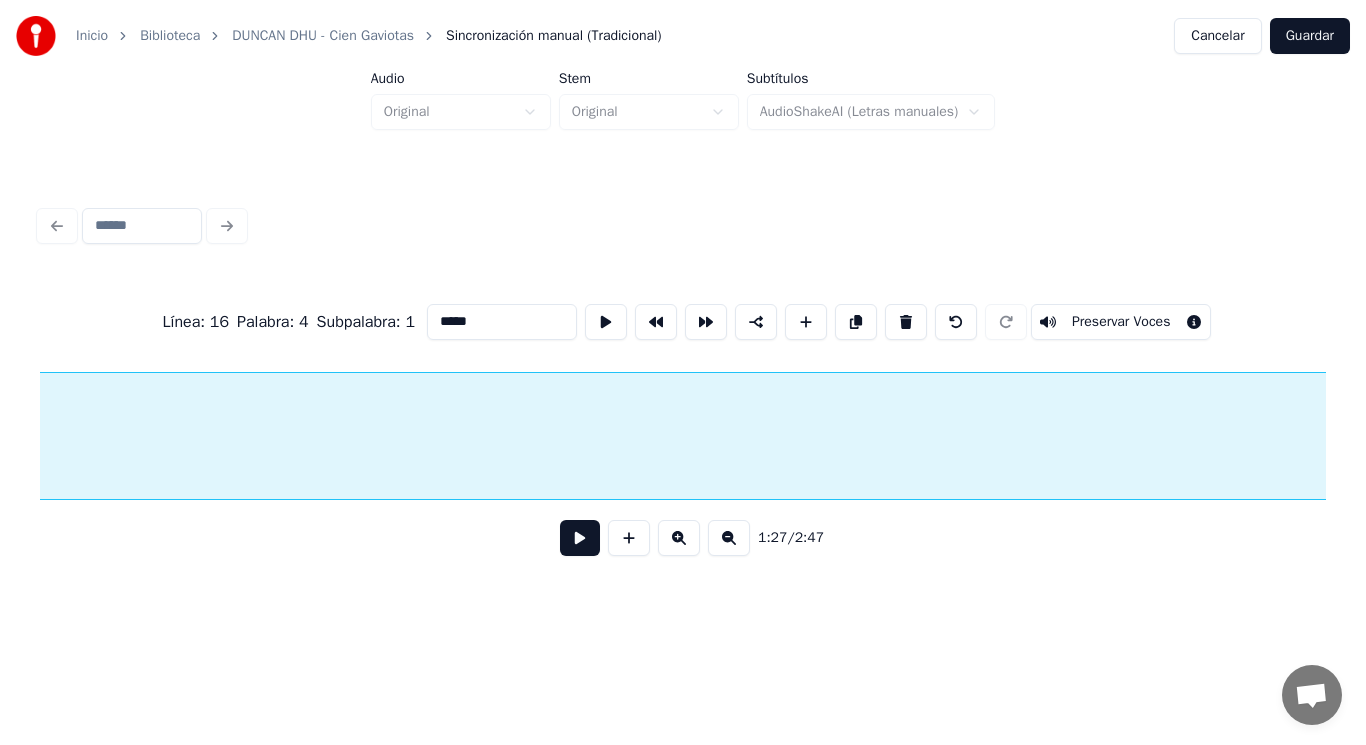 scroll, scrollTop: 0, scrollLeft: 122307, axis: horizontal 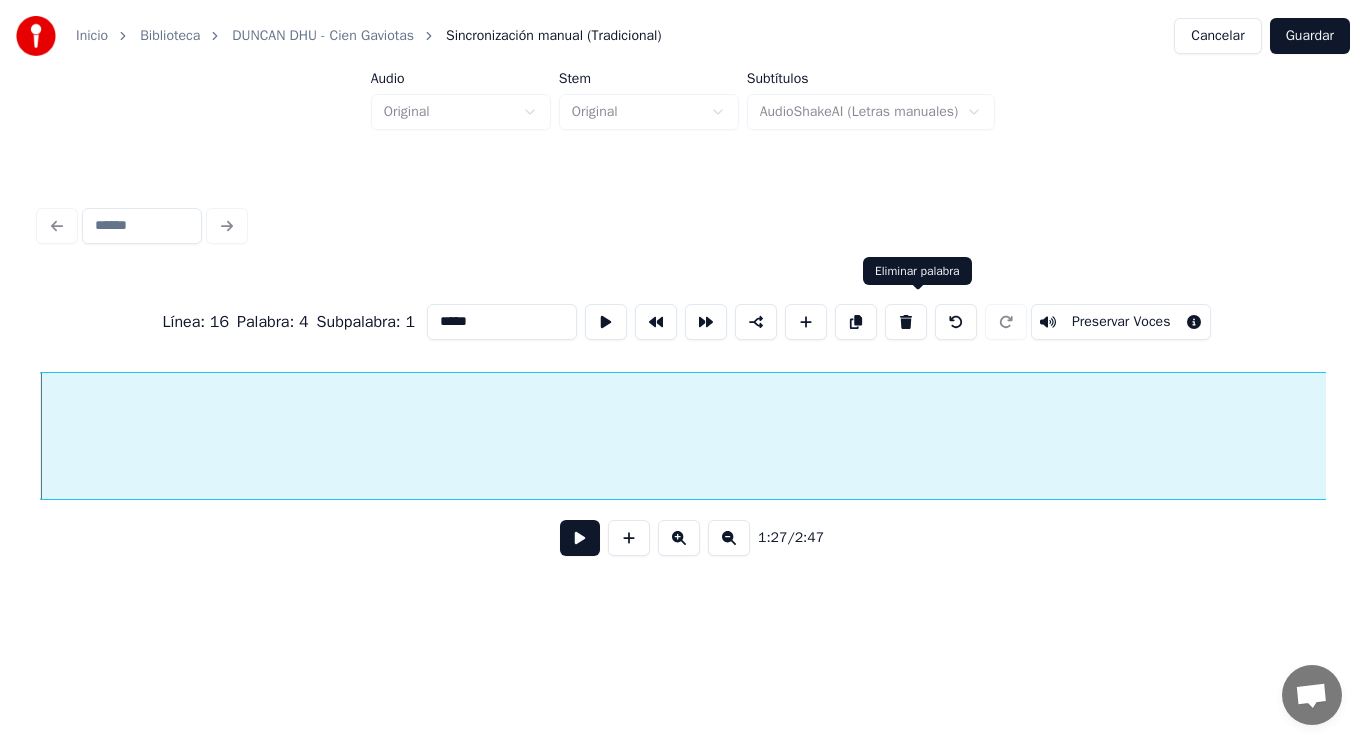 click at bounding box center [906, 322] 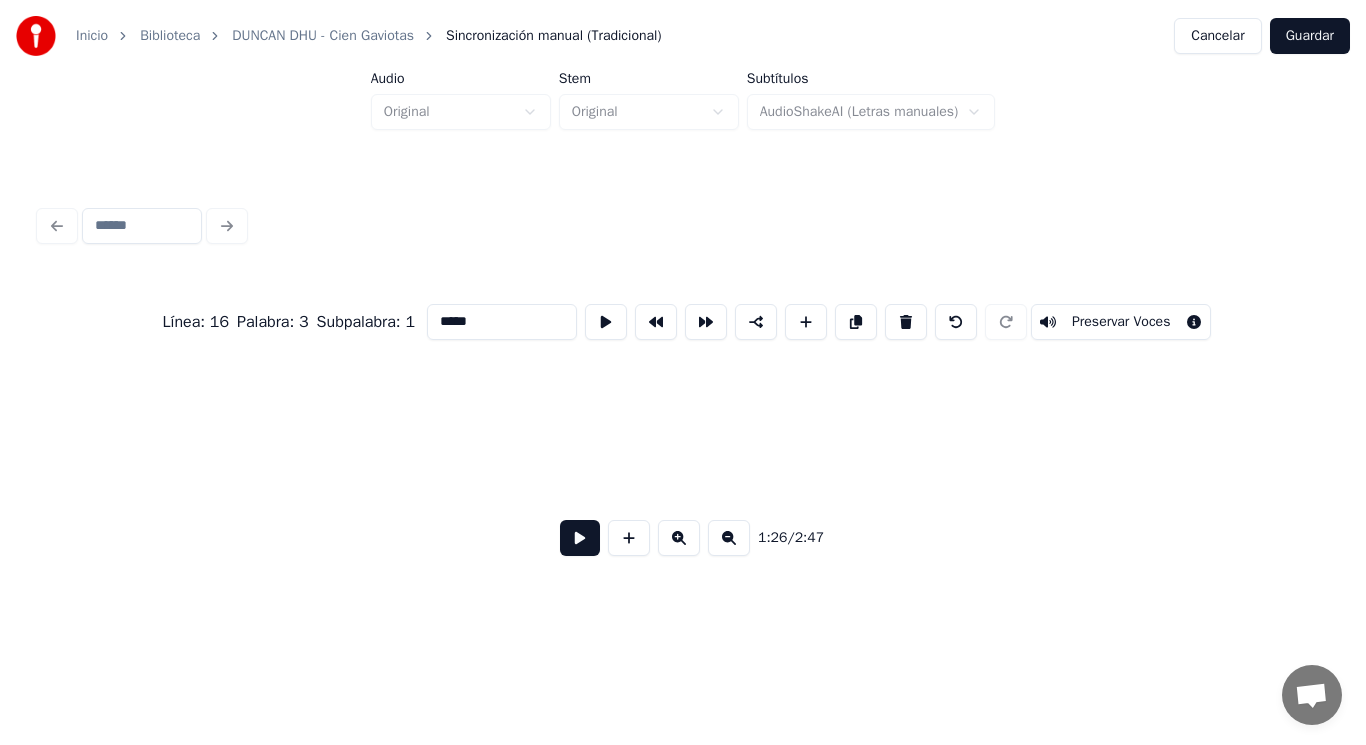 type on "******" 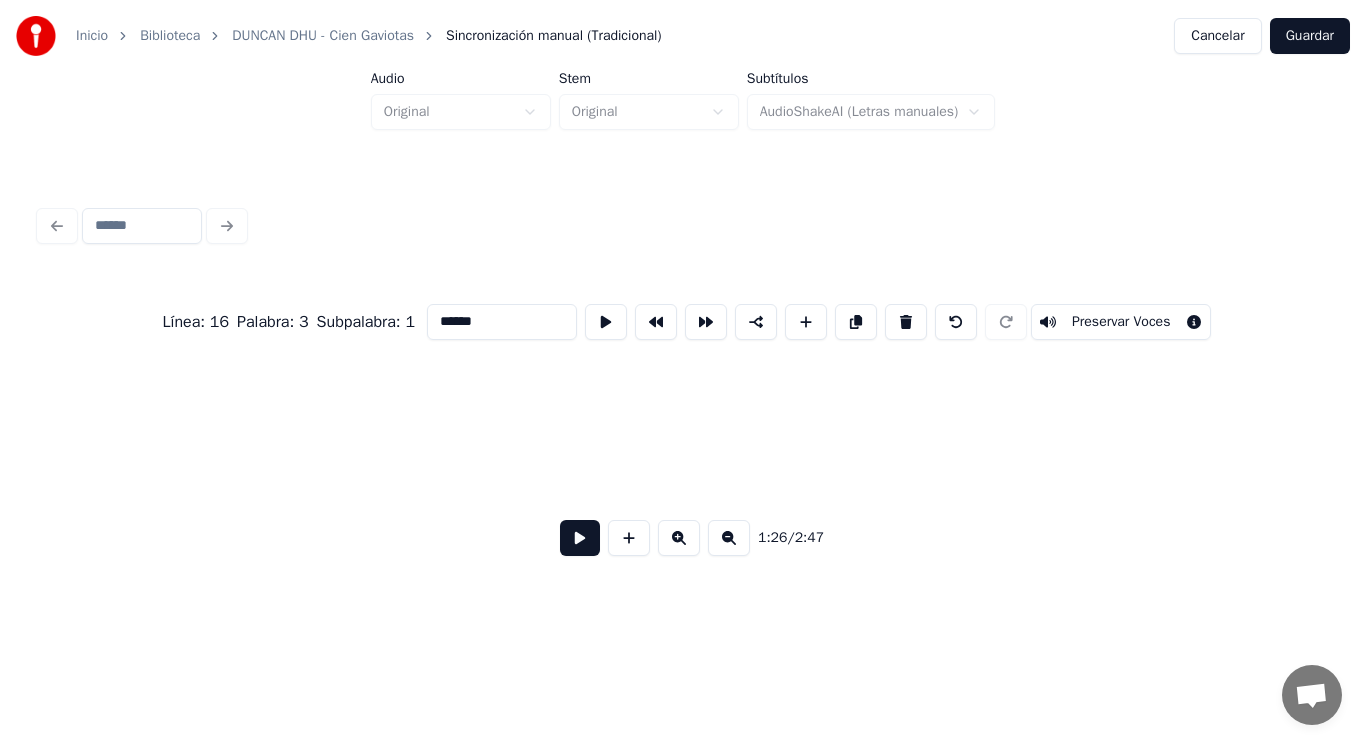 scroll, scrollTop: 0, scrollLeft: 121691, axis: horizontal 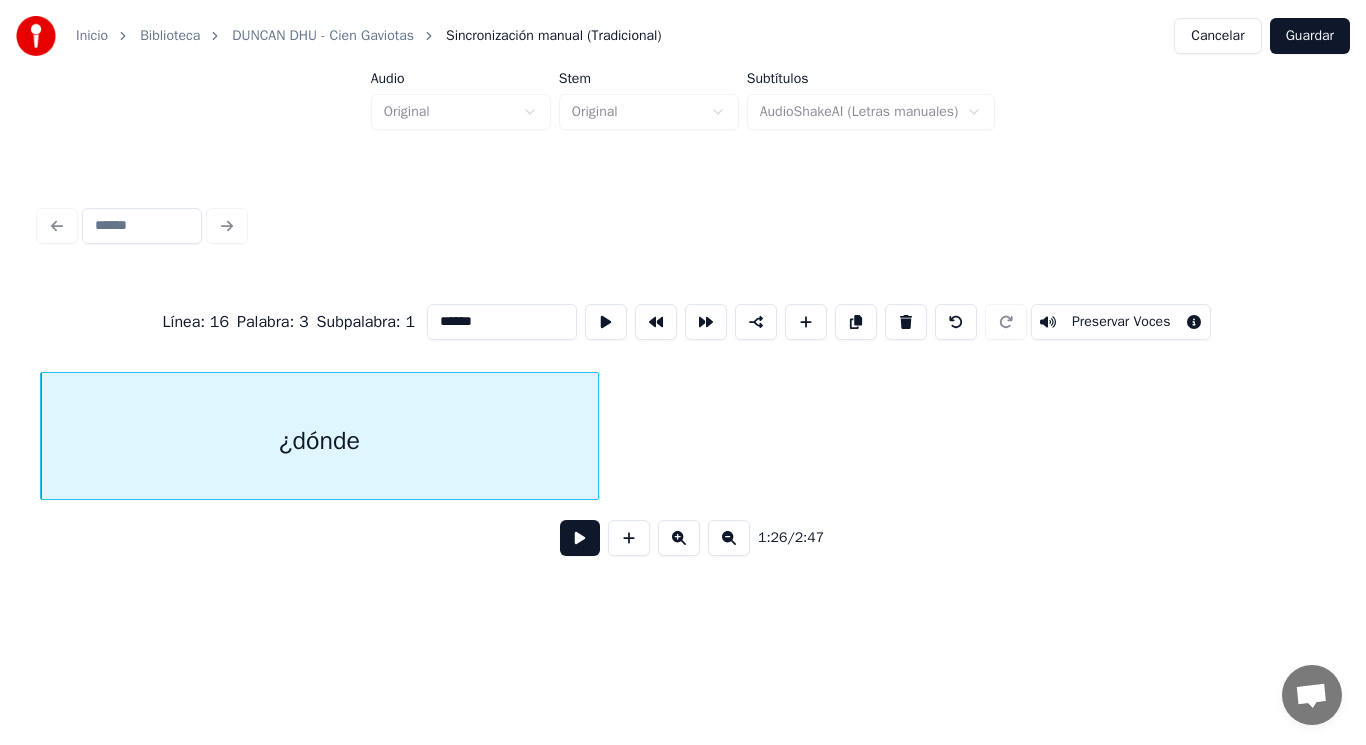 click at bounding box center (580, 538) 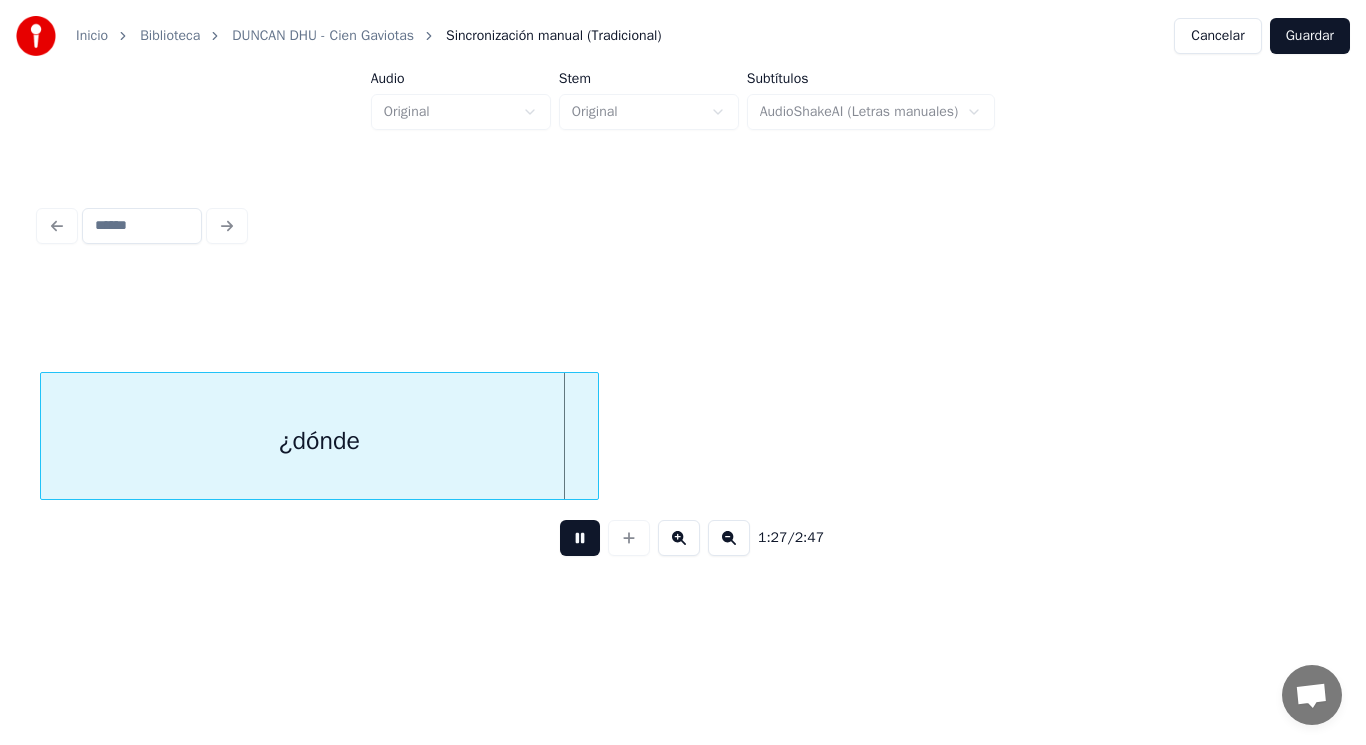click at bounding box center [580, 538] 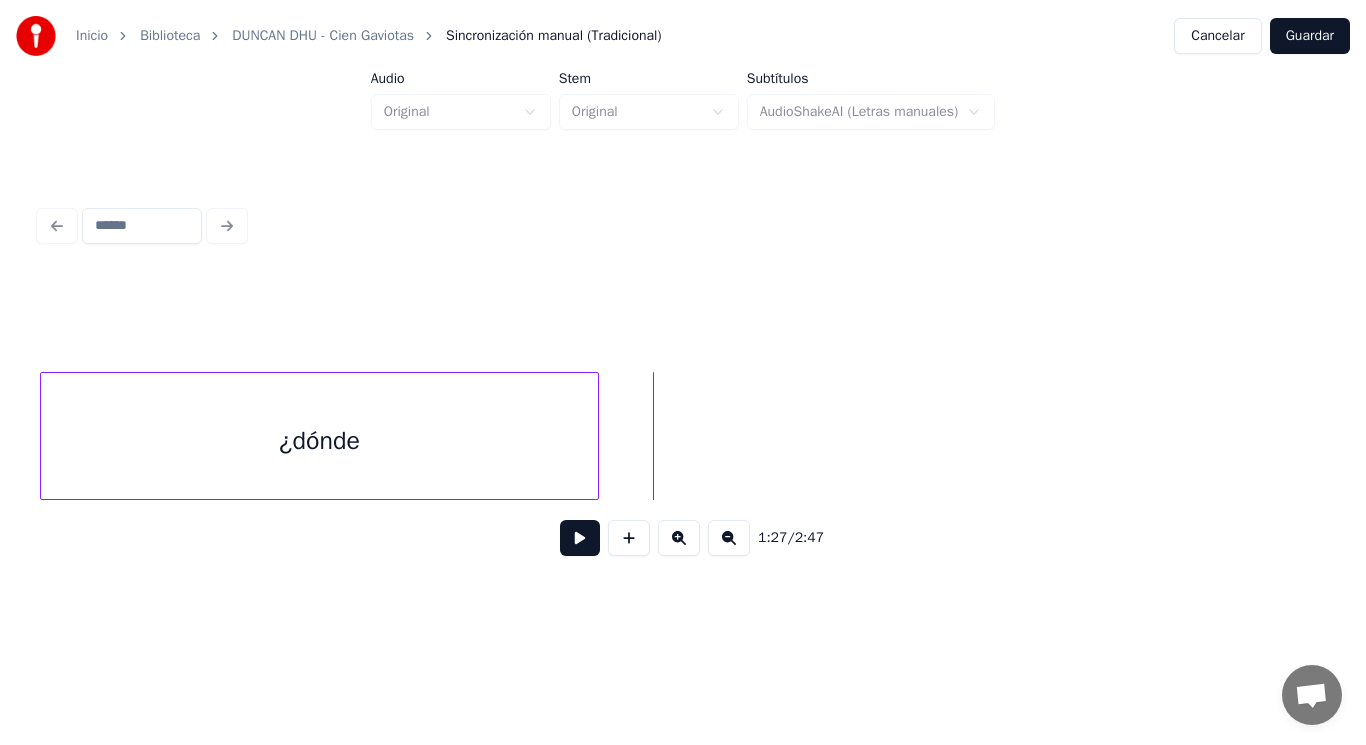 click on "¿dónde" at bounding box center [320, 441] 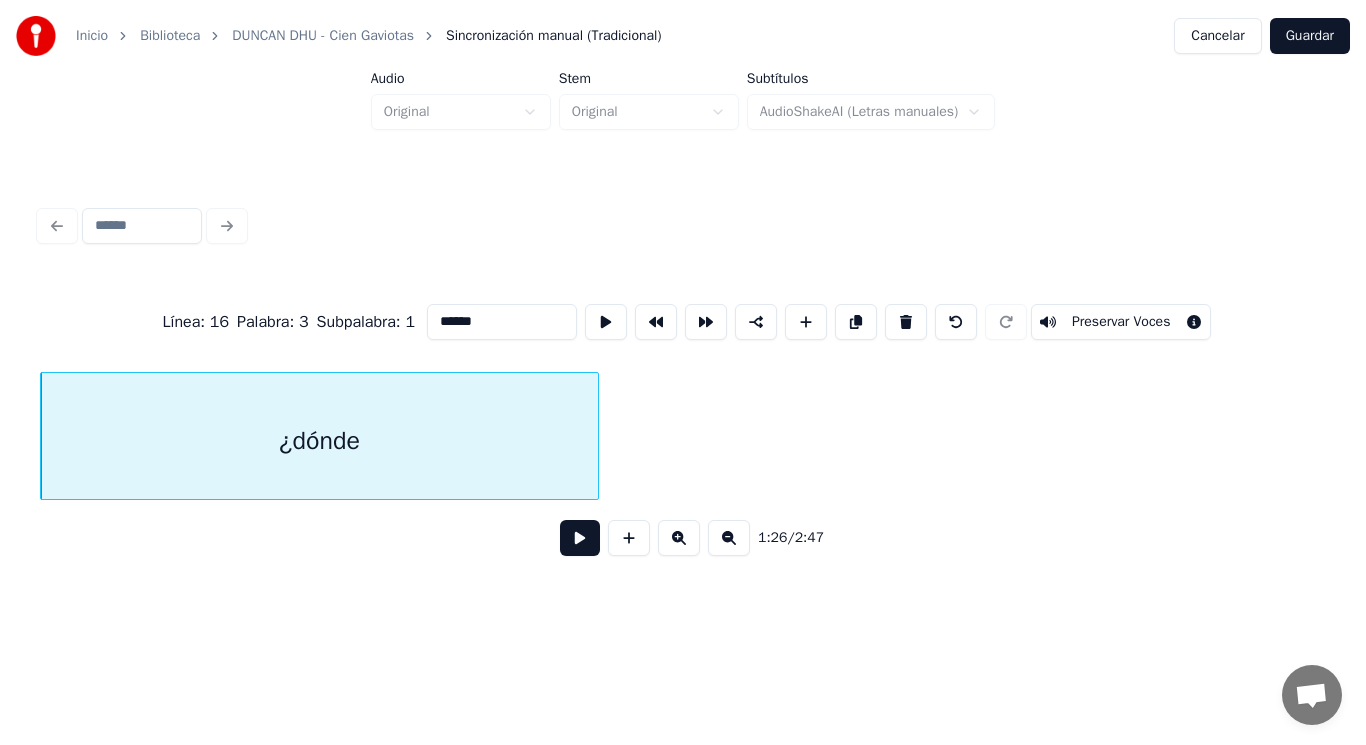 click at bounding box center (580, 538) 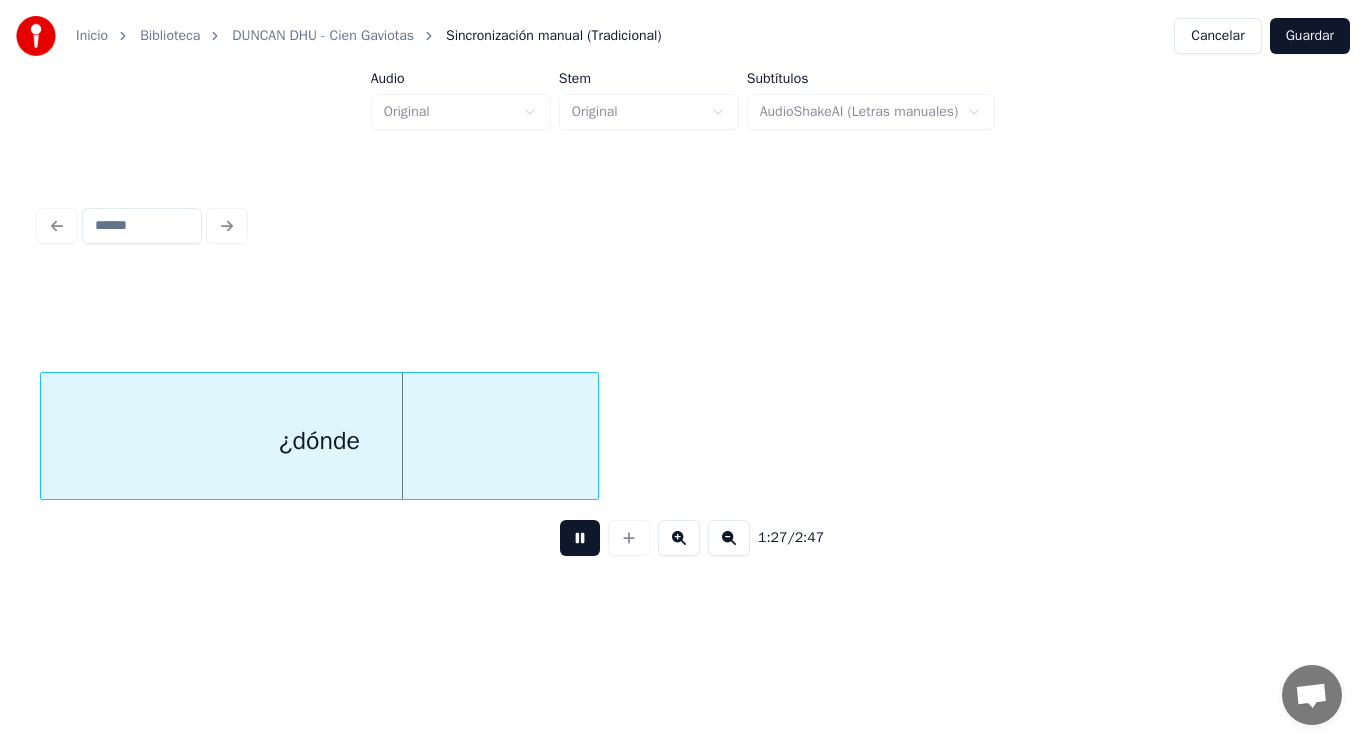 click at bounding box center [580, 538] 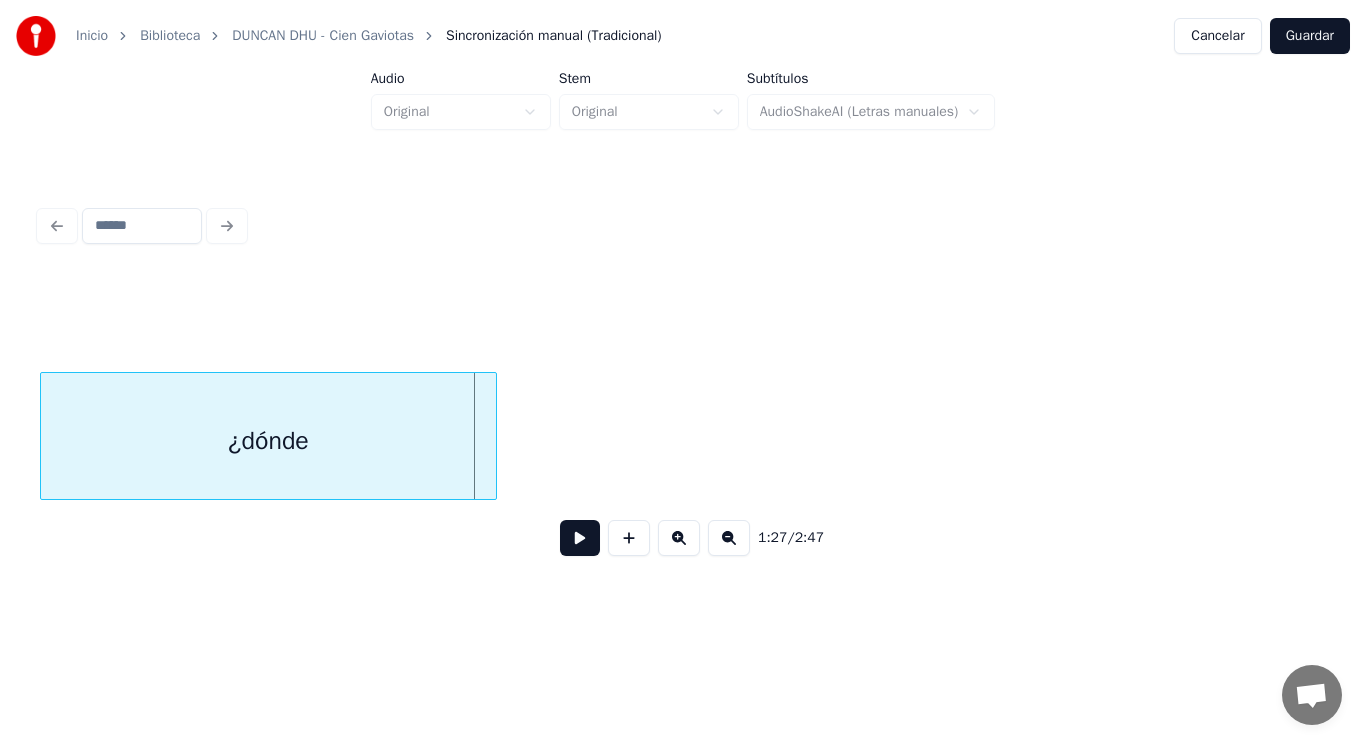 click at bounding box center (493, 436) 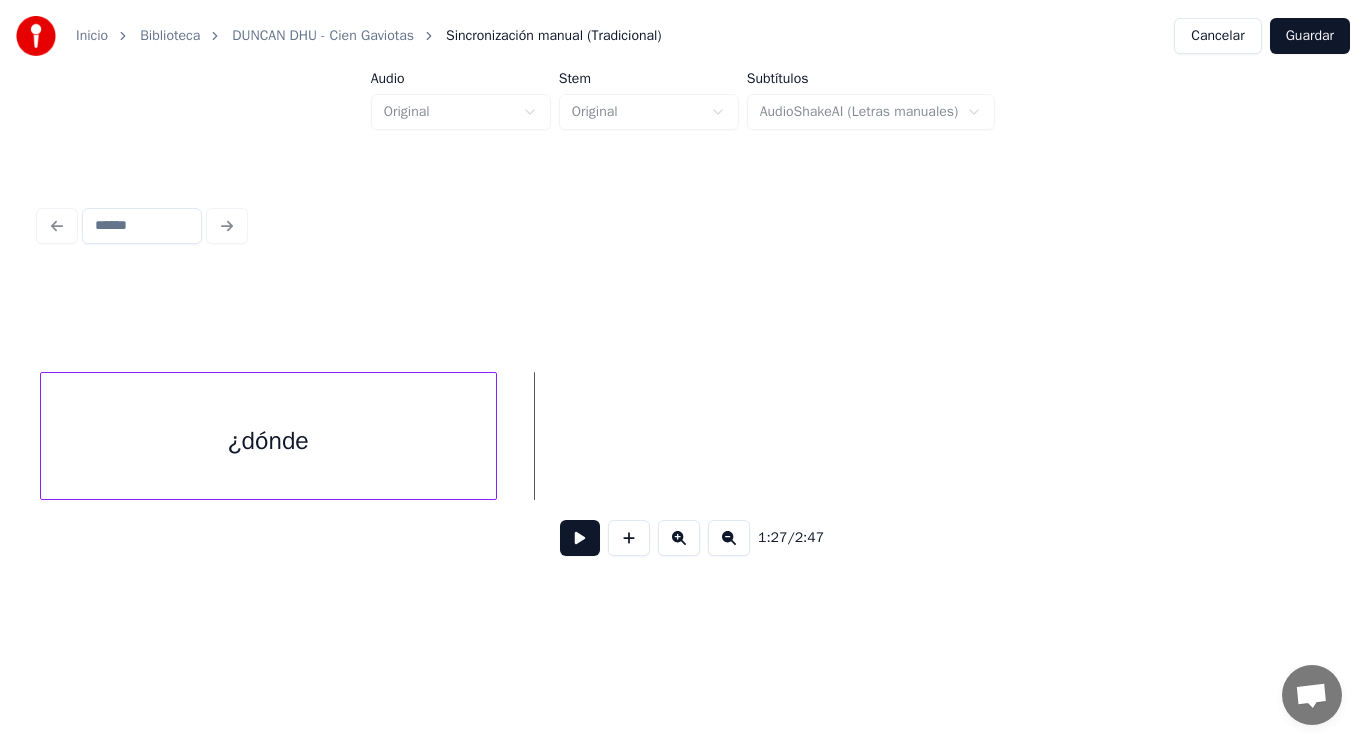 click at bounding box center [580, 538] 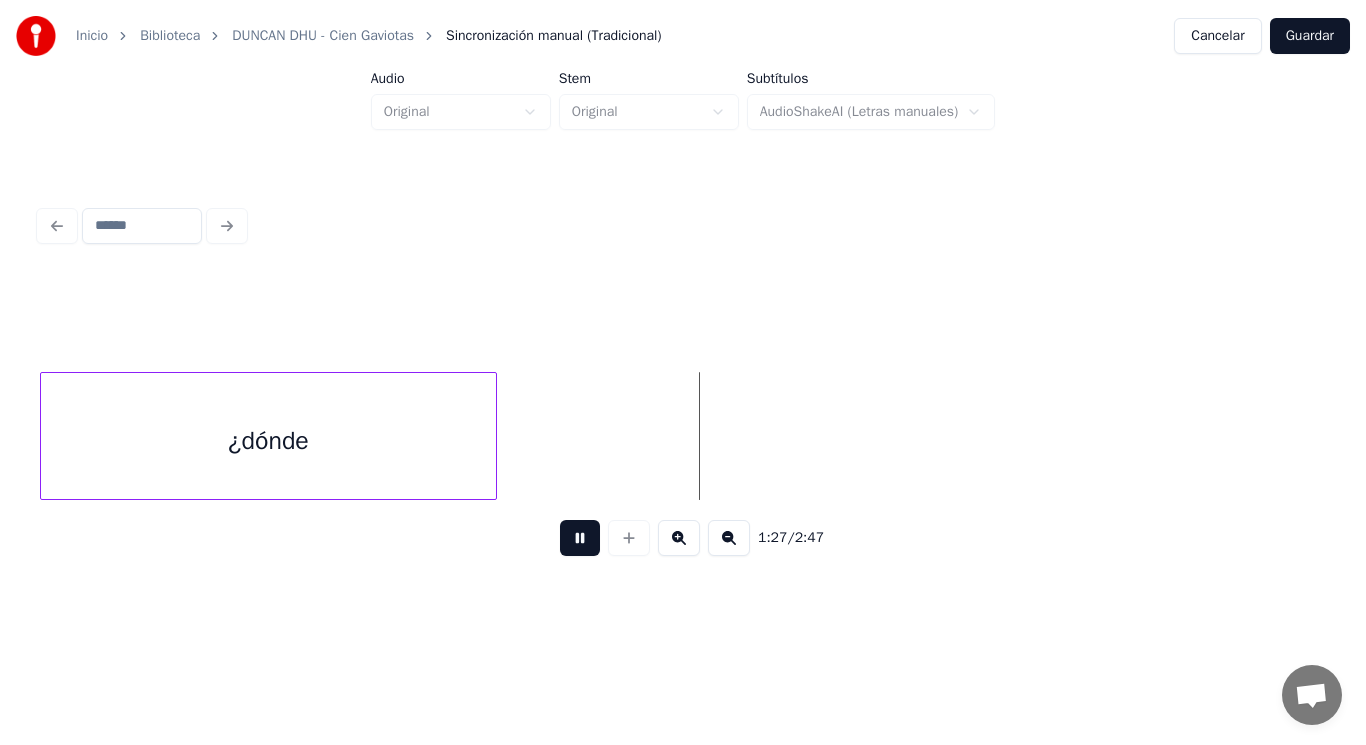 click at bounding box center (580, 538) 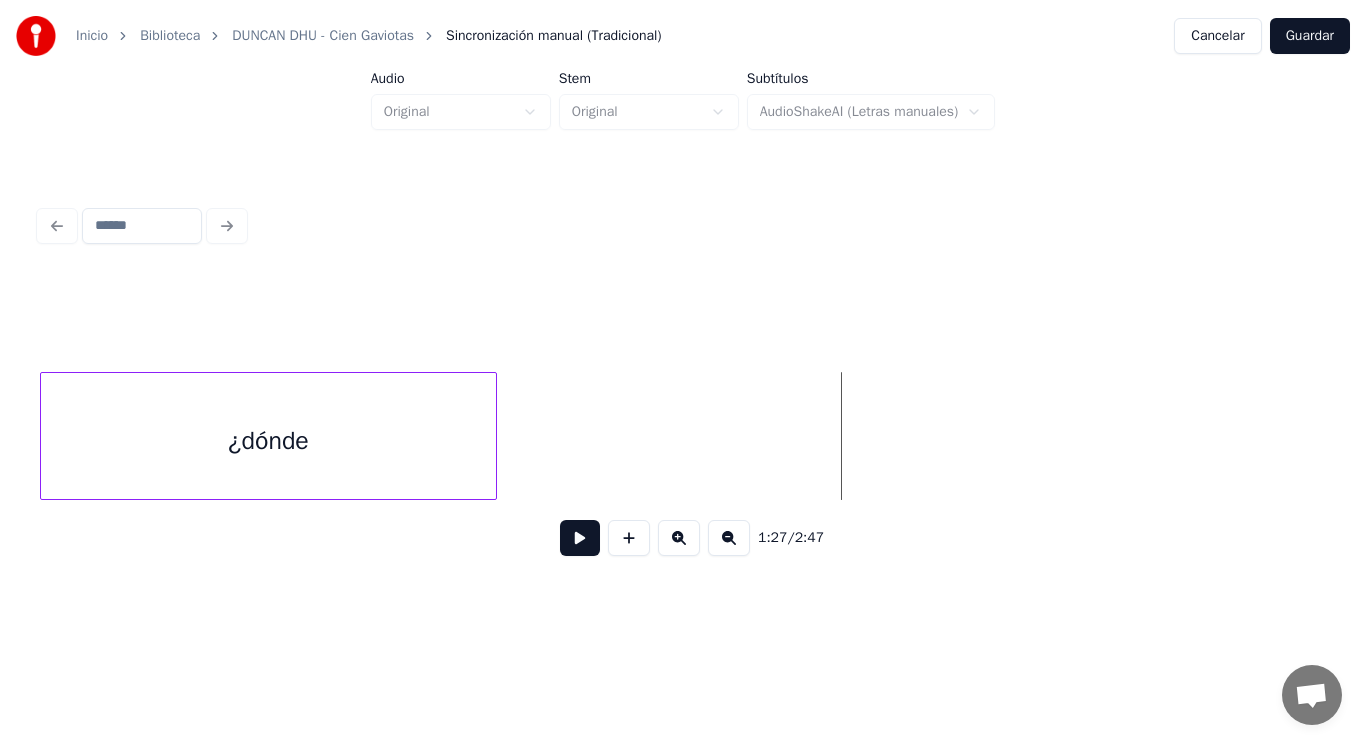 click on "¿dónde" at bounding box center (-4622, 436) 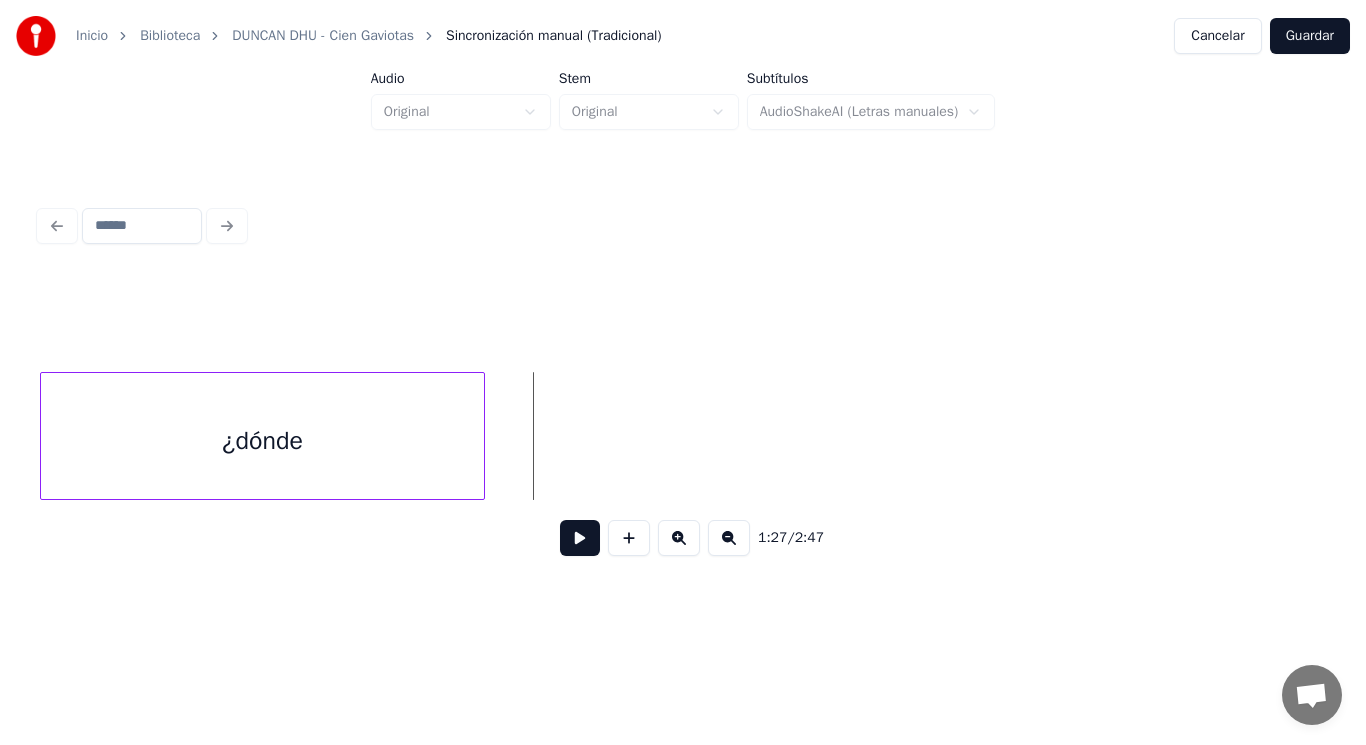 click at bounding box center (481, 436) 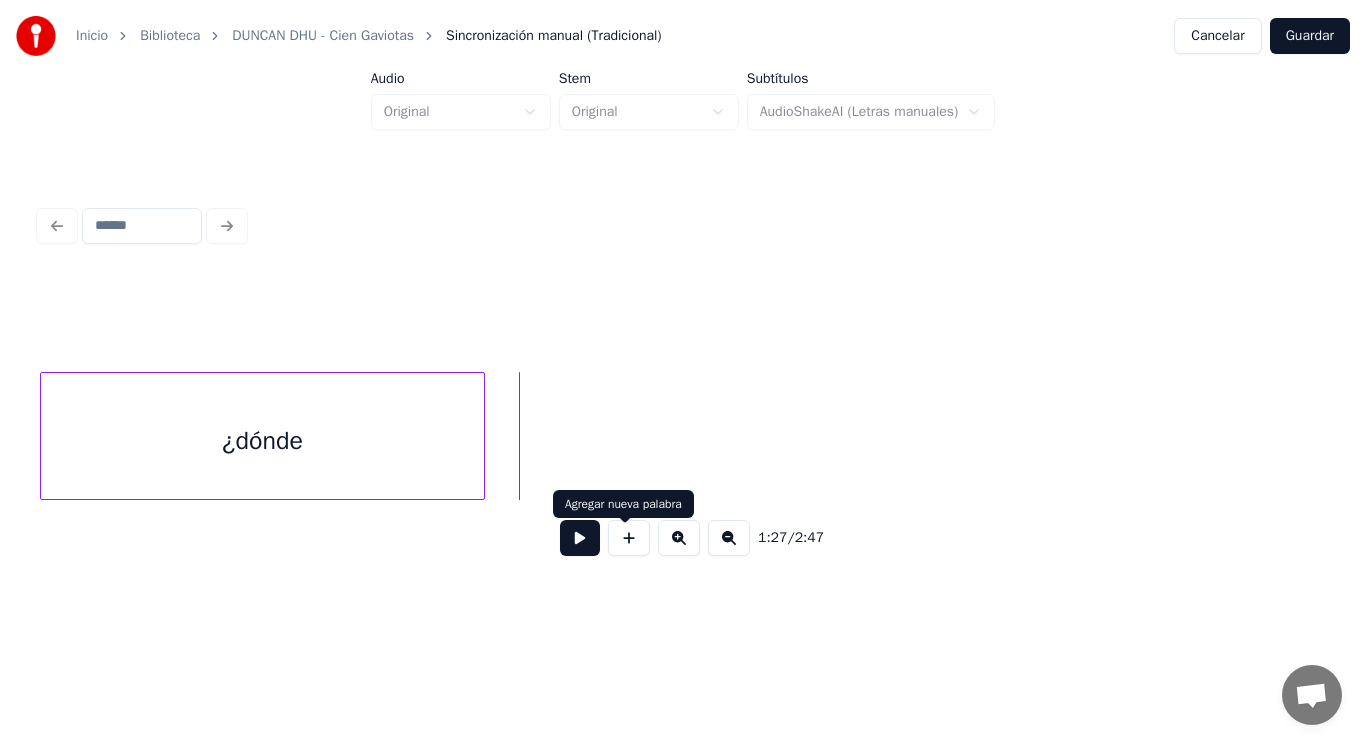 click at bounding box center [629, 538] 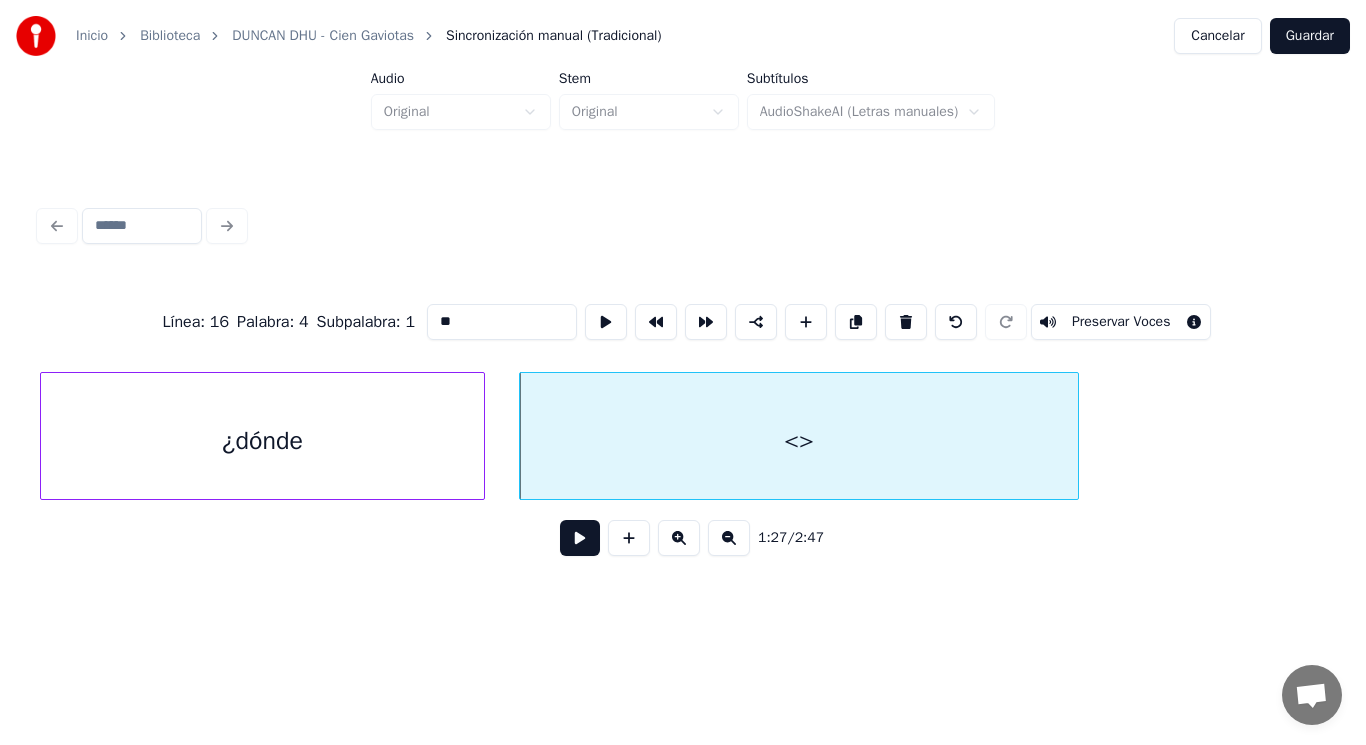 drag, startPoint x: 431, startPoint y: 310, endPoint x: 321, endPoint y: 311, distance: 110.00455 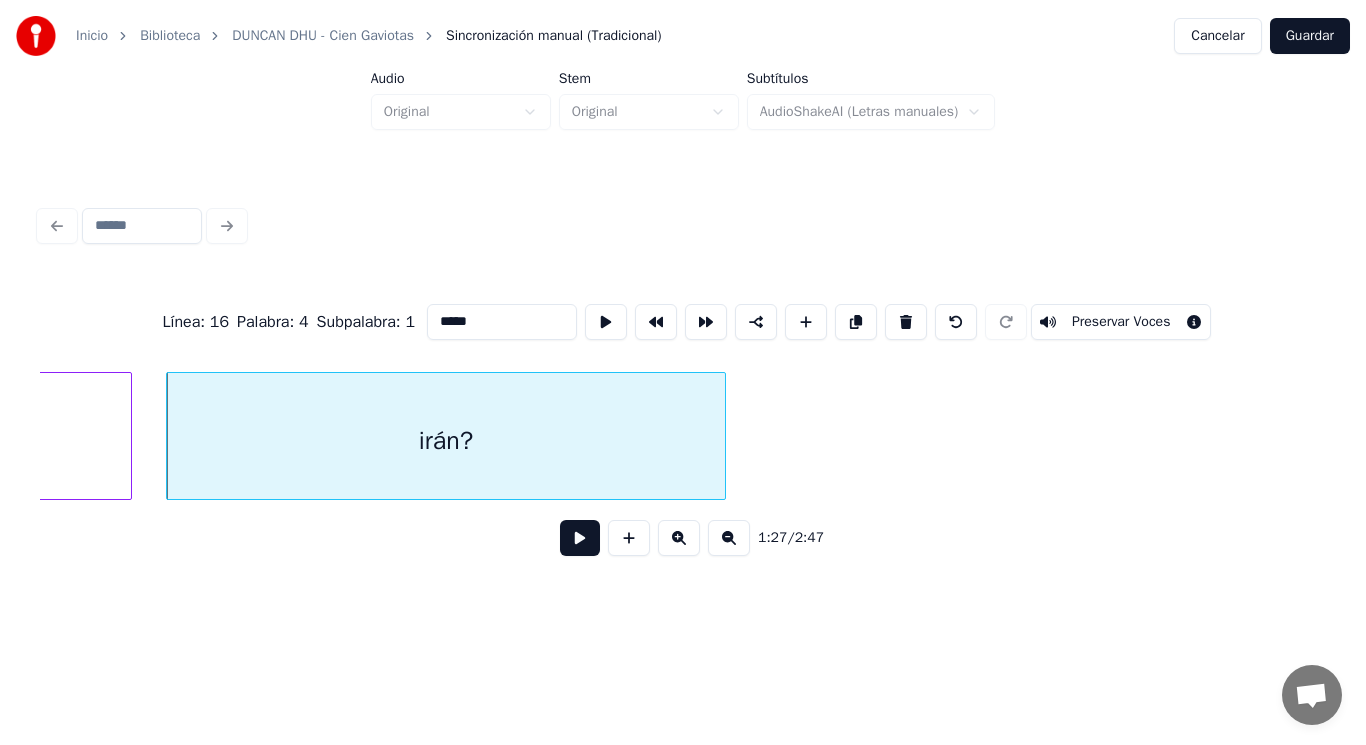 scroll, scrollTop: 0, scrollLeft: 122051, axis: horizontal 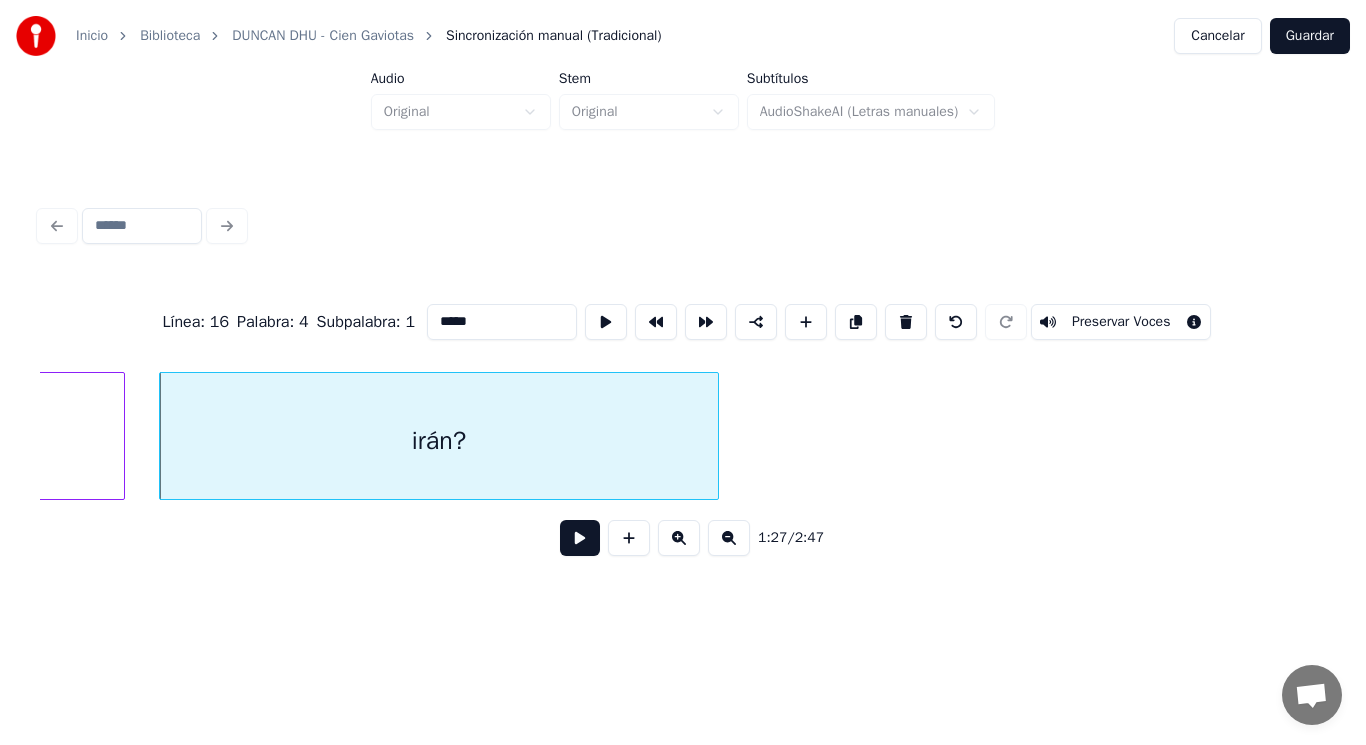 type on "*****" 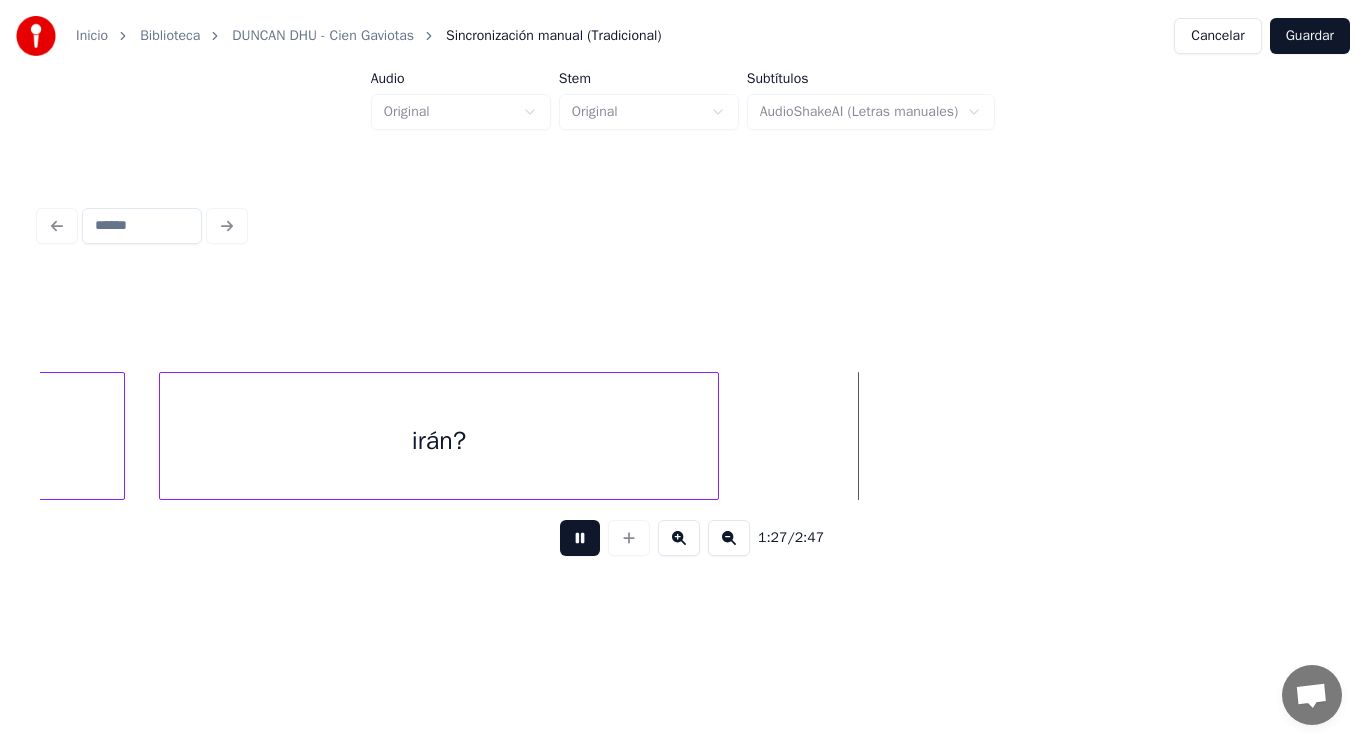 click at bounding box center (580, 538) 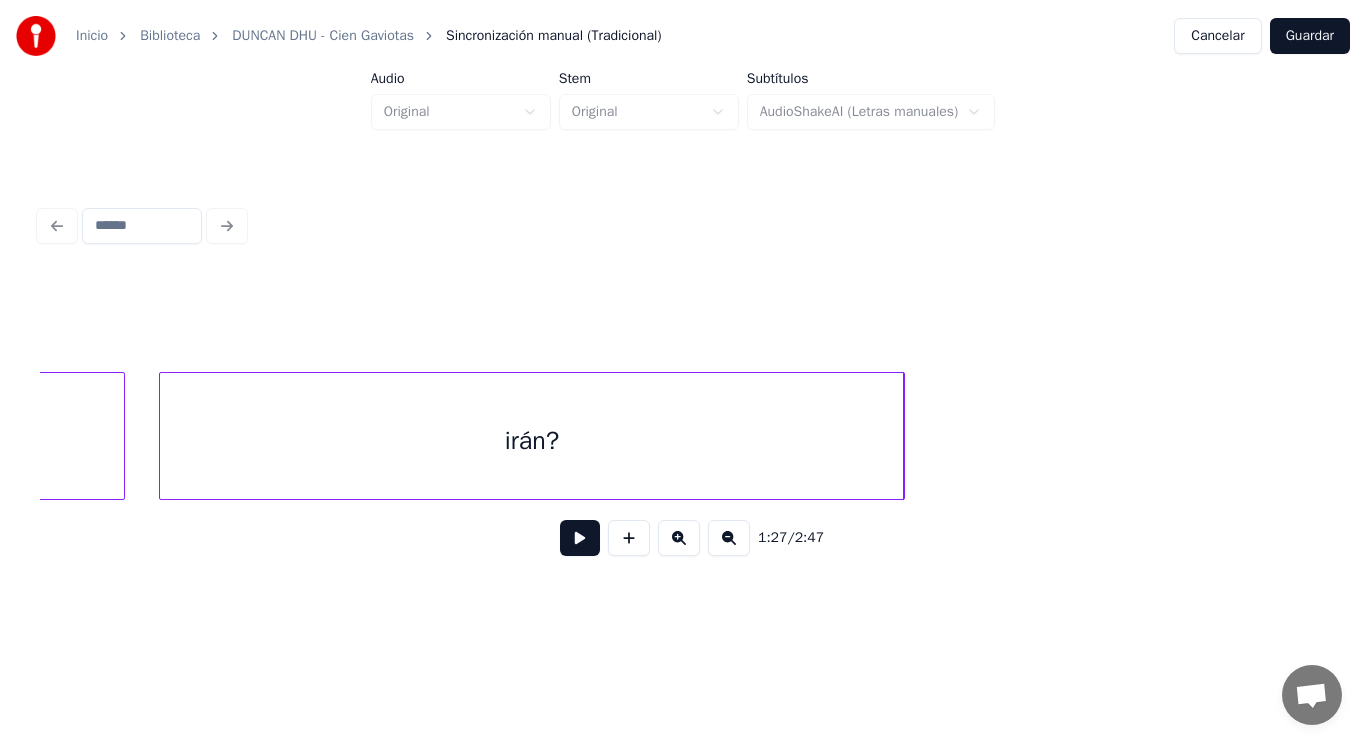 click at bounding box center [901, 436] 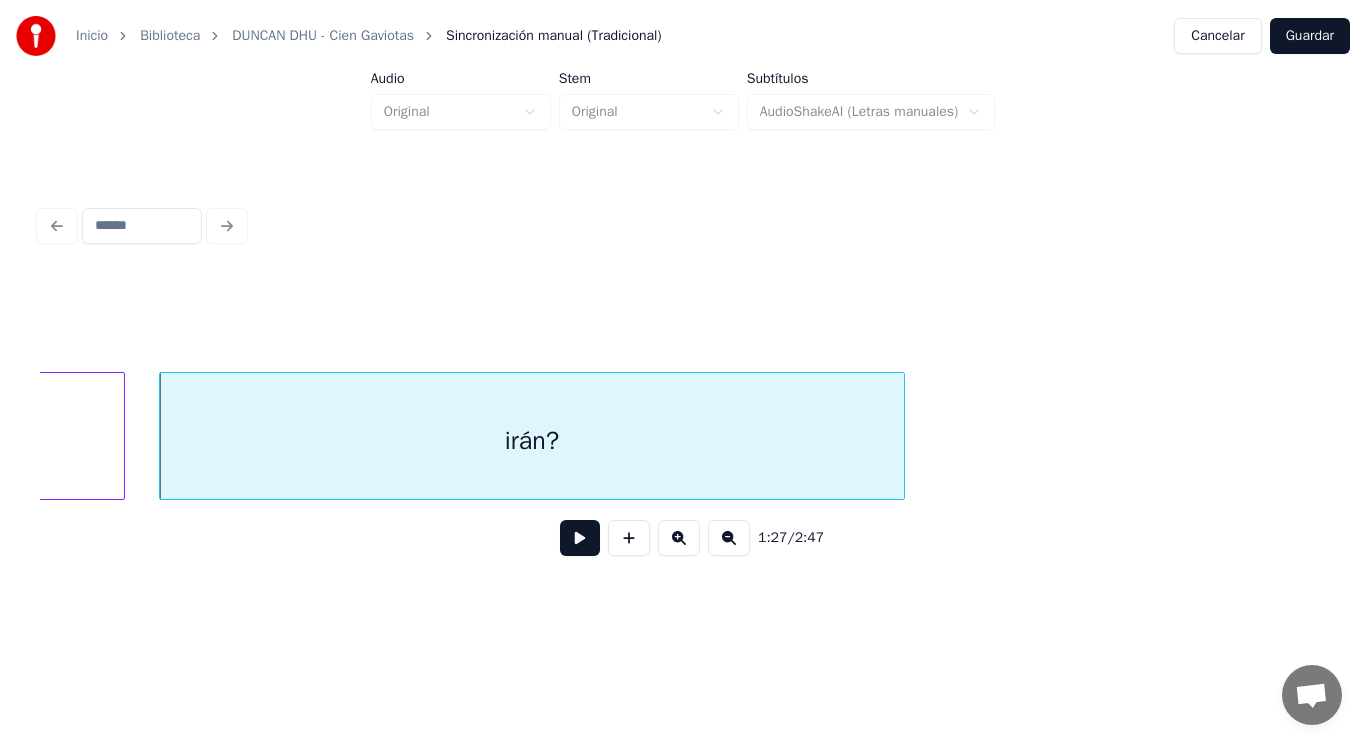 click at bounding box center [580, 538] 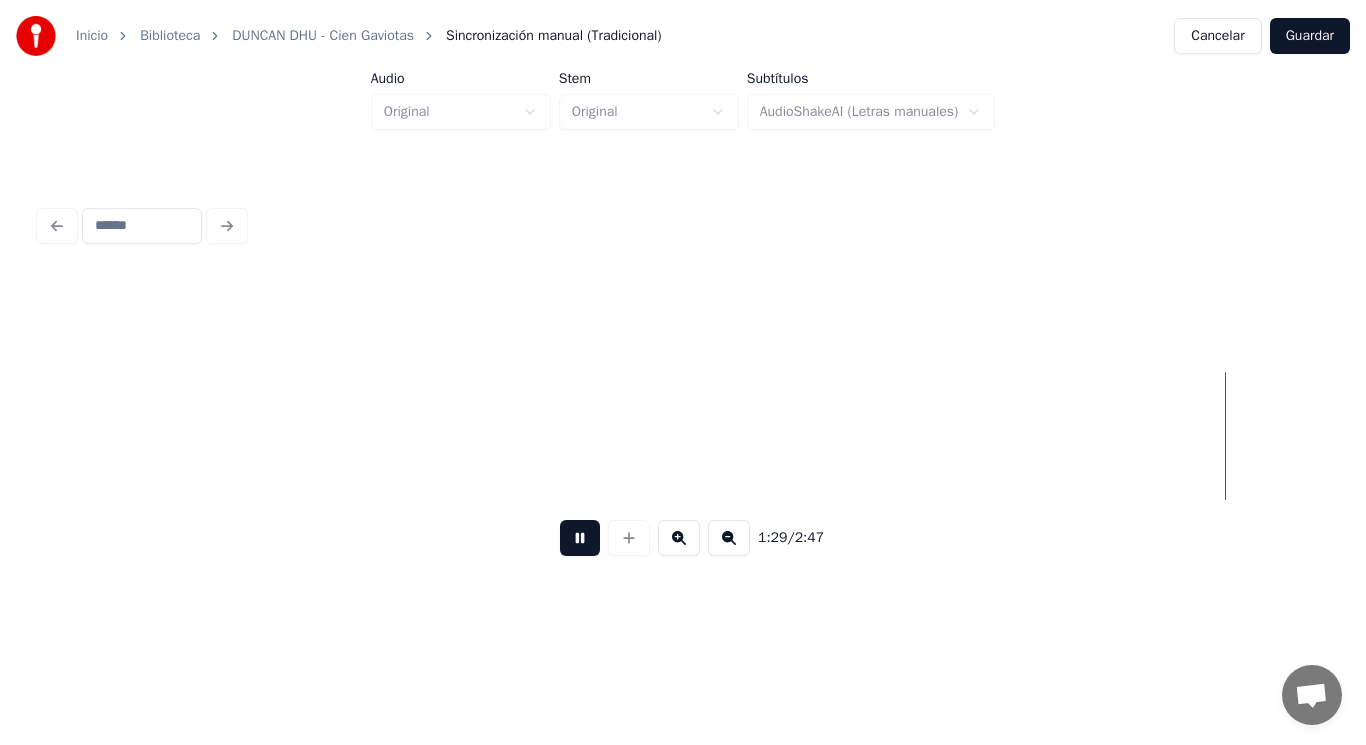 scroll, scrollTop: 0, scrollLeft: 125947, axis: horizontal 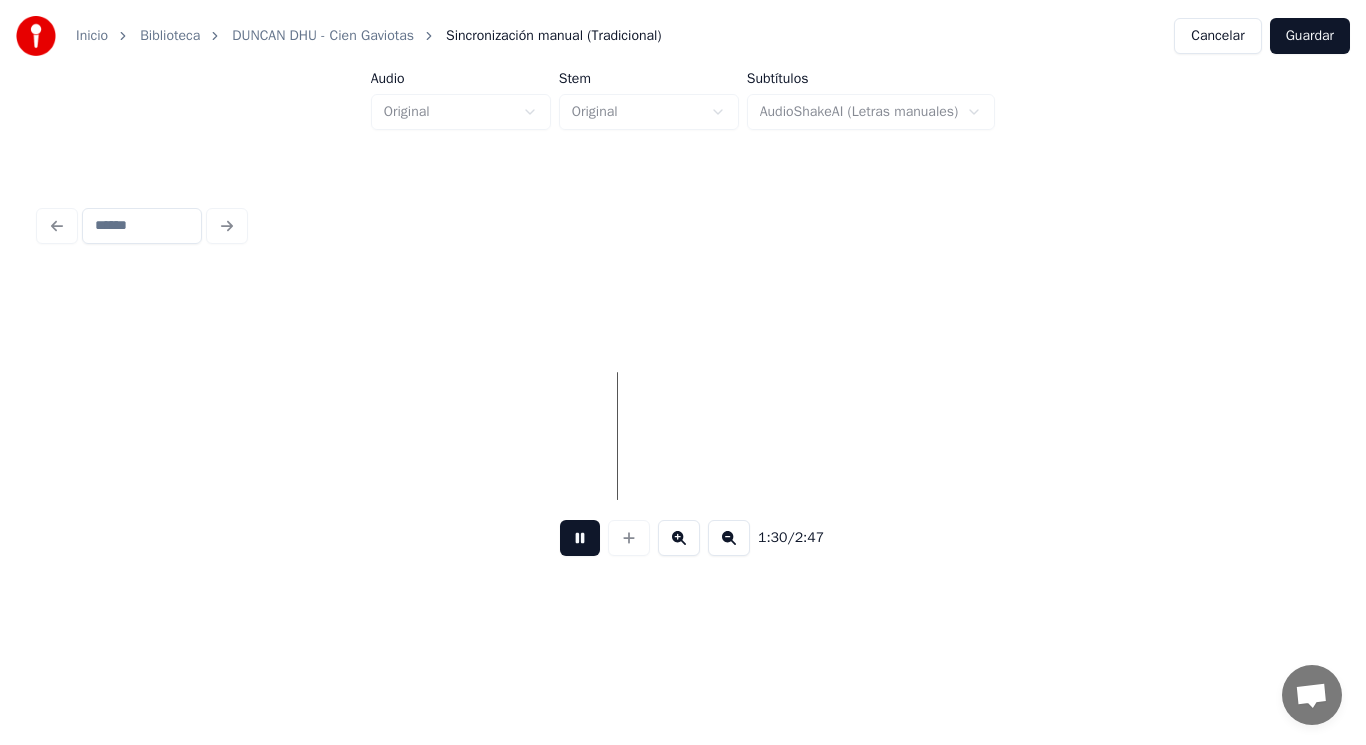 click at bounding box center (580, 538) 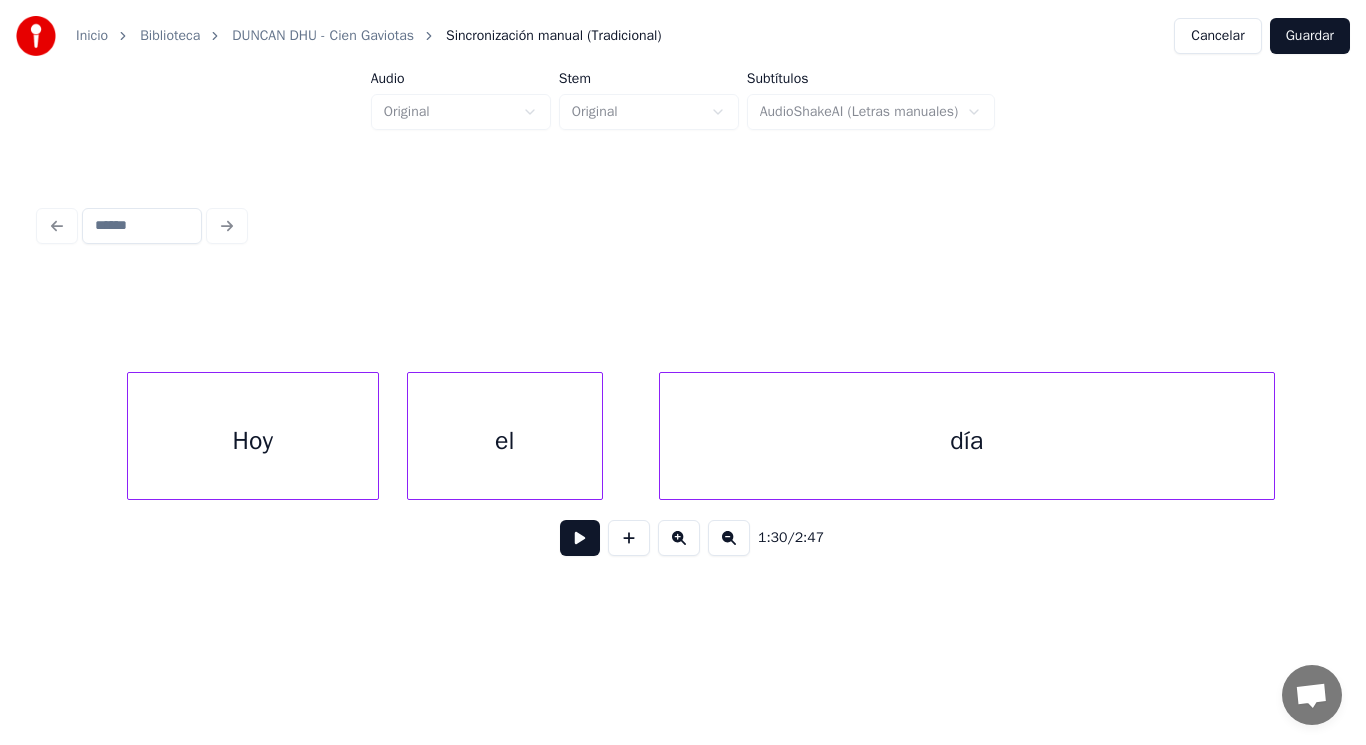 scroll, scrollTop: 0, scrollLeft: 141359, axis: horizontal 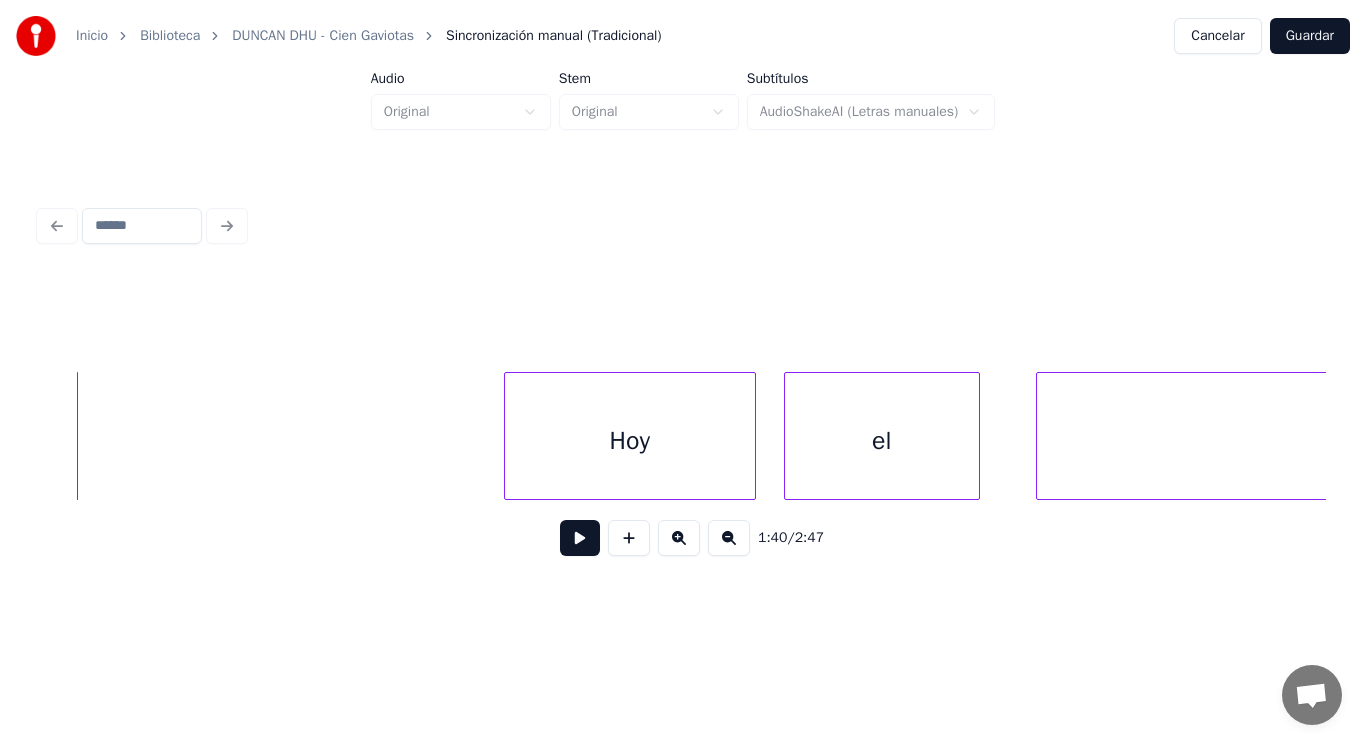 click at bounding box center [580, 538] 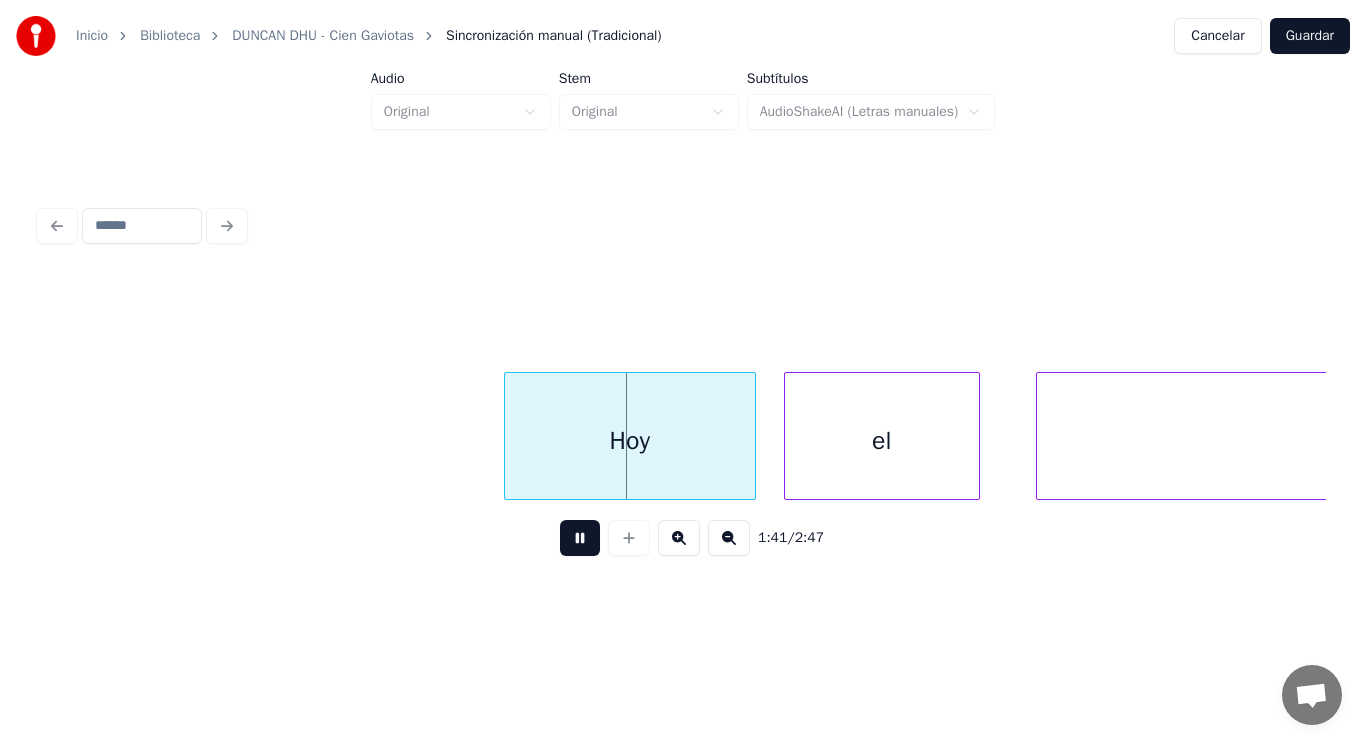 click at bounding box center [580, 538] 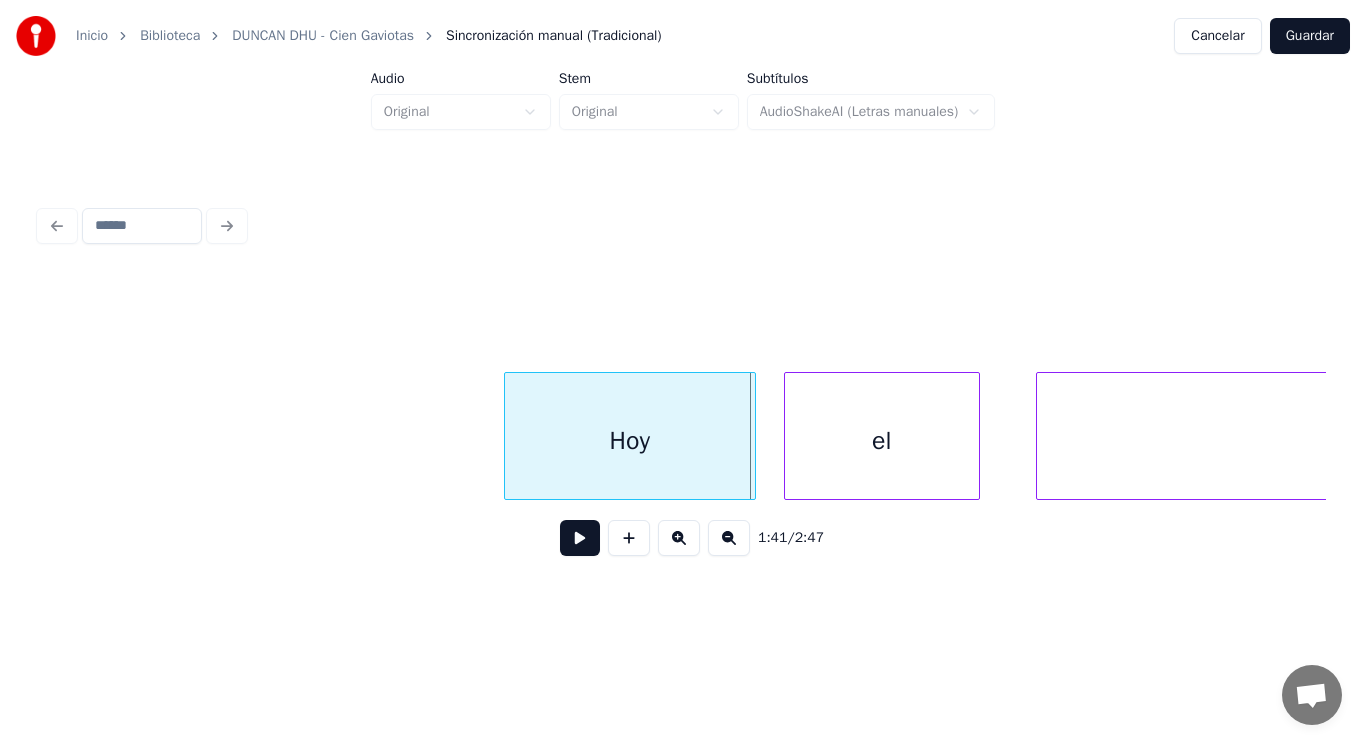 click on "Hoy" at bounding box center (630, 441) 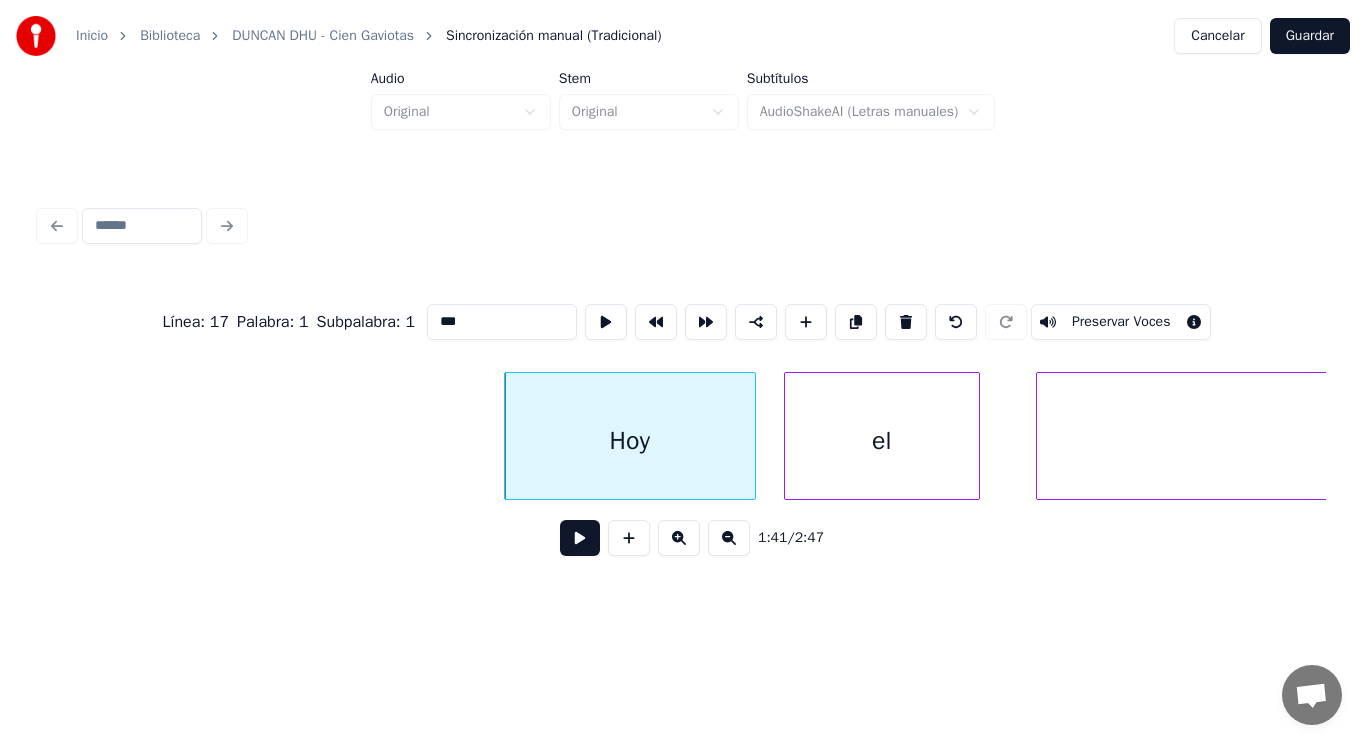click at bounding box center (580, 538) 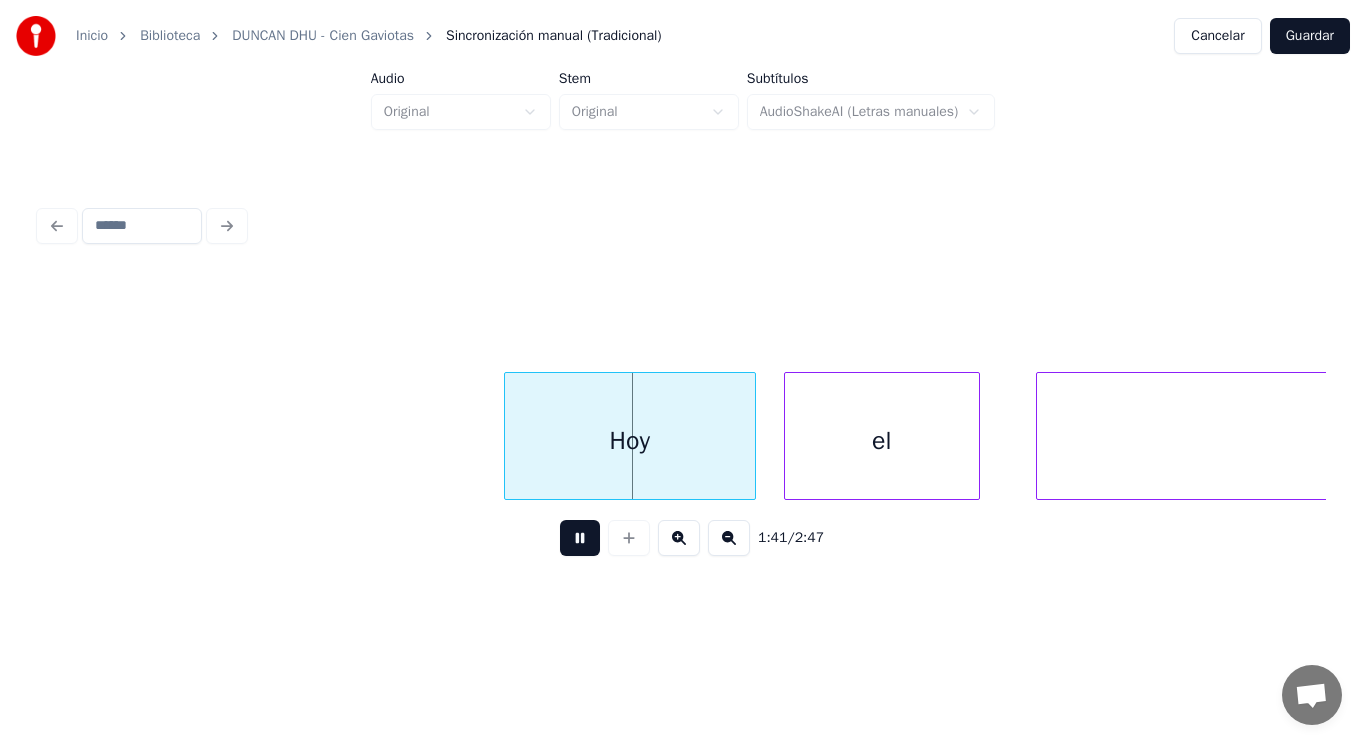 click at bounding box center [580, 538] 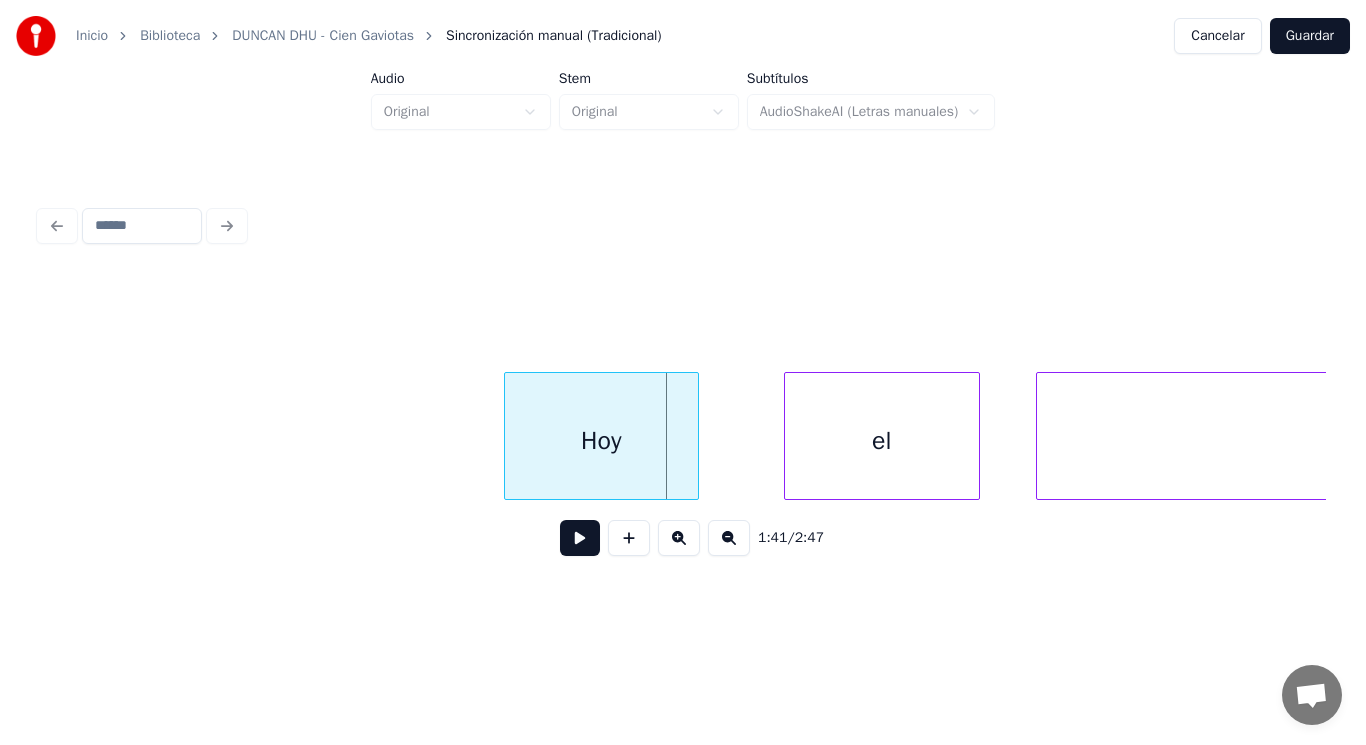 click at bounding box center [695, 436] 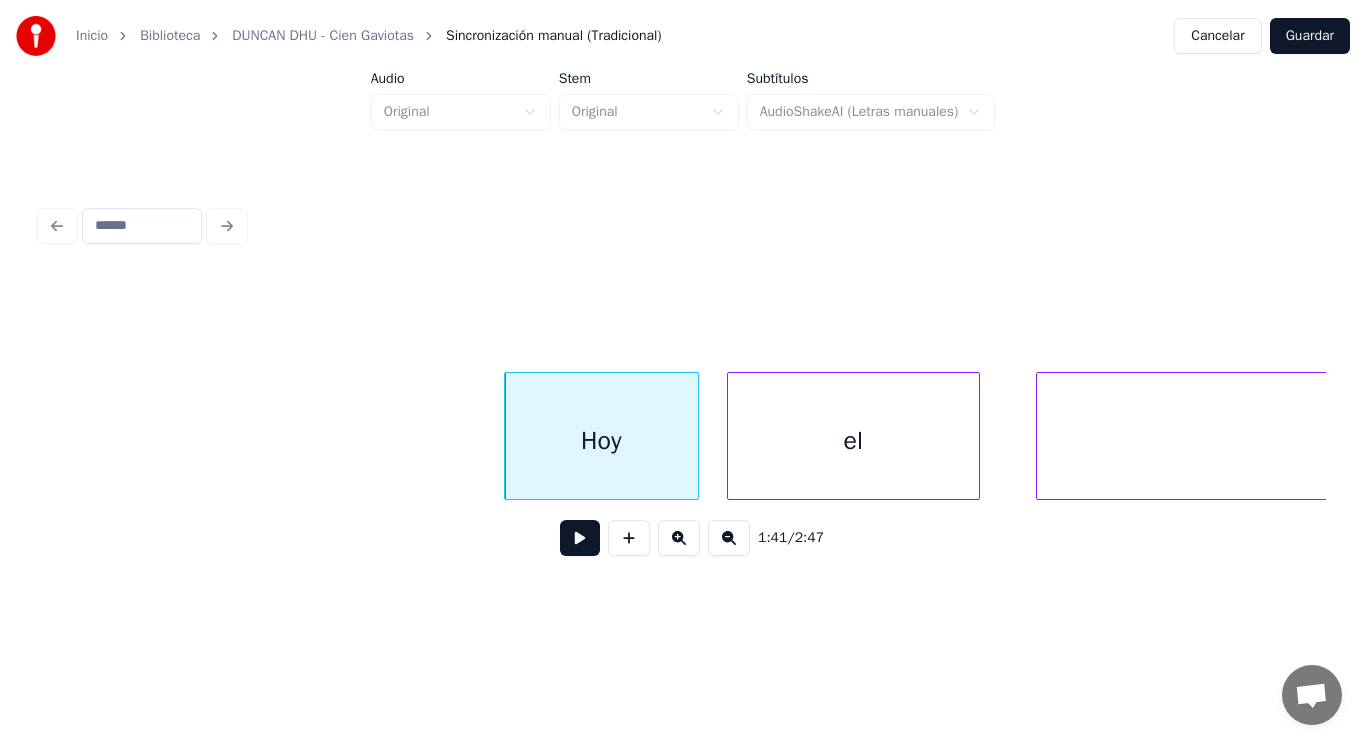 click at bounding box center (731, 436) 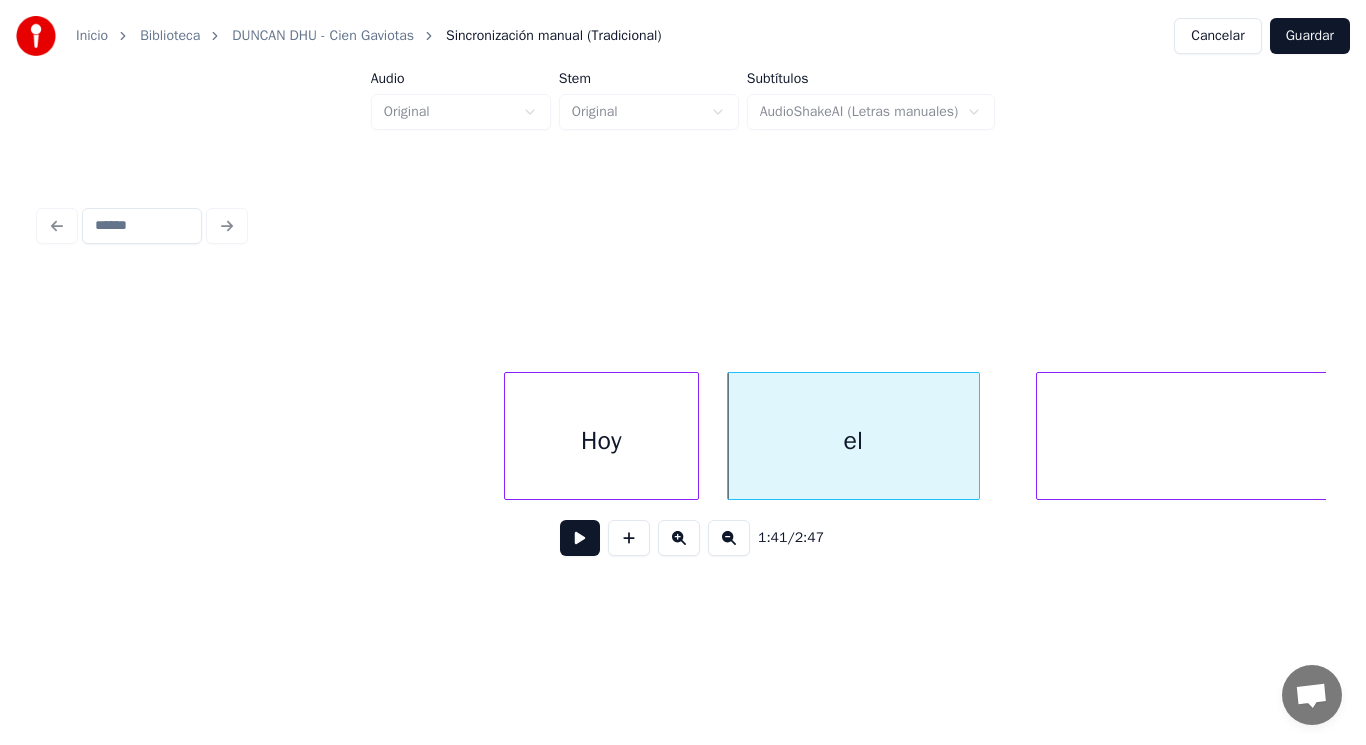 click at bounding box center [580, 538] 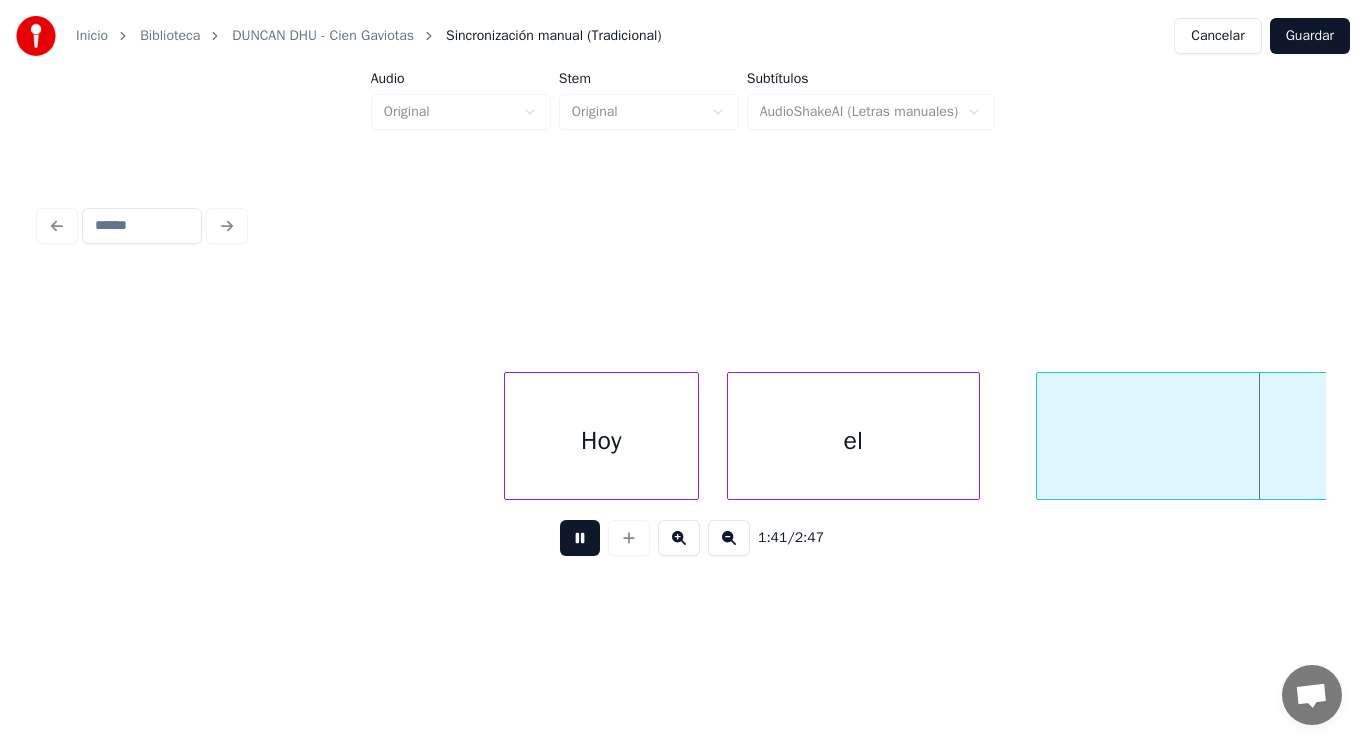 click at bounding box center [580, 538] 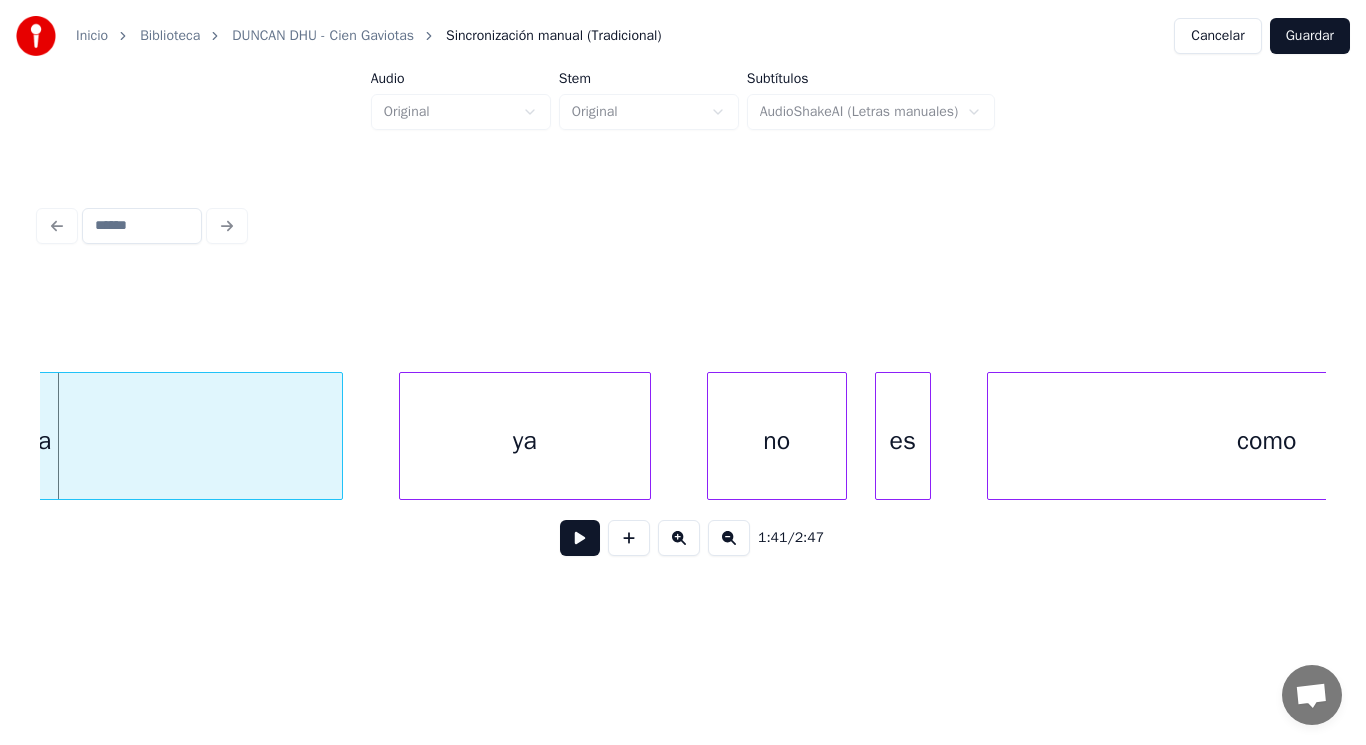 click at bounding box center [580, 538] 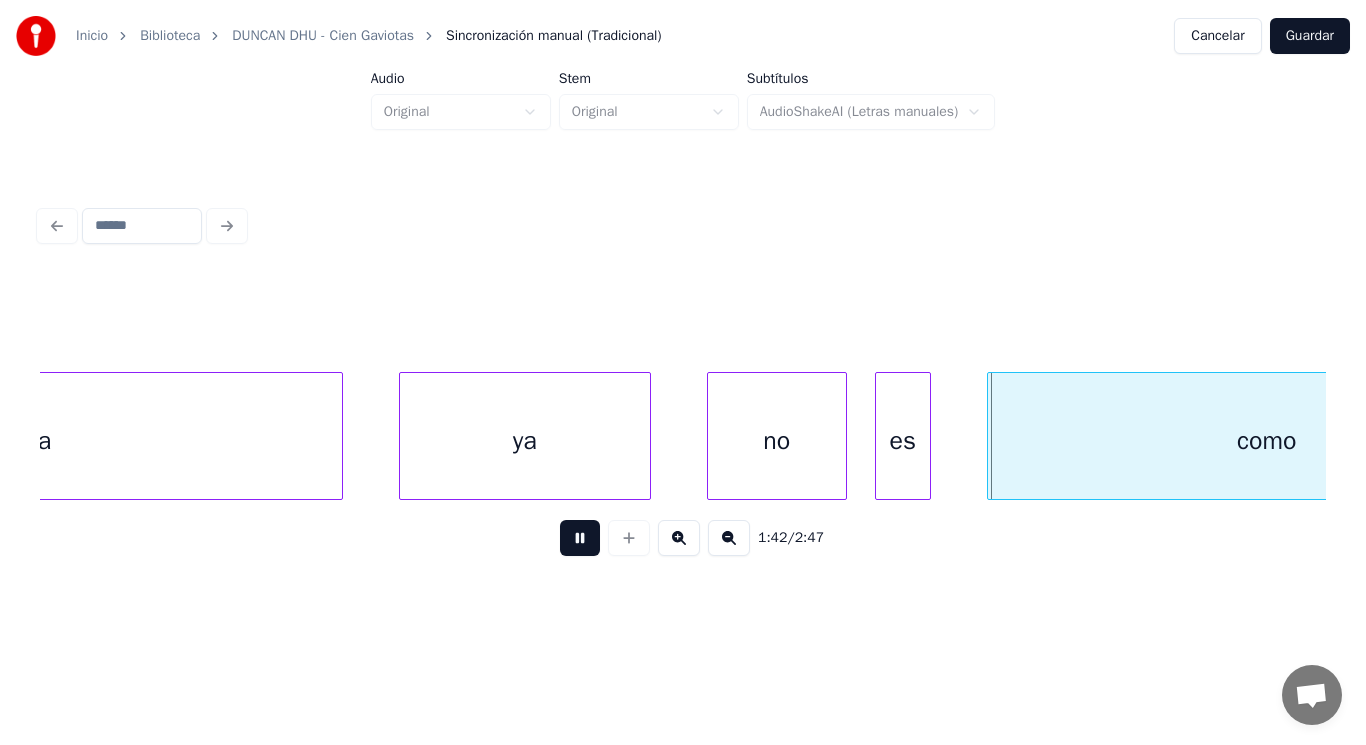click at bounding box center (580, 538) 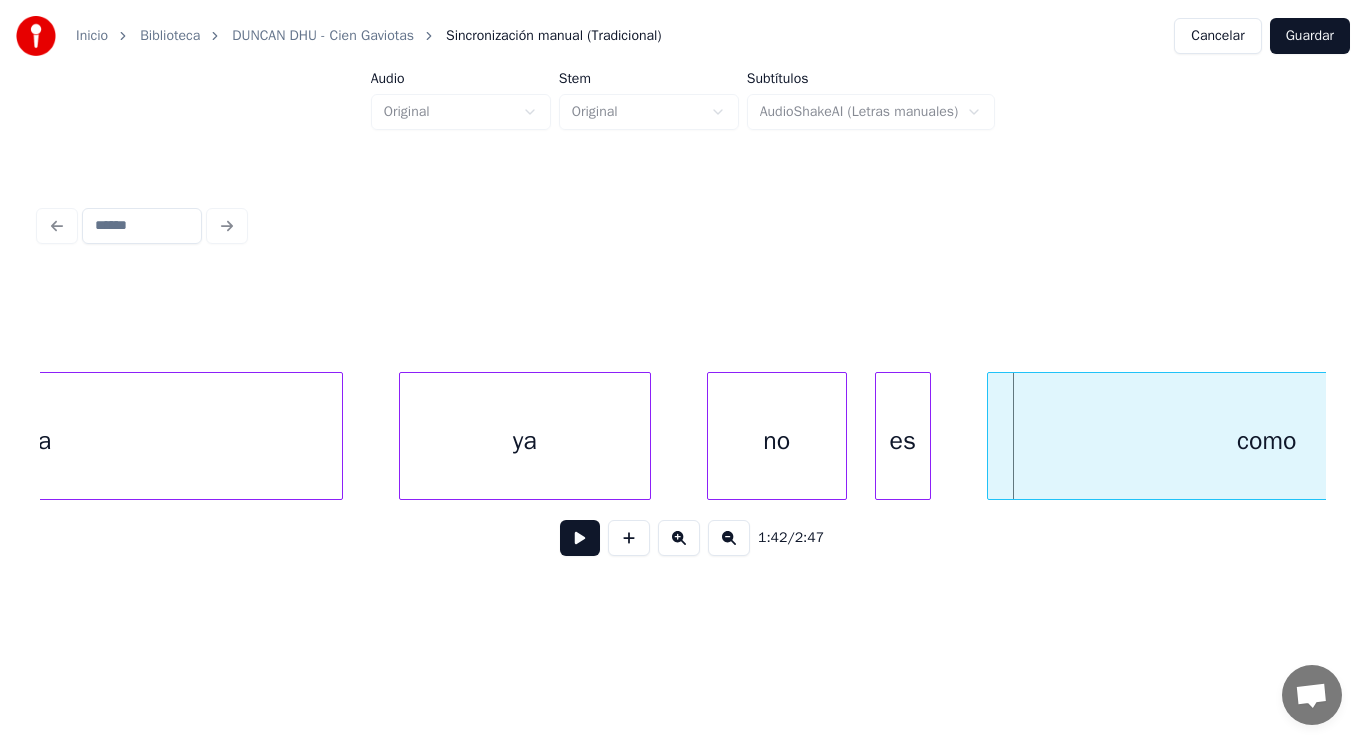 click on "como" at bounding box center [1267, 441] 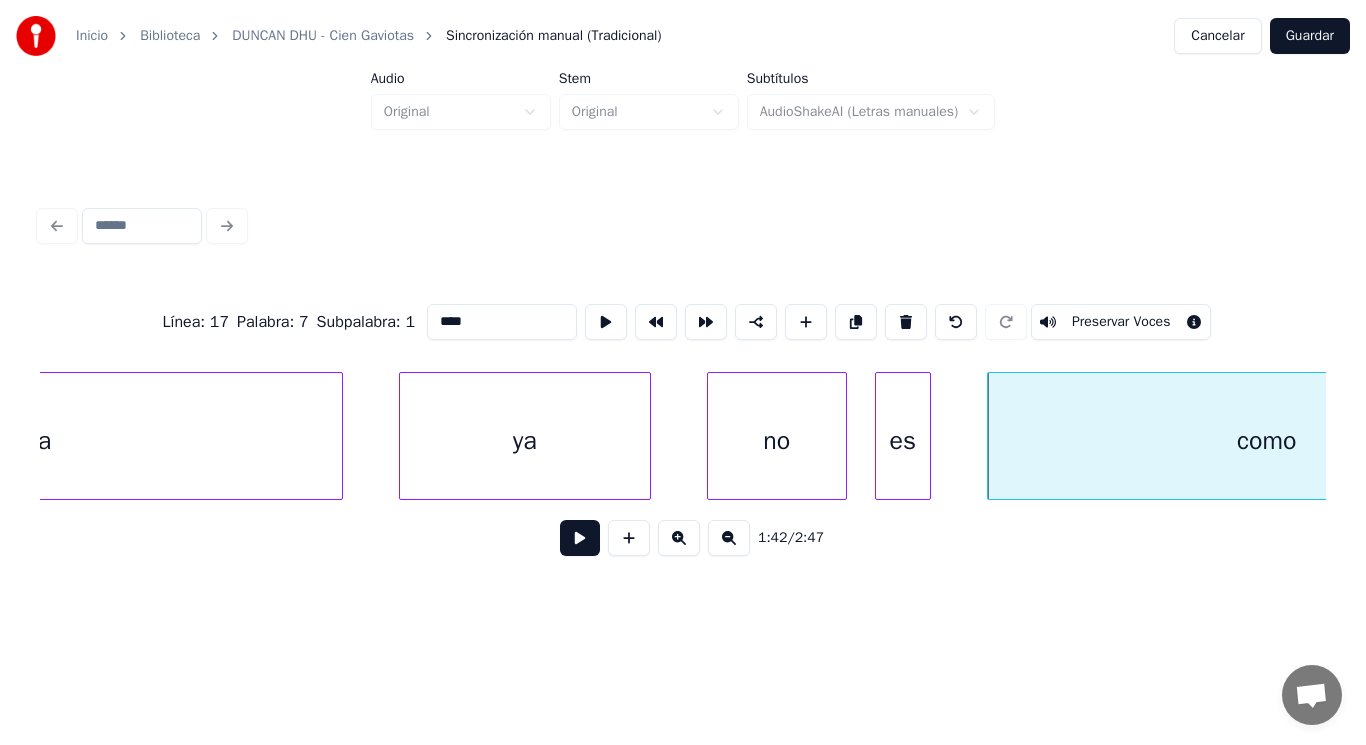 click at bounding box center [580, 538] 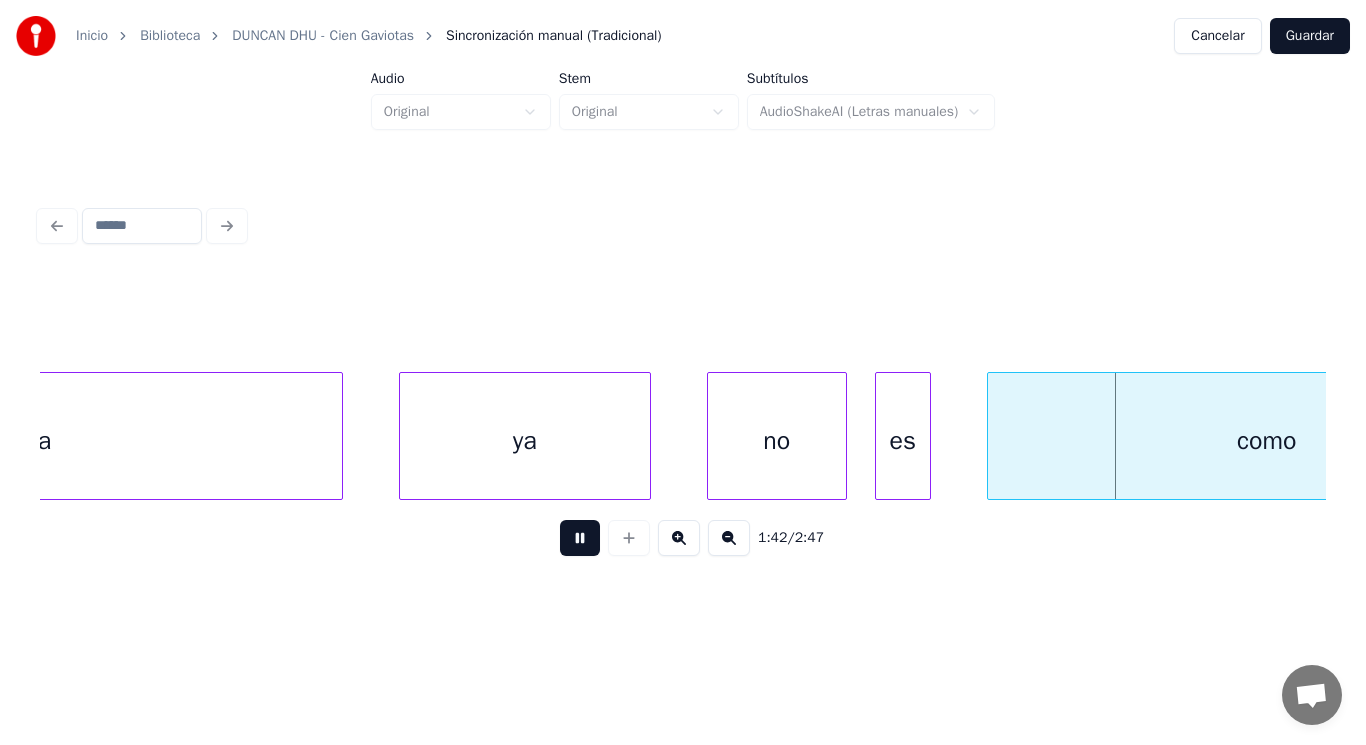 click at bounding box center [580, 538] 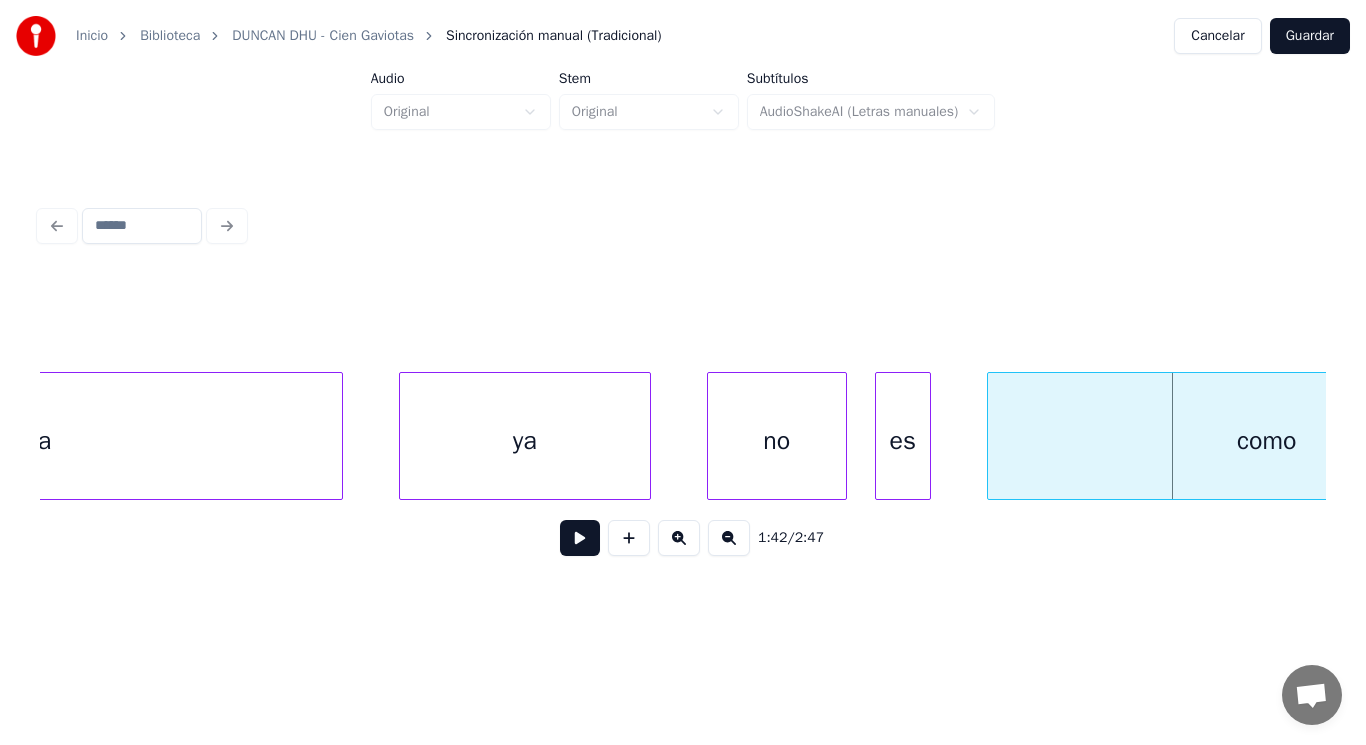click on "ya" at bounding box center [525, 441] 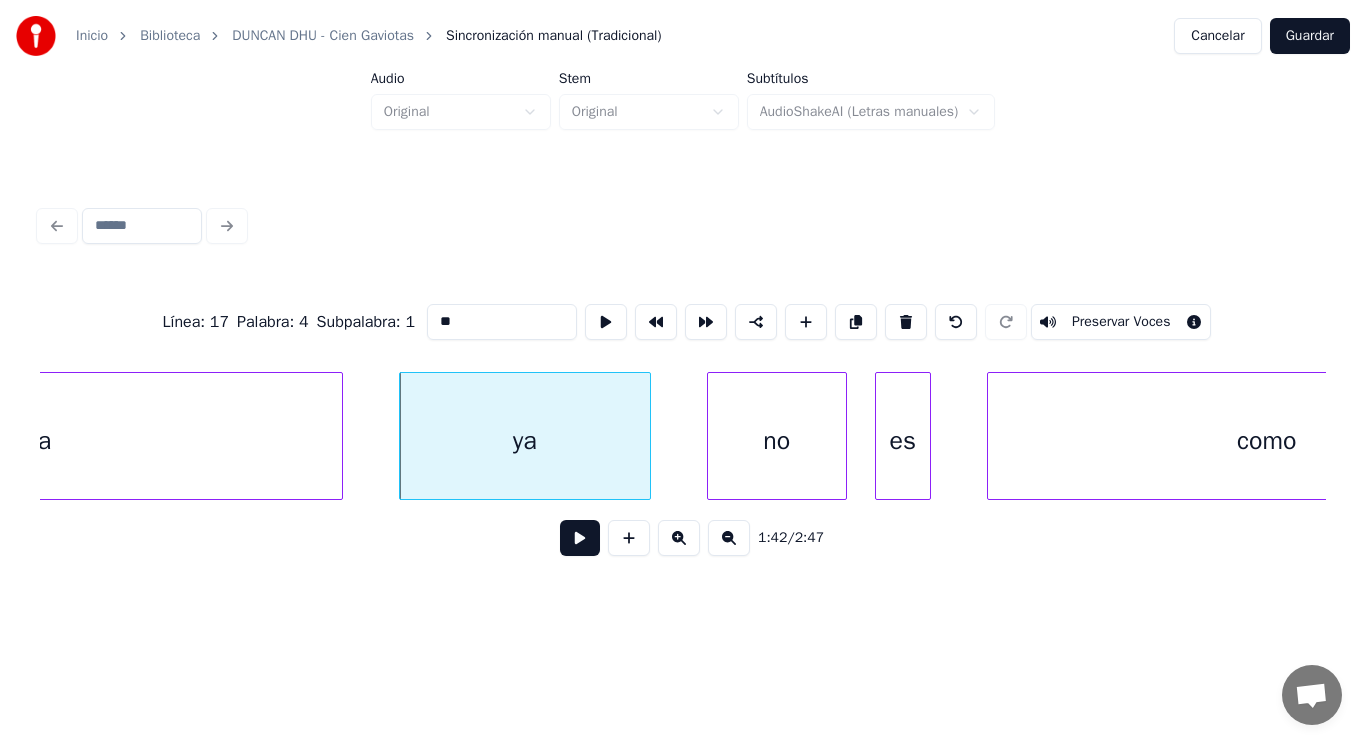 click at bounding box center [580, 538] 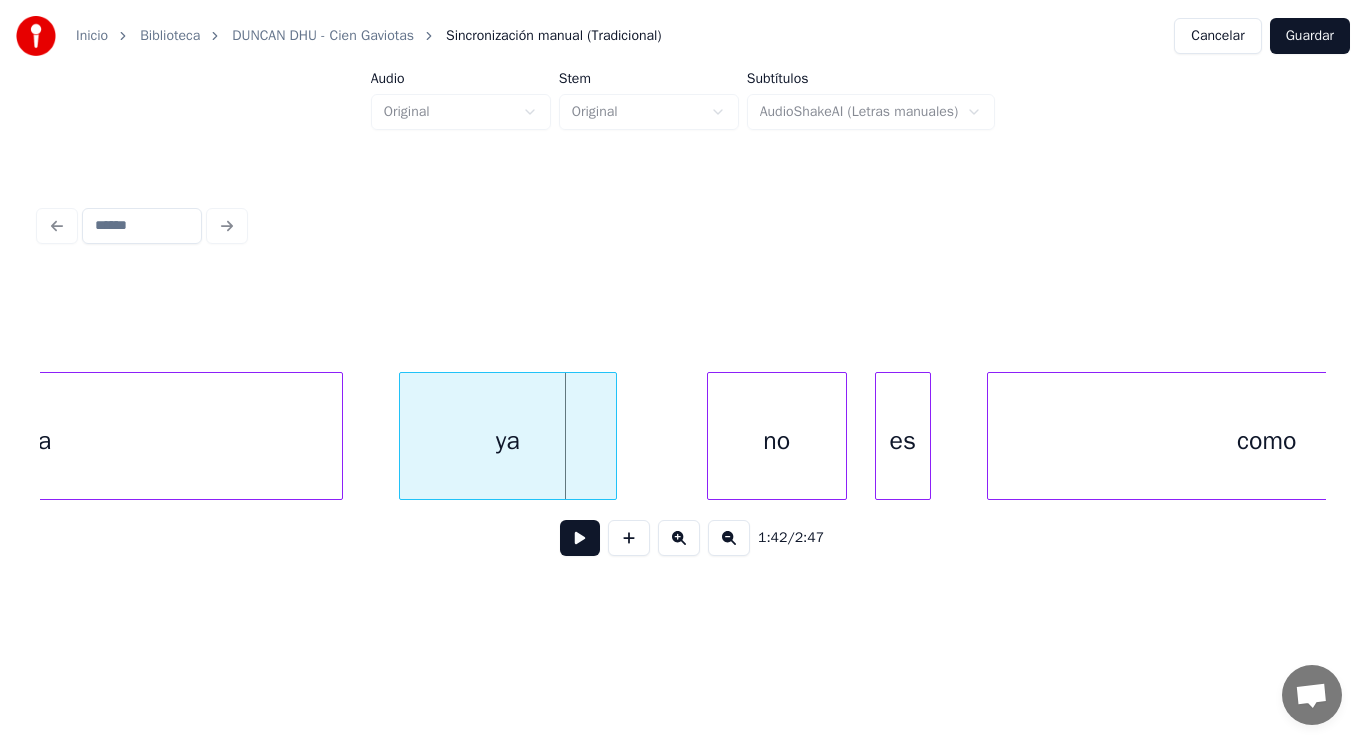 click at bounding box center [613, 436] 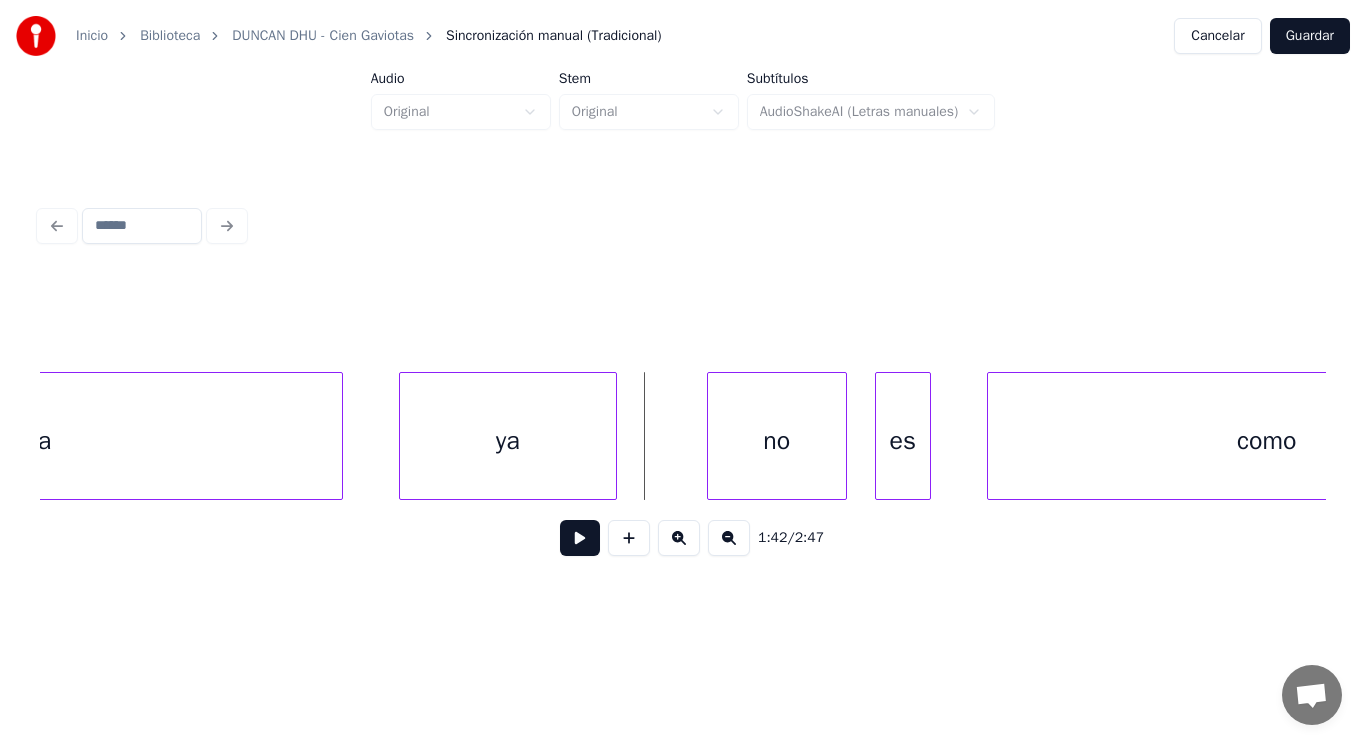 click at bounding box center [580, 538] 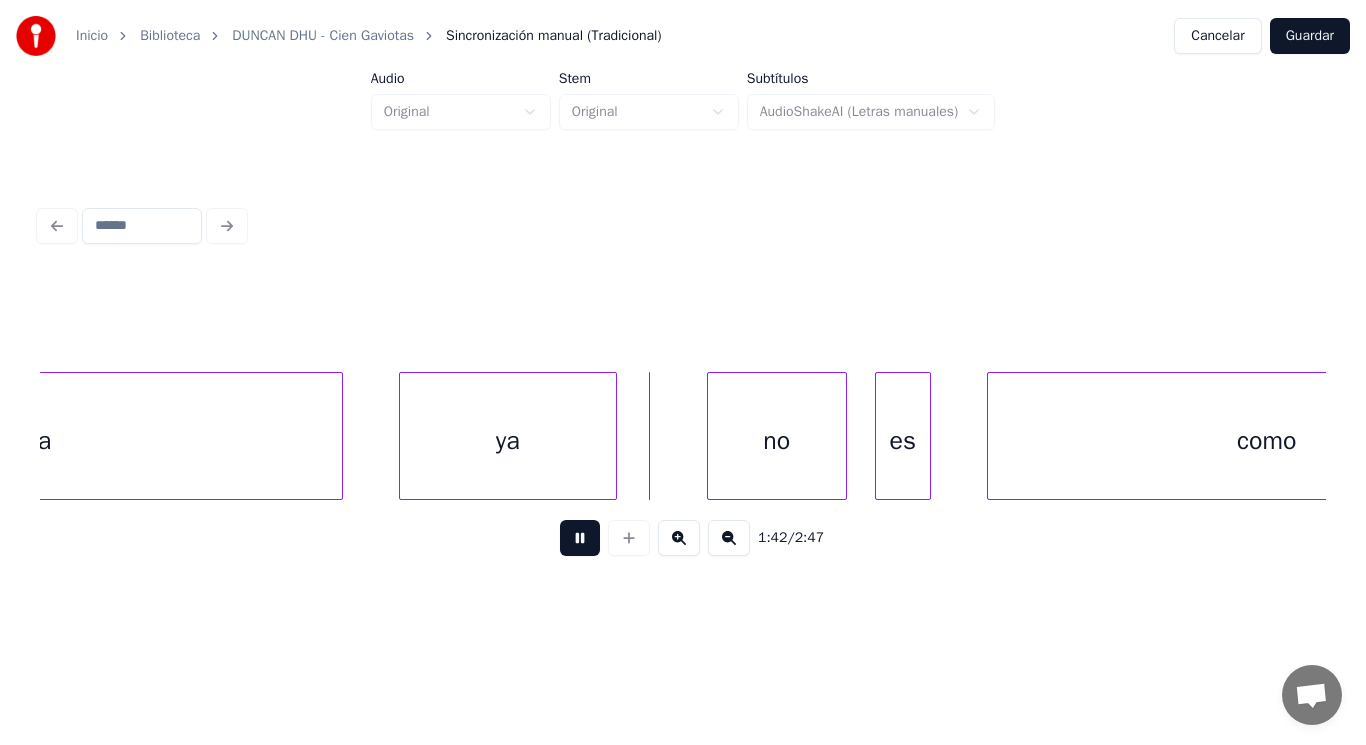 drag, startPoint x: 565, startPoint y: 548, endPoint x: 750, endPoint y: 469, distance: 201.16162 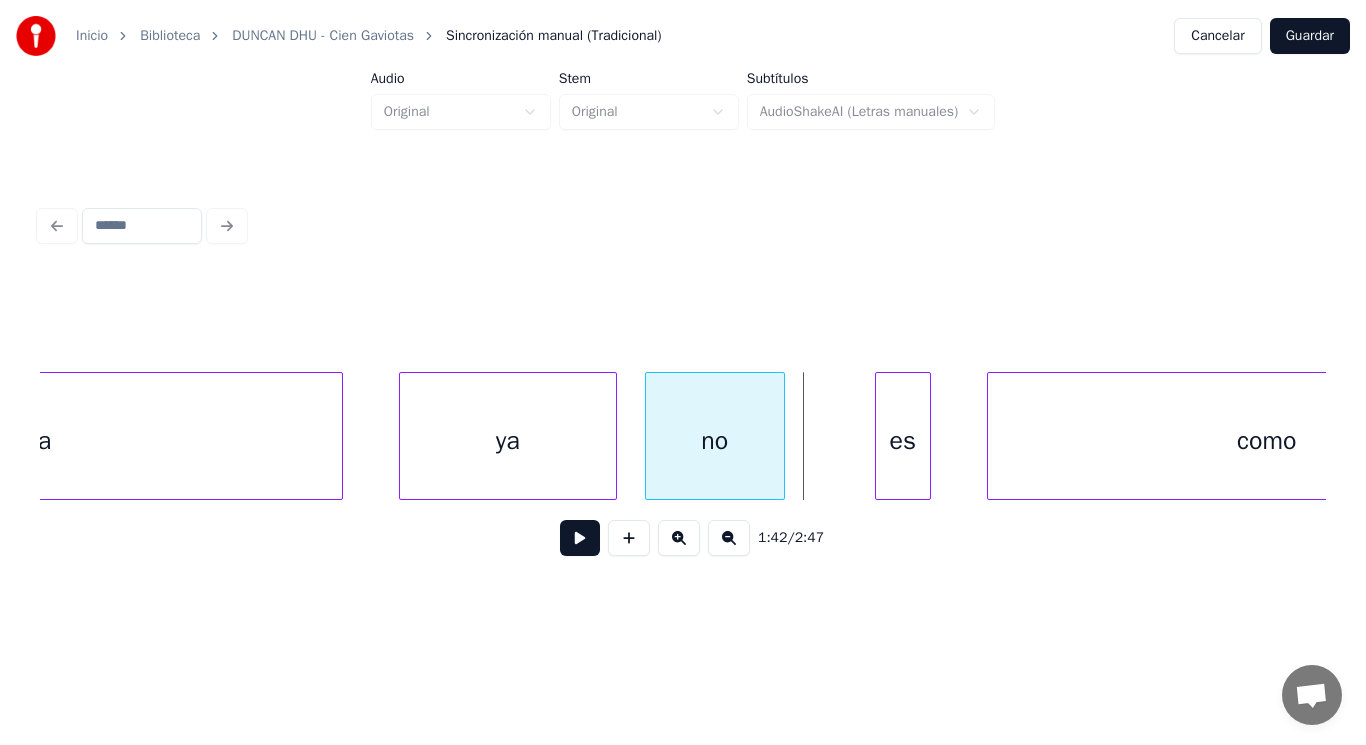 click on "no" at bounding box center [715, 441] 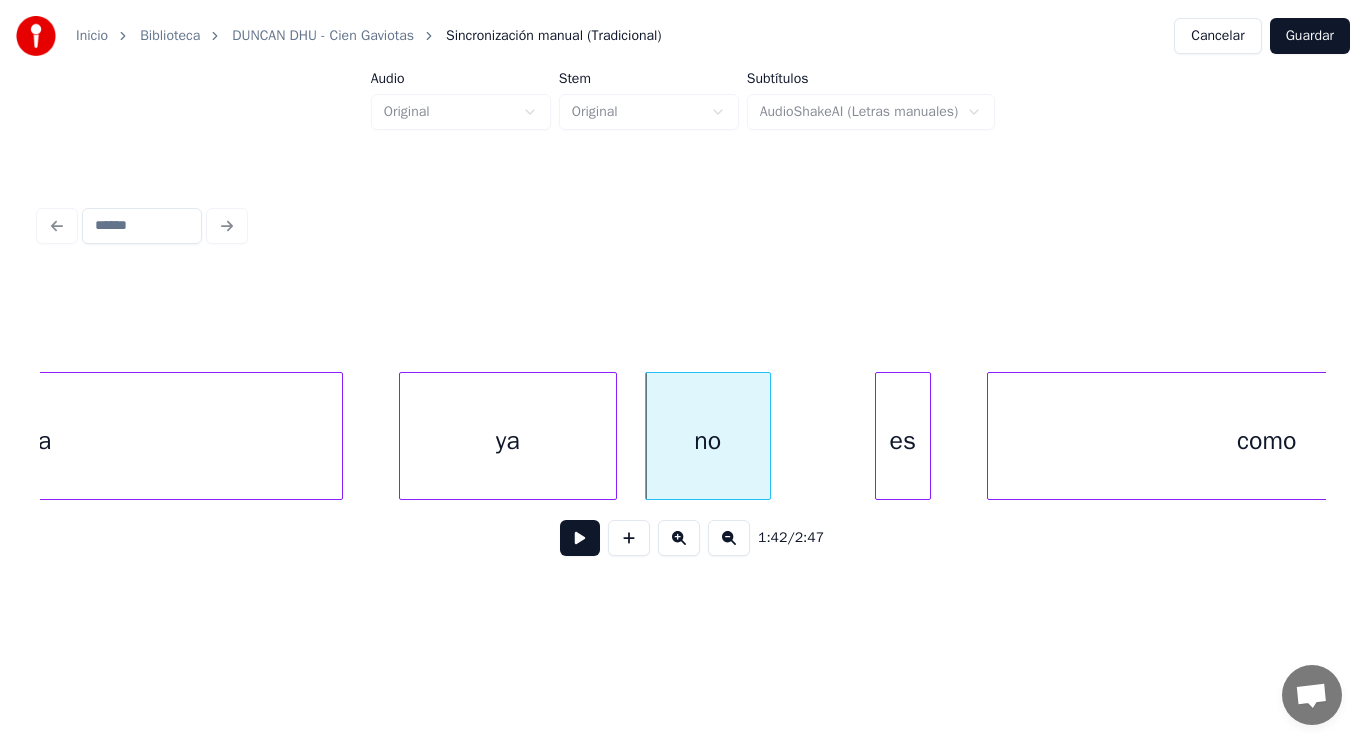 click at bounding box center (767, 436) 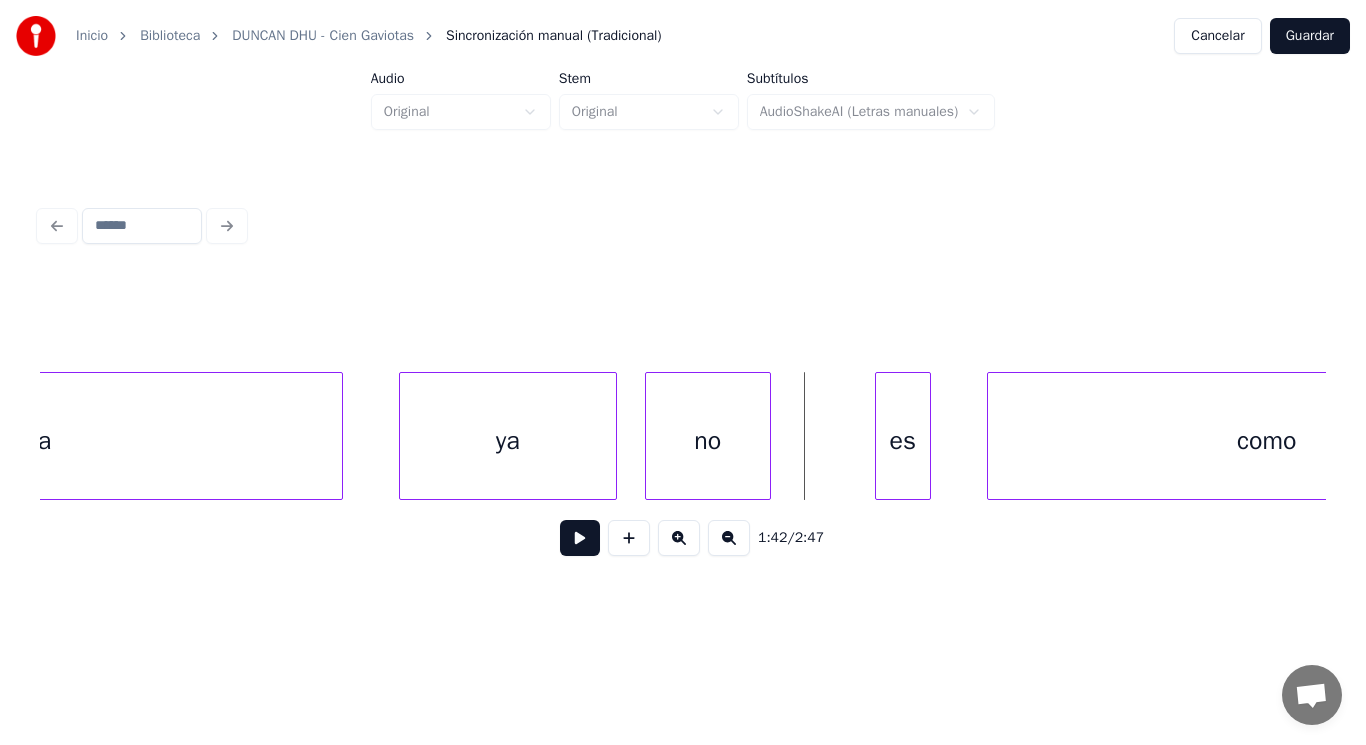click at bounding box center (580, 538) 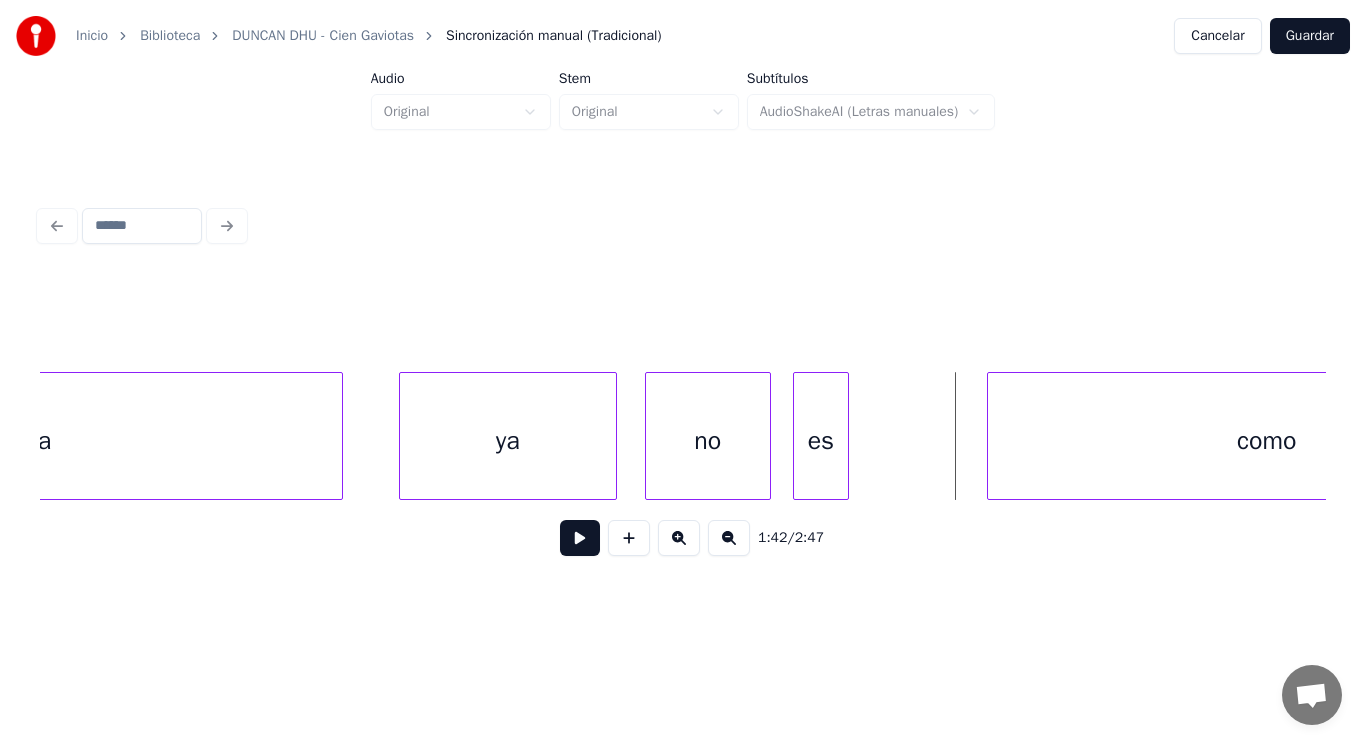 click on "es" at bounding box center (821, 441) 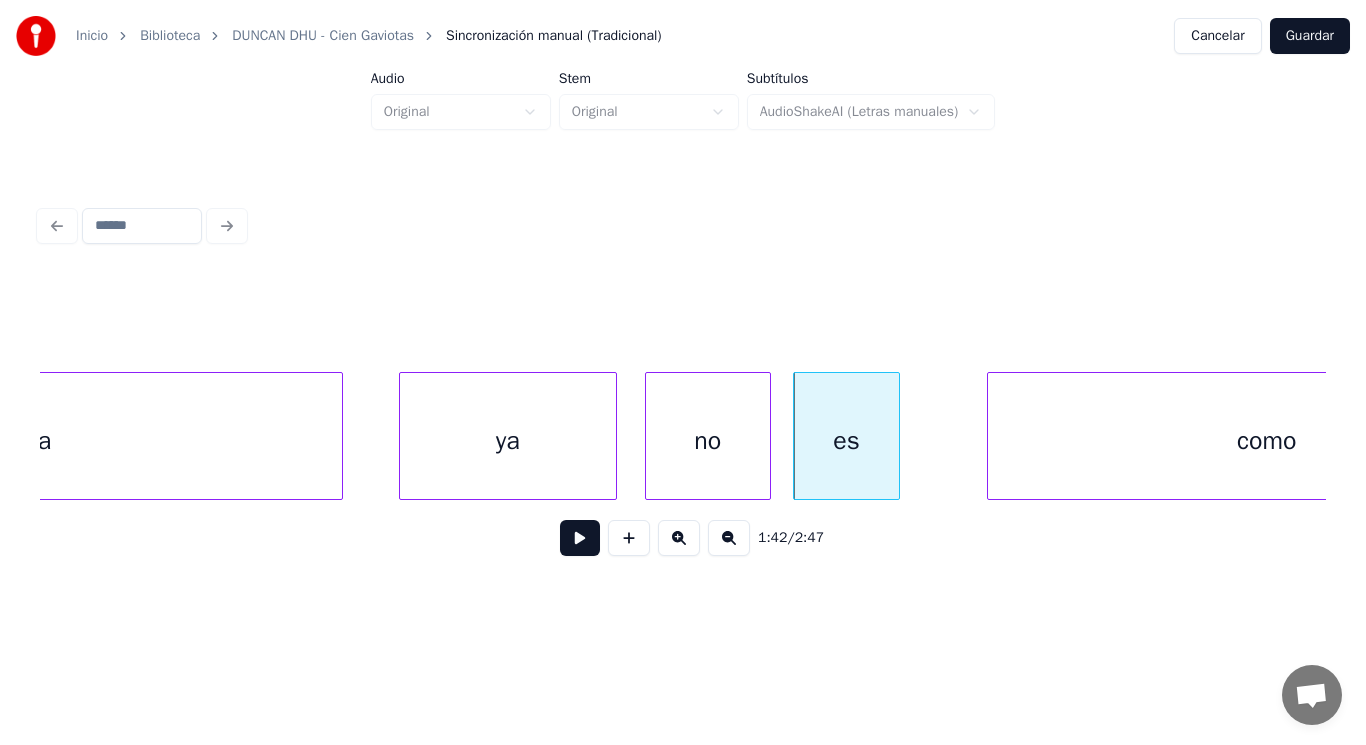 click at bounding box center [896, 436] 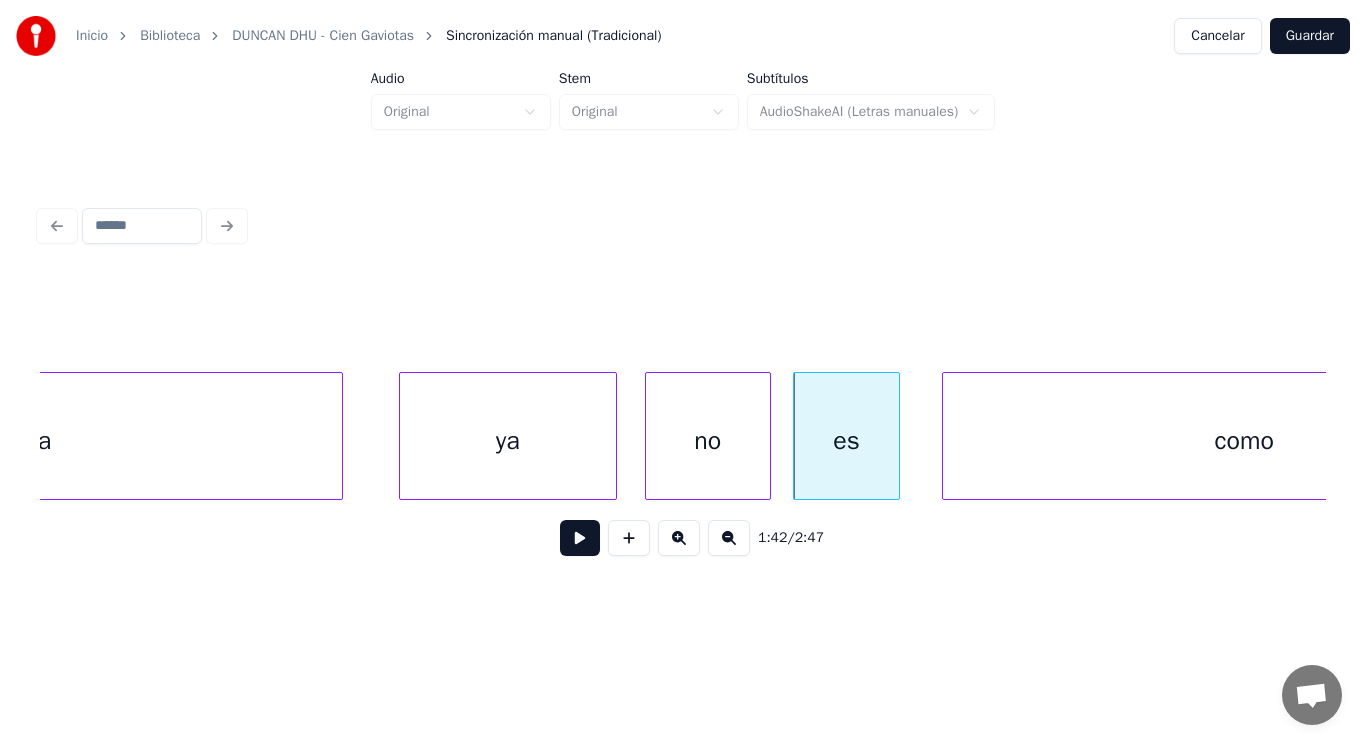 click at bounding box center (946, 436) 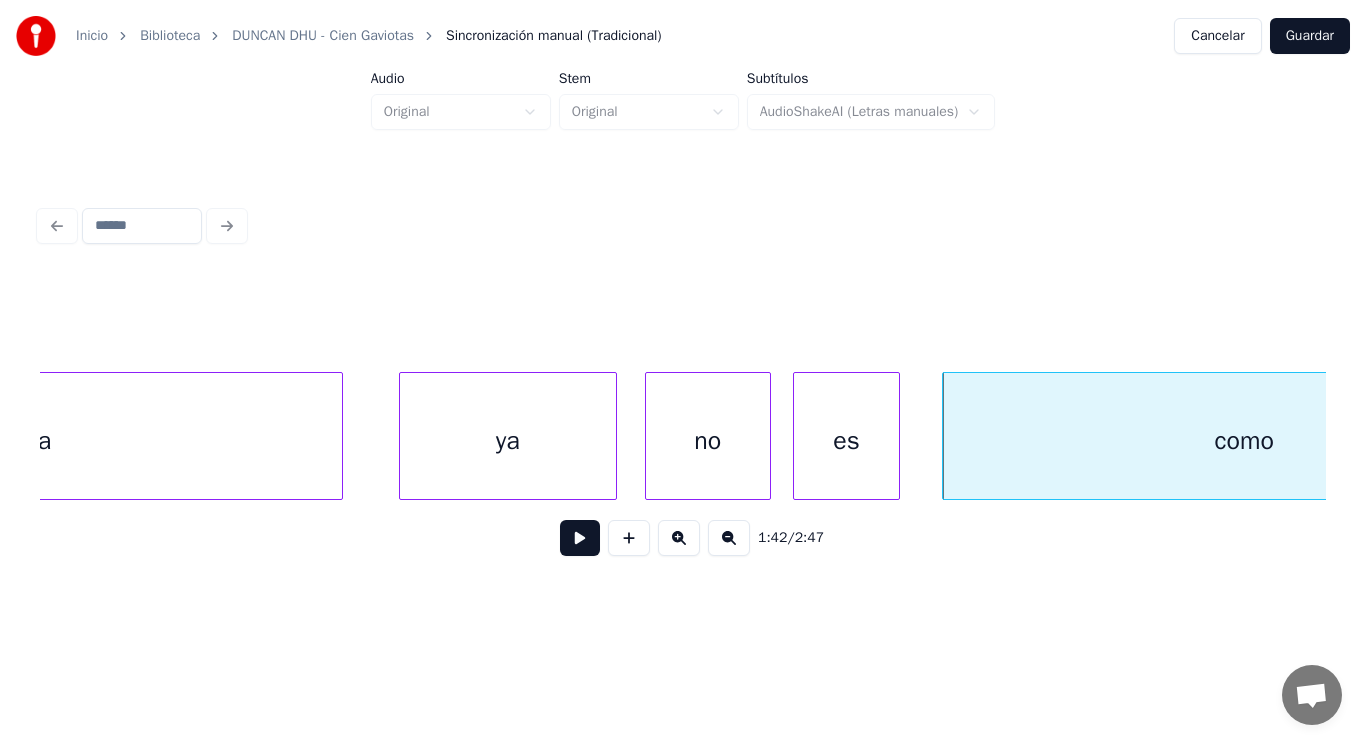 click on "ya" at bounding box center (508, 441) 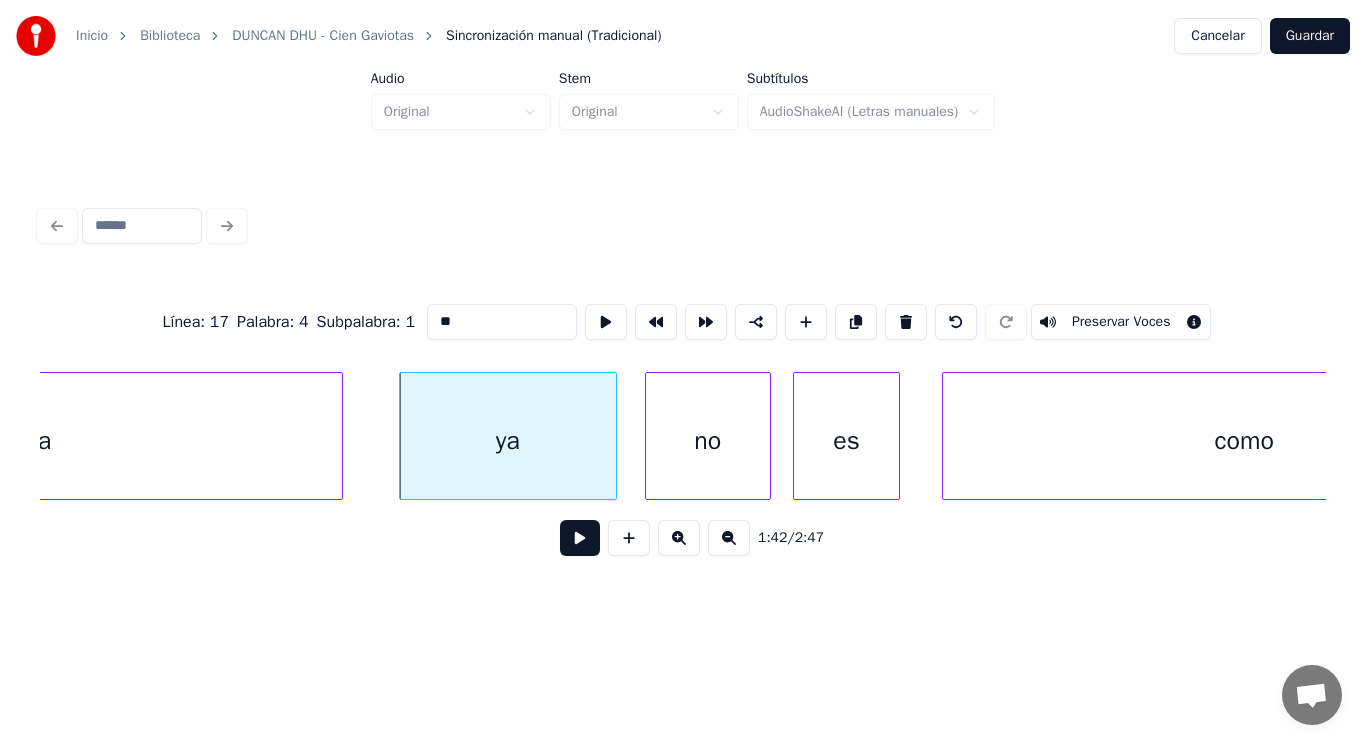 click at bounding box center (580, 538) 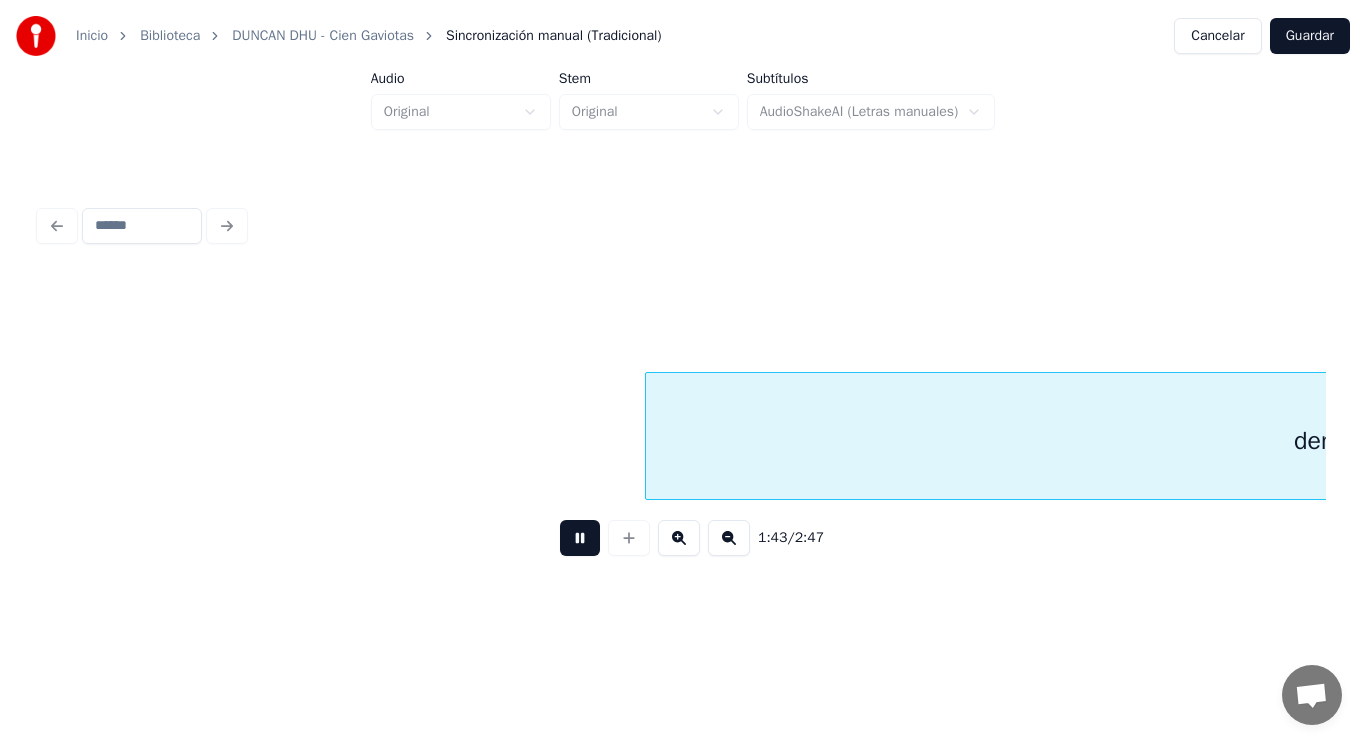 scroll, scrollTop: 0, scrollLeft: 145270, axis: horizontal 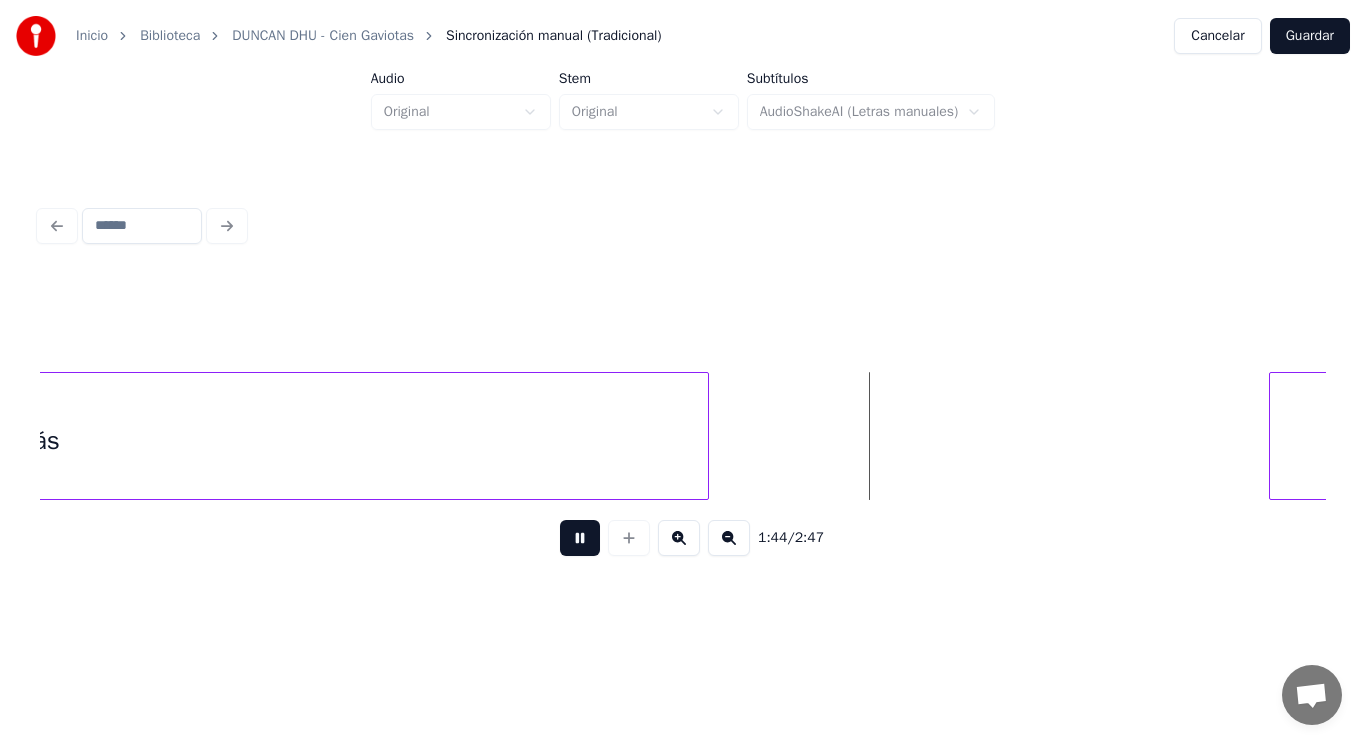 click at bounding box center [580, 538] 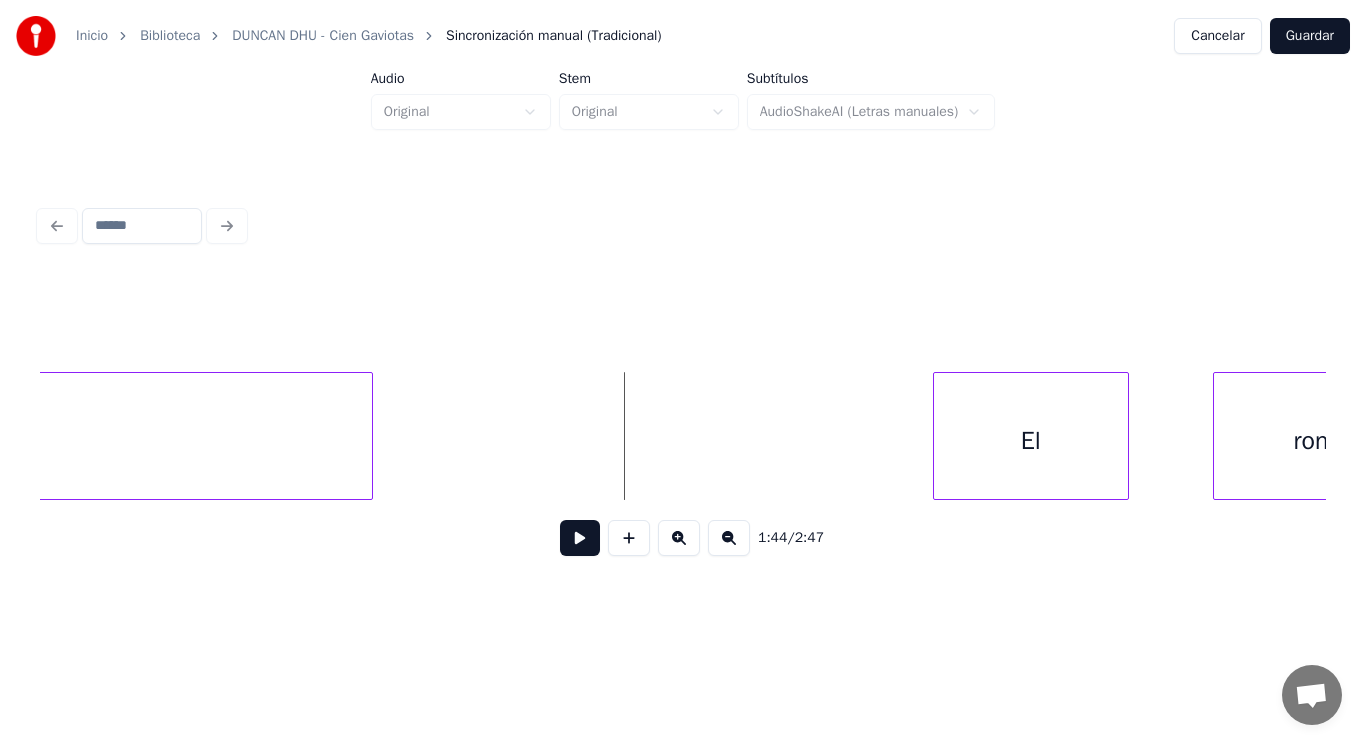 scroll, scrollTop: 0, scrollLeft: 145630, axis: horizontal 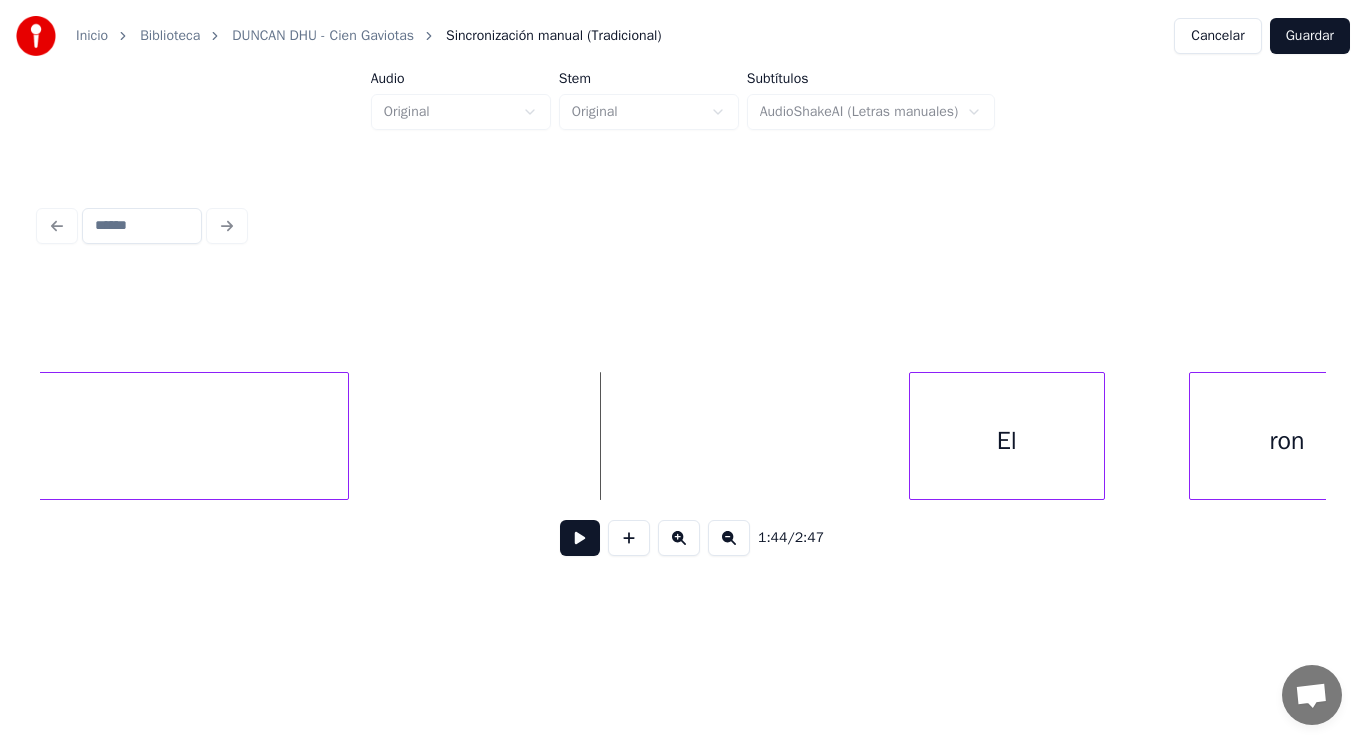click on "demás El ron" at bounding box center [-28561, 436] 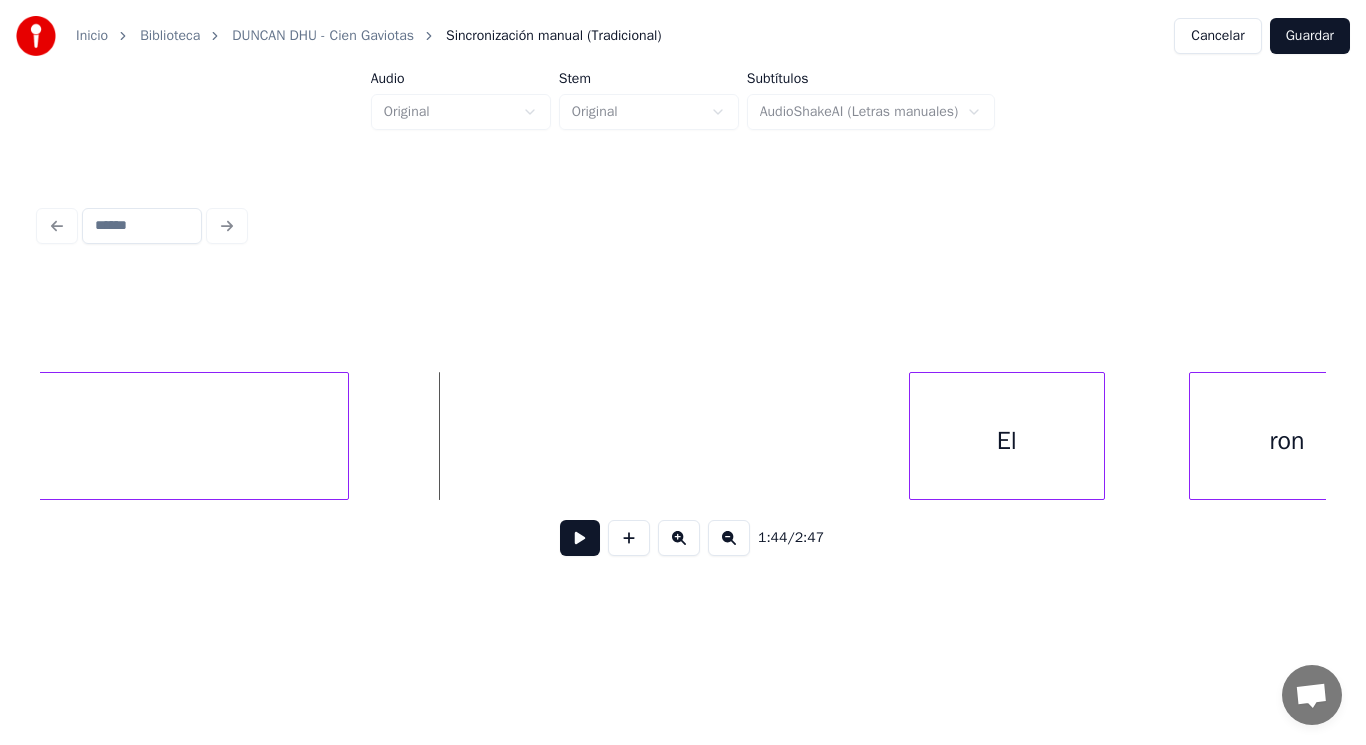 click at bounding box center [580, 538] 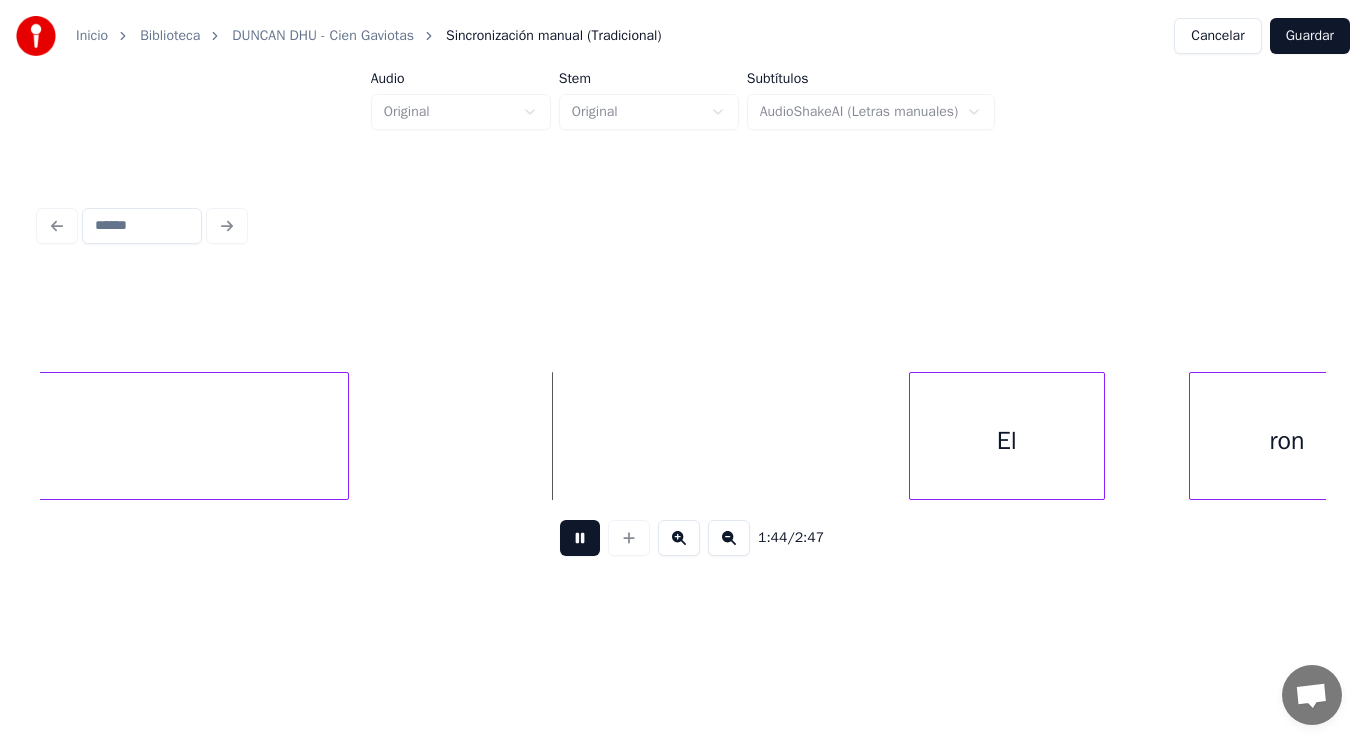 click at bounding box center (580, 538) 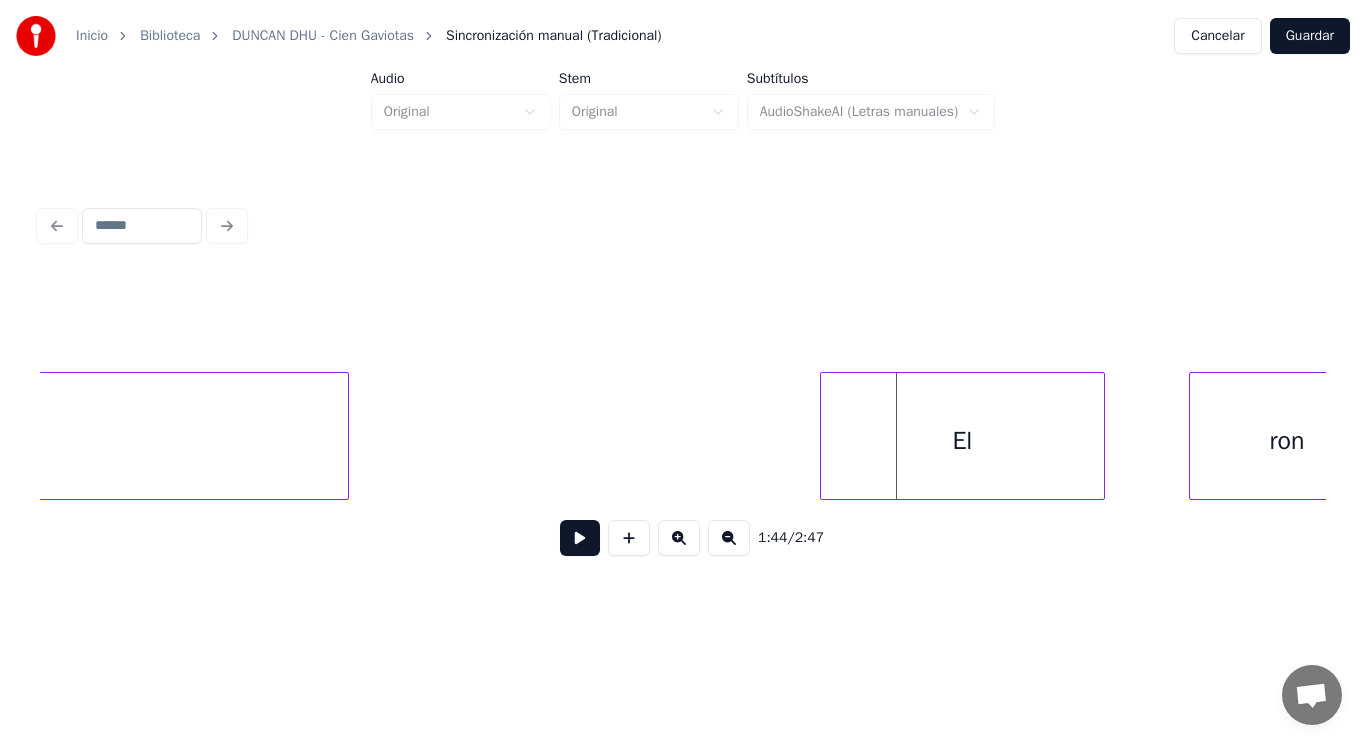 click at bounding box center [824, 436] 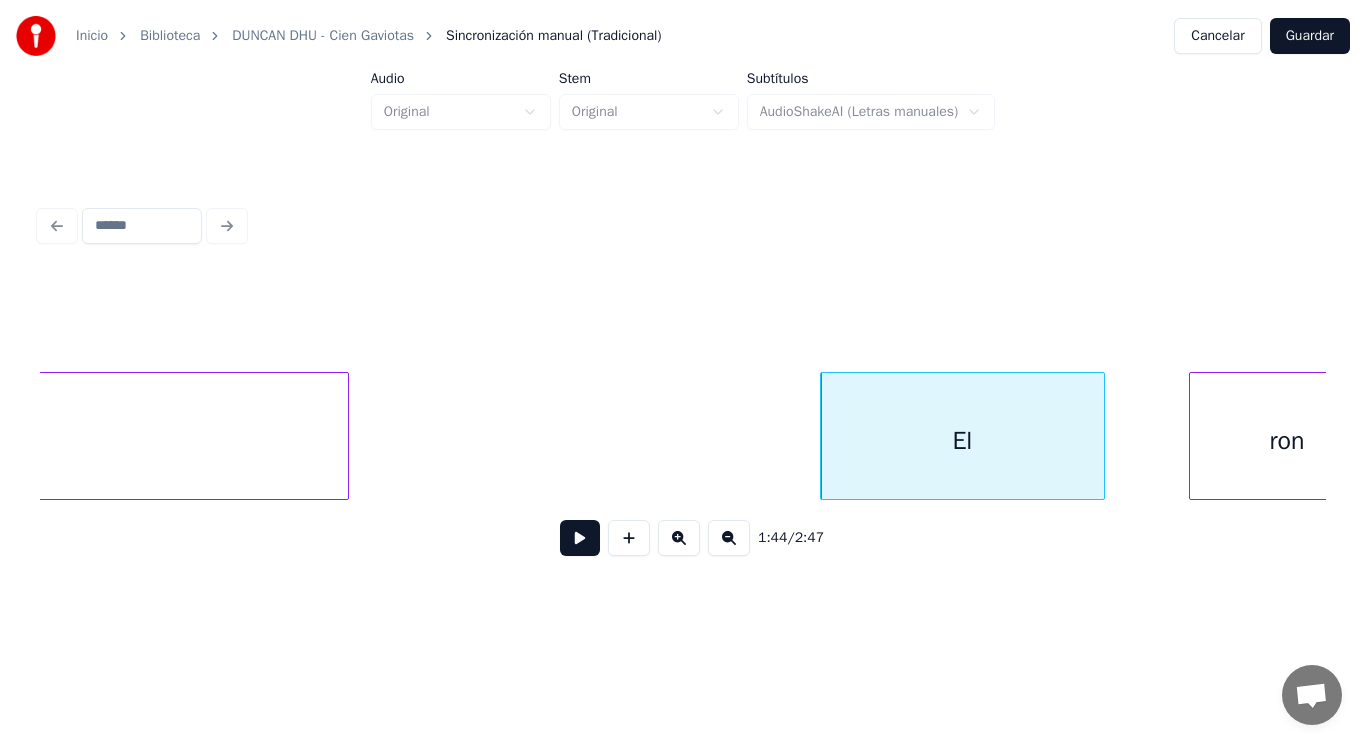 click at bounding box center [580, 538] 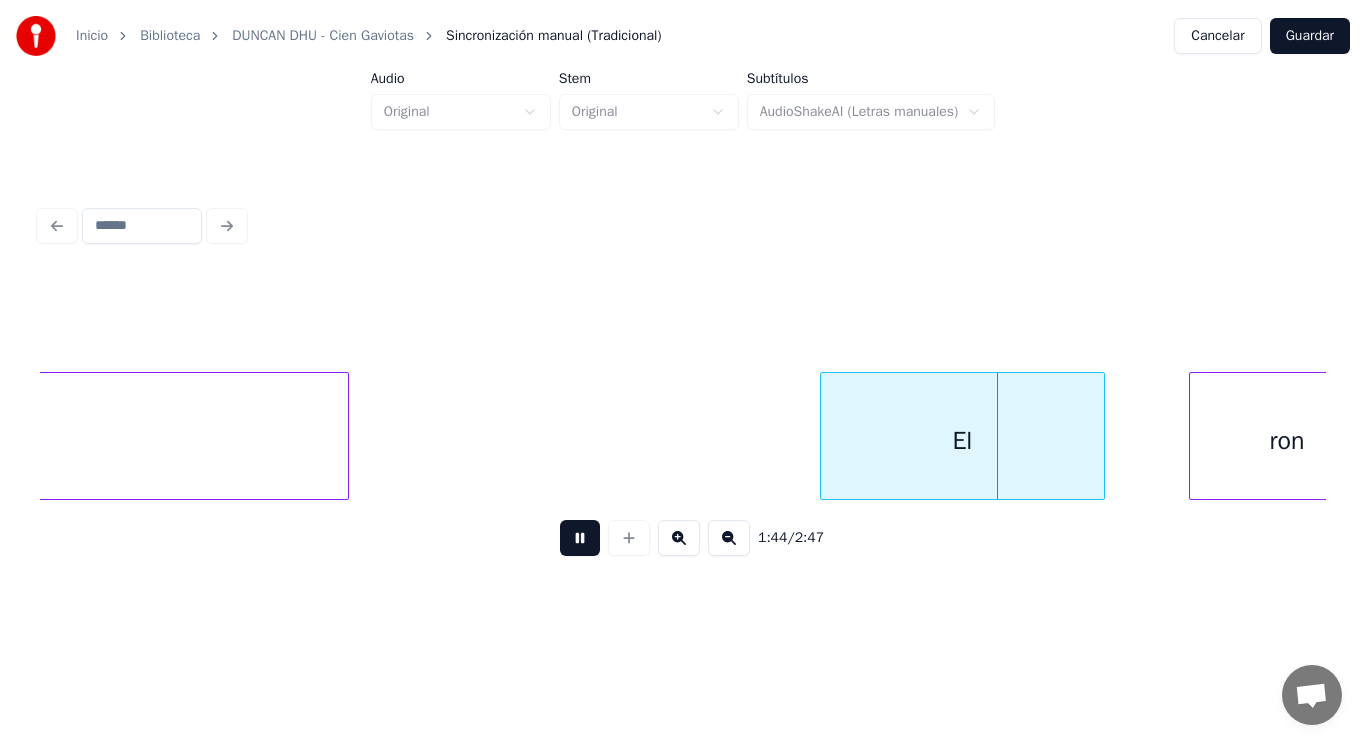 click at bounding box center [580, 538] 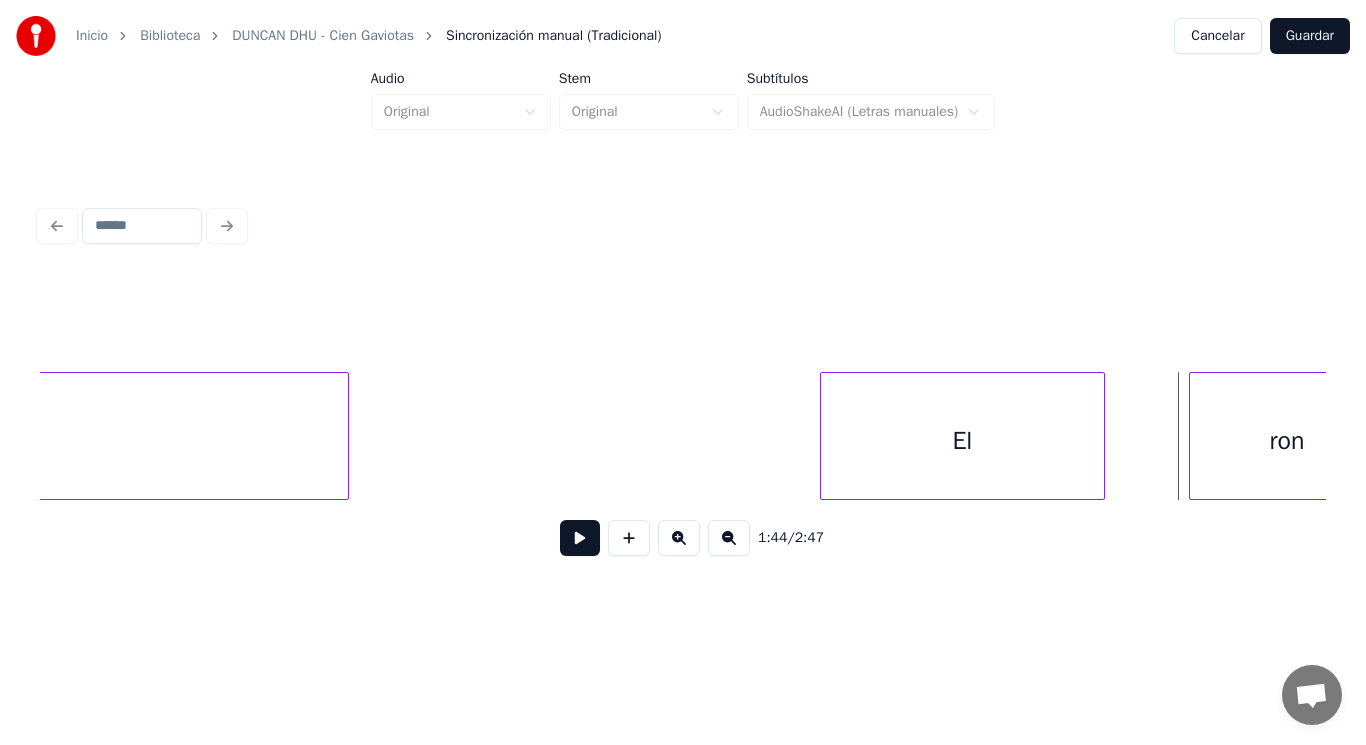 click on "El" at bounding box center (962, 441) 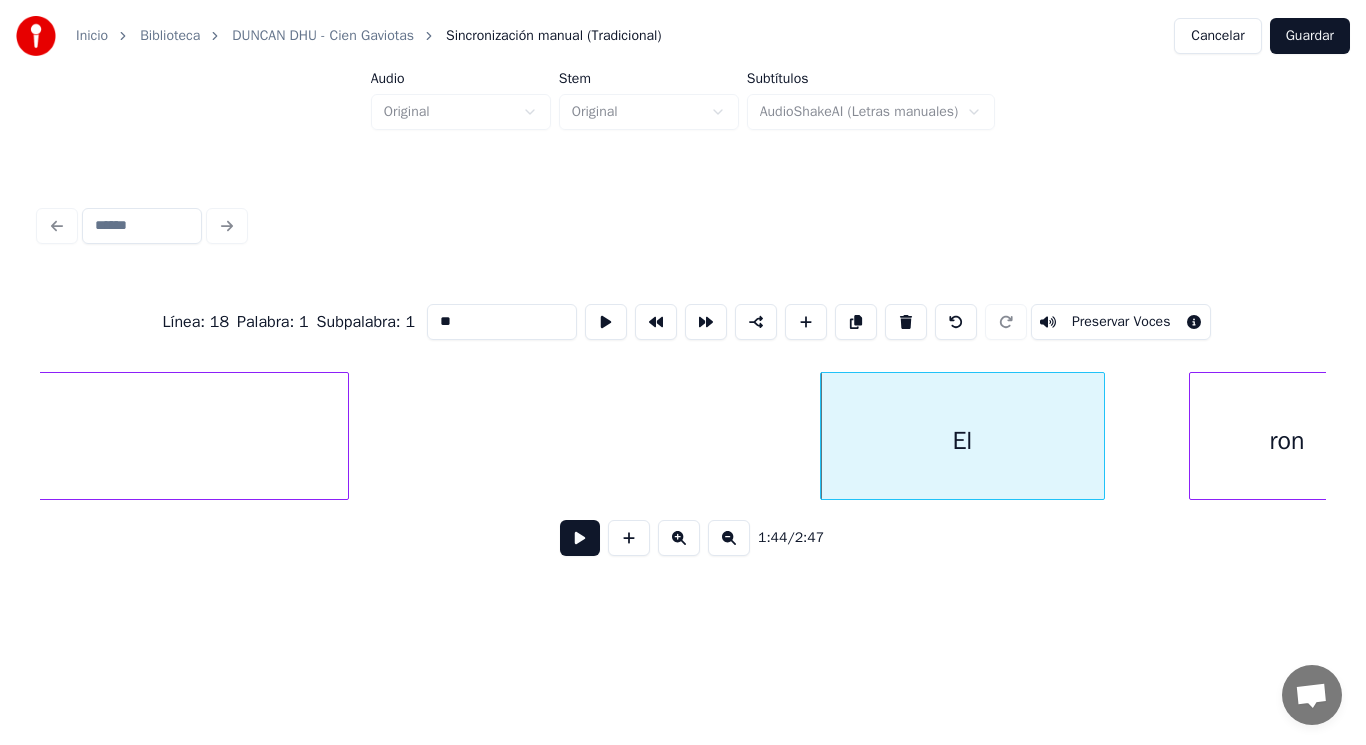 click at bounding box center [580, 538] 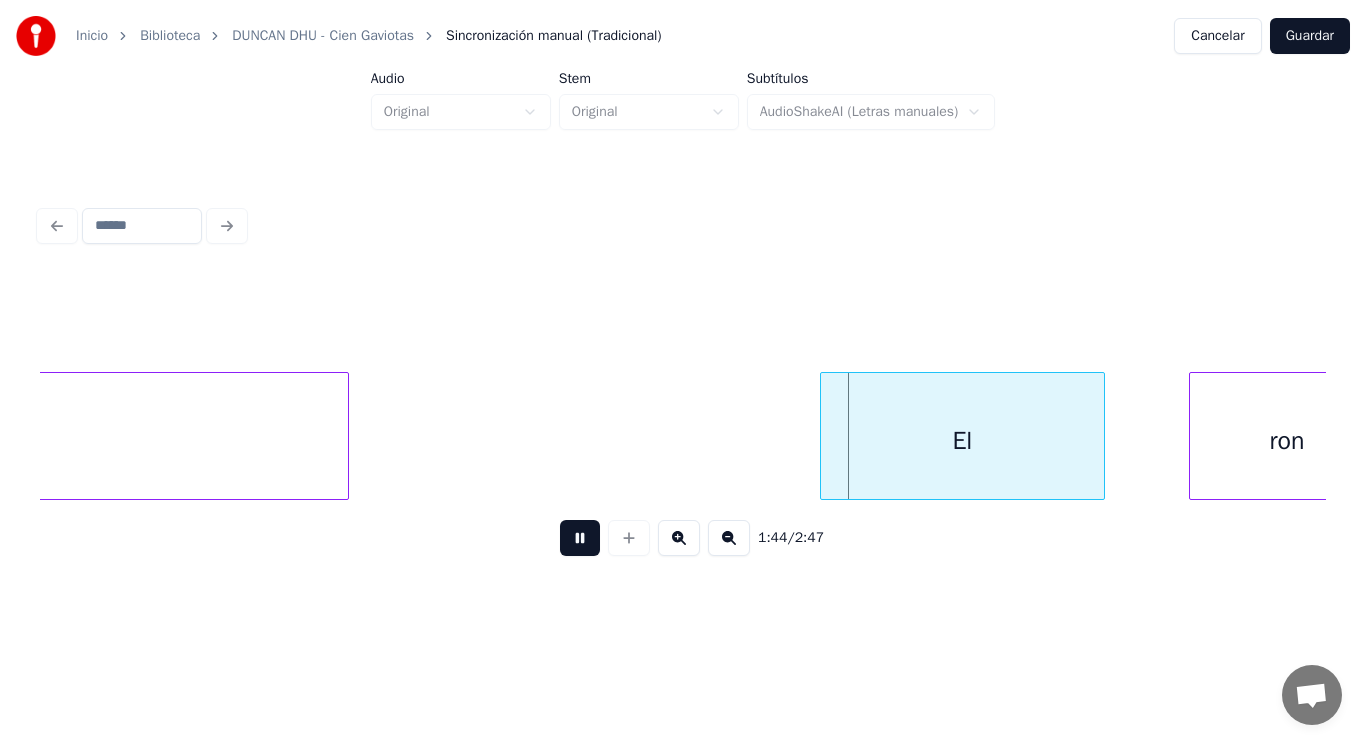 click at bounding box center (580, 538) 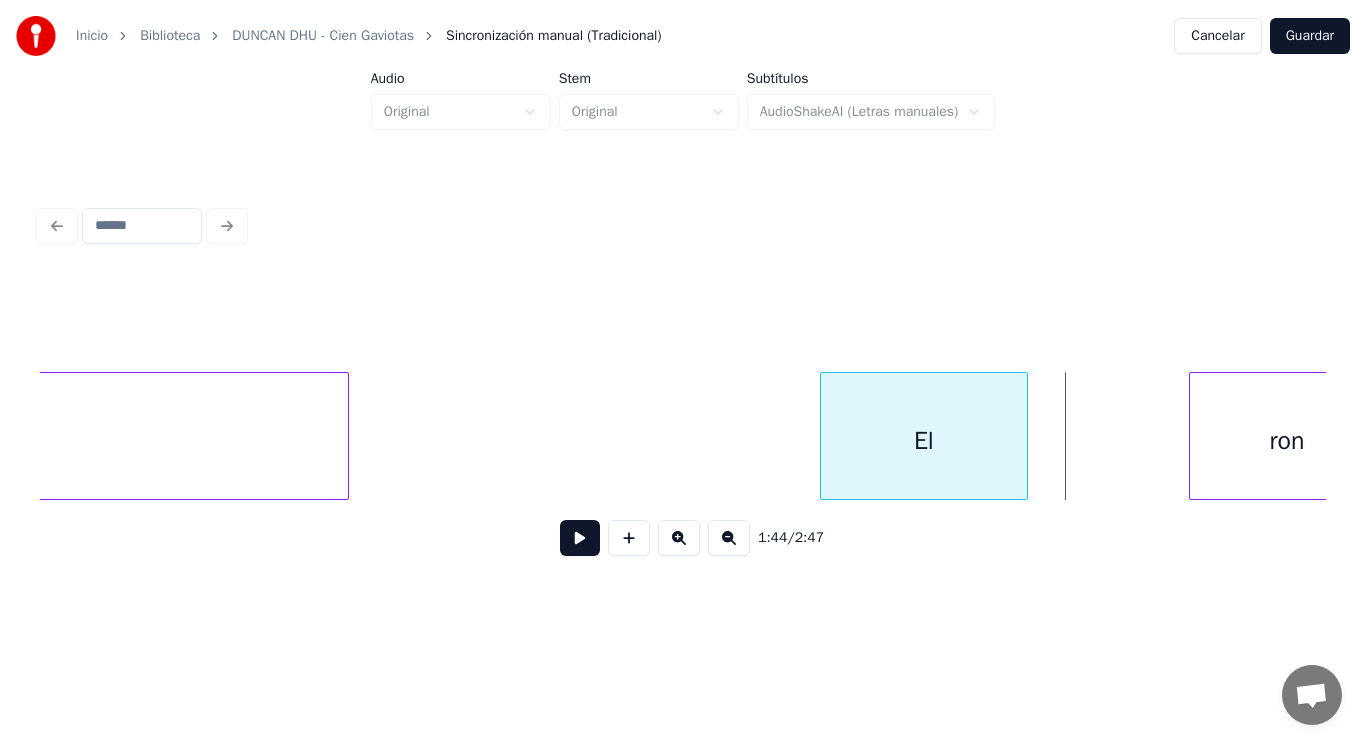 click at bounding box center [1024, 436] 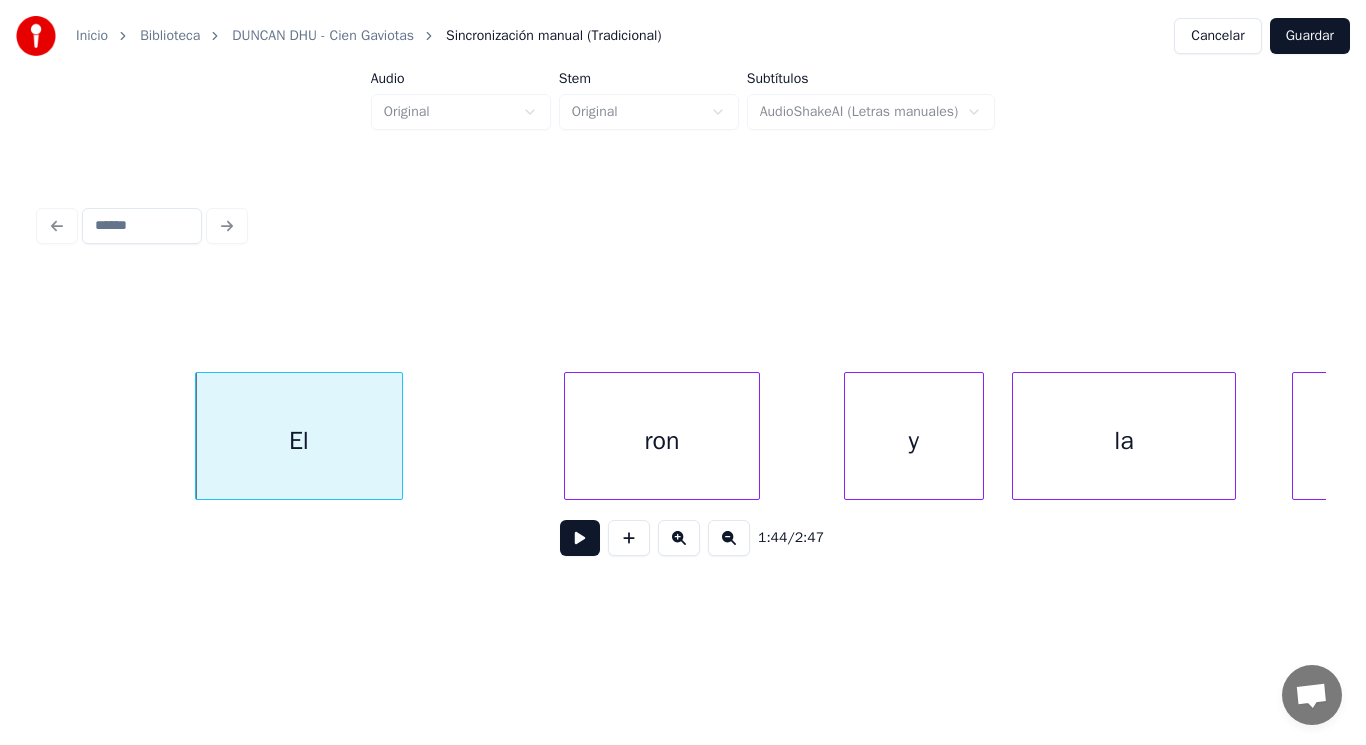 scroll, scrollTop: 0, scrollLeft: 146310, axis: horizontal 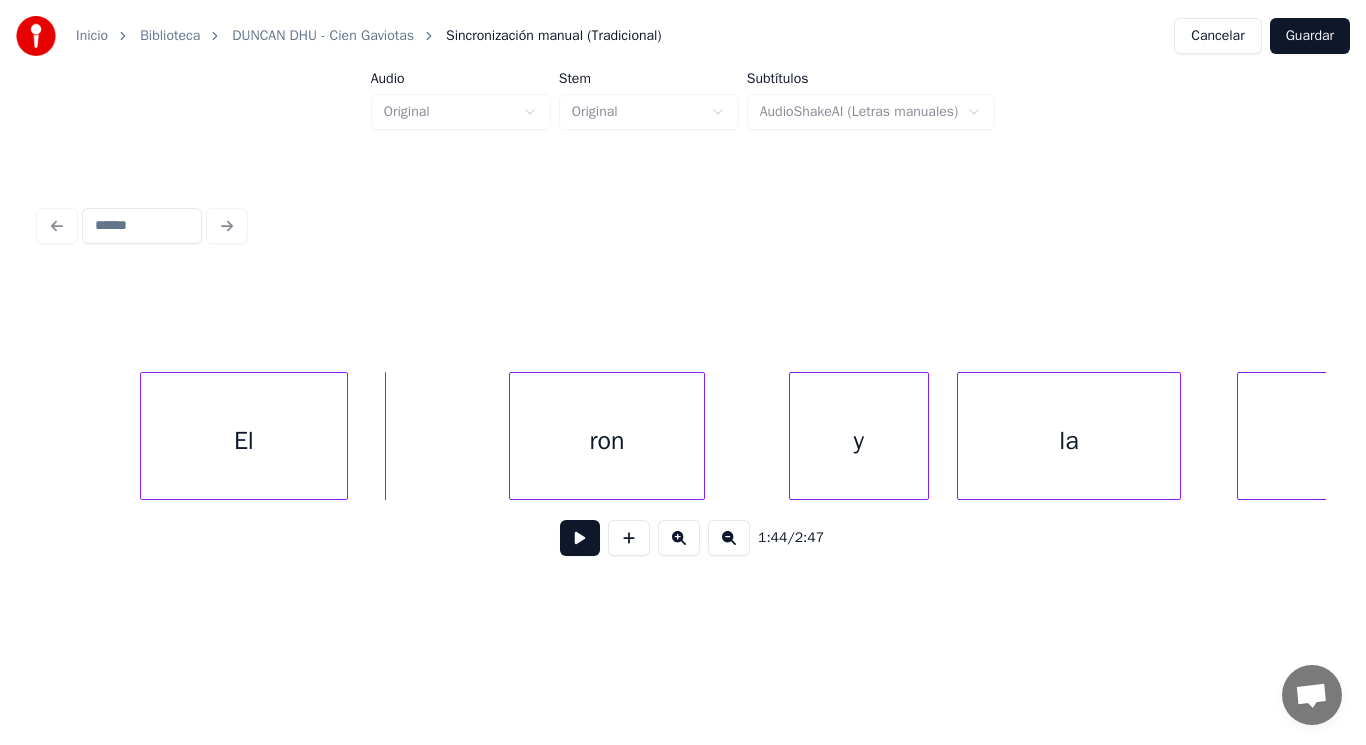 click at bounding box center [580, 538] 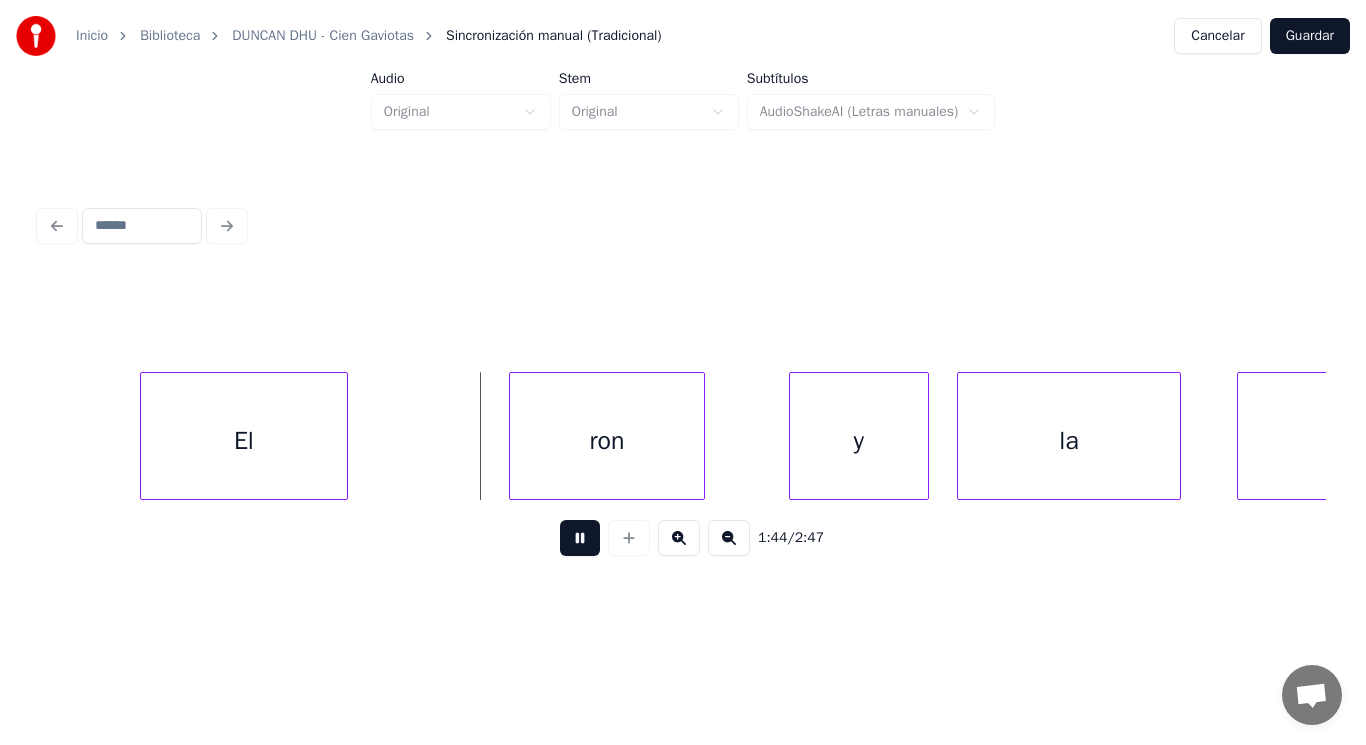 click at bounding box center (580, 538) 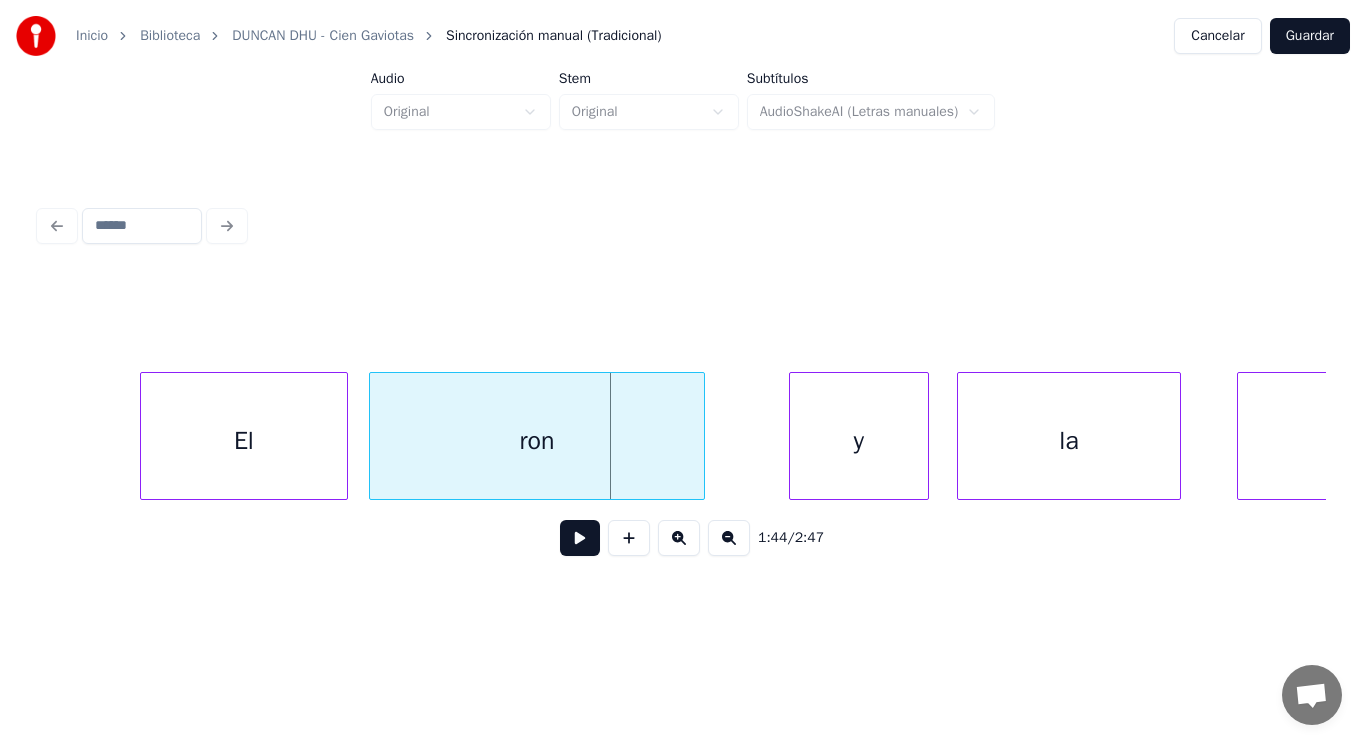 click at bounding box center [373, 436] 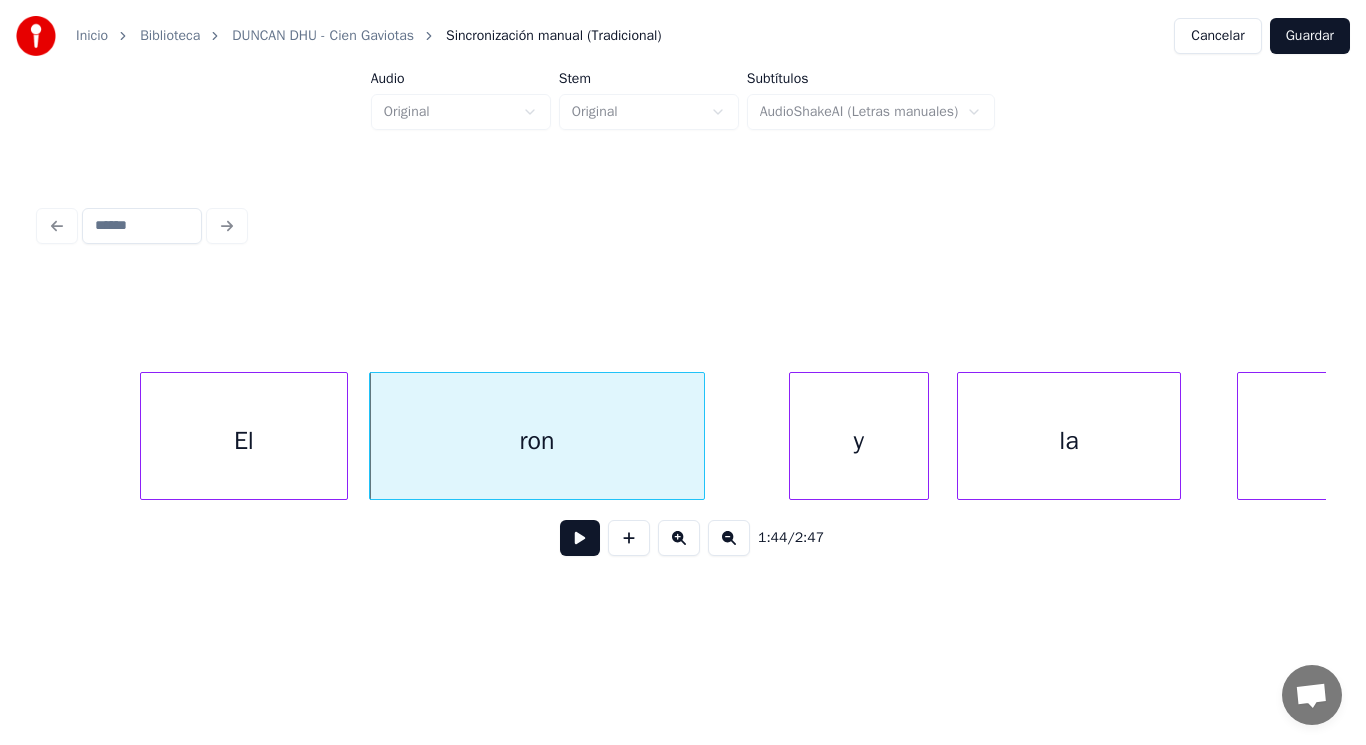 click at bounding box center [580, 538] 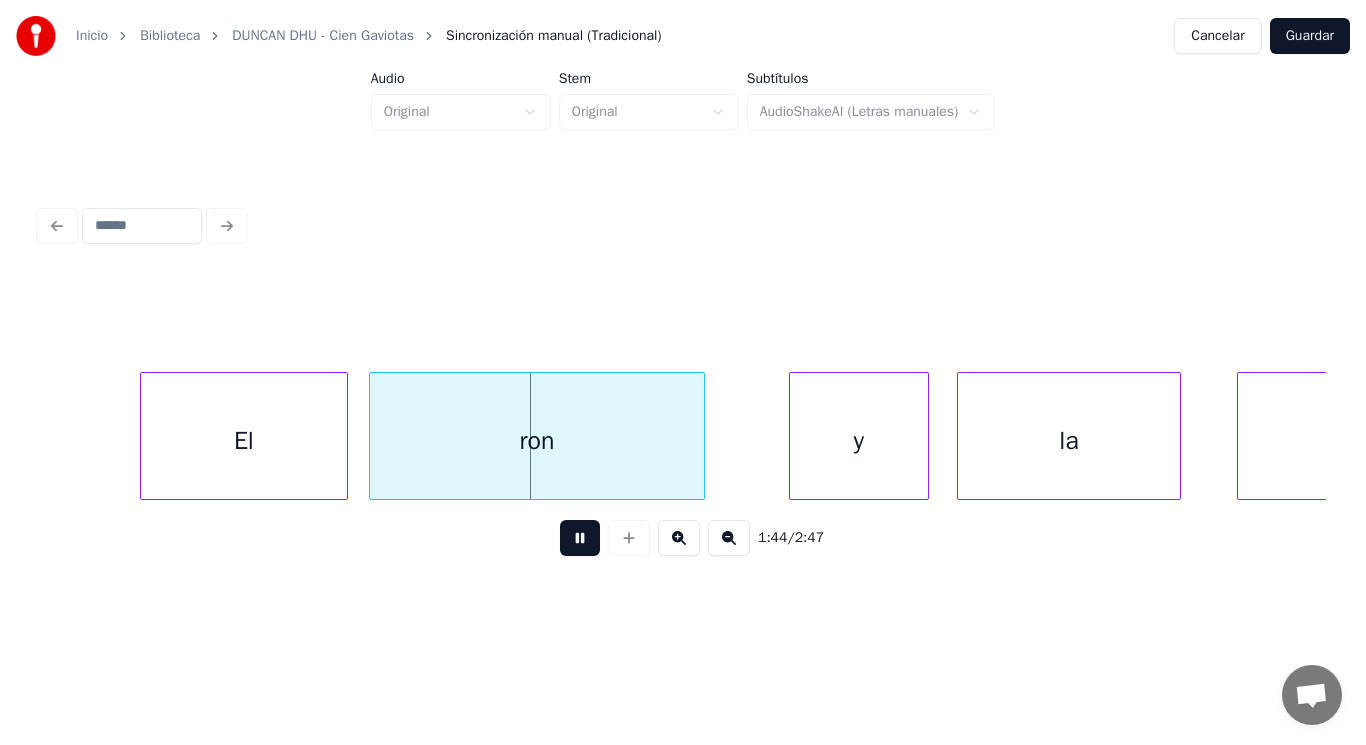 click at bounding box center (580, 538) 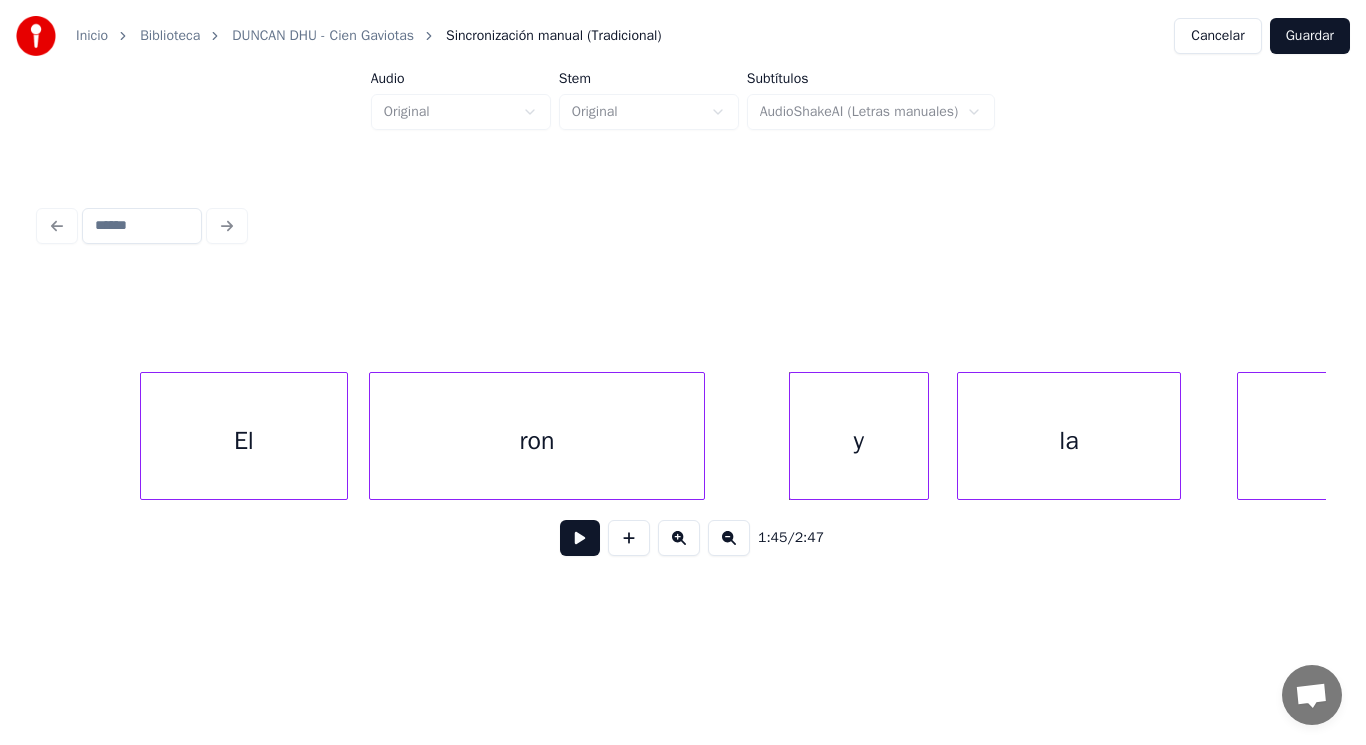 drag, startPoint x: 733, startPoint y: 477, endPoint x: 636, endPoint y: 503, distance: 100.4241 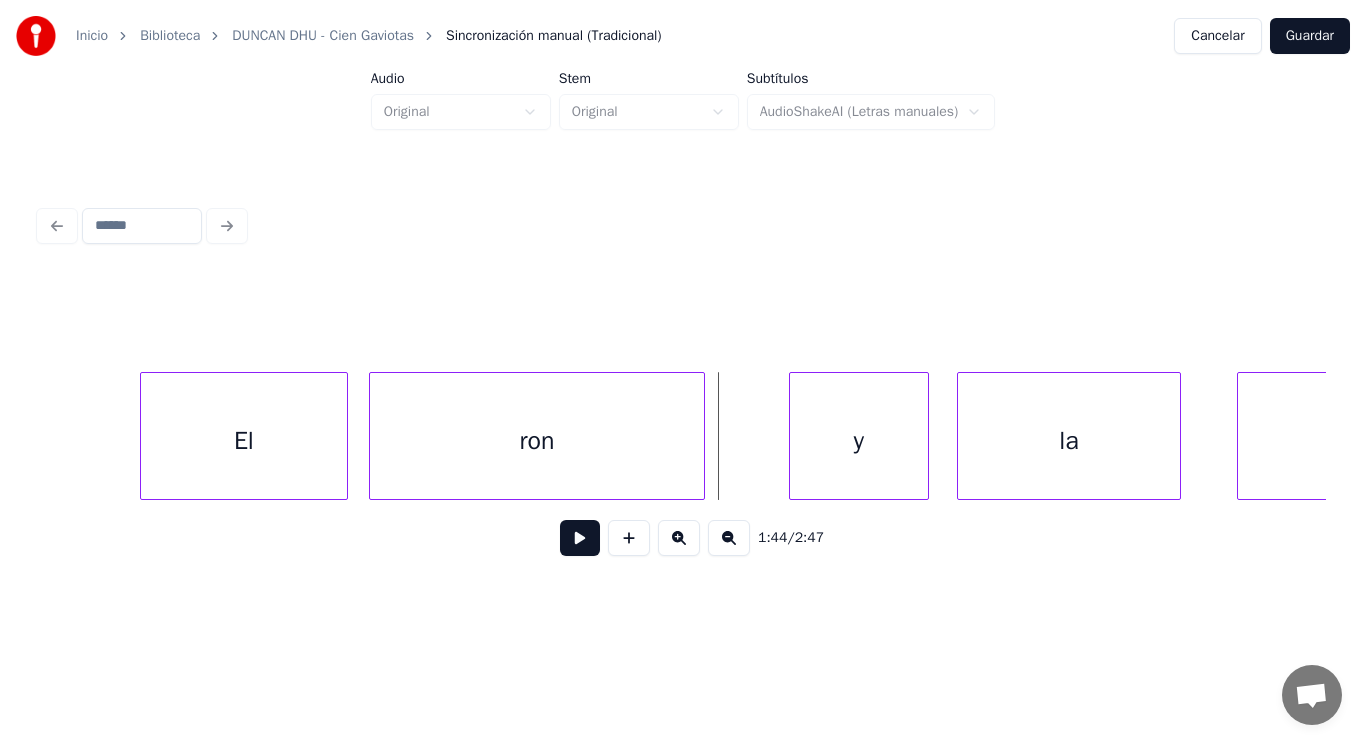 click at bounding box center (580, 538) 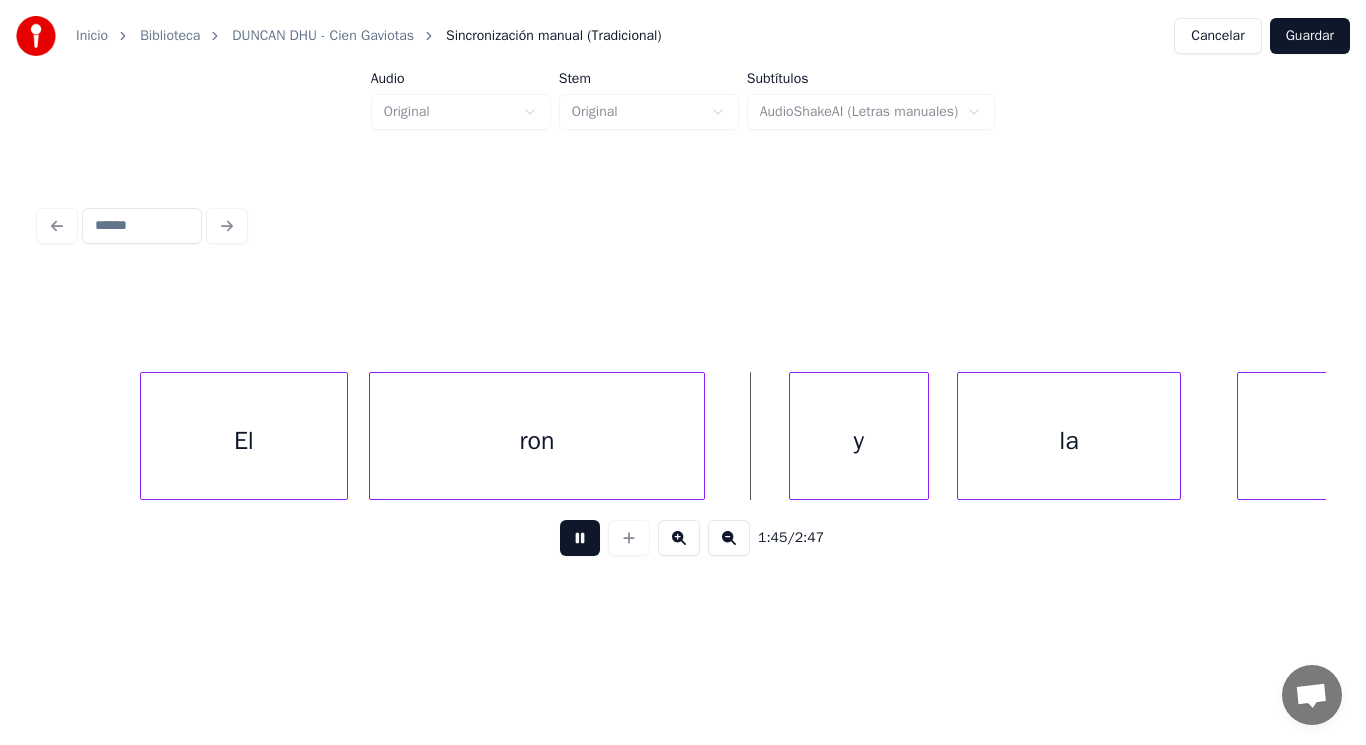 drag, startPoint x: 565, startPoint y: 540, endPoint x: 749, endPoint y: 507, distance: 186.93582 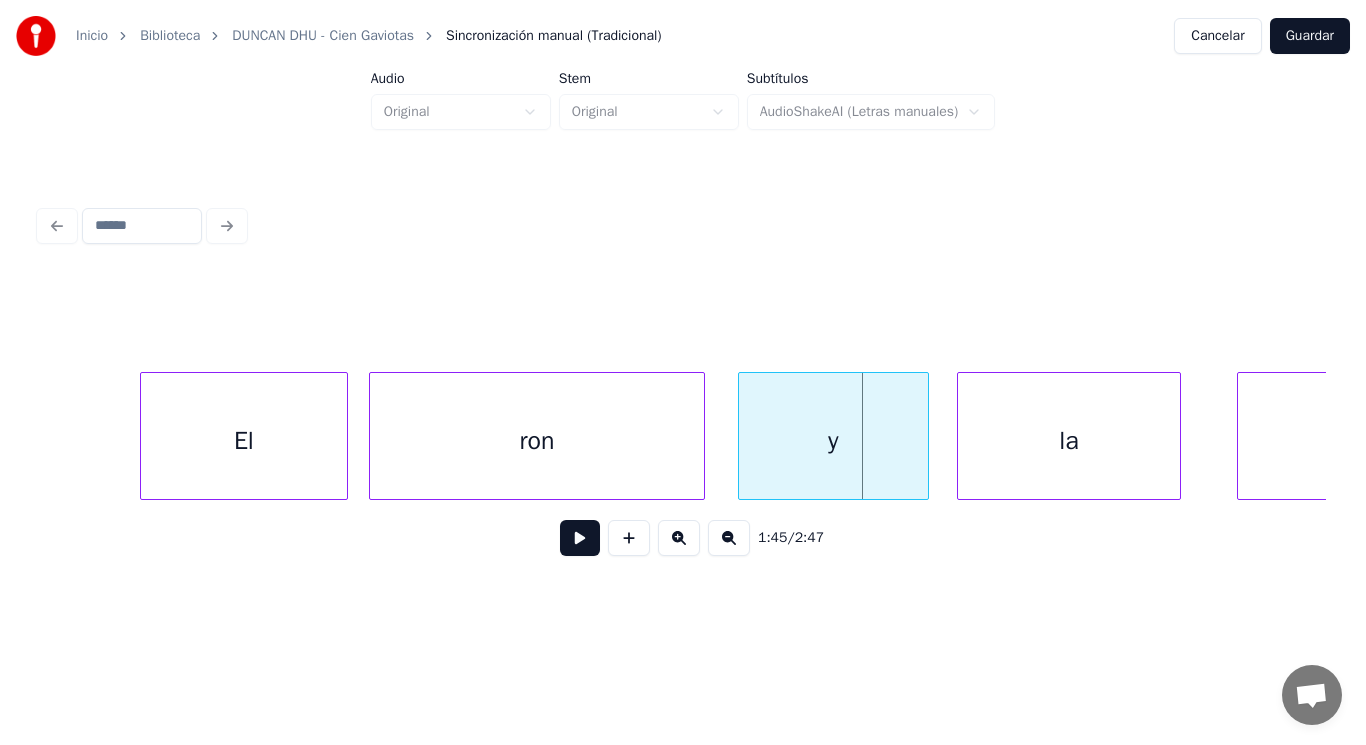click at bounding box center [742, 436] 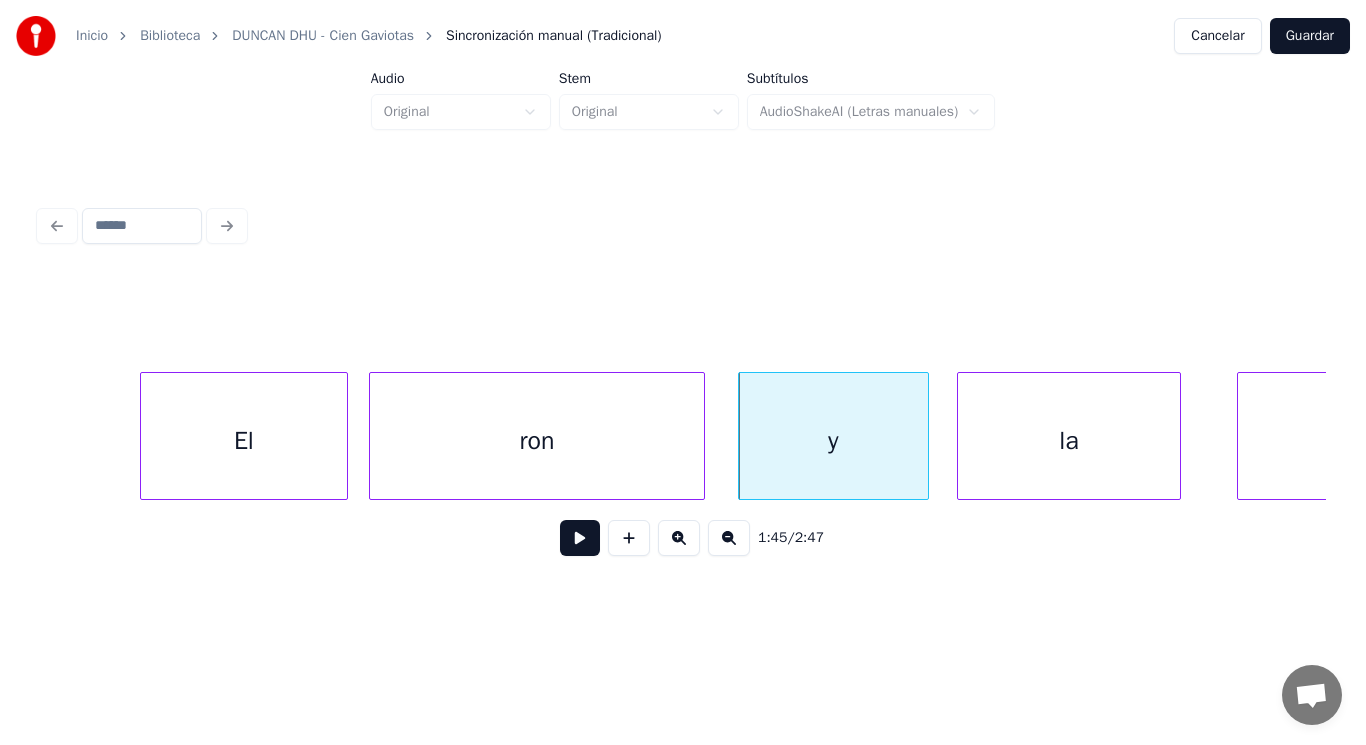click at bounding box center [580, 538] 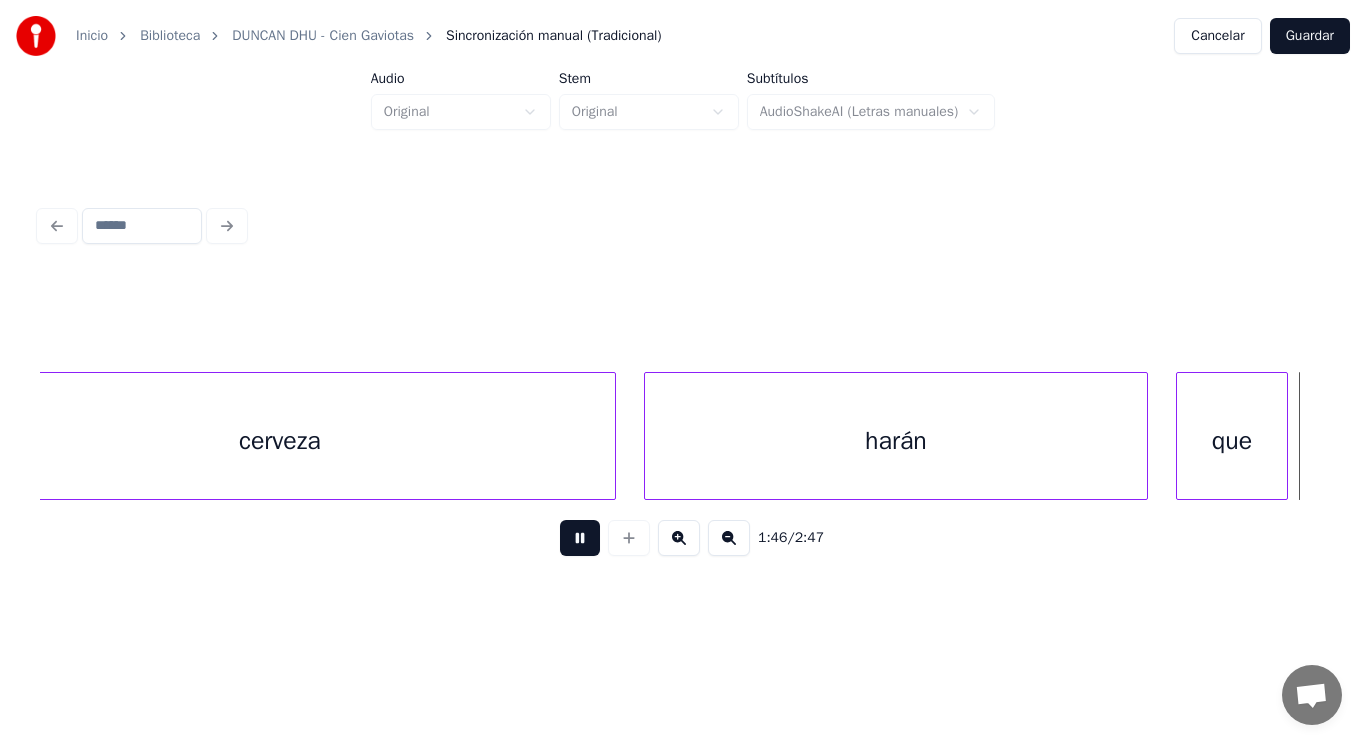 scroll, scrollTop: 0, scrollLeft: 148900, axis: horizontal 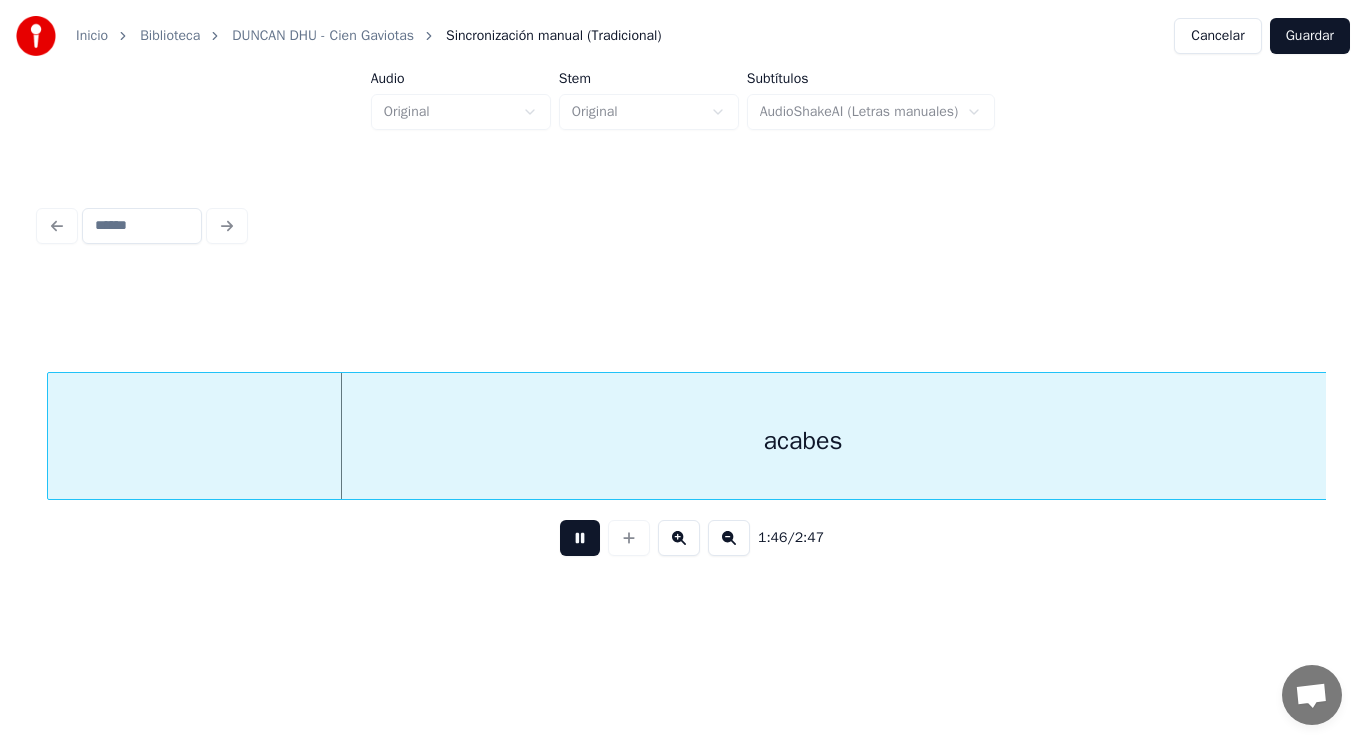 click at bounding box center (580, 538) 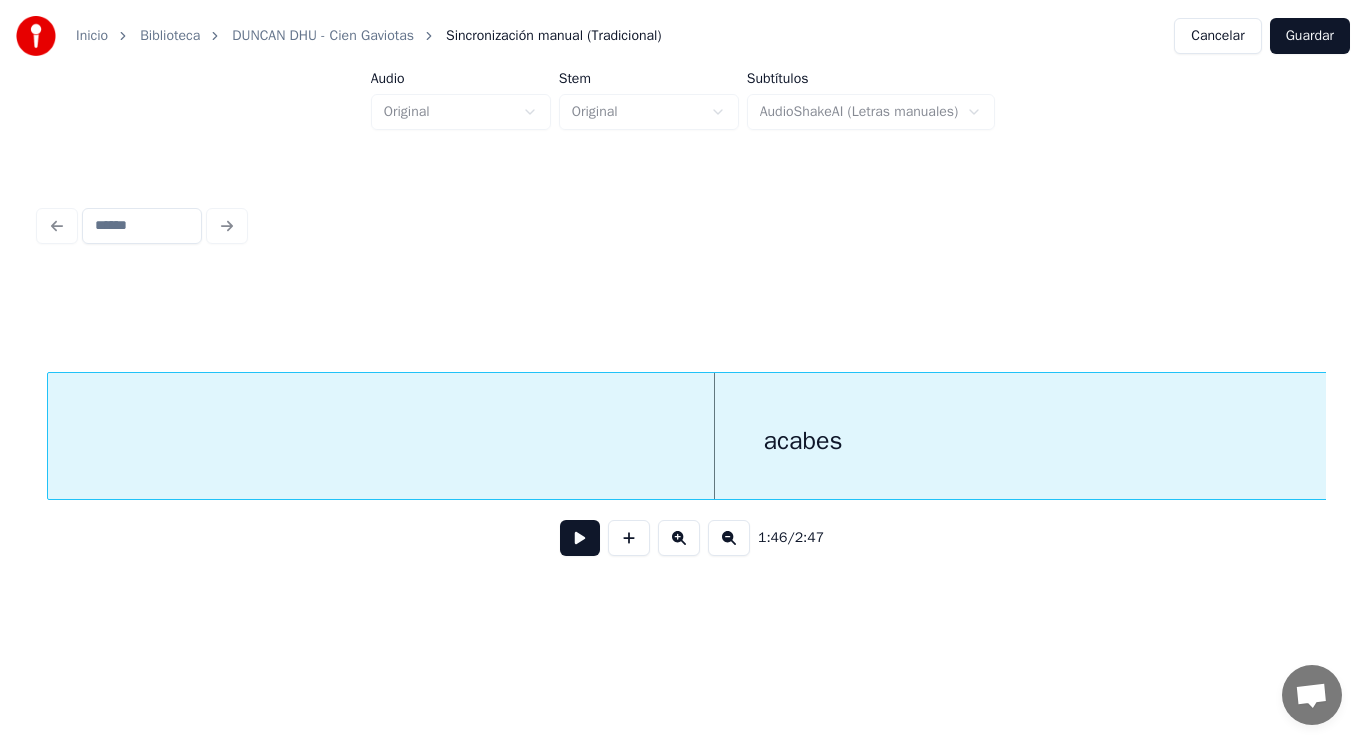 click on "acabes" at bounding box center [803, 441] 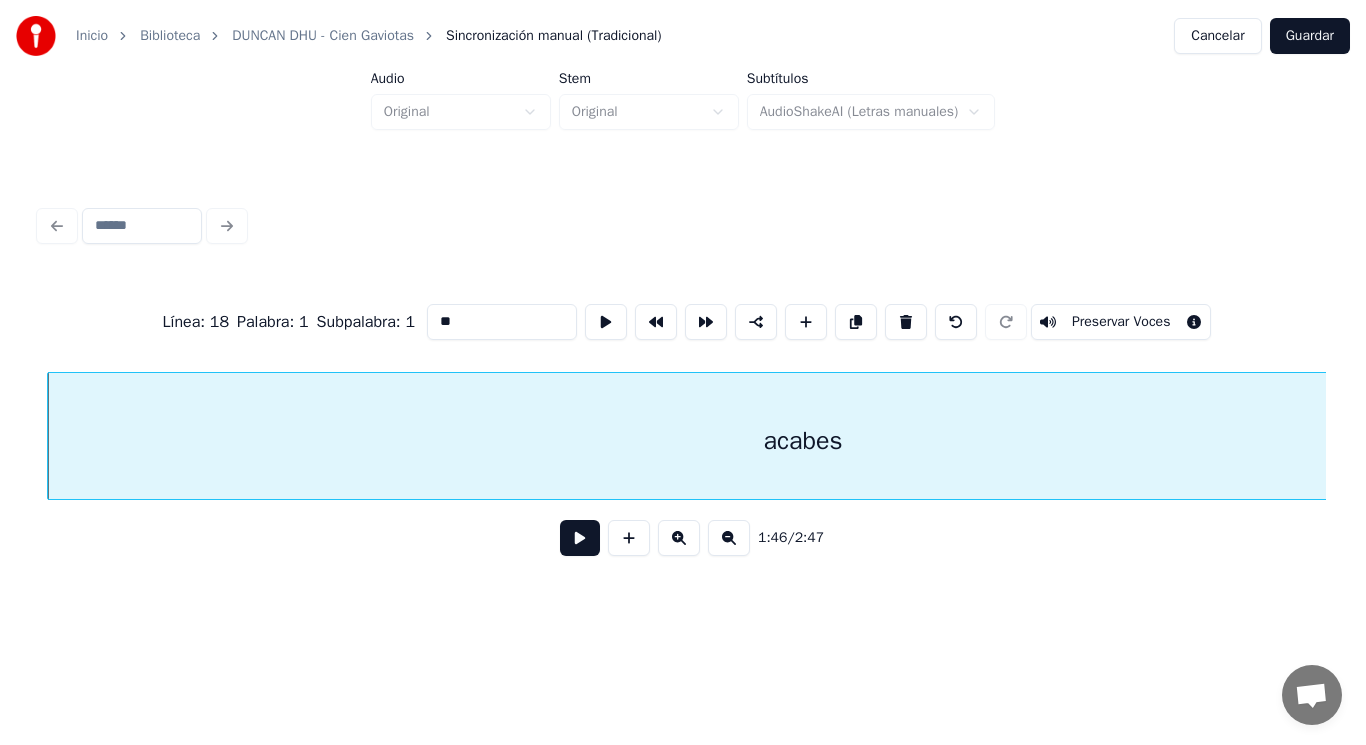 type on "******" 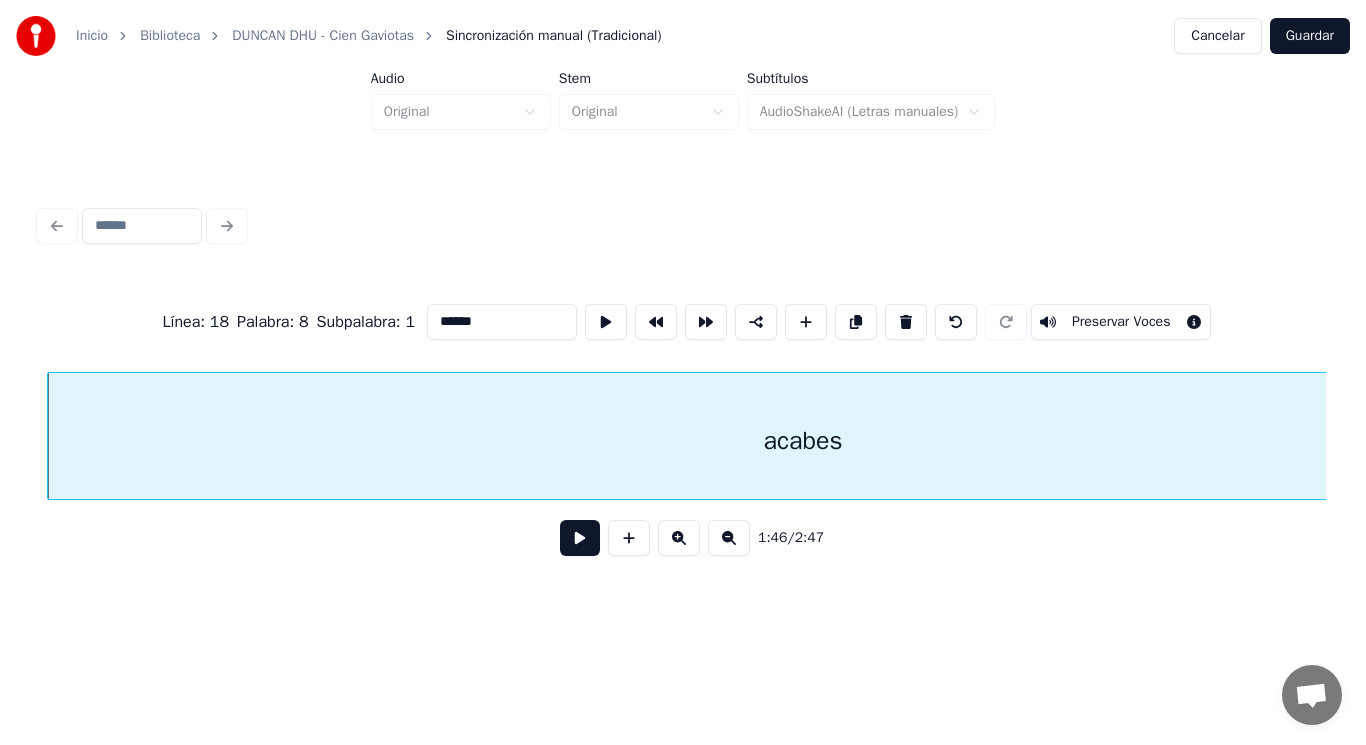 click at bounding box center [580, 538] 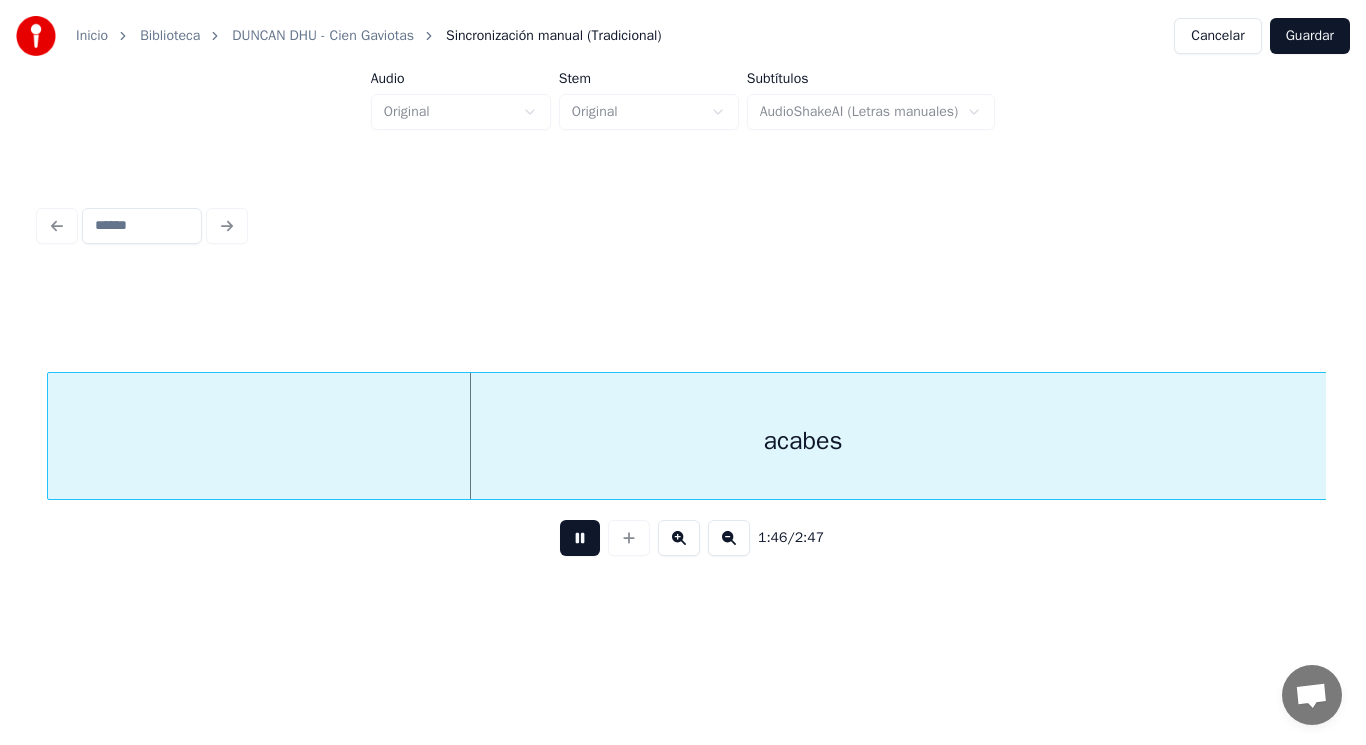 click at bounding box center [580, 538] 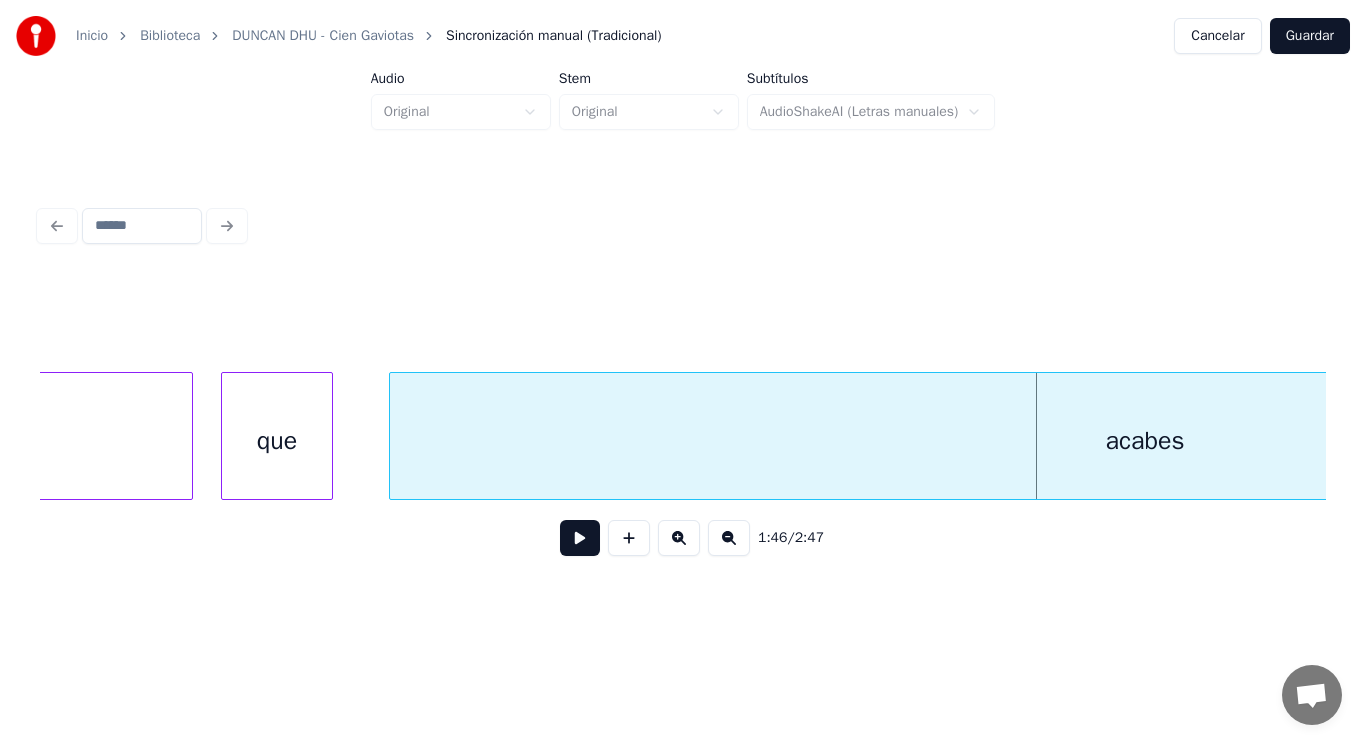 scroll, scrollTop: 0, scrollLeft: 148540, axis: horizontal 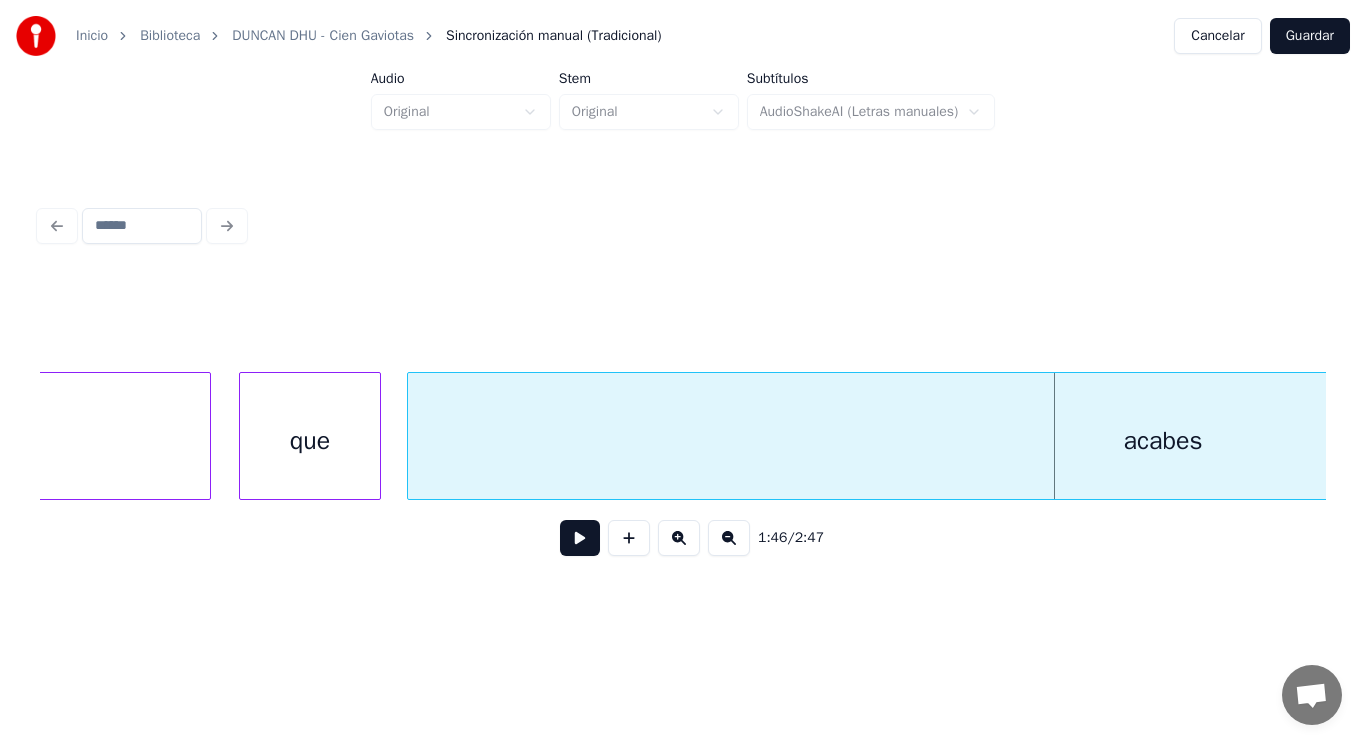 click at bounding box center (377, 436) 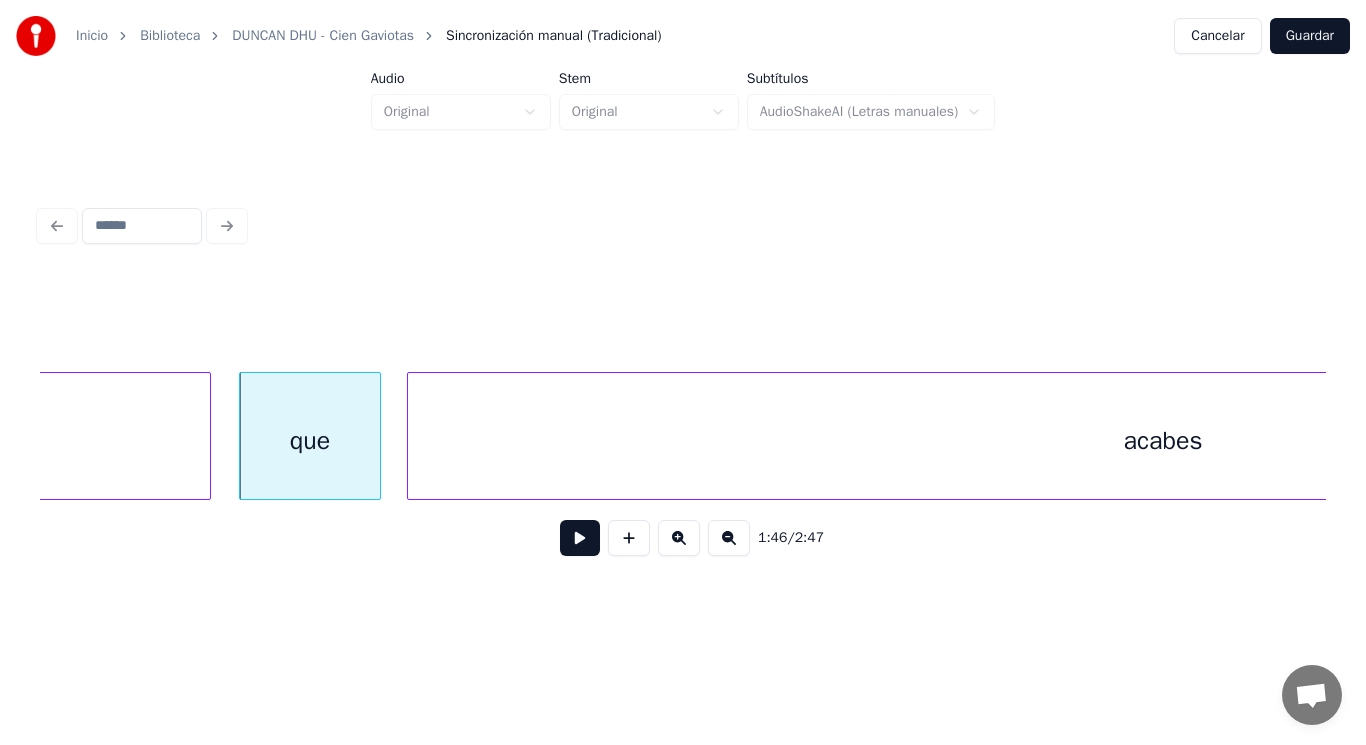 click at bounding box center (580, 538) 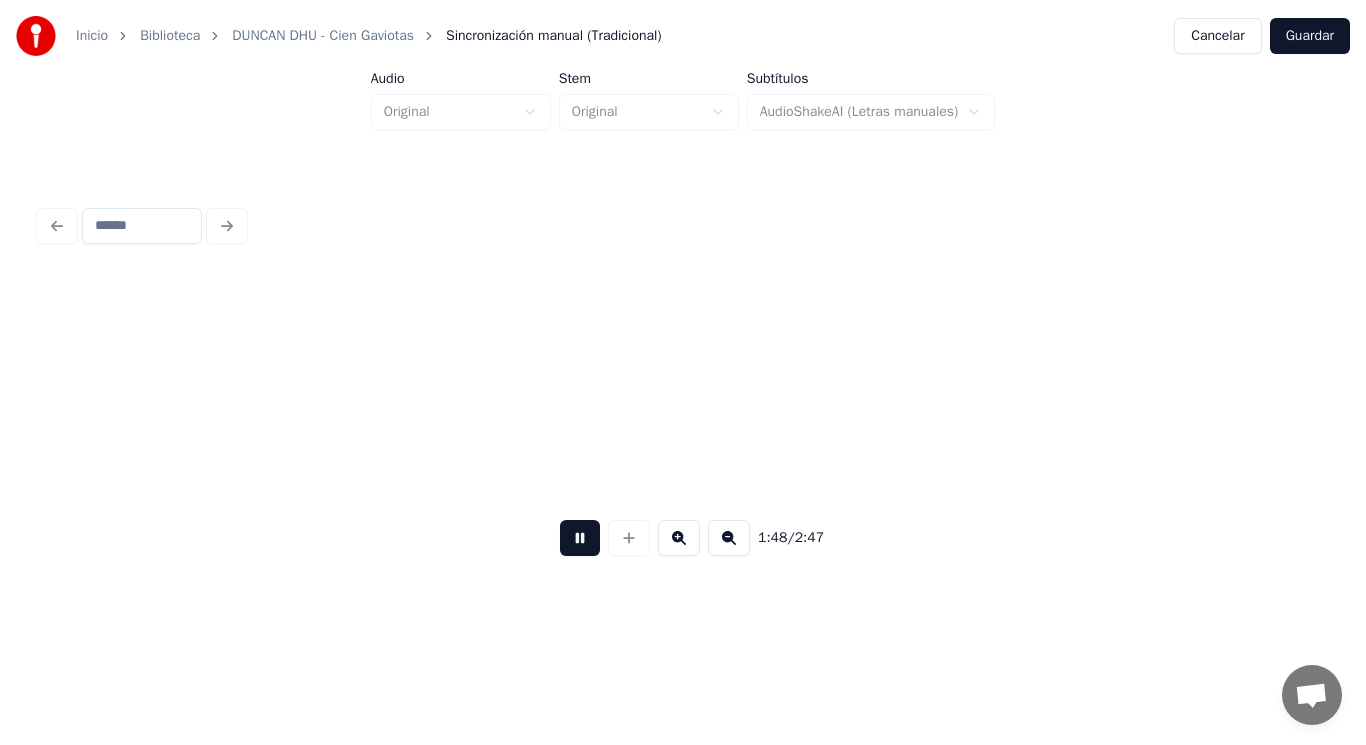 scroll, scrollTop: 0, scrollLeft: 151154, axis: horizontal 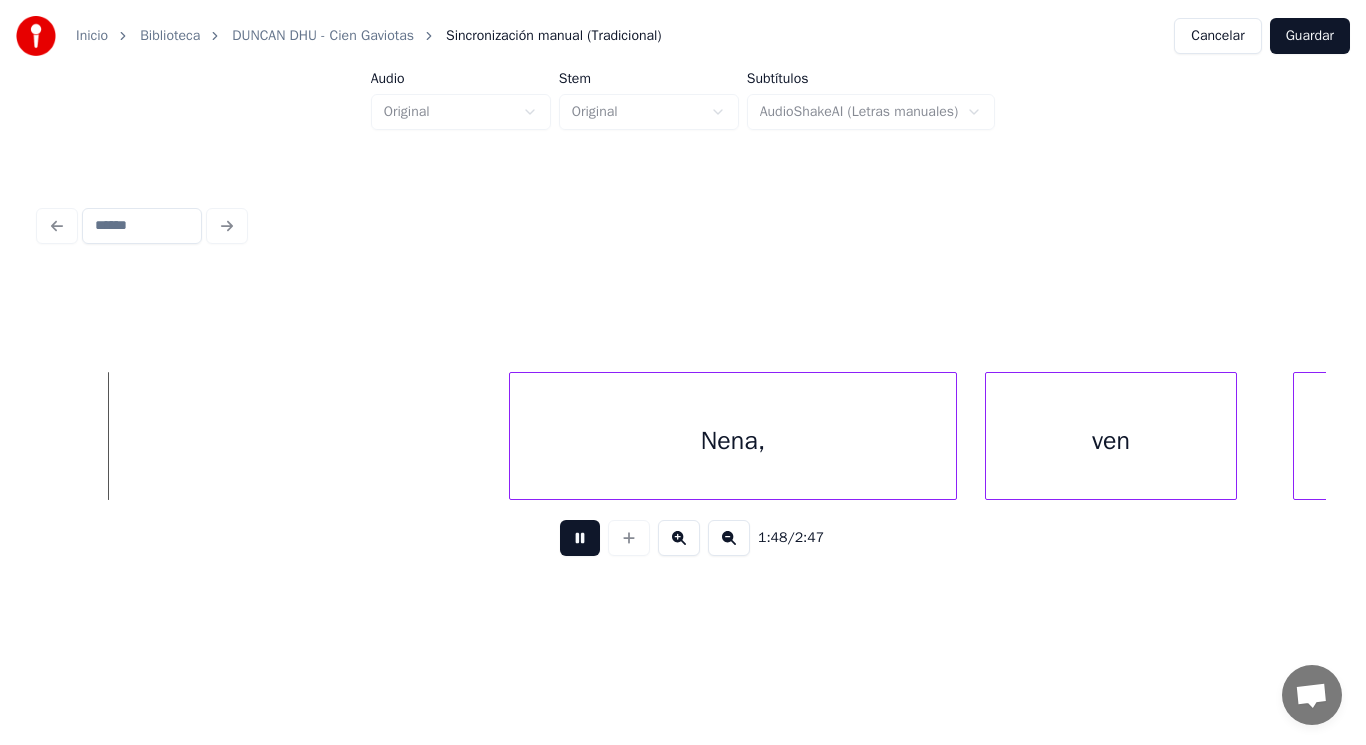 click at bounding box center [580, 538] 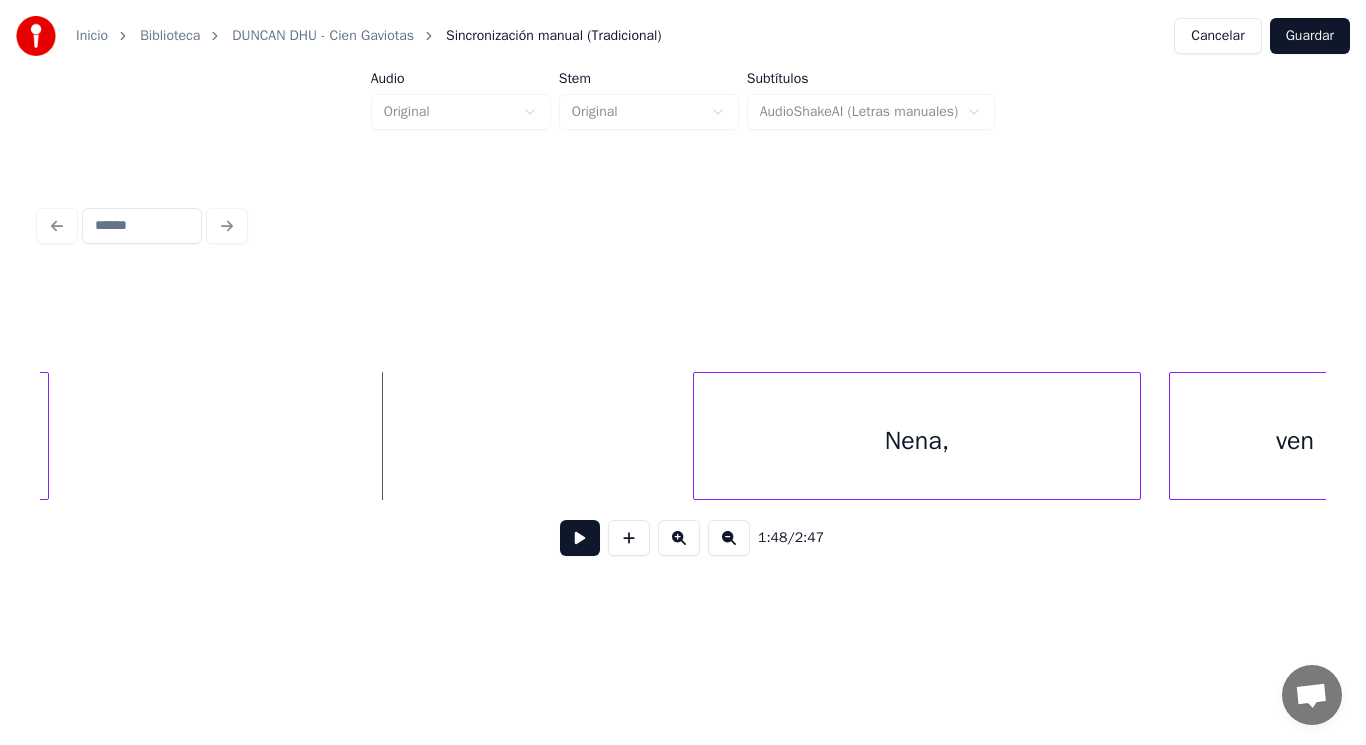 scroll, scrollTop: 0, scrollLeft: 150874, axis: horizontal 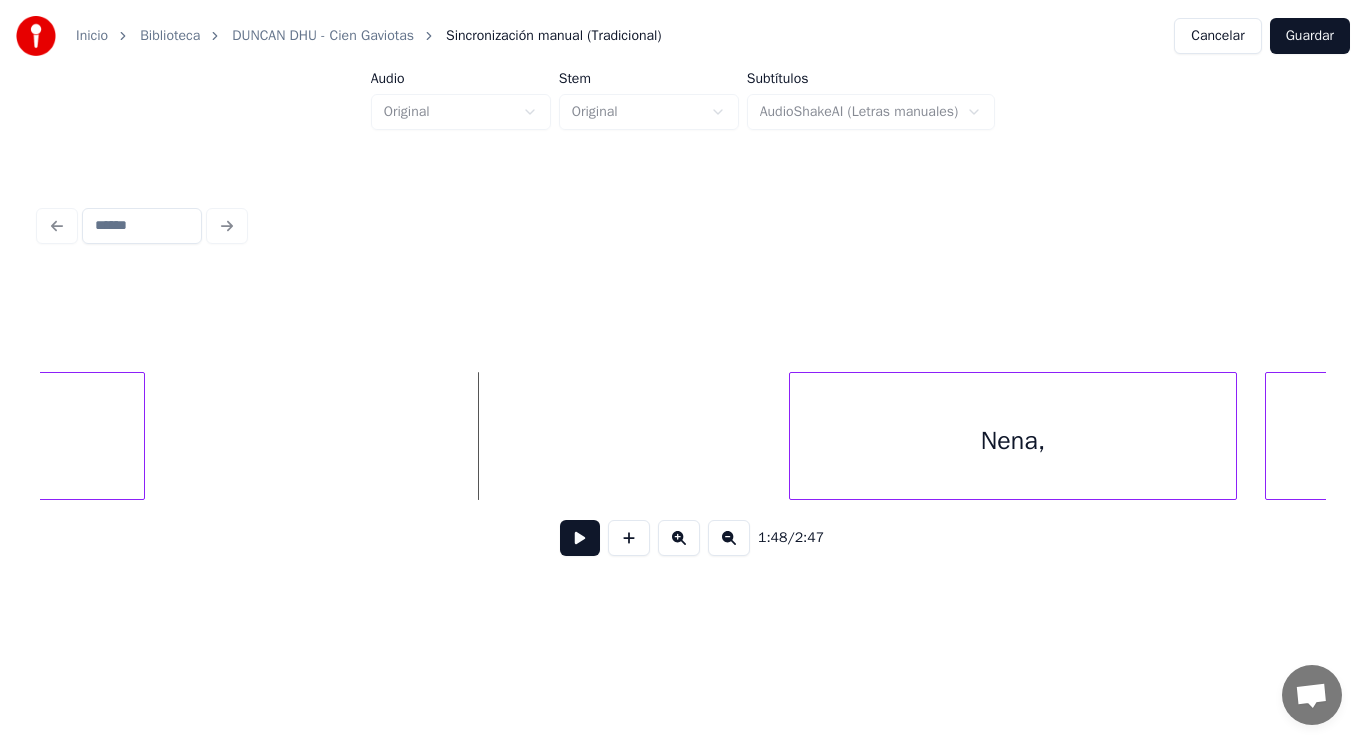 click on "Nena, ven mal" at bounding box center [-33805, 436] 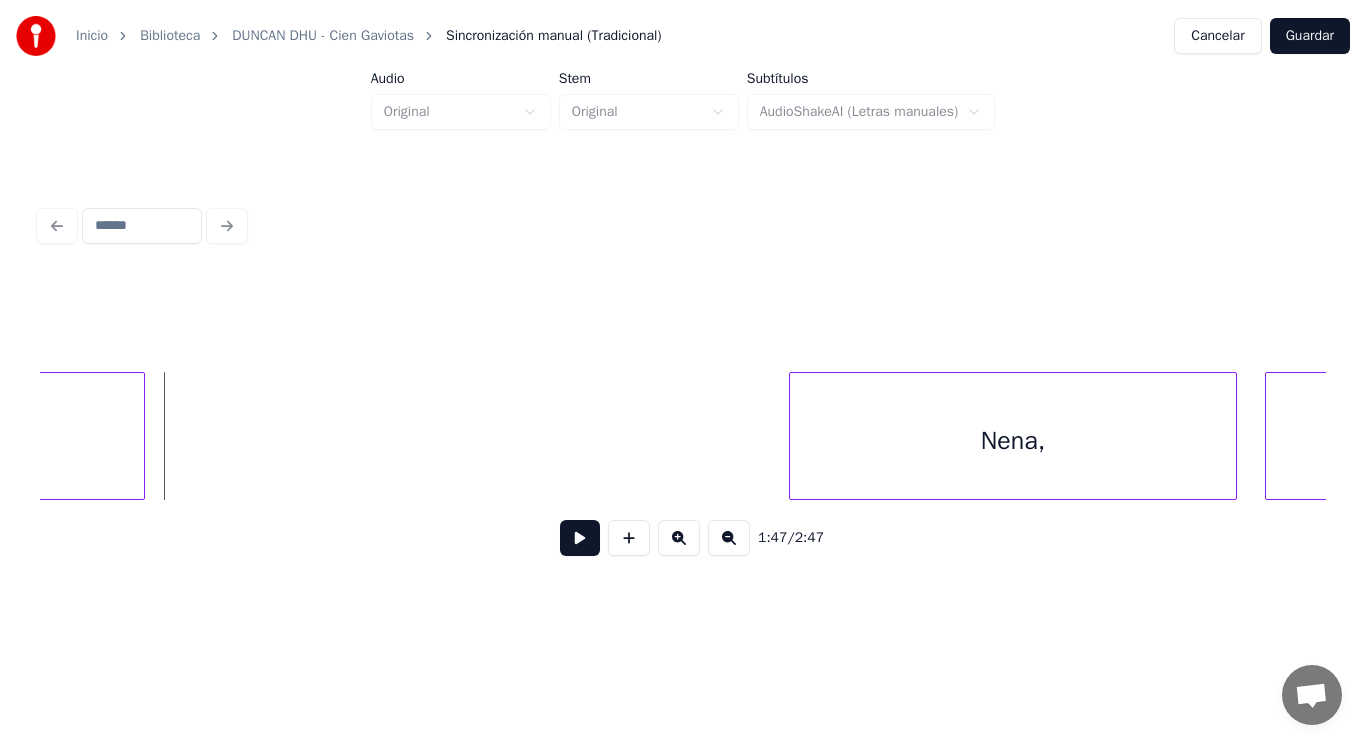 click on "mal" at bounding box center (-107, 441) 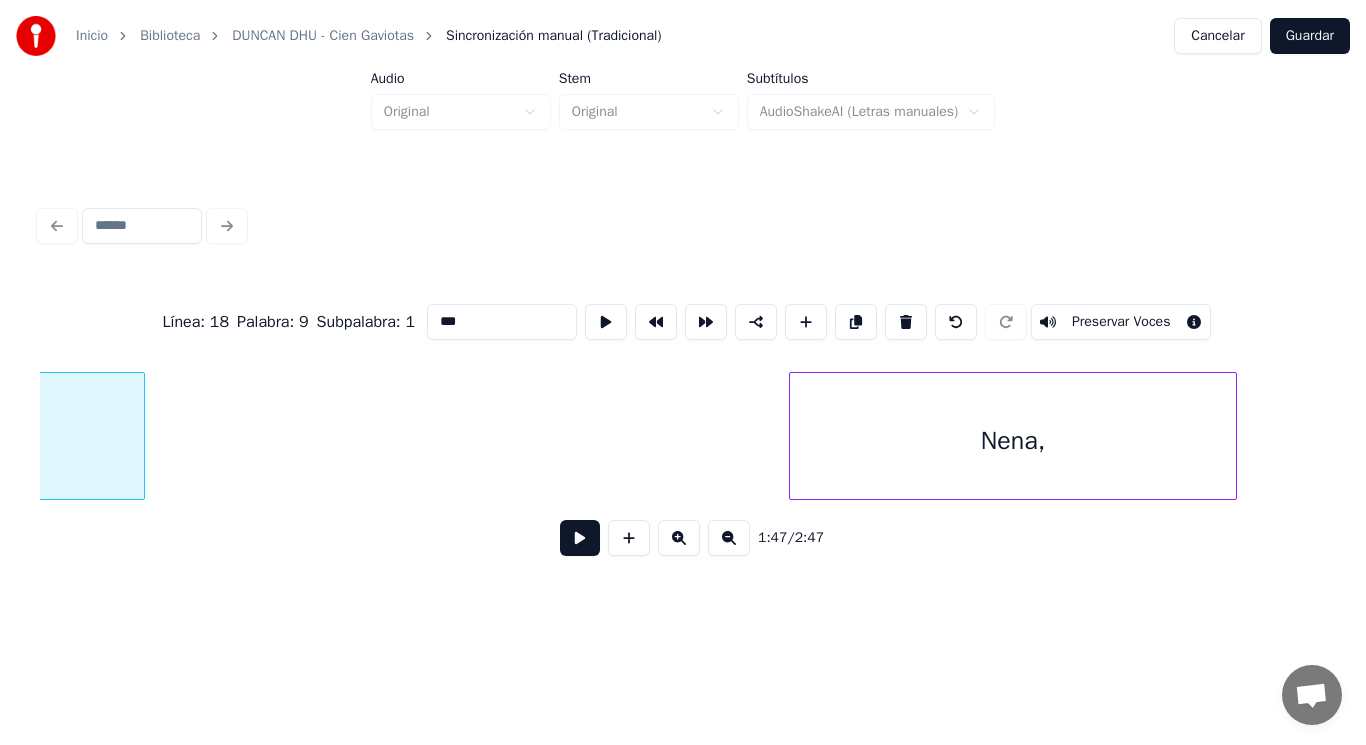 scroll, scrollTop: 0, scrollLeft: 150476, axis: horizontal 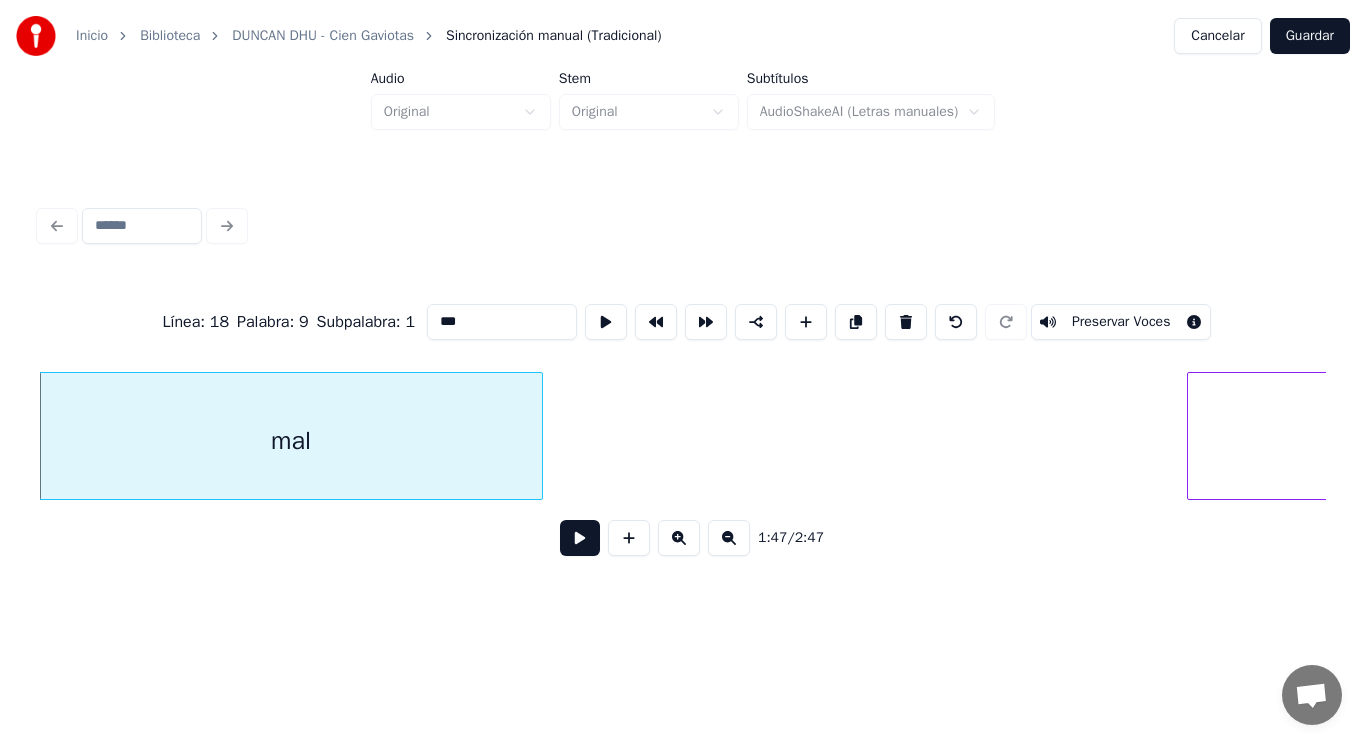 click at bounding box center (580, 538) 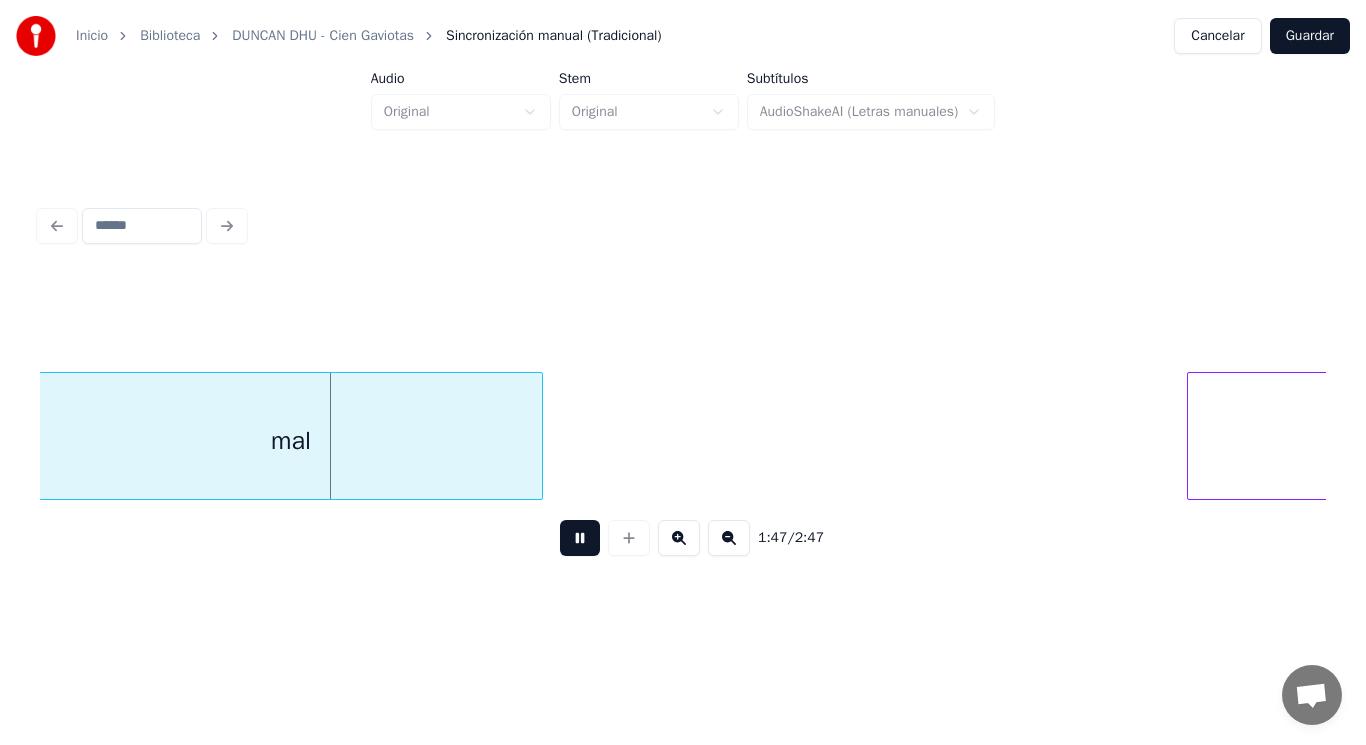 click at bounding box center [580, 538] 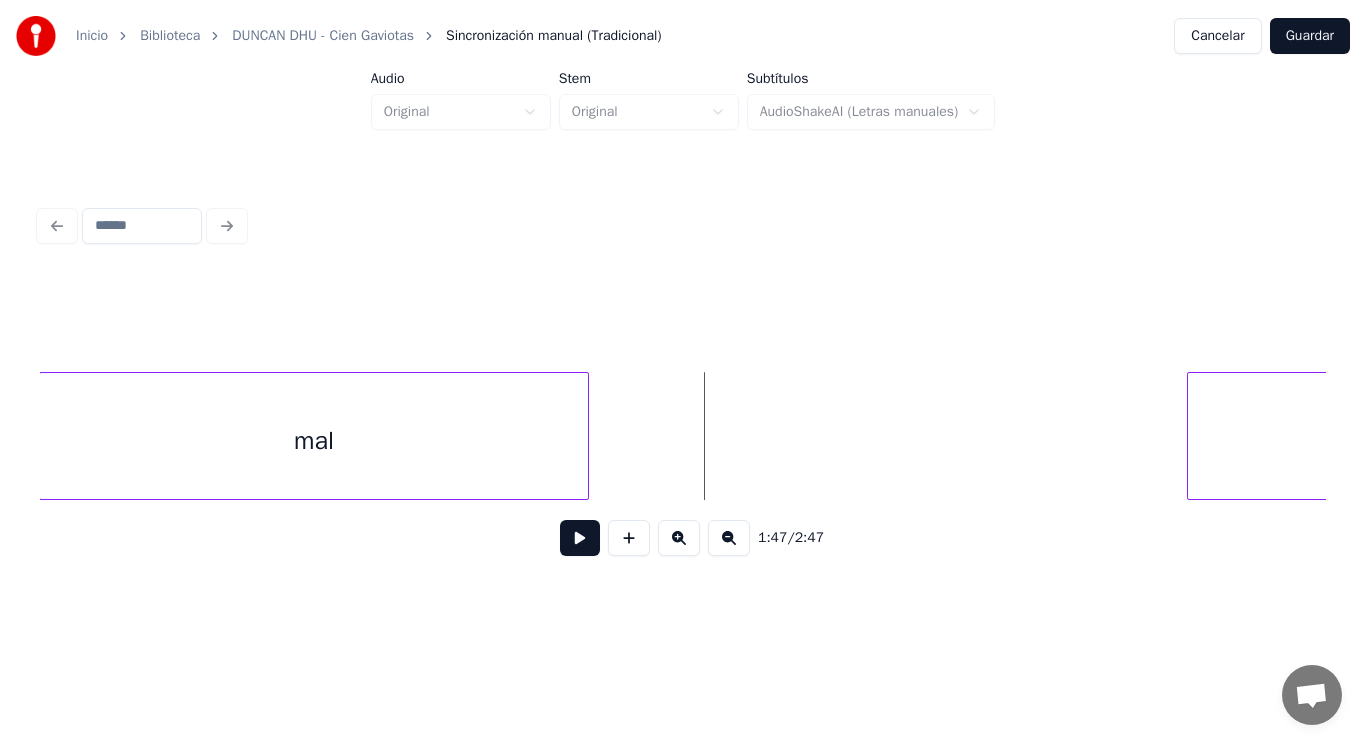 click at bounding box center [585, 436] 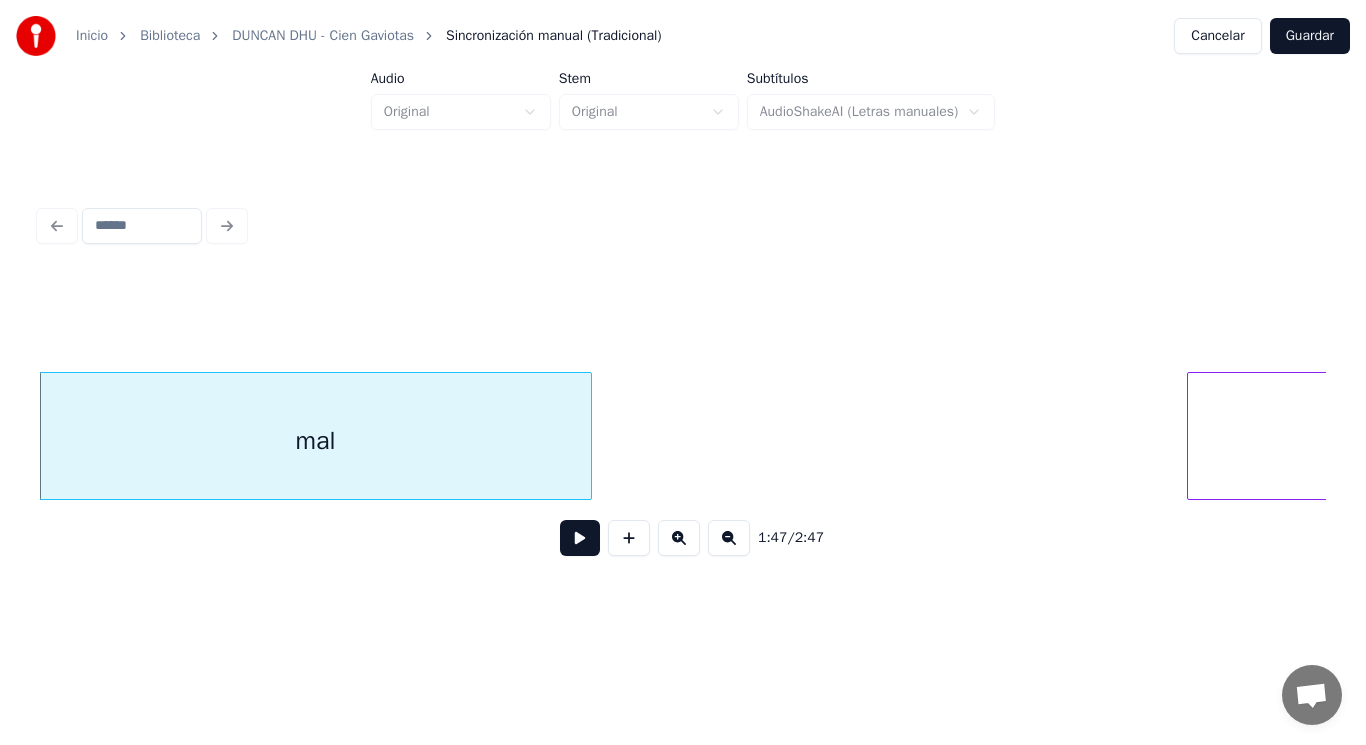 click at bounding box center [580, 538] 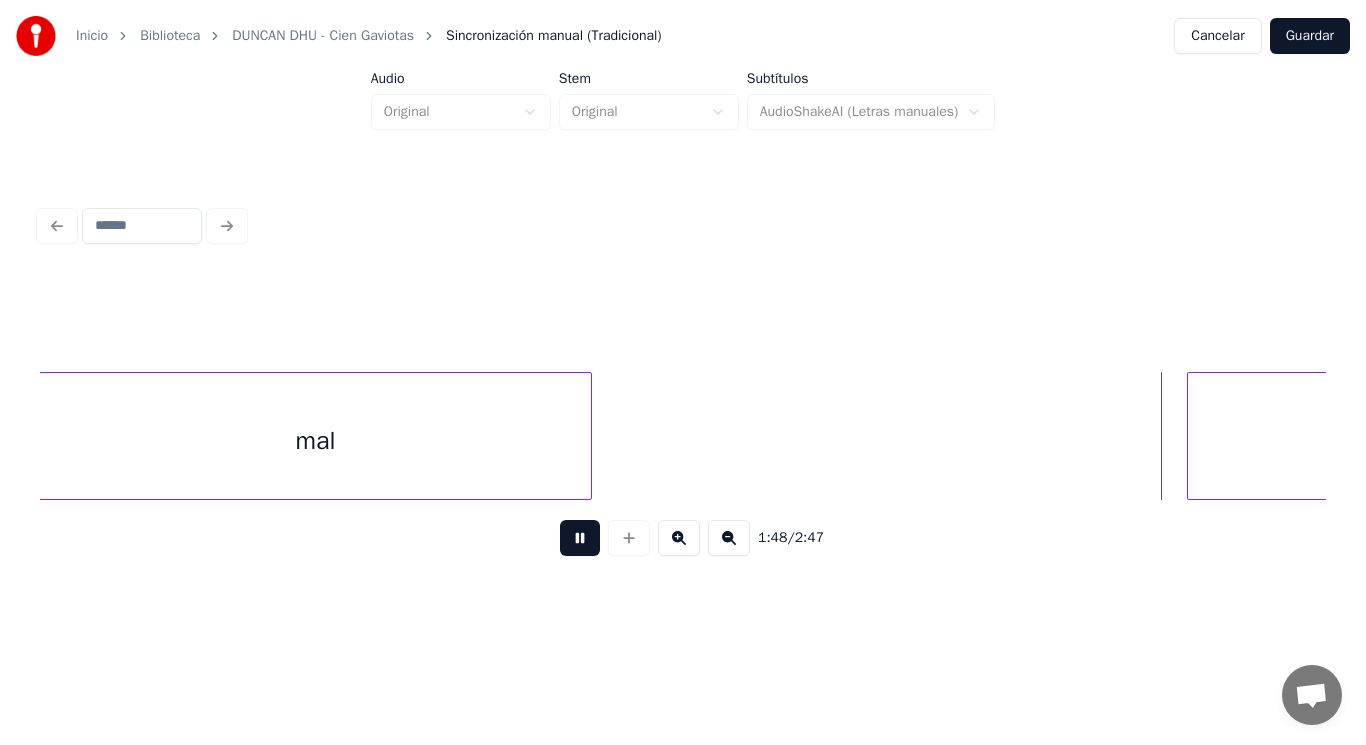 scroll, scrollTop: 0, scrollLeft: 151782, axis: horizontal 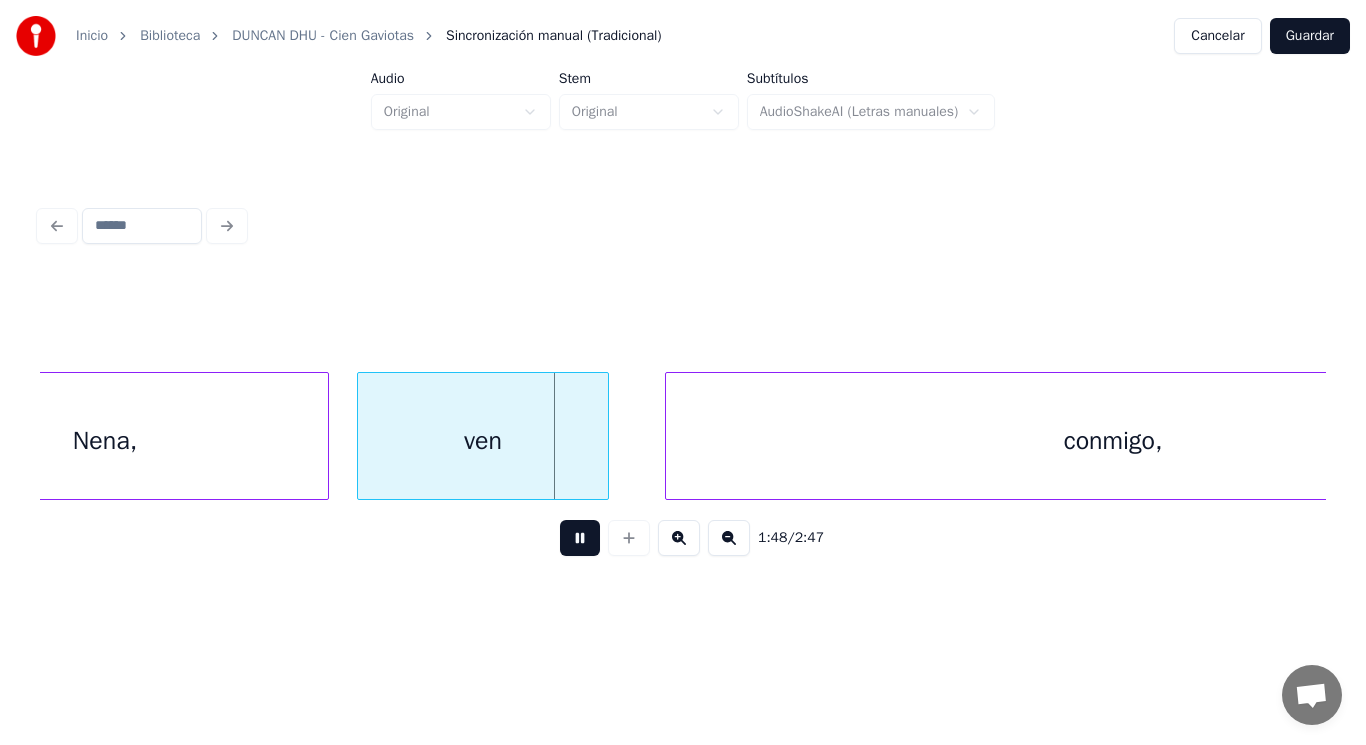 click at bounding box center (580, 538) 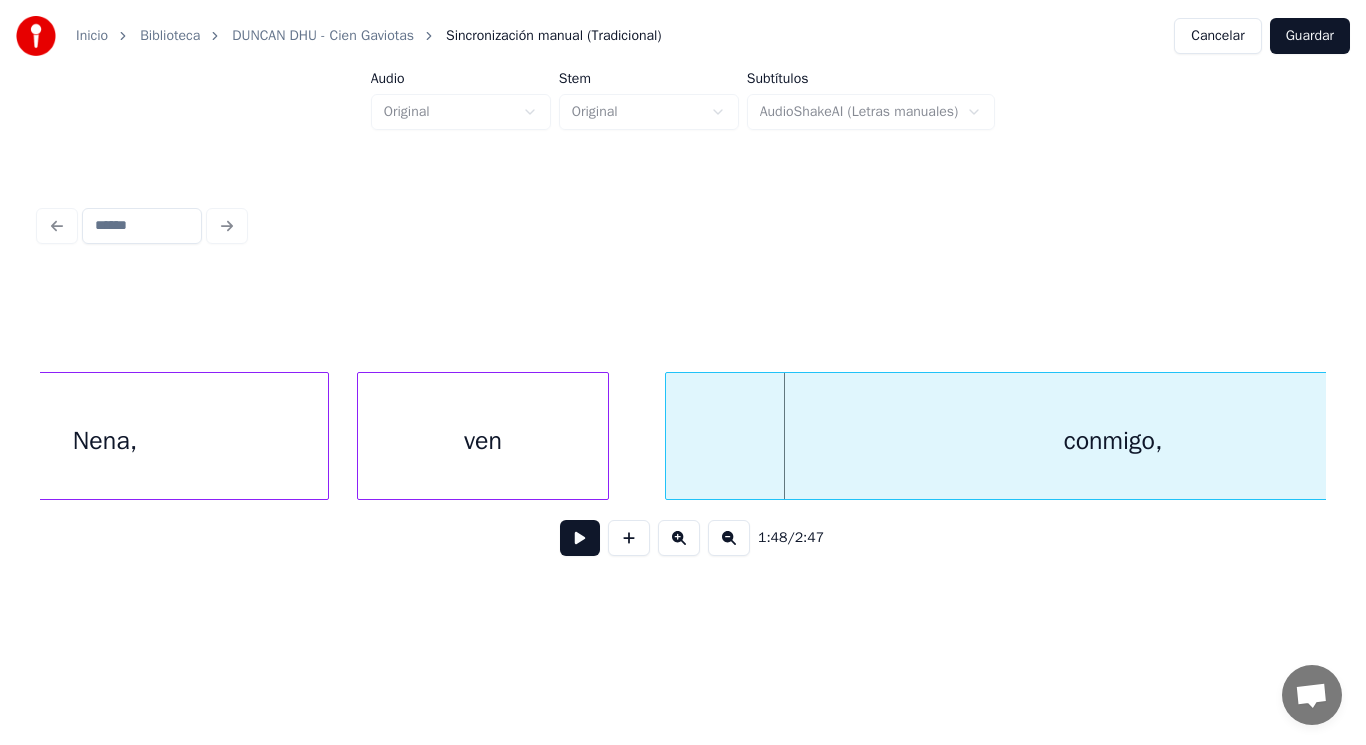 click on "Nena," at bounding box center [105, 441] 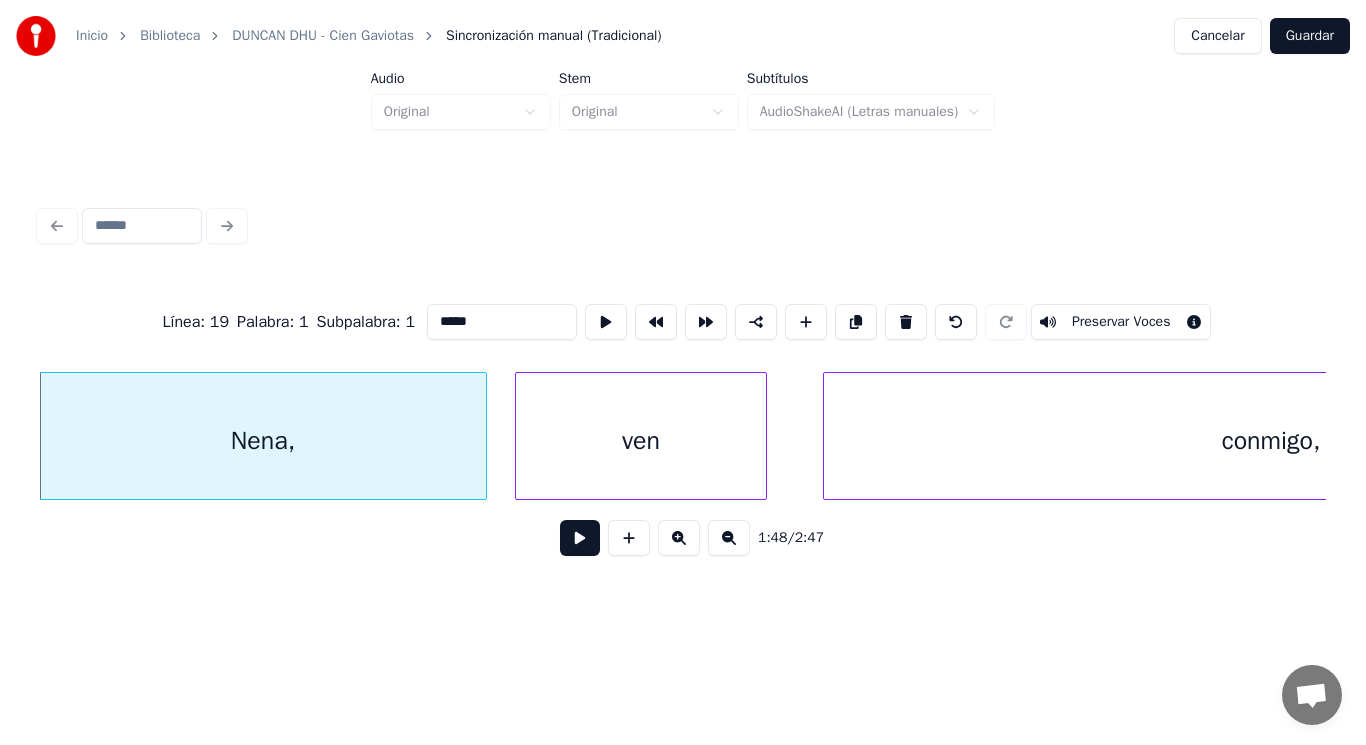 click at bounding box center (580, 538) 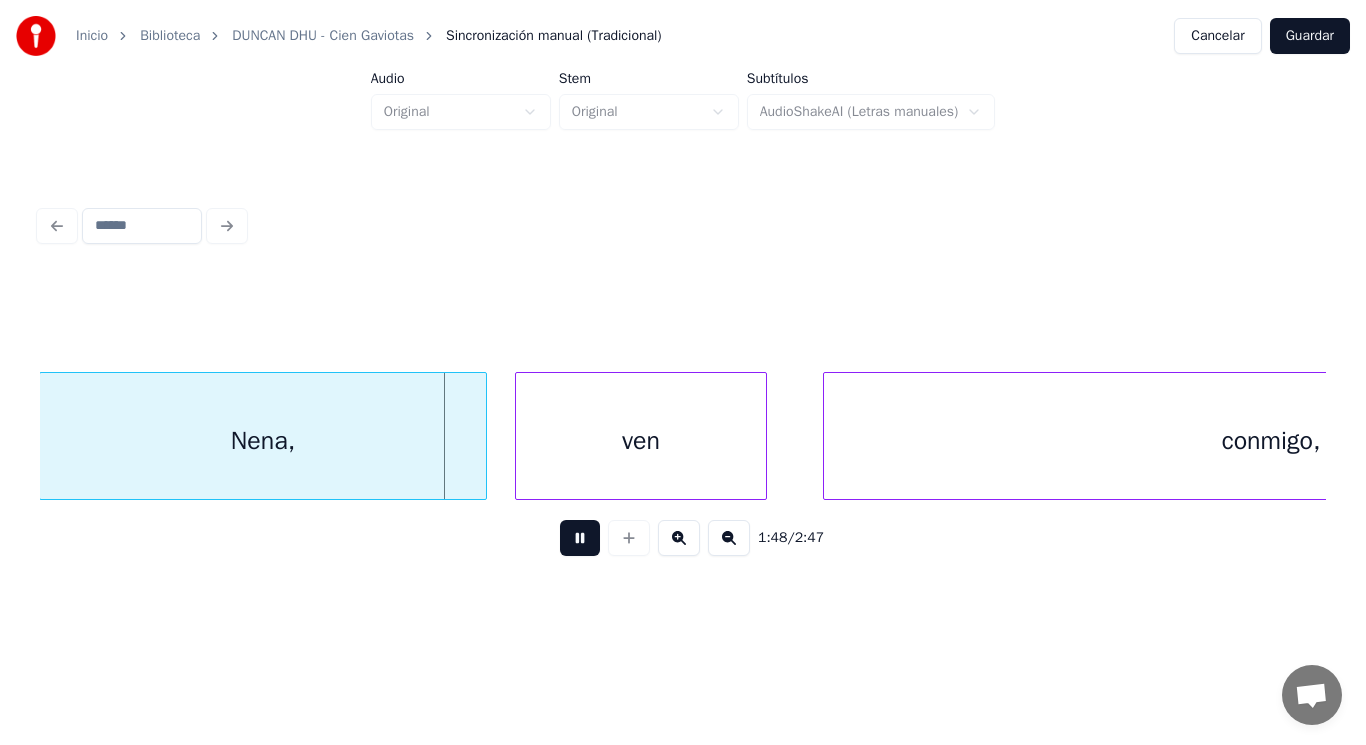 click at bounding box center (580, 538) 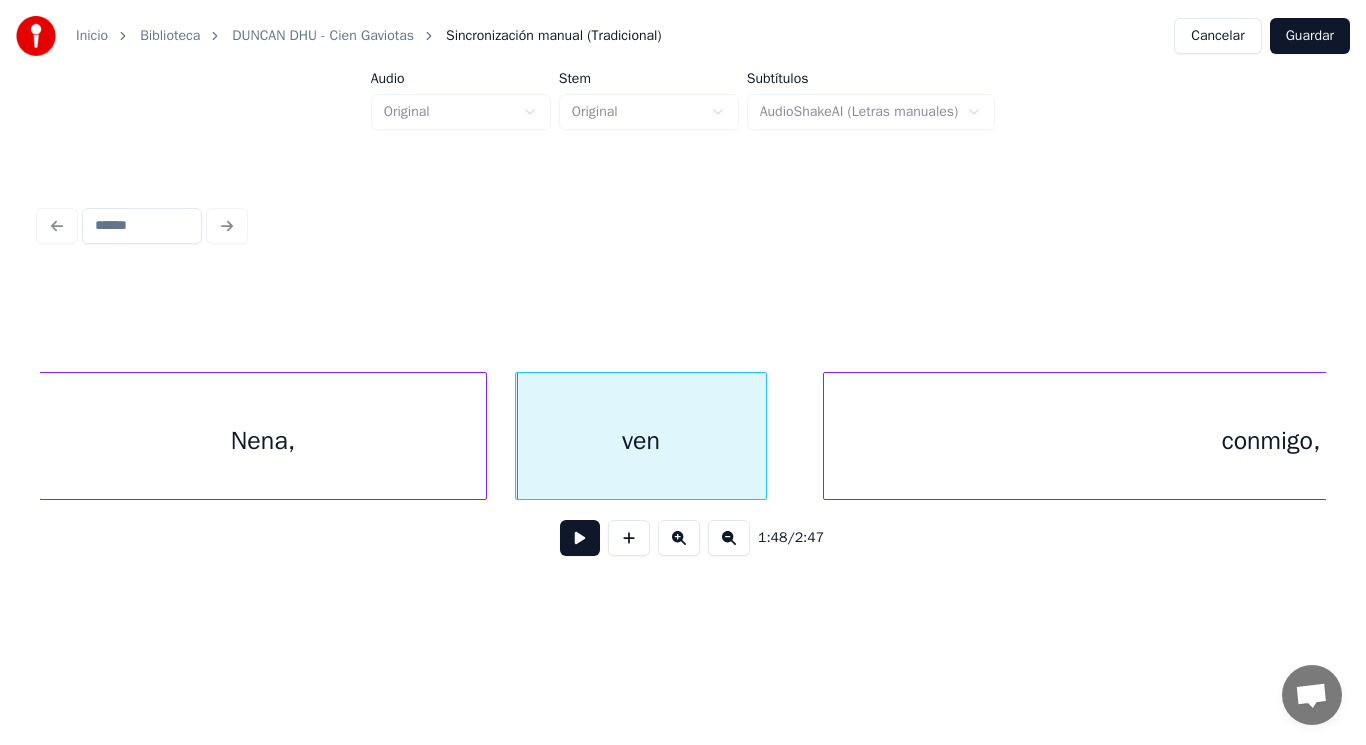 click at bounding box center (580, 538) 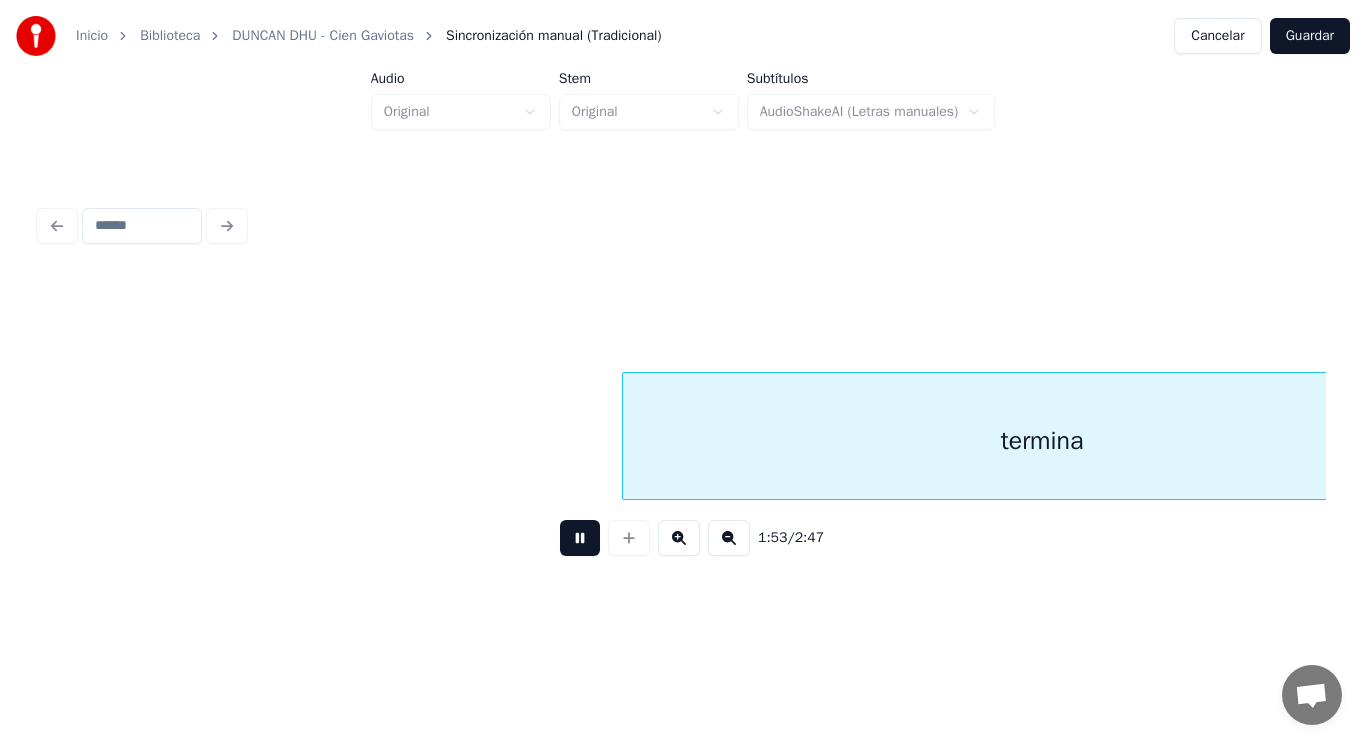 scroll, scrollTop: 0, scrollLeft: 159455, axis: horizontal 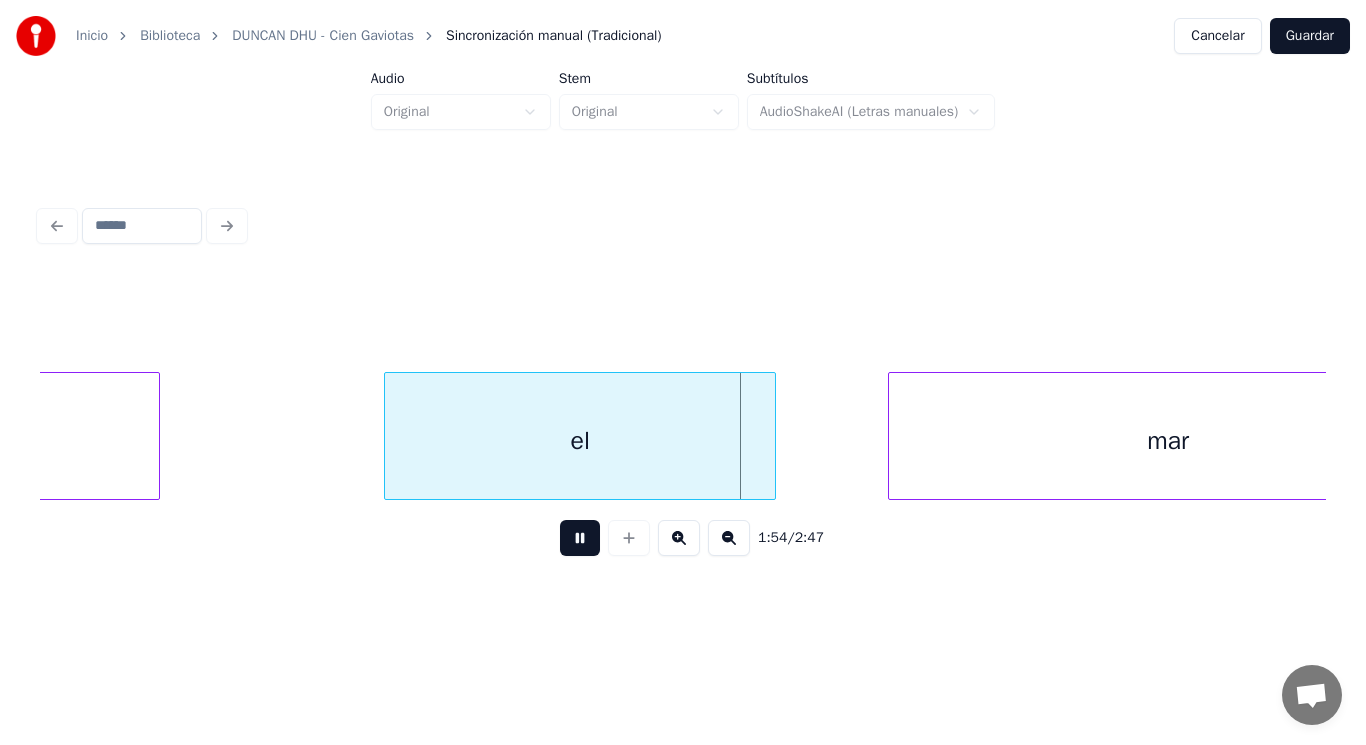 click at bounding box center [580, 538] 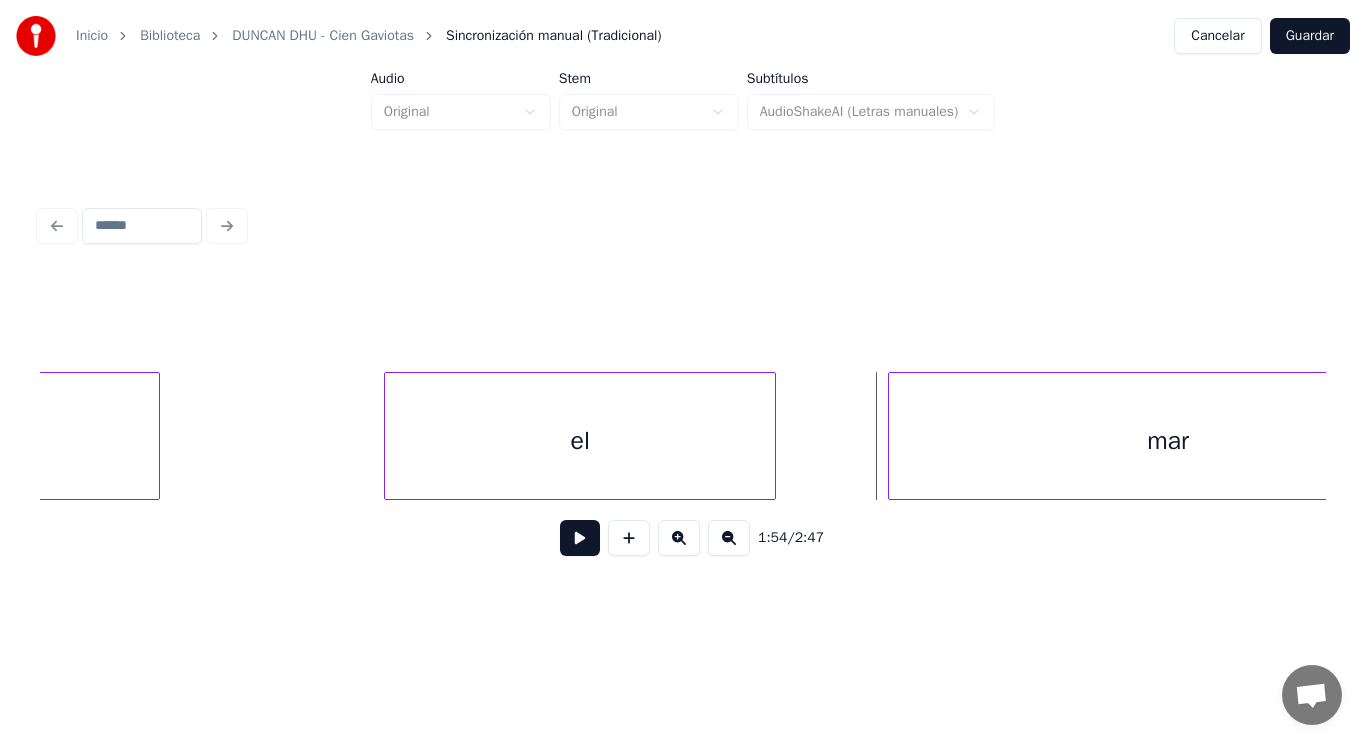 click at bounding box center [156, 436] 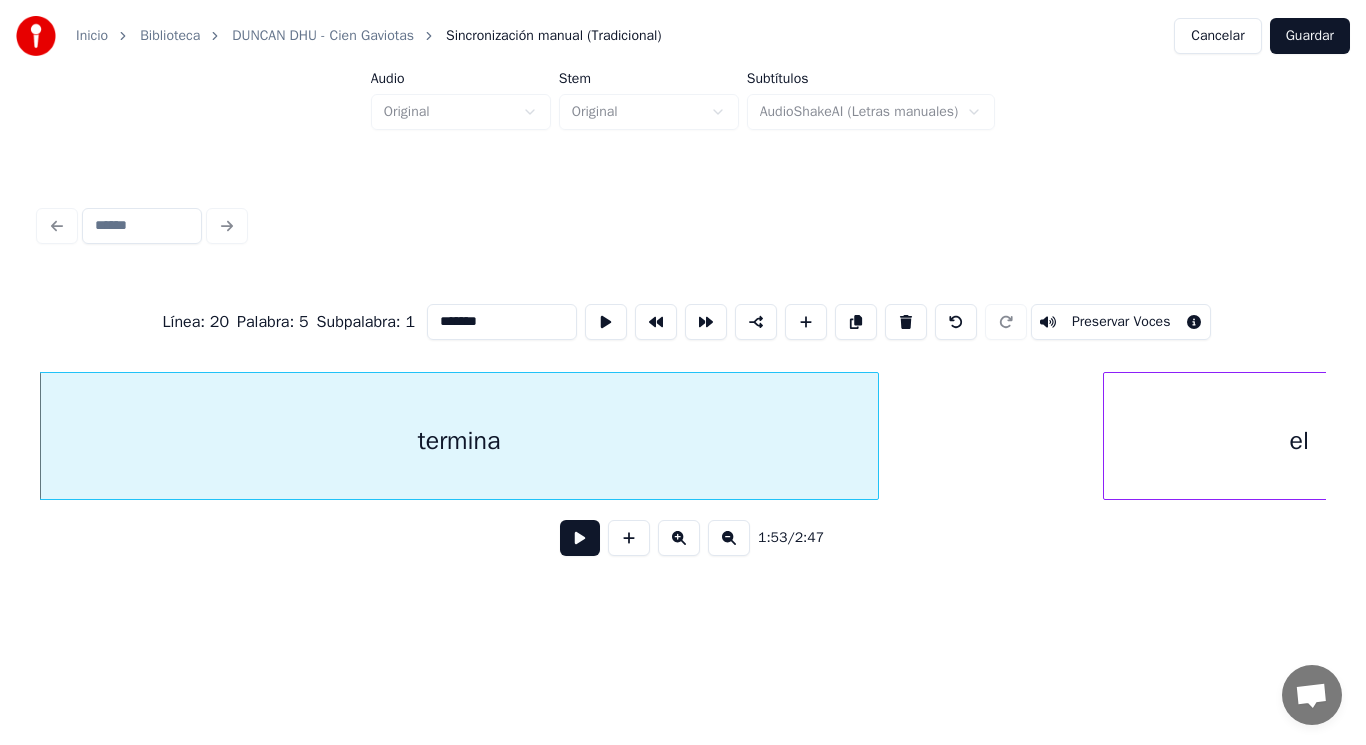 click at bounding box center [580, 538] 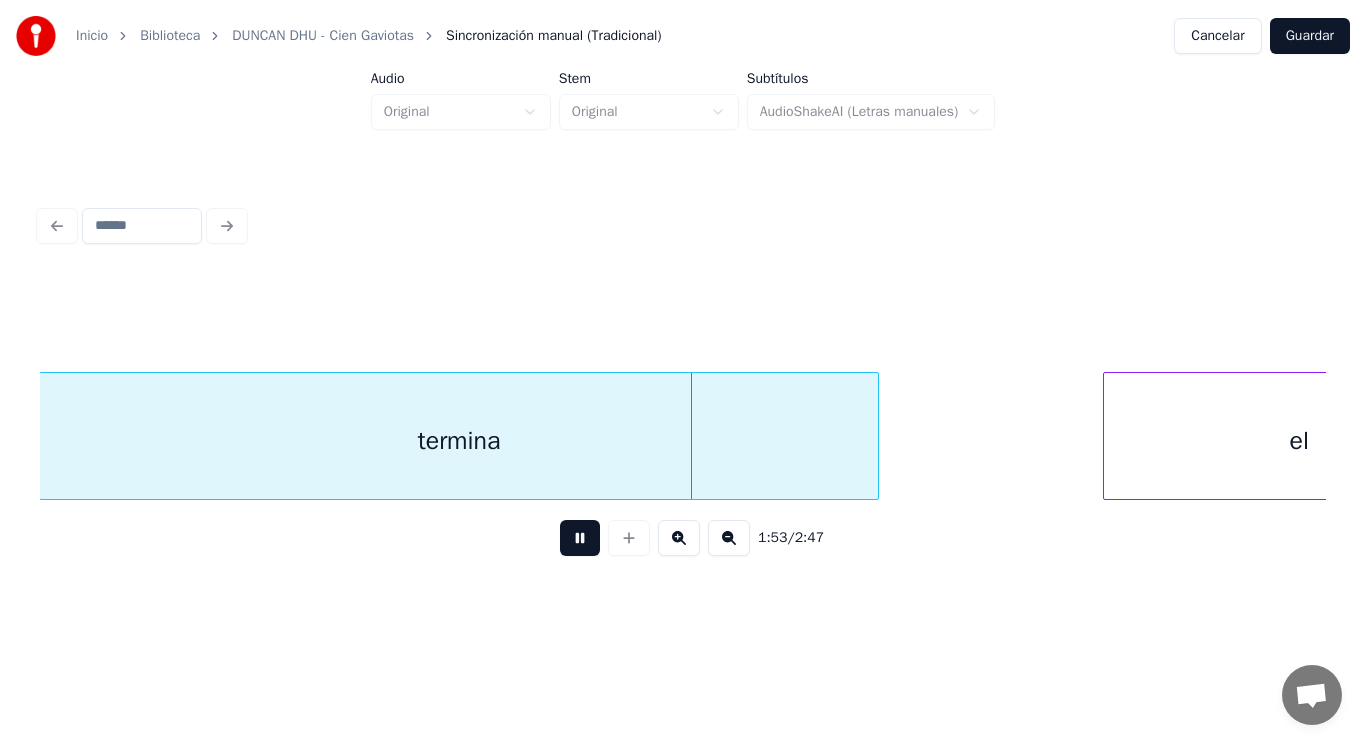 click at bounding box center (580, 538) 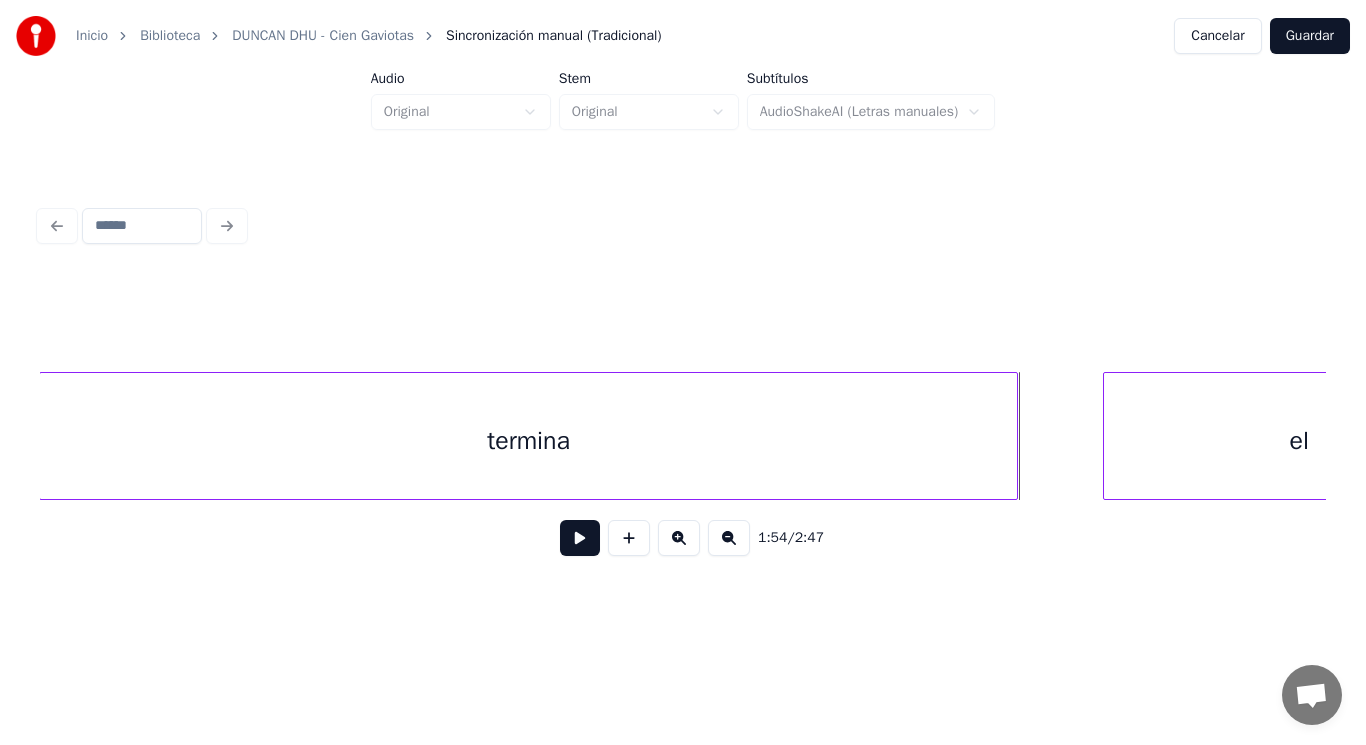 click at bounding box center [1014, 436] 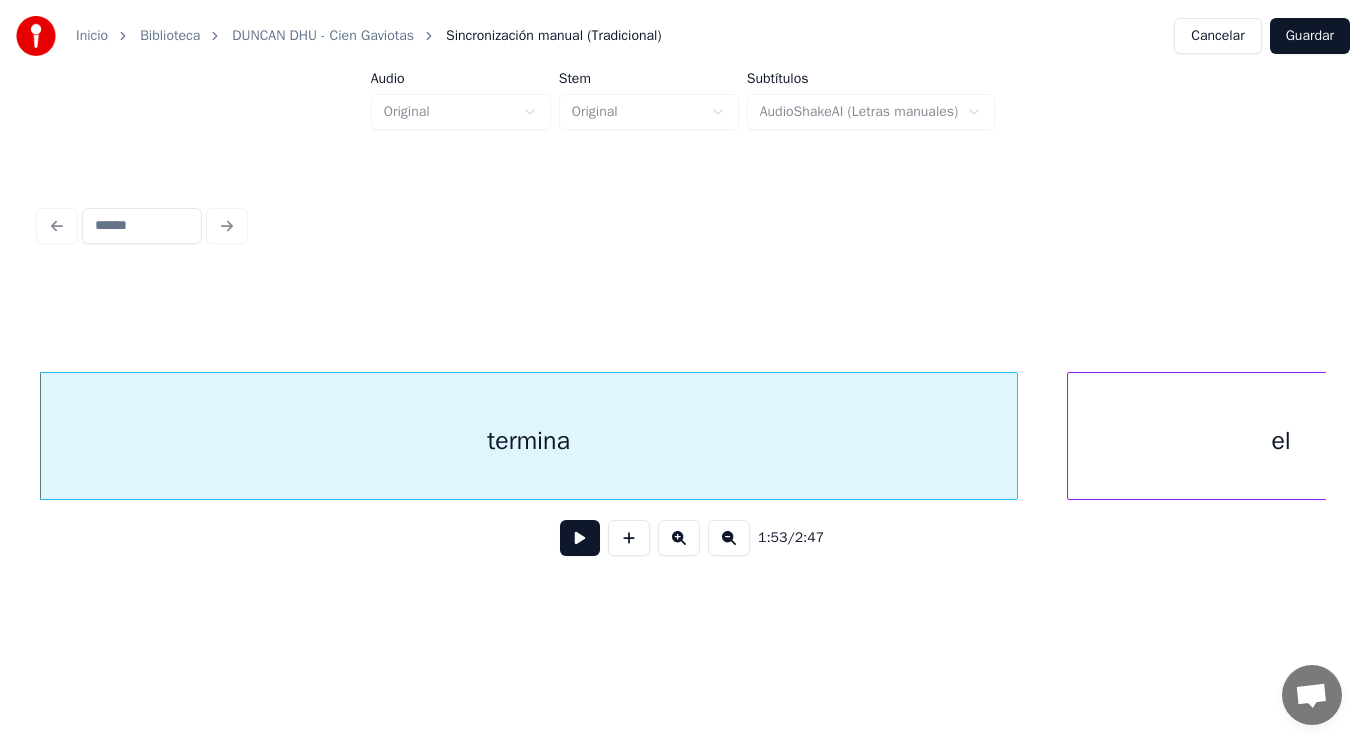 click at bounding box center (1071, 436) 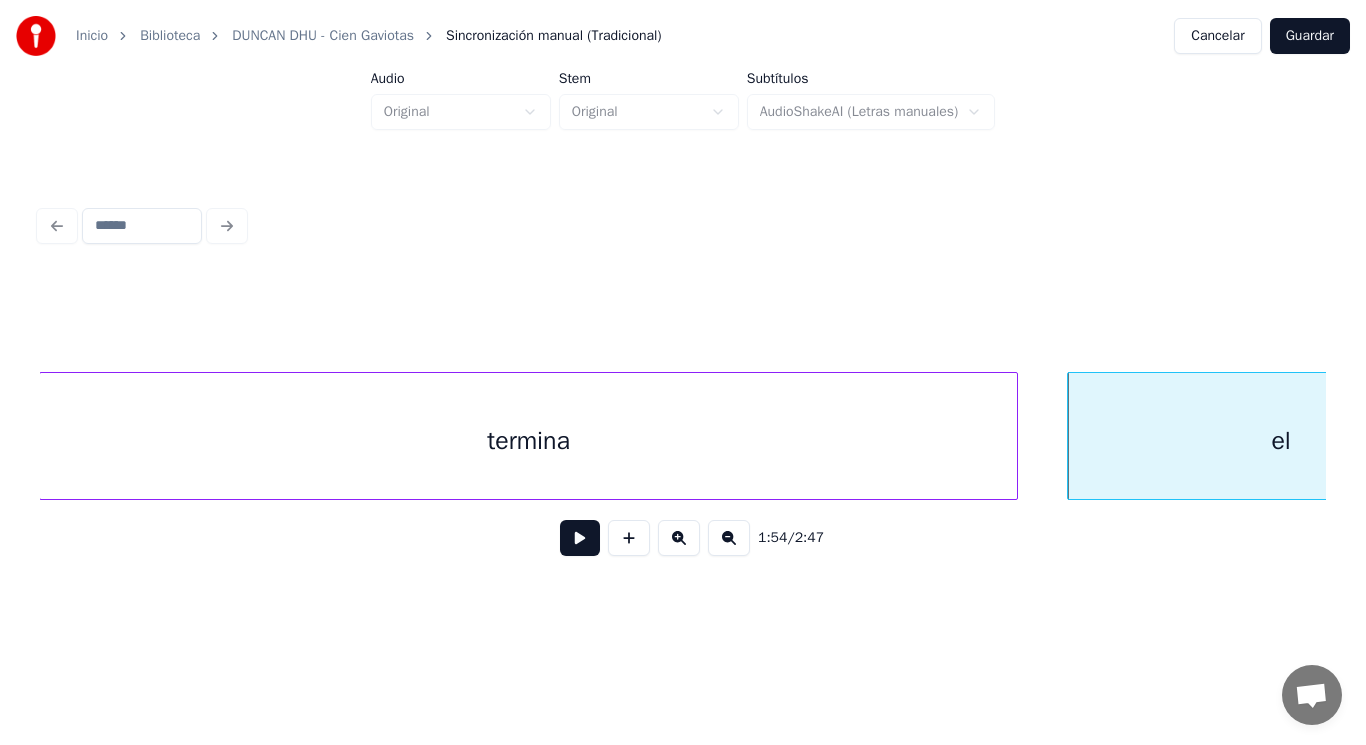 click at bounding box center (580, 538) 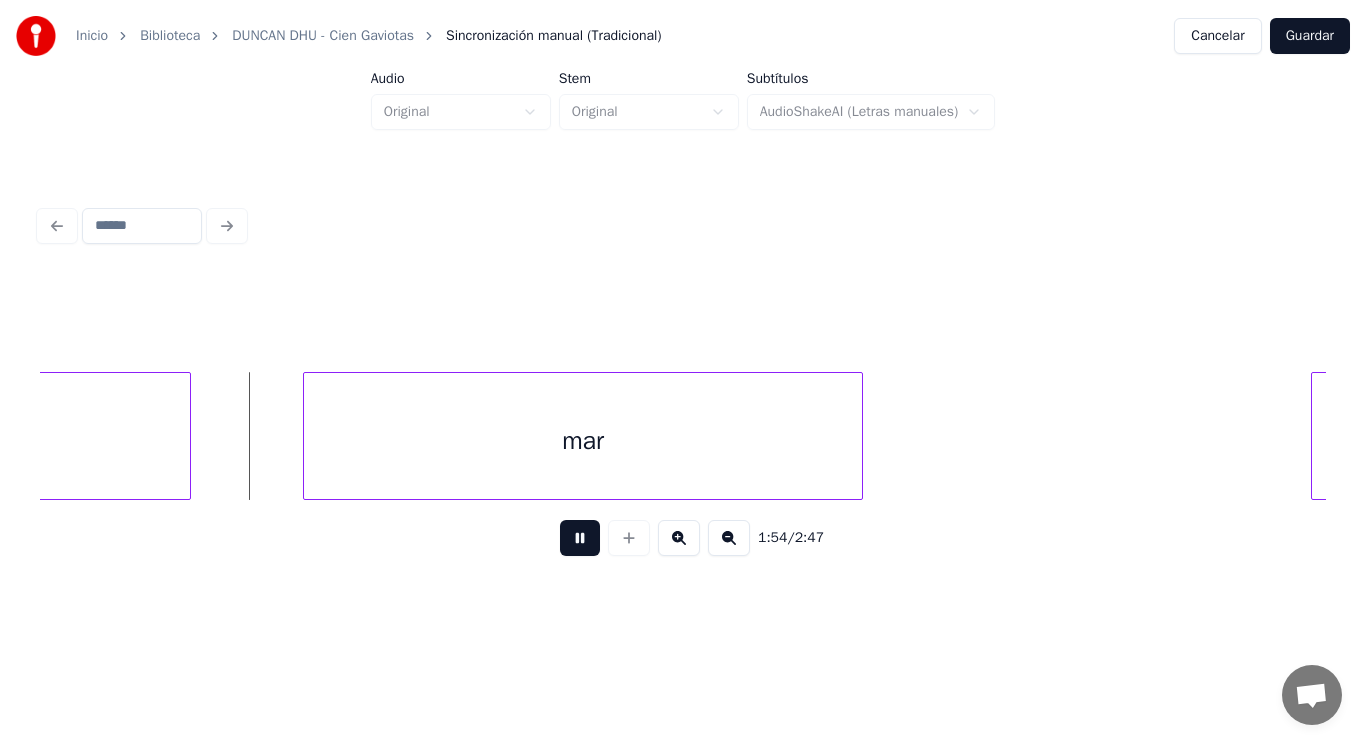 click at bounding box center (580, 538) 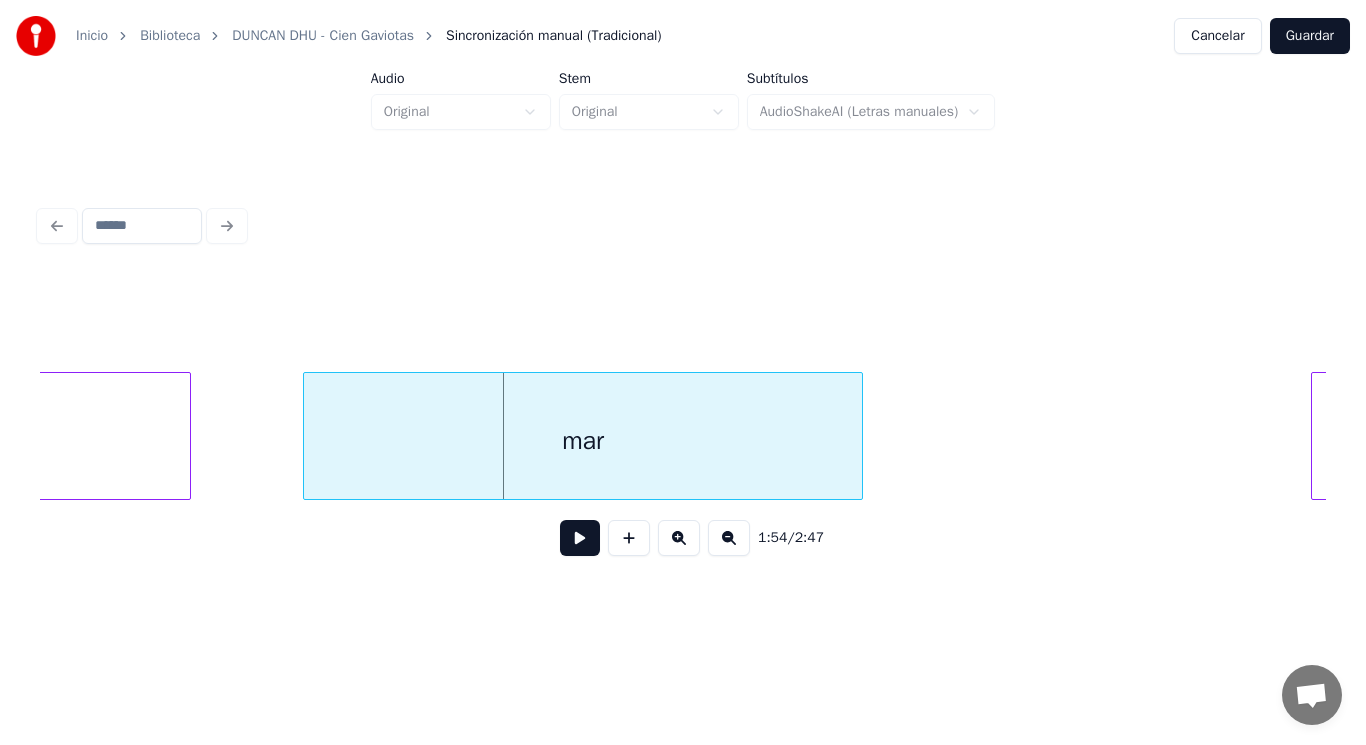 click on "el" at bounding box center (-23, 441) 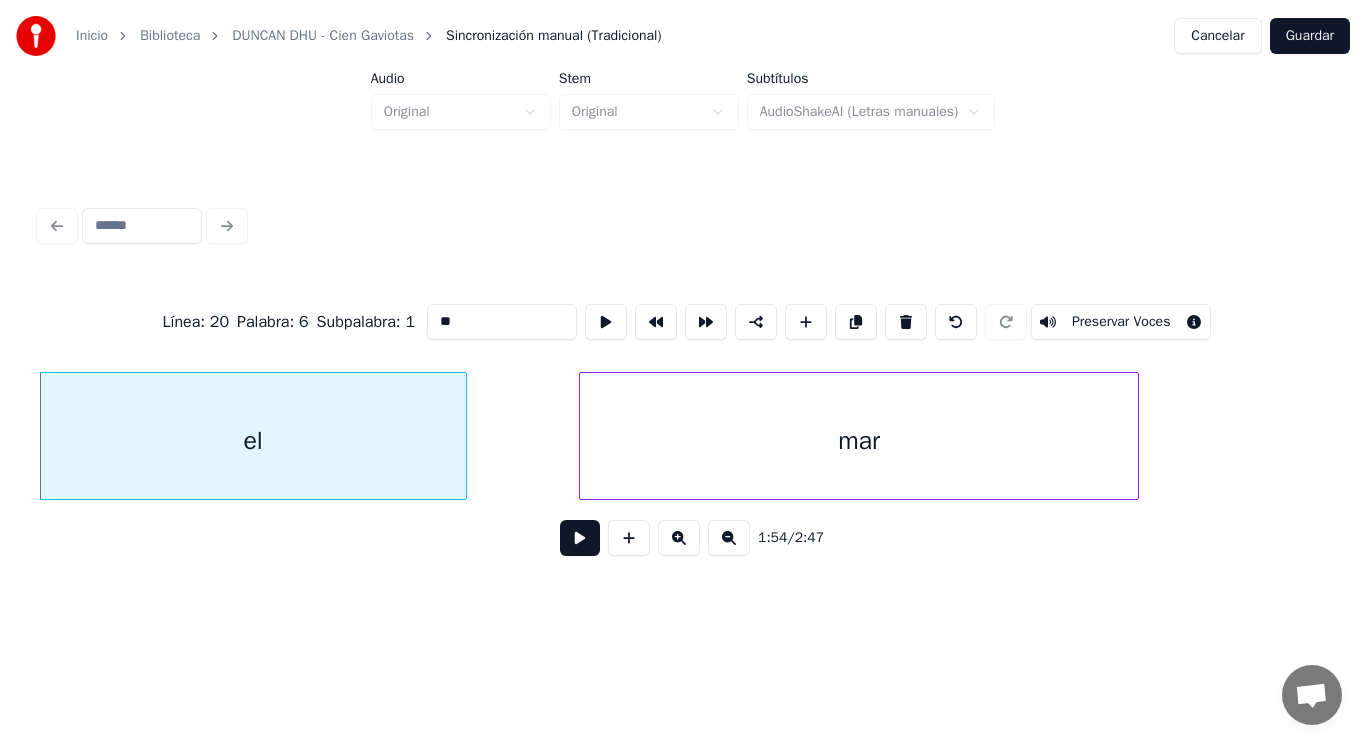 click at bounding box center (580, 538) 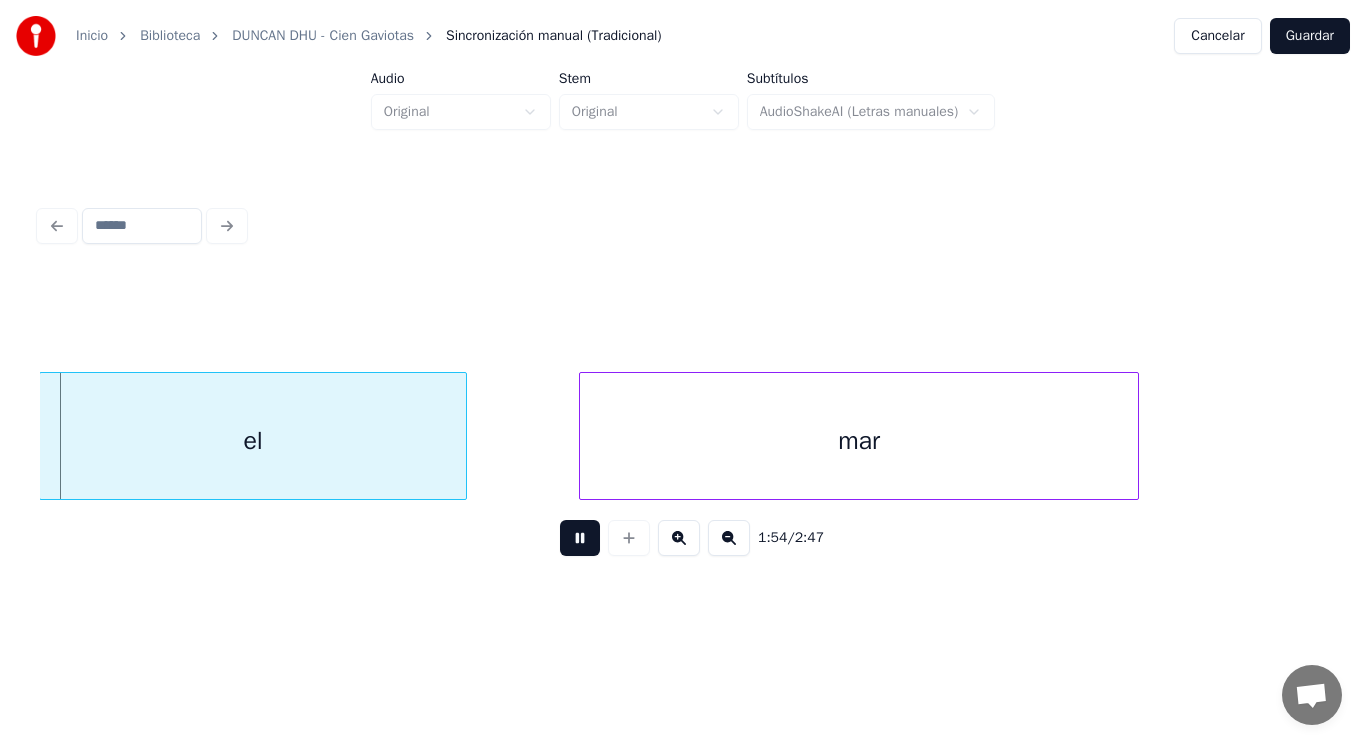 click at bounding box center [580, 538] 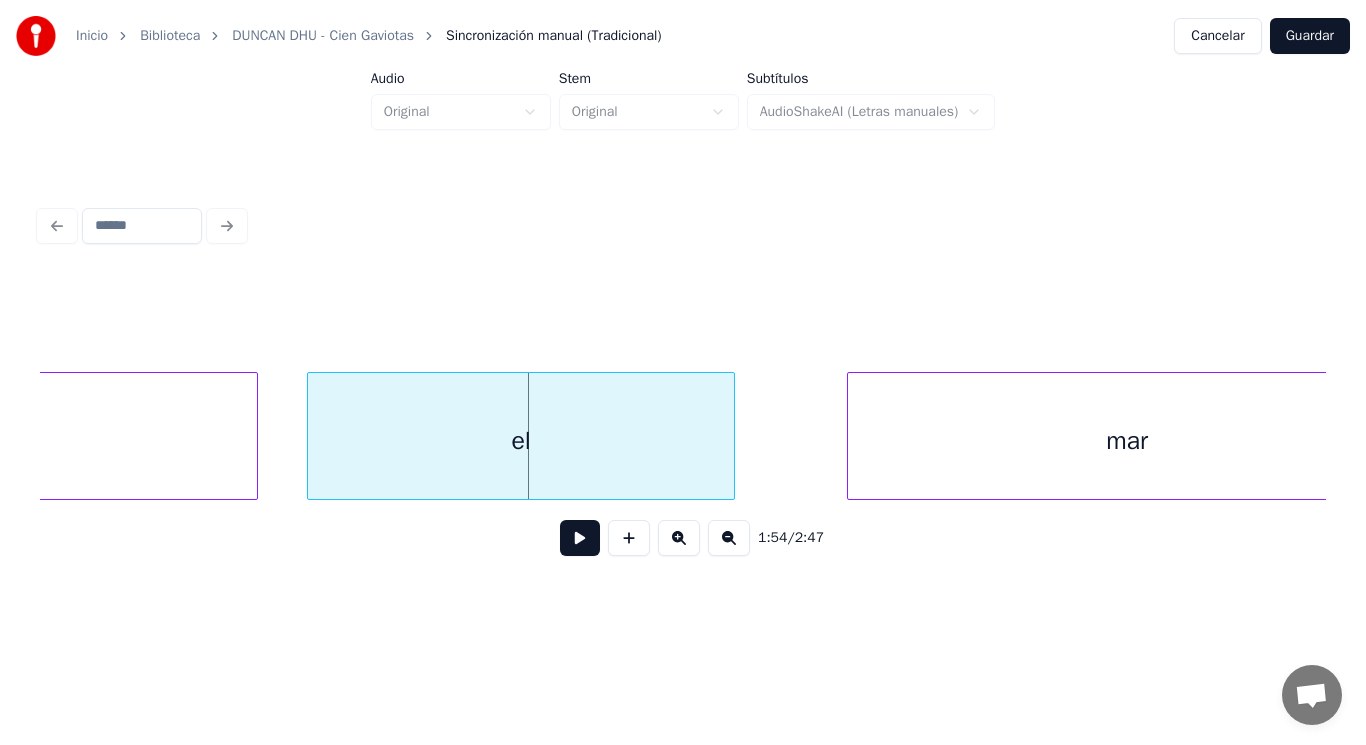 scroll, scrollTop: 0, scrollLeft: 159484, axis: horizontal 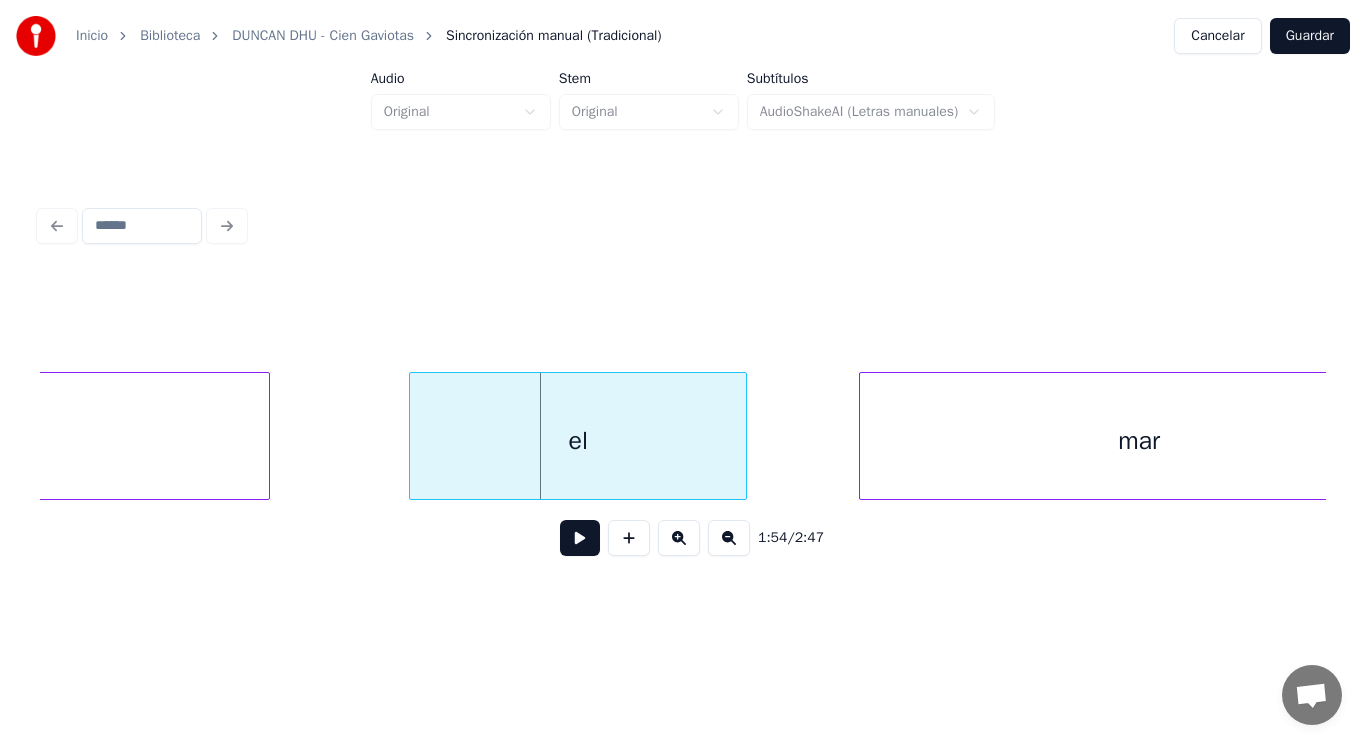 click at bounding box center [413, 436] 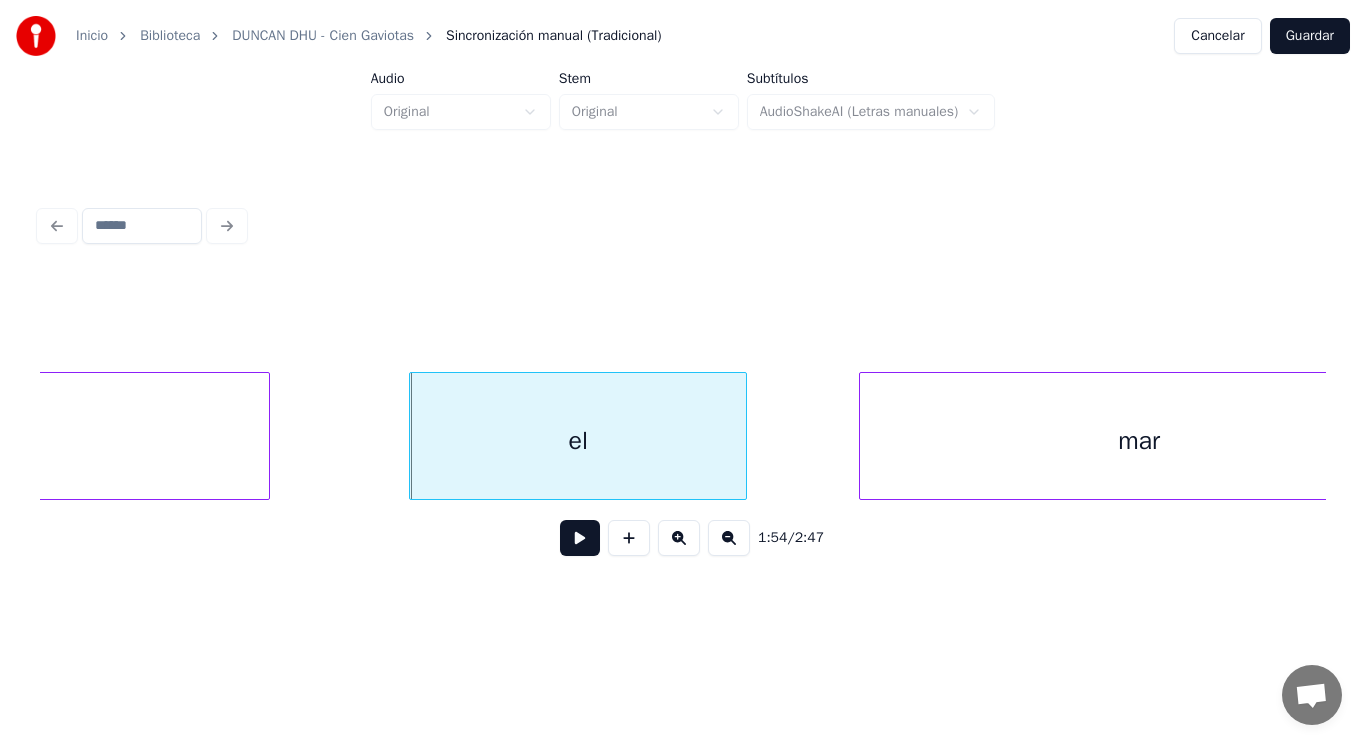 click at bounding box center [580, 538] 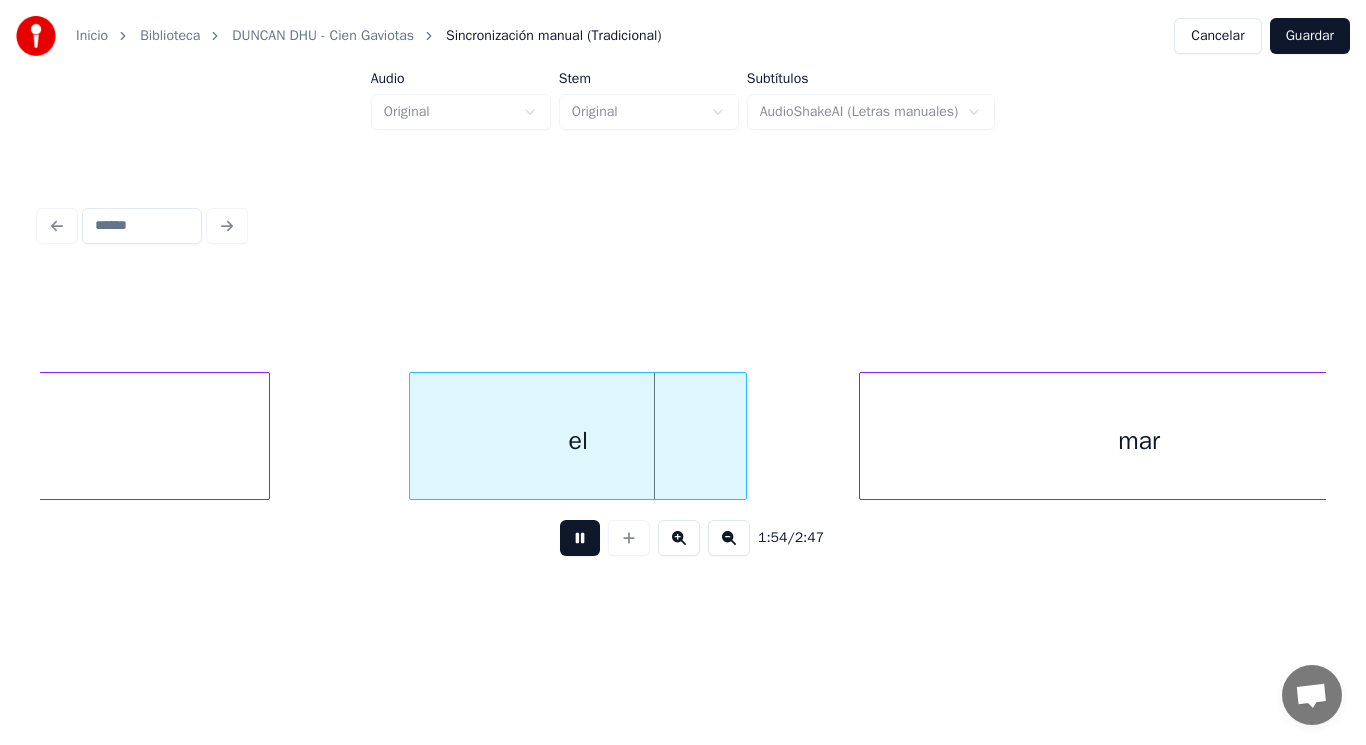 click at bounding box center (580, 538) 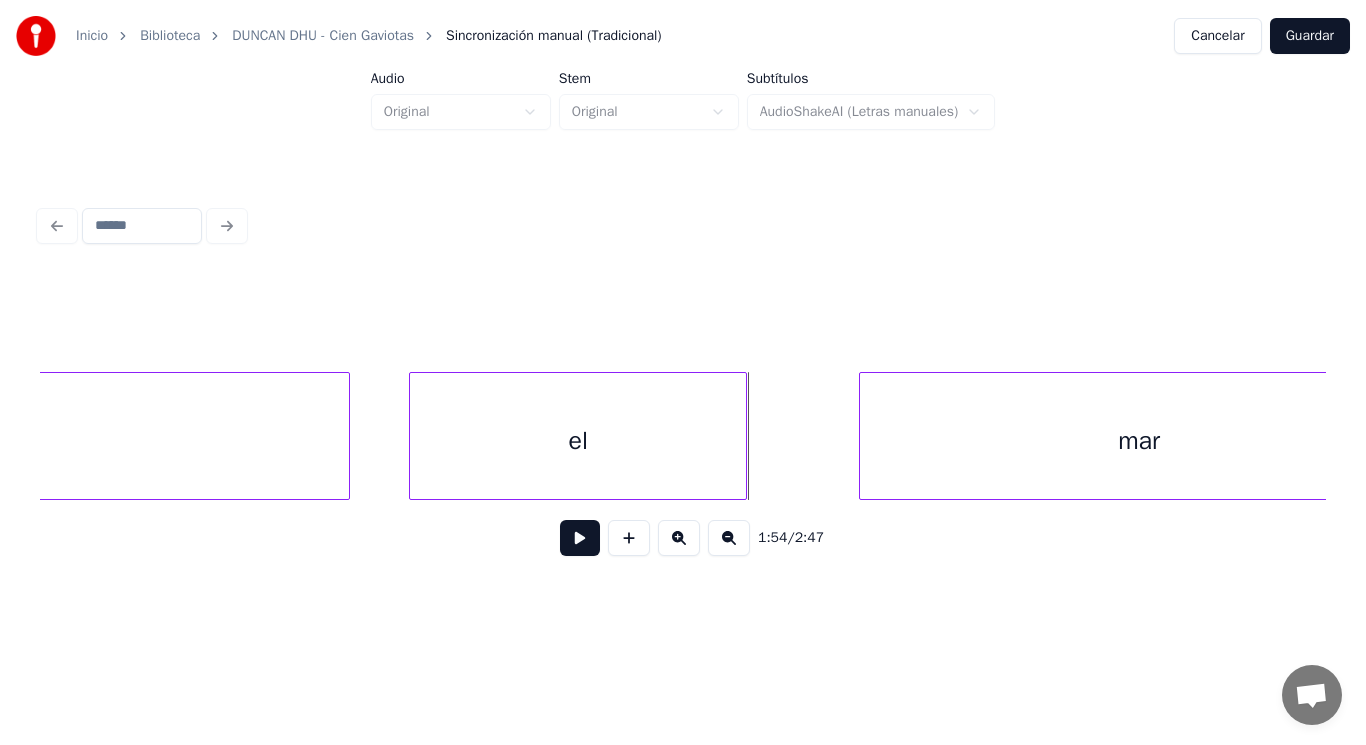click at bounding box center [346, 436] 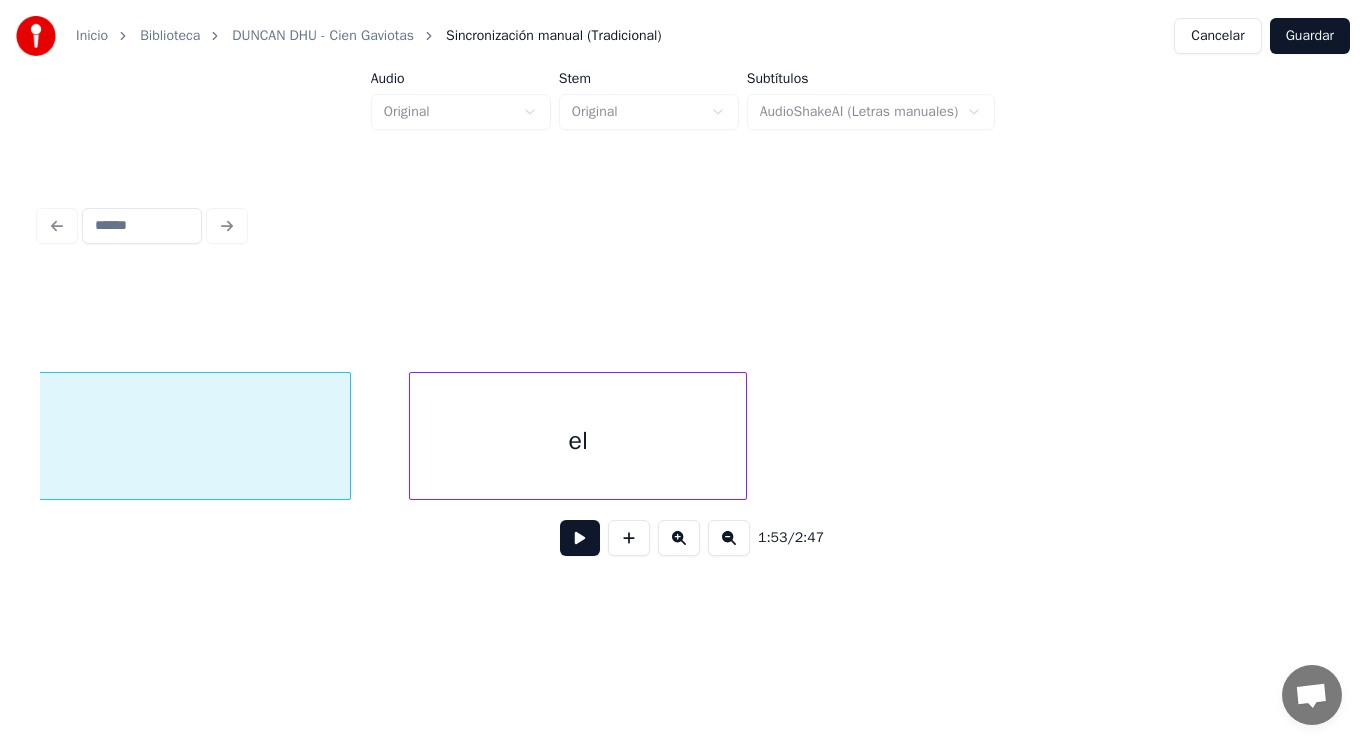 scroll, scrollTop: 0, scrollLeft: 158736, axis: horizontal 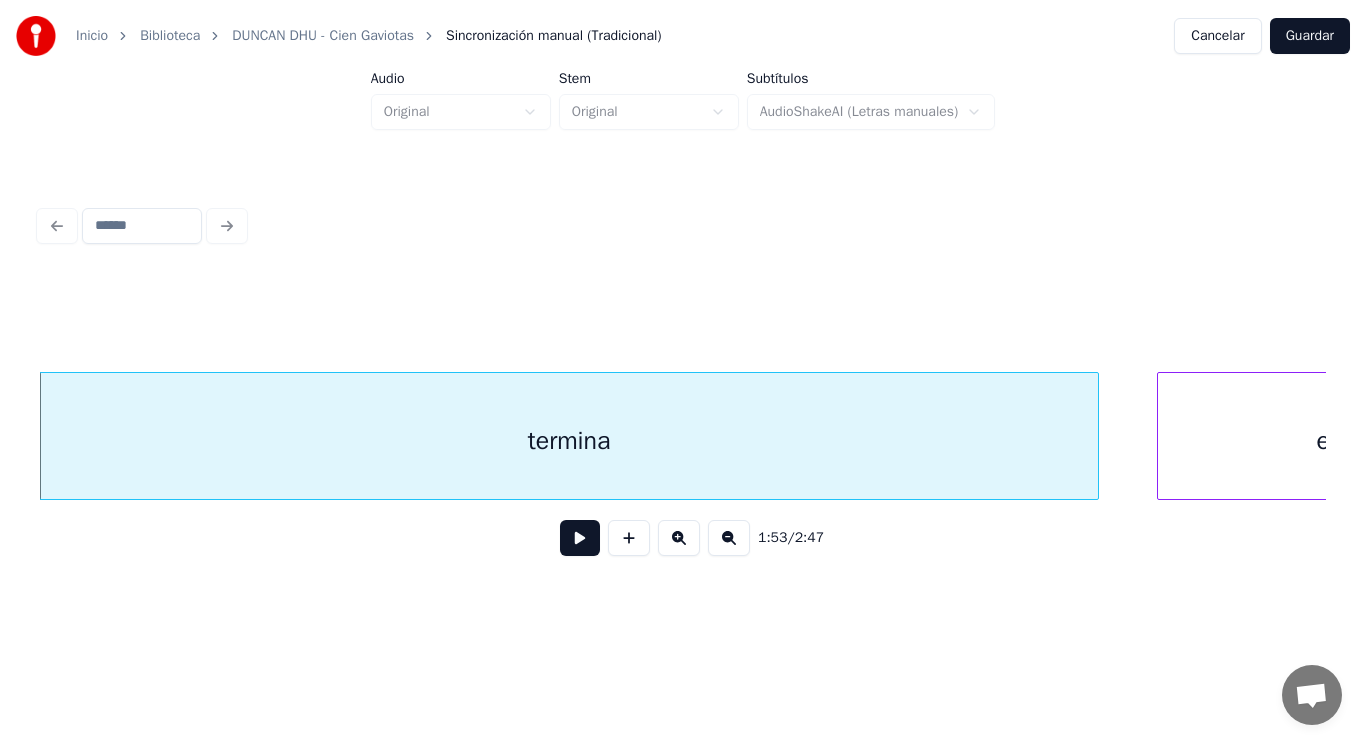 click at bounding box center [580, 538] 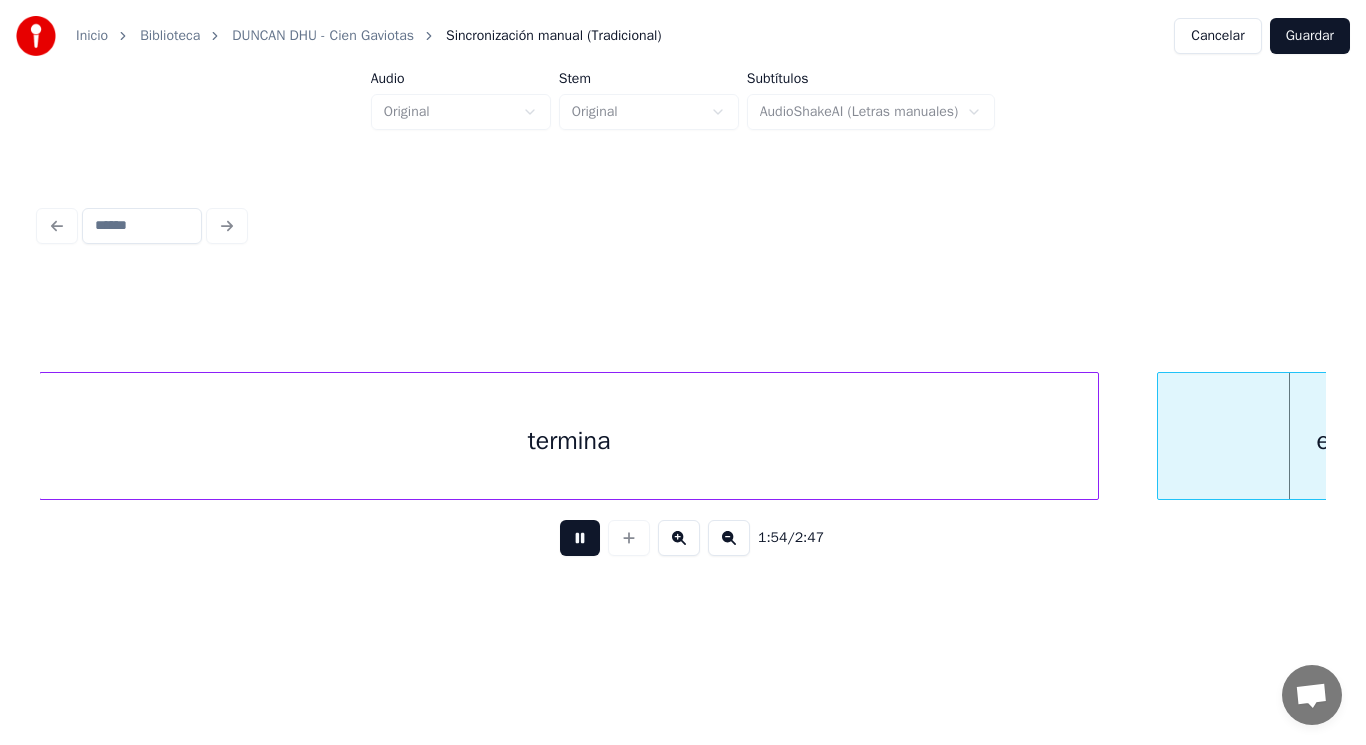 scroll, scrollTop: 0, scrollLeft: 160024, axis: horizontal 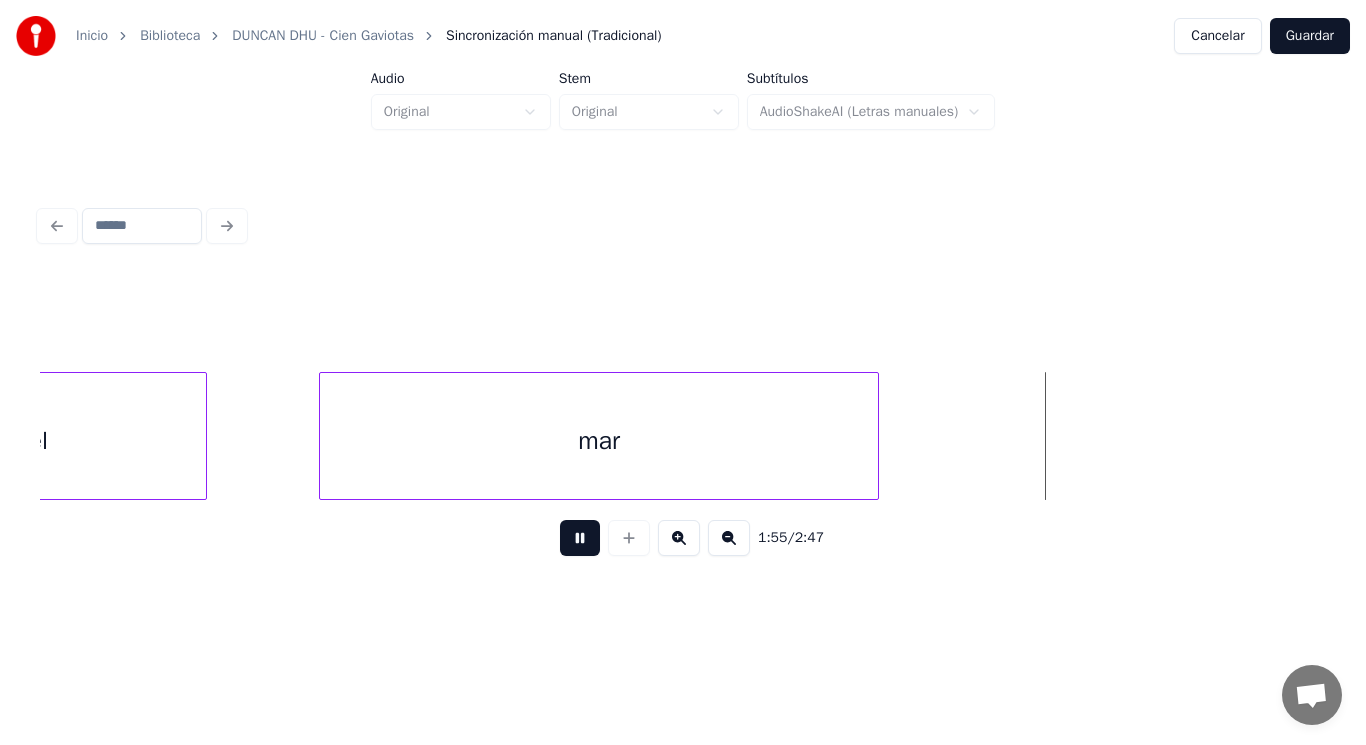 click at bounding box center [580, 538] 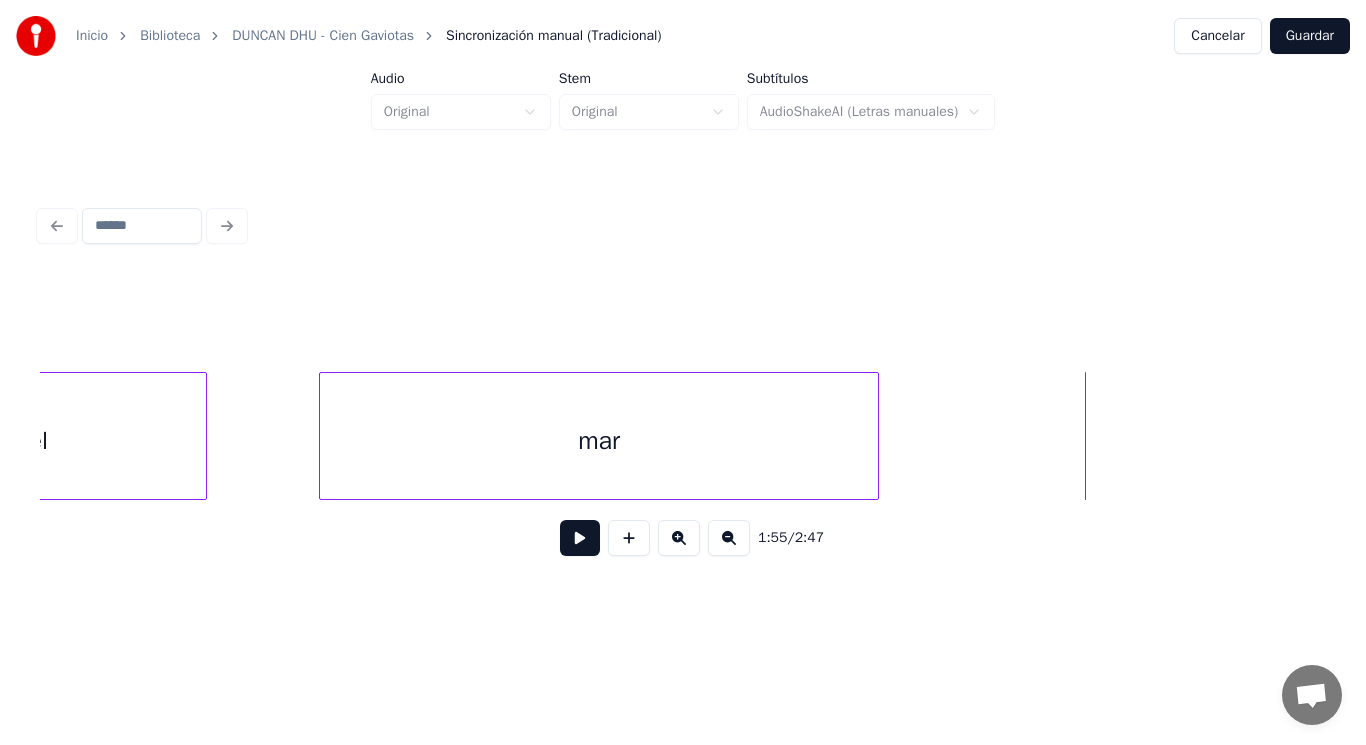 click on "mar" at bounding box center [599, 441] 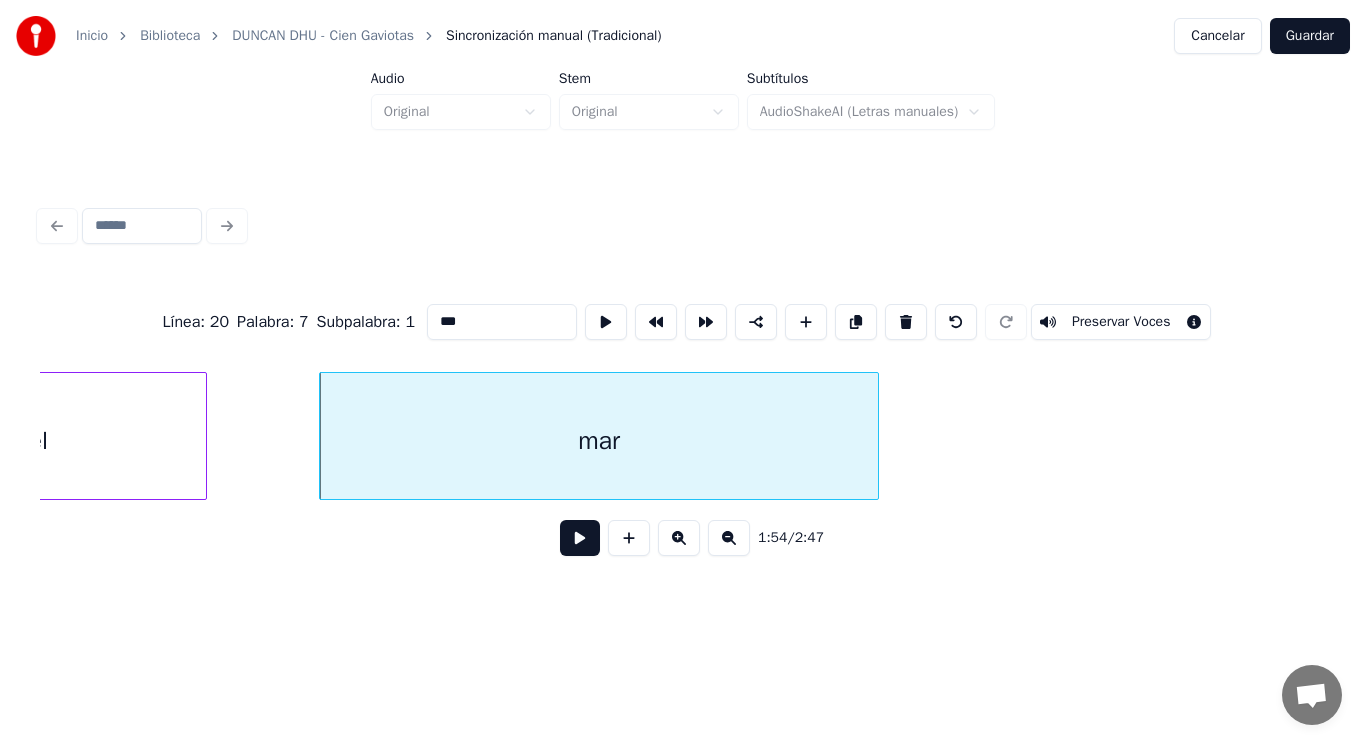 click at bounding box center (580, 538) 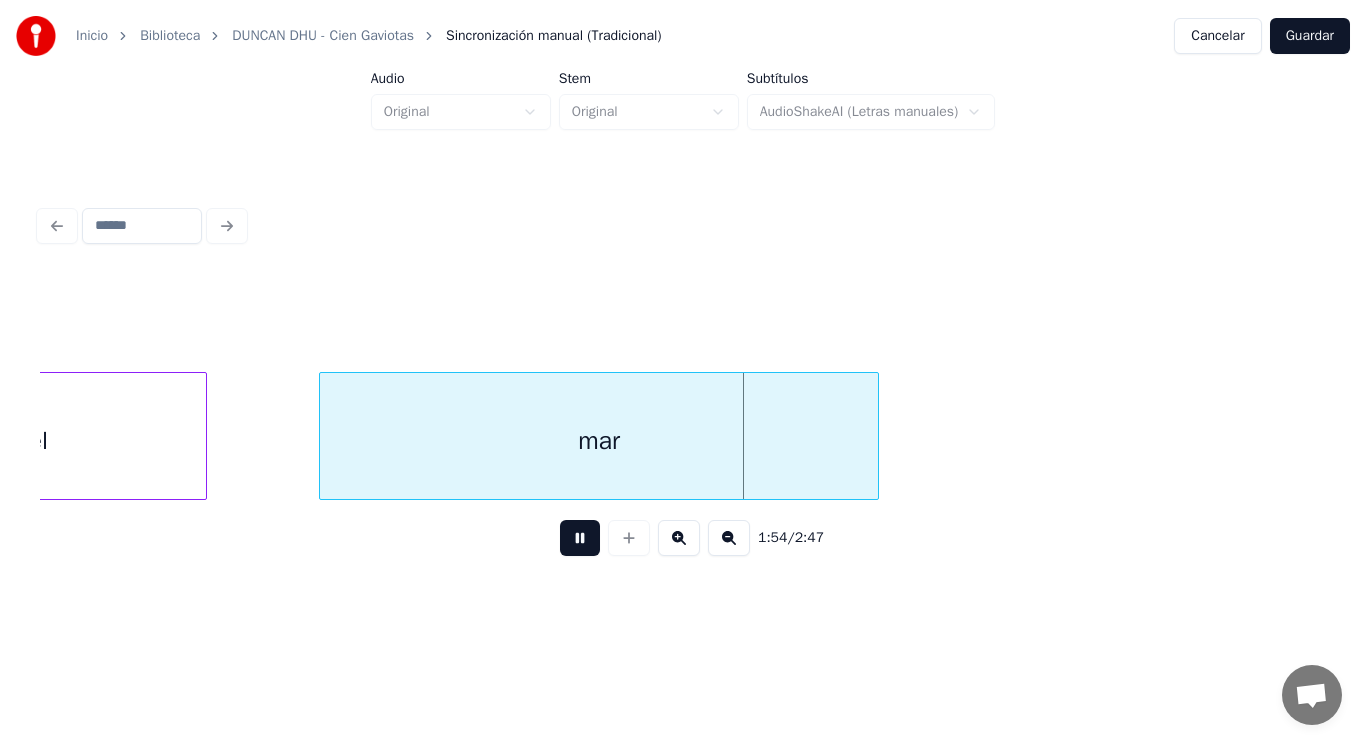 click at bounding box center [580, 538] 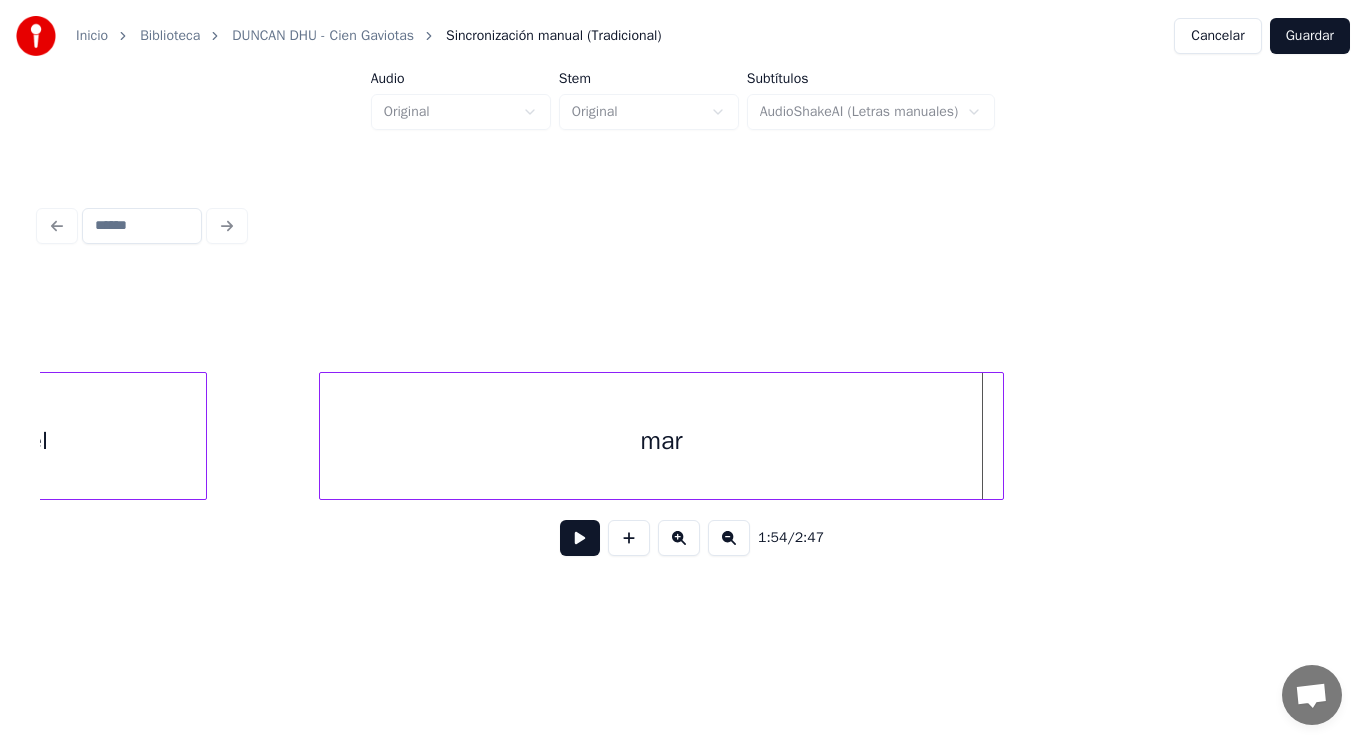 click at bounding box center (1000, 436) 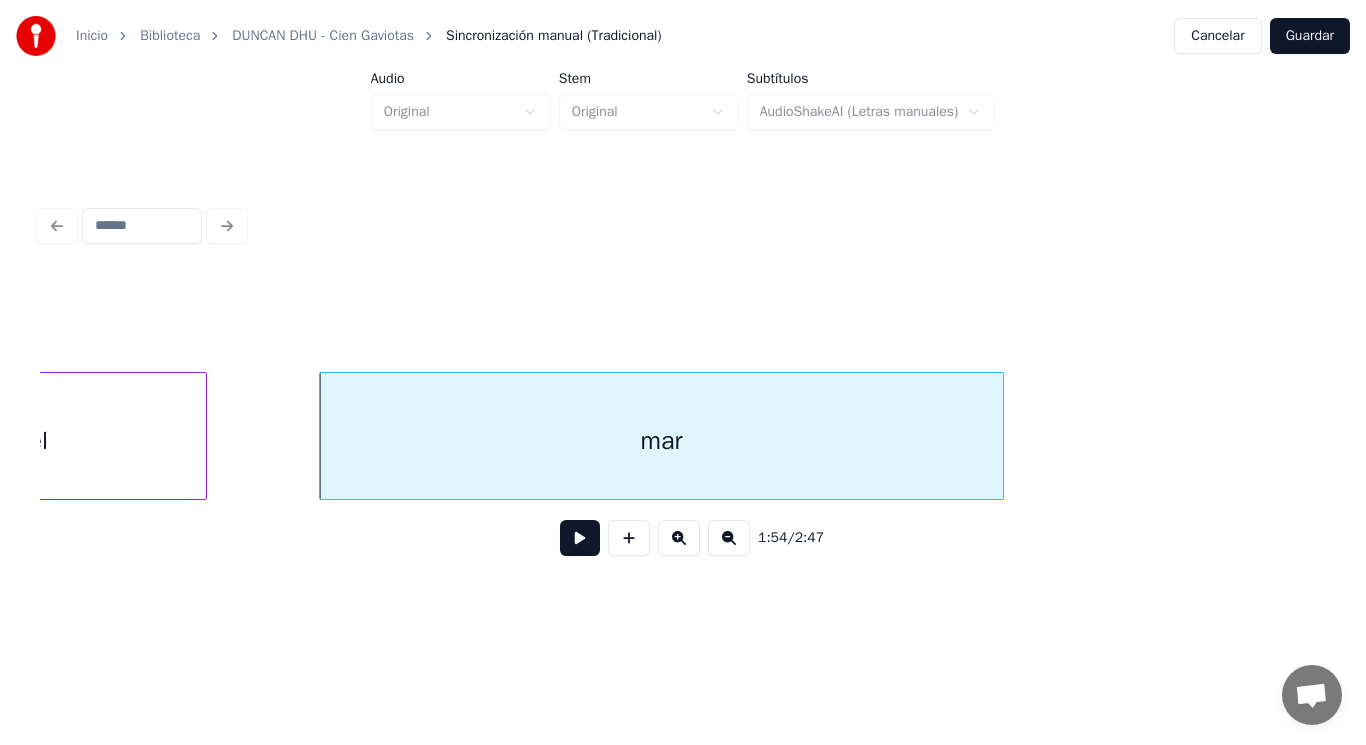 click on "el" at bounding box center (38, 441) 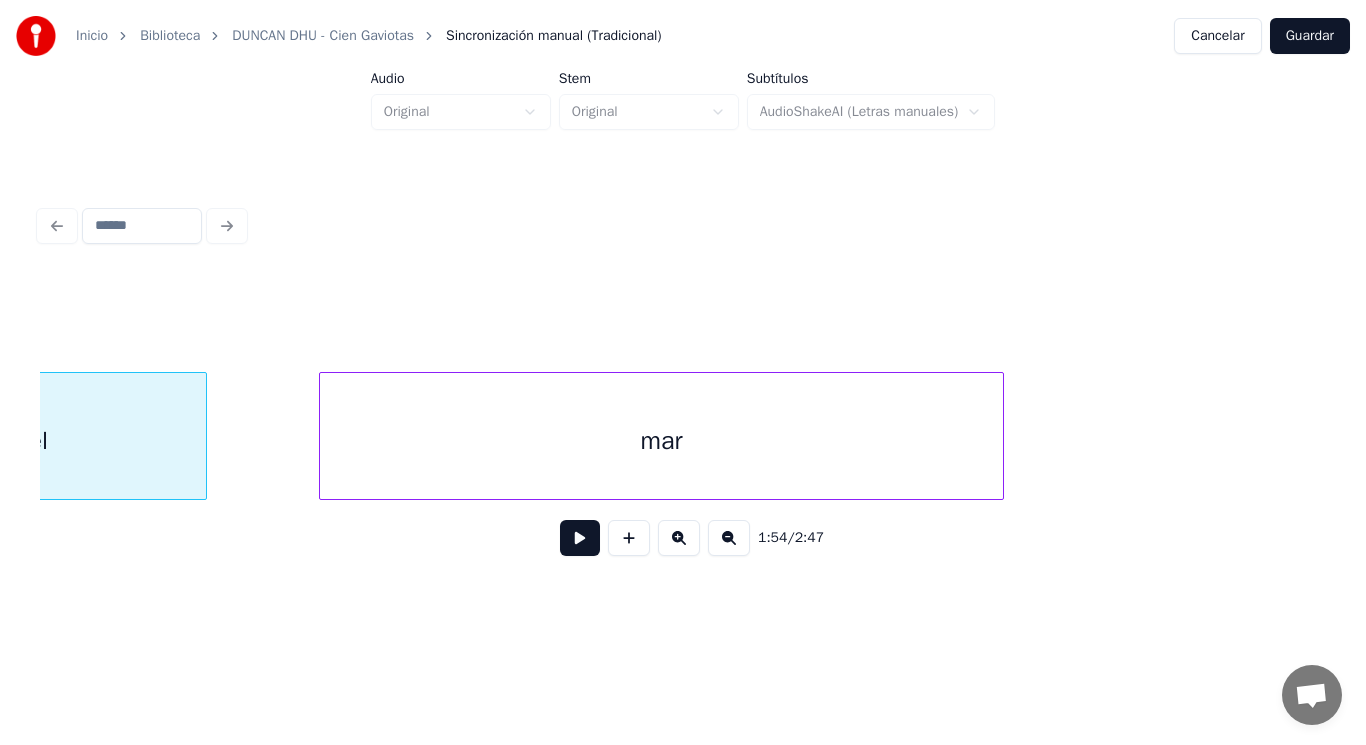 scroll, scrollTop: 0, scrollLeft: 159854, axis: horizontal 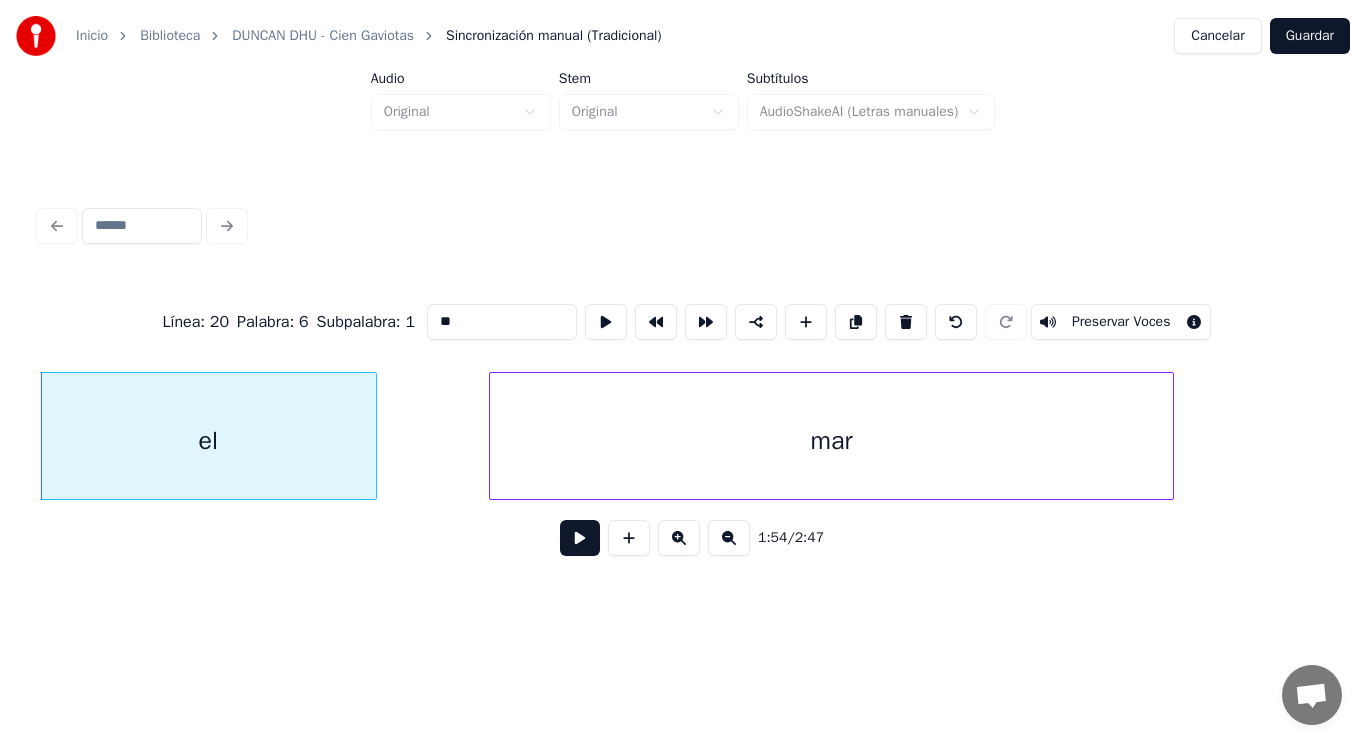 click at bounding box center (580, 538) 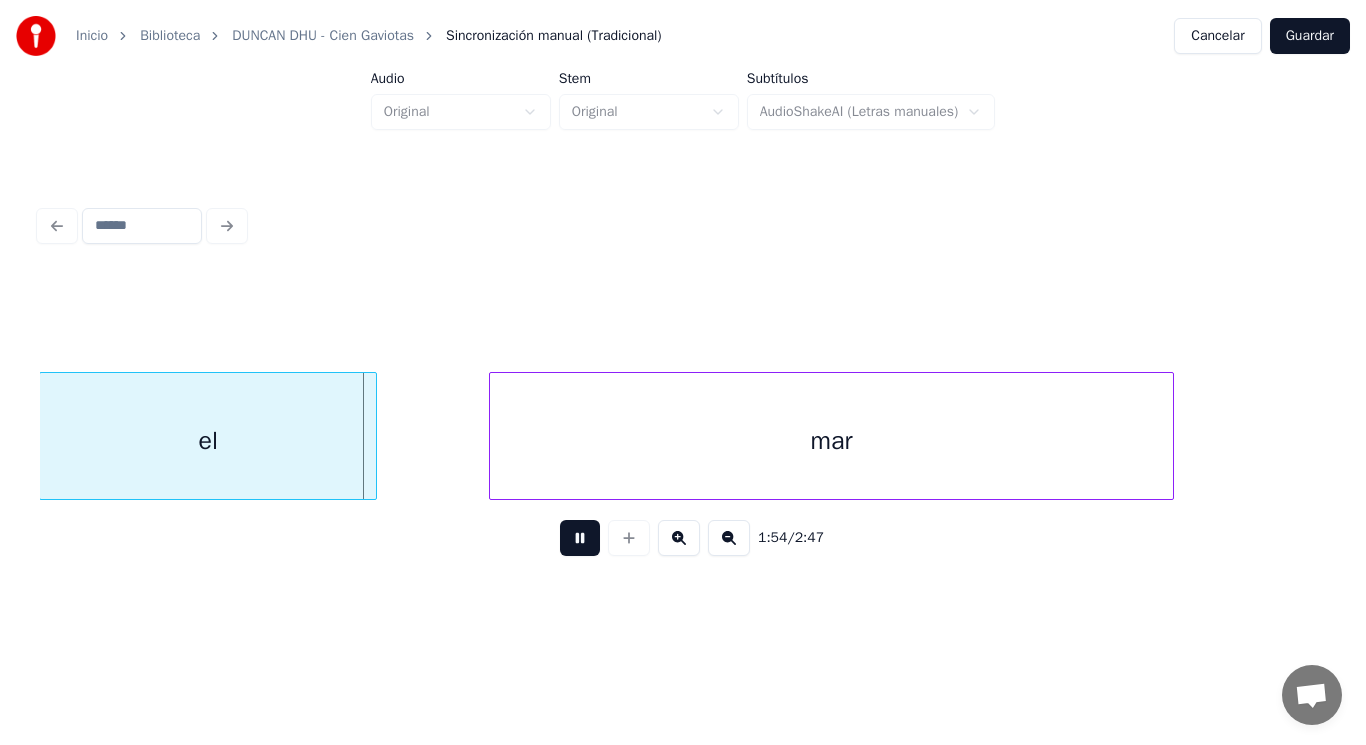 click at bounding box center [580, 538] 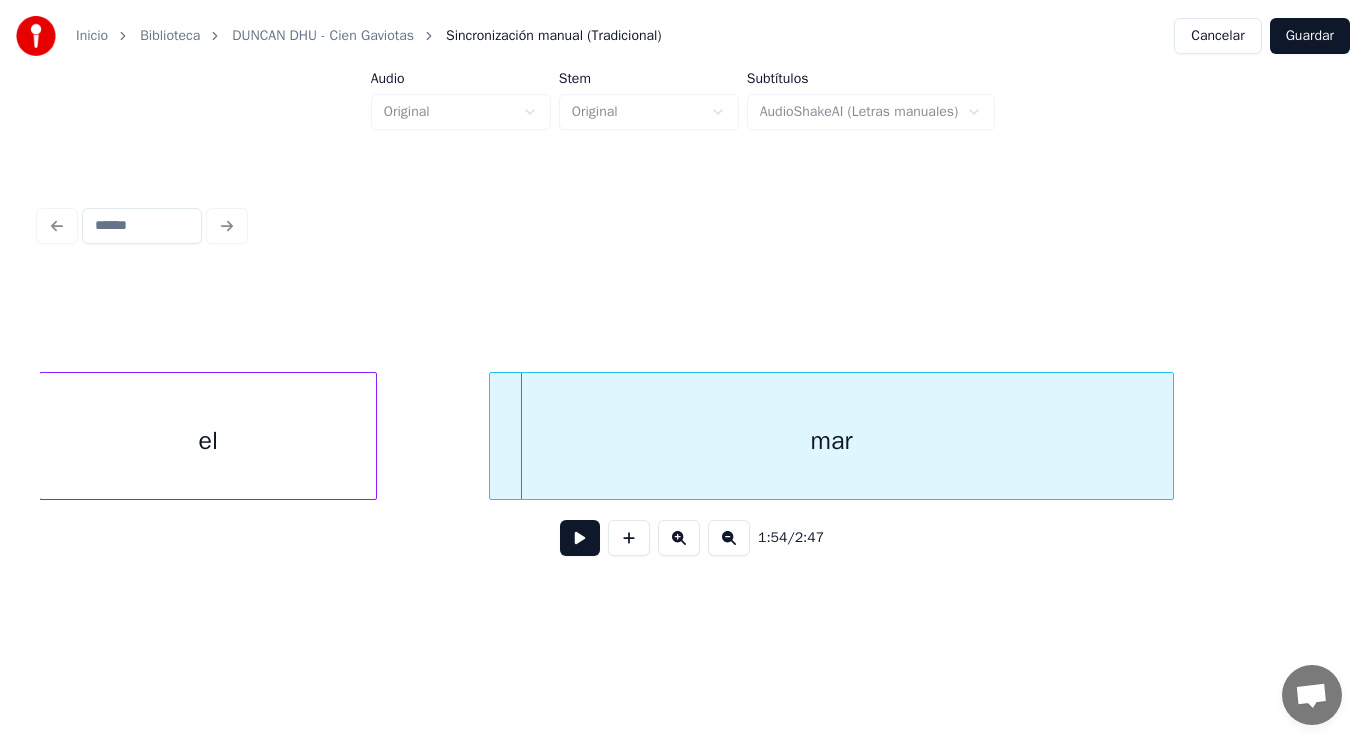 click on "el mar" at bounding box center (-42785, 436) 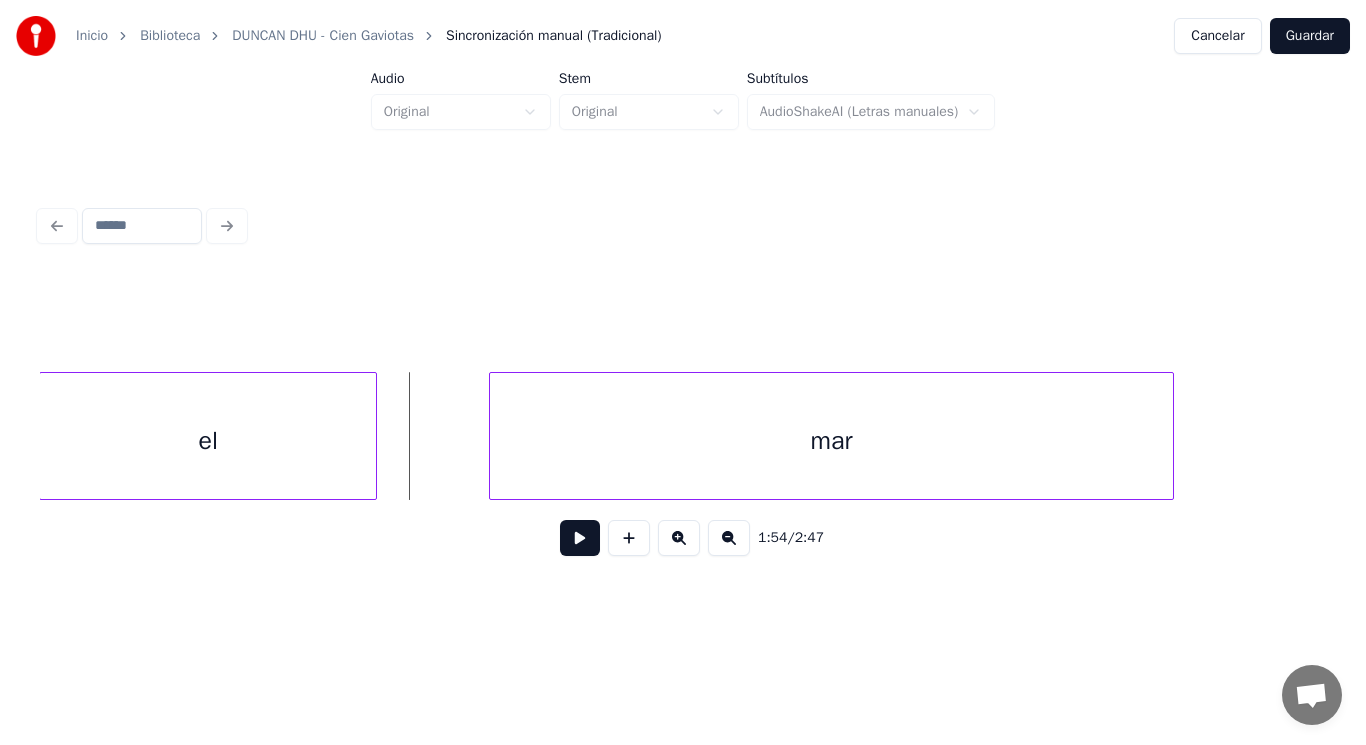 click at bounding box center (580, 538) 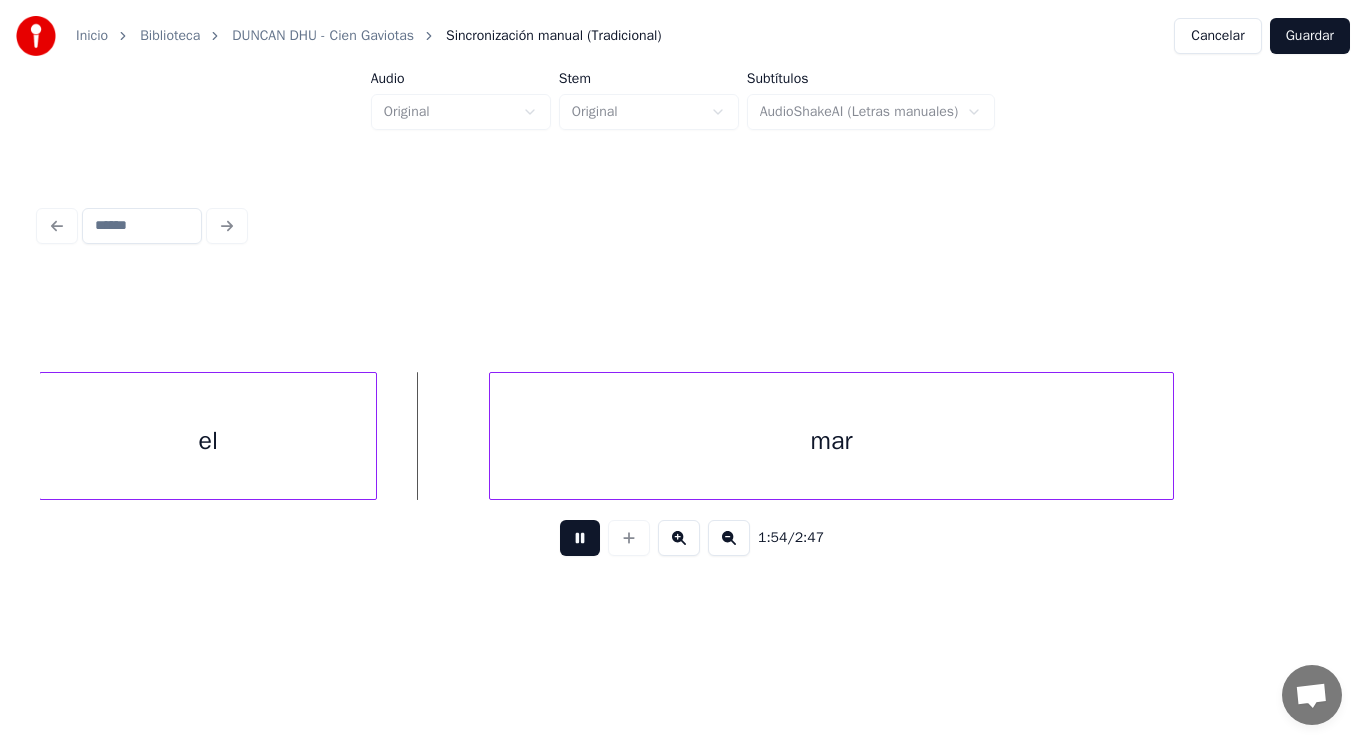 click at bounding box center (580, 538) 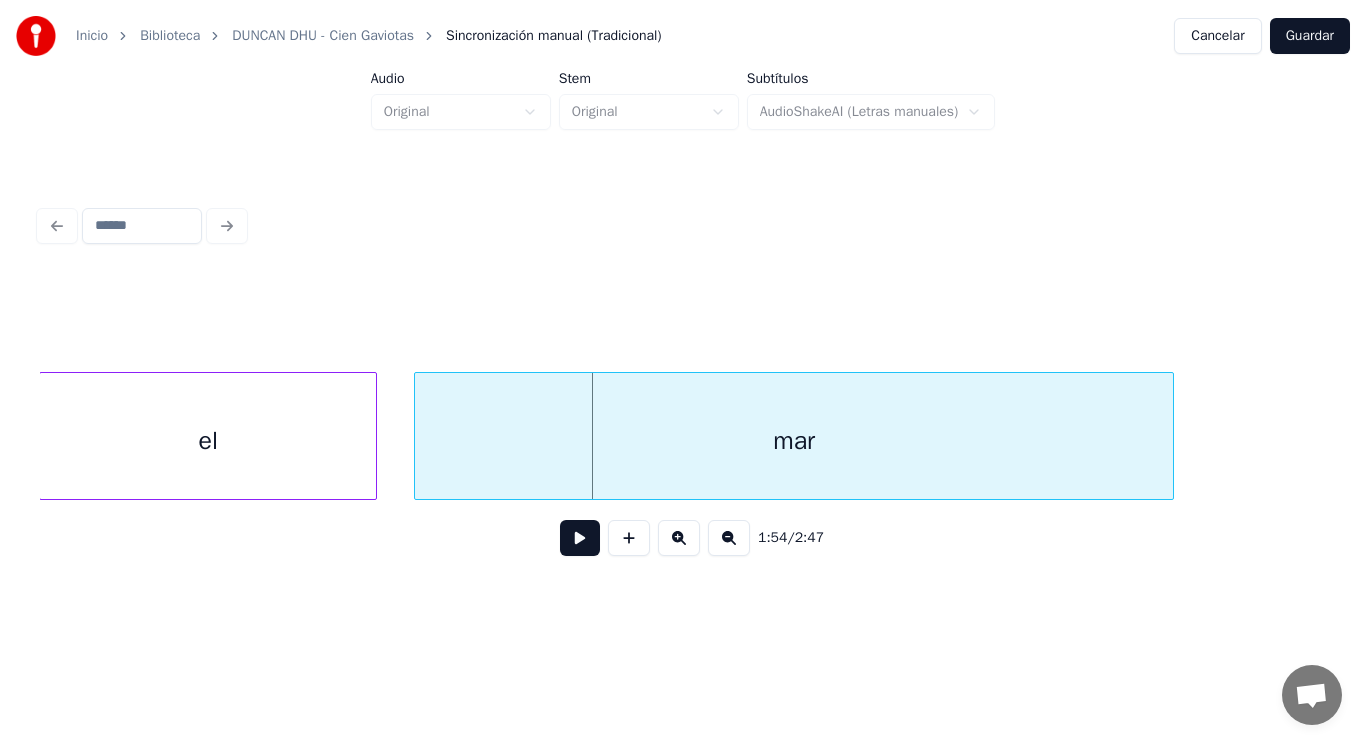 click at bounding box center (418, 436) 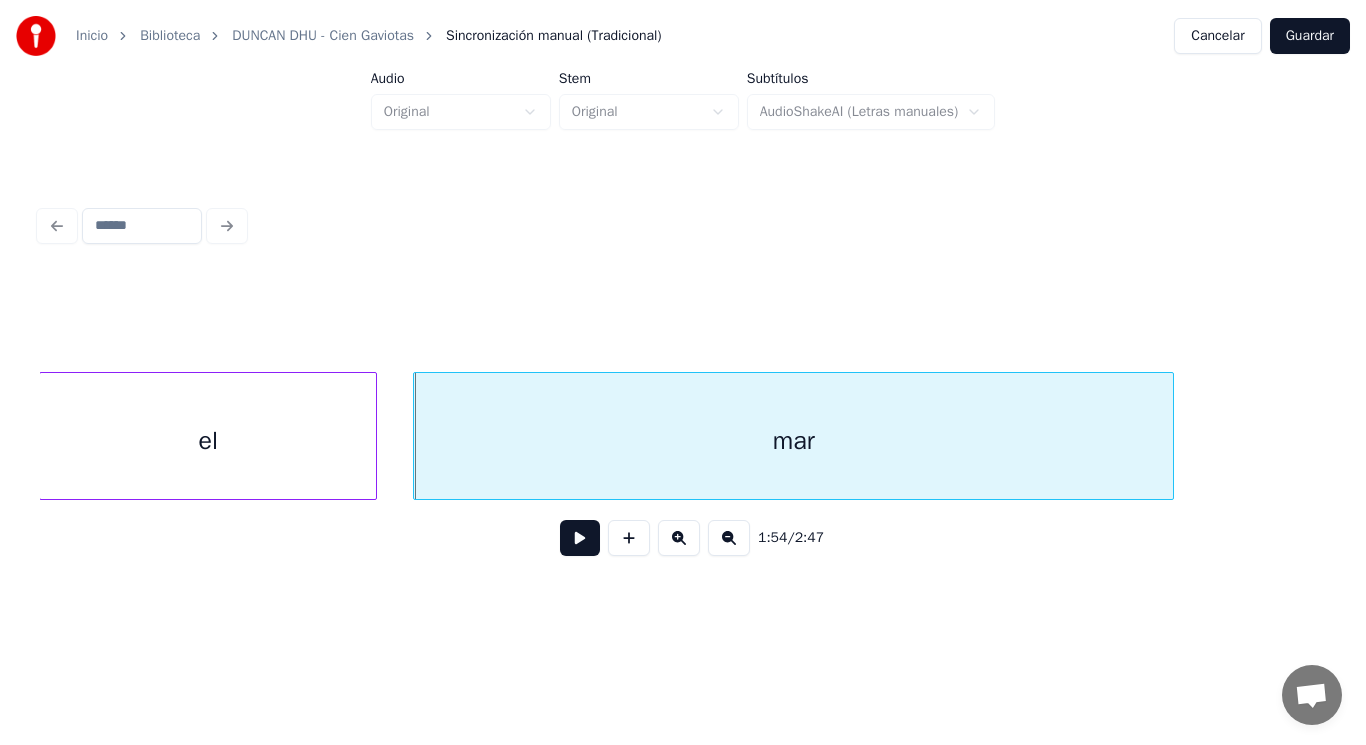 click at bounding box center [580, 538] 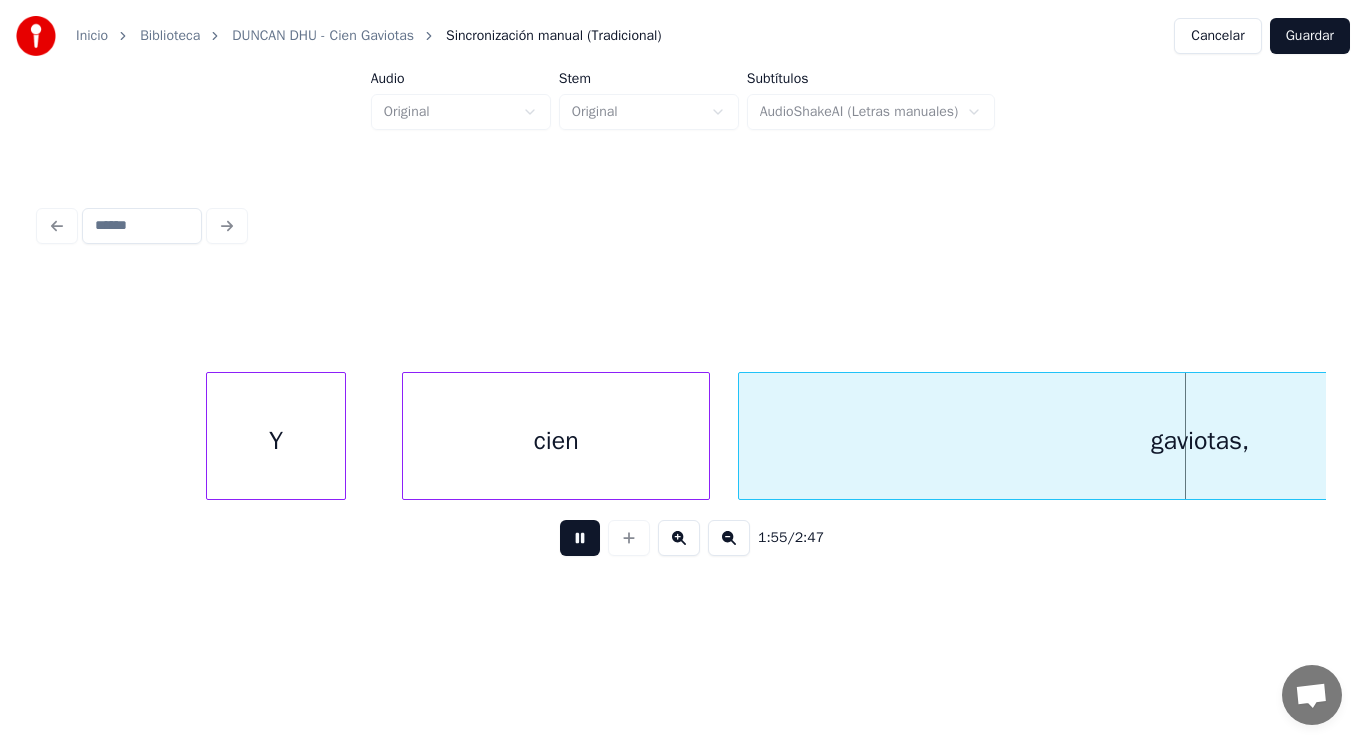 click at bounding box center [580, 538] 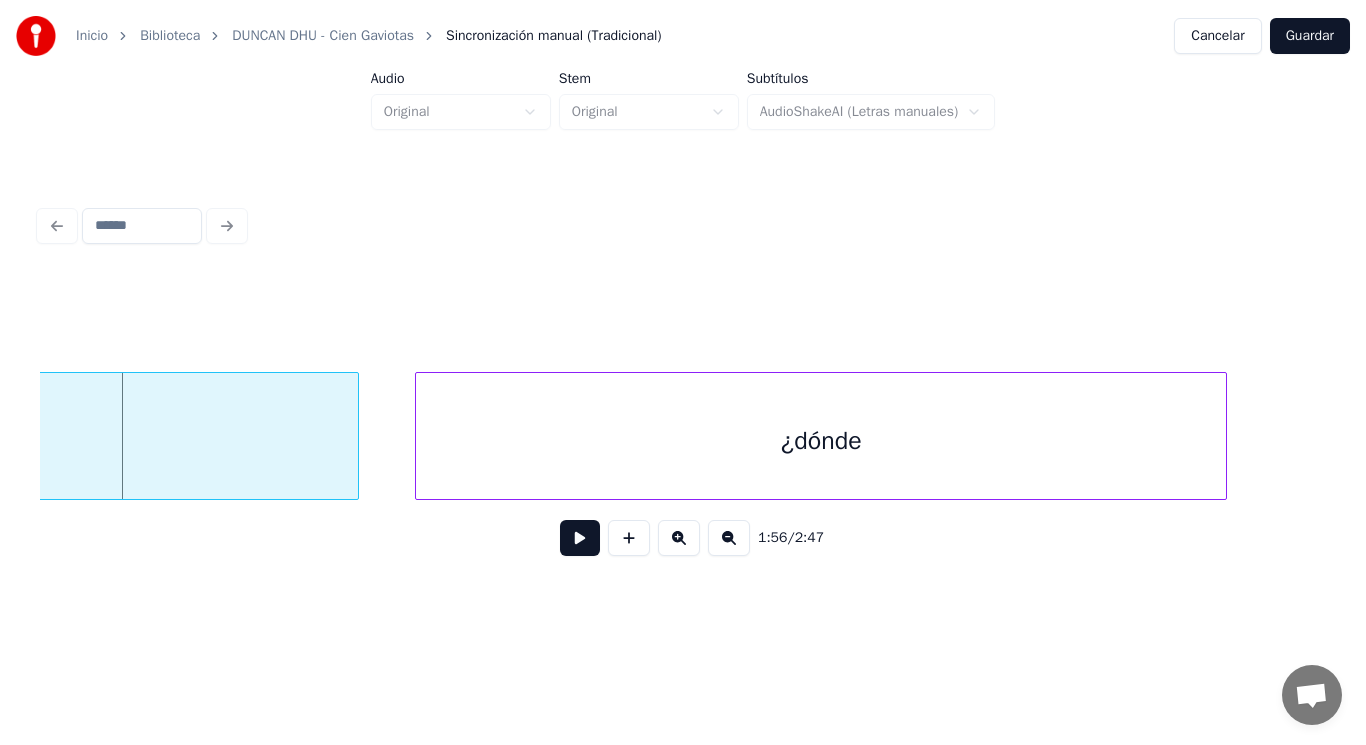 click at bounding box center [580, 538] 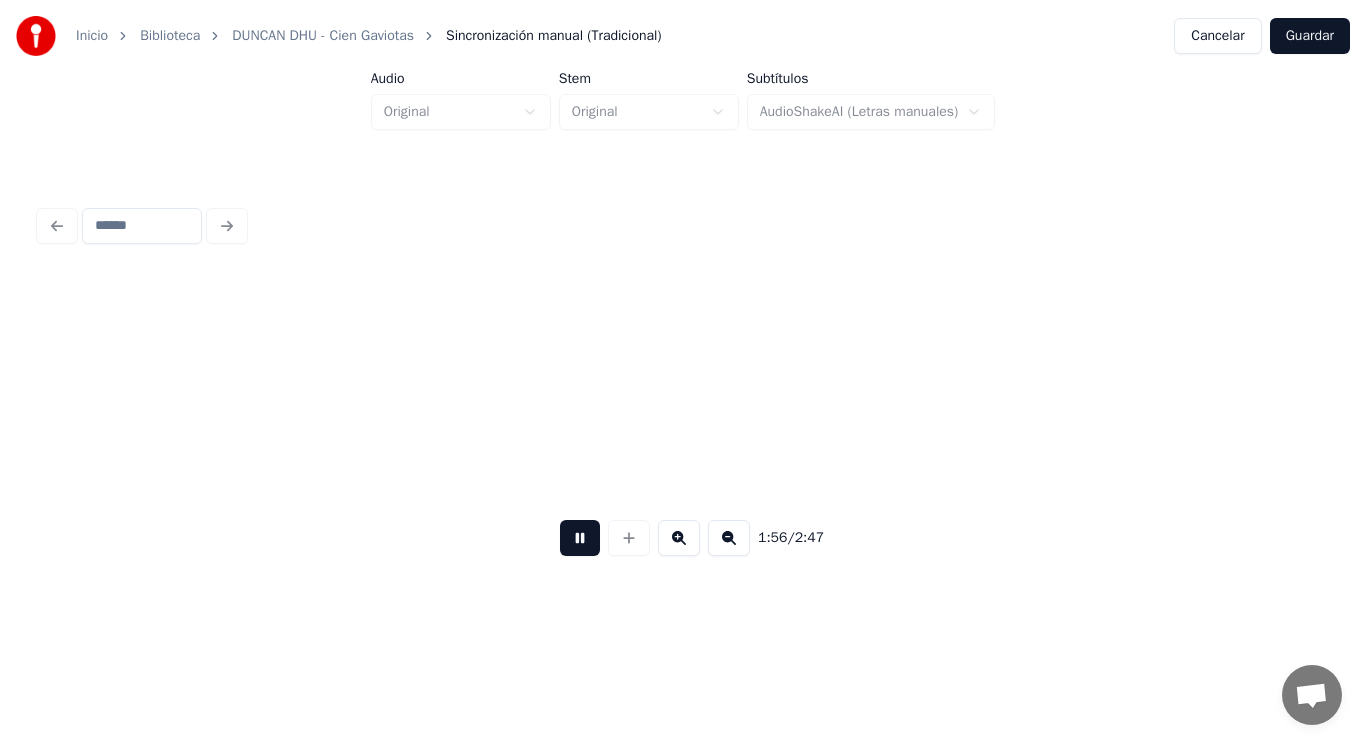 scroll, scrollTop: 0, scrollLeft: 163748, axis: horizontal 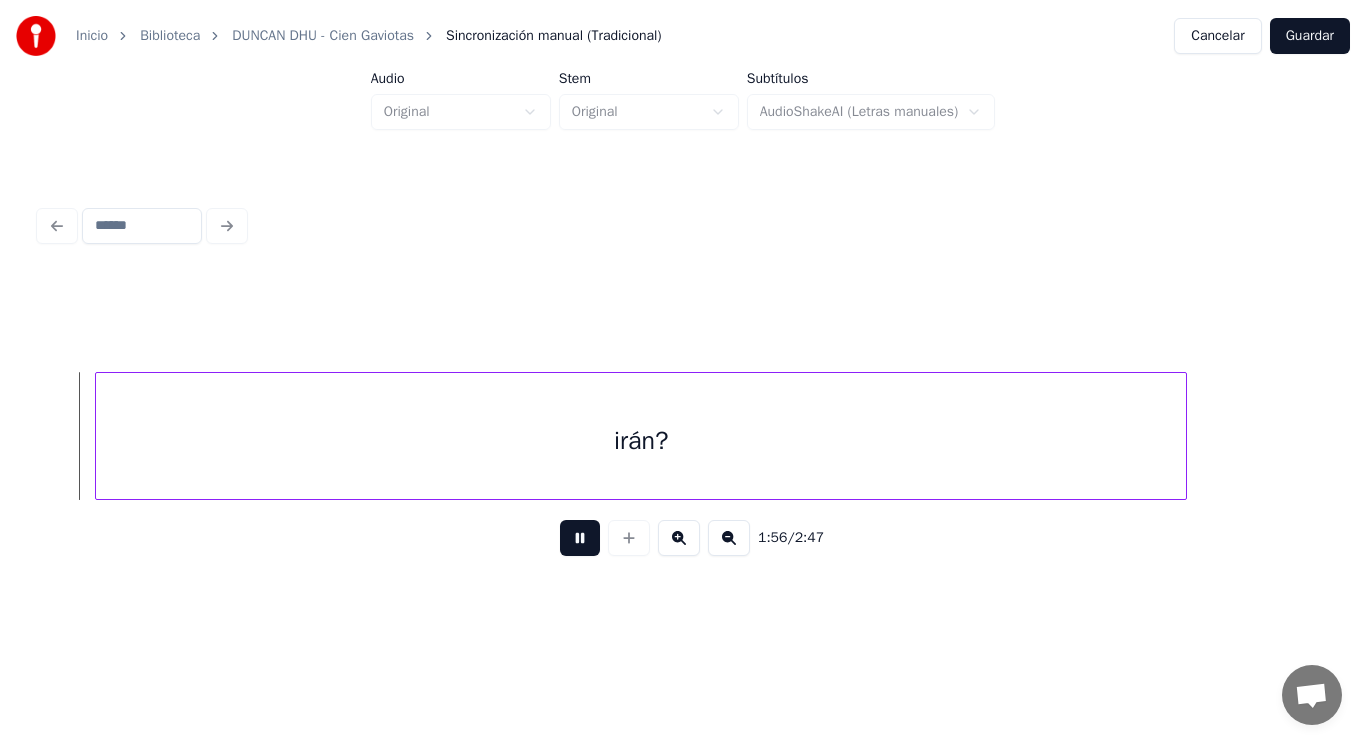 click at bounding box center (580, 538) 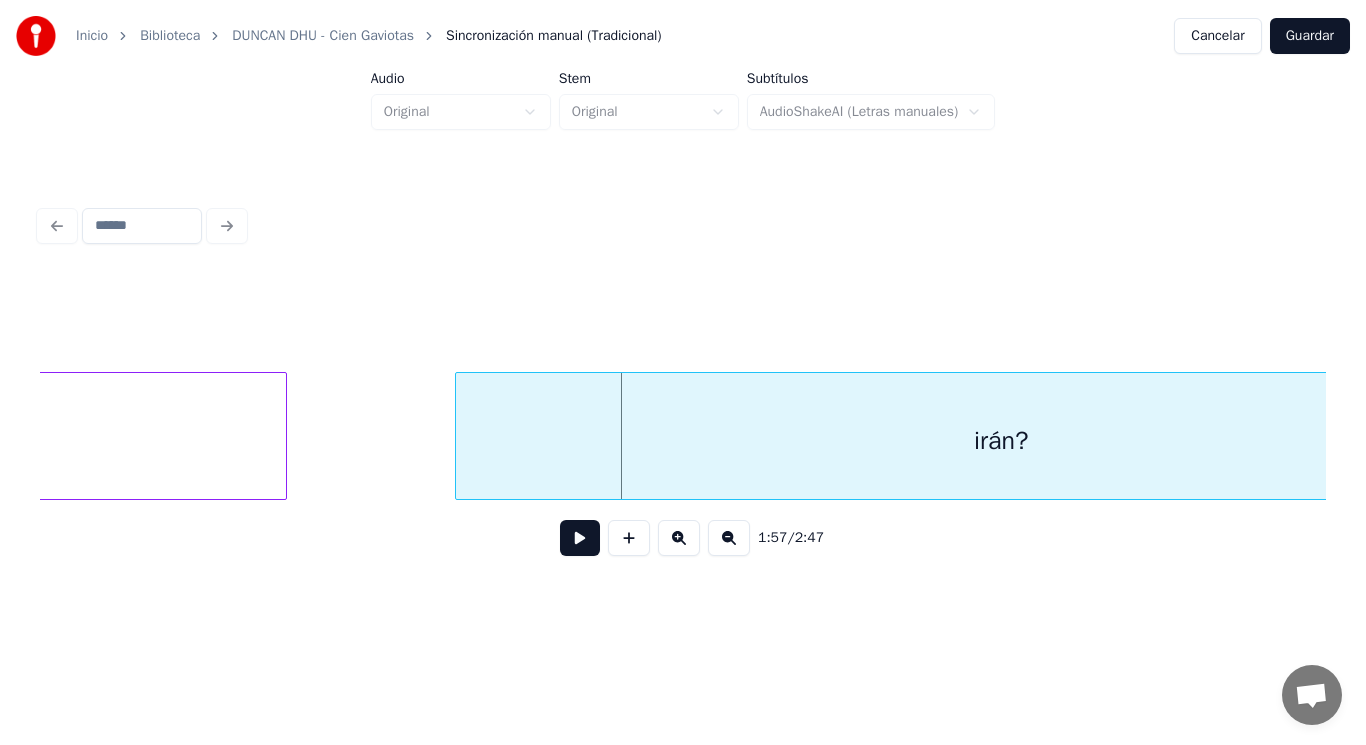 click on "¿dónde" at bounding box center (-119, 441) 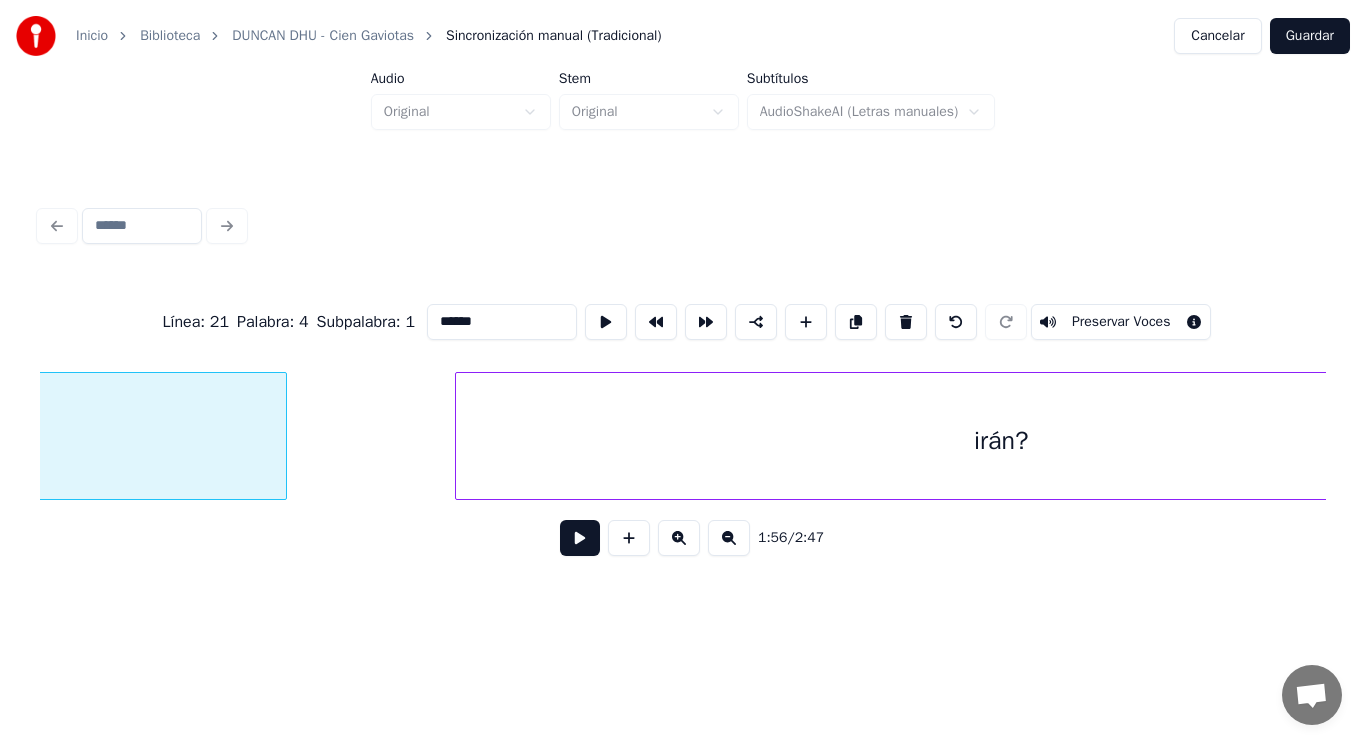 scroll, scrollTop: 0, scrollLeft: 162824, axis: horizontal 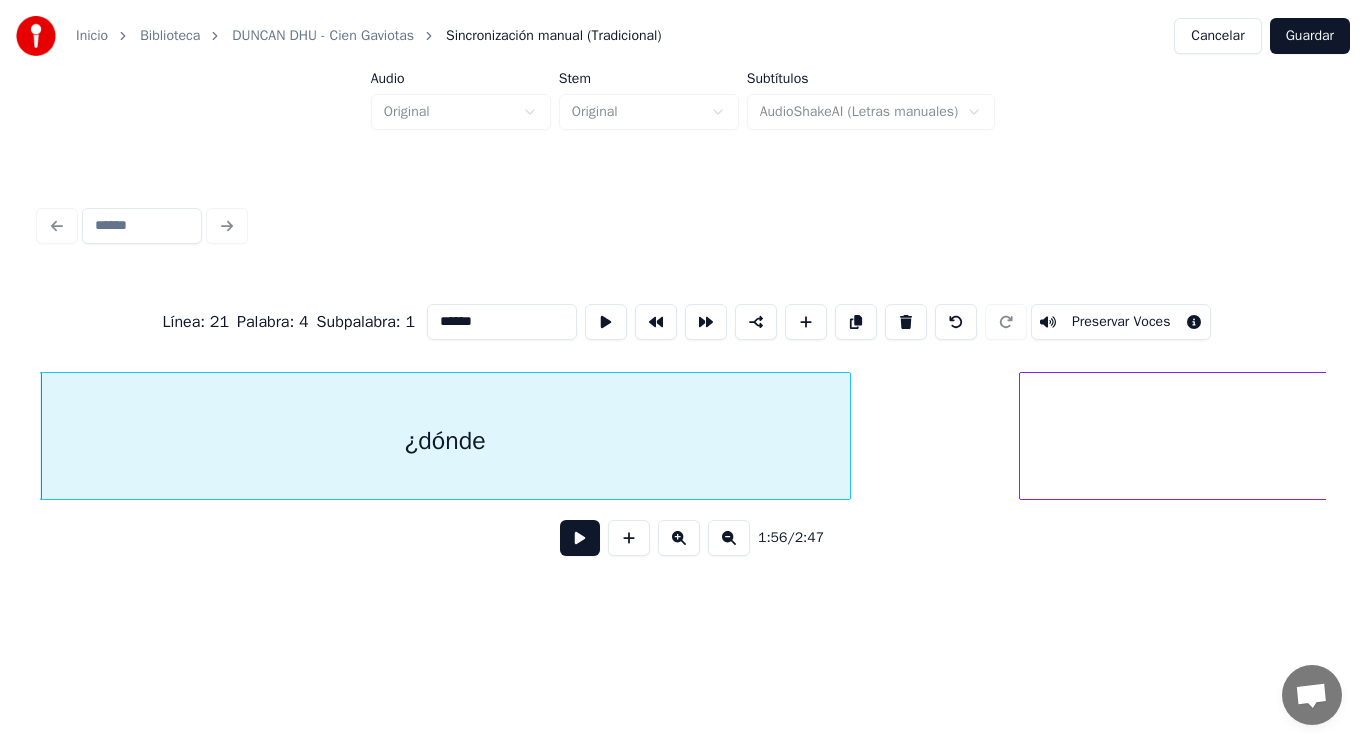 click at bounding box center [580, 538] 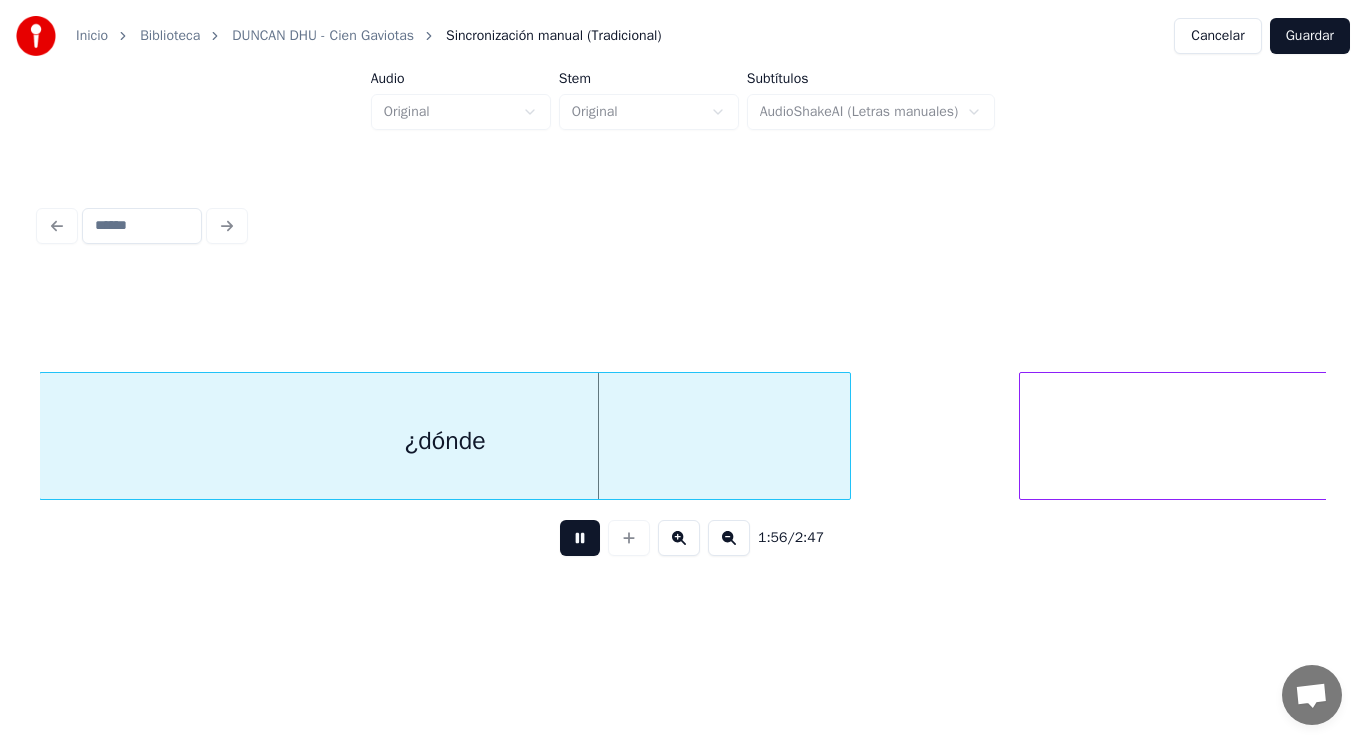 click at bounding box center [580, 538] 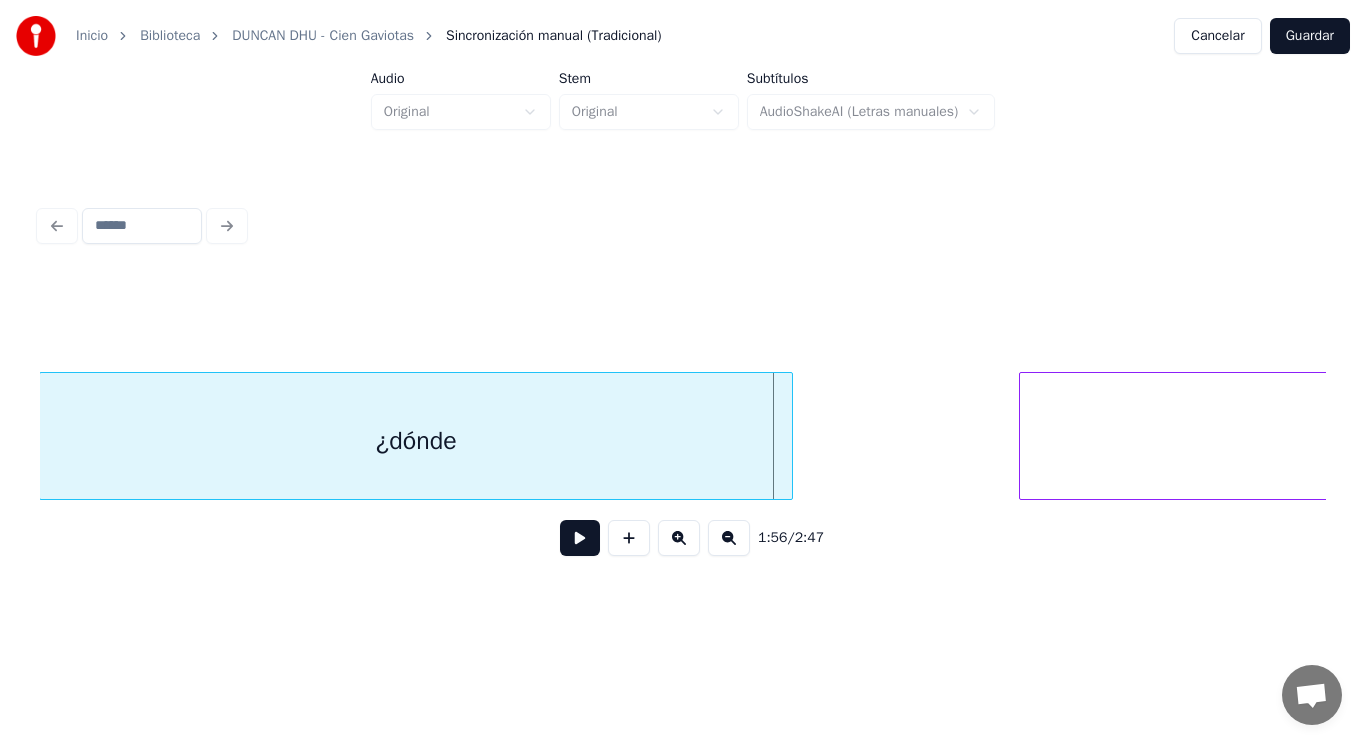 click at bounding box center [789, 436] 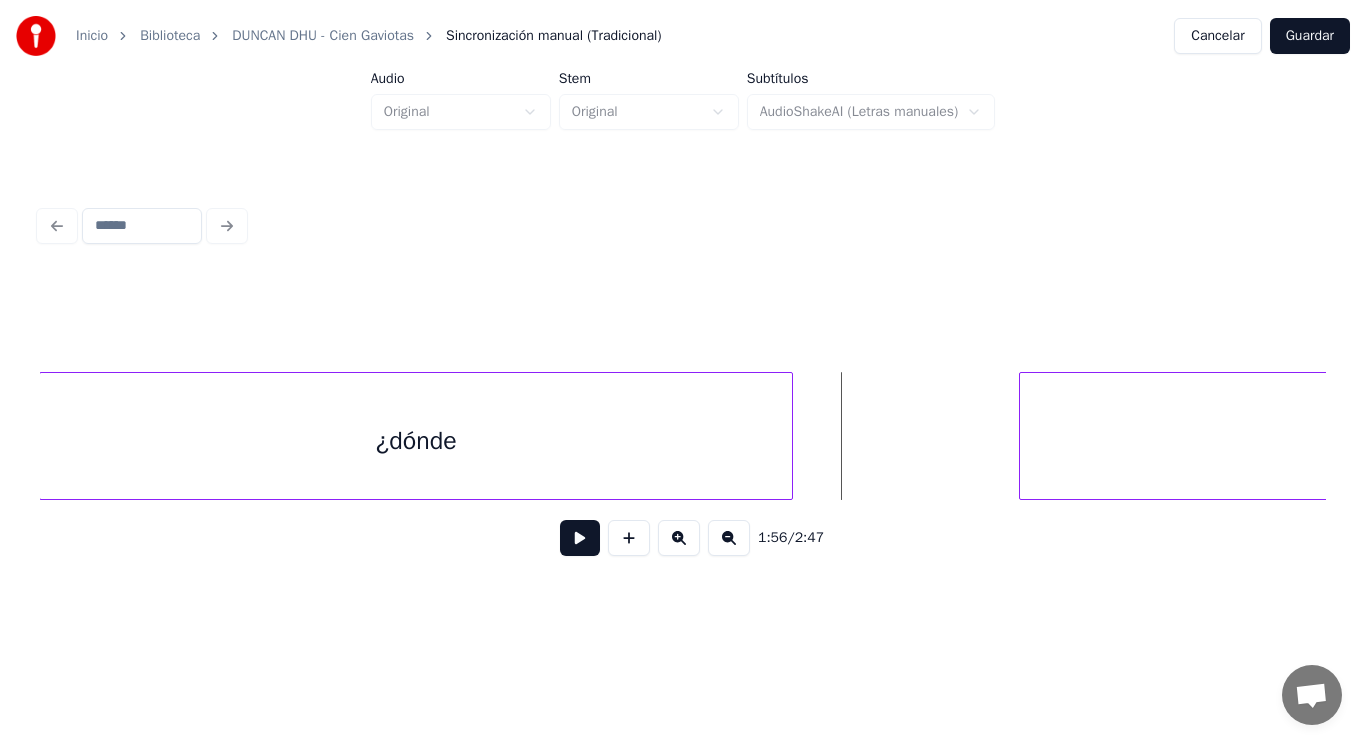 click at bounding box center (580, 538) 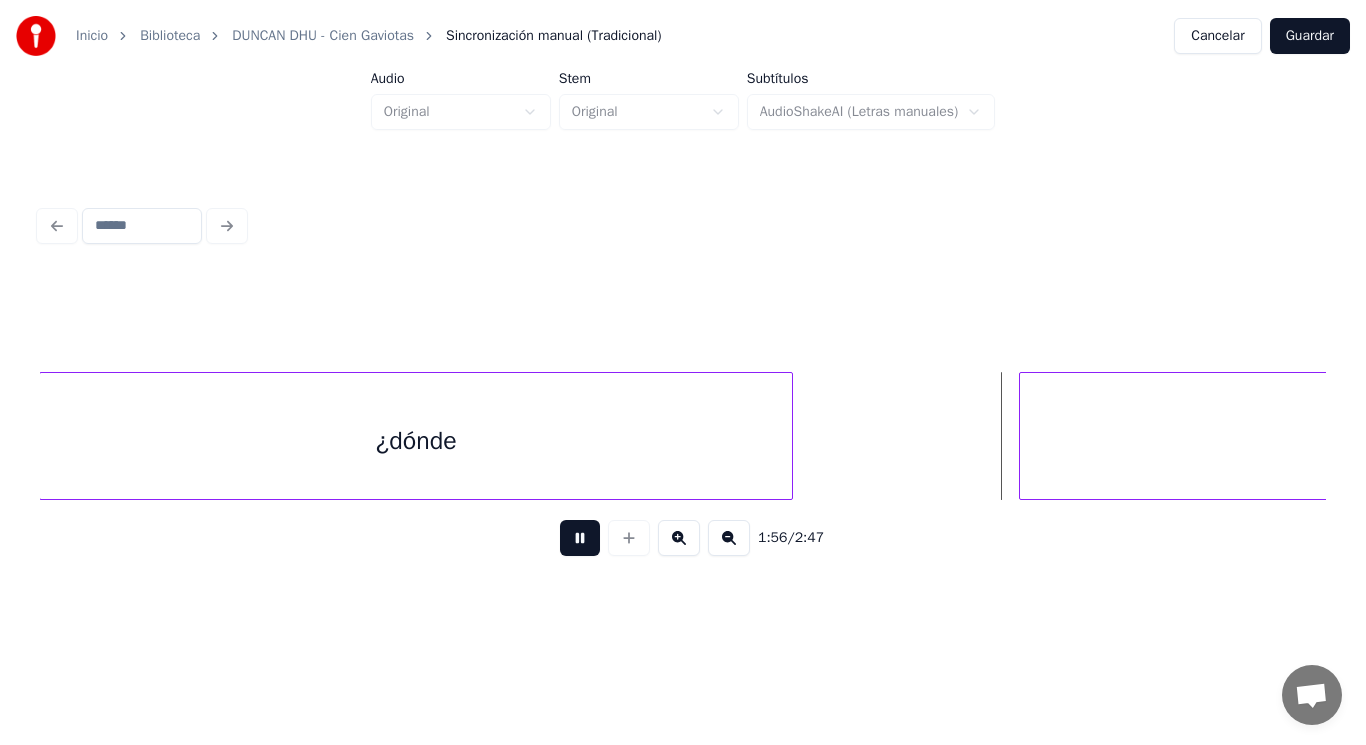click at bounding box center [580, 538] 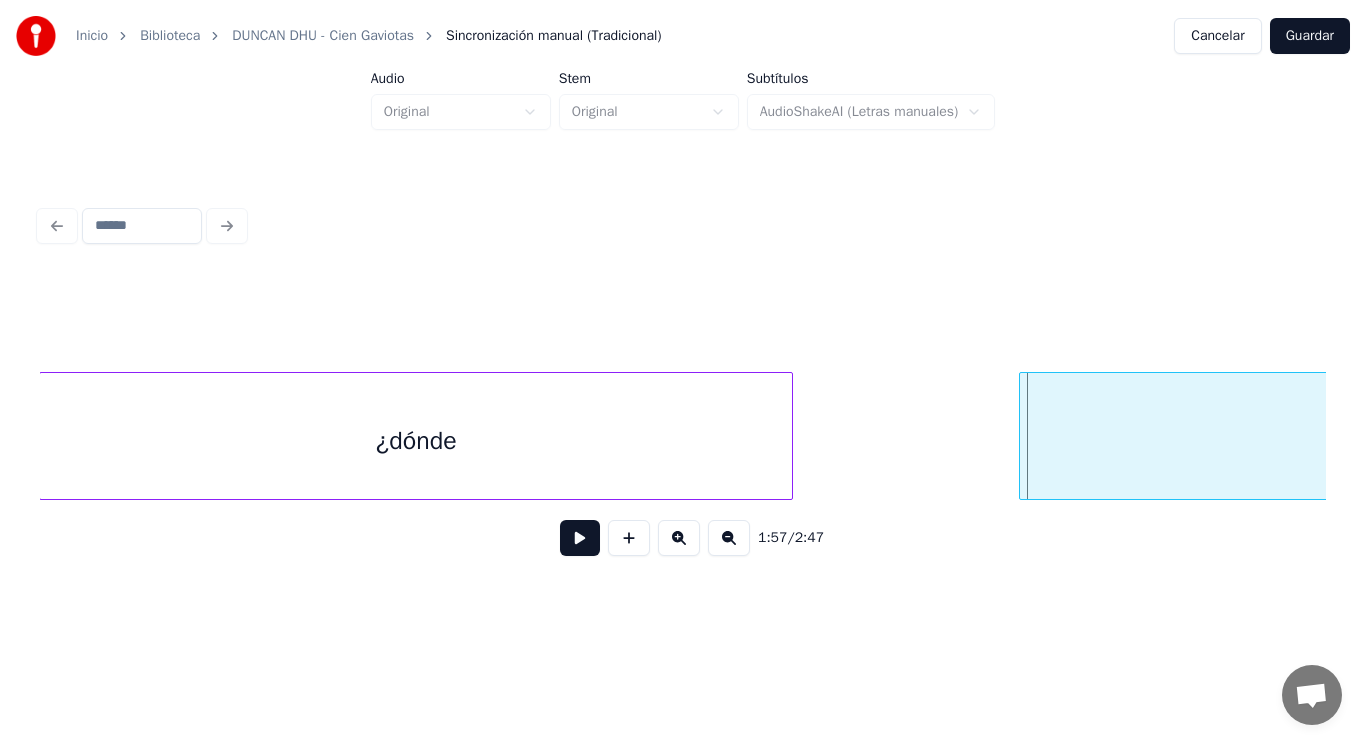 click on "irán?" at bounding box center [1565, 436] 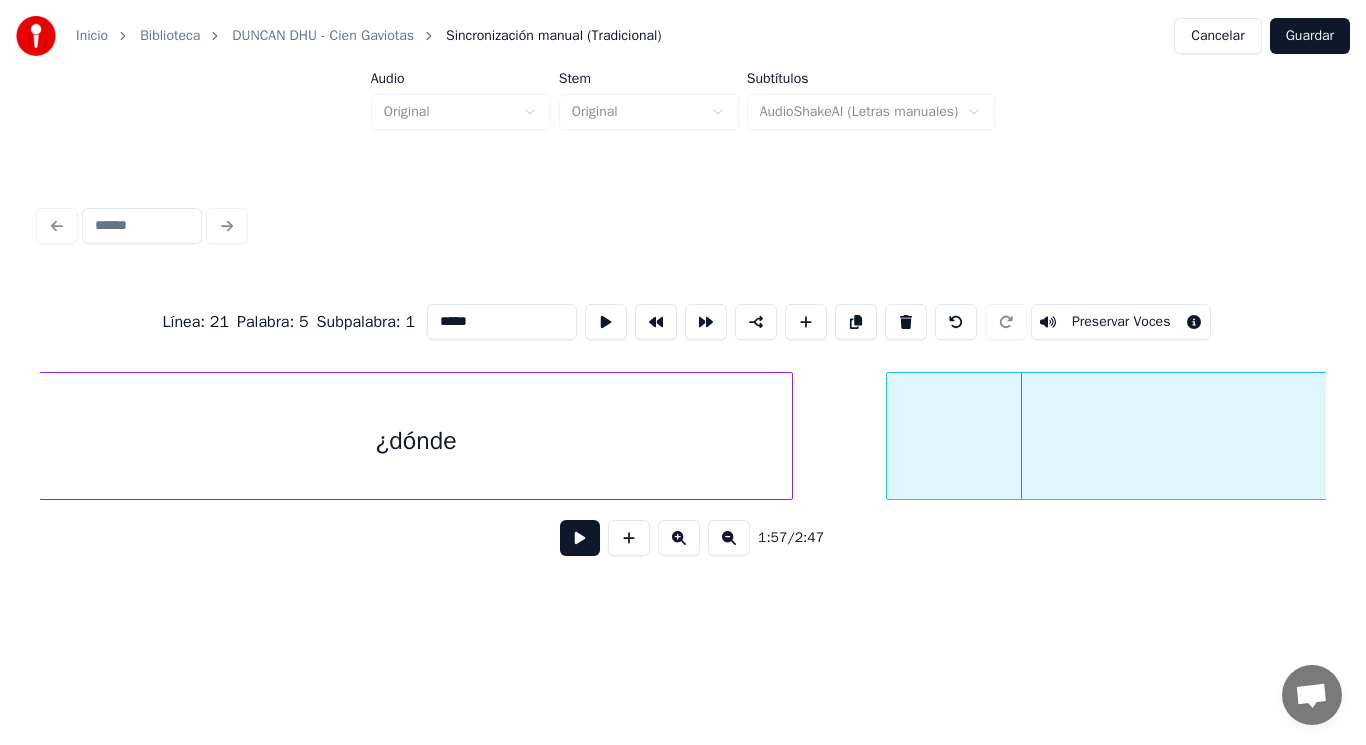 click at bounding box center [890, 436] 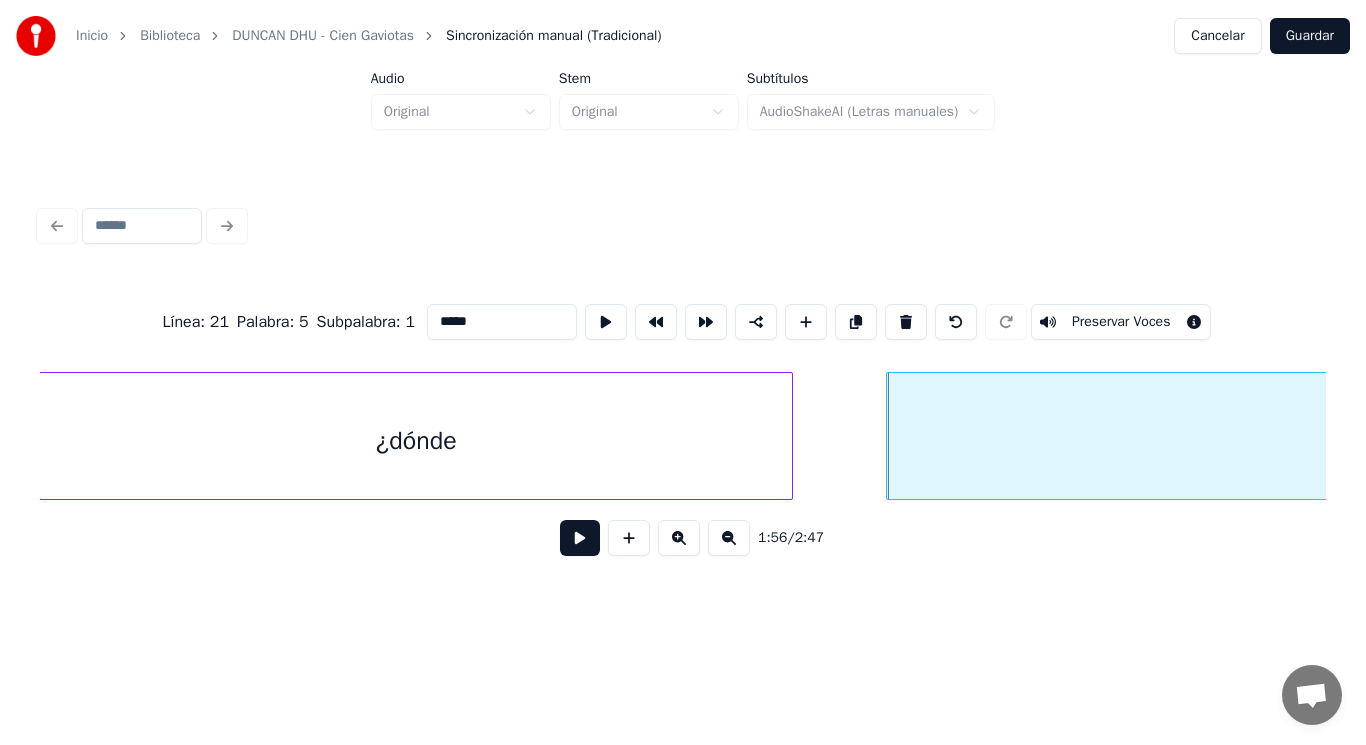 click at bounding box center (580, 538) 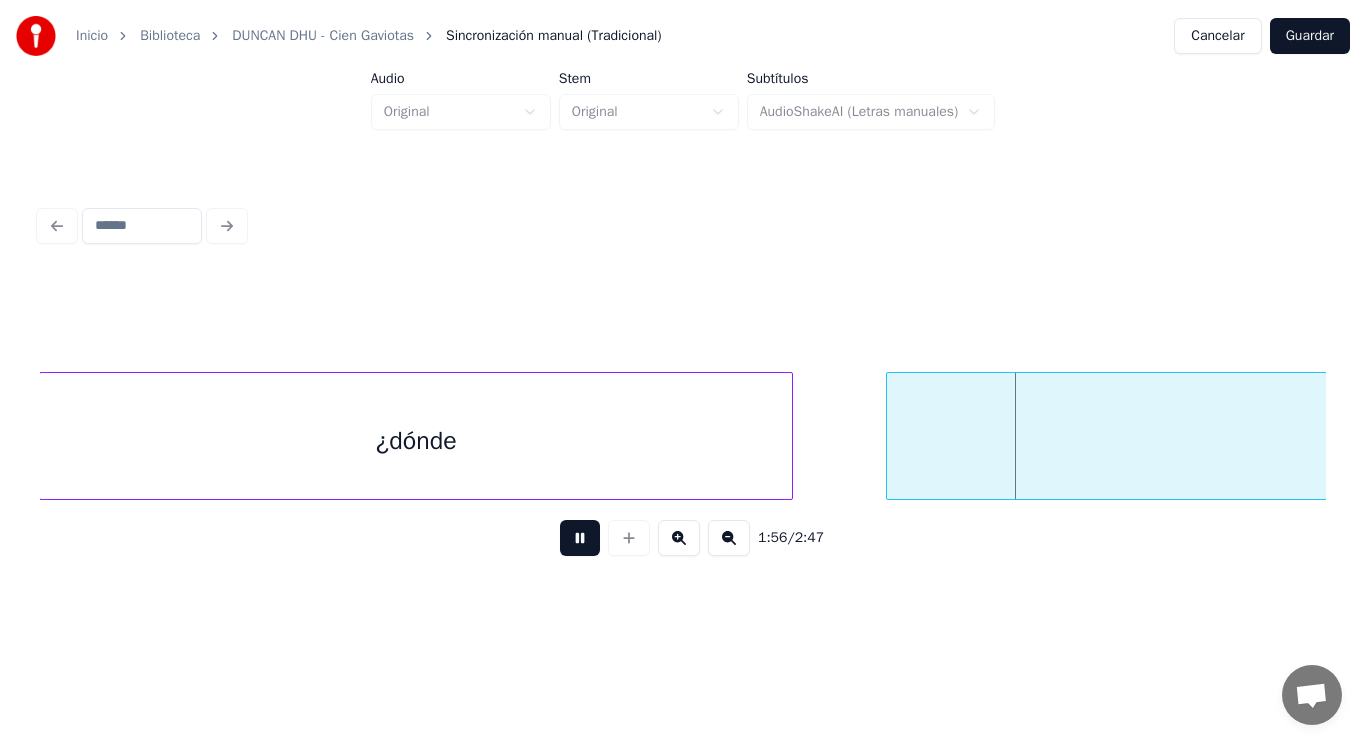 click at bounding box center (580, 538) 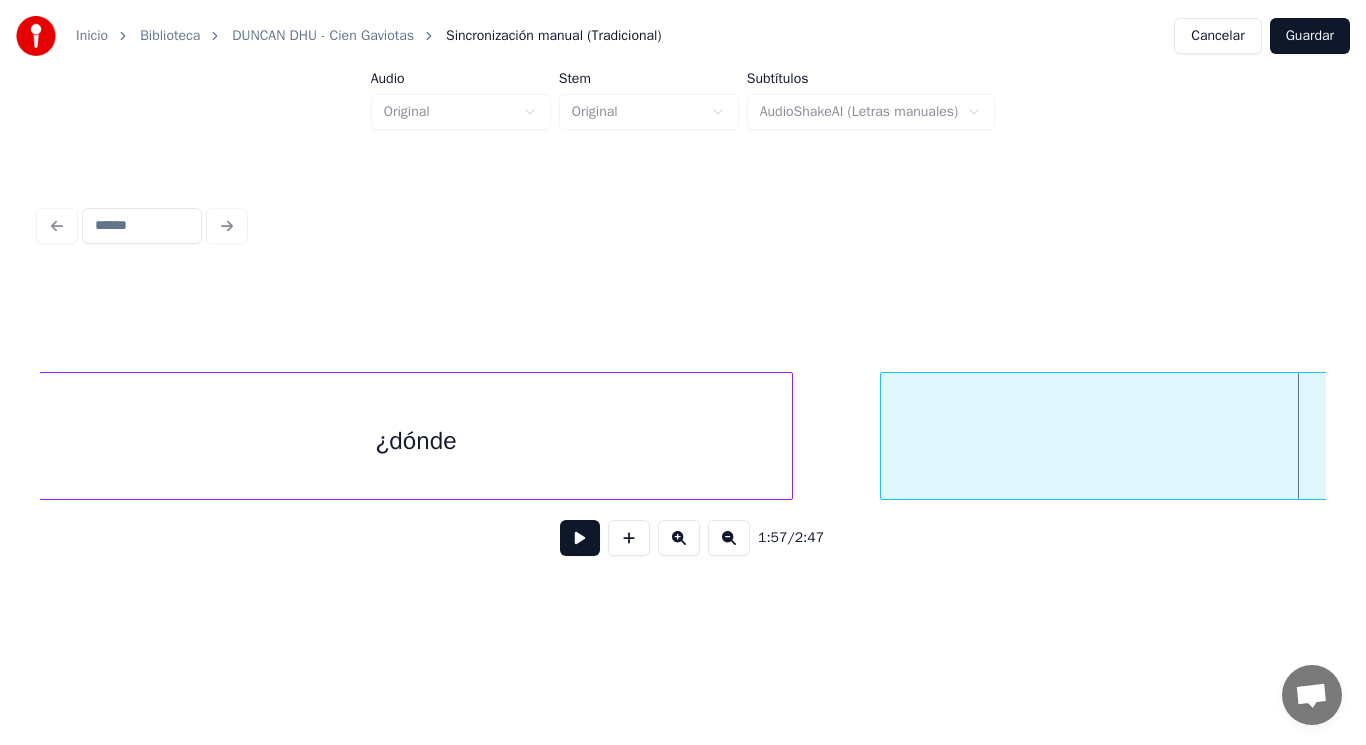 click at bounding box center [884, 436] 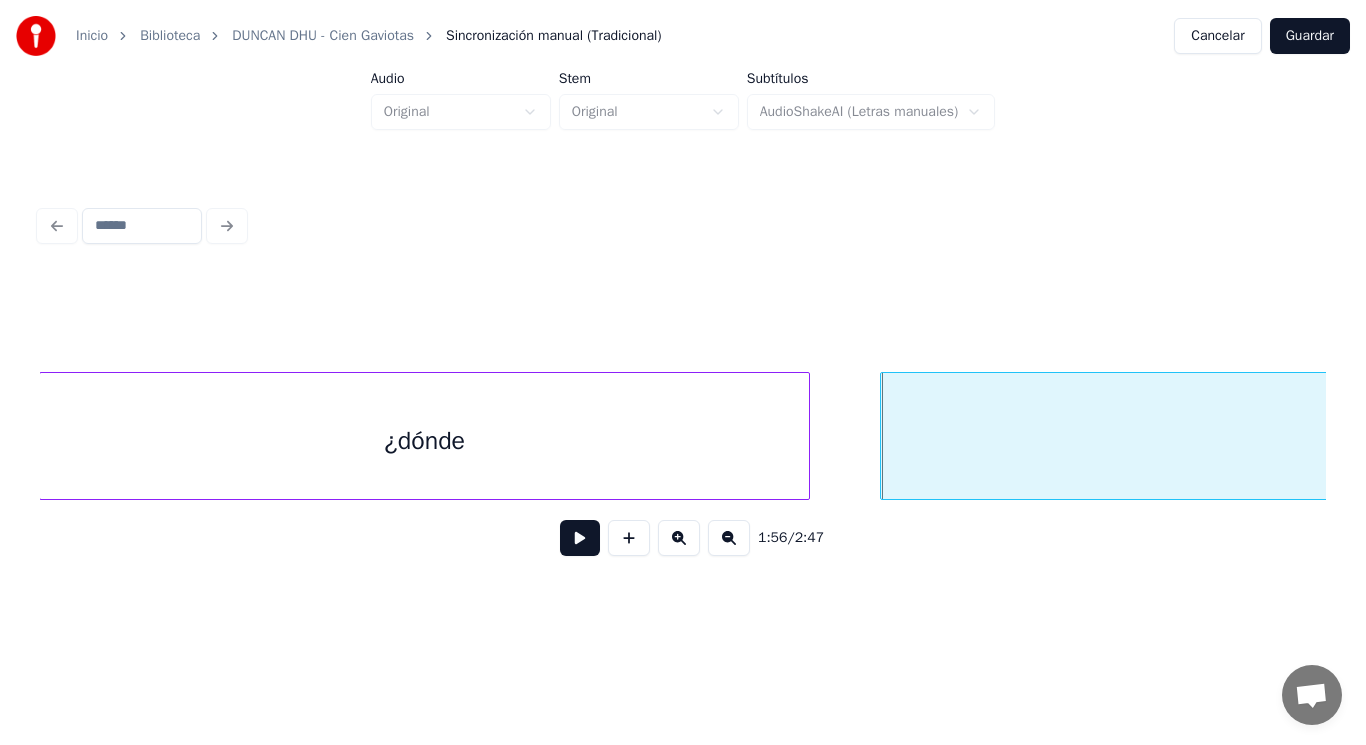 click at bounding box center [806, 436] 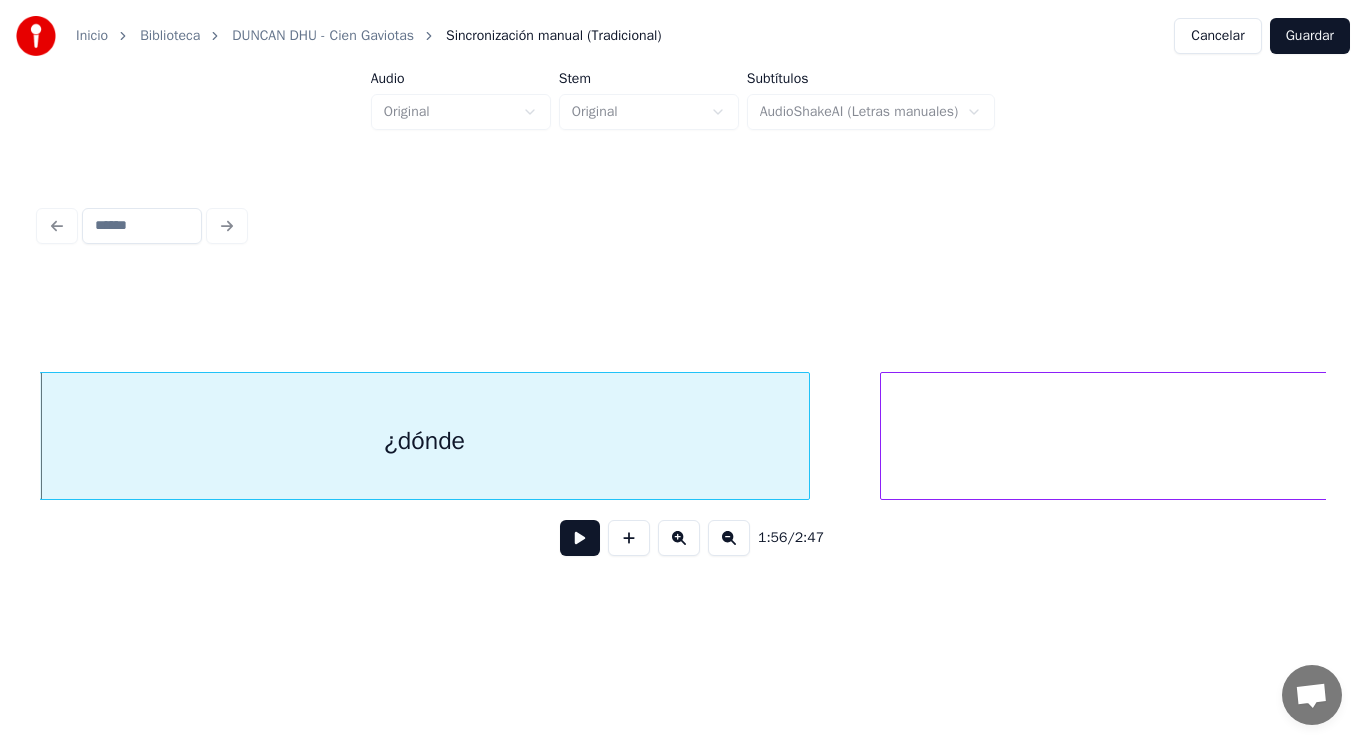 click at bounding box center [580, 538] 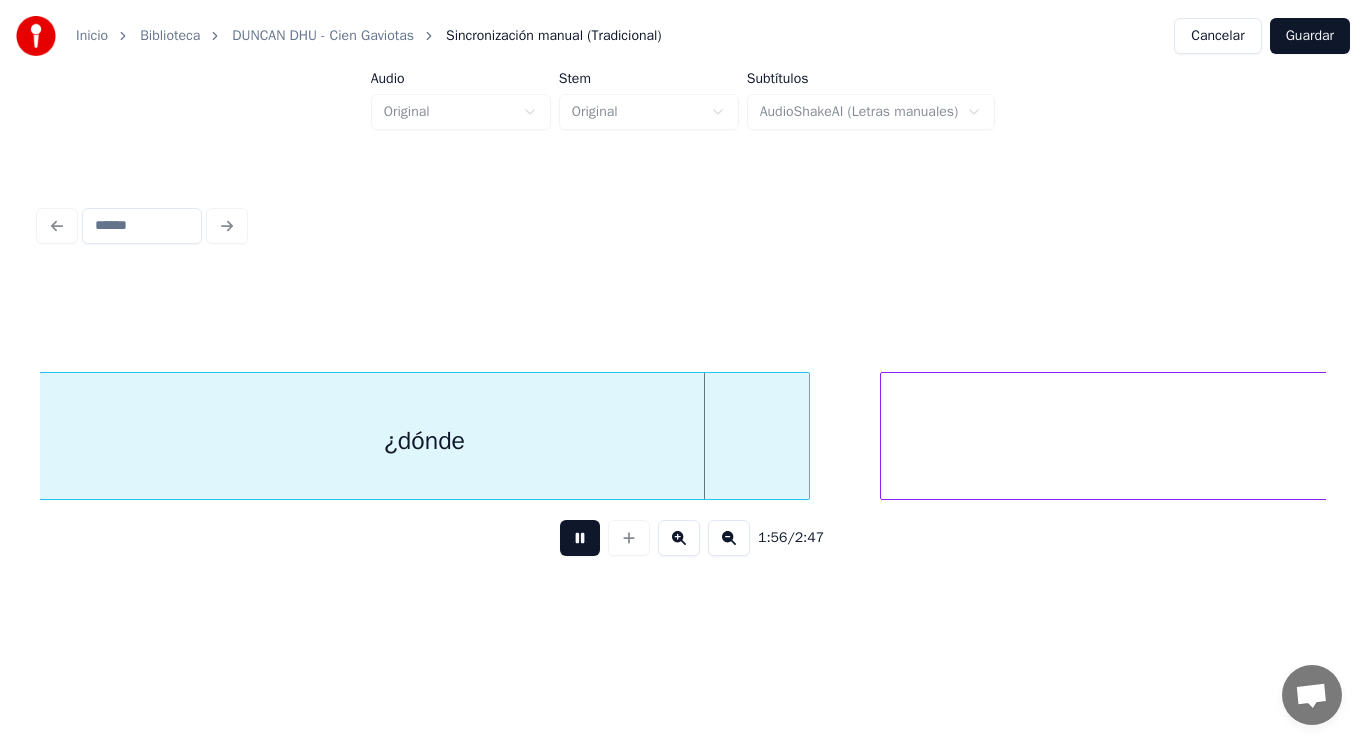 click at bounding box center [580, 538] 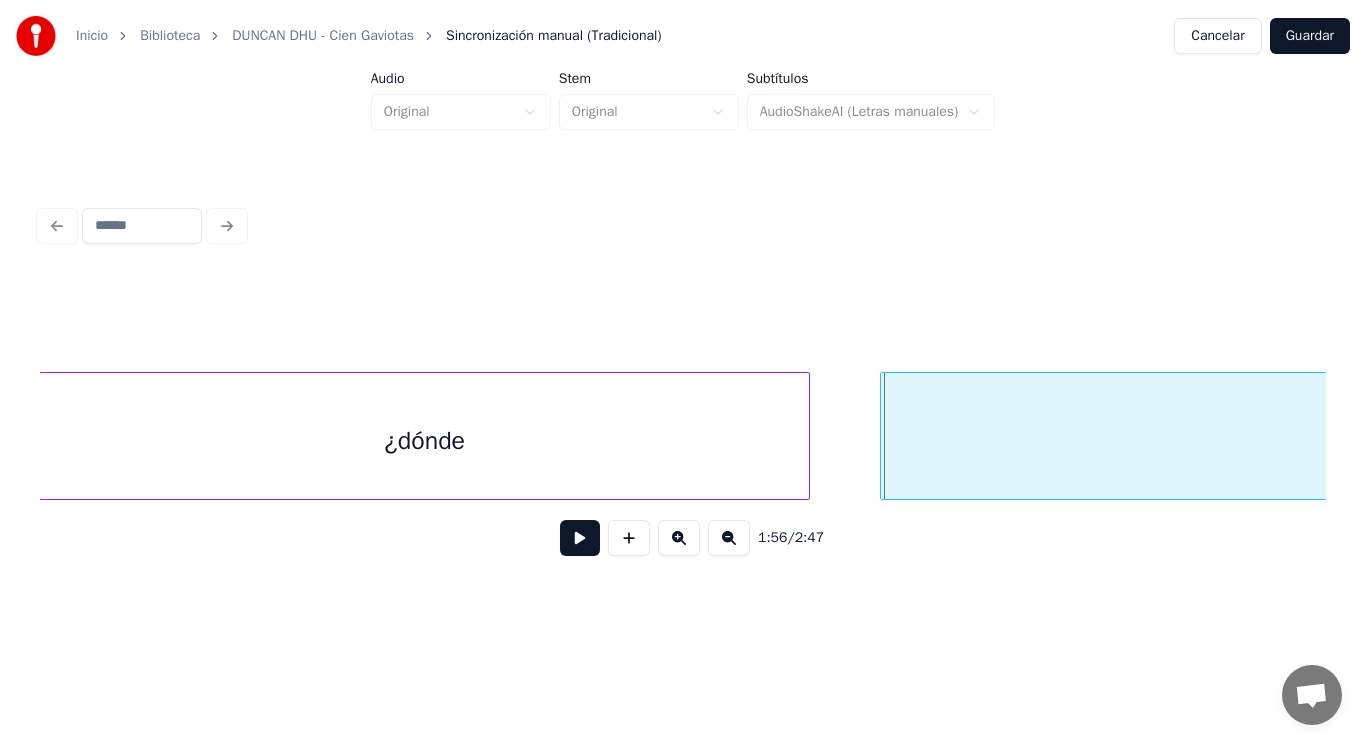 click on "¿dónde" at bounding box center [424, 441] 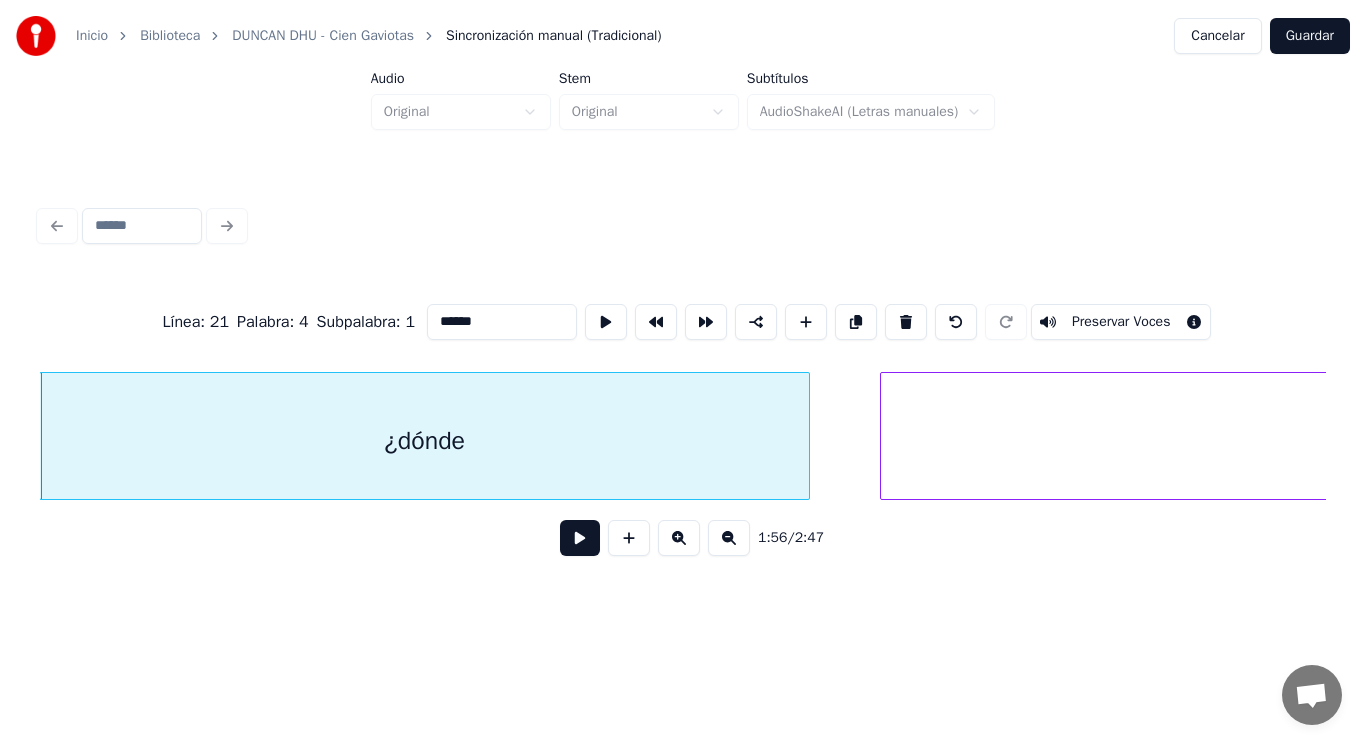 click at bounding box center [580, 538] 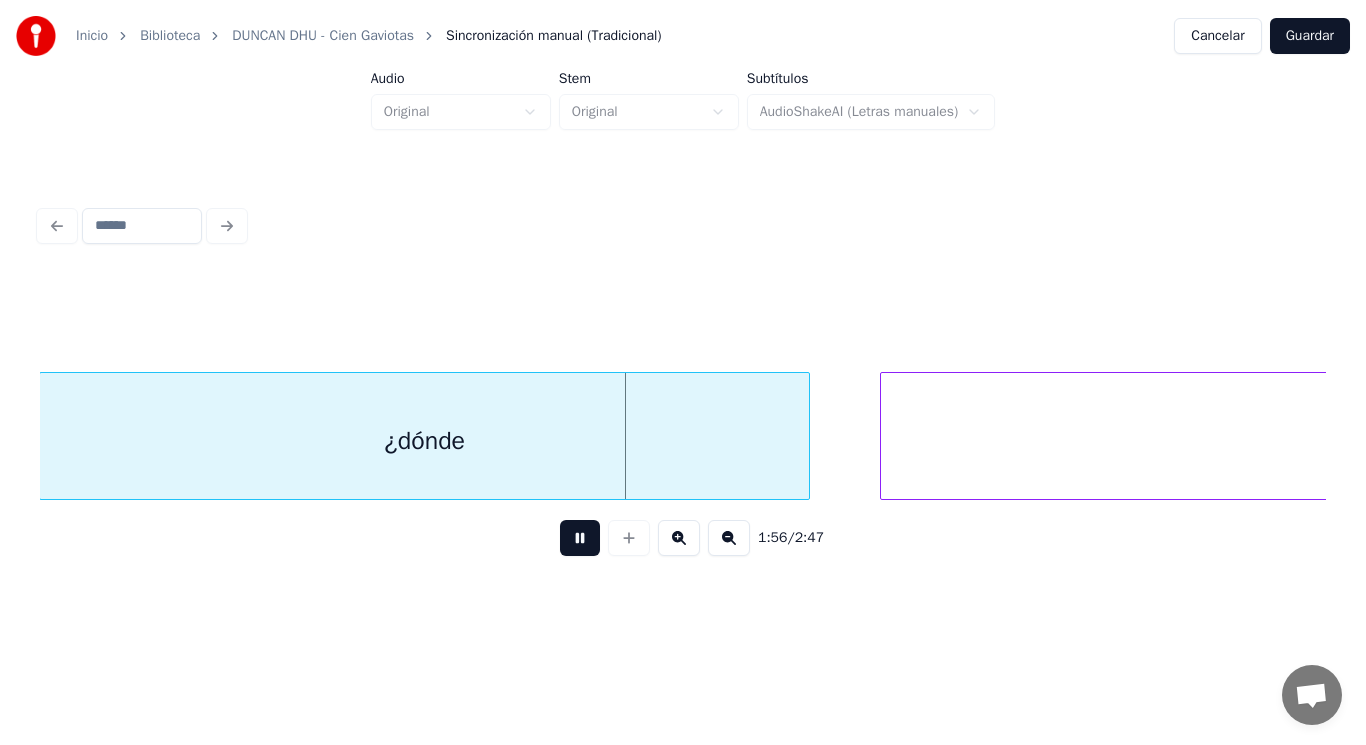 click at bounding box center (580, 538) 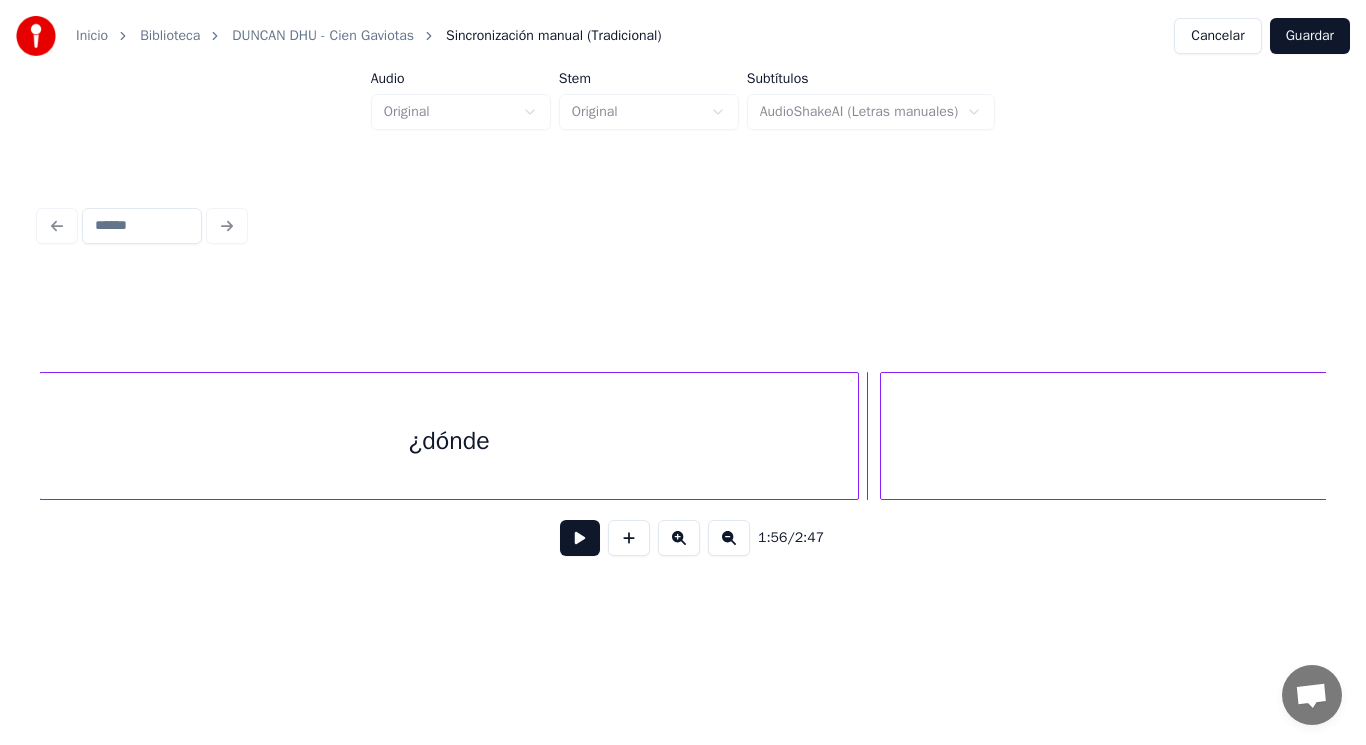 click at bounding box center [855, 436] 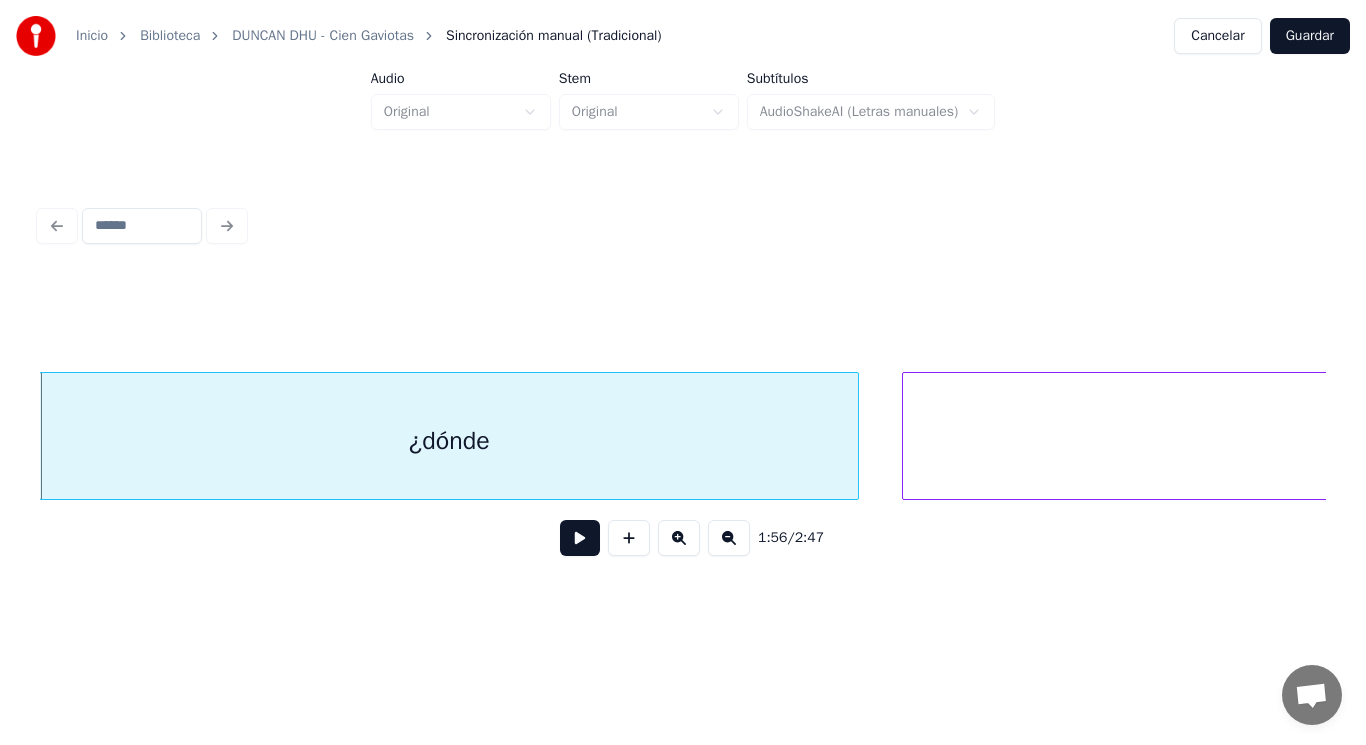 click at bounding box center (906, 436) 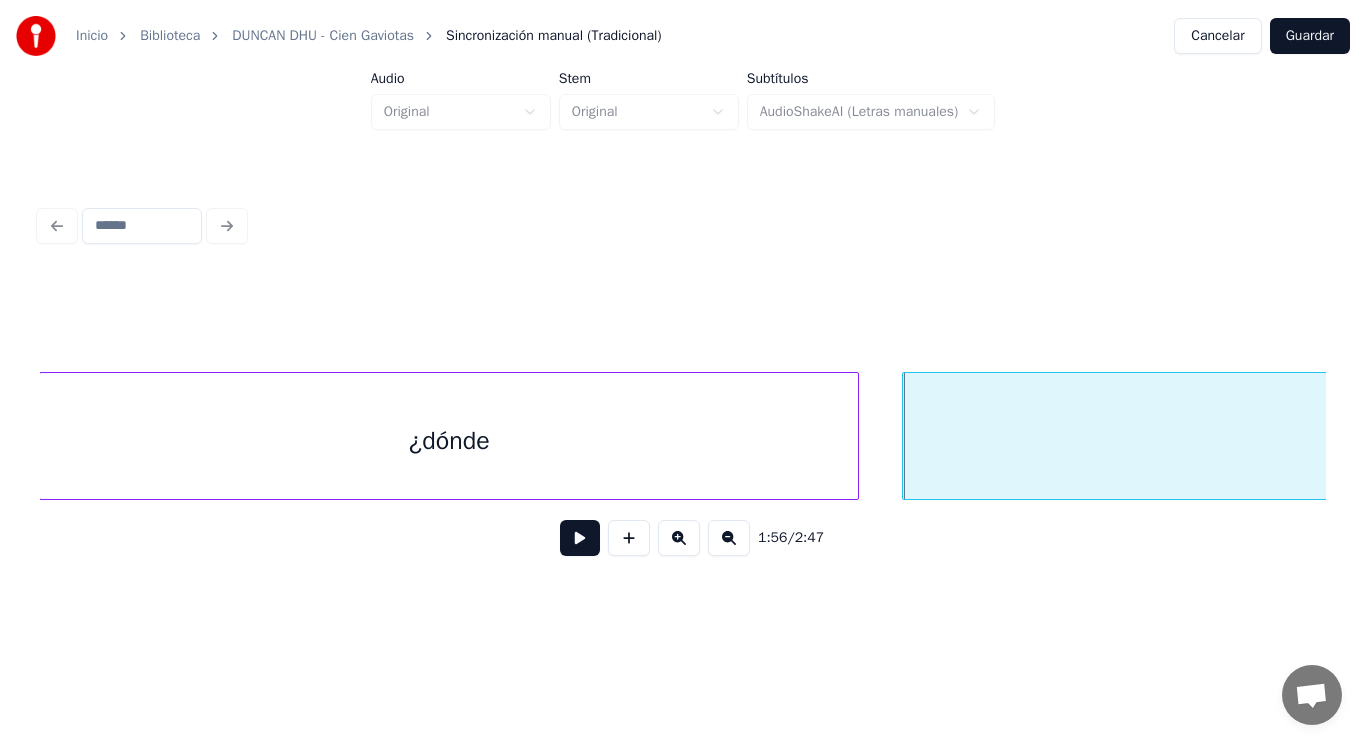 click on "¿dónde" at bounding box center [449, 441] 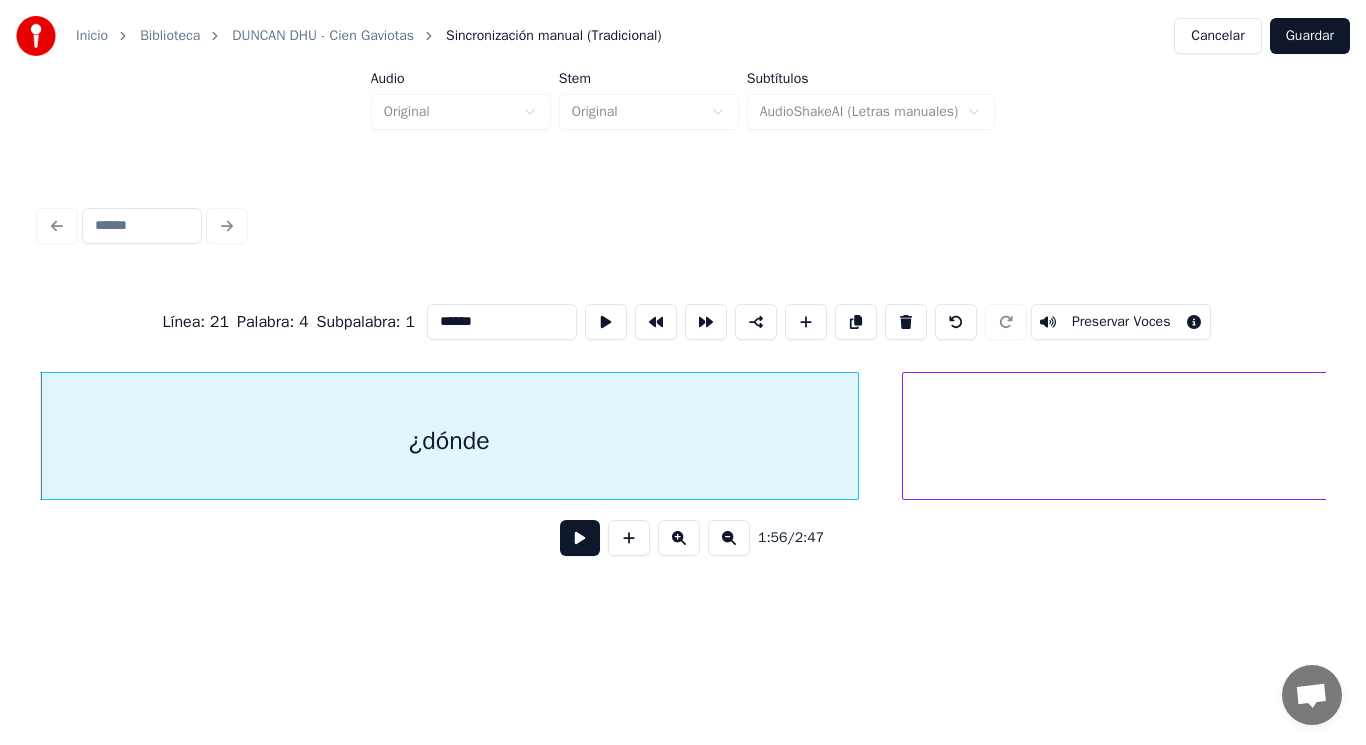 click at bounding box center [580, 538] 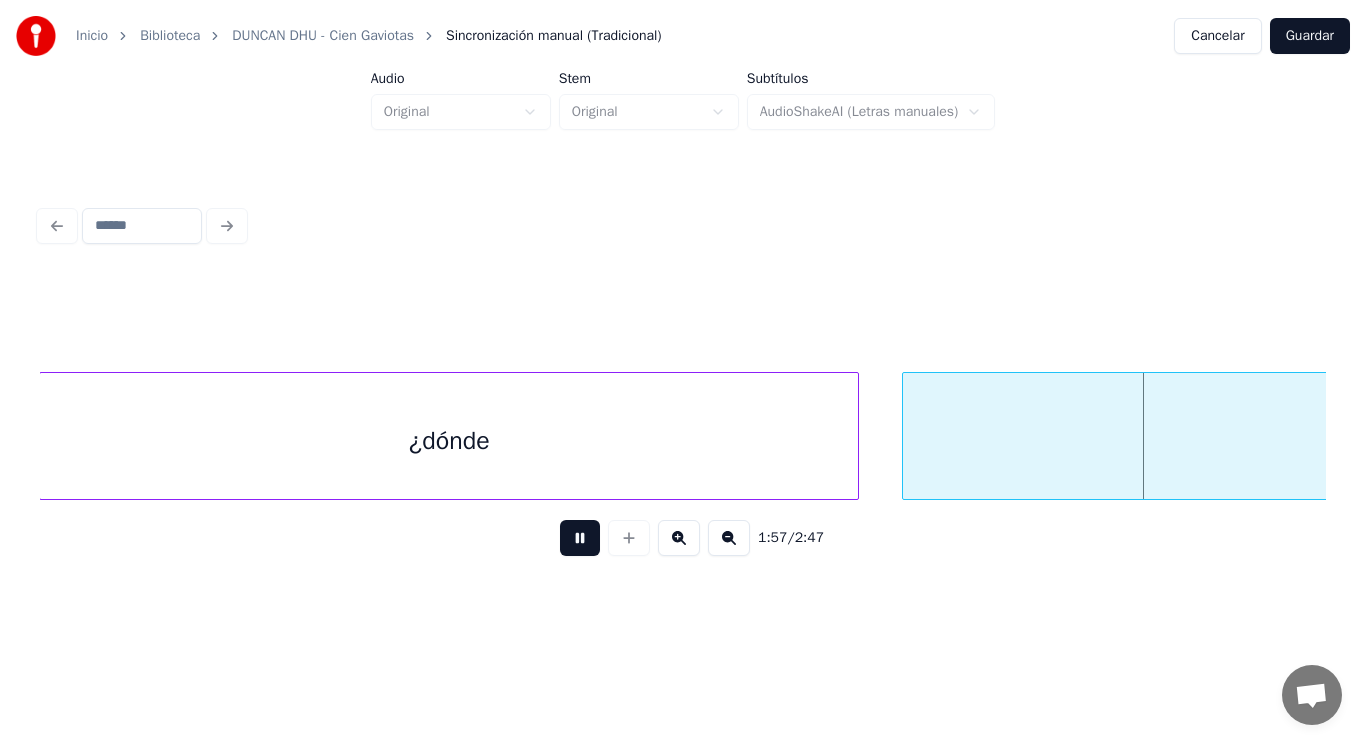 scroll, scrollTop: 0, scrollLeft: 164112, axis: horizontal 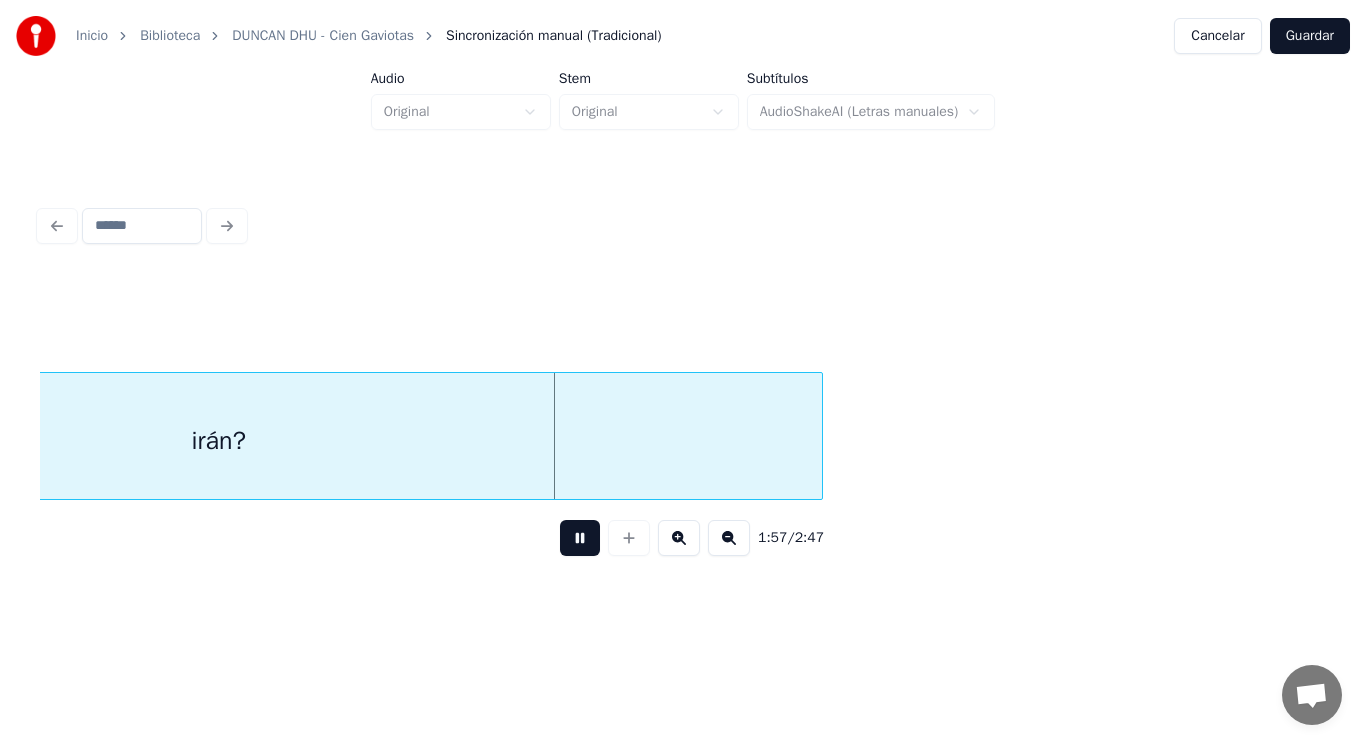 click at bounding box center [580, 538] 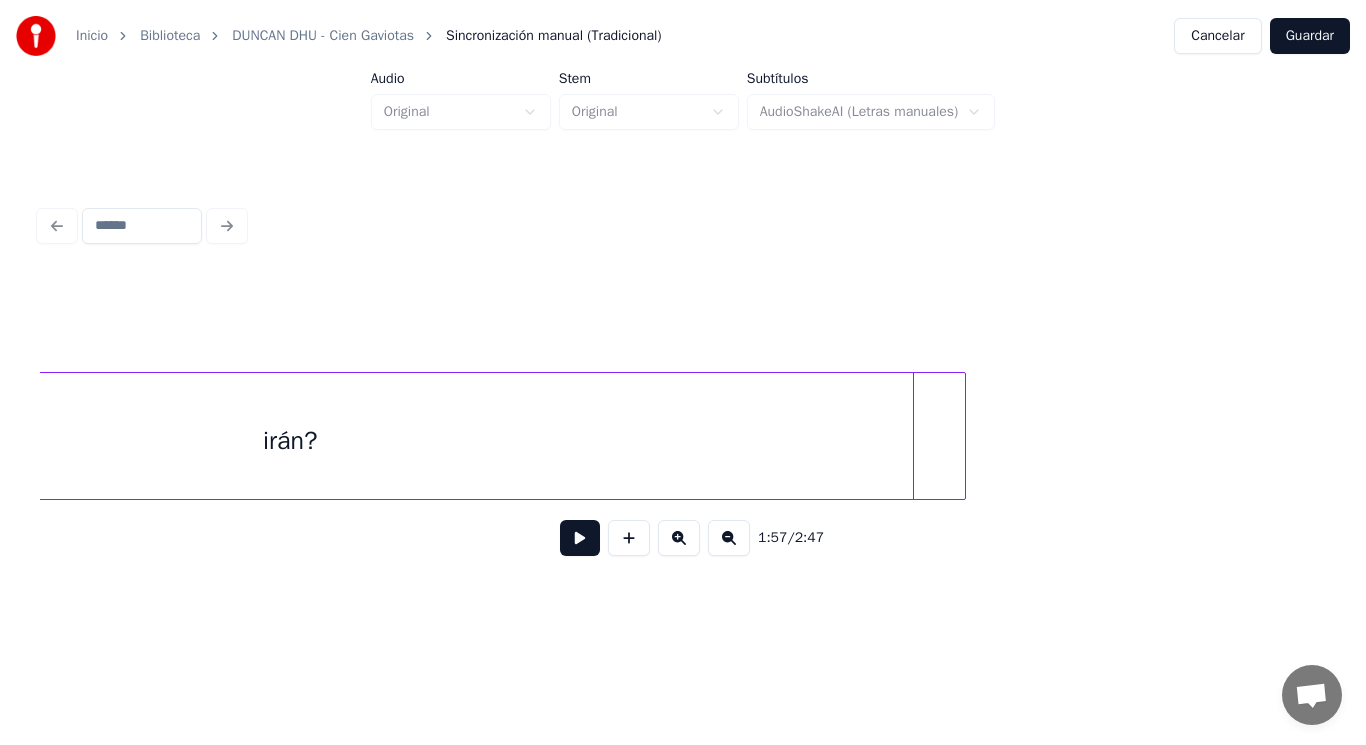 click at bounding box center [962, 436] 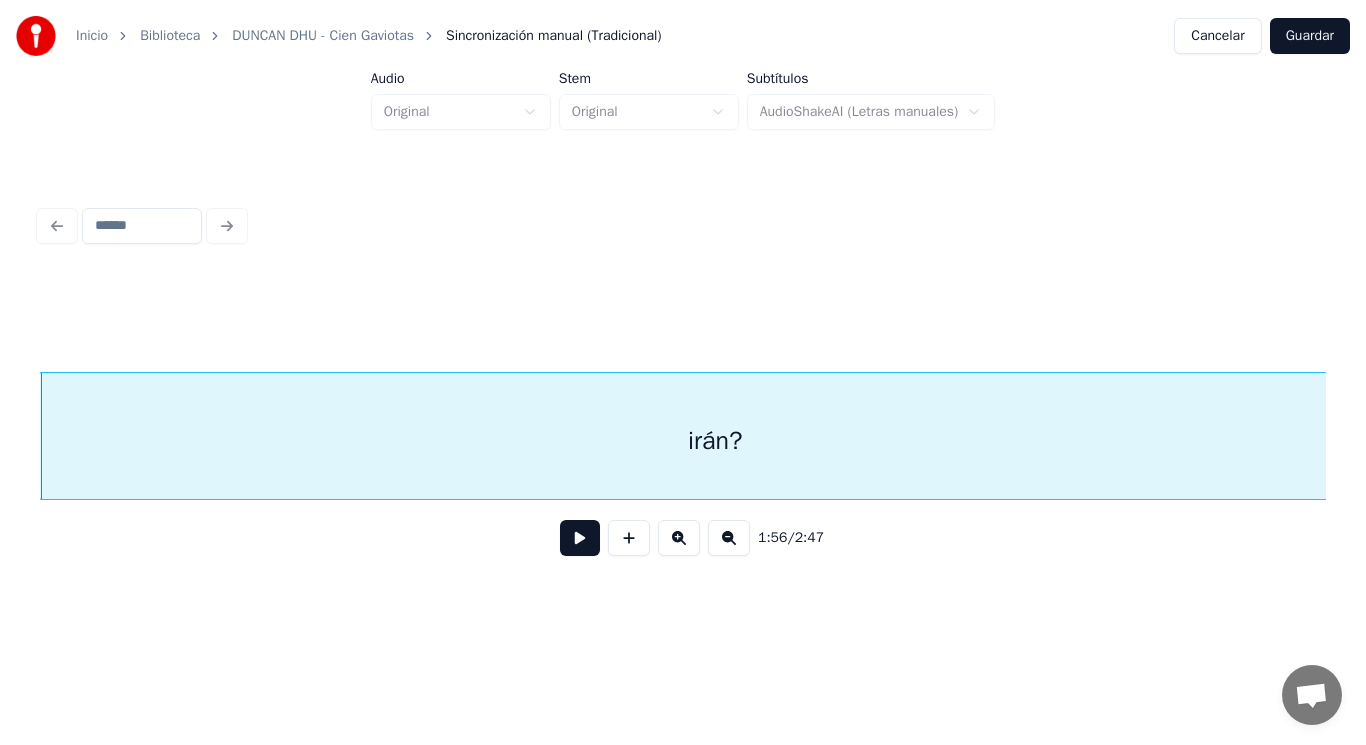click at bounding box center [580, 538] 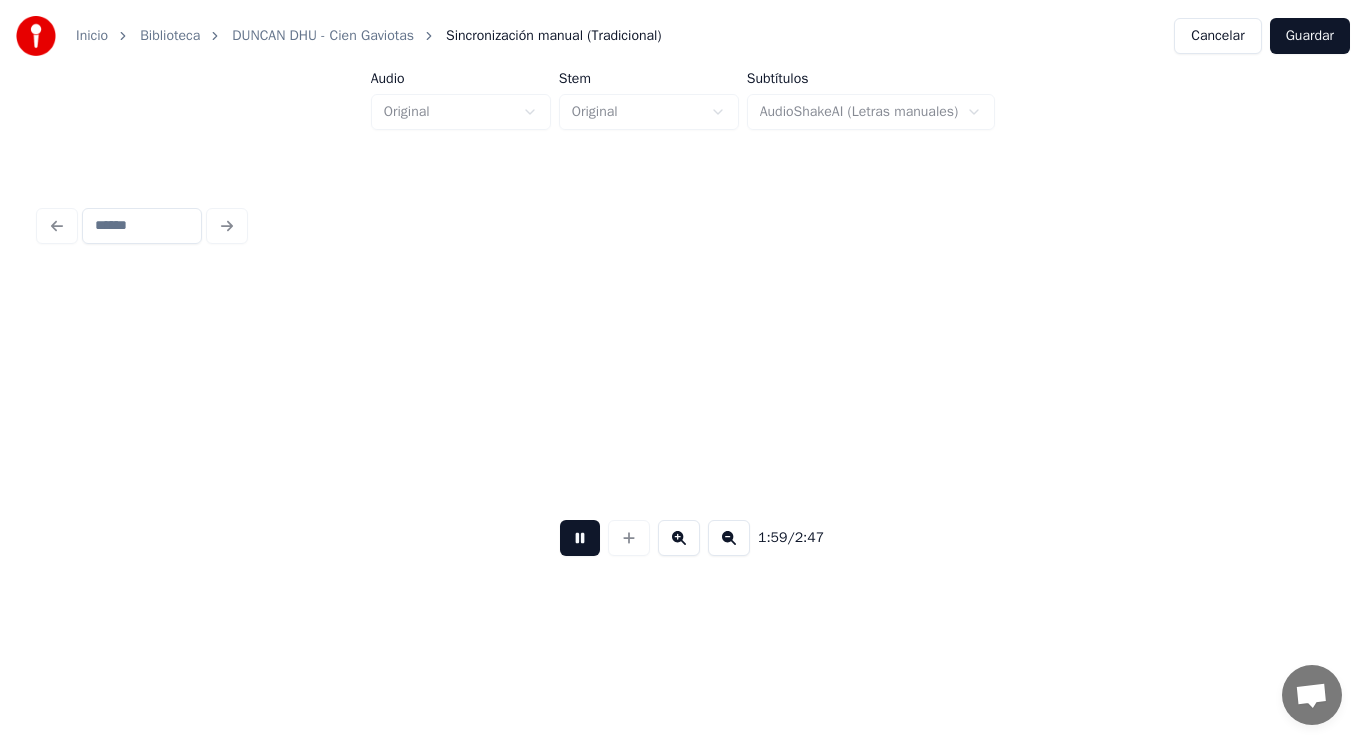 scroll, scrollTop: 0, scrollLeft: 167585, axis: horizontal 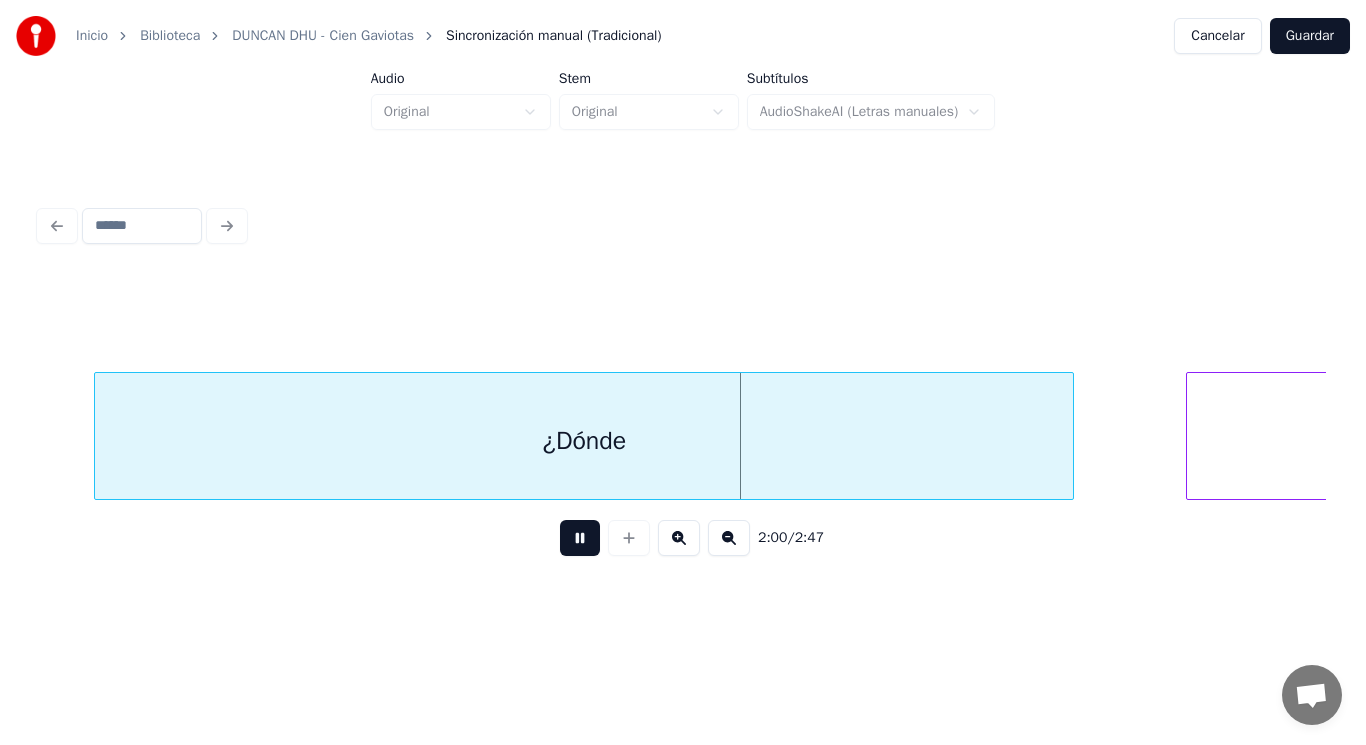 click at bounding box center [580, 538] 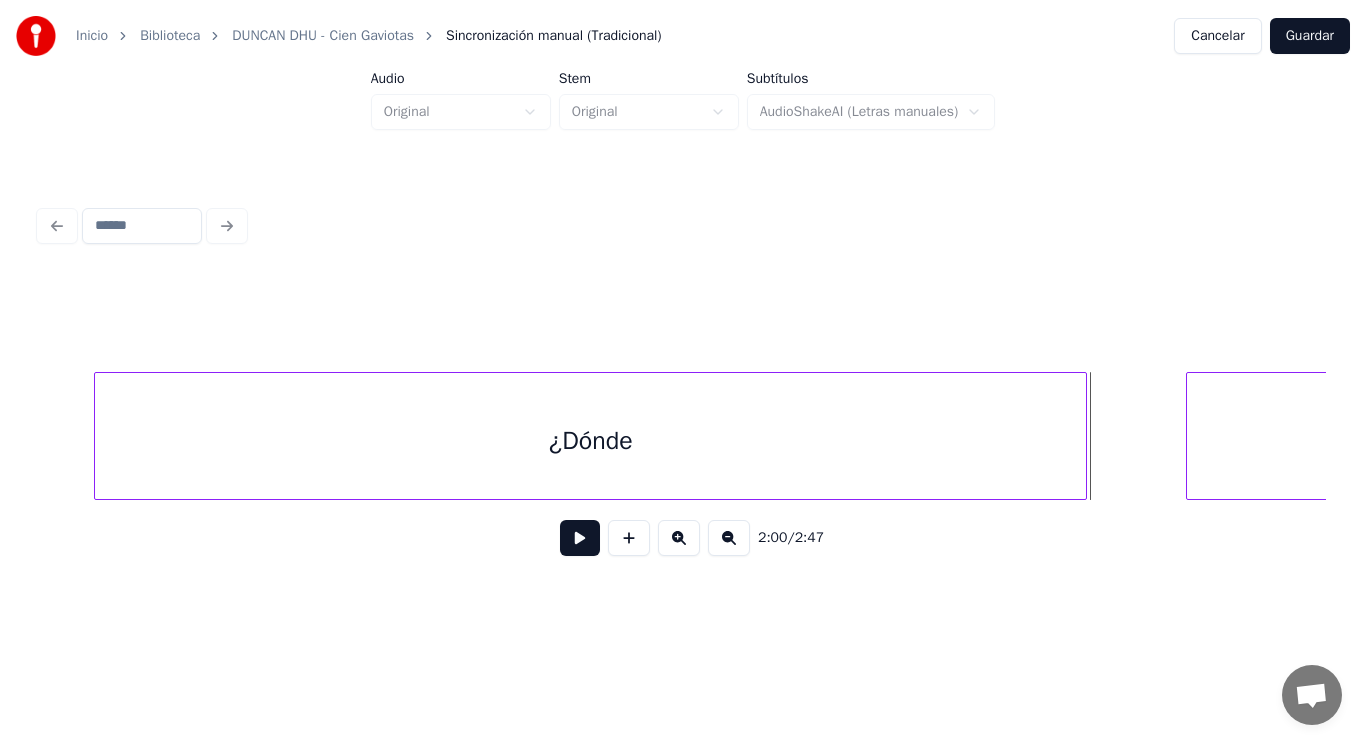 click at bounding box center (1083, 436) 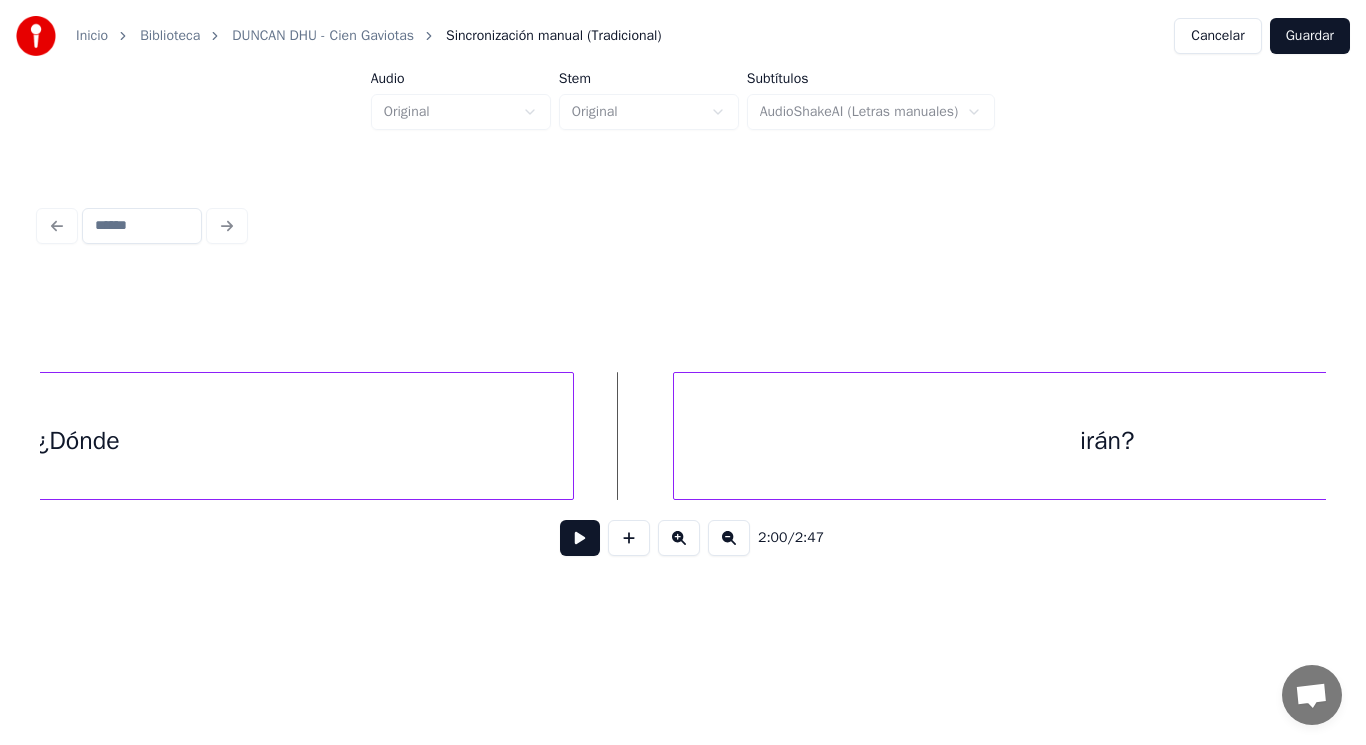 scroll, scrollTop: 0, scrollLeft: 168145, axis: horizontal 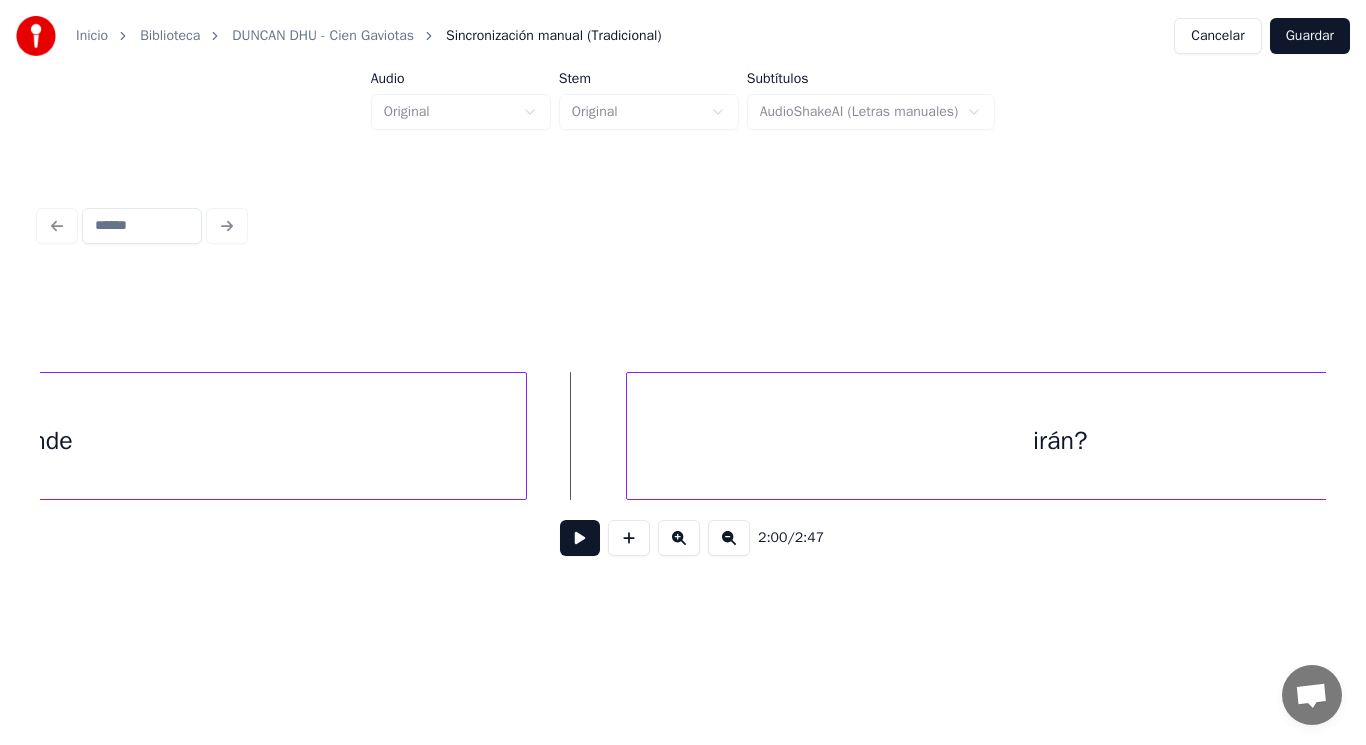 click at bounding box center (580, 538) 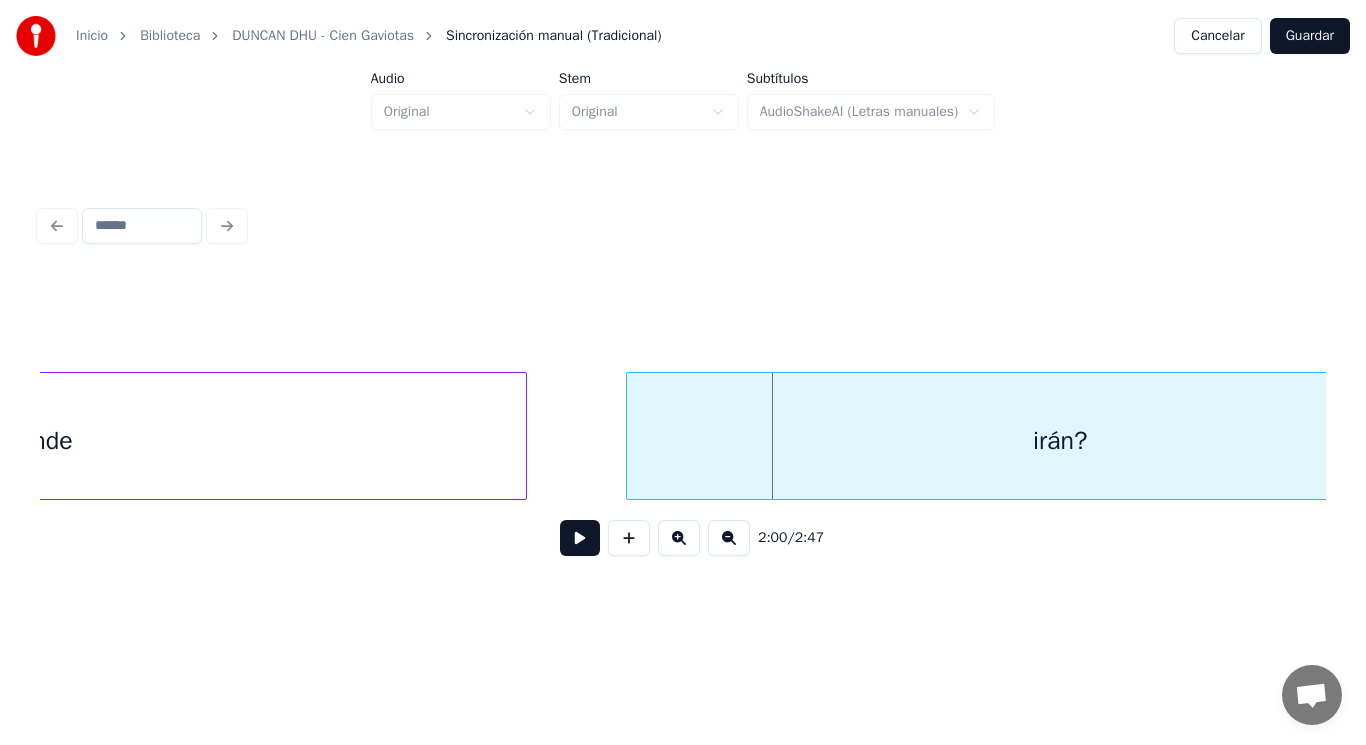 click on "¿Dónde" at bounding box center (30, 441) 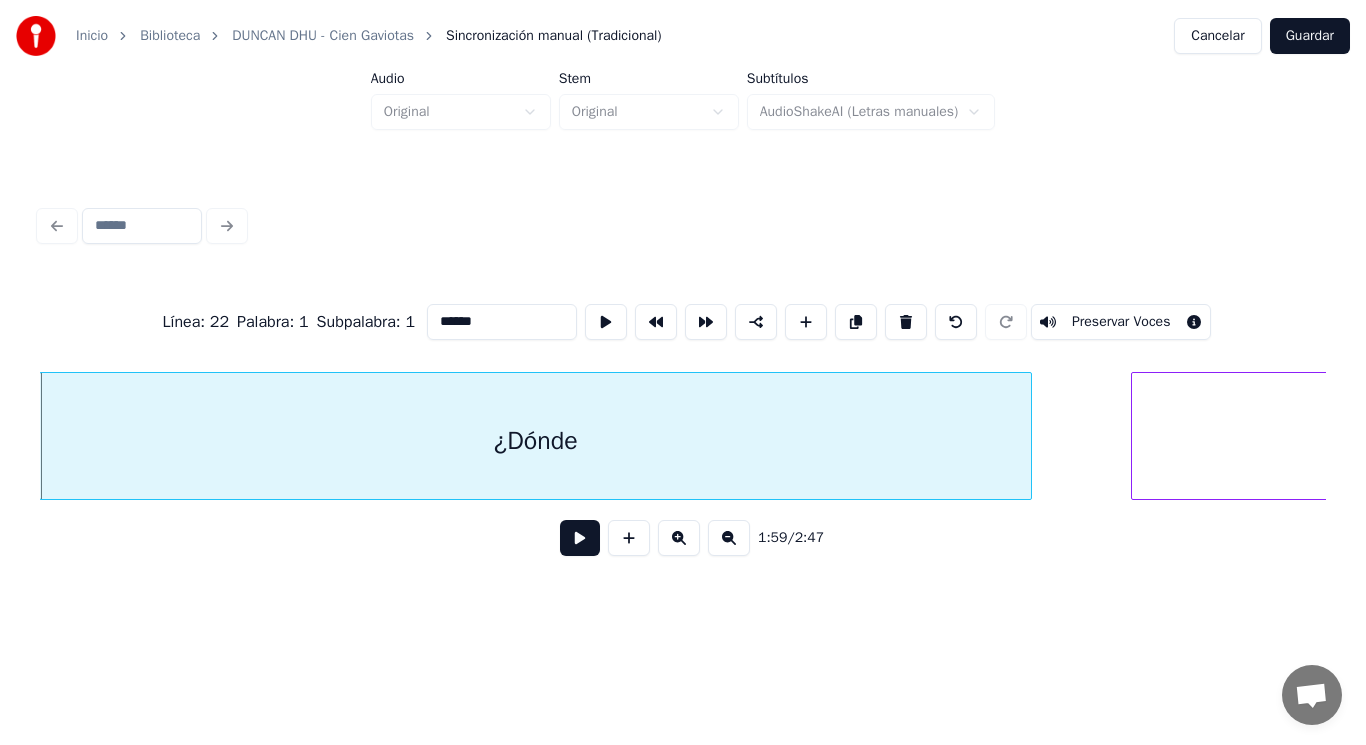 click at bounding box center [580, 538] 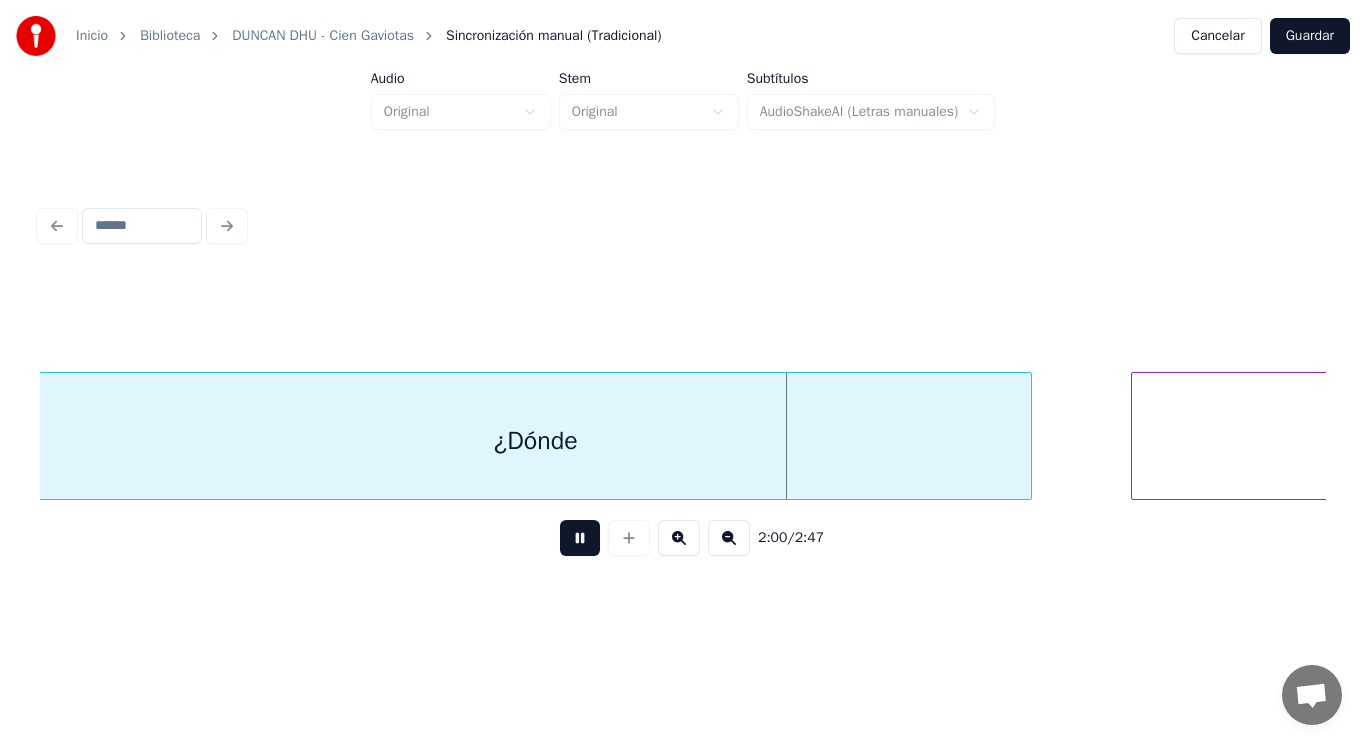 click at bounding box center [580, 538] 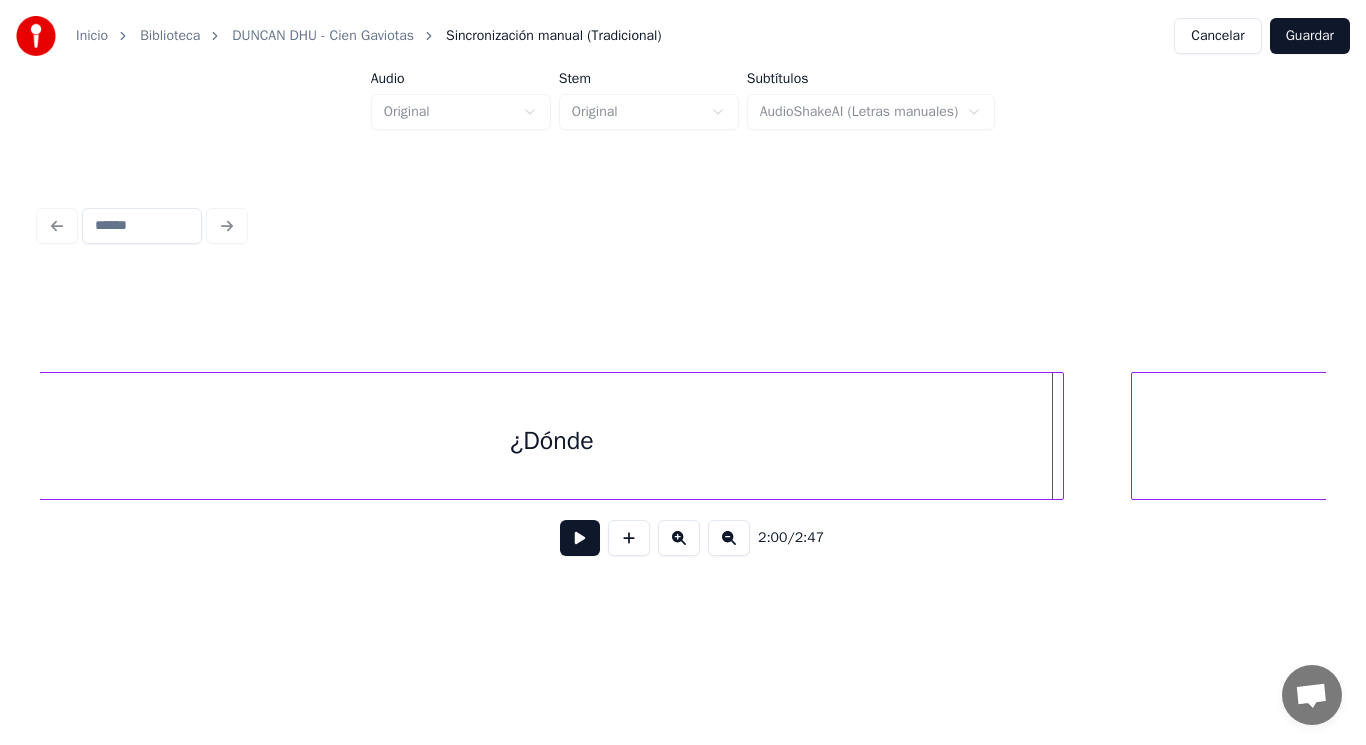 click at bounding box center (1060, 436) 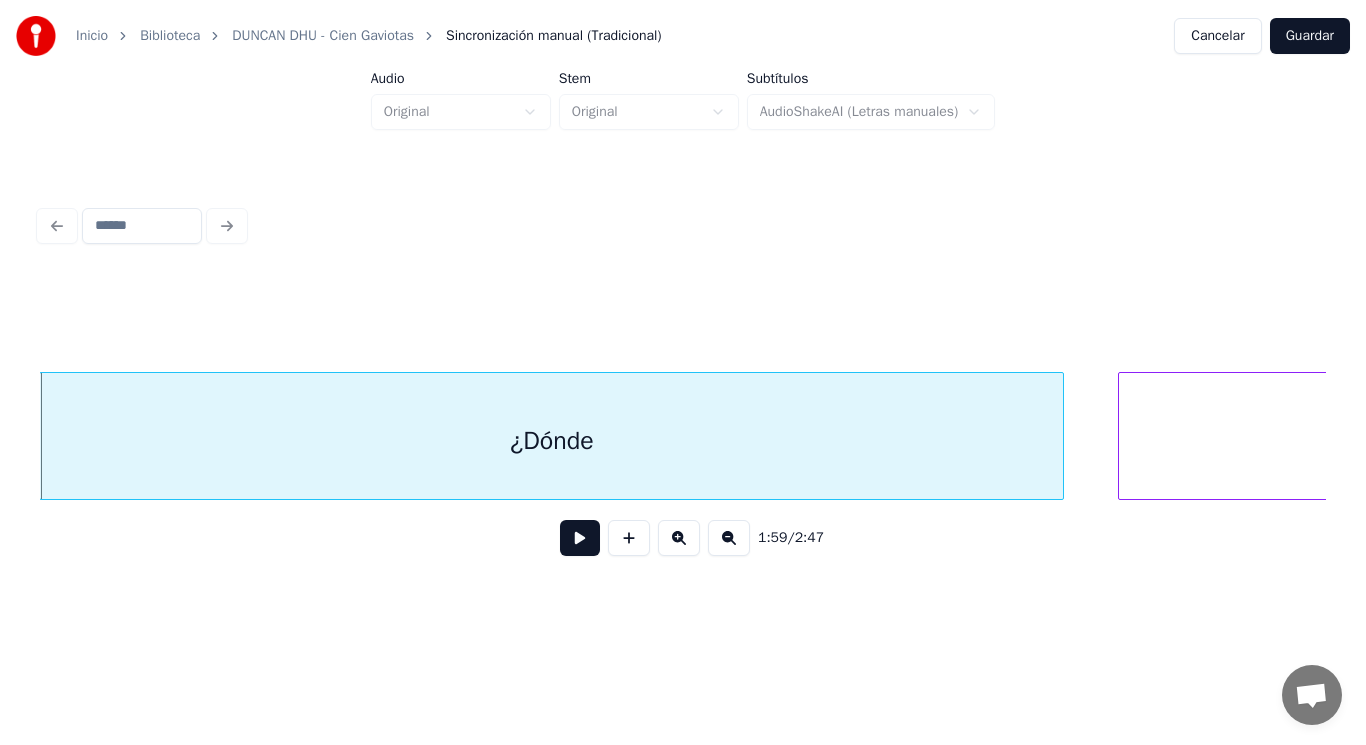 click at bounding box center (1122, 436) 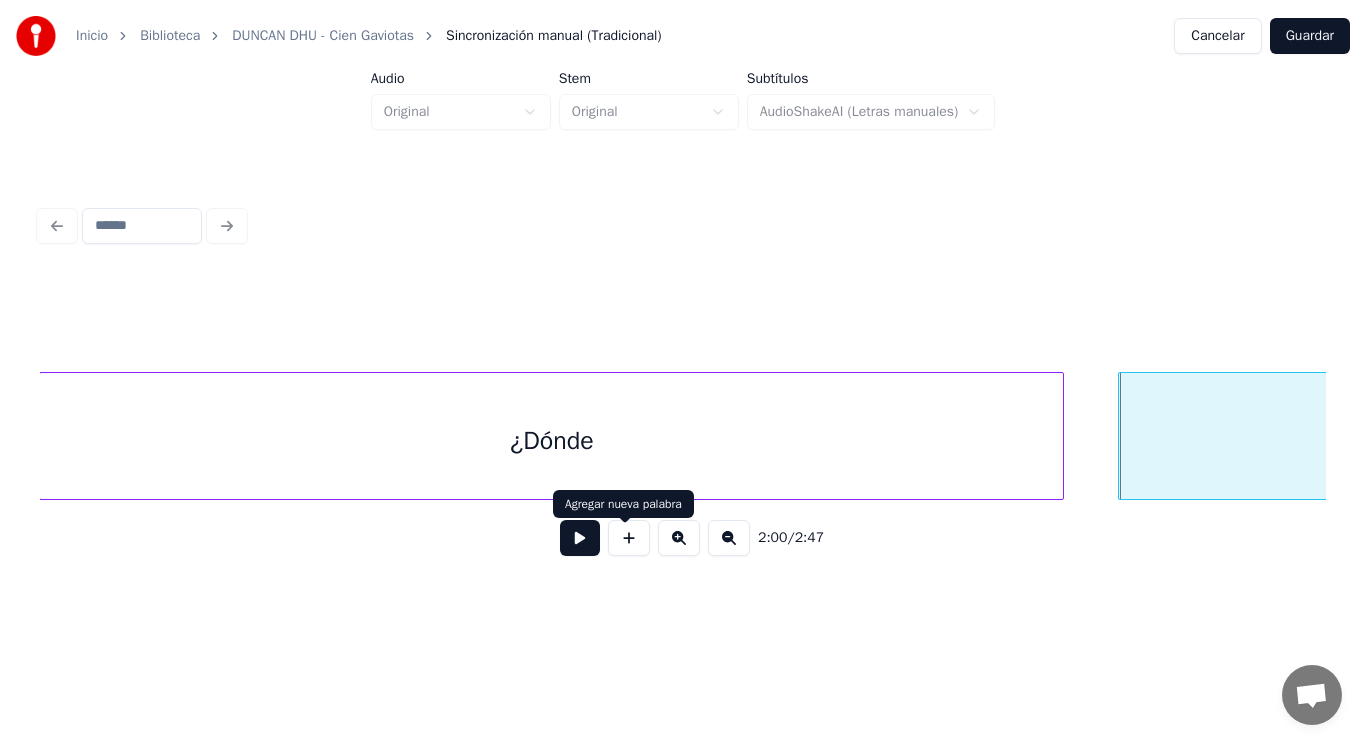 click at bounding box center [580, 538] 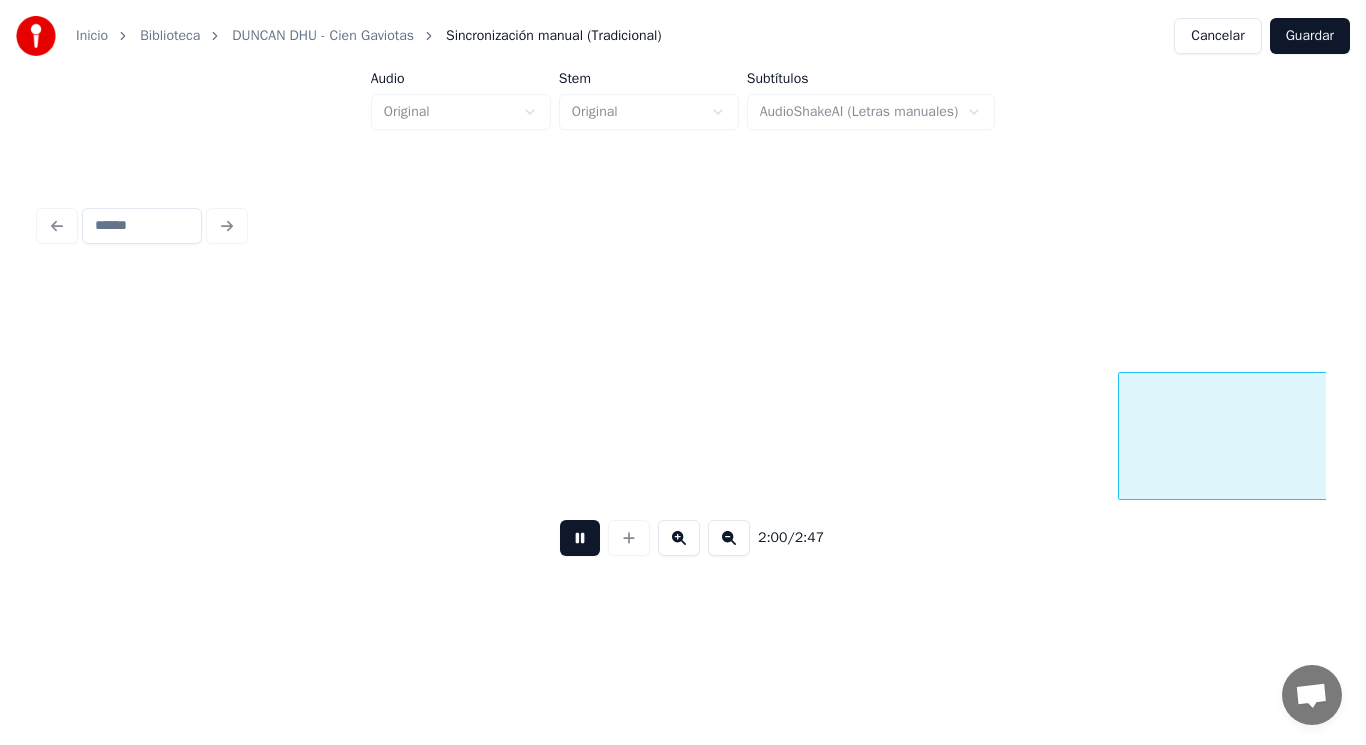 scroll, scrollTop: 0, scrollLeft: 168928, axis: horizontal 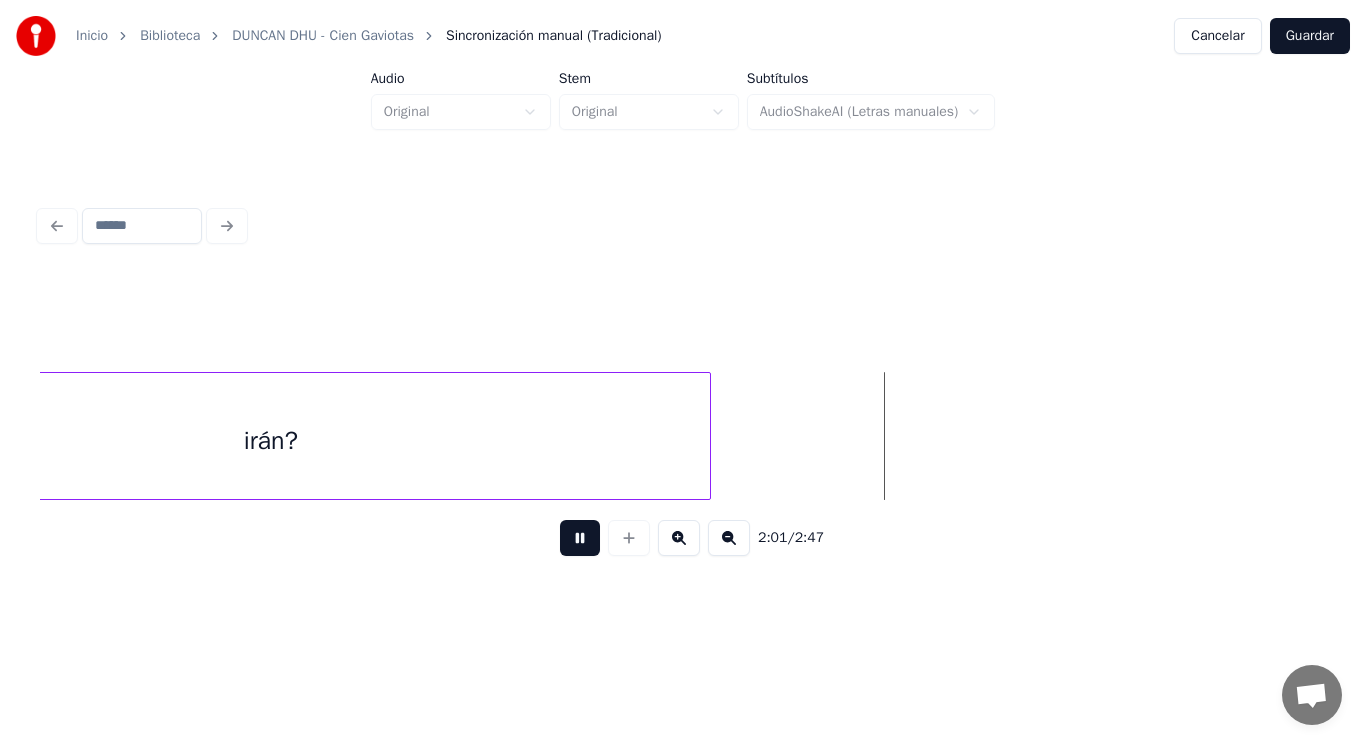 drag, startPoint x: 573, startPoint y: 551, endPoint x: 563, endPoint y: 440, distance: 111.44954 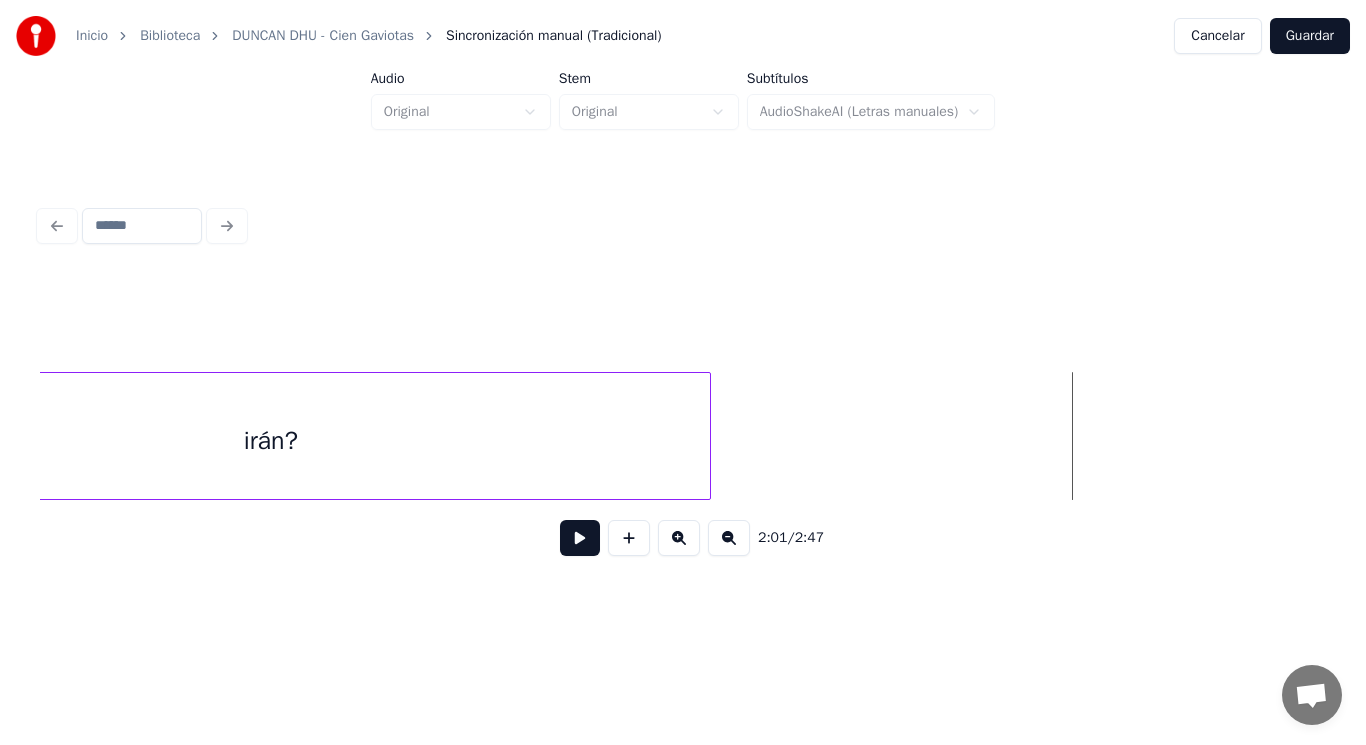 click on "irán?" at bounding box center (270, 441) 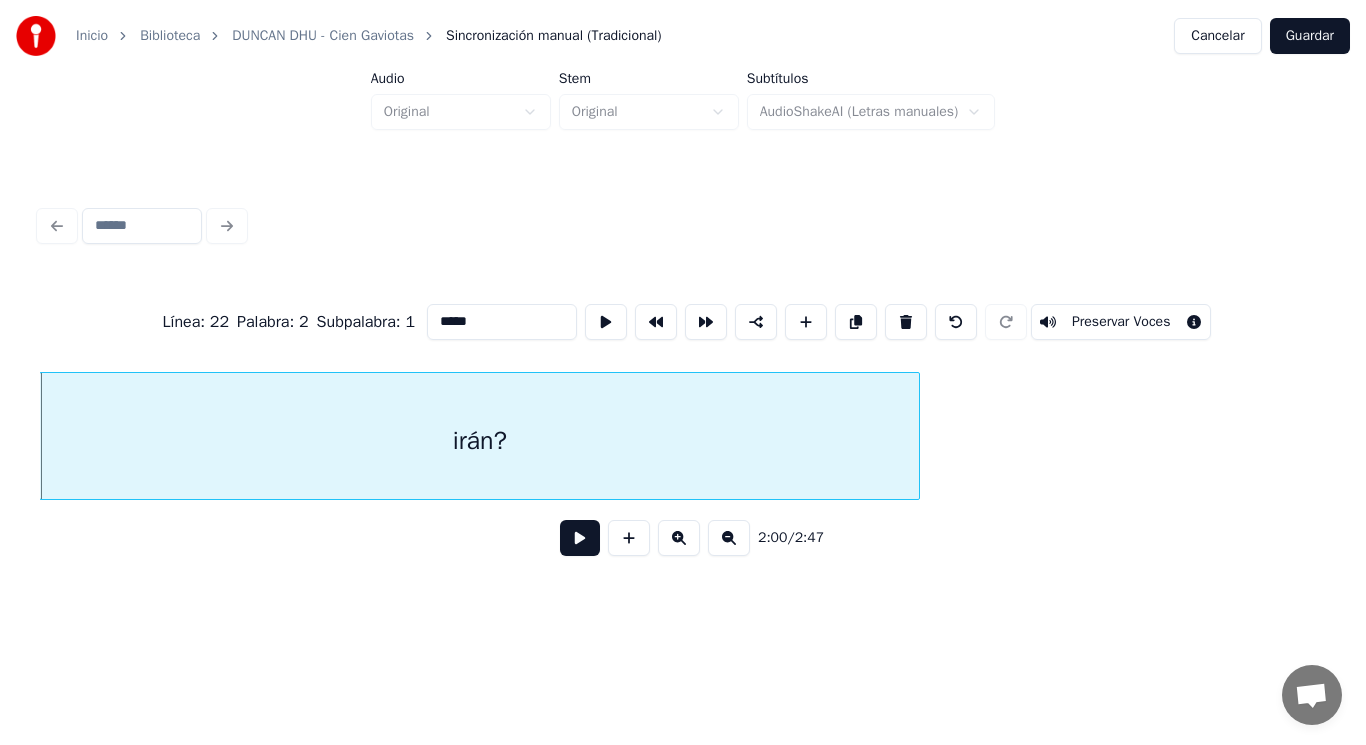 click at bounding box center (580, 538) 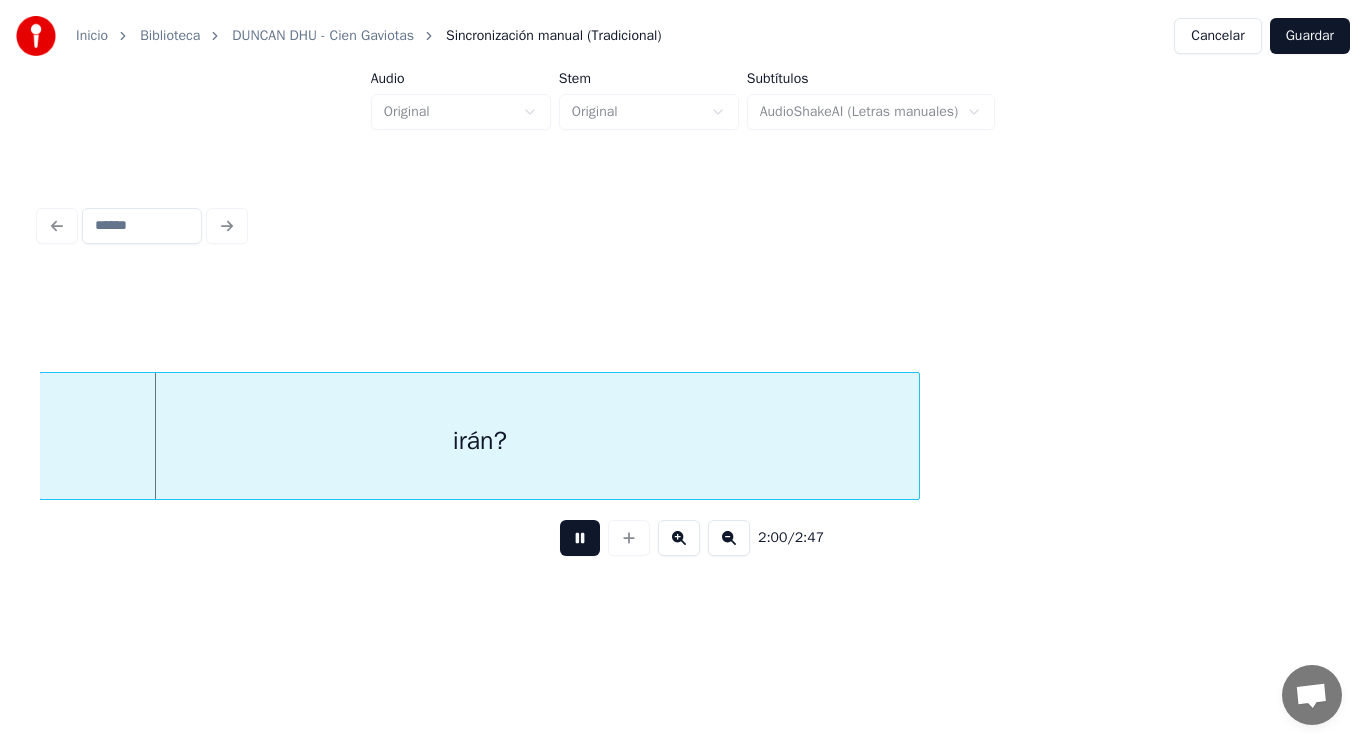 click at bounding box center (580, 538) 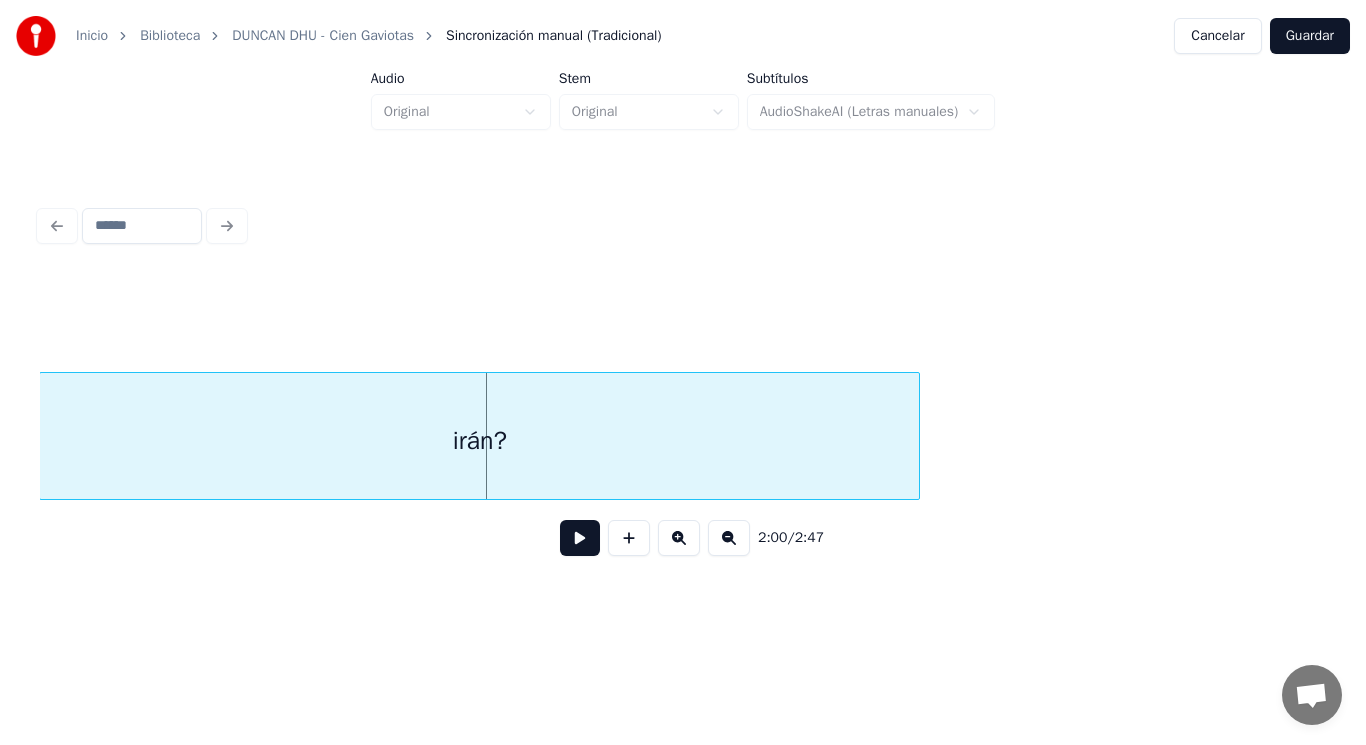 click on "irán?" at bounding box center [479, 441] 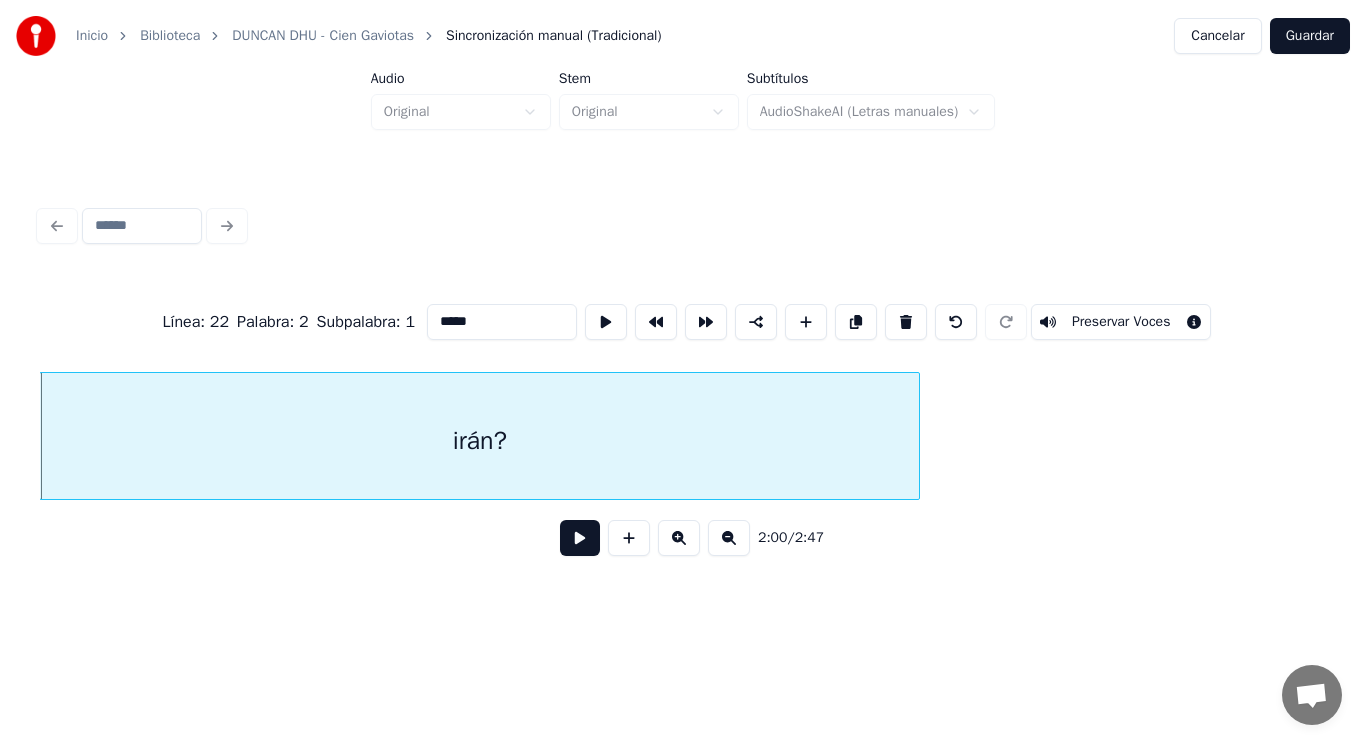 click at bounding box center [580, 538] 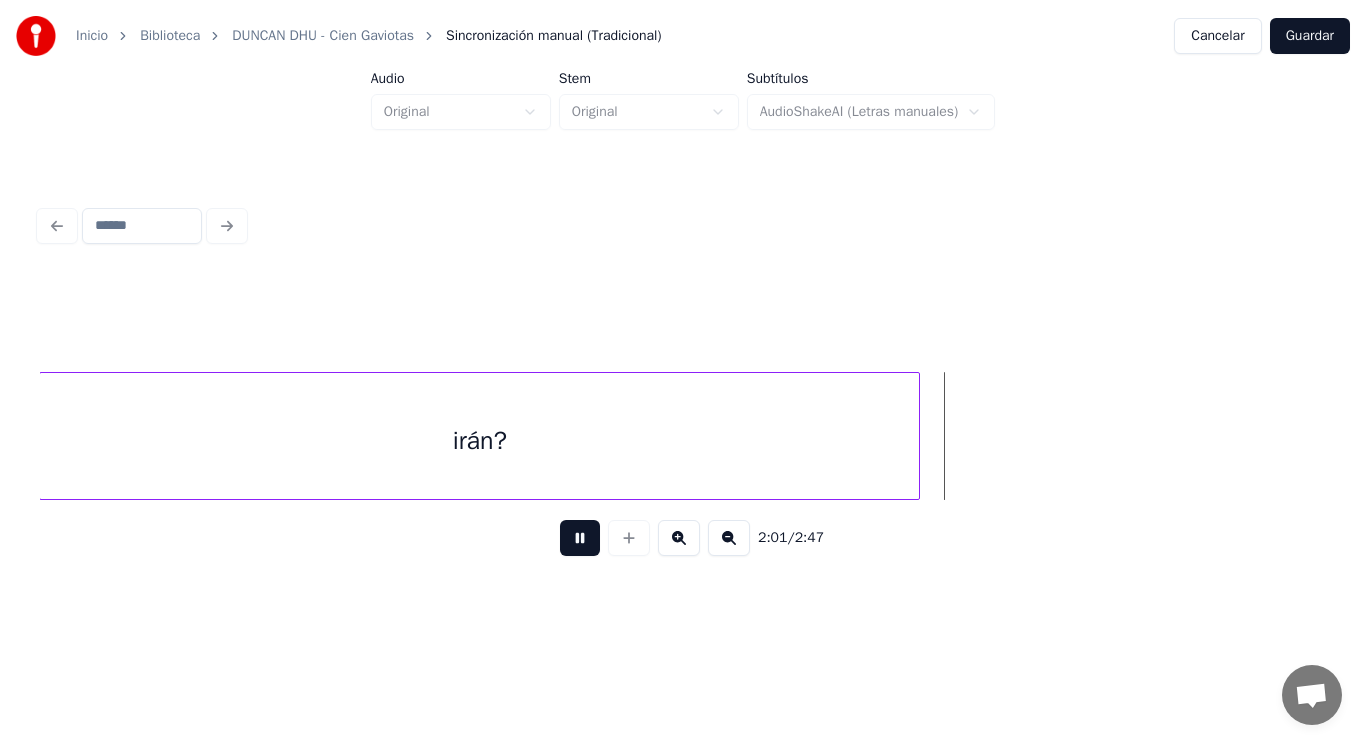 click at bounding box center (580, 538) 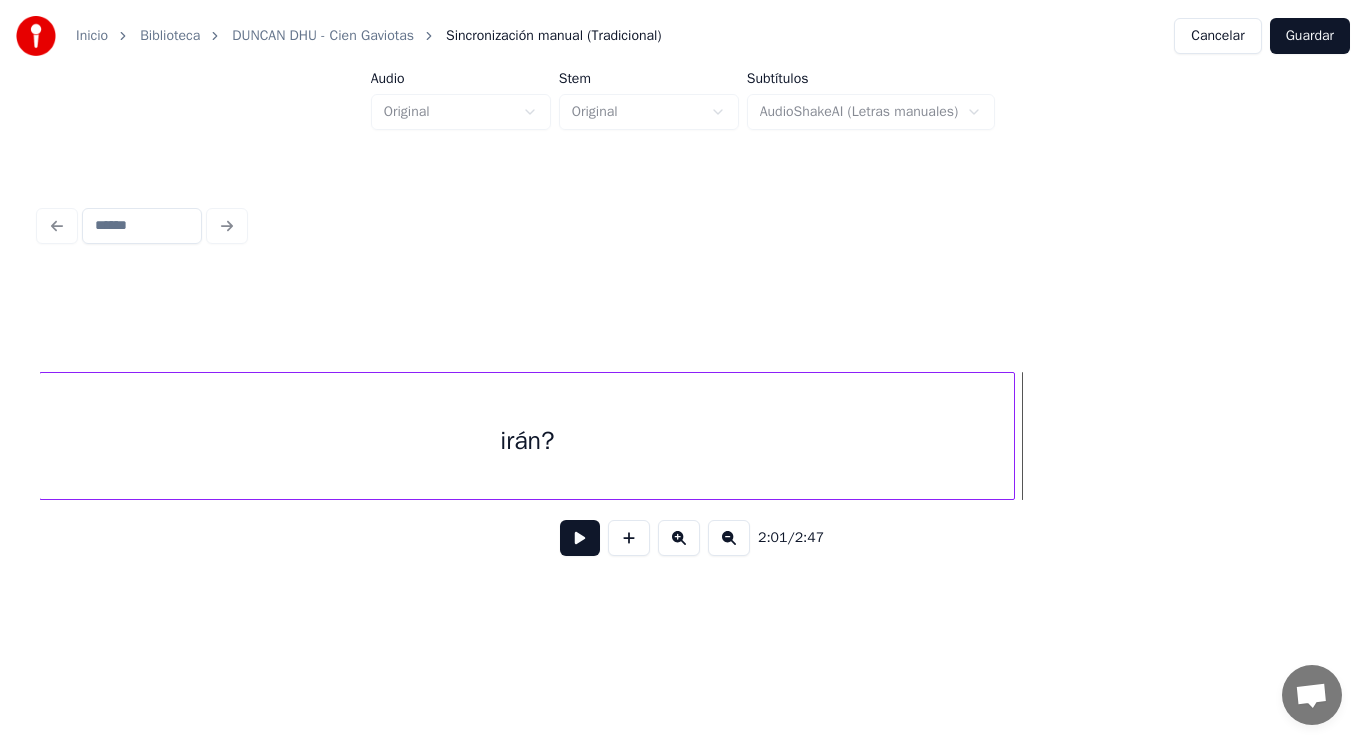 click at bounding box center (1011, 436) 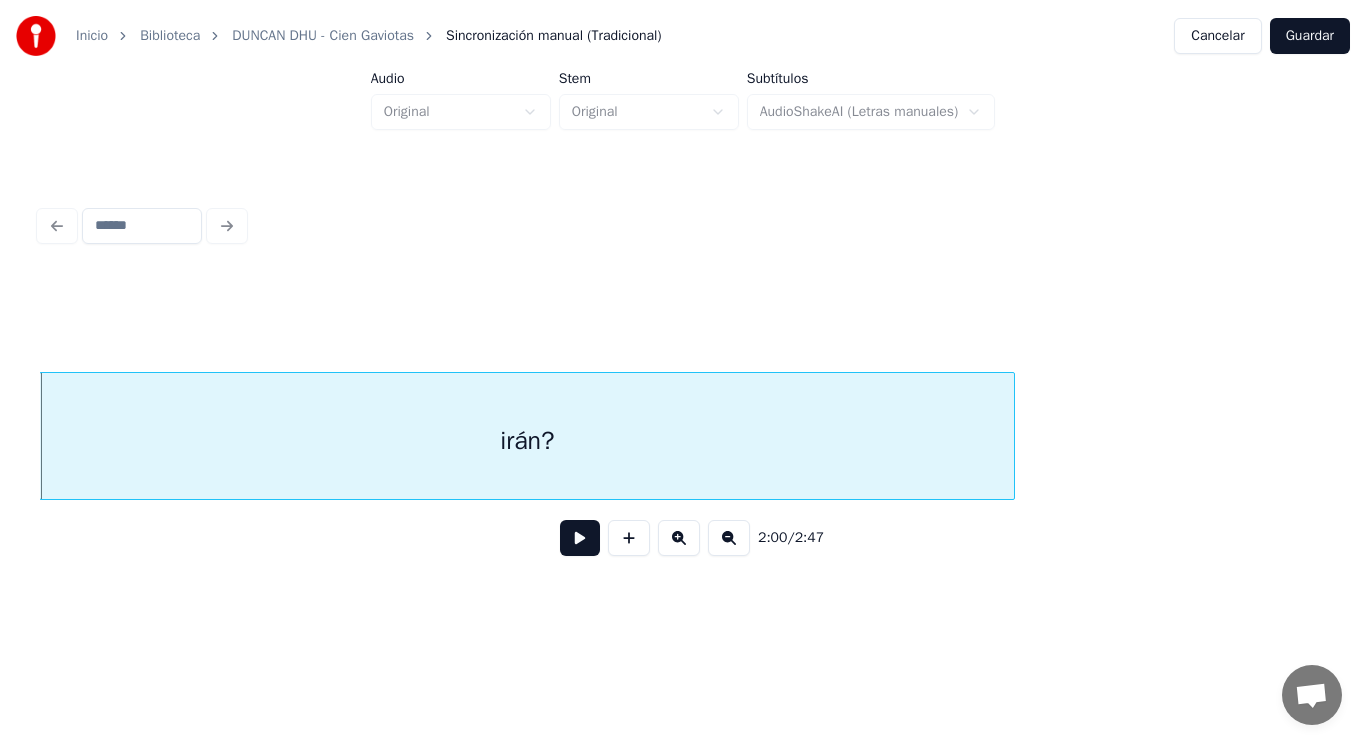 click at bounding box center (580, 538) 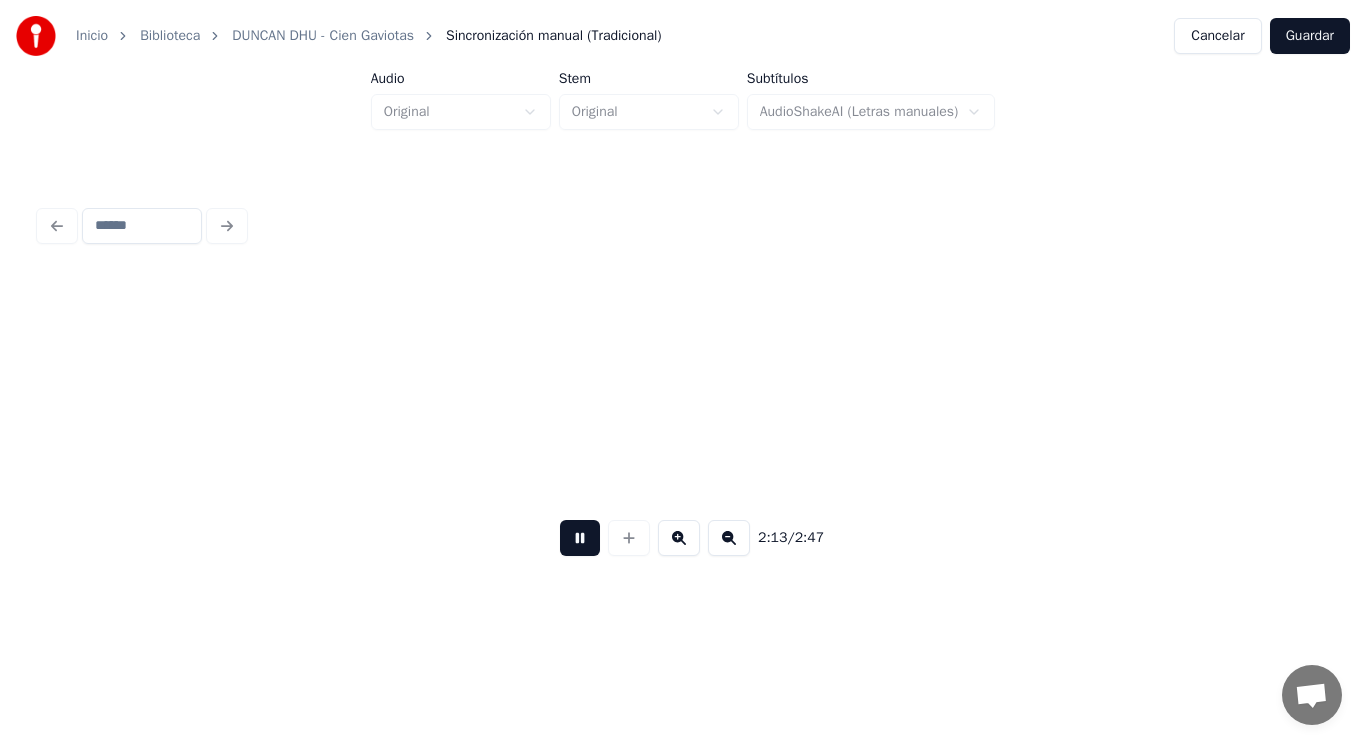 scroll, scrollTop: 0, scrollLeft: 186963, axis: horizontal 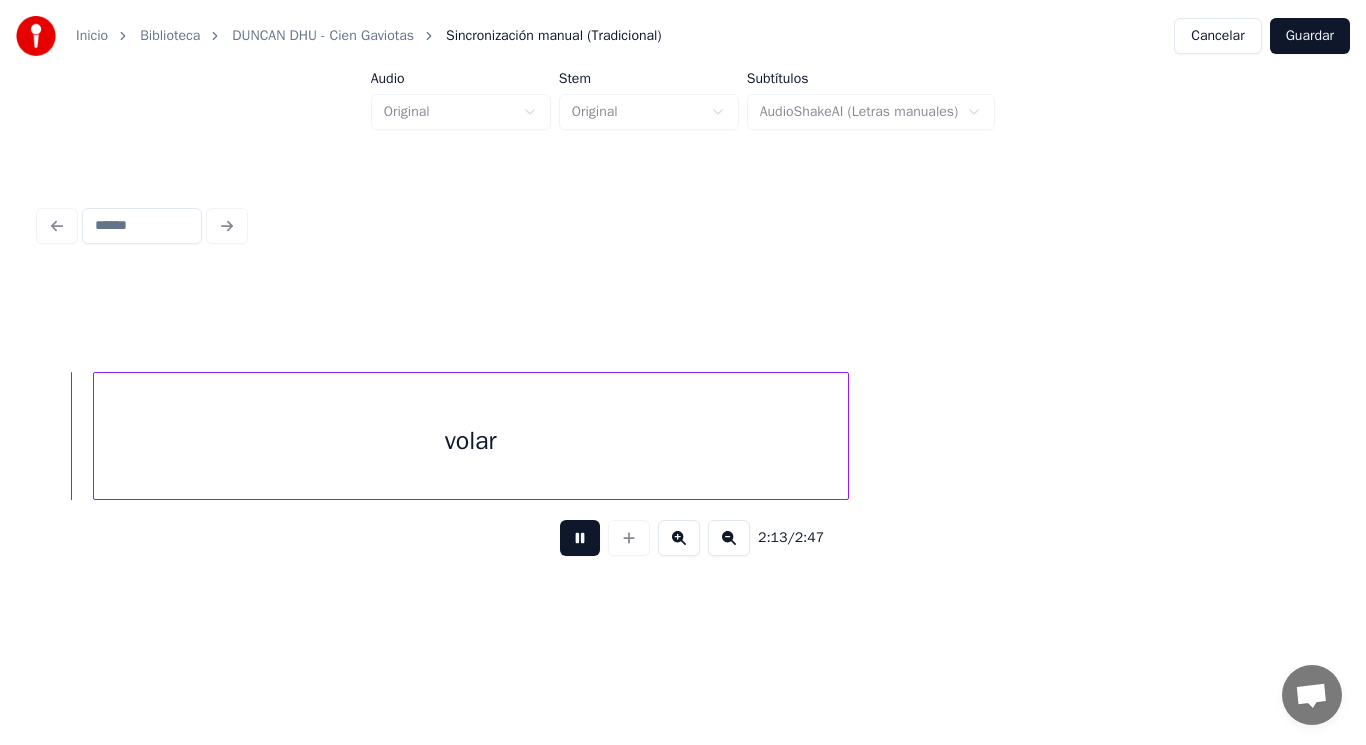click at bounding box center (580, 538) 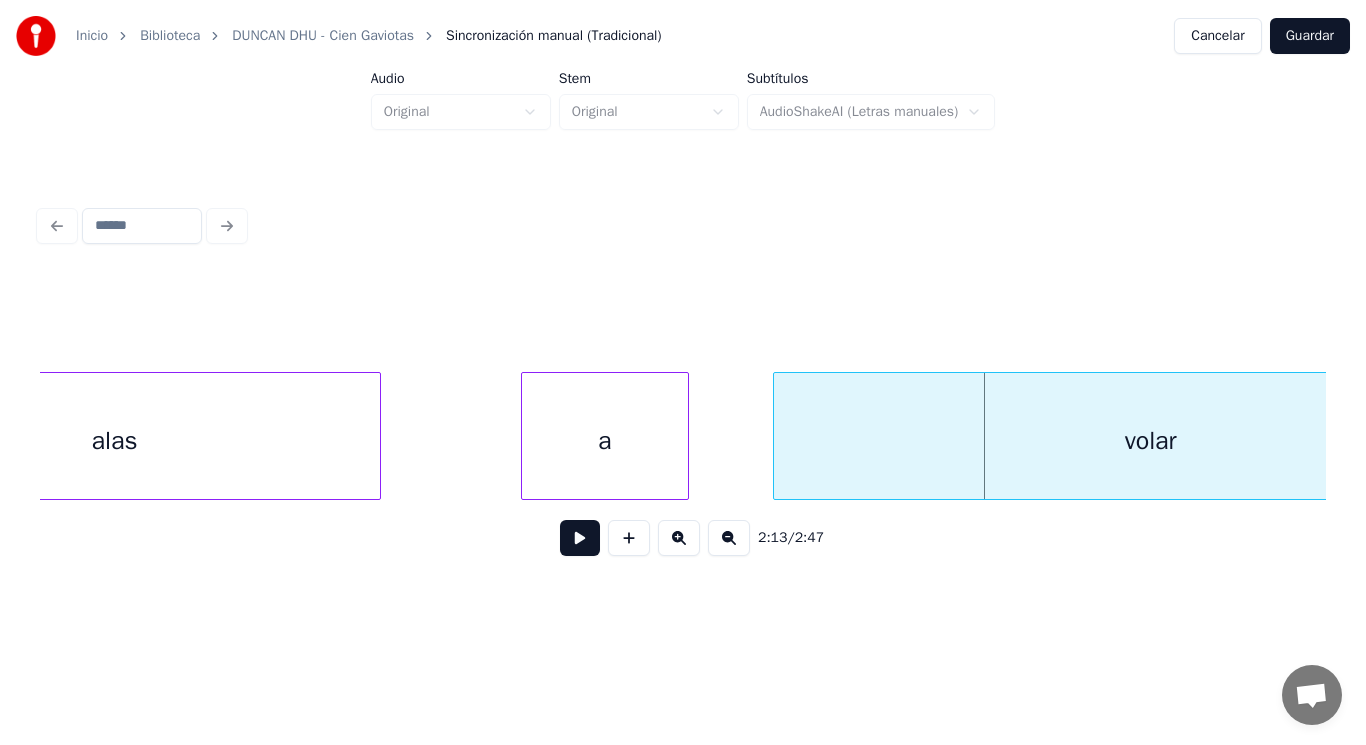 click on "alas" at bounding box center (115, 441) 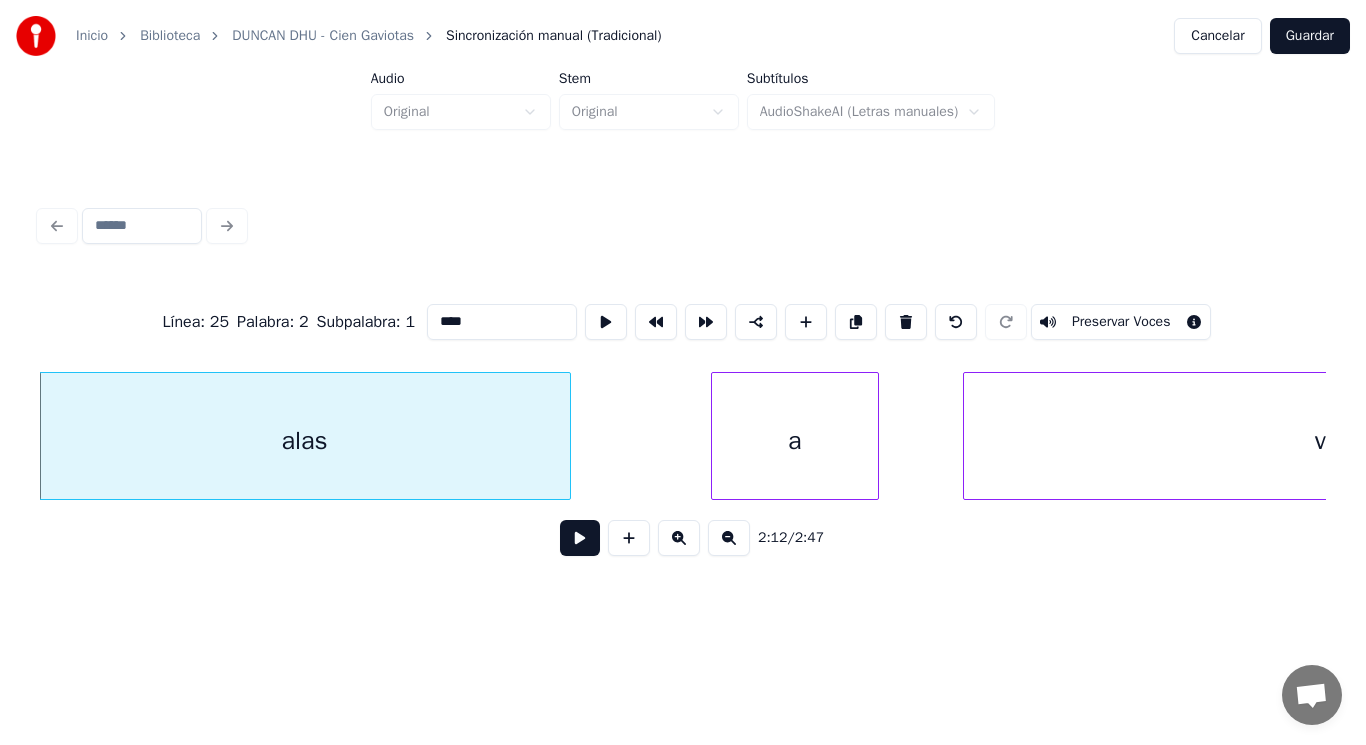 click at bounding box center [580, 538] 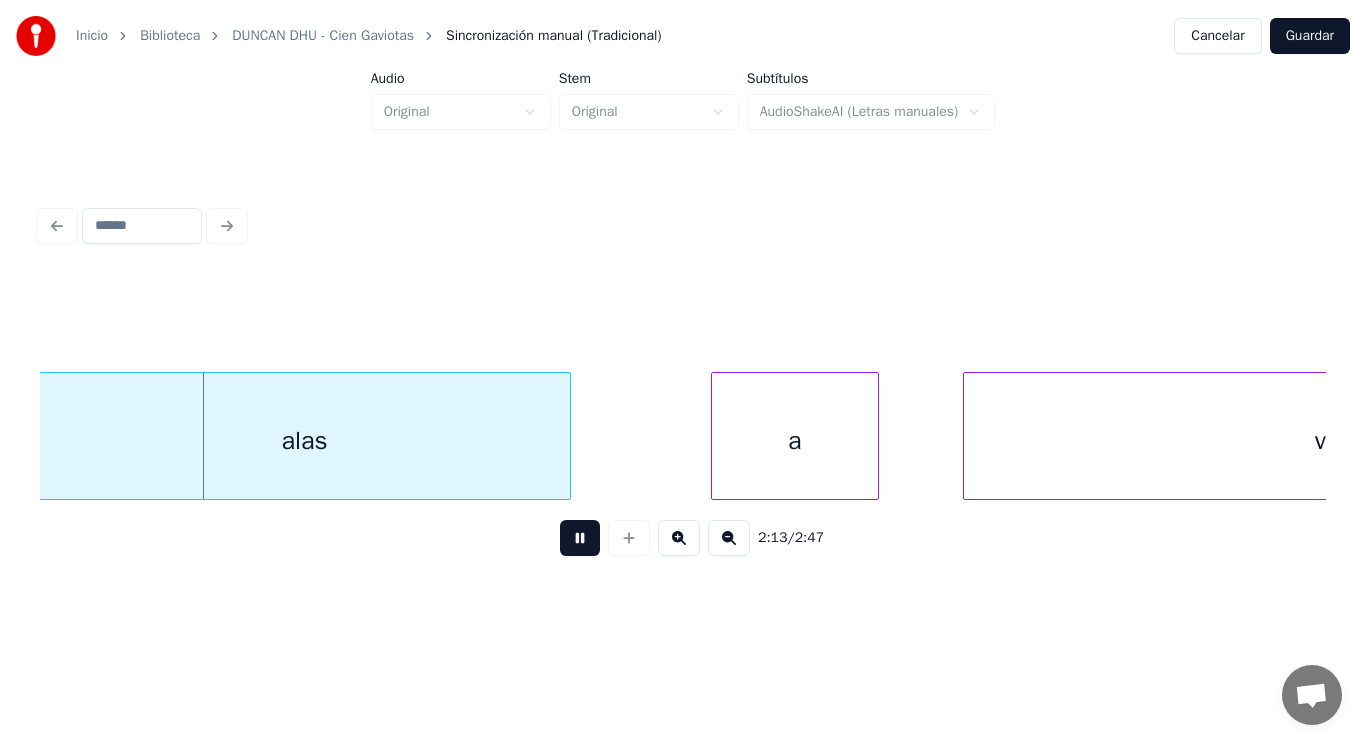 click at bounding box center (580, 538) 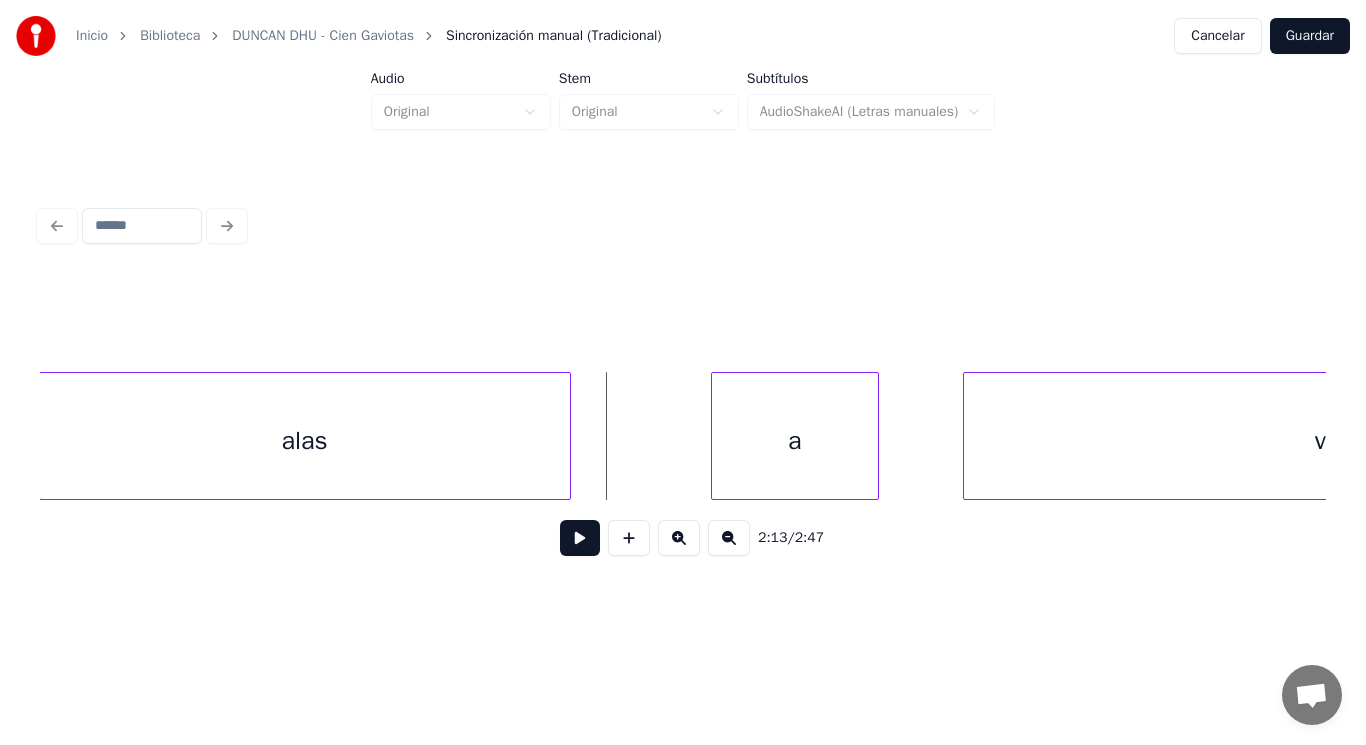 click at bounding box center (580, 538) 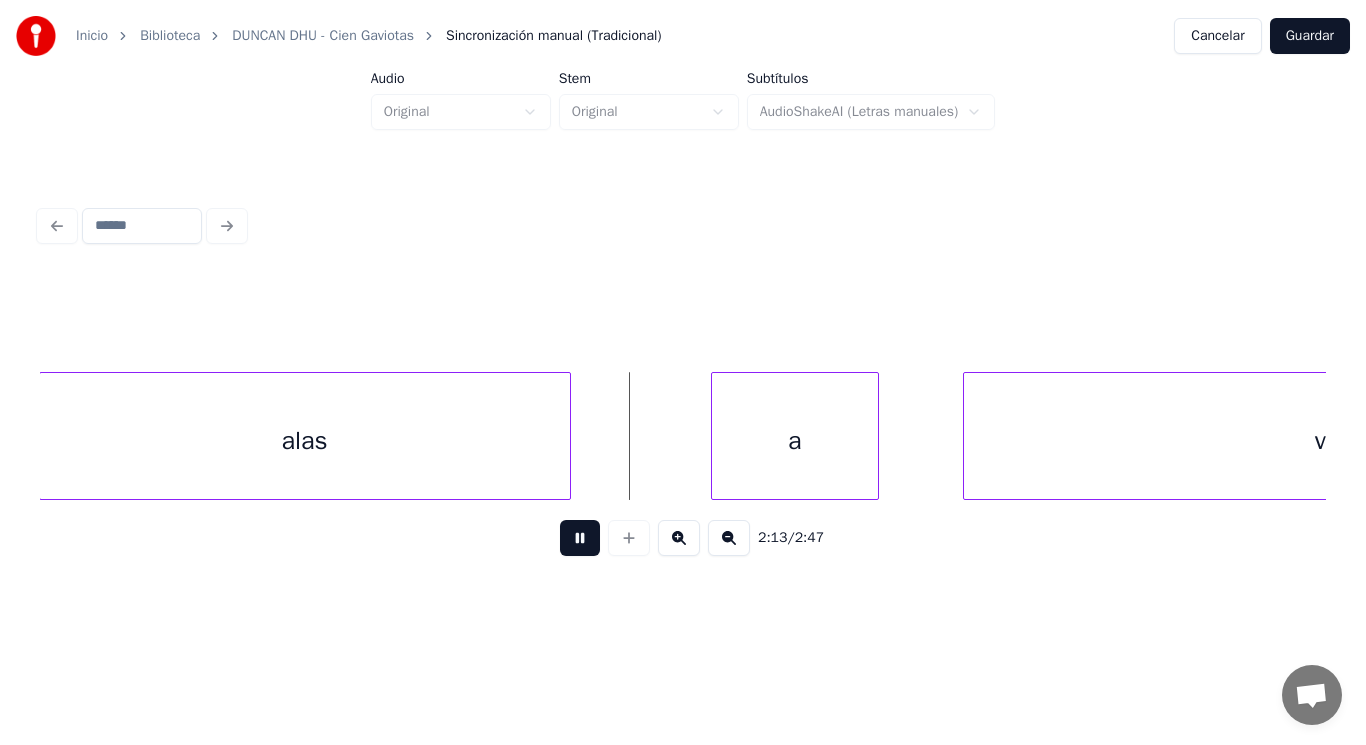 click at bounding box center (580, 538) 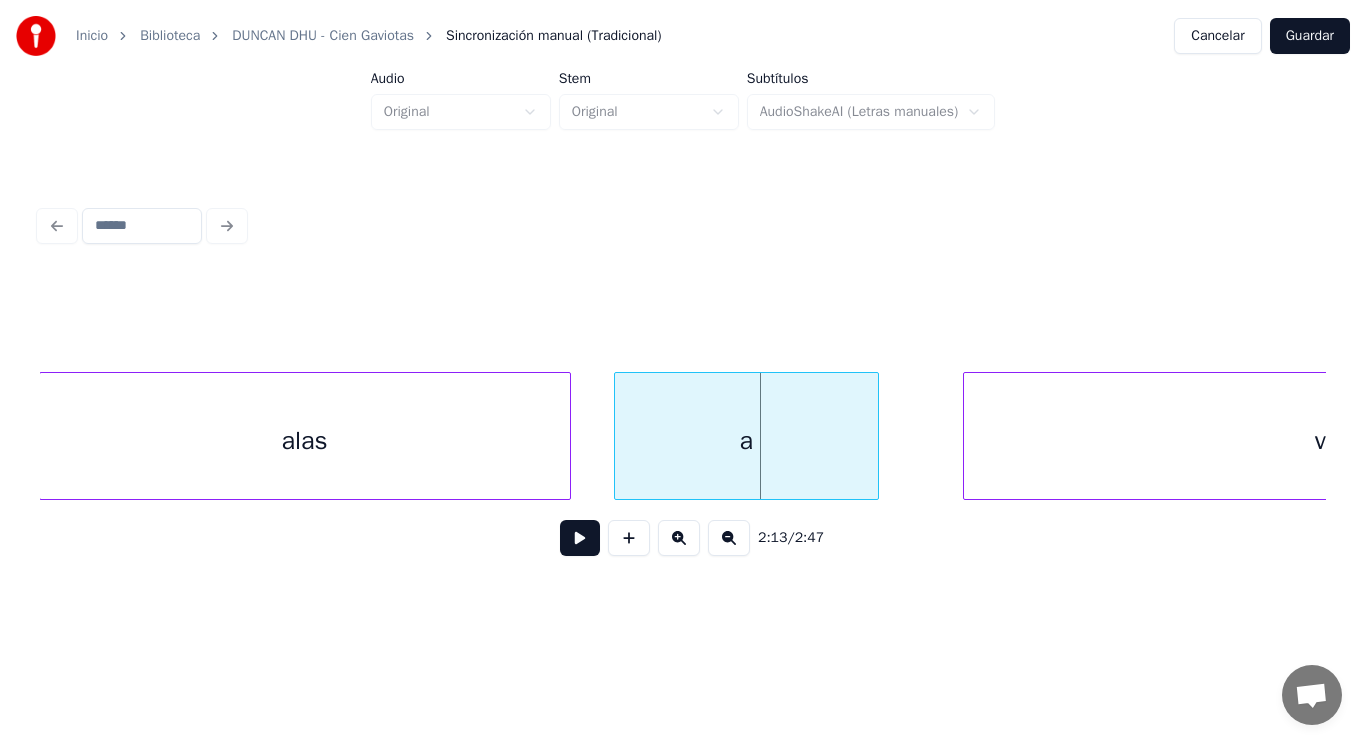 click at bounding box center (618, 436) 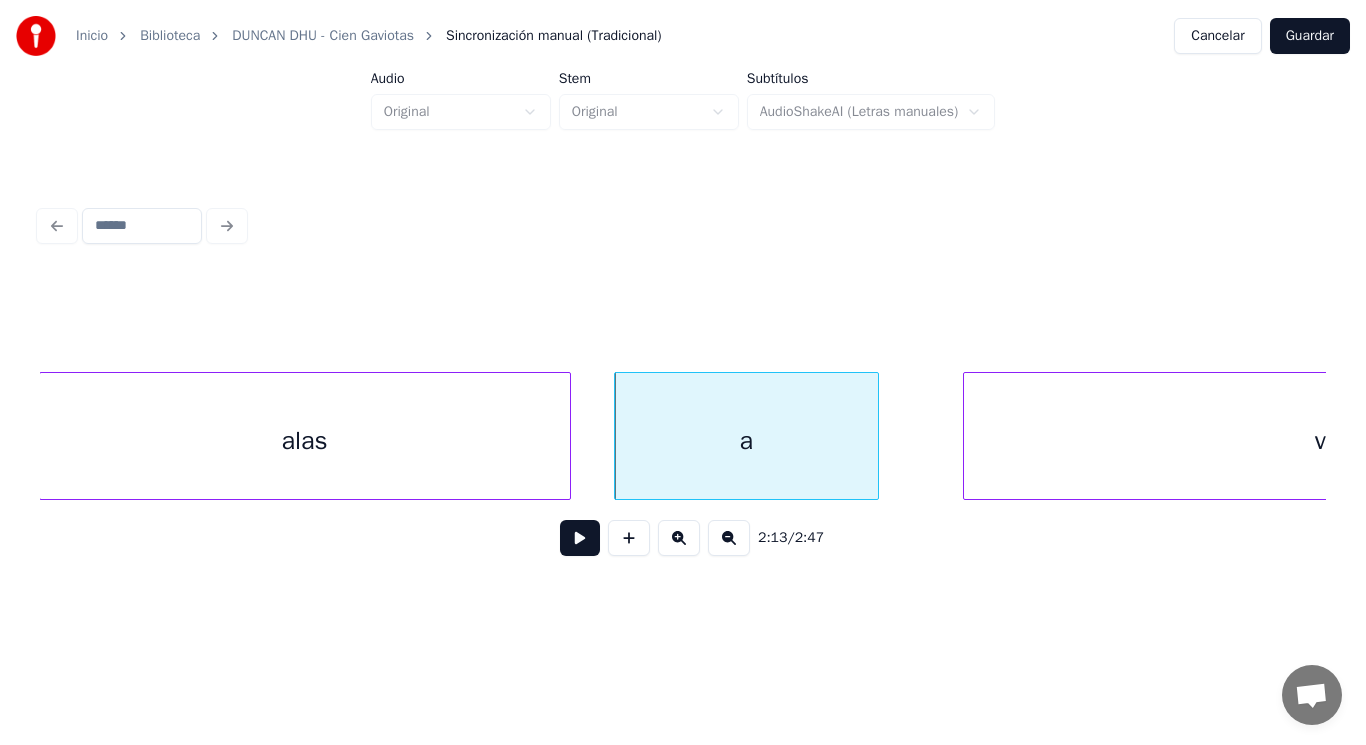 click at bounding box center [580, 538] 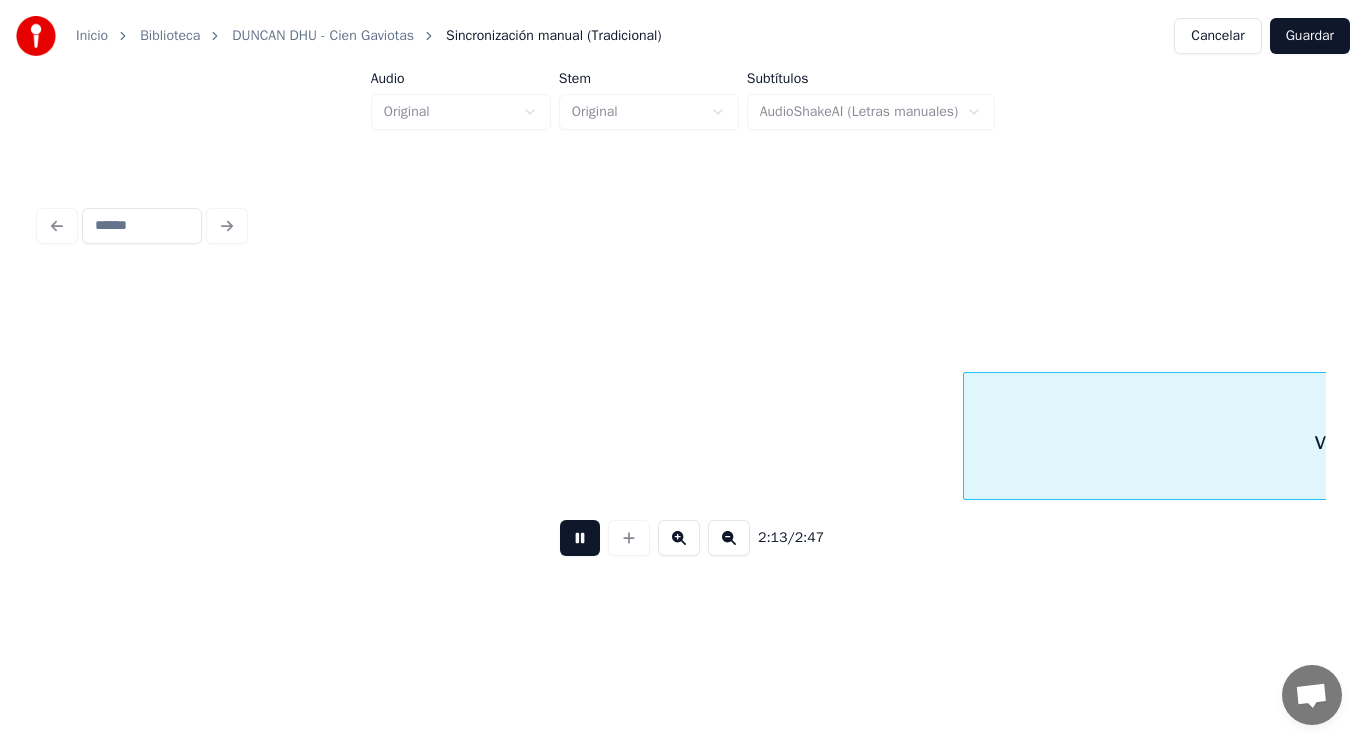 scroll, scrollTop: 0, scrollLeft: 187389, axis: horizontal 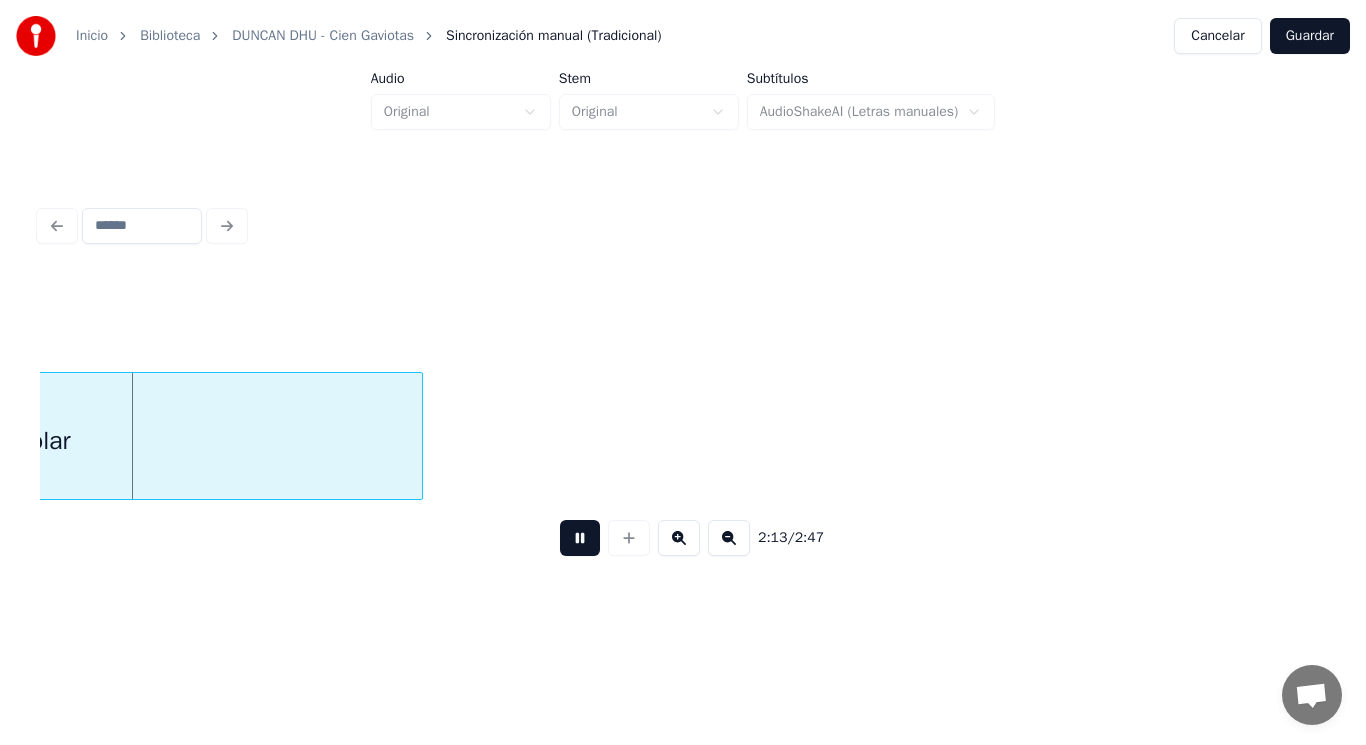 click at bounding box center (580, 538) 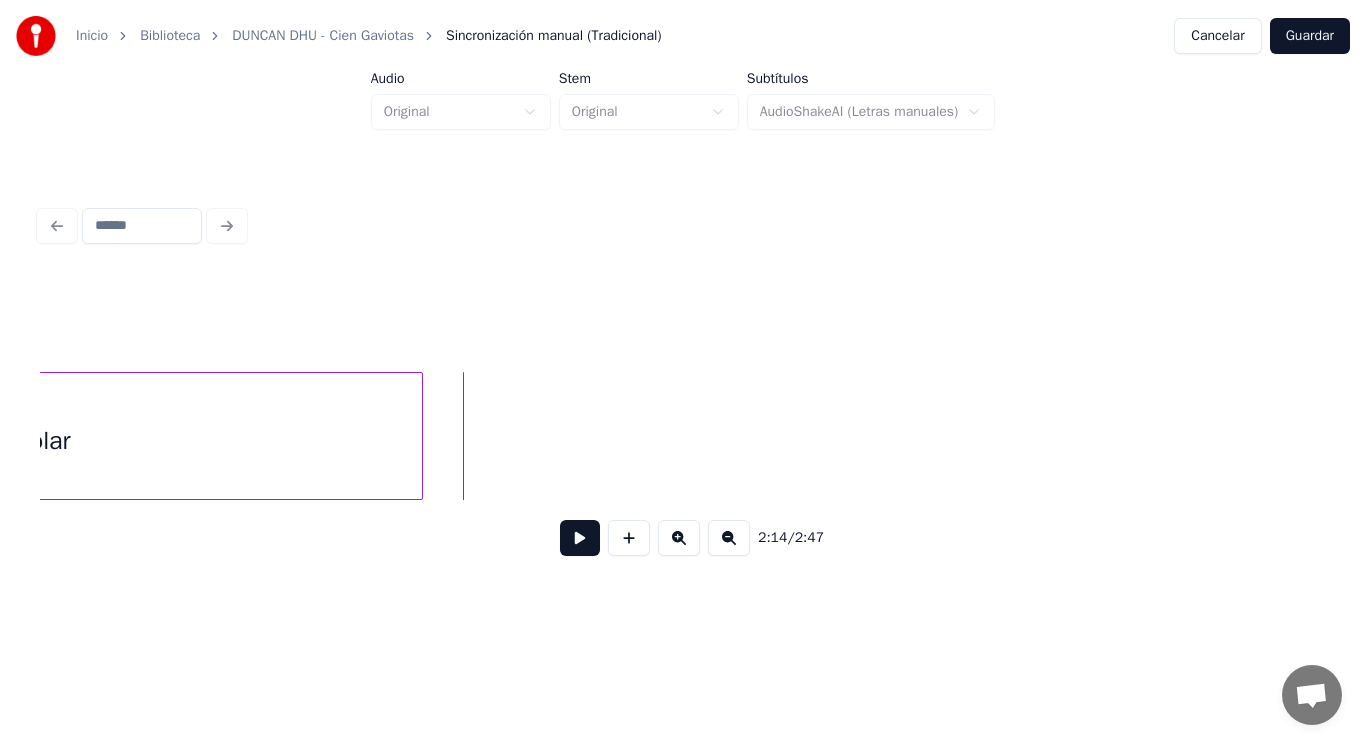 click on "volar" at bounding box center [45, 441] 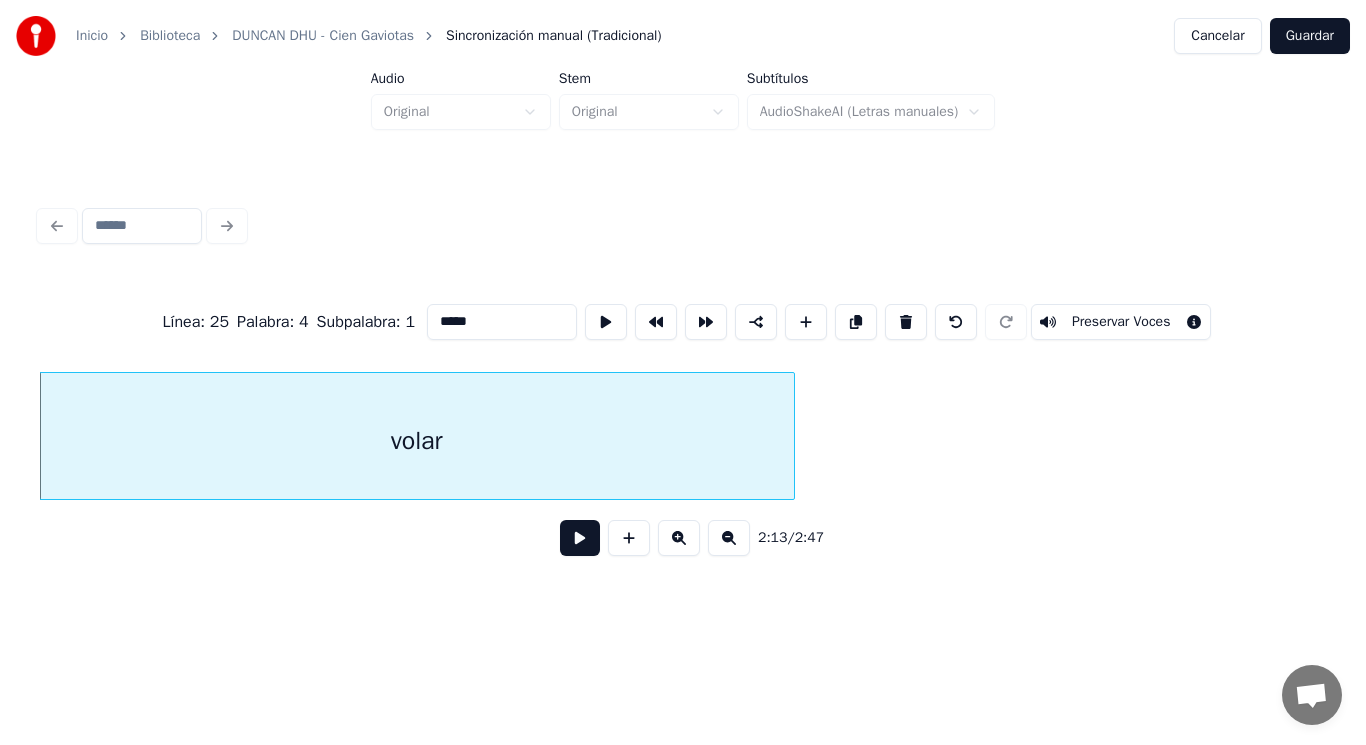 click at bounding box center [580, 538] 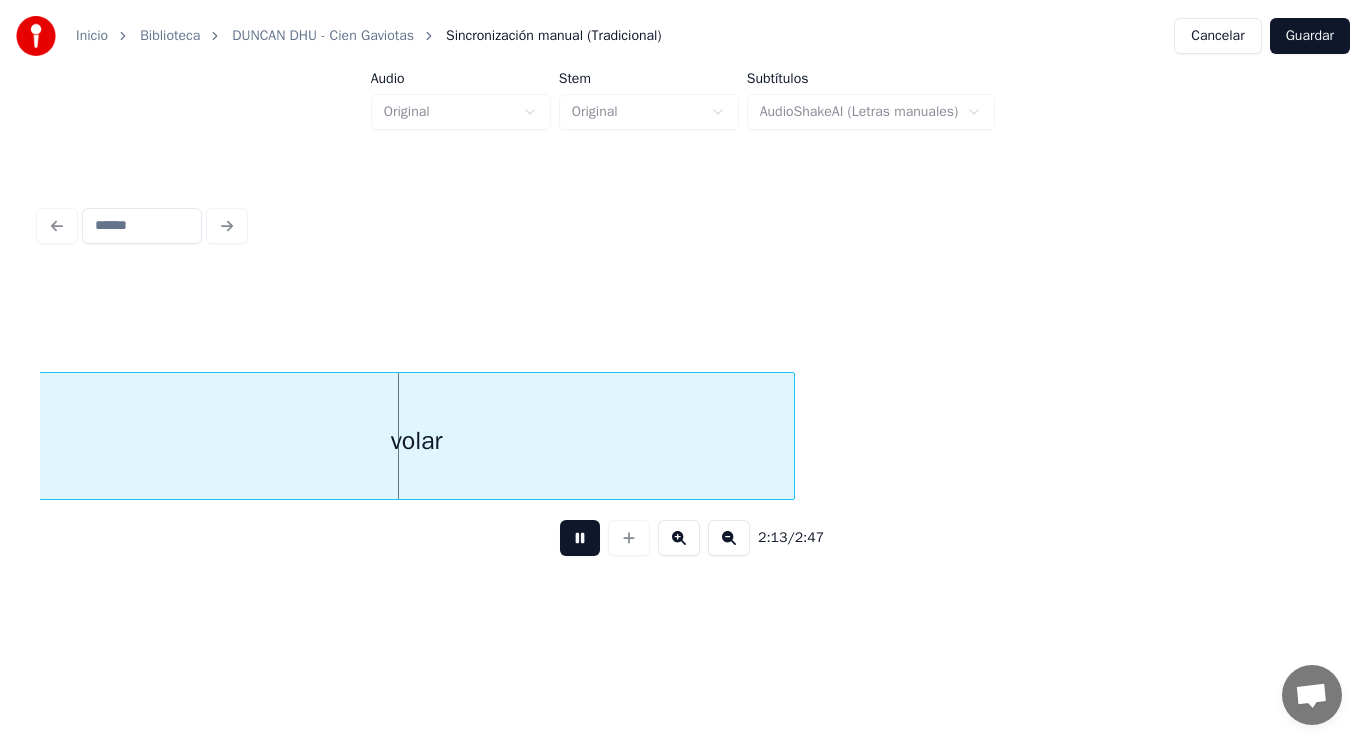 click at bounding box center [580, 538] 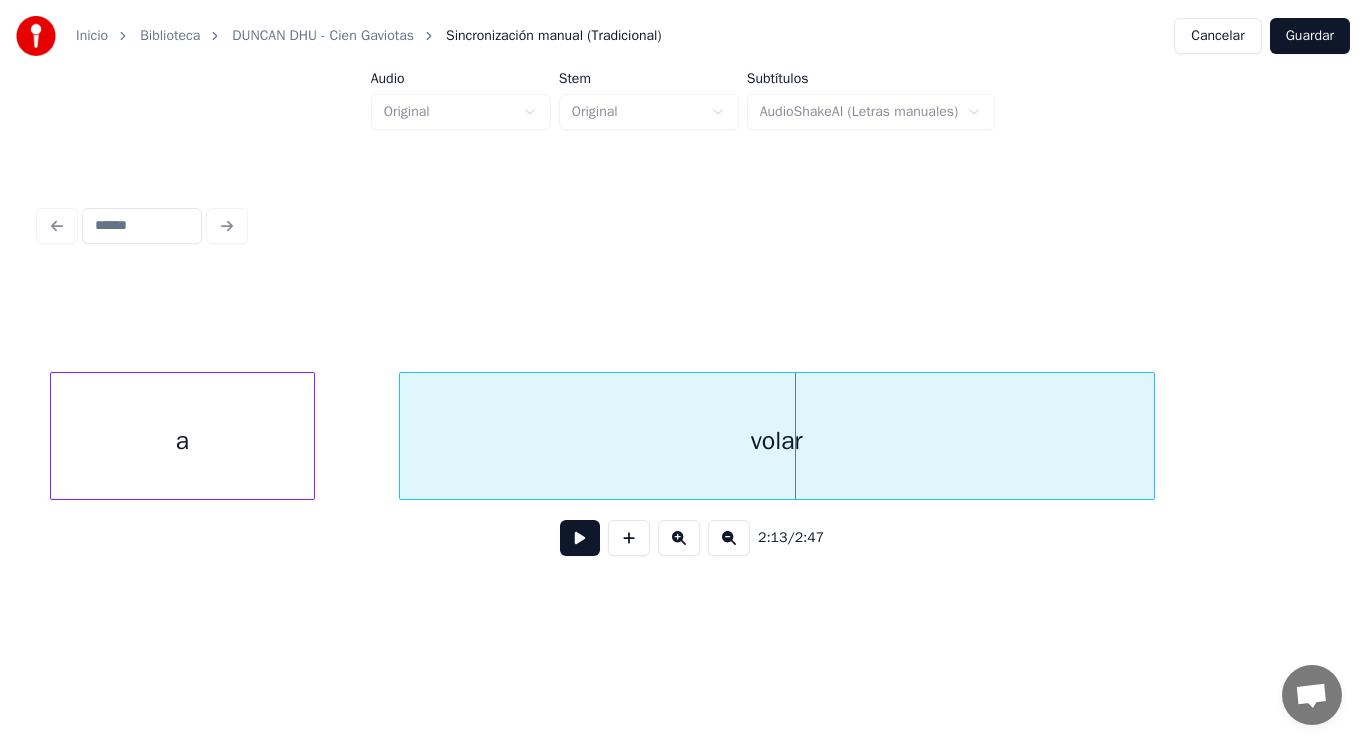scroll, scrollTop: 0, scrollLeft: 186617, axis: horizontal 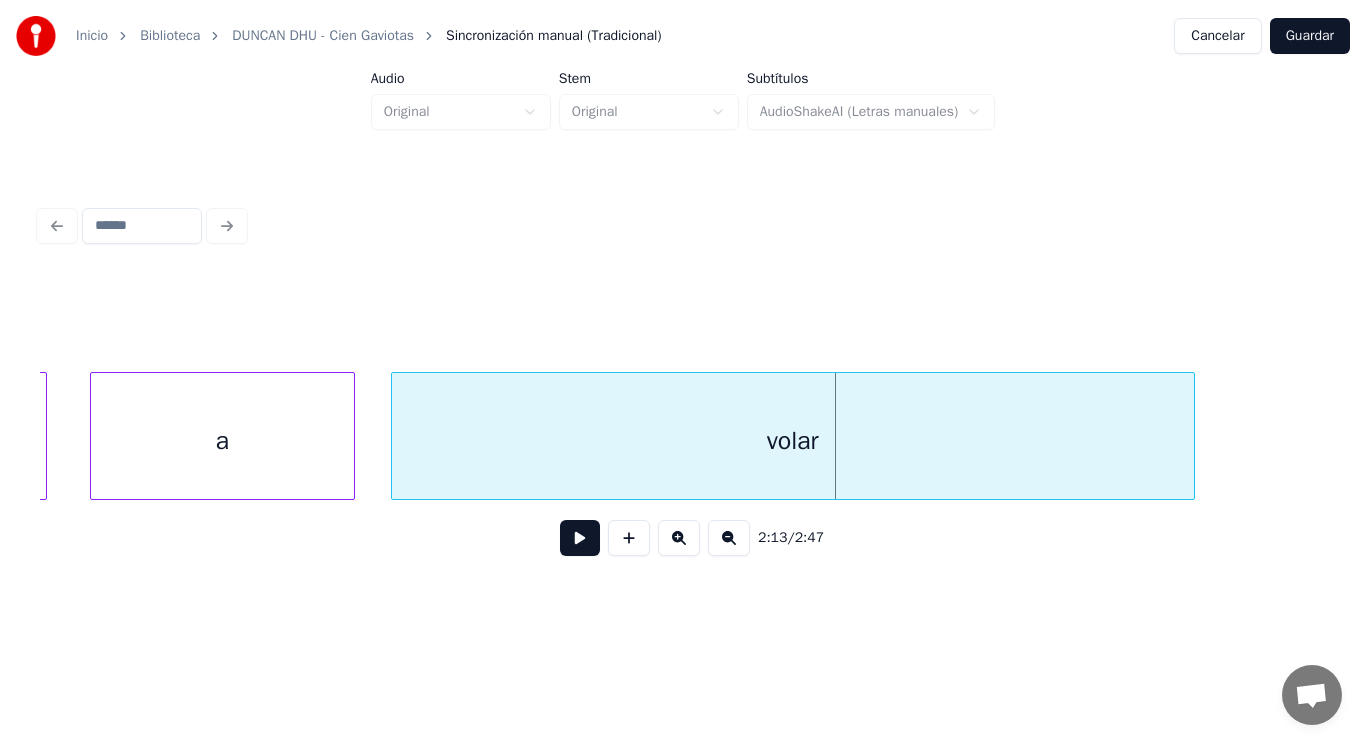 click at bounding box center [395, 436] 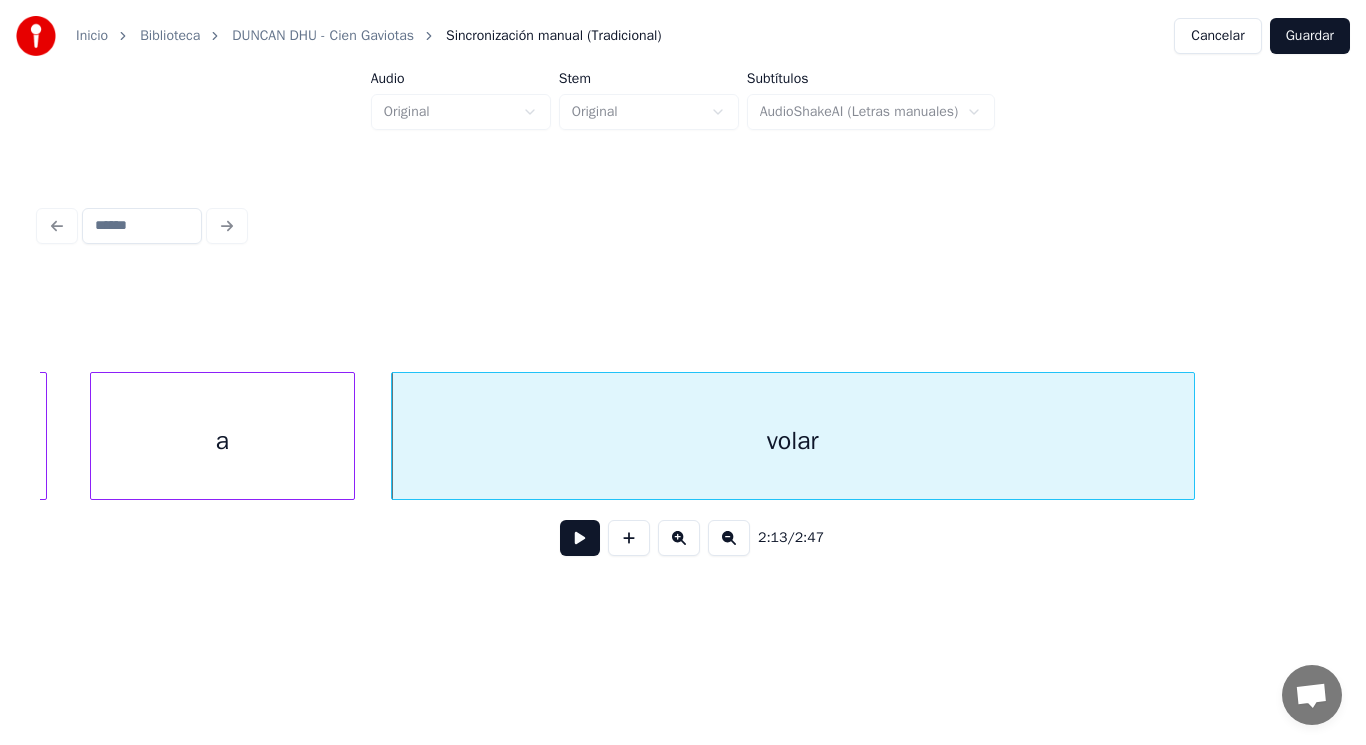 click at bounding box center [580, 538] 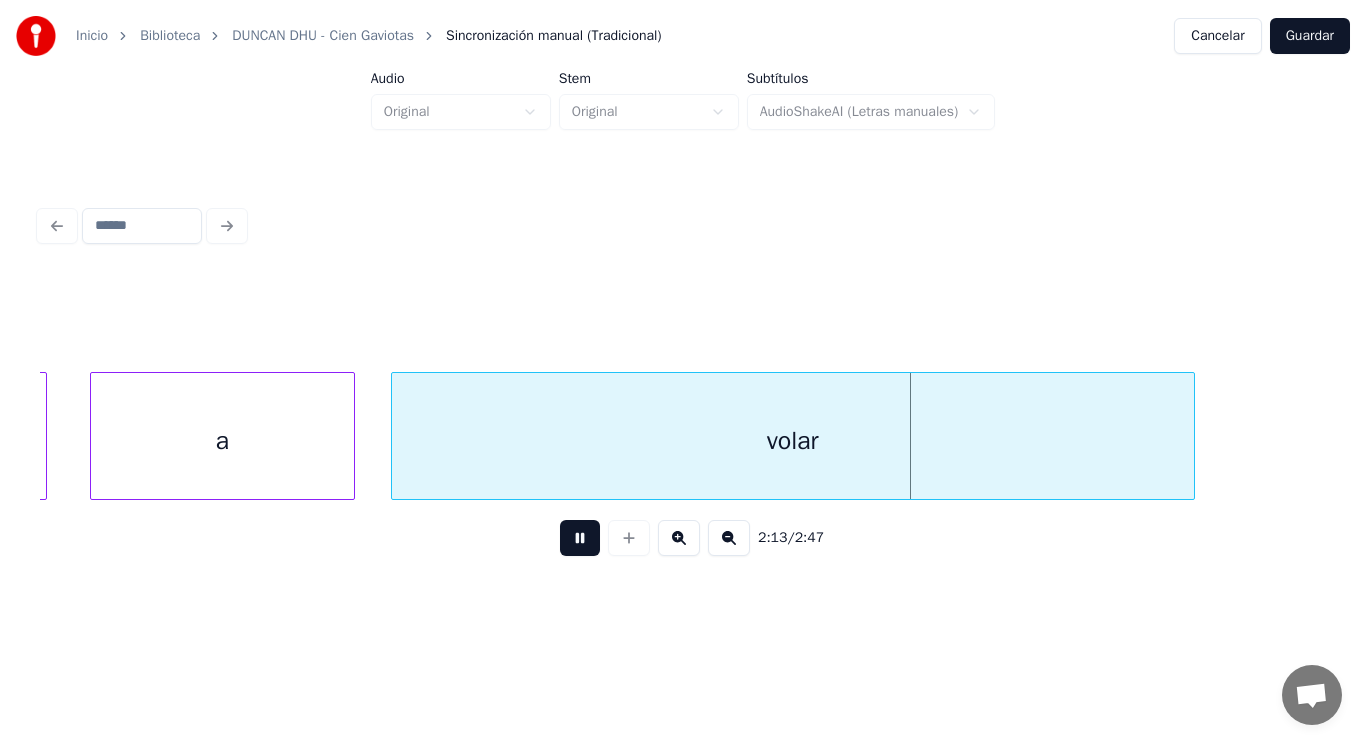 click at bounding box center [580, 538] 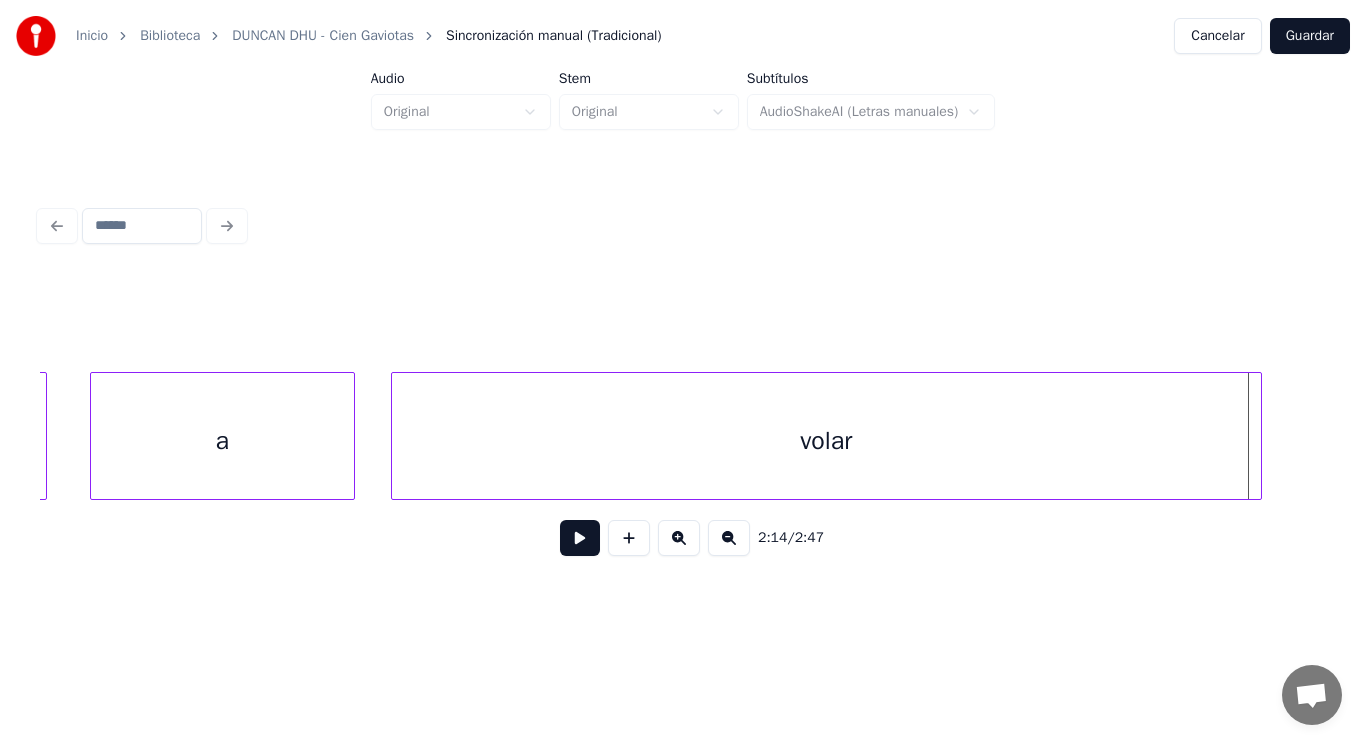 click at bounding box center [1258, 436] 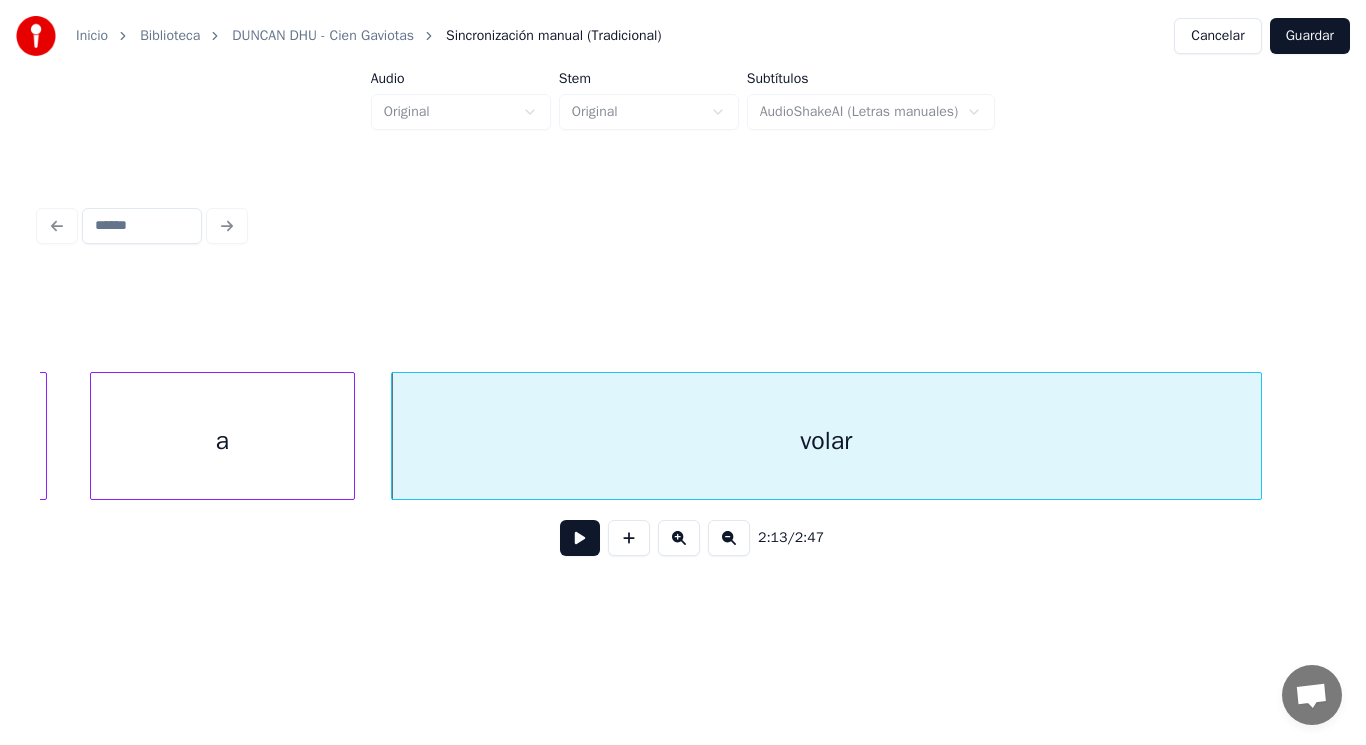 click at bounding box center (580, 538) 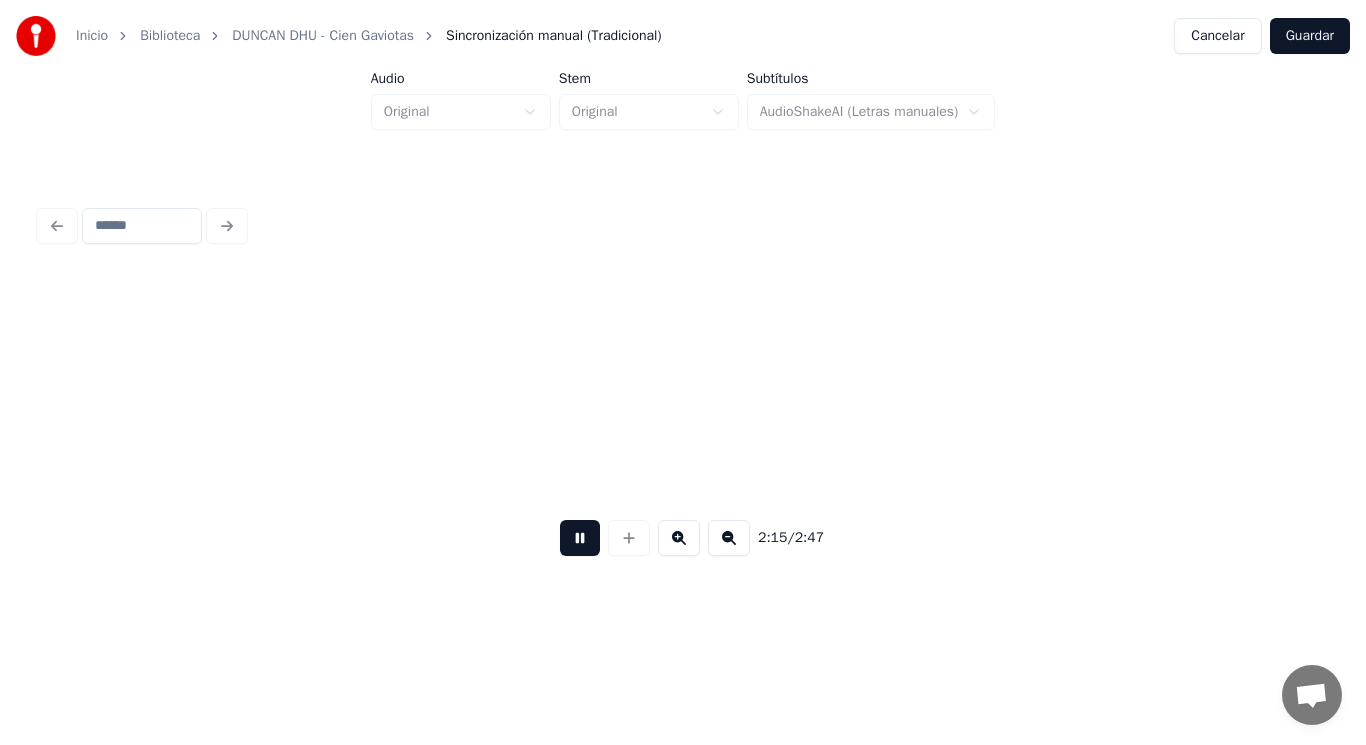 scroll, scrollTop: 0, scrollLeft: 189226, axis: horizontal 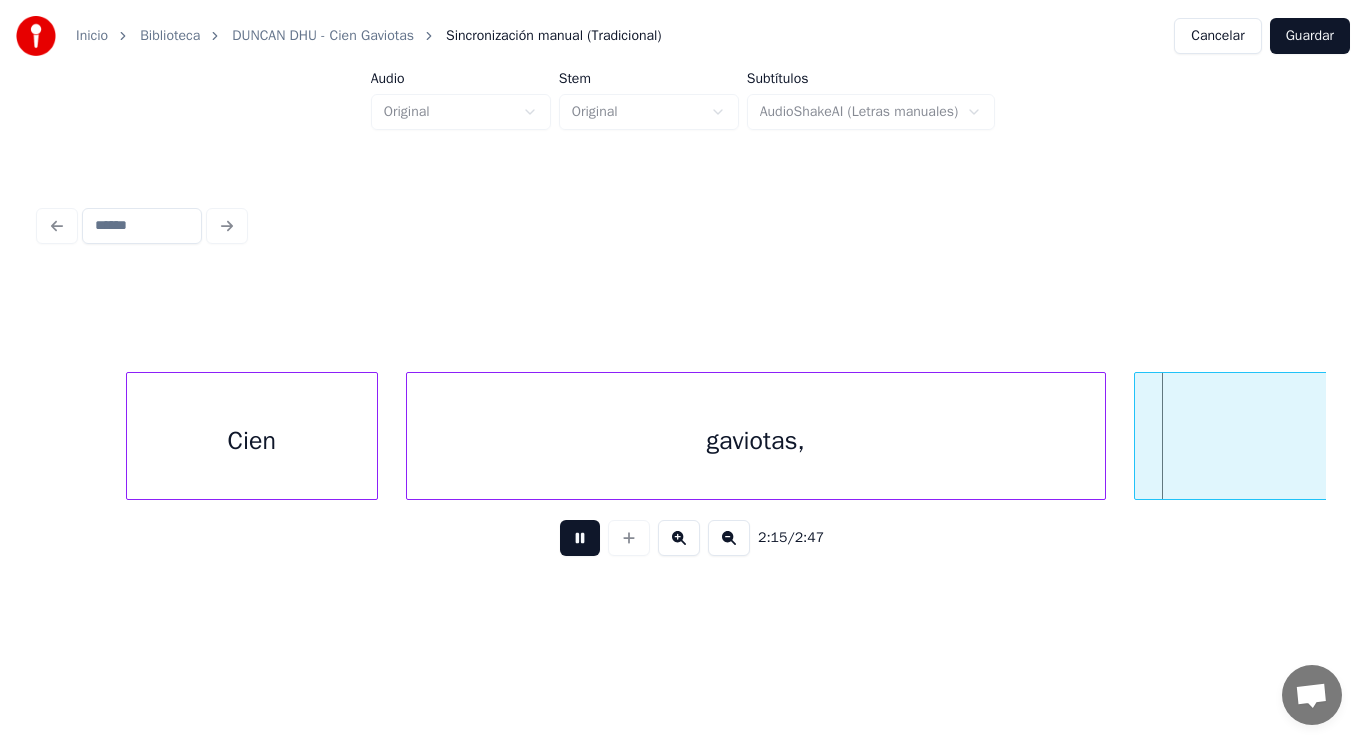 click at bounding box center [580, 538] 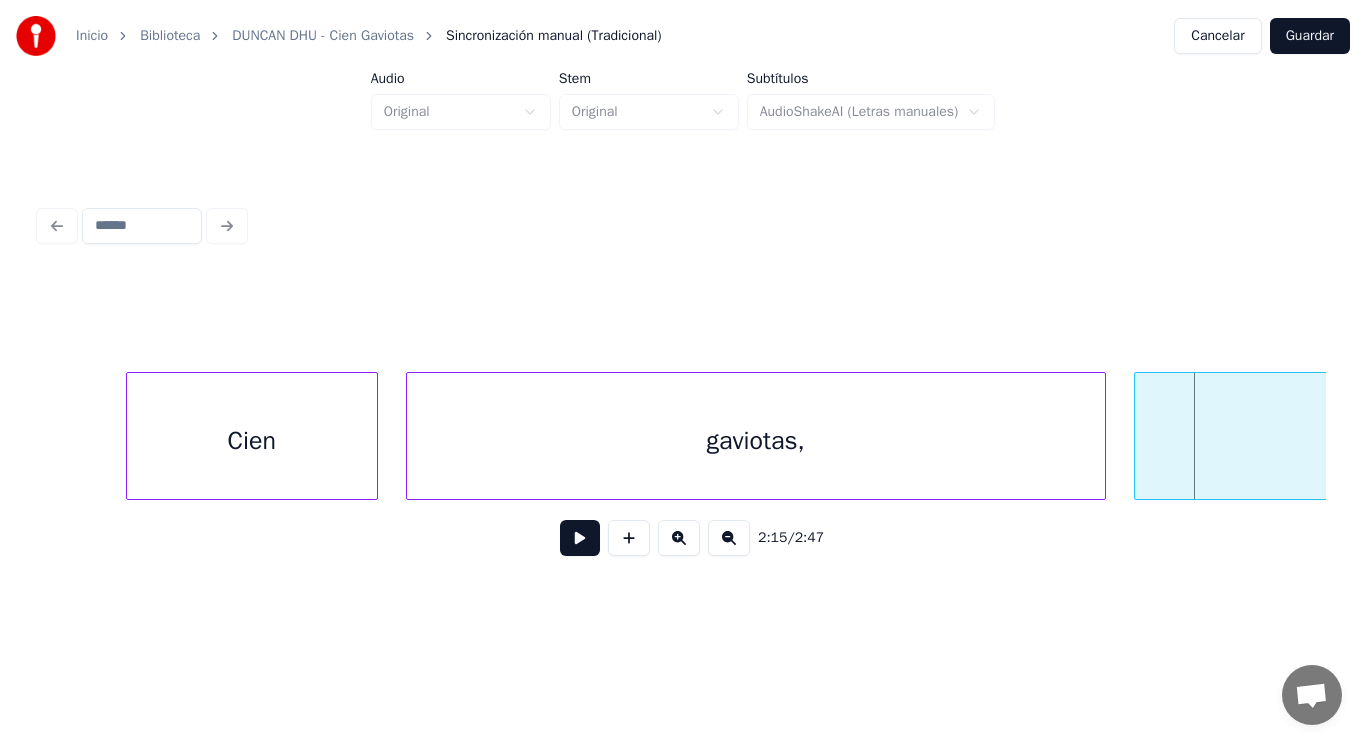 click at bounding box center (580, 538) 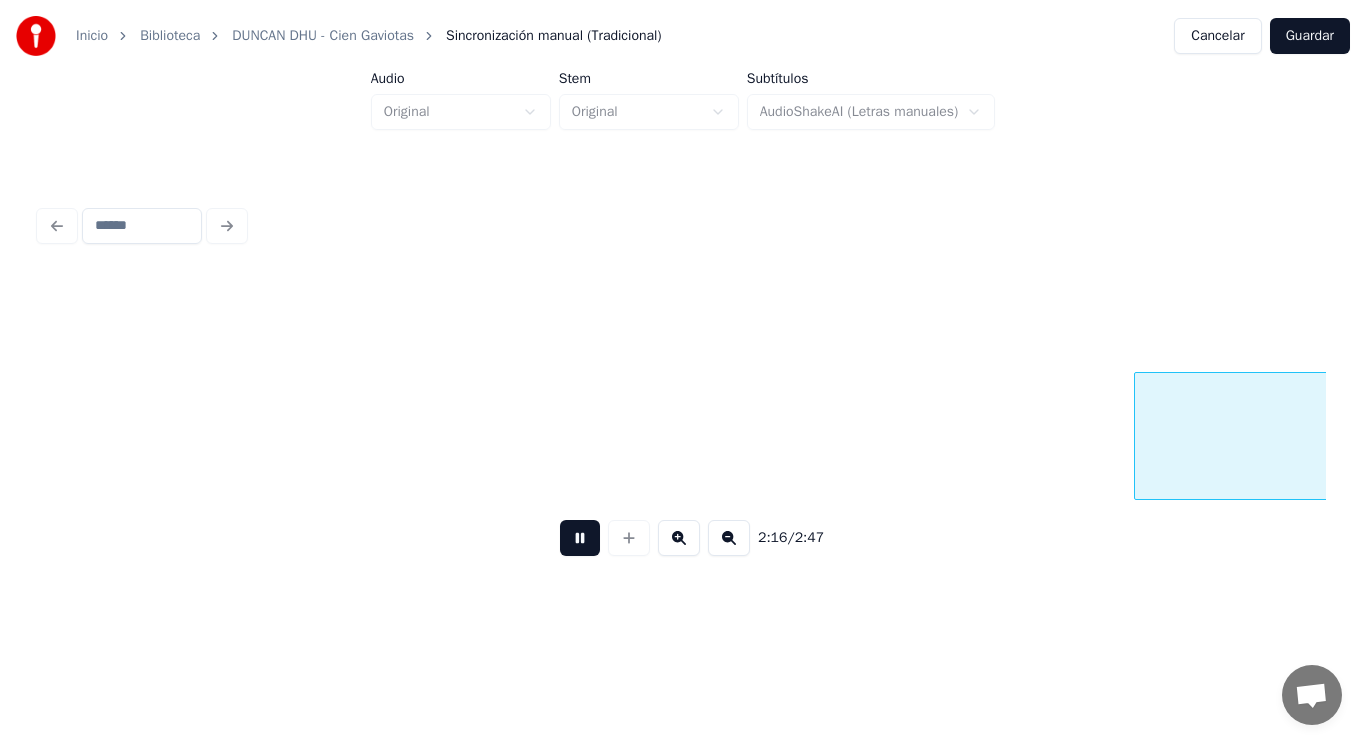 scroll, scrollTop: 0, scrollLeft: 190519, axis: horizontal 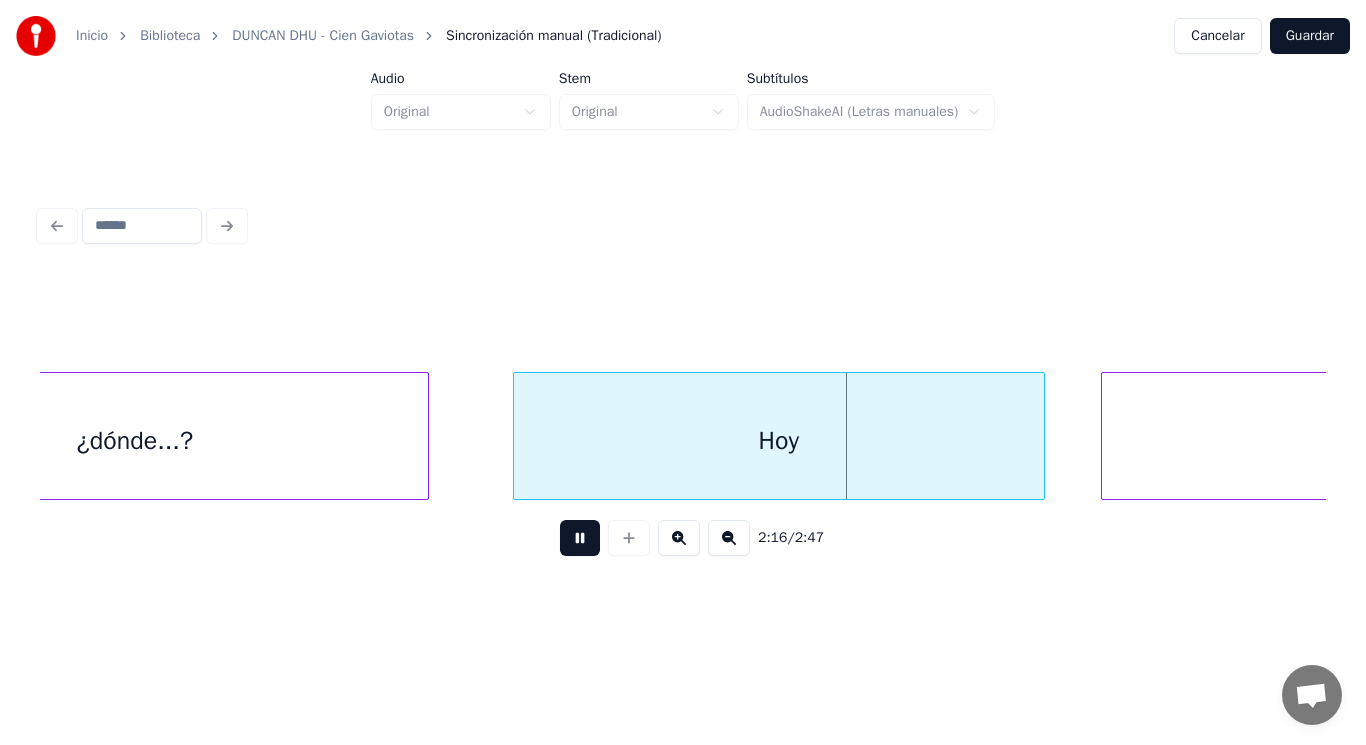 click at bounding box center [580, 538] 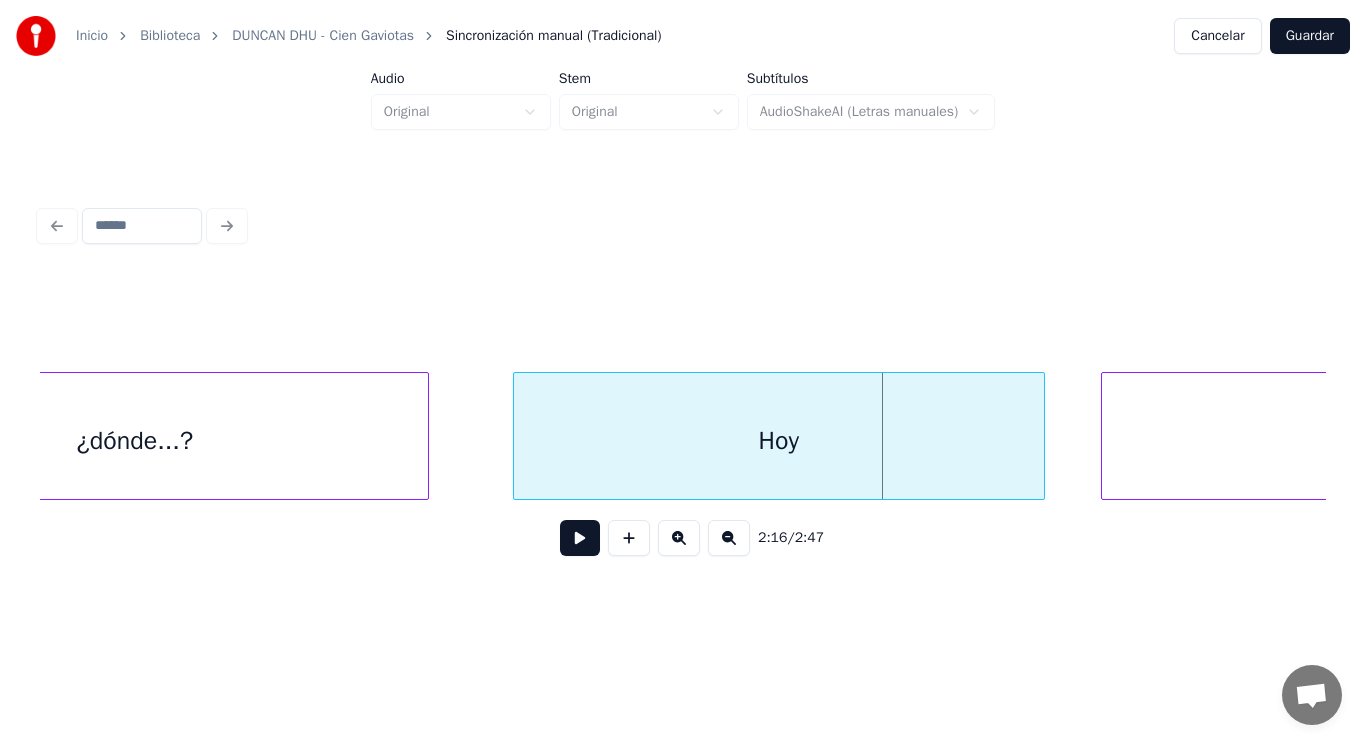 click at bounding box center (580, 538) 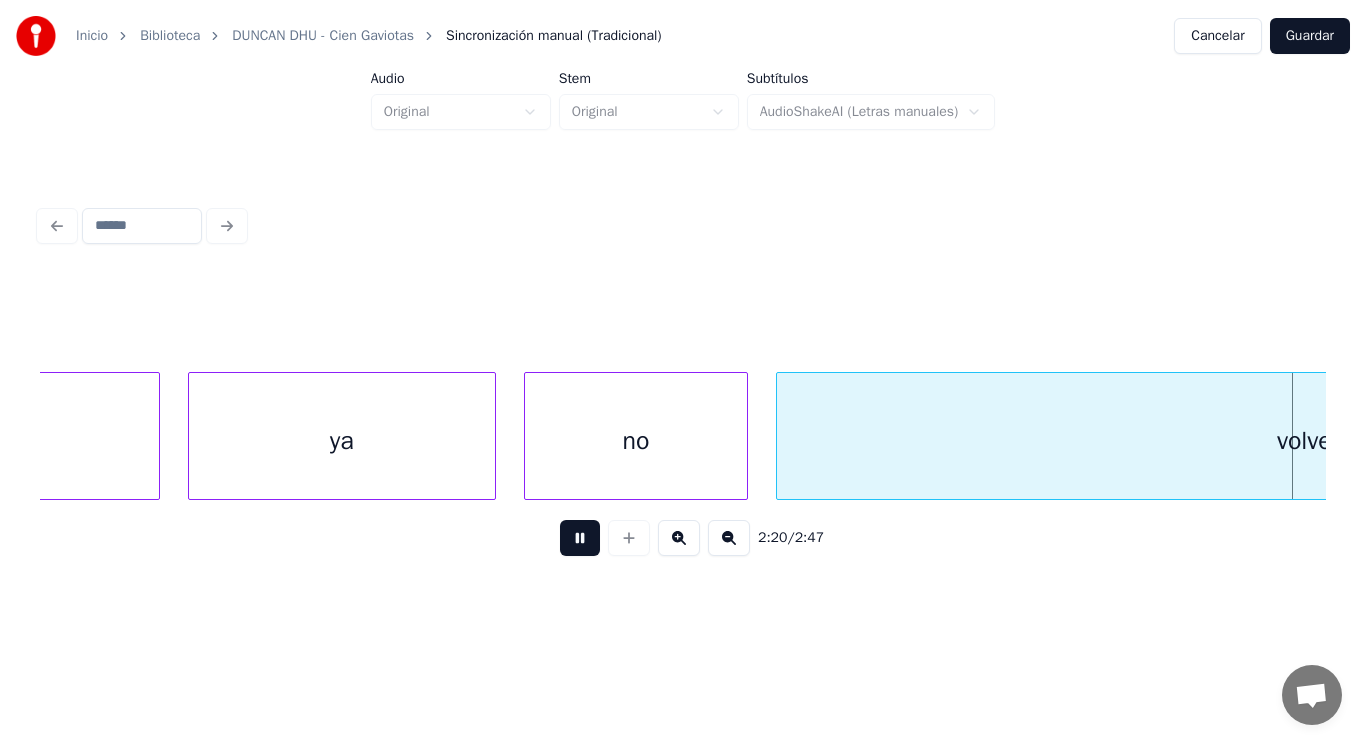 scroll, scrollTop: 0, scrollLeft: 197051, axis: horizontal 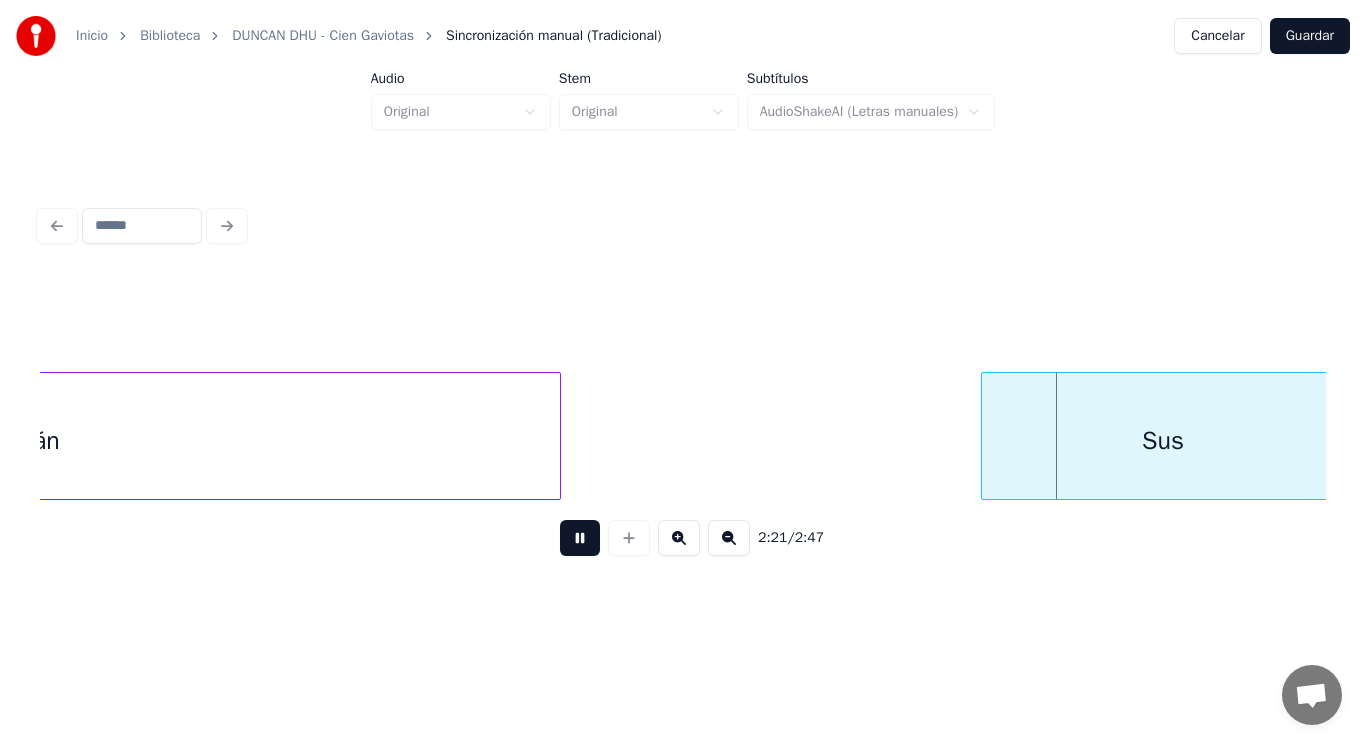 click at bounding box center [580, 538] 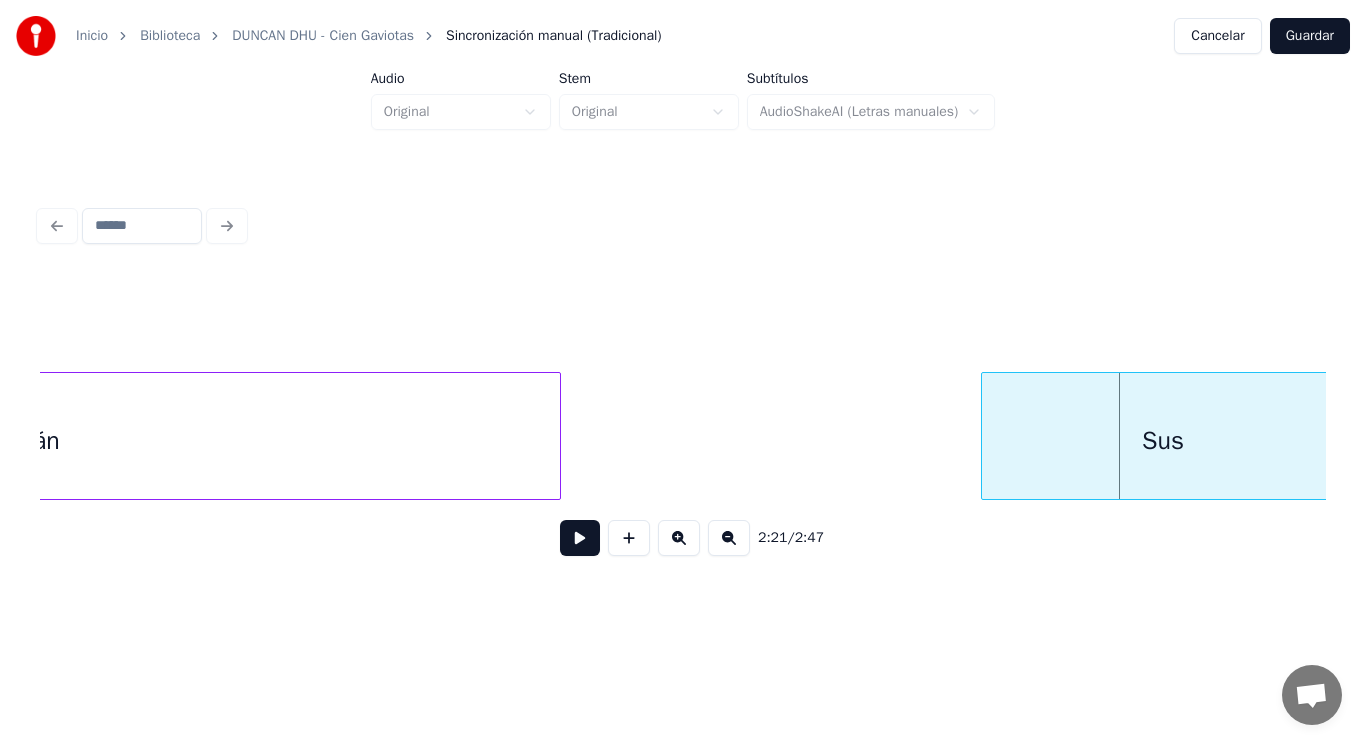 click on "volverán Sus" at bounding box center [-79982, 436] 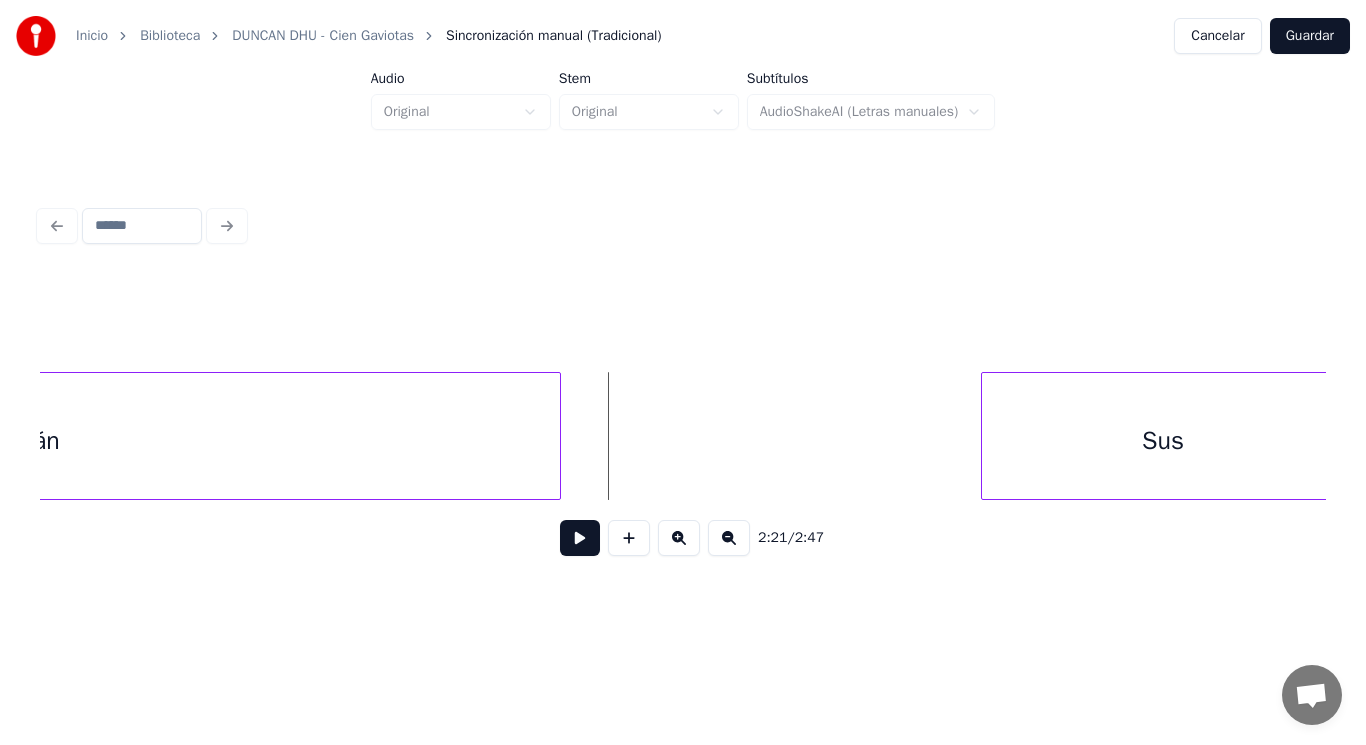 click at bounding box center [580, 538] 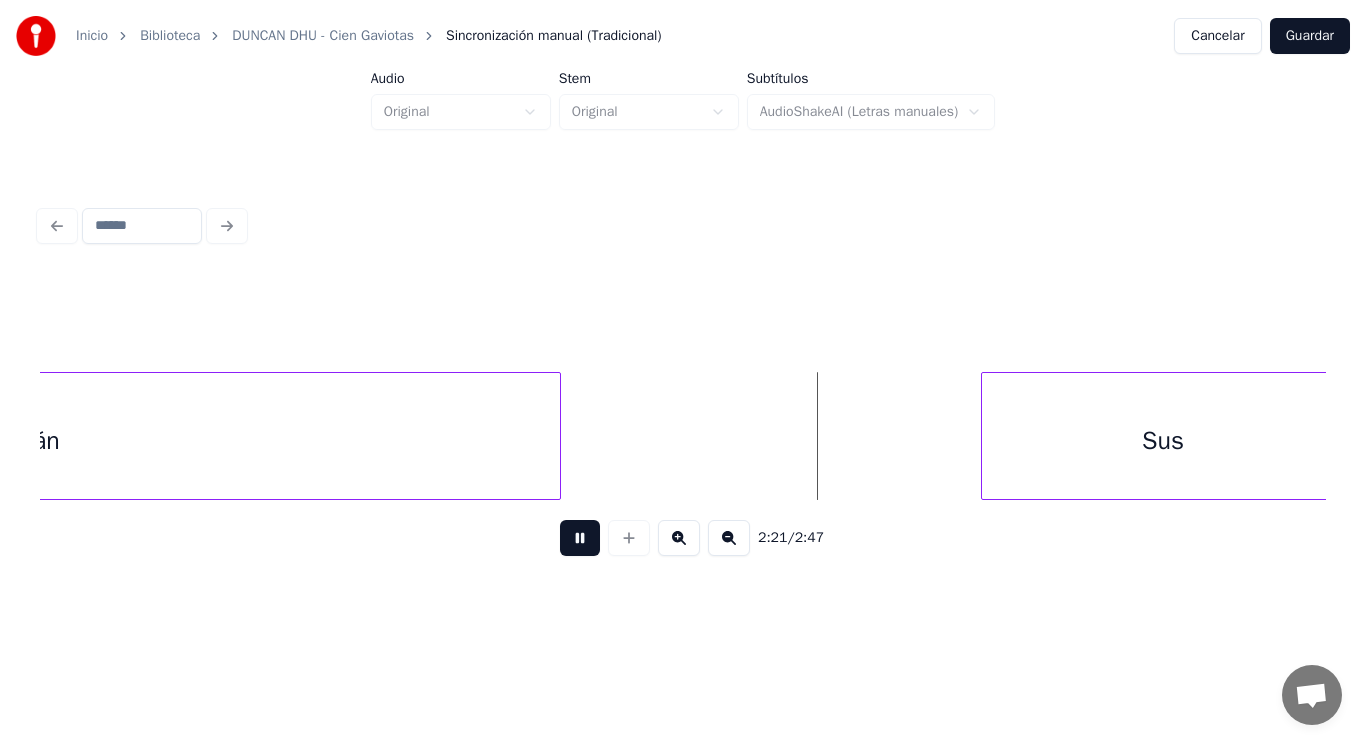 click at bounding box center (580, 538) 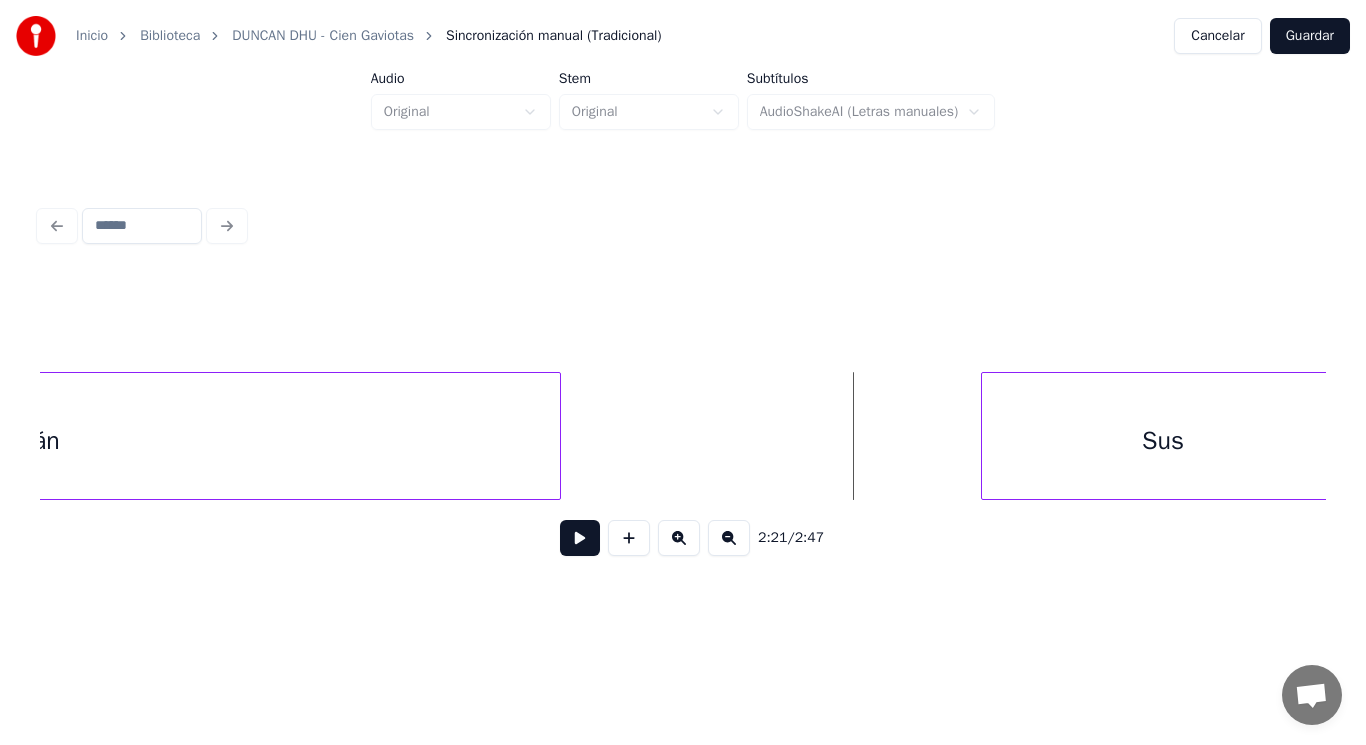 drag, startPoint x: 603, startPoint y: 471, endPoint x: 566, endPoint y: 528, distance: 67.95587 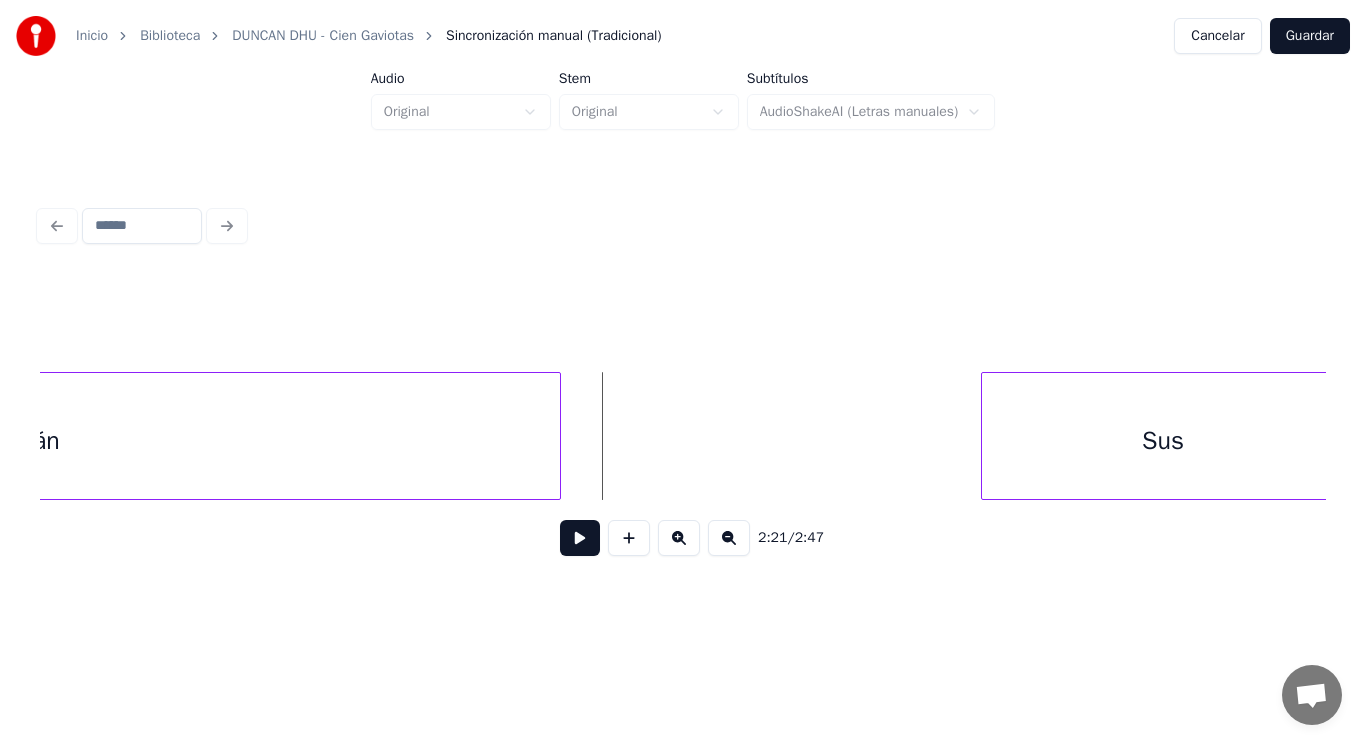 click at bounding box center (580, 538) 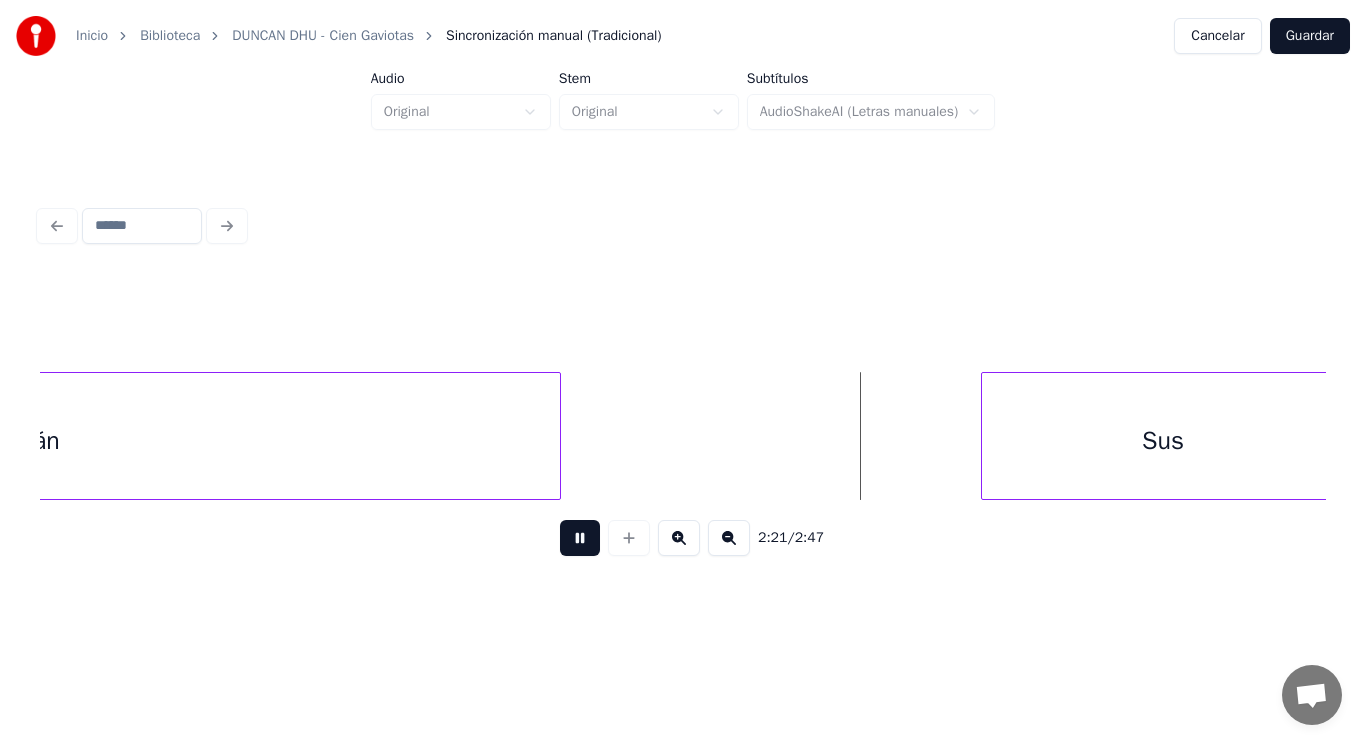click at bounding box center (580, 538) 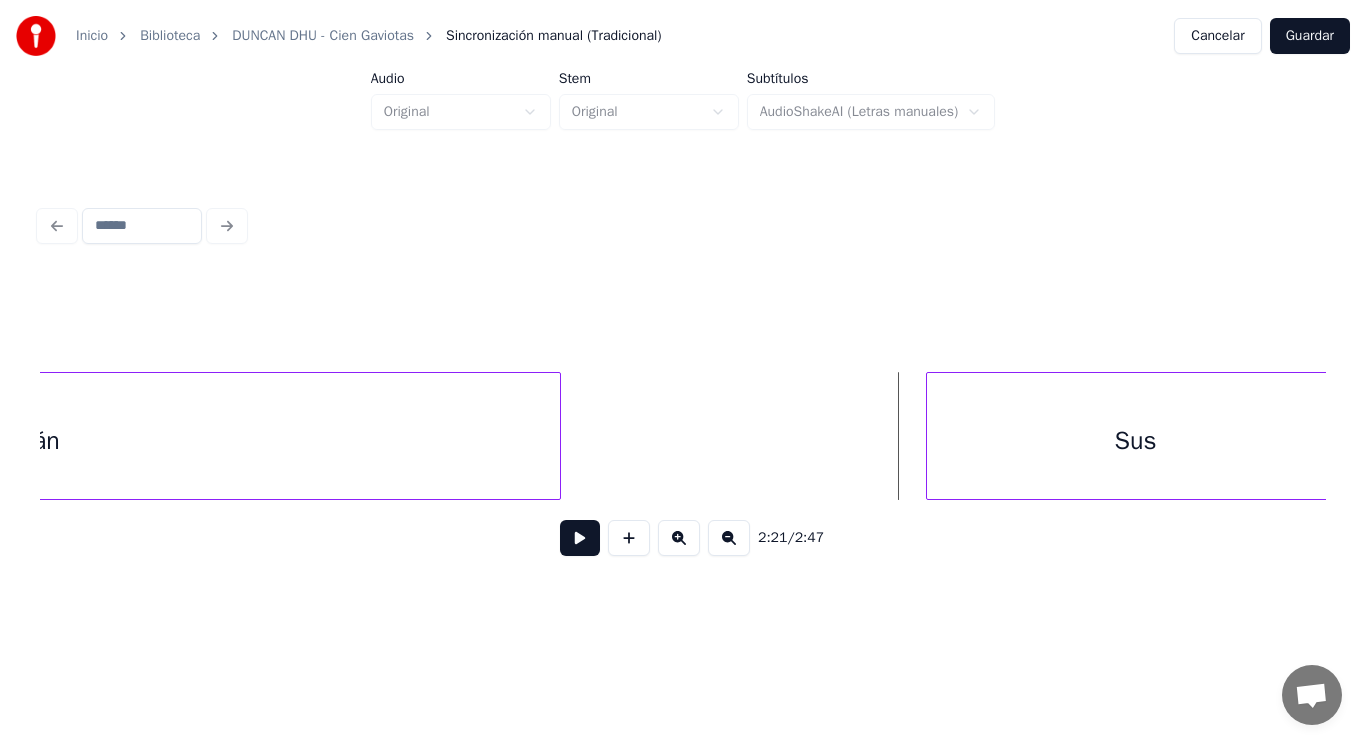 click at bounding box center [930, 436] 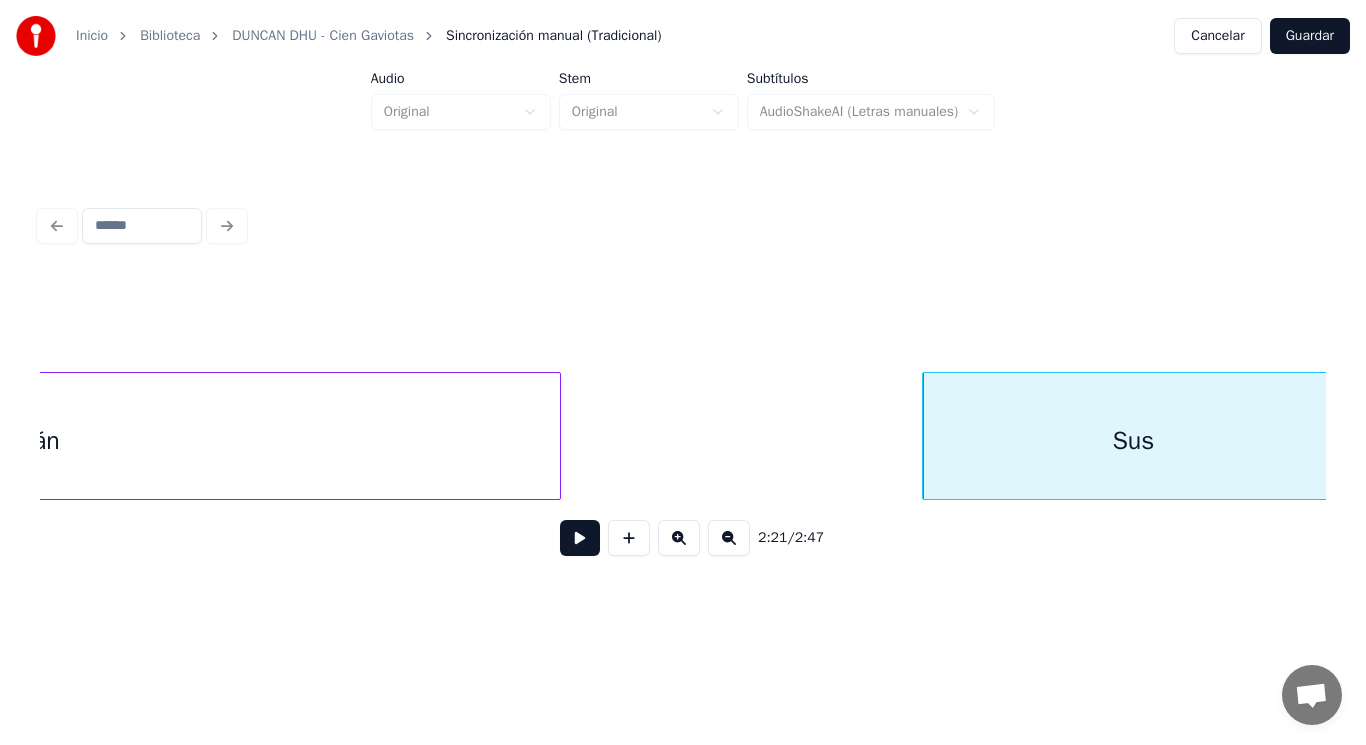click at bounding box center (580, 538) 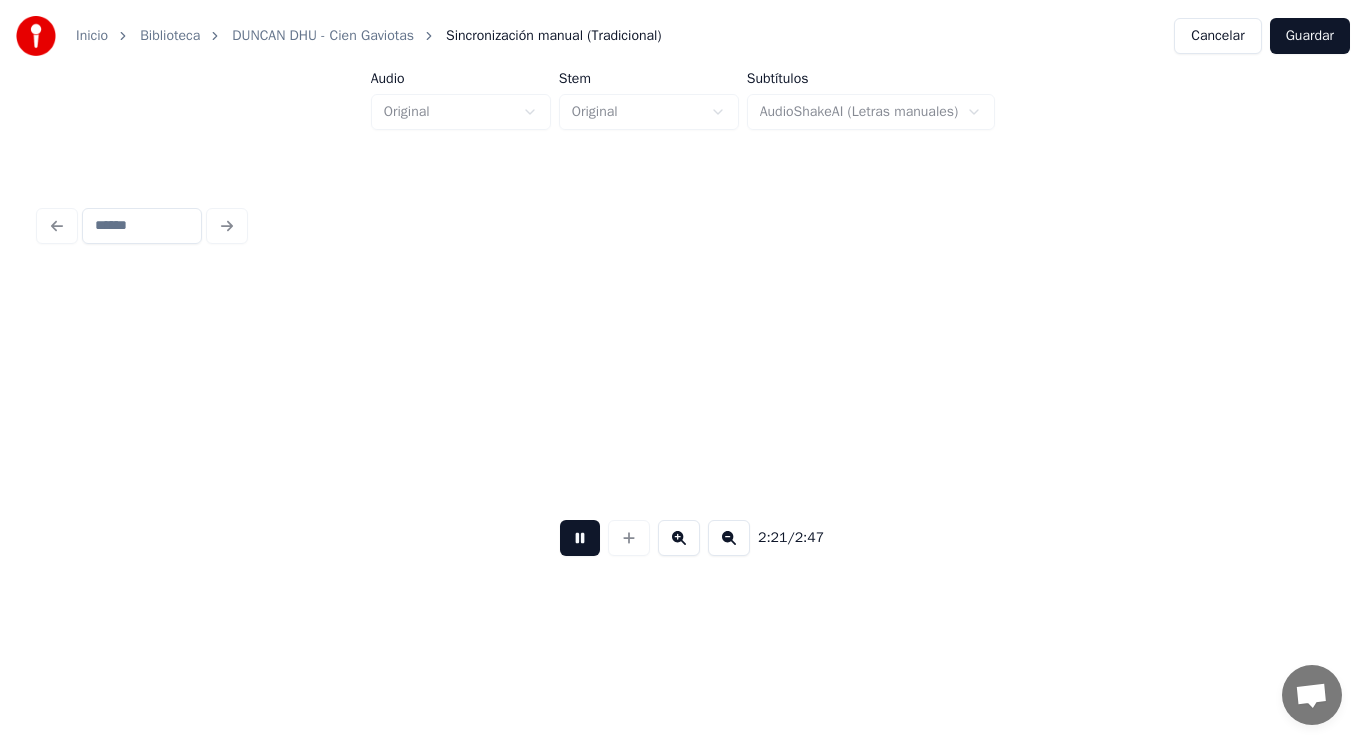 scroll, scrollTop: 0, scrollLeft: 198357, axis: horizontal 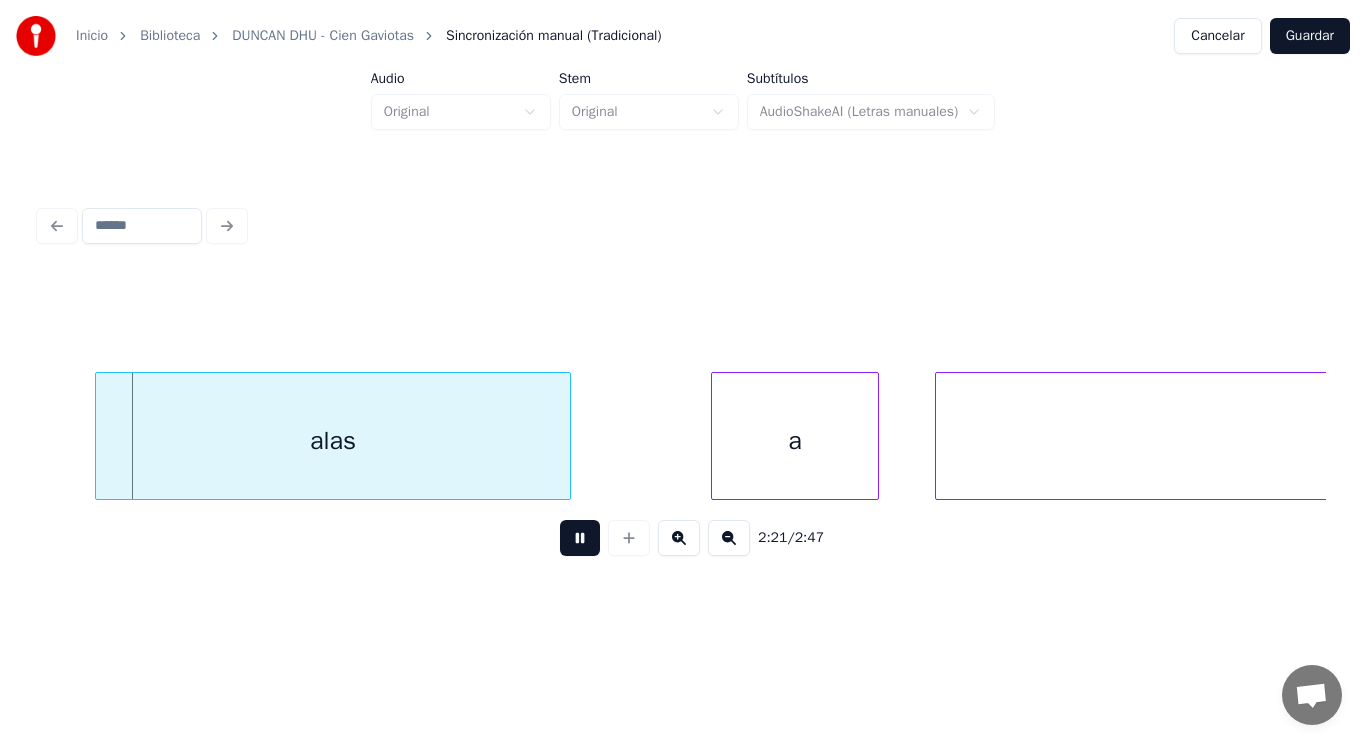 click at bounding box center [580, 538] 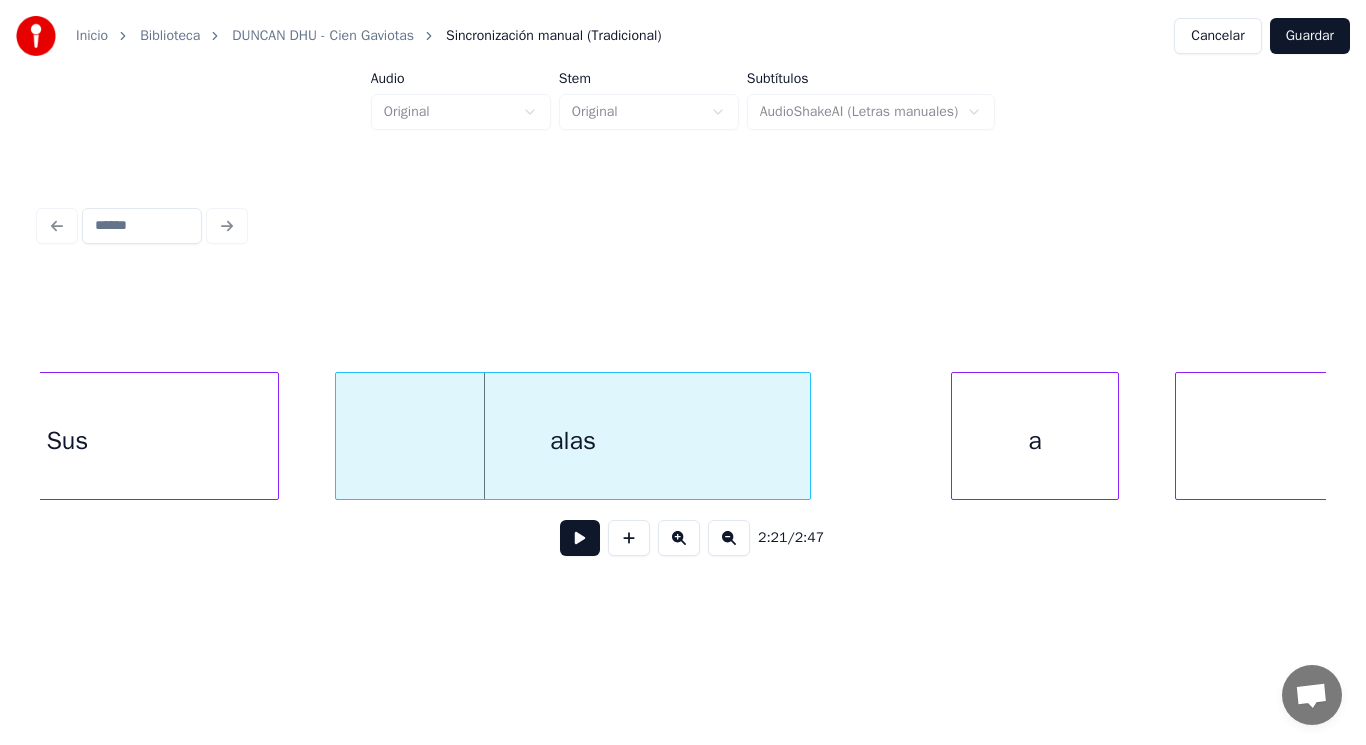 click on "Sus" at bounding box center [67, 441] 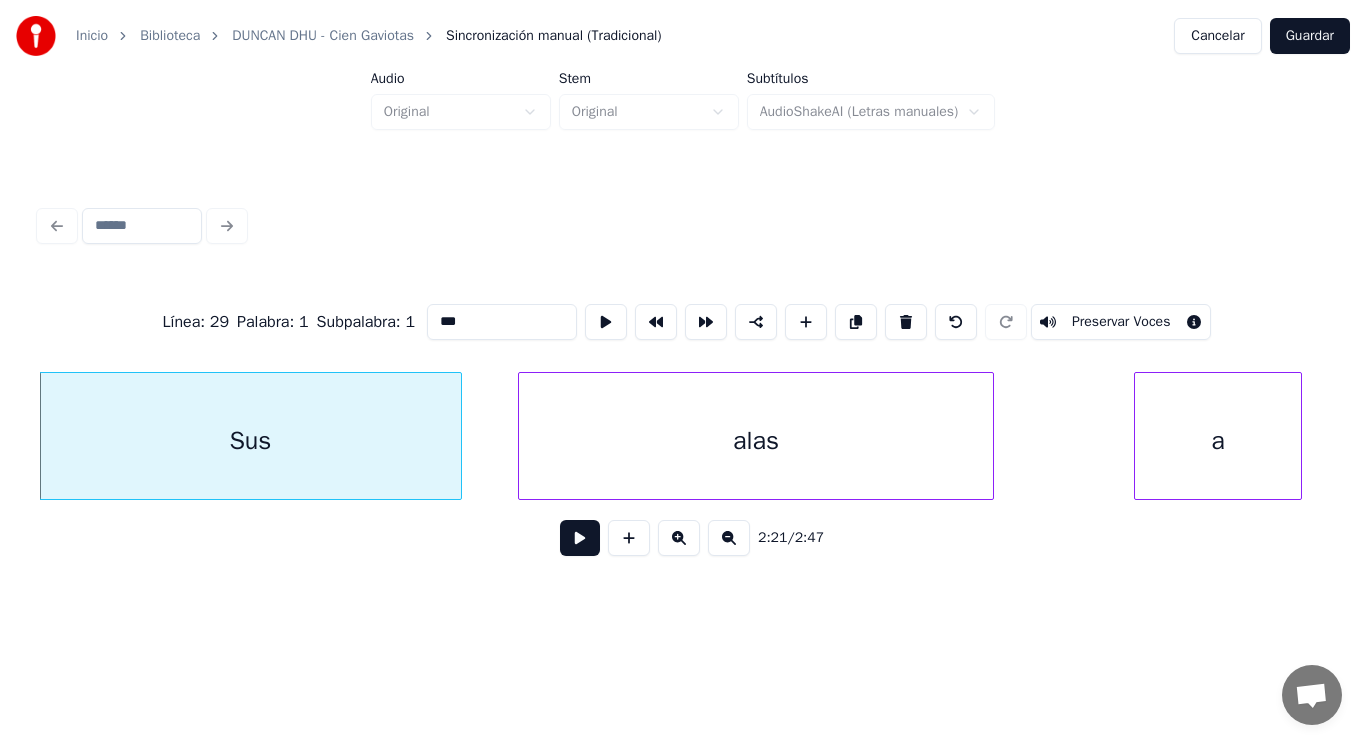 click at bounding box center (580, 538) 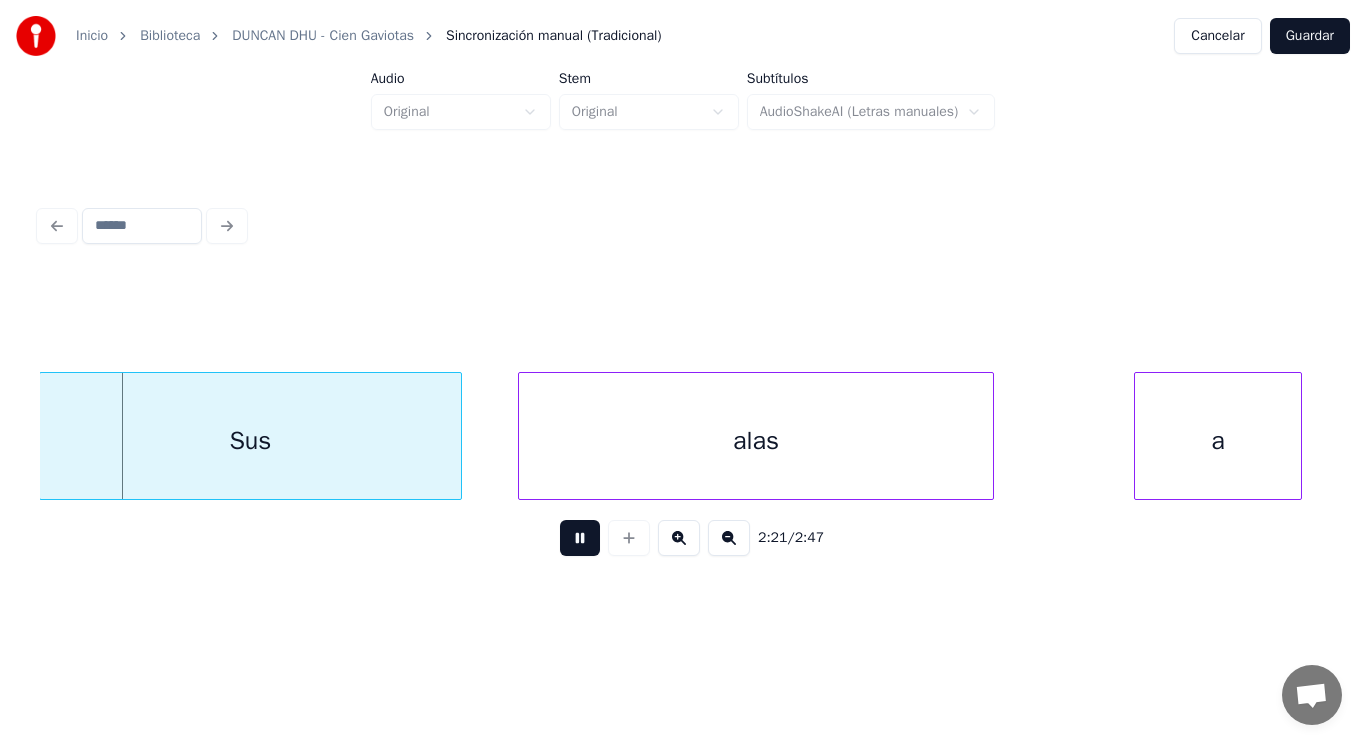 click at bounding box center [580, 538] 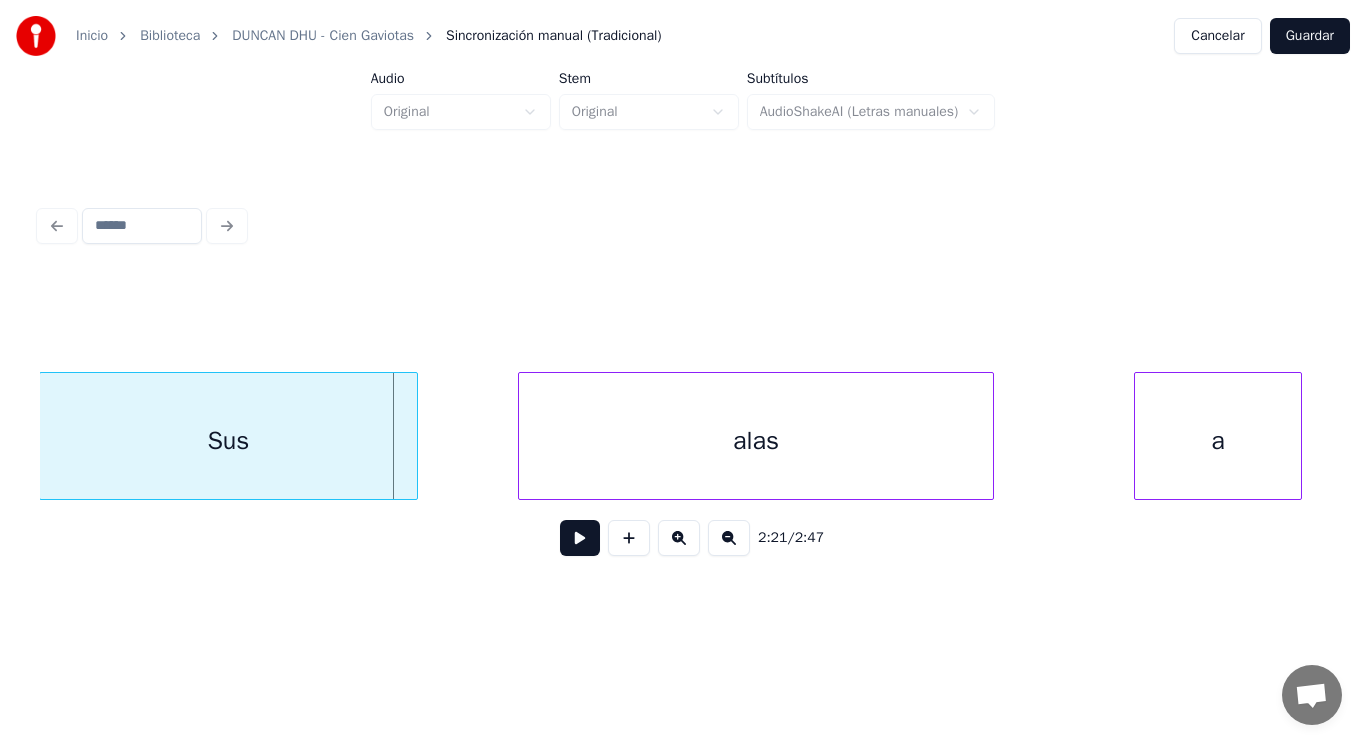 click at bounding box center (414, 436) 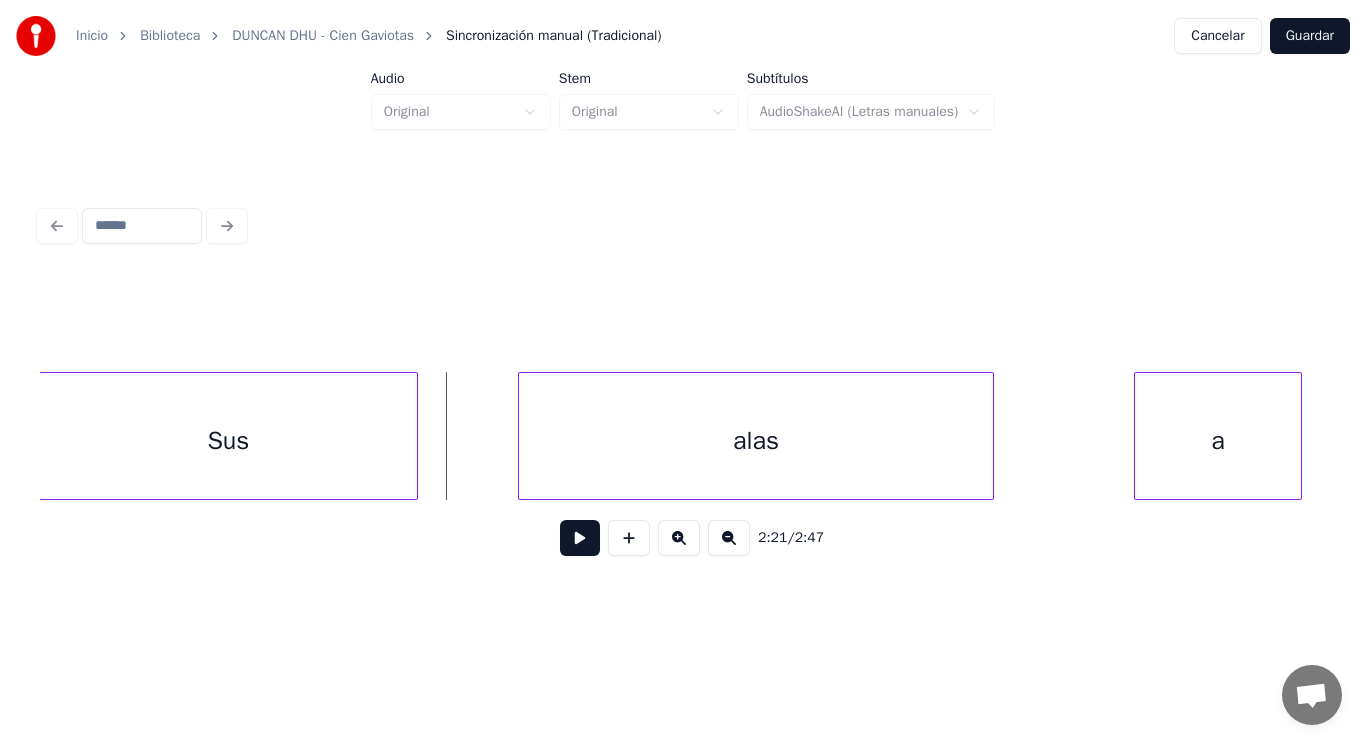 click at bounding box center [580, 538] 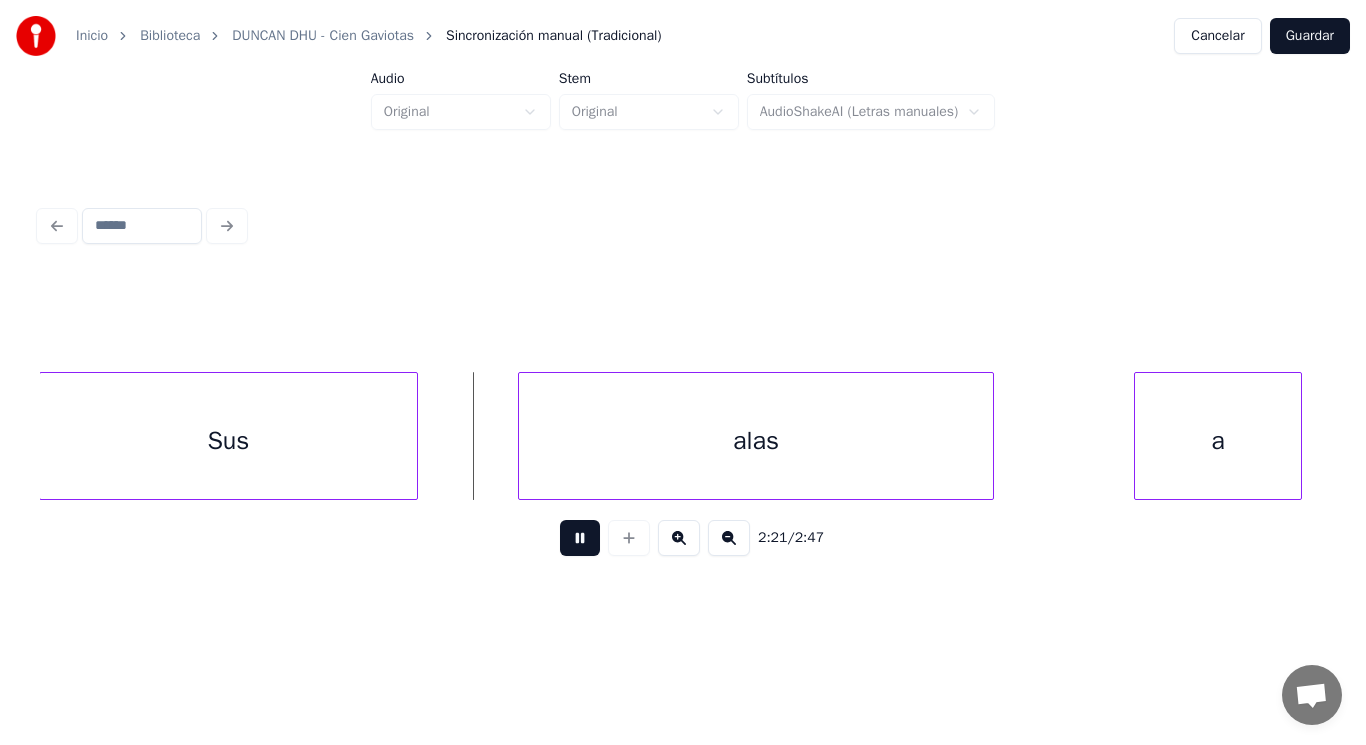 click at bounding box center [580, 538] 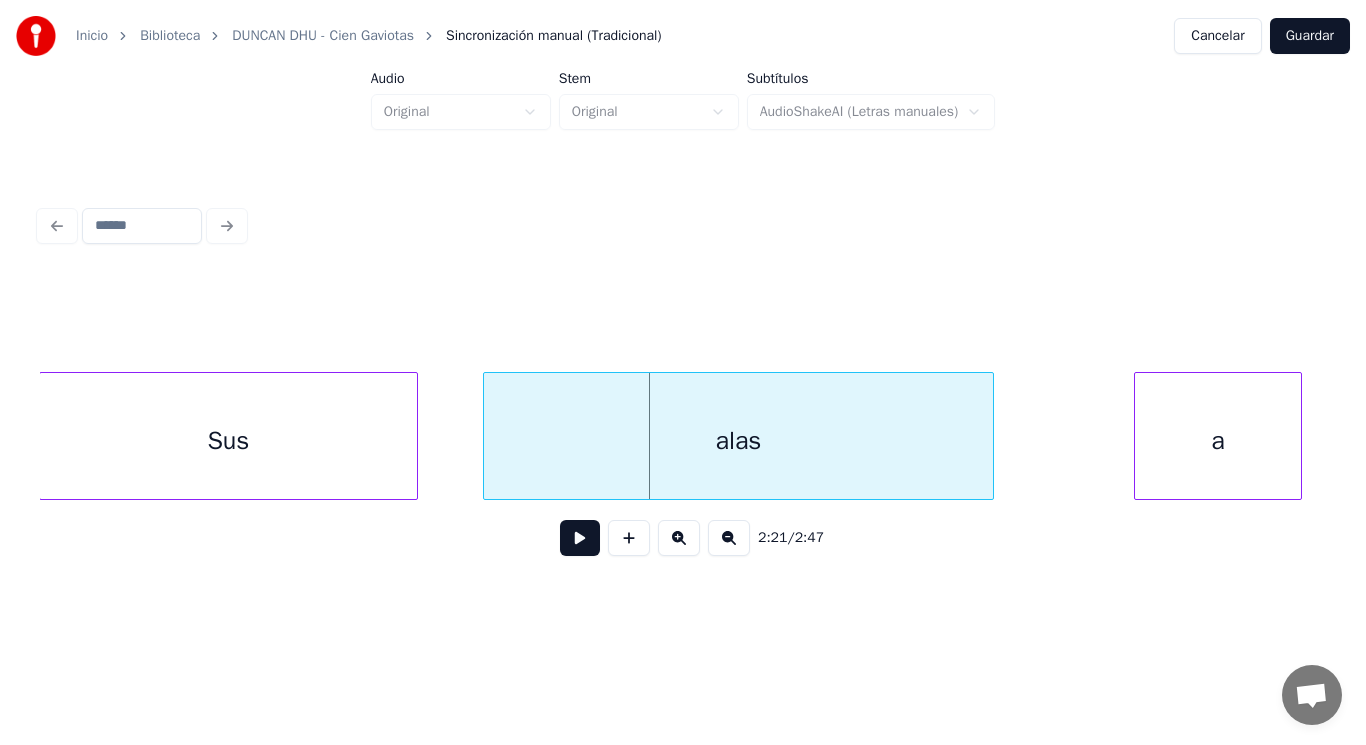 click at bounding box center (487, 436) 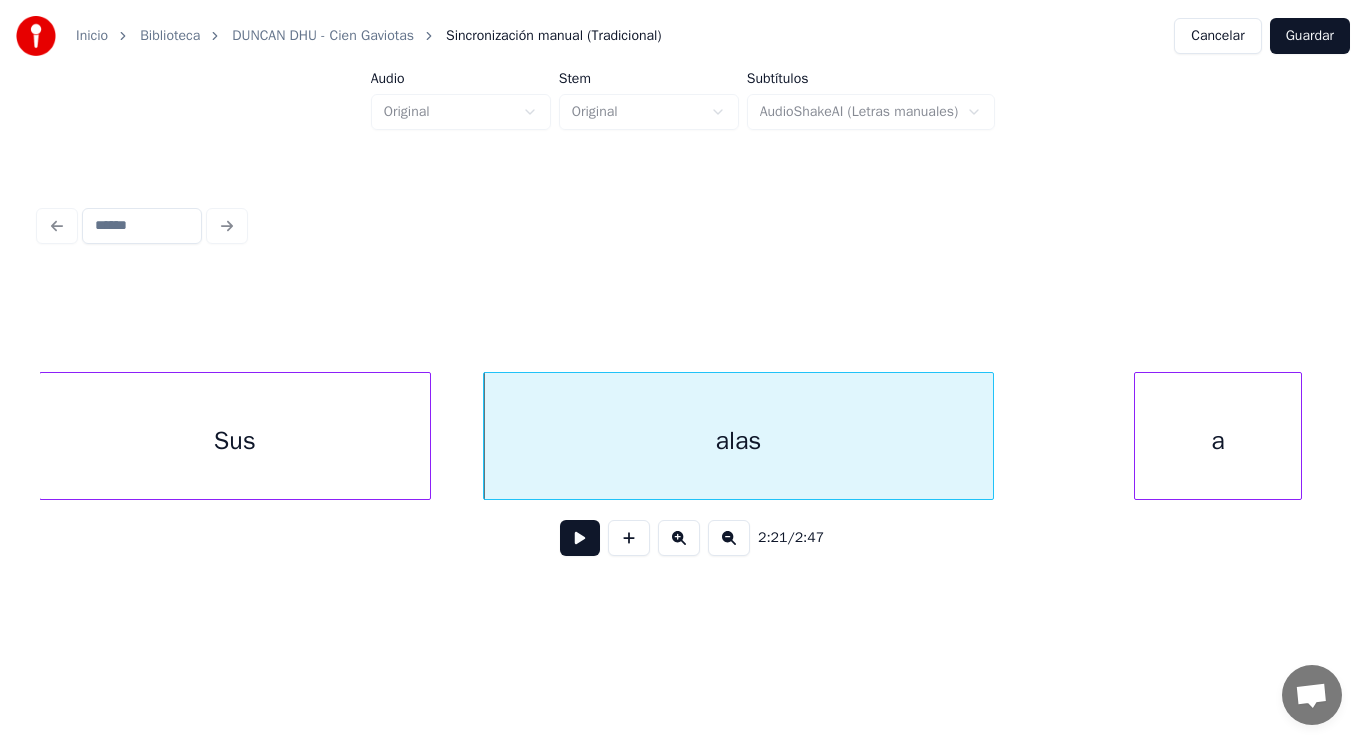 click at bounding box center [427, 436] 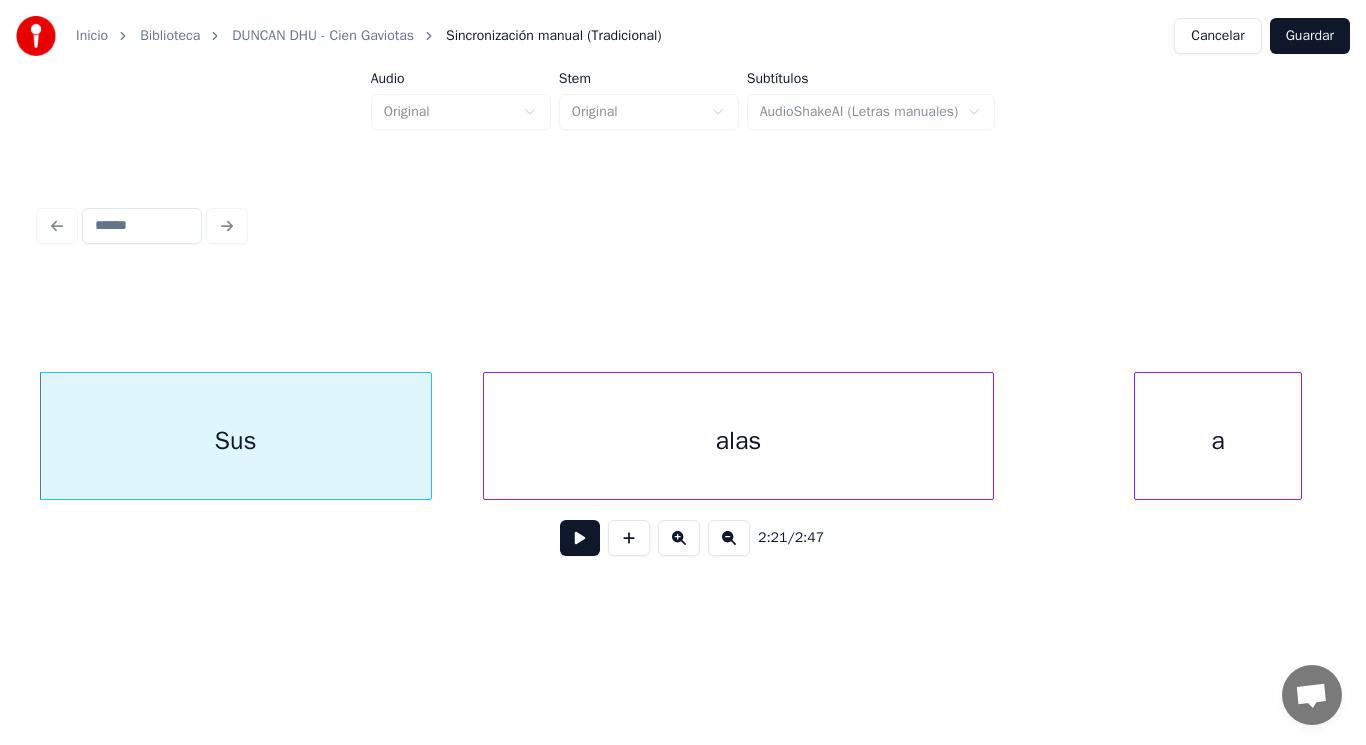click on "alas" at bounding box center [738, 441] 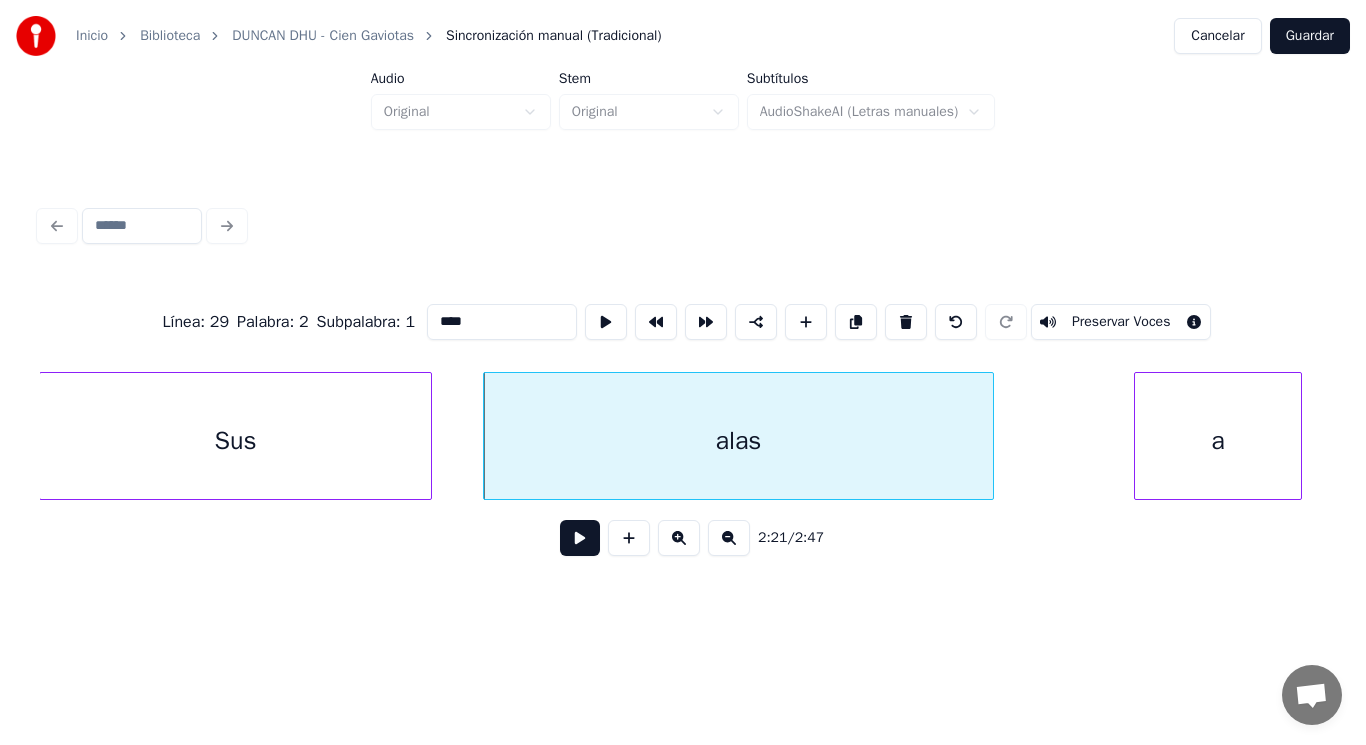 click at bounding box center [580, 538] 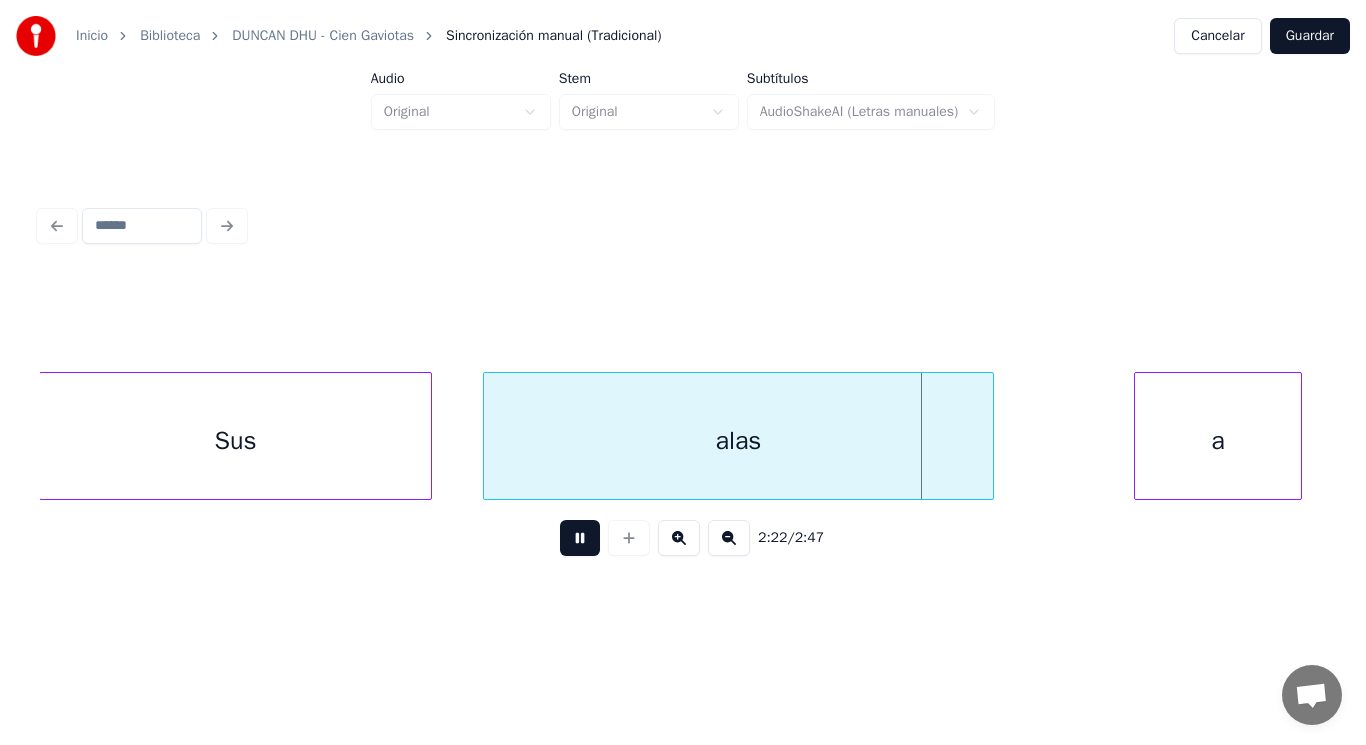 click at bounding box center [580, 538] 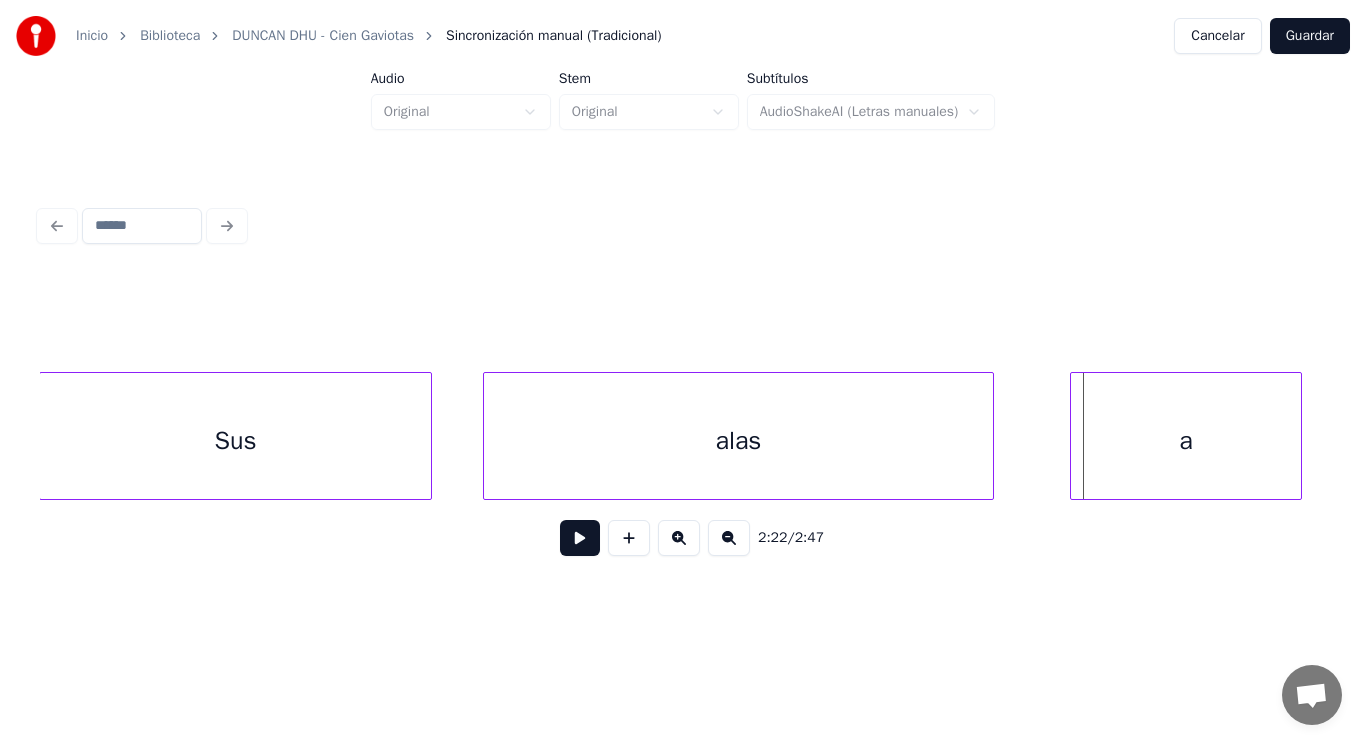 click at bounding box center [1074, 436] 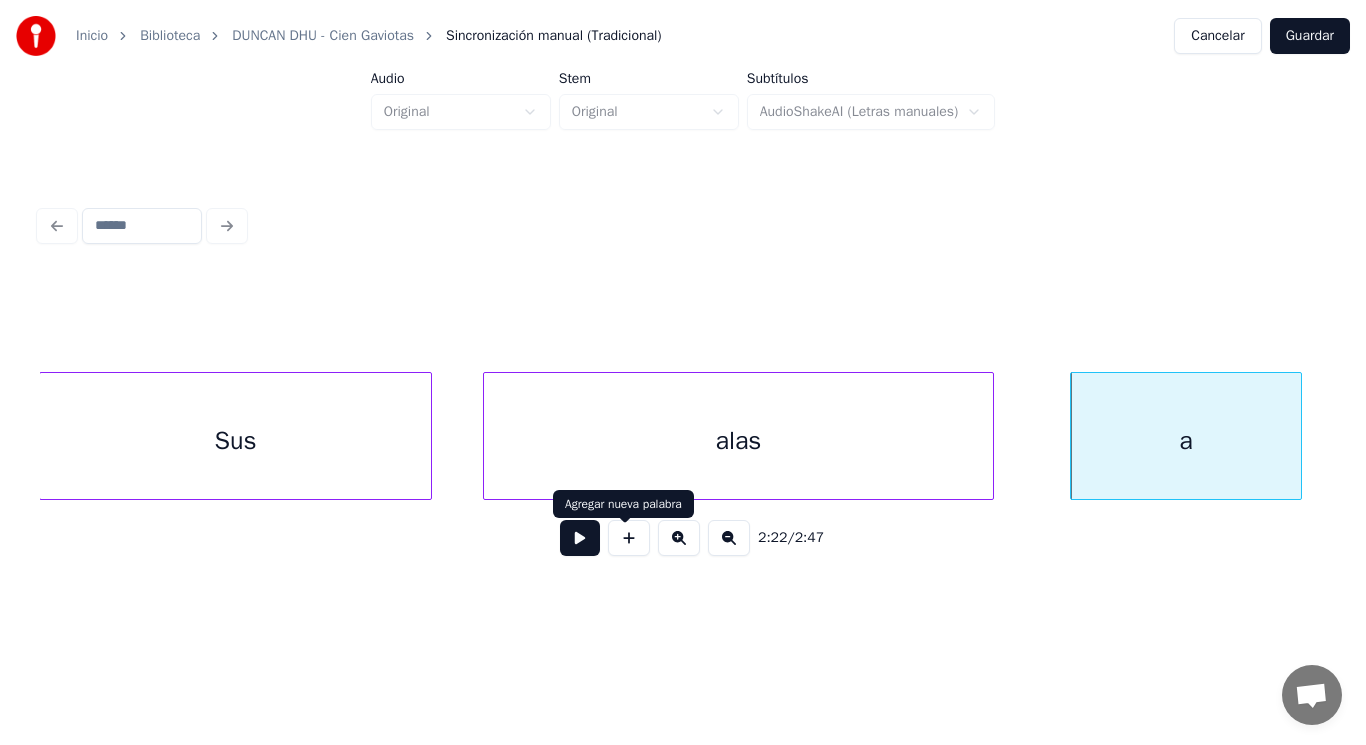 click at bounding box center [580, 538] 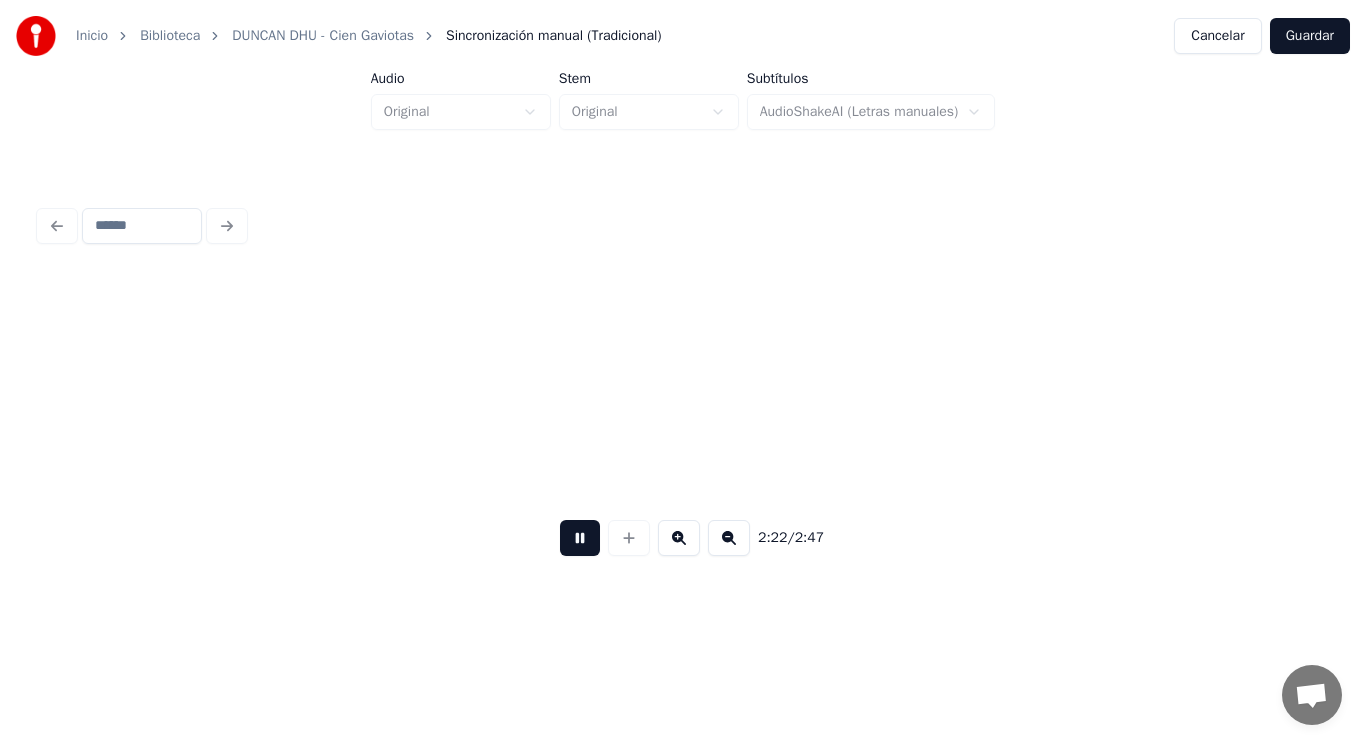 scroll, scrollTop: 0, scrollLeft: 199243, axis: horizontal 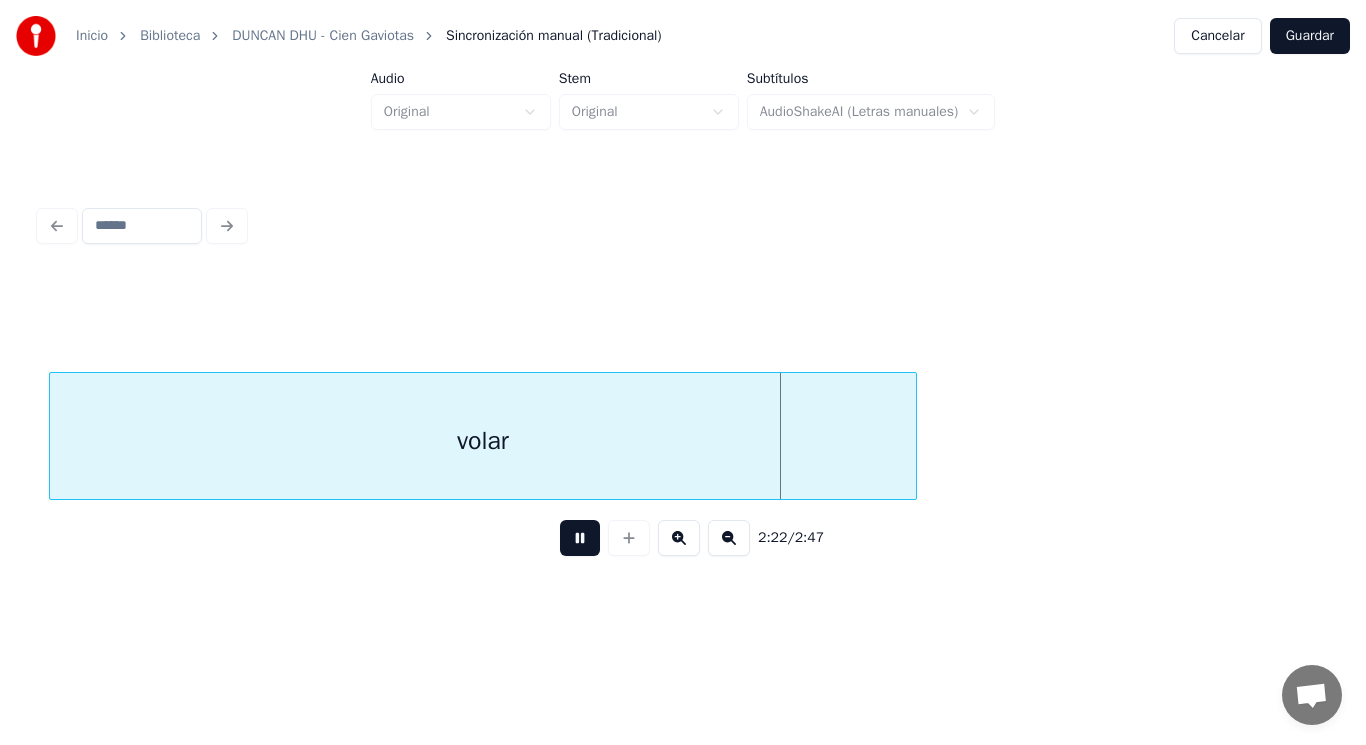 click at bounding box center (580, 538) 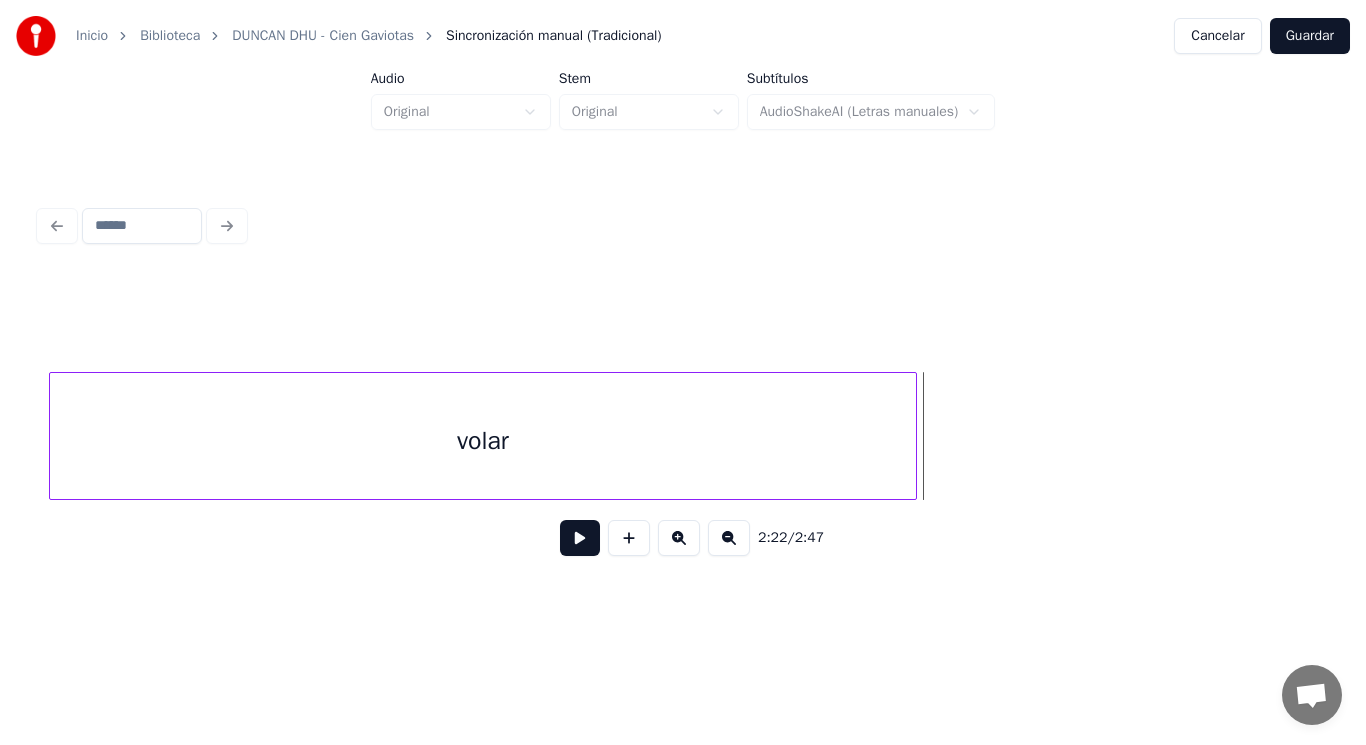 click on "volar" at bounding box center (483, 441) 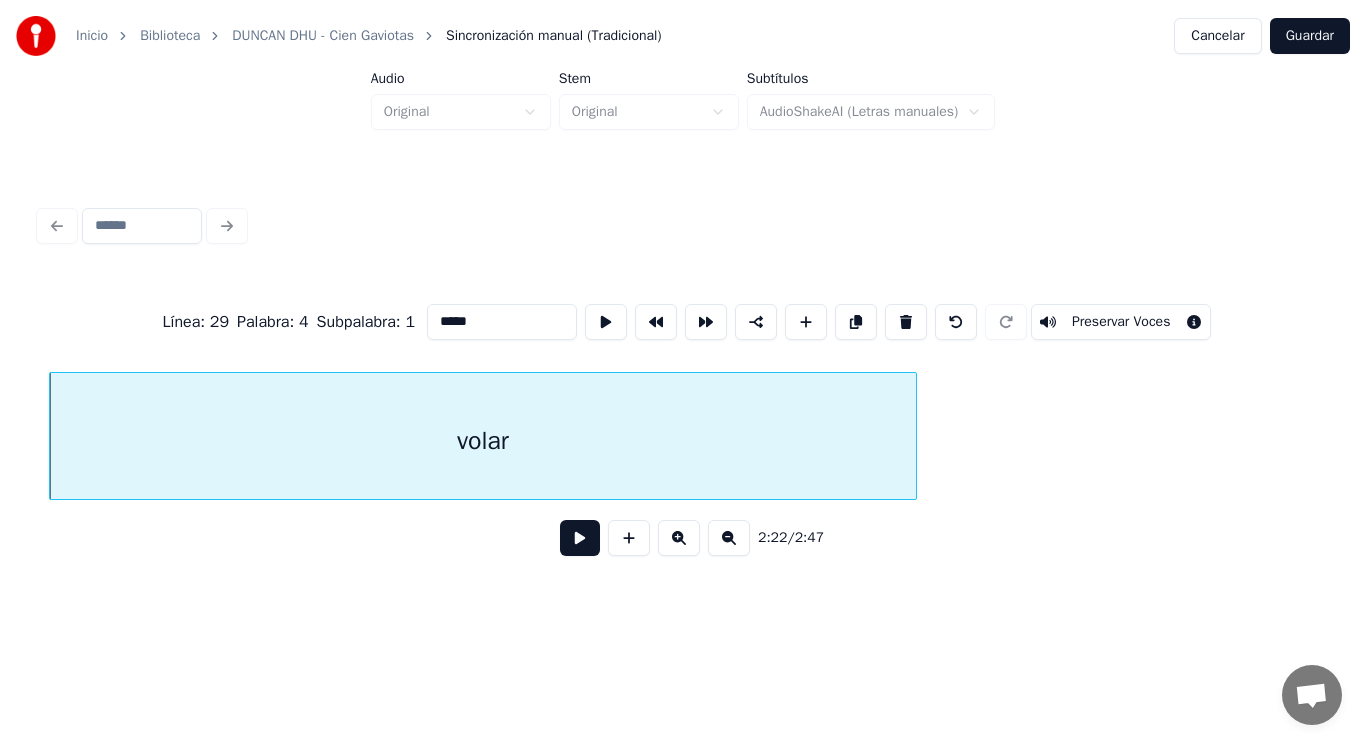 click at bounding box center [580, 538] 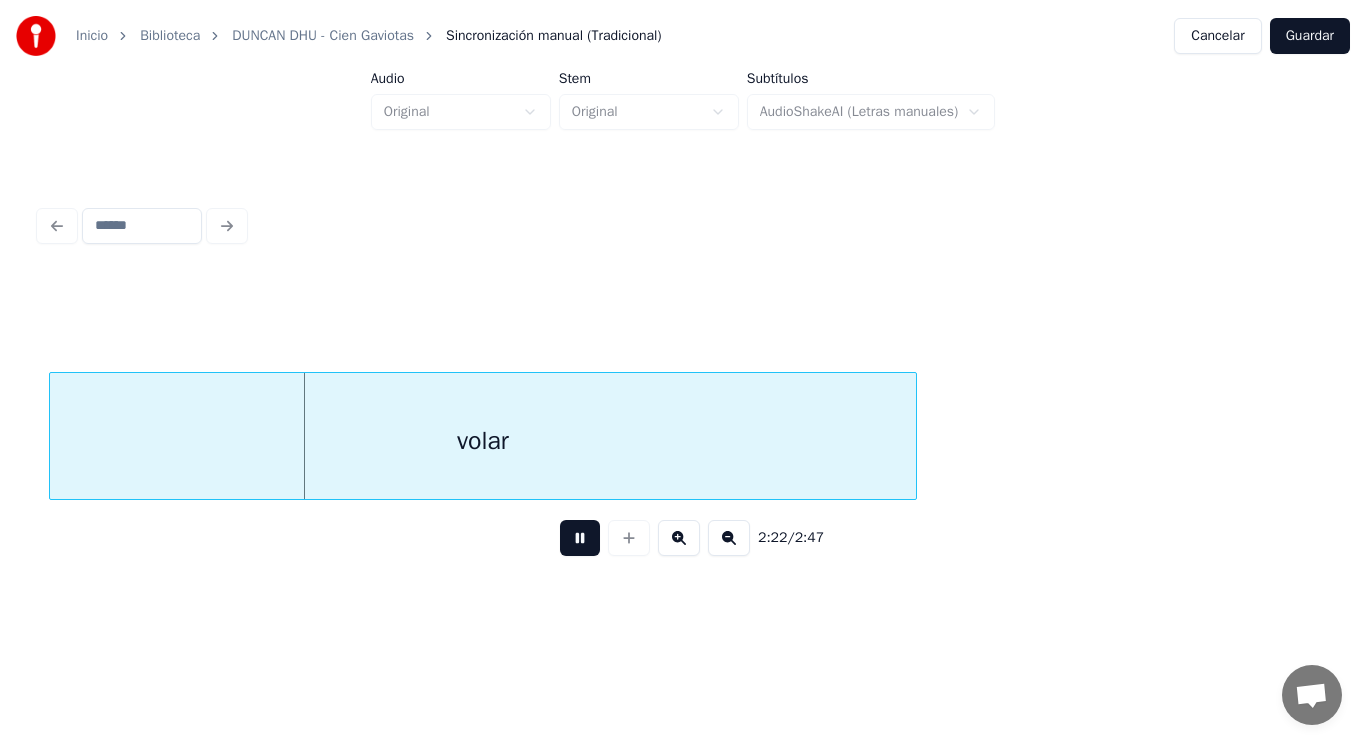 click at bounding box center [580, 538] 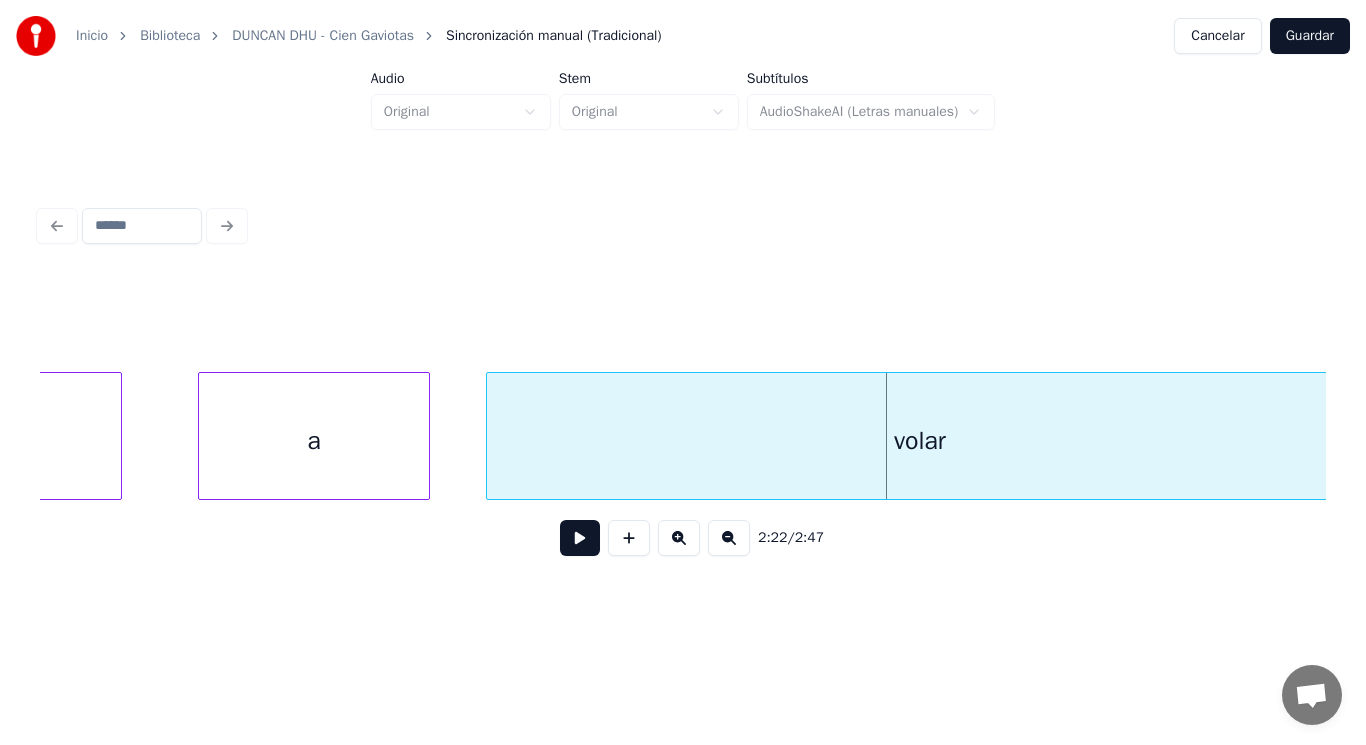 scroll, scrollTop: 0, scrollLeft: 198803, axis: horizontal 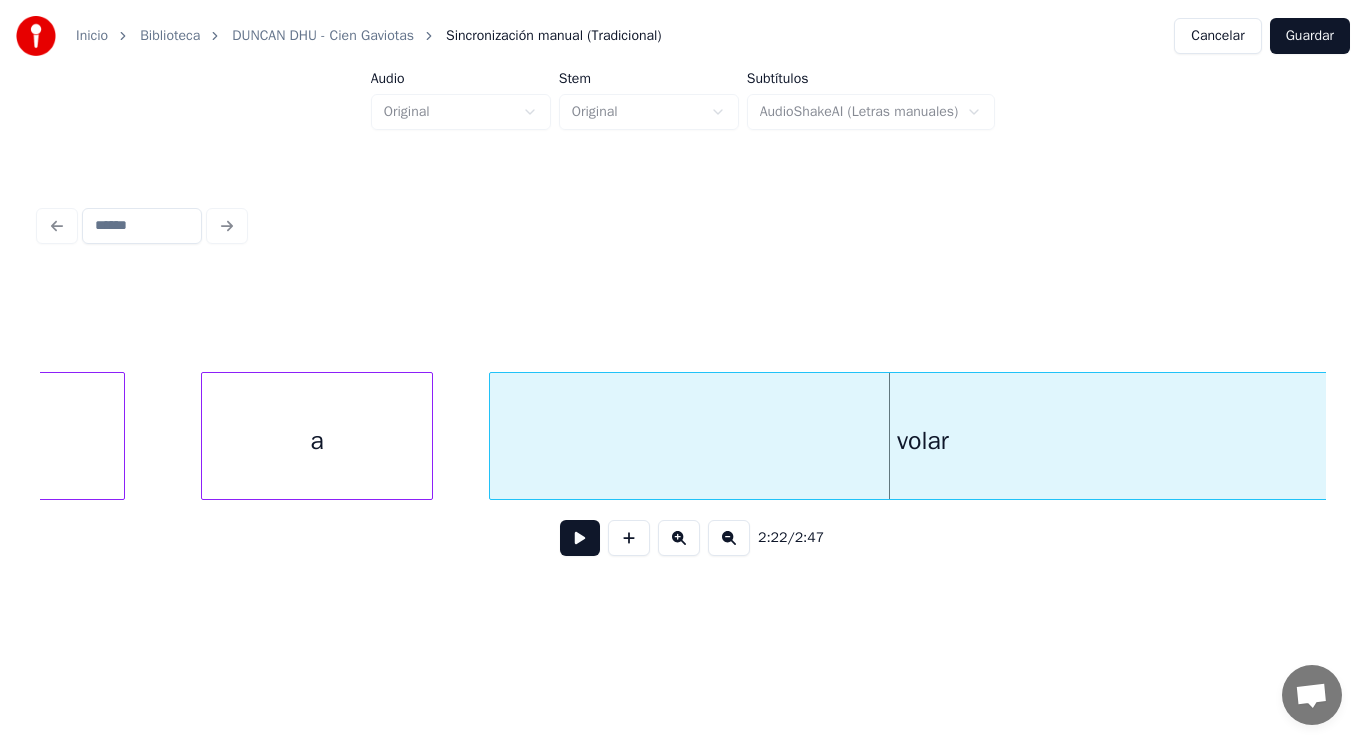 click on "a" at bounding box center (317, 441) 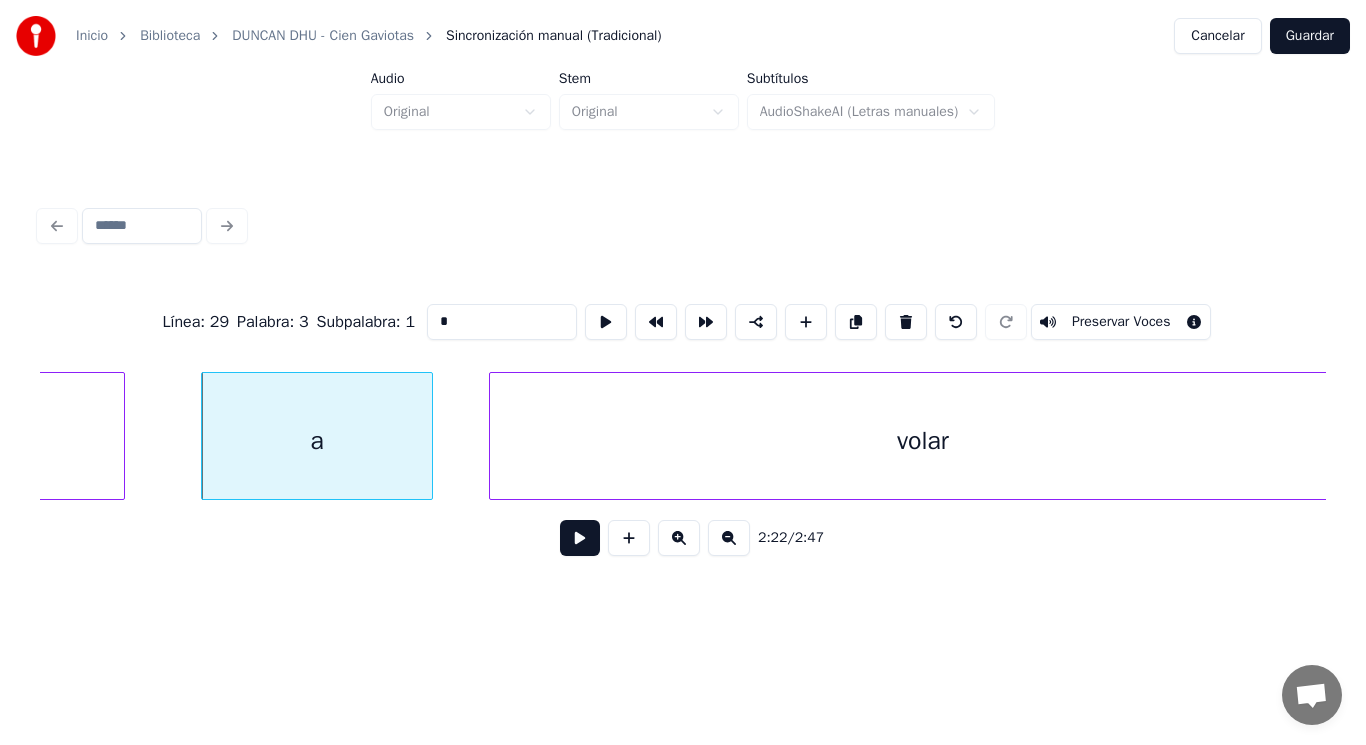 click at bounding box center (580, 538) 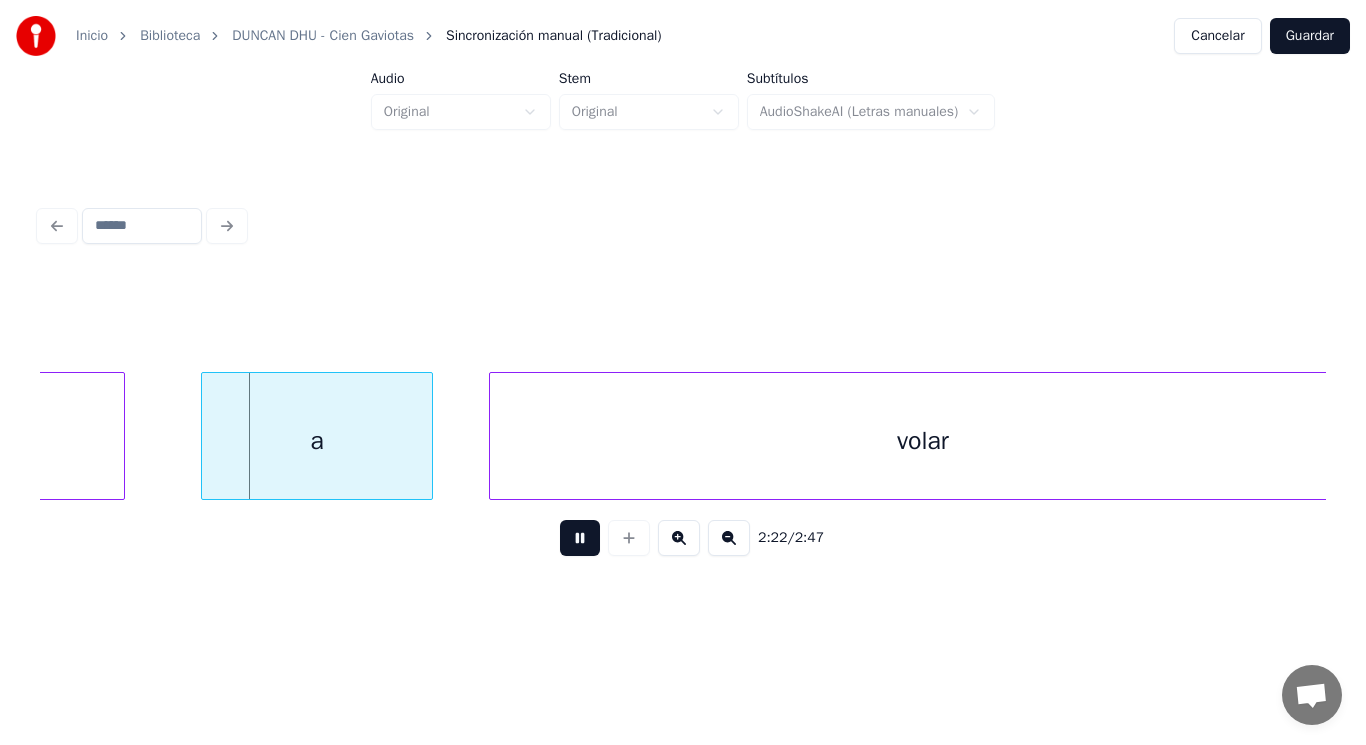 drag, startPoint x: 575, startPoint y: 557, endPoint x: 559, endPoint y: 552, distance: 16.763054 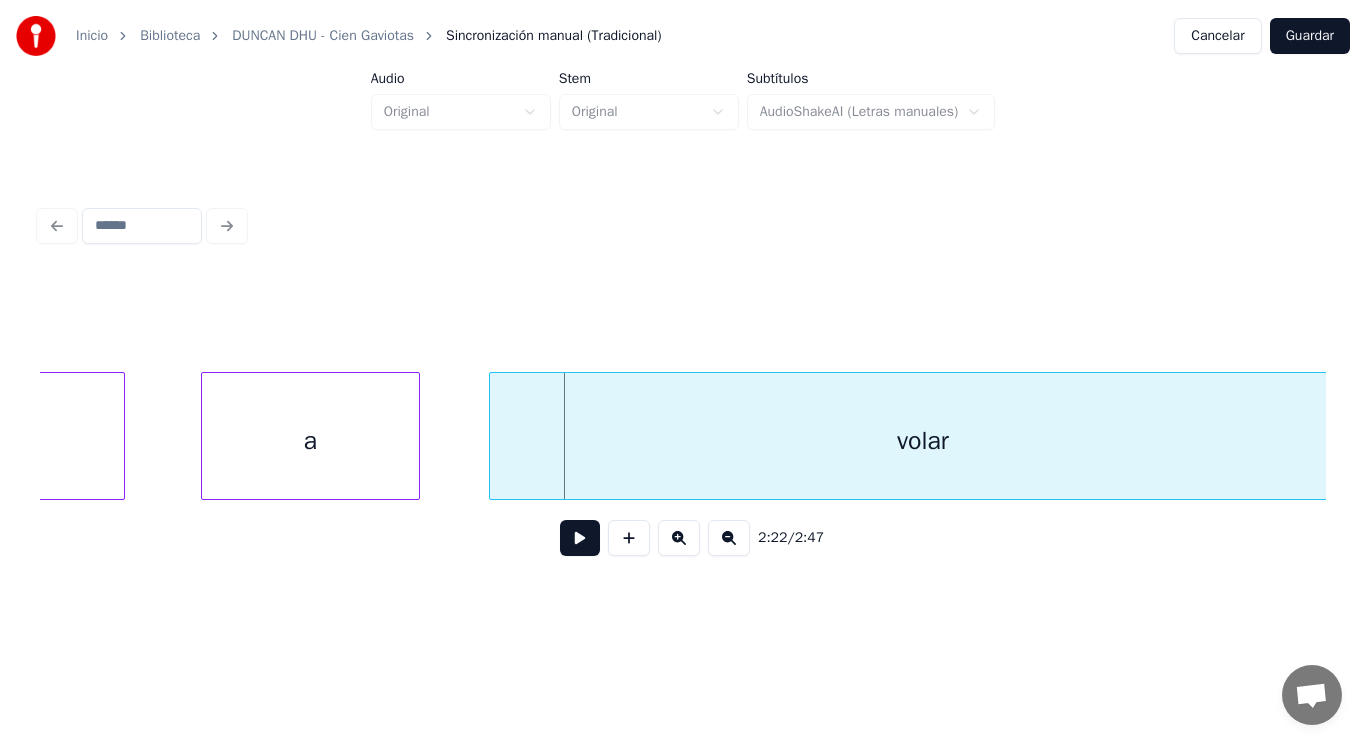 click at bounding box center (416, 436) 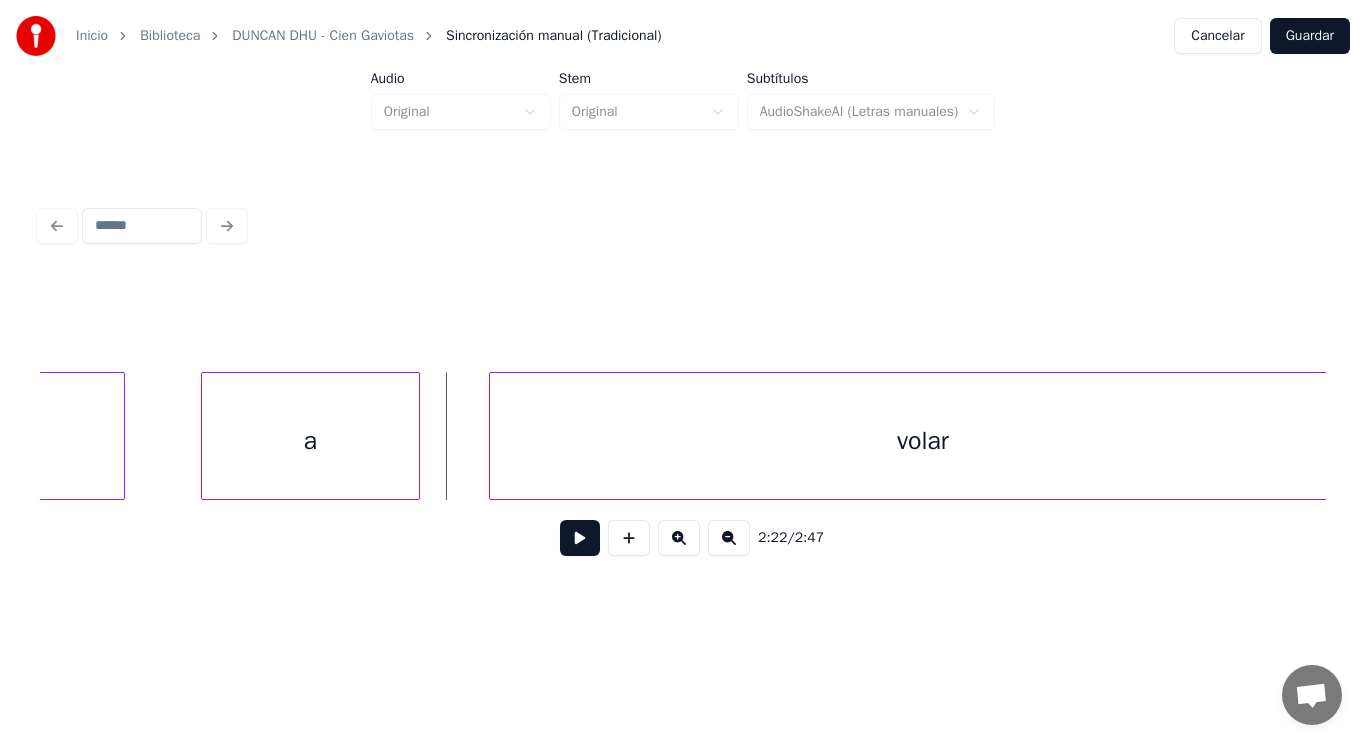 click at bounding box center [580, 538] 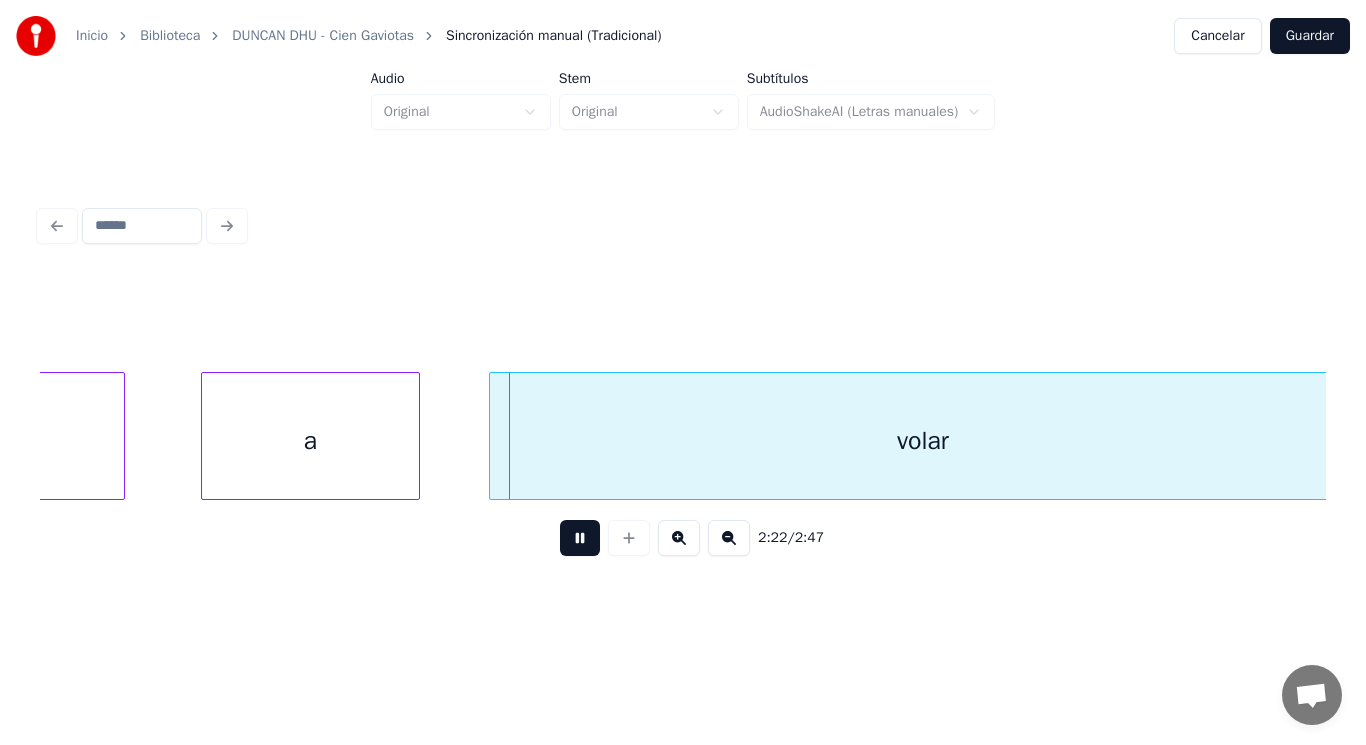 click at bounding box center (580, 538) 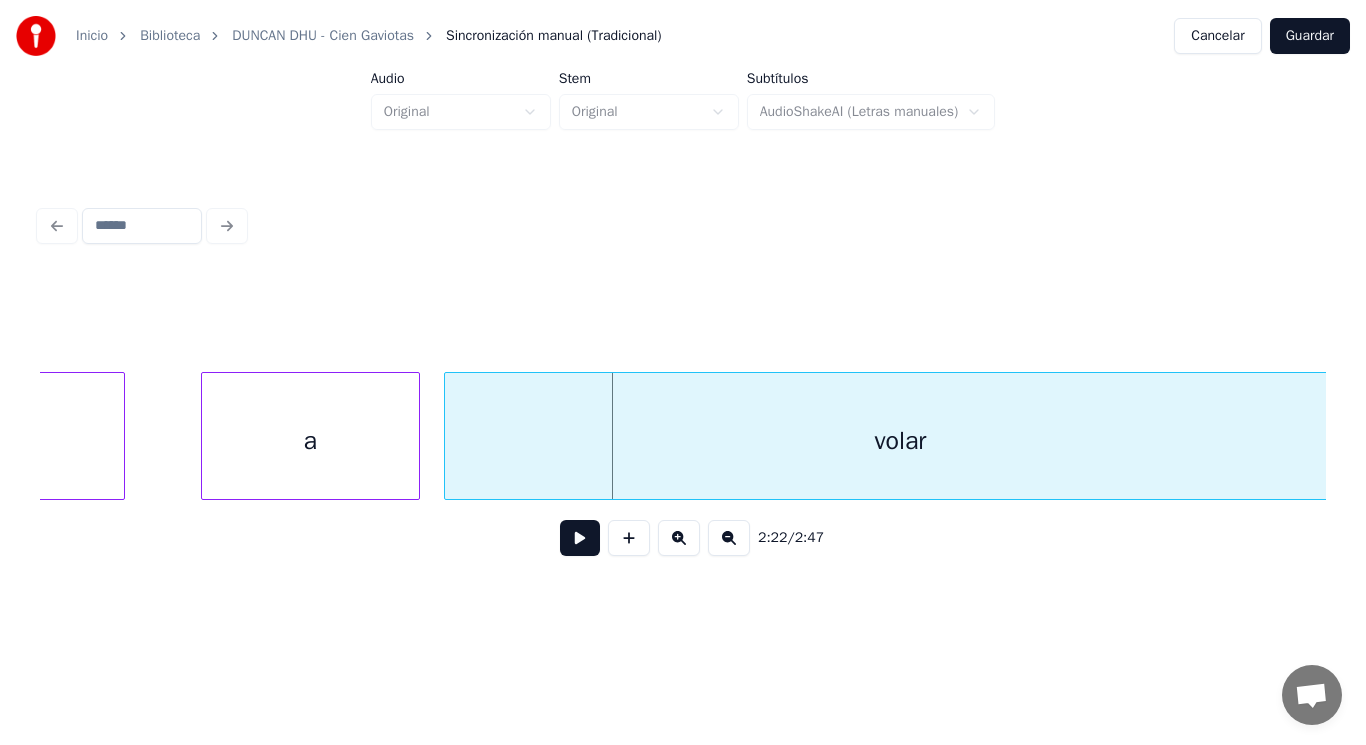 click at bounding box center (448, 436) 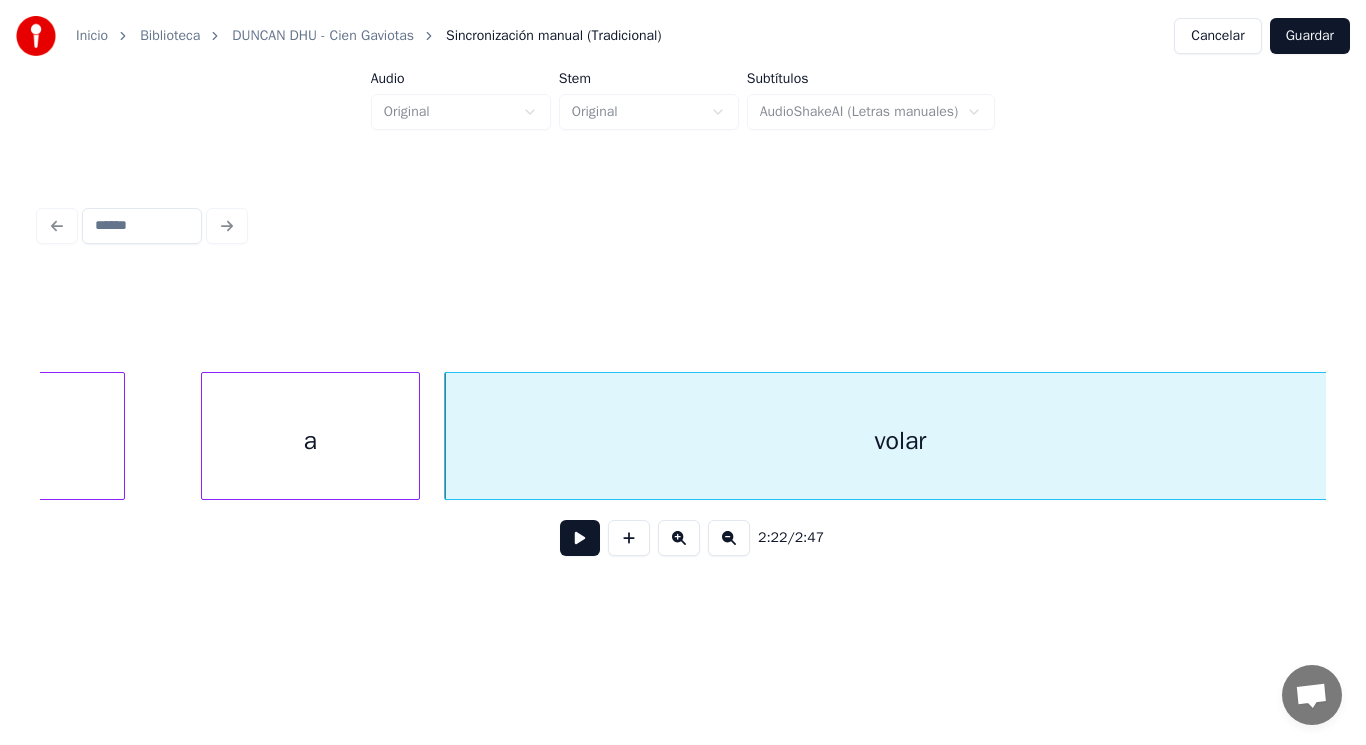 click at bounding box center [580, 538] 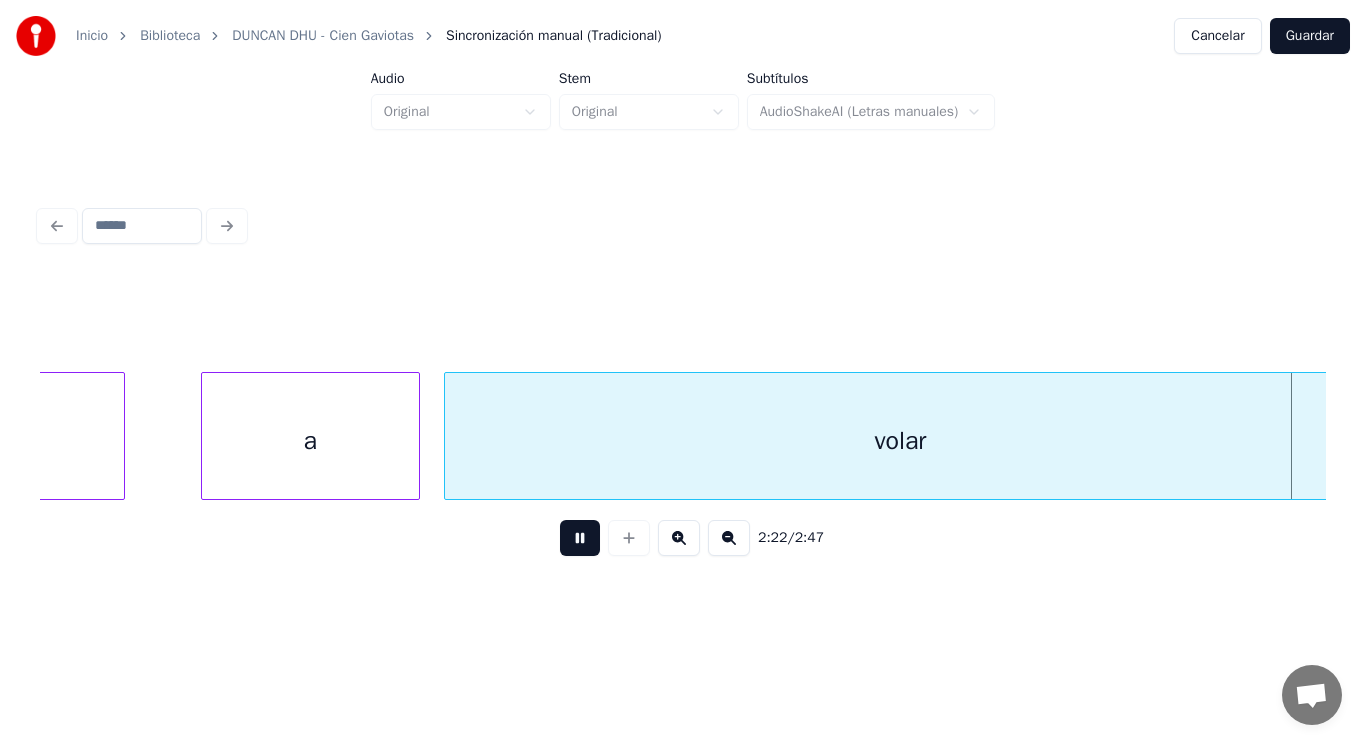 scroll, scrollTop: 0, scrollLeft: 200093, axis: horizontal 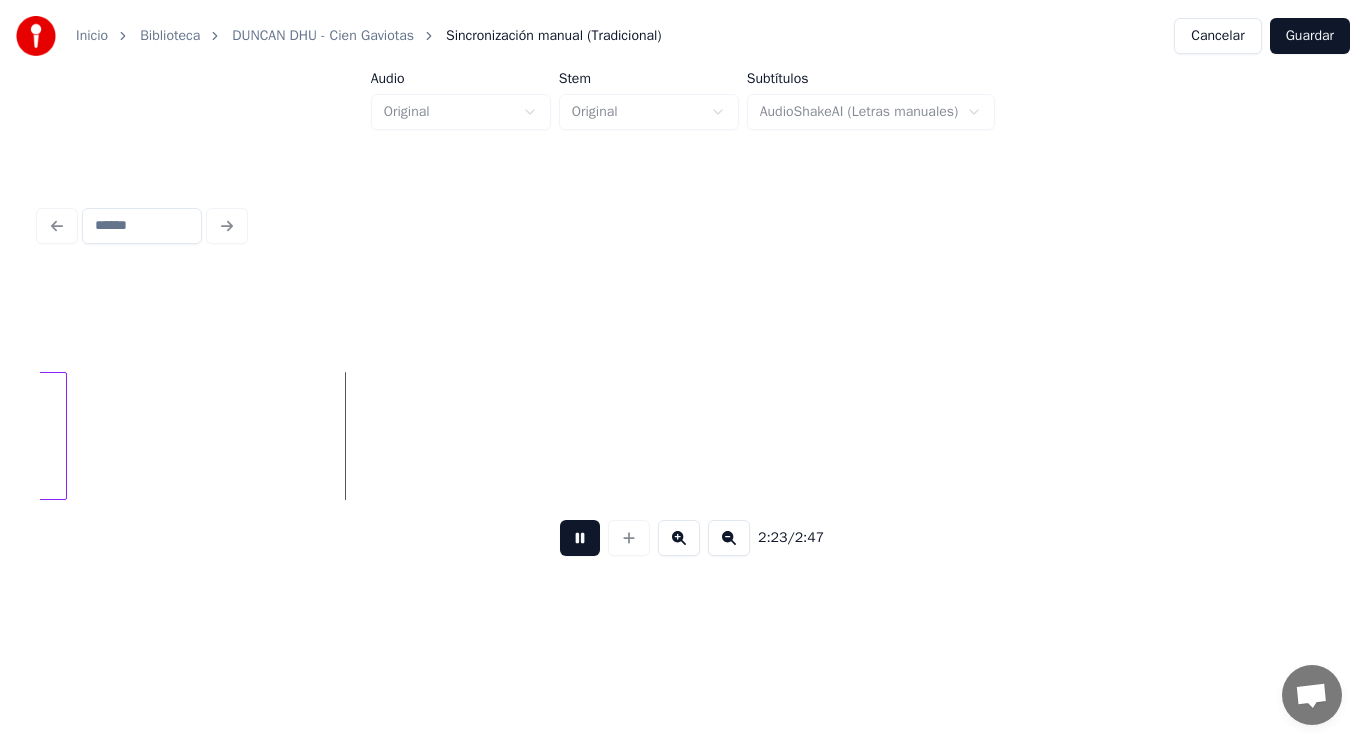 click at bounding box center [580, 538] 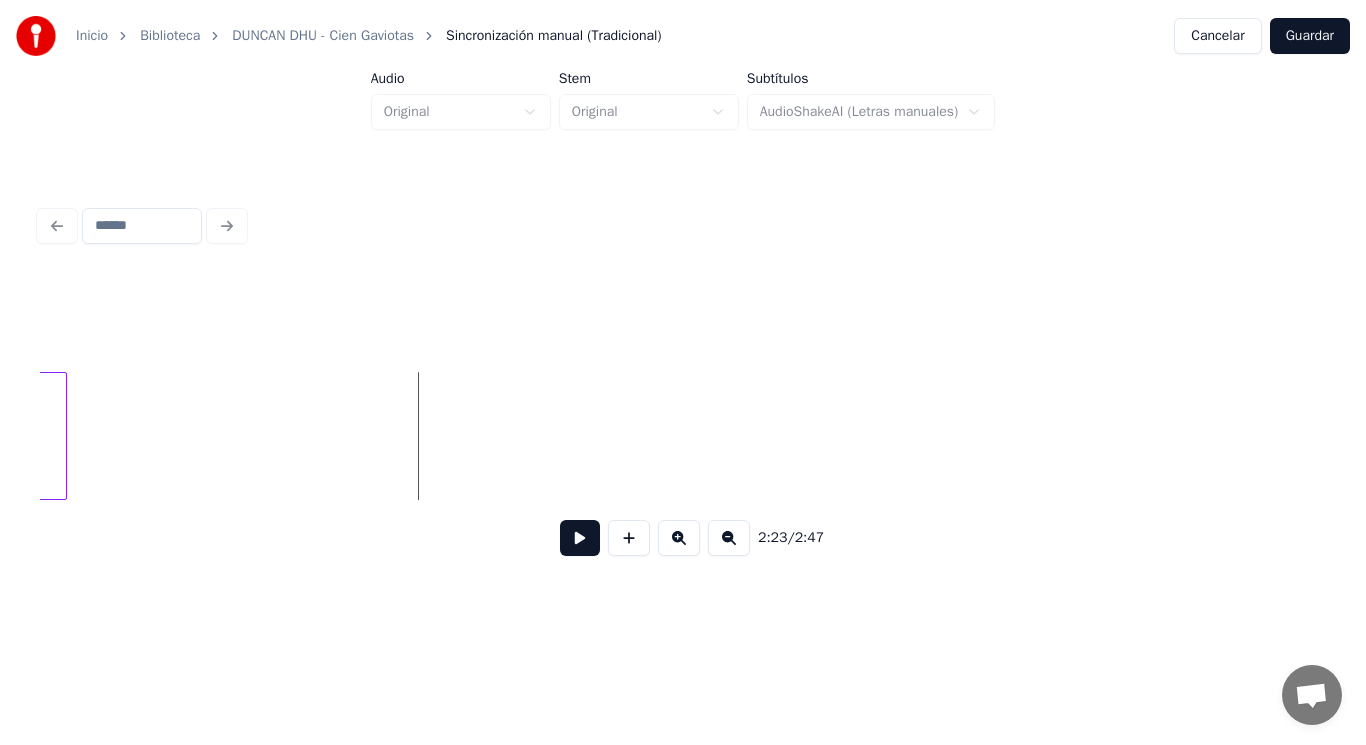 click at bounding box center [580, 538] 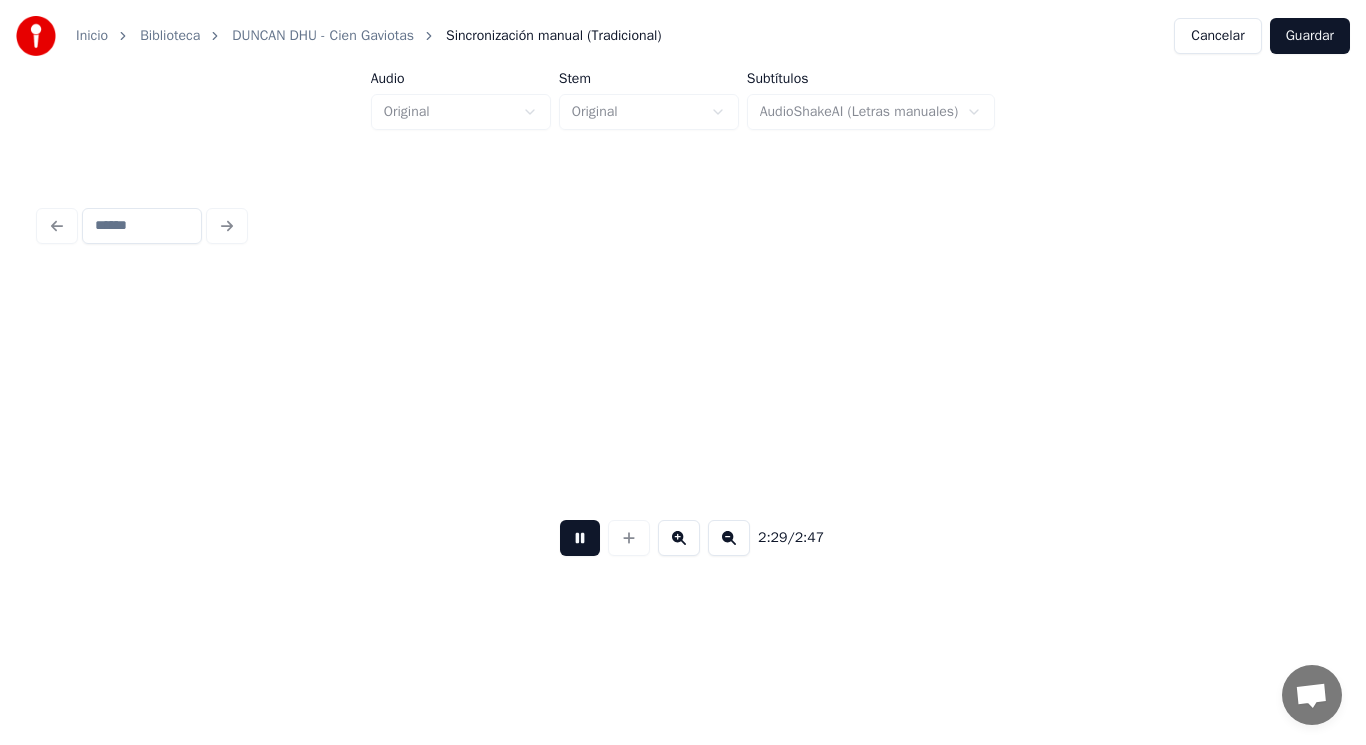 scroll, scrollTop: 0, scrollLeft: 209180, axis: horizontal 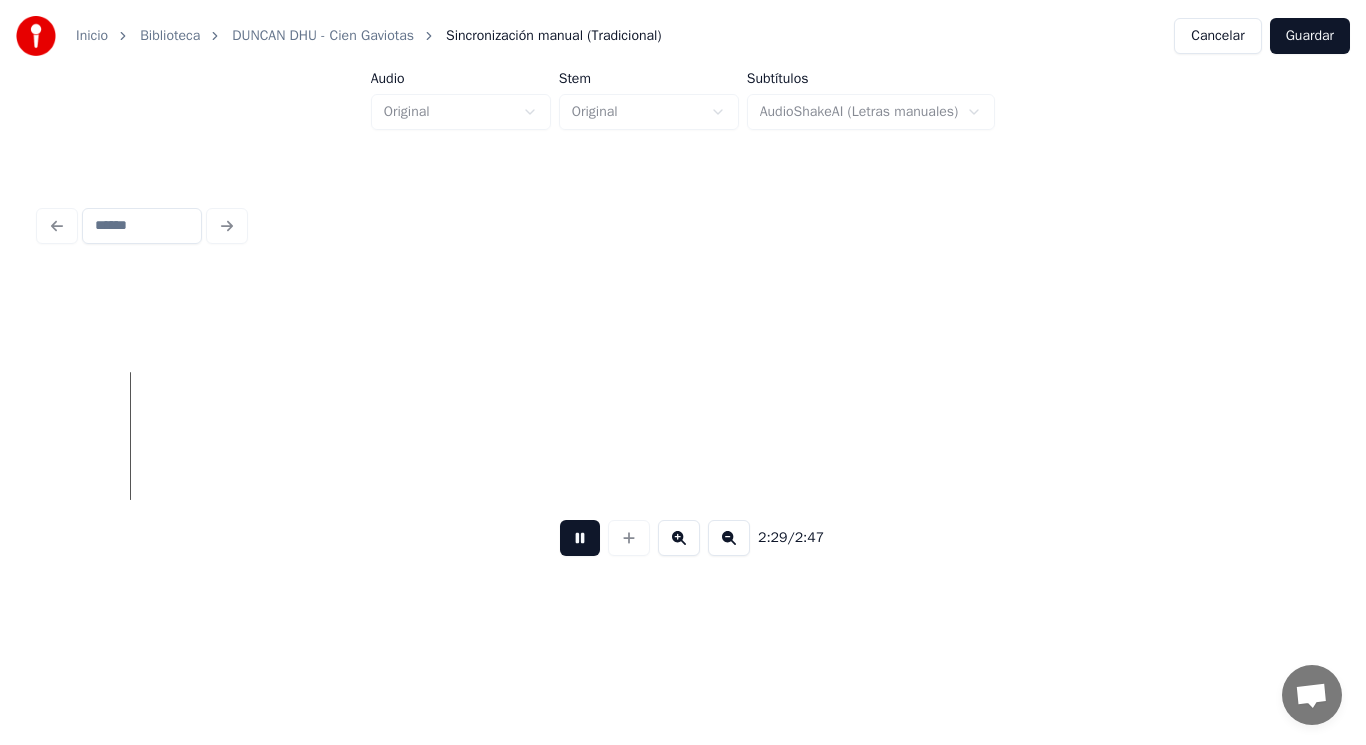click at bounding box center [580, 538] 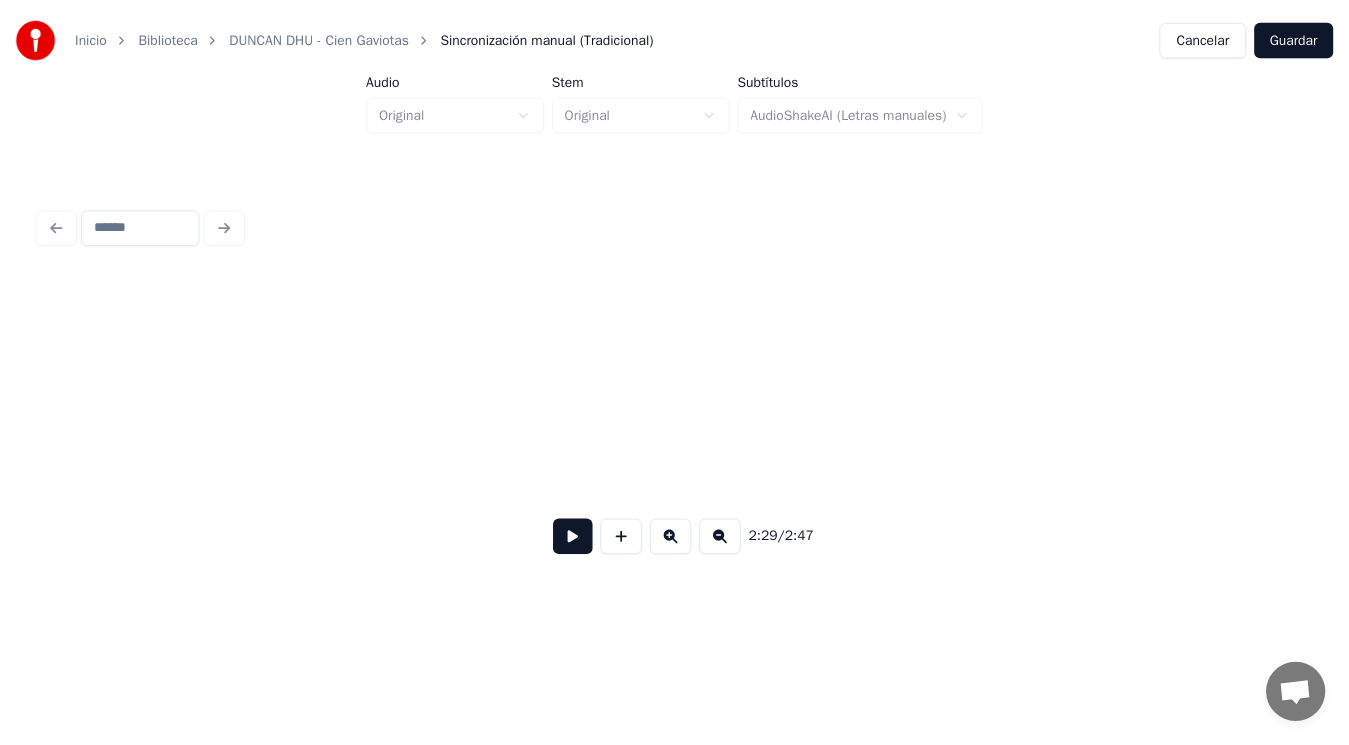 scroll, scrollTop: 0, scrollLeft: 230698, axis: horizontal 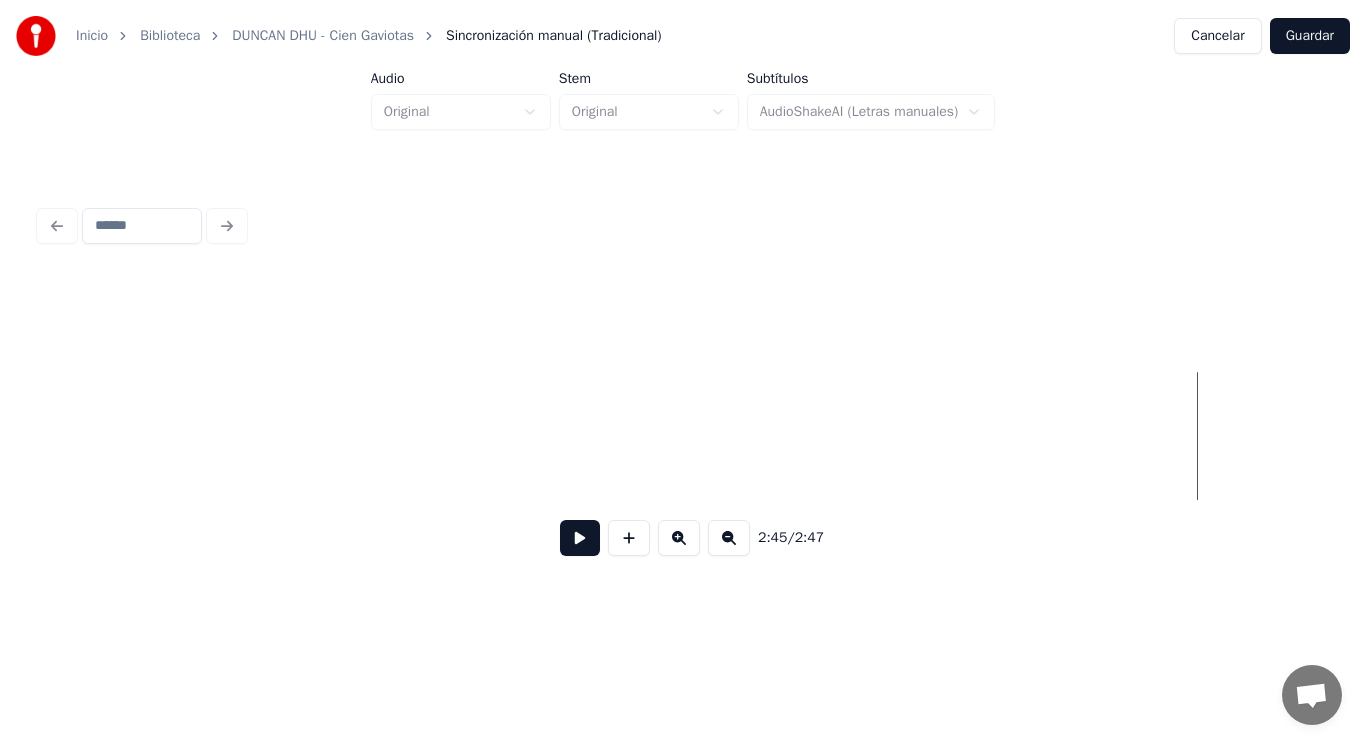 click on "Guardar" at bounding box center [1310, 36] 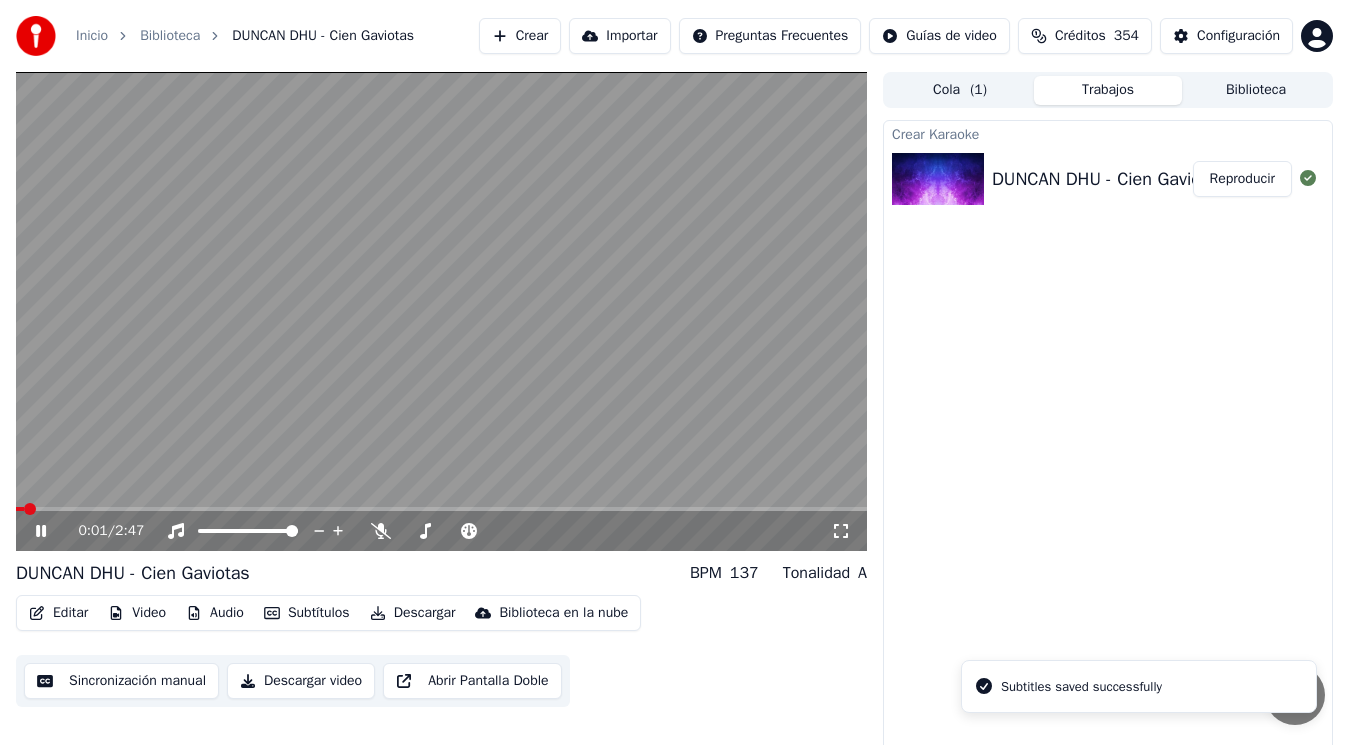 click 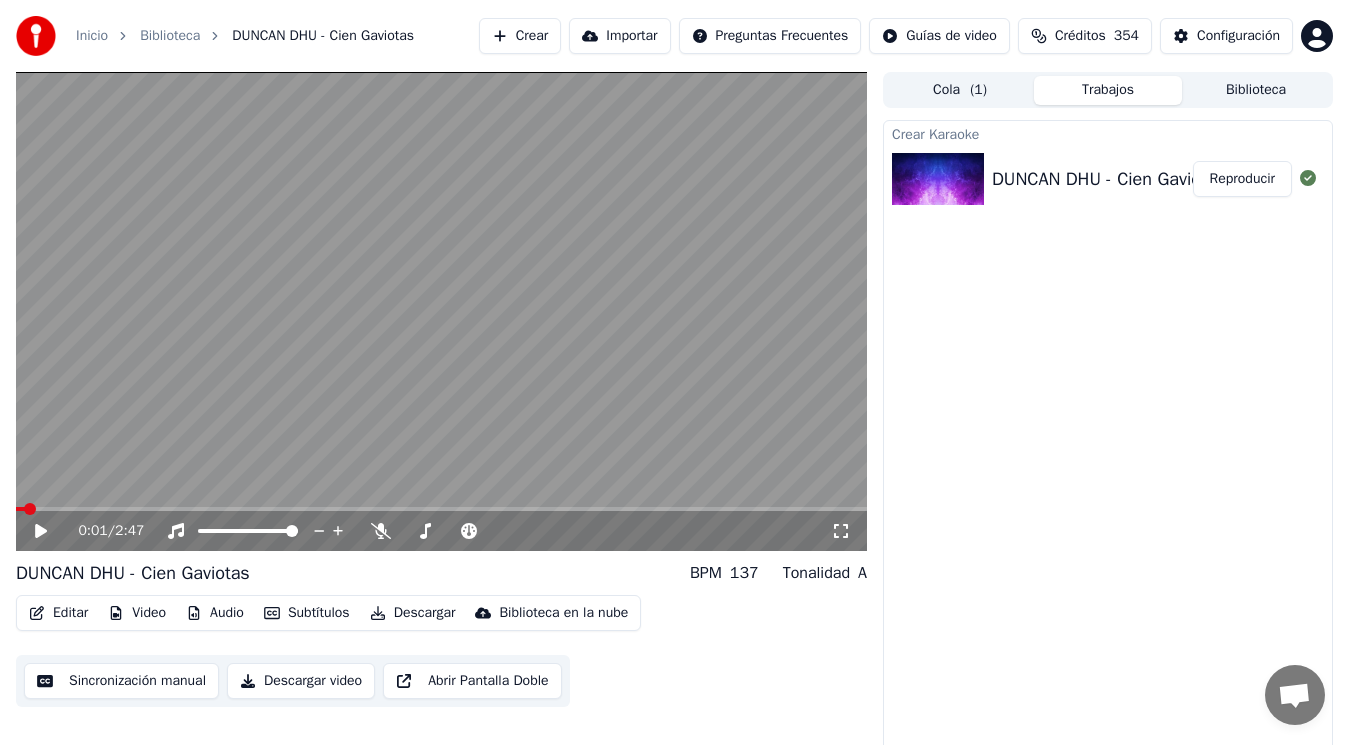 click on "Descargar" at bounding box center [413, 613] 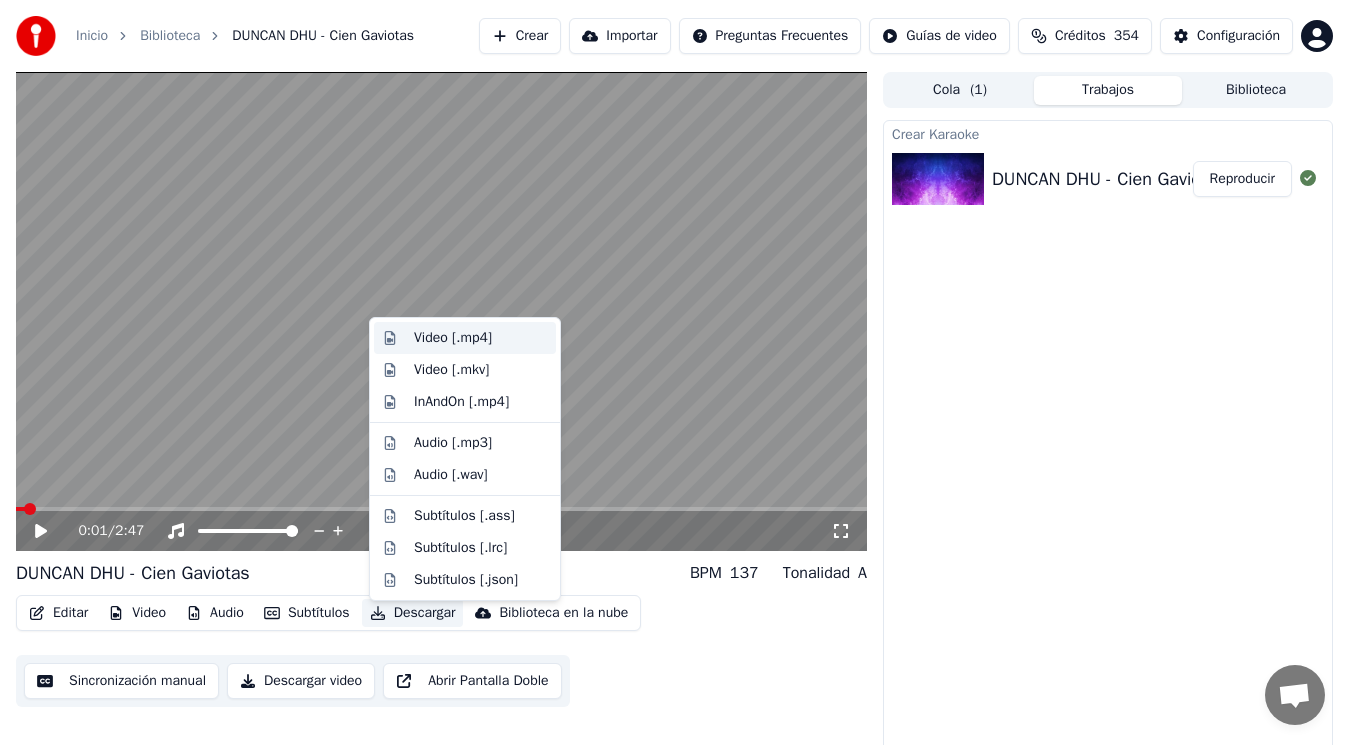 click on "Video [.mp4]" at bounding box center (453, 338) 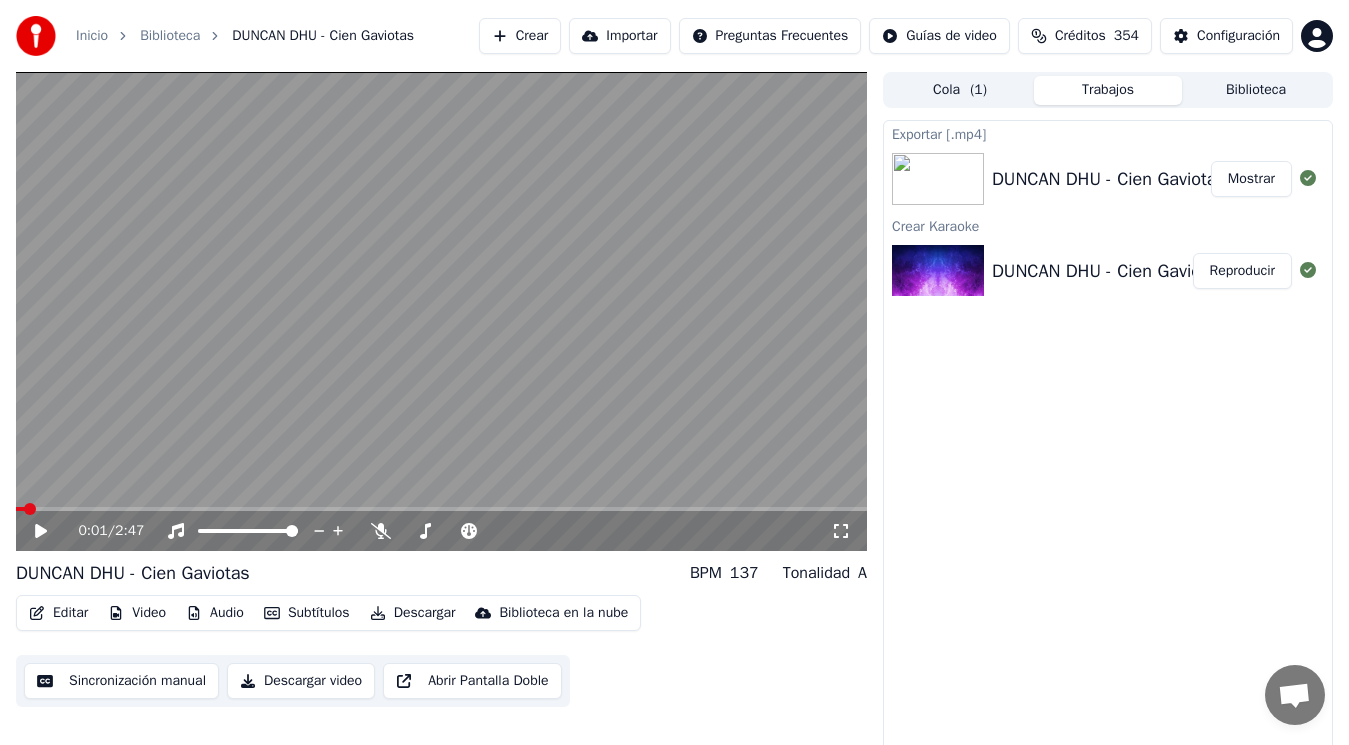 click on "Mostrar" at bounding box center (1251, 179) 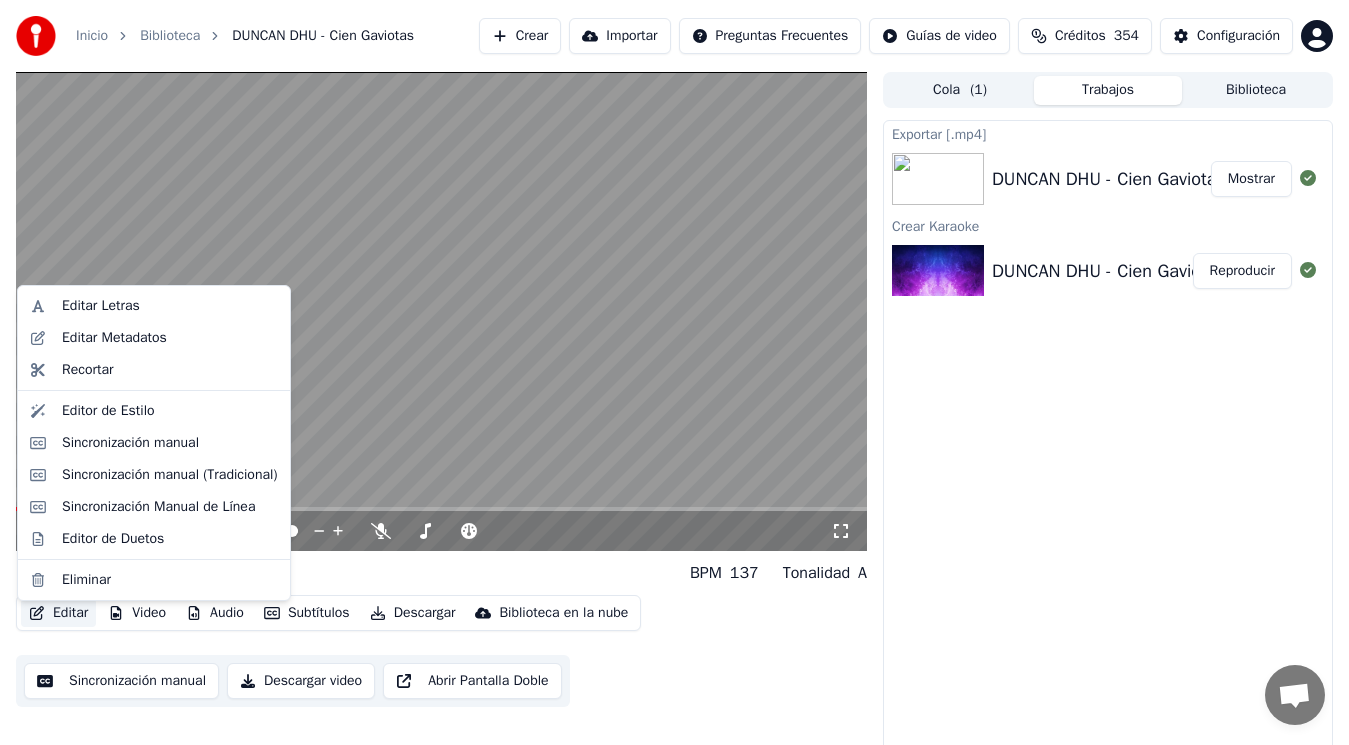 click on "Editar" at bounding box center [58, 613] 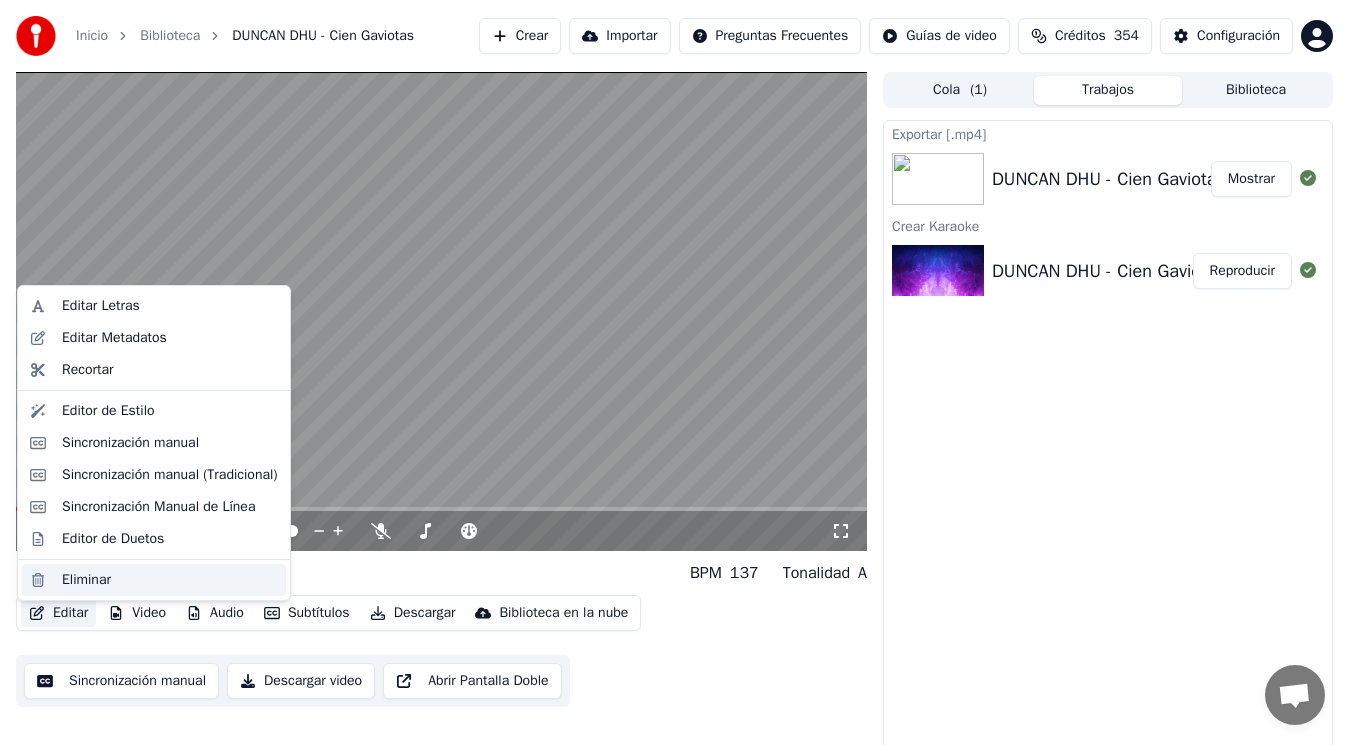 click on "Eliminar" at bounding box center [86, 580] 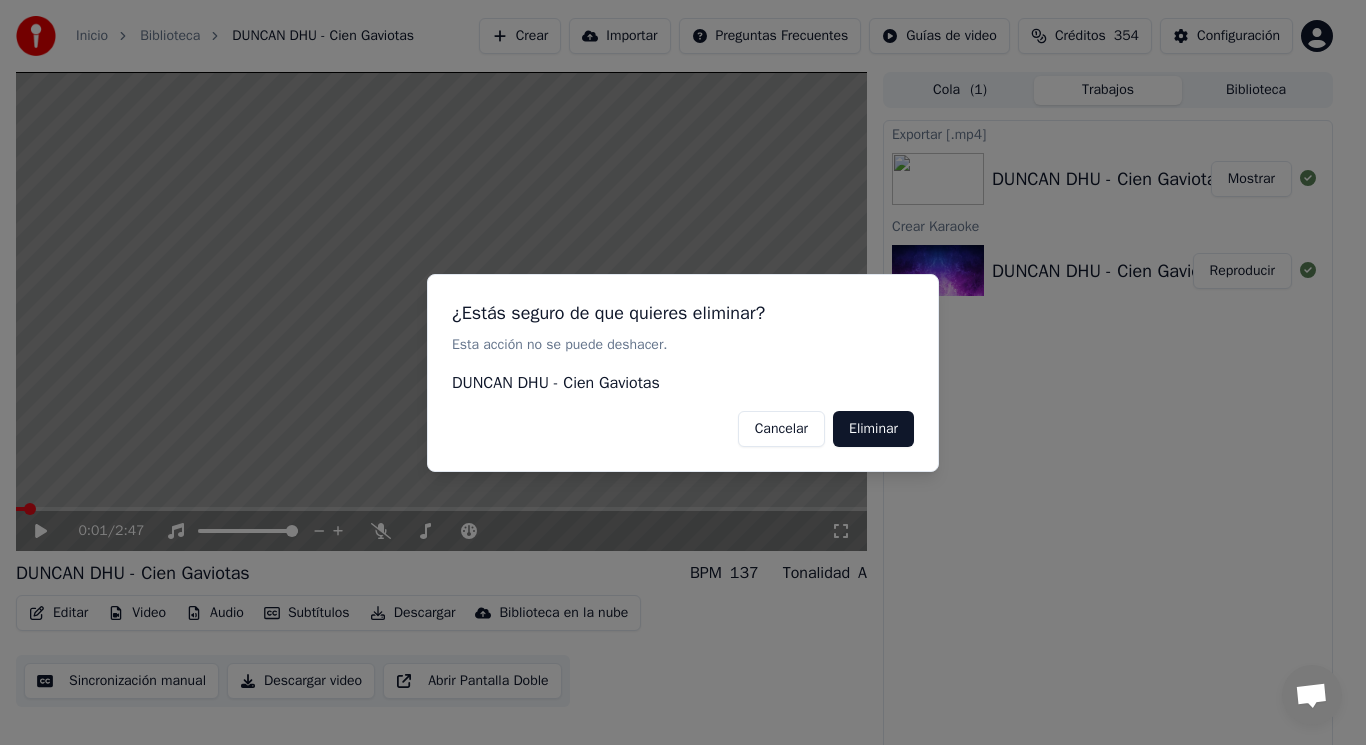 click on "Eliminar" at bounding box center (873, 428) 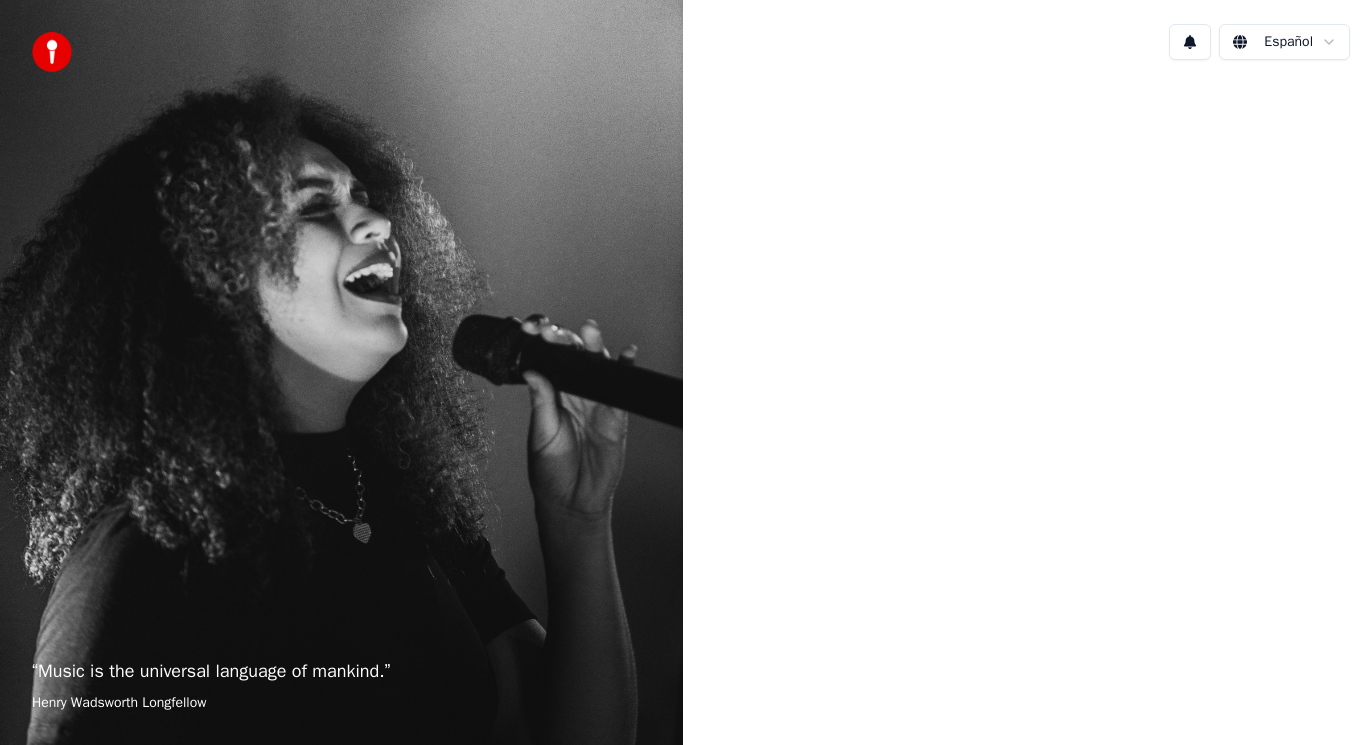 scroll, scrollTop: 0, scrollLeft: 0, axis: both 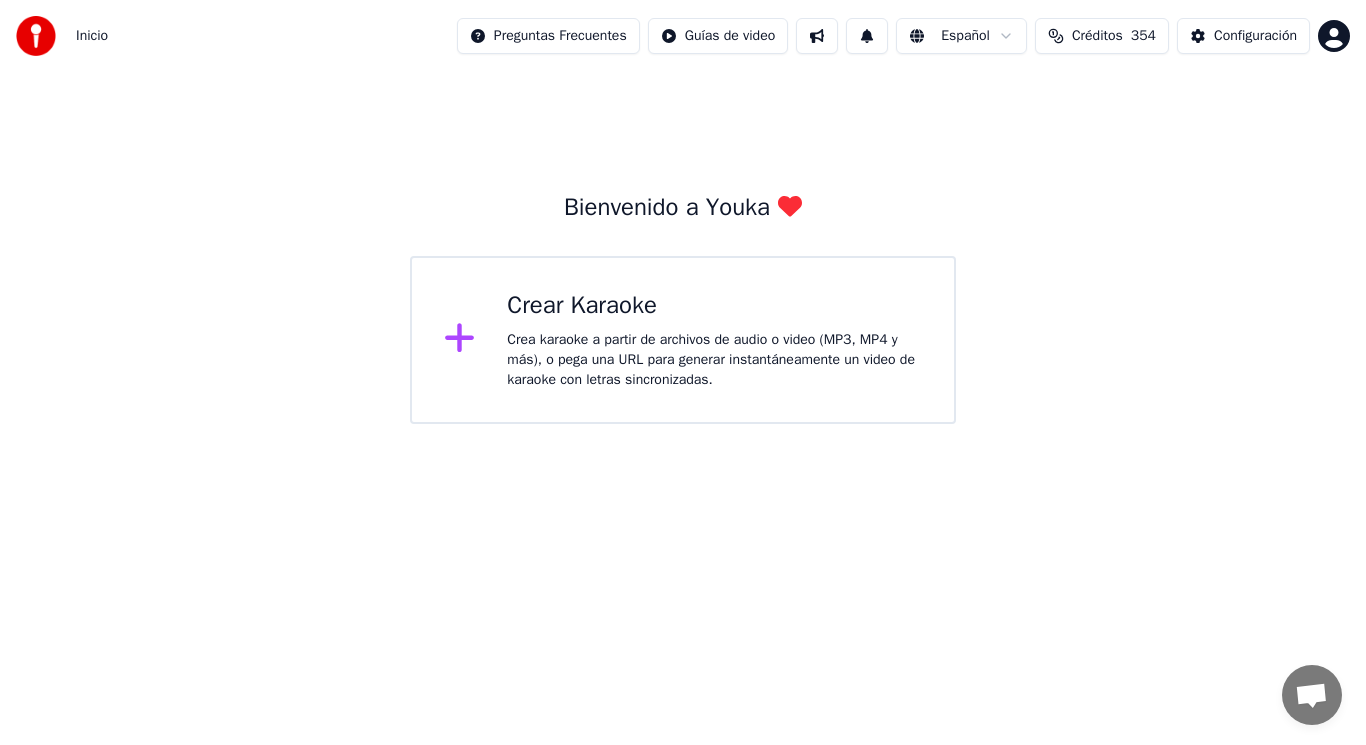 click on "Crea karaoke a partir de archivos de audio o video (MP3, MP4 y más), o pega una URL para generar instantáneamente un video de karaoke con letras sincronizadas." at bounding box center (714, 360) 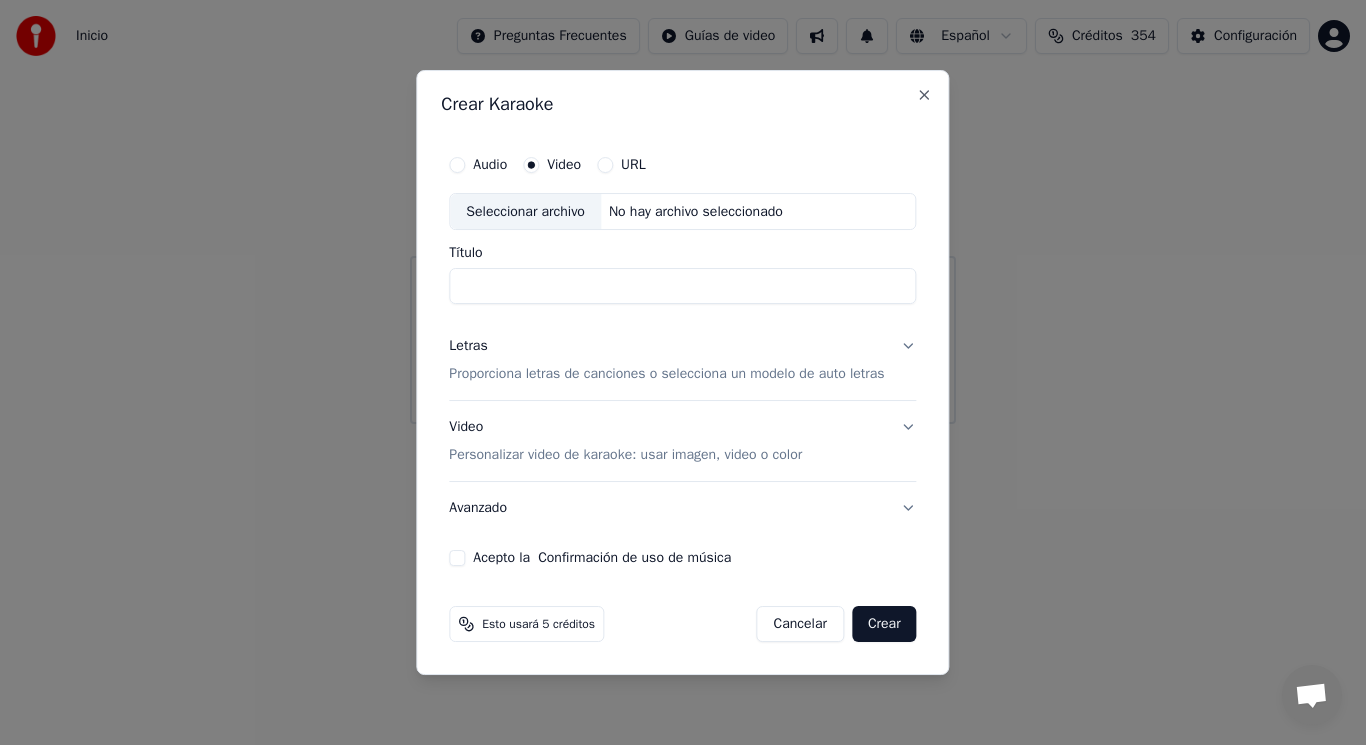 click on "Seleccionar archivo" at bounding box center (525, 212) 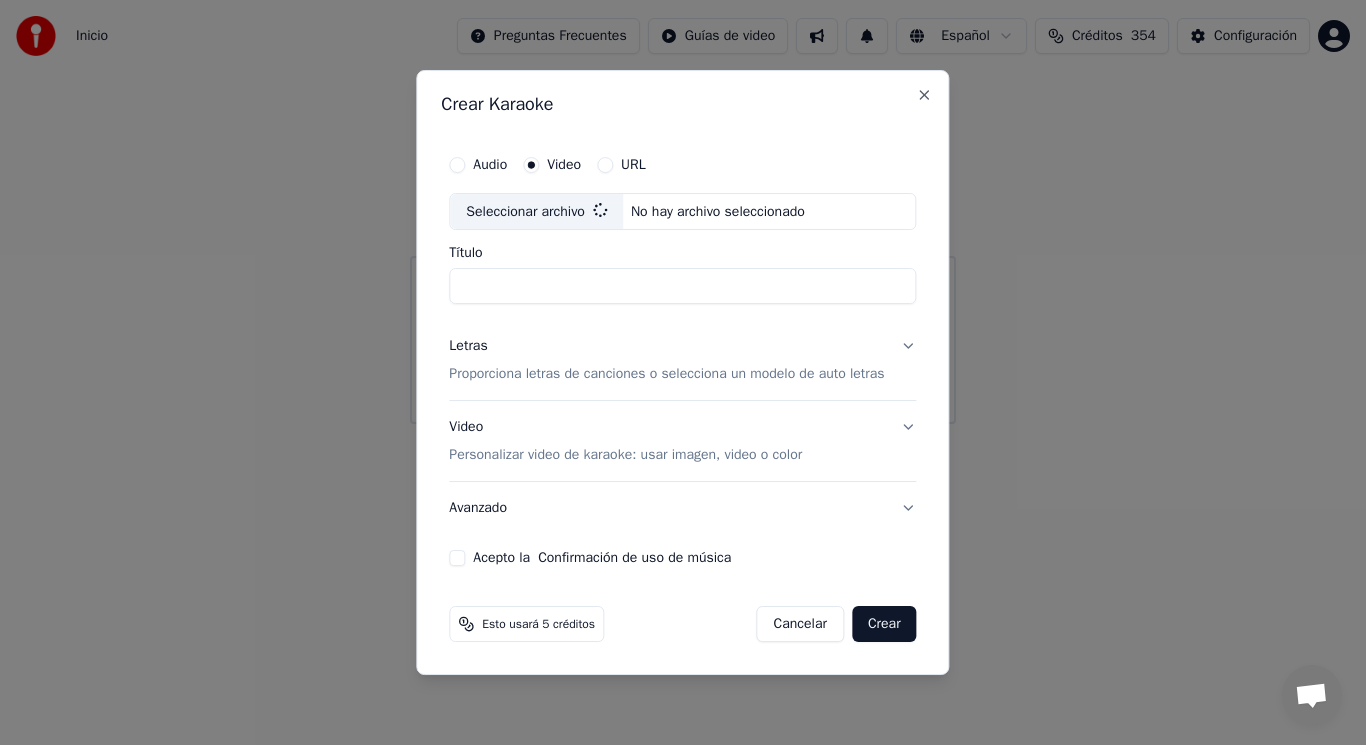 type on "**********" 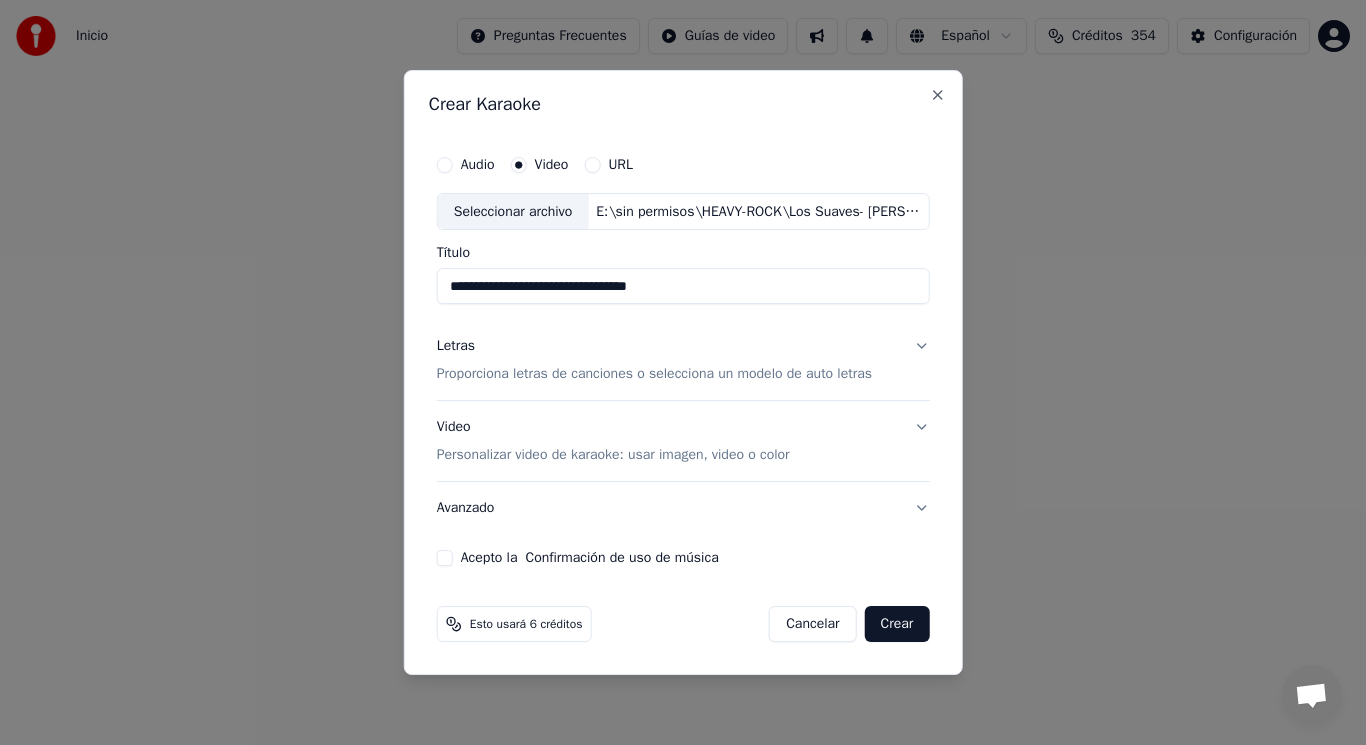 click on "Letras Proporciona letras de canciones o selecciona un modelo de auto letras" at bounding box center (683, 361) 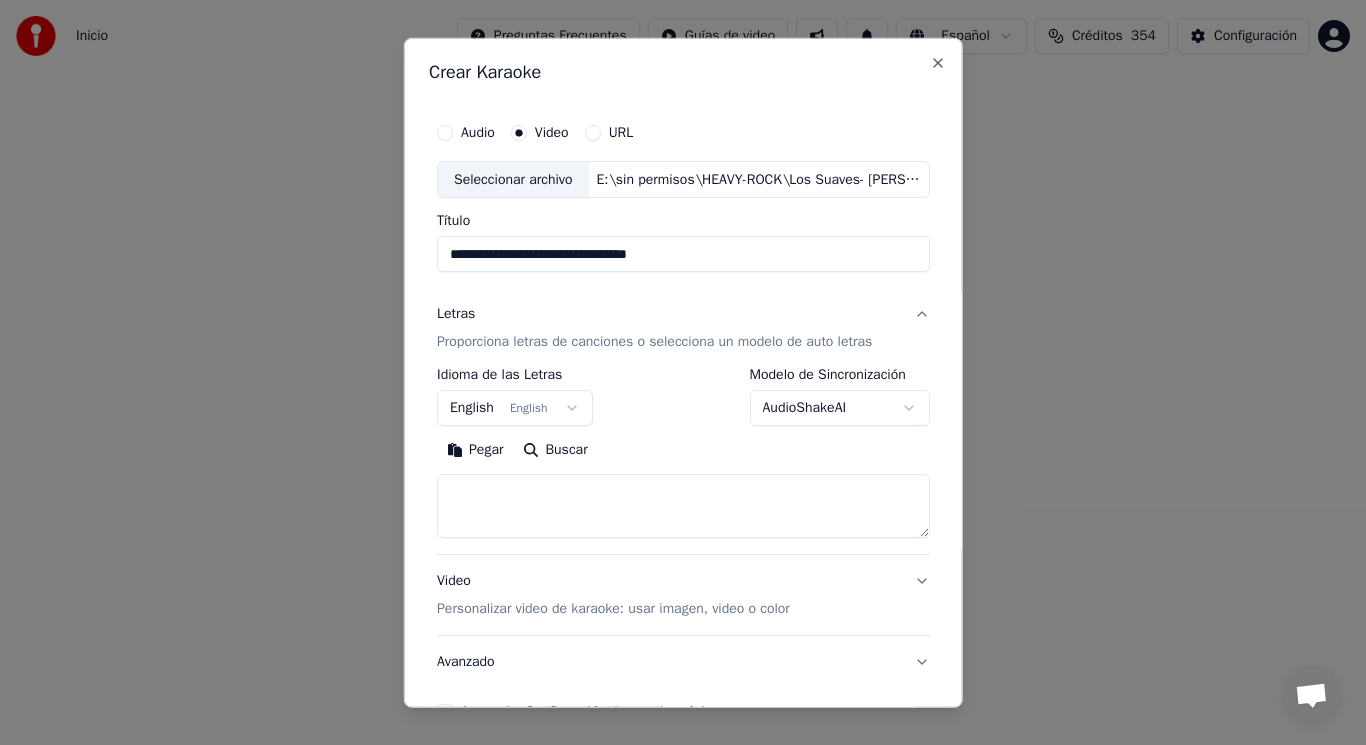 click on "English English" at bounding box center [515, 408] 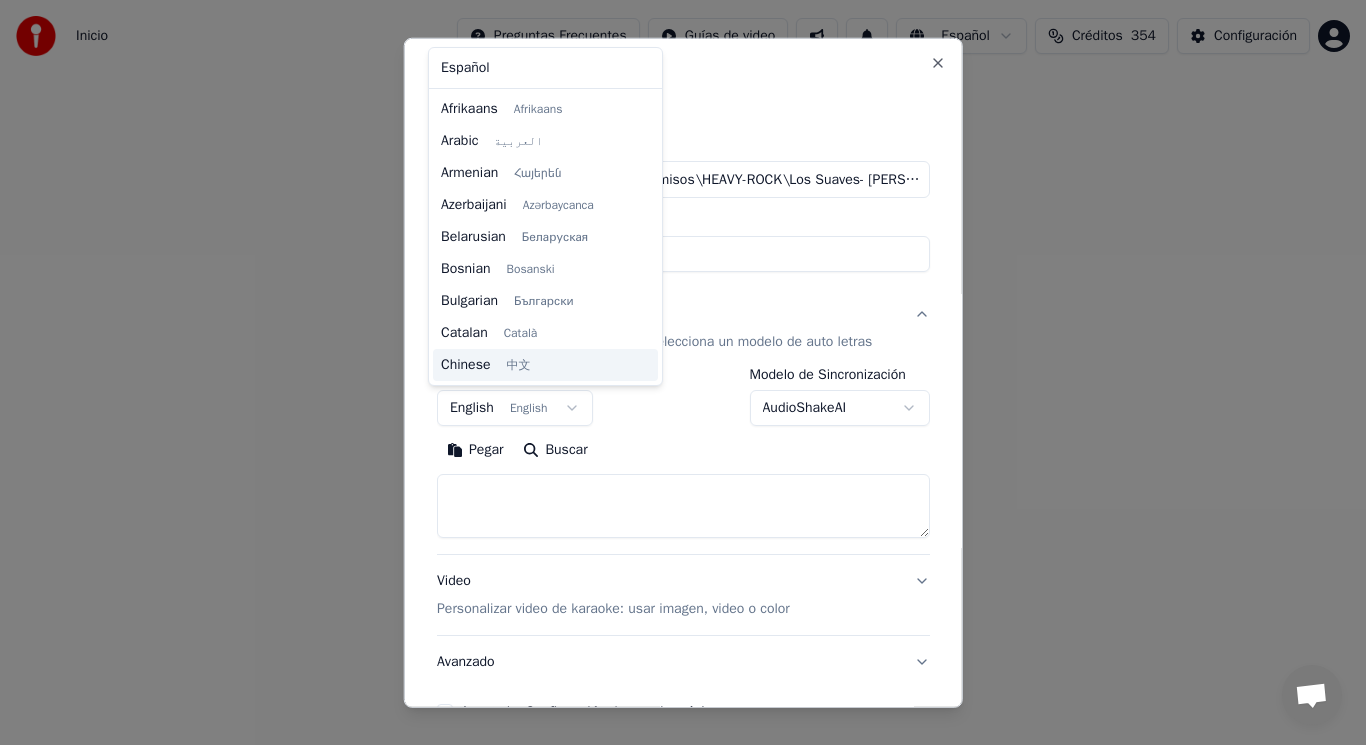 scroll, scrollTop: 160, scrollLeft: 0, axis: vertical 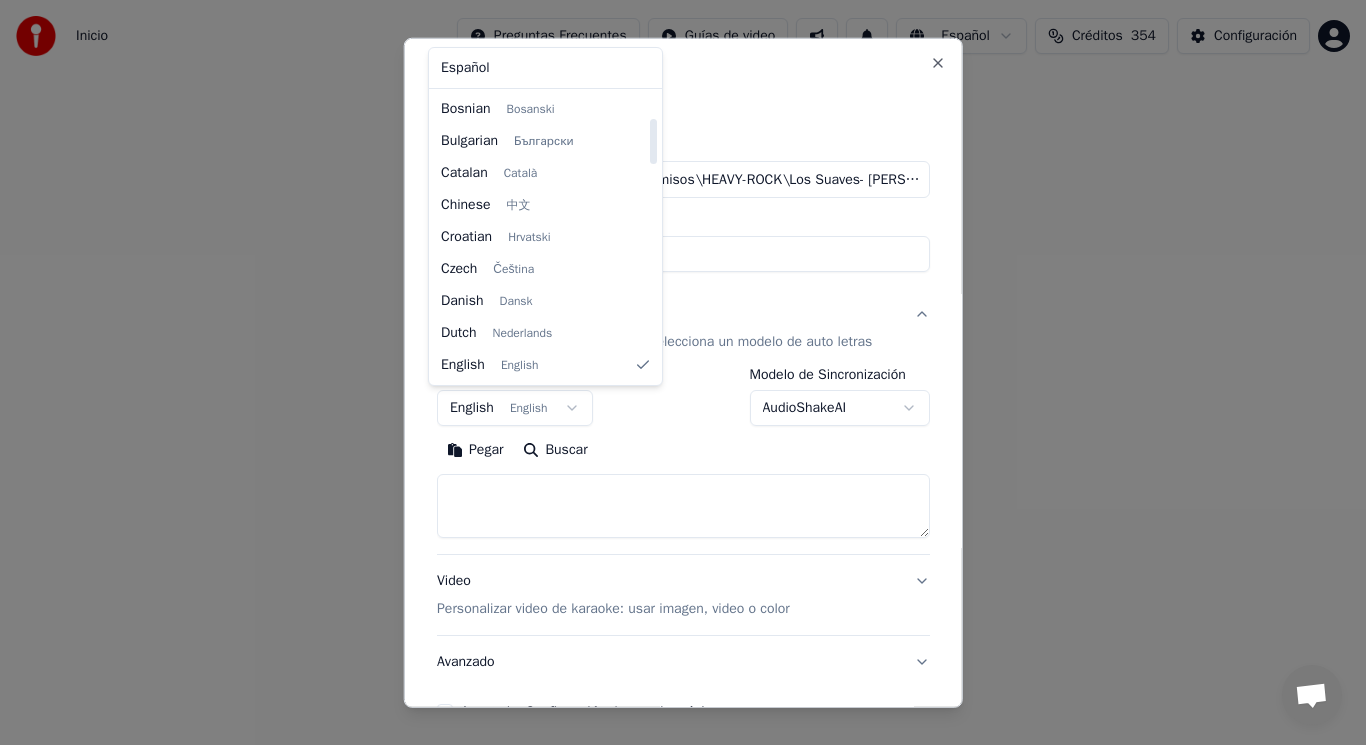 select on "**" 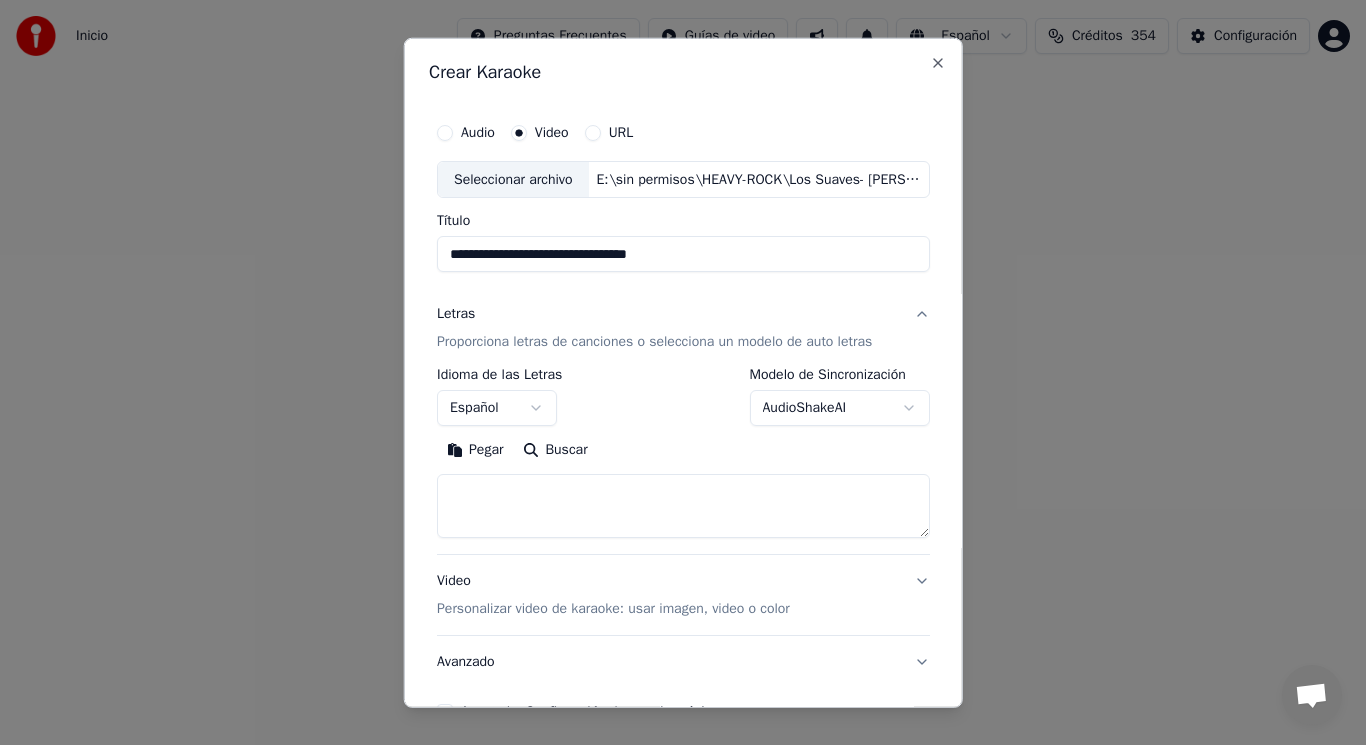 click at bounding box center (683, 506) 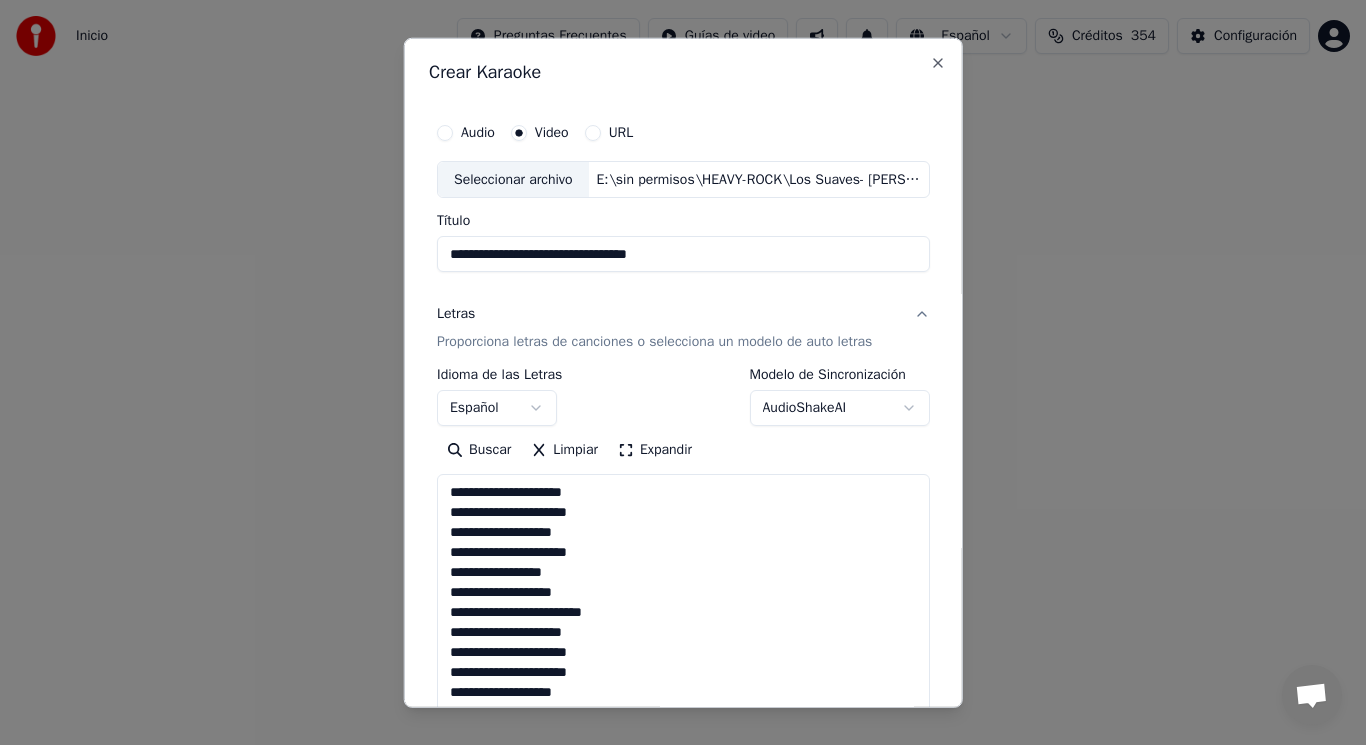 scroll, scrollTop: 785, scrollLeft: 0, axis: vertical 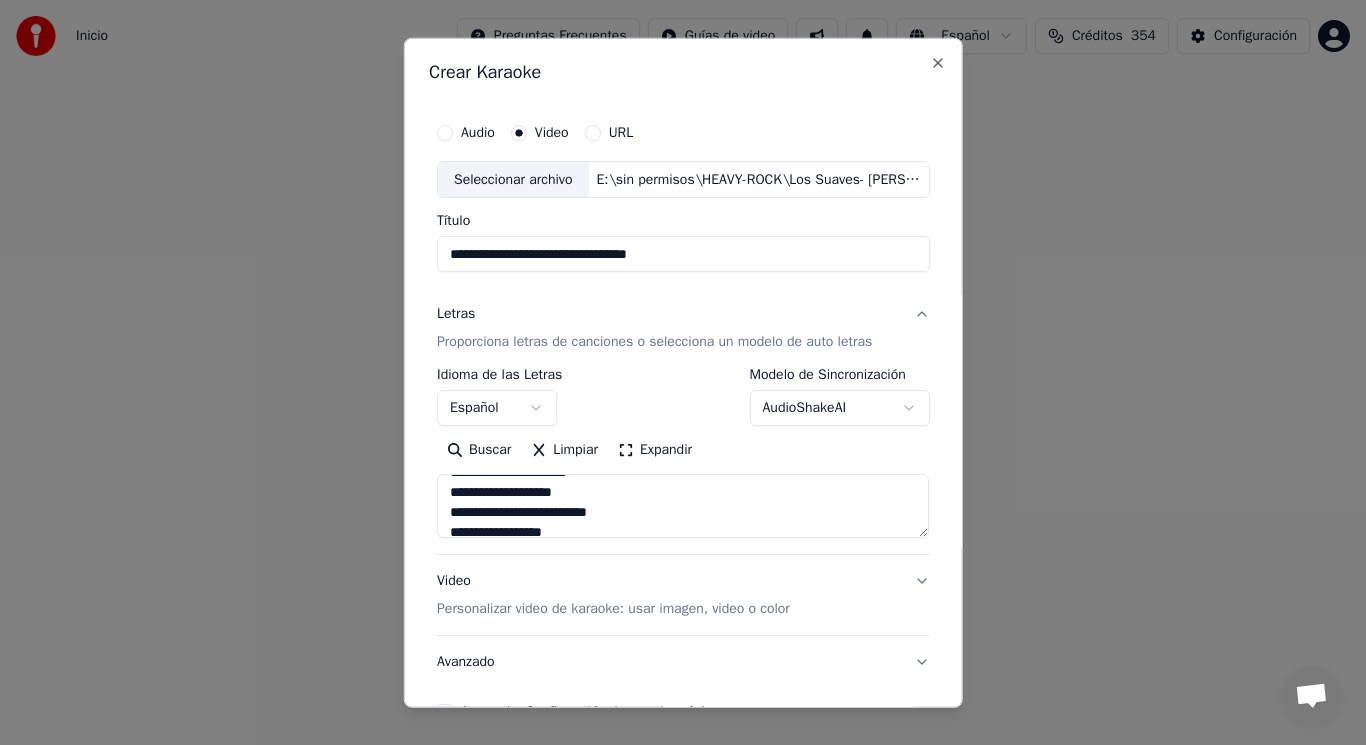 click at bounding box center [683, 506] 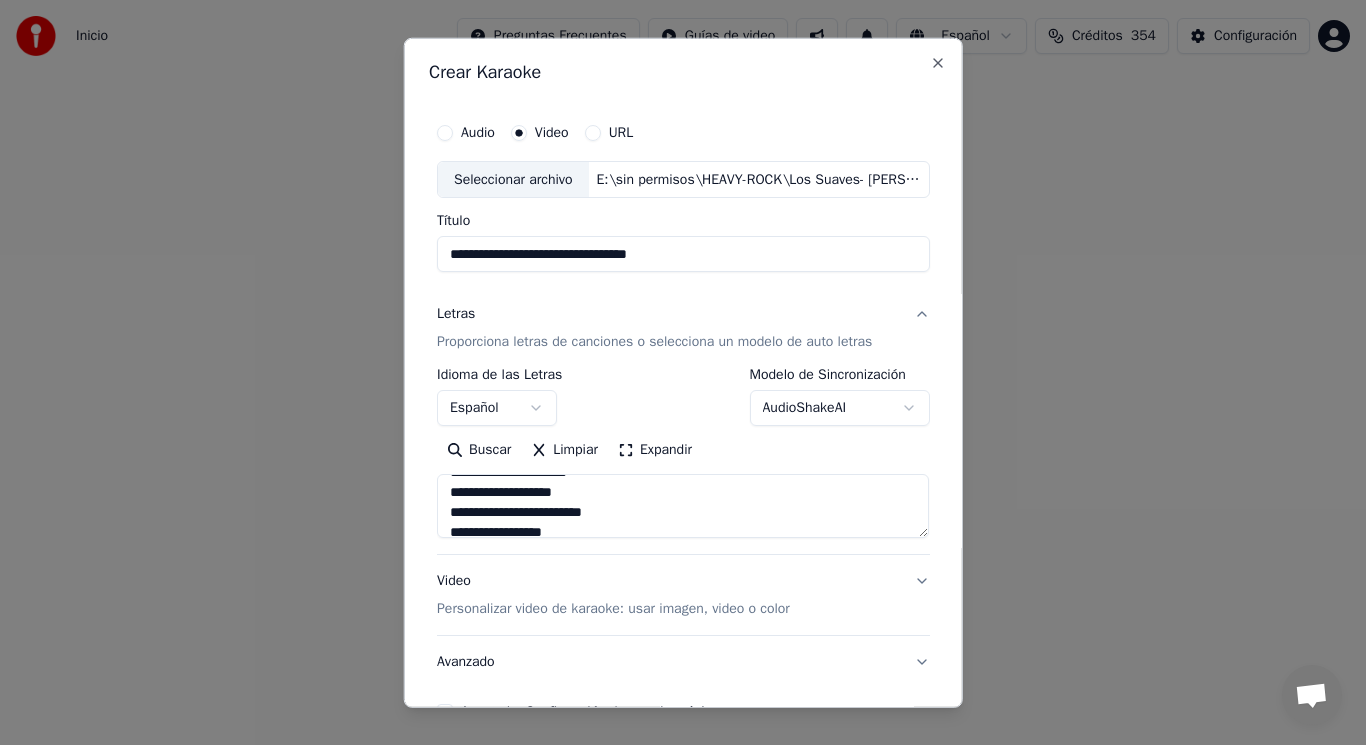 scroll, scrollTop: 240, scrollLeft: 0, axis: vertical 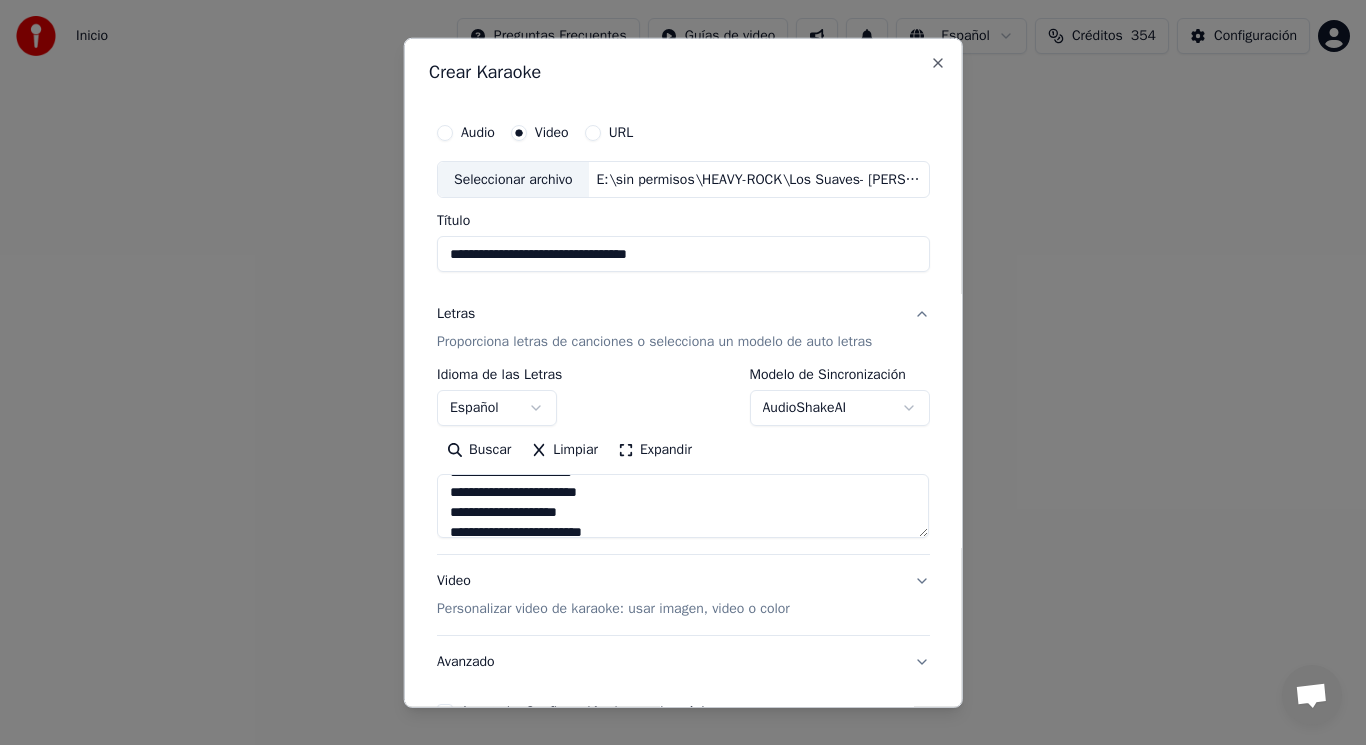 click at bounding box center (683, 506) 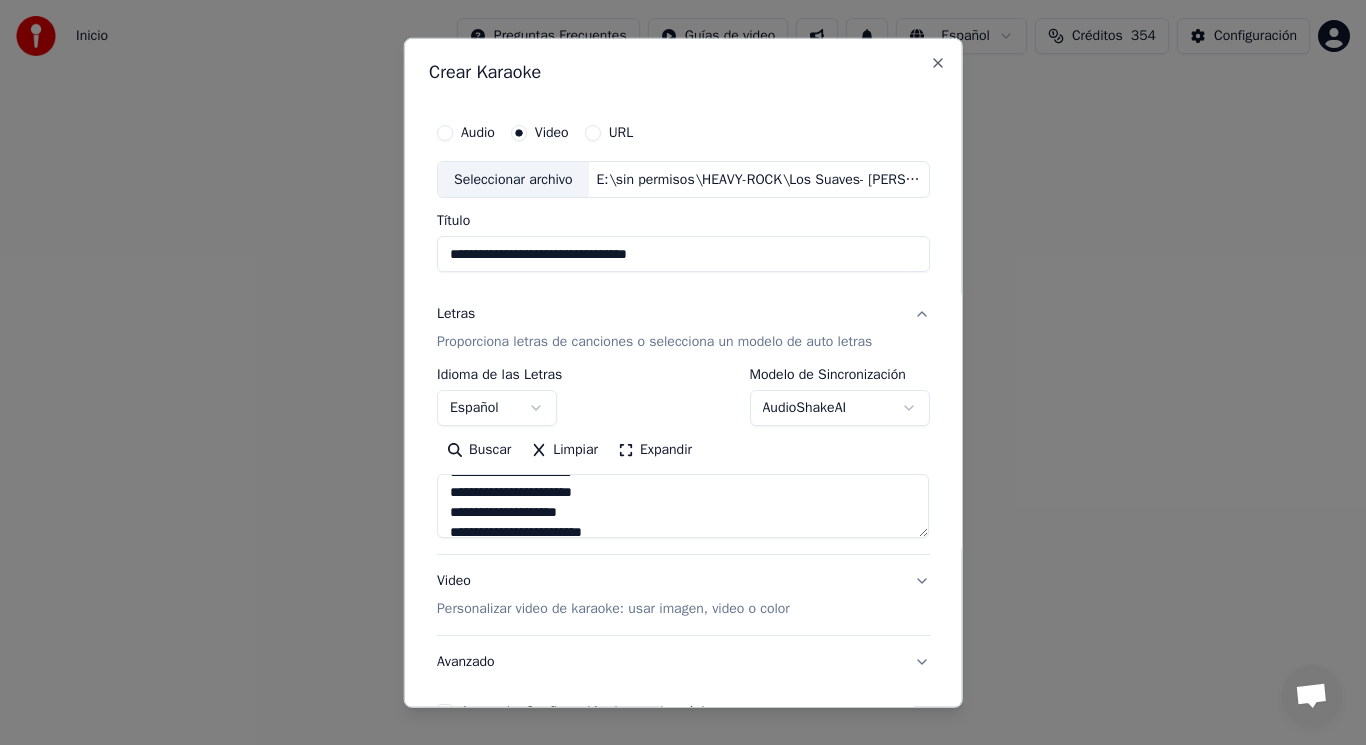 scroll, scrollTop: 320, scrollLeft: 0, axis: vertical 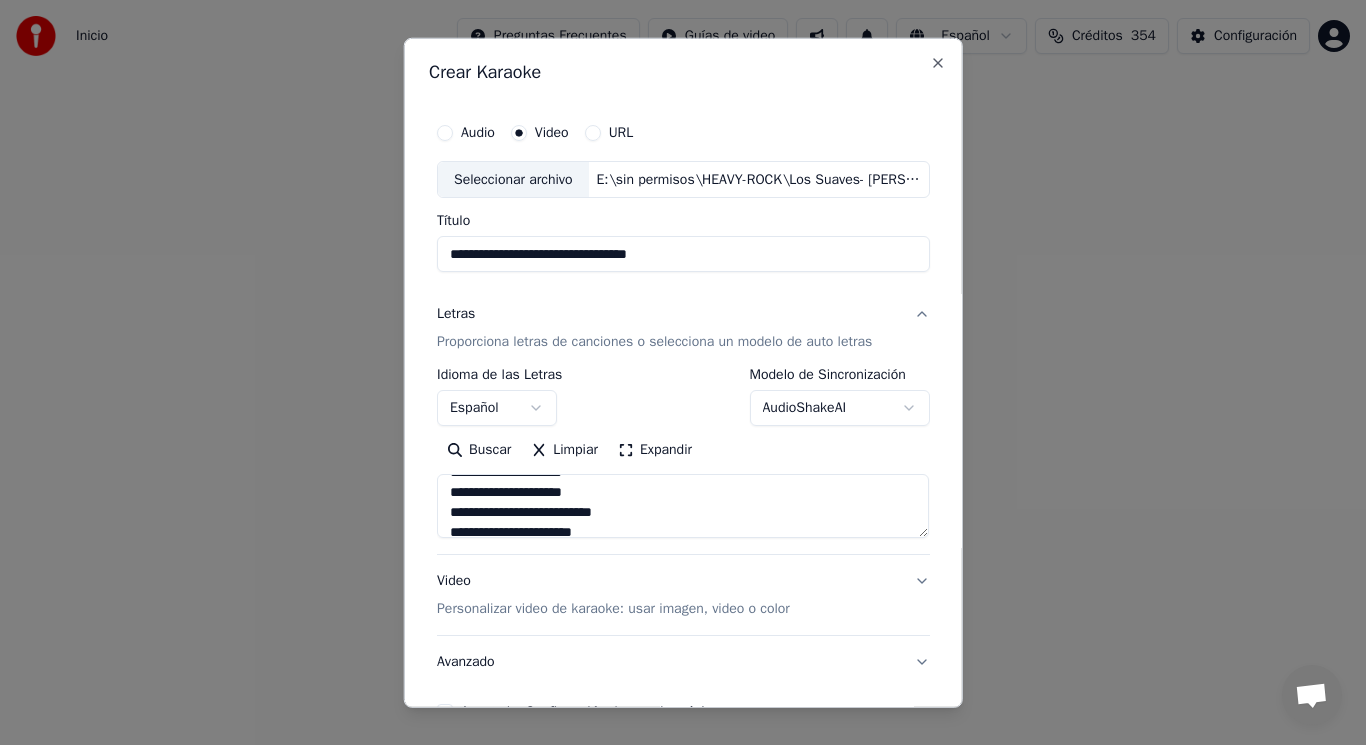 click at bounding box center (683, 506) 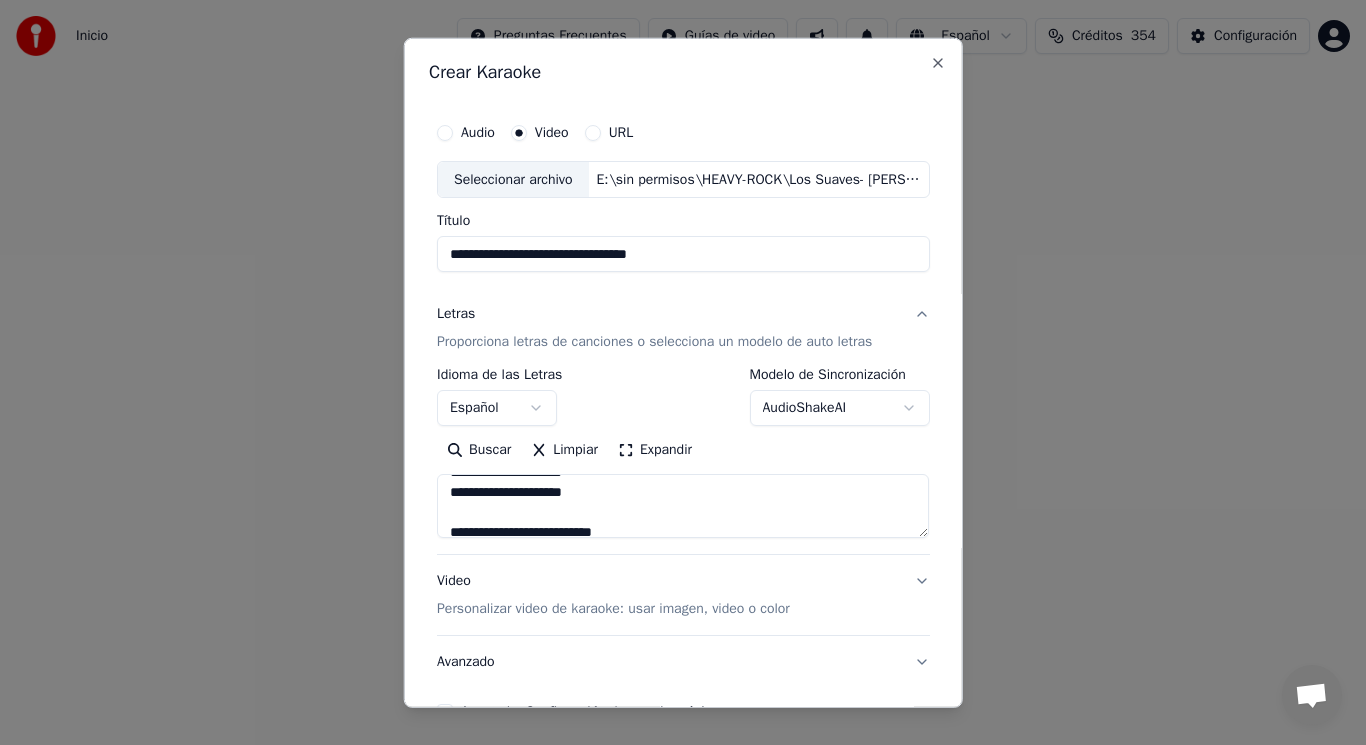 scroll, scrollTop: 427, scrollLeft: 0, axis: vertical 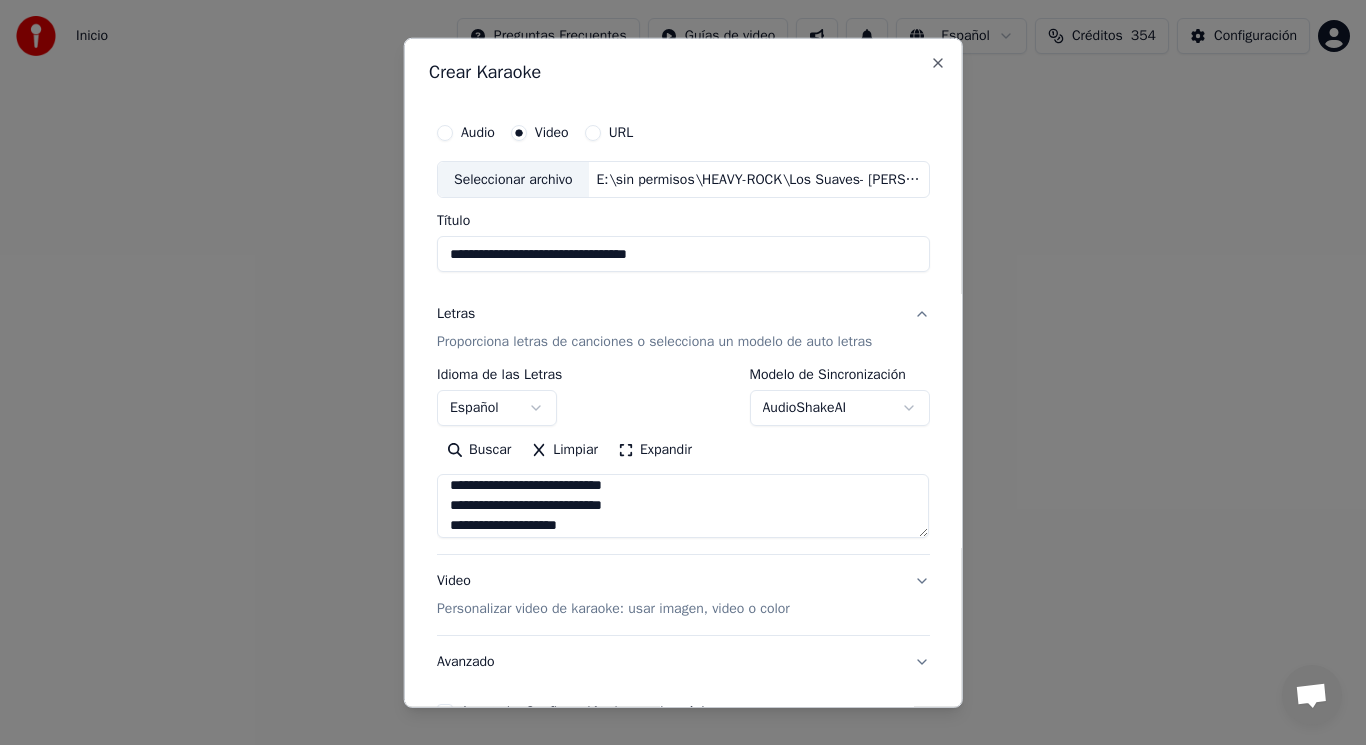 click at bounding box center (683, 506) 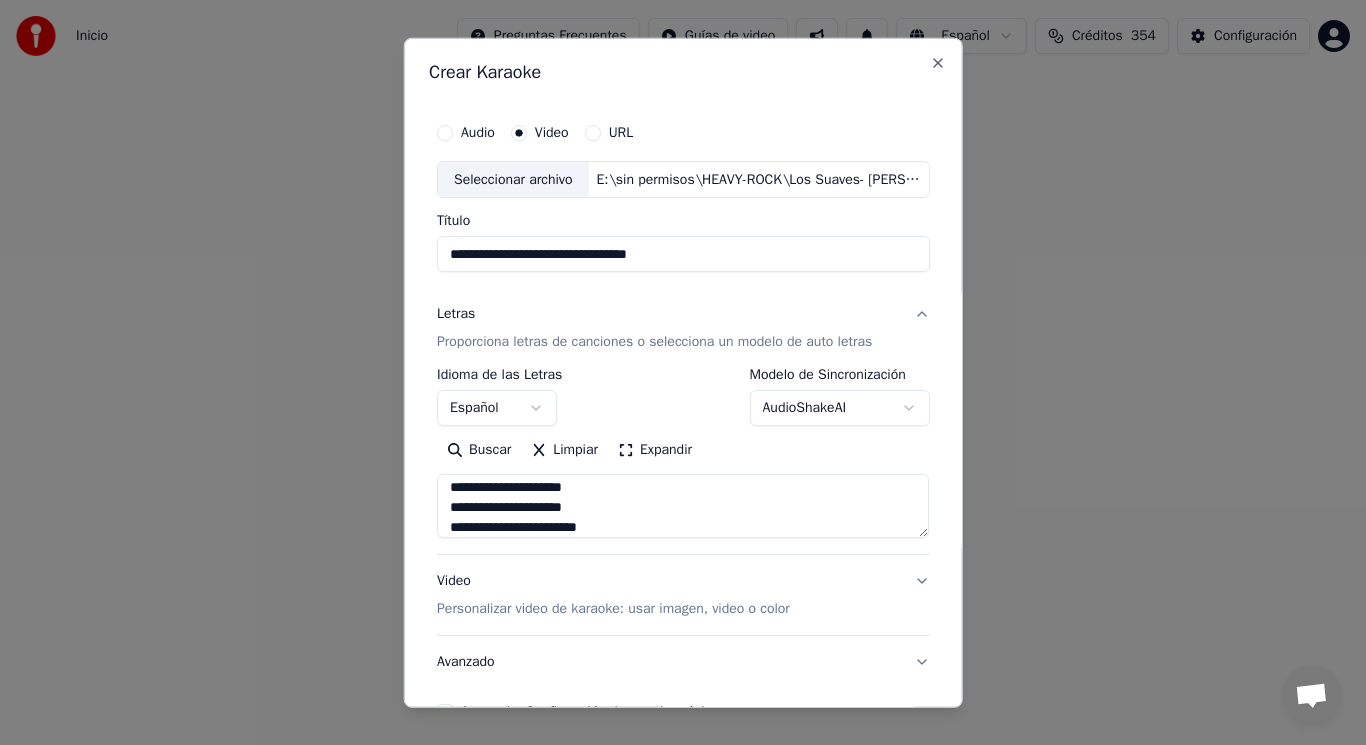 scroll, scrollTop: 667, scrollLeft: 0, axis: vertical 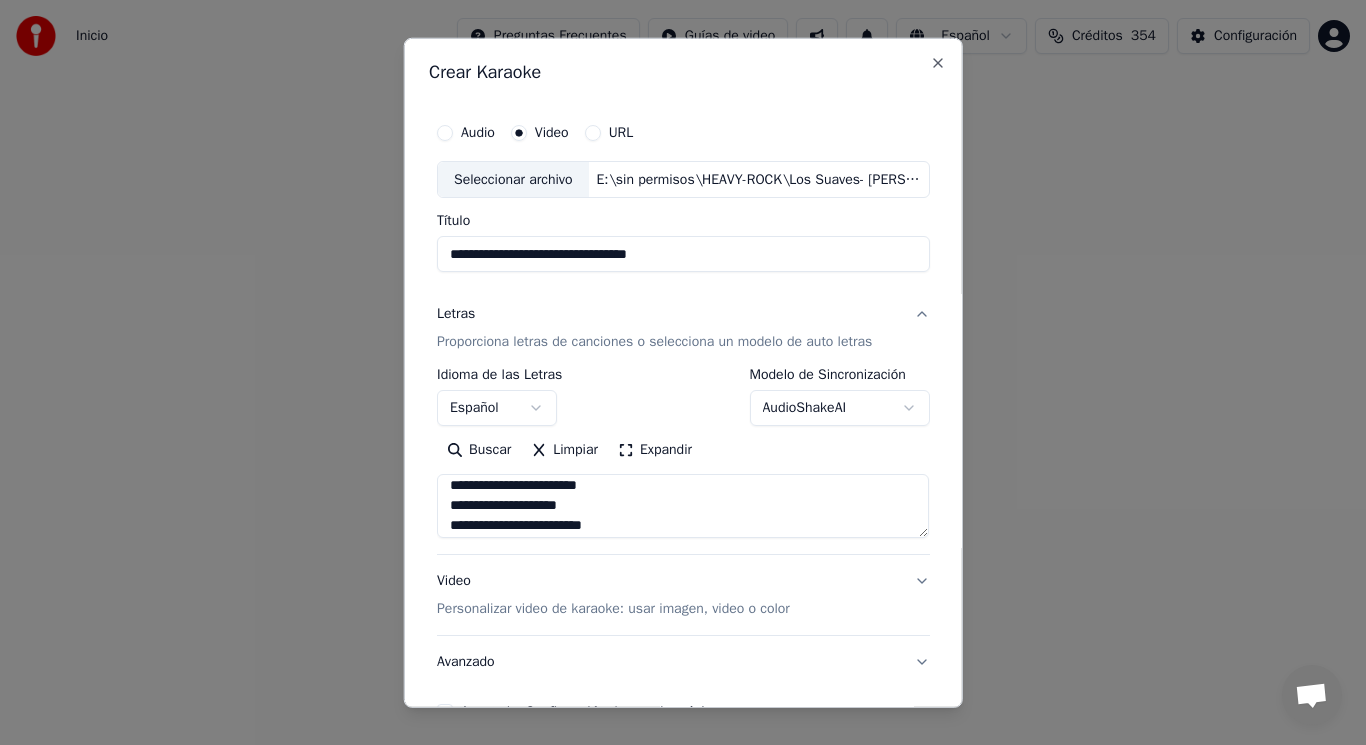 click at bounding box center (683, 506) 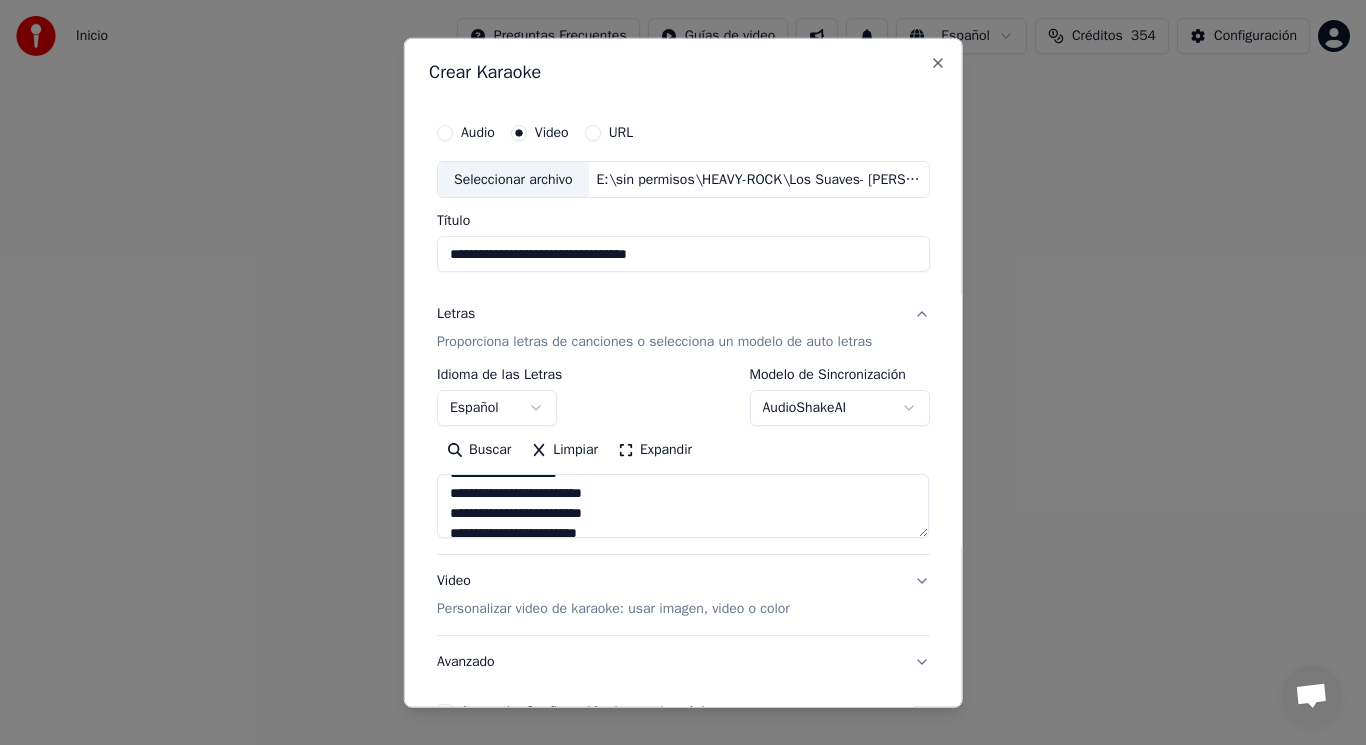scroll, scrollTop: 747, scrollLeft: 0, axis: vertical 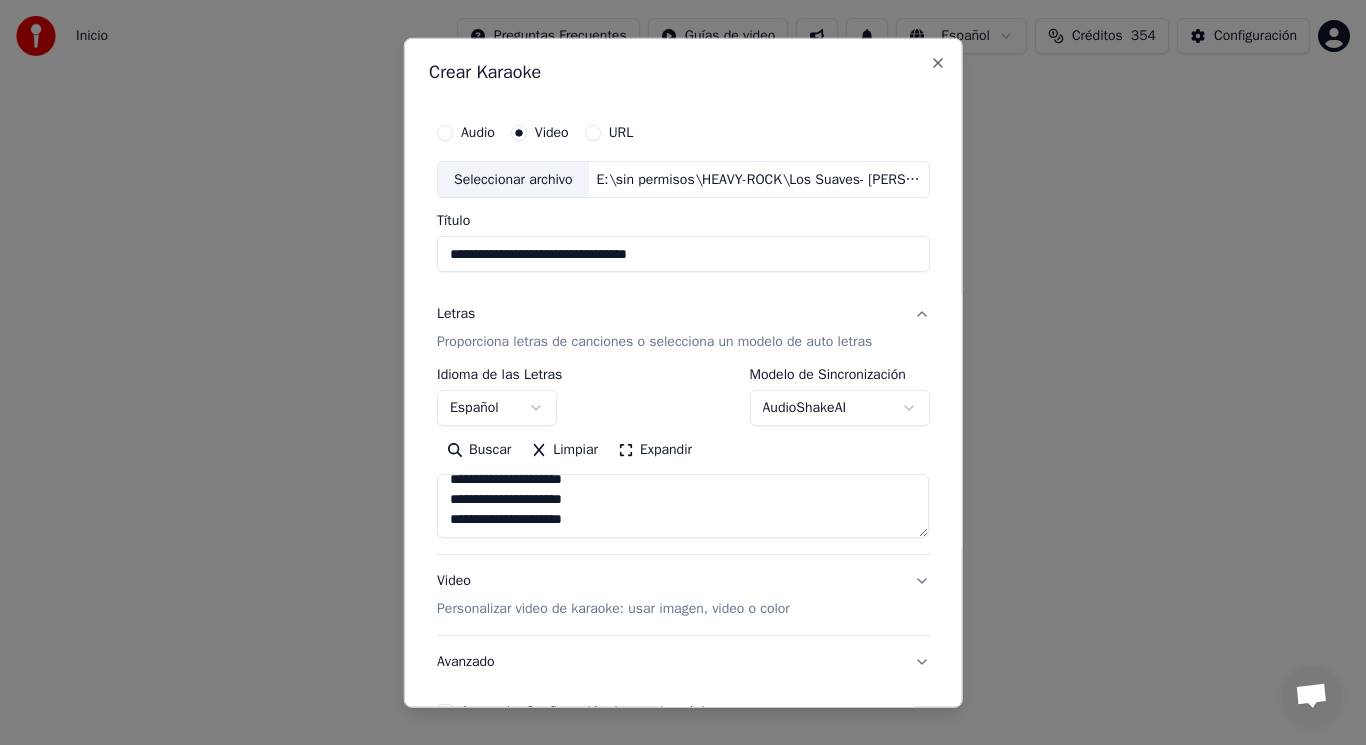 click at bounding box center (683, 506) 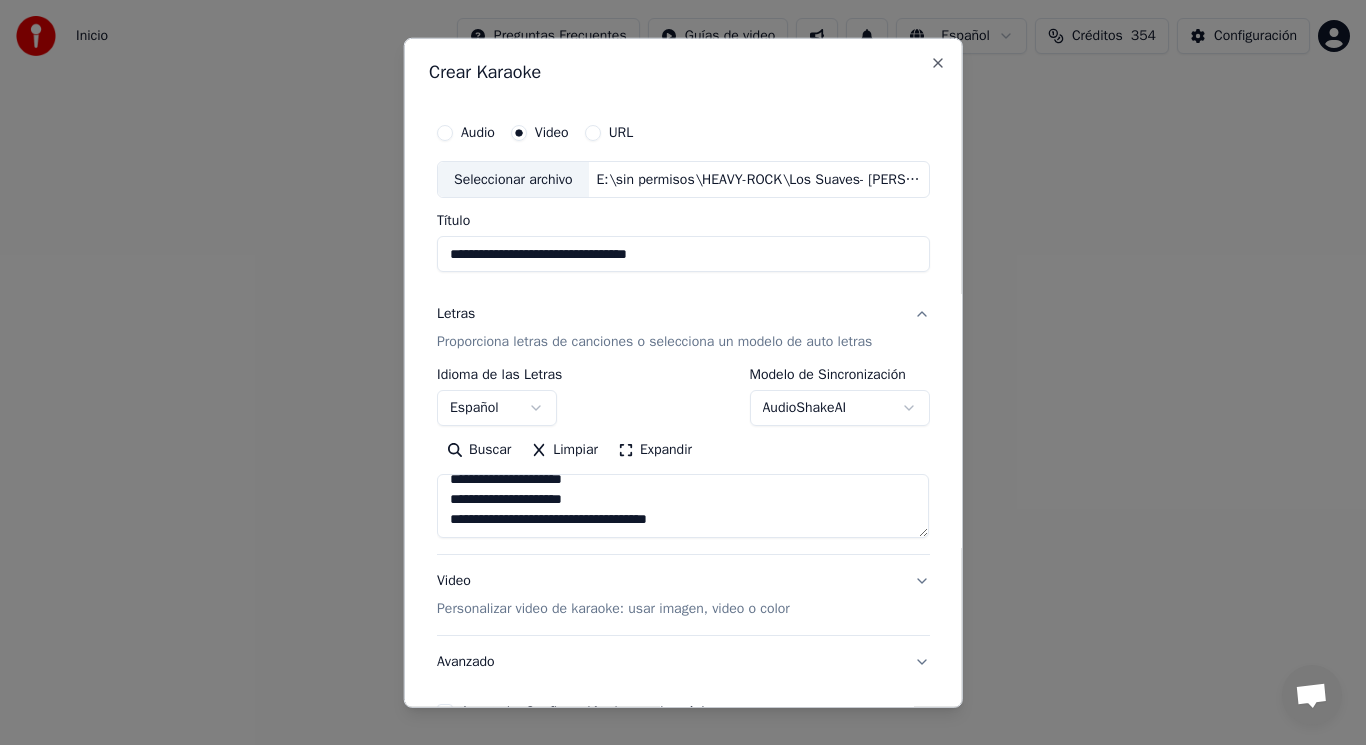 click at bounding box center [683, 506] 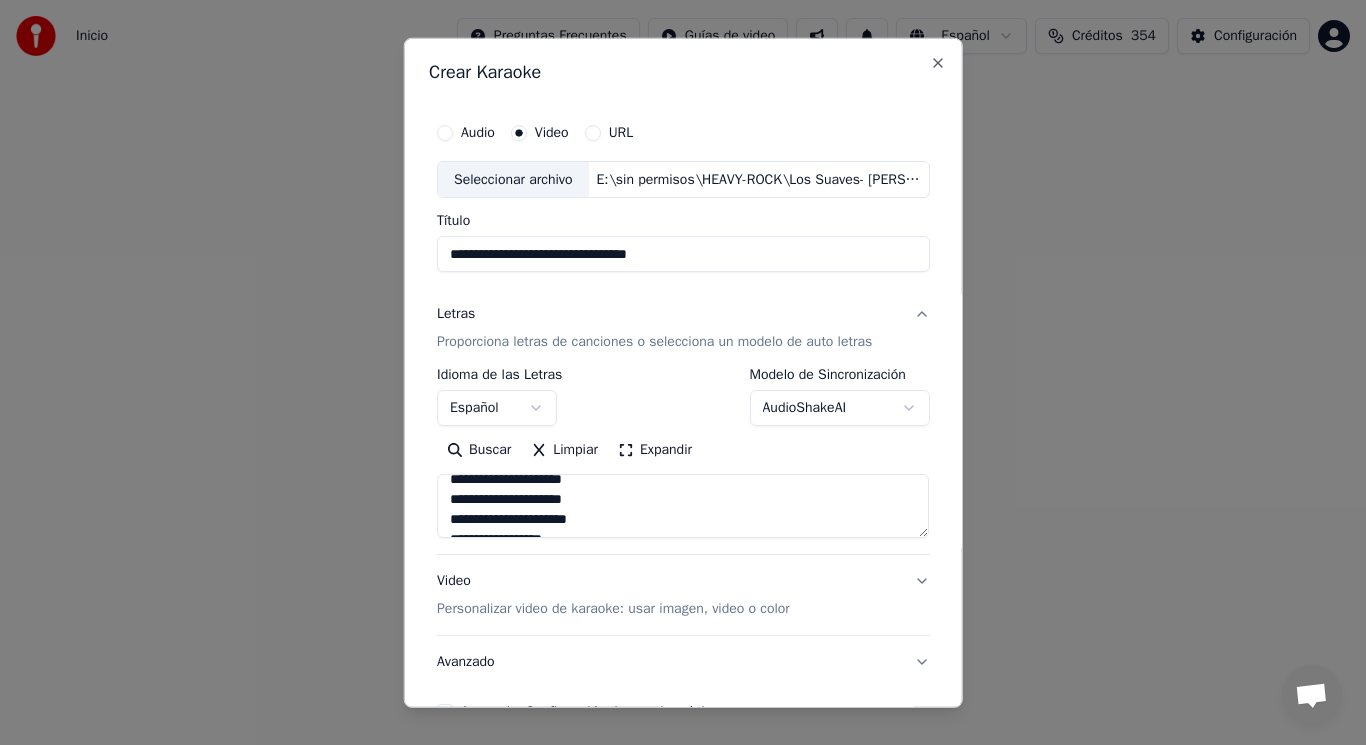 scroll, scrollTop: 833, scrollLeft: 0, axis: vertical 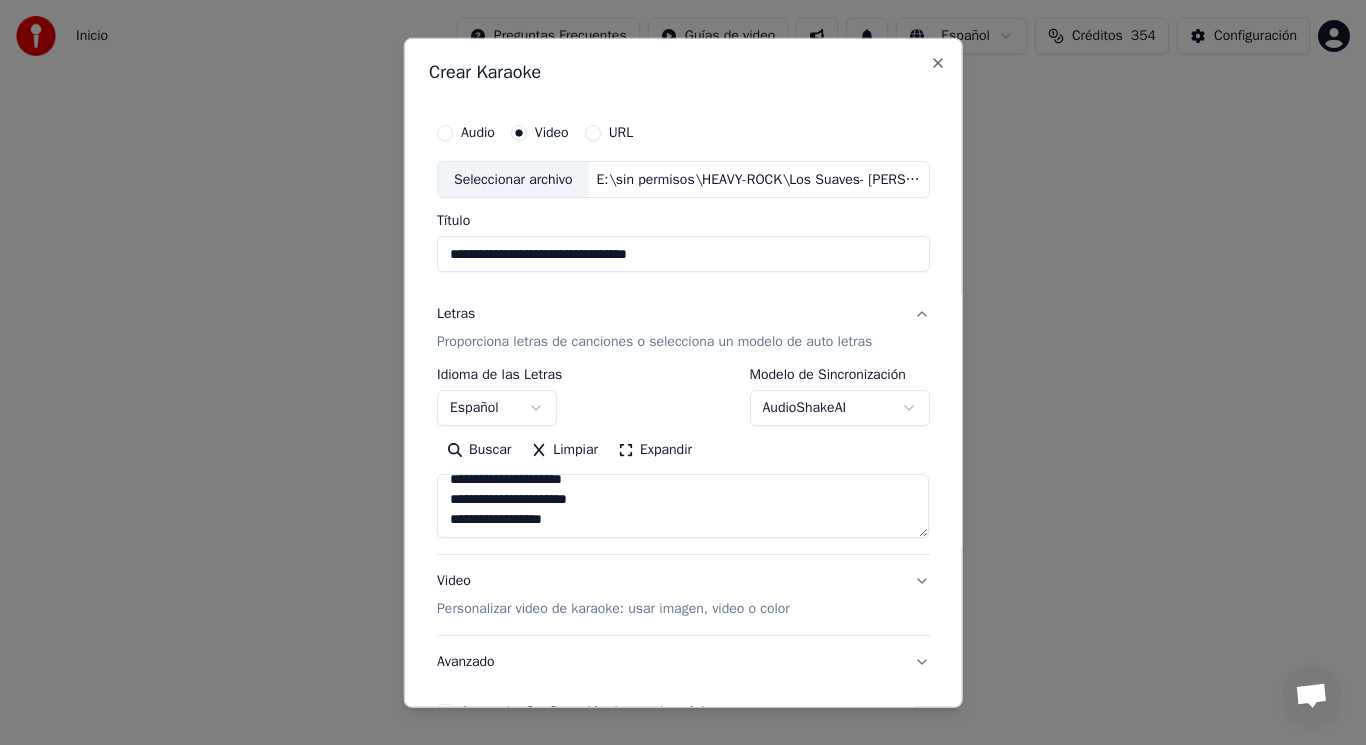 type on "**********" 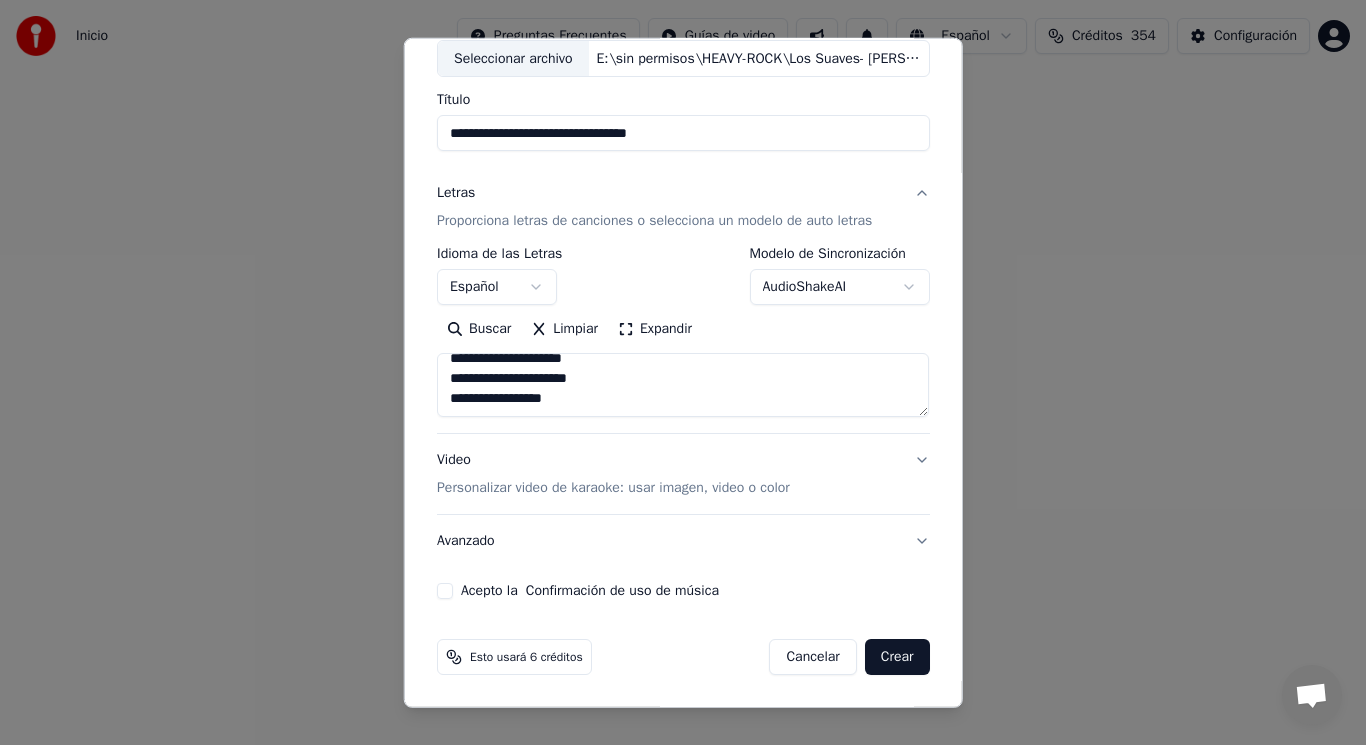 click on "Acepto la   Confirmación de uso de música" at bounding box center [445, 591] 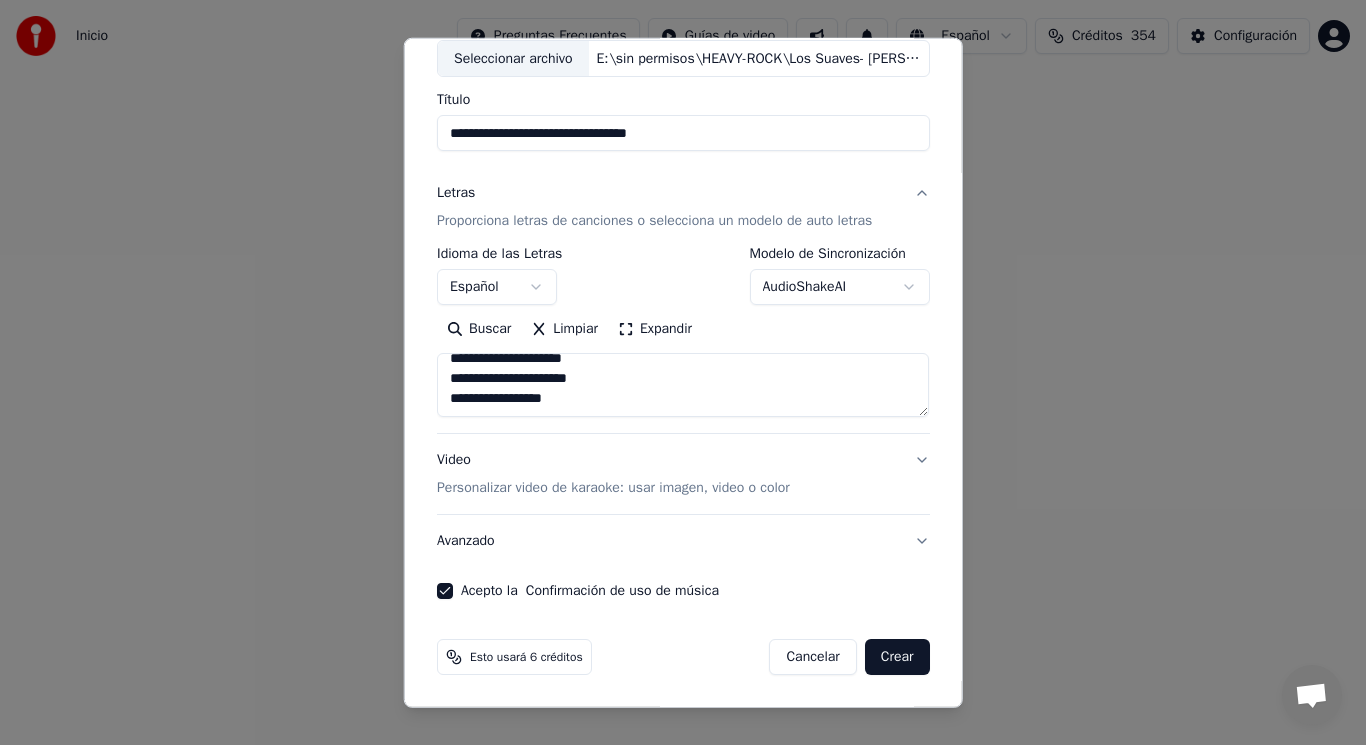 click on "Crear" at bounding box center (897, 657) 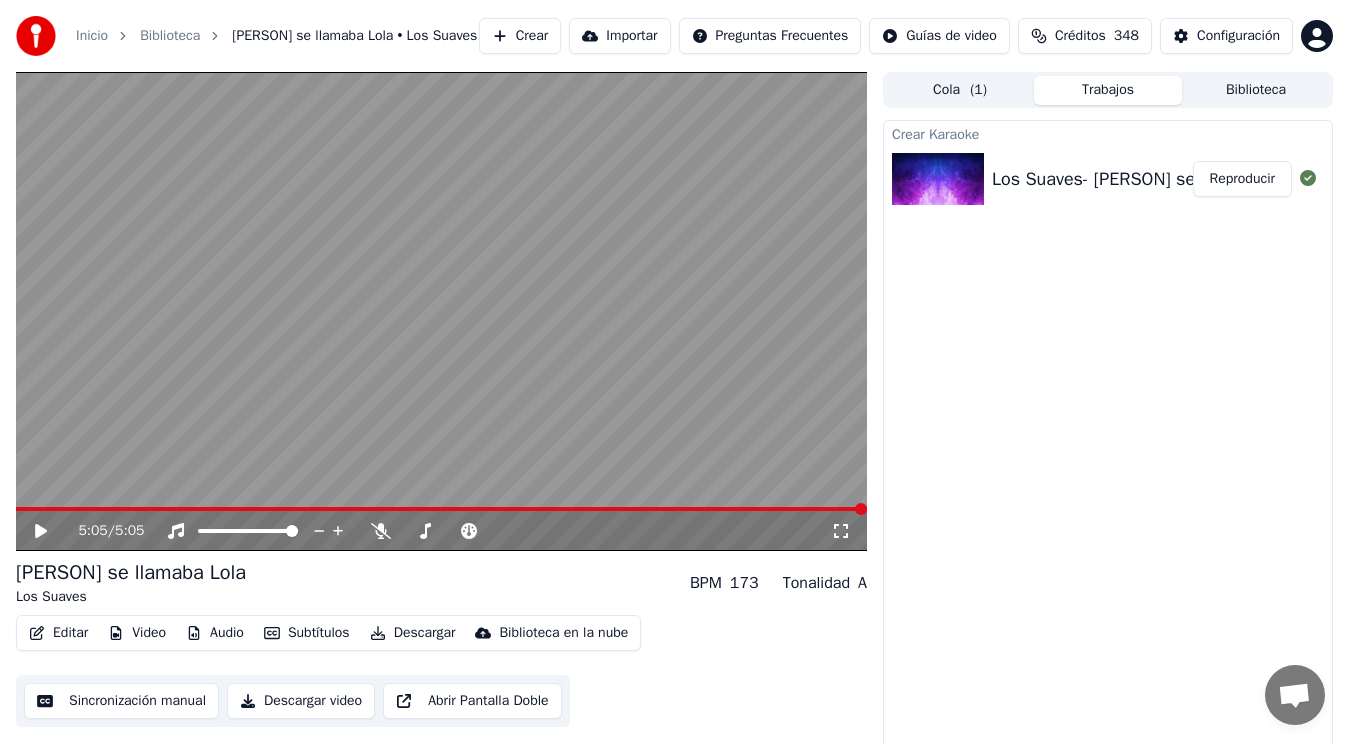 click 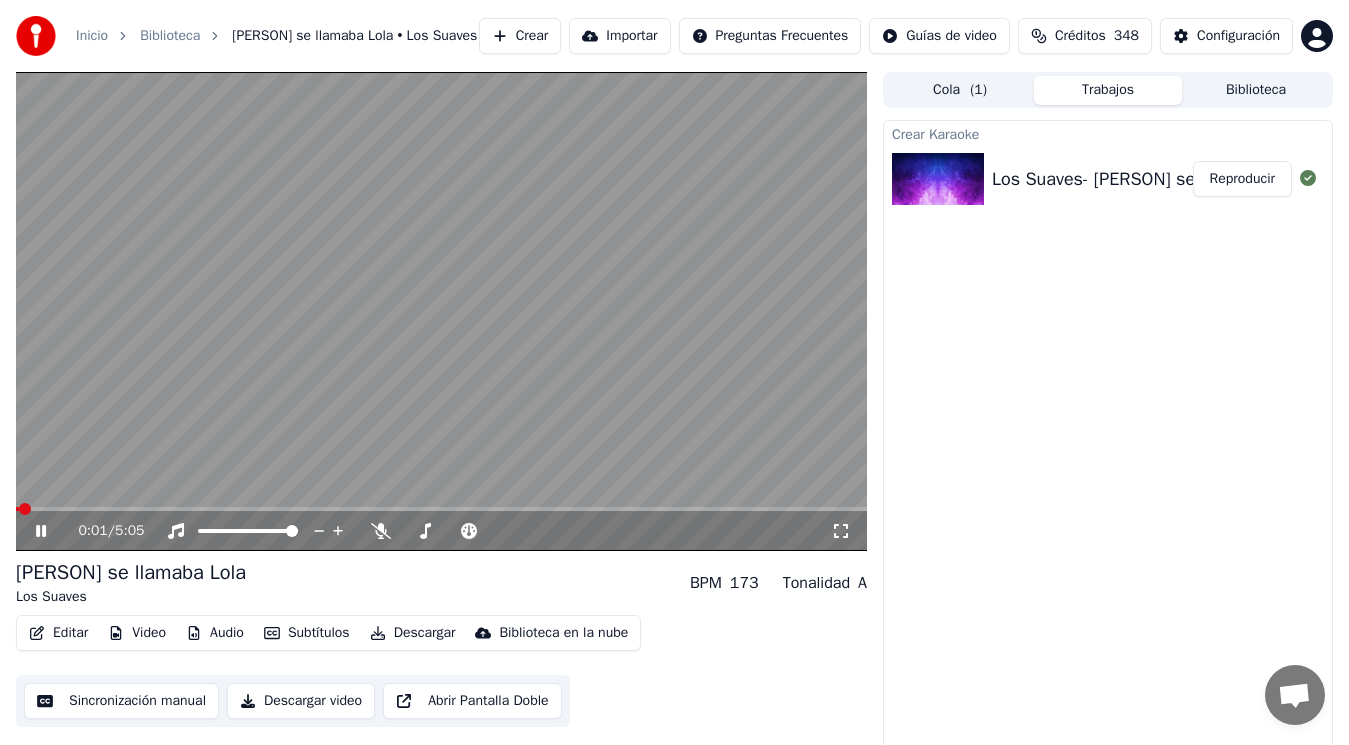 click 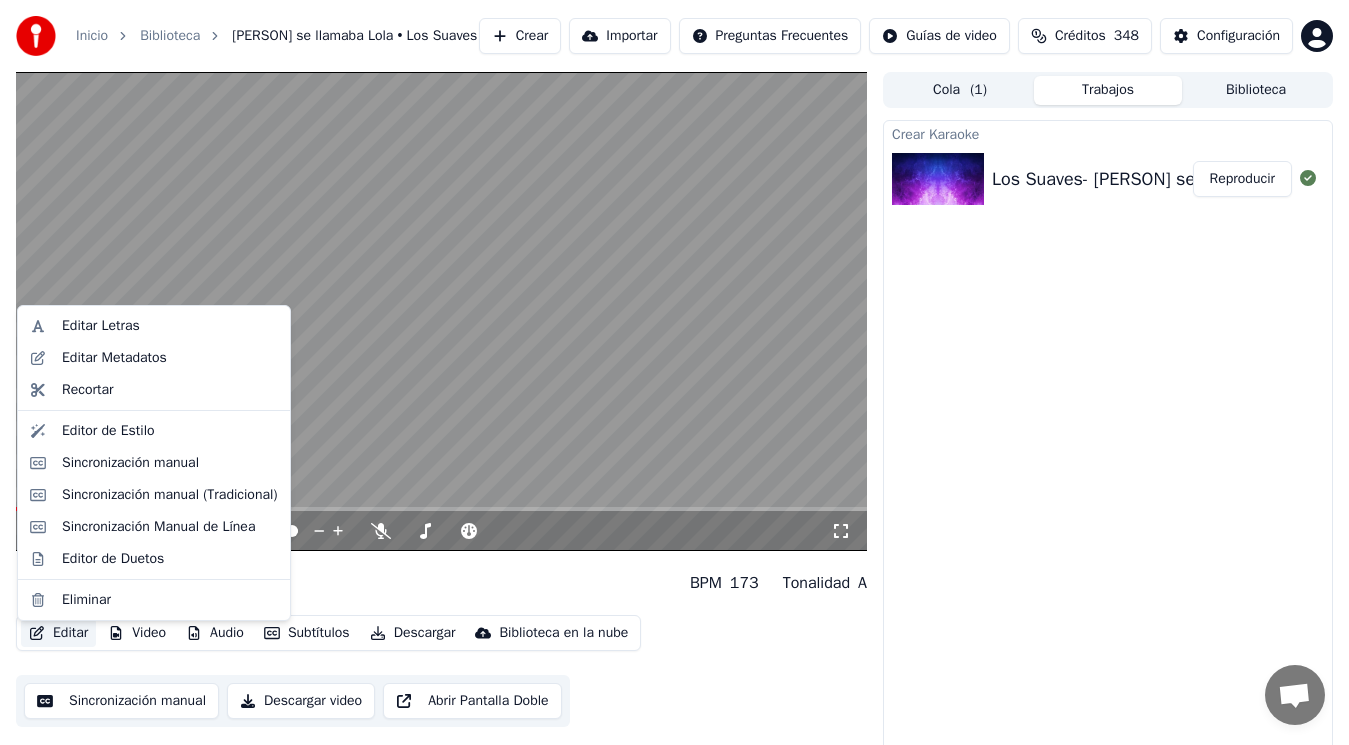 click on "Editar" at bounding box center (58, 633) 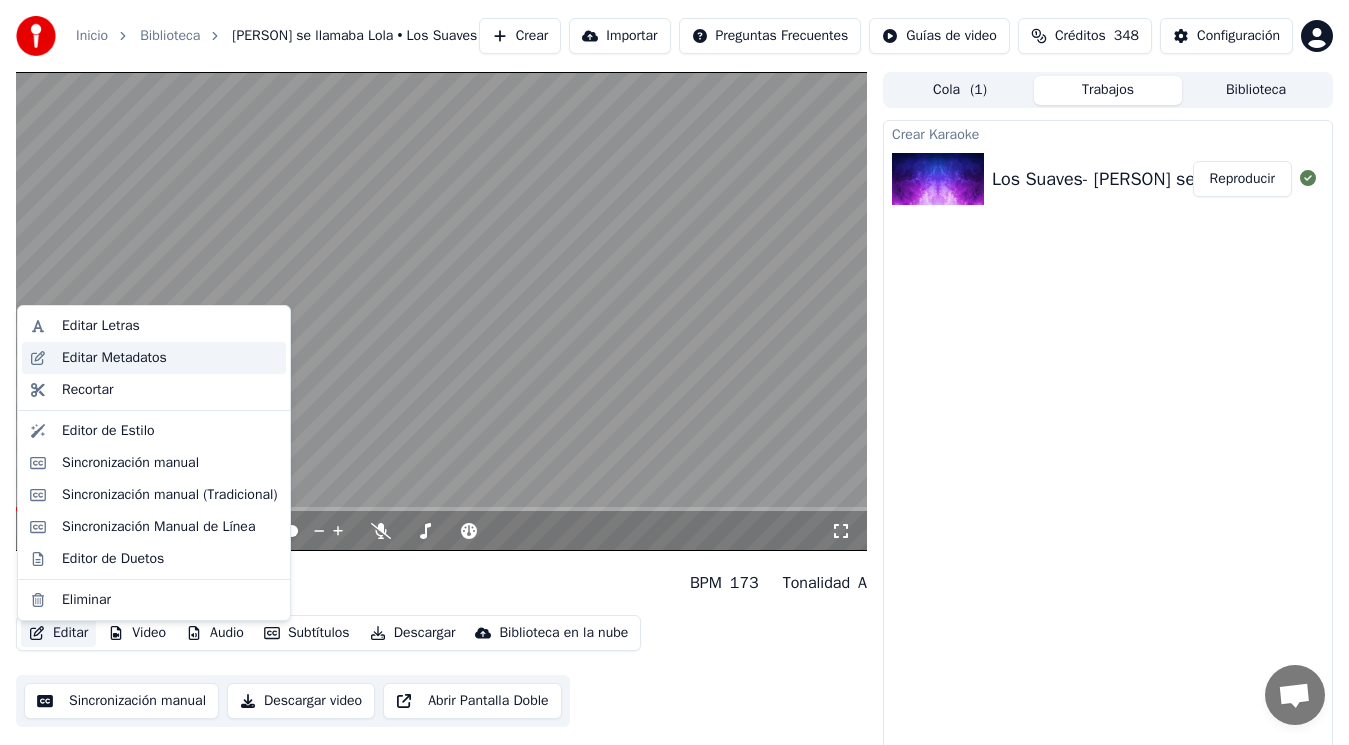 click on "Editar Metadatos" at bounding box center [114, 358] 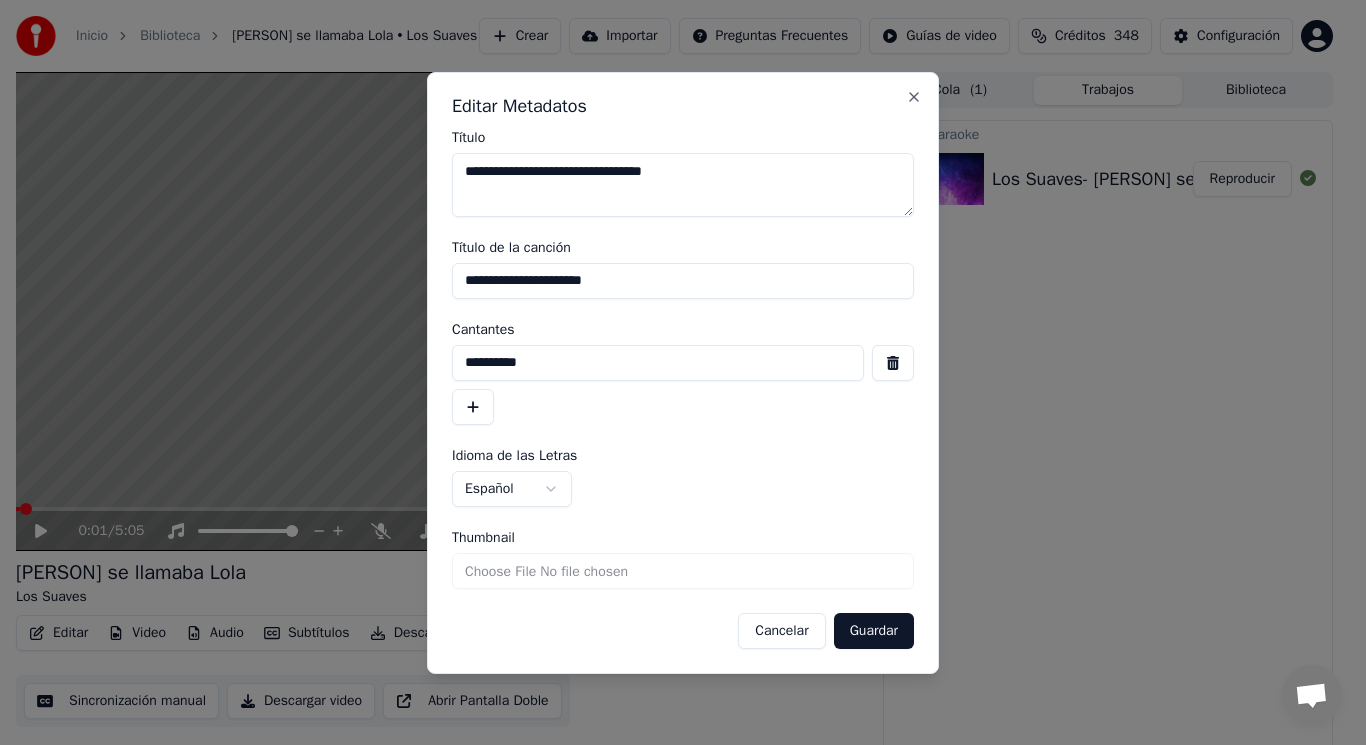 click at bounding box center [893, 363] 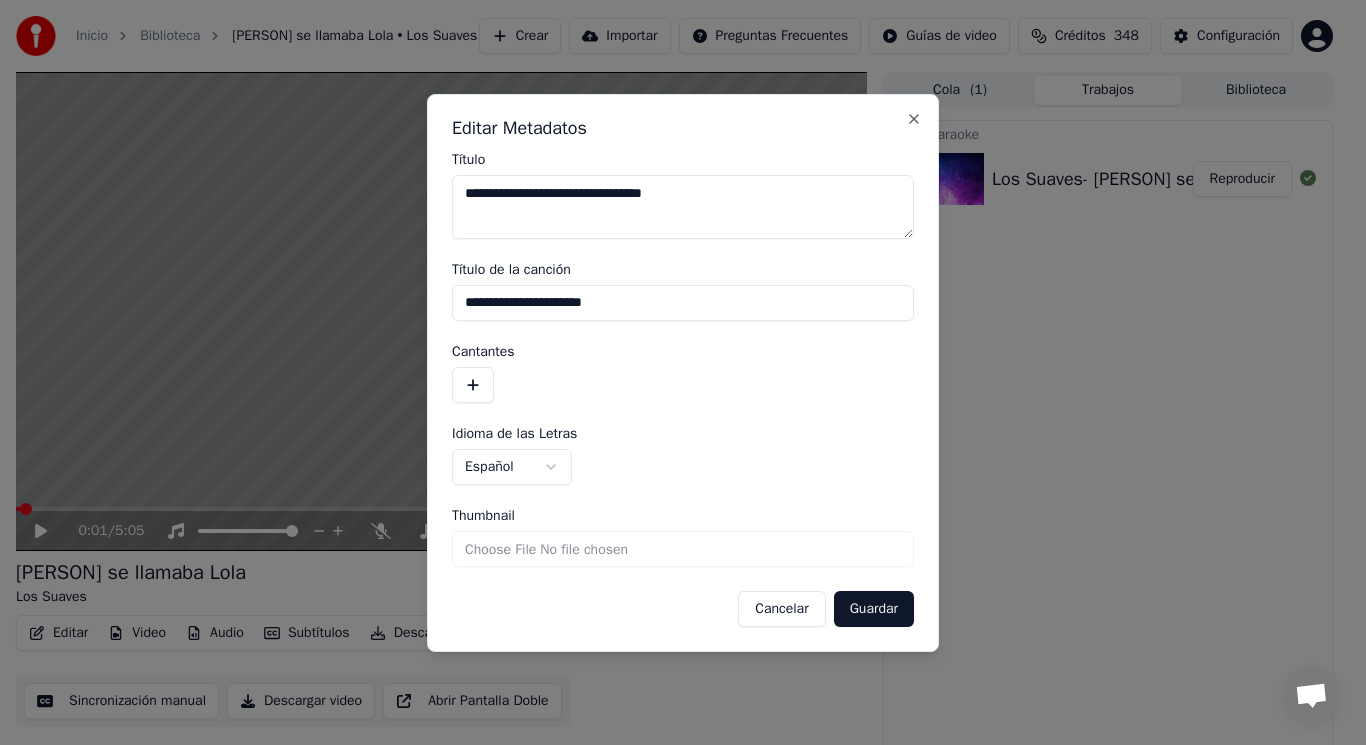 drag, startPoint x: 628, startPoint y: 300, endPoint x: 308, endPoint y: 284, distance: 320.39975 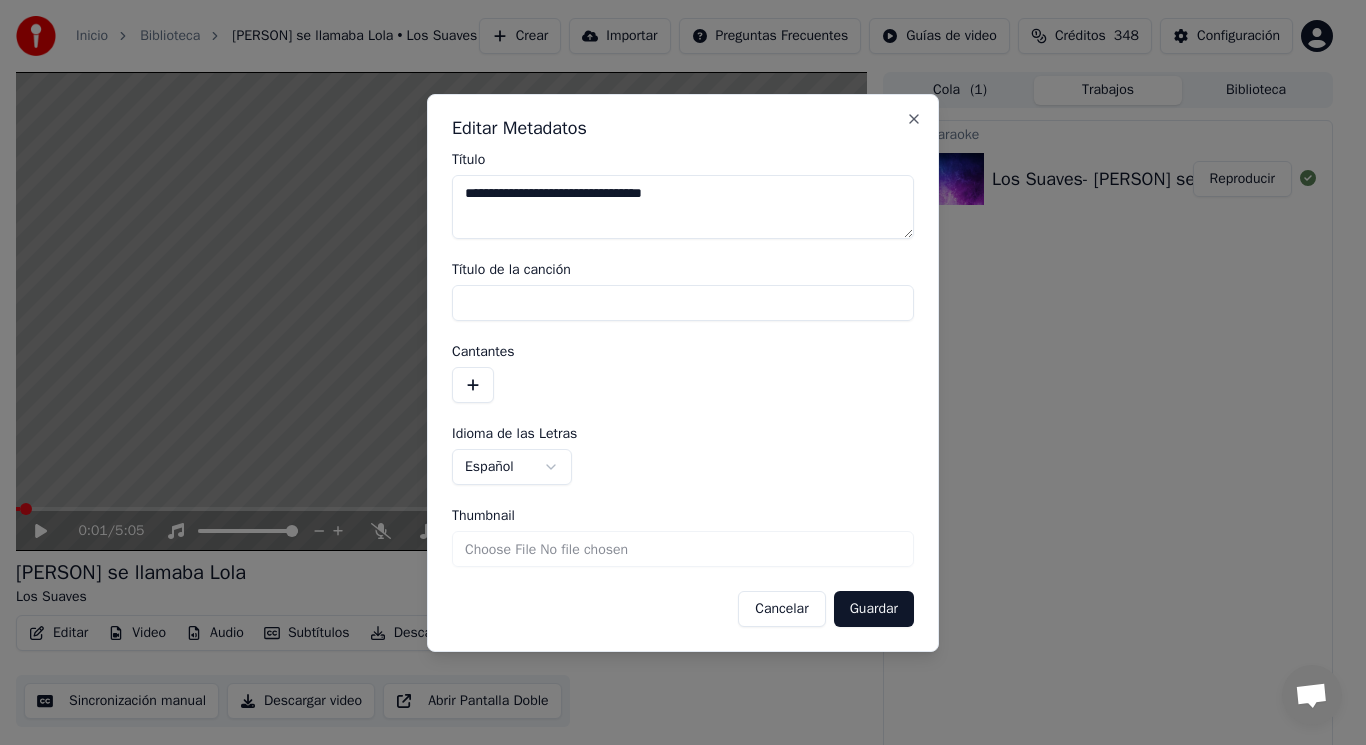 type 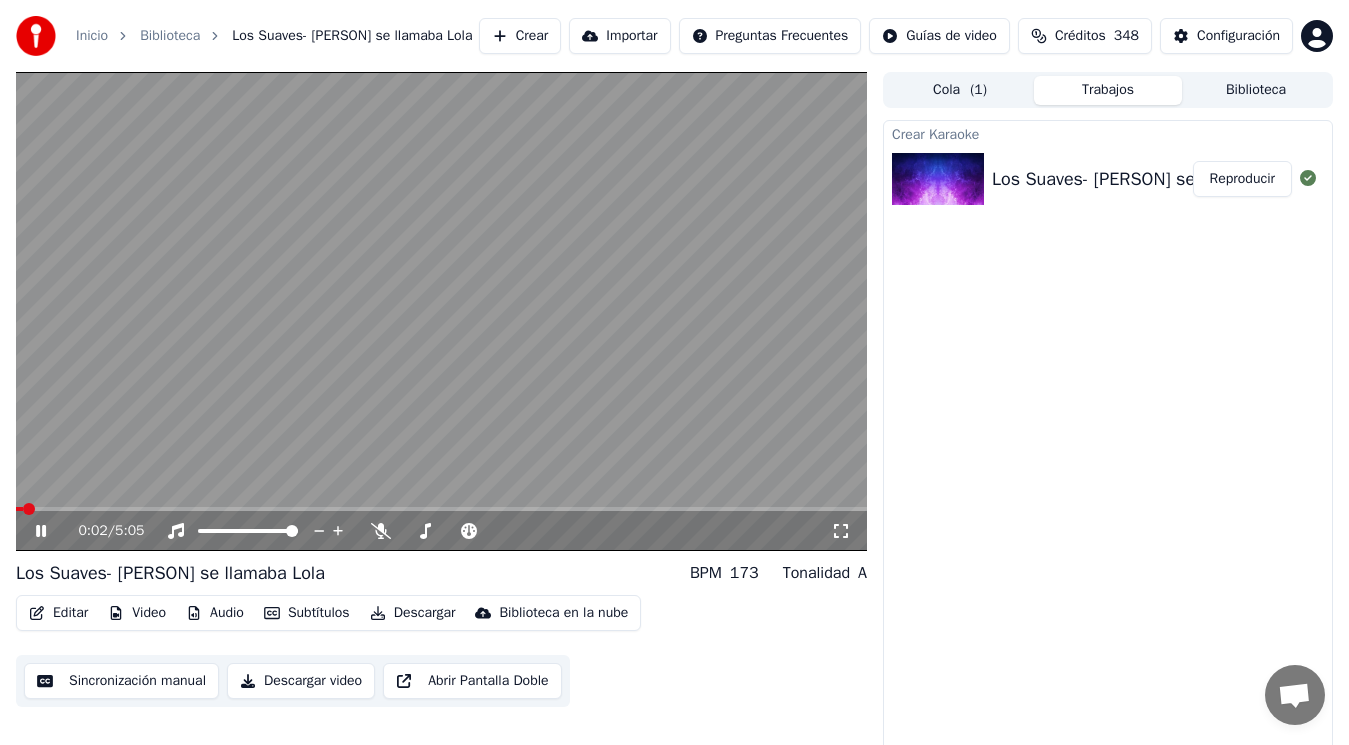 click 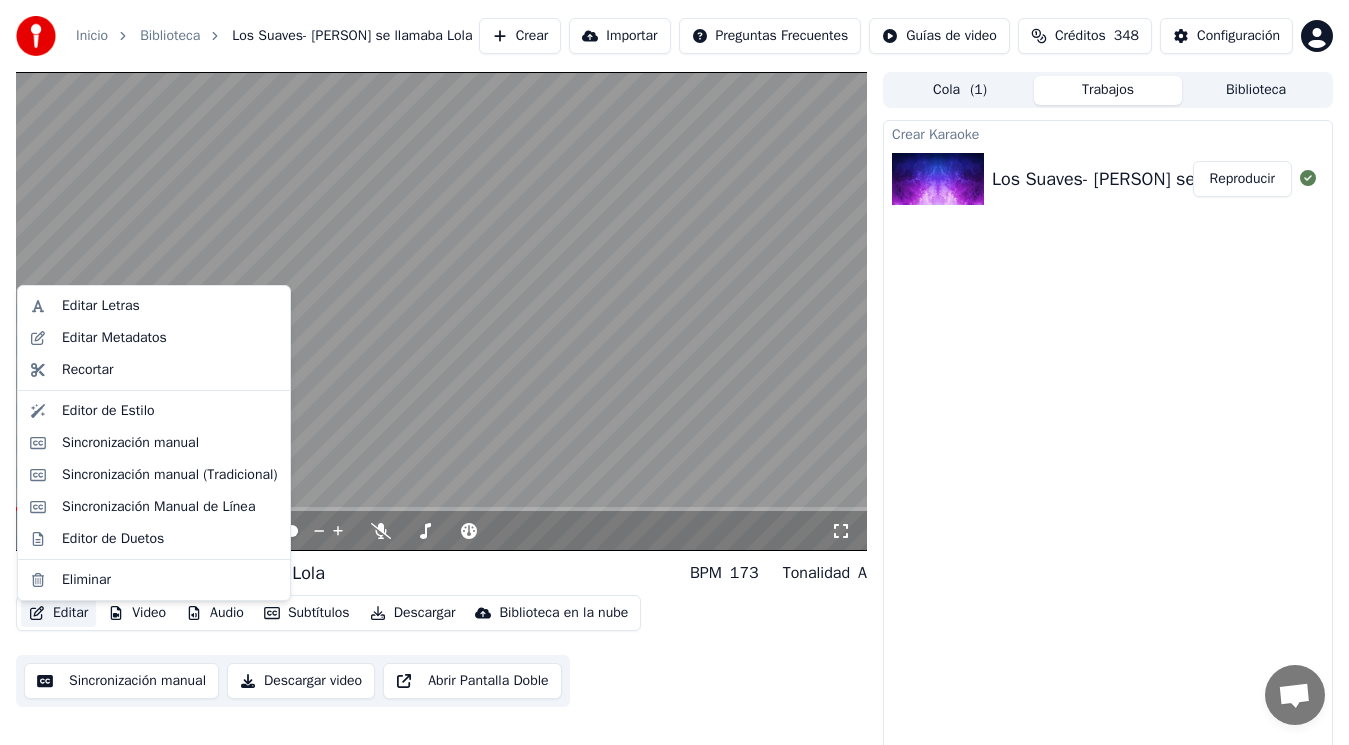 click on "Editar" at bounding box center (58, 613) 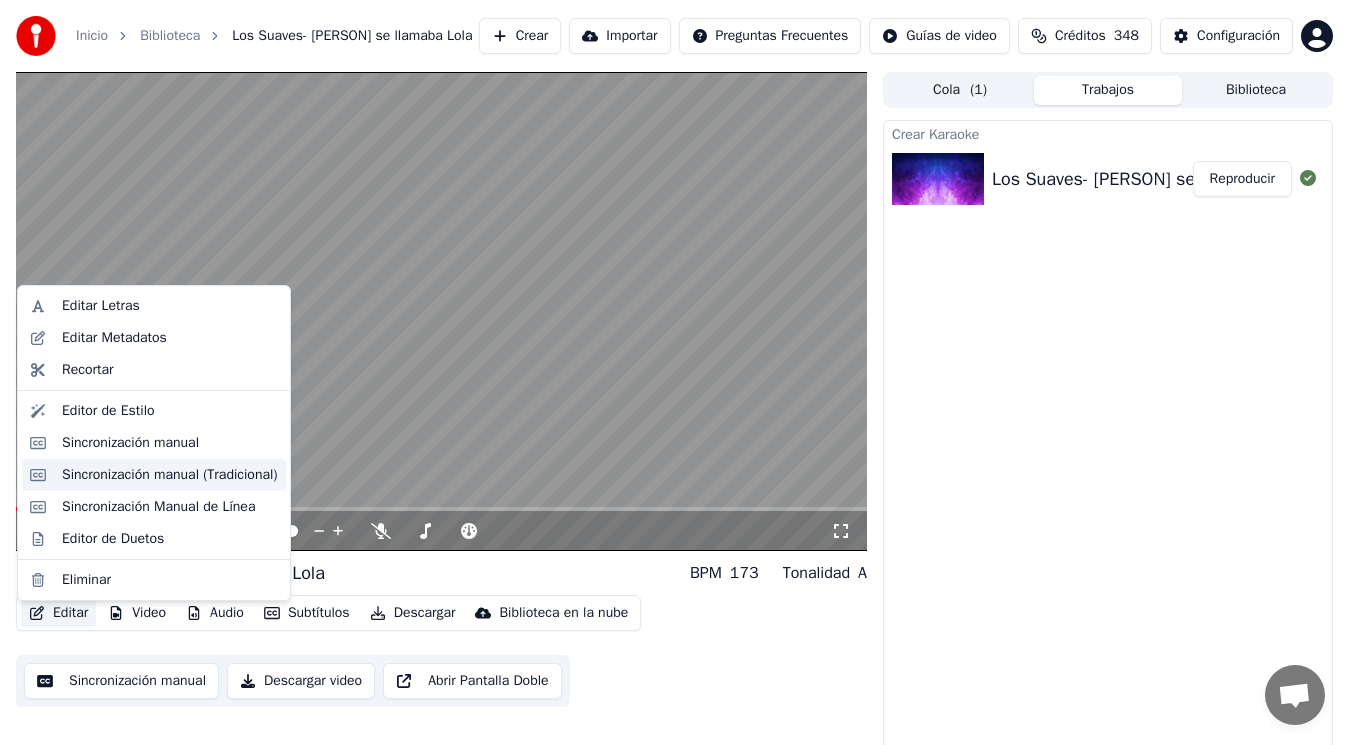 click on "Sincronización manual (Tradicional)" at bounding box center [170, 475] 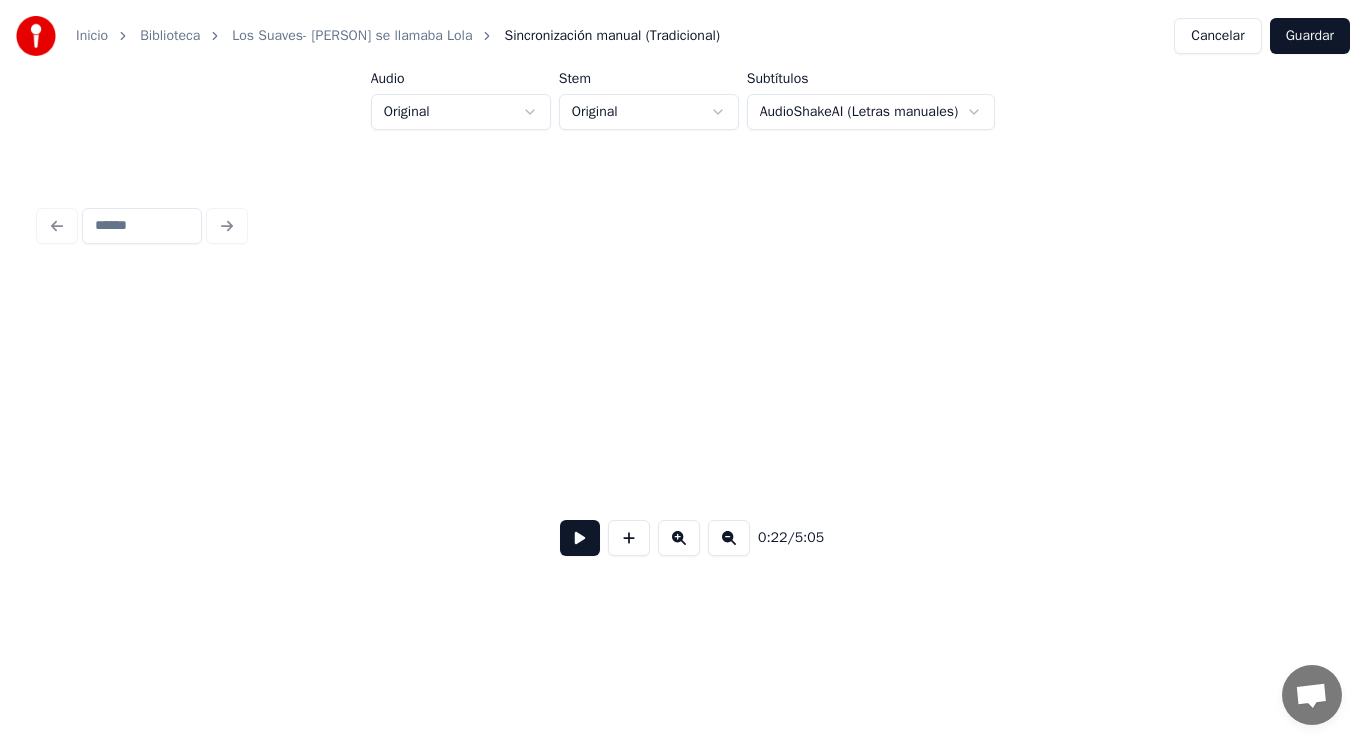 scroll, scrollTop: 0, scrollLeft: 31947, axis: horizontal 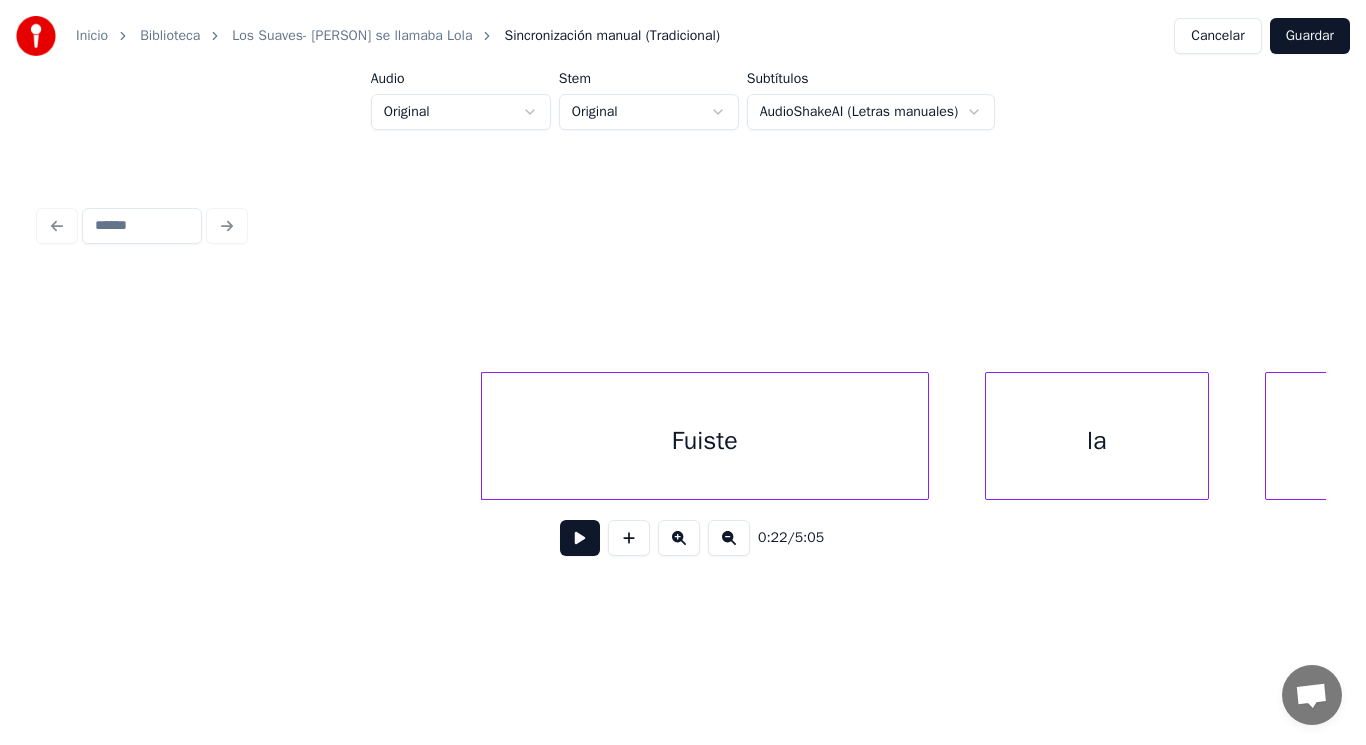 click on "Fuiste" at bounding box center [705, 441] 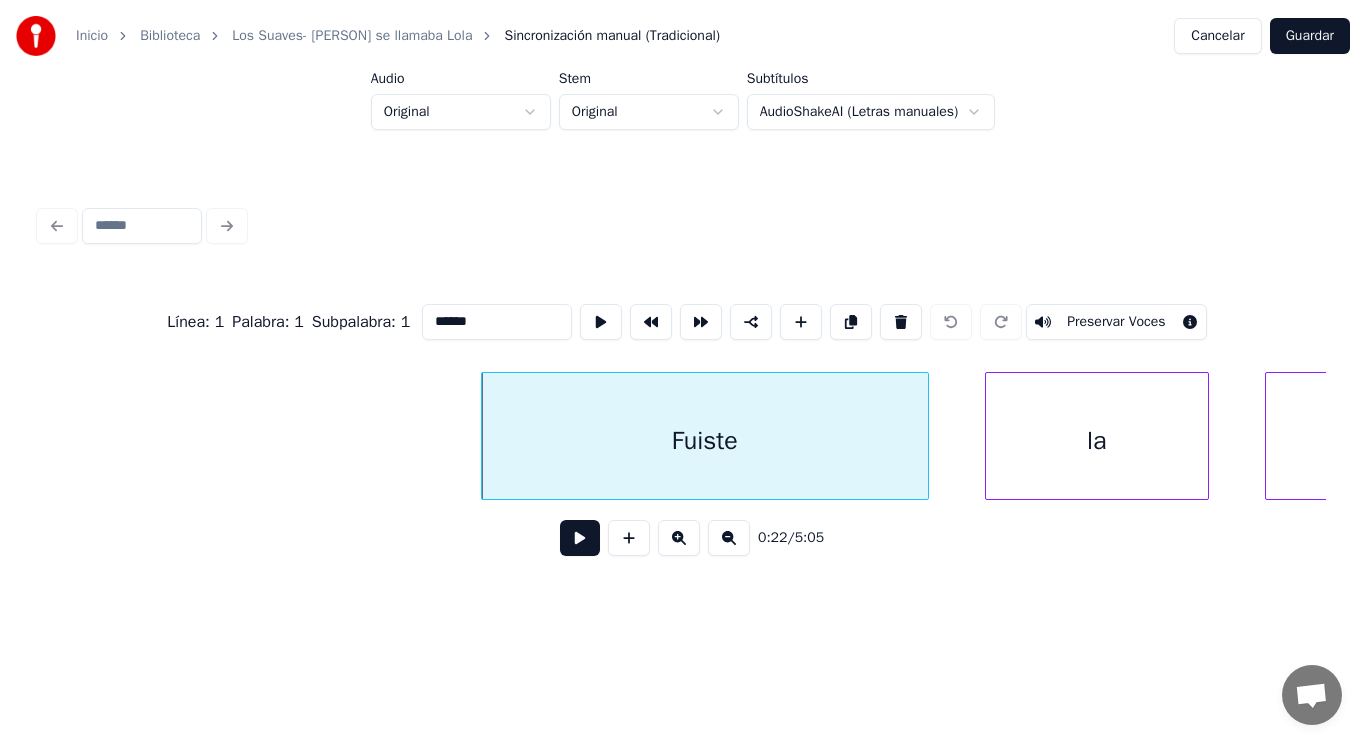 click at bounding box center (580, 538) 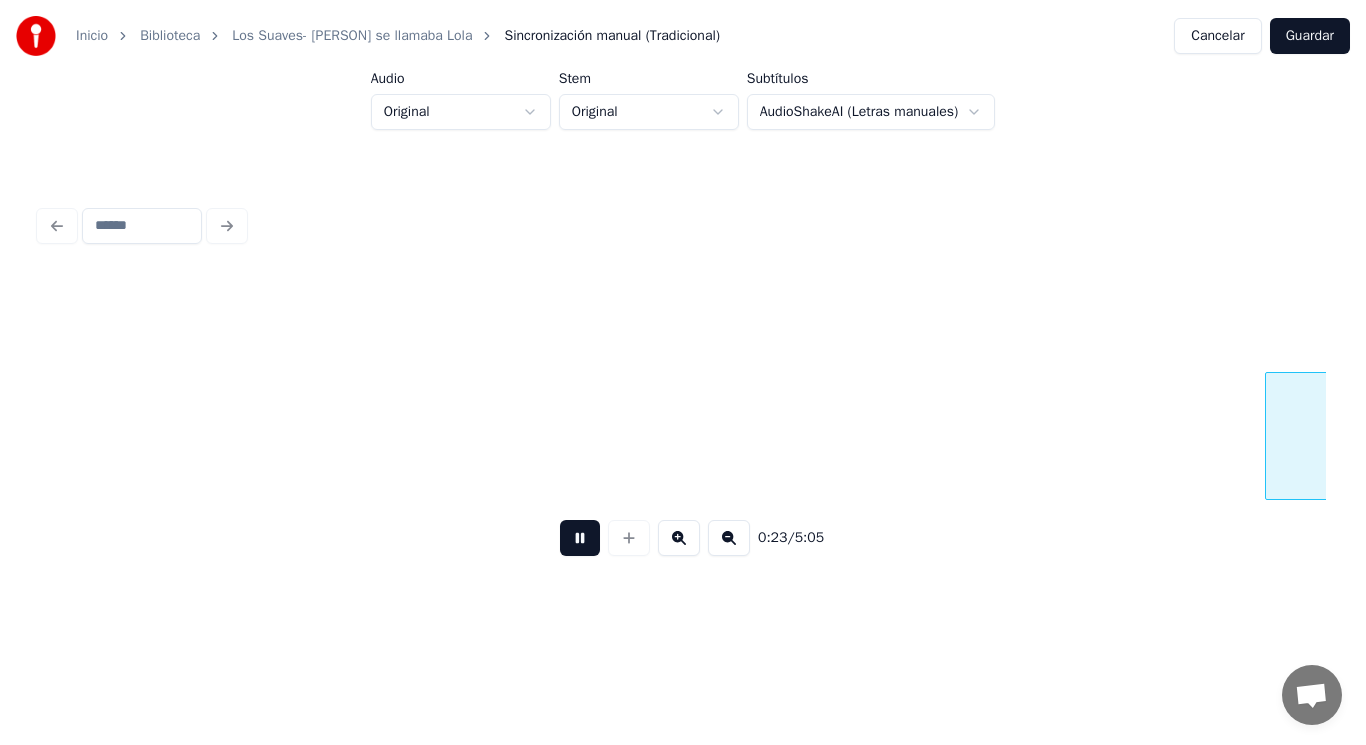 scroll, scrollTop: 0, scrollLeft: 32807, axis: horizontal 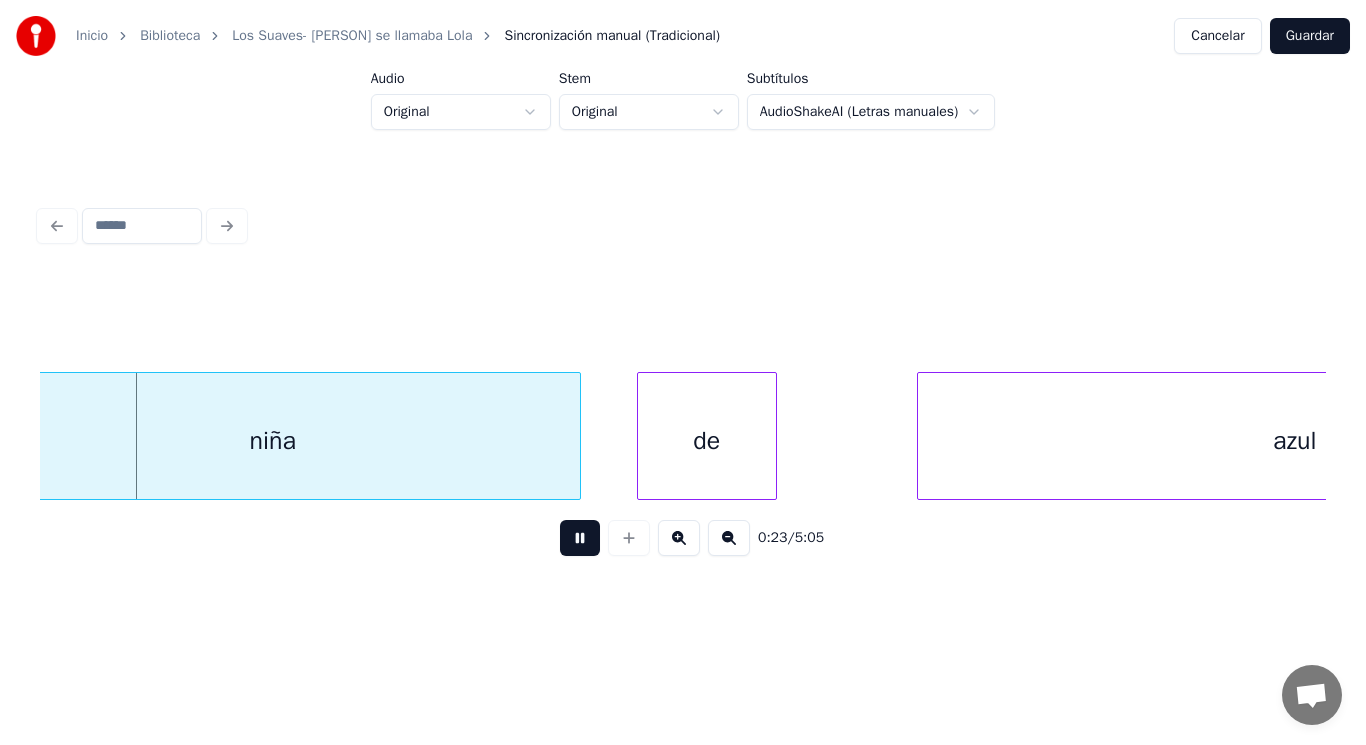 click at bounding box center [580, 538] 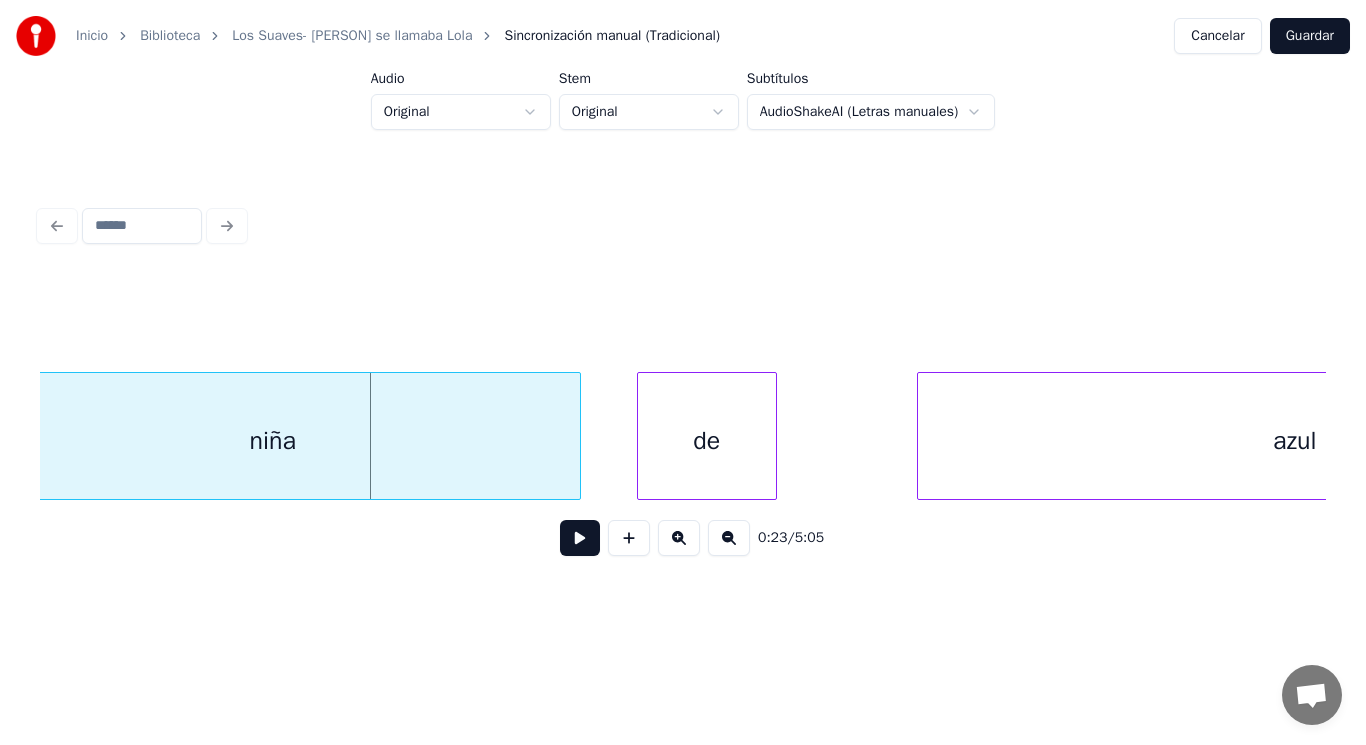 click at bounding box center (580, 538) 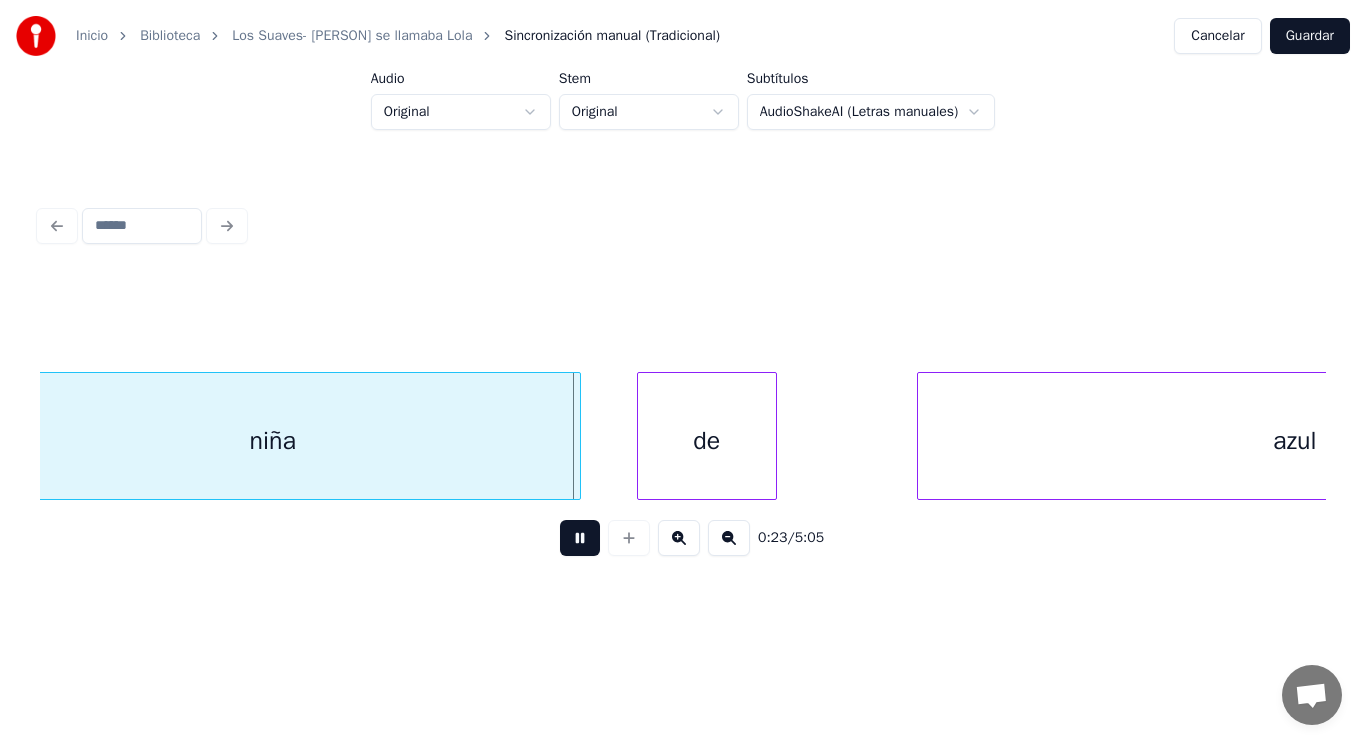 click at bounding box center (580, 538) 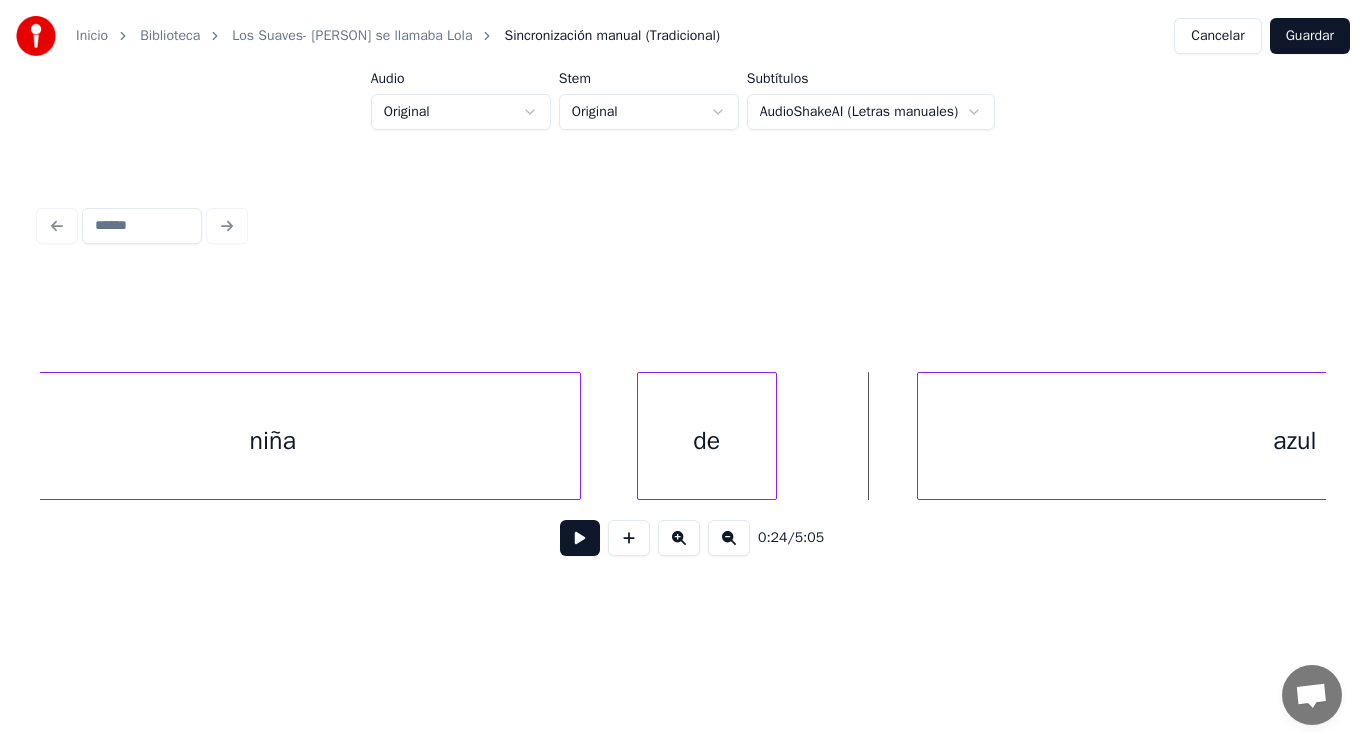 click on "de" at bounding box center (707, 441) 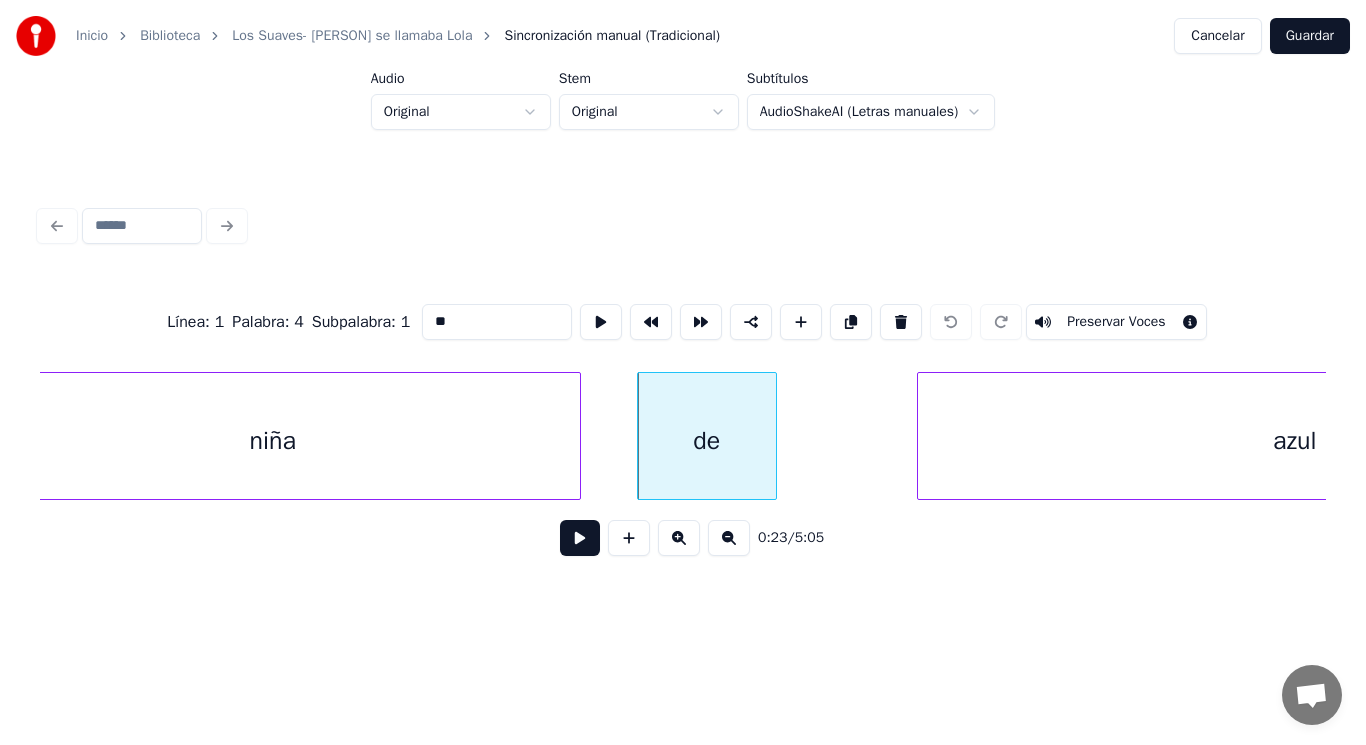 click at bounding box center [580, 538] 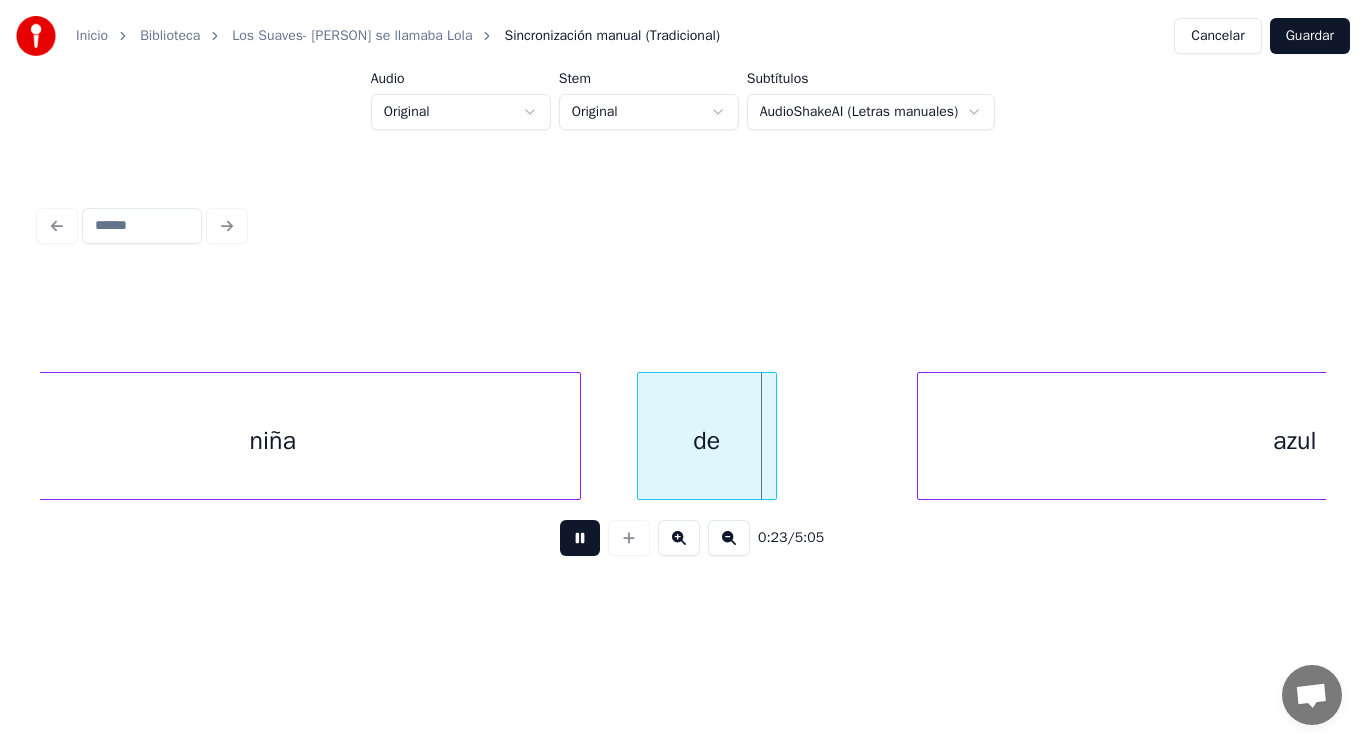 click at bounding box center [580, 538] 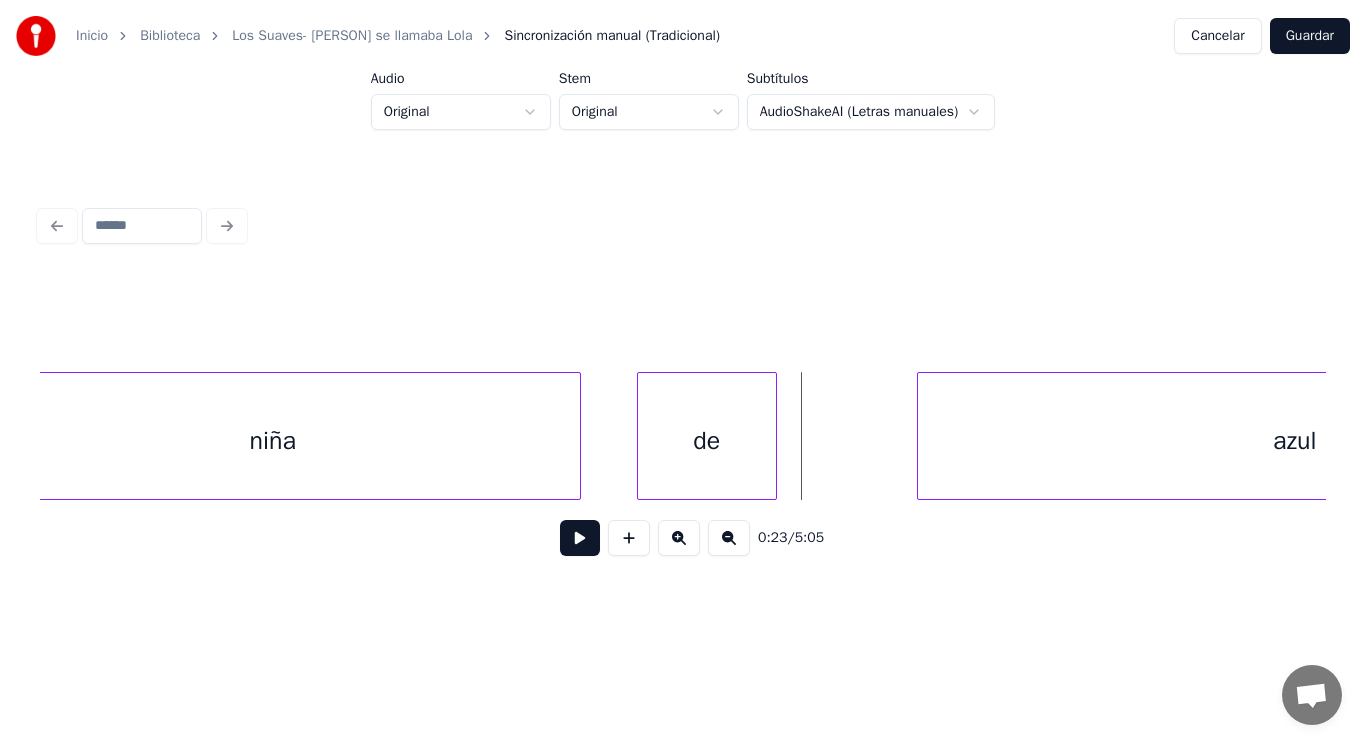 click on "de" at bounding box center (707, 441) 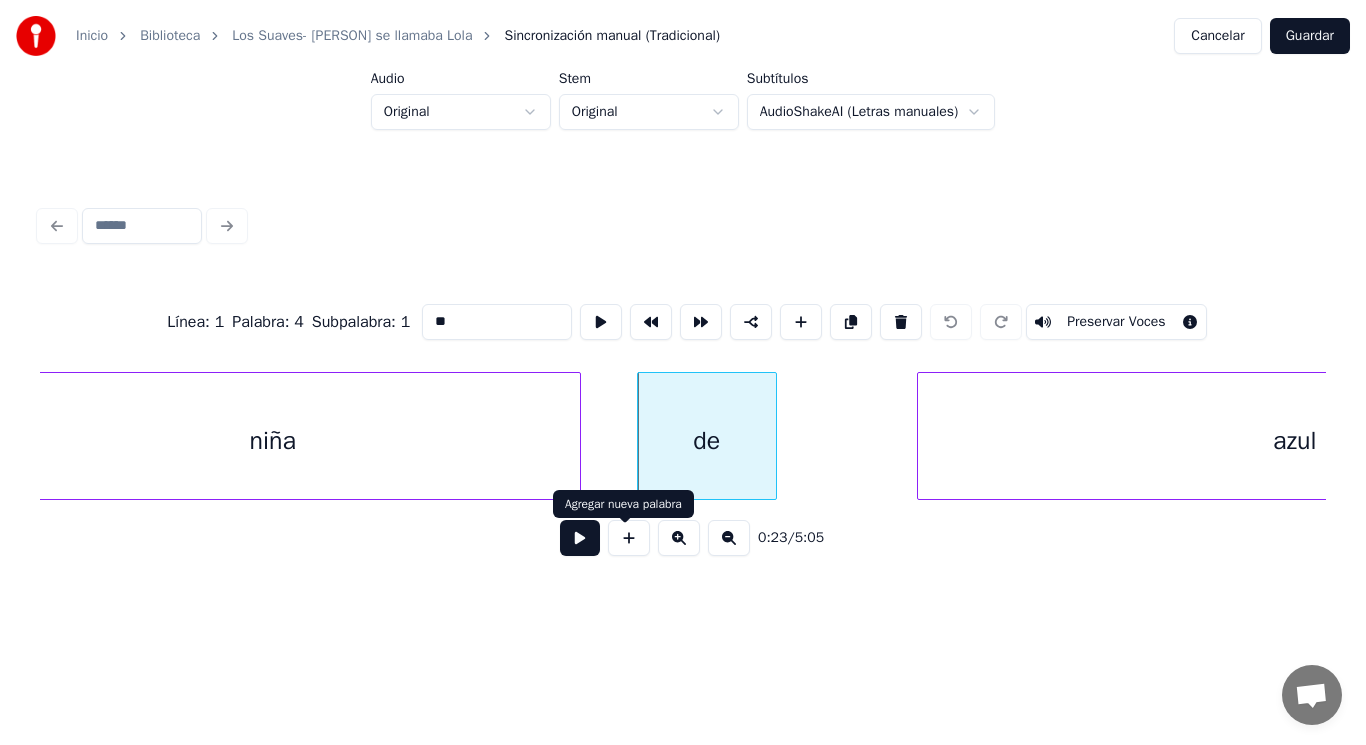 click at bounding box center [580, 538] 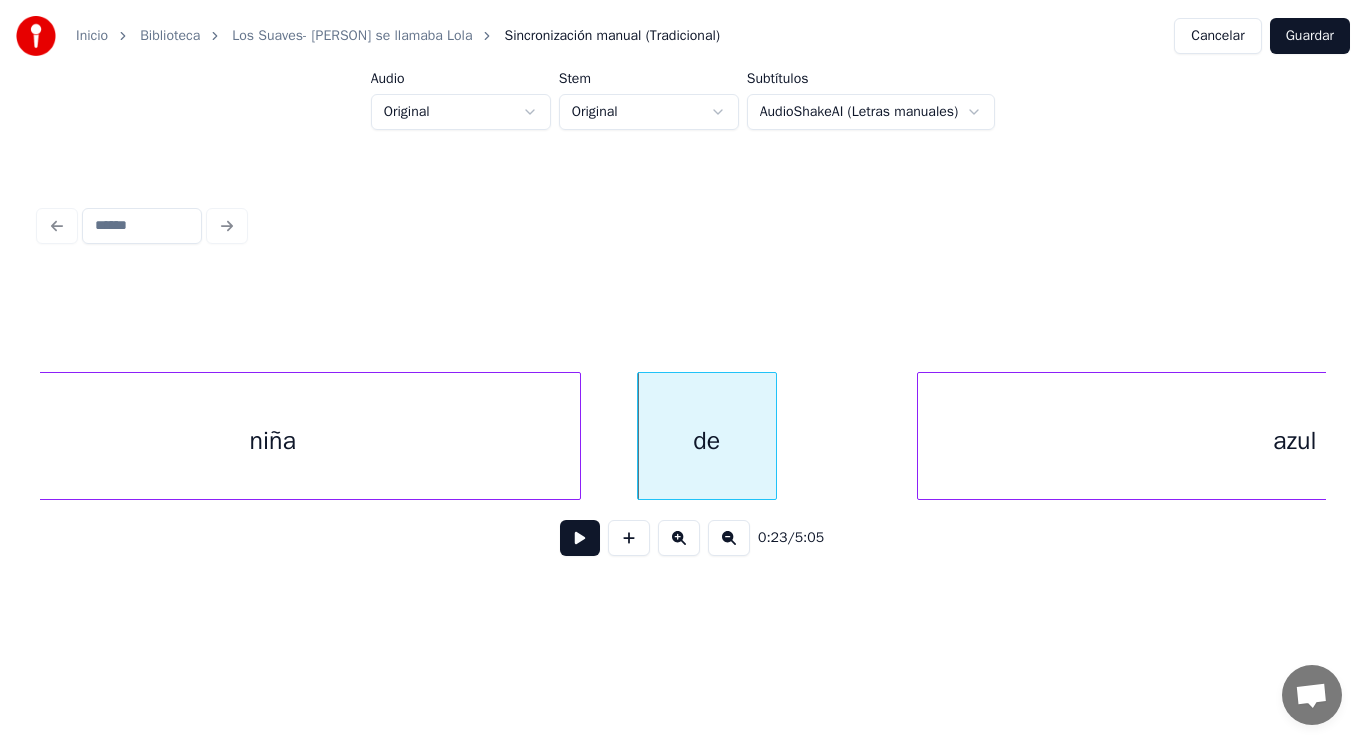 click at bounding box center [580, 538] 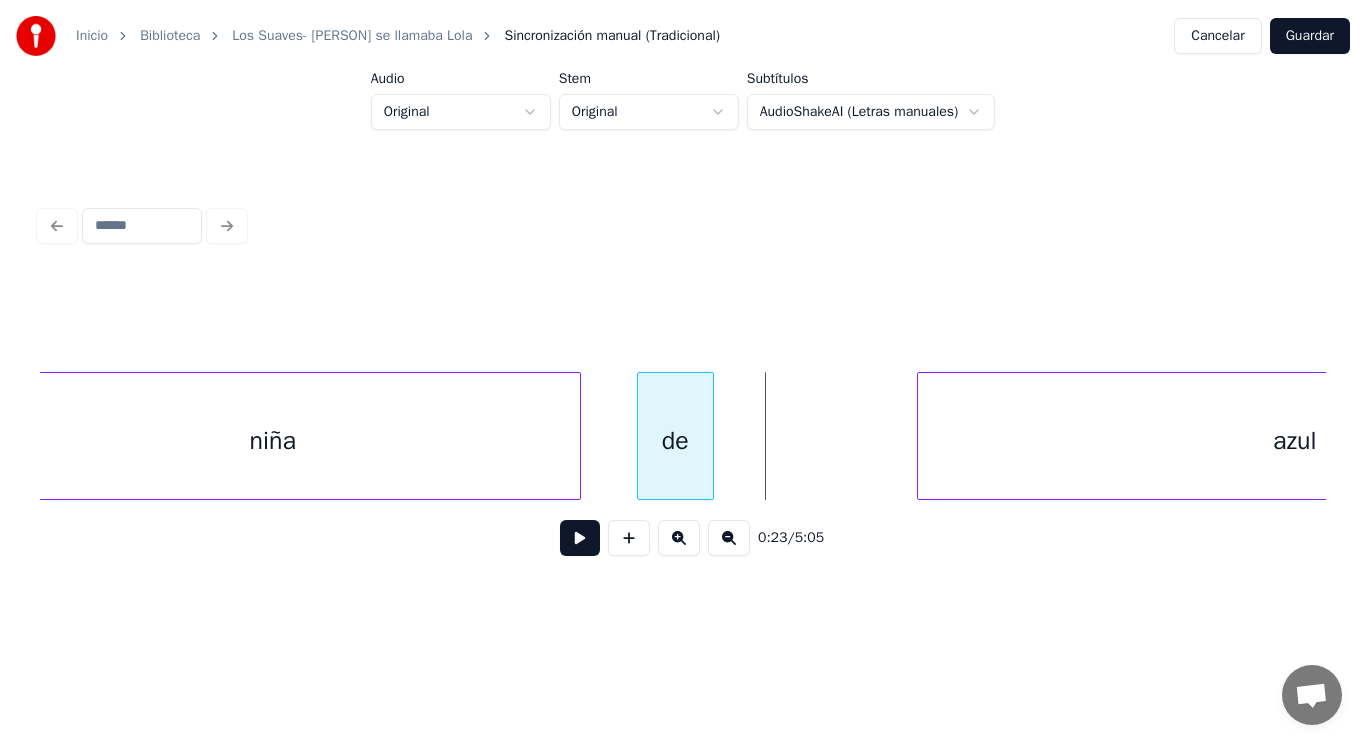 click at bounding box center (710, 436) 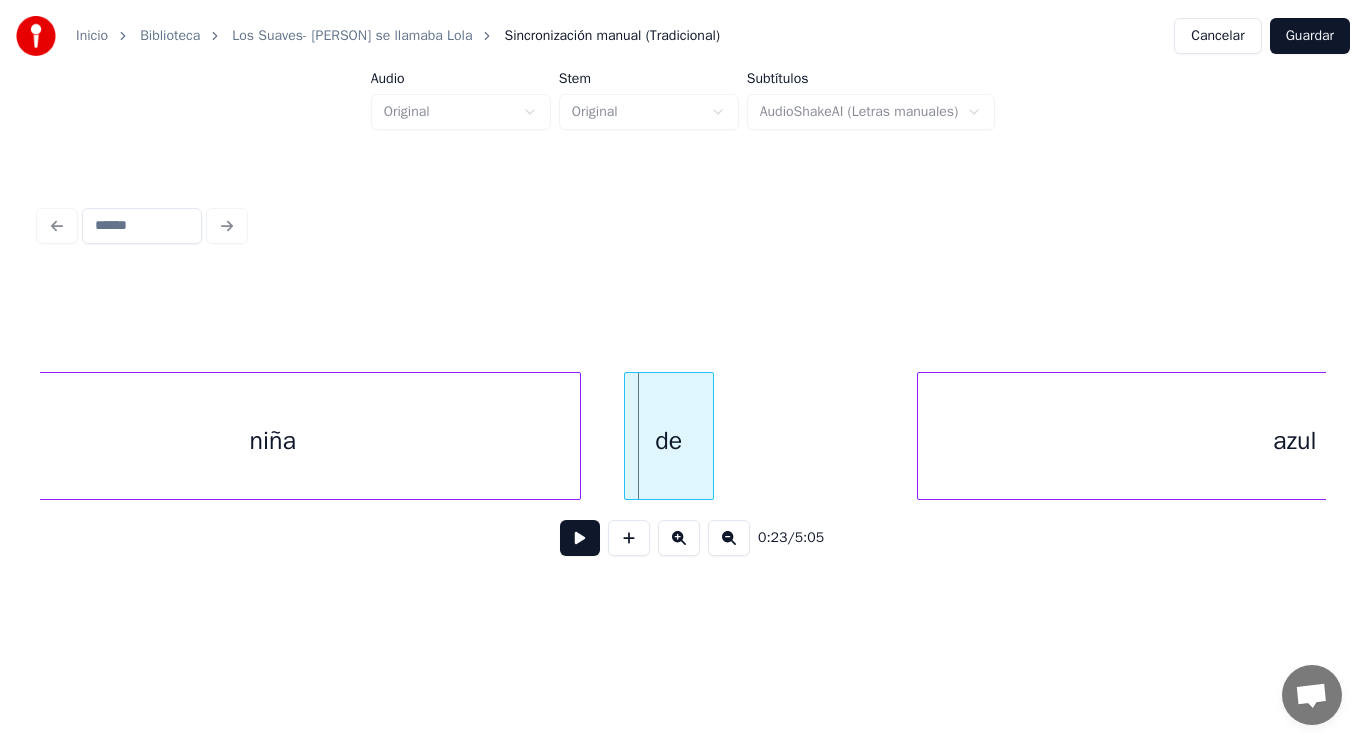 click at bounding box center [628, 436] 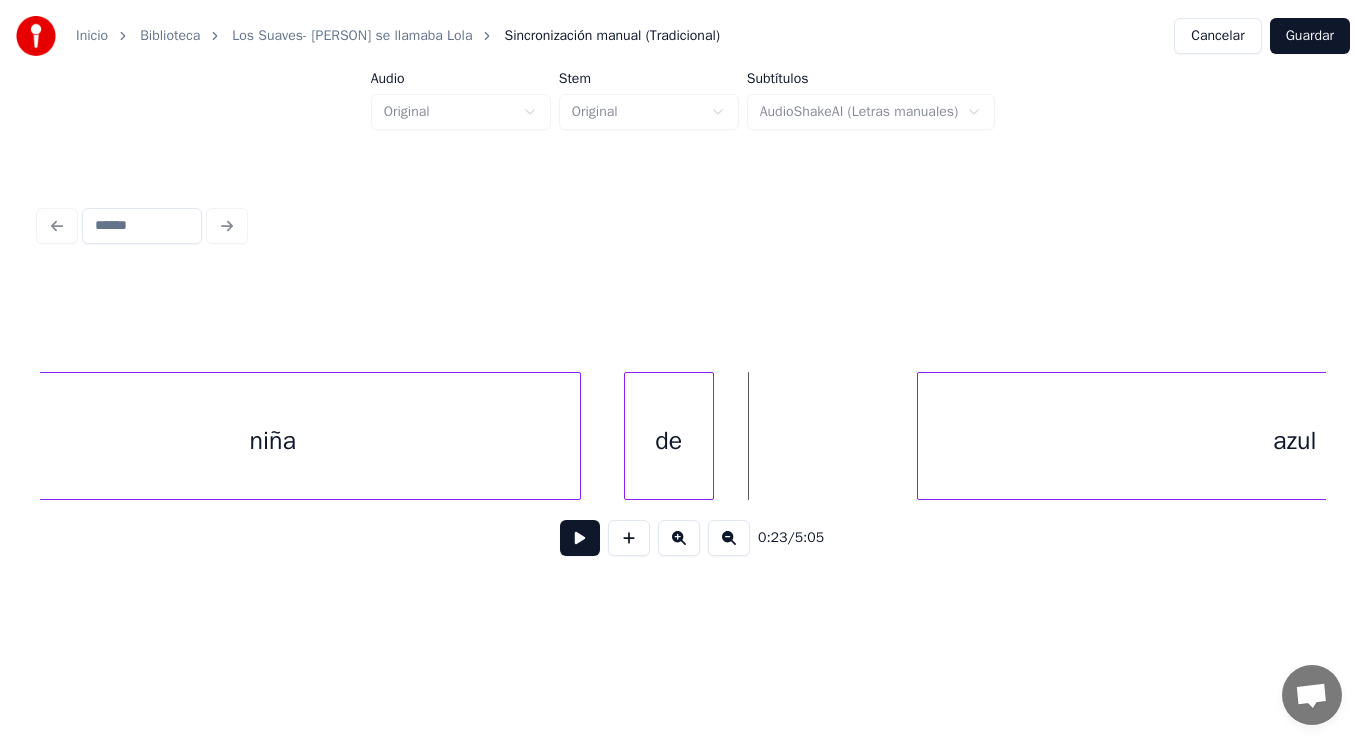 click at bounding box center [580, 538] 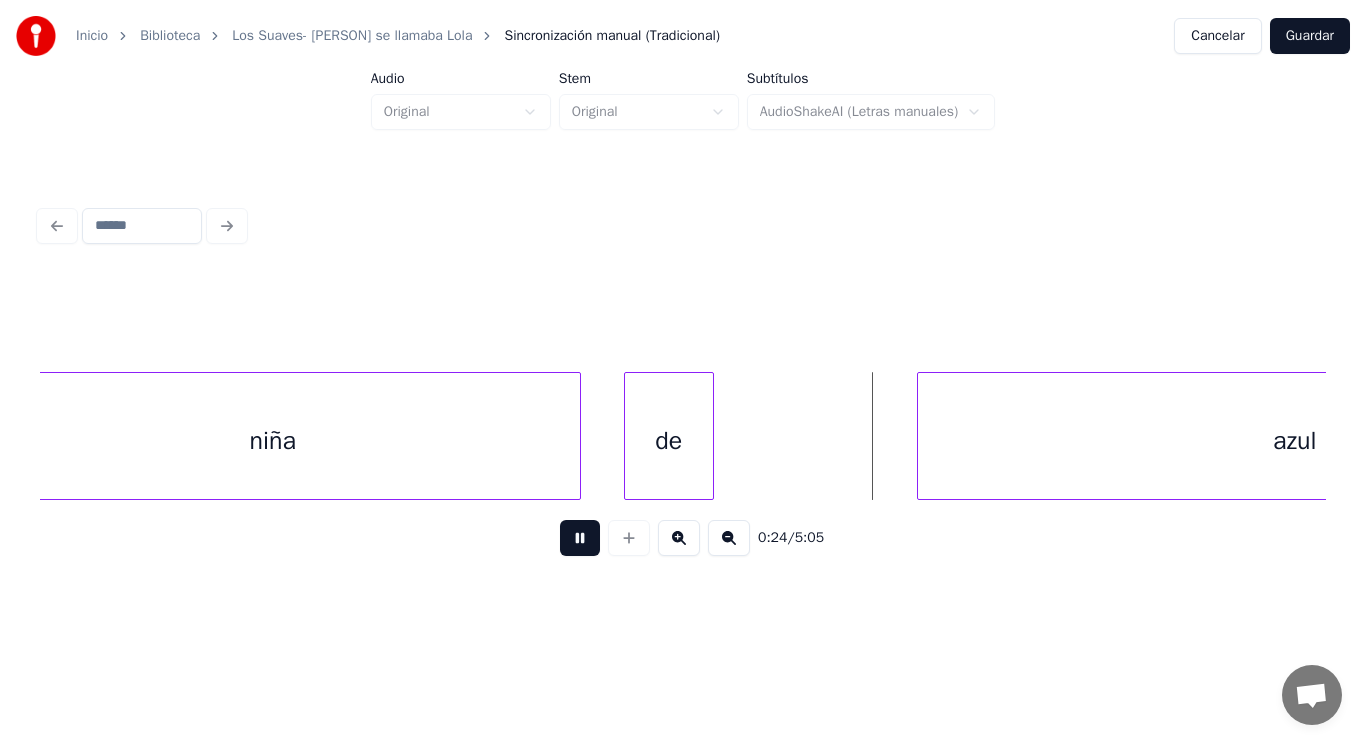 click at bounding box center [580, 538] 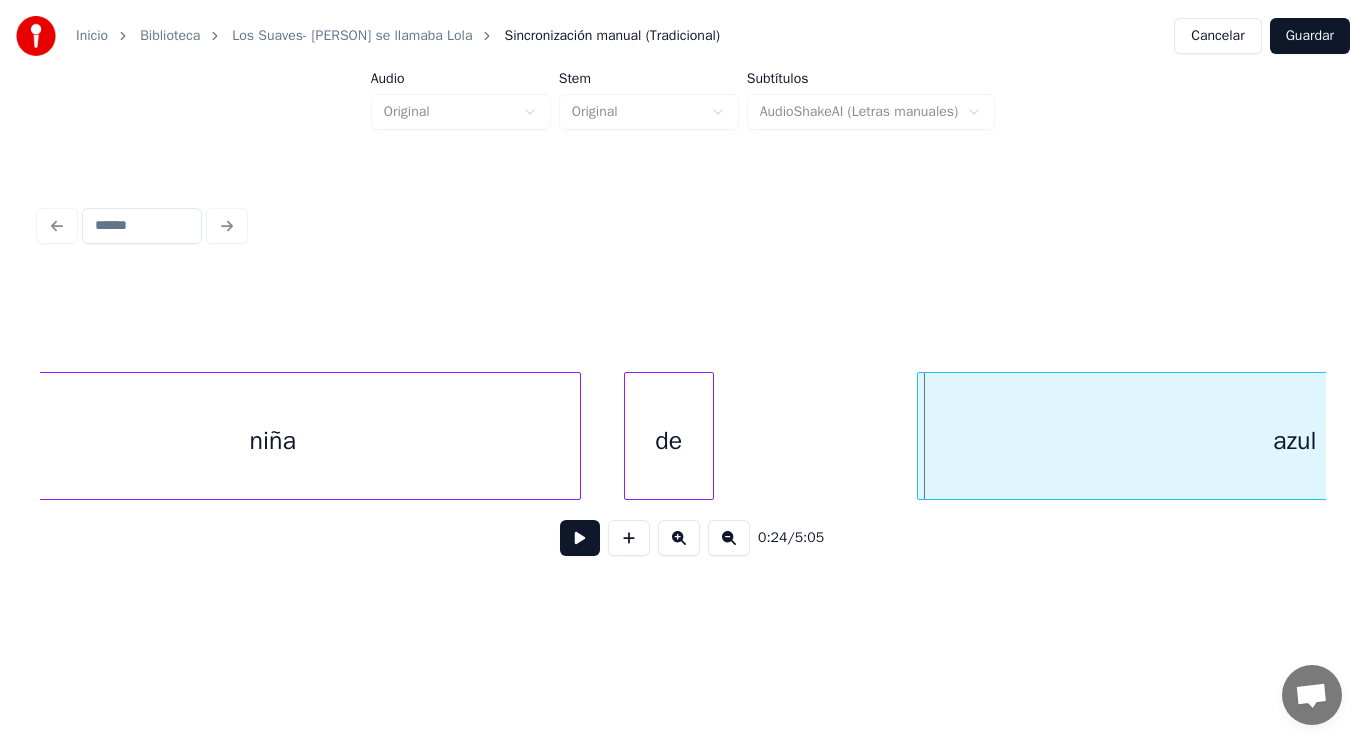 click on "niña de azul" at bounding box center (180746, 436) 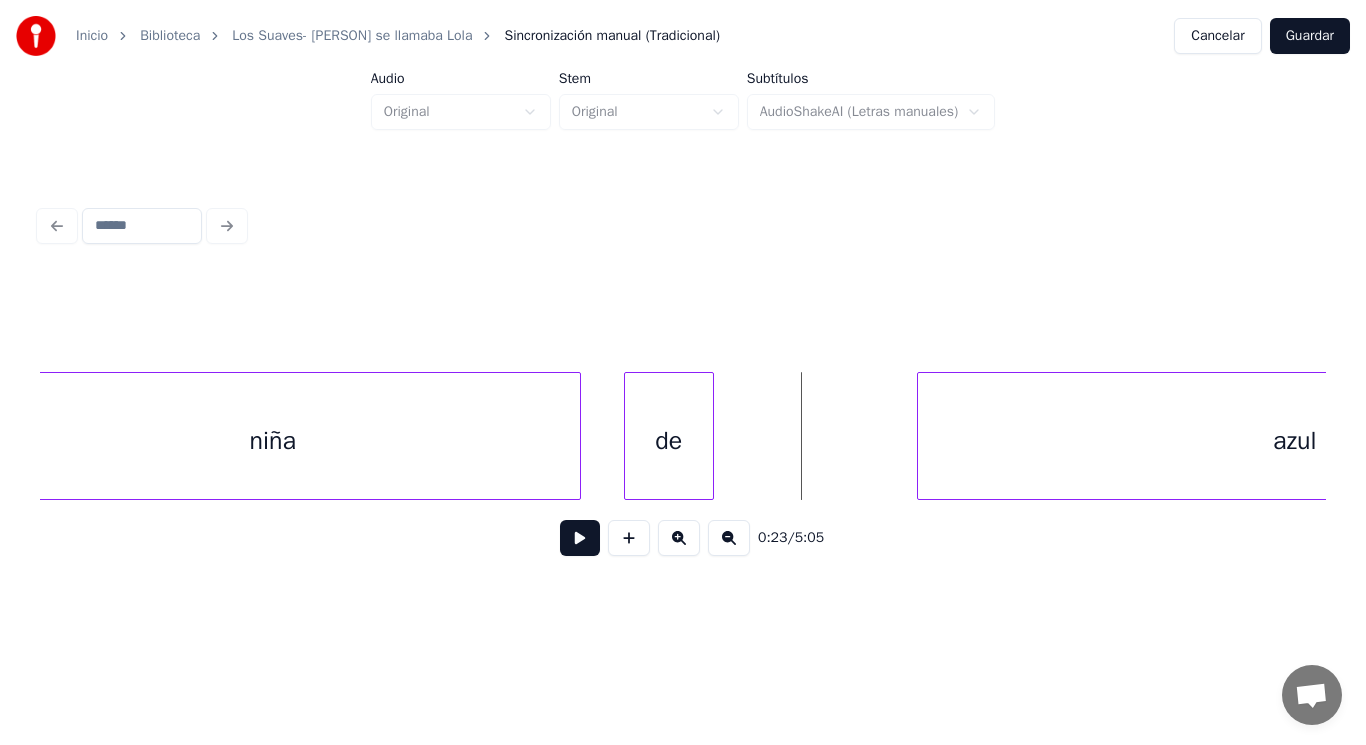 click at bounding box center (580, 538) 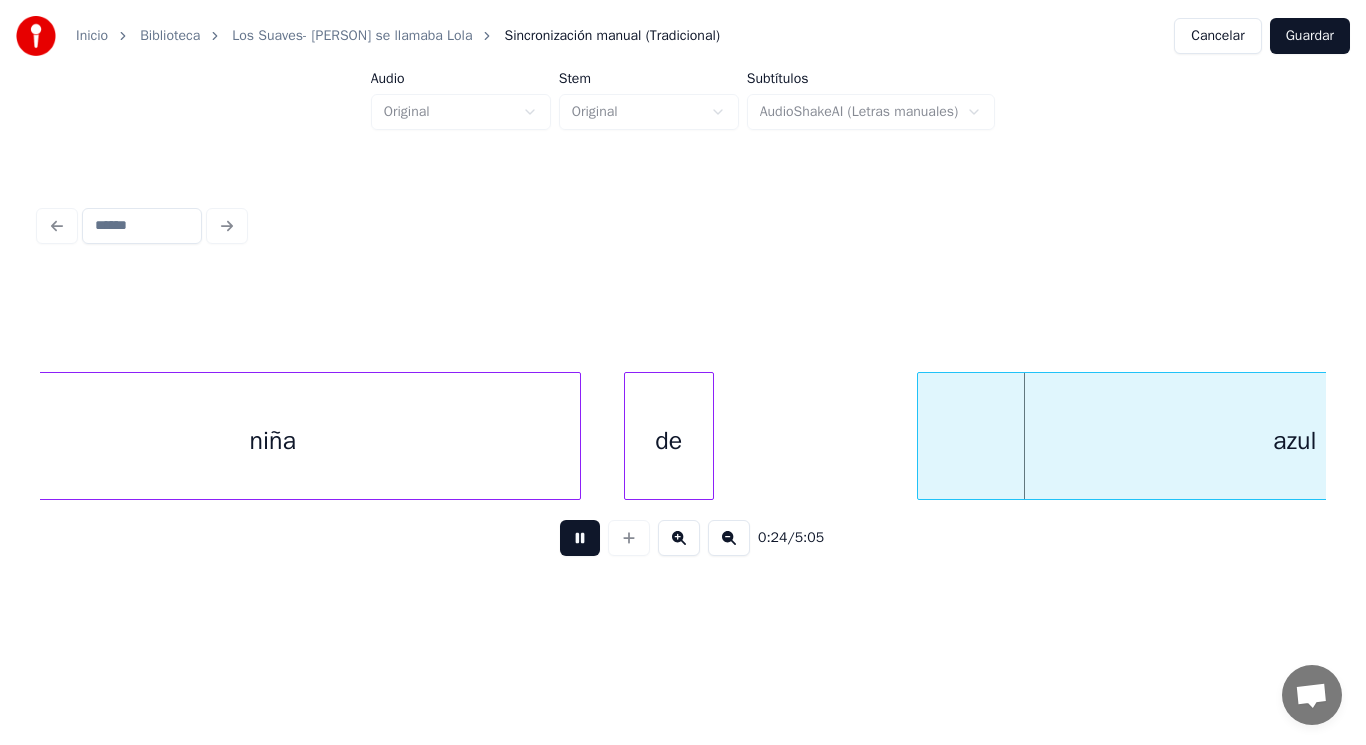 click at bounding box center (580, 538) 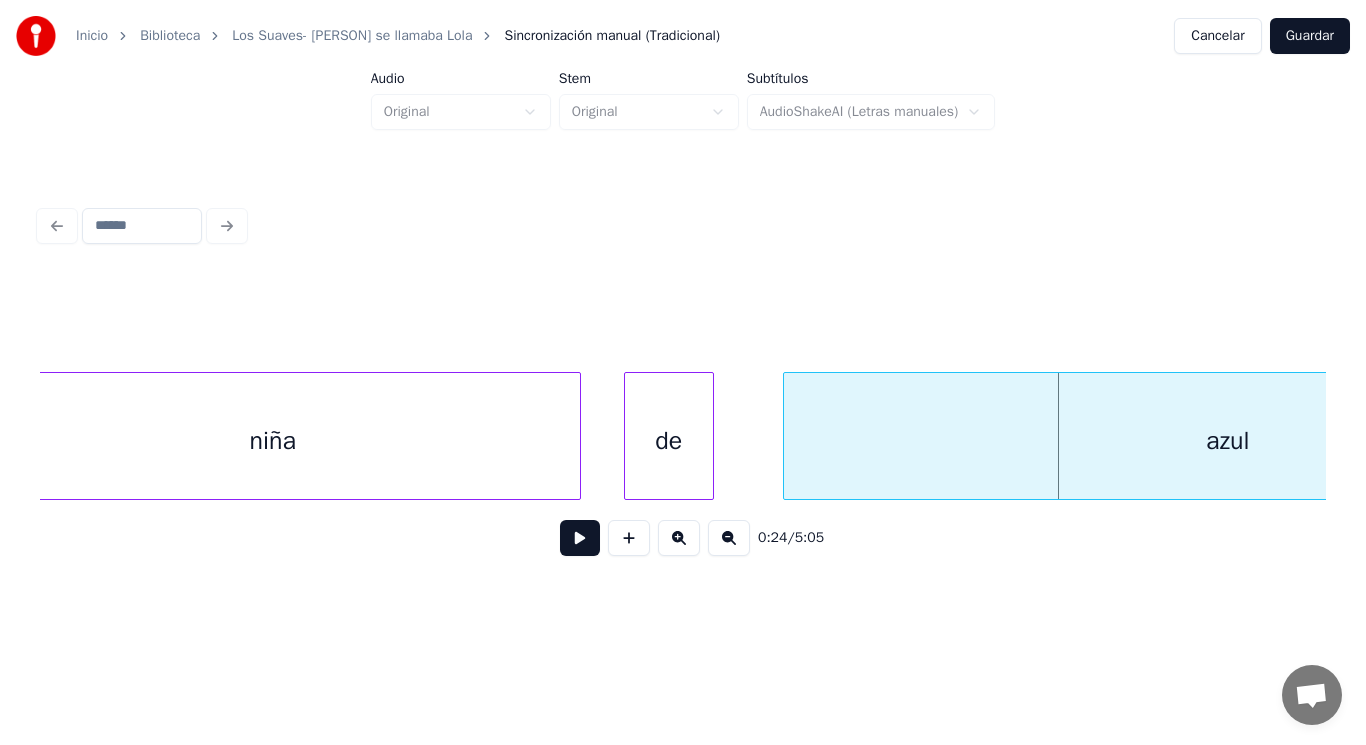 click at bounding box center [787, 436] 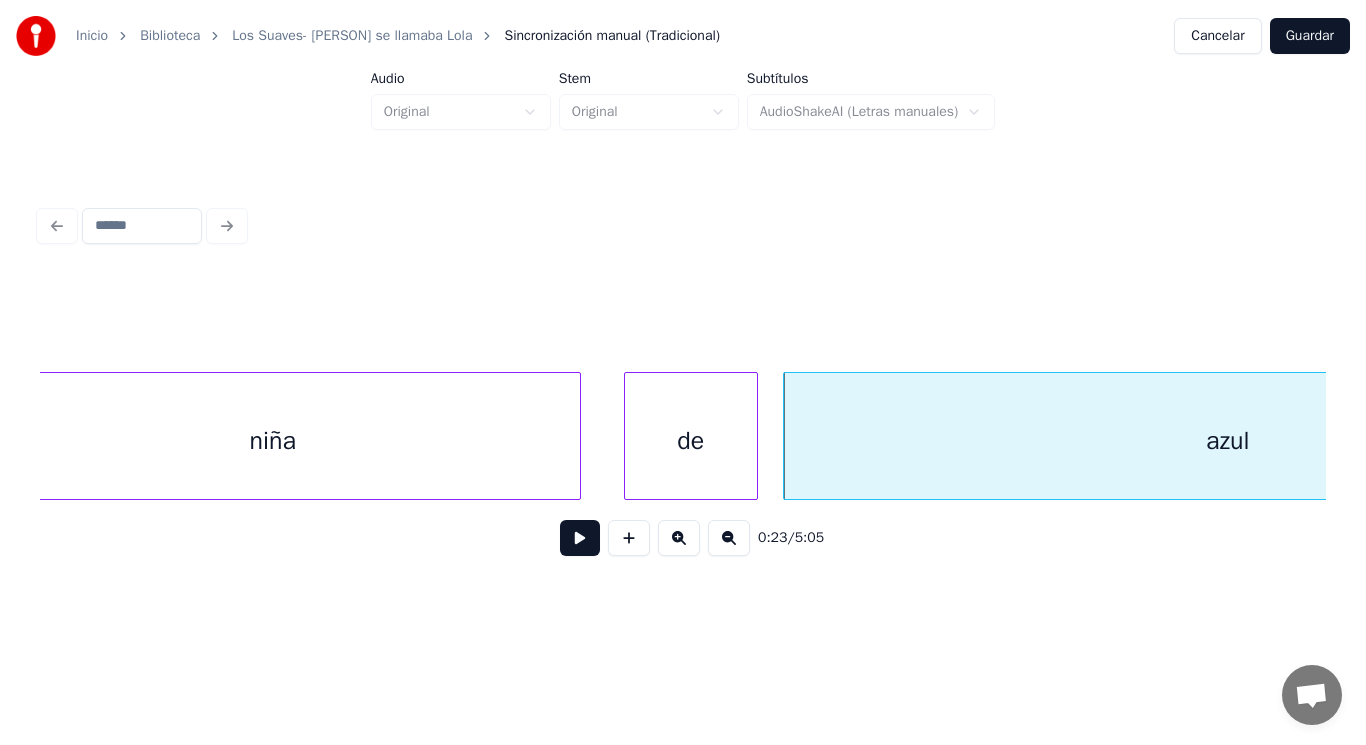 click at bounding box center [754, 436] 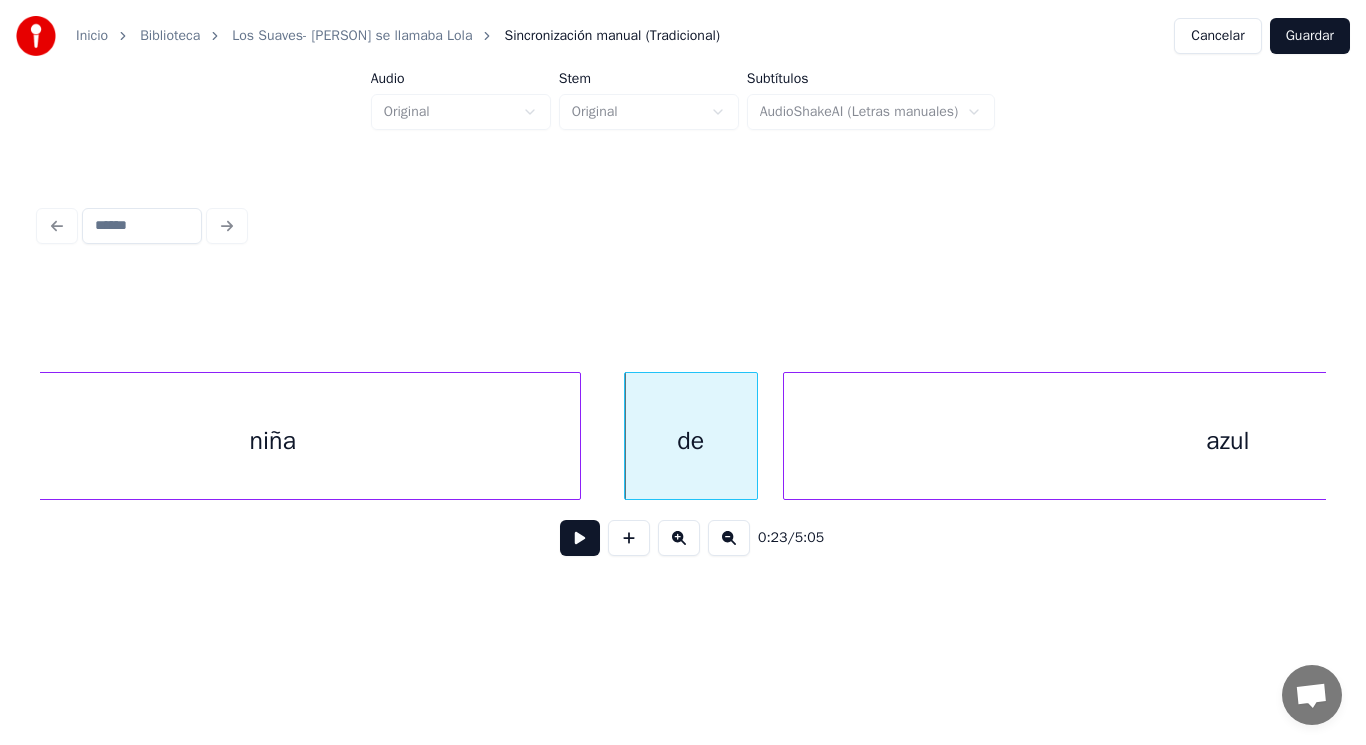 click at bounding box center (580, 538) 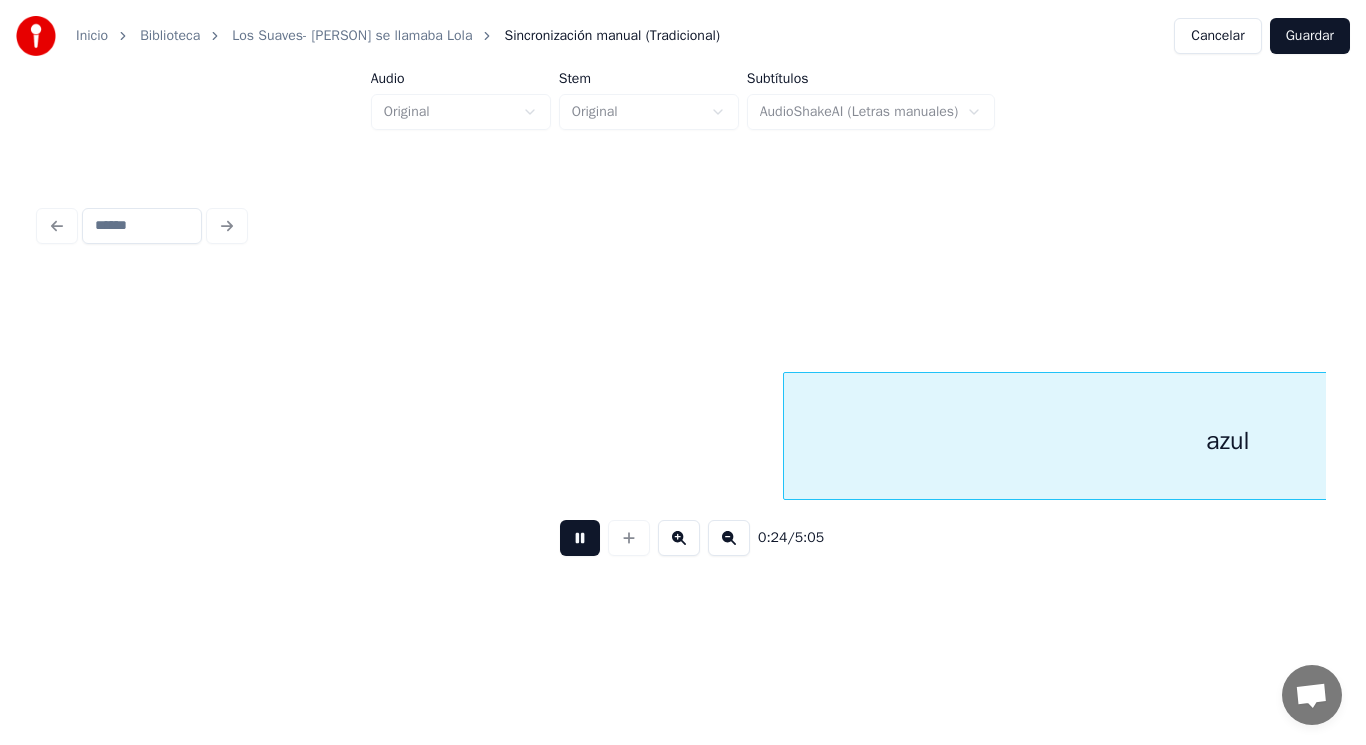 scroll, scrollTop: 0, scrollLeft: 34095, axis: horizontal 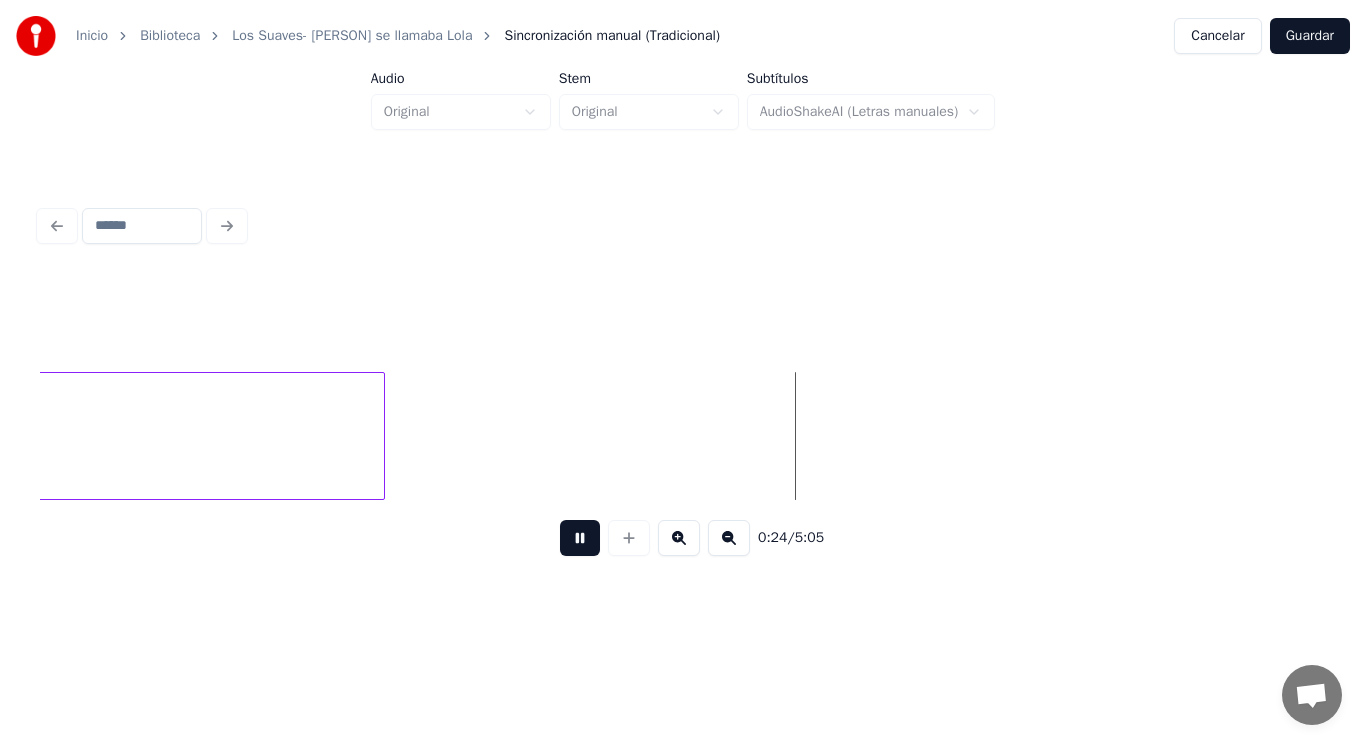 click at bounding box center [580, 538] 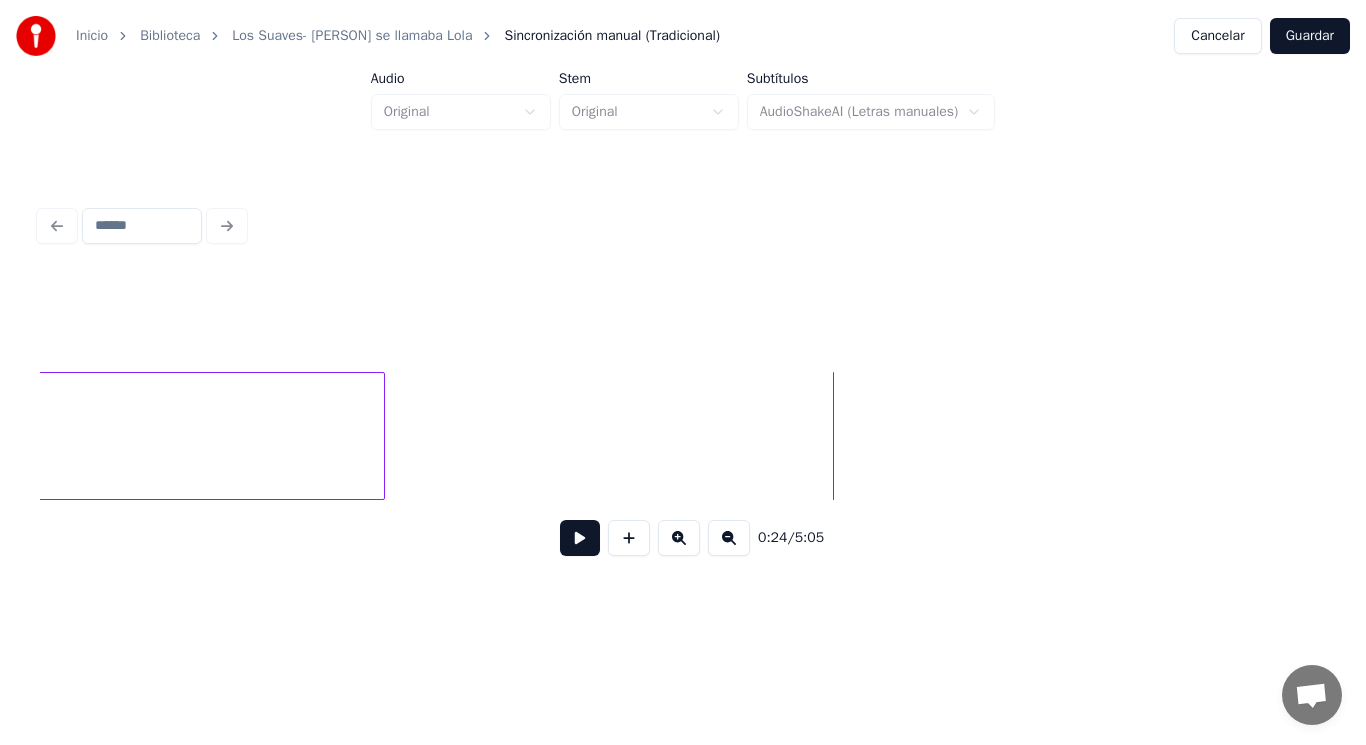 click at bounding box center [580, 538] 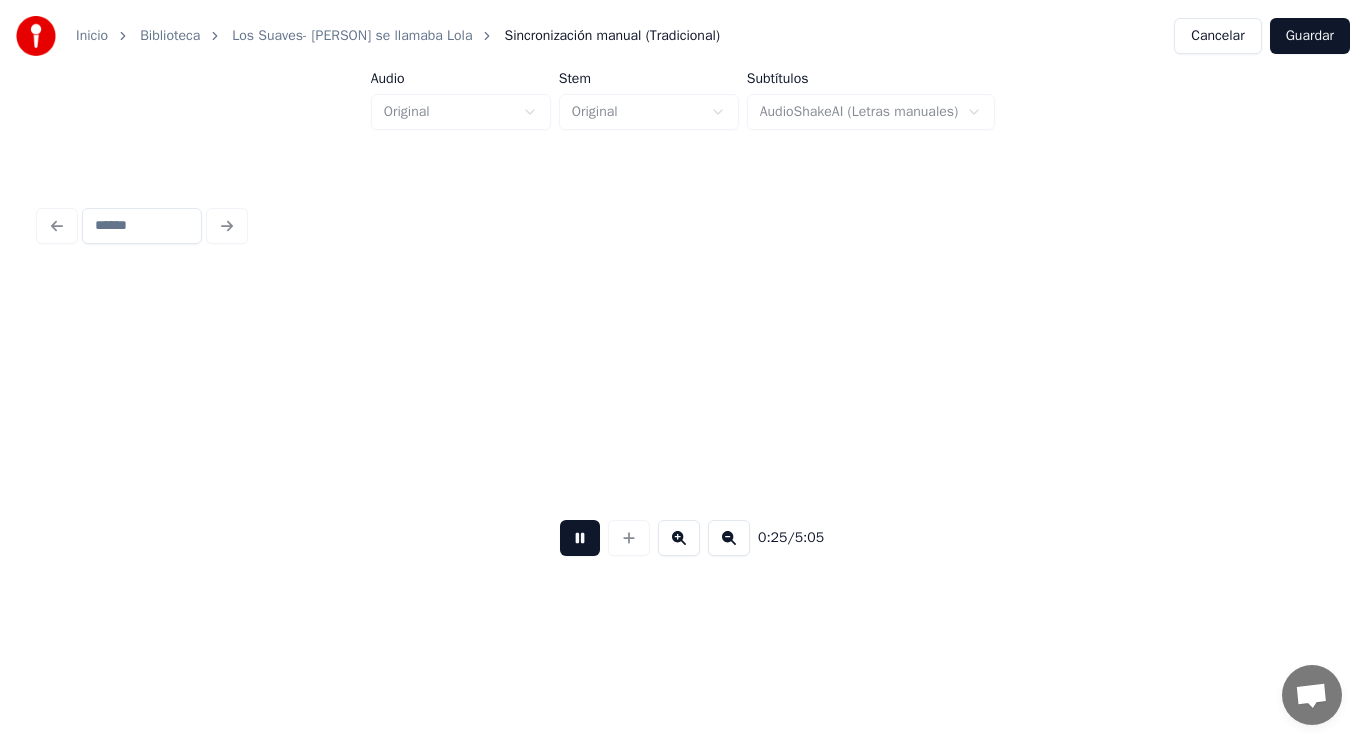 scroll, scrollTop: 0, scrollLeft: 35395, axis: horizontal 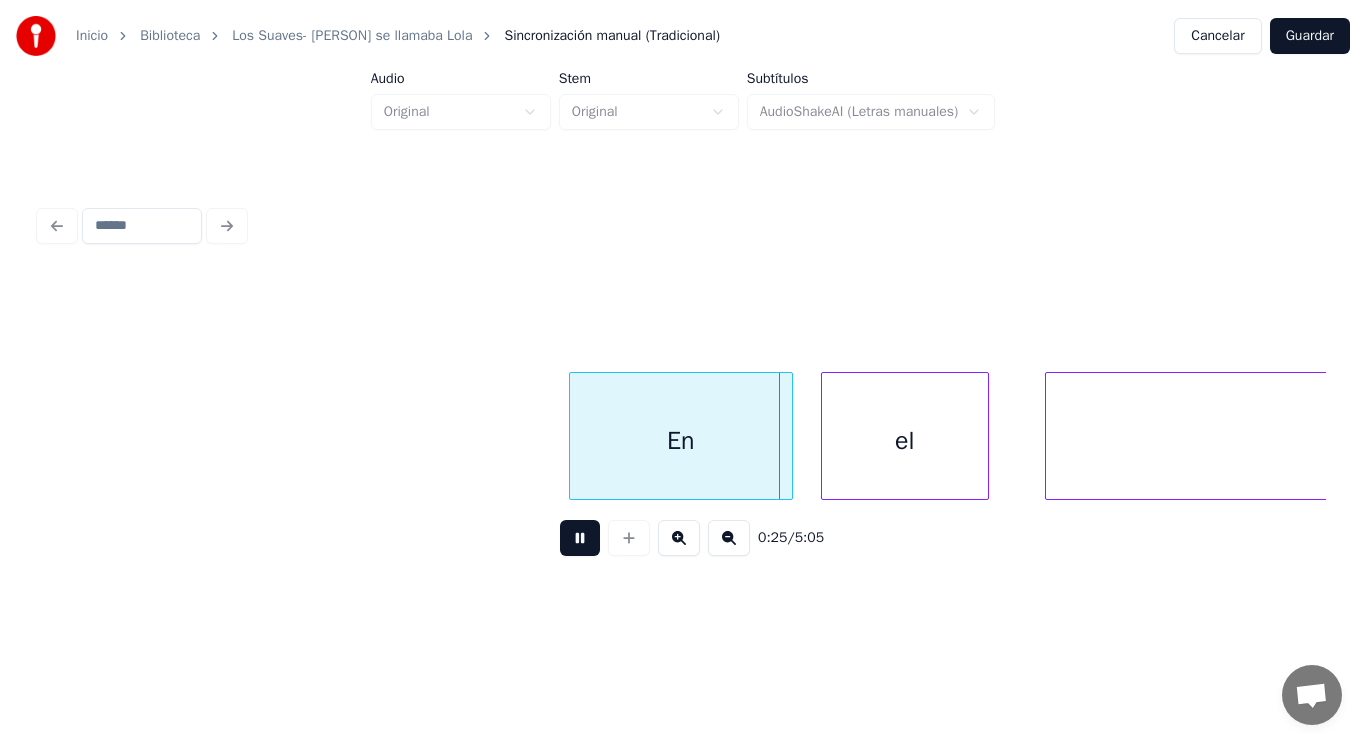 click at bounding box center [580, 538] 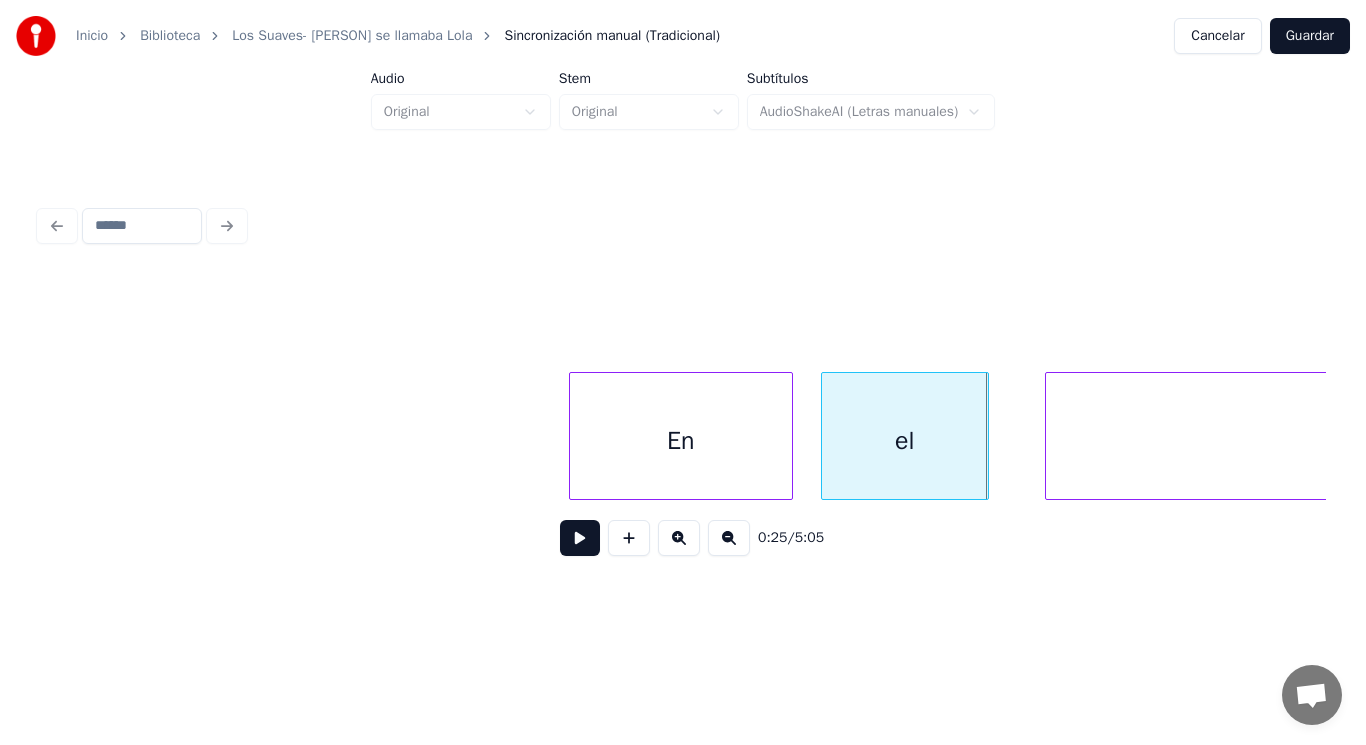 click on "En el colegio" at bounding box center [178158, 436] 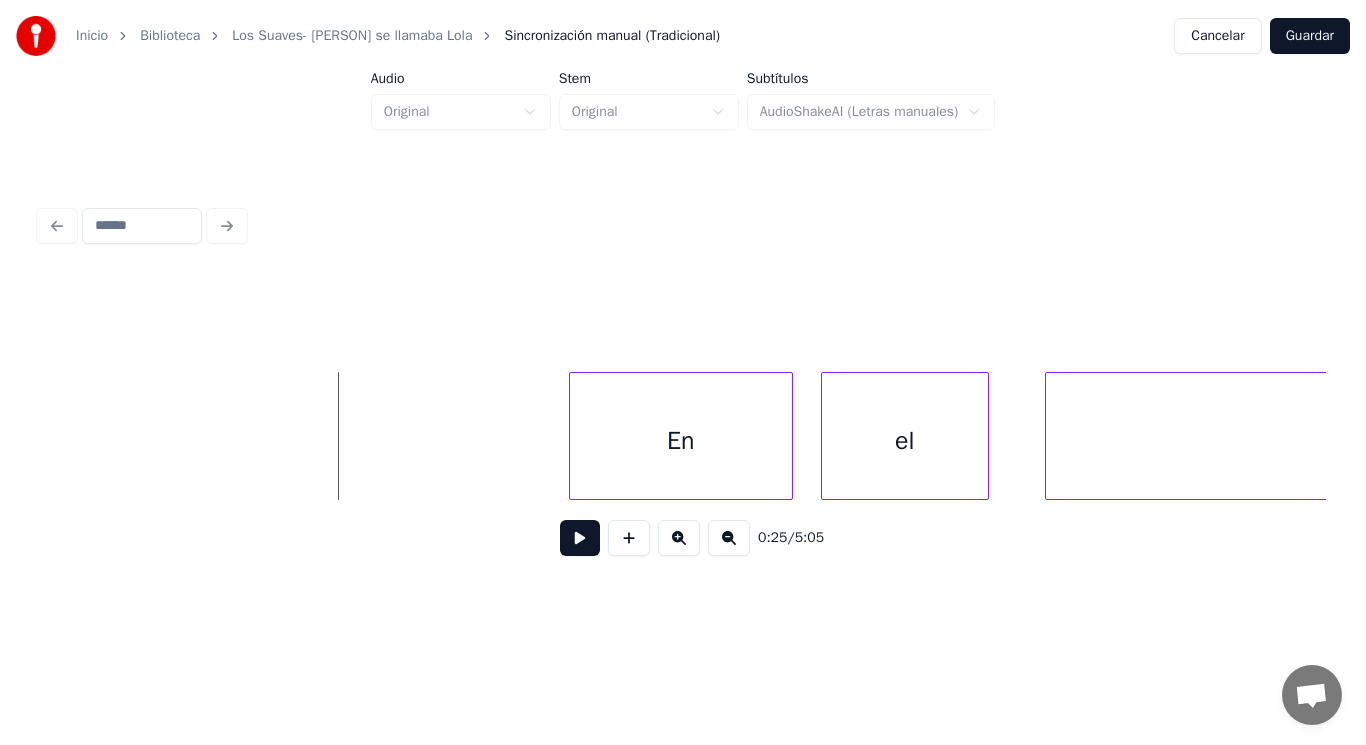 click at bounding box center (580, 538) 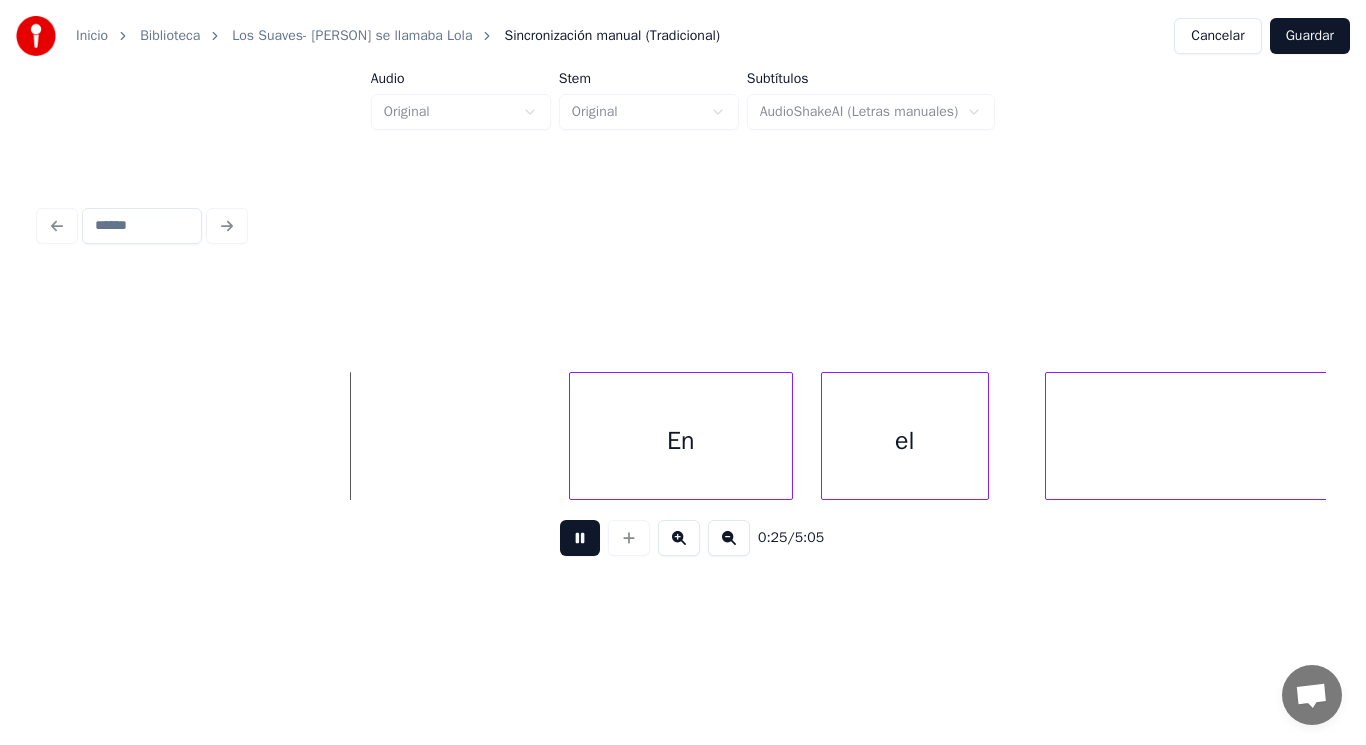 click at bounding box center [580, 538] 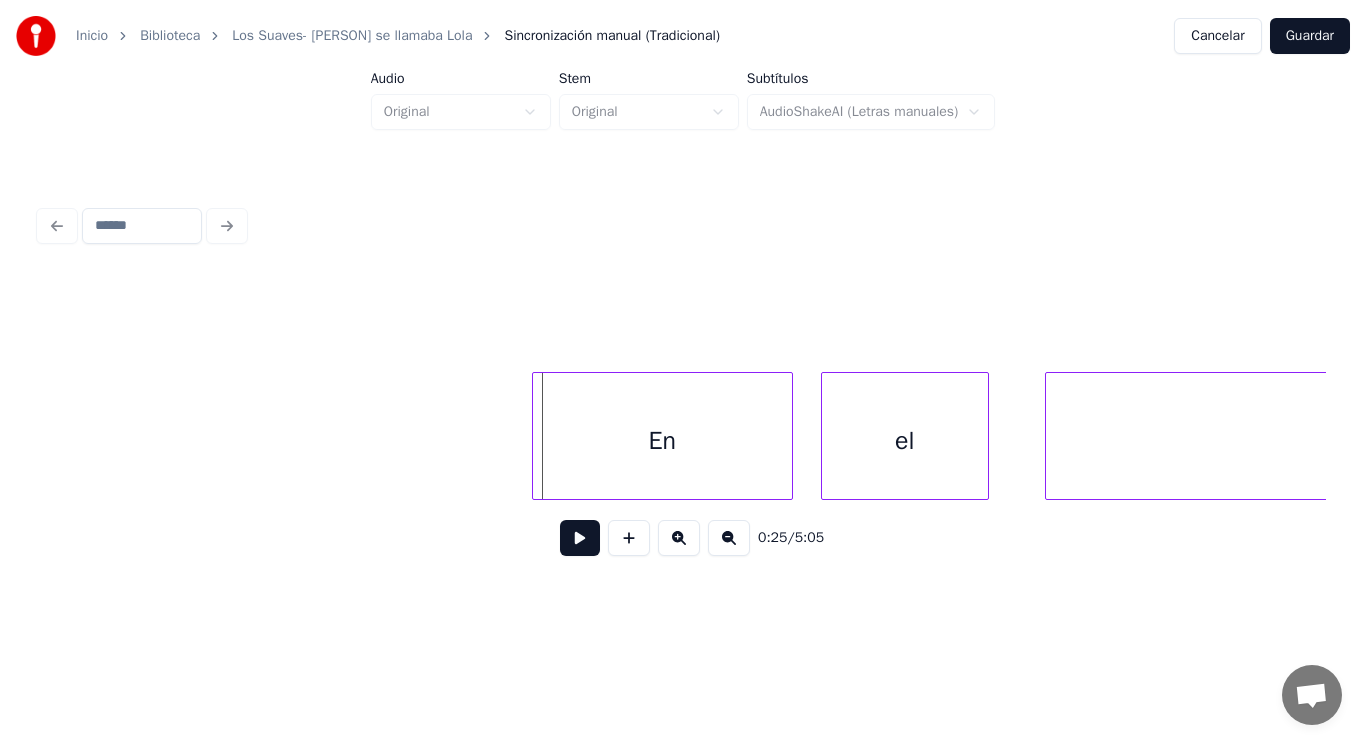 click at bounding box center [536, 436] 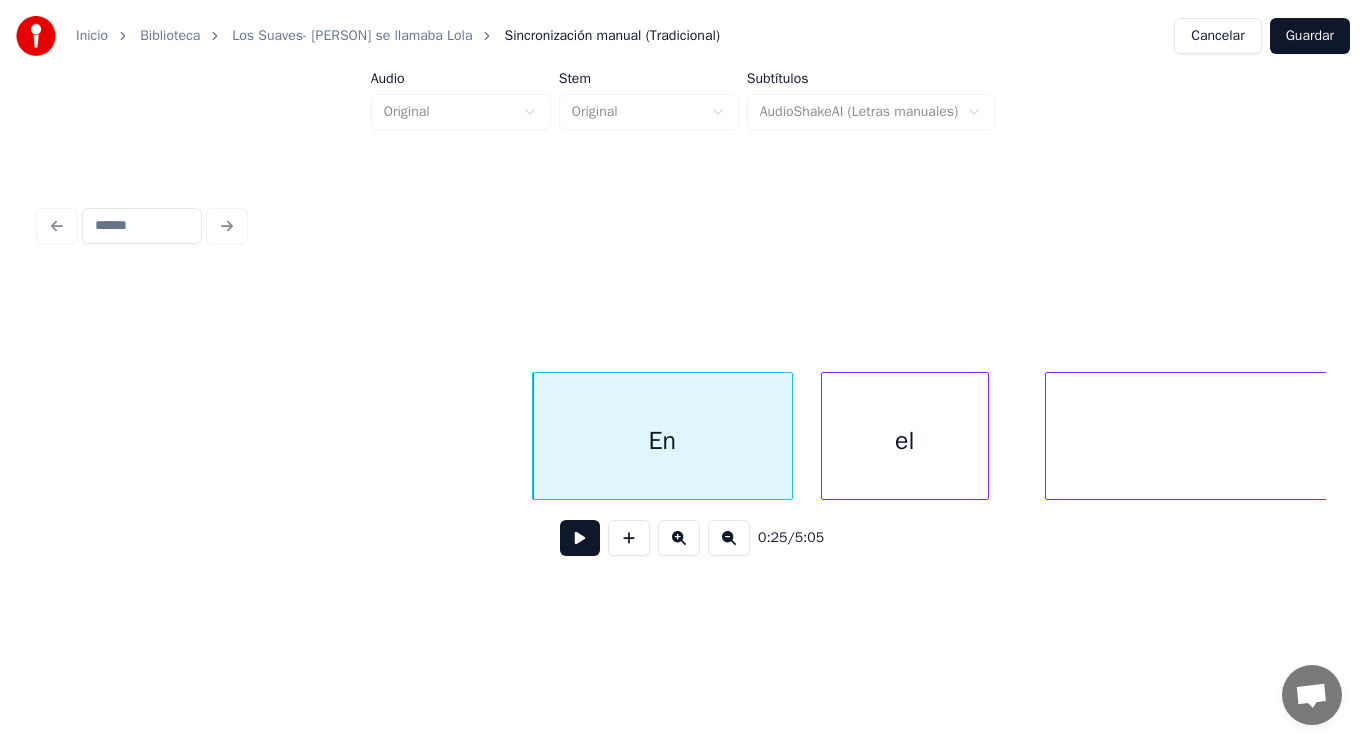 click at bounding box center [580, 538] 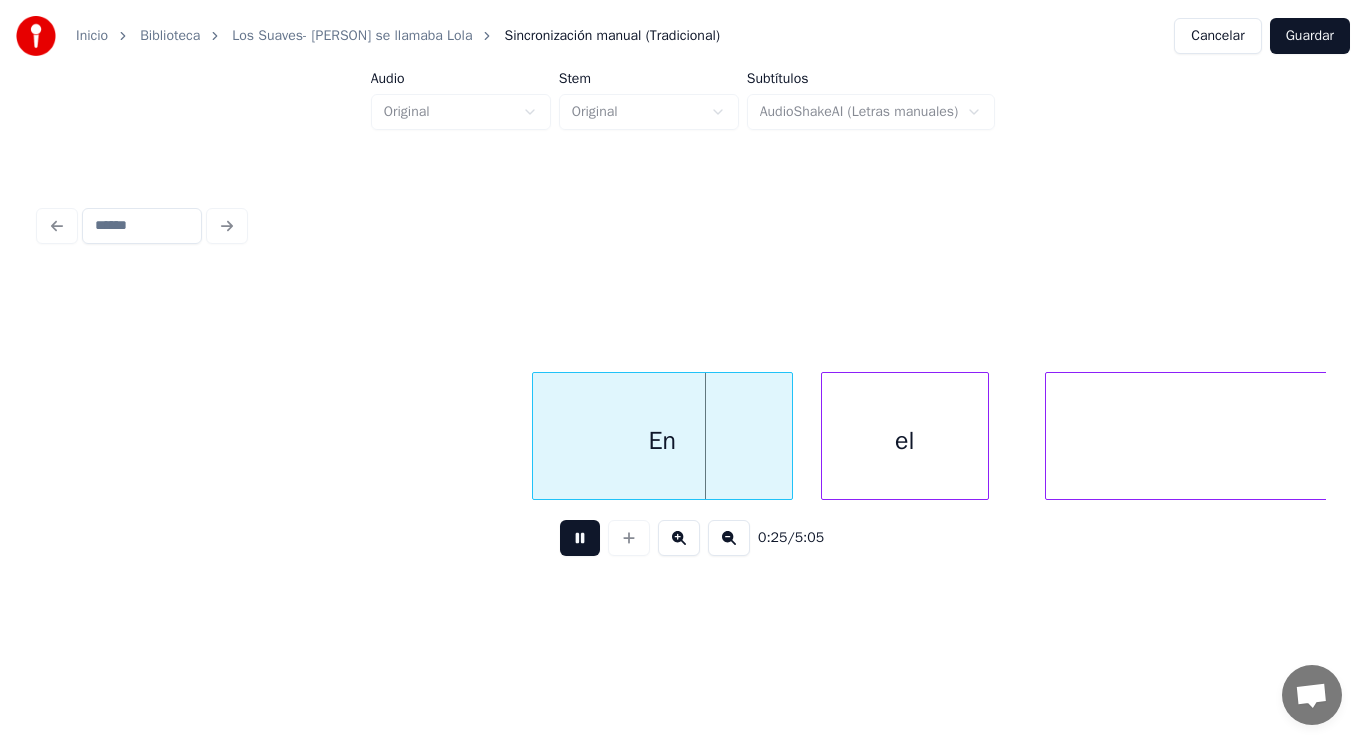 click at bounding box center [580, 538] 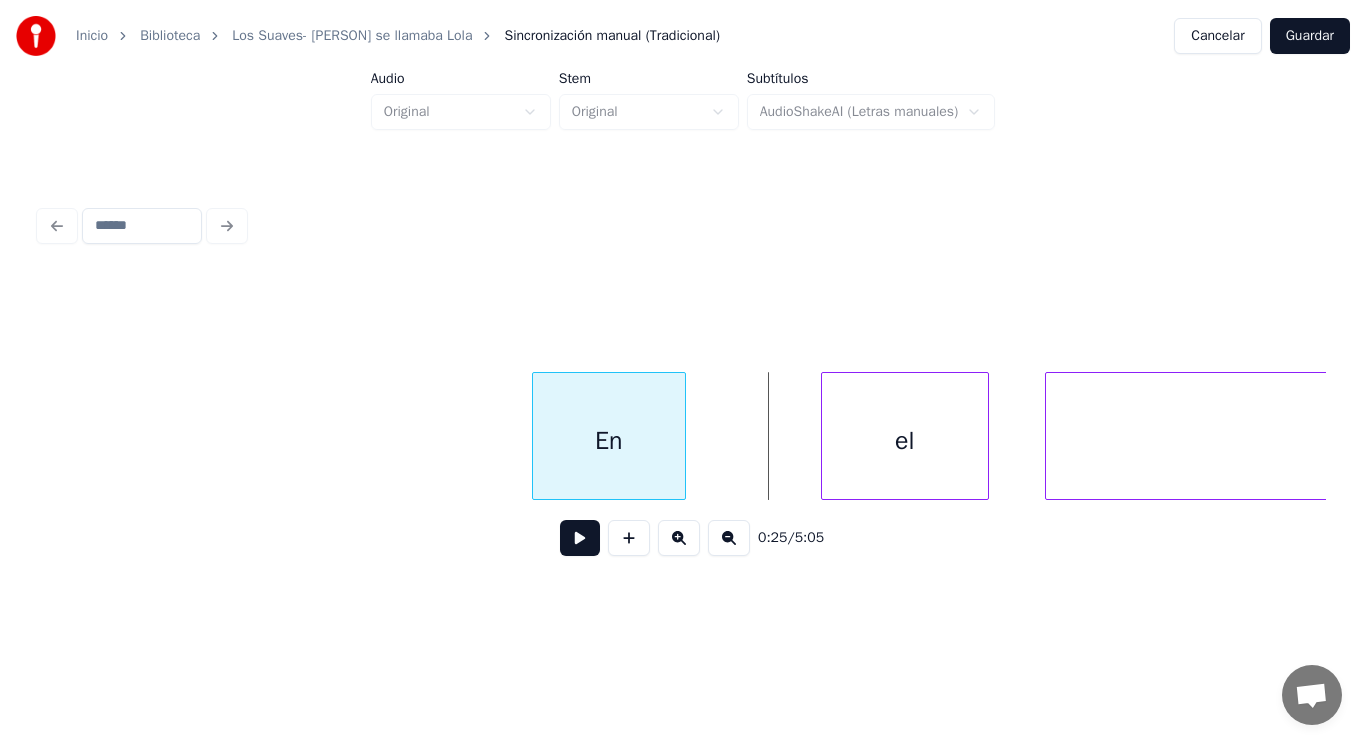 click at bounding box center [682, 436] 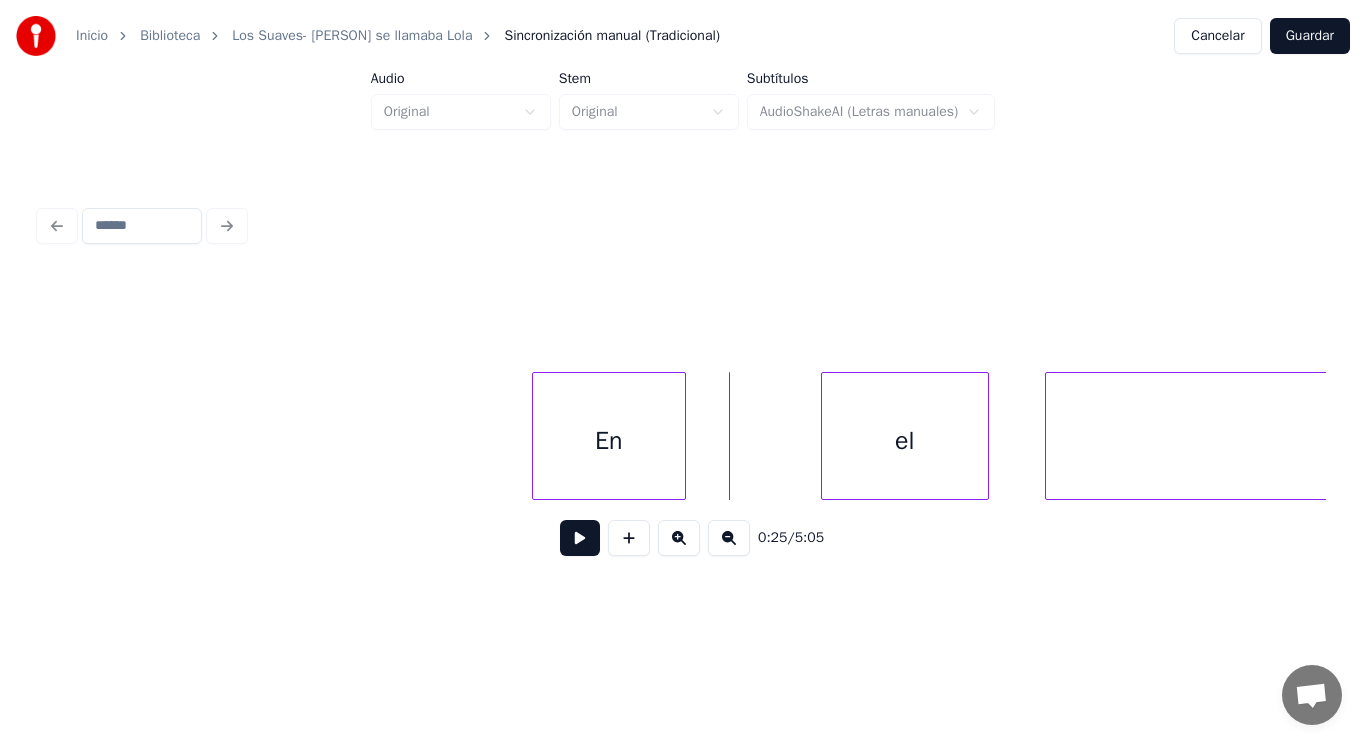 click at bounding box center (580, 538) 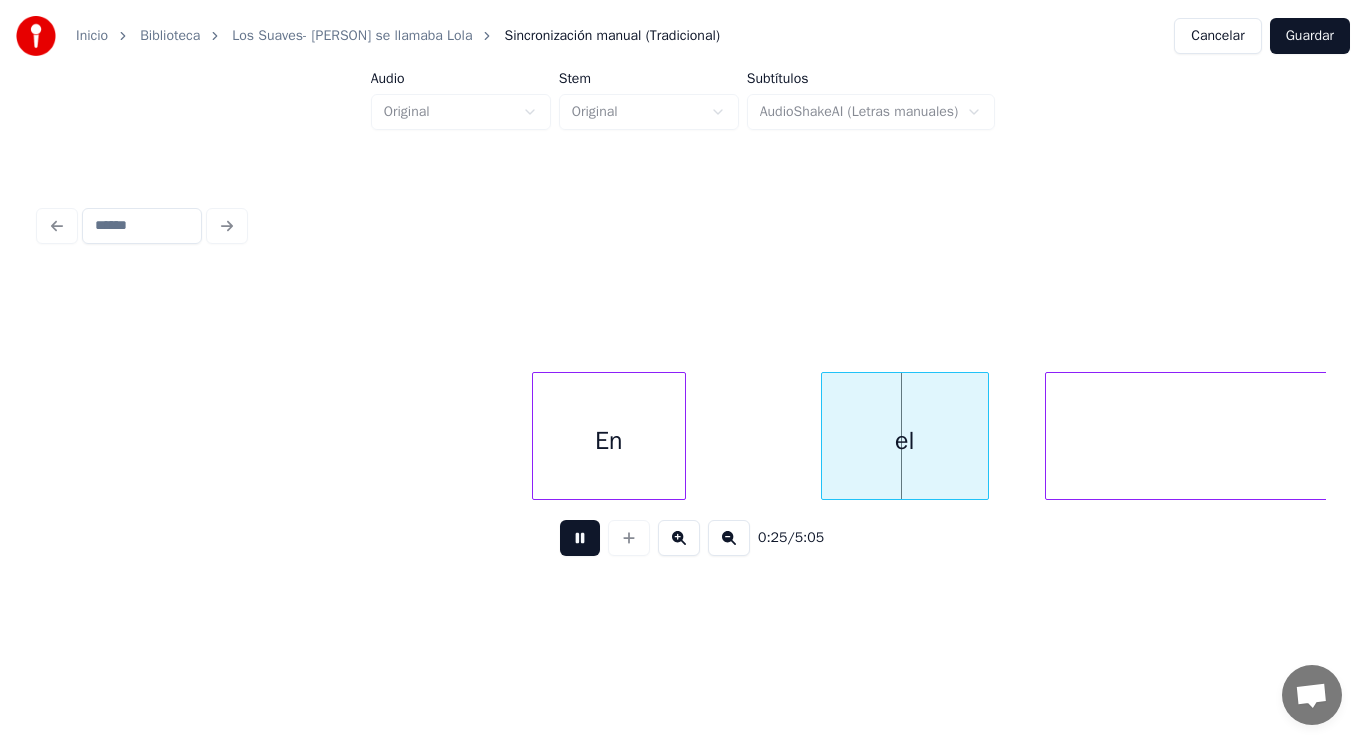 click at bounding box center (580, 538) 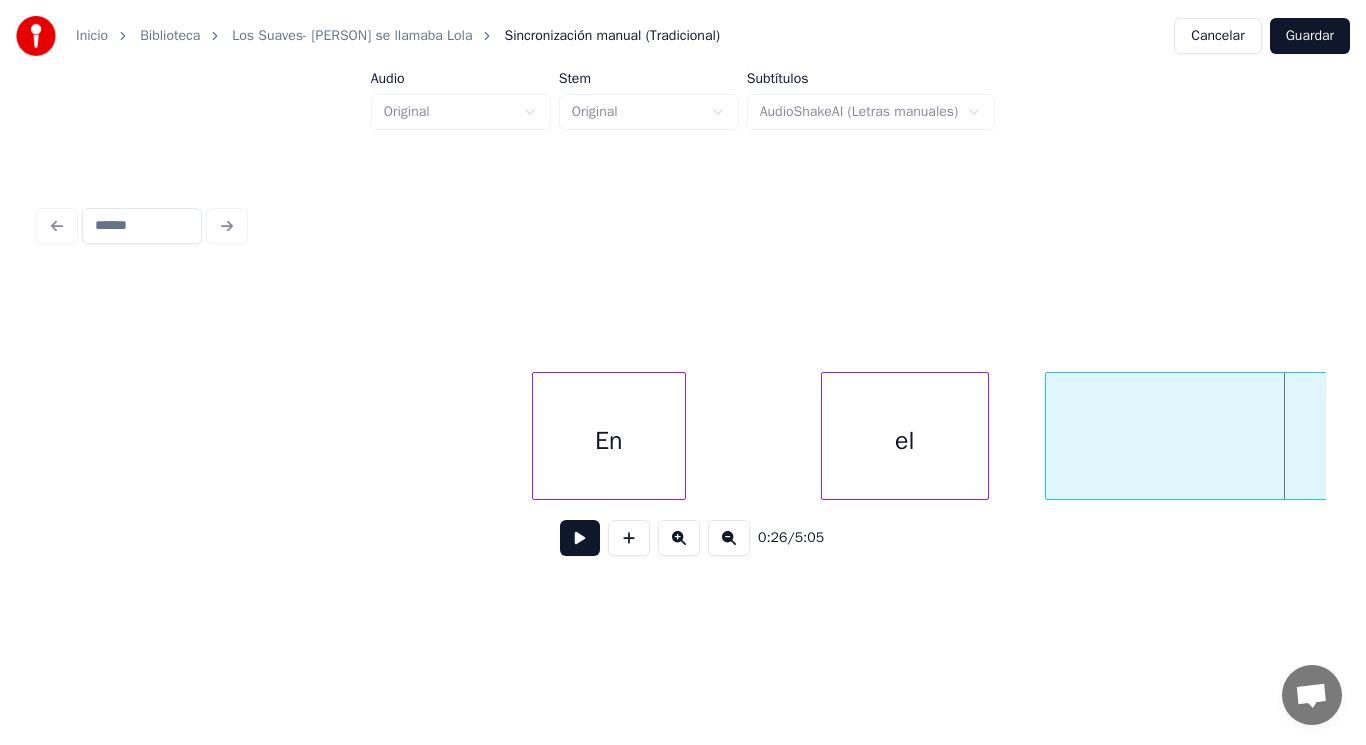 click on "En el colegio" at bounding box center (178158, 436) 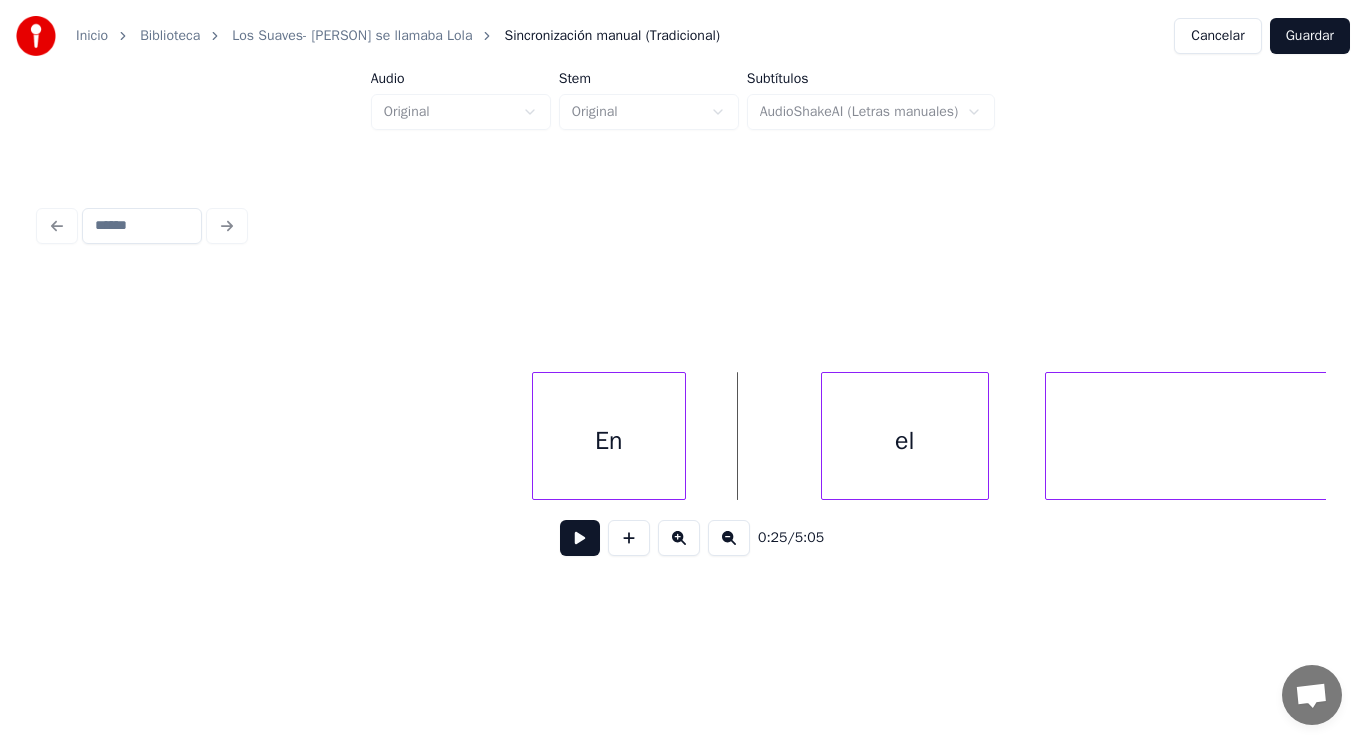 click at bounding box center [580, 538] 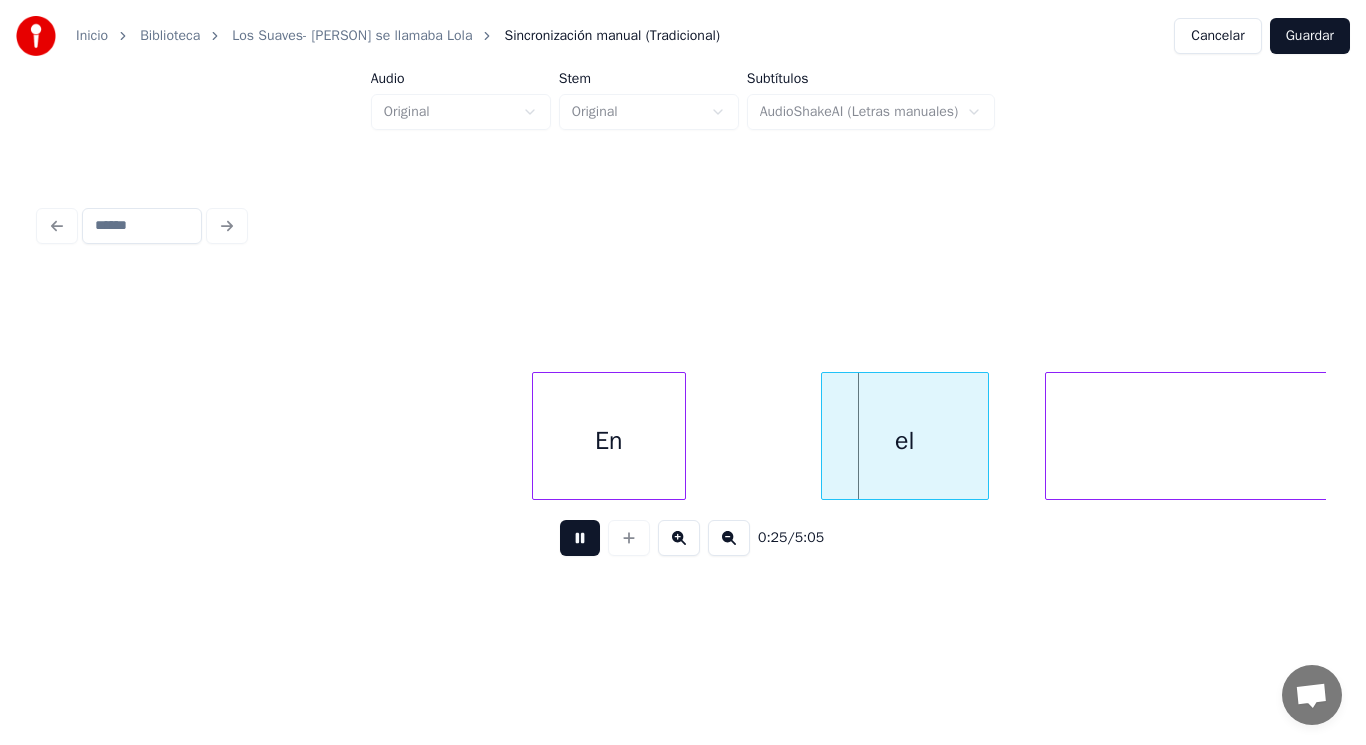 click at bounding box center (580, 538) 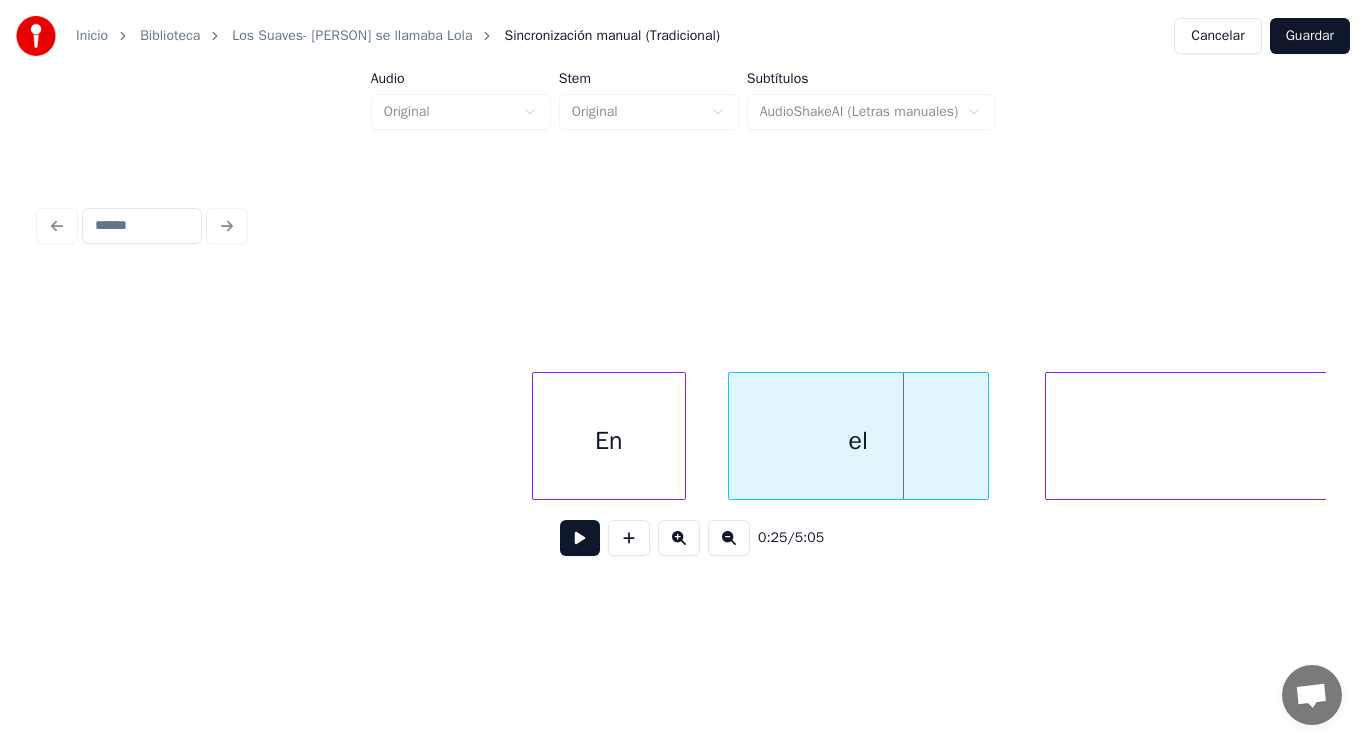 click at bounding box center (732, 436) 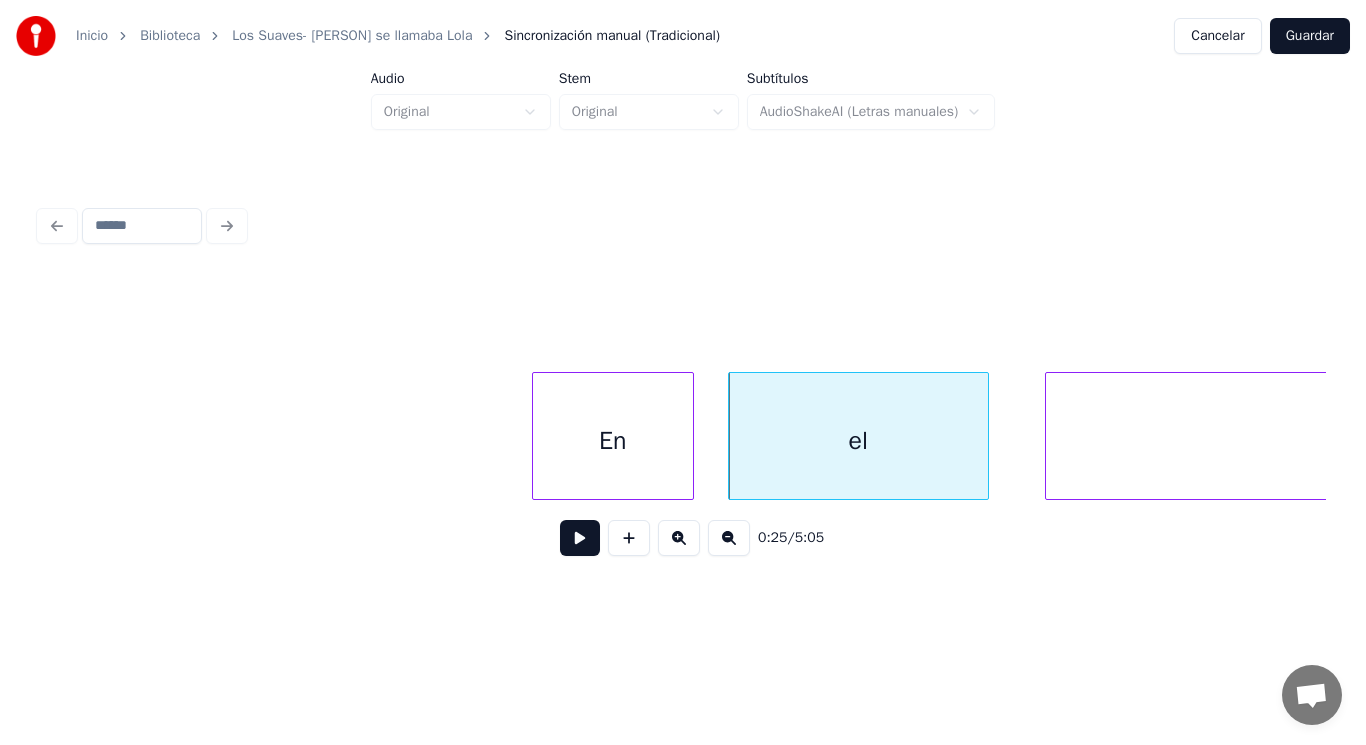 click at bounding box center [690, 436] 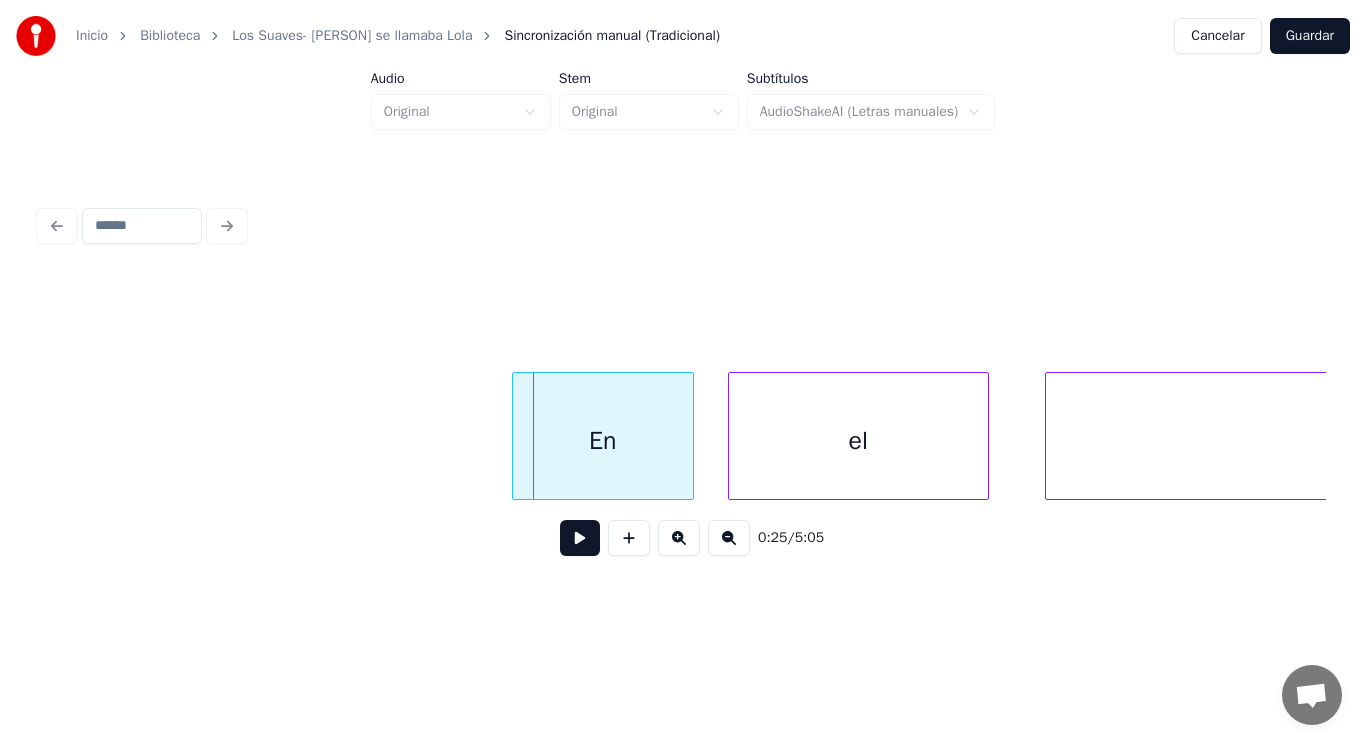 click at bounding box center [516, 436] 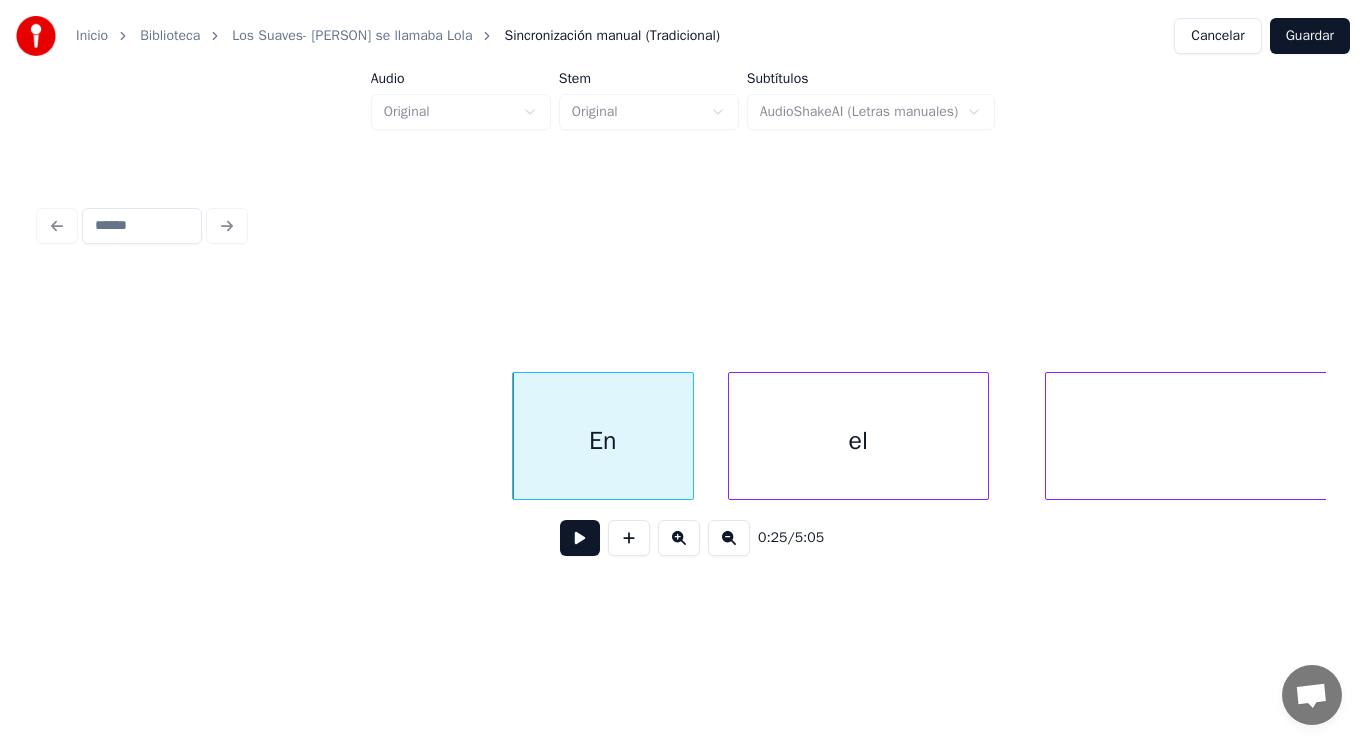 click at bounding box center (580, 538) 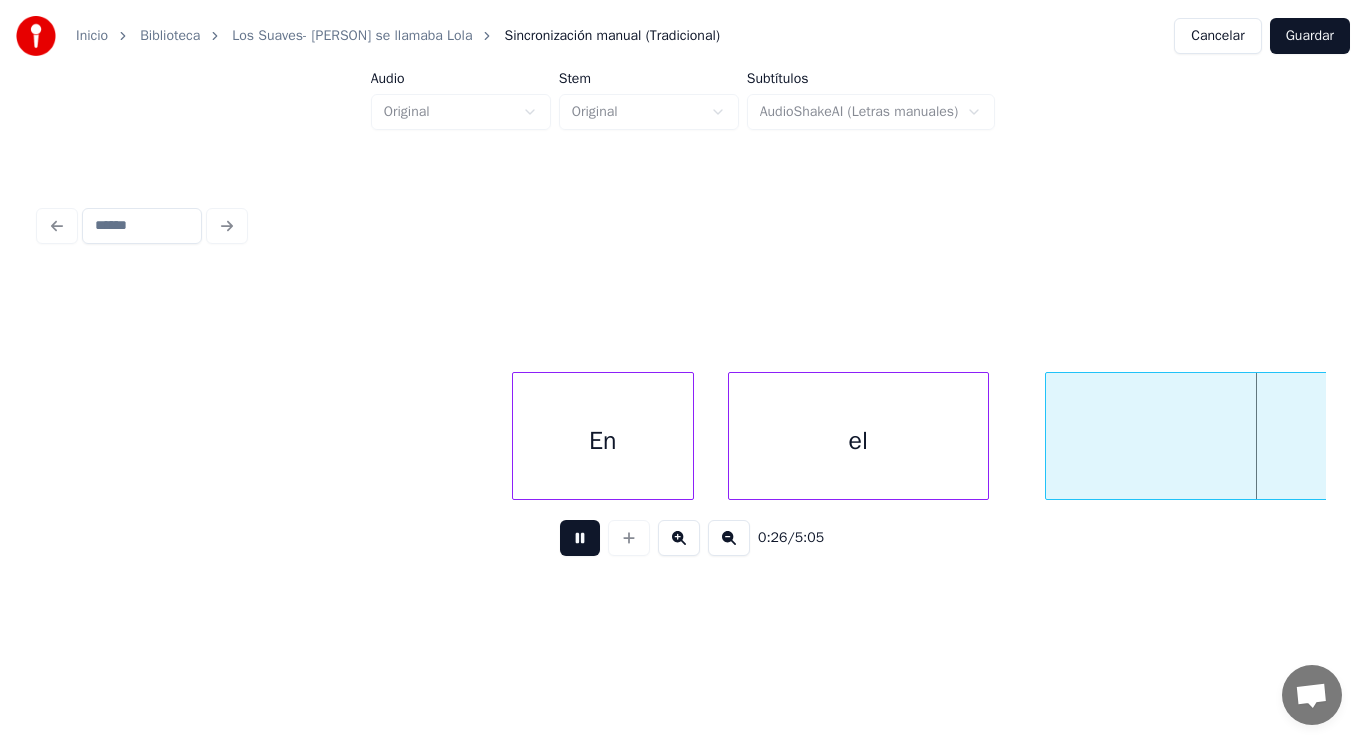 scroll, scrollTop: 0, scrollLeft: 36690, axis: horizontal 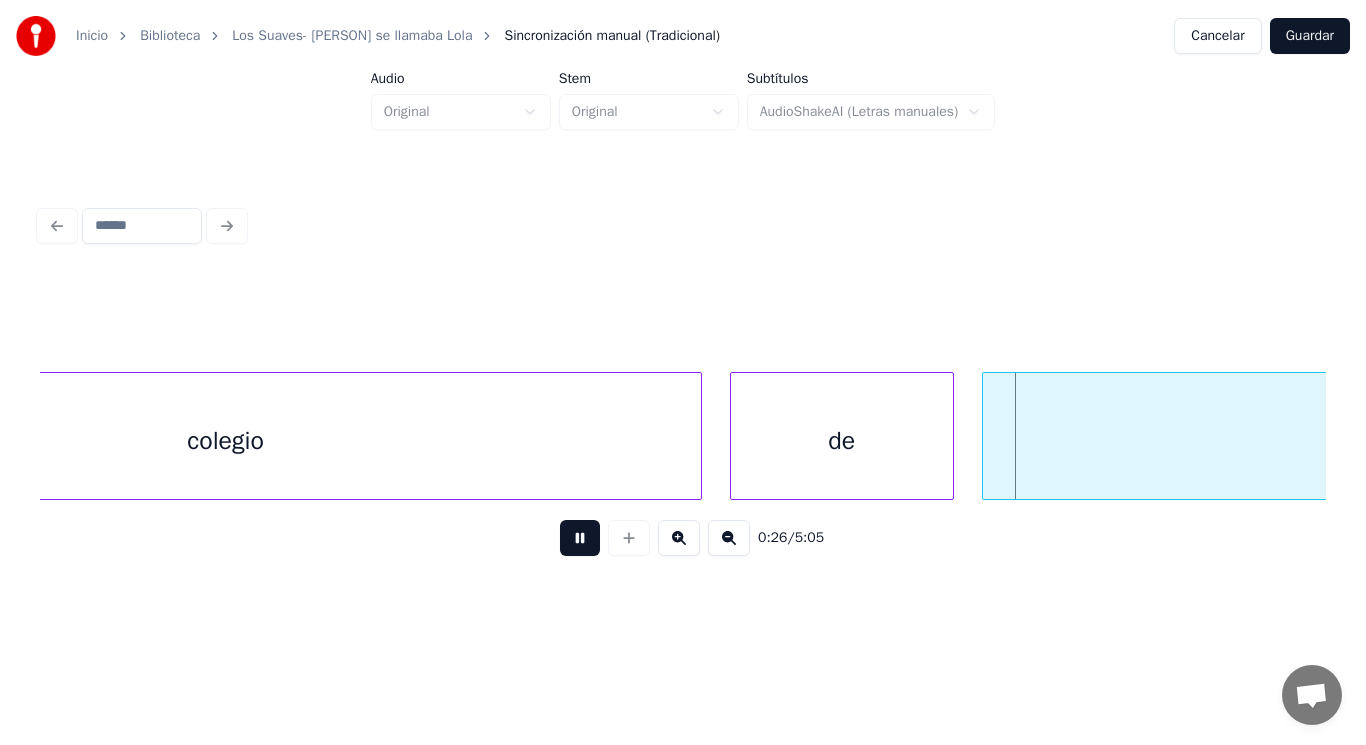 click at bounding box center (580, 538) 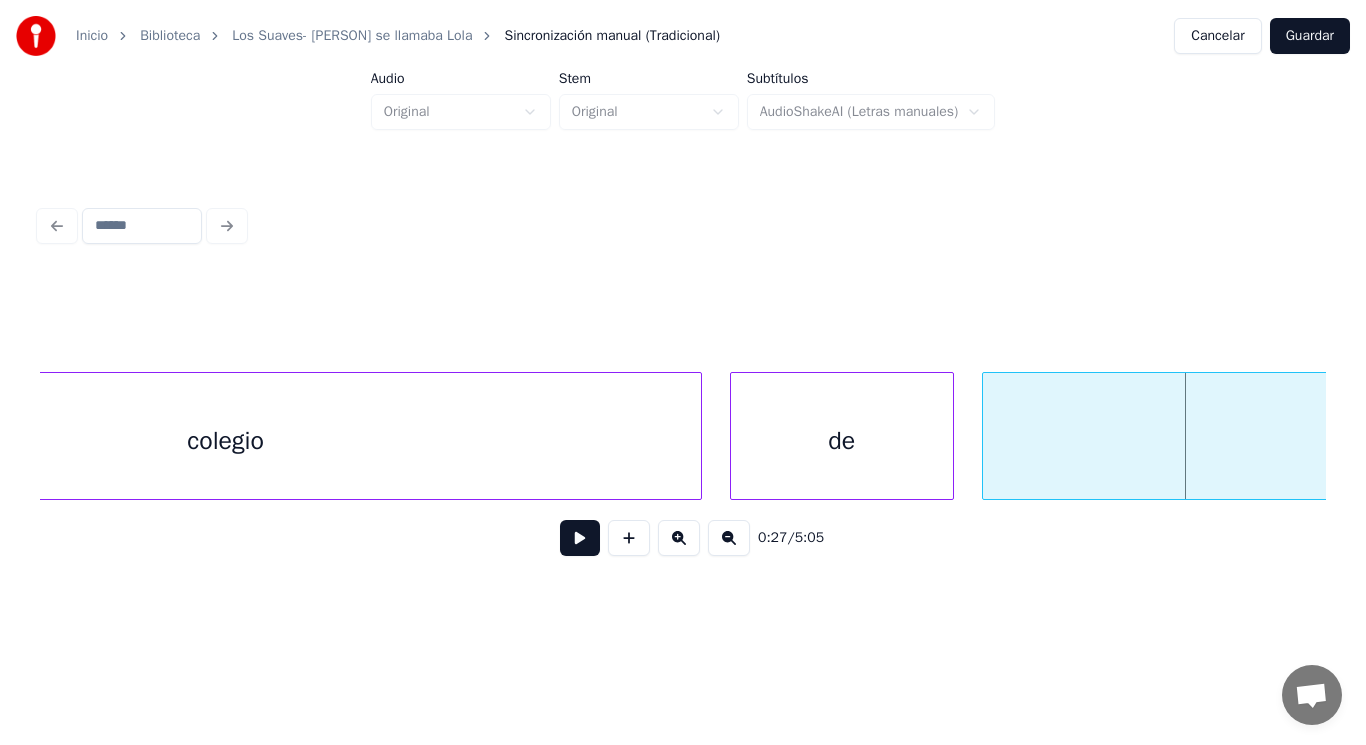 click at bounding box center (580, 538) 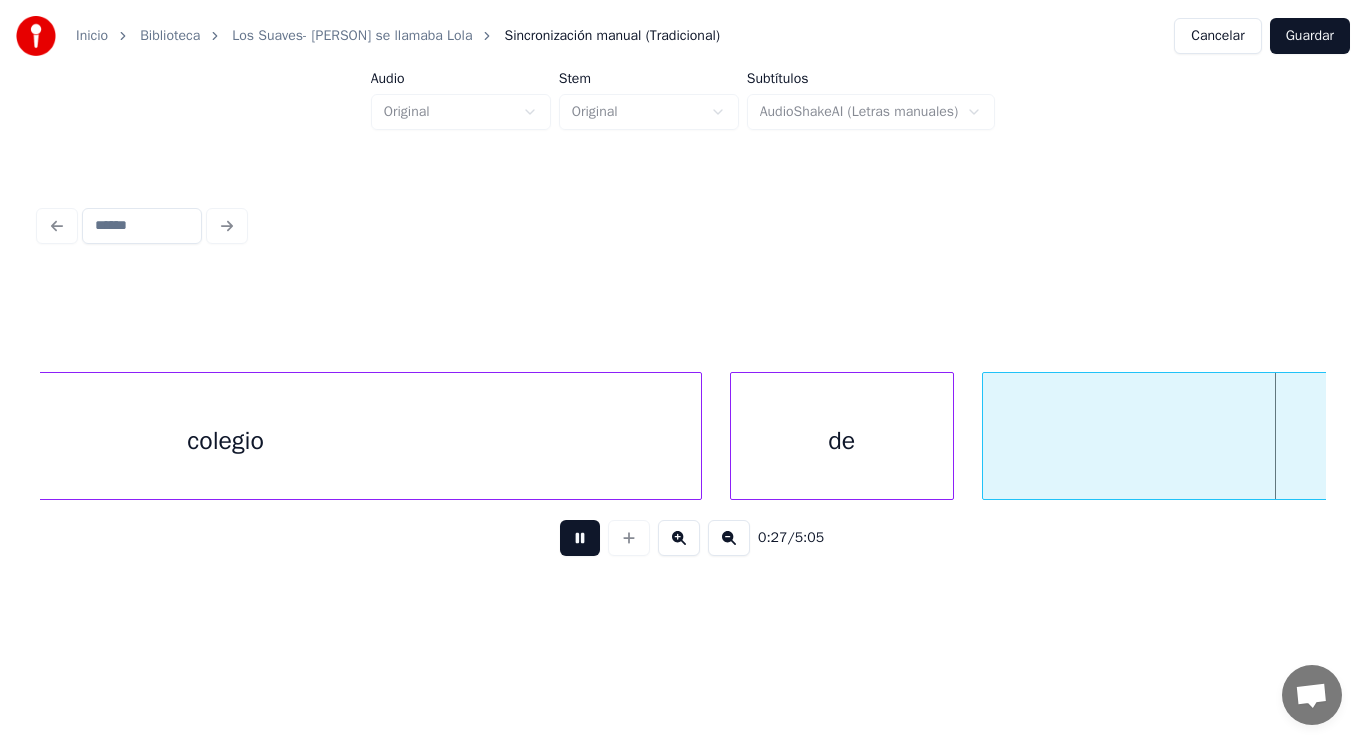 scroll, scrollTop: 0, scrollLeft: 37997, axis: horizontal 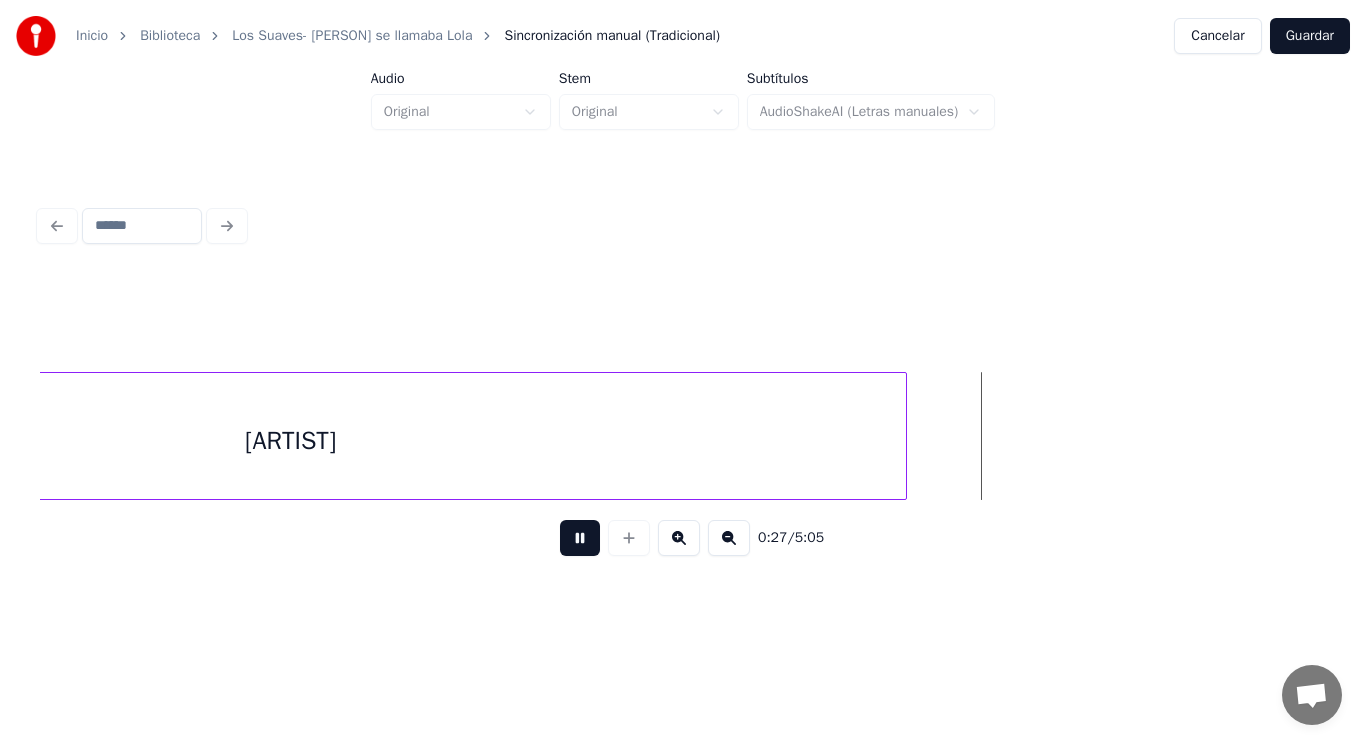 click at bounding box center [580, 538] 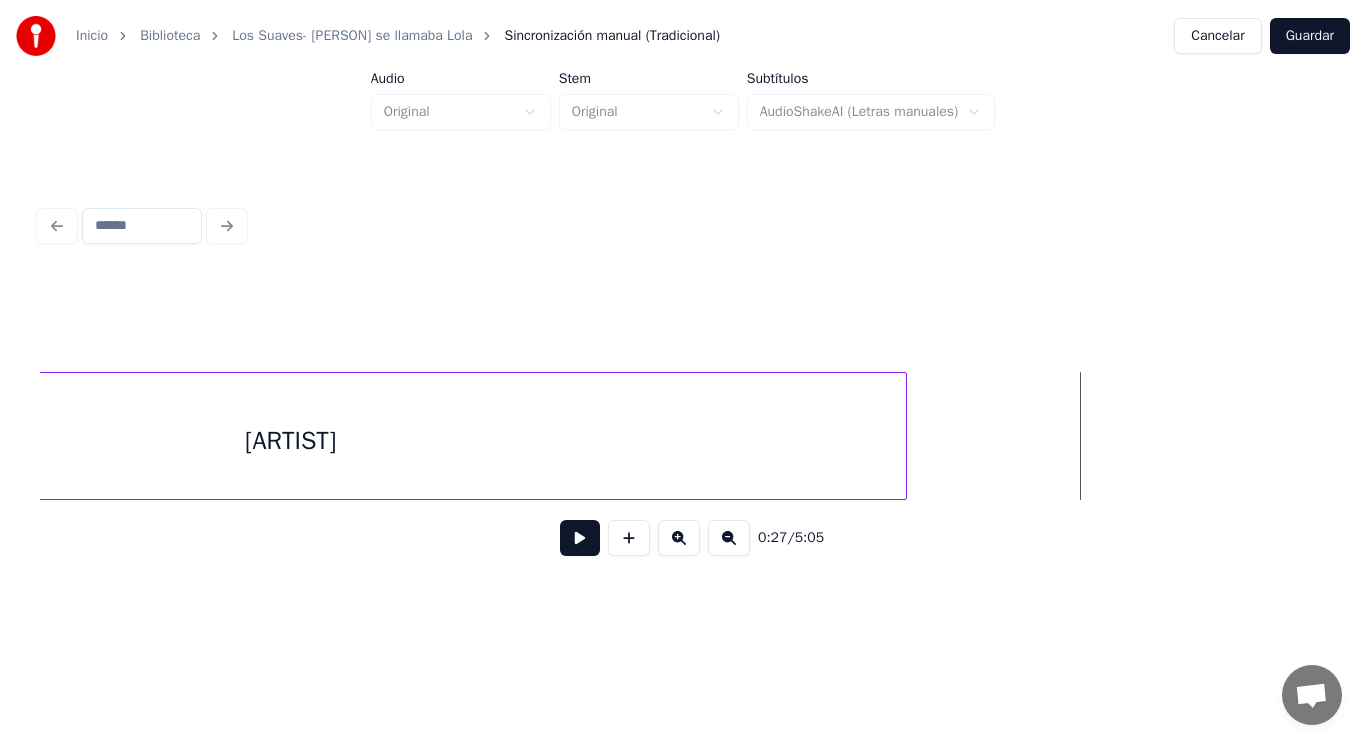 click at bounding box center [580, 538] 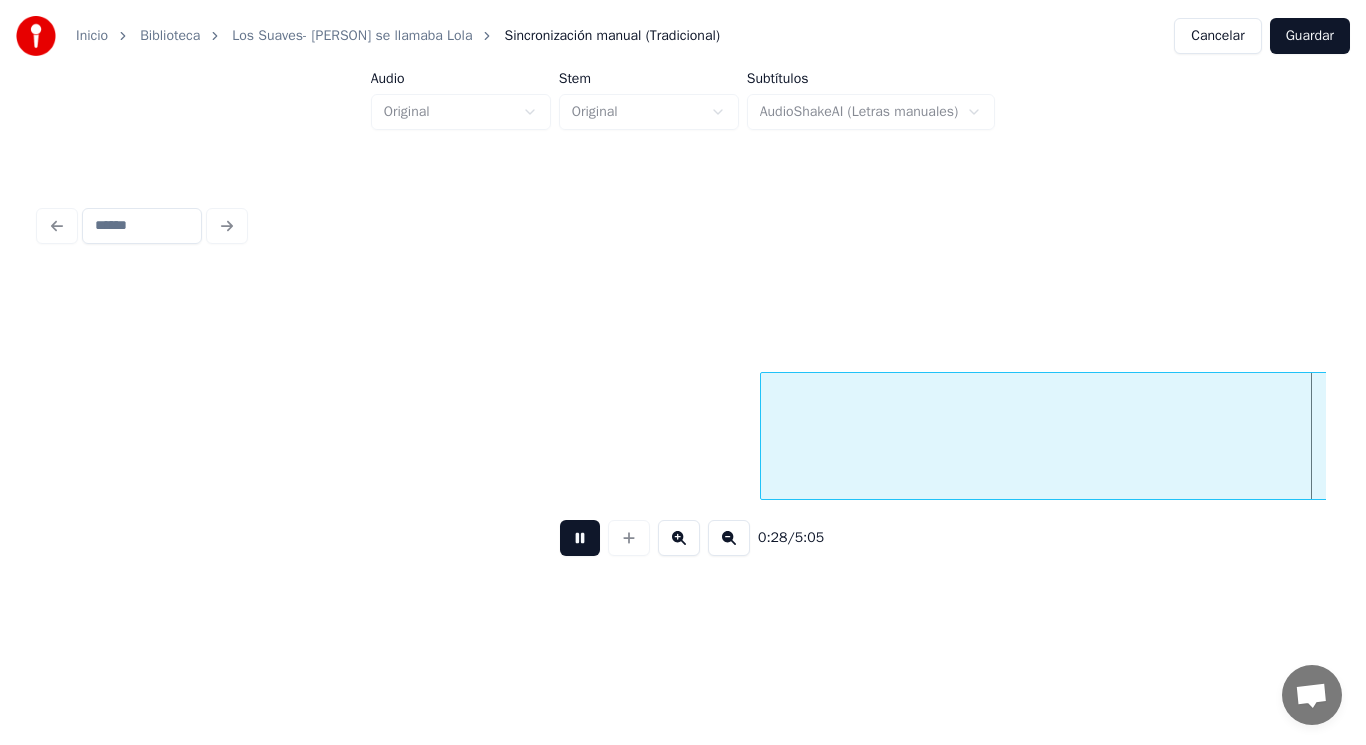 scroll, scrollTop: 0, scrollLeft: 40584, axis: horizontal 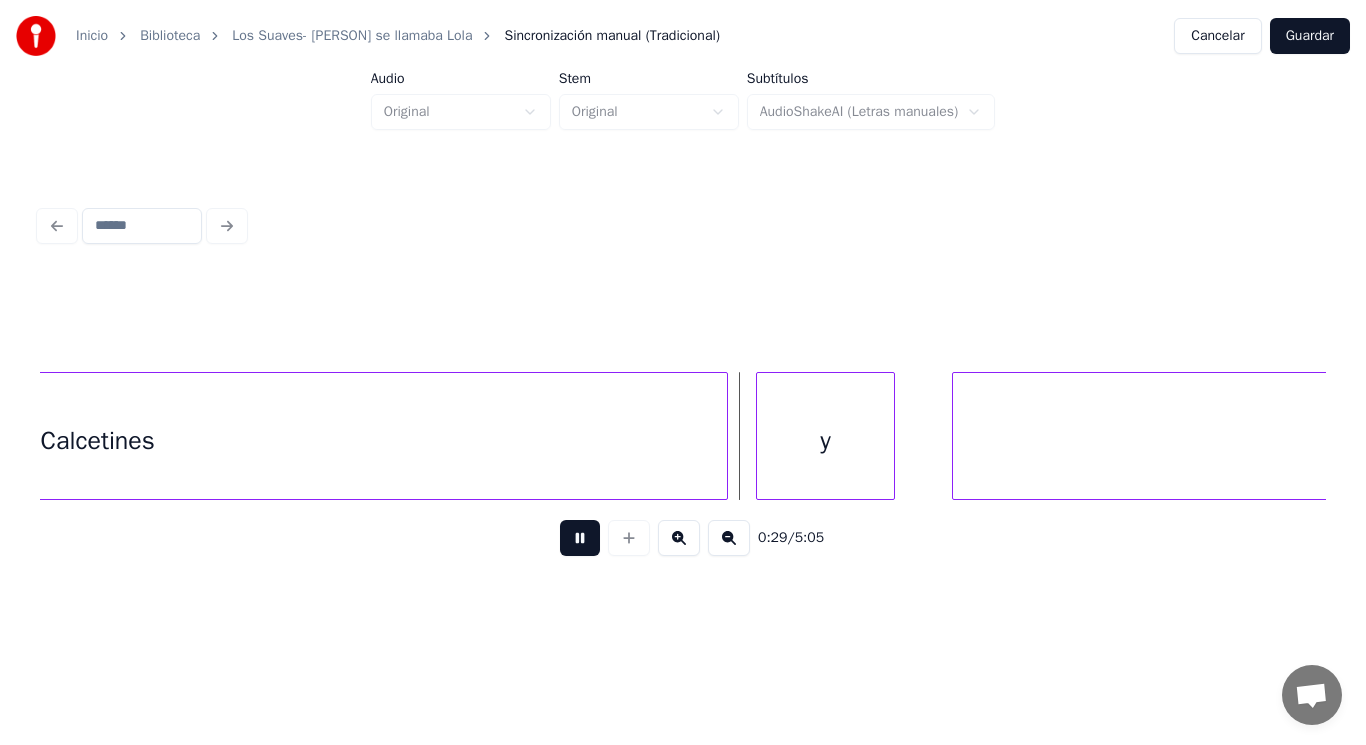 click at bounding box center (580, 538) 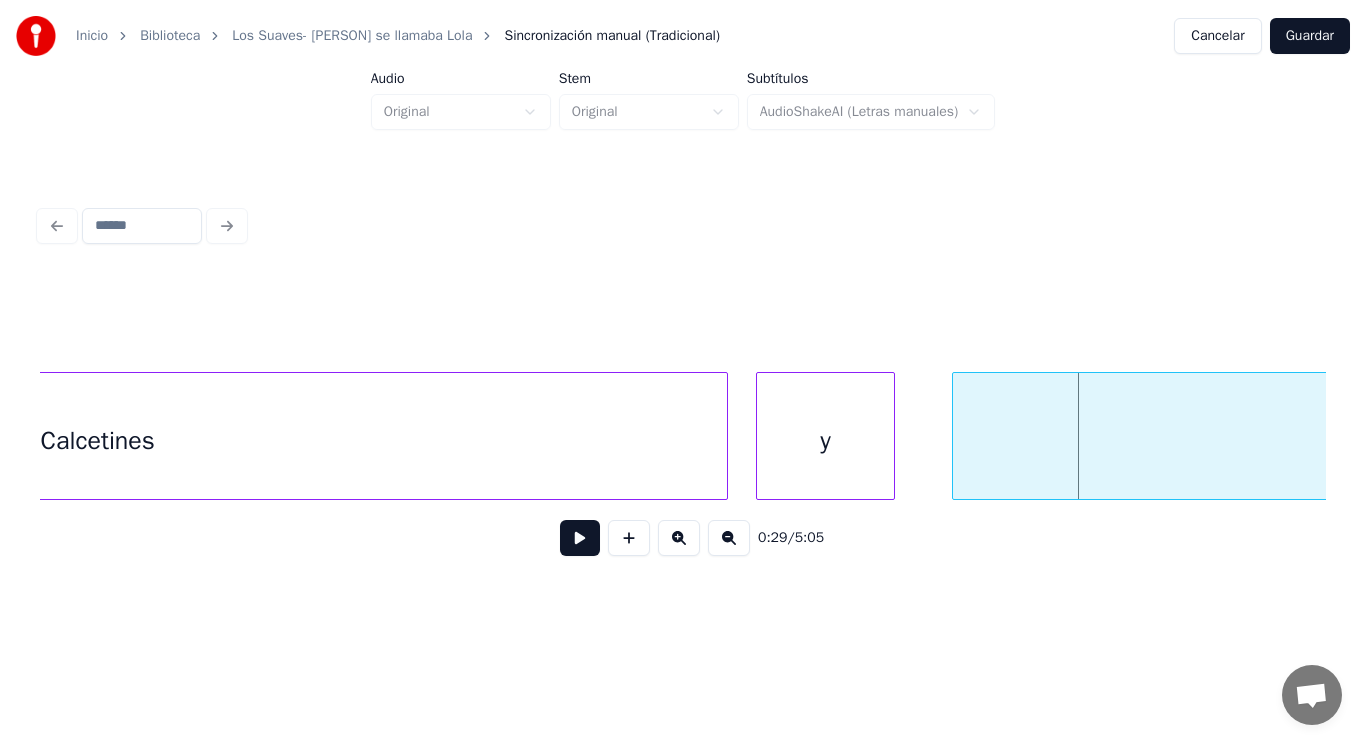 click on "Calcetines" at bounding box center [98, 441] 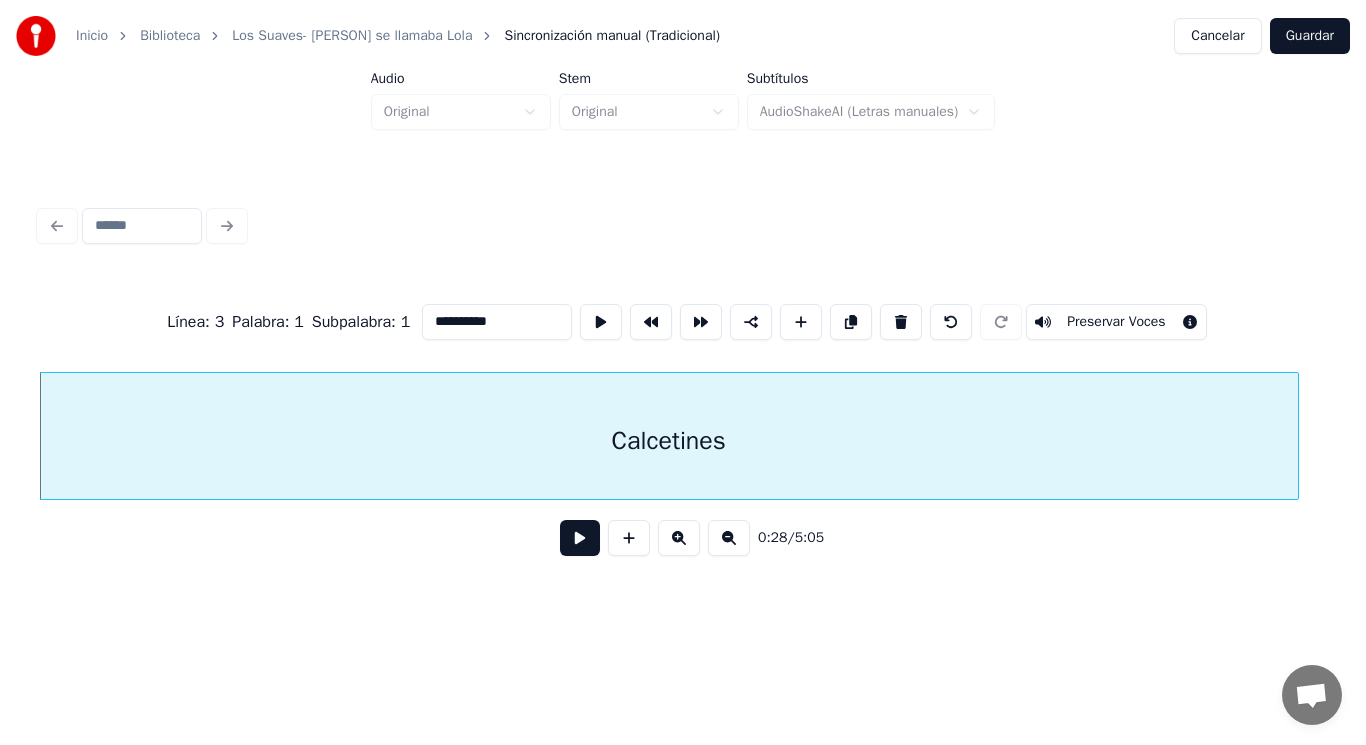 click at bounding box center (580, 538) 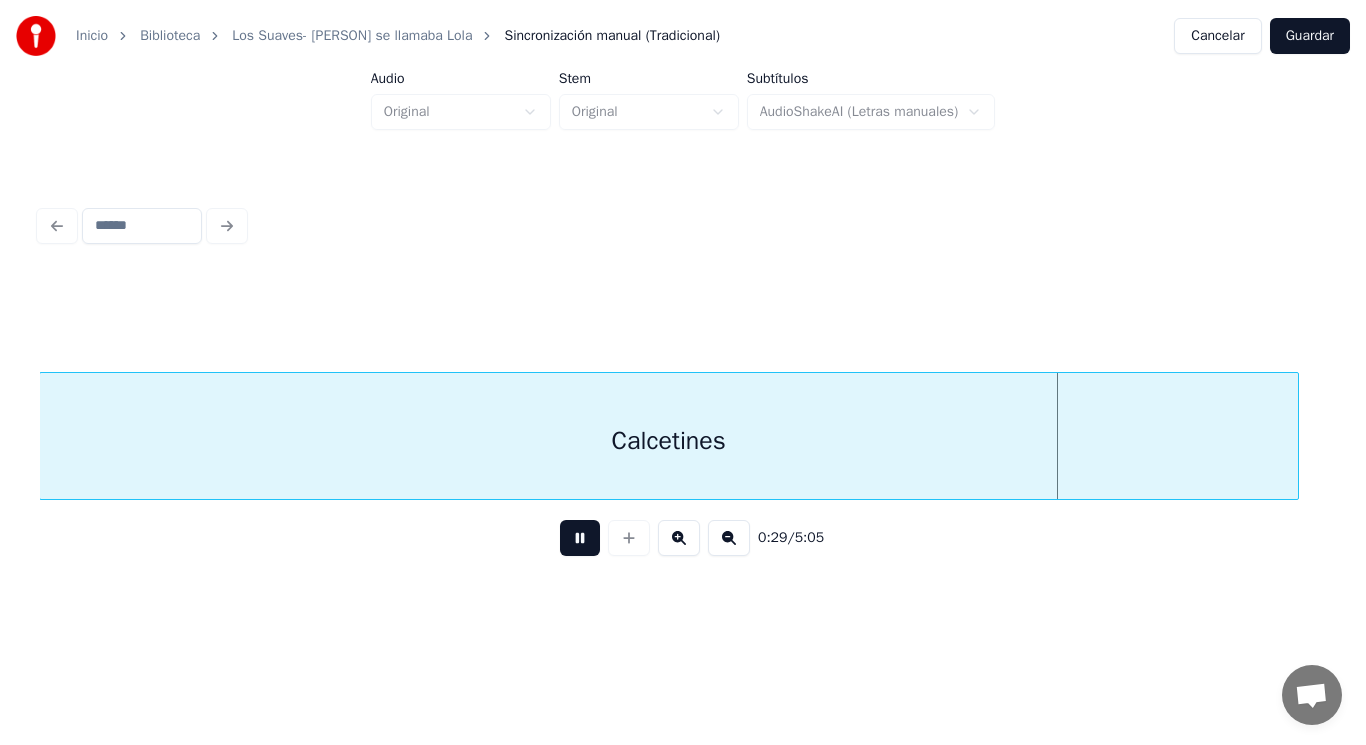 click at bounding box center [580, 538] 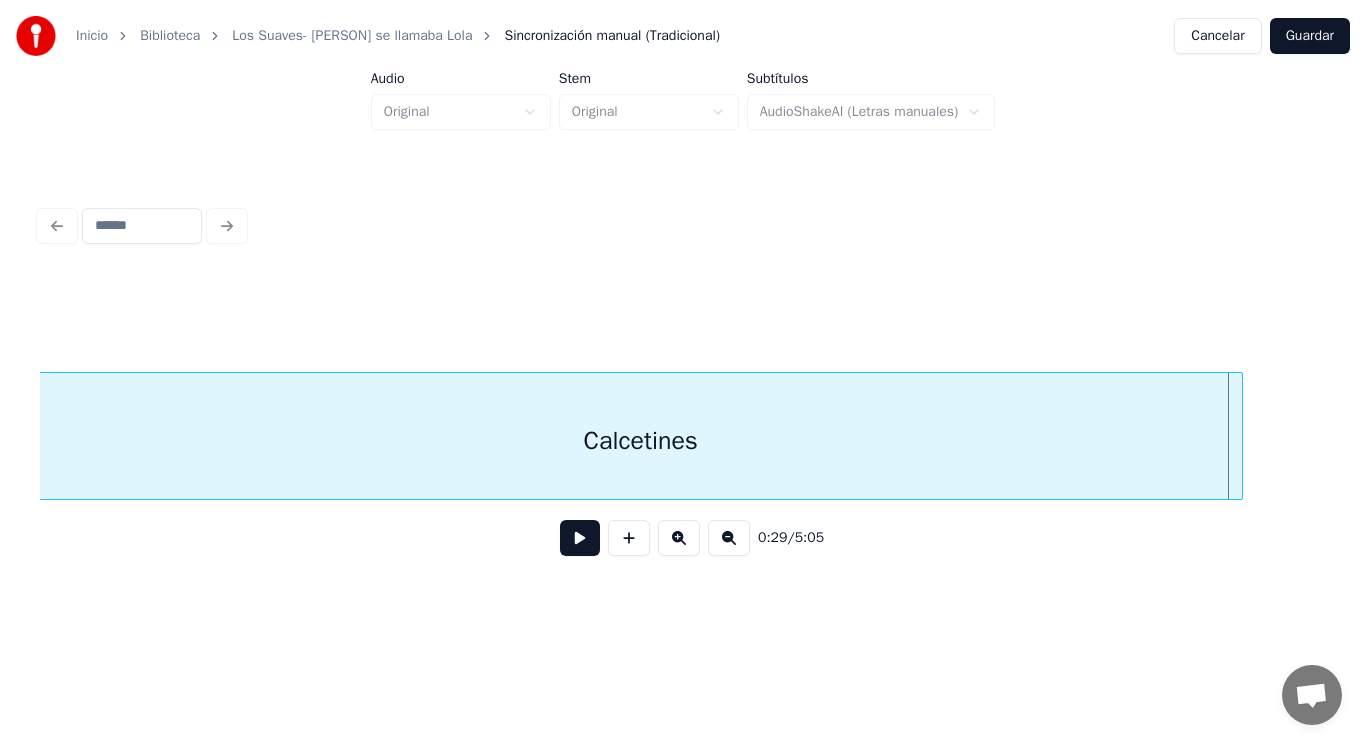click at bounding box center (1239, 436) 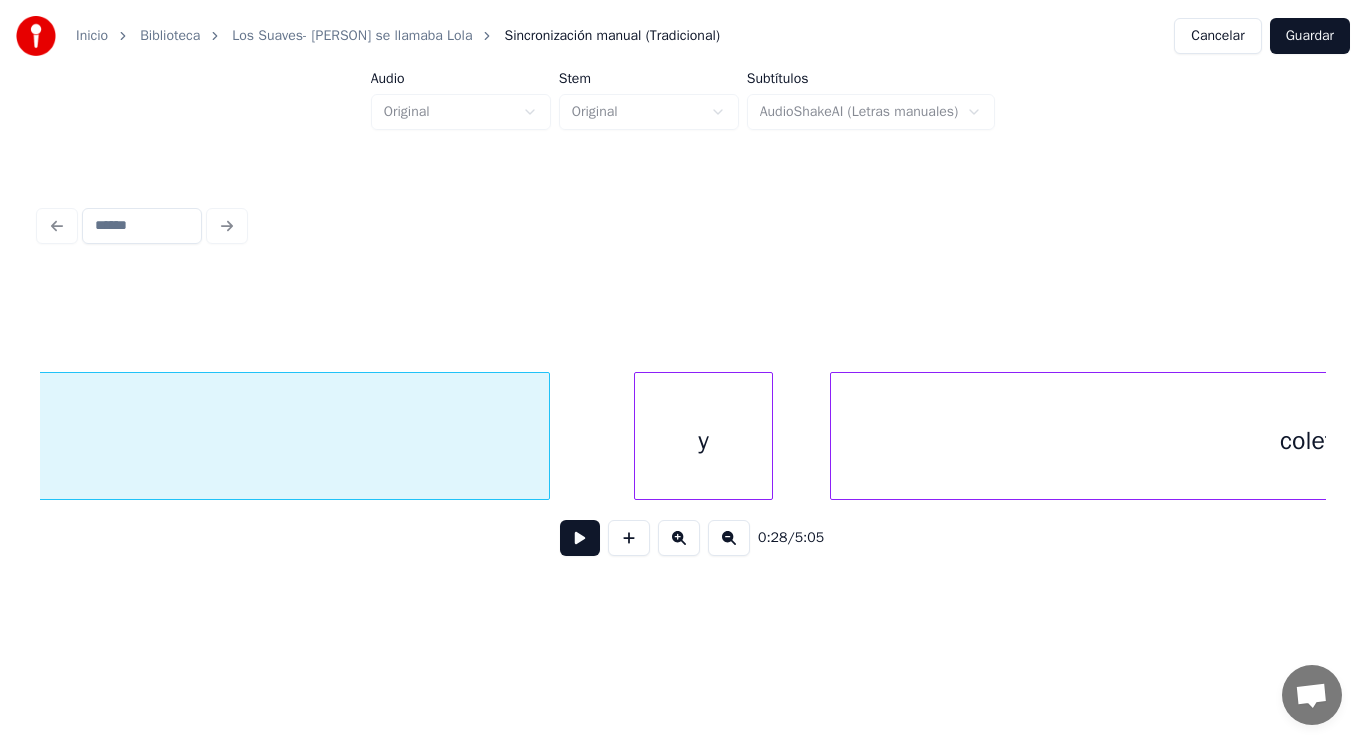 scroll, scrollTop: 0, scrollLeft: 40733, axis: horizontal 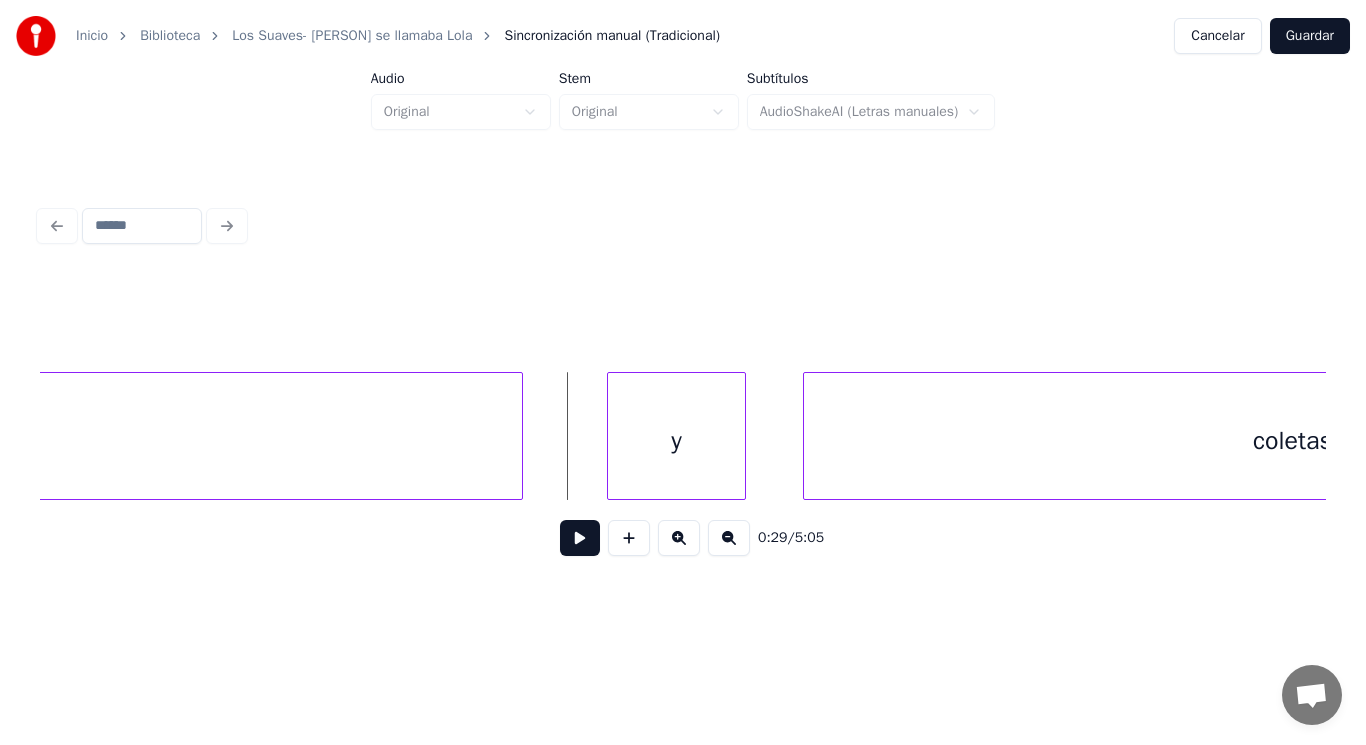 click at bounding box center [580, 538] 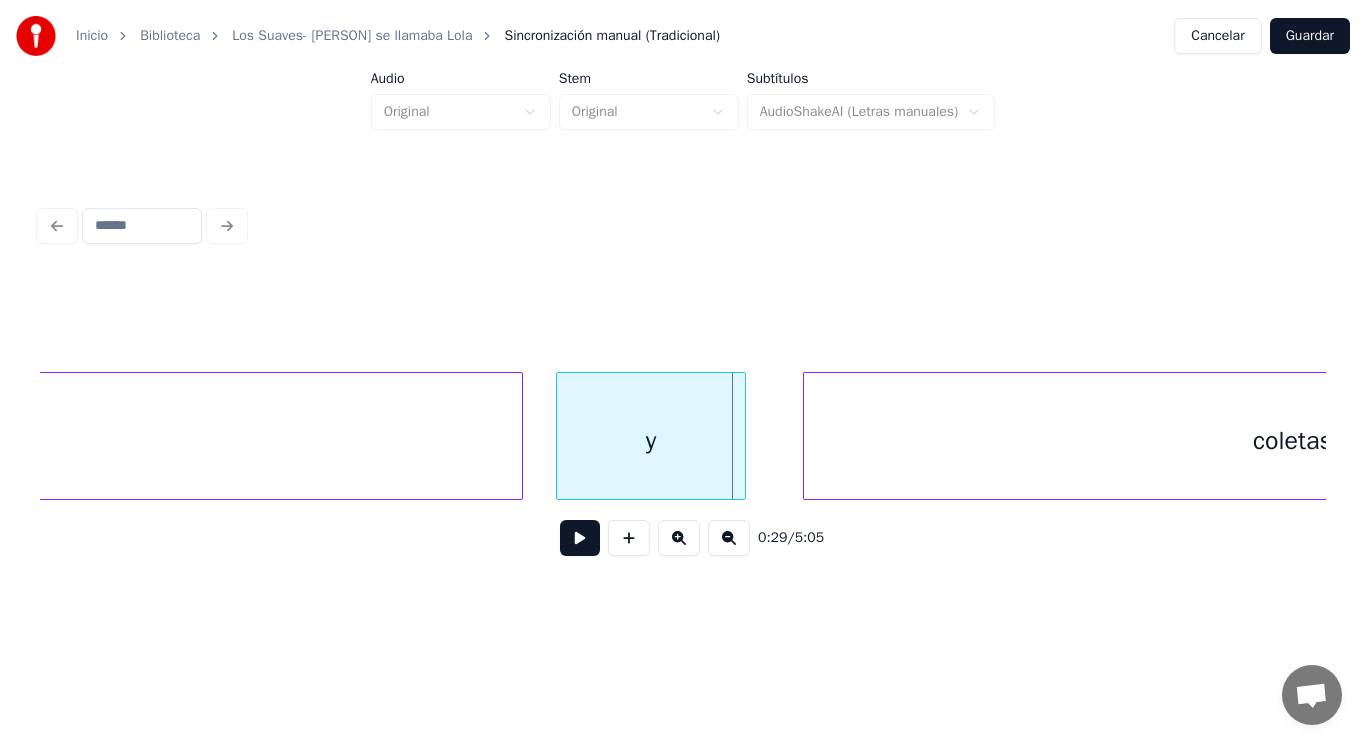 click at bounding box center (560, 436) 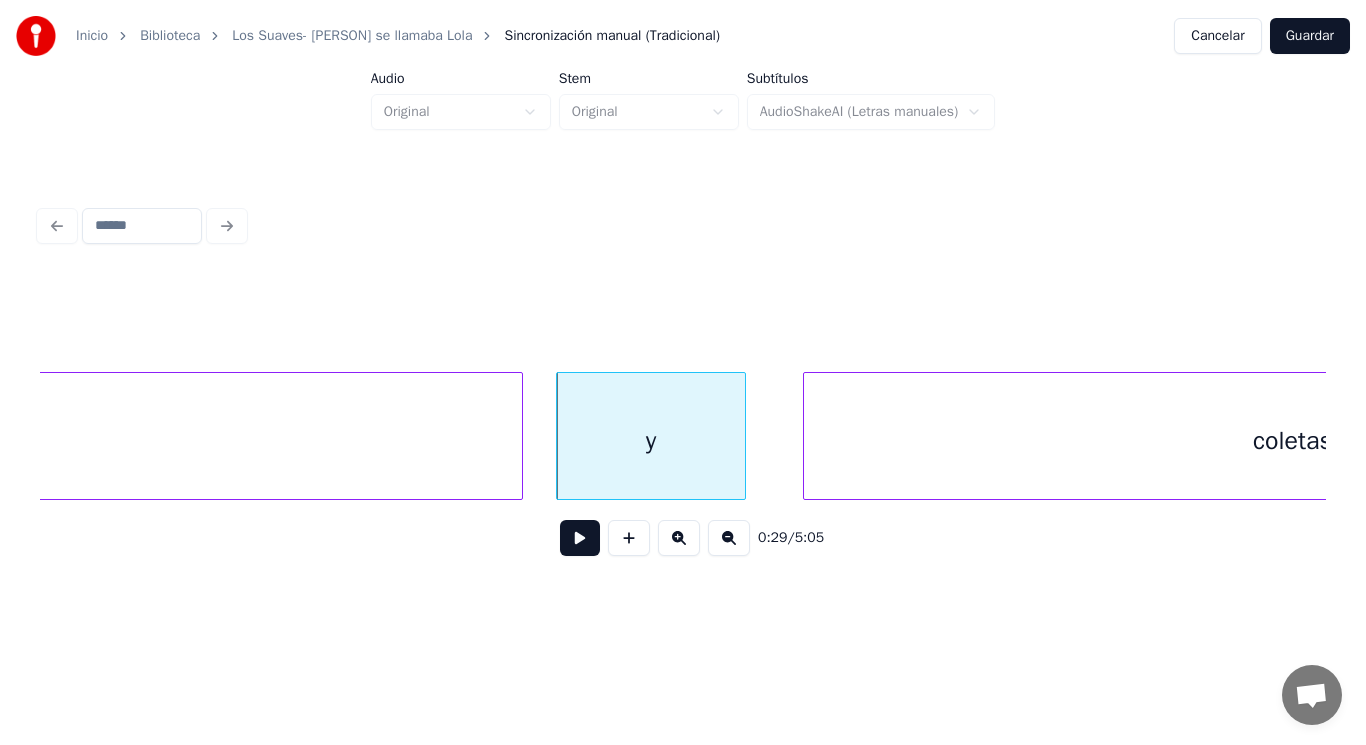 click at bounding box center (580, 538) 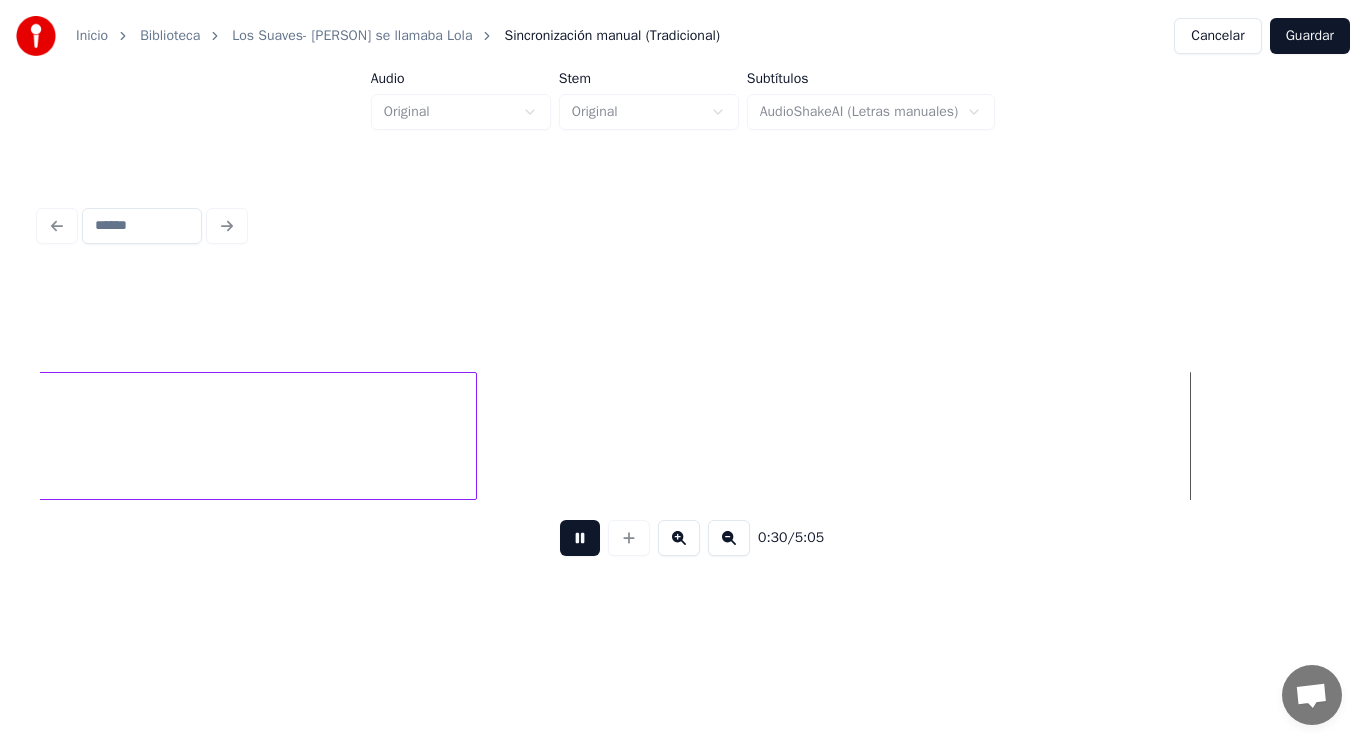 scroll, scrollTop: 0, scrollLeft: 43349, axis: horizontal 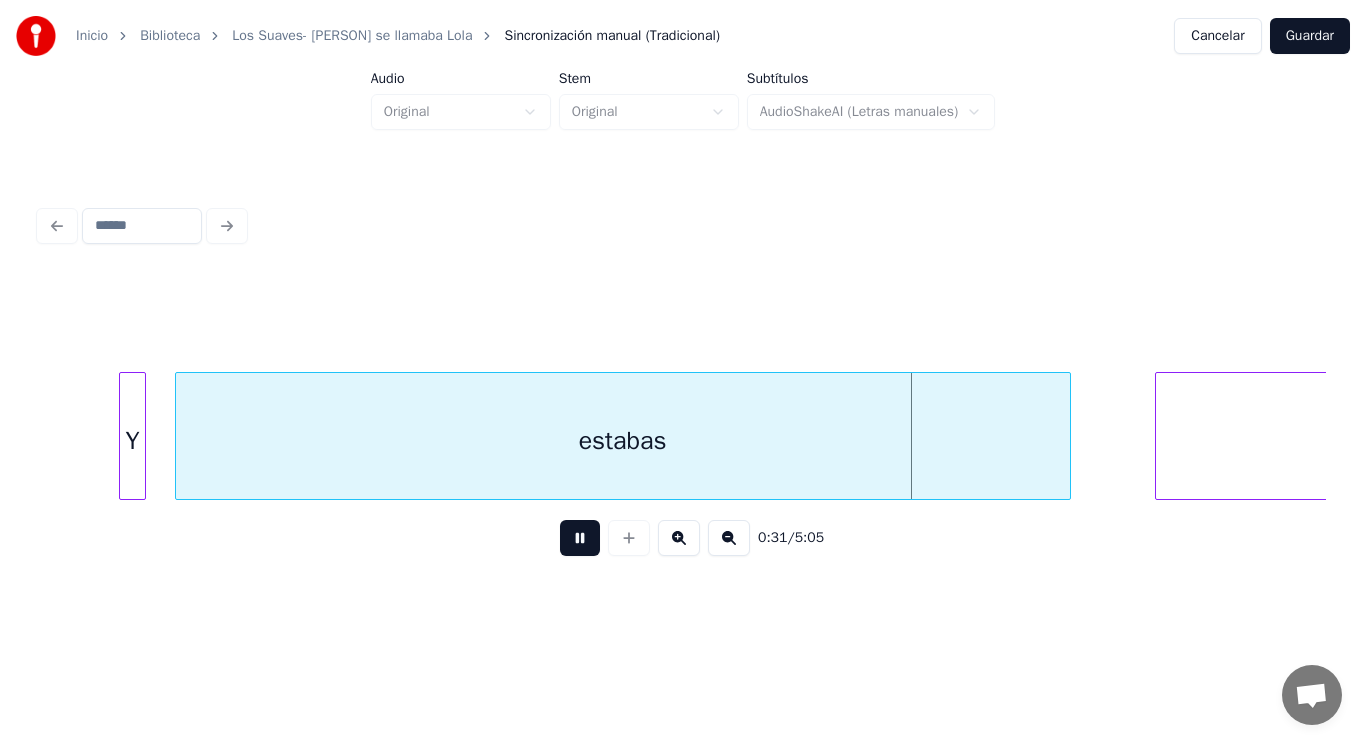 click at bounding box center (580, 538) 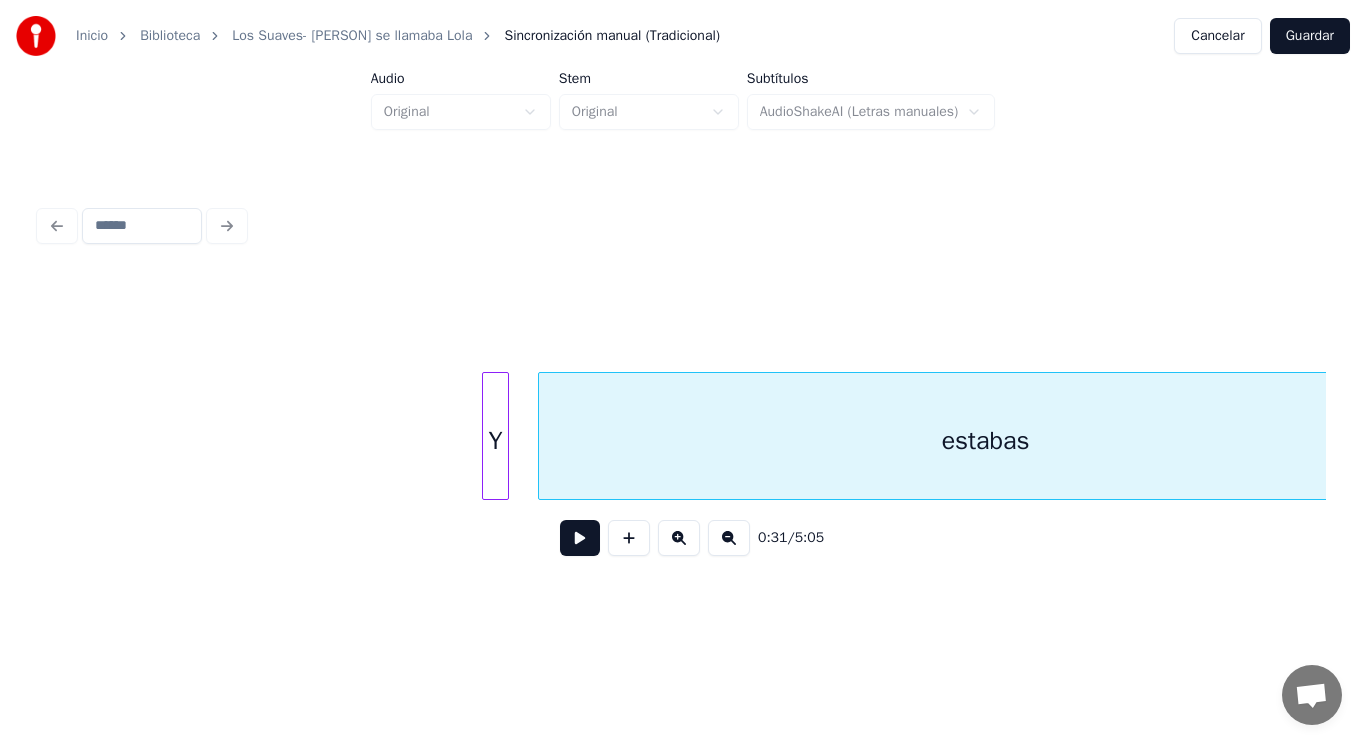 scroll, scrollTop: 0, scrollLeft: 42949, axis: horizontal 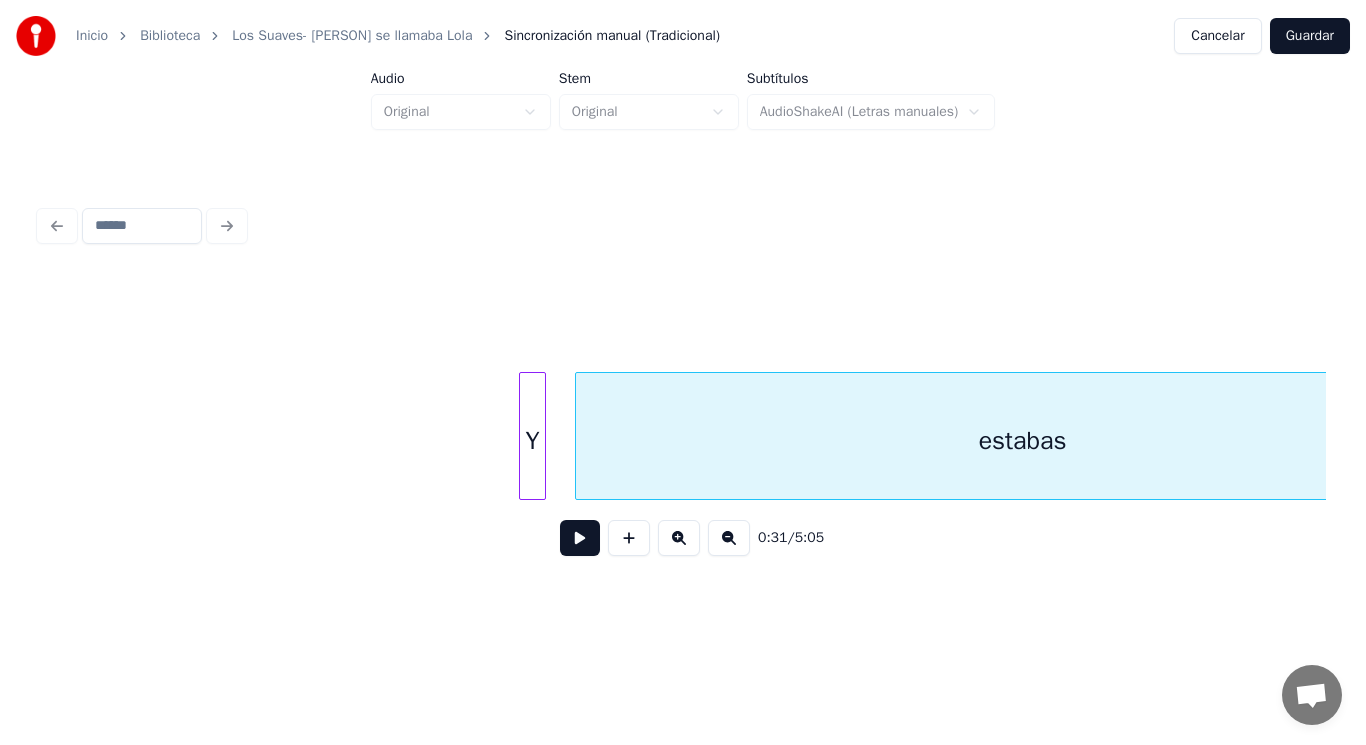 click on "Y estabas" at bounding box center [170604, 436] 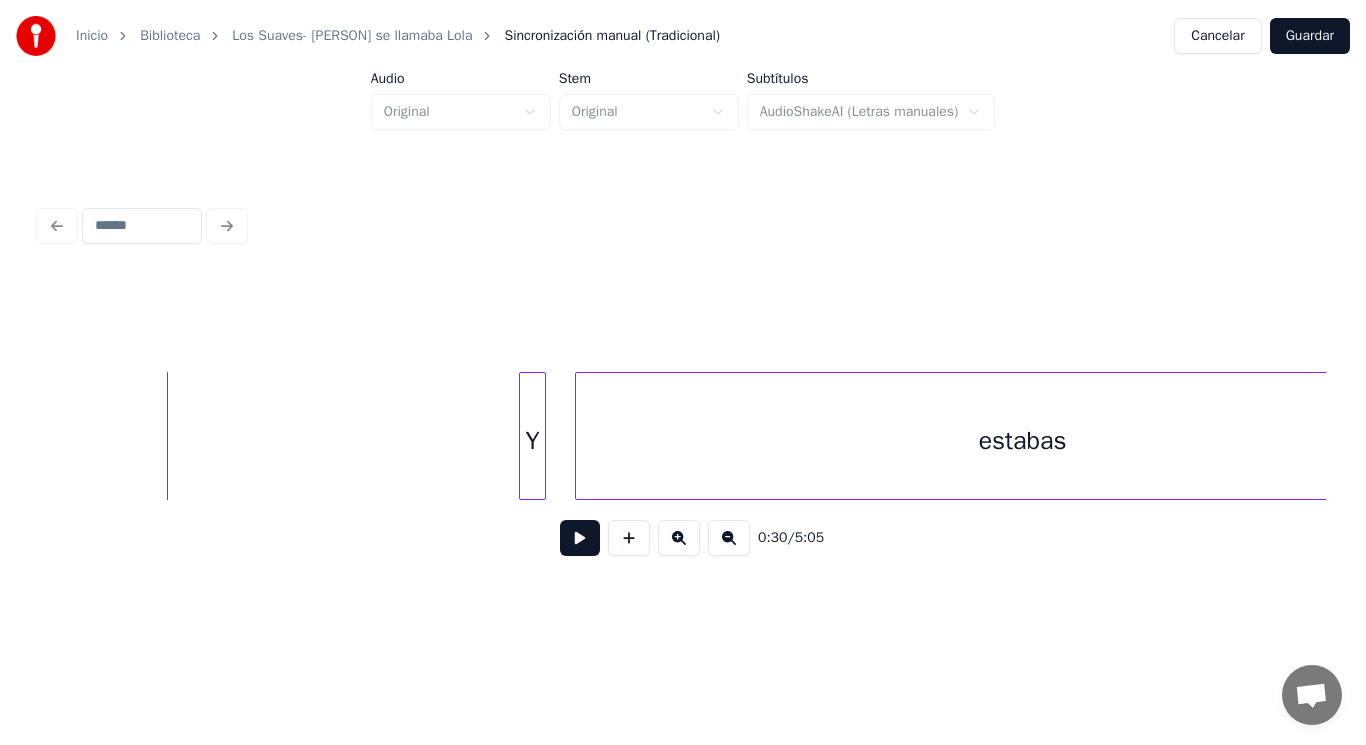 click at bounding box center (580, 538) 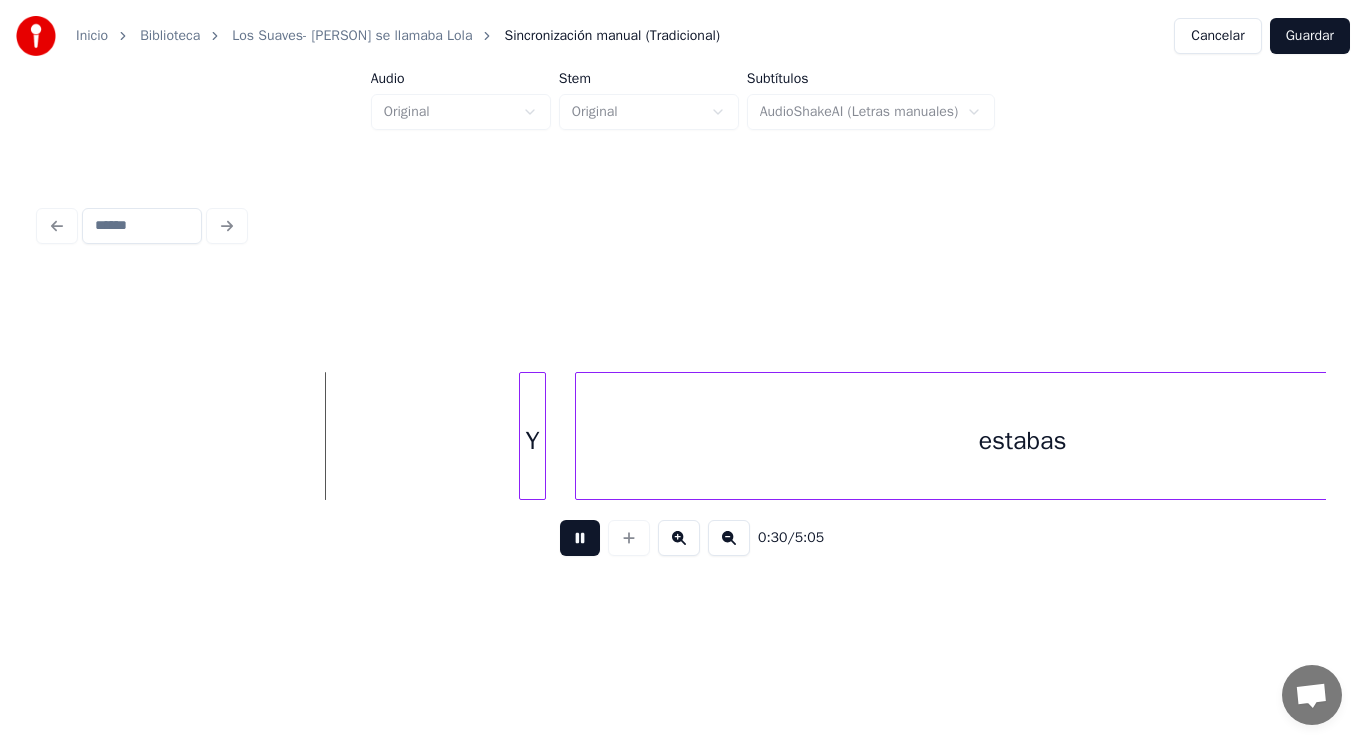 click at bounding box center [580, 538] 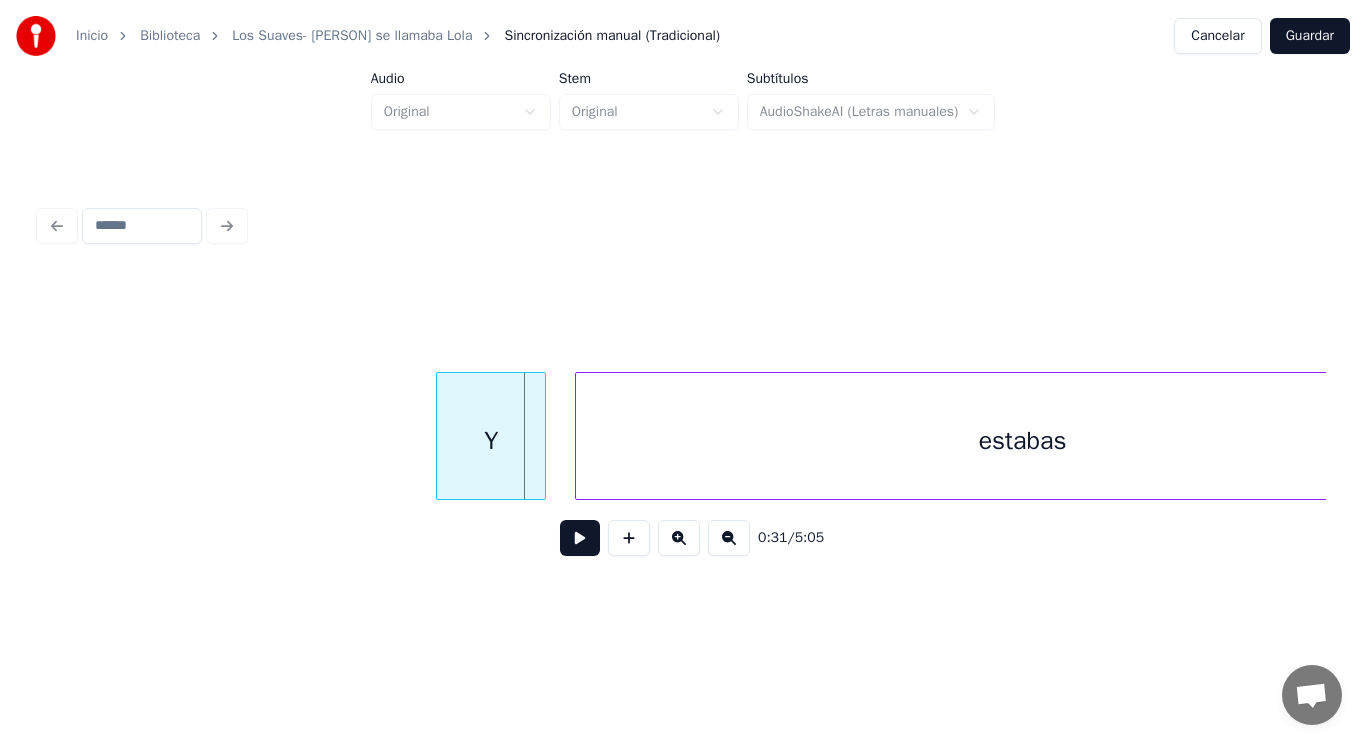click at bounding box center (440, 436) 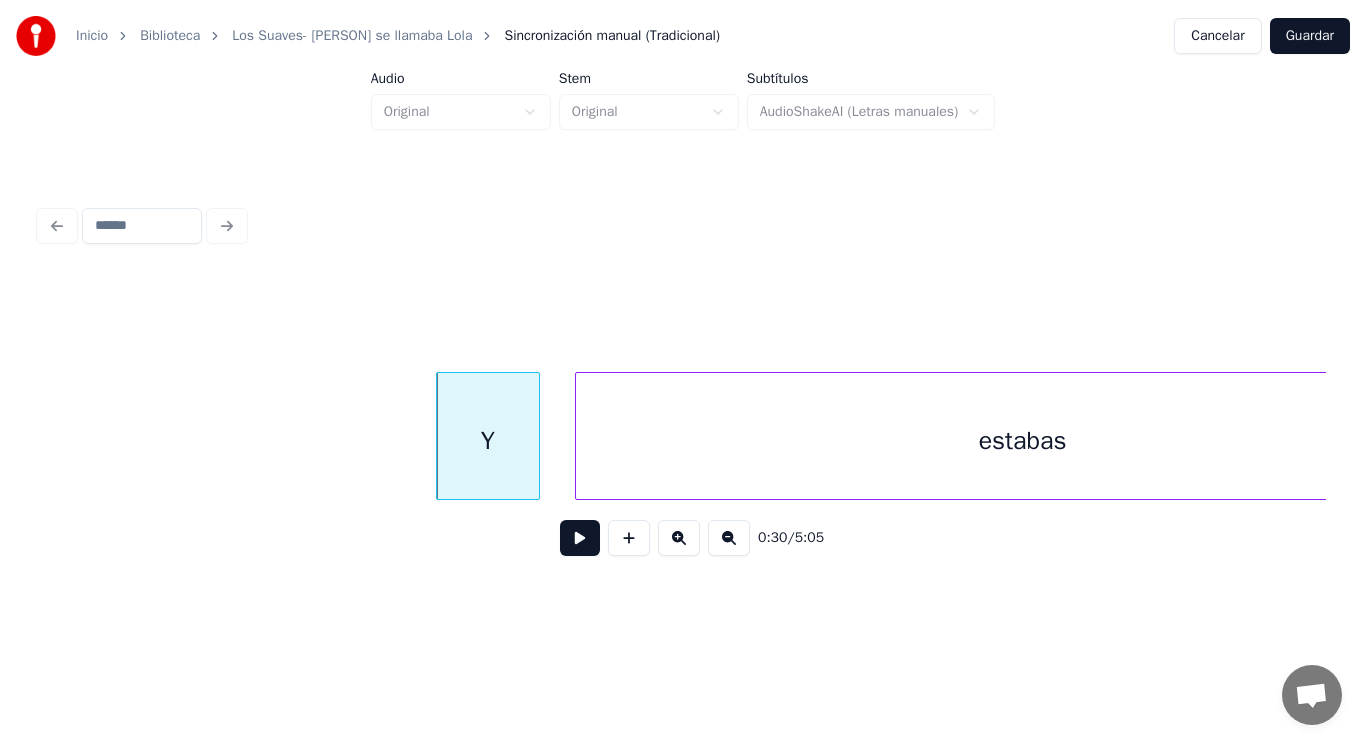 click at bounding box center (536, 436) 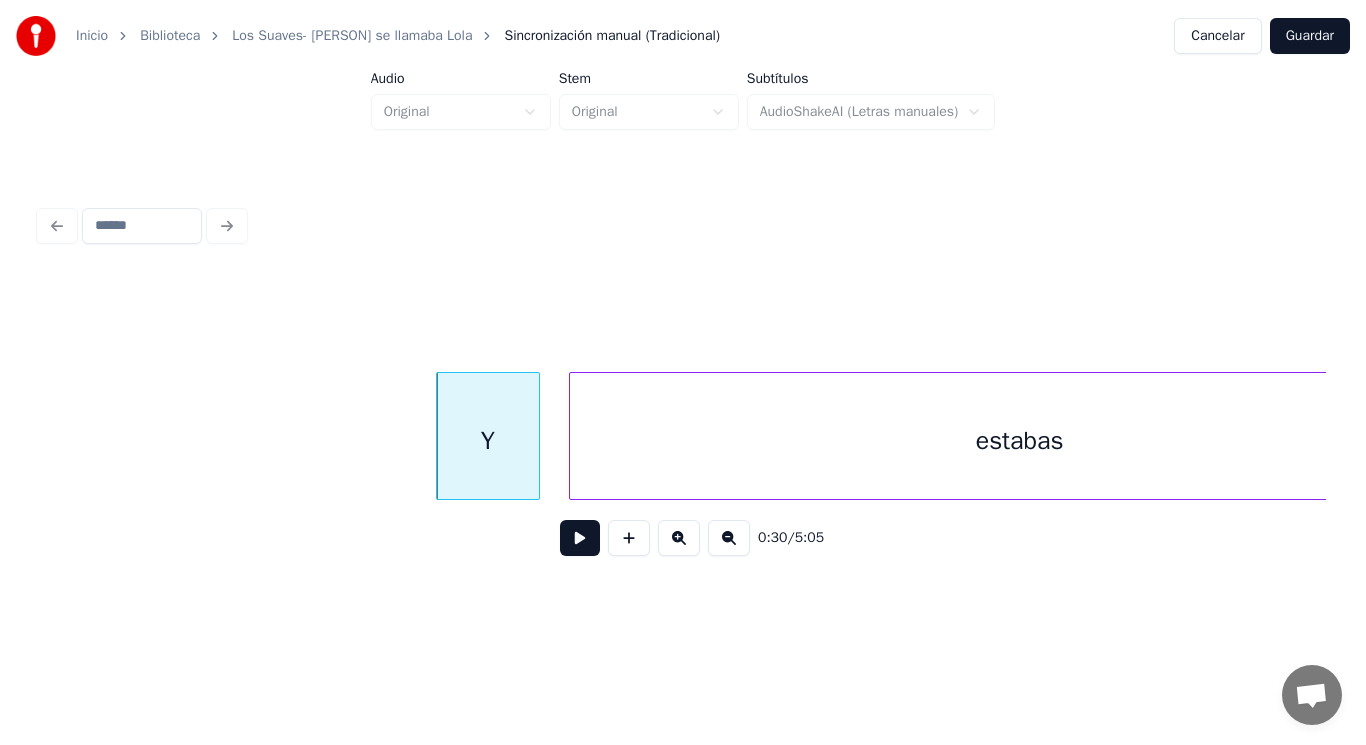 click at bounding box center (573, 436) 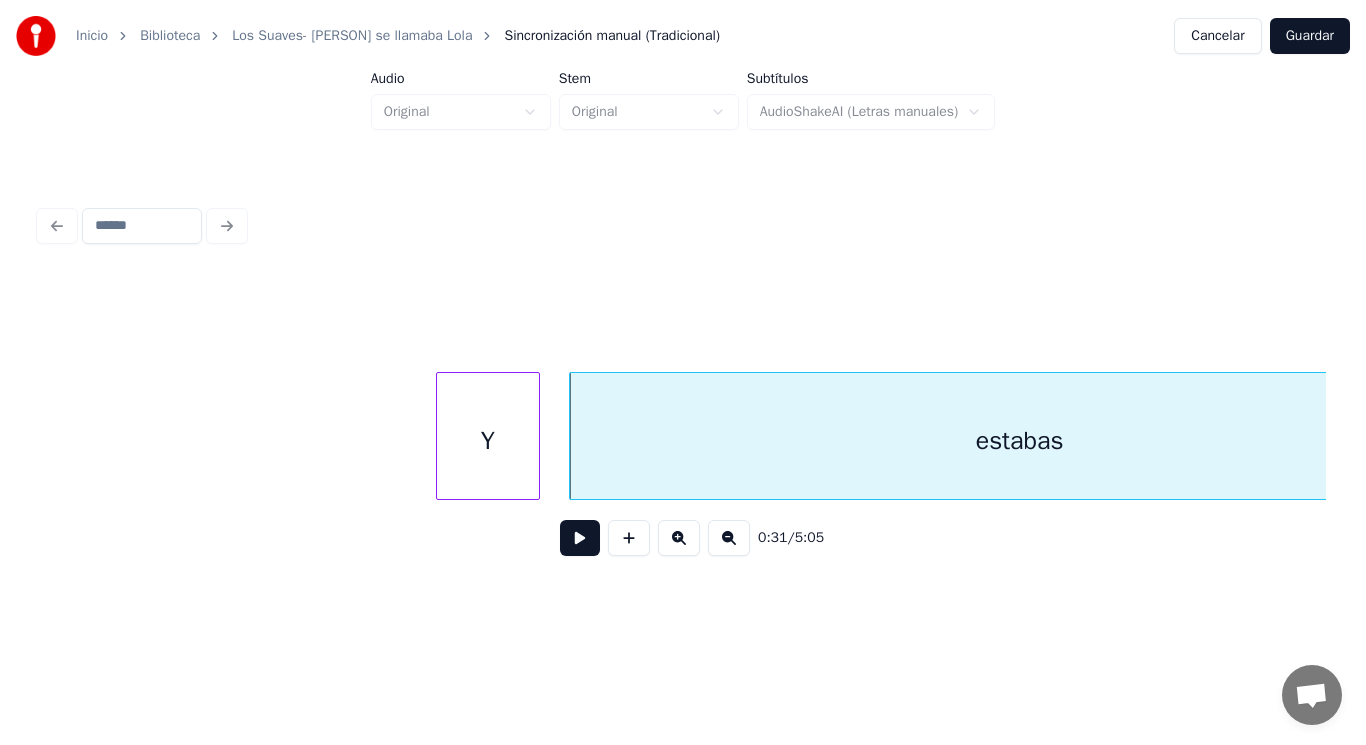 click at bounding box center [580, 538] 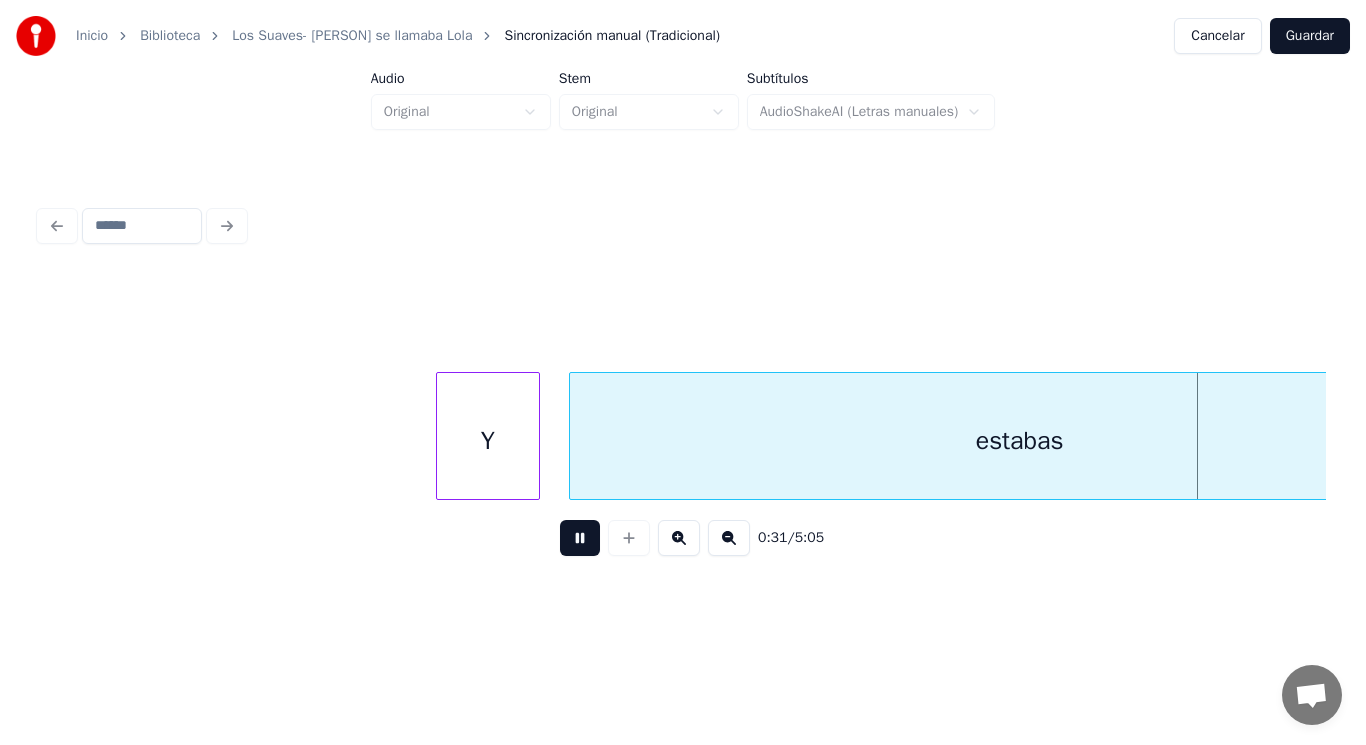 scroll, scrollTop: 0, scrollLeft: 44235, axis: horizontal 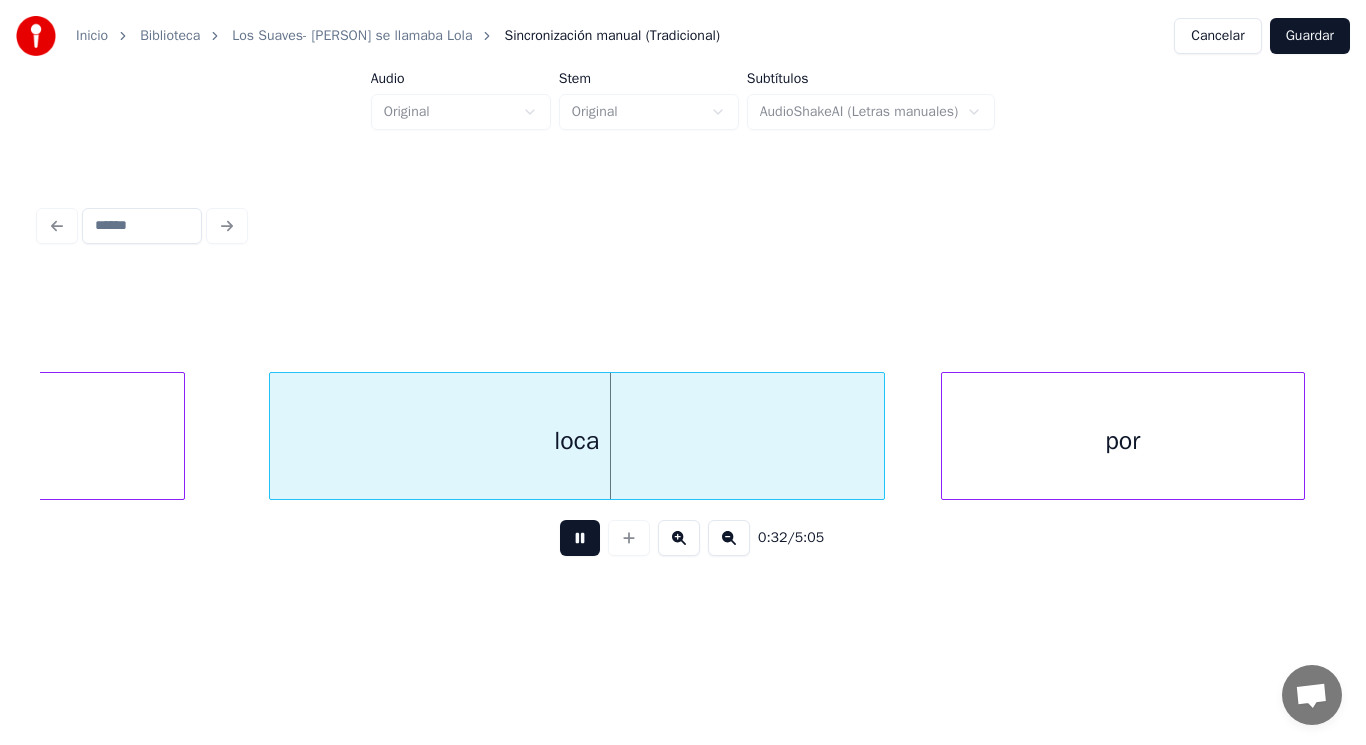 click at bounding box center [580, 538] 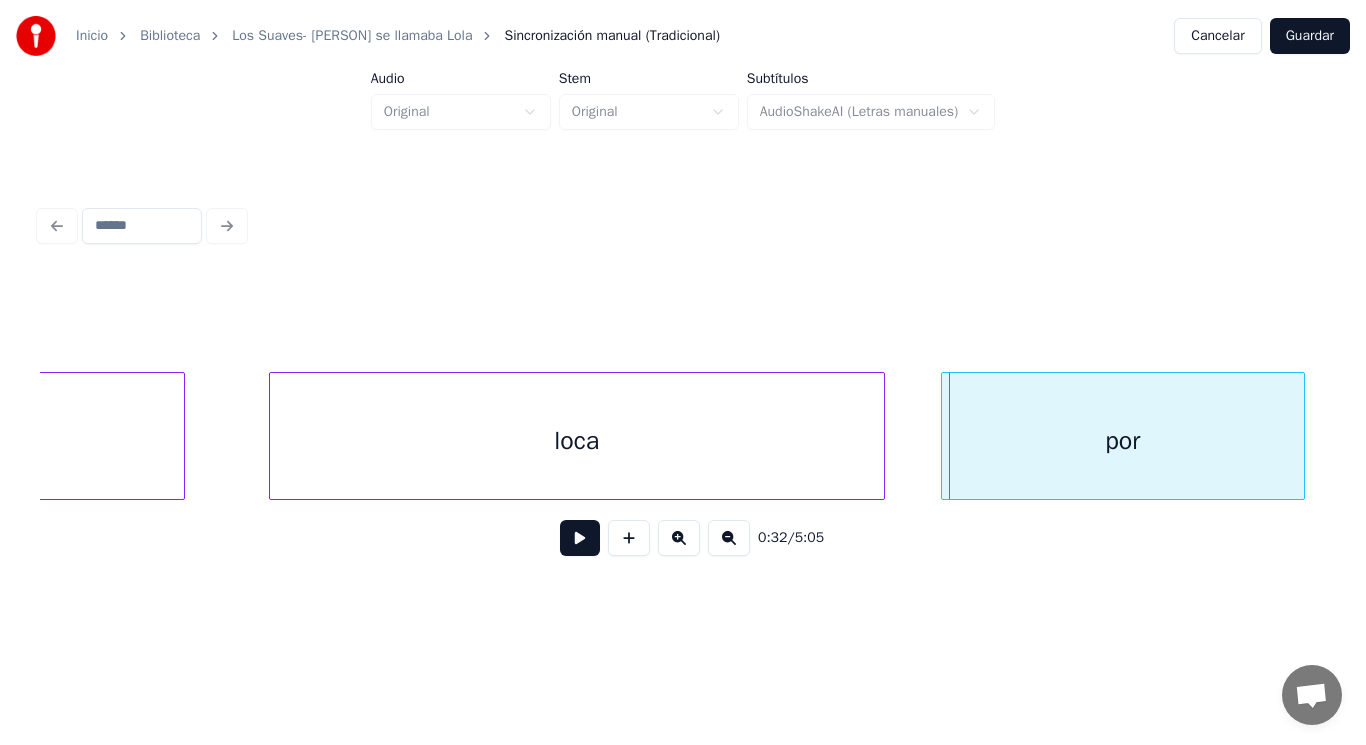 click on "estabas" at bounding box center [-266, 441] 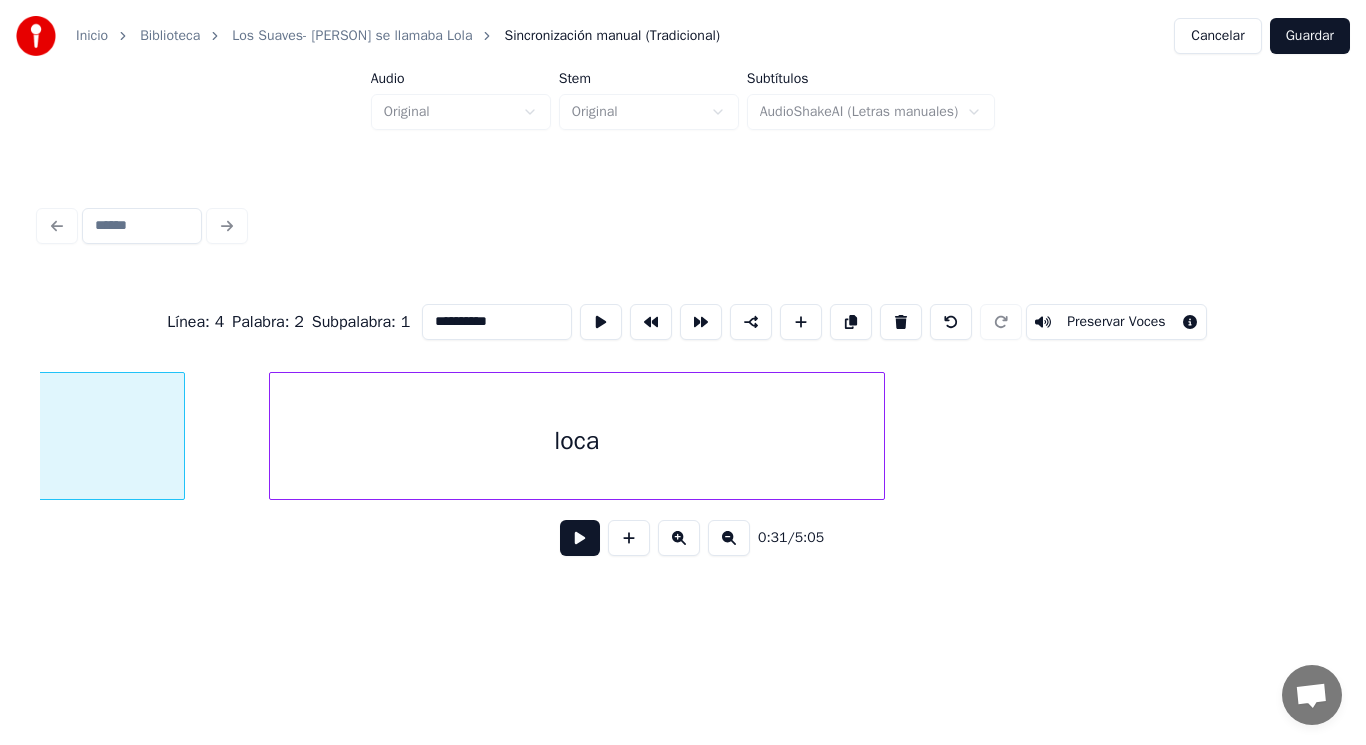 type on "*******" 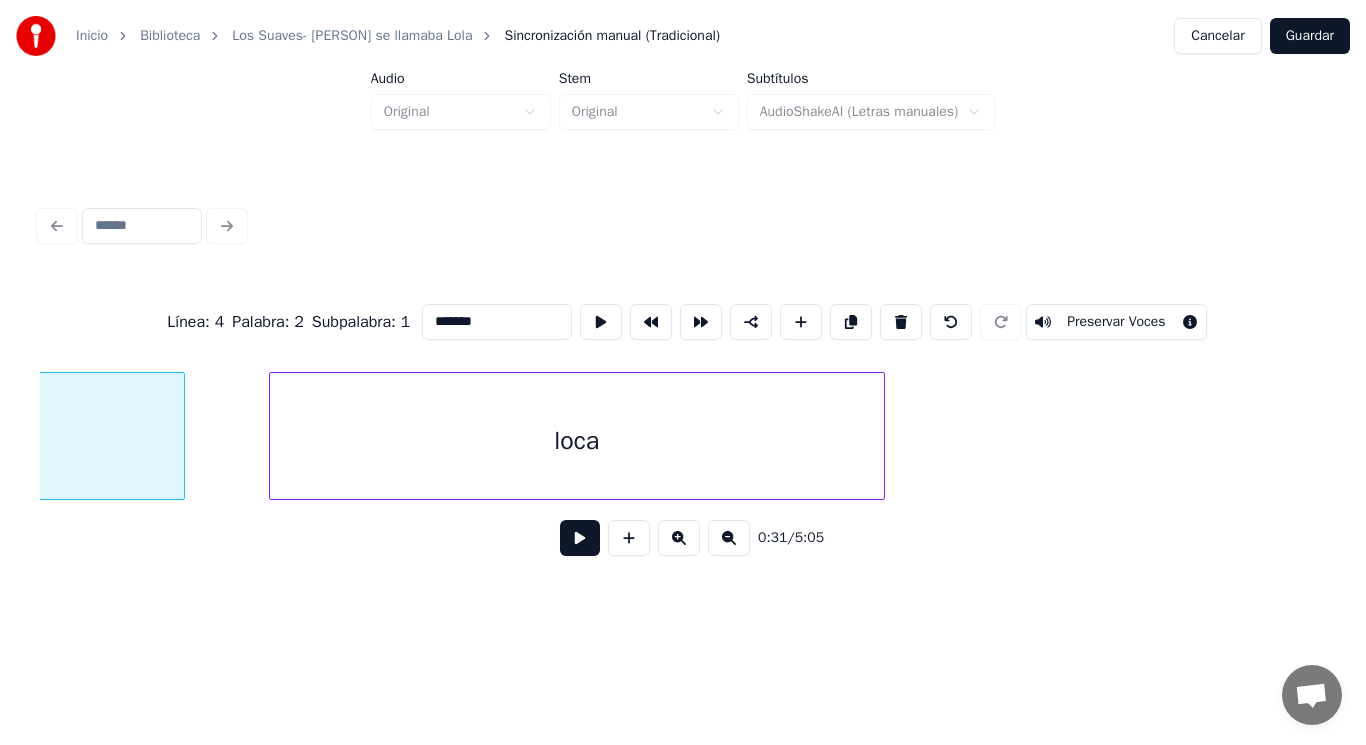 scroll, scrollTop: 0, scrollLeft: 43479, axis: horizontal 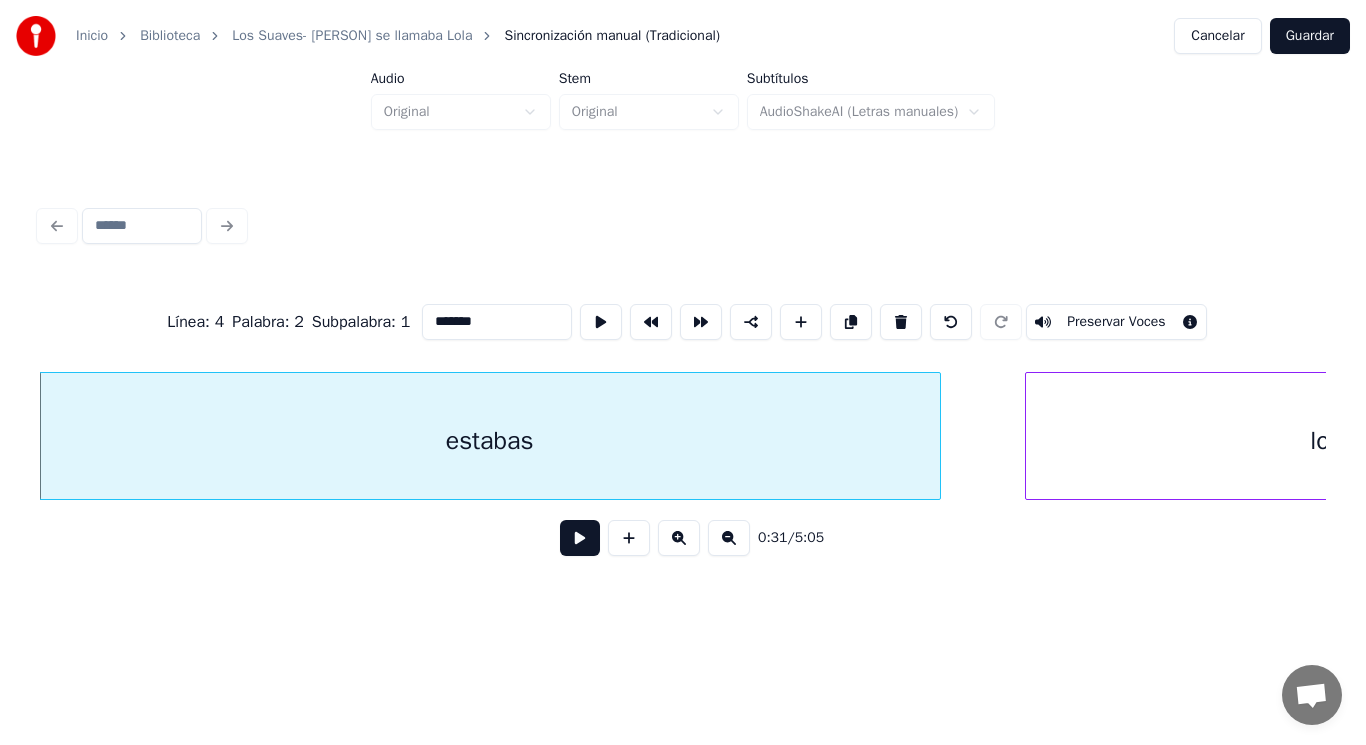 click at bounding box center (580, 538) 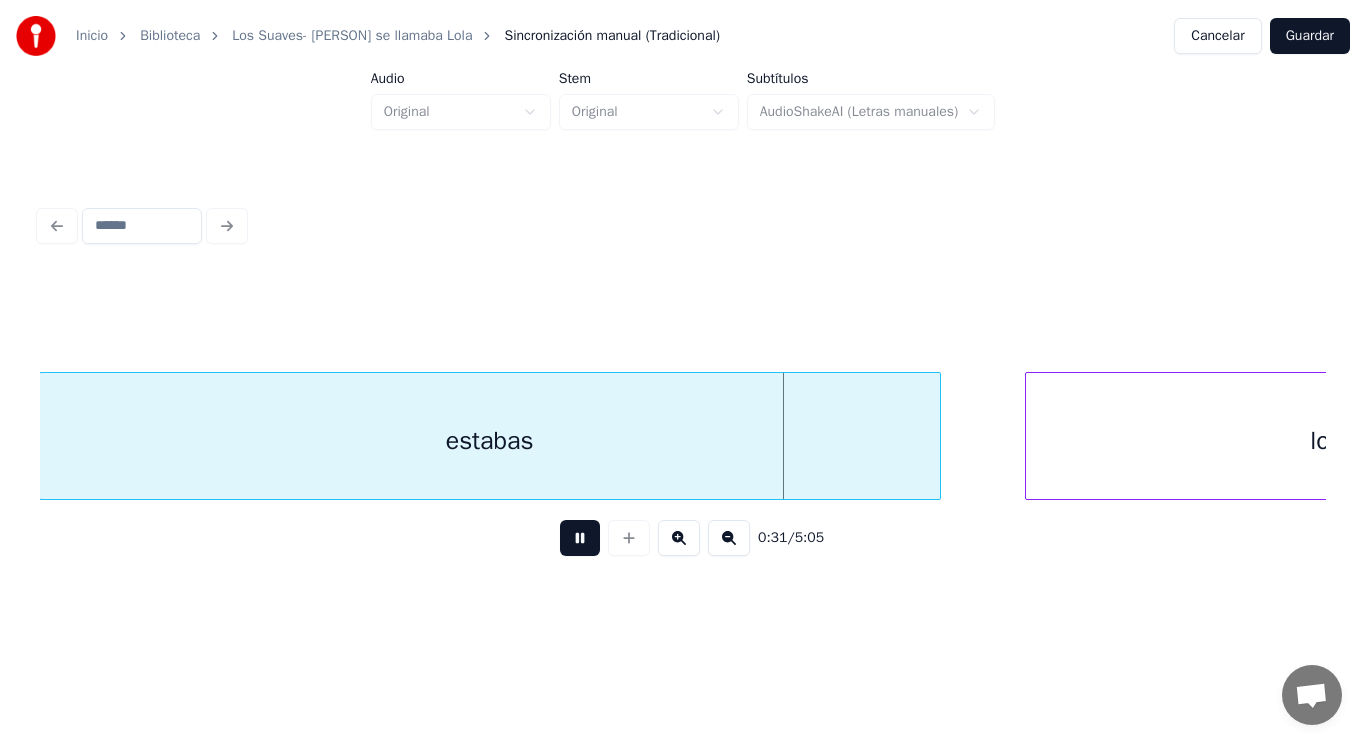 click at bounding box center [580, 538] 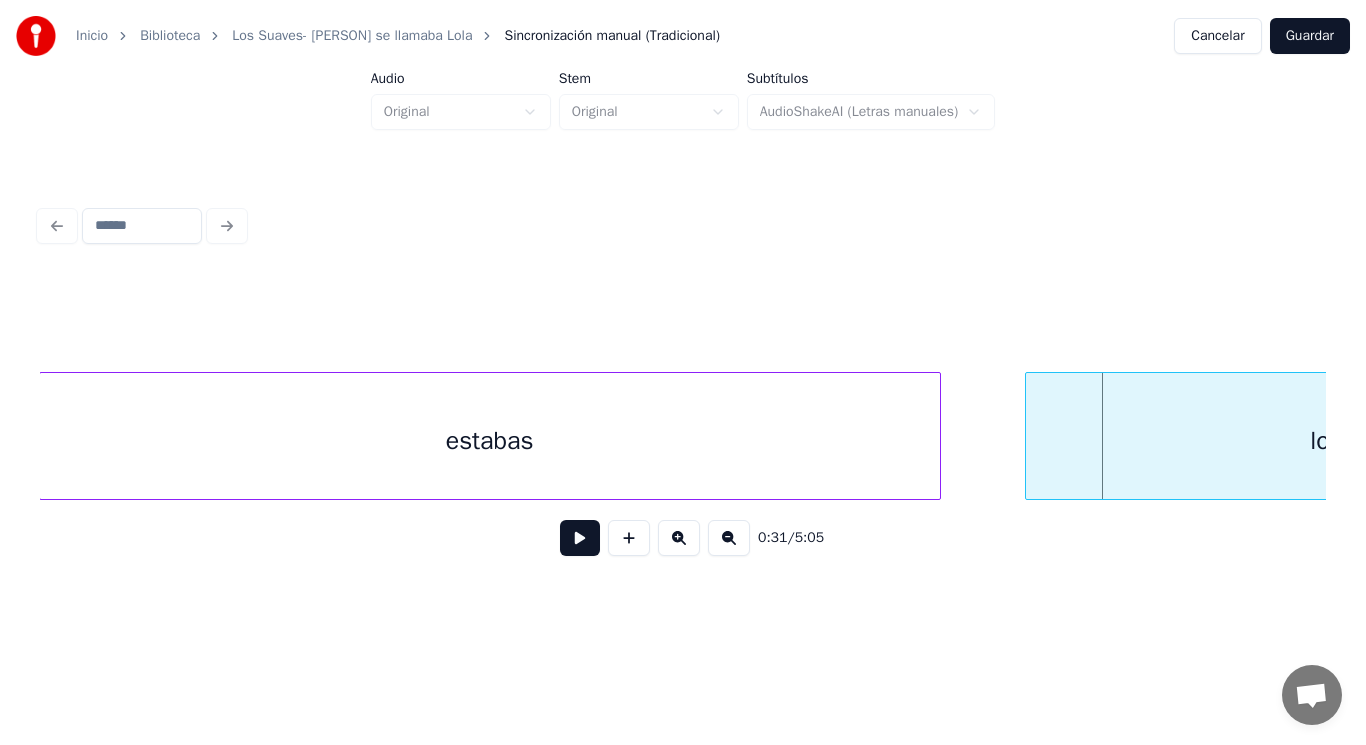 click on "estabas" at bounding box center (490, 441) 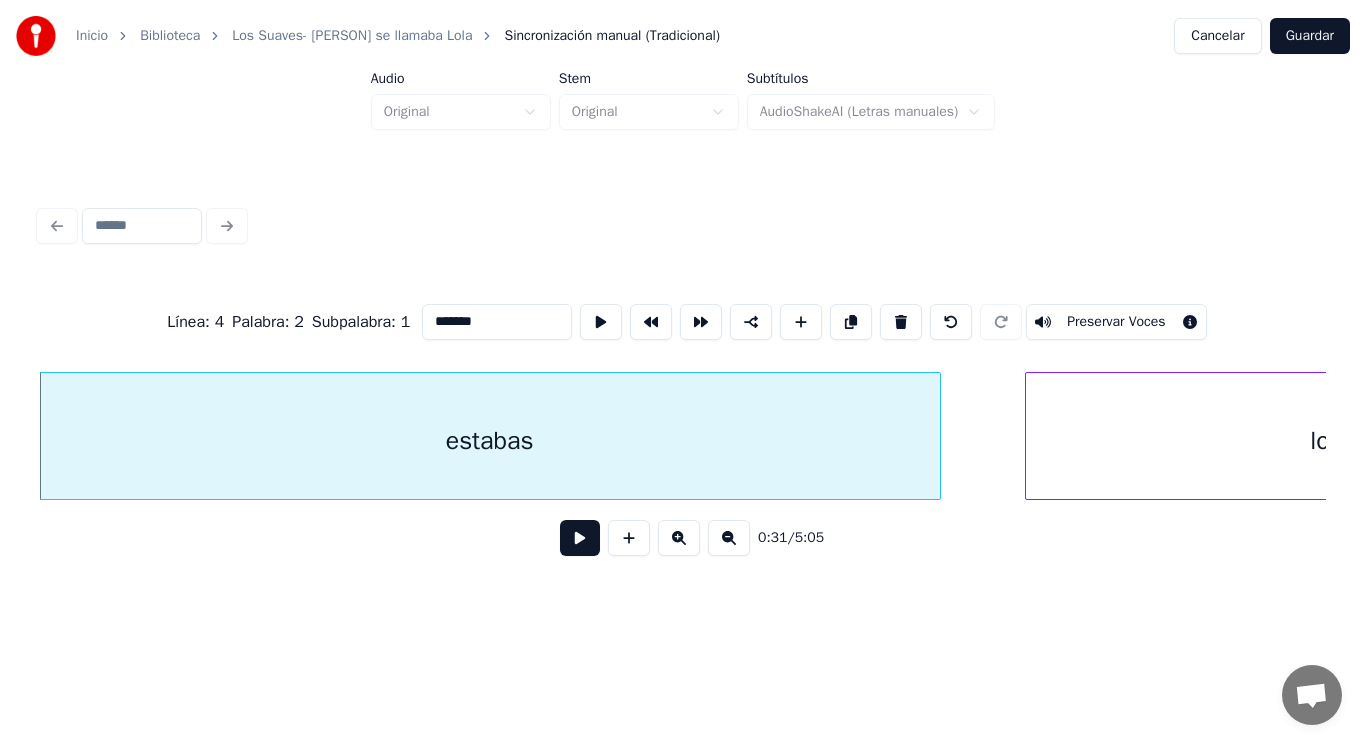 click on "*******" at bounding box center (497, 322) 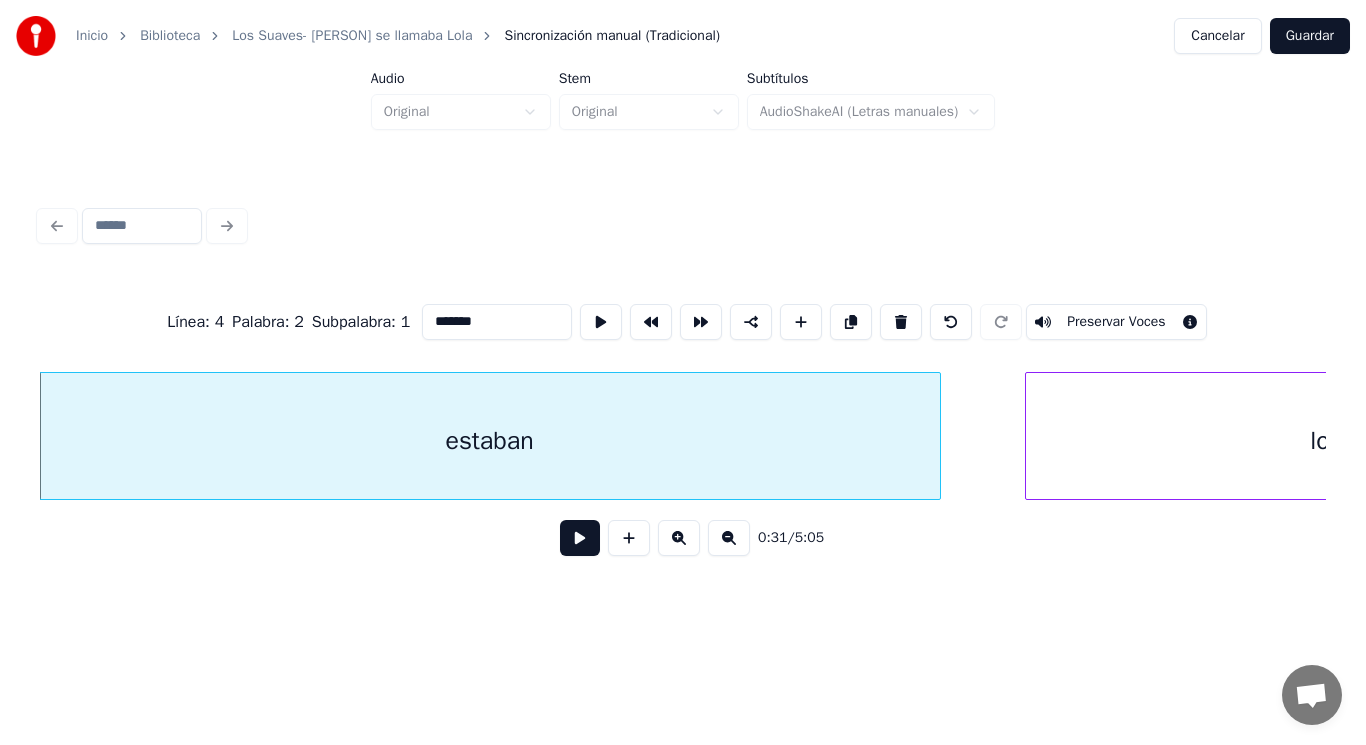 type on "*******" 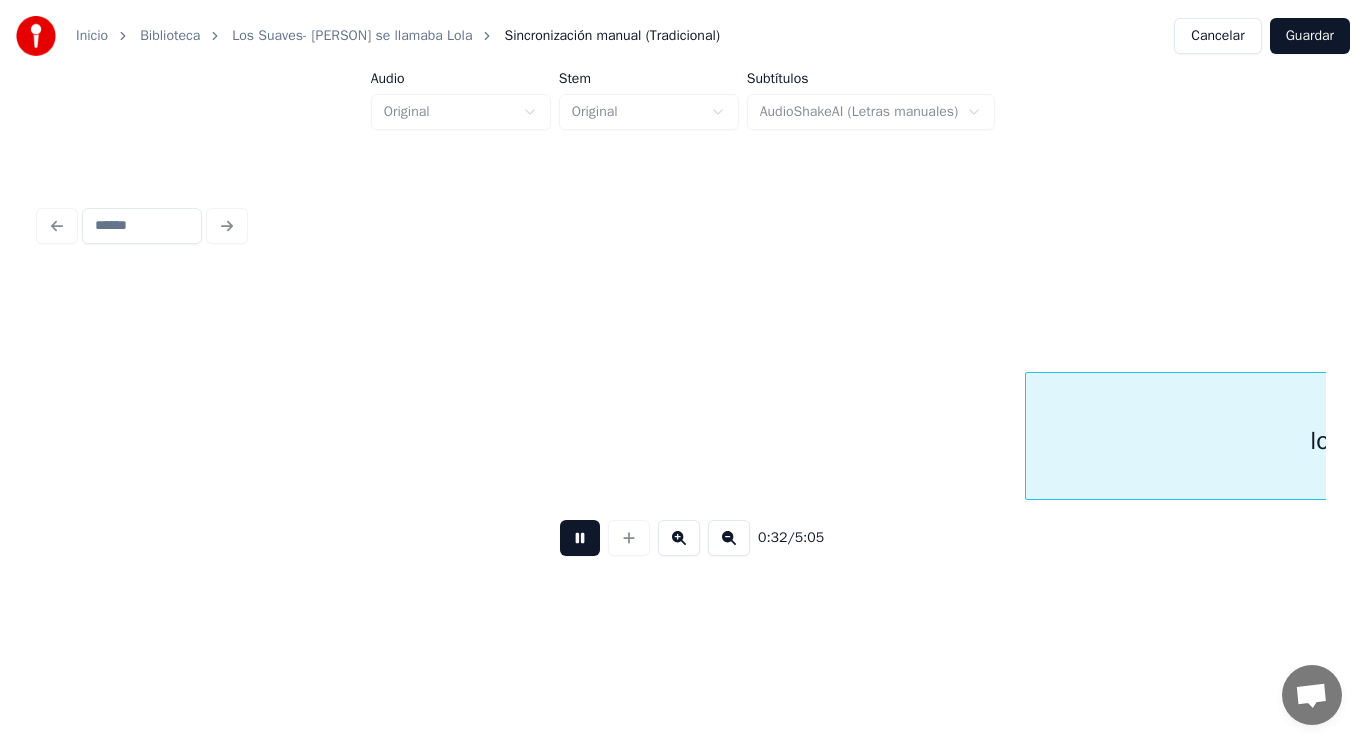 scroll, scrollTop: 0, scrollLeft: 44791, axis: horizontal 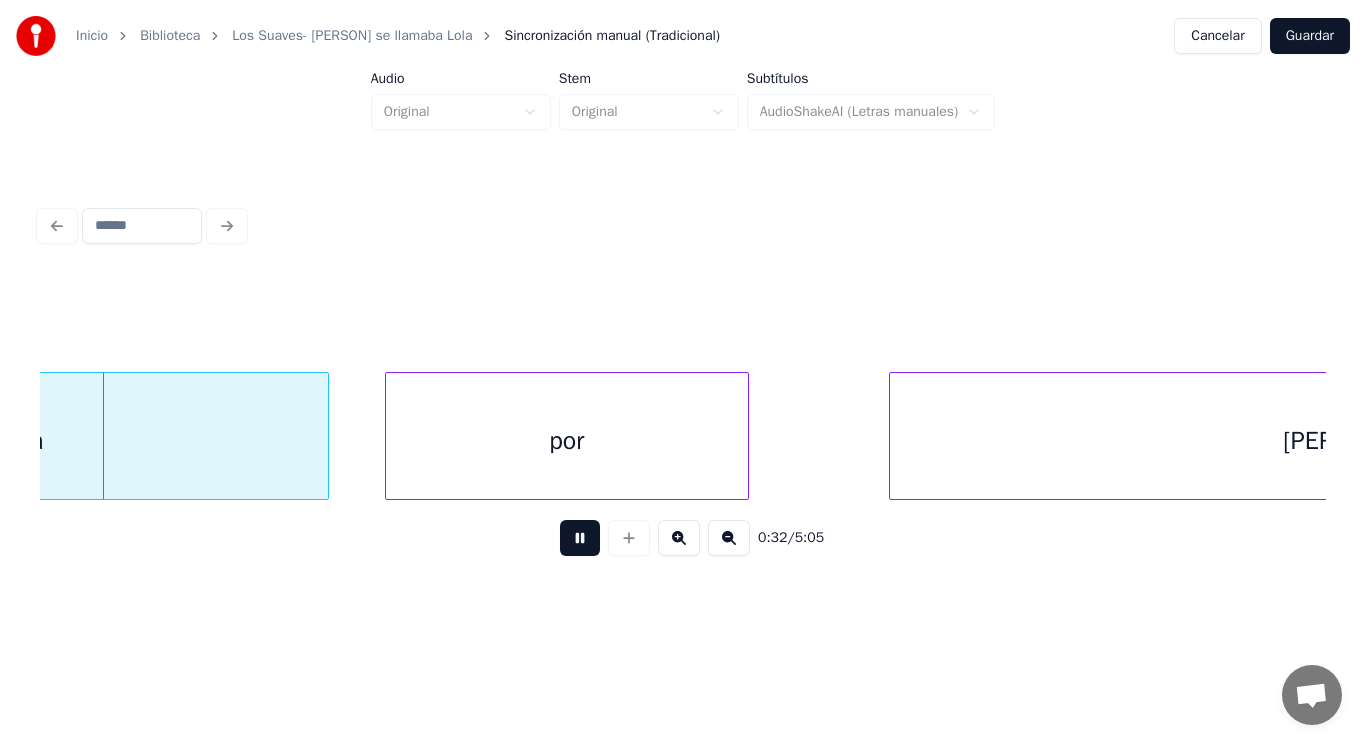 click at bounding box center (580, 538) 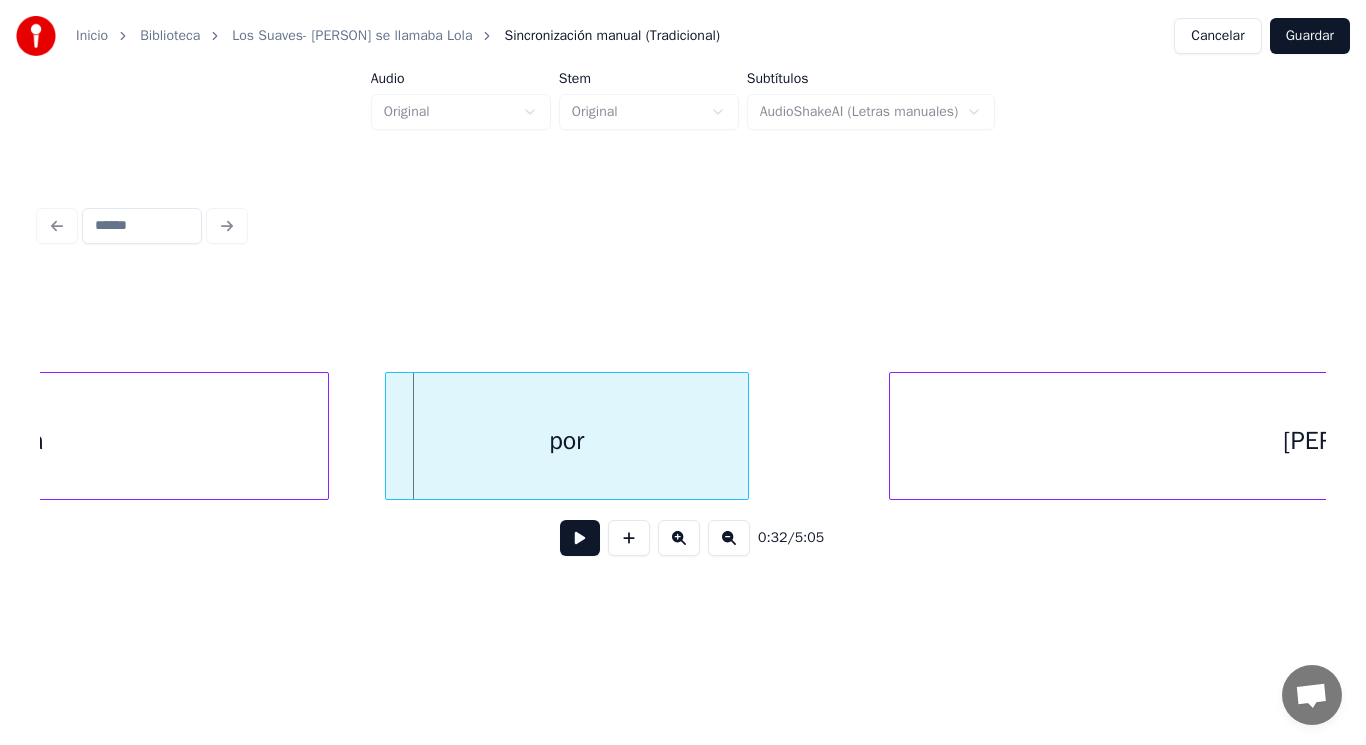 click on "loca" at bounding box center [21, 441] 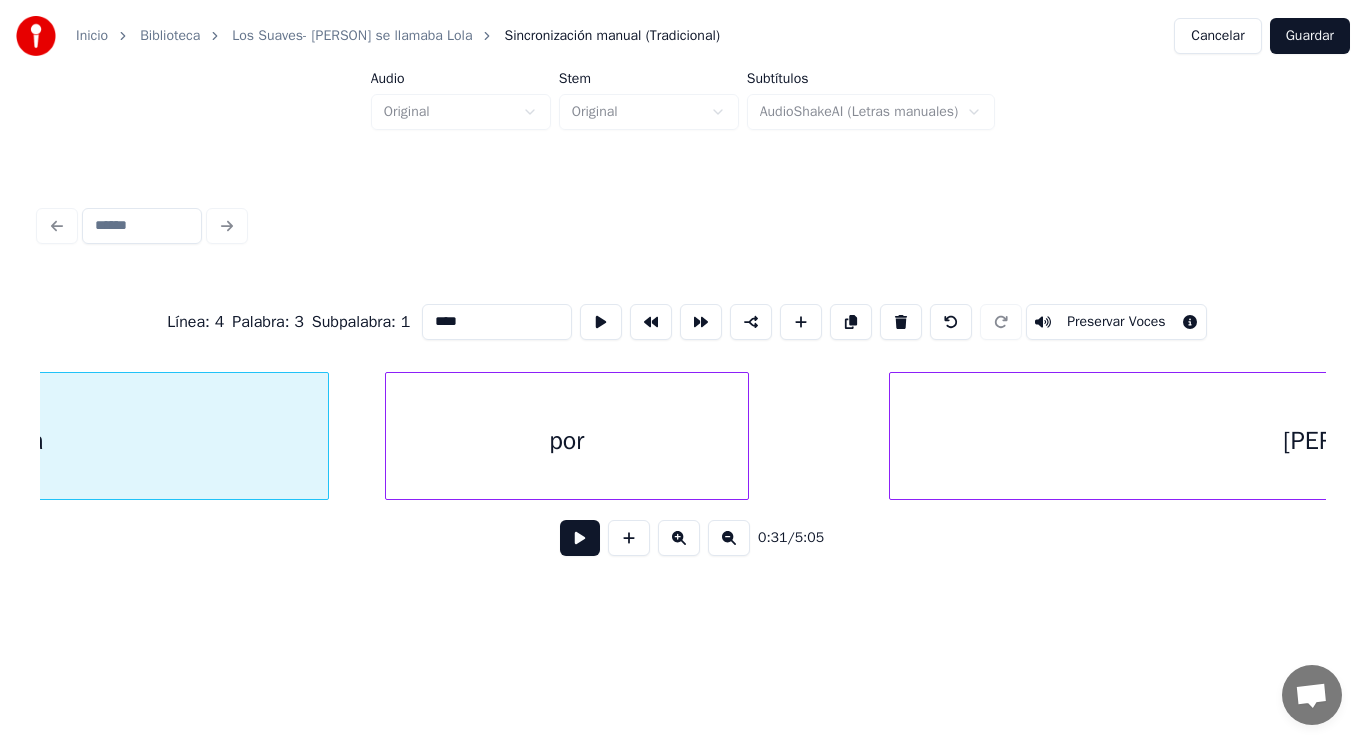 scroll, scrollTop: 0, scrollLeft: 44465, axis: horizontal 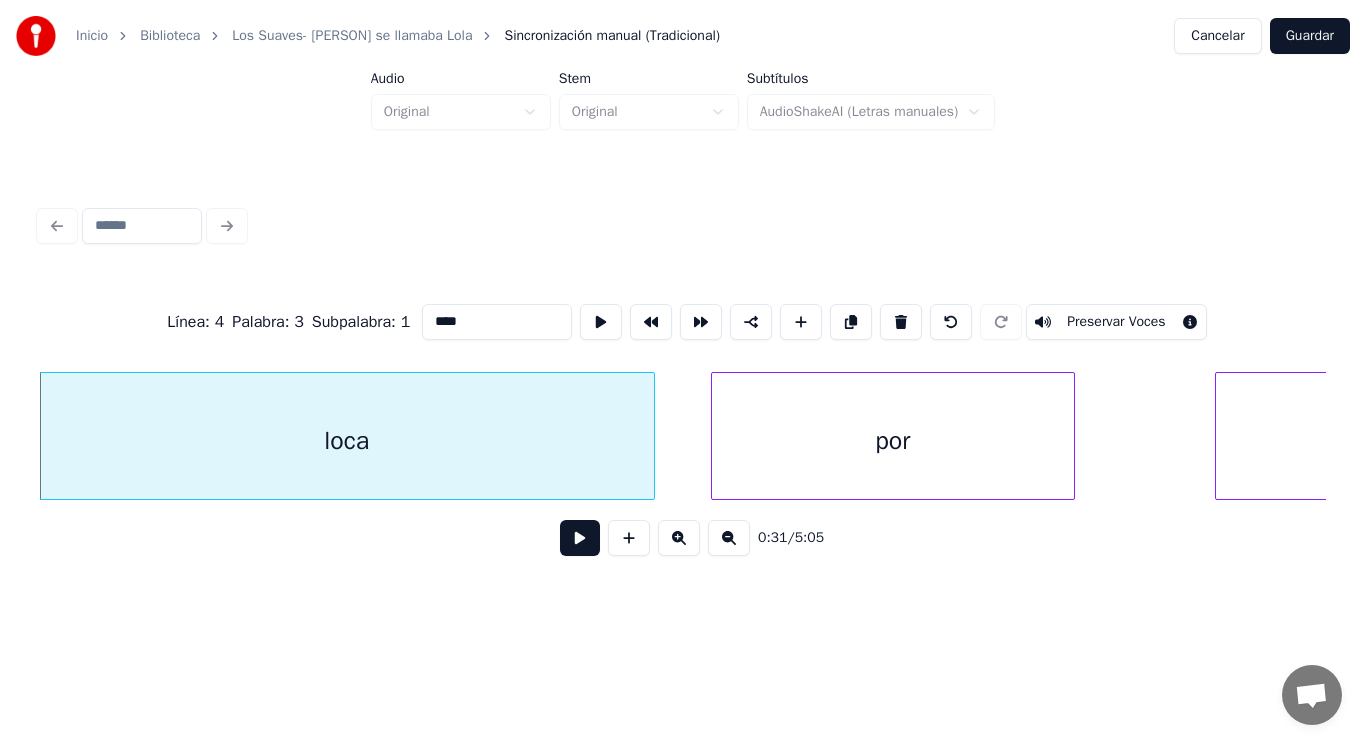 click at bounding box center (580, 538) 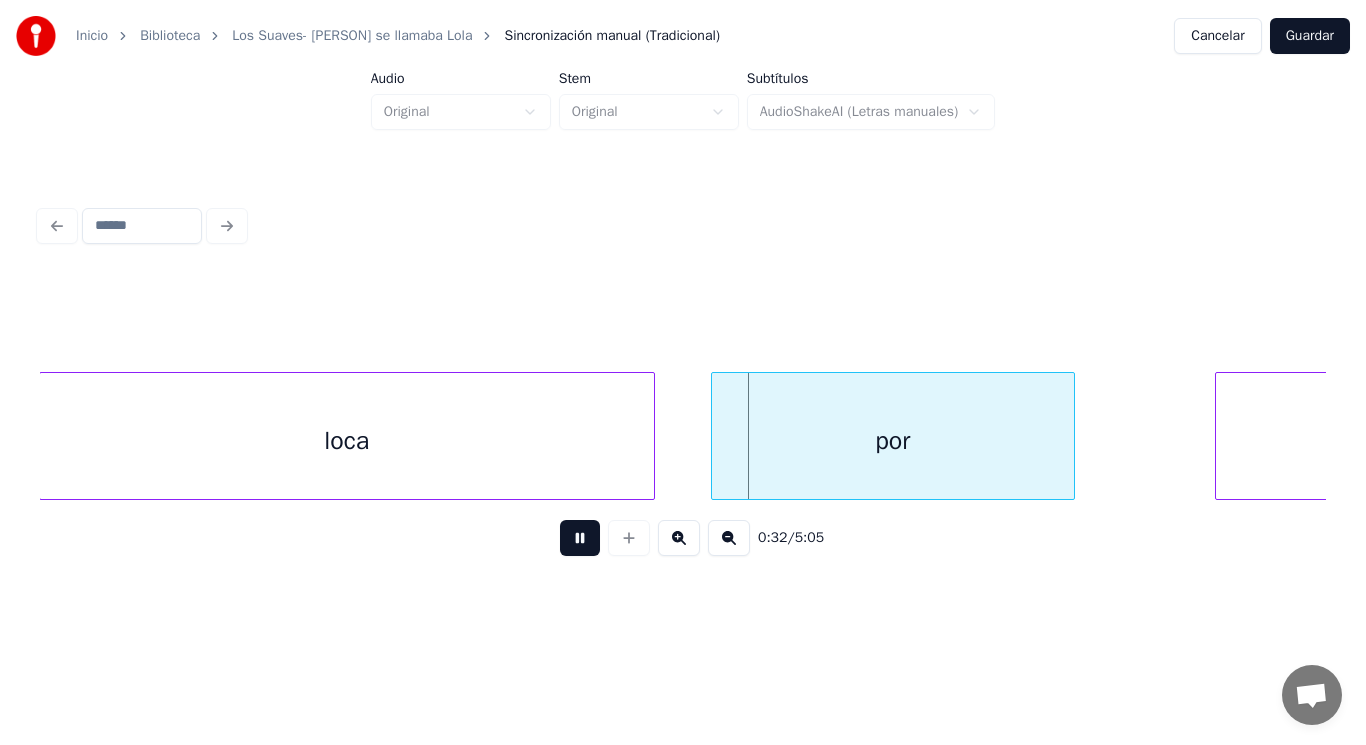 click at bounding box center [580, 538] 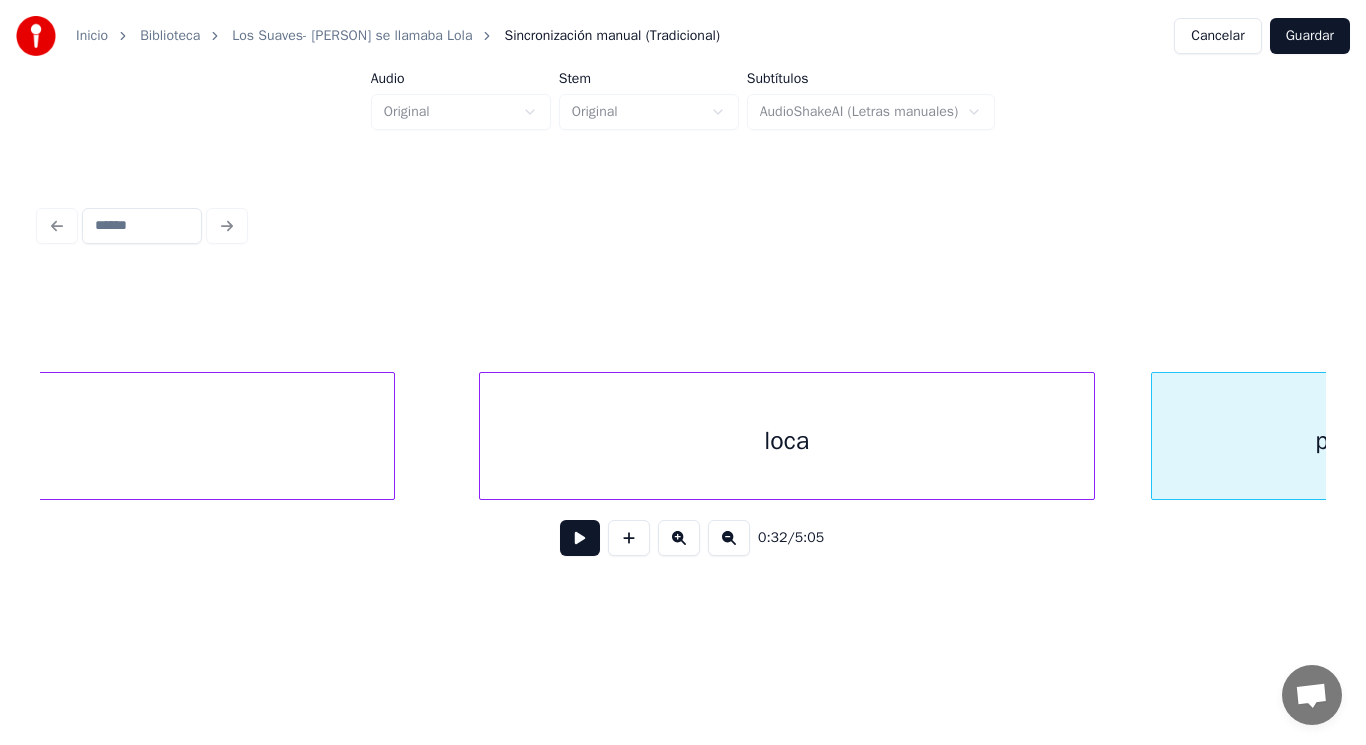 click on "estaban" at bounding box center [-56, 441] 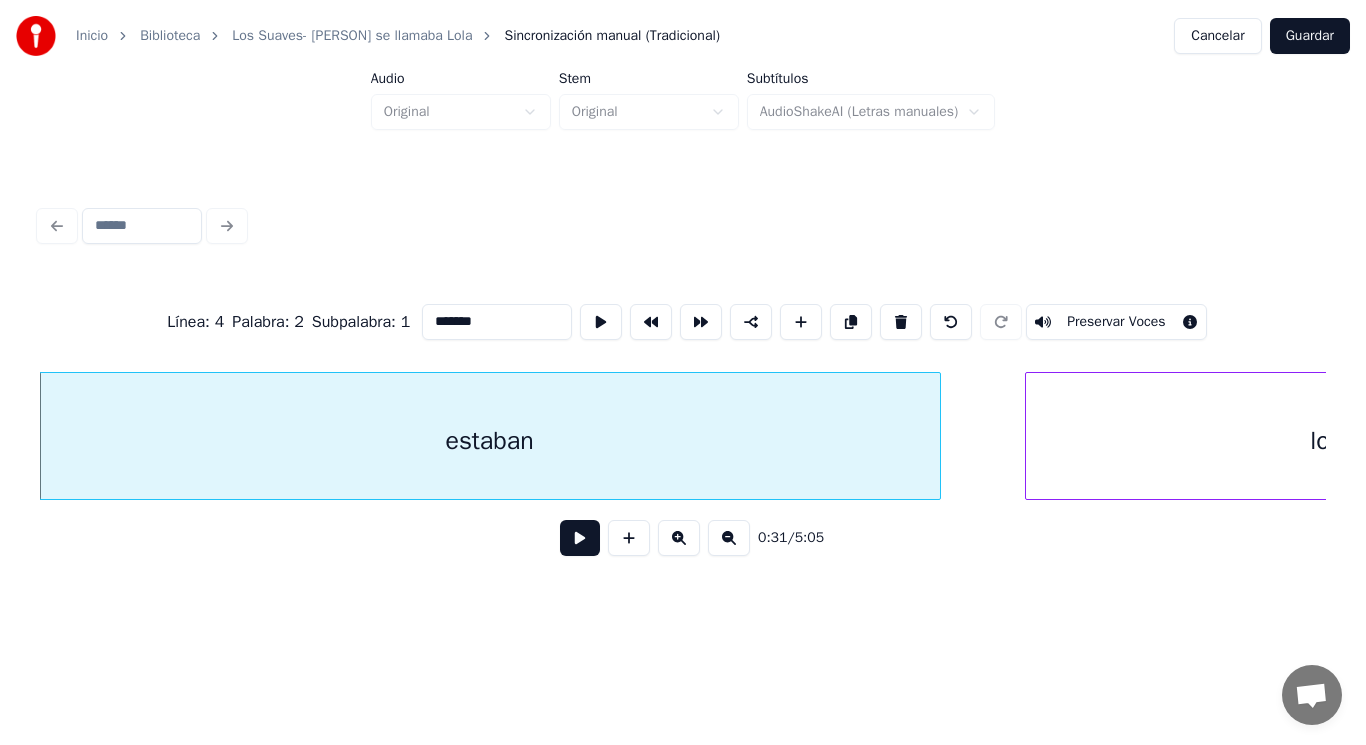 click at bounding box center (580, 538) 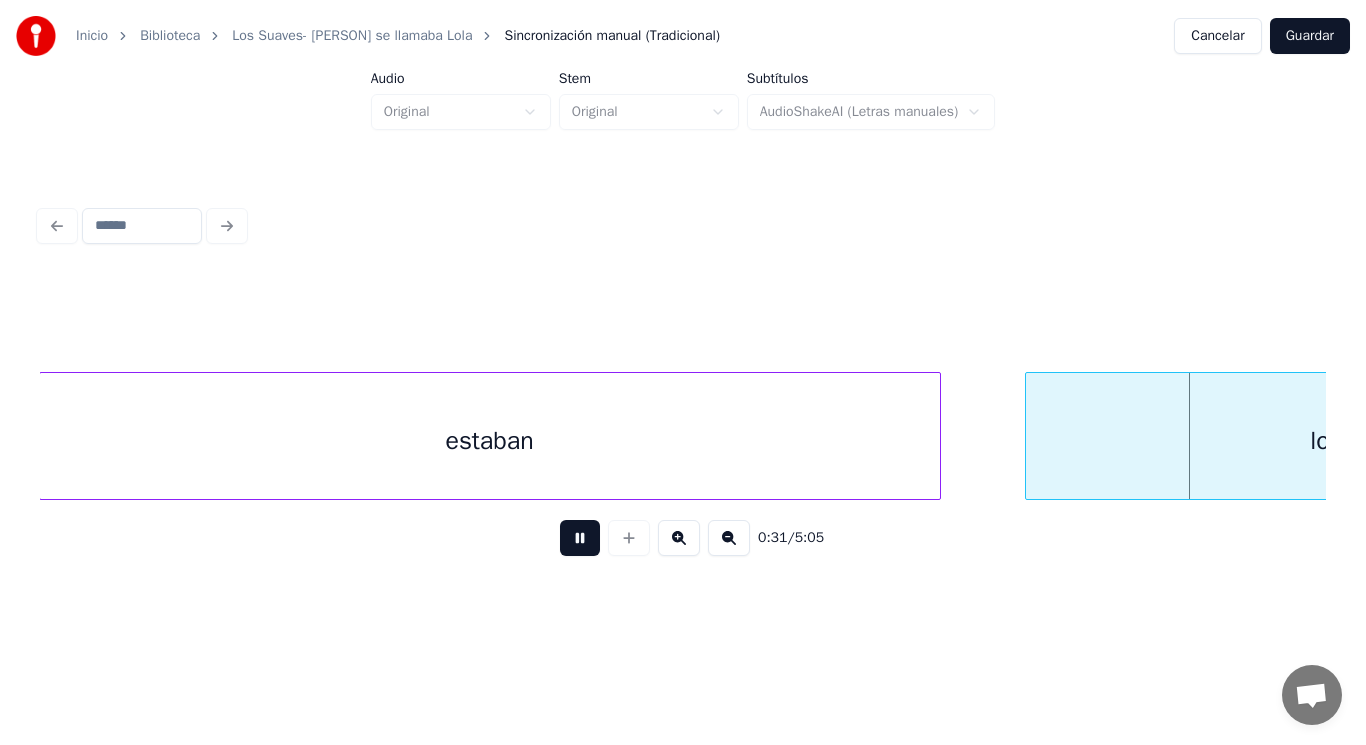 scroll, scrollTop: 0, scrollLeft: 44782, axis: horizontal 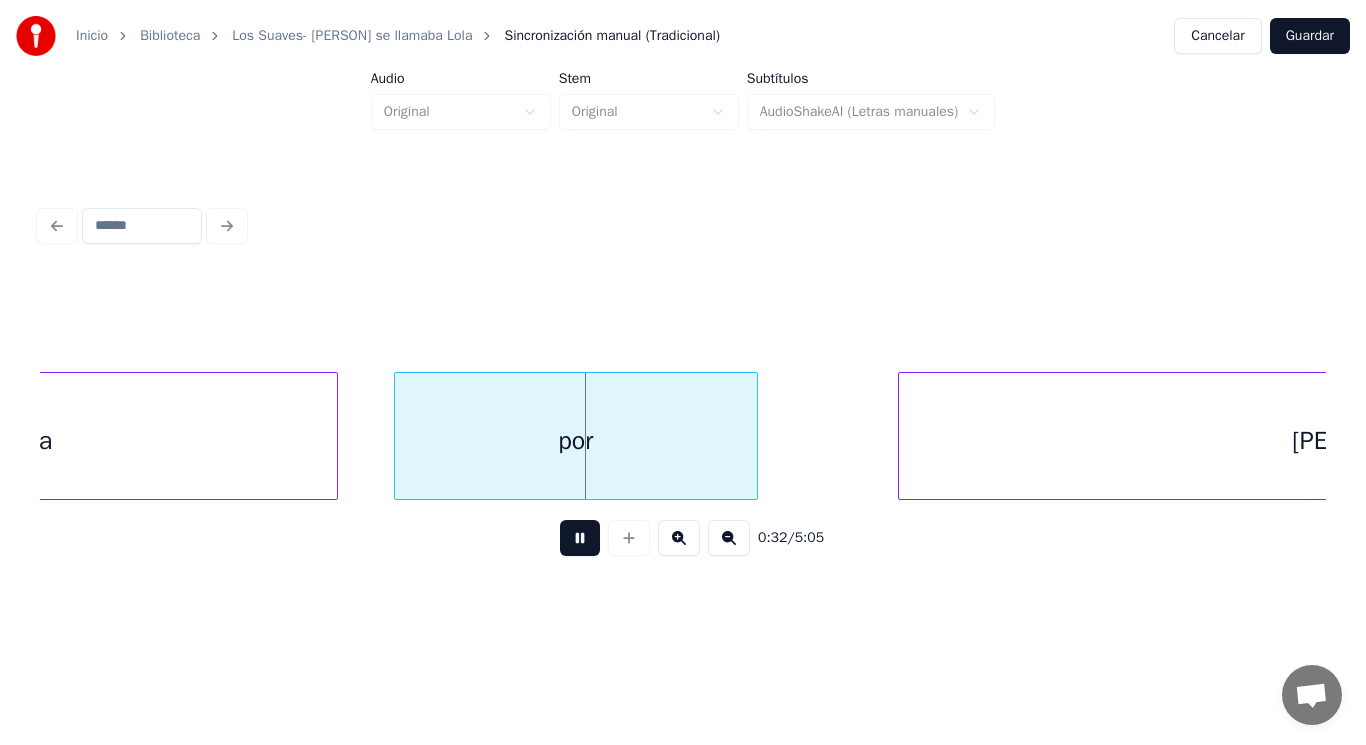 click at bounding box center [580, 538] 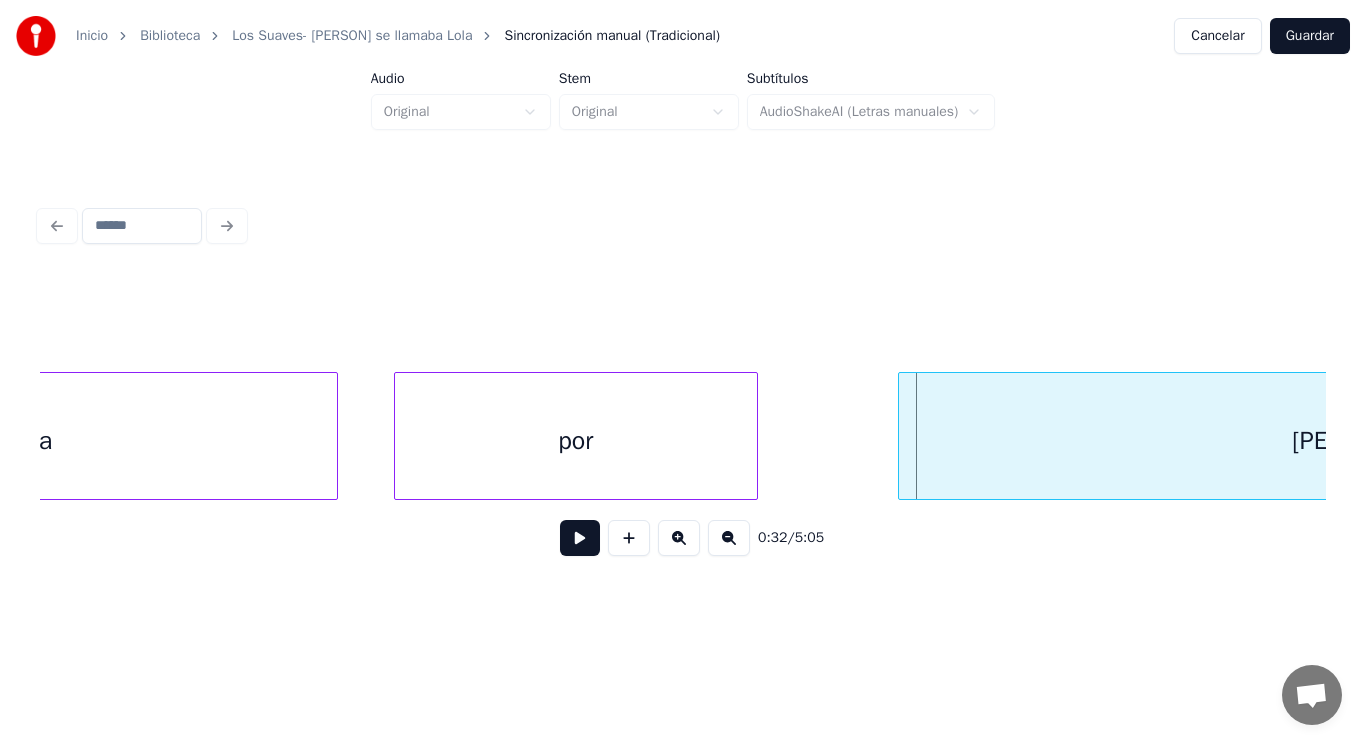 click on "loca" at bounding box center (30, 441) 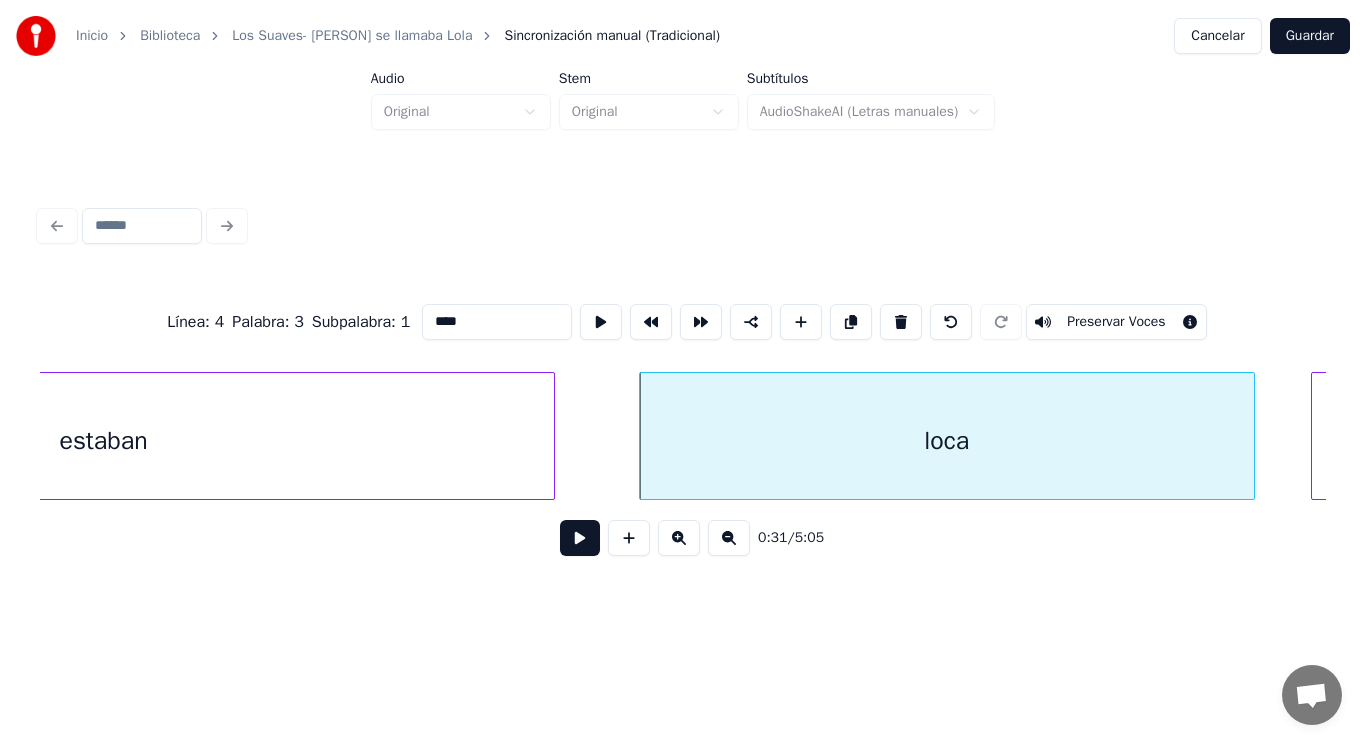 click on "estaban" at bounding box center [104, 441] 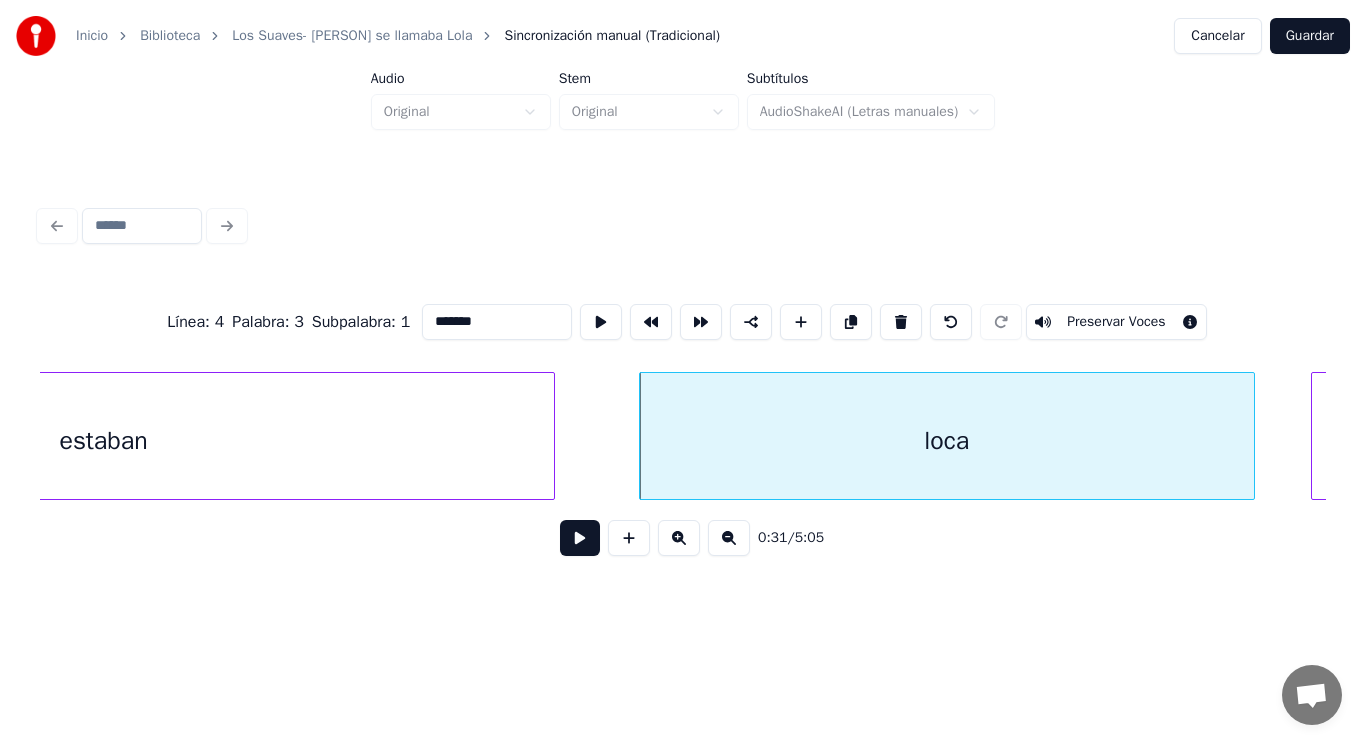 scroll, scrollTop: 0, scrollLeft: 43479, axis: horizontal 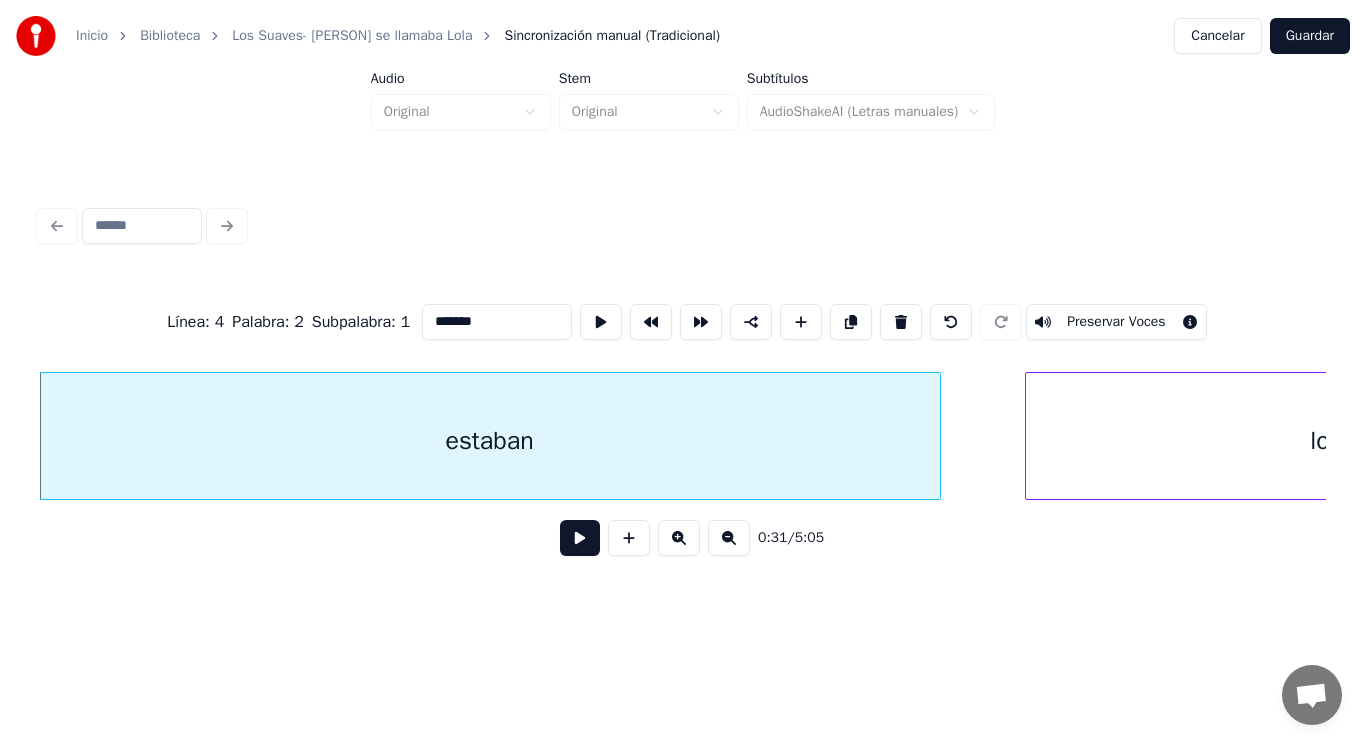 click at bounding box center [580, 538] 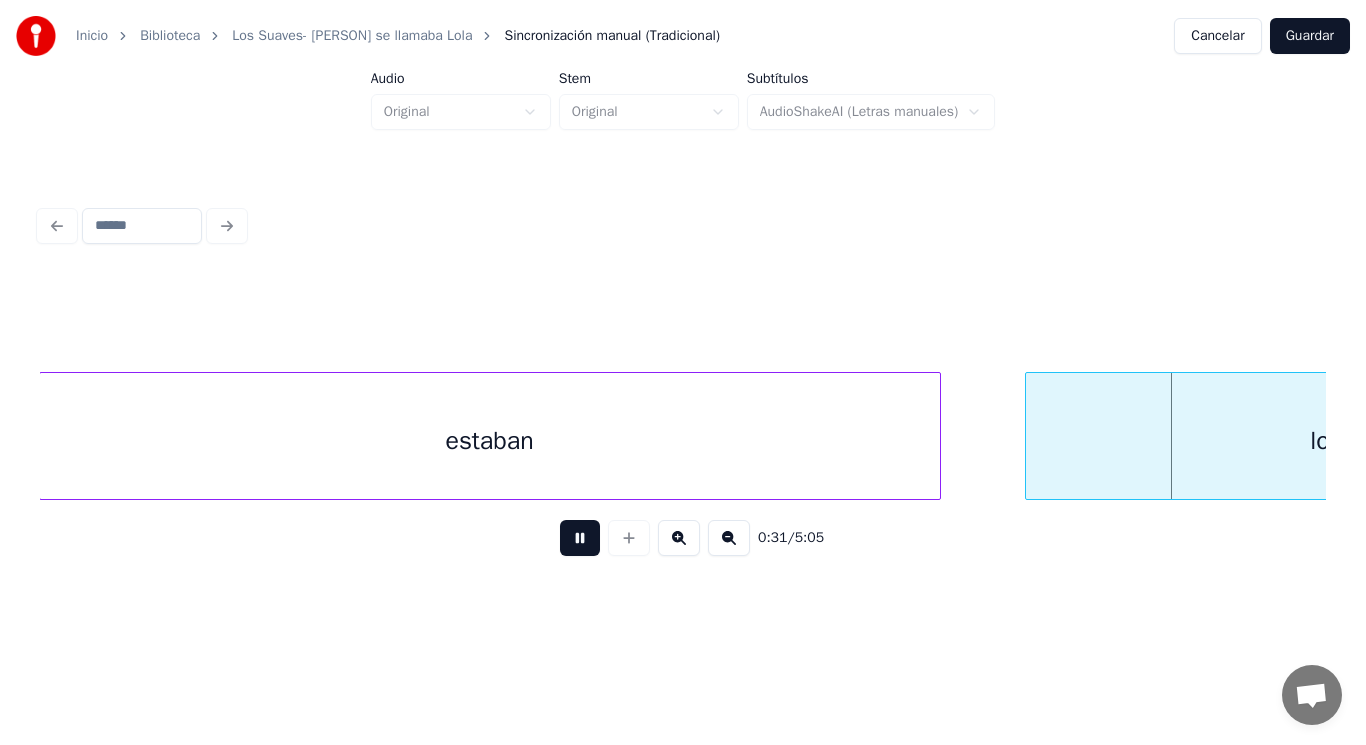 scroll, scrollTop: 0, scrollLeft: 44768, axis: horizontal 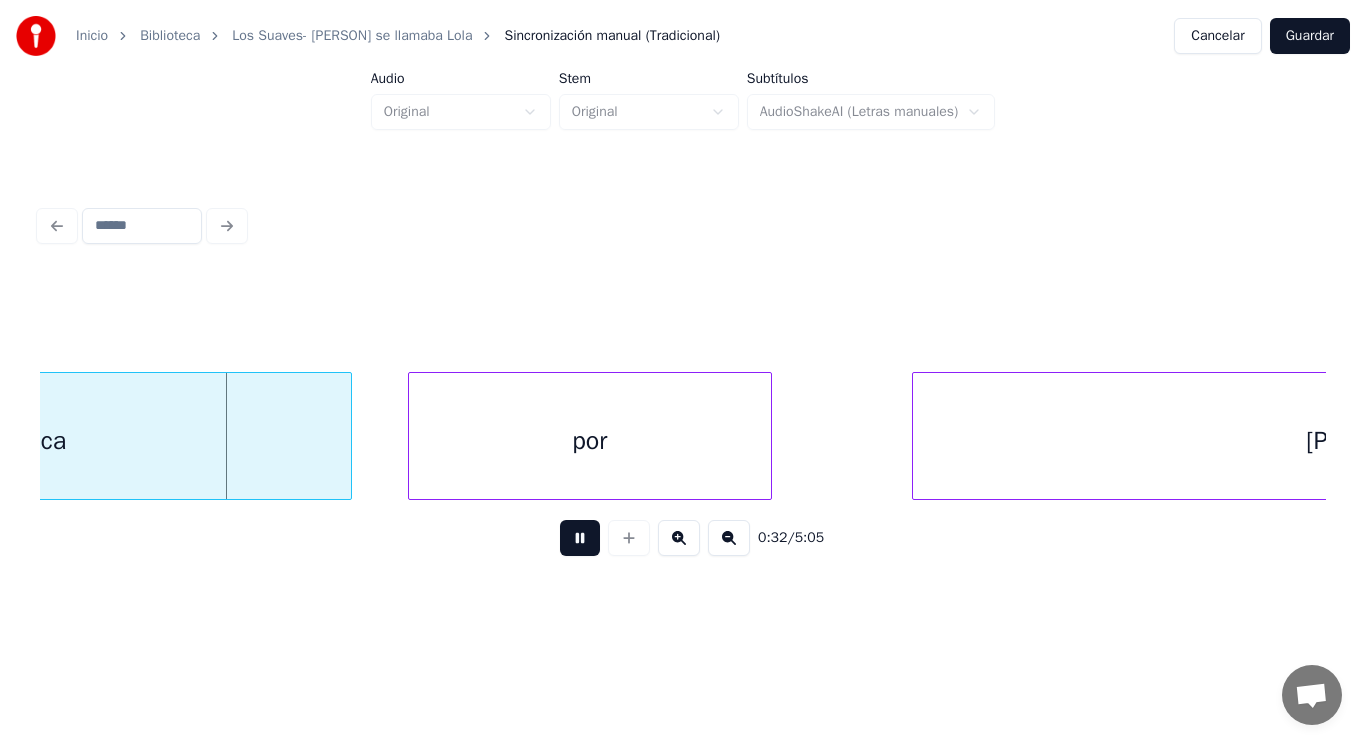 click at bounding box center [580, 538] 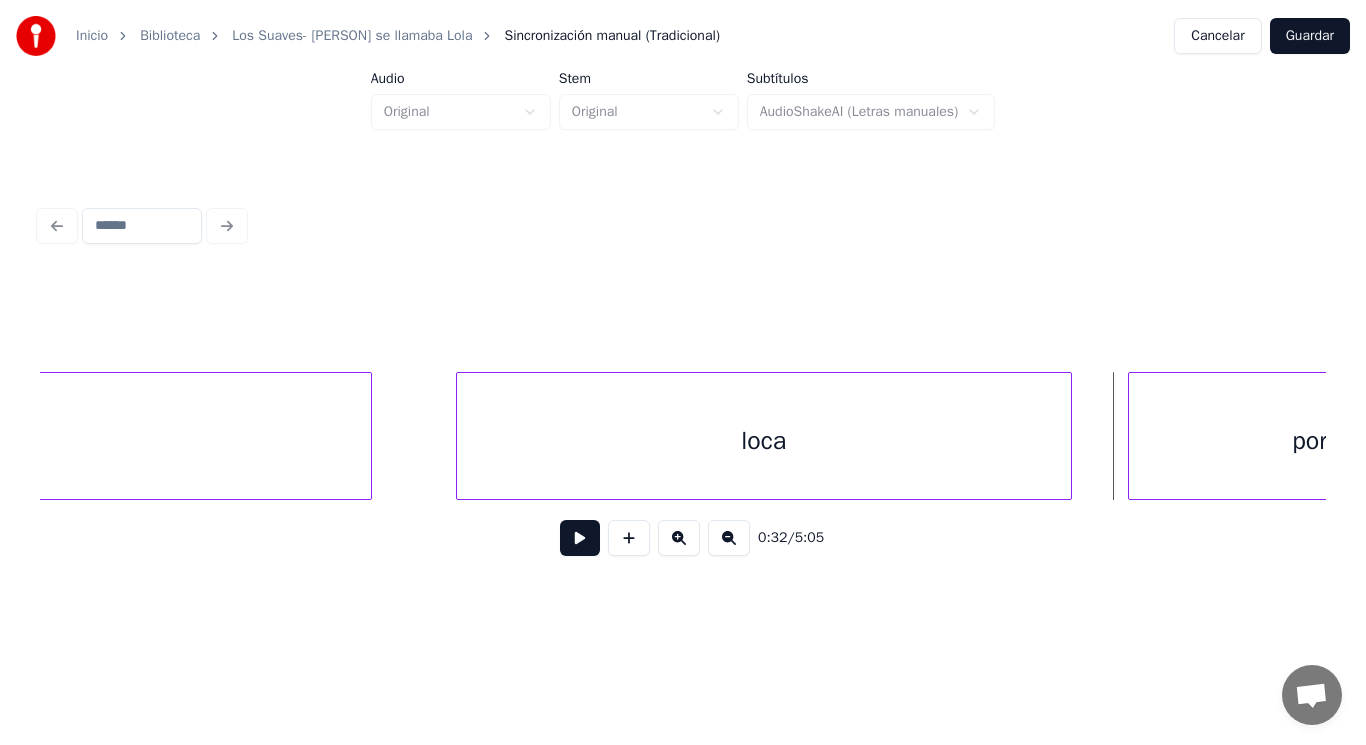 click on "estaban" at bounding box center (-79, 441) 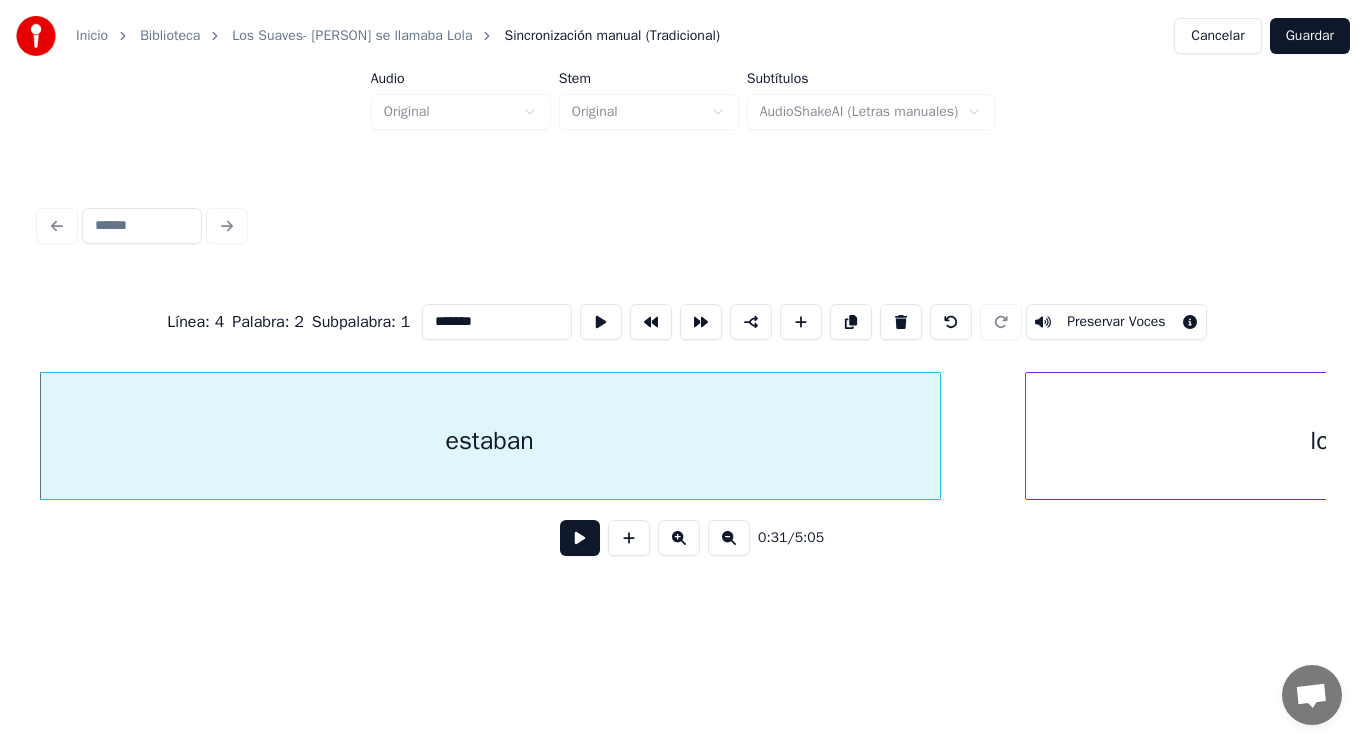 click at bounding box center [580, 538] 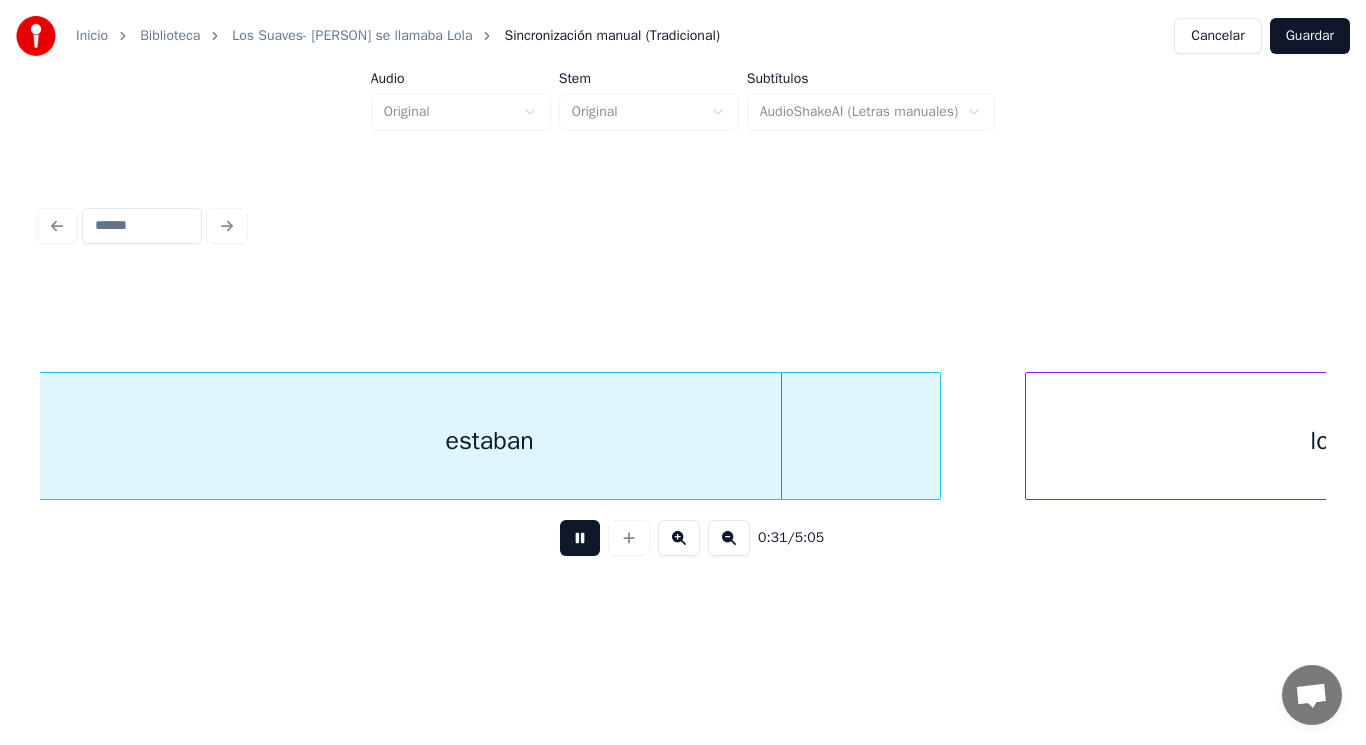 click at bounding box center [580, 538] 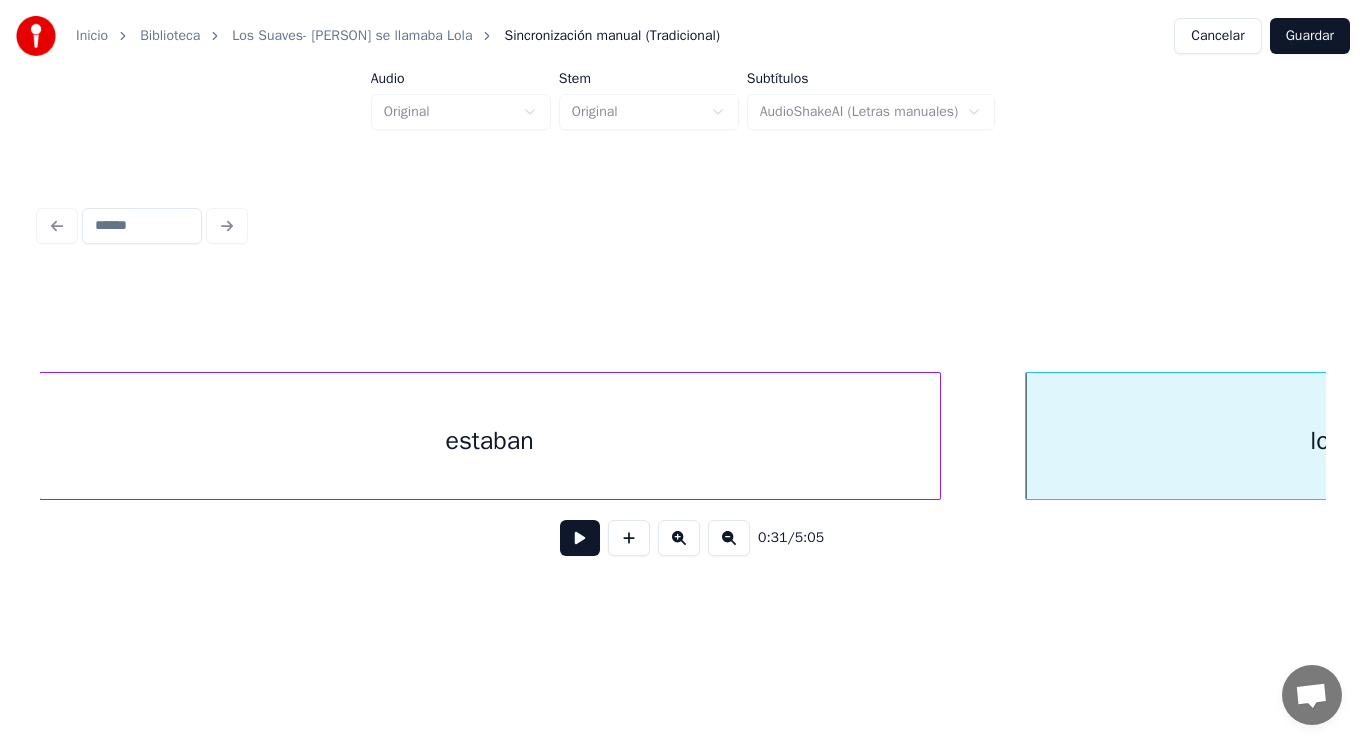 click on "estaban" at bounding box center [490, 441] 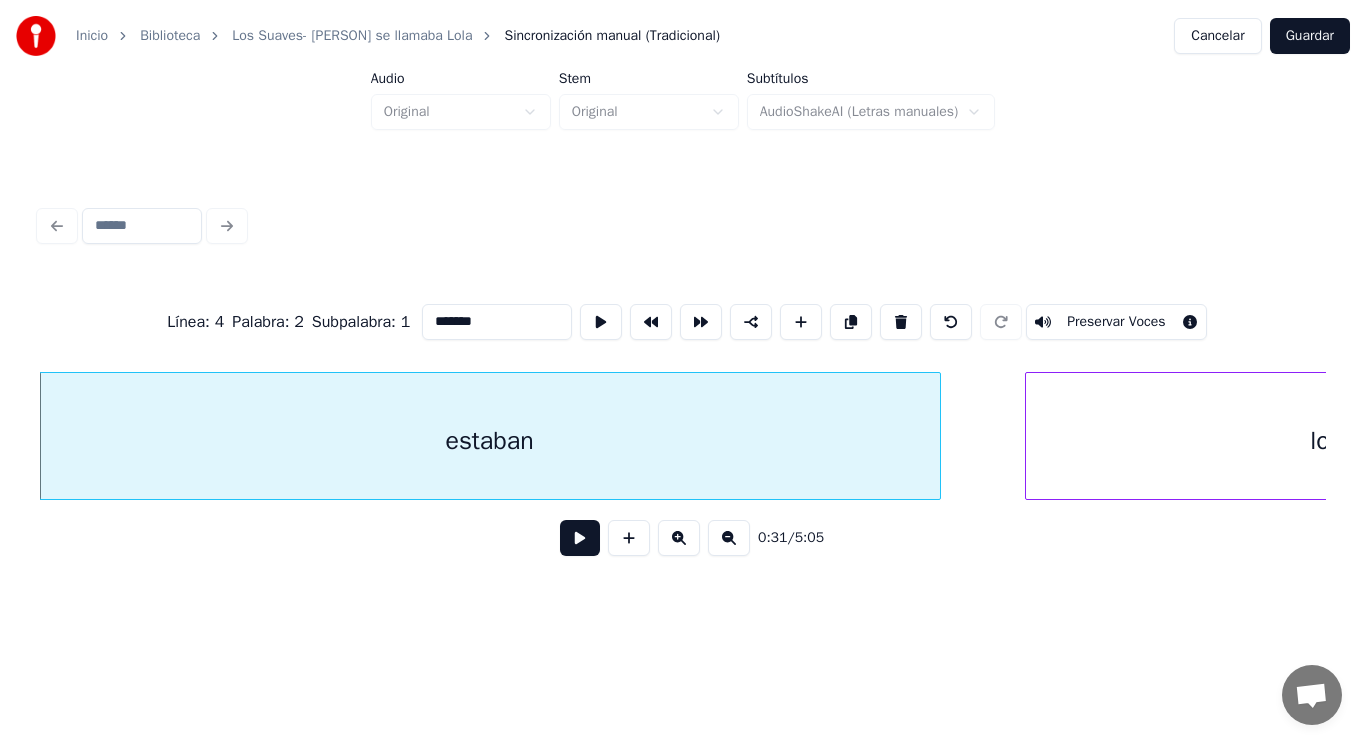 click on "*******" at bounding box center (497, 322) 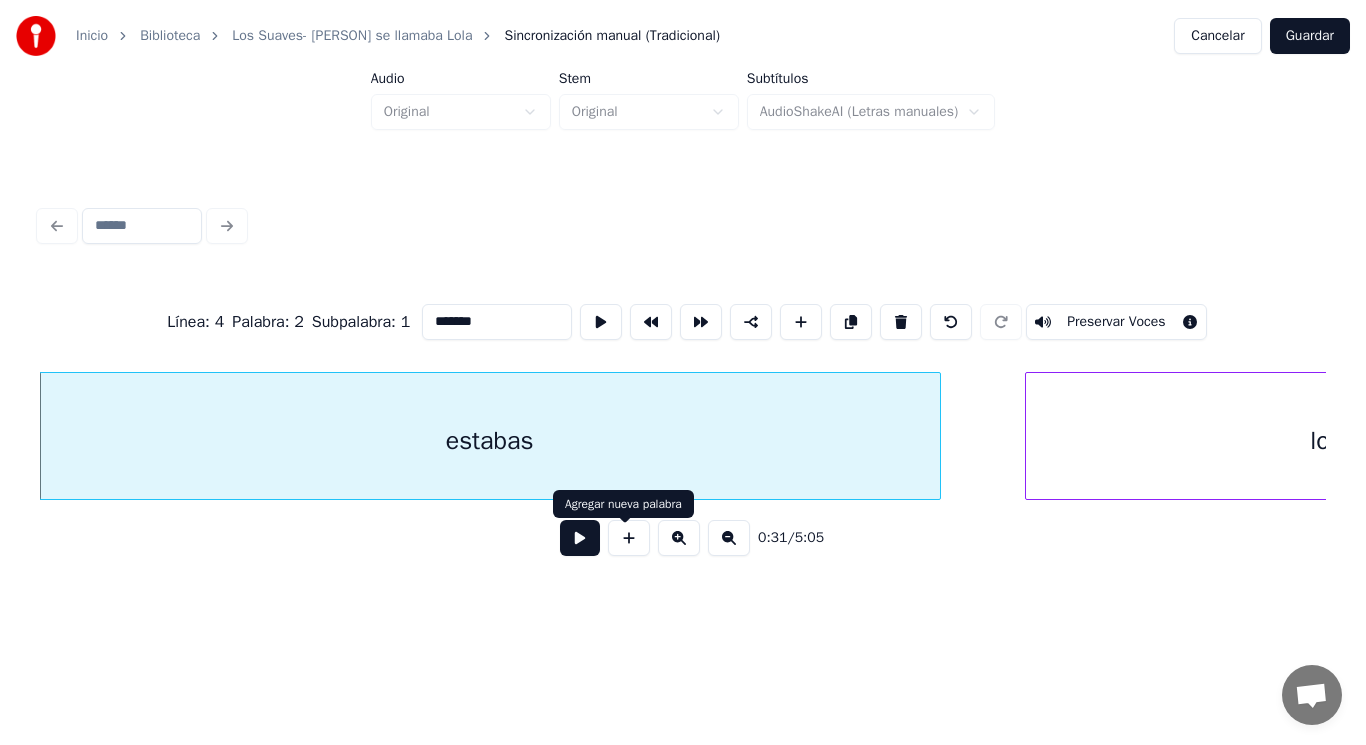type on "*******" 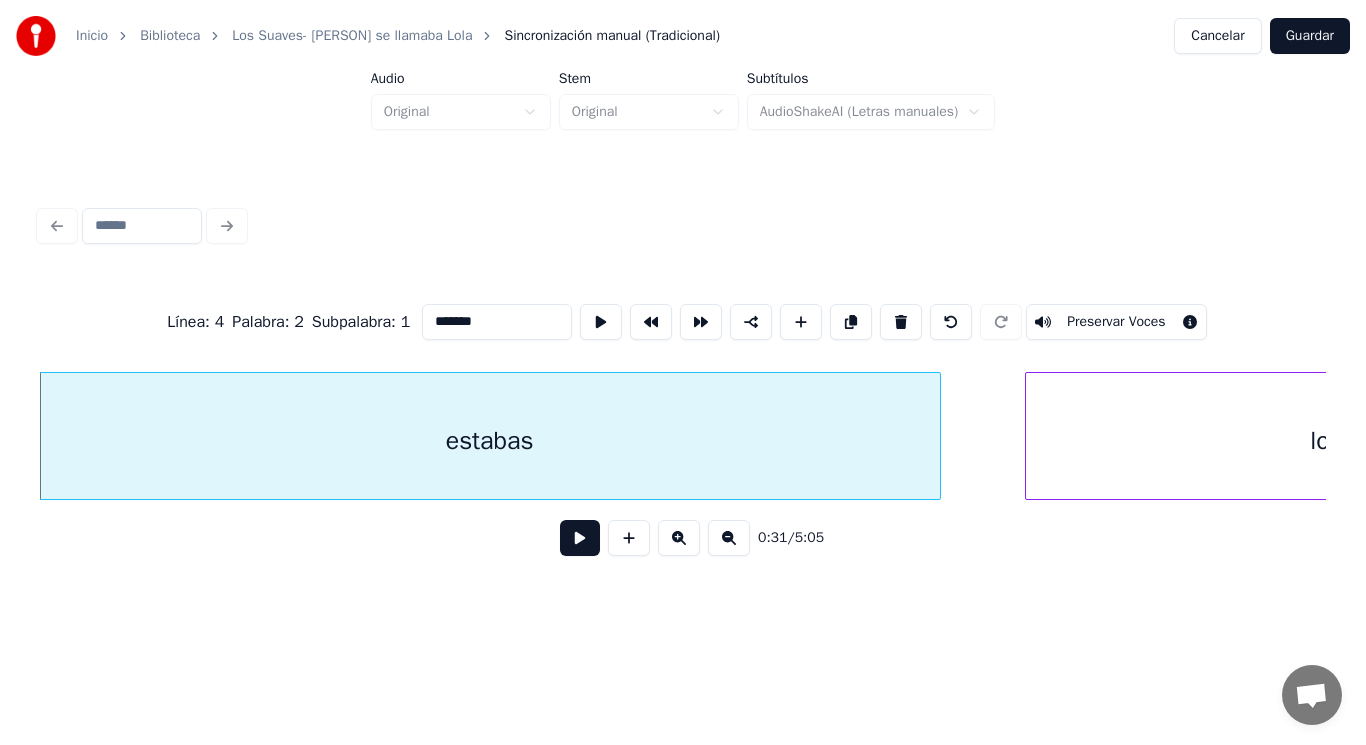 click at bounding box center (580, 538) 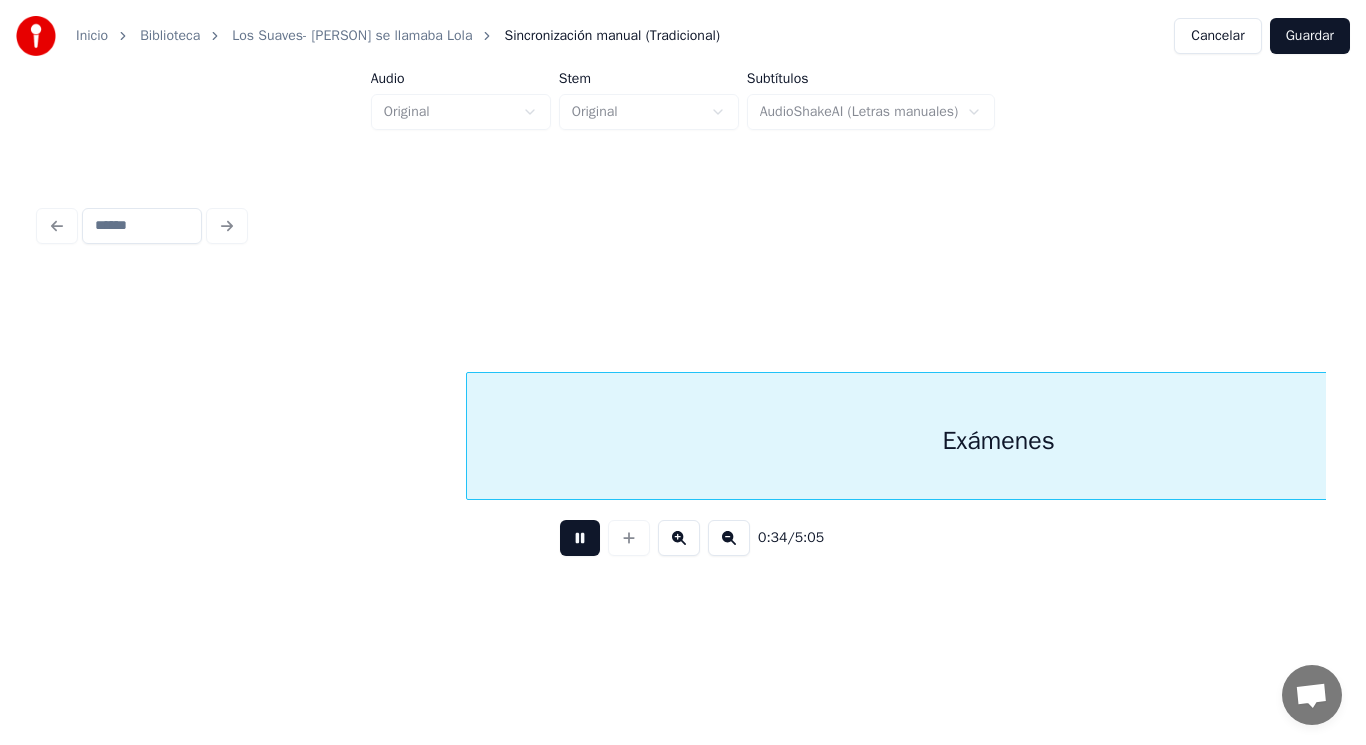 scroll, scrollTop: 0, scrollLeft: 48699, axis: horizontal 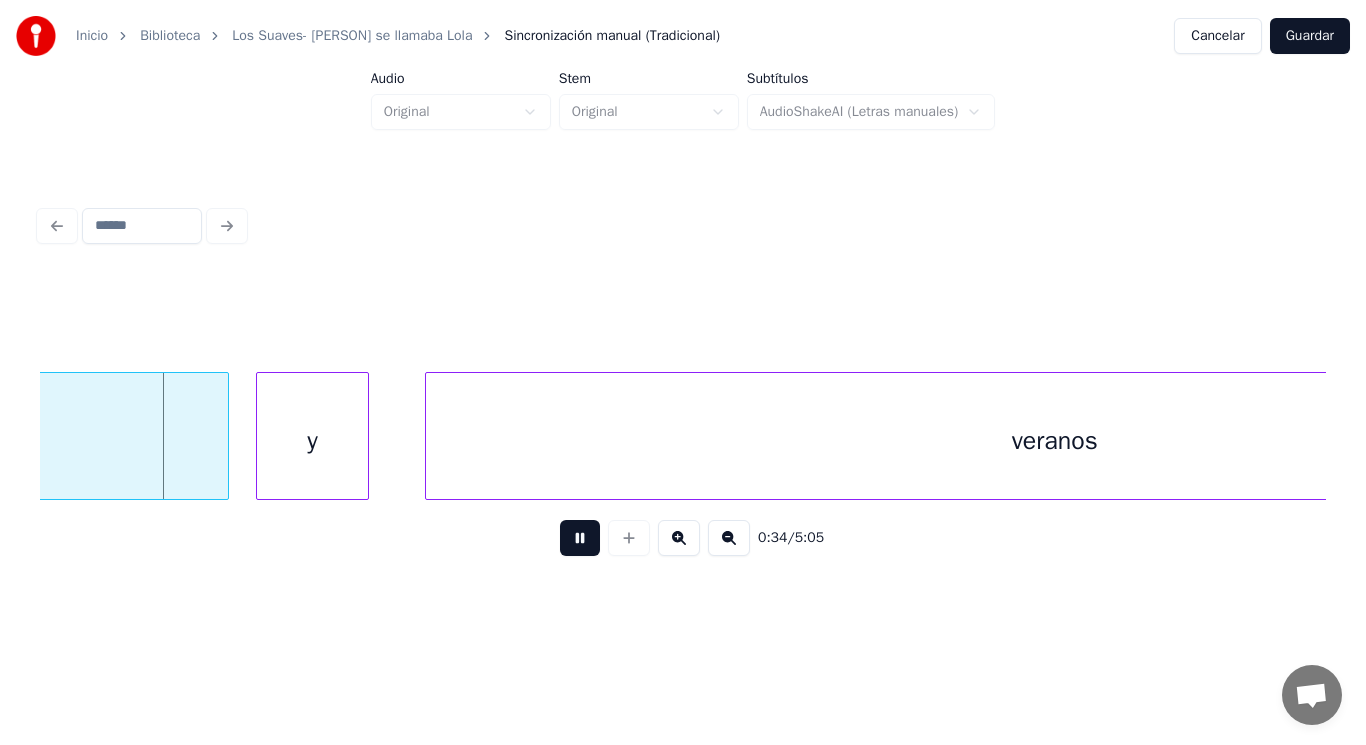 click at bounding box center [580, 538] 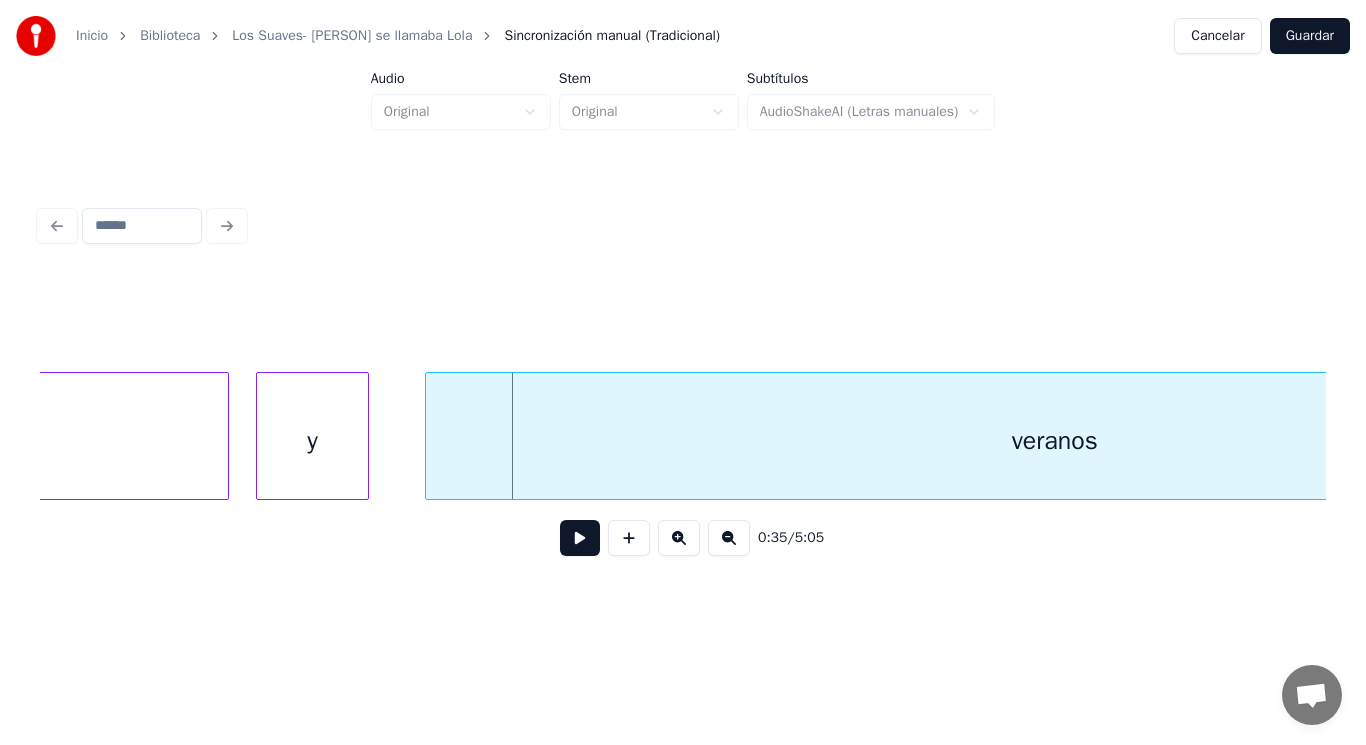 click on "Exámenes" at bounding box center (-304, 441) 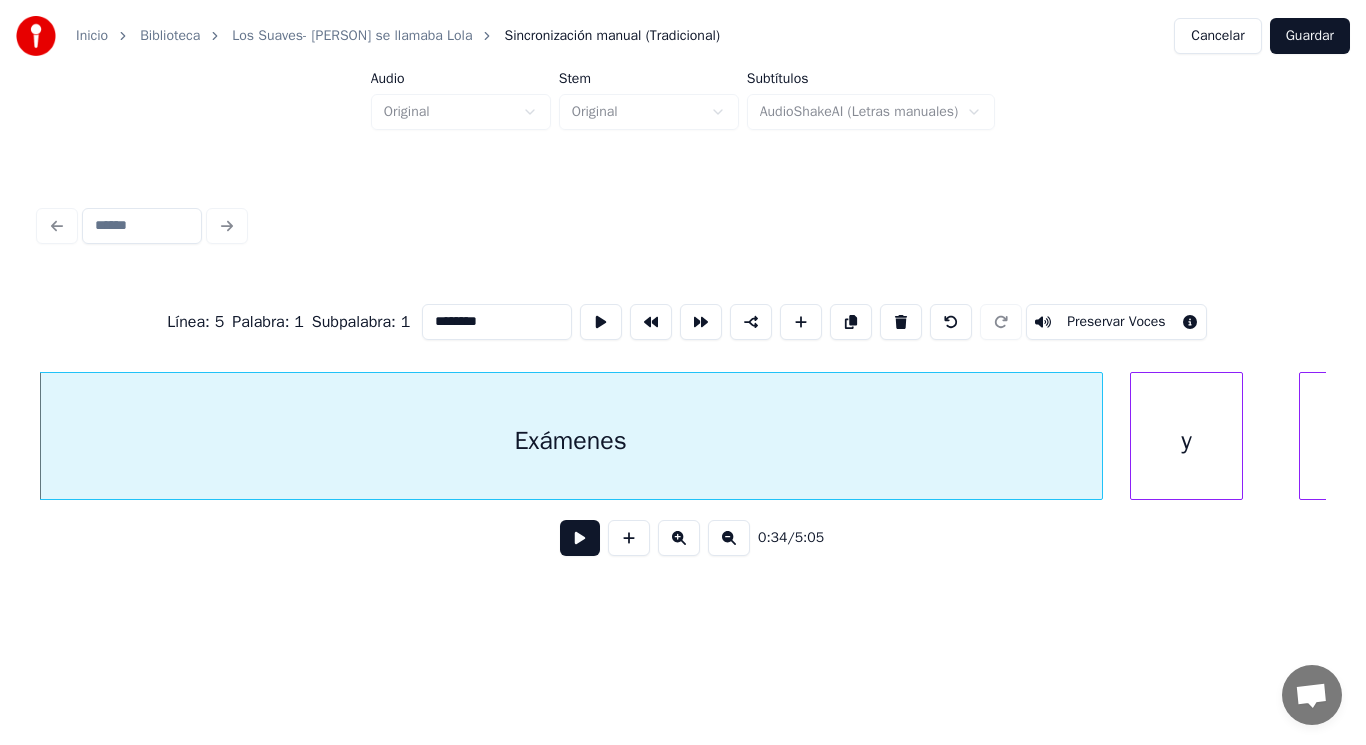 click at bounding box center [580, 538] 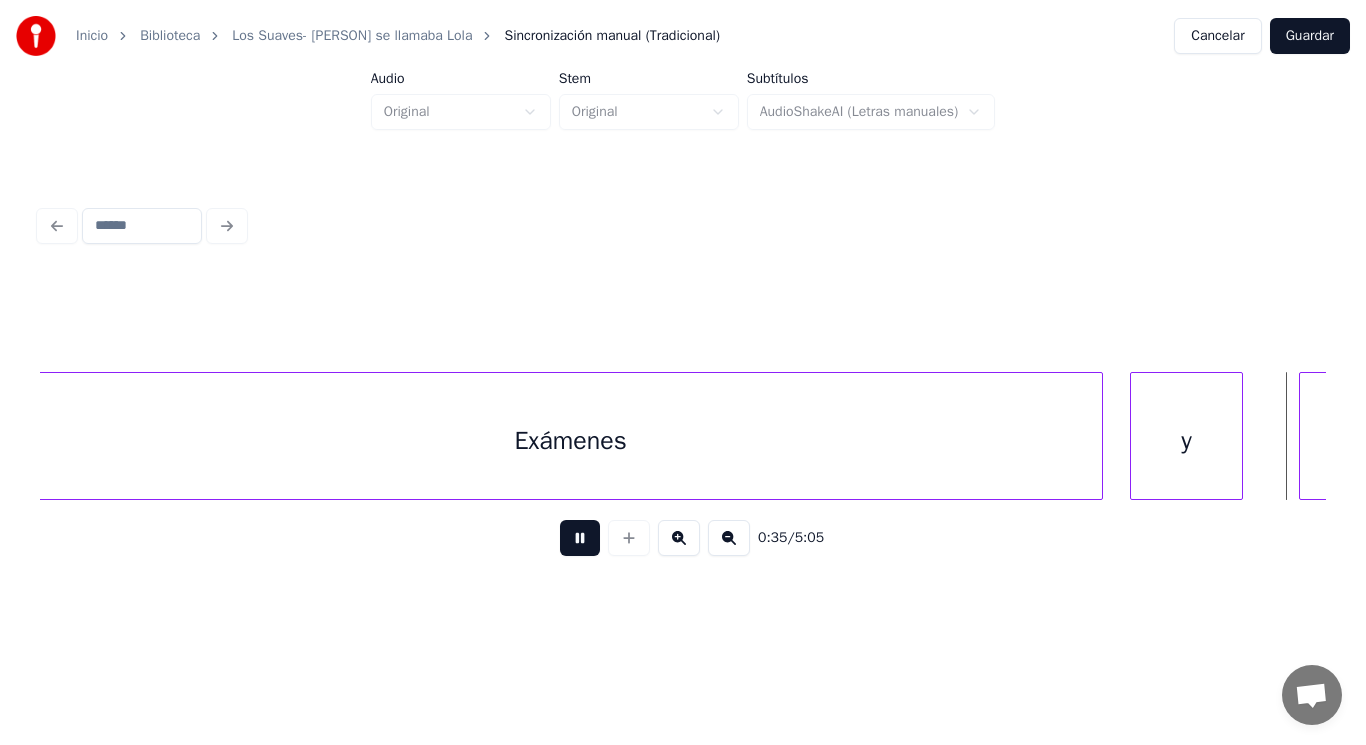 click at bounding box center (580, 538) 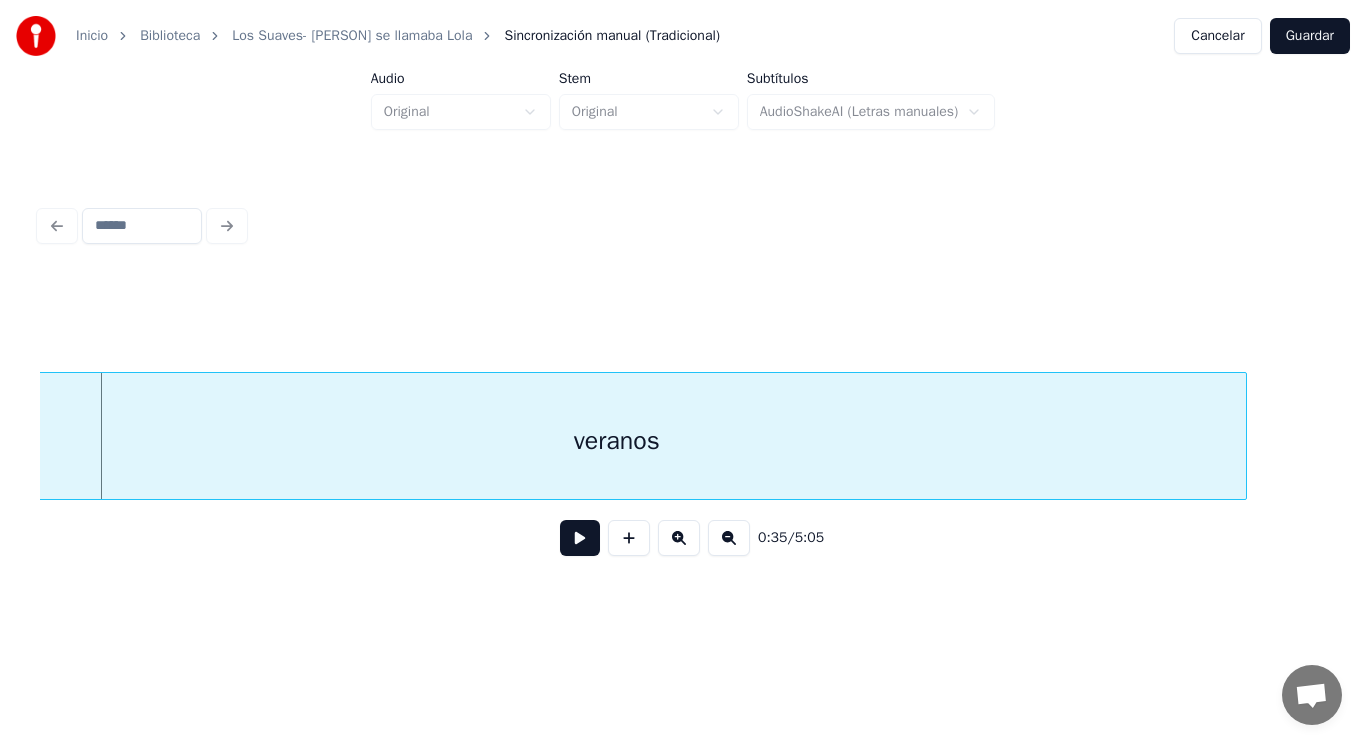 click at bounding box center [580, 538] 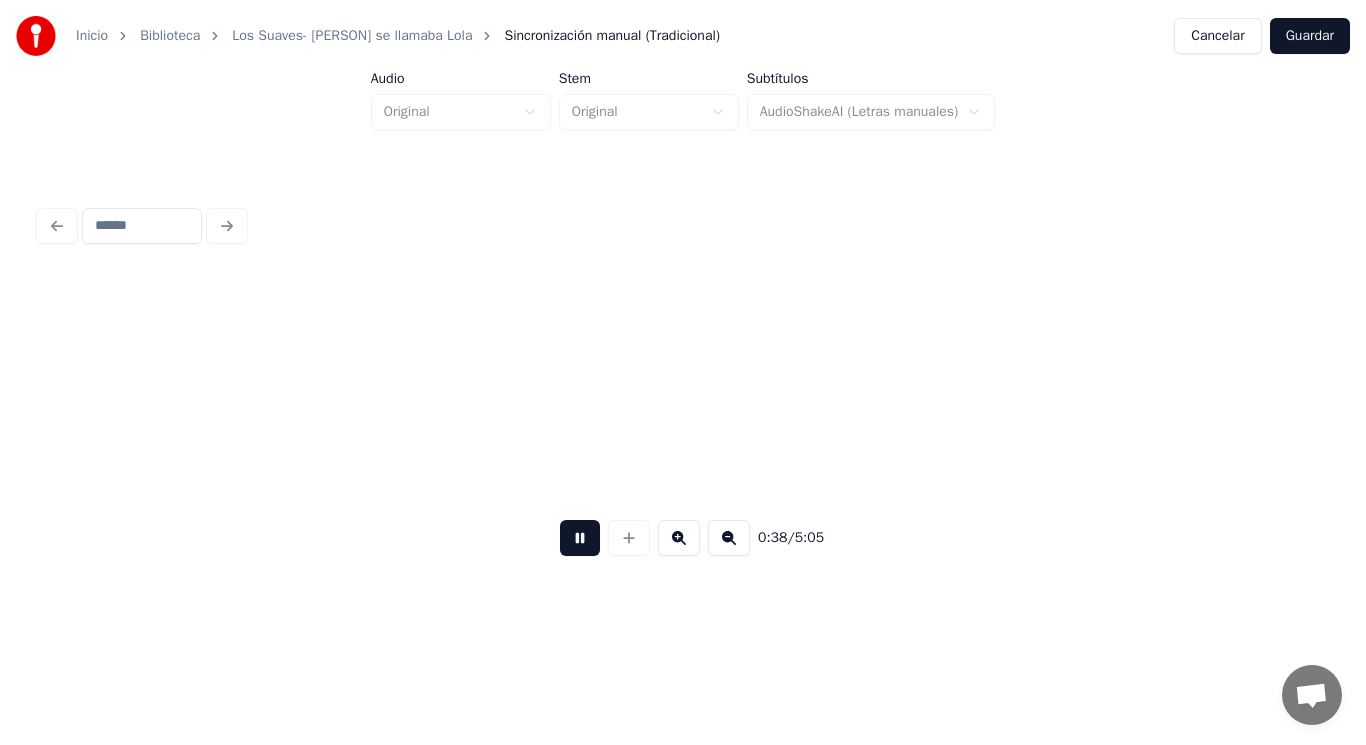 scroll, scrollTop: 0, scrollLeft: 54354, axis: horizontal 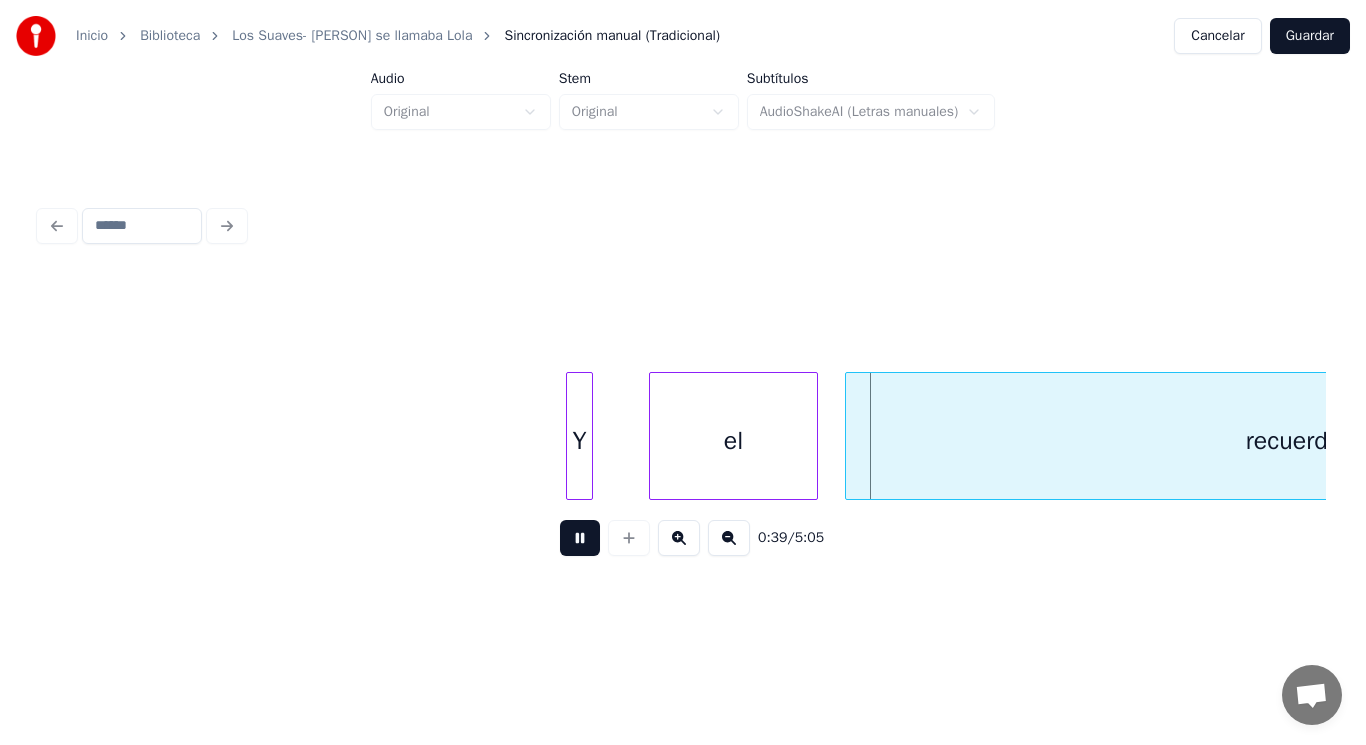 click at bounding box center (580, 538) 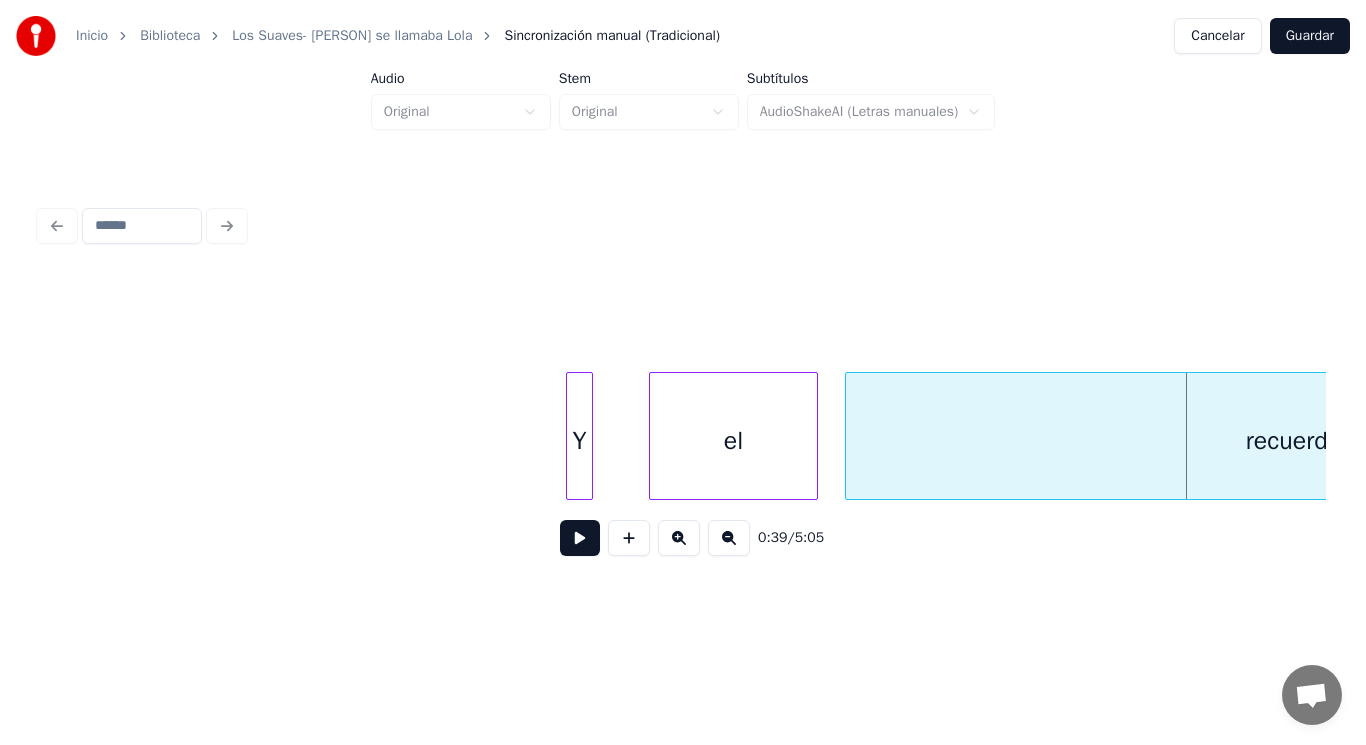 click on "Y el recuerdo" at bounding box center [159199, 436] 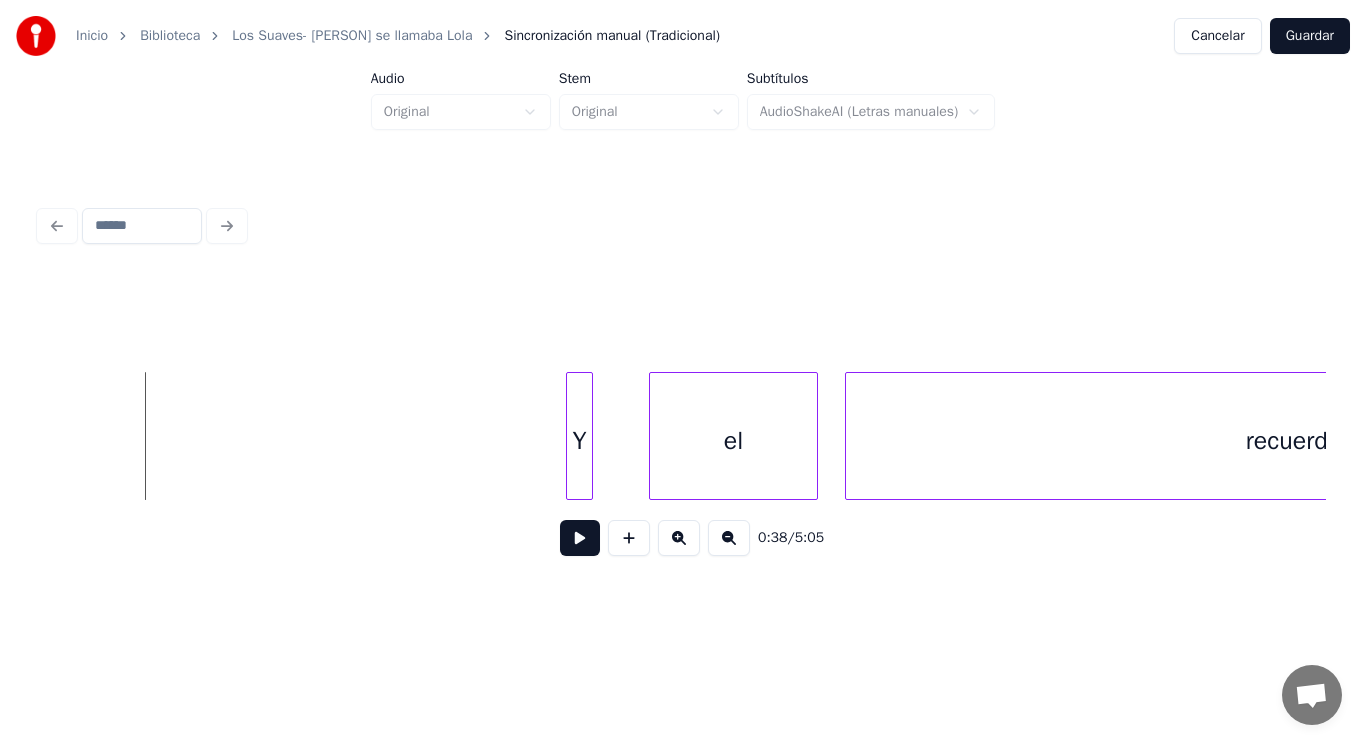 click at bounding box center (580, 538) 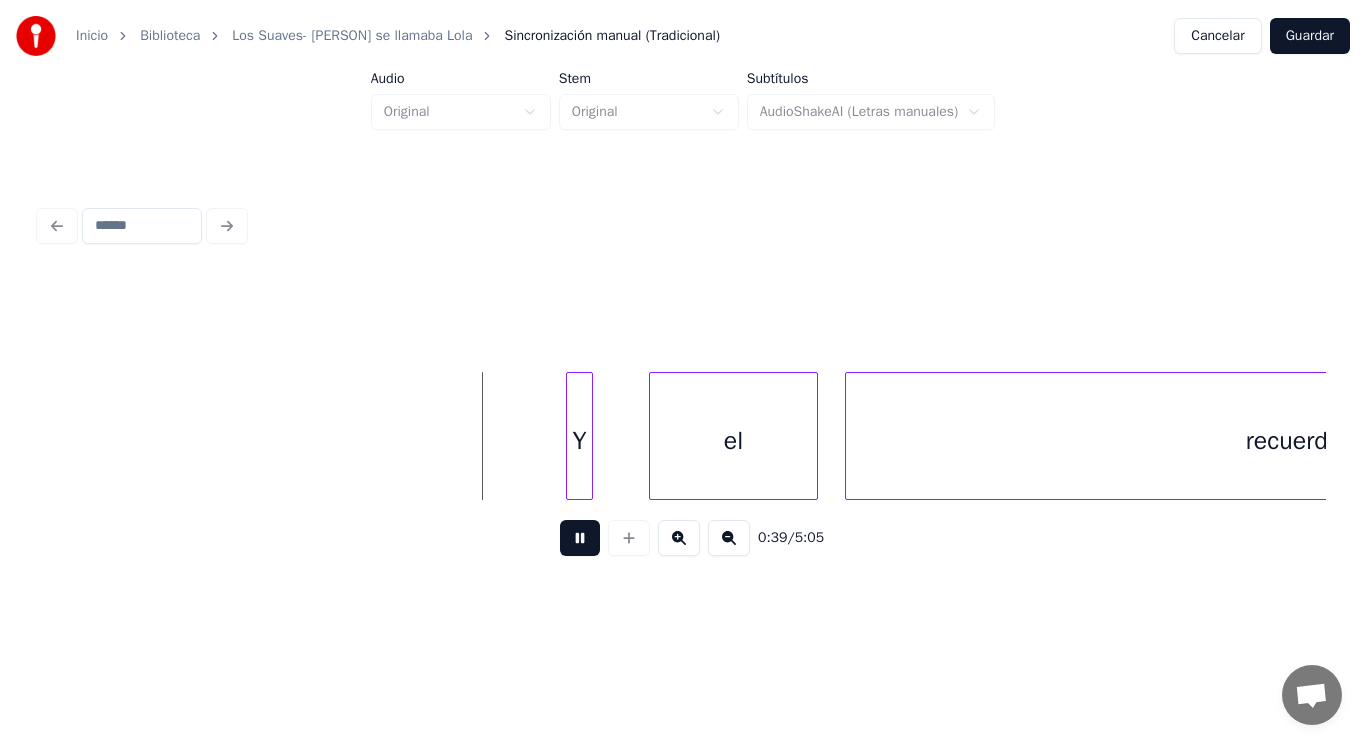 click at bounding box center (580, 538) 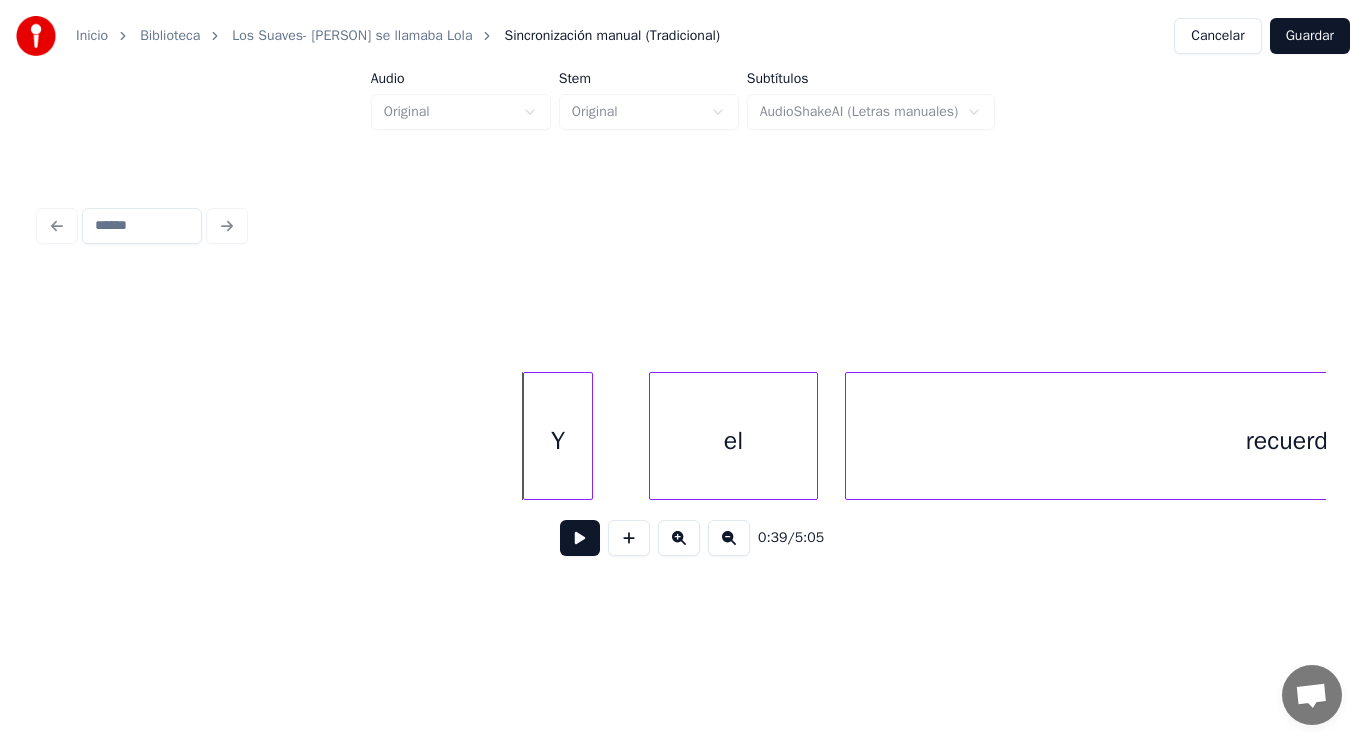click at bounding box center [527, 436] 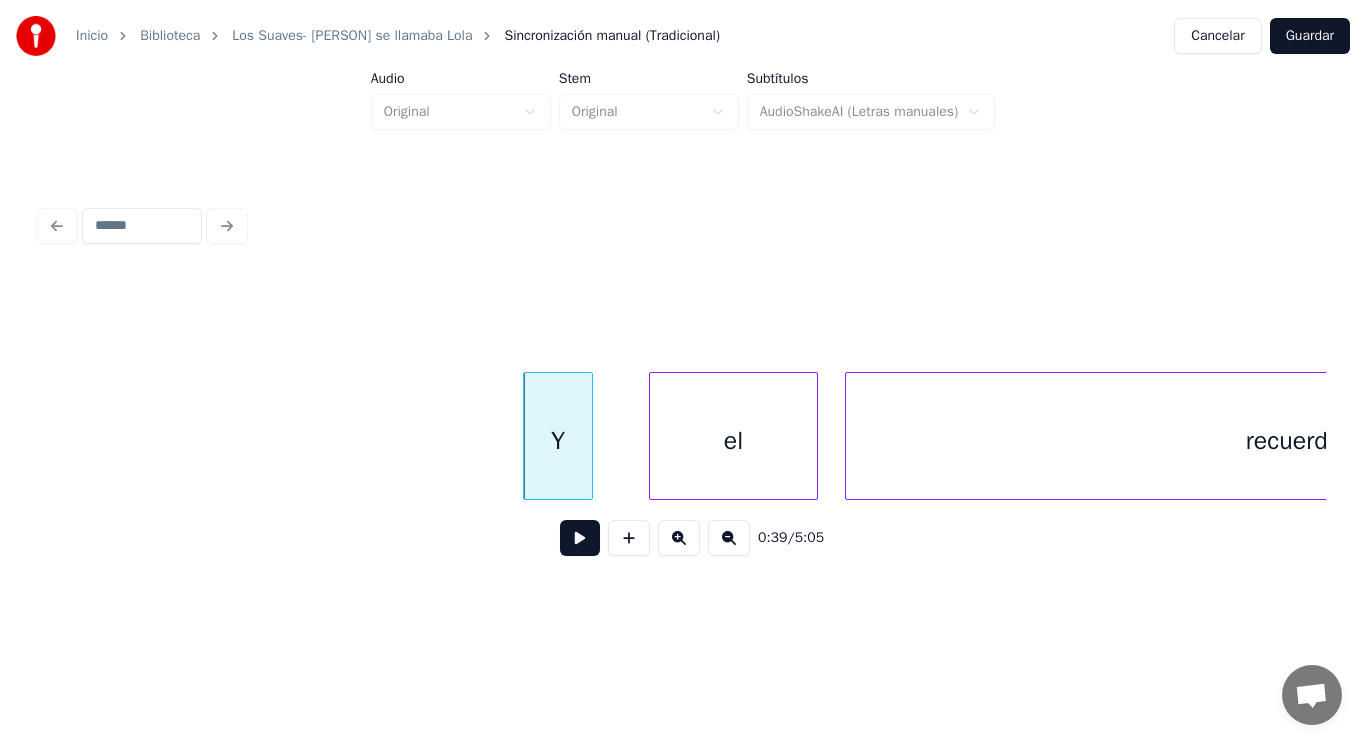click at bounding box center (580, 538) 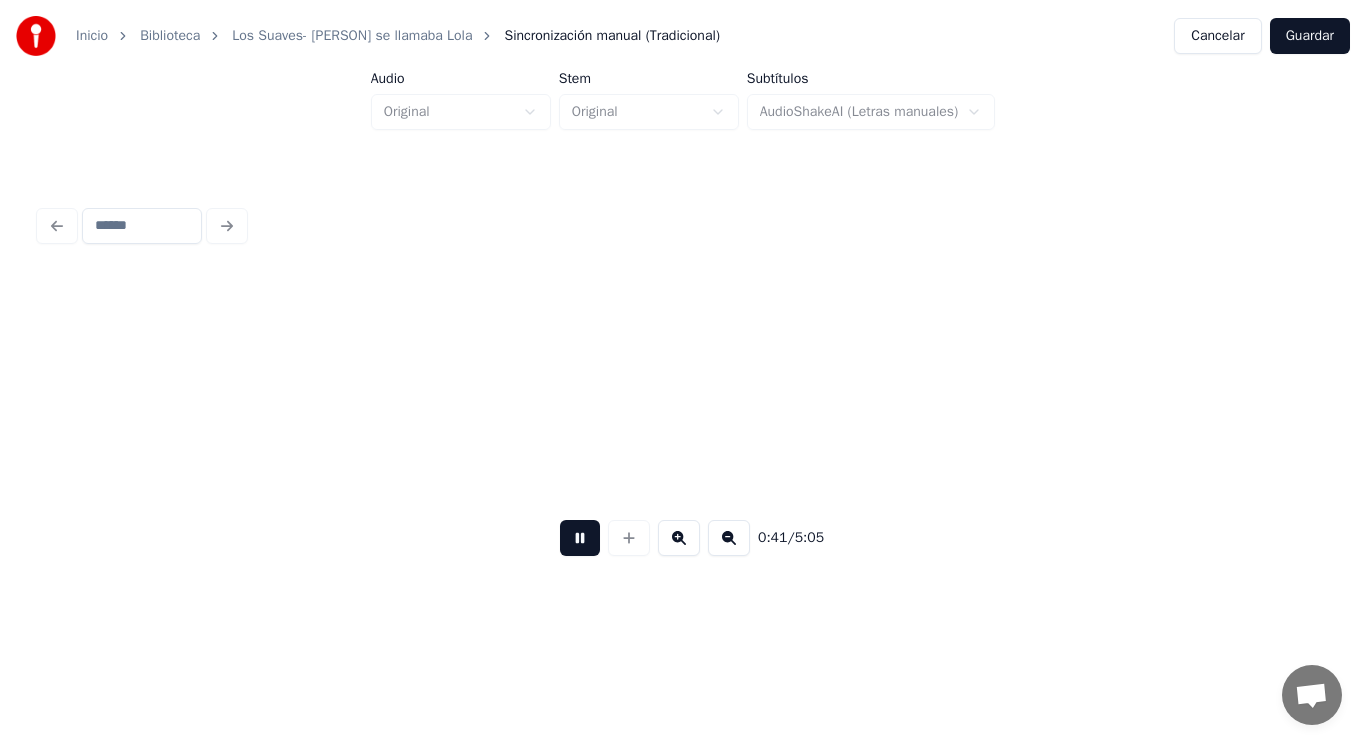 scroll, scrollTop: 0, scrollLeft: 58270, axis: horizontal 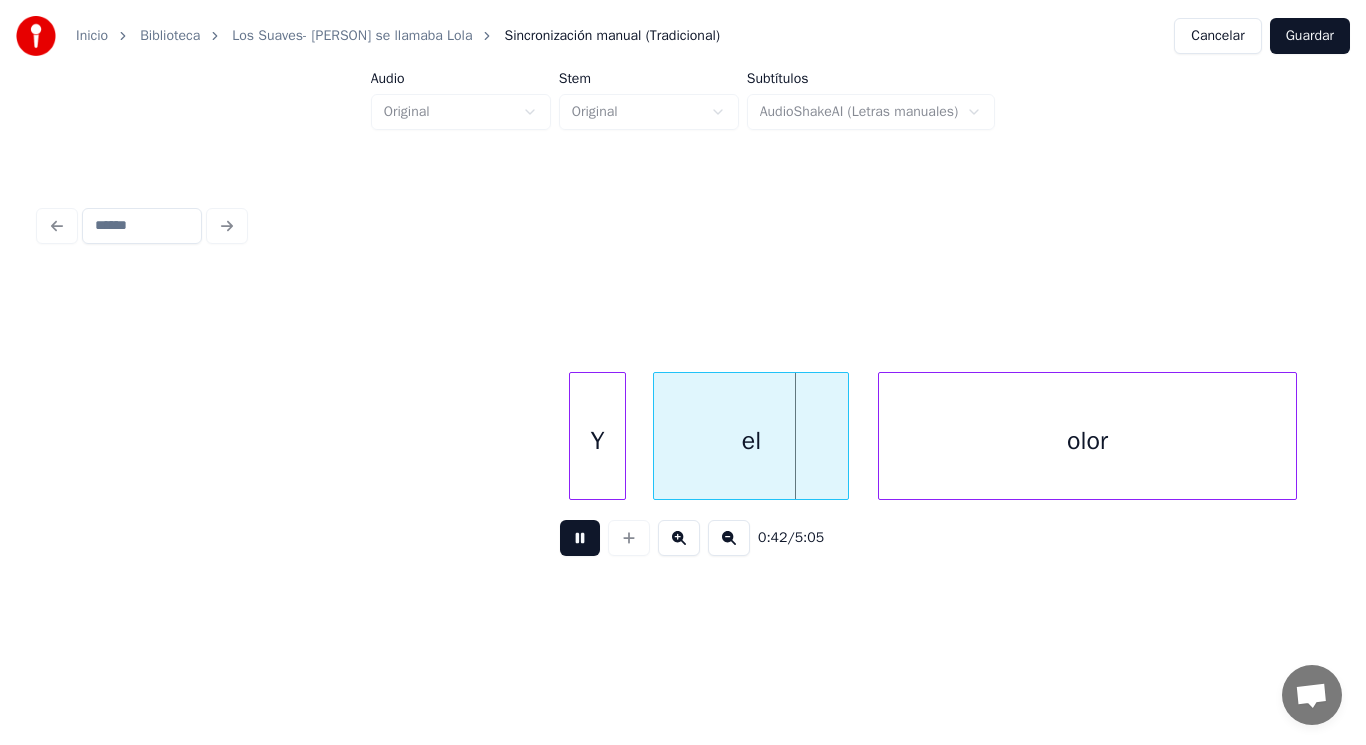 click at bounding box center [580, 538] 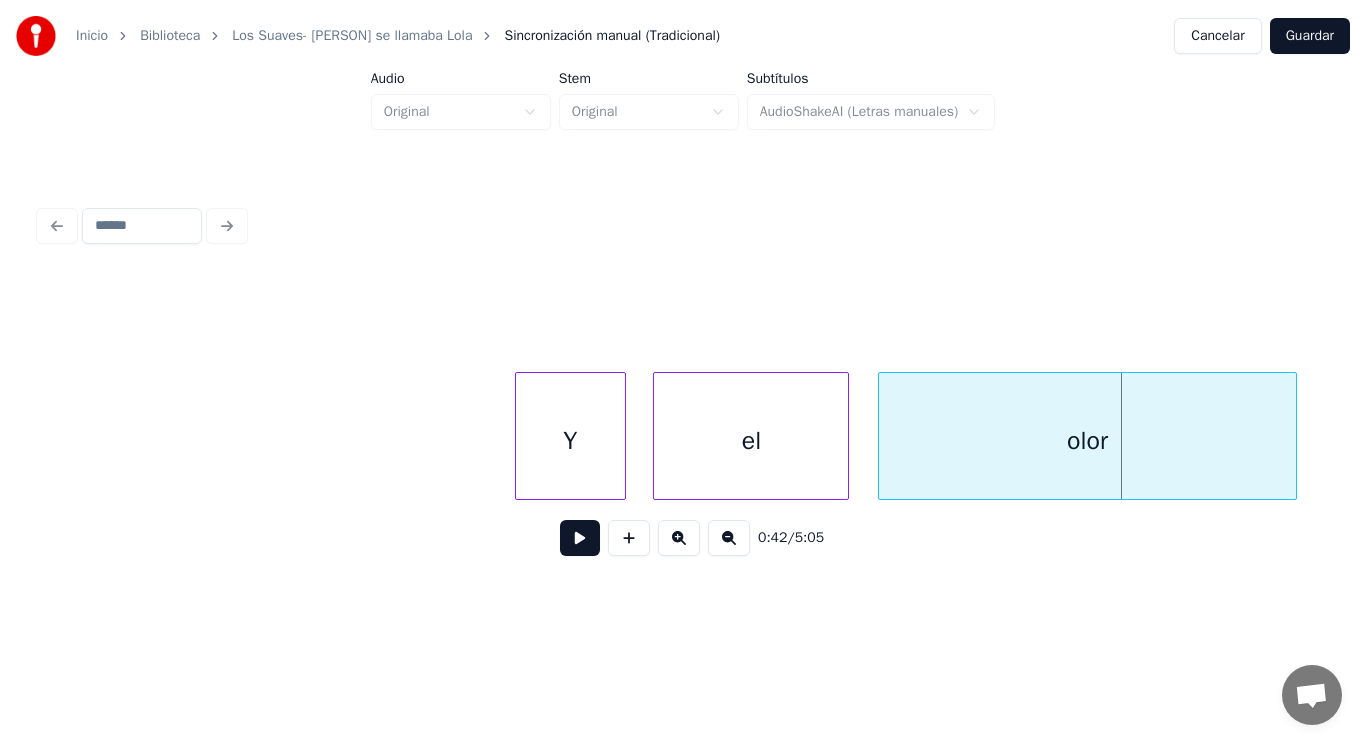 click at bounding box center [519, 436] 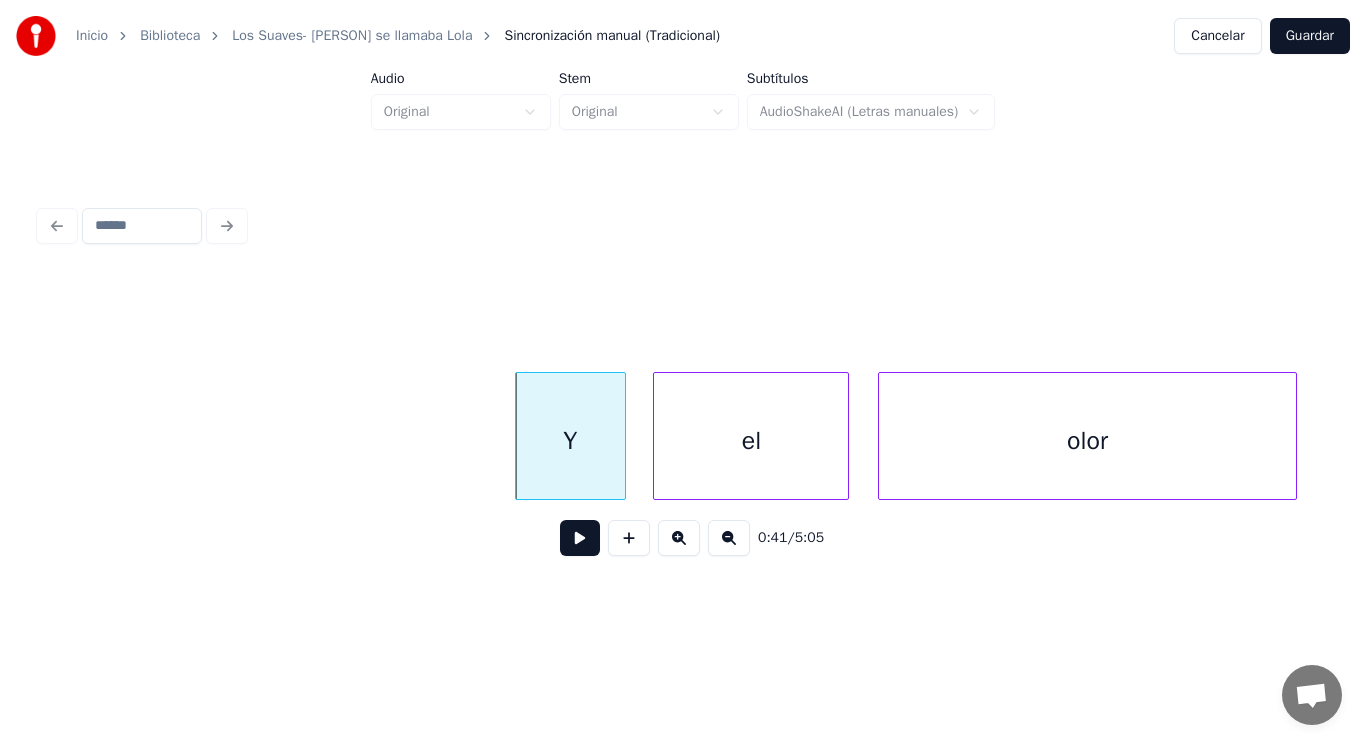 click at bounding box center (580, 538) 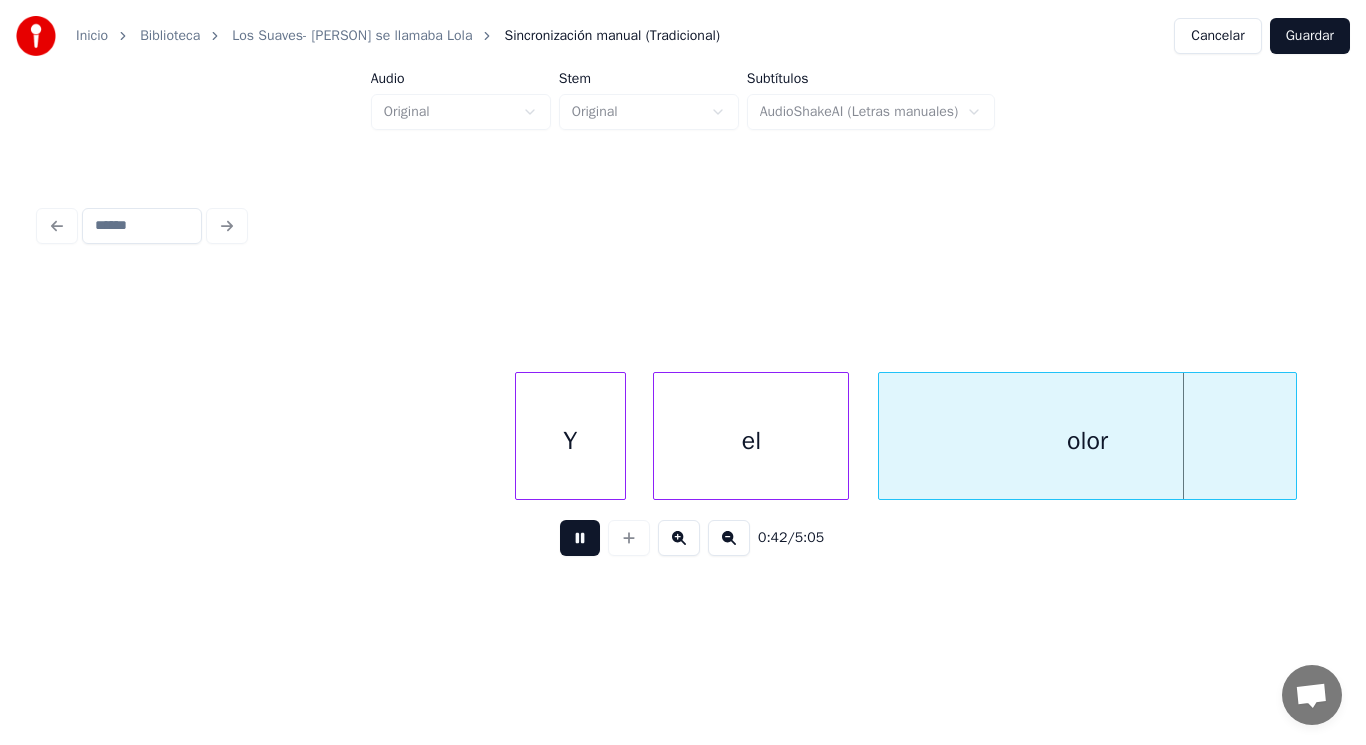 scroll, scrollTop: 0, scrollLeft: 59578, axis: horizontal 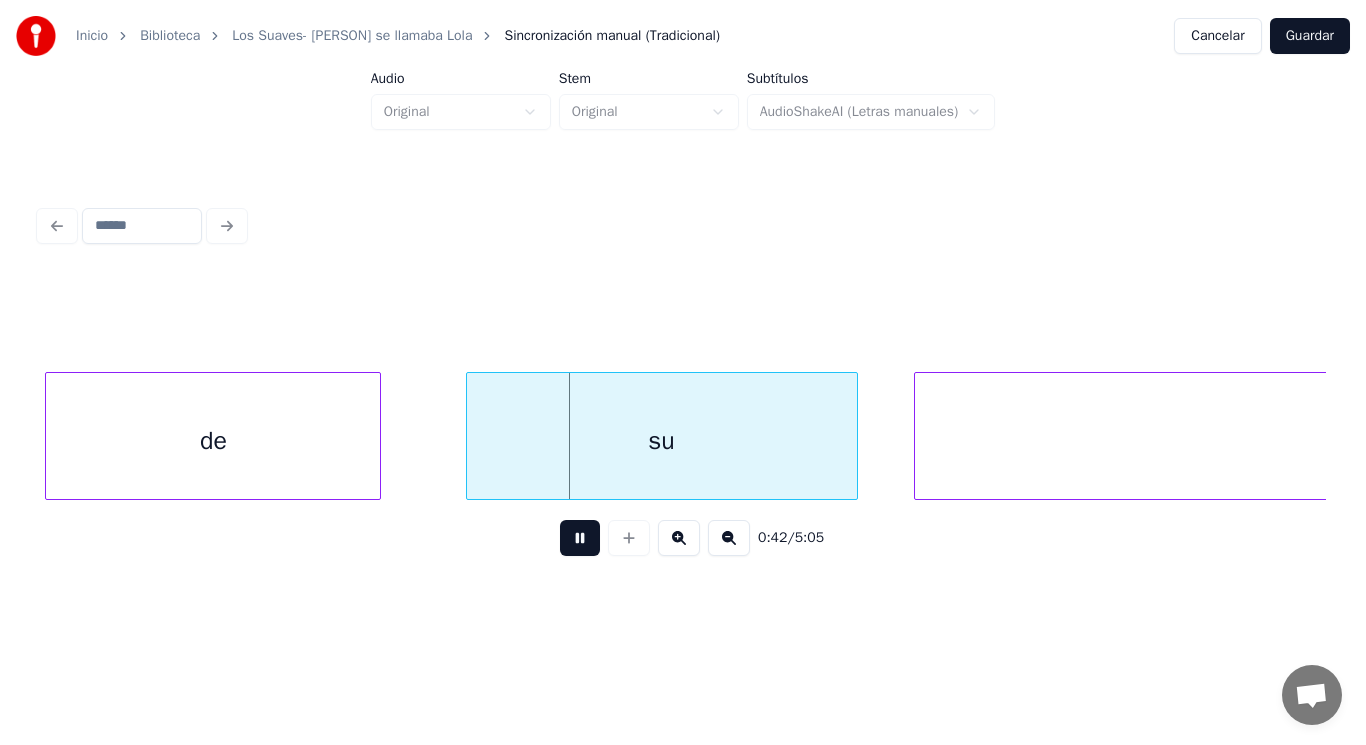 click at bounding box center (580, 538) 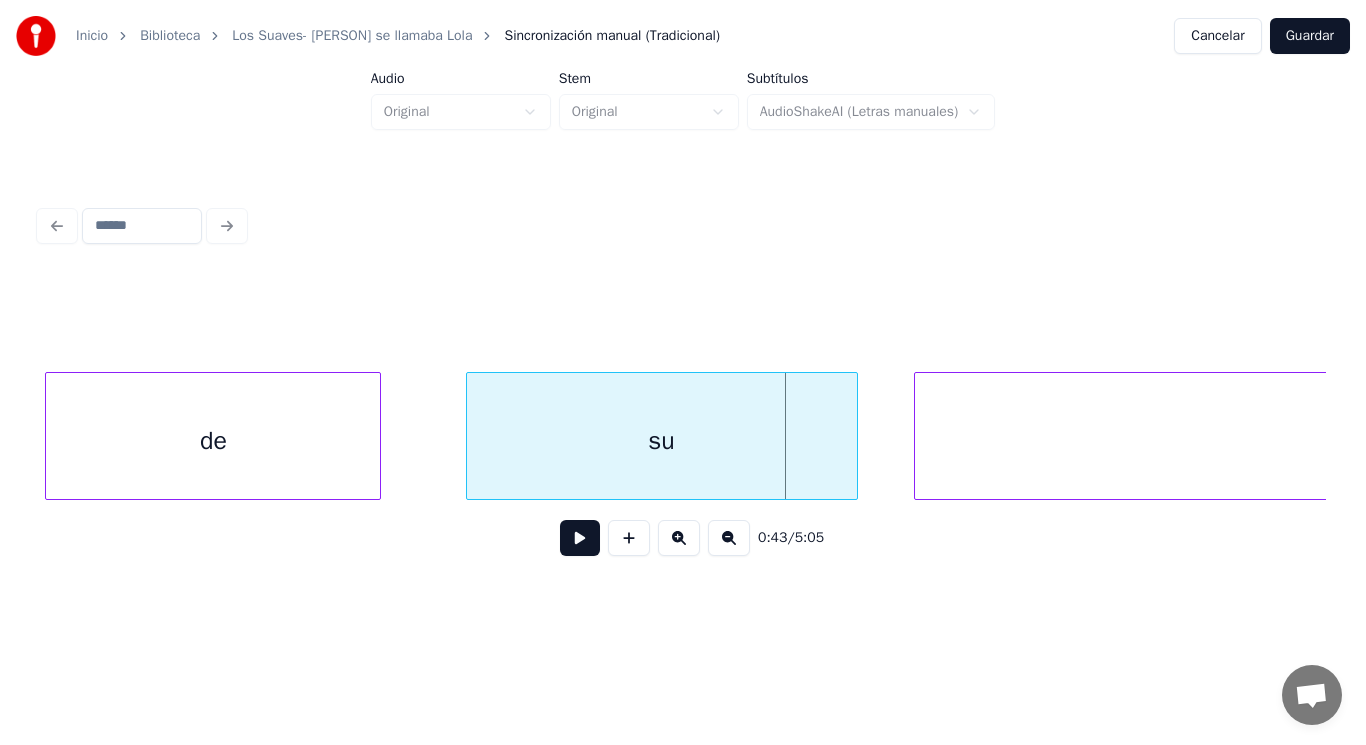 click on "de" at bounding box center (213, 441) 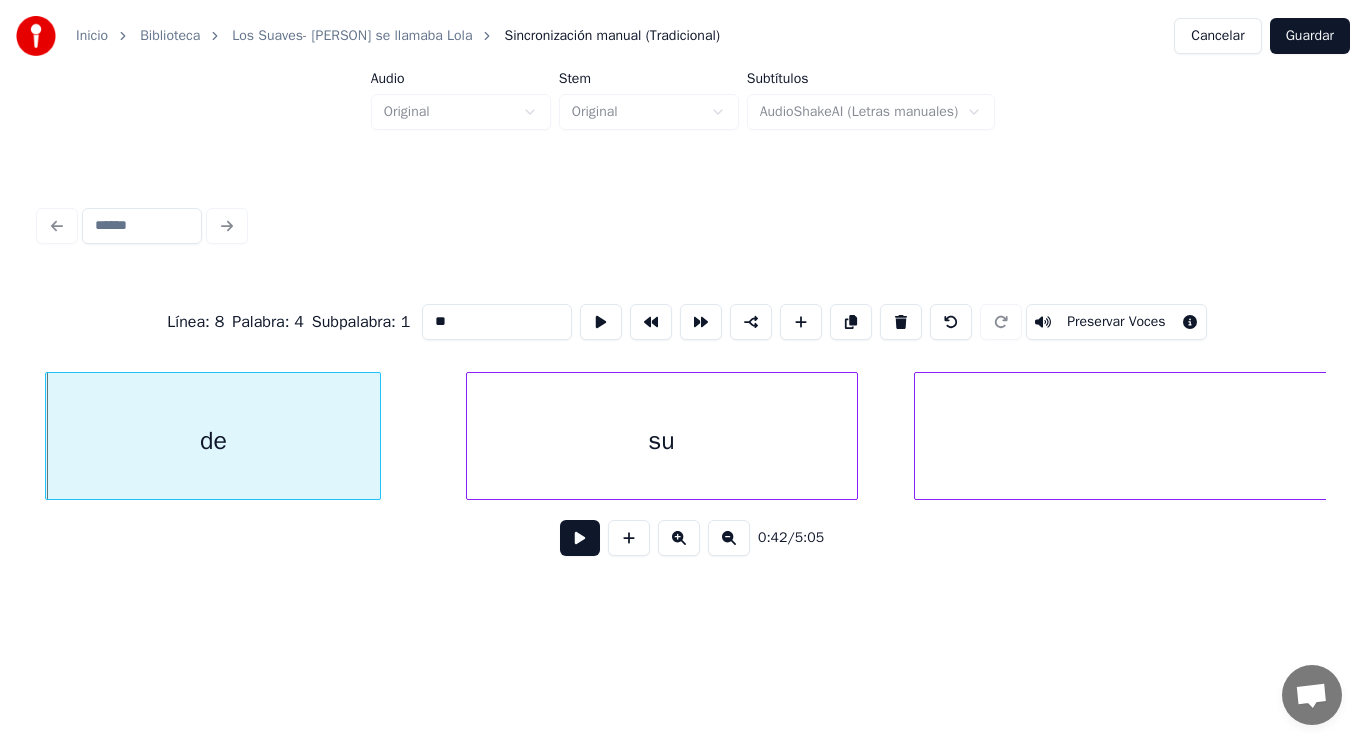 click at bounding box center [580, 538] 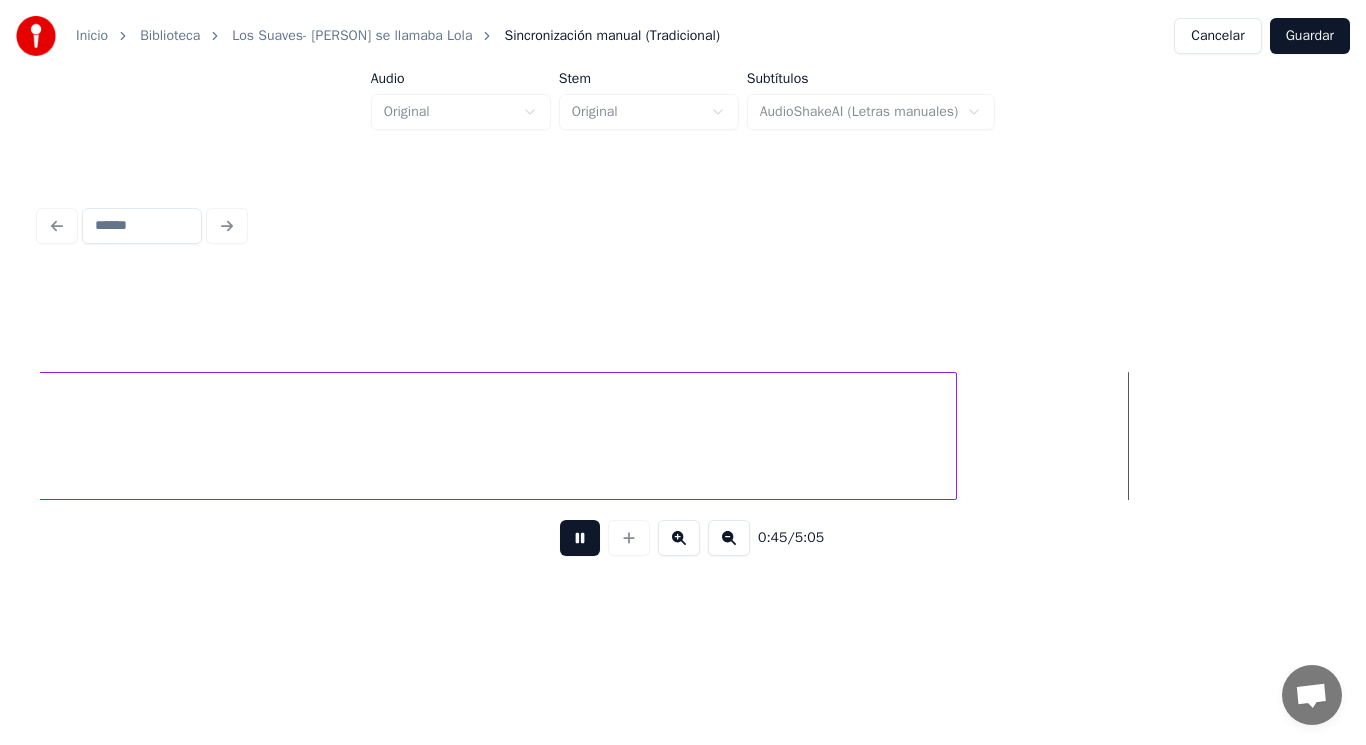 click at bounding box center (580, 538) 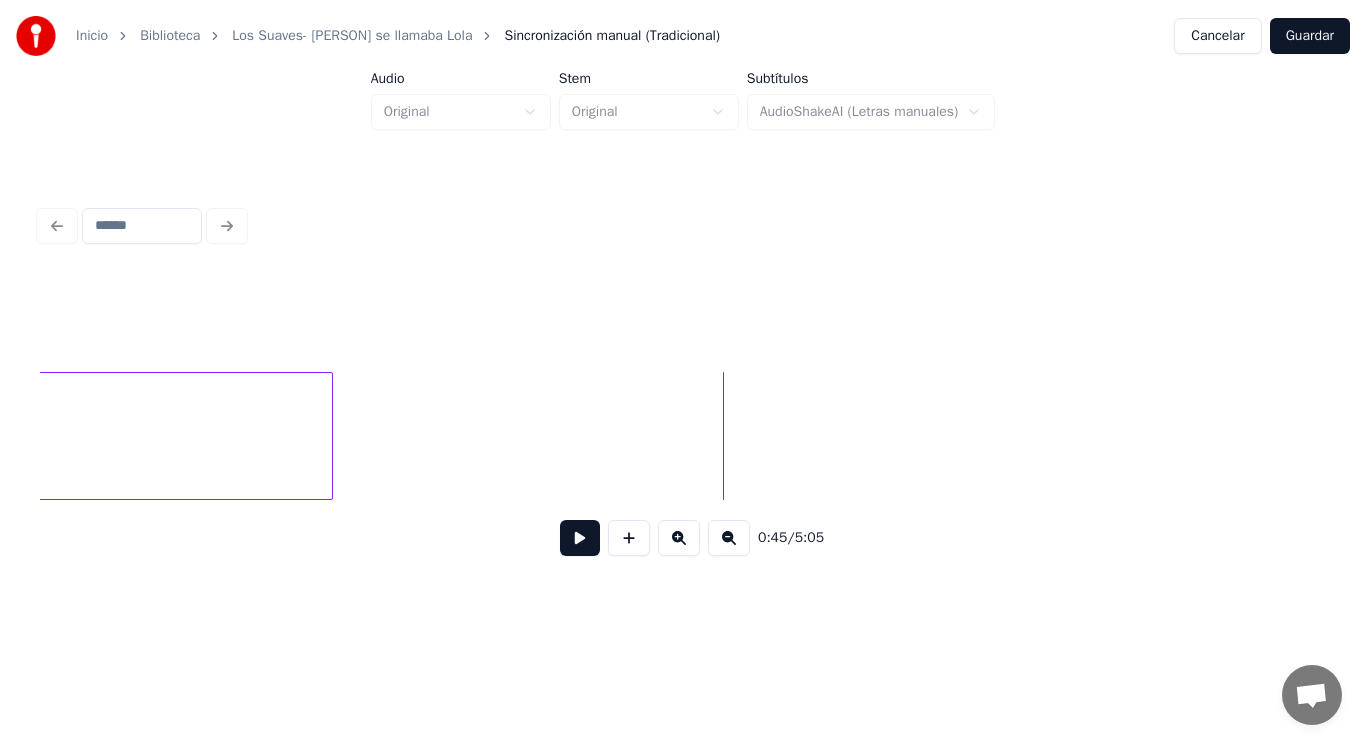 scroll, scrollTop: 0, scrollLeft: 62783, axis: horizontal 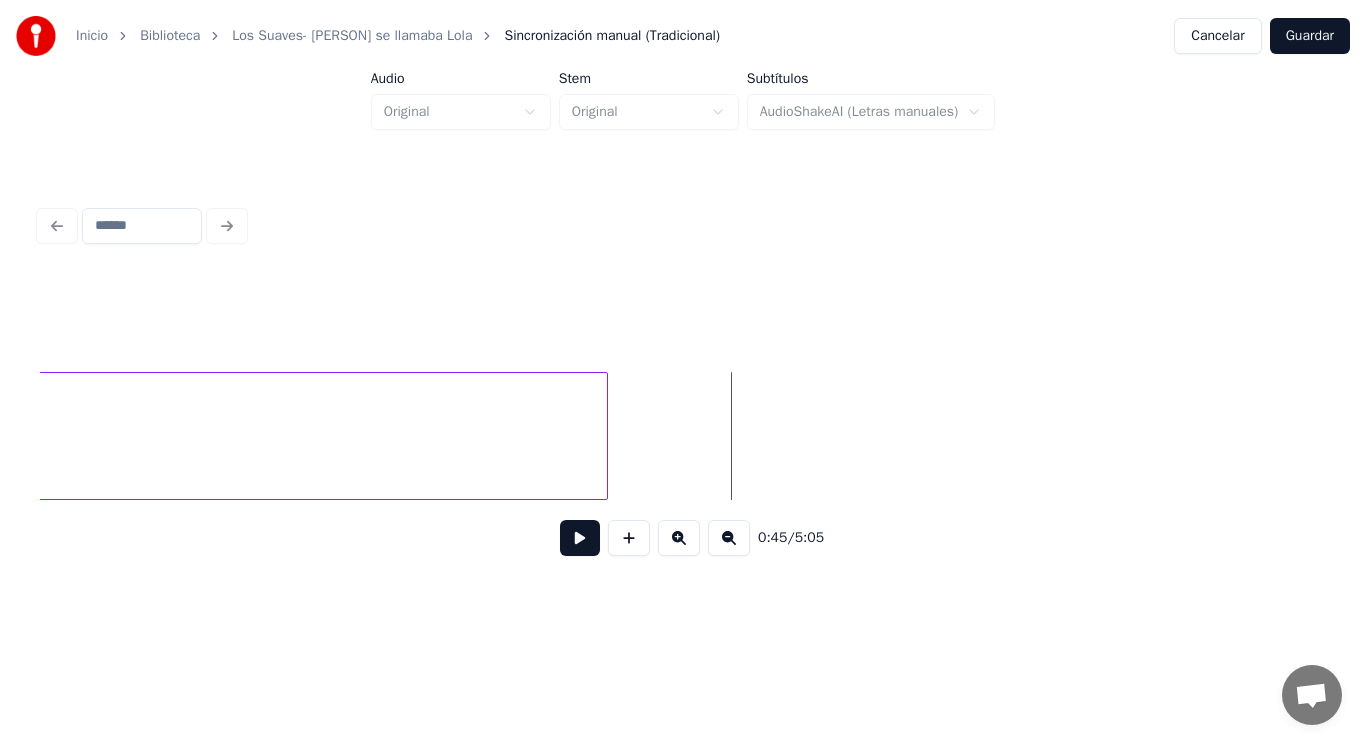 click at bounding box center (604, 436) 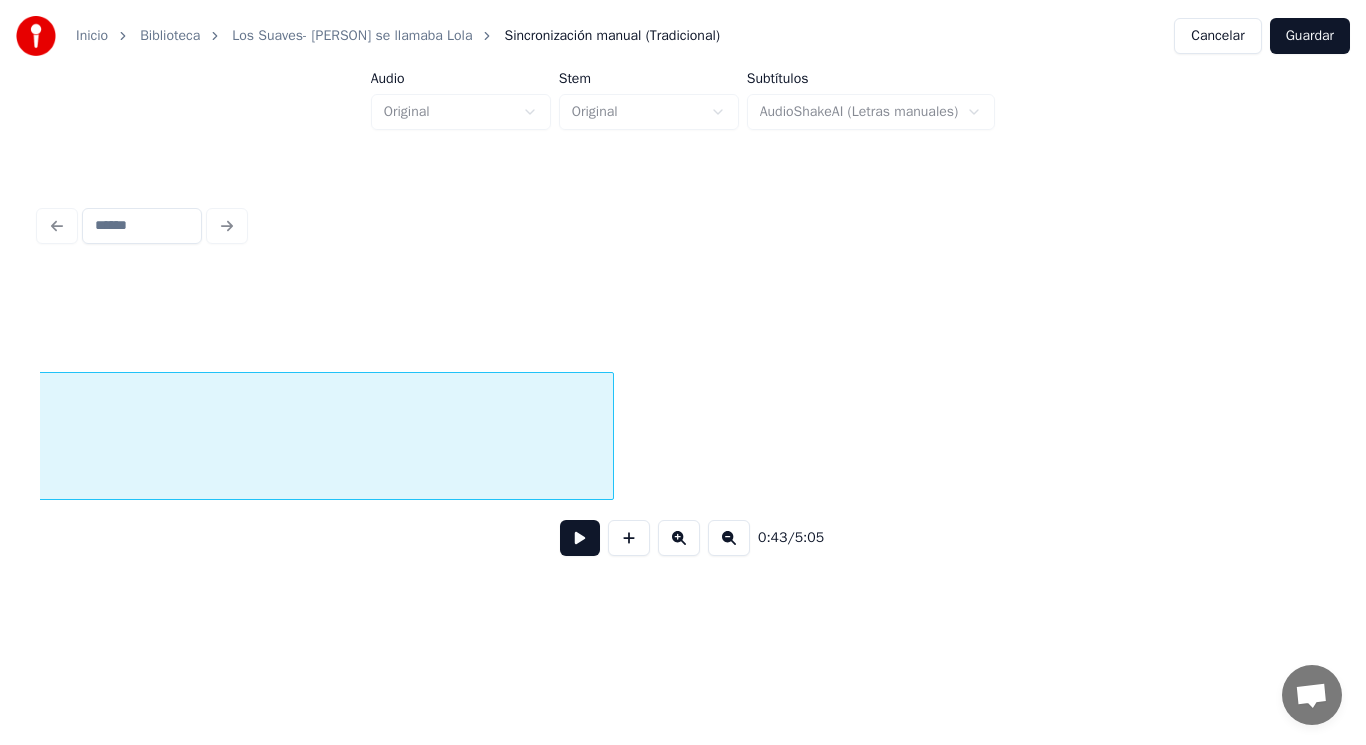 scroll, scrollTop: 0, scrollLeft: 60452, axis: horizontal 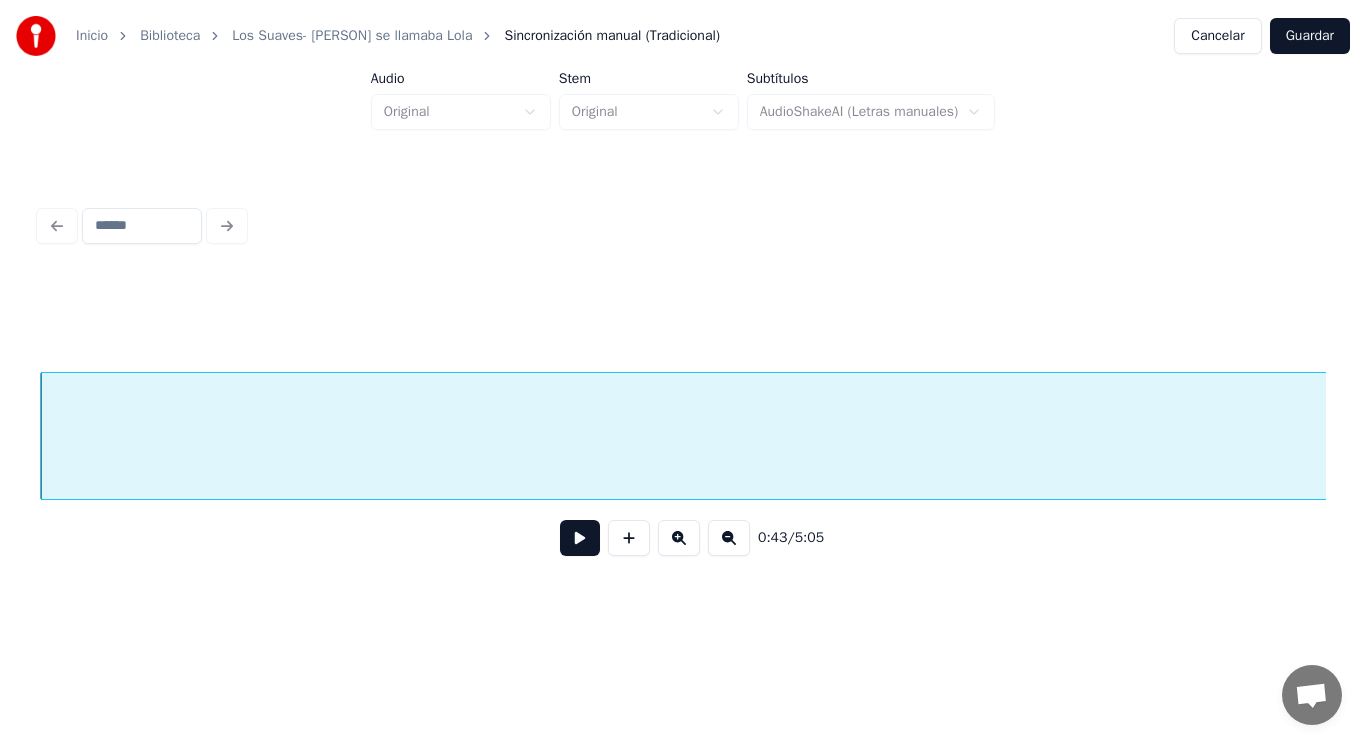 click at bounding box center (580, 538) 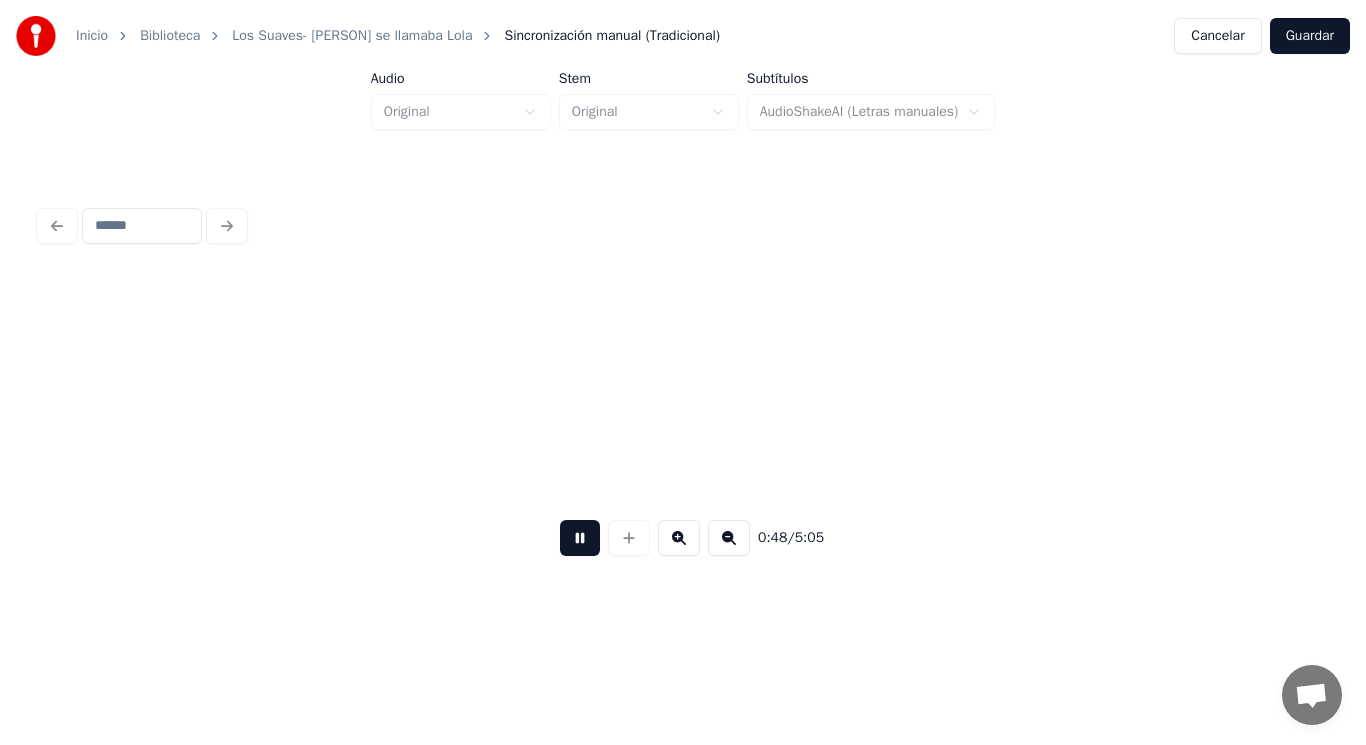 scroll, scrollTop: 0, scrollLeft: 68276, axis: horizontal 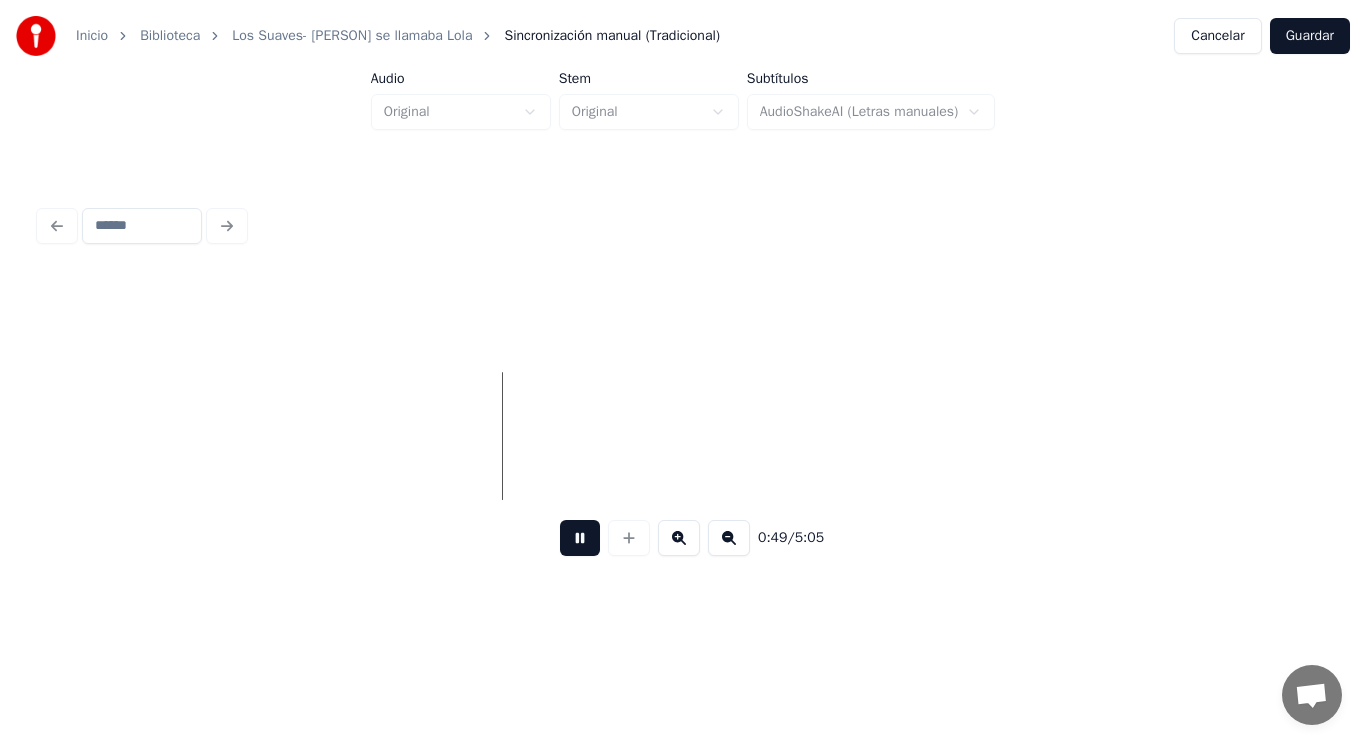 click at bounding box center [580, 538] 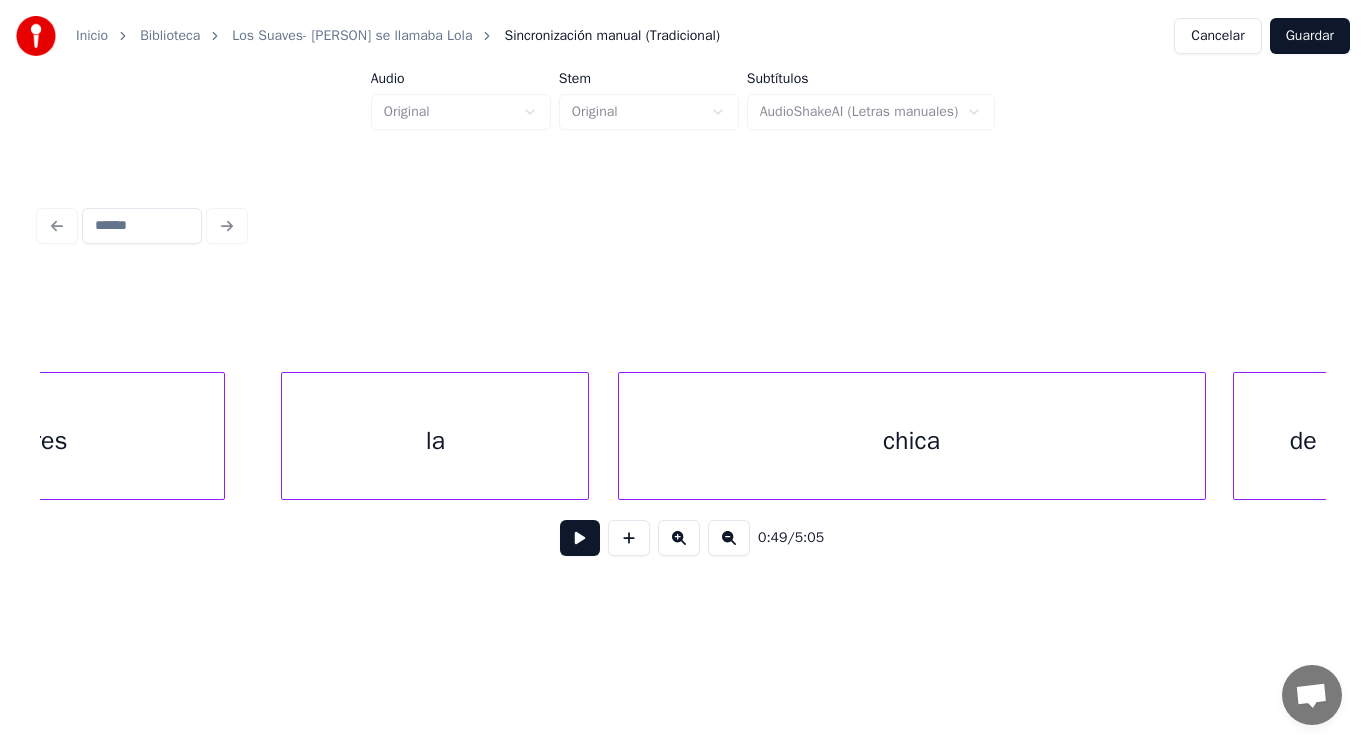 scroll, scrollTop: 0, scrollLeft: 78253, axis: horizontal 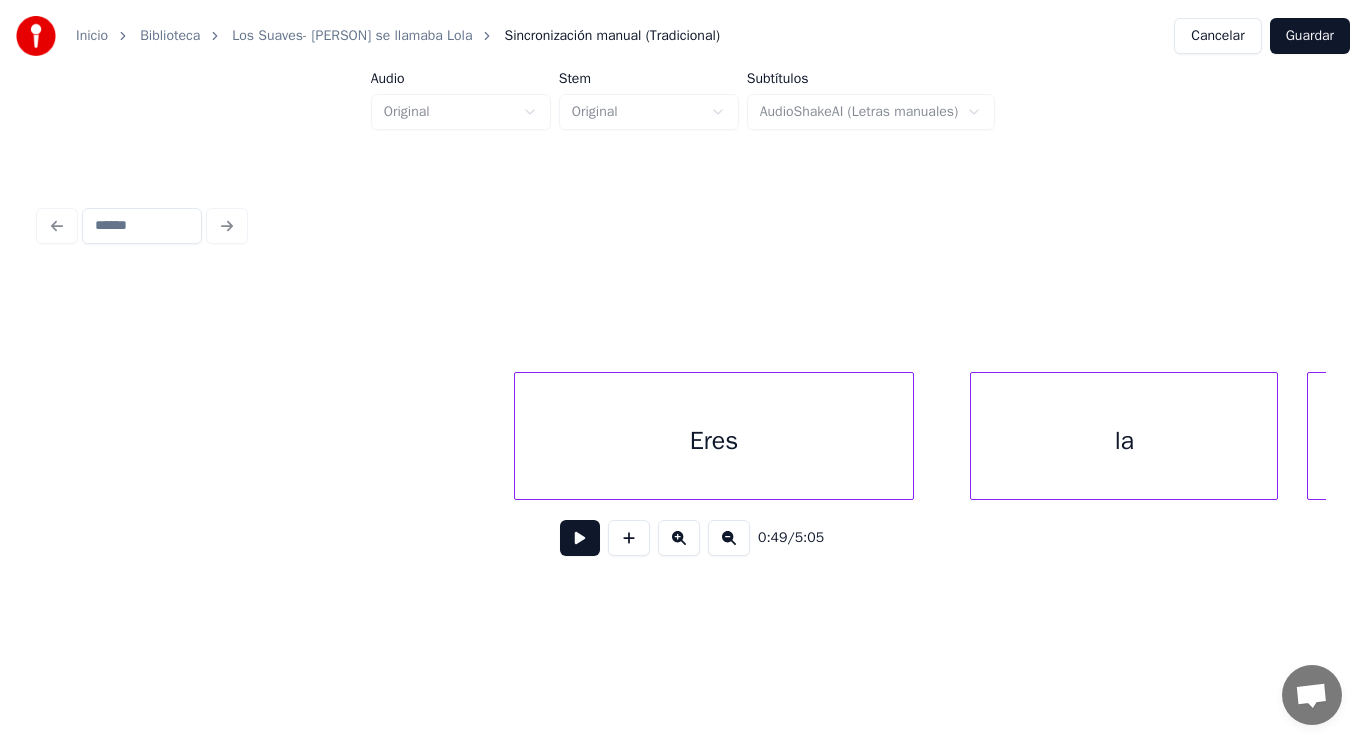 click at bounding box center [518, 436] 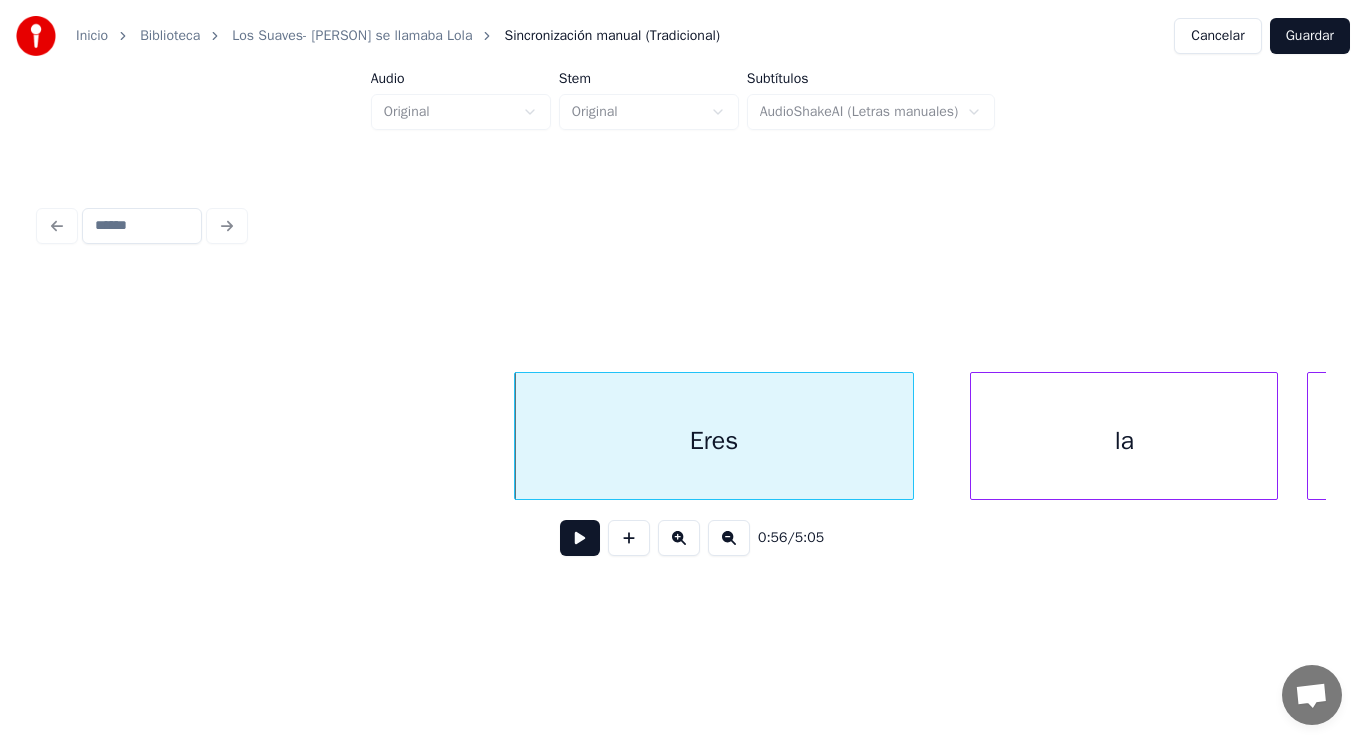 click at bounding box center (580, 538) 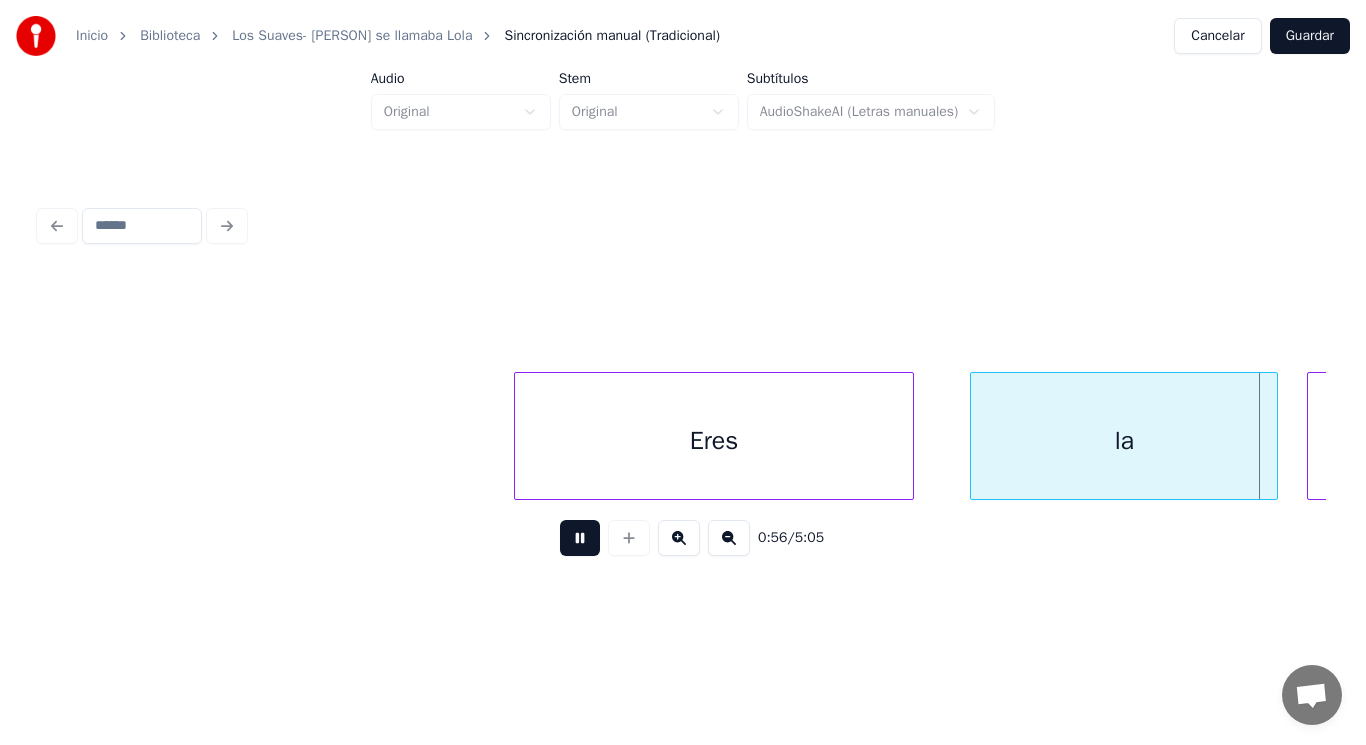 scroll, scrollTop: 0, scrollLeft: 79550, axis: horizontal 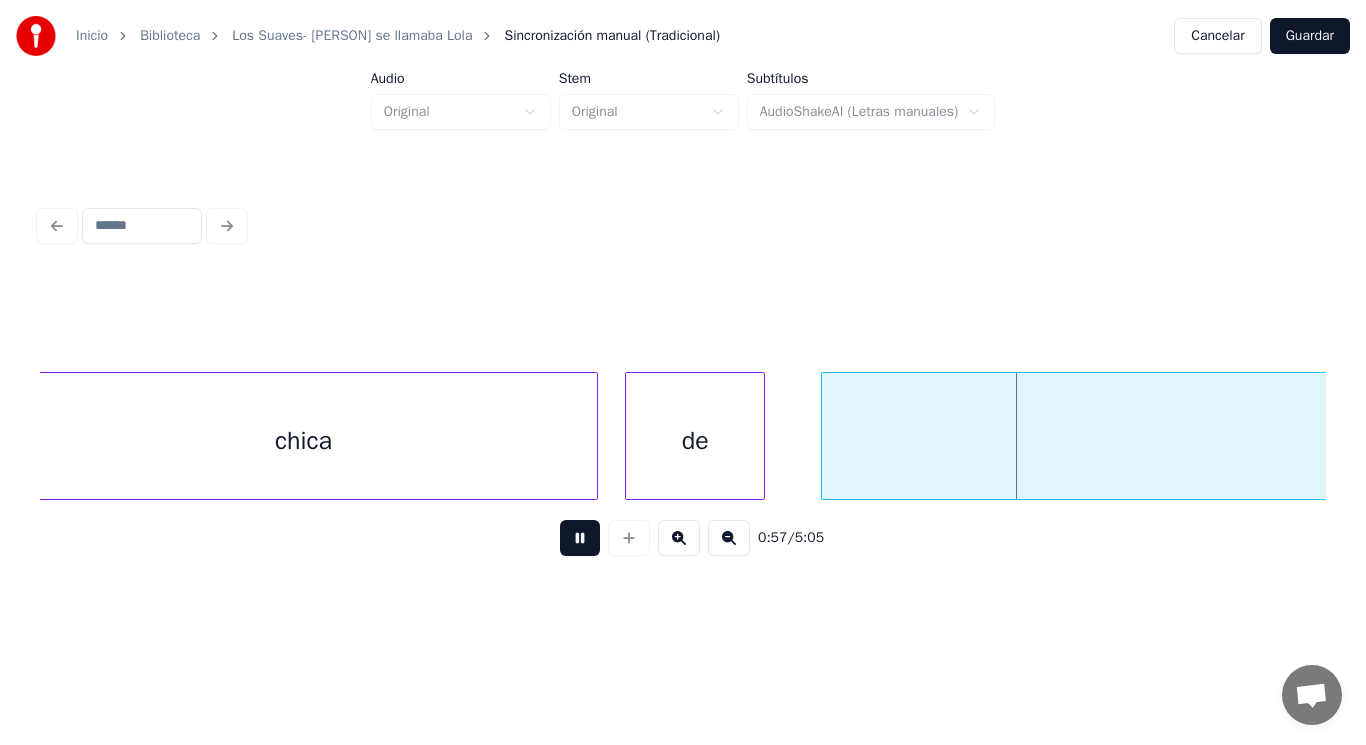 click at bounding box center [580, 538] 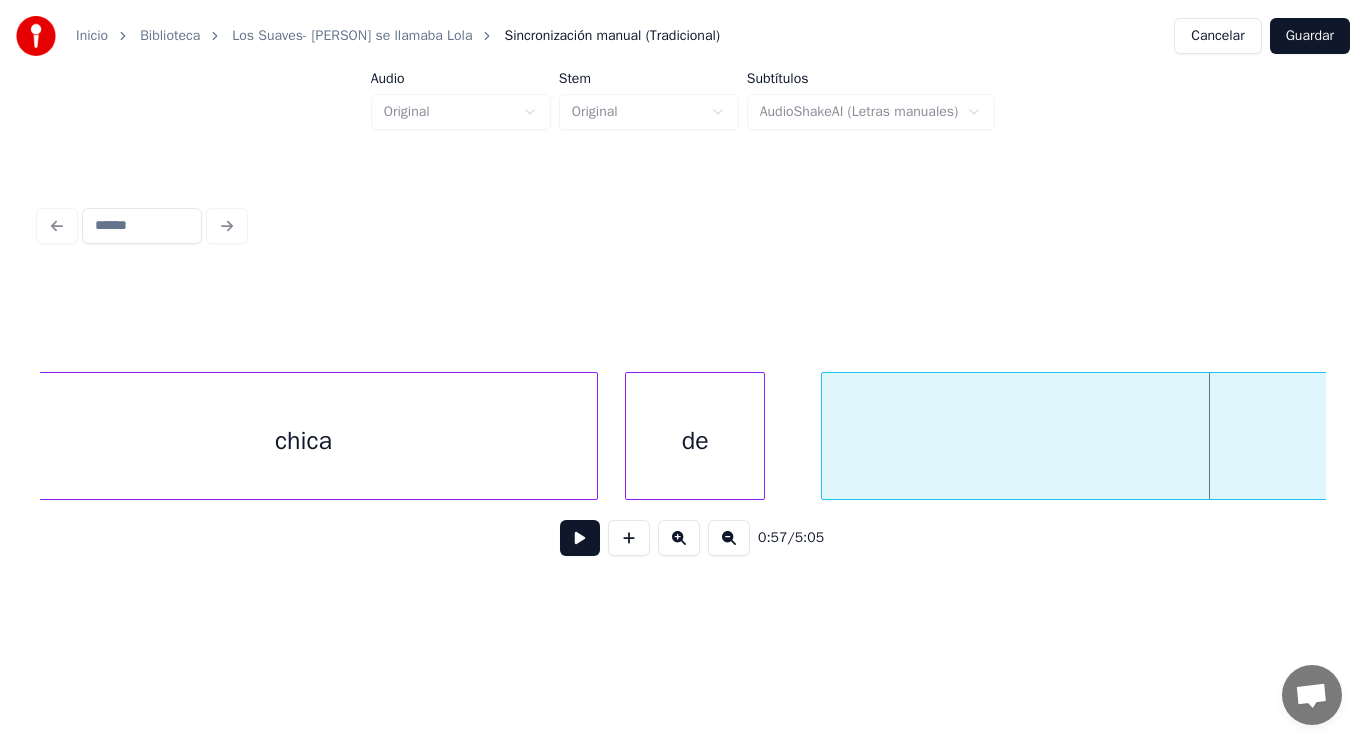 click on "chica" at bounding box center (304, 441) 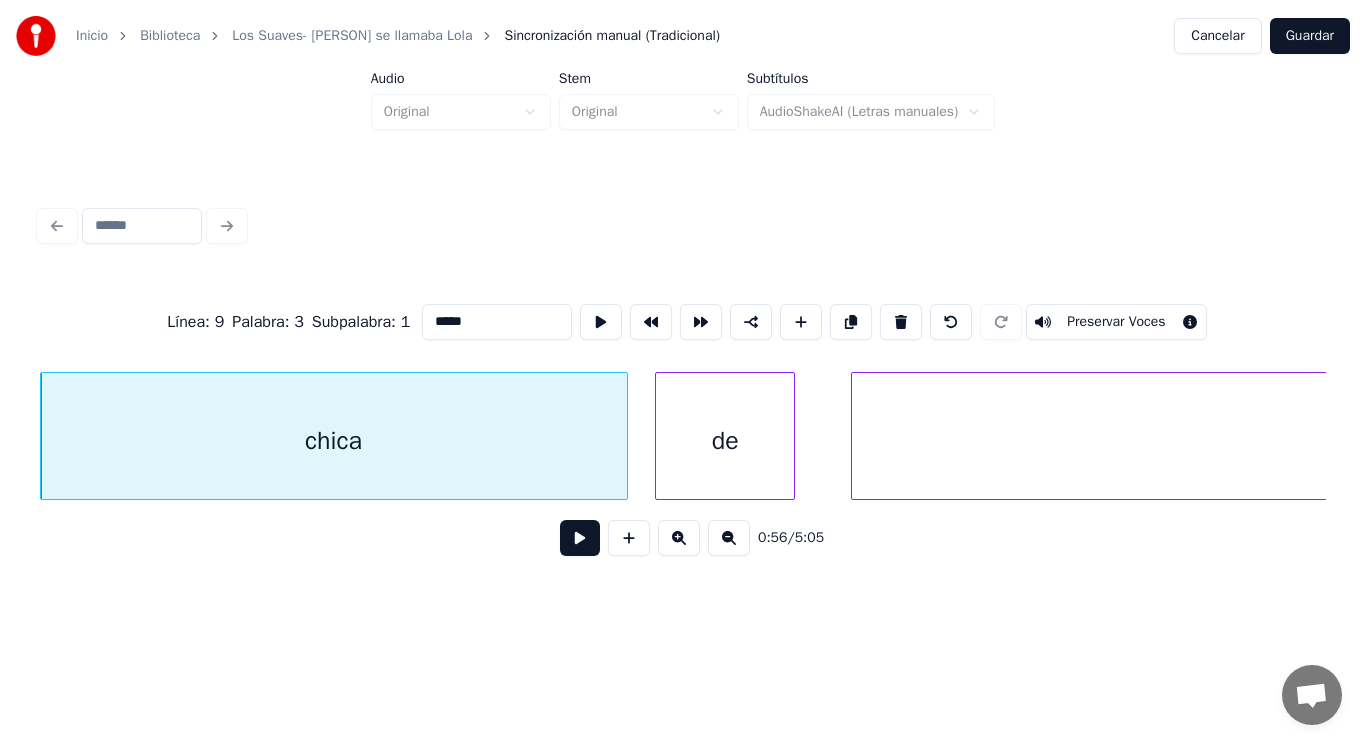 click at bounding box center [580, 538] 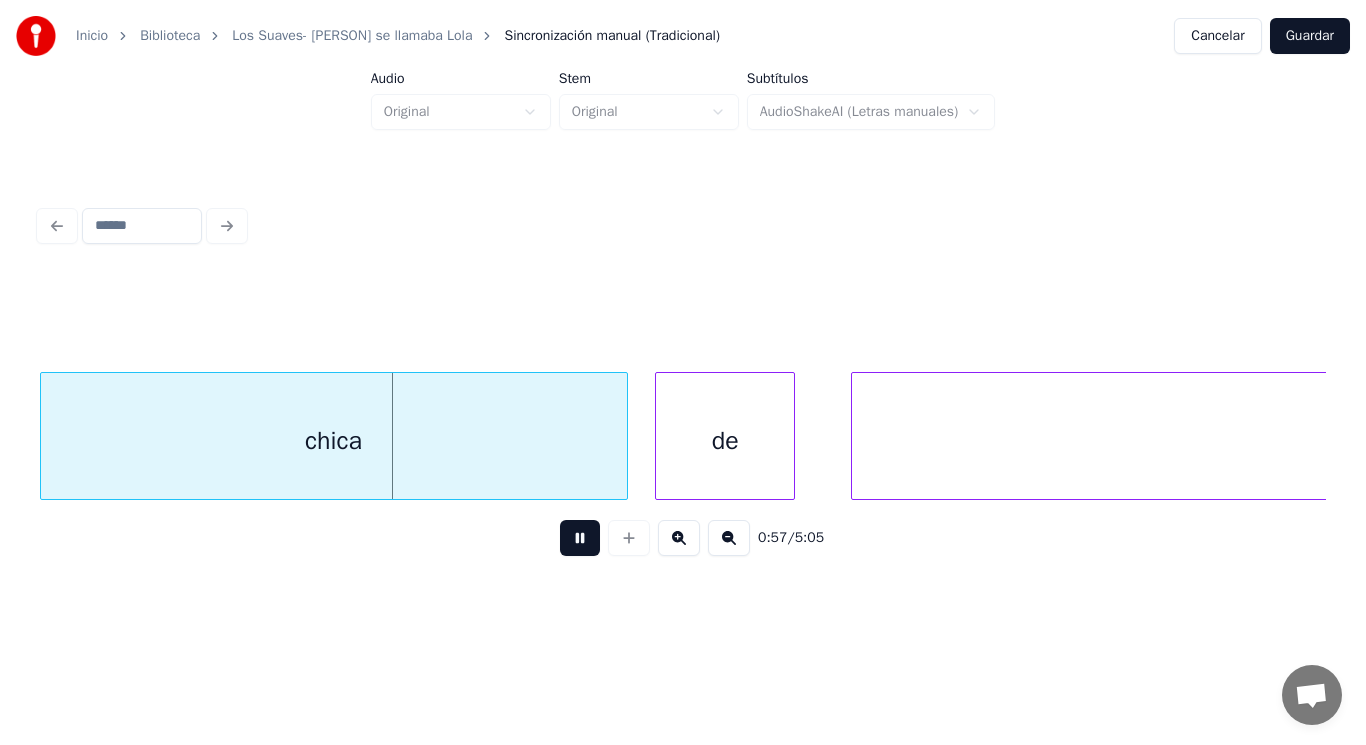 click at bounding box center (580, 538) 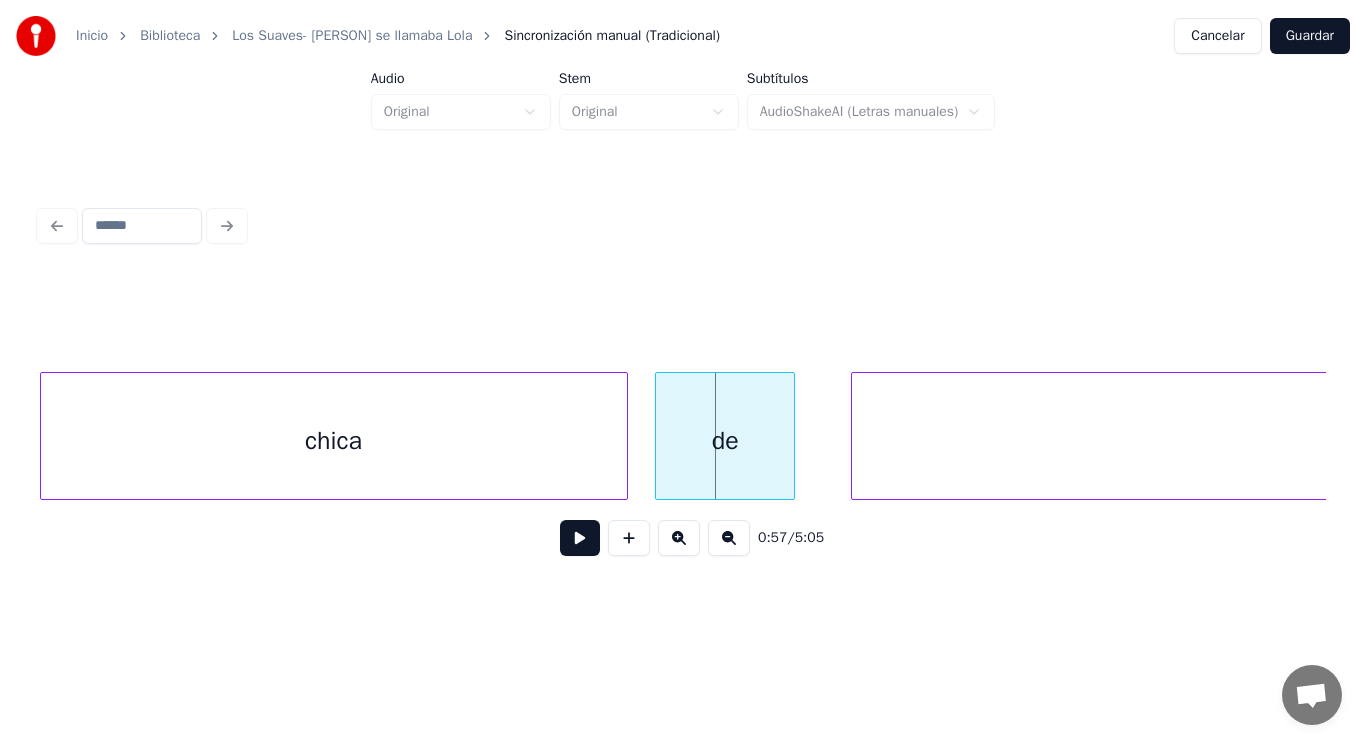 click on "de" at bounding box center (725, 441) 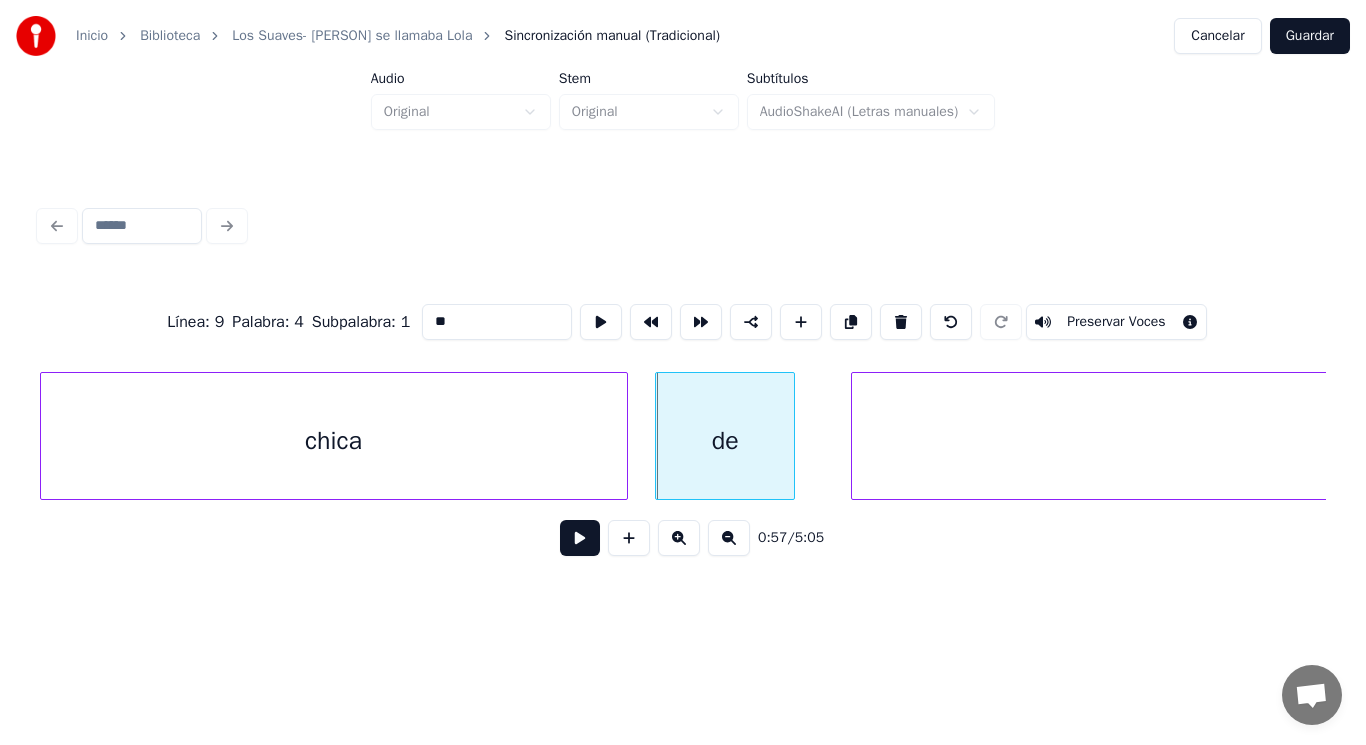 click at bounding box center (580, 538) 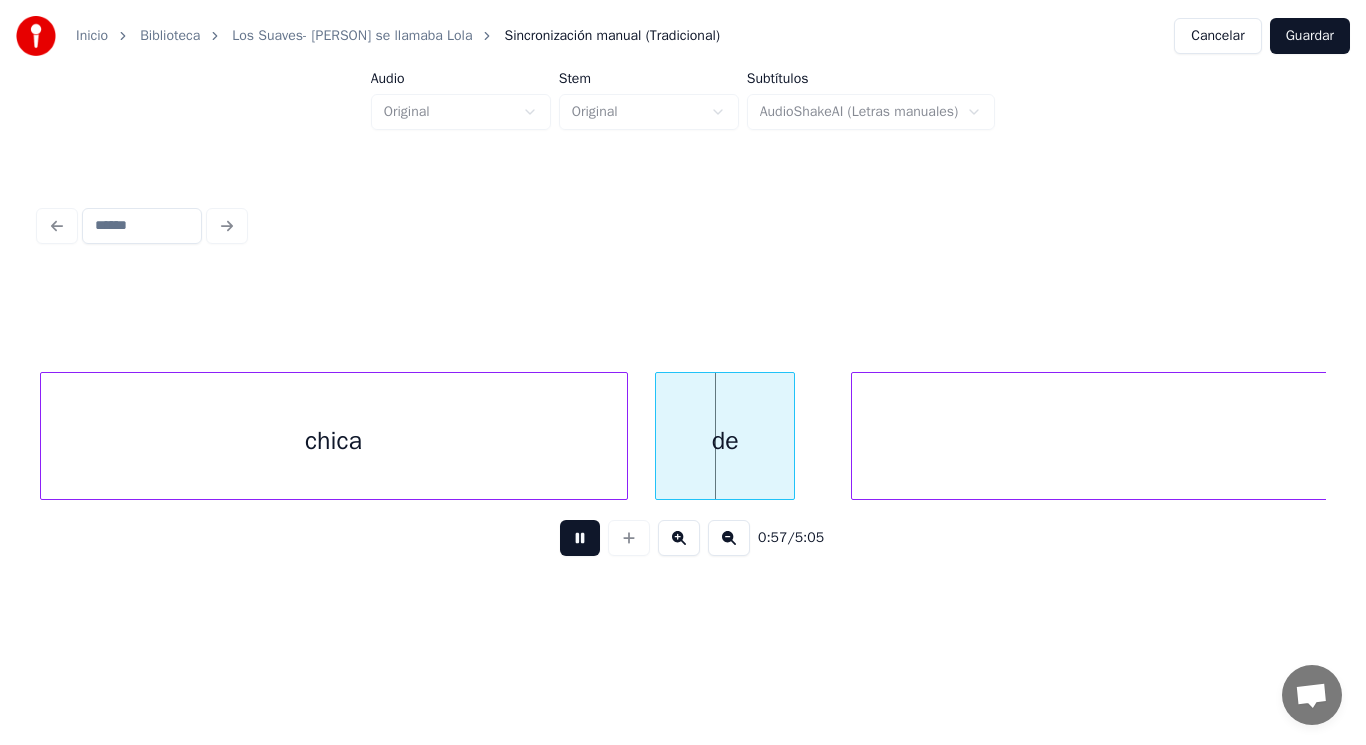 click at bounding box center [580, 538] 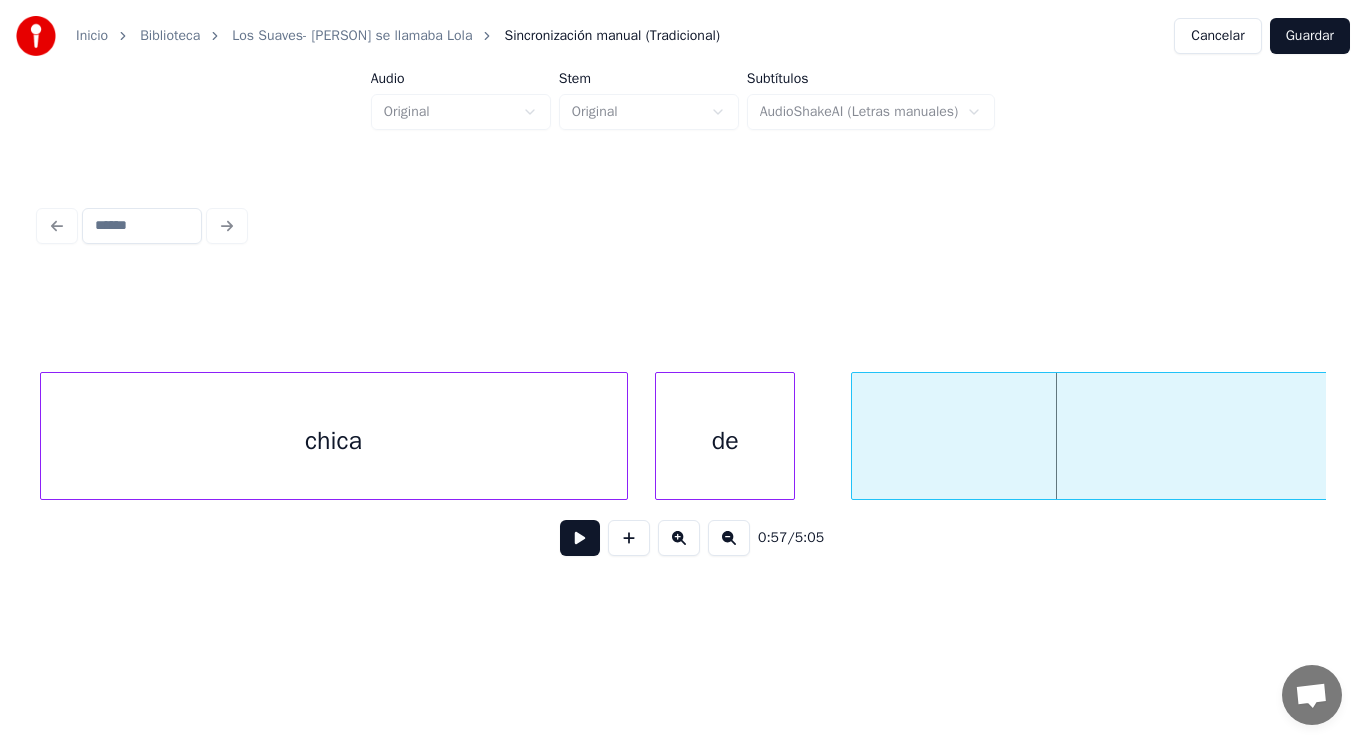 click on "[PERSON]" at bounding box center (1425, 441) 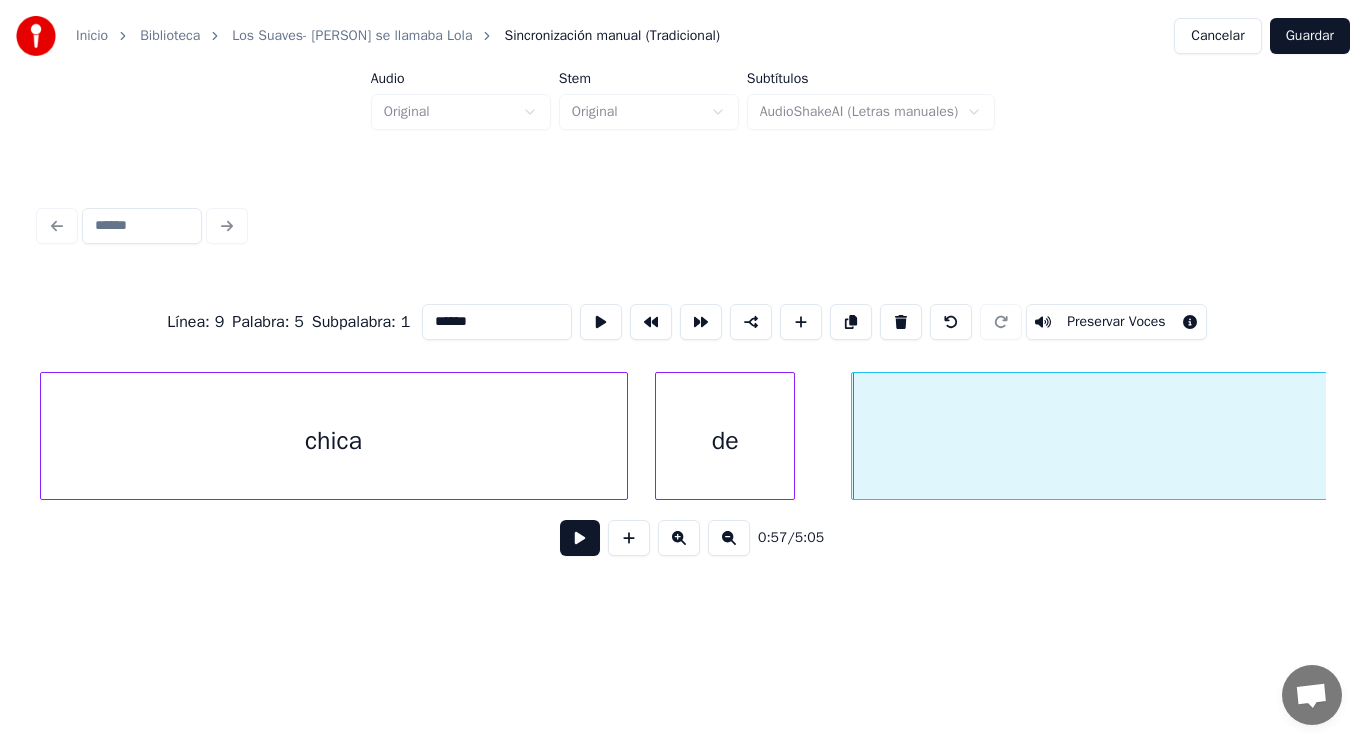 click at bounding box center [580, 538] 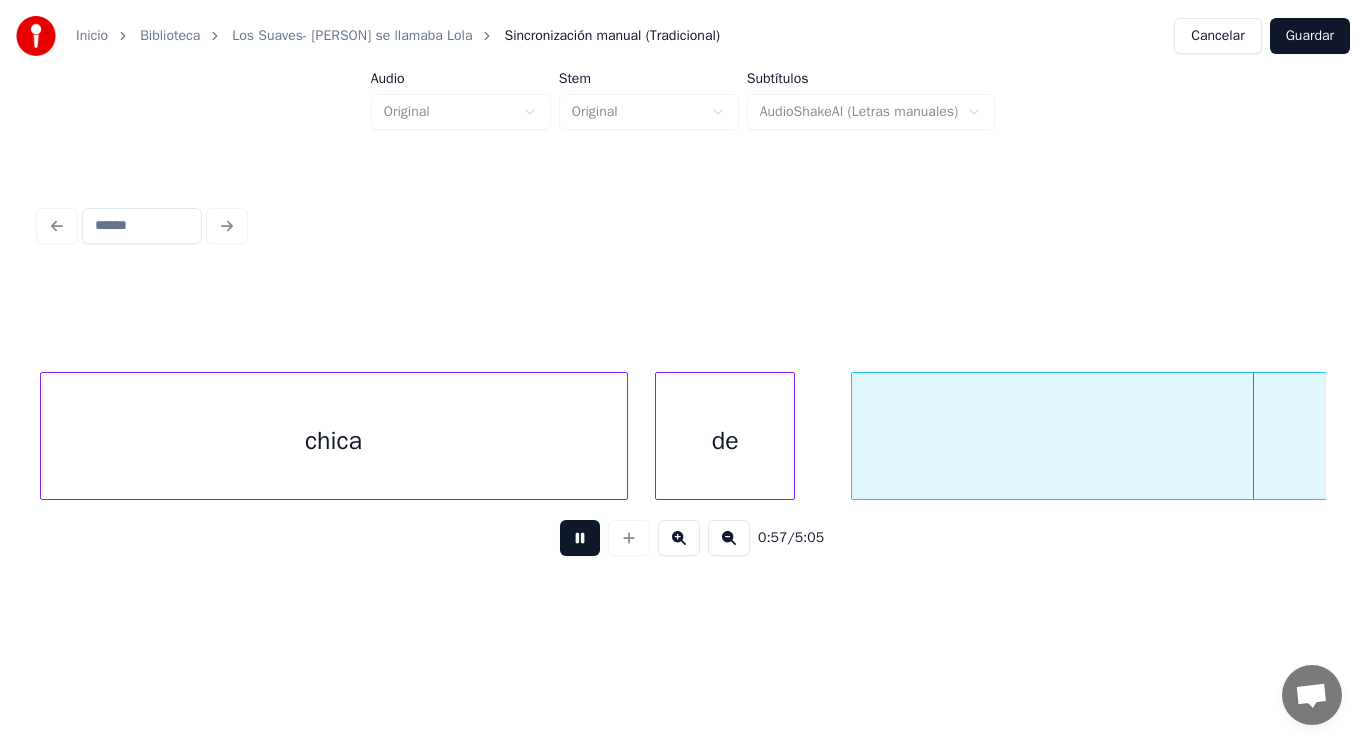 click at bounding box center [580, 538] 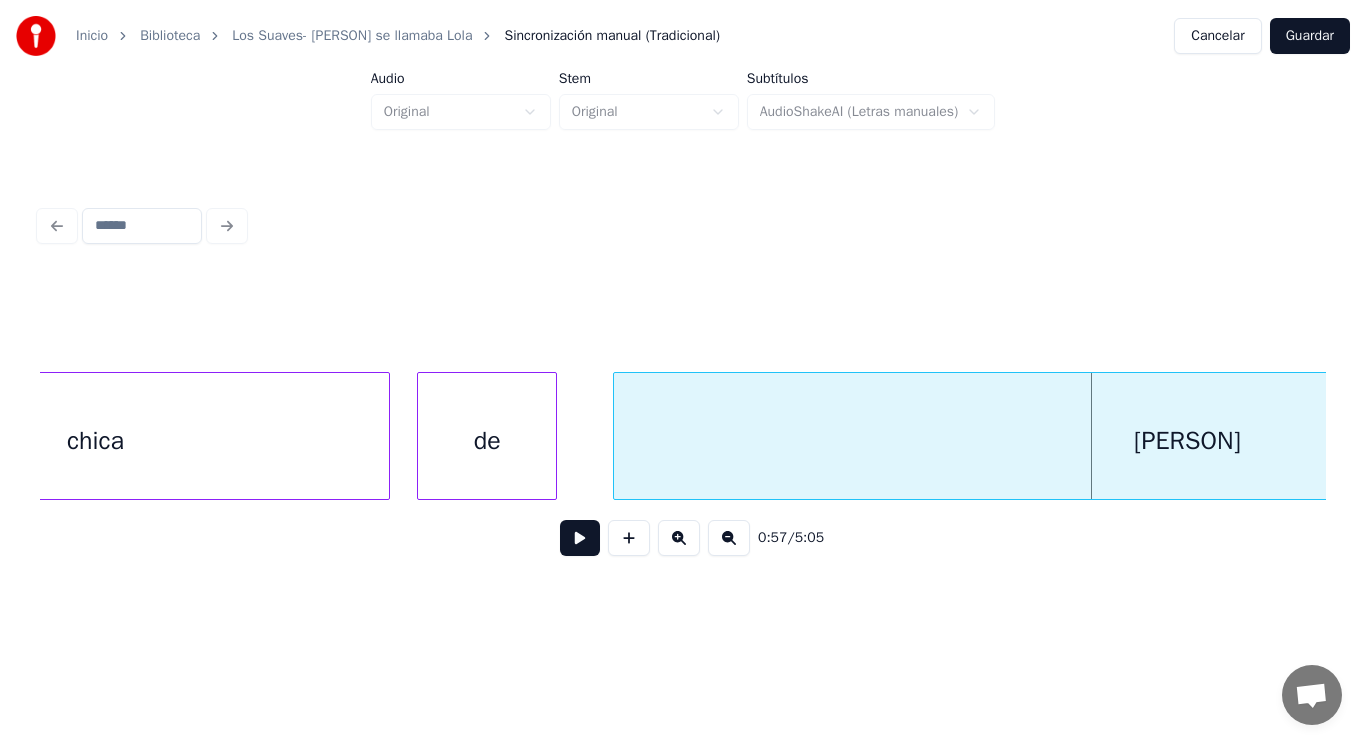 scroll, scrollTop: 0, scrollLeft: 79728, axis: horizontal 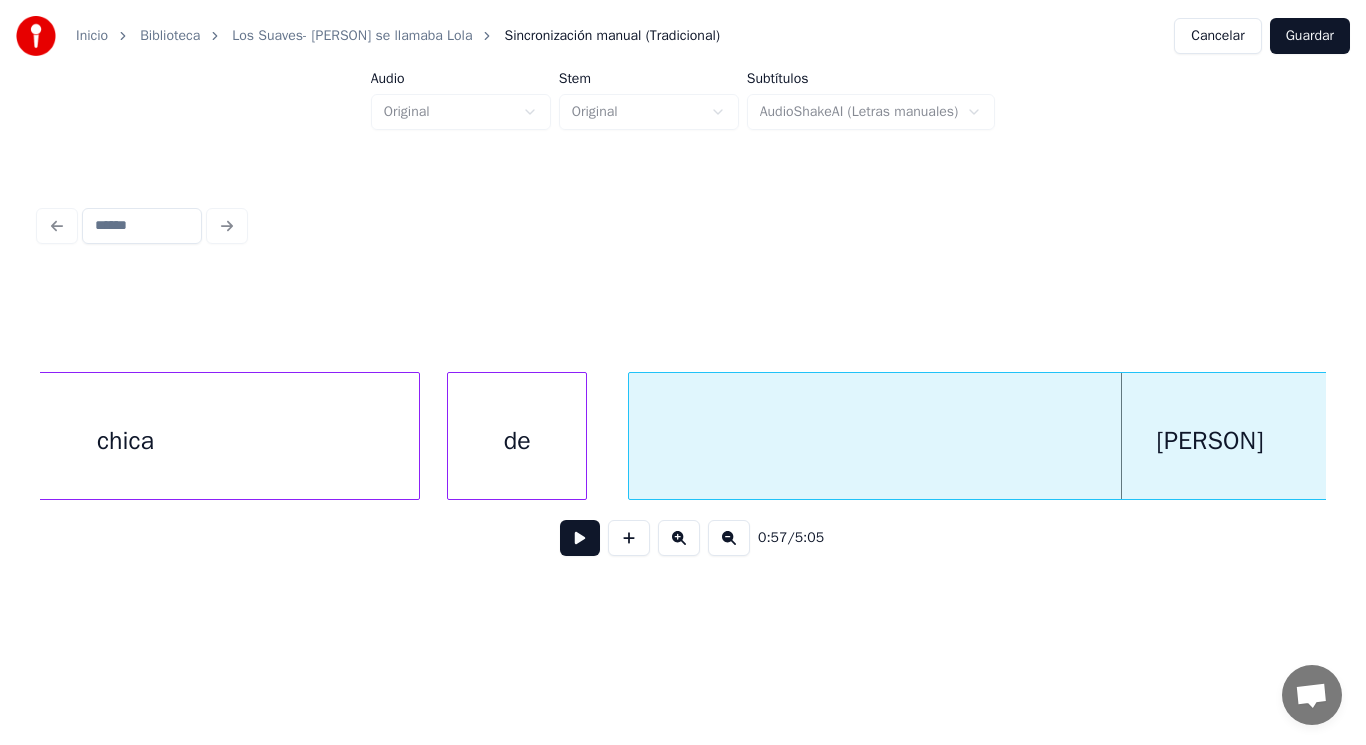 click at bounding box center [632, 436] 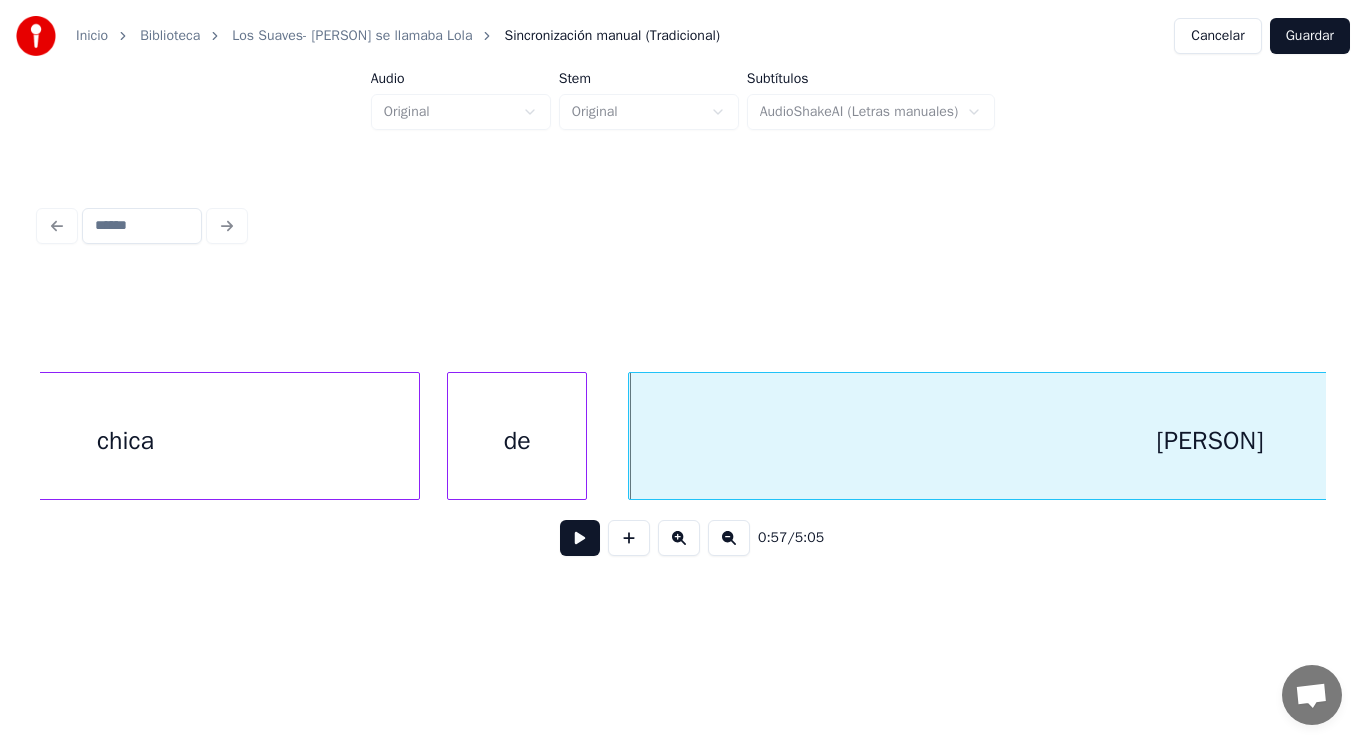 click at bounding box center [580, 538] 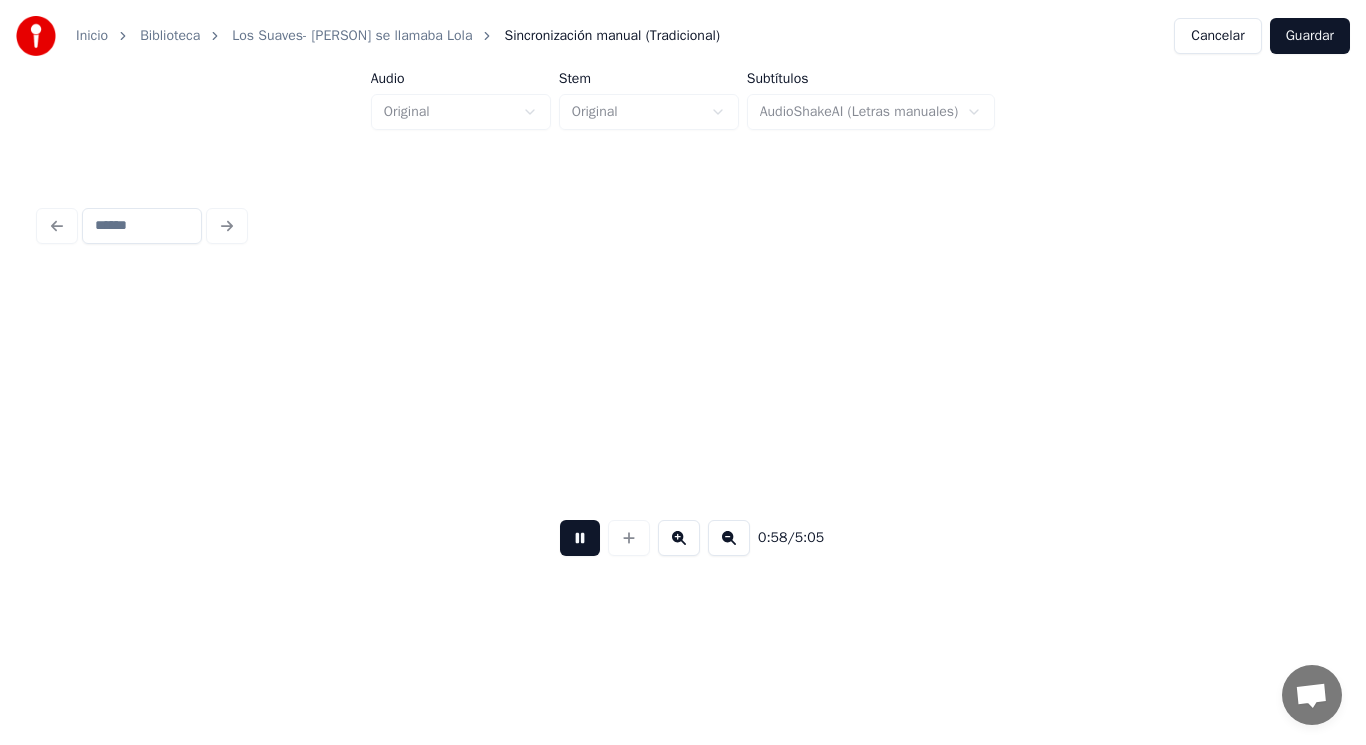 scroll, scrollTop: 0, scrollLeft: 82310, axis: horizontal 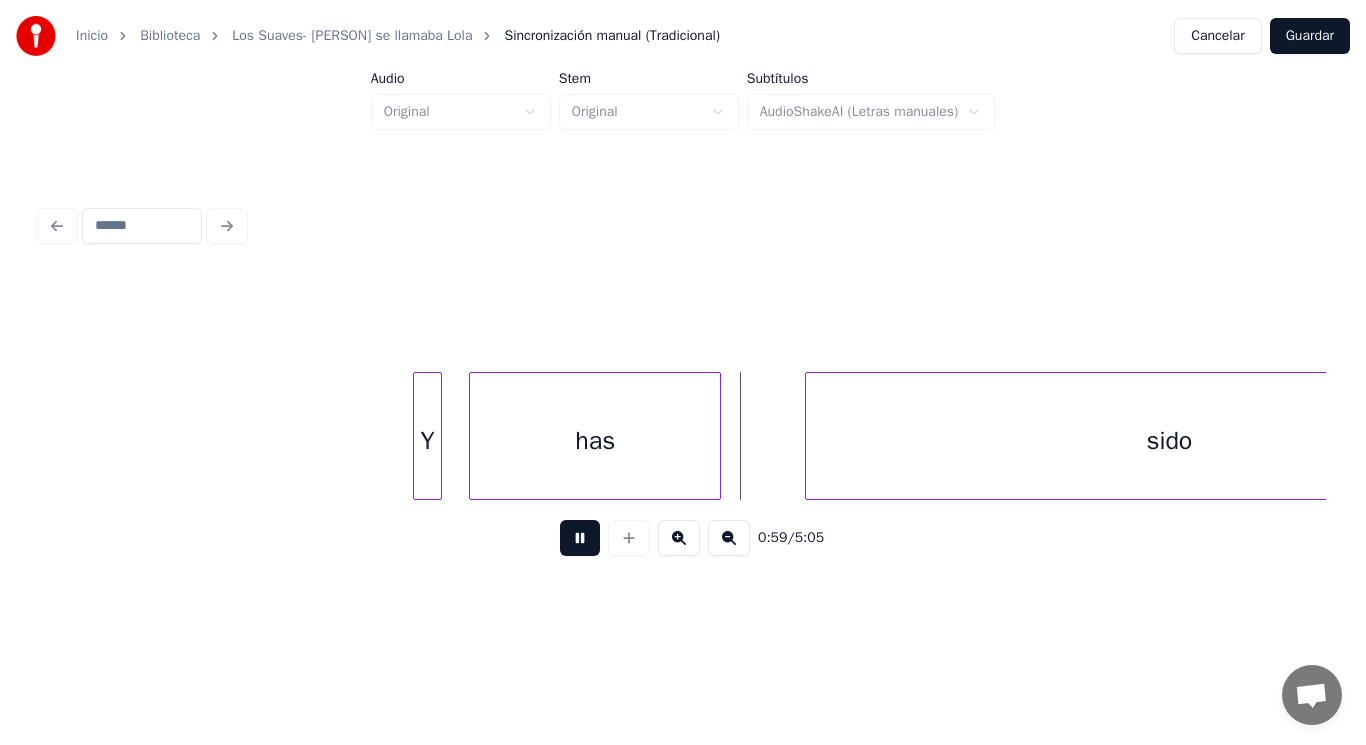 drag, startPoint x: 575, startPoint y: 550, endPoint x: 427, endPoint y: 474, distance: 166.37308 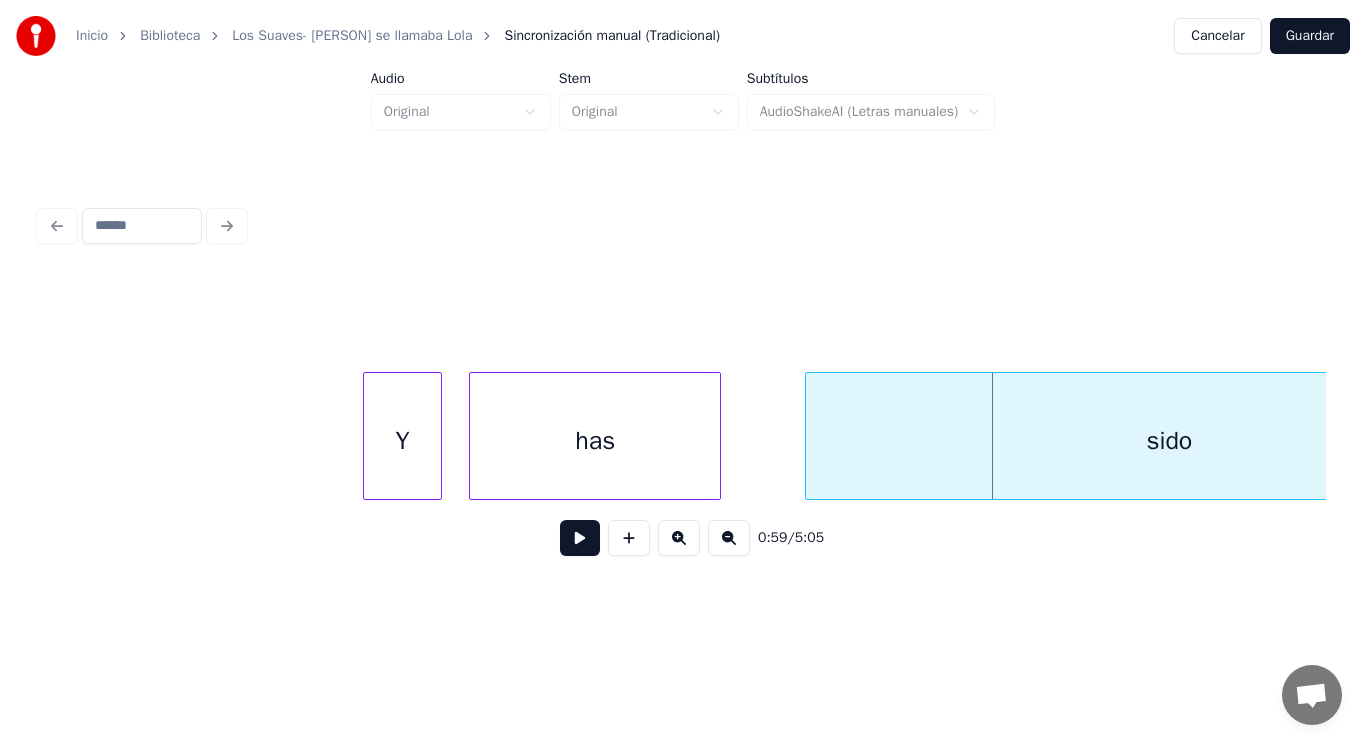 click at bounding box center (367, 436) 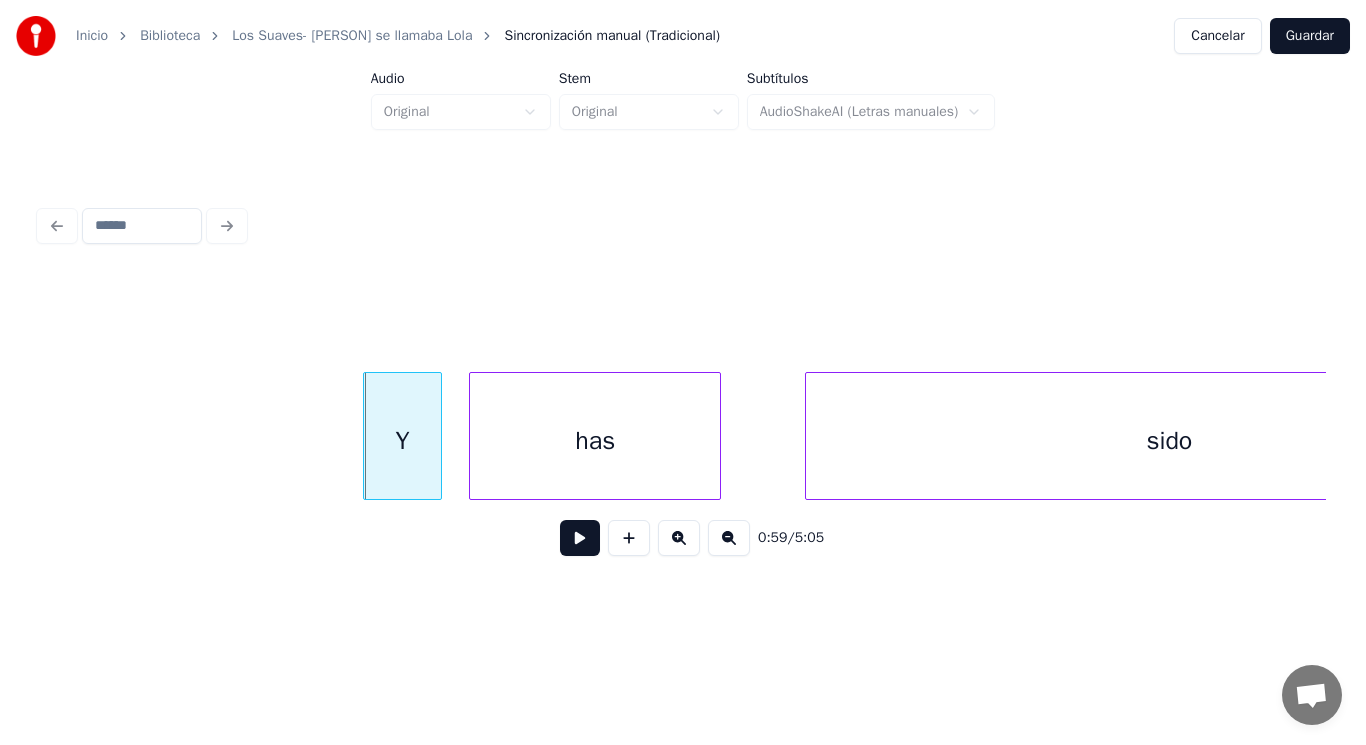 click on "has" at bounding box center [595, 441] 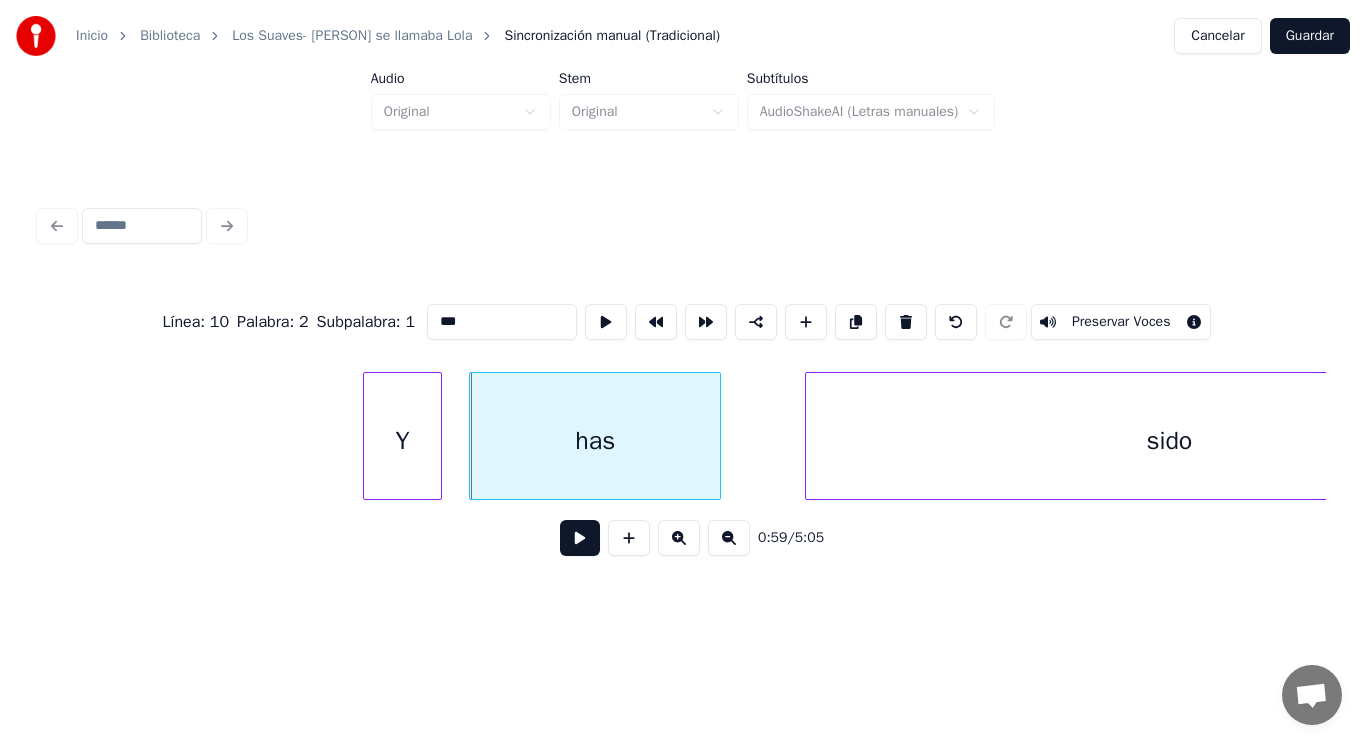 click at bounding box center [580, 538] 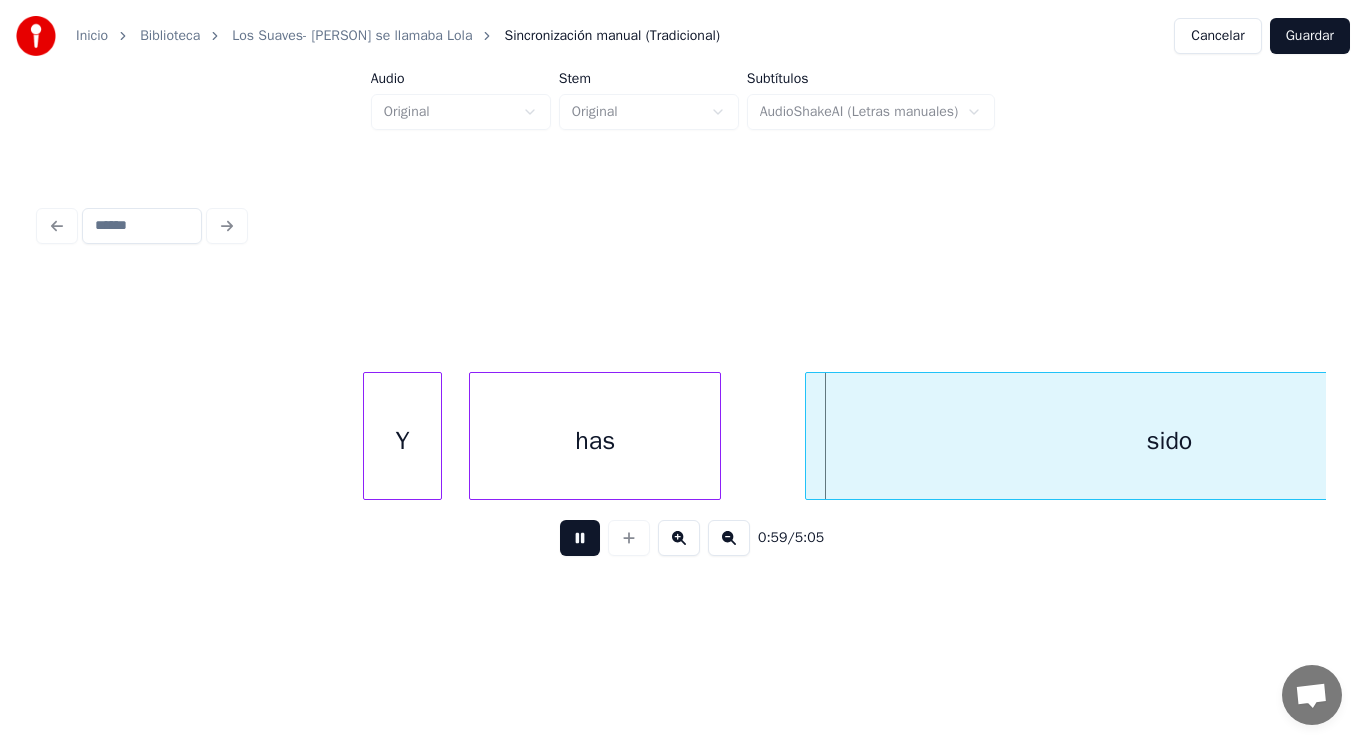 click at bounding box center (580, 538) 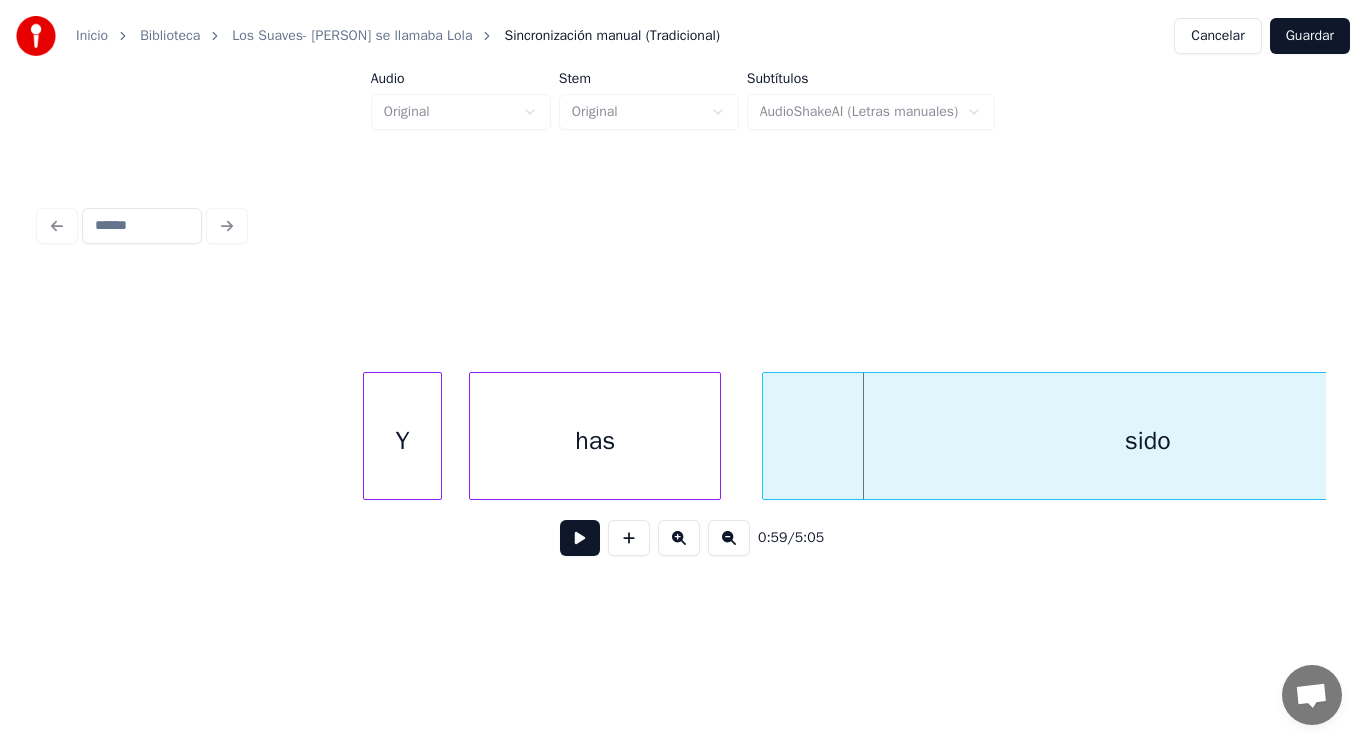 click at bounding box center [766, 436] 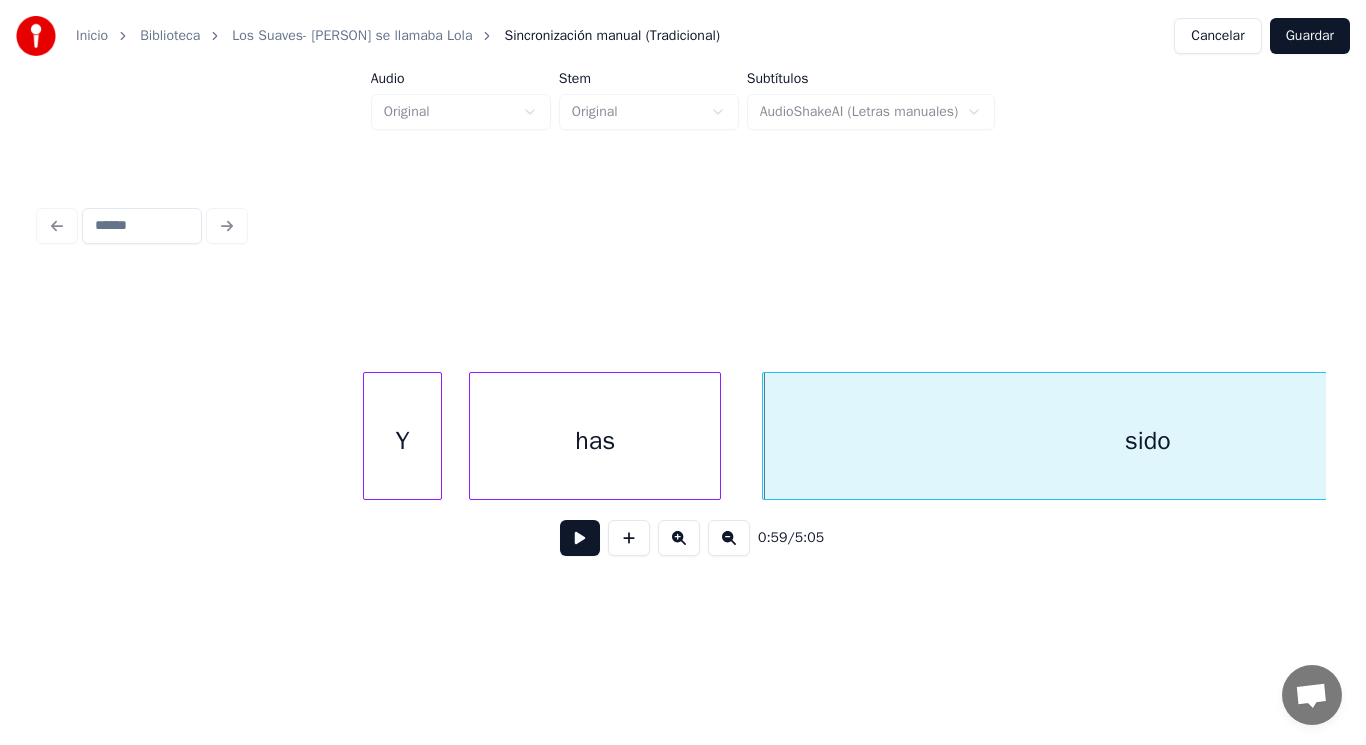 click on "has" at bounding box center (595, 441) 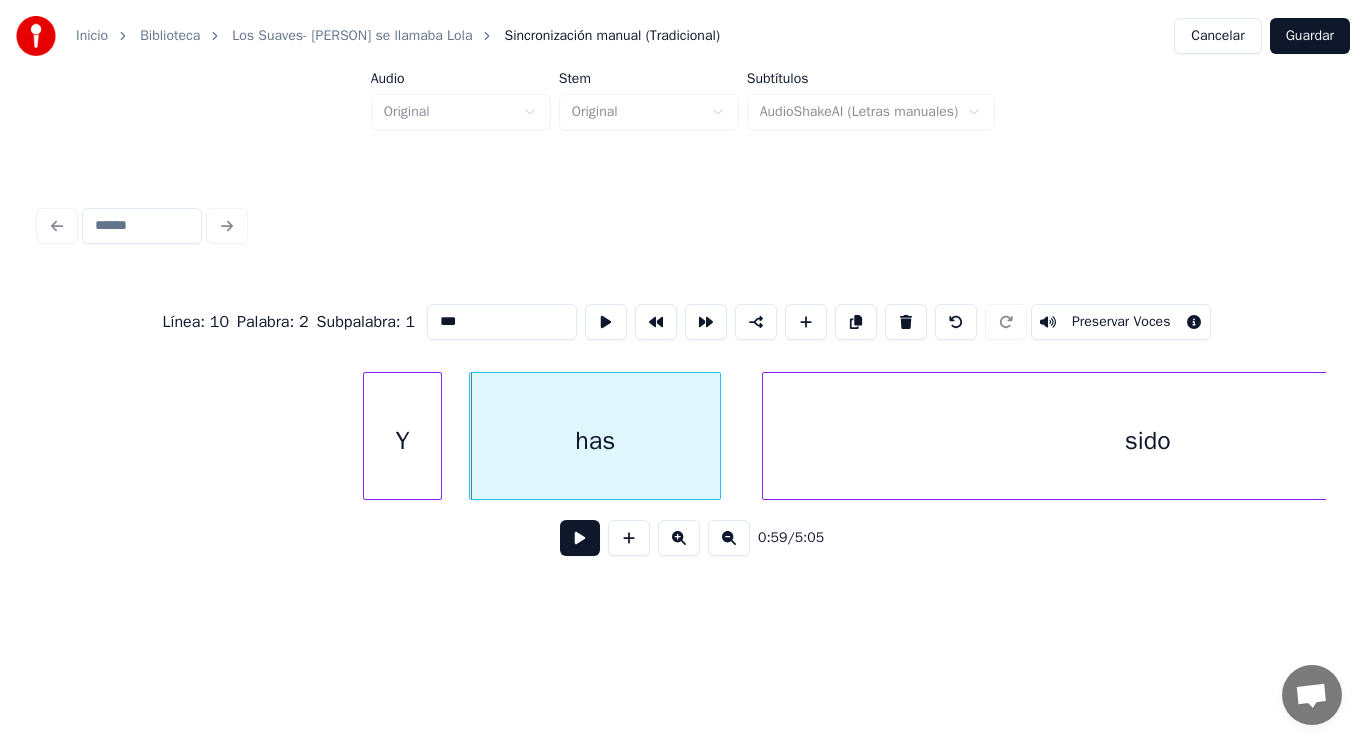 click at bounding box center (580, 538) 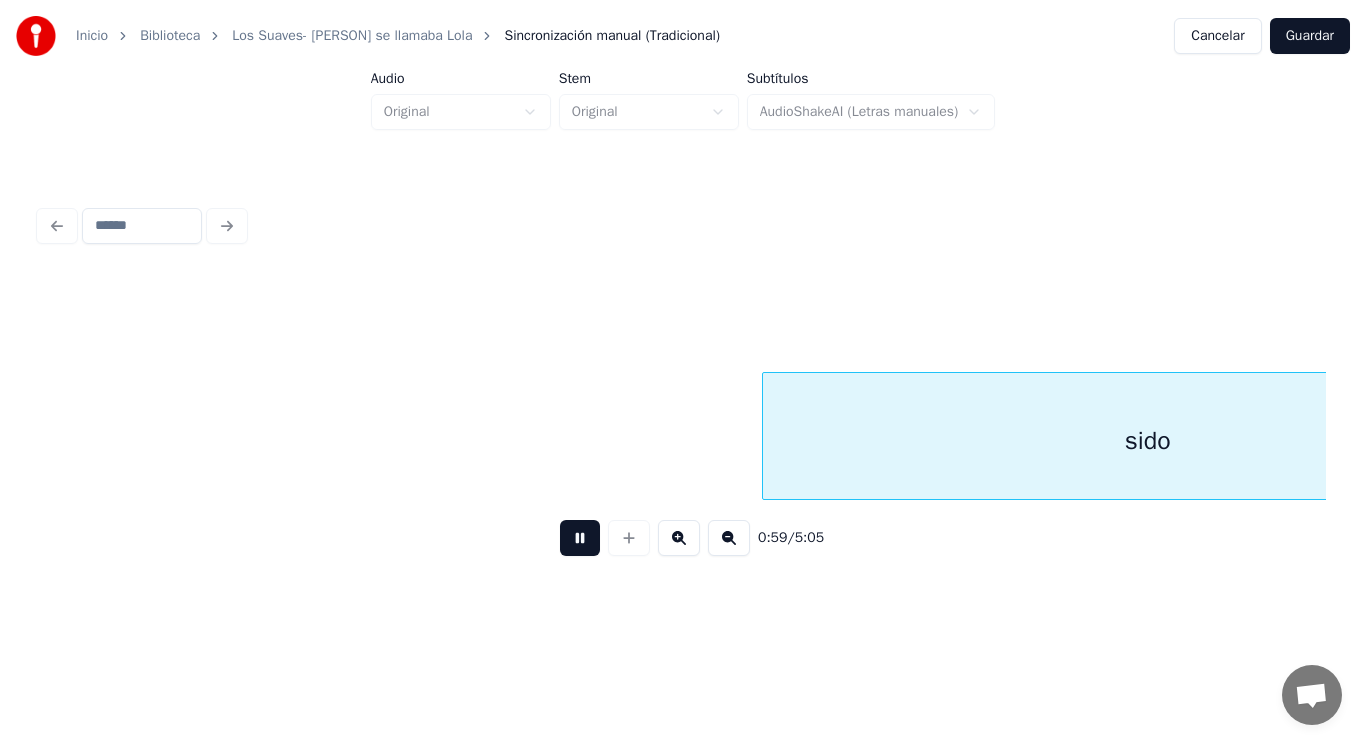 scroll, scrollTop: 0, scrollLeft: 83598, axis: horizontal 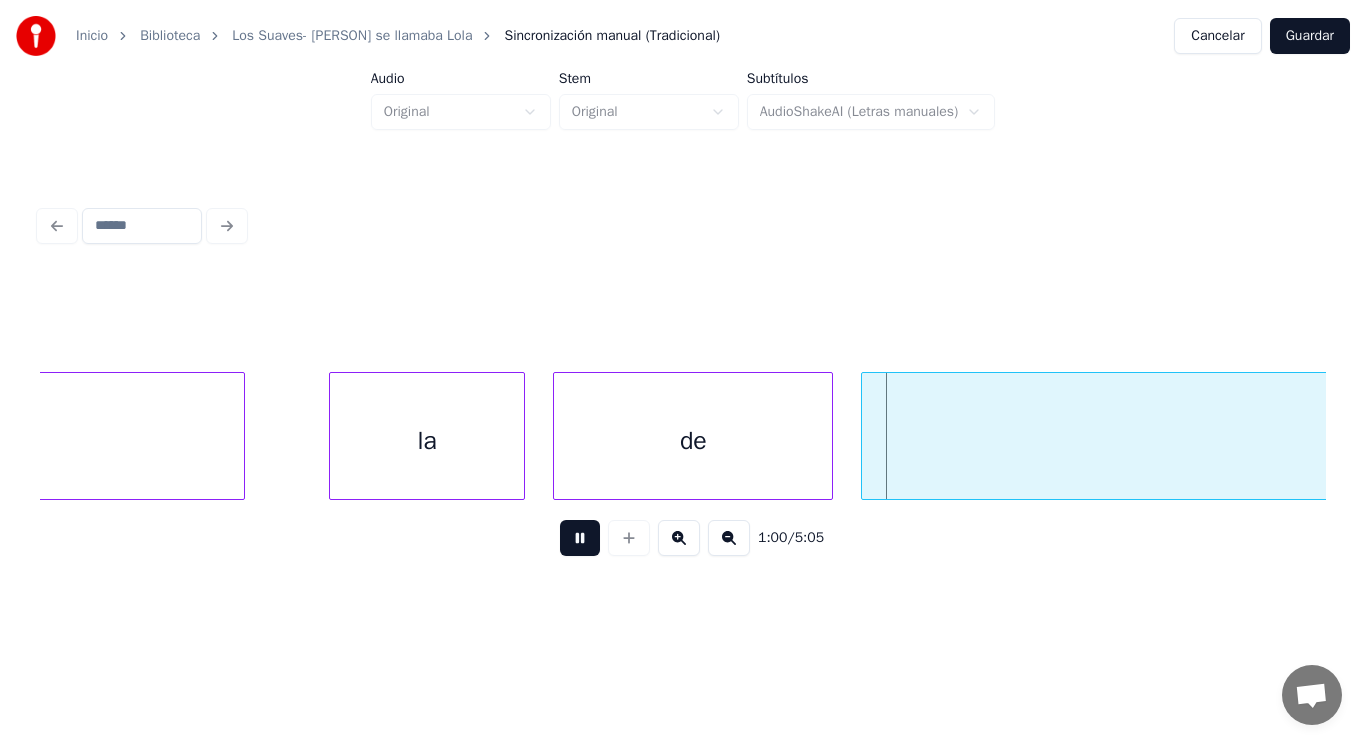click at bounding box center [580, 538] 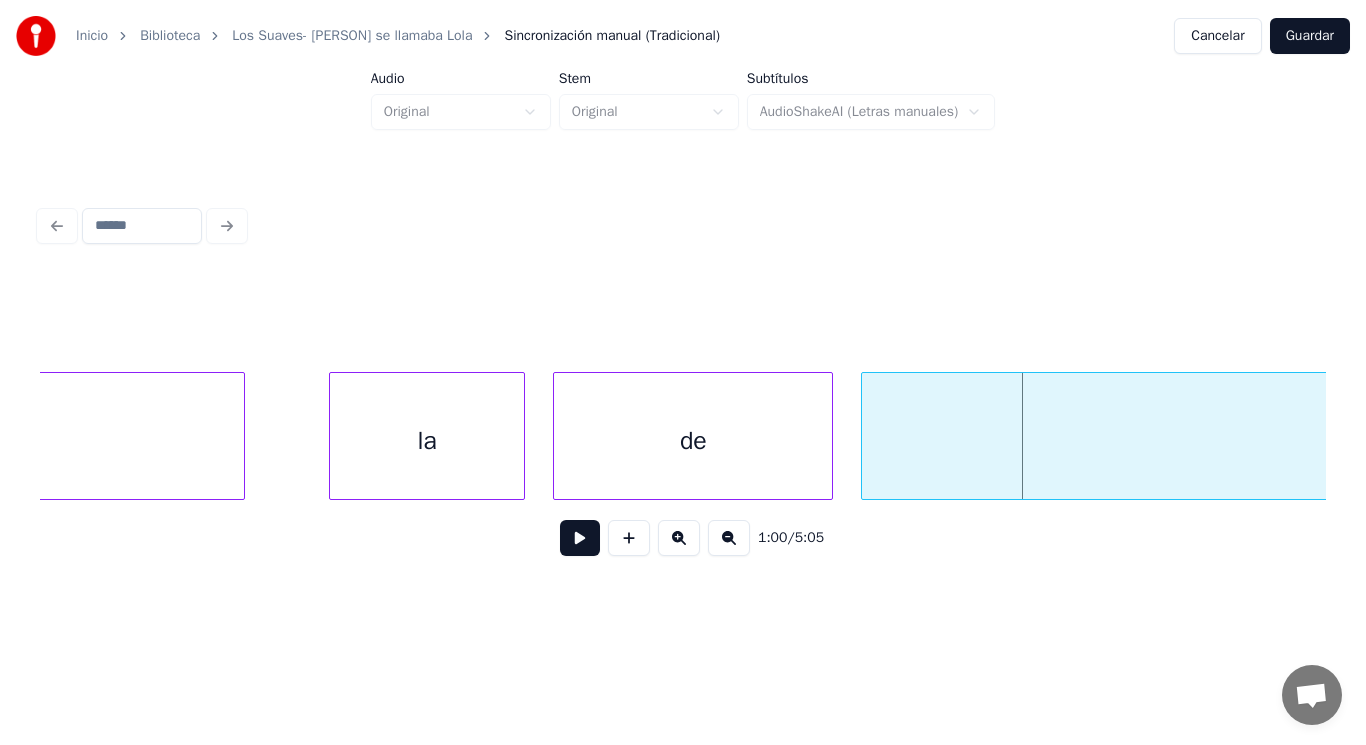 click at bounding box center [580, 538] 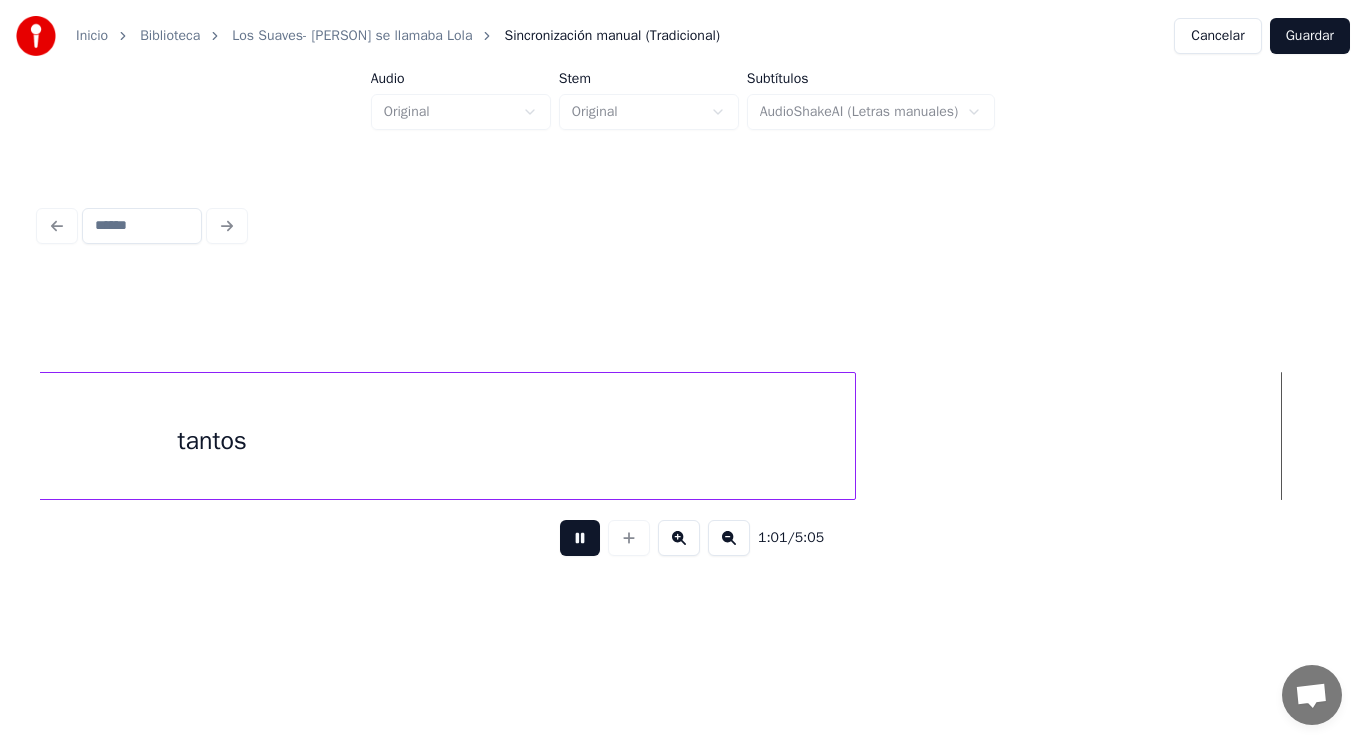 scroll, scrollTop: 0, scrollLeft: 86198, axis: horizontal 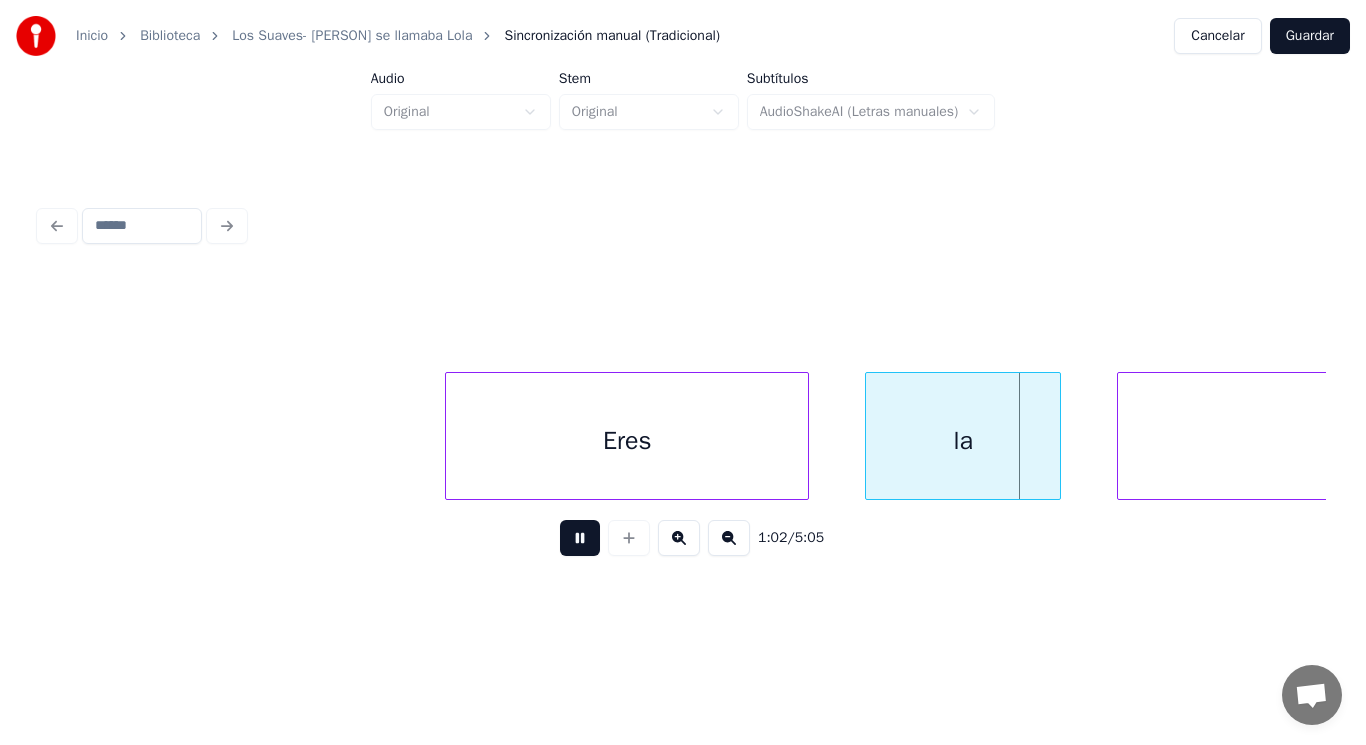 click at bounding box center (580, 538) 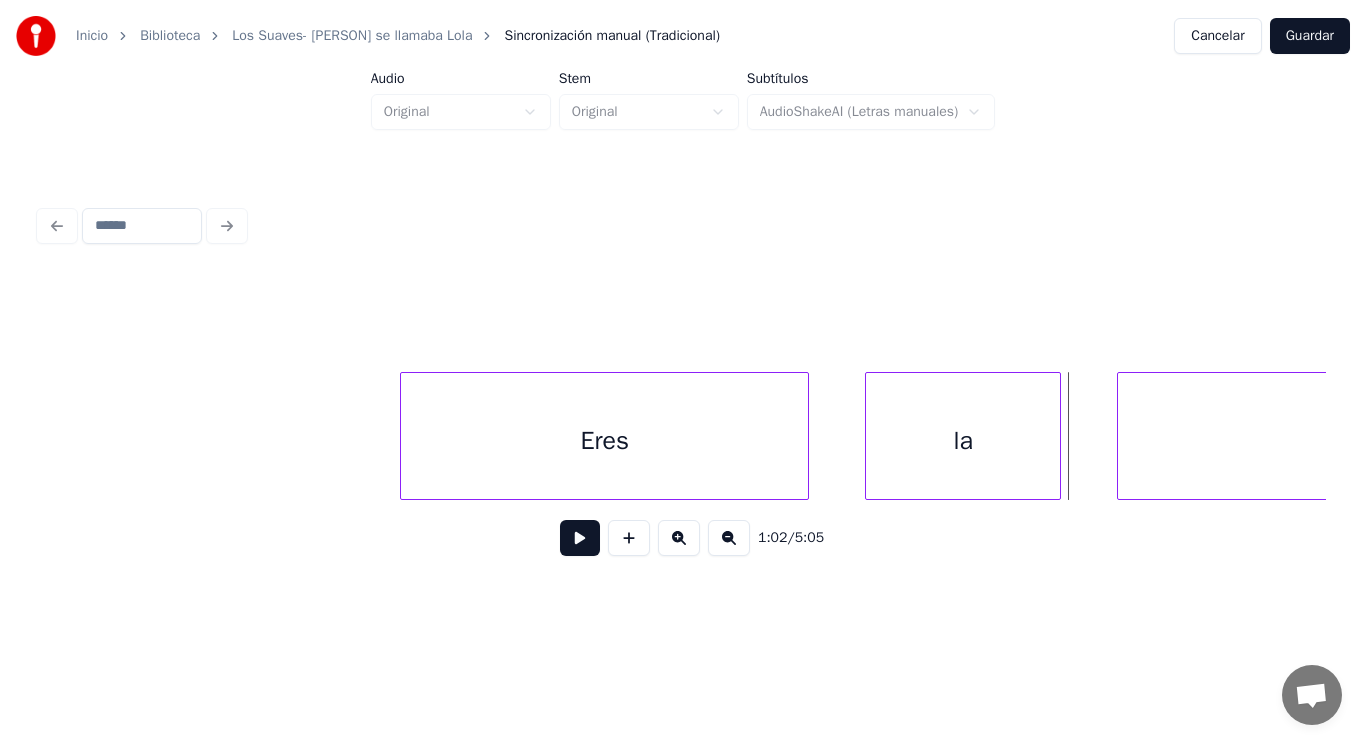 click at bounding box center (404, 436) 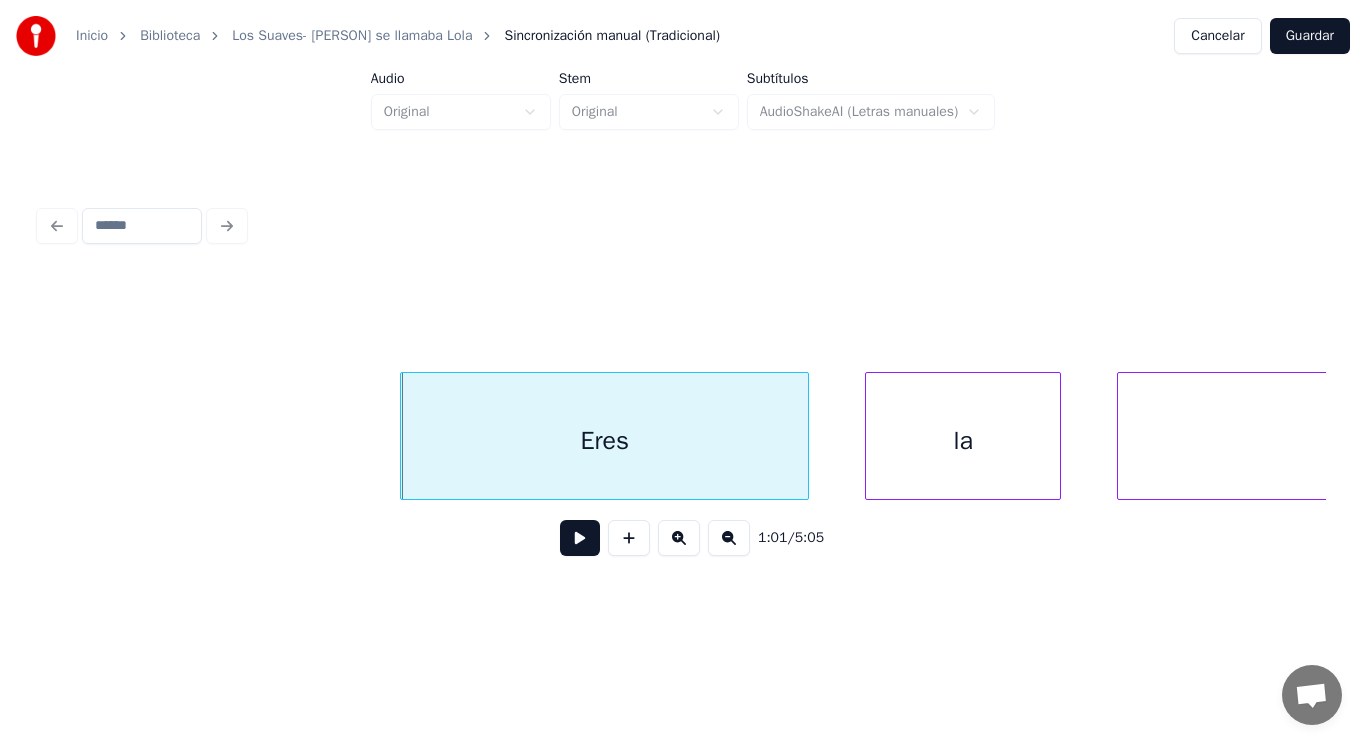 click at bounding box center (580, 538) 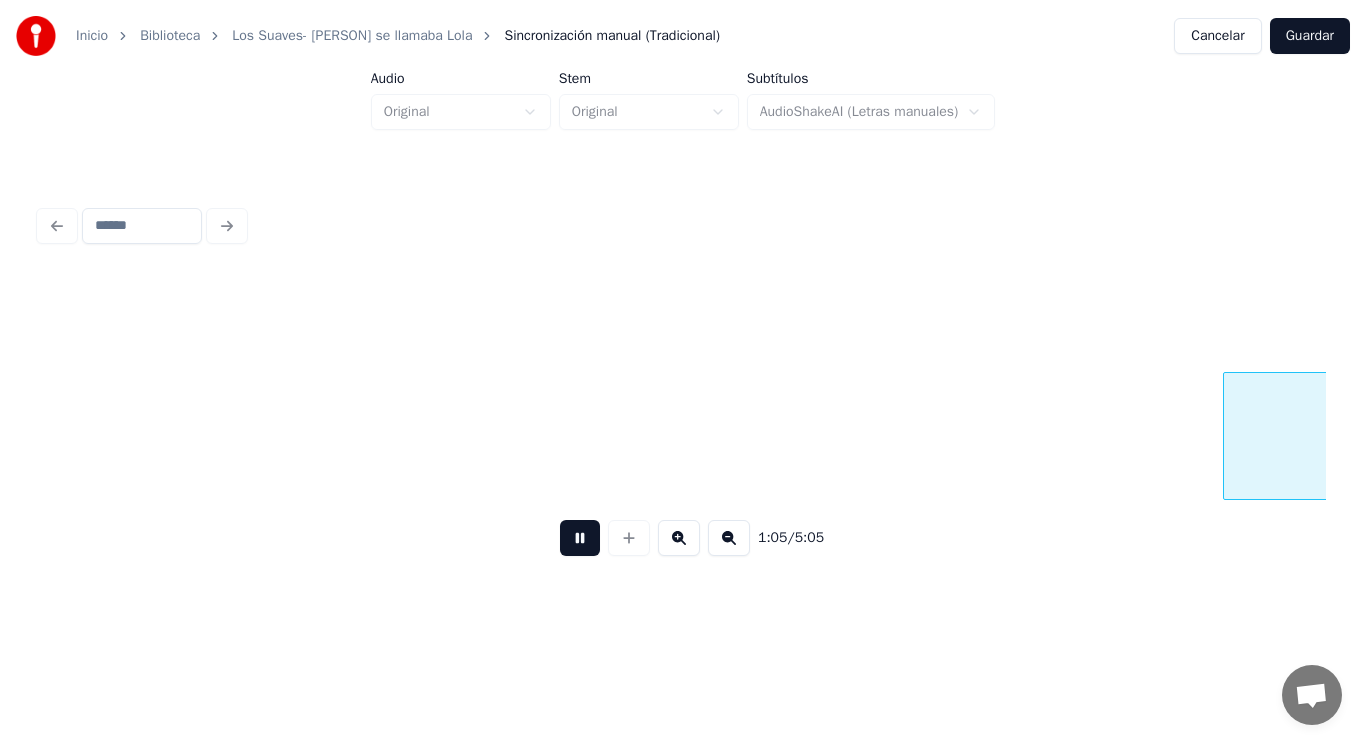 scroll, scrollTop: 0, scrollLeft: 91404, axis: horizontal 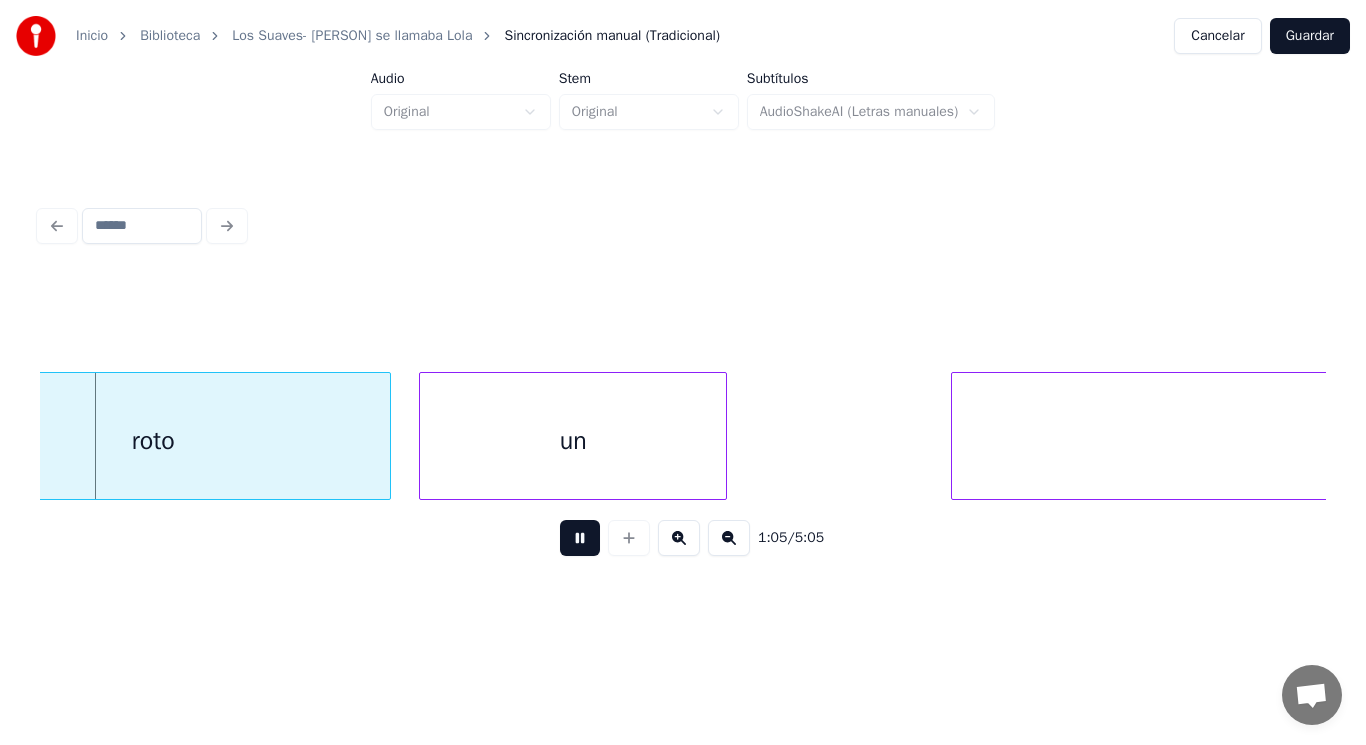click at bounding box center (580, 538) 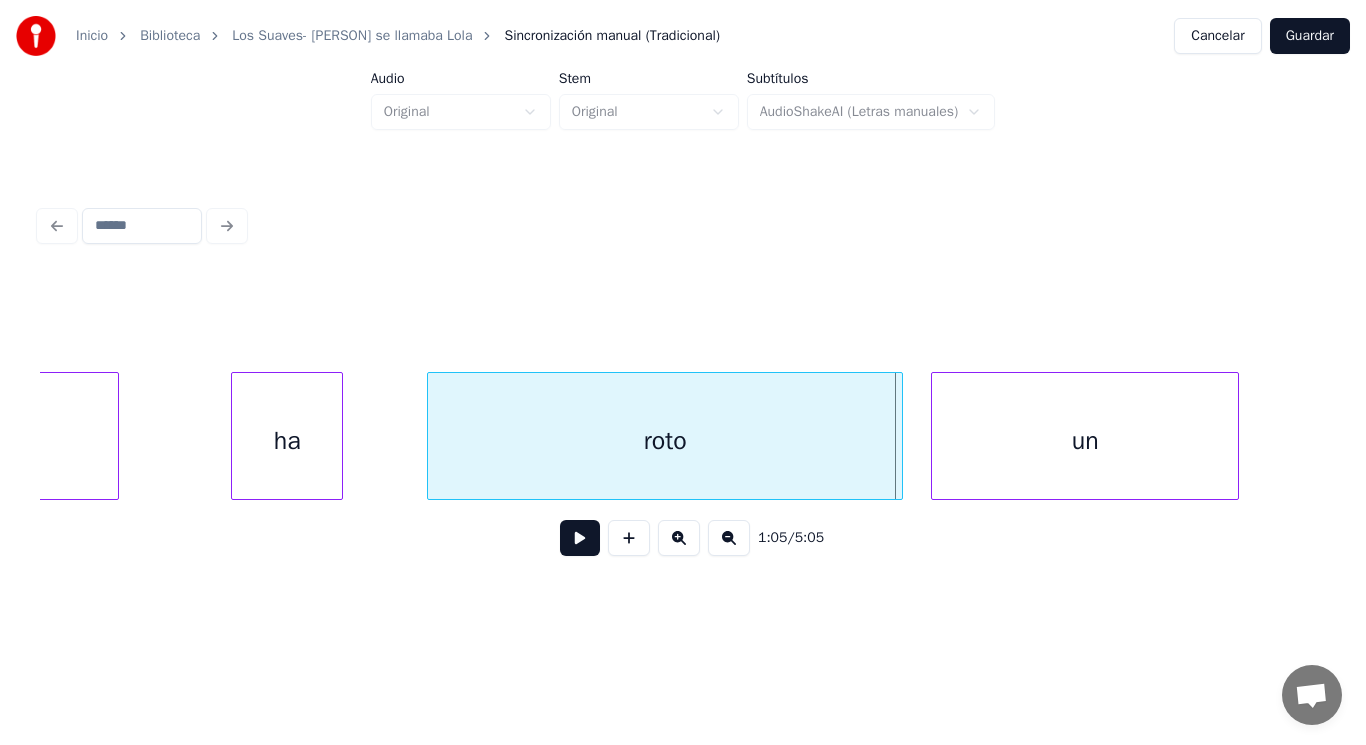 scroll, scrollTop: 0, scrollLeft: 90844, axis: horizontal 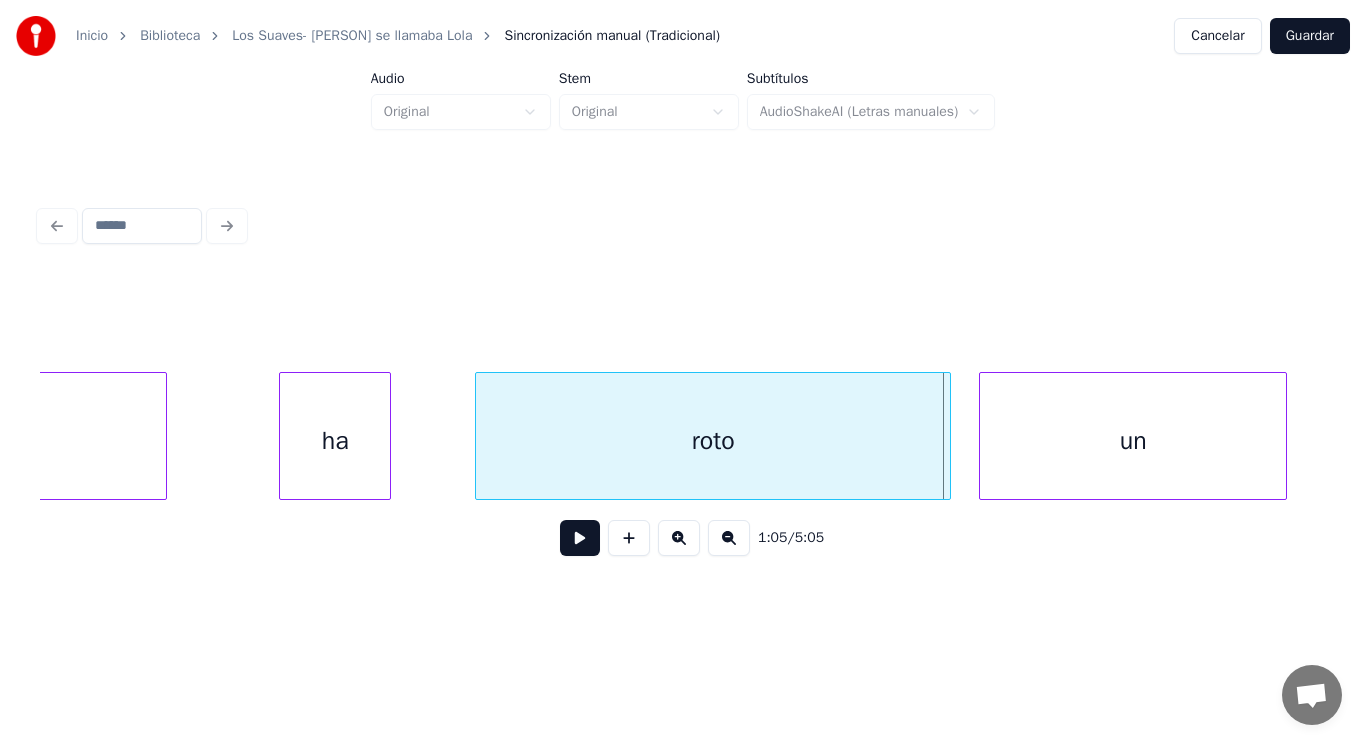 click on "ha" at bounding box center [335, 441] 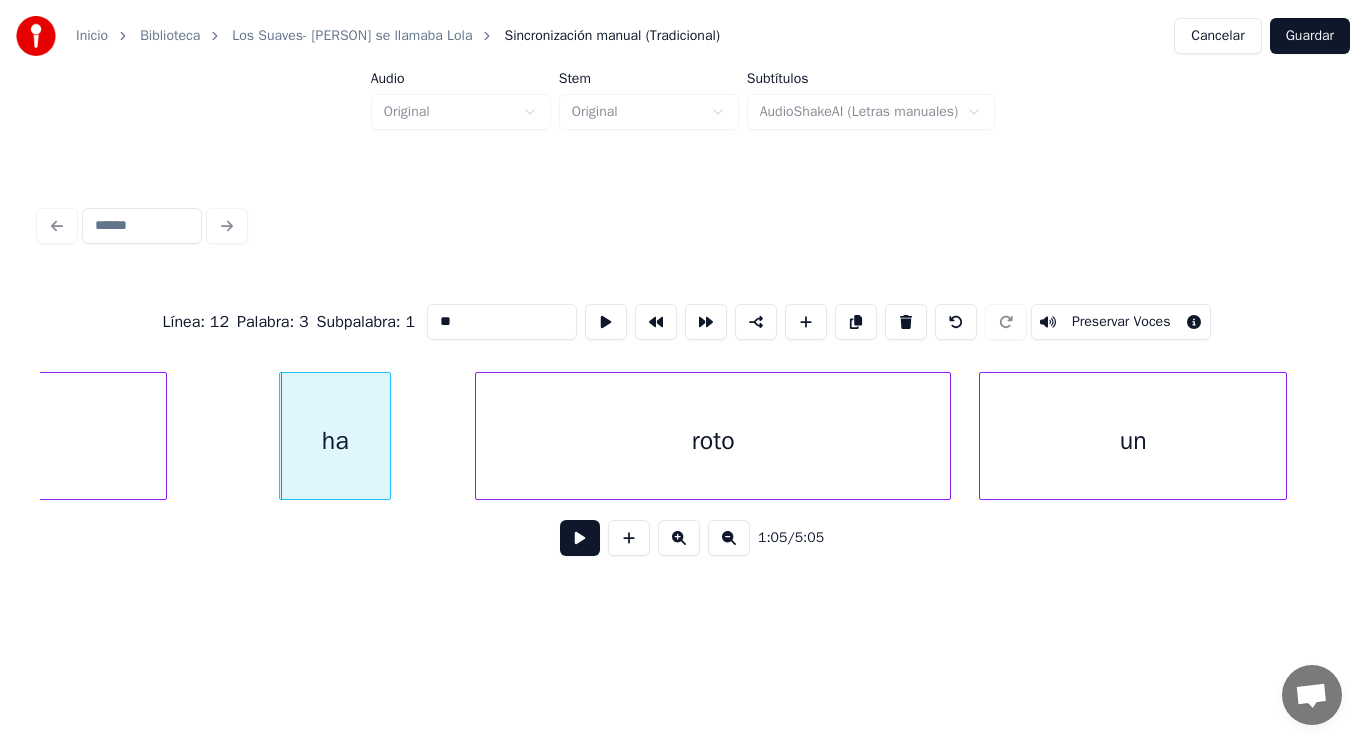 click at bounding box center (580, 538) 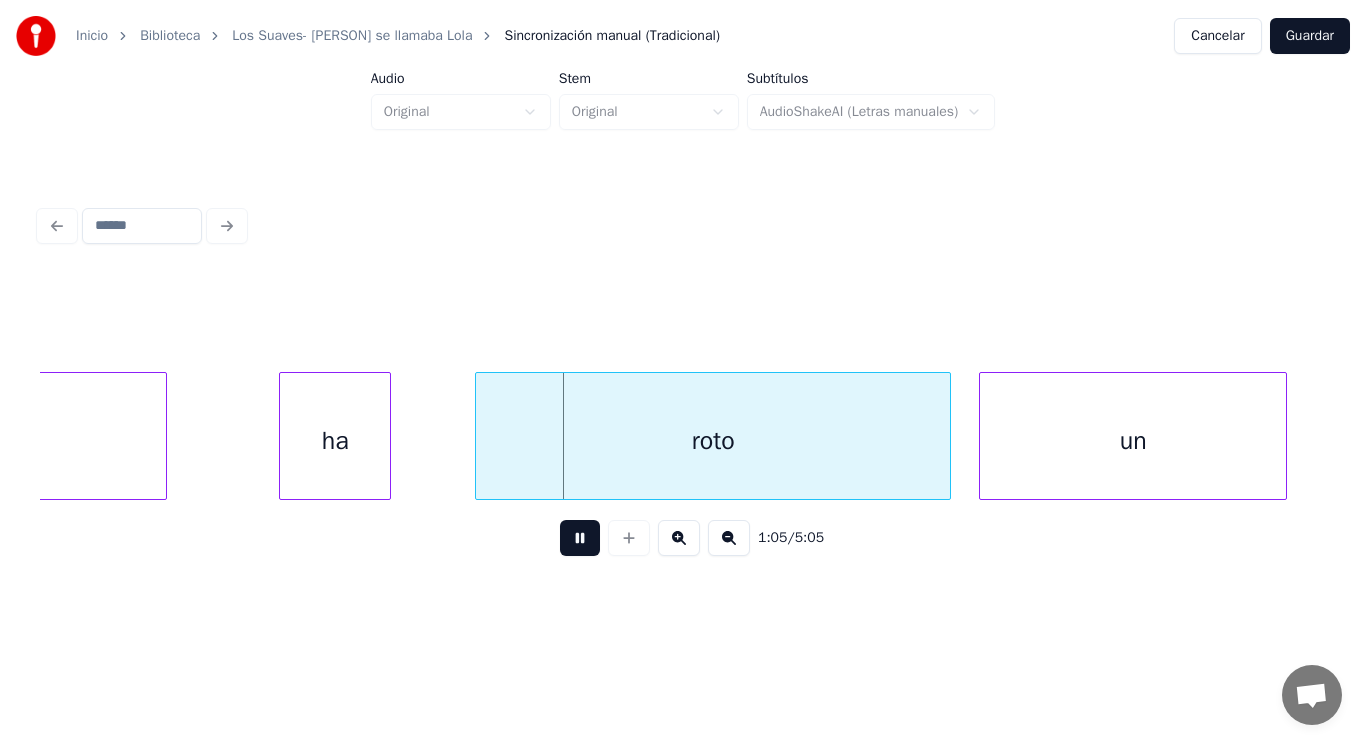 click at bounding box center [580, 538] 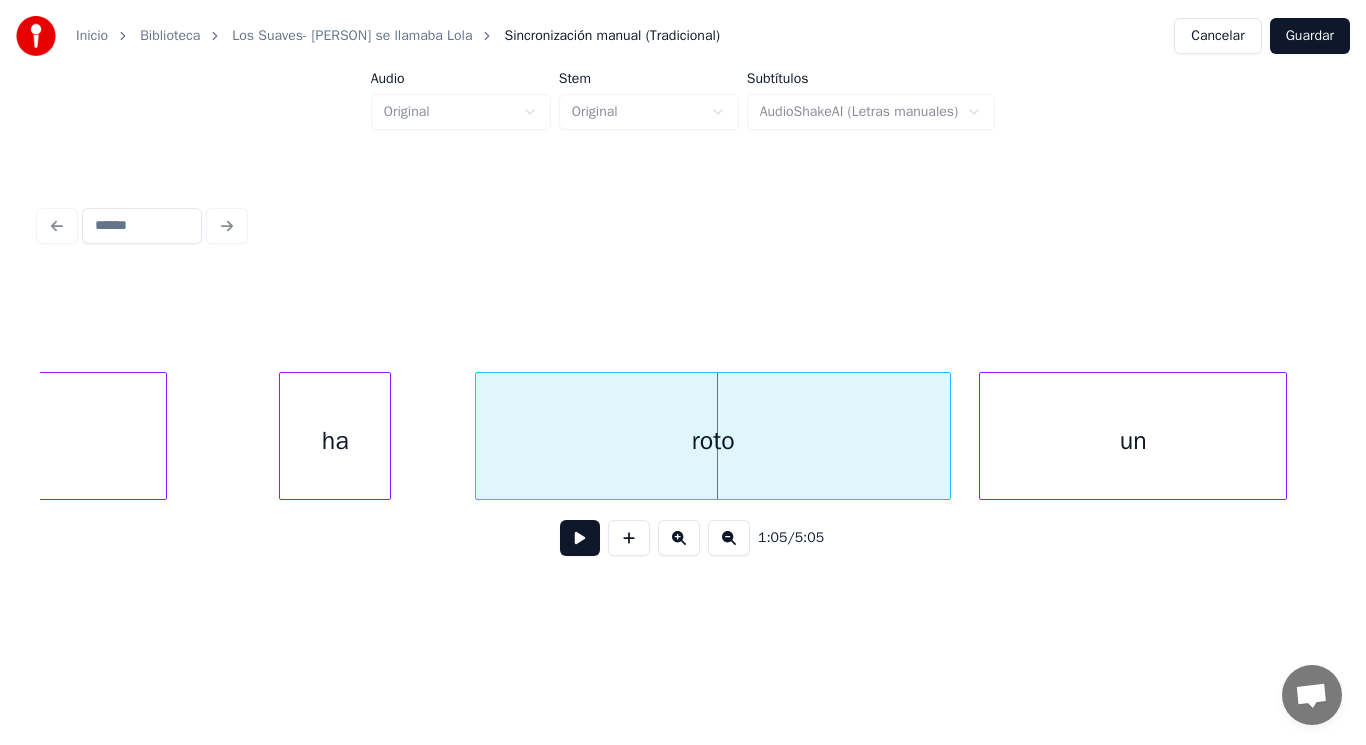 click on "nunca" at bounding box center [-85, 441] 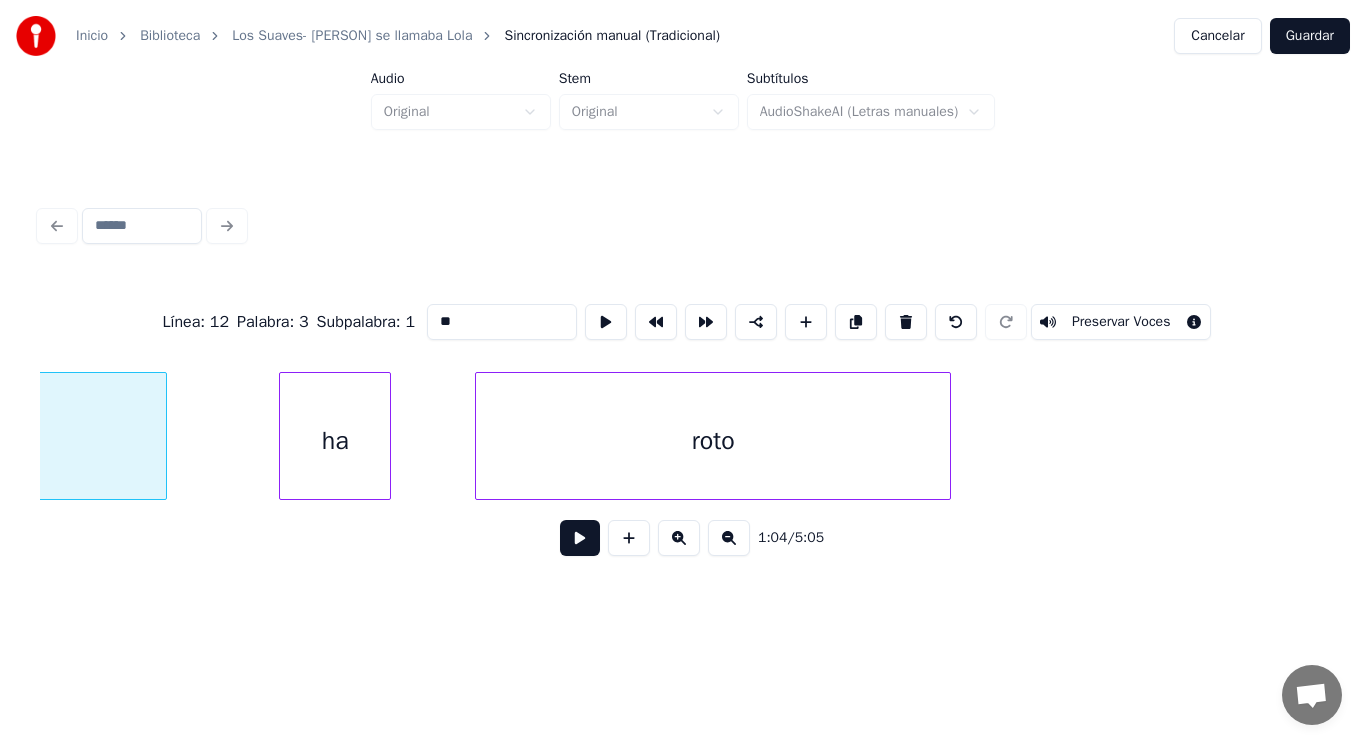 type on "*****" 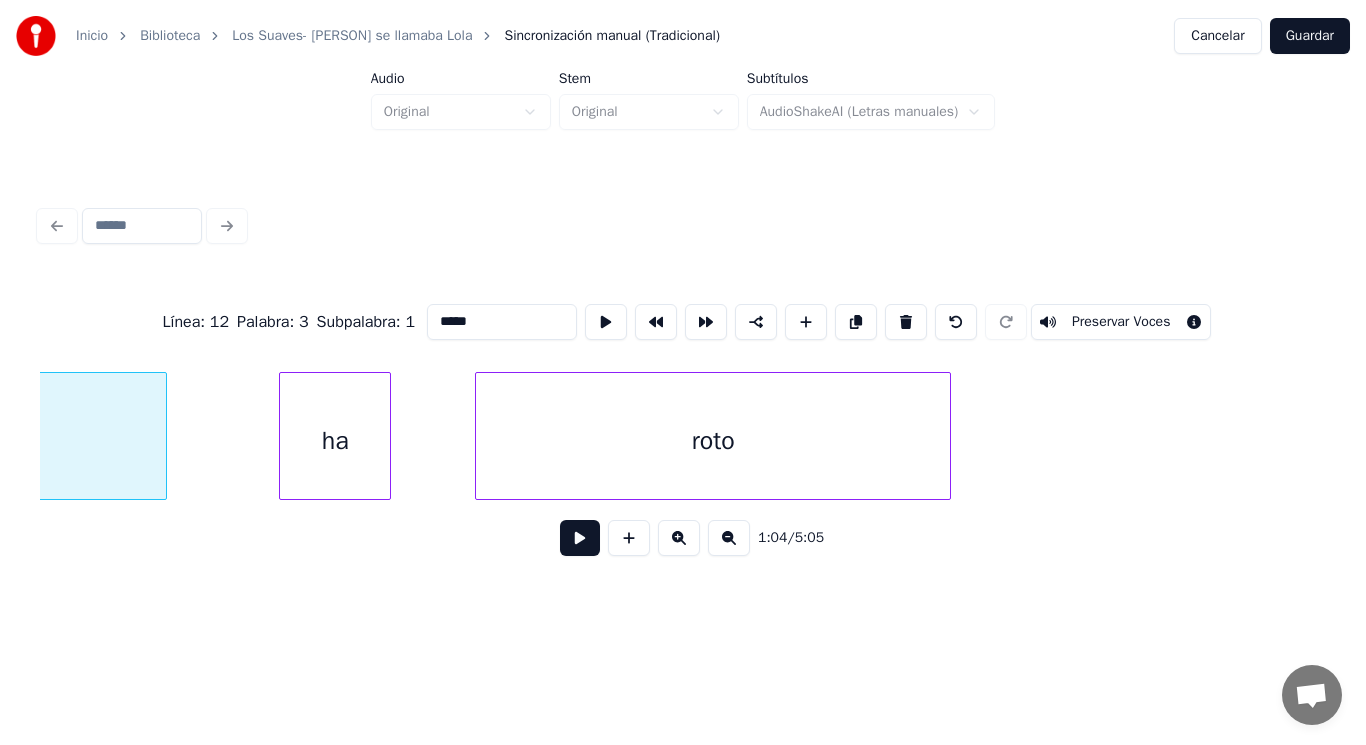 scroll, scrollTop: 0, scrollLeft: 90468, axis: horizontal 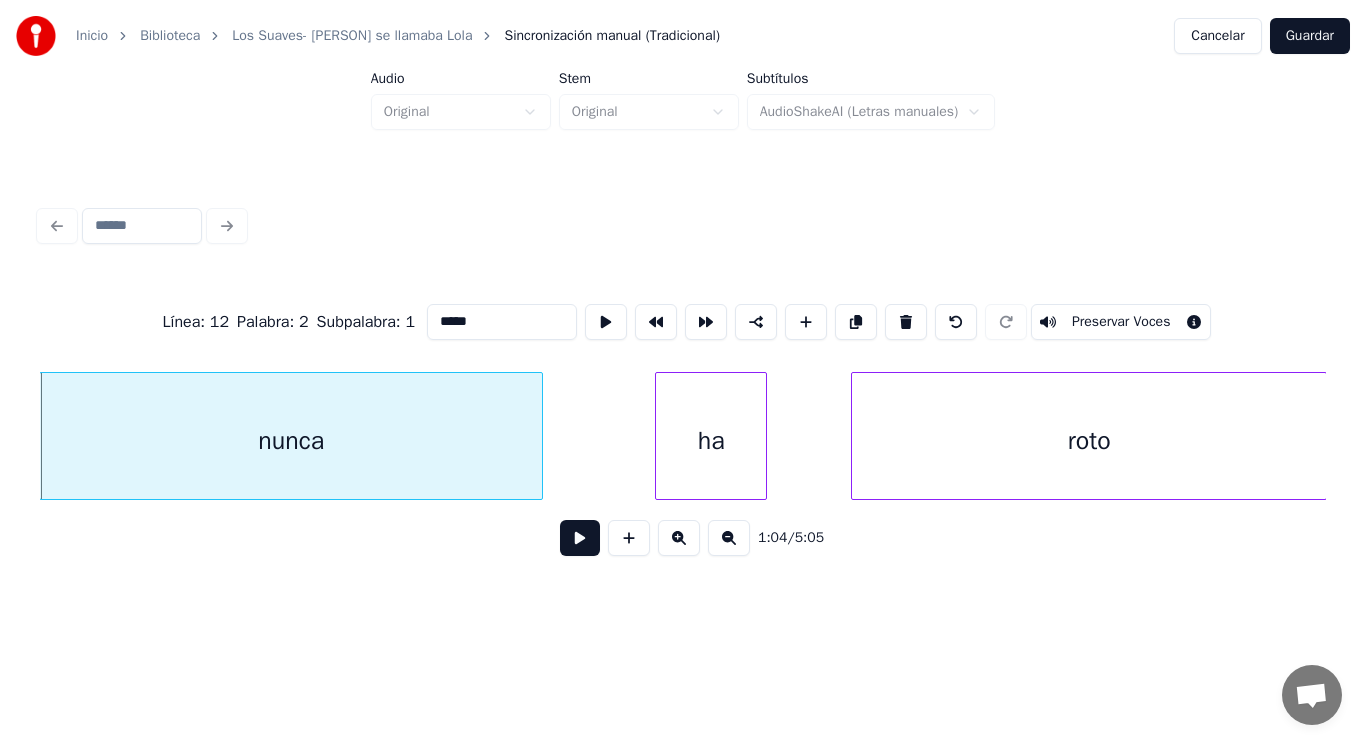 click at bounding box center [580, 538] 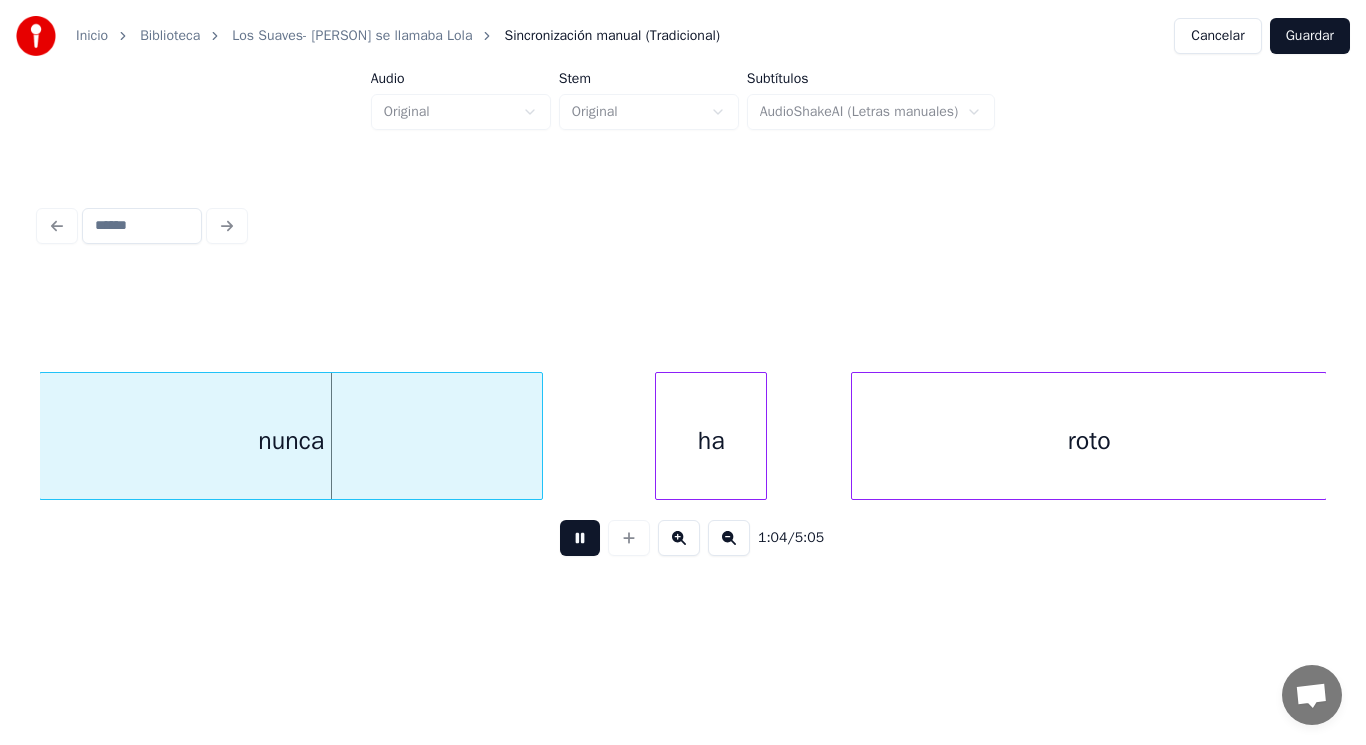 click at bounding box center (580, 538) 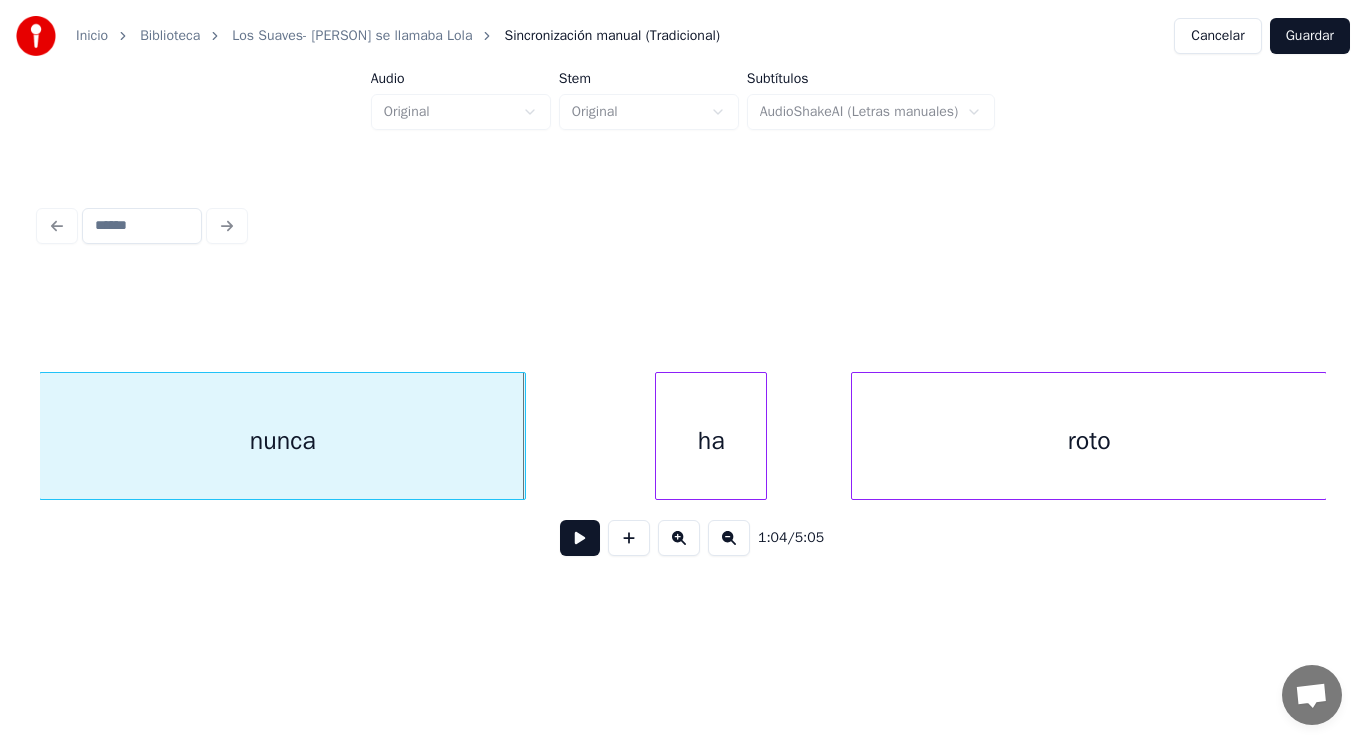 click at bounding box center (522, 436) 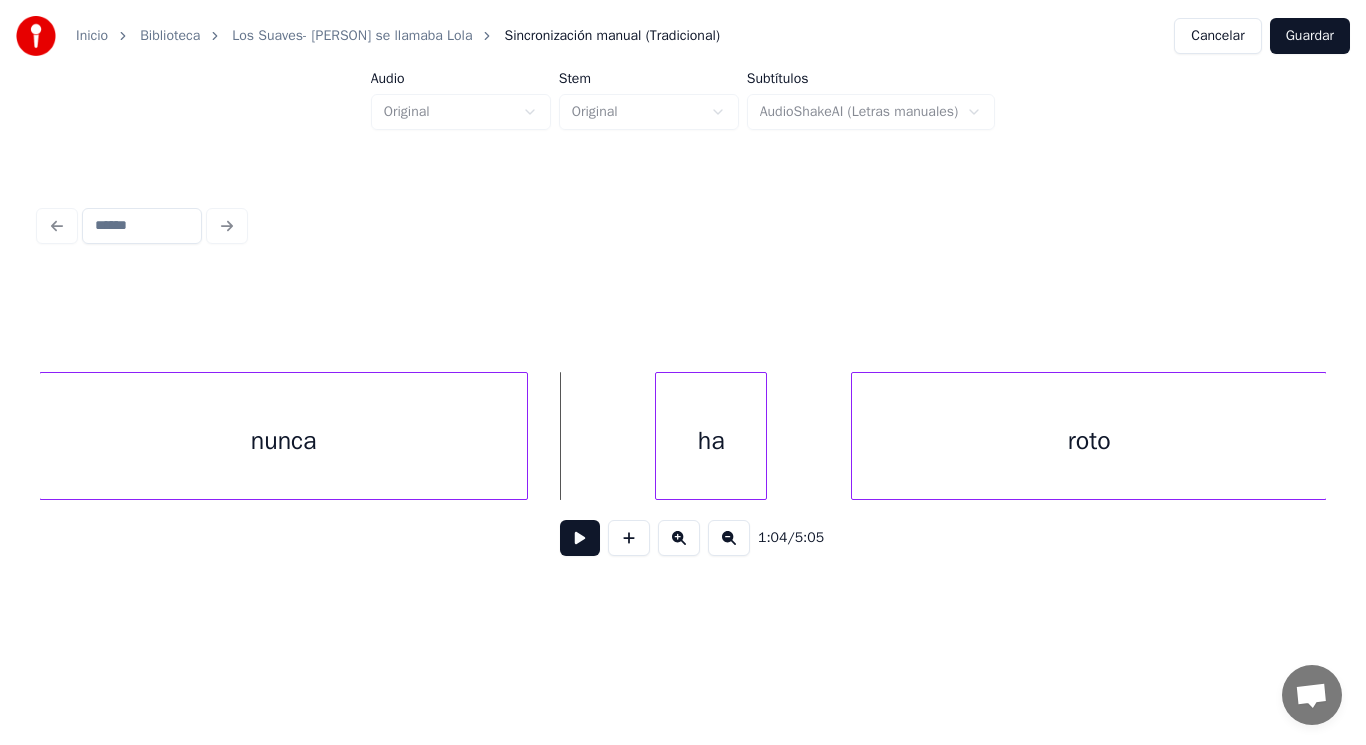 click at bounding box center (580, 538) 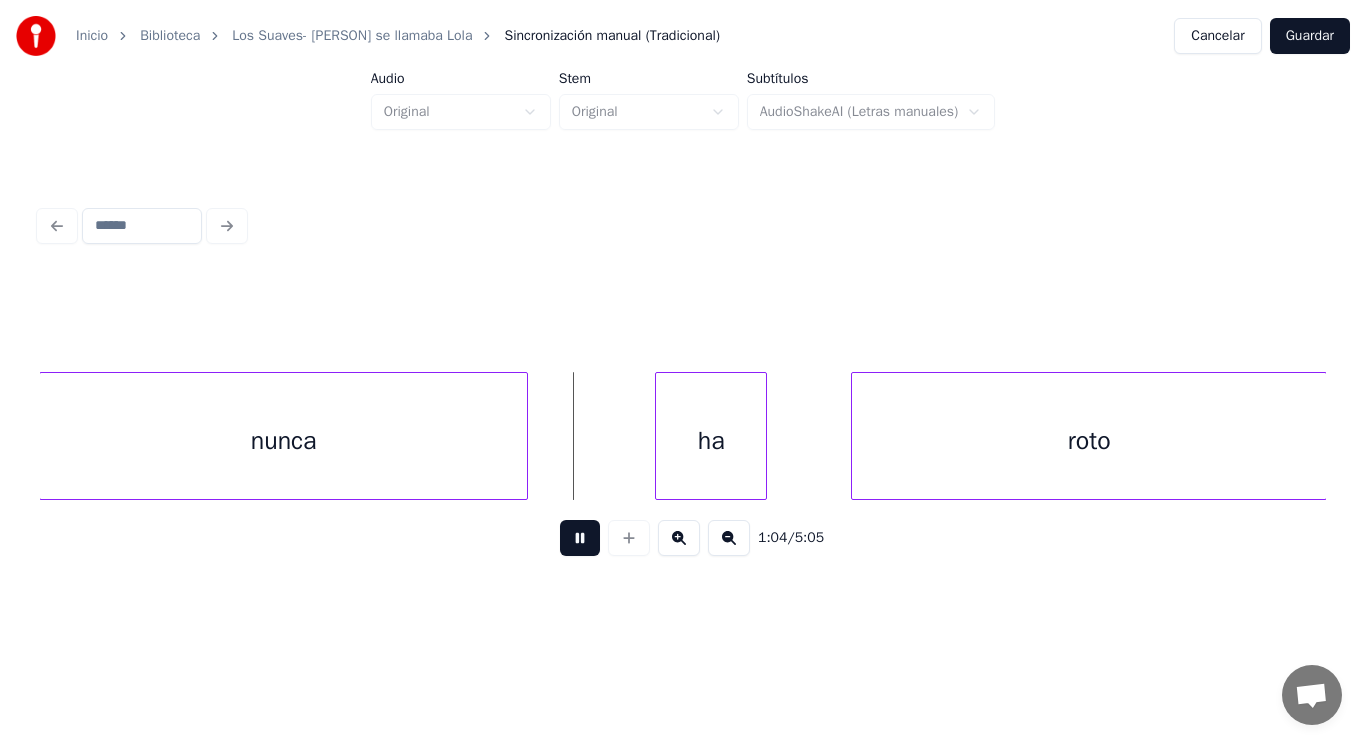 click at bounding box center [580, 538] 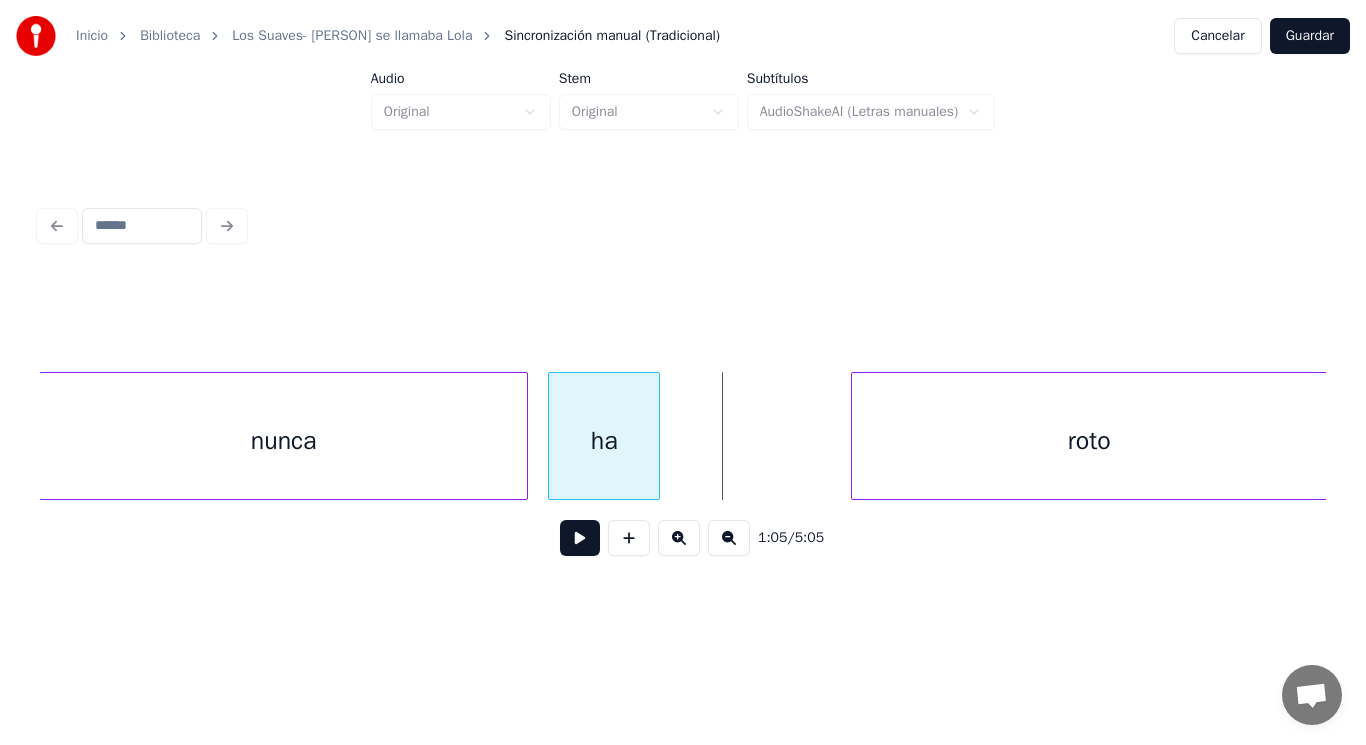 click on "ha" at bounding box center (604, 441) 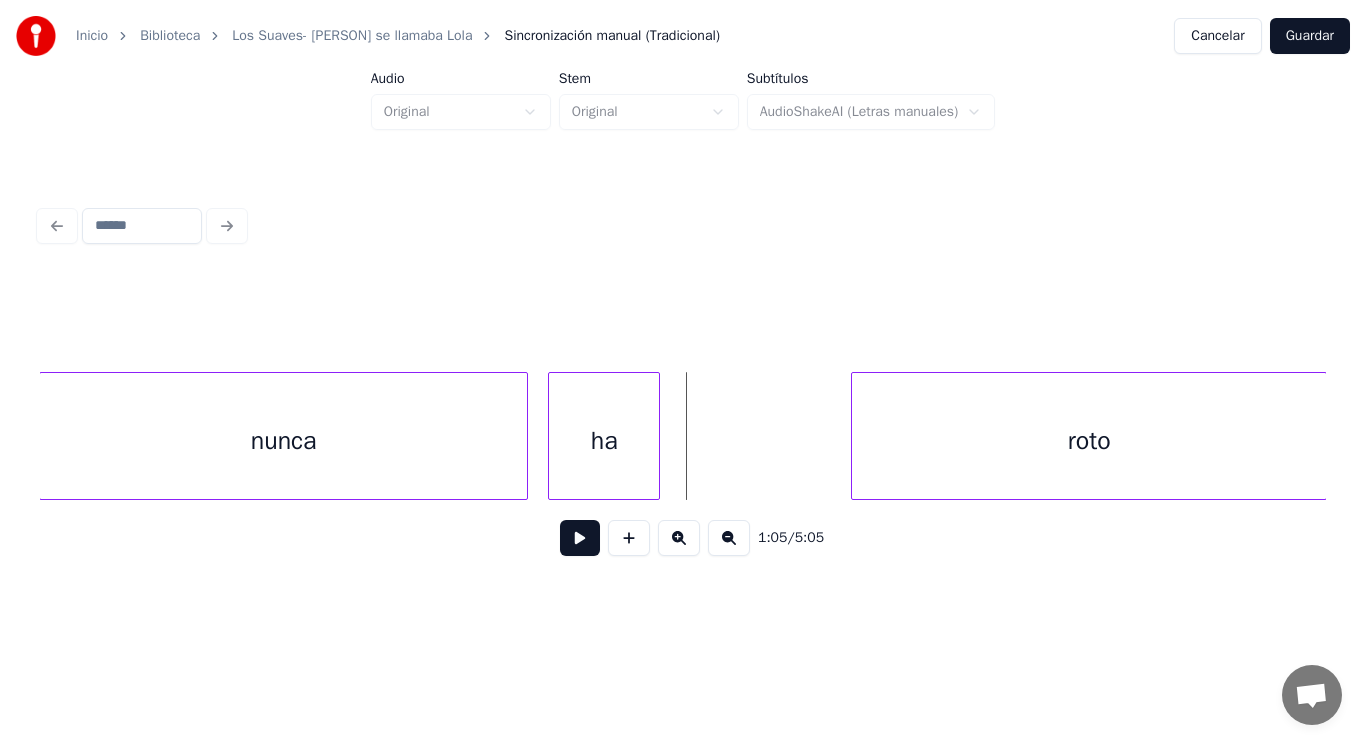 click at bounding box center [580, 538] 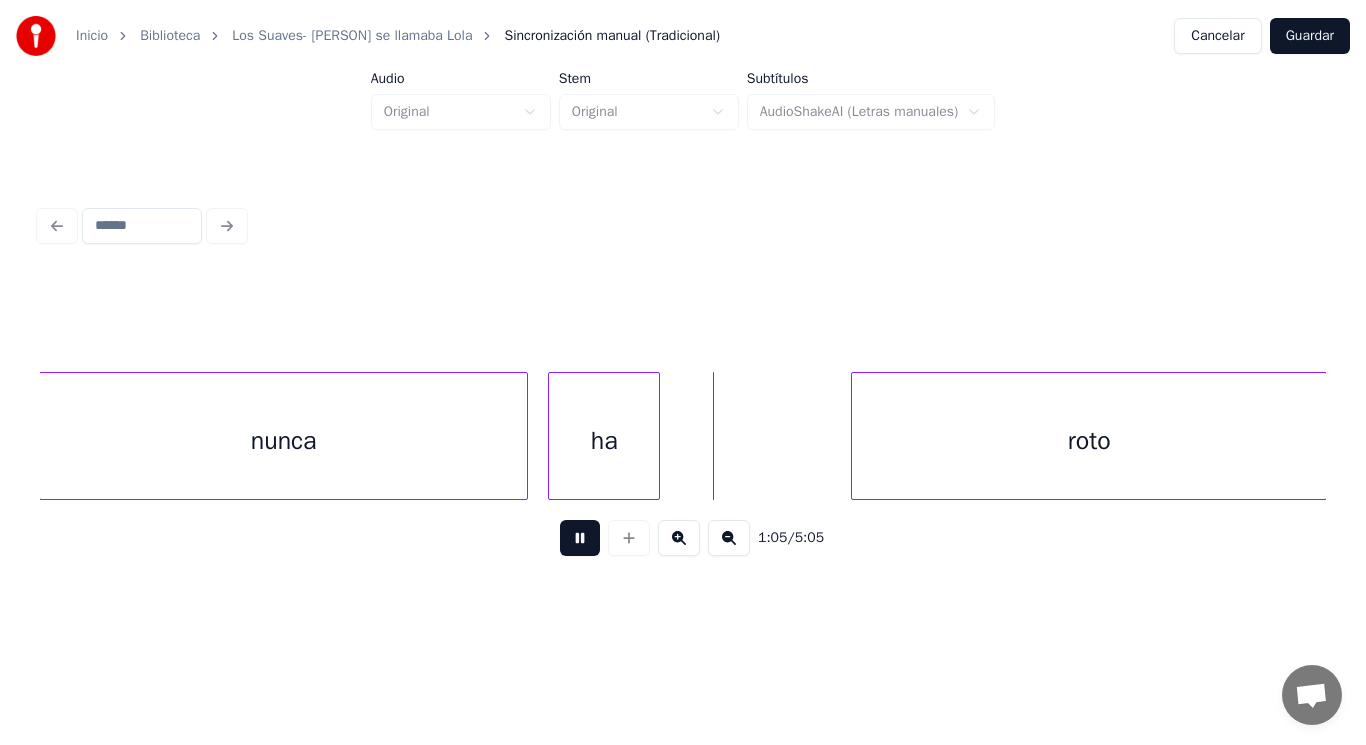 click at bounding box center (580, 538) 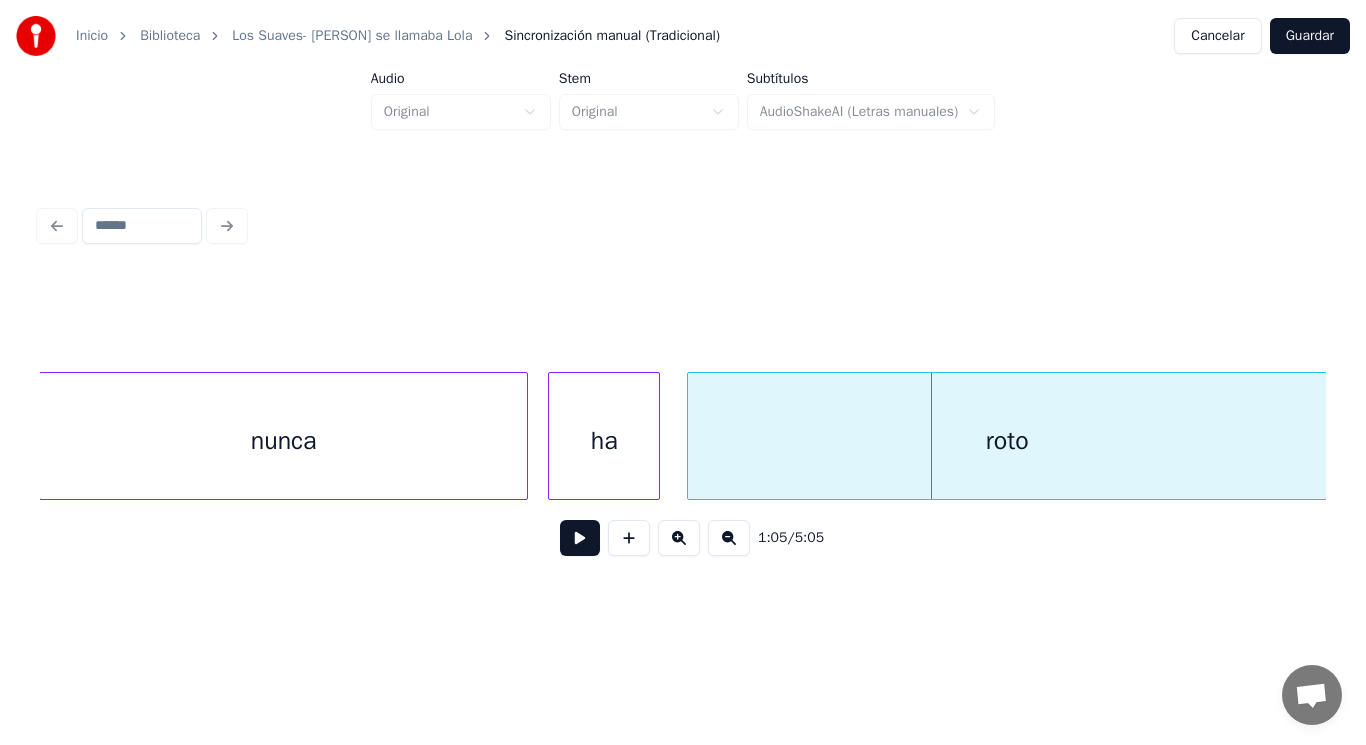 click at bounding box center [691, 436] 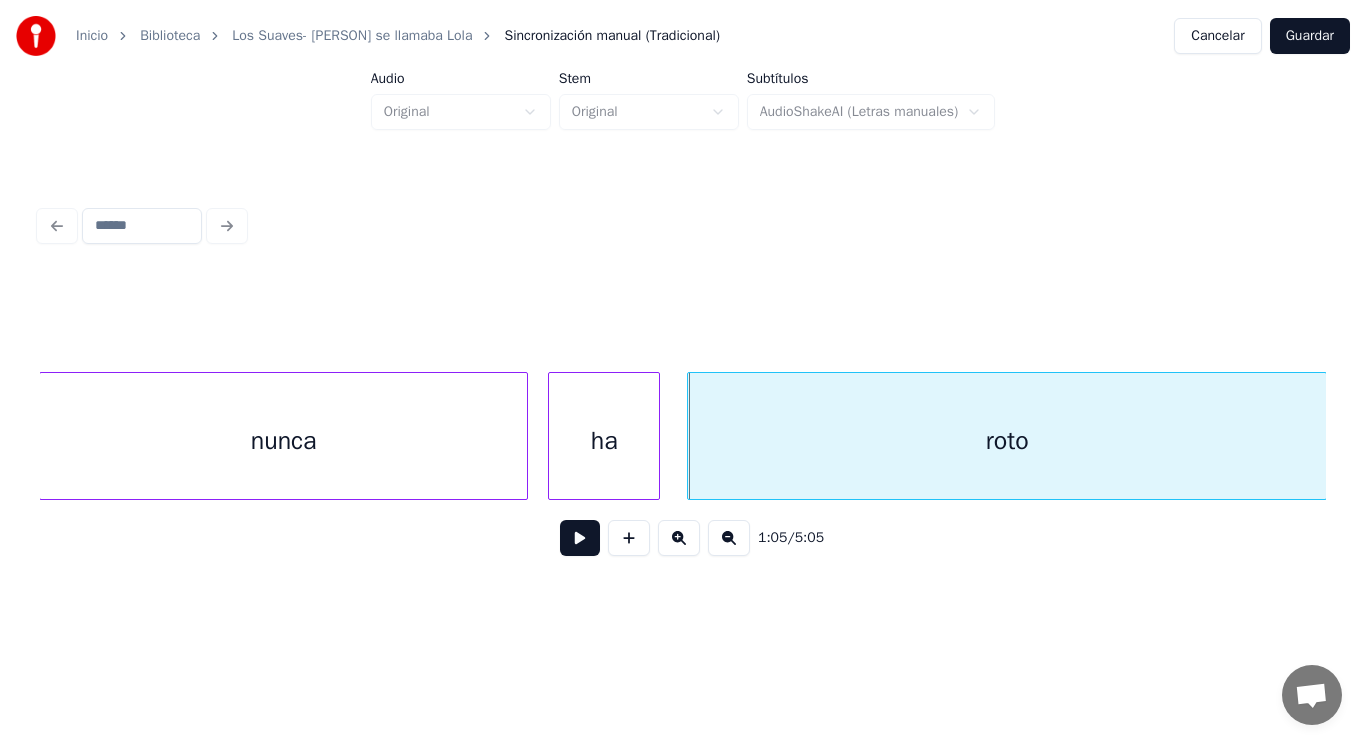 click on "nunca" at bounding box center [283, 441] 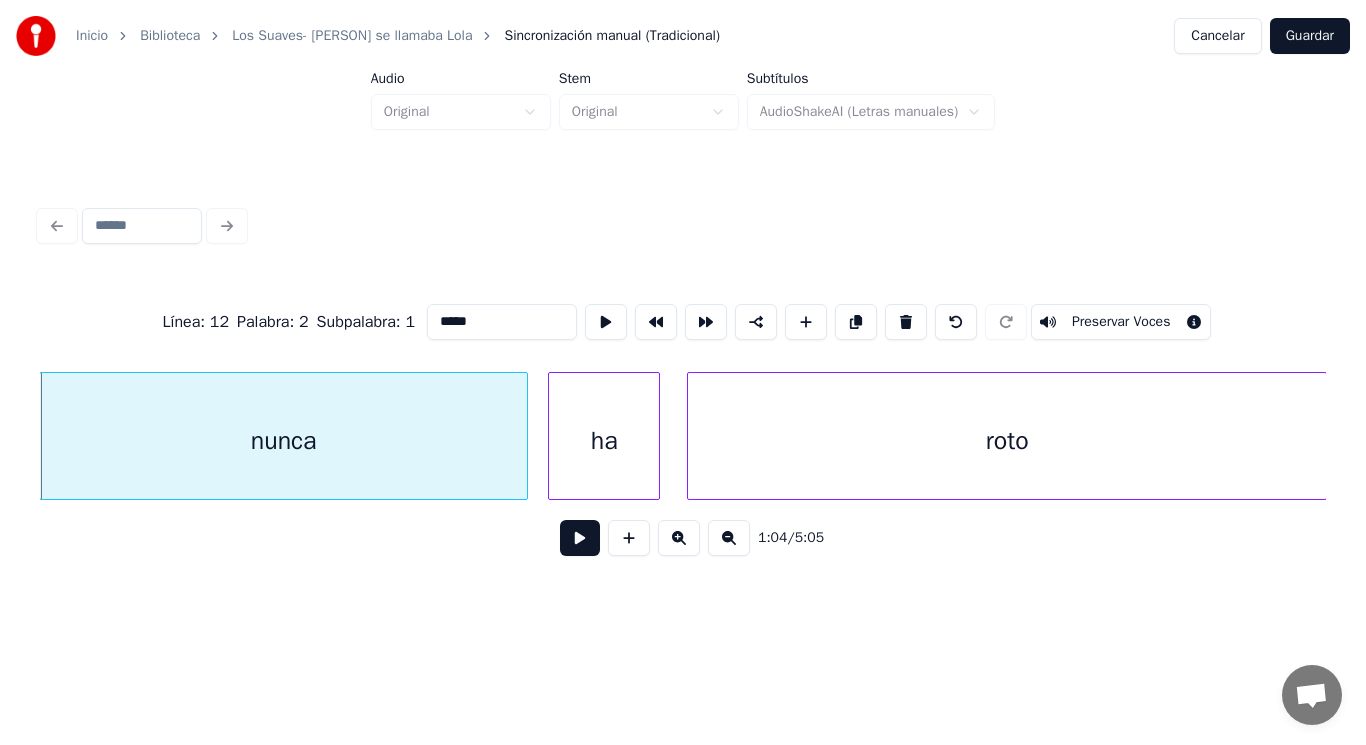 click at bounding box center [580, 538] 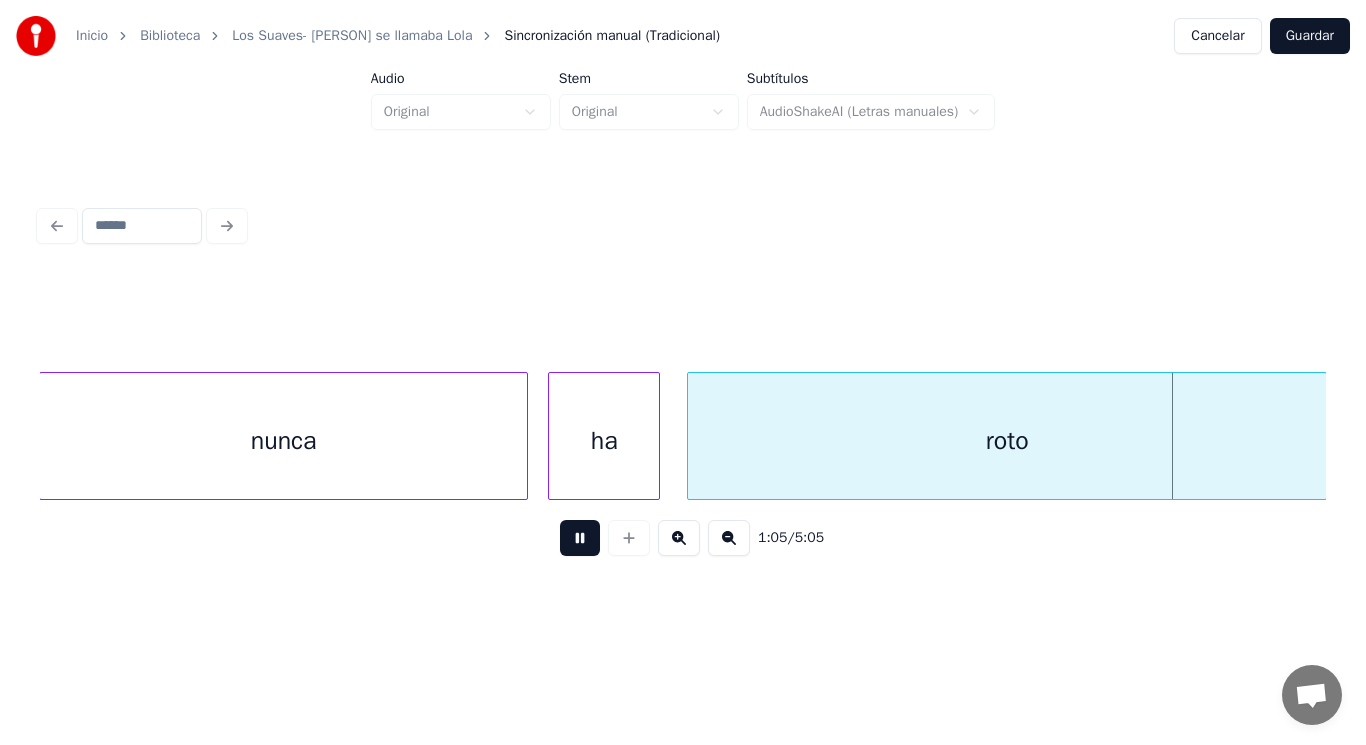 scroll, scrollTop: 0, scrollLeft: 91758, axis: horizontal 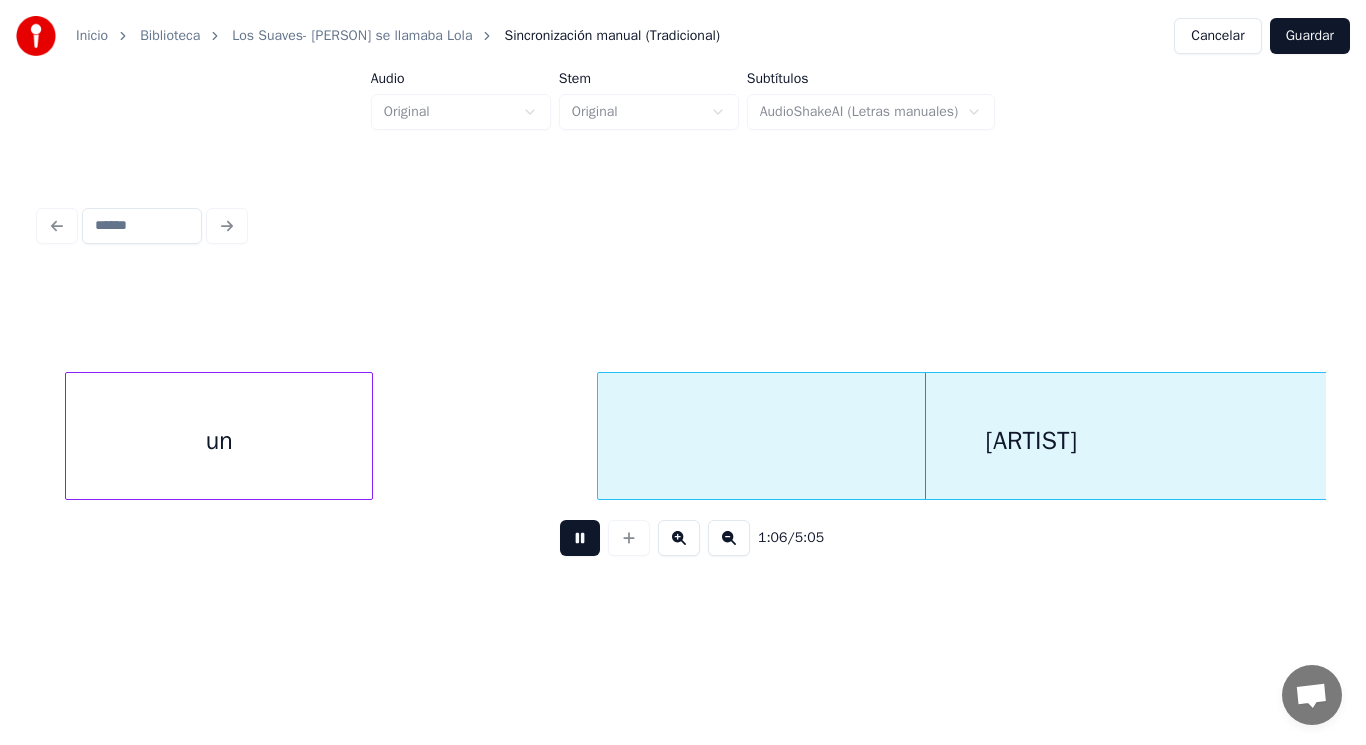 click at bounding box center [580, 538] 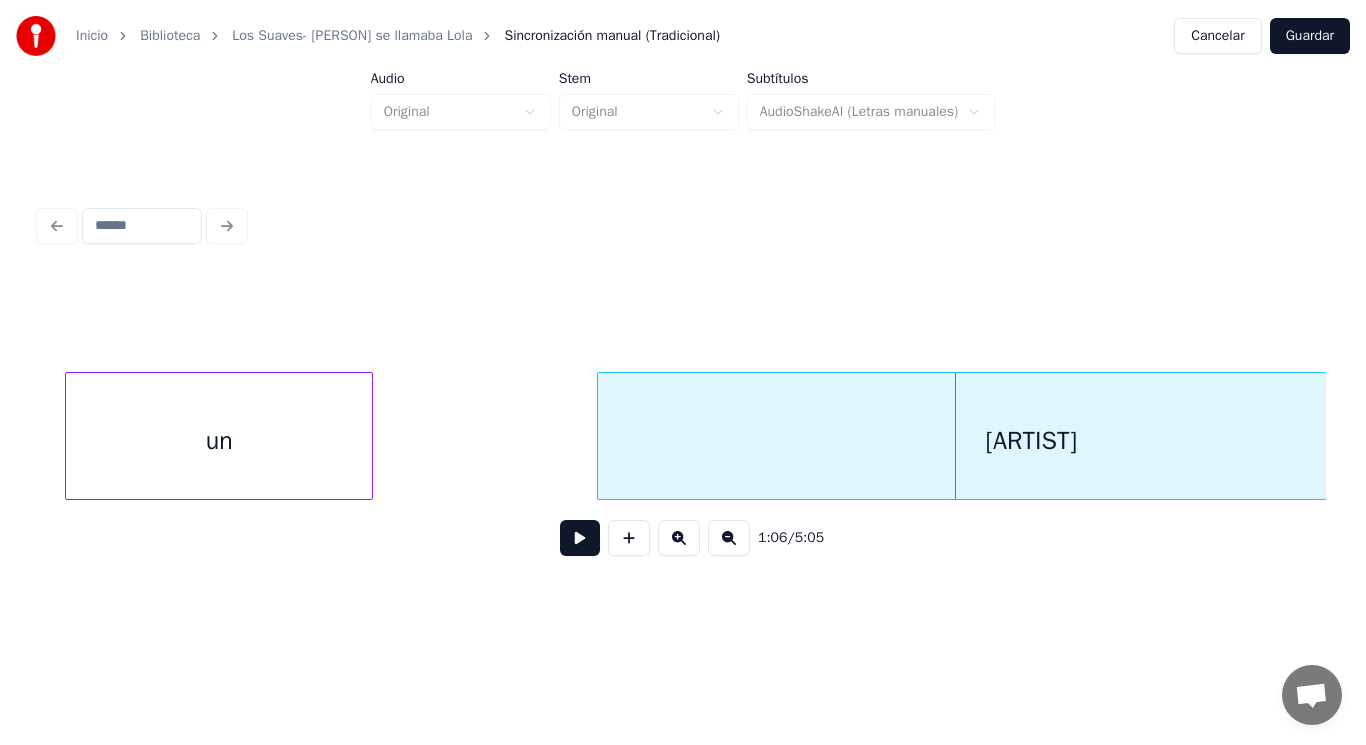 click on "un" at bounding box center (219, 441) 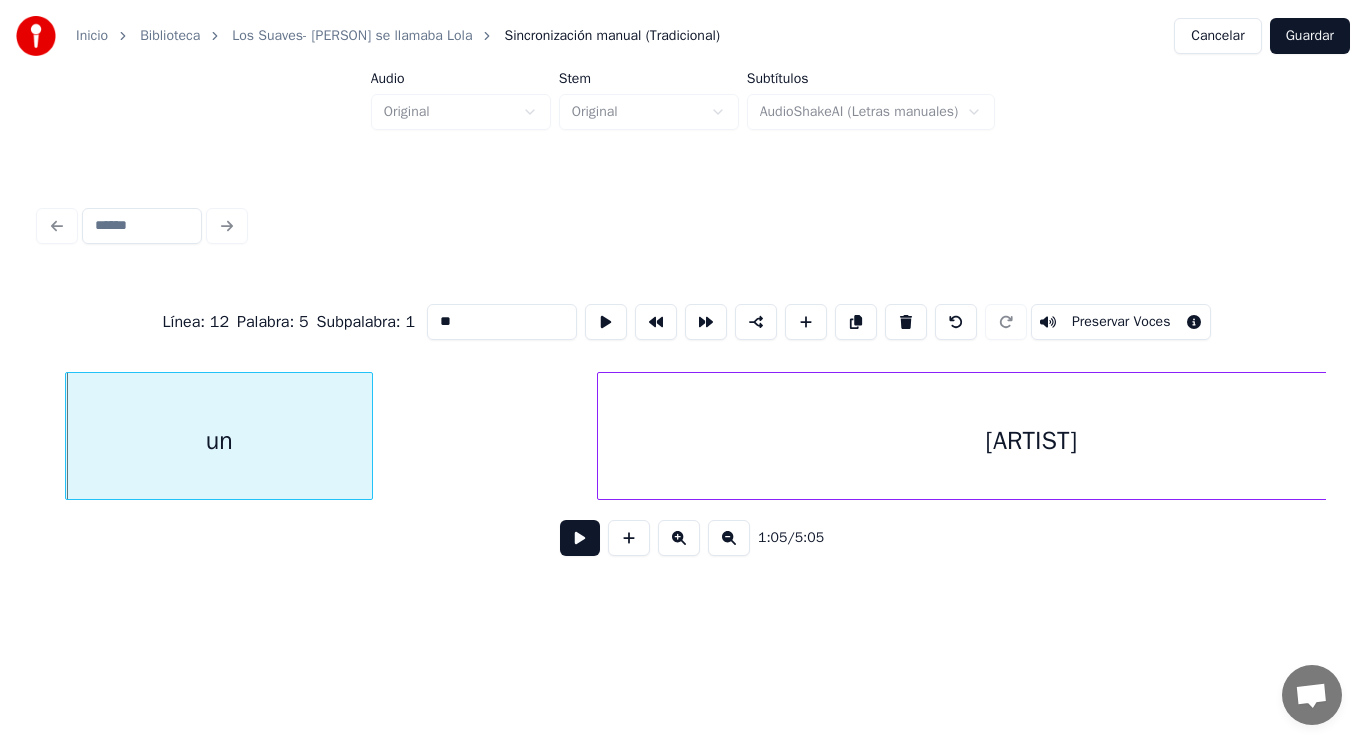 click at bounding box center [580, 538] 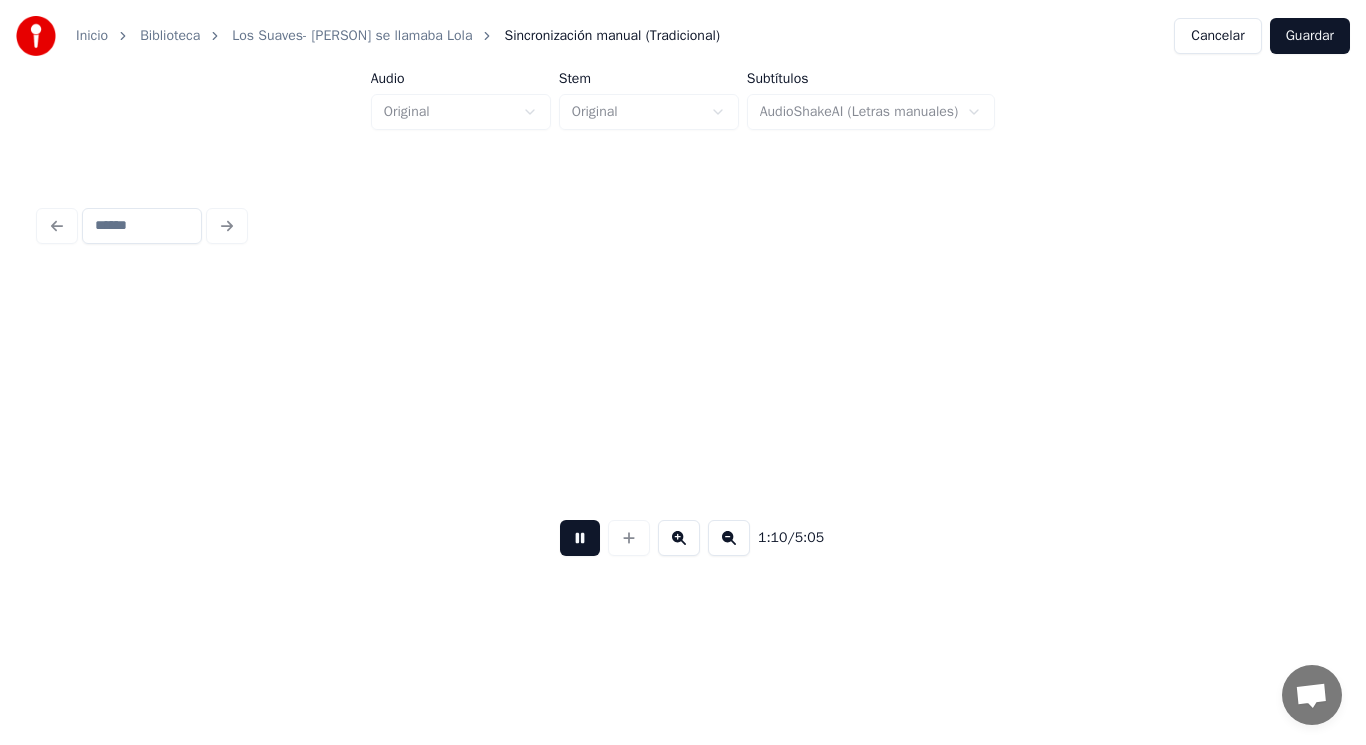scroll, scrollTop: 0, scrollLeft: 98264, axis: horizontal 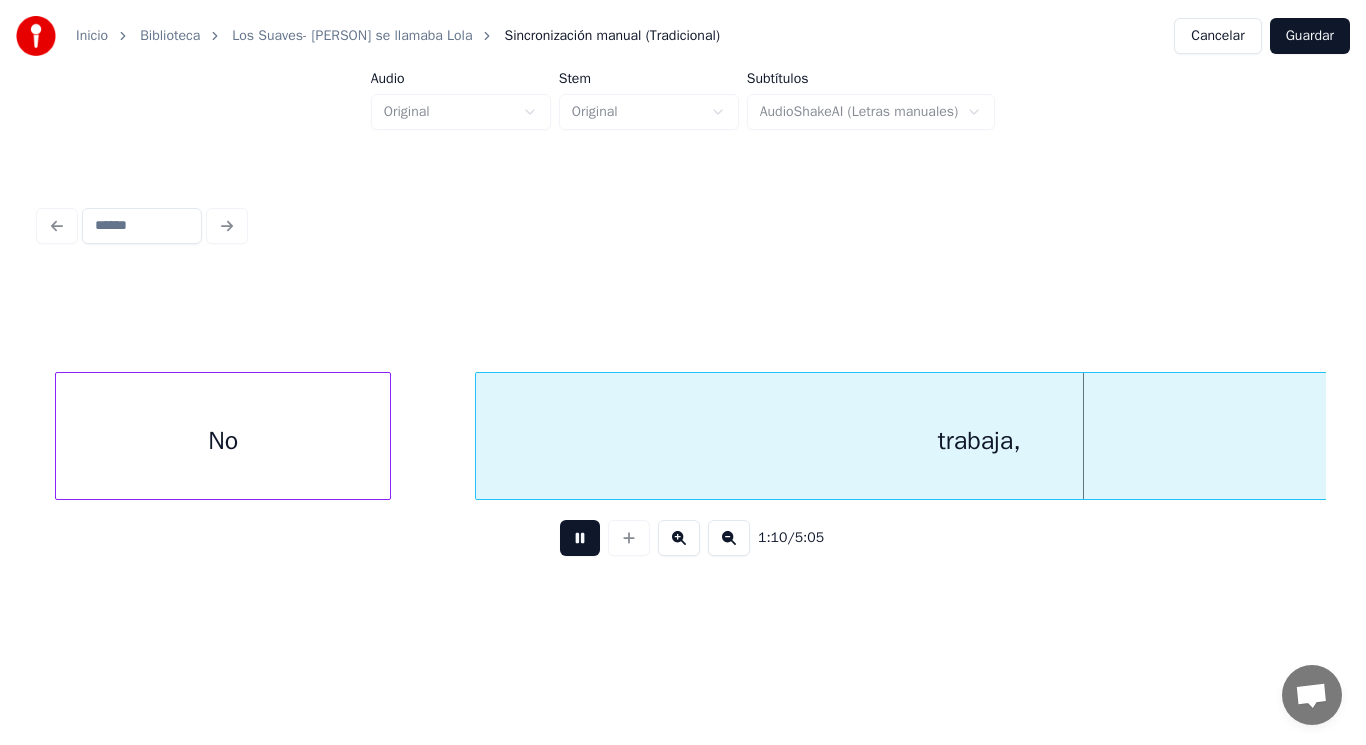 click at bounding box center [580, 538] 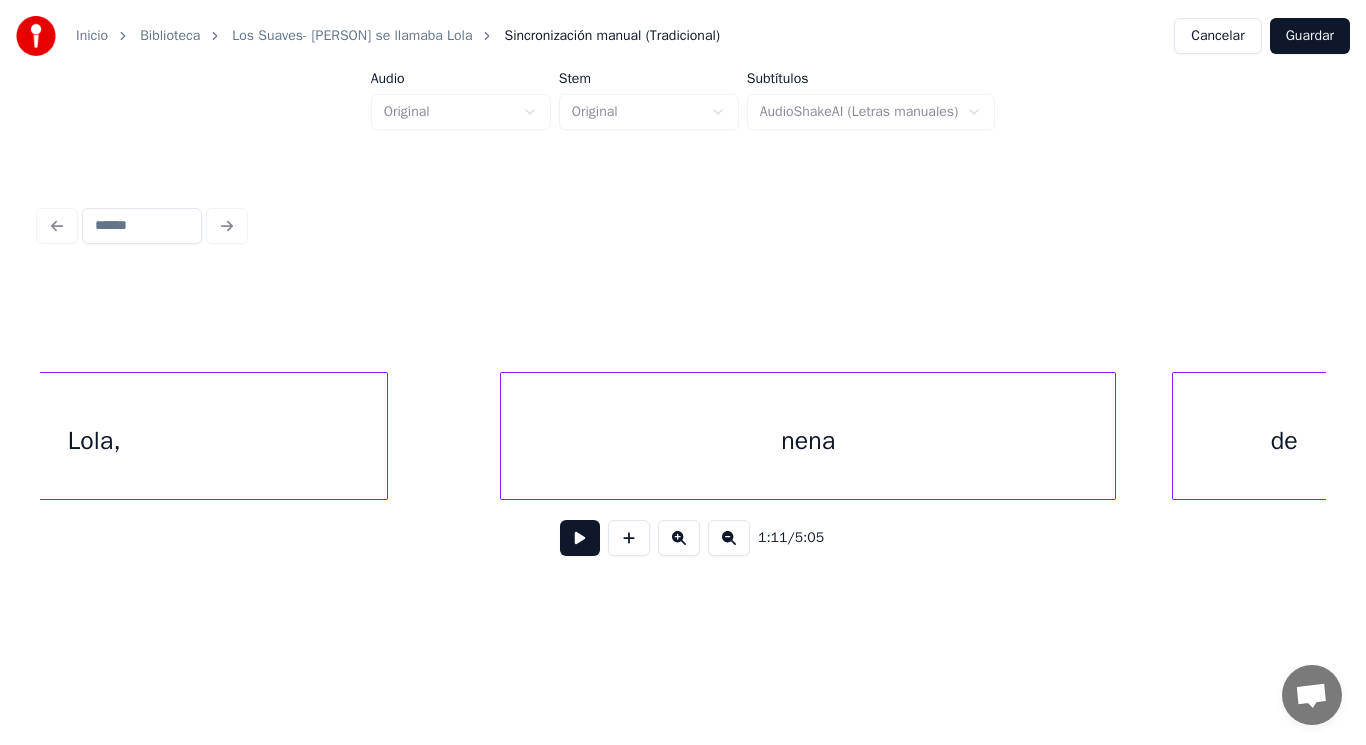 scroll, scrollTop: 0, scrollLeft: 94664, axis: horizontal 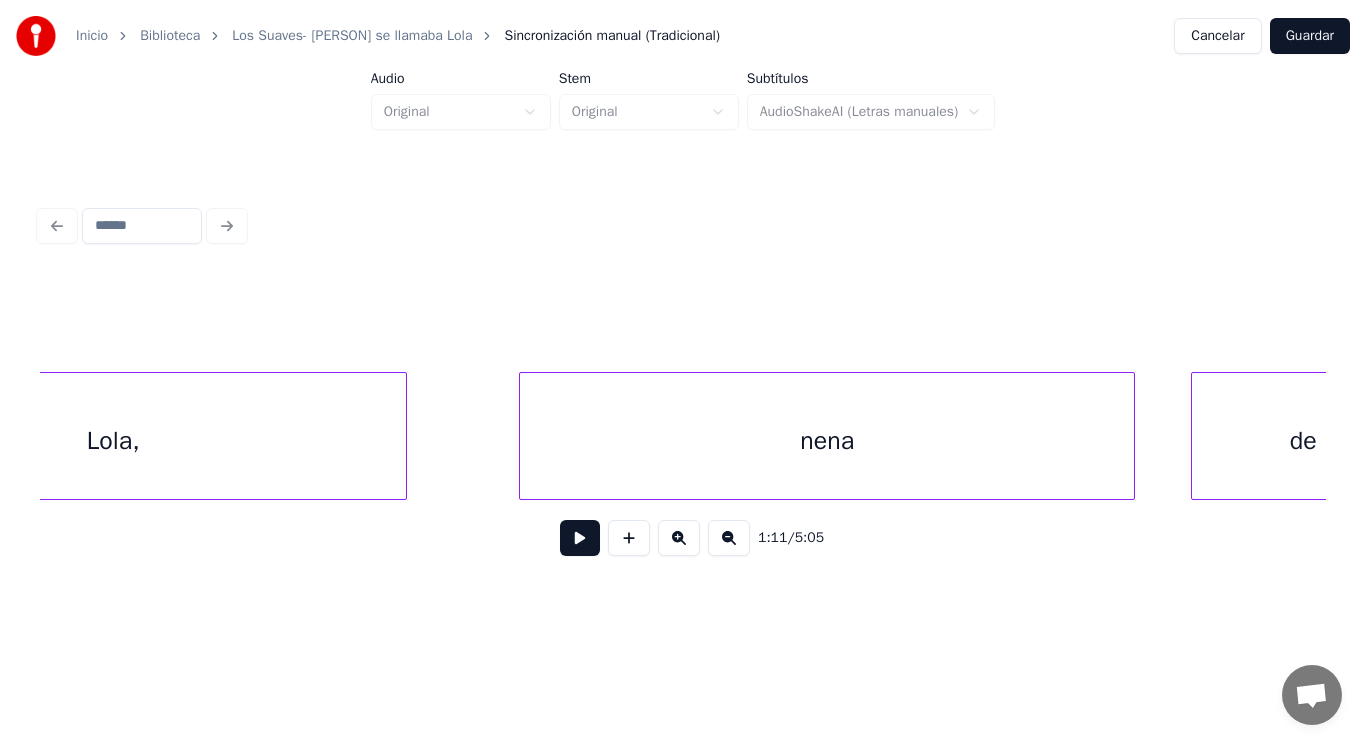 click on "Lola," at bounding box center [113, 441] 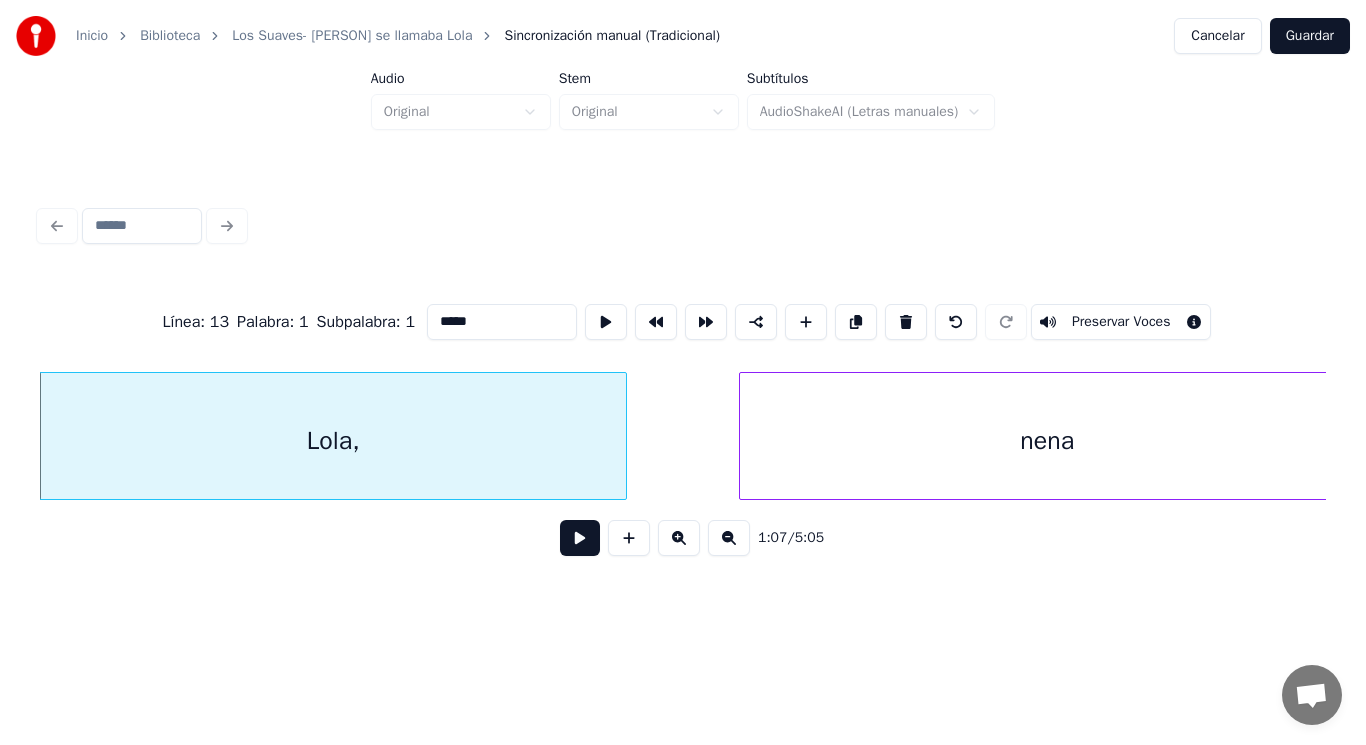click at bounding box center (580, 538) 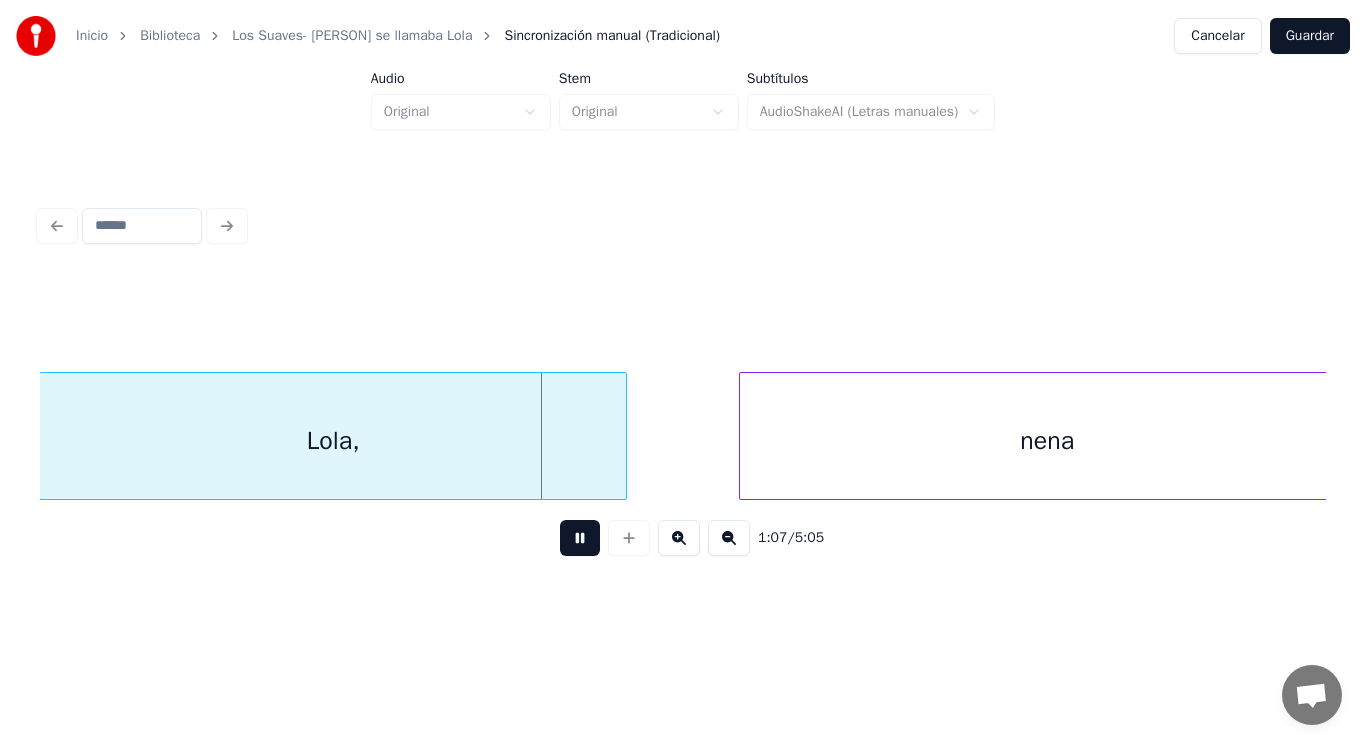 click at bounding box center (580, 538) 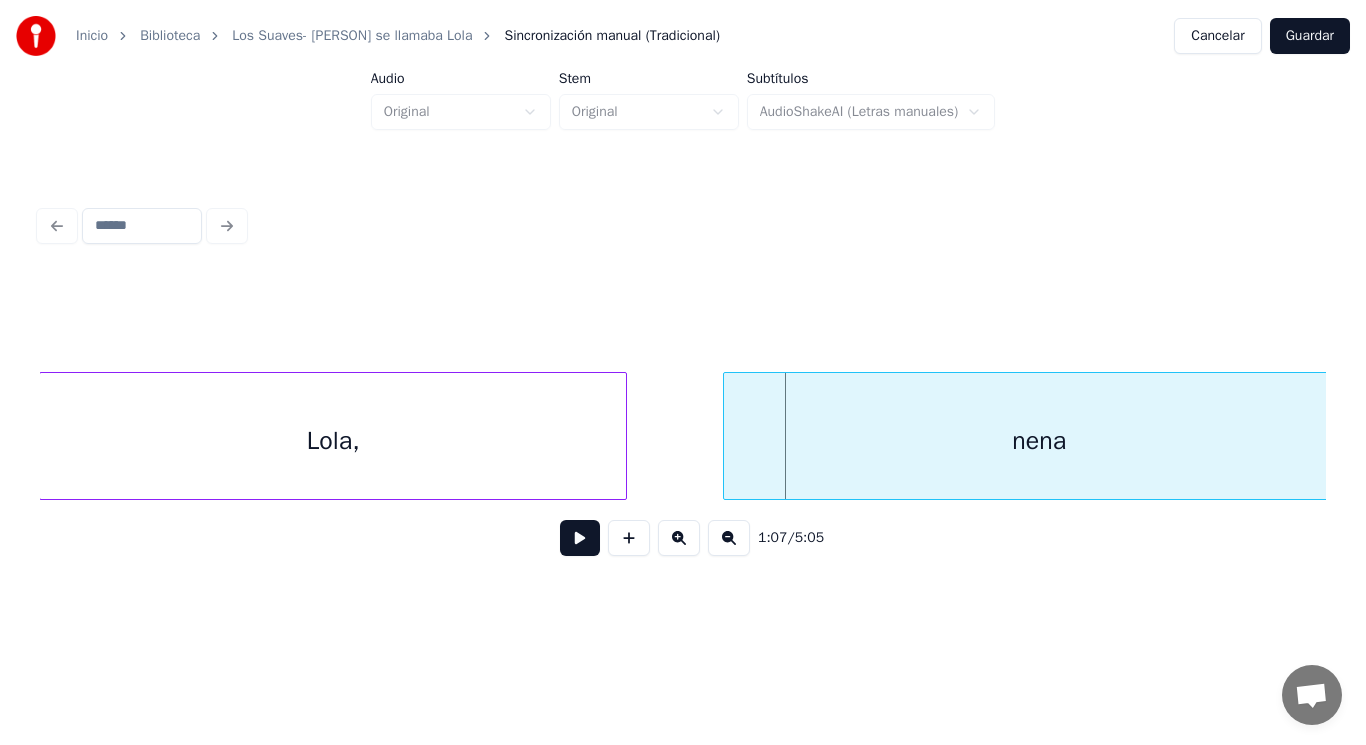 click at bounding box center (727, 436) 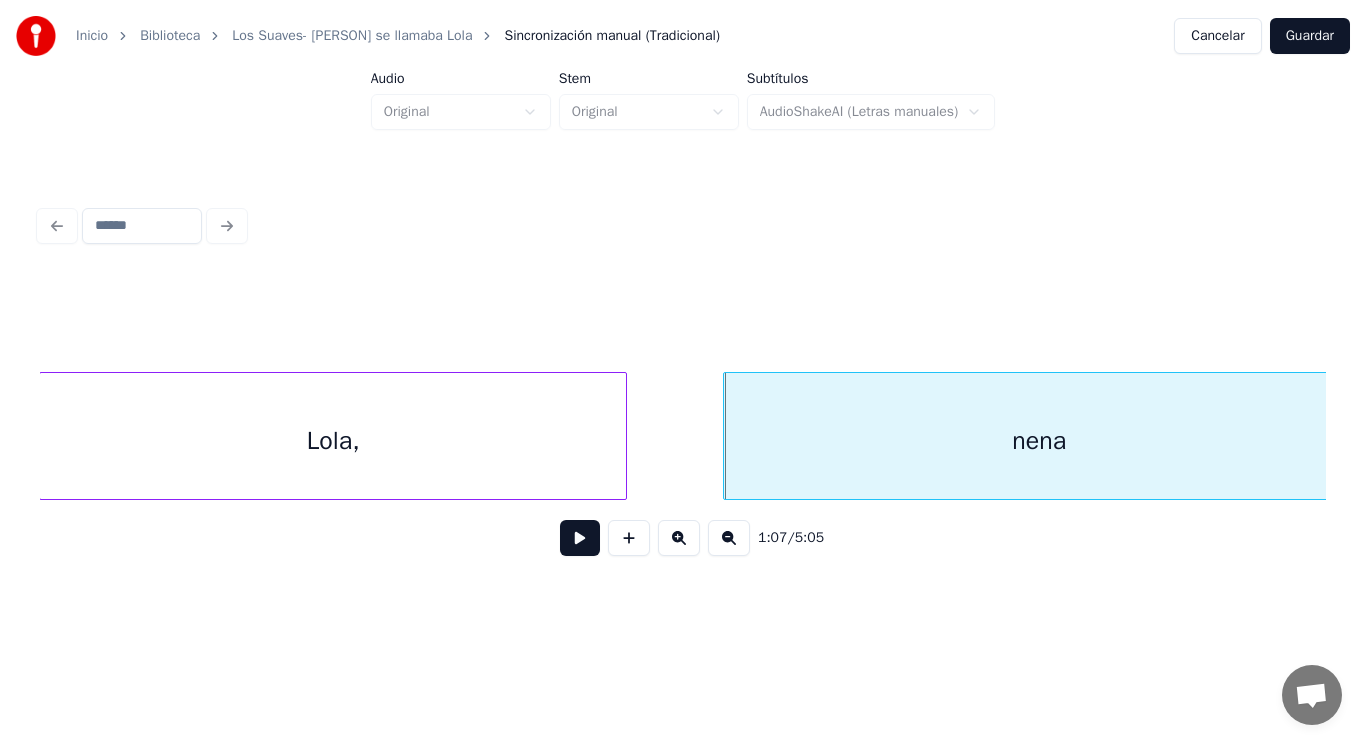 click at bounding box center [580, 538] 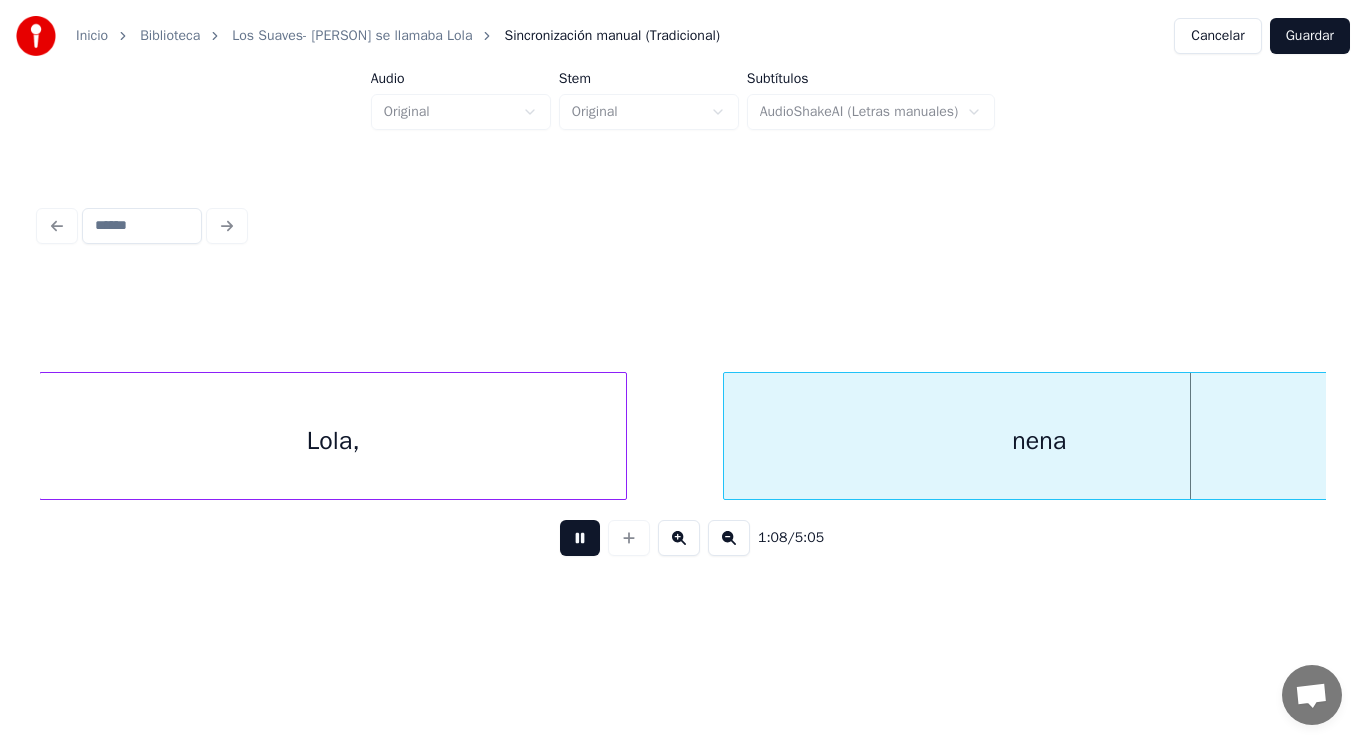 scroll, scrollTop: 0, scrollLeft: 95752, axis: horizontal 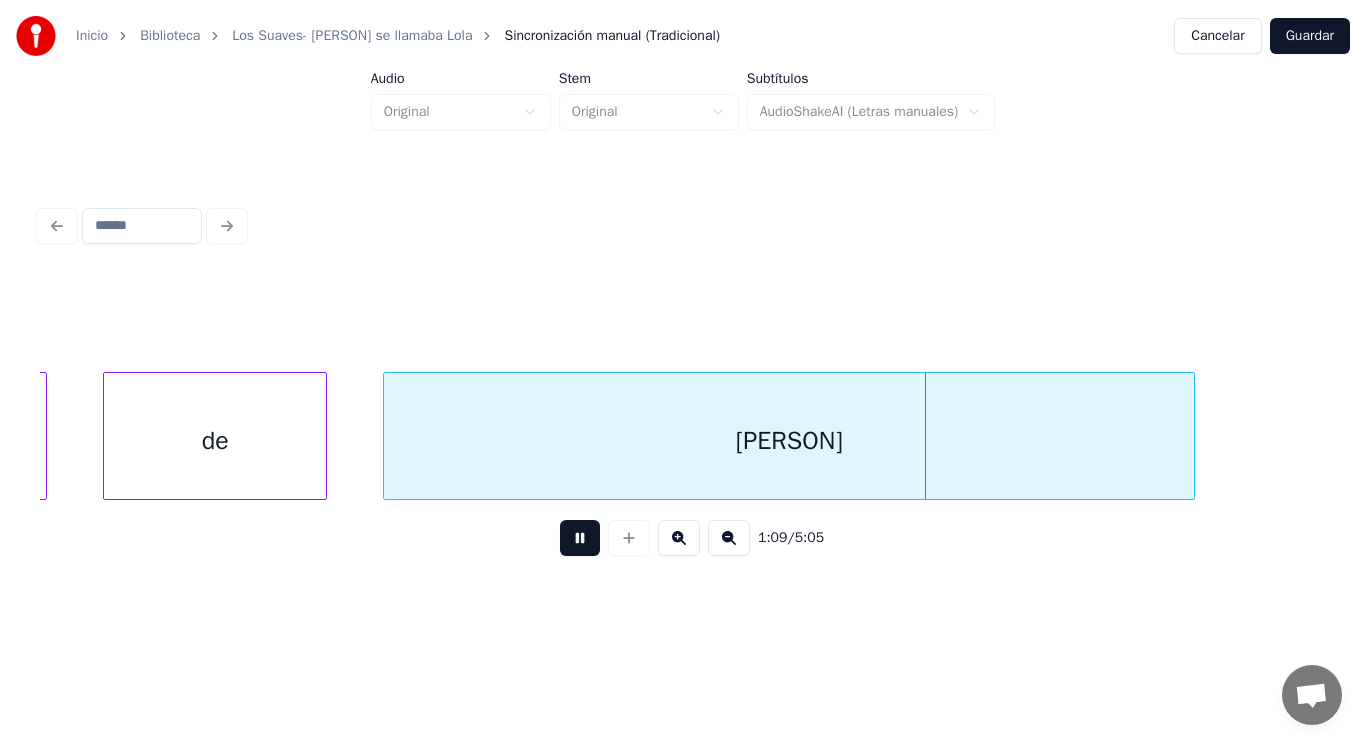 click at bounding box center (580, 538) 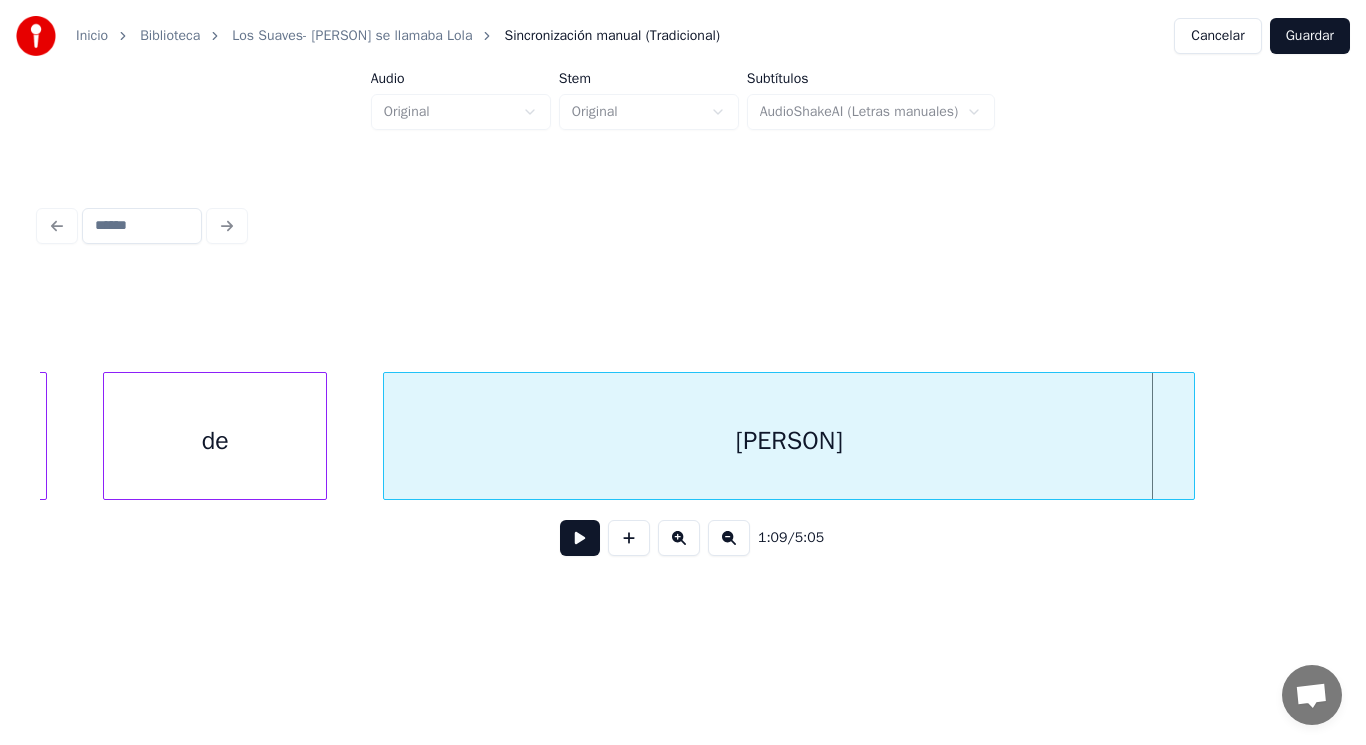 click at bounding box center (580, 538) 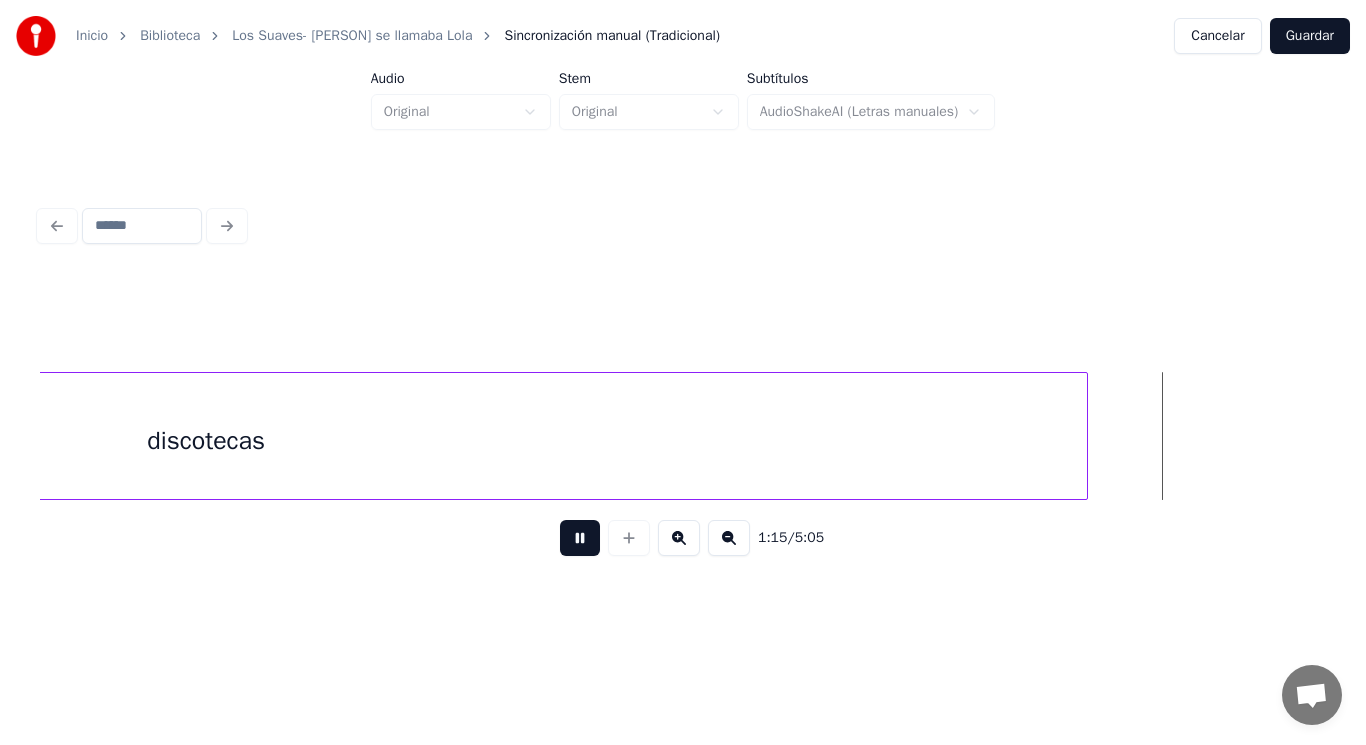 scroll, scrollTop: 0, scrollLeft: 106182, axis: horizontal 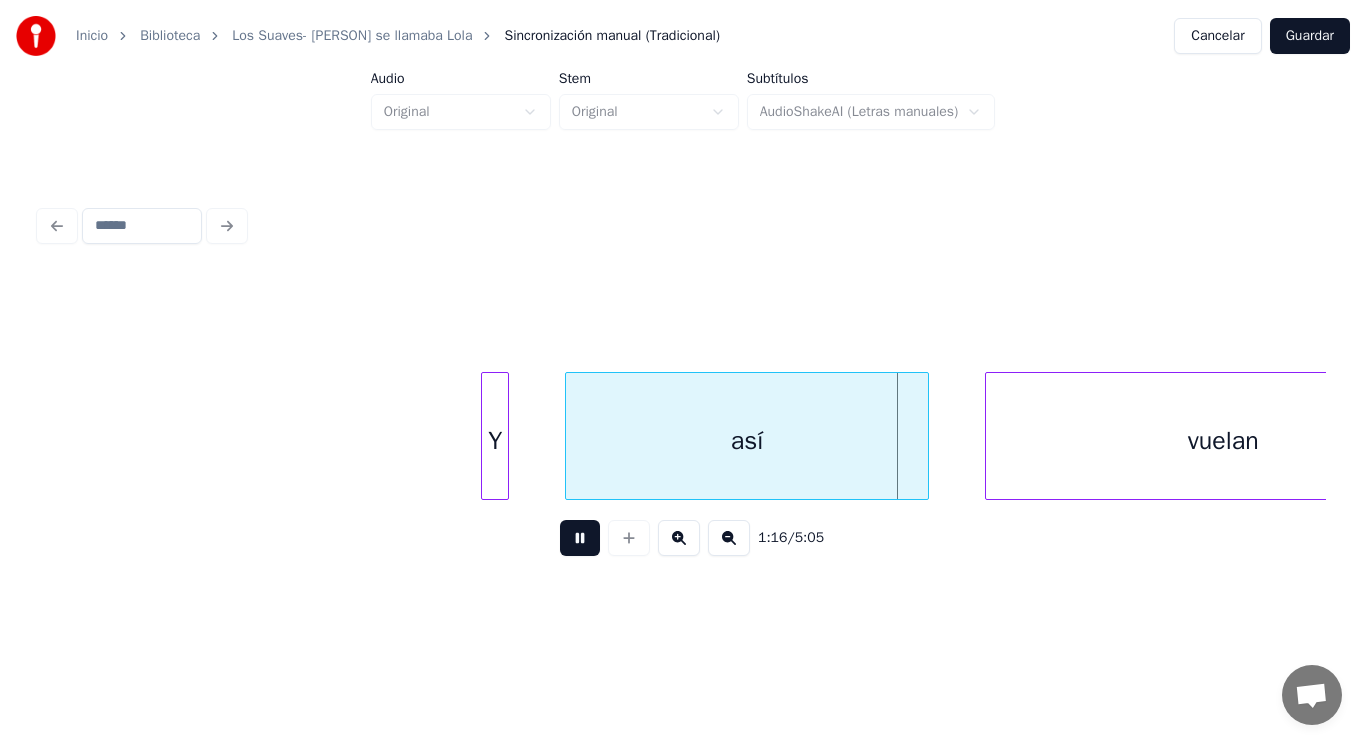 click at bounding box center (580, 538) 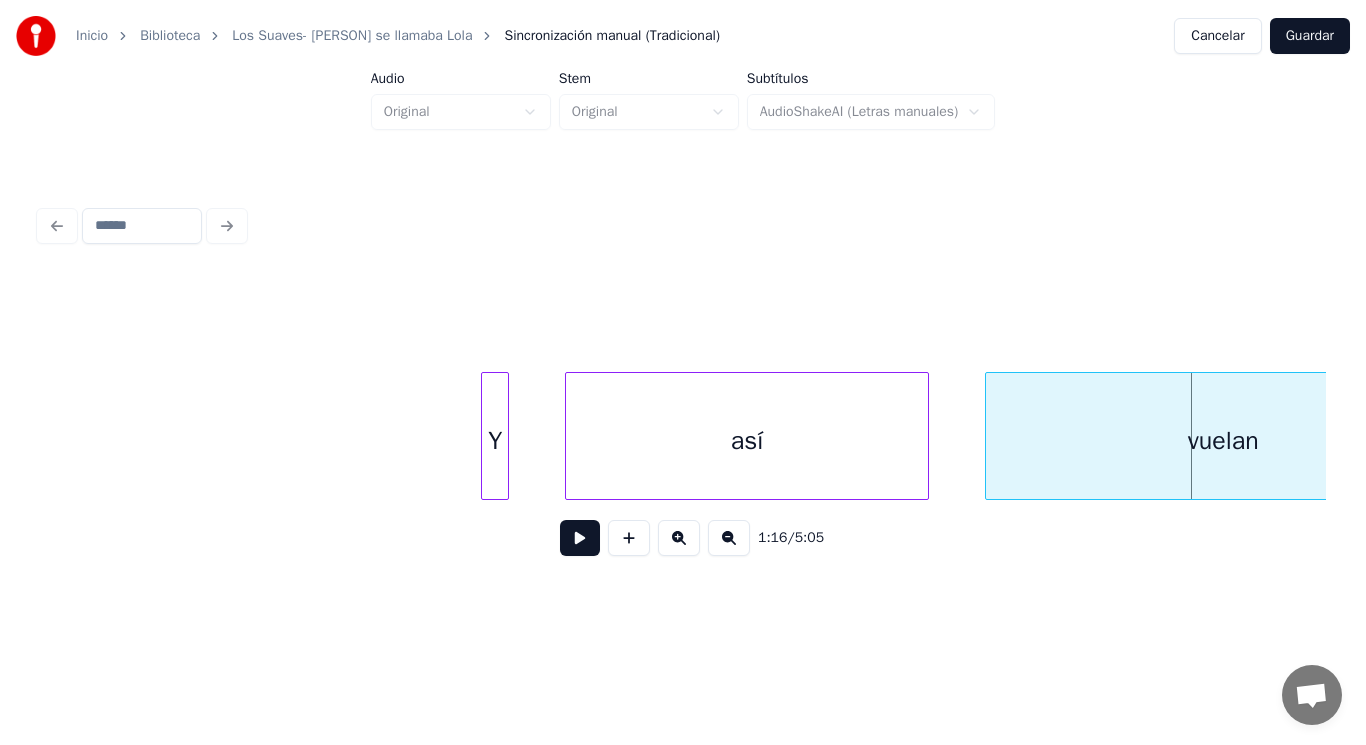 click on "Y así vuelan" at bounding box center (107371, 436) 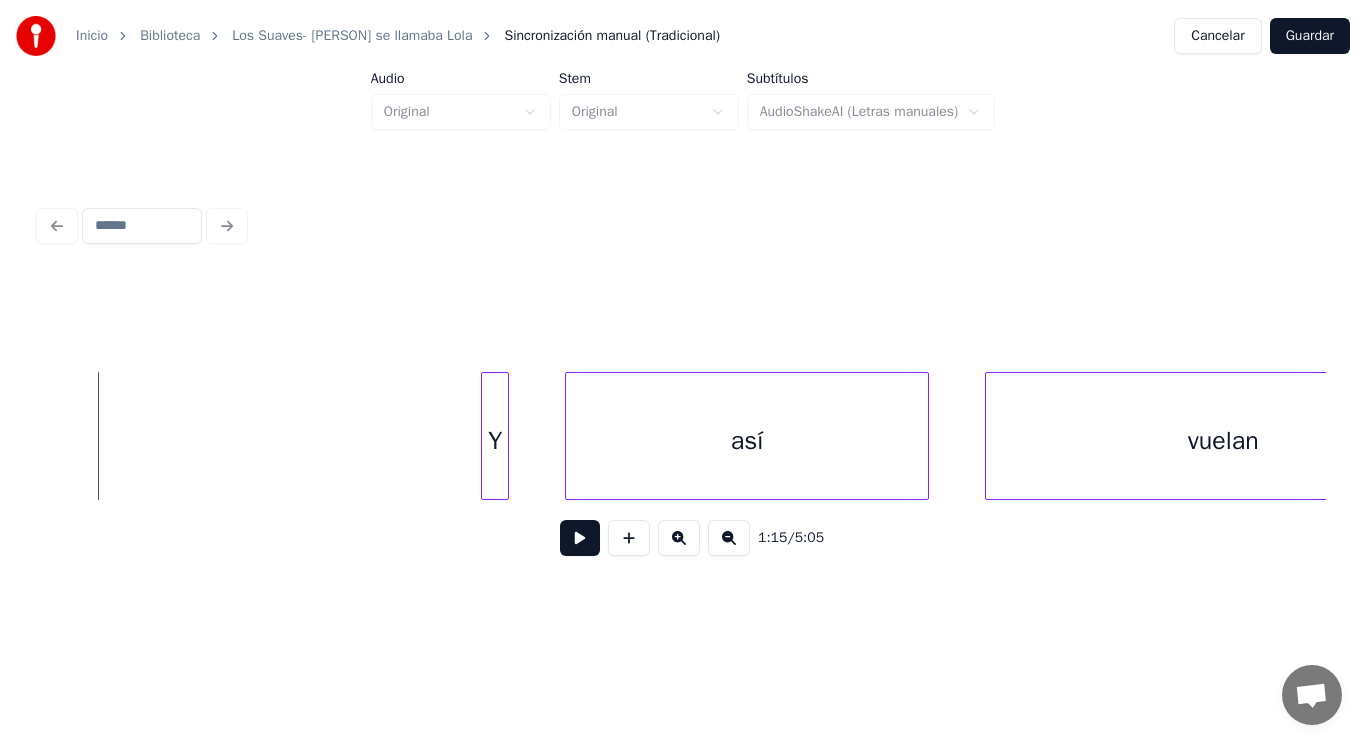 click at bounding box center [580, 538] 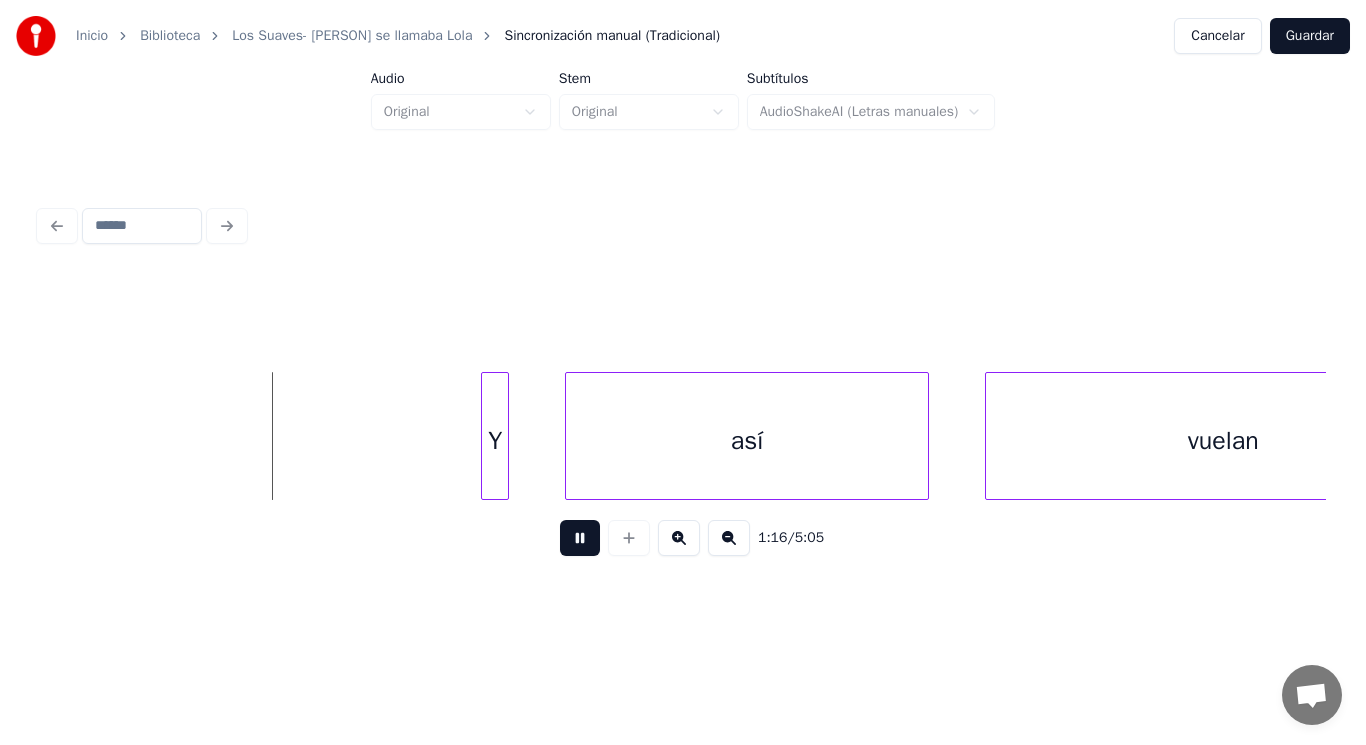 click at bounding box center (580, 538) 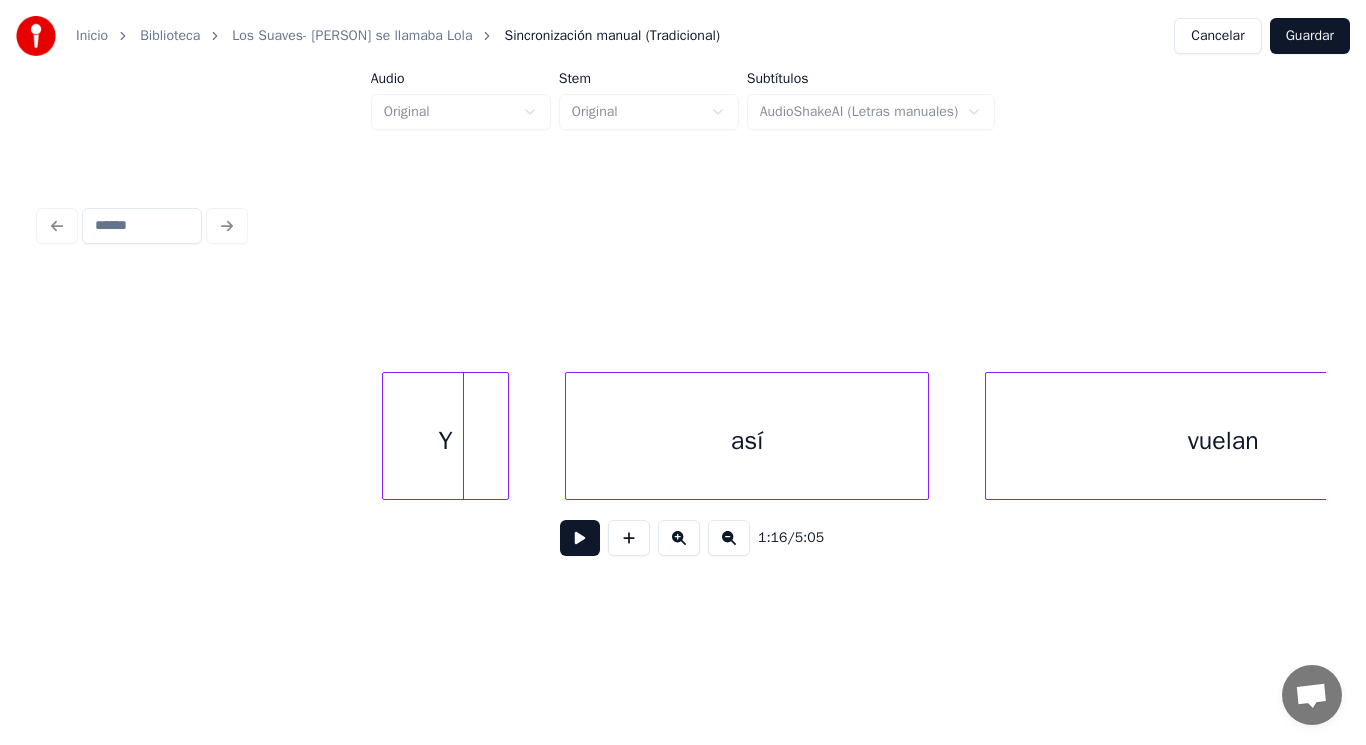 click at bounding box center (386, 436) 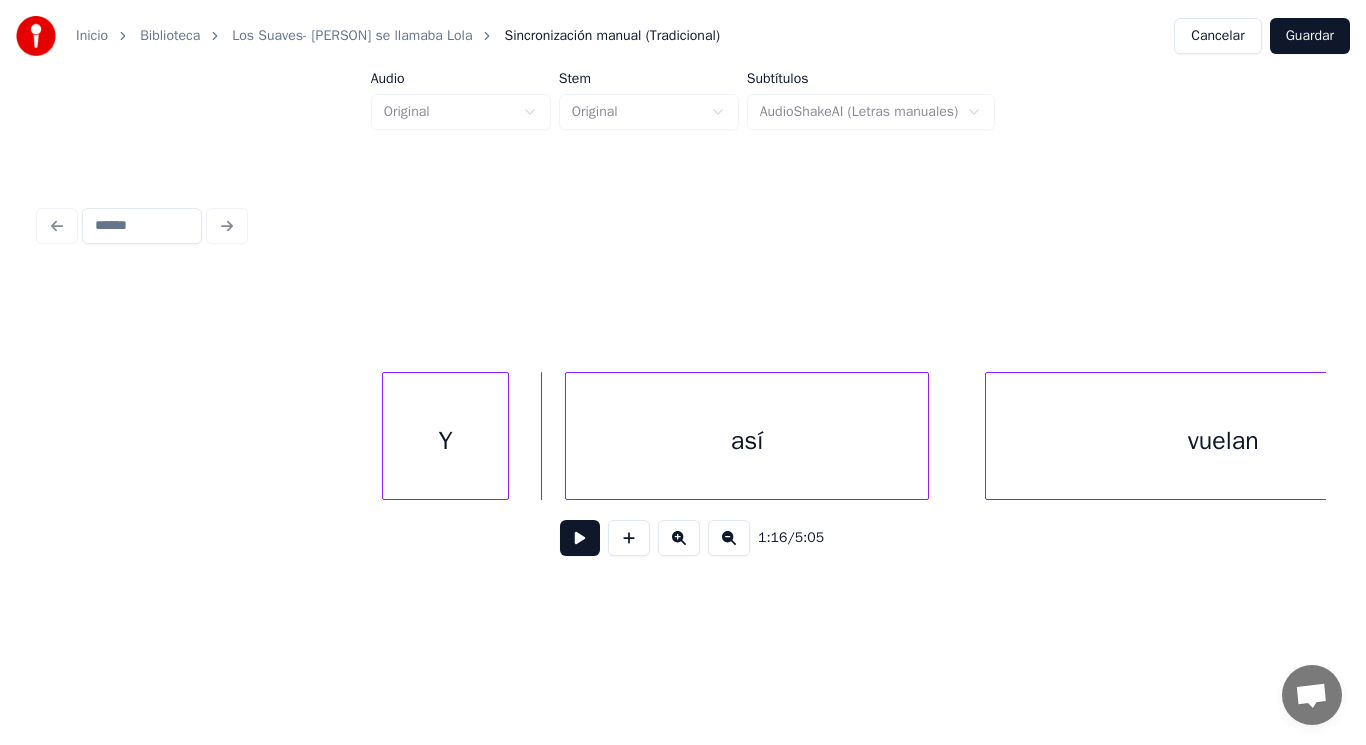 click at bounding box center (580, 538) 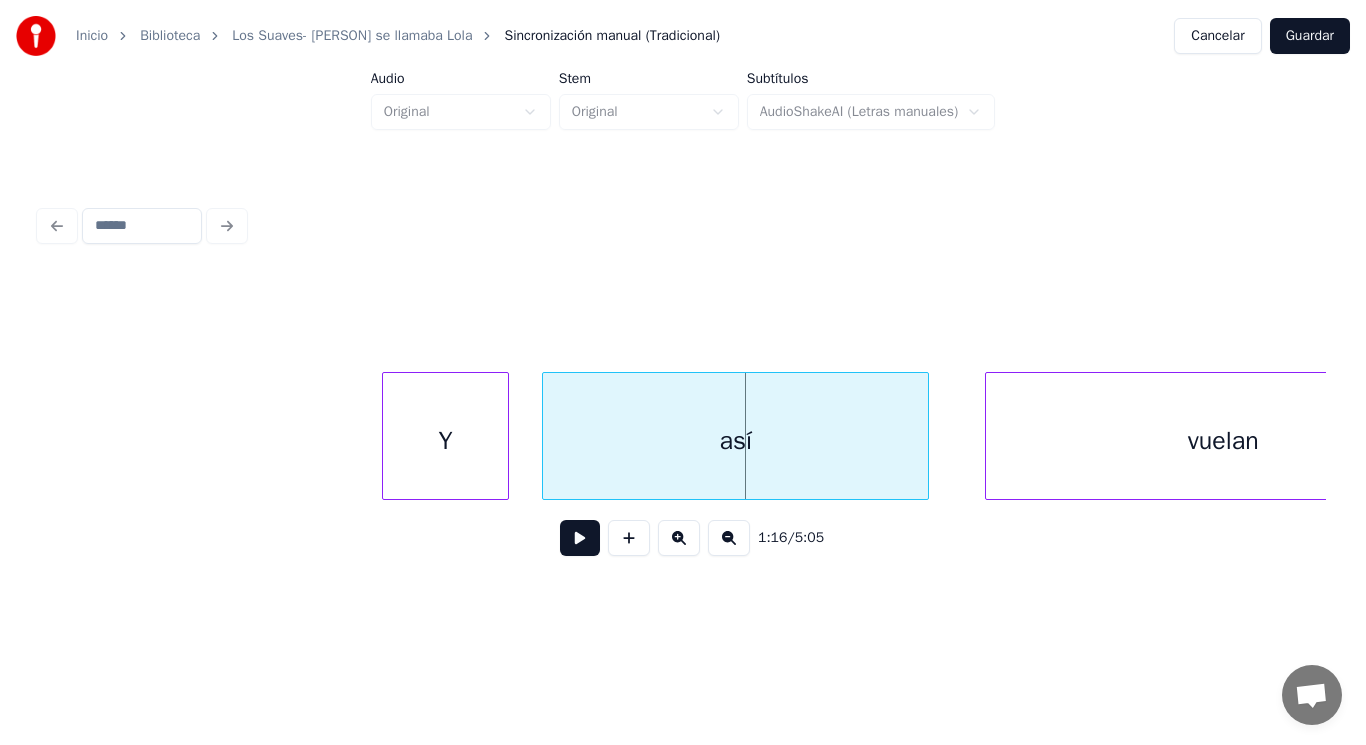 click at bounding box center (546, 436) 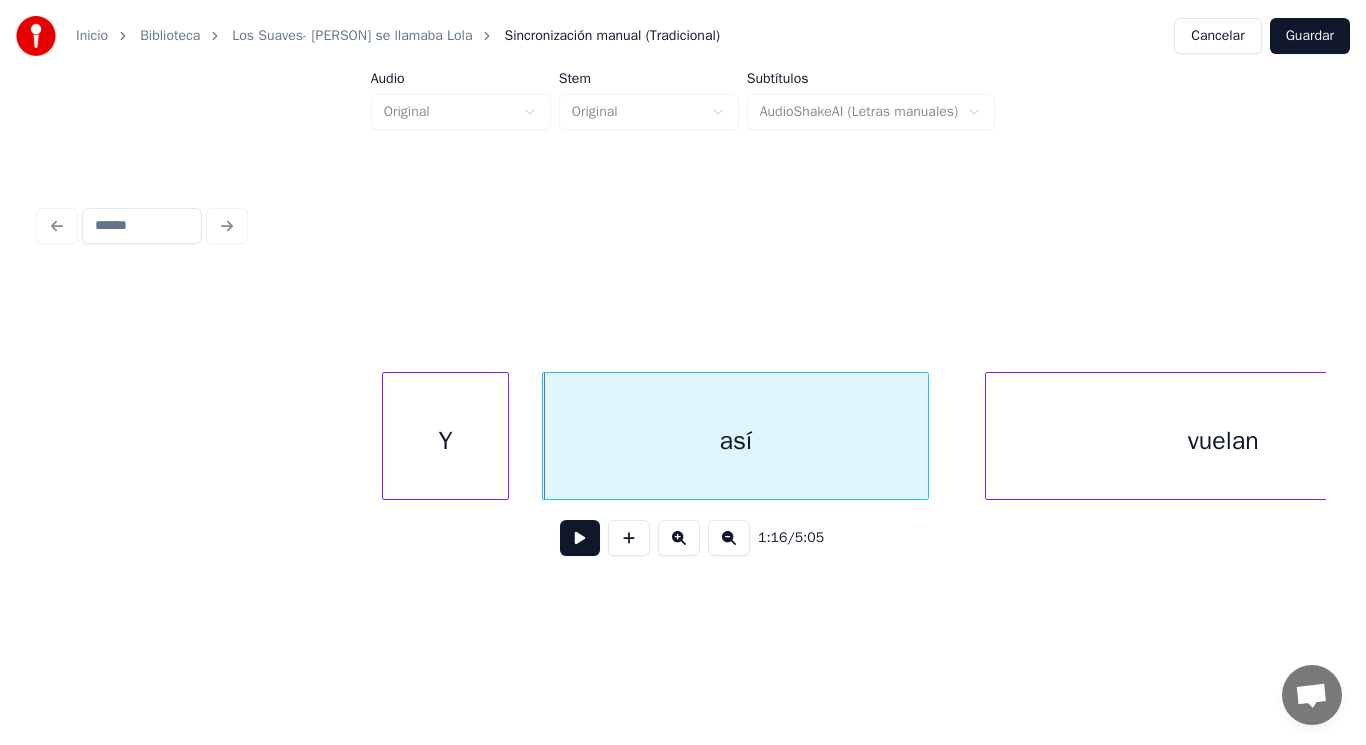 click at bounding box center (580, 538) 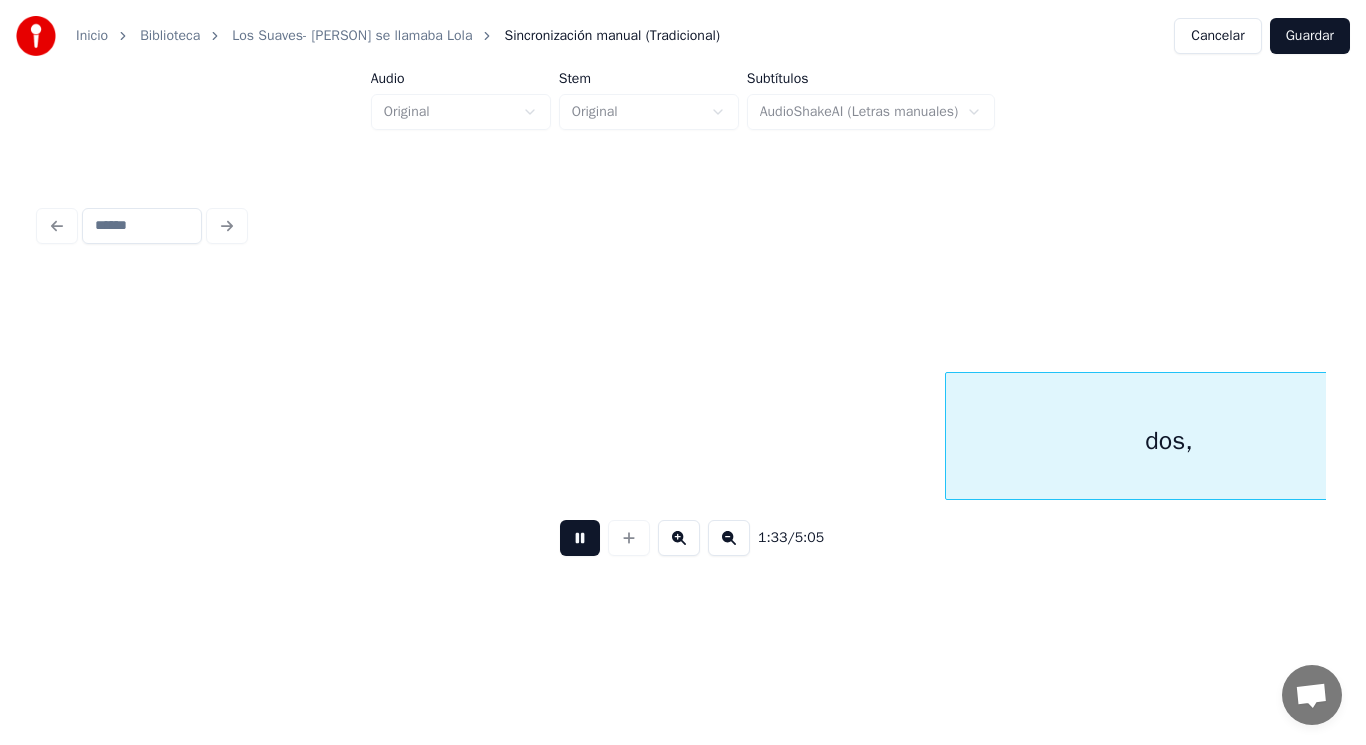 scroll, scrollTop: 0, scrollLeft: 130965, axis: horizontal 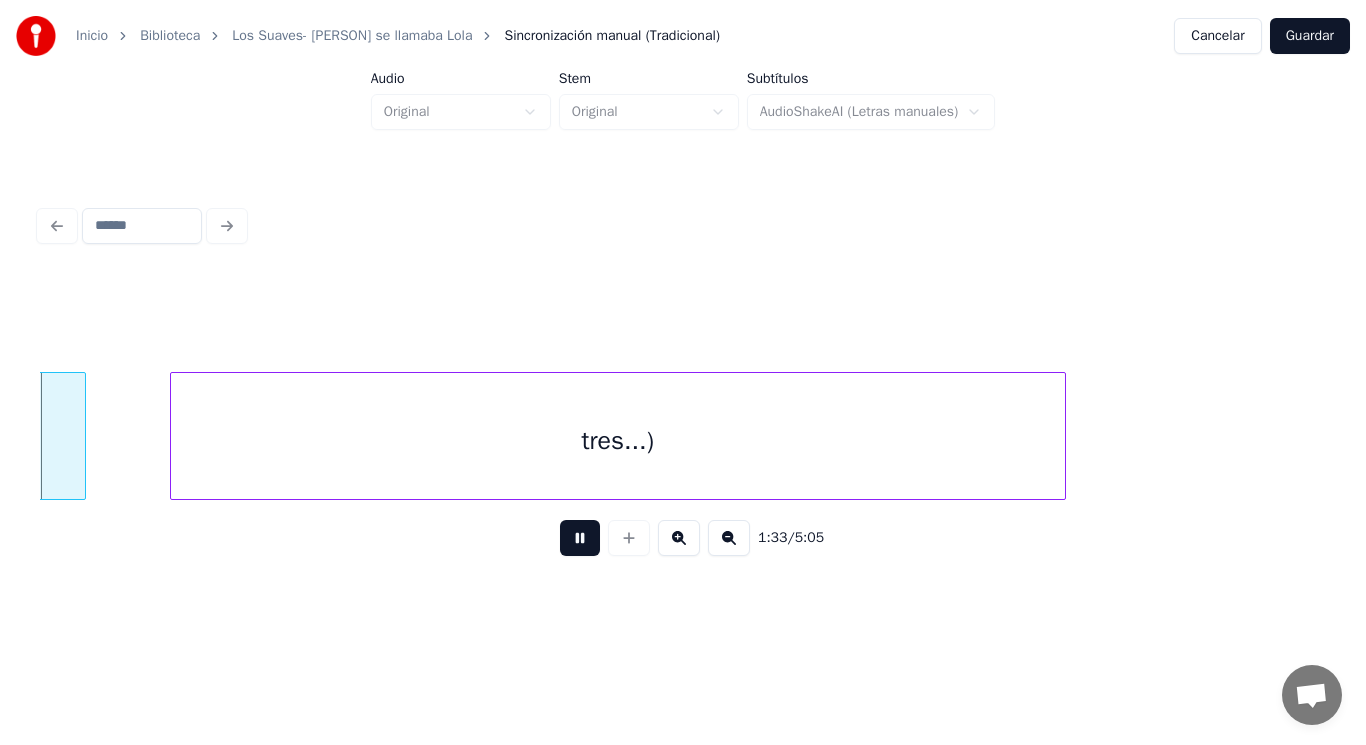 click at bounding box center (580, 538) 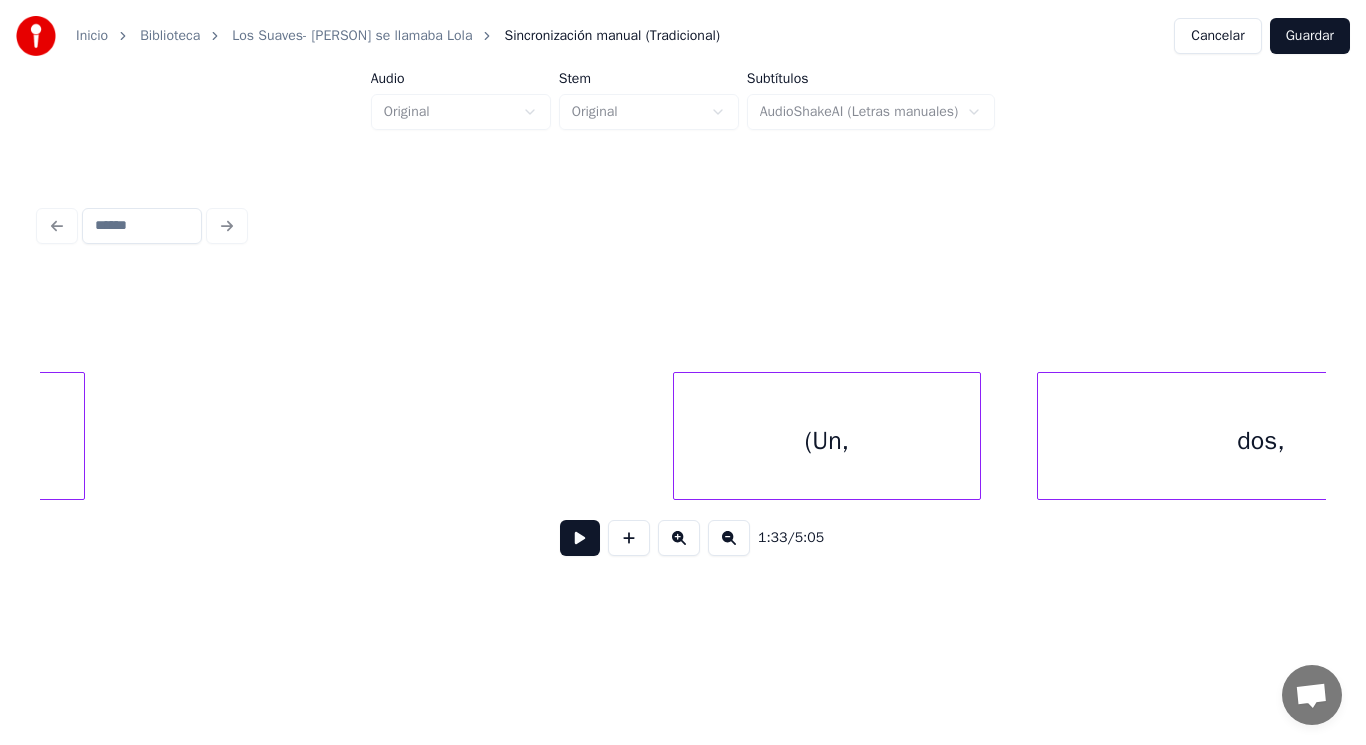 scroll, scrollTop: 0, scrollLeft: 129565, axis: horizontal 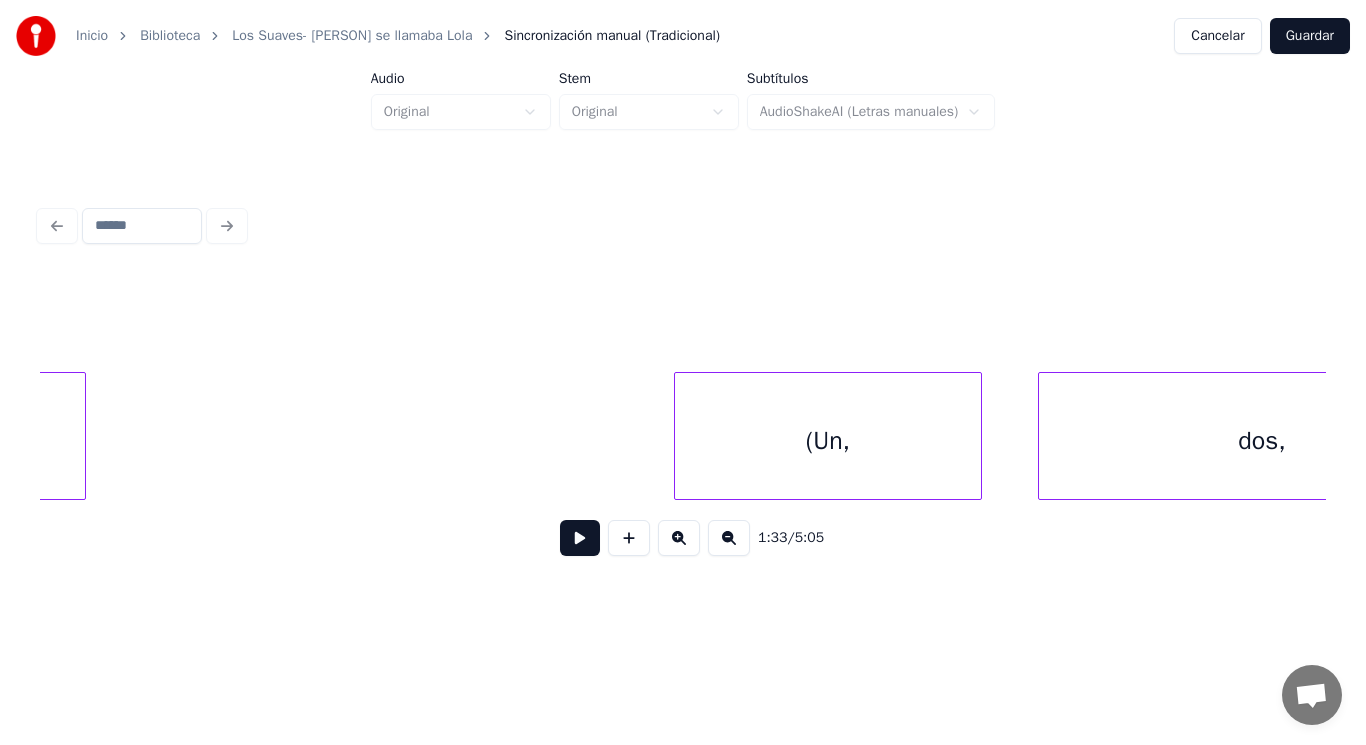 click on "dos, (Un, ti" at bounding box center (83988, 436) 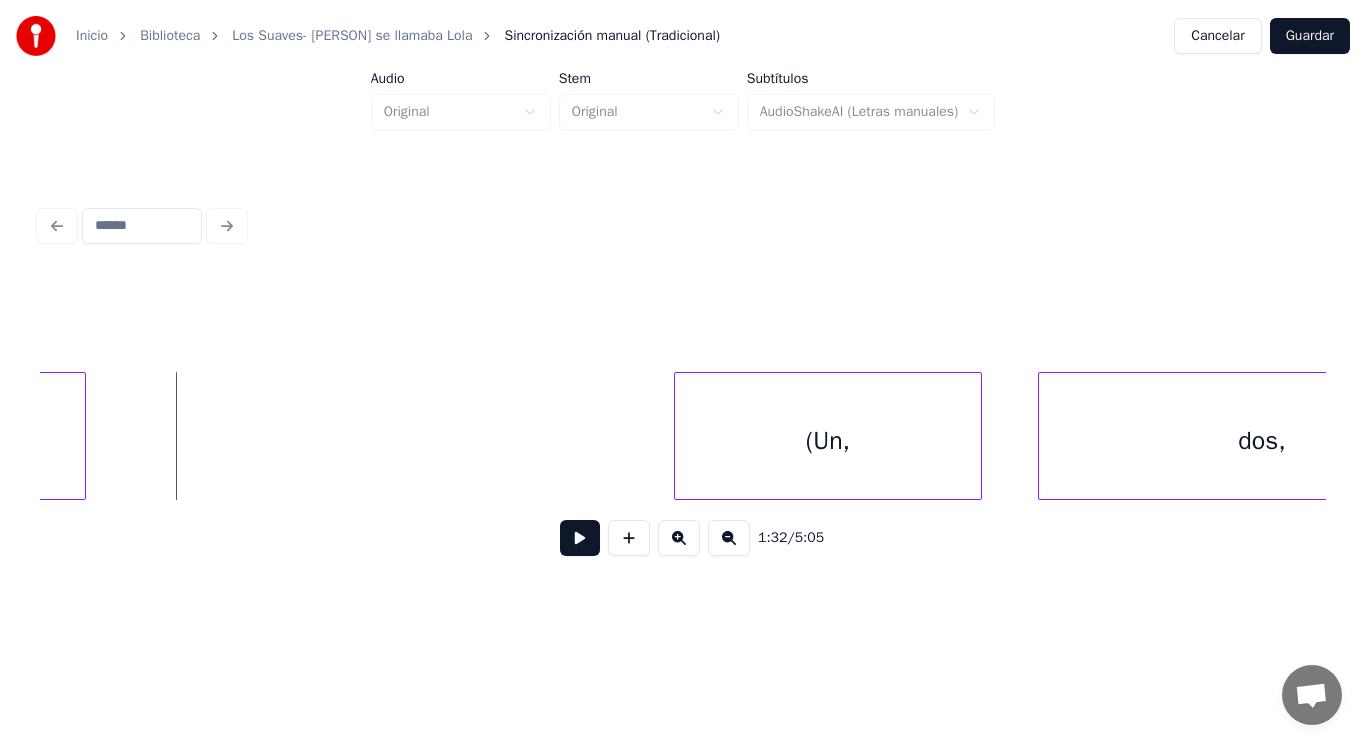click at bounding box center (580, 538) 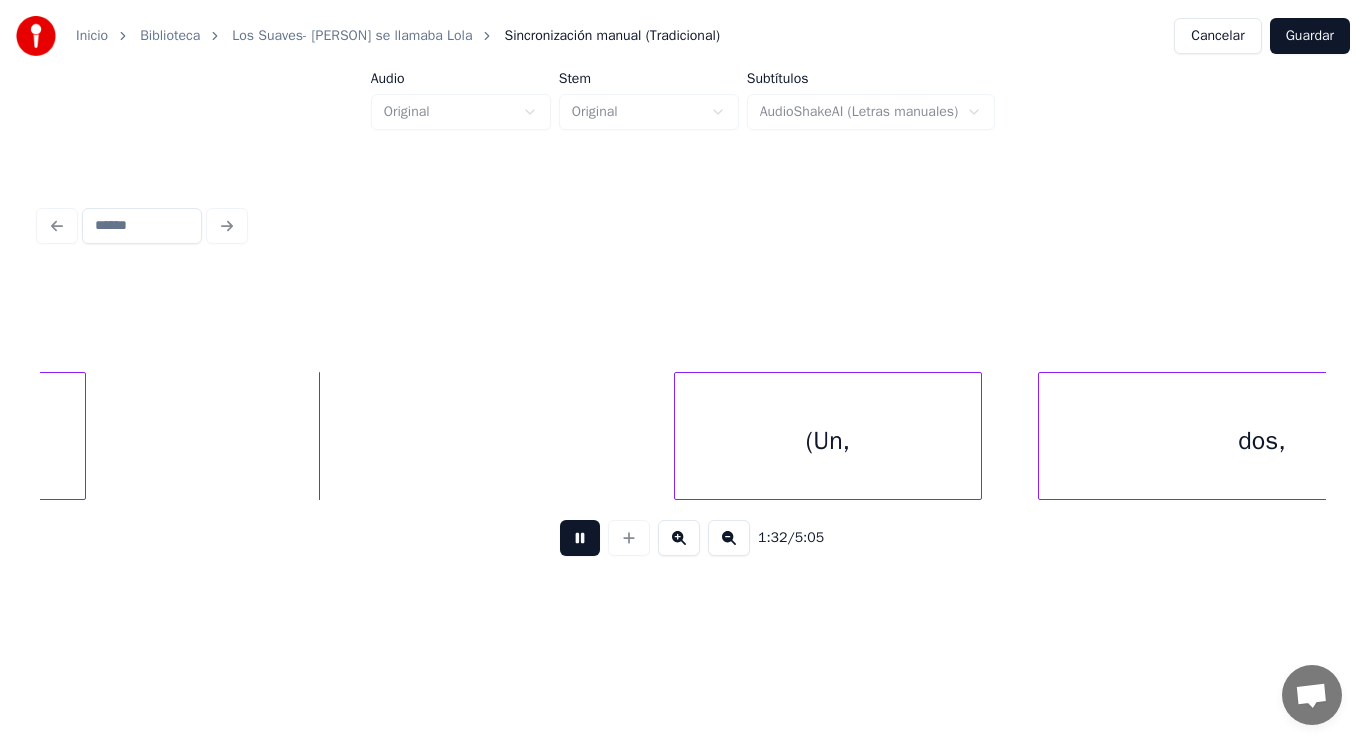 click at bounding box center (580, 538) 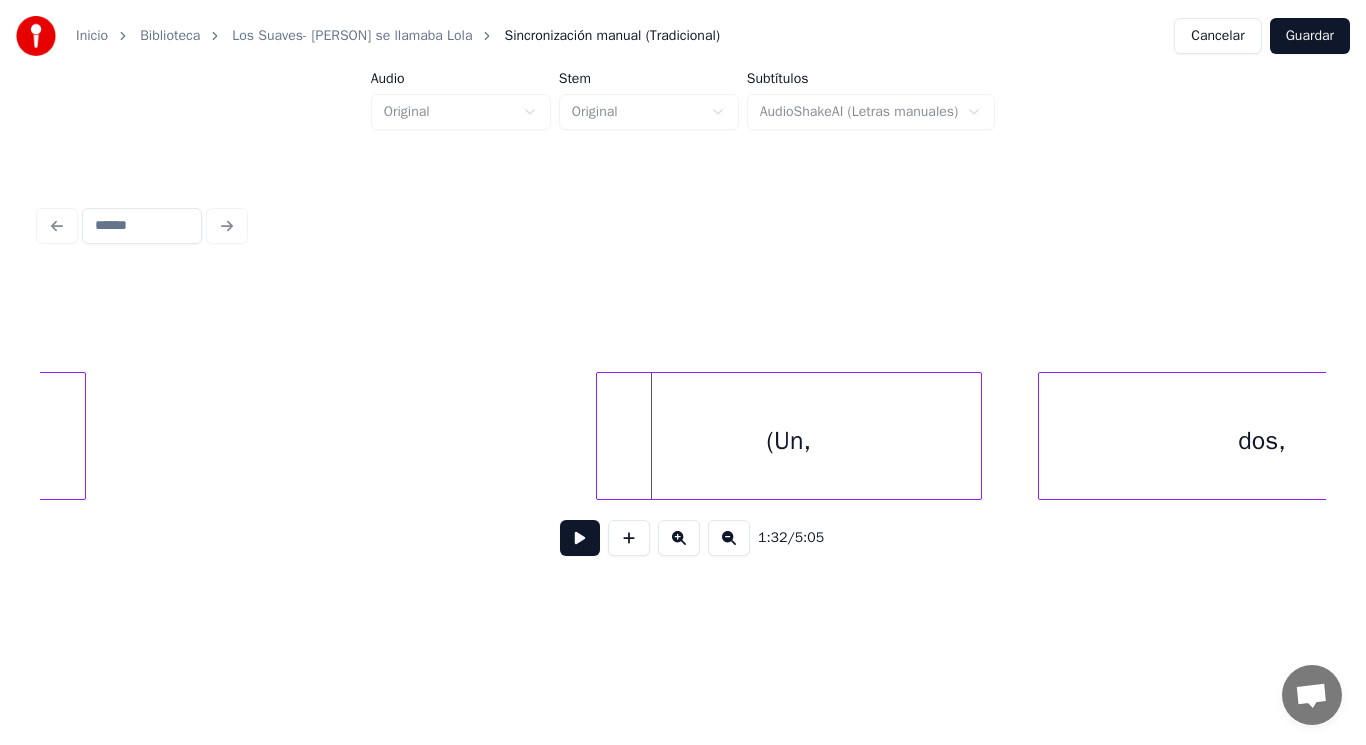 click at bounding box center (600, 436) 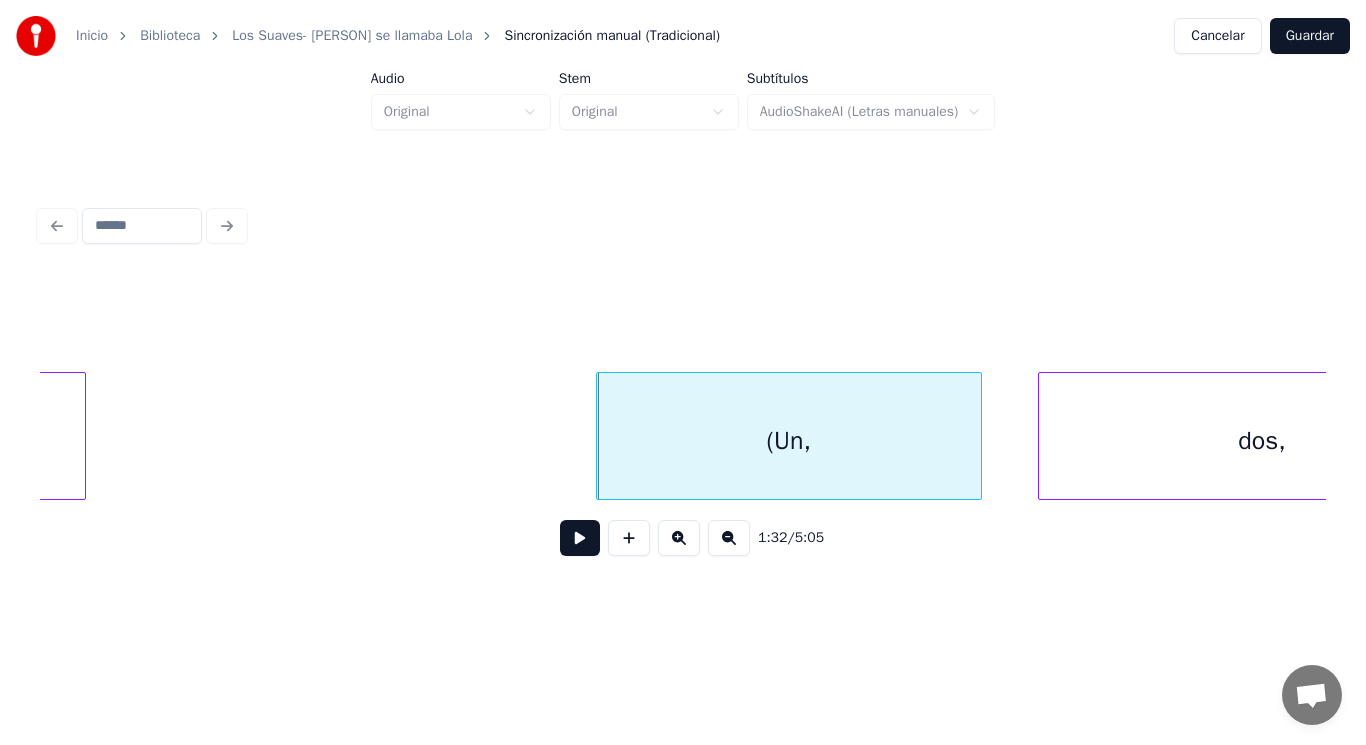 click at bounding box center [580, 538] 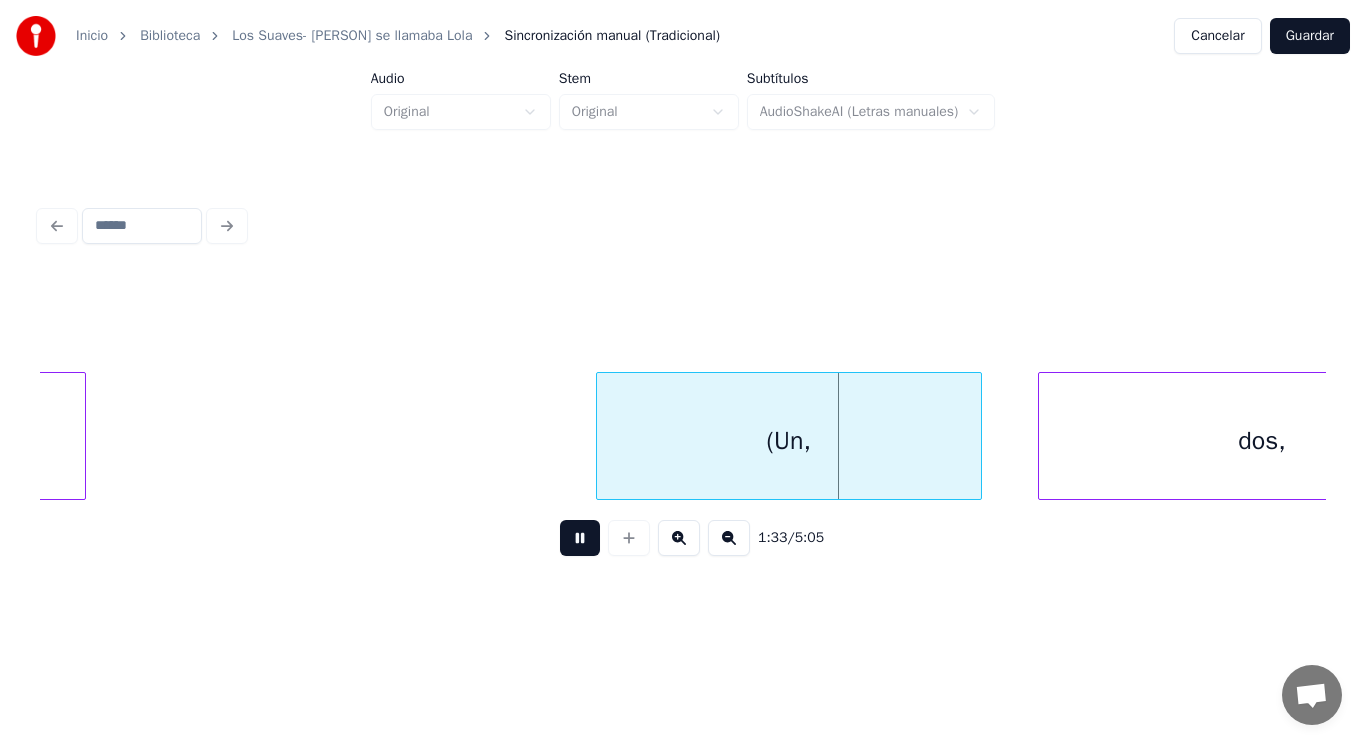 click at bounding box center [580, 538] 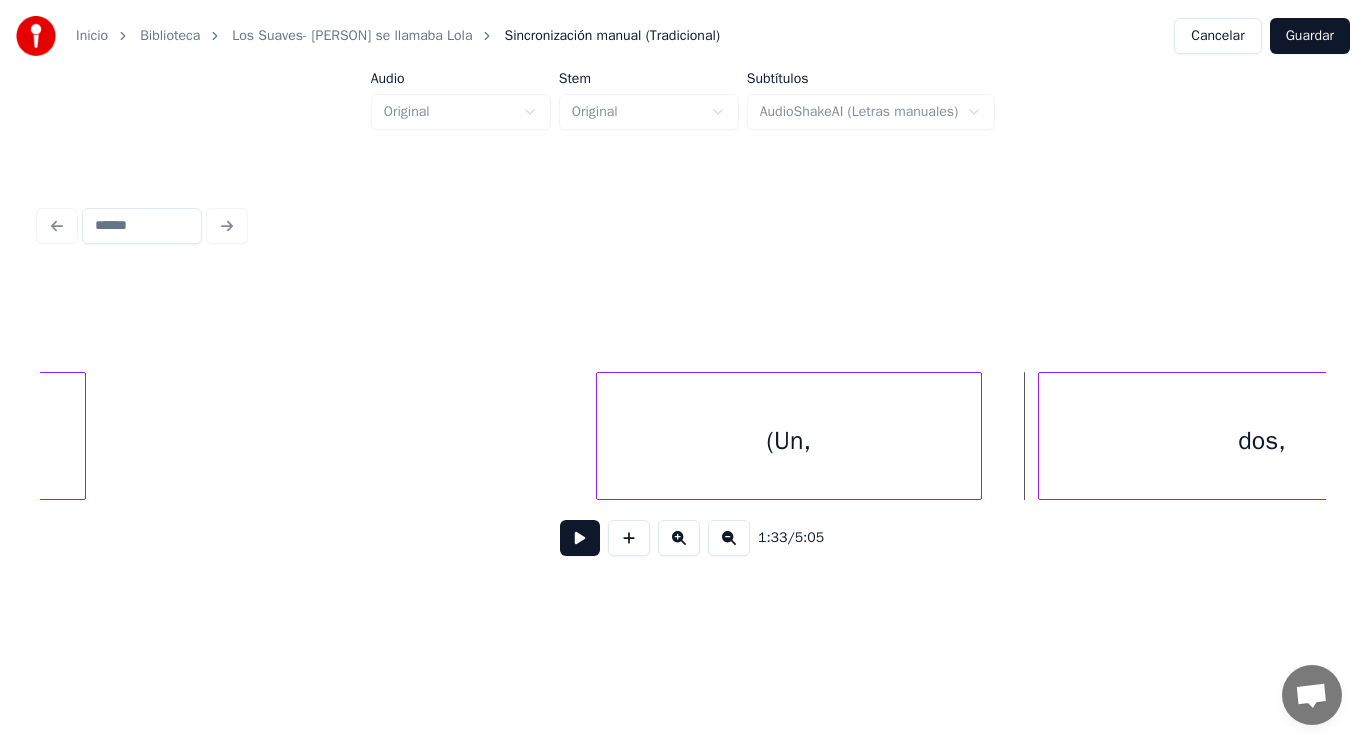 click on "(Un," at bounding box center (789, 441) 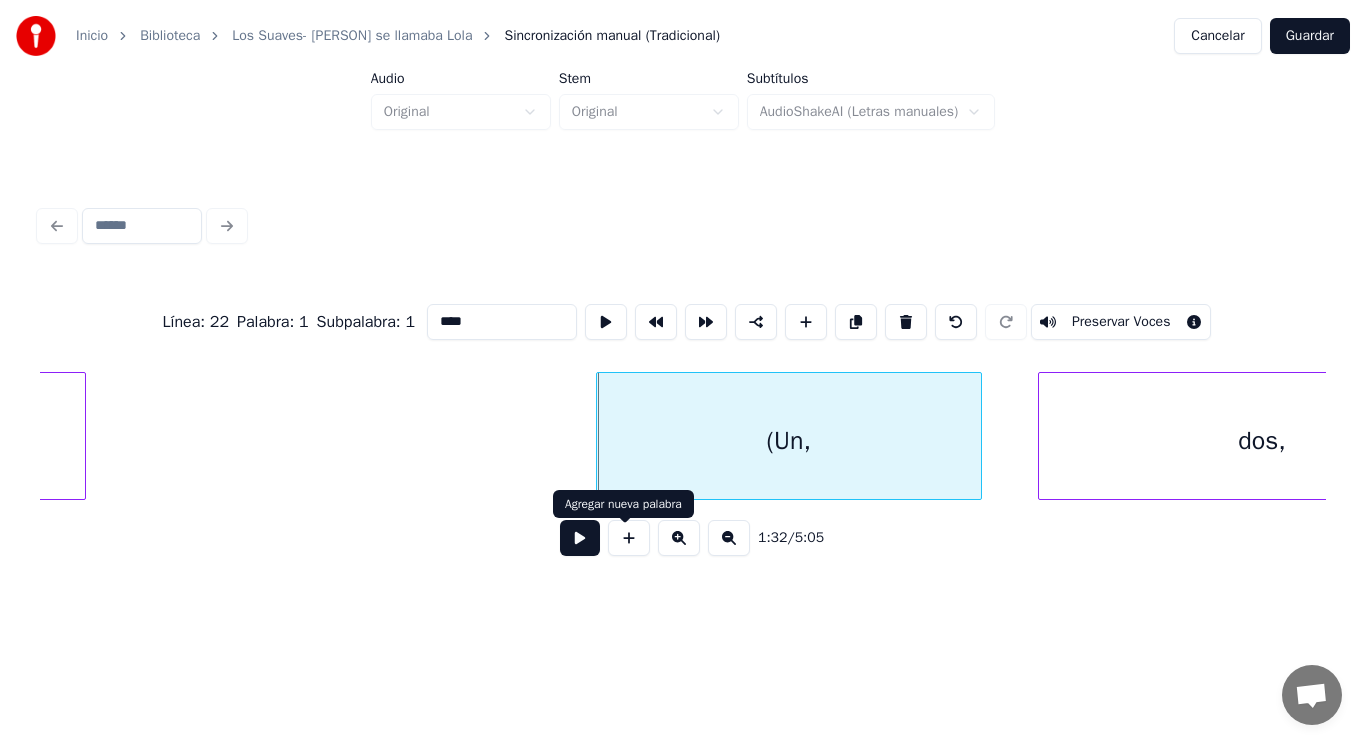 click at bounding box center [580, 538] 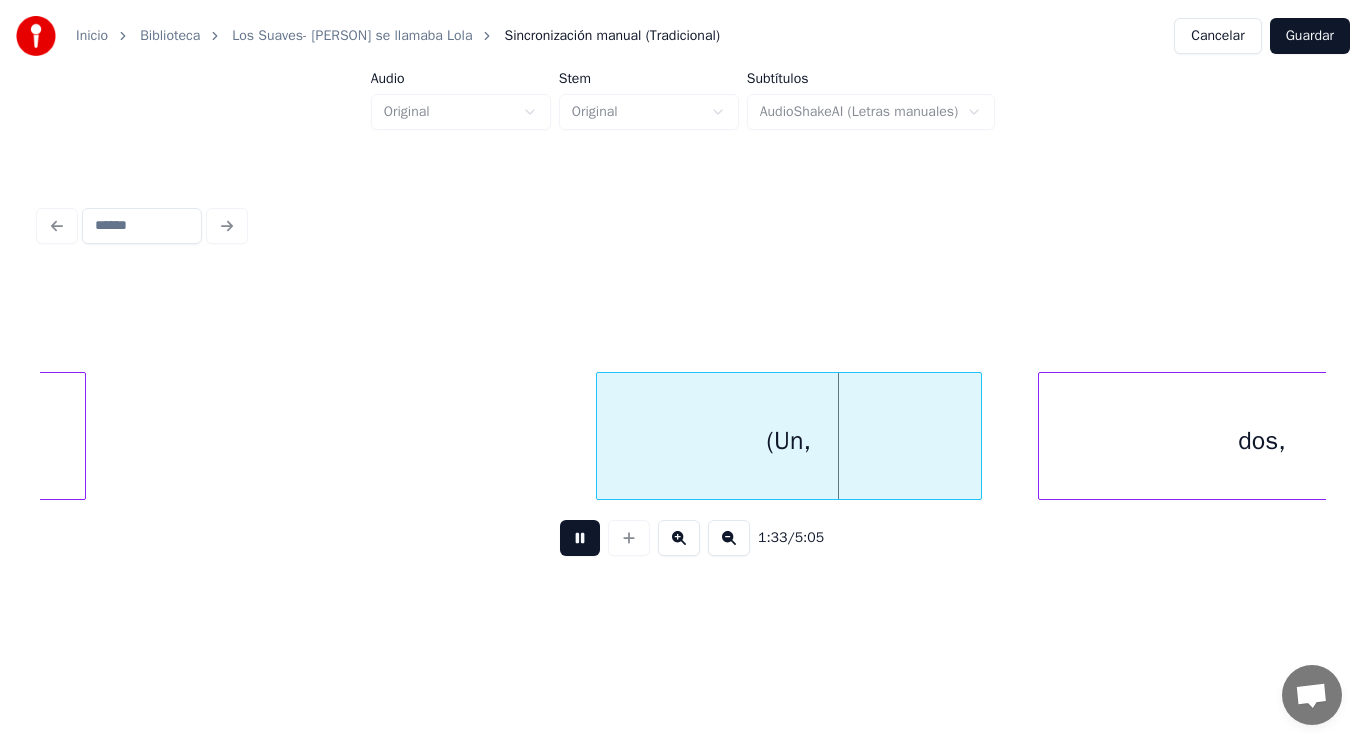 click at bounding box center (580, 538) 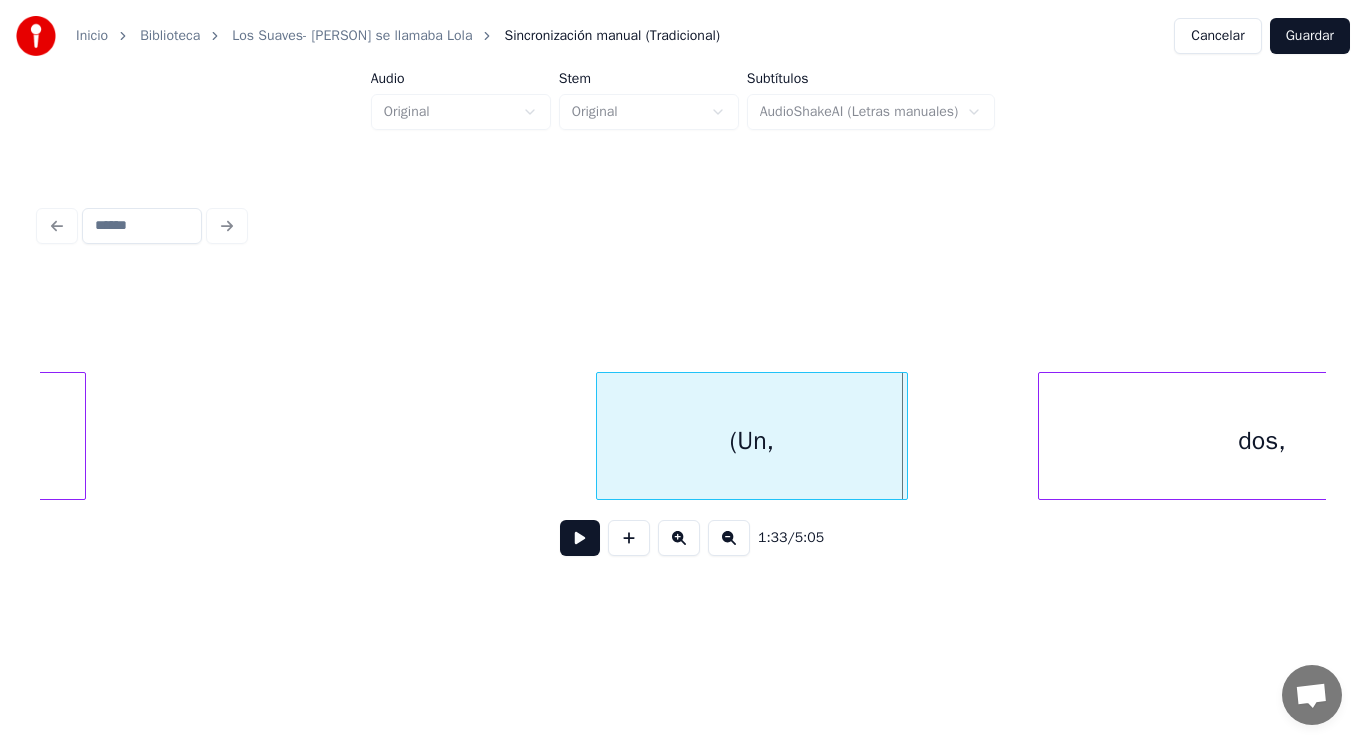 click at bounding box center [904, 436] 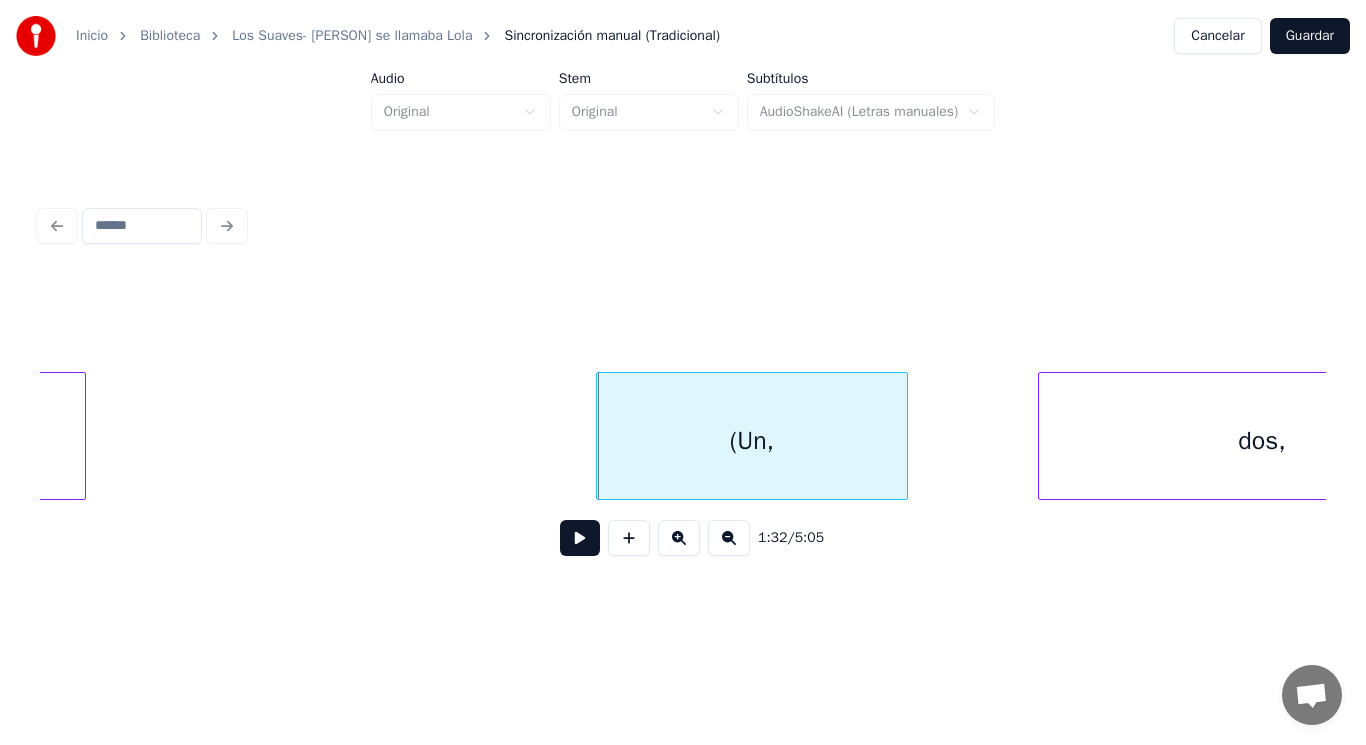 click at bounding box center (580, 538) 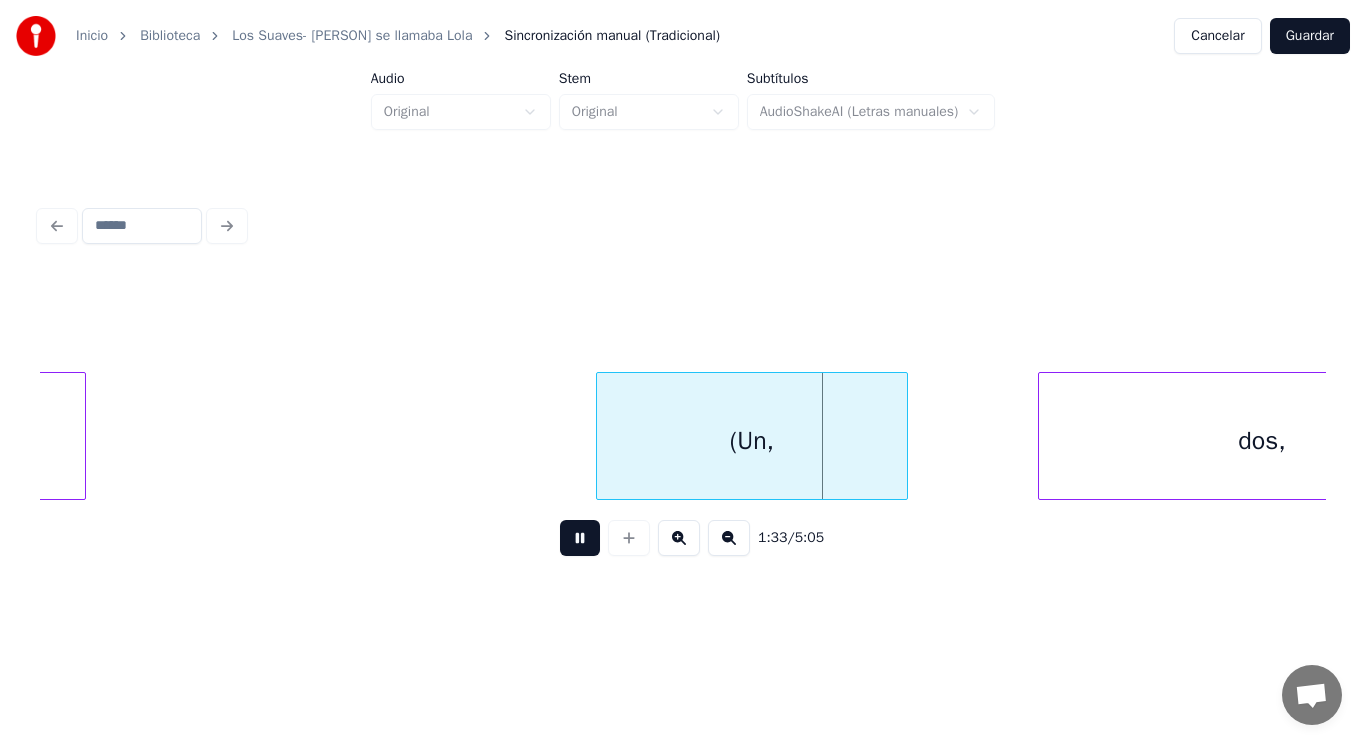 click at bounding box center (580, 538) 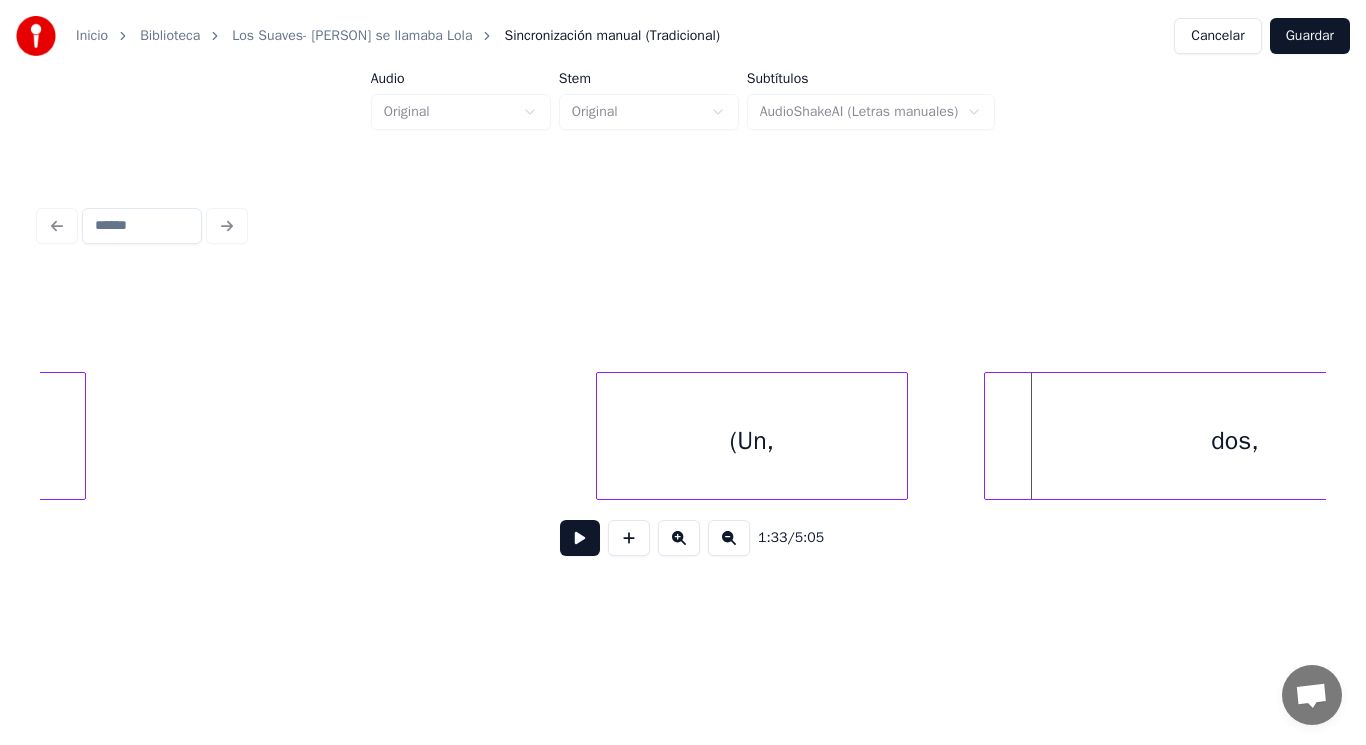 click at bounding box center (988, 436) 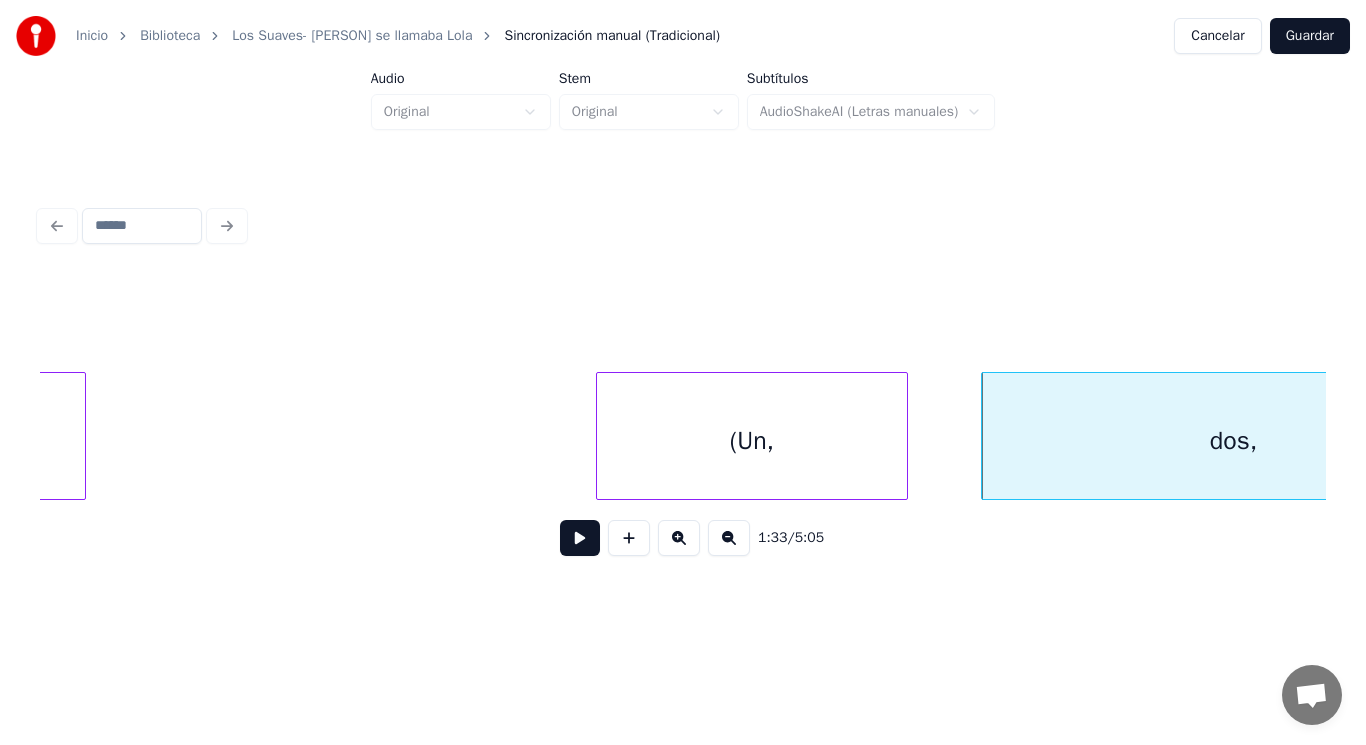 click on "(Un," at bounding box center [752, 441] 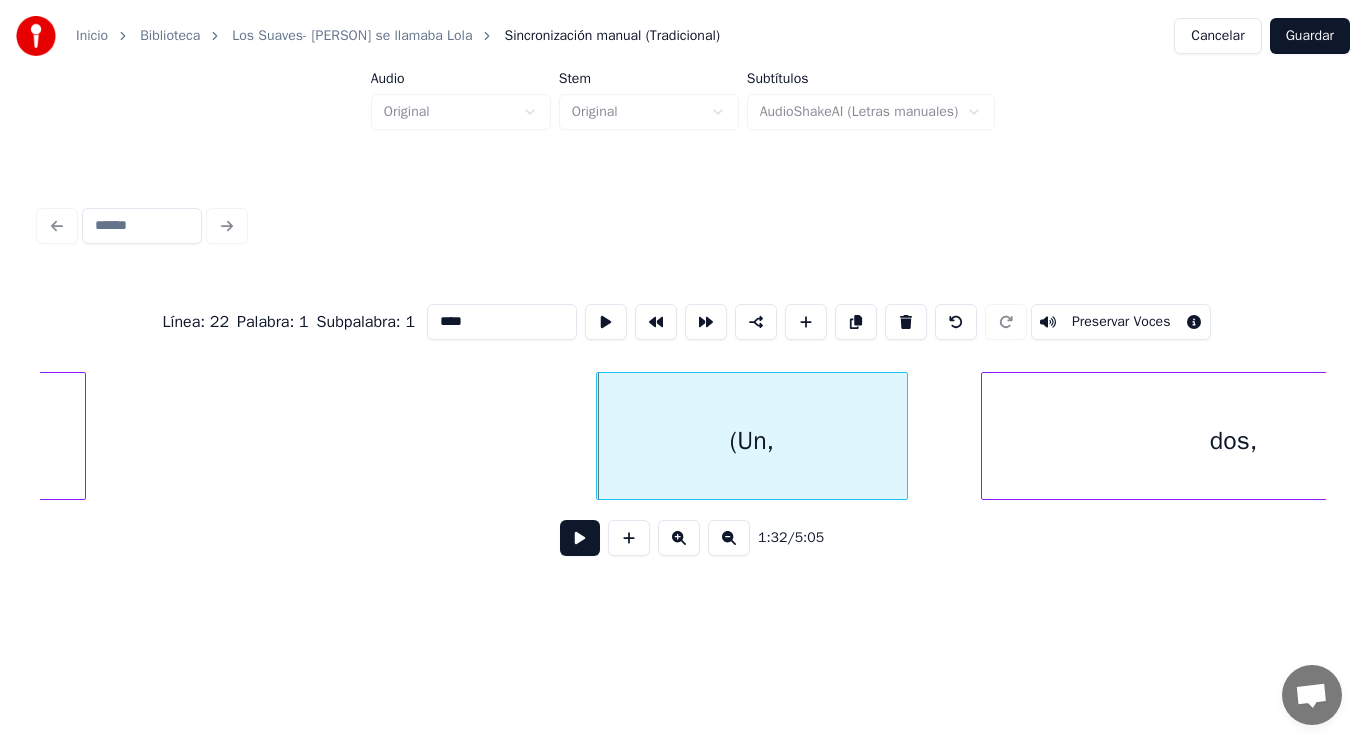 click at bounding box center (580, 538) 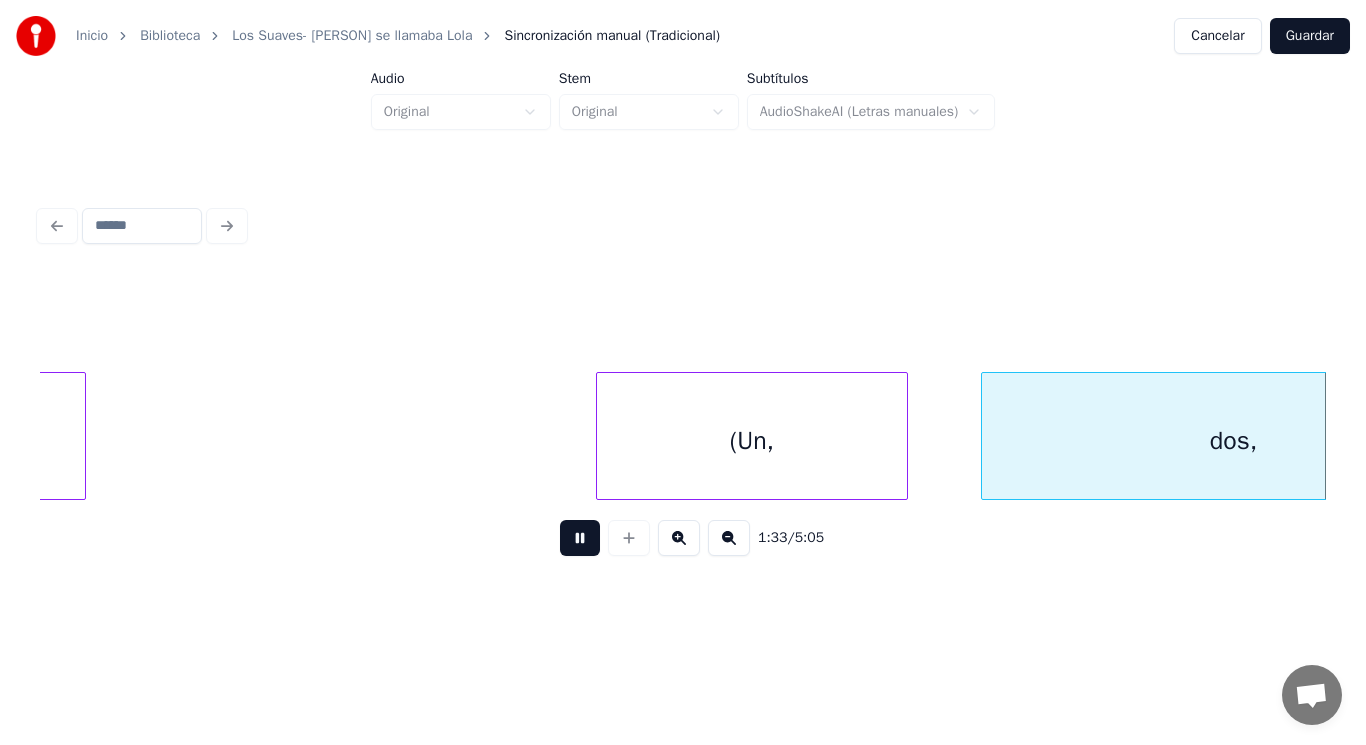 scroll, scrollTop: 0, scrollLeft: 130873, axis: horizontal 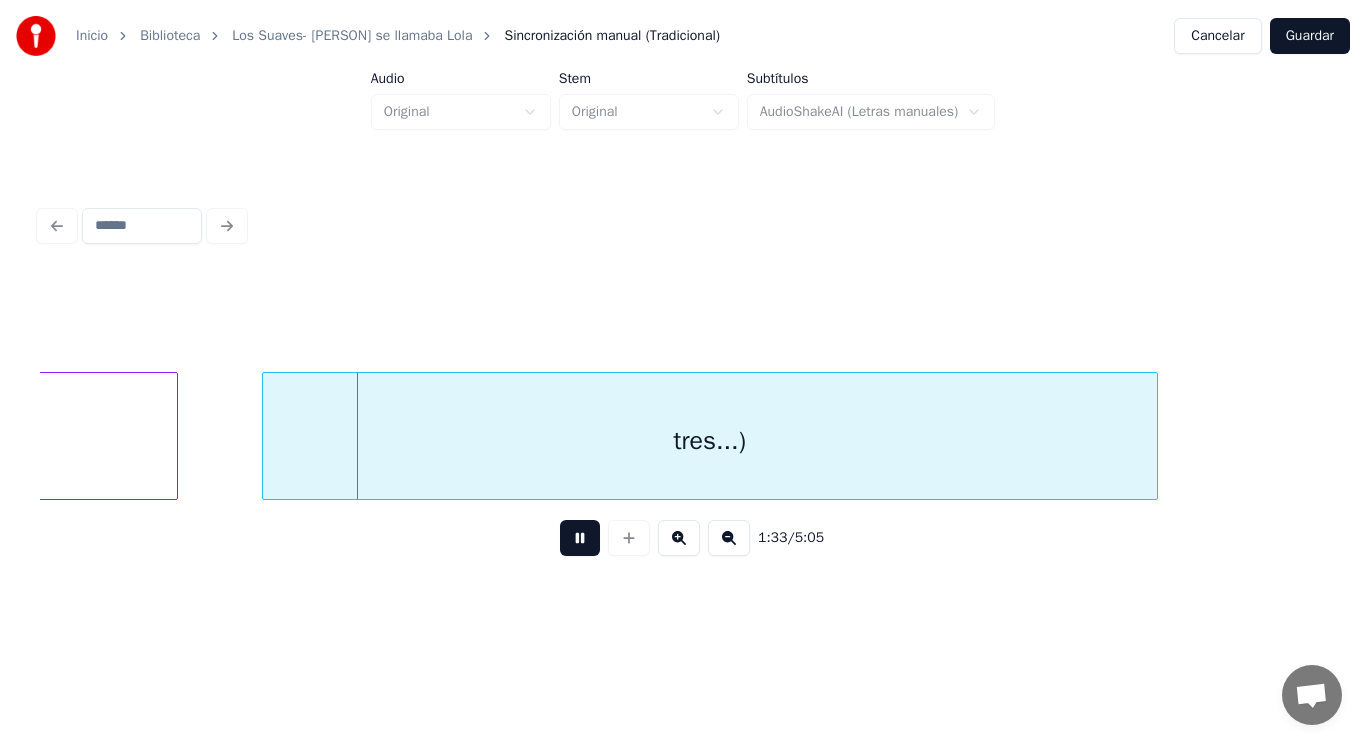 click at bounding box center [580, 538] 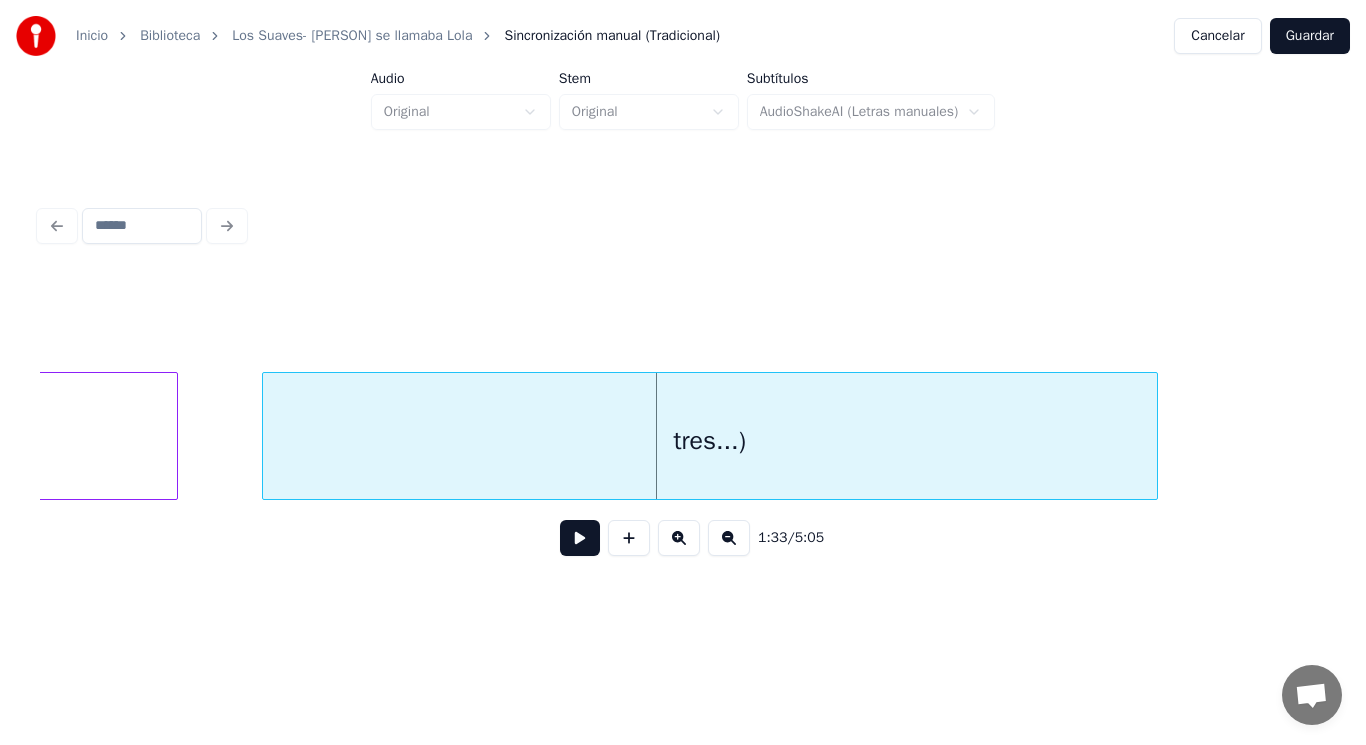 click on "tres...)" at bounding box center [710, 441] 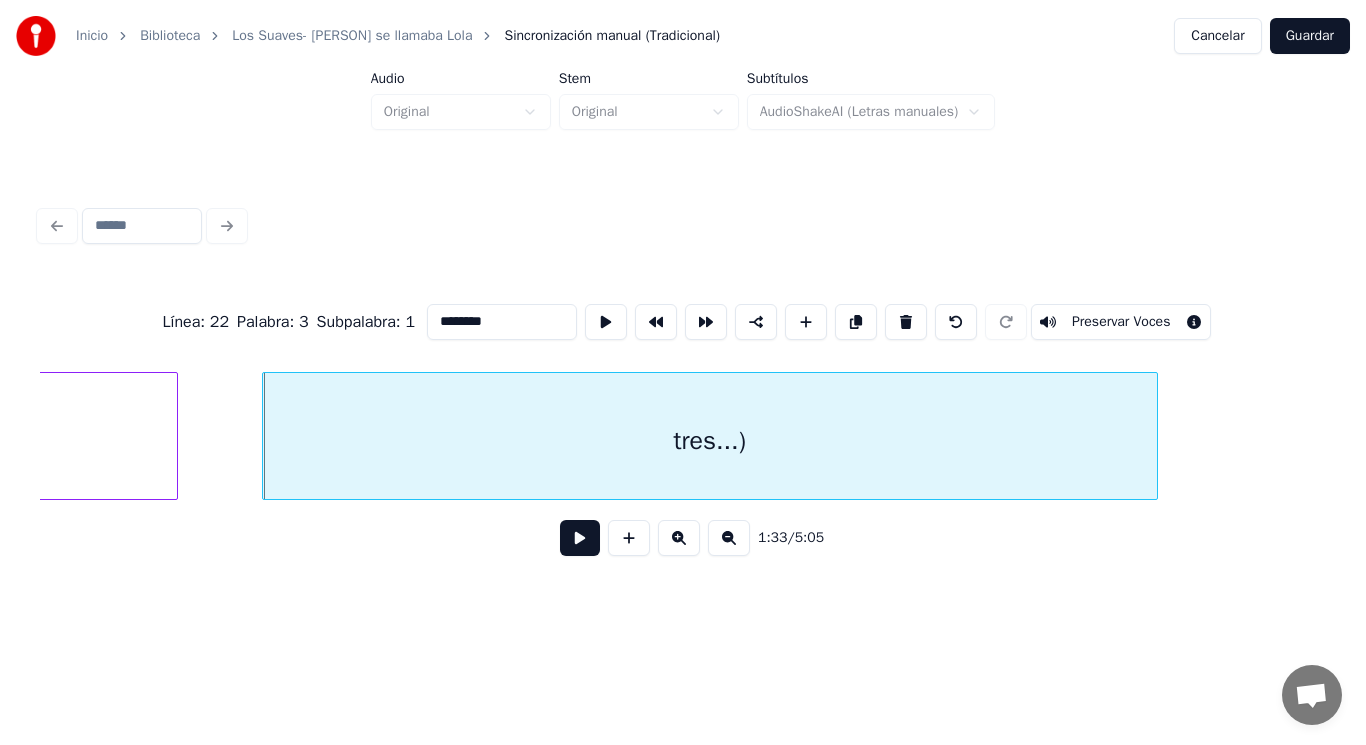 click at bounding box center [580, 538] 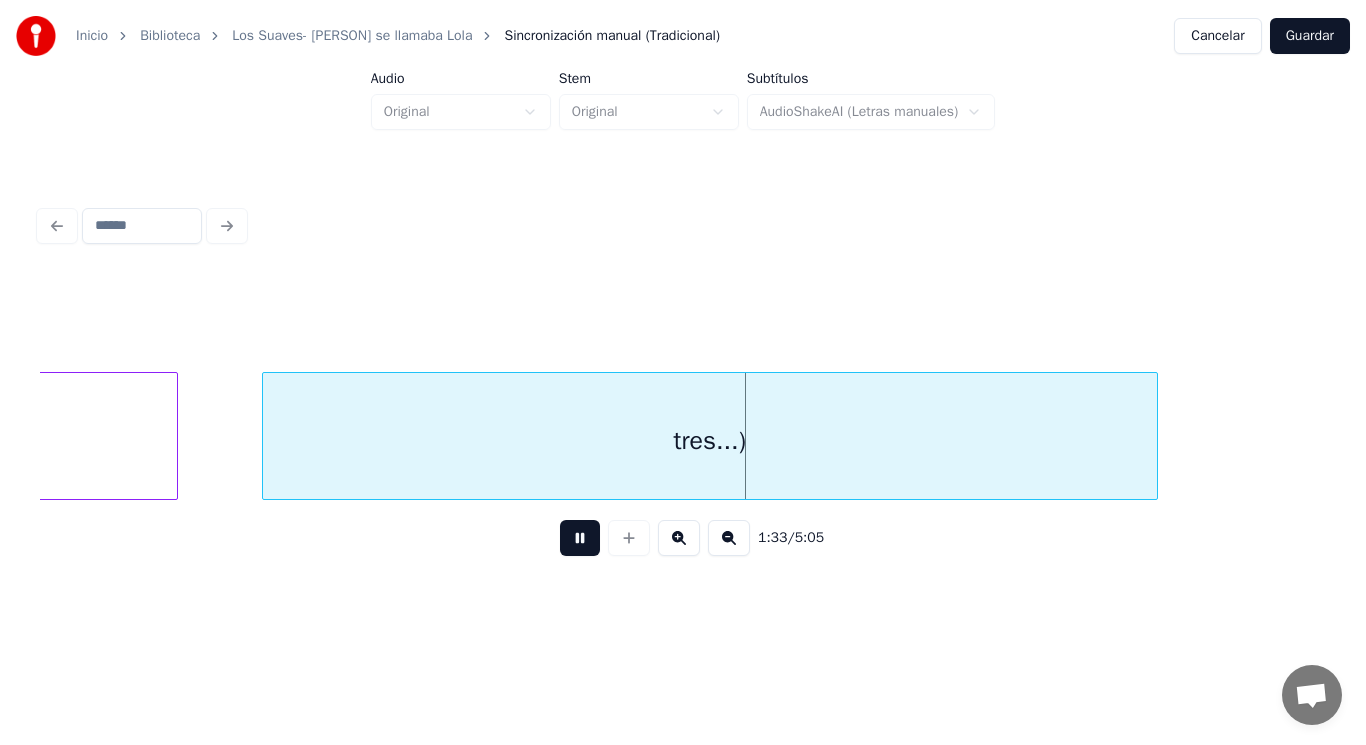 click at bounding box center [580, 538] 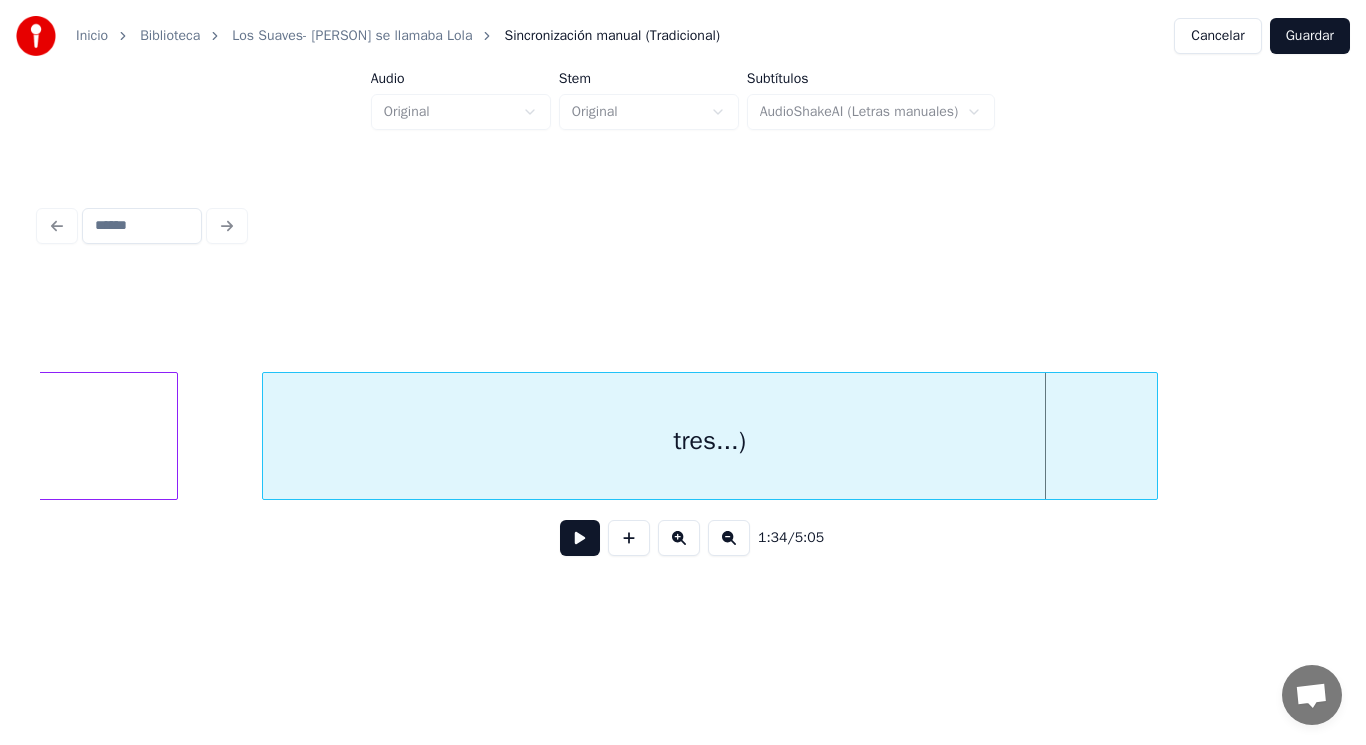 click on "tres...)" at bounding box center (710, 441) 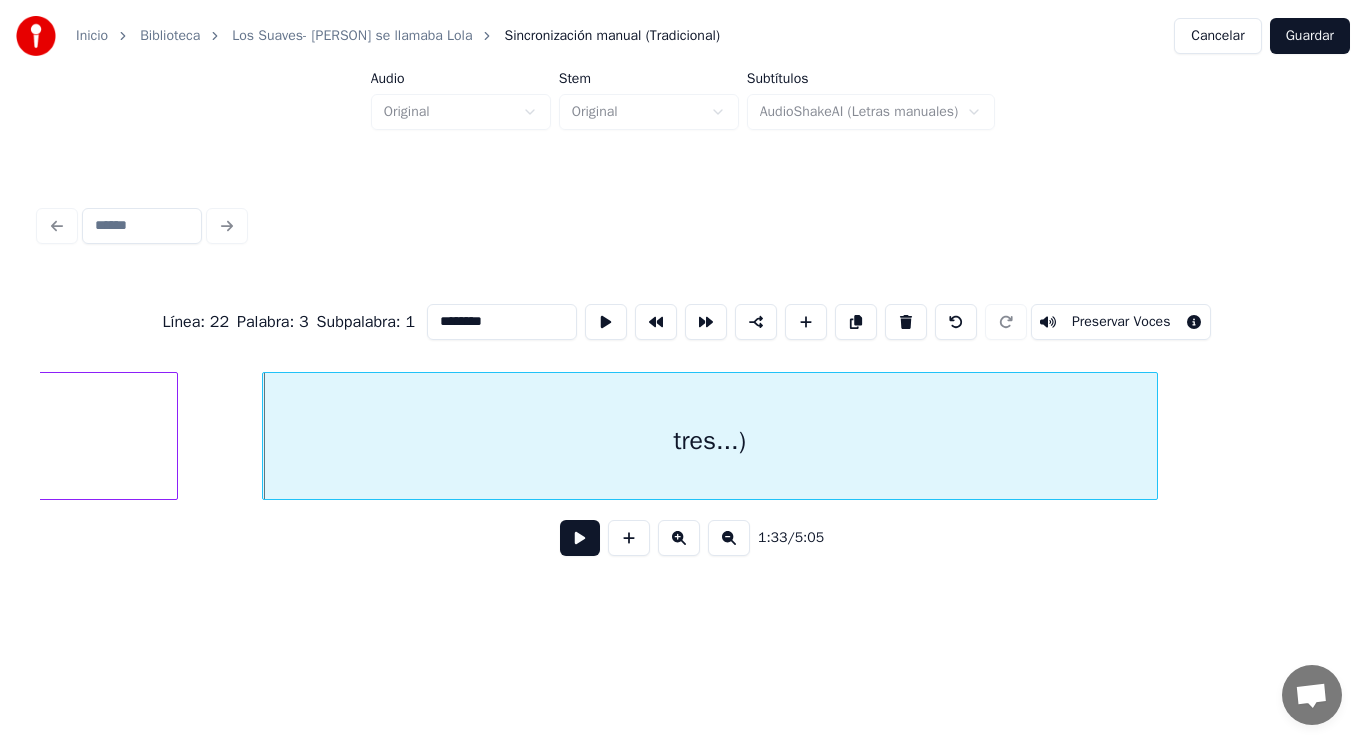 click at bounding box center (580, 538) 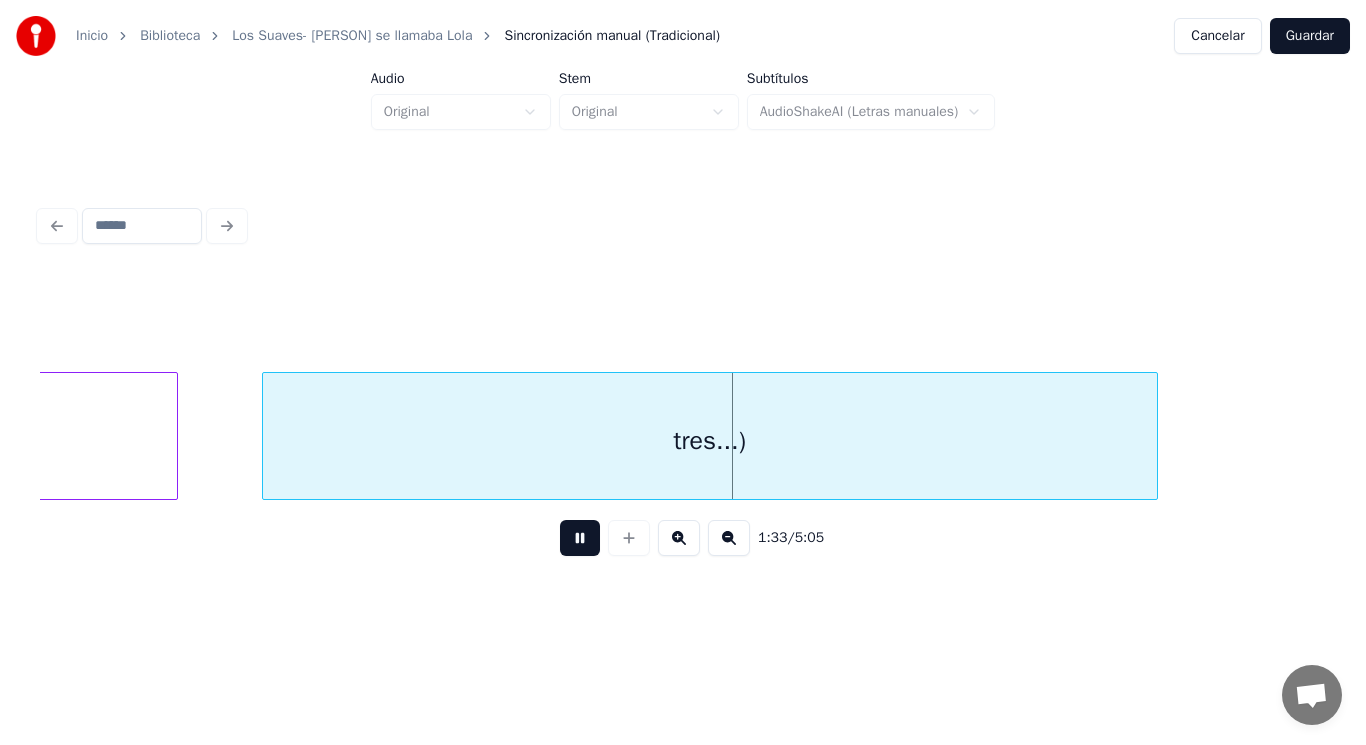 click at bounding box center [580, 538] 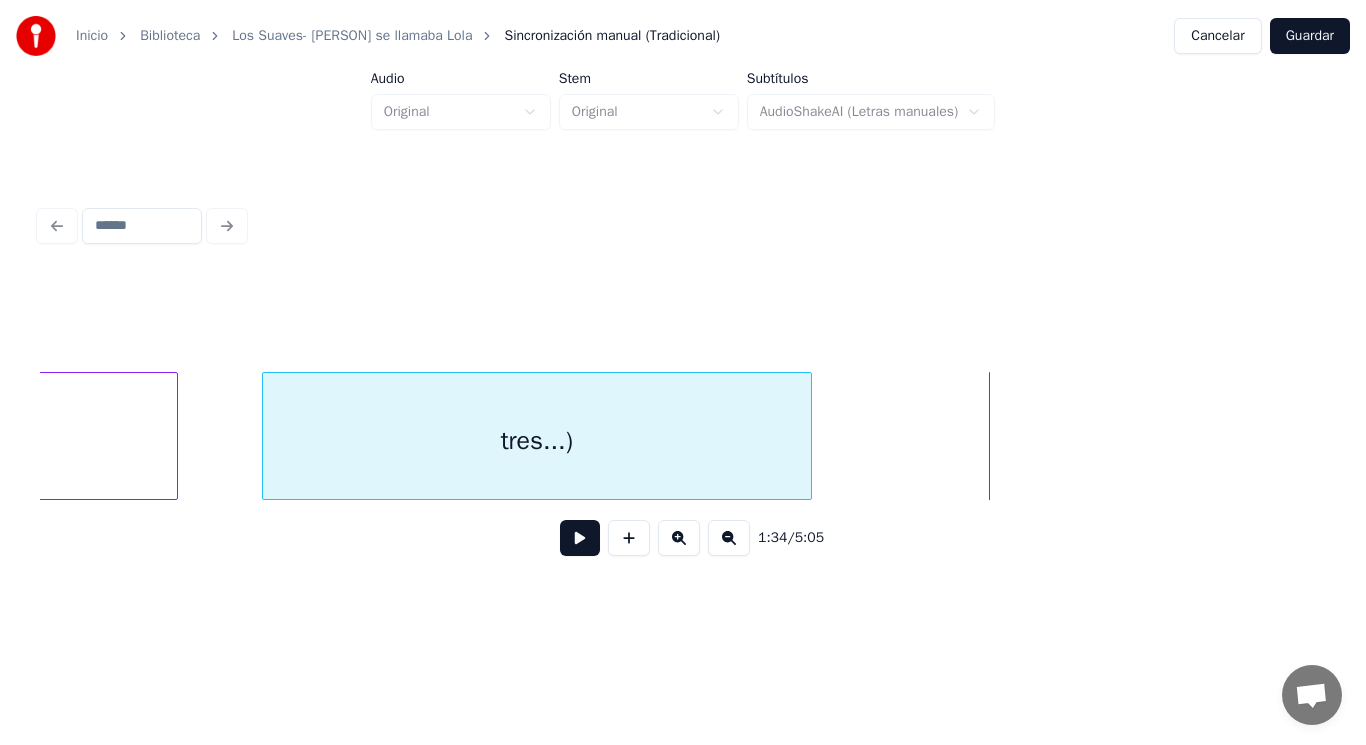 click at bounding box center [808, 436] 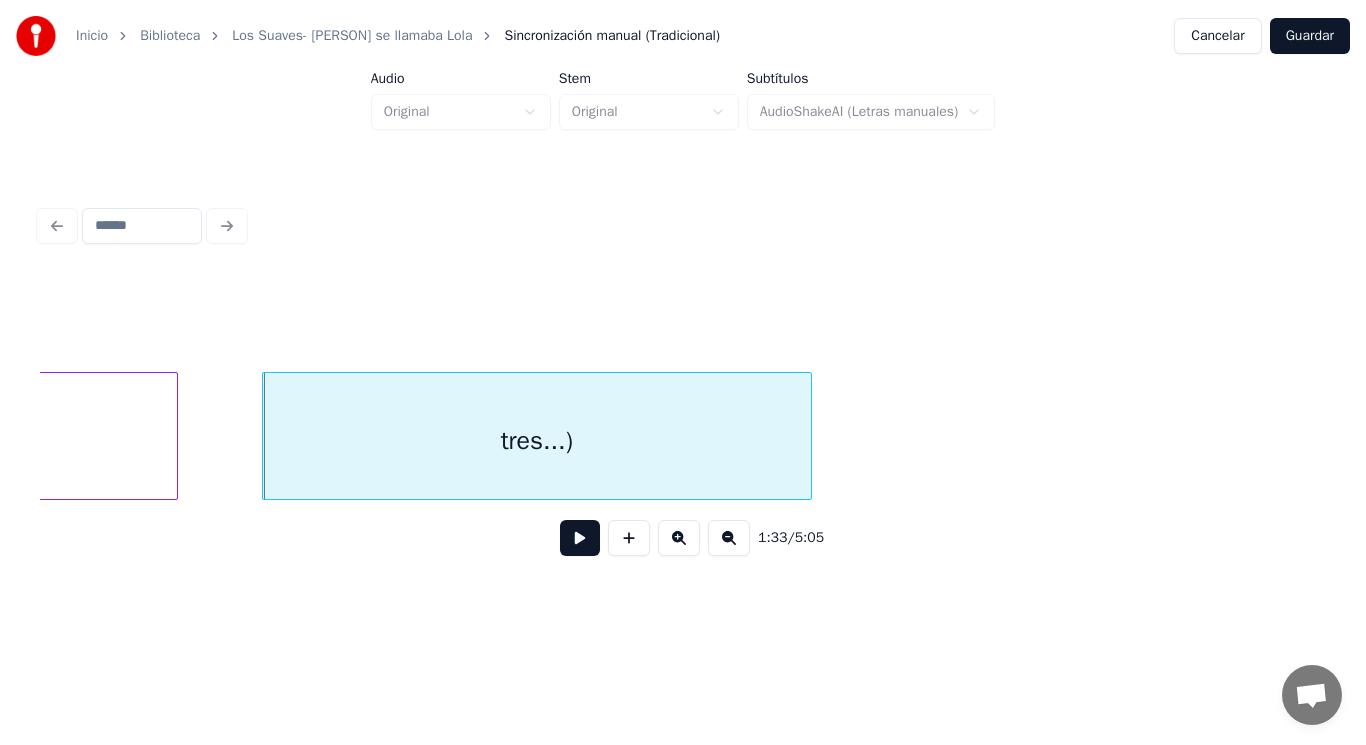 click at bounding box center [580, 538] 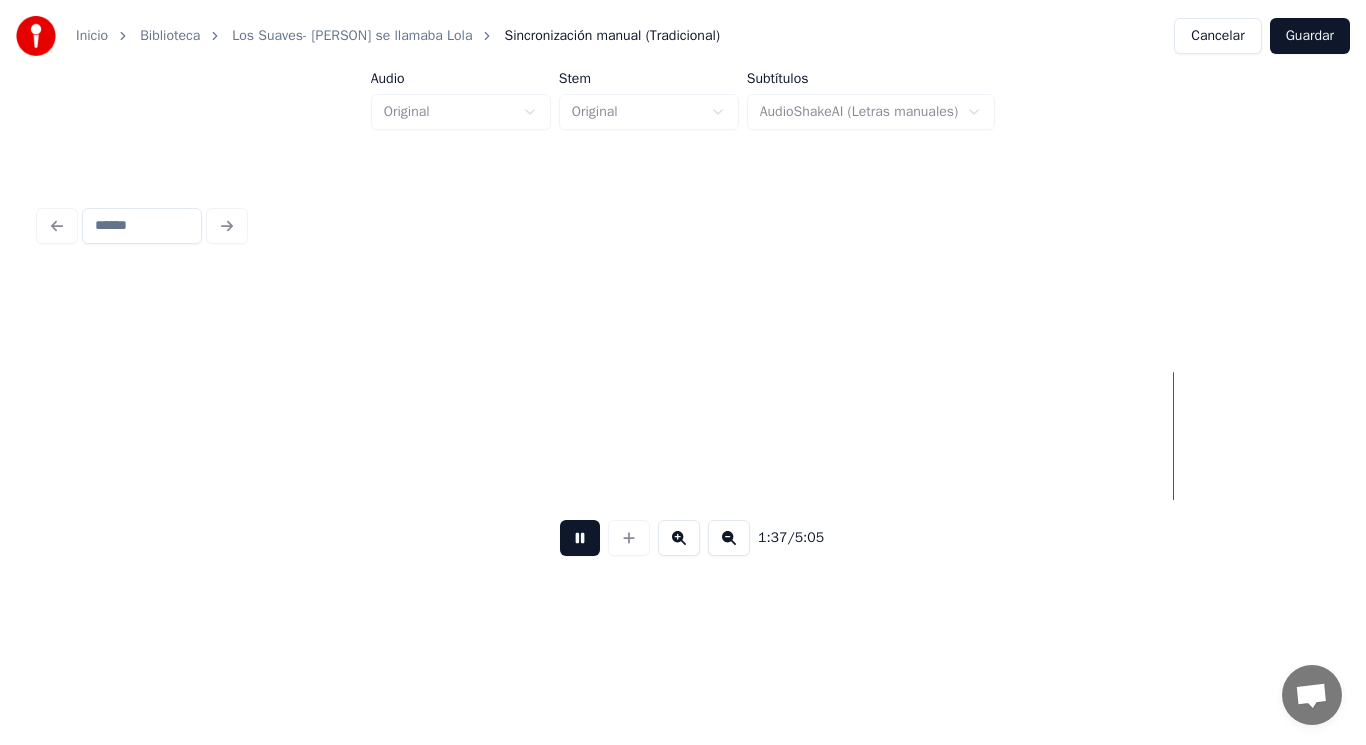 scroll, scrollTop: 0, scrollLeft: 136078, axis: horizontal 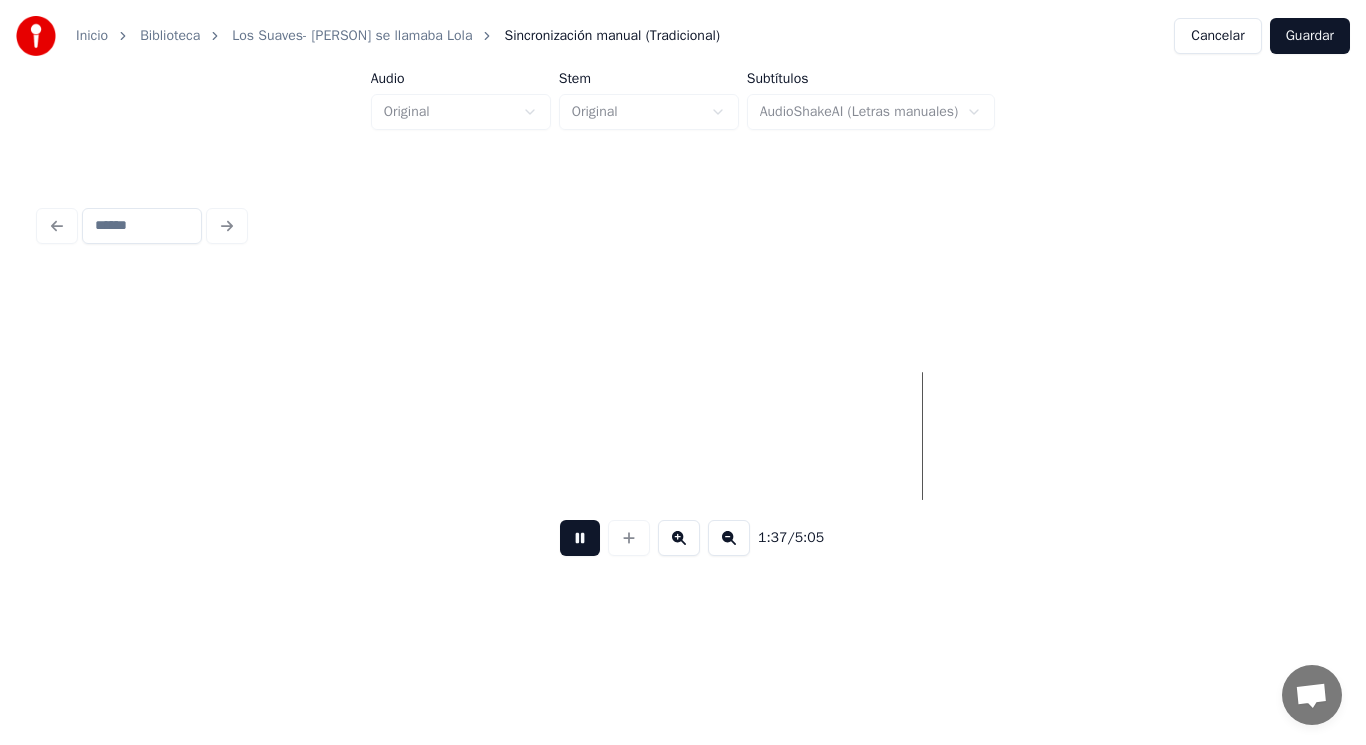 click at bounding box center (580, 538) 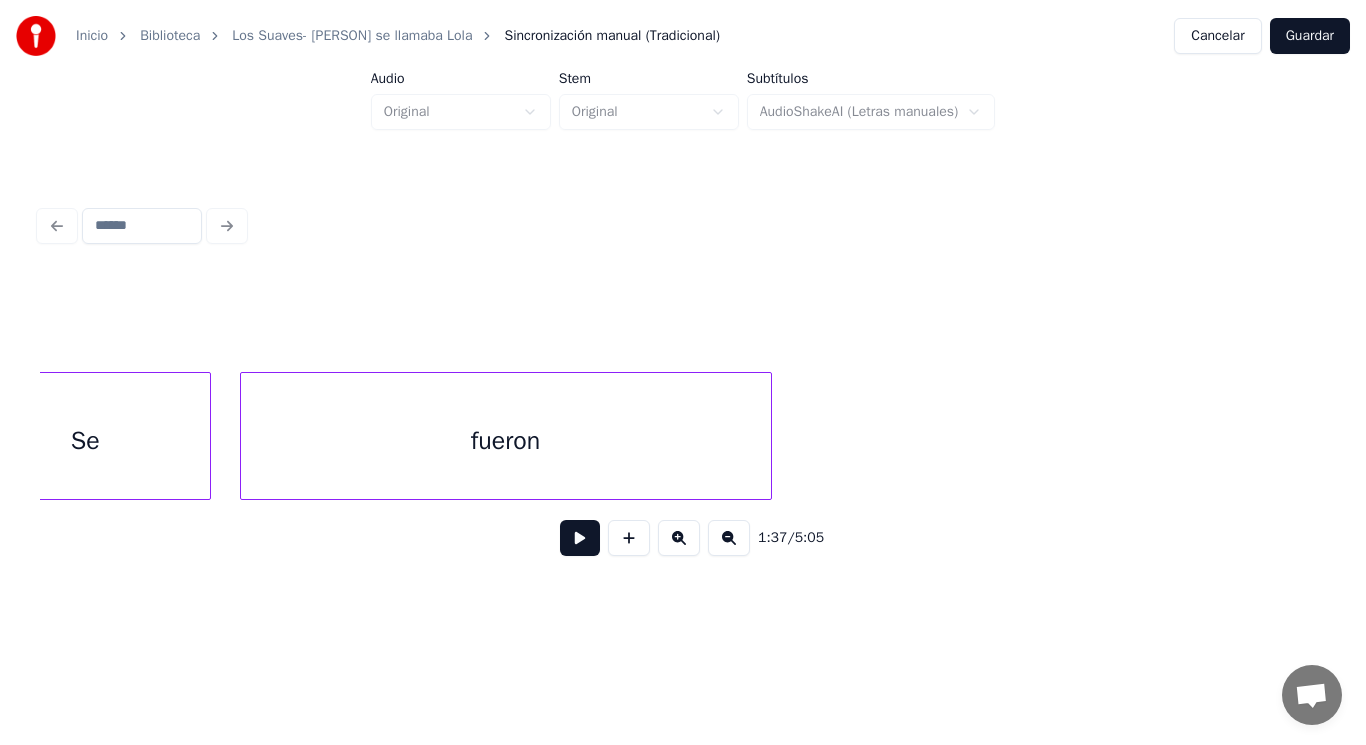 scroll, scrollTop: 0, scrollLeft: 193737, axis: horizontal 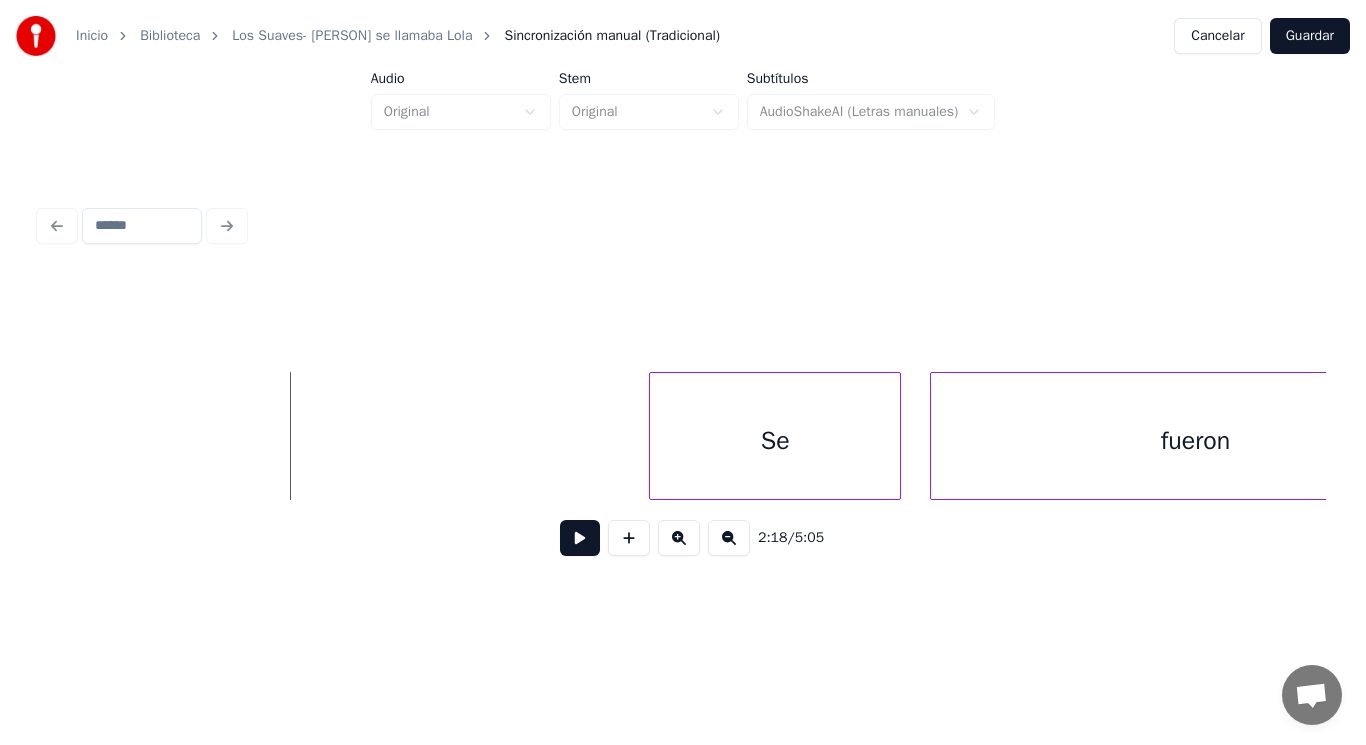 click at bounding box center (580, 538) 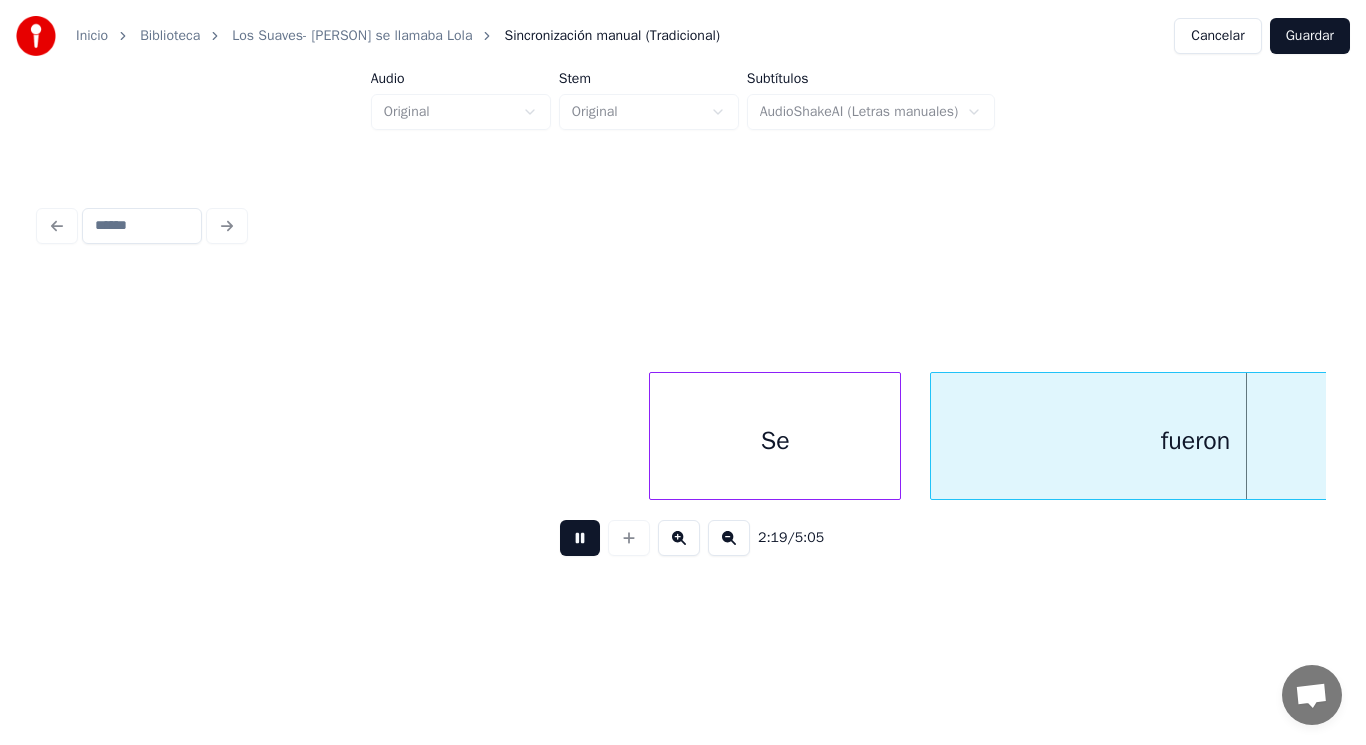 scroll, scrollTop: 0, scrollLeft: 195029, axis: horizontal 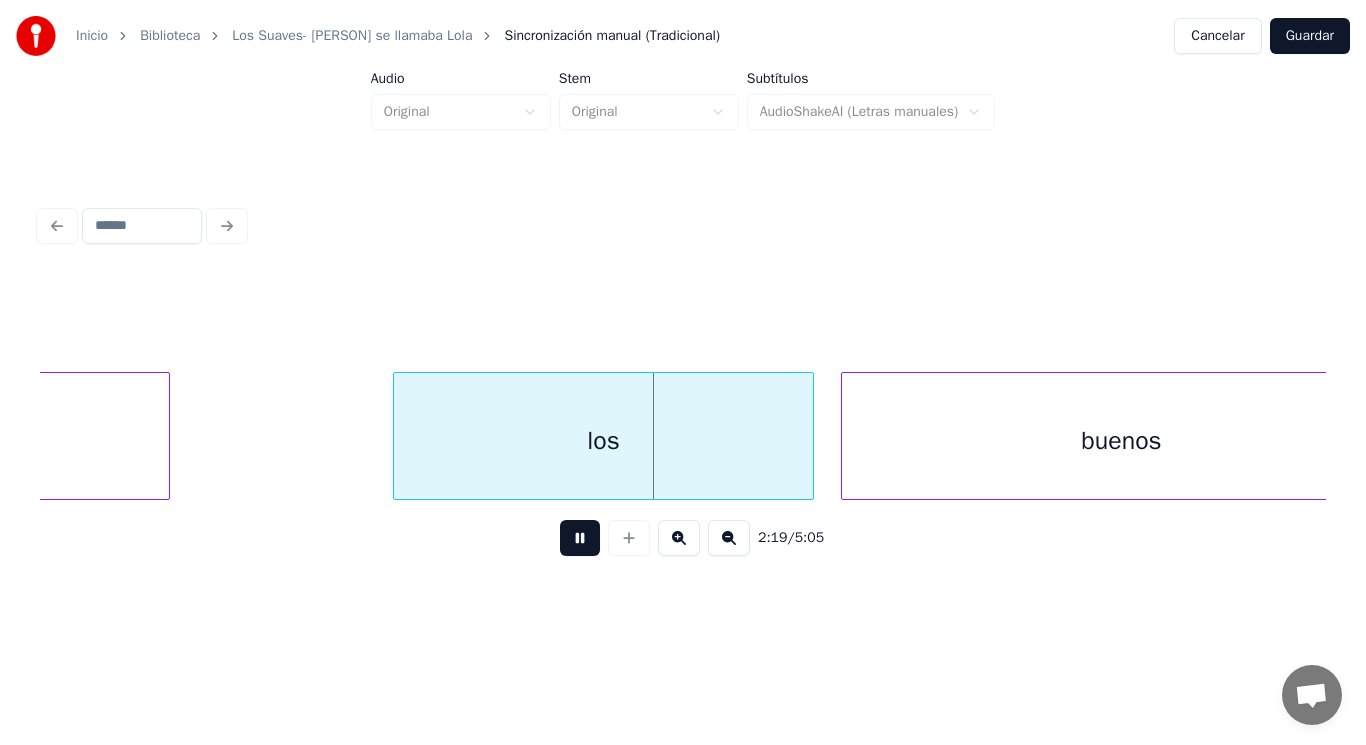 click at bounding box center [580, 538] 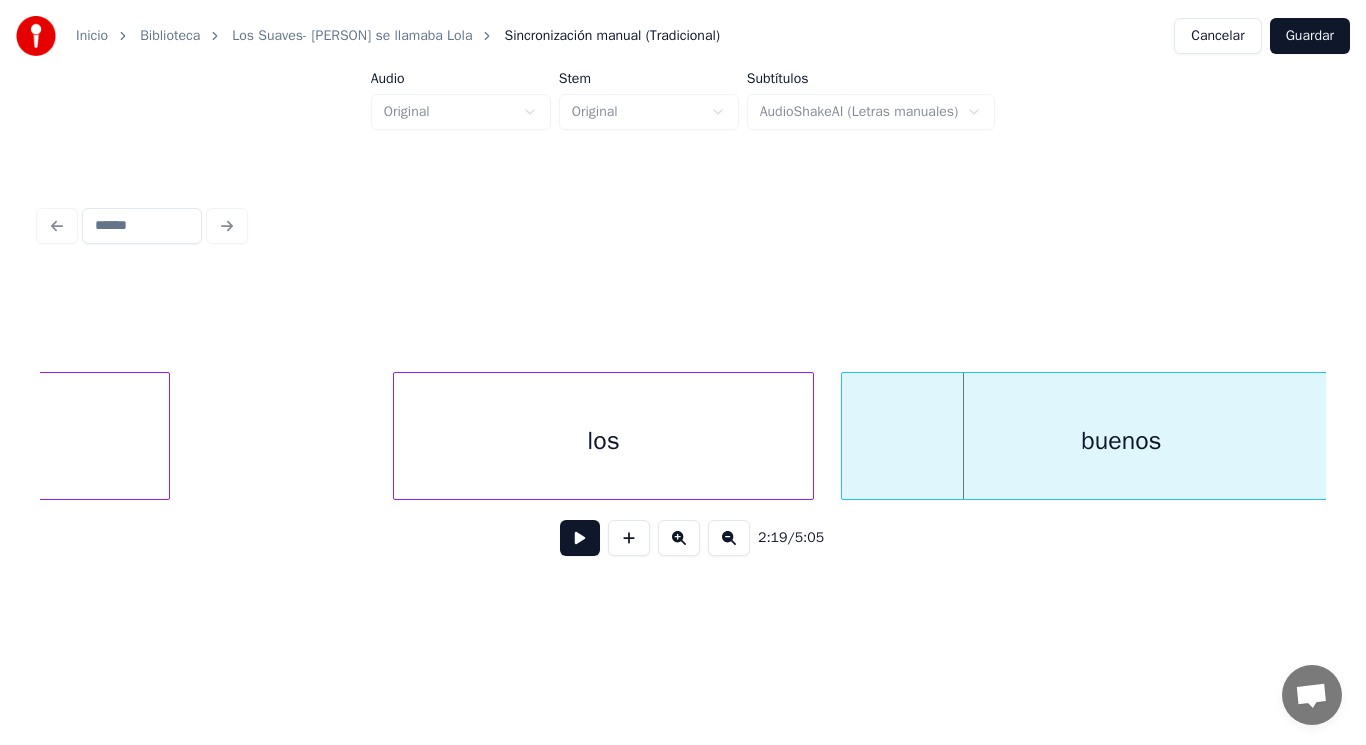 click on "fueron" at bounding box center (-96, 441) 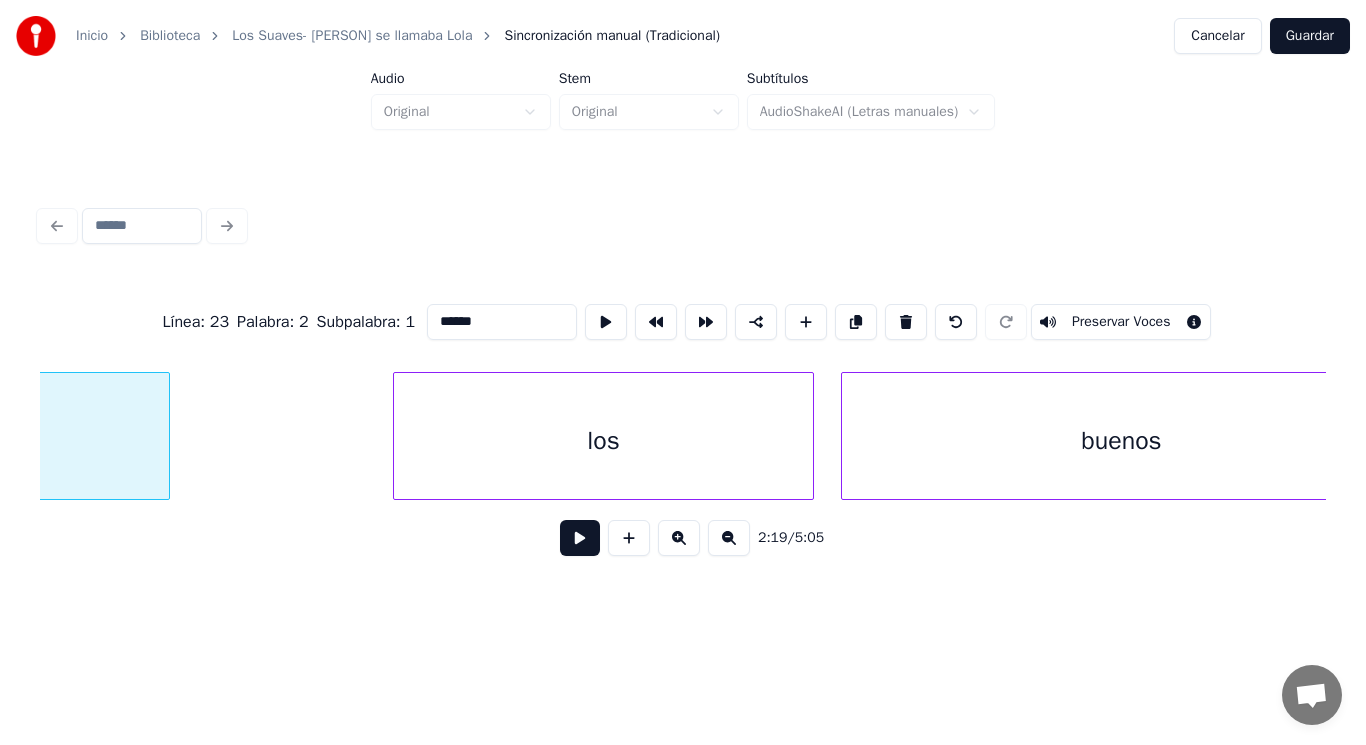 scroll, scrollTop: 0, scrollLeft: 194627, axis: horizontal 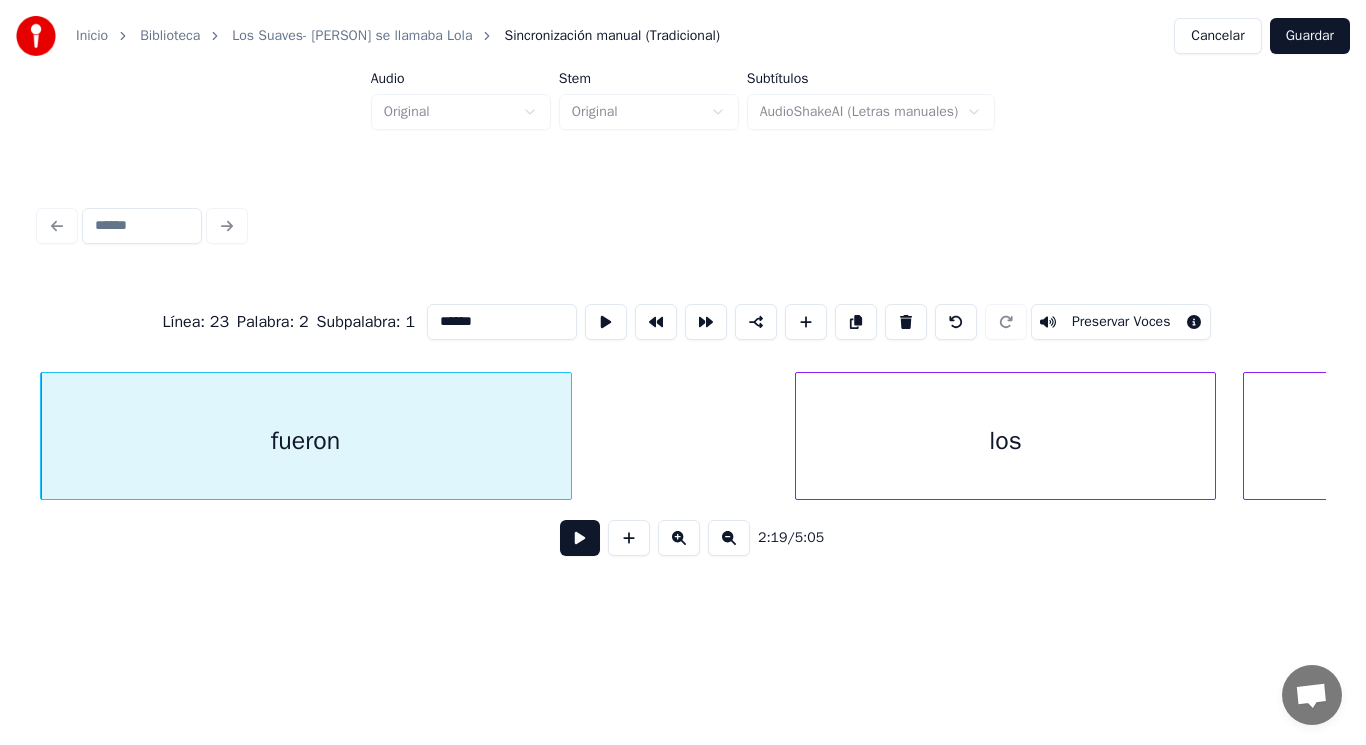 click at bounding box center (580, 538) 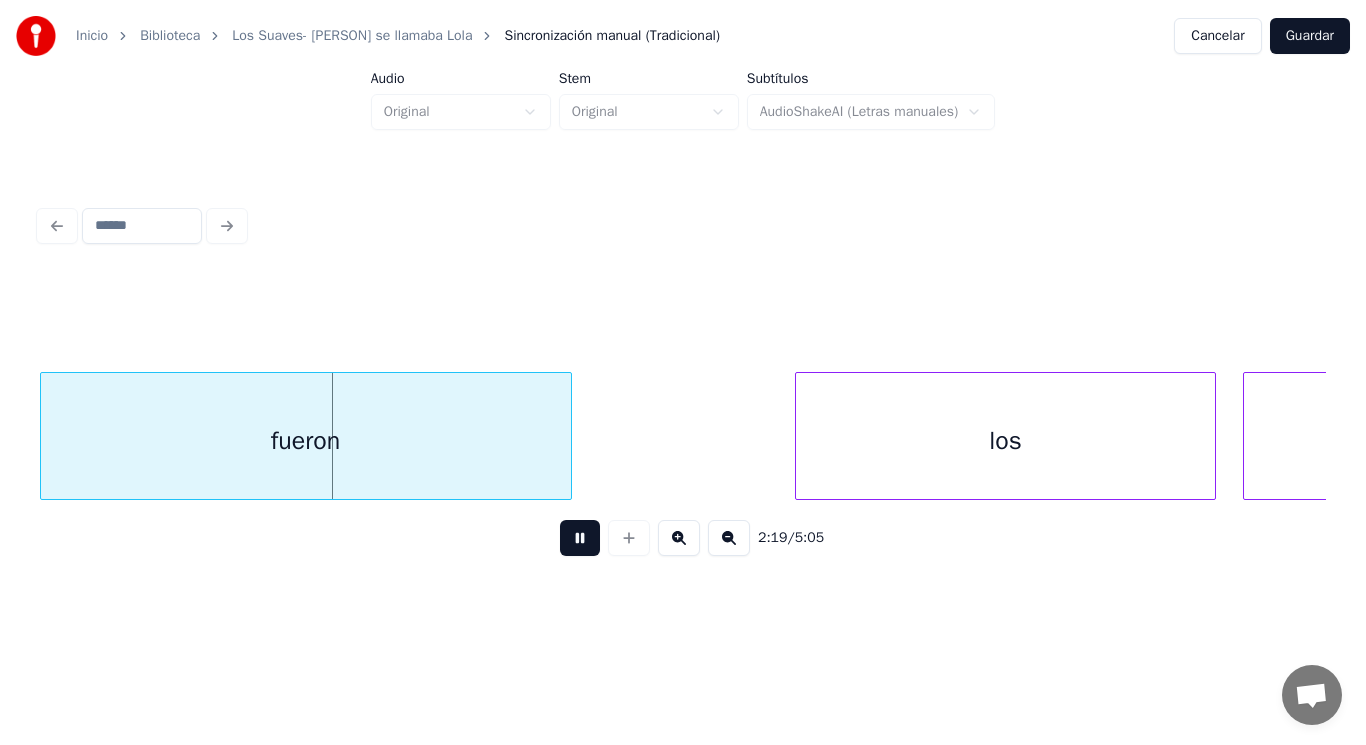 click at bounding box center (580, 538) 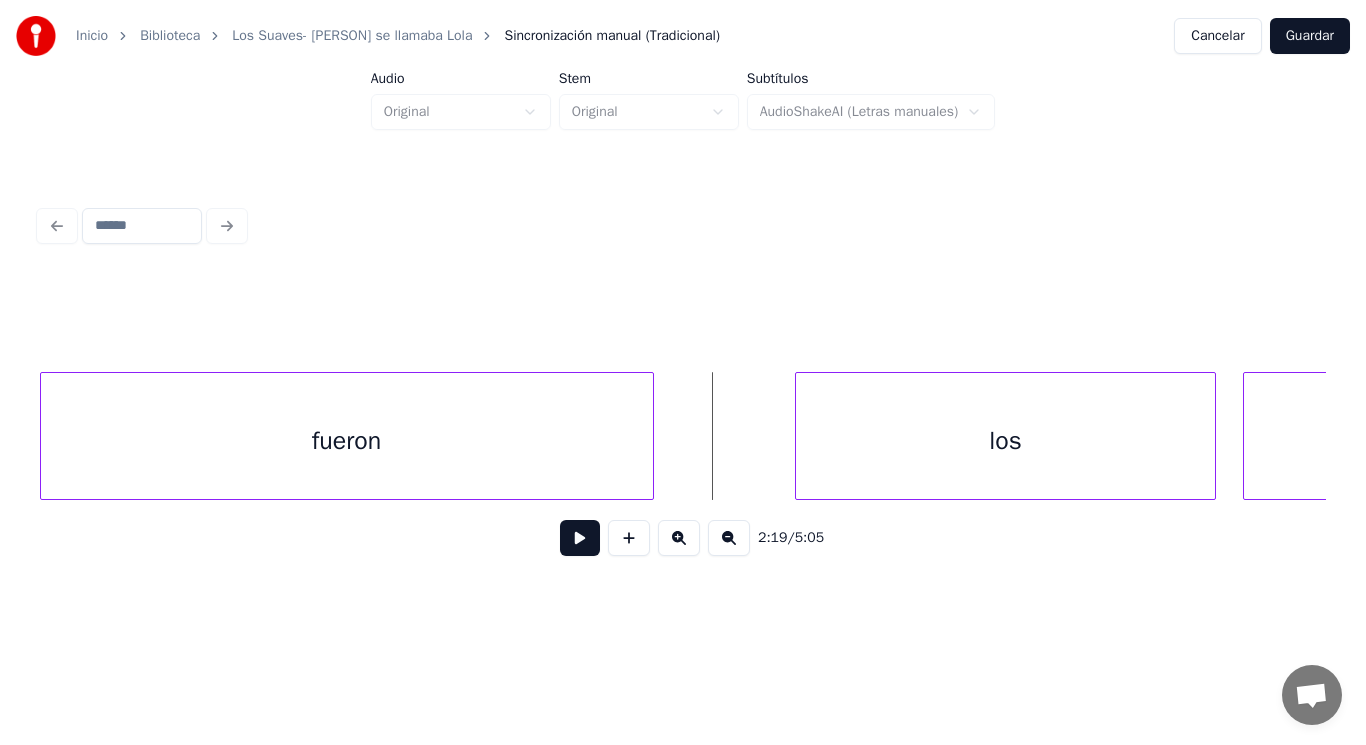 click at bounding box center (650, 436) 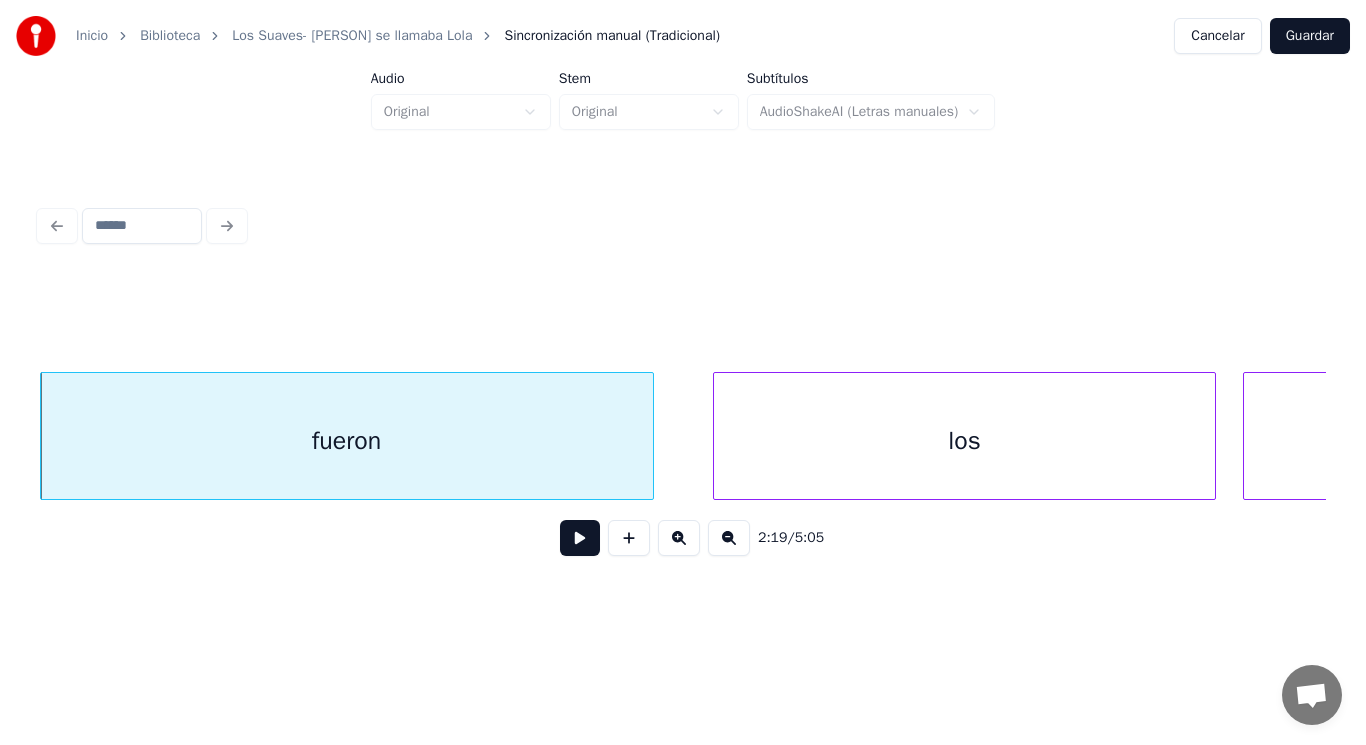 click at bounding box center [717, 436] 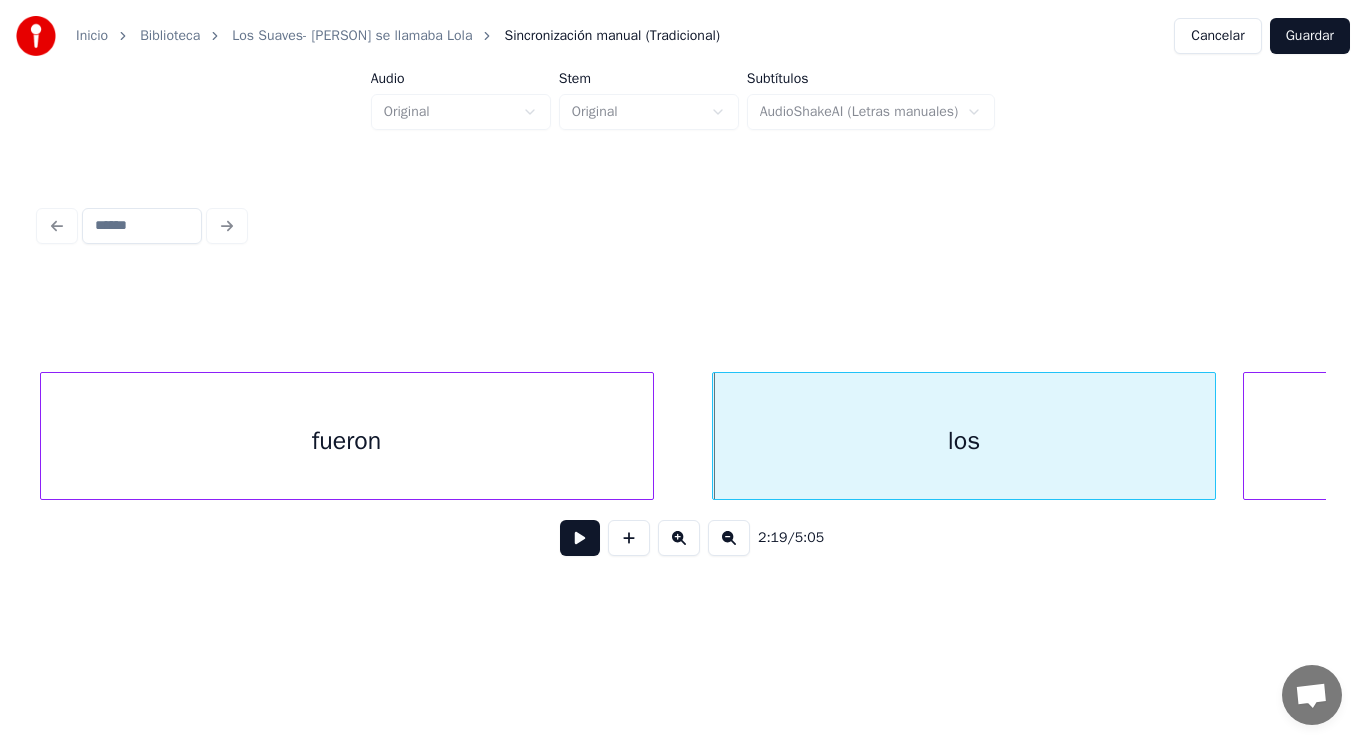 click at bounding box center [580, 538] 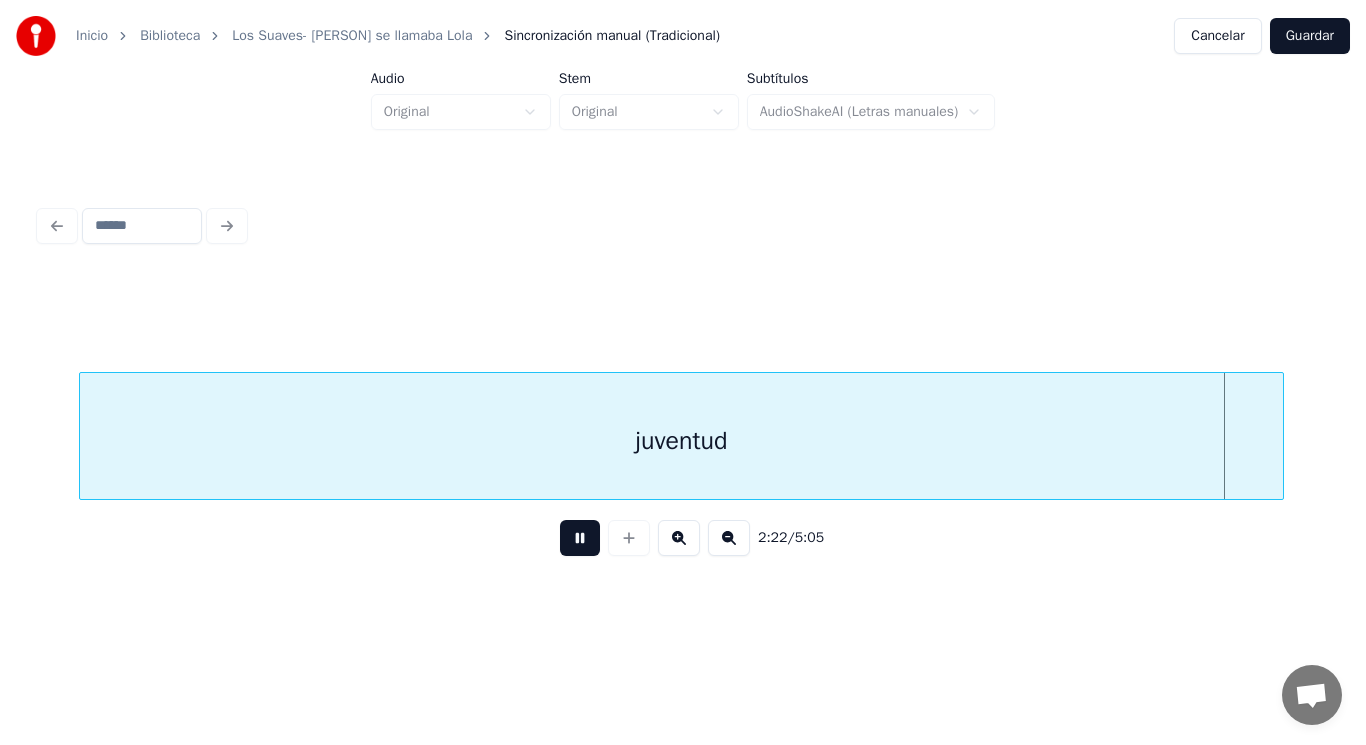 click at bounding box center [580, 538] 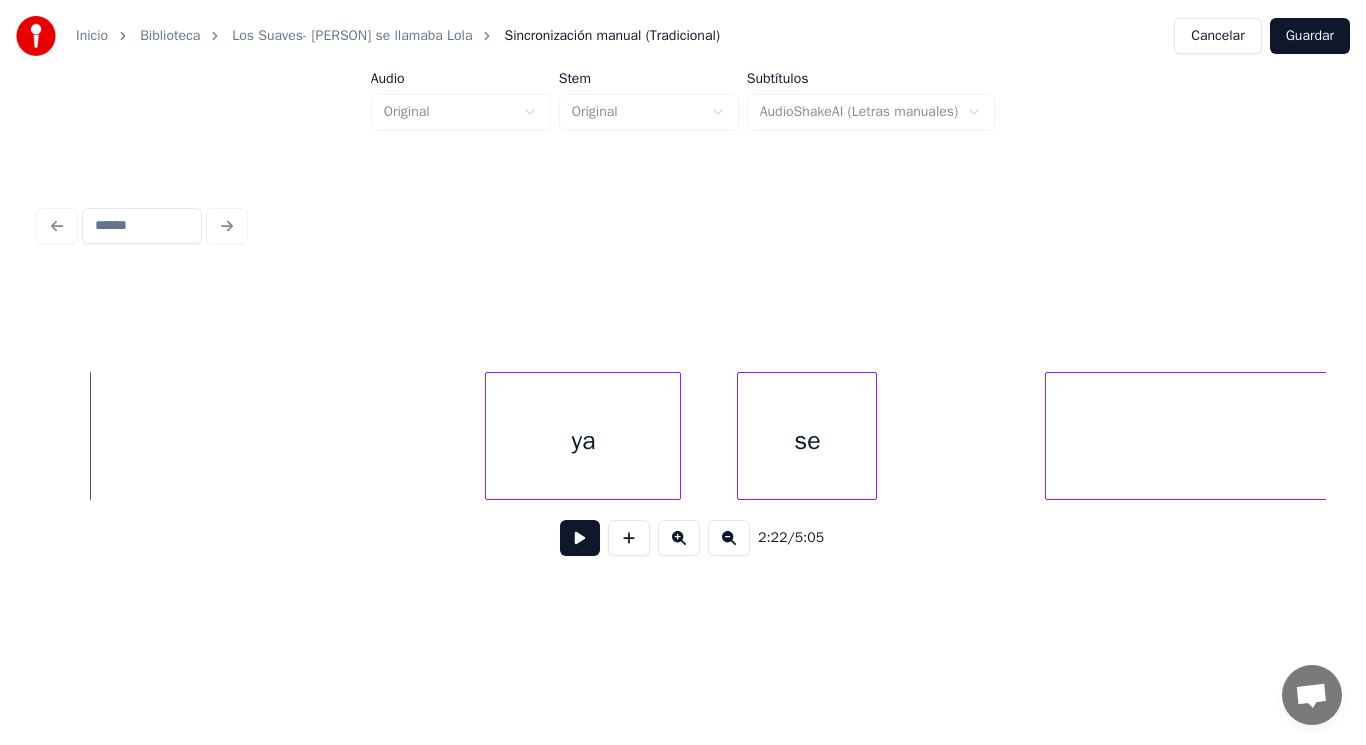click at bounding box center [580, 538] 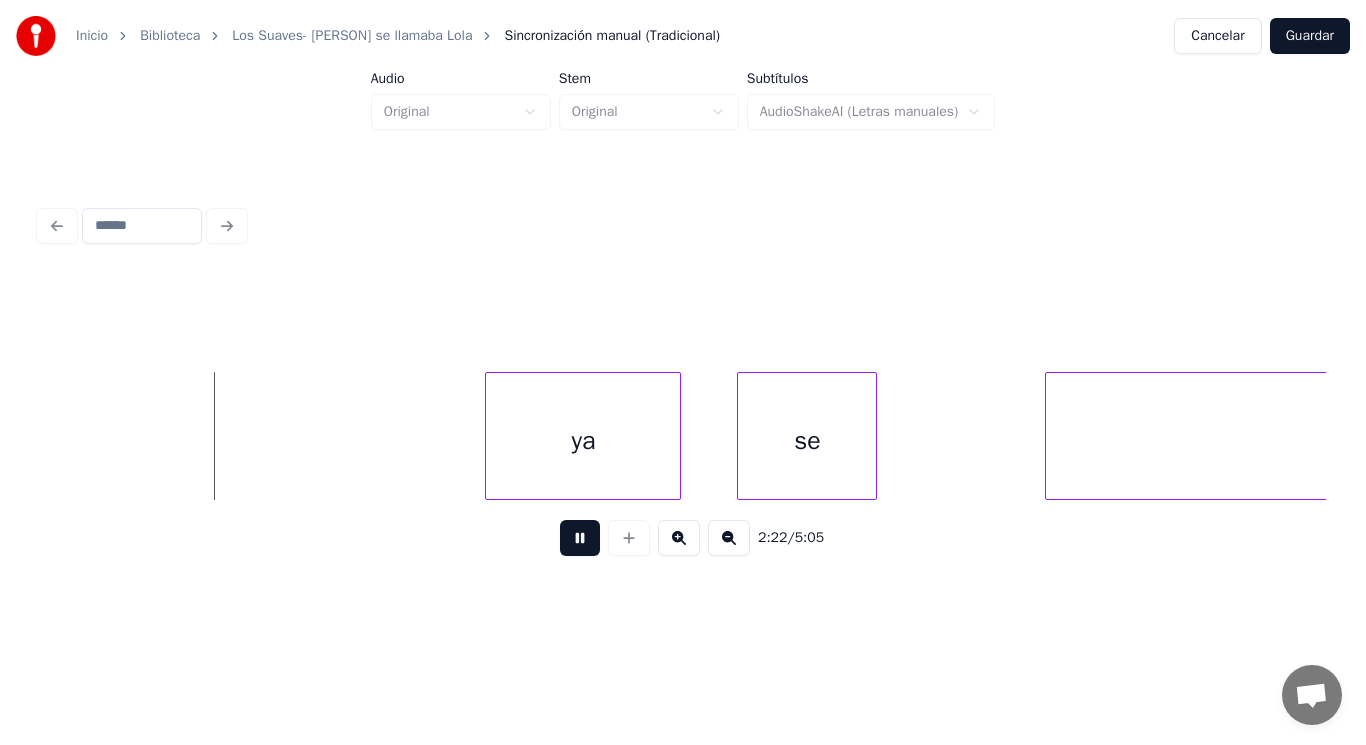 click at bounding box center (580, 538) 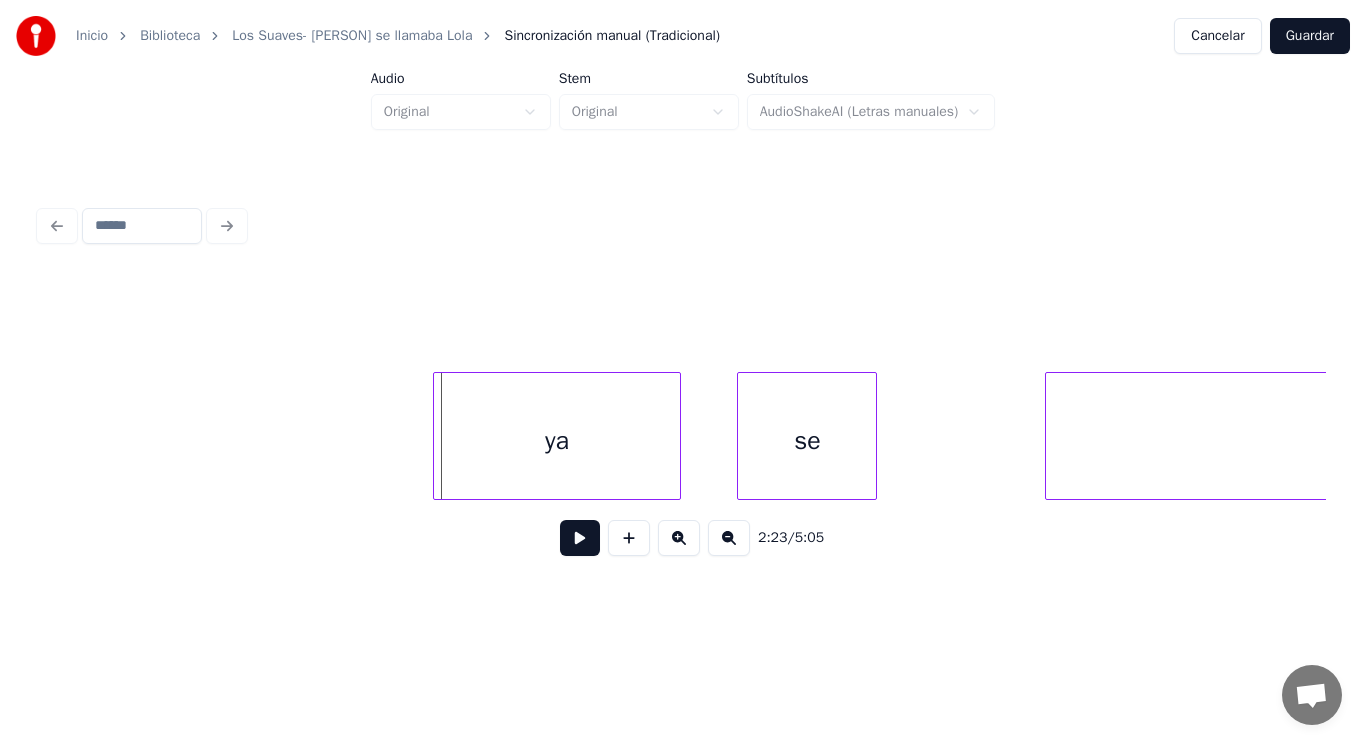 click at bounding box center [437, 436] 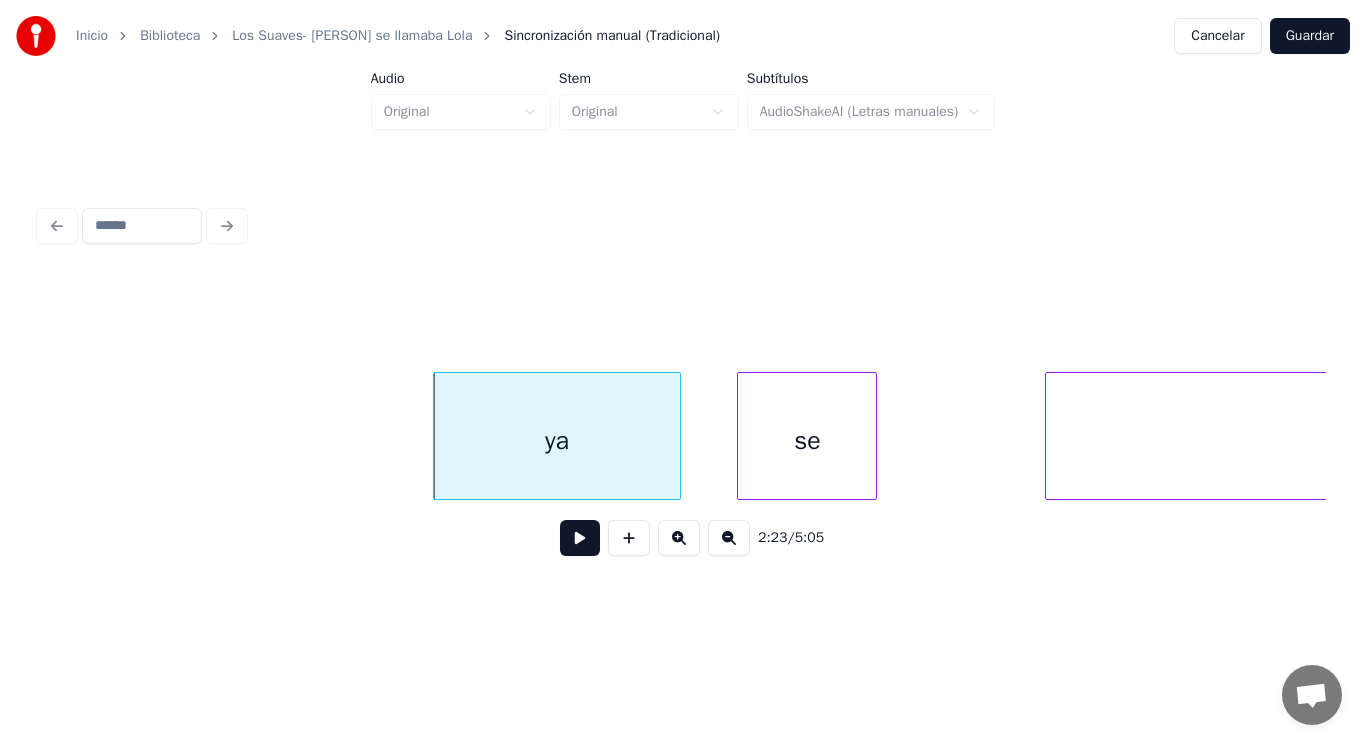 click at bounding box center (580, 538) 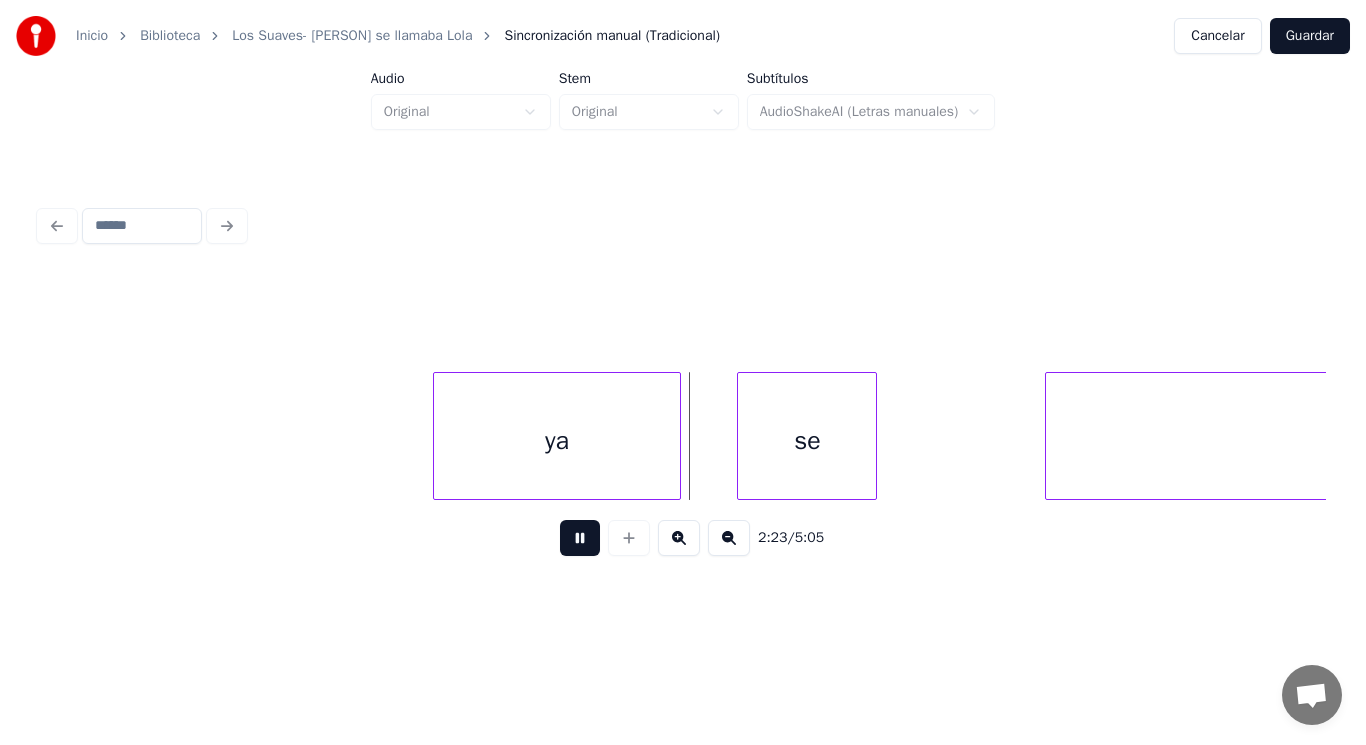 click at bounding box center [580, 538] 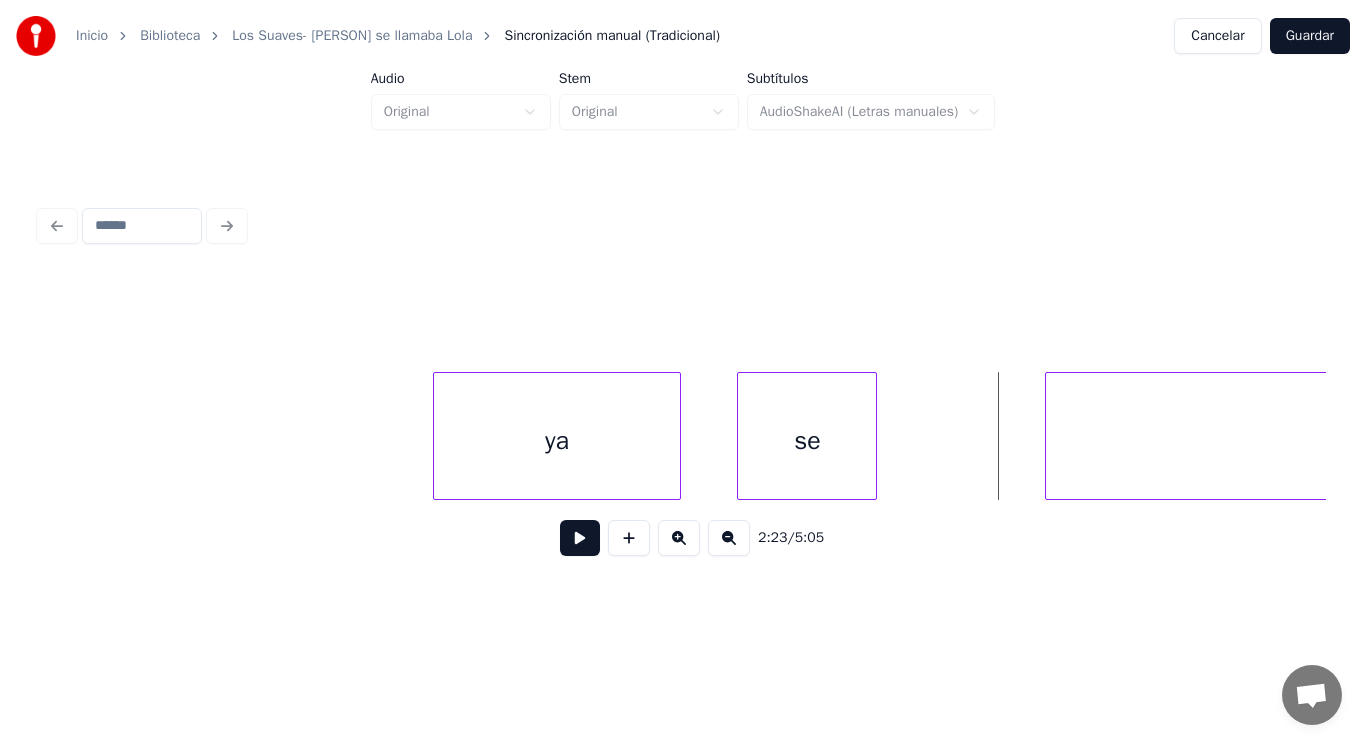 click at bounding box center (873, 436) 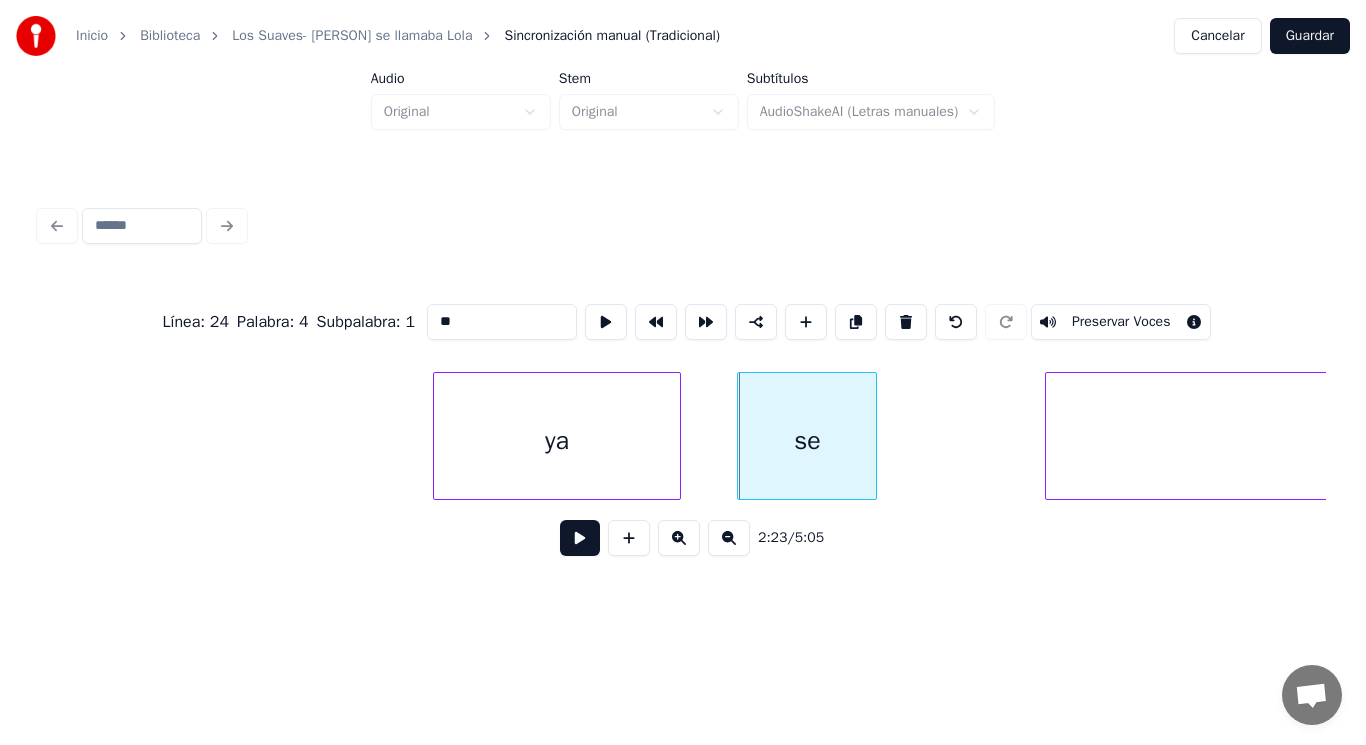 click at bounding box center [580, 538] 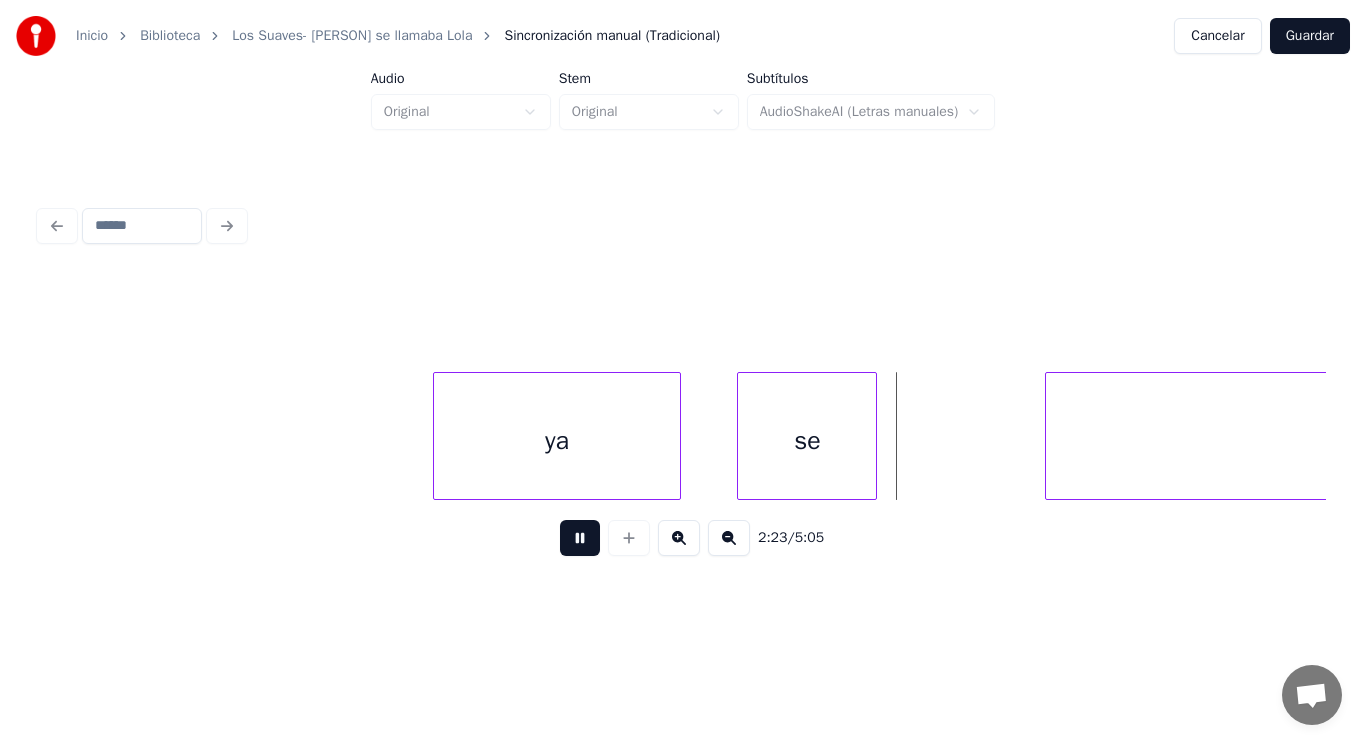 click at bounding box center (580, 538) 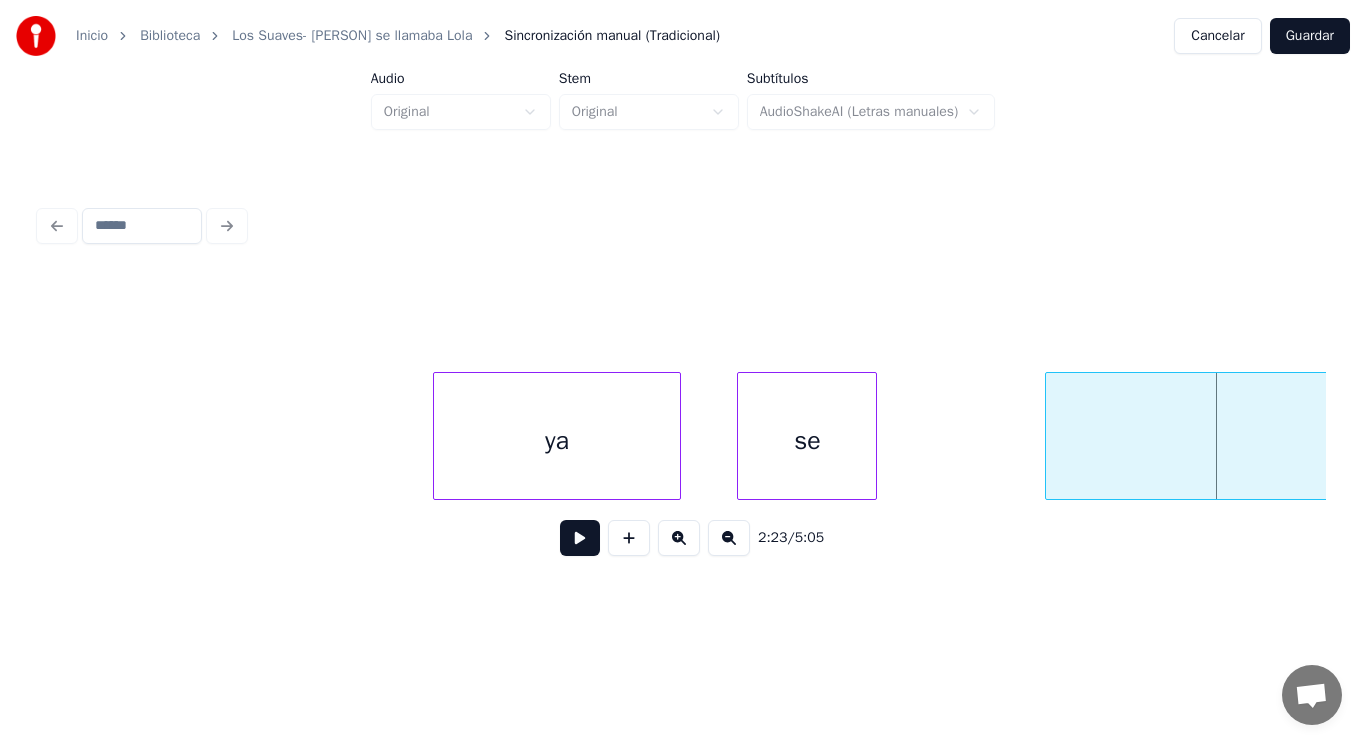 click on "escapó" at bounding box center [1521, 441] 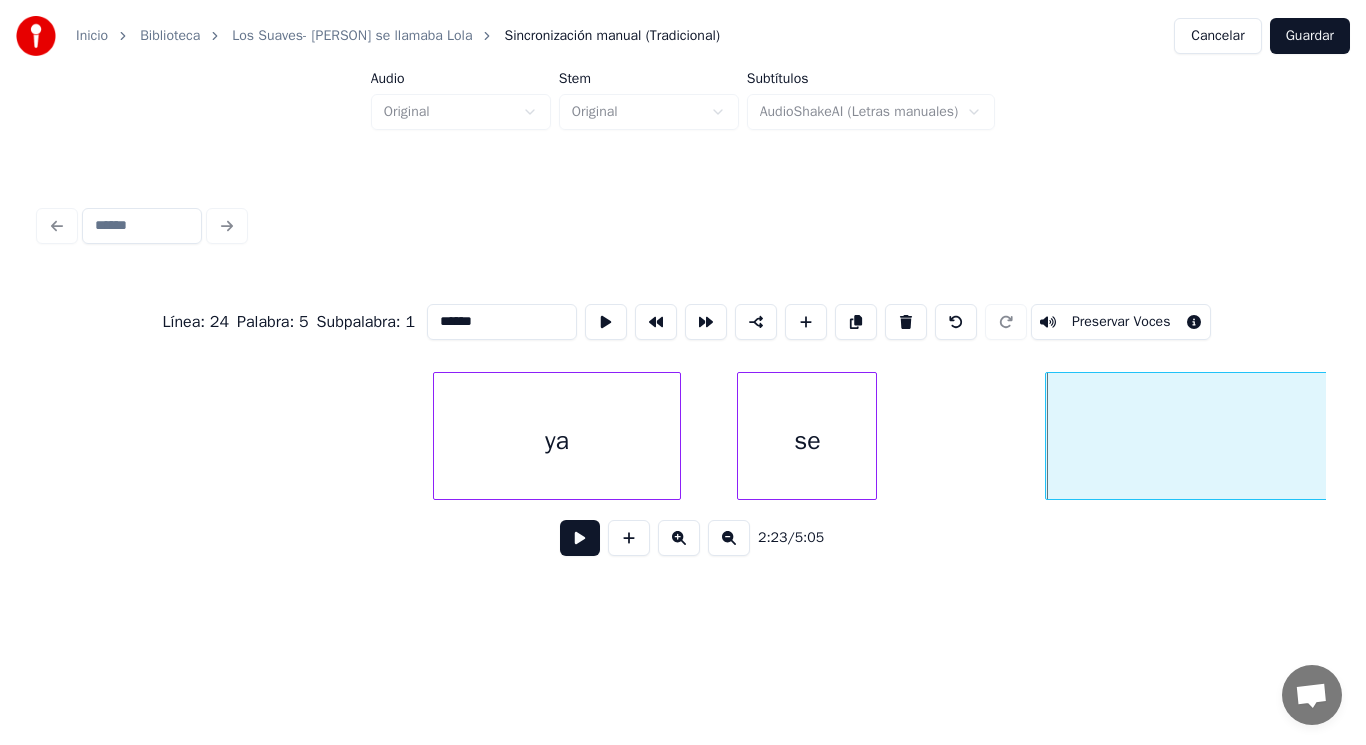 click at bounding box center (580, 538) 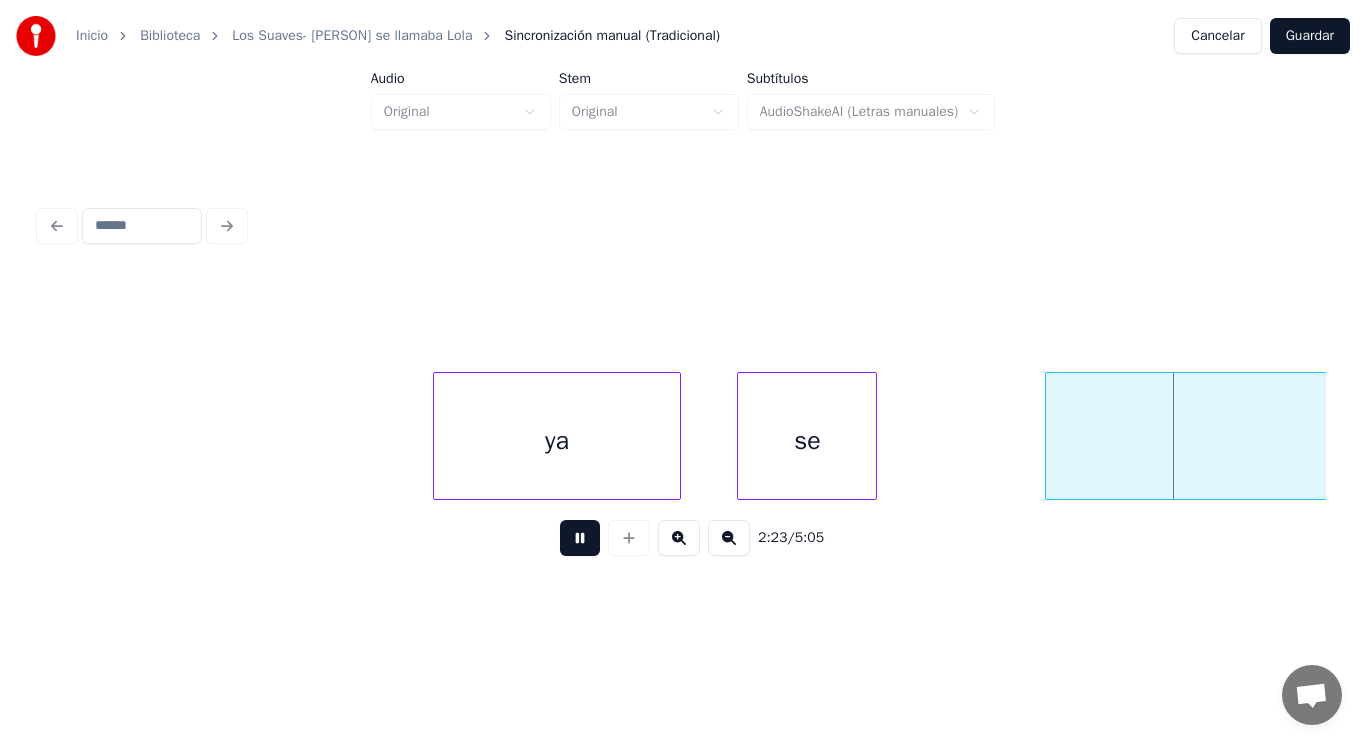 scroll, scrollTop: 0, scrollLeft: 201127, axis: horizontal 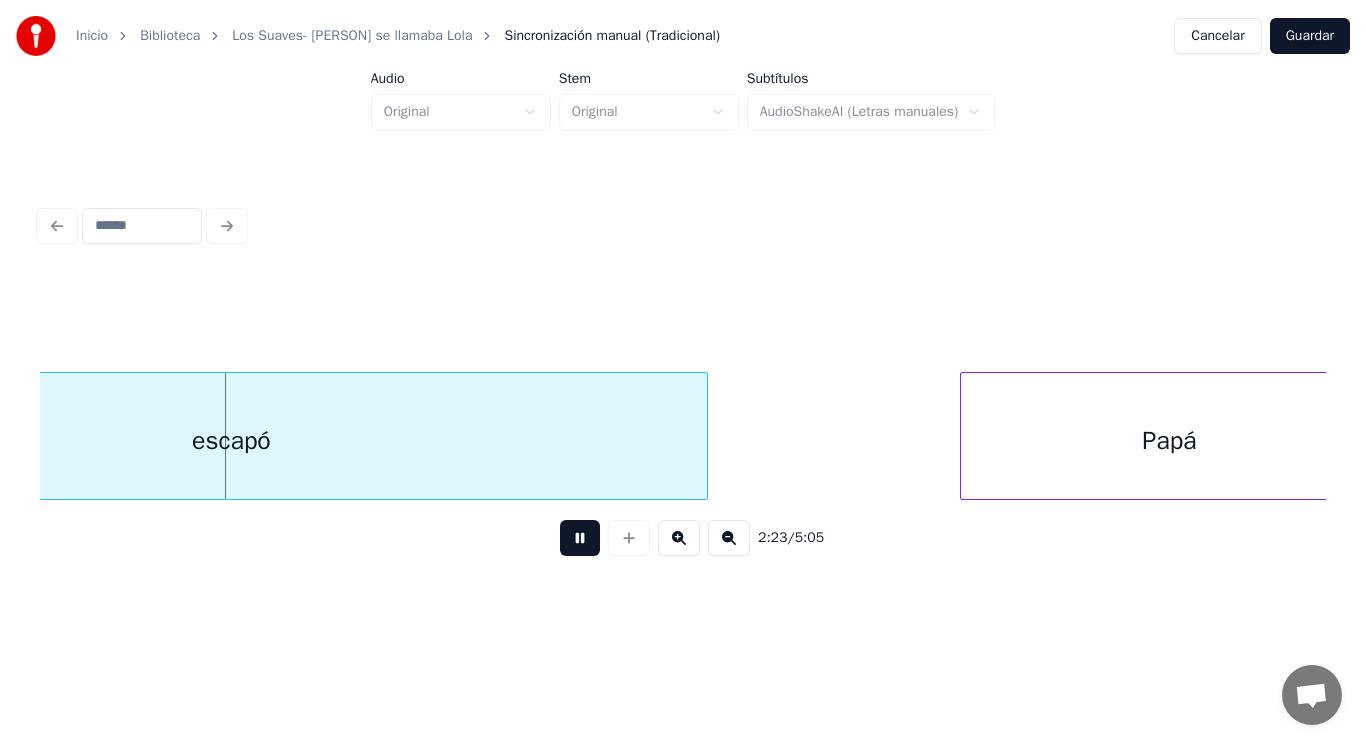 click at bounding box center [580, 538] 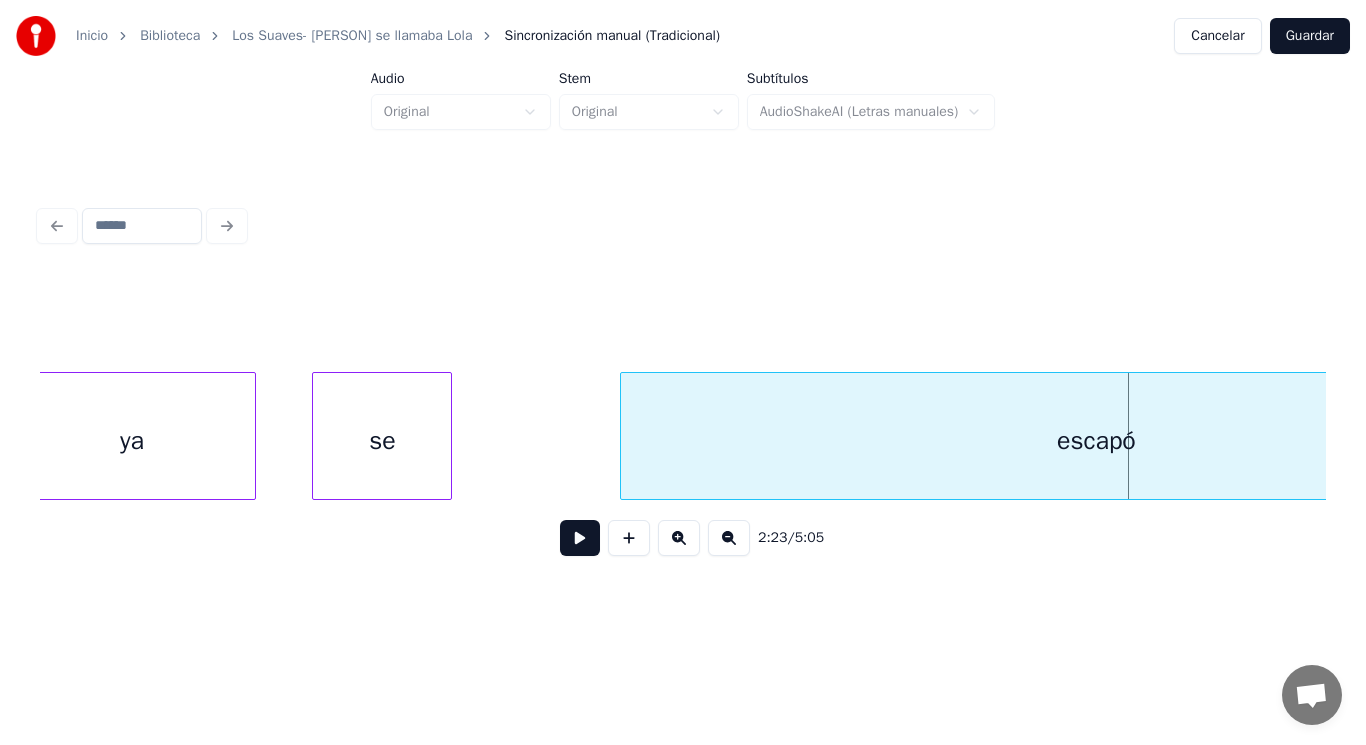scroll, scrollTop: 0, scrollLeft: 200167, axis: horizontal 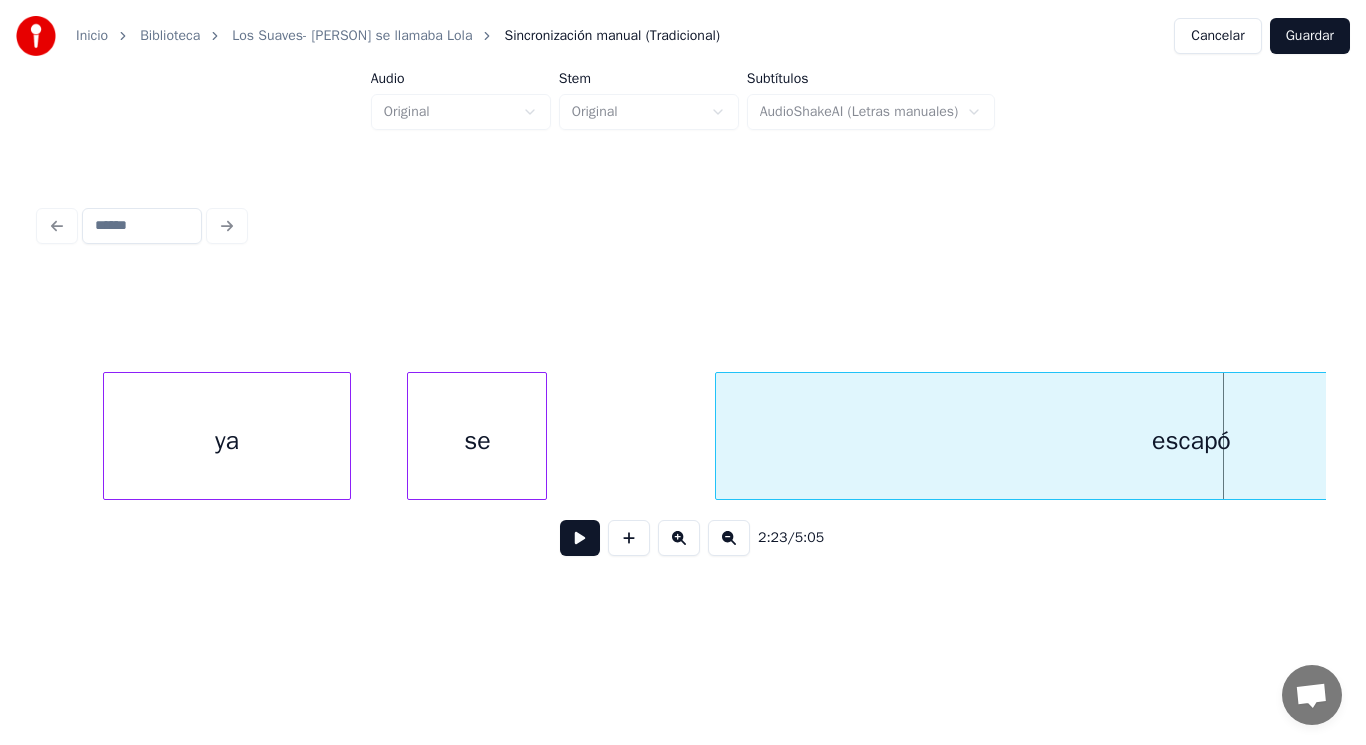 click on "se" at bounding box center (477, 441) 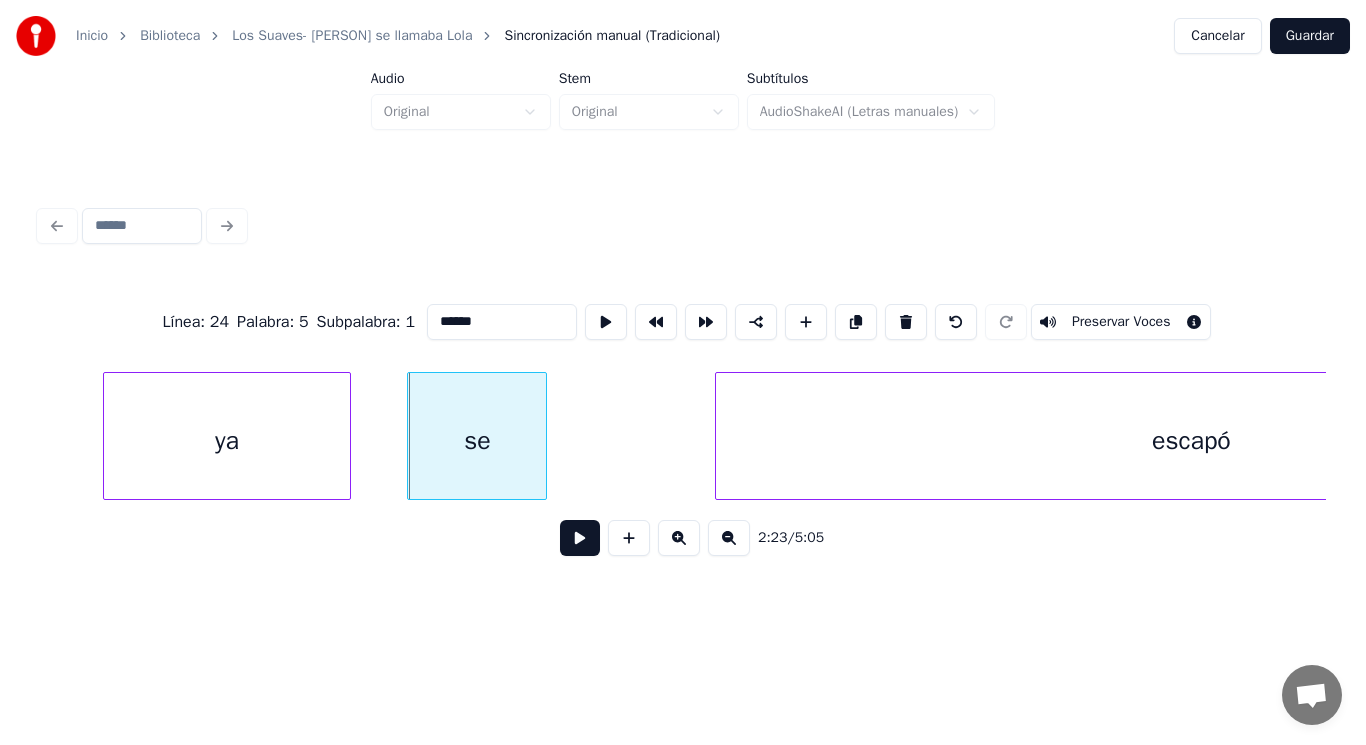 type on "**" 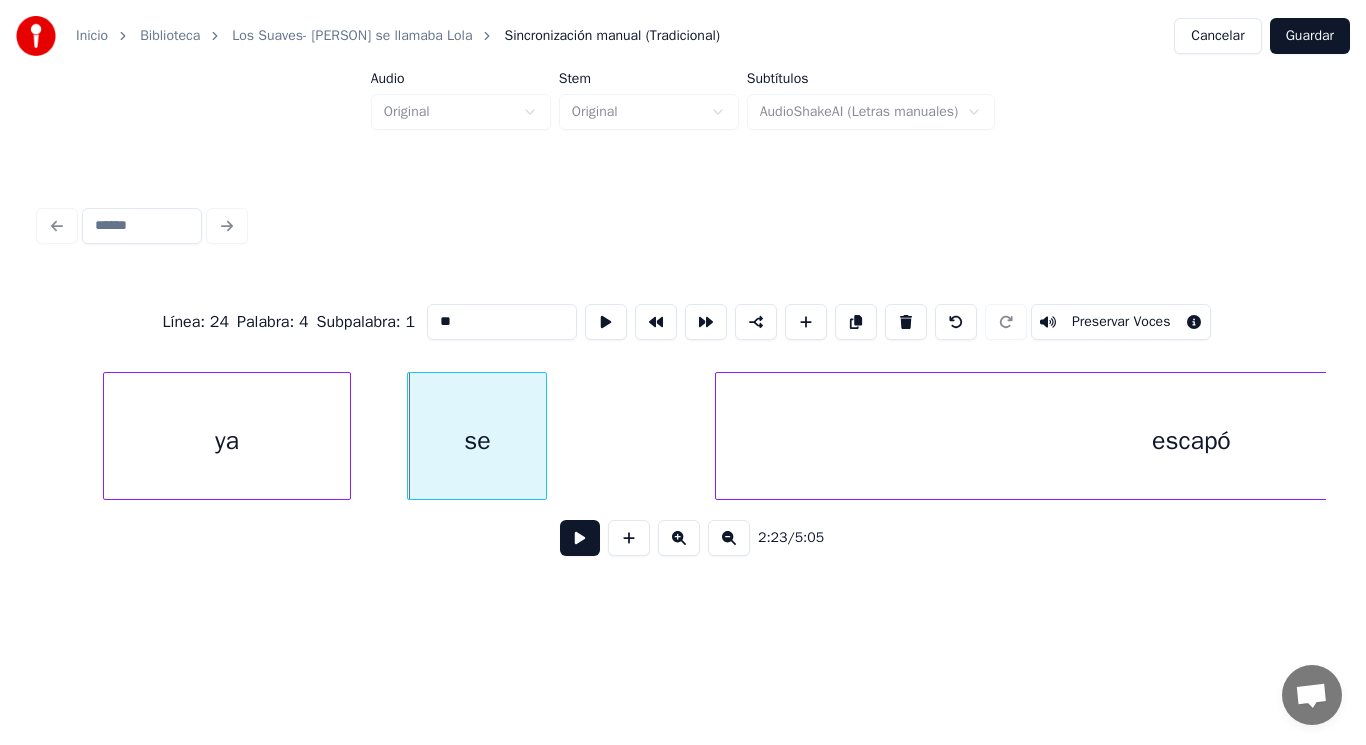 click at bounding box center [580, 538] 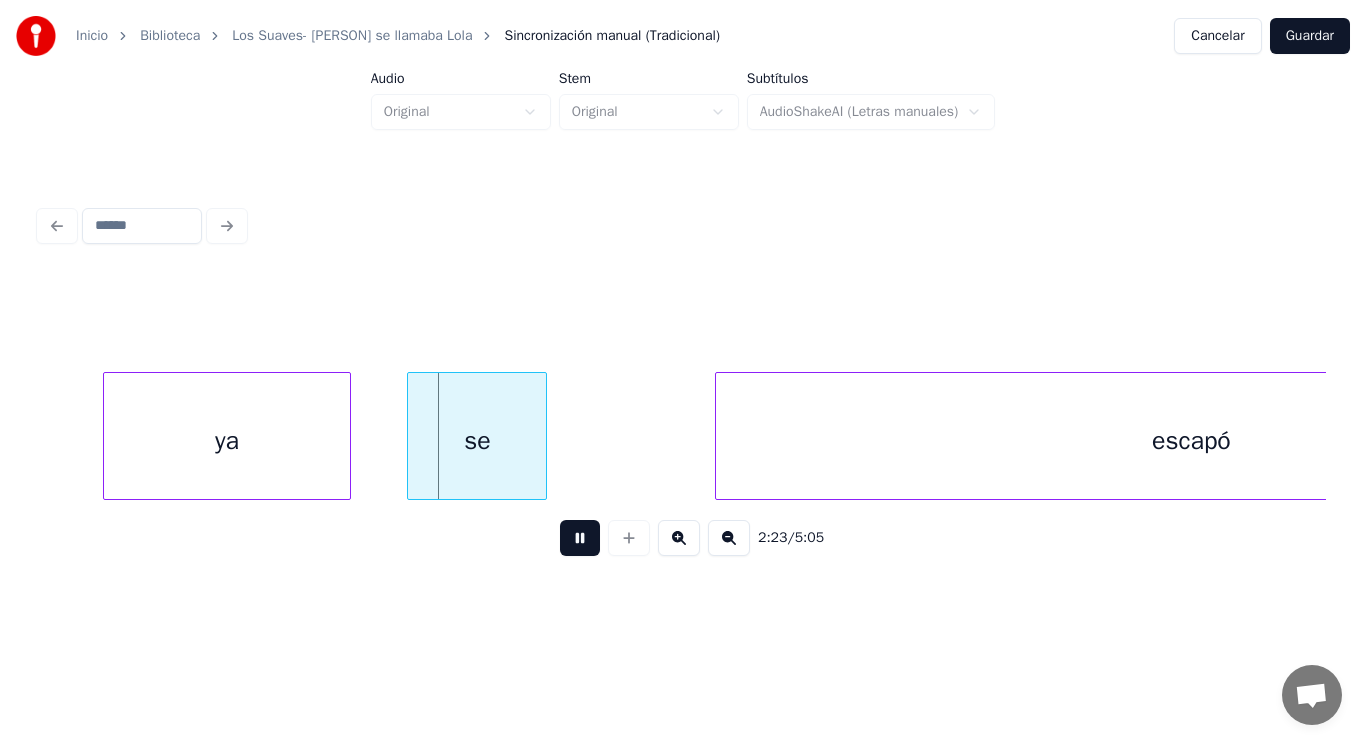 click at bounding box center (580, 538) 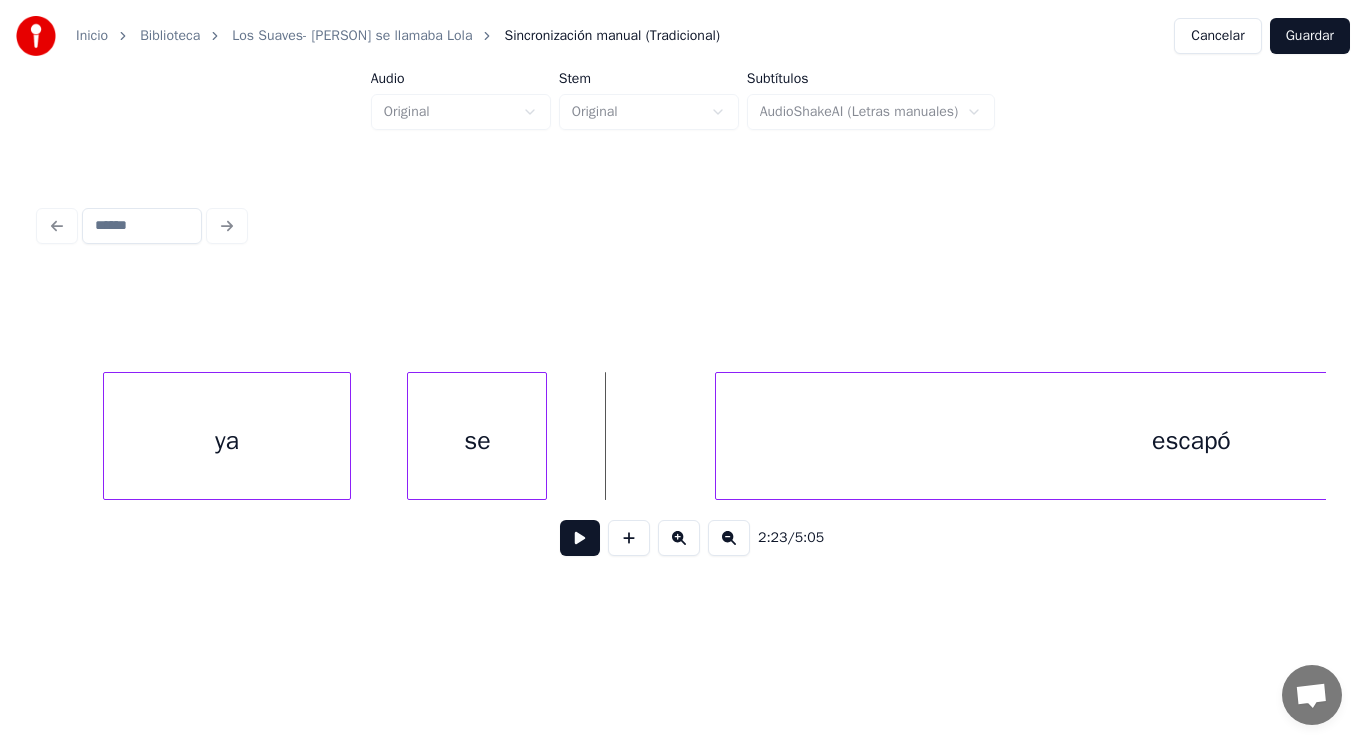 click on "escapó se ya" at bounding box center (13386, 436) 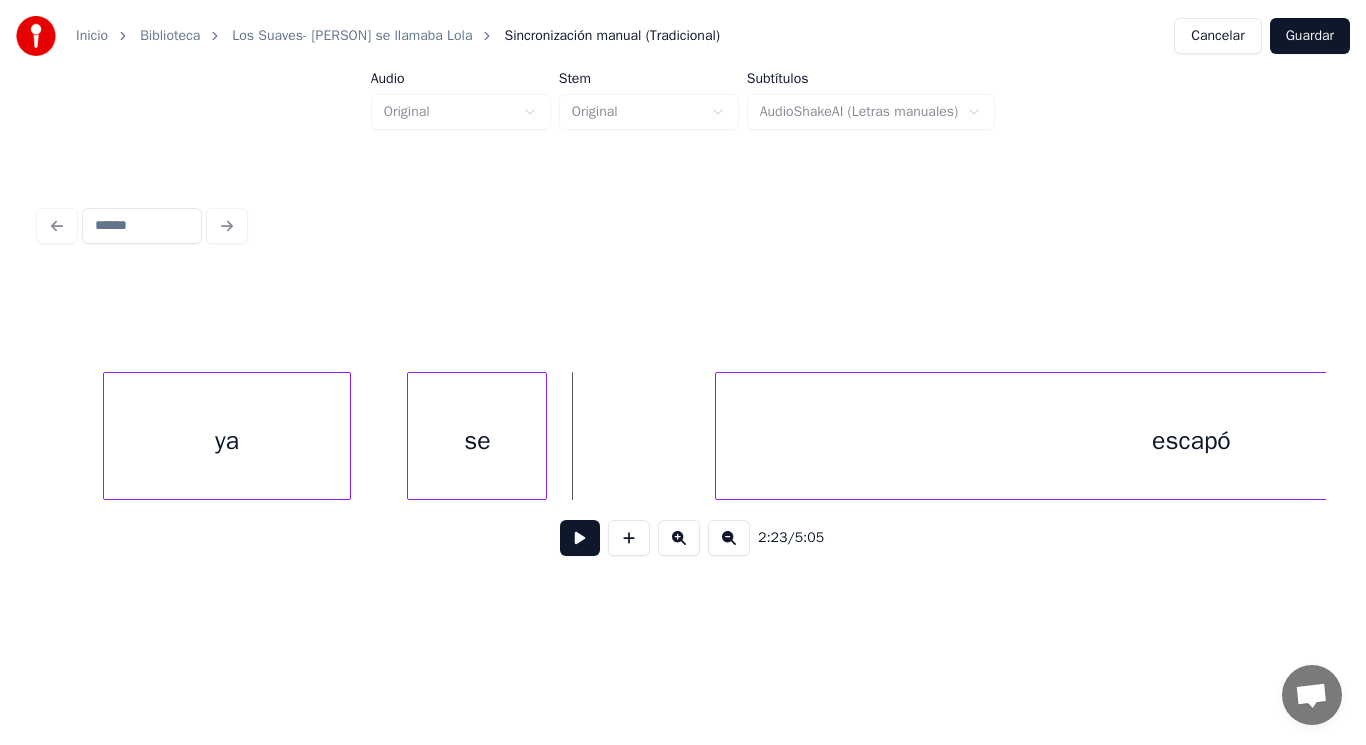 click at bounding box center (580, 538) 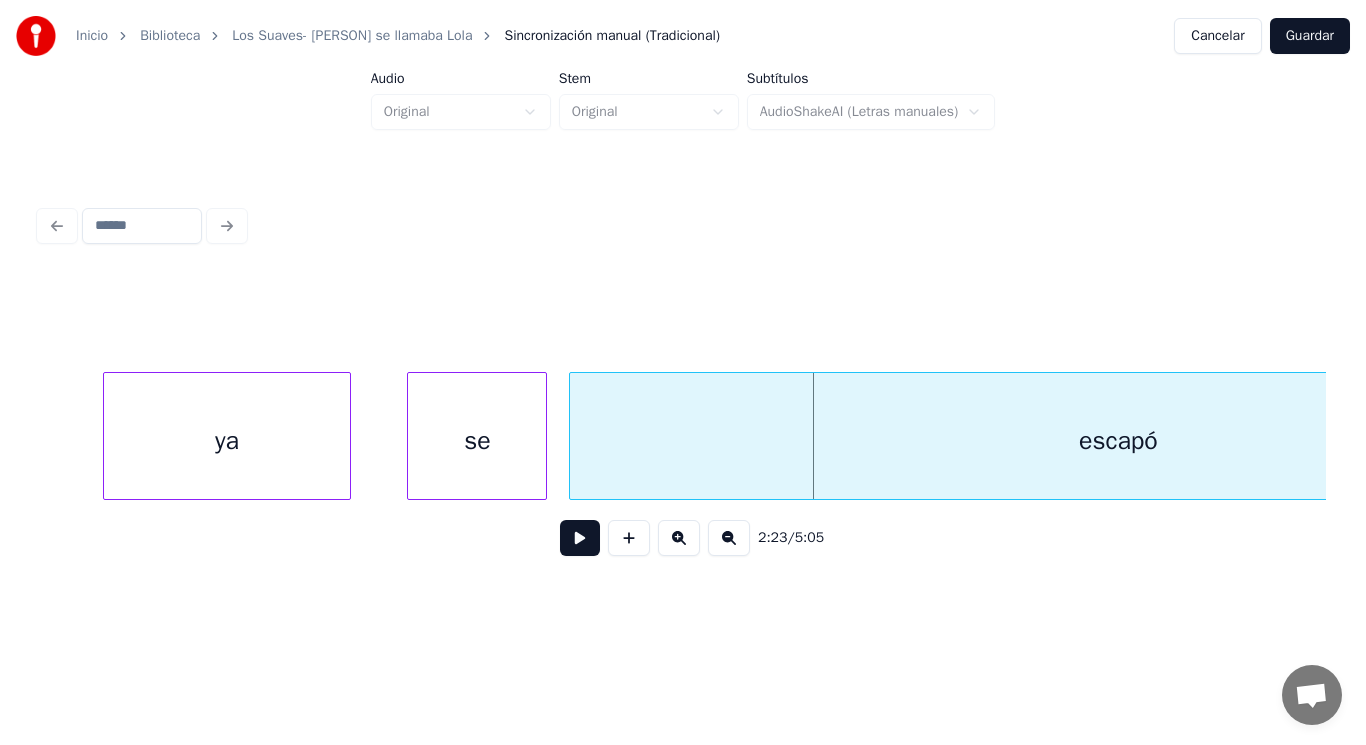 click at bounding box center (573, 436) 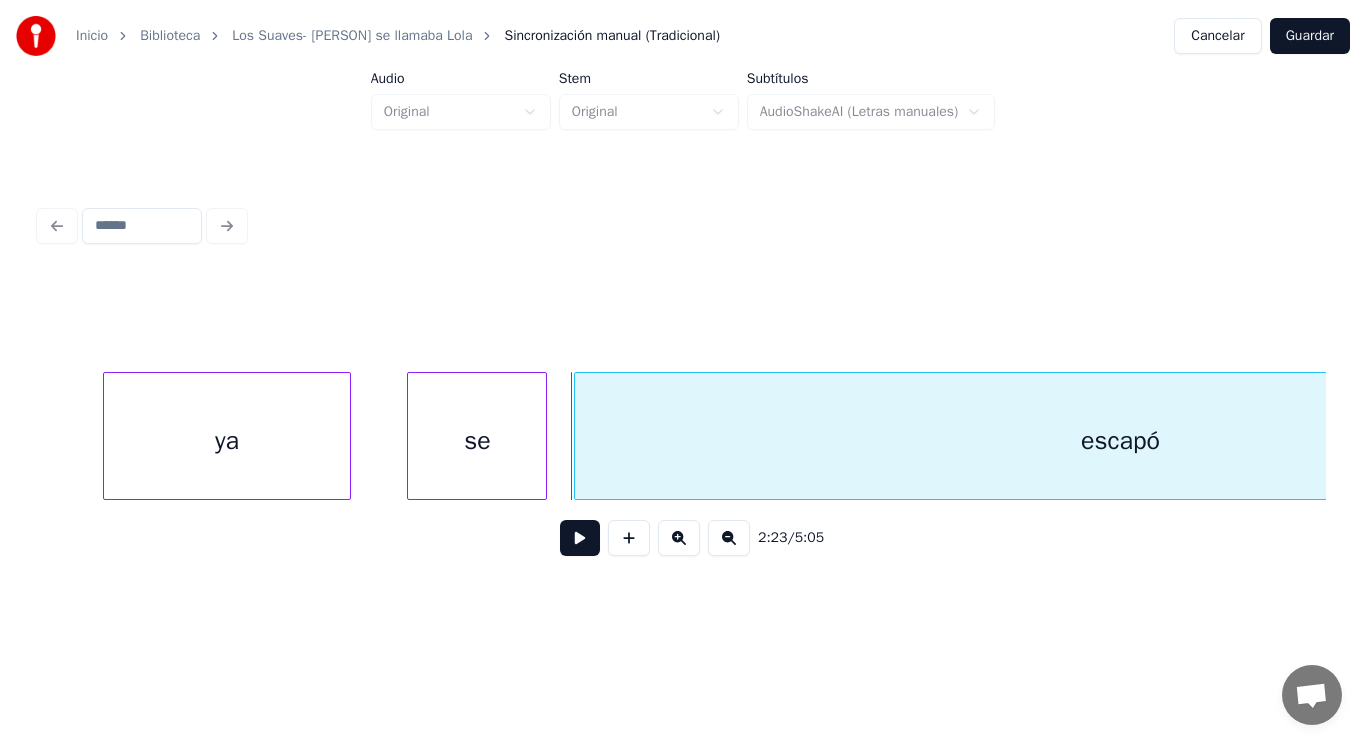 click at bounding box center (578, 436) 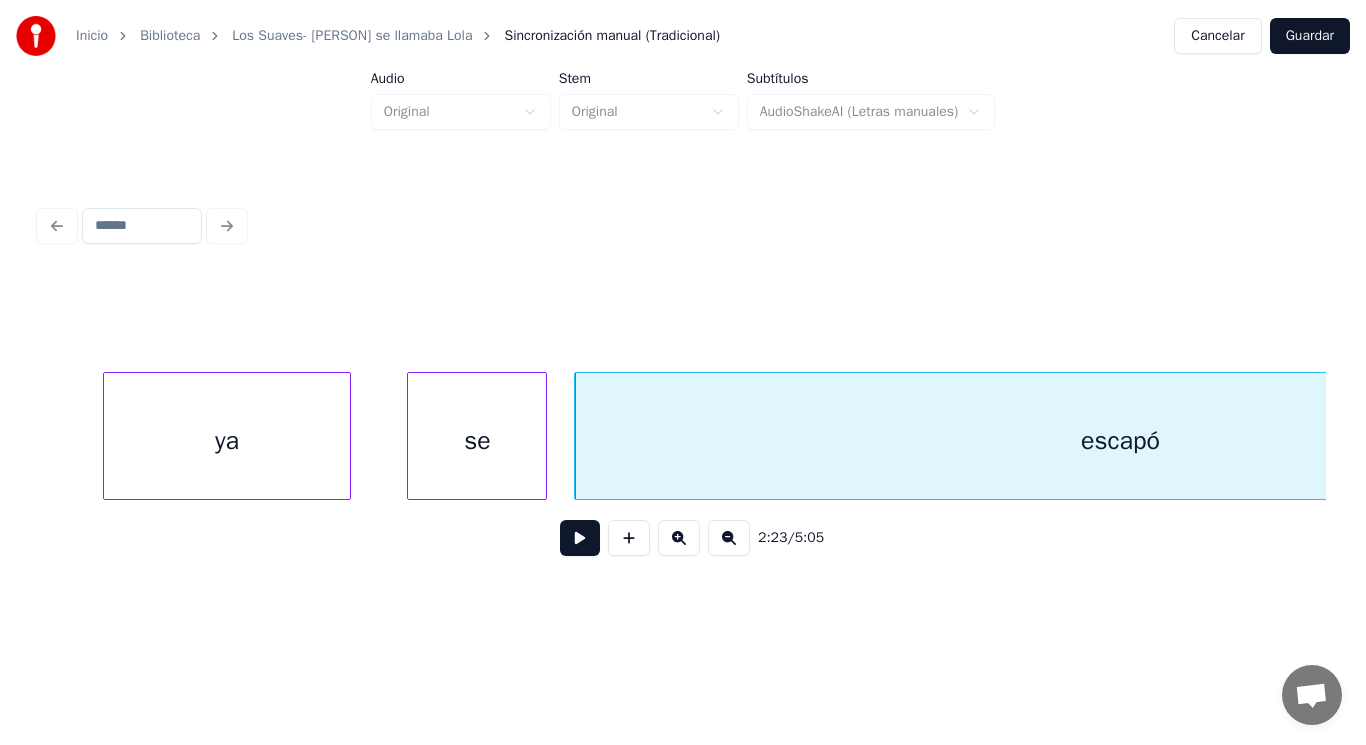 click on "se" at bounding box center (477, 441) 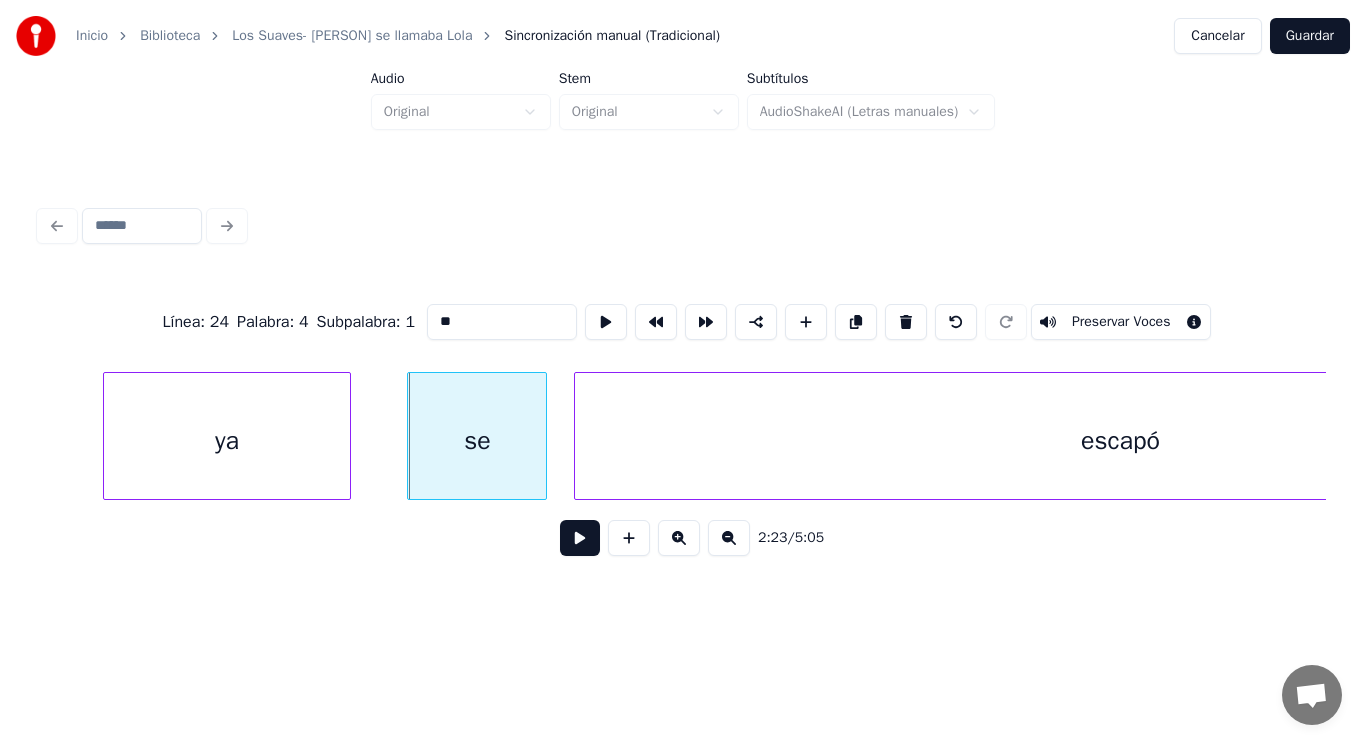 click at bounding box center [580, 538] 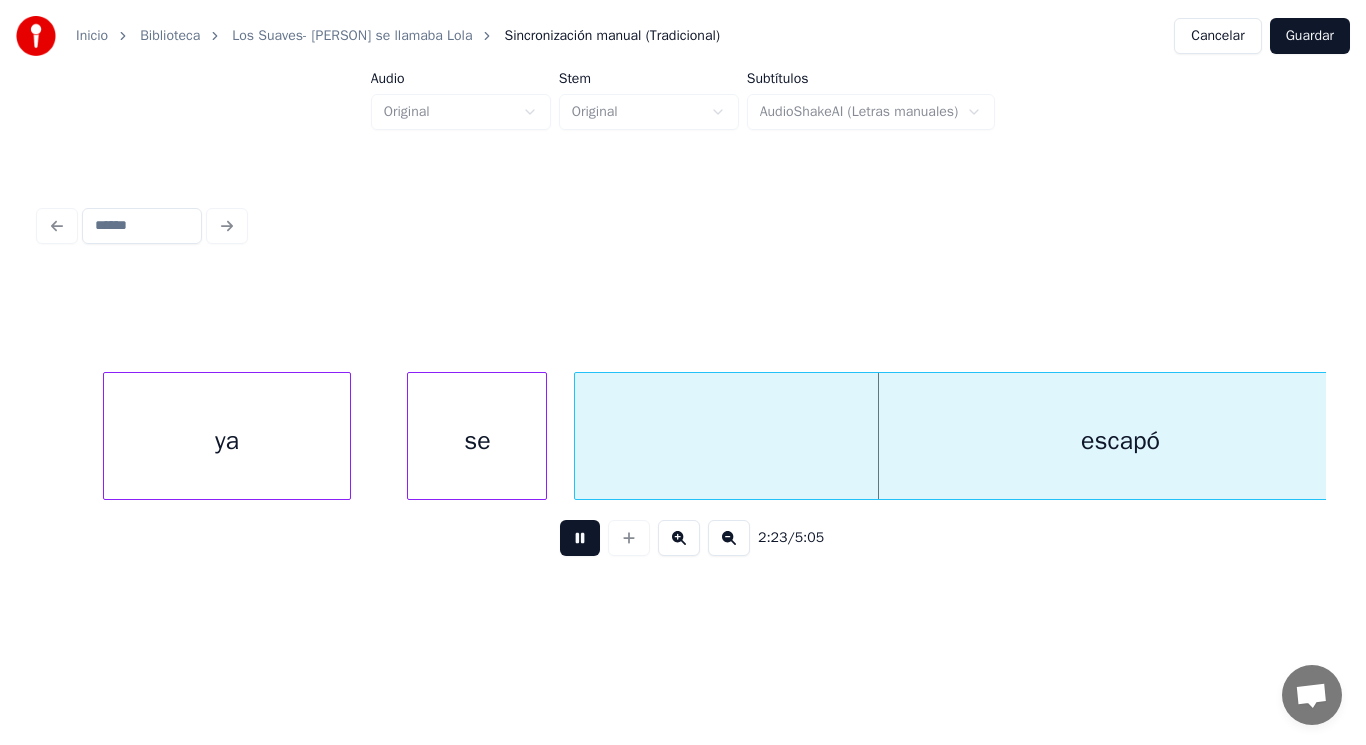 drag, startPoint x: 558, startPoint y: 541, endPoint x: 608, endPoint y: 473, distance: 84.40379 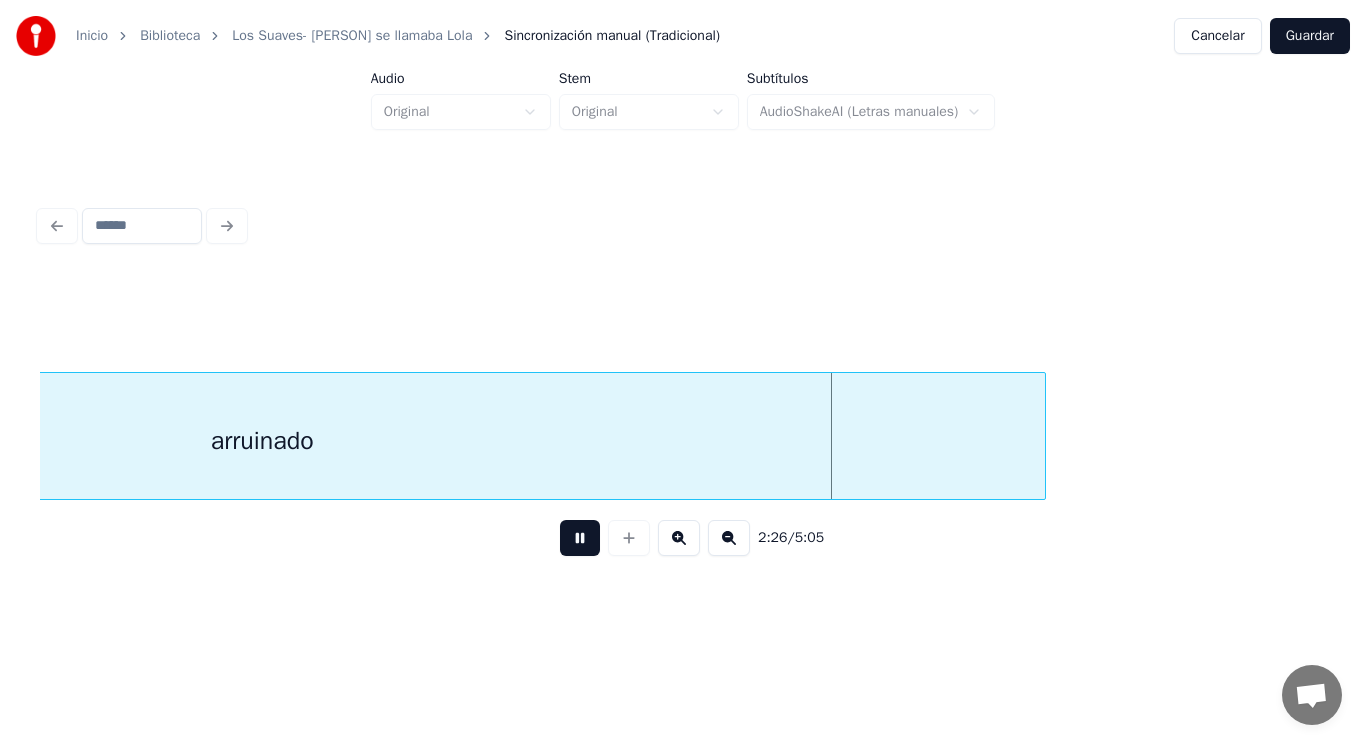 click on "arruinado" at bounding box center [262, 441] 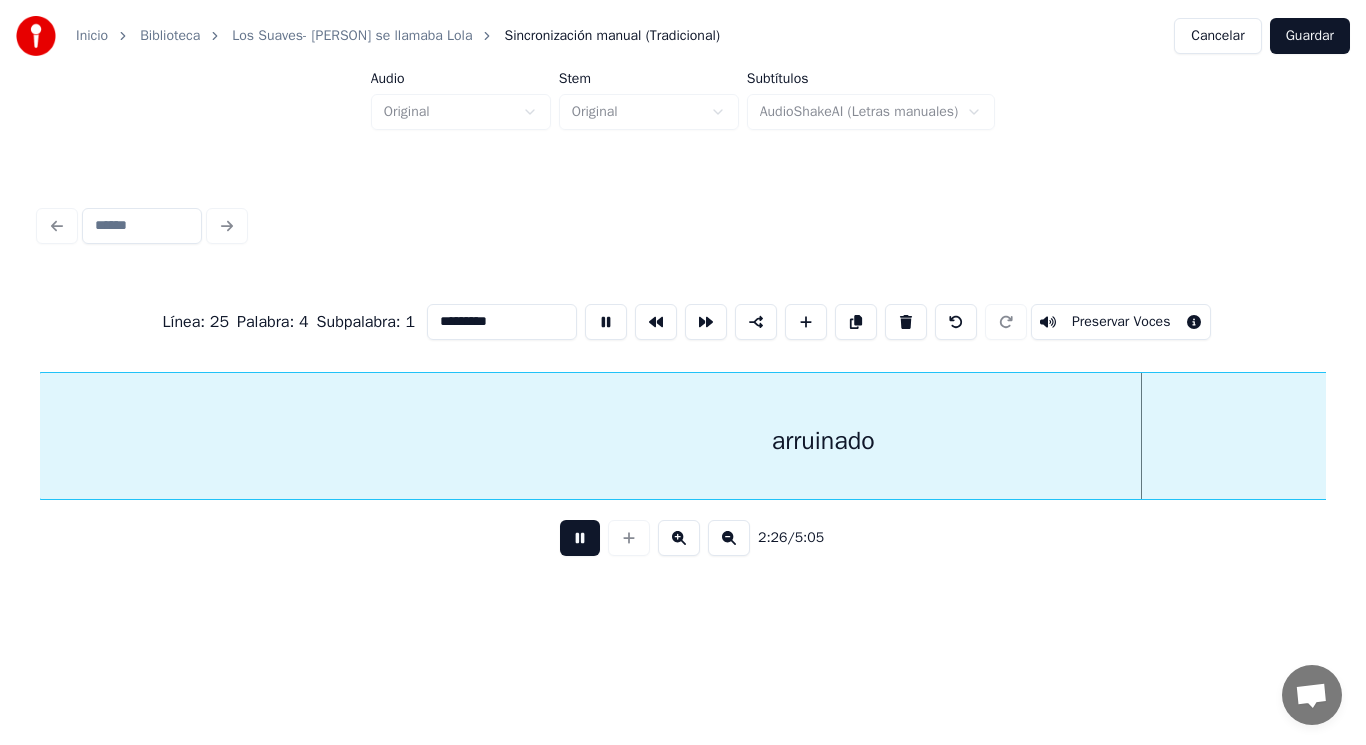 click on "arruinado" at bounding box center (10050, 436) 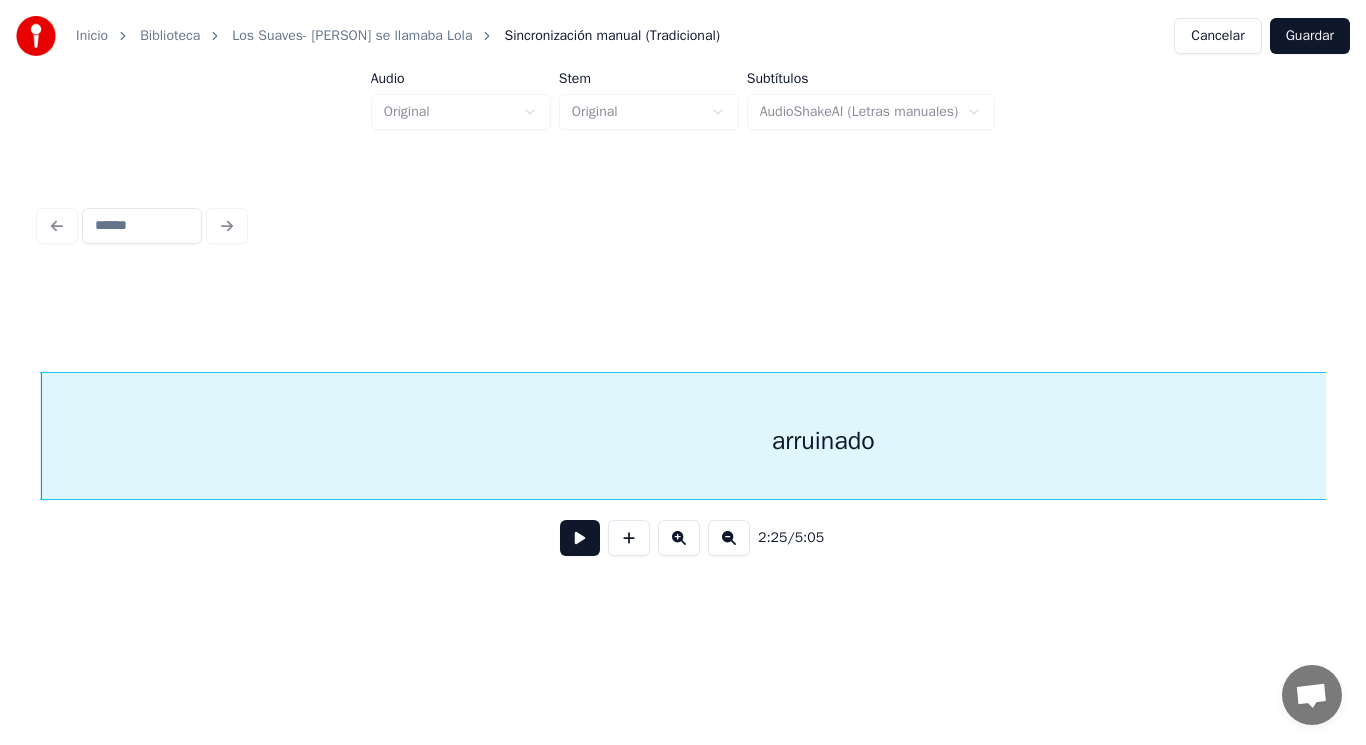 click at bounding box center (580, 538) 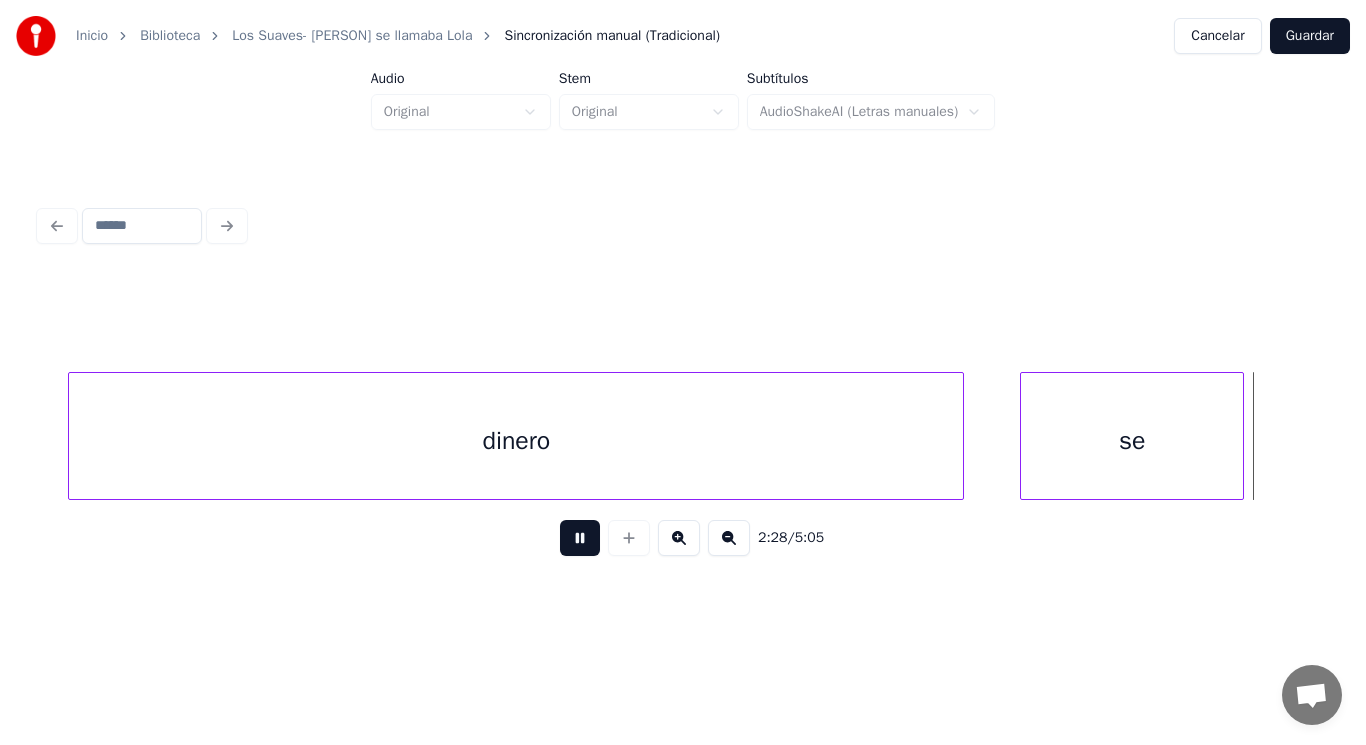 scroll, scrollTop: 0, scrollLeft: 207409, axis: horizontal 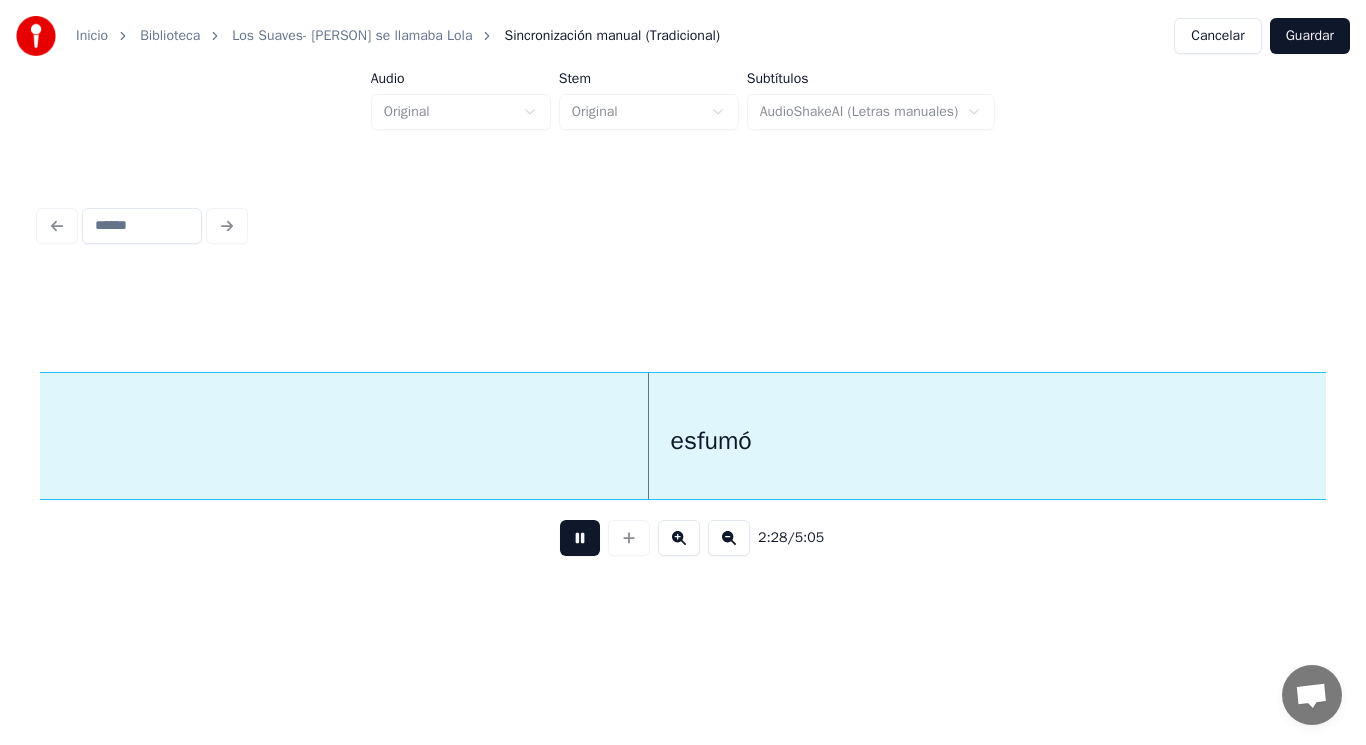 drag, startPoint x: 564, startPoint y: 531, endPoint x: 73, endPoint y: 529, distance: 491.00406 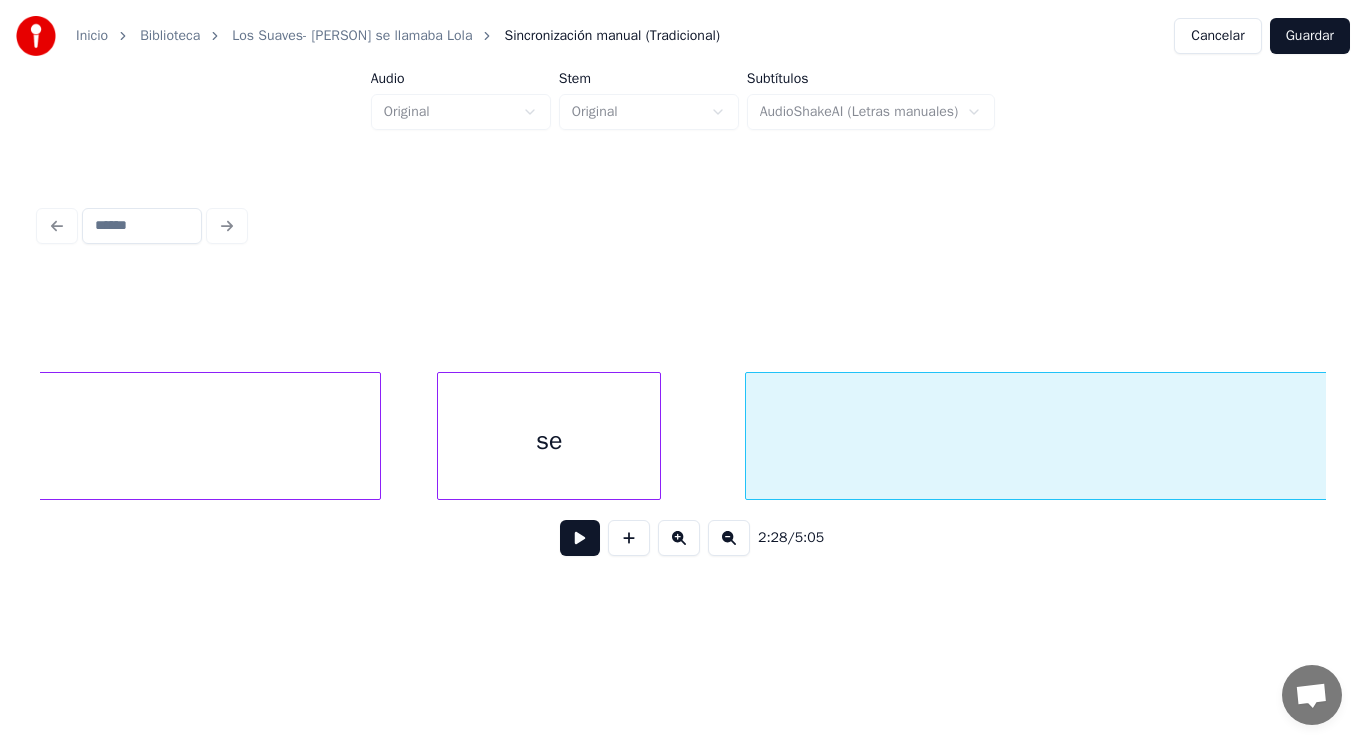 click on "dinero" at bounding box center (-67, 441) 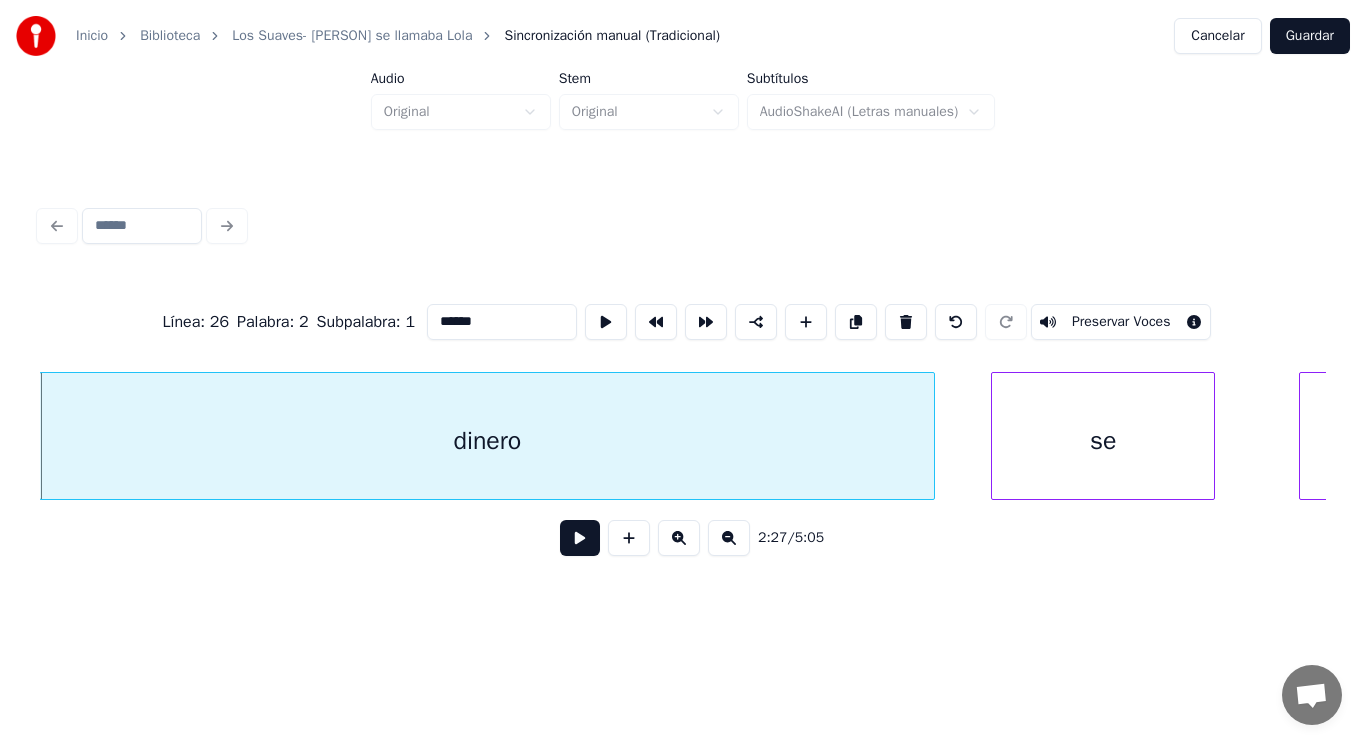click at bounding box center [580, 538] 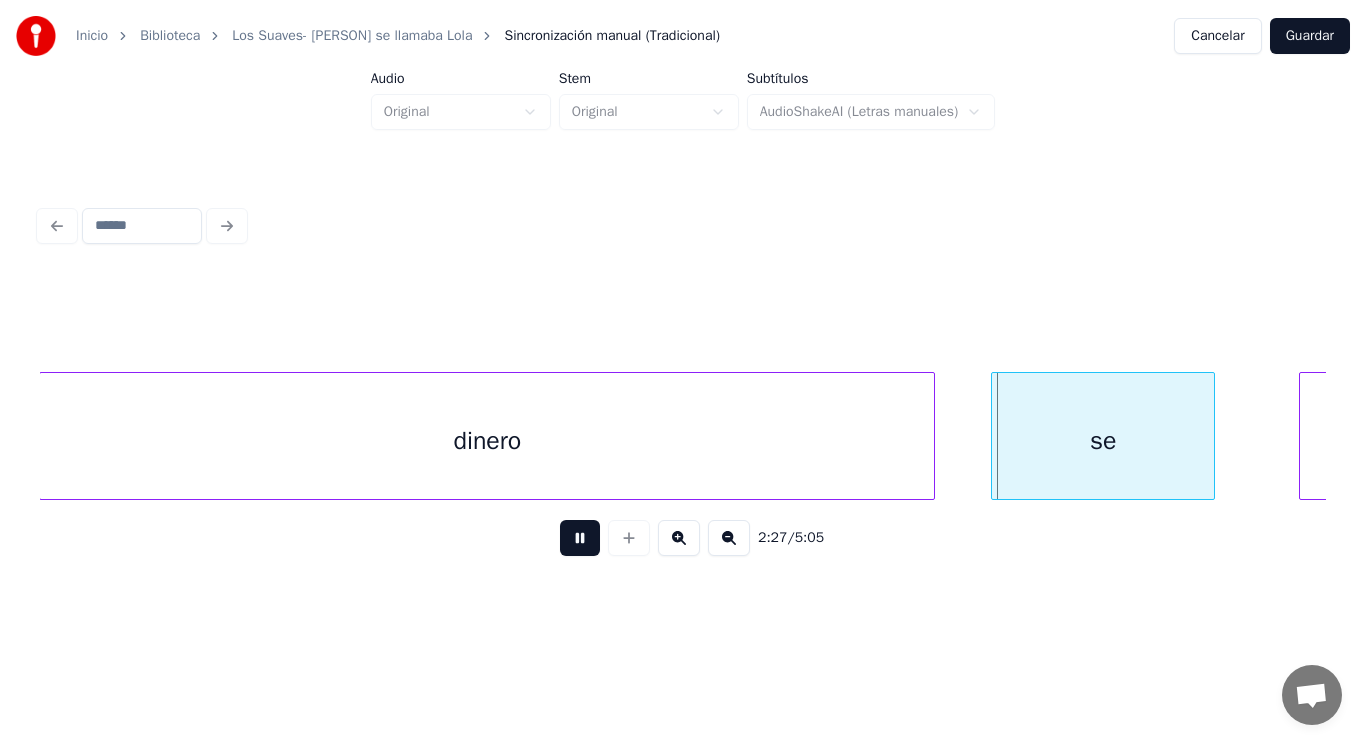 click at bounding box center (580, 538) 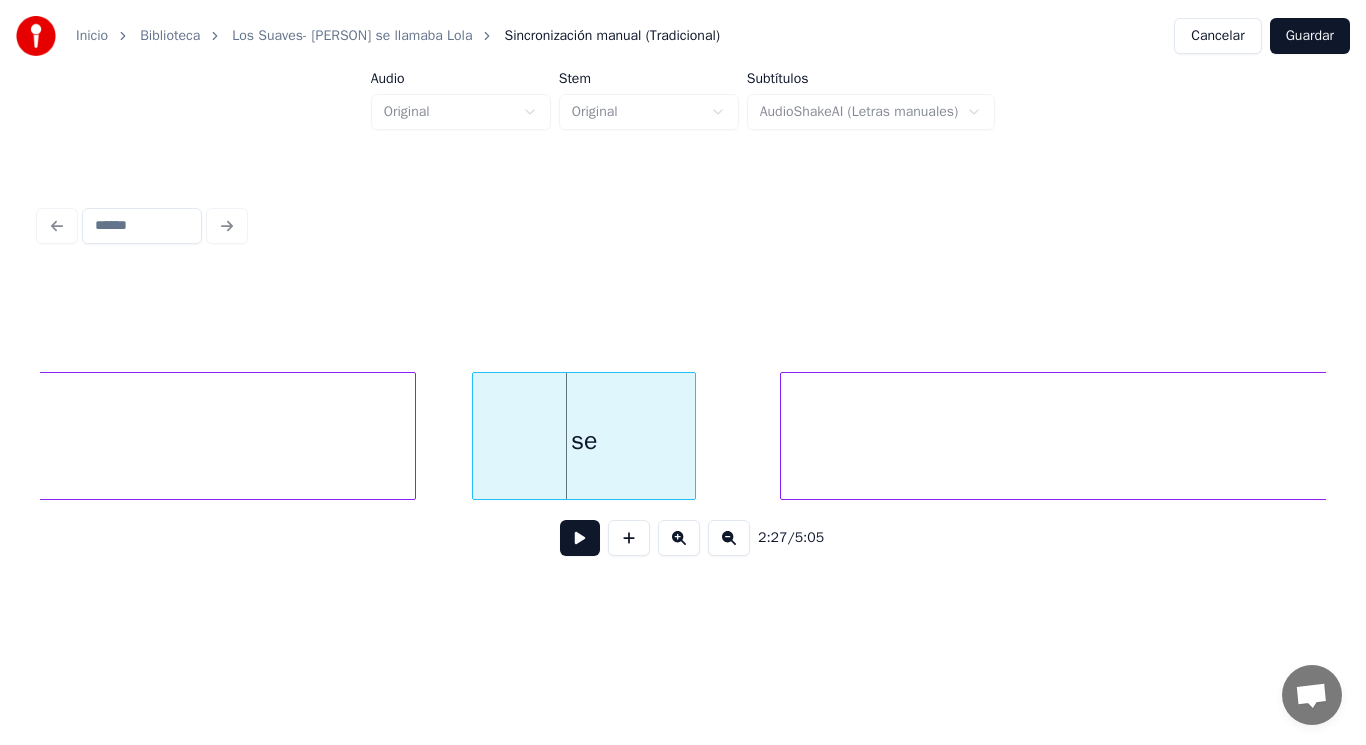 scroll, scrollTop: 0, scrollLeft: 206695, axis: horizontal 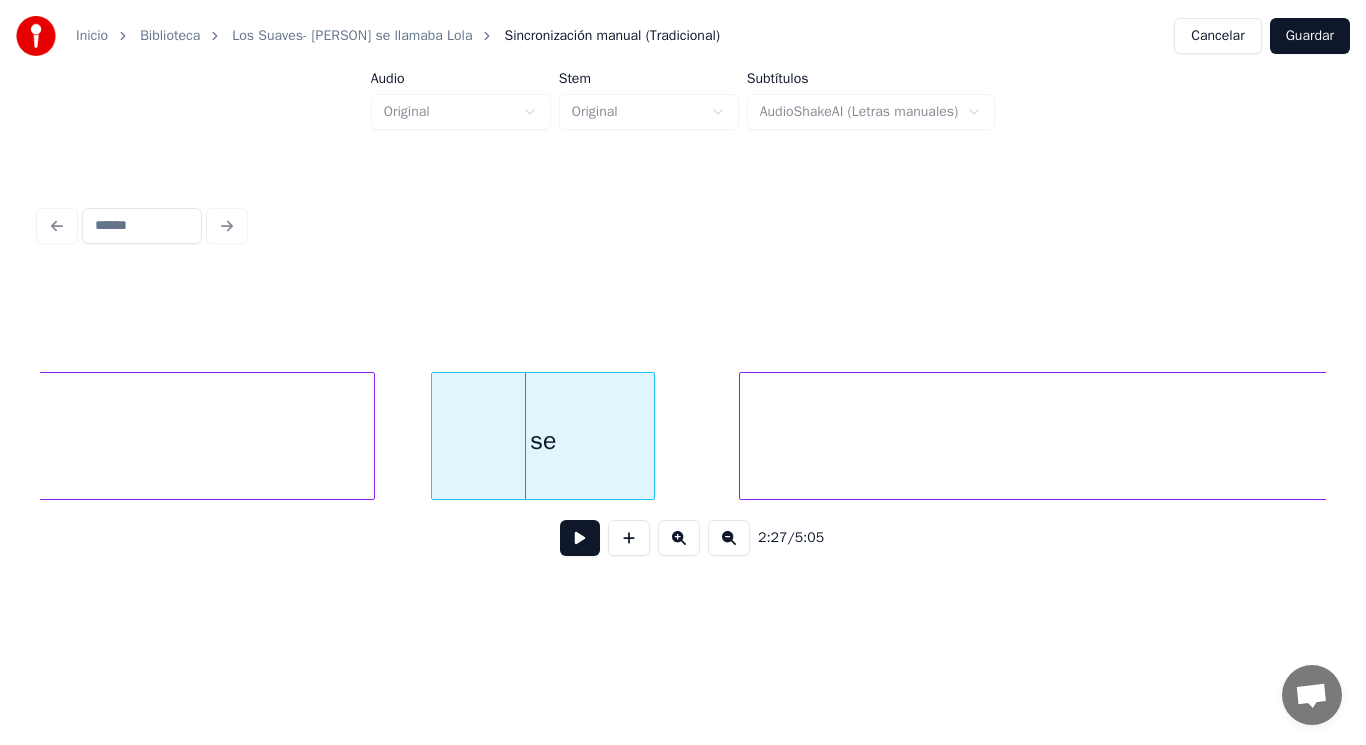 click on "se" at bounding box center [543, 441] 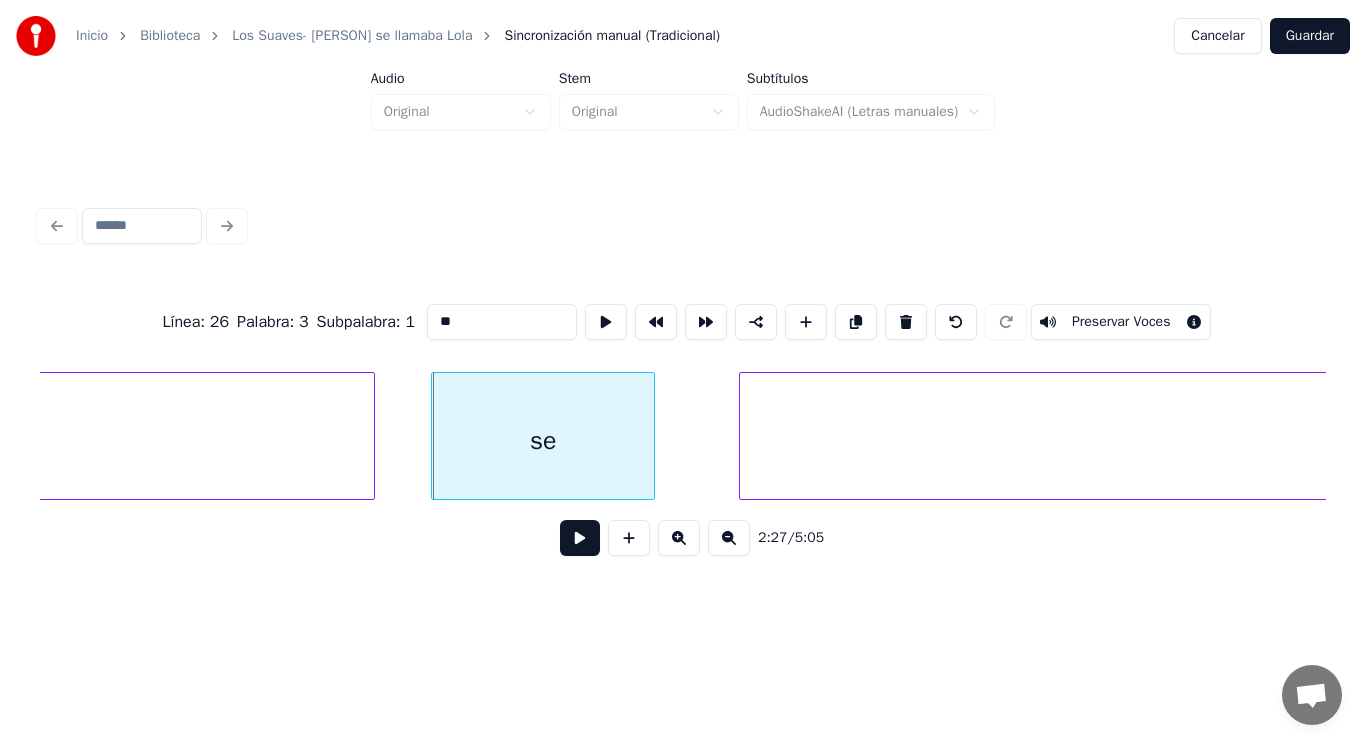 click at bounding box center (580, 538) 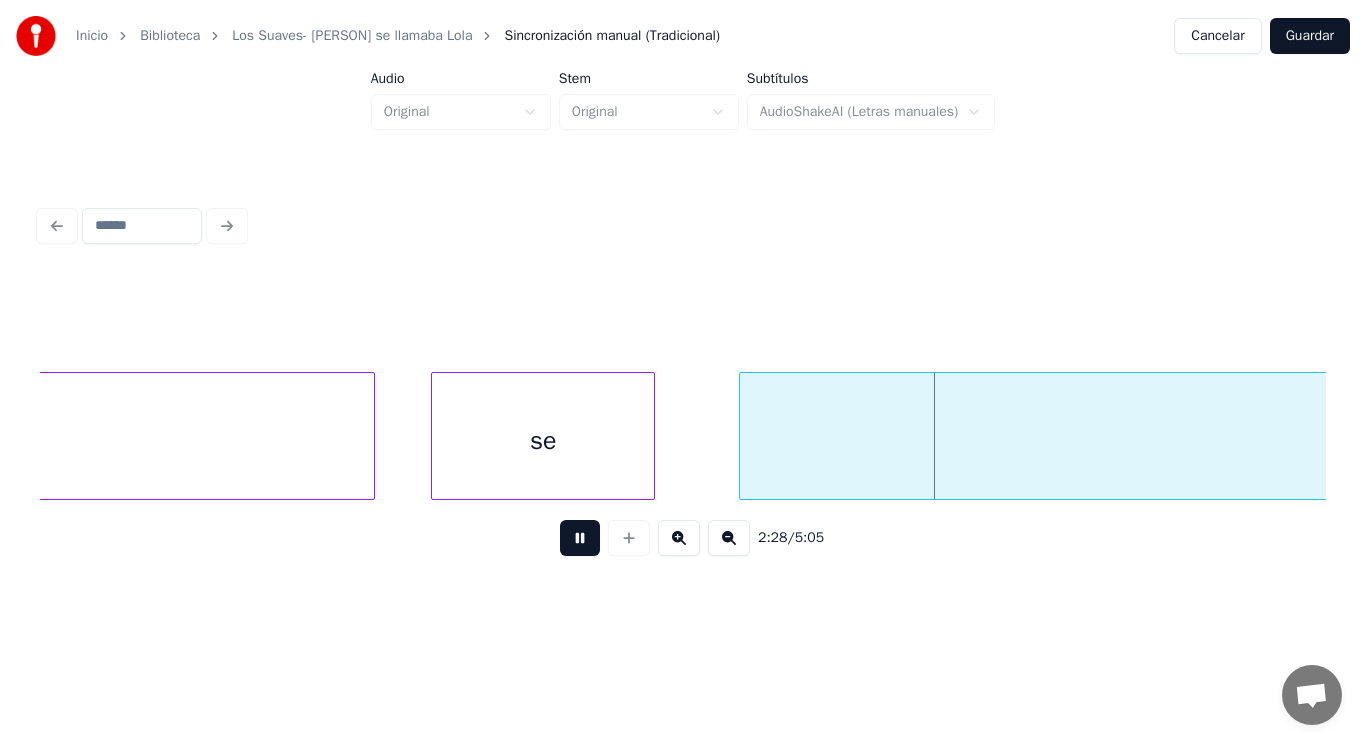 click at bounding box center (580, 538) 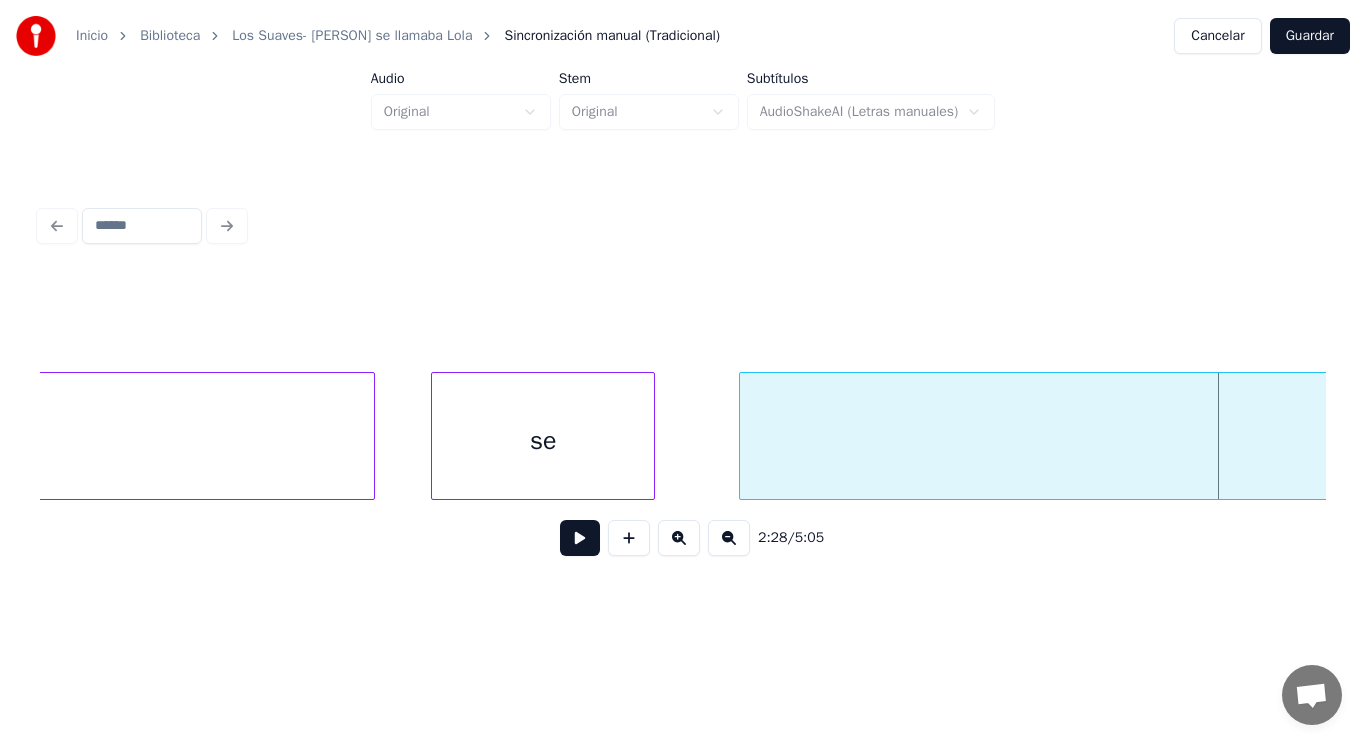 click on "se" at bounding box center (543, 441) 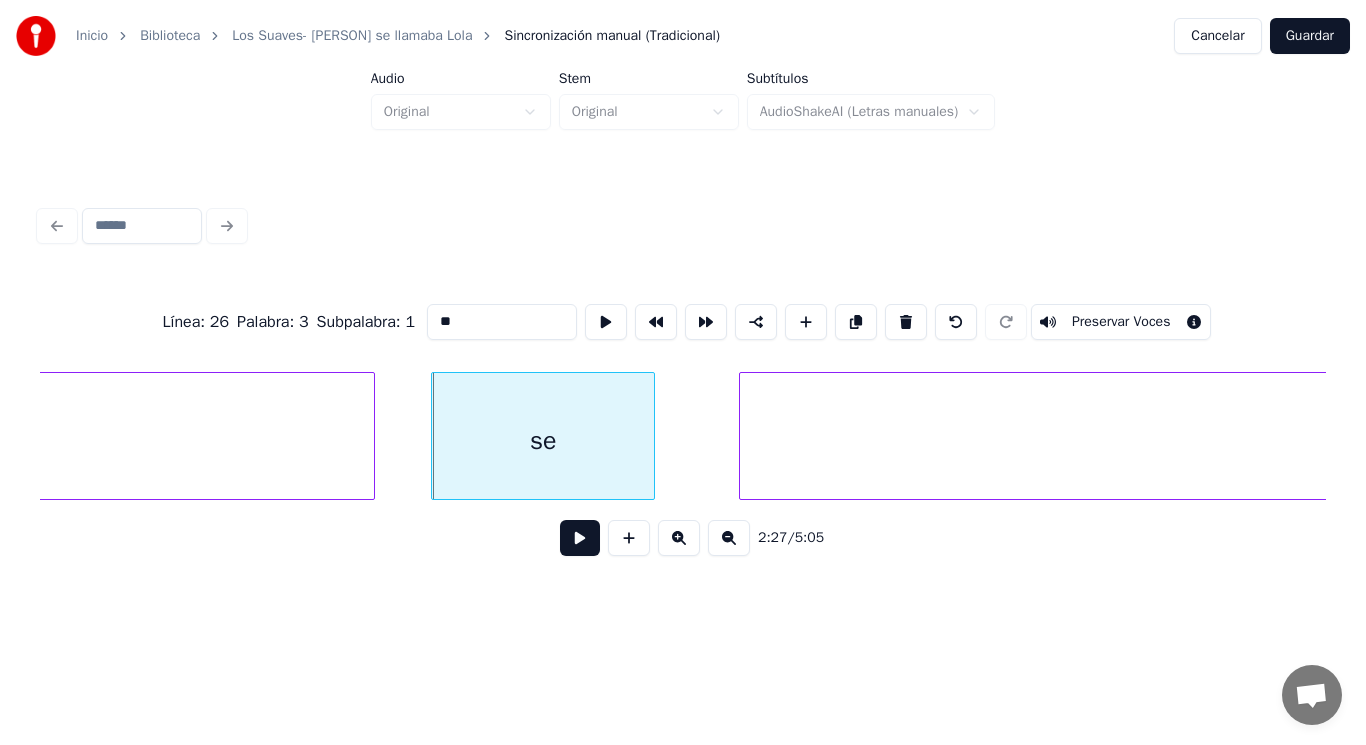 click at bounding box center [580, 538] 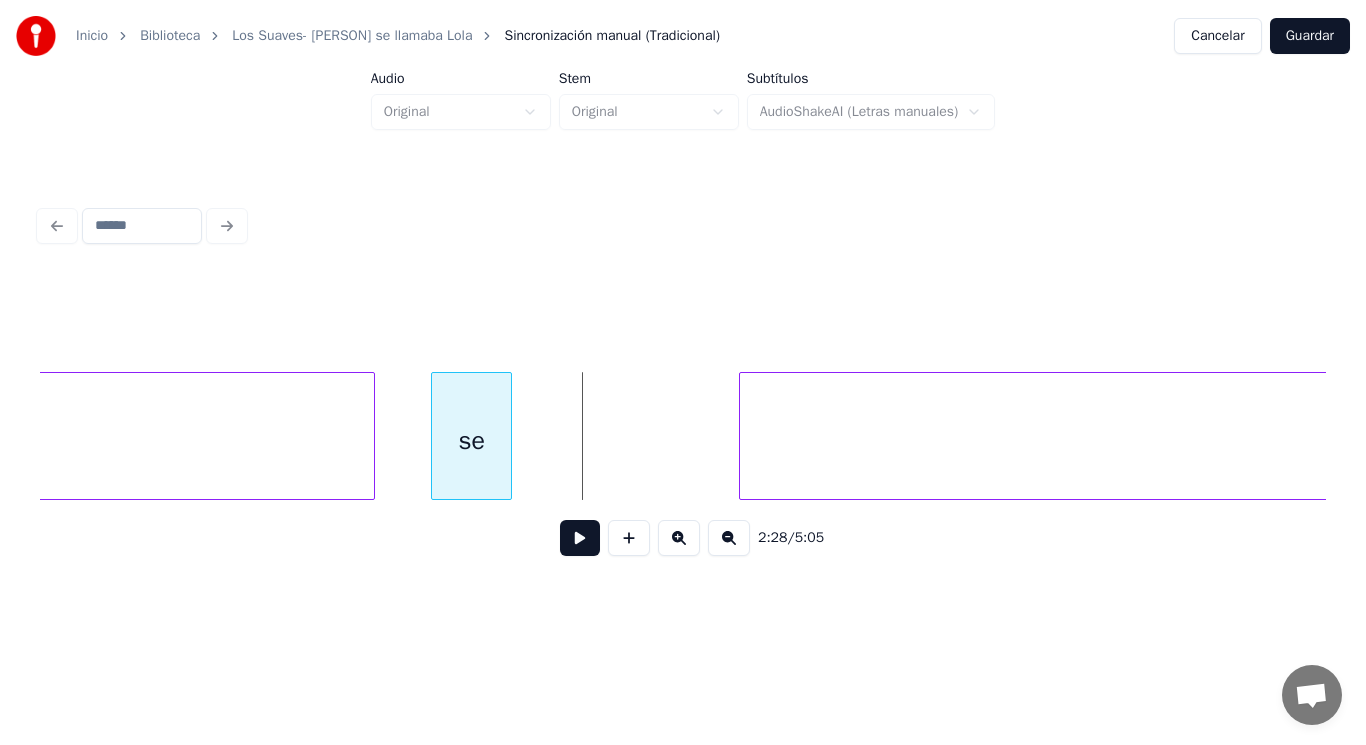 click at bounding box center [508, 436] 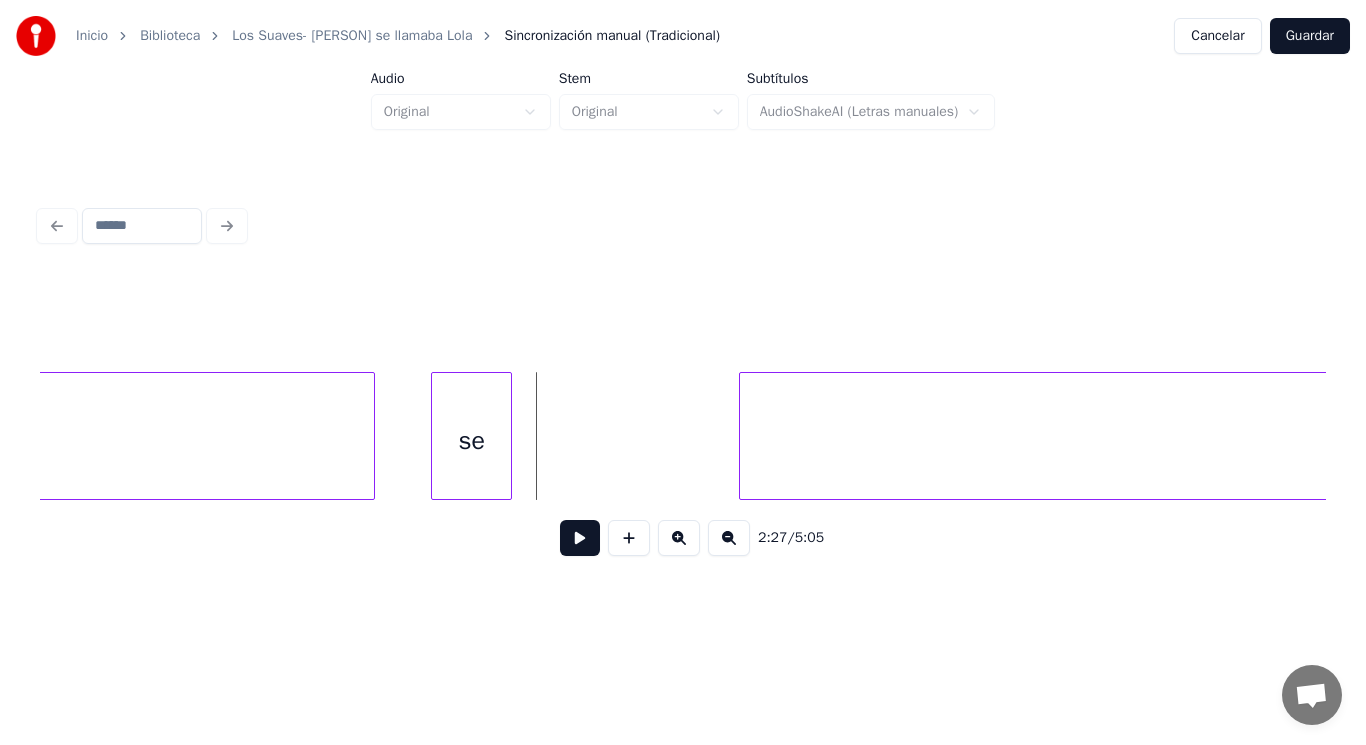 click at bounding box center (580, 538) 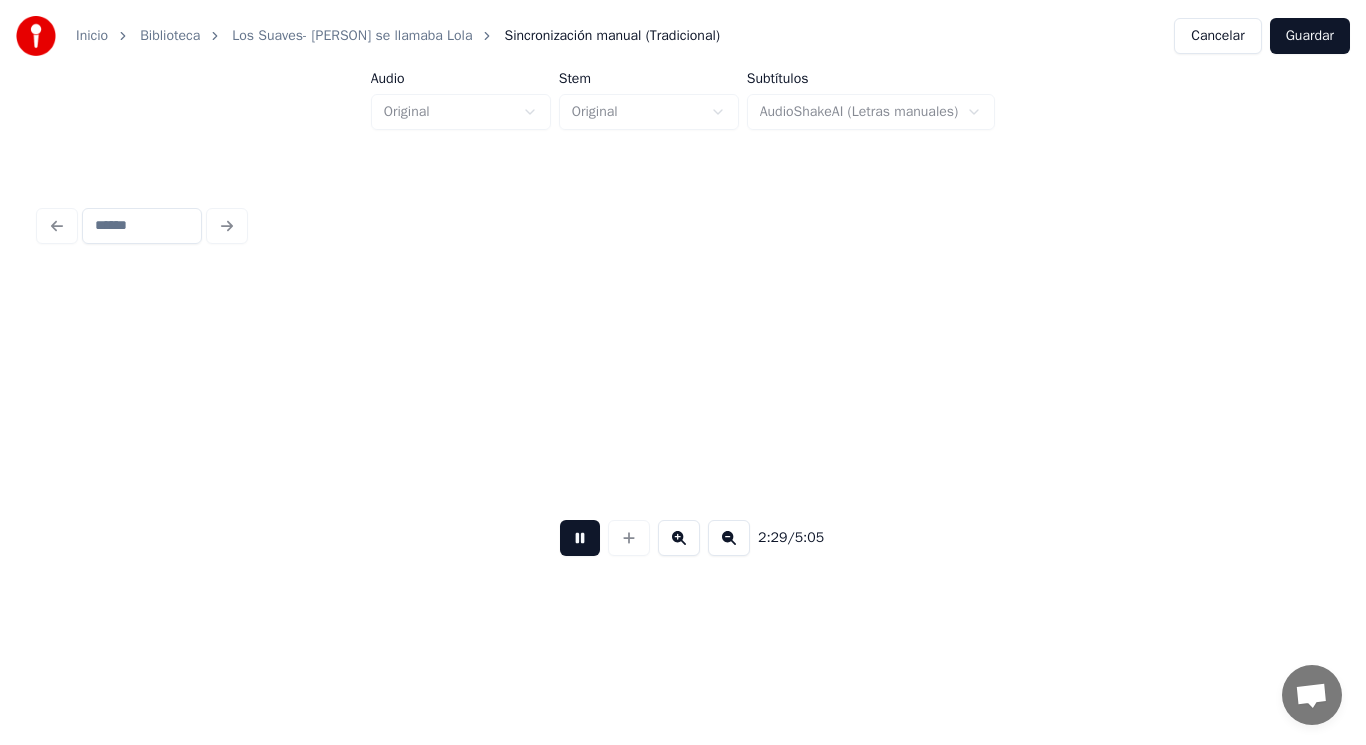 scroll, scrollTop: 0, scrollLeft: 209303, axis: horizontal 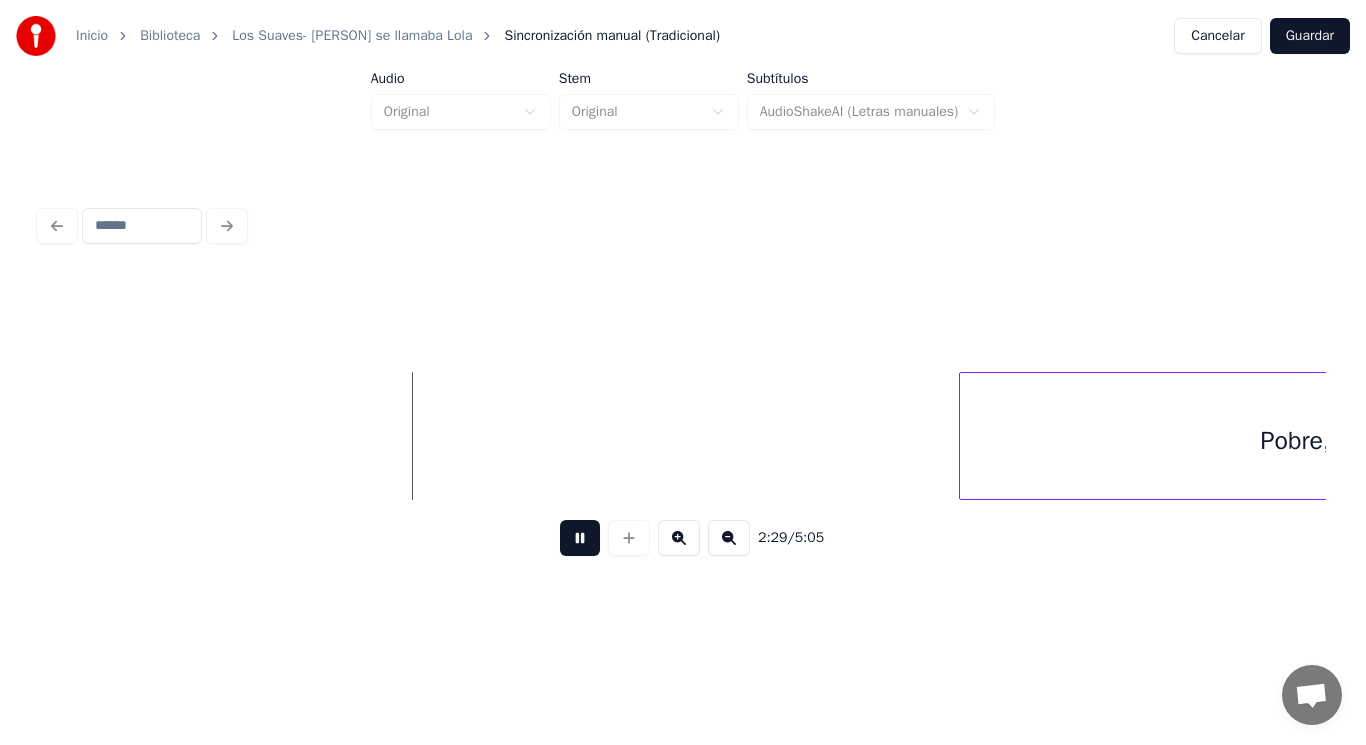 click at bounding box center [580, 538] 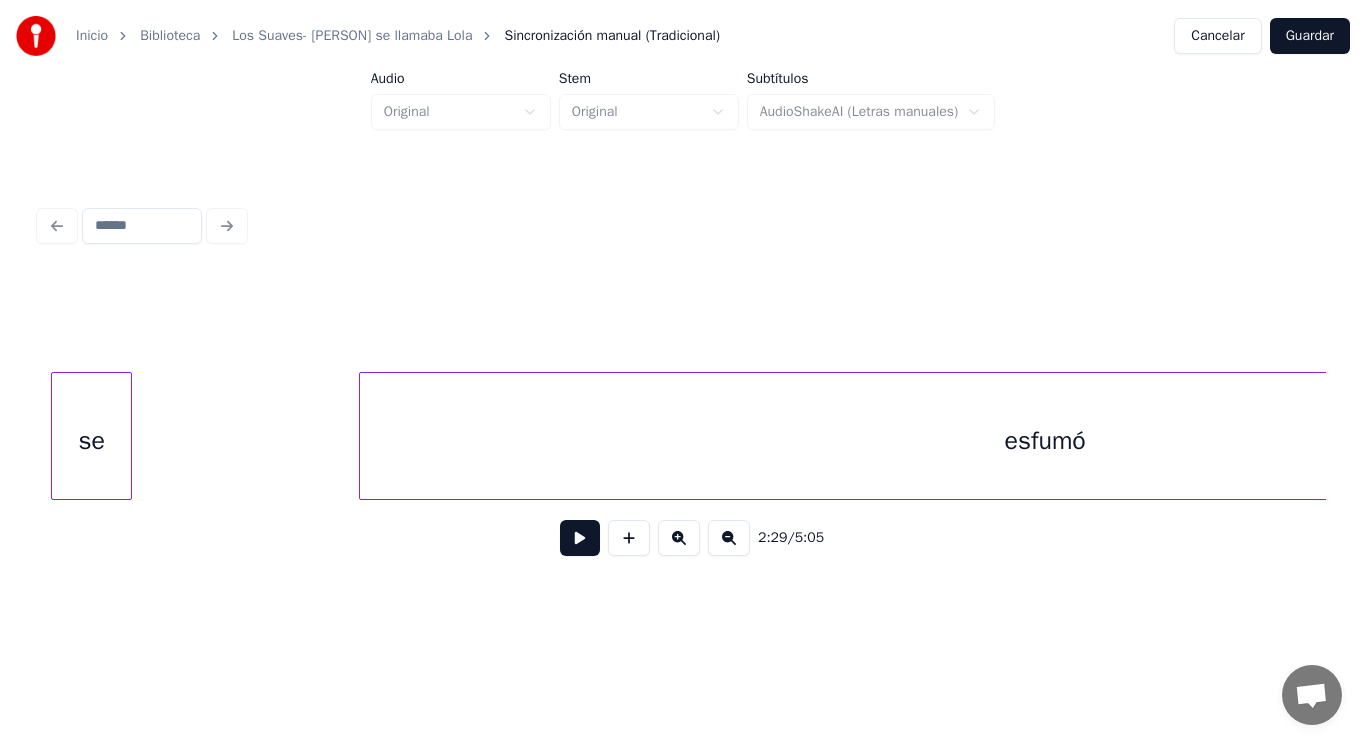 scroll, scrollTop: 0, scrollLeft: 207023, axis: horizontal 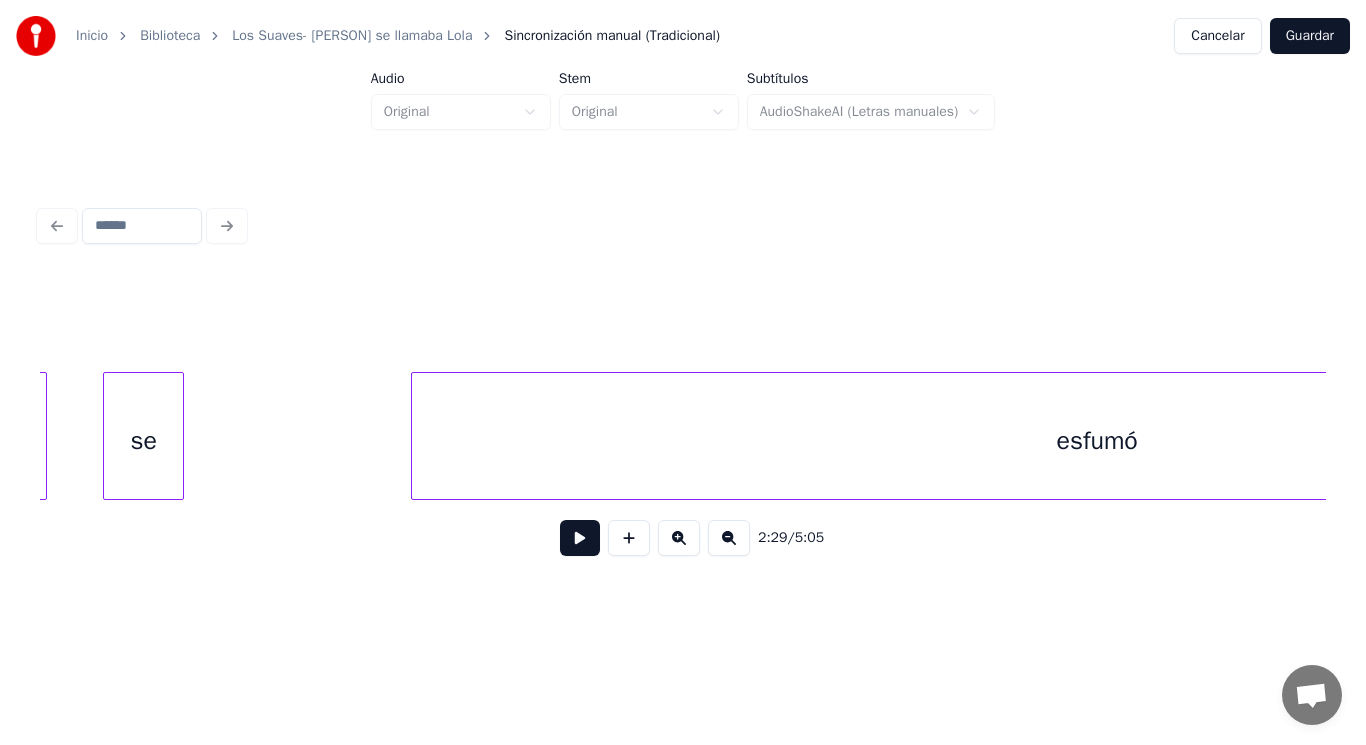 click on "se" at bounding box center (143, 441) 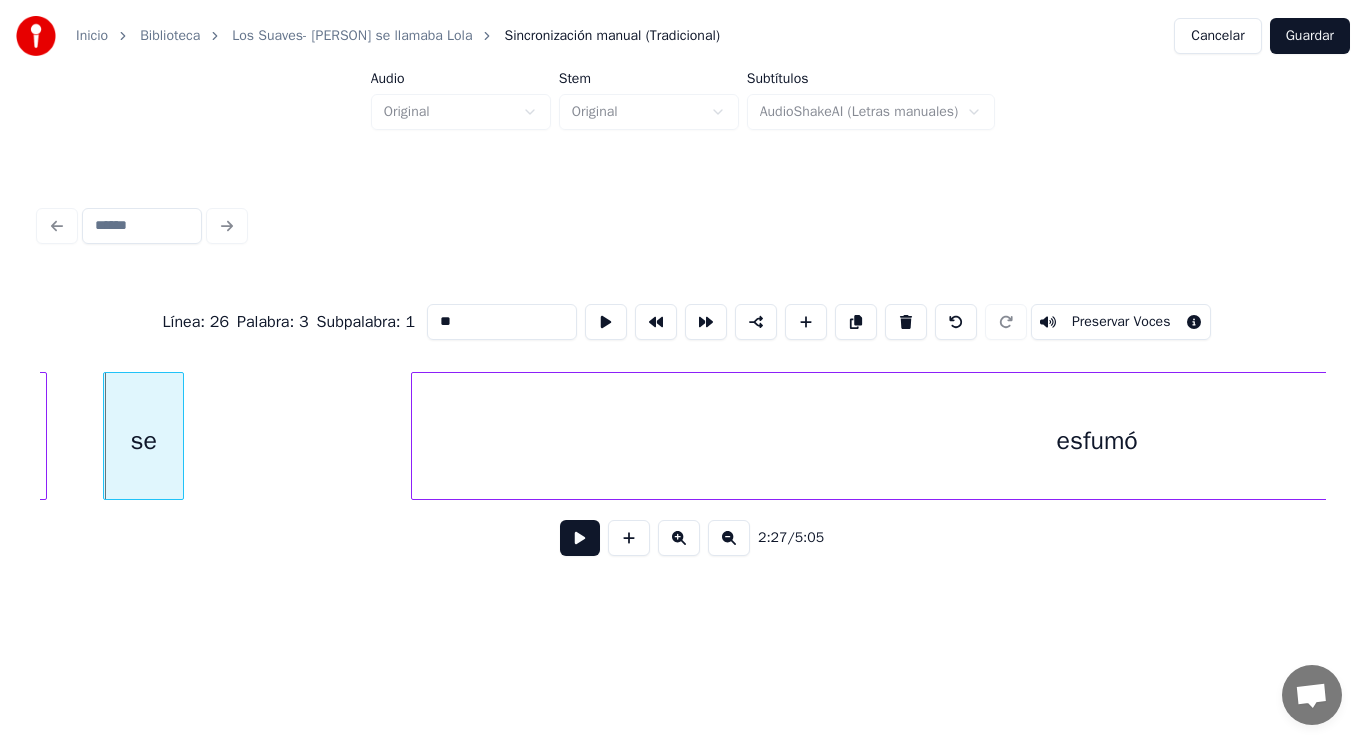 click at bounding box center (580, 538) 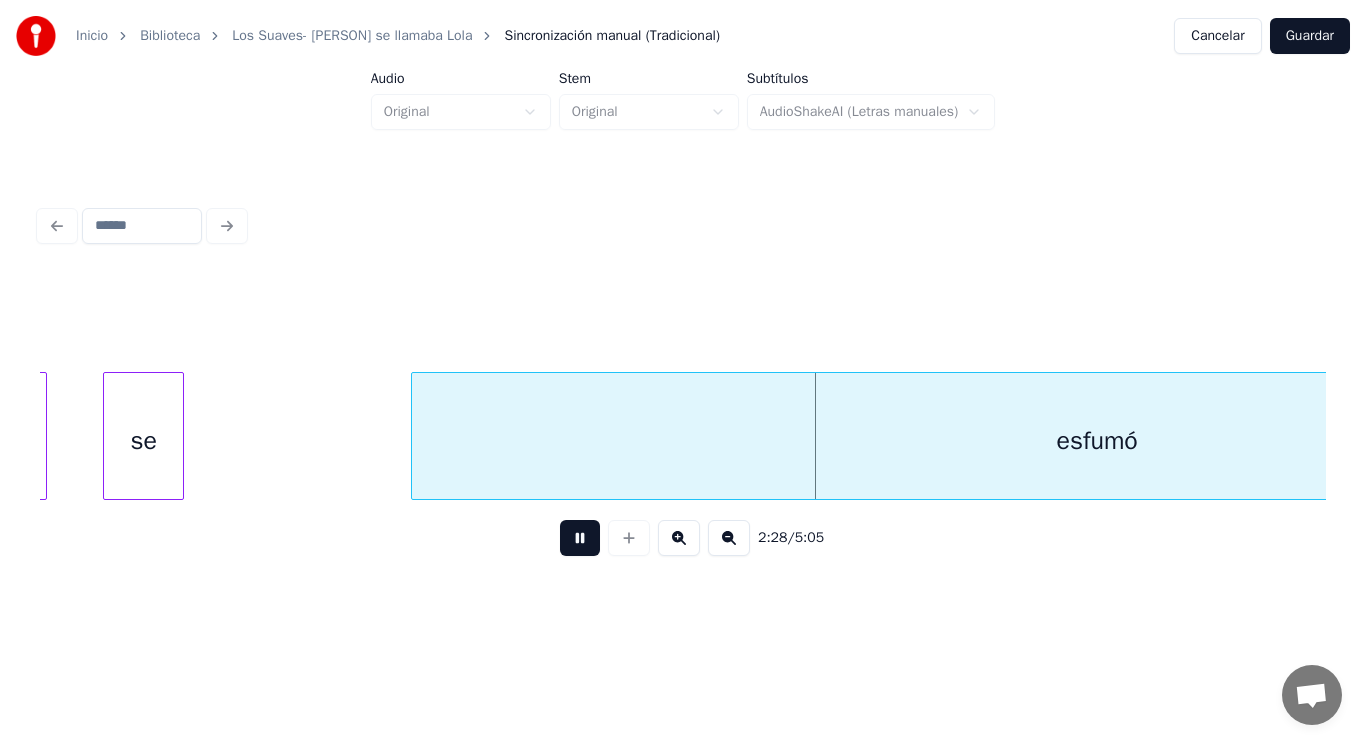 click at bounding box center [580, 538] 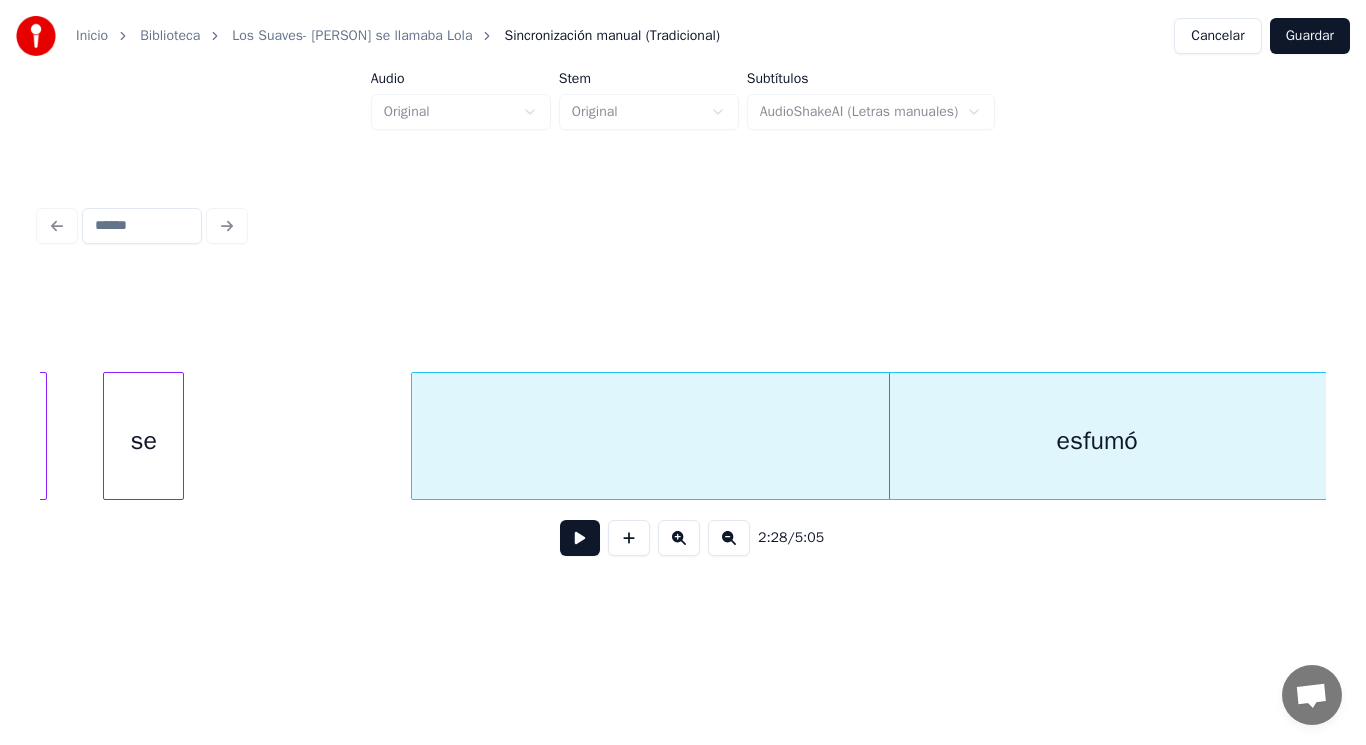 click on "esfumó" at bounding box center [1097, 441] 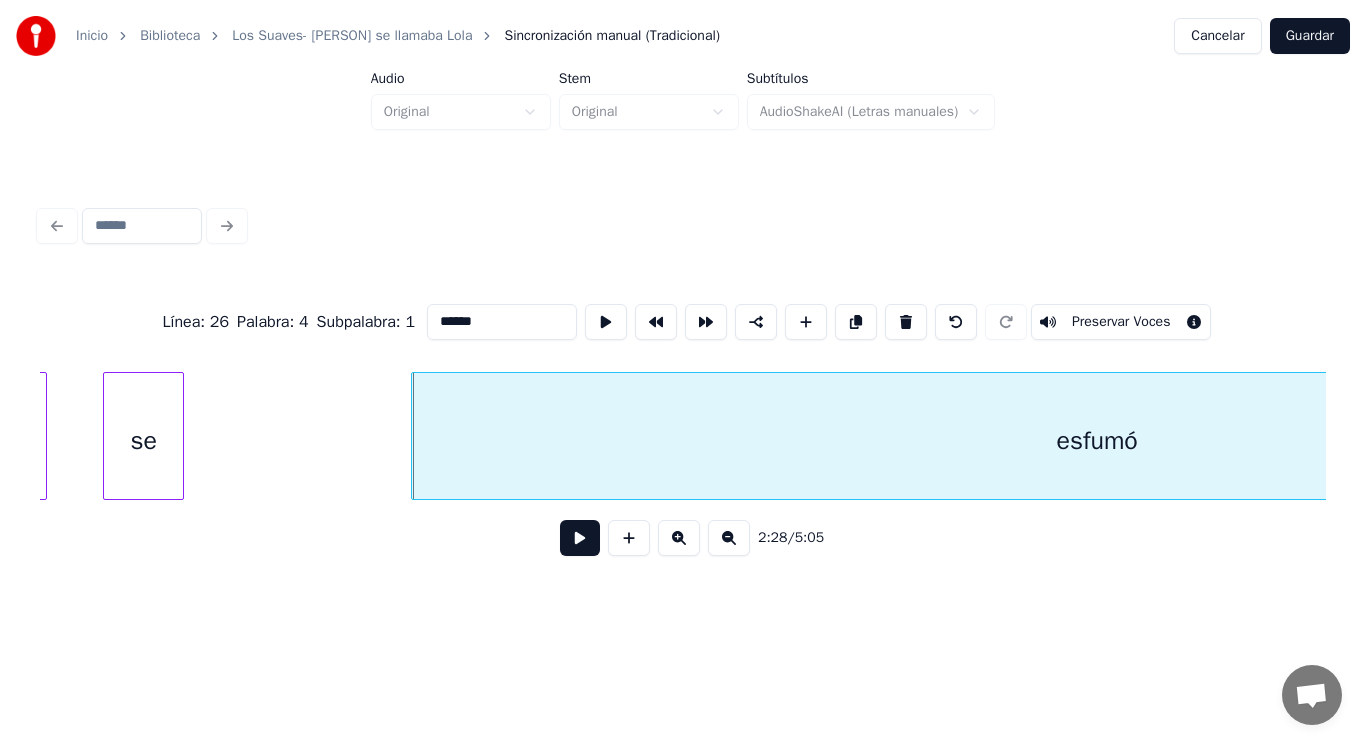 click at bounding box center (580, 538) 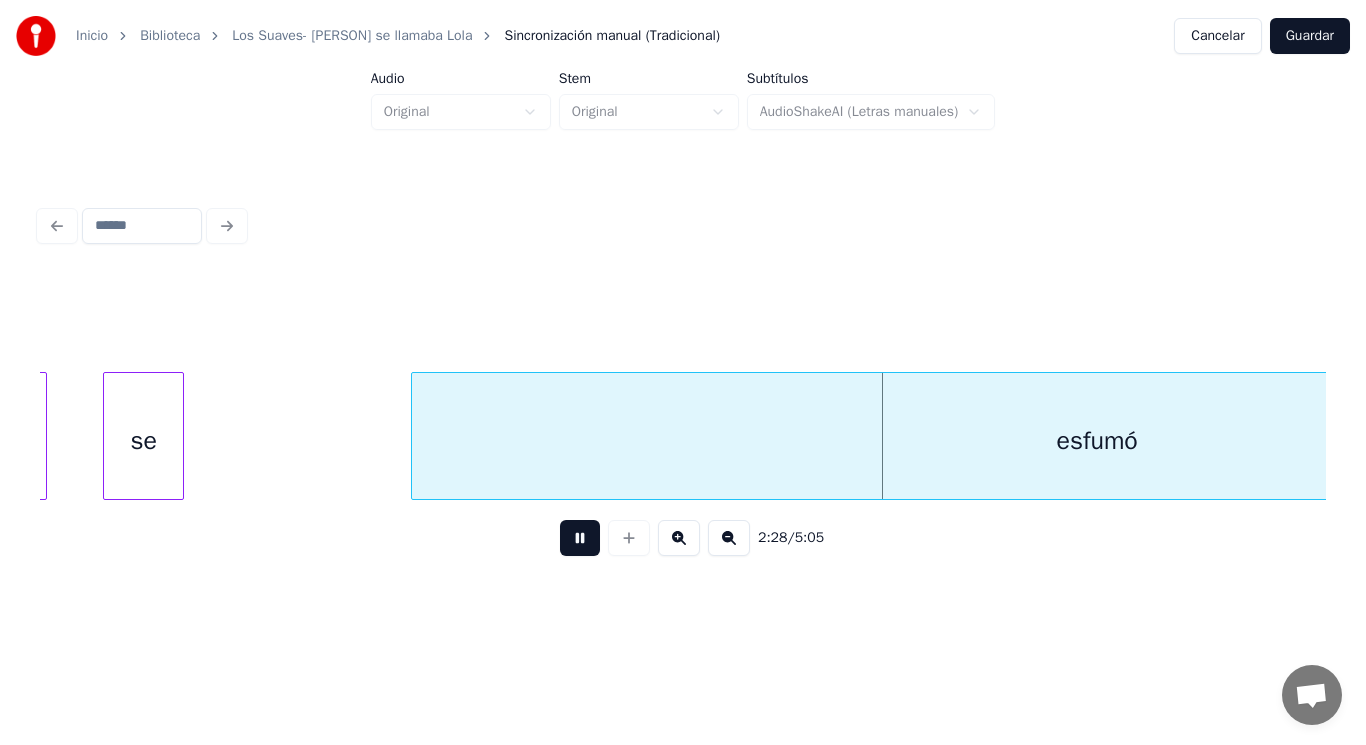 click at bounding box center (580, 538) 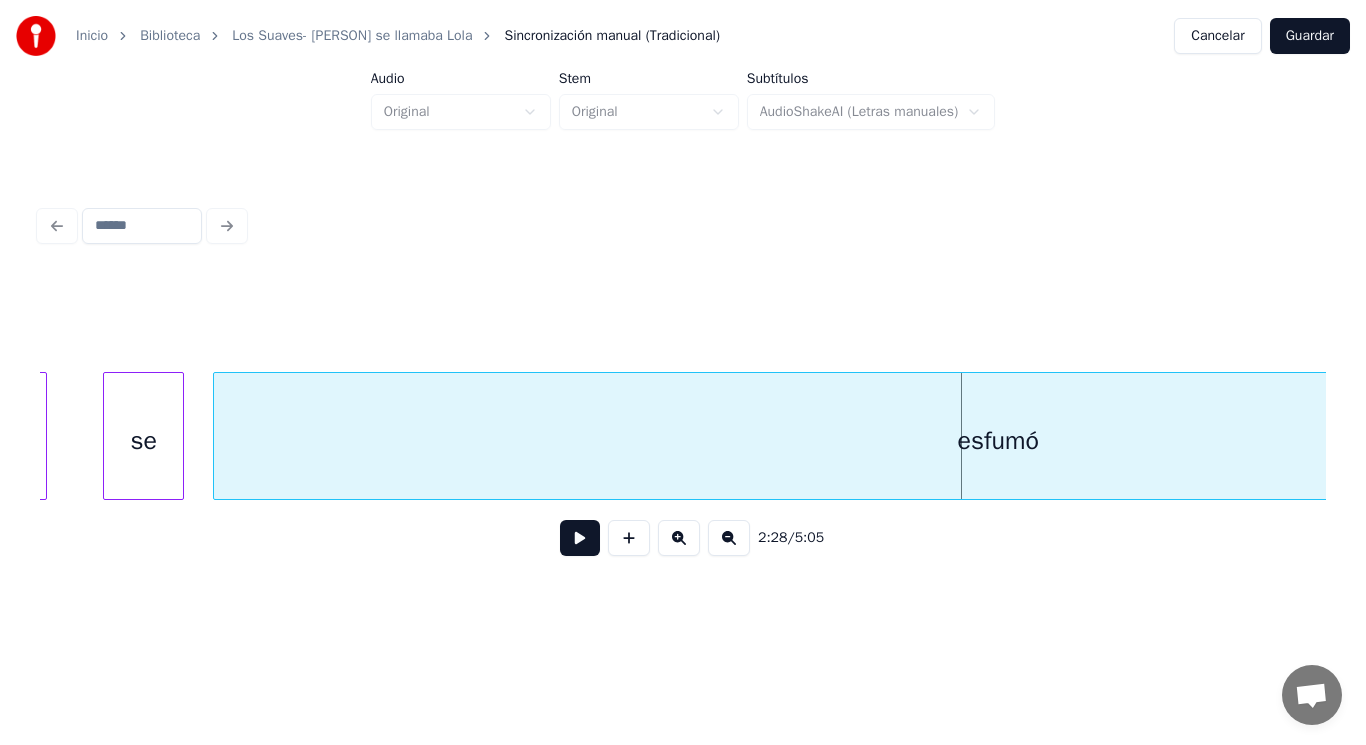 click at bounding box center [217, 436] 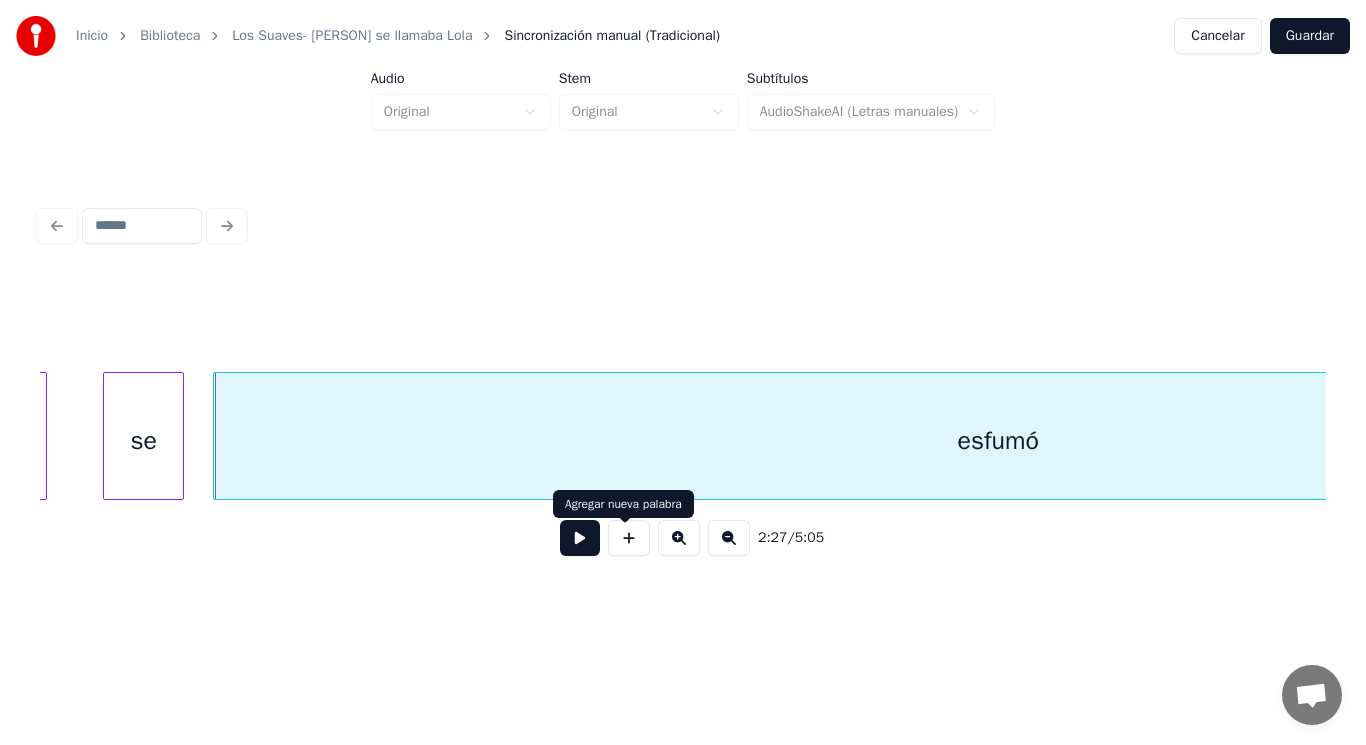 click at bounding box center [580, 538] 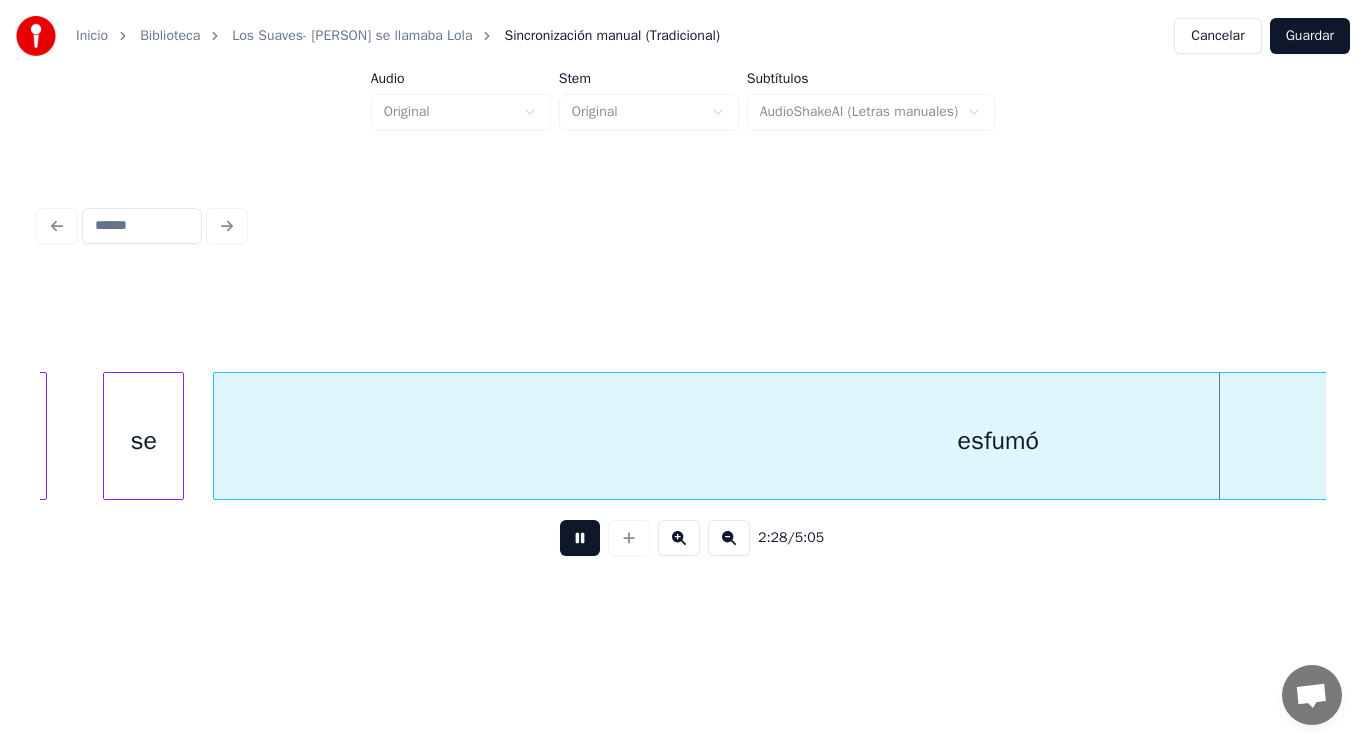 scroll, scrollTop: 0, scrollLeft: 208330, axis: horizontal 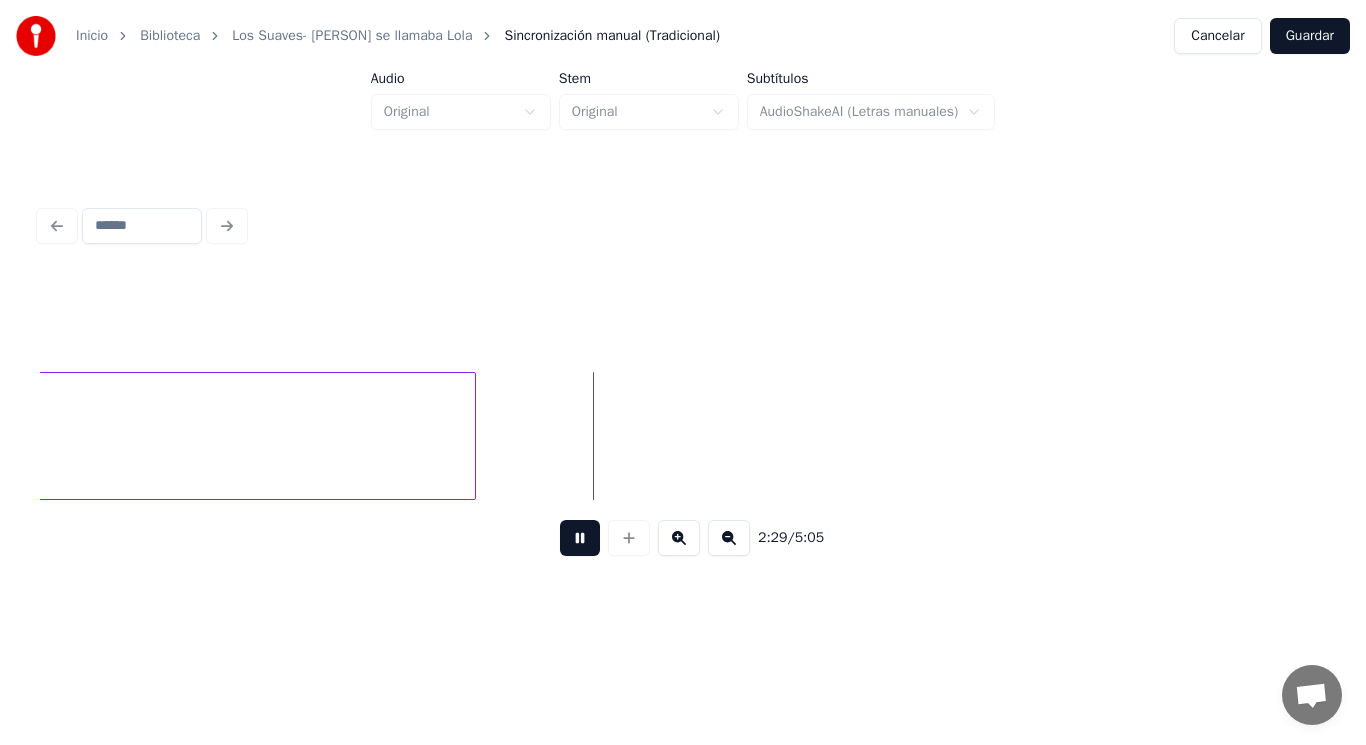 click at bounding box center (580, 538) 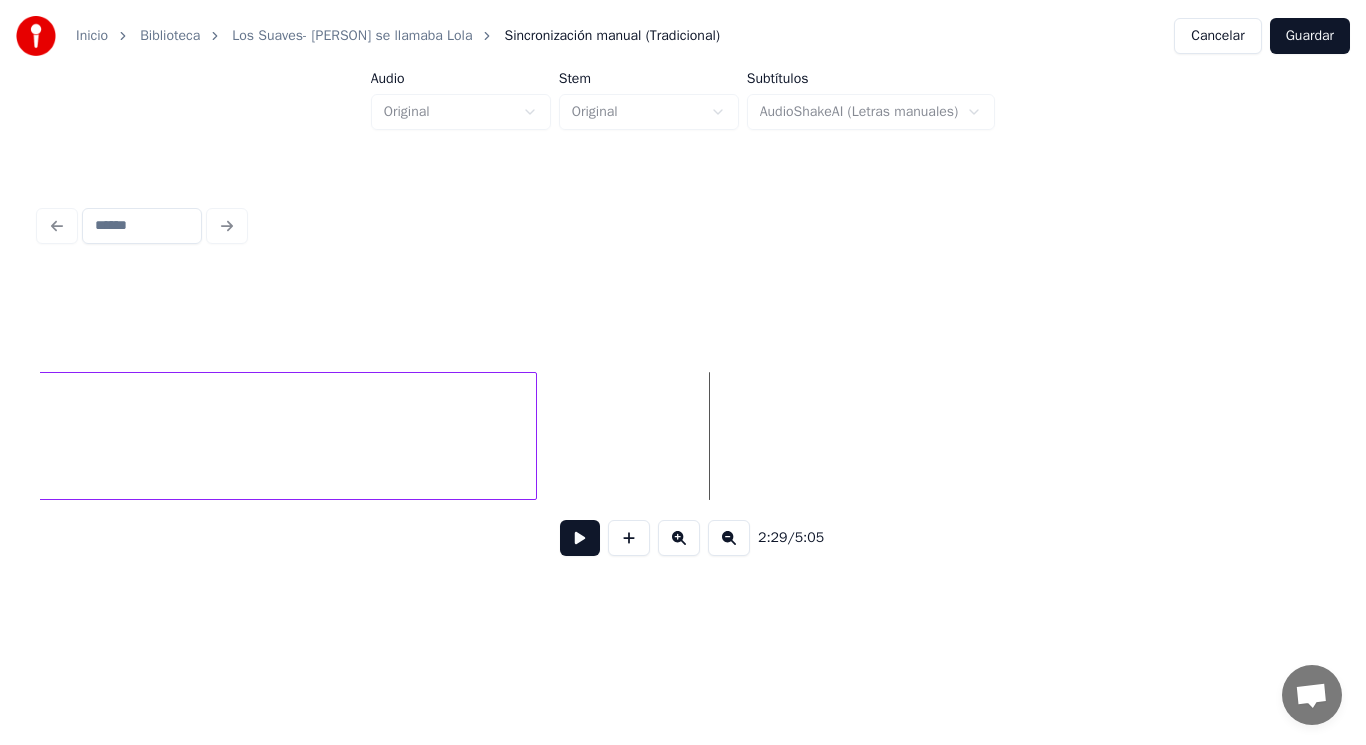 click at bounding box center (533, 436) 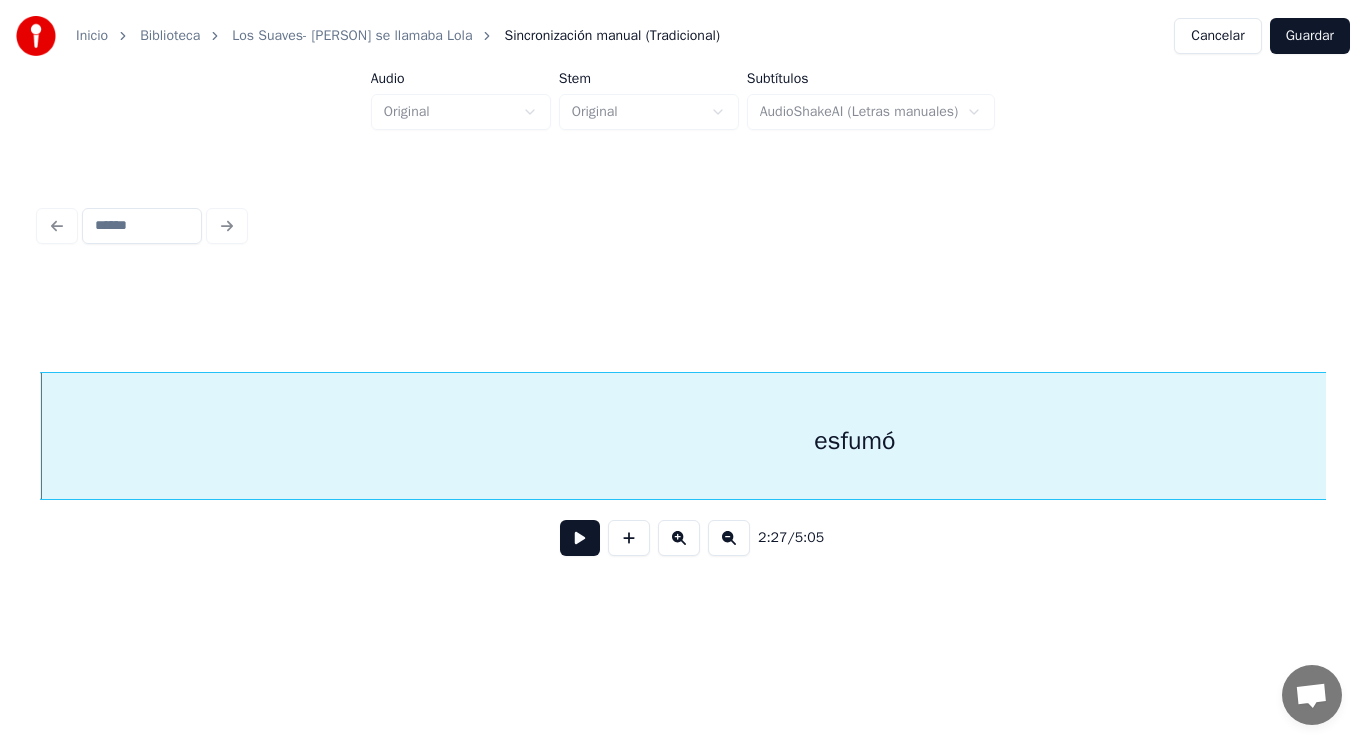 click at bounding box center [580, 538] 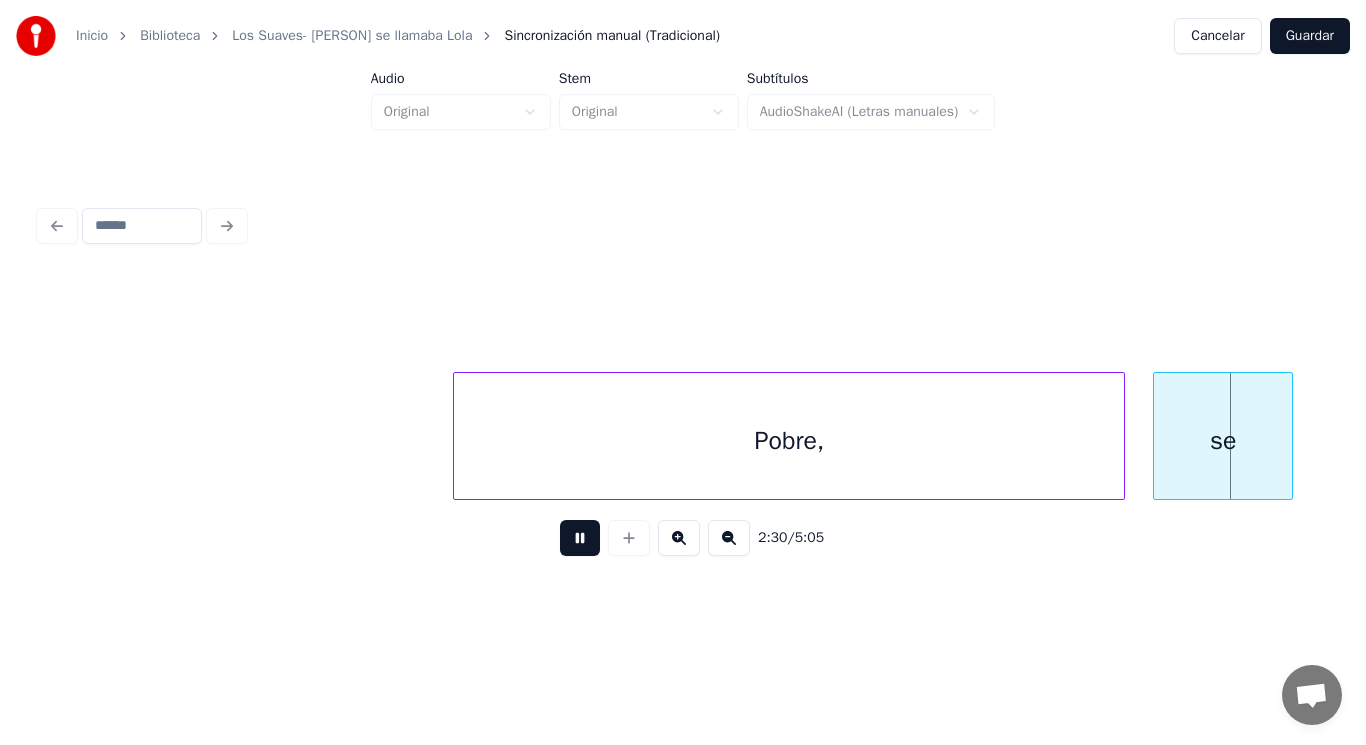 scroll, scrollTop: 0, scrollLeft: 211117, axis: horizontal 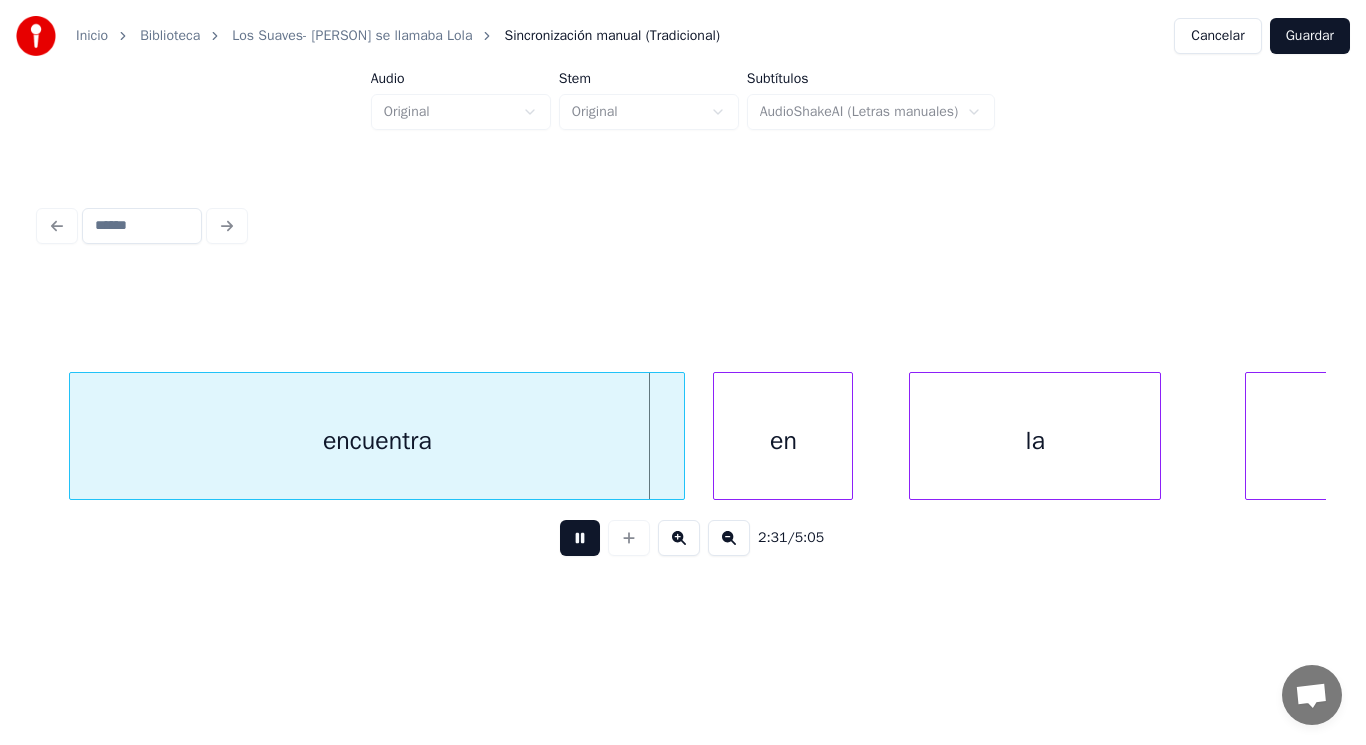 click at bounding box center (580, 538) 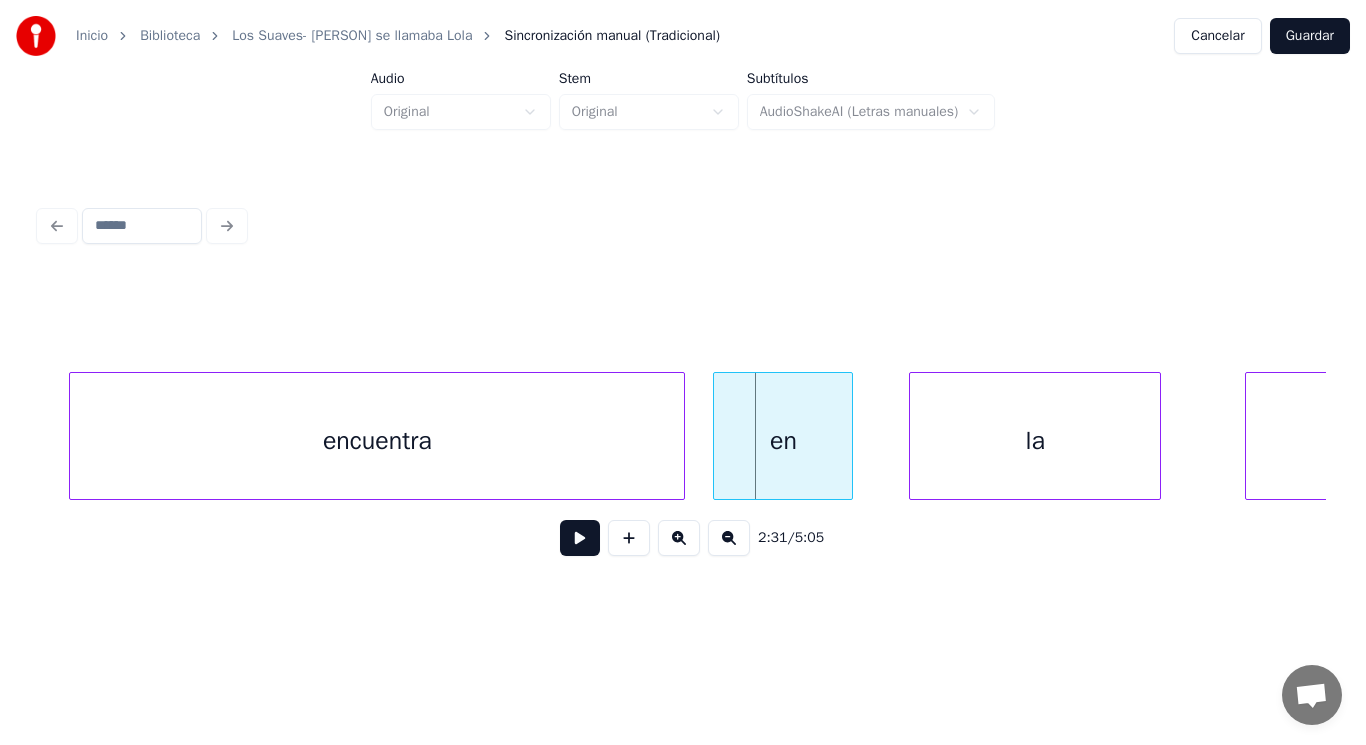 click on "encuentra" at bounding box center (377, 441) 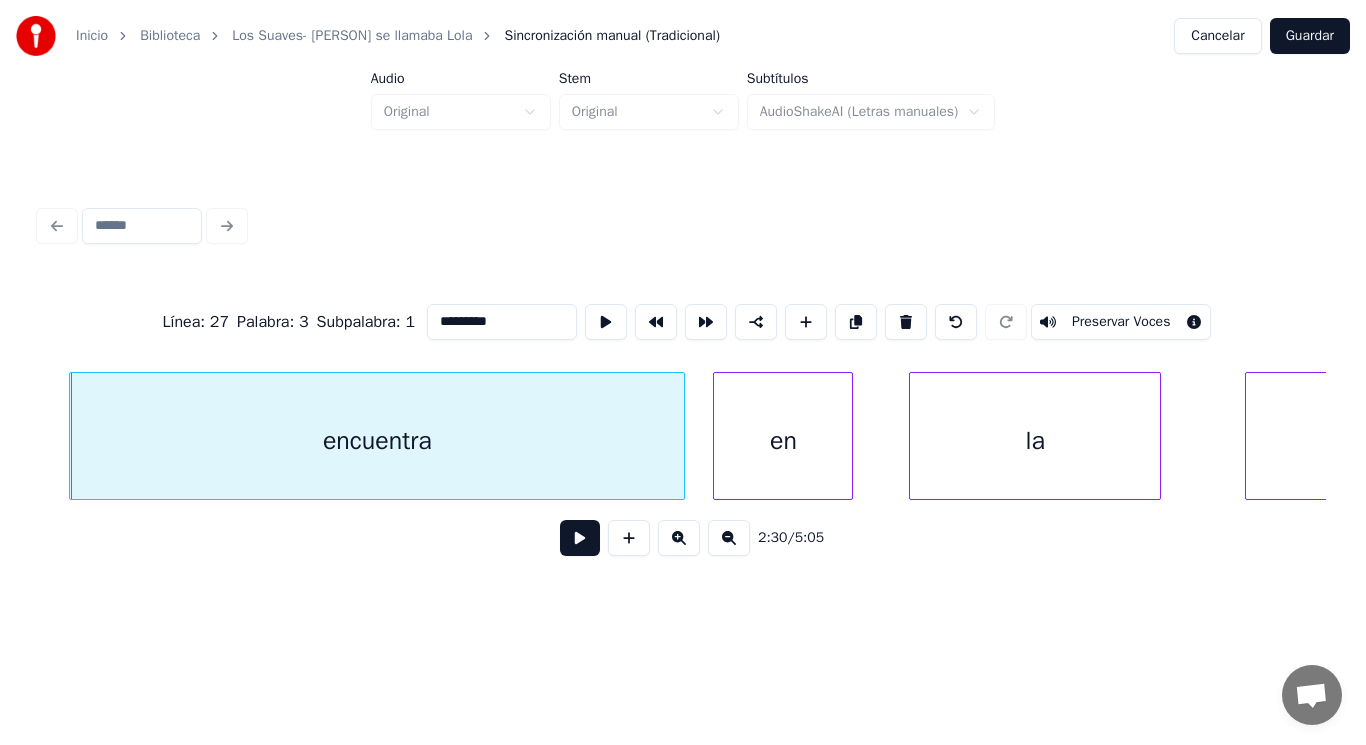 click at bounding box center (580, 538) 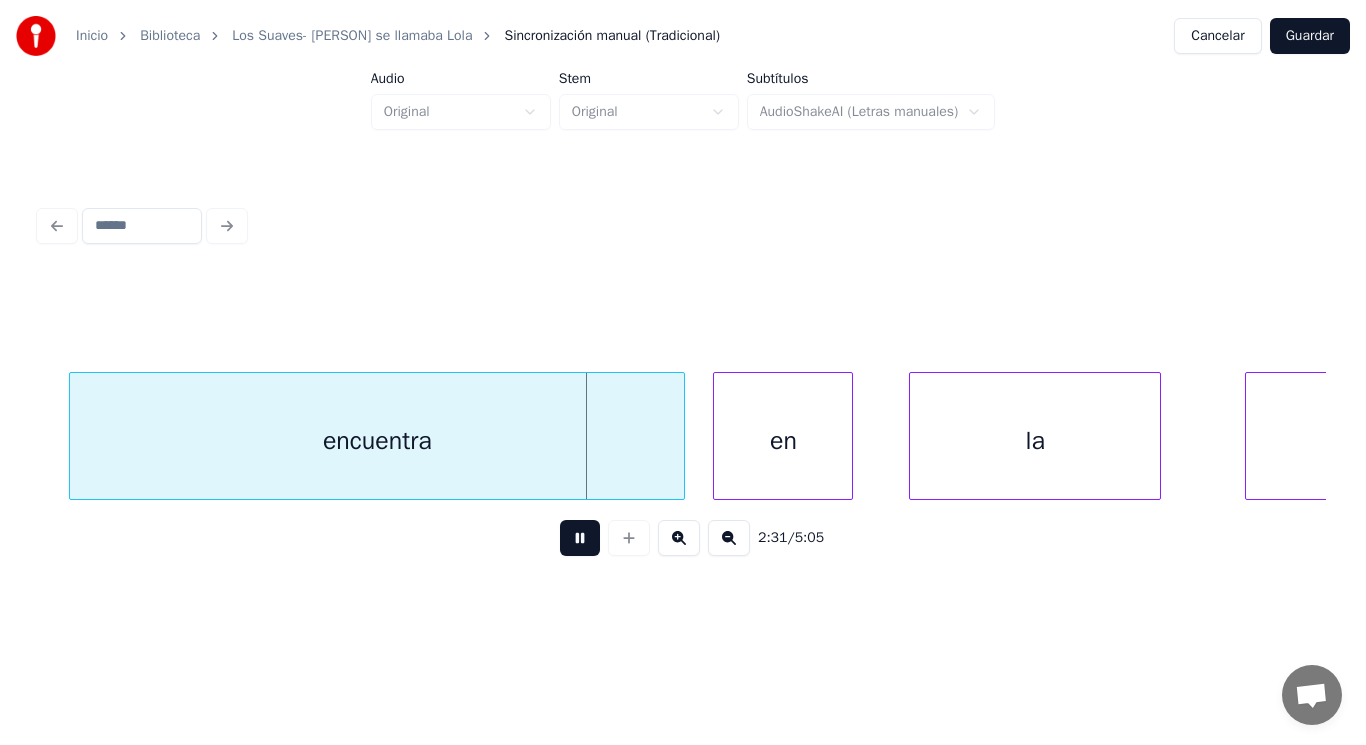 click at bounding box center [580, 538] 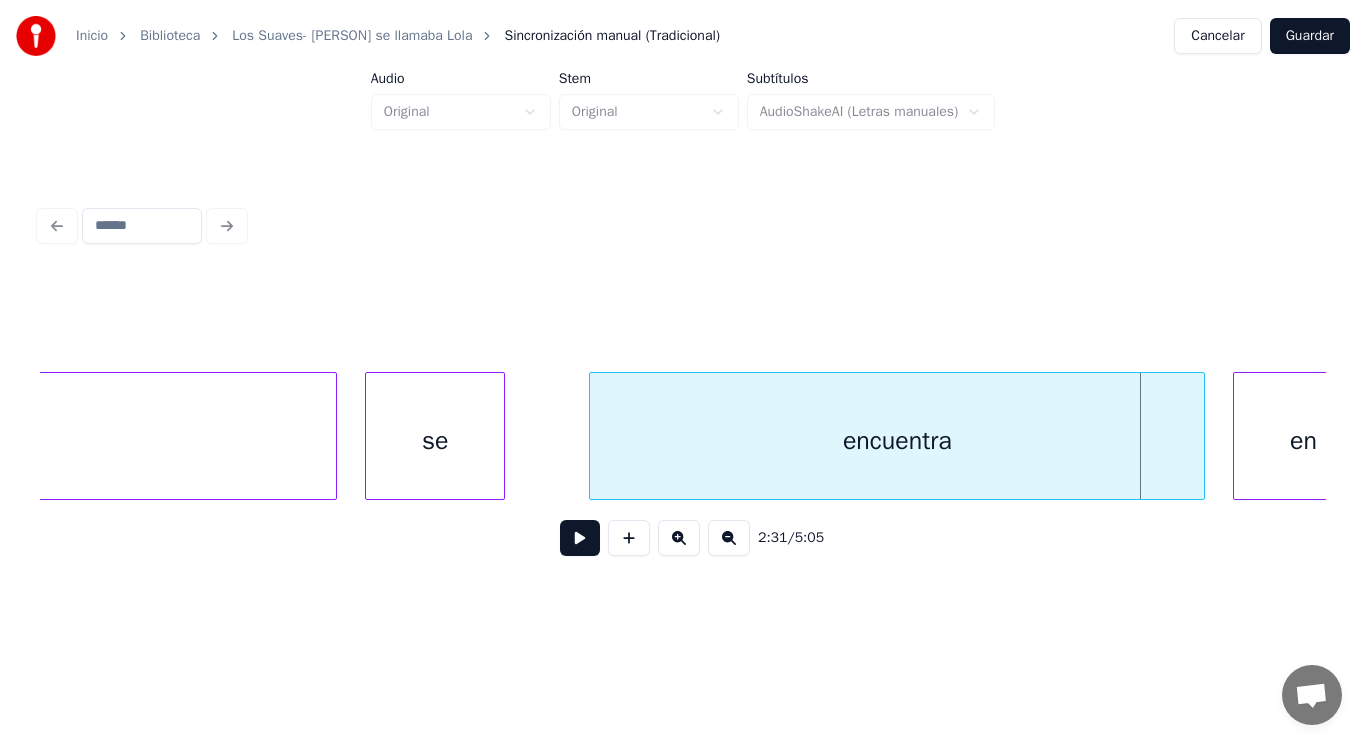 click on "Pobre," at bounding box center (1, 441) 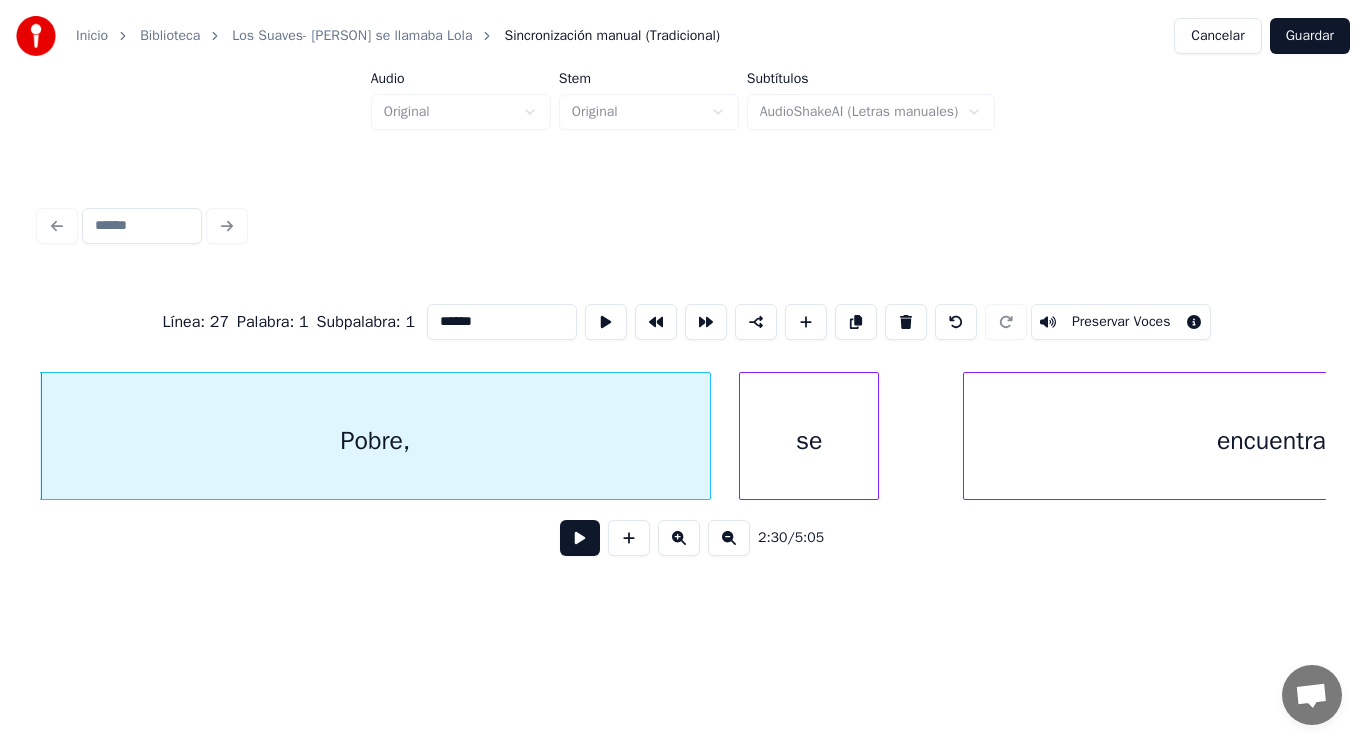 click at bounding box center (580, 538) 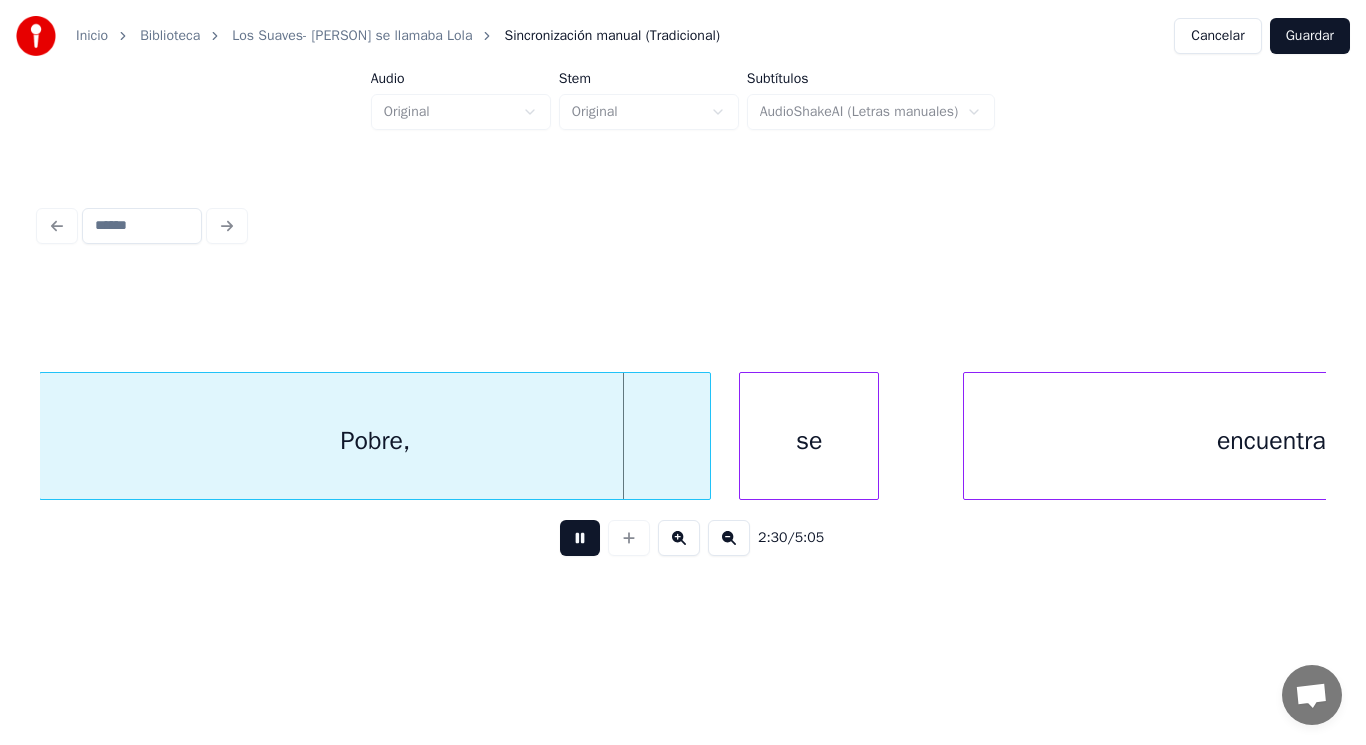 click at bounding box center (580, 538) 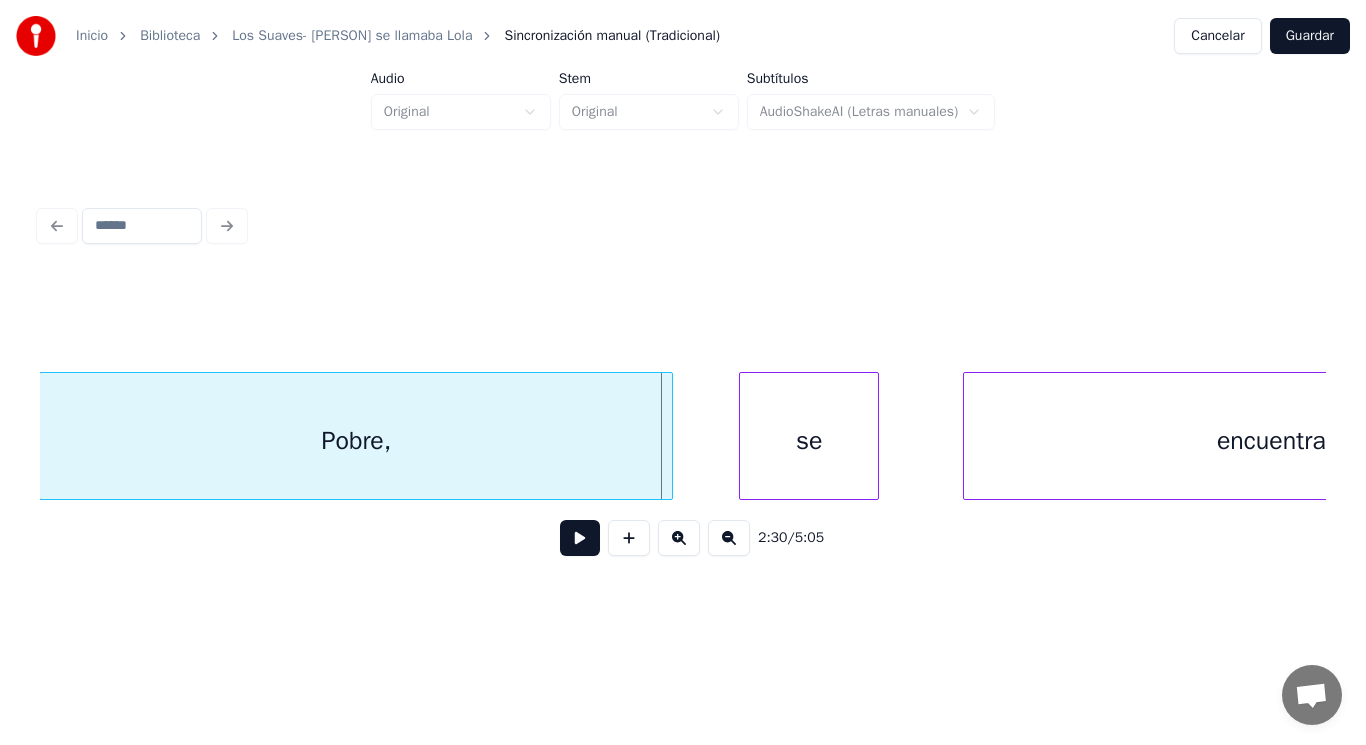 click at bounding box center [669, 436] 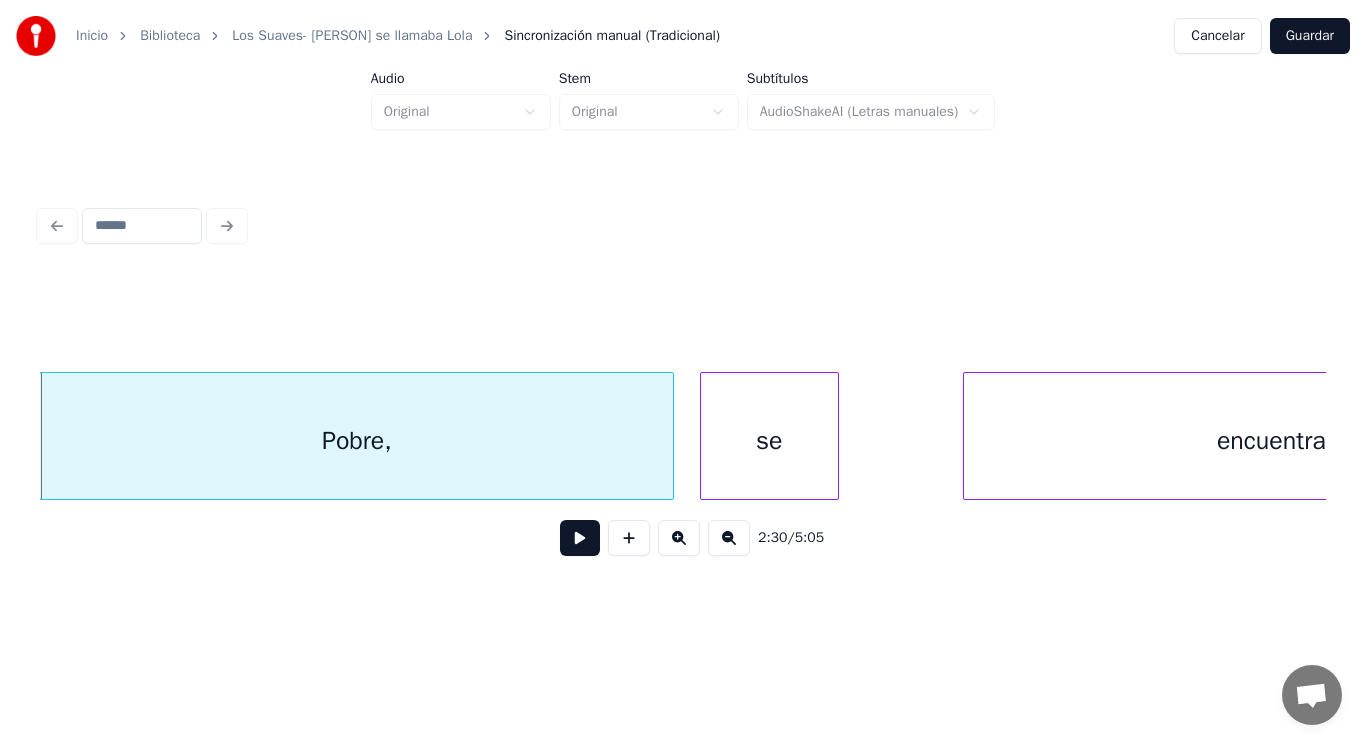 click on "se" at bounding box center (770, 441) 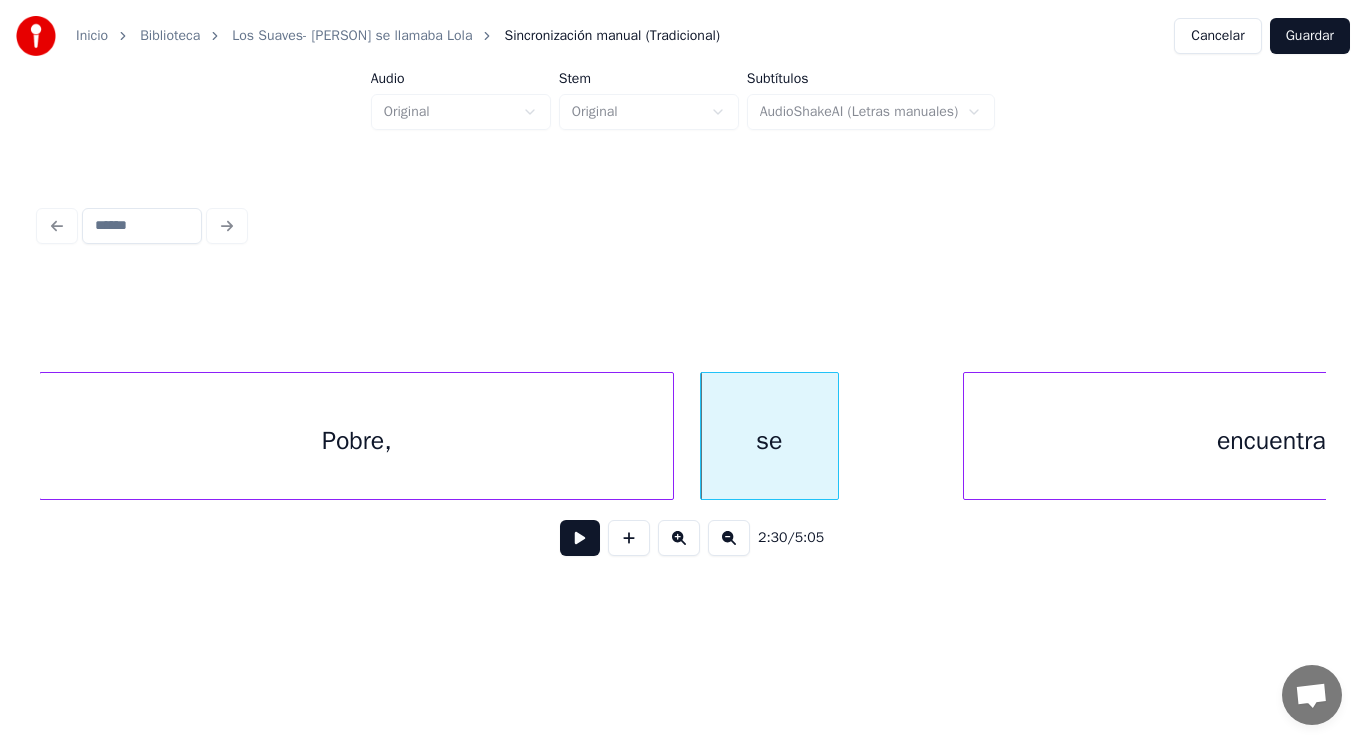click at bounding box center [580, 538] 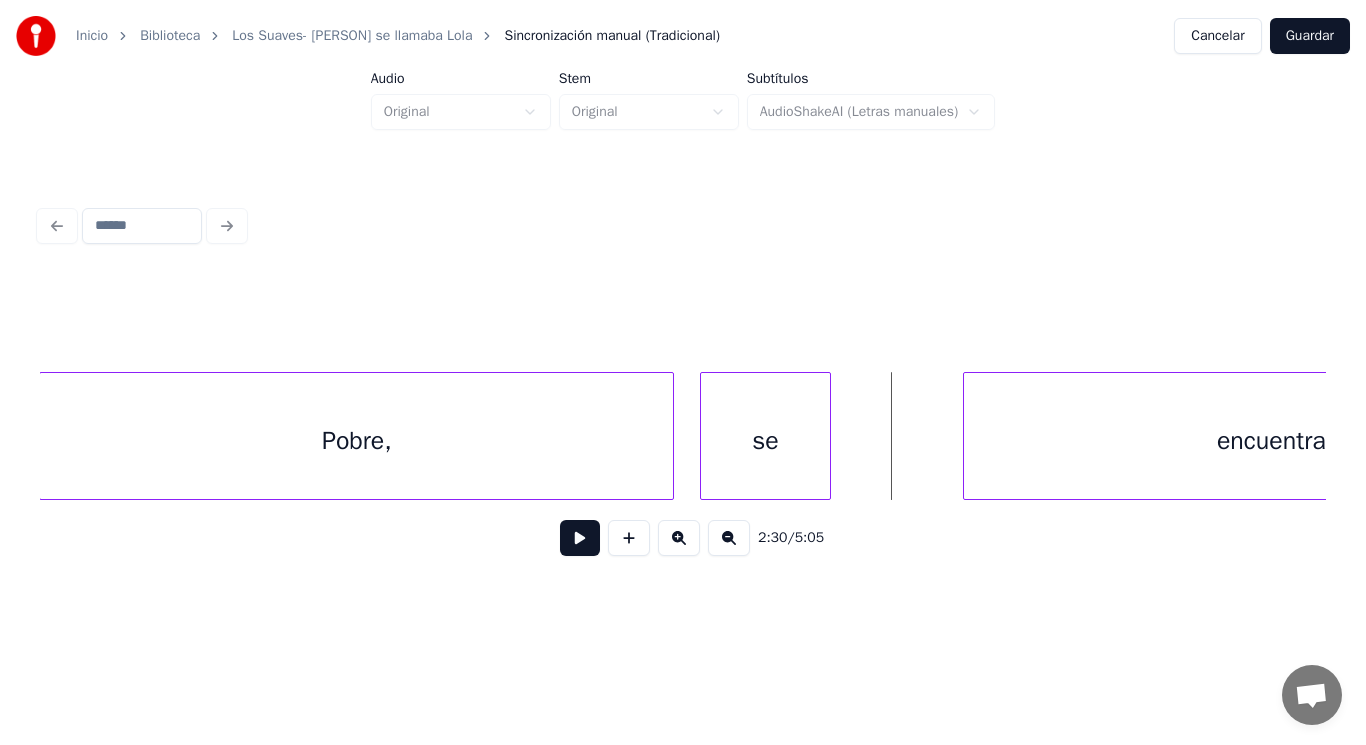 click at bounding box center [827, 436] 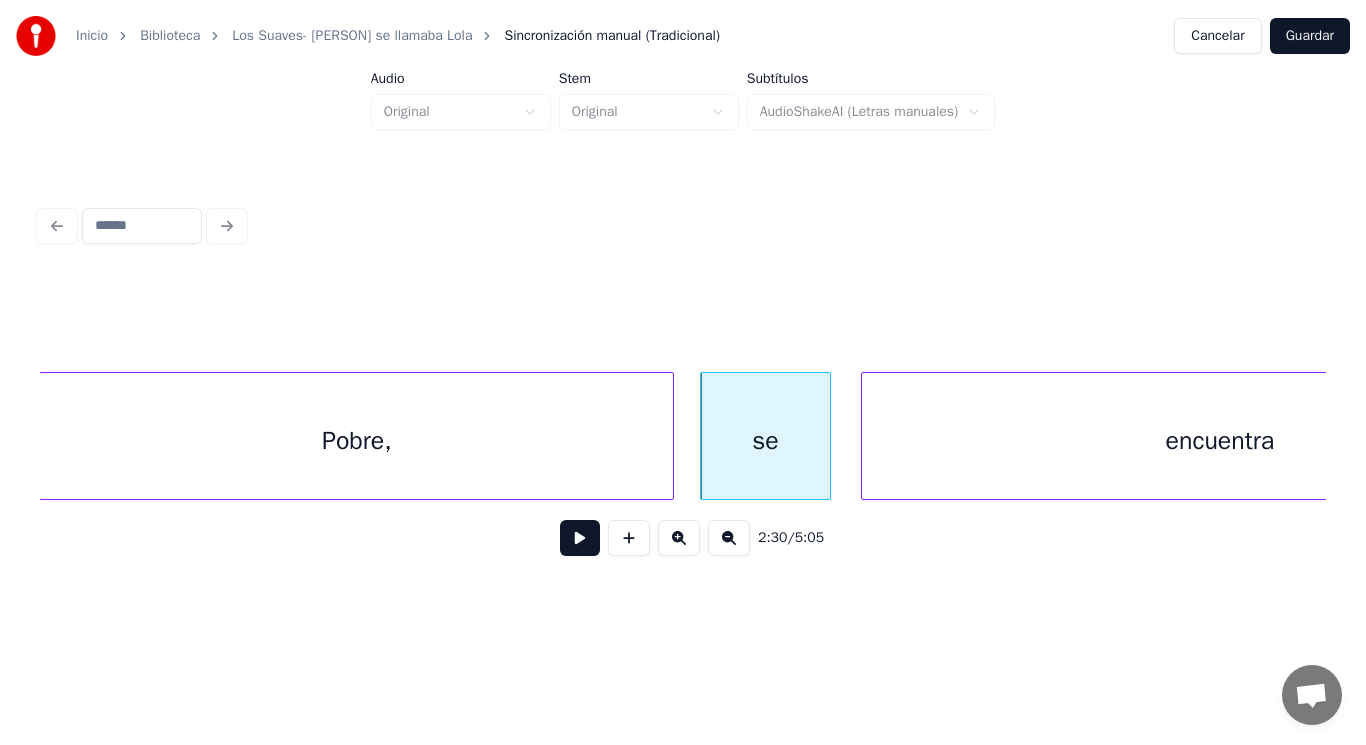 click at bounding box center (865, 436) 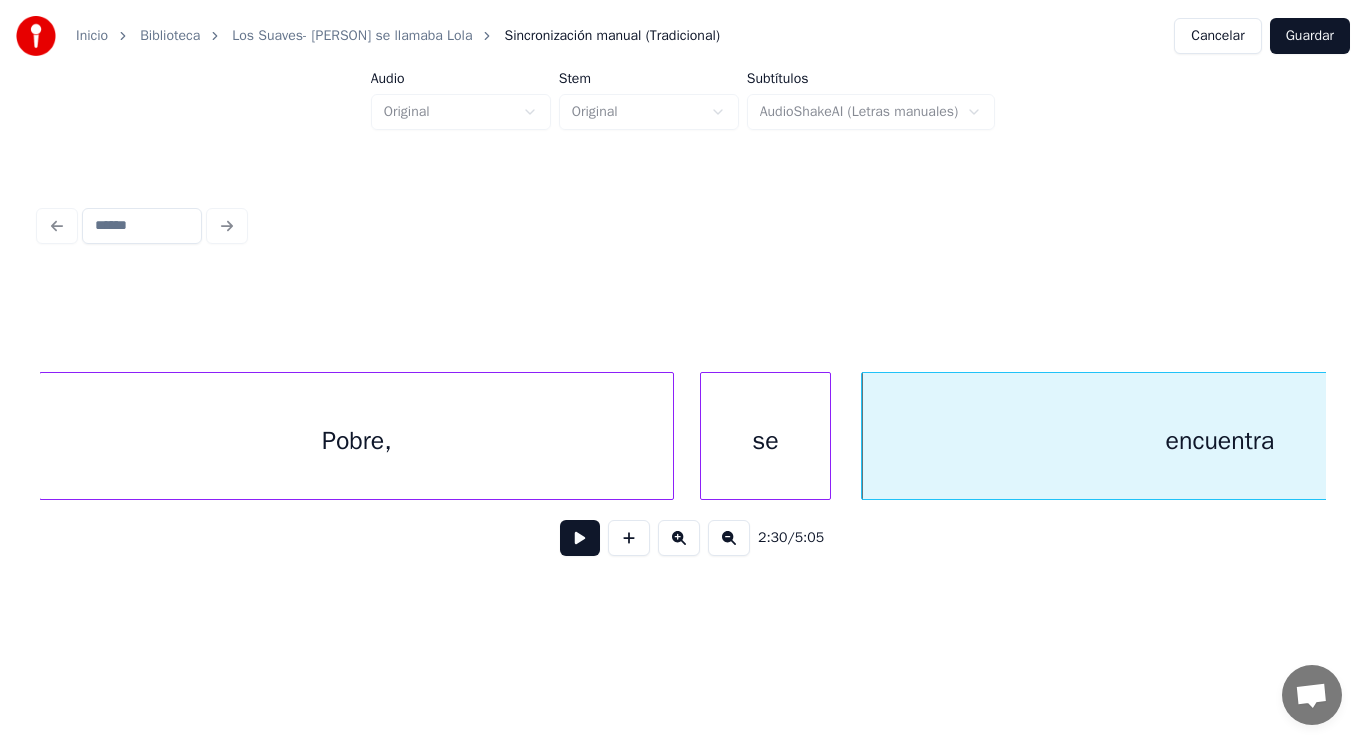 click at bounding box center (580, 538) 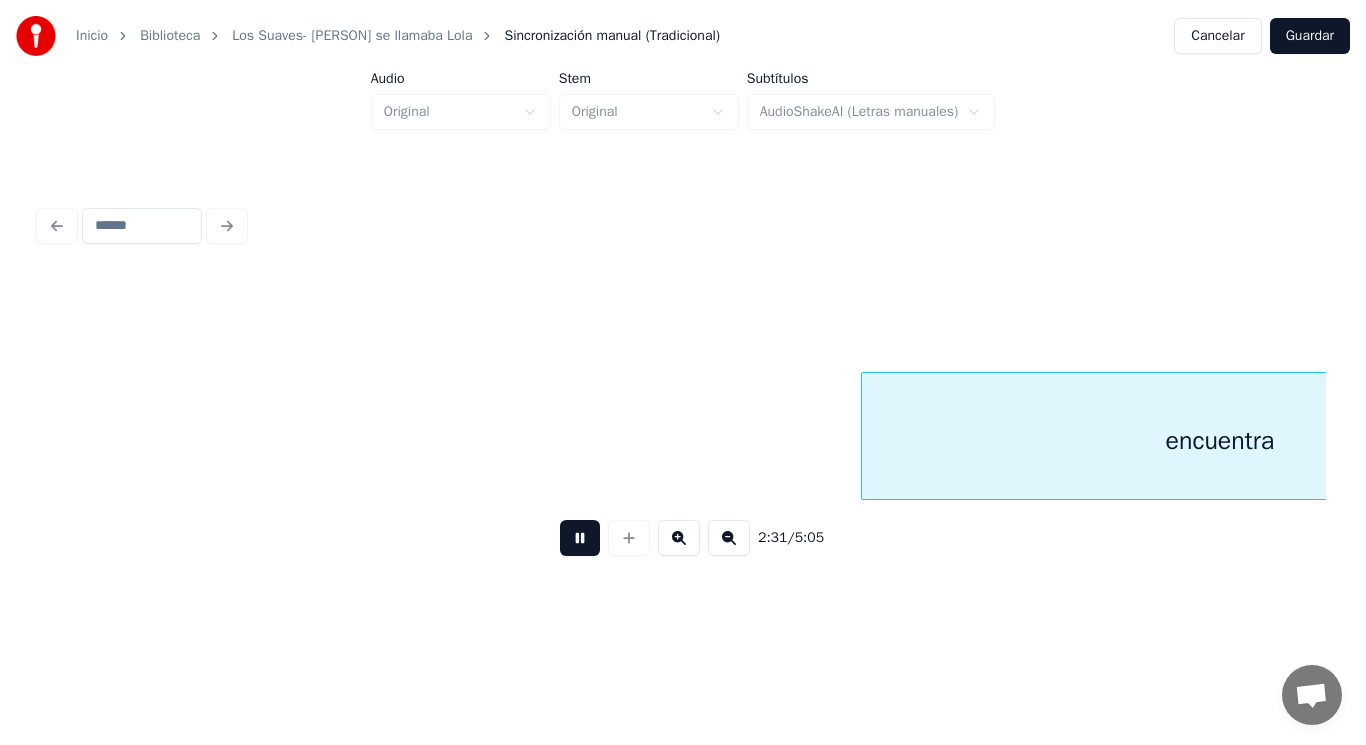 scroll, scrollTop: 0, scrollLeft: 211513, axis: horizontal 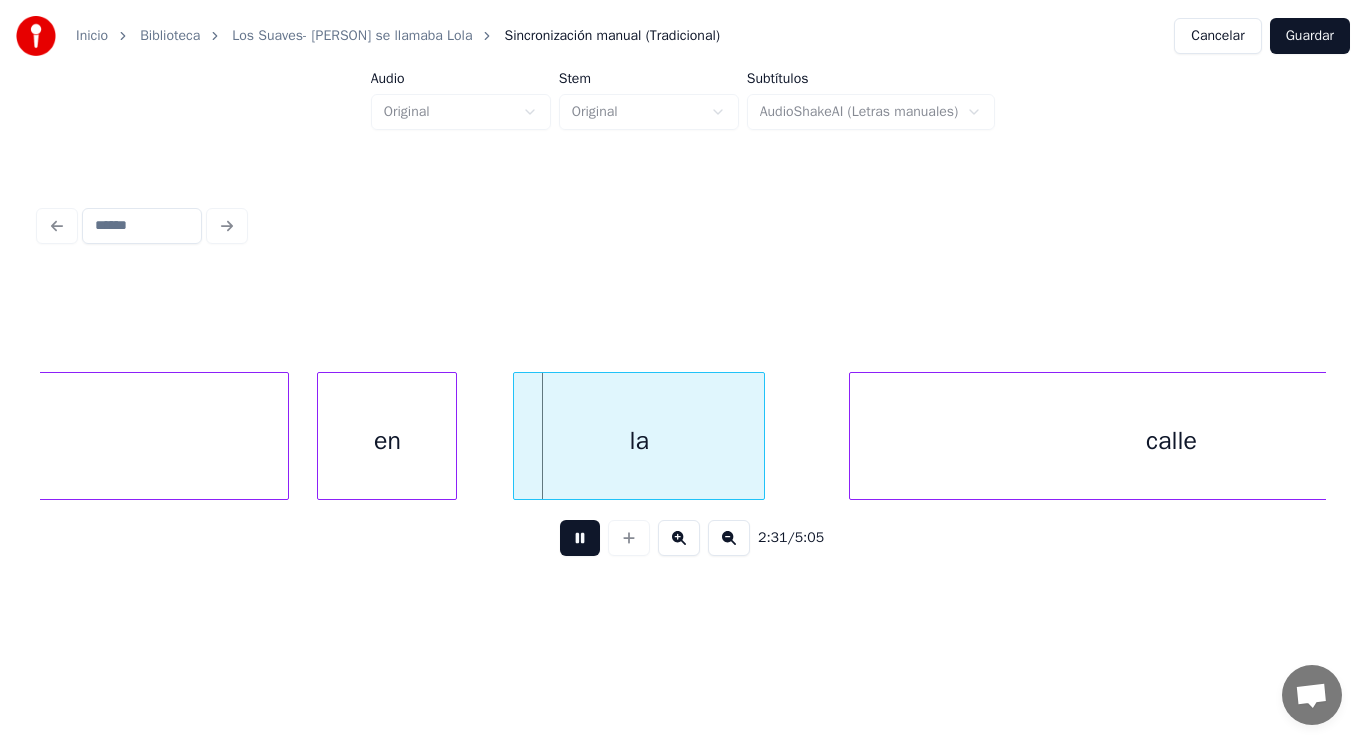click at bounding box center (580, 538) 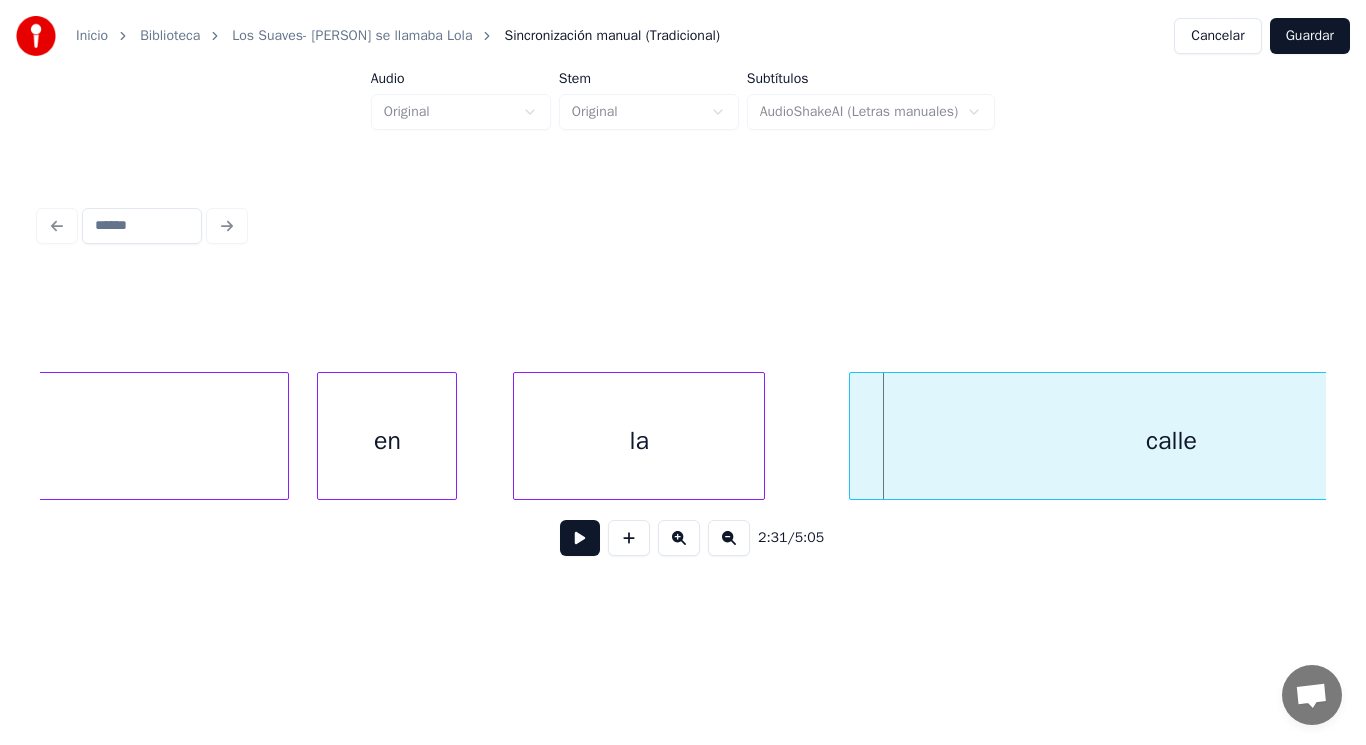 click at bounding box center (580, 538) 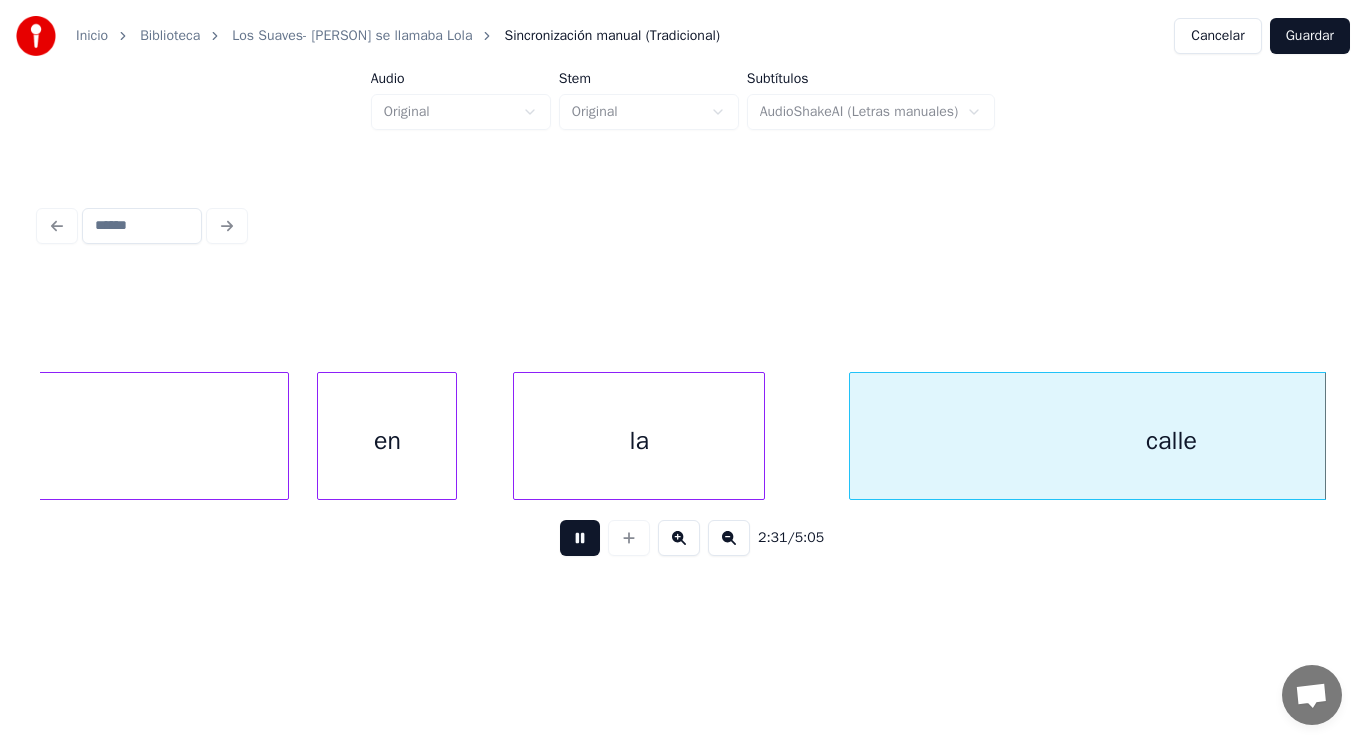 scroll, scrollTop: 0, scrollLeft: 212809, axis: horizontal 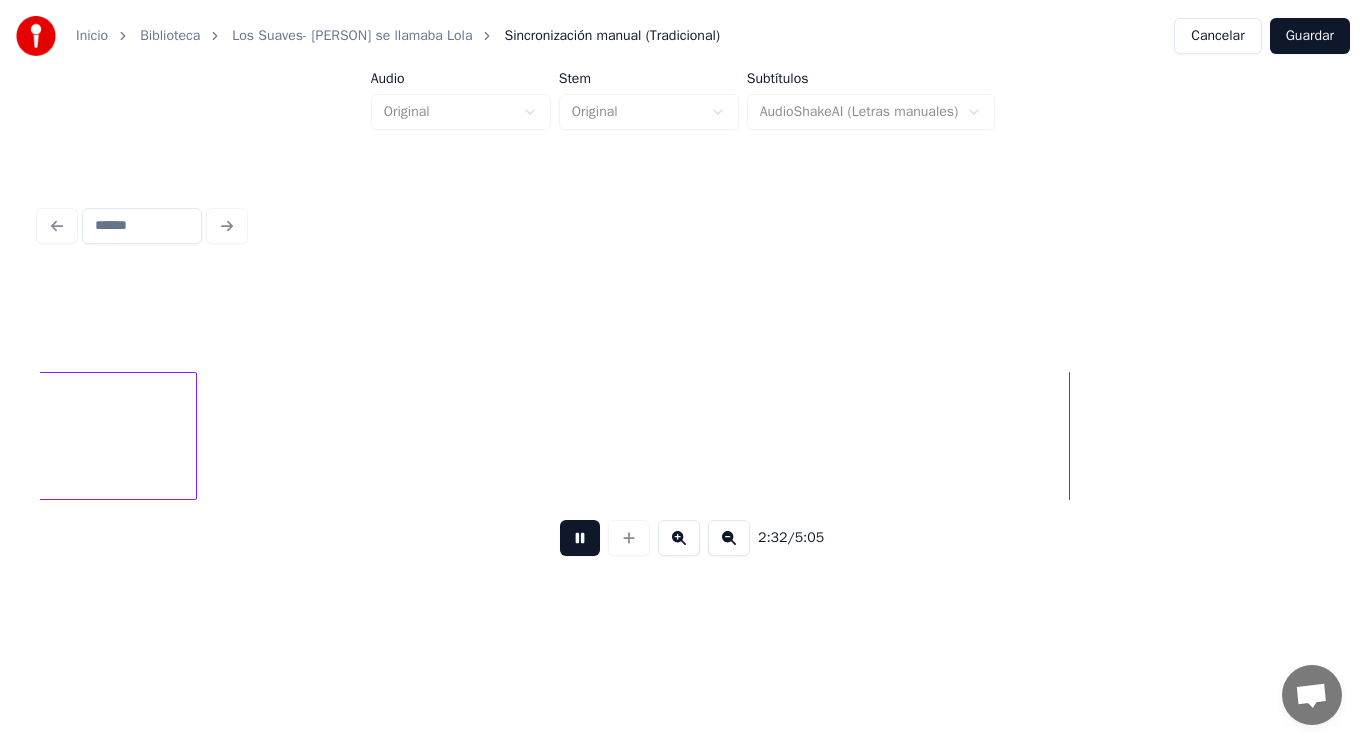 click at bounding box center [580, 538] 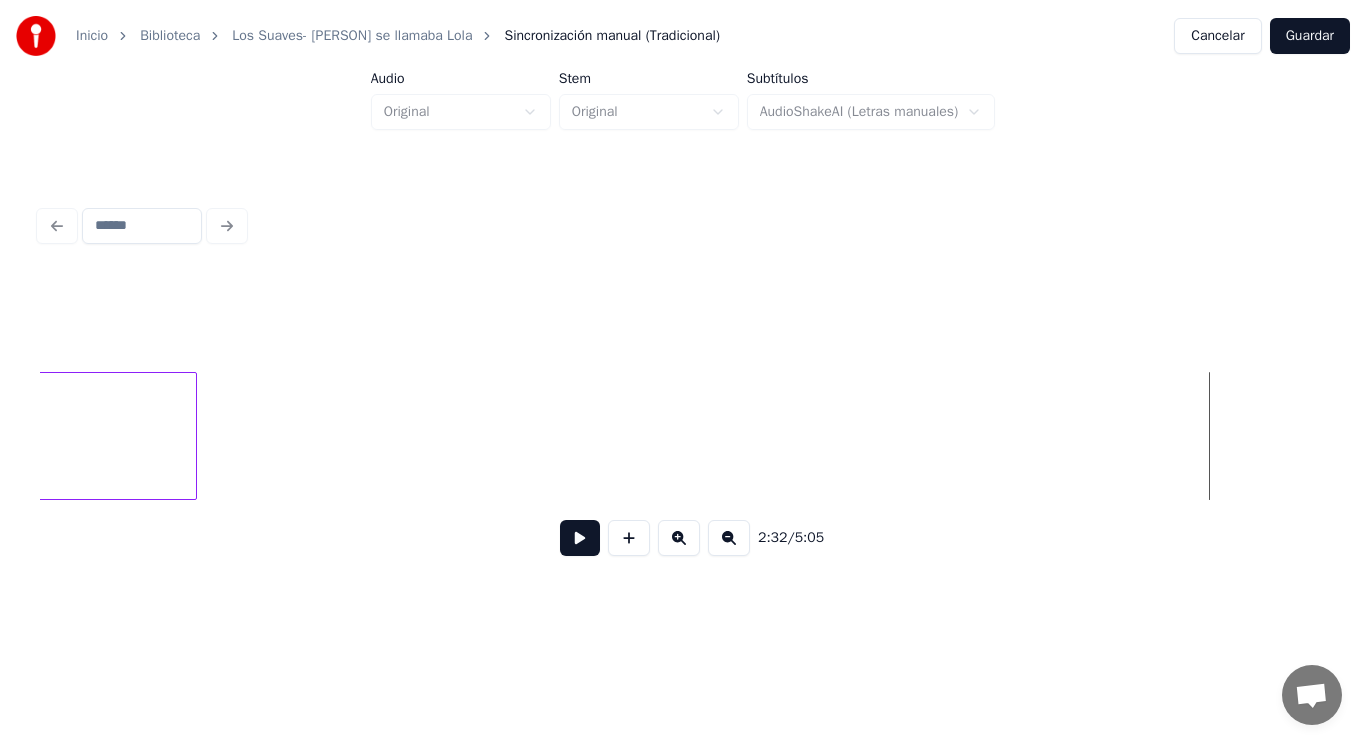 click at bounding box center (580, 538) 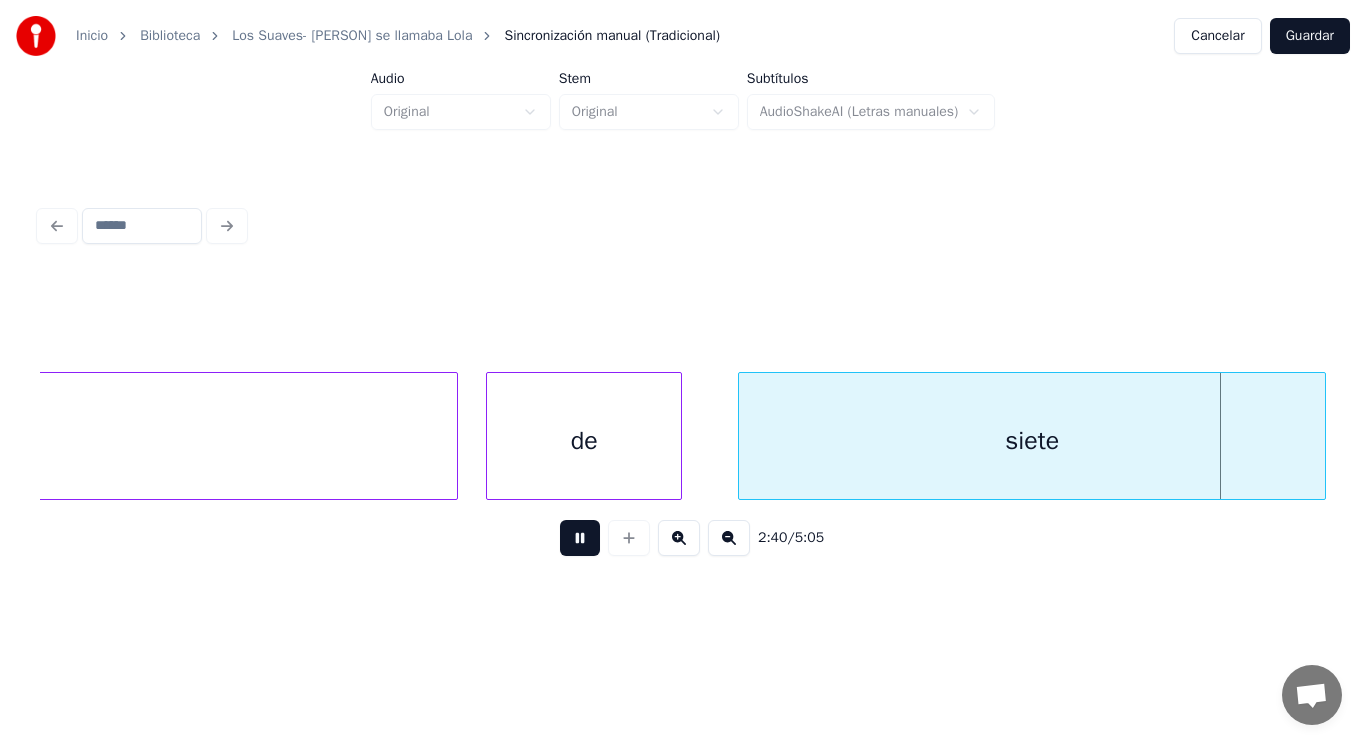 scroll, scrollTop: 0, scrollLeft: 224535, axis: horizontal 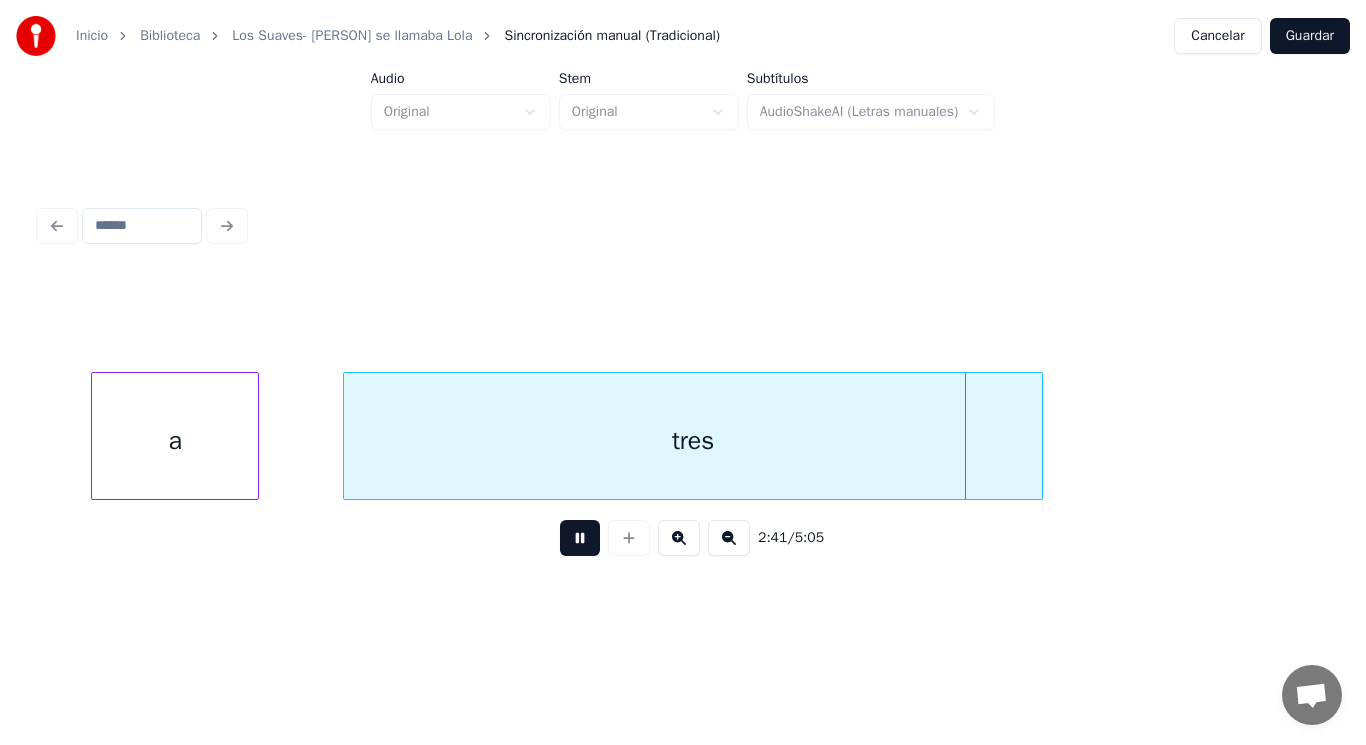 click at bounding box center (580, 538) 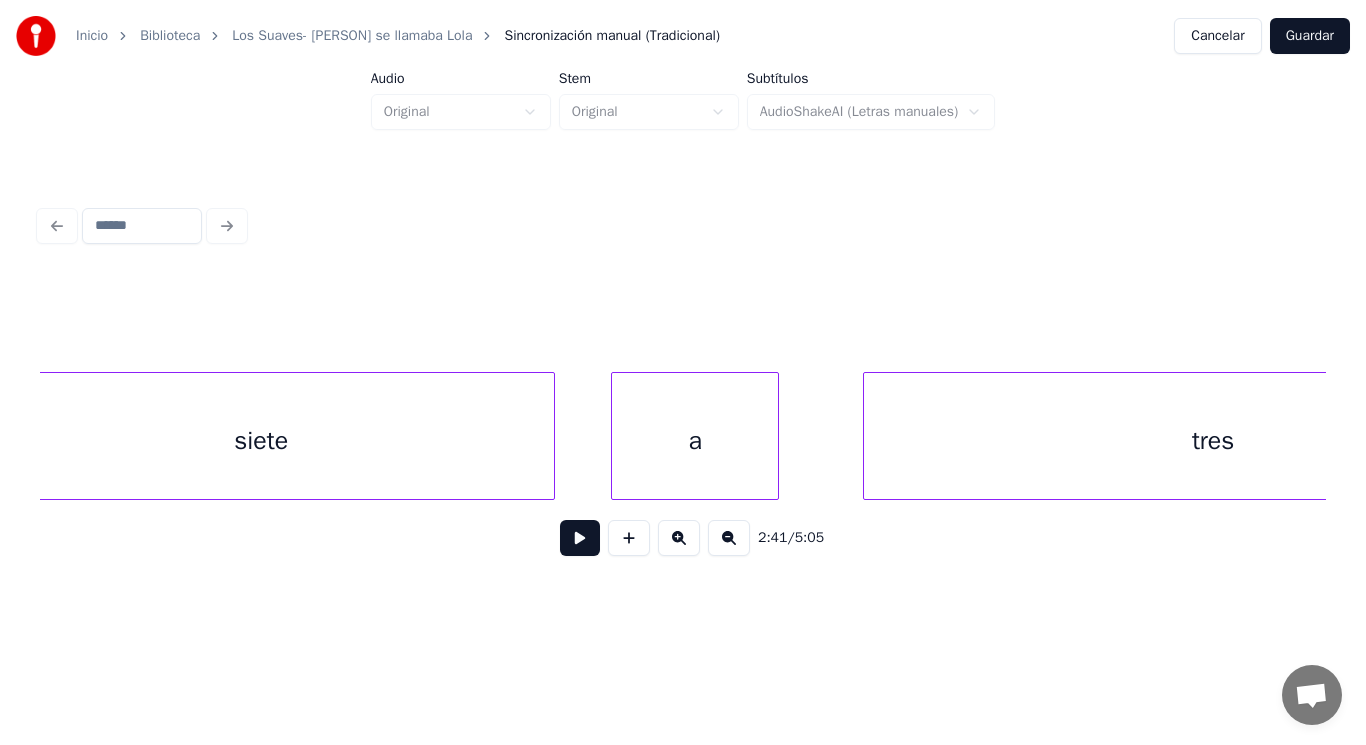 click on "siete" at bounding box center (261, 441) 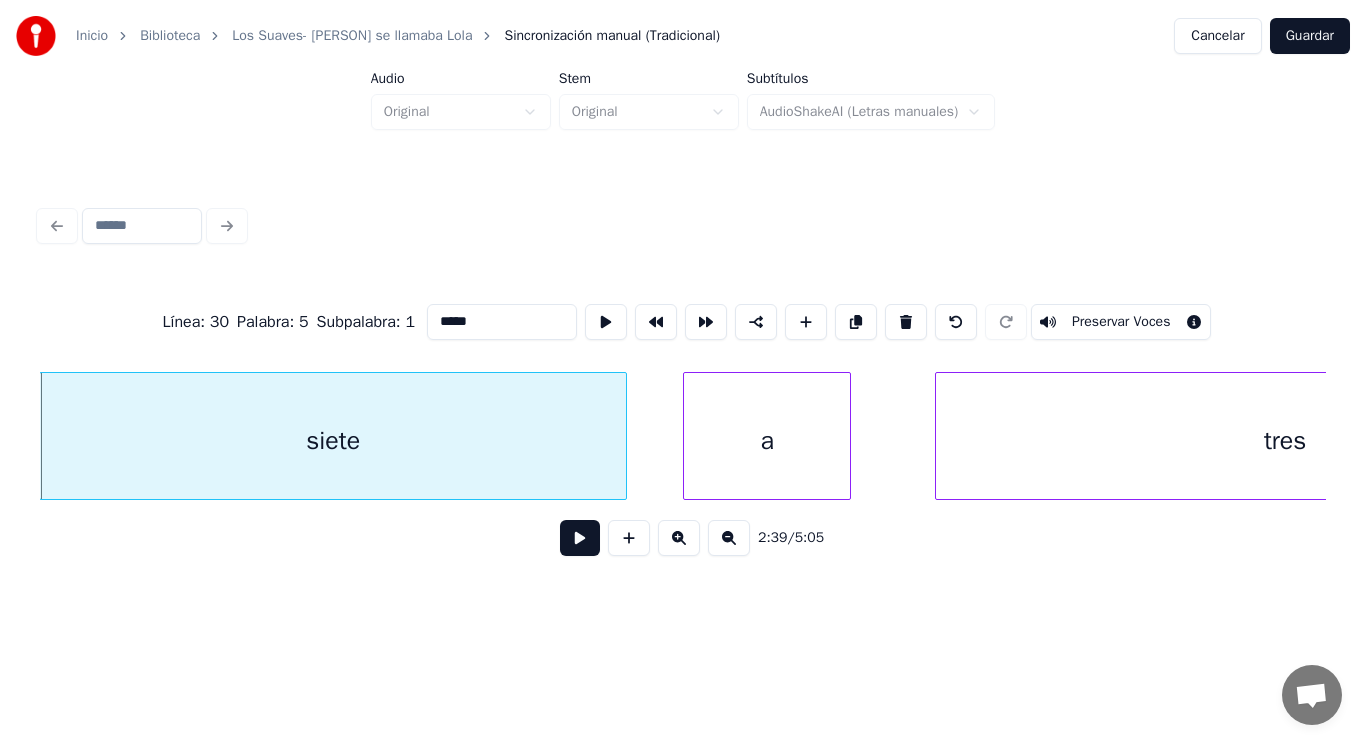 click at bounding box center [580, 538] 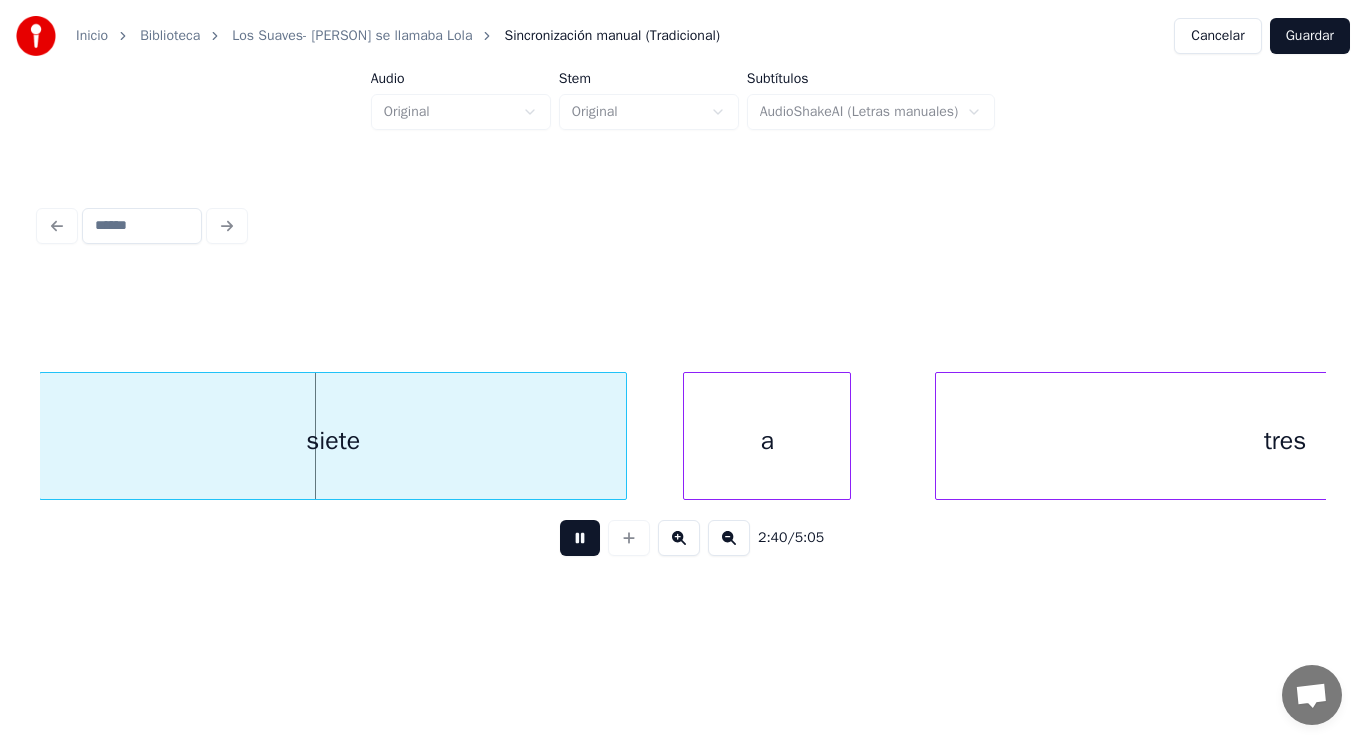 click at bounding box center [580, 538] 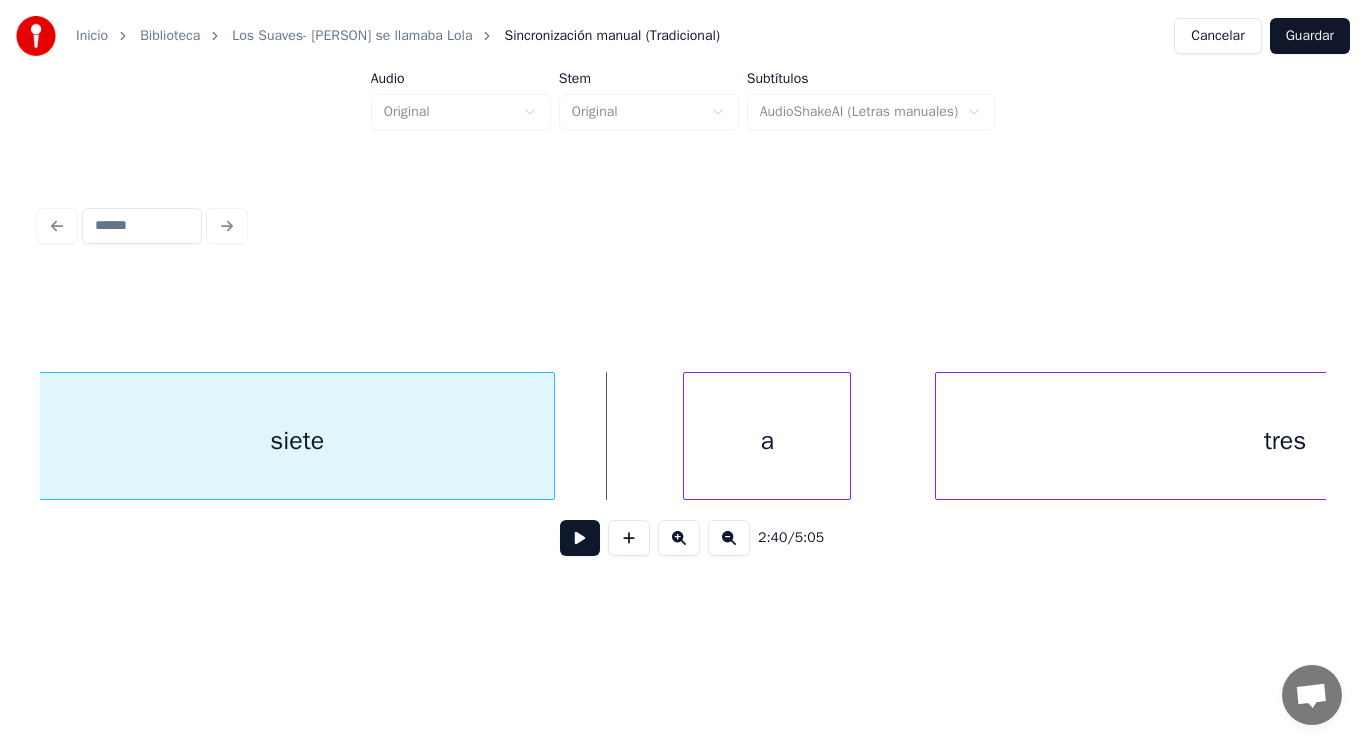 click at bounding box center [551, 436] 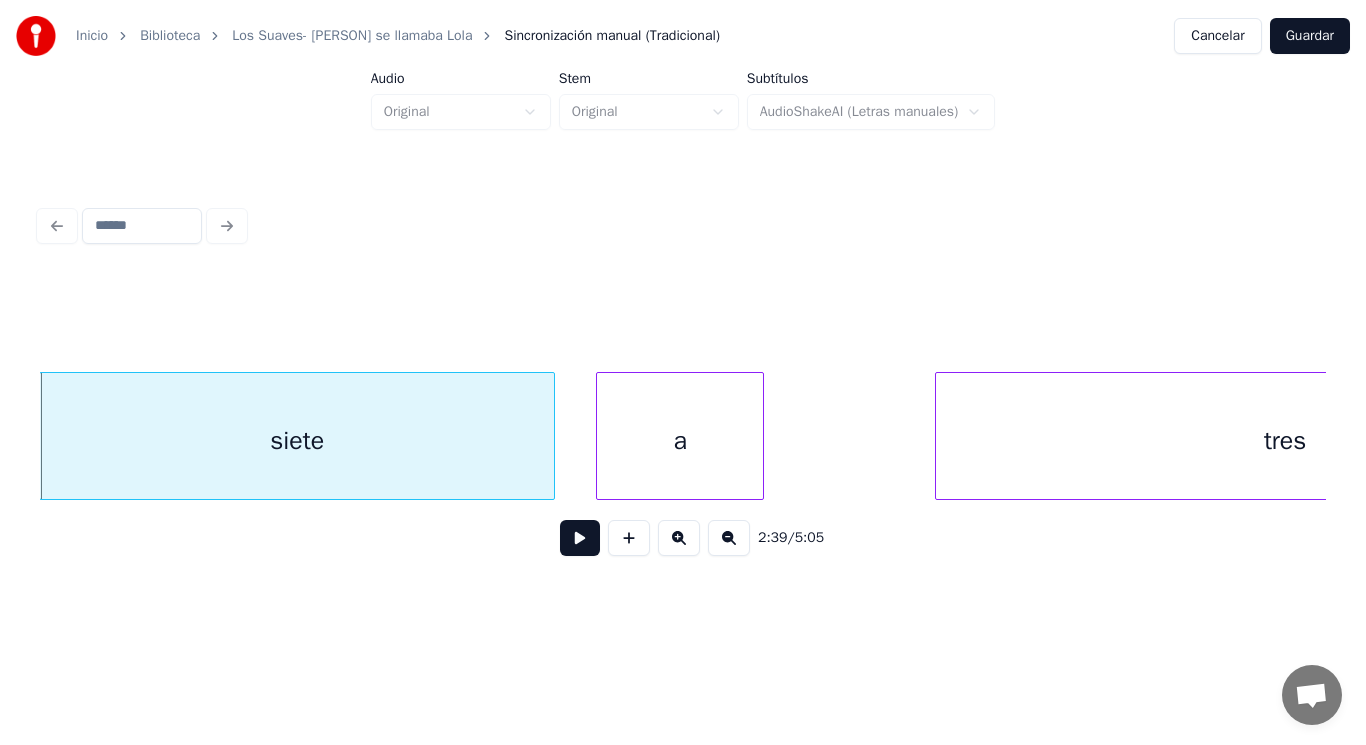 click on "a" at bounding box center (680, 441) 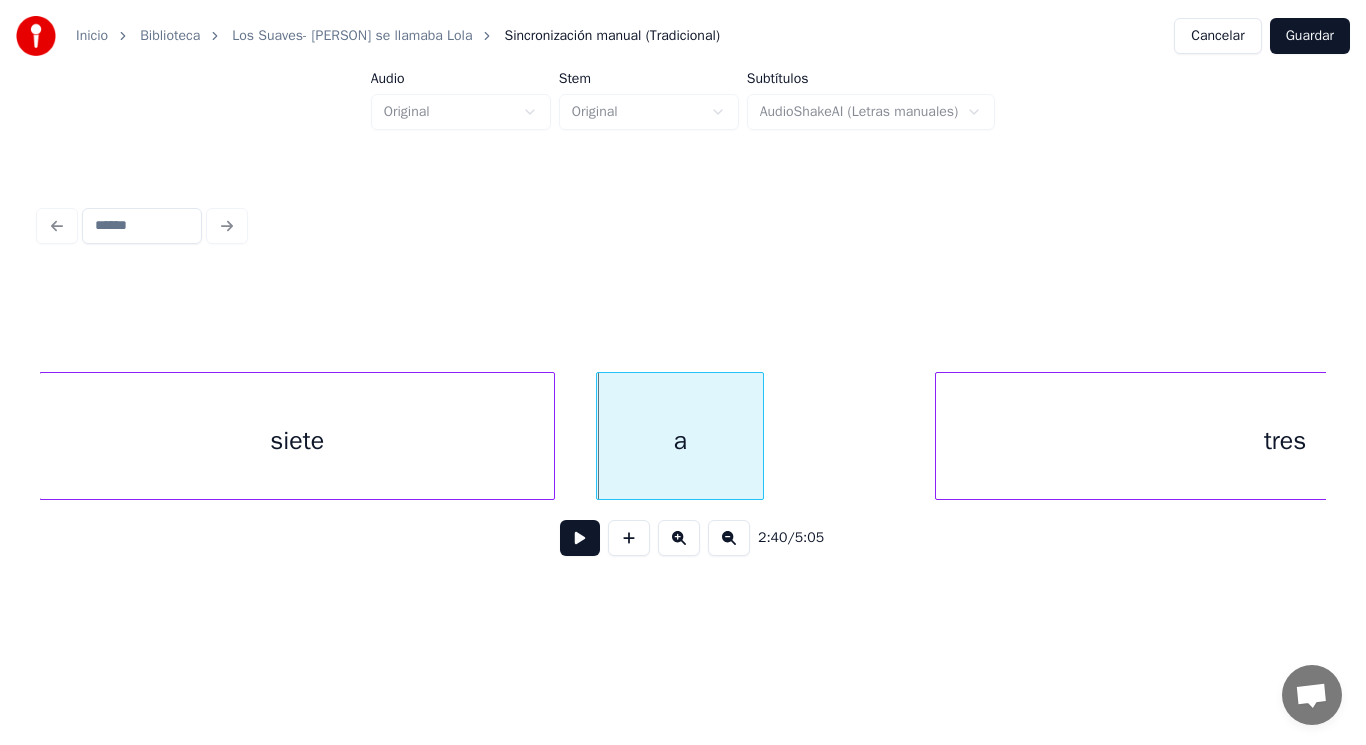 click on "2:40  /  5:05" at bounding box center [683, 538] 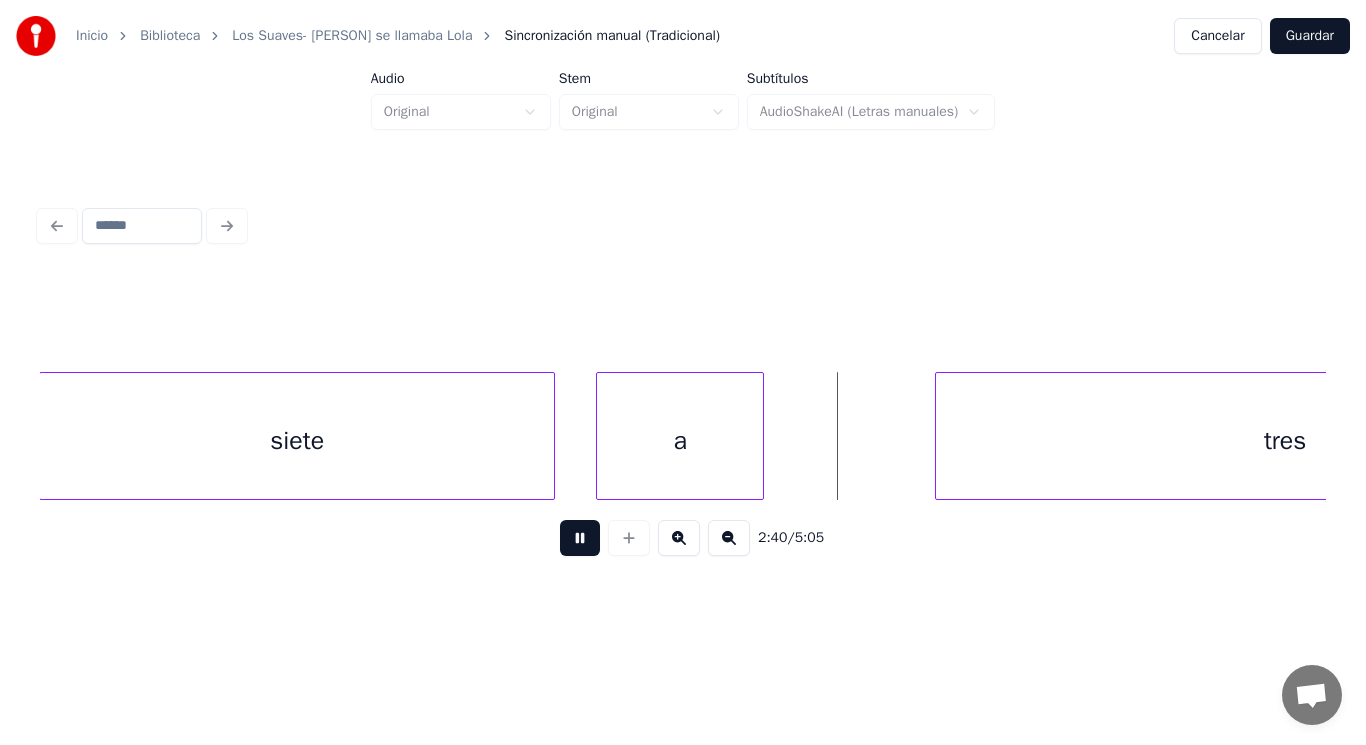 click at bounding box center (580, 538) 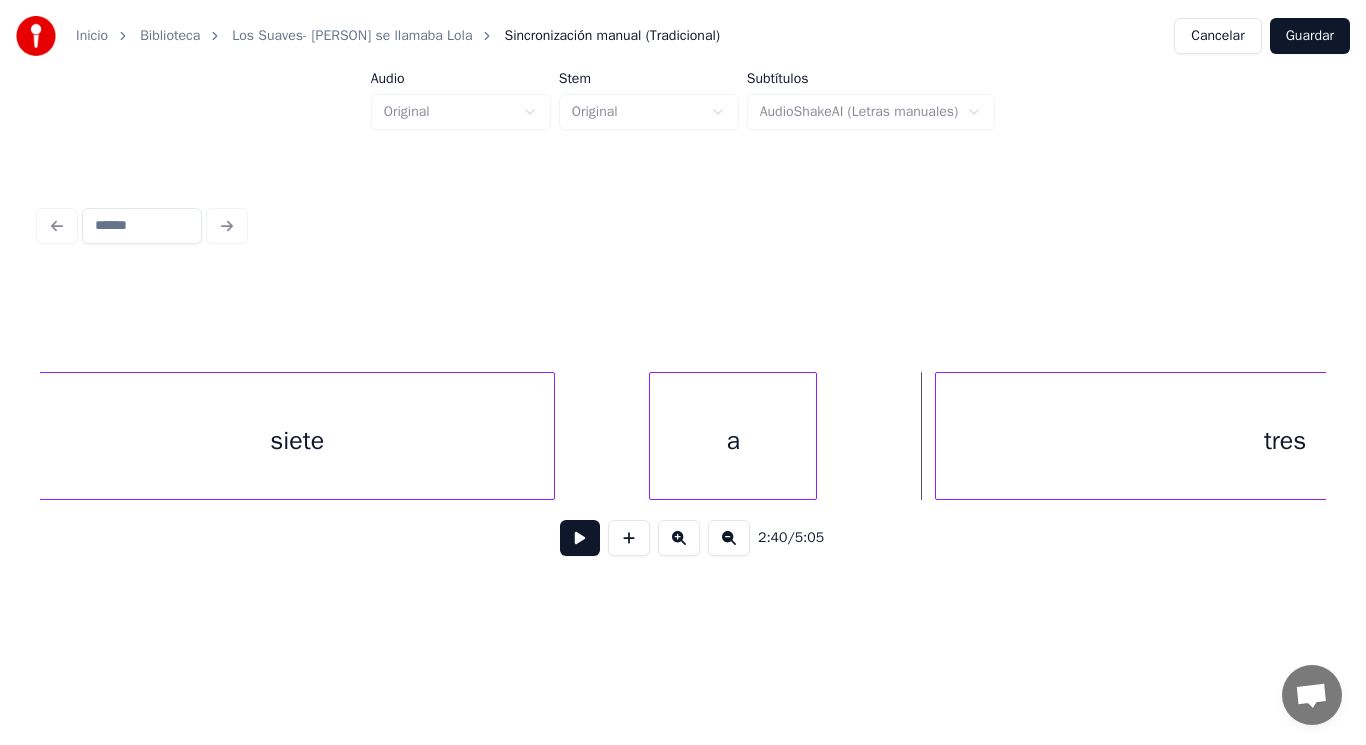 click on "a" at bounding box center (733, 441) 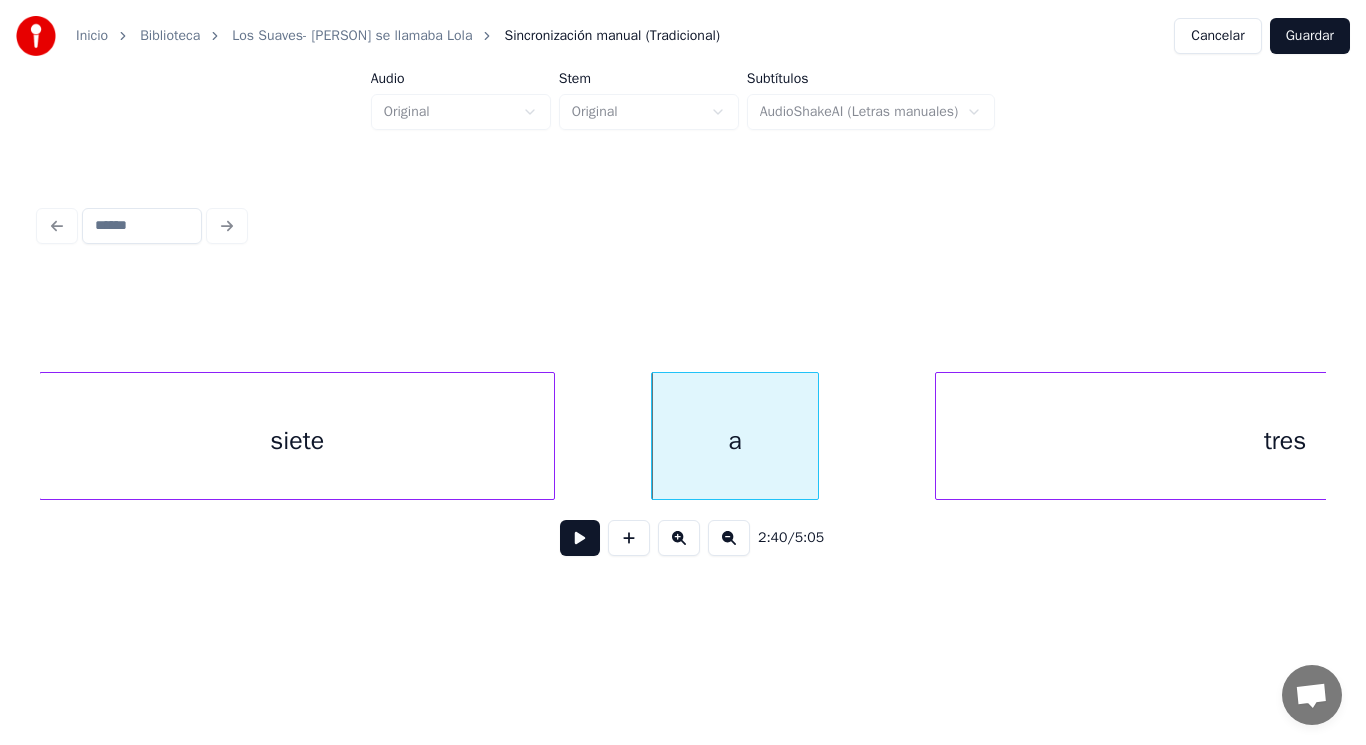 click at bounding box center (580, 538) 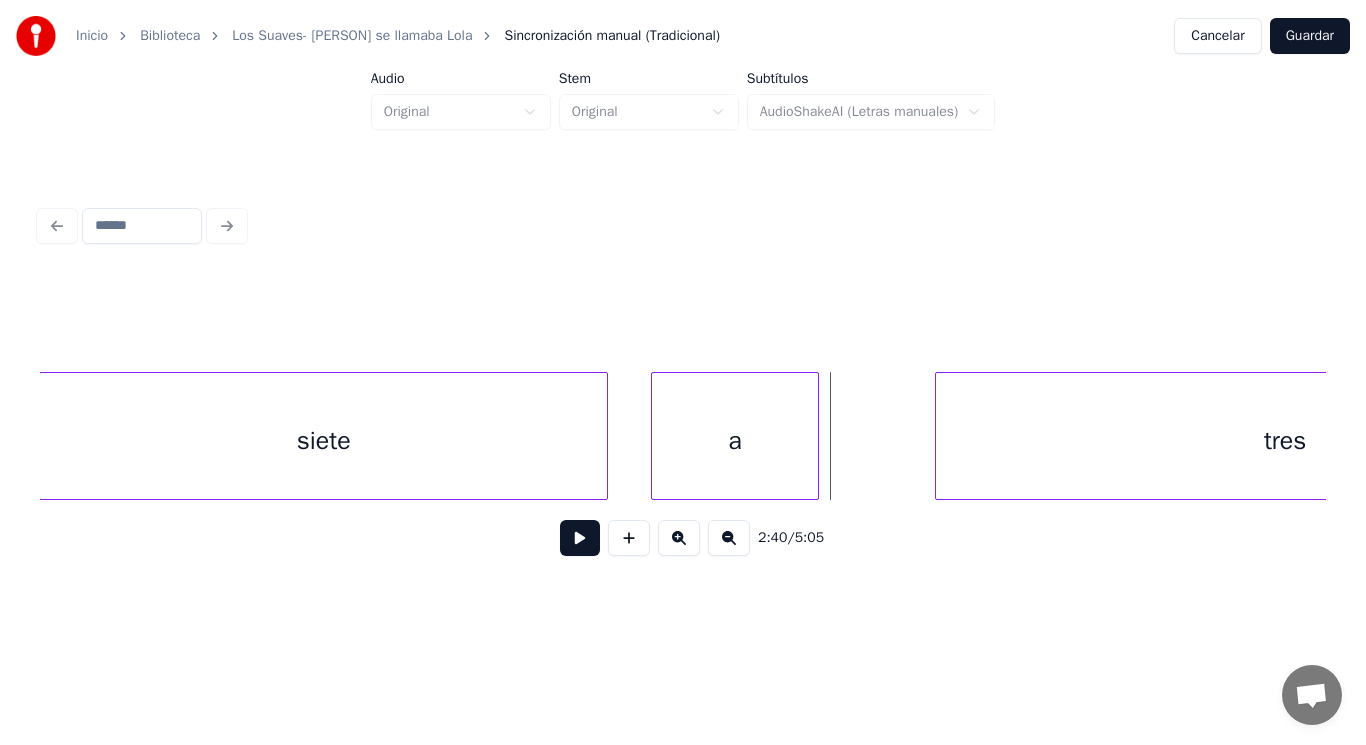 click at bounding box center (604, 436) 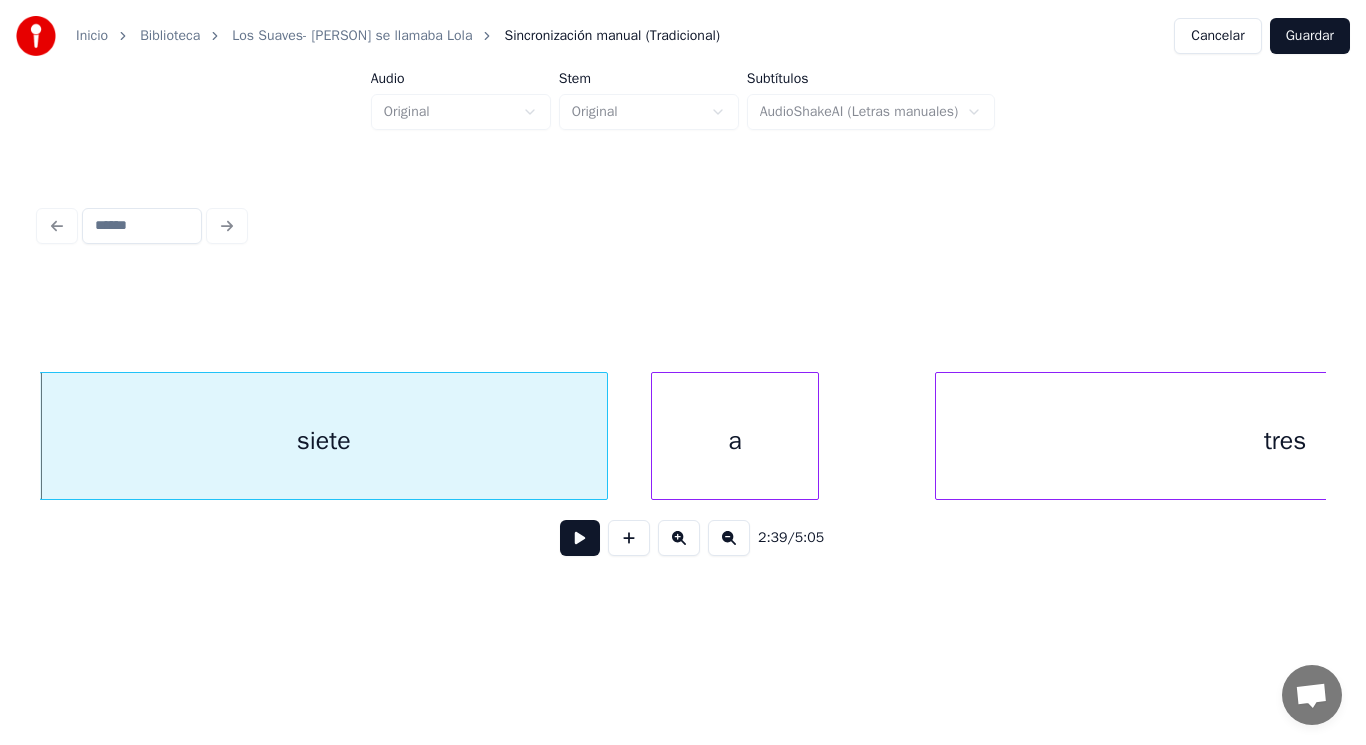 click on "a" at bounding box center [735, 441] 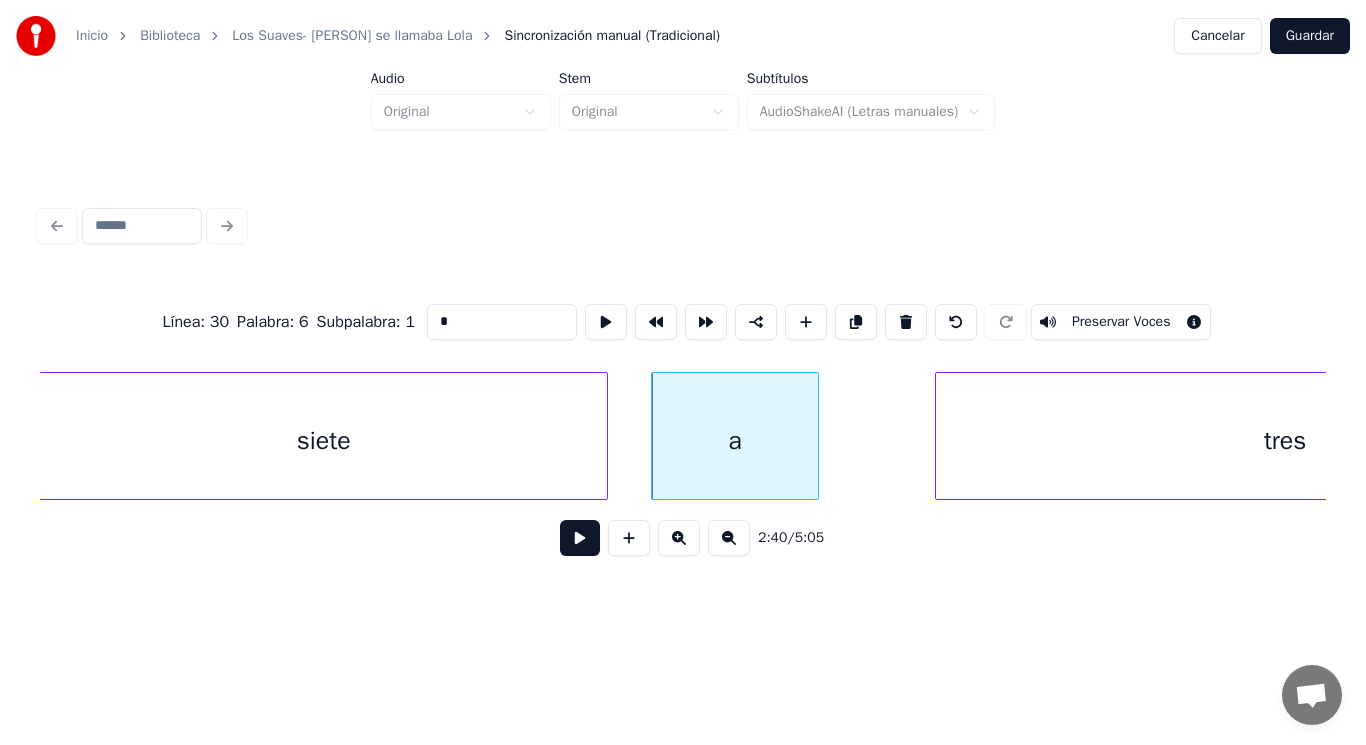 click at bounding box center [580, 538] 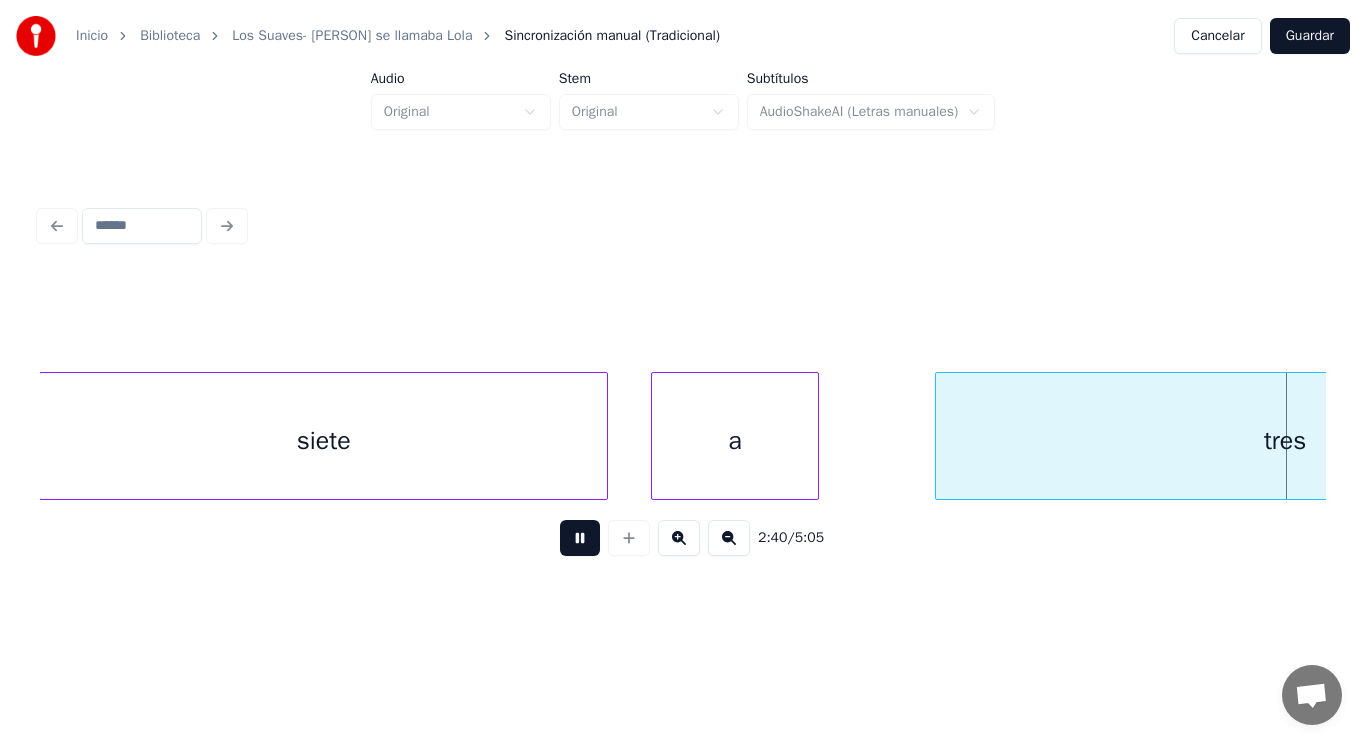 scroll, scrollTop: 0, scrollLeft: 225230, axis: horizontal 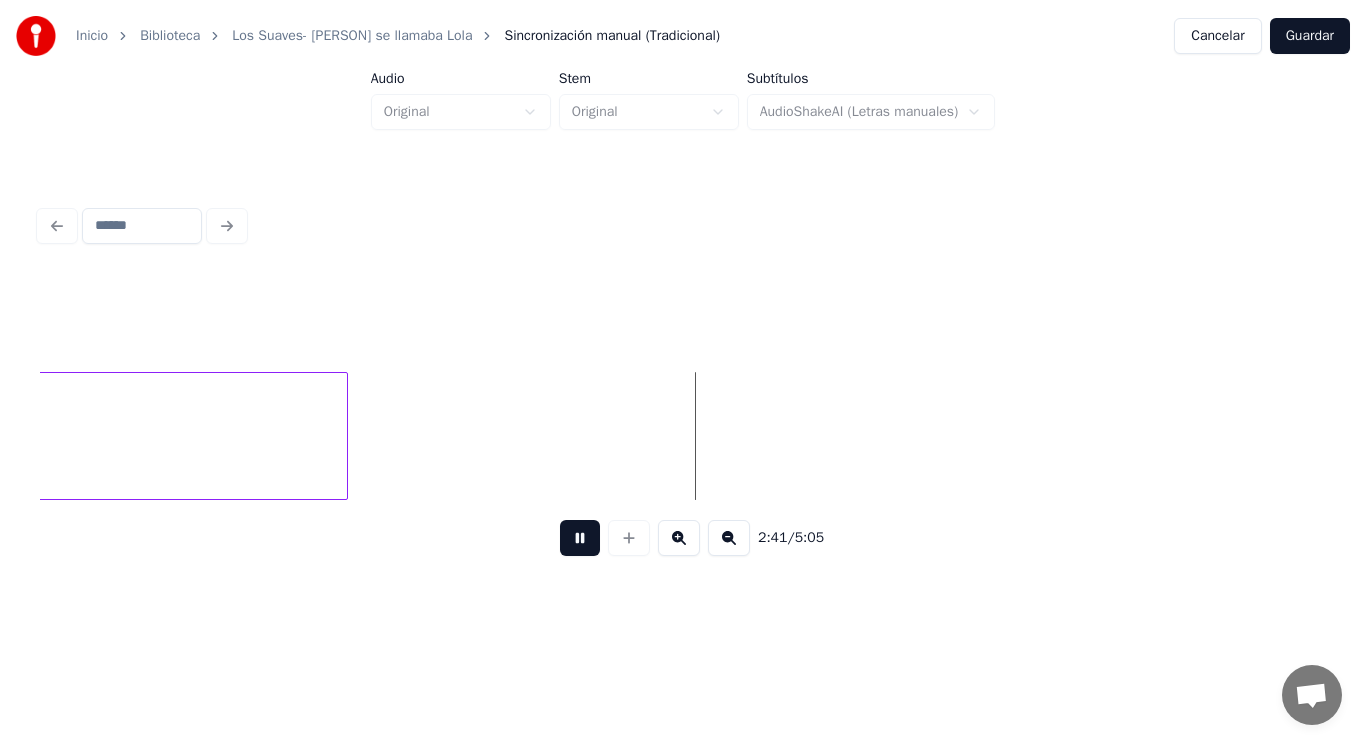 click at bounding box center (580, 538) 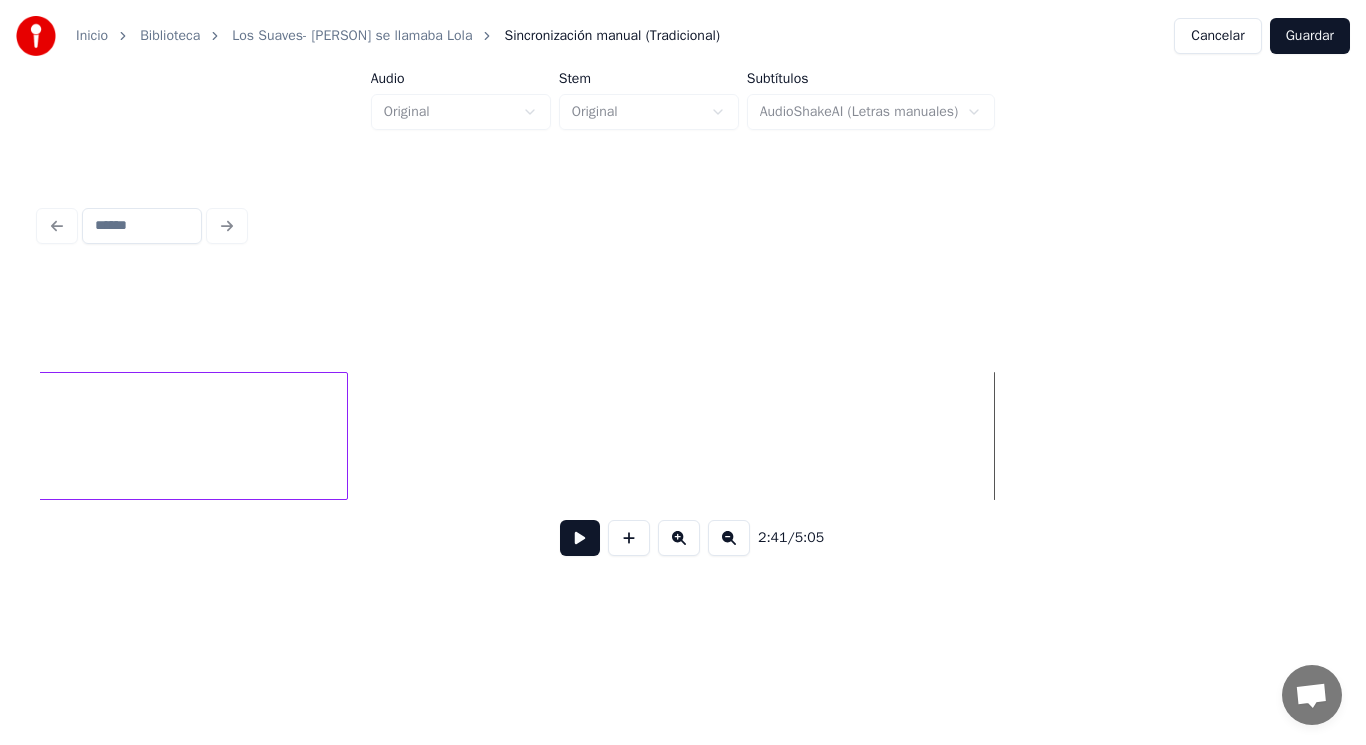 click on "tres" at bounding box center (-2, 441) 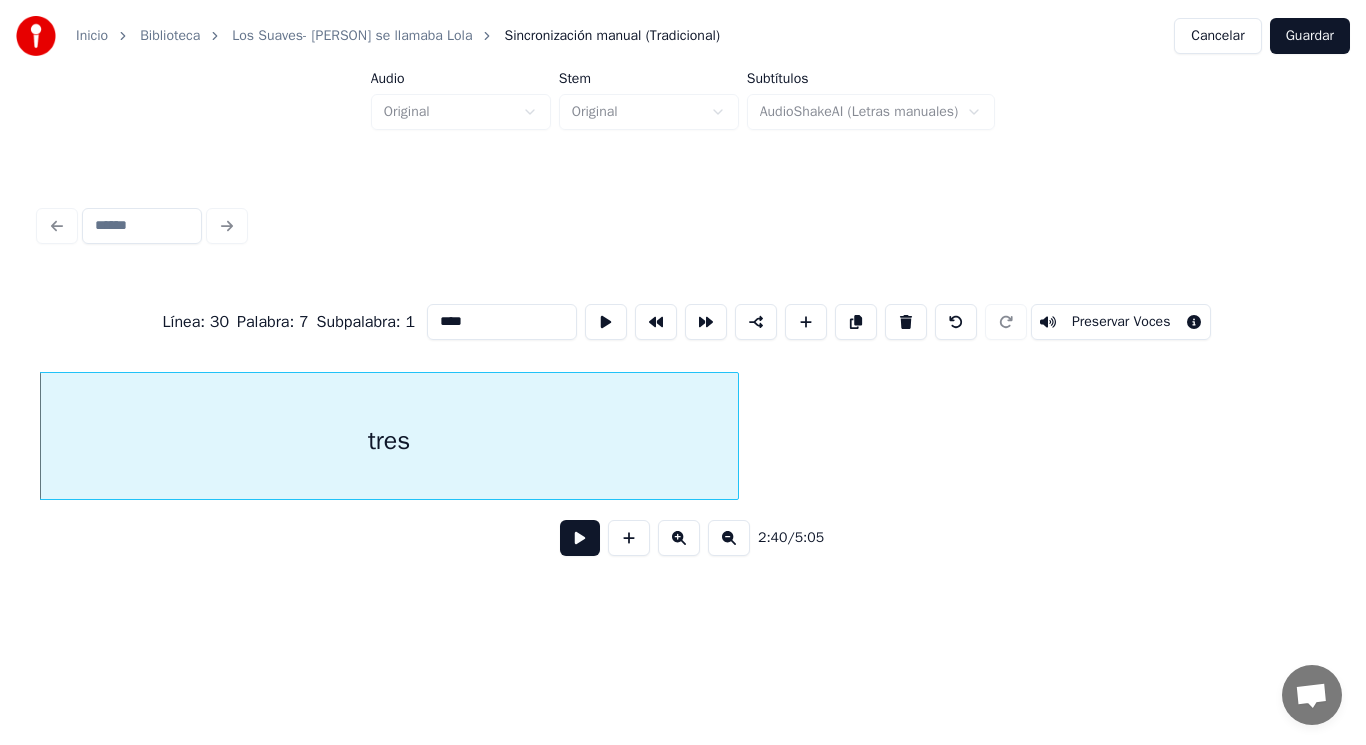 click at bounding box center (580, 538) 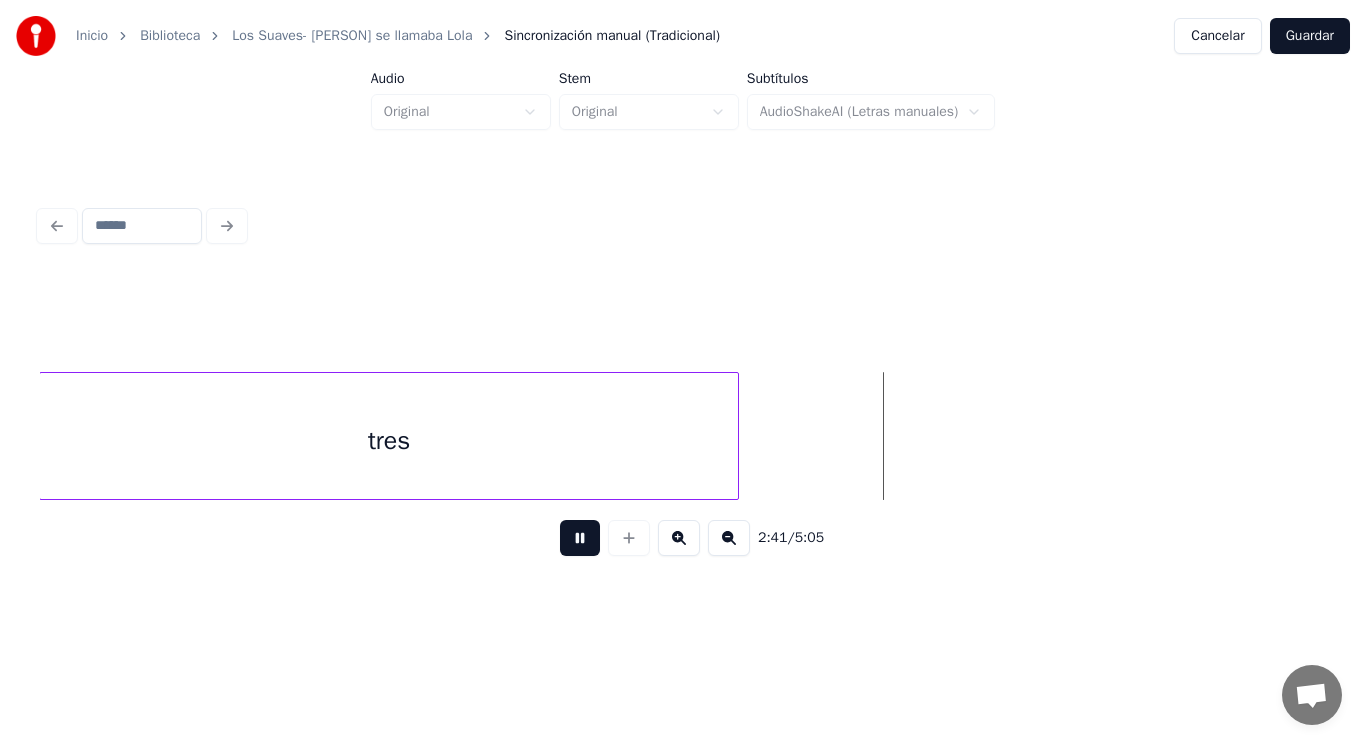 click at bounding box center (580, 538) 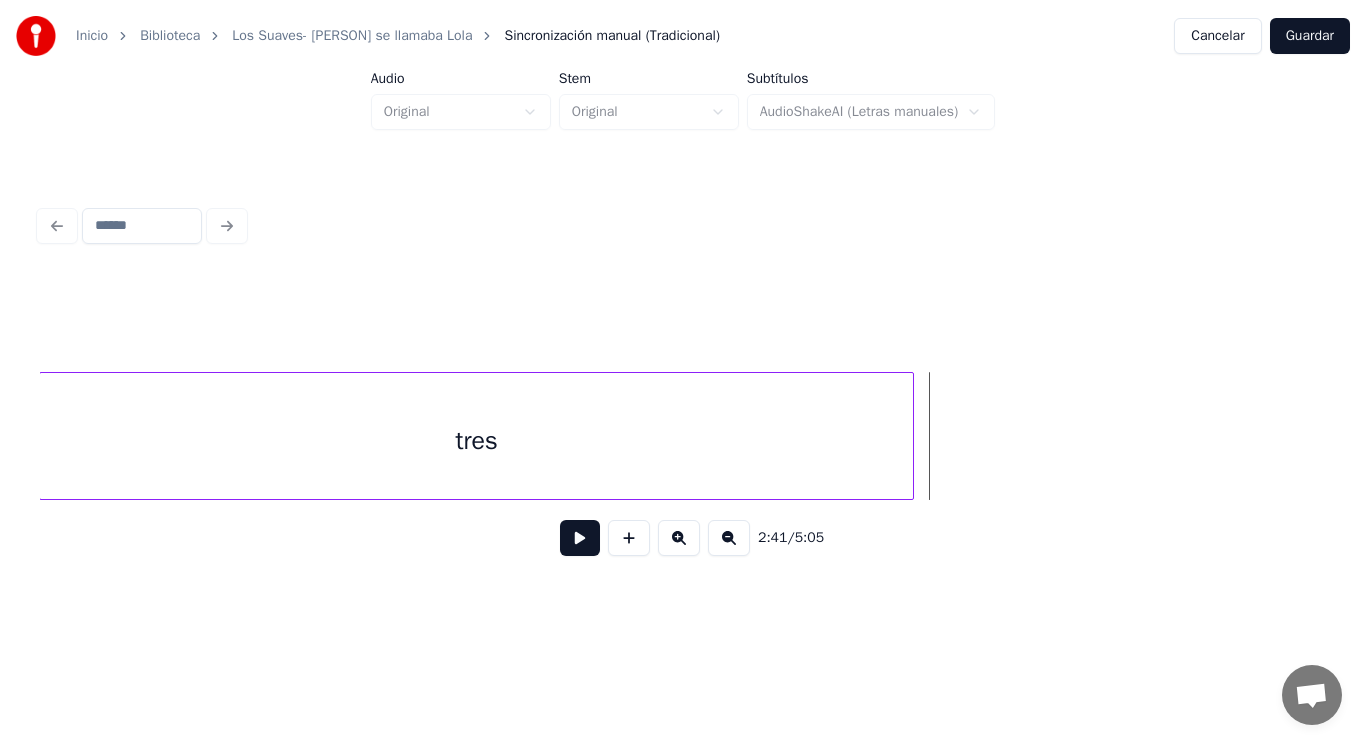 click at bounding box center (910, 436) 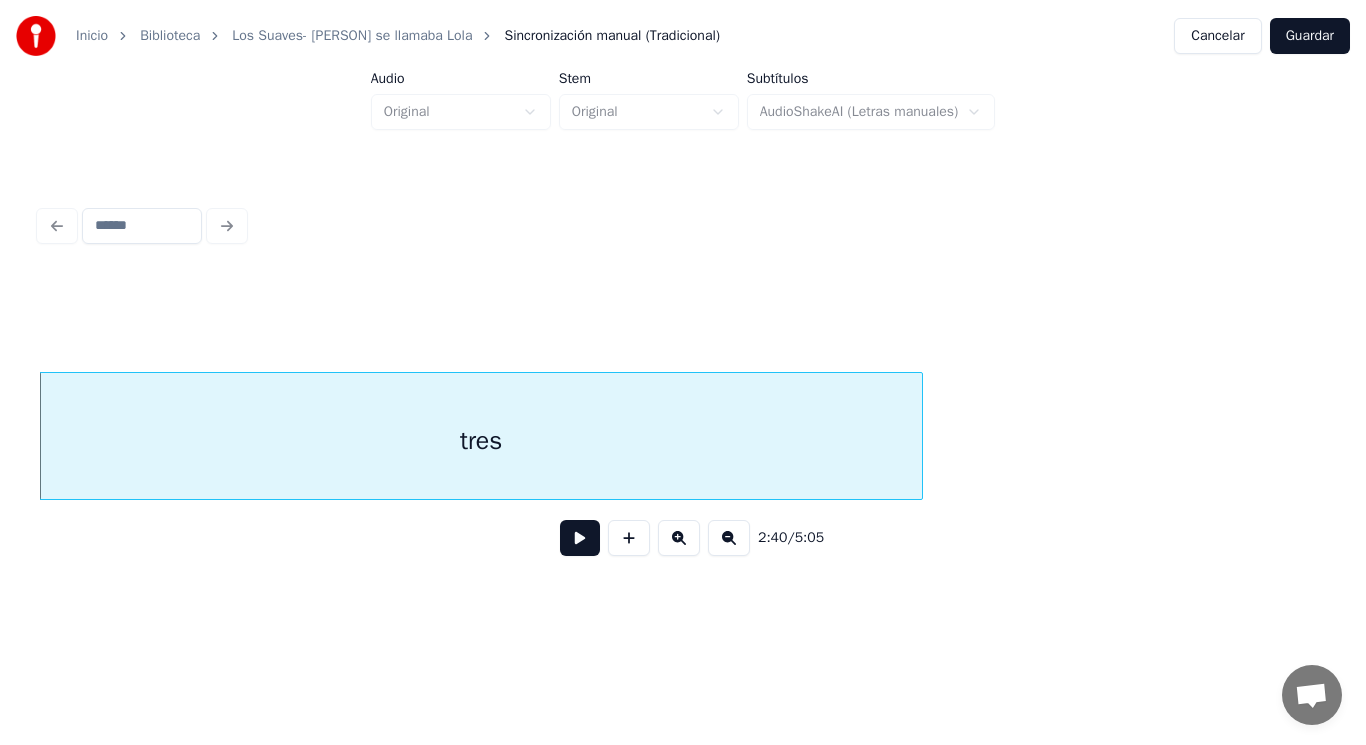 click at bounding box center [580, 538] 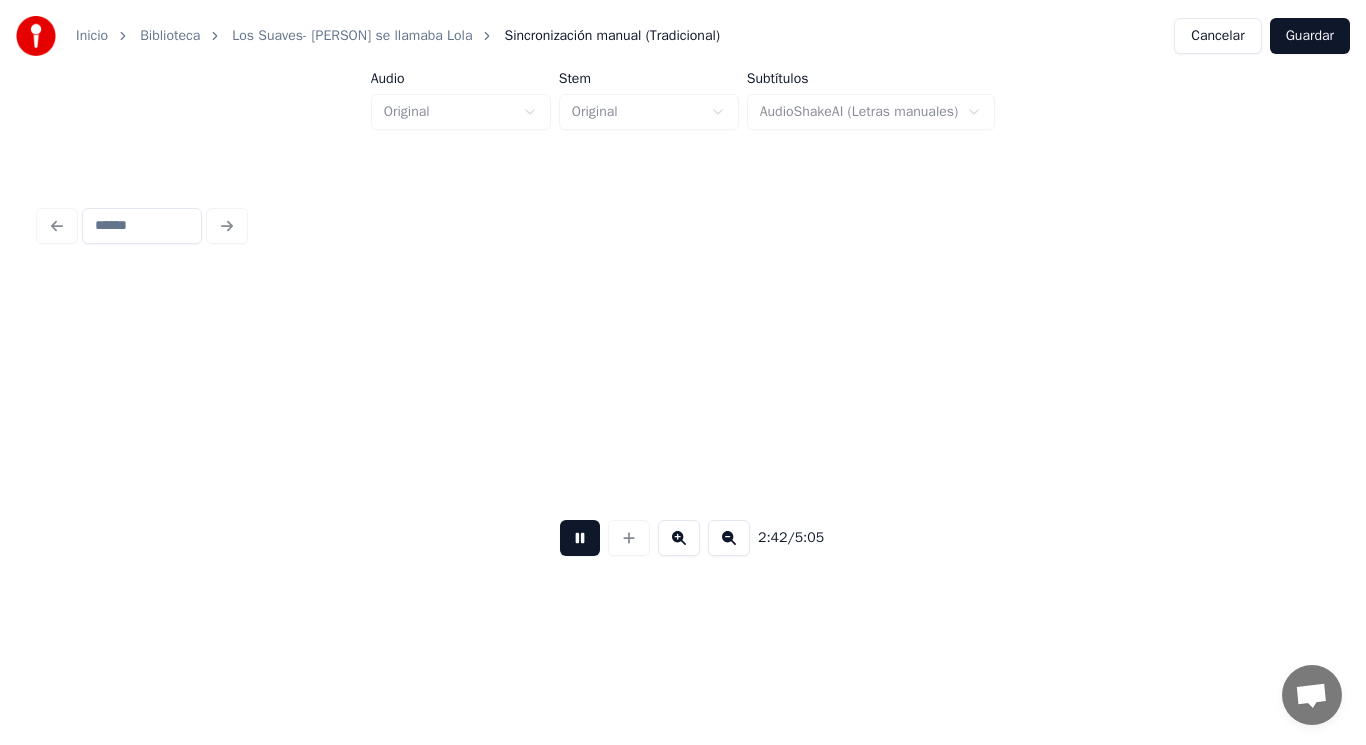 scroll, scrollTop: 0, scrollLeft: 227442, axis: horizontal 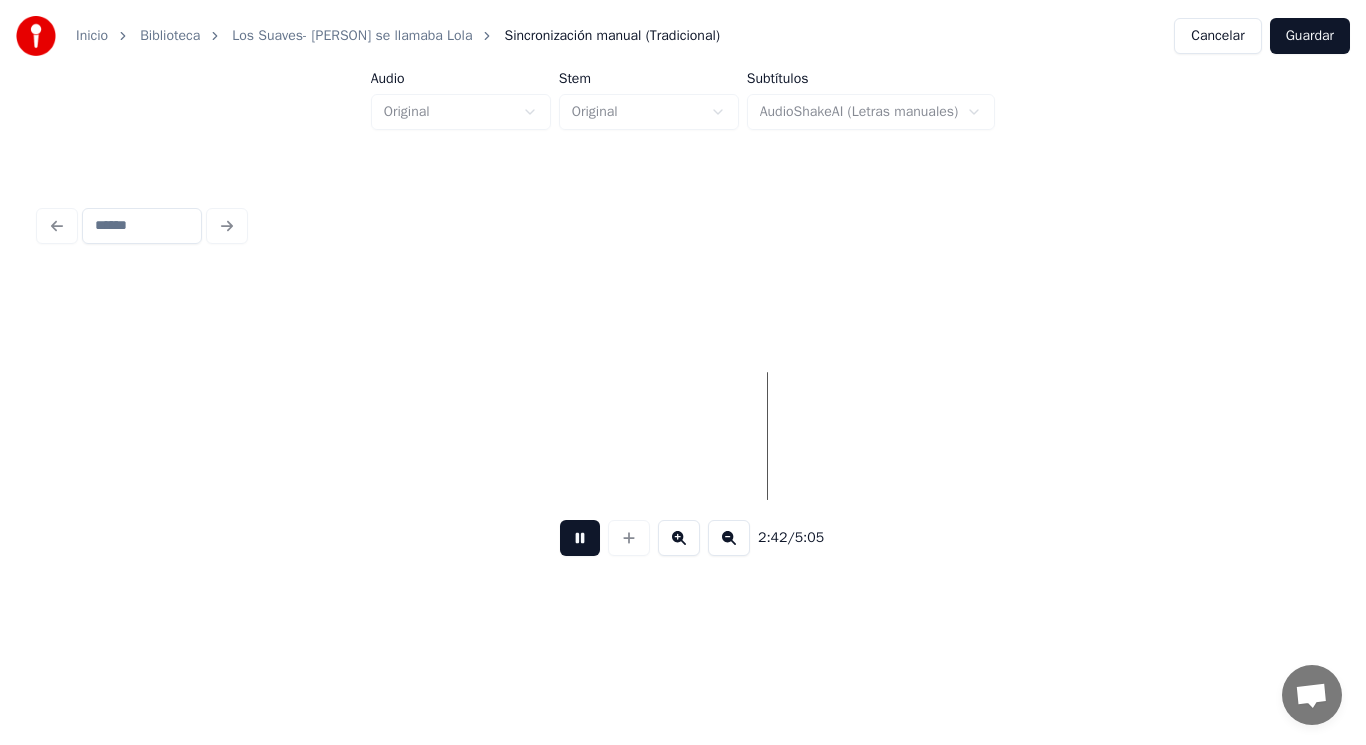 click at bounding box center (580, 538) 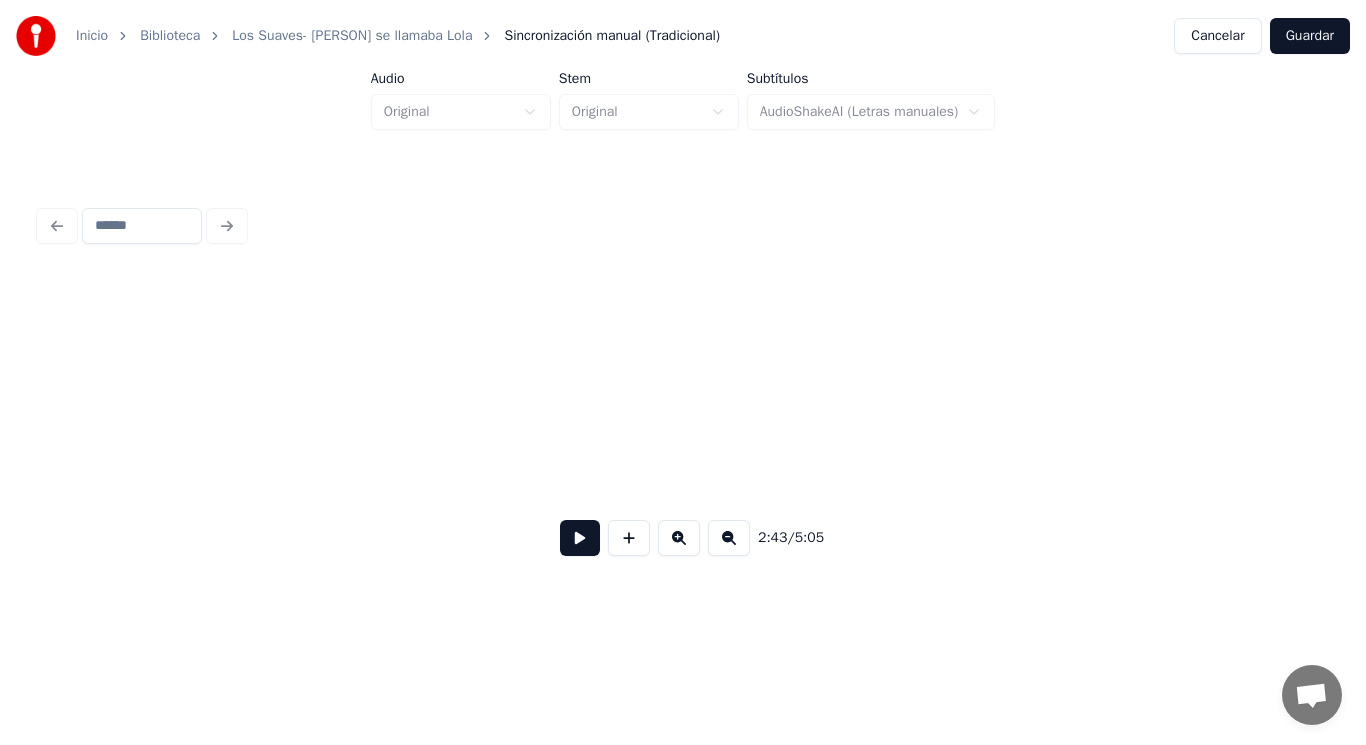 scroll, scrollTop: 0, scrollLeft: 240965, axis: horizontal 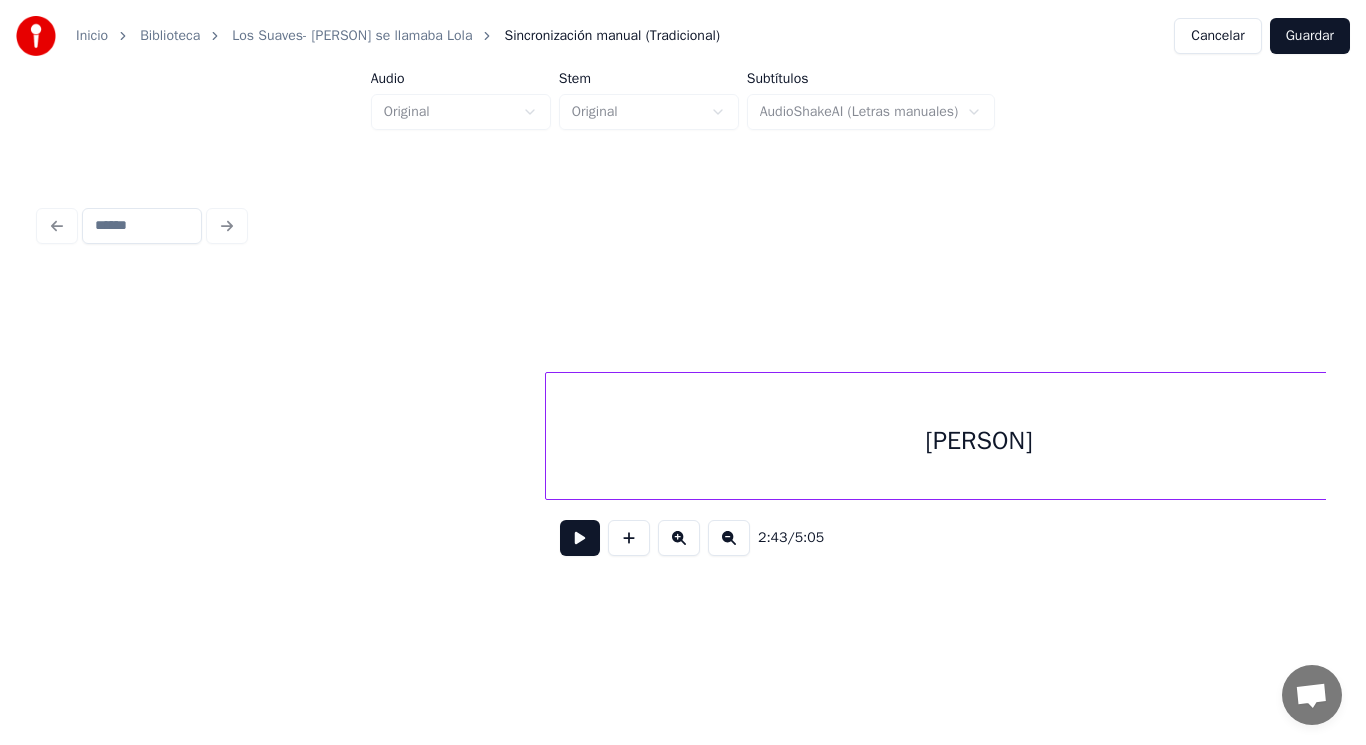 click on "[PERSON]" at bounding box center [979, 441] 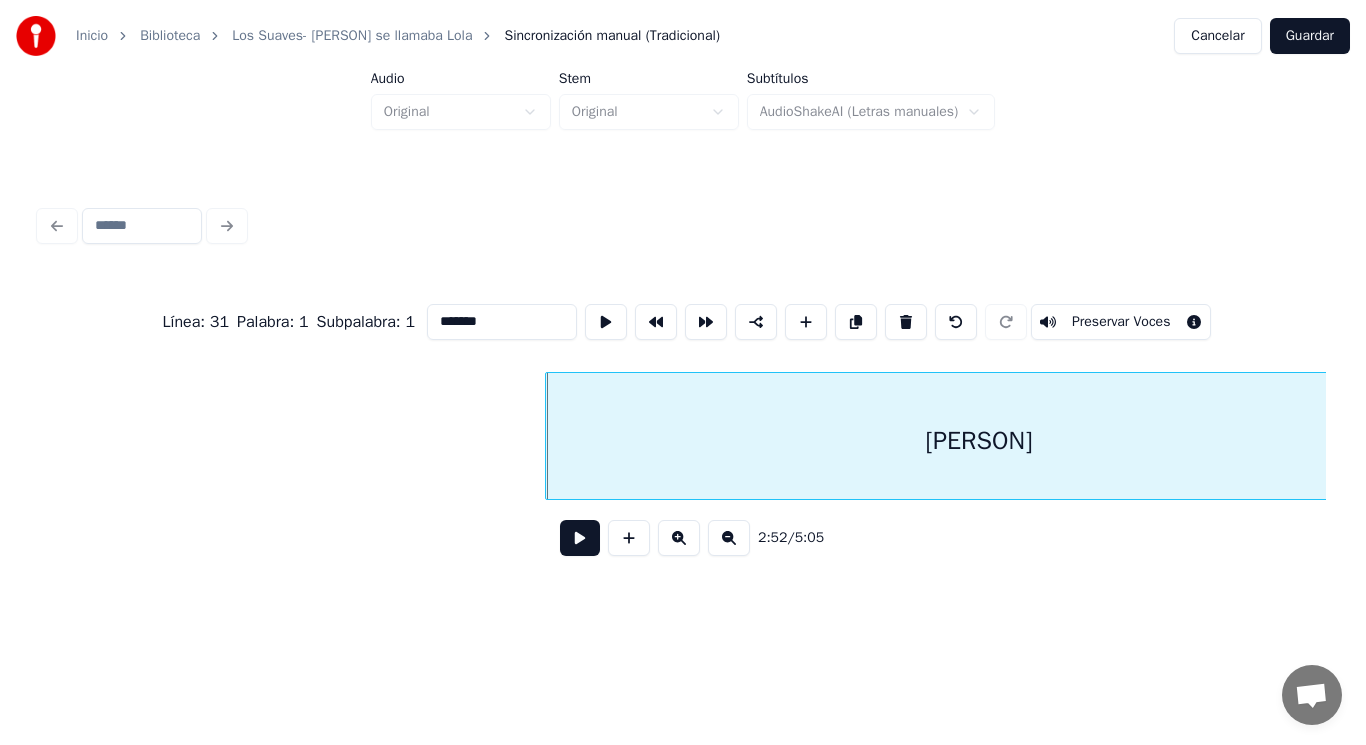 click at bounding box center [580, 538] 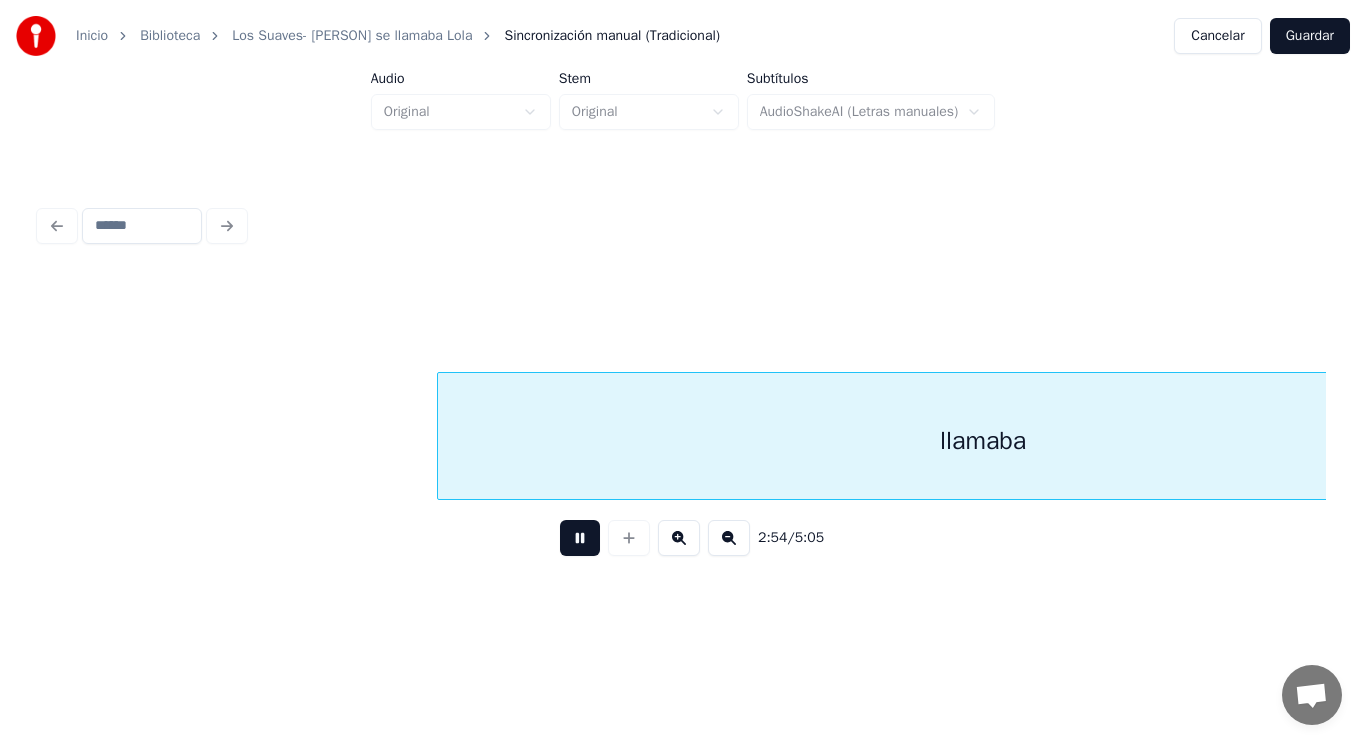 scroll, scrollTop: 0, scrollLeft: 243580, axis: horizontal 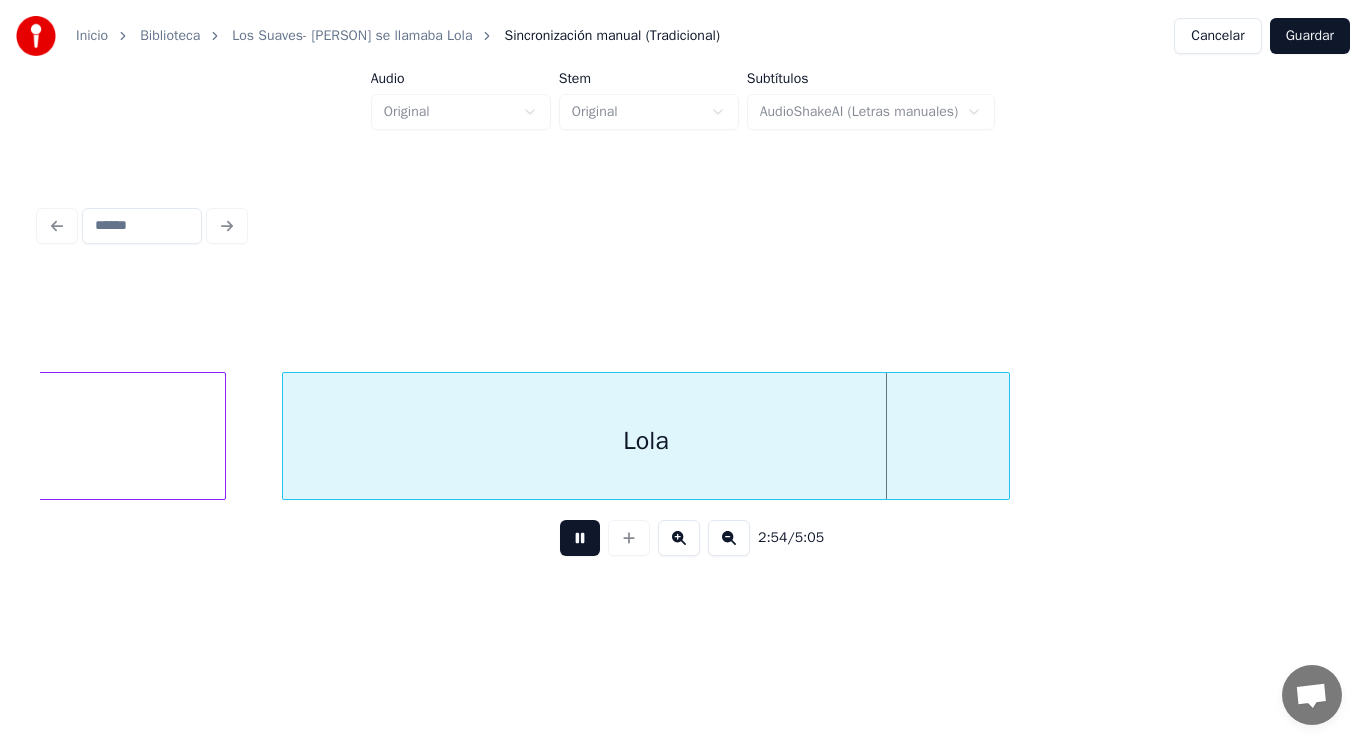 click at bounding box center (580, 538) 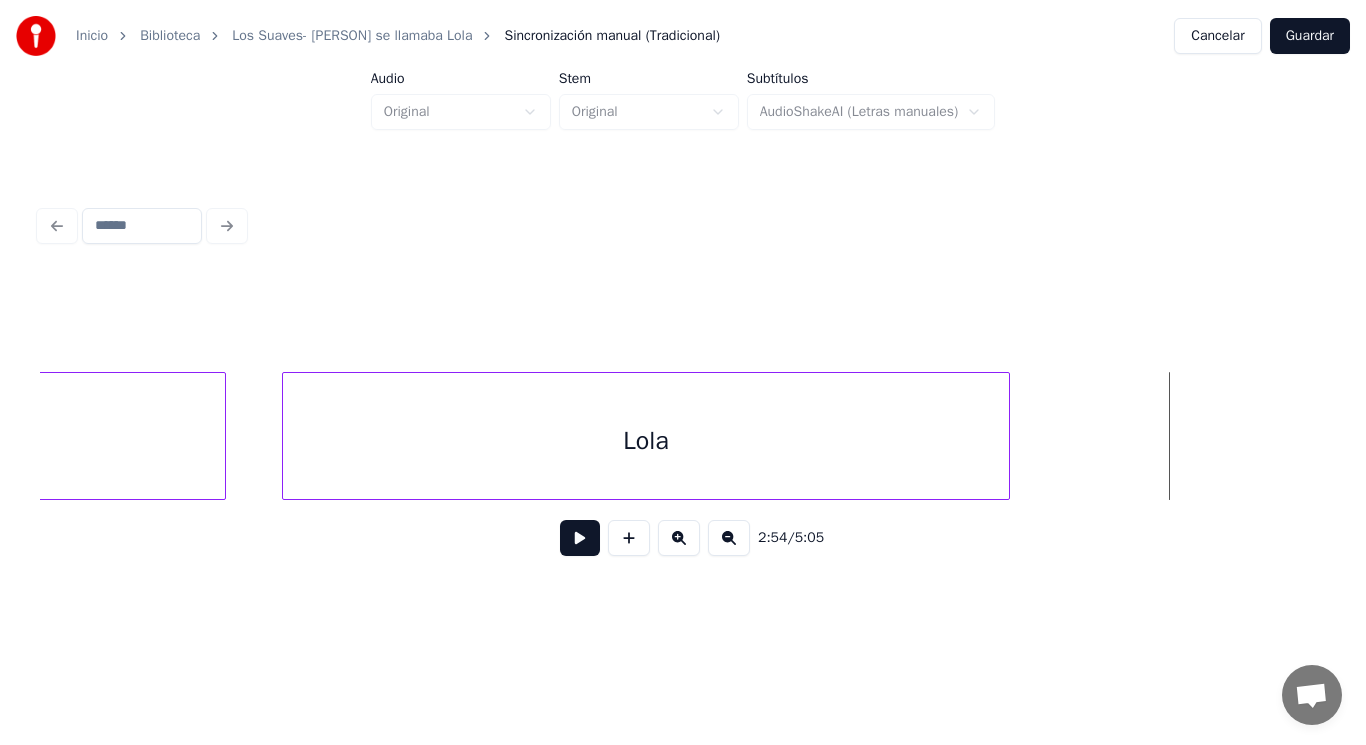 click on "llamaba" at bounding box center (-320, 441) 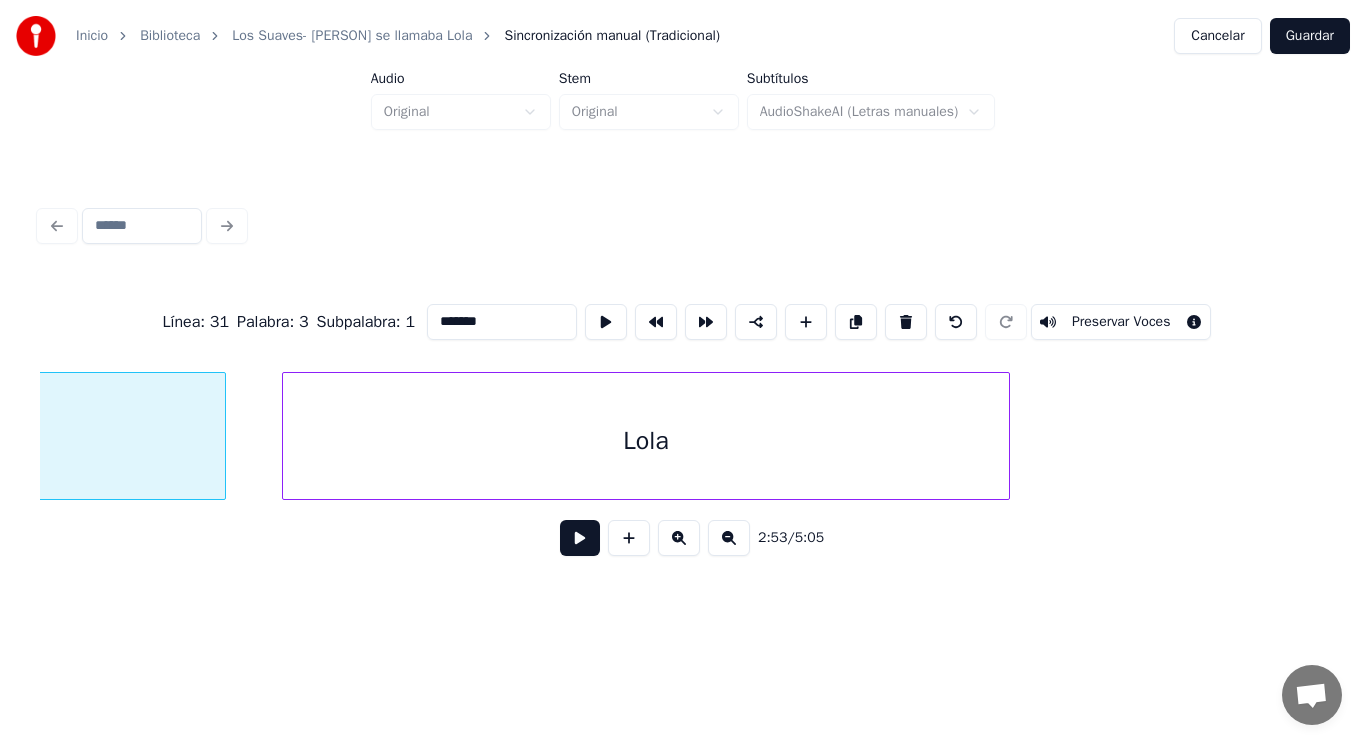 scroll, scrollTop: 0, scrollLeft: 242675, axis: horizontal 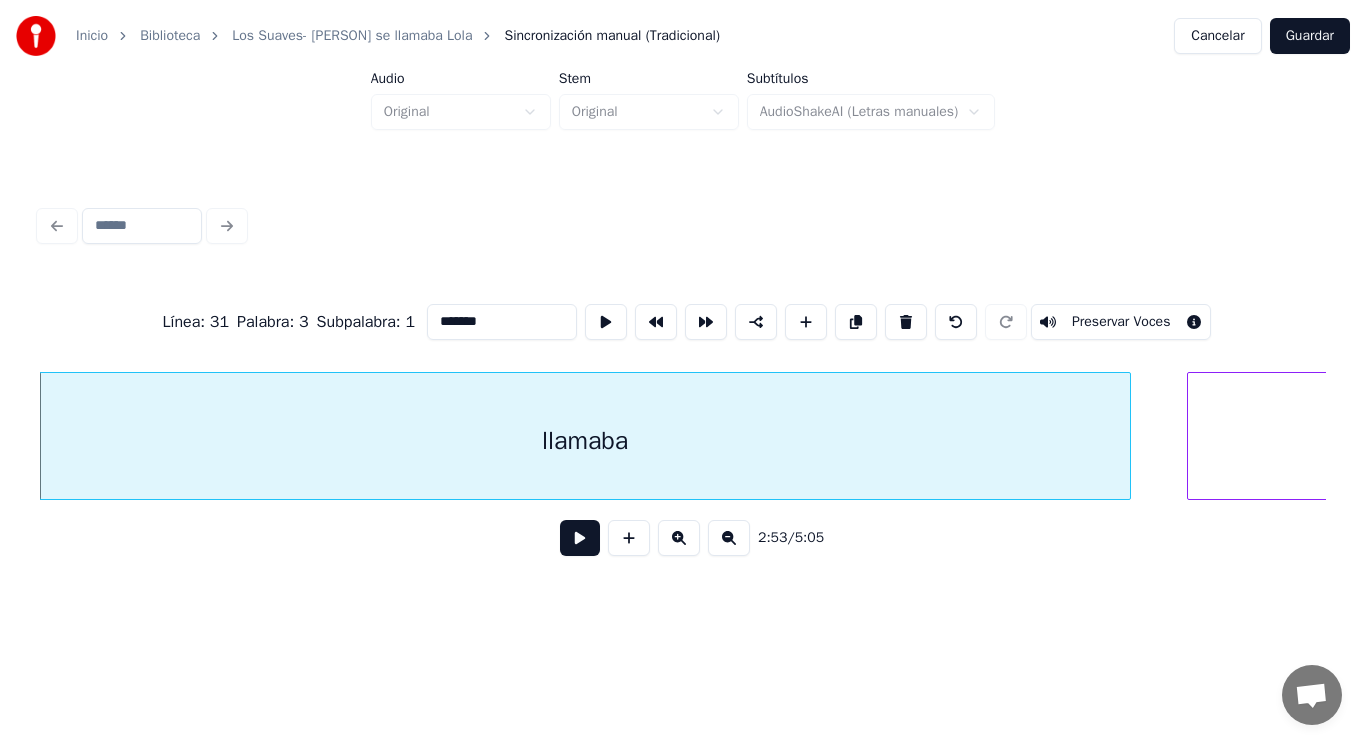click at bounding box center (580, 538) 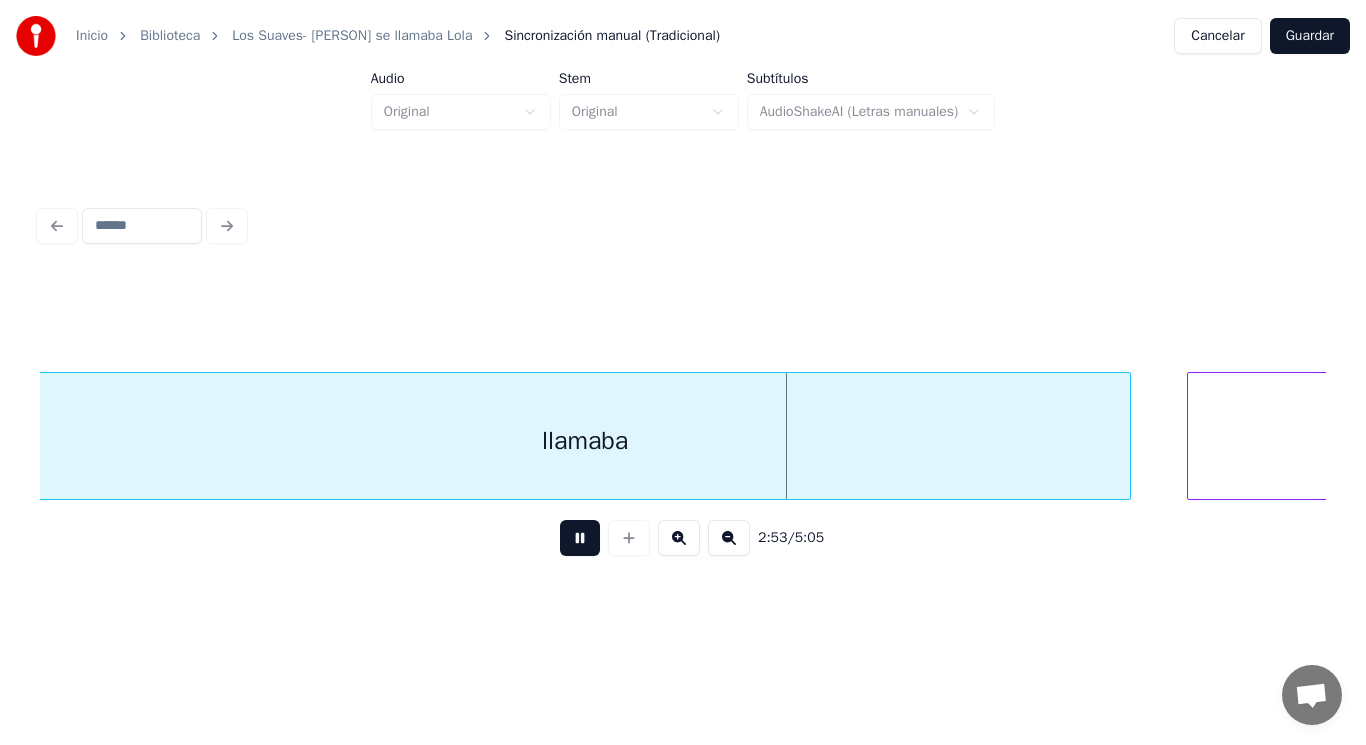 click at bounding box center (580, 538) 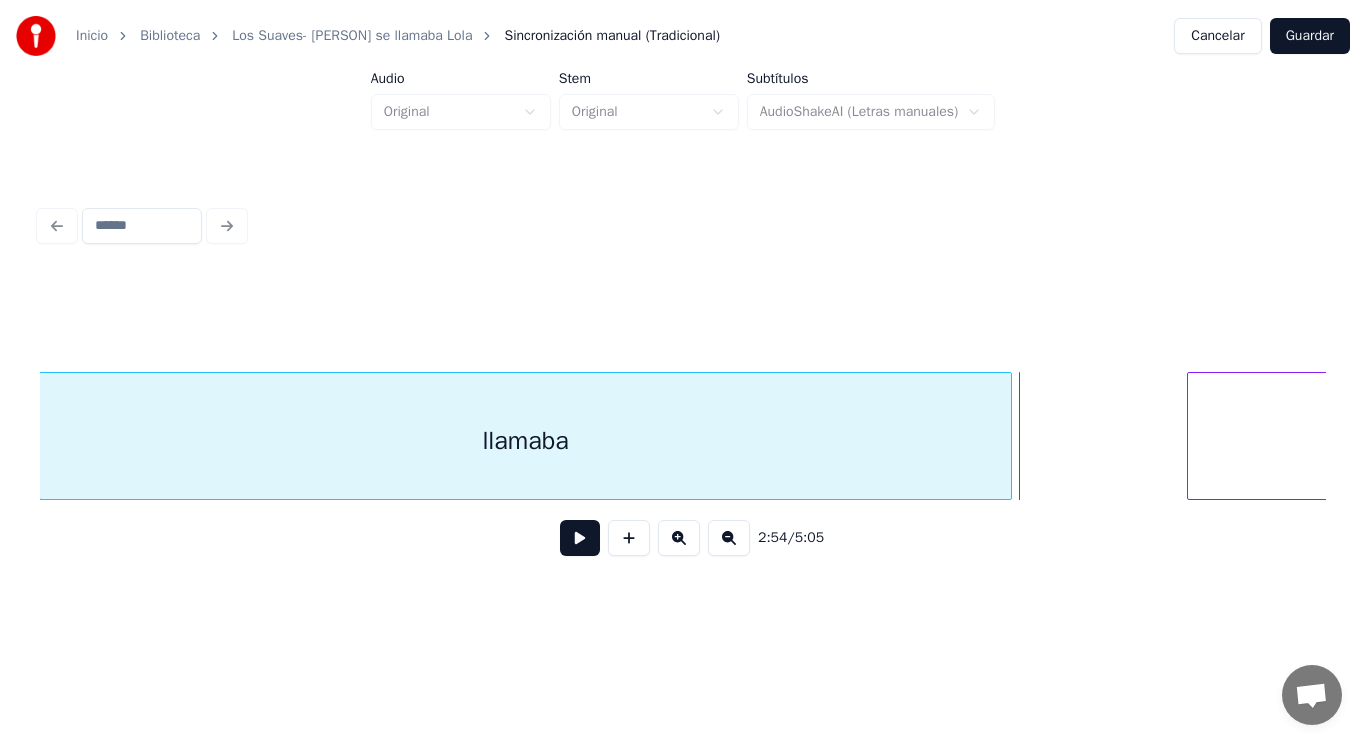 click at bounding box center [1008, 436] 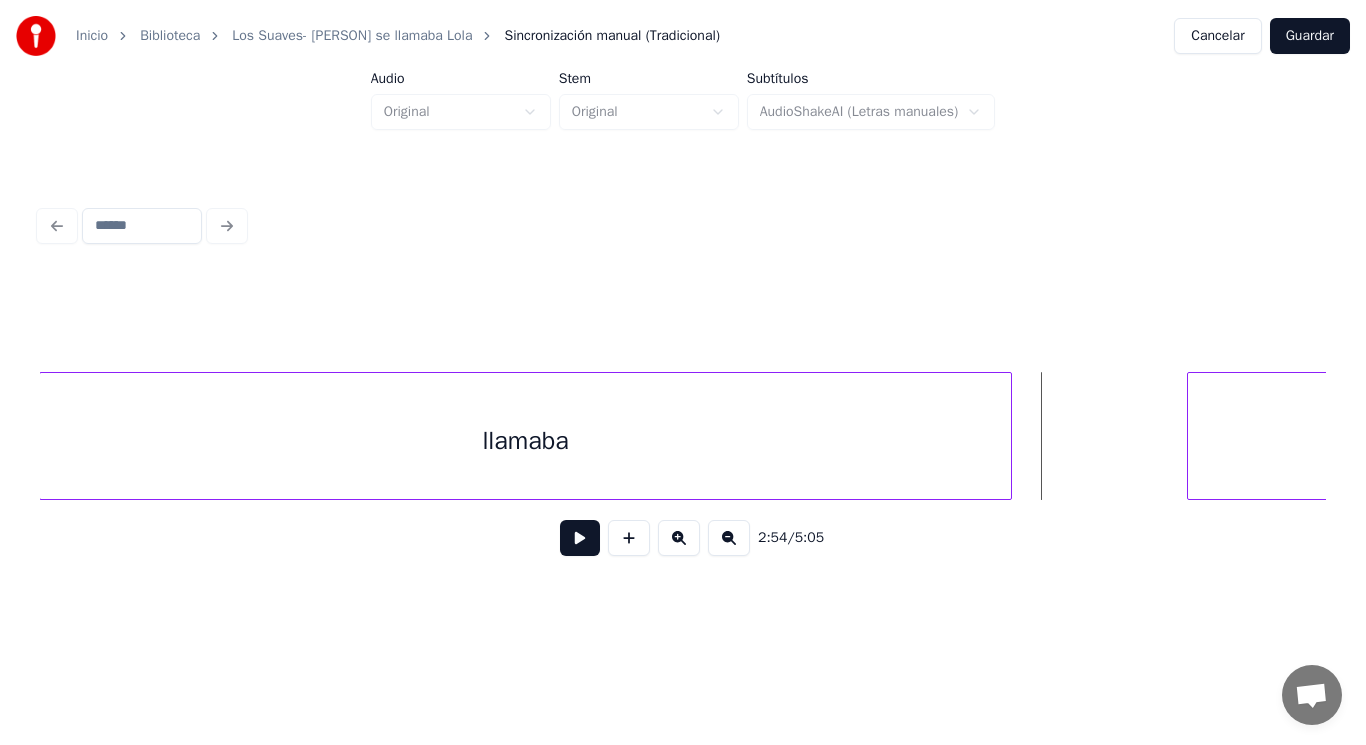 click at bounding box center [580, 538] 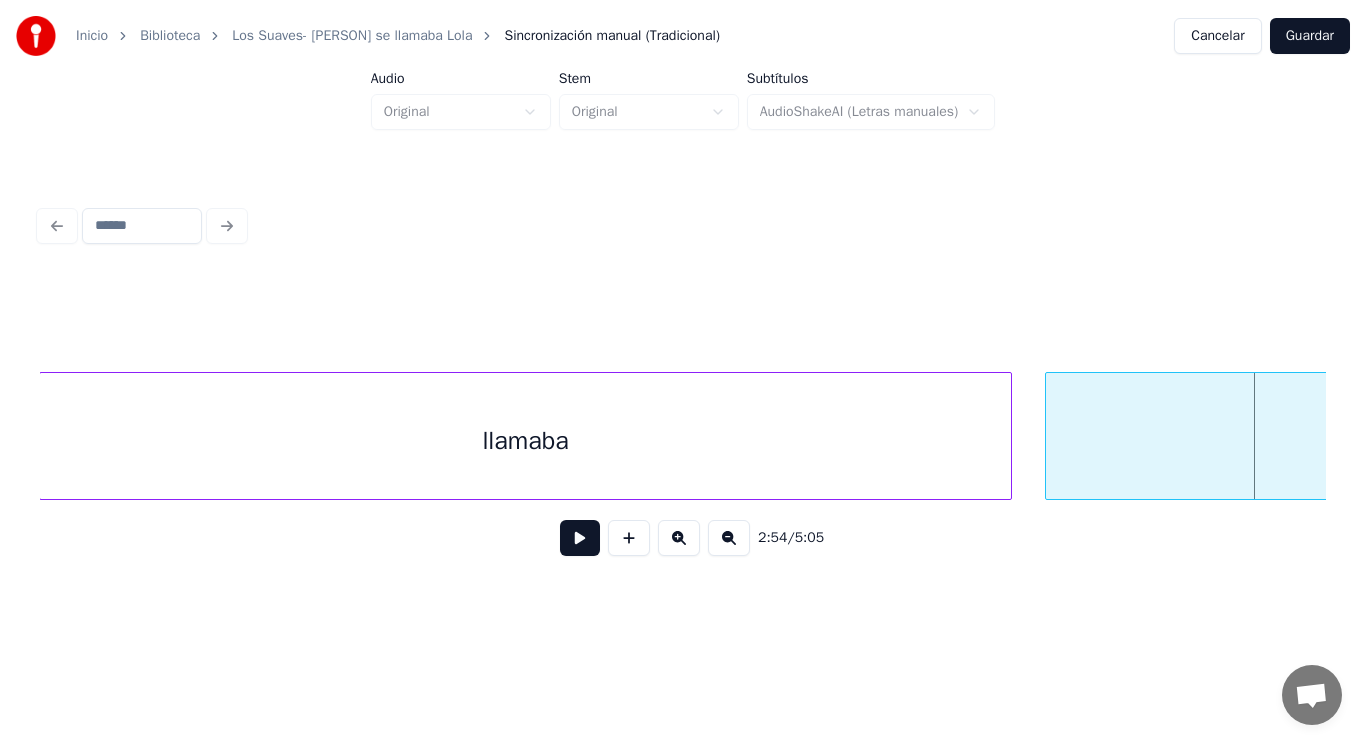 click at bounding box center (1049, 436) 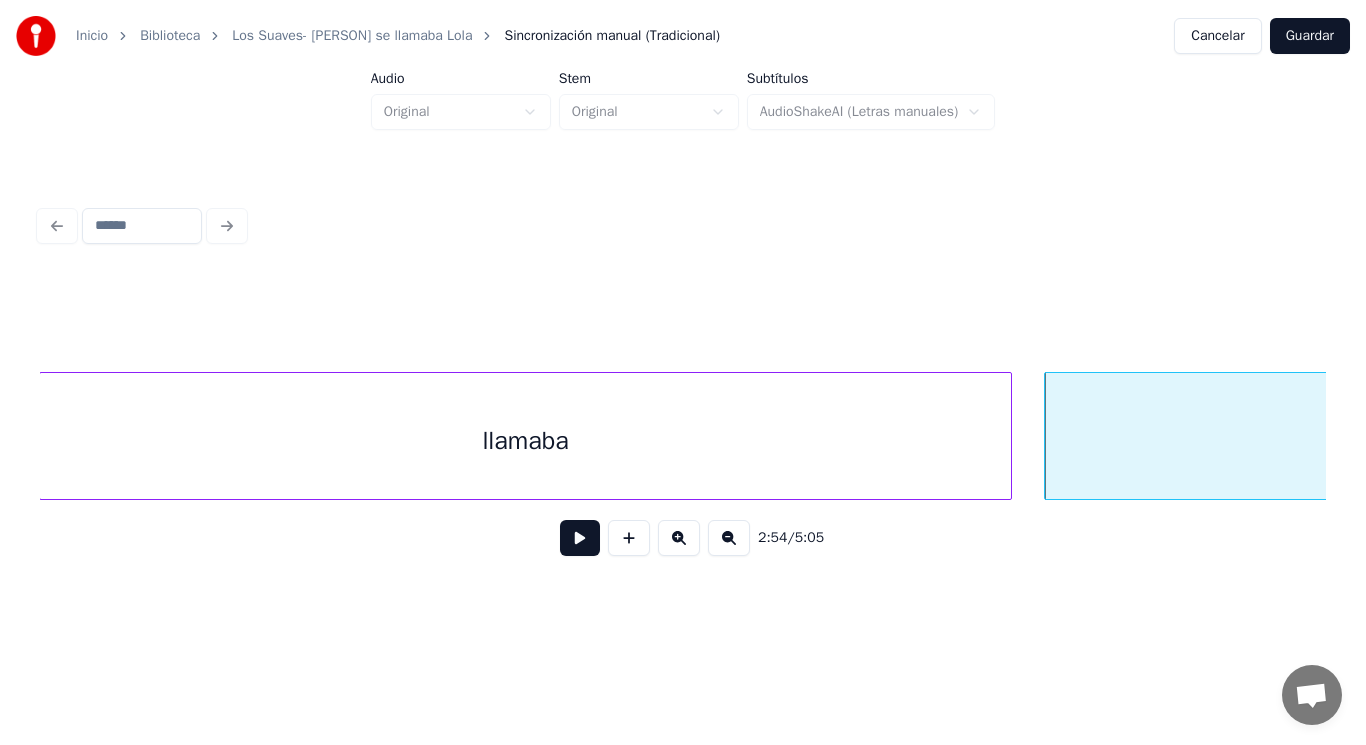 click at bounding box center [580, 538] 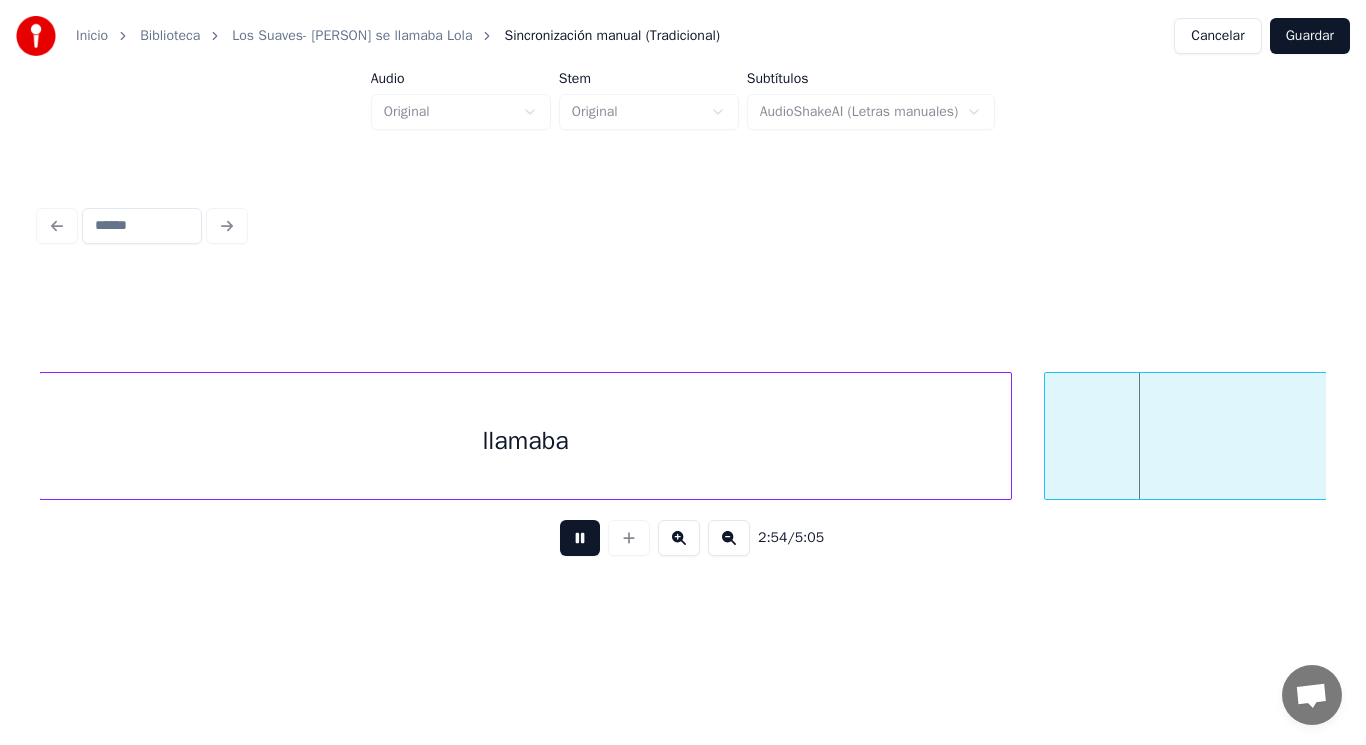 scroll, scrollTop: 0, scrollLeft: 243966, axis: horizontal 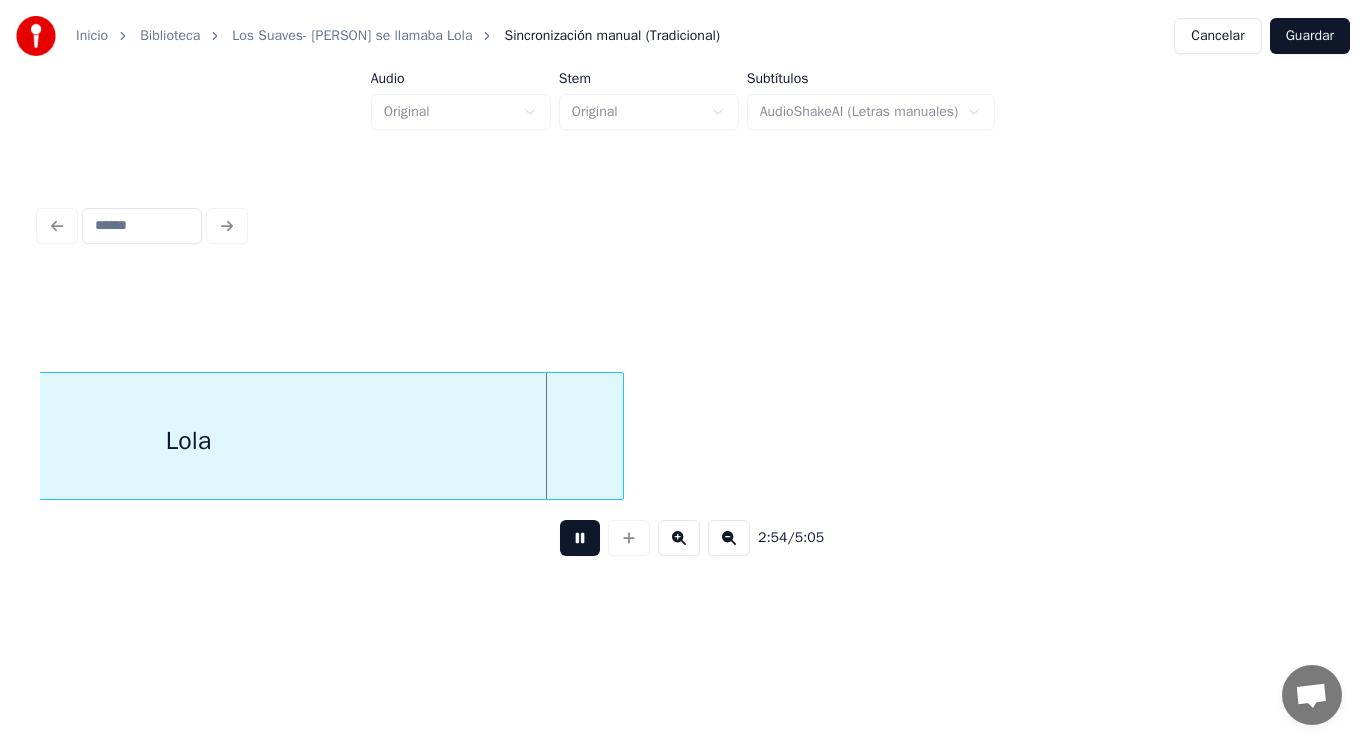 click at bounding box center [580, 538] 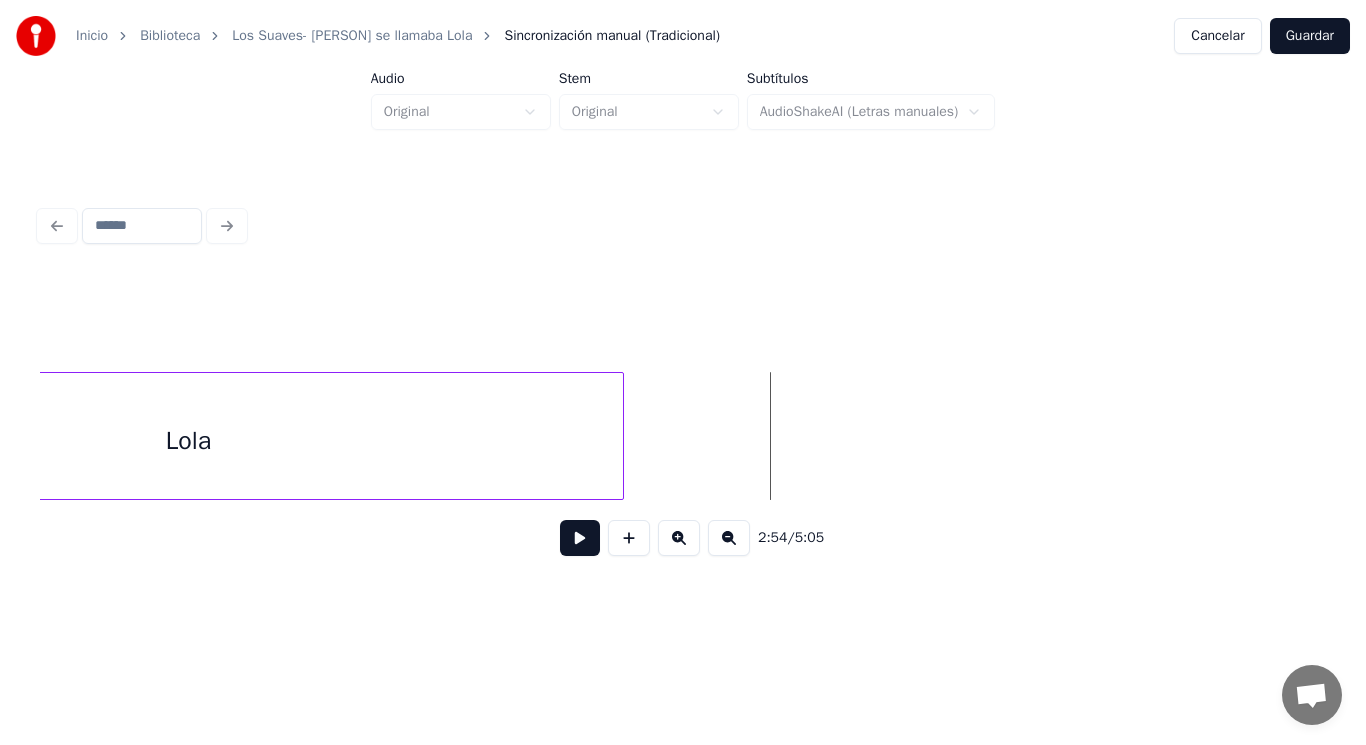 click on "Lola" at bounding box center [188, 441] 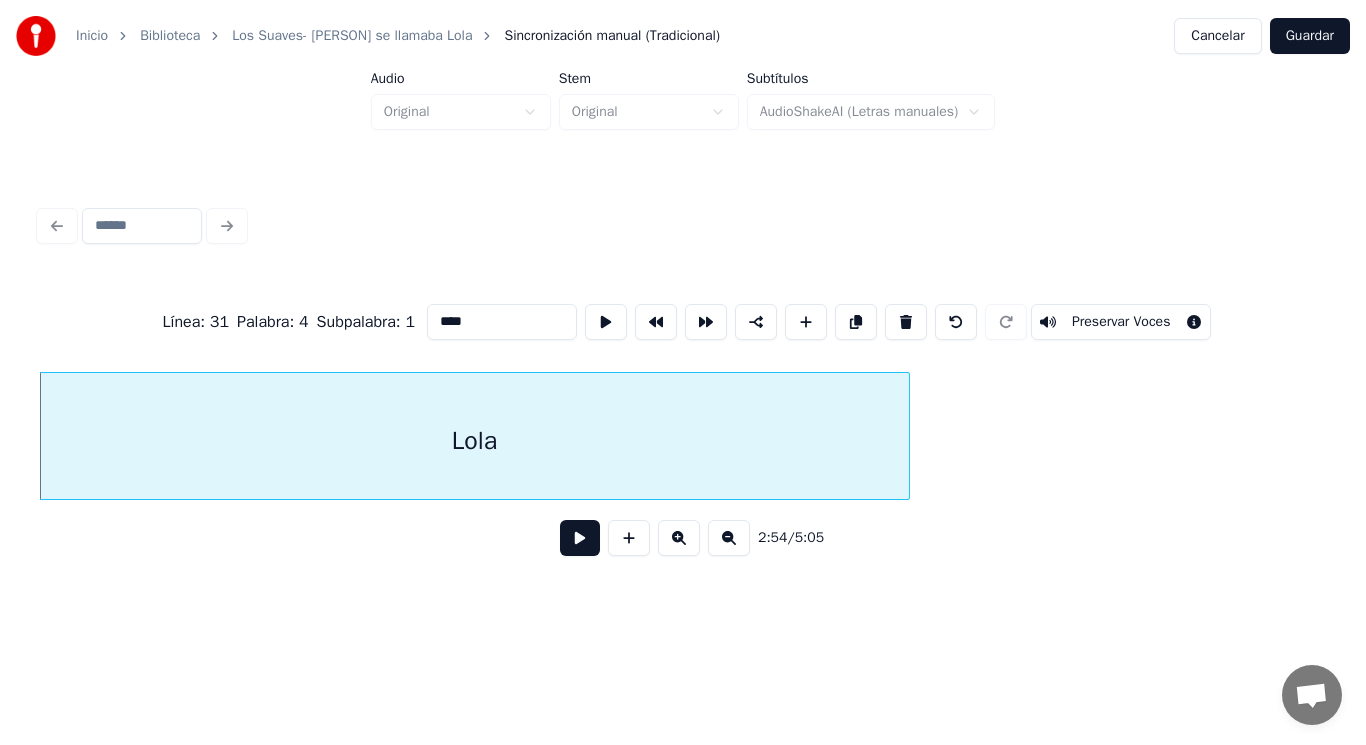click at bounding box center (580, 538) 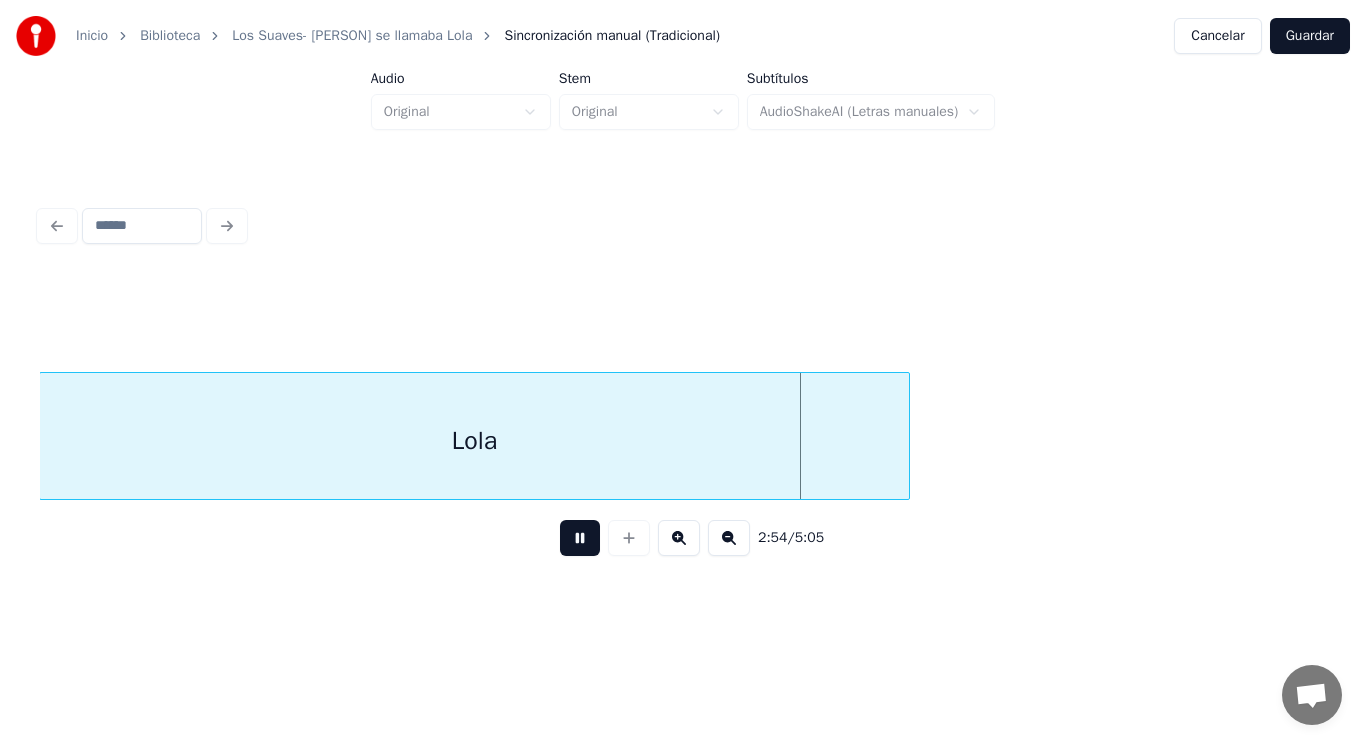 click at bounding box center [580, 538] 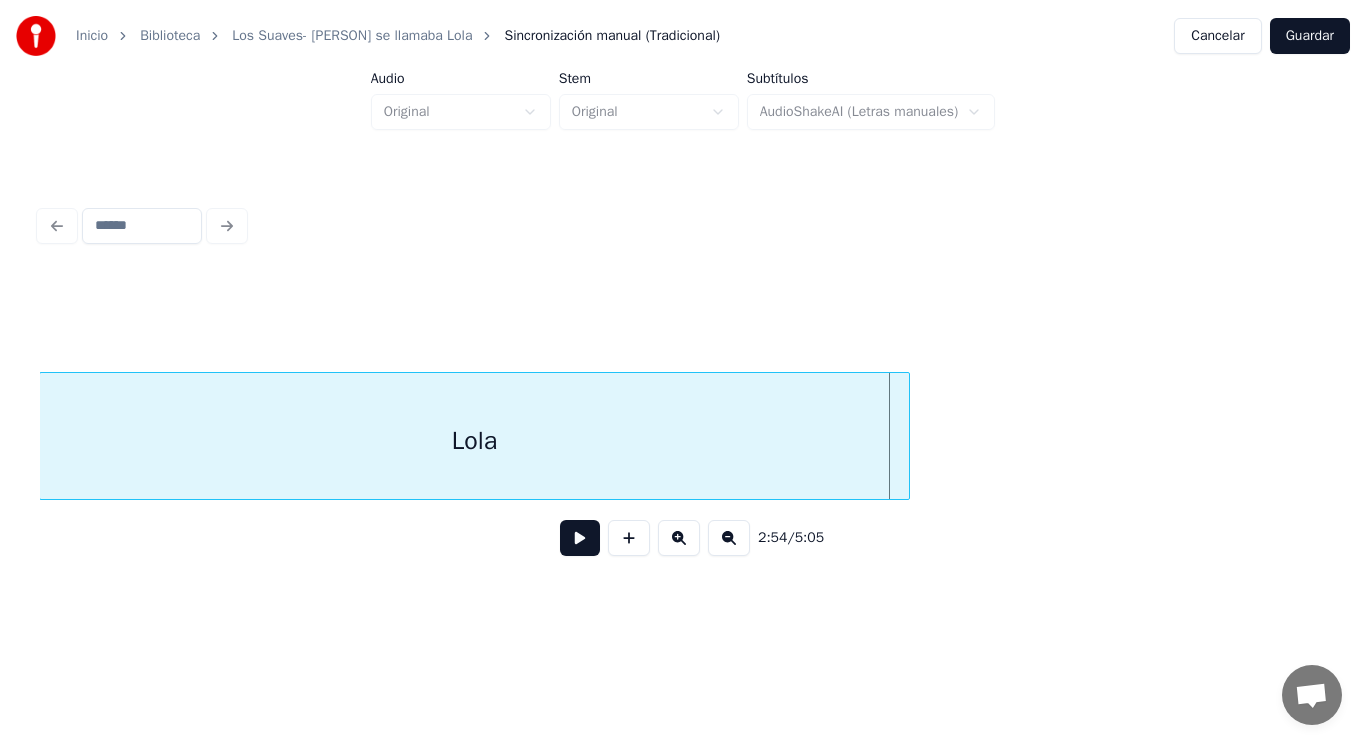 click on "Lola" at bounding box center [474, 441] 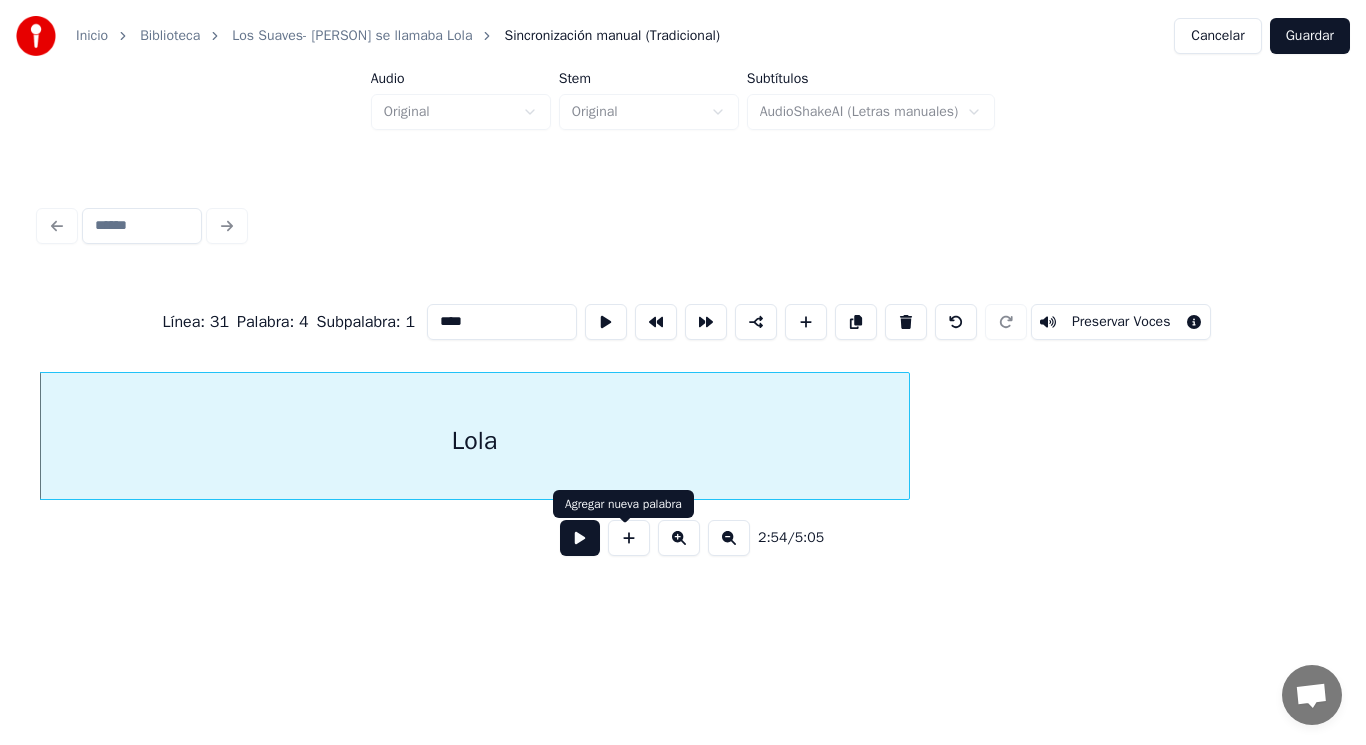 click at bounding box center [580, 538] 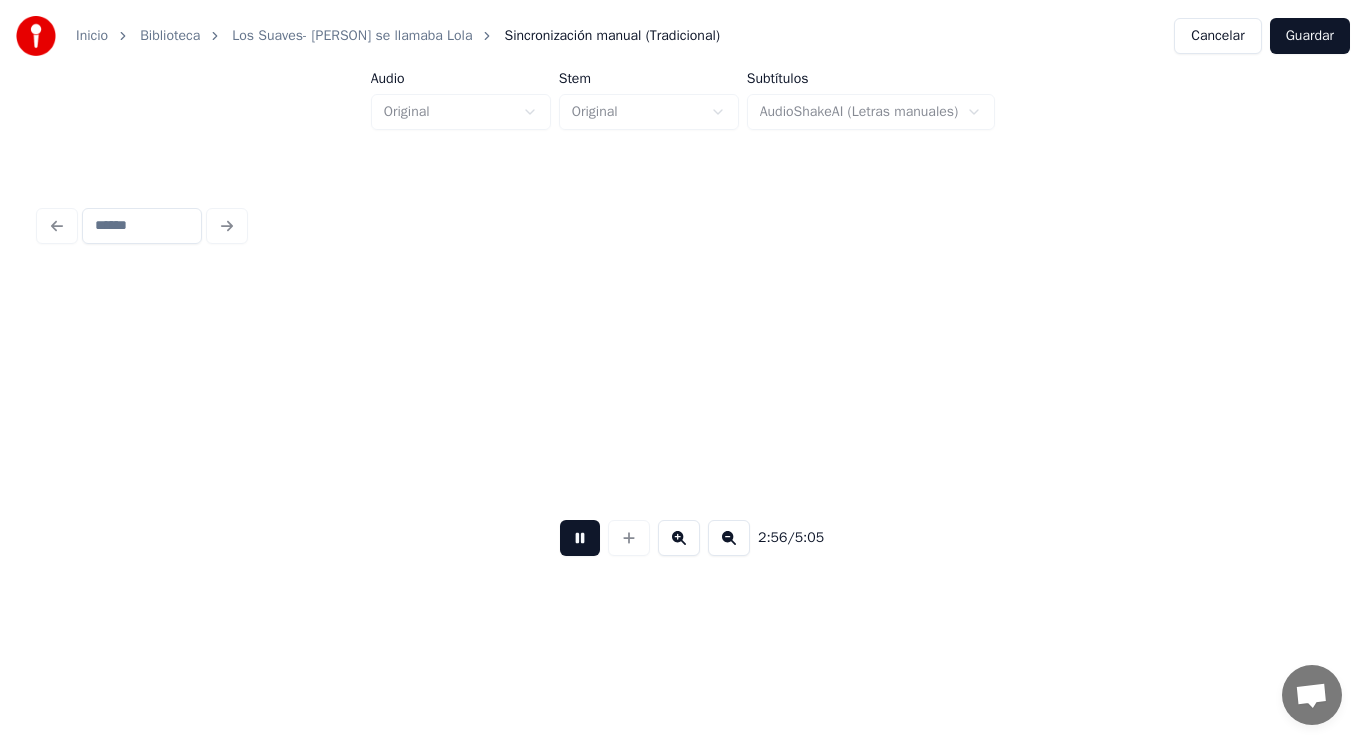 scroll, scrollTop: 0, scrollLeft: 246278, axis: horizontal 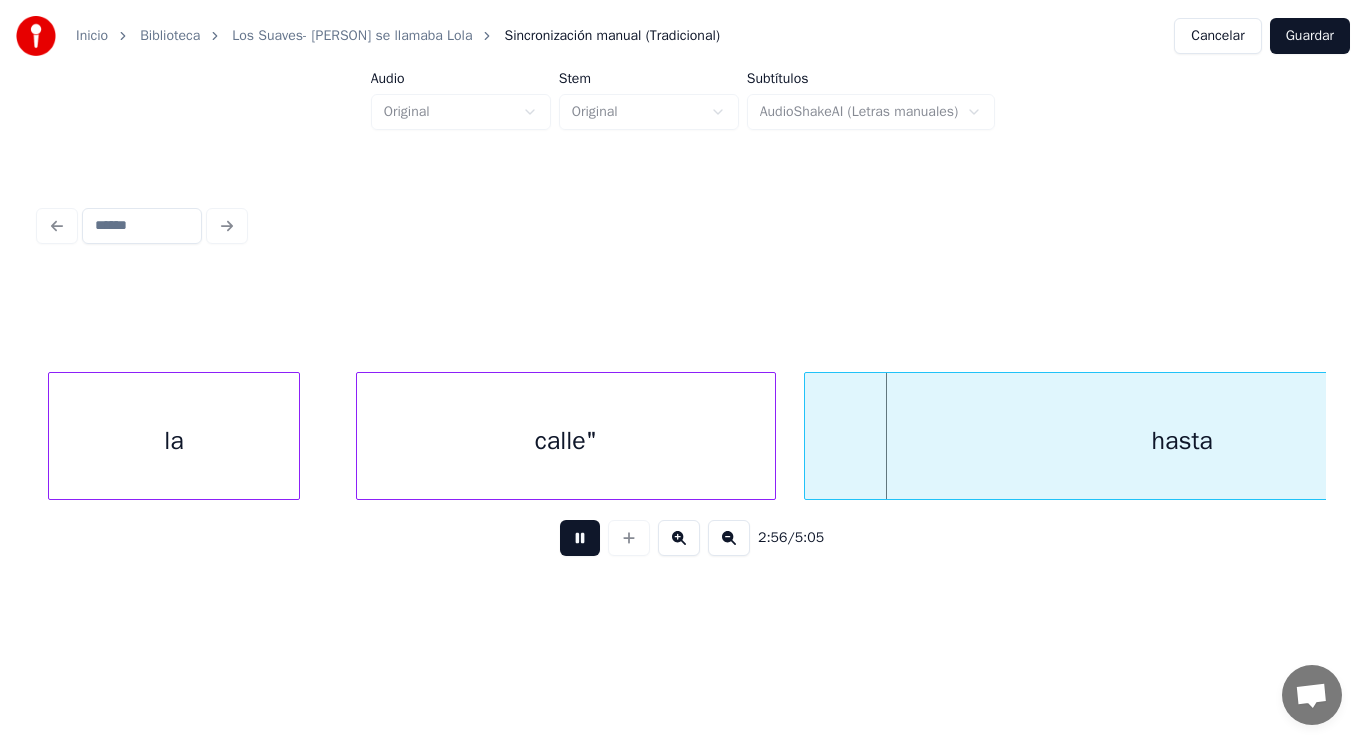 click at bounding box center [580, 538] 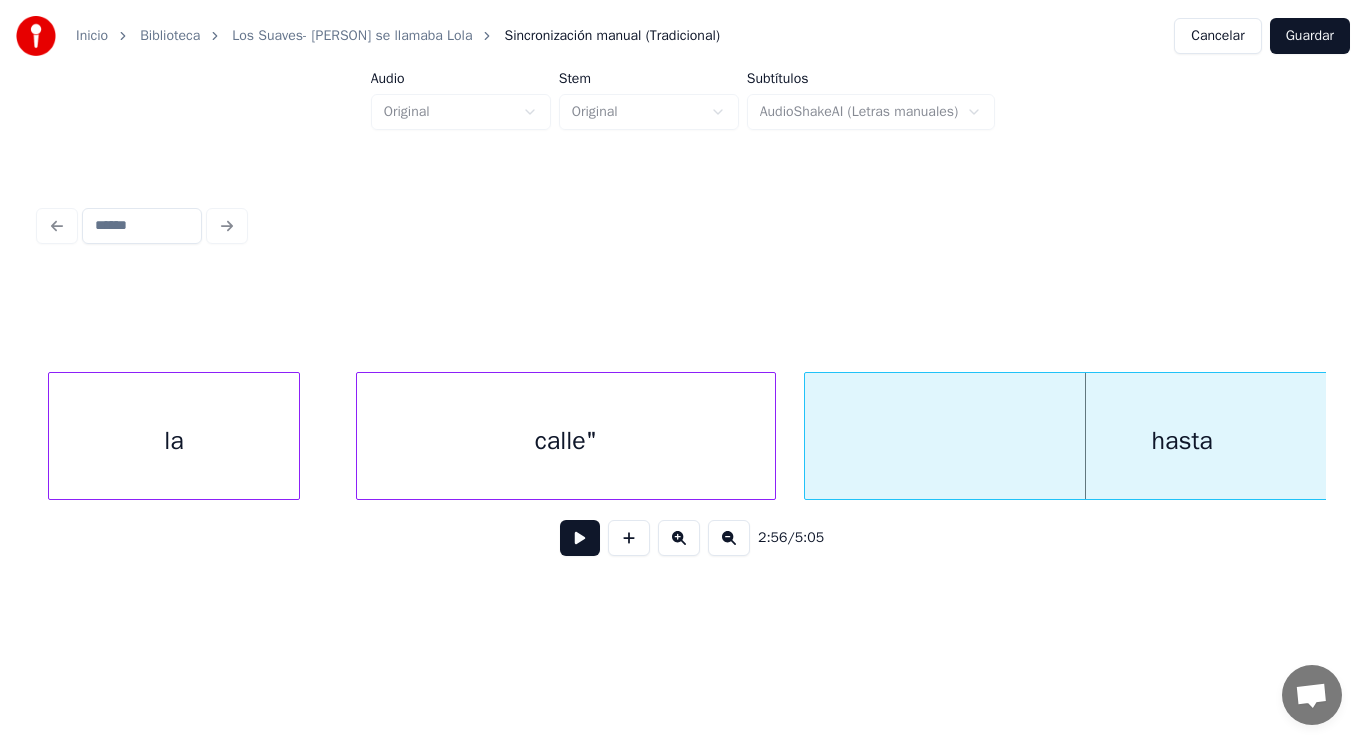 click at bounding box center [580, 538] 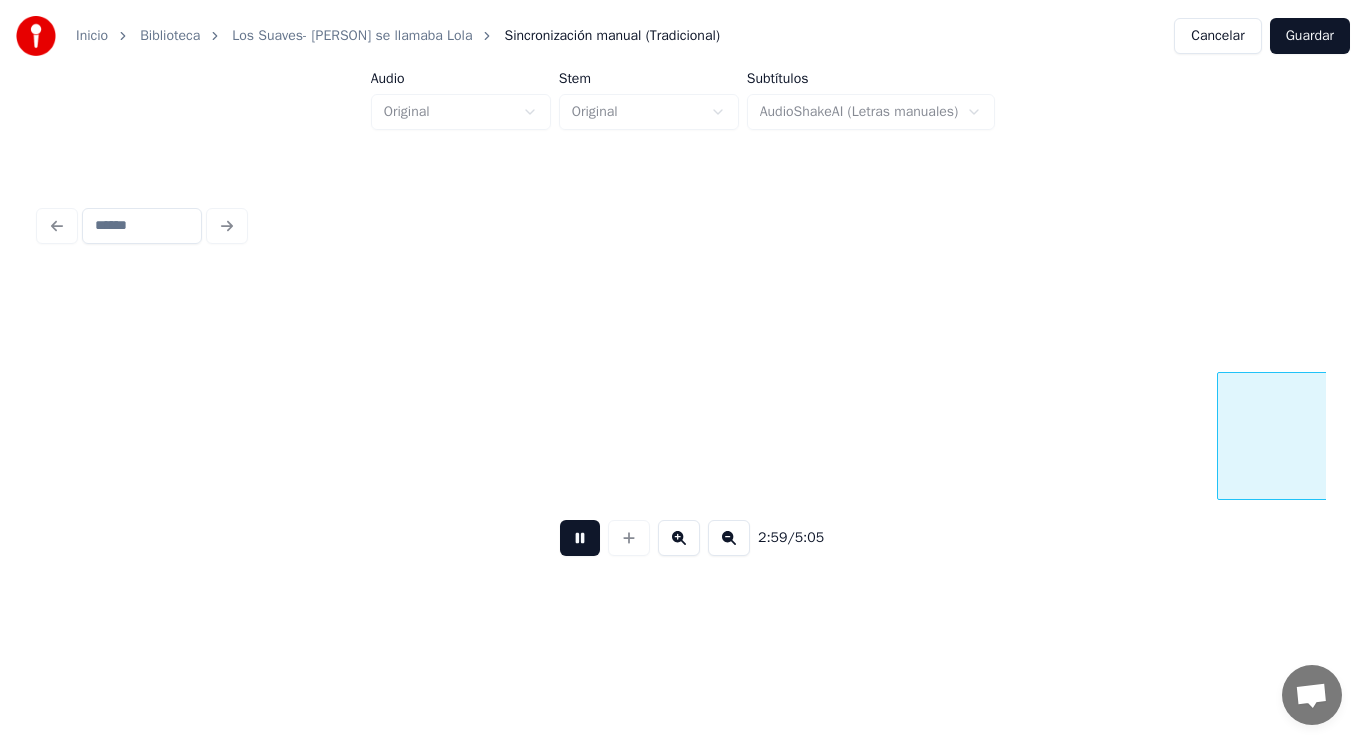 scroll, scrollTop: 0, scrollLeft: 251484, axis: horizontal 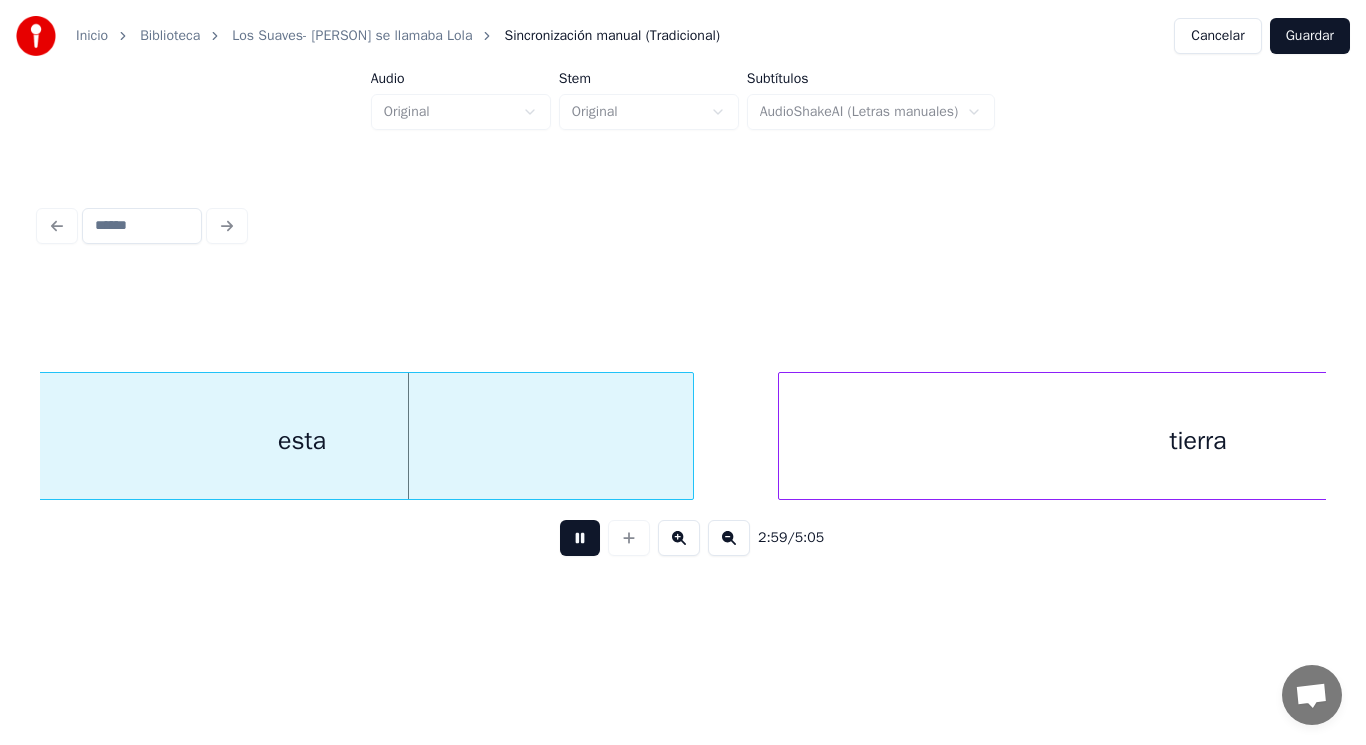 click at bounding box center [580, 538] 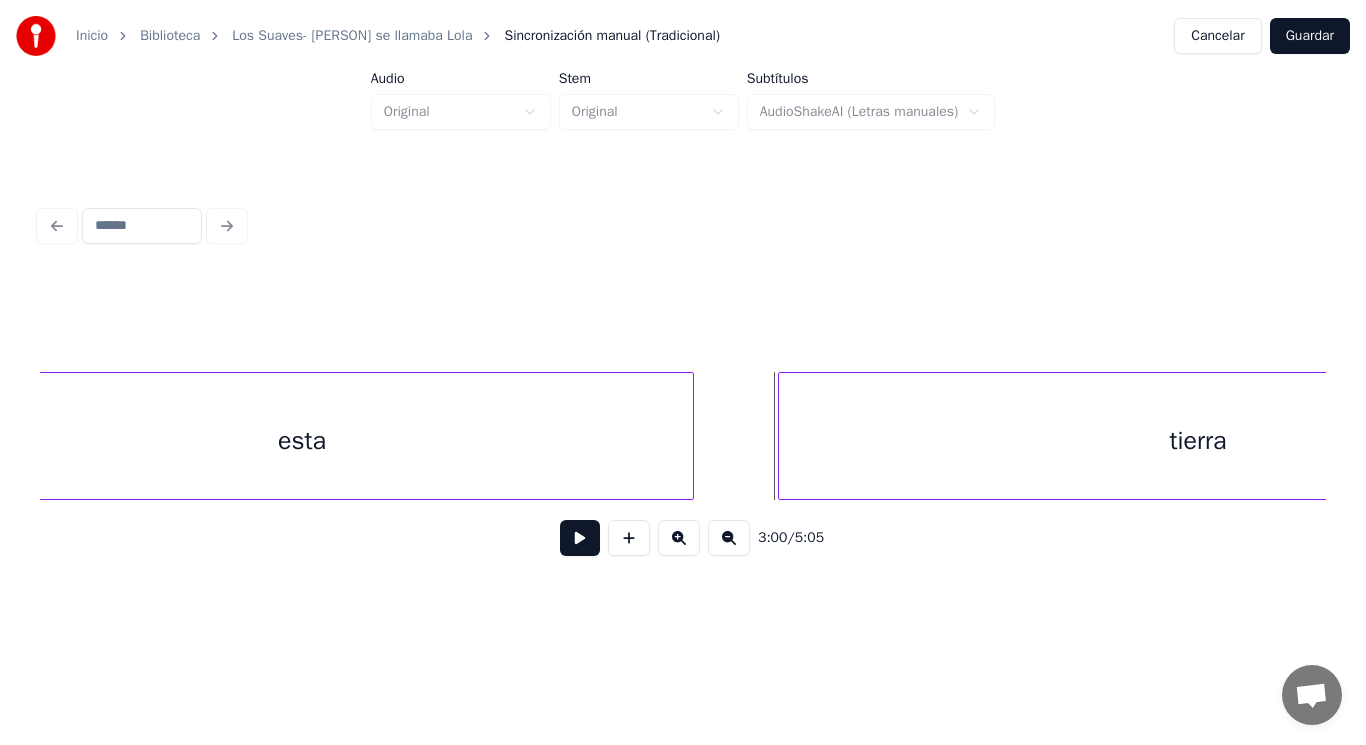 click on "esta" at bounding box center [302, 441] 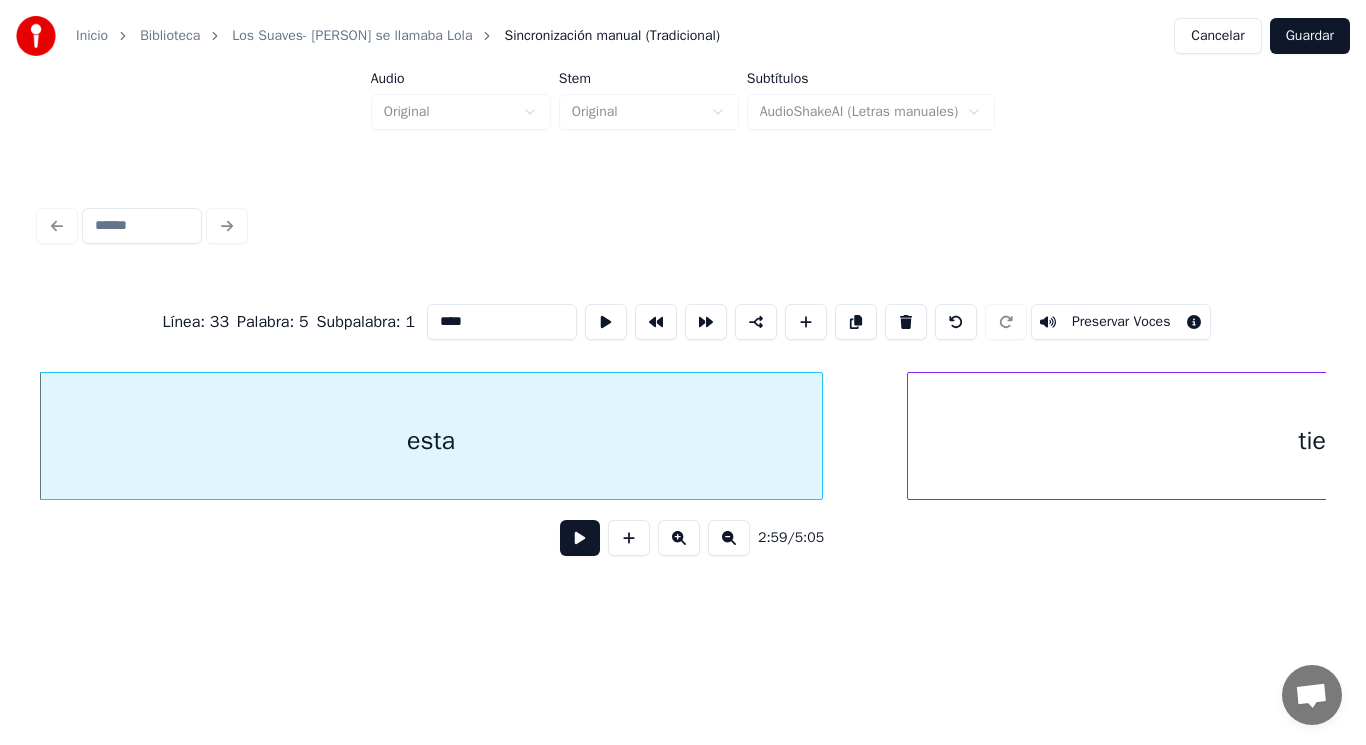 click at bounding box center (580, 538) 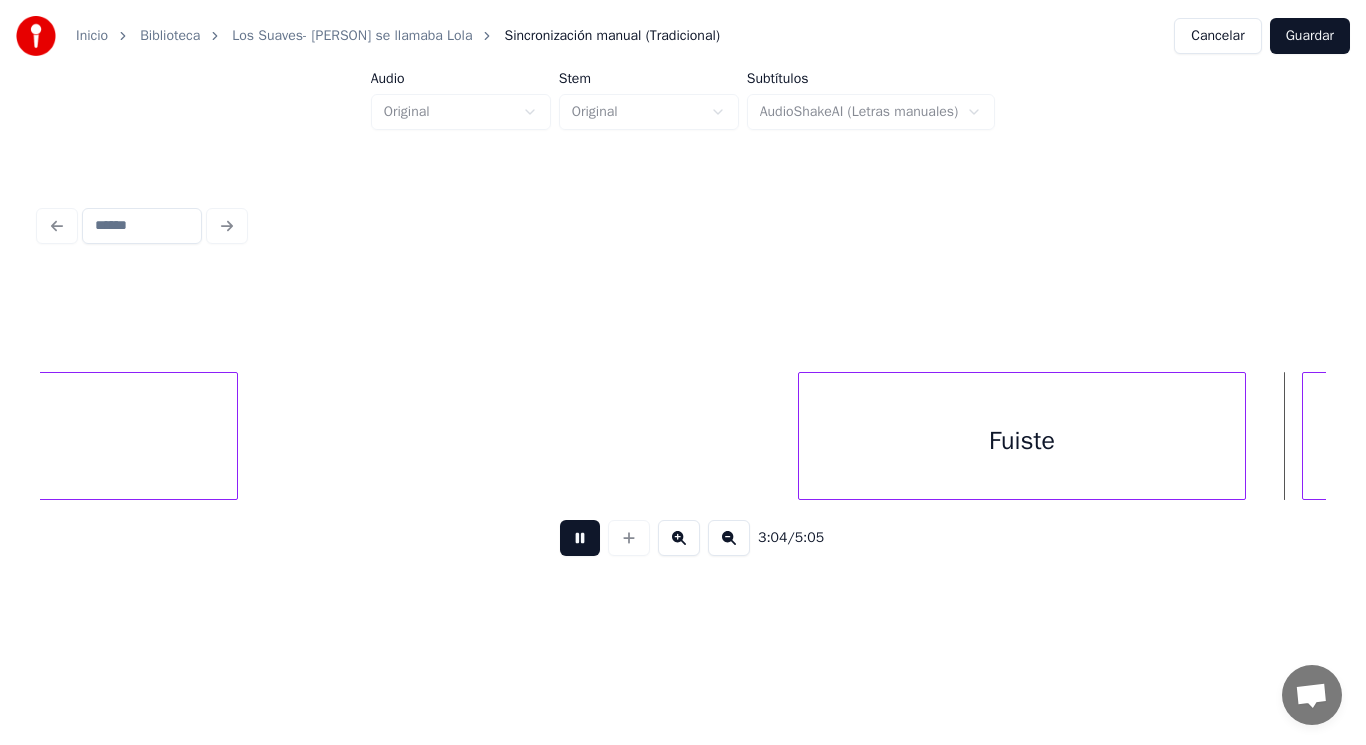 scroll, scrollTop: 0, scrollLeft: 257859, axis: horizontal 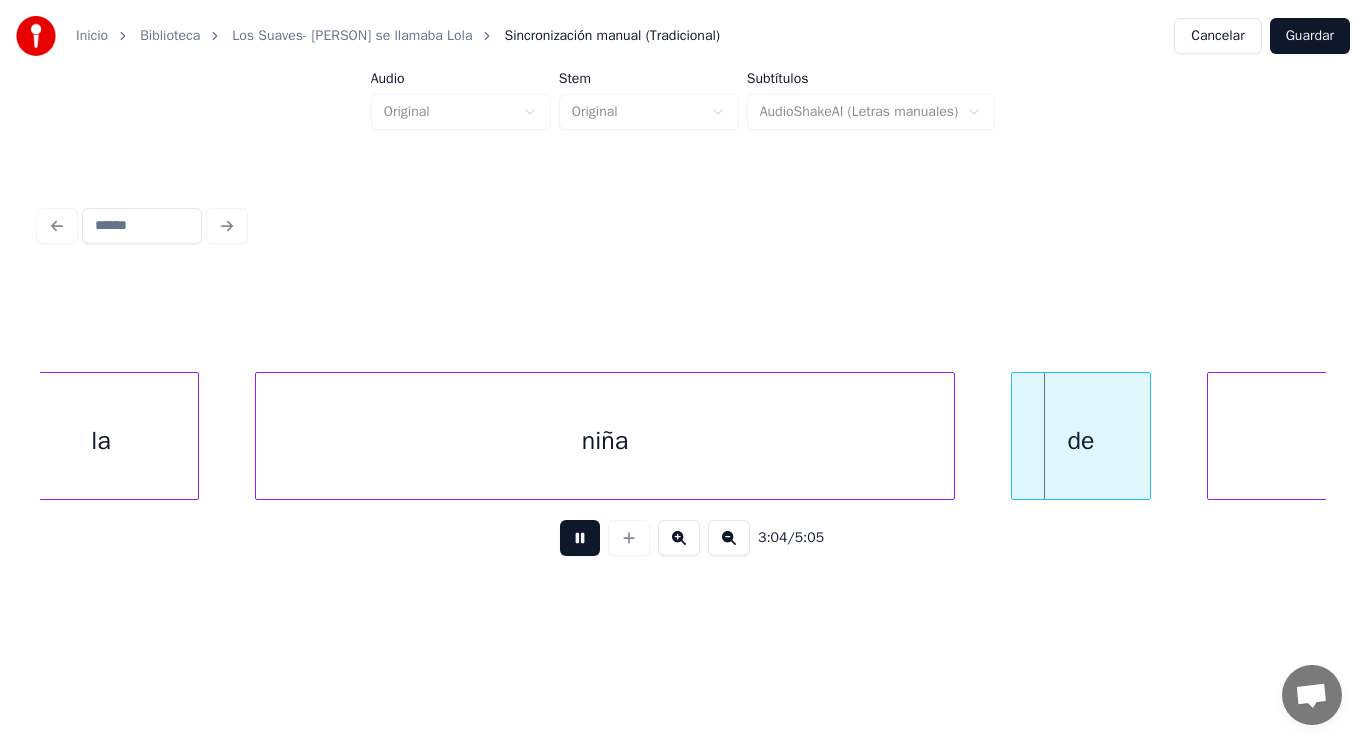 click at bounding box center [580, 538] 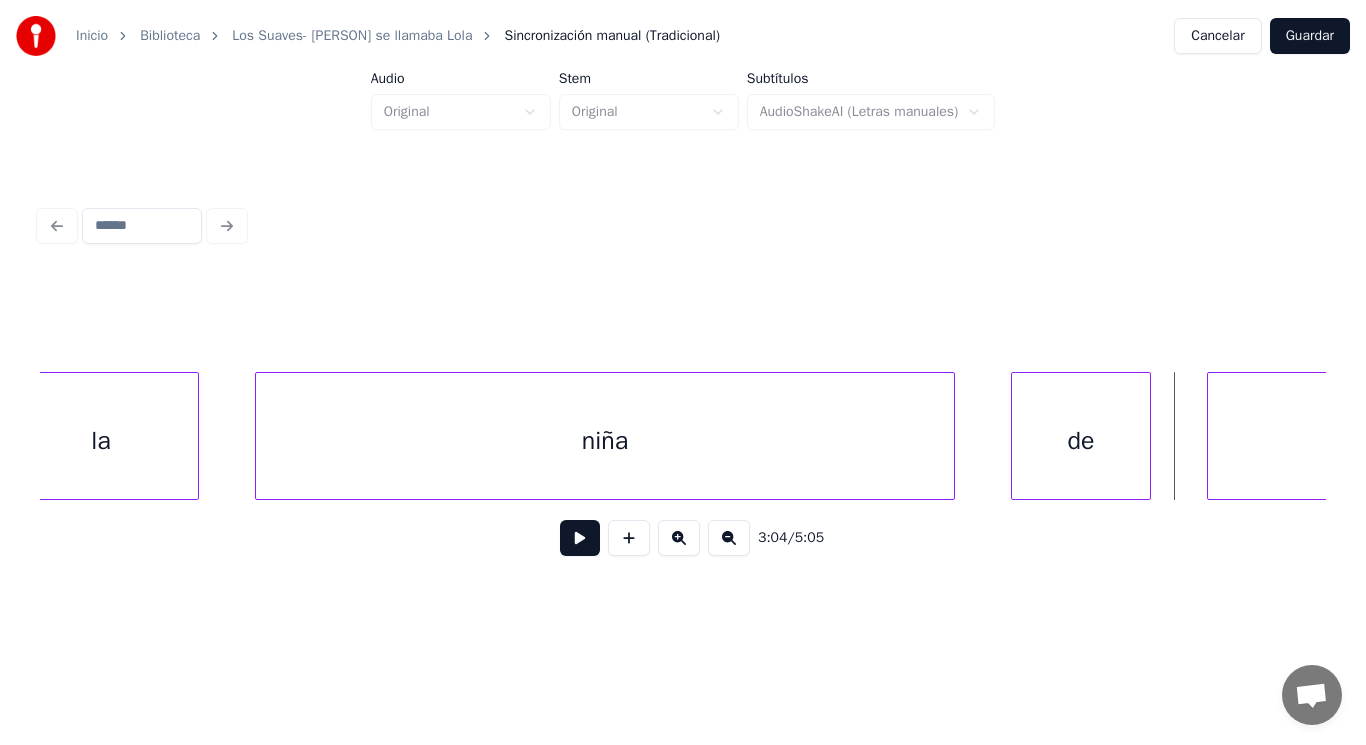 click on "niña" at bounding box center [605, 441] 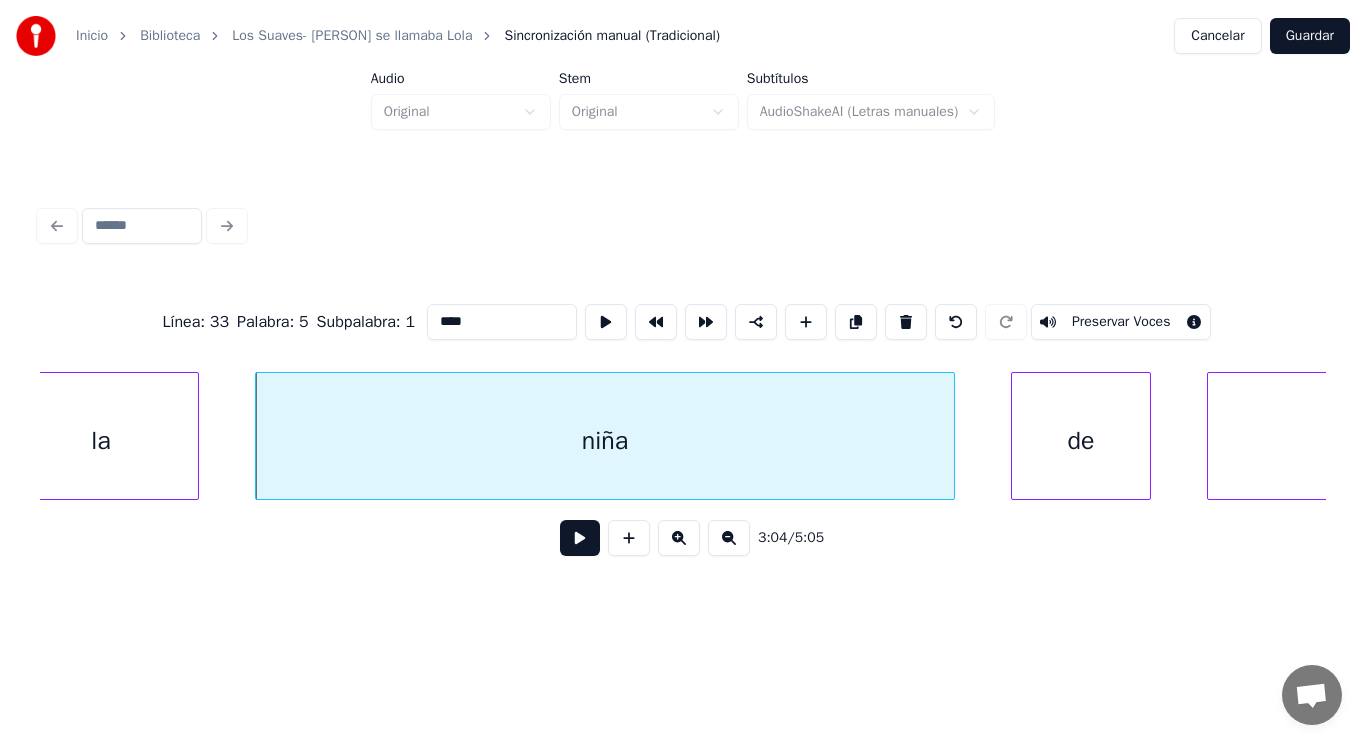 type on "****" 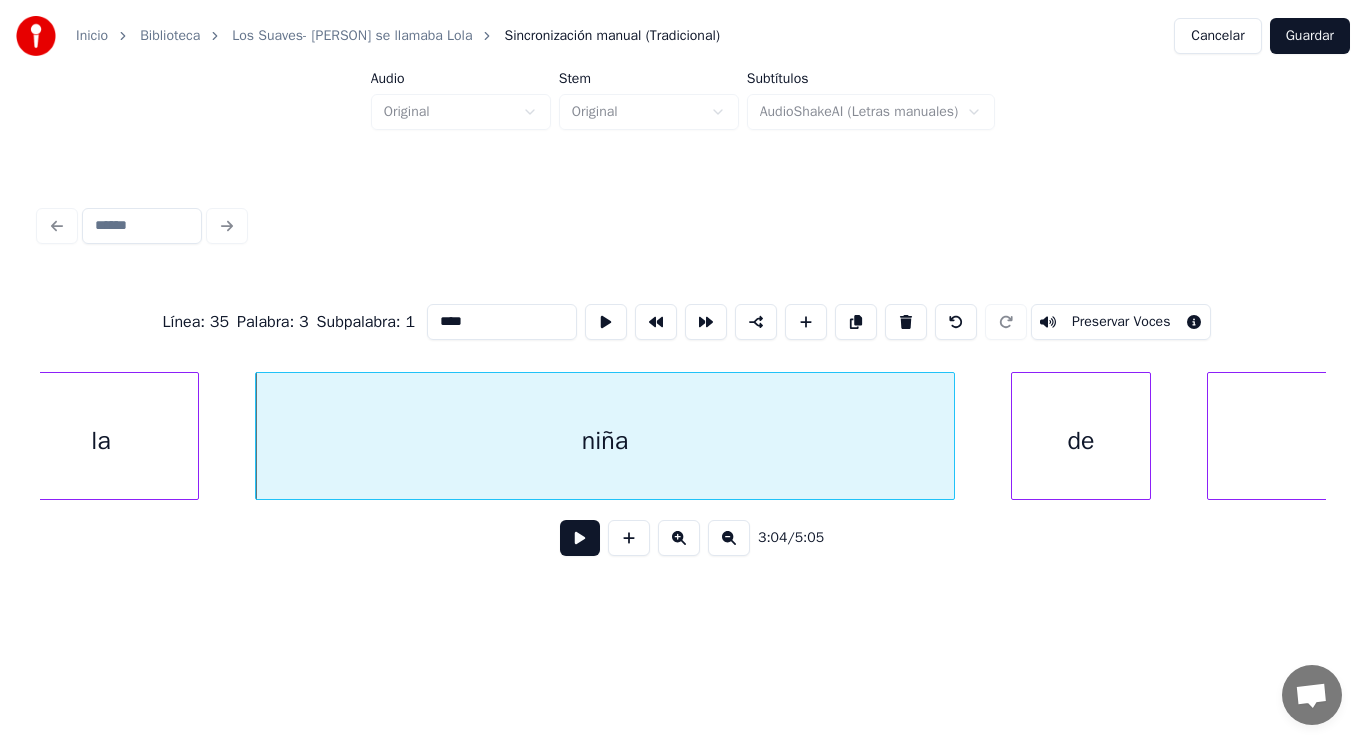 click at bounding box center [580, 538] 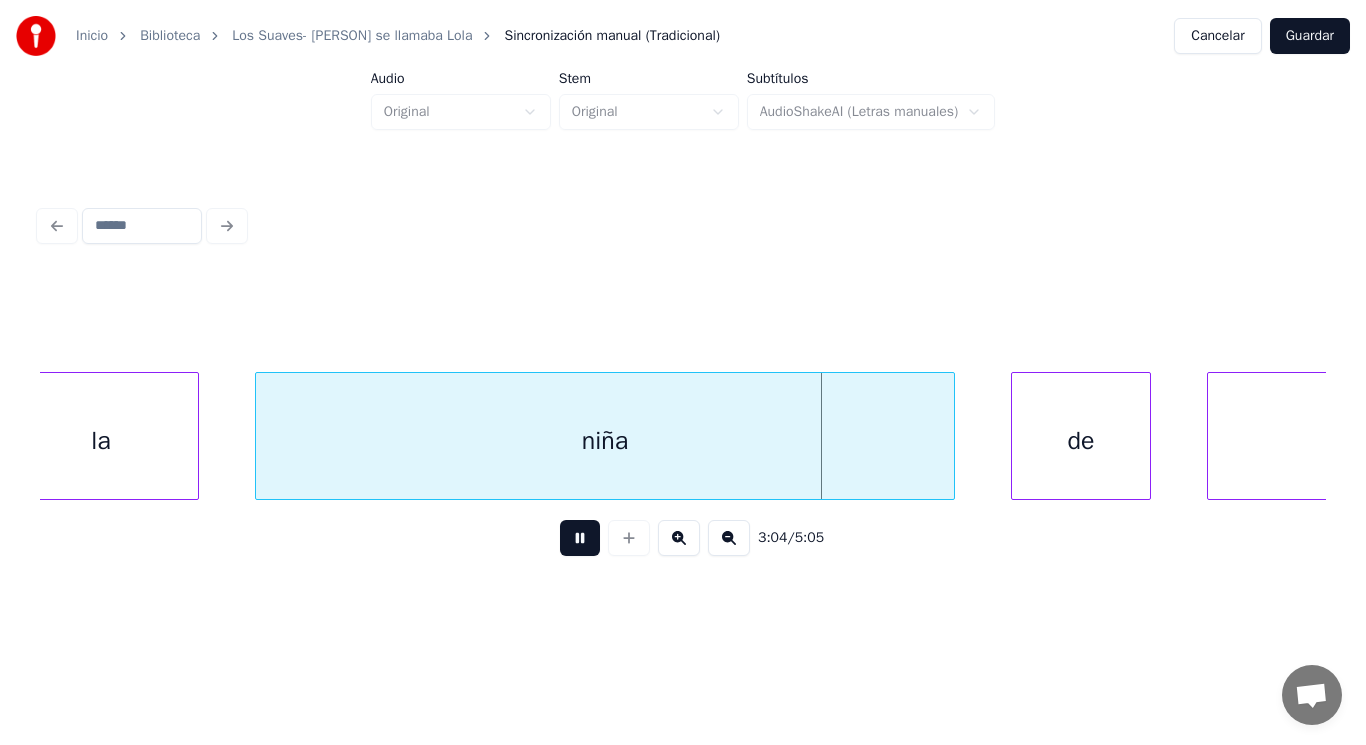 click at bounding box center (580, 538) 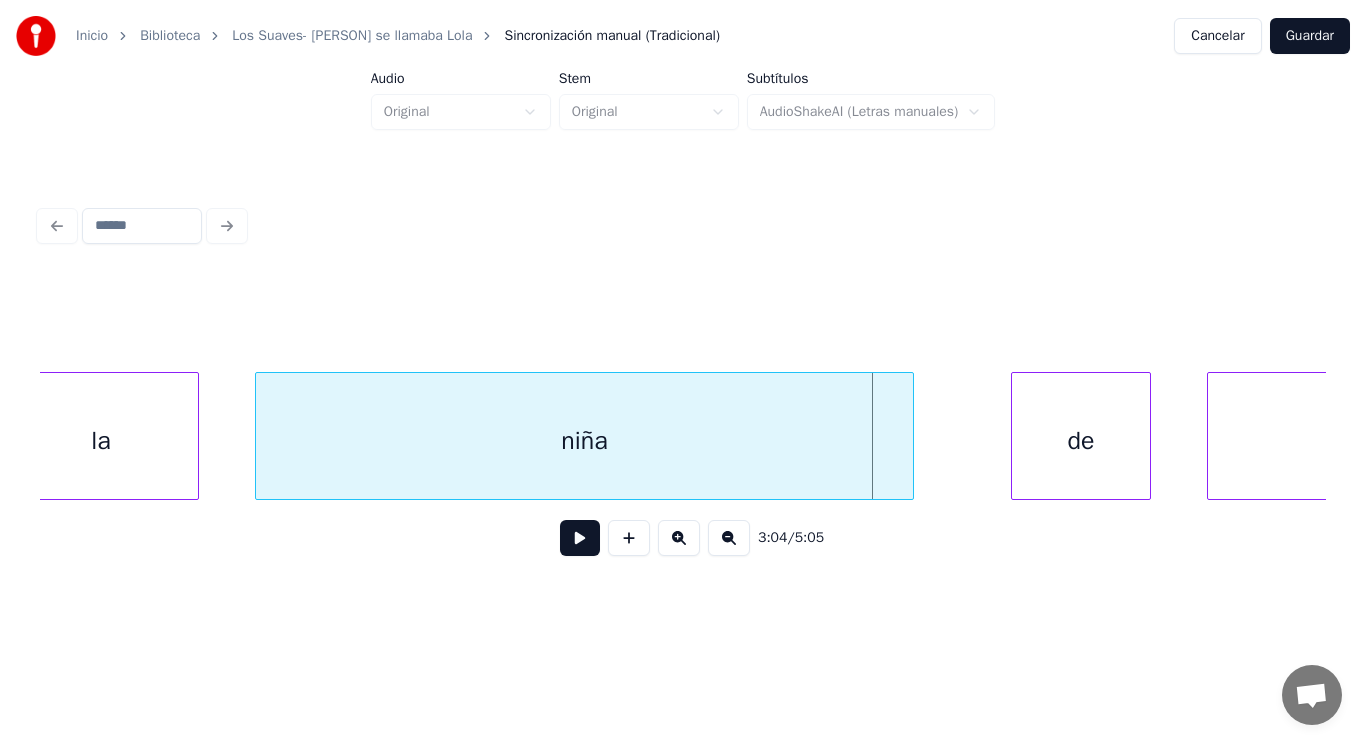 click at bounding box center (910, 436) 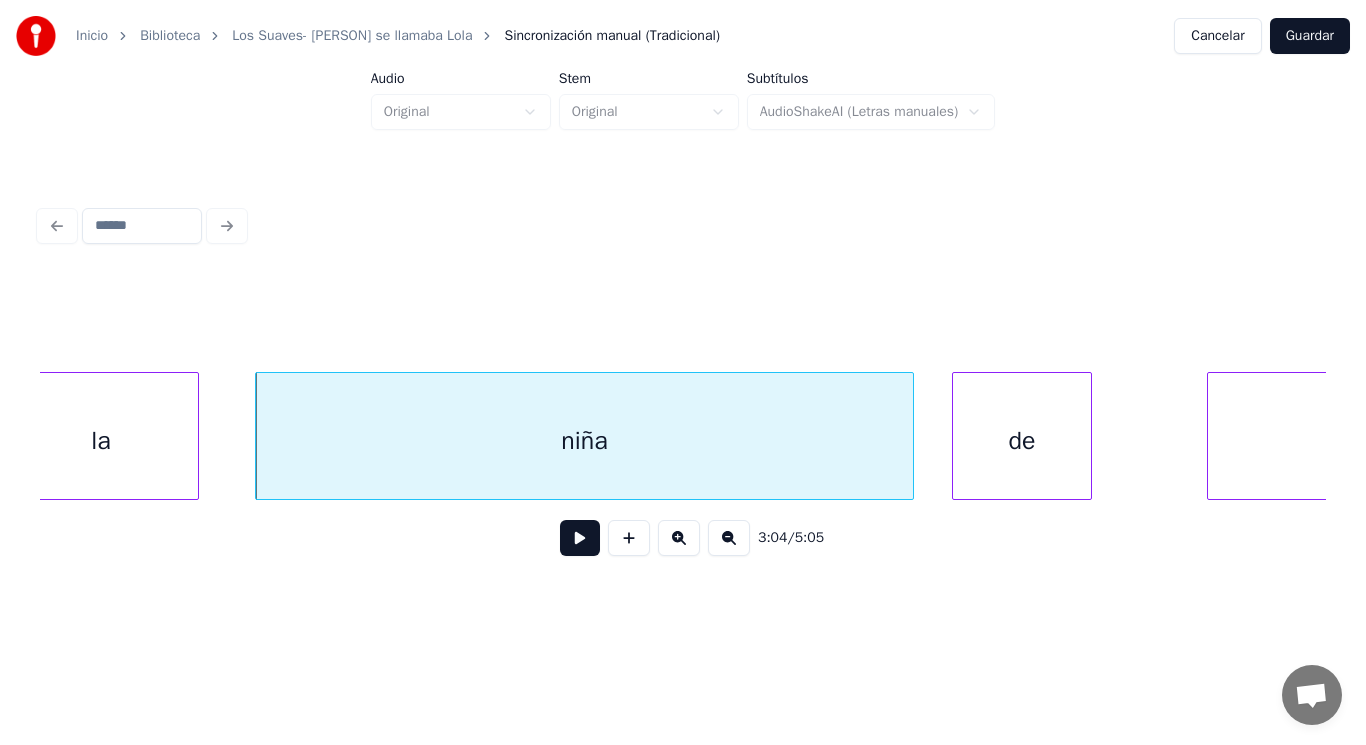 click on "de" at bounding box center [1022, 441] 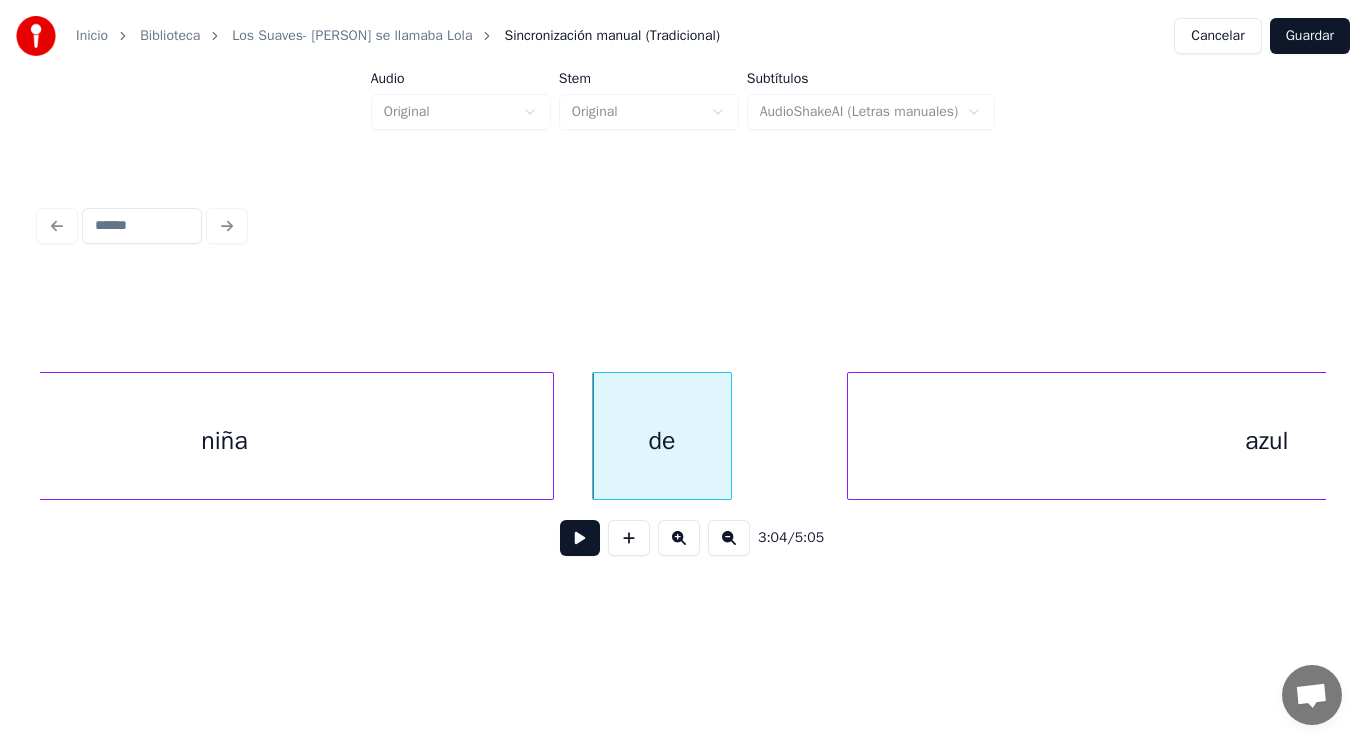scroll, scrollTop: 0, scrollLeft: 258299, axis: horizontal 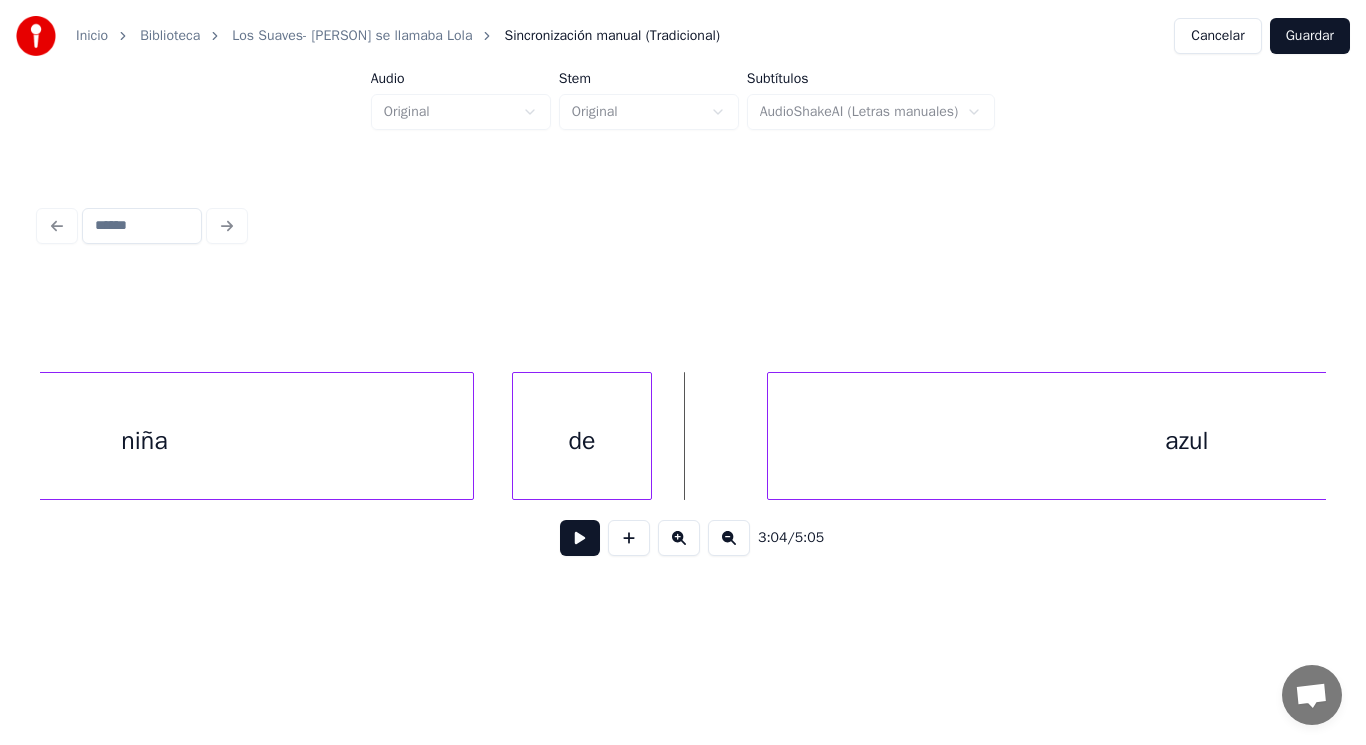 click at bounding box center [580, 538] 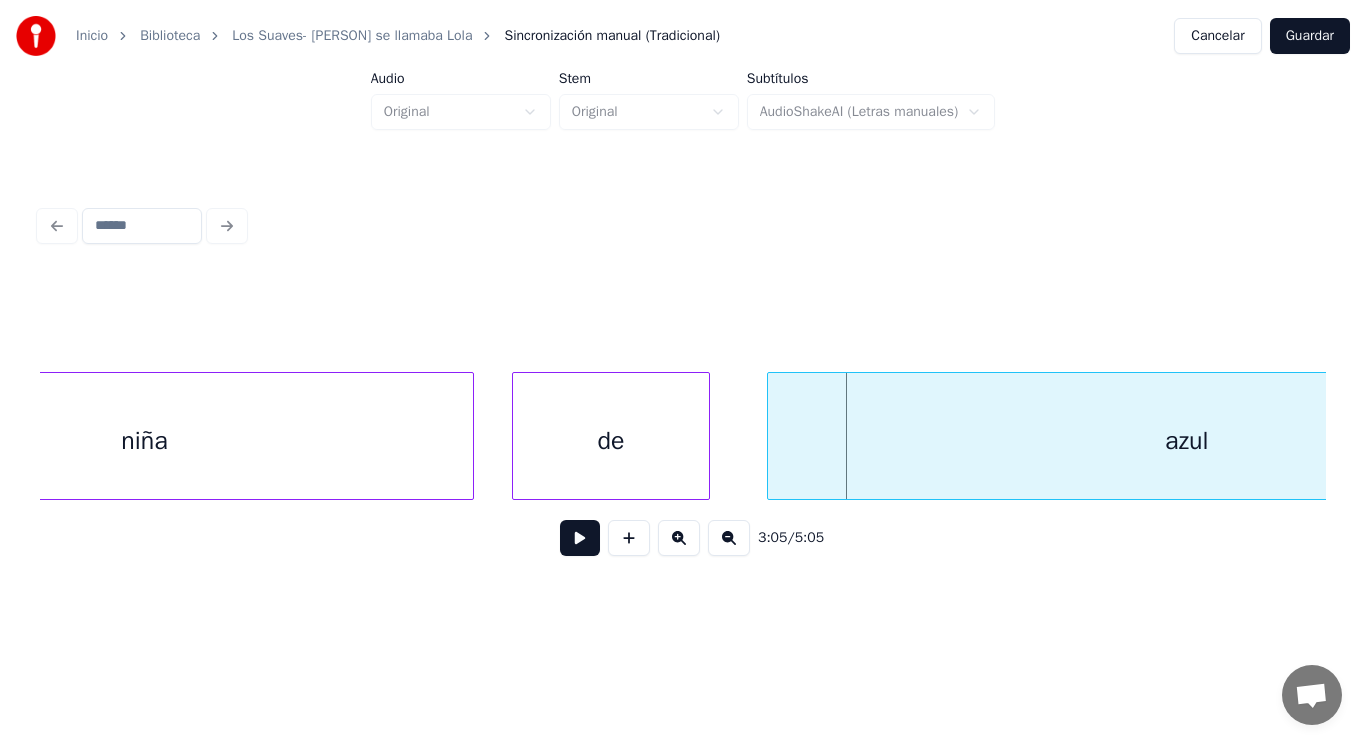click at bounding box center [706, 436] 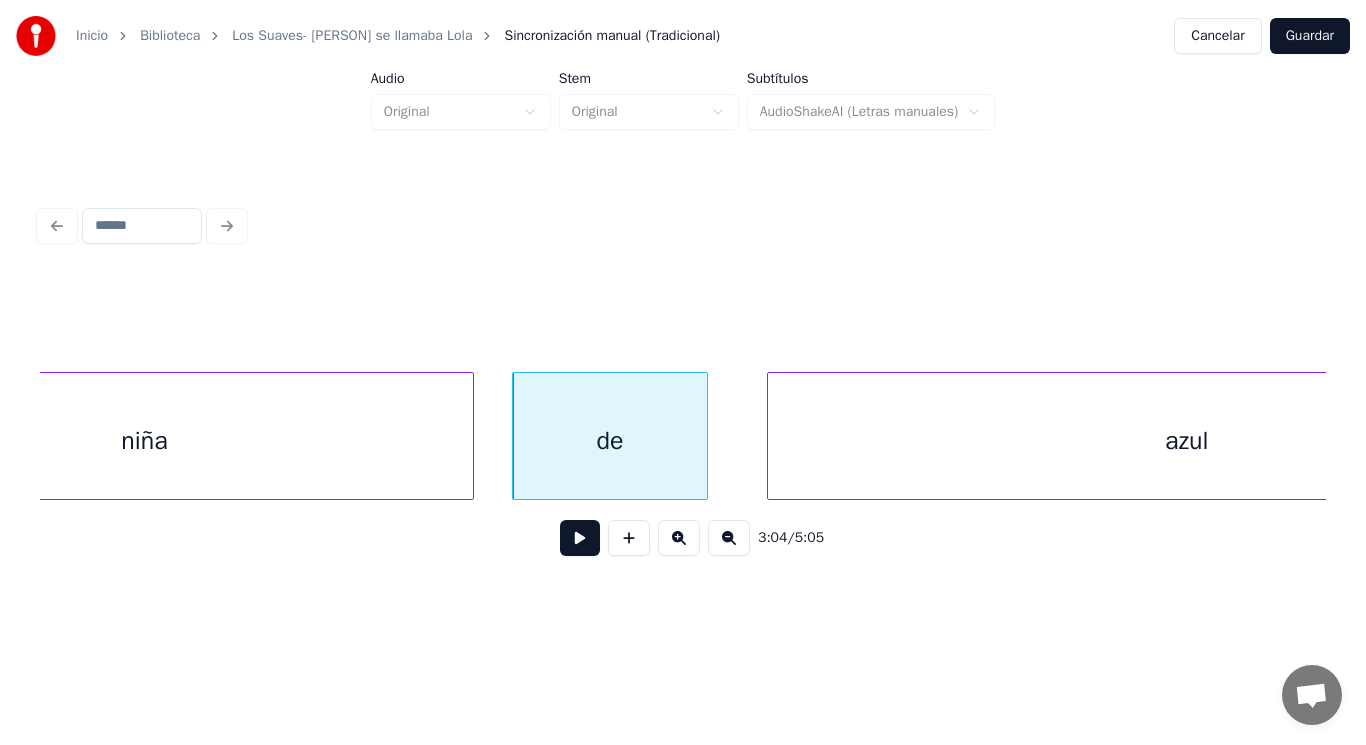 click at bounding box center [580, 538] 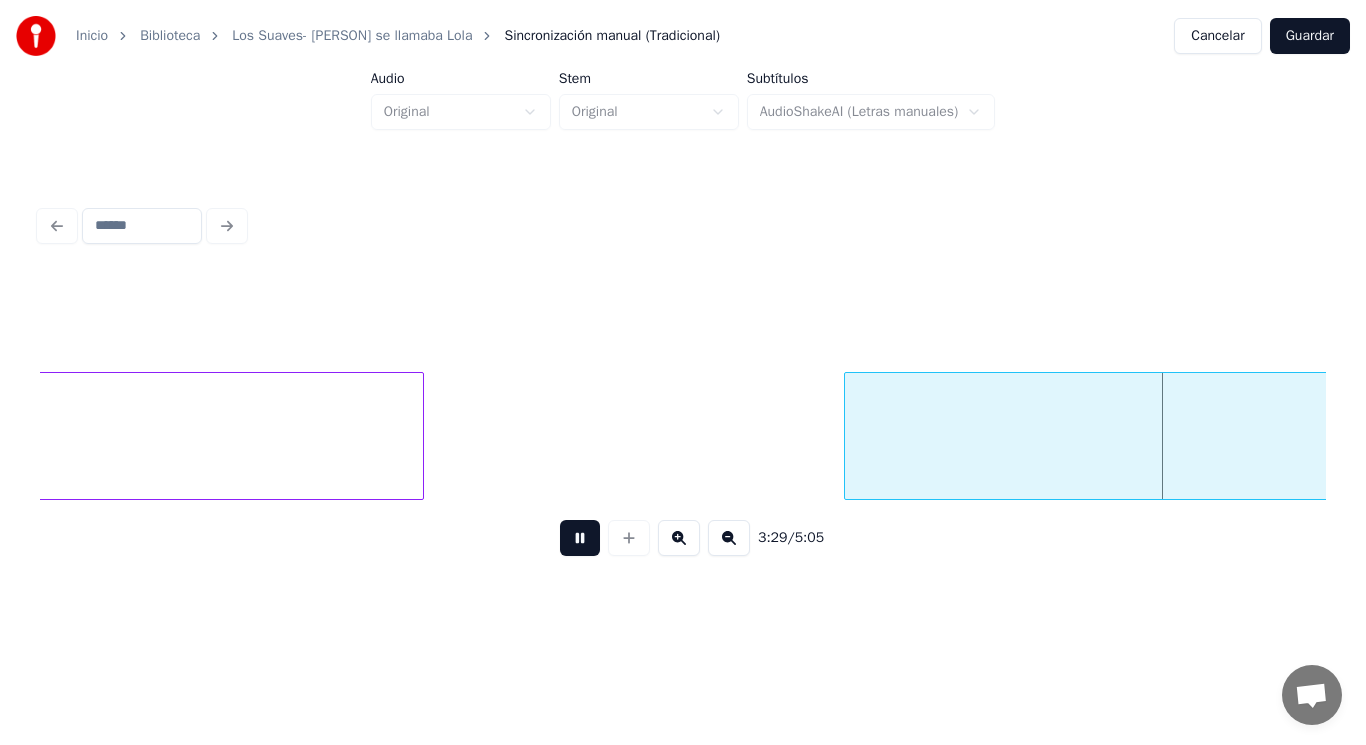 scroll, scrollTop: 0, scrollLeft: 293493, axis: horizontal 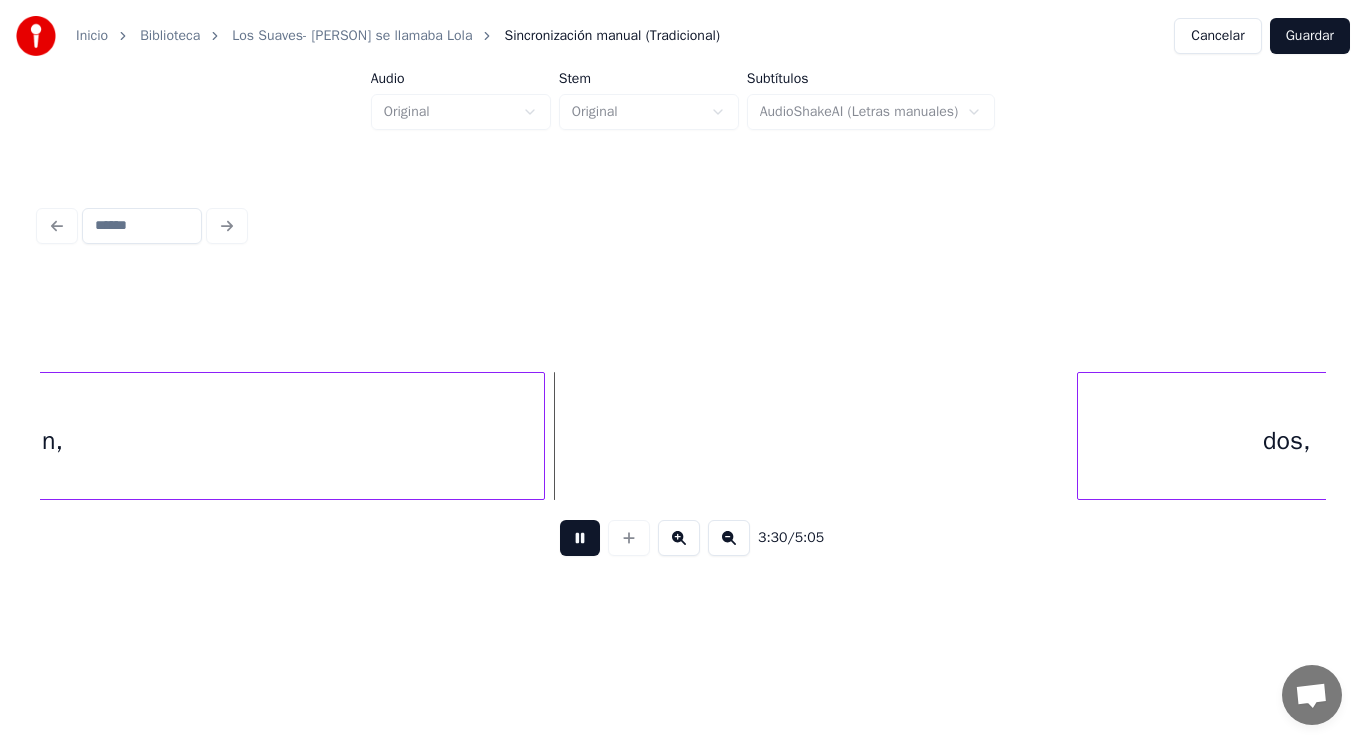 click at bounding box center [580, 538] 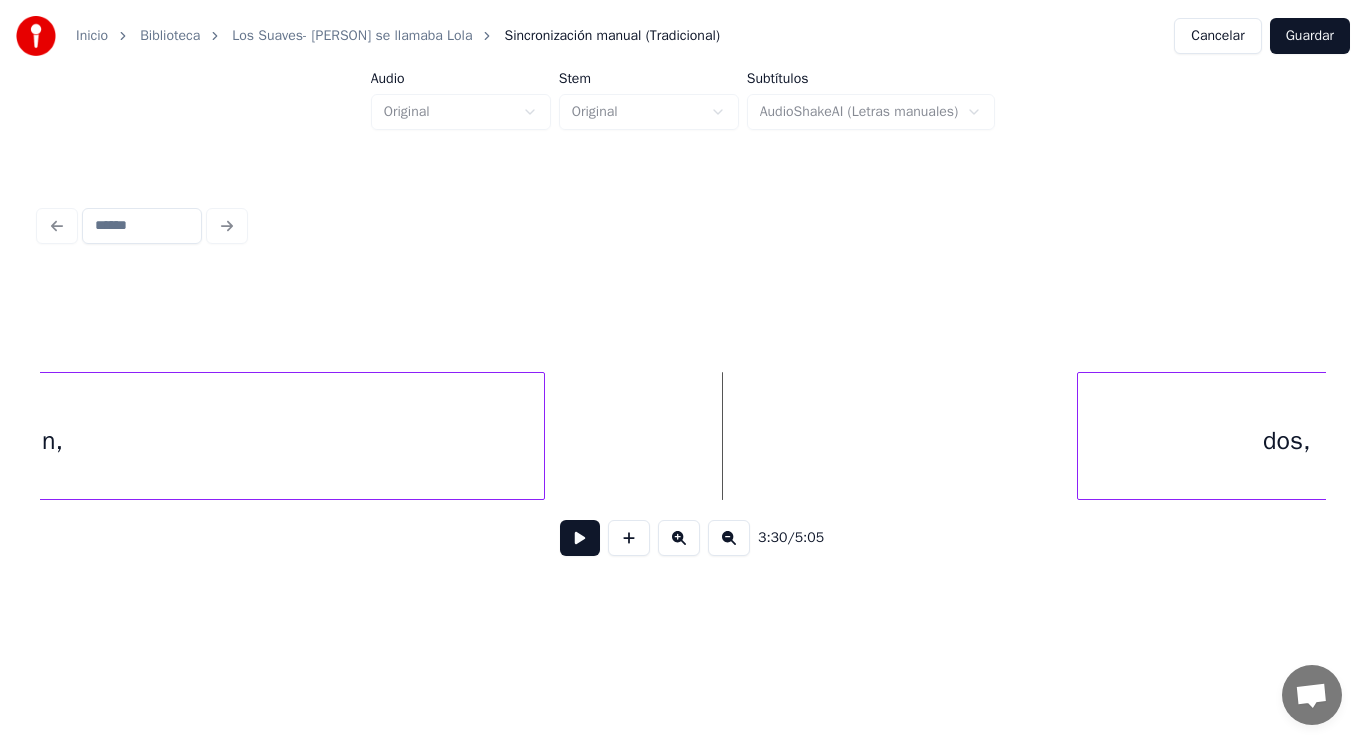 click on "(Un," at bounding box center [41, 441] 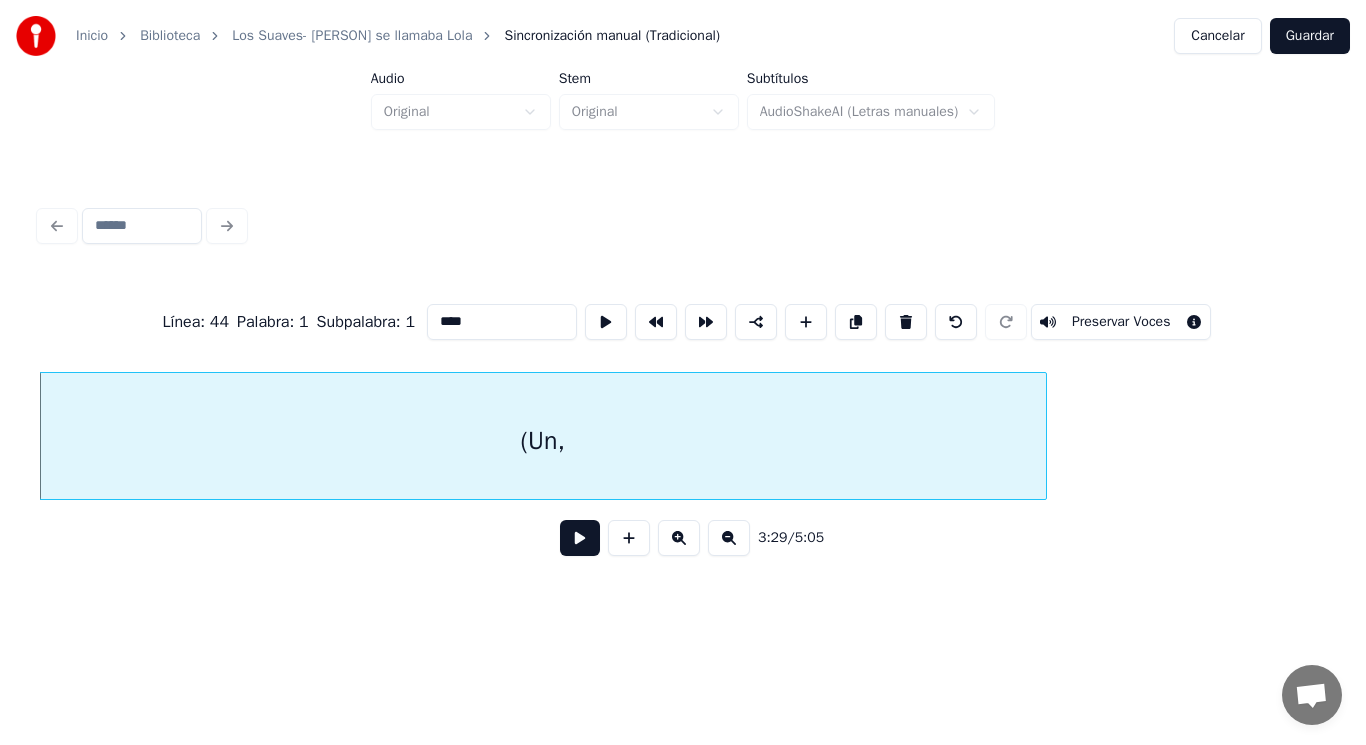 click at bounding box center (580, 538) 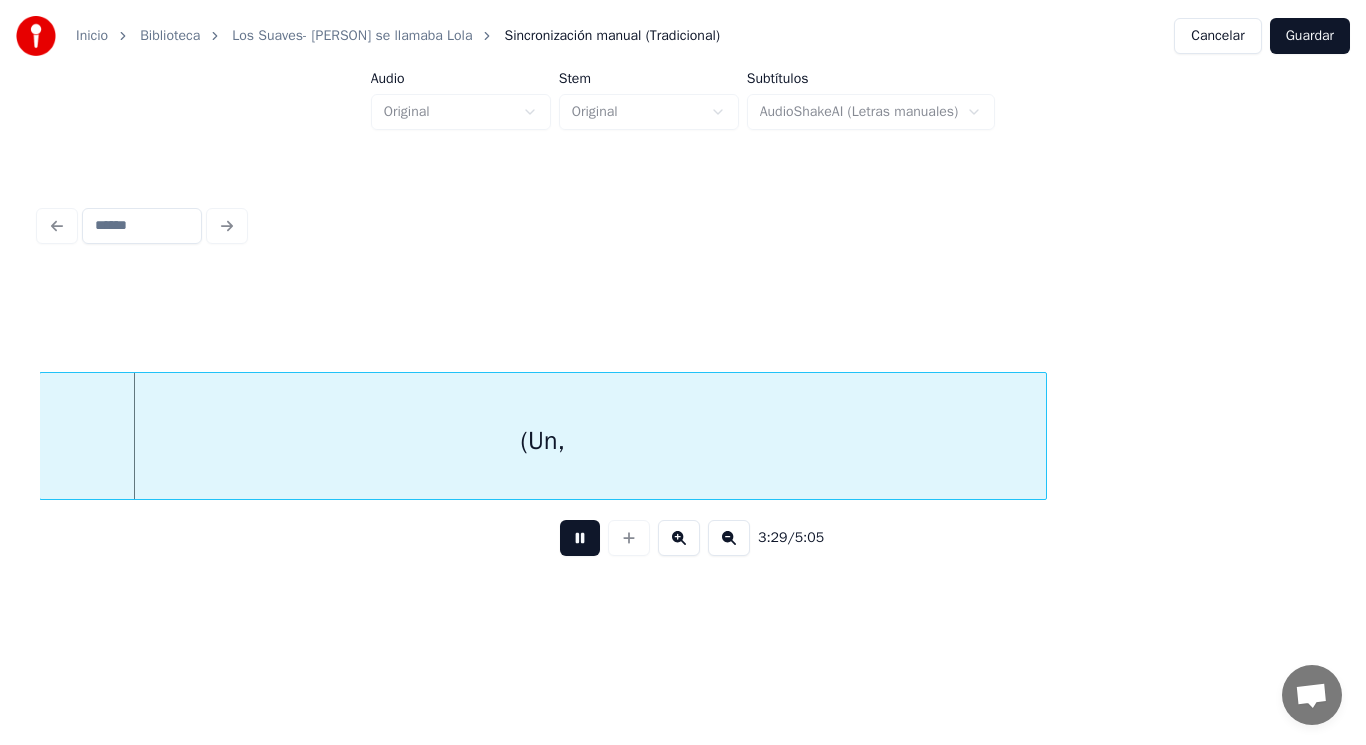 click at bounding box center [580, 538] 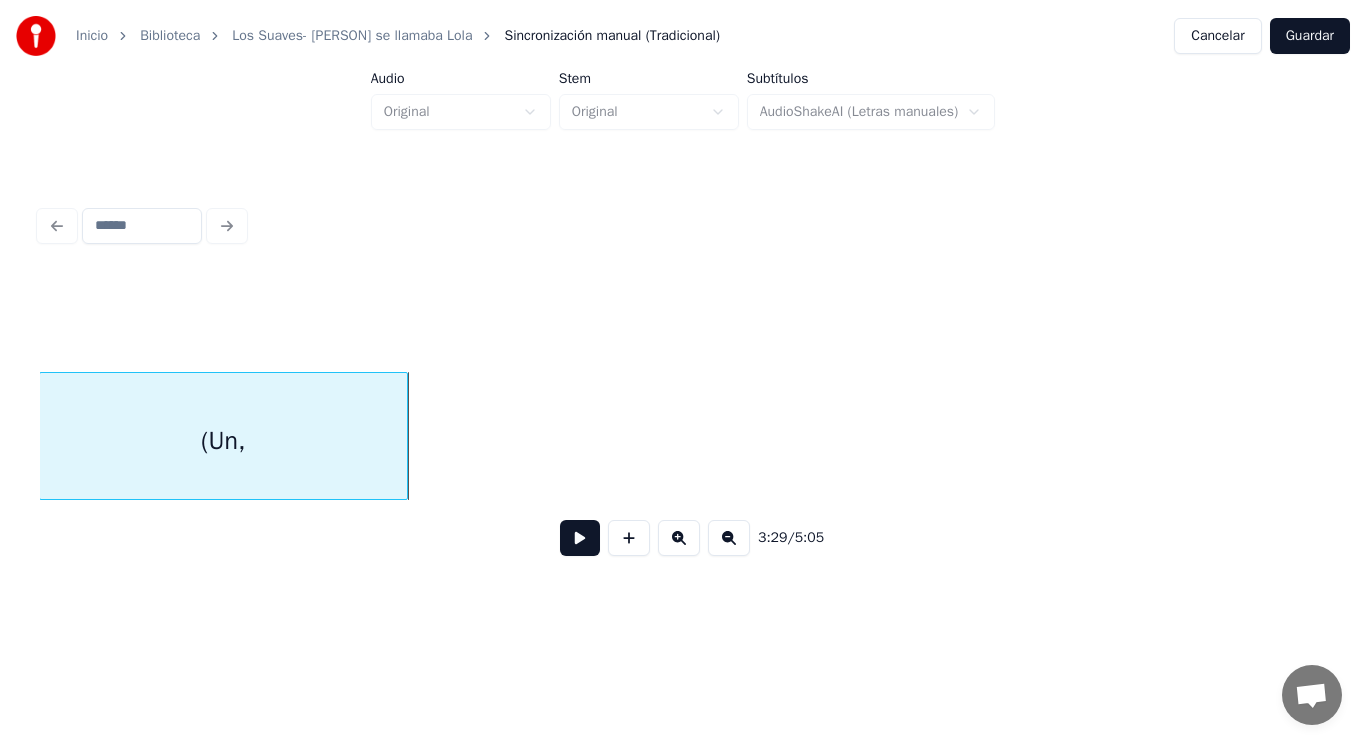 click at bounding box center (404, 436) 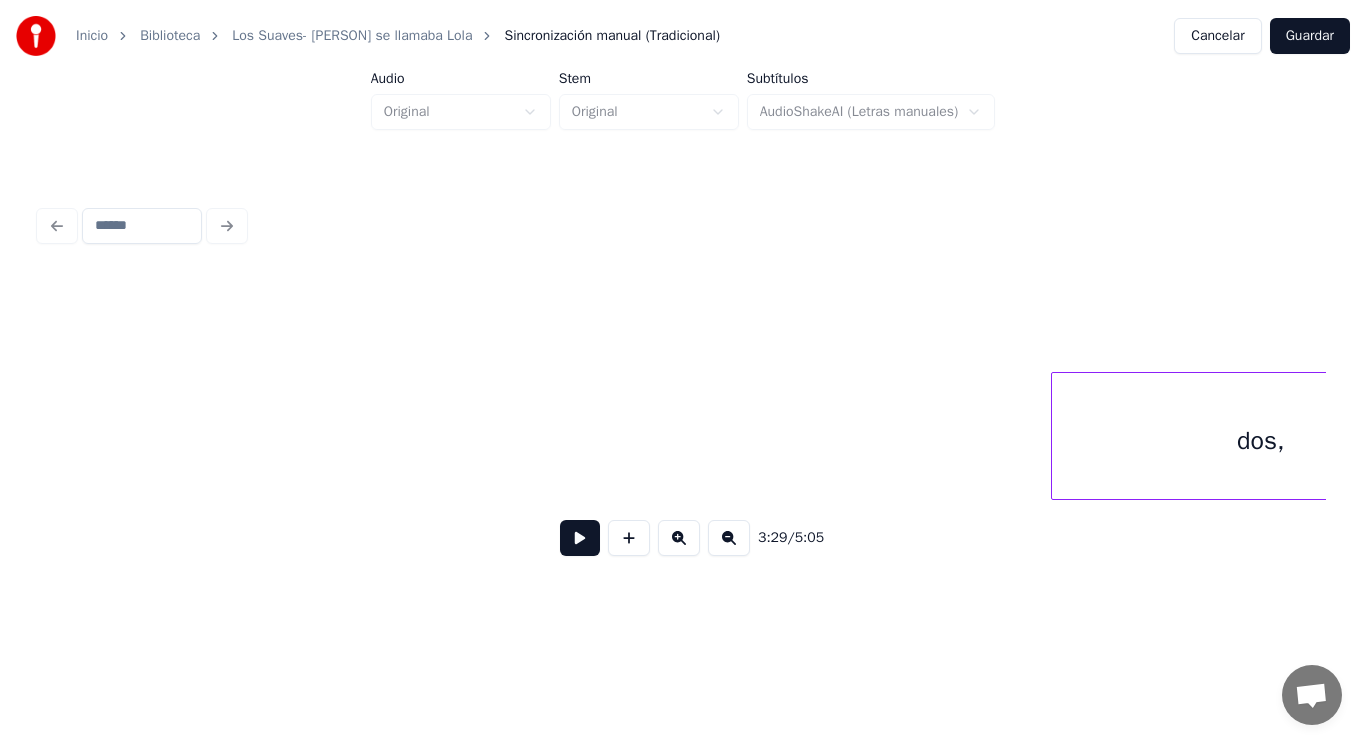 scroll, scrollTop: 0, scrollLeft: 293591, axis: horizontal 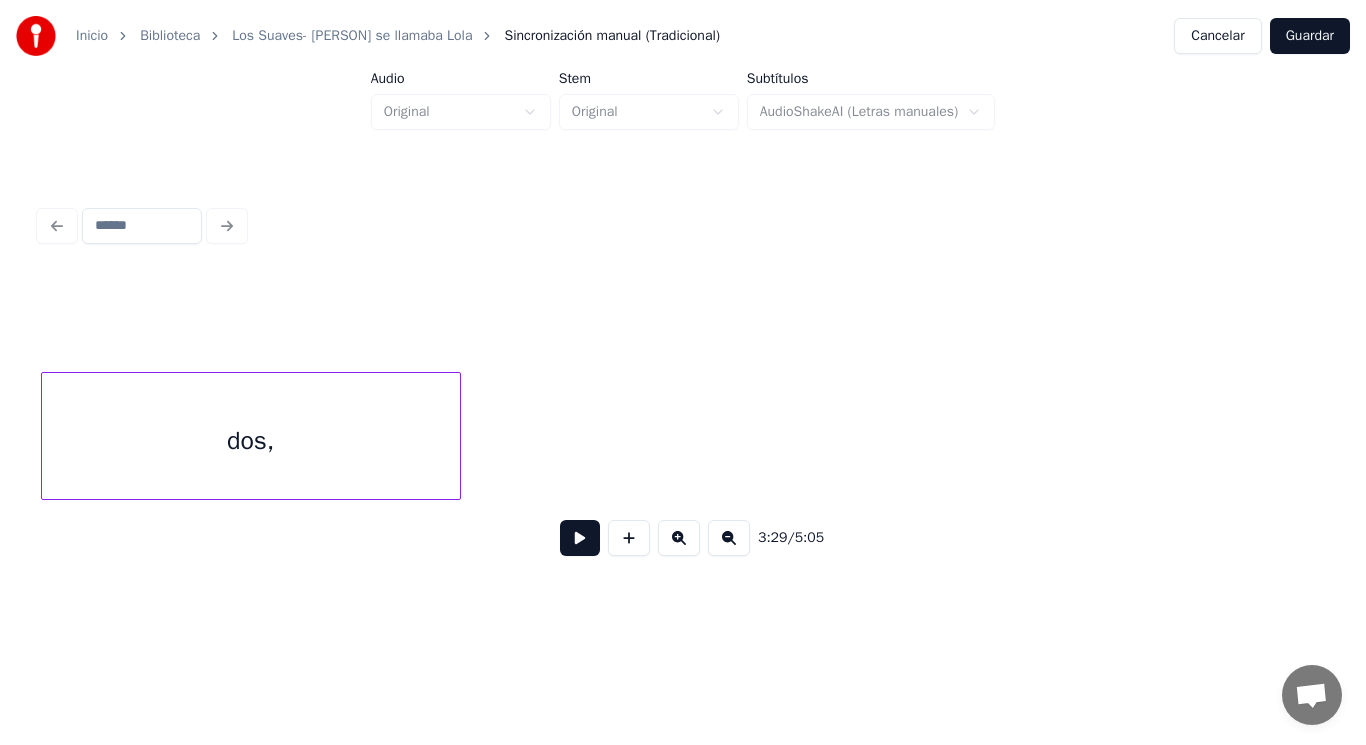 click on "dos," at bounding box center (251, 441) 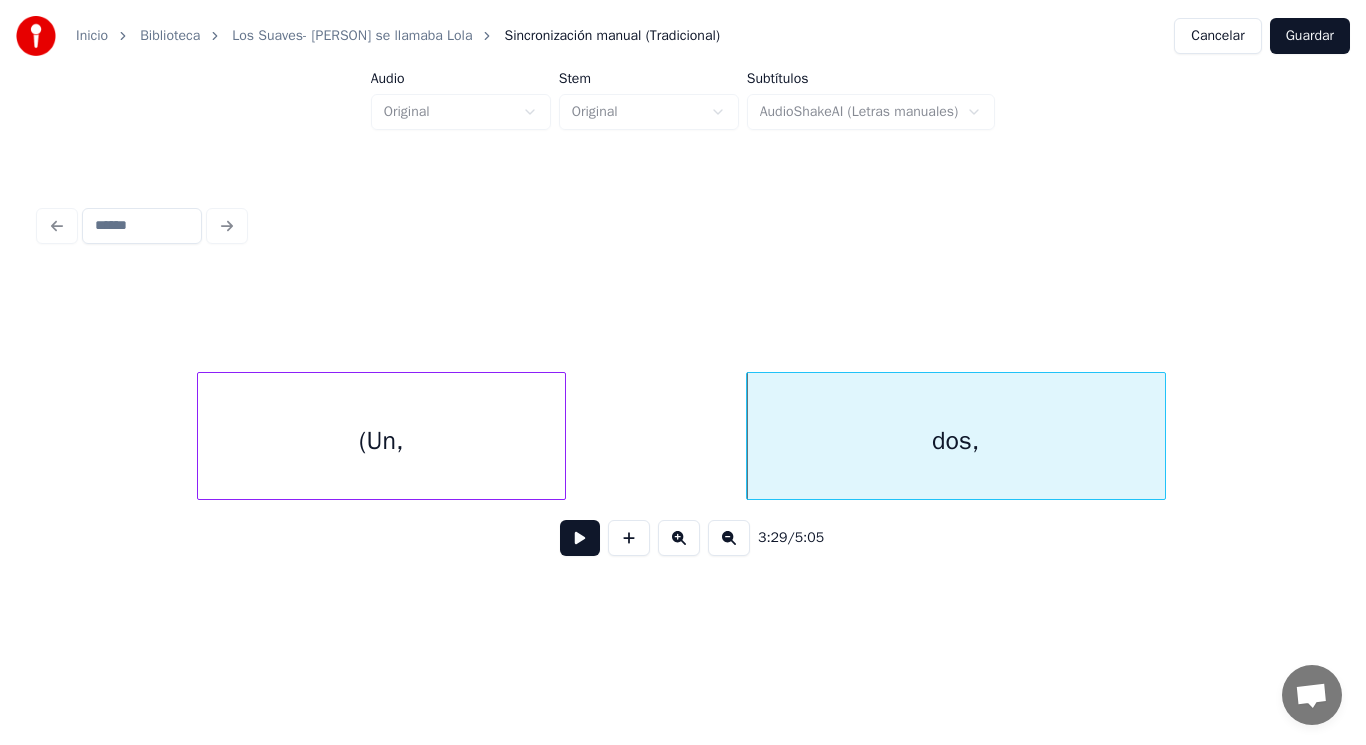 scroll, scrollTop: 0, scrollLeft: 292778, axis: horizontal 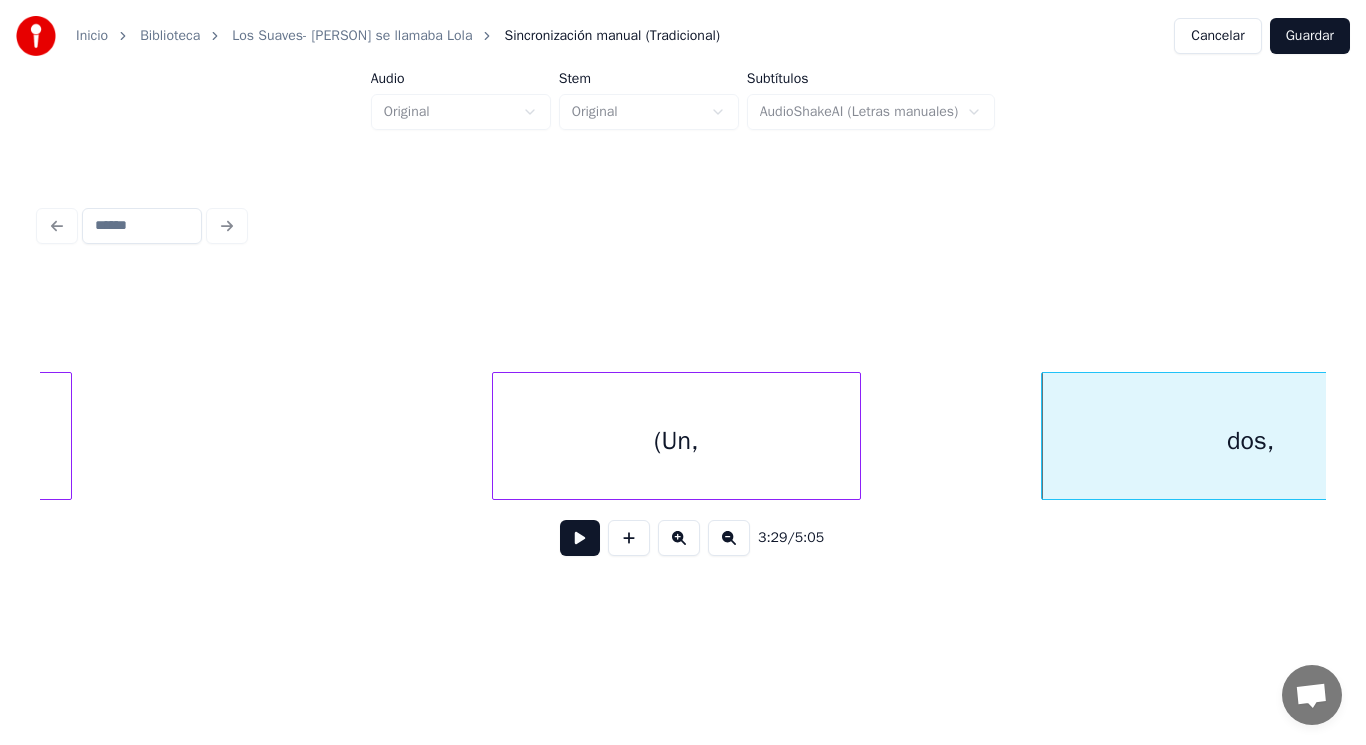 click on "dos, (Un, ti" at bounding box center [-78985, 436] 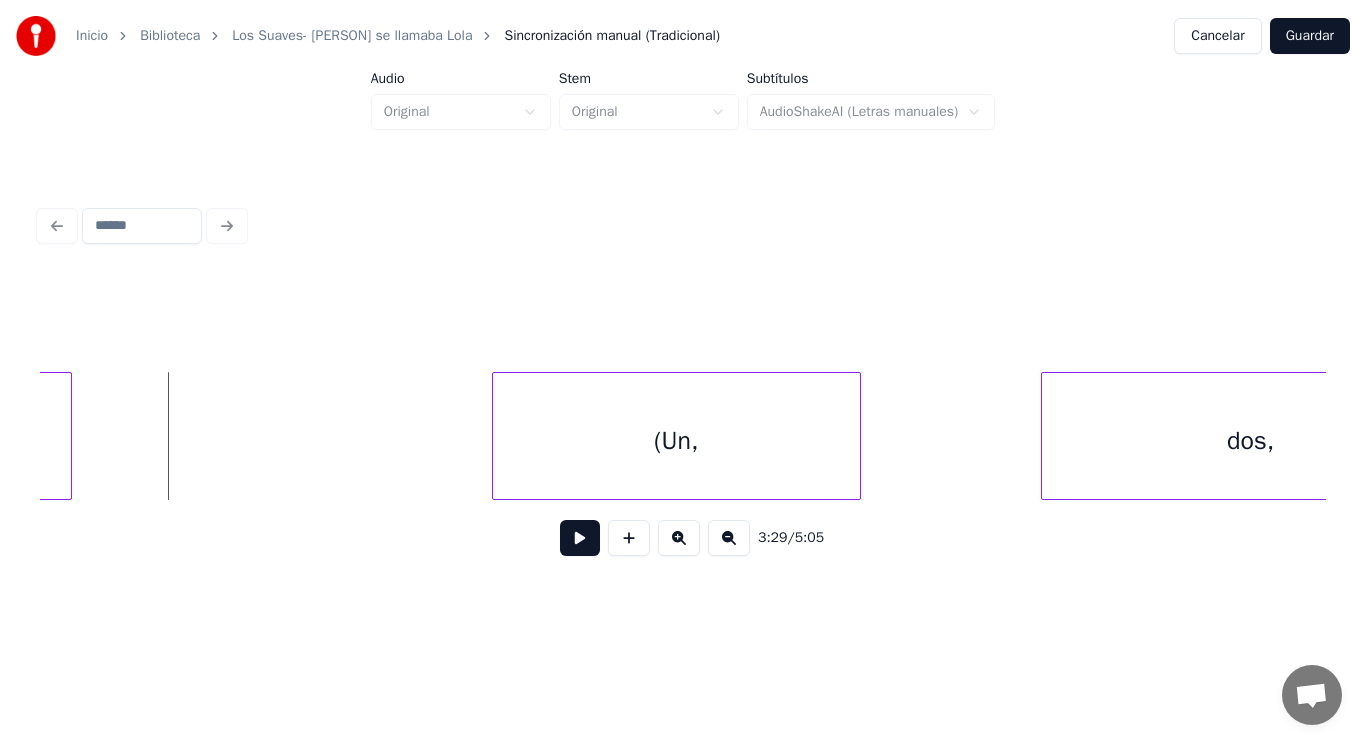 click at bounding box center [580, 538] 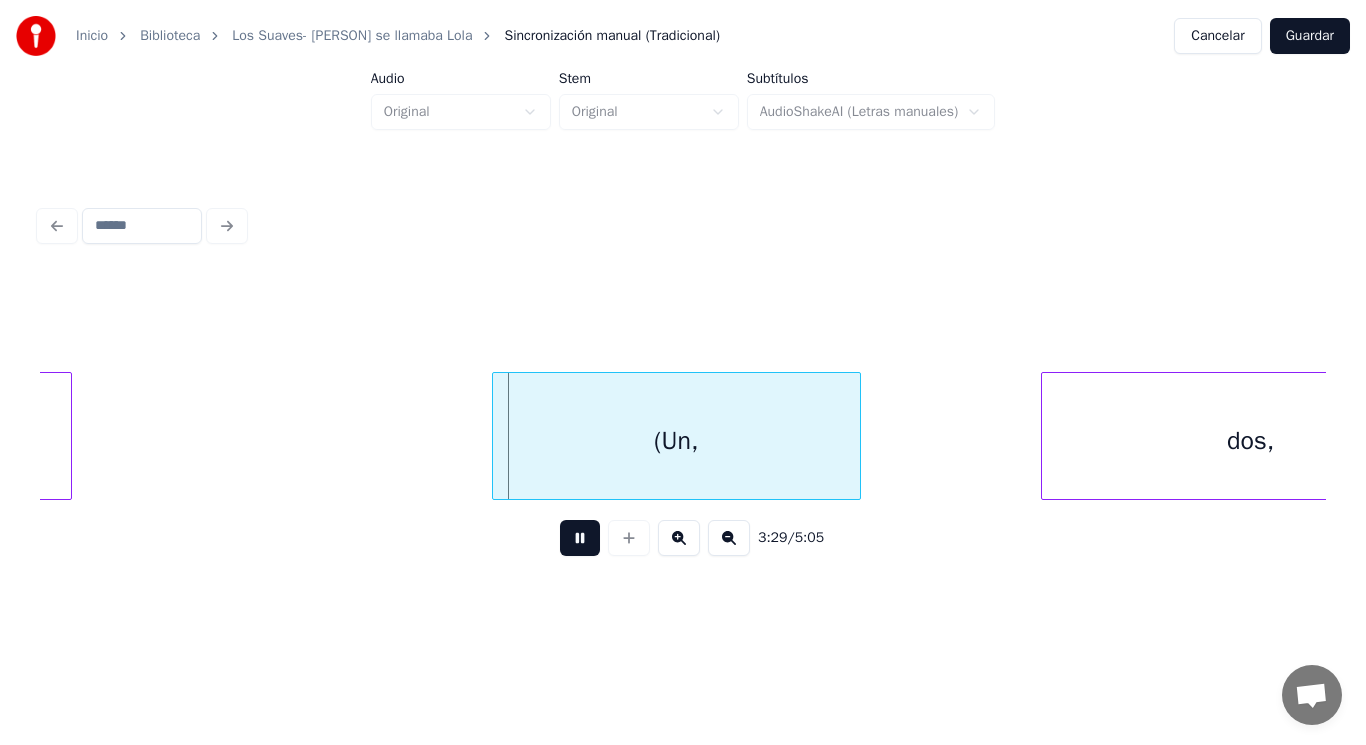 click at bounding box center [580, 538] 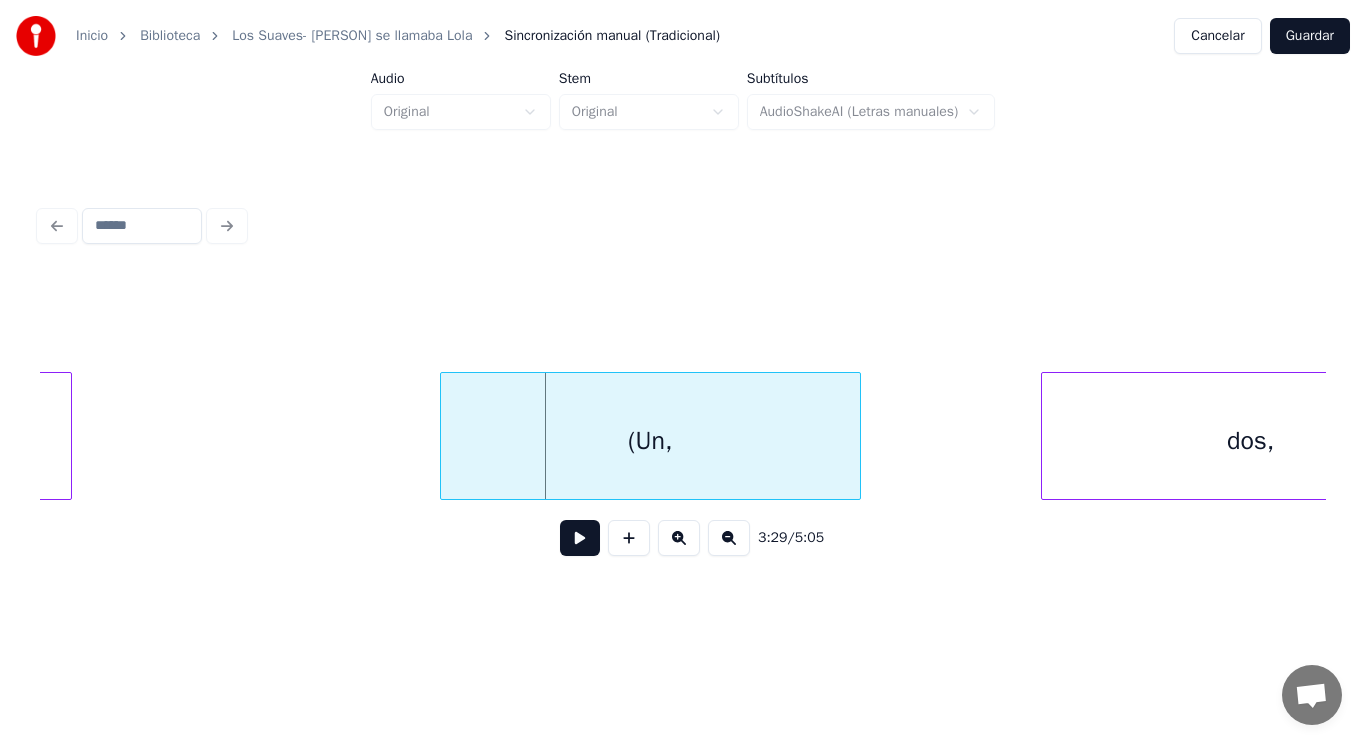 click at bounding box center (444, 436) 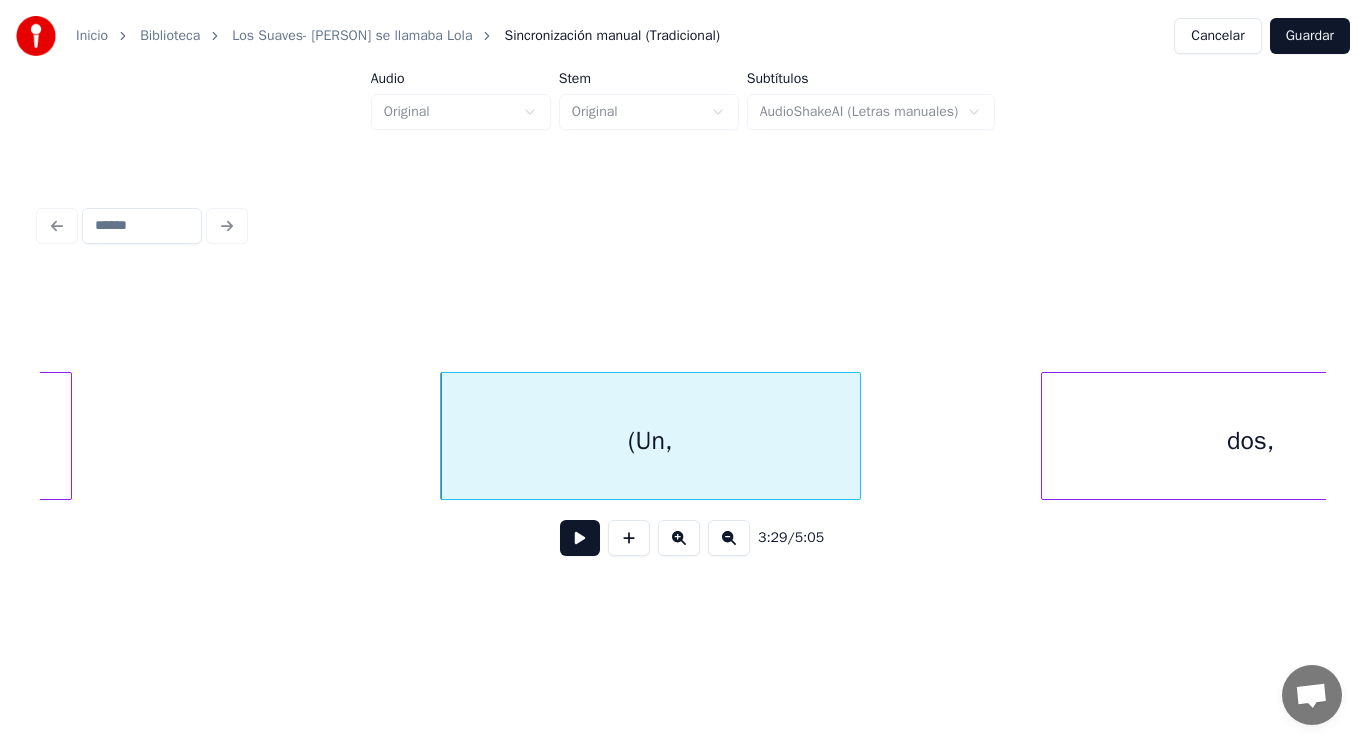 click at bounding box center (580, 538) 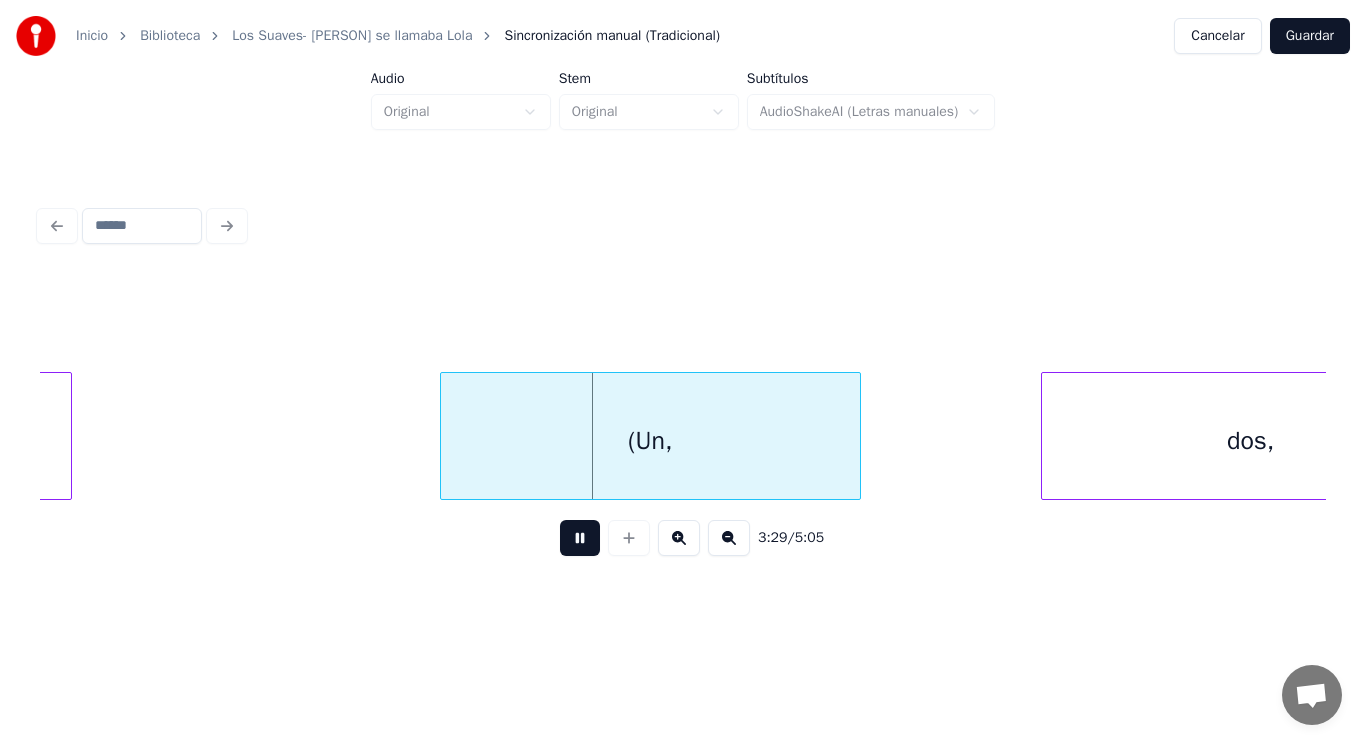 click at bounding box center [580, 538] 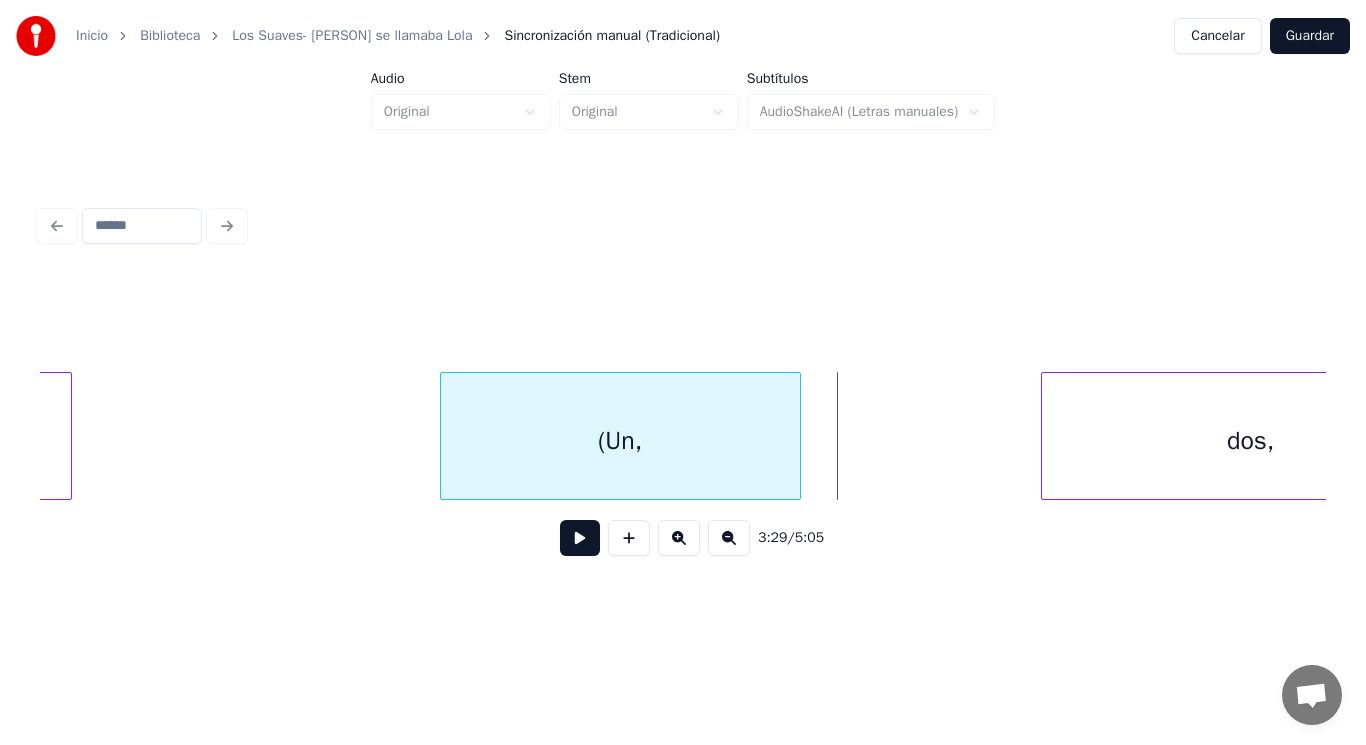 click at bounding box center [797, 436] 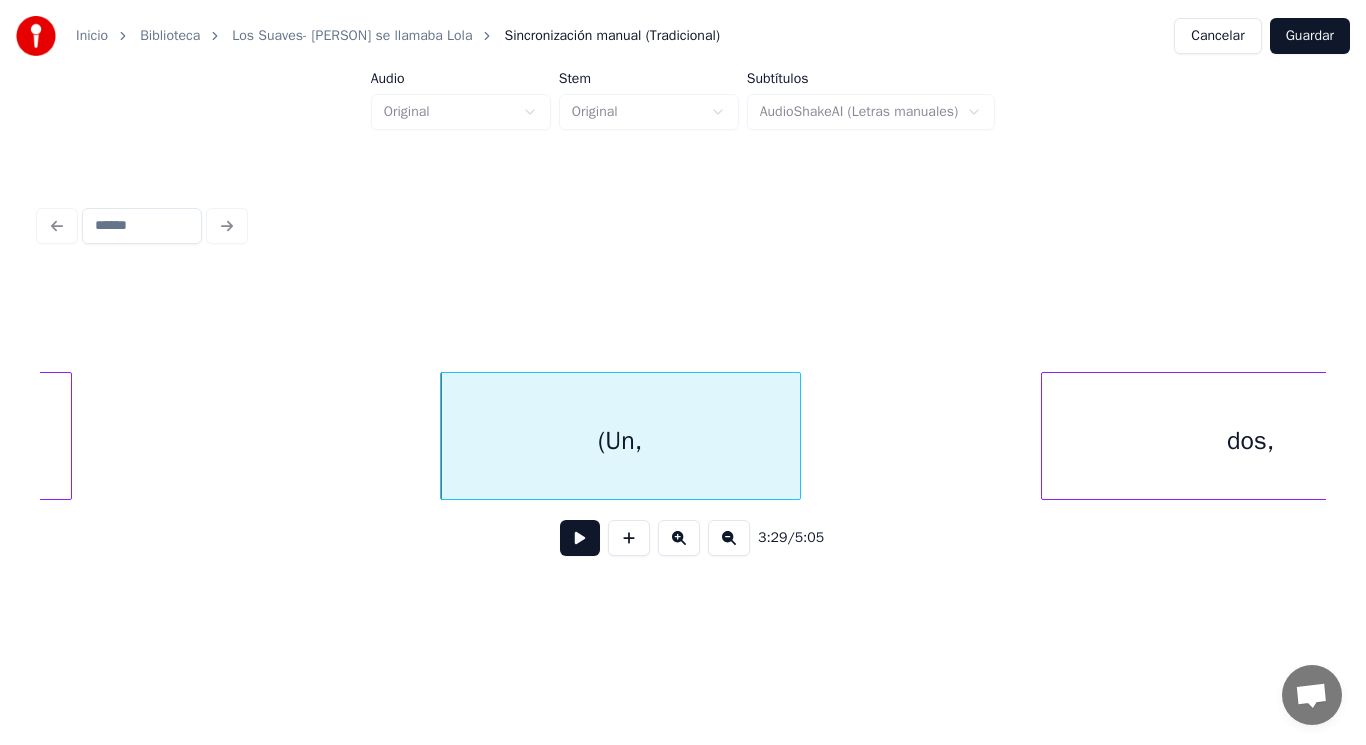 click at bounding box center [580, 538] 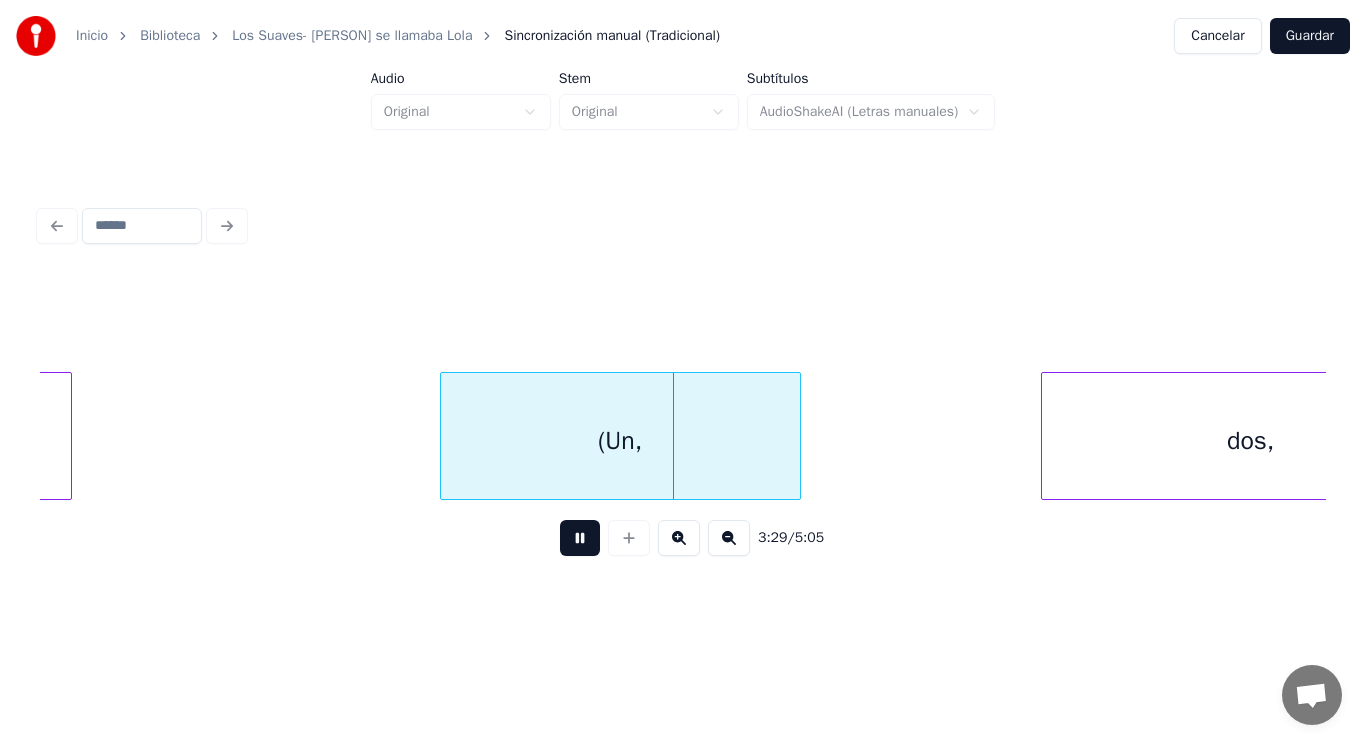 click at bounding box center (580, 538) 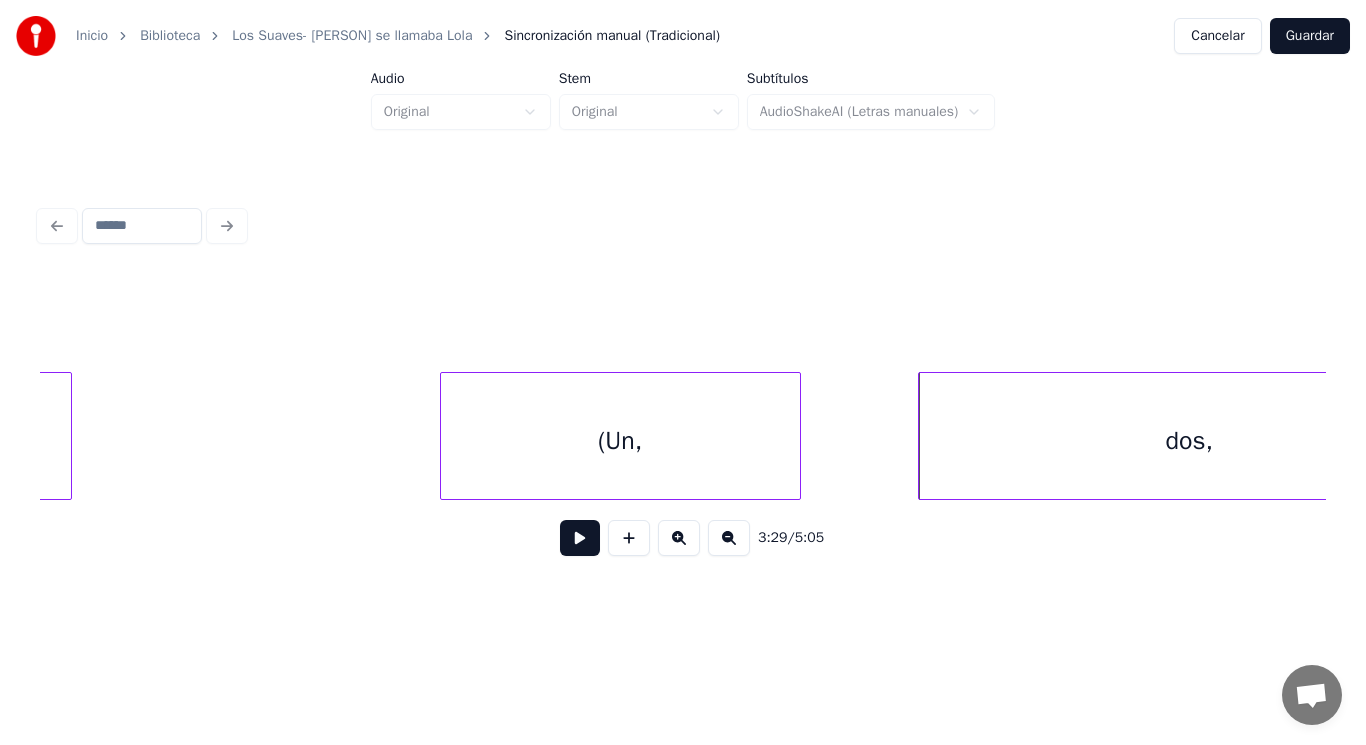 click at bounding box center (922, 436) 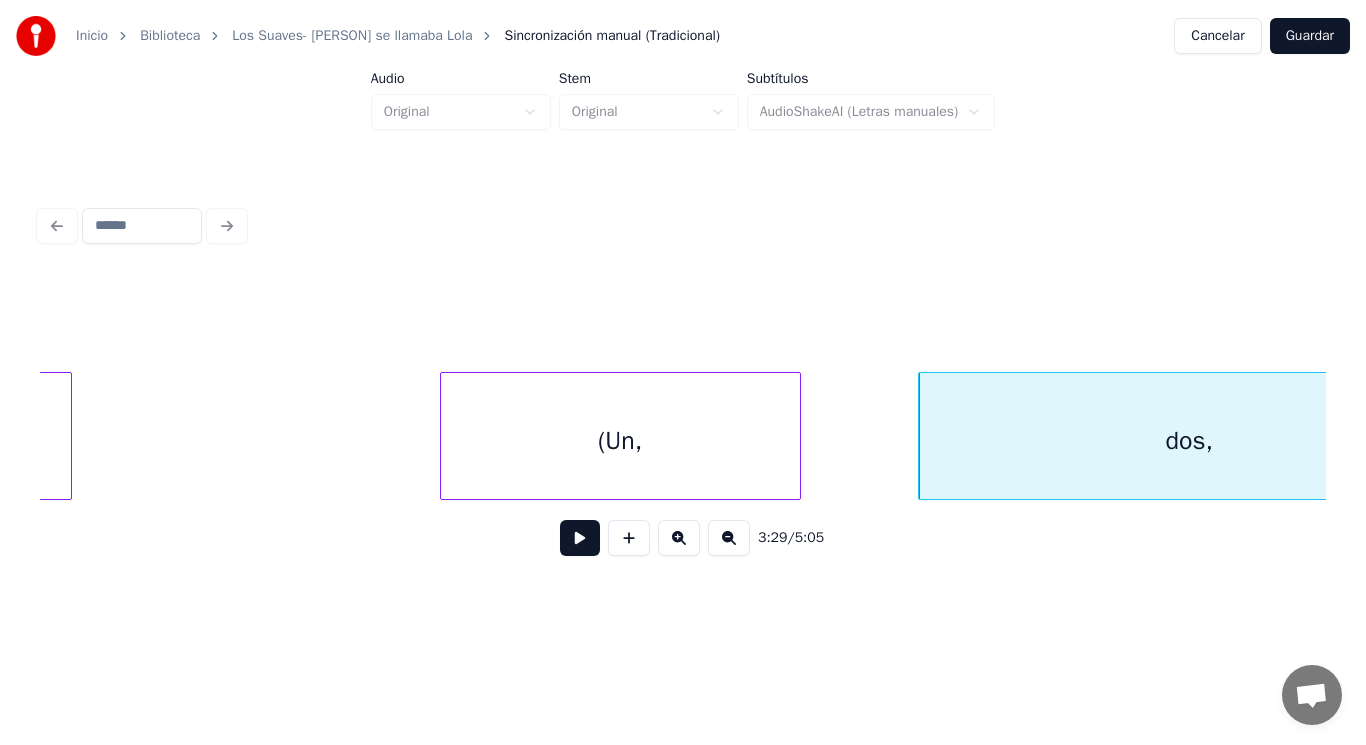 click on "(Un," at bounding box center (620, 441) 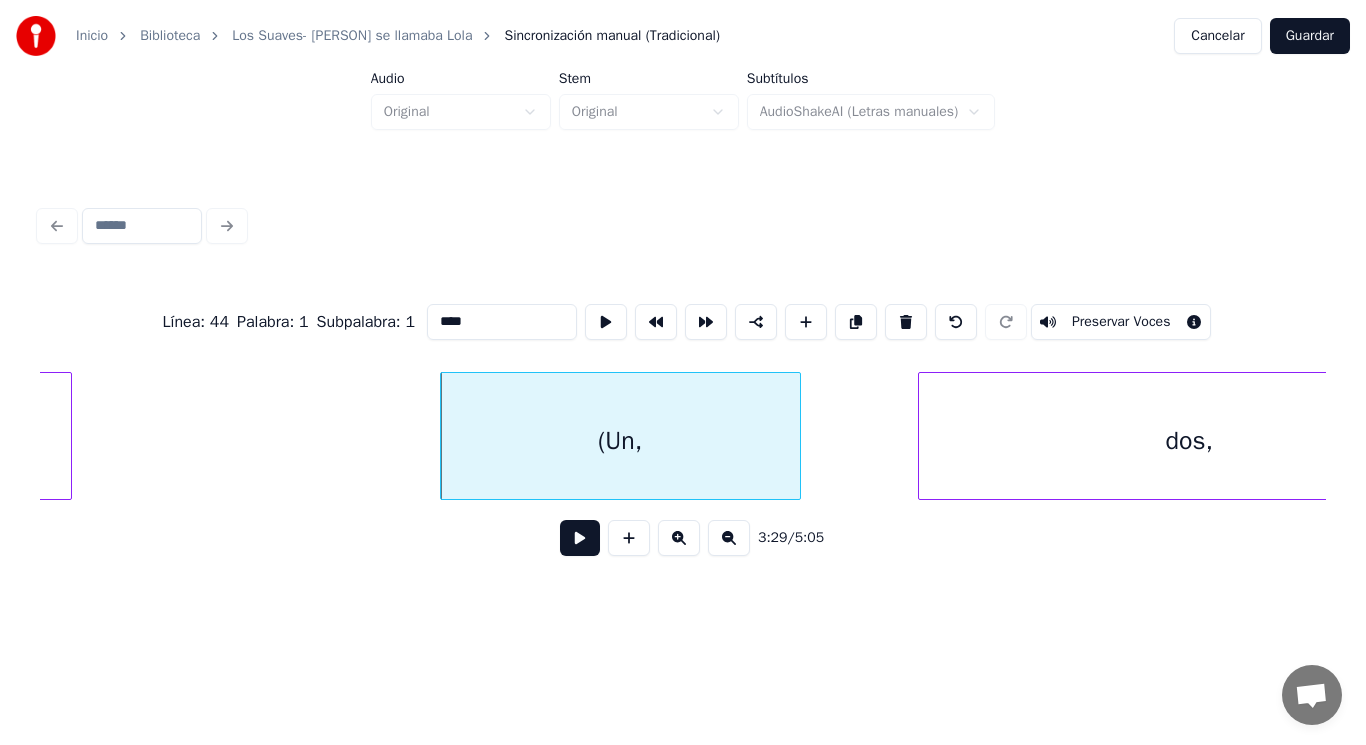 click at bounding box center [580, 538] 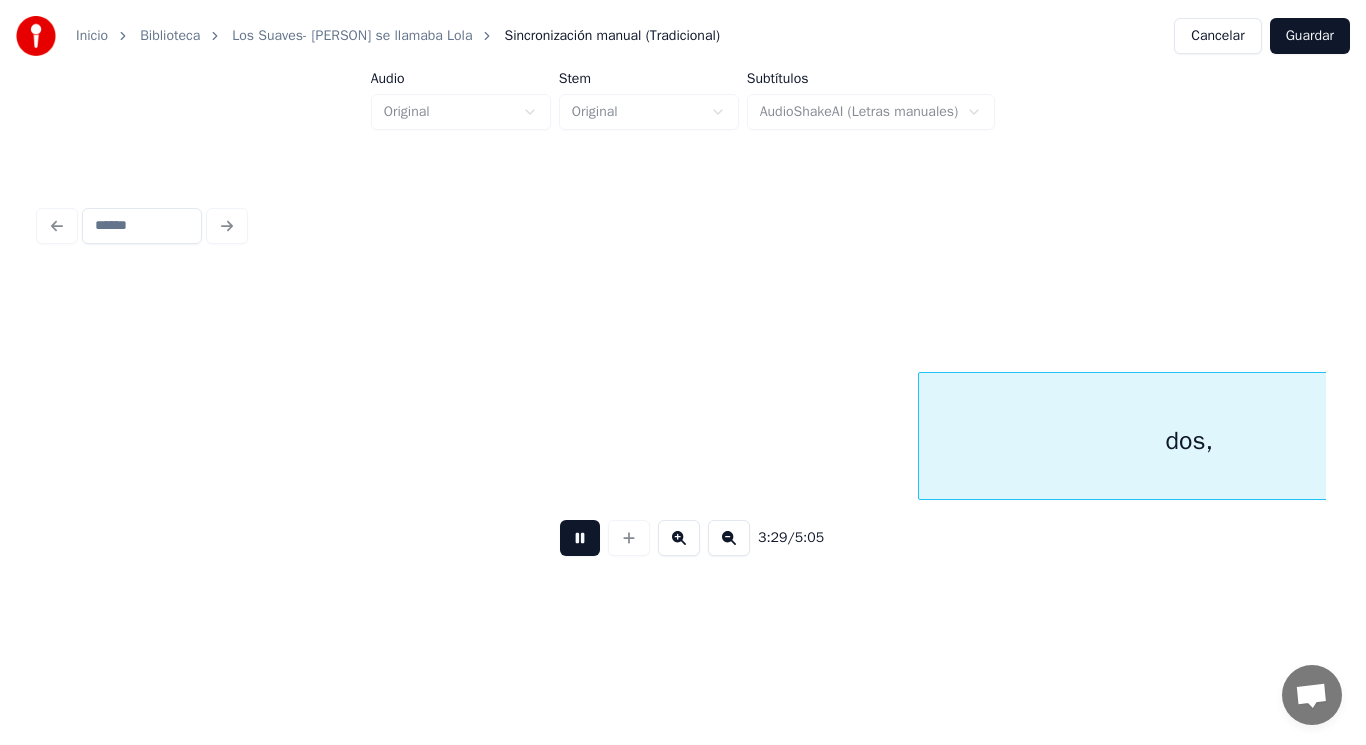 click at bounding box center [580, 538] 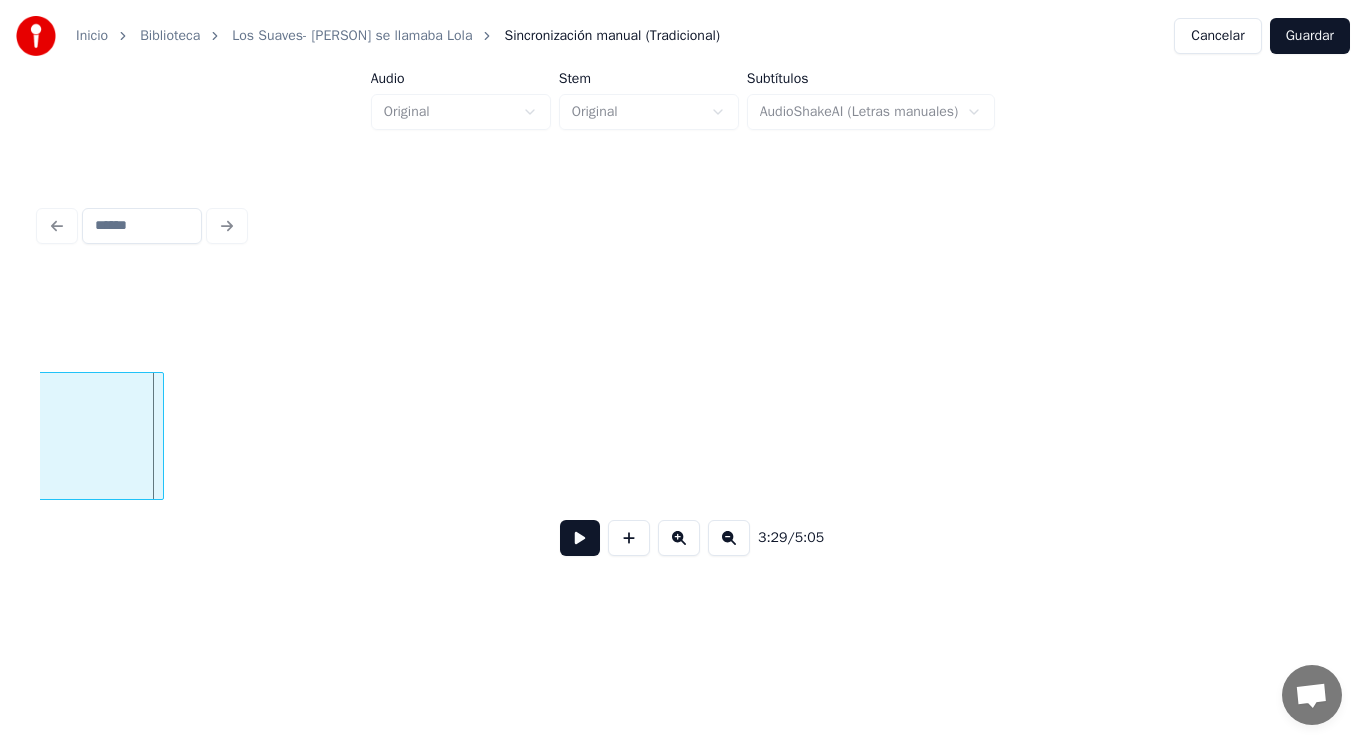 click on "dos," at bounding box center (-108, 441) 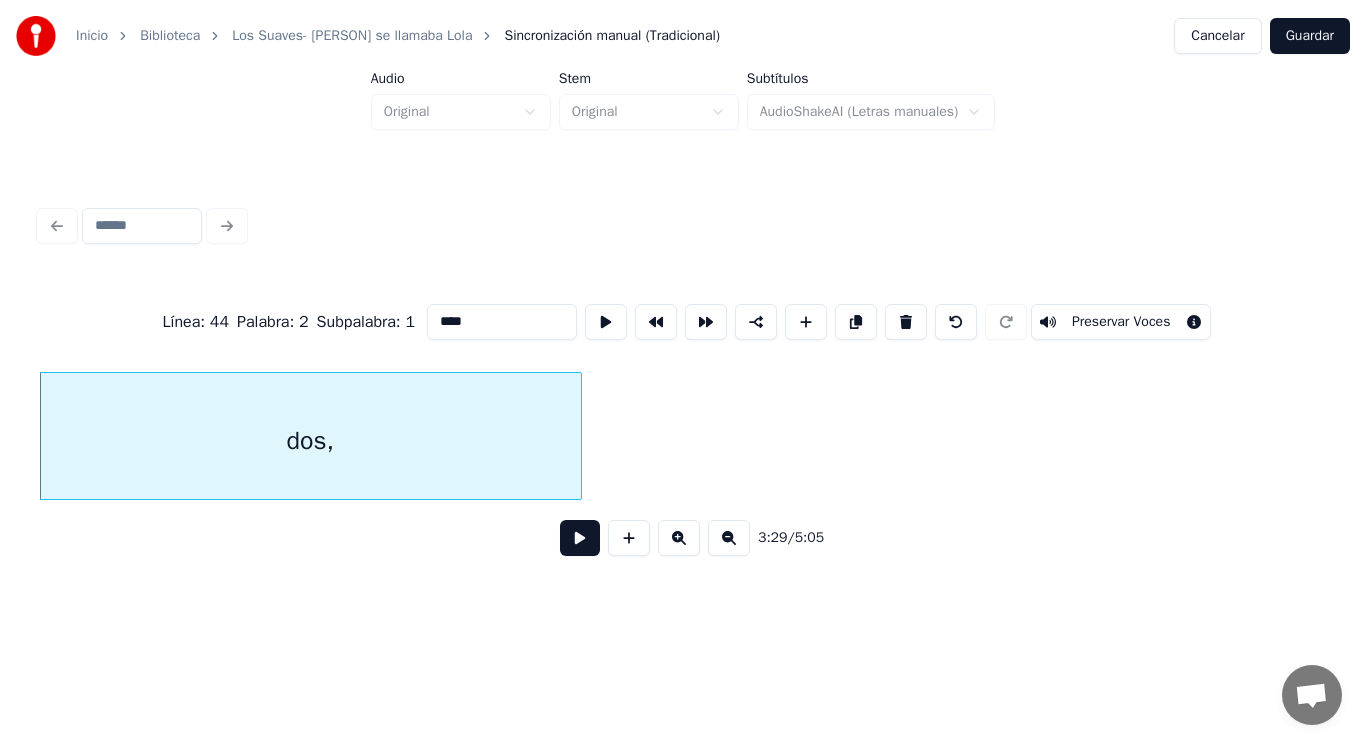 click at bounding box center [580, 538] 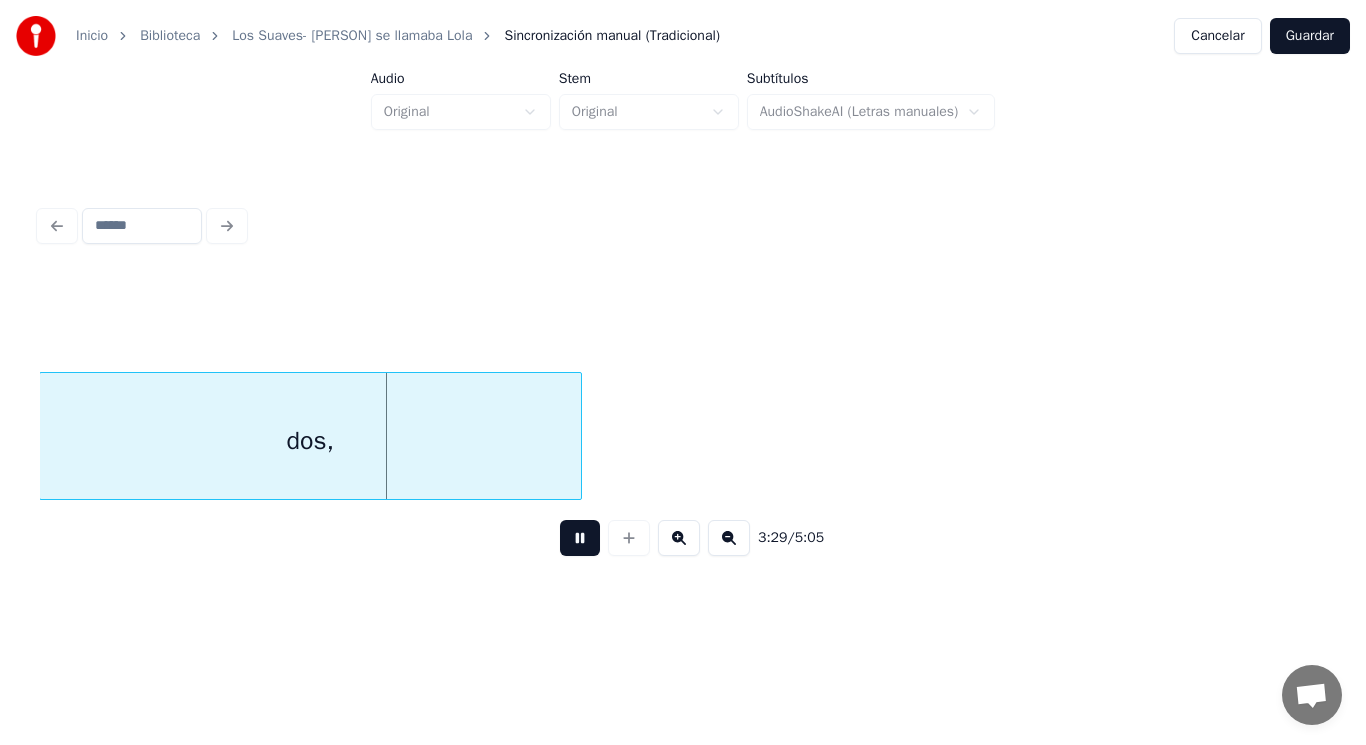 click at bounding box center [580, 538] 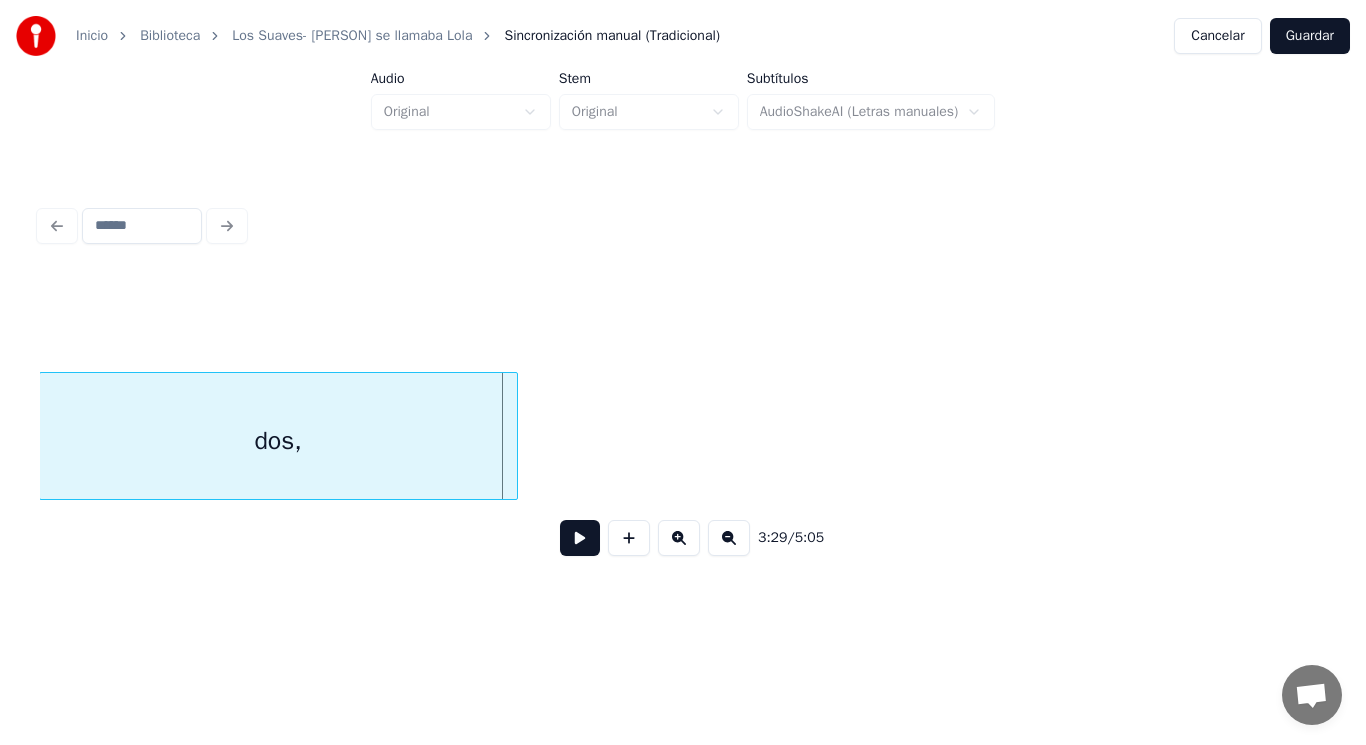 click at bounding box center [514, 436] 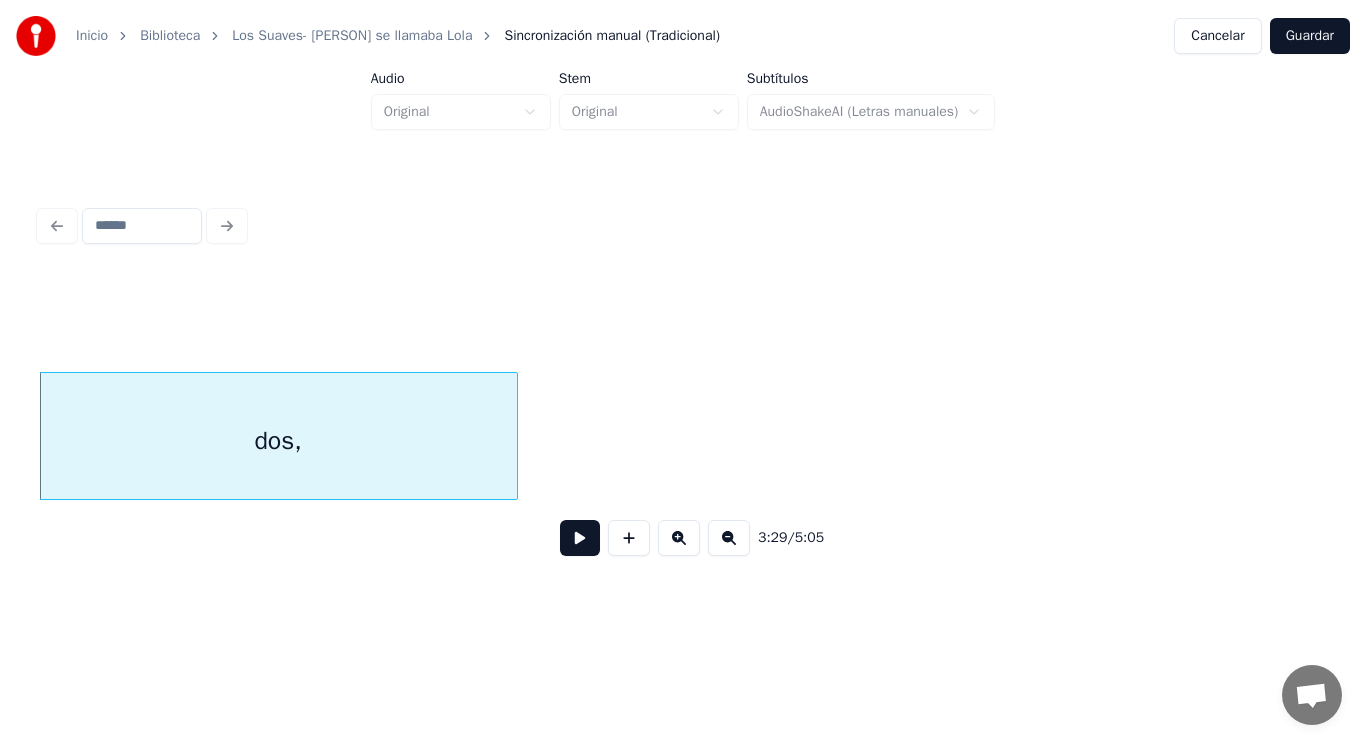 click at bounding box center [580, 538] 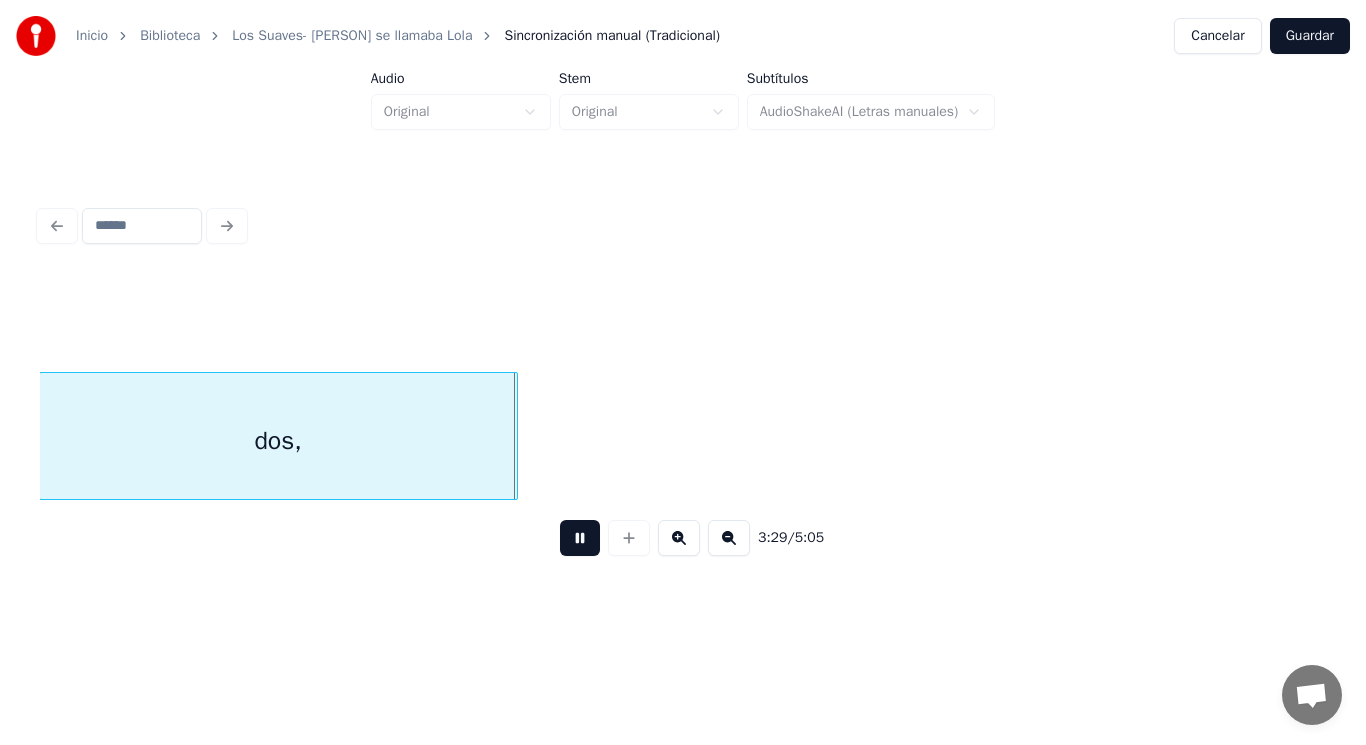 click at bounding box center (580, 538) 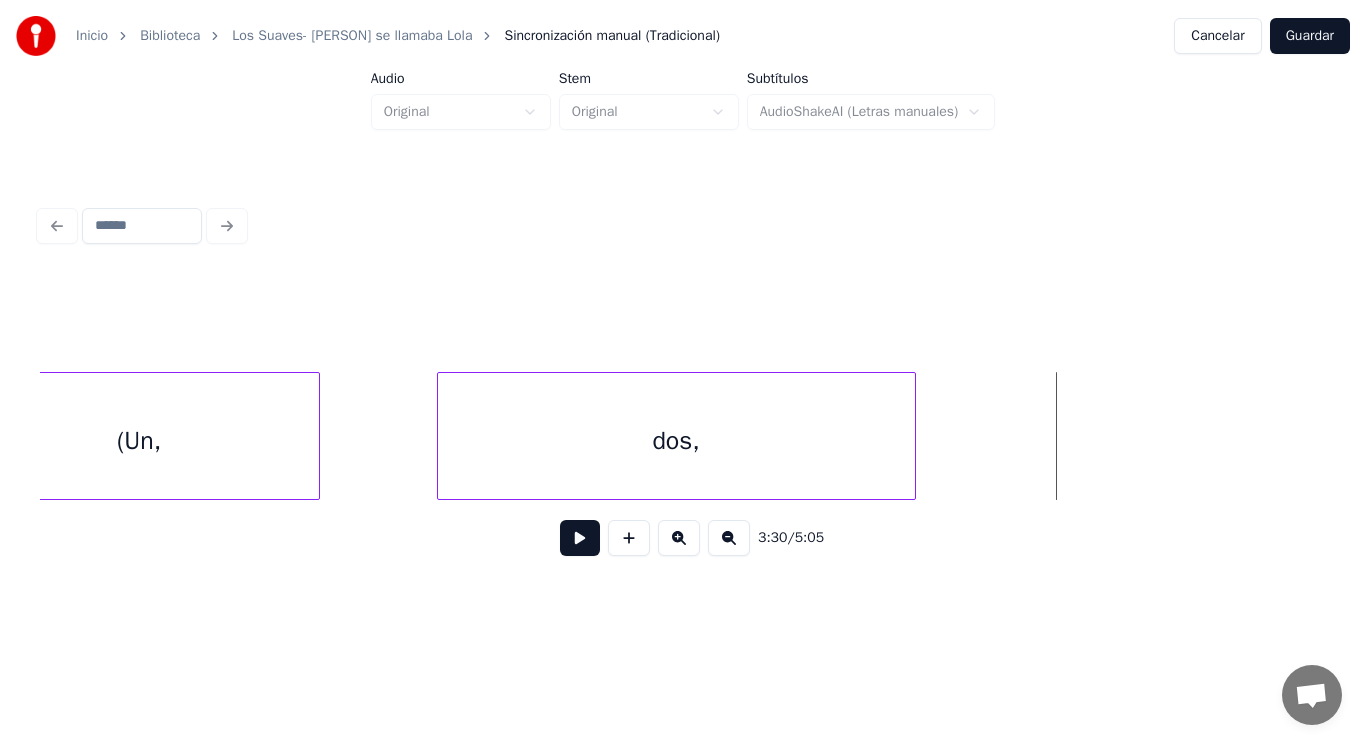 scroll, scrollTop: 0, scrollLeft: 293364, axis: horizontal 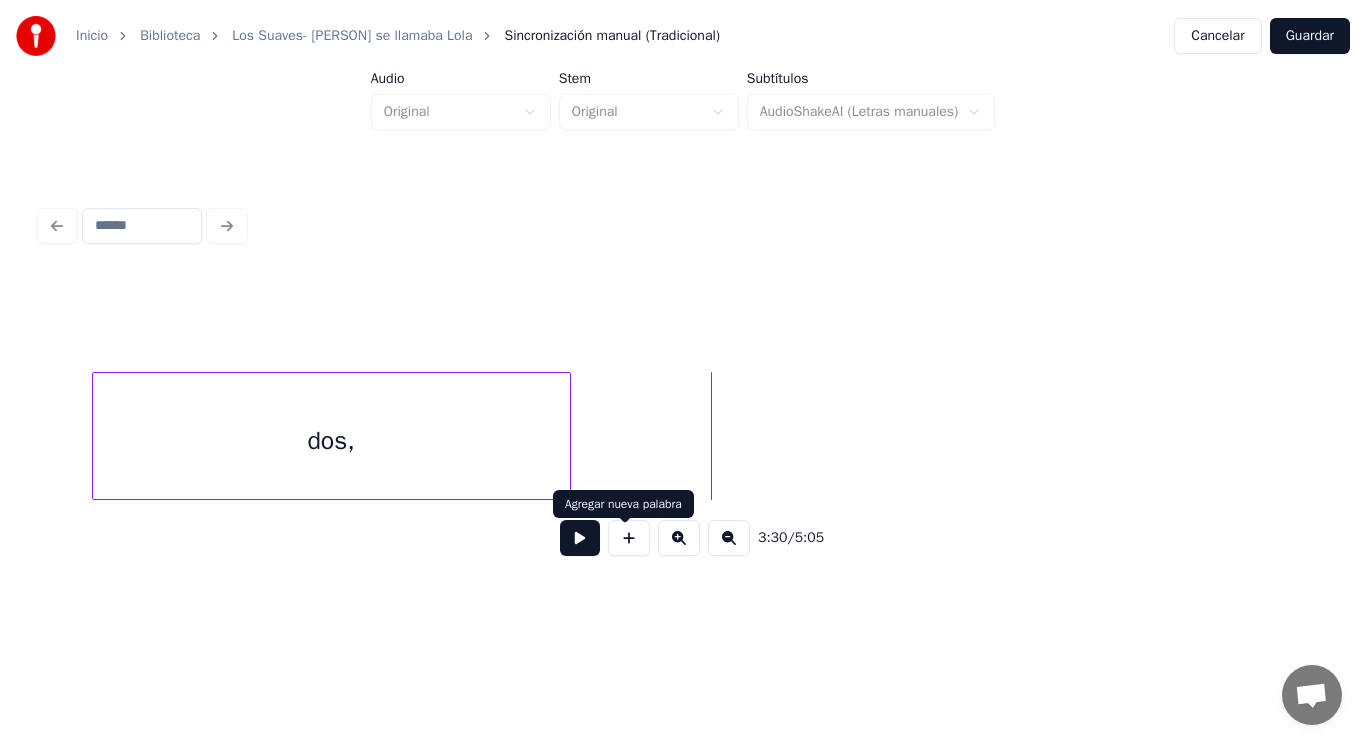 click at bounding box center (629, 538) 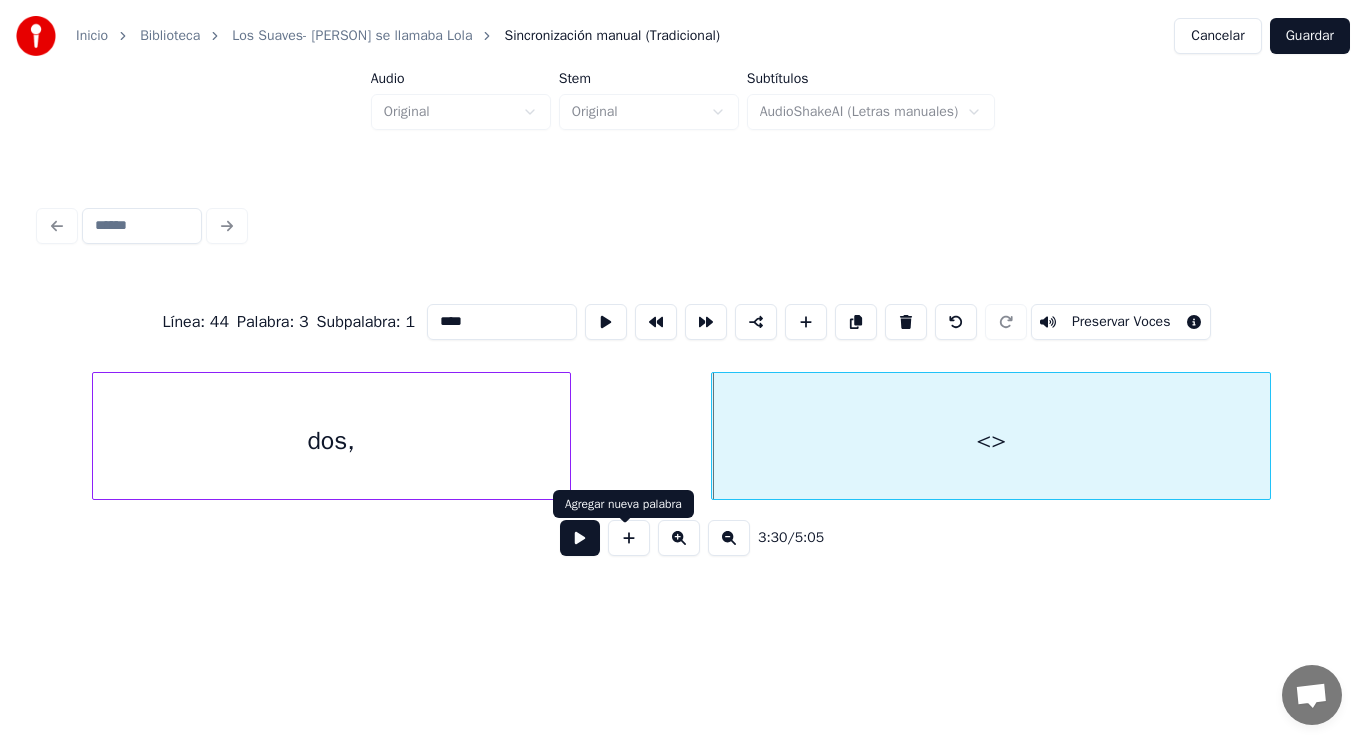type on "**" 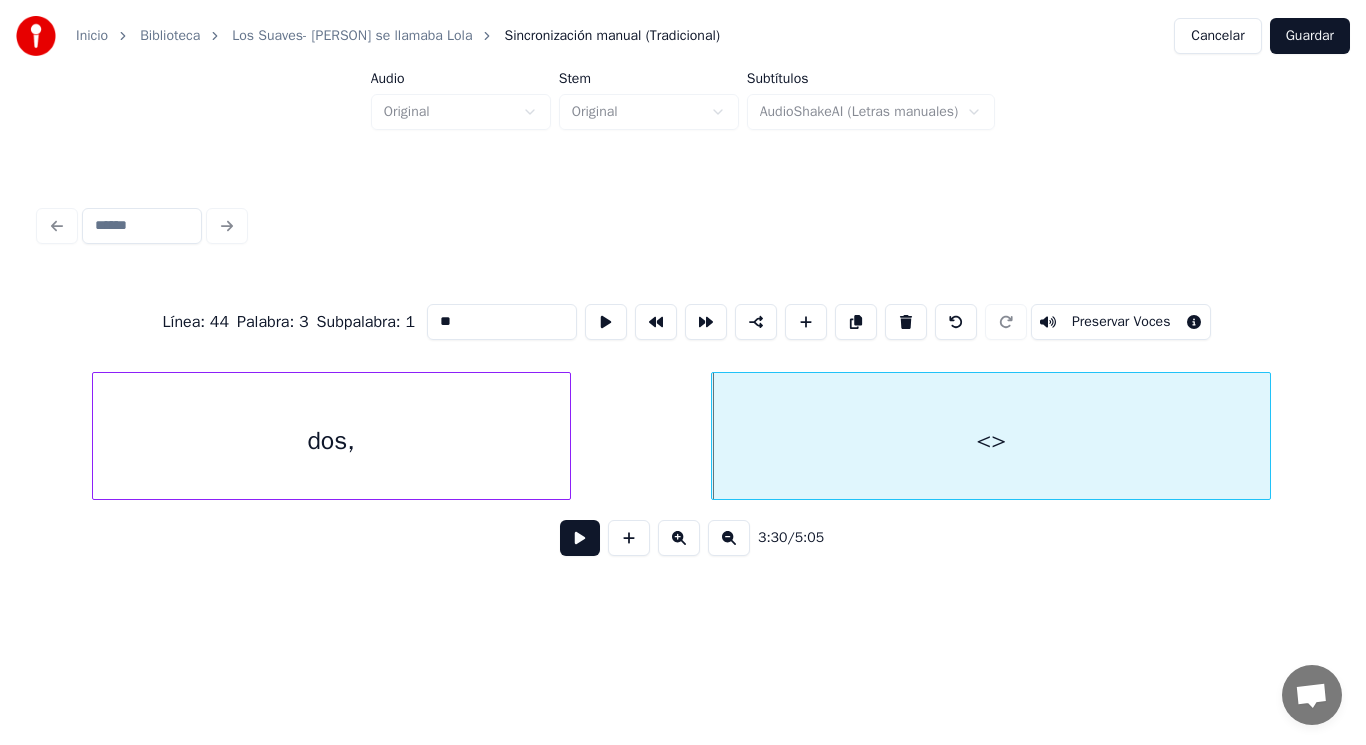 drag, startPoint x: 426, startPoint y: 320, endPoint x: 291, endPoint y: 327, distance: 135.18137 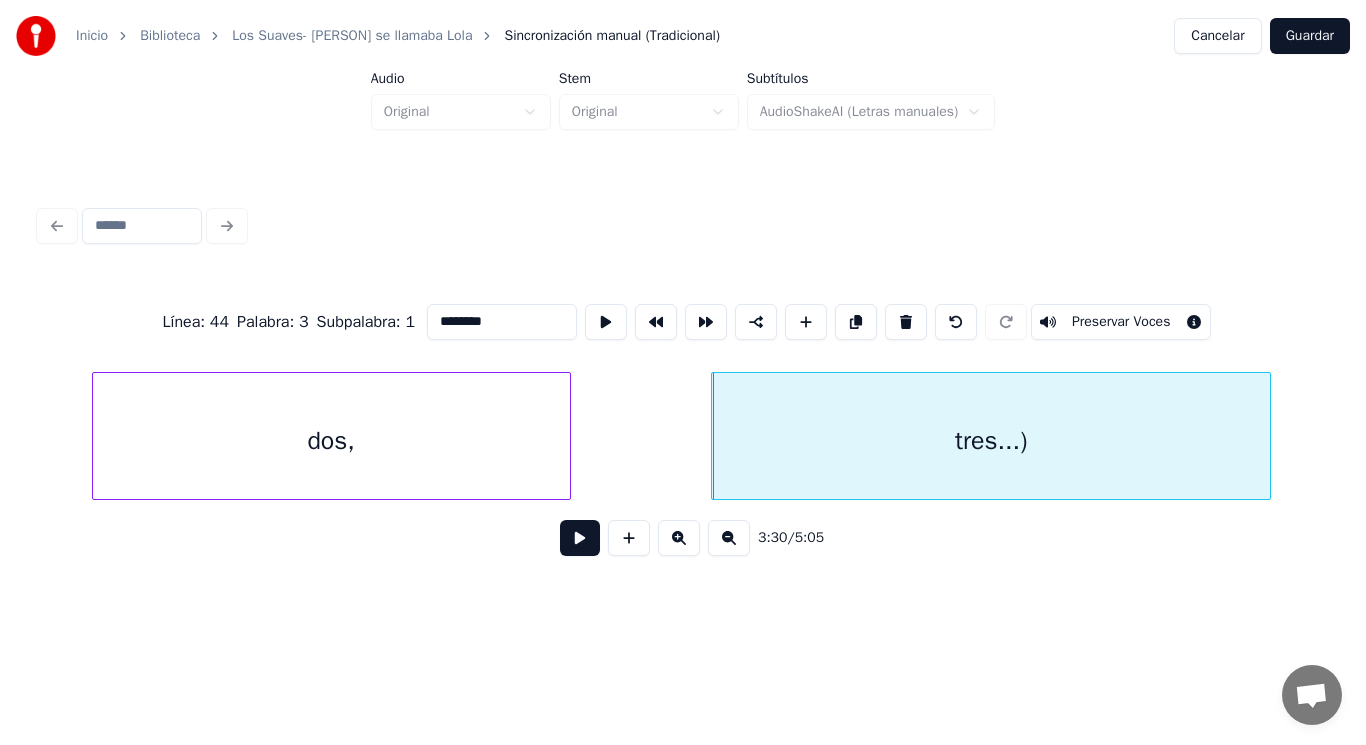 click on "Línea : 44 Palabra : 3 Subpalabra : 1 ******** Preservar Voces" at bounding box center (683, 322) 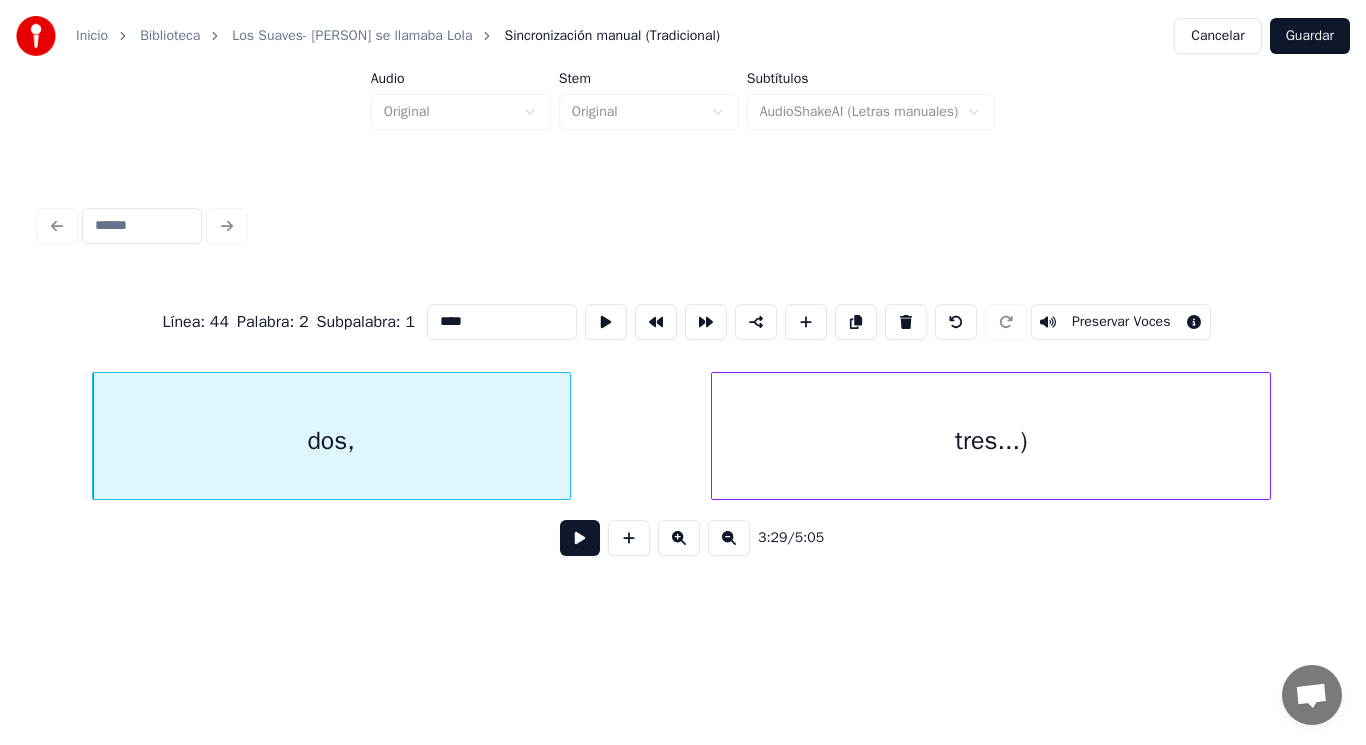 click at bounding box center (580, 538) 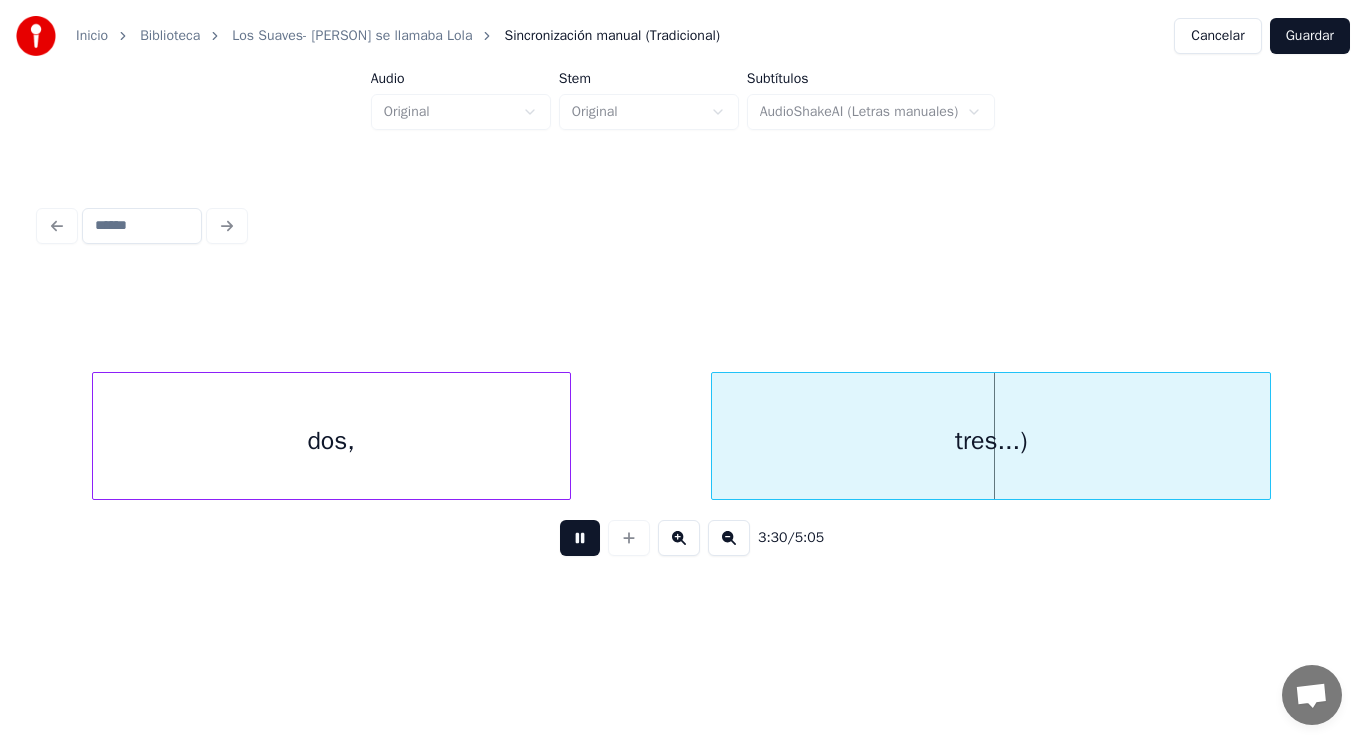 click at bounding box center (580, 538) 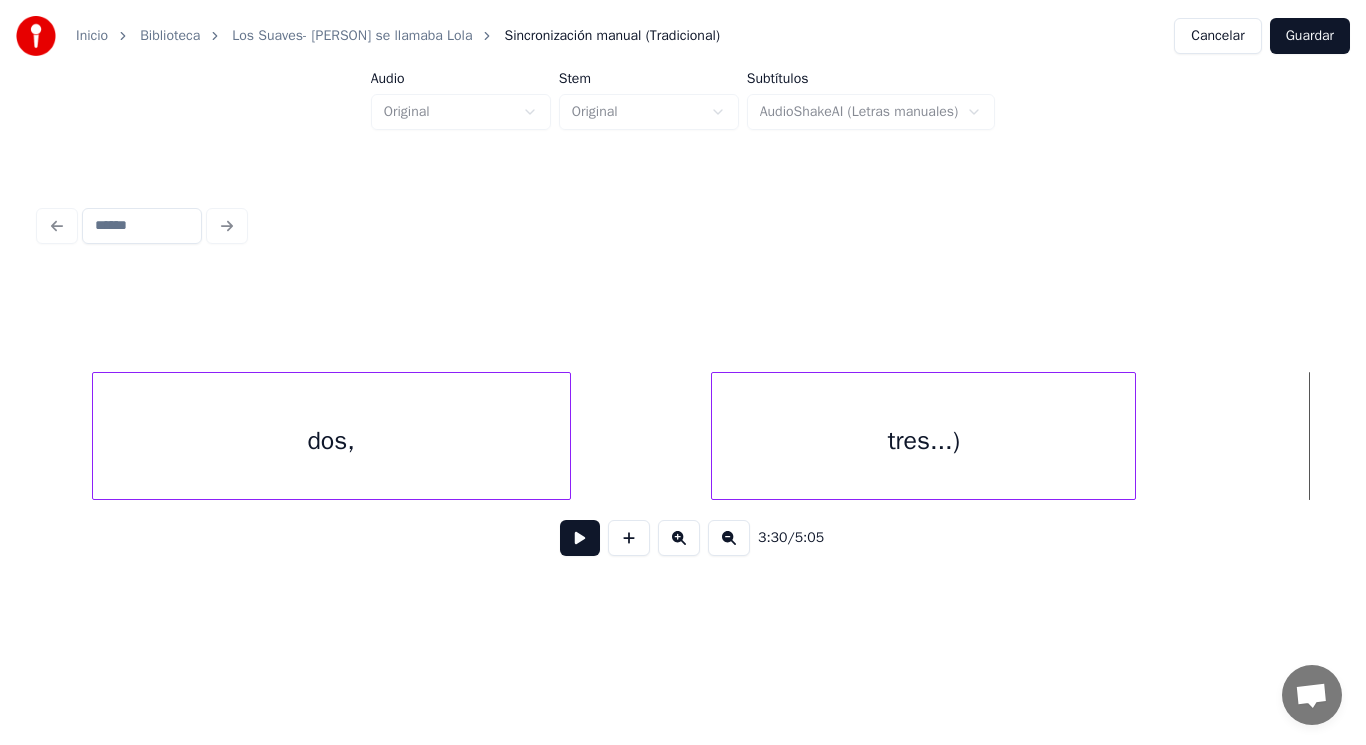 click at bounding box center [1132, 436] 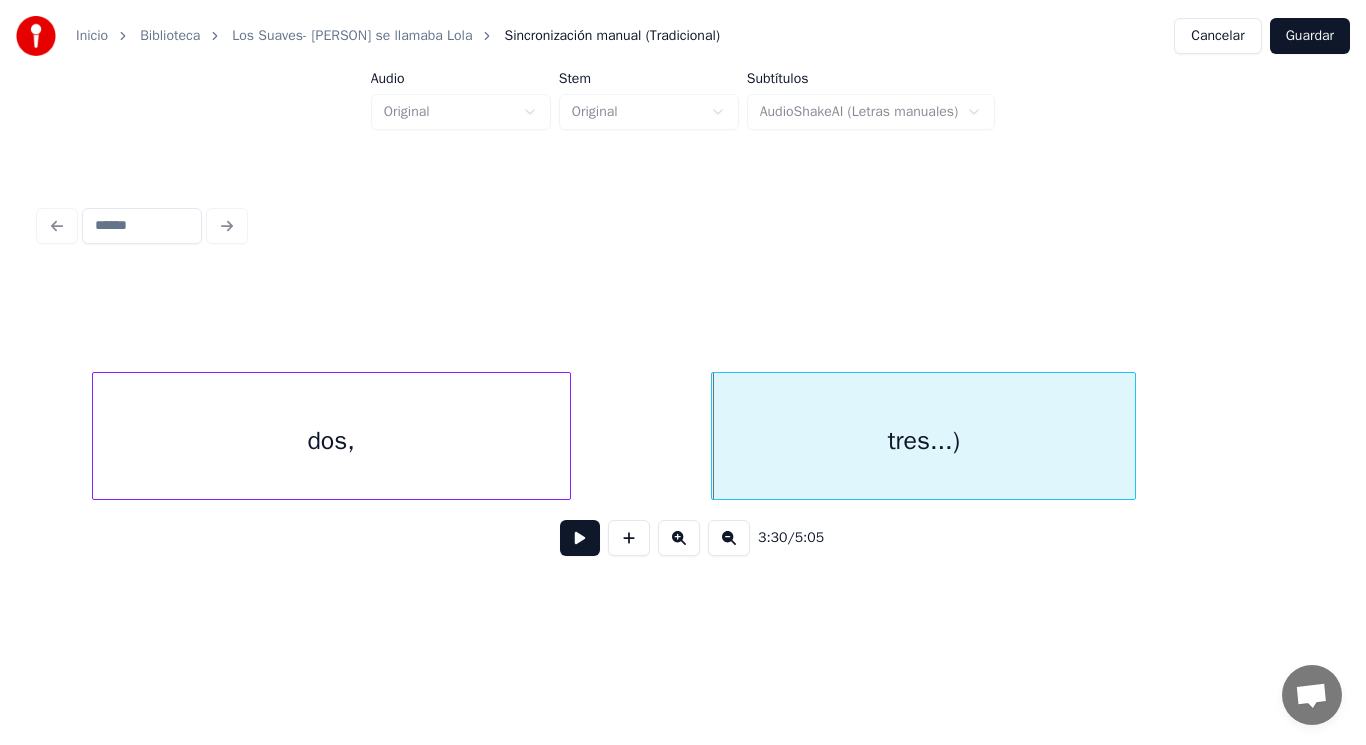 click at bounding box center [580, 538] 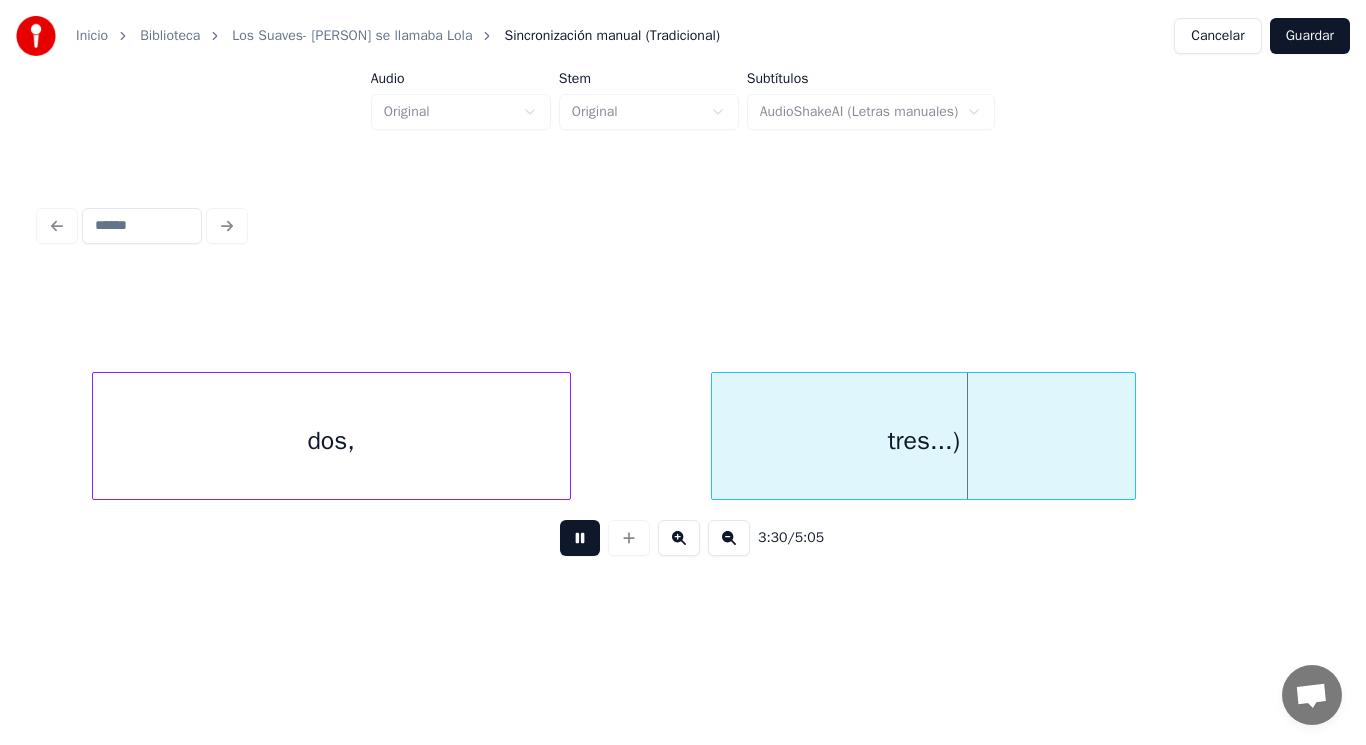 click at bounding box center [580, 538] 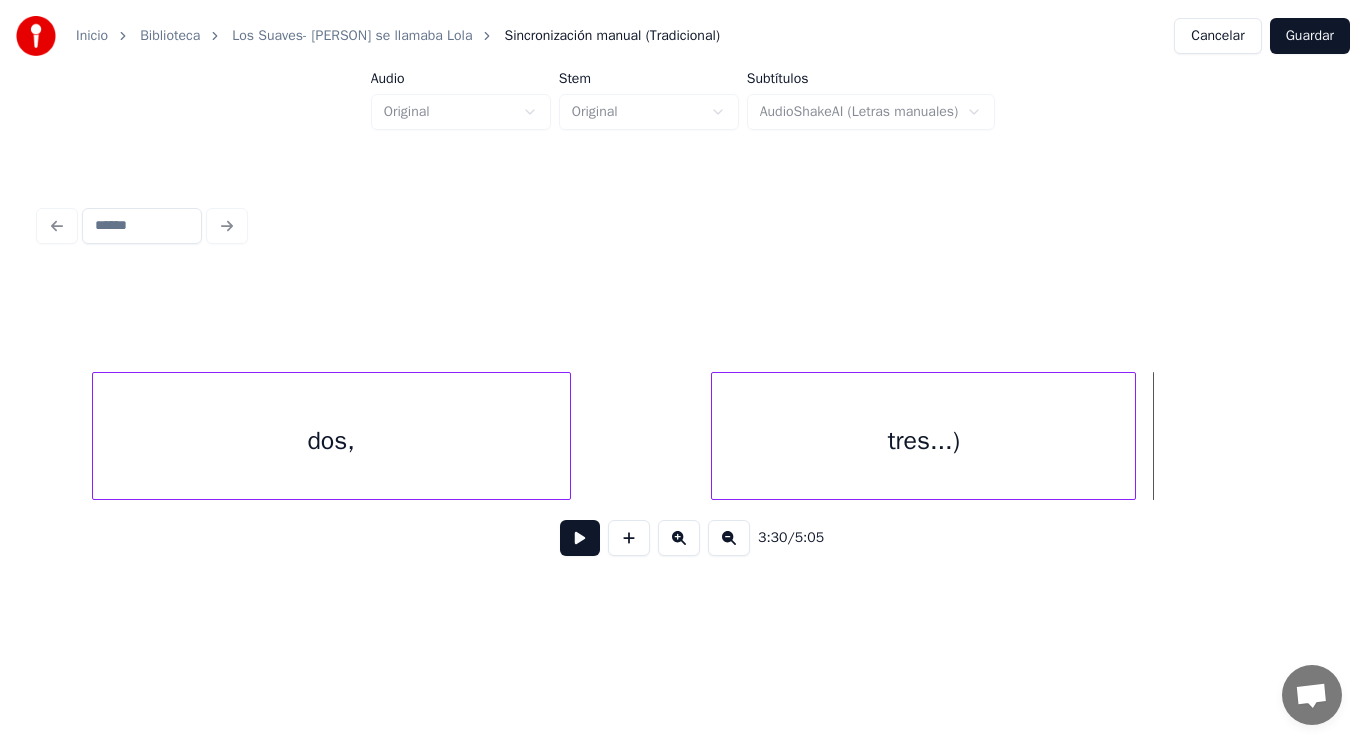 click on "tres...)" at bounding box center [923, 441] 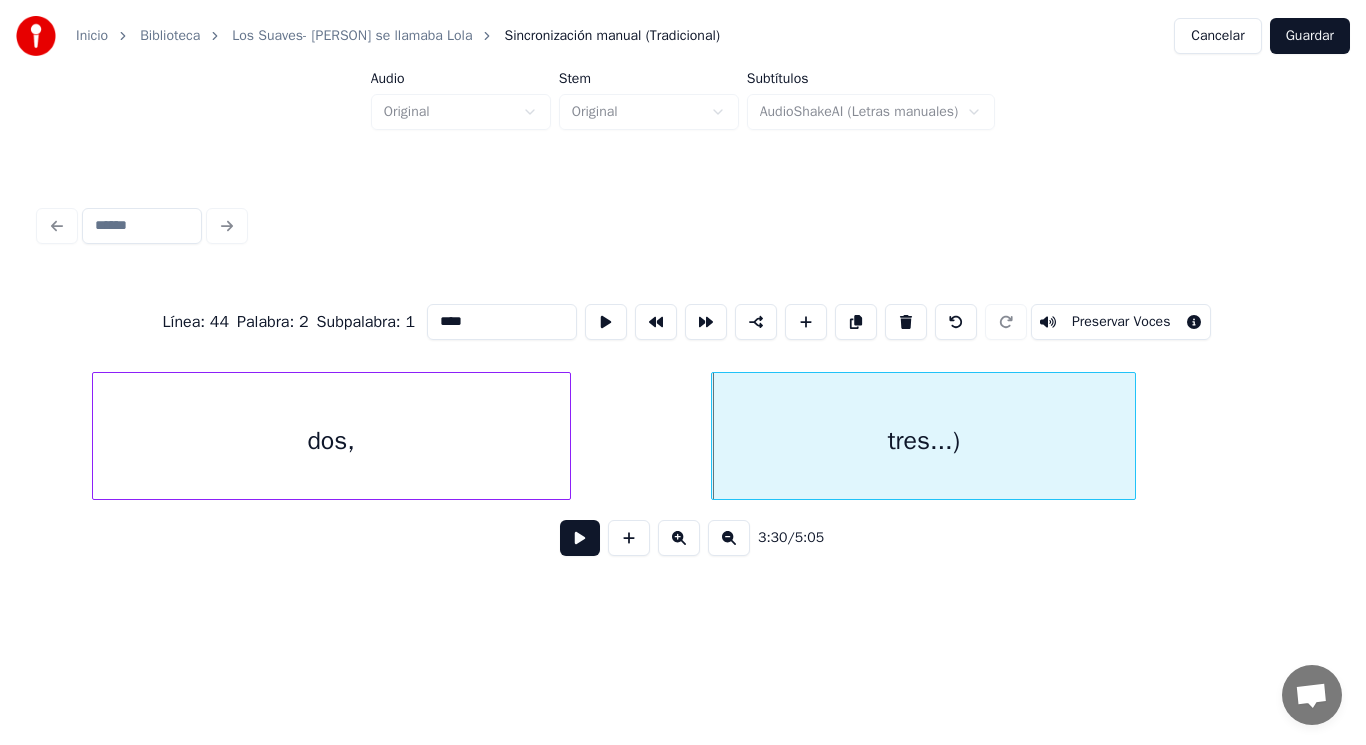 type on "********" 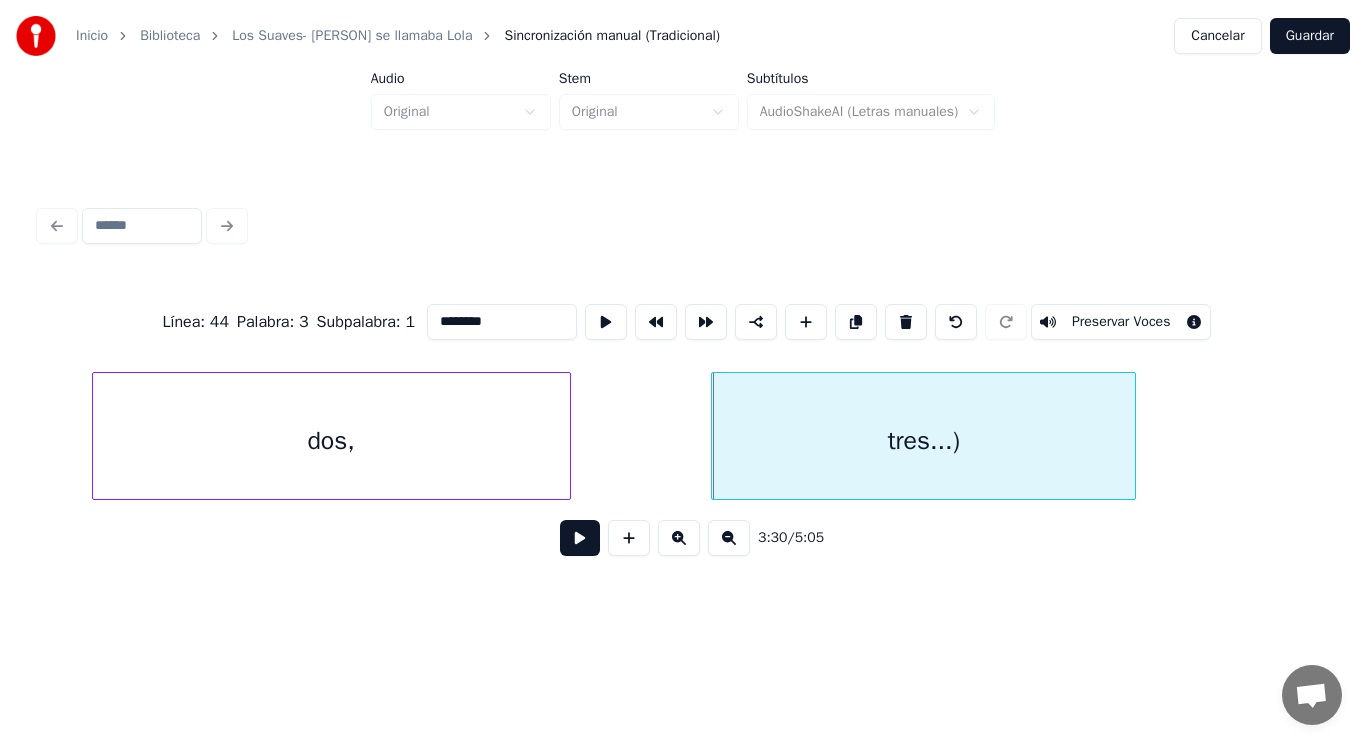 click at bounding box center [580, 538] 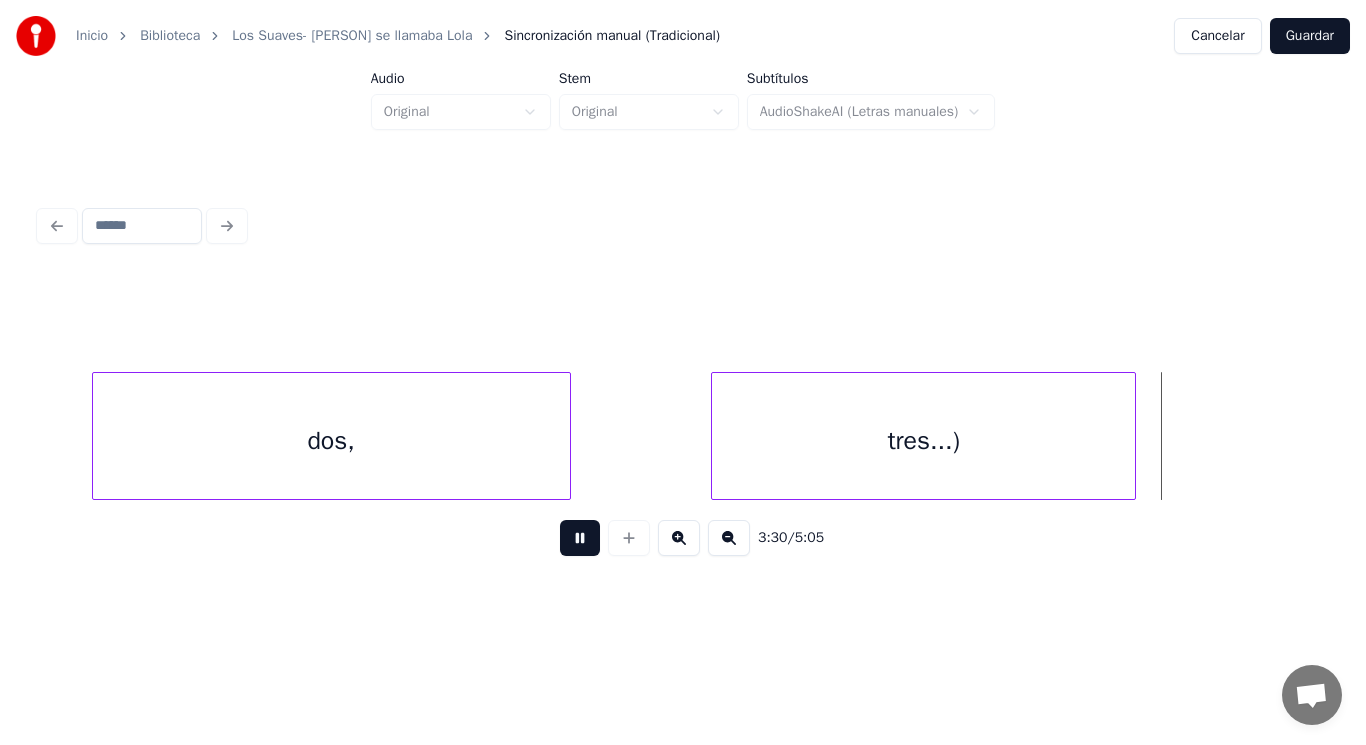 scroll, scrollTop: 0, scrollLeft: 294665, axis: horizontal 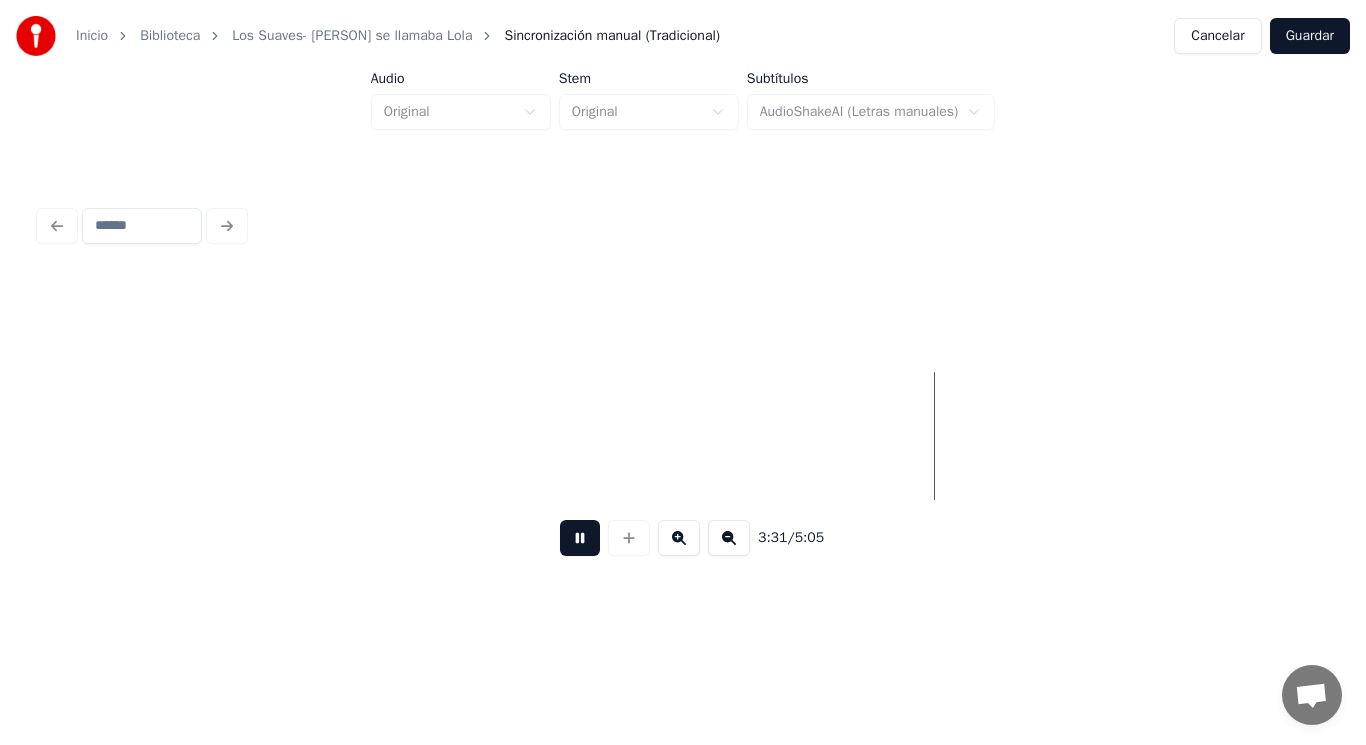 click at bounding box center (580, 538) 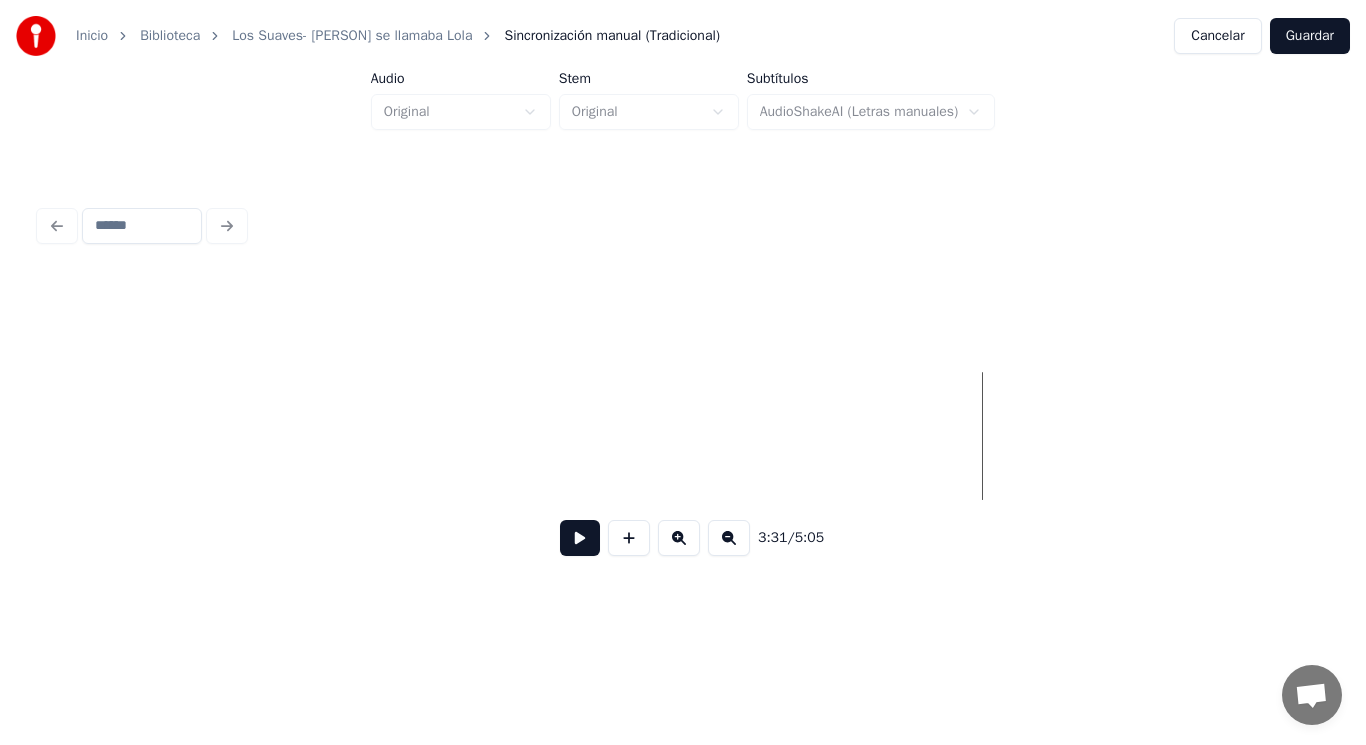 click at bounding box center (580, 538) 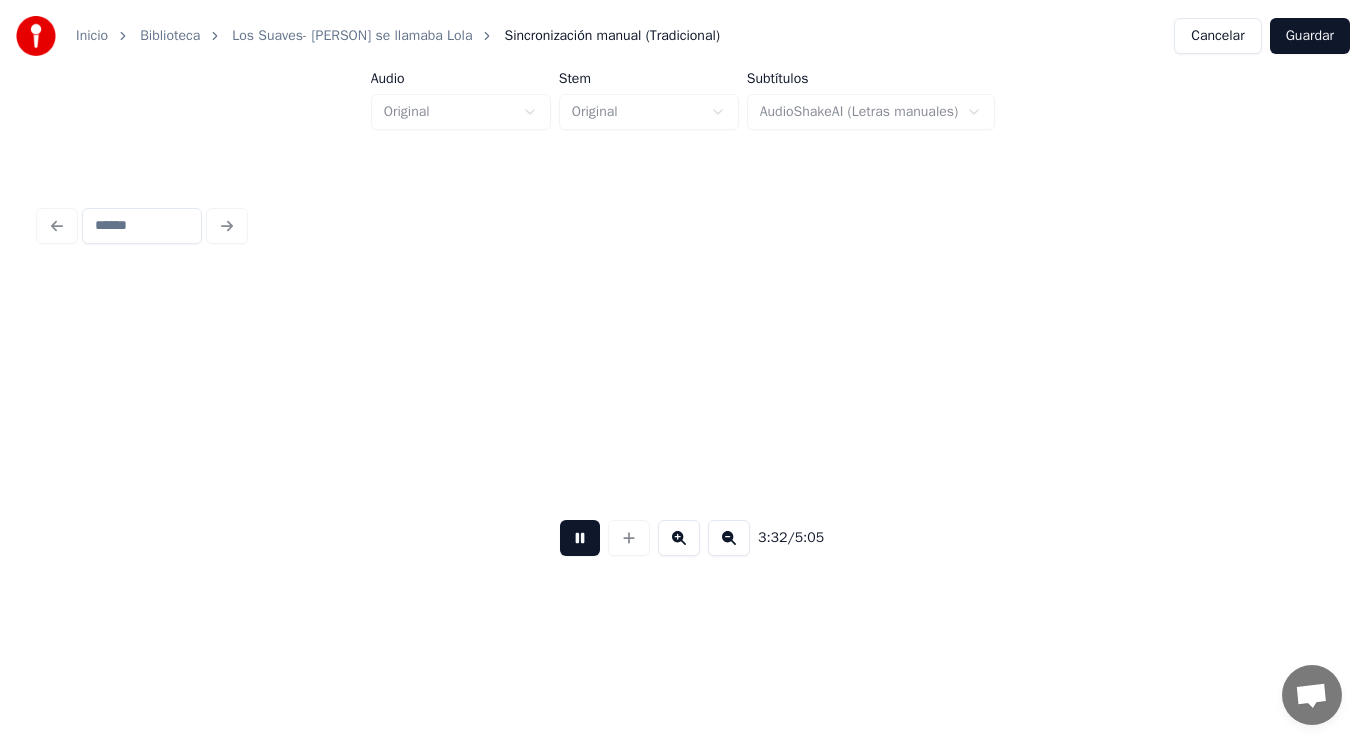 click at bounding box center [580, 538] 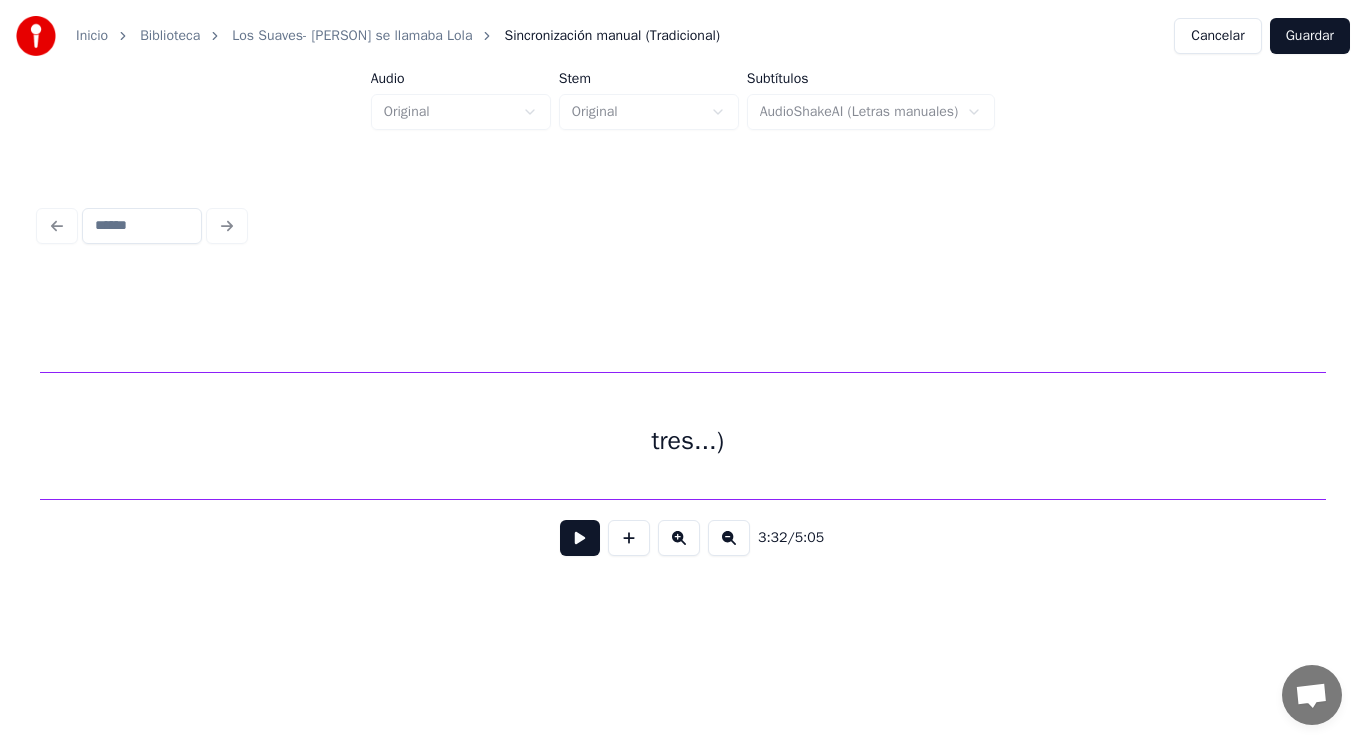 scroll, scrollTop: 0, scrollLeft: 423671, axis: horizontal 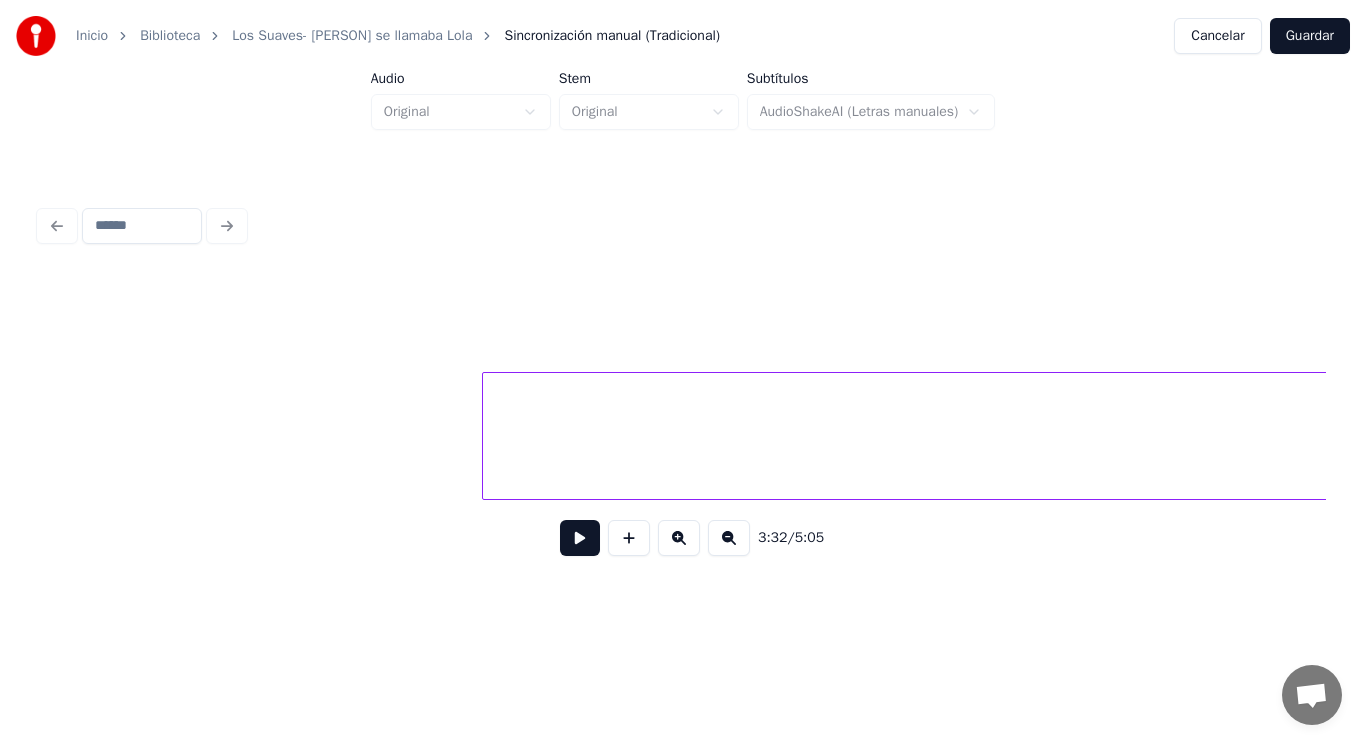 click on "tres...)" at bounding box center [1378, 441] 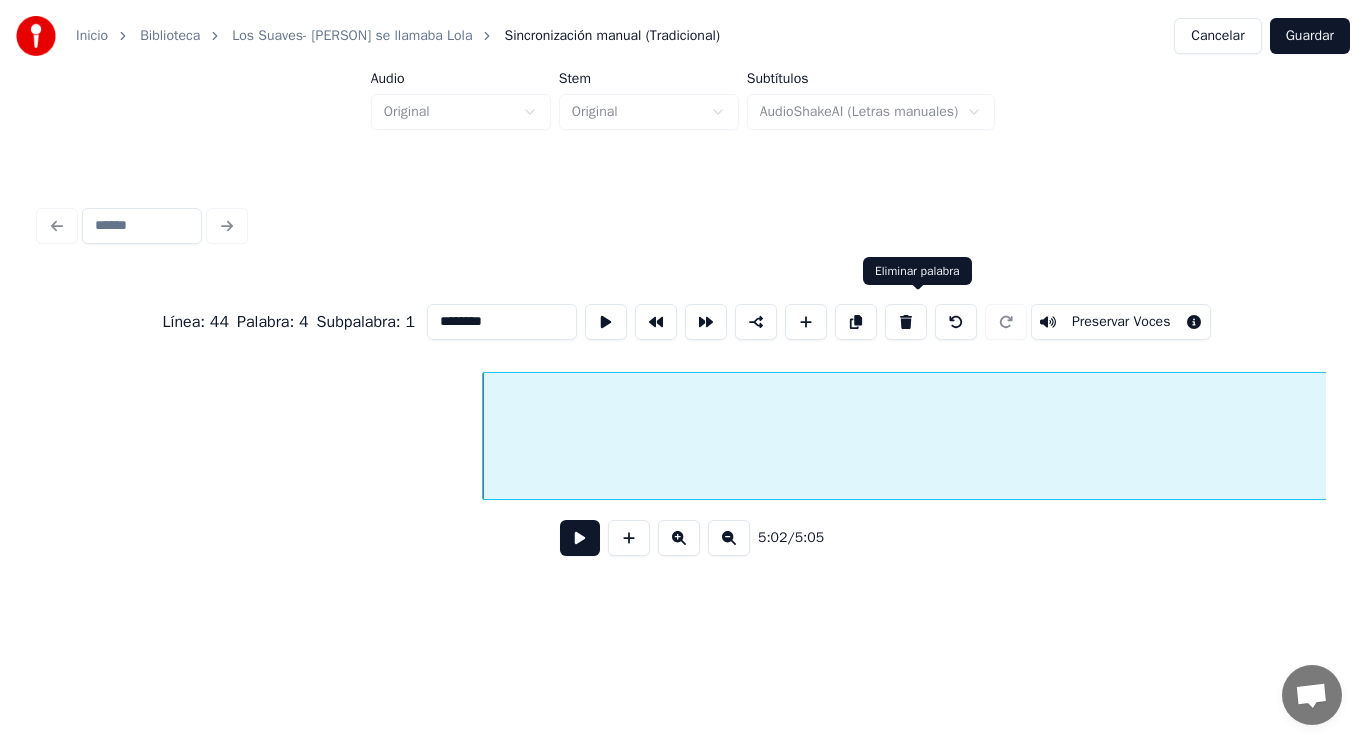 click at bounding box center [906, 322] 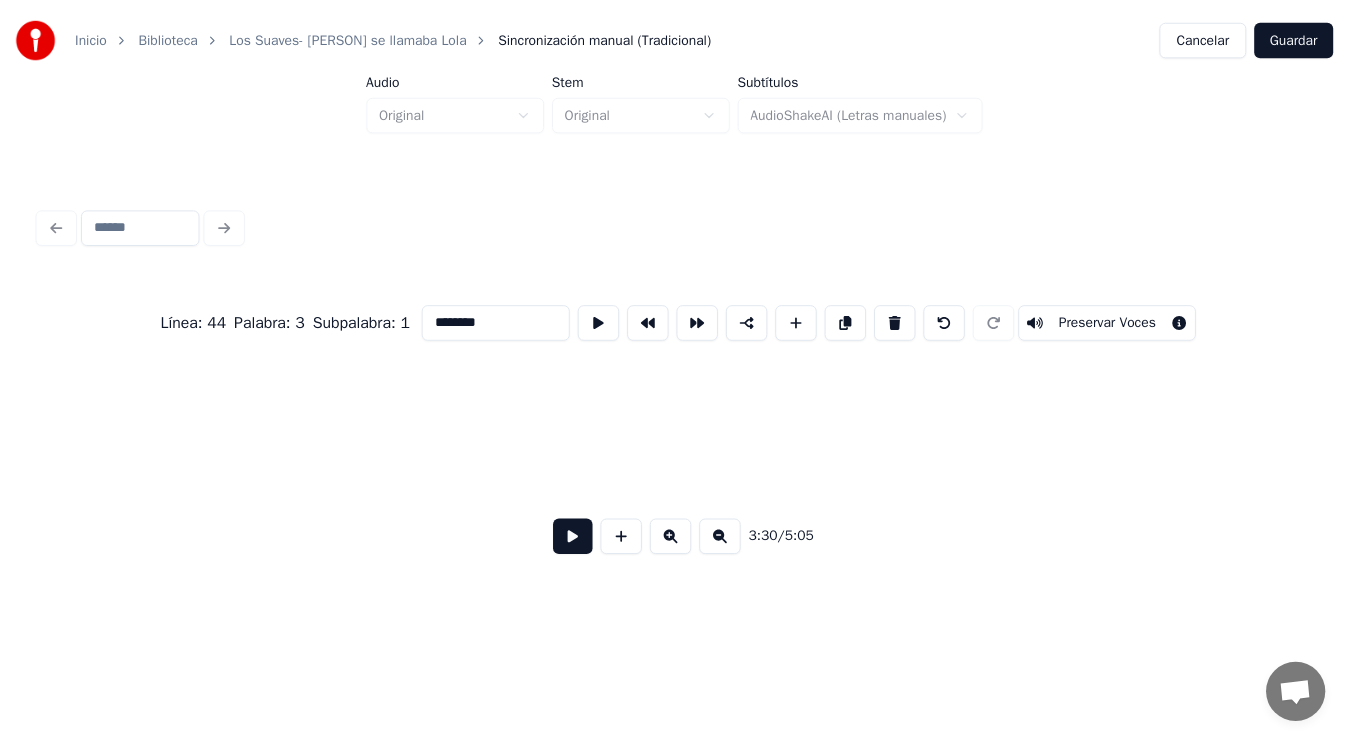 scroll, scrollTop: 0, scrollLeft: 420224, axis: horizontal 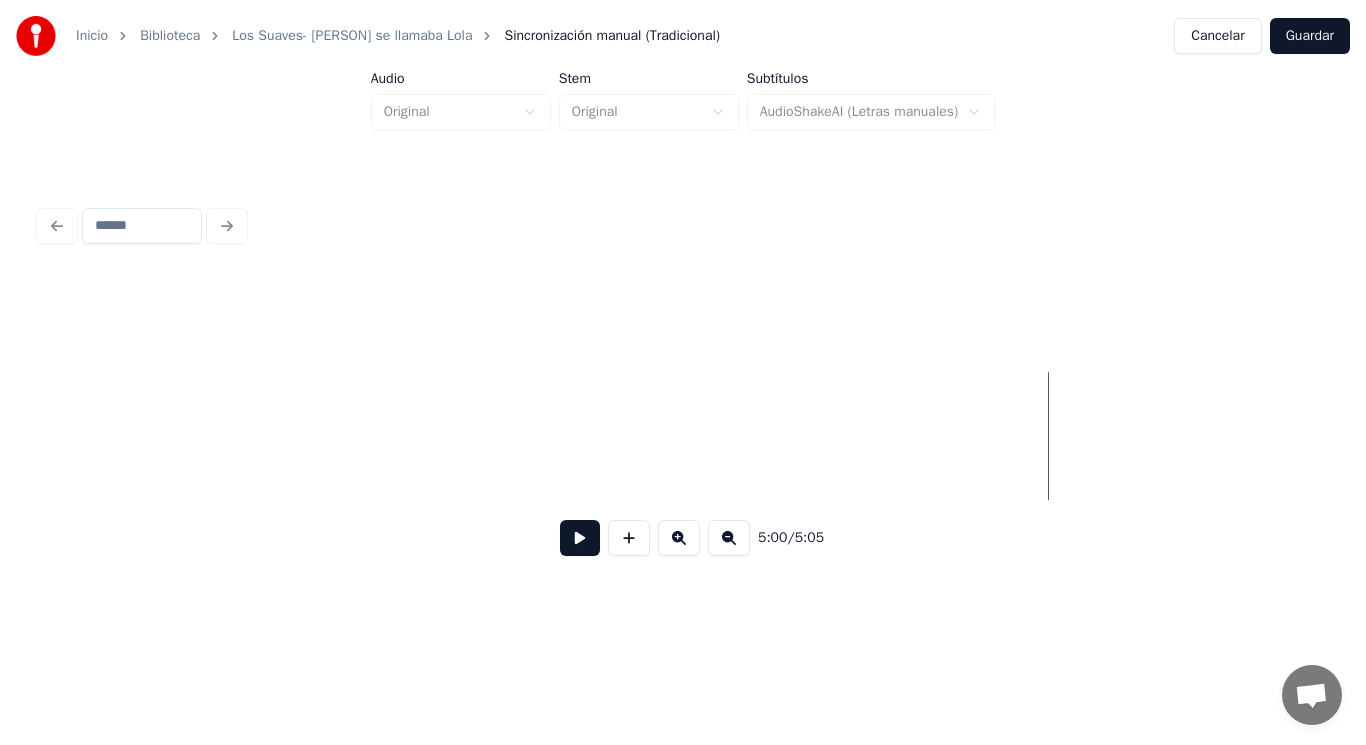 click on "Guardar" at bounding box center [1310, 36] 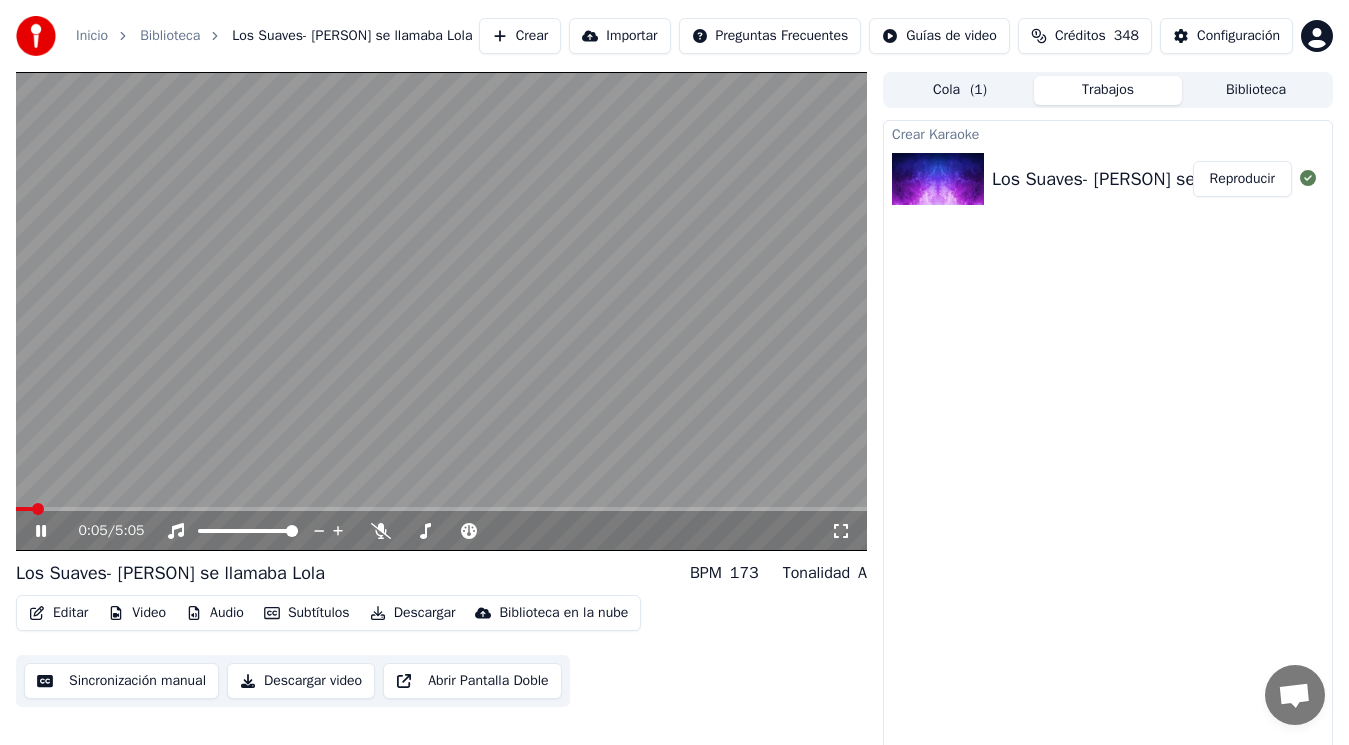 click 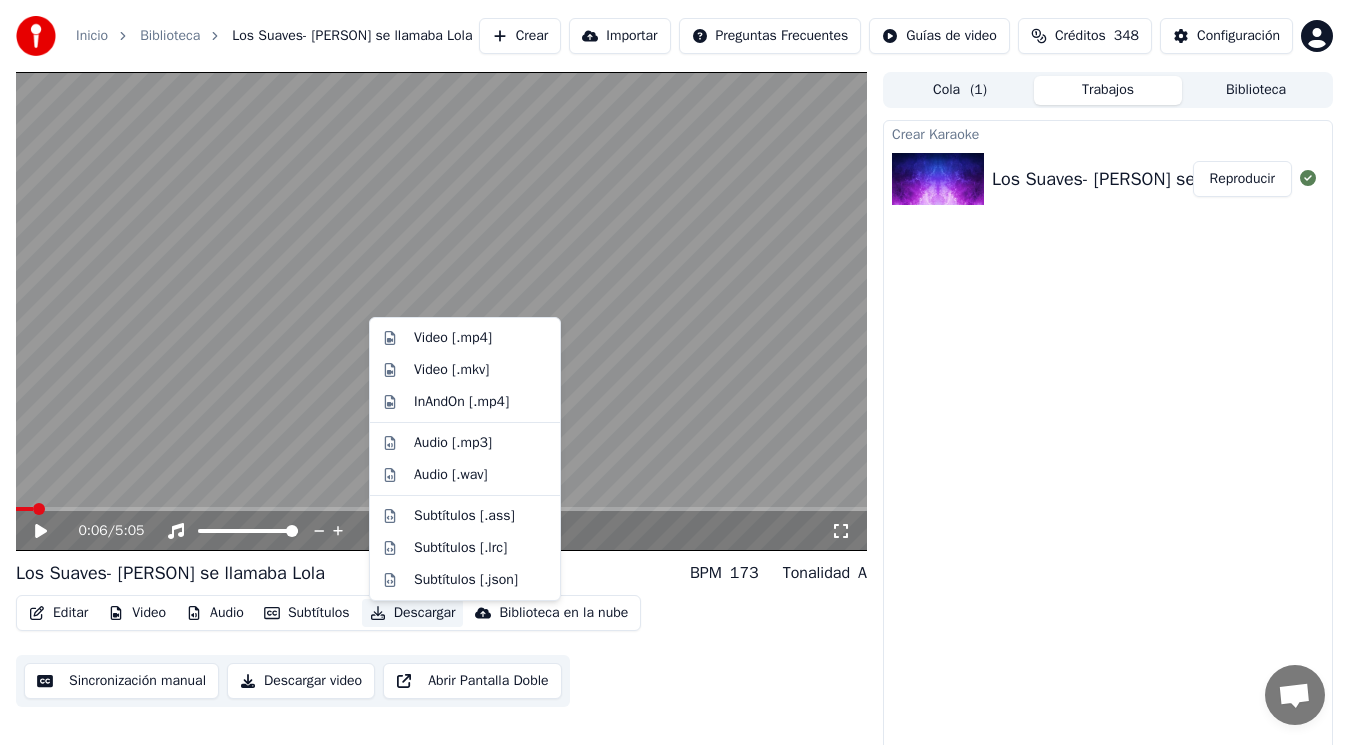 click on "Descargar" at bounding box center [413, 613] 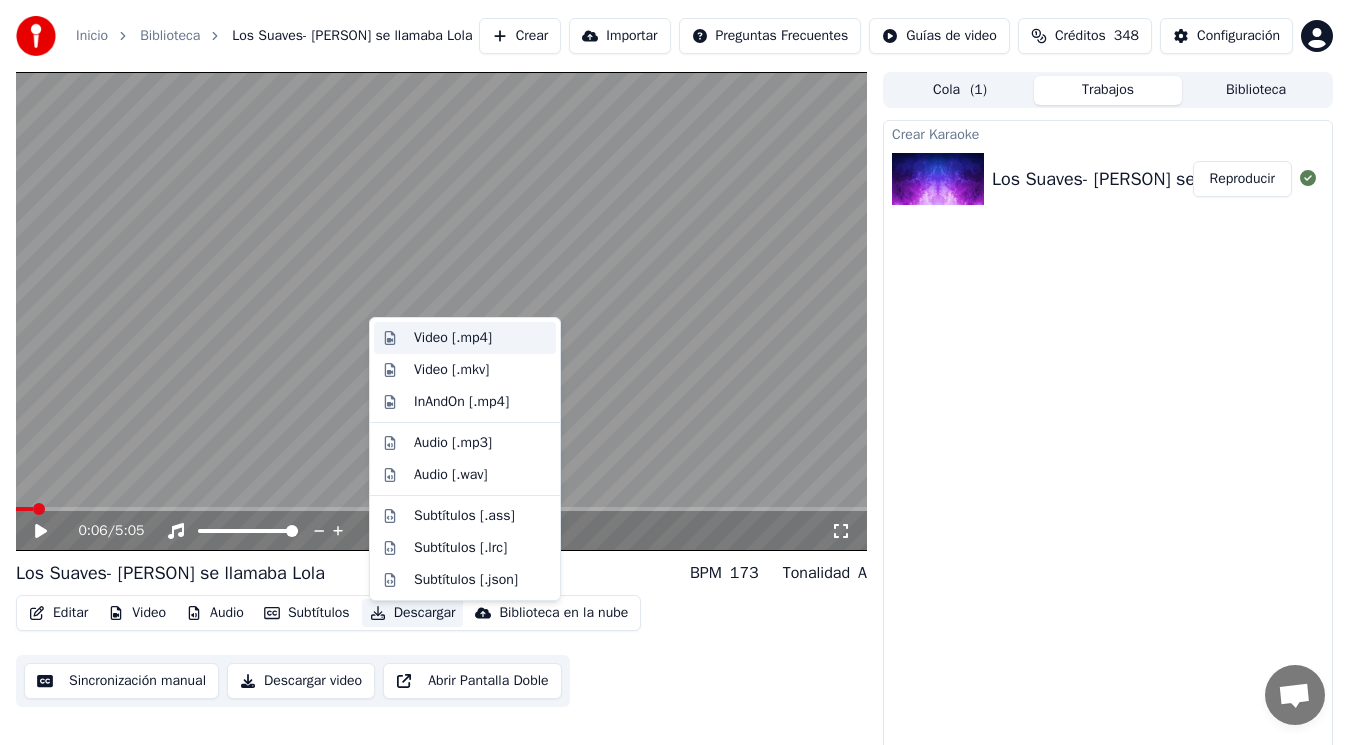 click on "Video [.mp4]" at bounding box center [453, 338] 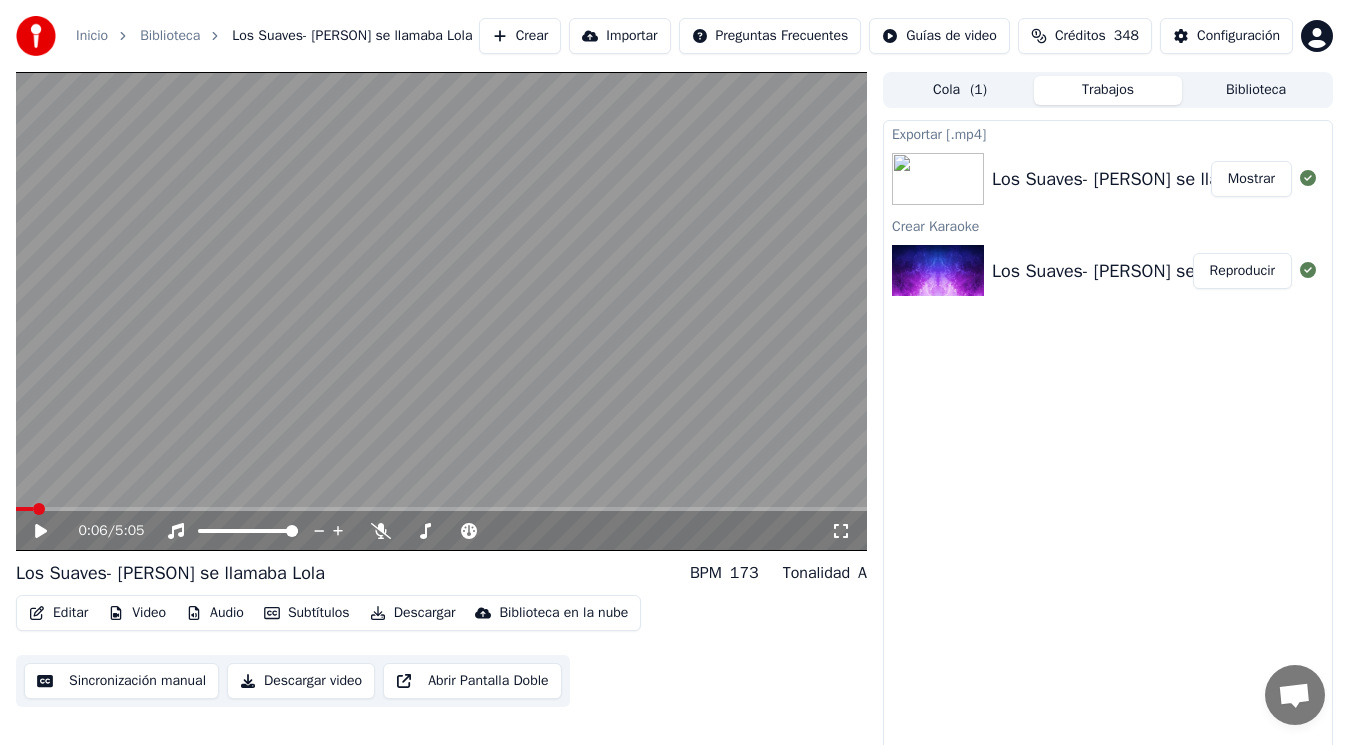 click on "Mostrar" at bounding box center (1251, 179) 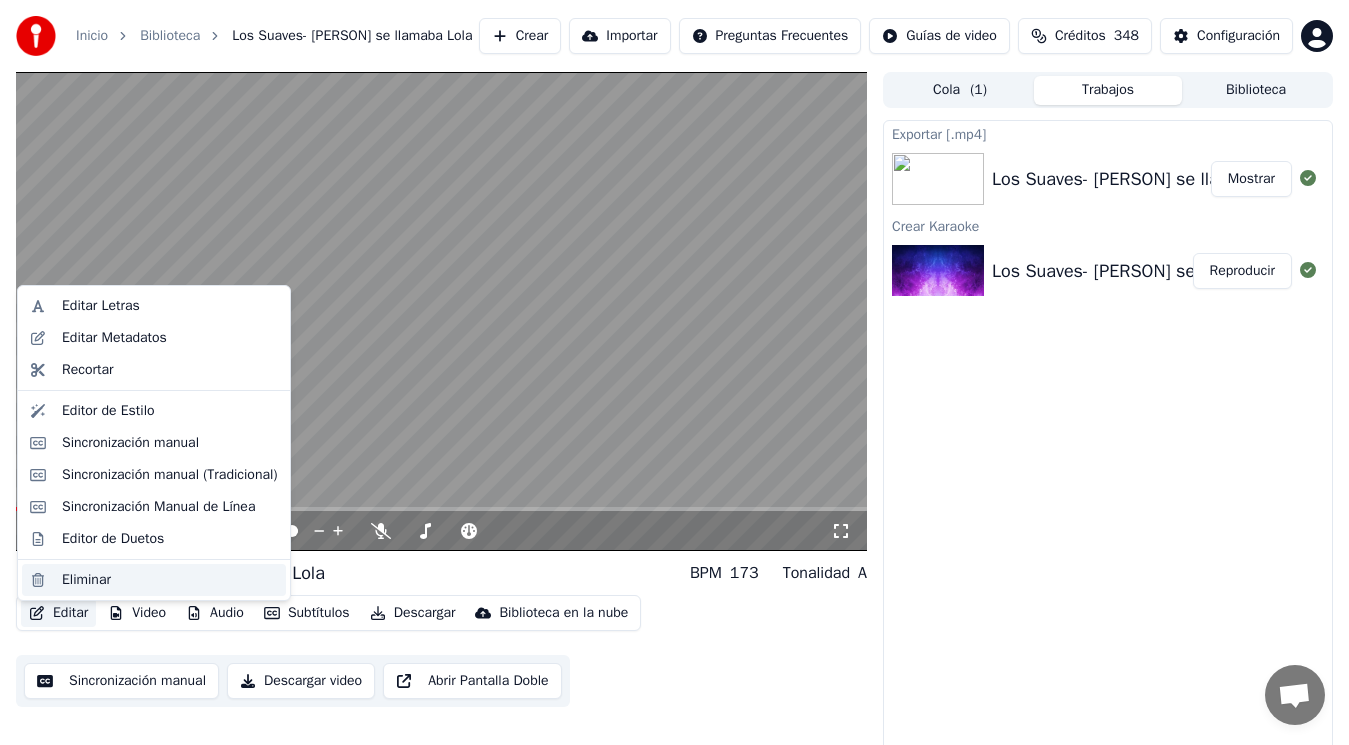 click on "Eliminar" at bounding box center (86, 580) 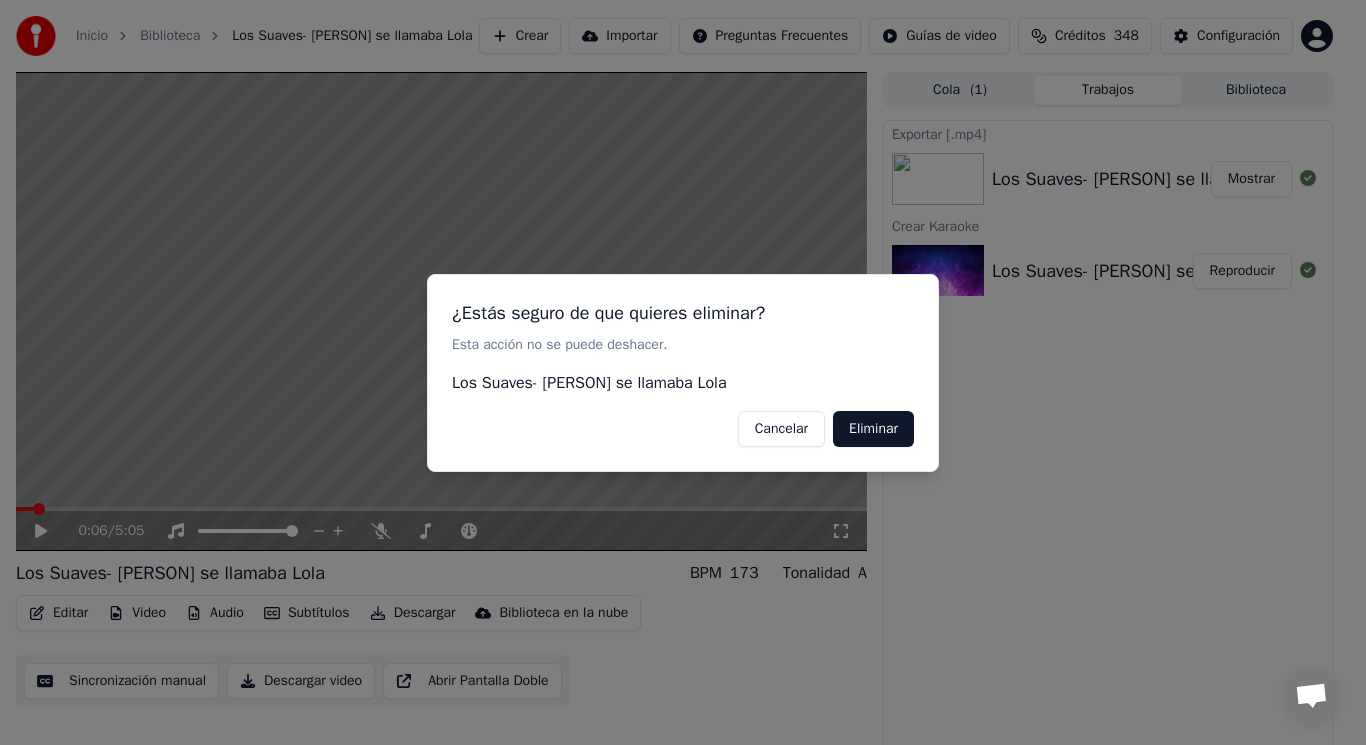 click on "Eliminar" at bounding box center [873, 428] 